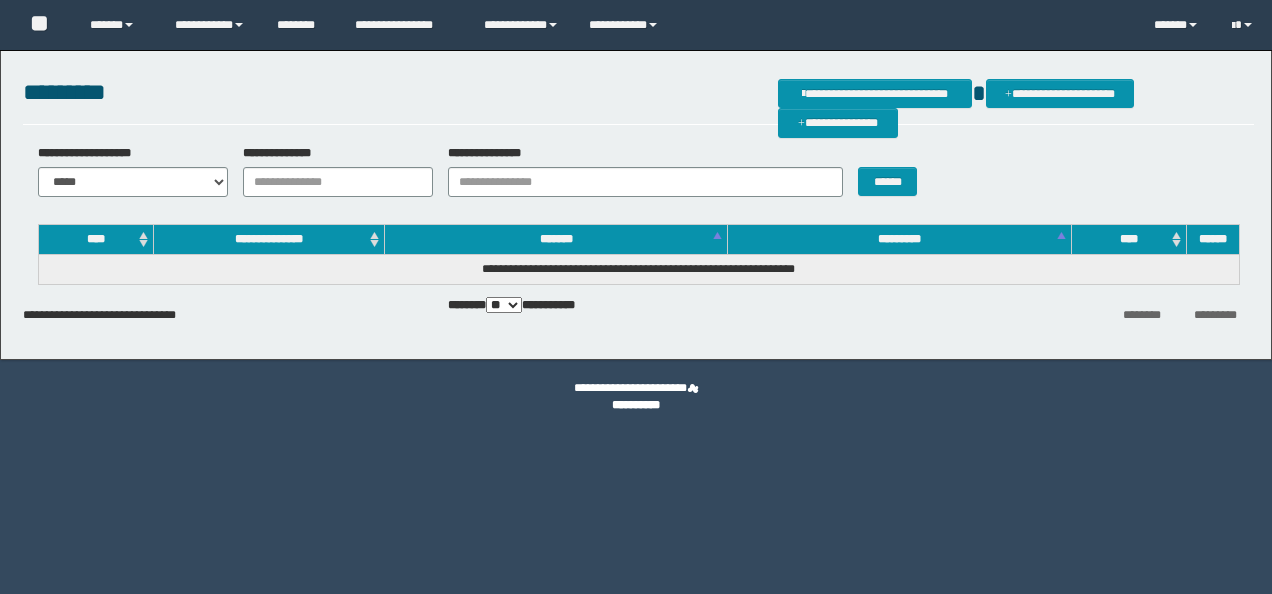 scroll, scrollTop: 0, scrollLeft: 0, axis: both 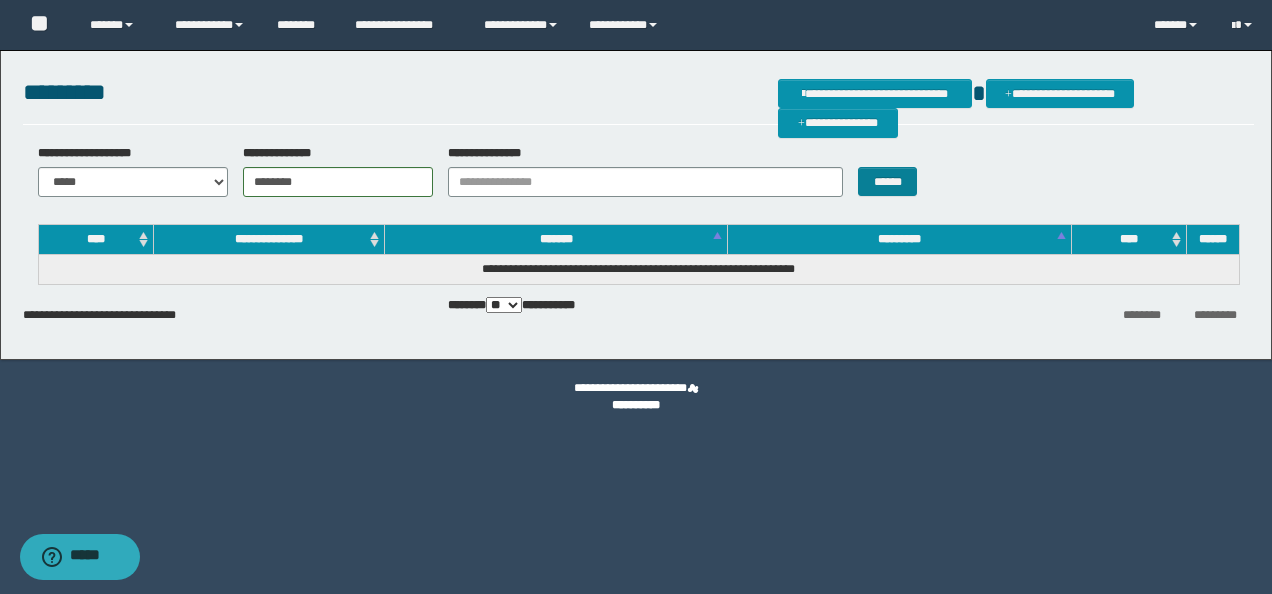 type on "********" 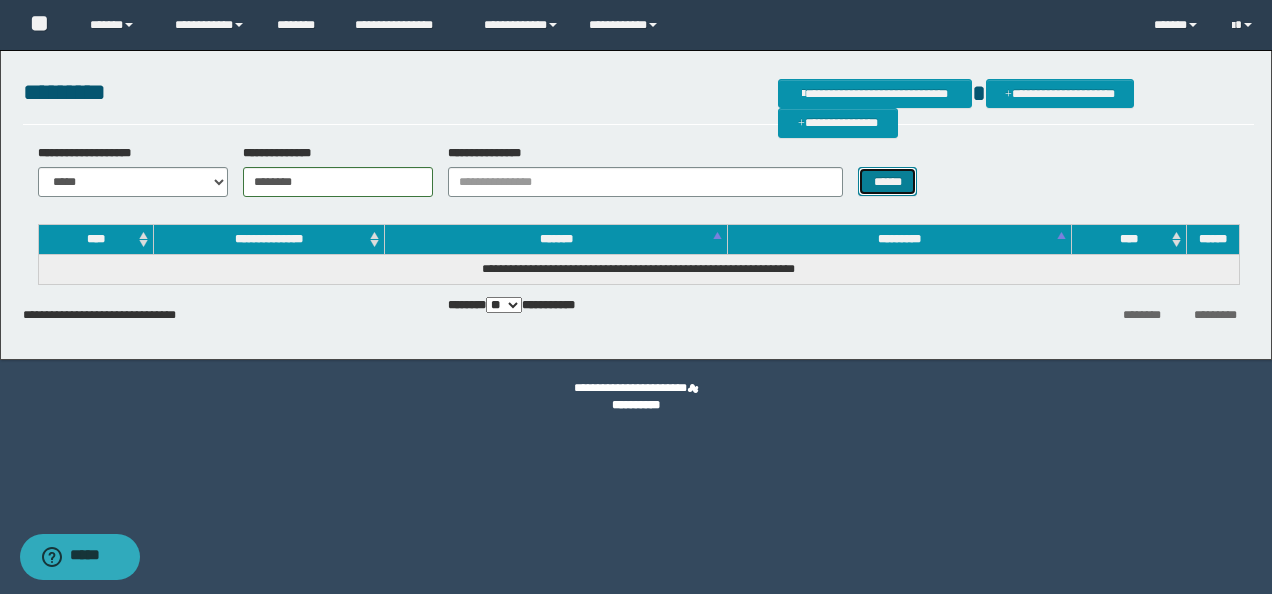 click on "******" at bounding box center [887, 181] 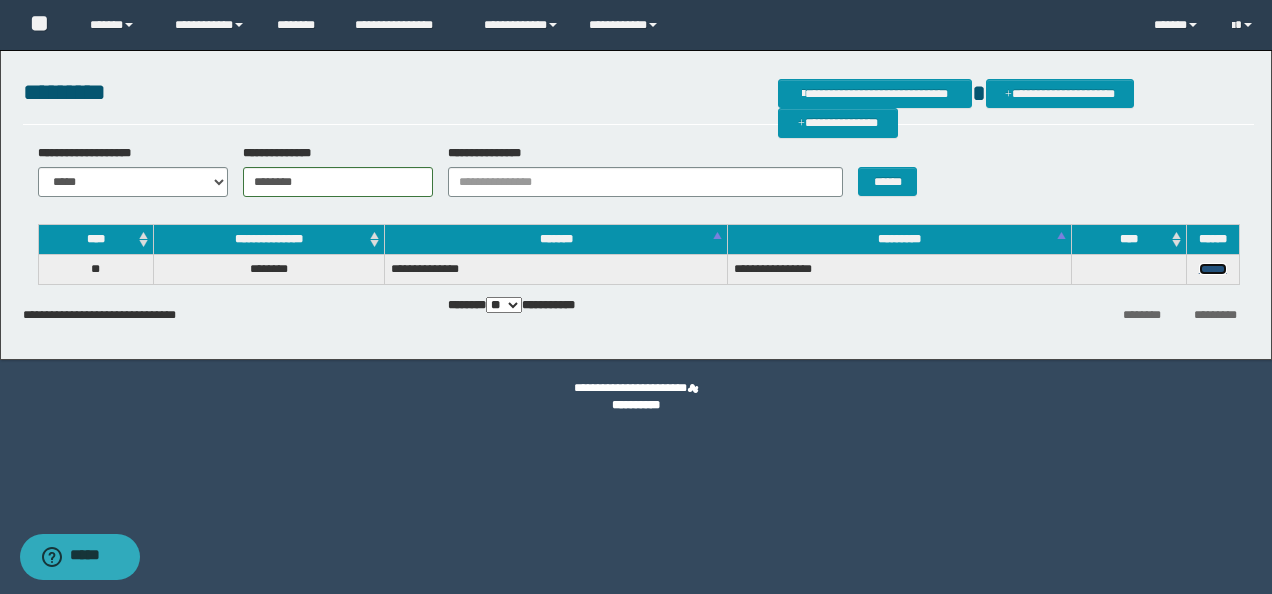 click on "******" at bounding box center [1213, 269] 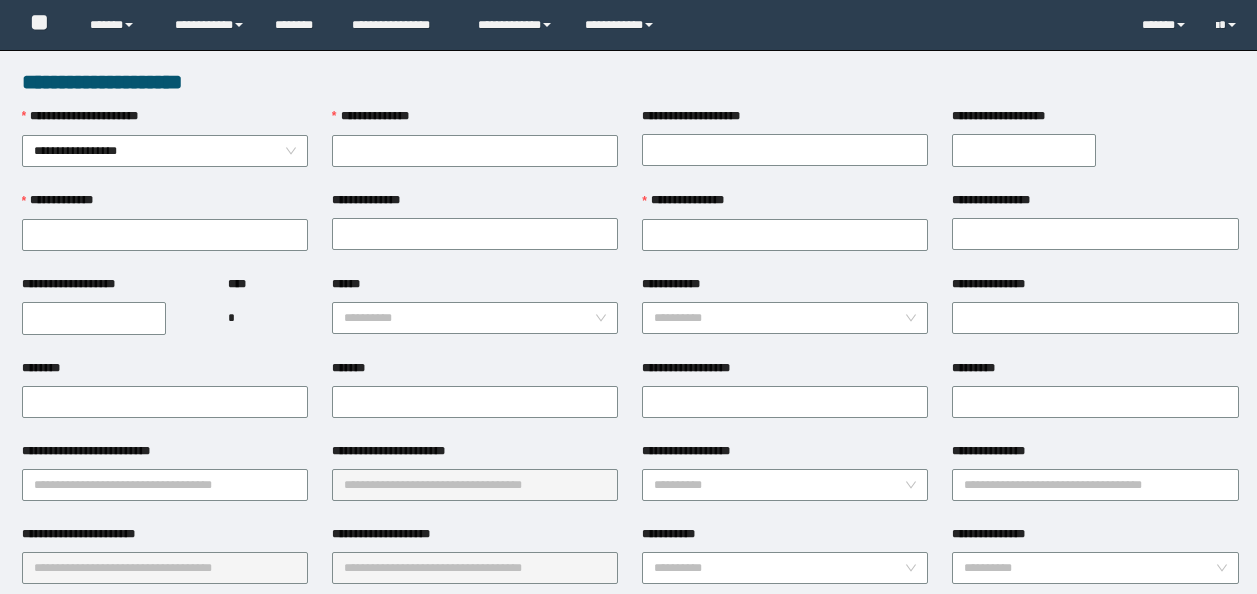 scroll, scrollTop: 0, scrollLeft: 0, axis: both 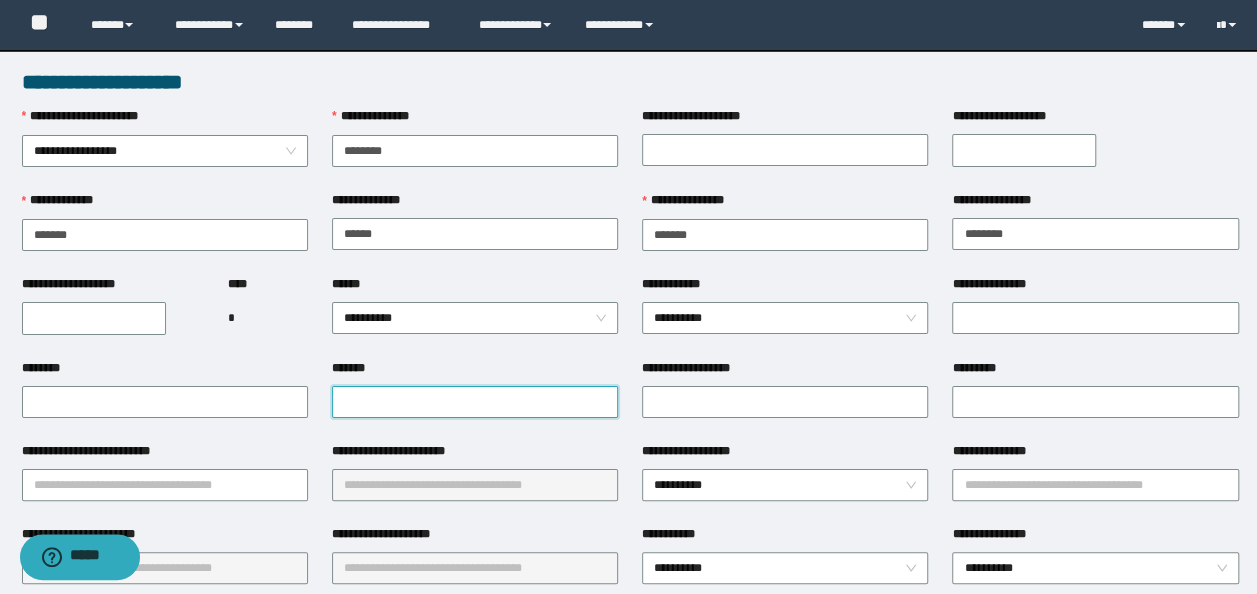 click on "*******" at bounding box center [475, 402] 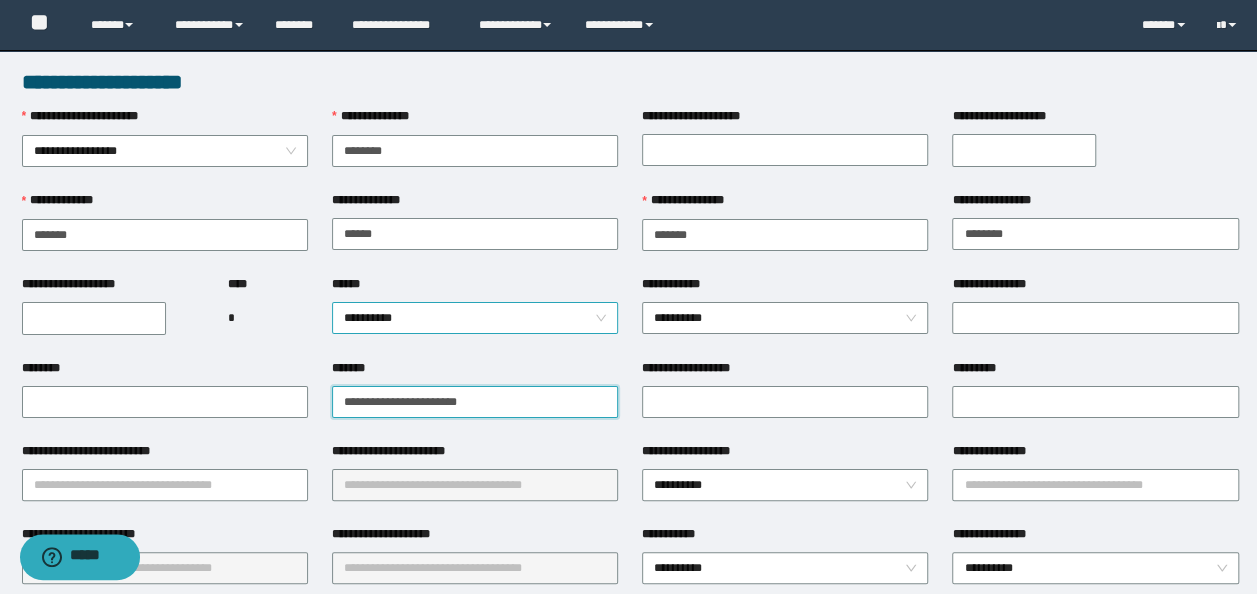 click on "**********" at bounding box center [475, 318] 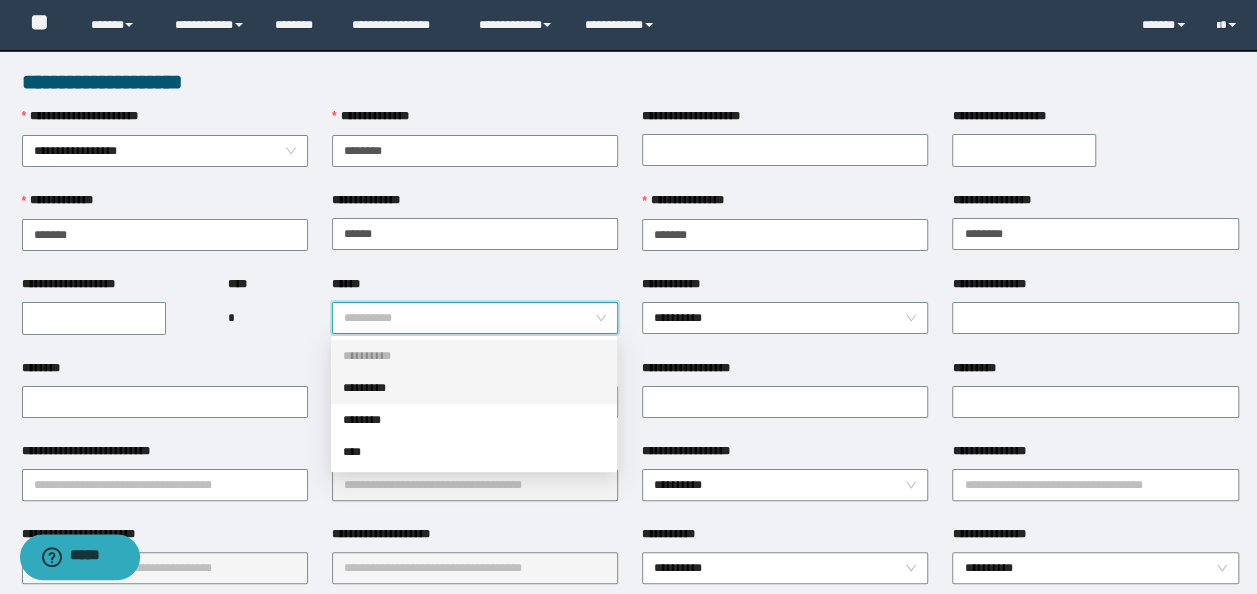 click on "*********" at bounding box center [474, 388] 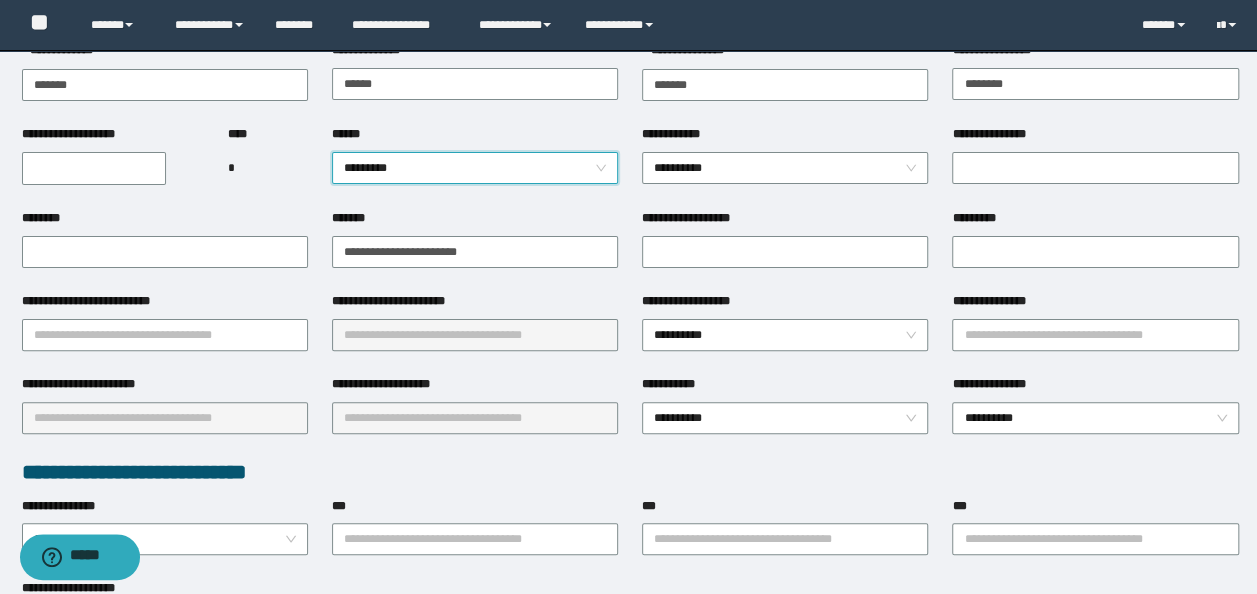 scroll, scrollTop: 300, scrollLeft: 0, axis: vertical 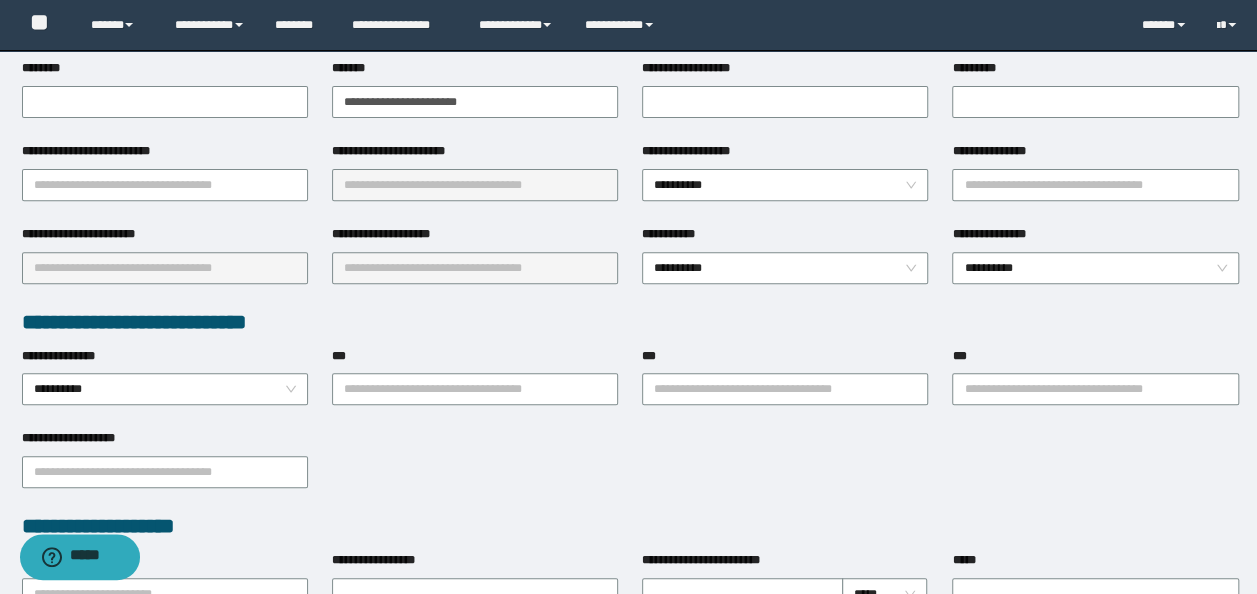 drag, startPoint x: 728, startPoint y: 184, endPoint x: 728, endPoint y: 200, distance: 16 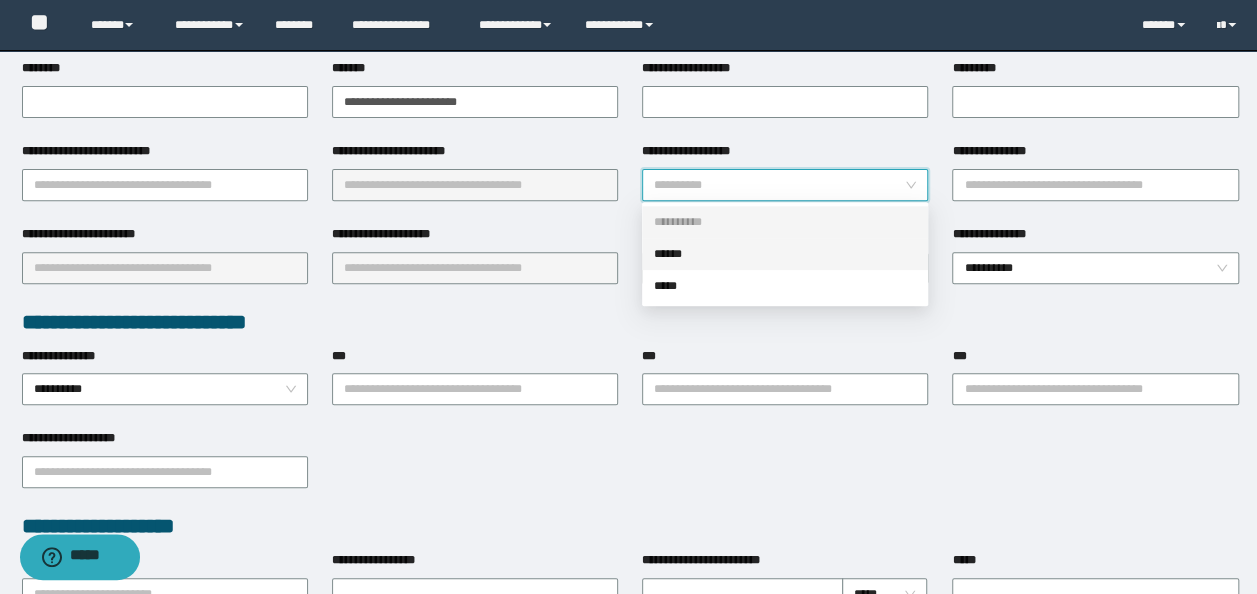 click on "******" at bounding box center (785, 254) 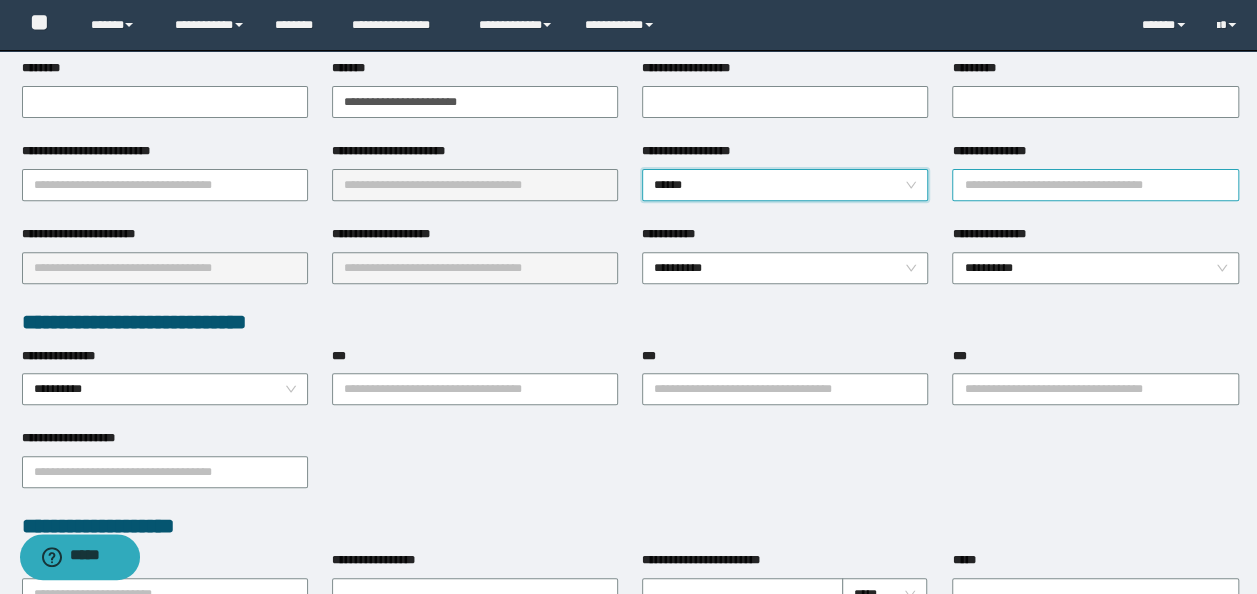 drag, startPoint x: 1045, startPoint y: 186, endPoint x: 1130, endPoint y: 170, distance: 86.492775 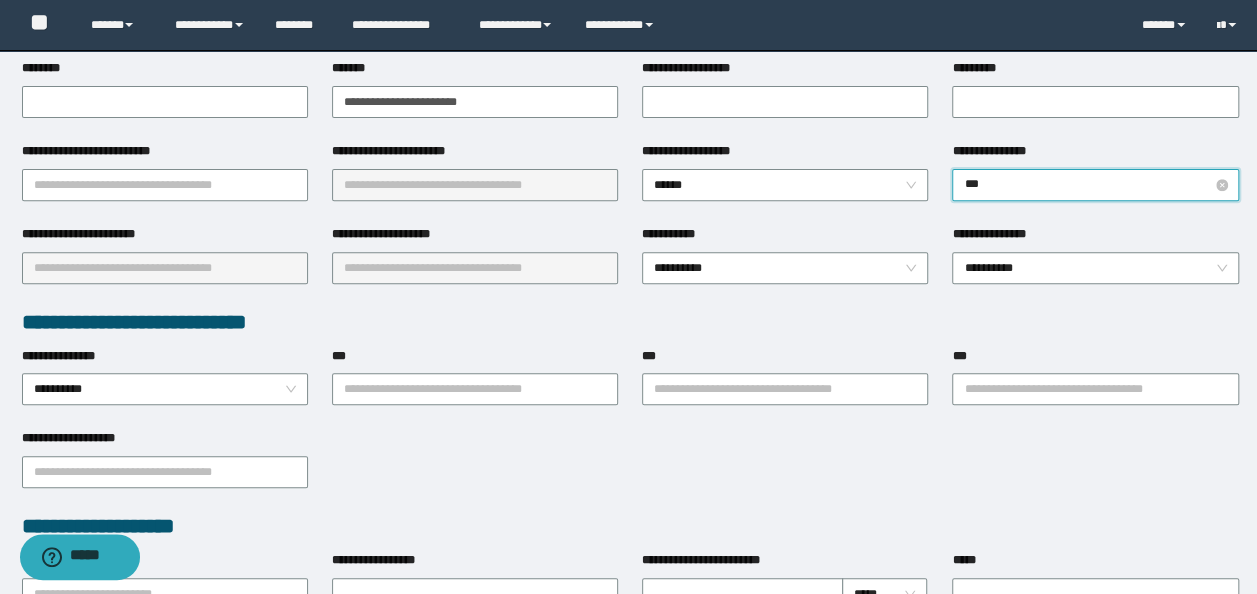 type on "****" 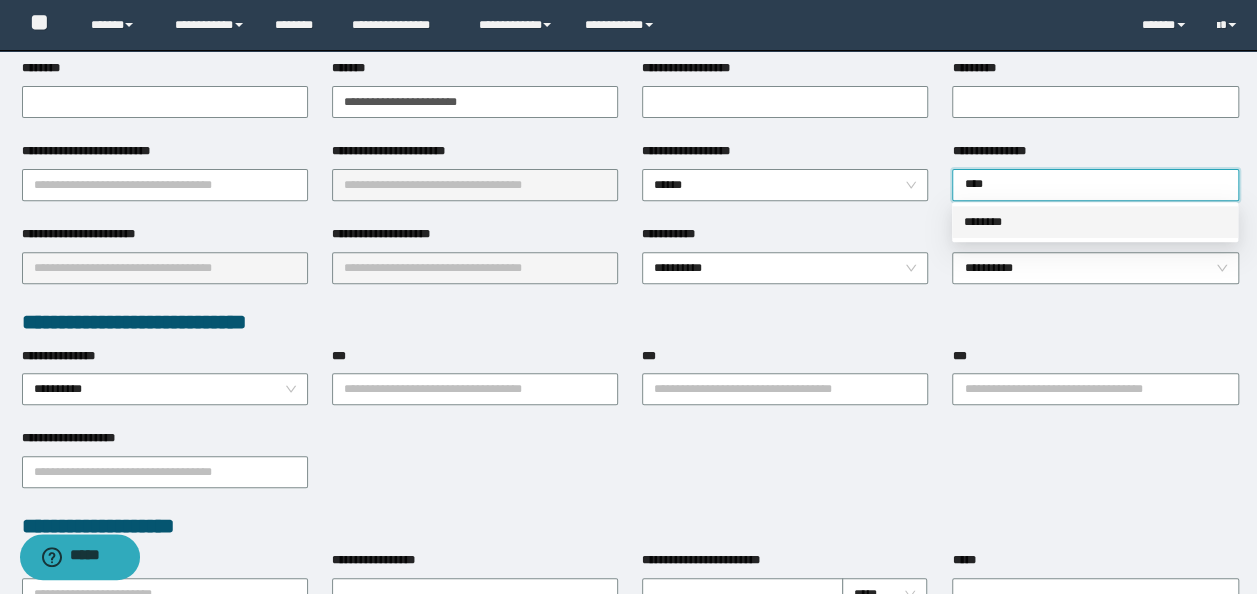 drag, startPoint x: 998, startPoint y: 220, endPoint x: 960, endPoint y: 212, distance: 38.832977 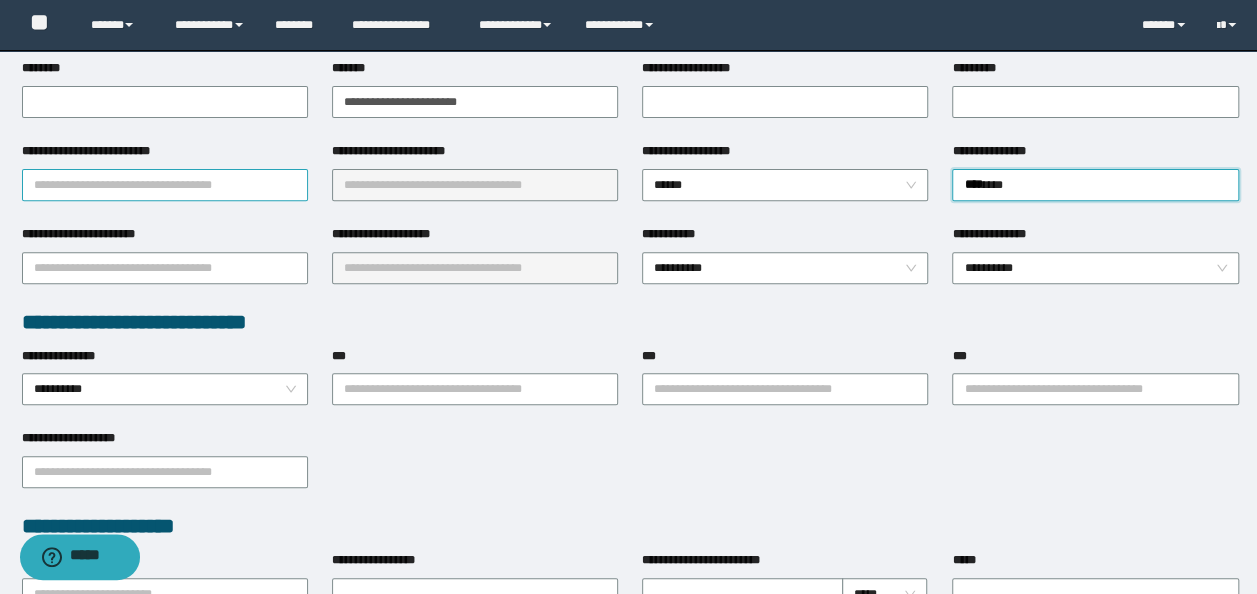click on "**********" at bounding box center (165, 185) 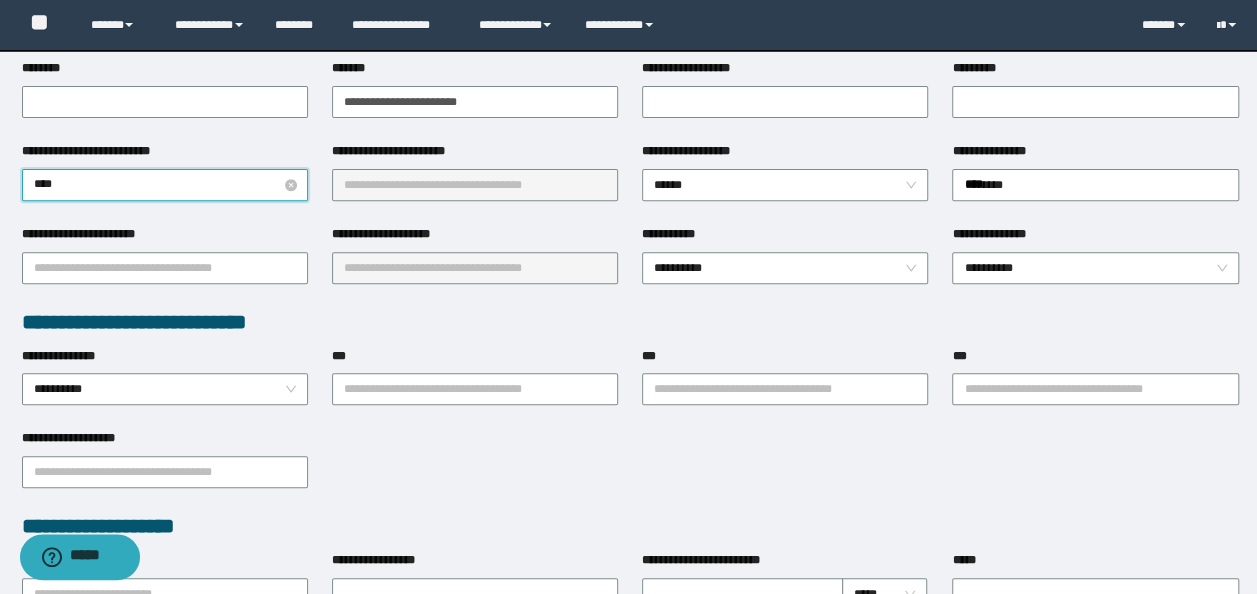 type on "*****" 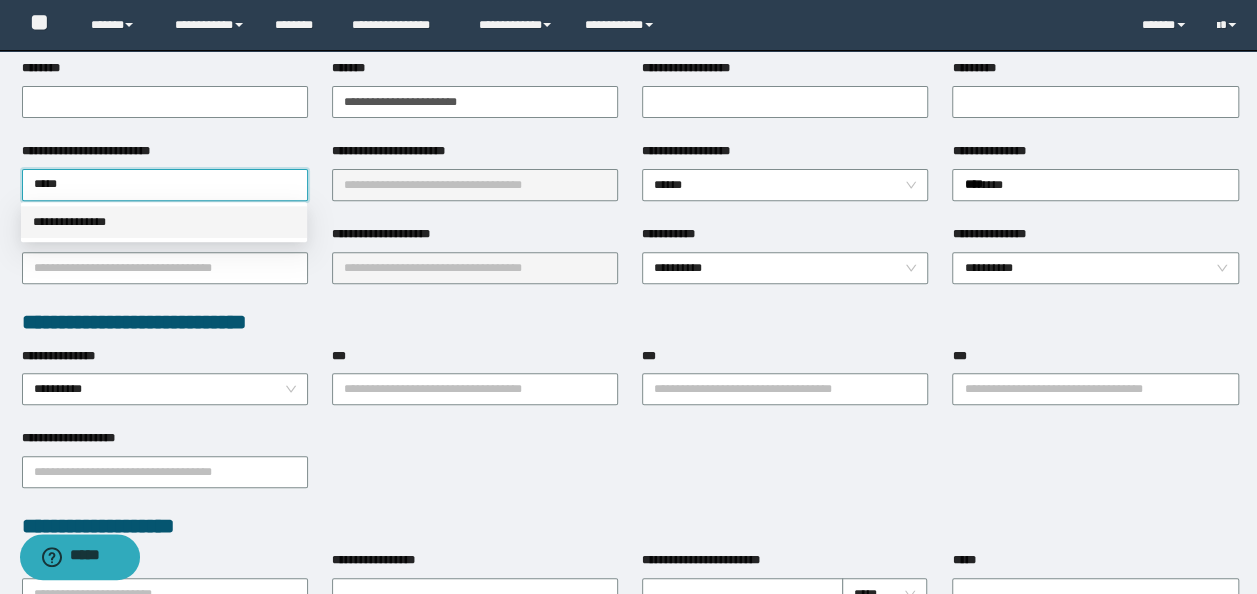 click on "**********" at bounding box center (164, 222) 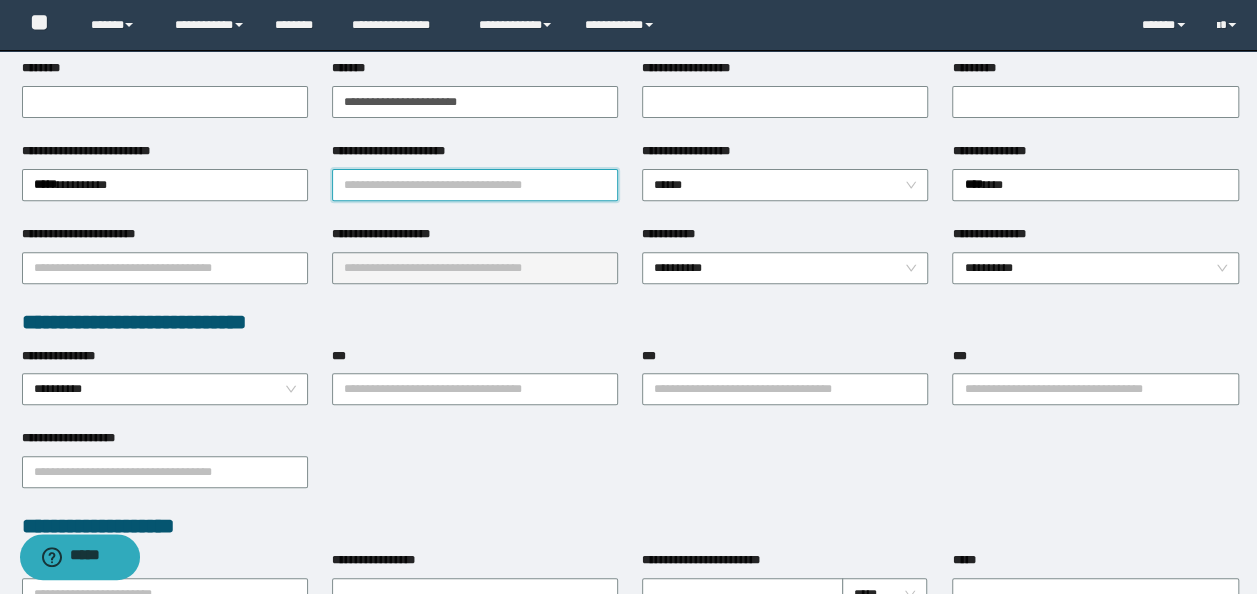 click on "**********" at bounding box center [475, 185] 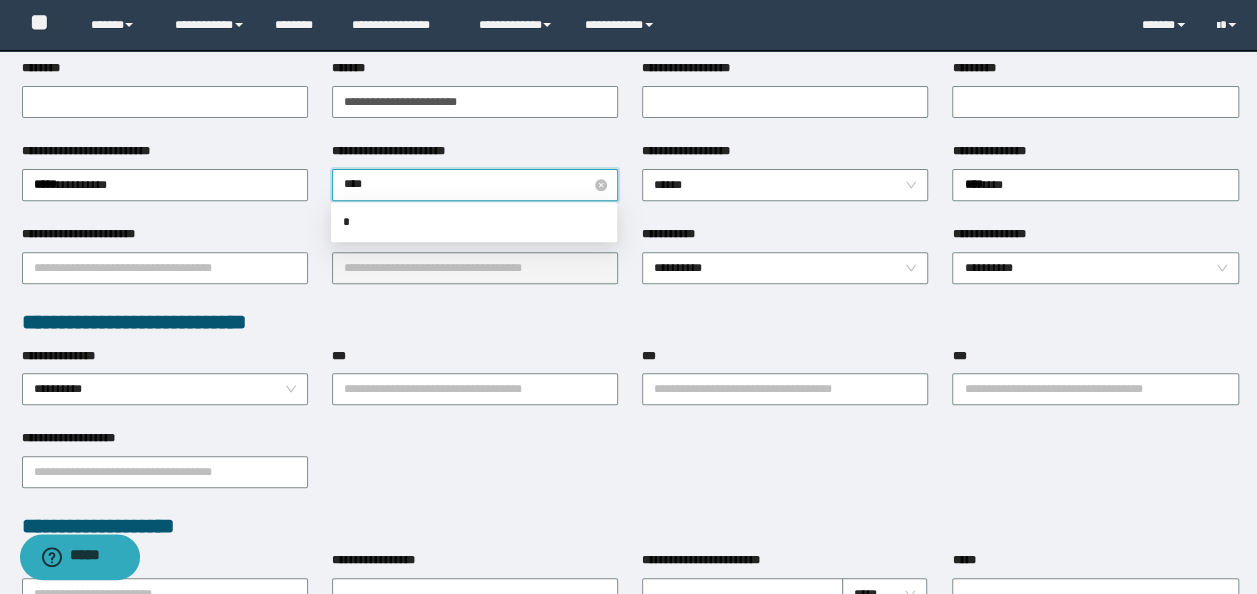 type on "*****" 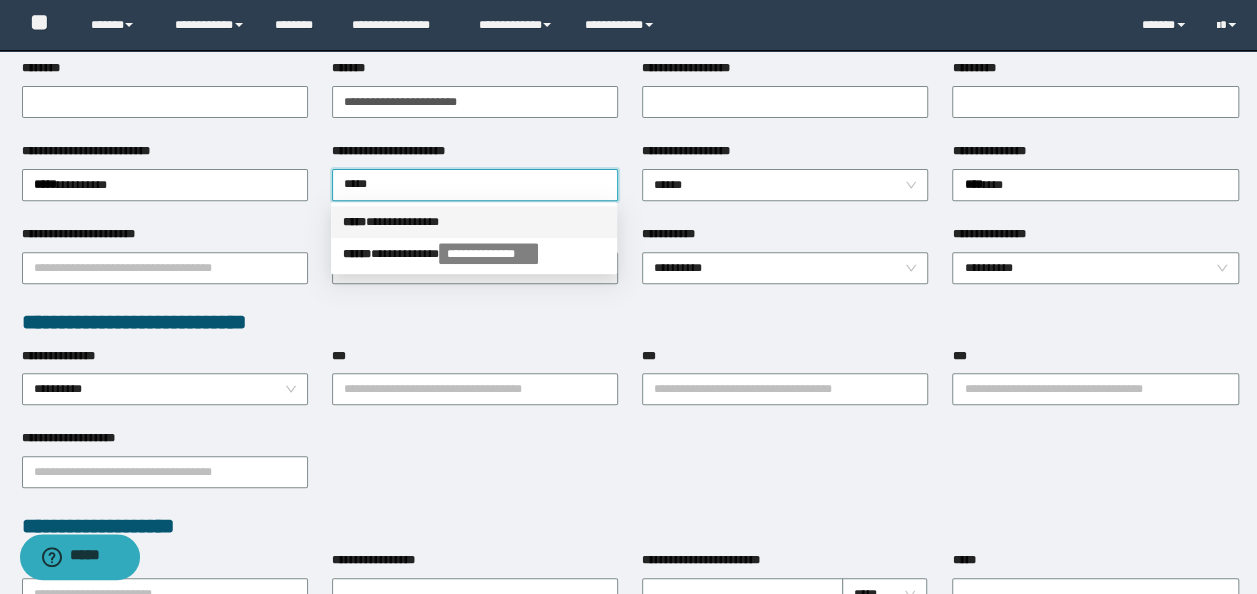 click on "**********" at bounding box center (474, 222) 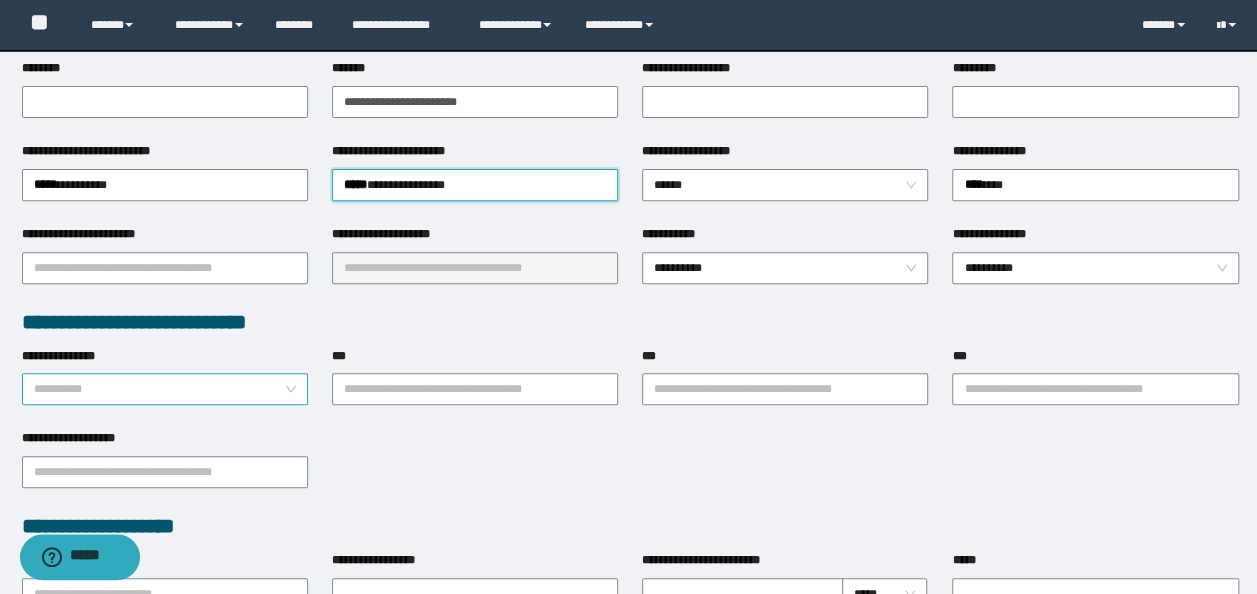 click on "**********" at bounding box center (165, 389) 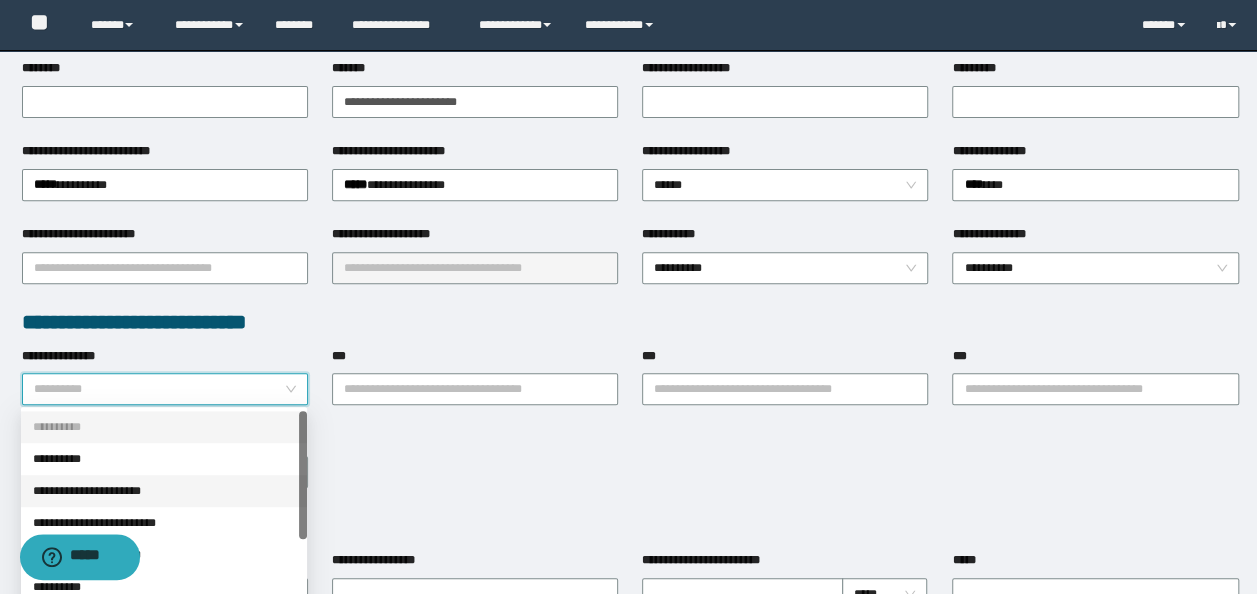 click on "**********" at bounding box center [164, 491] 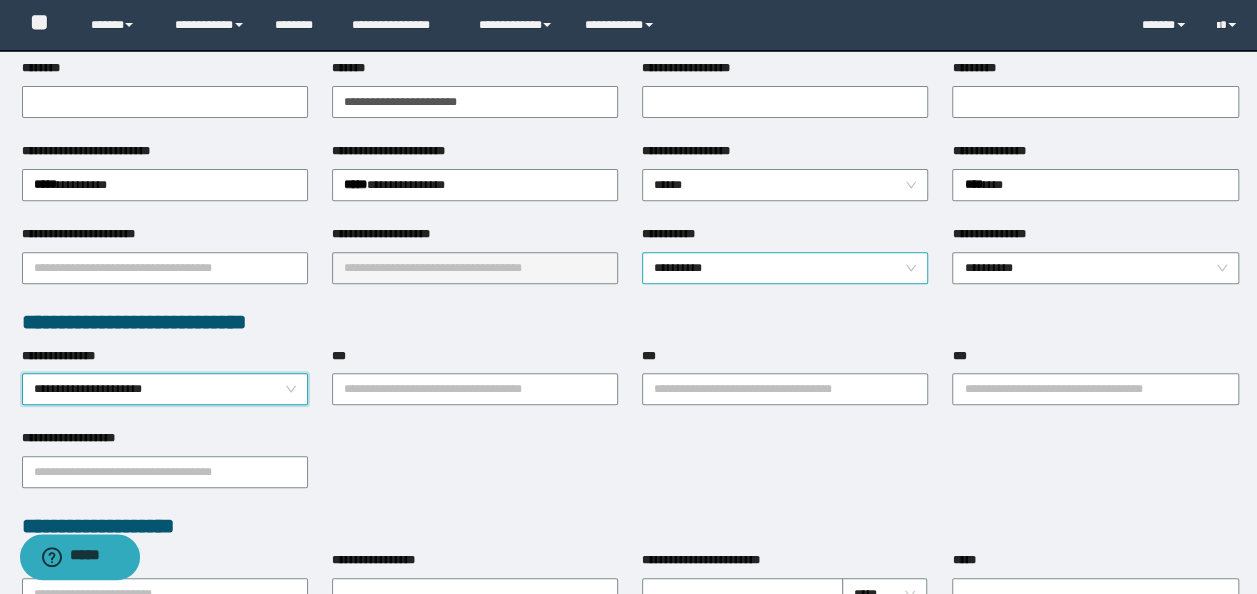 click on "**********" at bounding box center (785, 268) 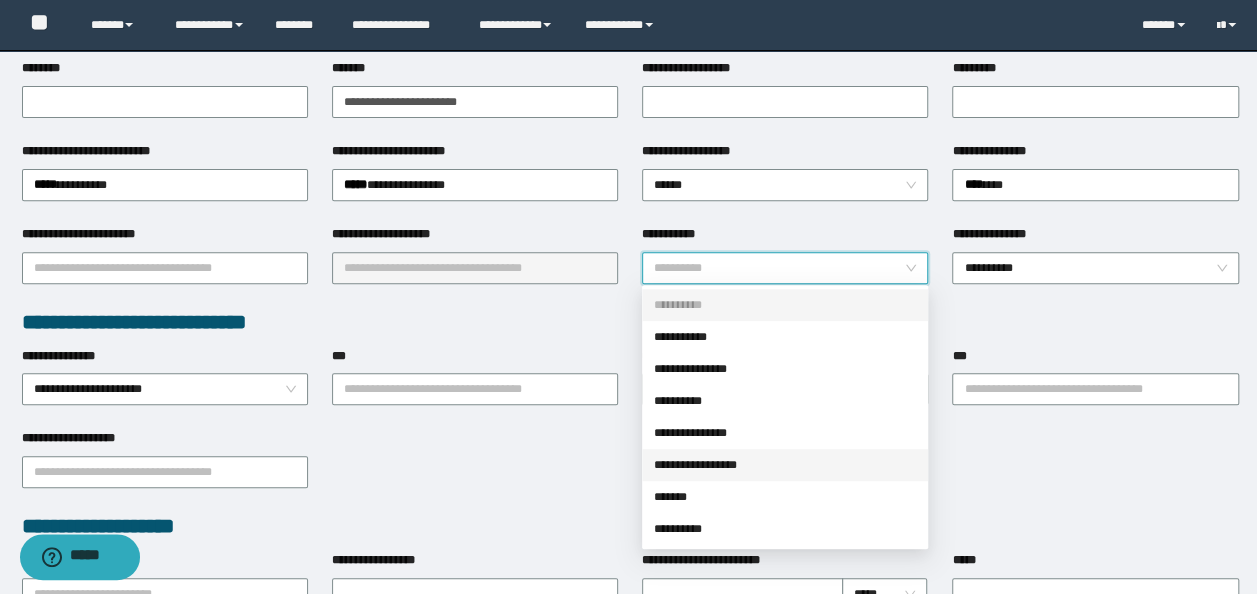 click on "**********" at bounding box center [785, 465] 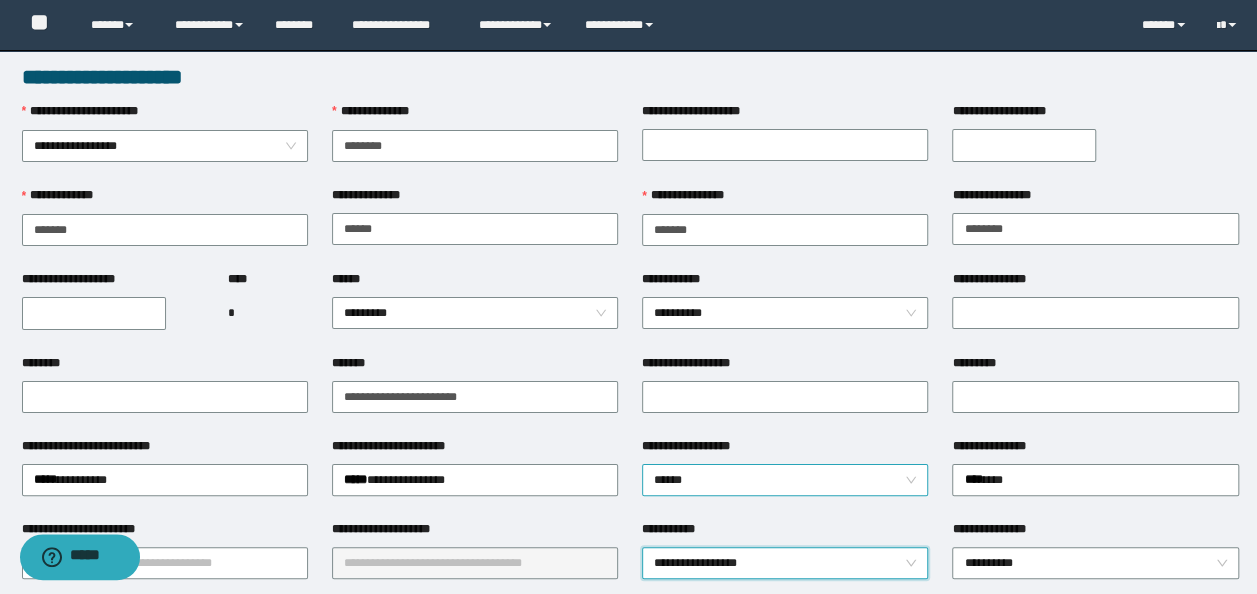 scroll, scrollTop: 0, scrollLeft: 0, axis: both 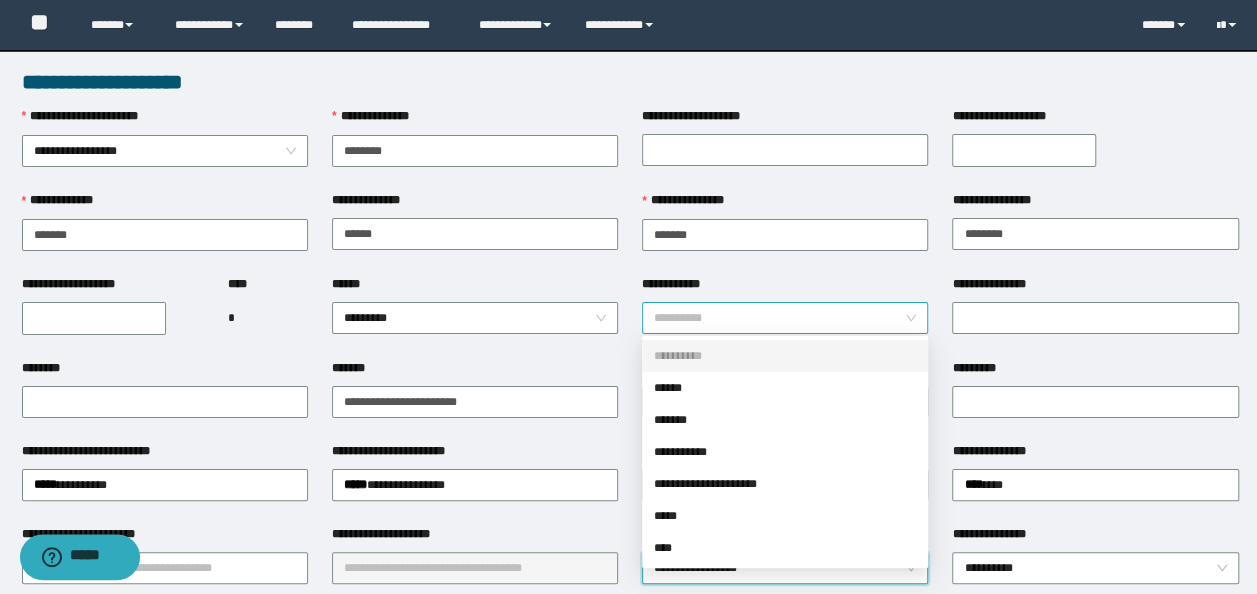 click on "**********" at bounding box center (785, 318) 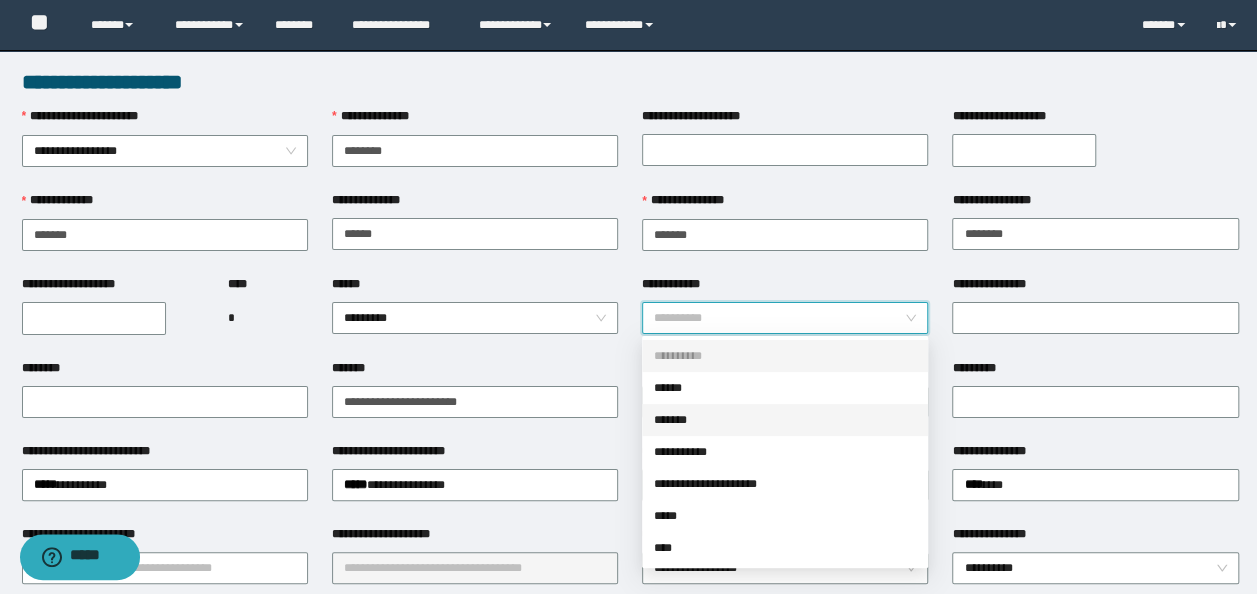 click on "*******" at bounding box center [785, 420] 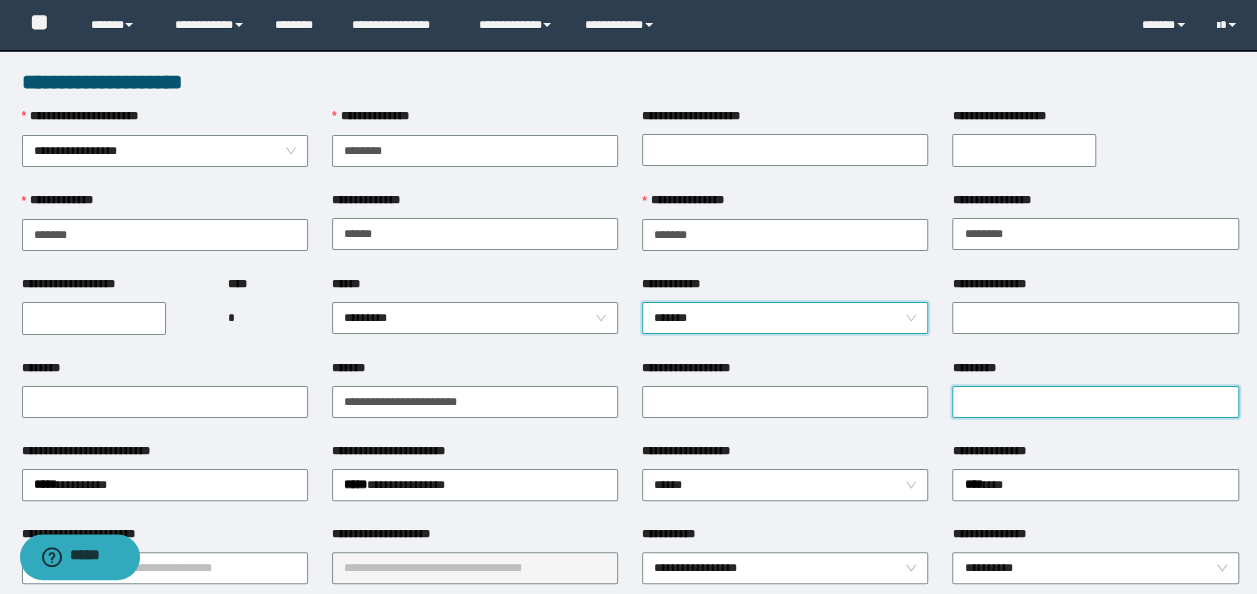 click on "*********" at bounding box center (1095, 402) 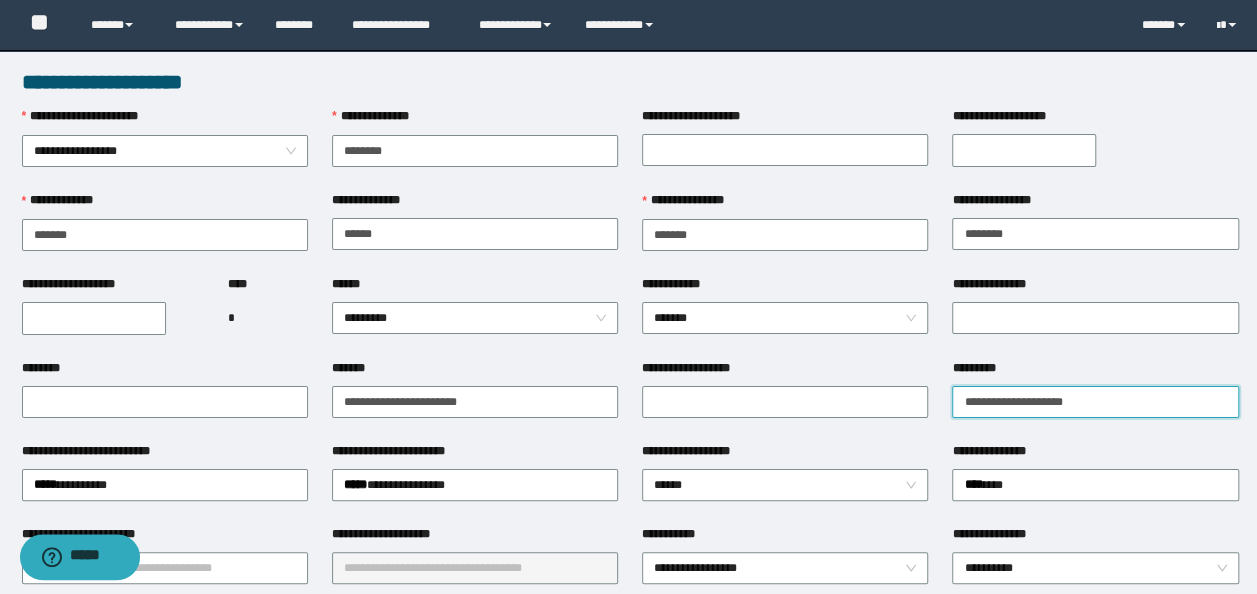 type on "**********" 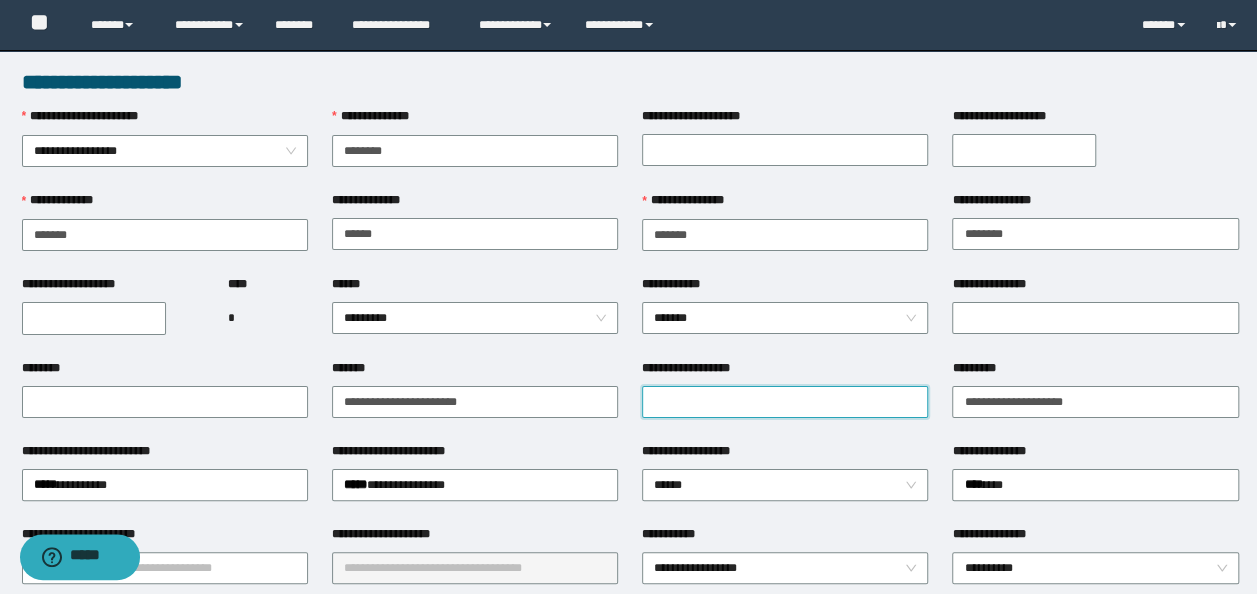 click on "**********" at bounding box center (785, 402) 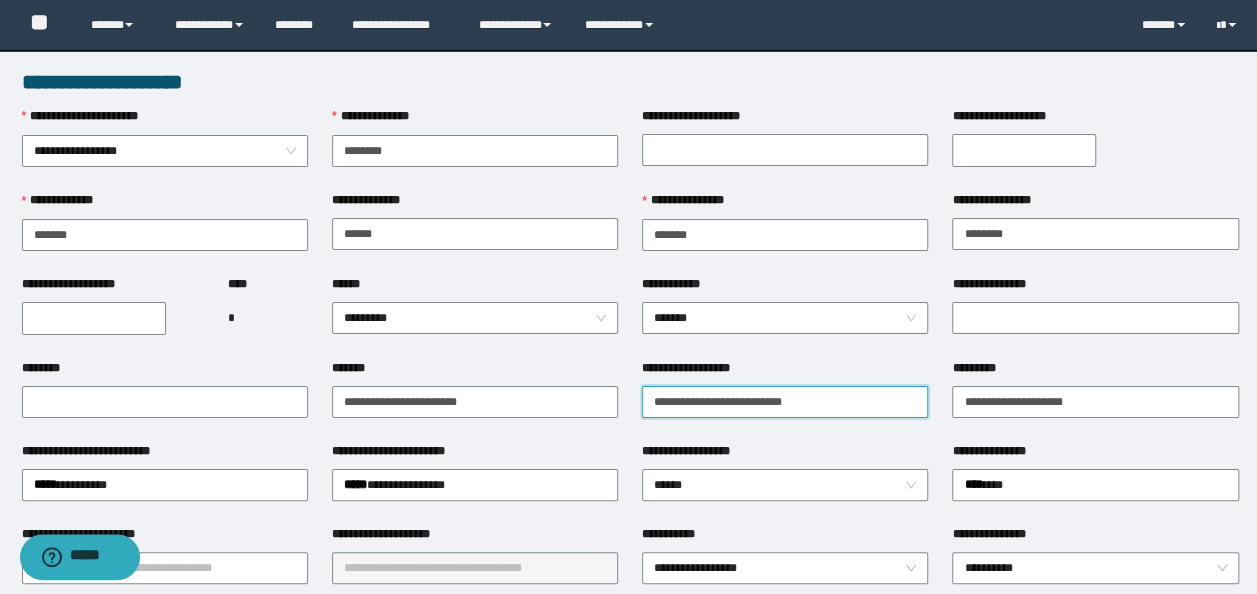 type on "**********" 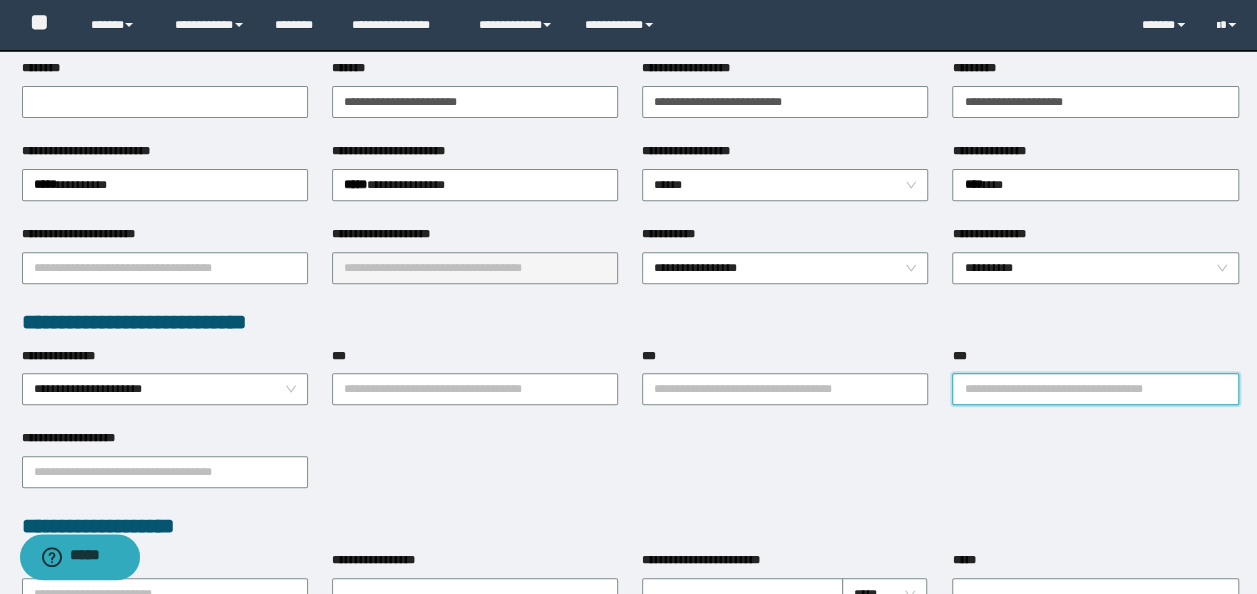 click on "***" at bounding box center (1095, 389) 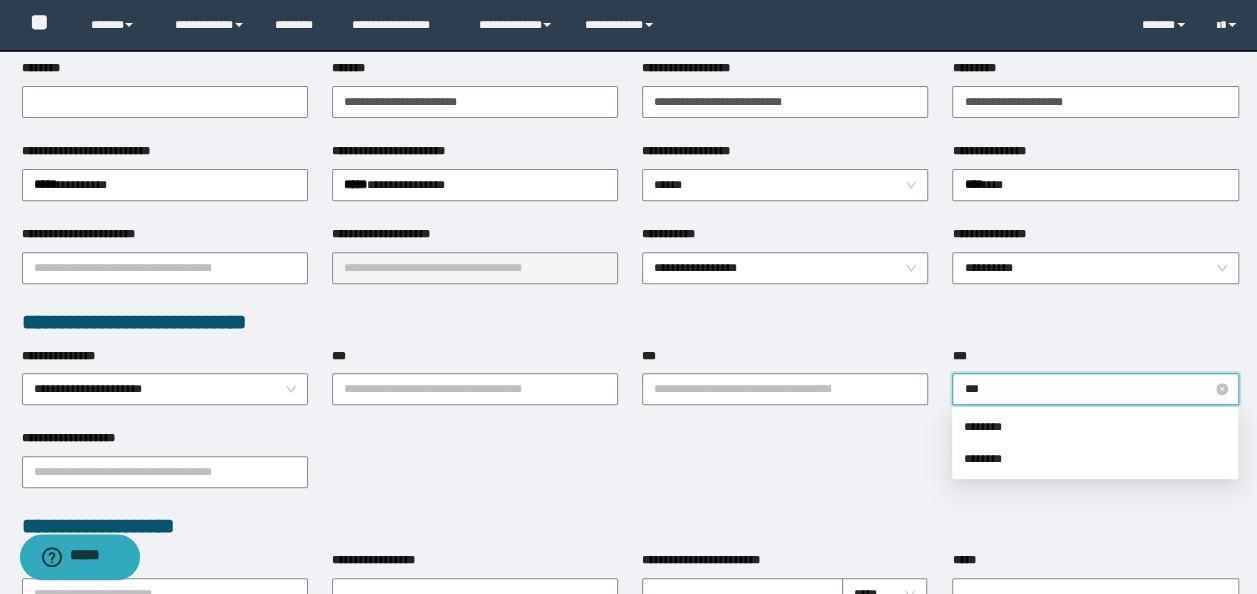 type on "****" 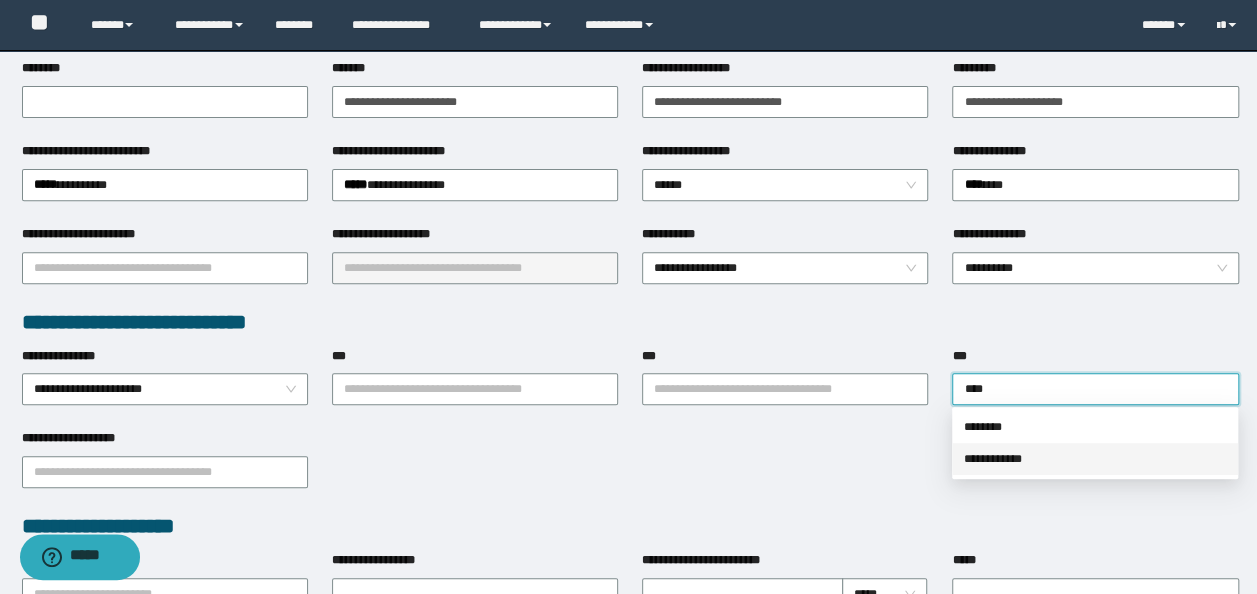 click on "**********" at bounding box center [1095, 459] 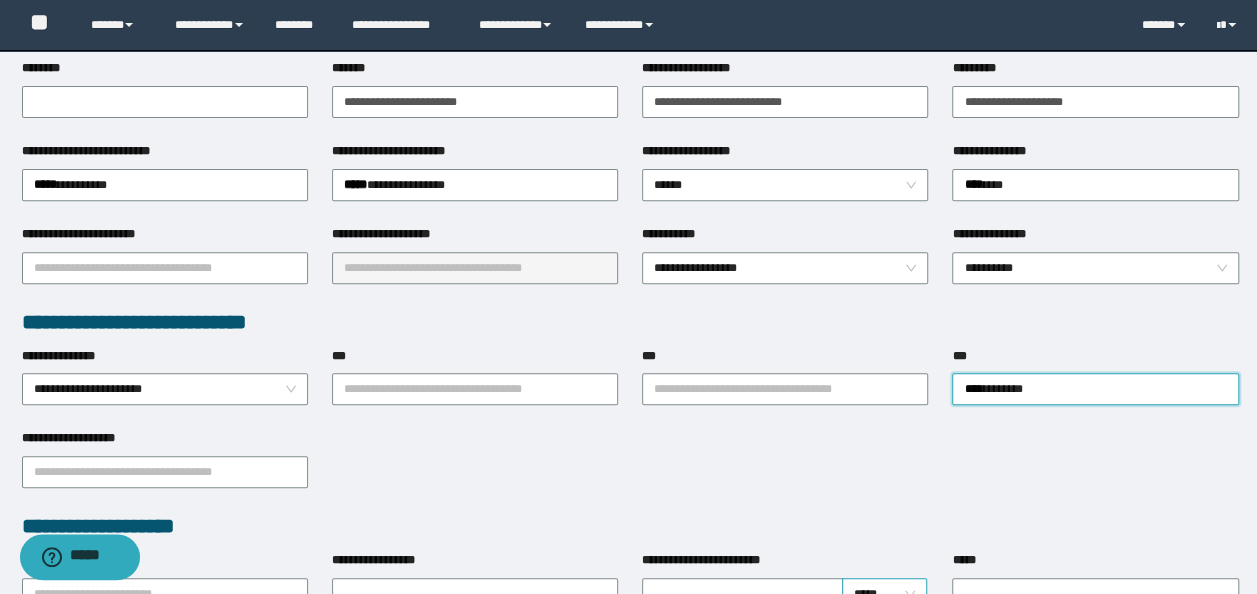 type 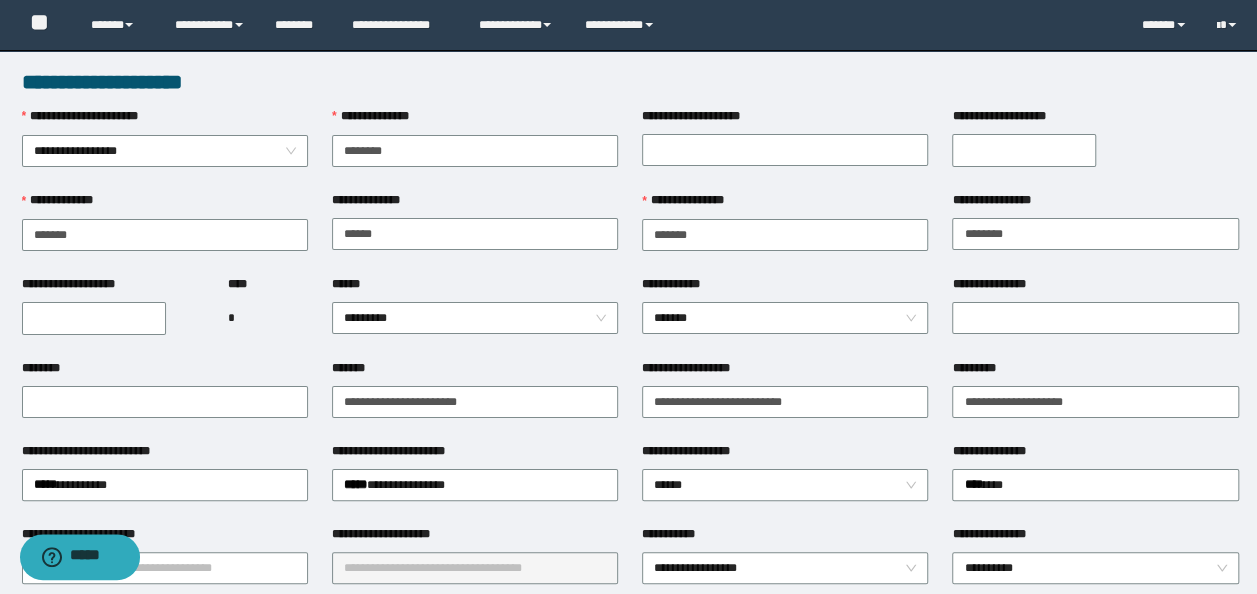 scroll, scrollTop: 0, scrollLeft: 0, axis: both 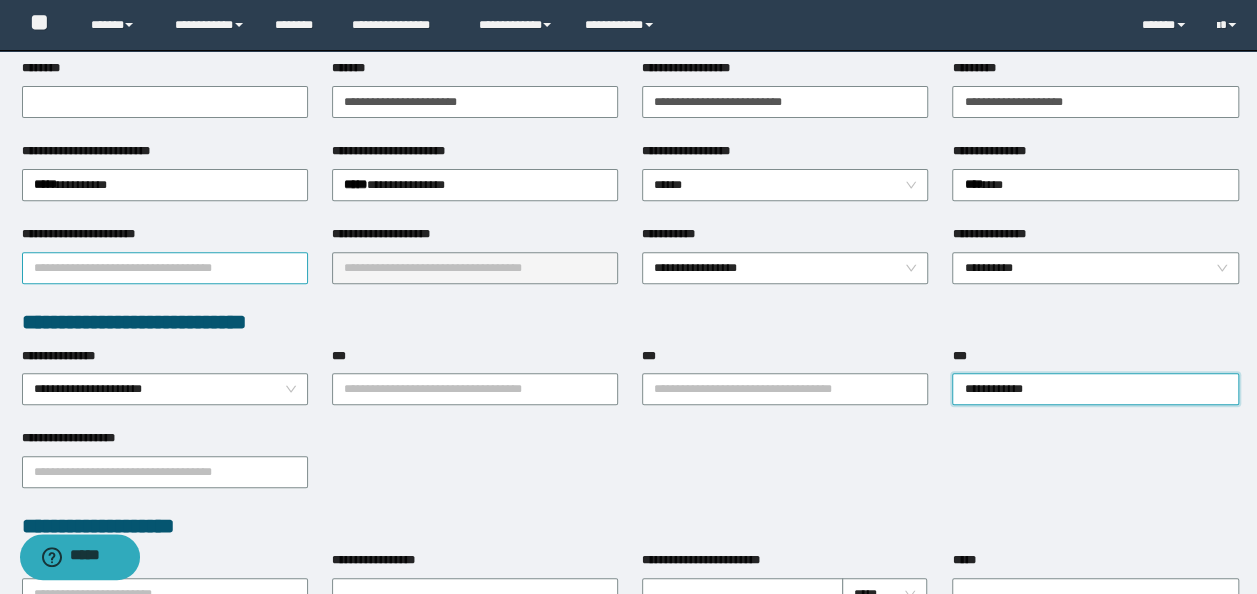 click on "**********" at bounding box center (165, 268) 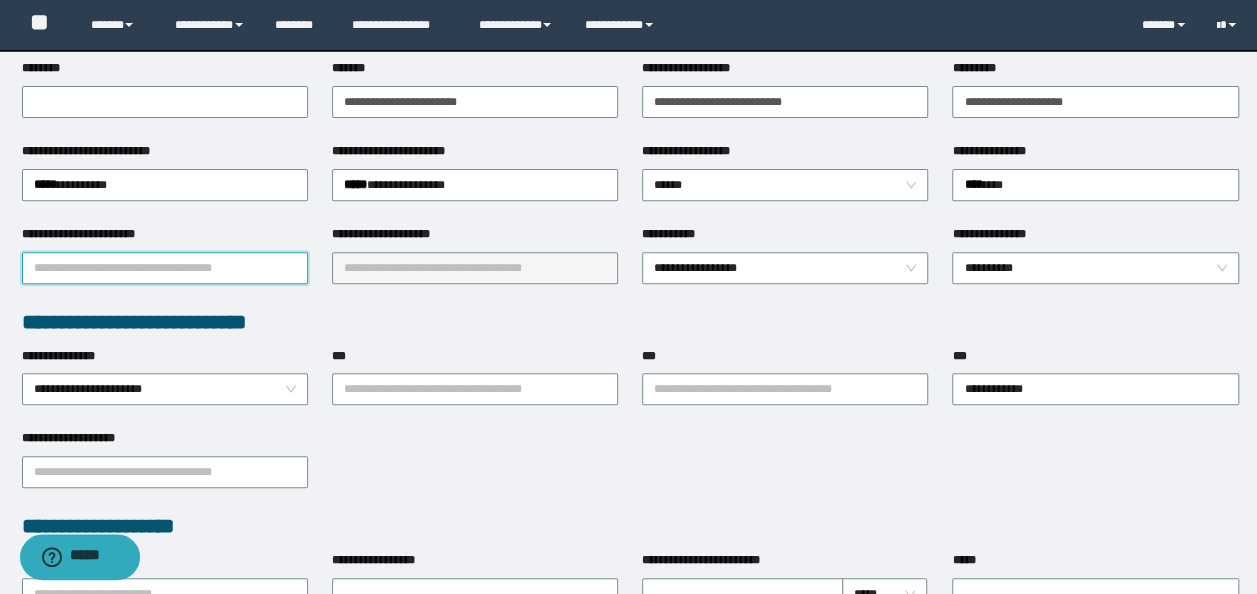 click on "**********" at bounding box center (165, 268) 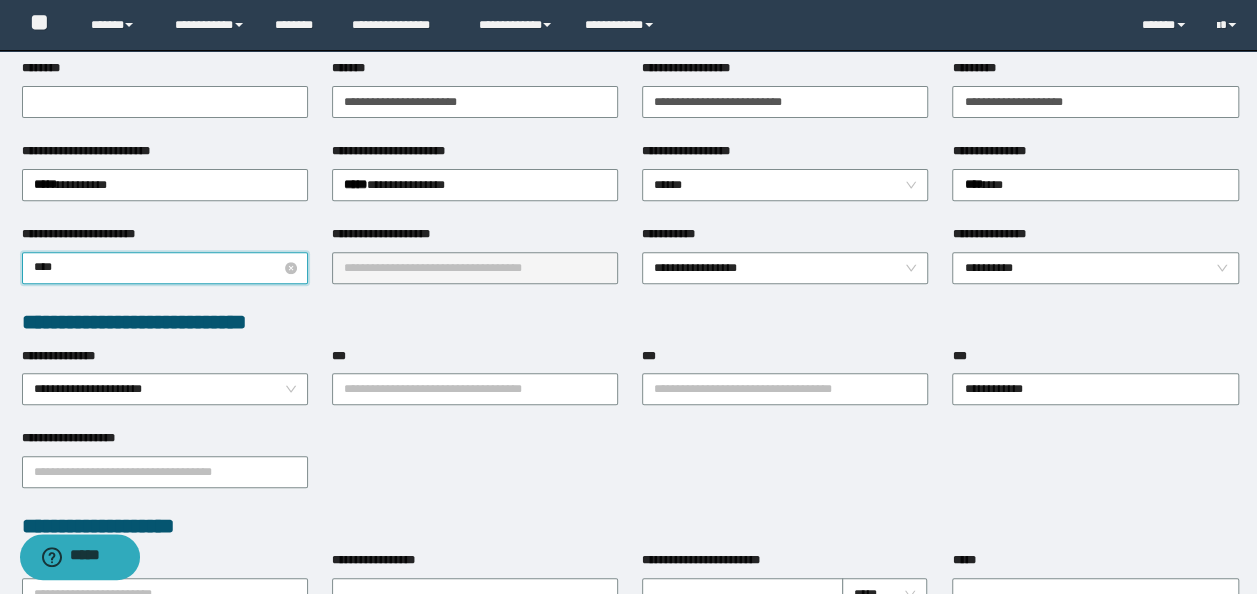 type on "*****" 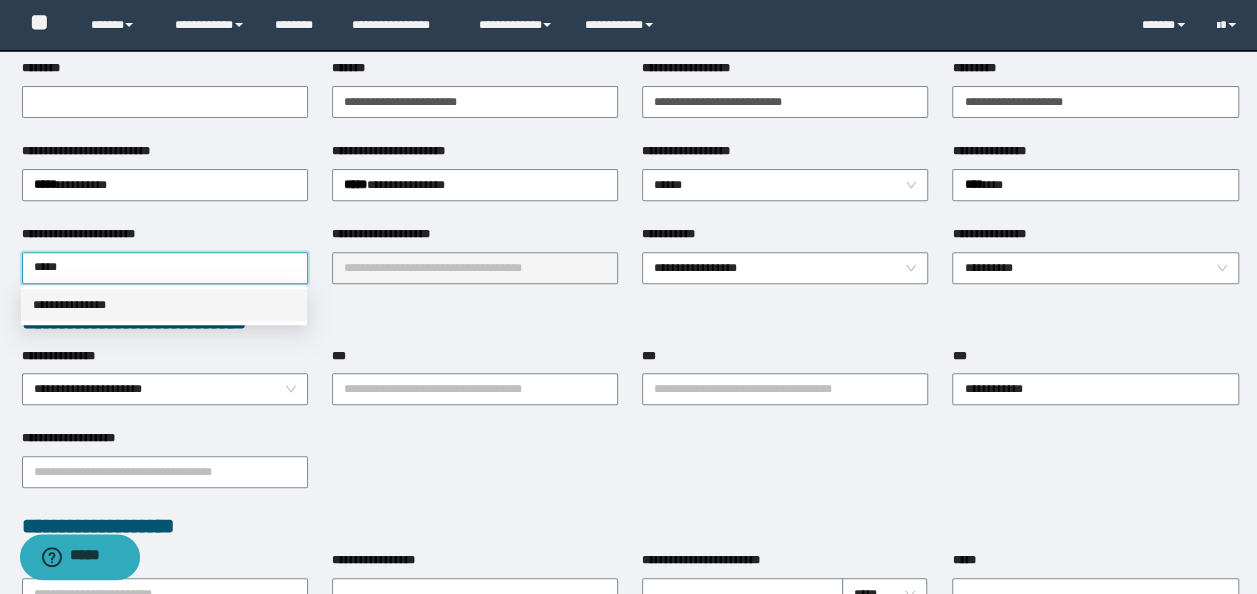 click on "**********" at bounding box center (164, 305) 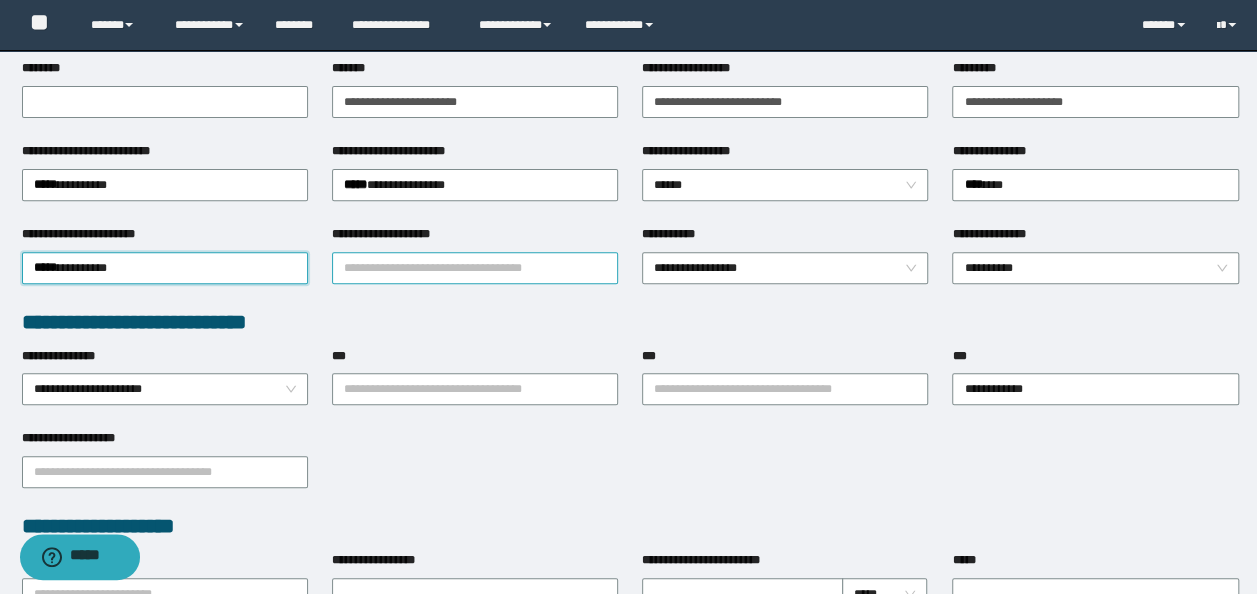 click at bounding box center (475, 268) 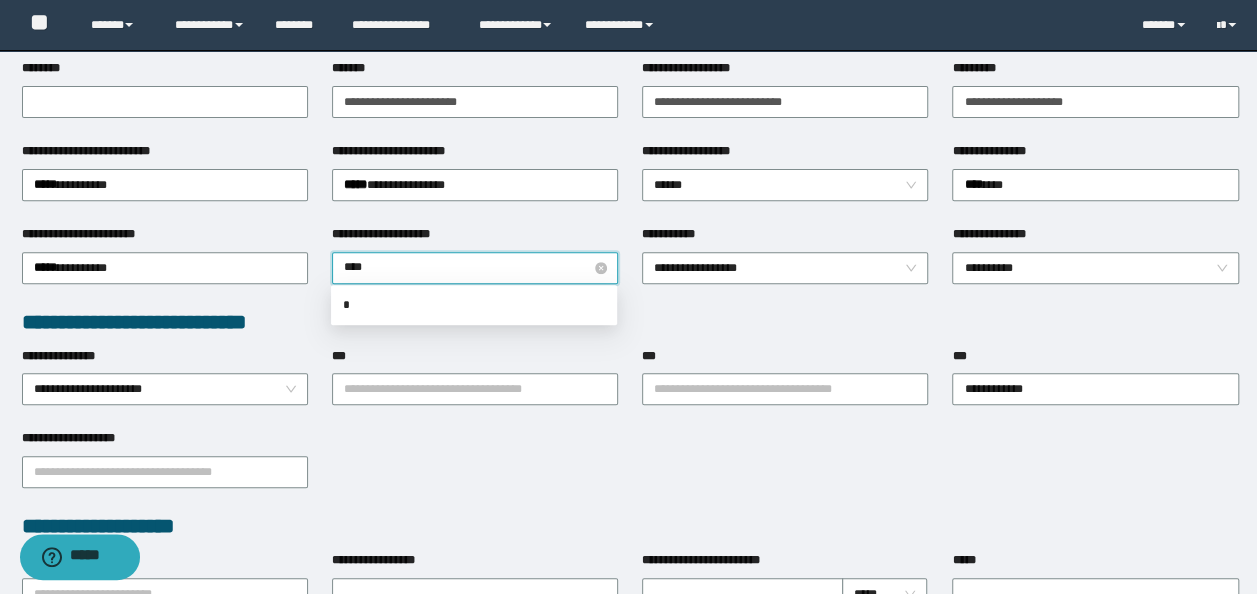 type on "*****" 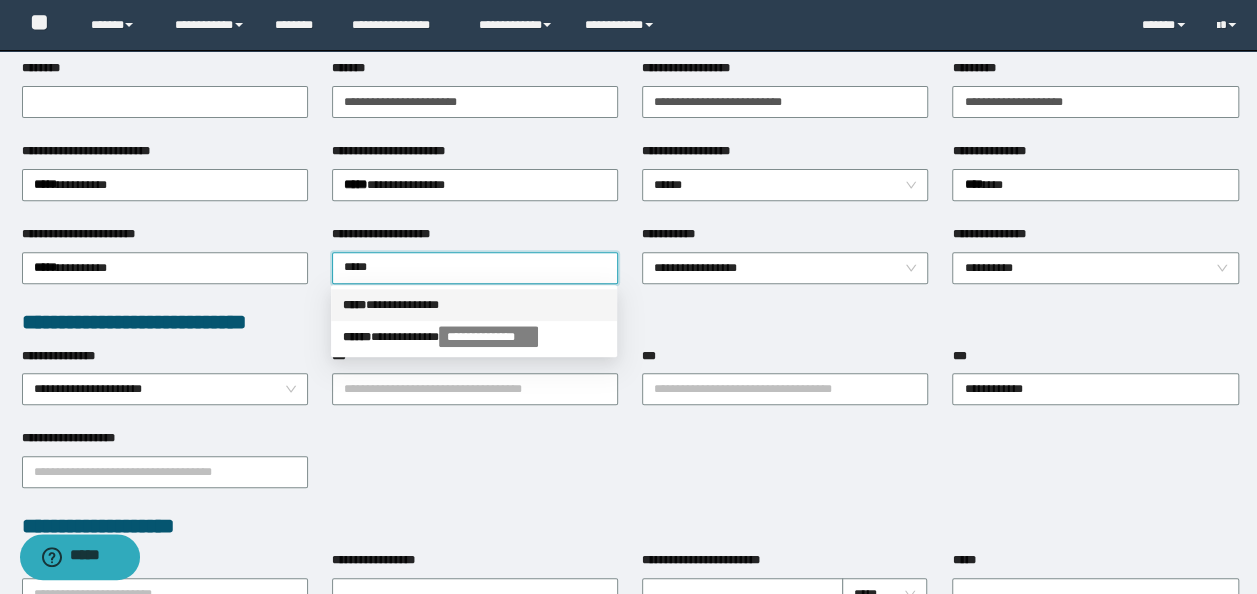 click on "**********" at bounding box center [474, 305] 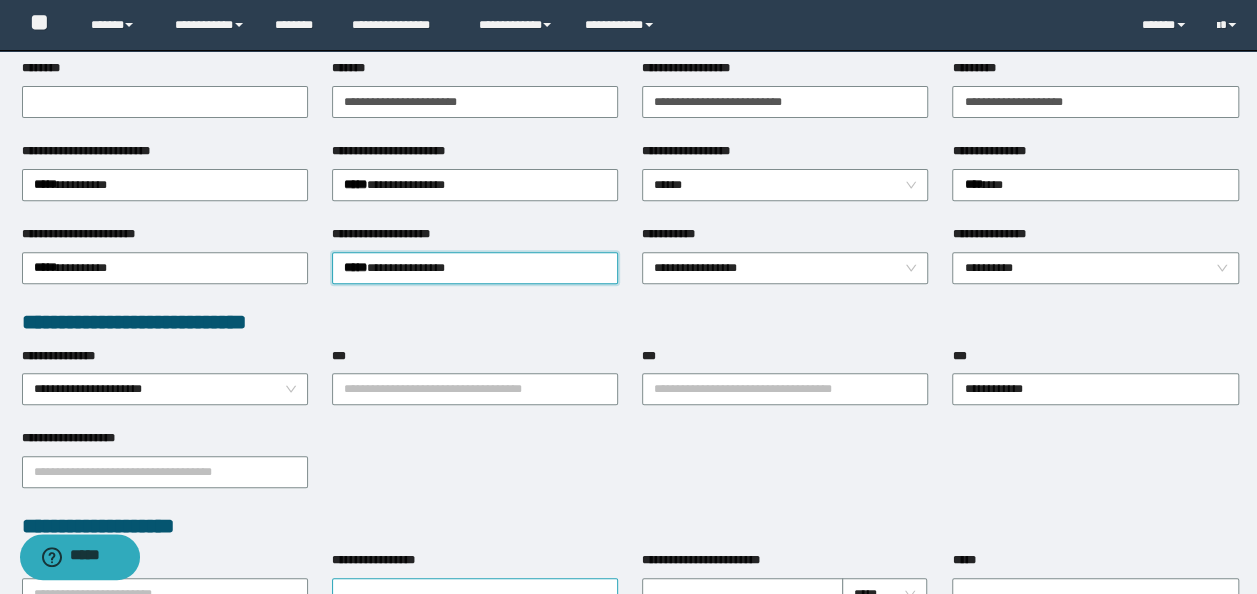 type 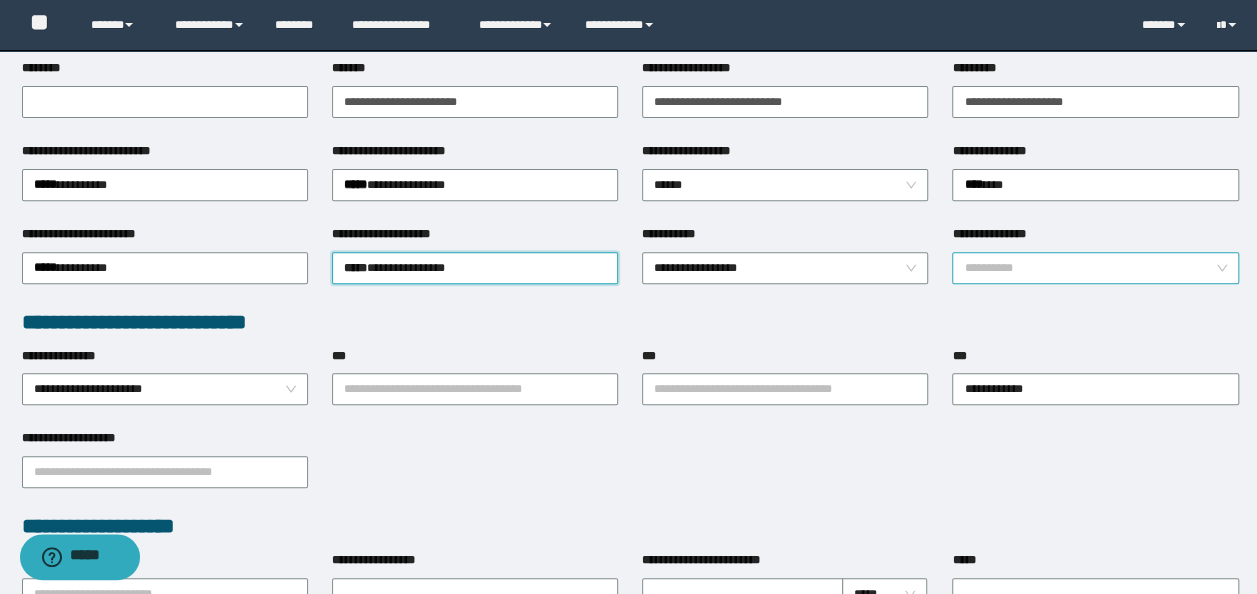 click on "**********" at bounding box center [1095, 268] 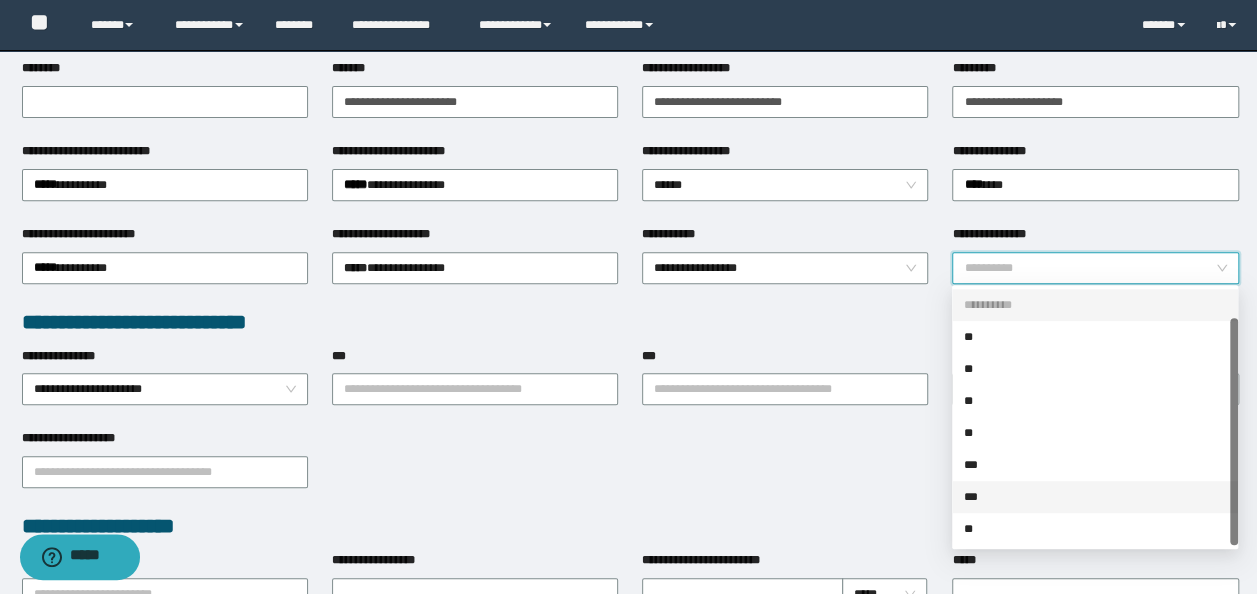 scroll, scrollTop: 32, scrollLeft: 0, axis: vertical 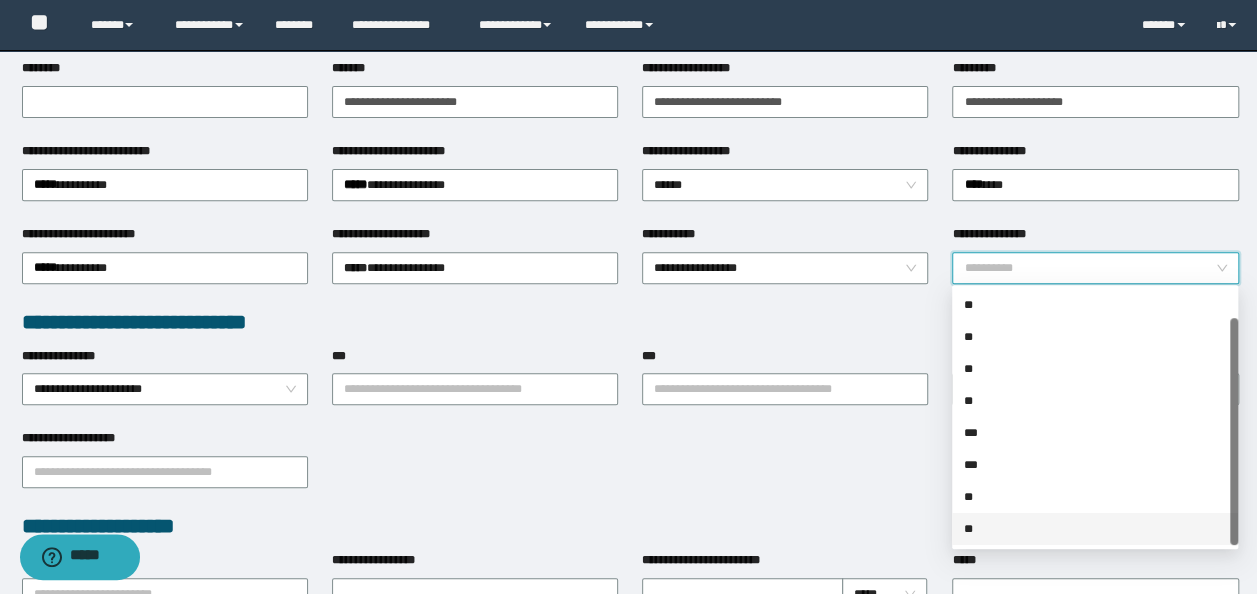 click on "**" at bounding box center [1095, 529] 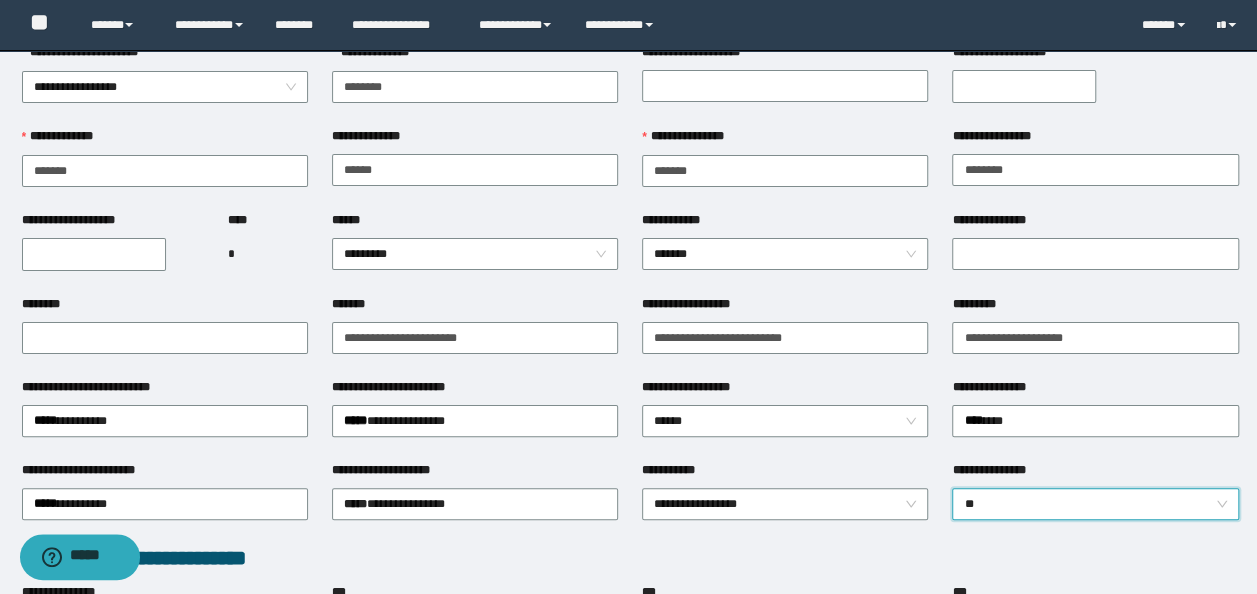 scroll, scrollTop: 0, scrollLeft: 0, axis: both 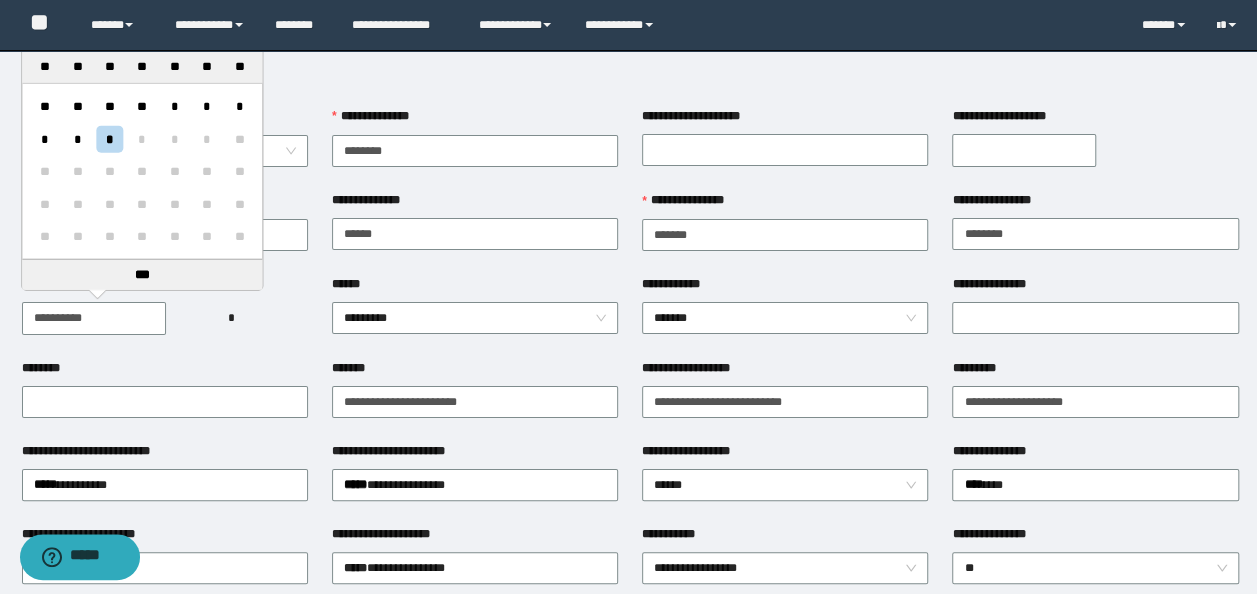 click on "**********" at bounding box center (94, 318) 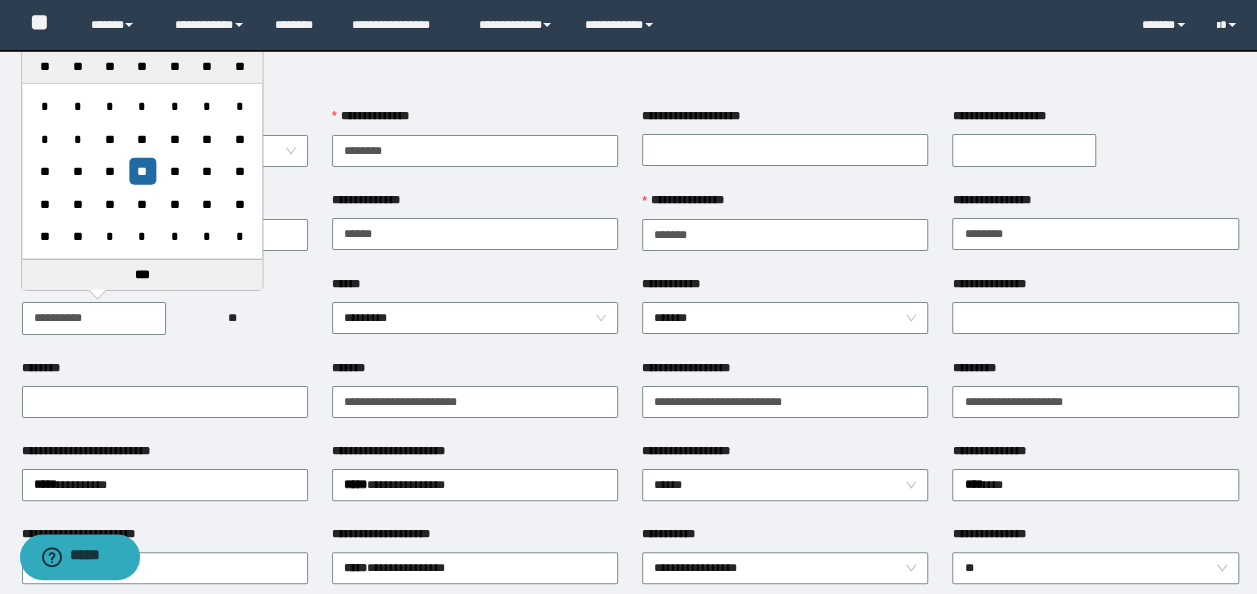 type on "**********" 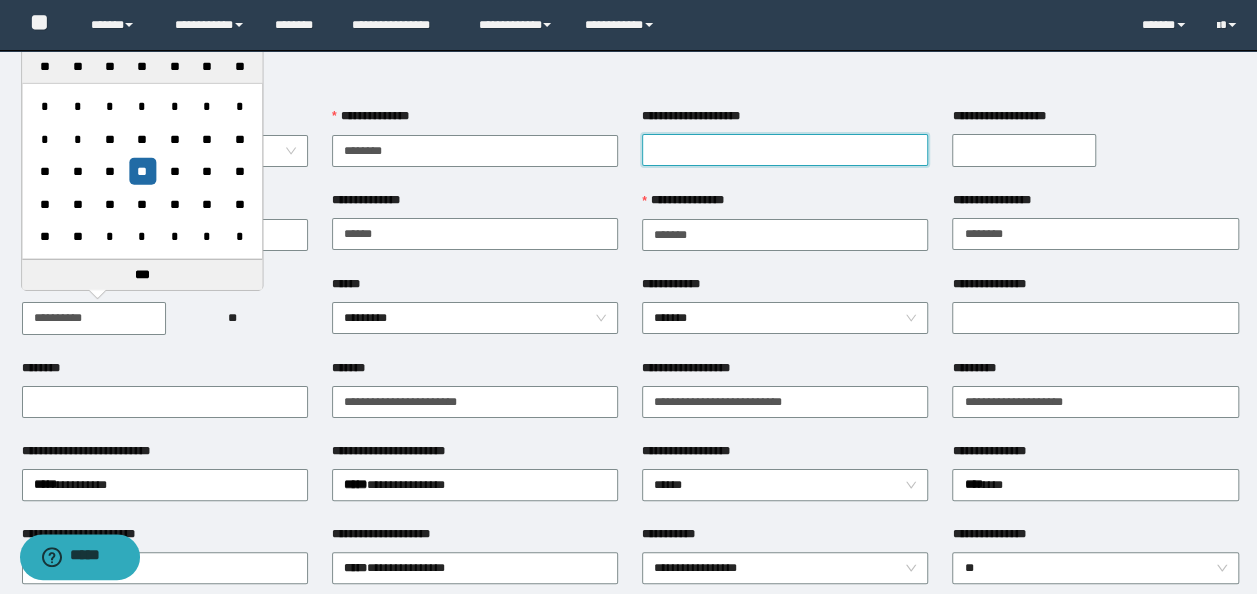 click on "**********" at bounding box center [785, 150] 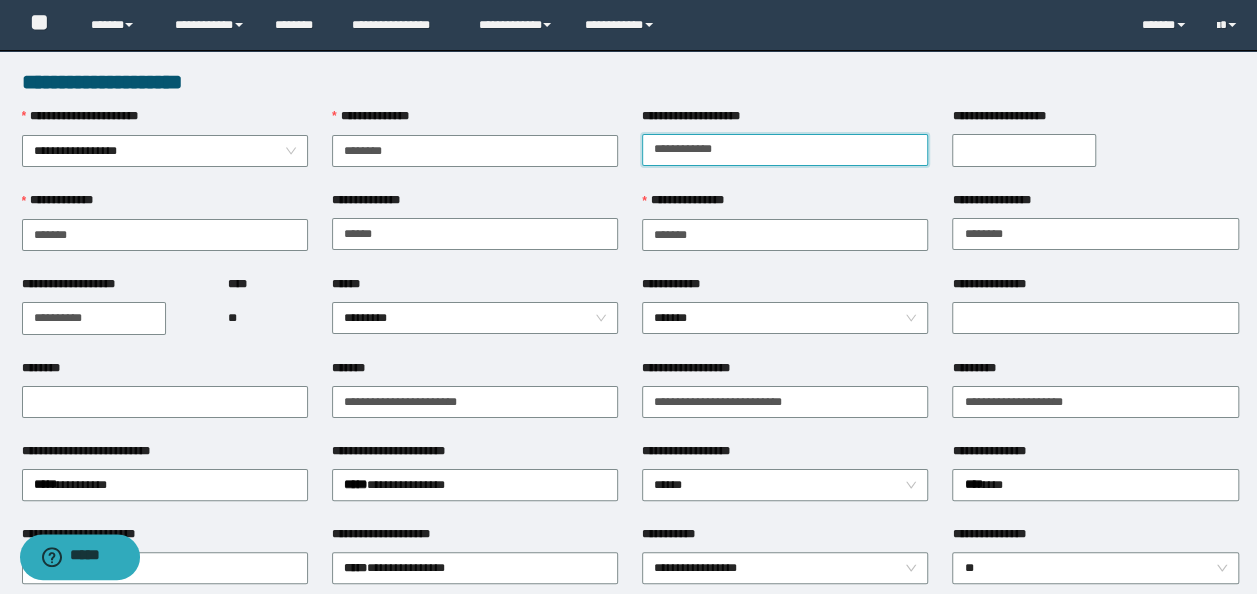 type on "**********" 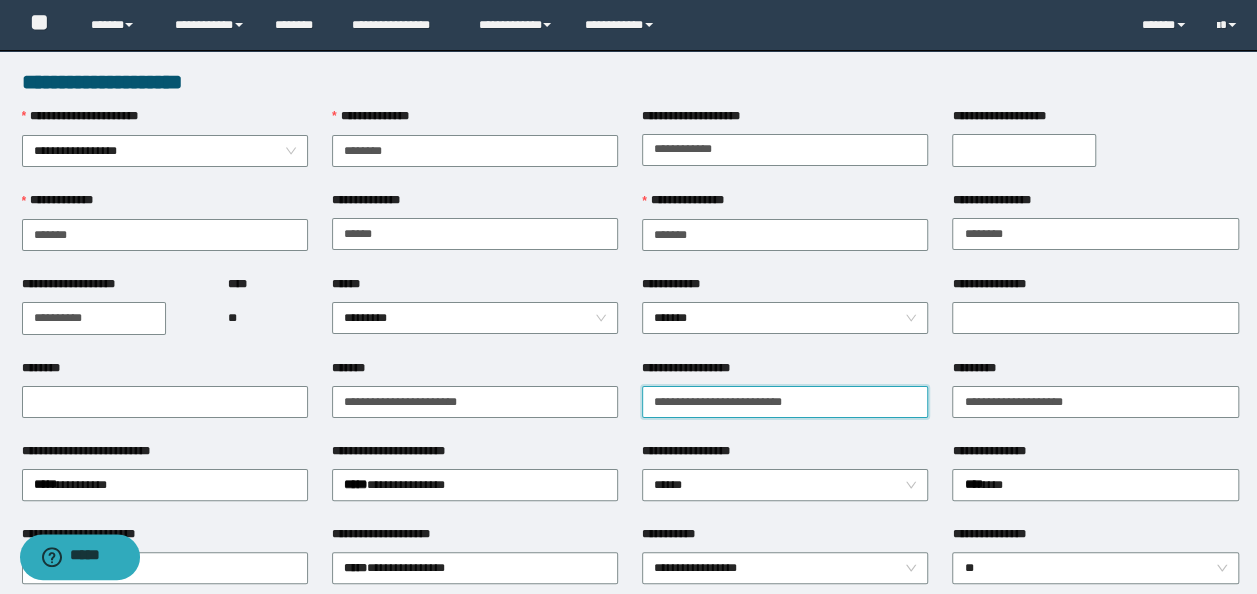 drag, startPoint x: 834, startPoint y: 399, endPoint x: 238, endPoint y: 356, distance: 597.54913 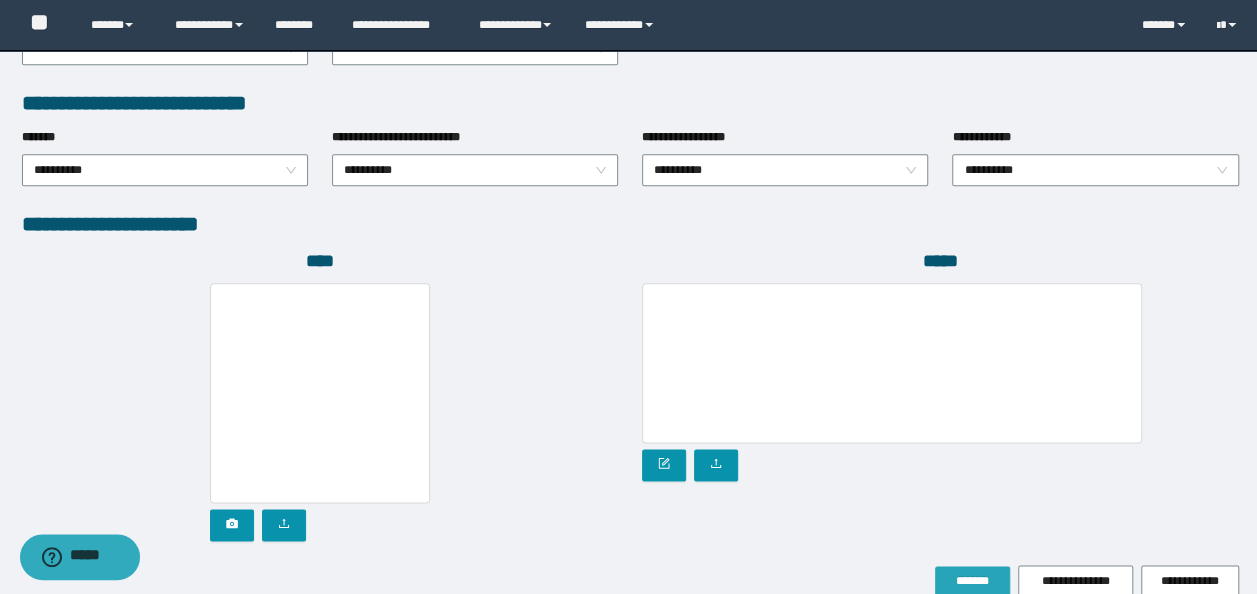 scroll, scrollTop: 1108, scrollLeft: 0, axis: vertical 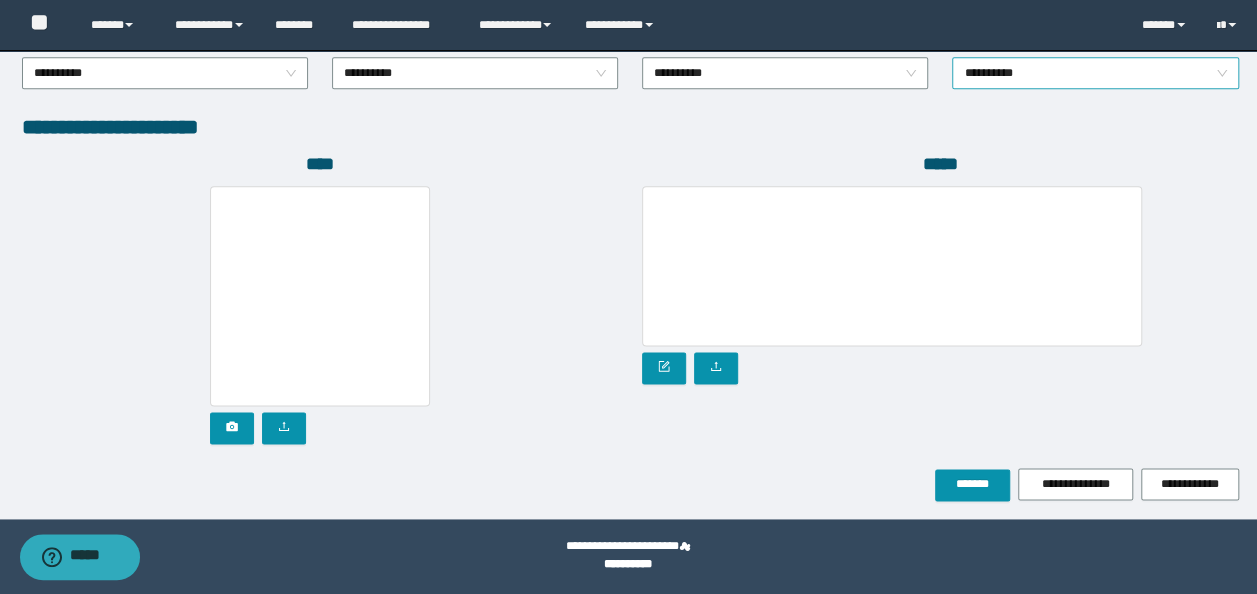 click on "**********" at bounding box center [1095, 73] 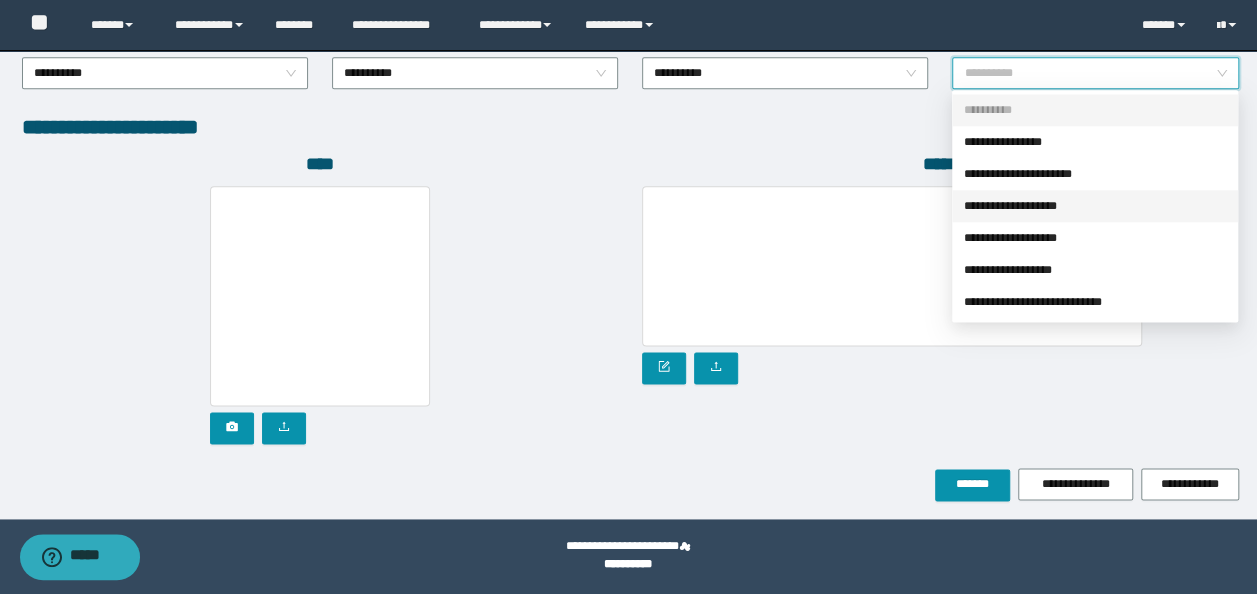 click on "**********" at bounding box center (1095, 206) 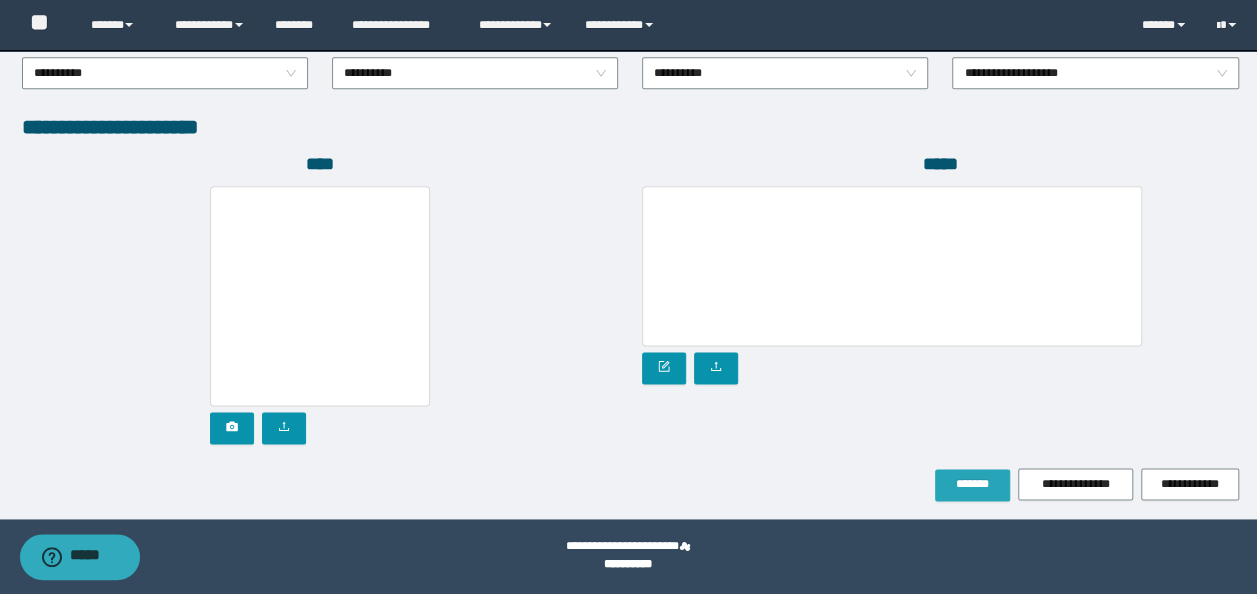 click on "*******" at bounding box center [972, 484] 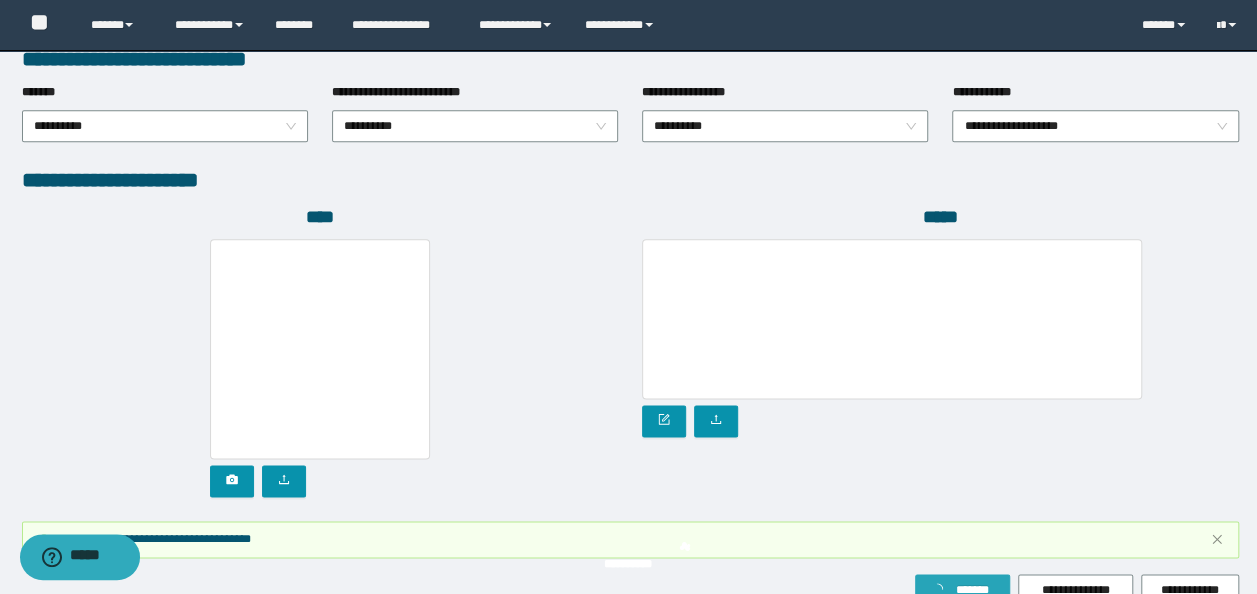 scroll, scrollTop: 1160, scrollLeft: 0, axis: vertical 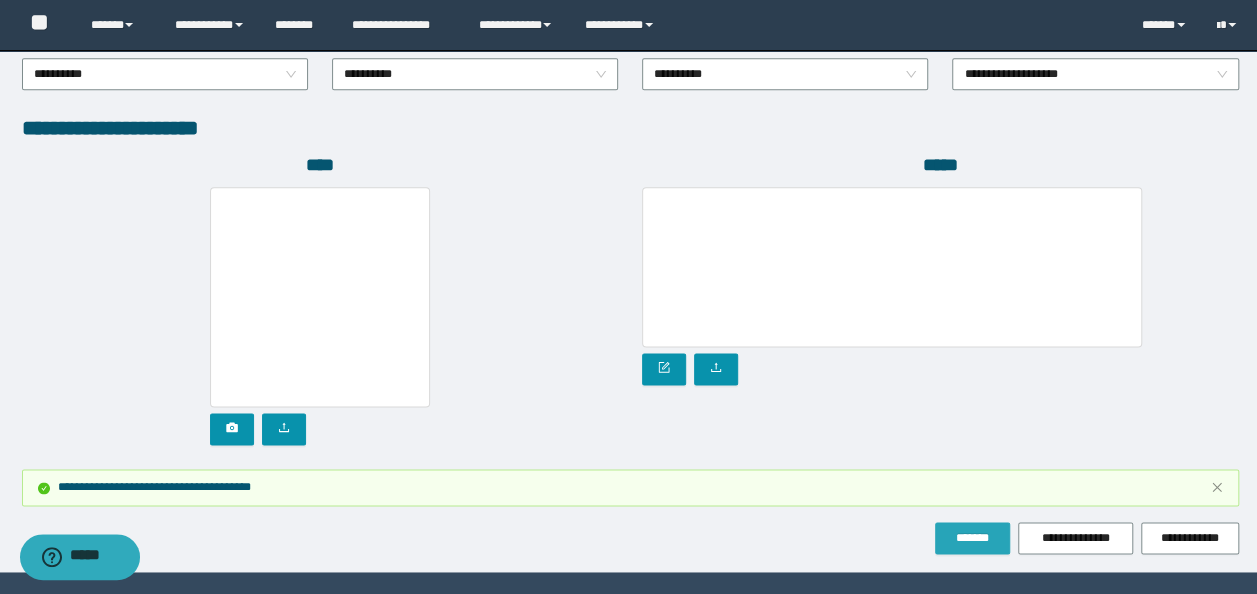 click on "*******" at bounding box center [972, 538] 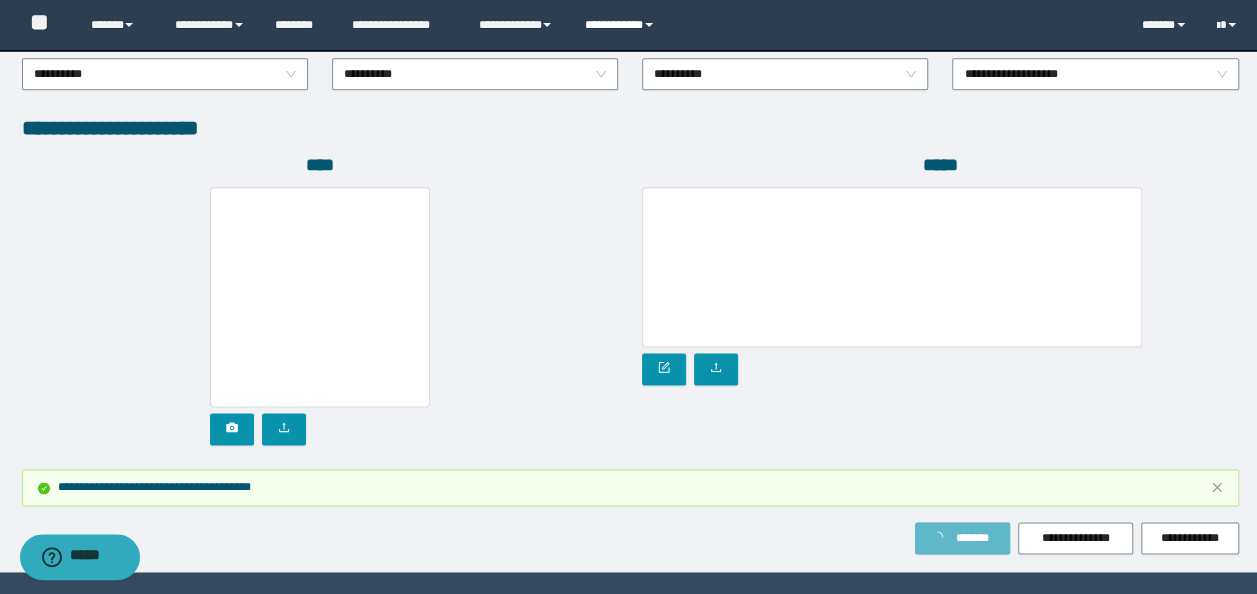 click on "**********" at bounding box center (622, 25) 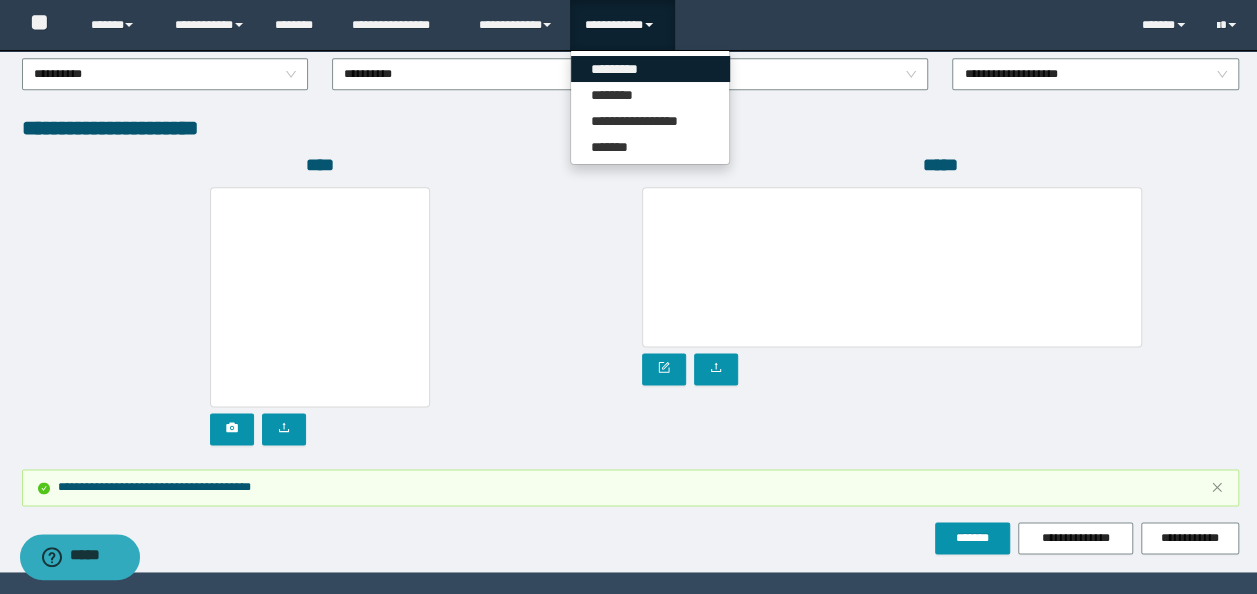 click on "*********" at bounding box center [650, 69] 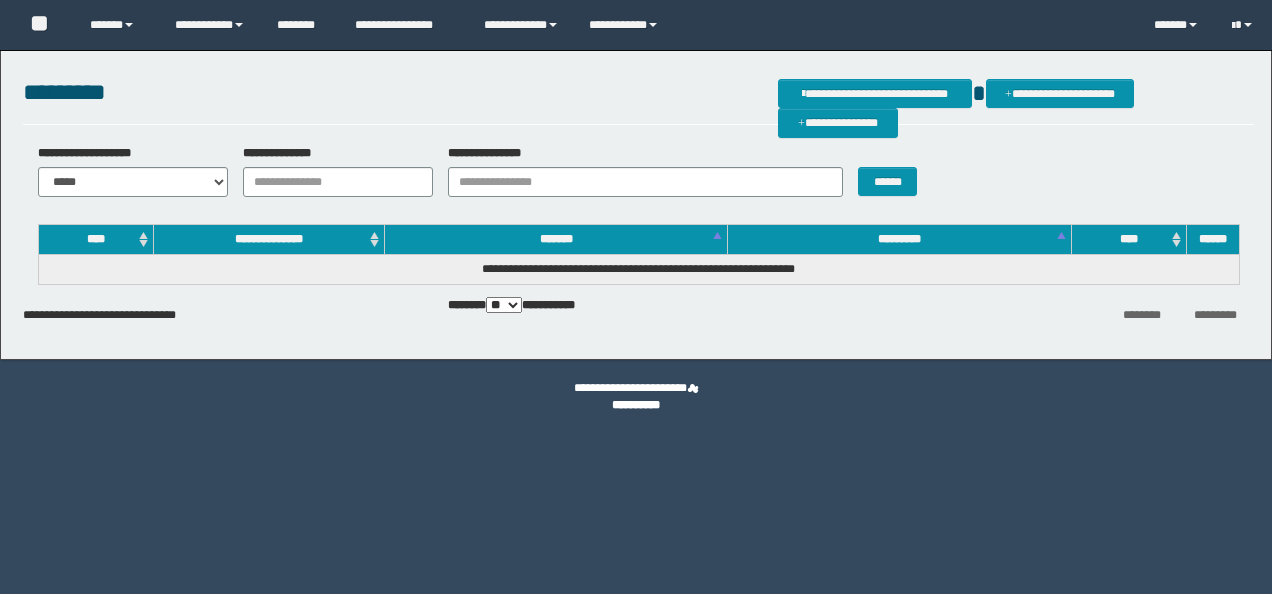 scroll, scrollTop: 0, scrollLeft: 0, axis: both 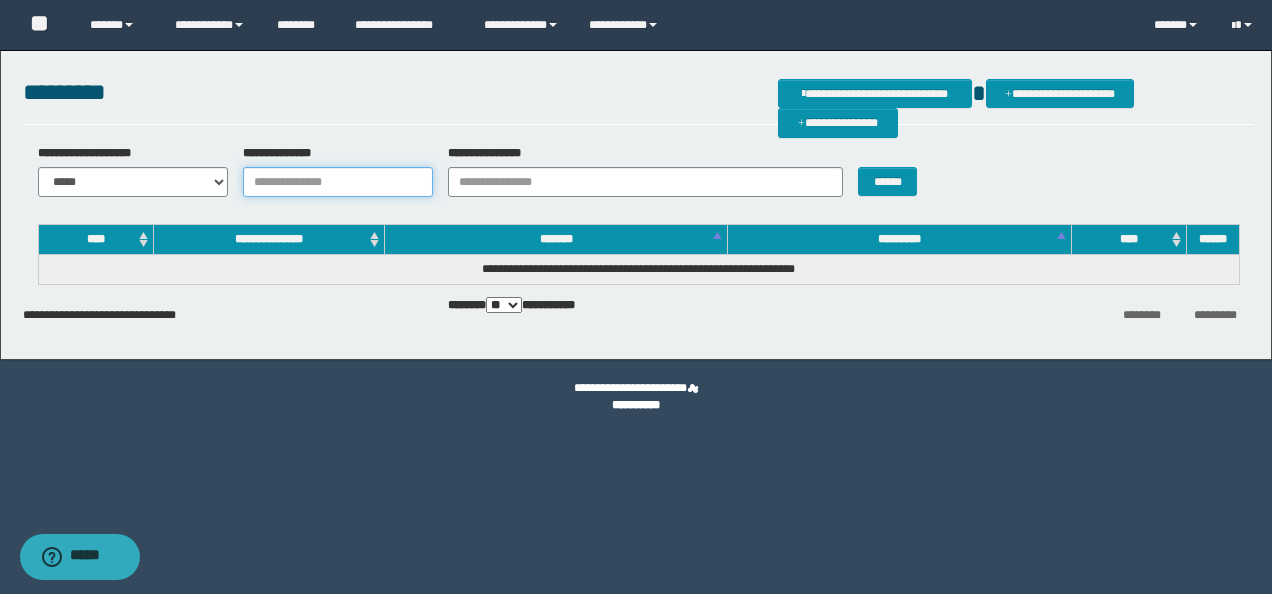 click on "**********" at bounding box center (338, 182) 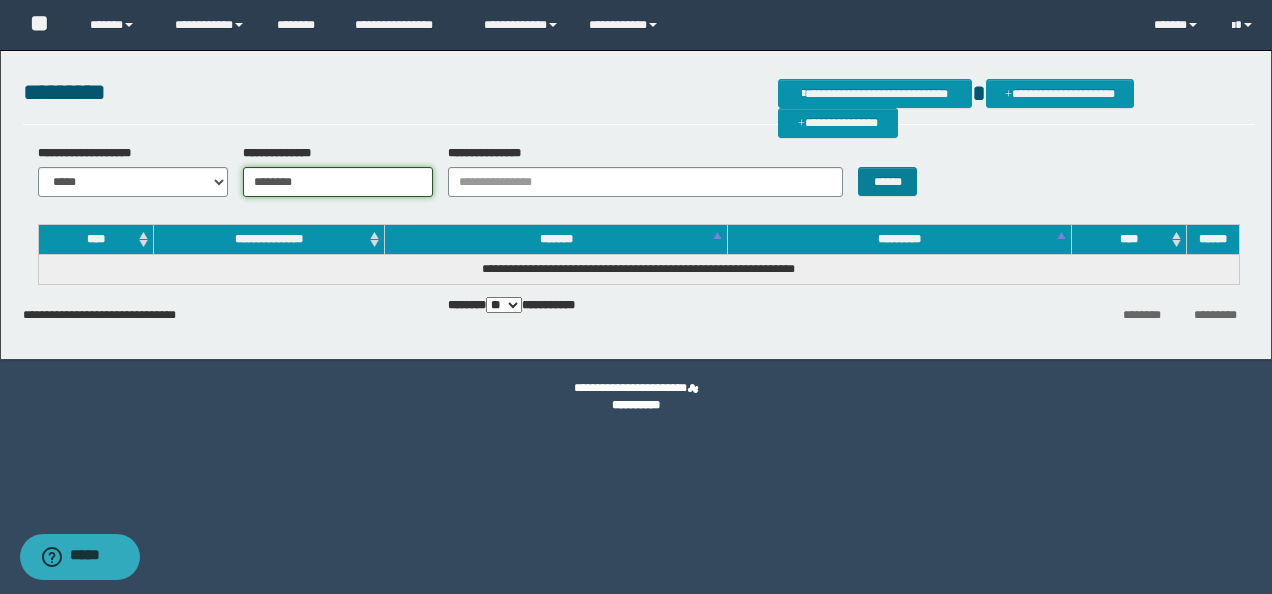 type on "********" 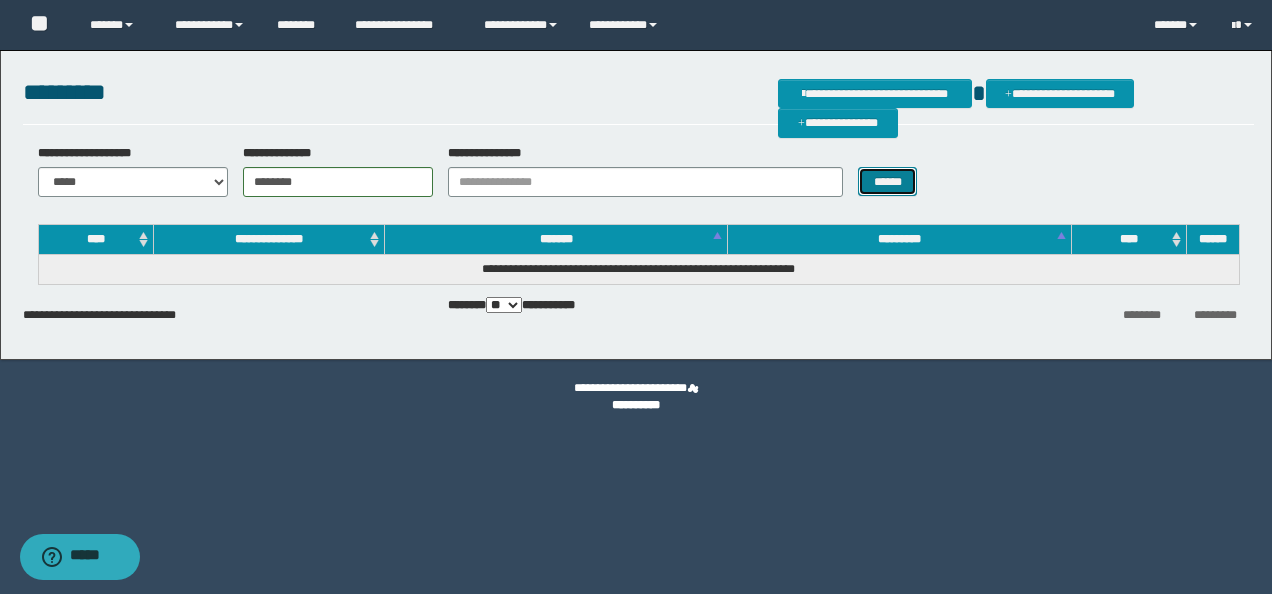 click on "******" at bounding box center [887, 181] 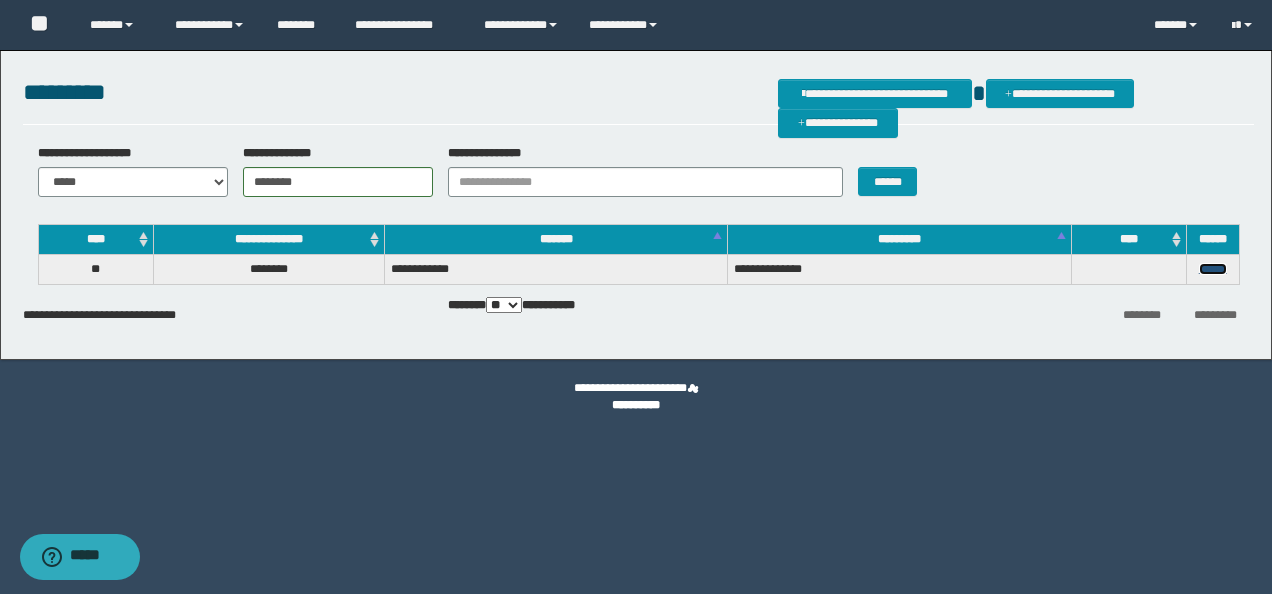 click on "******" at bounding box center [1213, 269] 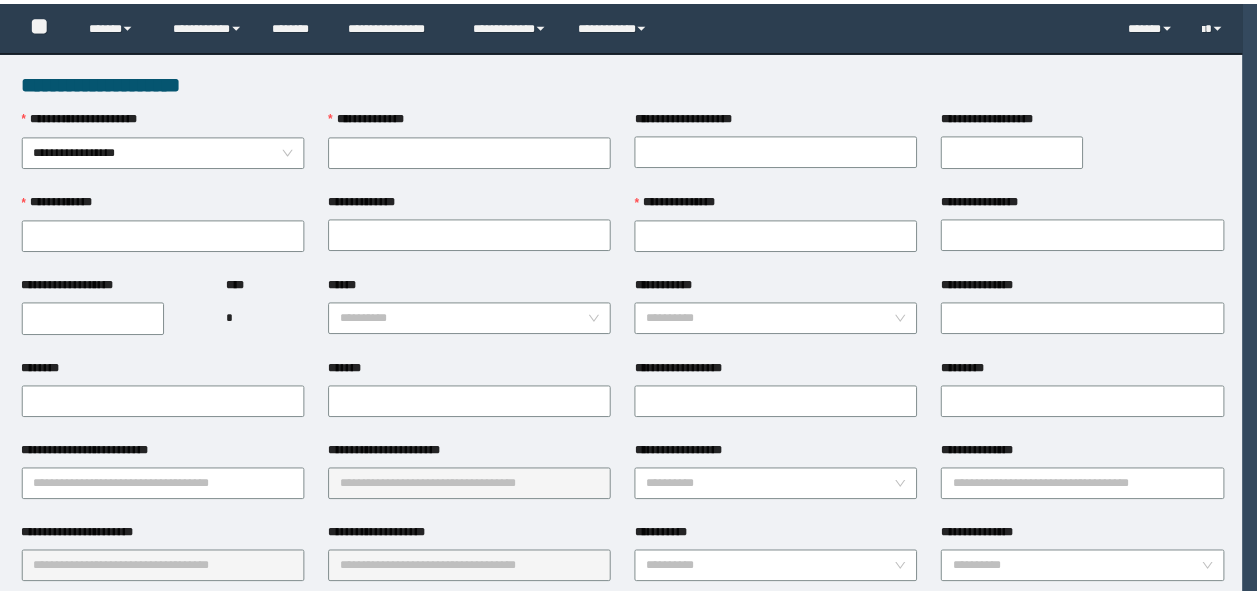 scroll, scrollTop: 0, scrollLeft: 0, axis: both 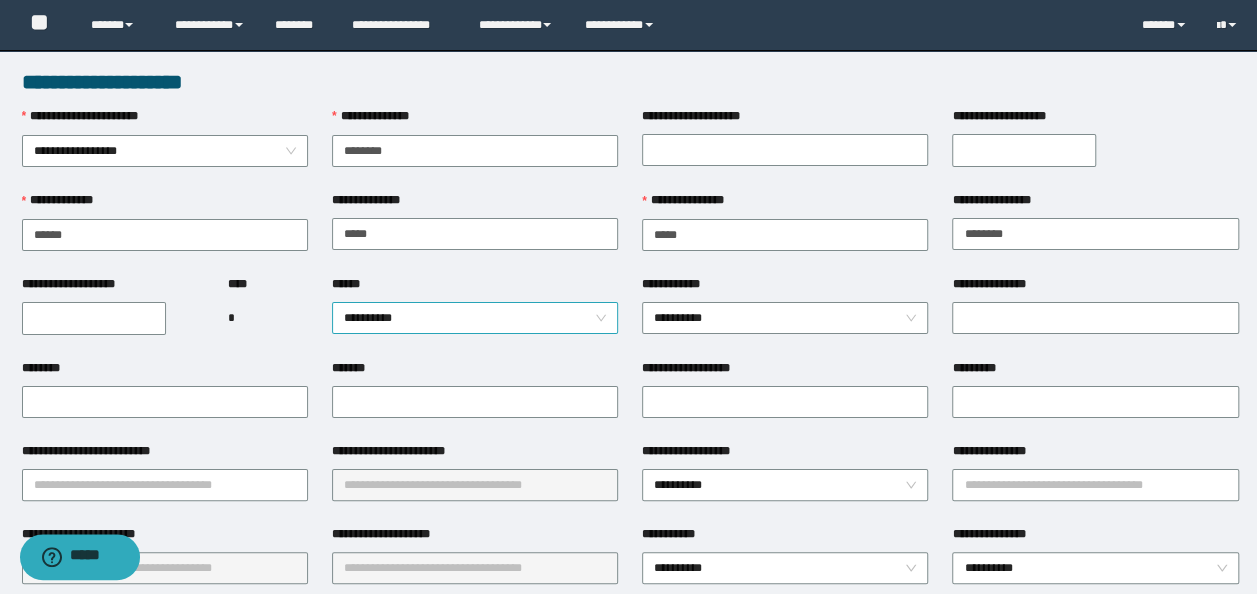 click on "**********" at bounding box center (475, 318) 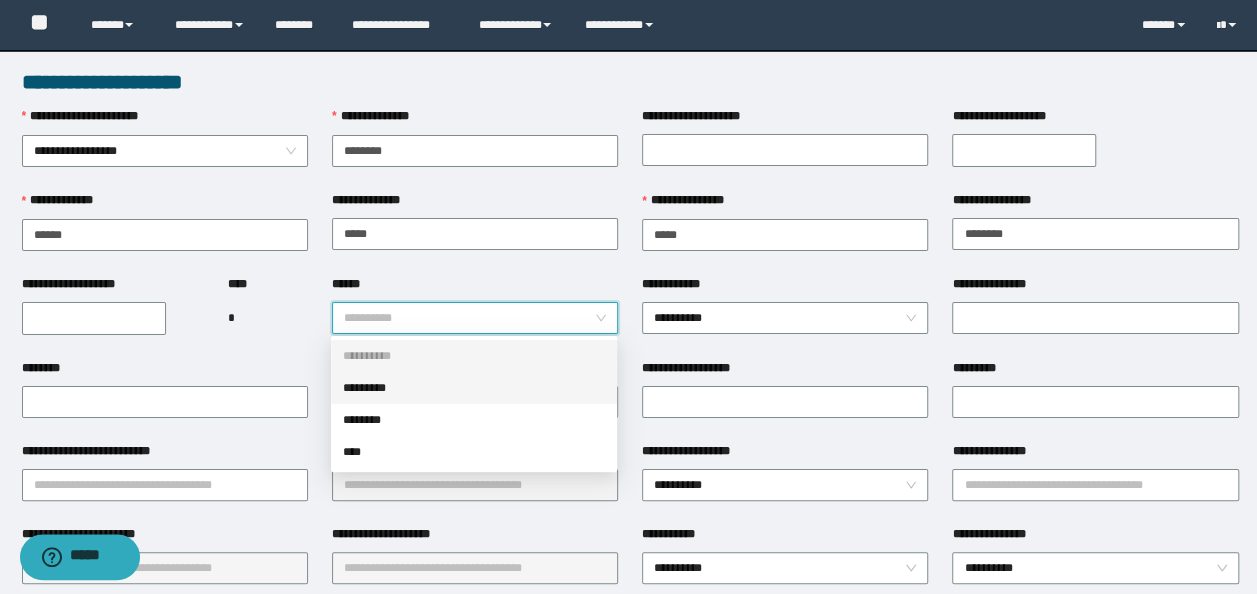 click on "*********" at bounding box center [474, 388] 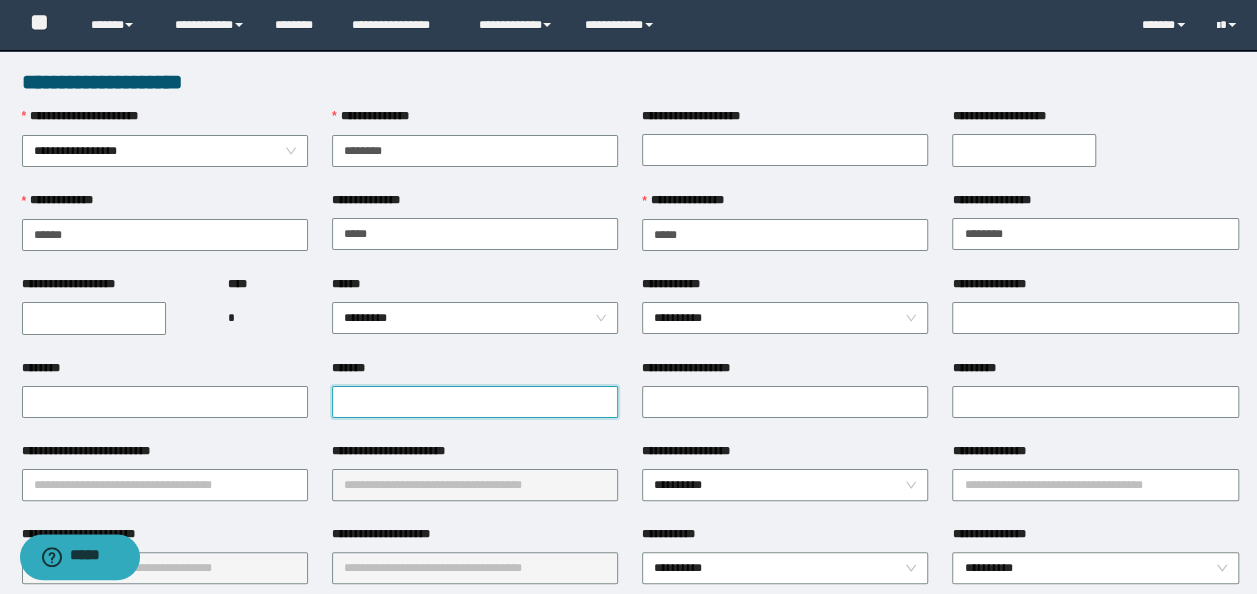 click on "*******" at bounding box center [475, 402] 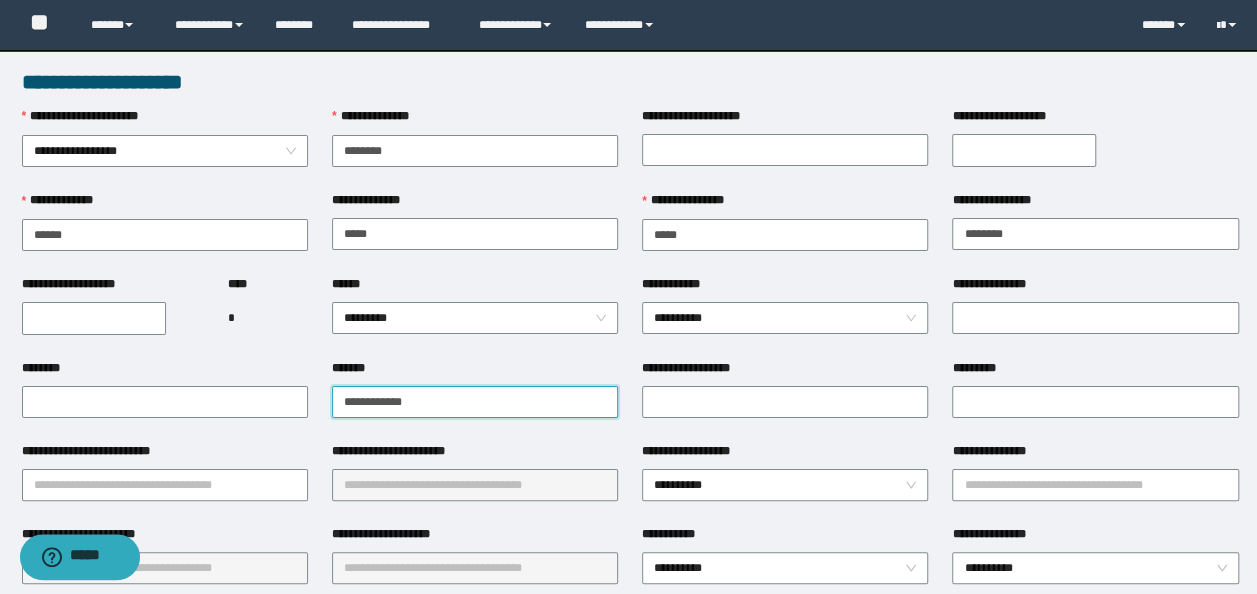 type on "**********" 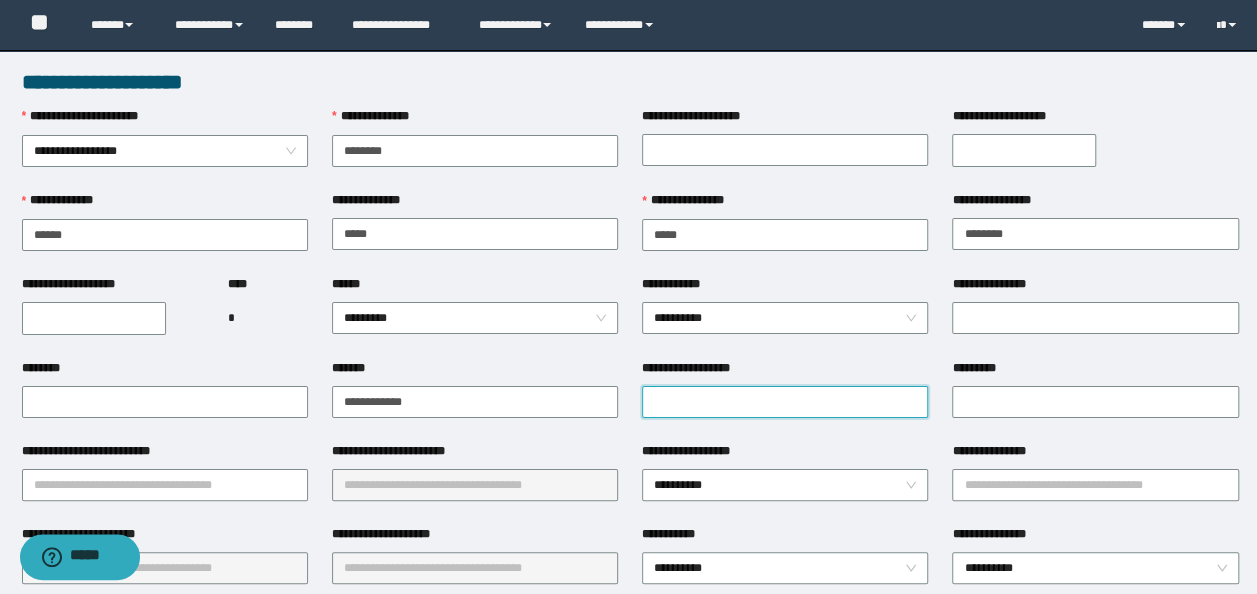 click on "**********" at bounding box center [785, 402] 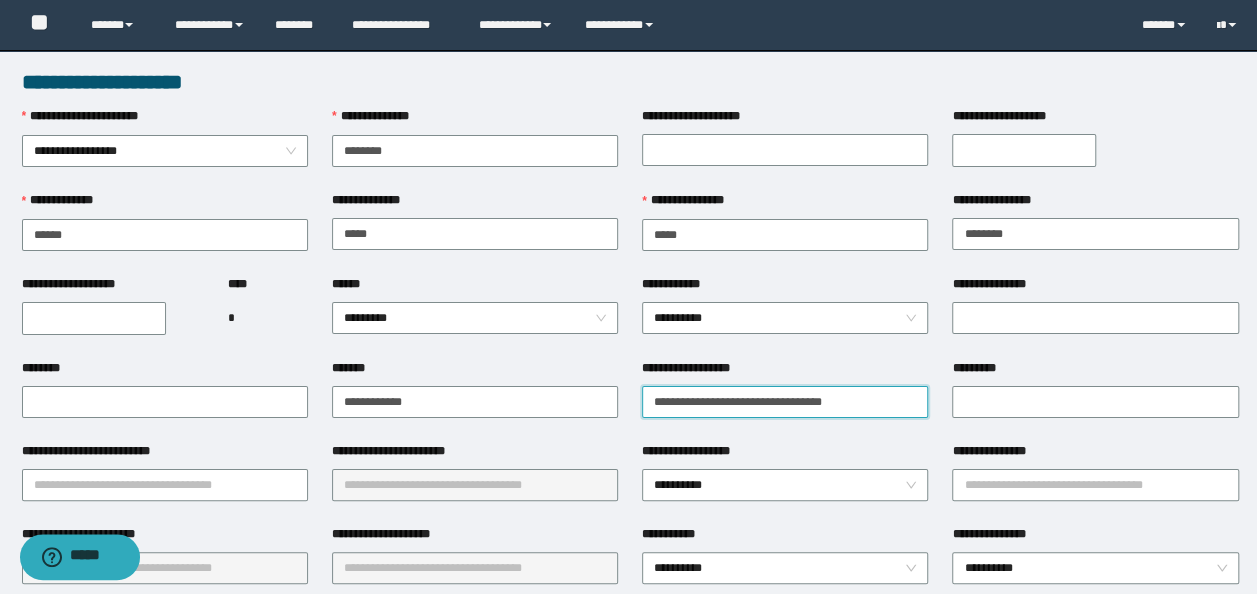 type on "**********" 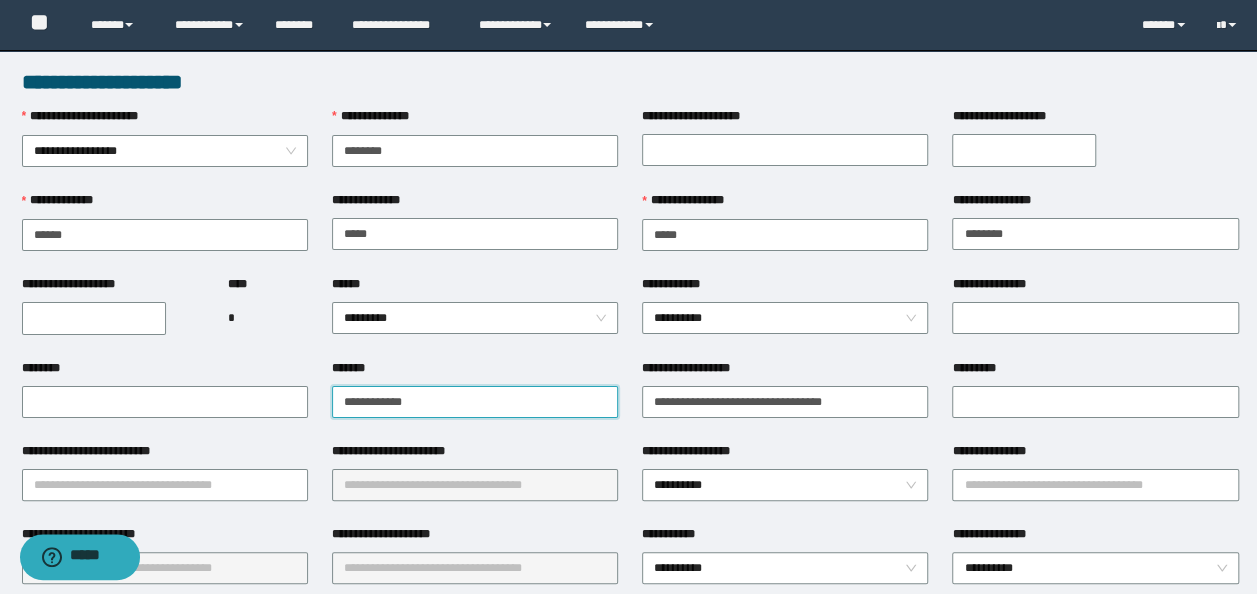 click on "**********" at bounding box center [475, 402] 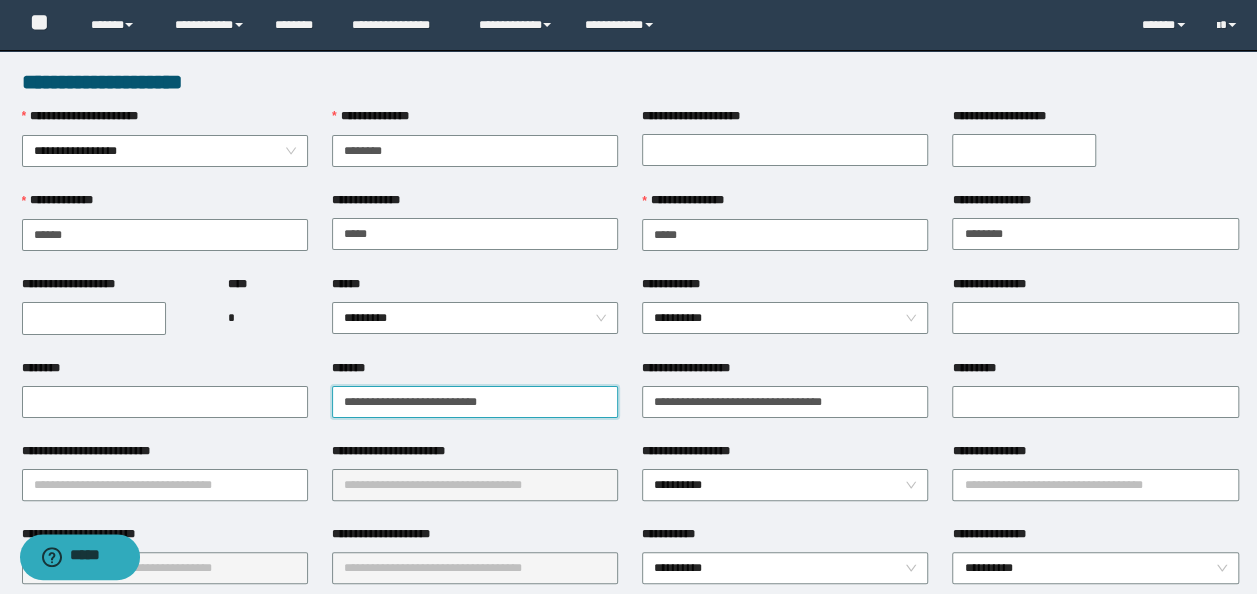 drag, startPoint x: 40, startPoint y: 384, endPoint x: -4, endPoint y: 380, distance: 44.181442 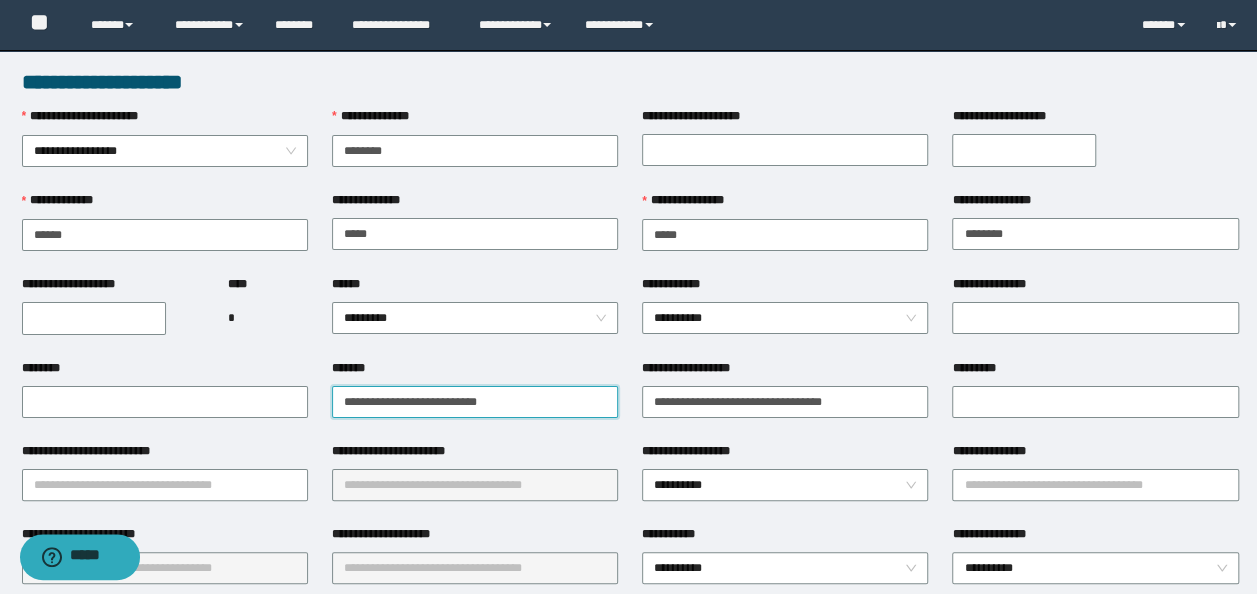 type on "**********" 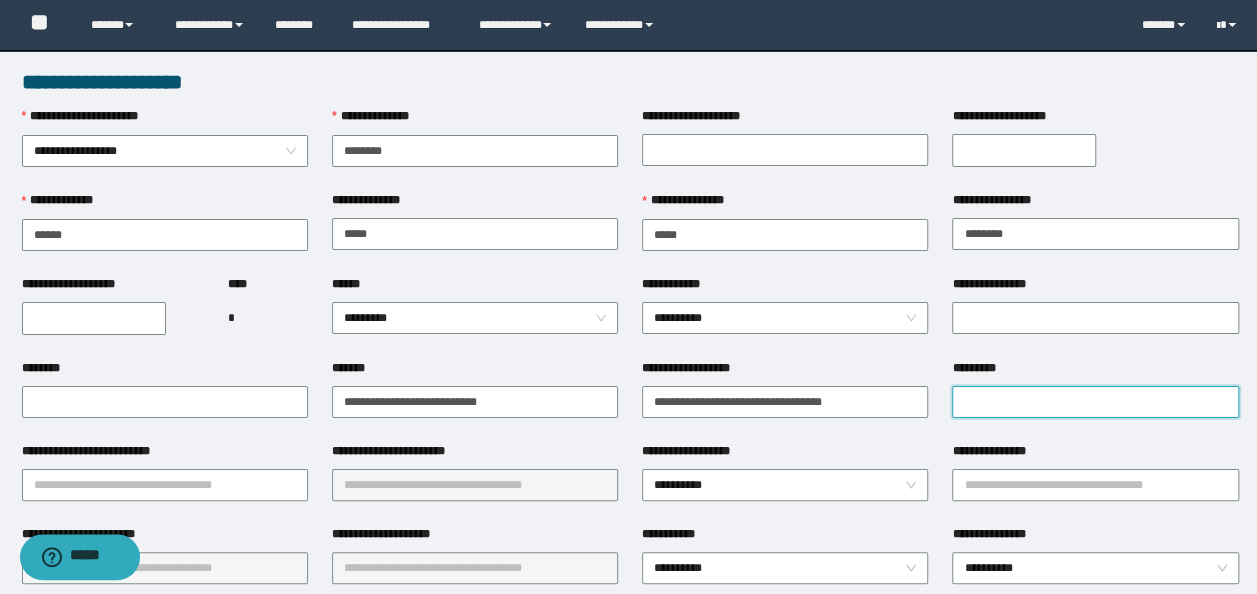 click on "*********" at bounding box center [1095, 402] 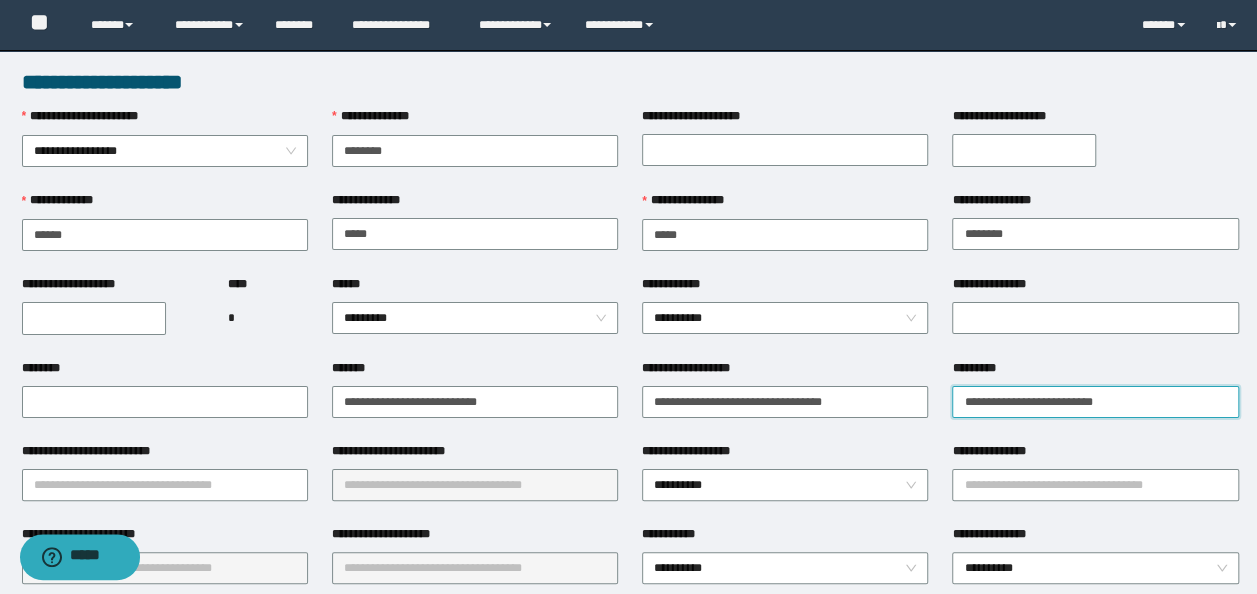 drag, startPoint x: 998, startPoint y: 408, endPoint x: 154, endPoint y: 314, distance: 849.21844 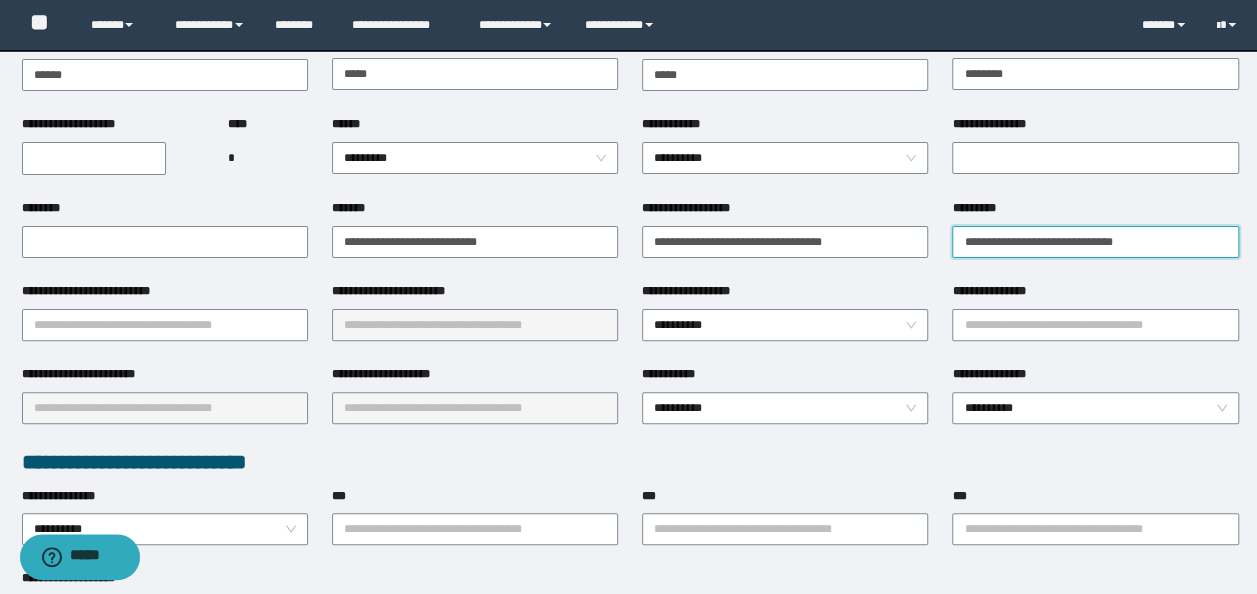 scroll, scrollTop: 200, scrollLeft: 0, axis: vertical 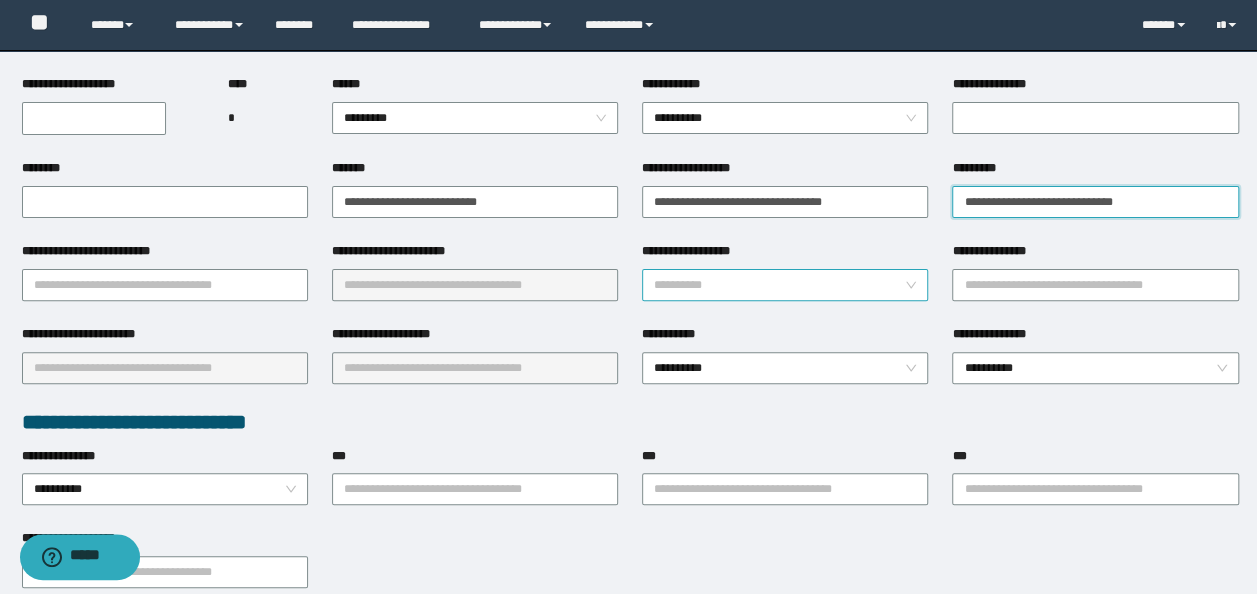 click on "**********" at bounding box center [785, 285] 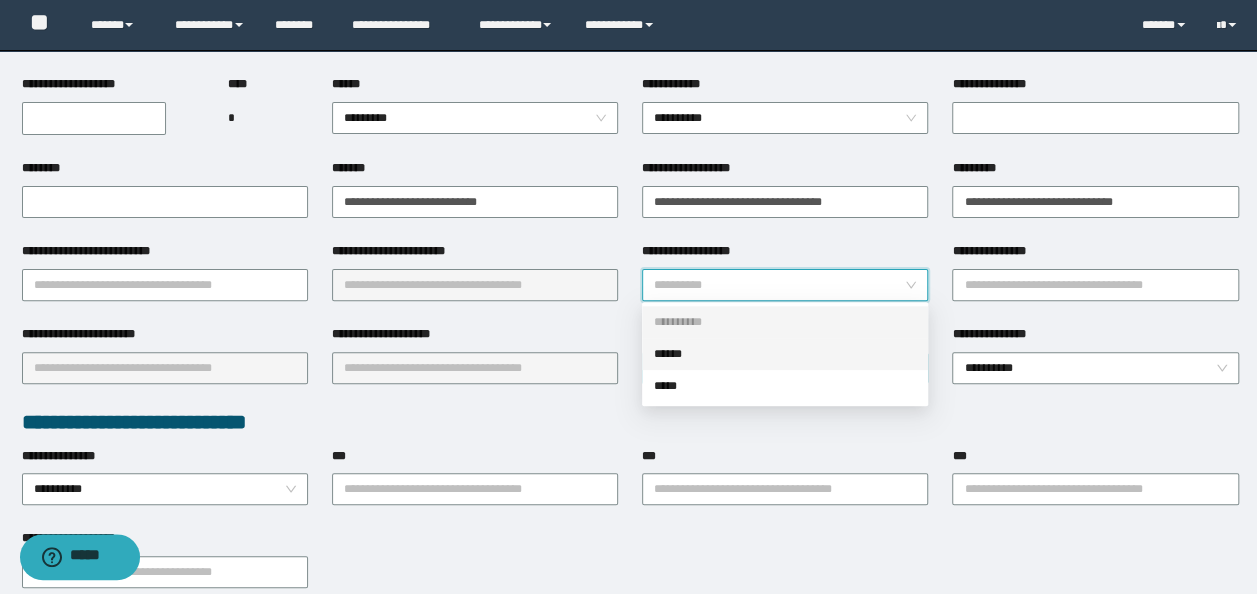 drag, startPoint x: 692, startPoint y: 354, endPoint x: 705, endPoint y: 352, distance: 13.152946 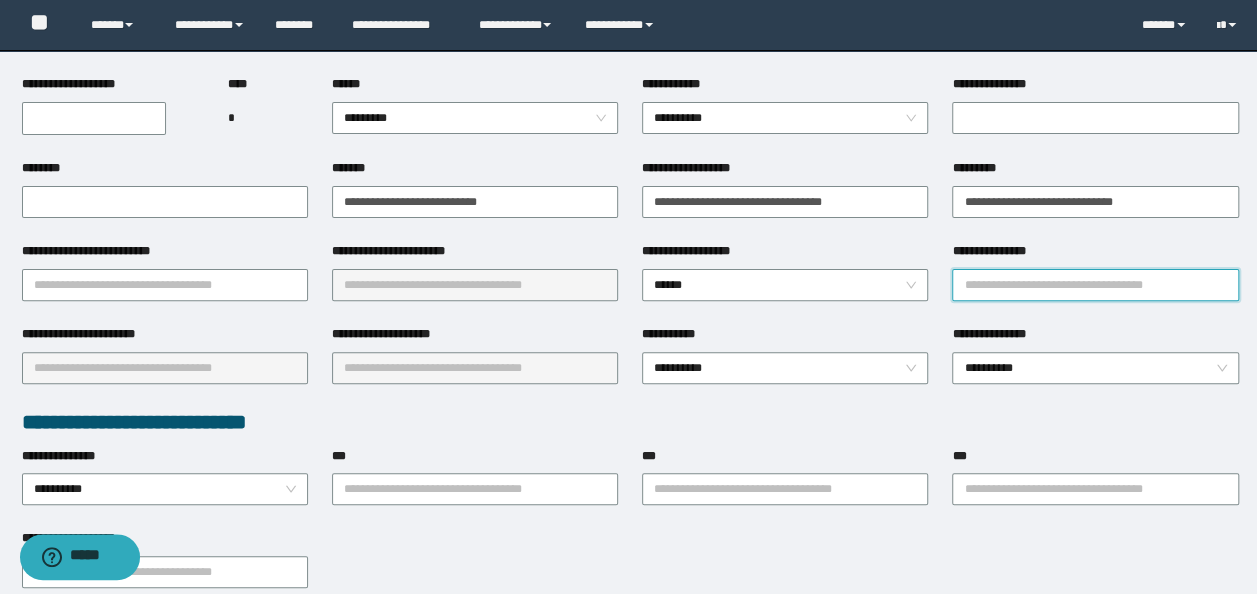 click on "**********" at bounding box center [1095, 285] 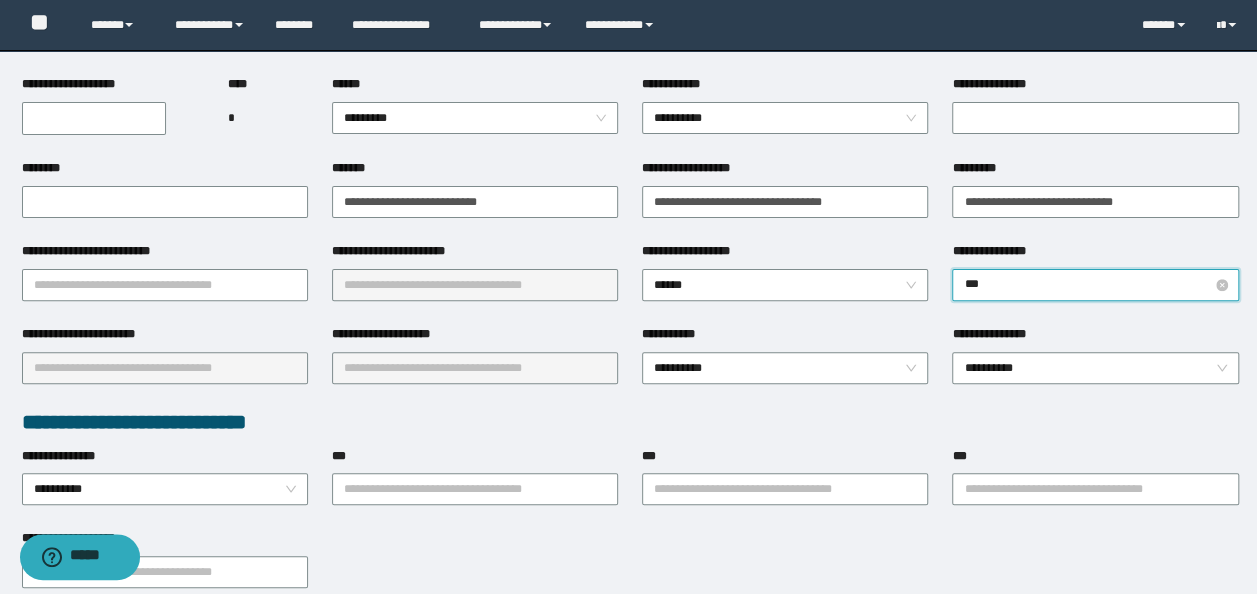 type on "****" 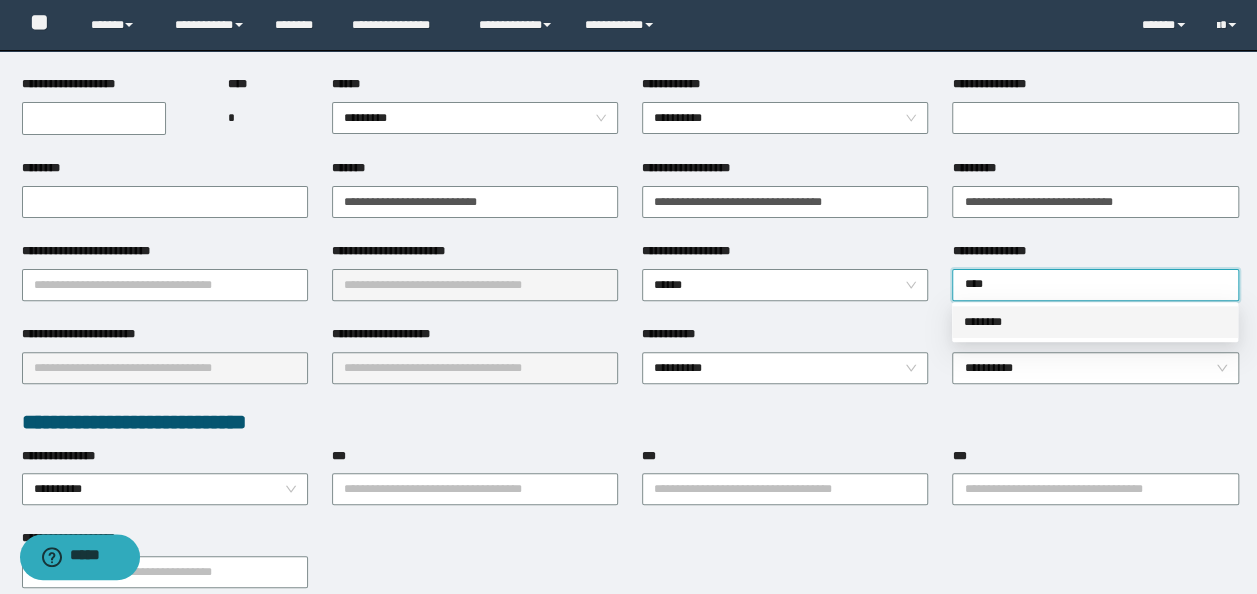 click on "********" at bounding box center (1095, 322) 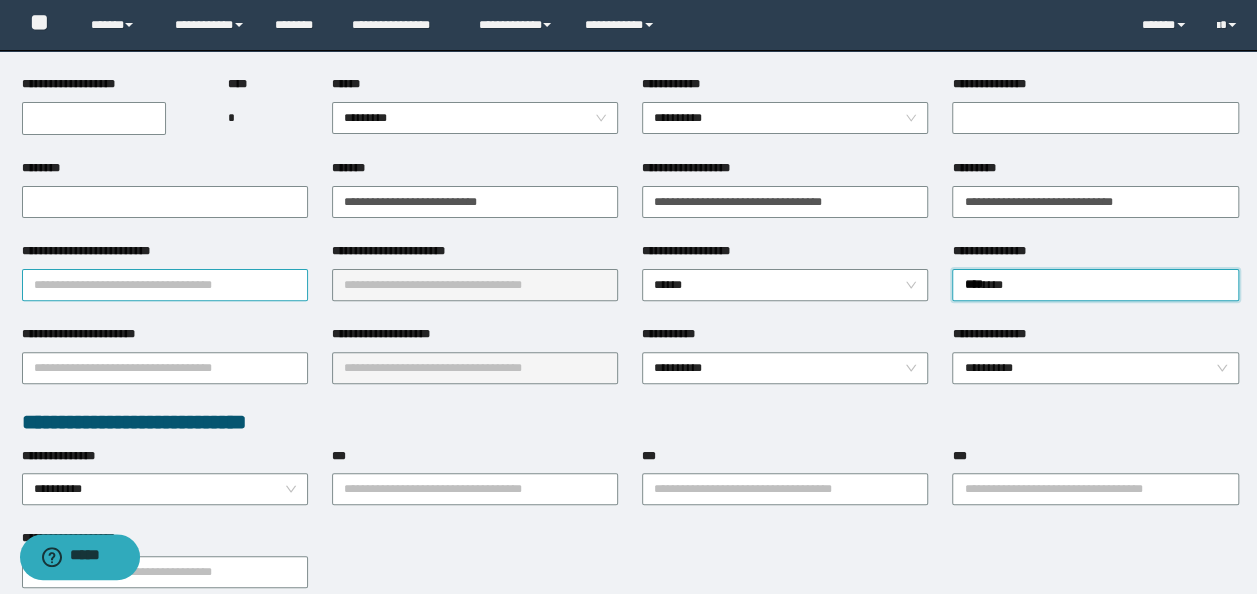 click on "**********" at bounding box center [165, 285] 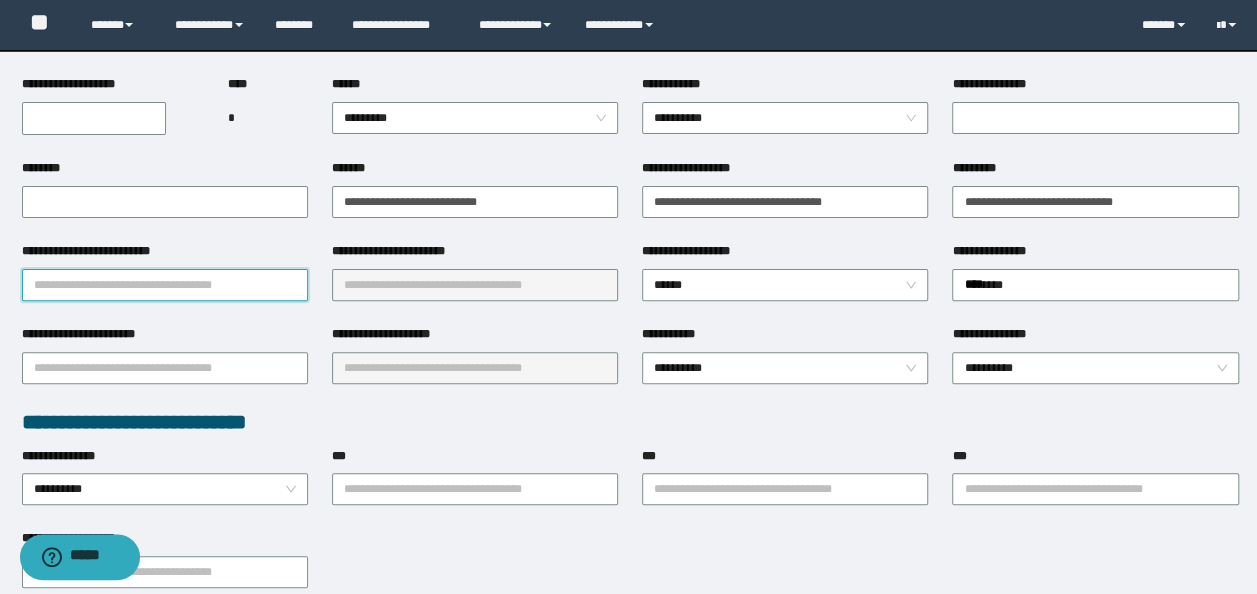click on "**********" at bounding box center (165, 285) 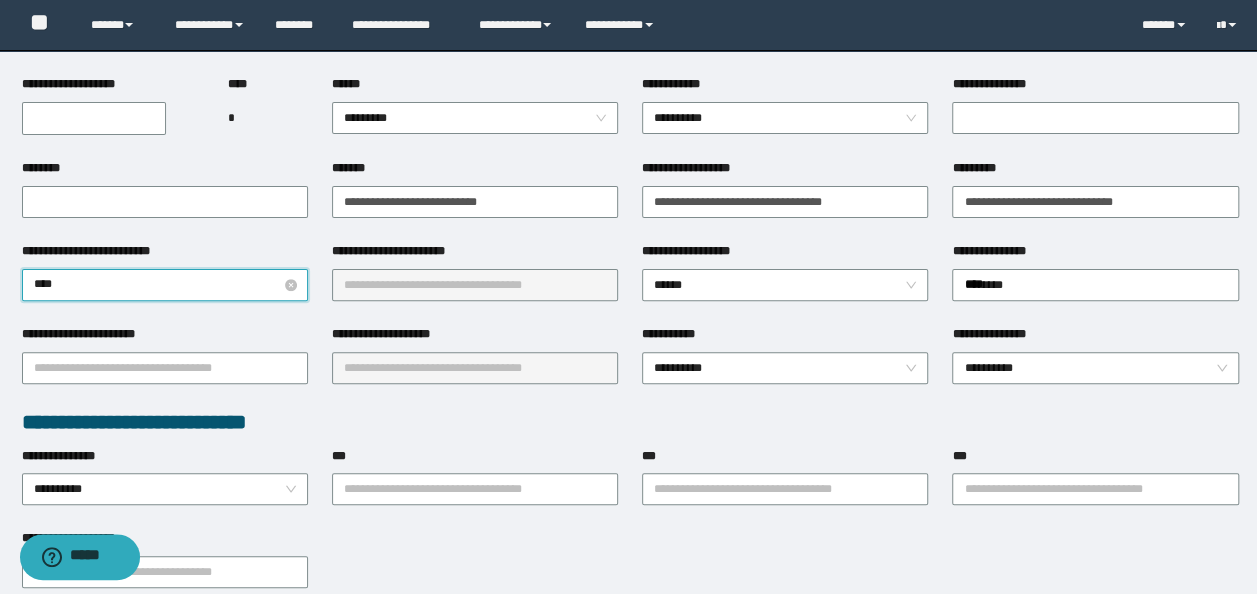 type on "*****" 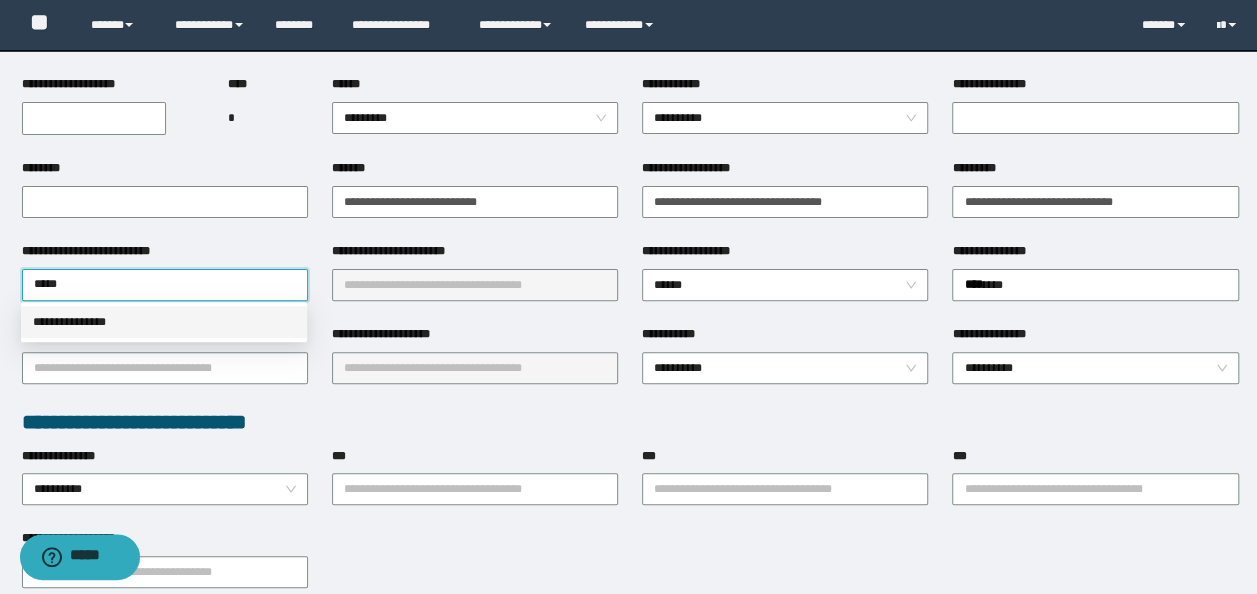 drag, startPoint x: 196, startPoint y: 333, endPoint x: 224, endPoint y: 325, distance: 29.12044 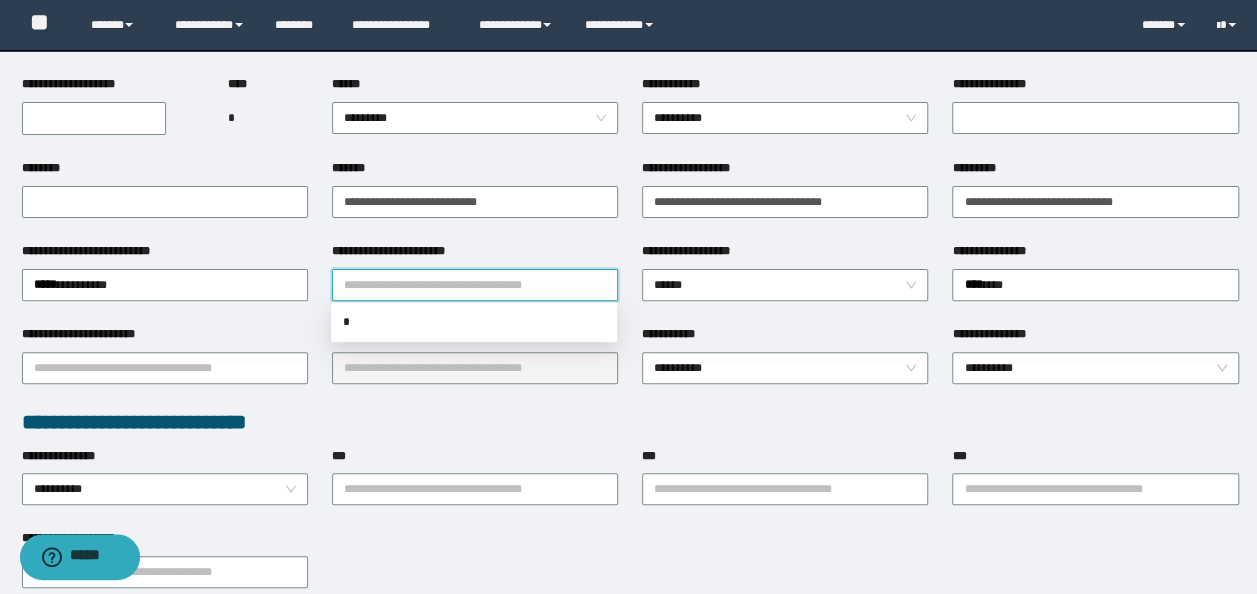 click on "**********" at bounding box center [475, 285] 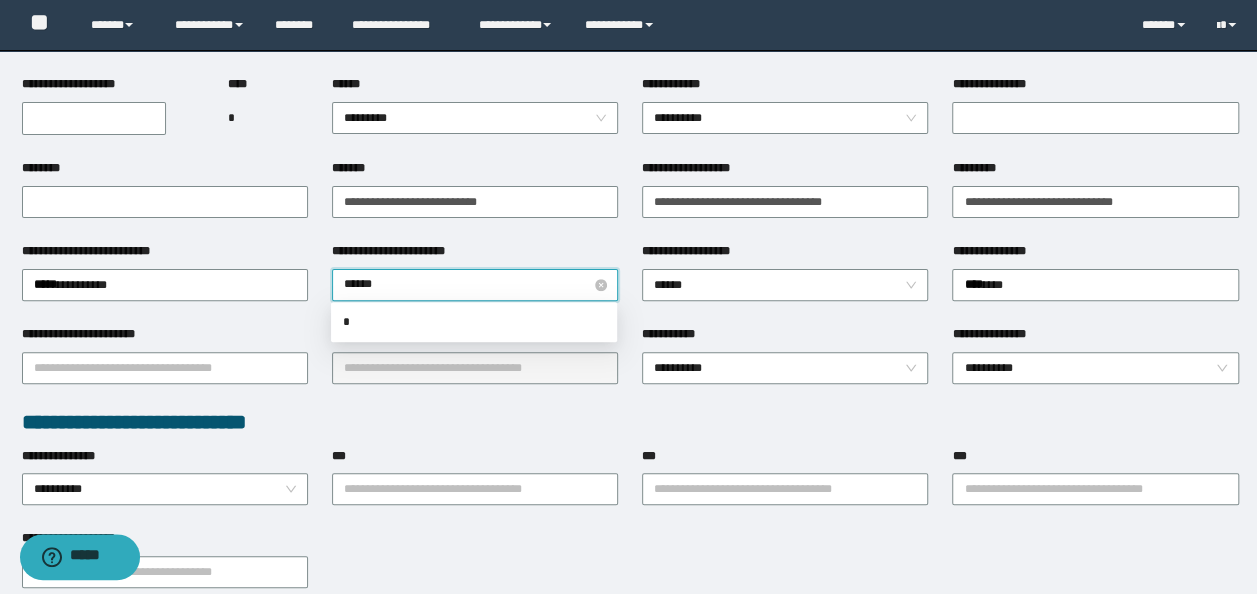 type on "*******" 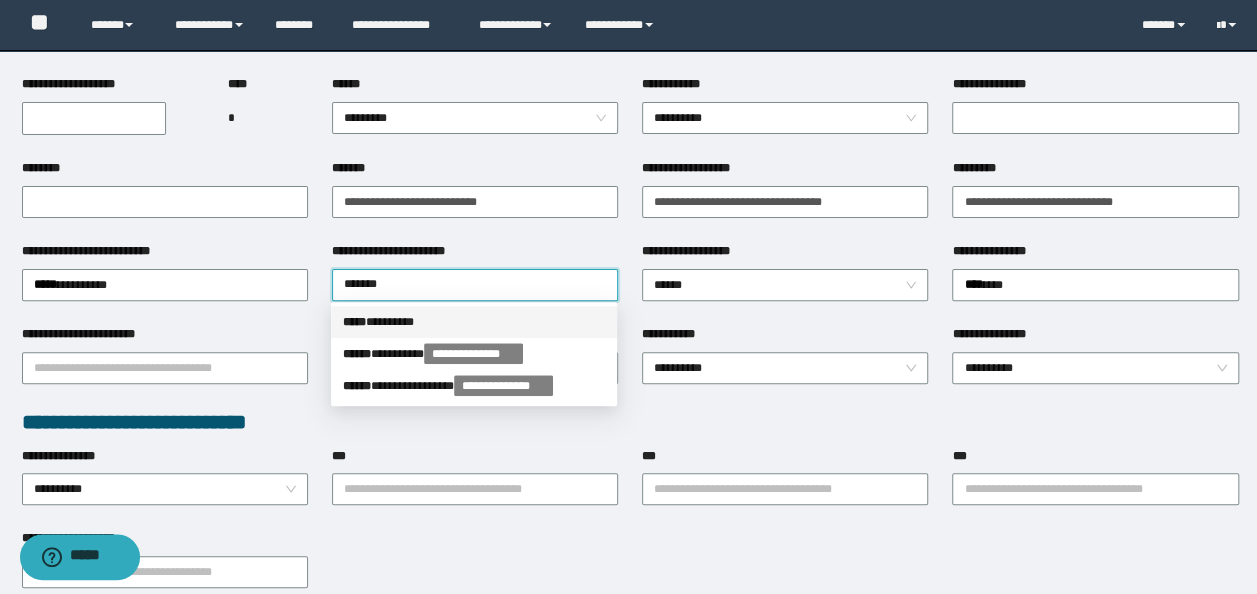 click on "***** * *******" at bounding box center (474, 322) 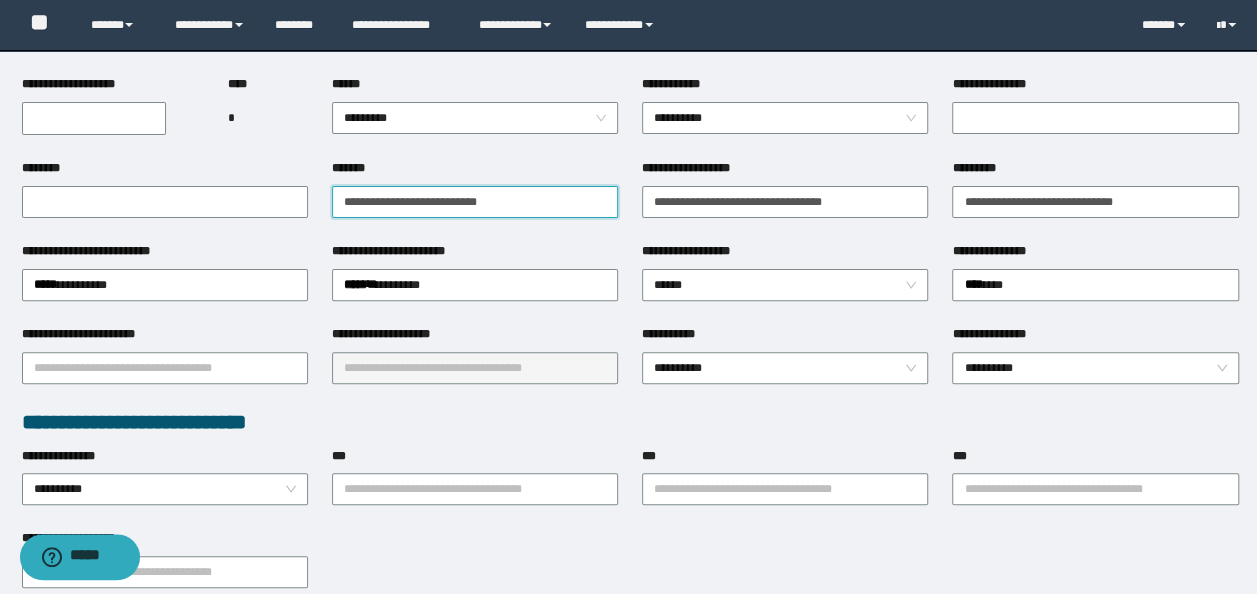 click on "**********" at bounding box center (475, 202) 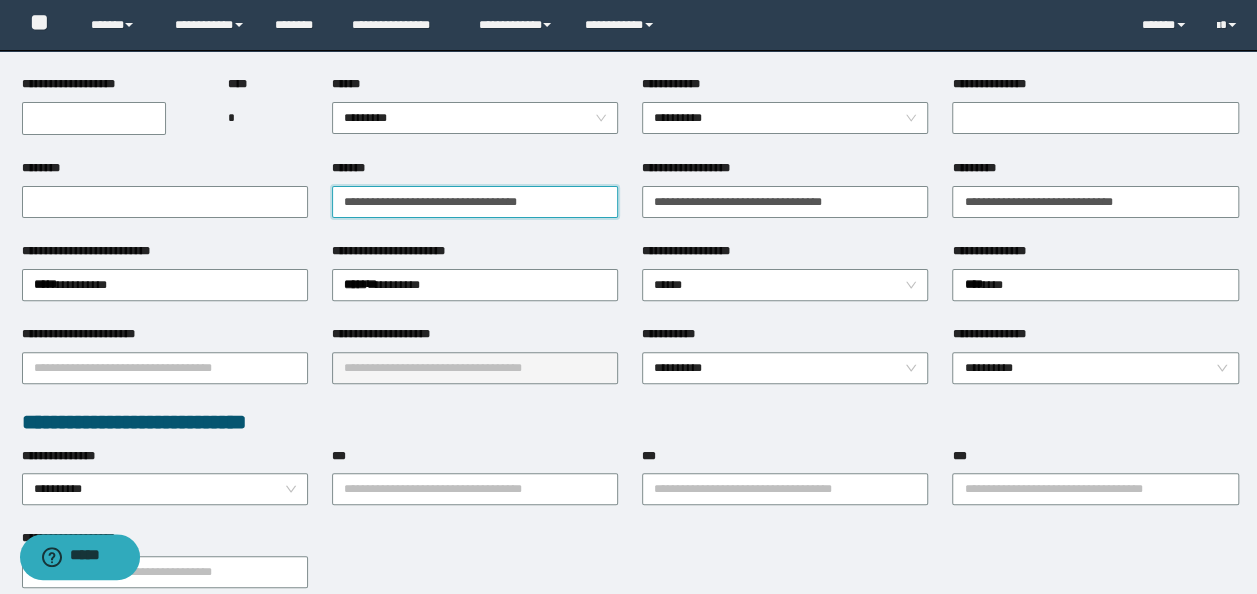drag, startPoint x: 575, startPoint y: 202, endPoint x: -4, endPoint y: 142, distance: 582.1005 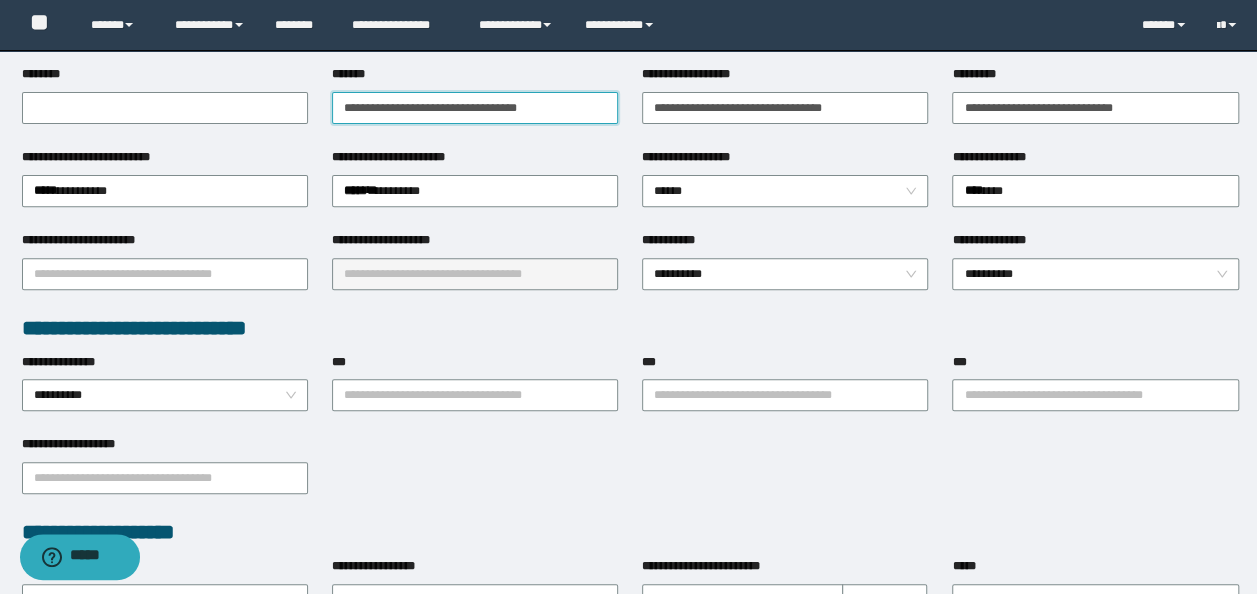 scroll, scrollTop: 400, scrollLeft: 0, axis: vertical 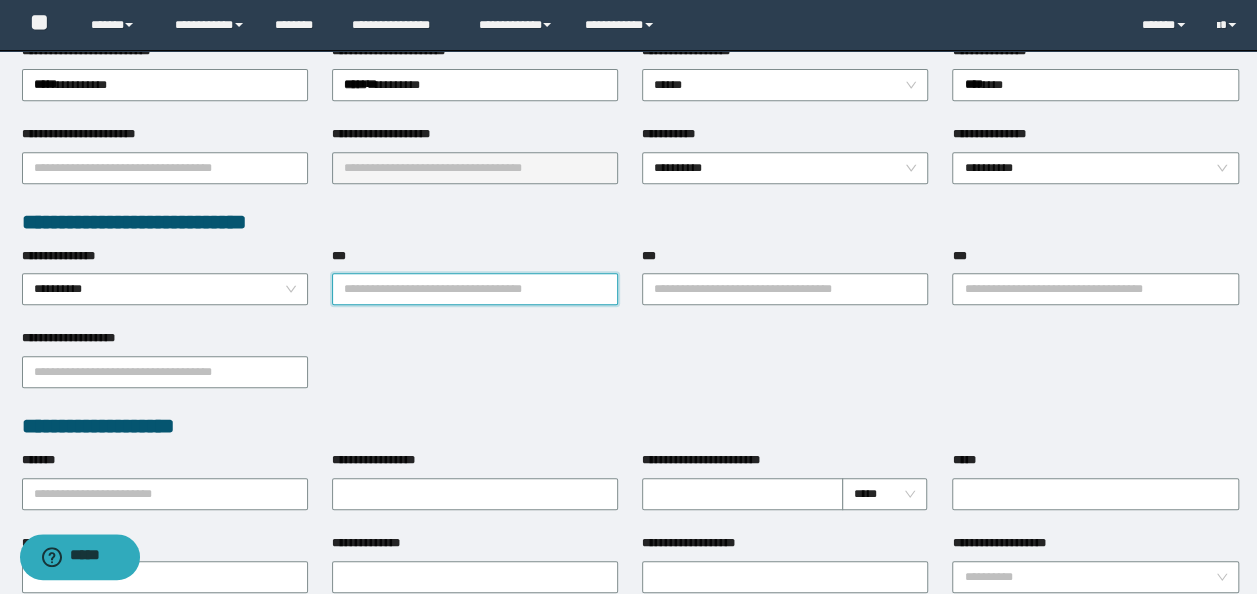 click on "***" at bounding box center (475, 289) 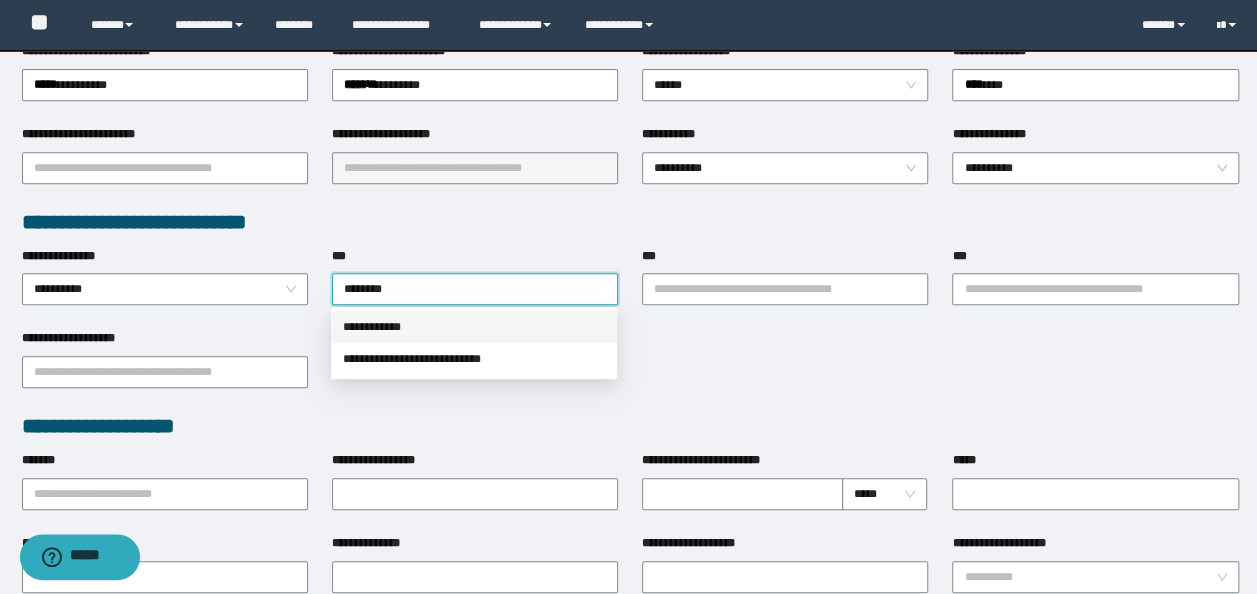 click on "**********" at bounding box center (474, 327) 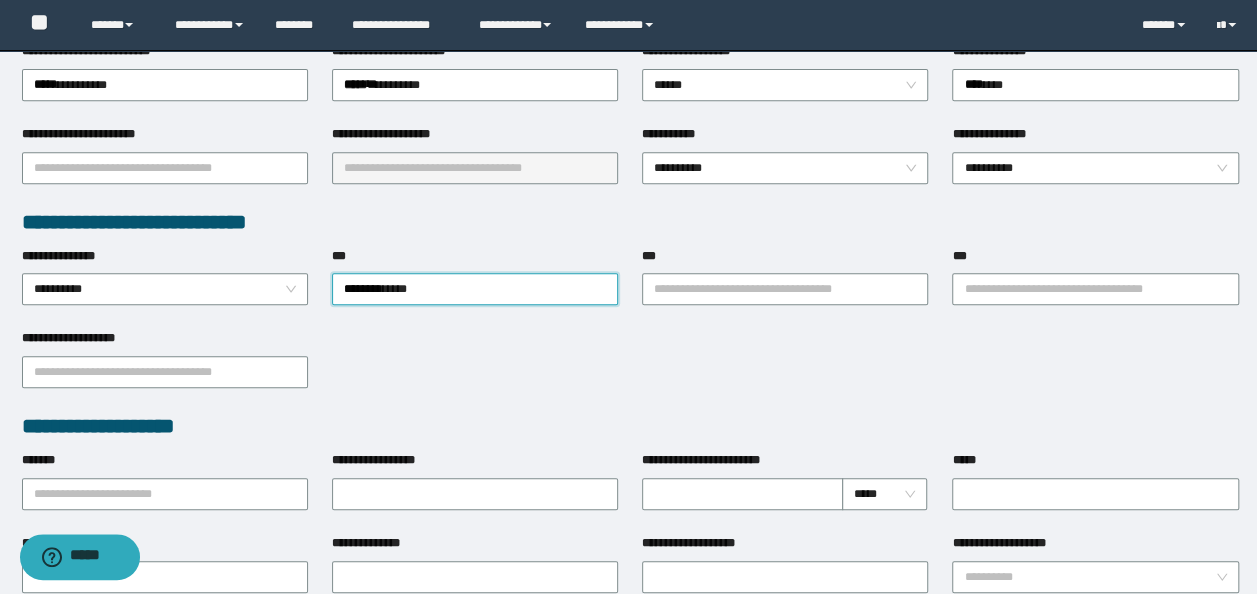 type 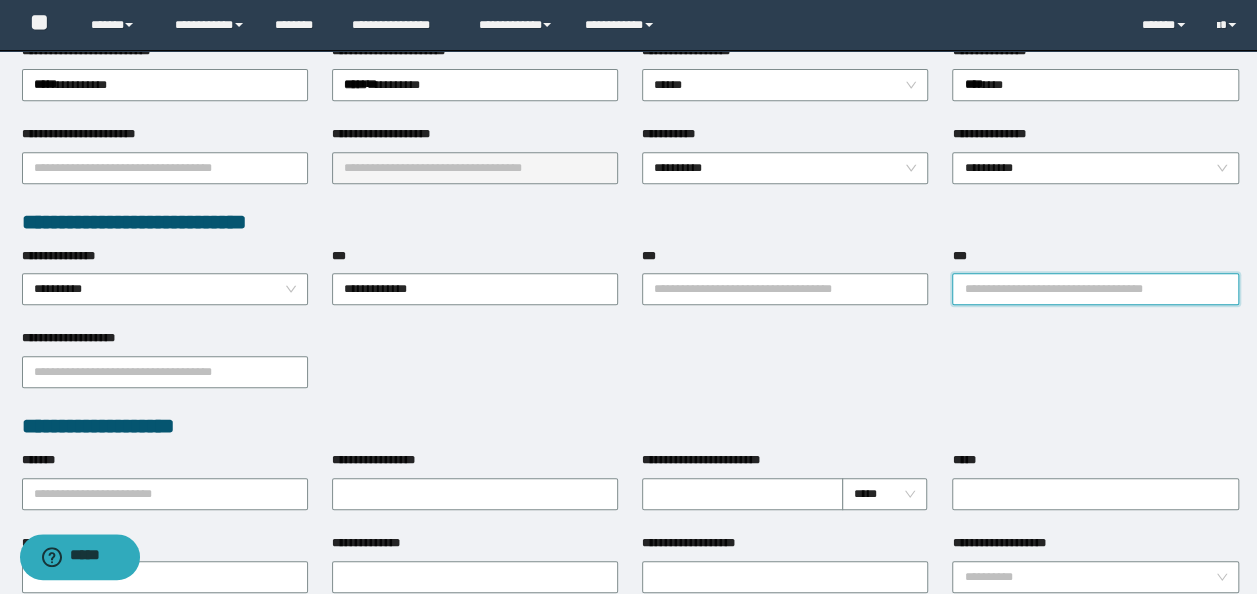 click on "***" at bounding box center (1095, 289) 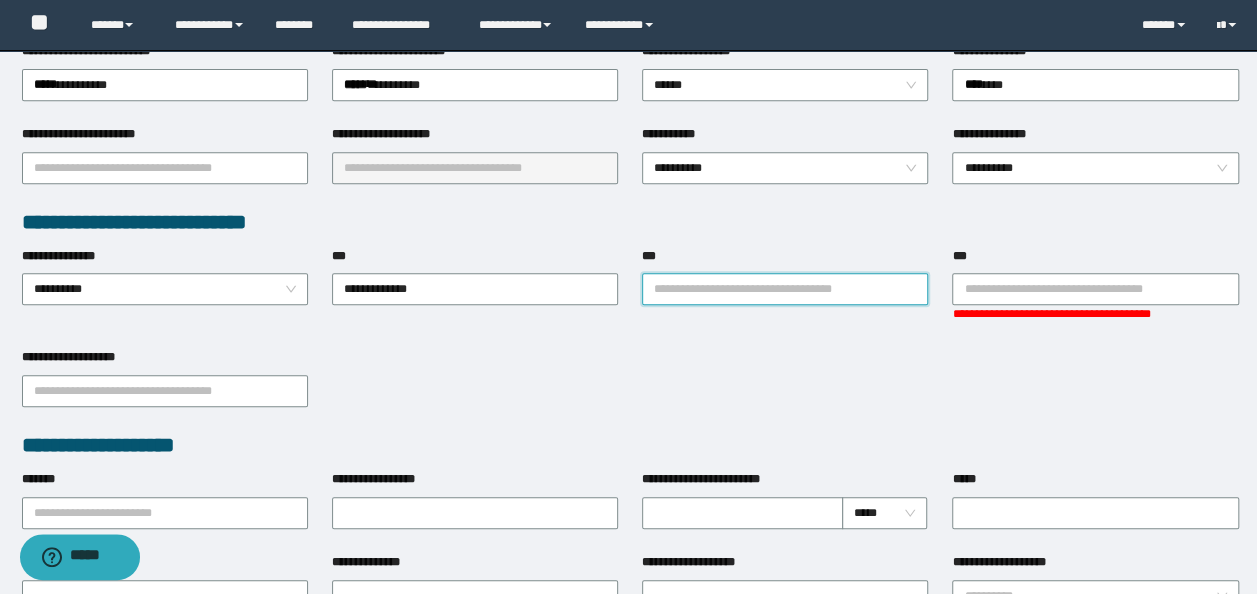 click on "***" at bounding box center [785, 289] 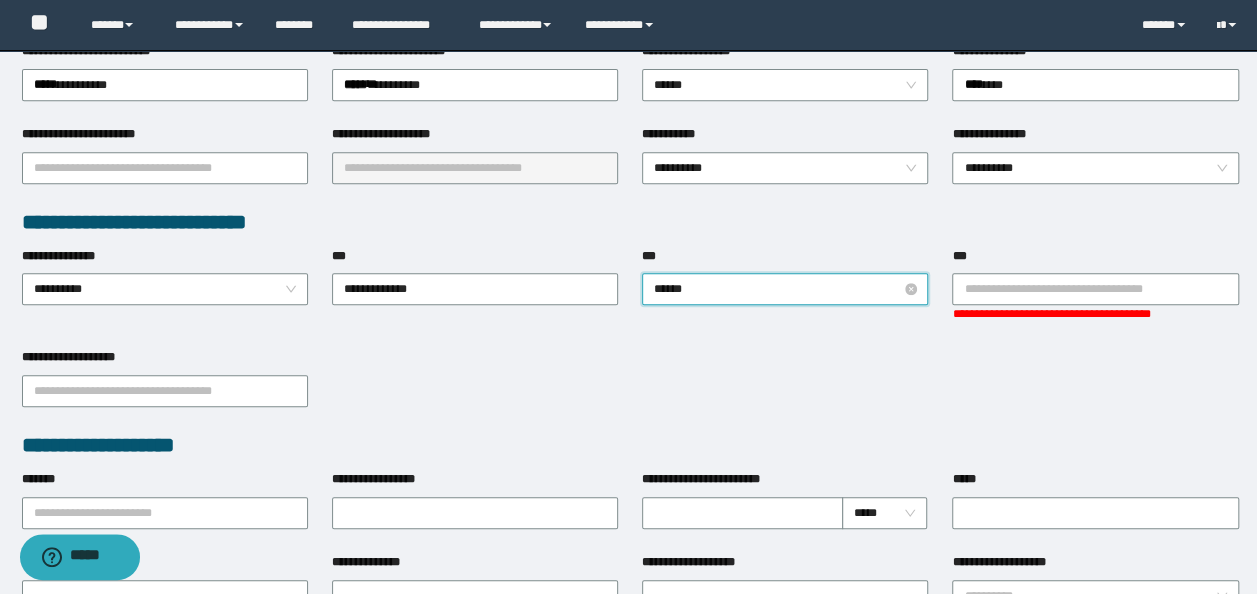 type on "*******" 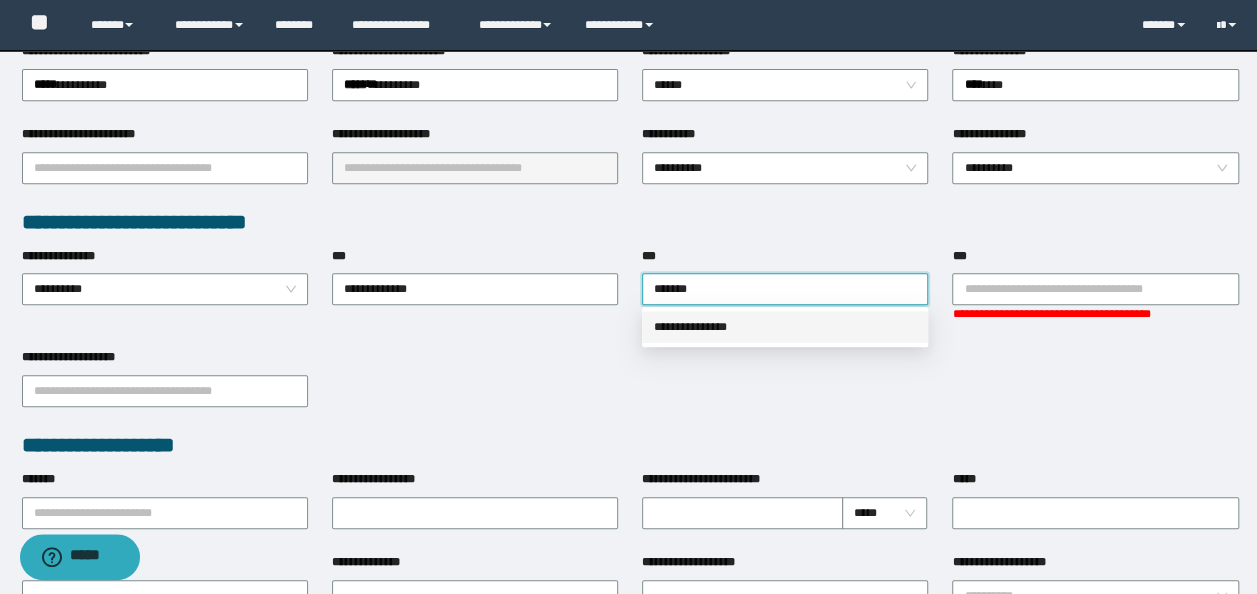 click on "**********" at bounding box center (785, 327) 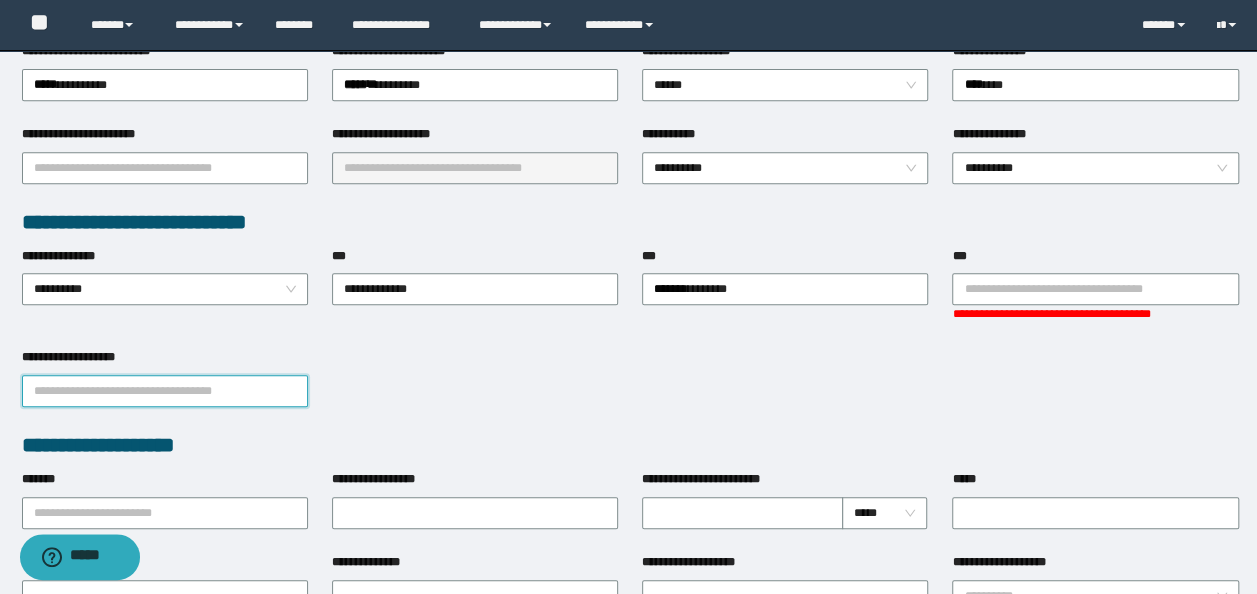 click on "**********" at bounding box center [165, 391] 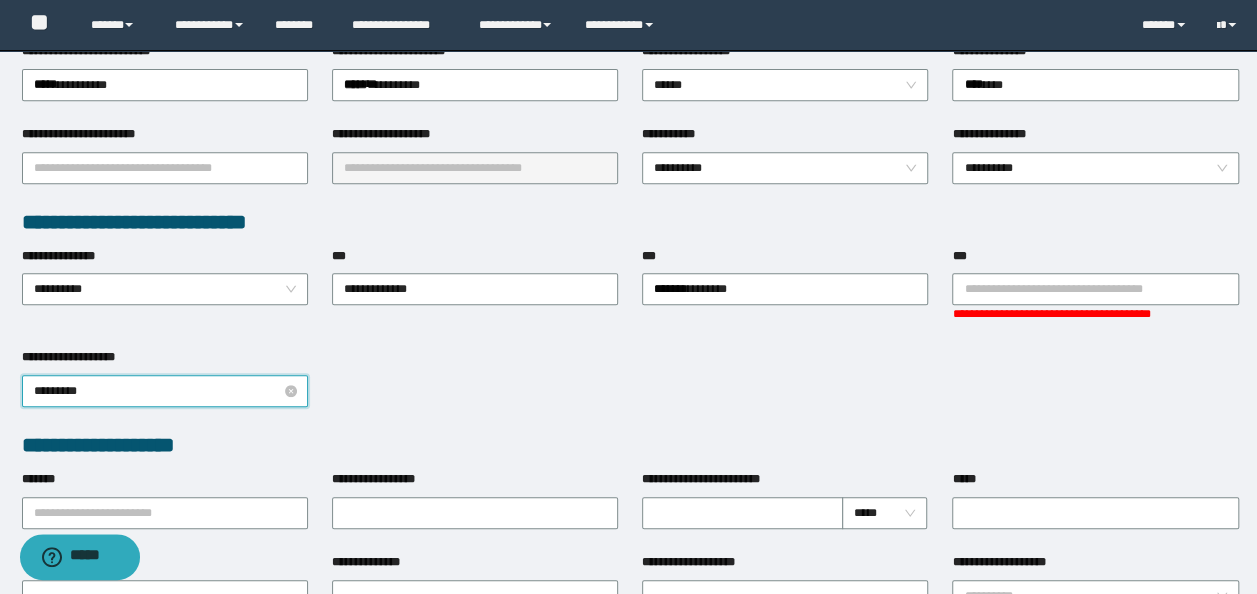 type on "**********" 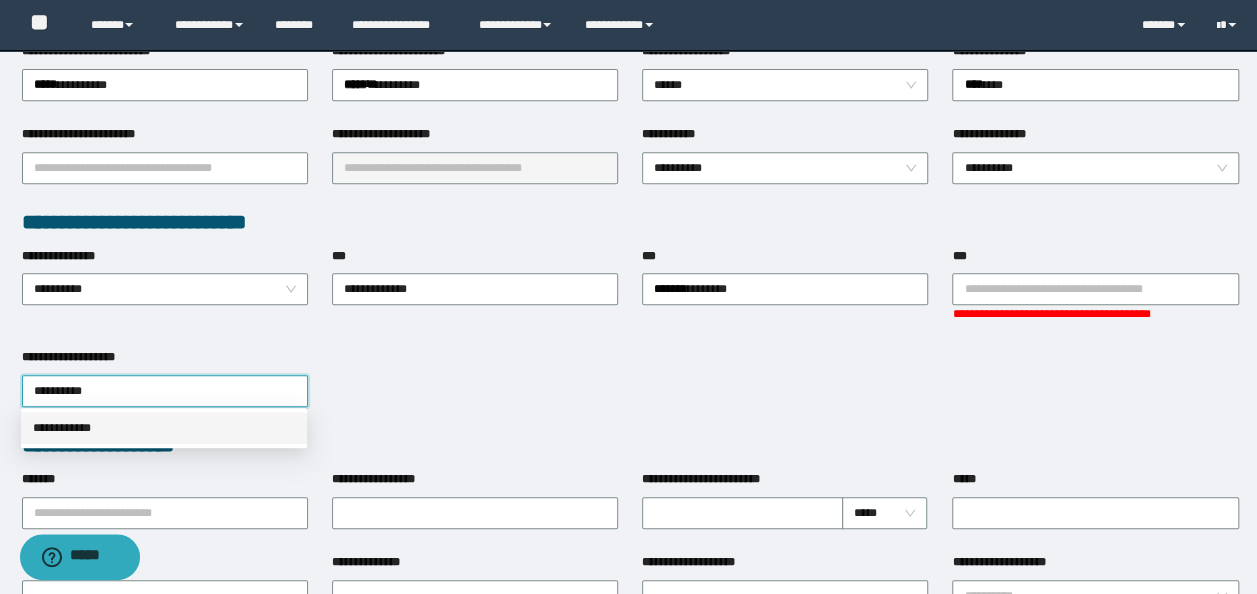click on "**********" at bounding box center (164, 428) 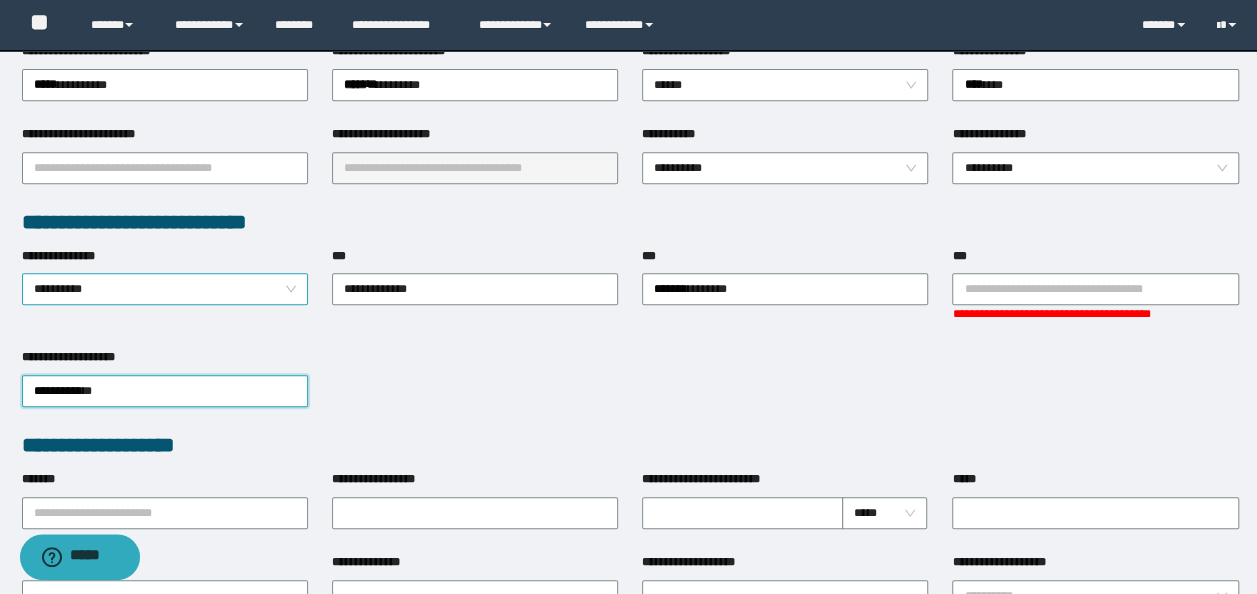 click on "**********" at bounding box center (165, 289) 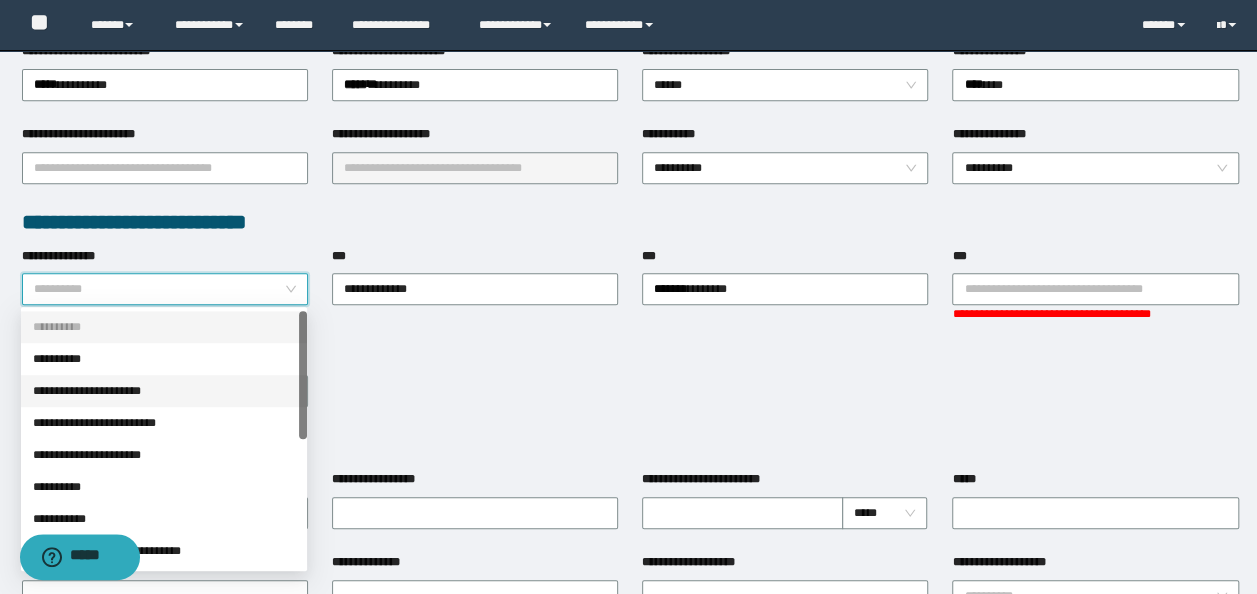 click on "**********" at bounding box center [164, 391] 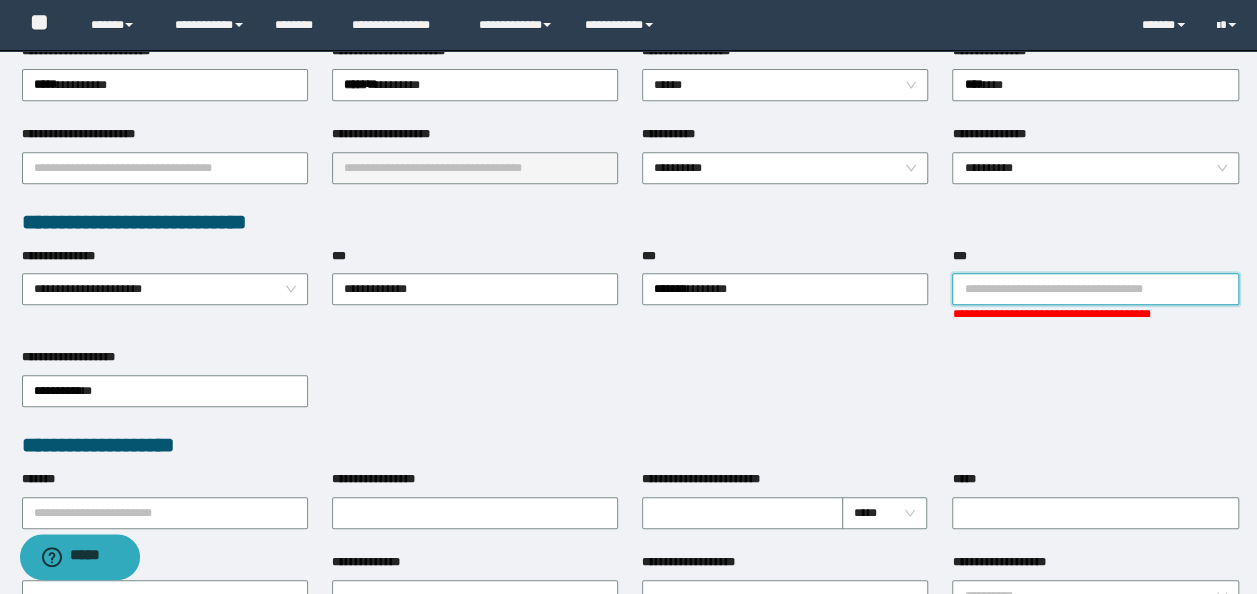 click on "***" at bounding box center (1095, 289) 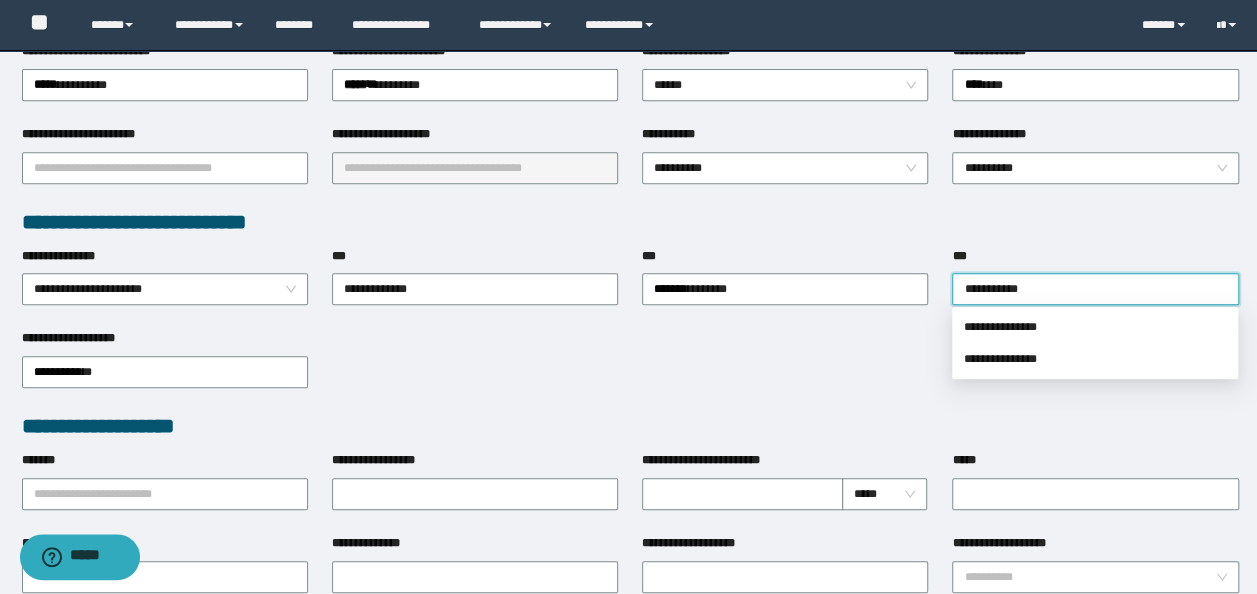 type on "**********" 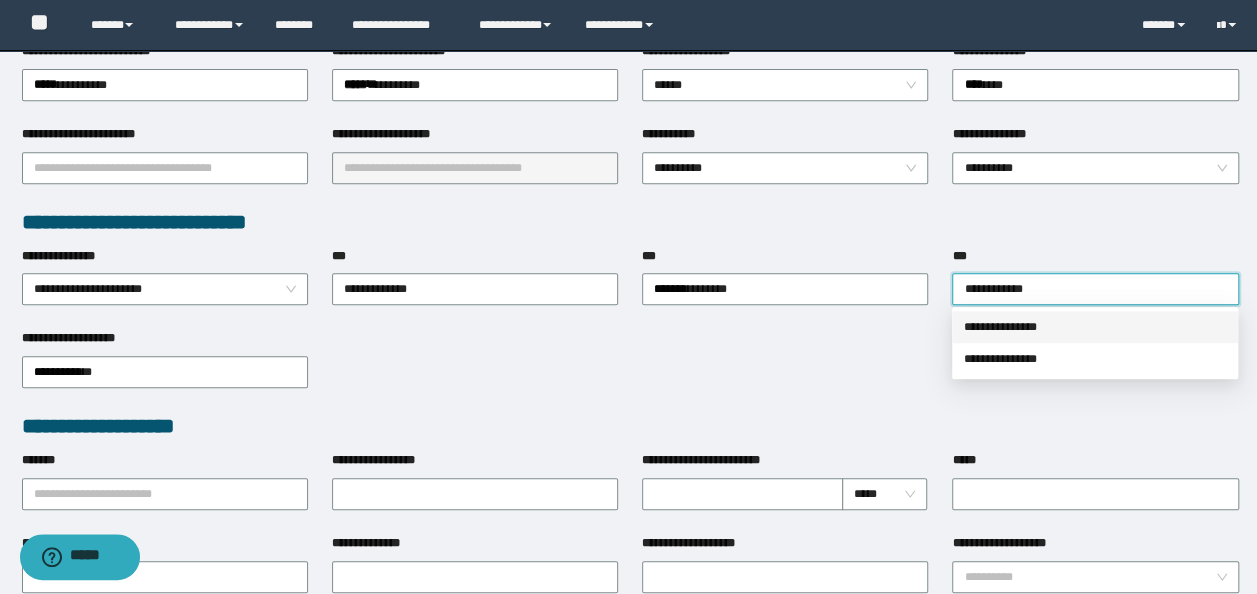 click on "**********" at bounding box center (1095, 327) 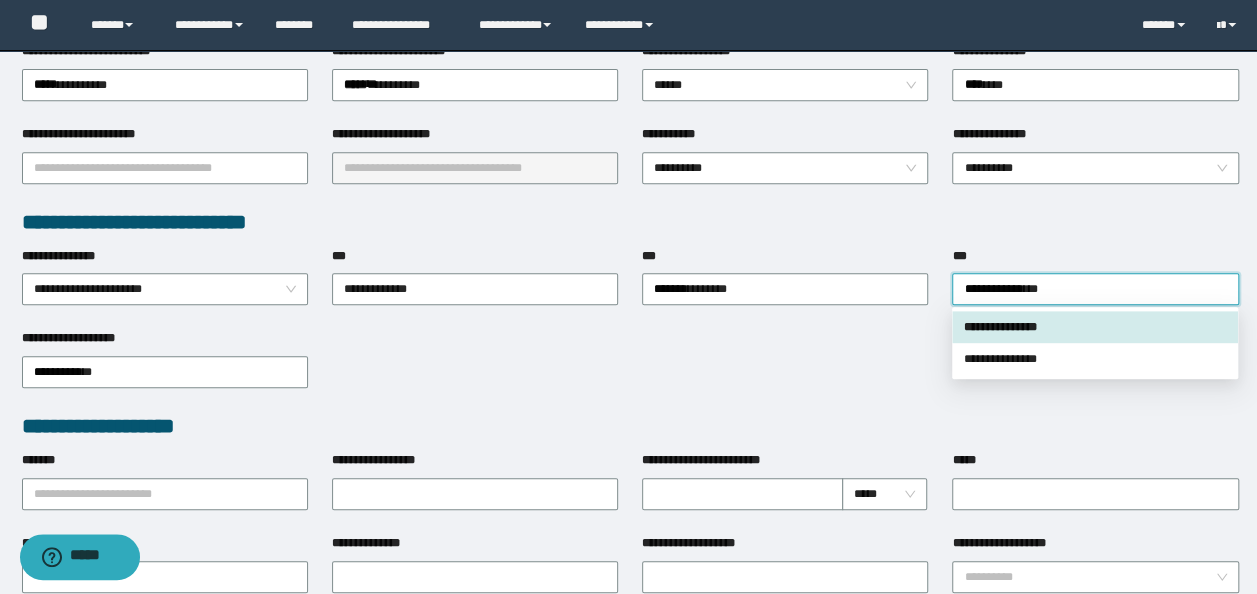 type 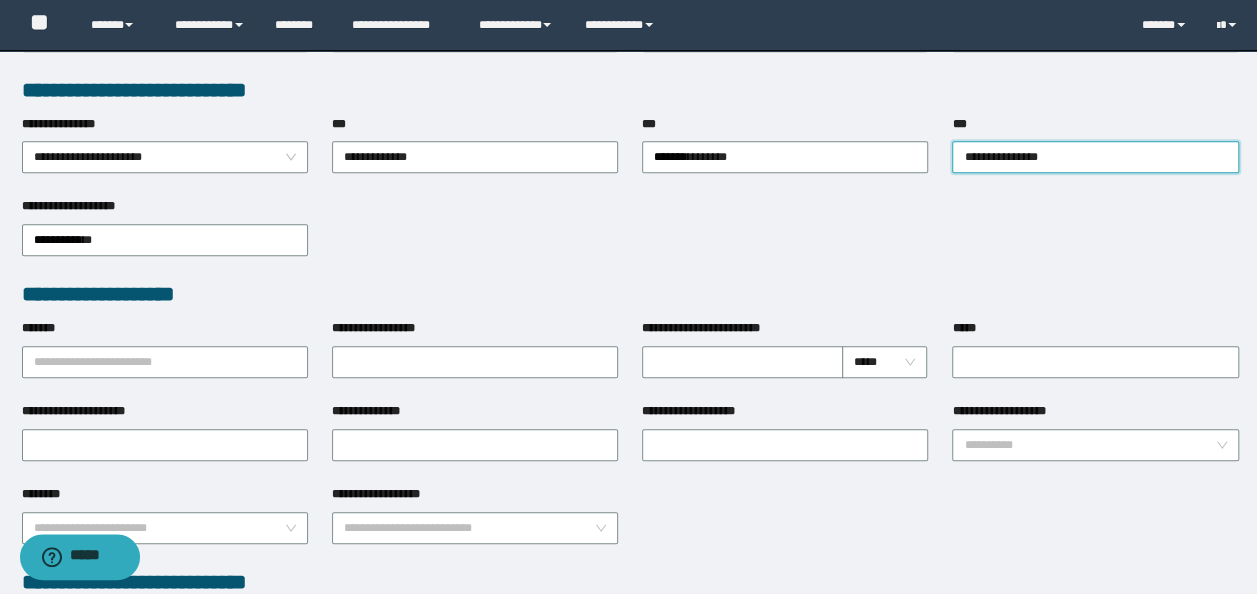 scroll, scrollTop: 600, scrollLeft: 0, axis: vertical 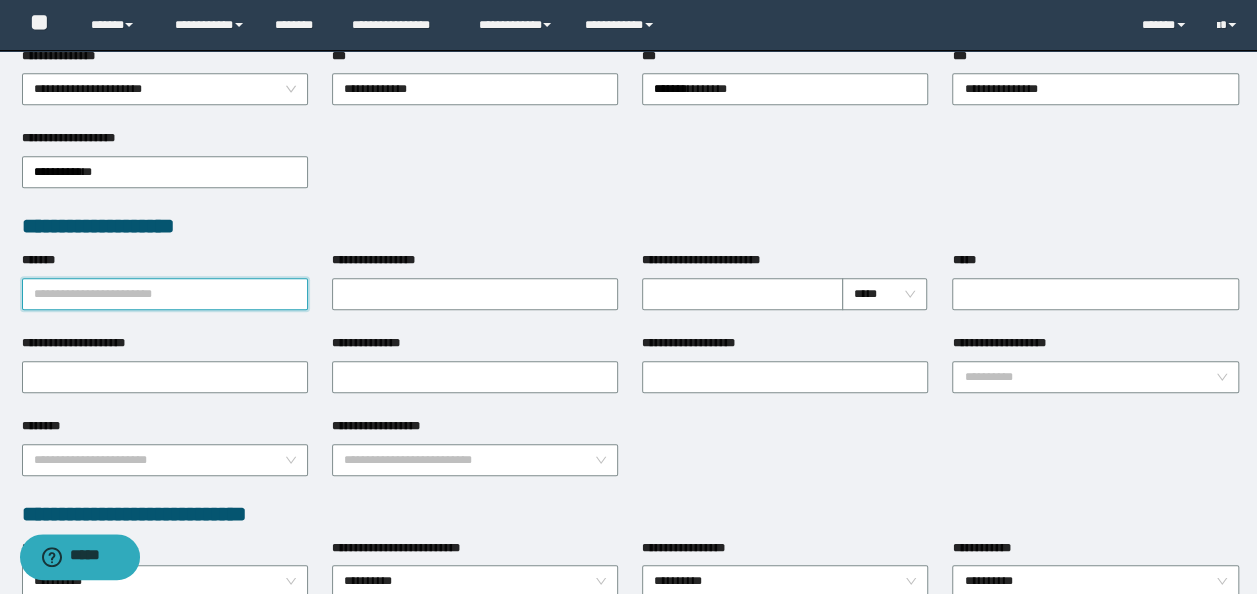 click on "*******" at bounding box center (165, 294) 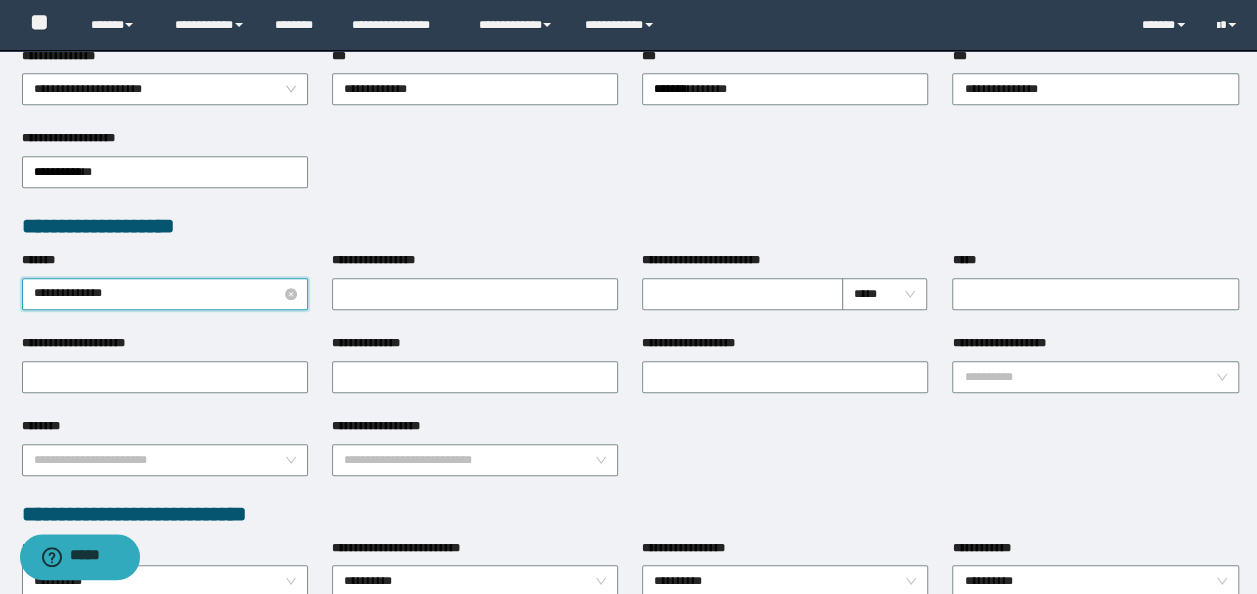 click on "**********" at bounding box center [165, 294] 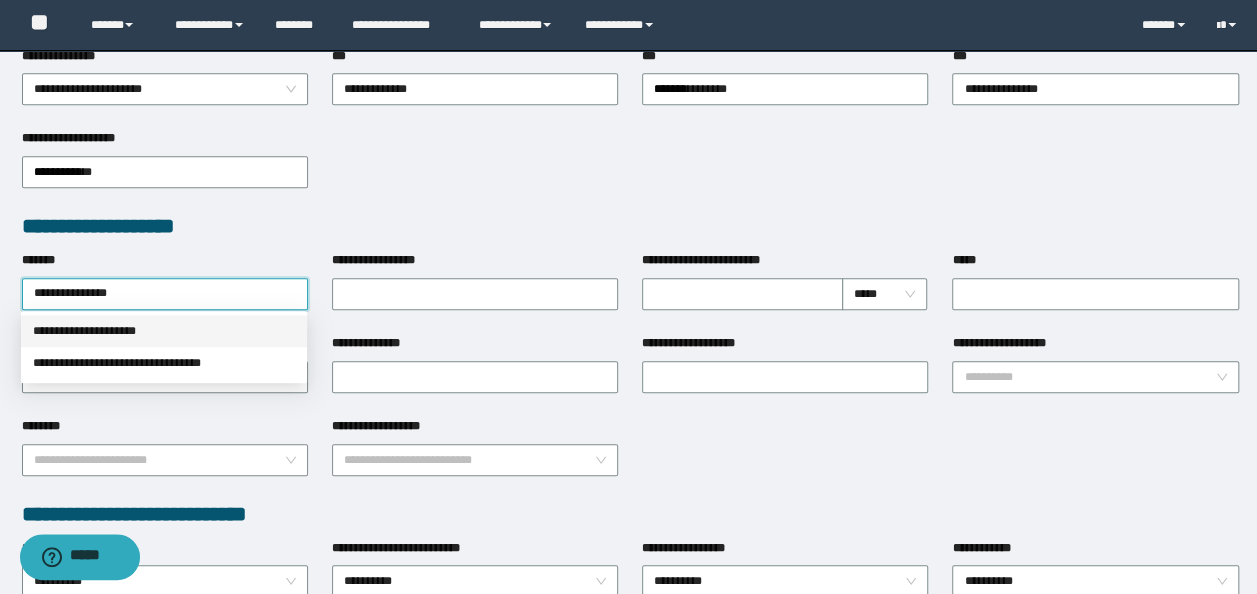 click on "**********" at bounding box center [164, 331] 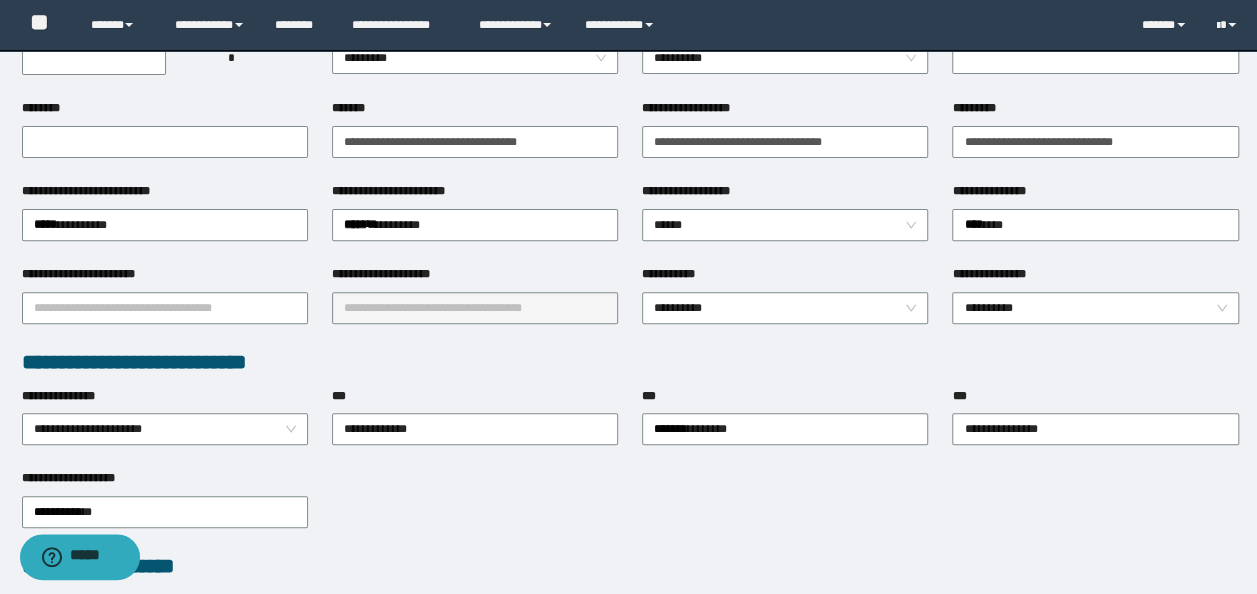 scroll, scrollTop: 0, scrollLeft: 0, axis: both 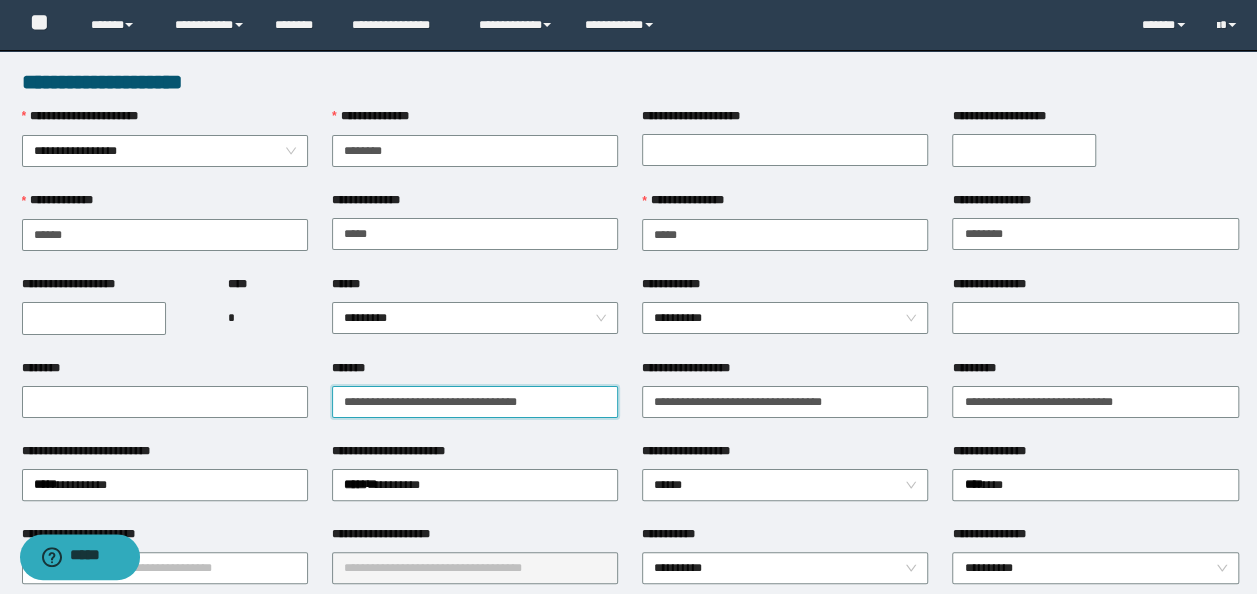 click on "**********" at bounding box center [475, 402] 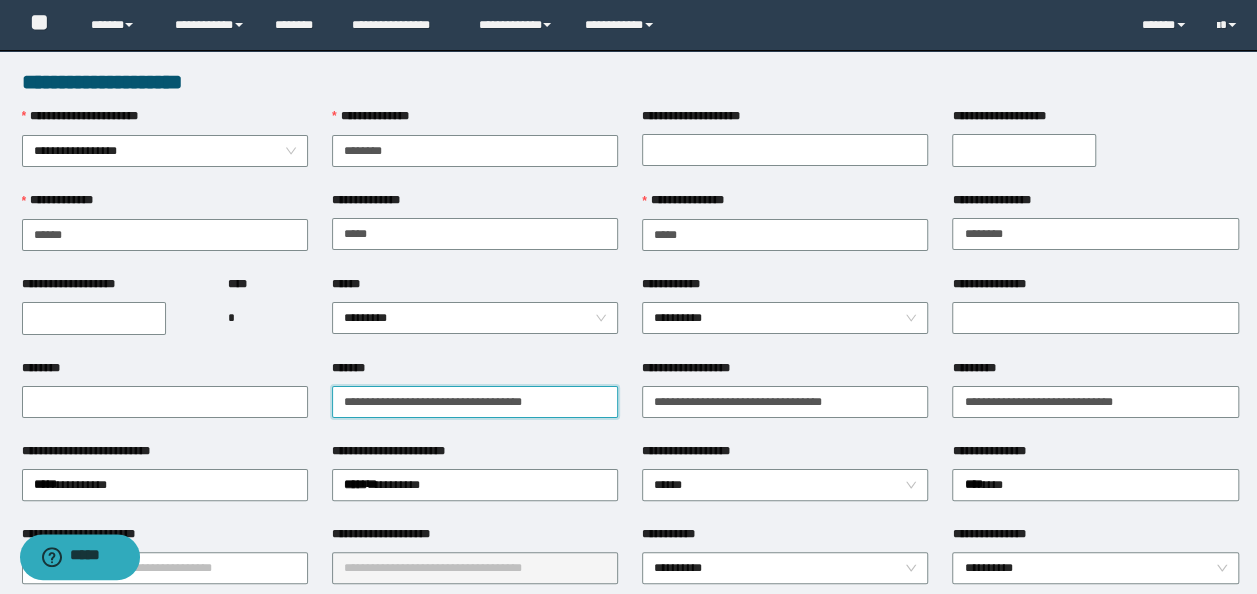 drag, startPoint x: 526, startPoint y: 392, endPoint x: -4, endPoint y: 267, distance: 544.5411 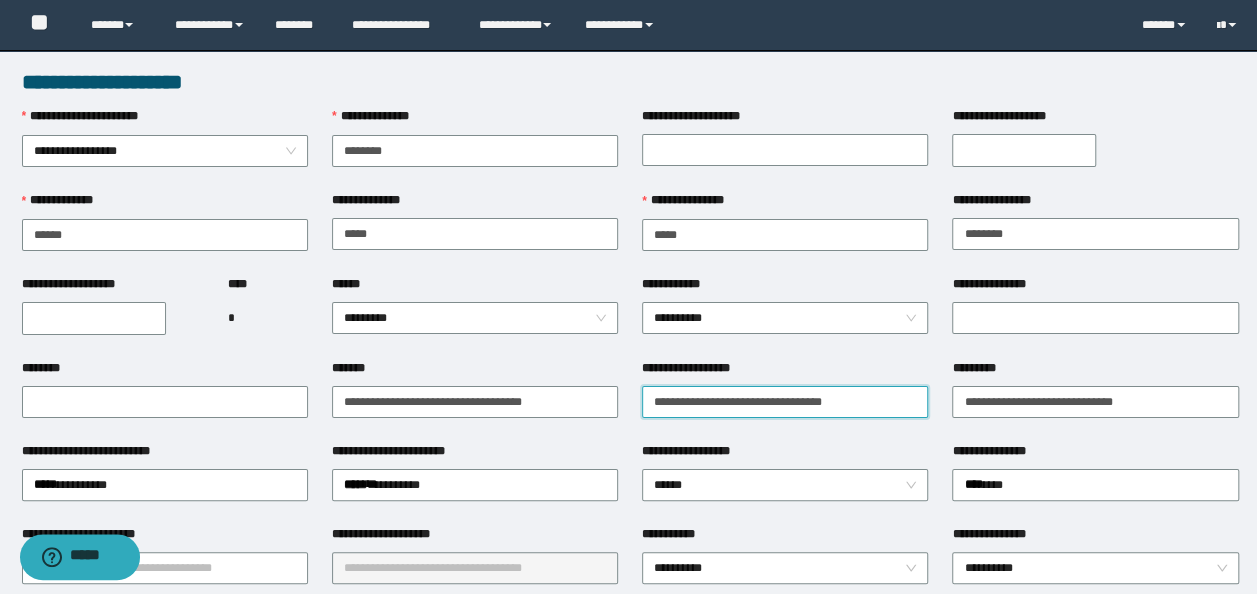 drag, startPoint x: 654, startPoint y: 399, endPoint x: -4, endPoint y: 403, distance: 658.01215 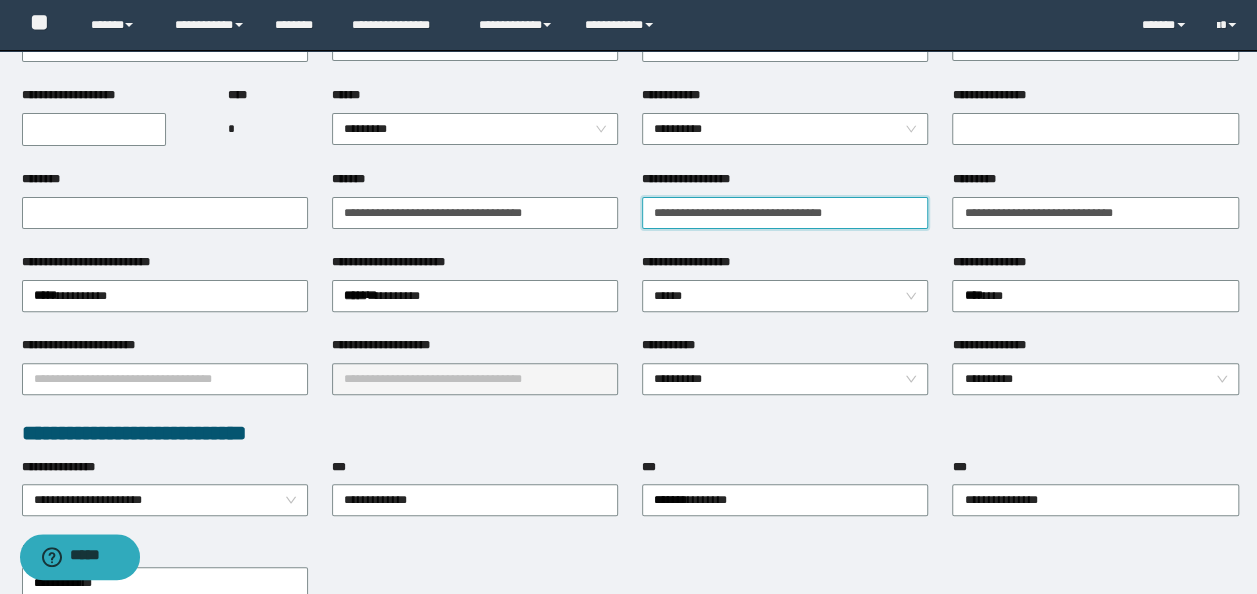 scroll, scrollTop: 400, scrollLeft: 0, axis: vertical 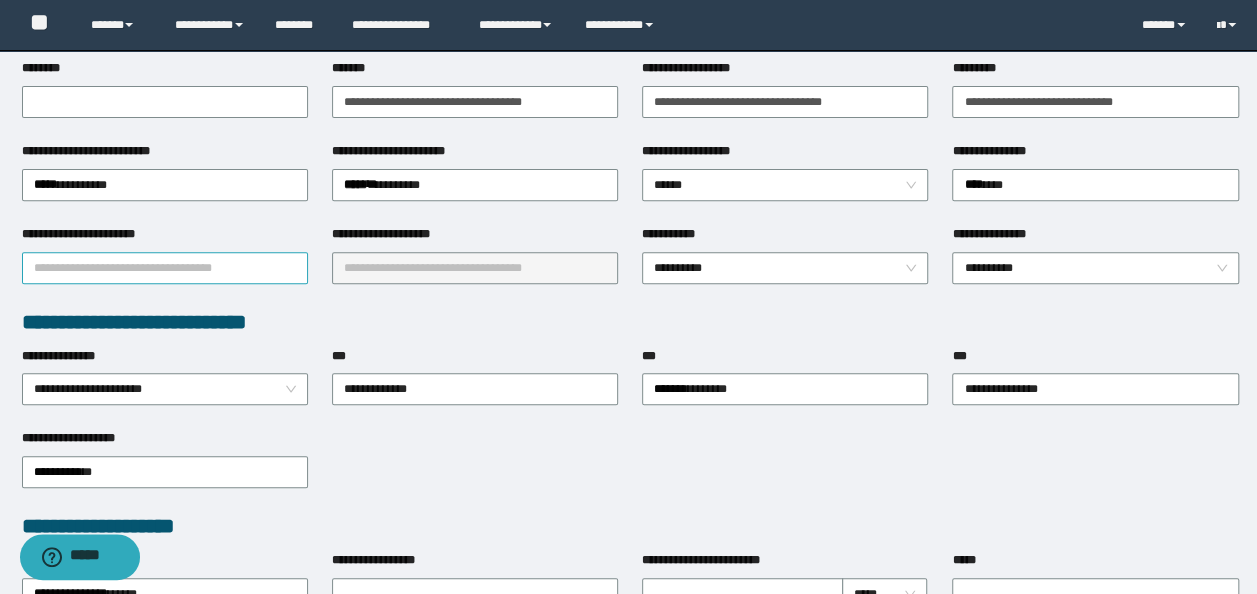 click on "**********" at bounding box center (165, 268) 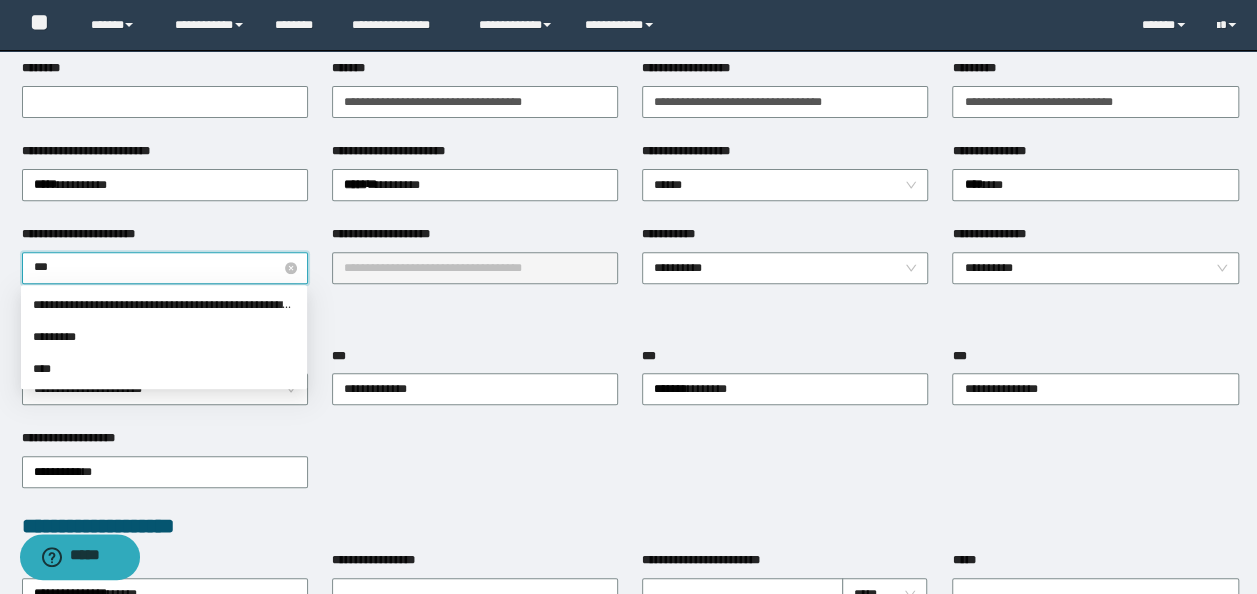 type on "****" 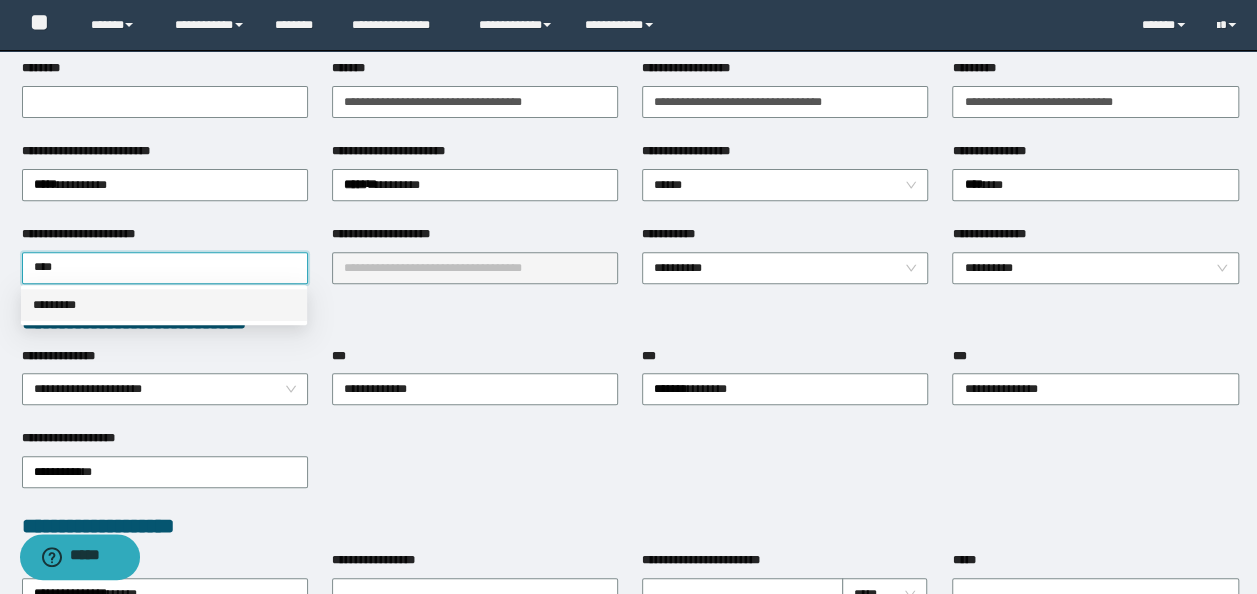 click on "*********" at bounding box center [164, 305] 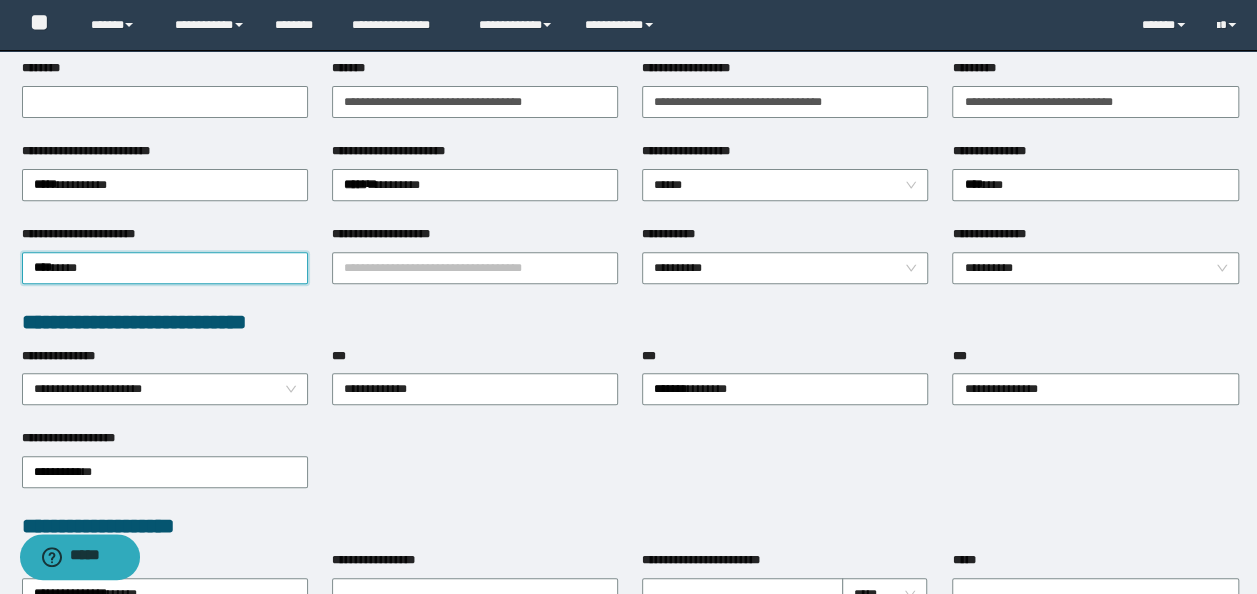 type 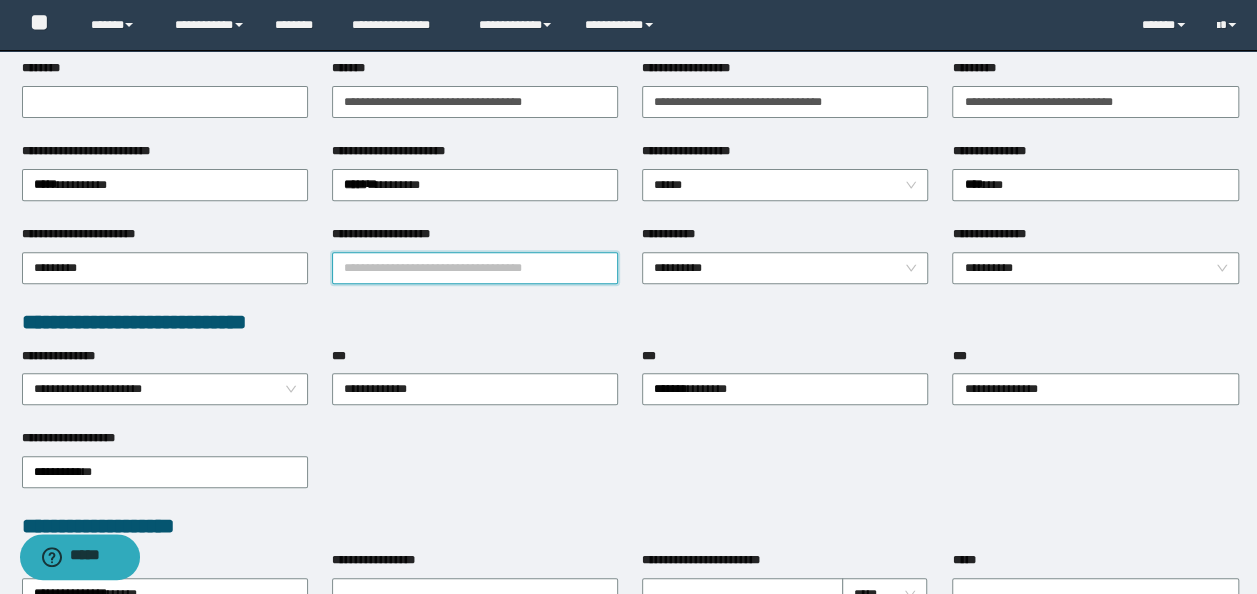 click on "**********" at bounding box center [475, 268] 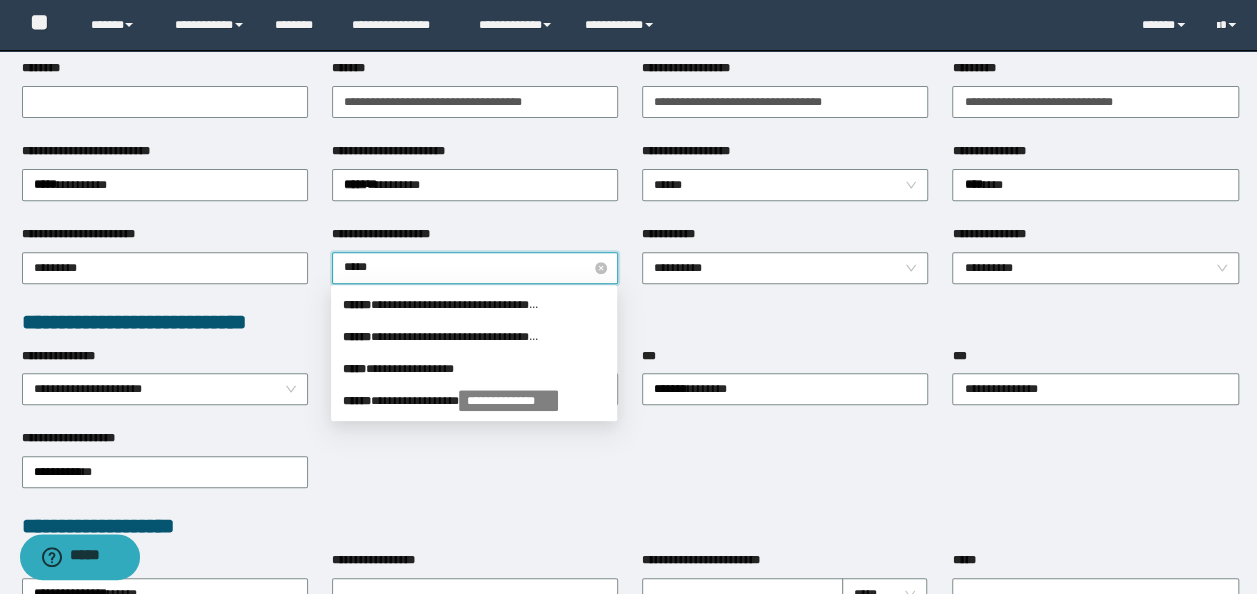 type on "******" 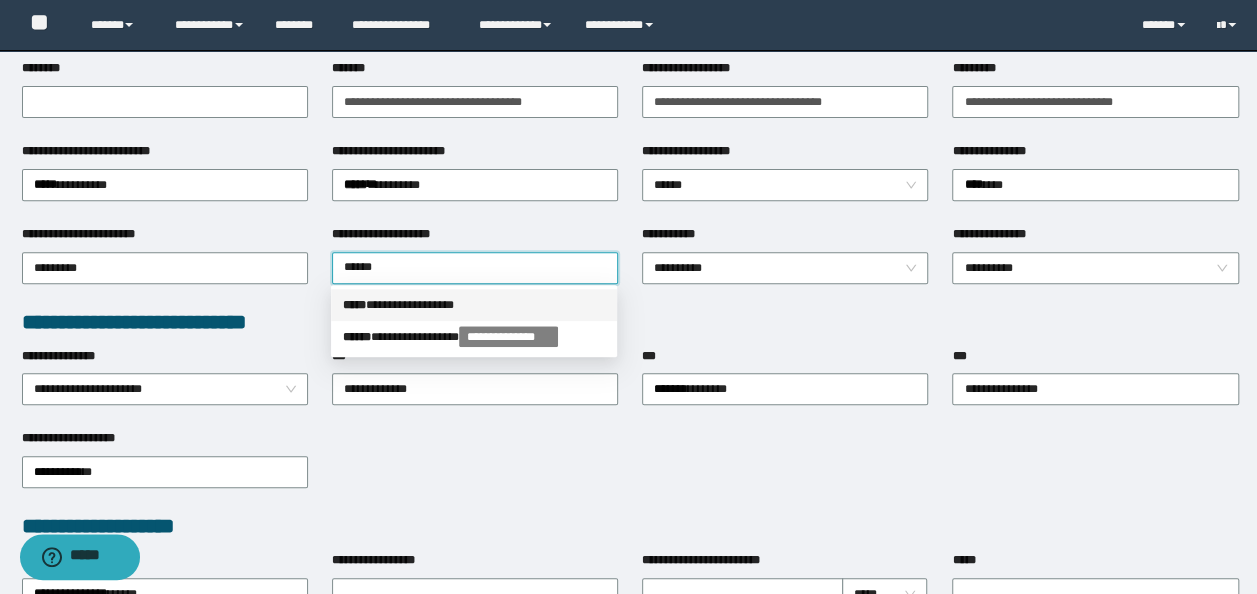 click on "**********" at bounding box center (474, 305) 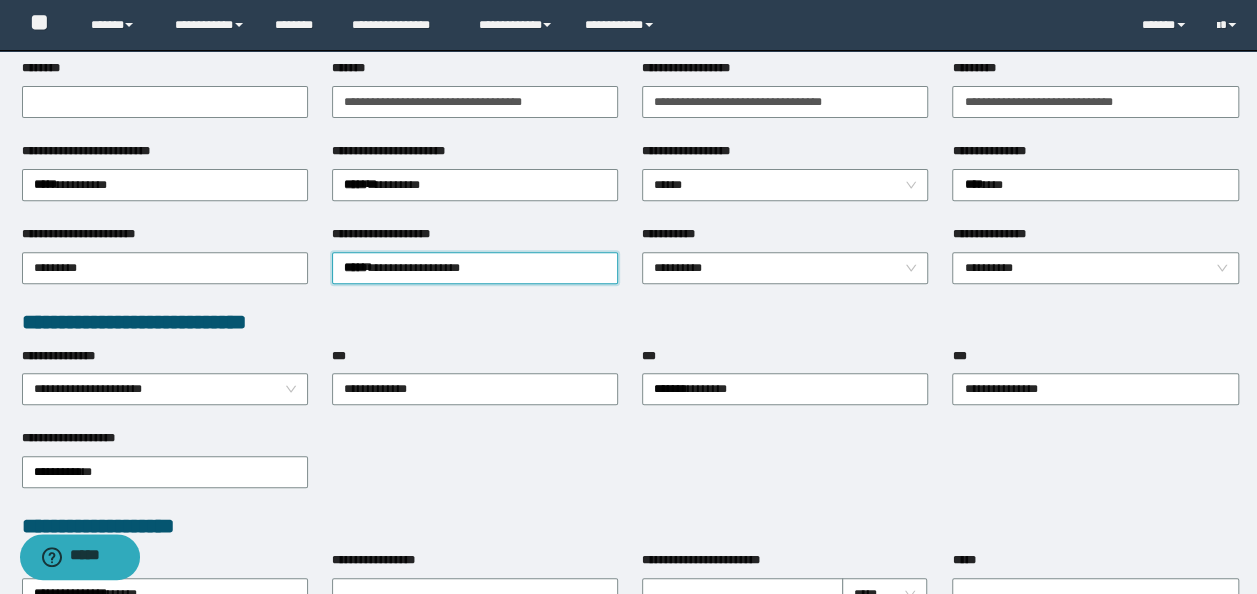 type 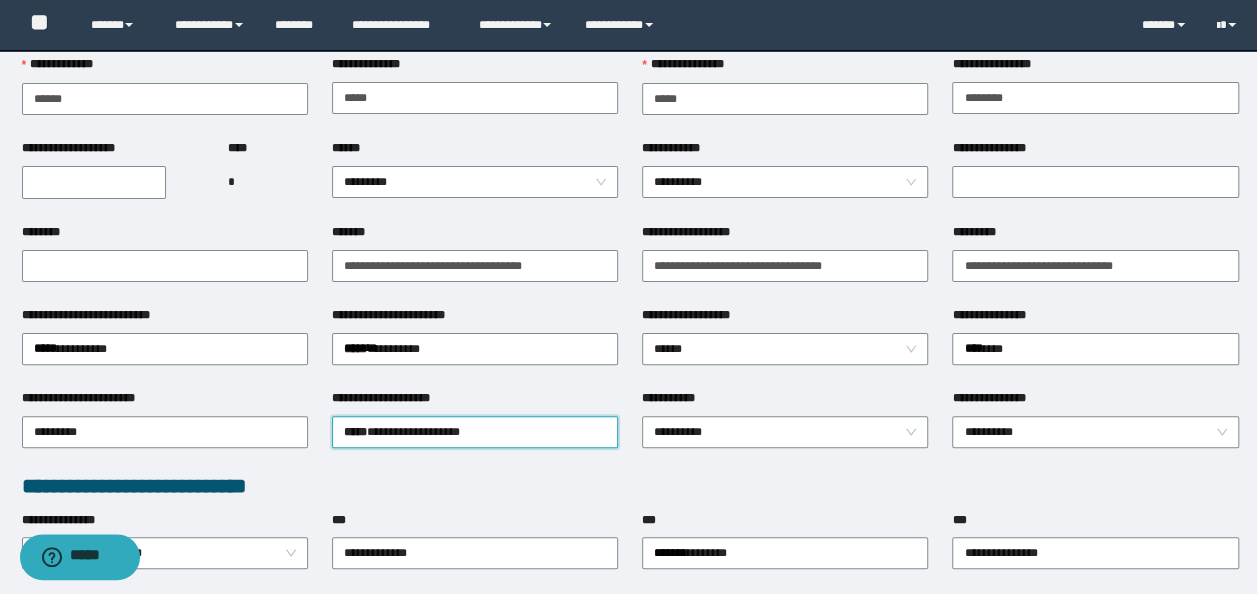 scroll, scrollTop: 0, scrollLeft: 0, axis: both 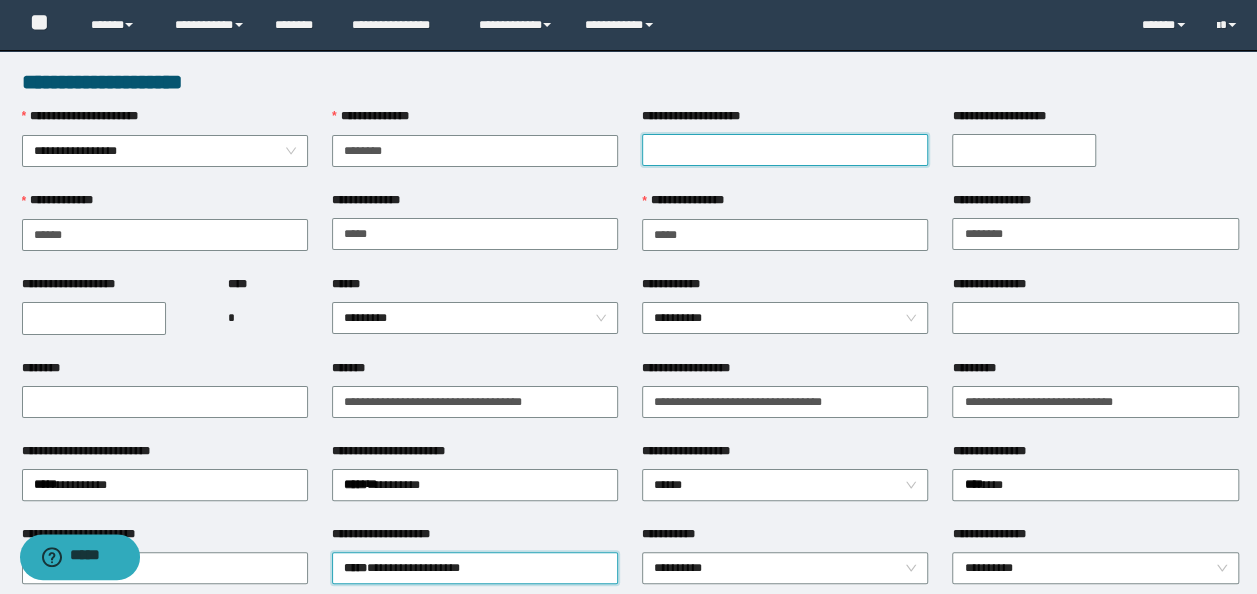 click on "**********" at bounding box center (785, 150) 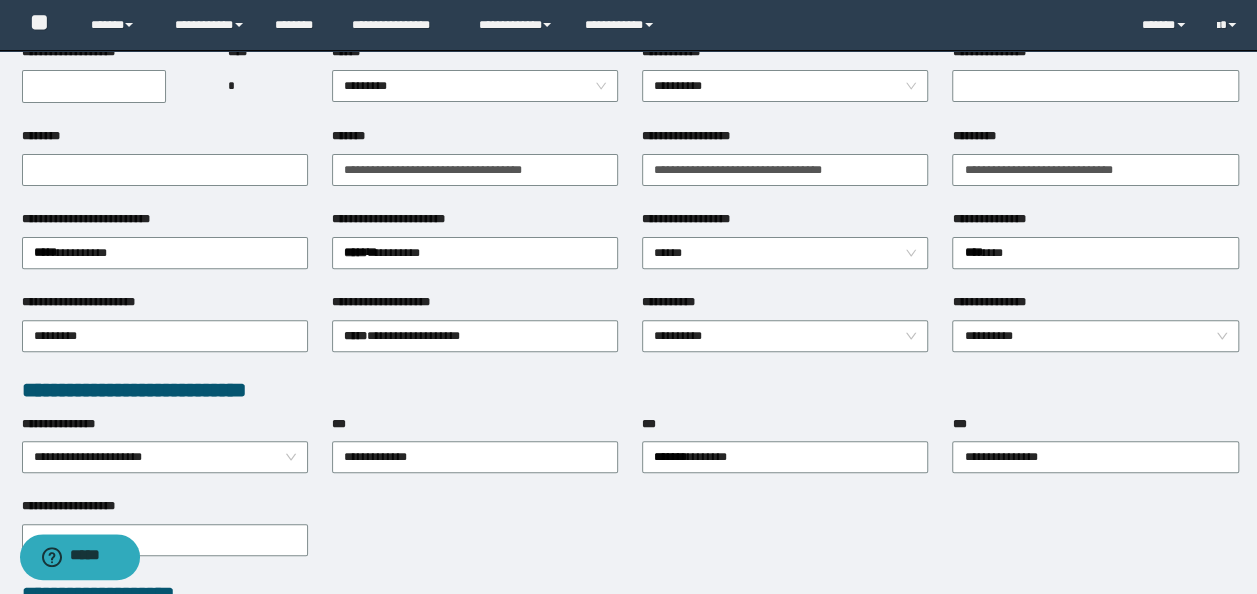 scroll, scrollTop: 400, scrollLeft: 0, axis: vertical 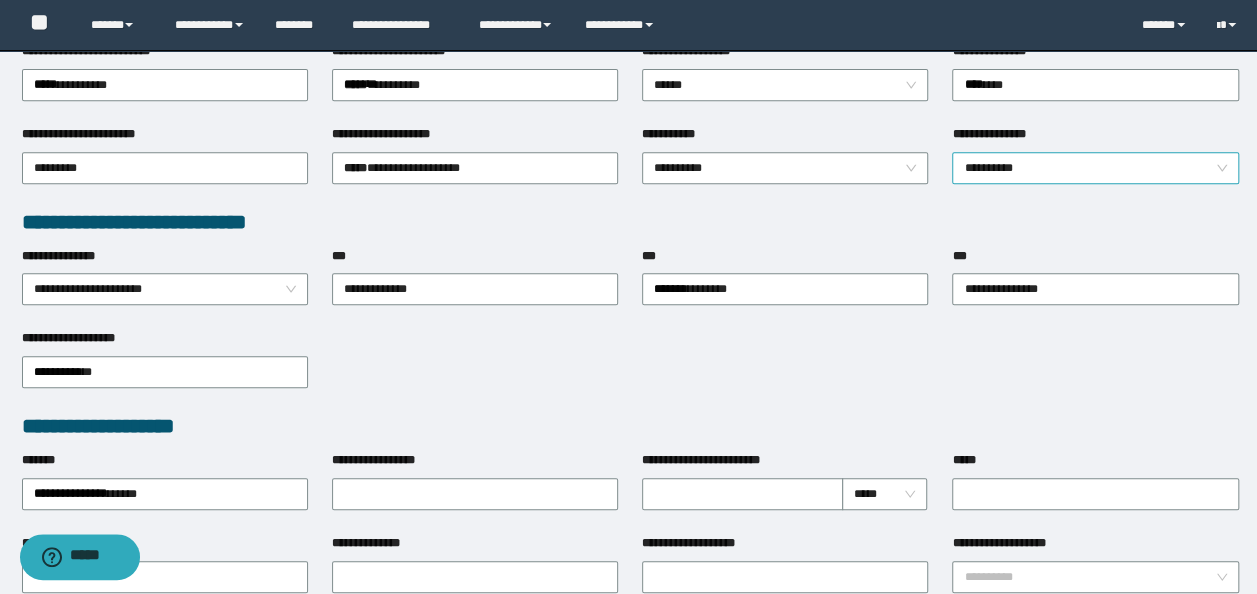 click on "**********" at bounding box center (1095, 168) 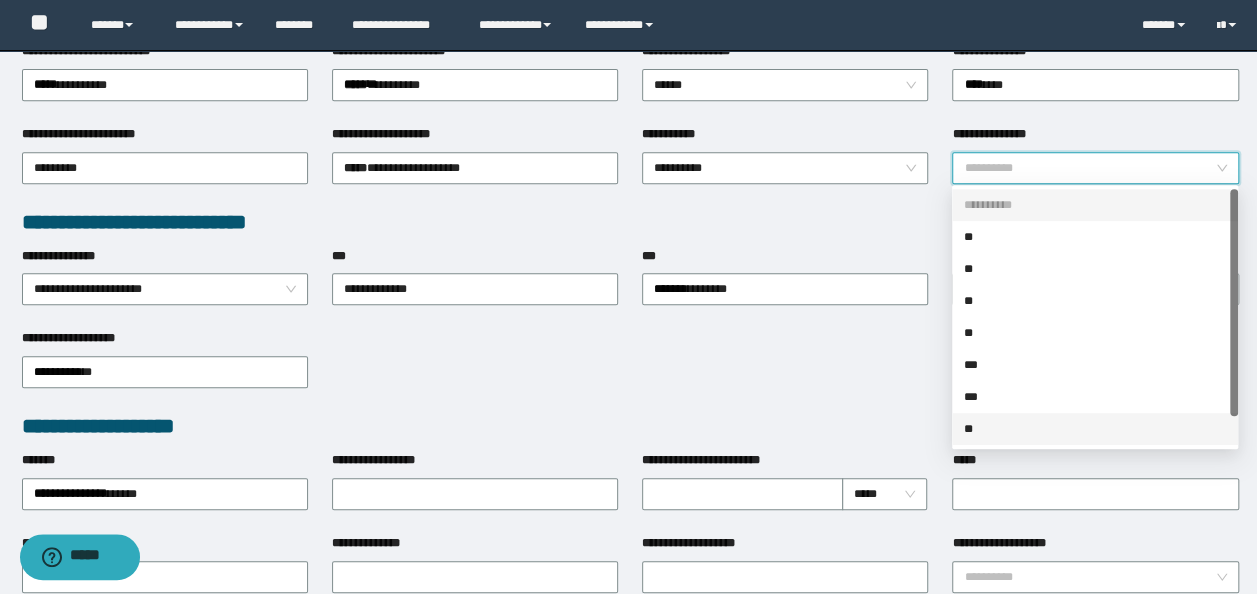 click on "**" at bounding box center [1095, 429] 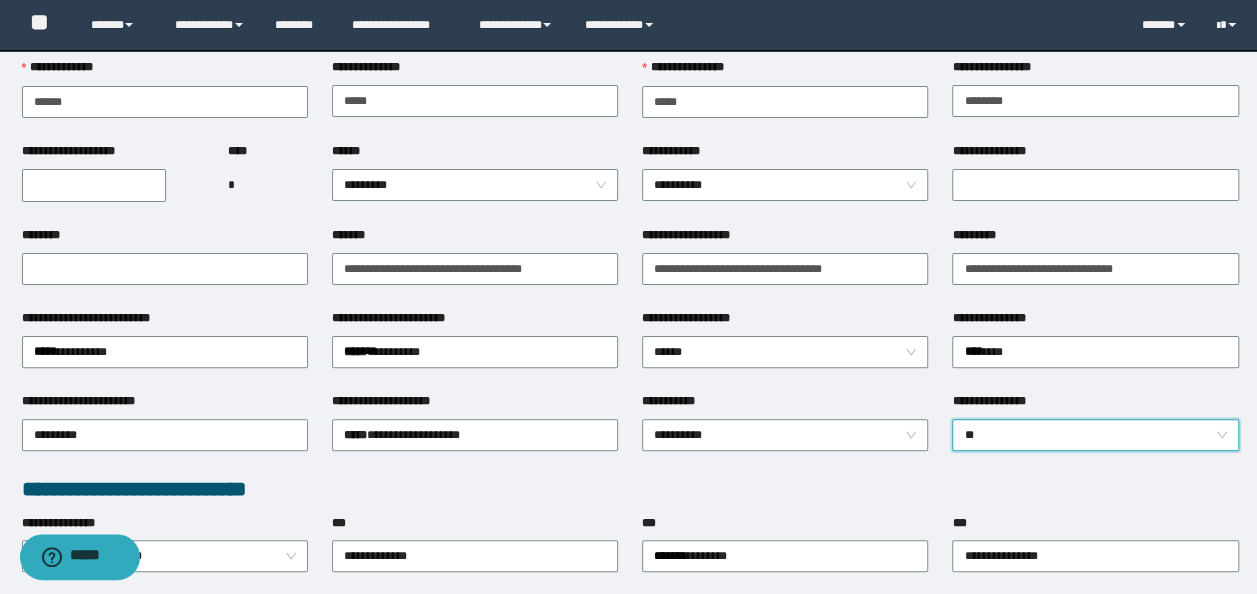 scroll, scrollTop: 100, scrollLeft: 0, axis: vertical 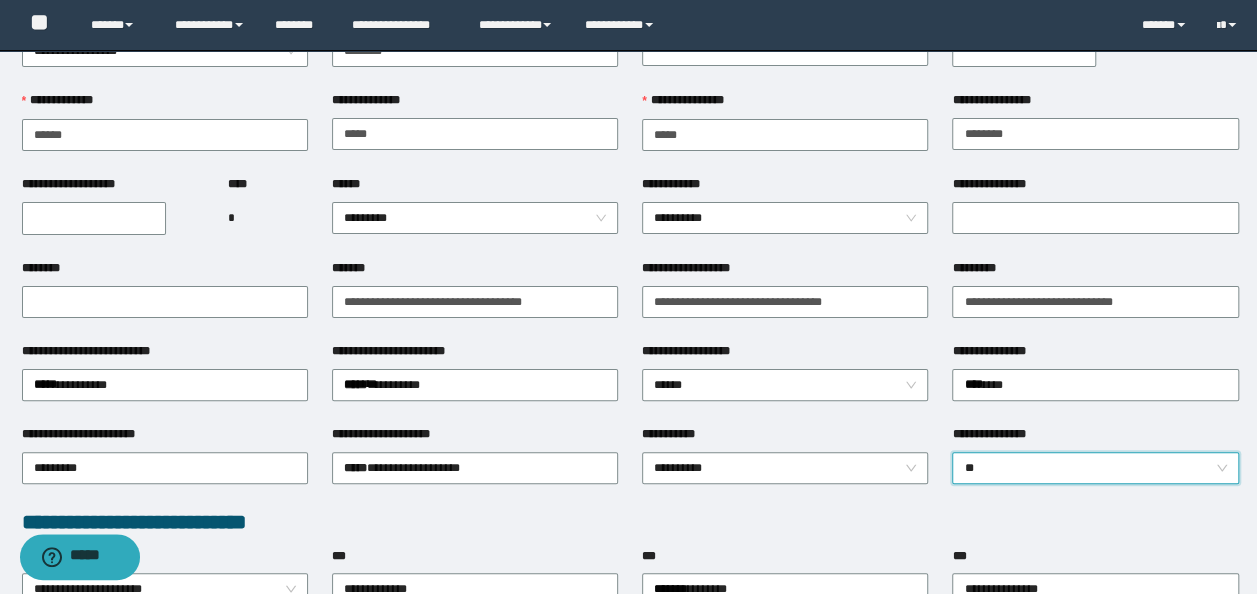 click on "**********" at bounding box center [94, 218] 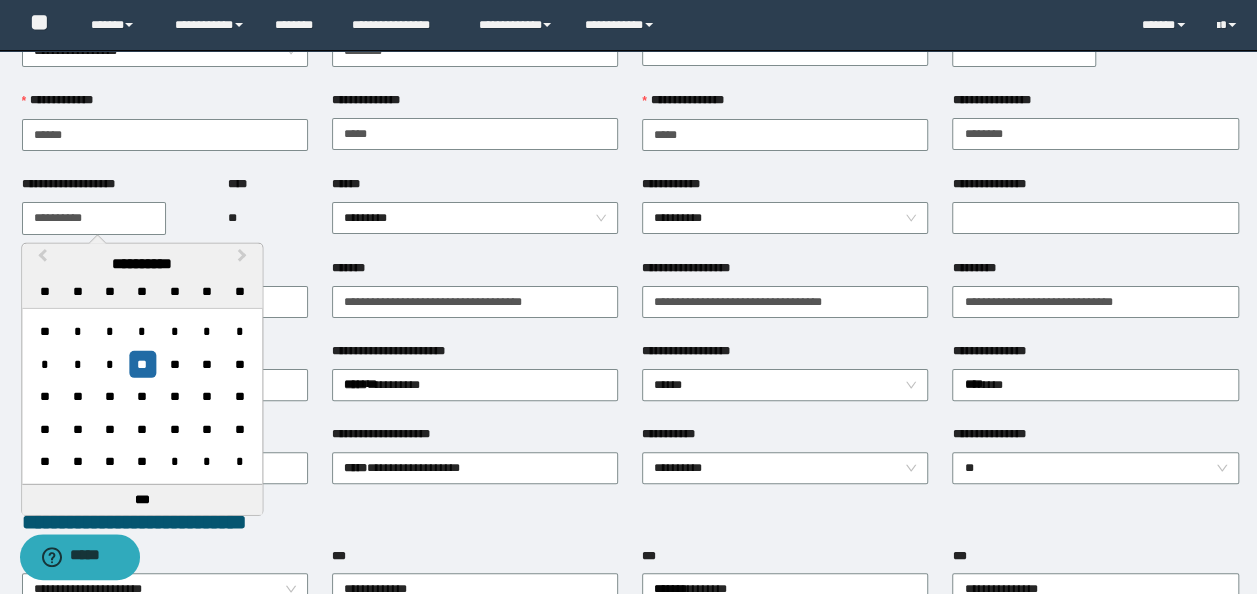 type on "**********" 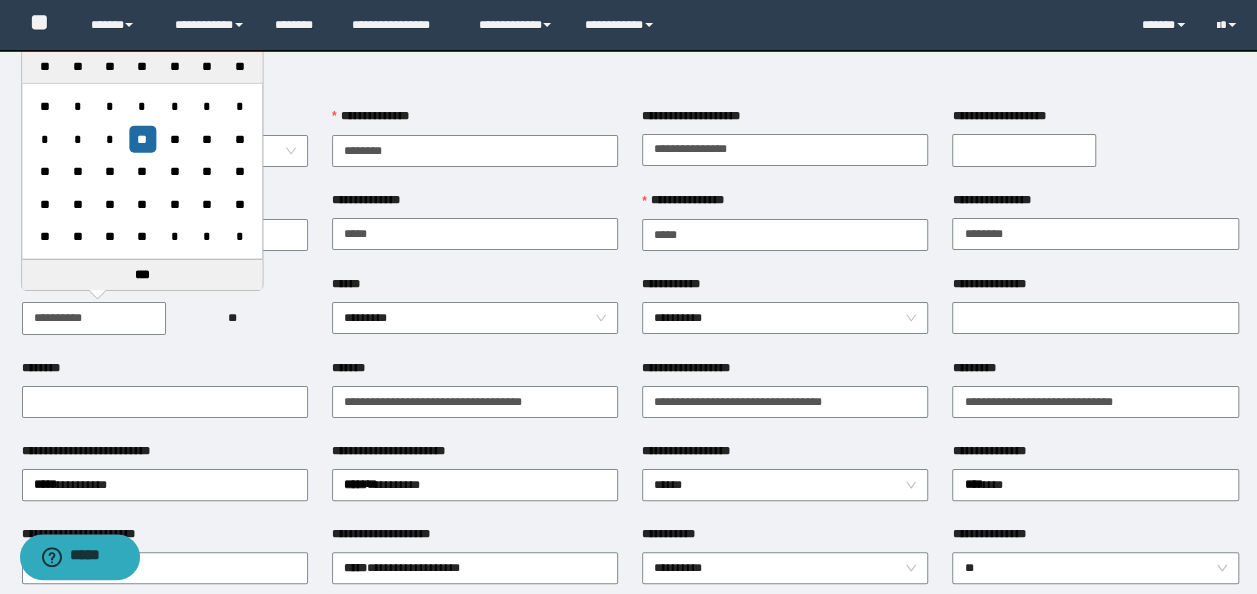 click on "**********" at bounding box center (1009, 116) 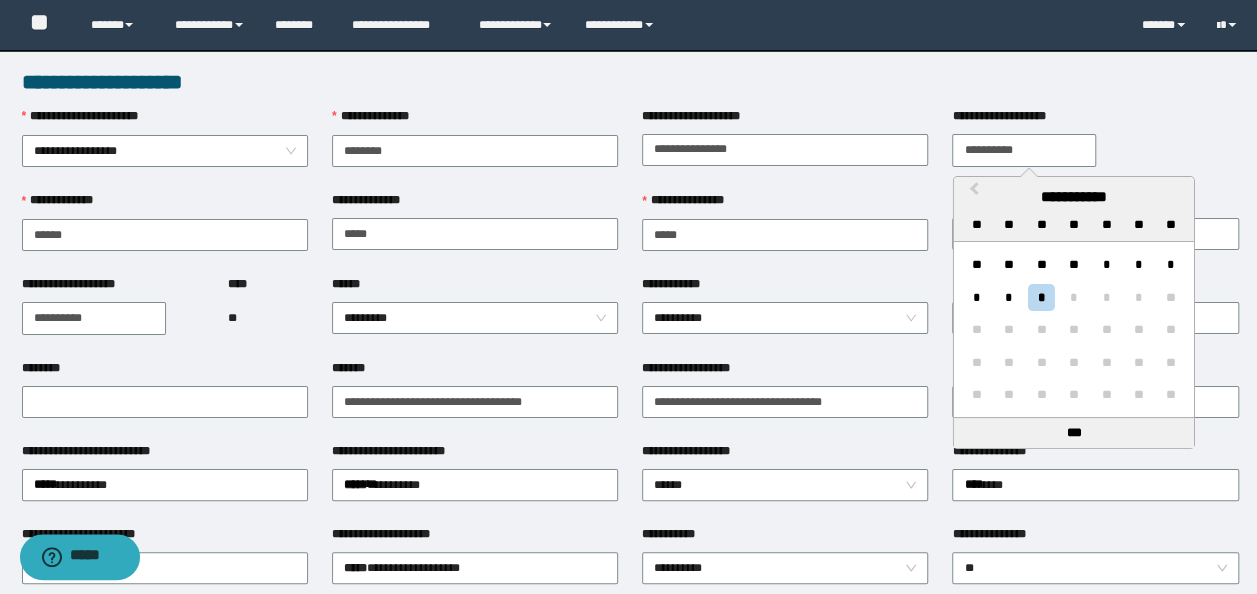 drag, startPoint x: 968, startPoint y: 143, endPoint x: 1271, endPoint y: 155, distance: 303.23752 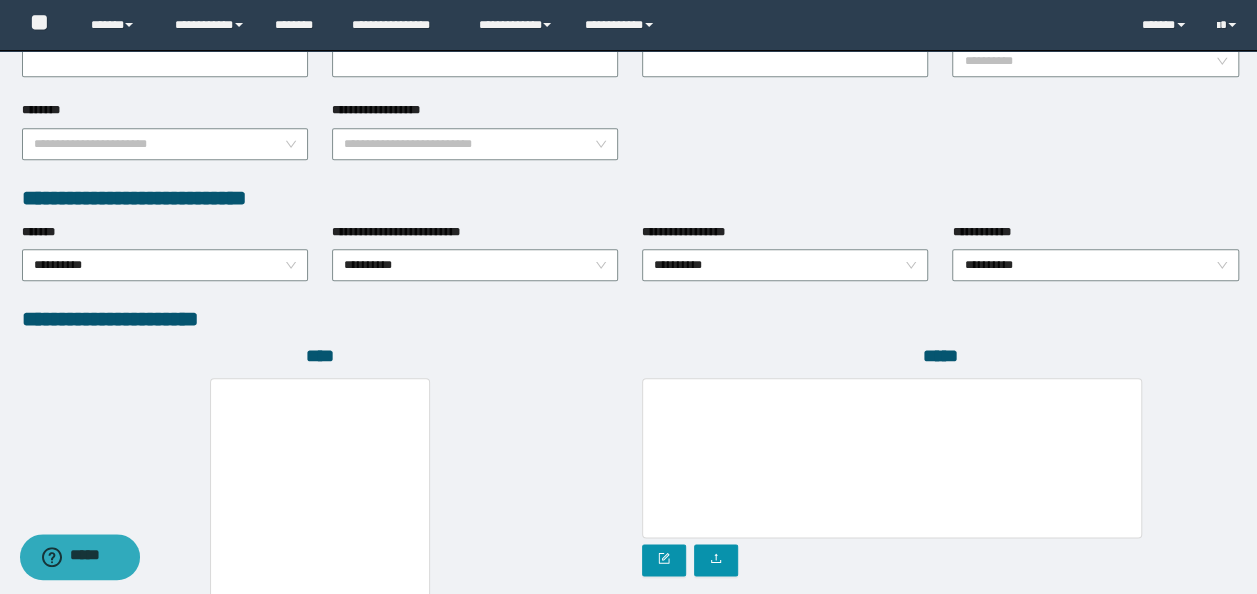 scroll, scrollTop: 1100, scrollLeft: 0, axis: vertical 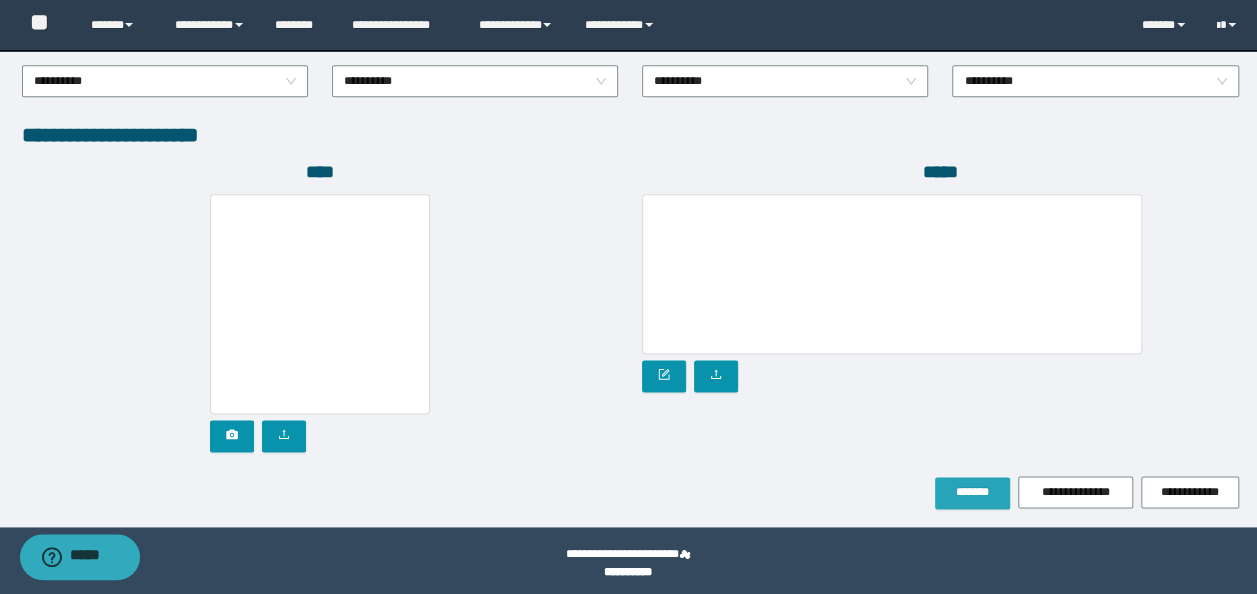 type on "**********" 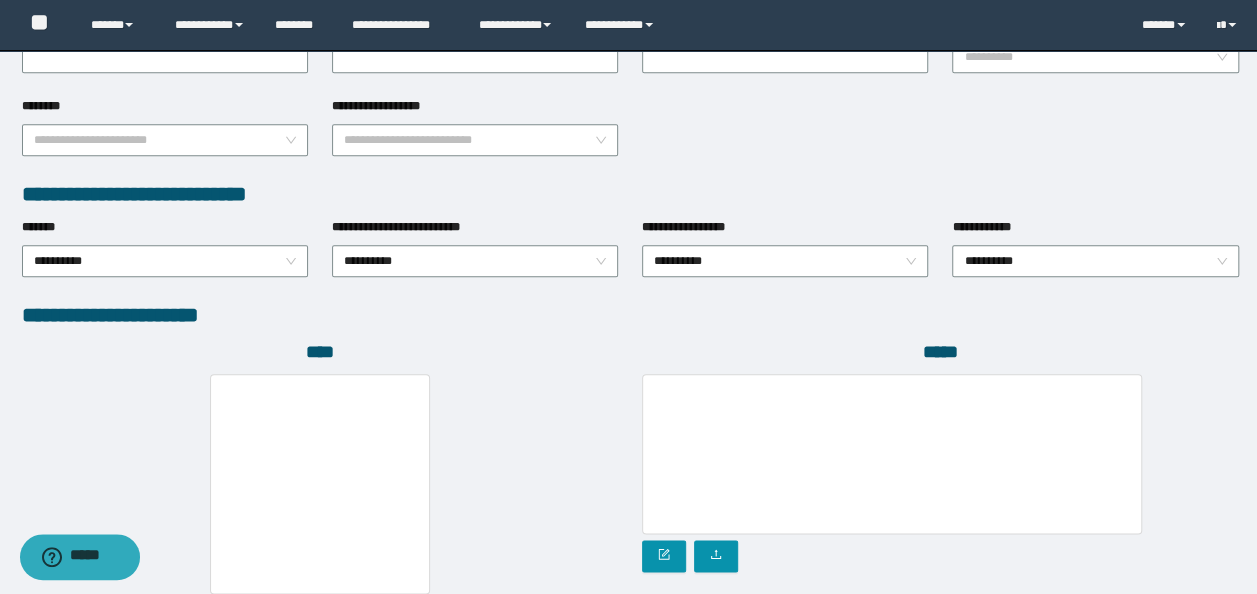 scroll, scrollTop: 1152, scrollLeft: 0, axis: vertical 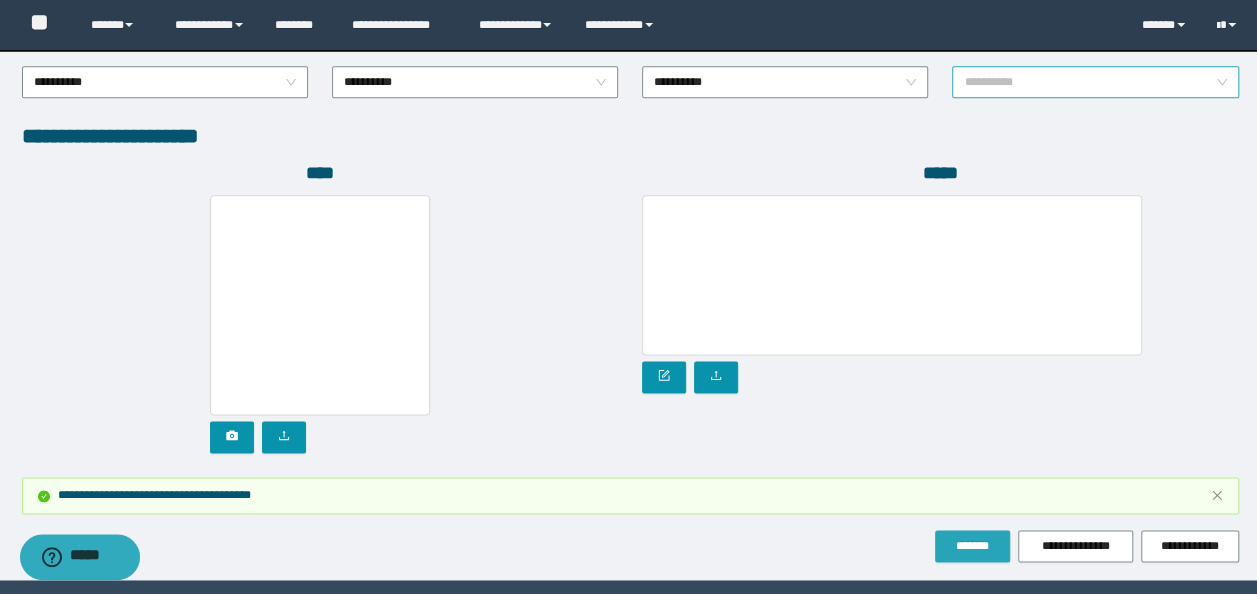 click on "**********" at bounding box center [1095, 82] 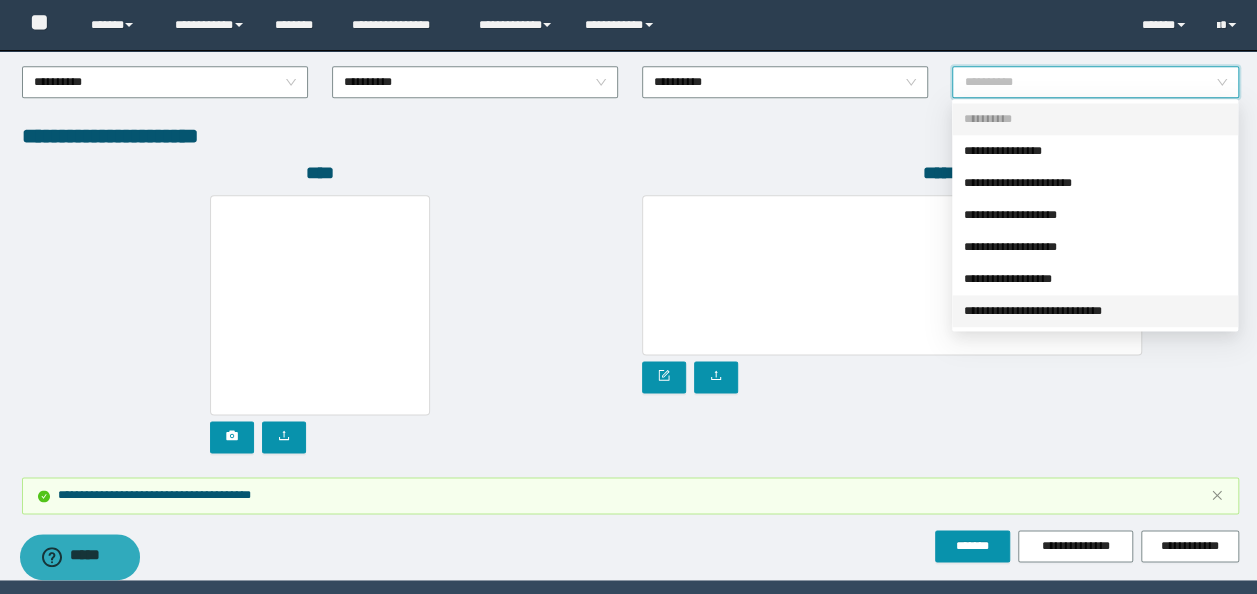 click on "**********" at bounding box center (1095, 311) 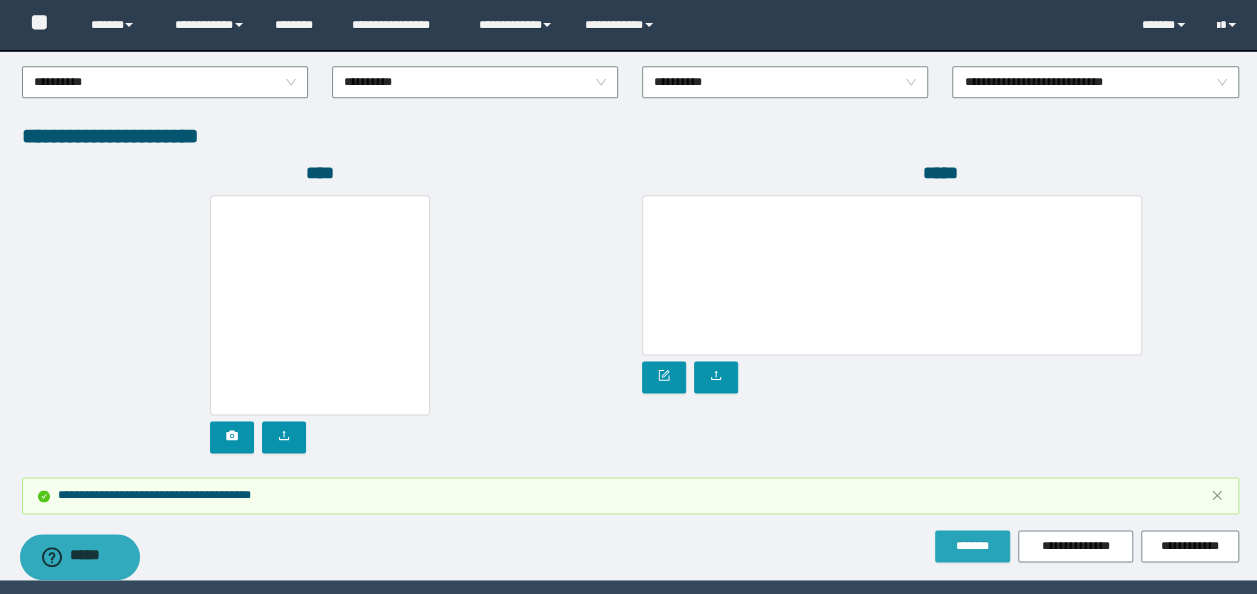 click on "*******" at bounding box center [972, 546] 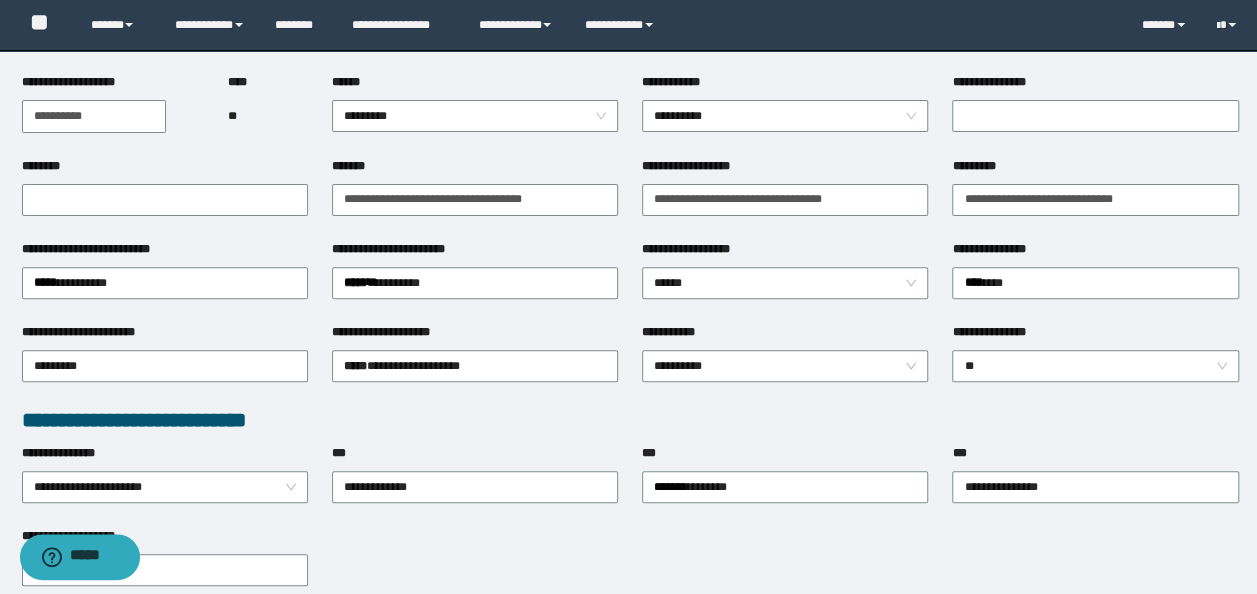 scroll, scrollTop: 12, scrollLeft: 0, axis: vertical 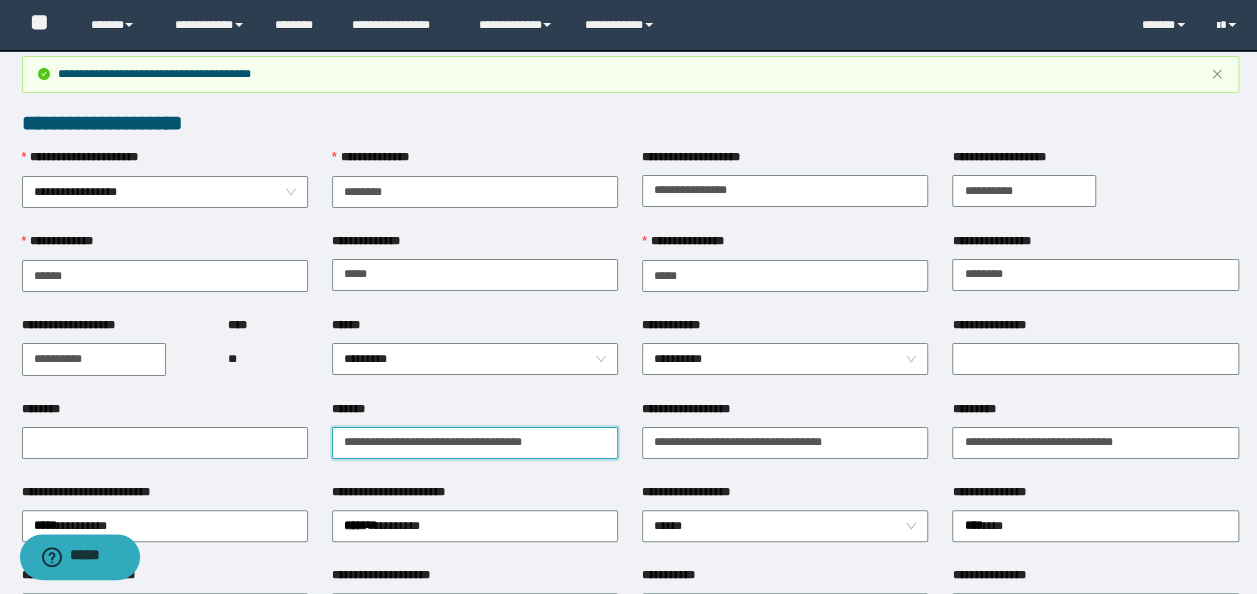 drag, startPoint x: 582, startPoint y: 443, endPoint x: -4, endPoint y: 422, distance: 586.37616 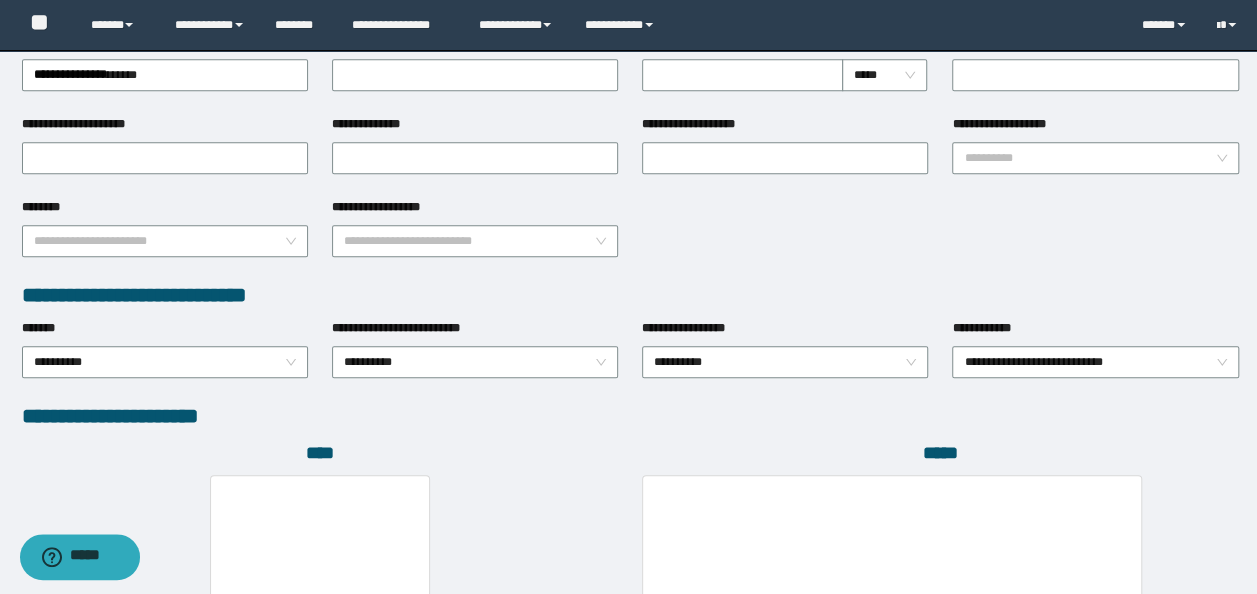 scroll, scrollTop: 1212, scrollLeft: 0, axis: vertical 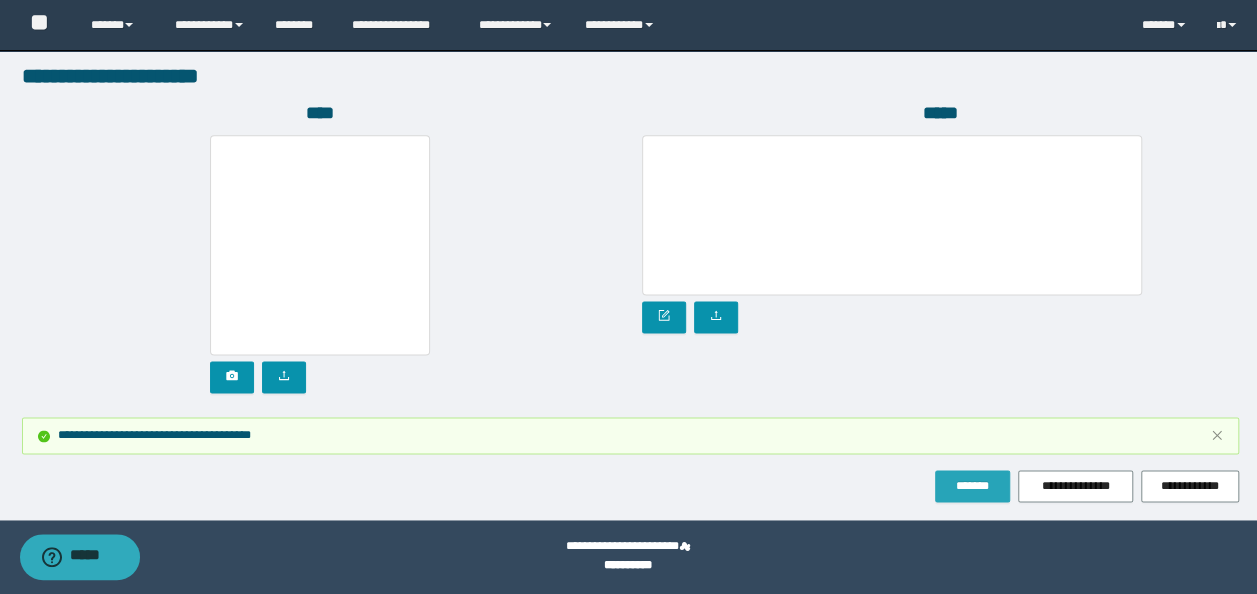 type on "**********" 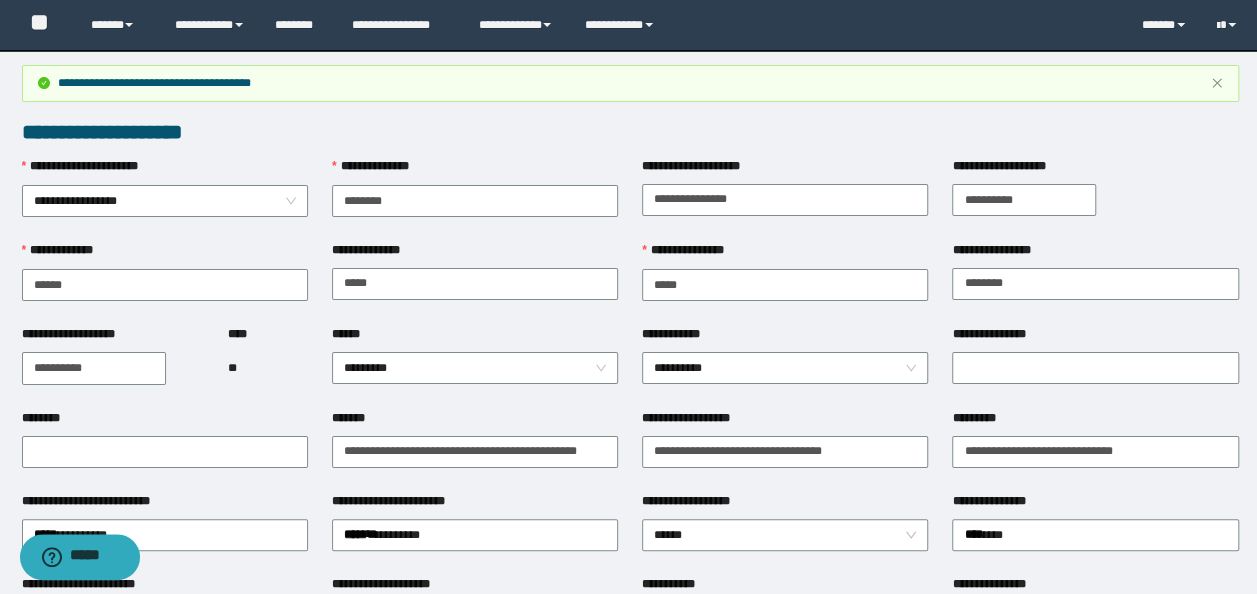 scroll, scrollTop: 0, scrollLeft: 0, axis: both 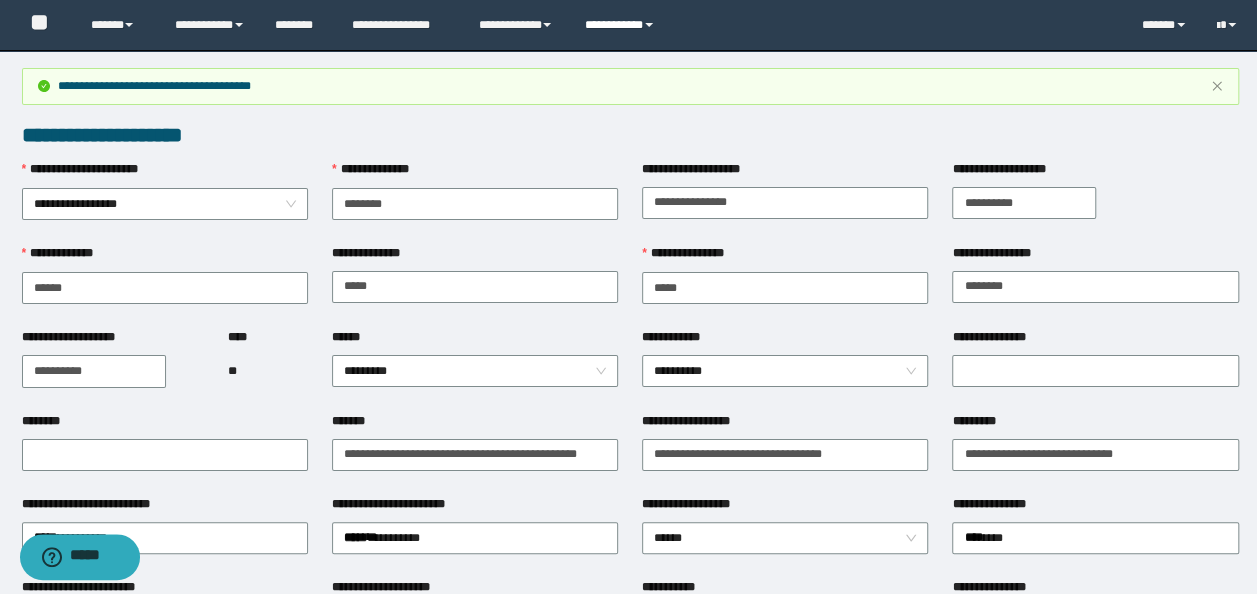 click on "**********" at bounding box center [622, 25] 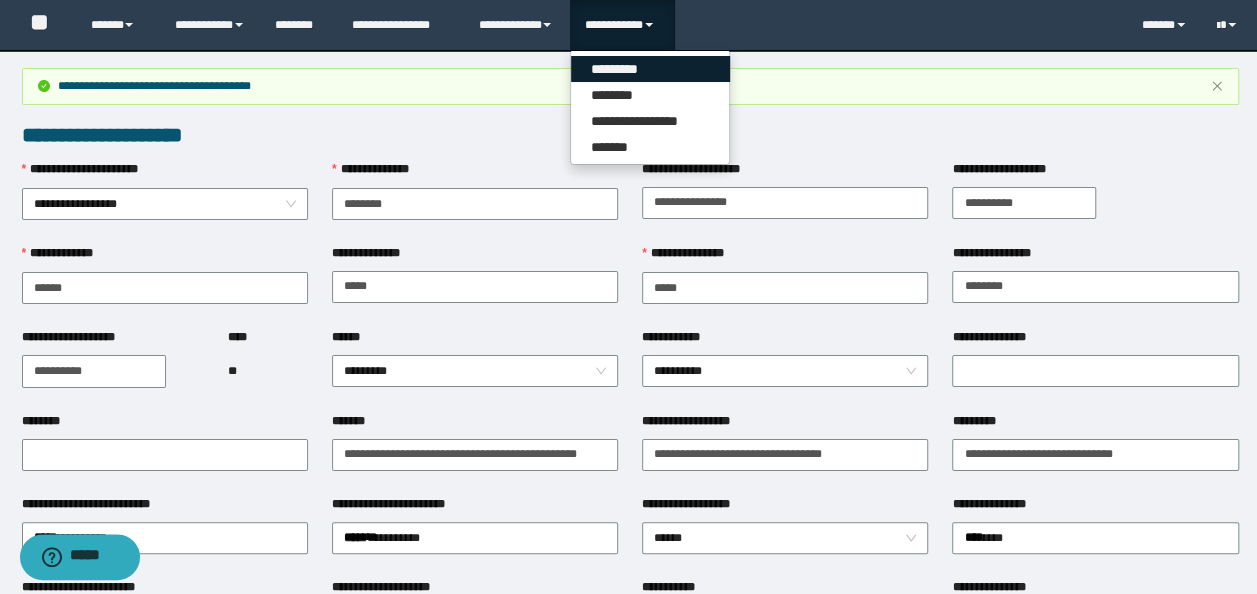 click on "*********" at bounding box center [650, 69] 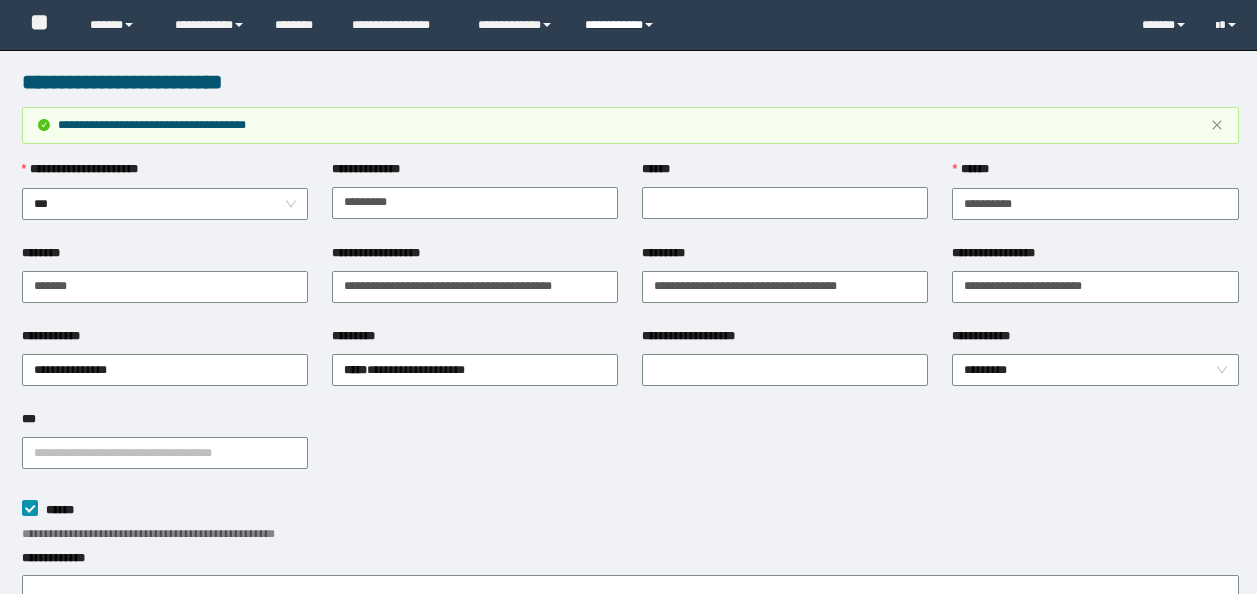 scroll, scrollTop: 0, scrollLeft: 0, axis: both 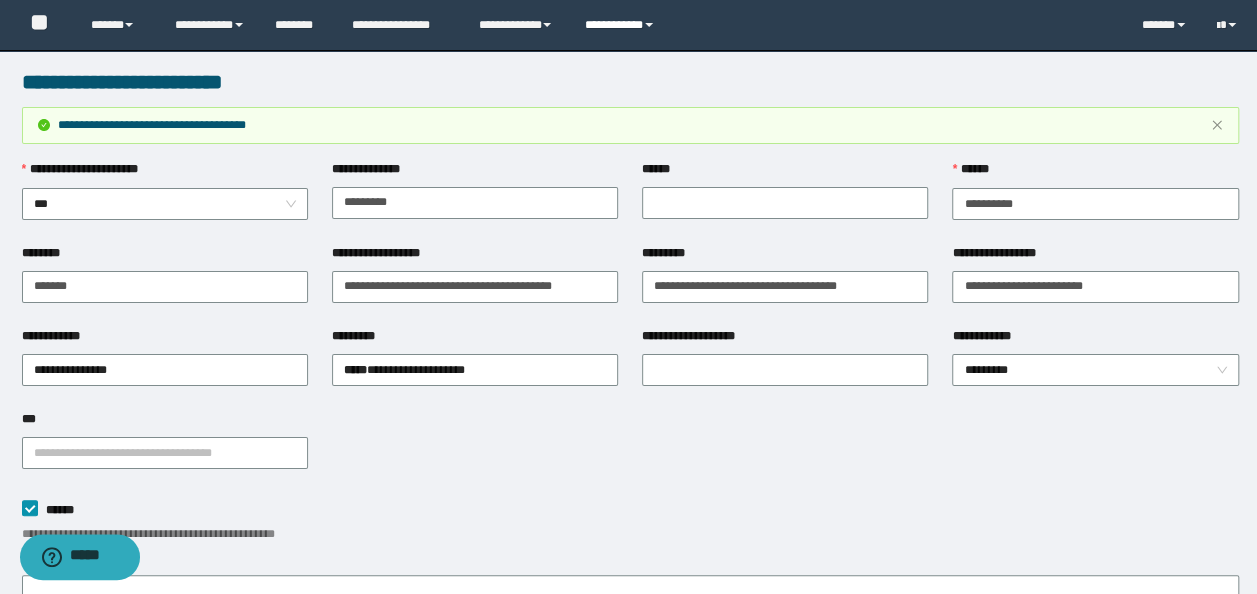 click on "**********" at bounding box center [622, 25] 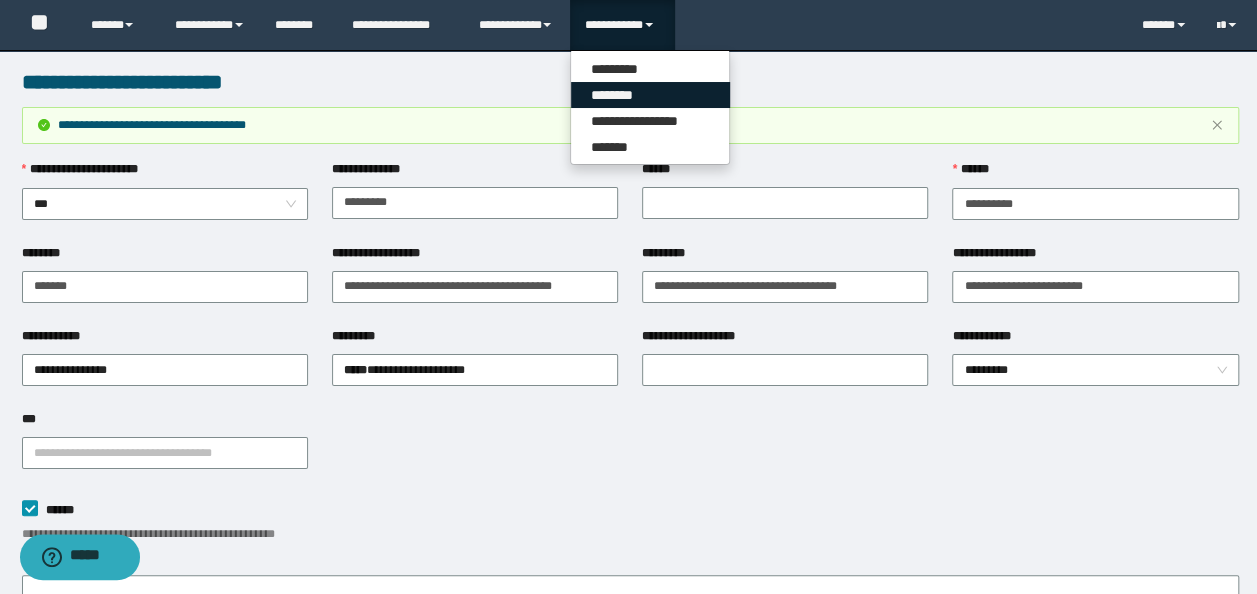 click on "********" at bounding box center (650, 95) 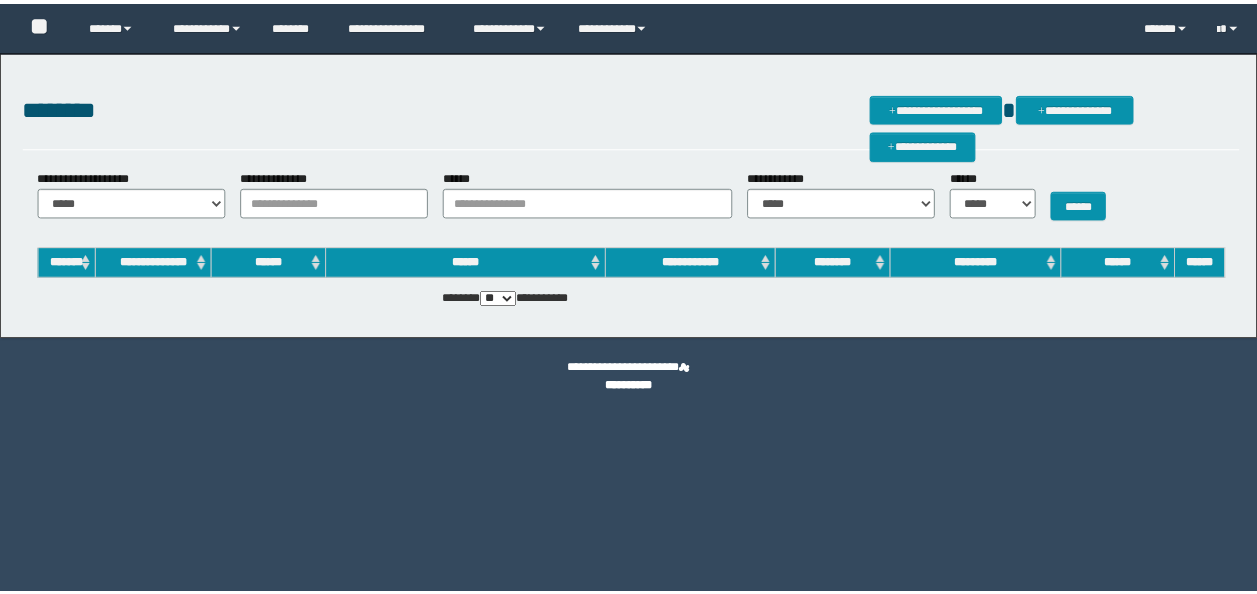 scroll, scrollTop: 0, scrollLeft: 0, axis: both 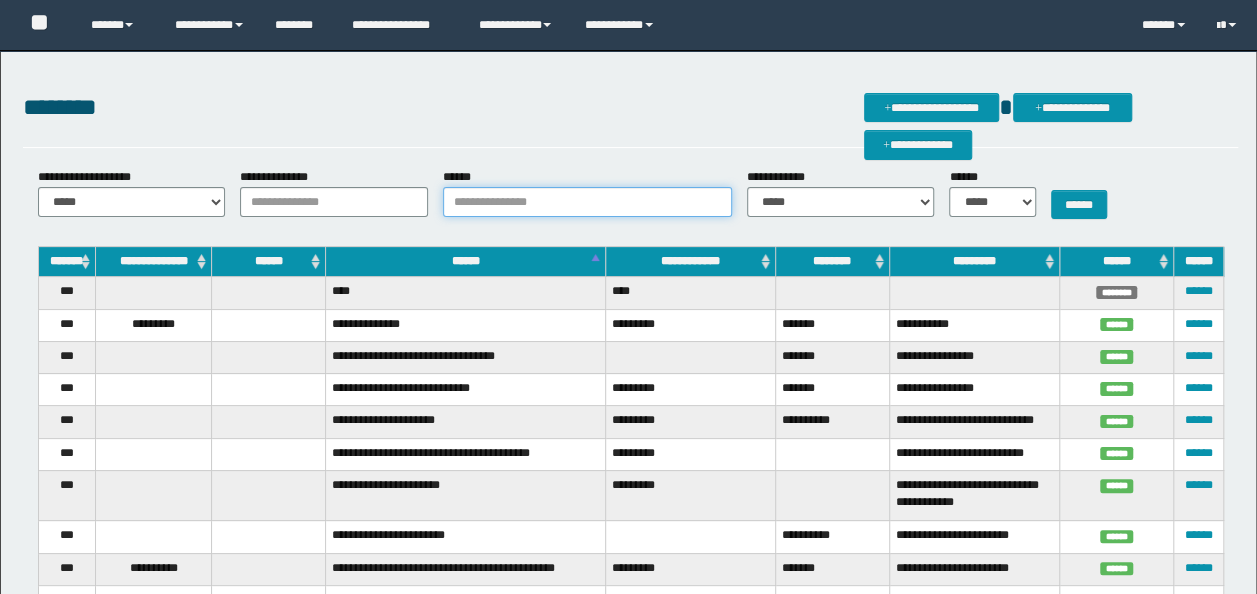 click on "******" at bounding box center [587, 202] 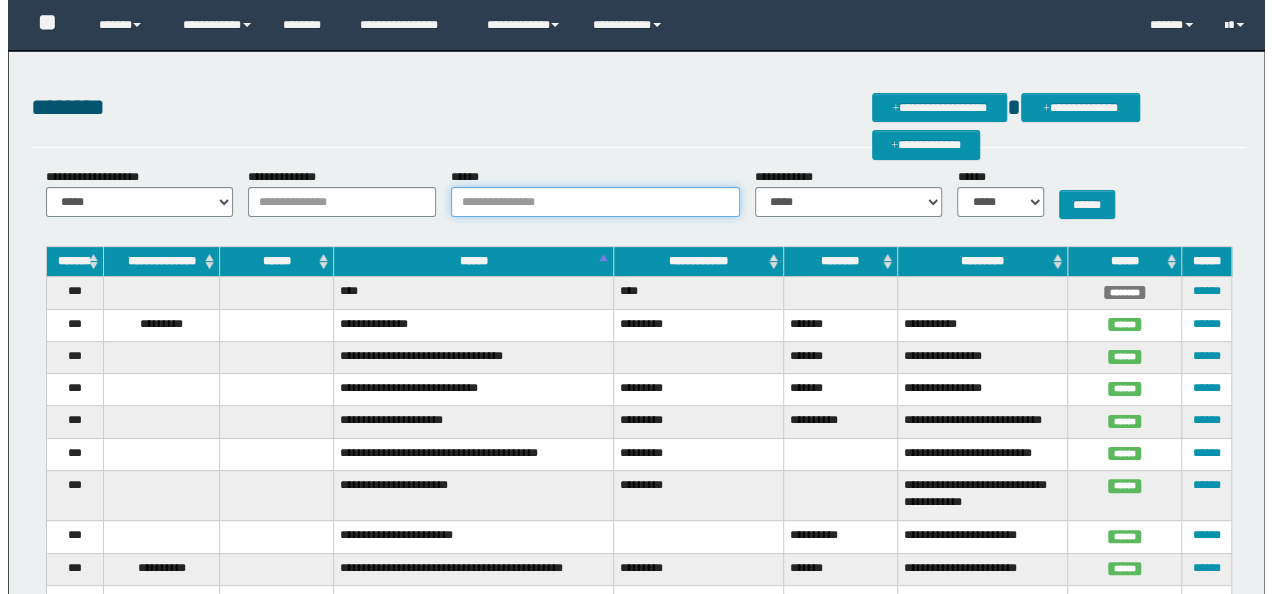 scroll, scrollTop: 0, scrollLeft: 0, axis: both 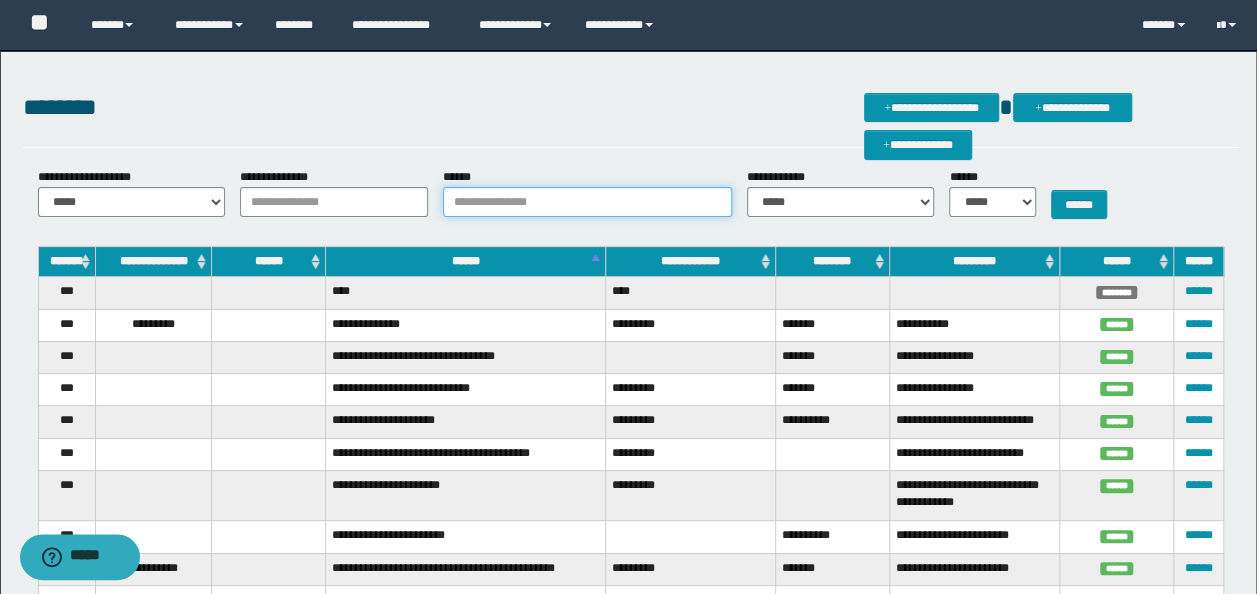 paste on "**********" 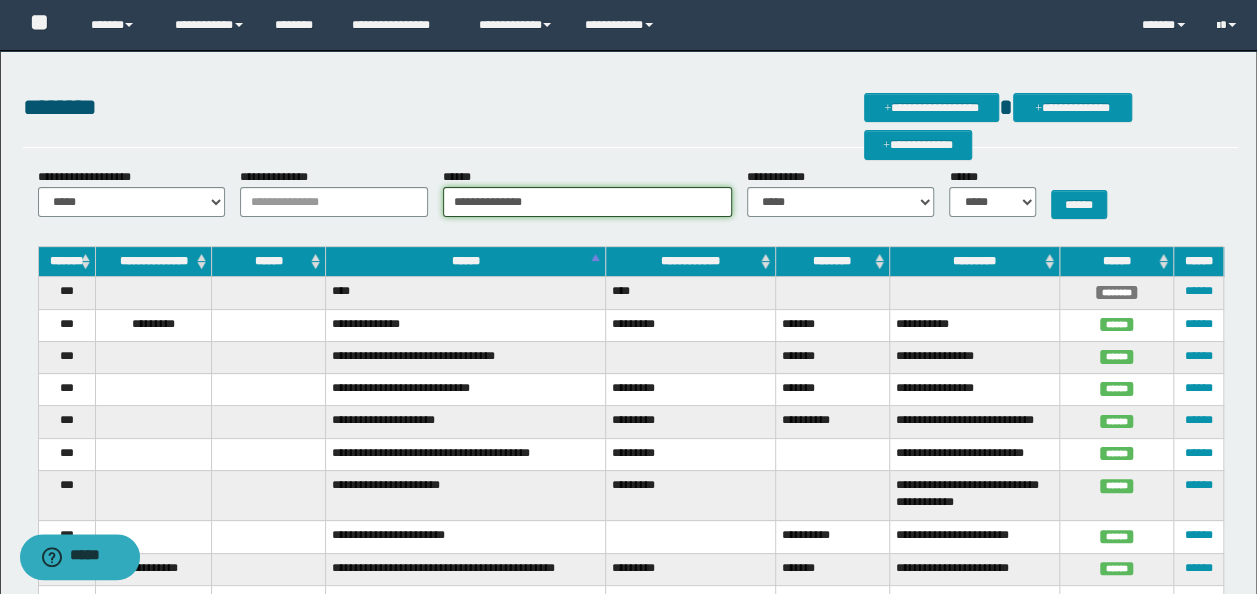 click on "**********" at bounding box center [587, 202] 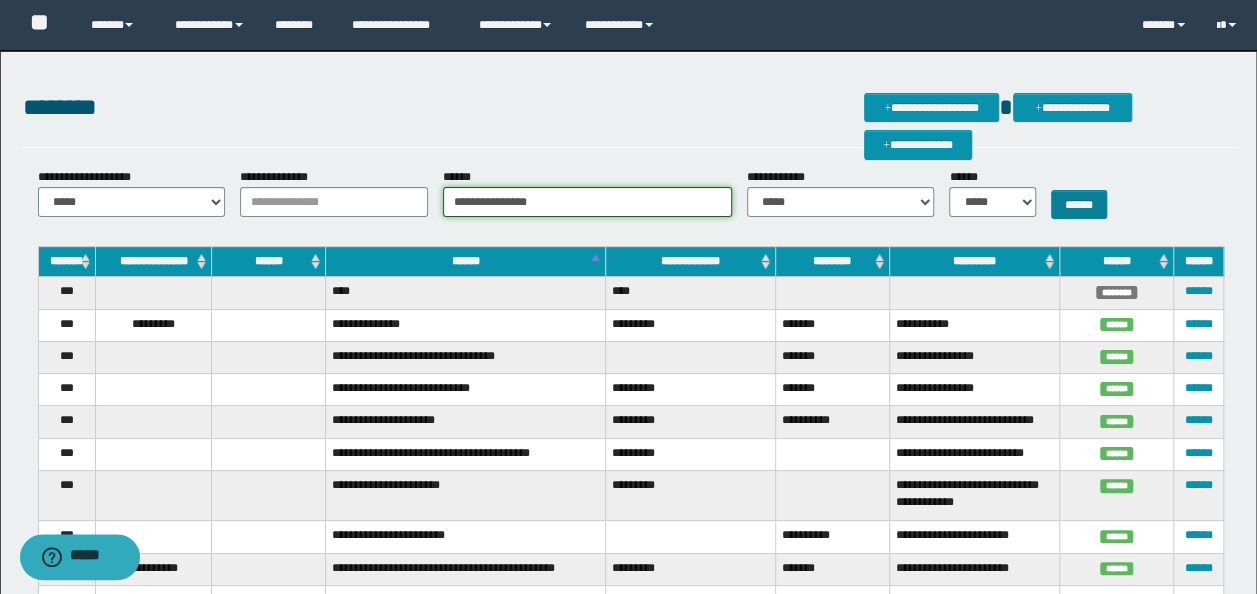 type on "**********" 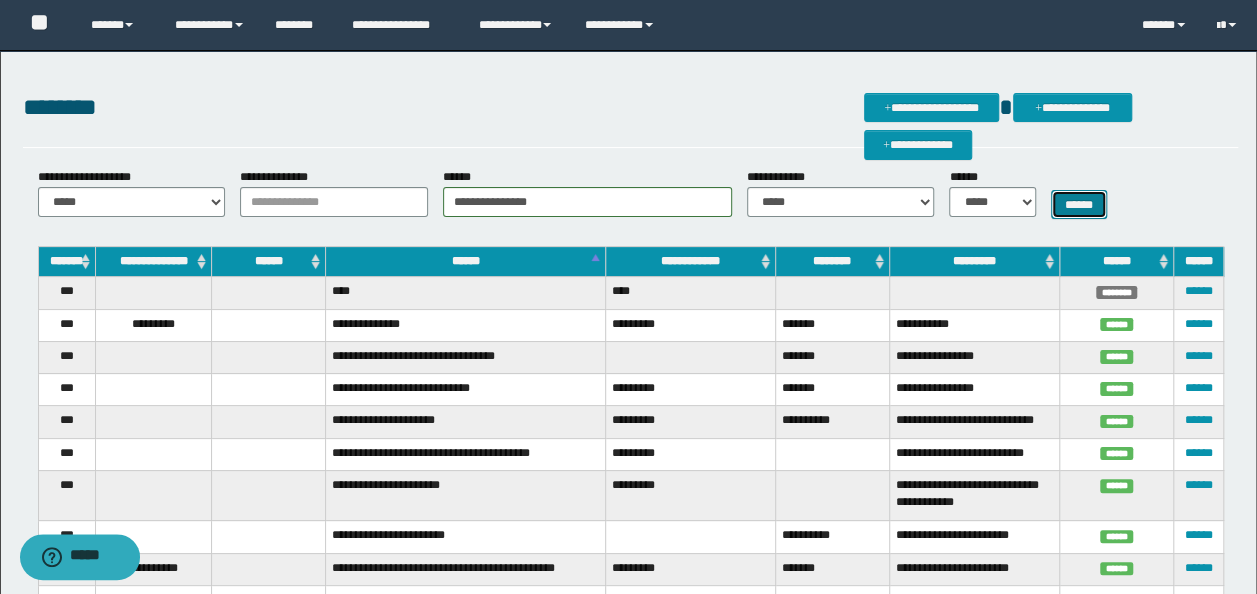 click on "******" at bounding box center (1079, 204) 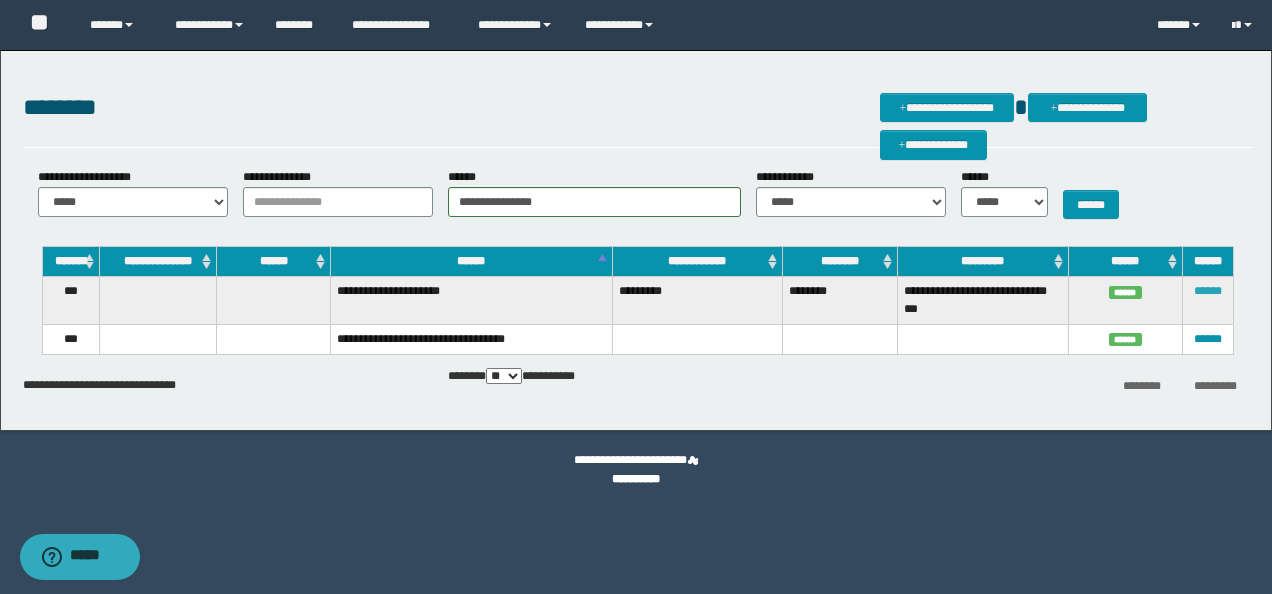 click on "******" at bounding box center [1208, 291] 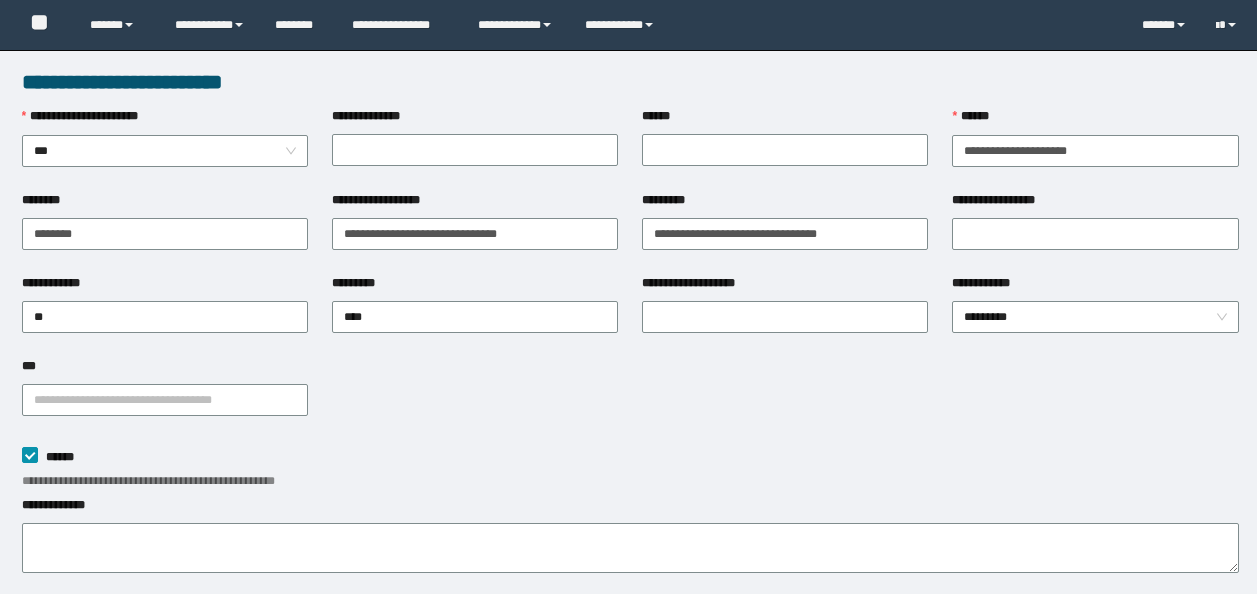 scroll, scrollTop: 0, scrollLeft: 0, axis: both 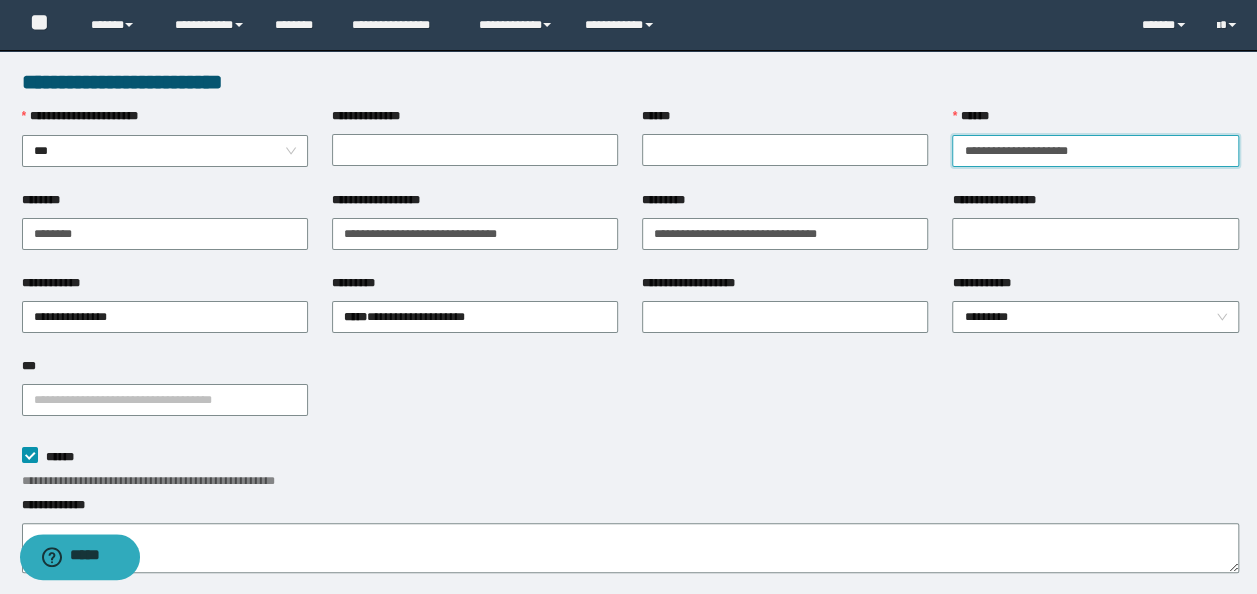 drag, startPoint x: 1108, startPoint y: 154, endPoint x: 442, endPoint y: 121, distance: 666.8171 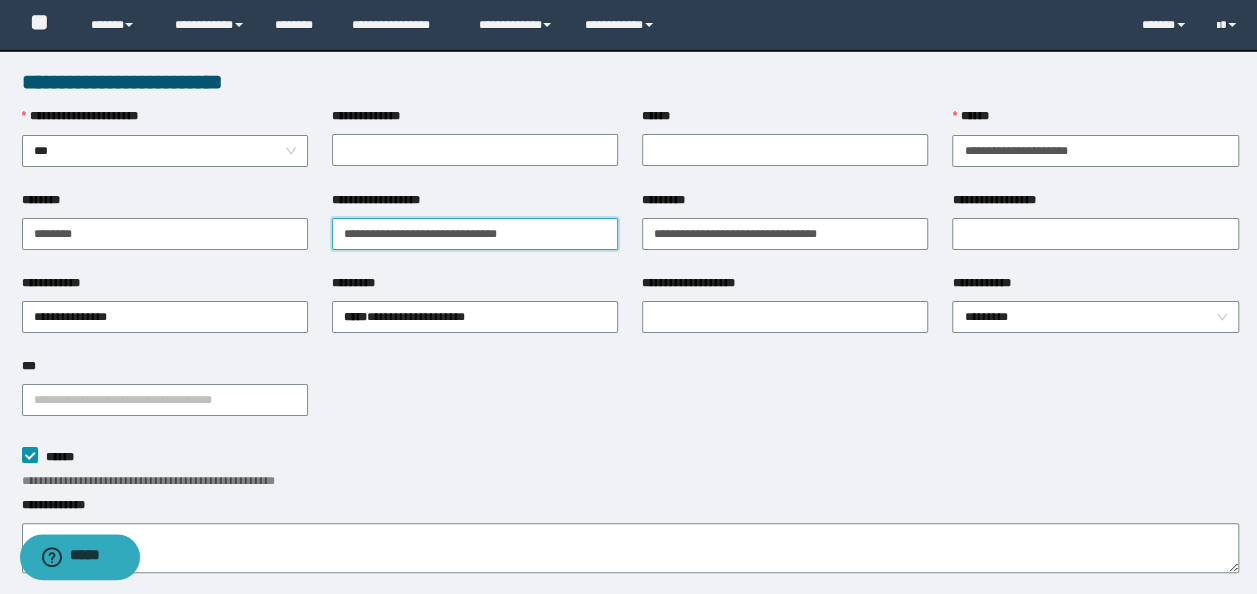 drag, startPoint x: 550, startPoint y: 232, endPoint x: -4, endPoint y: 219, distance: 554.1525 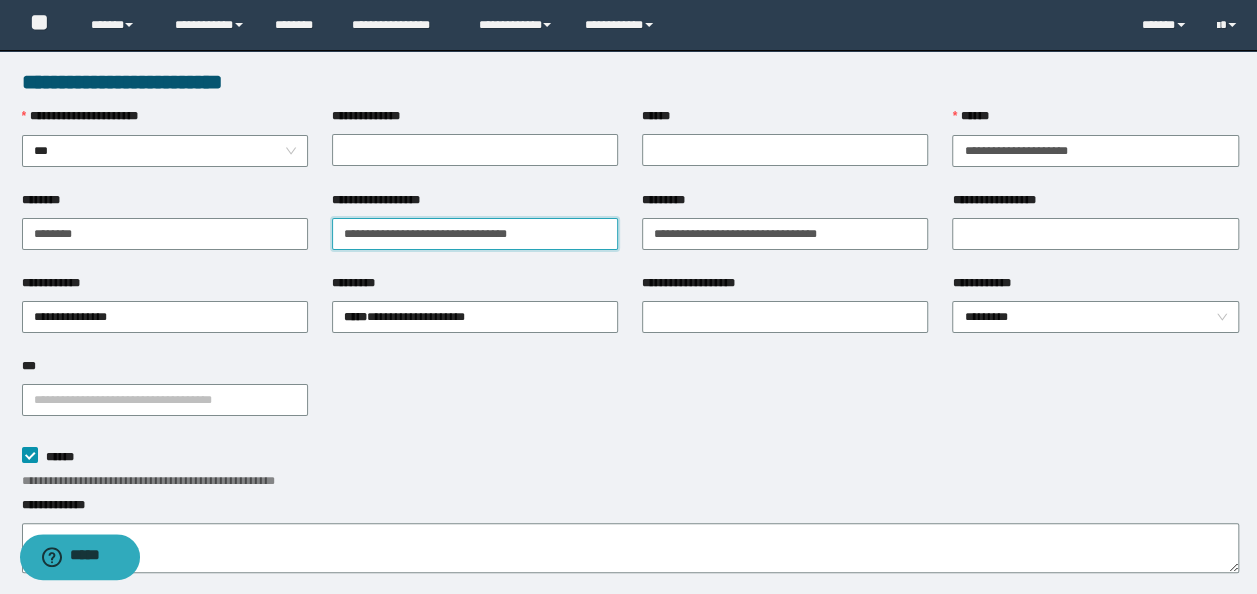paste on "**********" 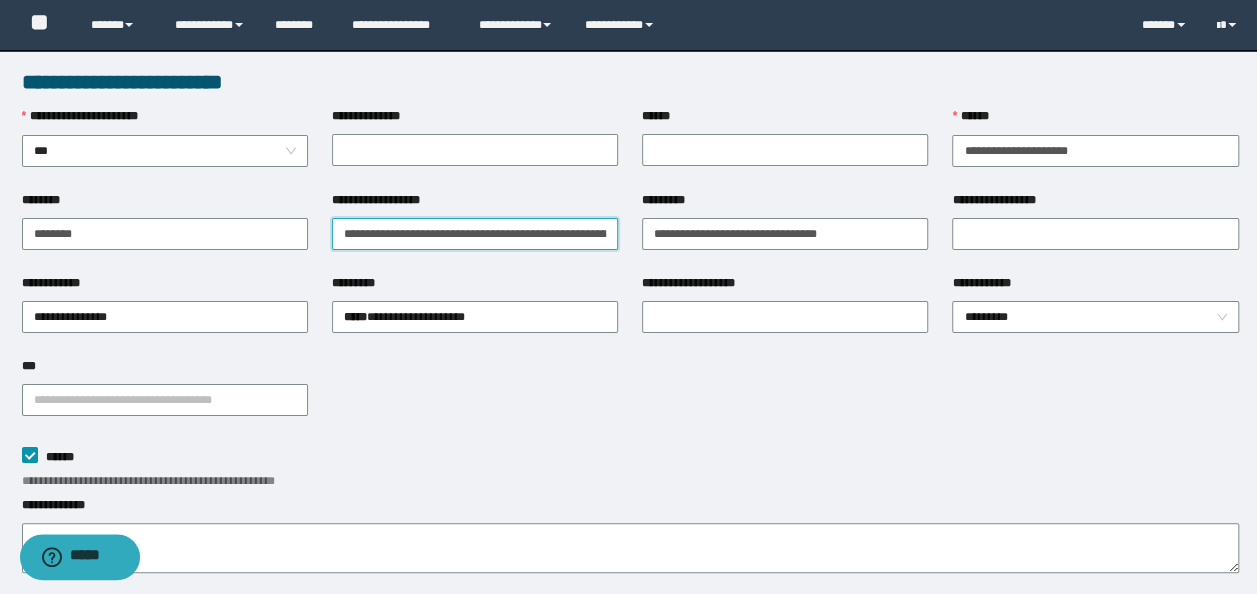 scroll, scrollTop: 0, scrollLeft: 108, axis: horizontal 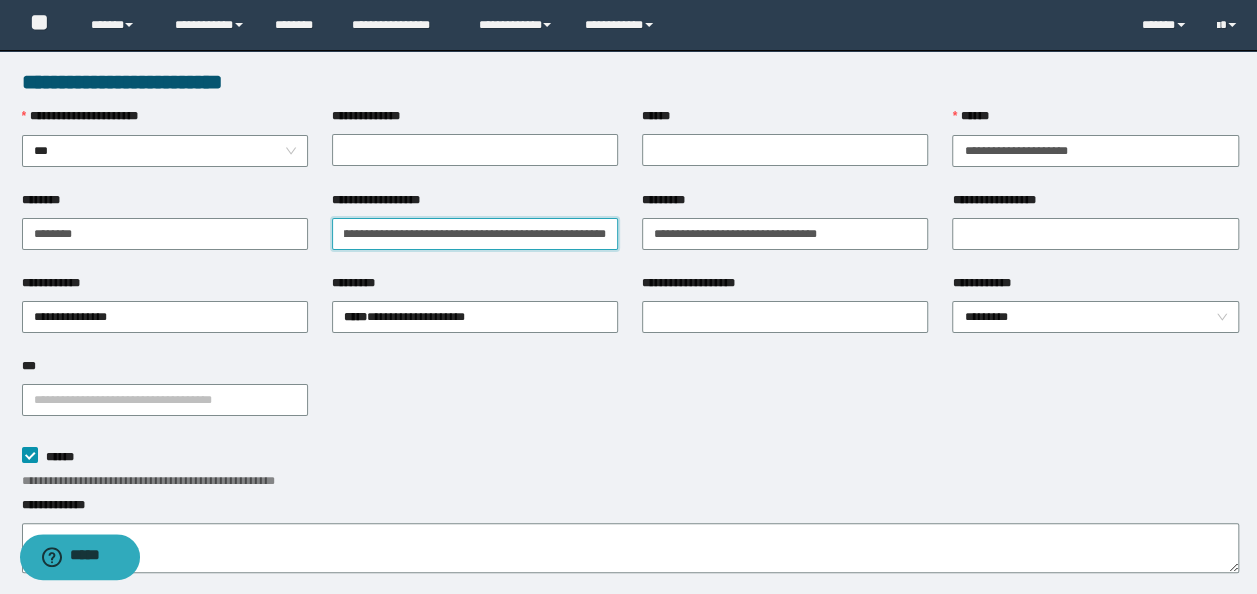 type on "**********" 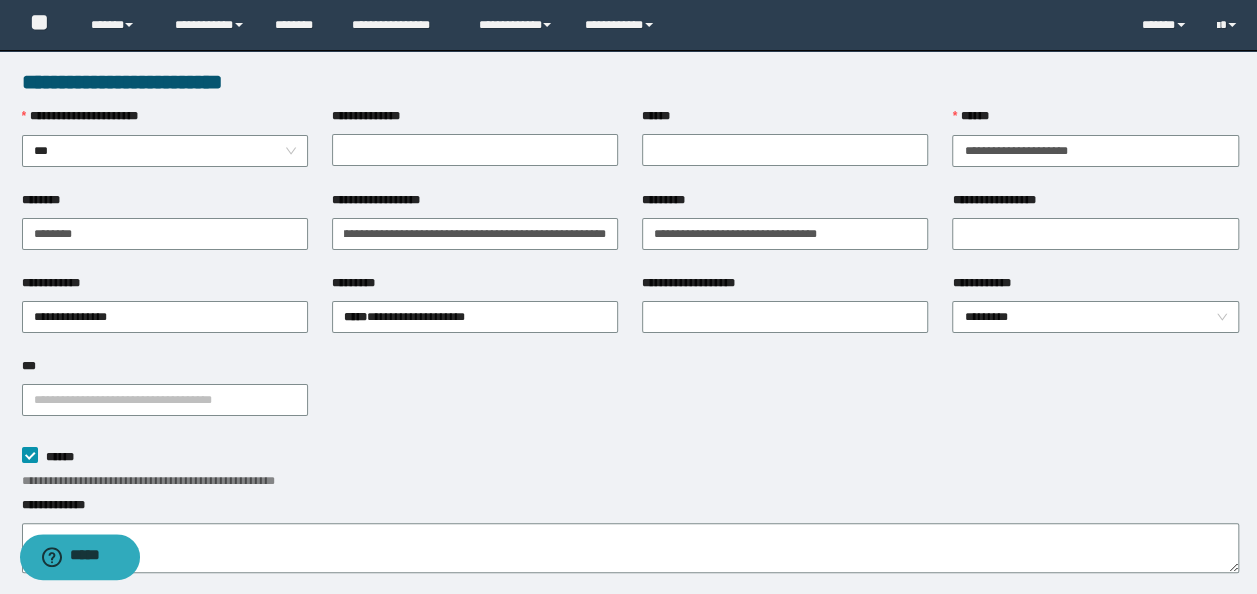scroll, scrollTop: 0, scrollLeft: 0, axis: both 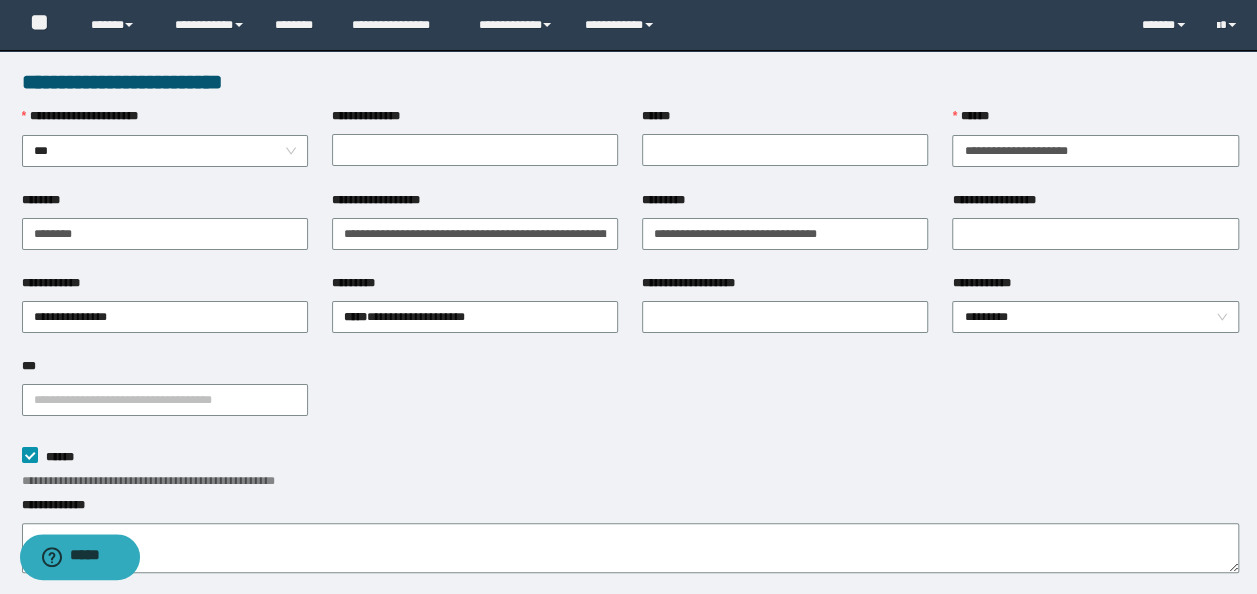 drag, startPoint x: 473, startPoint y: 271, endPoint x: 463, endPoint y: 272, distance: 10.049875 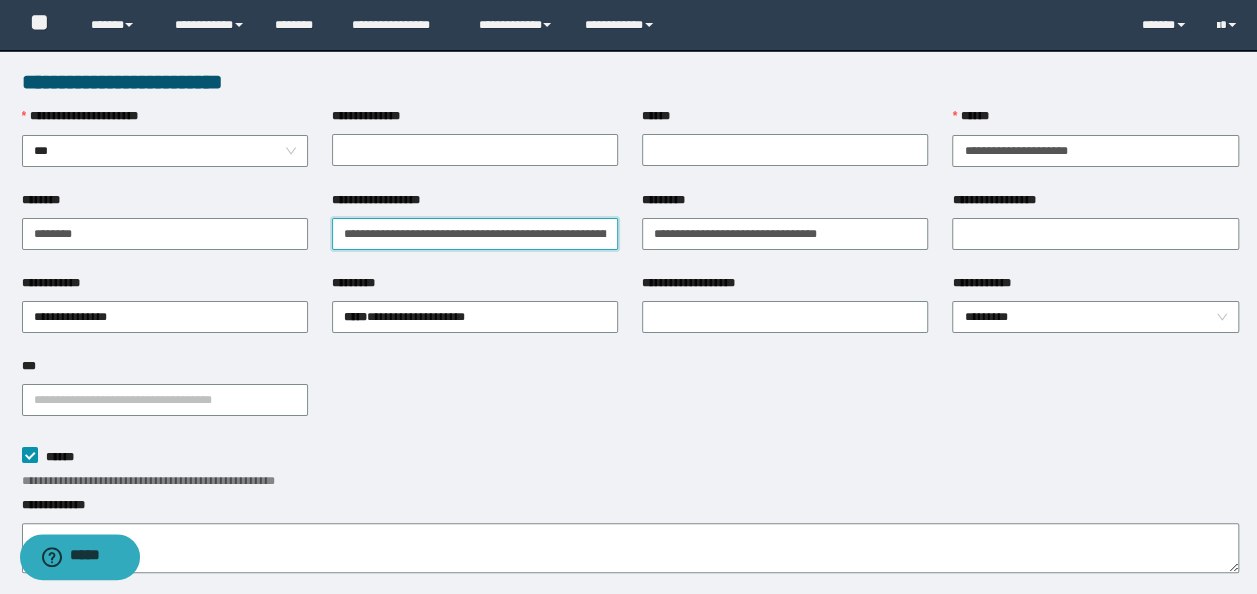 scroll, scrollTop: 0, scrollLeft: 109, axis: horizontal 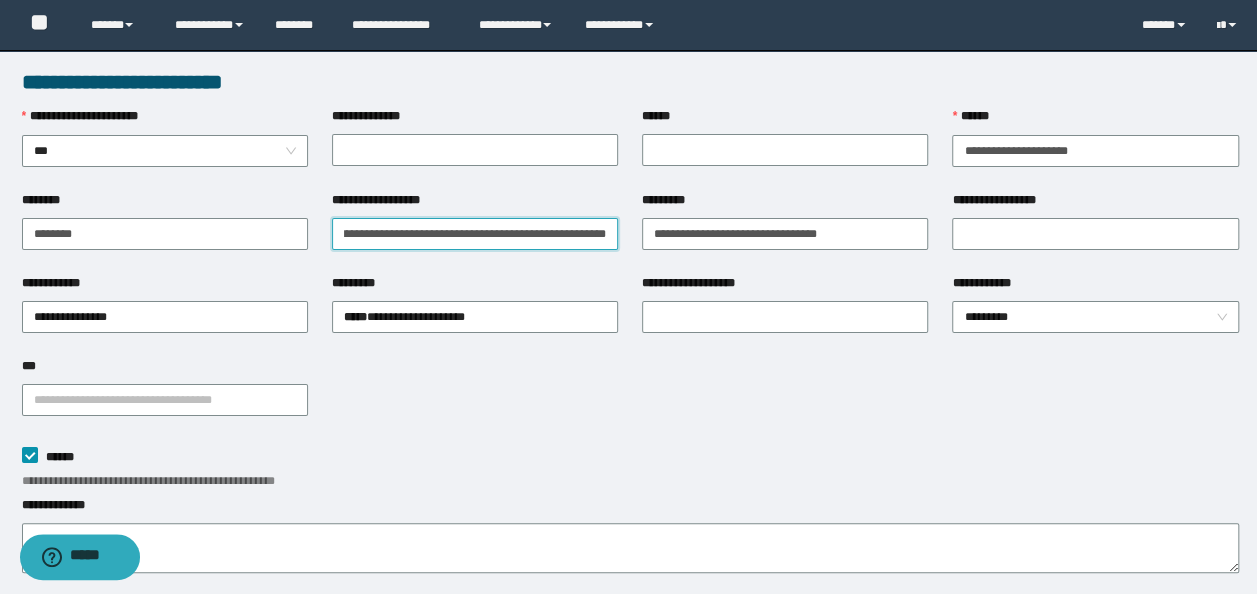 drag, startPoint x: 339, startPoint y: 236, endPoint x: 675, endPoint y: 250, distance: 336.29153 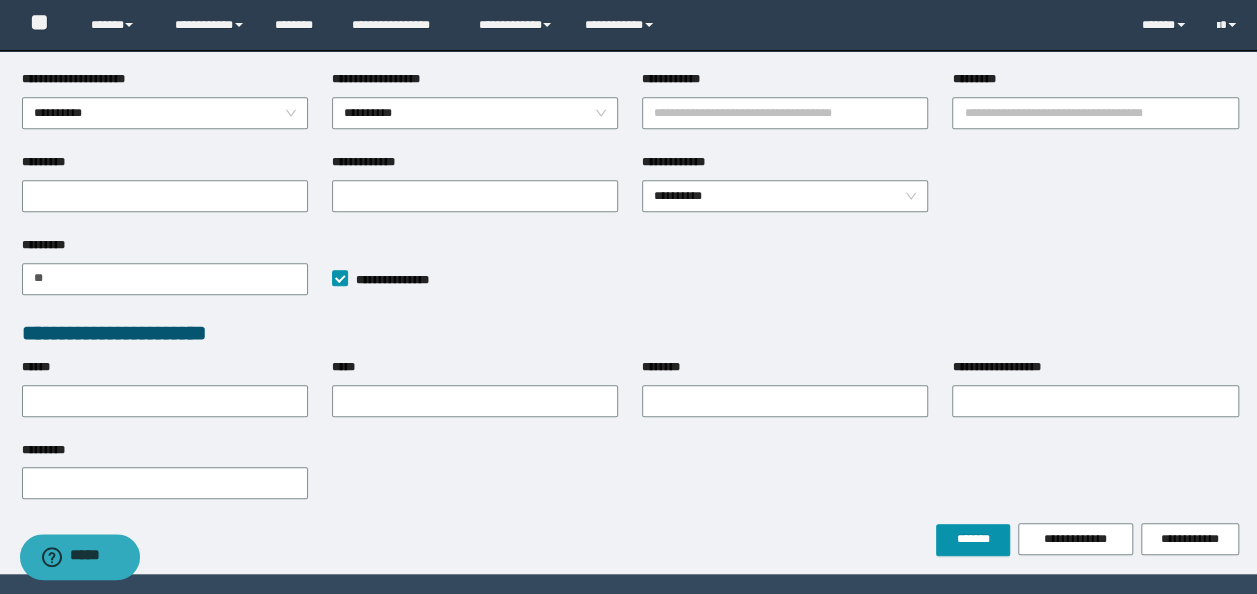 scroll, scrollTop: 622, scrollLeft: 0, axis: vertical 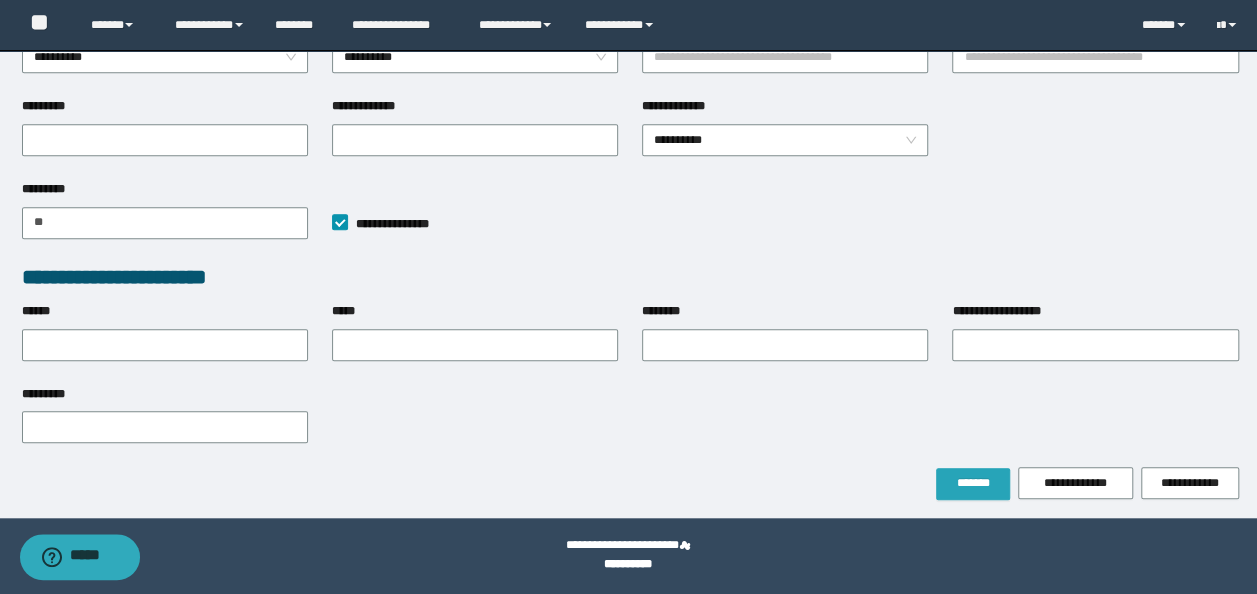 click on "*******" at bounding box center (973, 483) 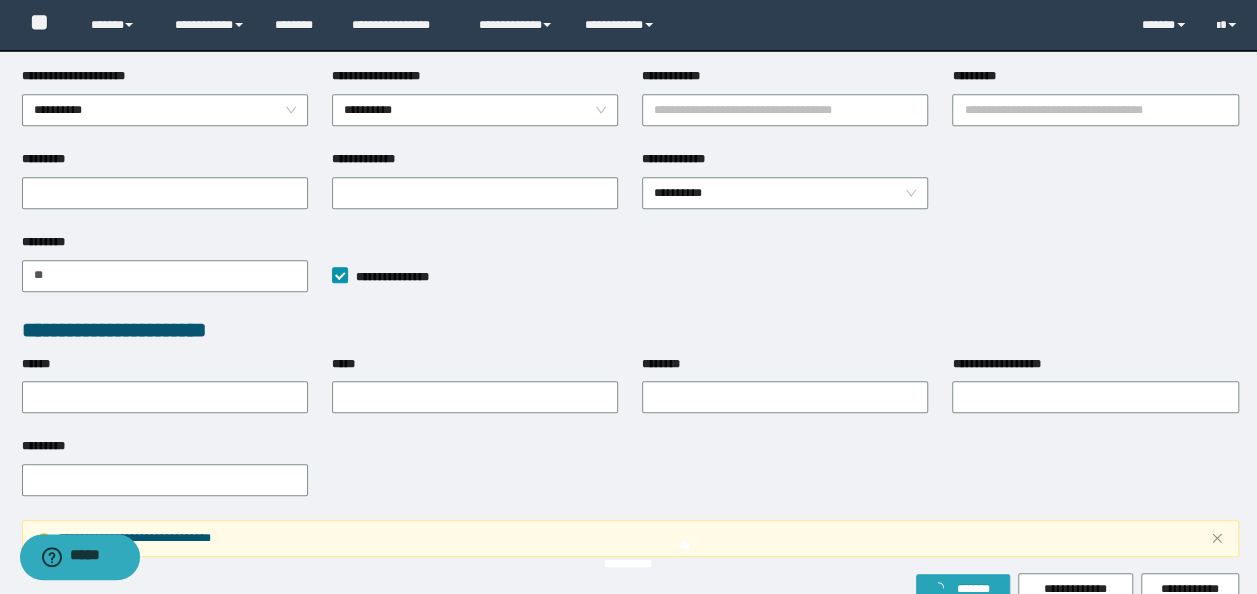 scroll, scrollTop: 674, scrollLeft: 0, axis: vertical 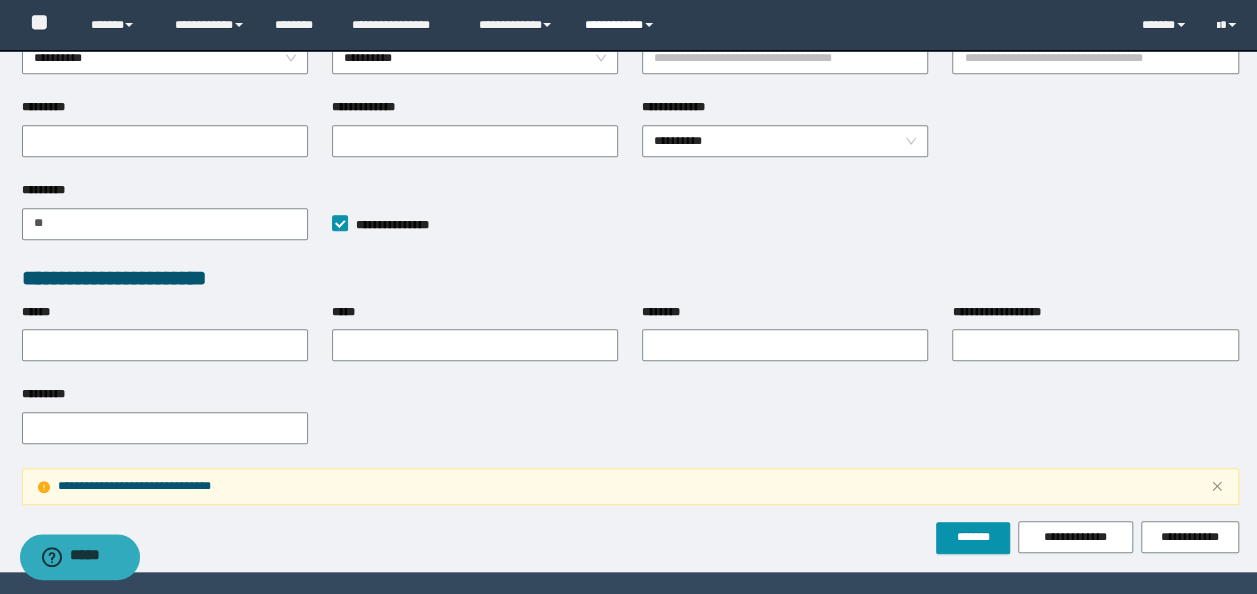click on "**********" at bounding box center (622, 25) 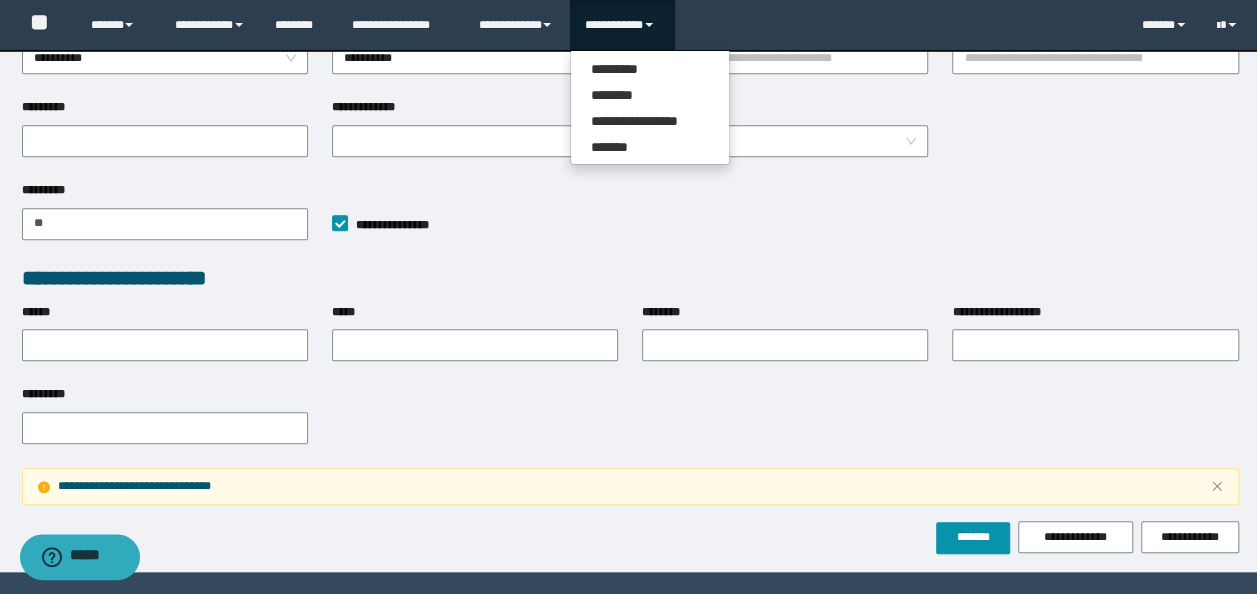 click on "**********" at bounding box center [475, 224] 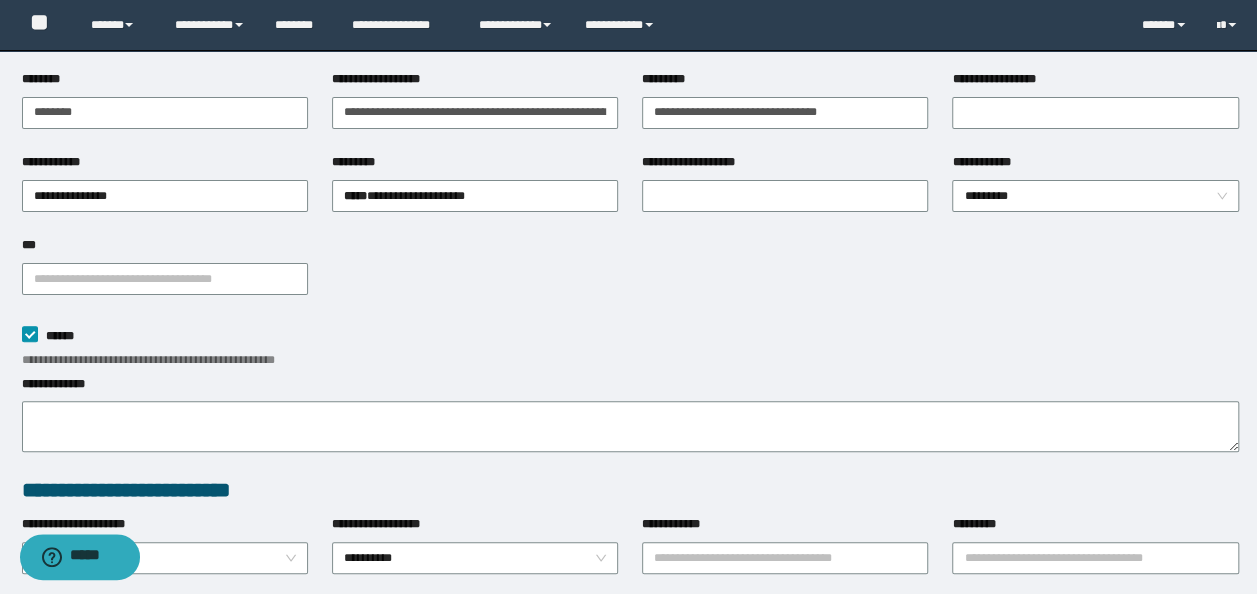 scroll, scrollTop: 0, scrollLeft: 0, axis: both 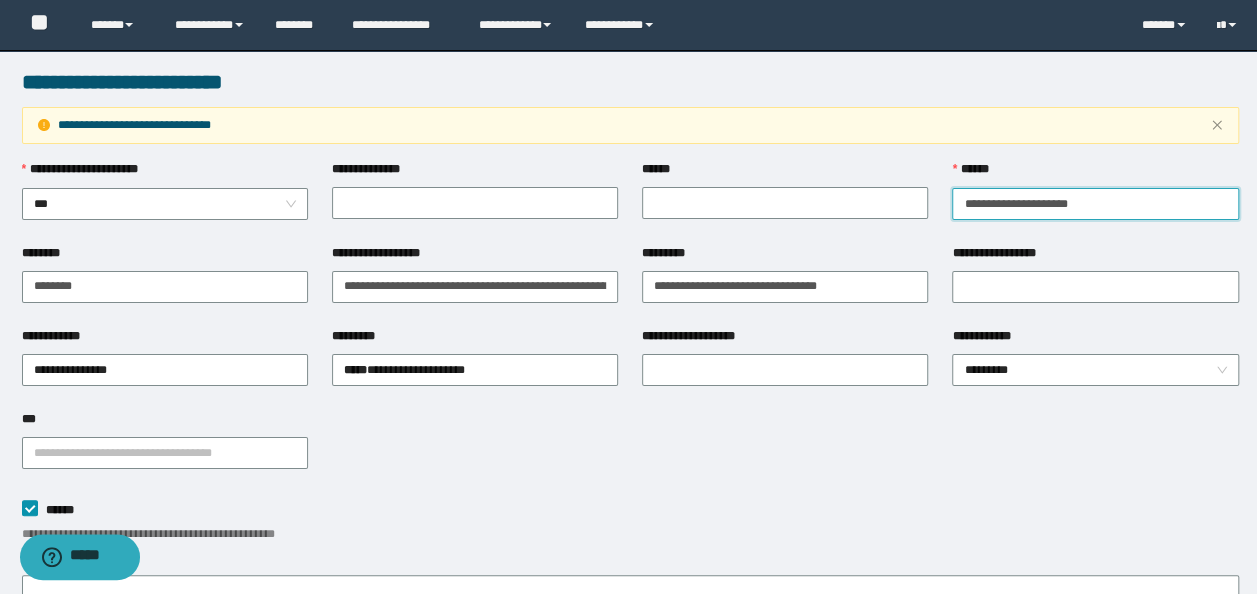 click on "**********" at bounding box center [1095, 204] 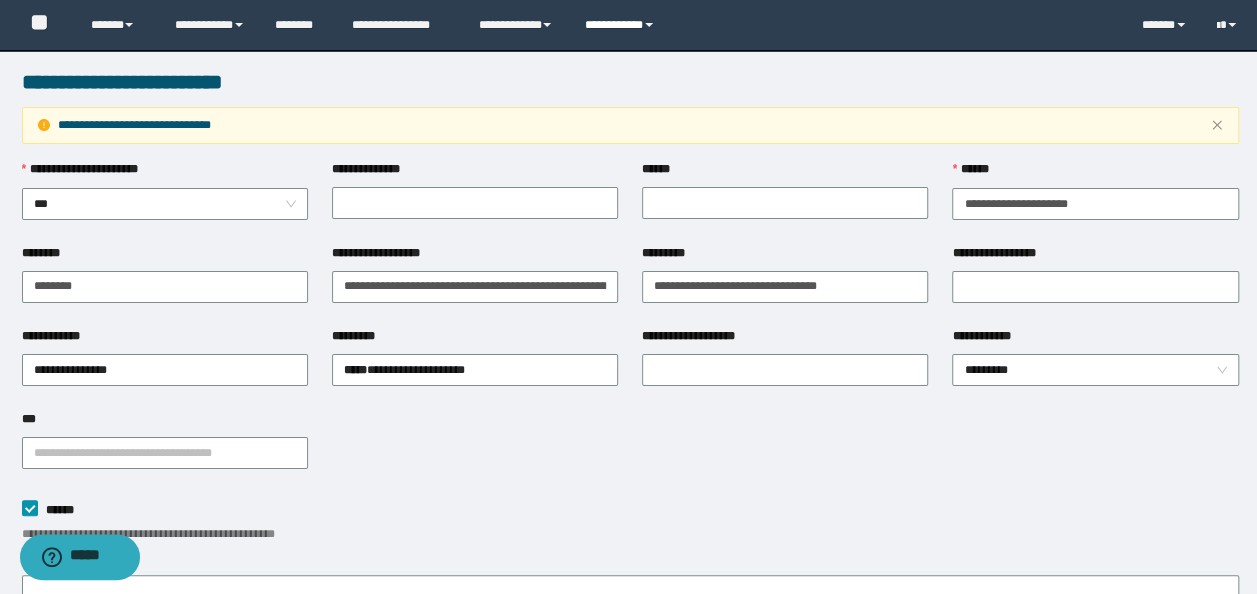 click on "**********" at bounding box center (622, 25) 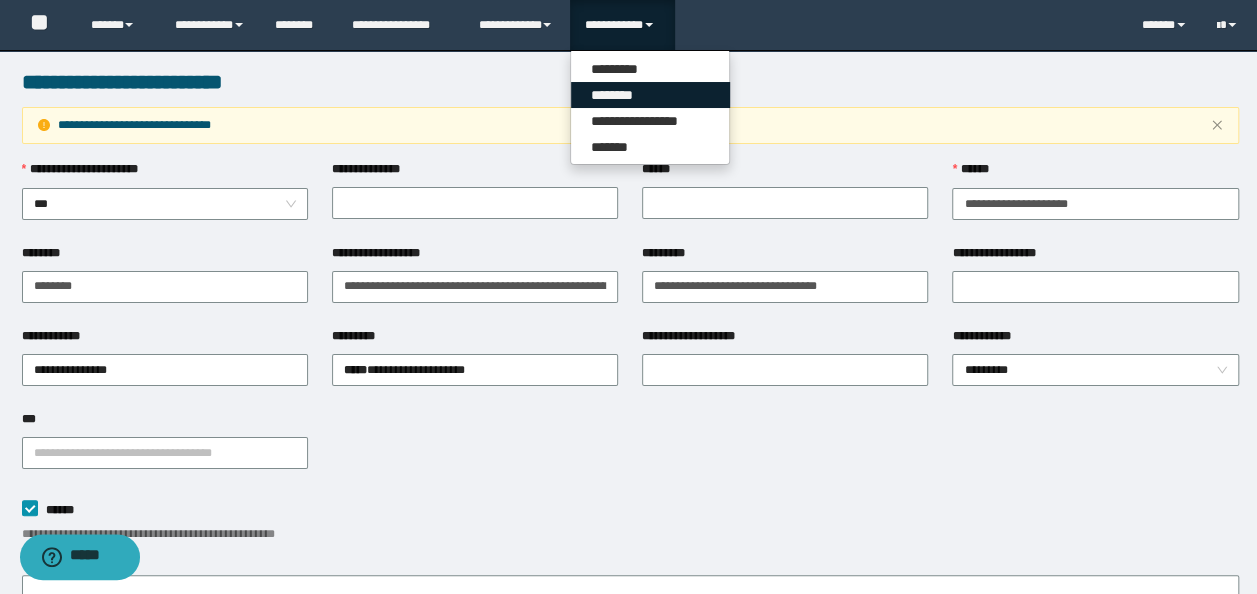 click on "********" at bounding box center [650, 95] 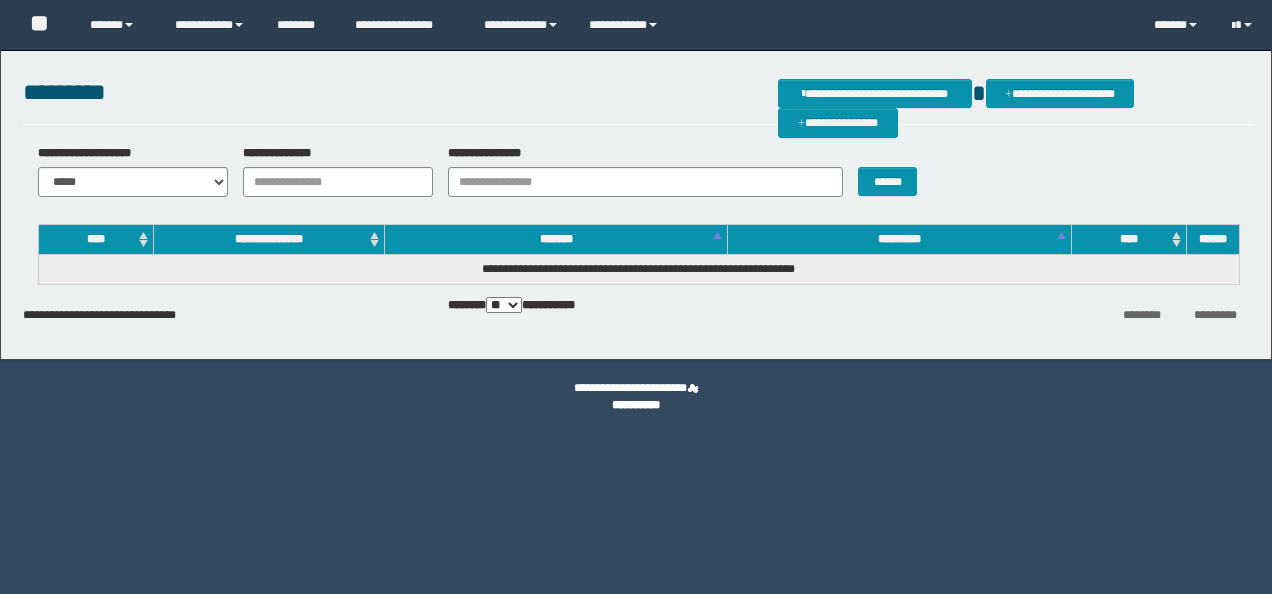 scroll, scrollTop: 0, scrollLeft: 0, axis: both 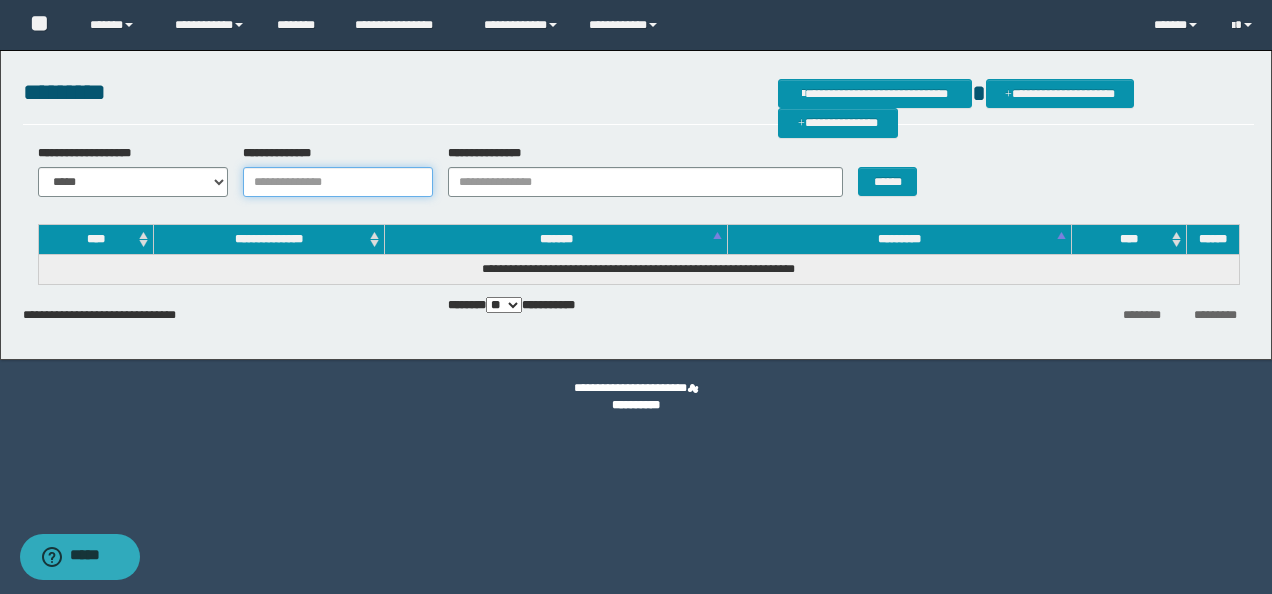 click on "**********" at bounding box center [338, 182] 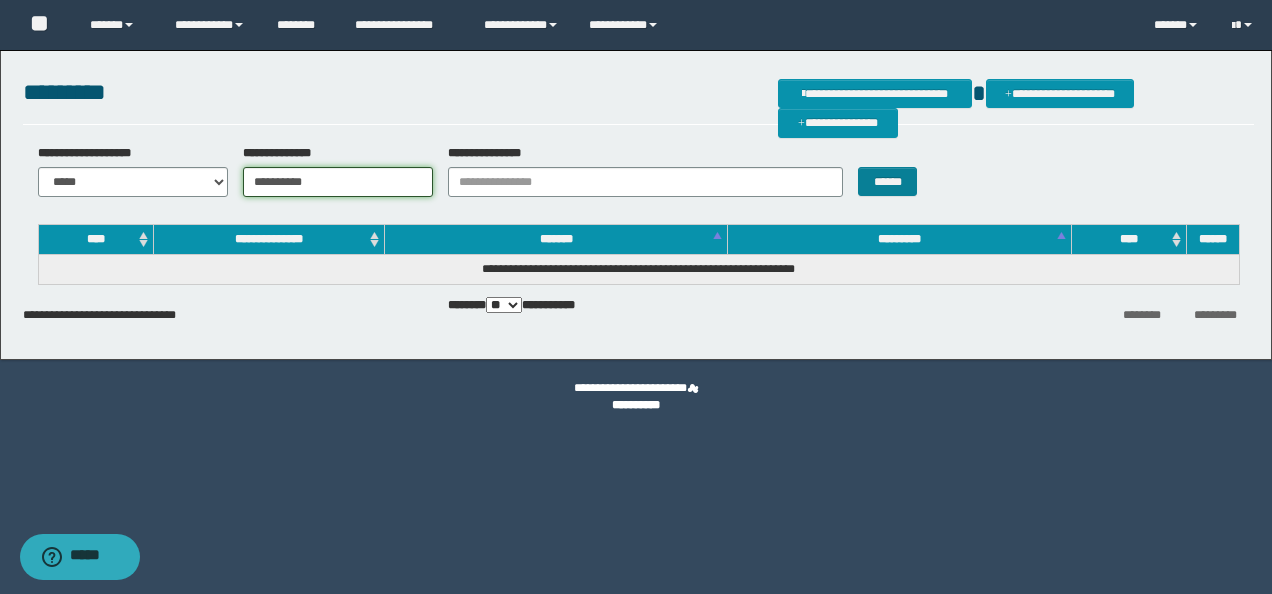 type on "**********" 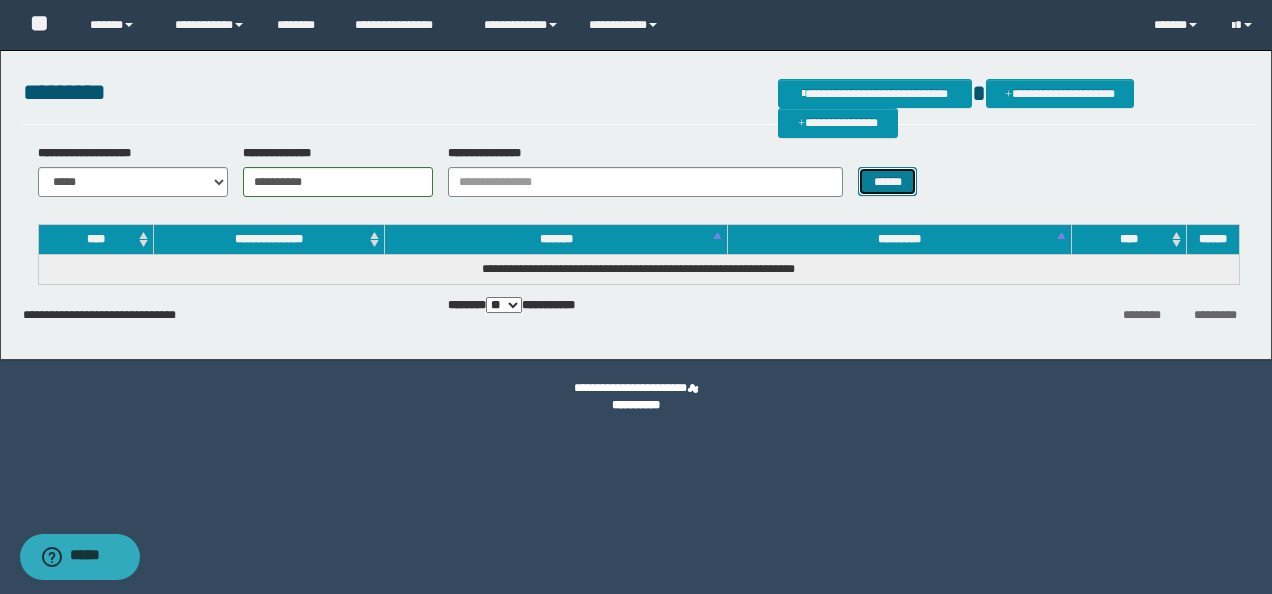 click on "******" at bounding box center (887, 181) 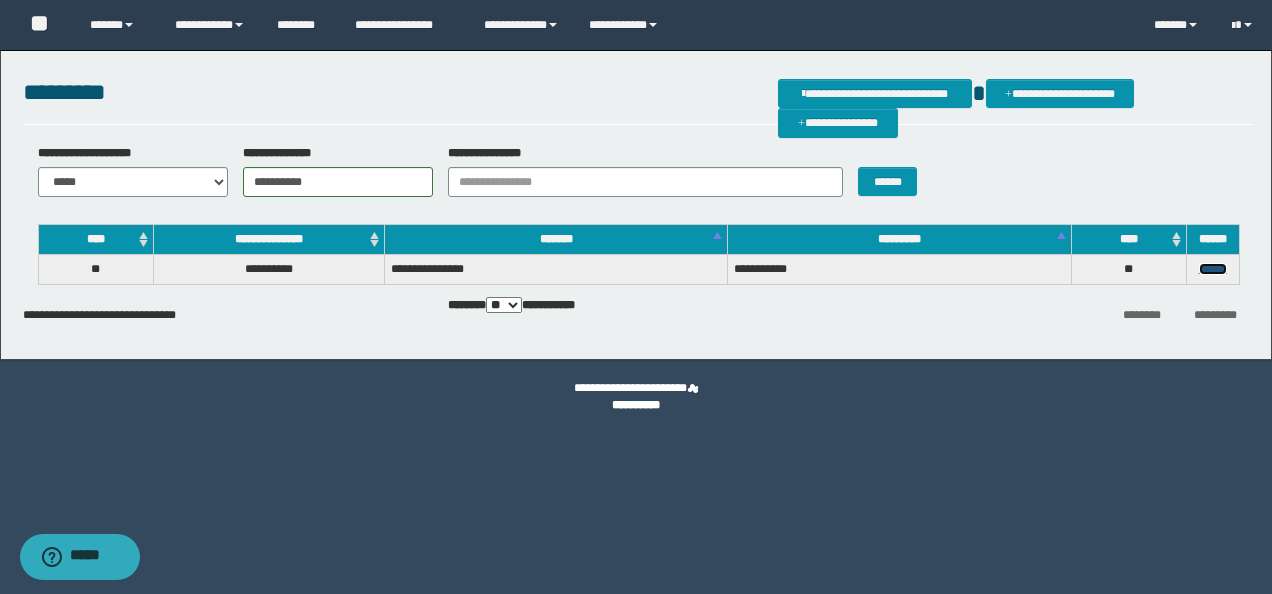 click on "******" at bounding box center (1213, 269) 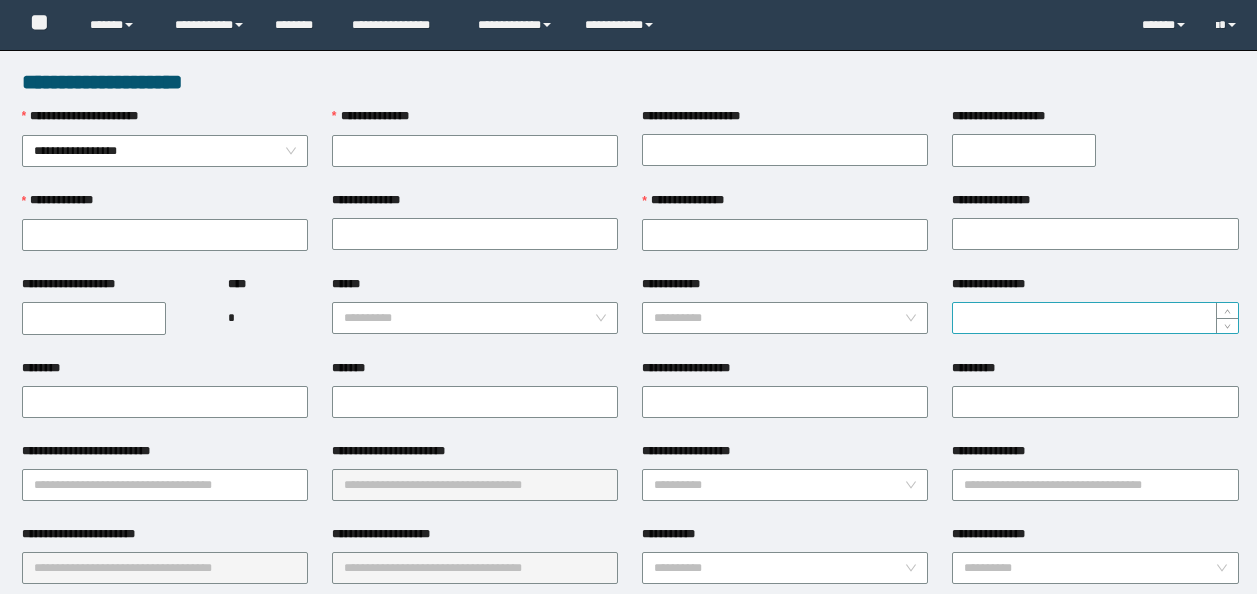 scroll, scrollTop: 0, scrollLeft: 0, axis: both 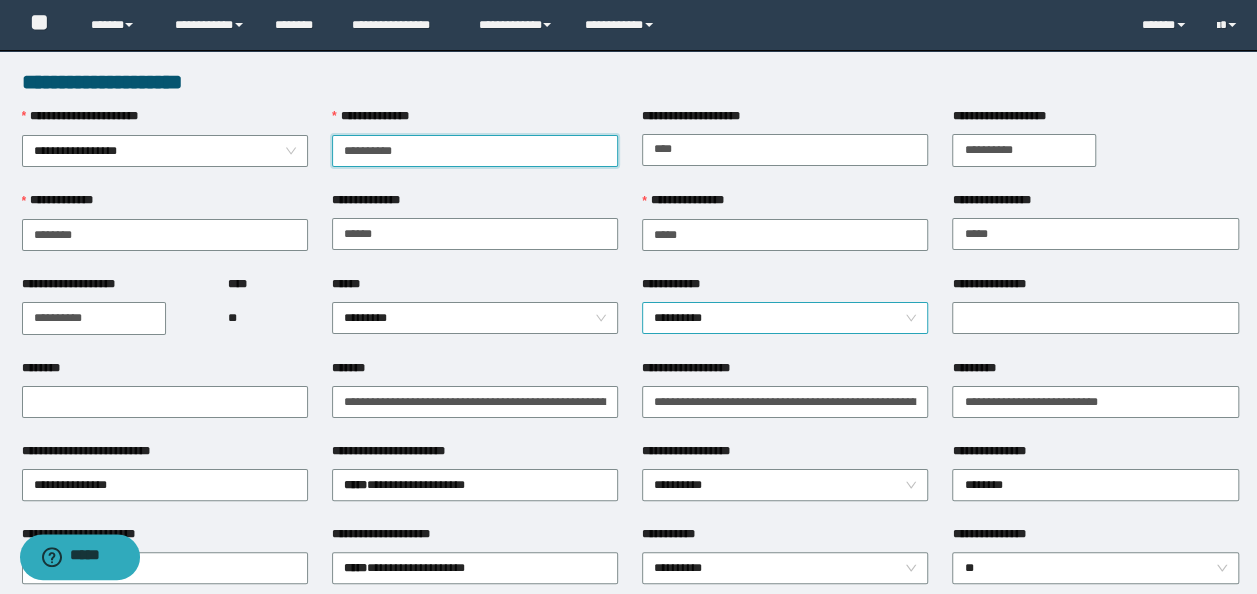 type on "**********" 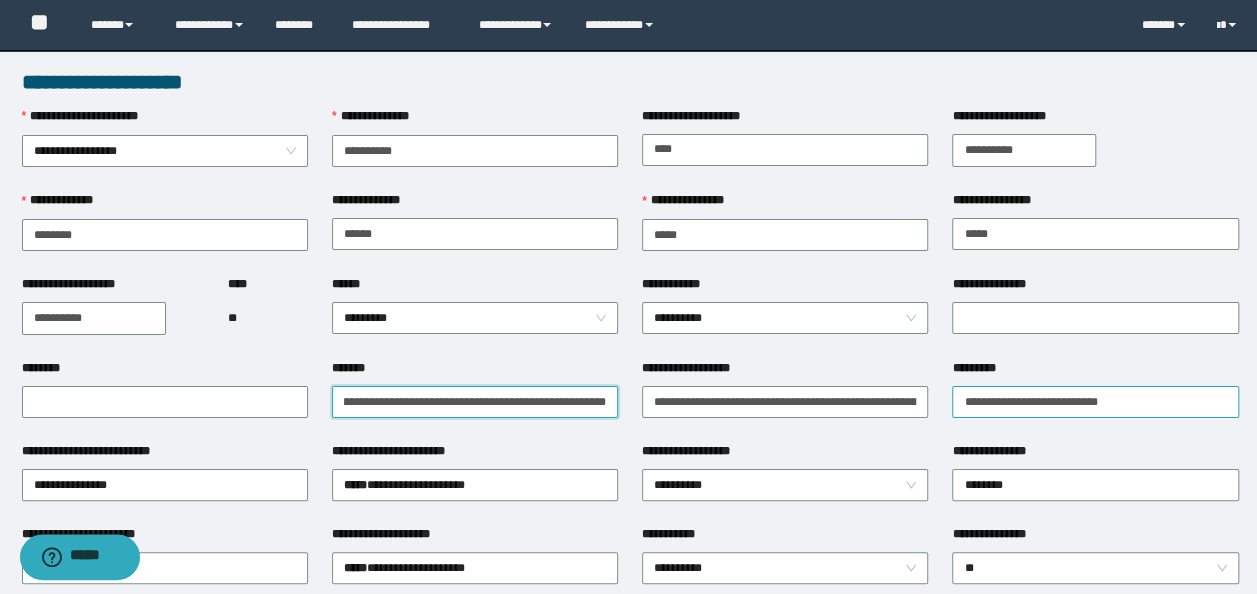 drag, startPoint x: 338, startPoint y: 408, endPoint x: 988, endPoint y: 408, distance: 650 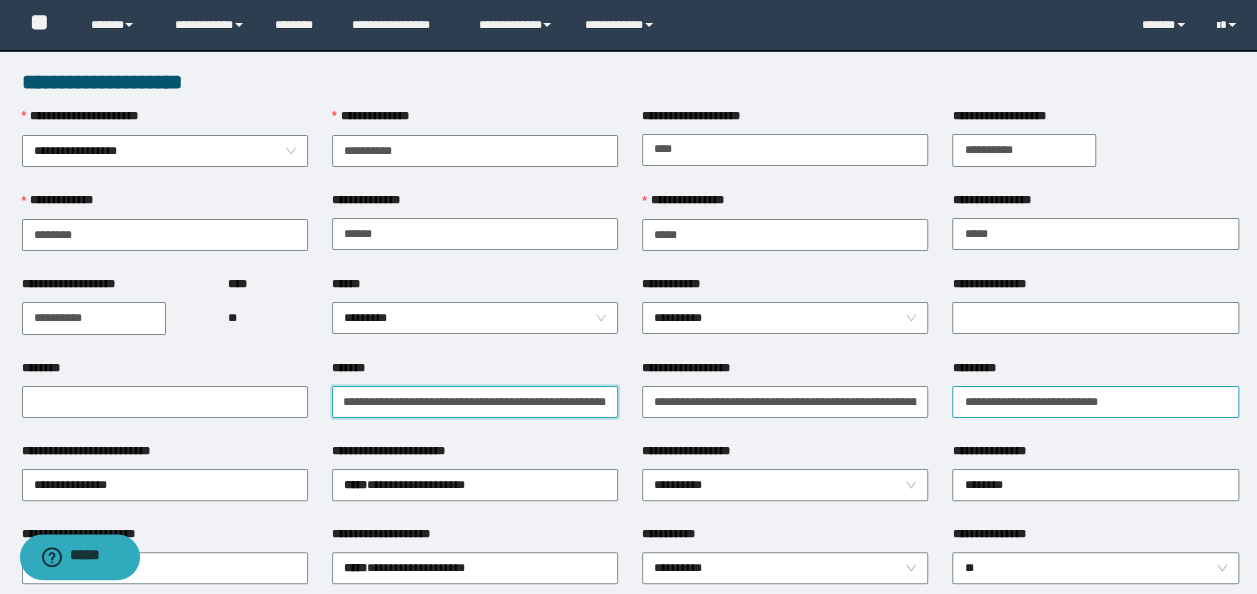 scroll, scrollTop: 0, scrollLeft: 30, axis: horizontal 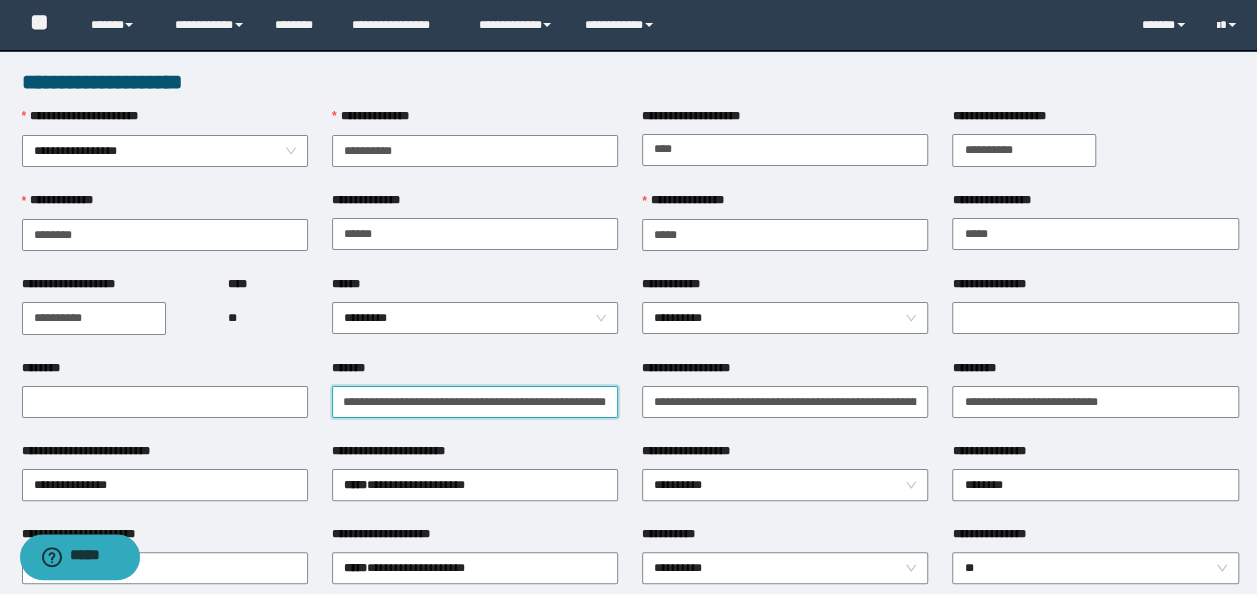 type on "**********" 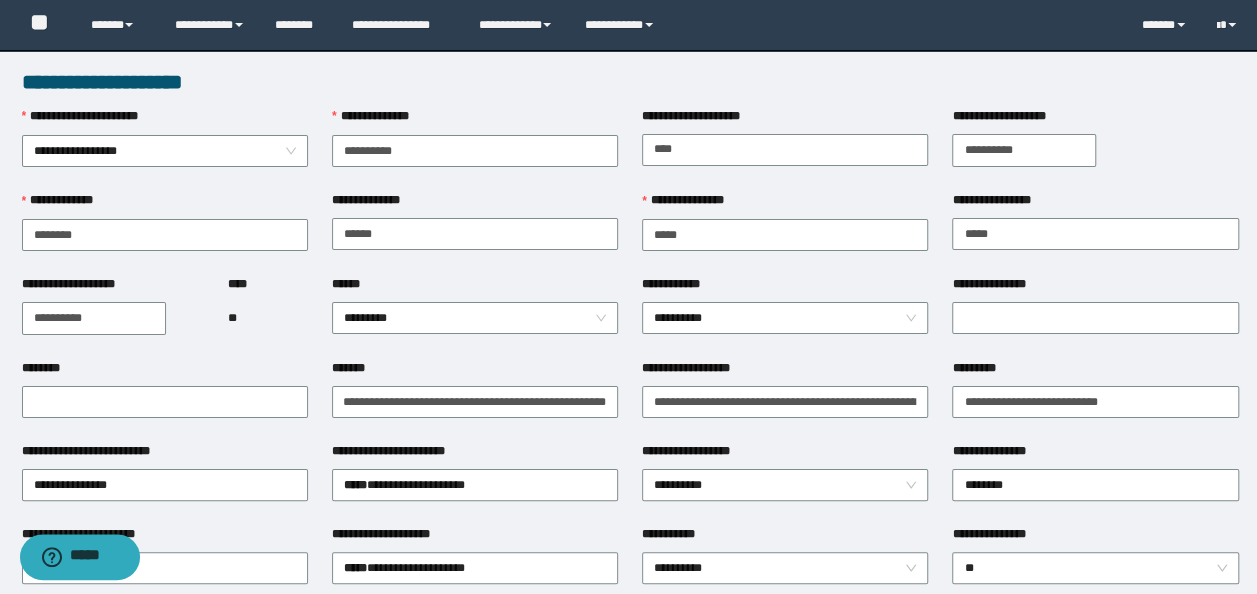 scroll, scrollTop: 0, scrollLeft: 0, axis: both 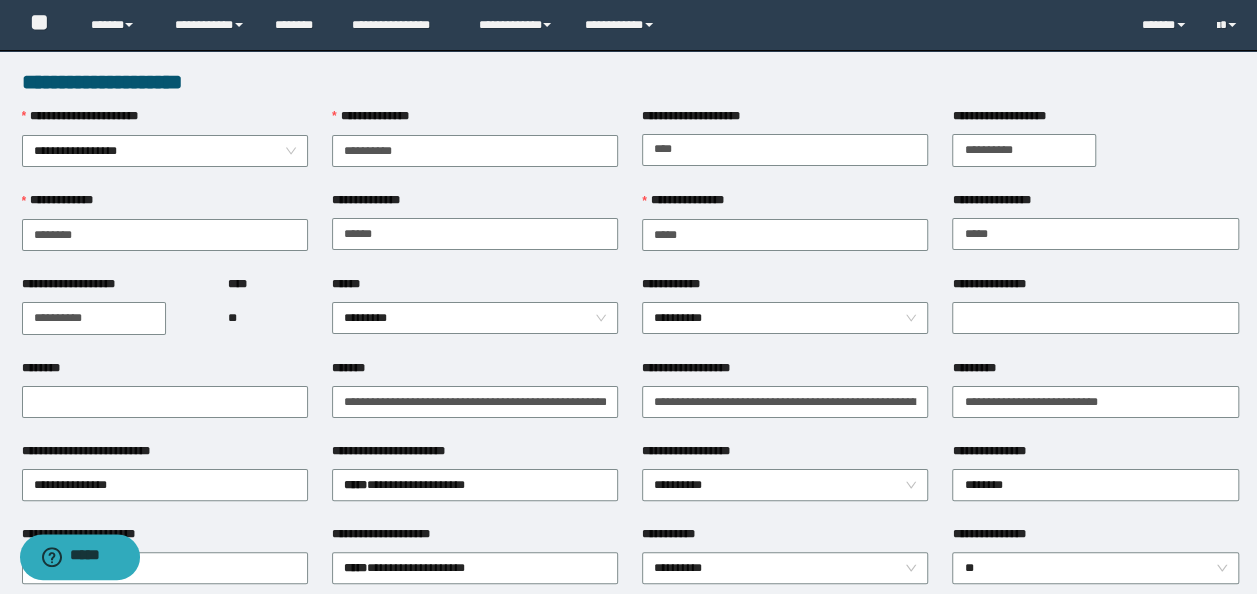 click on "**********" at bounding box center (475, 455) 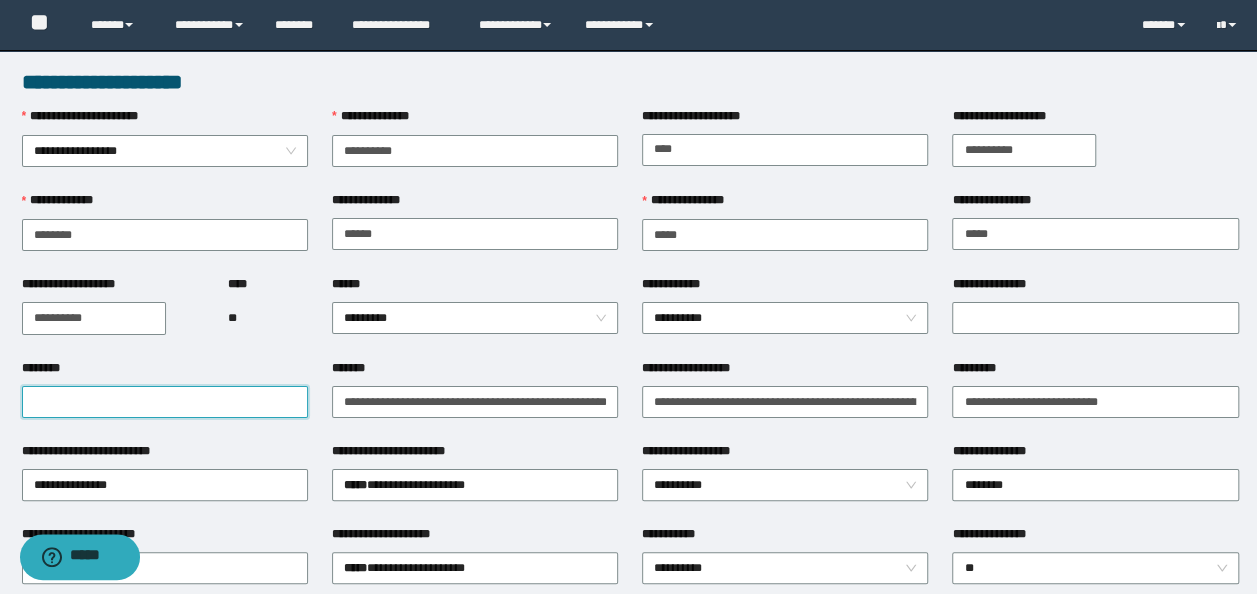 click on "********" at bounding box center [165, 402] 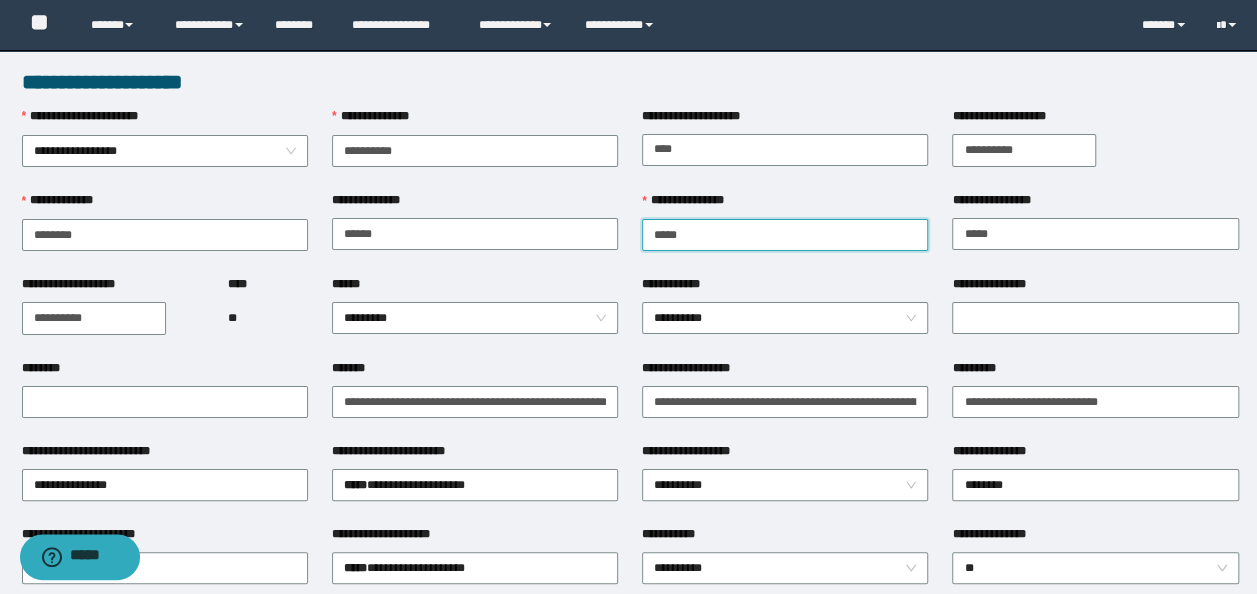 drag, startPoint x: 728, startPoint y: 239, endPoint x: -4, endPoint y: 208, distance: 732.6561 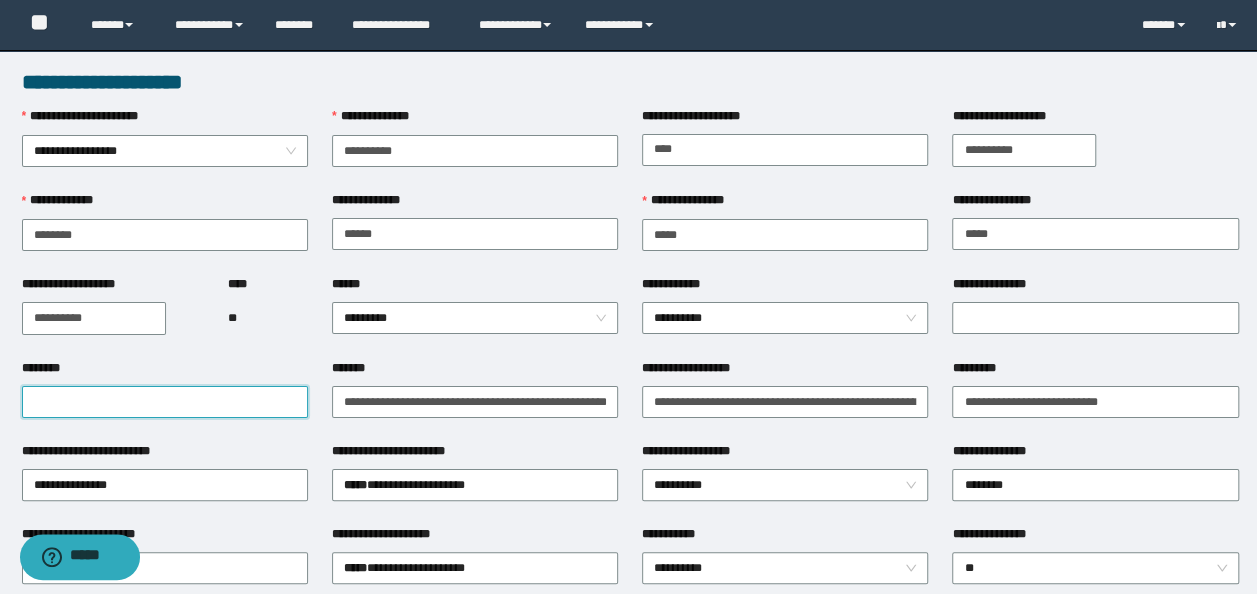 click on "********" at bounding box center [165, 402] 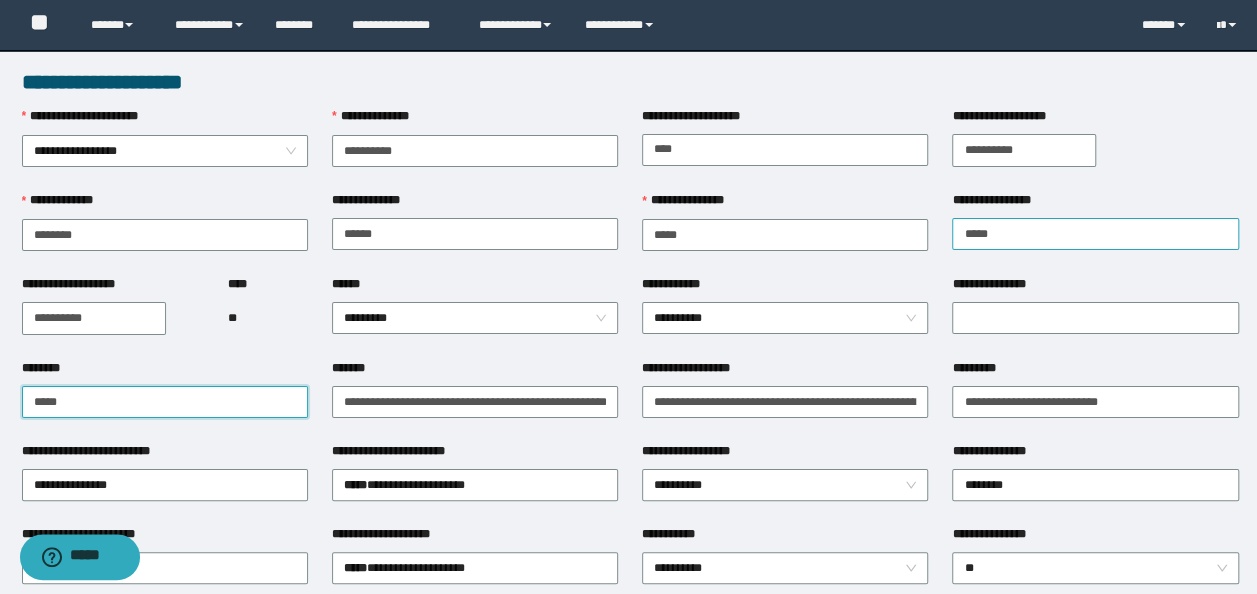 type on "*****" 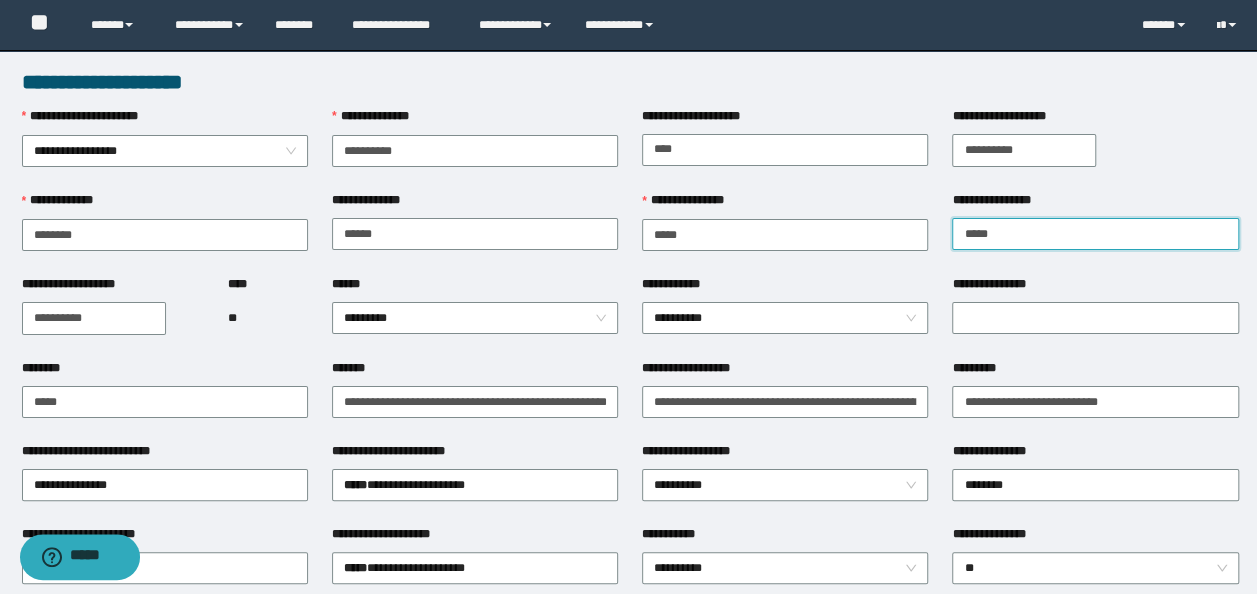drag, startPoint x: 1026, startPoint y: 230, endPoint x: 82, endPoint y: 210, distance: 944.21185 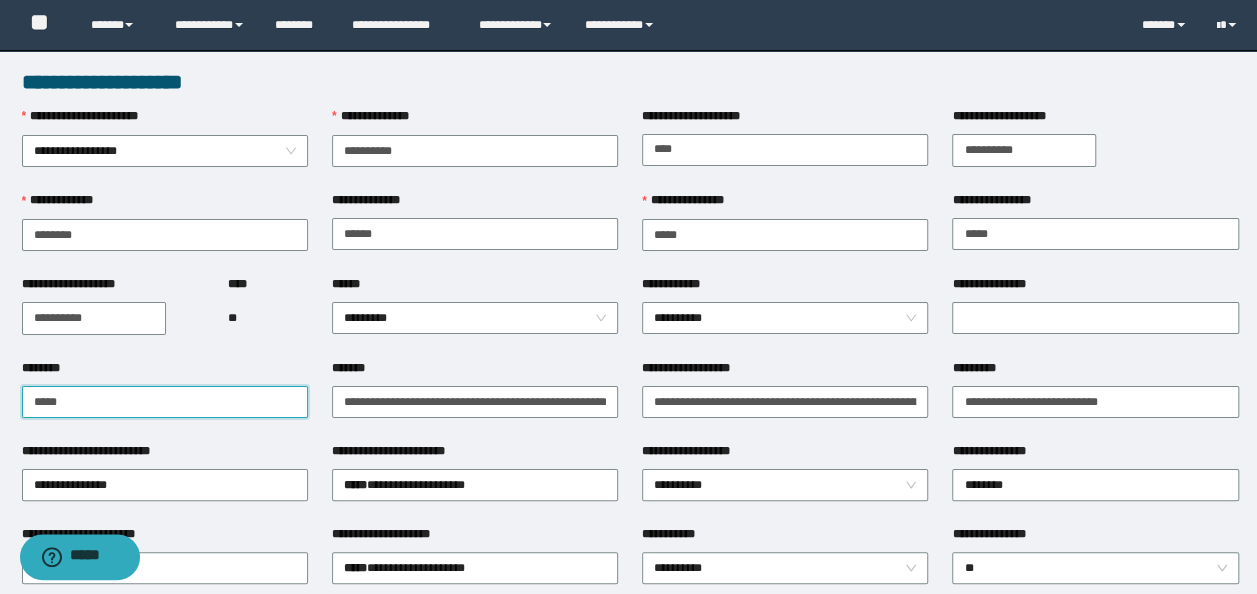 click on "*****" at bounding box center [165, 402] 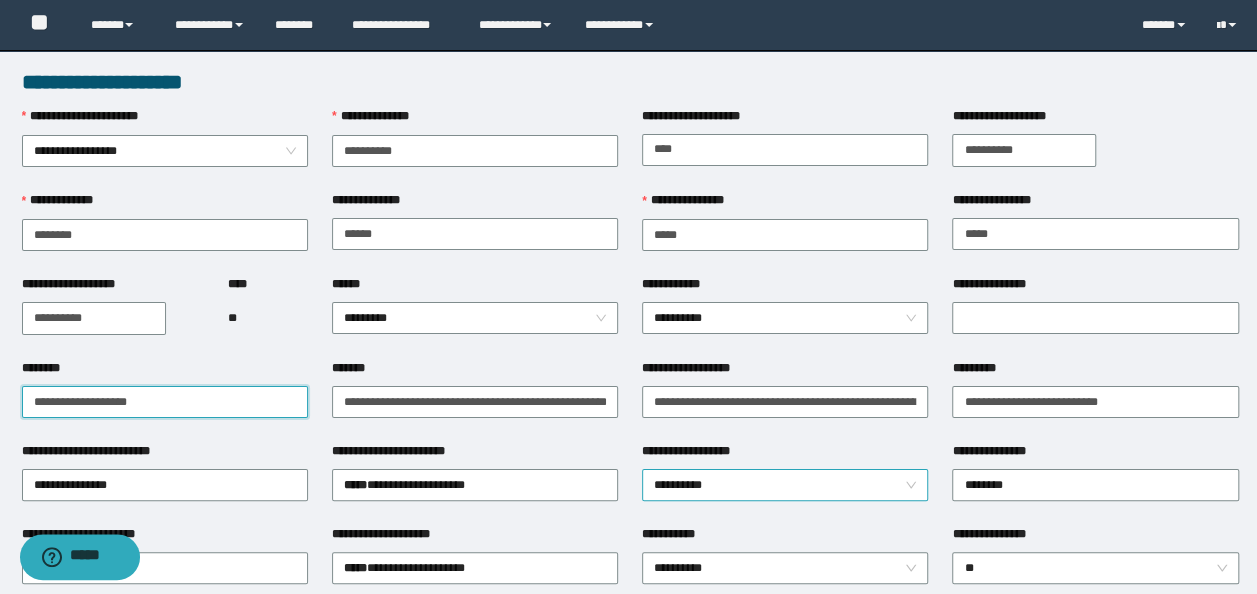 type on "**********" 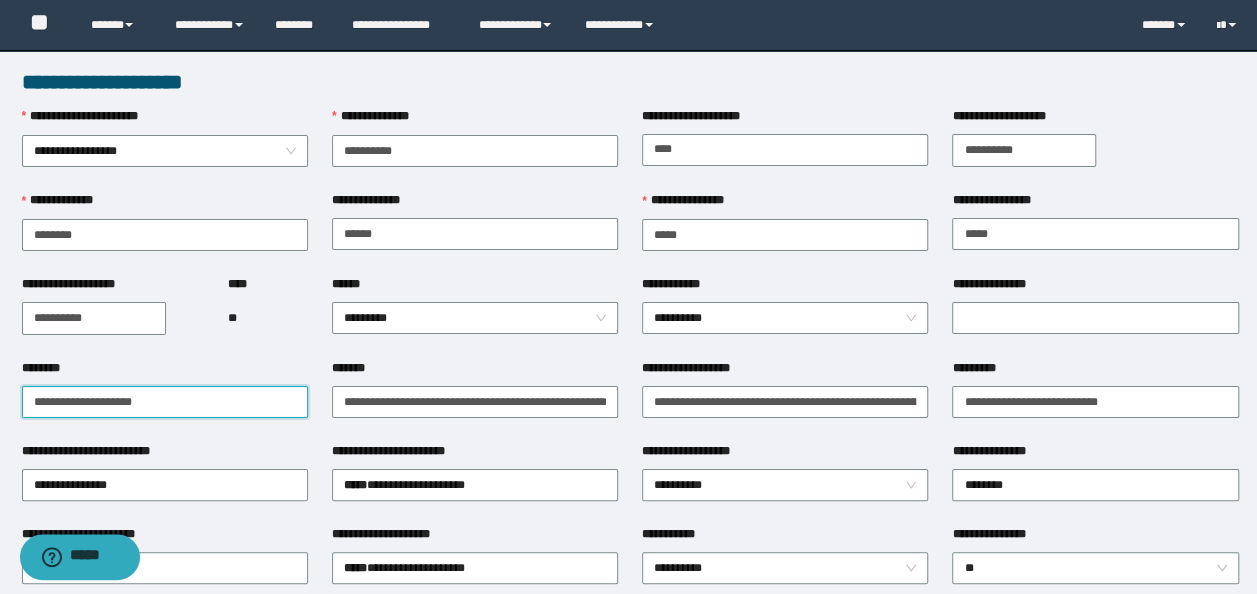 drag, startPoint x: -4, startPoint y: 371, endPoint x: 0, endPoint y: 308, distance: 63.126858 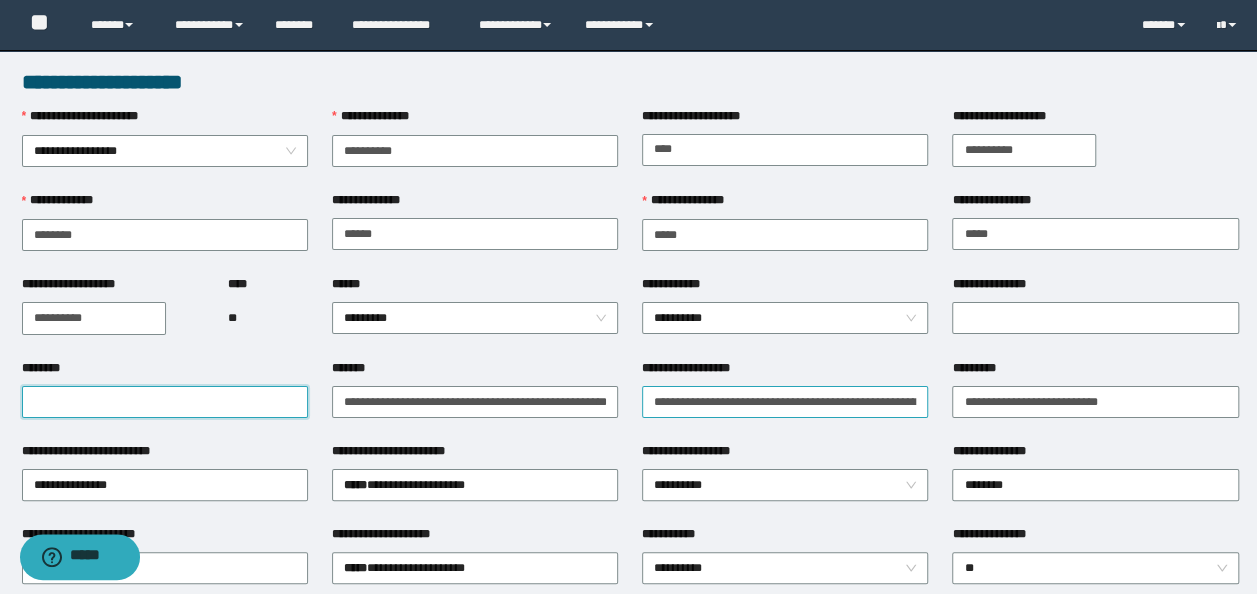 type 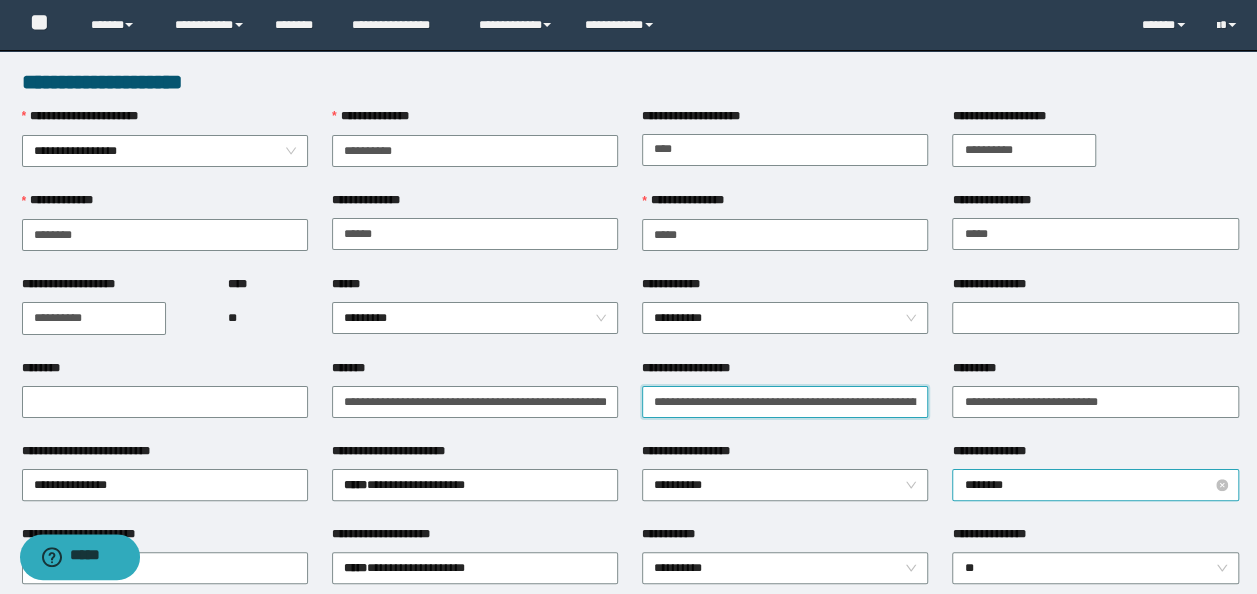 drag, startPoint x: 655, startPoint y: 400, endPoint x: 1238, endPoint y: 496, distance: 590.8511 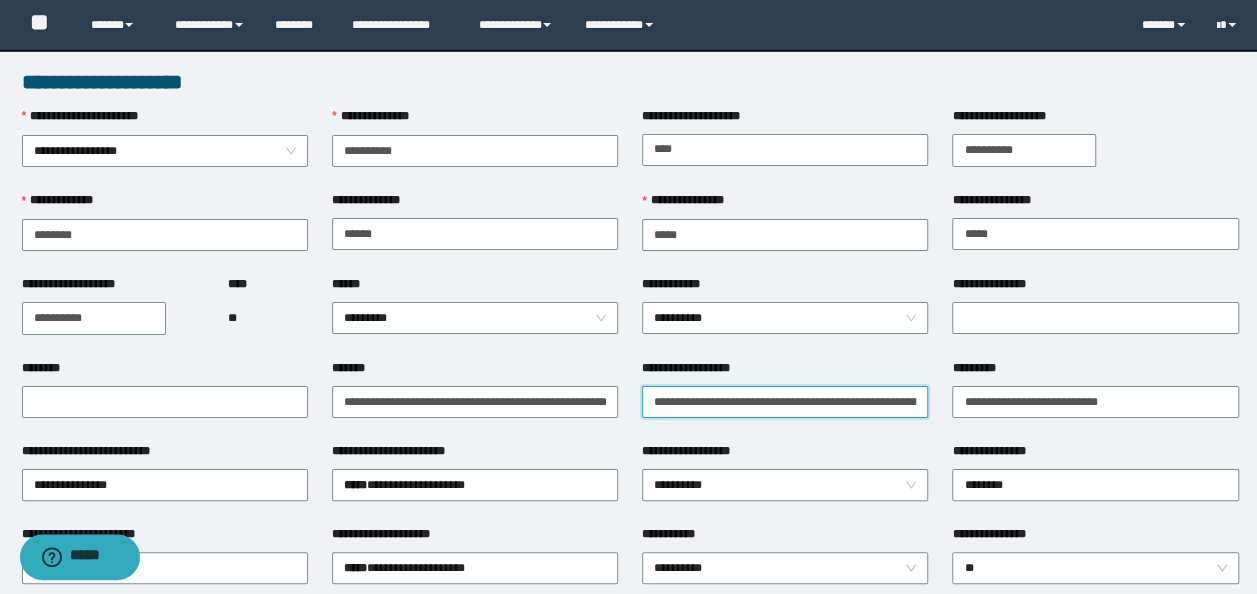 paste on "**********" 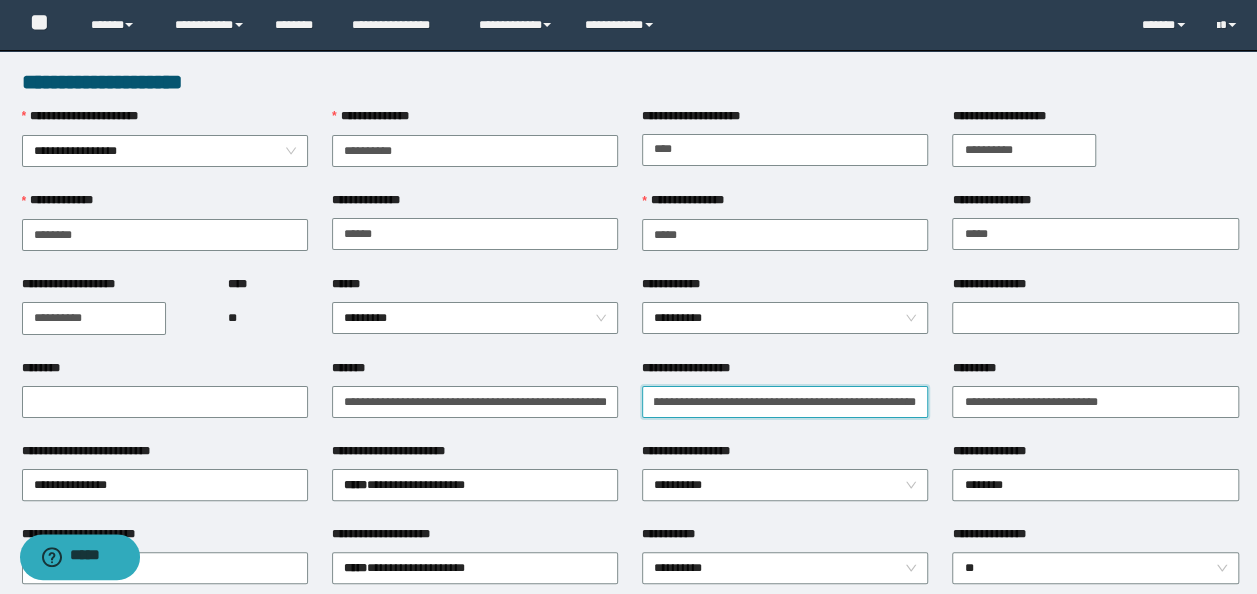 type on "**********" 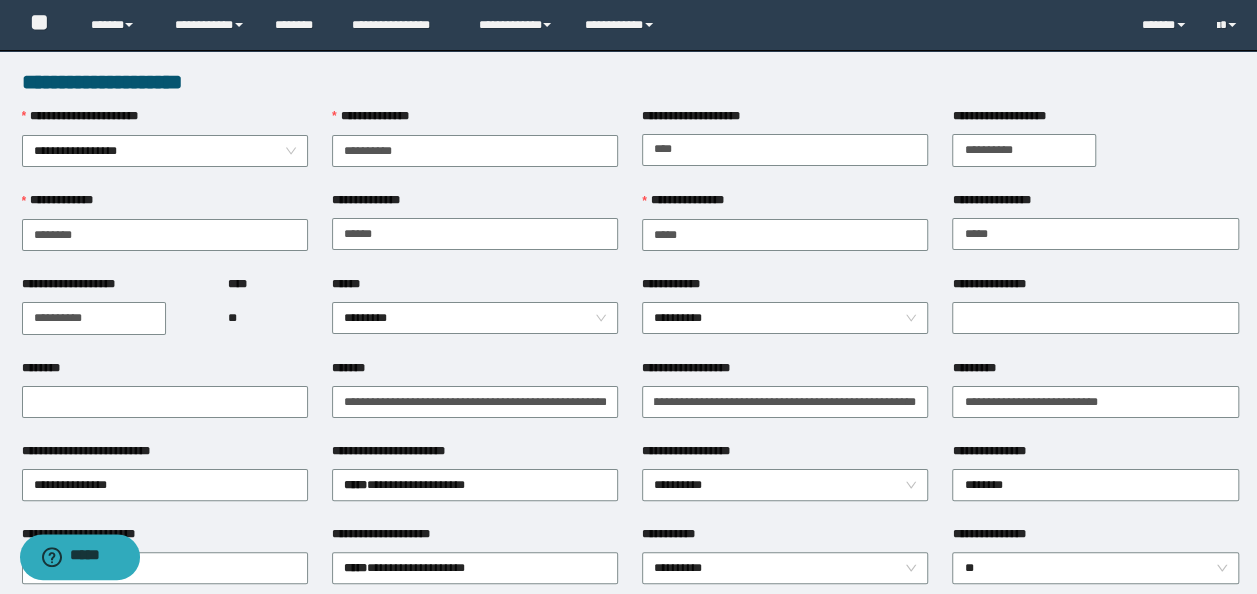 scroll, scrollTop: 0, scrollLeft: 0, axis: both 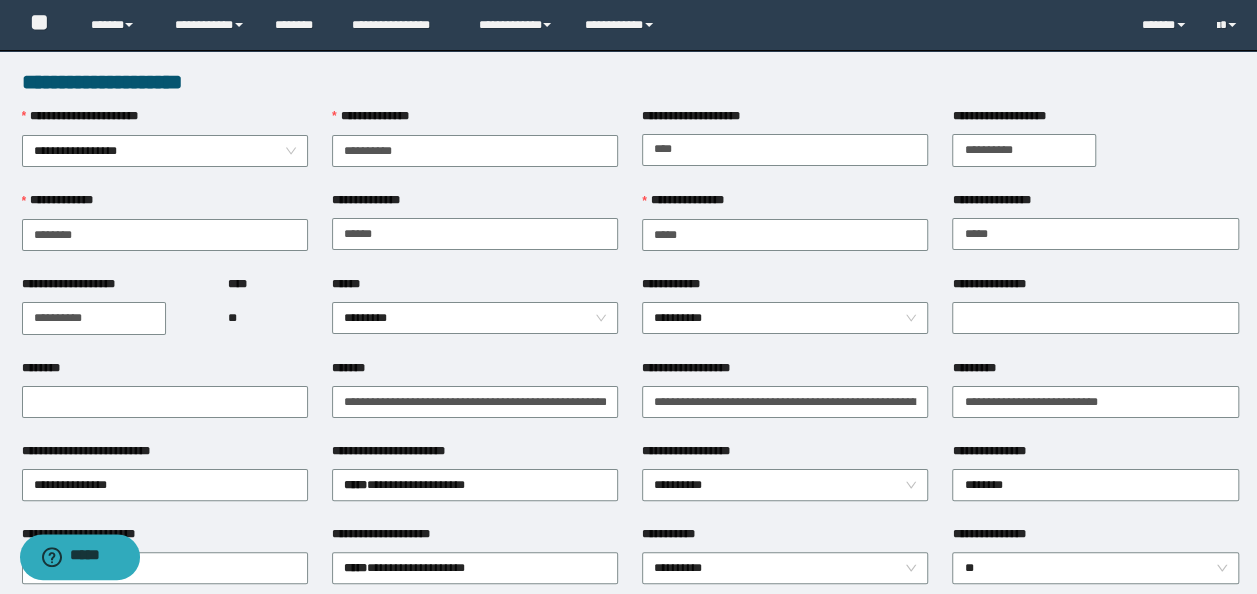 click on "**********" at bounding box center [785, 400] 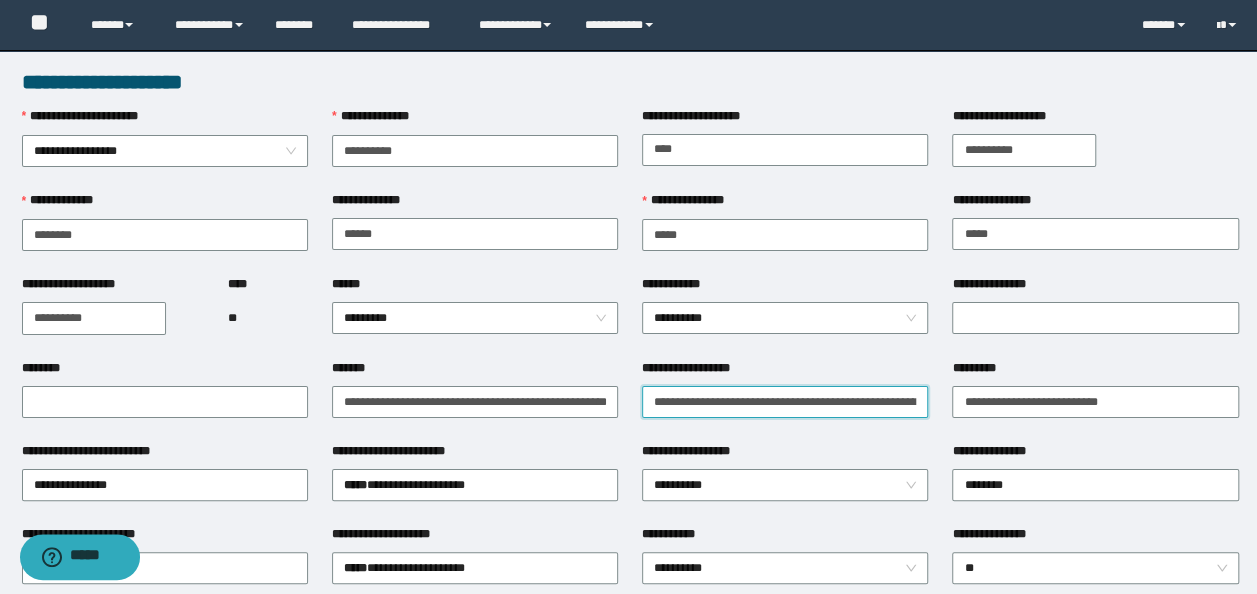 scroll, scrollTop: 0, scrollLeft: 330, axis: horizontal 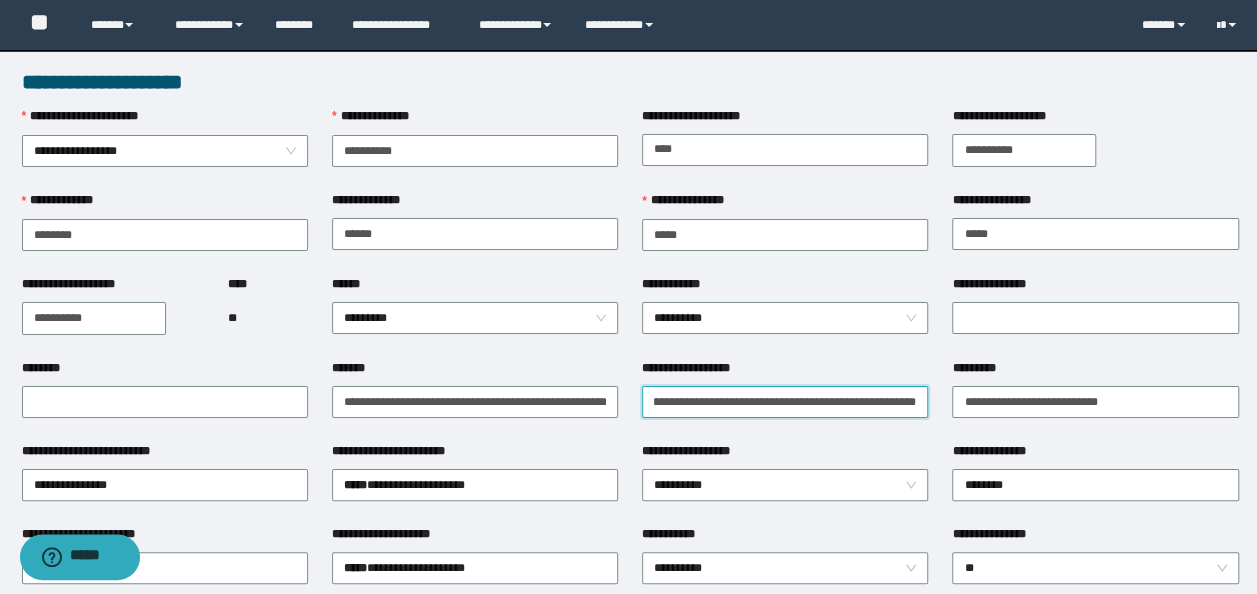 drag, startPoint x: 645, startPoint y: 405, endPoint x: 1275, endPoint y: 396, distance: 630.0643 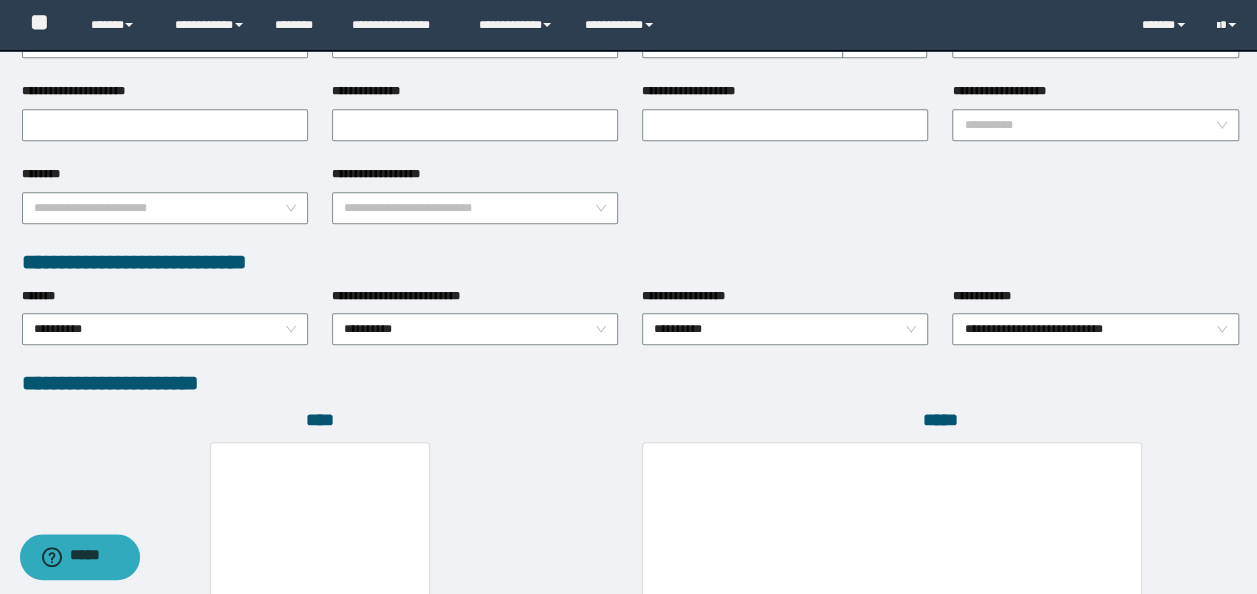 scroll, scrollTop: 1100, scrollLeft: 0, axis: vertical 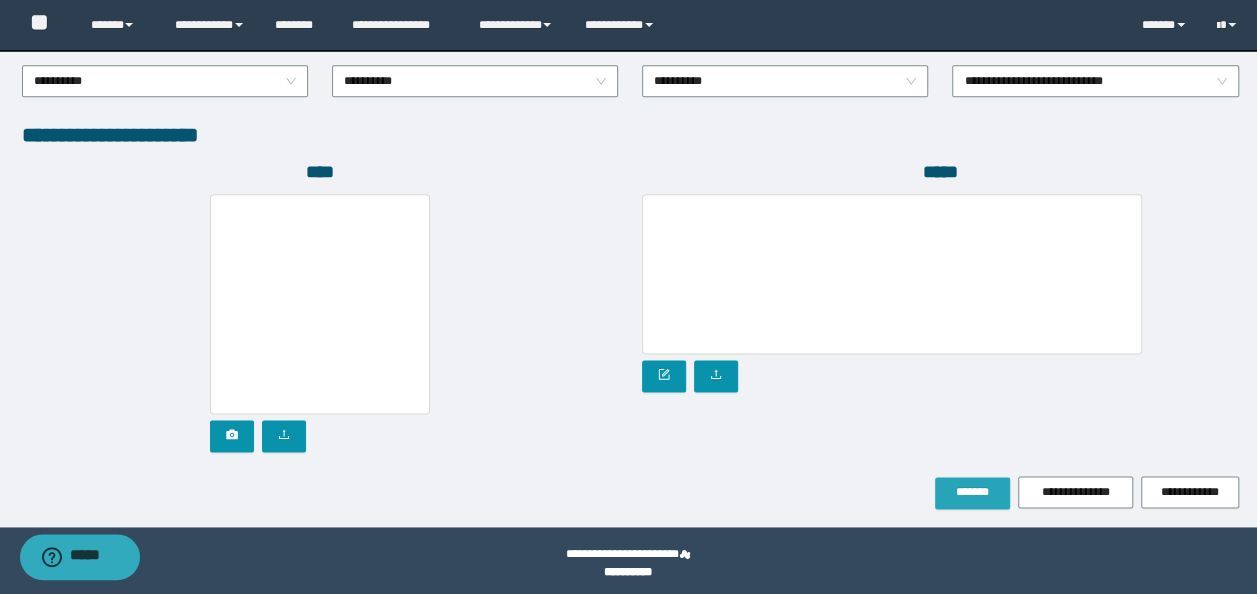 click on "*******" at bounding box center (972, 492) 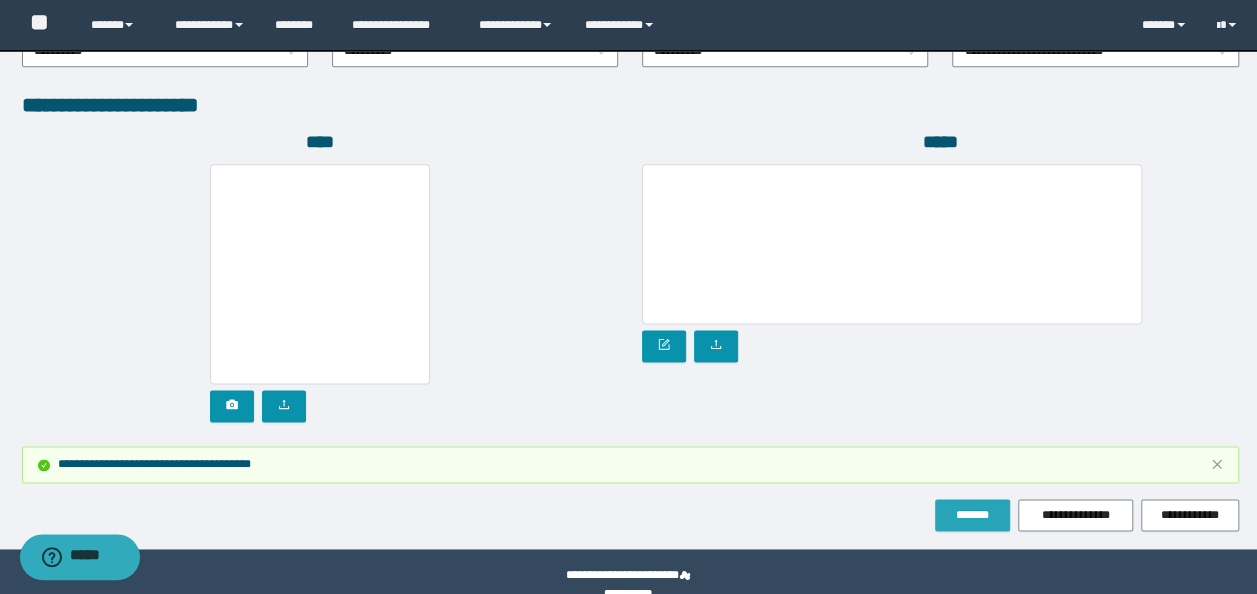 scroll, scrollTop: 1212, scrollLeft: 0, axis: vertical 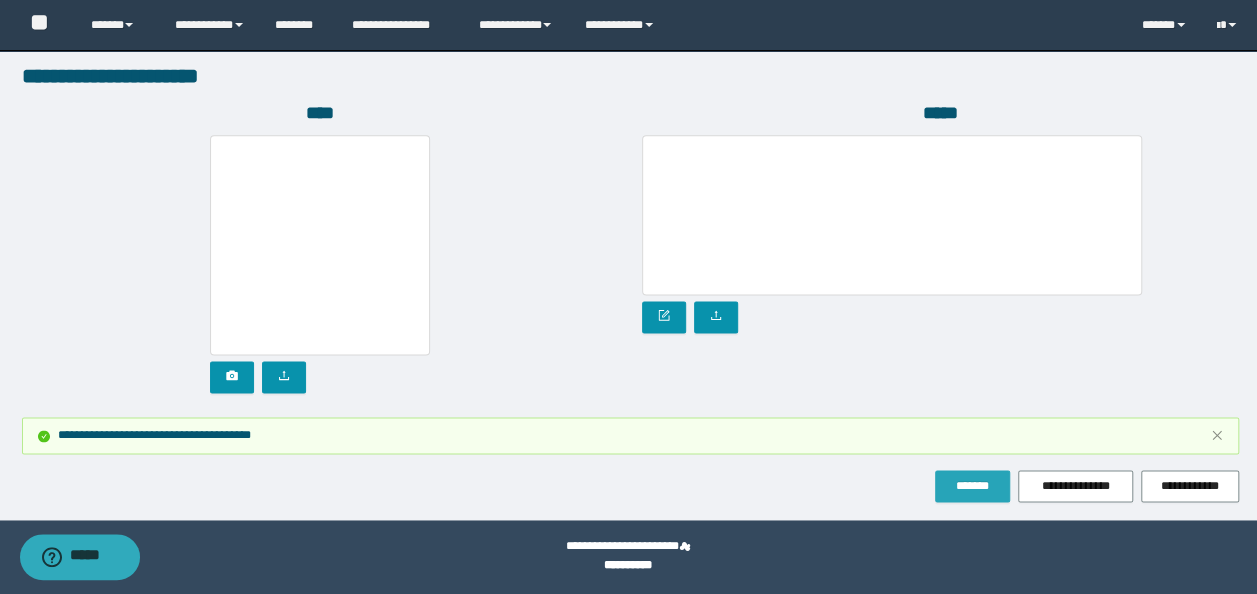 click on "*******" at bounding box center (972, 486) 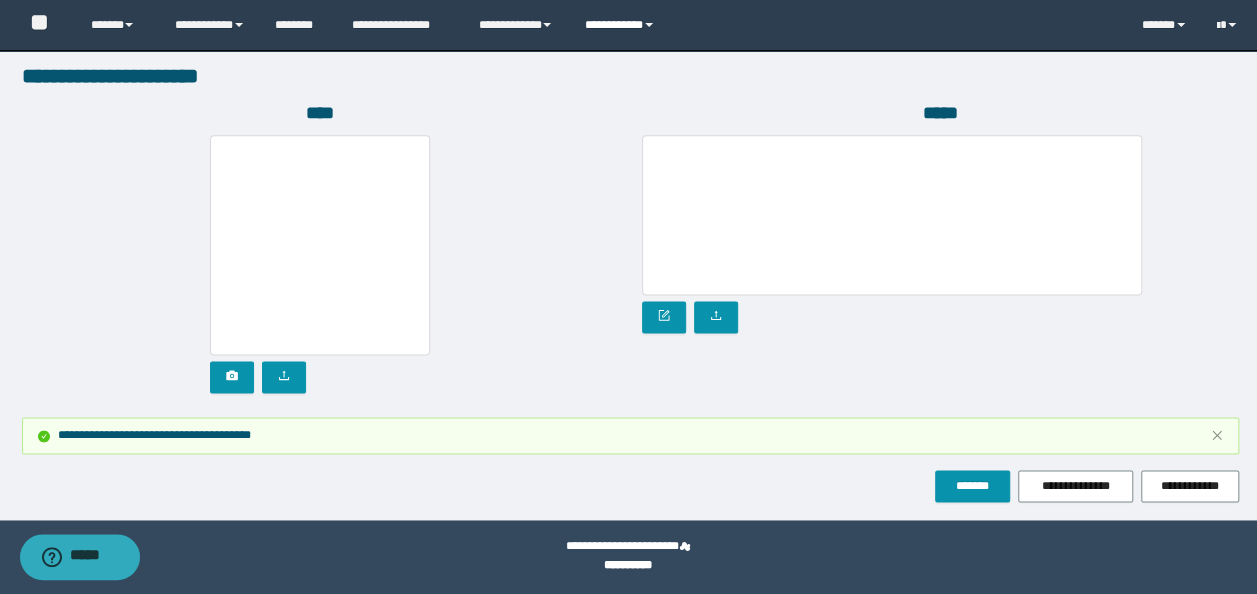 click on "**********" at bounding box center (622, 25) 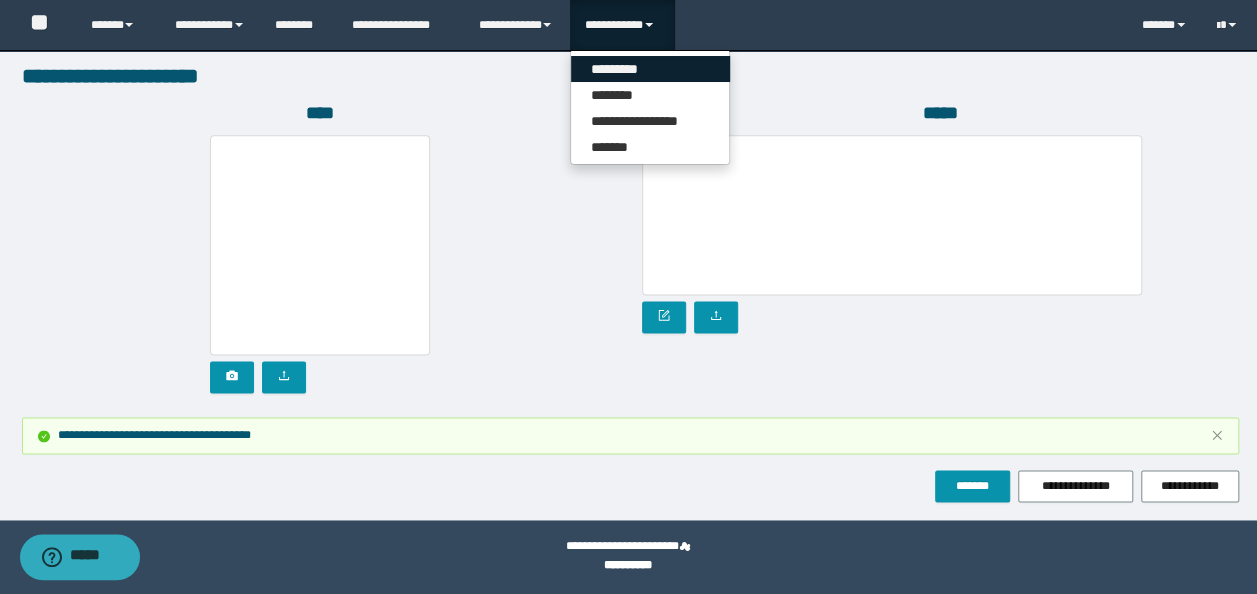 click on "*********" at bounding box center [650, 69] 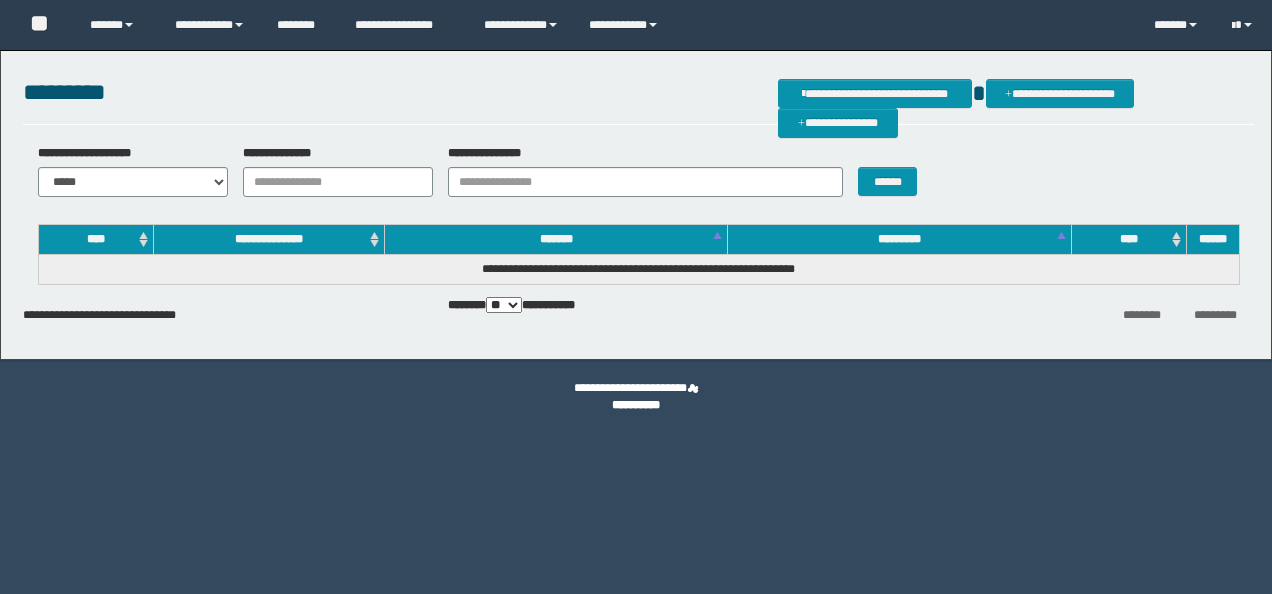scroll, scrollTop: 0, scrollLeft: 0, axis: both 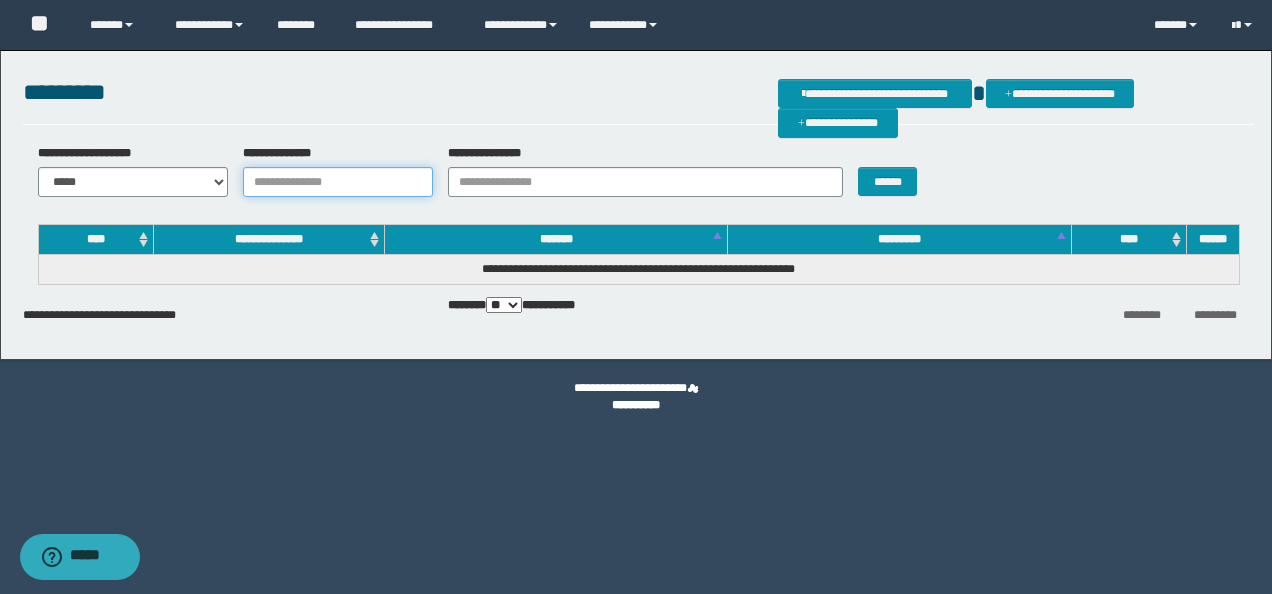 click on "**********" at bounding box center [338, 182] 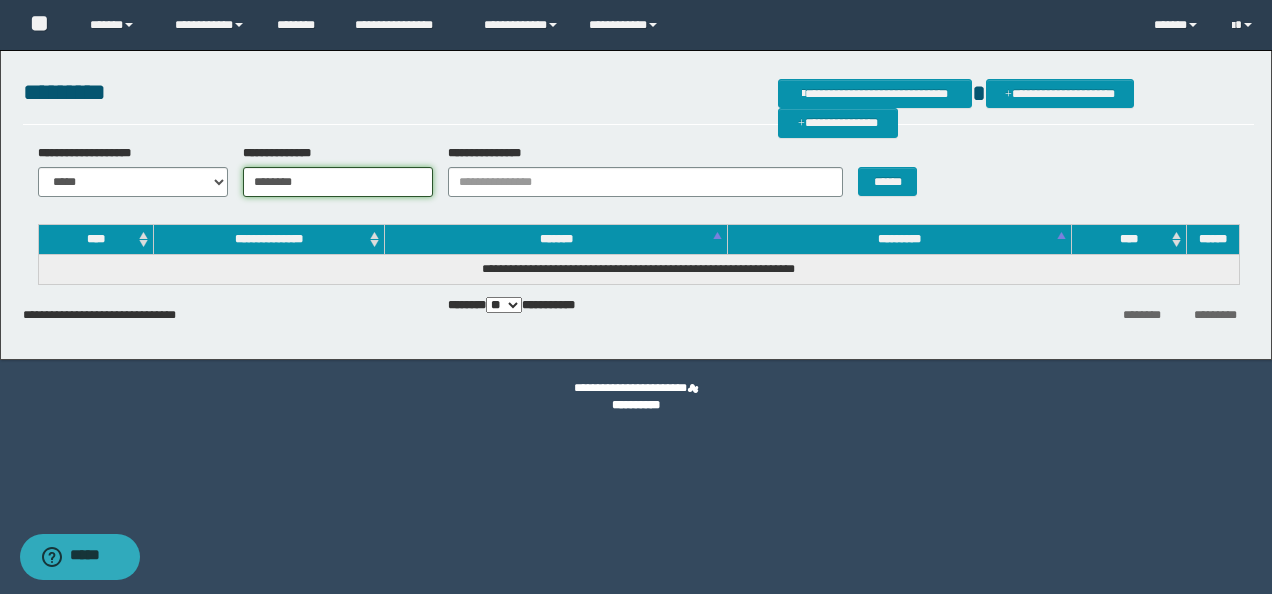 type on "********" 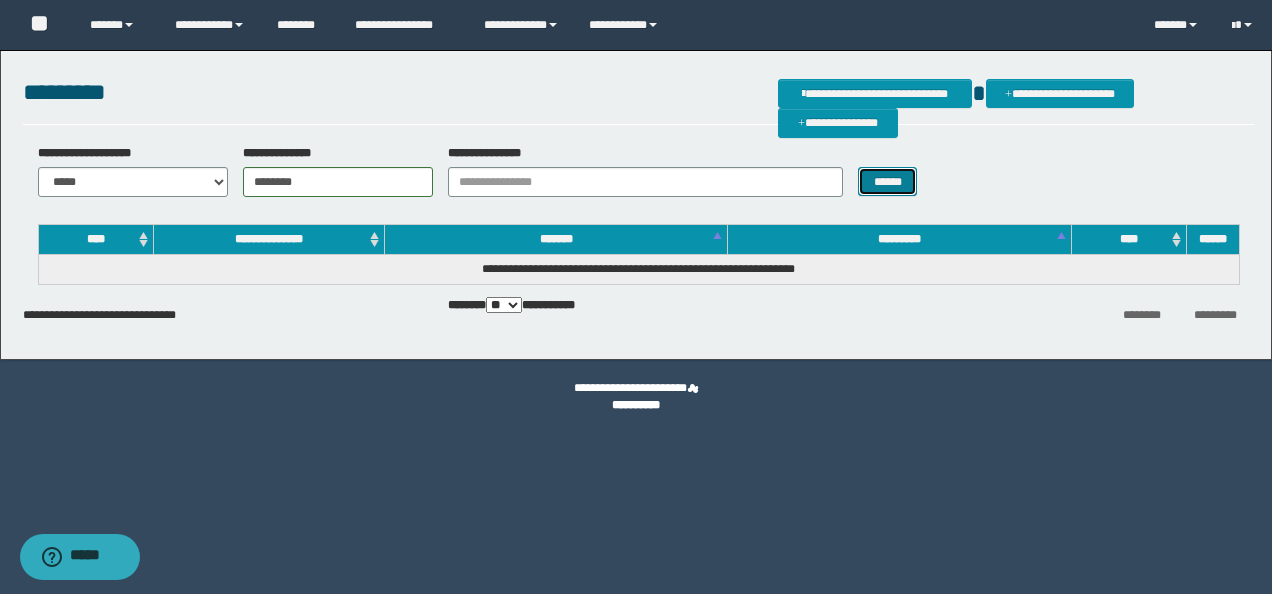 click on "******" at bounding box center (887, 181) 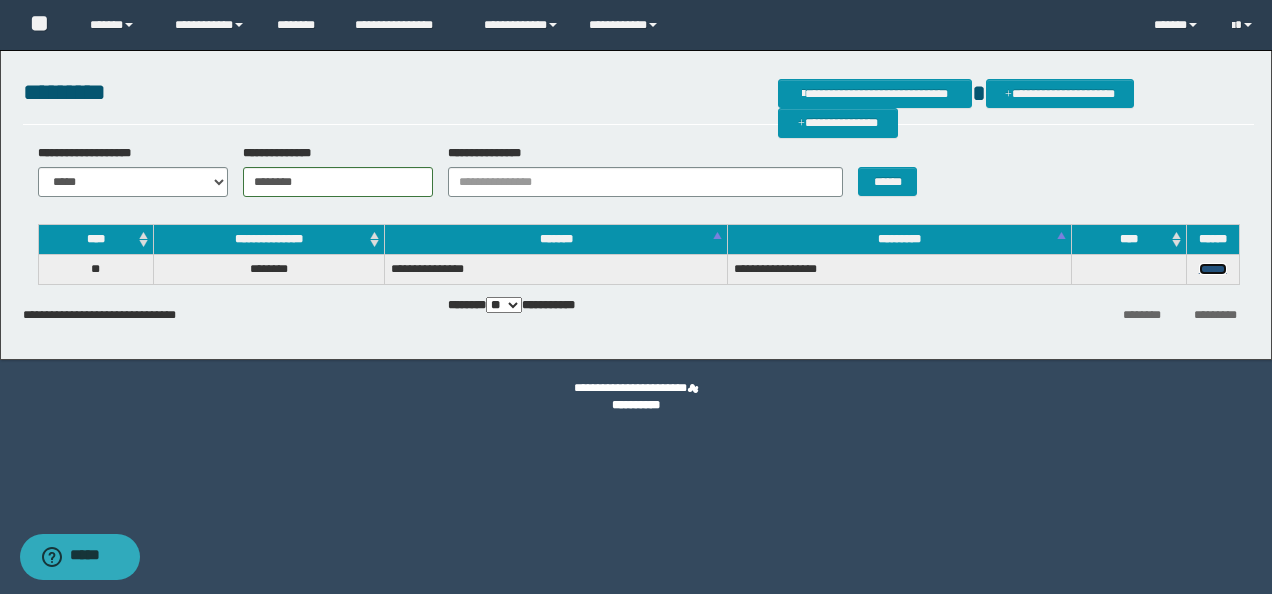 click on "******" at bounding box center (1213, 269) 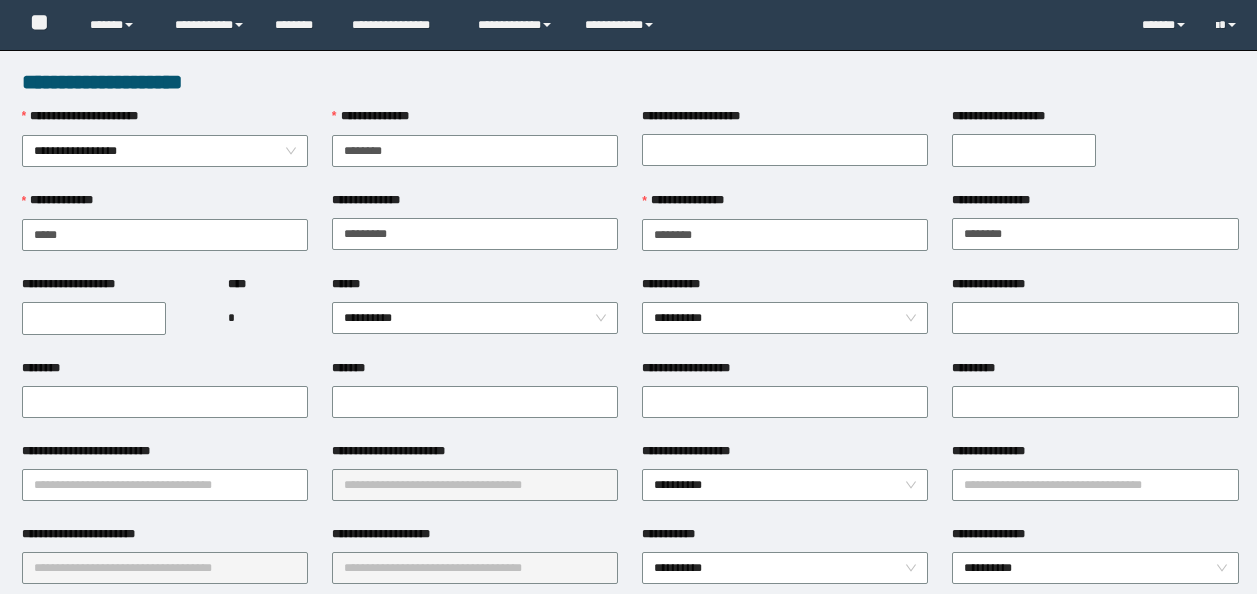 scroll, scrollTop: 0, scrollLeft: 0, axis: both 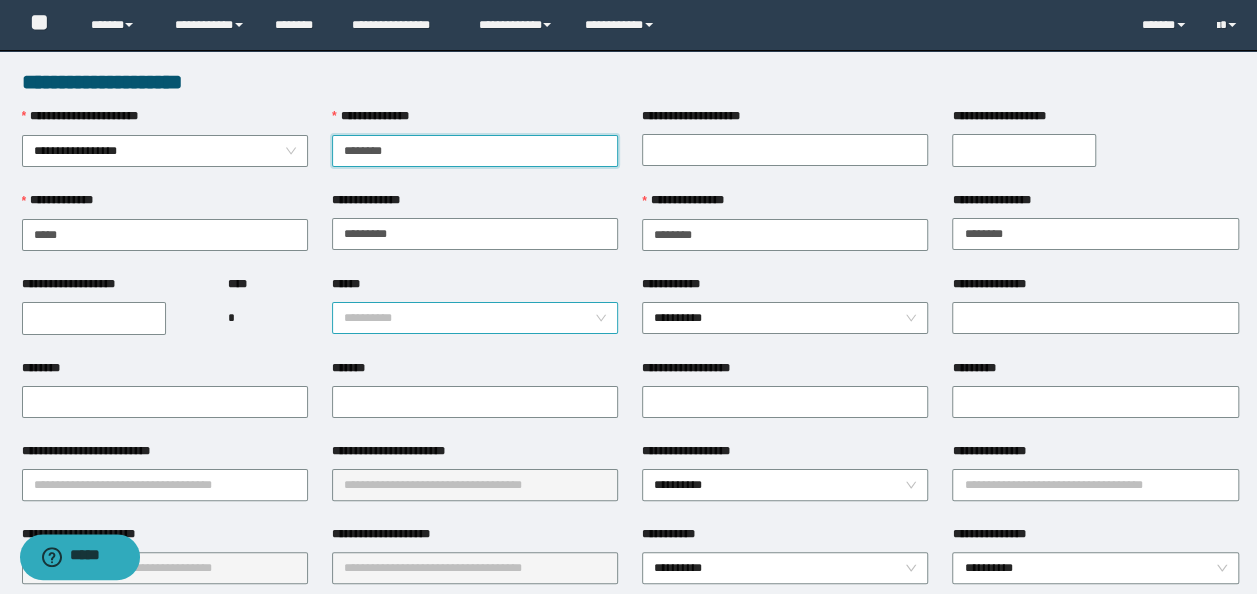 click on "**********" at bounding box center (475, 318) 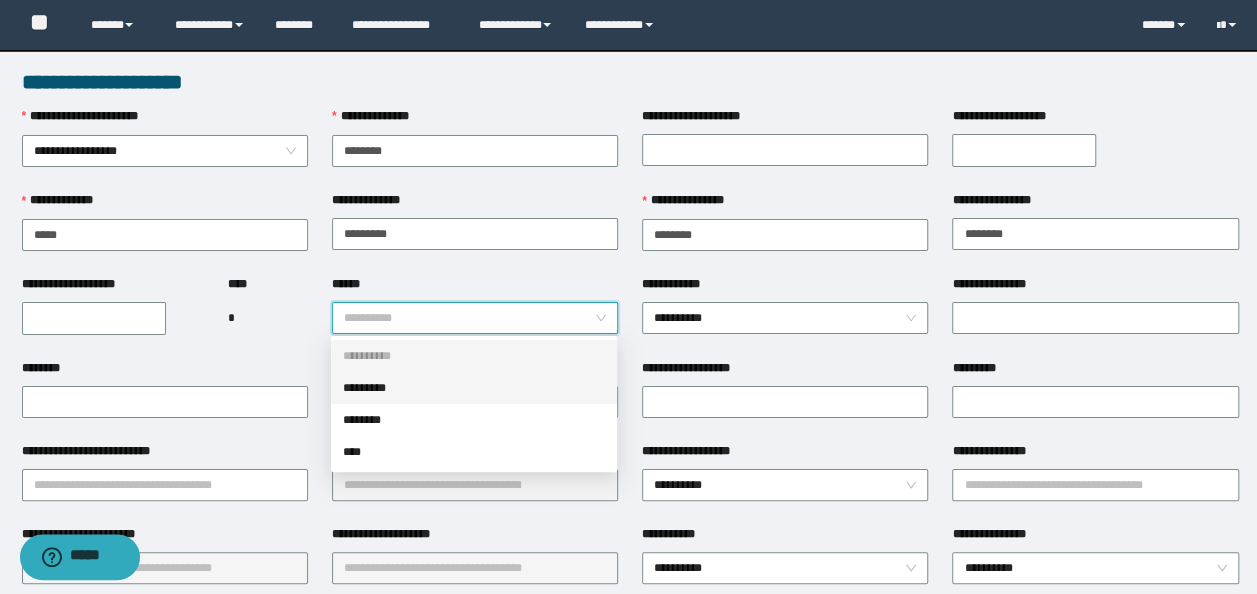 click on "*********" at bounding box center [474, 388] 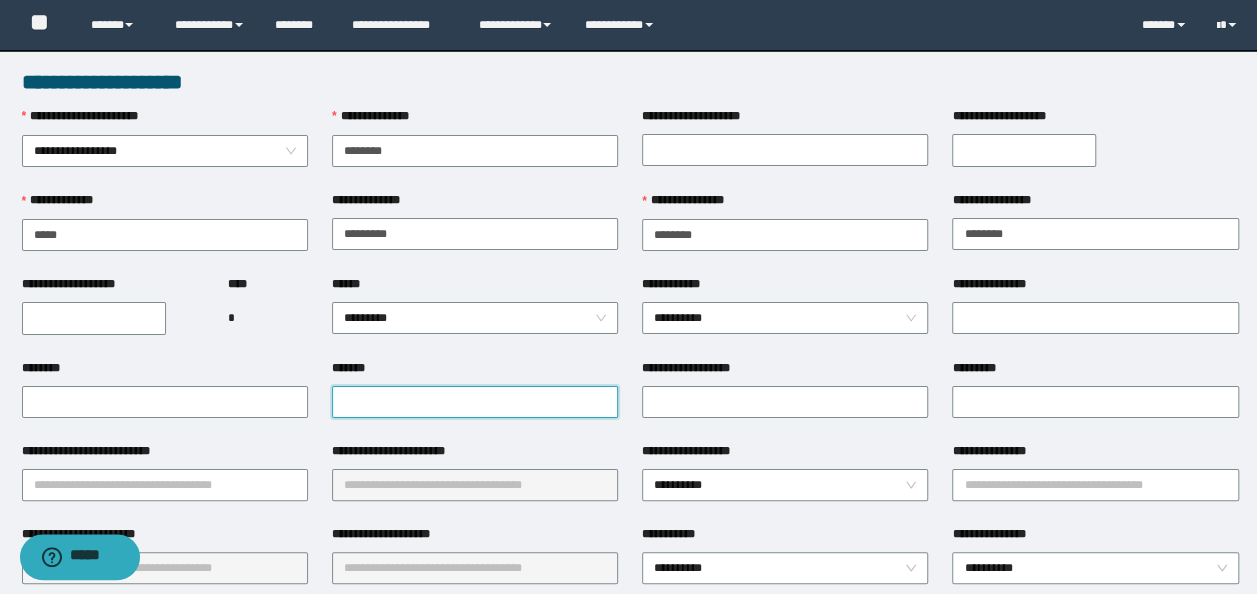 click on "*******" at bounding box center (475, 402) 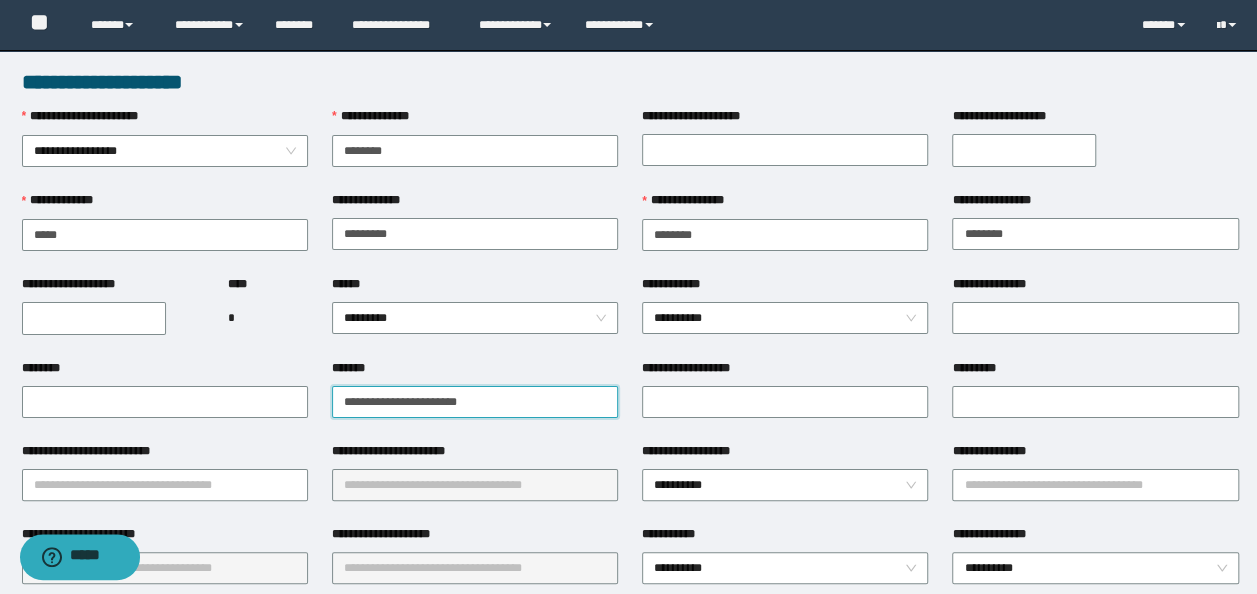 type on "**********" 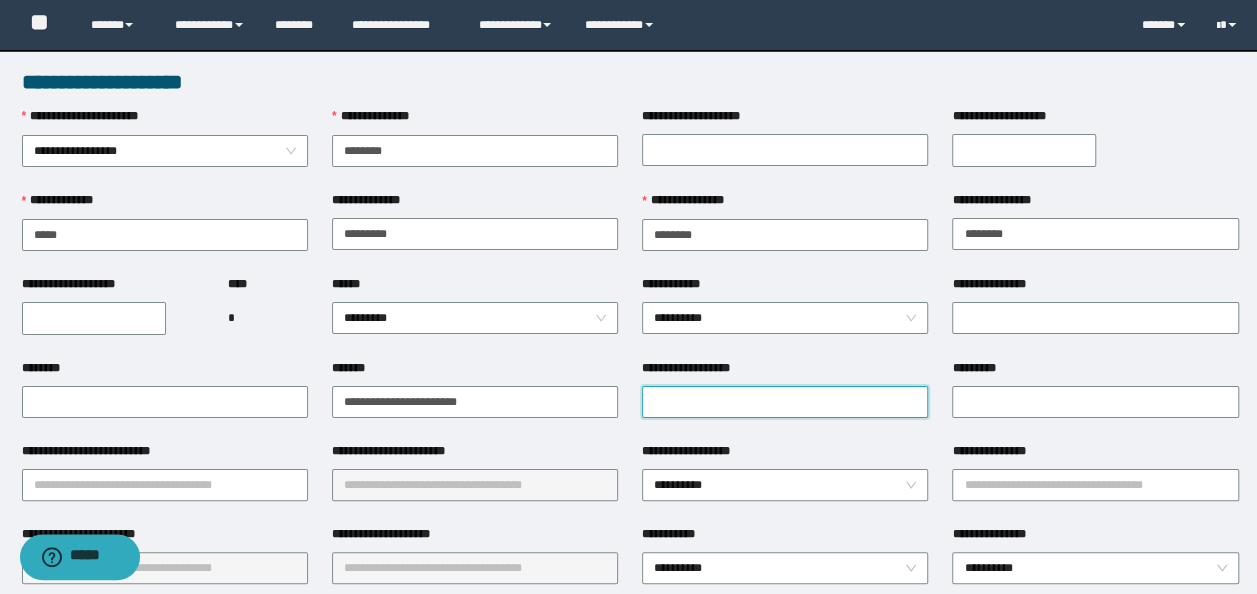 click on "**********" at bounding box center [785, 402] 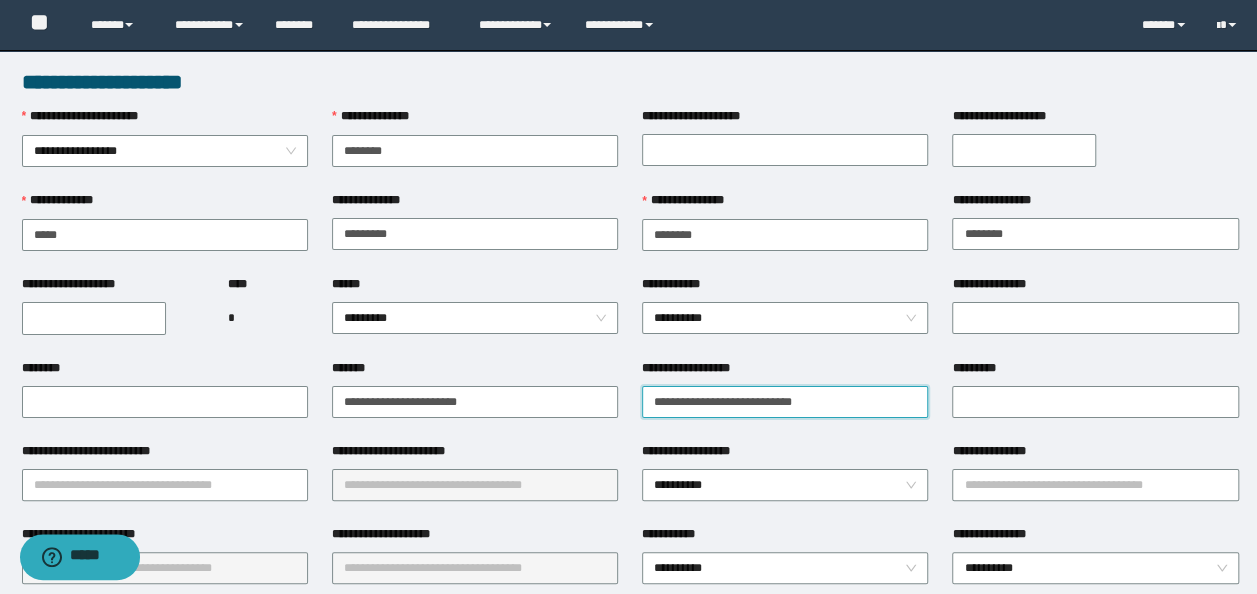 type on "**********" 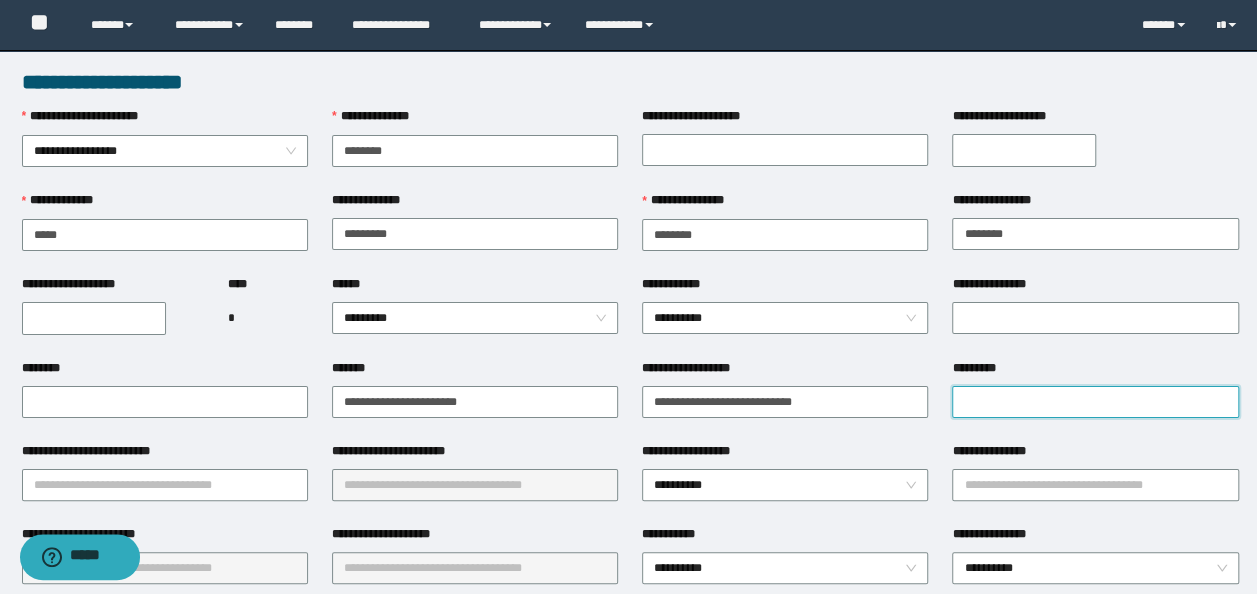 click on "*********" at bounding box center (1095, 402) 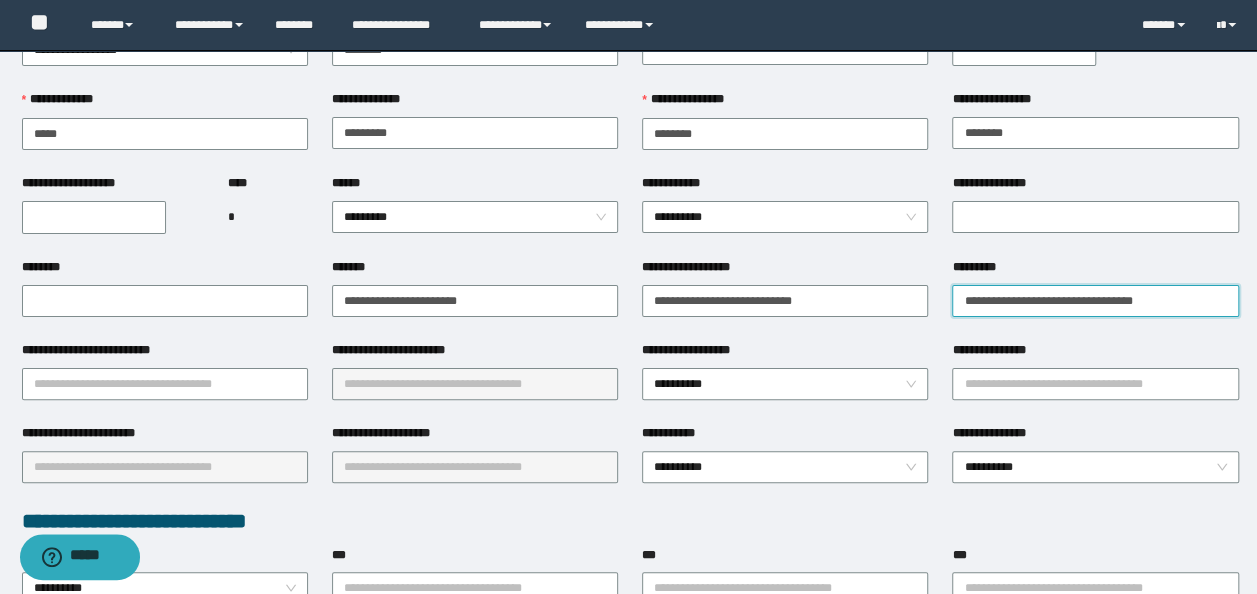 scroll, scrollTop: 200, scrollLeft: 0, axis: vertical 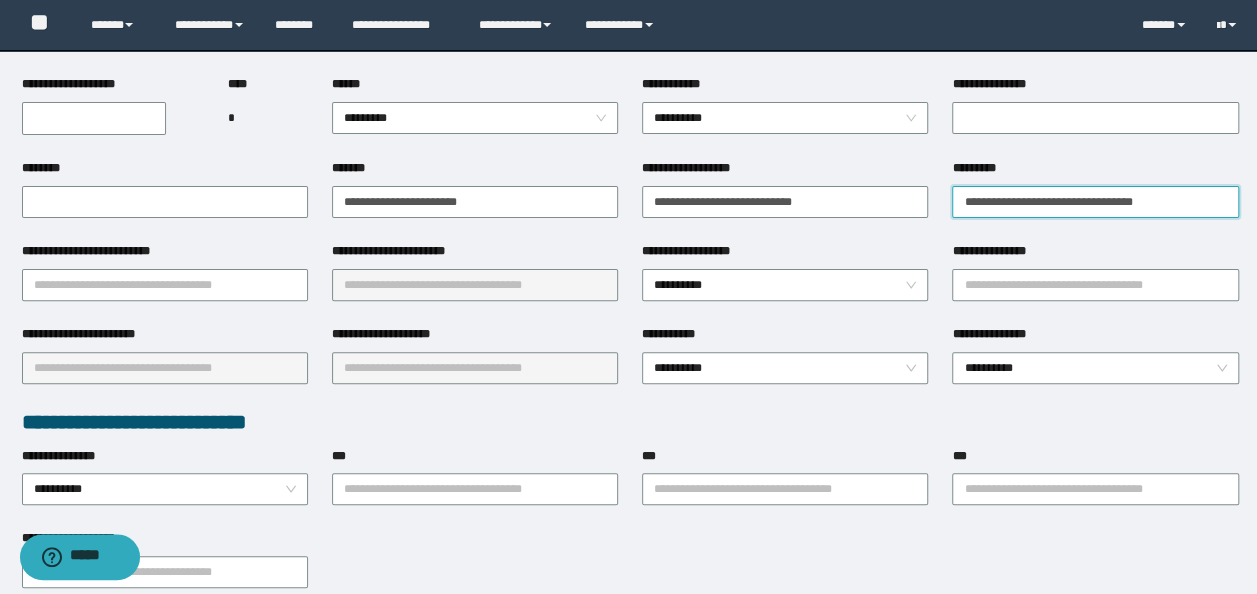 type on "**********" 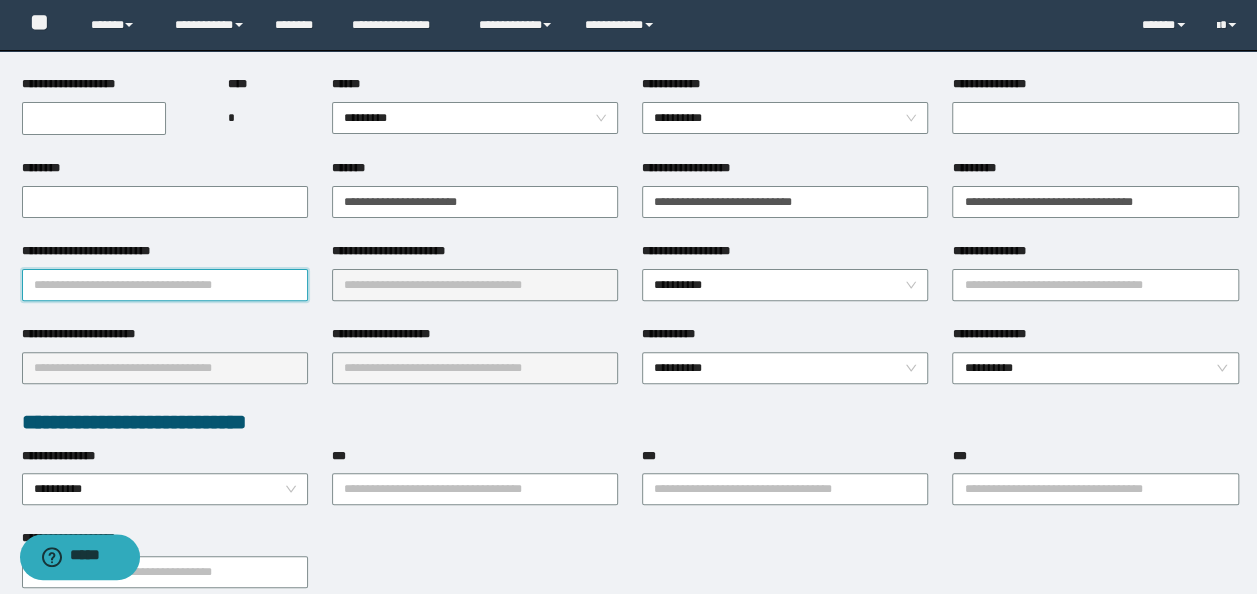 click on "**********" at bounding box center [165, 285] 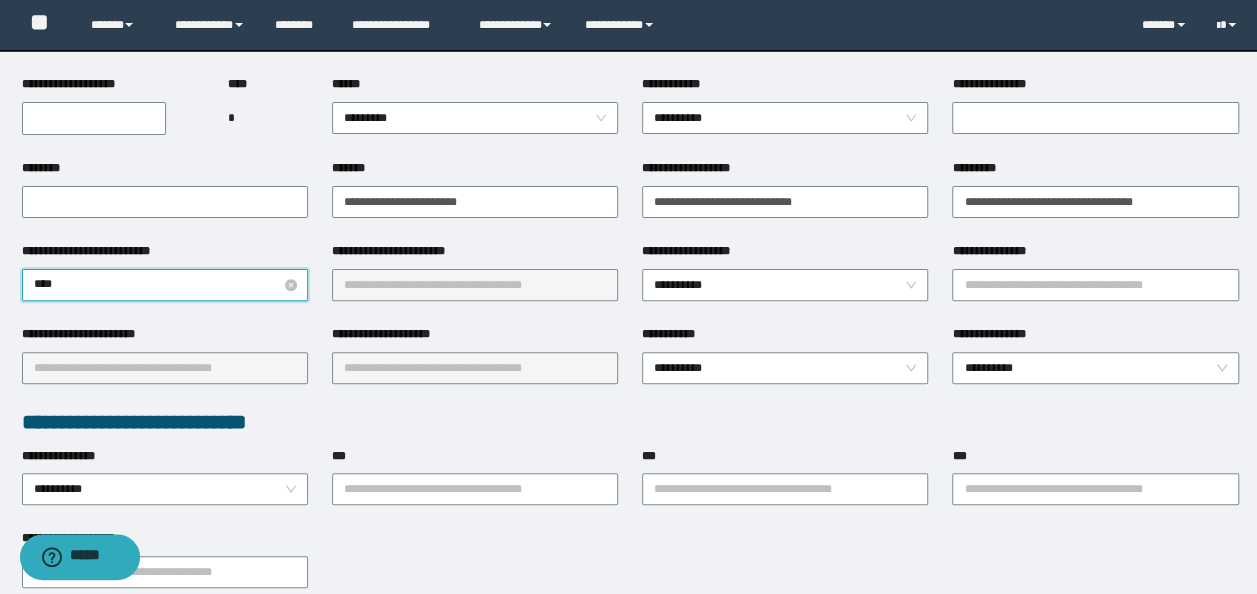 type on "*****" 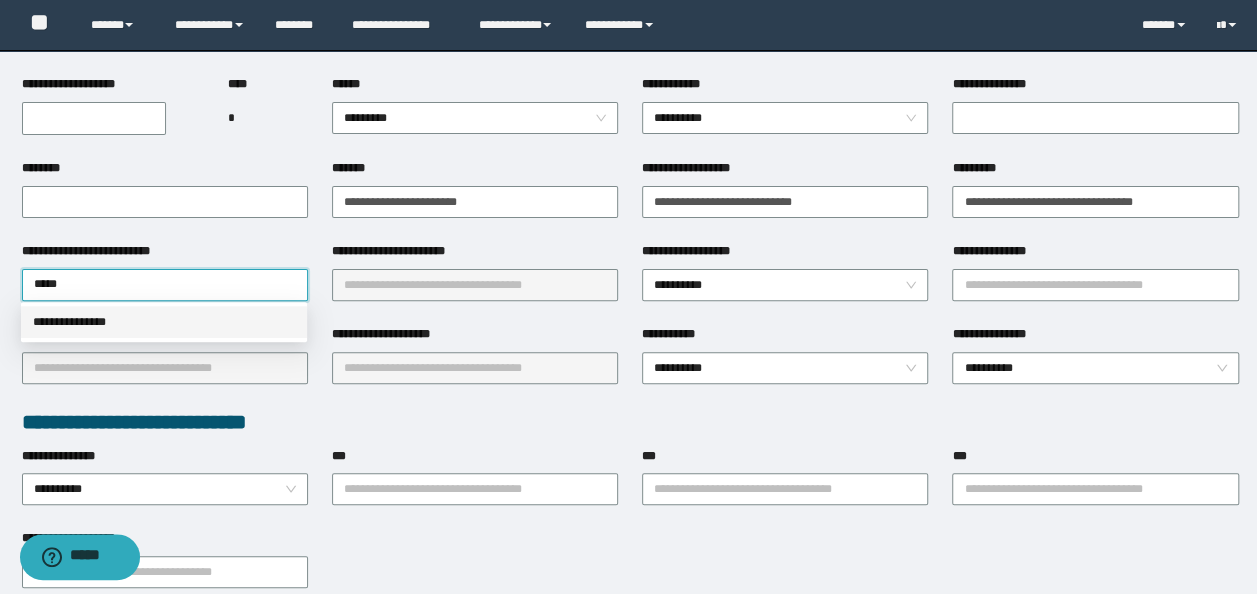 click on "**********" at bounding box center [164, 322] 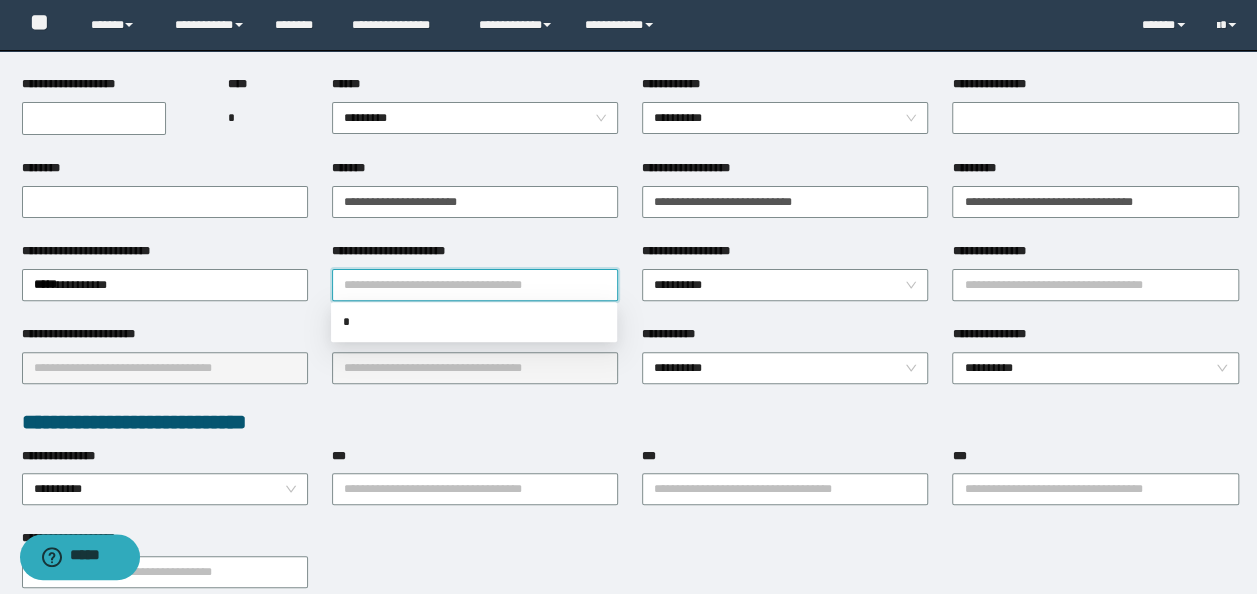 click on "**********" at bounding box center (475, 285) 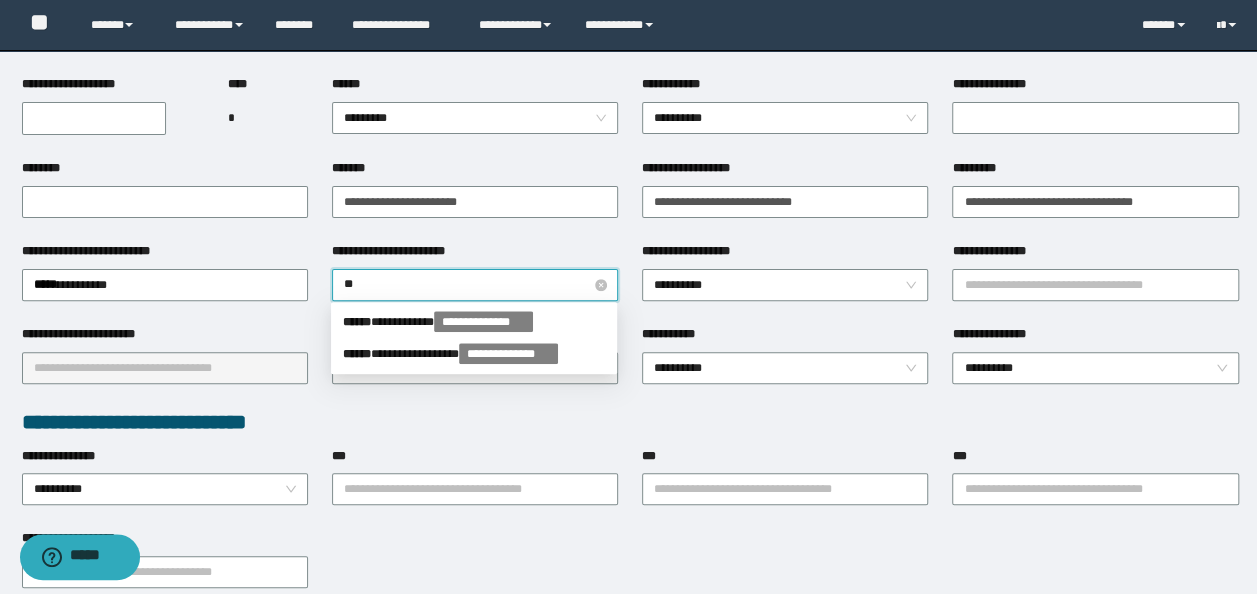 type on "*" 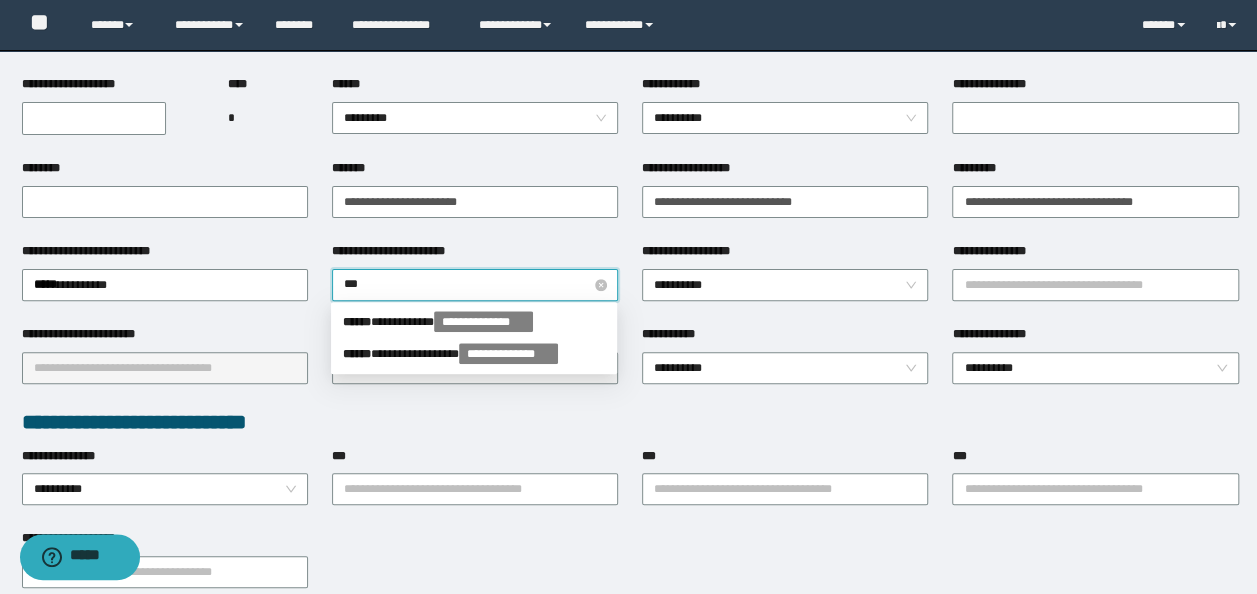 type on "****" 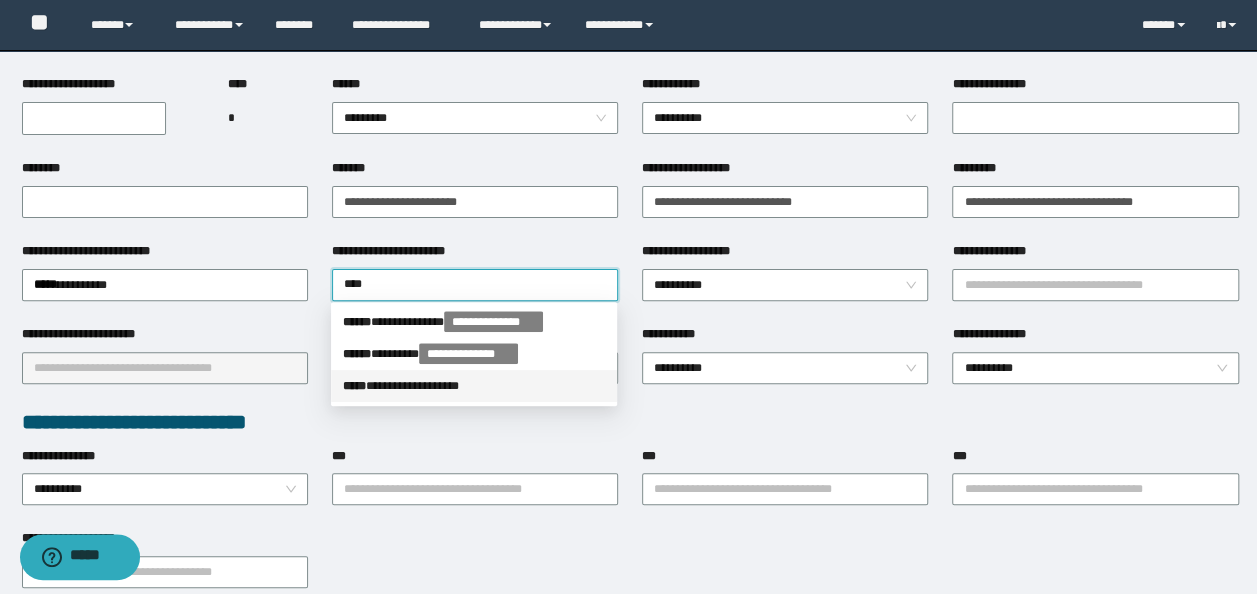 click on "**********" at bounding box center (474, 386) 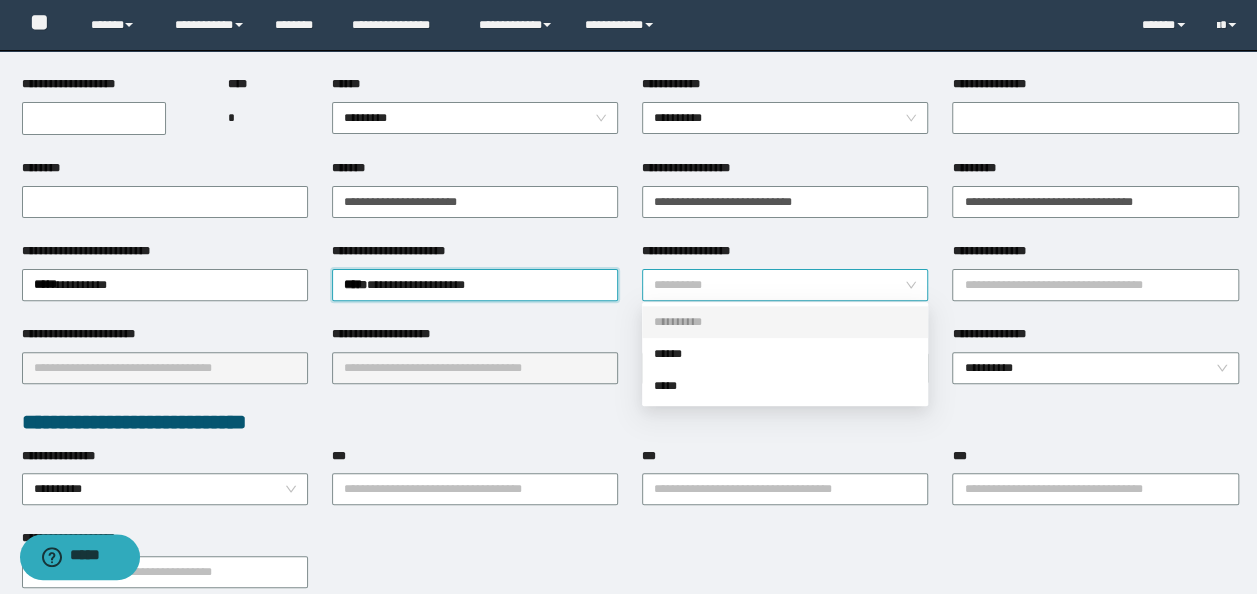 click on "**********" at bounding box center [785, 285] 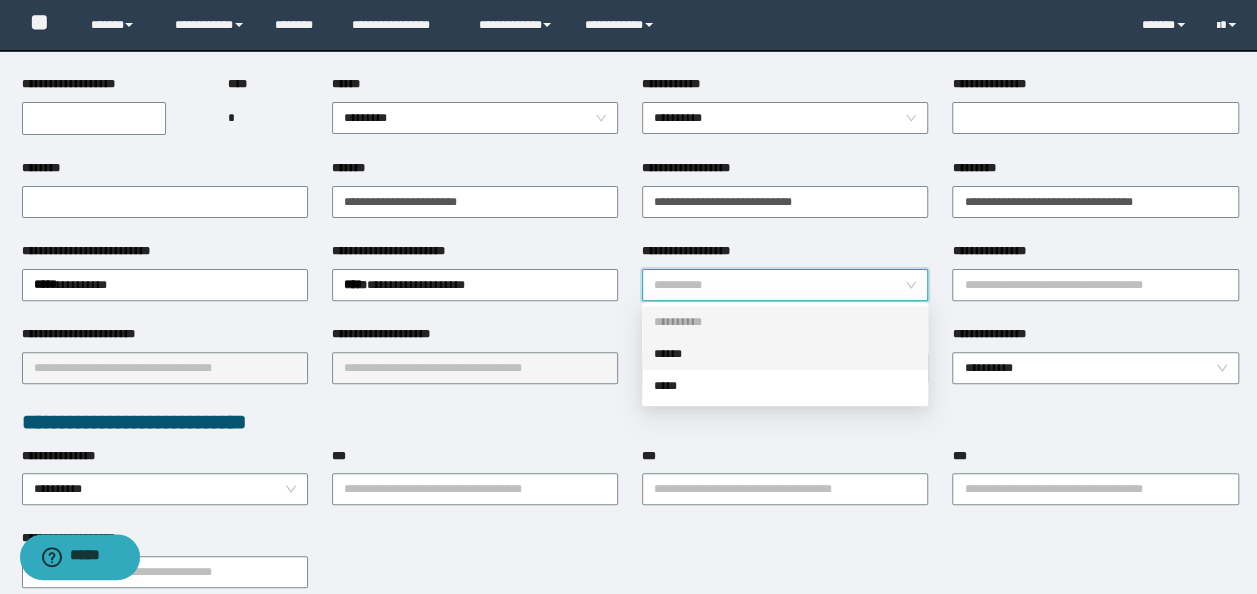 click on "******" at bounding box center (785, 354) 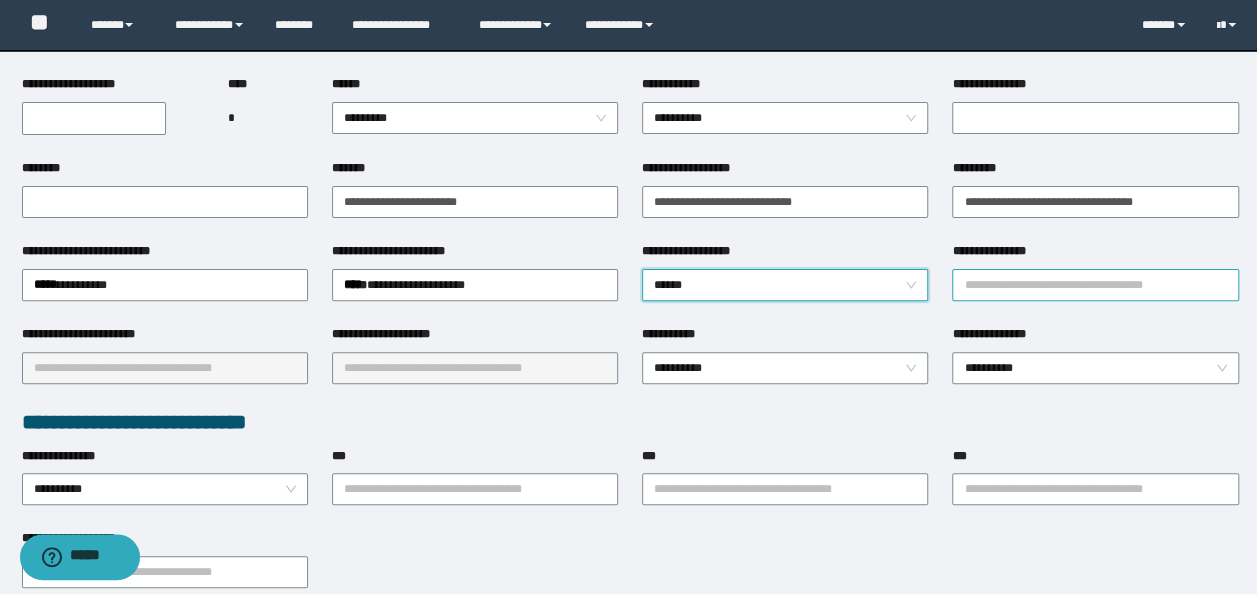 click on "**********" at bounding box center (1095, 285) 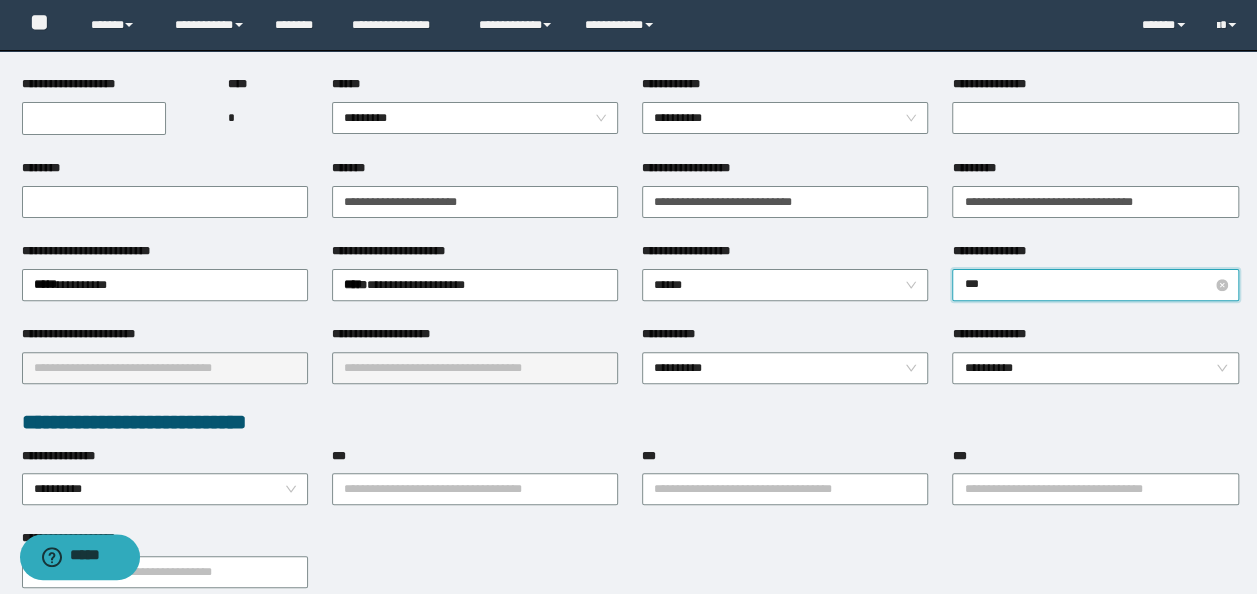 type on "****" 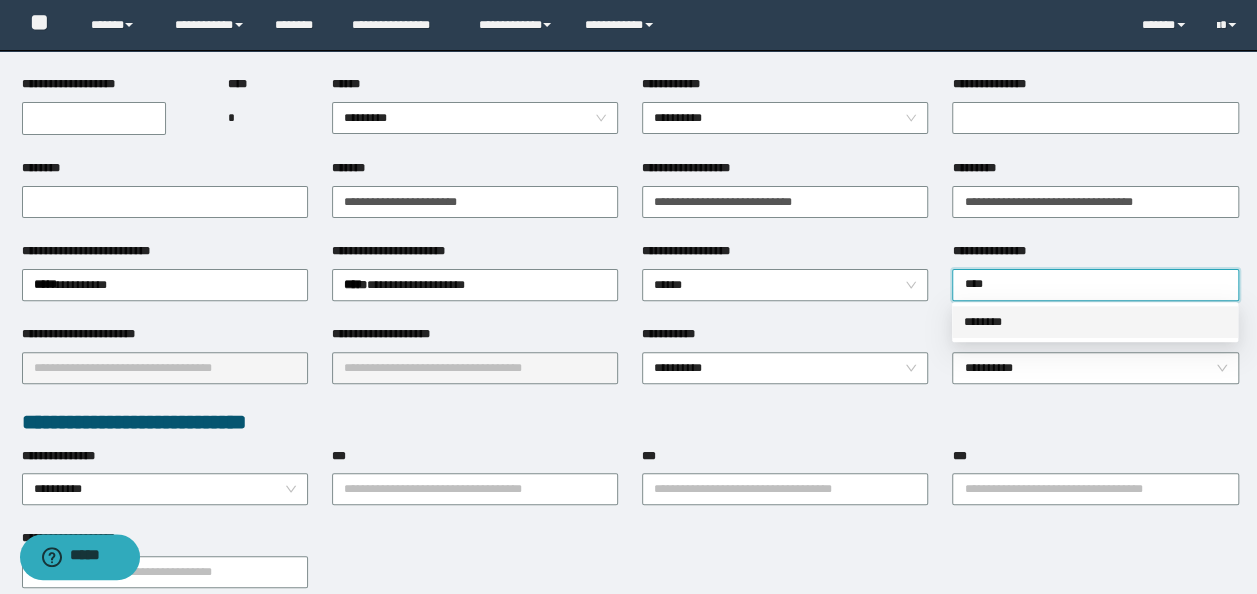 click on "********" at bounding box center (1095, 322) 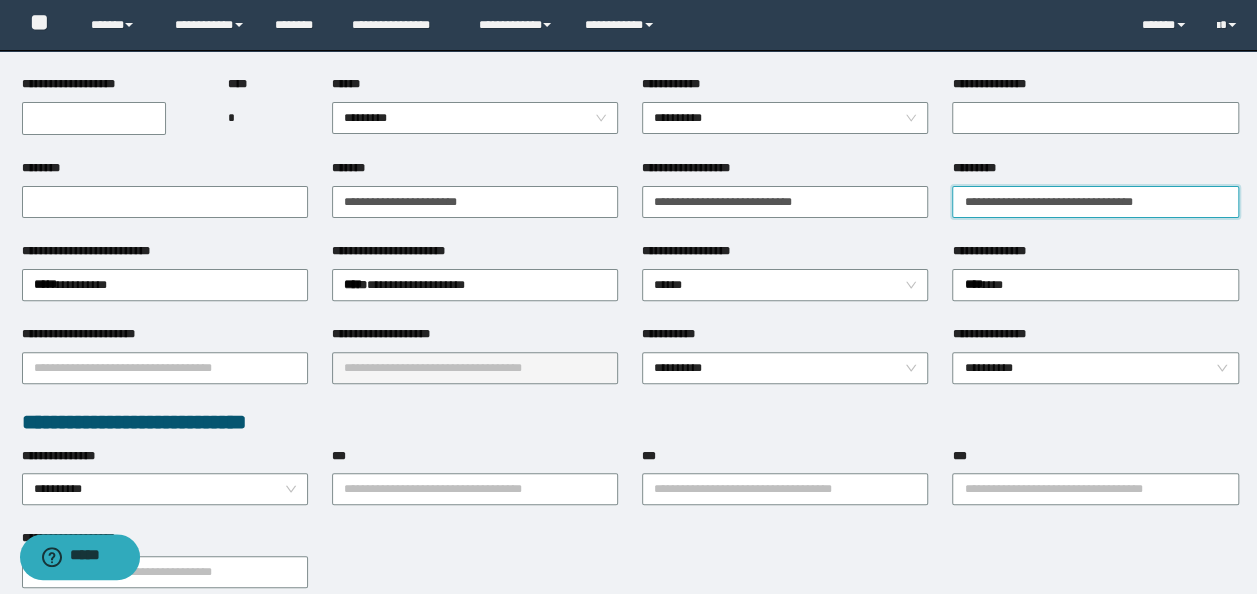 drag, startPoint x: 981, startPoint y: 200, endPoint x: 513, endPoint y: 172, distance: 468.83685 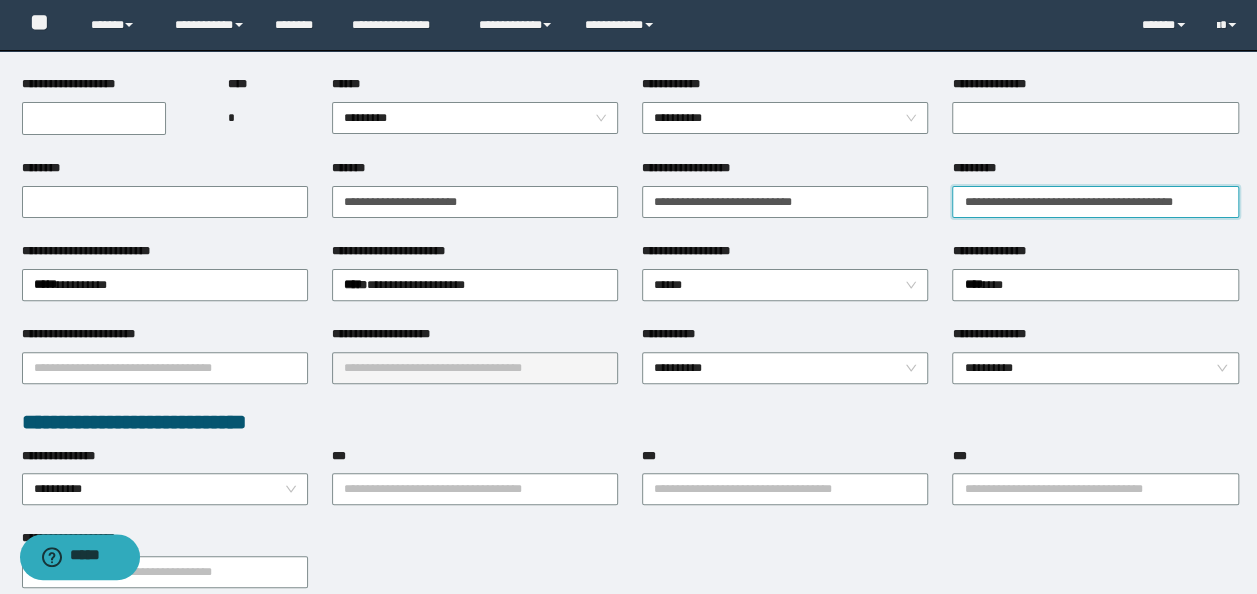 type on "**********" 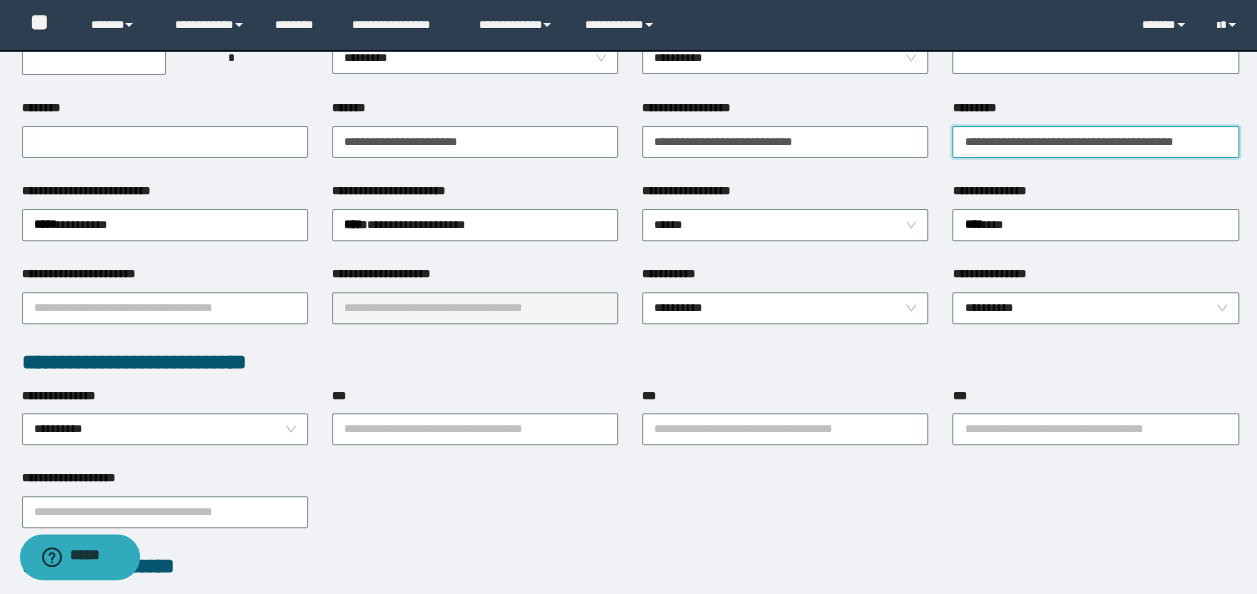 scroll, scrollTop: 300, scrollLeft: 0, axis: vertical 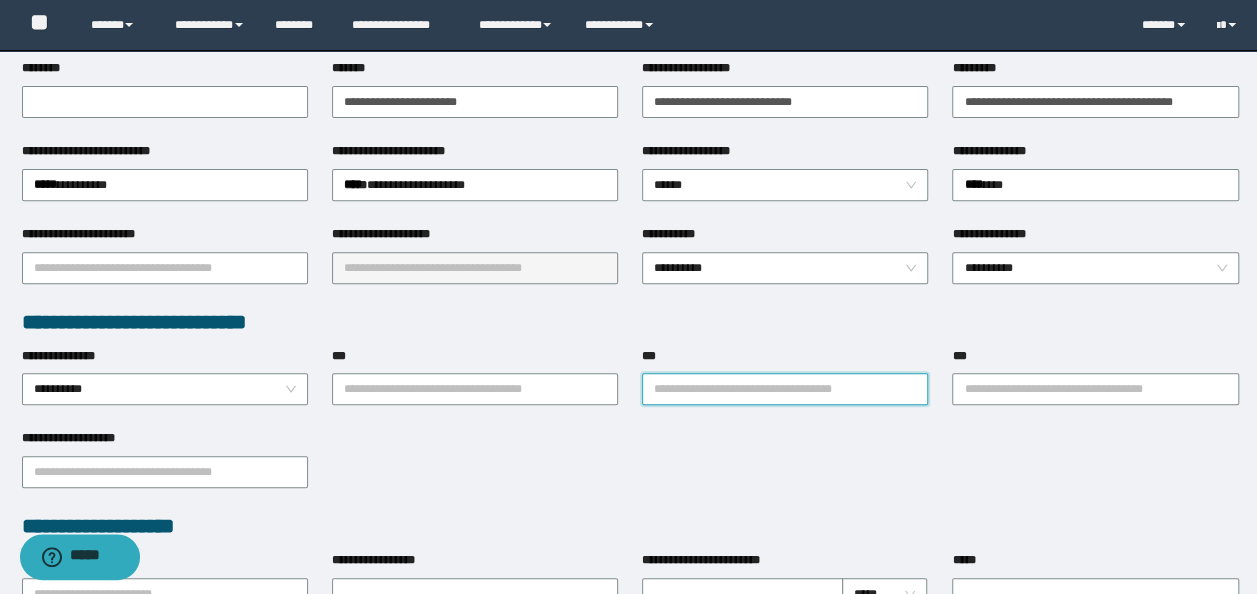 click on "***" at bounding box center (785, 389) 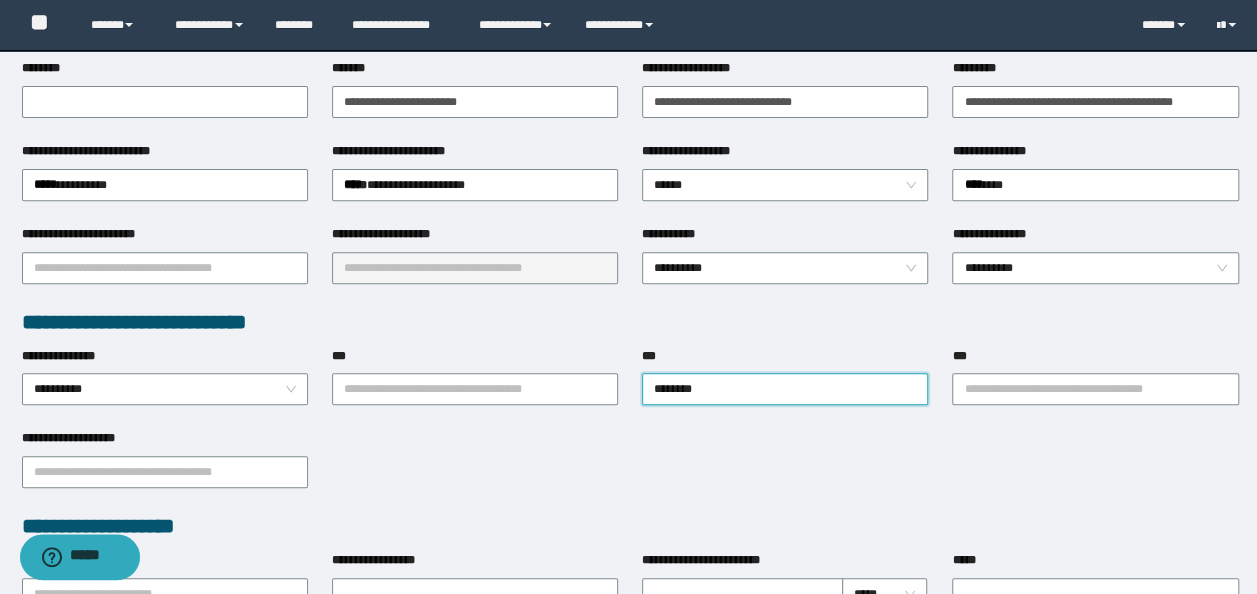 type on "*********" 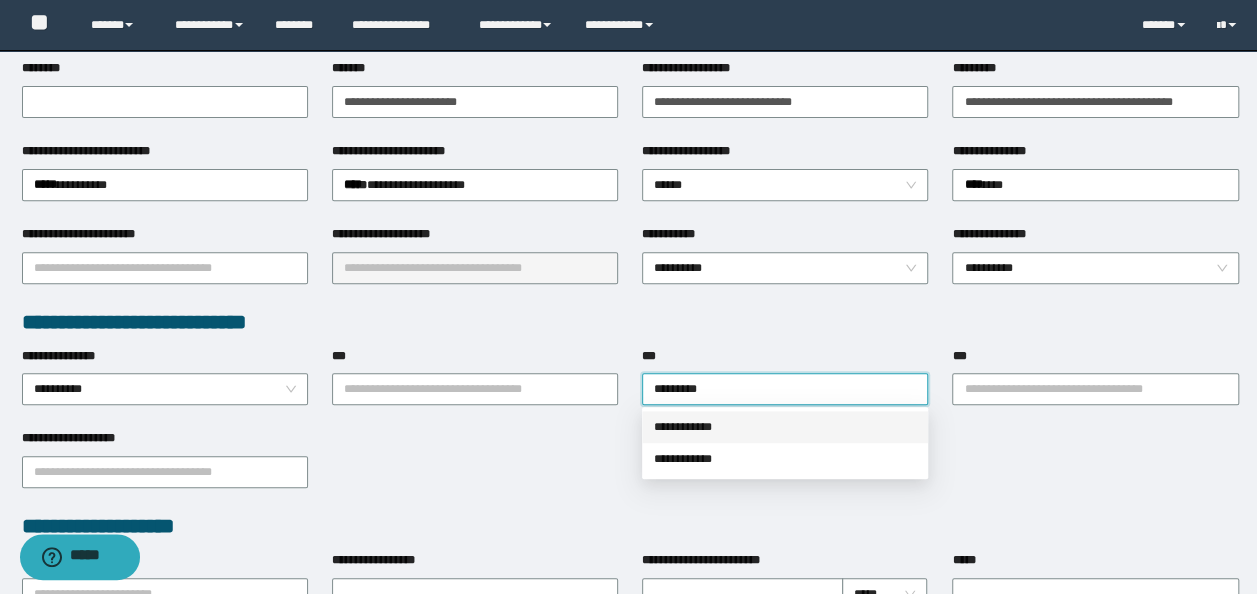 click on "**********" at bounding box center (785, 427) 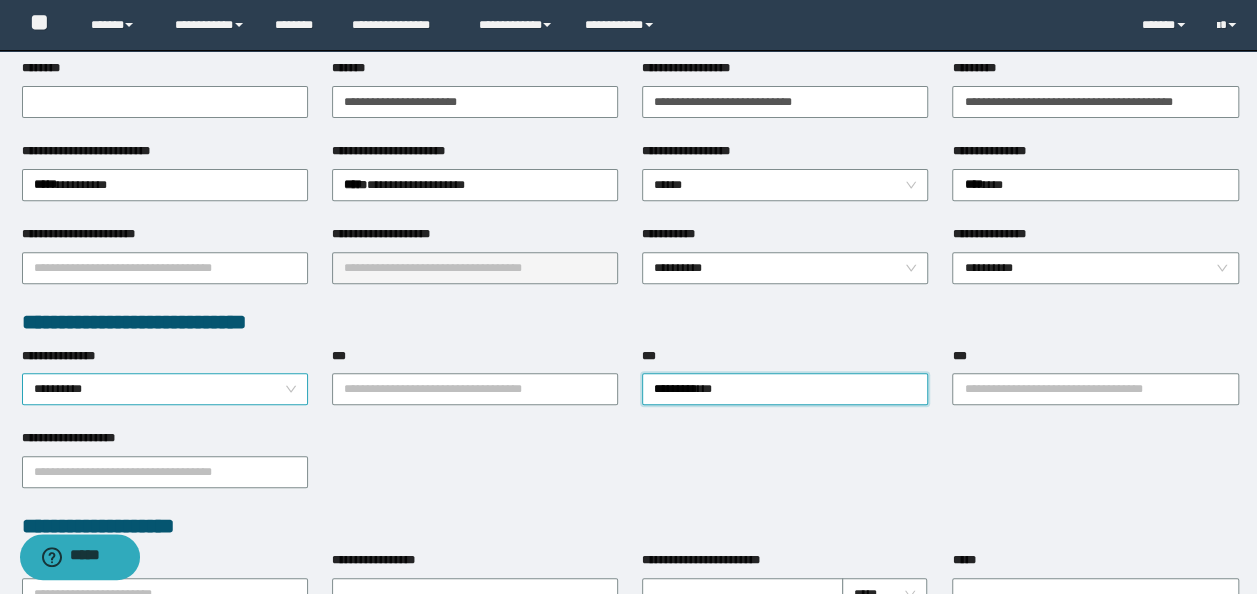 click on "**********" at bounding box center [165, 389] 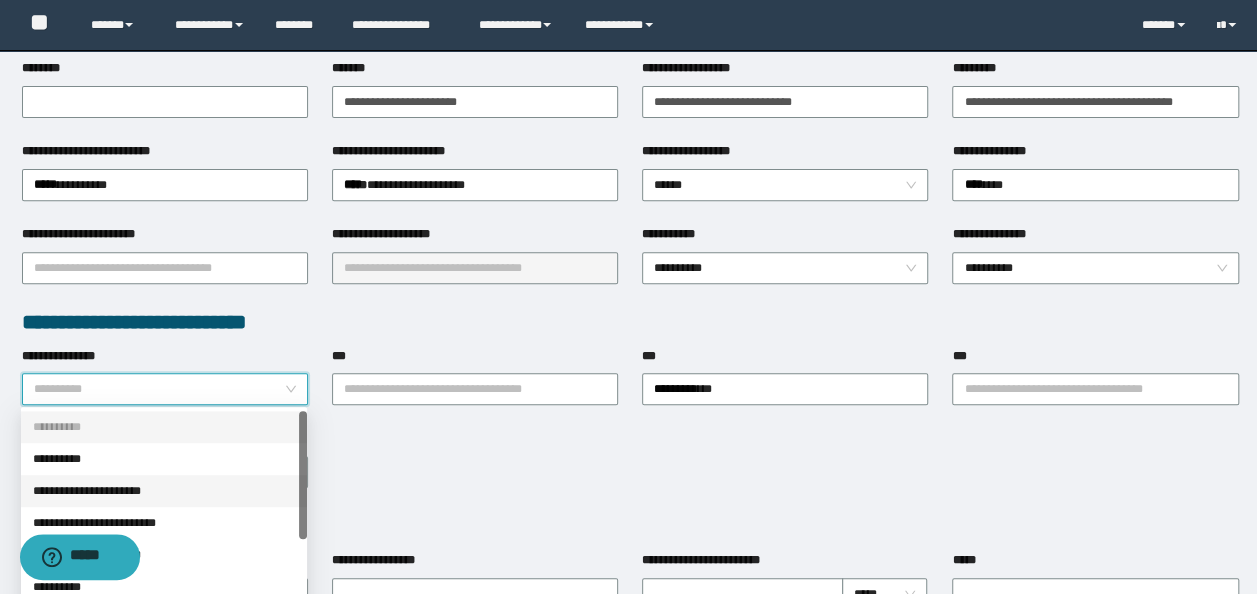 click on "**********" at bounding box center (164, 491) 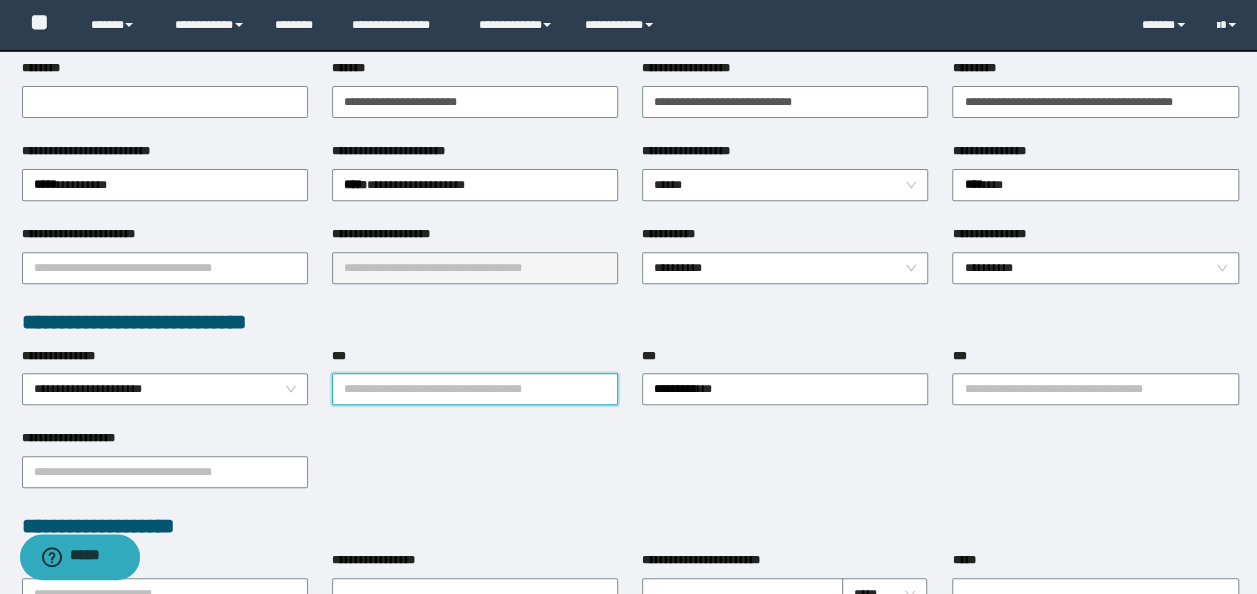 drag, startPoint x: 467, startPoint y: 392, endPoint x: 507, endPoint y: 377, distance: 42.72002 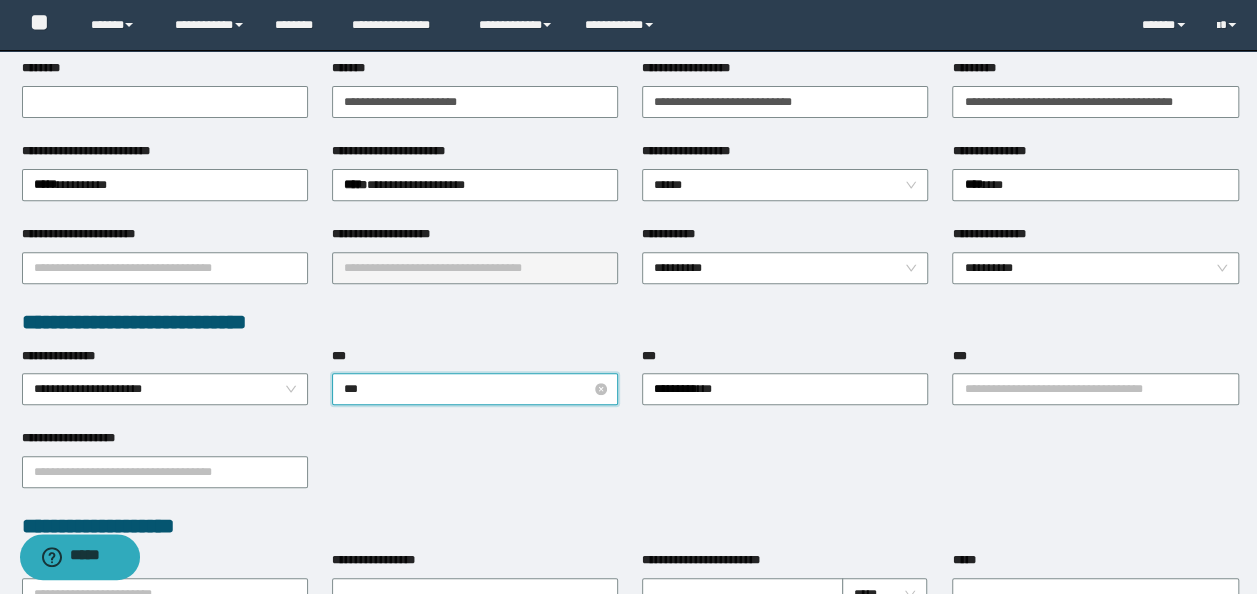 type on "****" 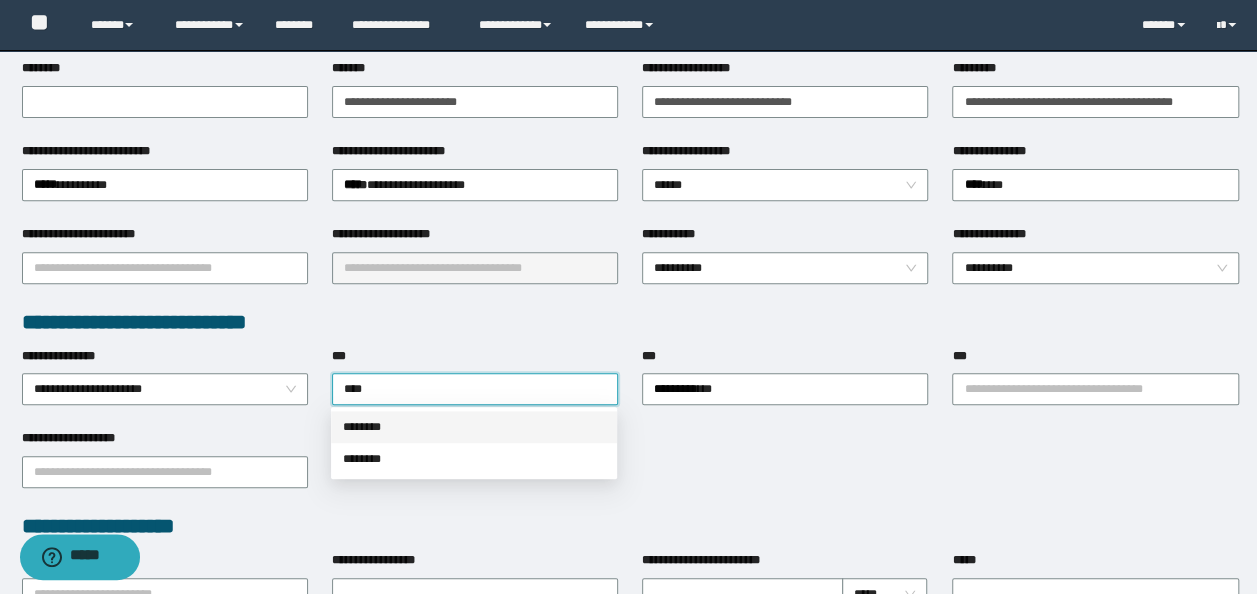 click on "********" at bounding box center (474, 427) 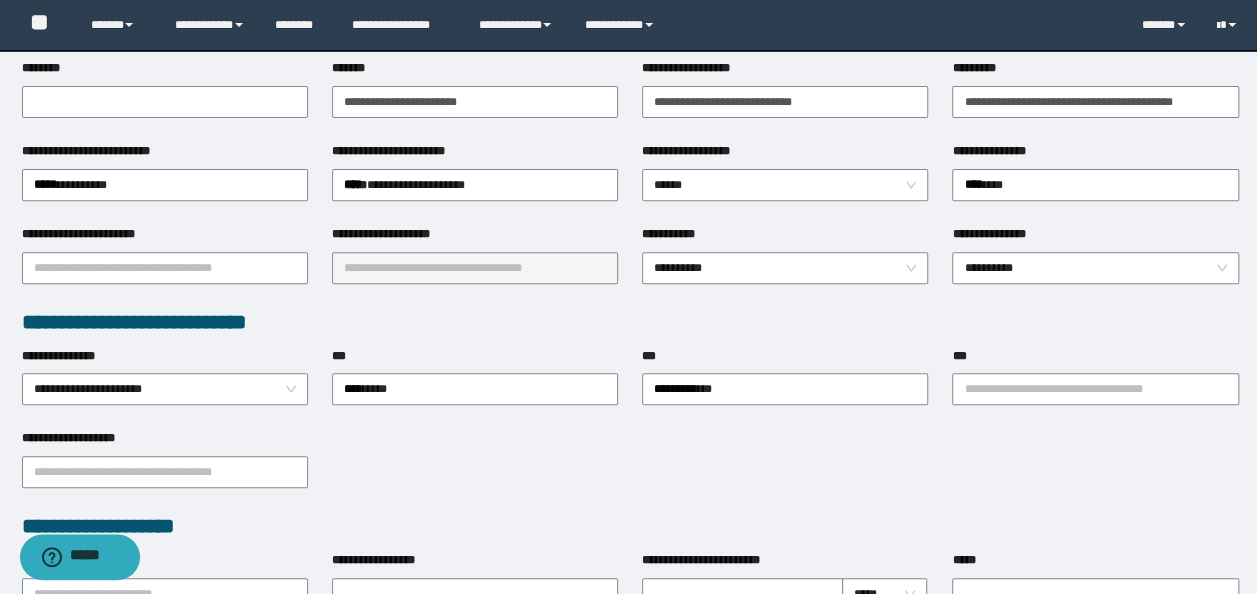 type 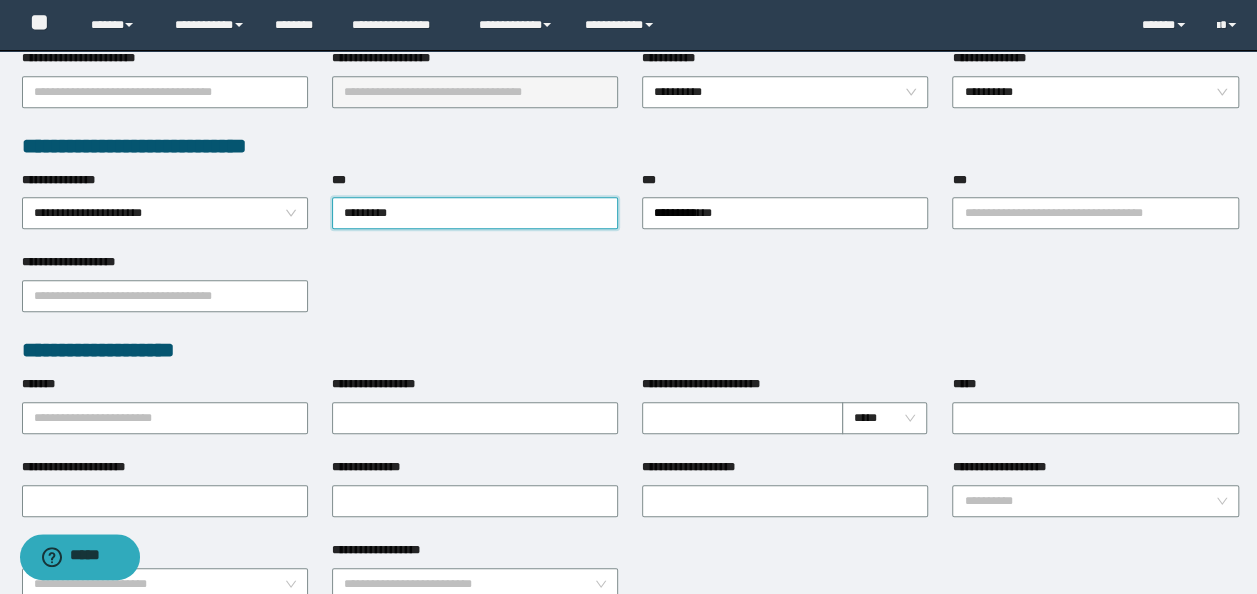 scroll, scrollTop: 500, scrollLeft: 0, axis: vertical 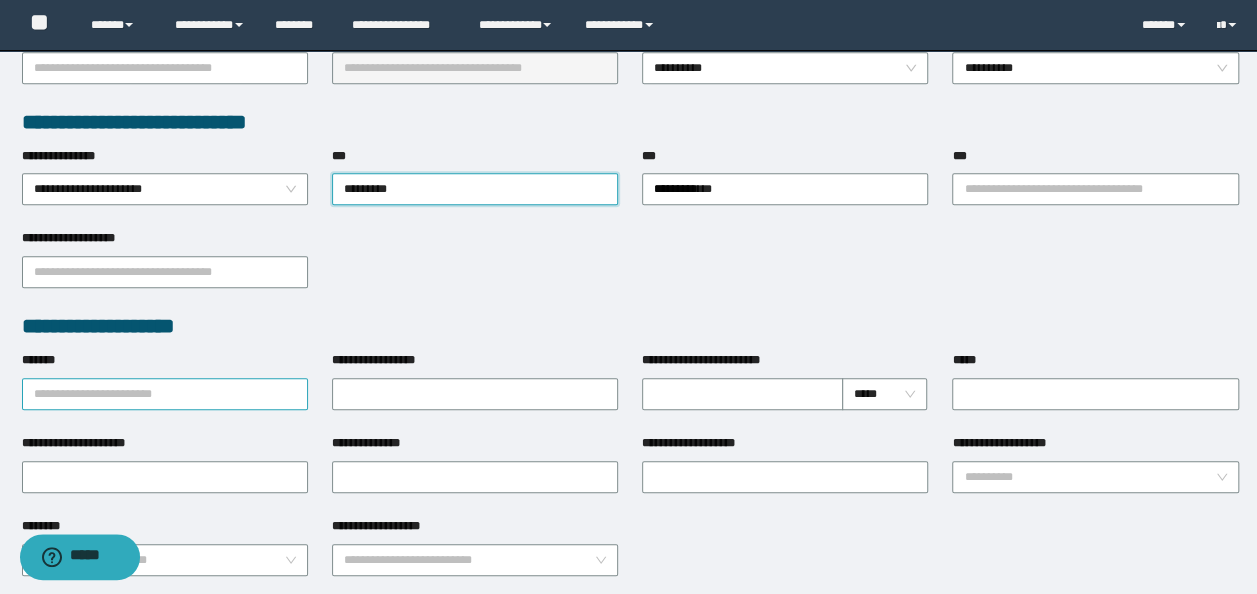 click on "*******" at bounding box center [165, 394] 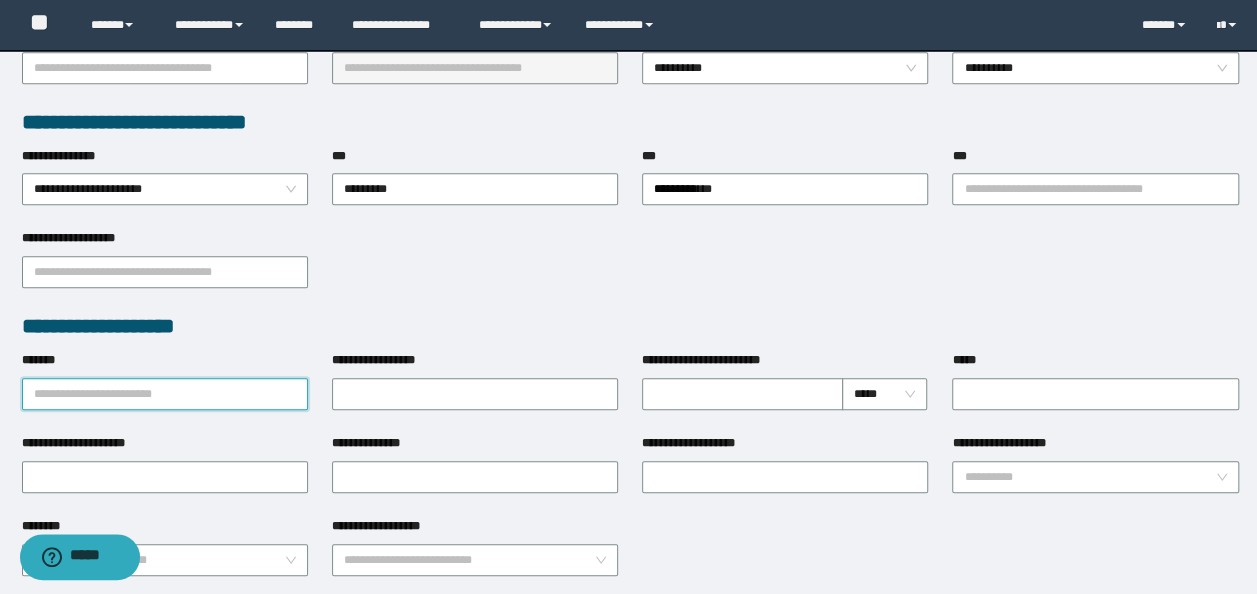 paste on "**********" 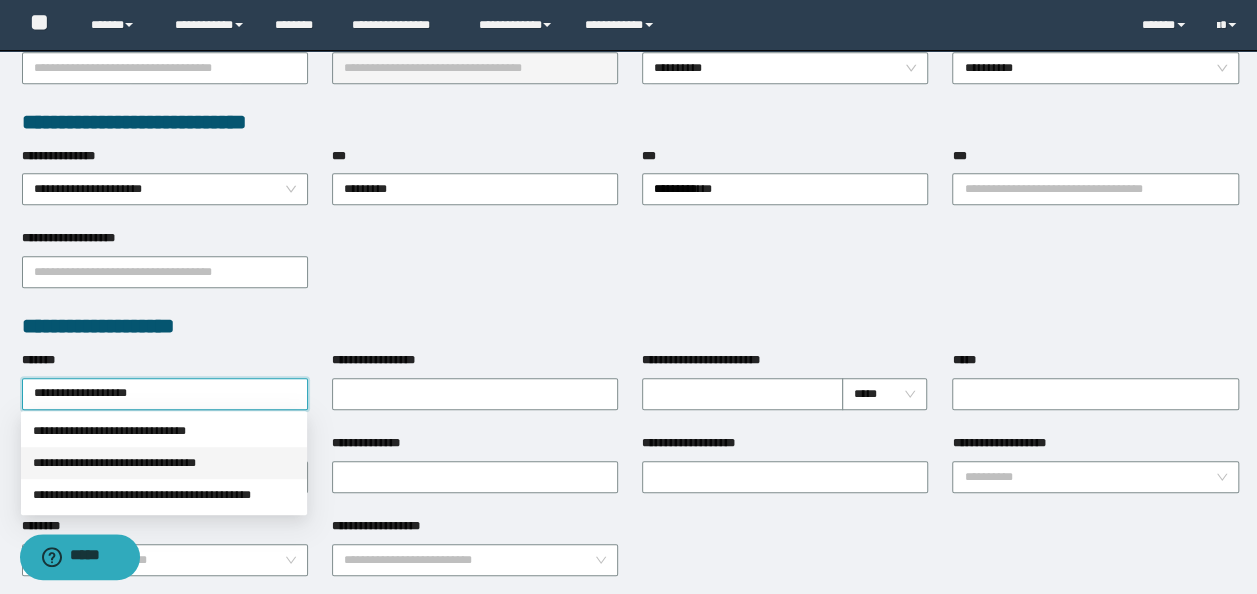 click on "**********" at bounding box center (164, 463) 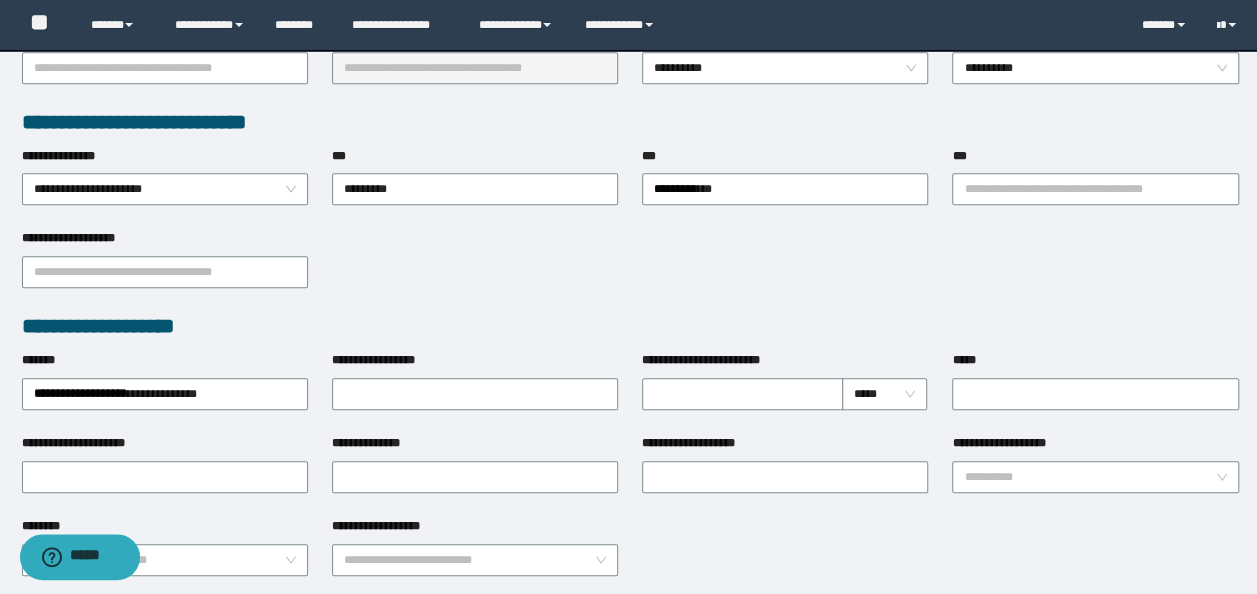 type 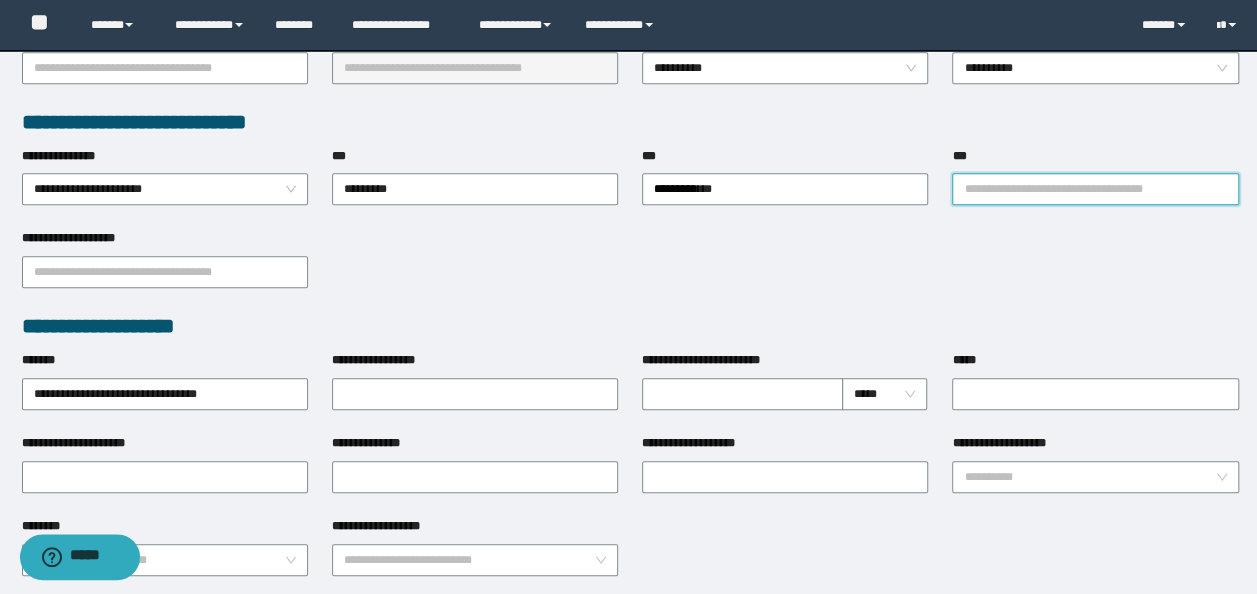 click on "***" at bounding box center [1095, 189] 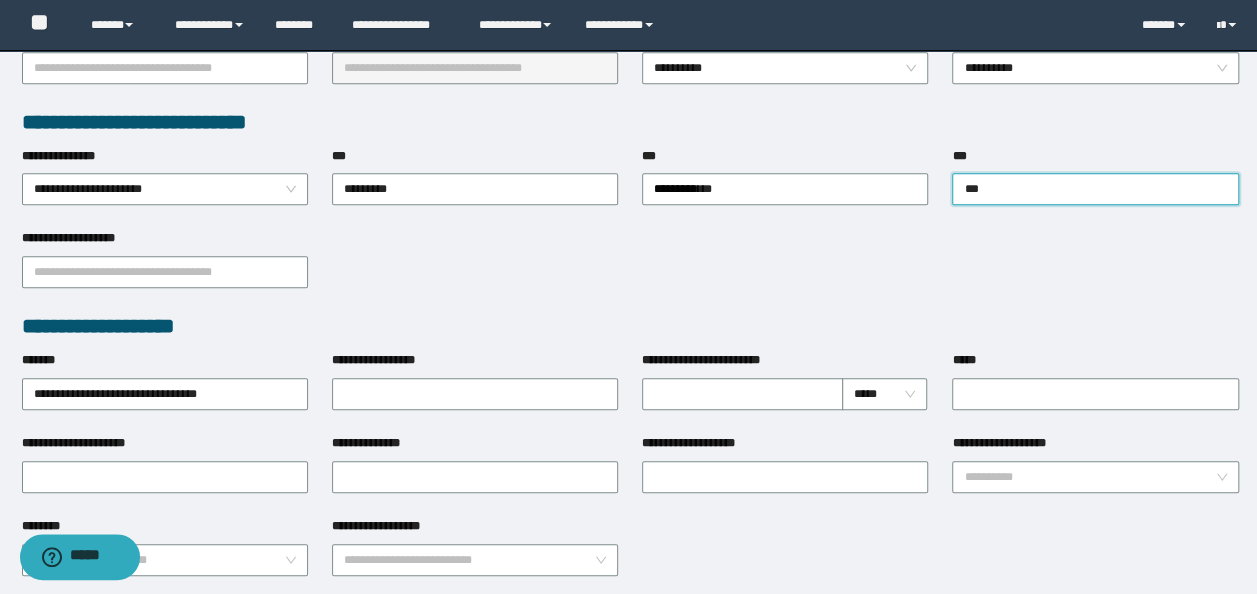 type on "****" 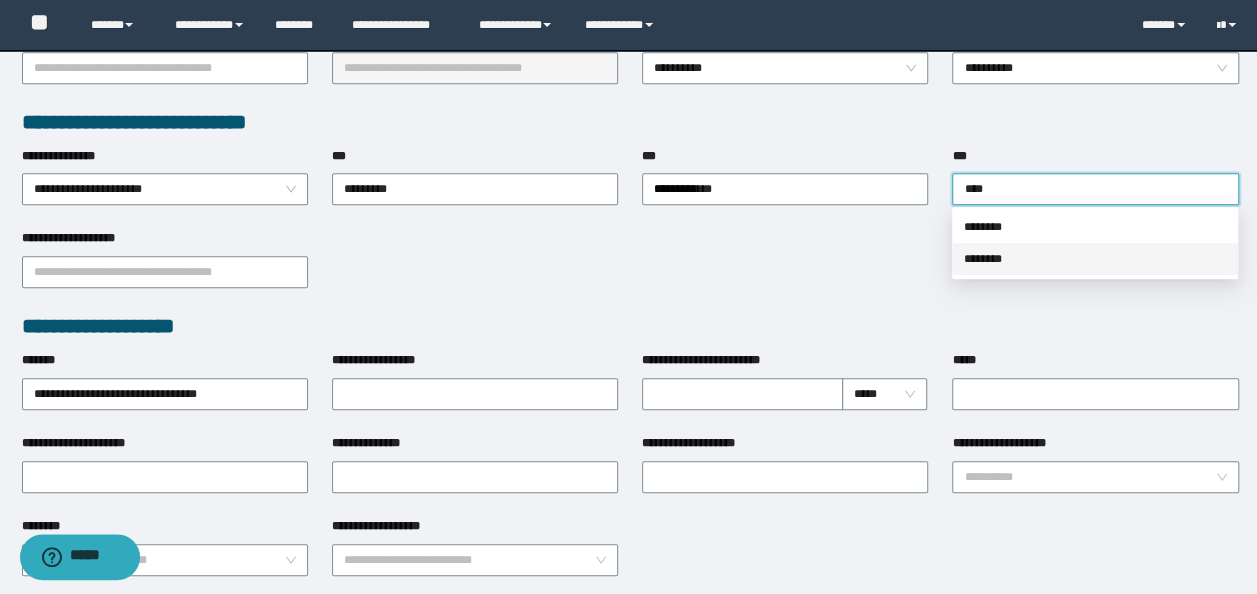 click on "********" at bounding box center (1095, 259) 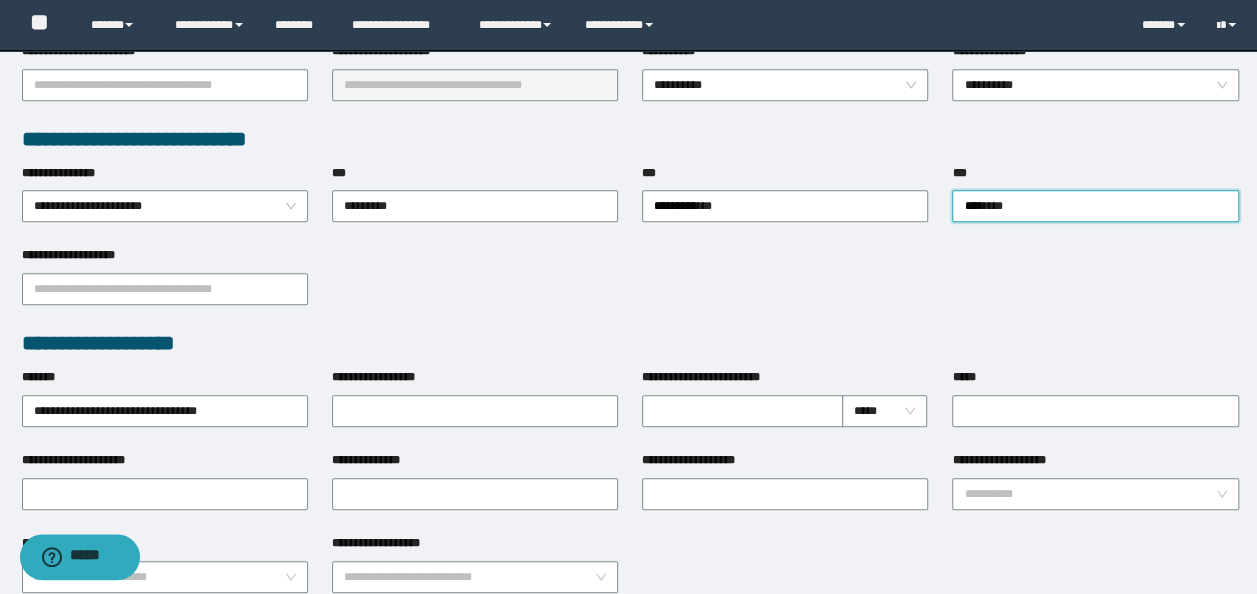 scroll, scrollTop: 0, scrollLeft: 0, axis: both 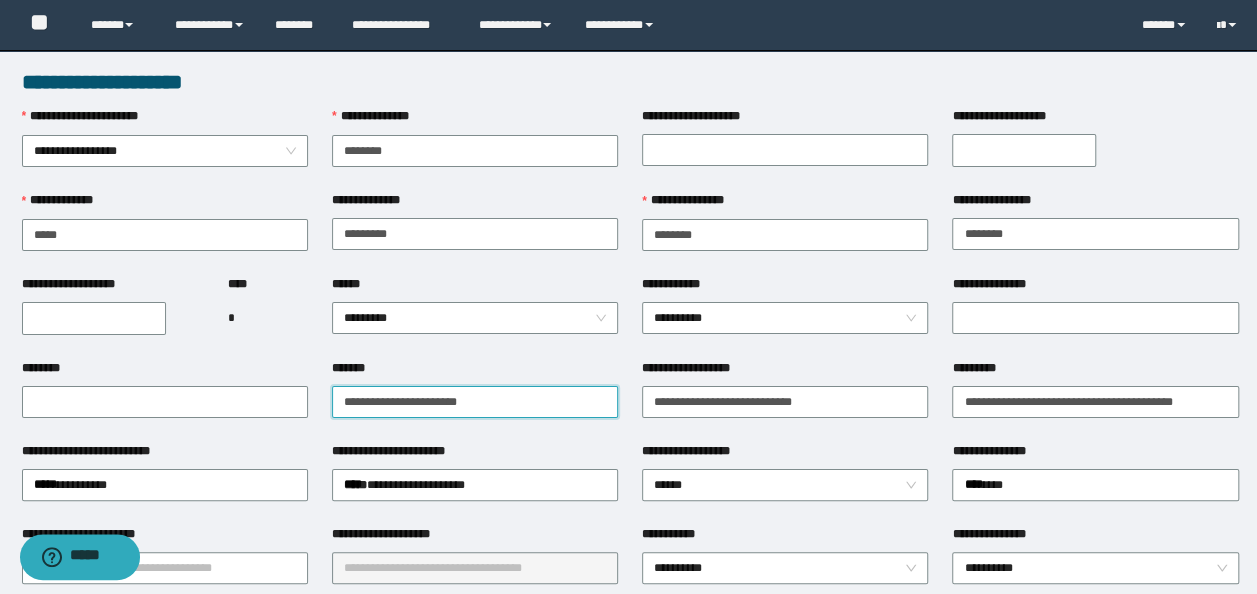 drag, startPoint x: 518, startPoint y: 403, endPoint x: -4, endPoint y: 316, distance: 529.2003 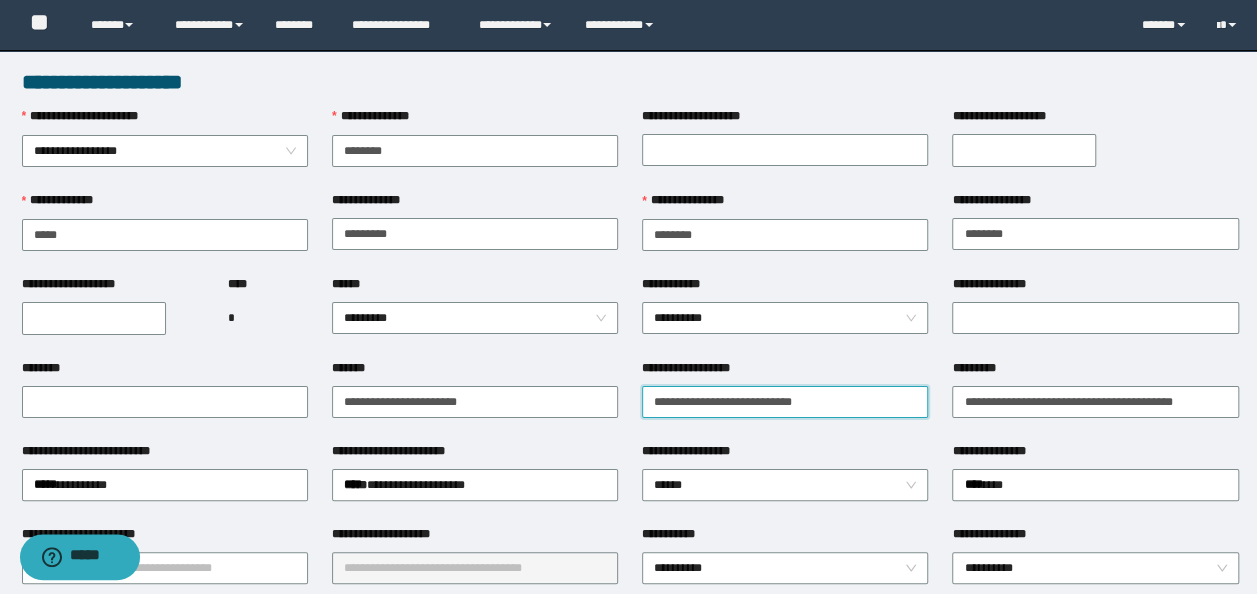 drag, startPoint x: 825, startPoint y: 412, endPoint x: -4, endPoint y: 324, distance: 833.6576 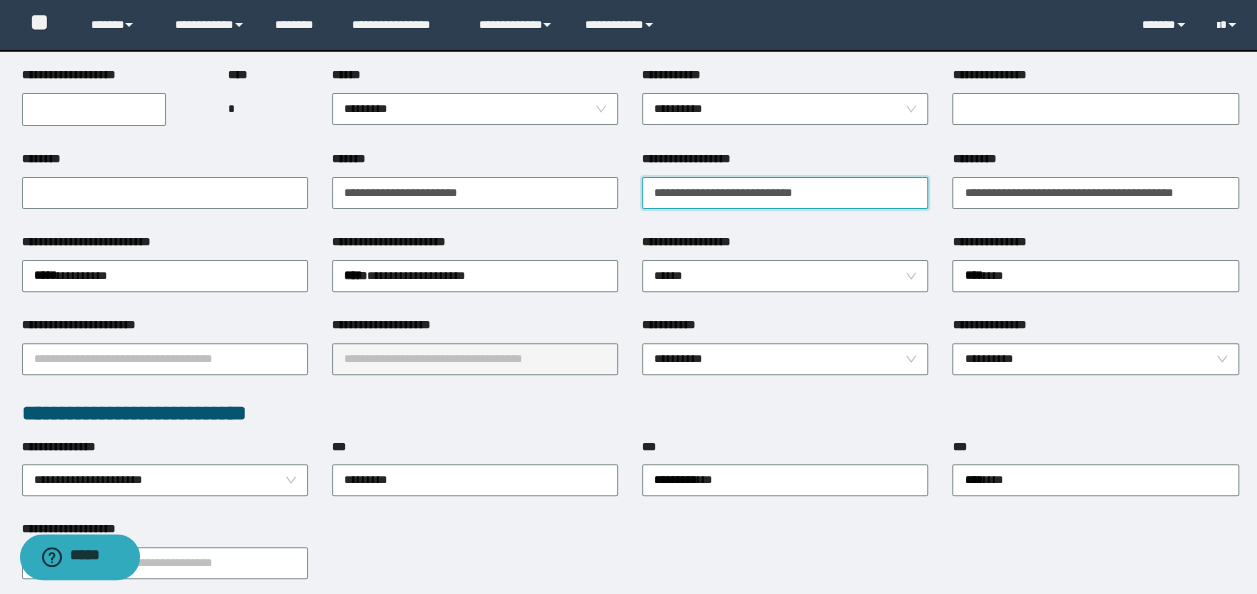 scroll, scrollTop: 300, scrollLeft: 0, axis: vertical 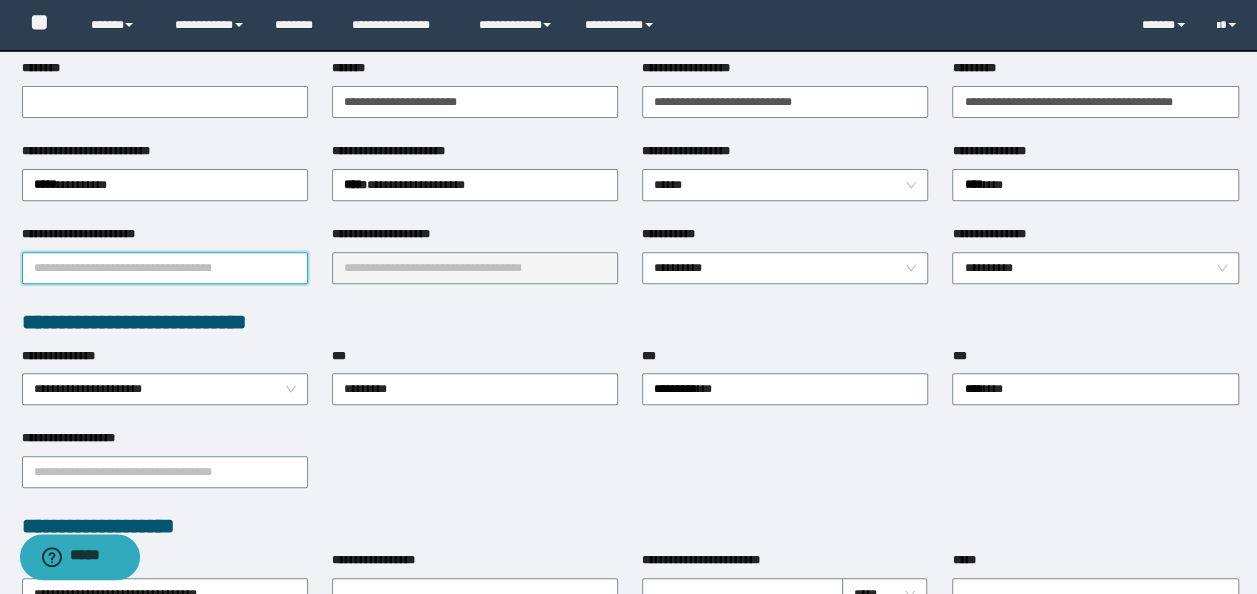 click on "**********" at bounding box center (165, 268) 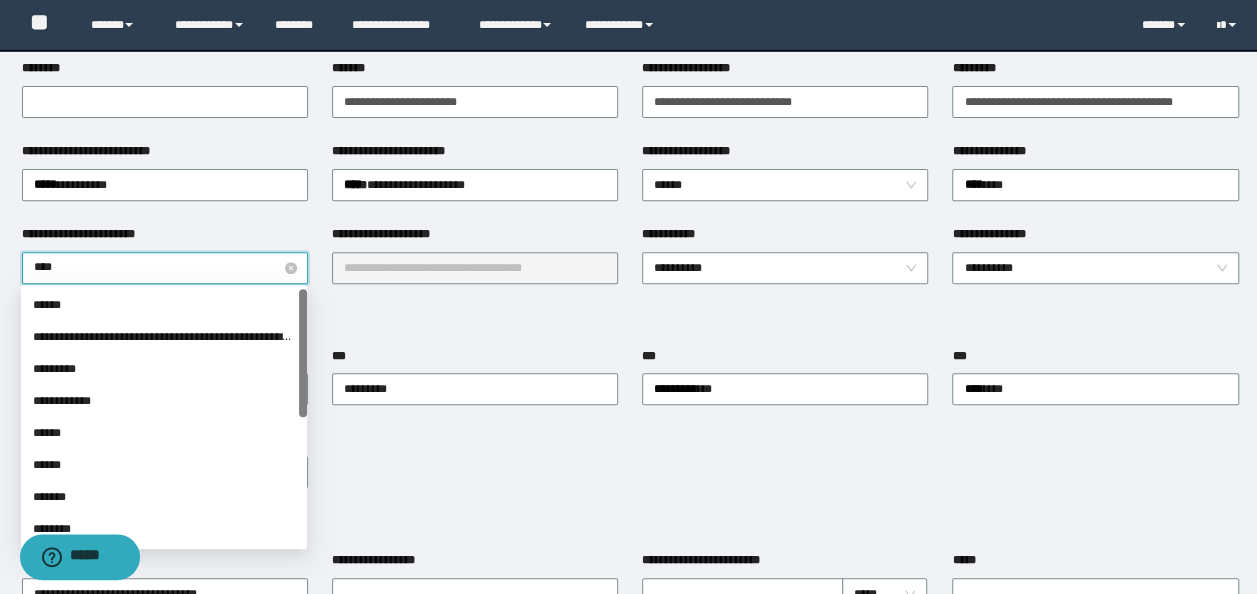 type on "*****" 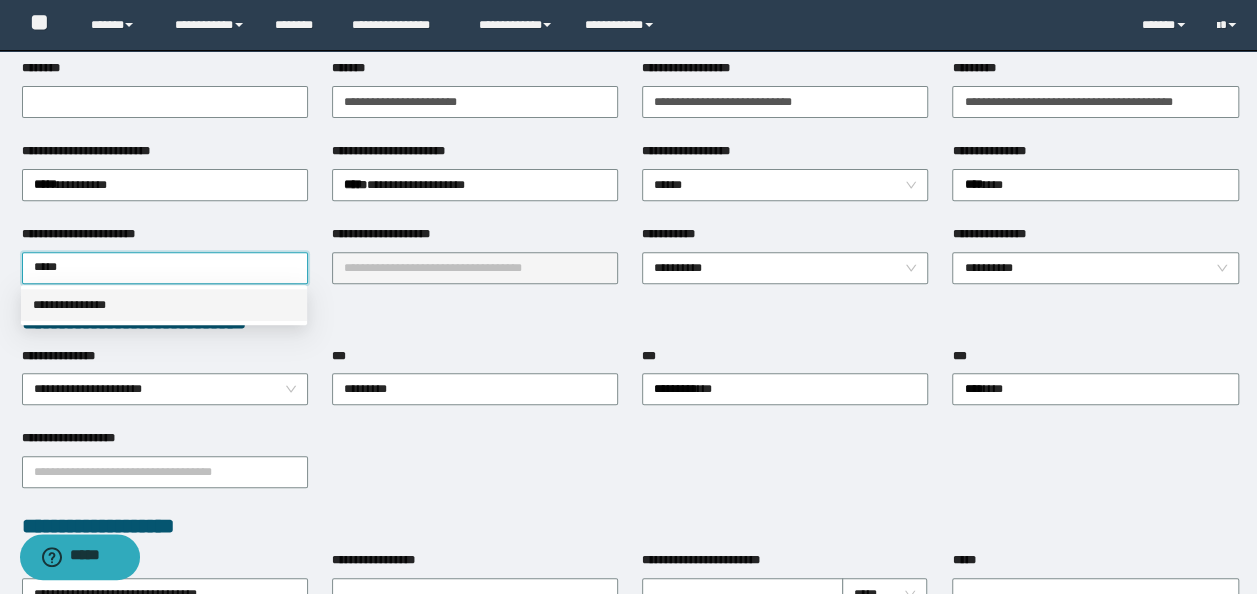 click on "**********" at bounding box center (164, 305) 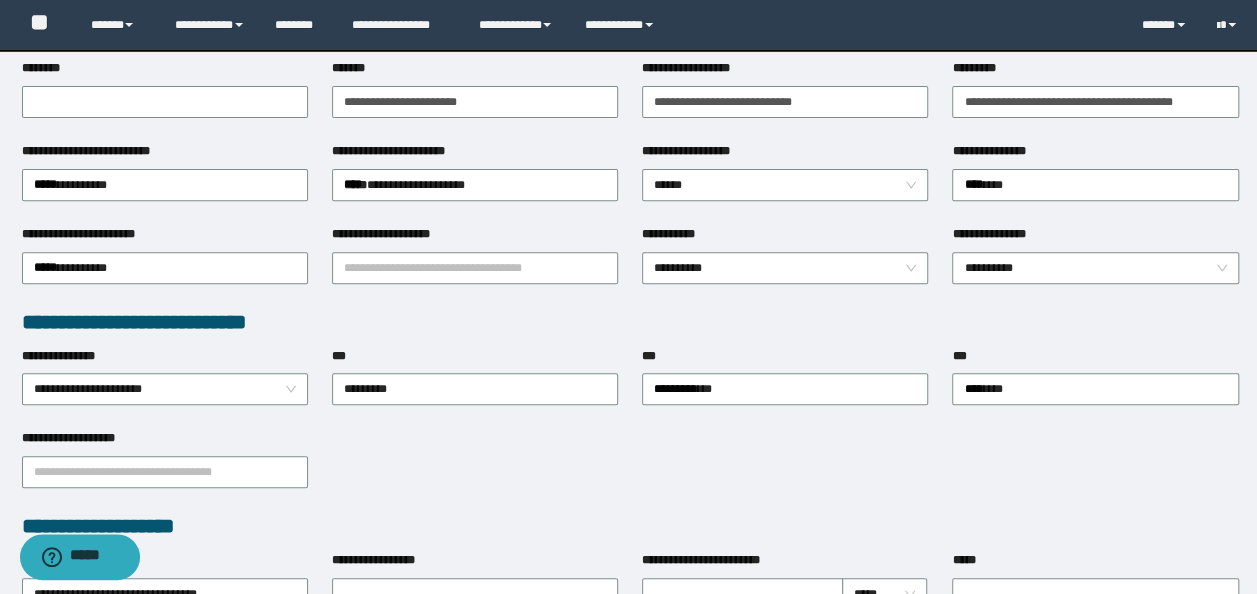 click on "**********" at bounding box center [475, 266] 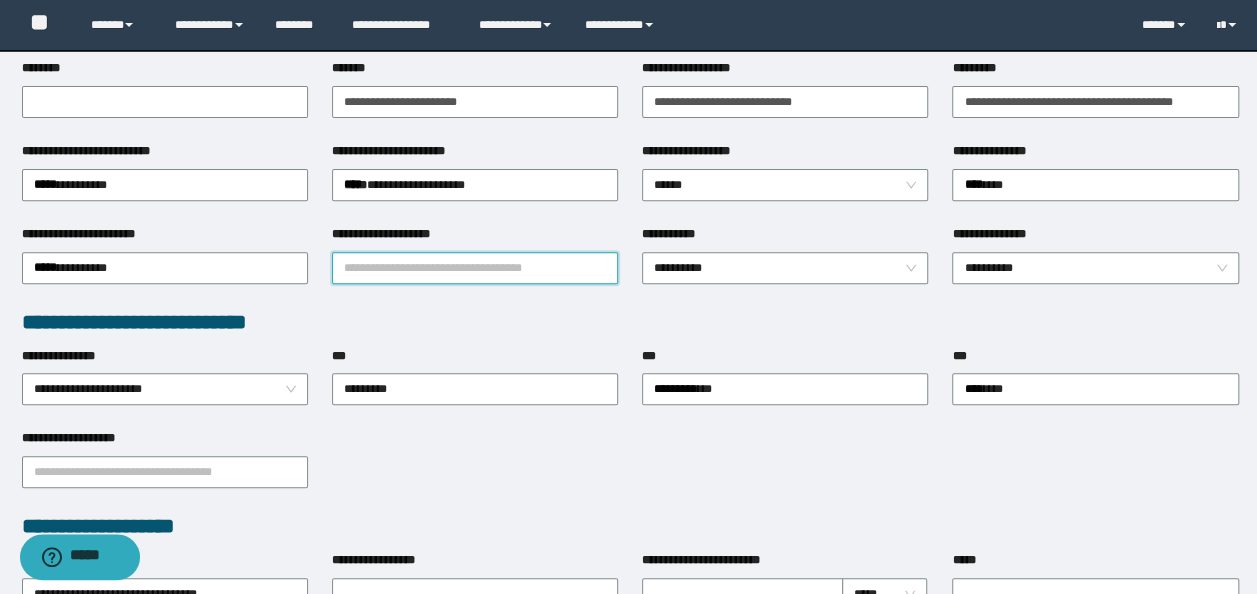click on "**********" at bounding box center [475, 268] 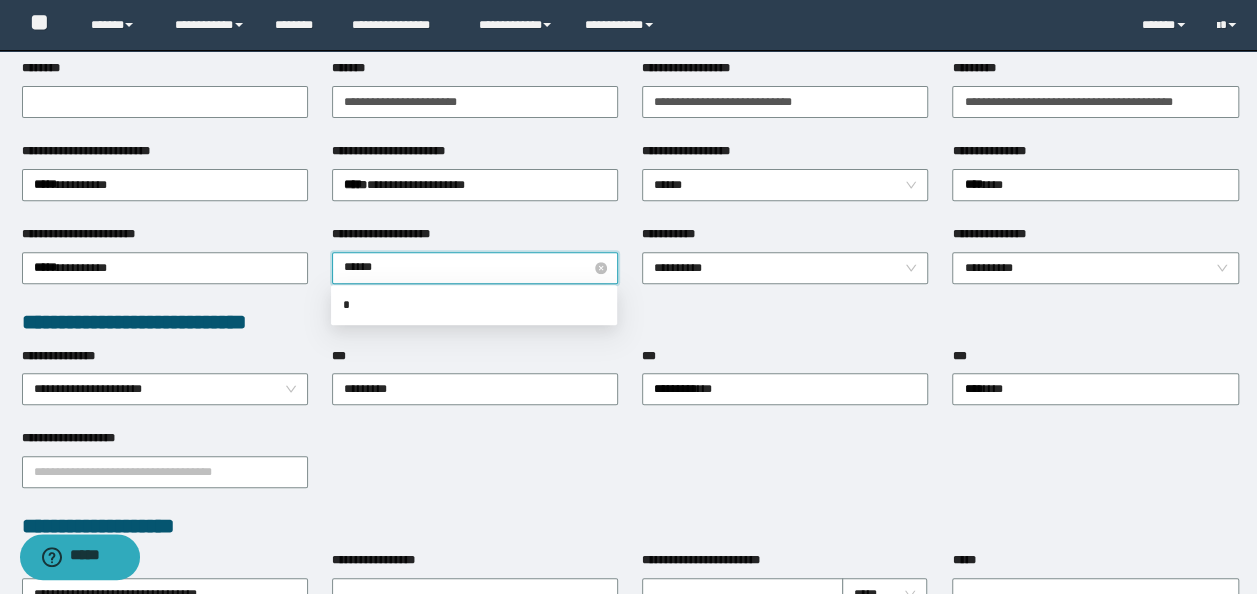 type on "*******" 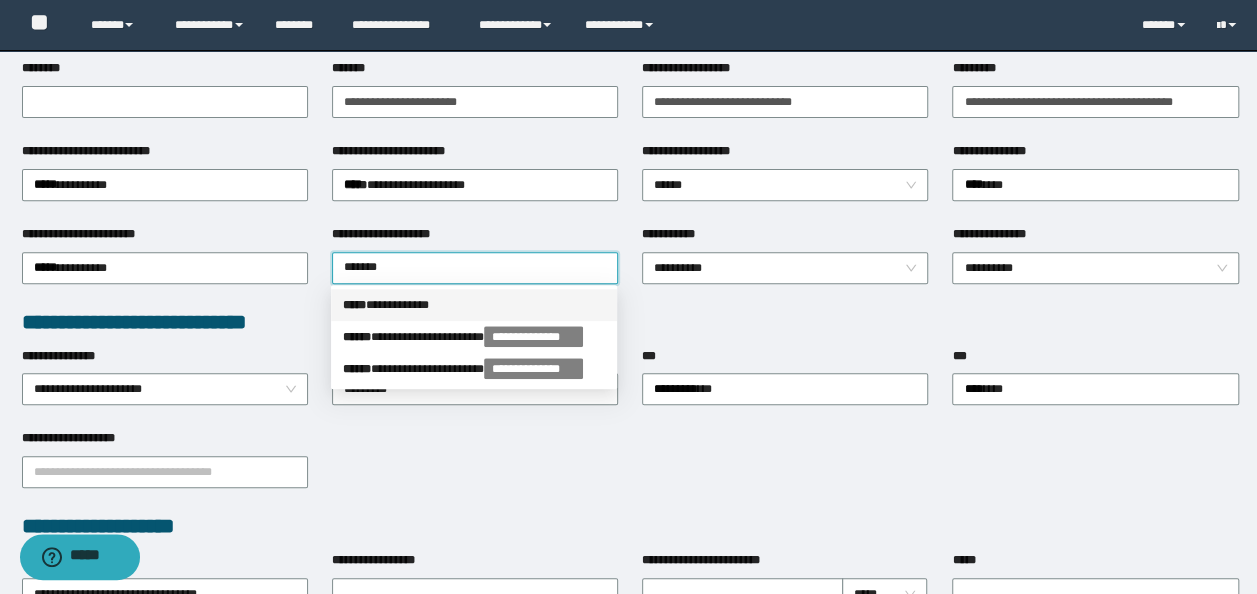 click on "**********" at bounding box center [474, 305] 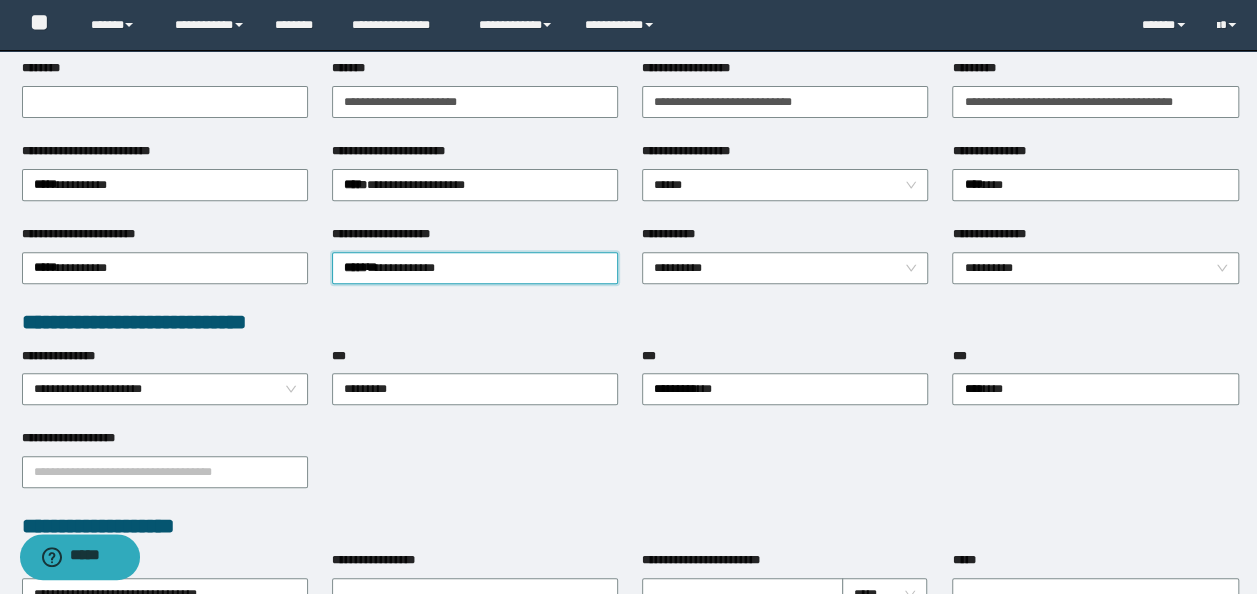 scroll, scrollTop: 0, scrollLeft: 0, axis: both 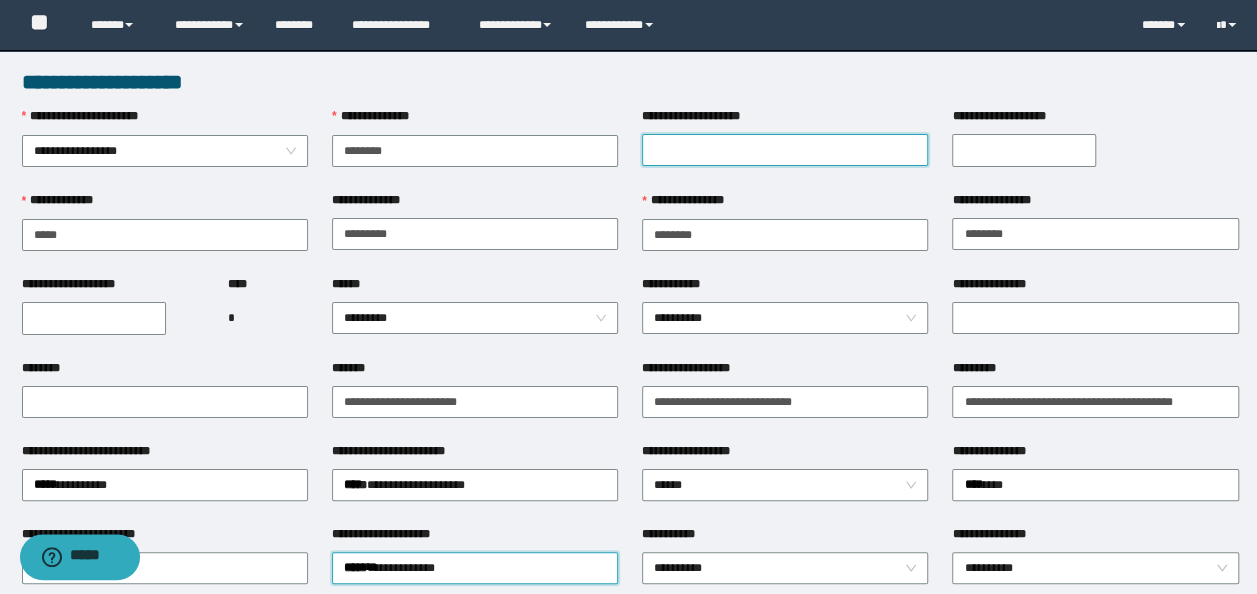 click on "**********" at bounding box center (785, 150) 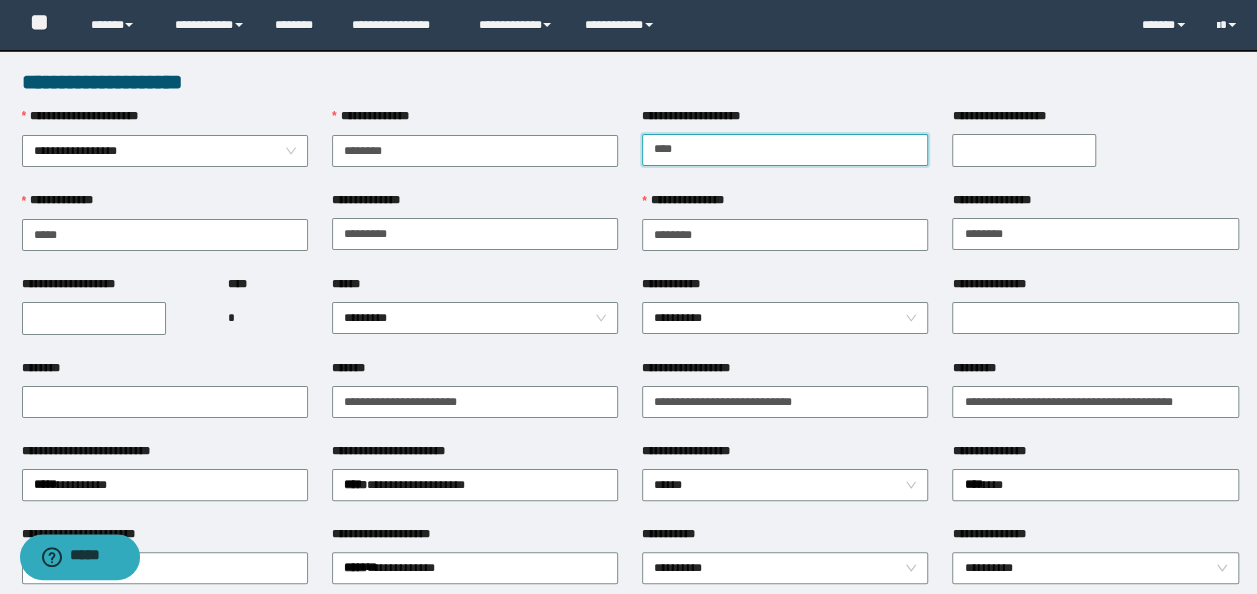 type on "****" 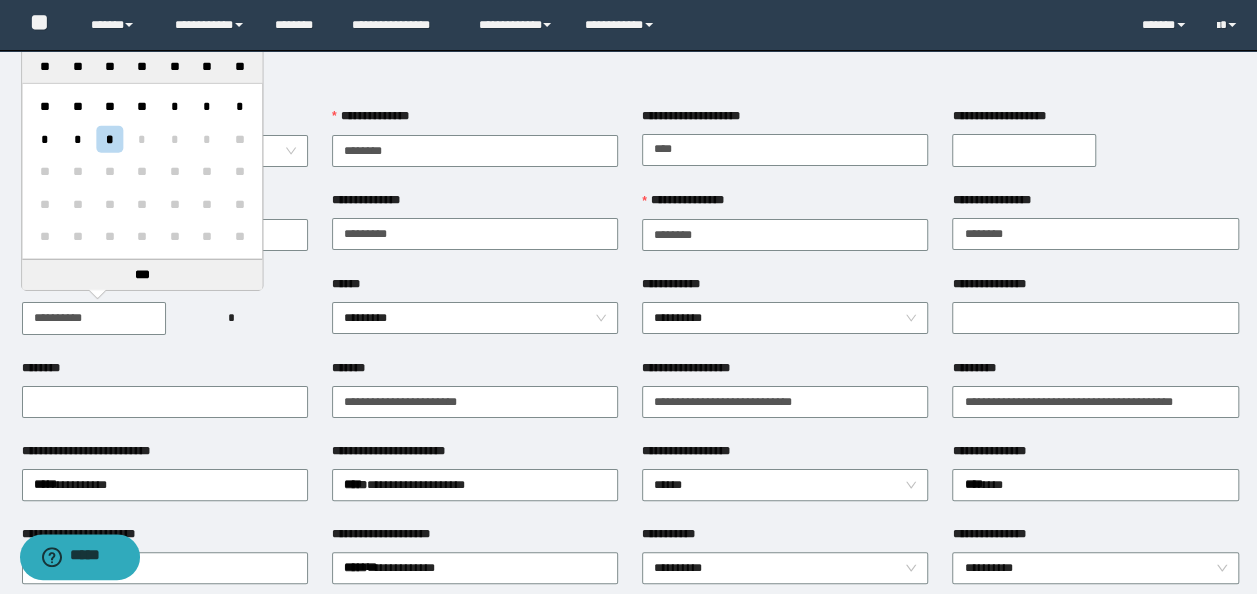 click on "**********" at bounding box center [94, 318] 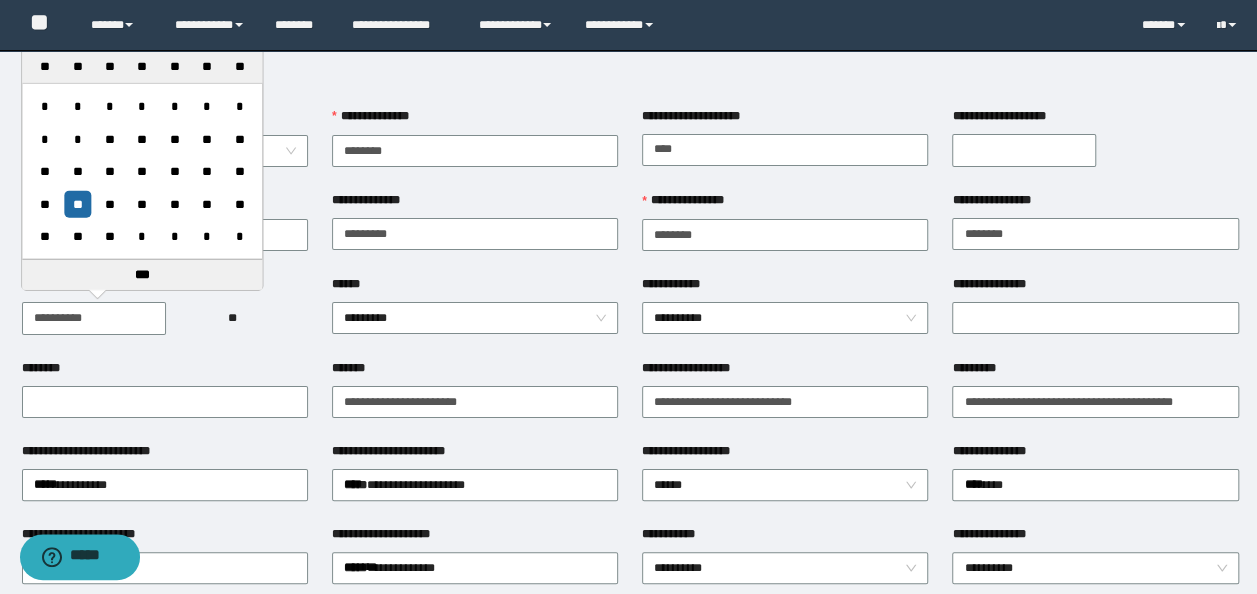 type on "**********" 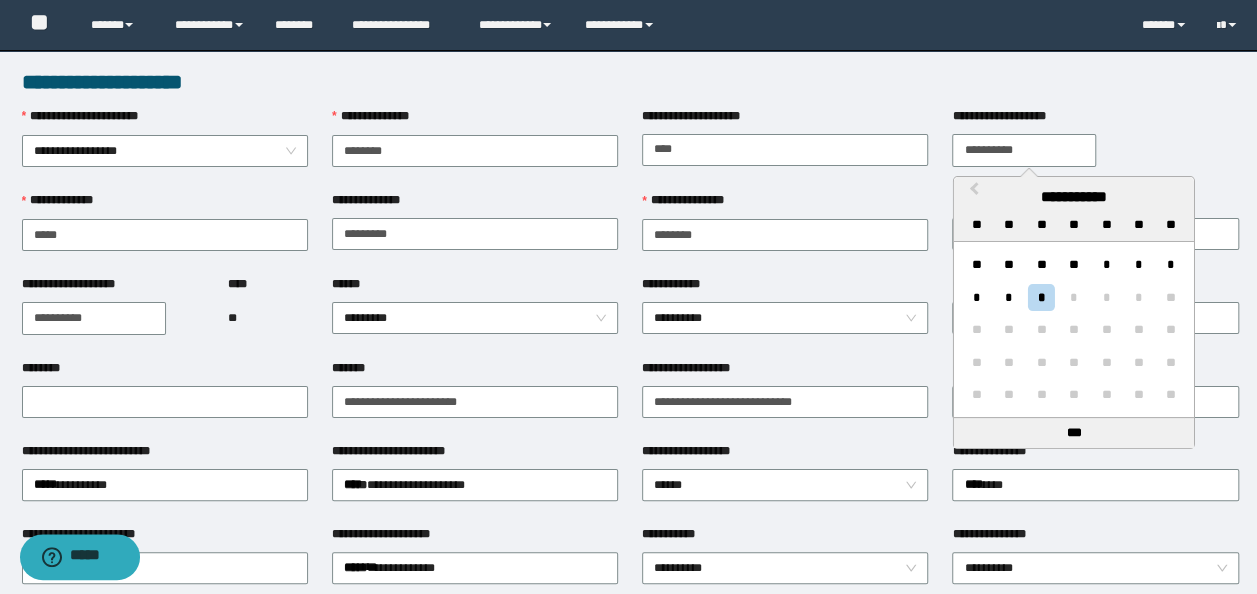 click on "**********" at bounding box center [1024, 150] 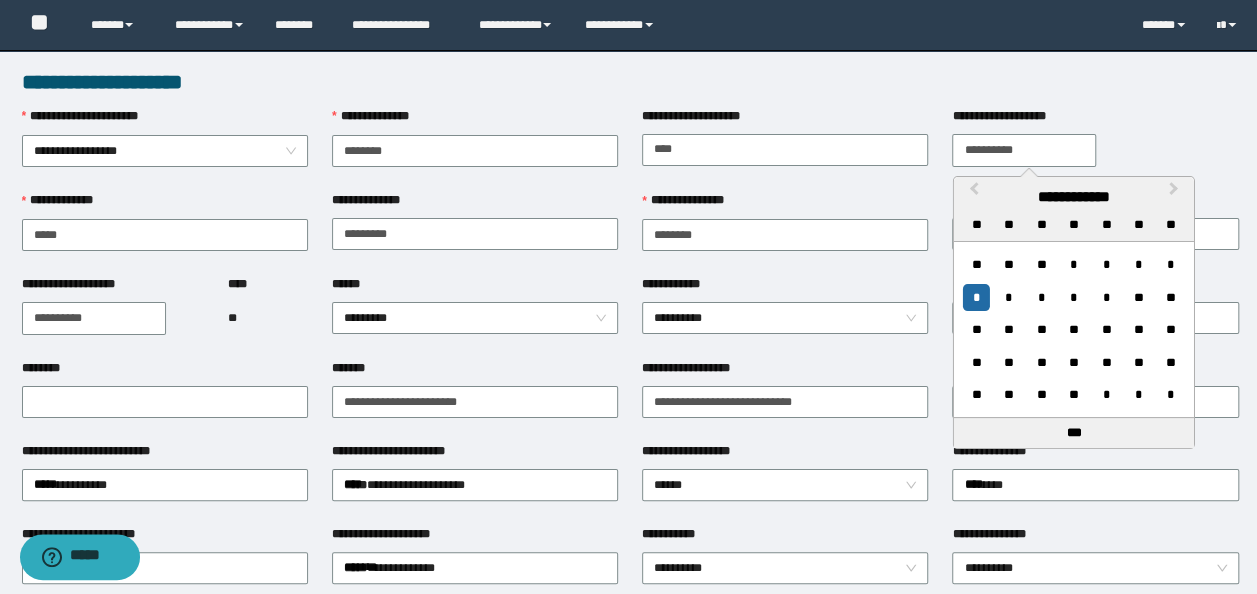 type on "**********" 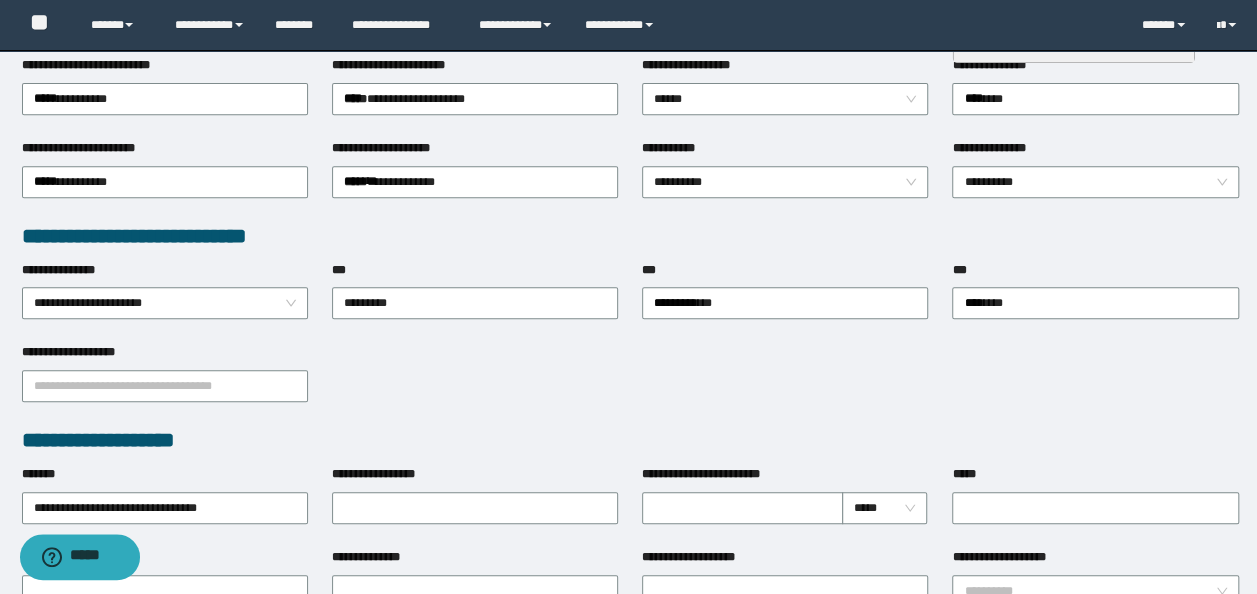 scroll, scrollTop: 400, scrollLeft: 0, axis: vertical 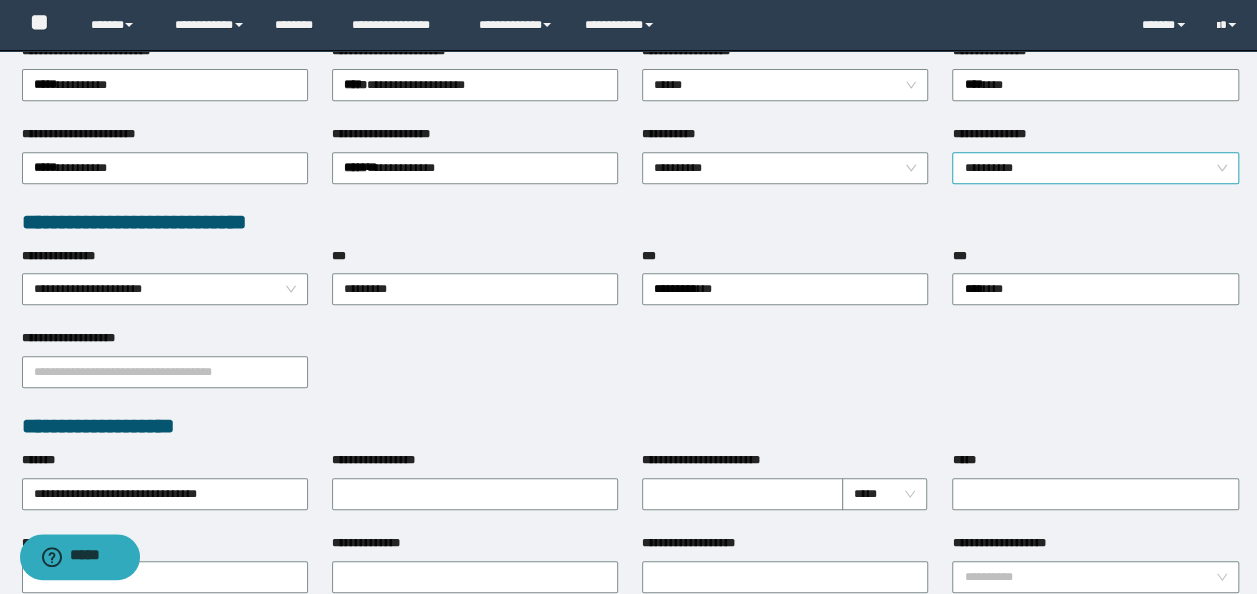 click on "**********" at bounding box center (1095, 168) 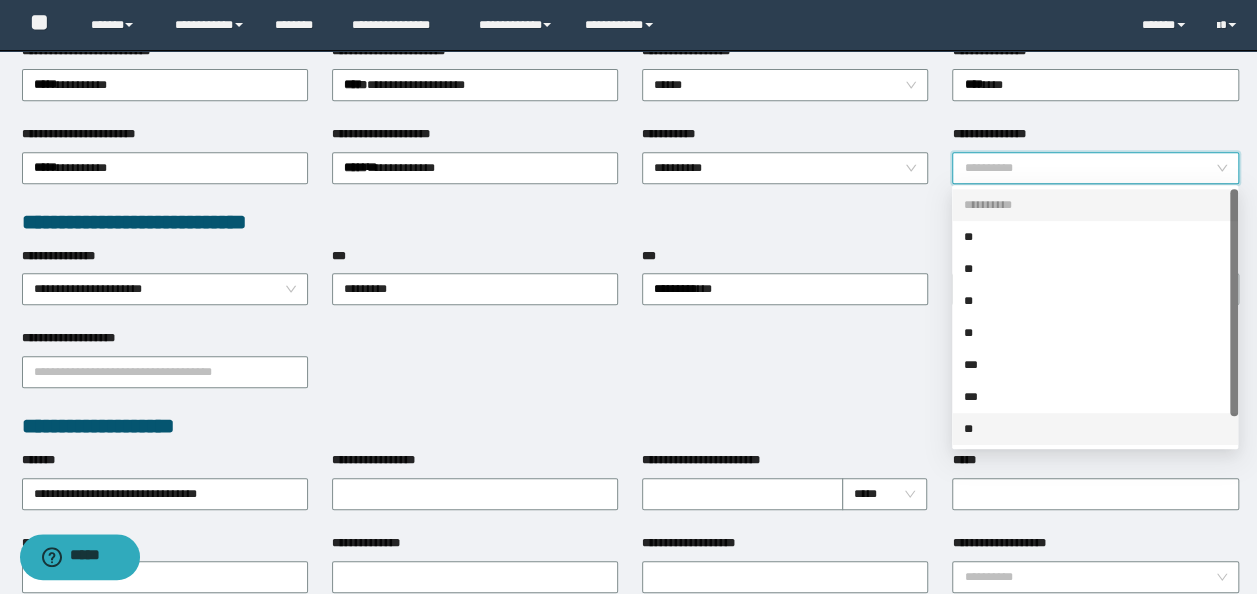 click on "**" at bounding box center [1095, 429] 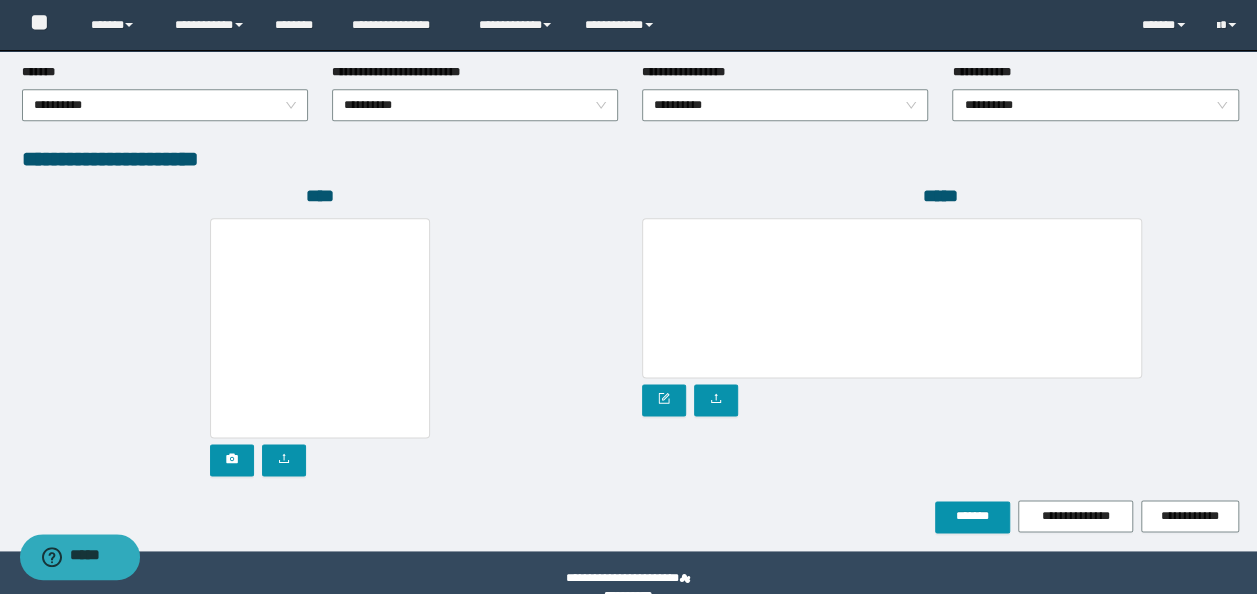 scroll, scrollTop: 1108, scrollLeft: 0, axis: vertical 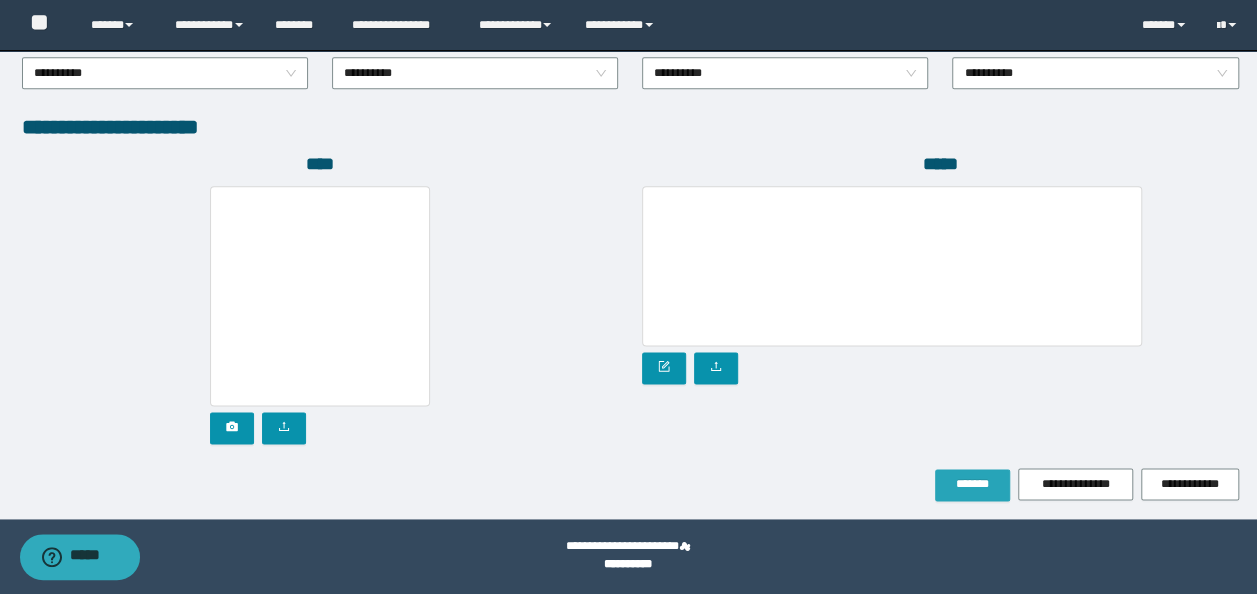 click on "*******" at bounding box center [972, 484] 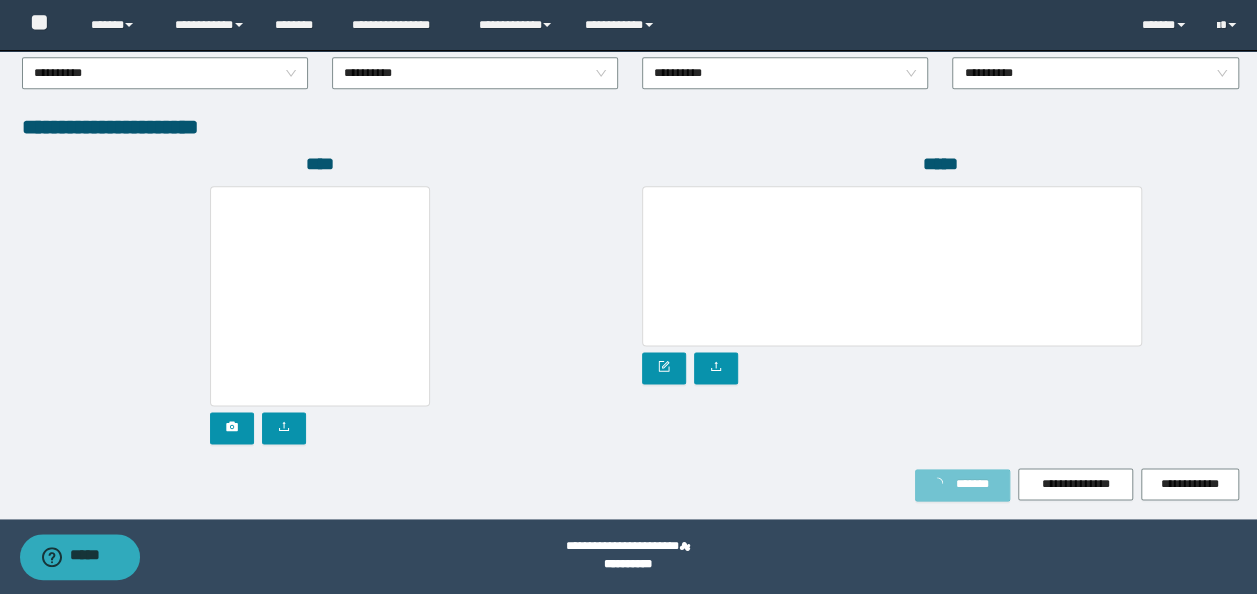scroll, scrollTop: 1160, scrollLeft: 0, axis: vertical 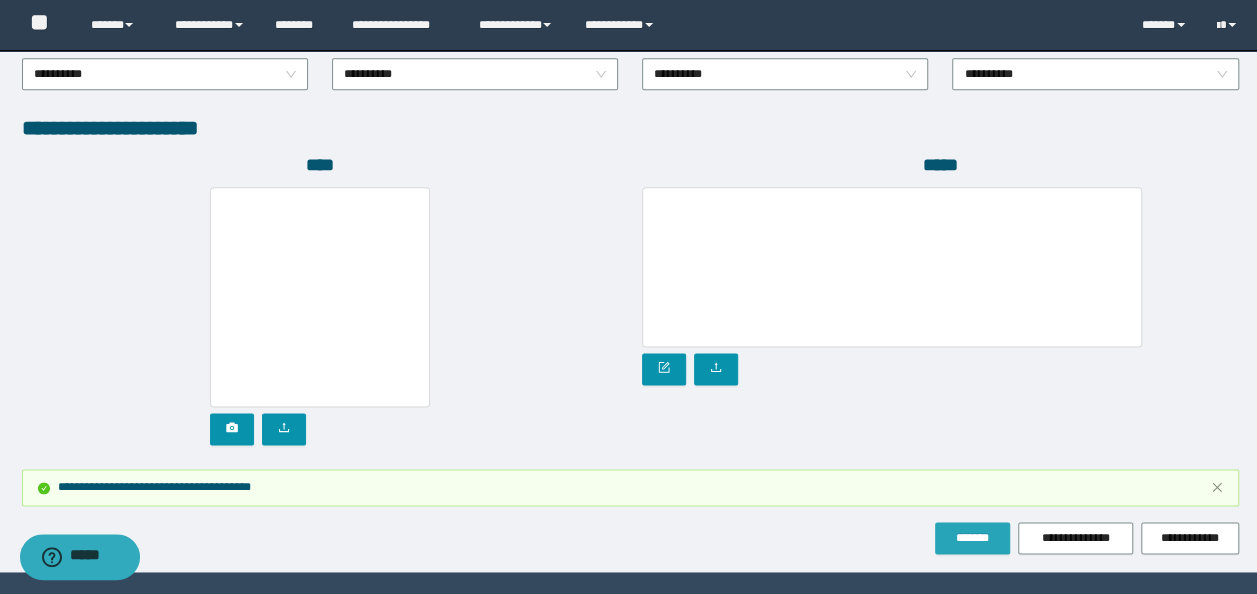 click on "**********" at bounding box center [1095, 74] 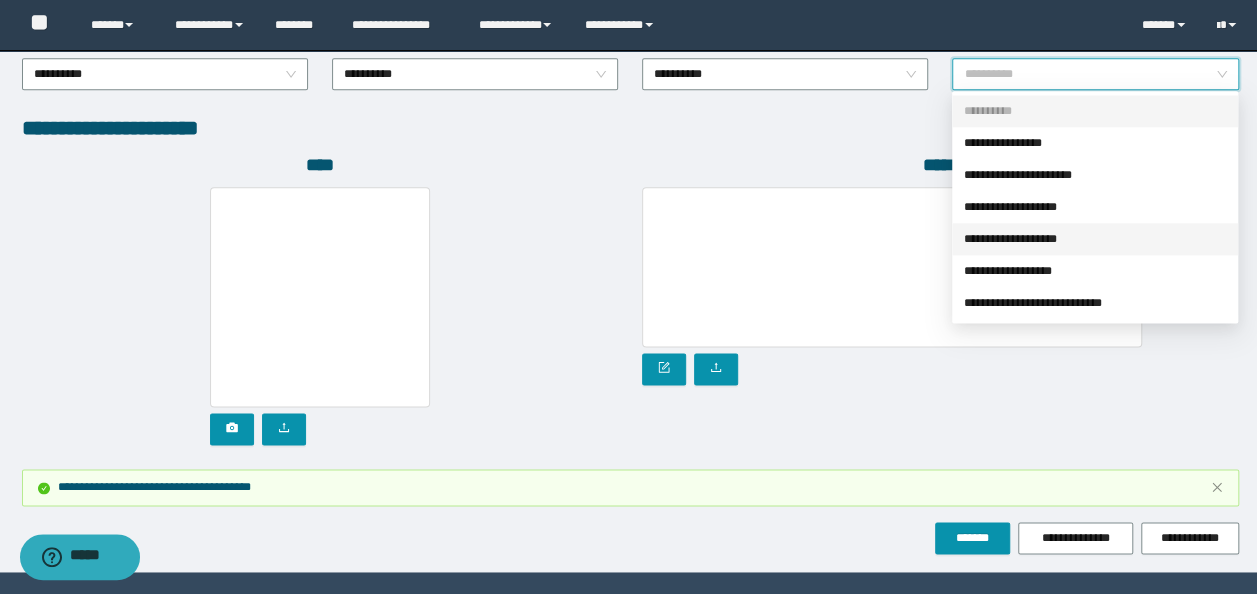 click on "**********" at bounding box center [1095, 239] 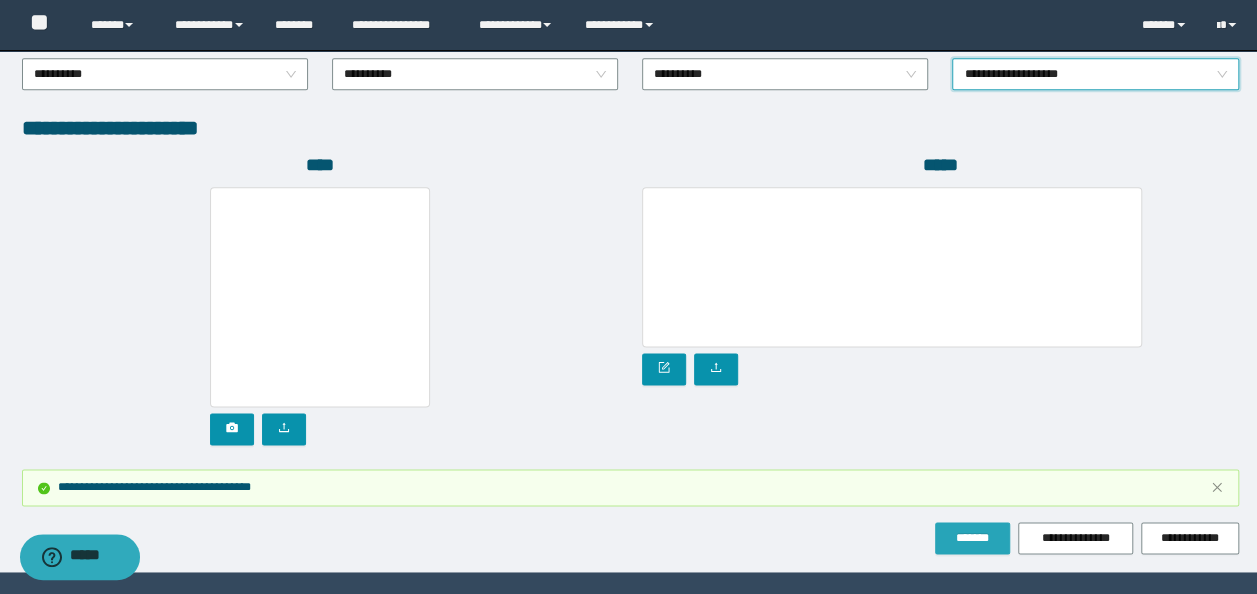 click on "*******" at bounding box center [972, 538] 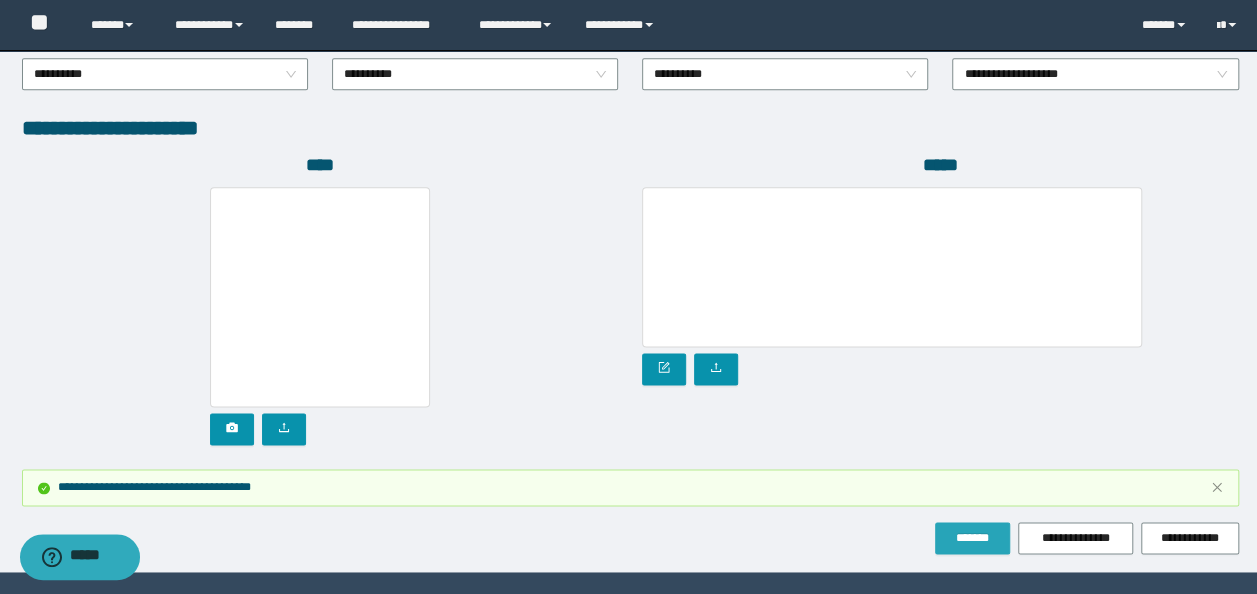 click on "*******" at bounding box center [972, 538] 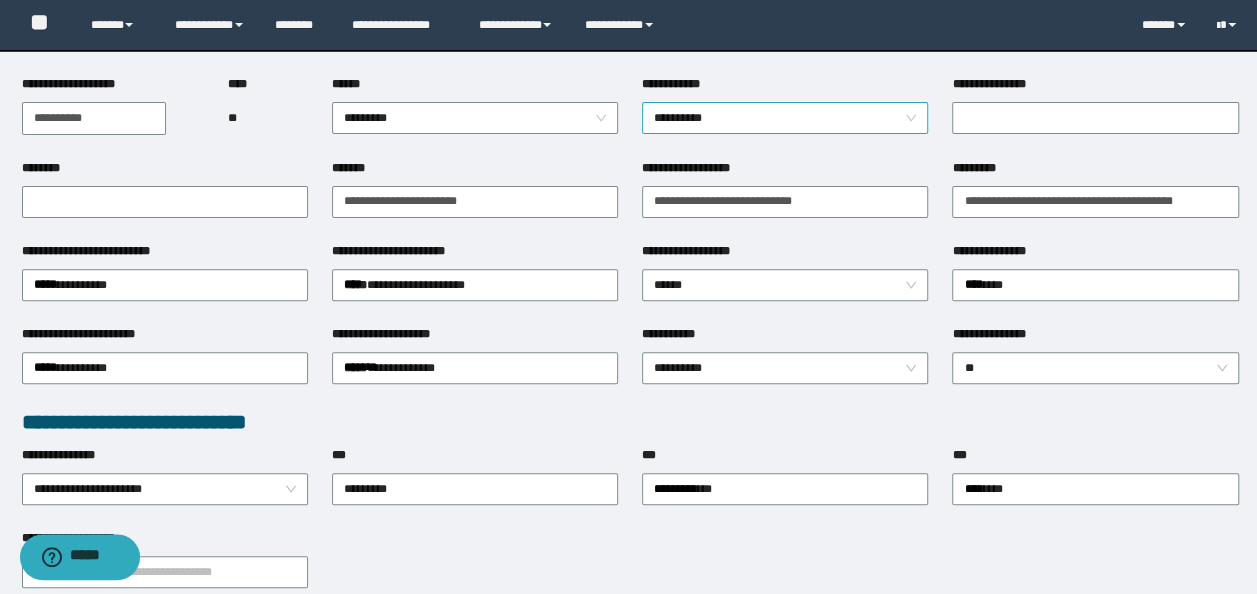 scroll, scrollTop: 0, scrollLeft: 0, axis: both 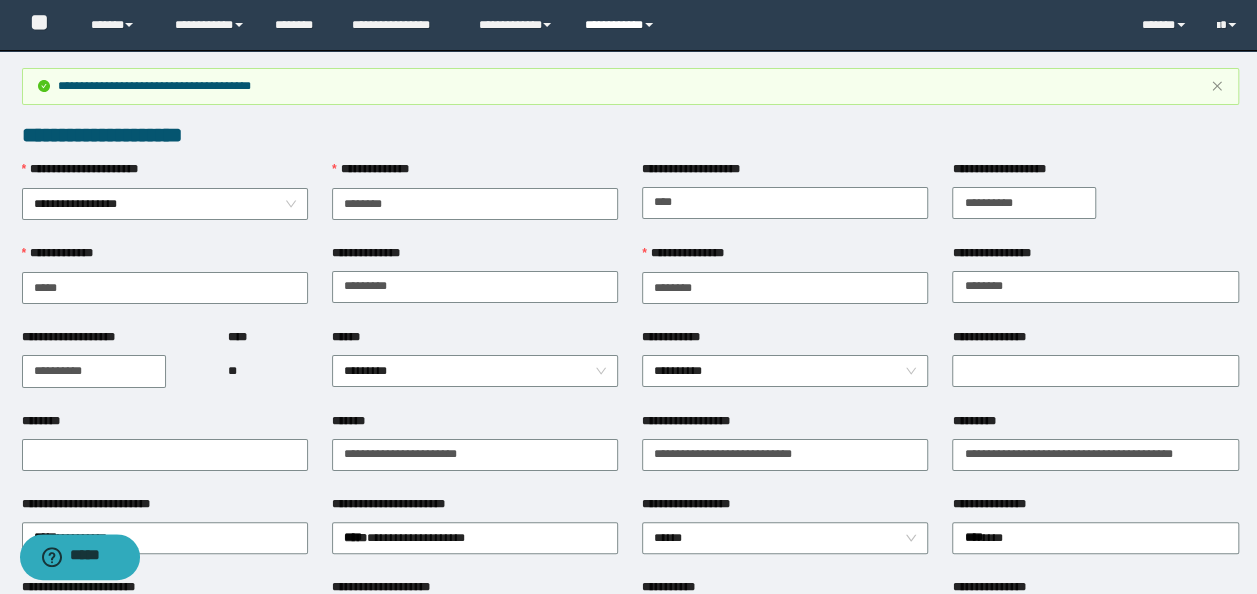 click on "**********" at bounding box center (622, 25) 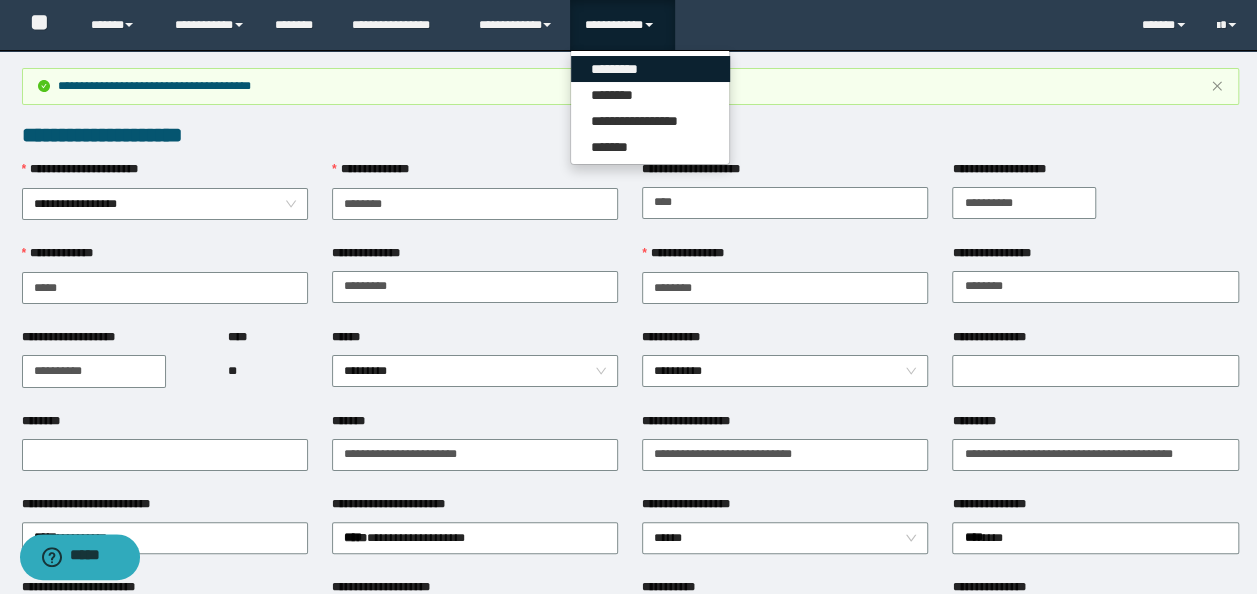 click on "*********" at bounding box center (650, 69) 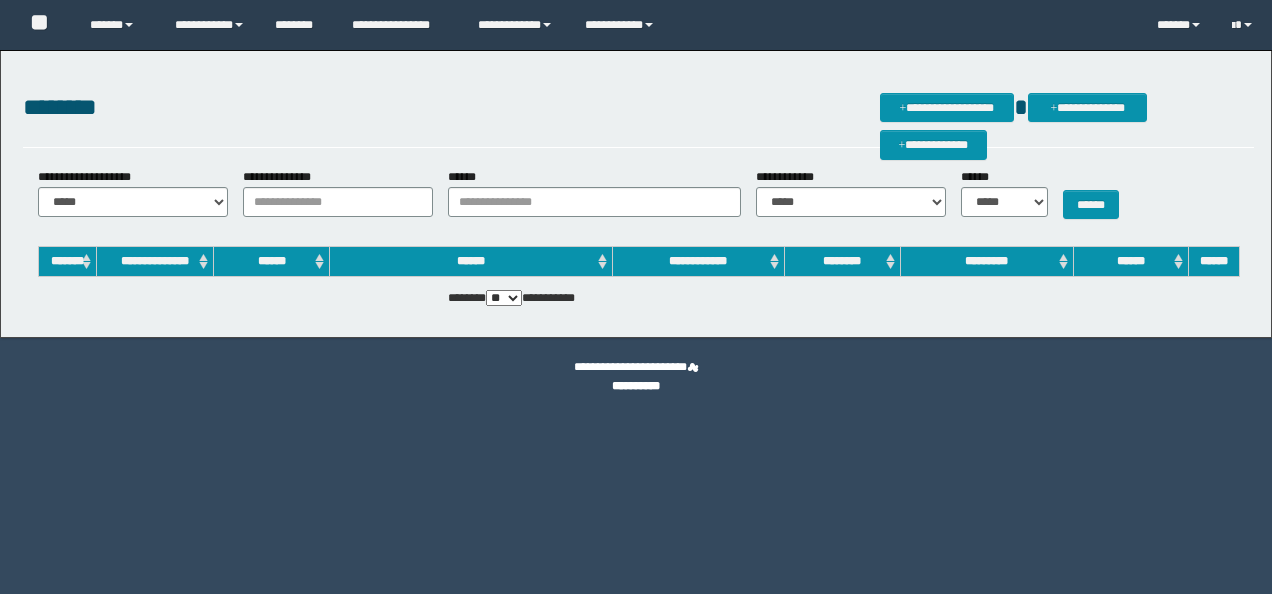 scroll, scrollTop: 0, scrollLeft: 0, axis: both 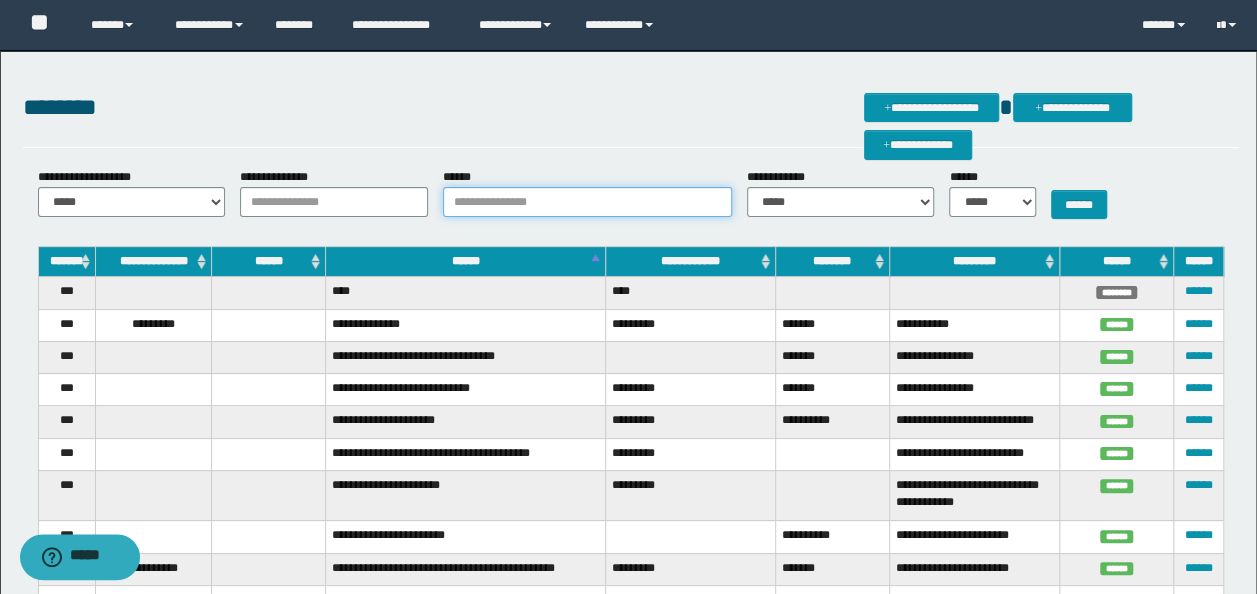 click on "******" at bounding box center (587, 202) 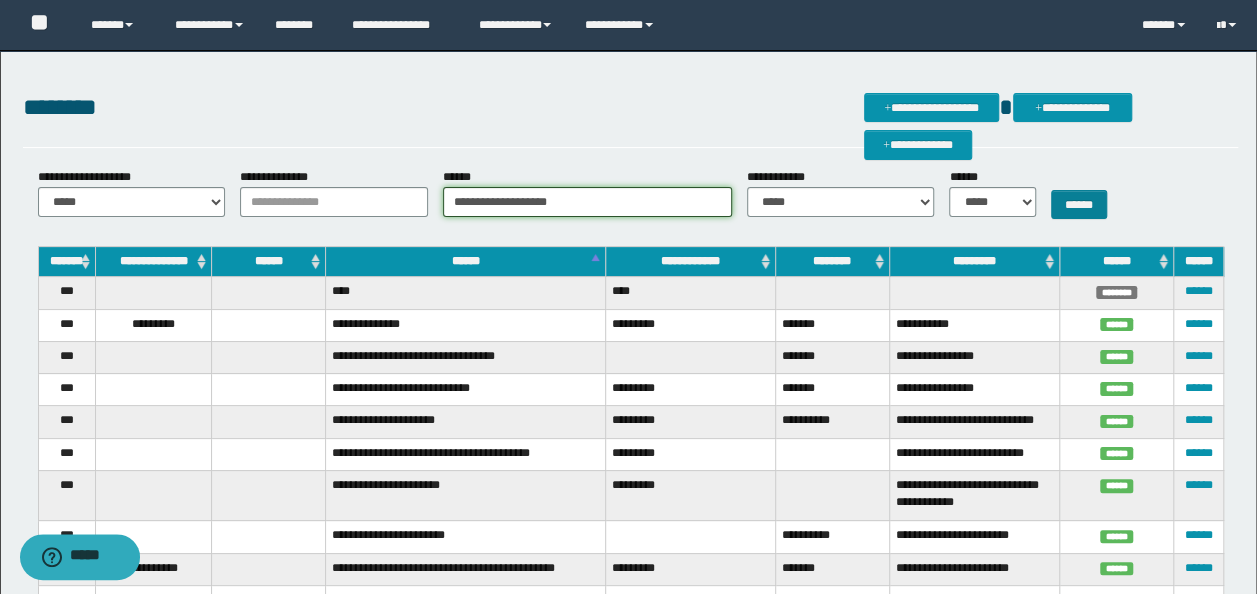 type on "**********" 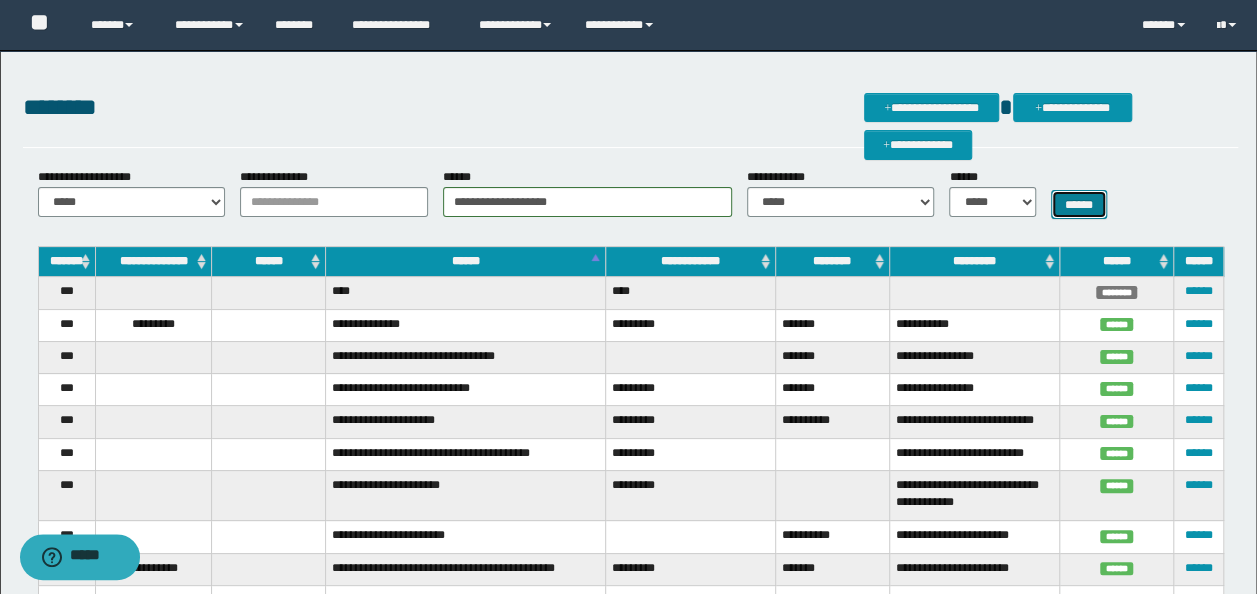 click on "******" at bounding box center (1079, 204) 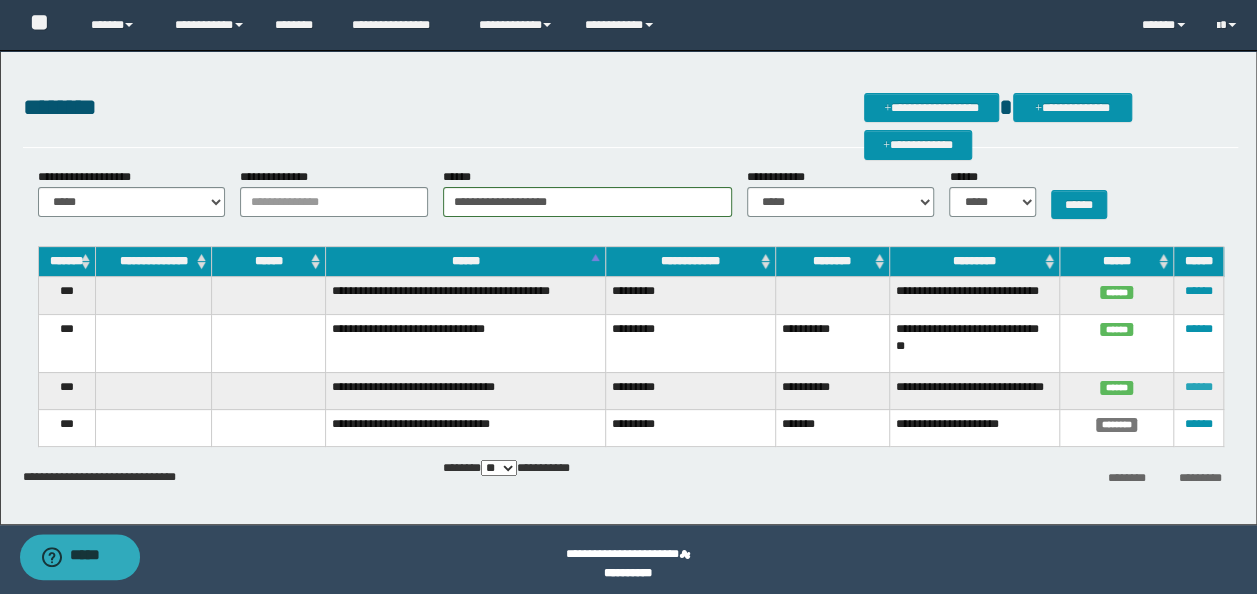 click on "******" at bounding box center (1198, 387) 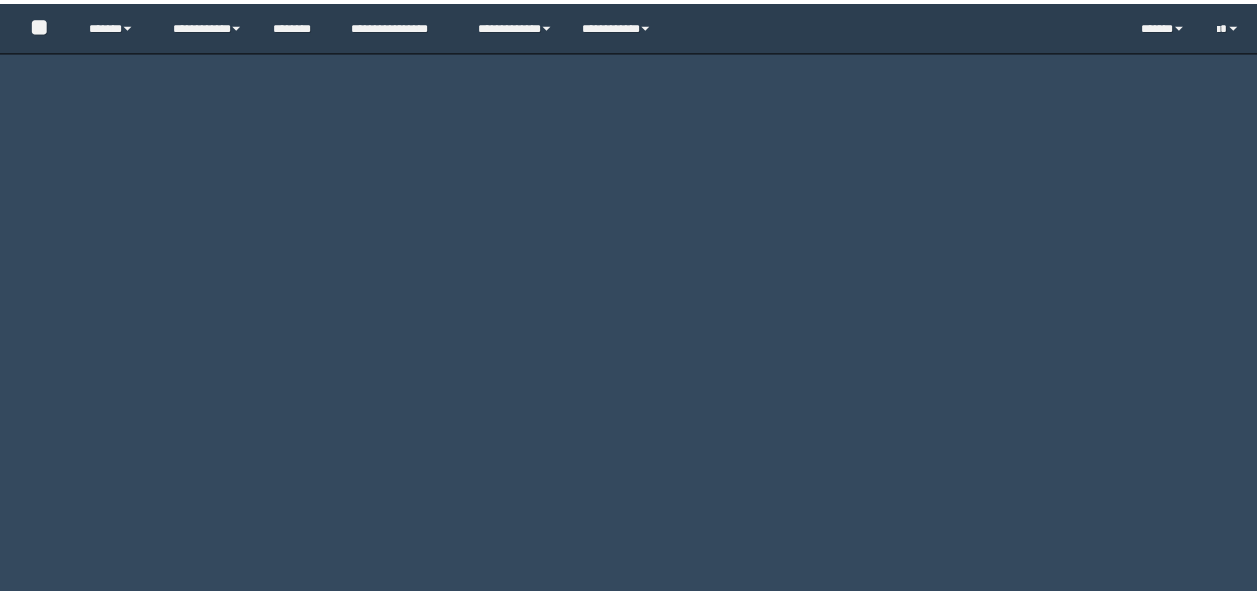 scroll, scrollTop: 0, scrollLeft: 0, axis: both 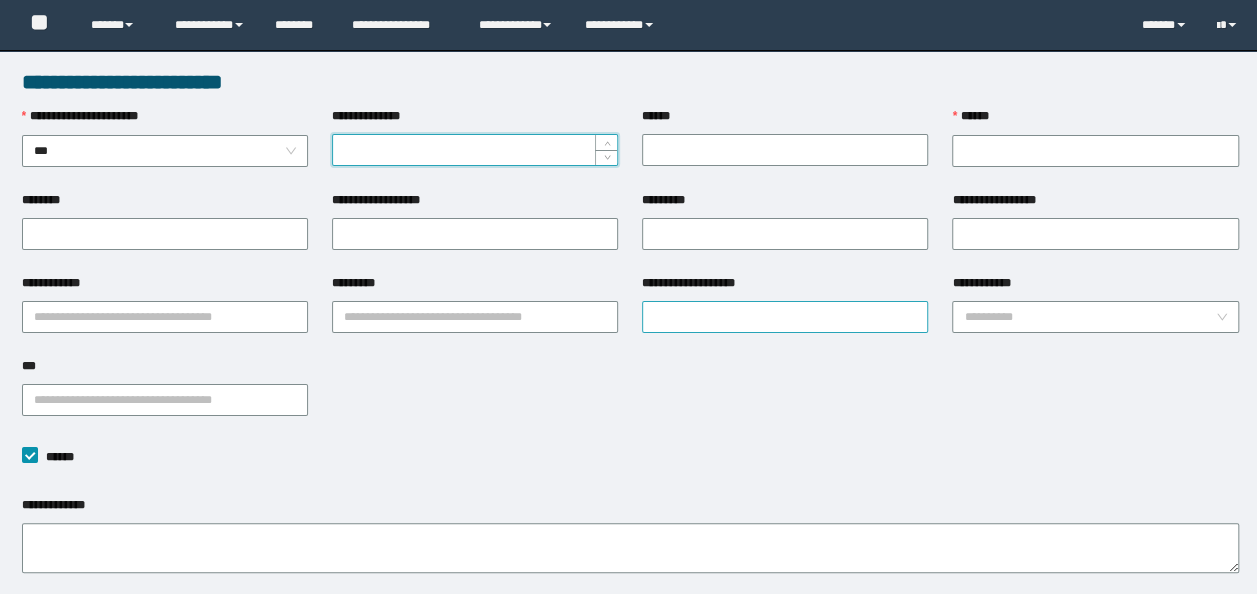 type on "**********" 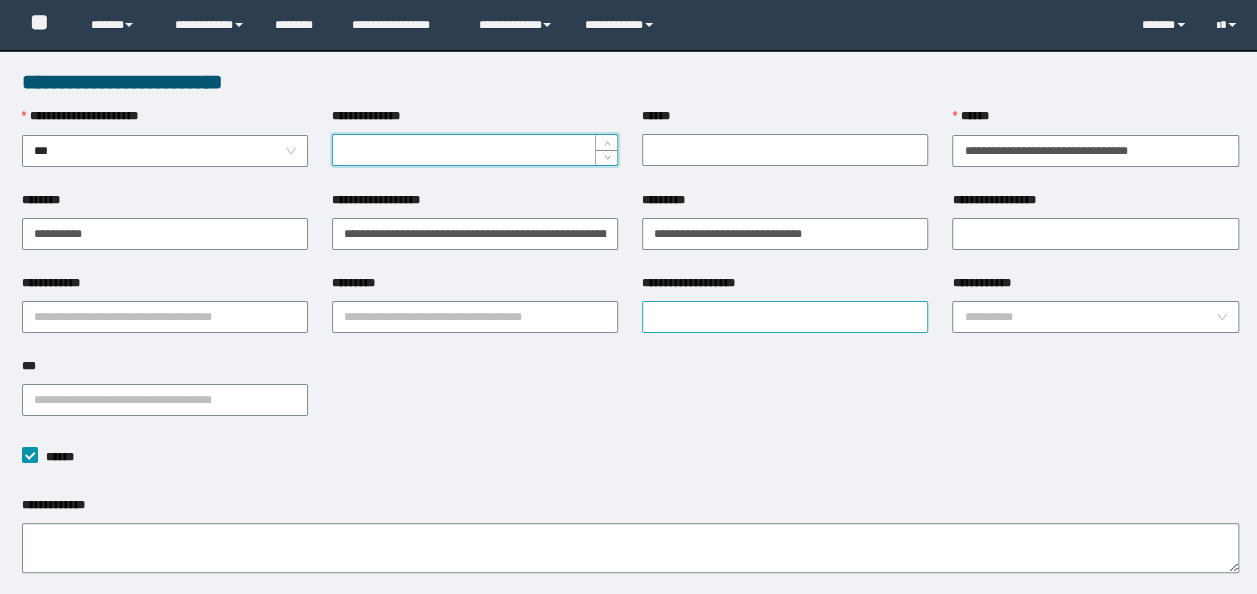 scroll, scrollTop: 0, scrollLeft: 0, axis: both 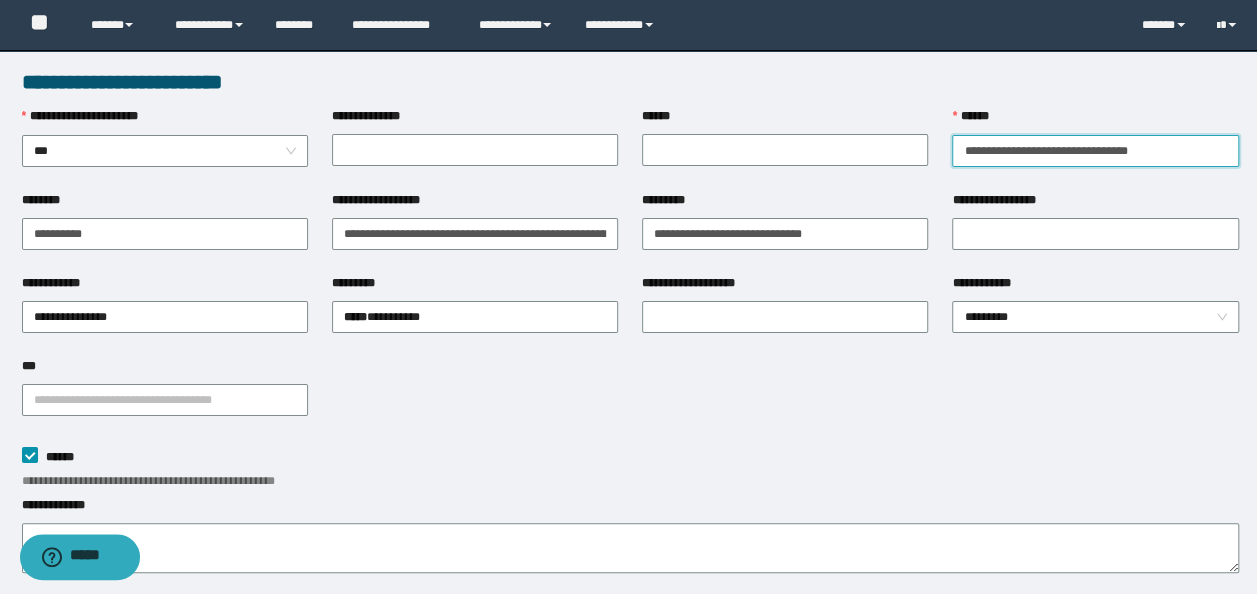 drag, startPoint x: 1196, startPoint y: 157, endPoint x: 435, endPoint y: 127, distance: 761.5911 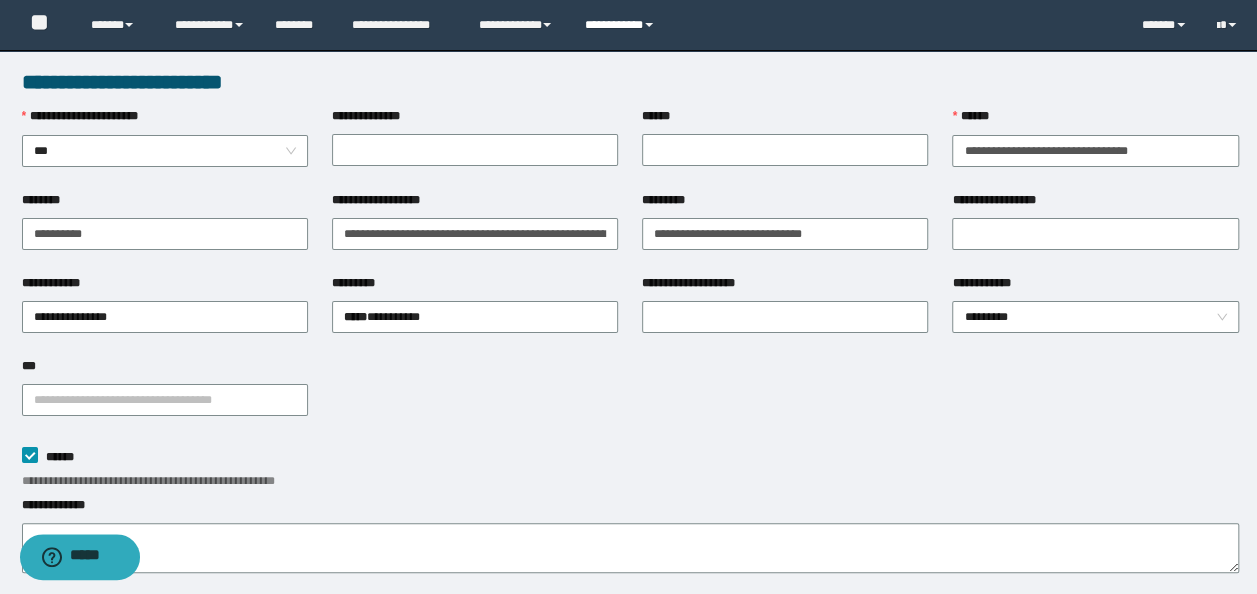 click on "**********" at bounding box center [622, 25] 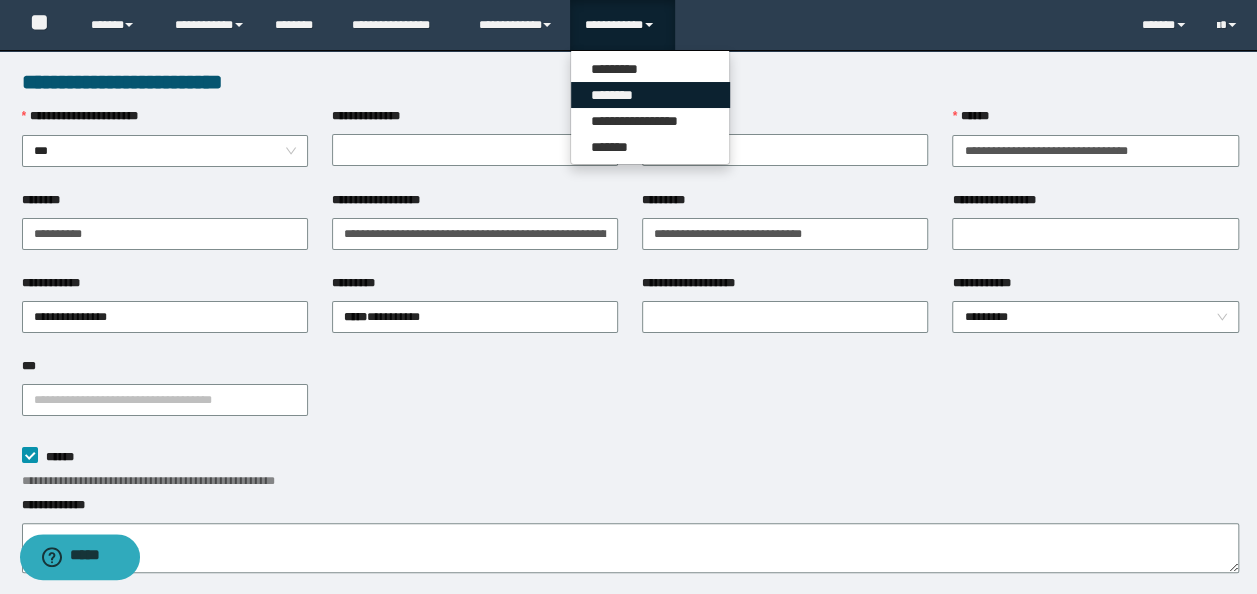 click on "********" at bounding box center (650, 95) 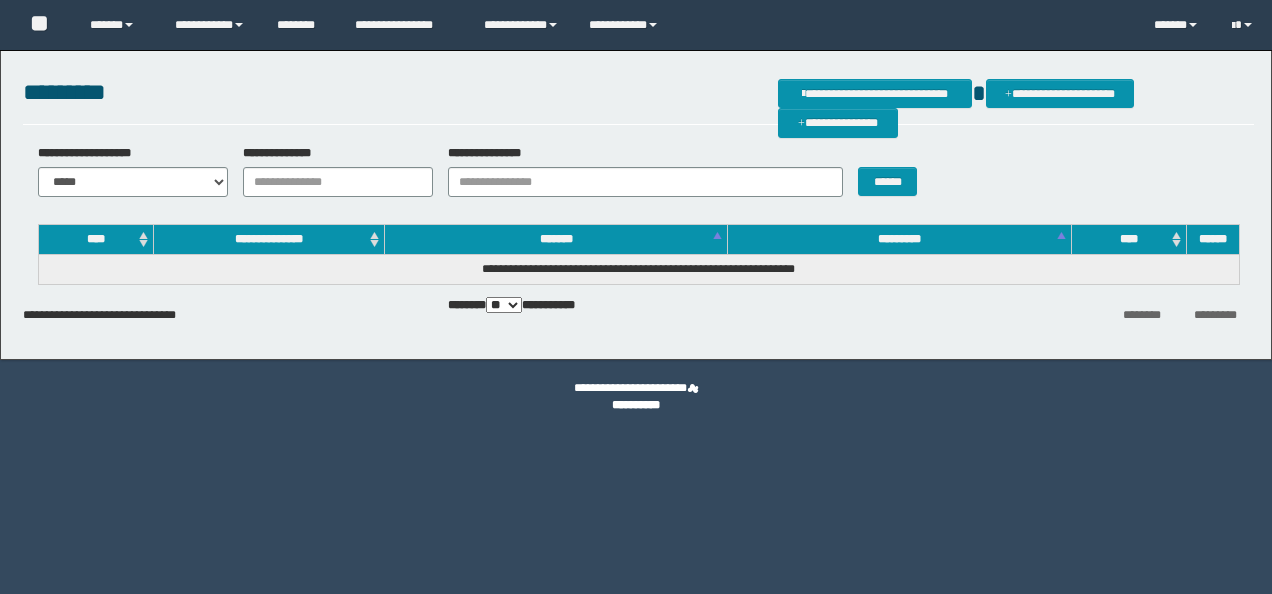 scroll, scrollTop: 0, scrollLeft: 0, axis: both 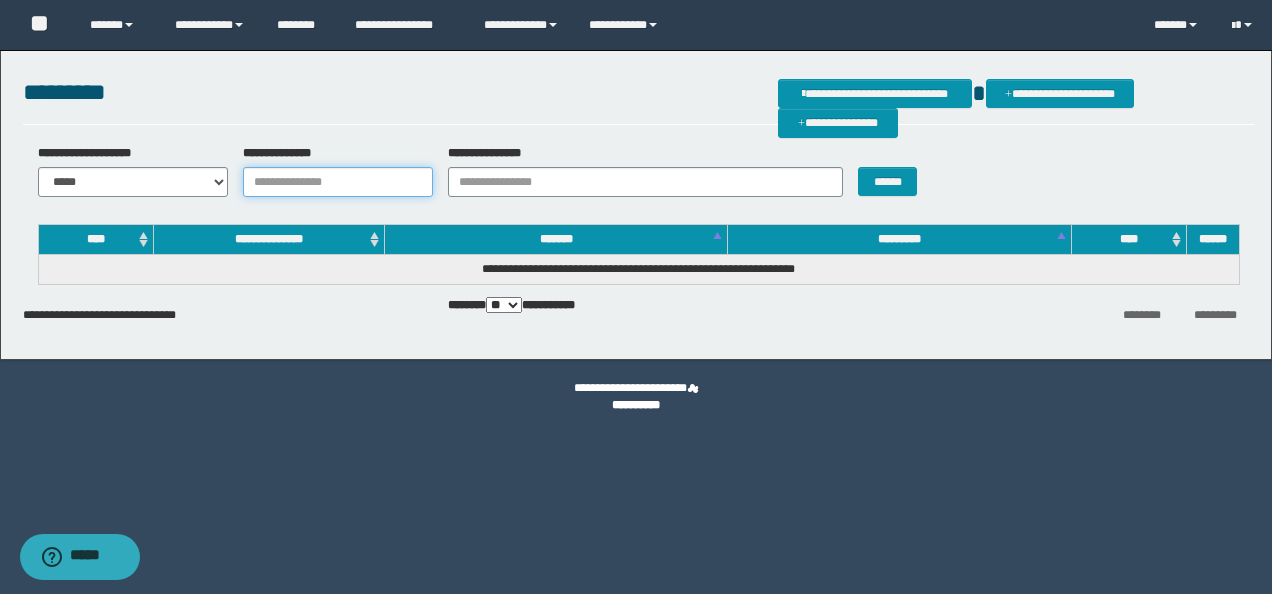 click on "**********" at bounding box center (338, 182) 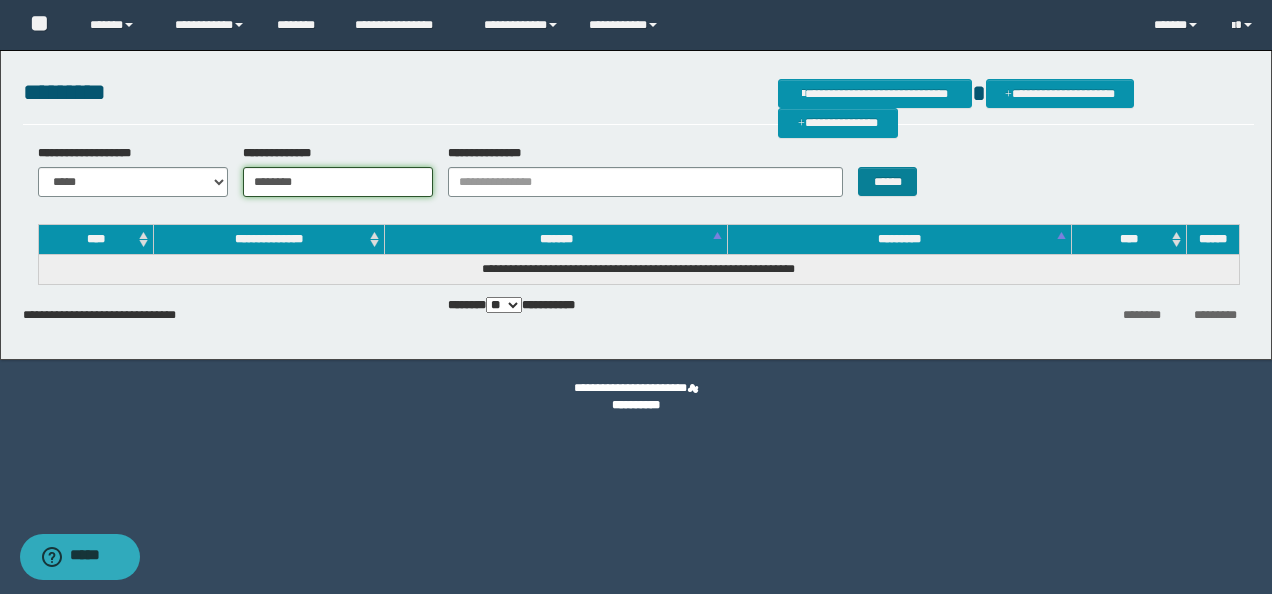 type on "********" 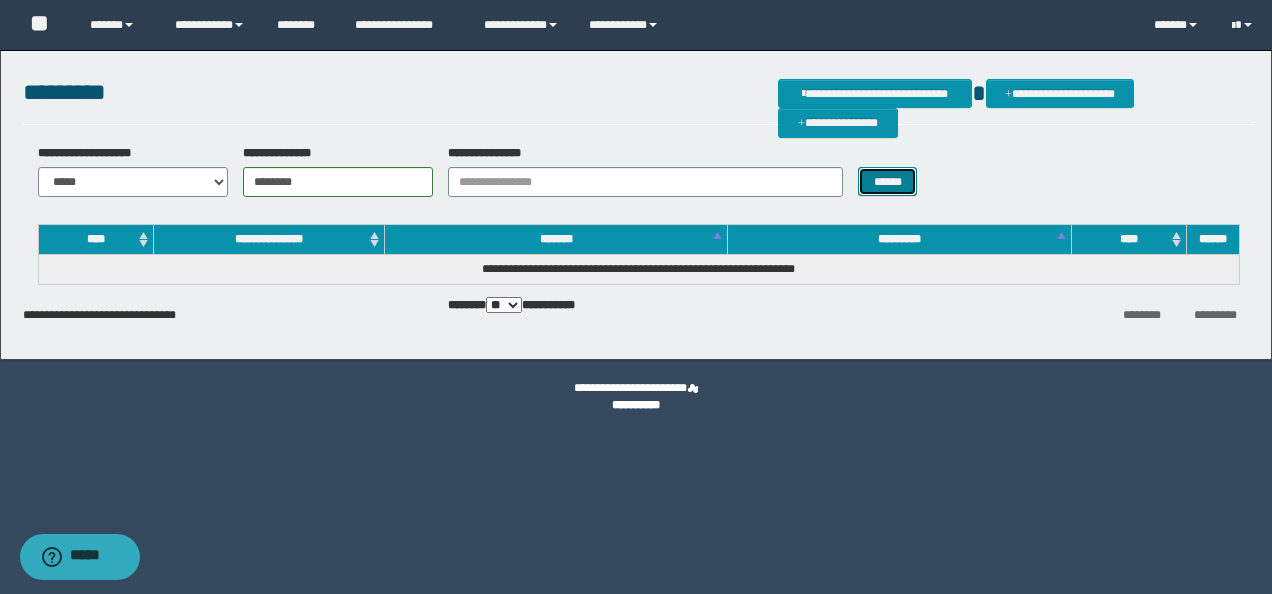click on "******" at bounding box center (887, 181) 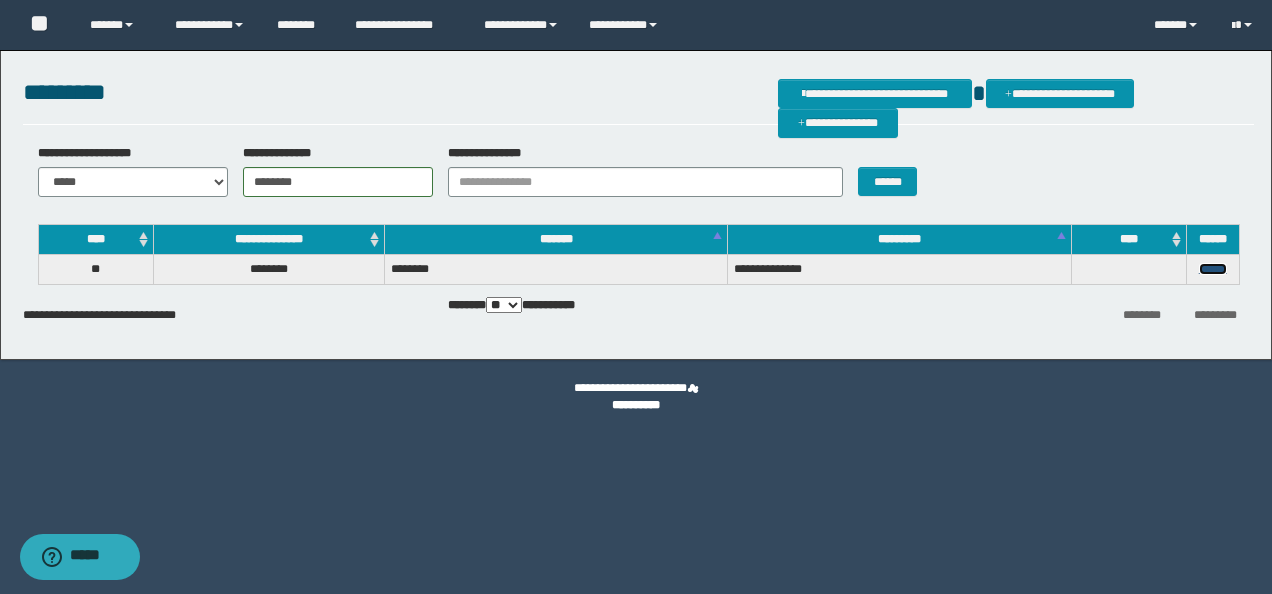 click on "******" at bounding box center [1213, 269] 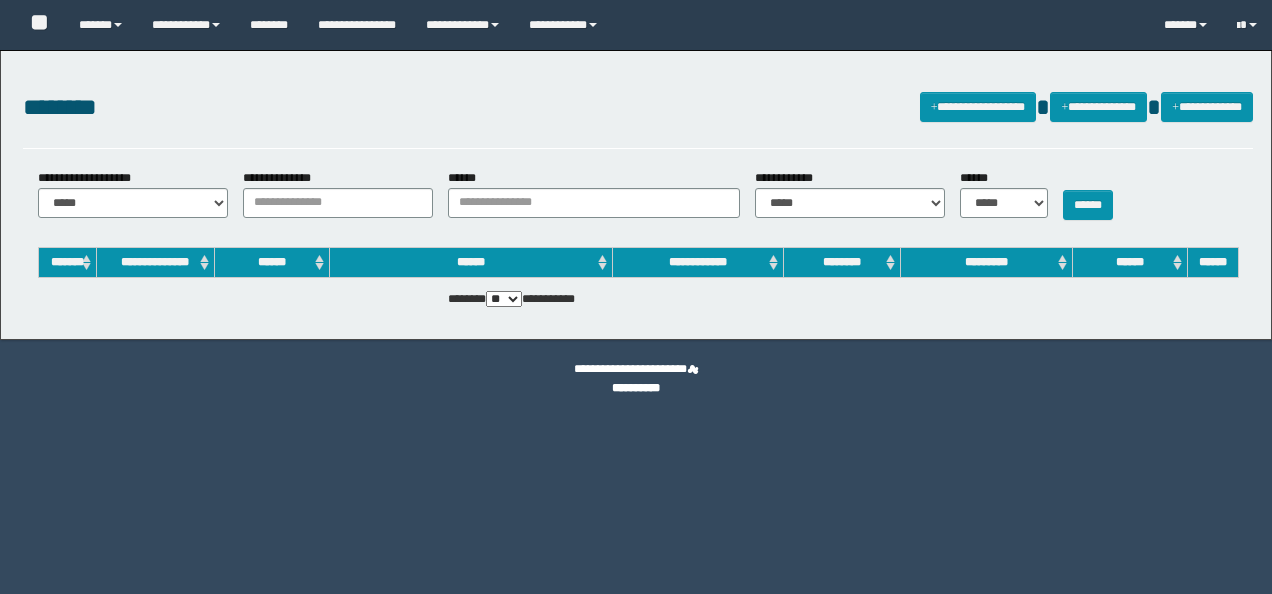 scroll, scrollTop: 0, scrollLeft: 0, axis: both 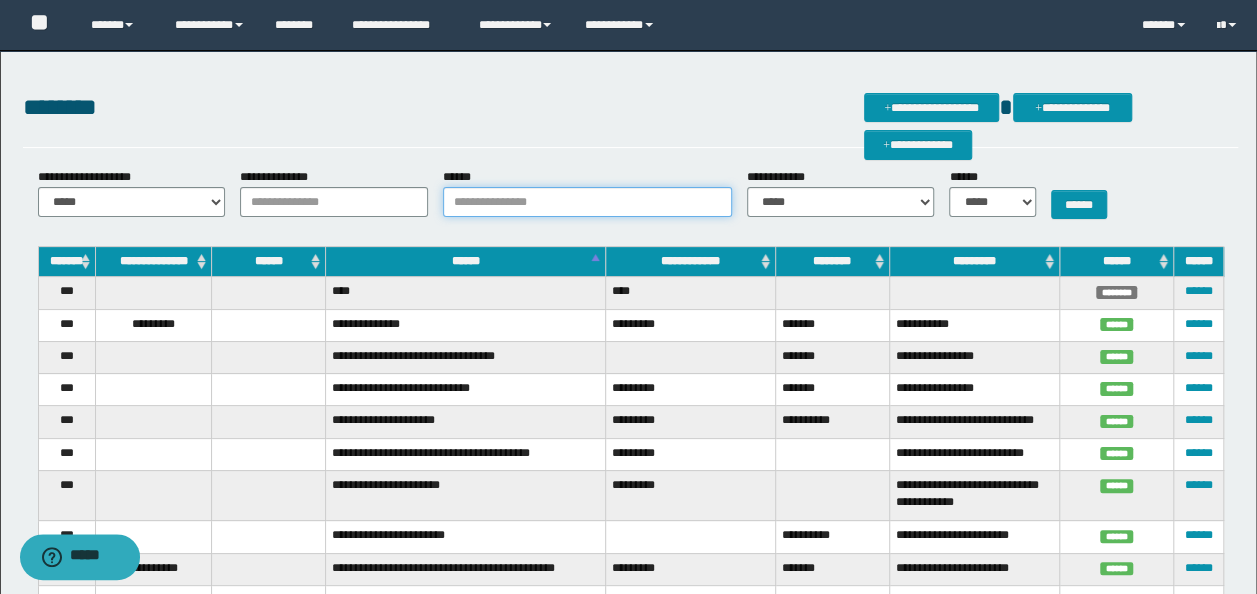 click on "******" at bounding box center [587, 202] 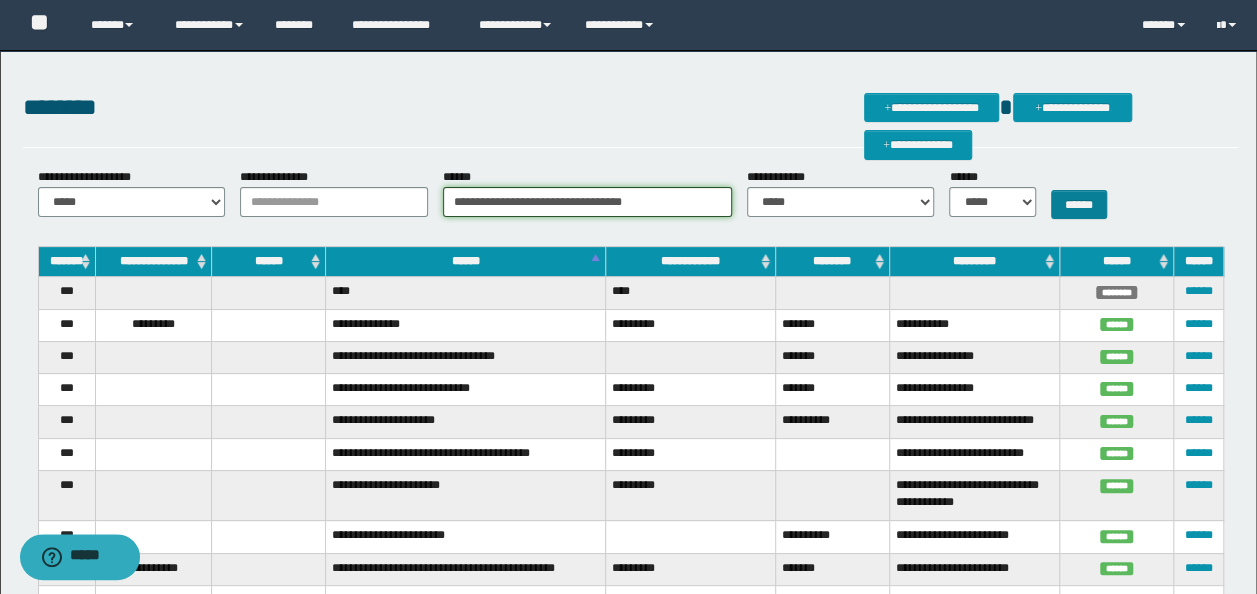 type on "**********" 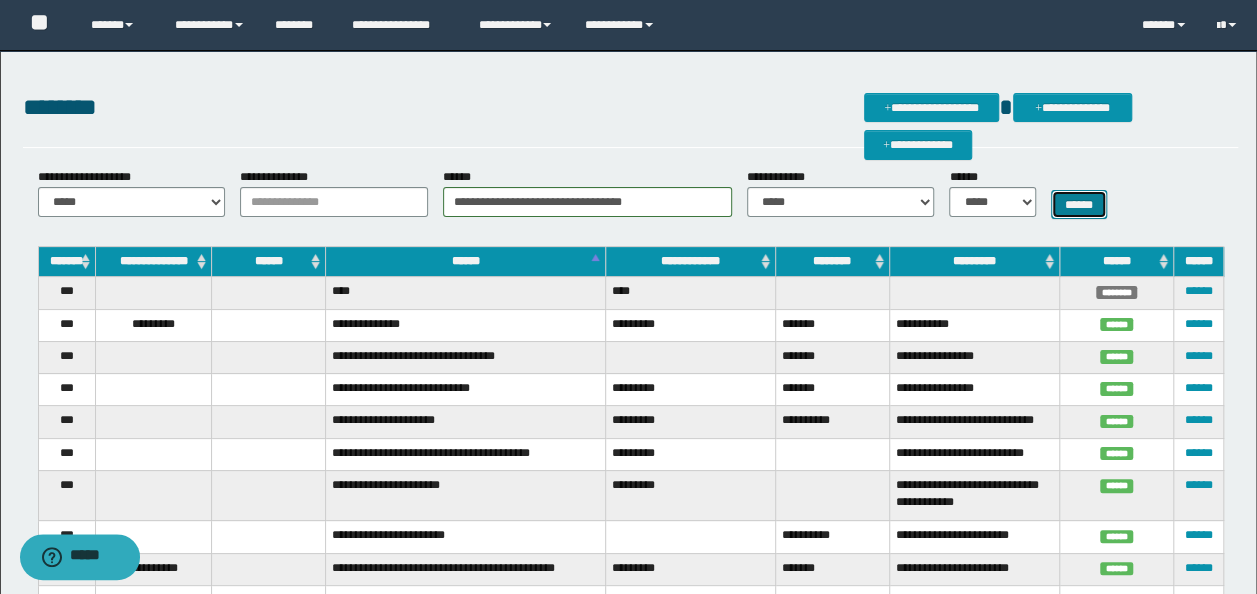 click on "******" at bounding box center [1079, 204] 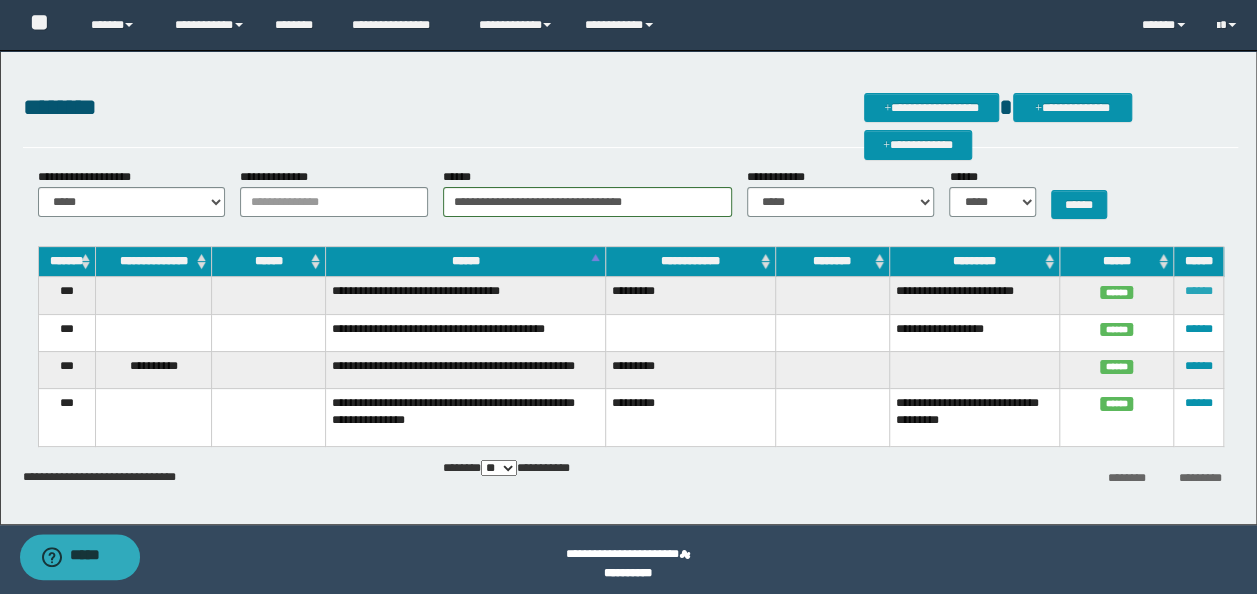 click on "******" at bounding box center (1198, 291) 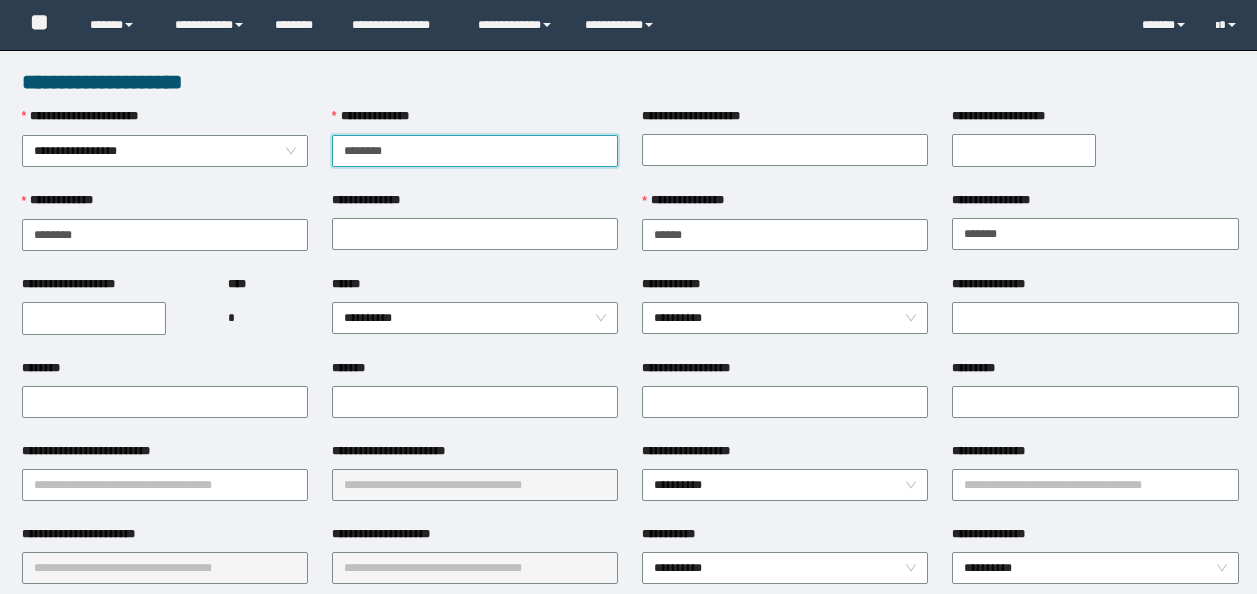 scroll, scrollTop: 0, scrollLeft: 0, axis: both 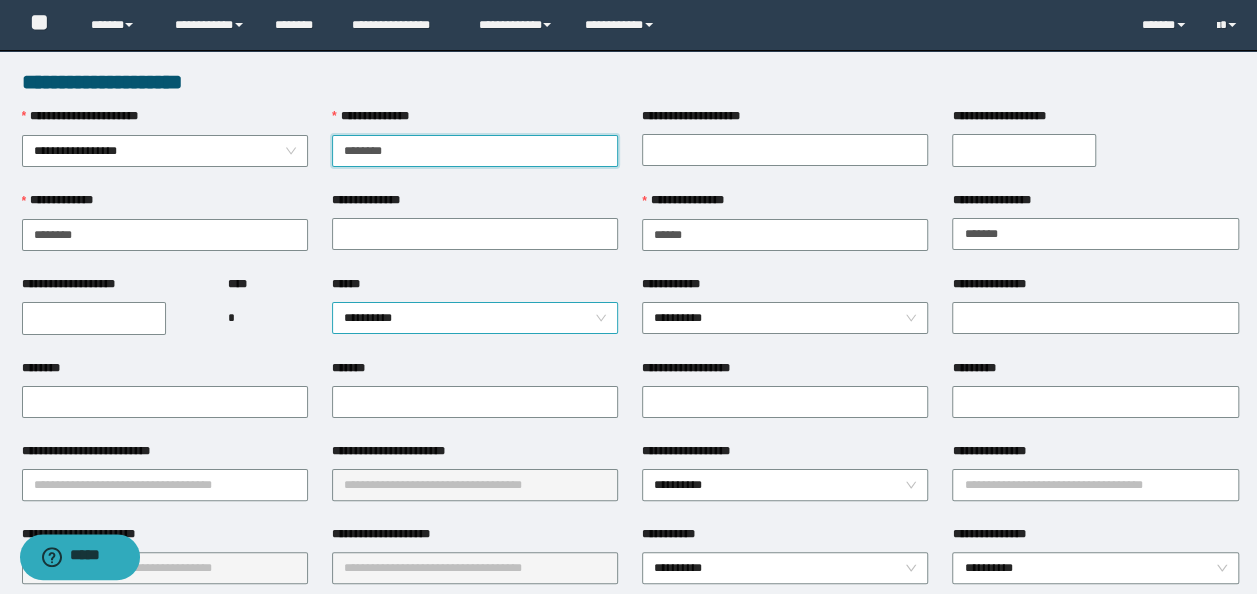 click on "**********" at bounding box center (475, 318) 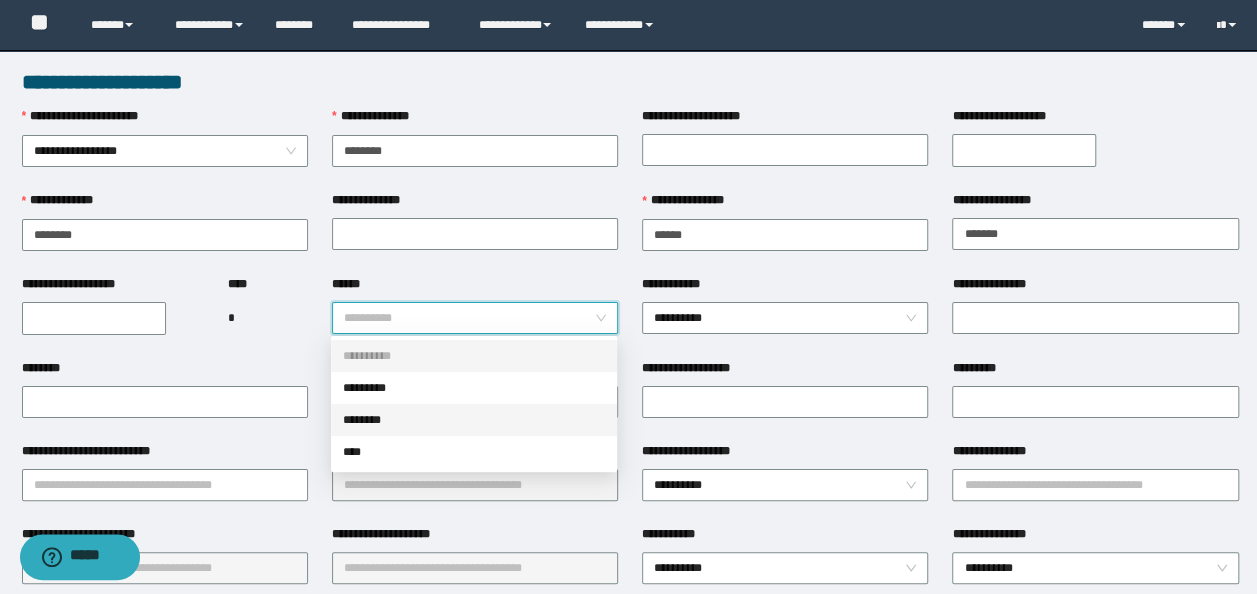 click on "********" at bounding box center (474, 420) 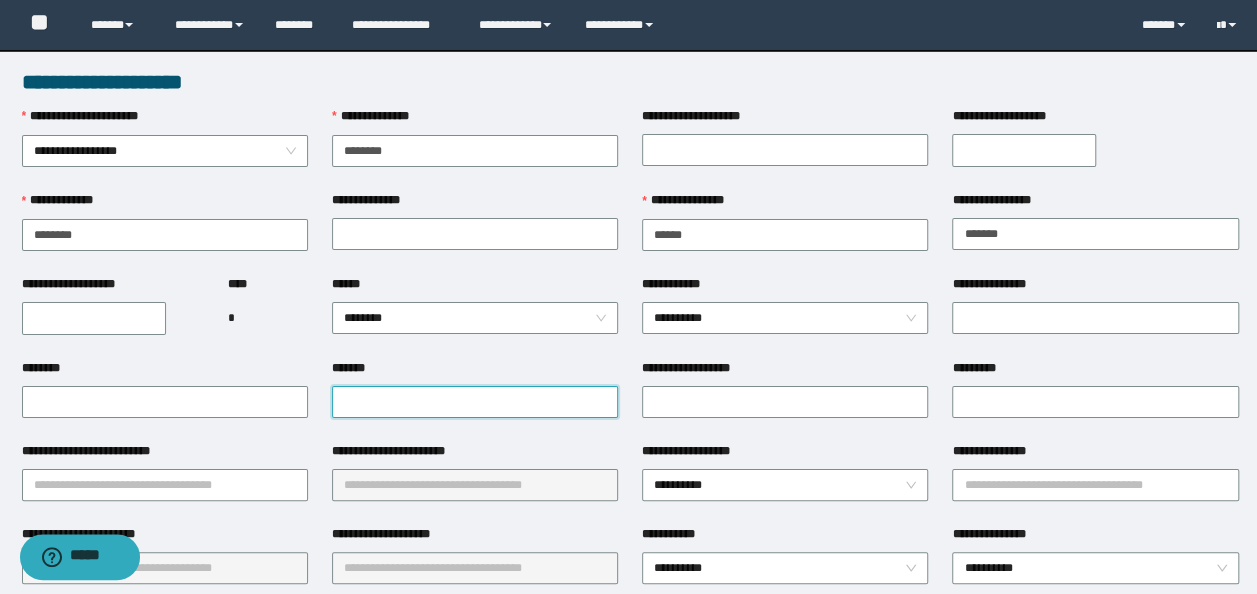 click on "*******" at bounding box center (475, 402) 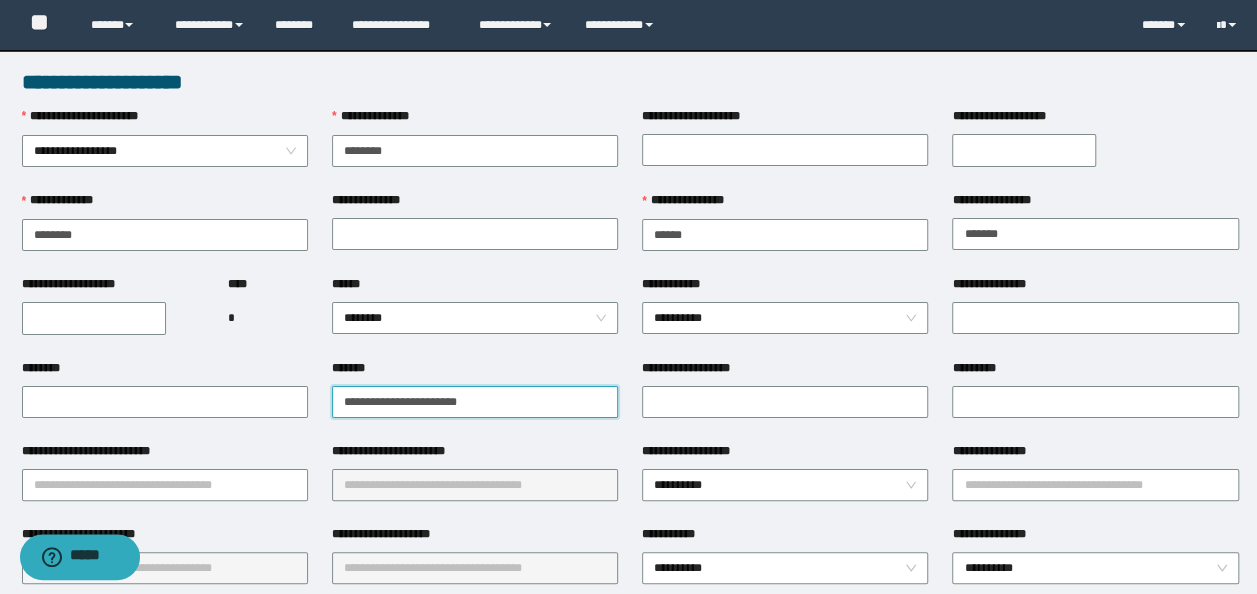 type on "**********" 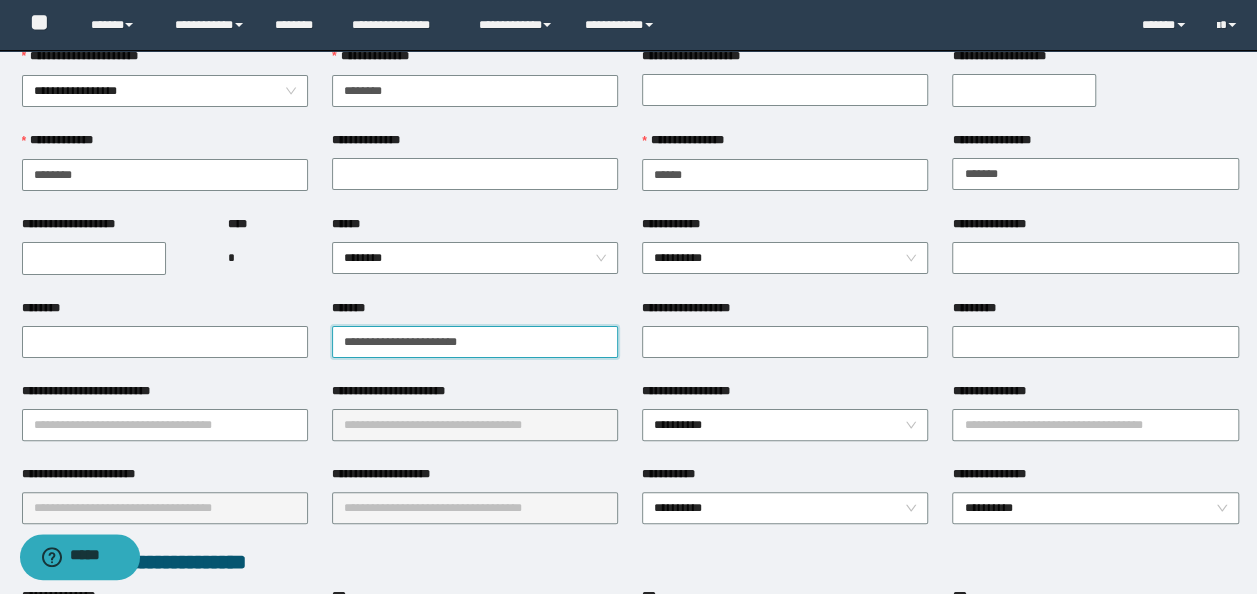scroll, scrollTop: 200, scrollLeft: 0, axis: vertical 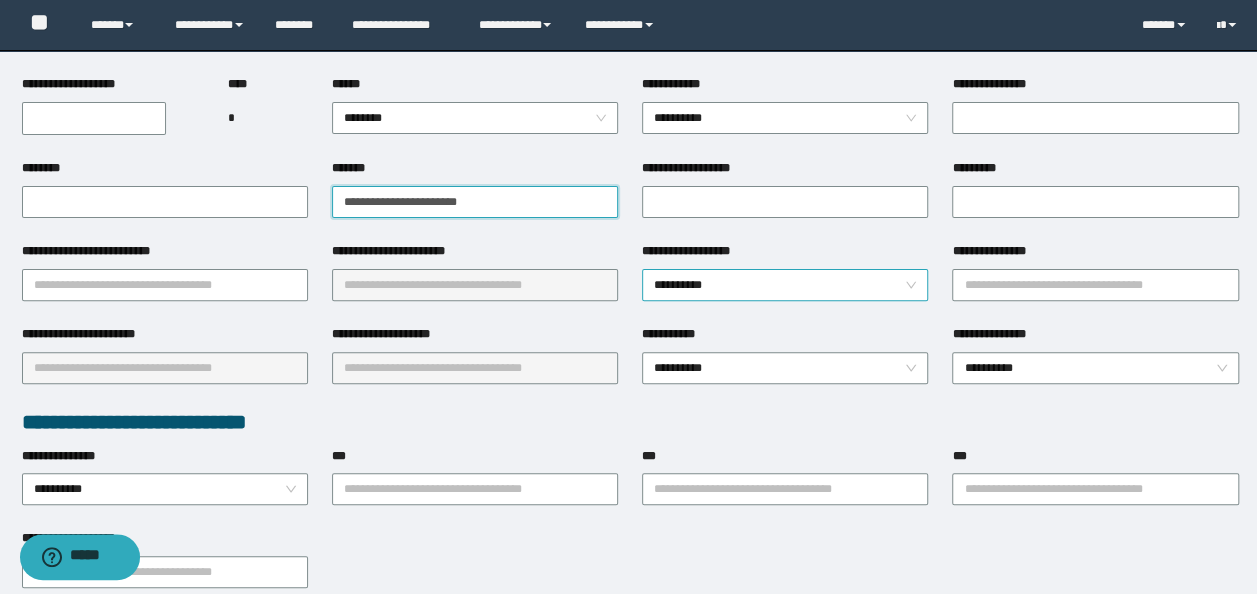 drag, startPoint x: 859, startPoint y: 284, endPoint x: 836, endPoint y: 296, distance: 25.942244 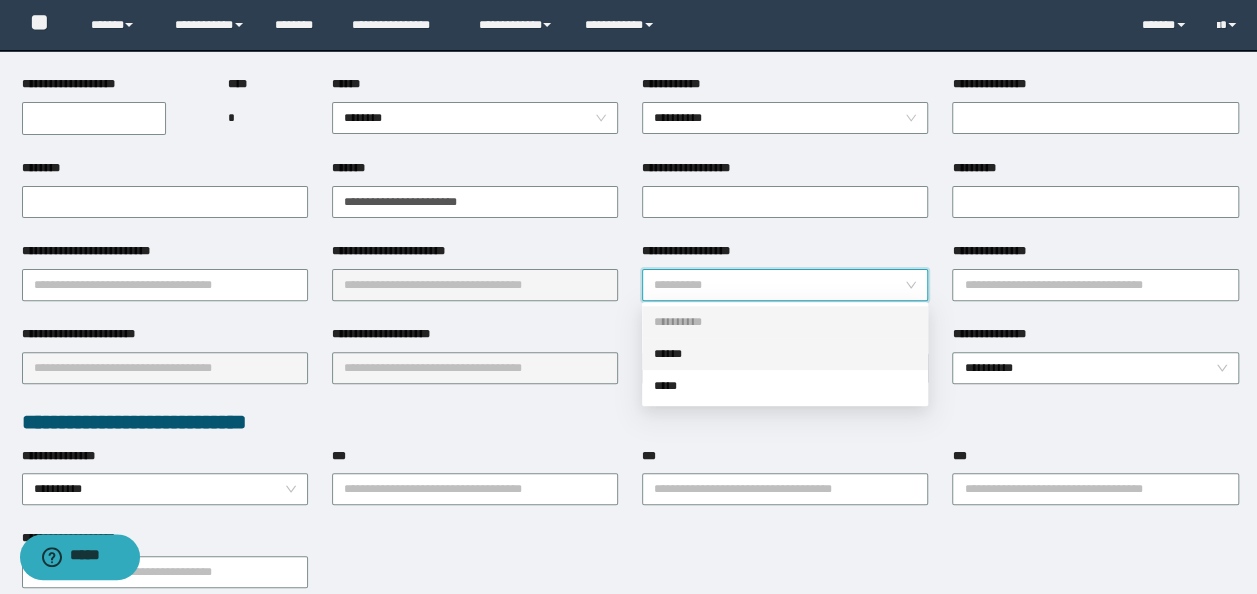 drag, startPoint x: 676, startPoint y: 350, endPoint x: 1026, endPoint y: 314, distance: 351.84656 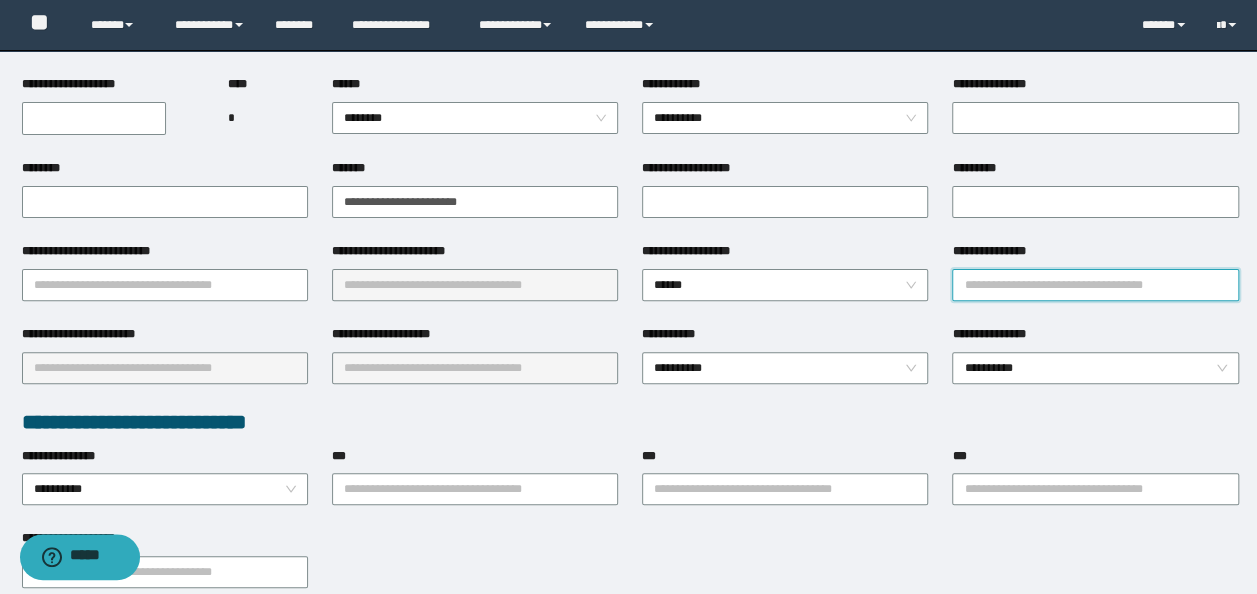 click on "**********" at bounding box center [1095, 285] 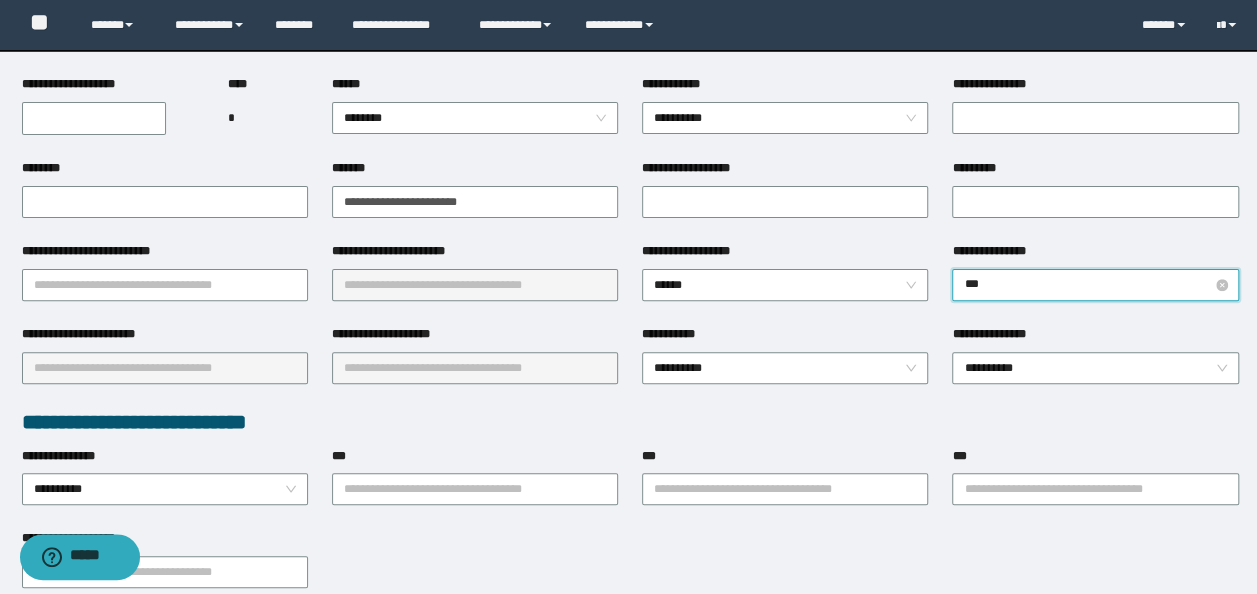 type on "****" 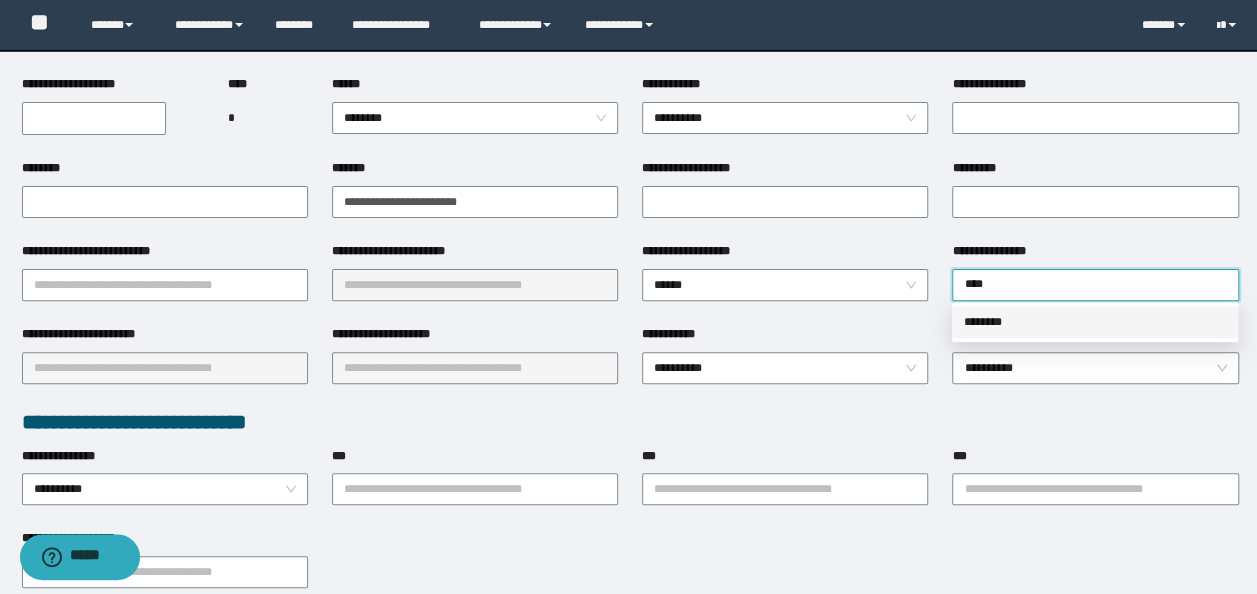 click on "********" at bounding box center [1095, 322] 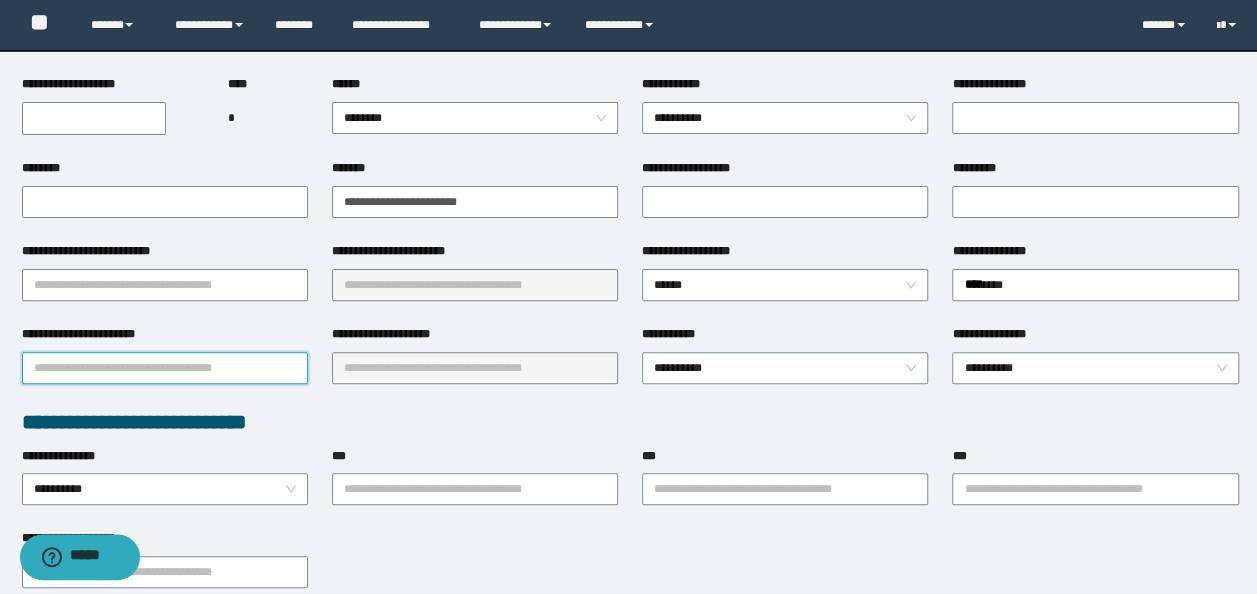 click on "**********" at bounding box center (165, 368) 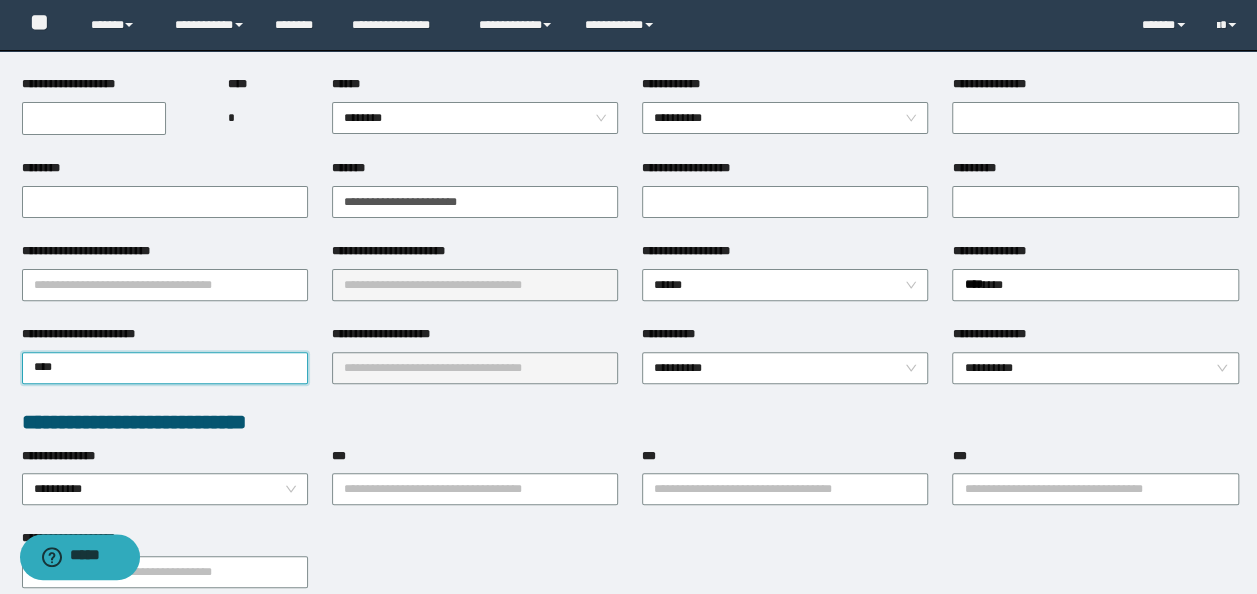 type on "*****" 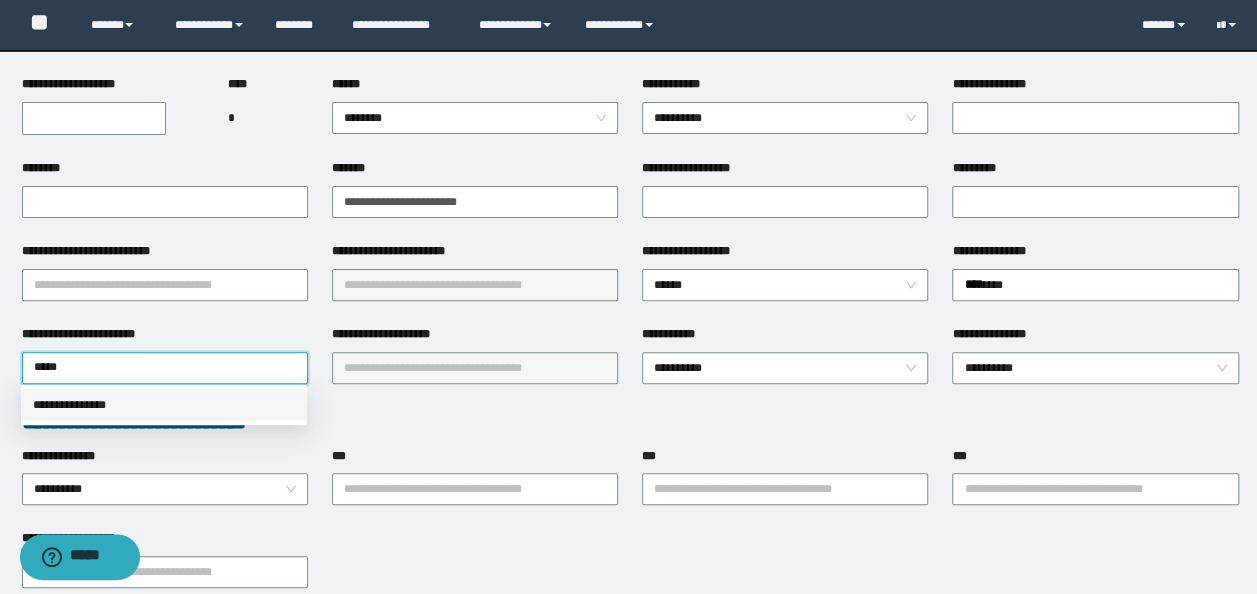 click on "**********" at bounding box center (164, 405) 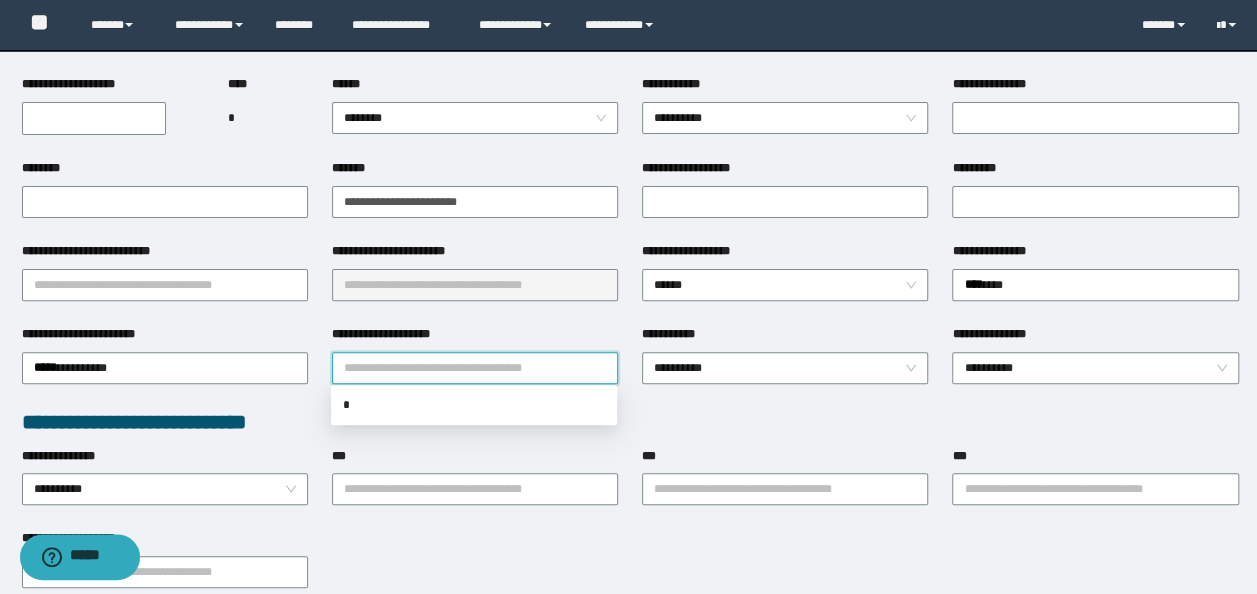 click on "**********" at bounding box center [475, 368] 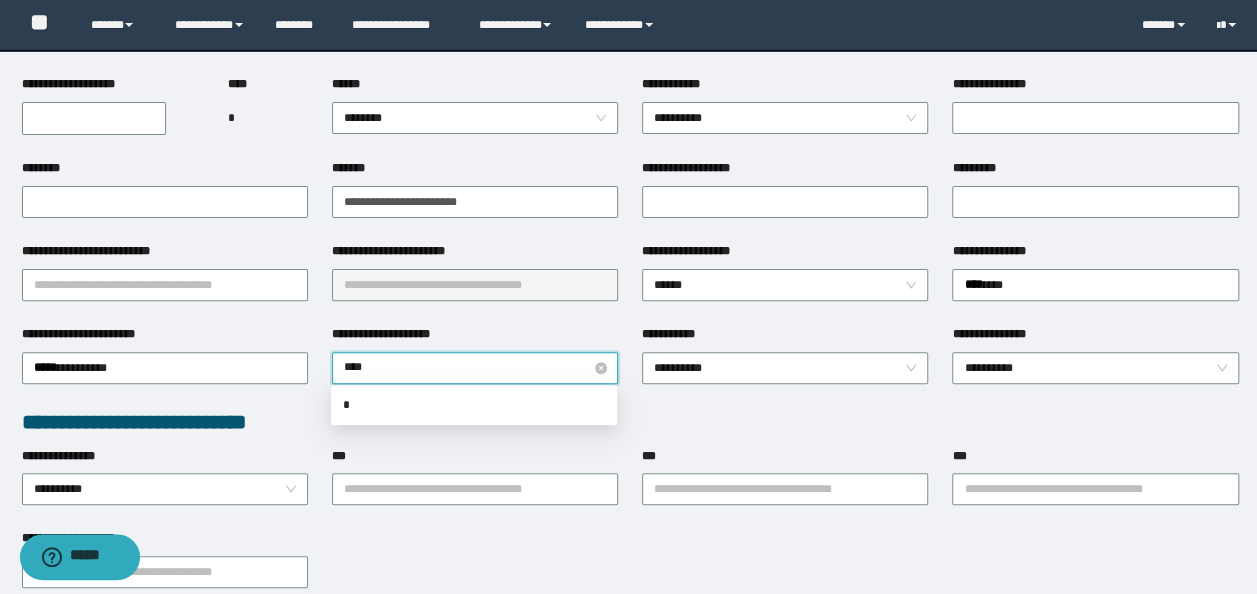 type on "*****" 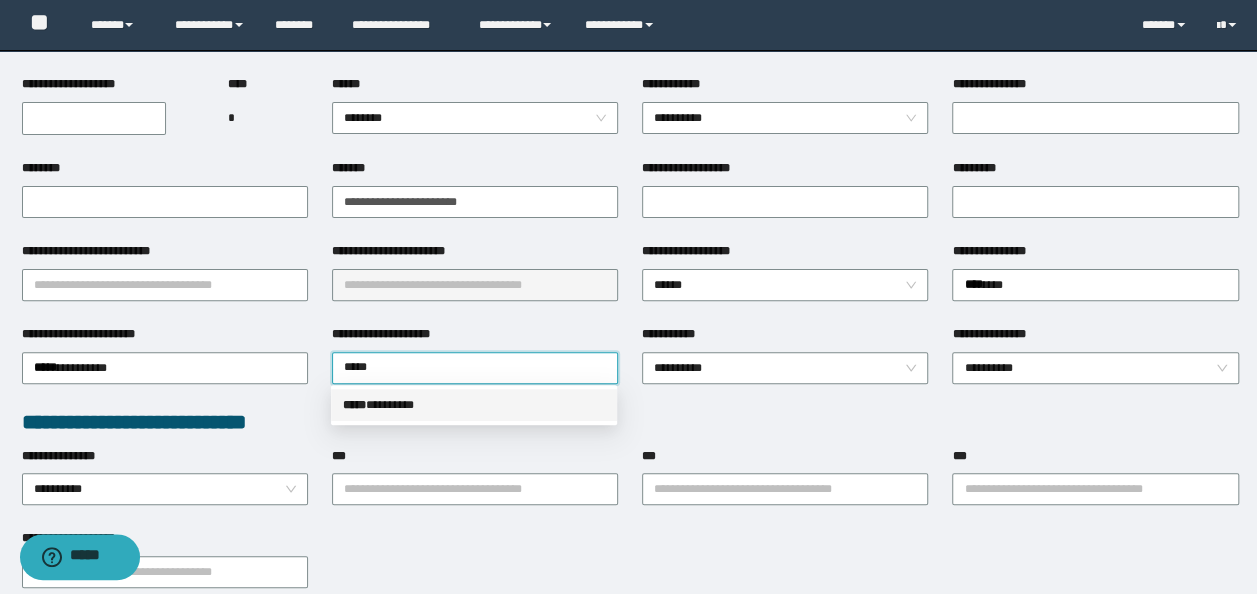 click on "***** * *******" at bounding box center [474, 405] 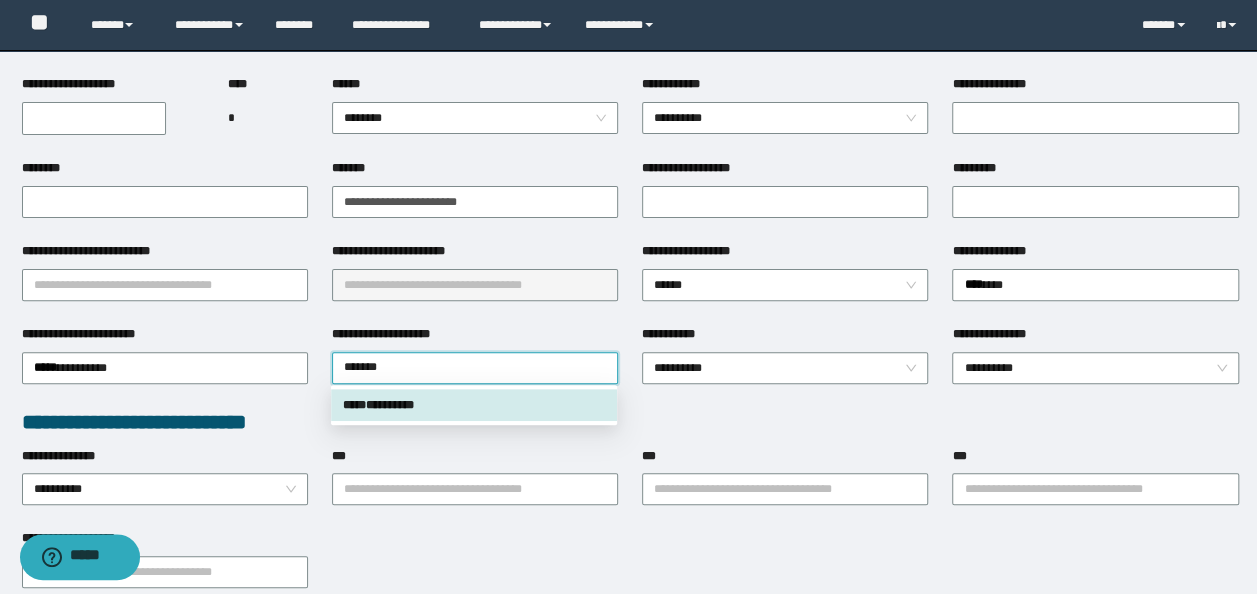type on "********" 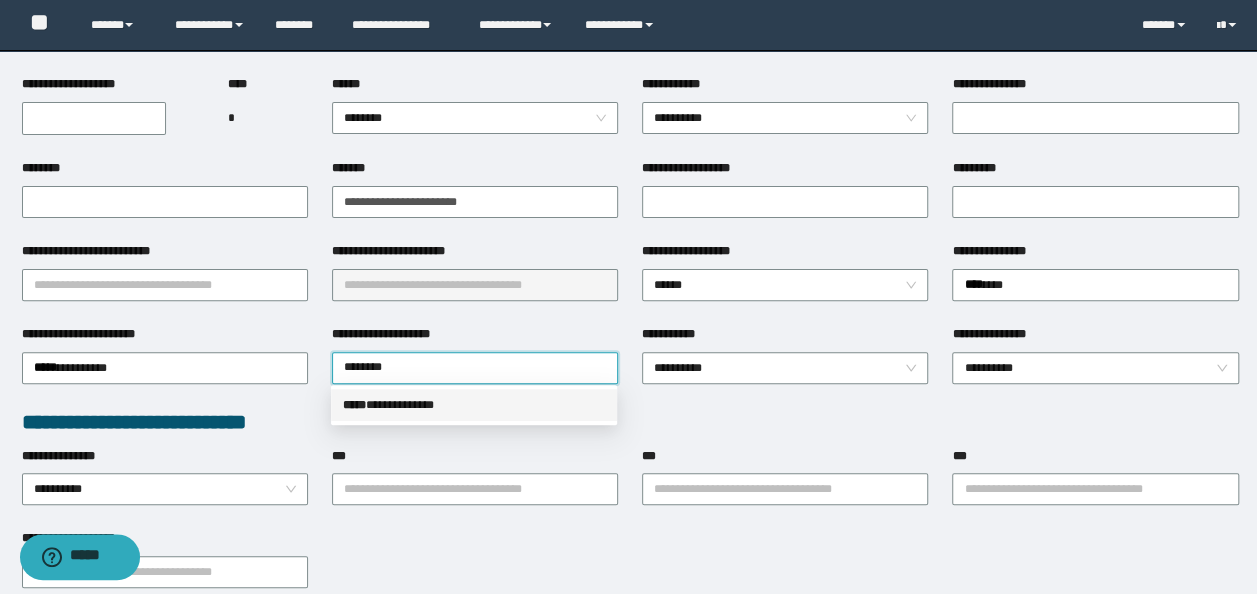 click on "**********" at bounding box center [474, 405] 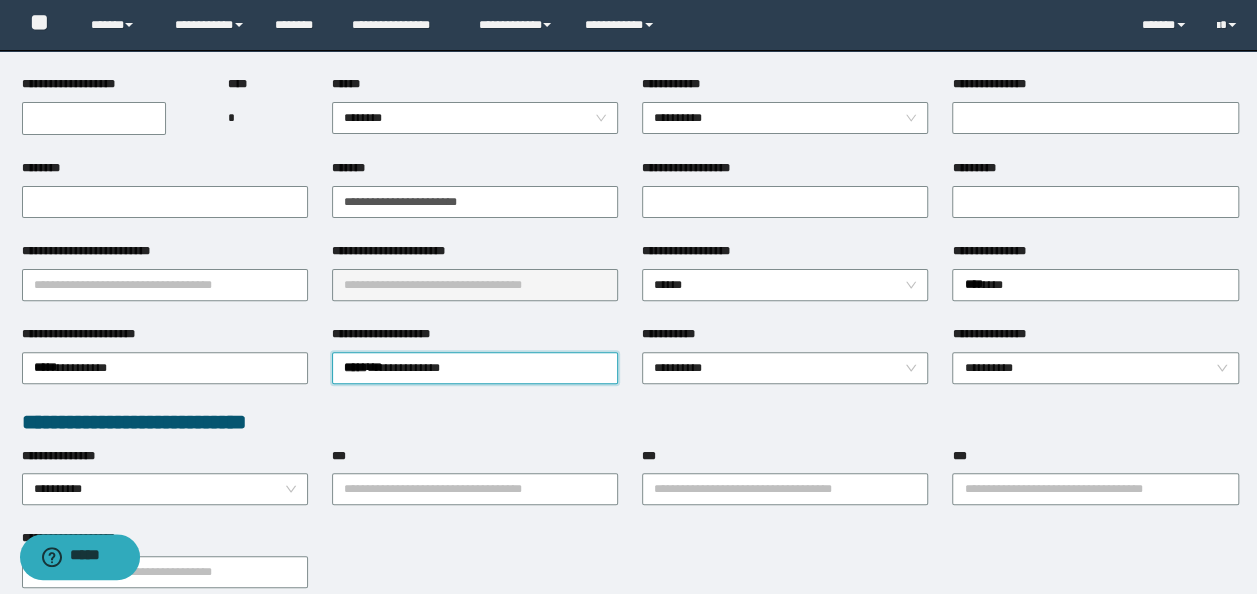 type 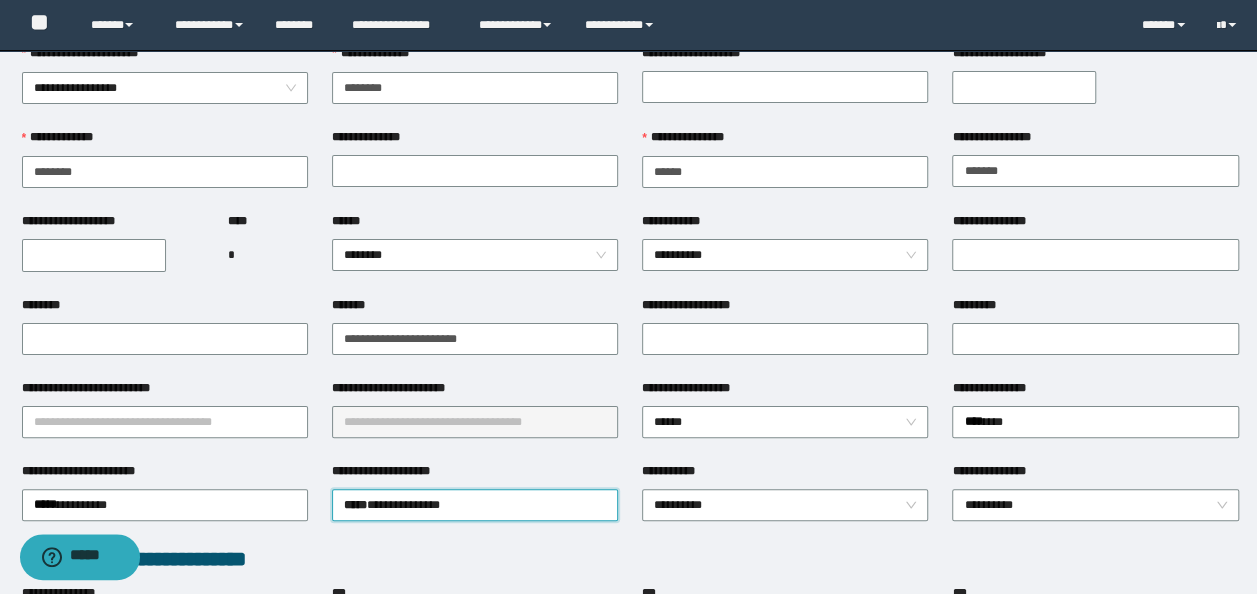 scroll, scrollTop: 0, scrollLeft: 0, axis: both 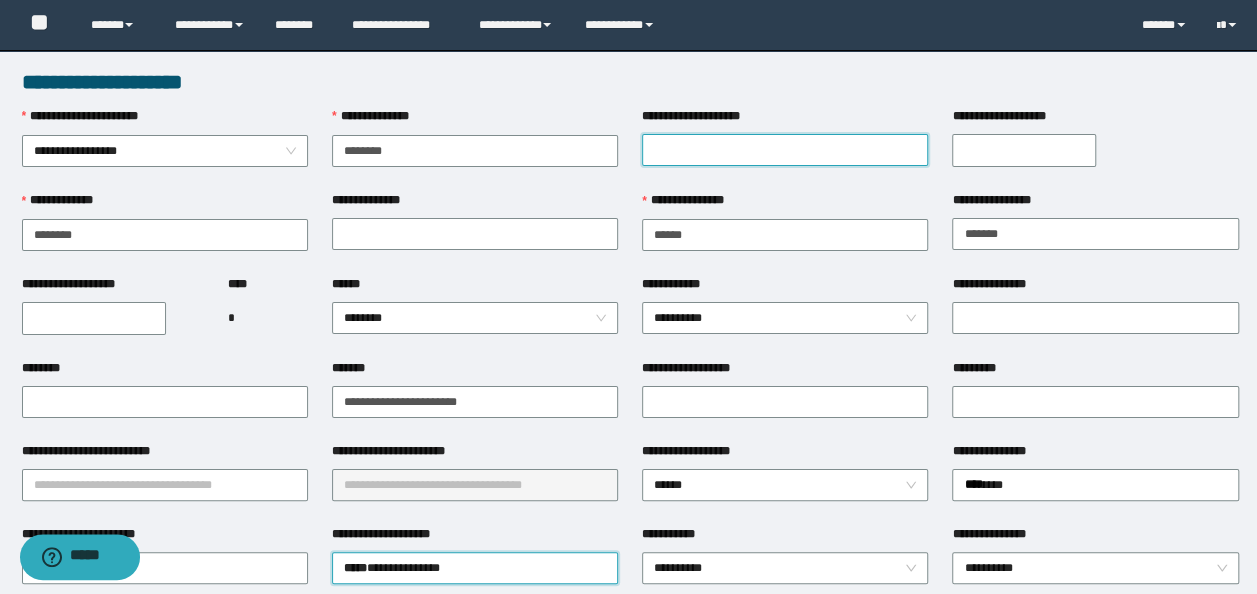 click on "**********" at bounding box center (785, 150) 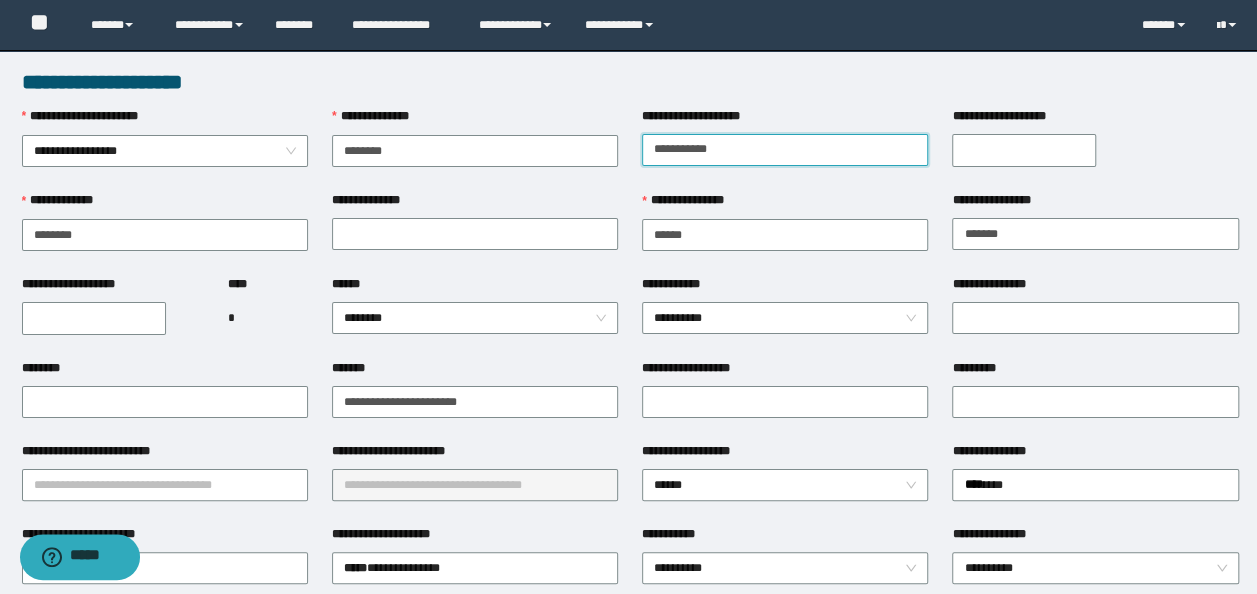 type on "**********" 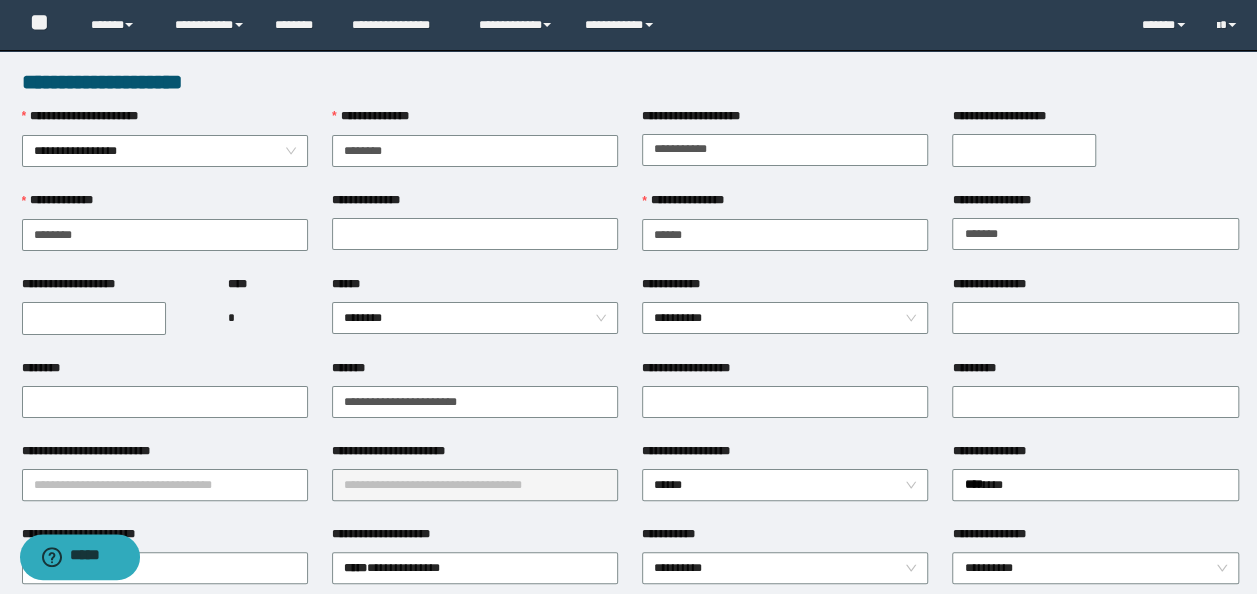 click on "**********" at bounding box center (1095, 149) 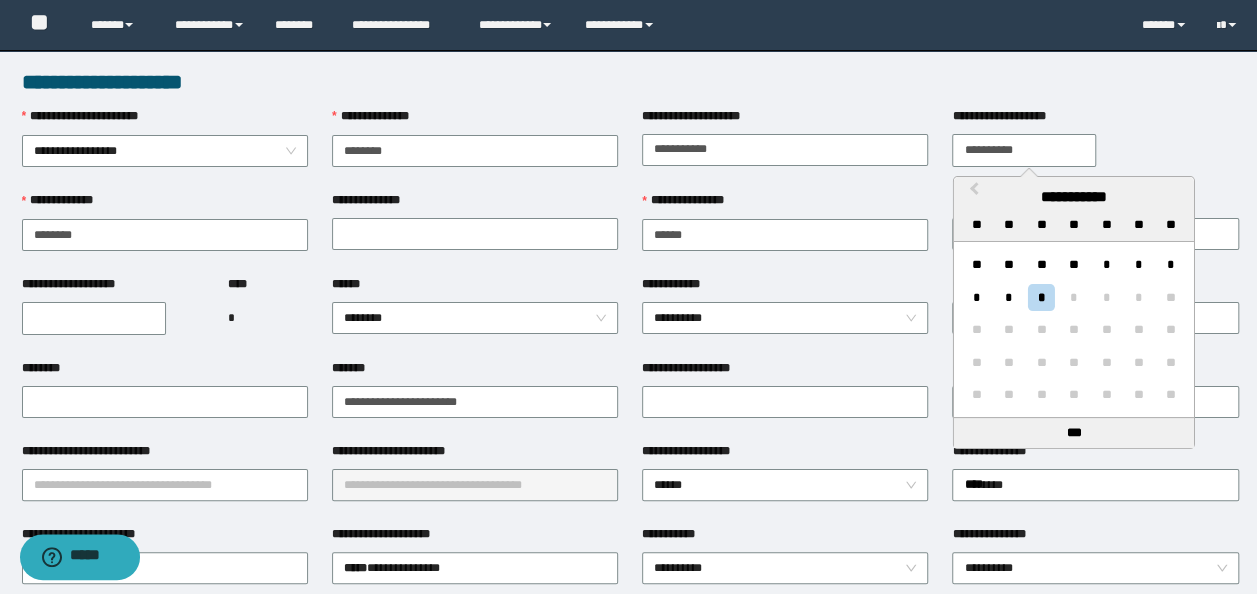 click on "**********" at bounding box center [1024, 150] 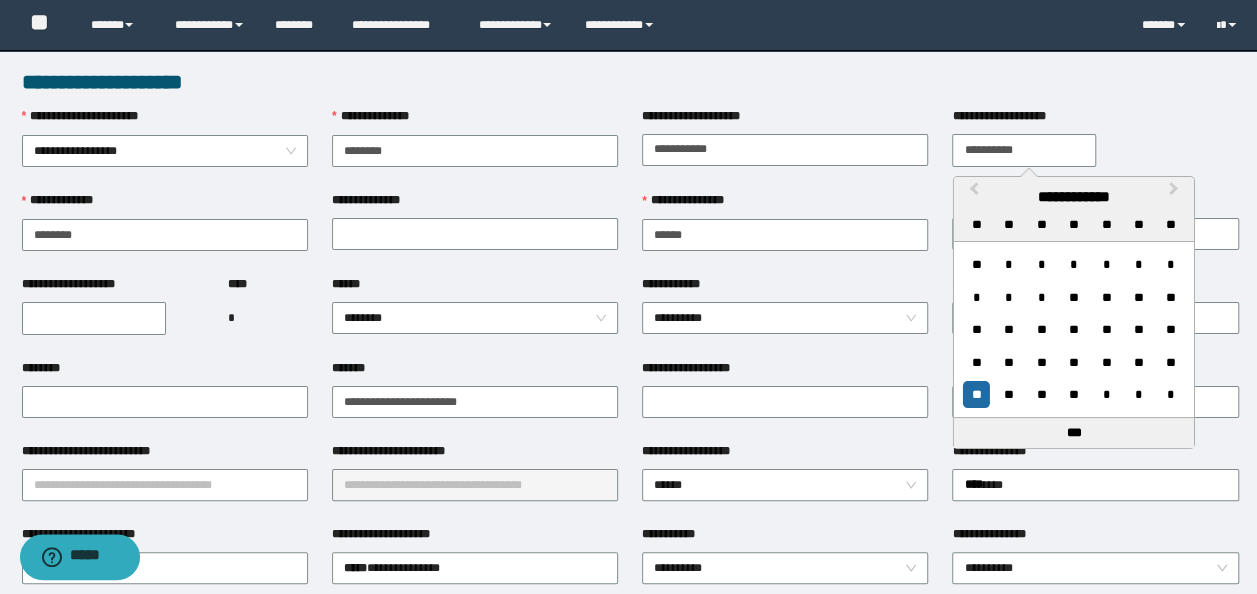 type on "**********" 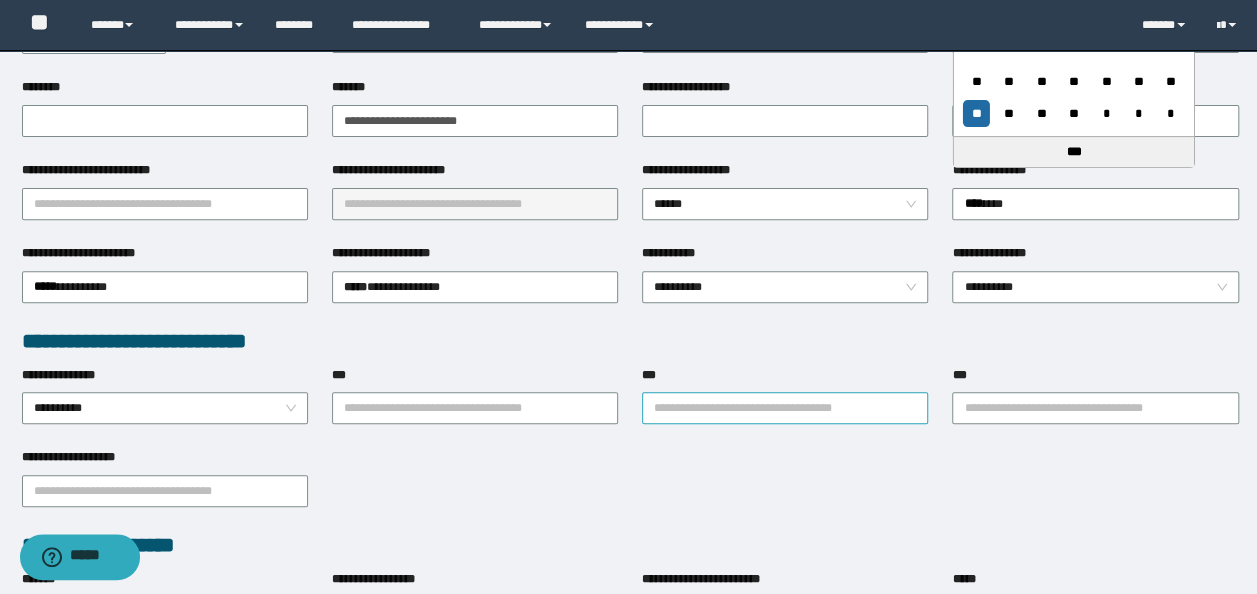 scroll, scrollTop: 300, scrollLeft: 0, axis: vertical 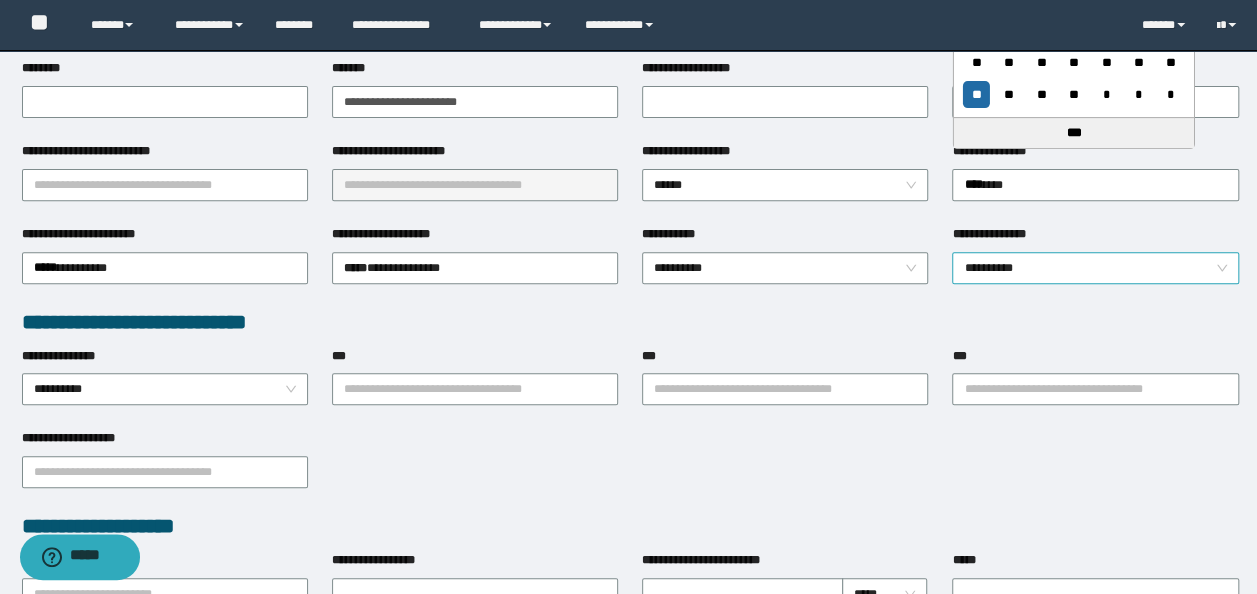 click on "**********" at bounding box center (1095, 268) 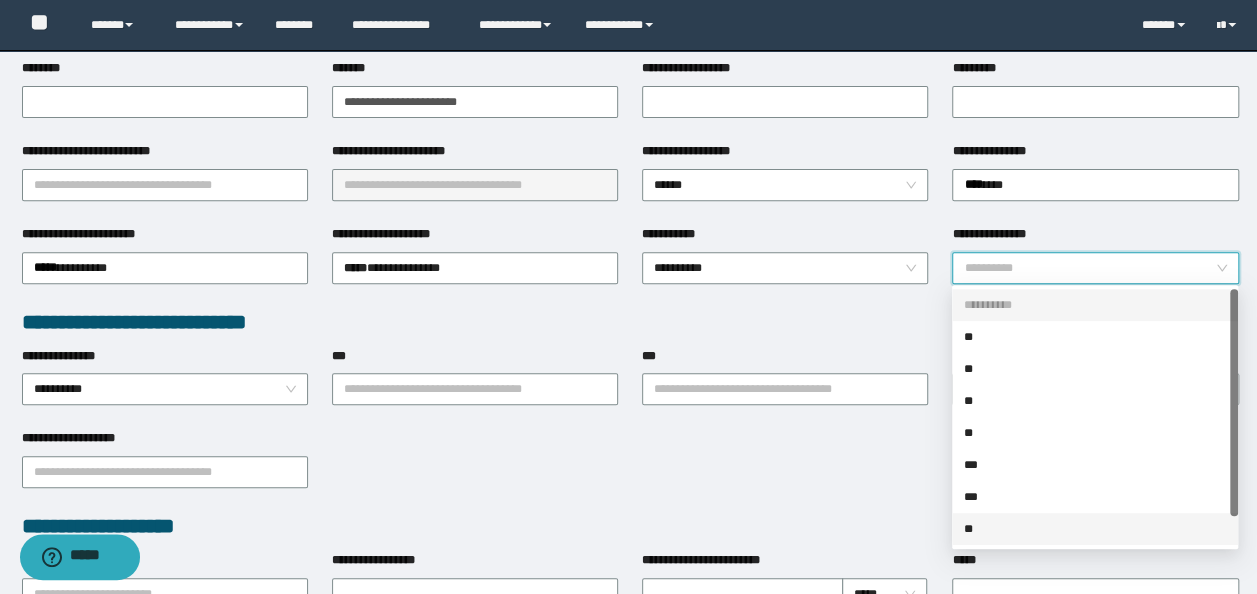 click on "**" at bounding box center (1095, 529) 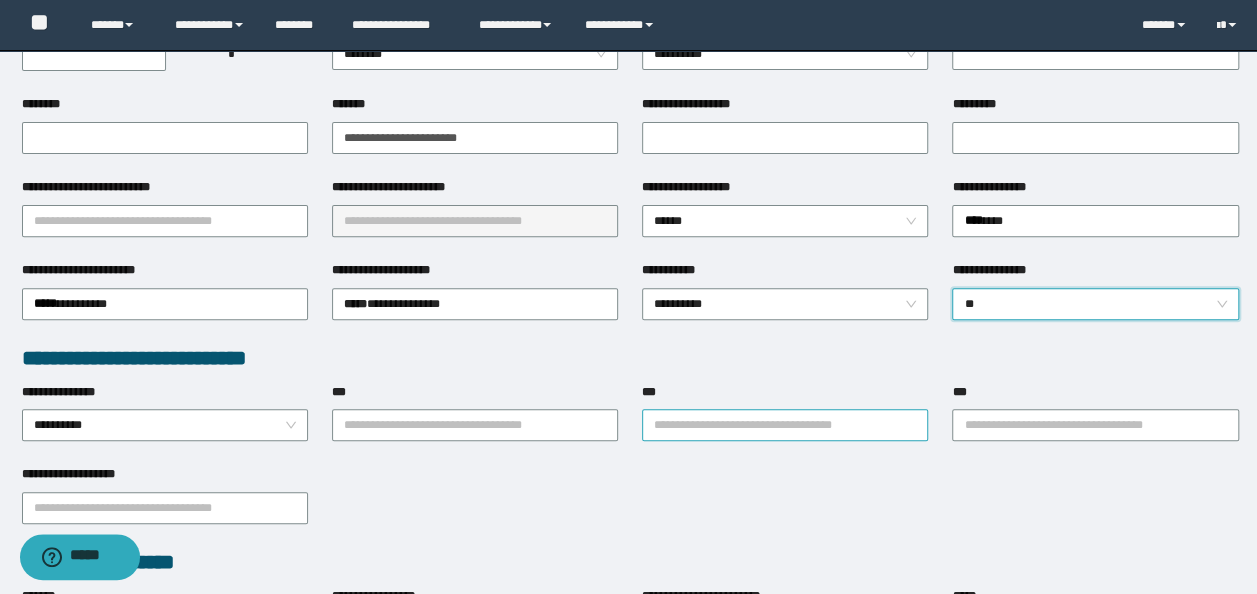 scroll, scrollTop: 0, scrollLeft: 0, axis: both 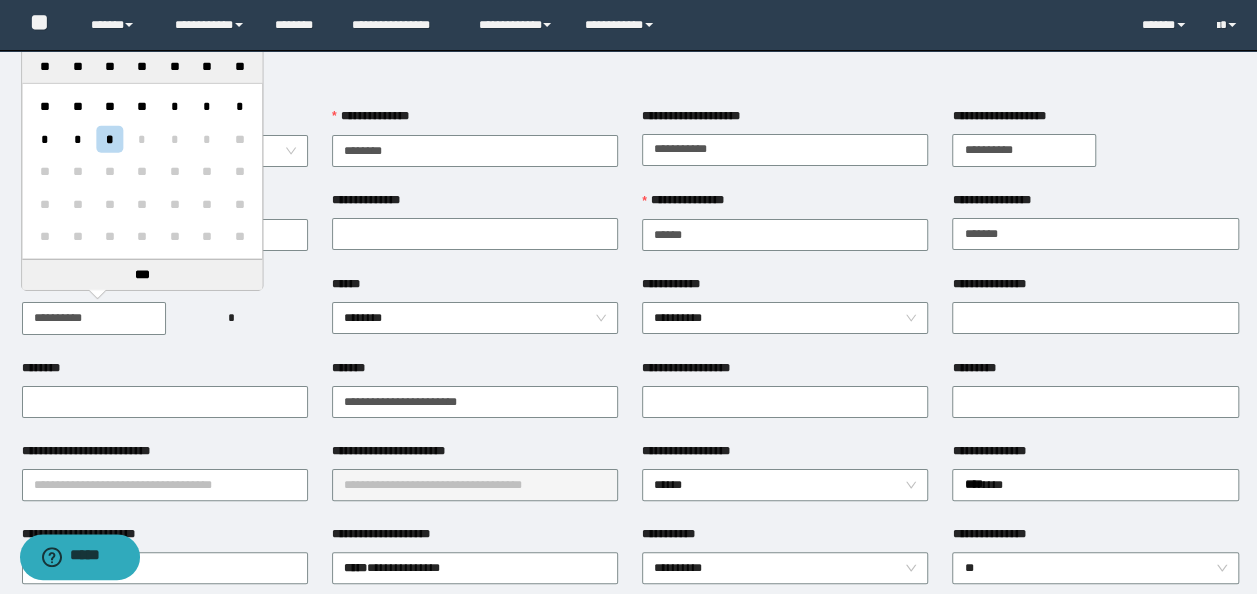 click on "**********" at bounding box center (94, 318) 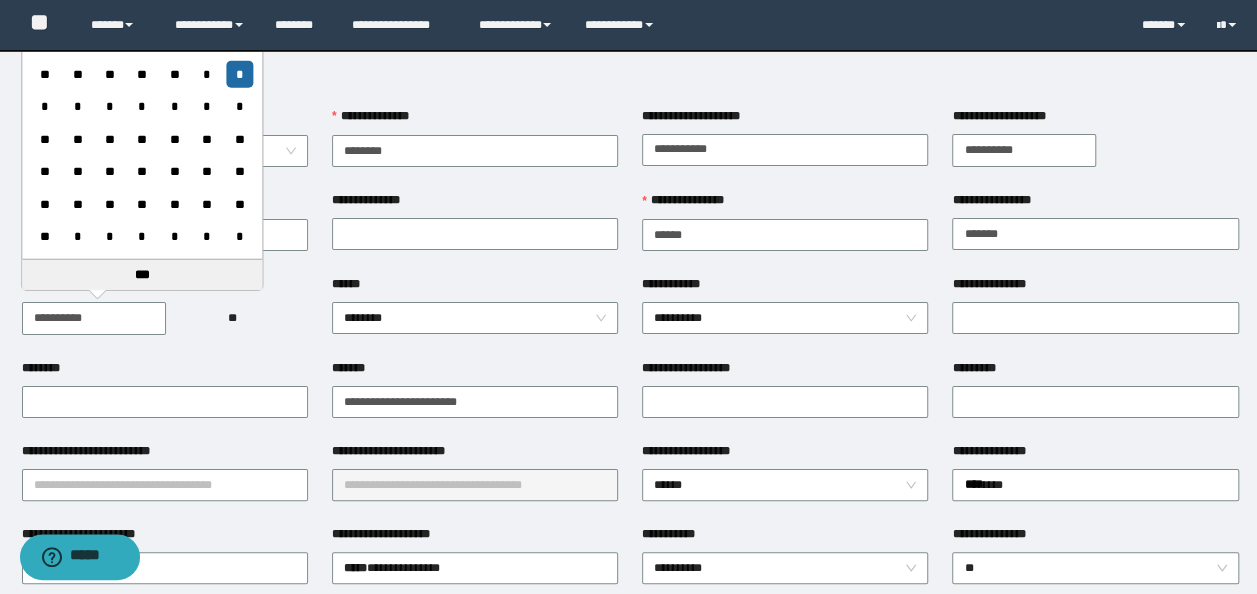 type on "**********" 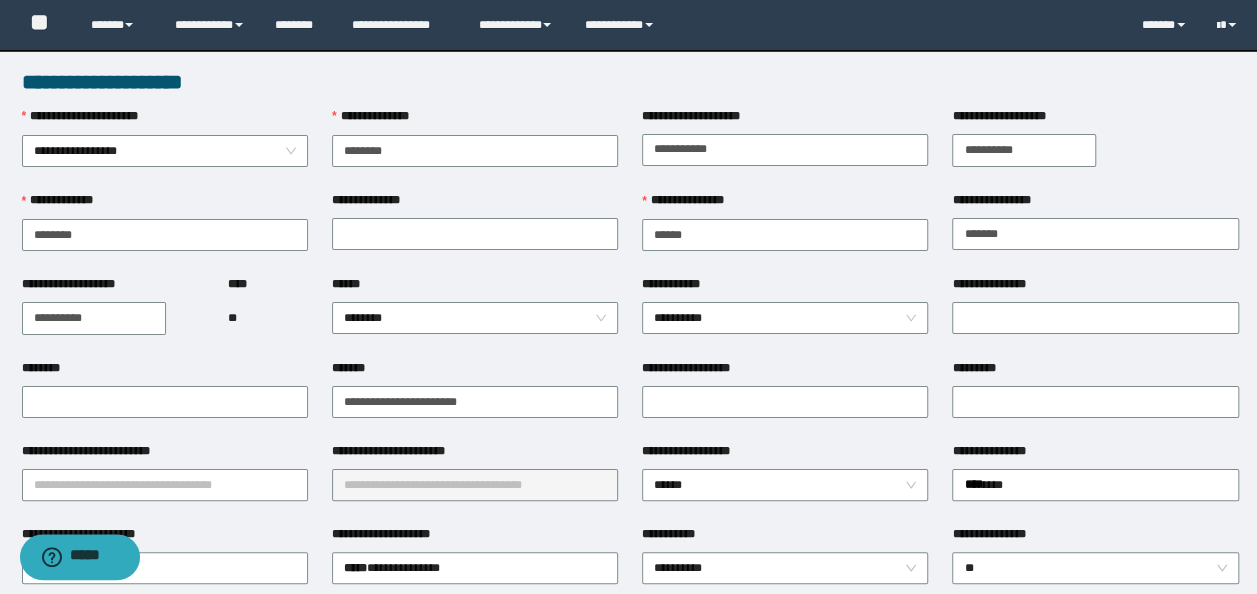 click on "********" at bounding box center (165, 372) 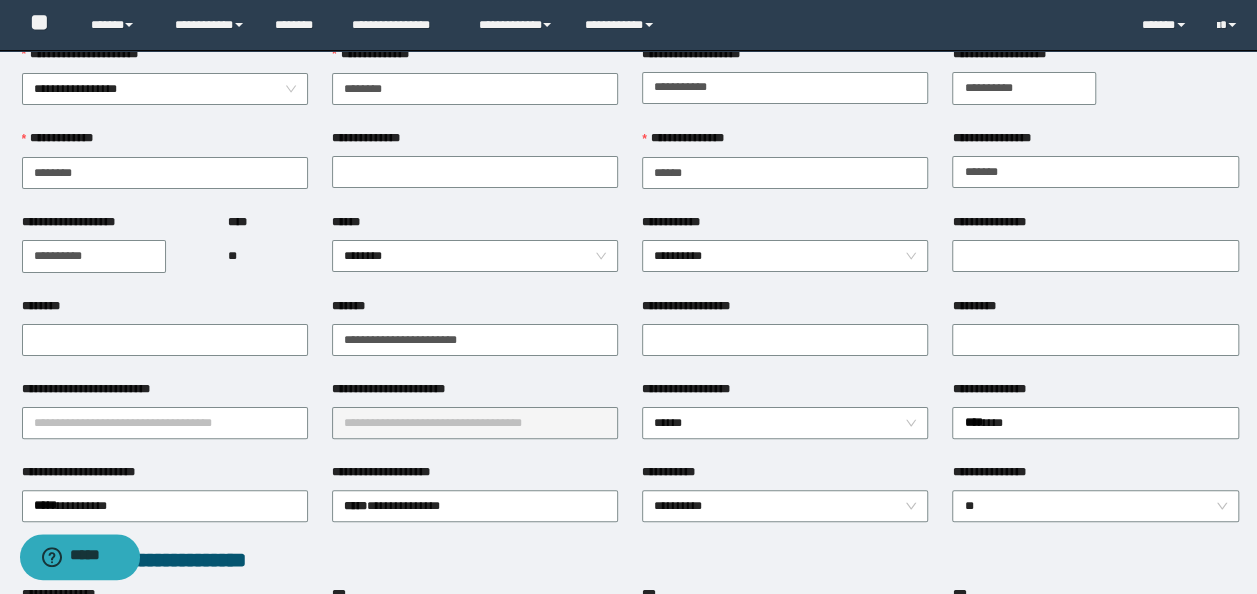 scroll, scrollTop: 0, scrollLeft: 0, axis: both 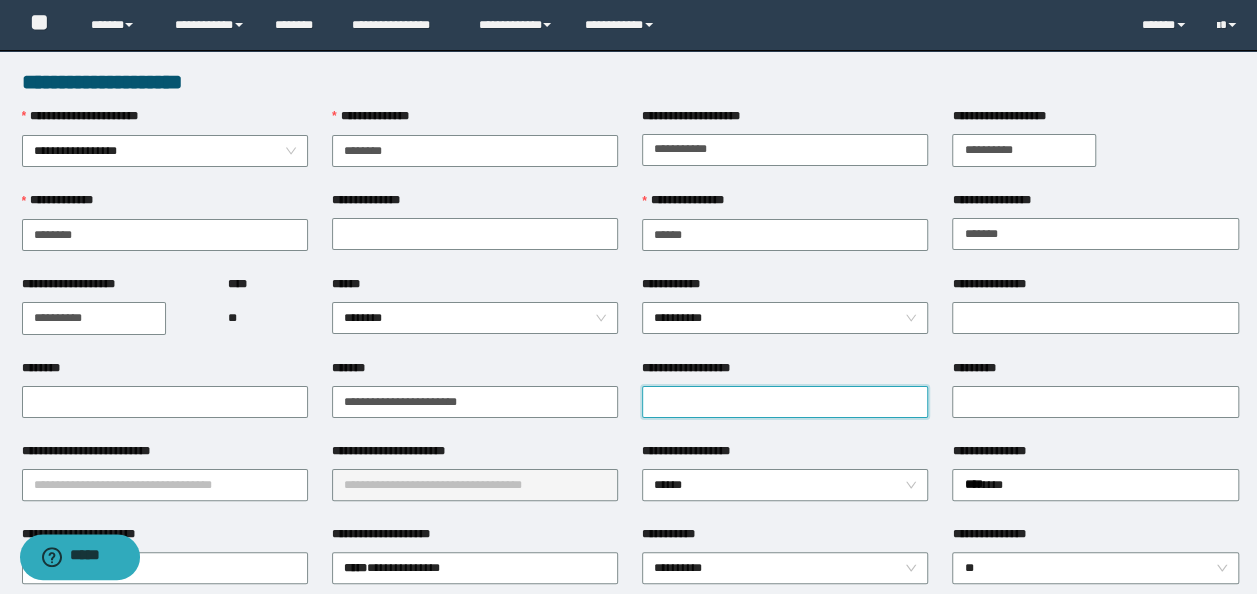 click on "**********" at bounding box center [785, 402] 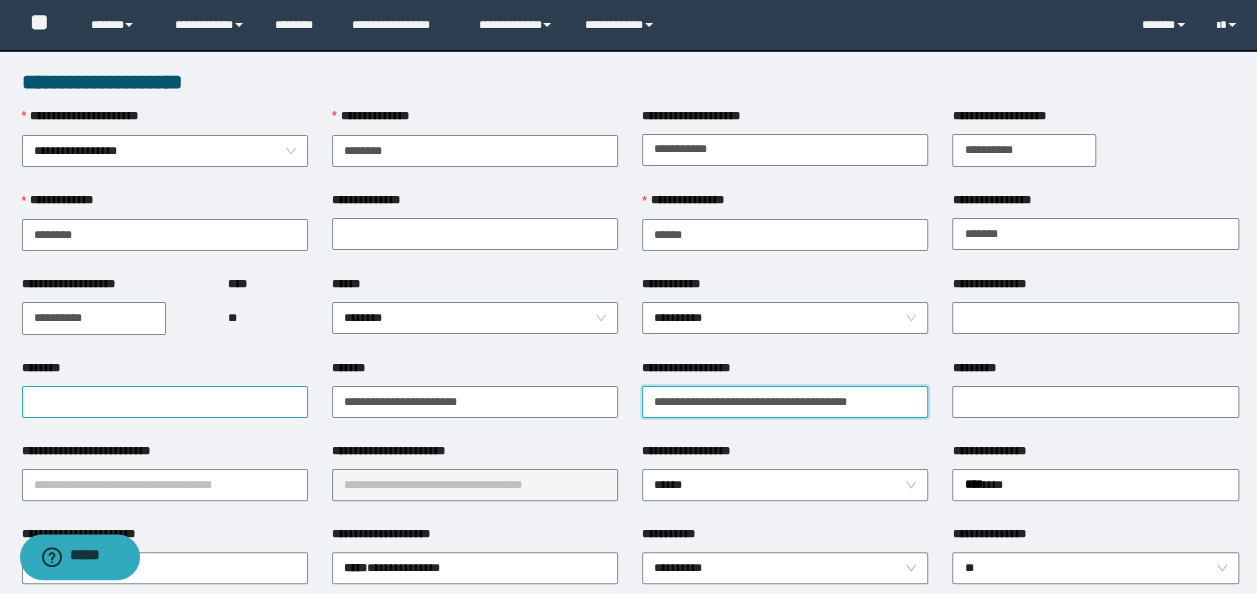 drag, startPoint x: 689, startPoint y: 398, endPoint x: 77, endPoint y: 391, distance: 612.04004 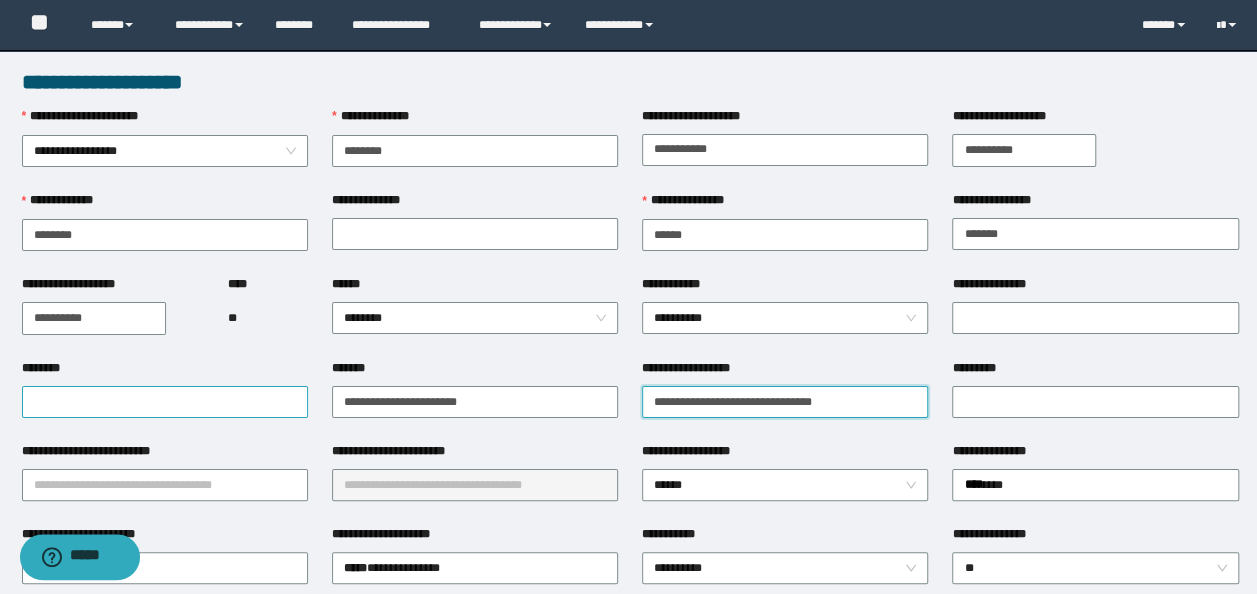 type on "**********" 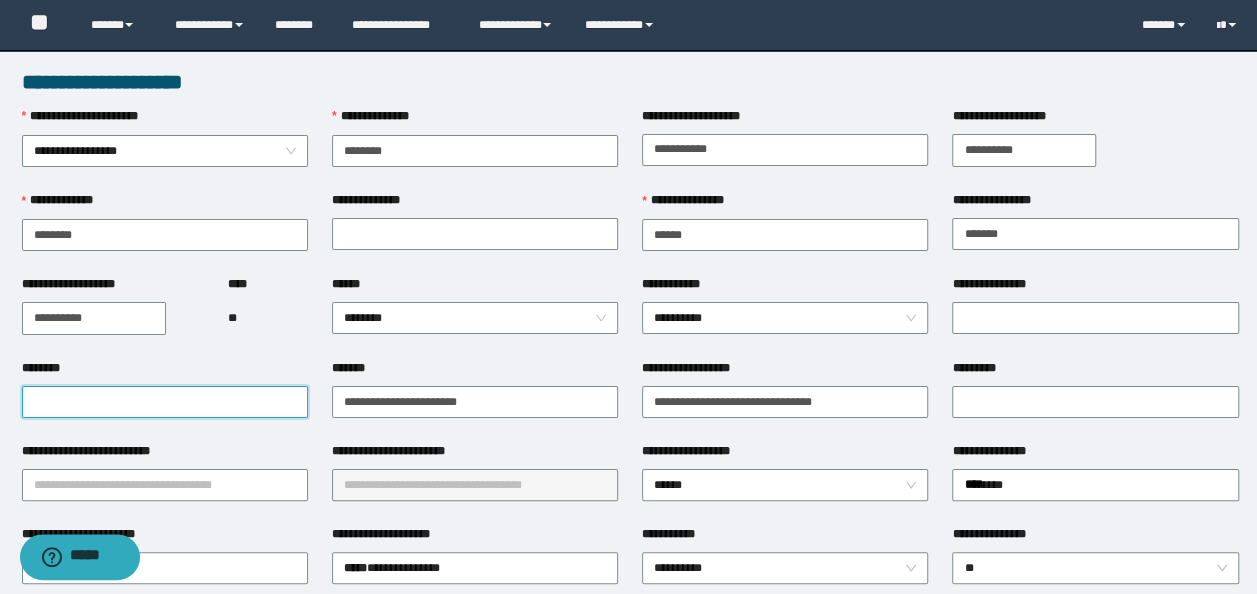 click on "********" at bounding box center (165, 402) 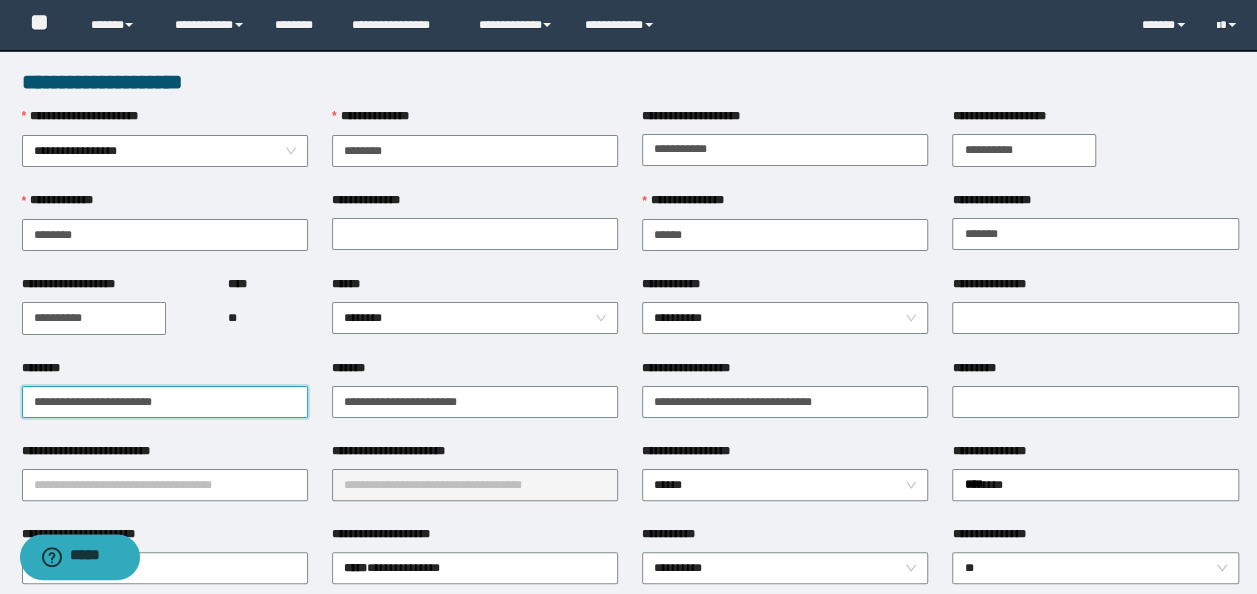 type on "**********" 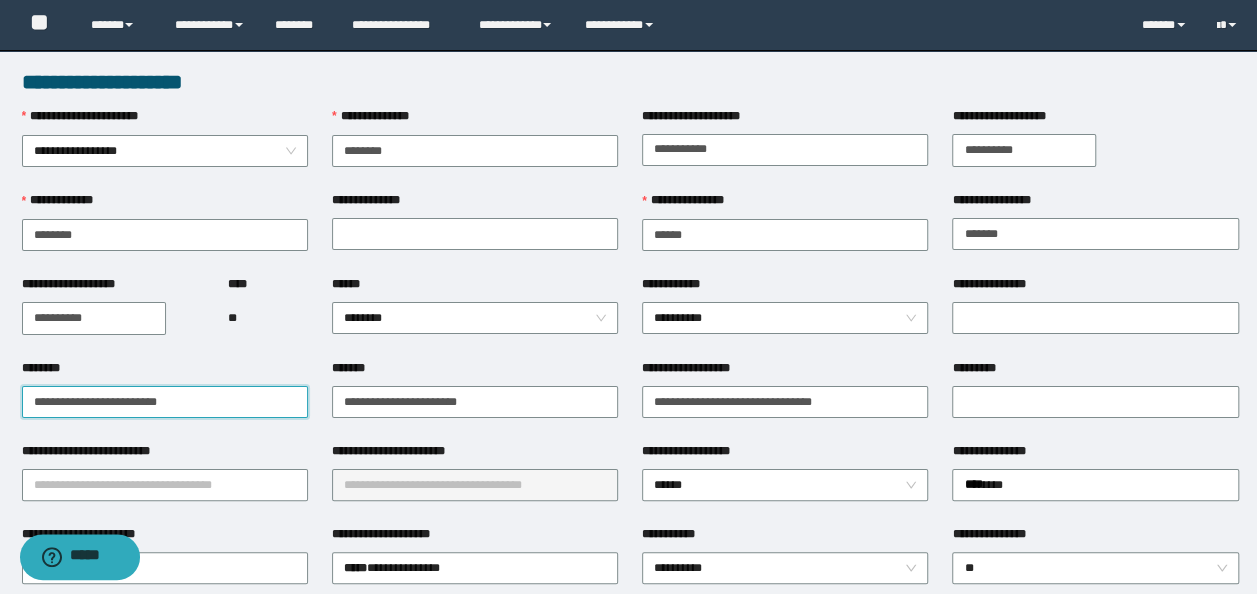 click on "**********" at bounding box center [165, 402] 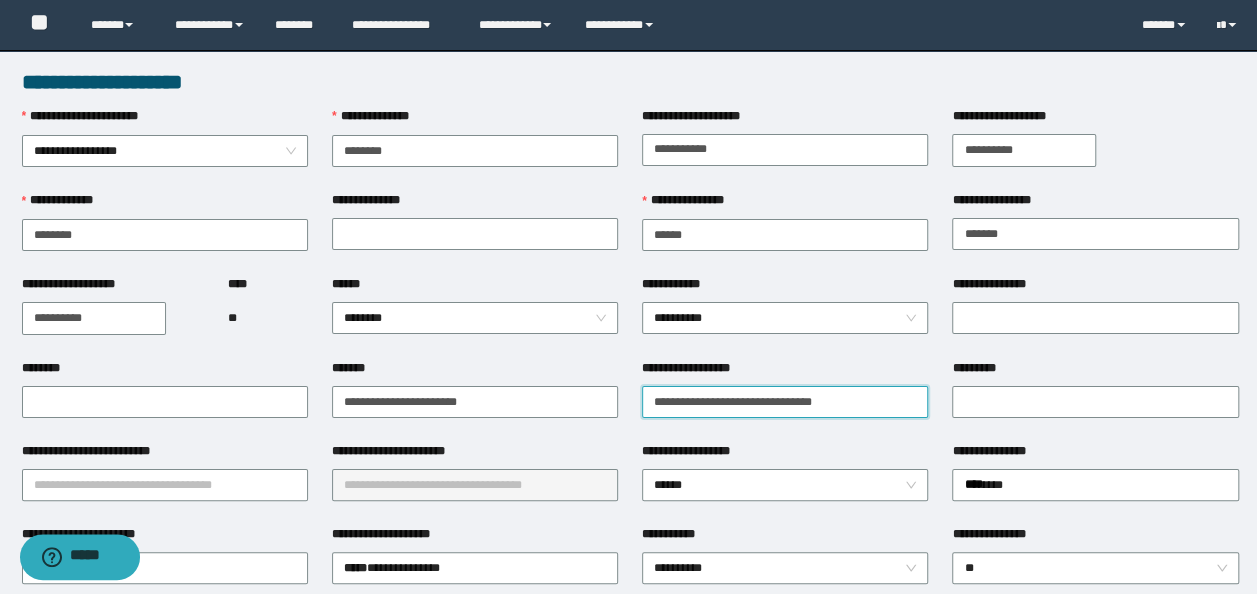 click on "**********" at bounding box center (785, 402) 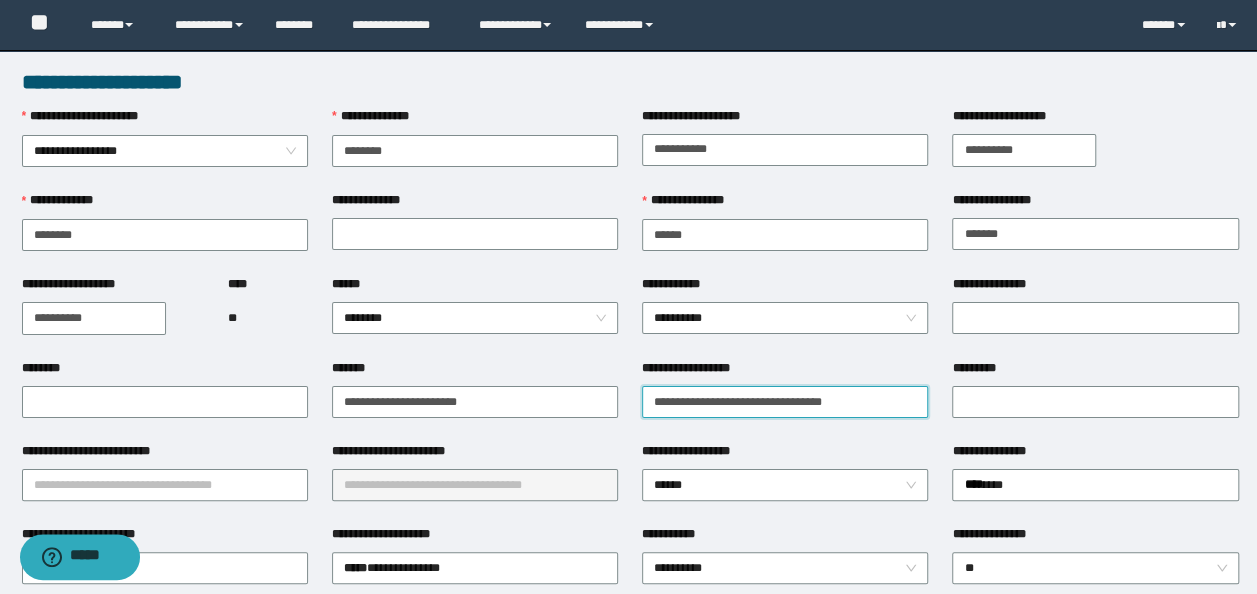 paste on "**********" 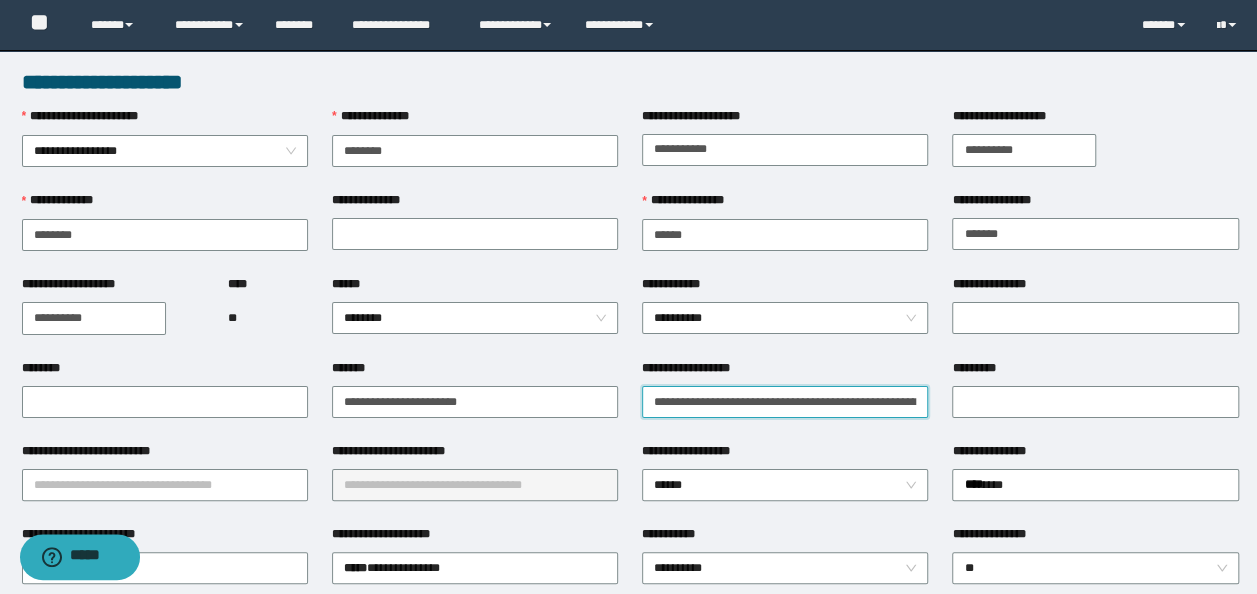 scroll, scrollTop: 0, scrollLeft: 71, axis: horizontal 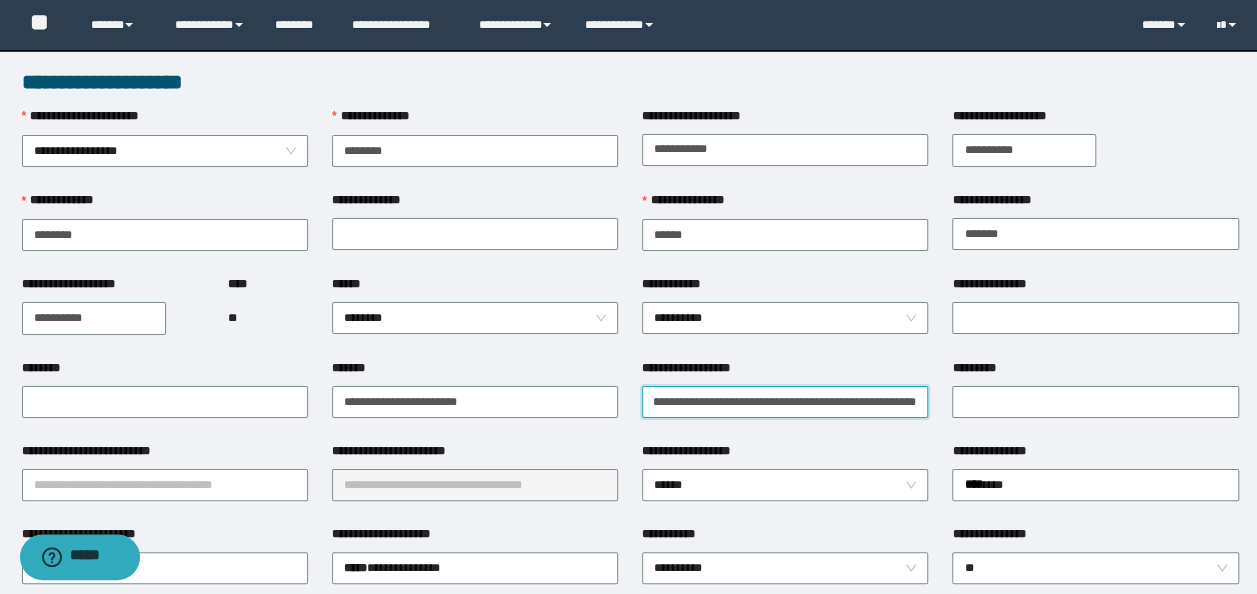 type on "**********" 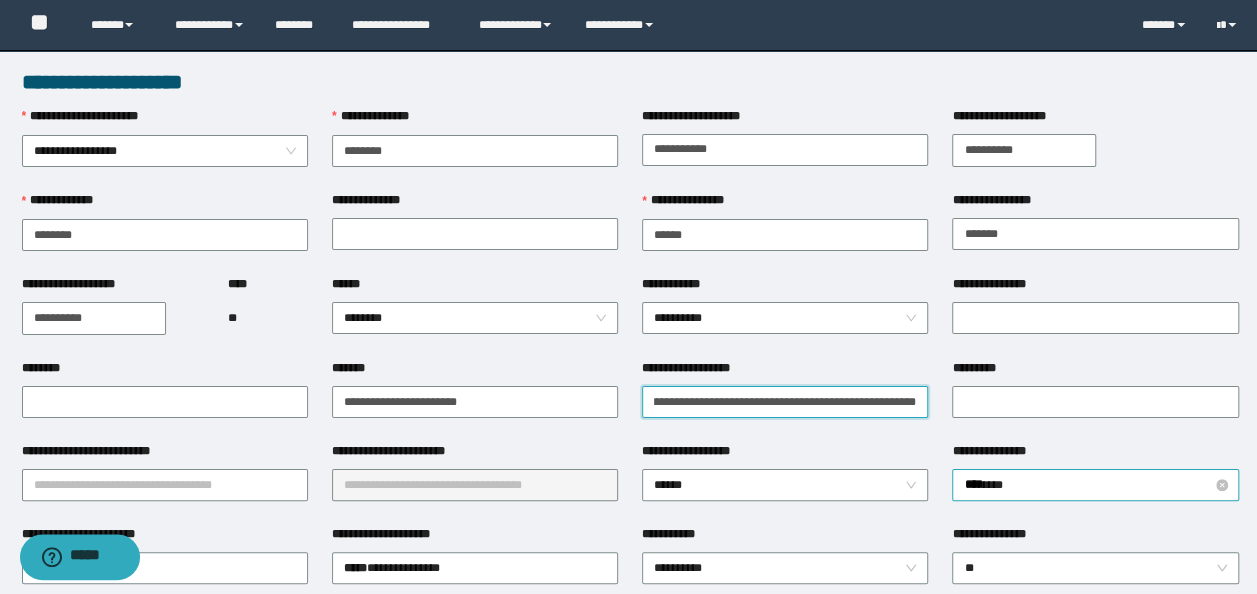 scroll, scrollTop: 0, scrollLeft: 0, axis: both 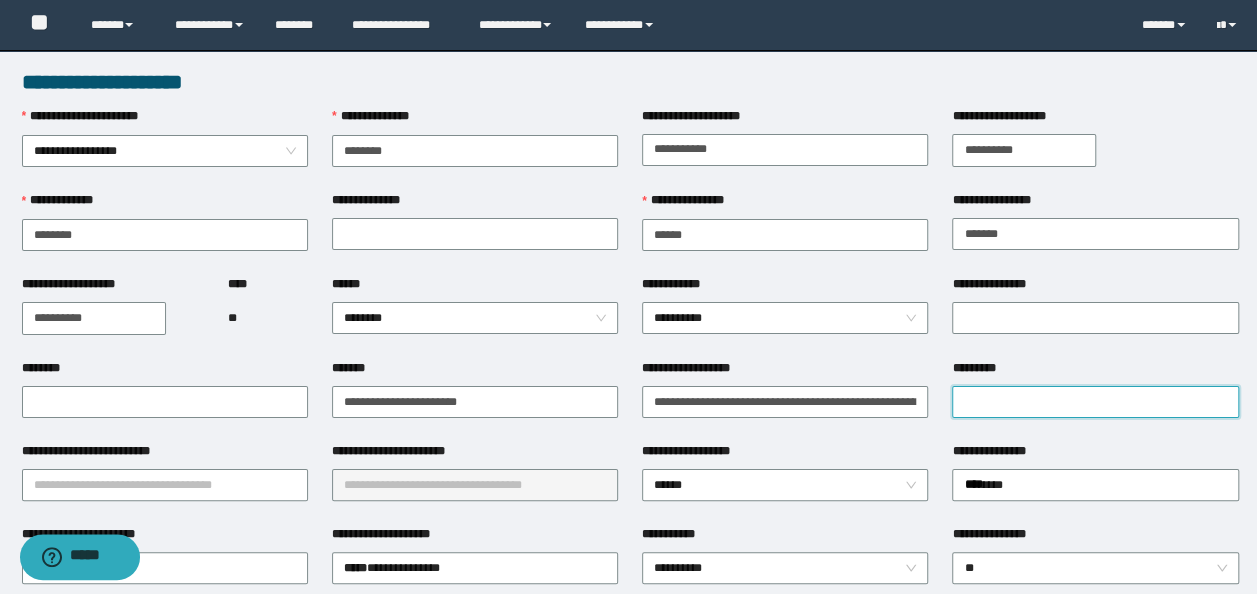 click on "*********" at bounding box center [1095, 402] 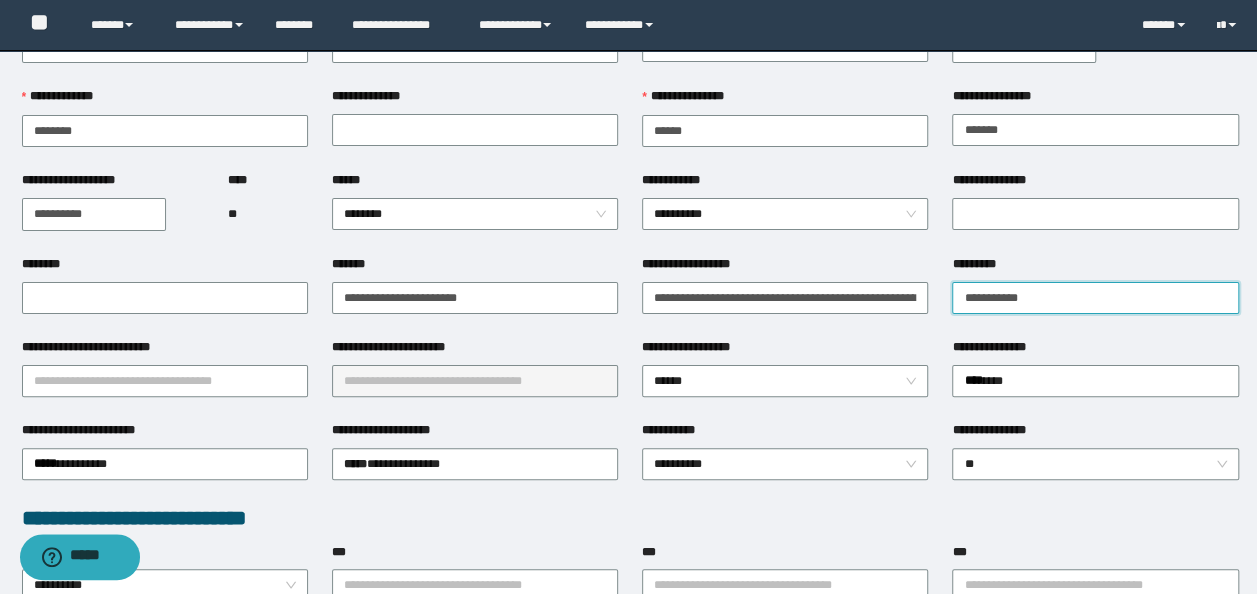 scroll, scrollTop: 200, scrollLeft: 0, axis: vertical 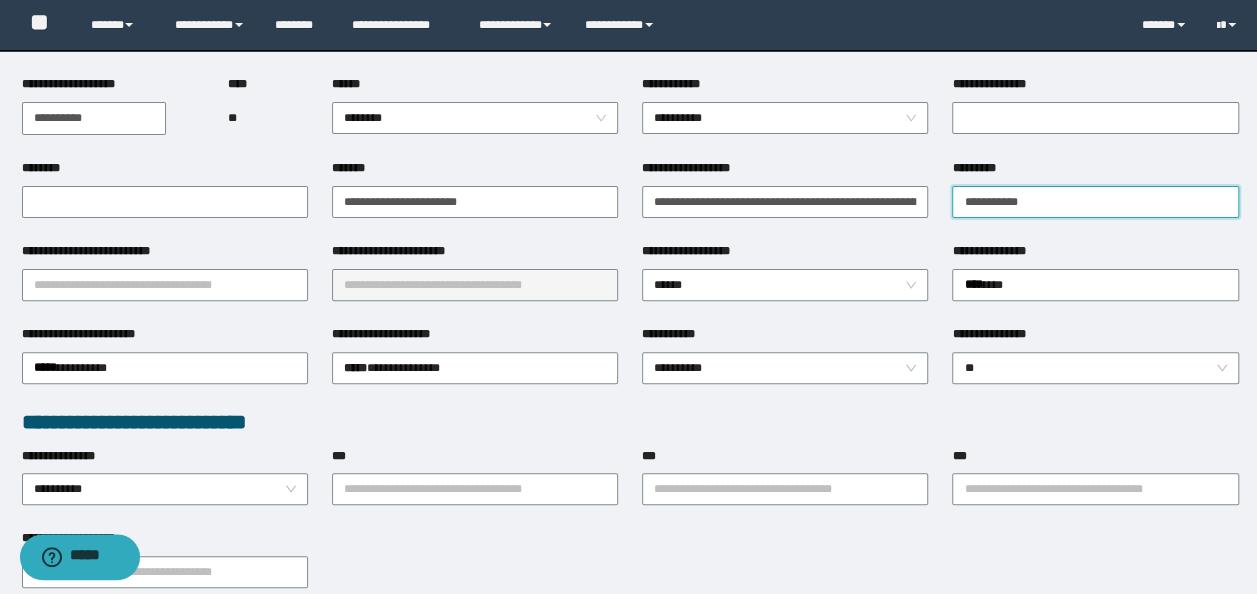 drag, startPoint x: 980, startPoint y: 203, endPoint x: 196, endPoint y: 168, distance: 784.7809 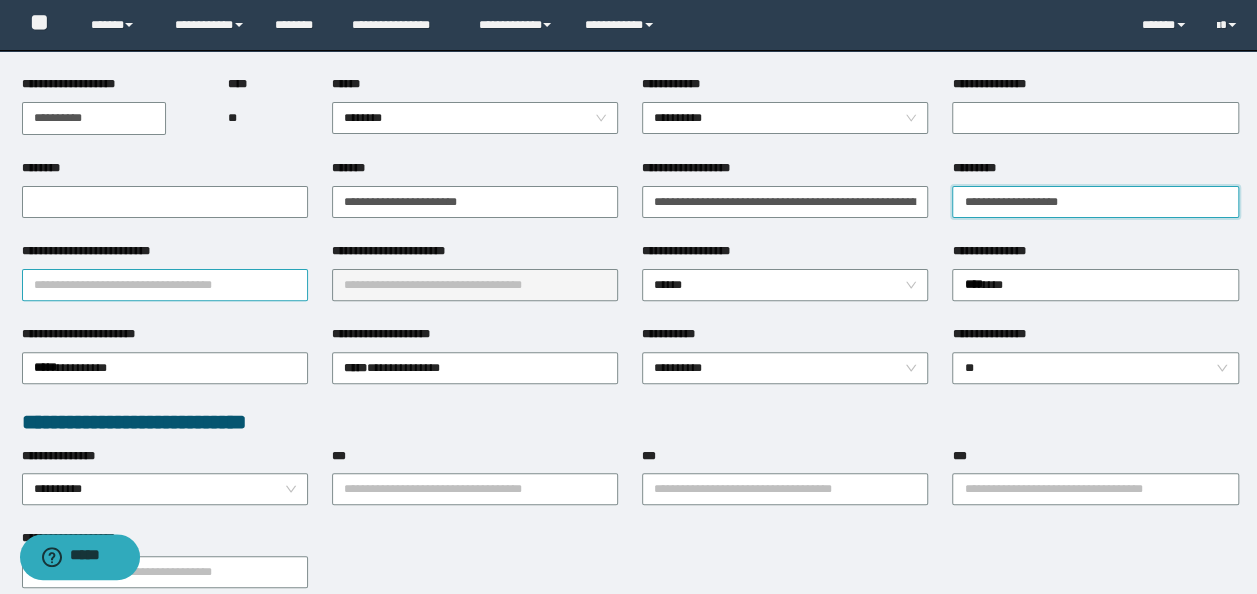 type on "**********" 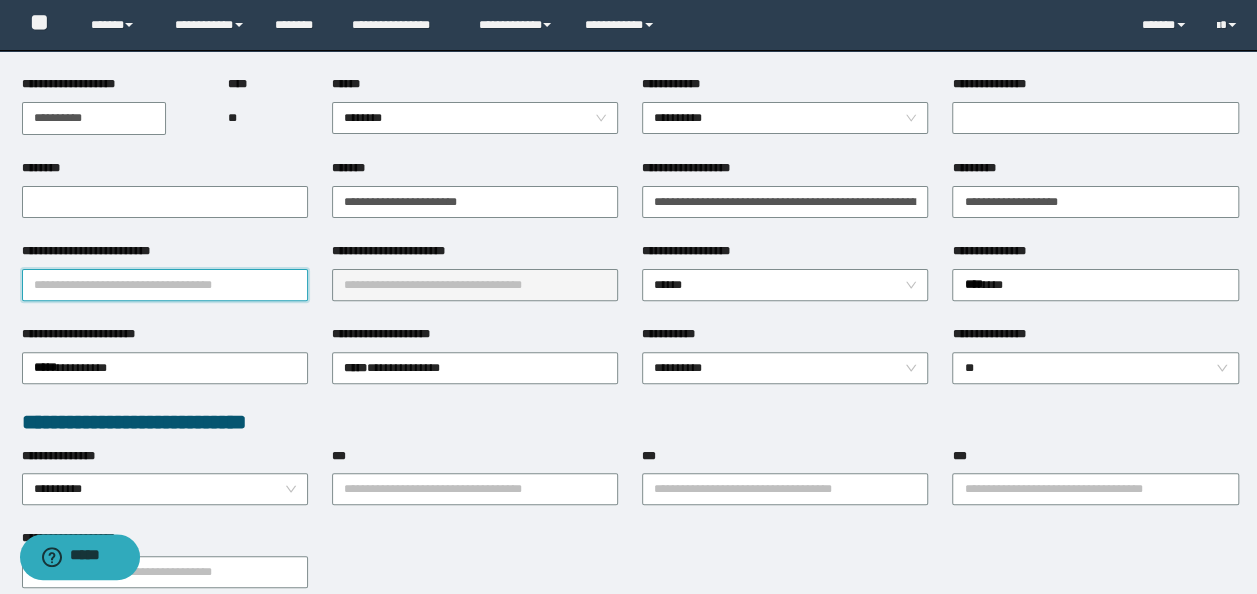 click on "**********" at bounding box center [165, 285] 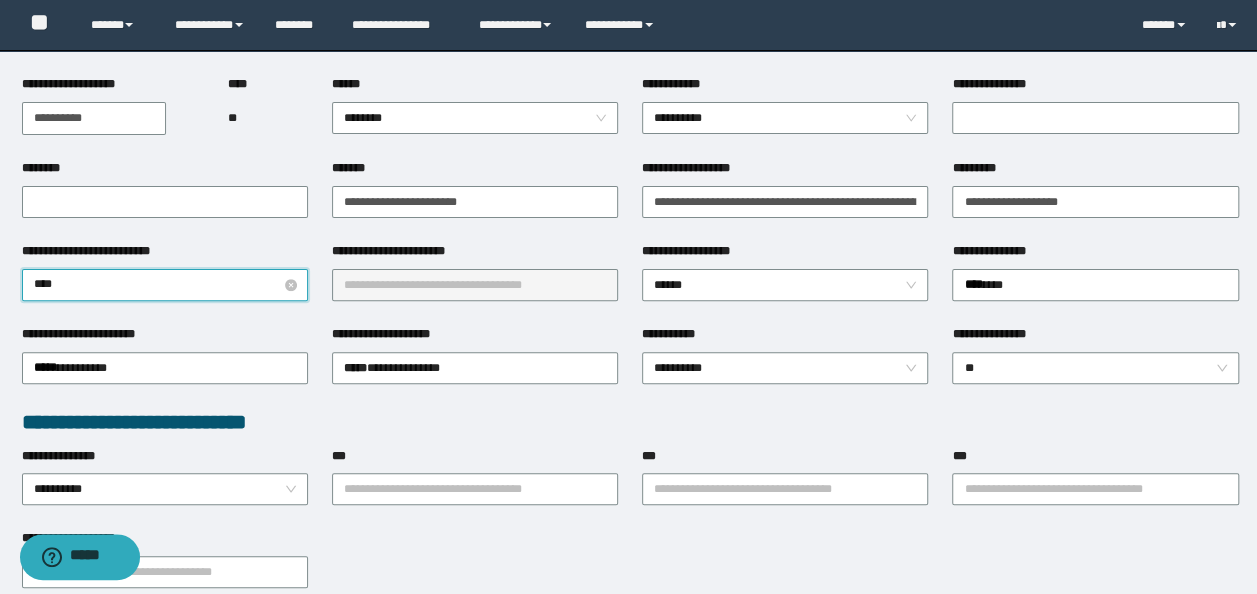 type on "*****" 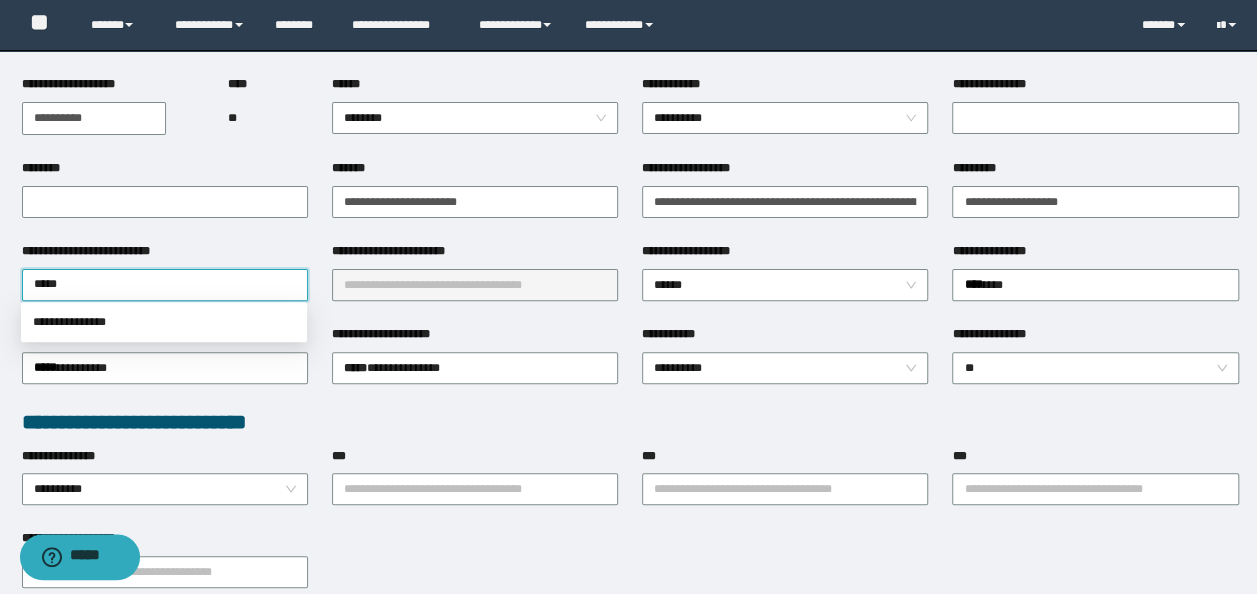 click on "**********" at bounding box center [164, 322] 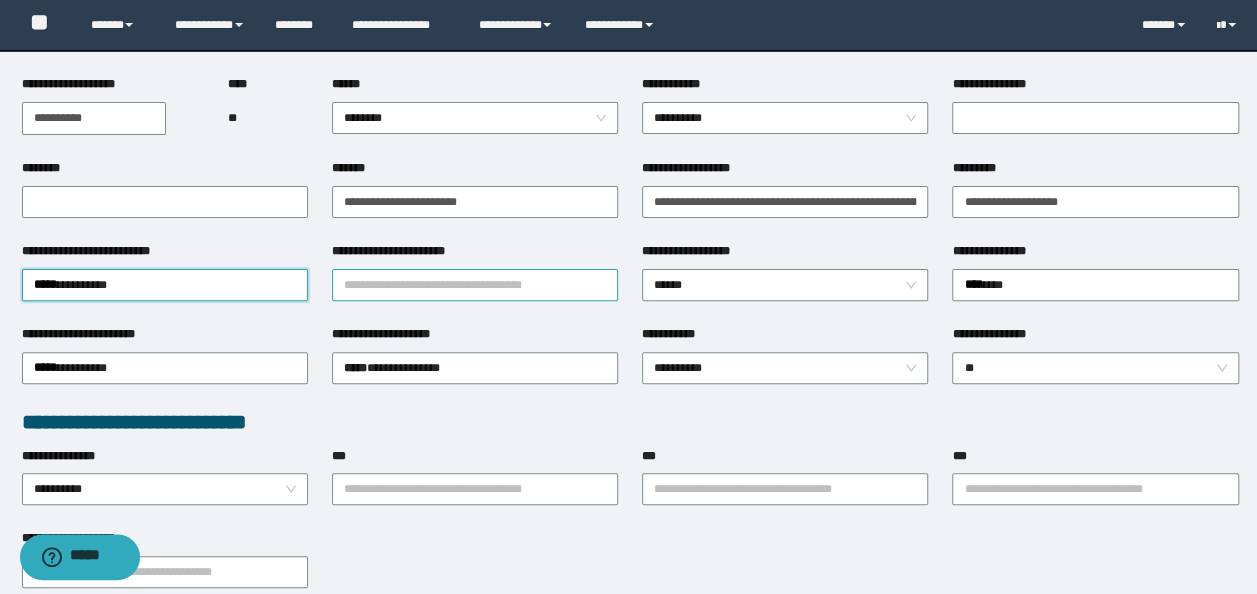 click on "**********" at bounding box center [475, 285] 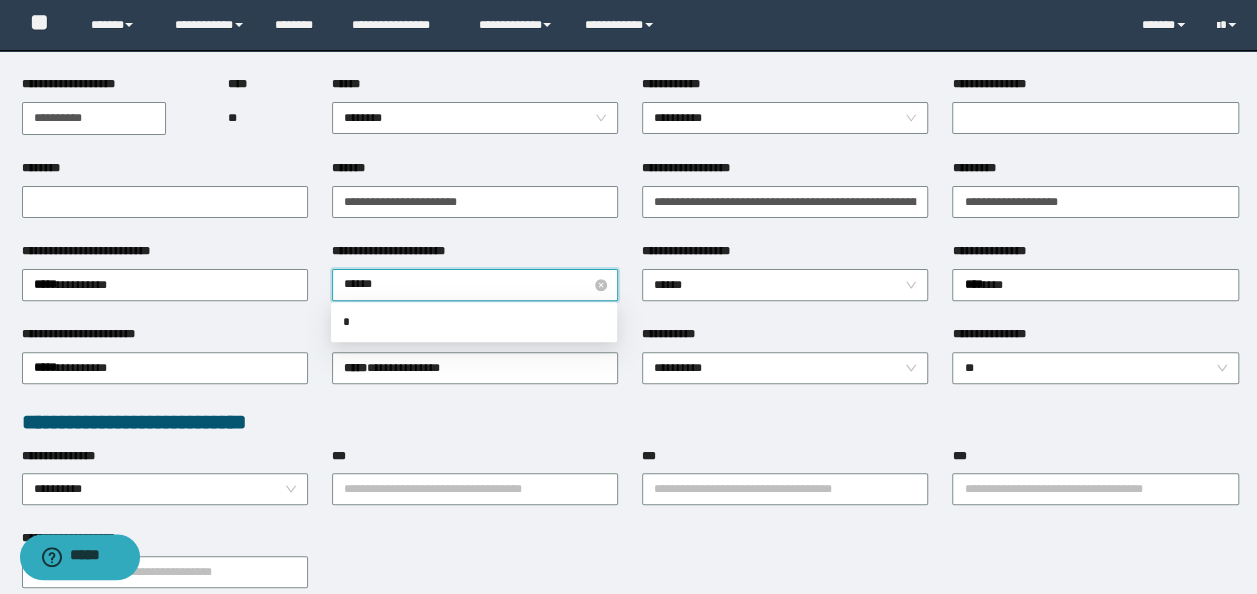 type on "*******" 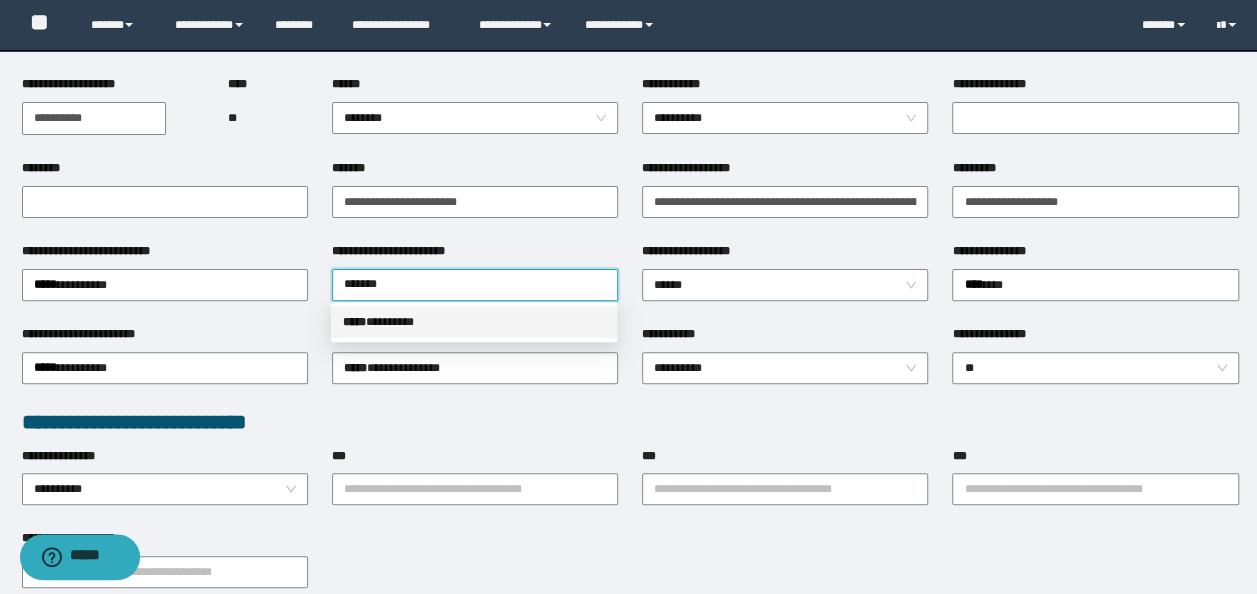 drag, startPoint x: 460, startPoint y: 316, endPoint x: 542, endPoint y: 335, distance: 84.17244 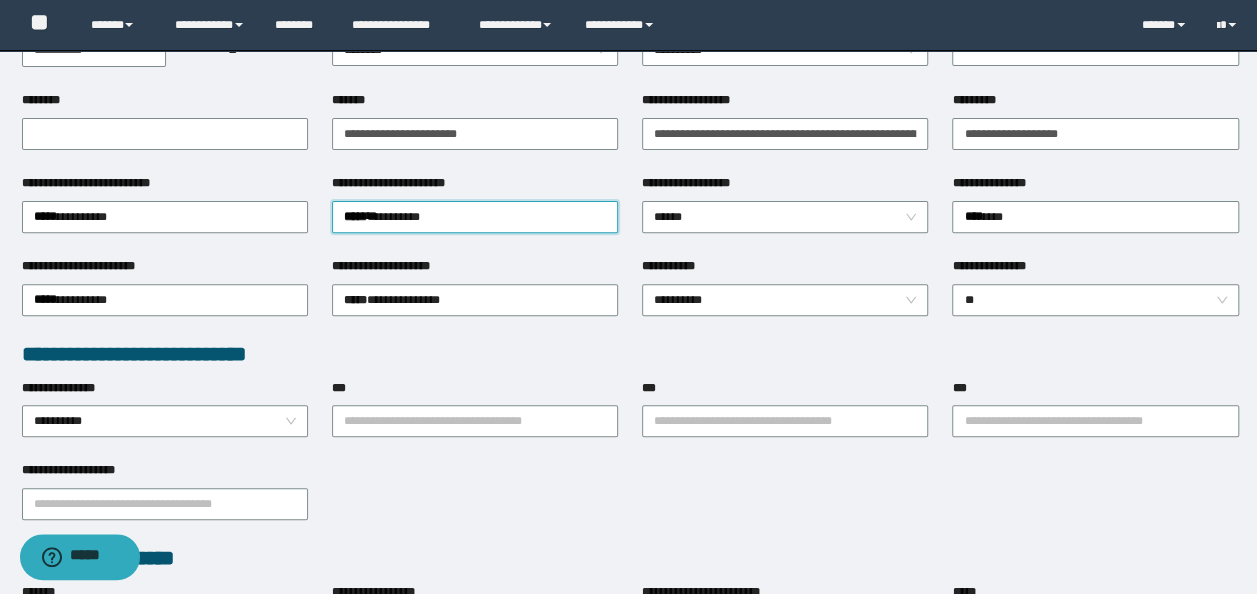 scroll, scrollTop: 300, scrollLeft: 0, axis: vertical 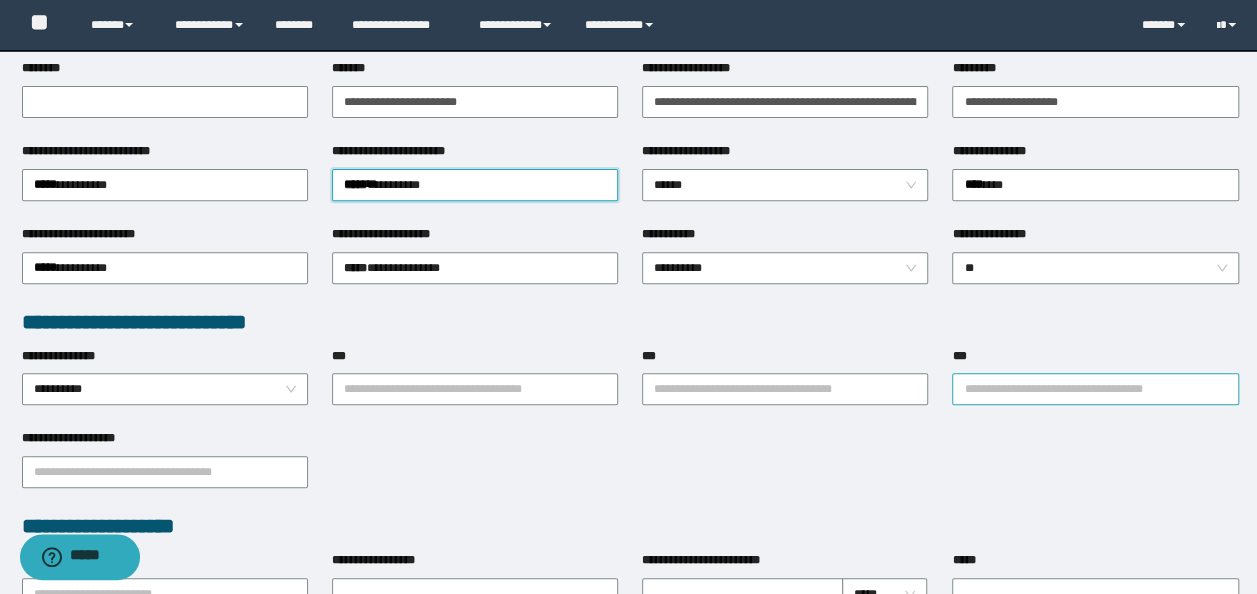 click on "***" at bounding box center [1095, 389] 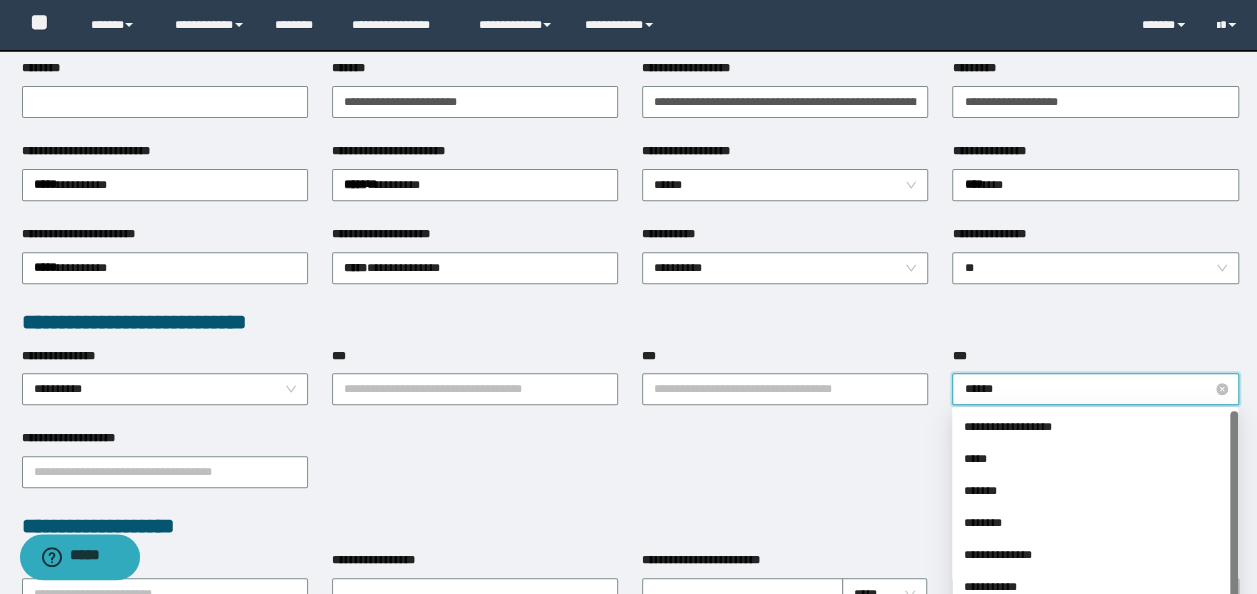 type on "*******" 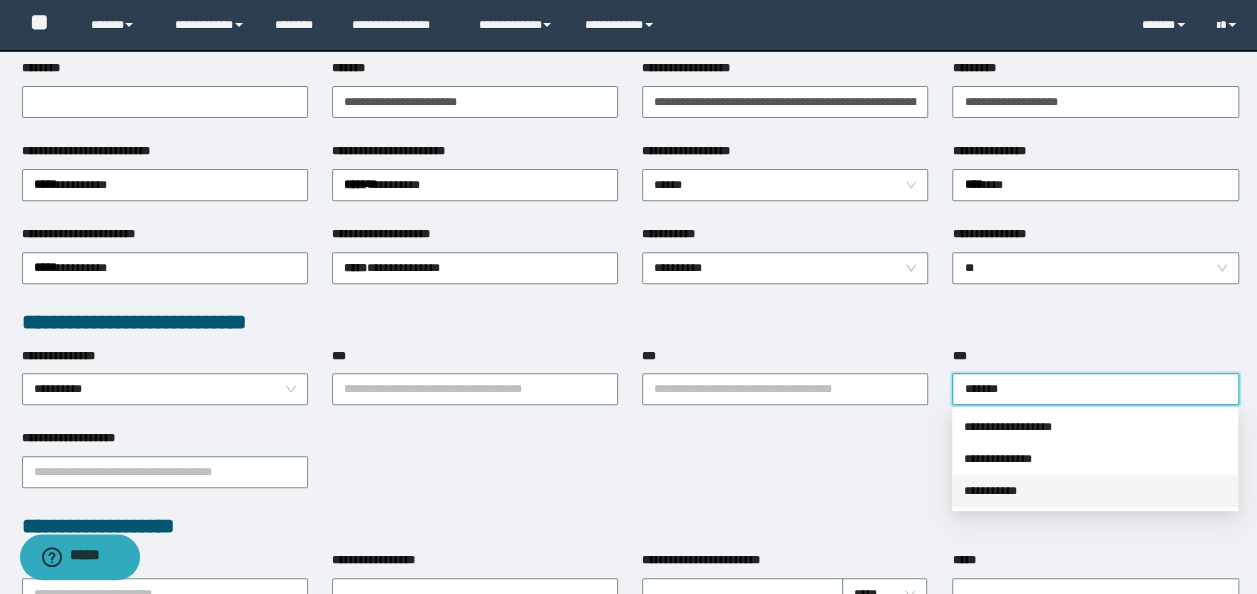 click on "**********" at bounding box center (1095, 491) 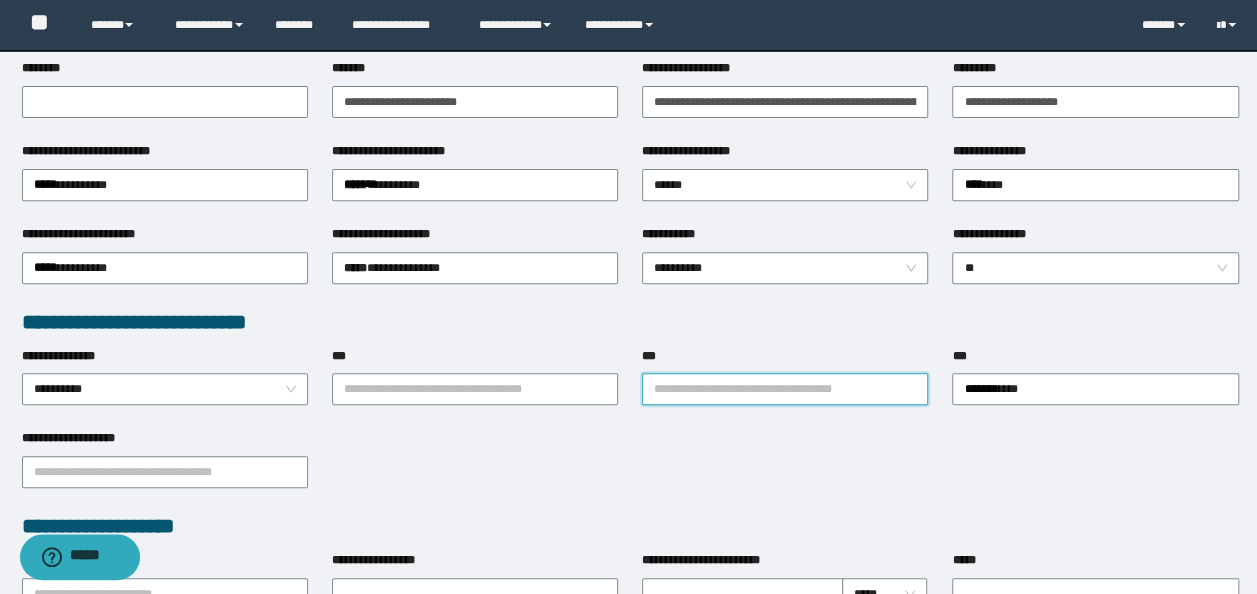 click on "***" at bounding box center (785, 389) 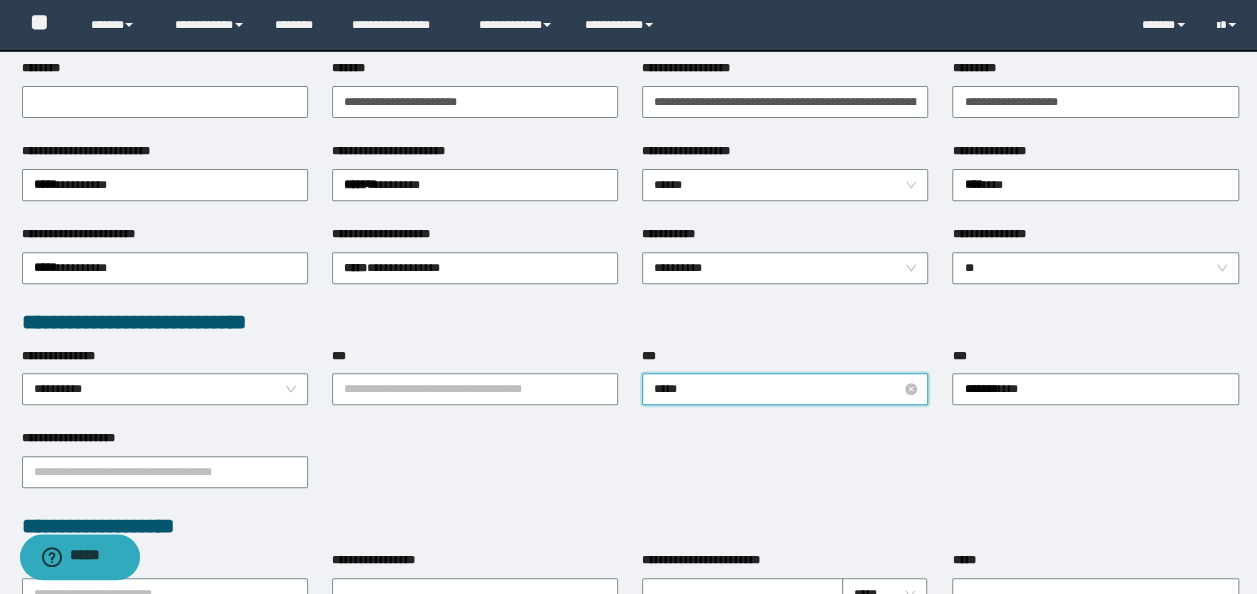 type on "******" 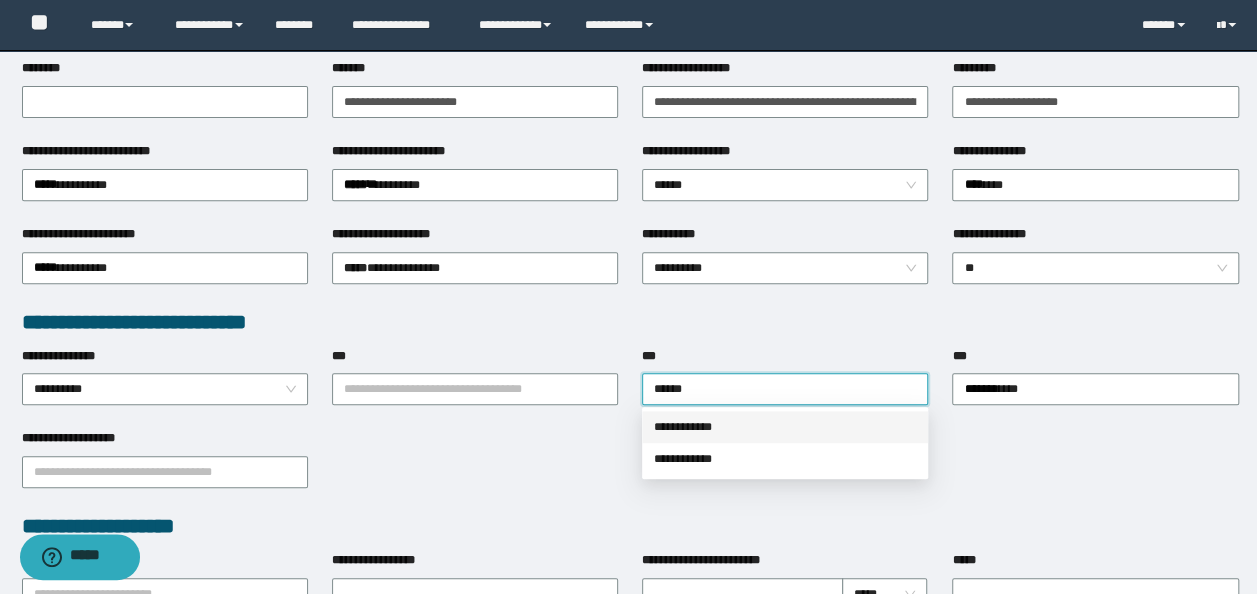 drag, startPoint x: 707, startPoint y: 432, endPoint x: 687, endPoint y: 427, distance: 20.615528 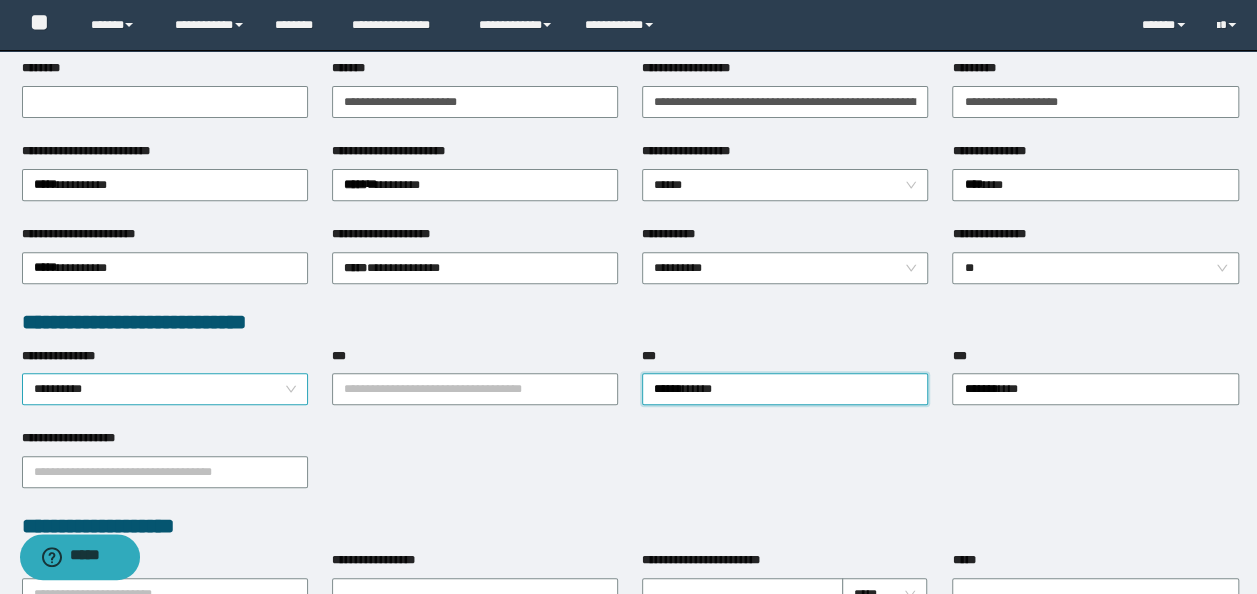 click on "**********" at bounding box center [165, 389] 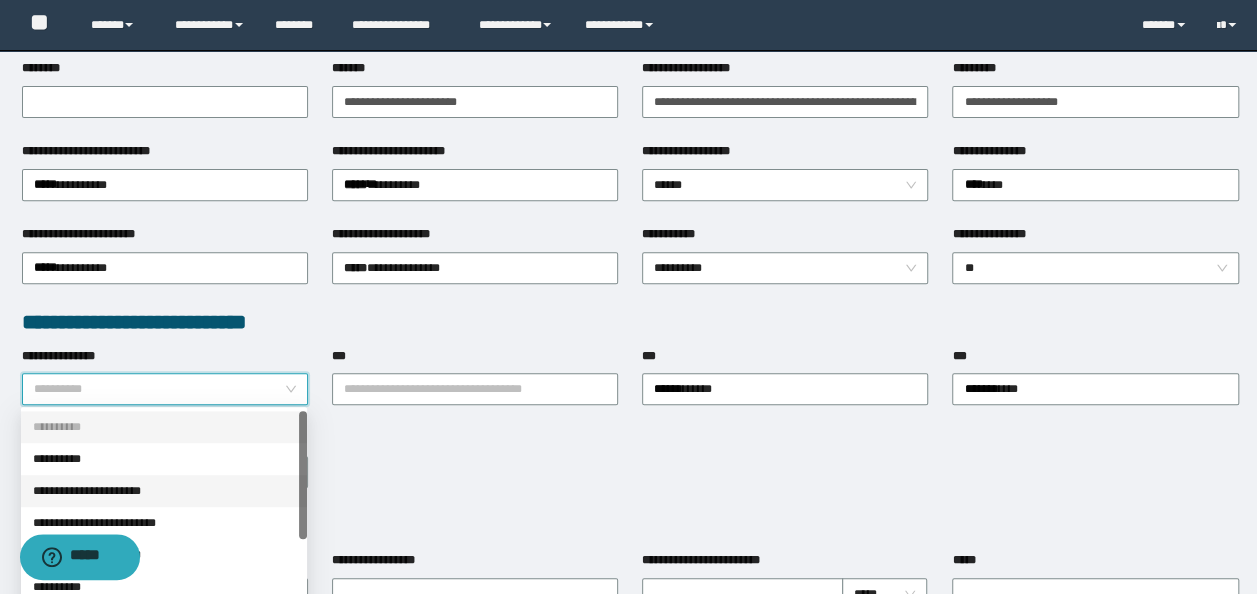 click on "**********" at bounding box center [164, 491] 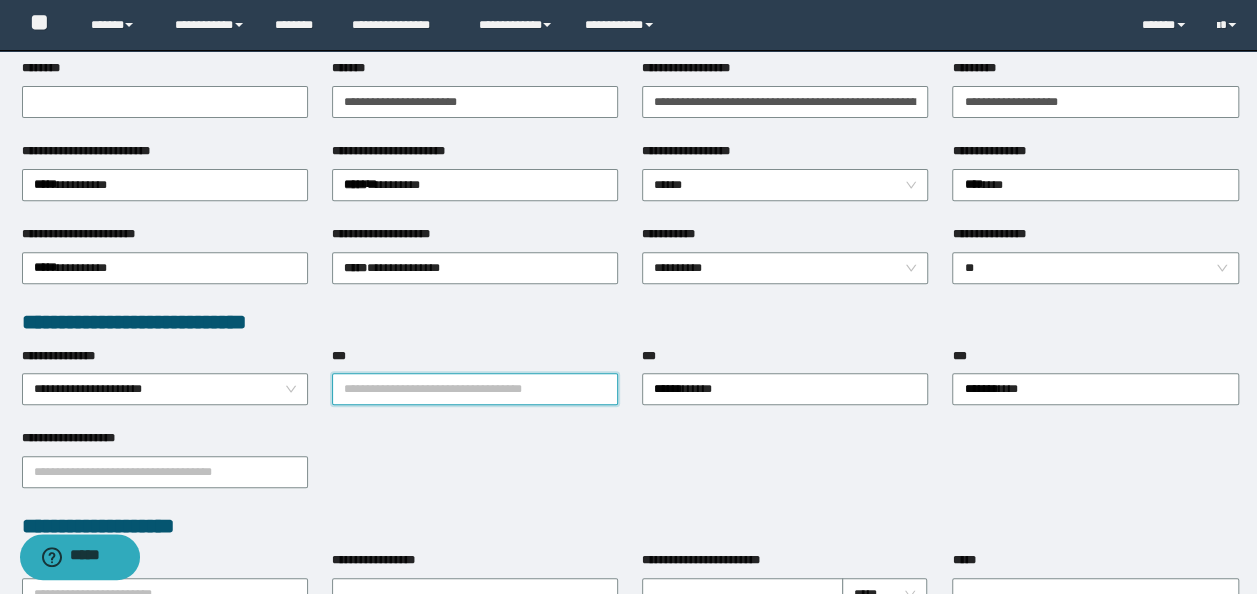 click on "***" at bounding box center [475, 389] 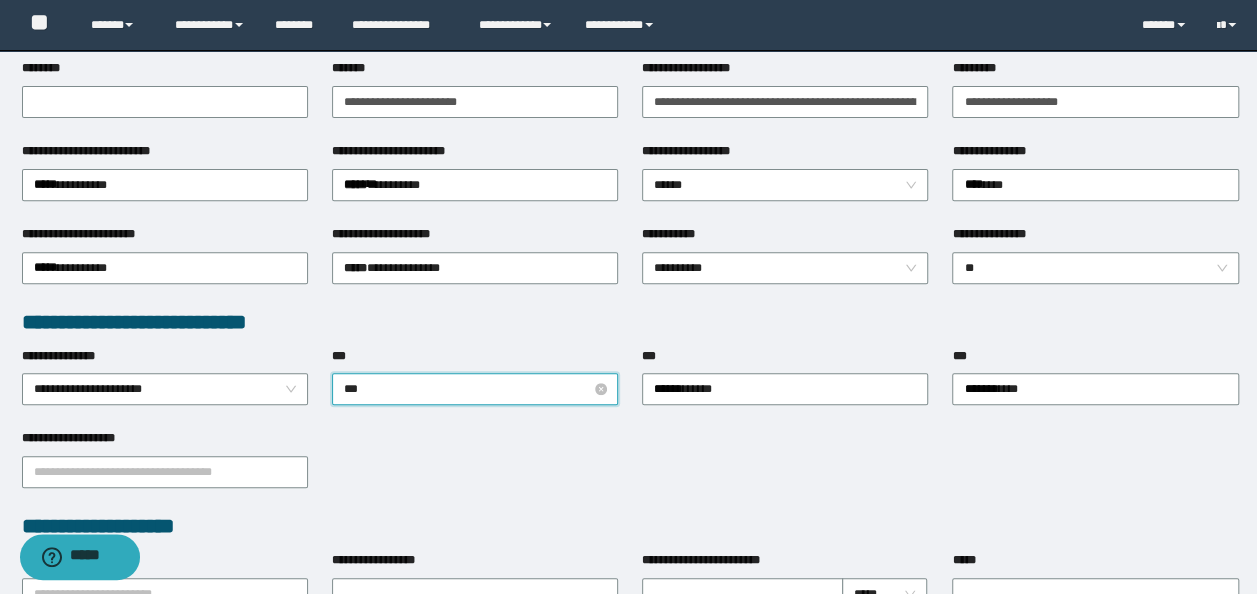 type on "****" 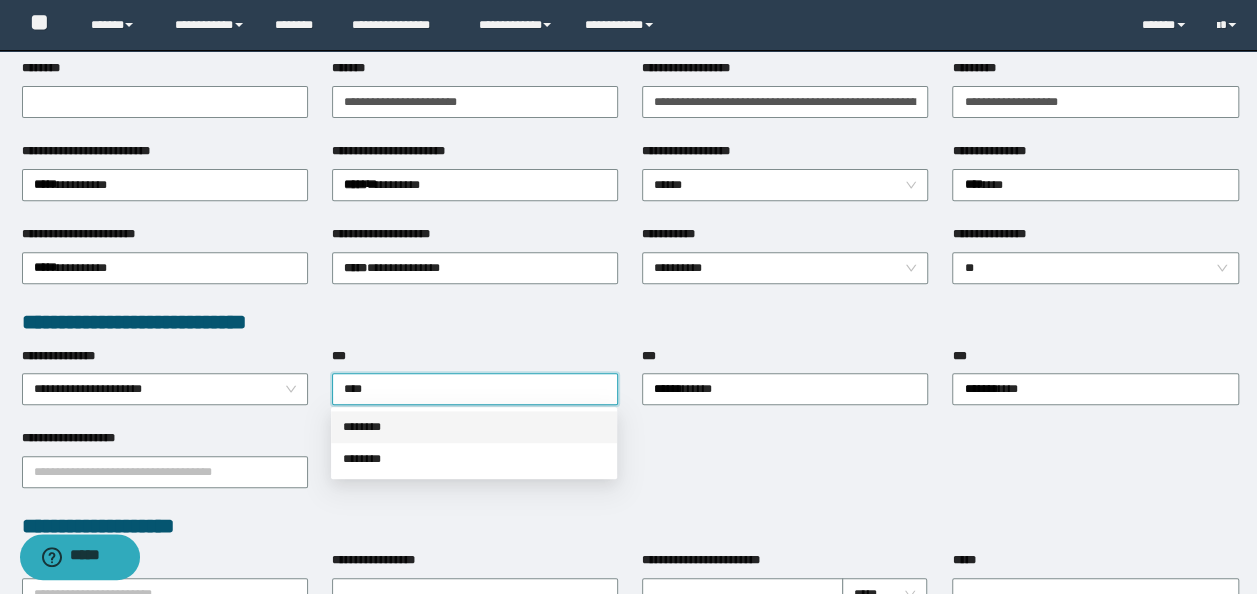click on "********" at bounding box center (474, 427) 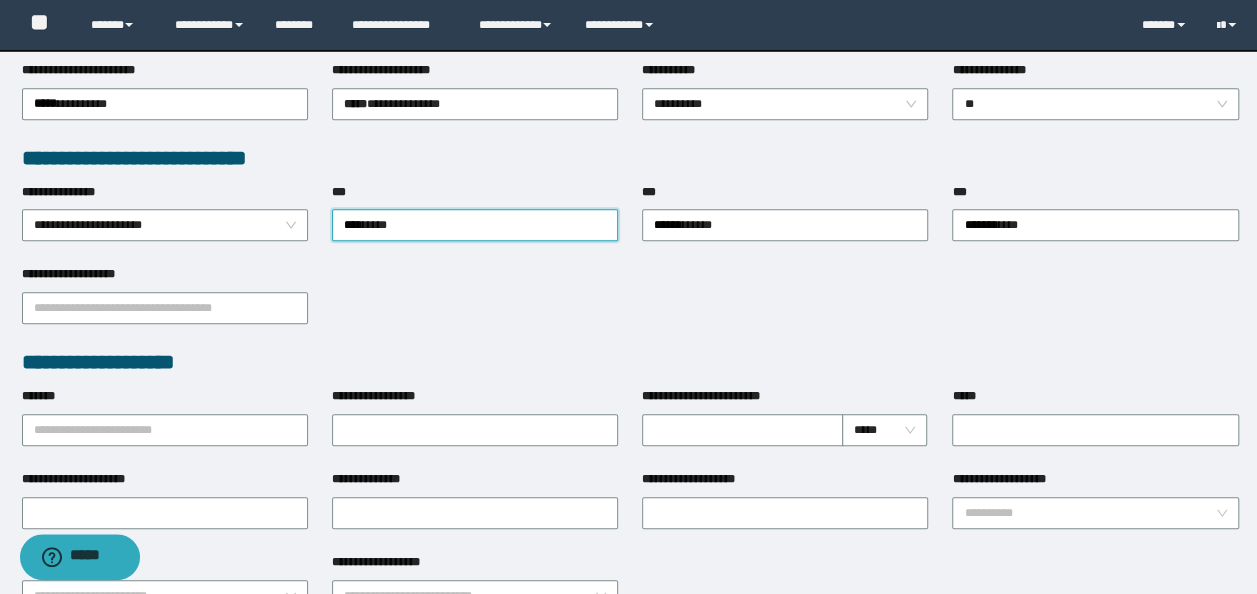 scroll, scrollTop: 600, scrollLeft: 0, axis: vertical 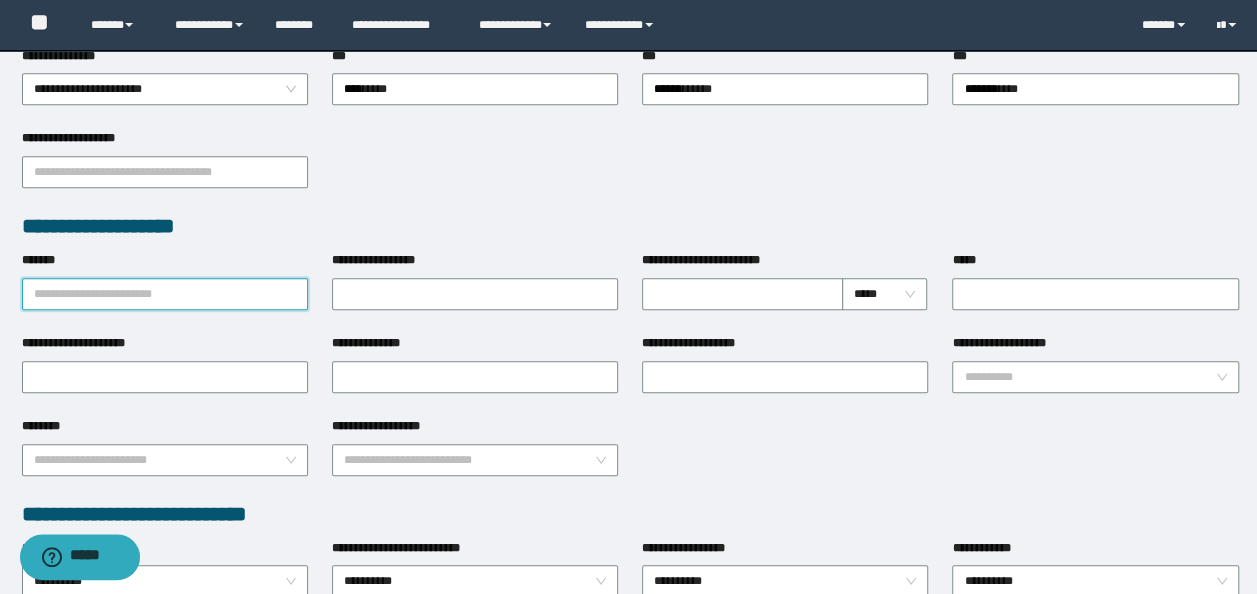 click on "*******" at bounding box center (165, 294) 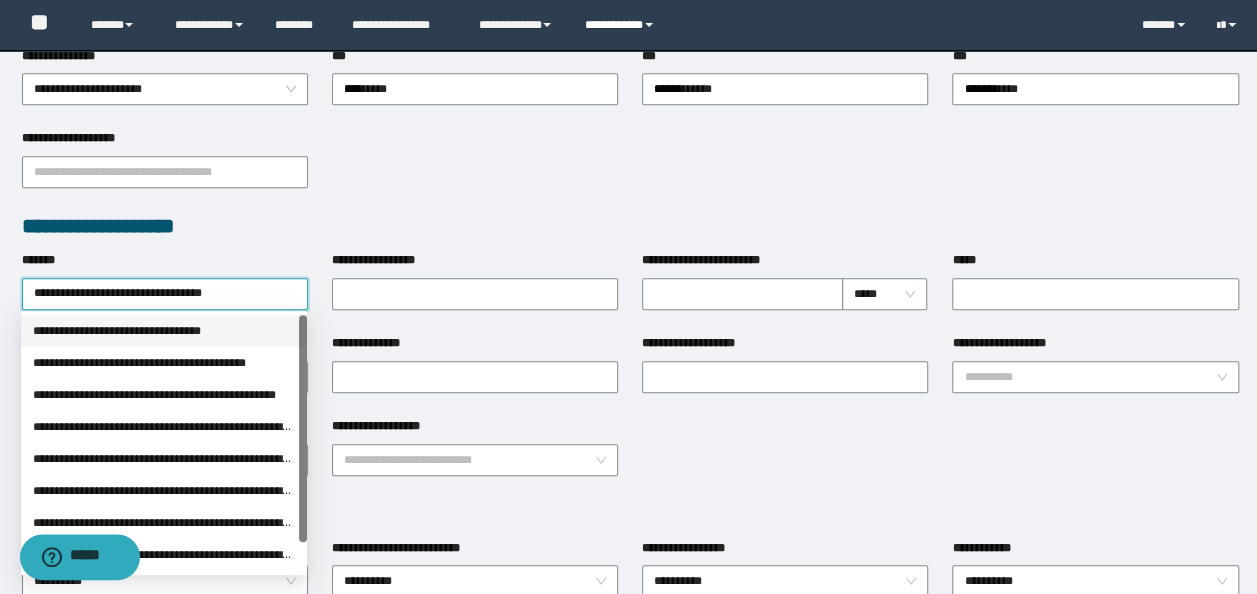 type on "**********" 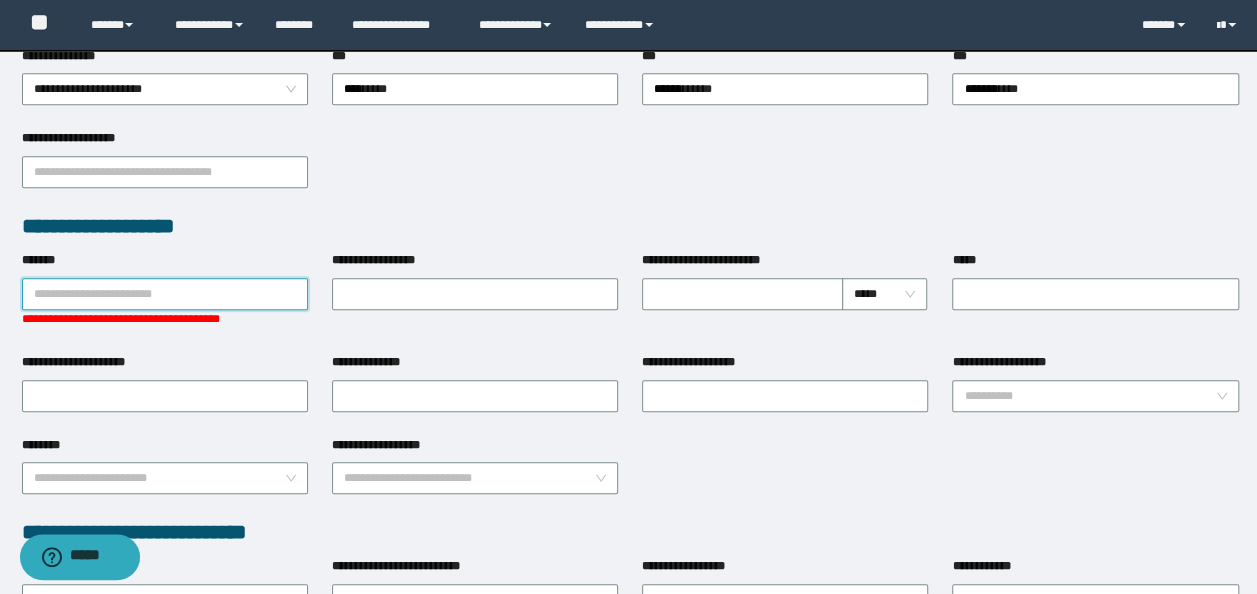 paste on "**********" 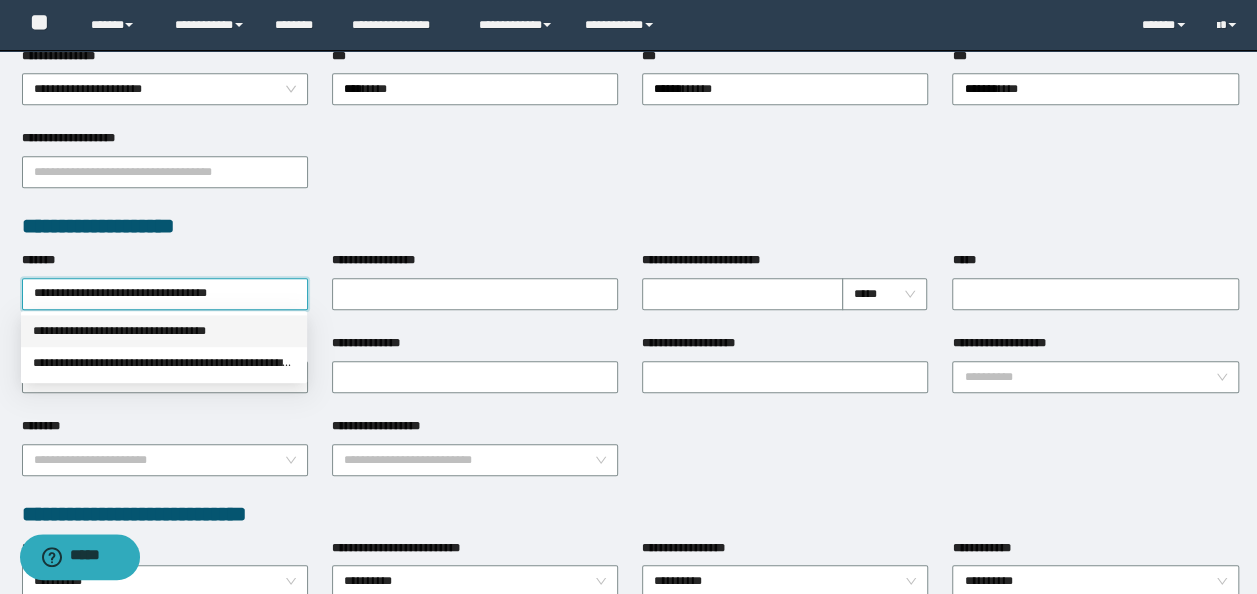 click on "**********" at bounding box center [164, 331] 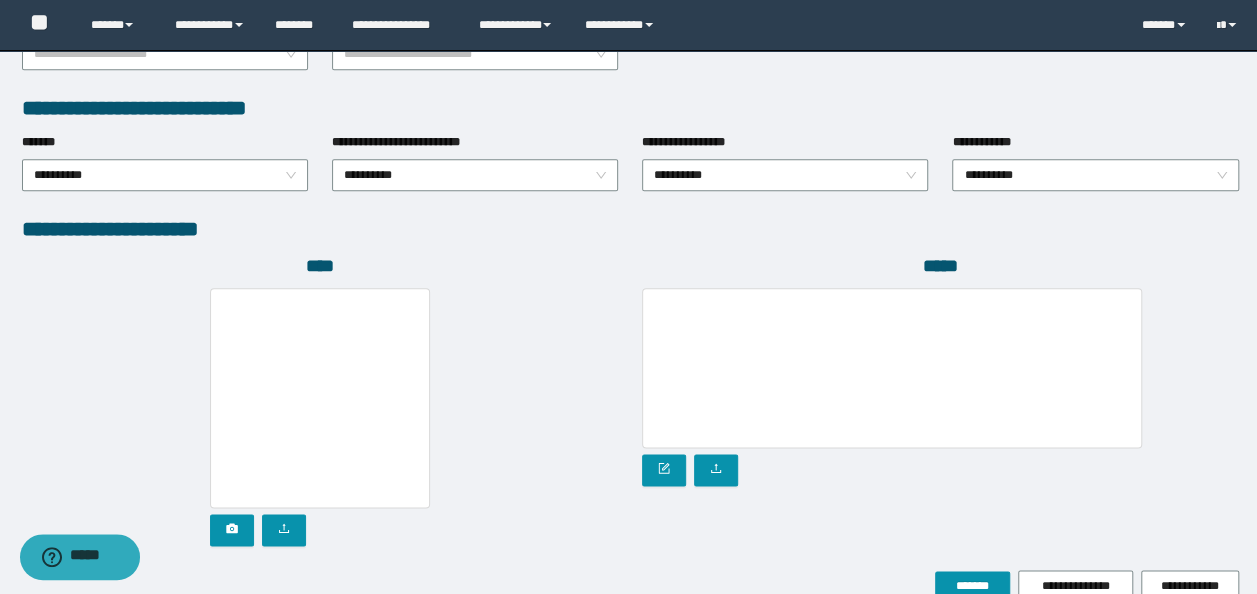 scroll, scrollTop: 1108, scrollLeft: 0, axis: vertical 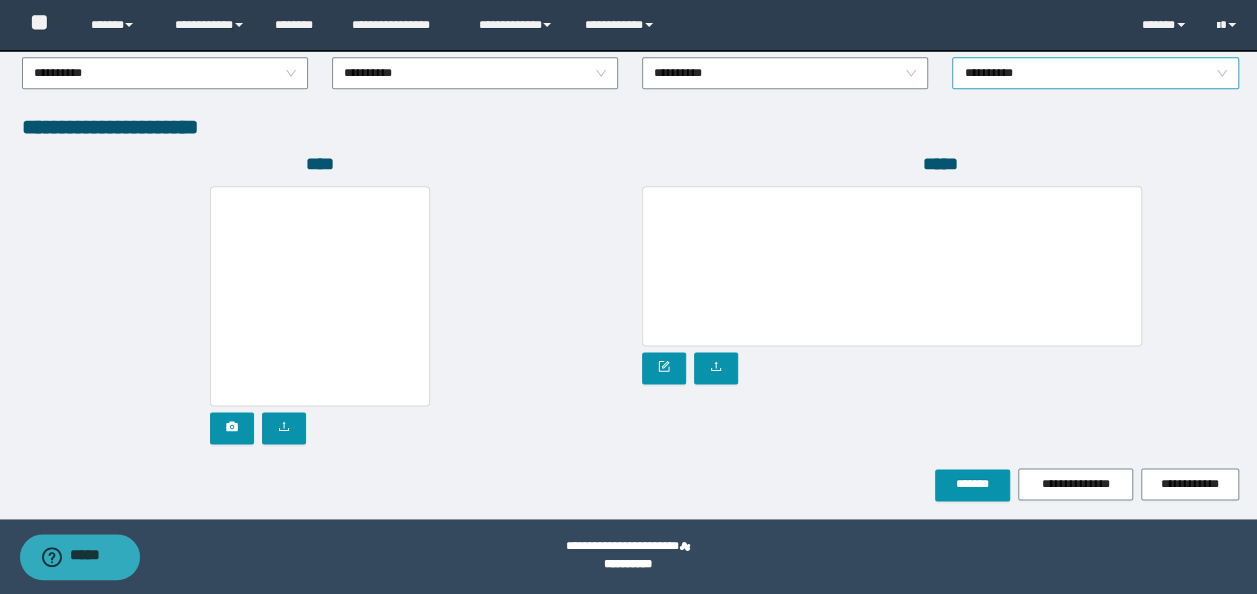 click on "**********" at bounding box center (1095, 73) 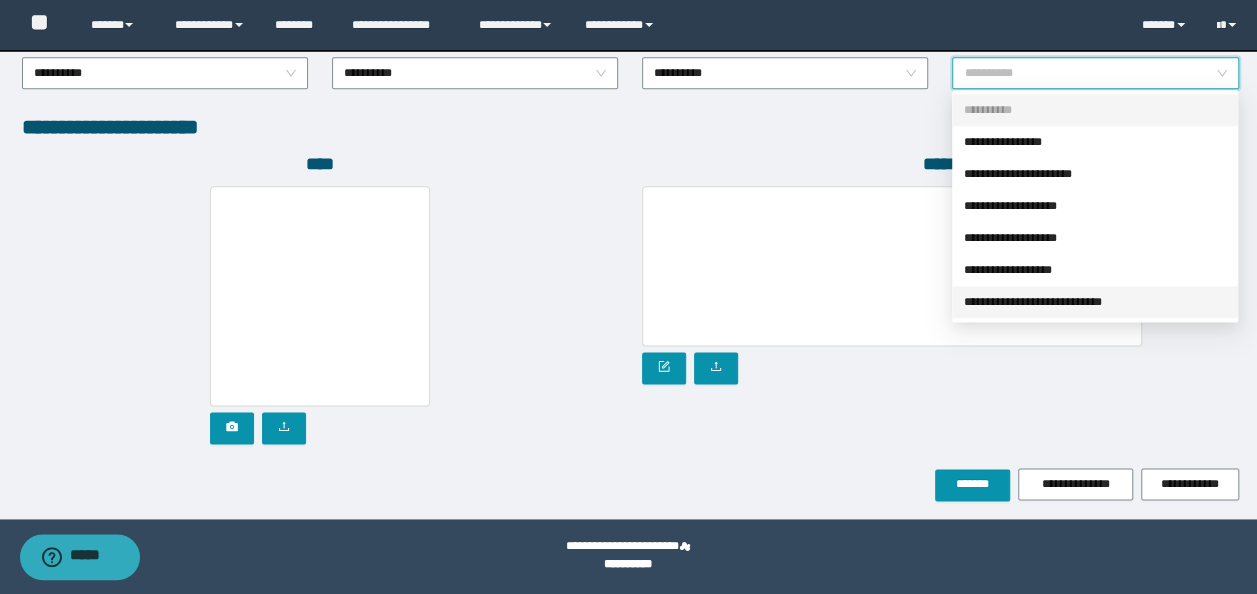 click on "**********" at bounding box center [1095, 302] 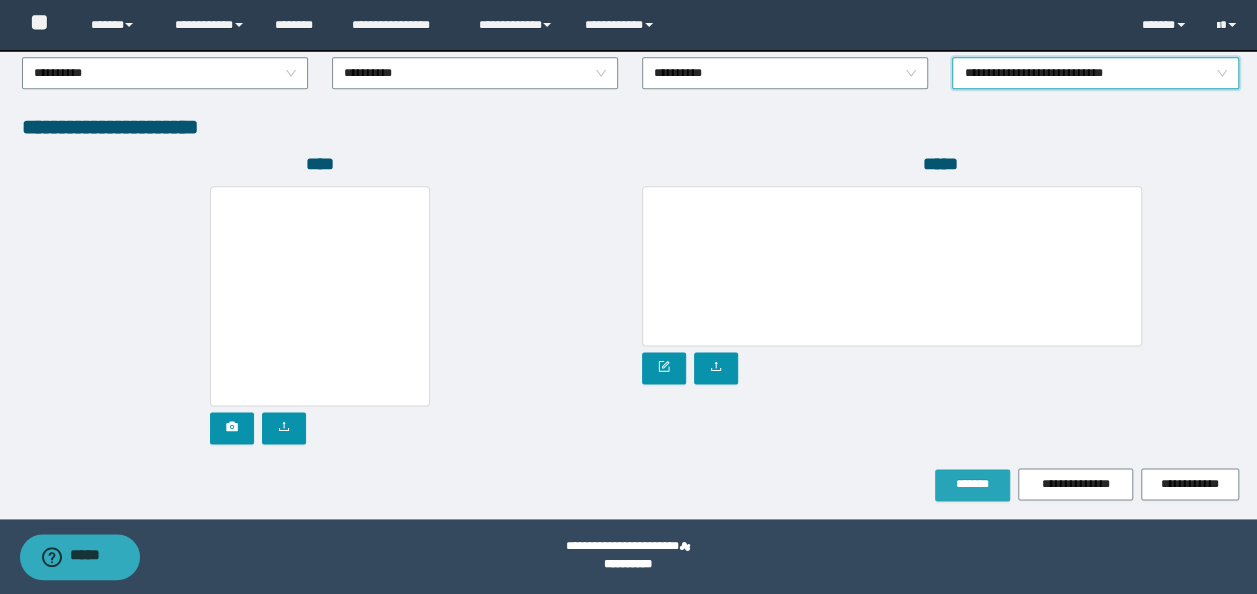 click on "*******" at bounding box center [972, 484] 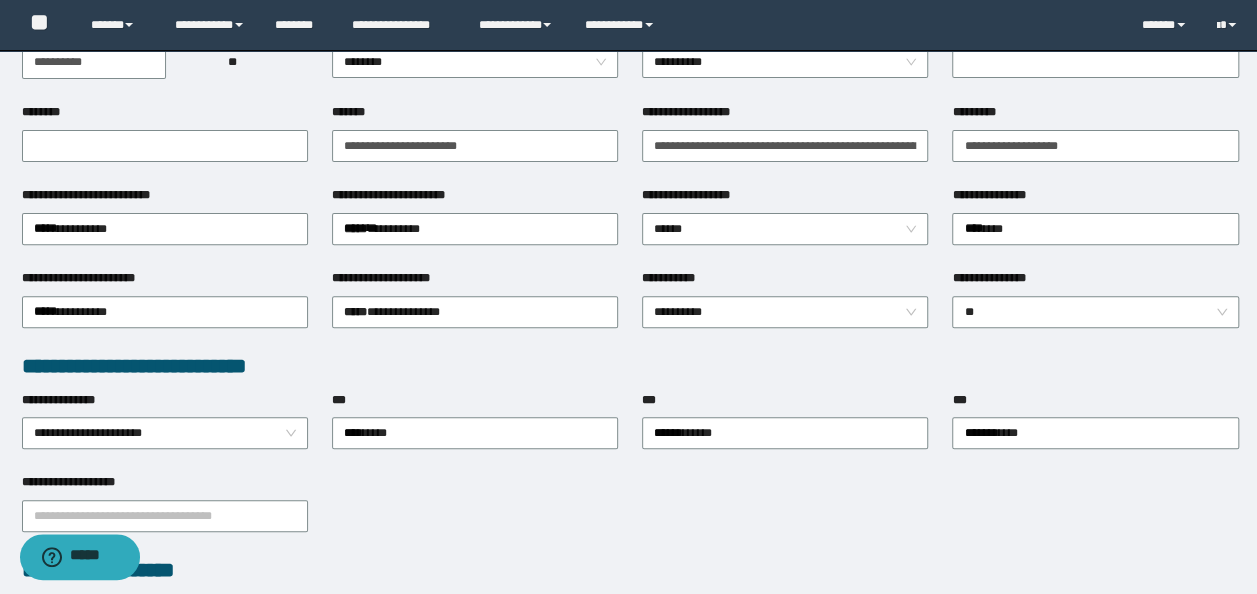 scroll, scrollTop: 8, scrollLeft: 0, axis: vertical 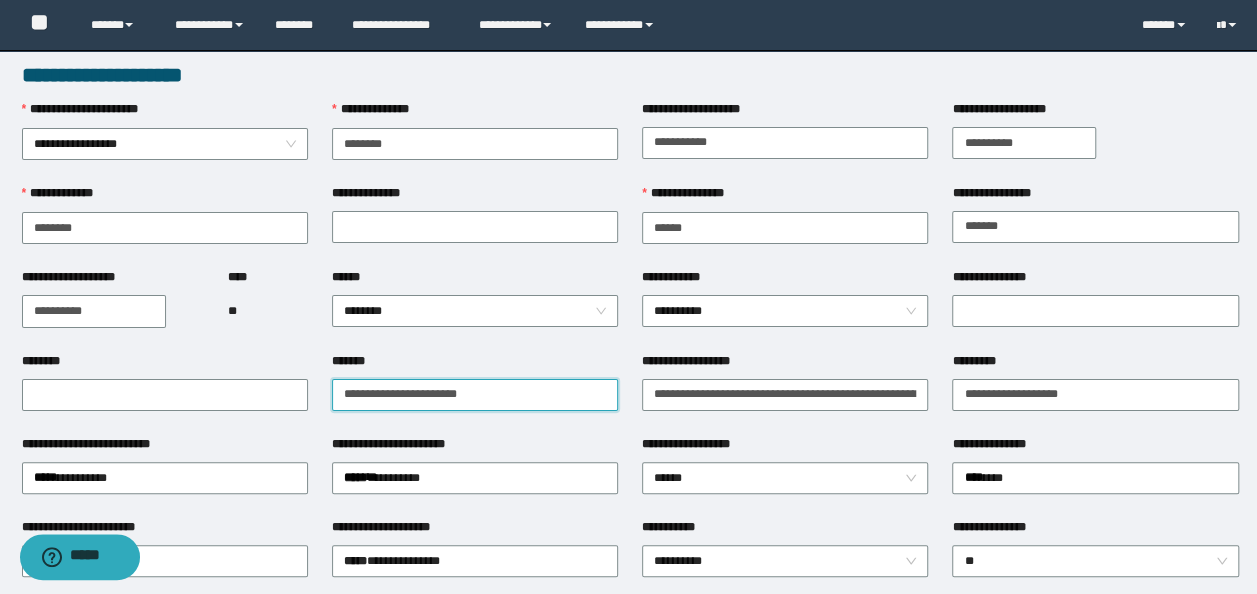 drag, startPoint x: 486, startPoint y: 396, endPoint x: -4, endPoint y: 306, distance: 498.19675 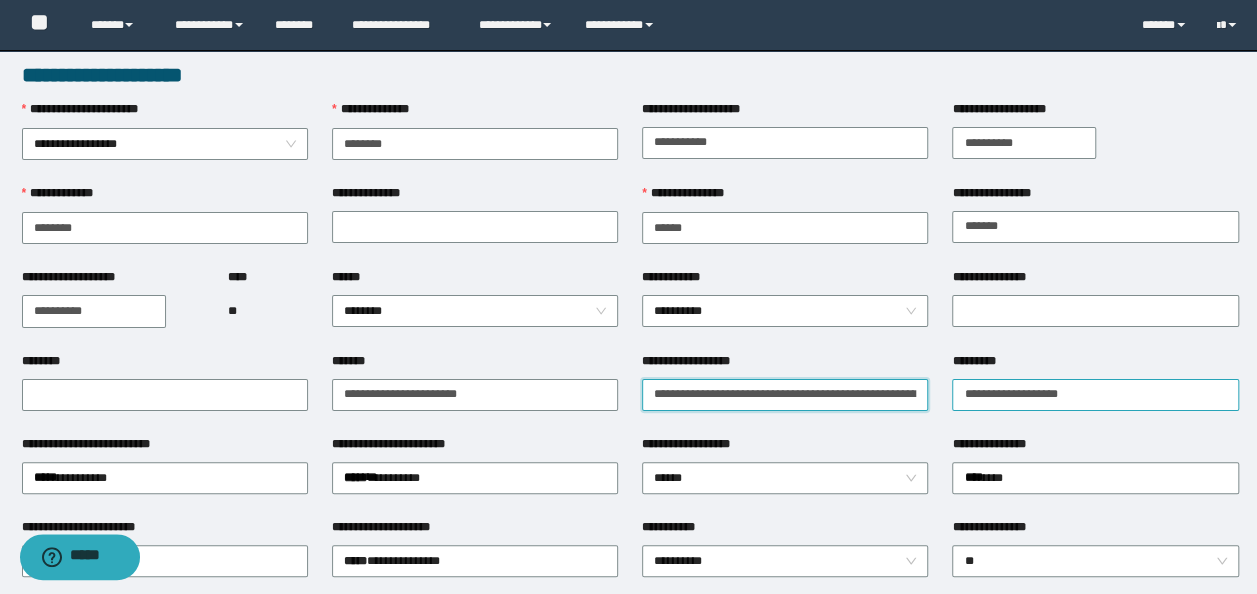 scroll, scrollTop: 0, scrollLeft: 71, axis: horizontal 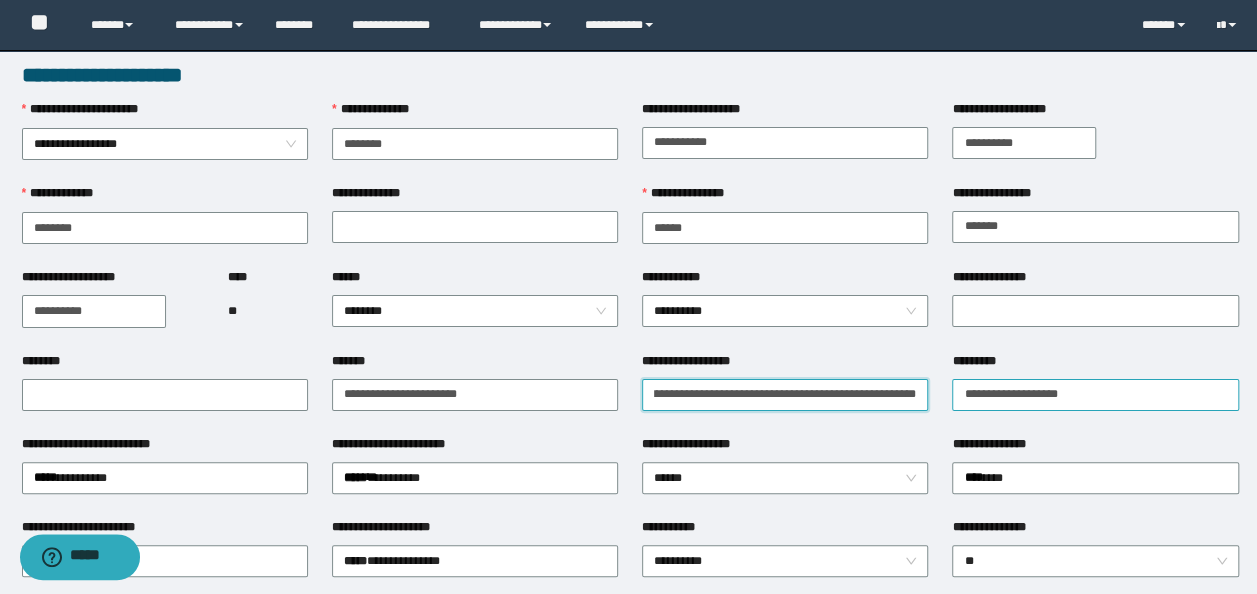 drag, startPoint x: 648, startPoint y: 400, endPoint x: 1030, endPoint y: 395, distance: 382.0327 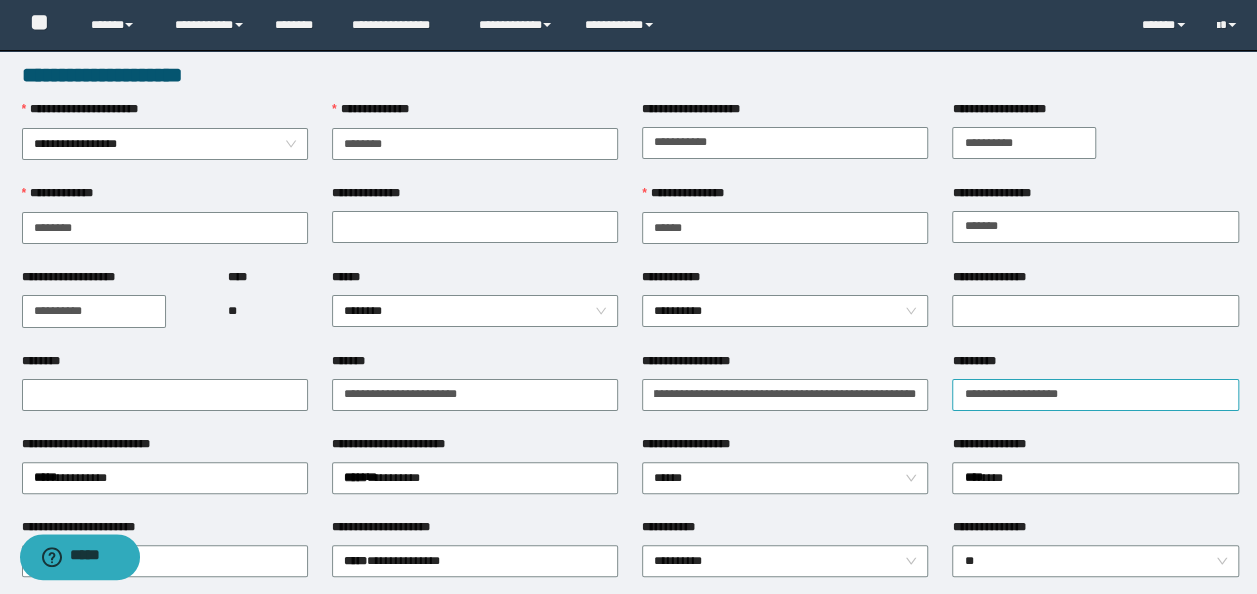 scroll, scrollTop: 0, scrollLeft: 0, axis: both 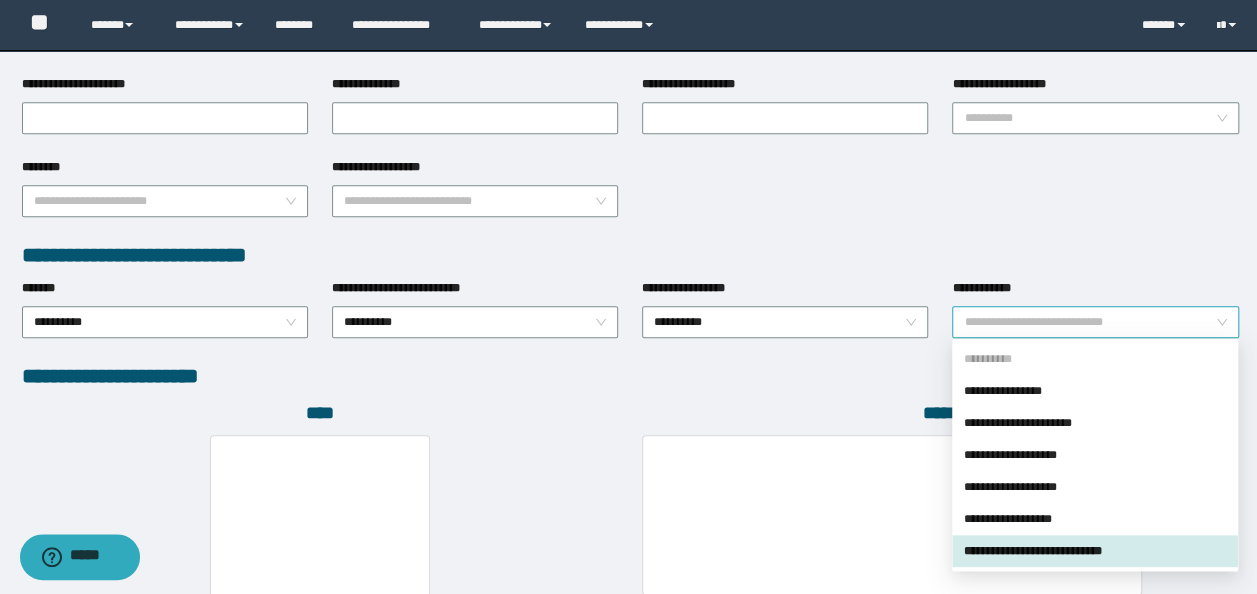 click on "**********" at bounding box center (1095, 322) 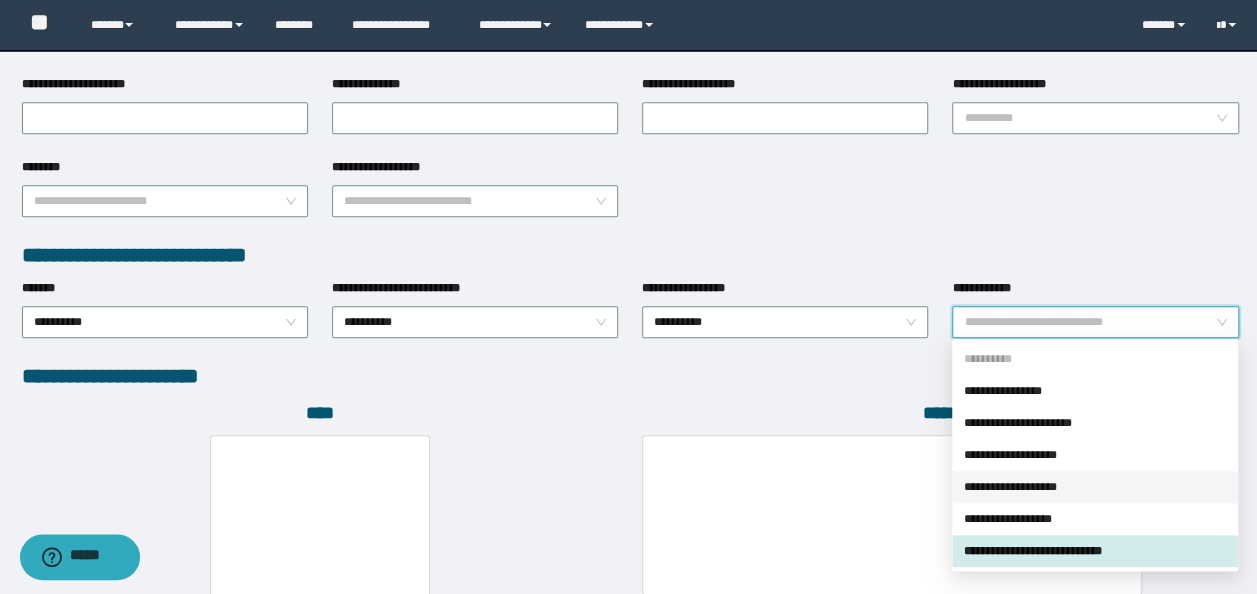 click on "**********" at bounding box center [1095, 487] 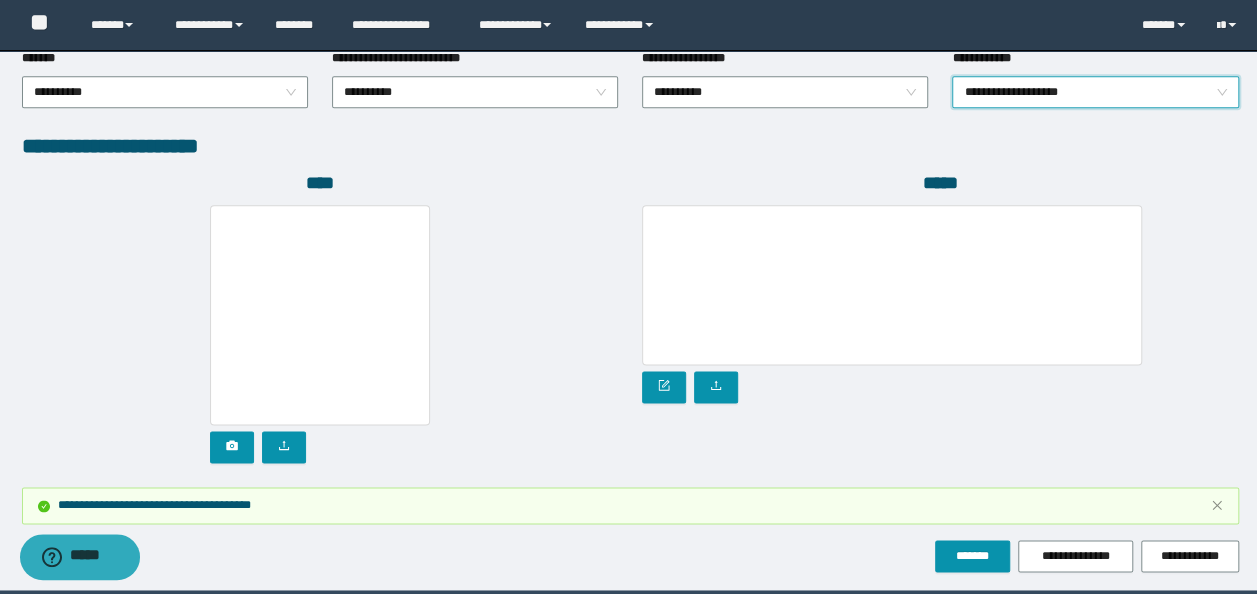 scroll, scrollTop: 1212, scrollLeft: 0, axis: vertical 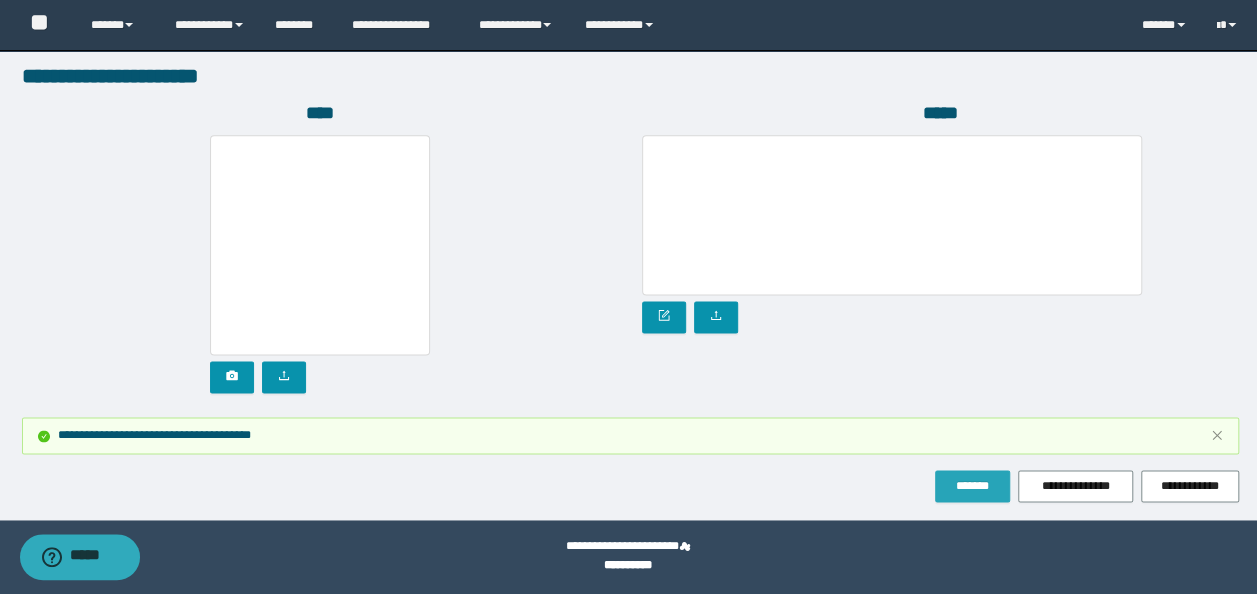 click on "*******" at bounding box center (972, 486) 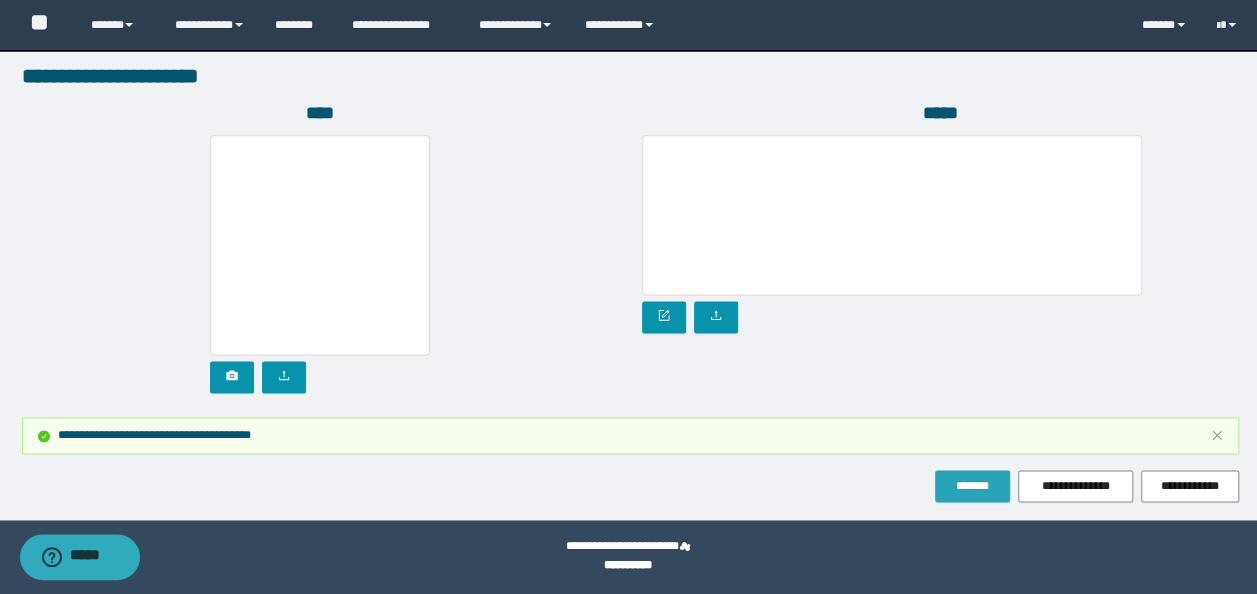 click on "*******" at bounding box center (972, 486) 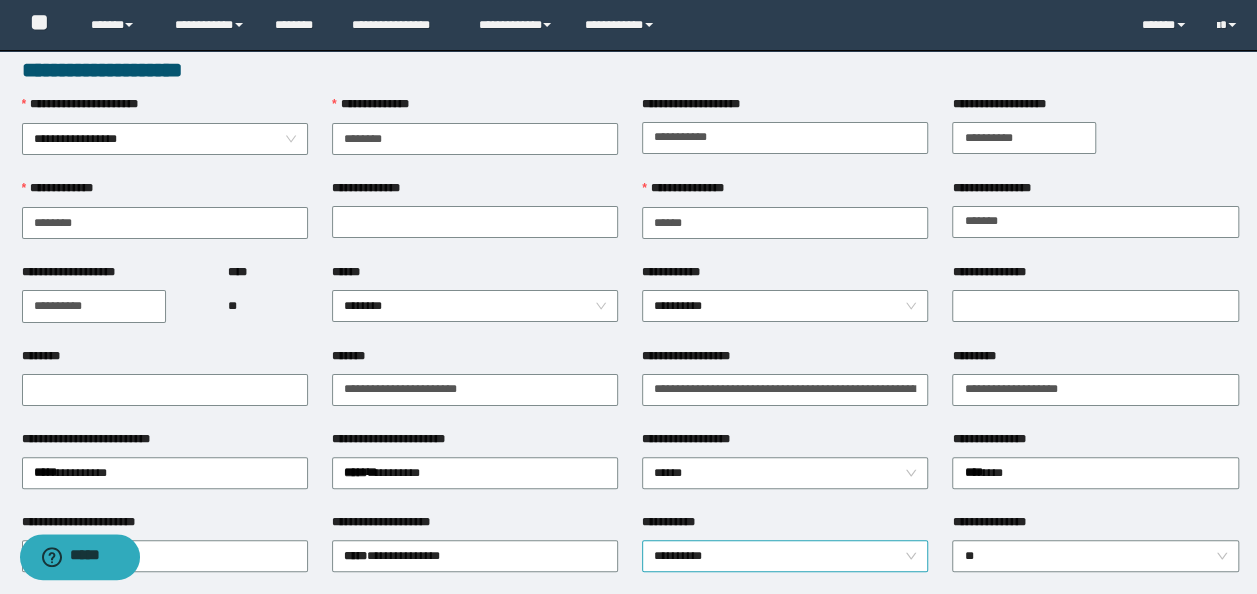 scroll, scrollTop: 0, scrollLeft: 0, axis: both 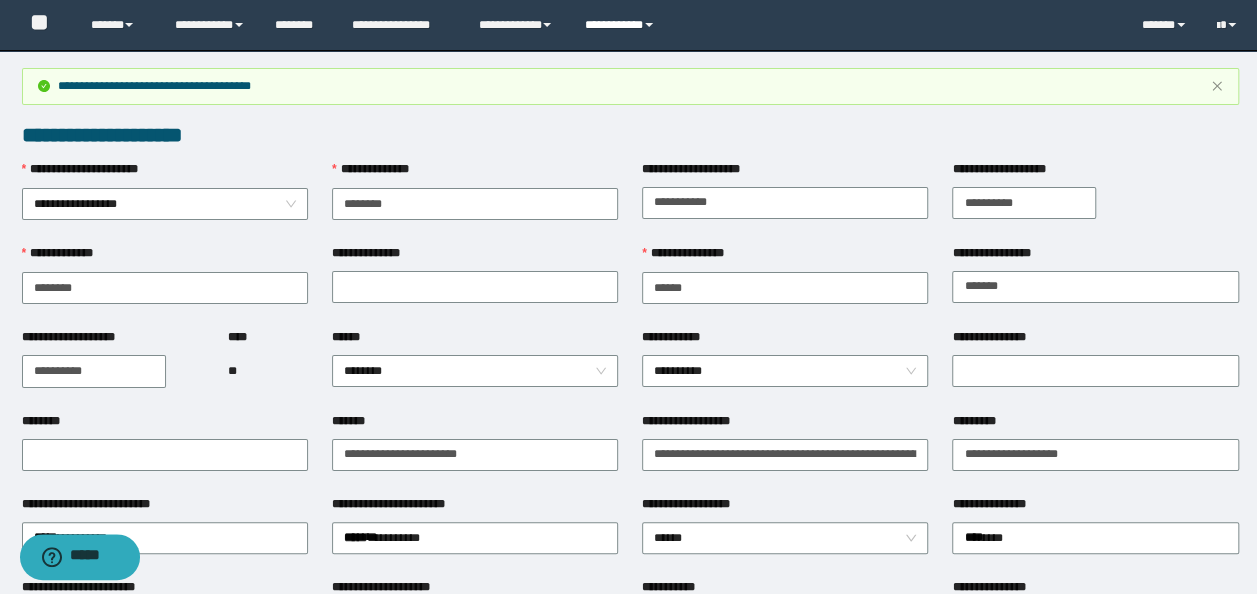 click on "**********" at bounding box center (622, 25) 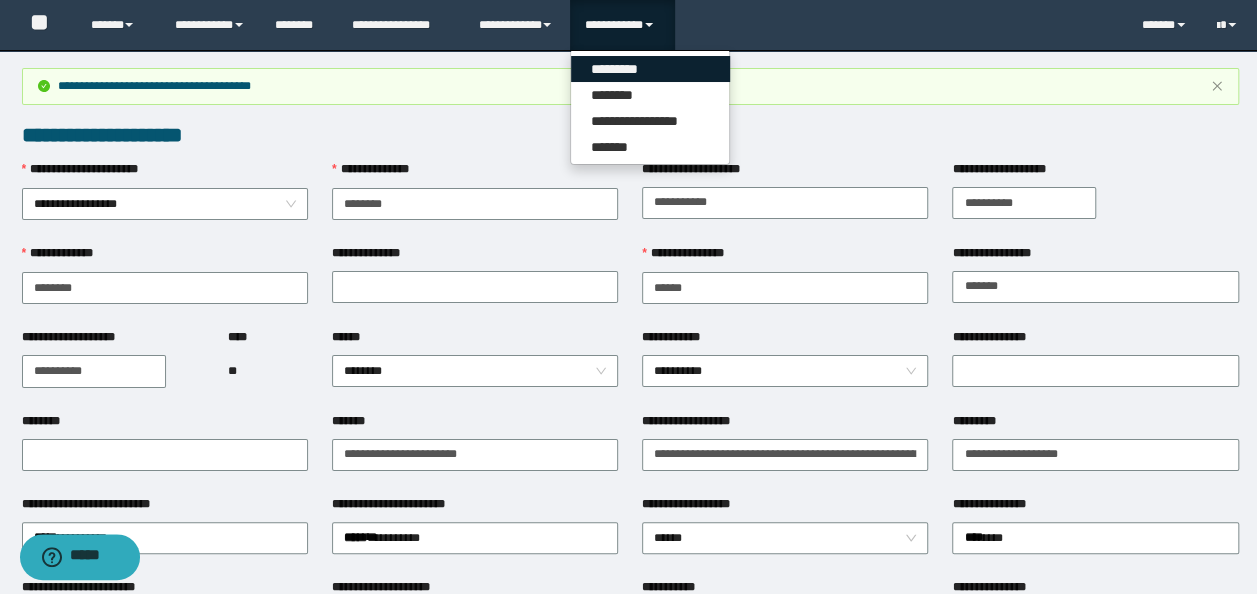 click on "*********" at bounding box center [650, 69] 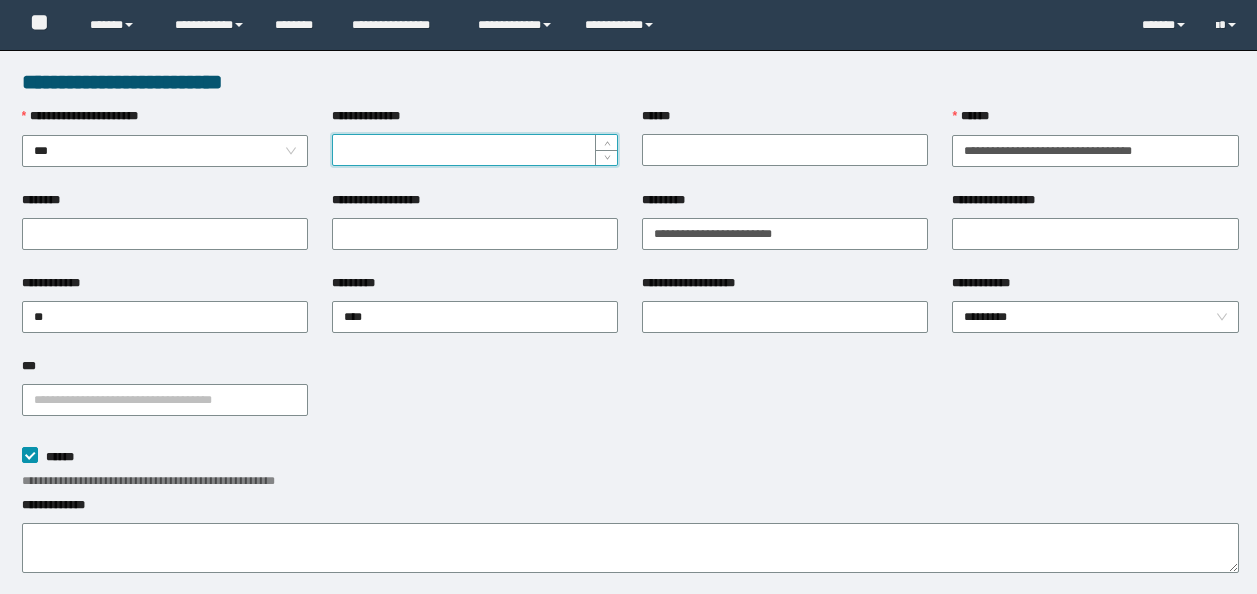 scroll, scrollTop: 0, scrollLeft: 0, axis: both 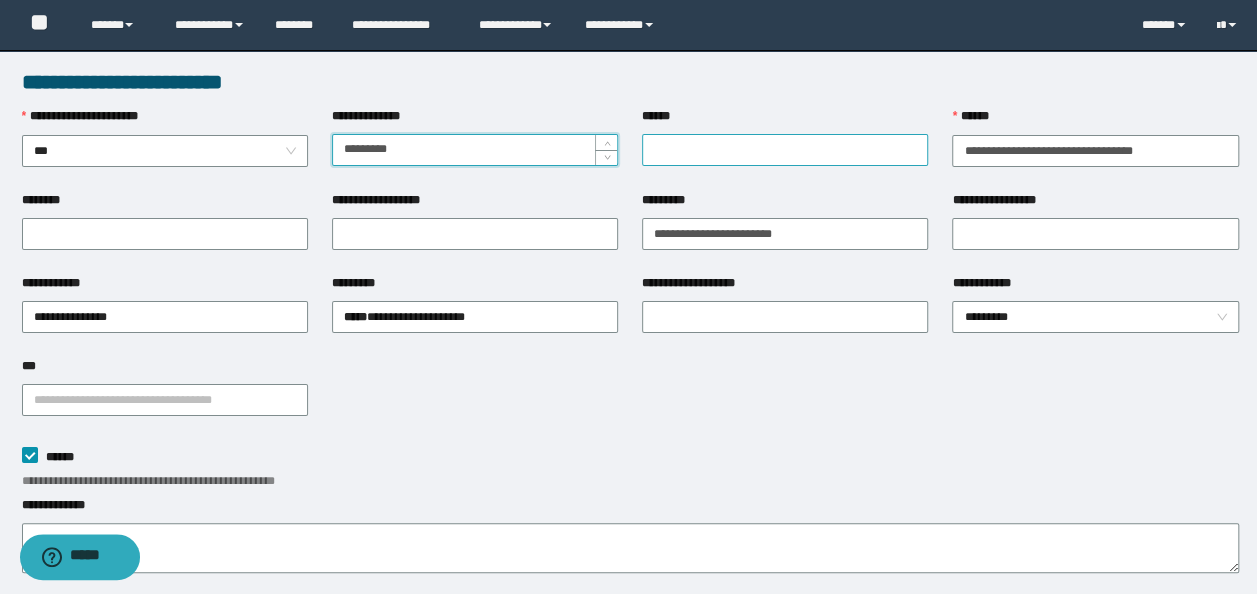 type on "*********" 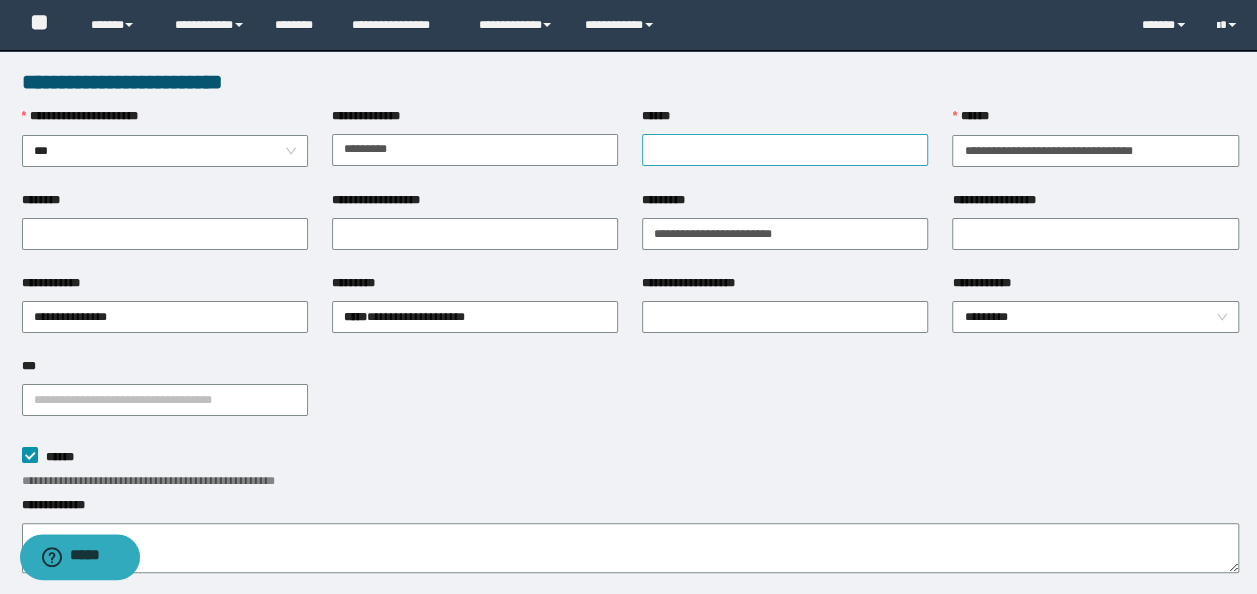 click on "******" at bounding box center (785, 149) 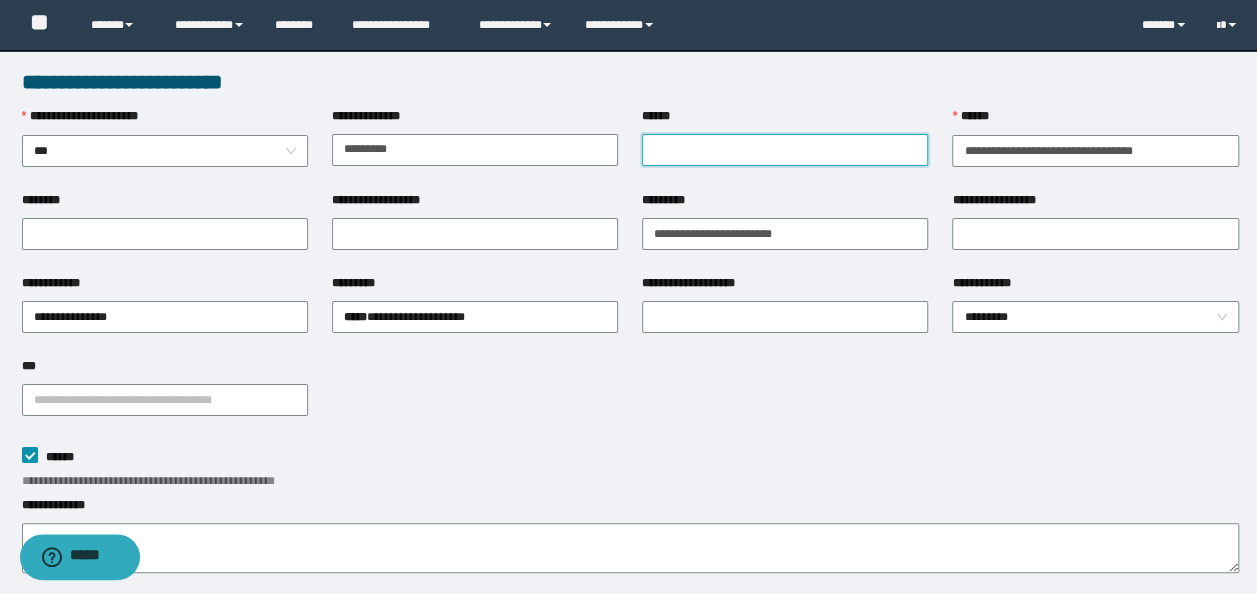 click on "******" at bounding box center [785, 150] 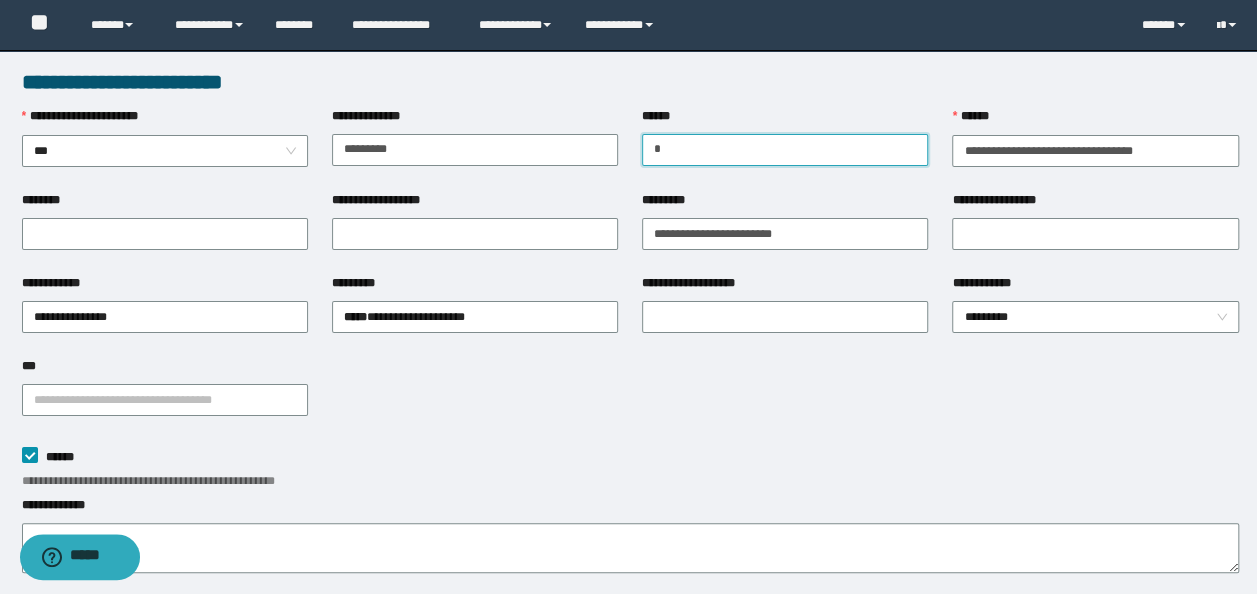 type on "*" 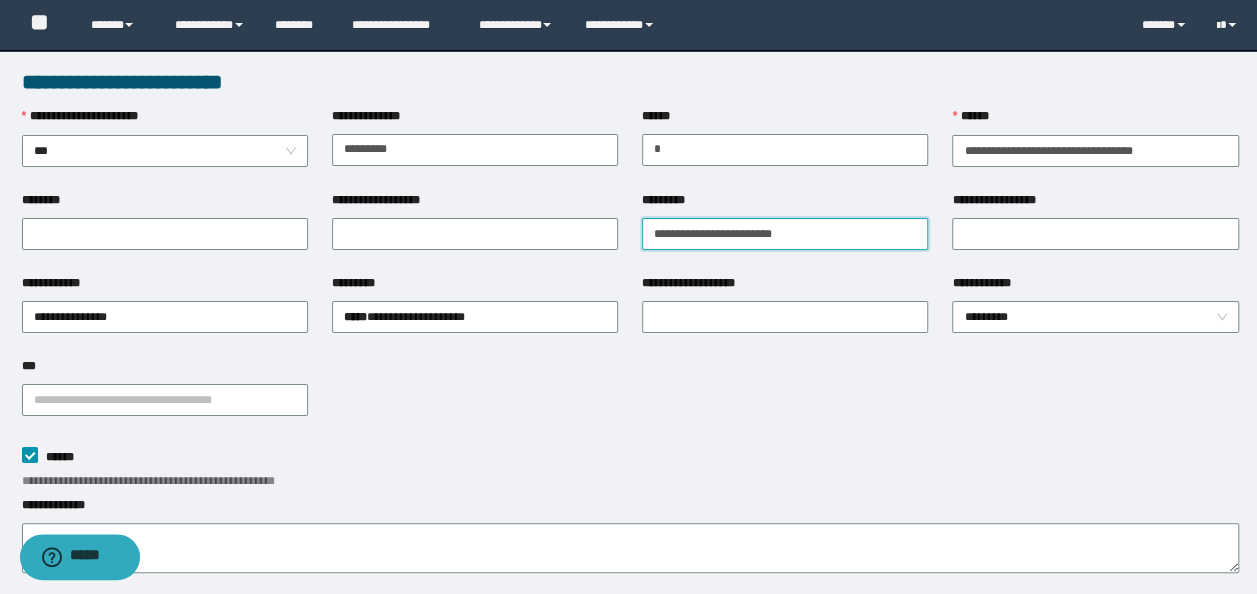 drag, startPoint x: 608, startPoint y: 232, endPoint x: -4, endPoint y: 190, distance: 613.43945 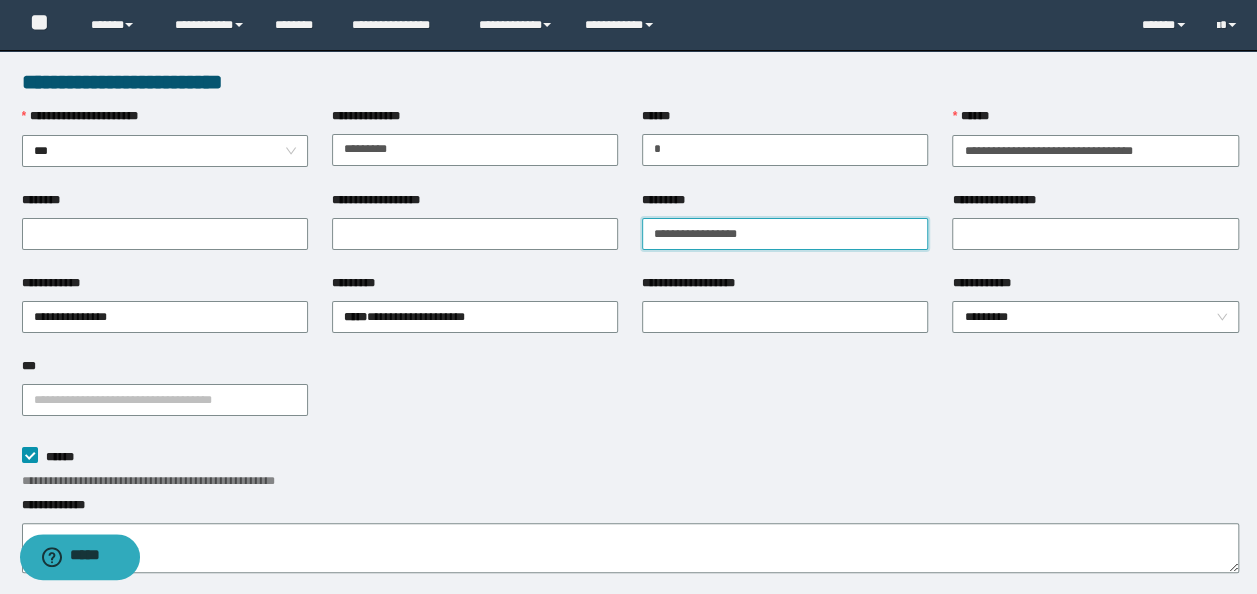 type on "**********" 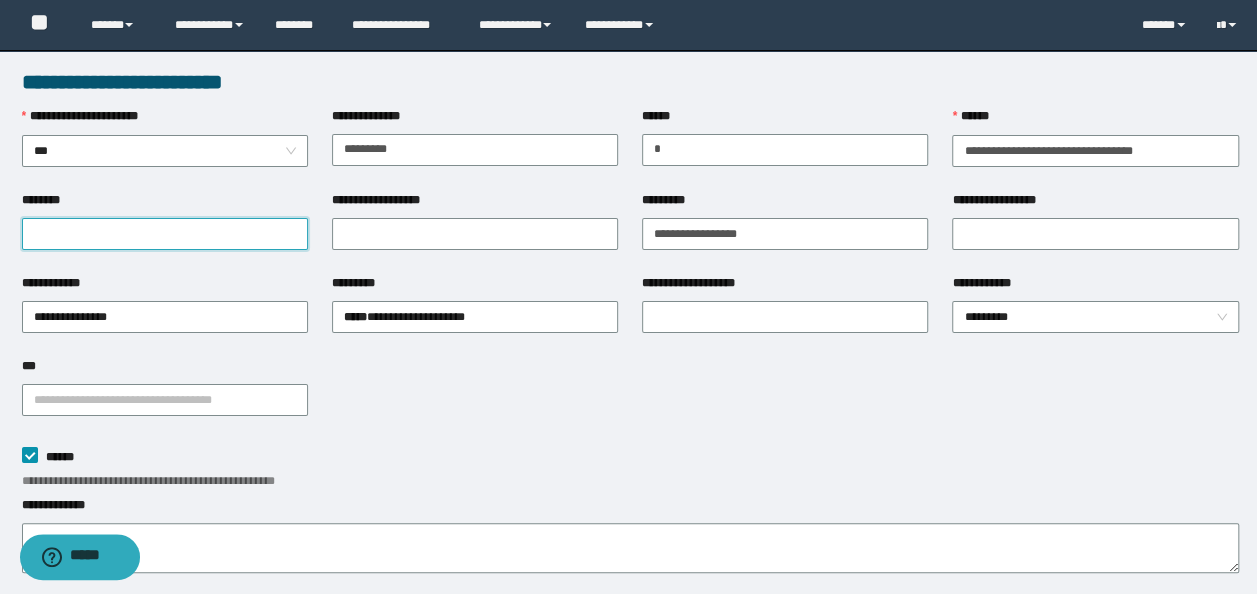 drag, startPoint x: 254, startPoint y: 230, endPoint x: 265, endPoint y: 226, distance: 11.7046995 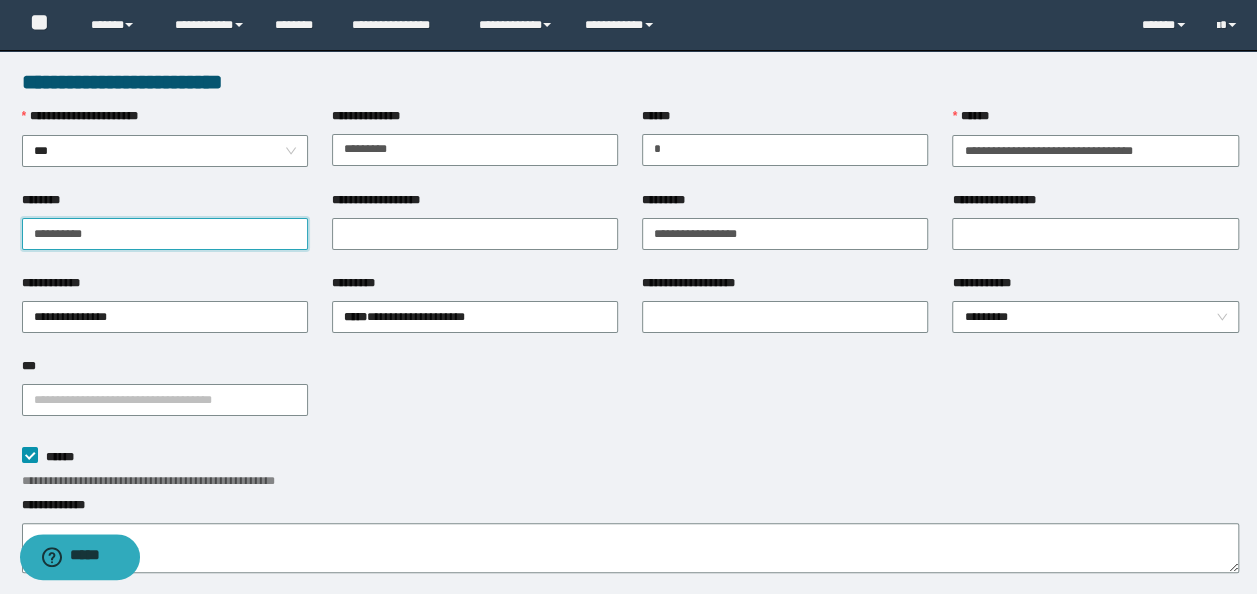 type on "**********" 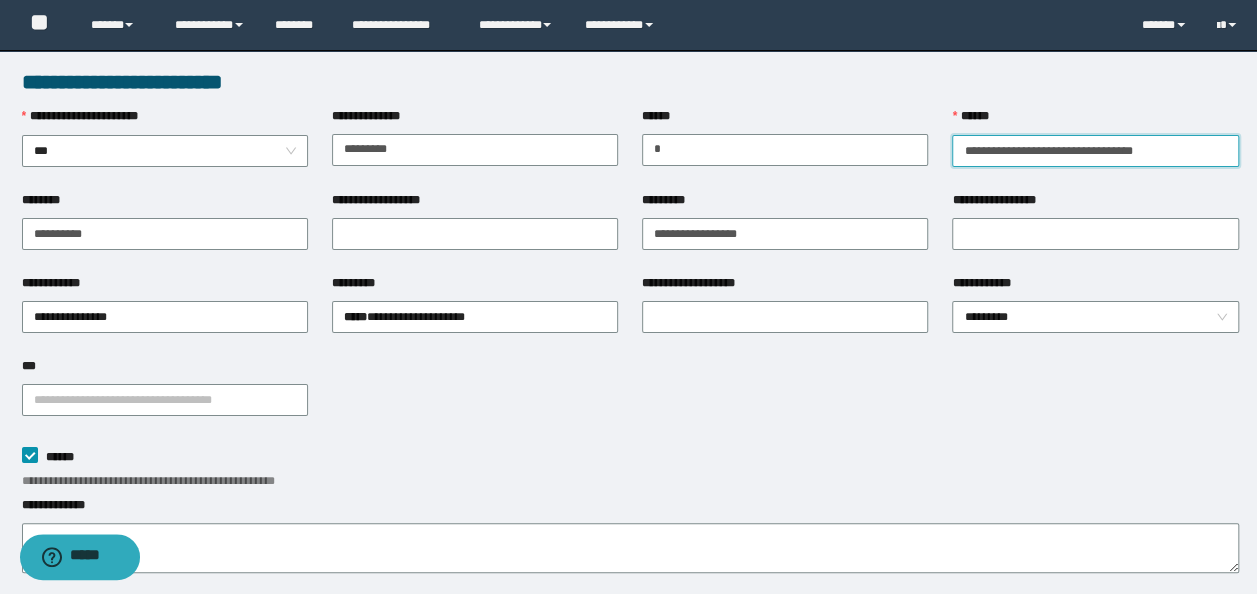 drag, startPoint x: 1207, startPoint y: 152, endPoint x: 363, endPoint y: 102, distance: 845.47974 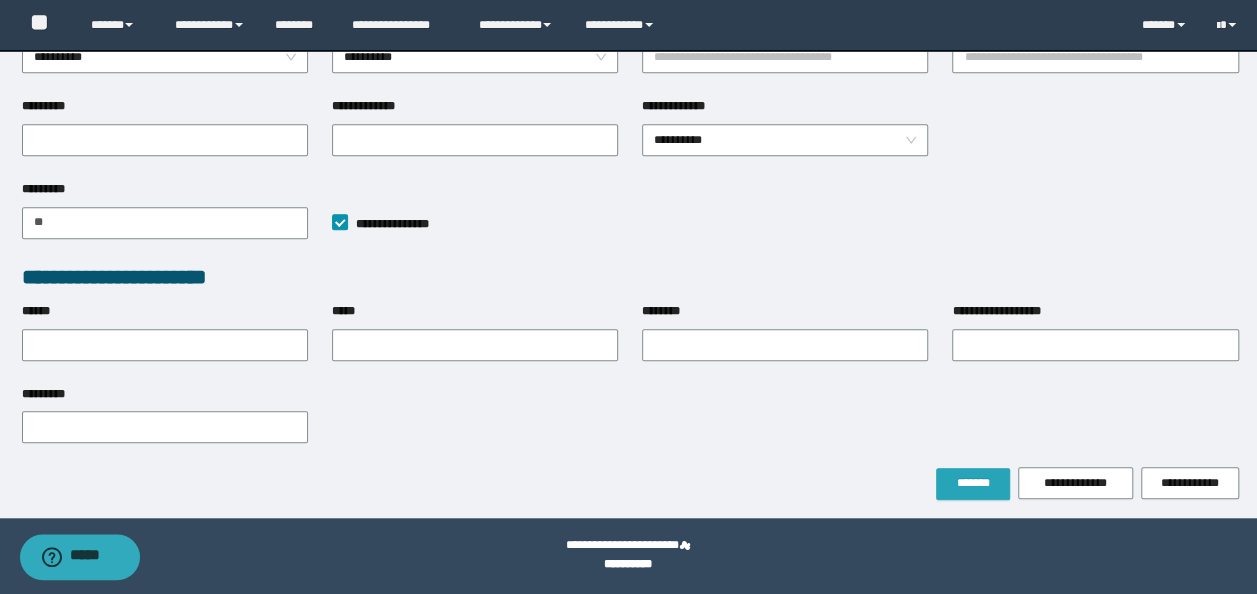 click on "*******" at bounding box center [973, 483] 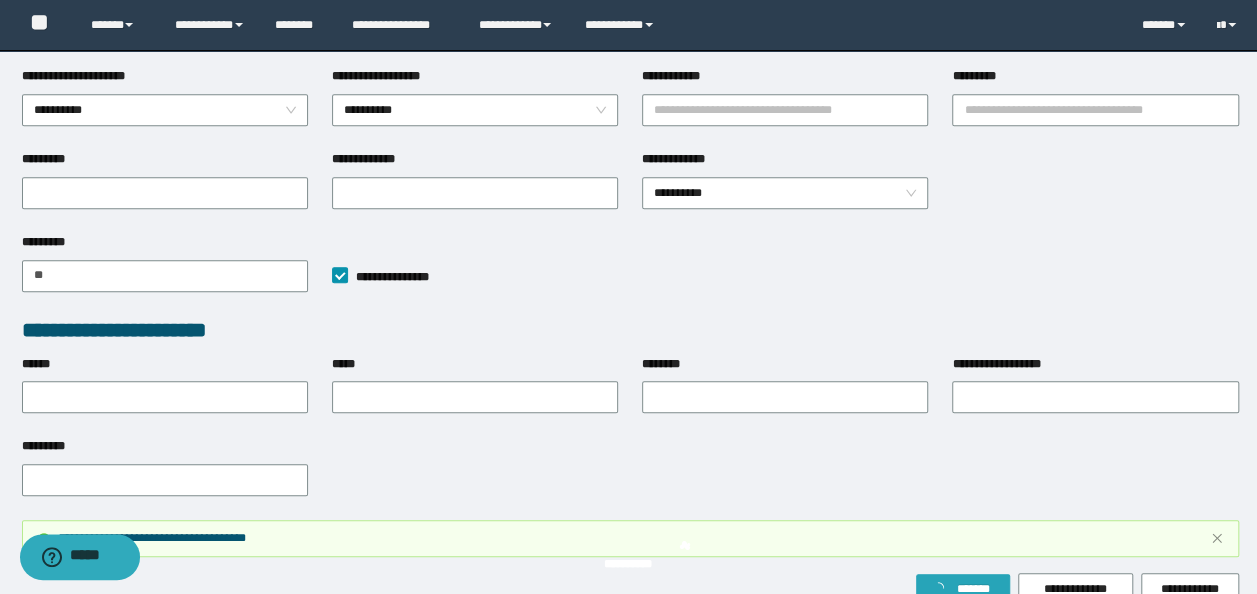 scroll, scrollTop: 674, scrollLeft: 0, axis: vertical 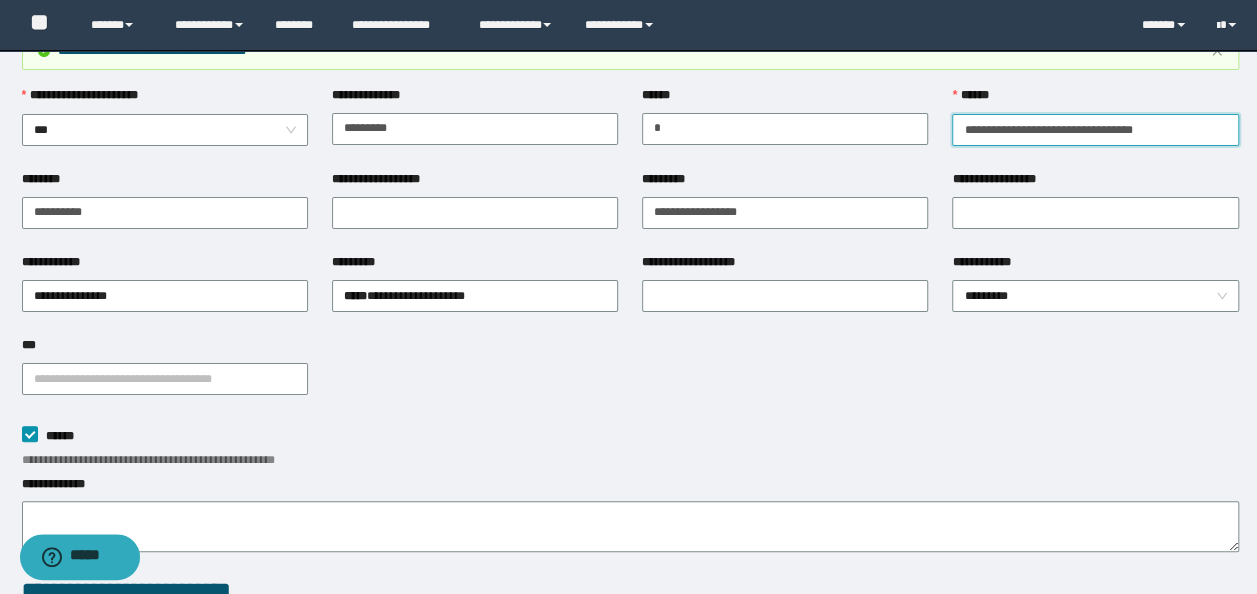 click on "**********" at bounding box center (1095, 130) 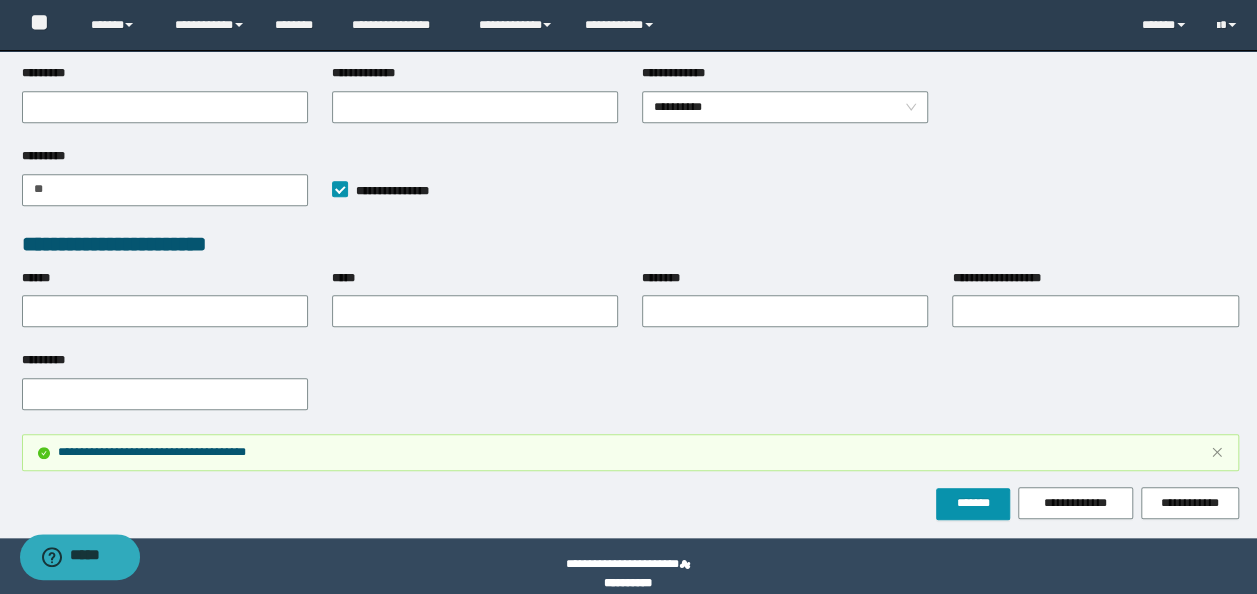 scroll, scrollTop: 726, scrollLeft: 0, axis: vertical 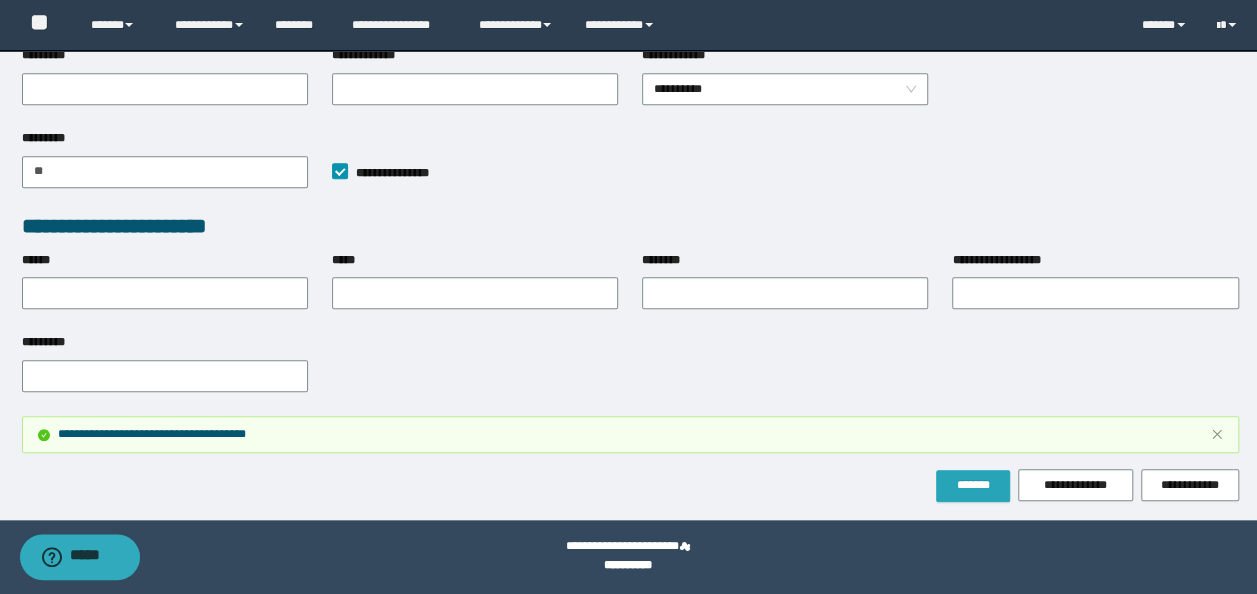 type on "**********" 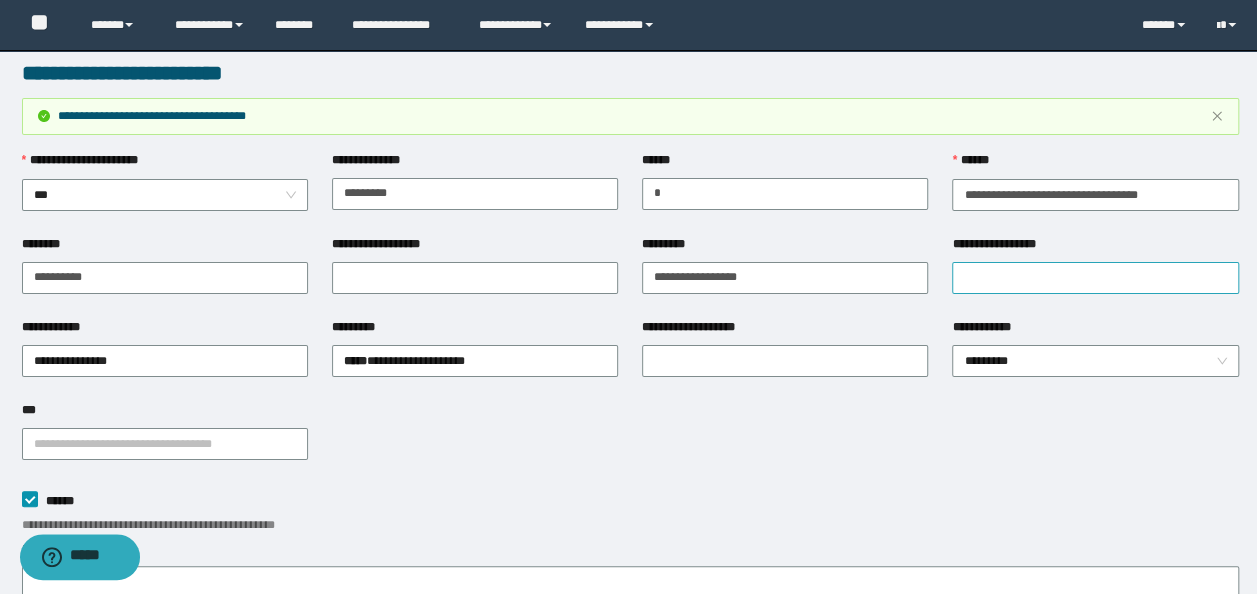 scroll, scrollTop: 0, scrollLeft: 0, axis: both 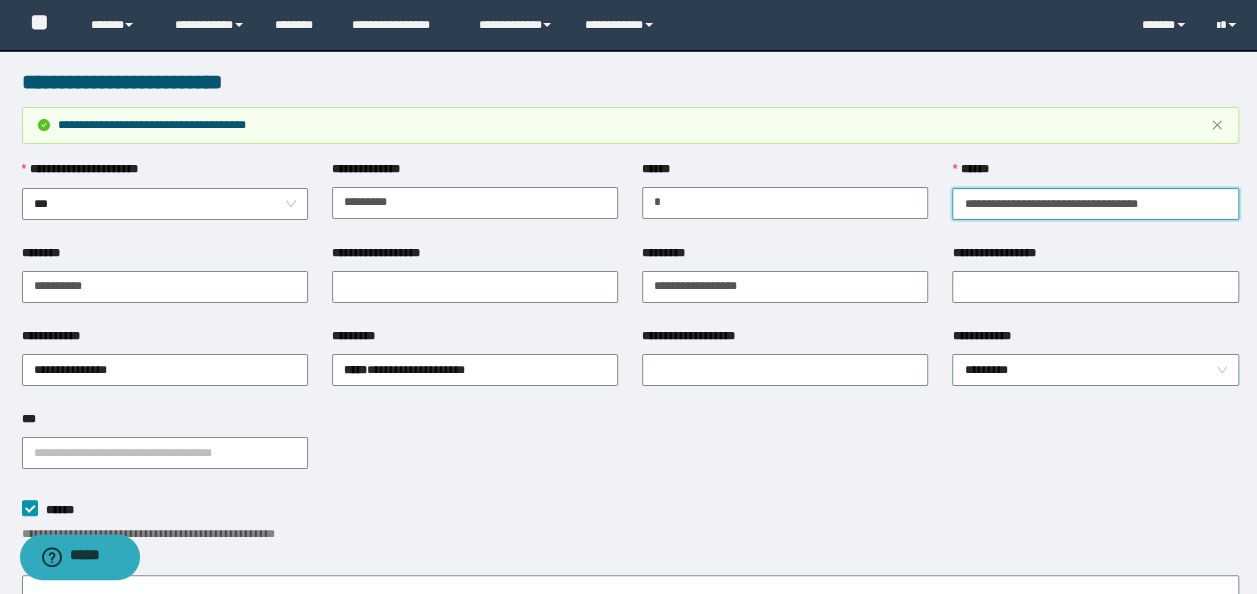 drag, startPoint x: 1214, startPoint y: 205, endPoint x: 380, endPoint y: 168, distance: 834.8203 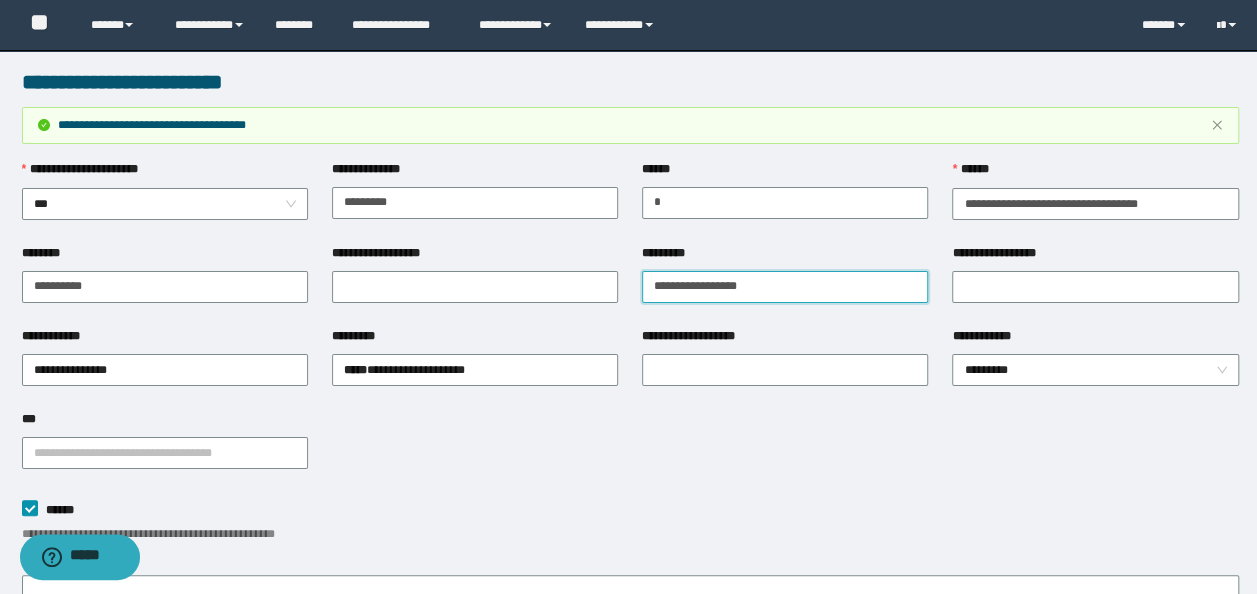 drag, startPoint x: 770, startPoint y: 286, endPoint x: -4, endPoint y: 260, distance: 774.4366 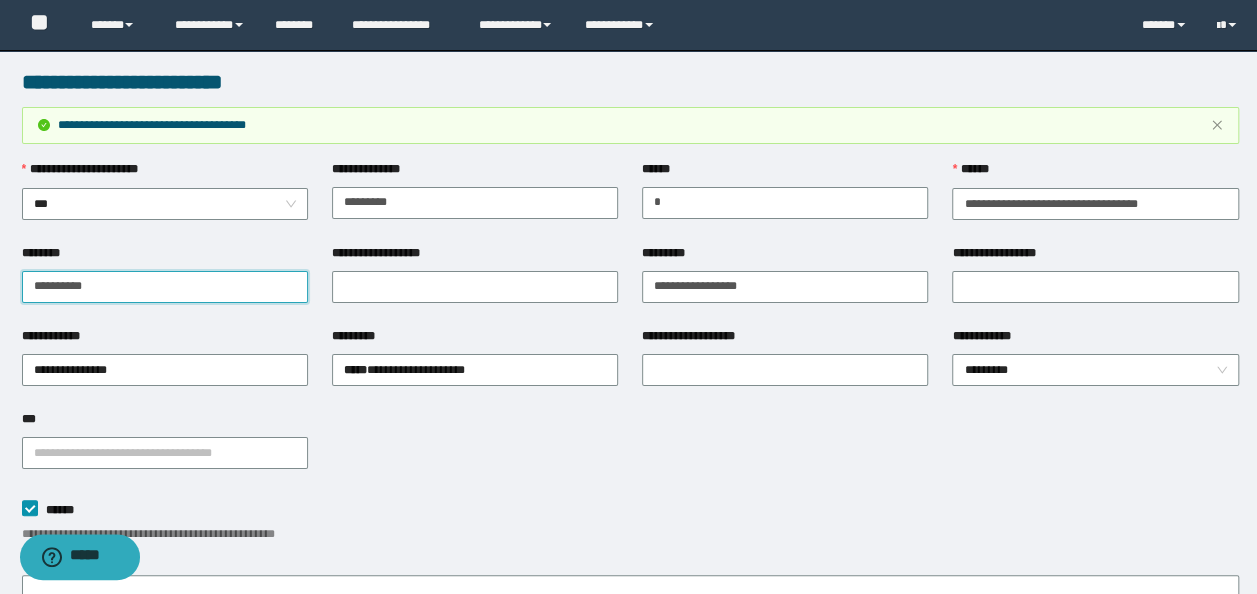 drag, startPoint x: 206, startPoint y: 292, endPoint x: 0, endPoint y: 248, distance: 210.64662 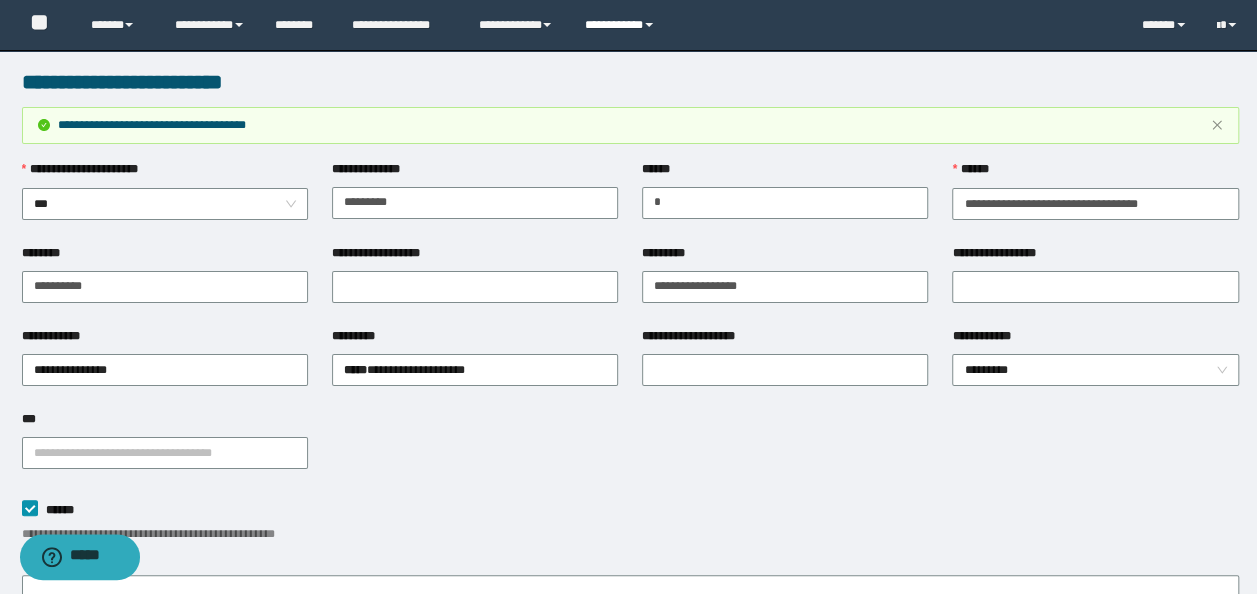 click on "**********" at bounding box center [622, 25] 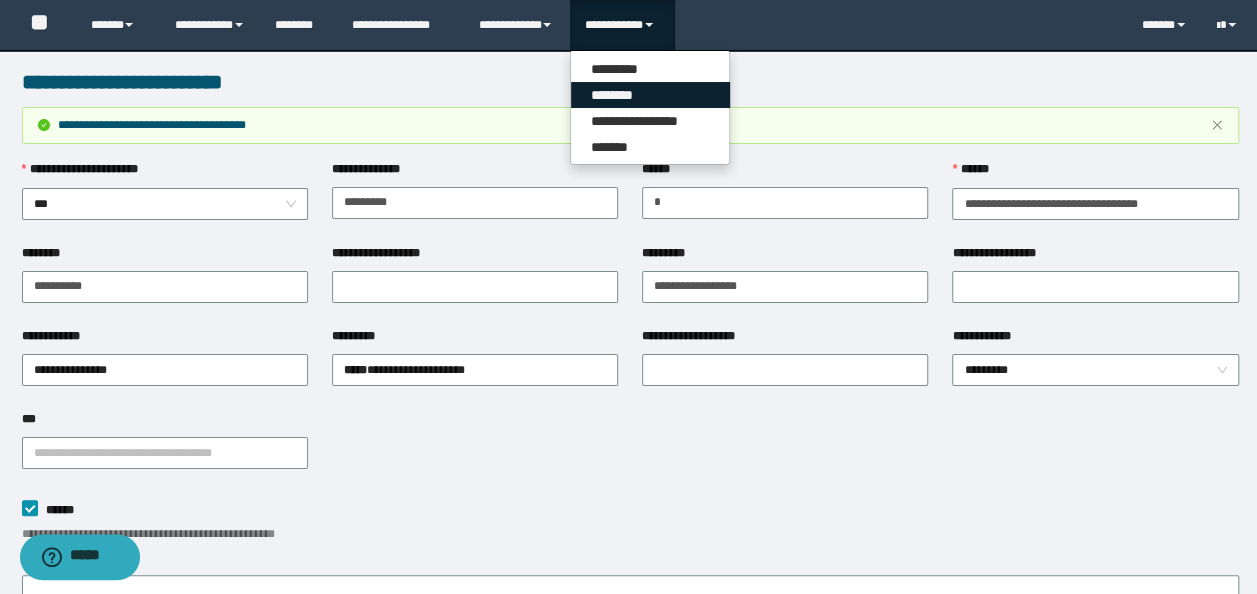 click on "********" at bounding box center (650, 95) 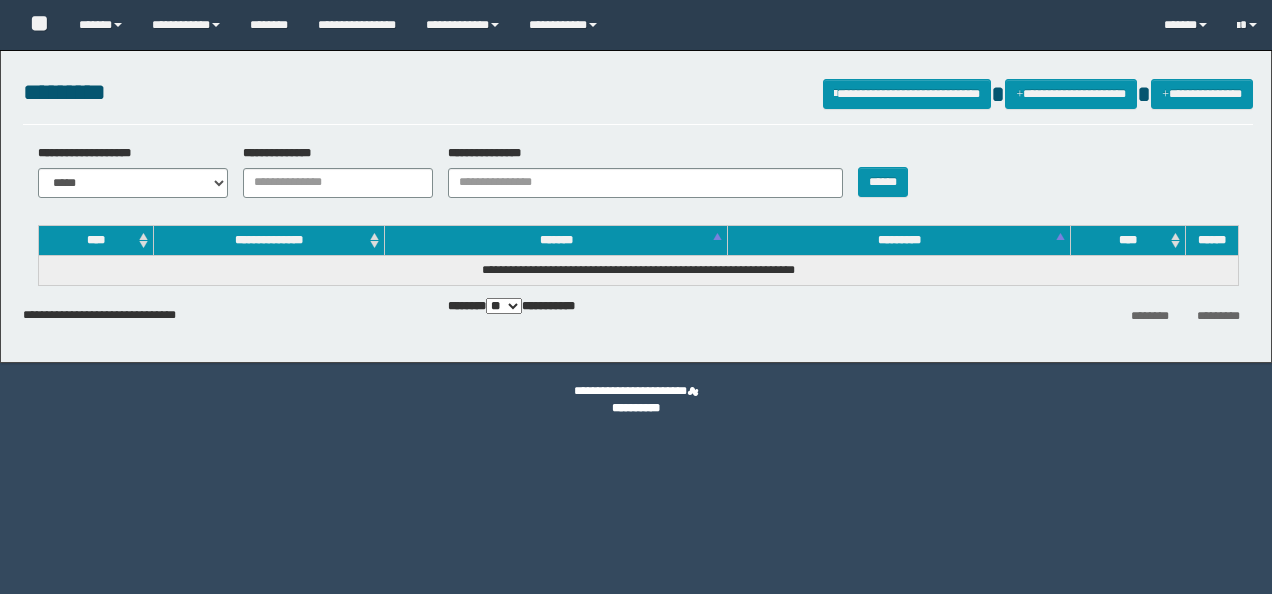 scroll, scrollTop: 0, scrollLeft: 0, axis: both 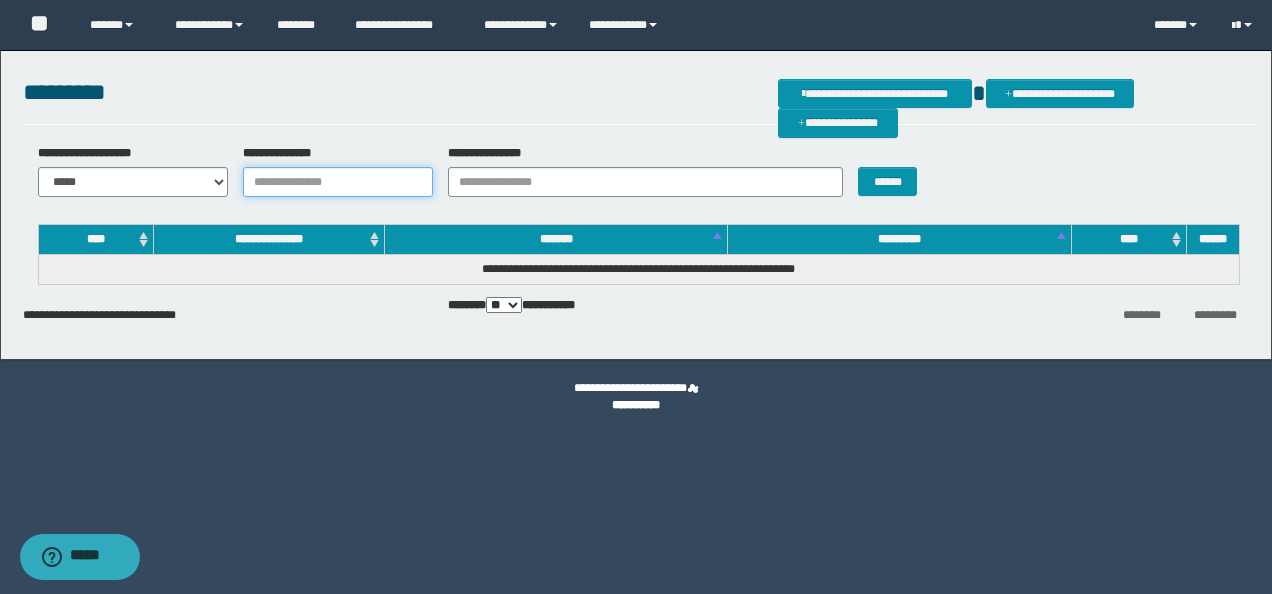 click on "**********" at bounding box center [338, 182] 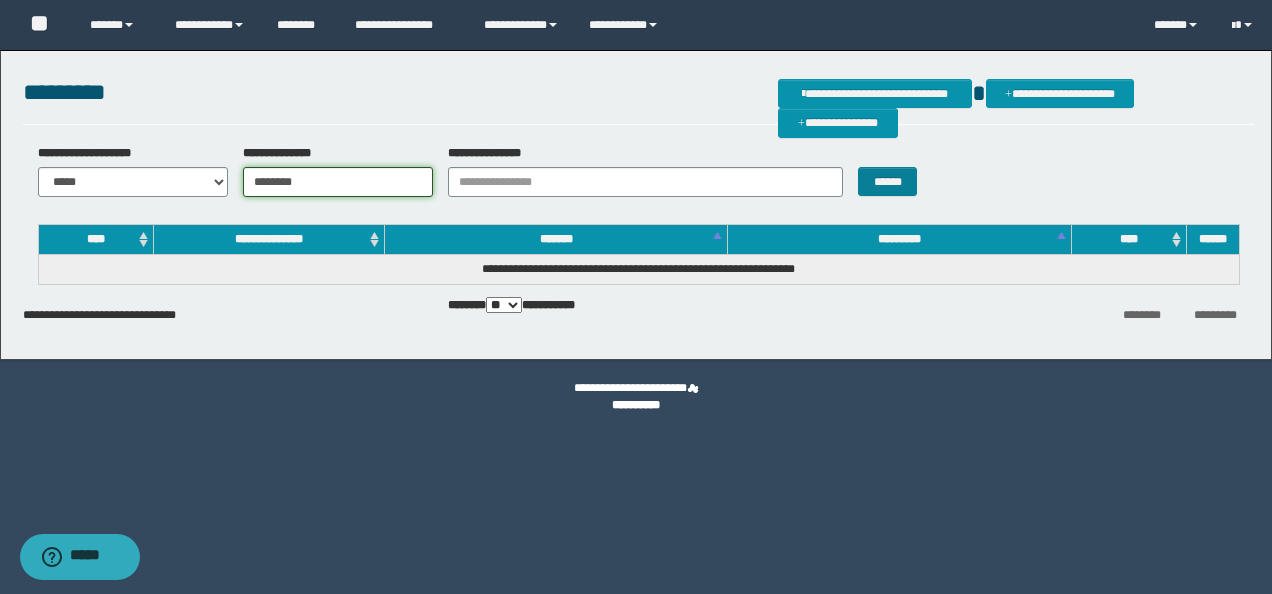 type on "********" 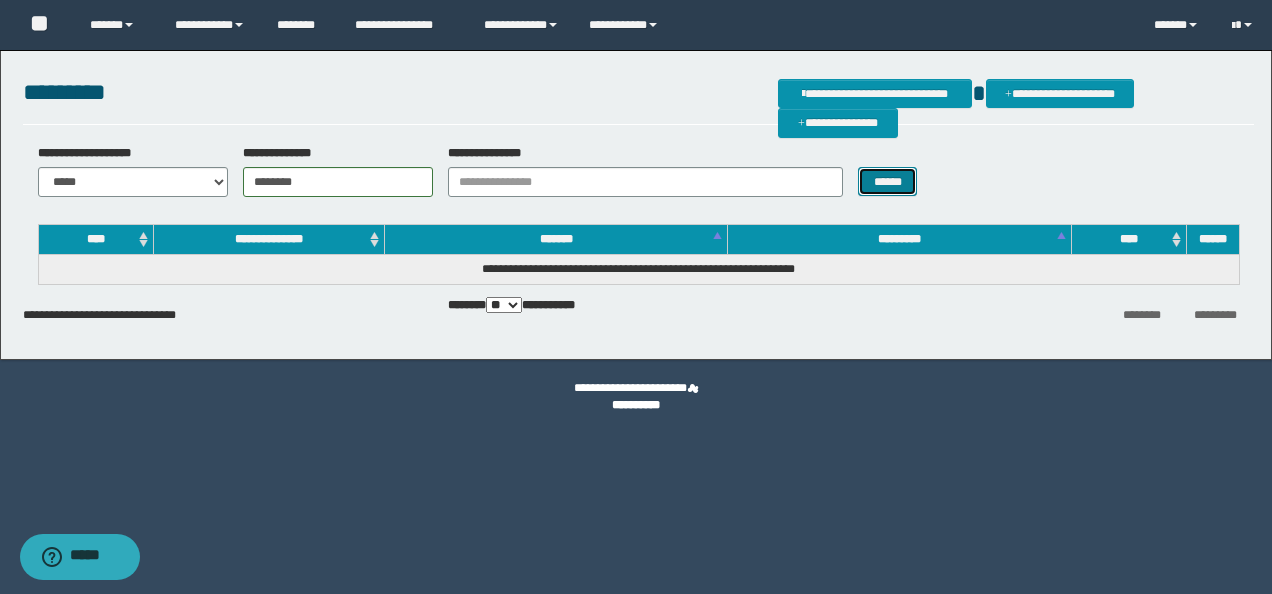 click on "******" at bounding box center (887, 181) 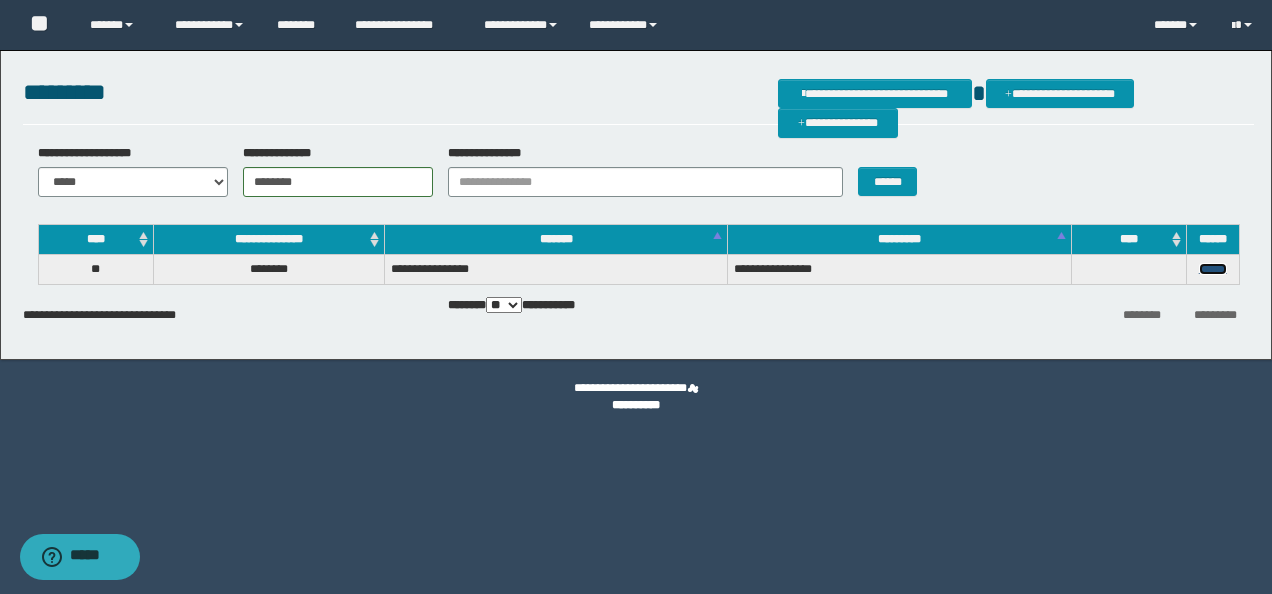 click on "******" at bounding box center [1213, 269] 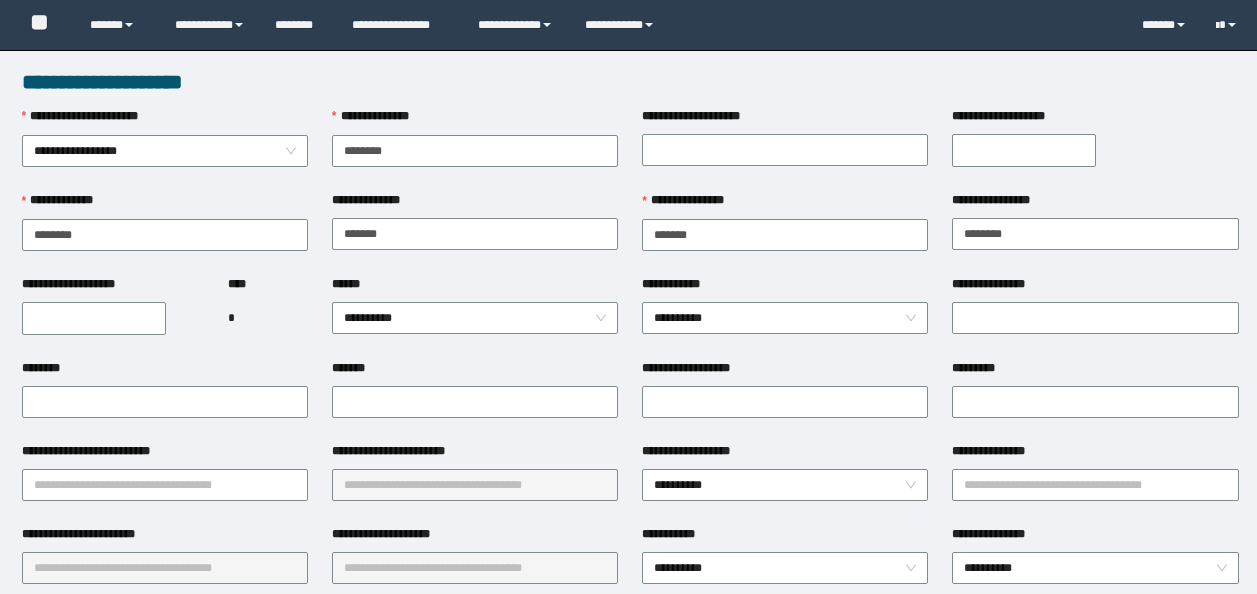 scroll, scrollTop: 0, scrollLeft: 0, axis: both 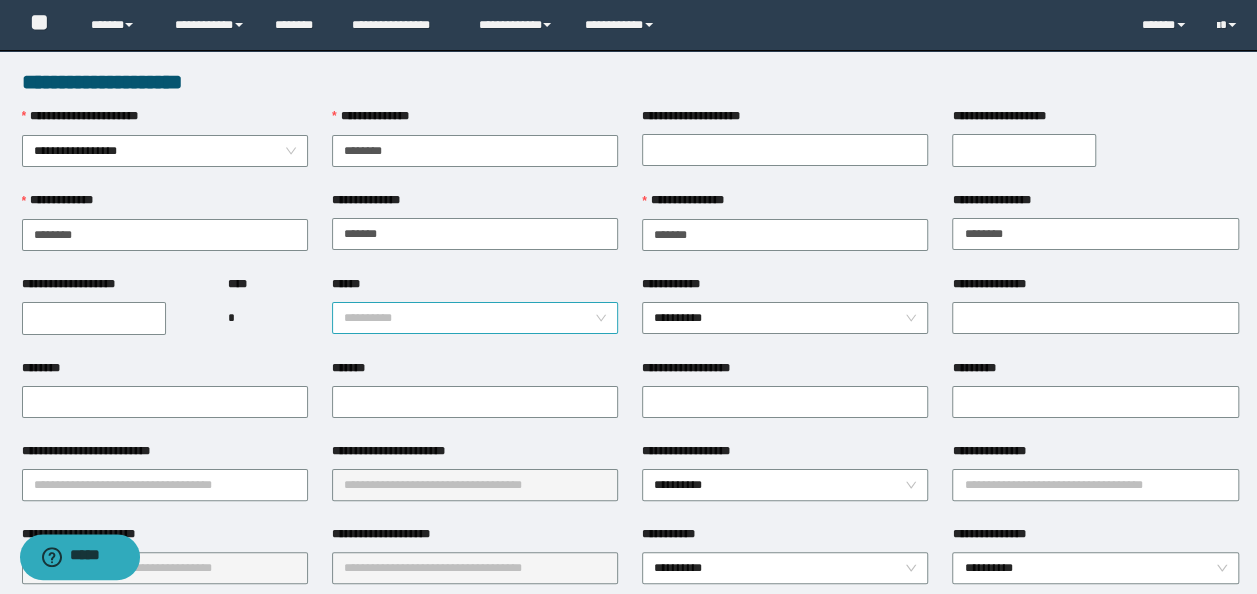 click on "**********" at bounding box center (475, 318) 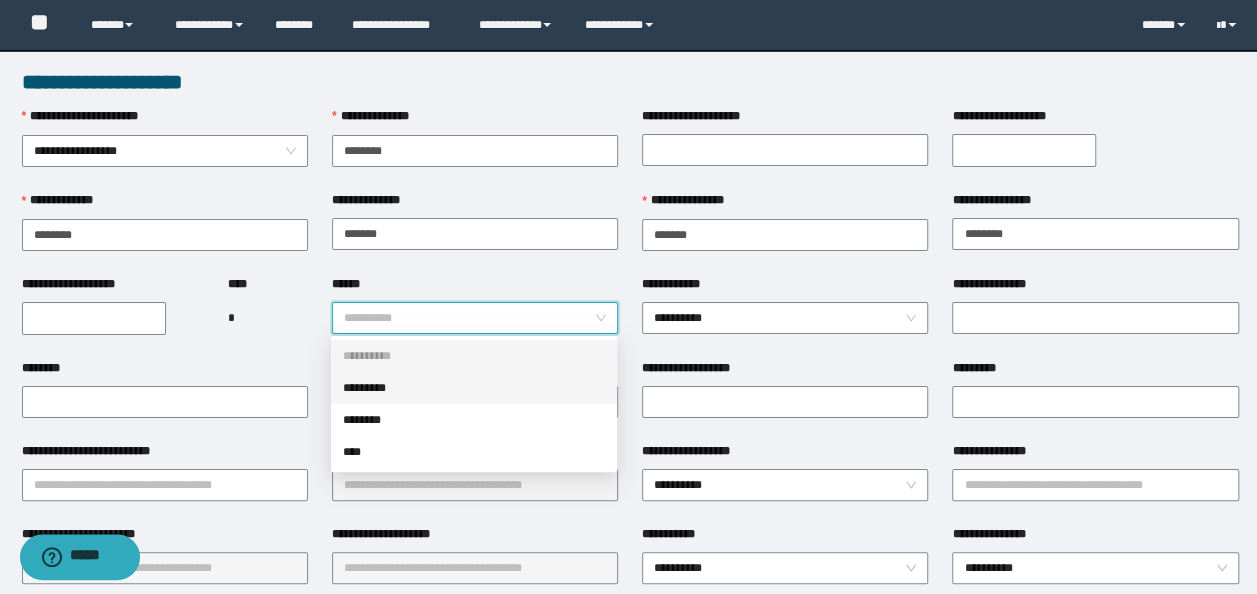 click on "*********" at bounding box center [474, 388] 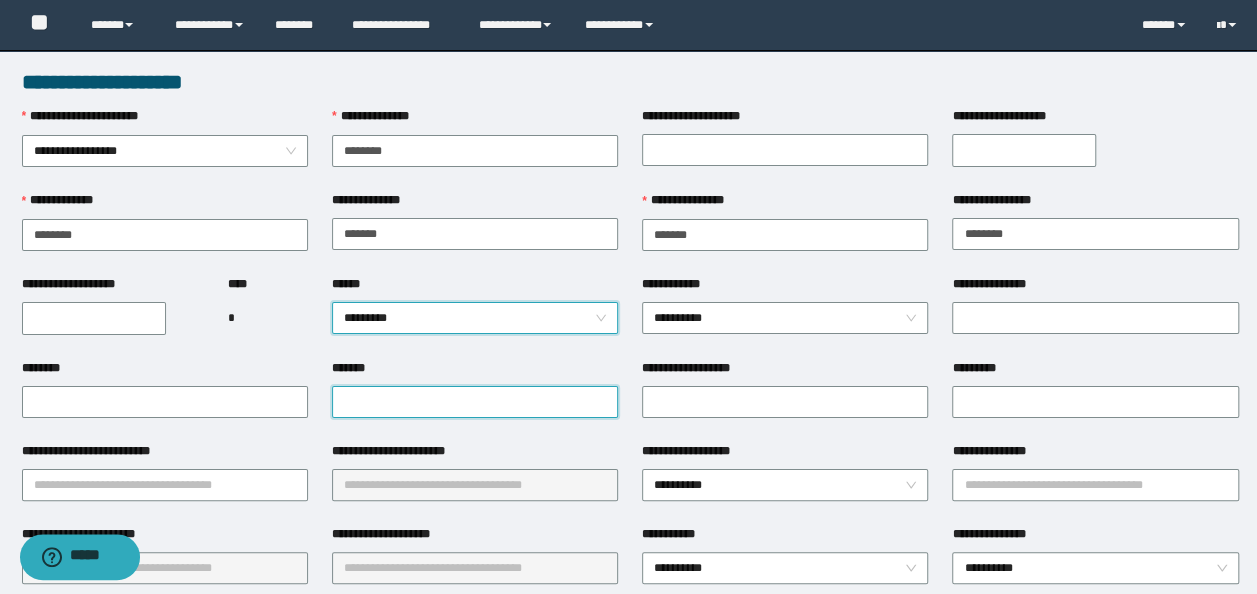 click on "*******" 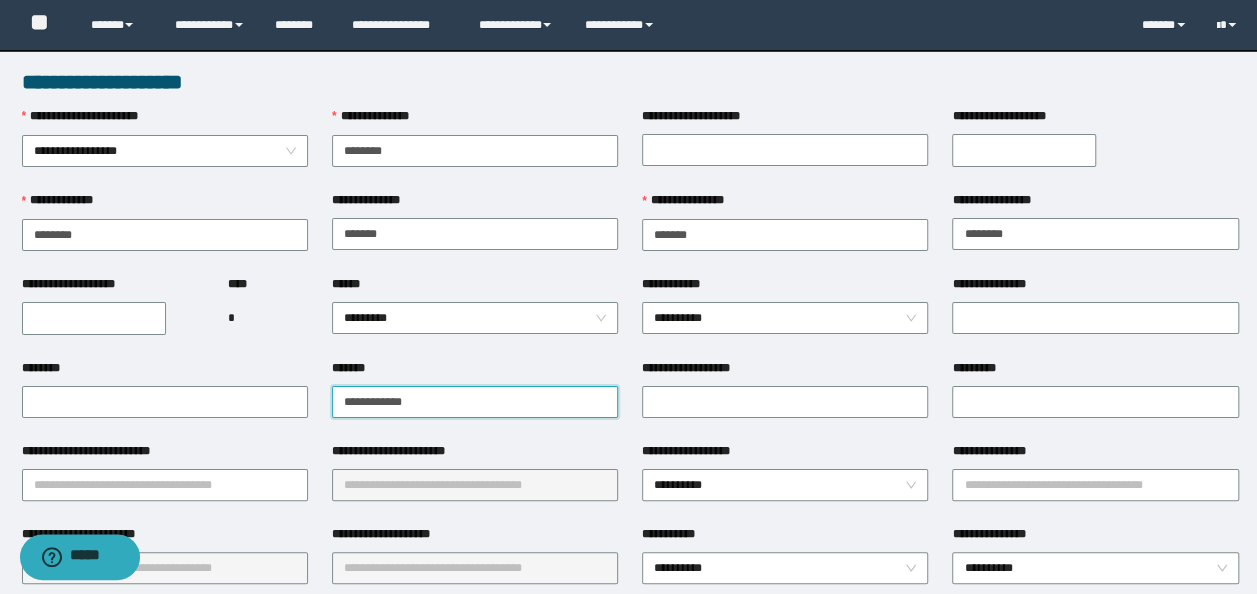 click on "**********" 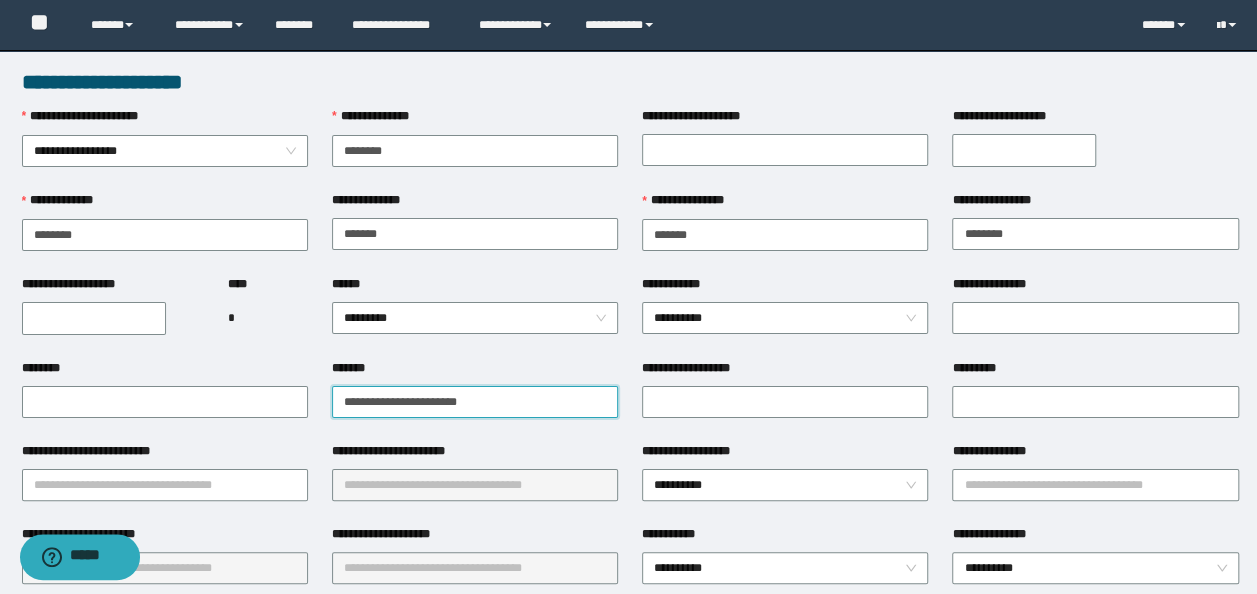 click on "**********" 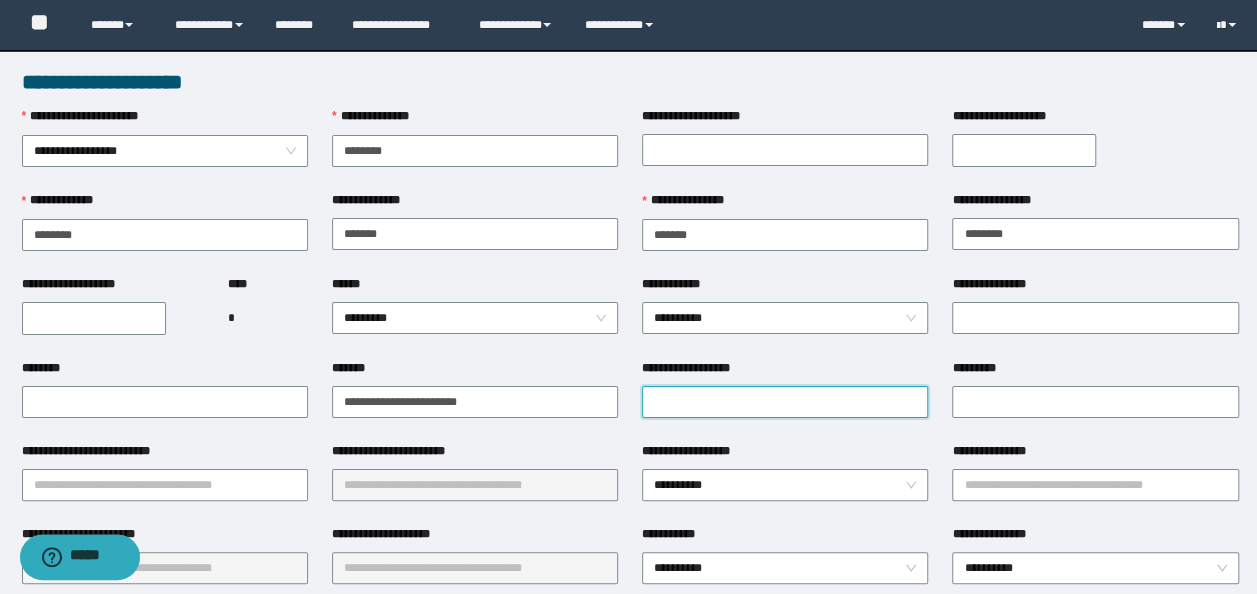 click on "**********" 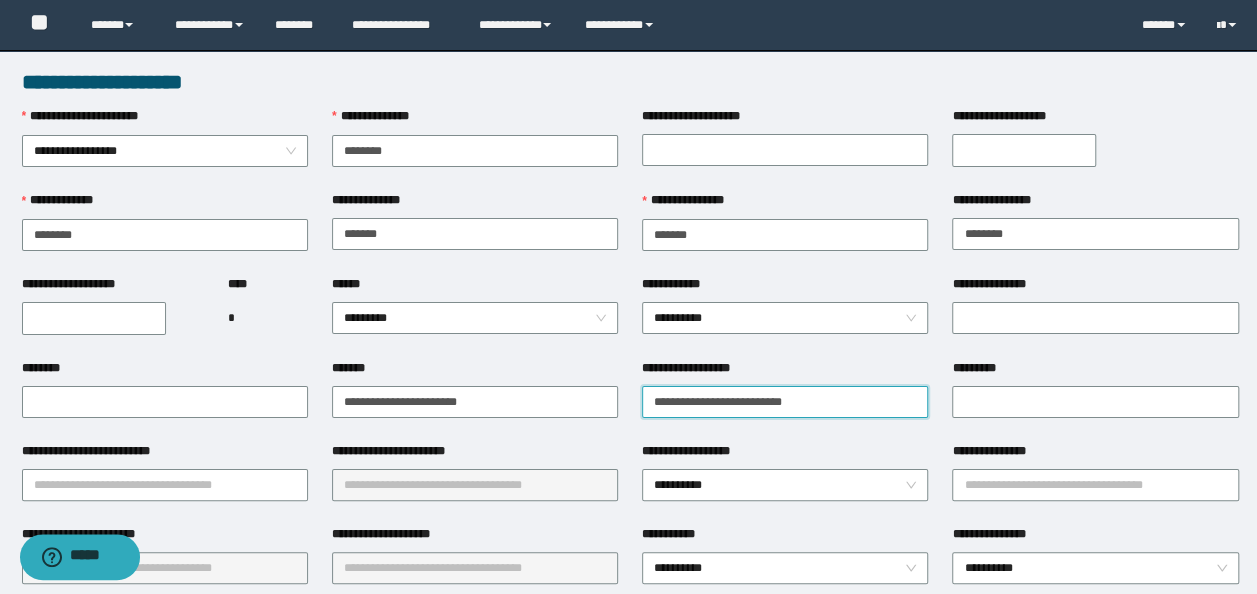 click on "**********" 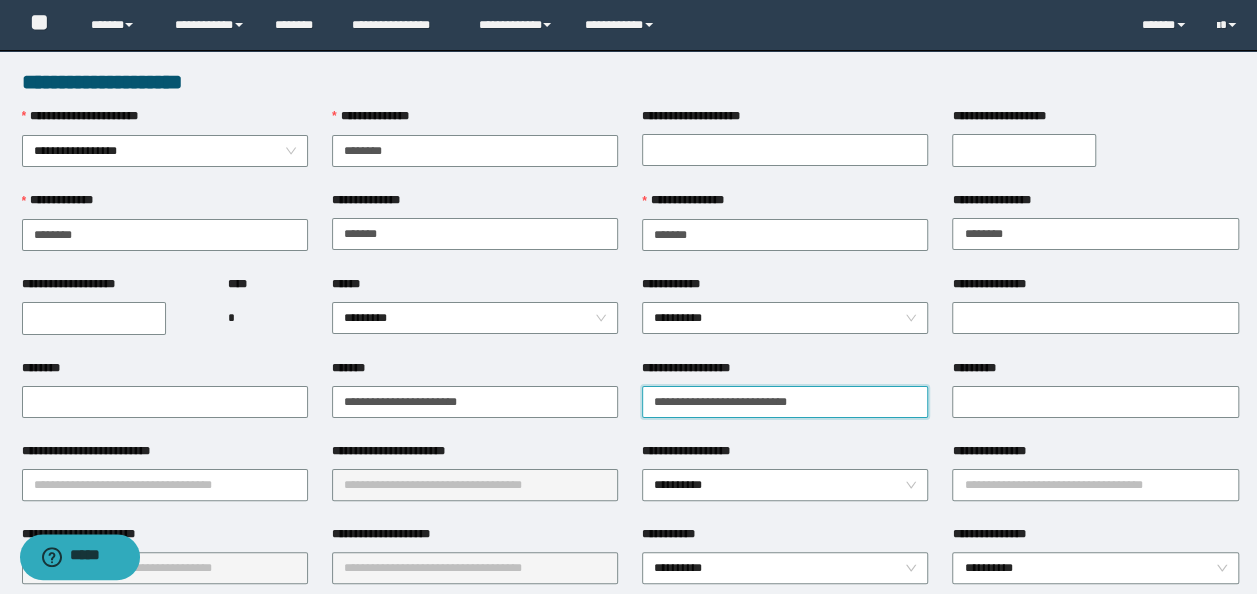 type on "**********" 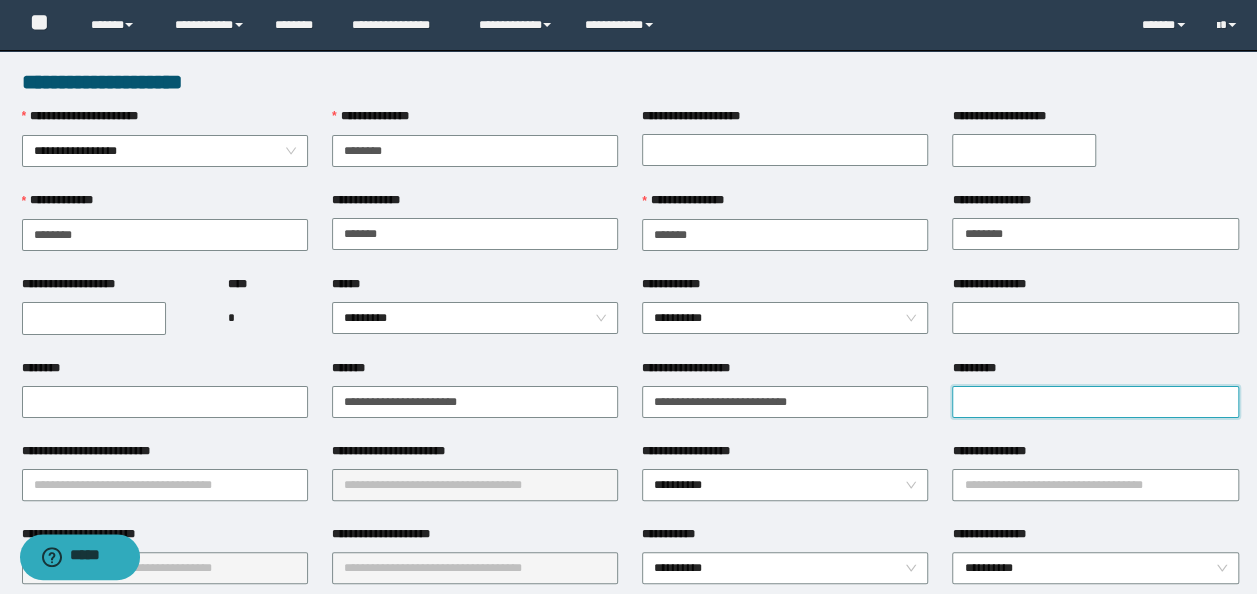 click on "*********" 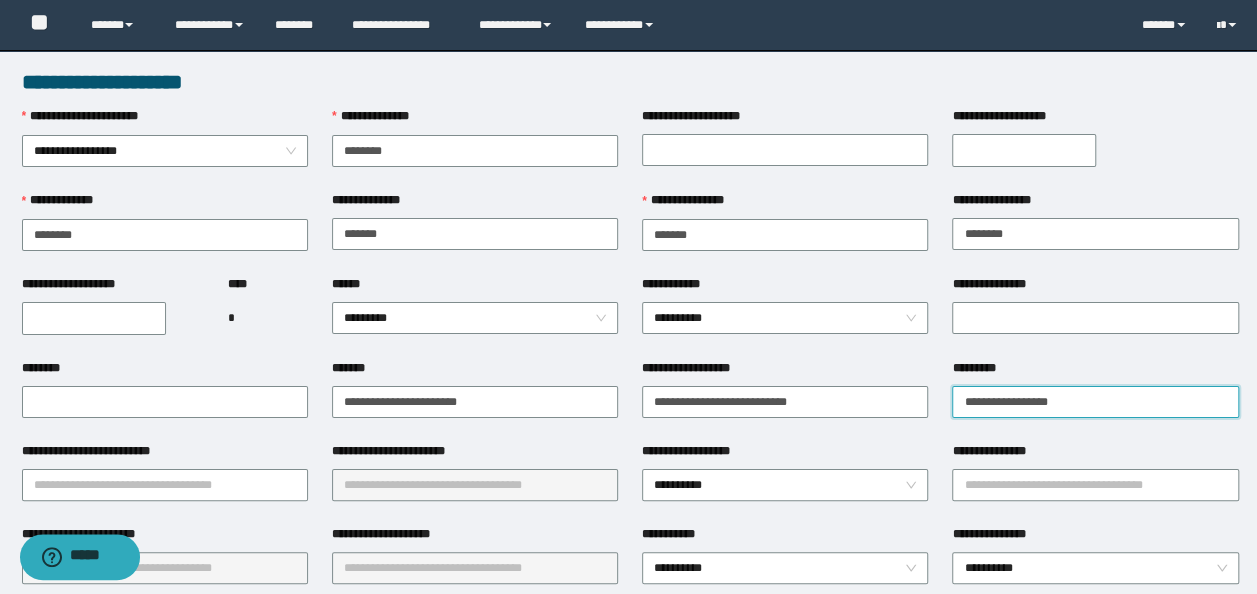 drag, startPoint x: 975, startPoint y: 404, endPoint x: 994, endPoint y: 416, distance: 22.472204 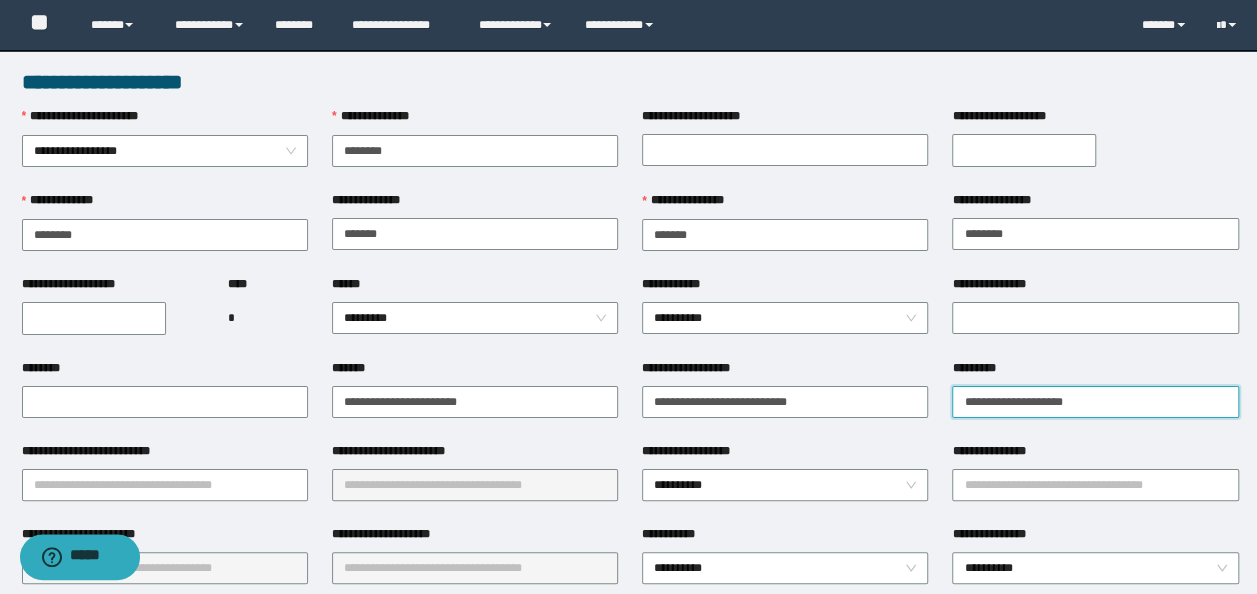 type on "**********" 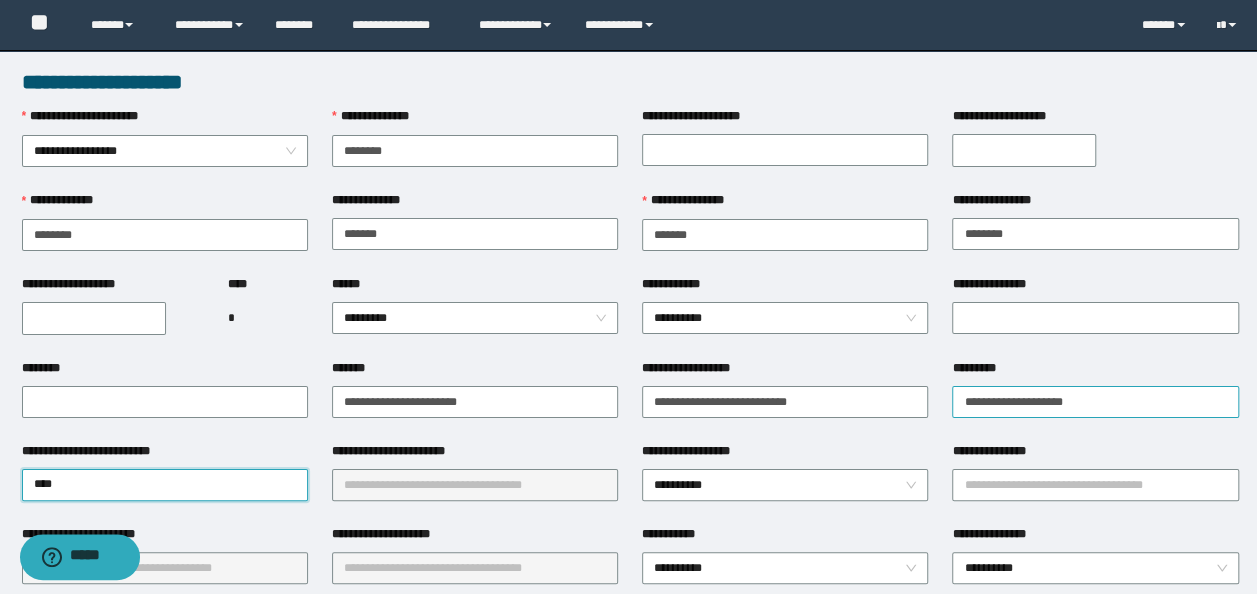 type on "*****" 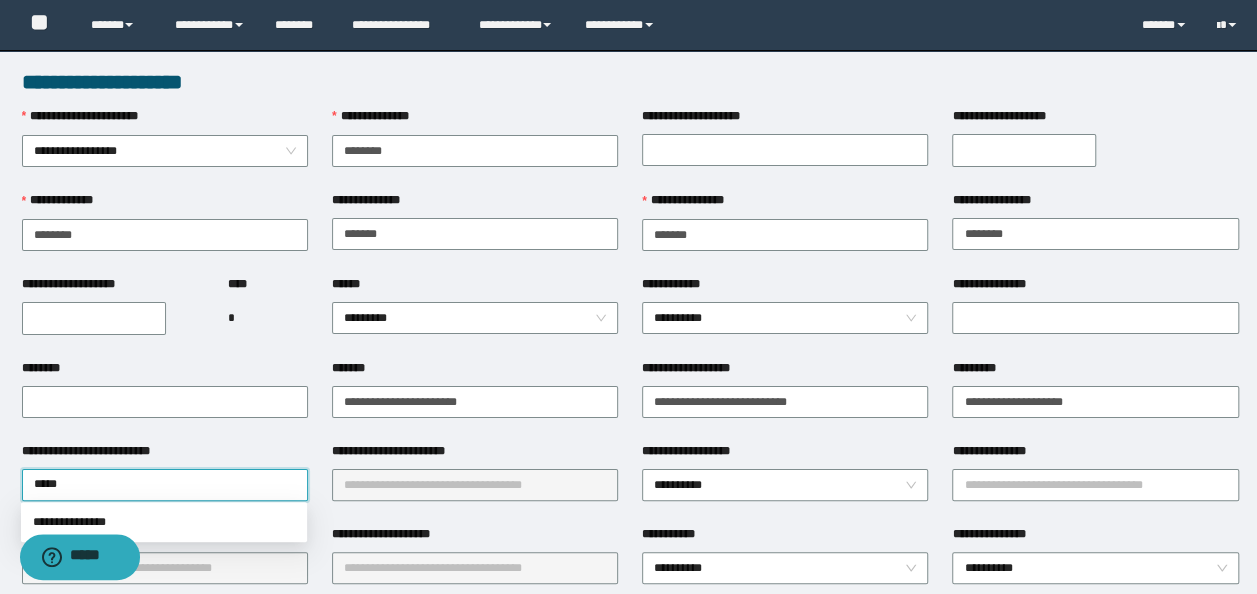scroll, scrollTop: 100, scrollLeft: 0, axis: vertical 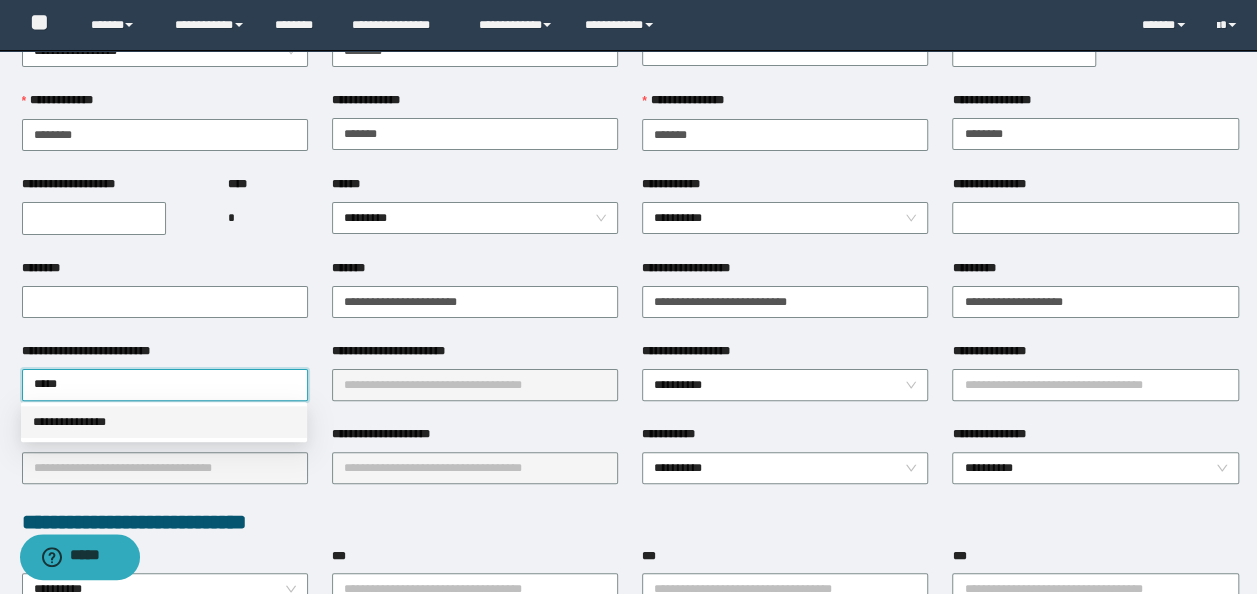 drag, startPoint x: 172, startPoint y: 424, endPoint x: 431, endPoint y: 378, distance: 263.05322 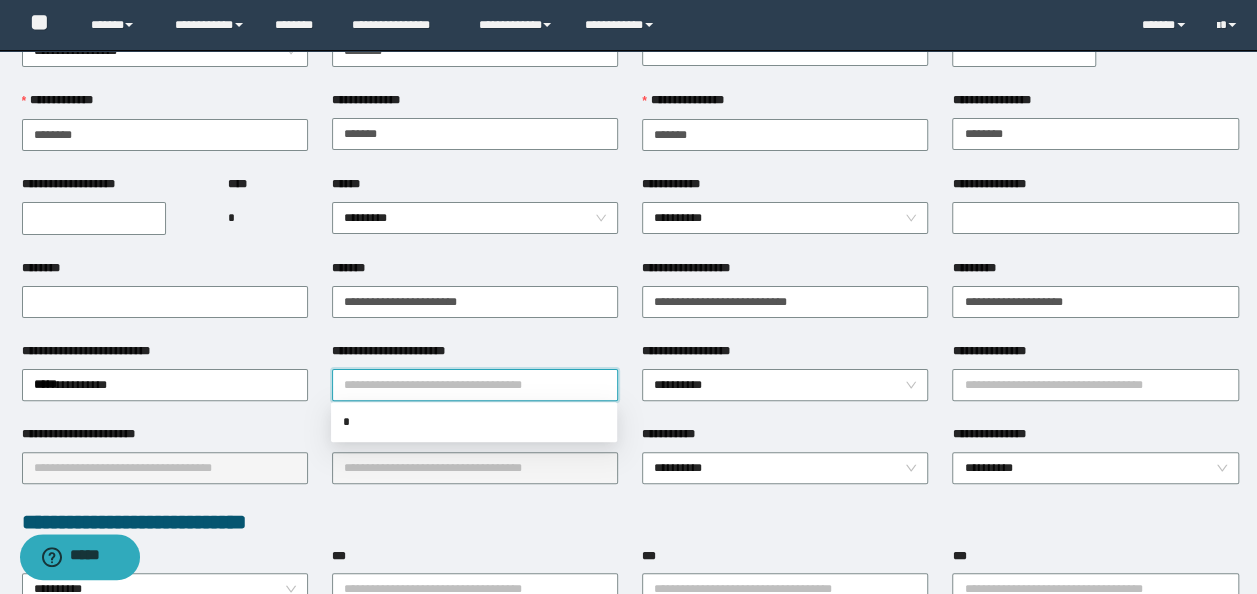click on "**********" 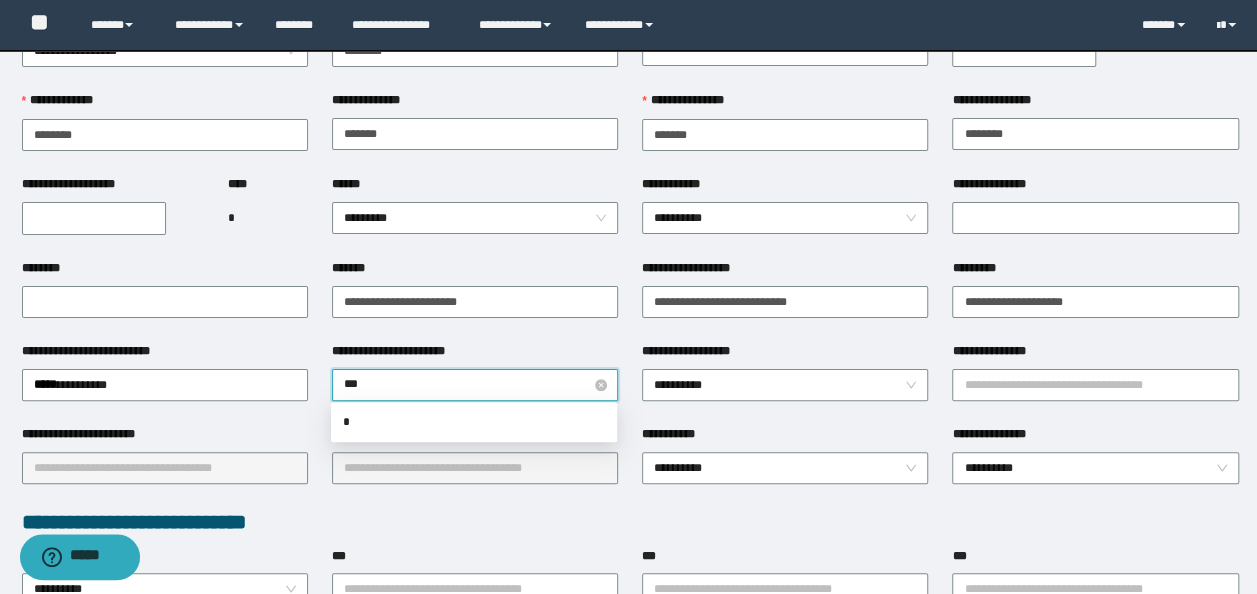 type on "****" 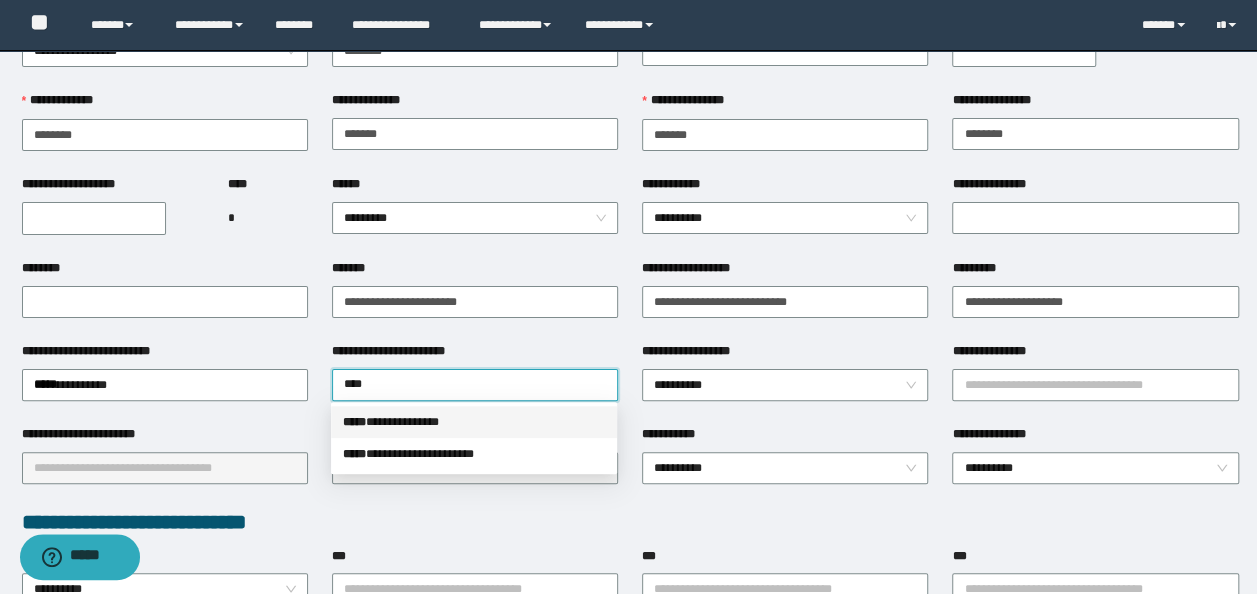 click on "**********" 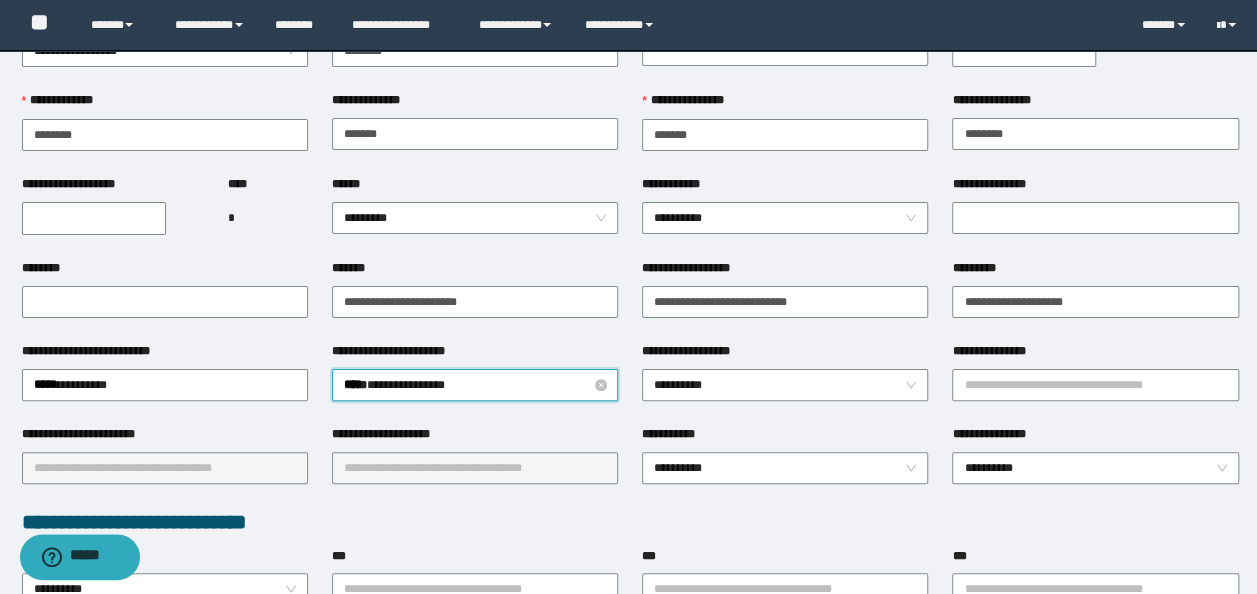 click on "**********" 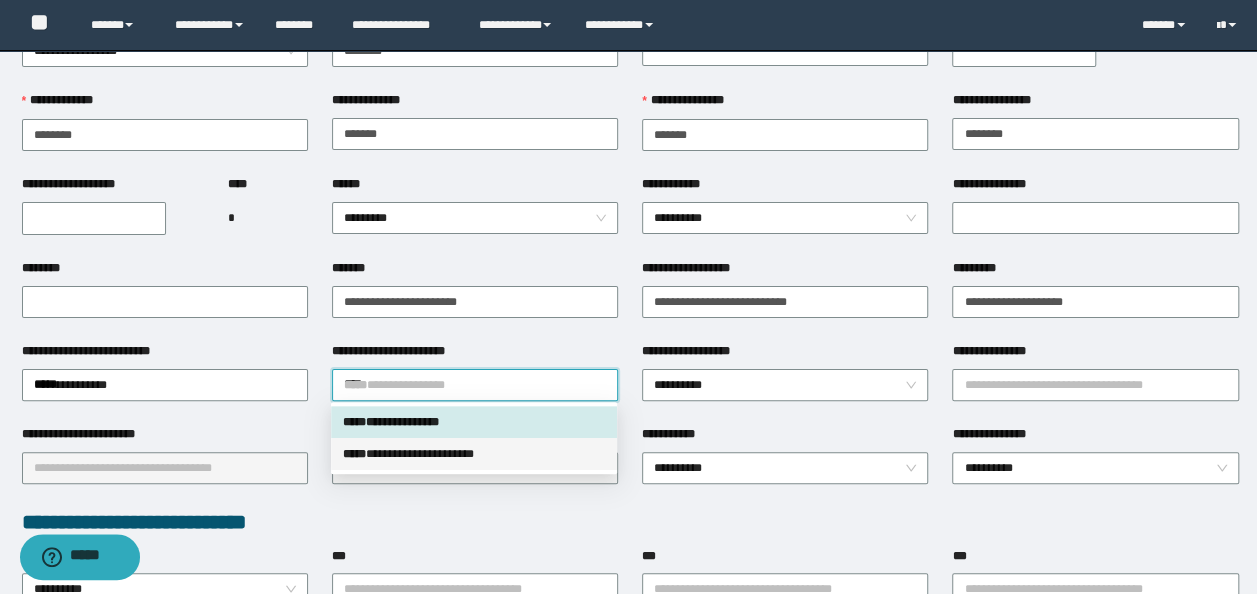 click on "**********" 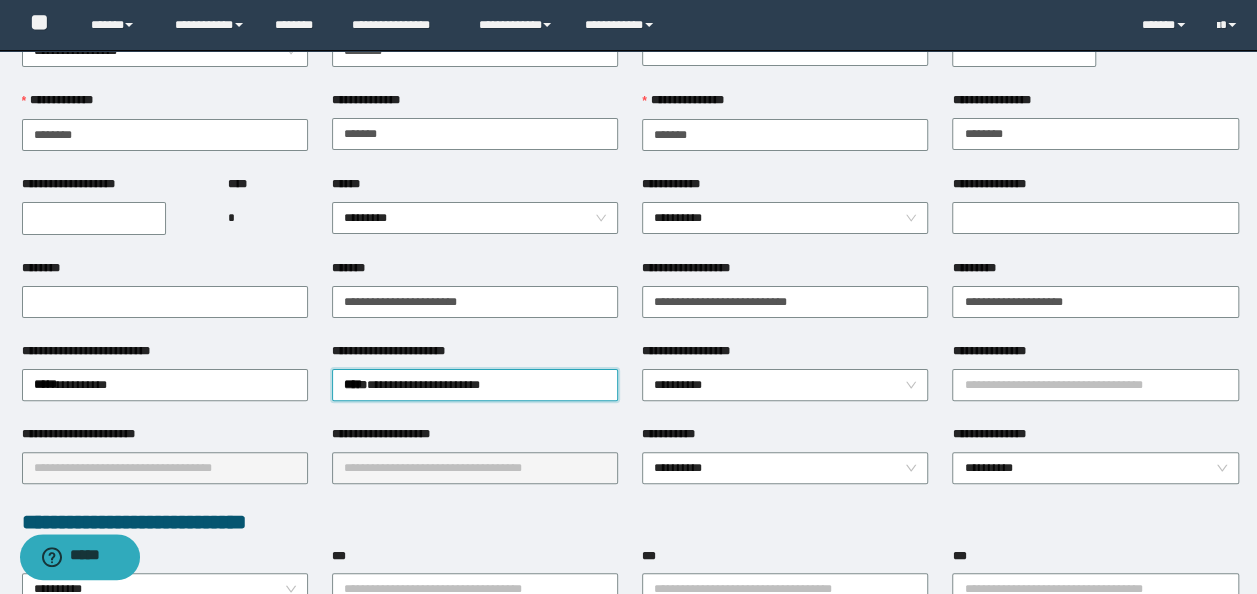 type 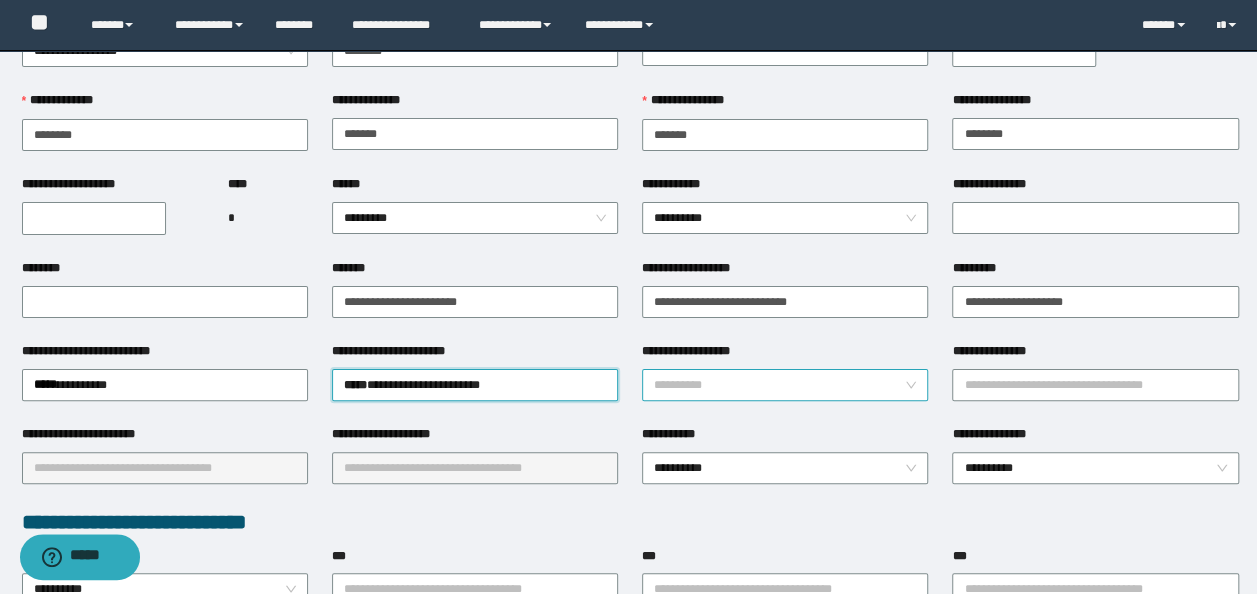 click on "**********" 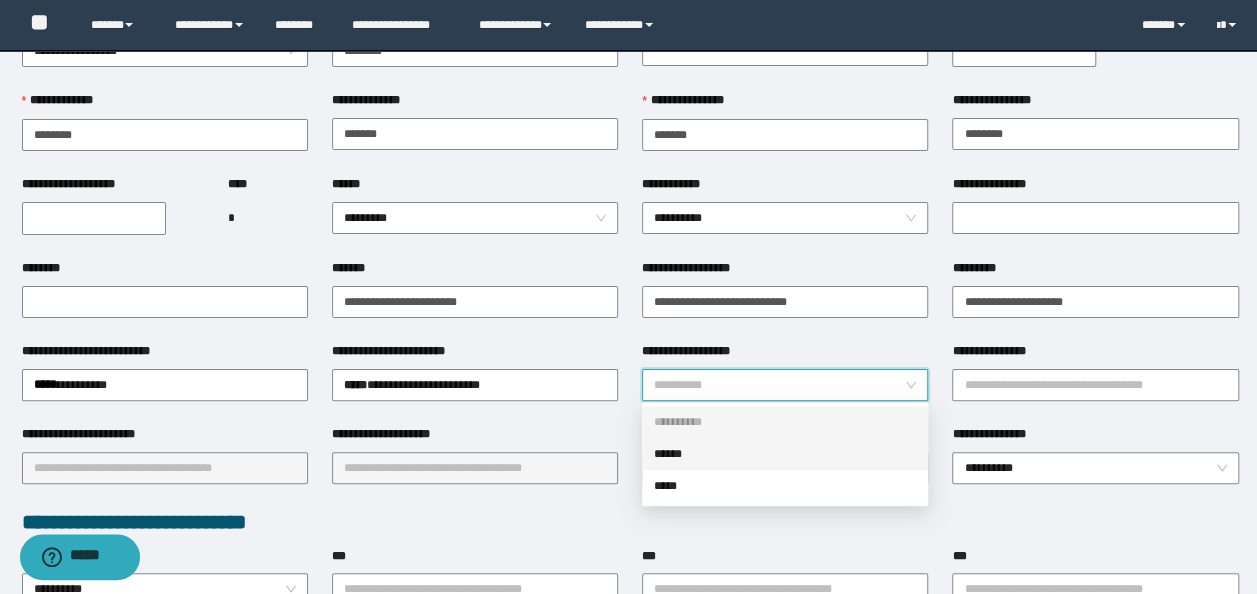 click on "******" 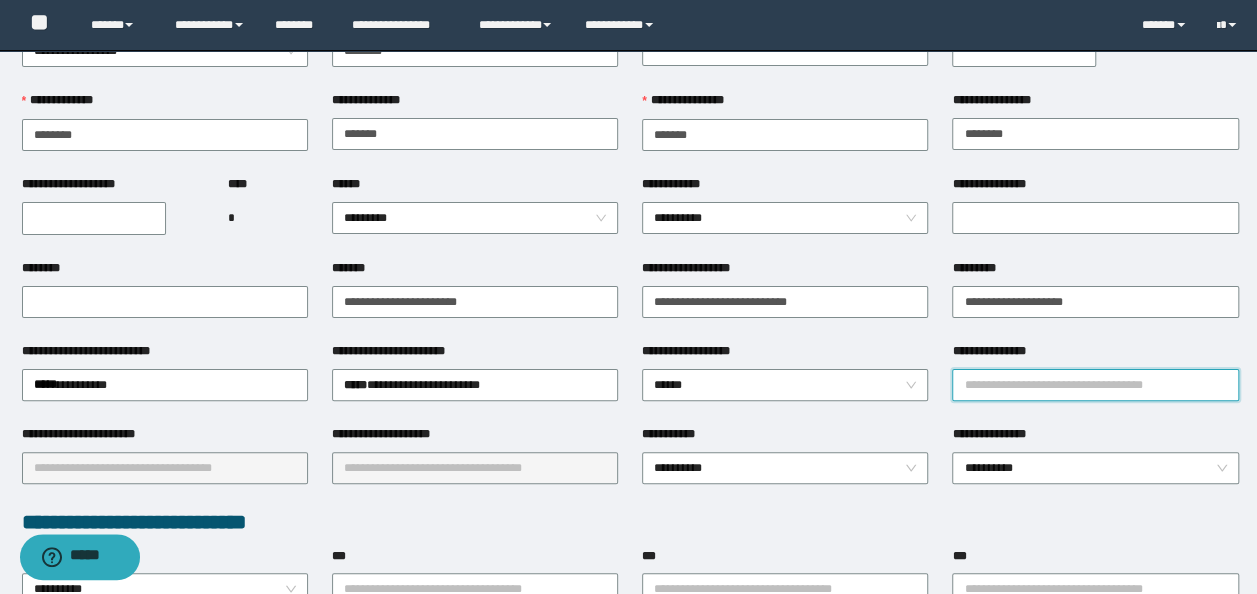 click on "**********" 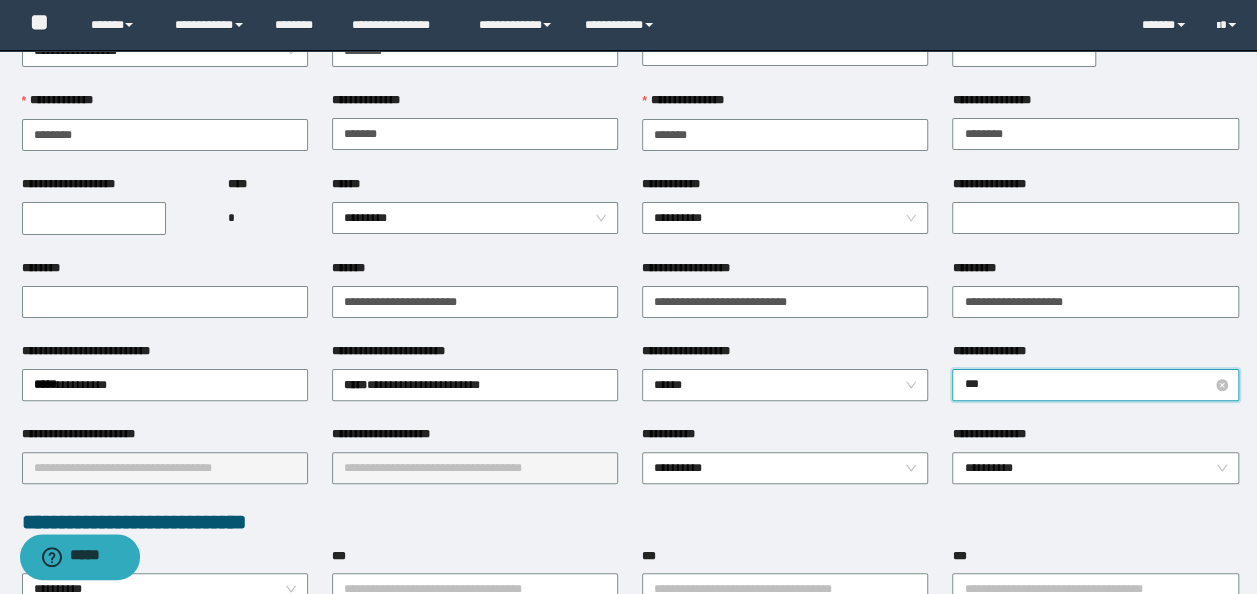 type on "****" 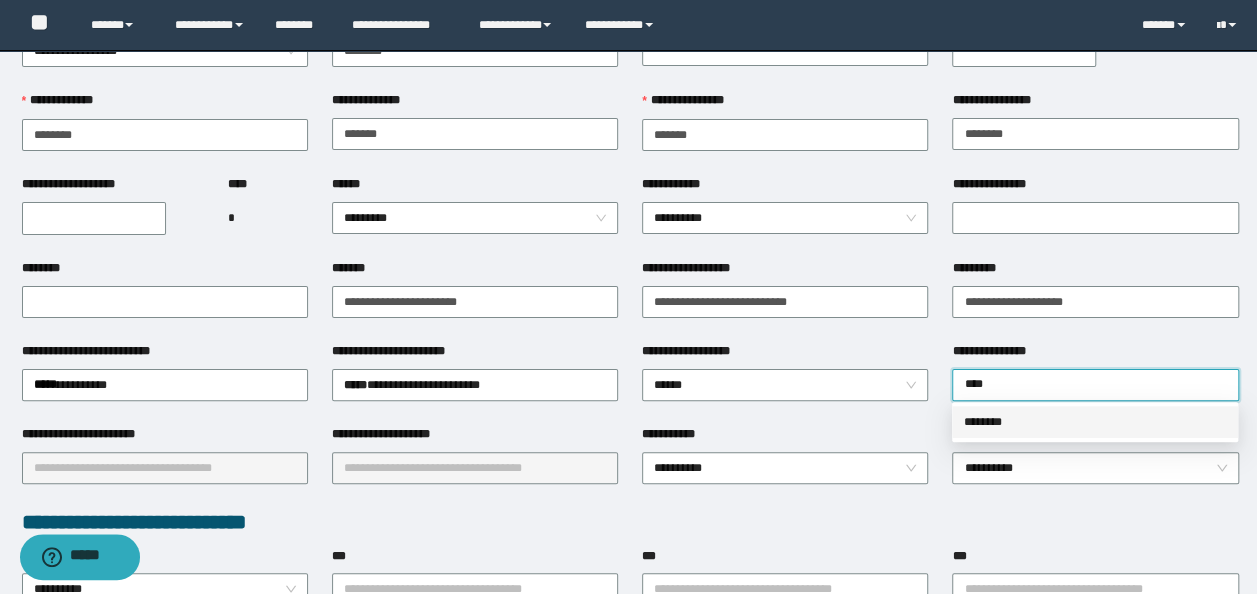 click on "********" 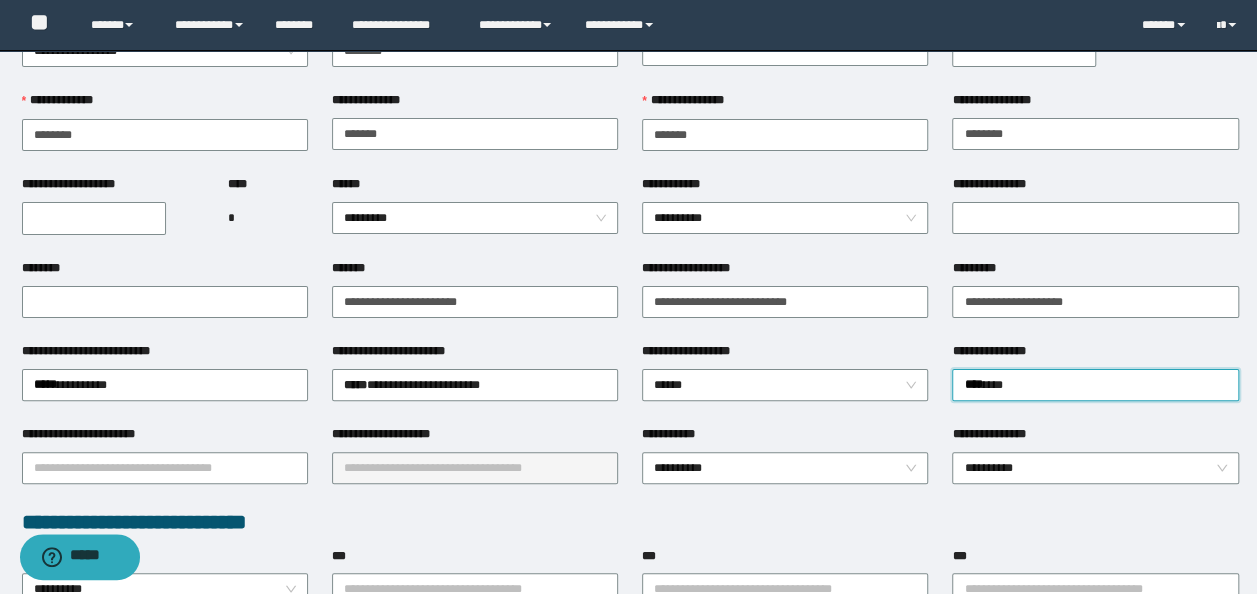 type 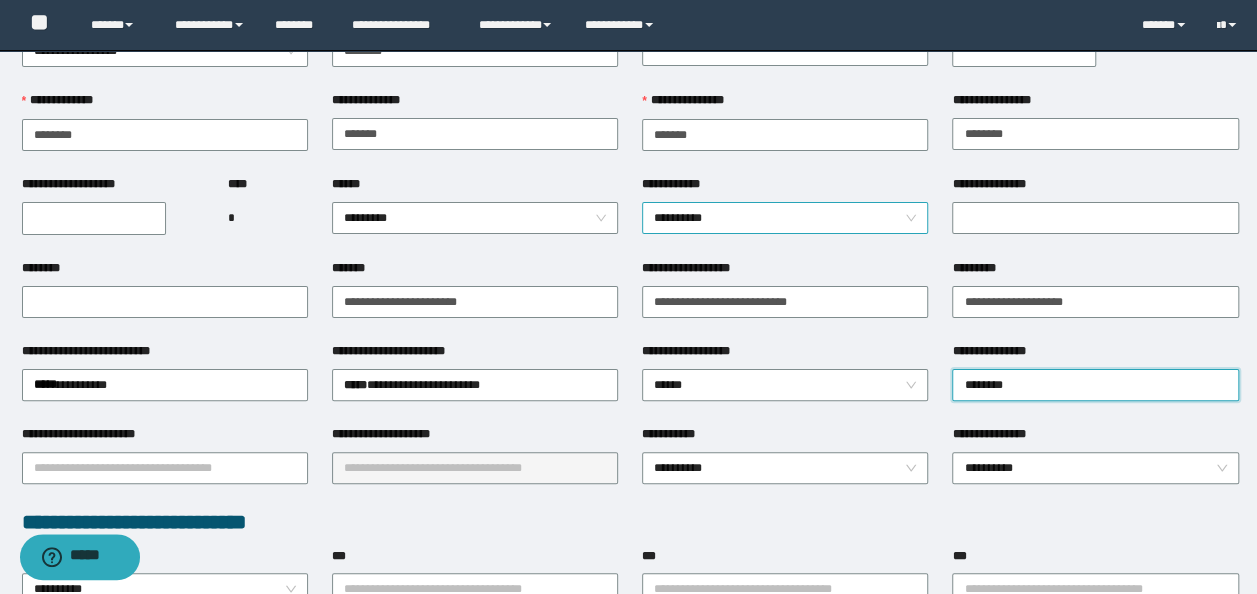 click on "**********" 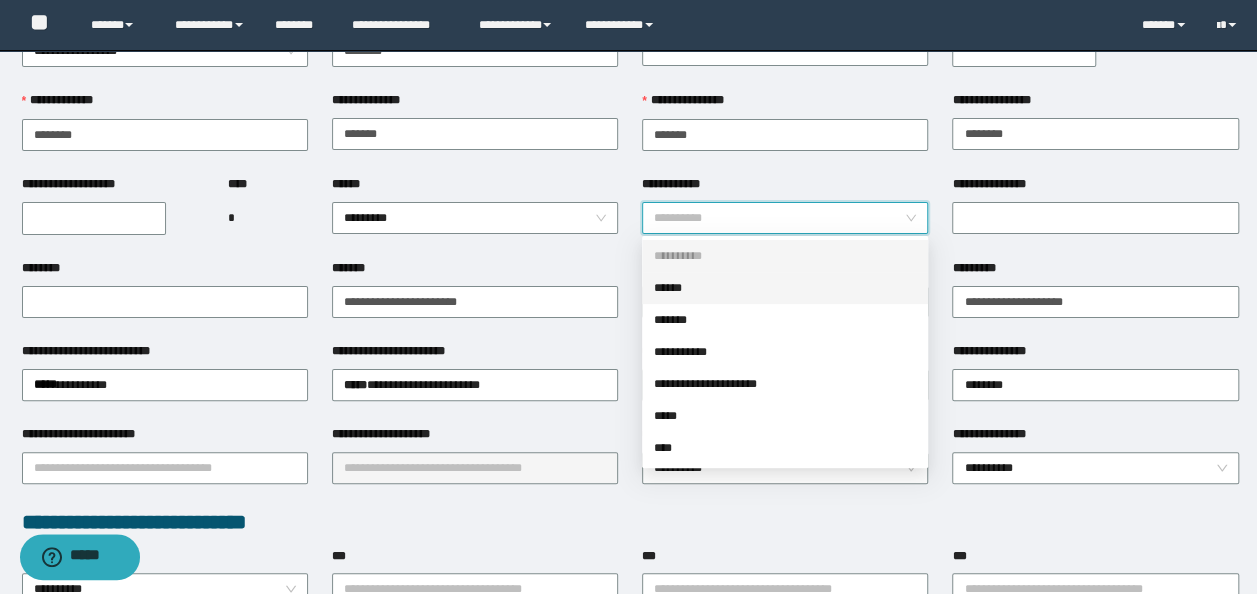 click on "******" 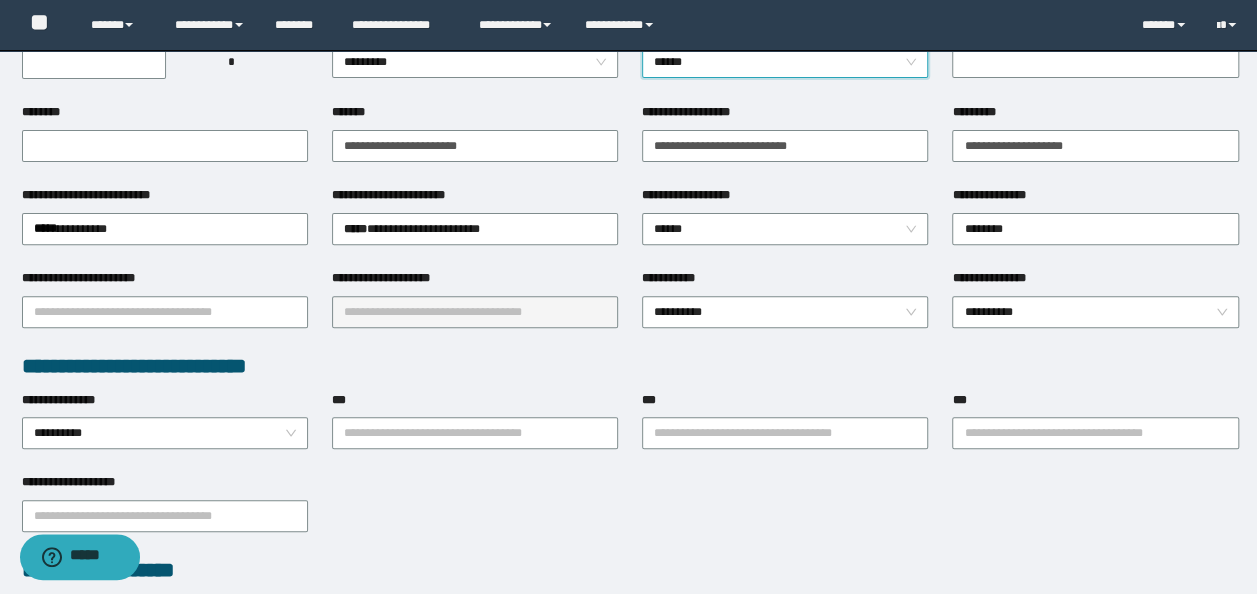 scroll, scrollTop: 300, scrollLeft: 0, axis: vertical 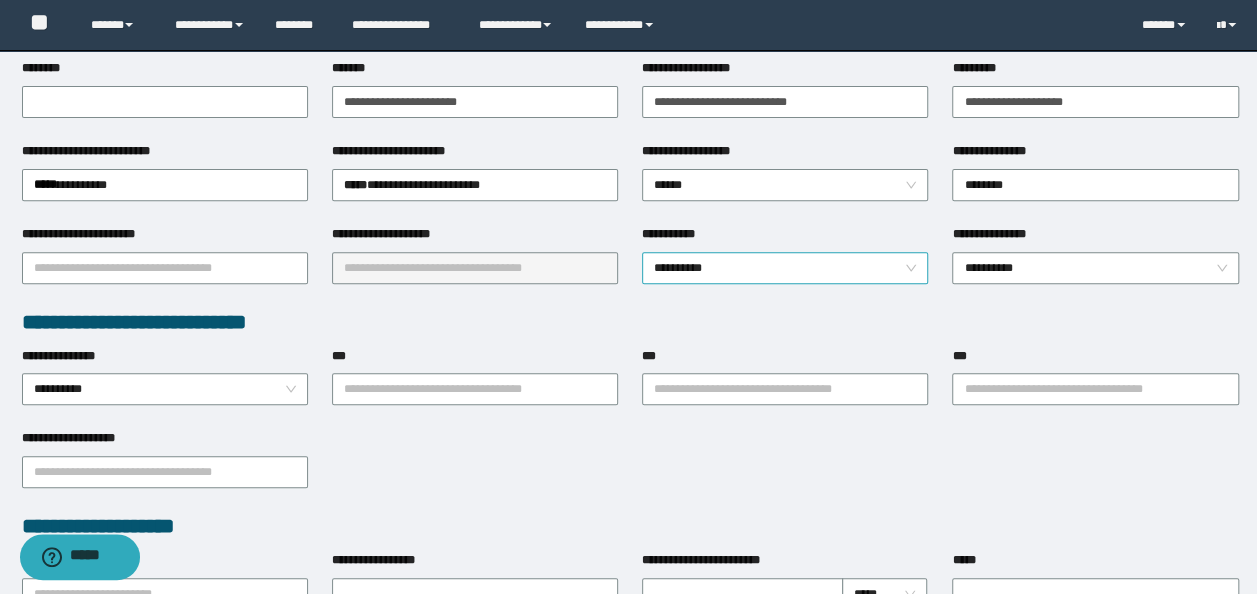 drag, startPoint x: 681, startPoint y: 259, endPoint x: 681, endPoint y: 278, distance: 19 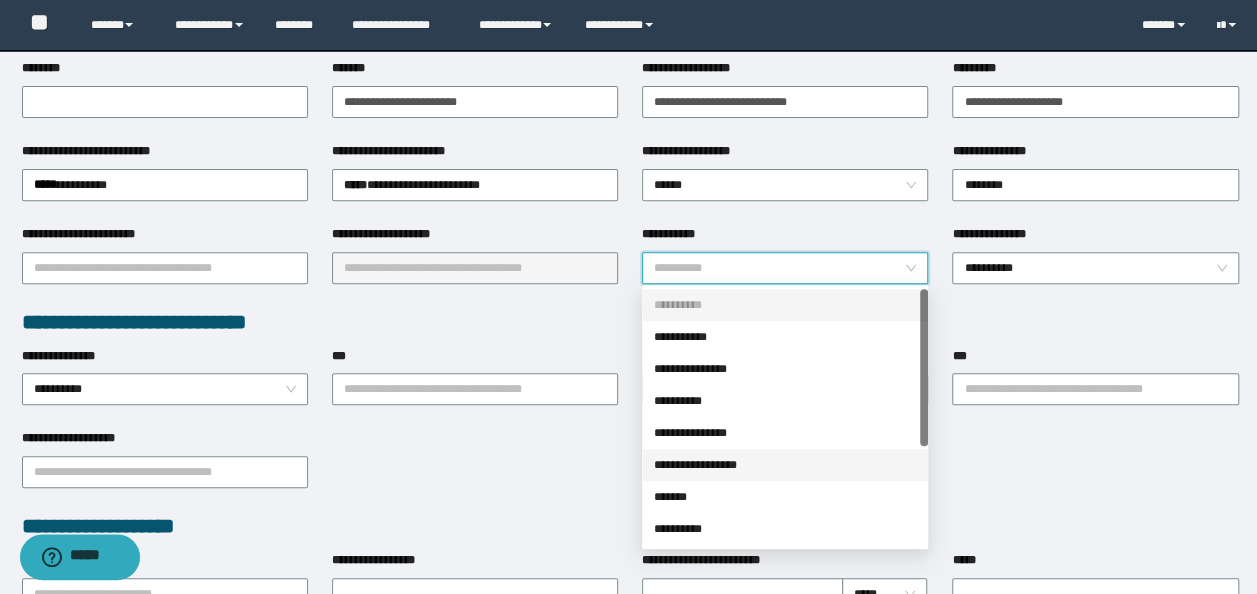 click on "**********" 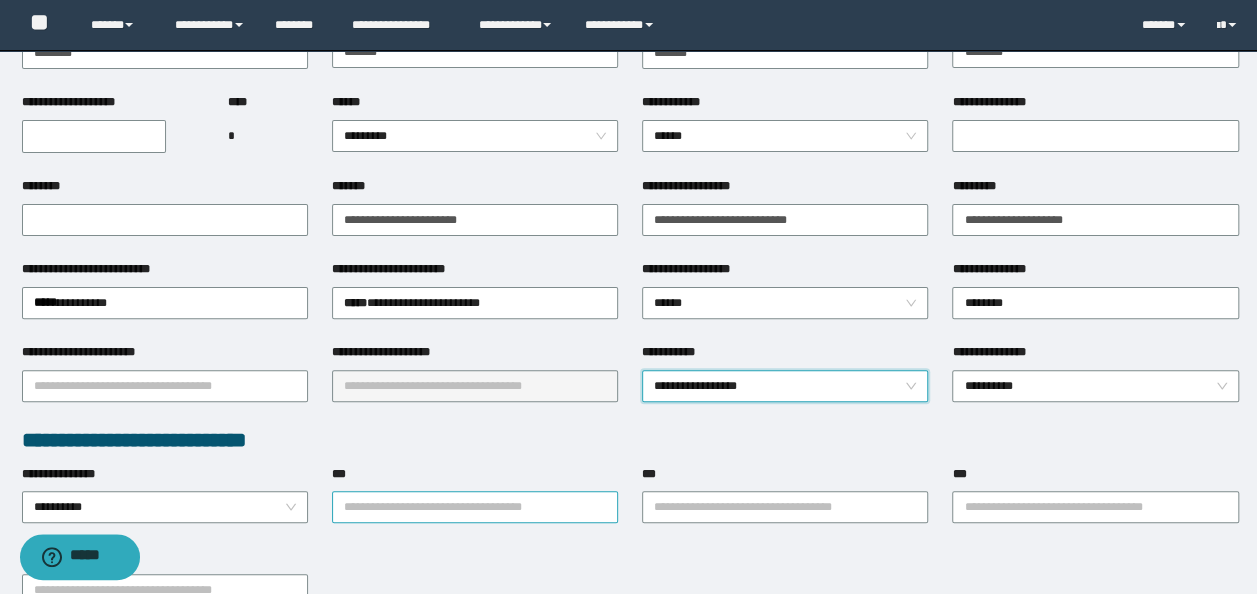 scroll, scrollTop: 400, scrollLeft: 0, axis: vertical 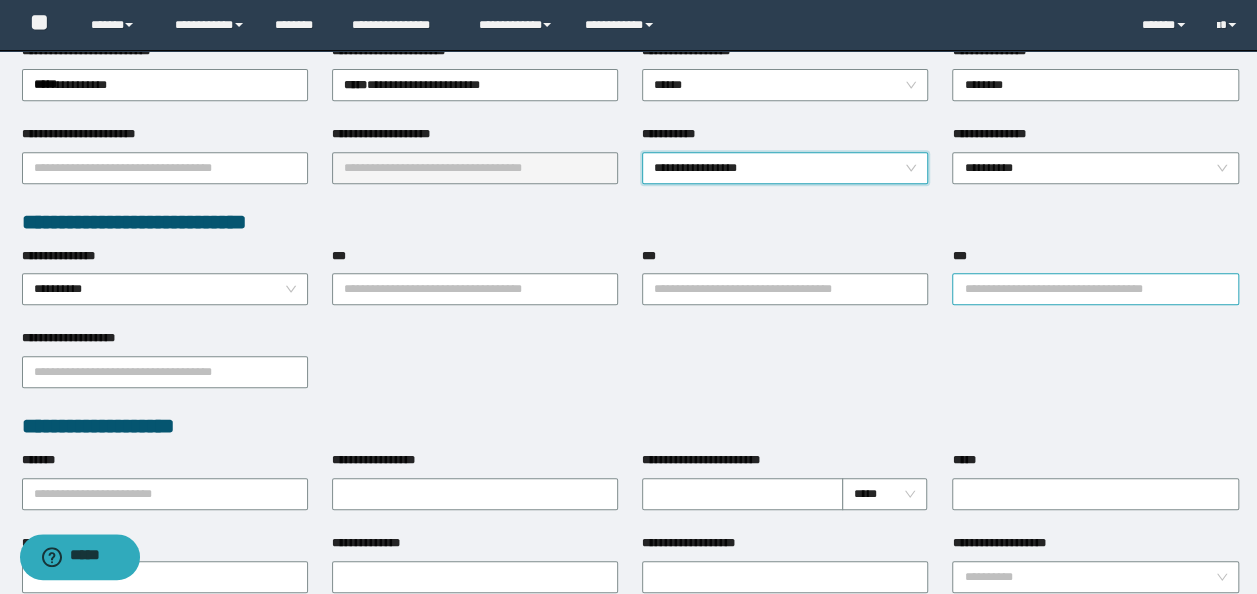 click on "***" 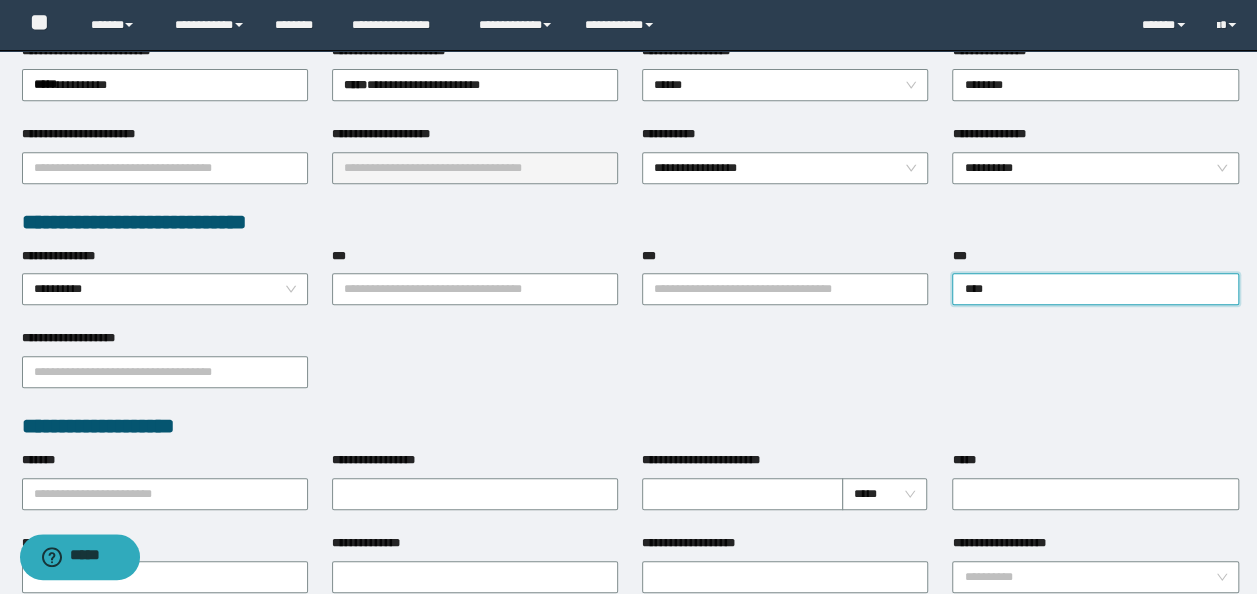 type on "*****" 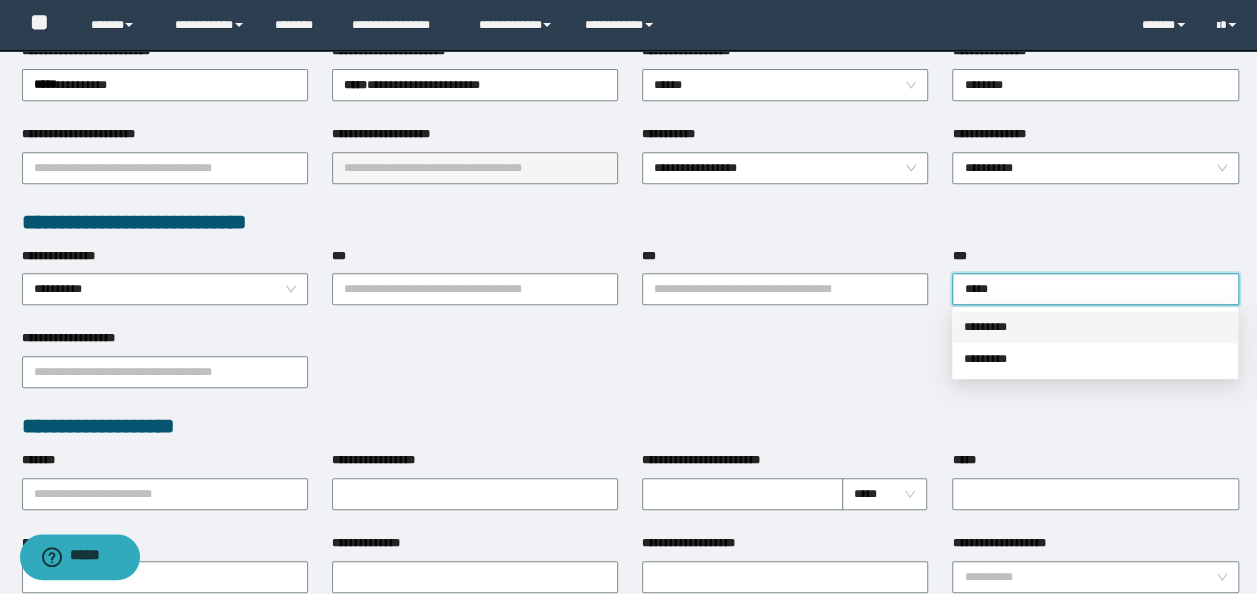 click on "*********" 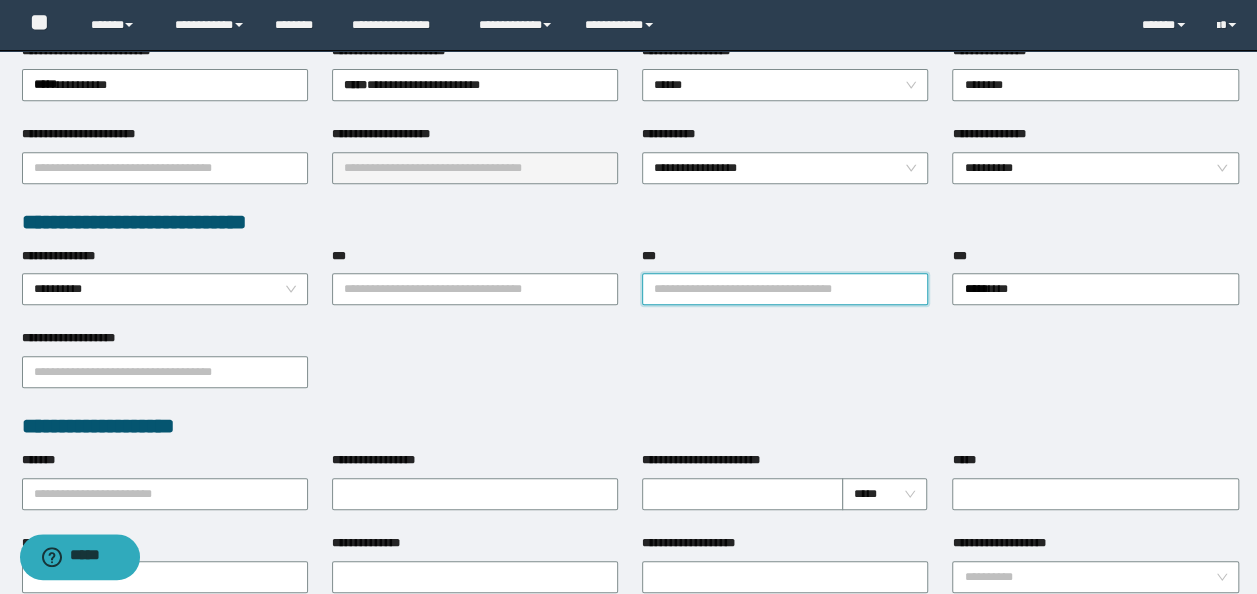 click on "***" 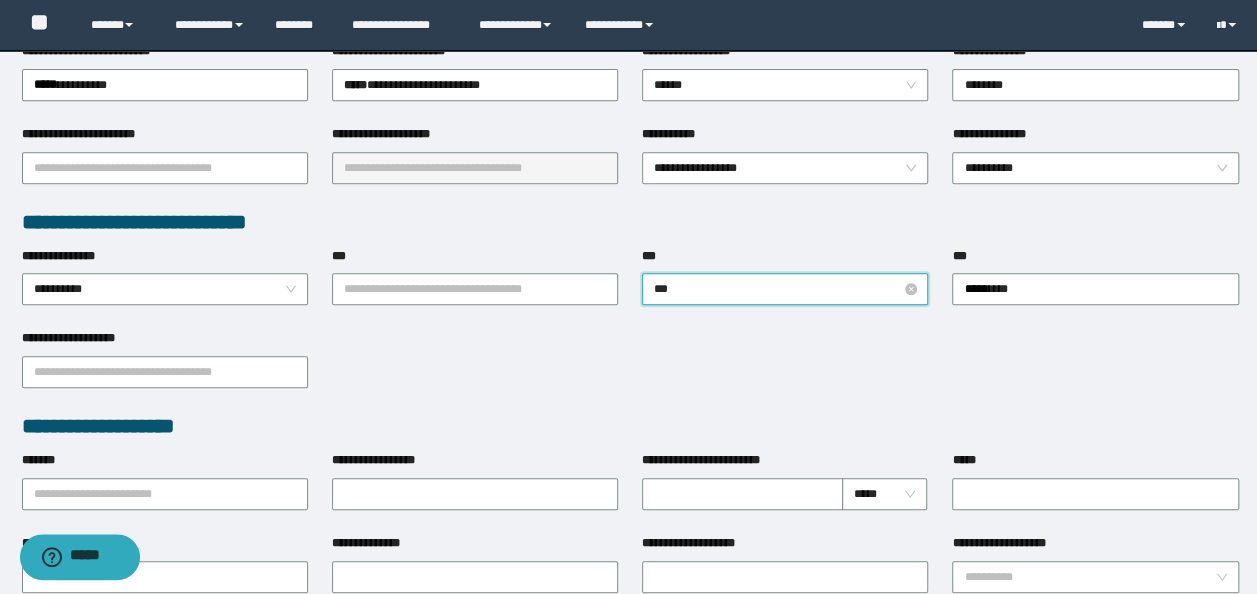 type on "****" 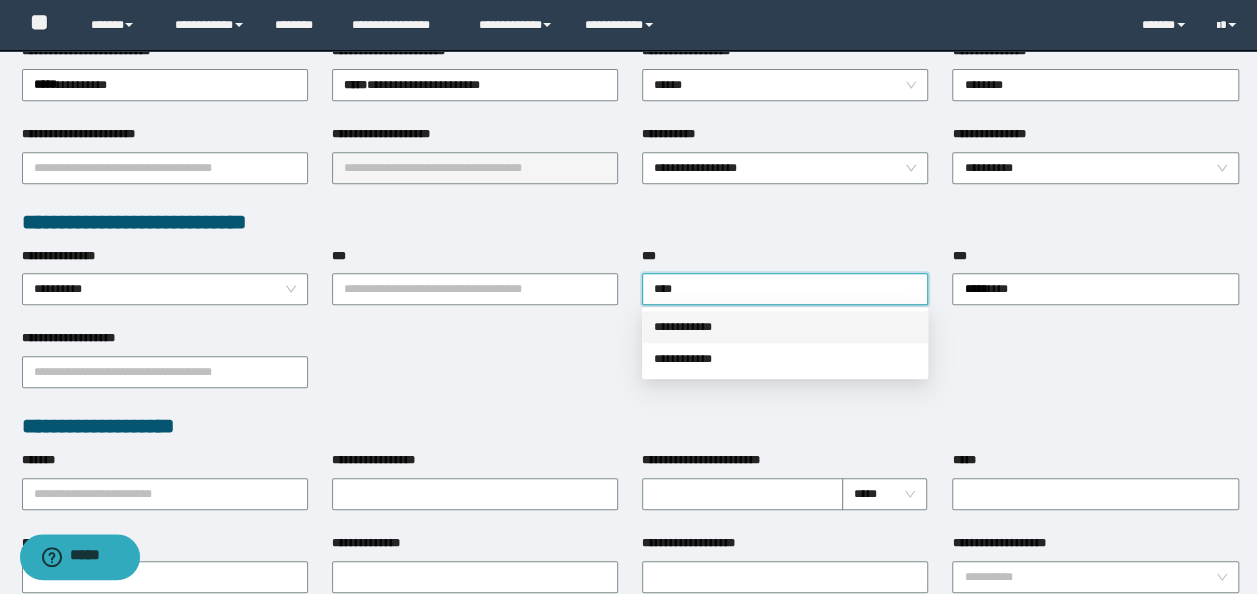 click on "**********" 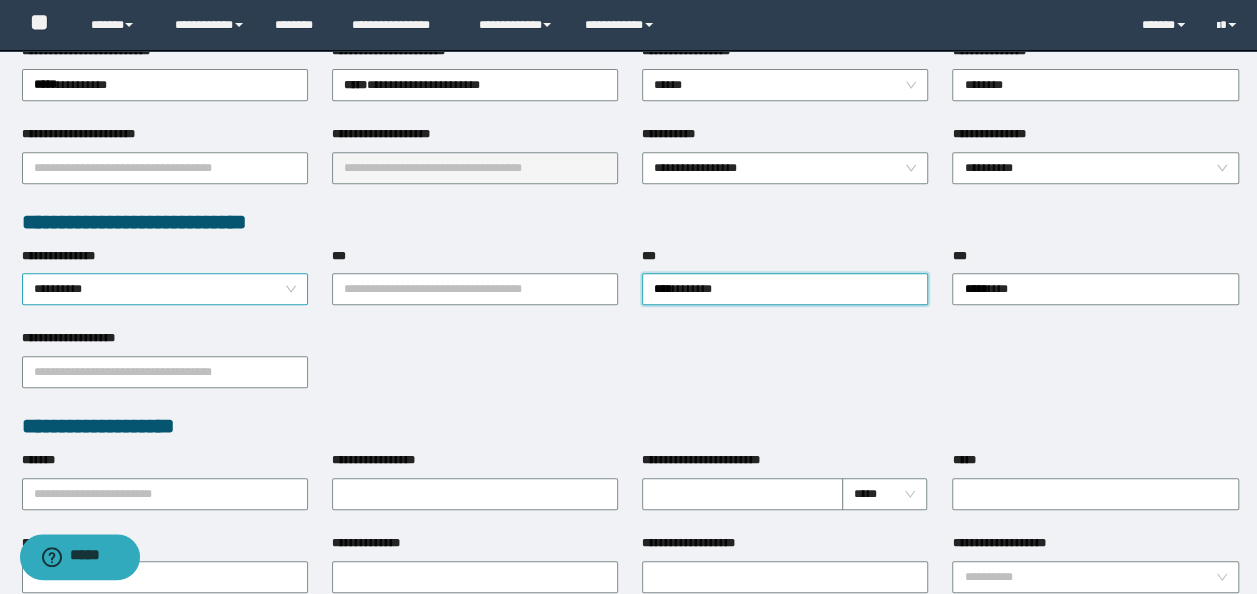 click on "**********" 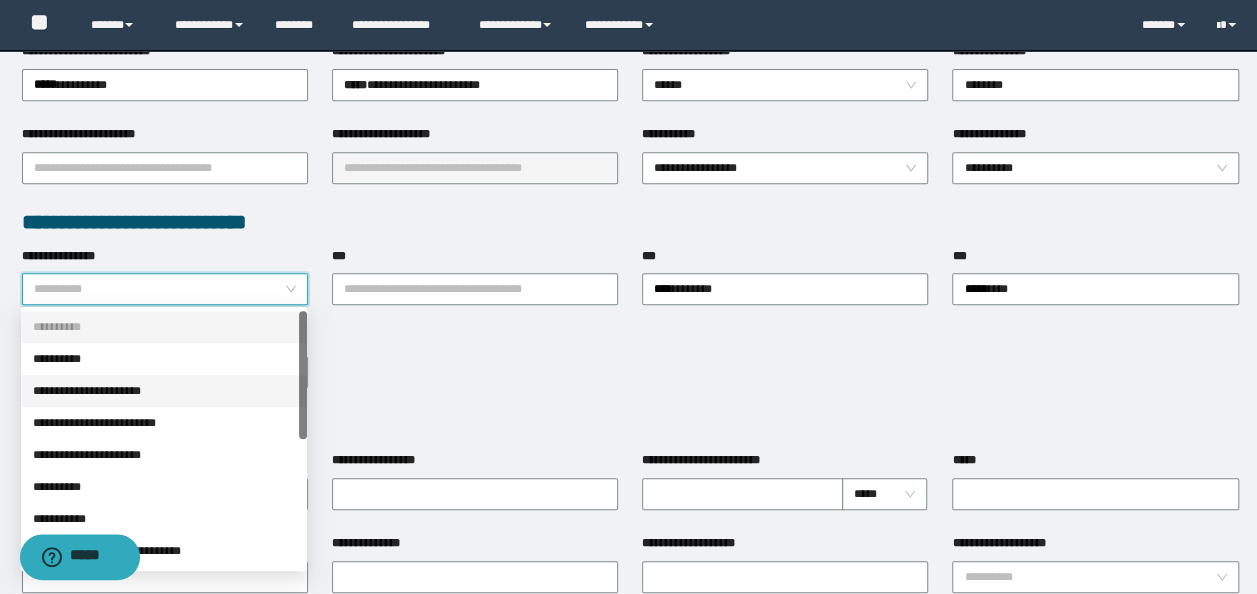 click on "**********" 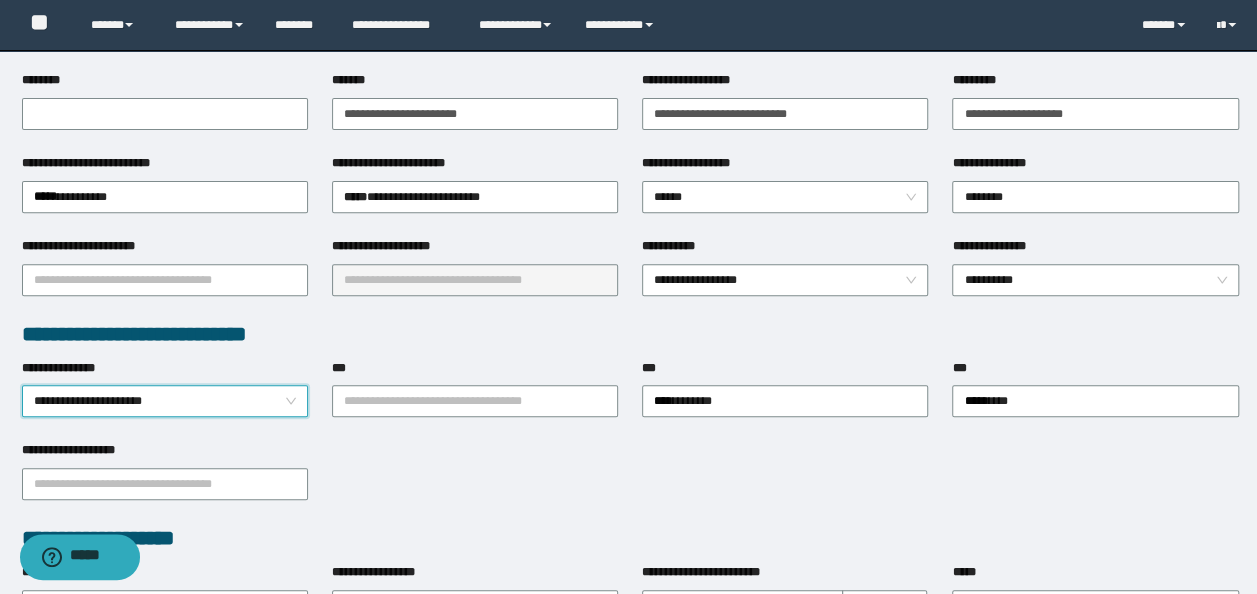 scroll, scrollTop: 0, scrollLeft: 0, axis: both 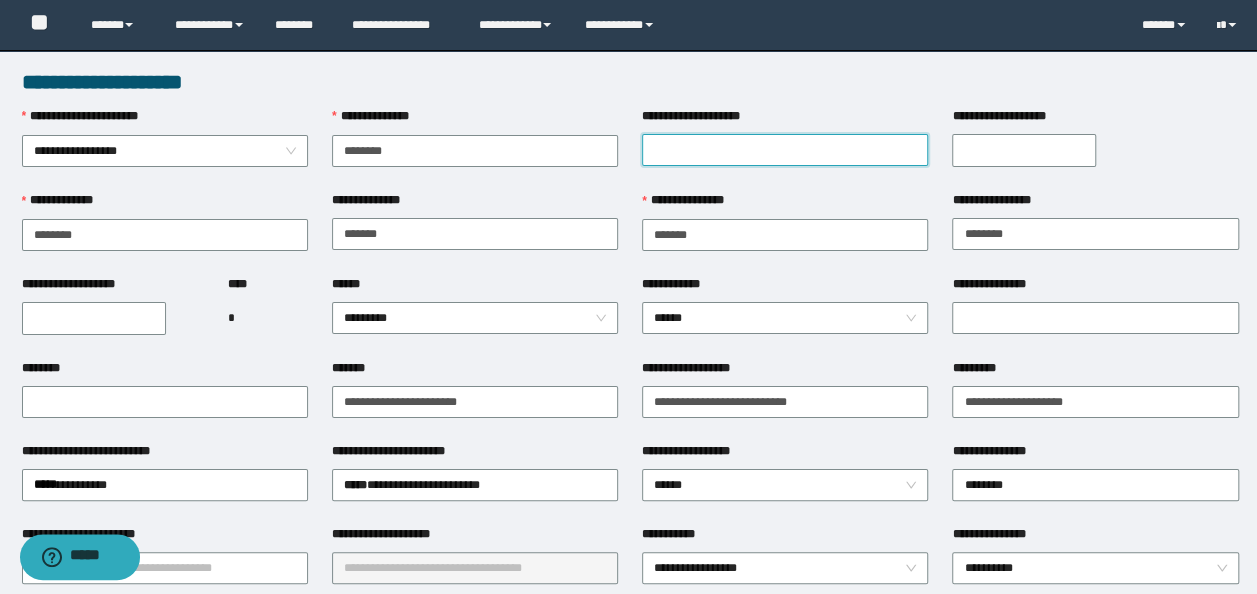 click on "**********" 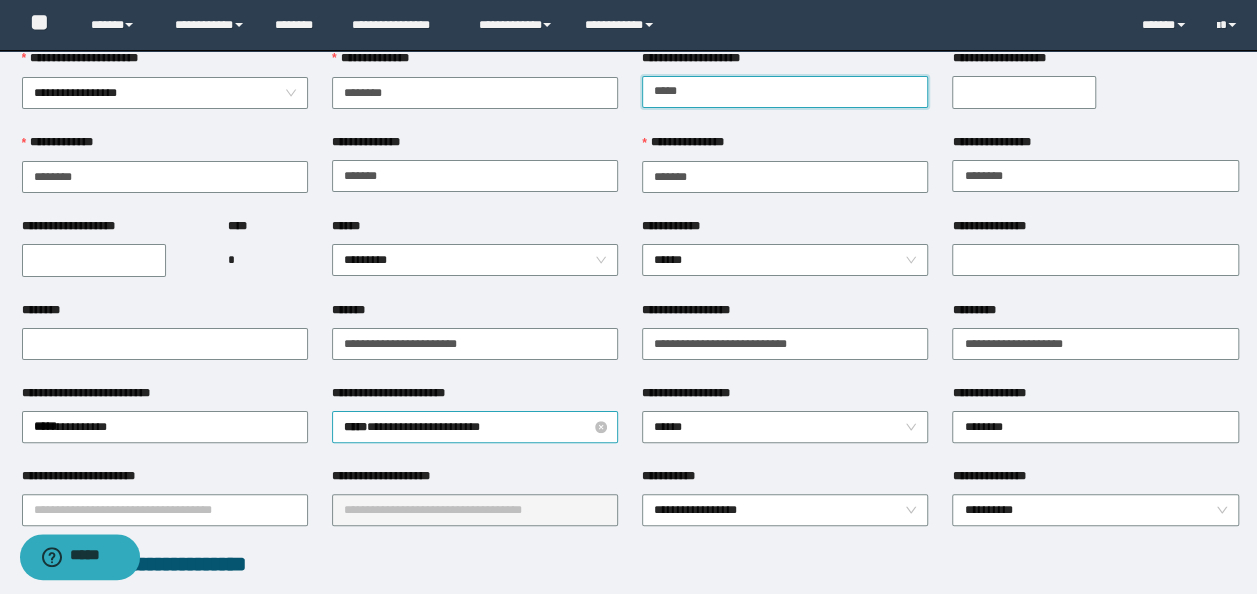 scroll, scrollTop: 100, scrollLeft: 0, axis: vertical 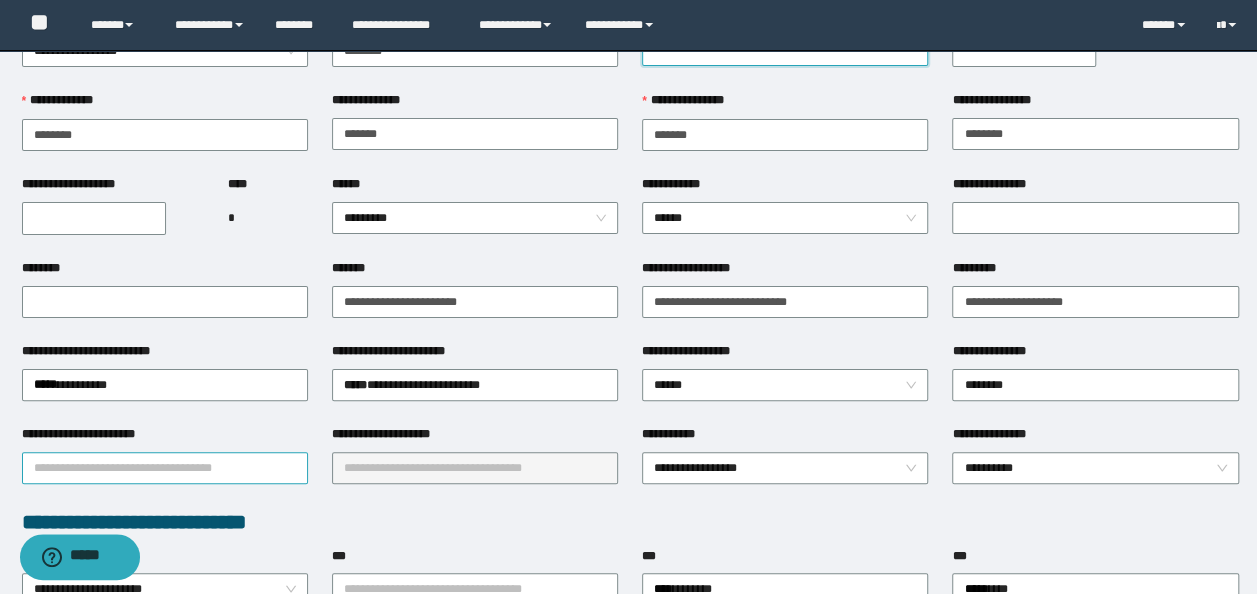 type on "*****" 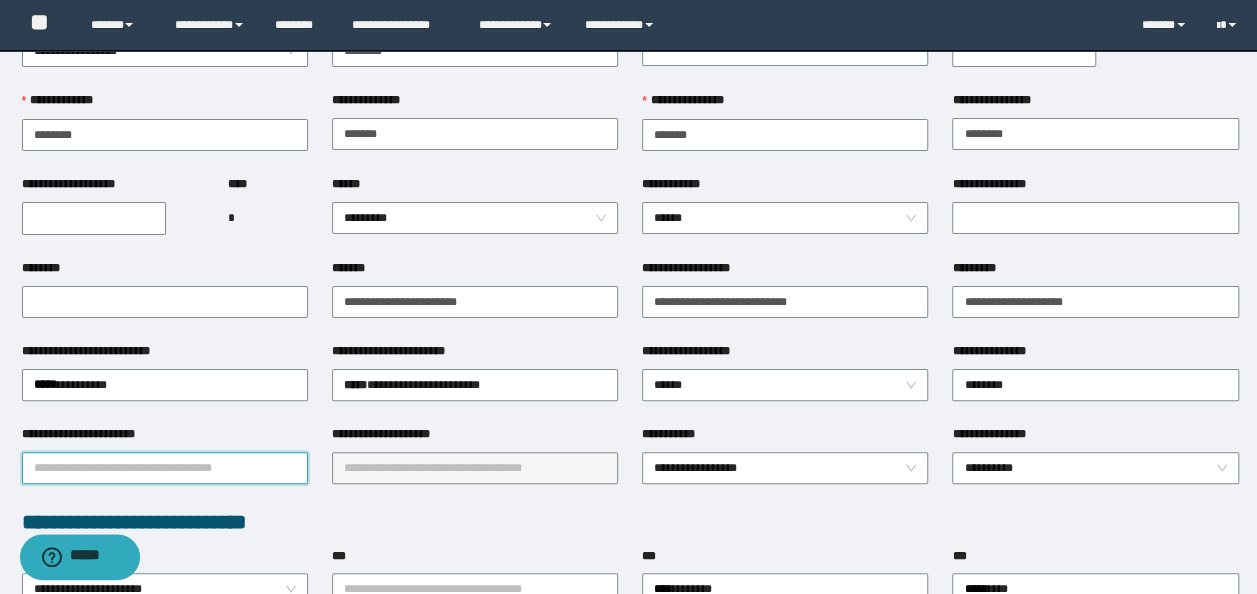 click on "**********" 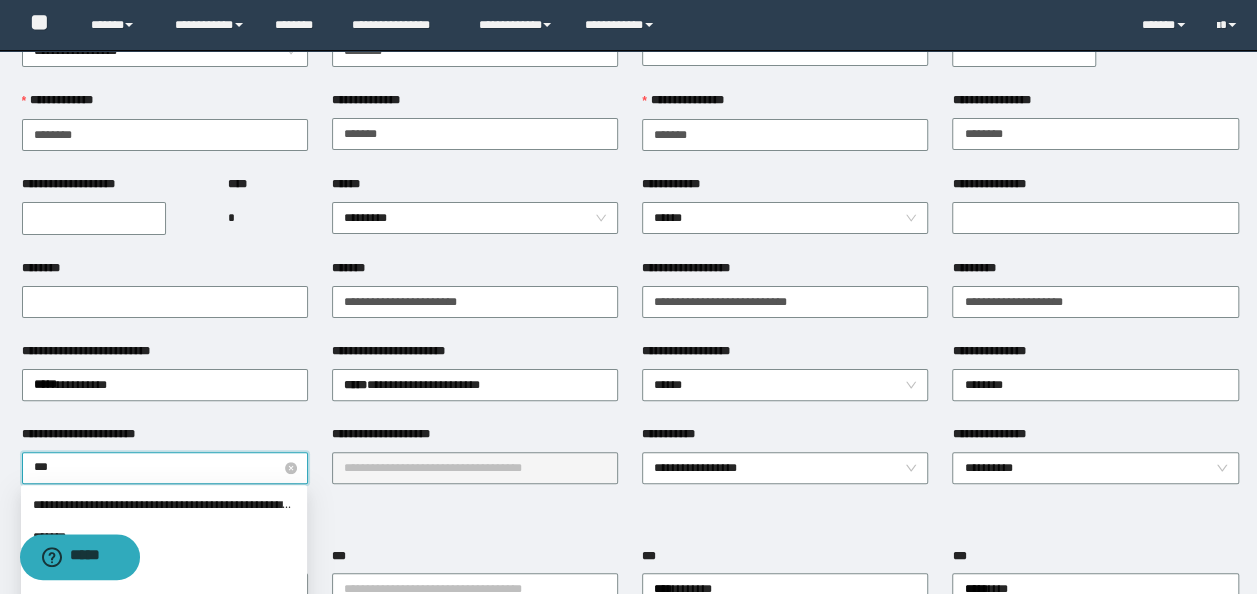 type on "****" 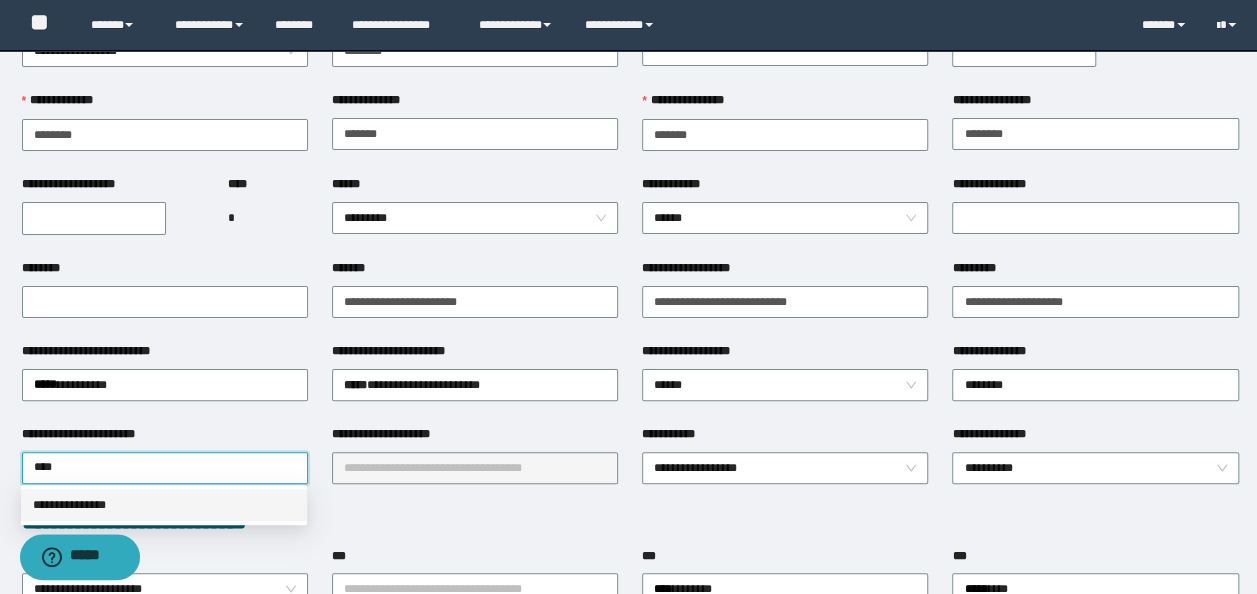 click on "**********" 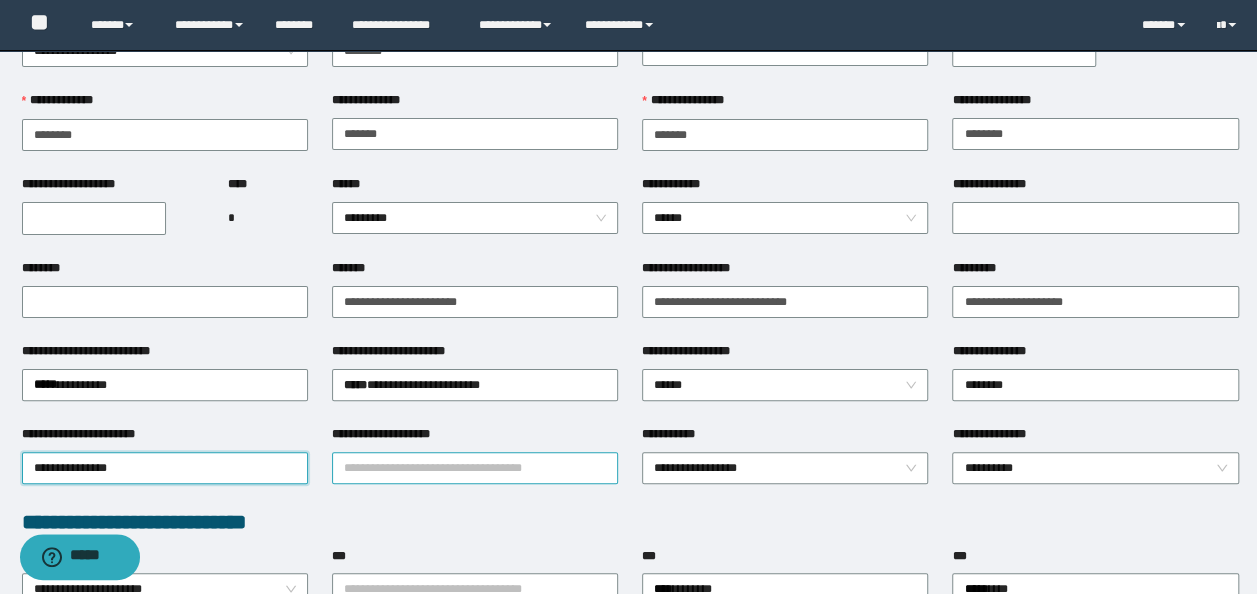 click on "**********" 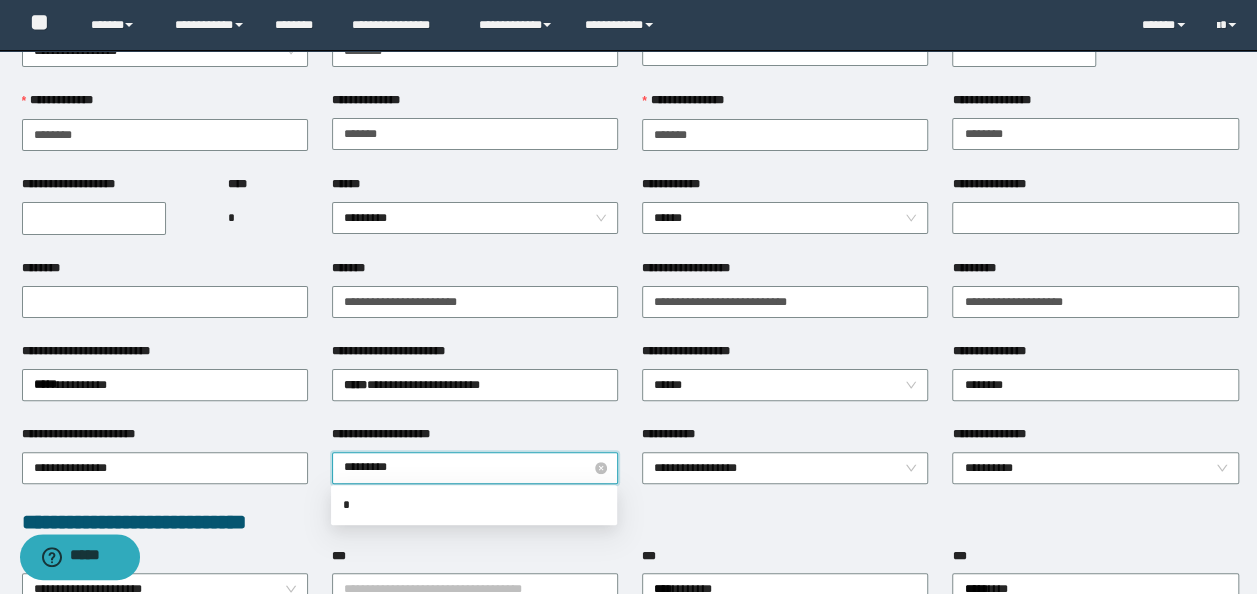 type on "**********" 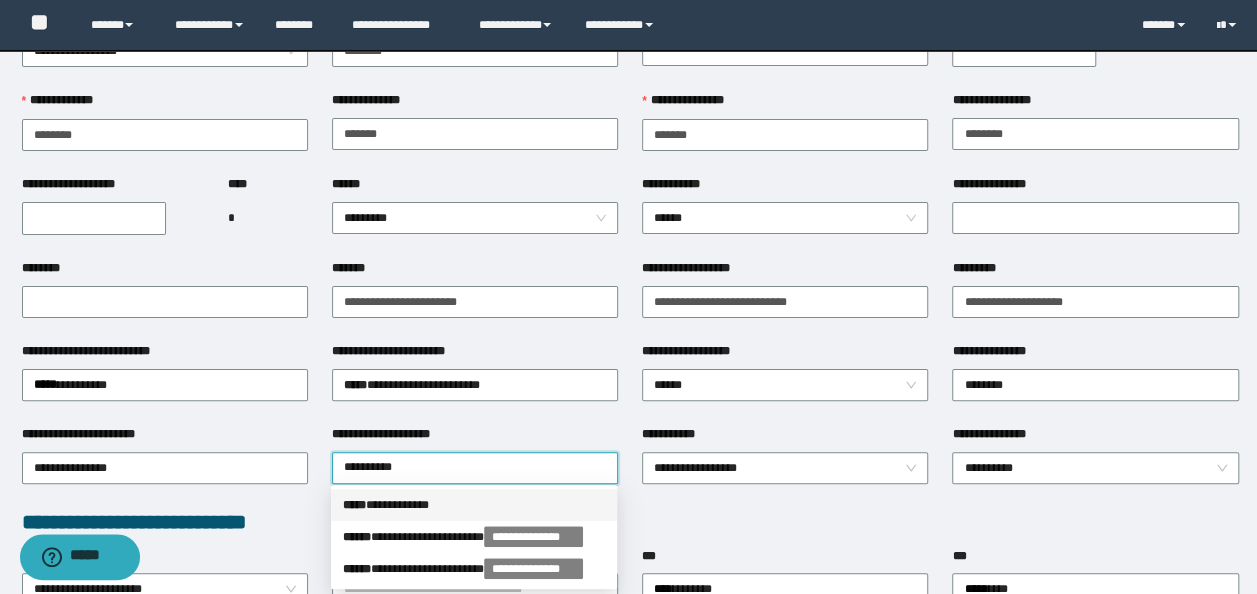click on "**********" 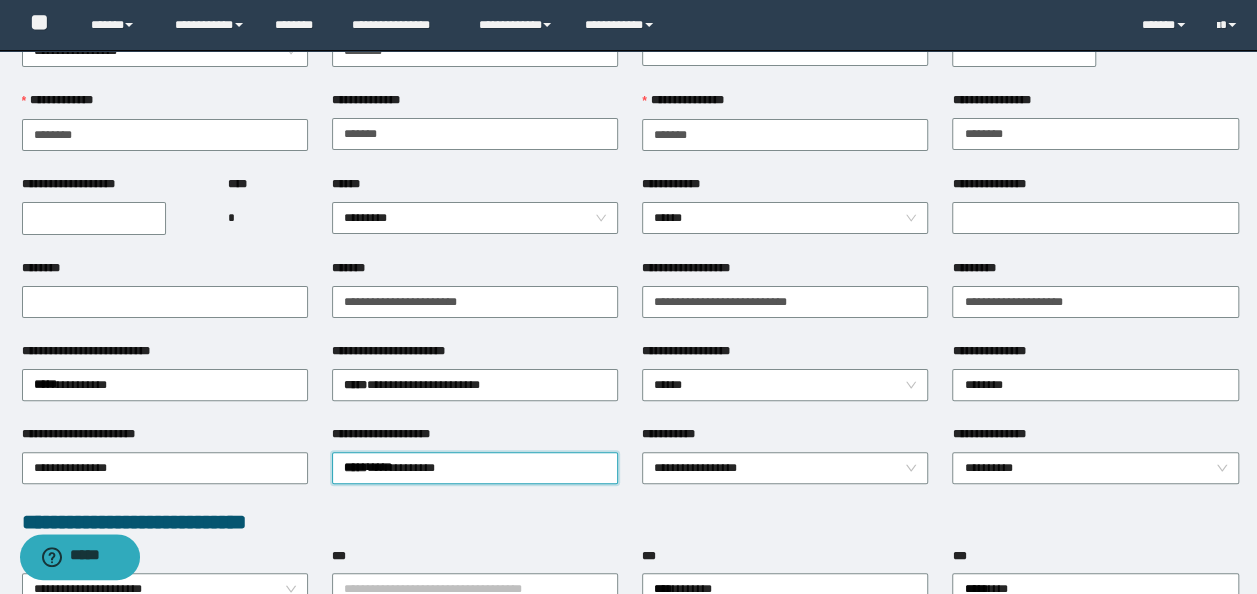 type 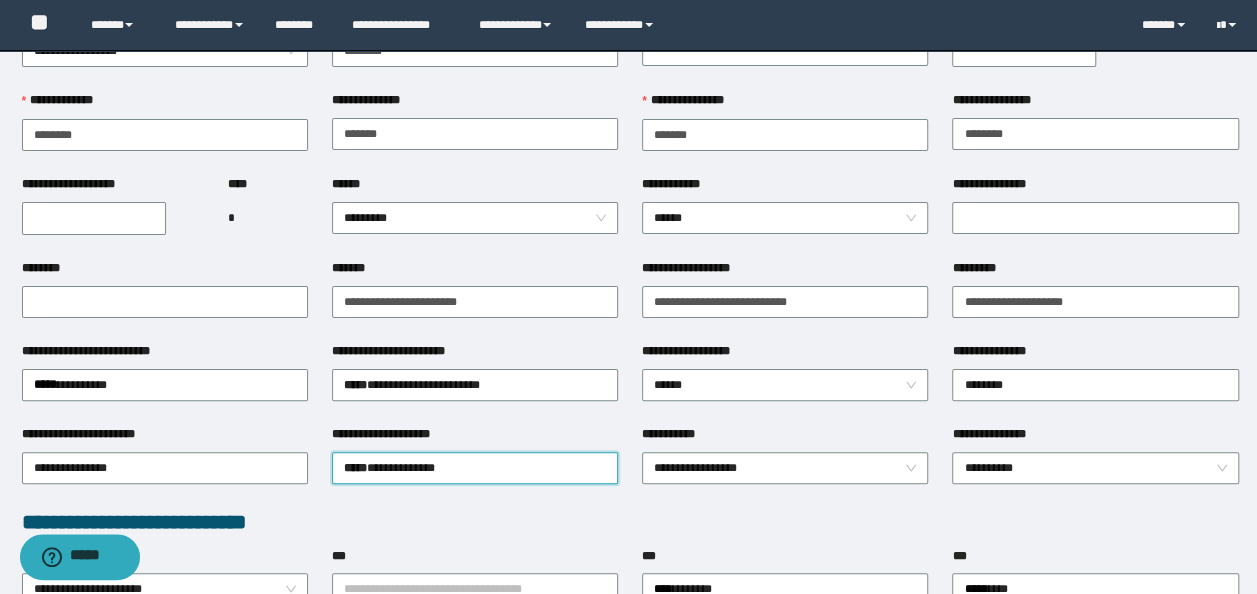 scroll, scrollTop: 300, scrollLeft: 0, axis: vertical 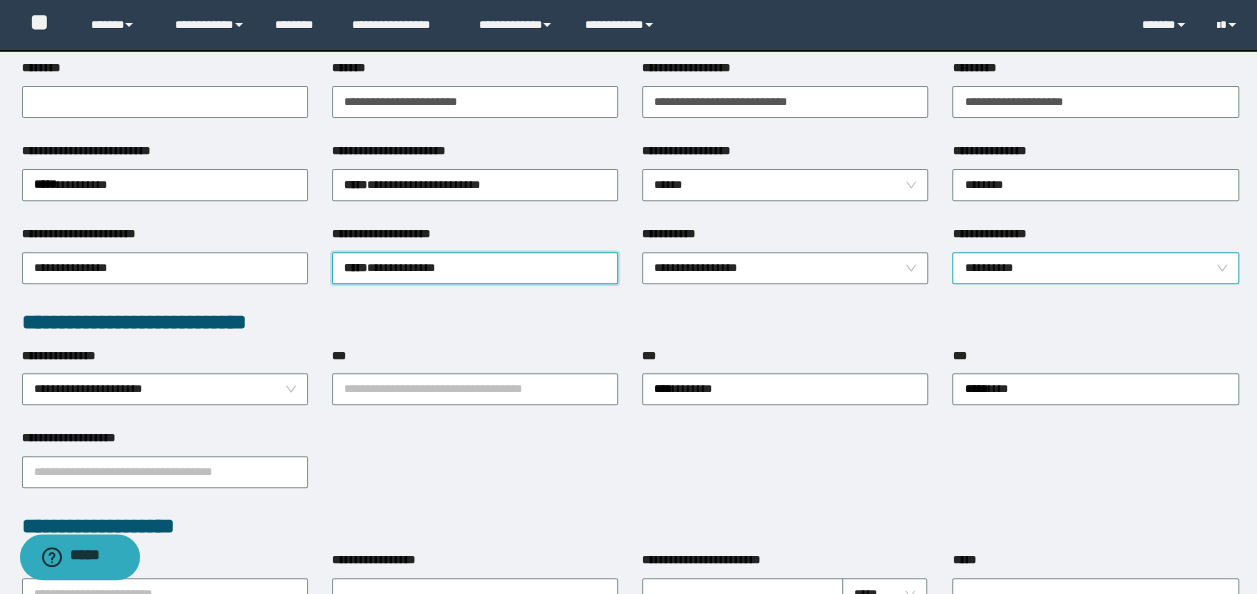 click on "**********" 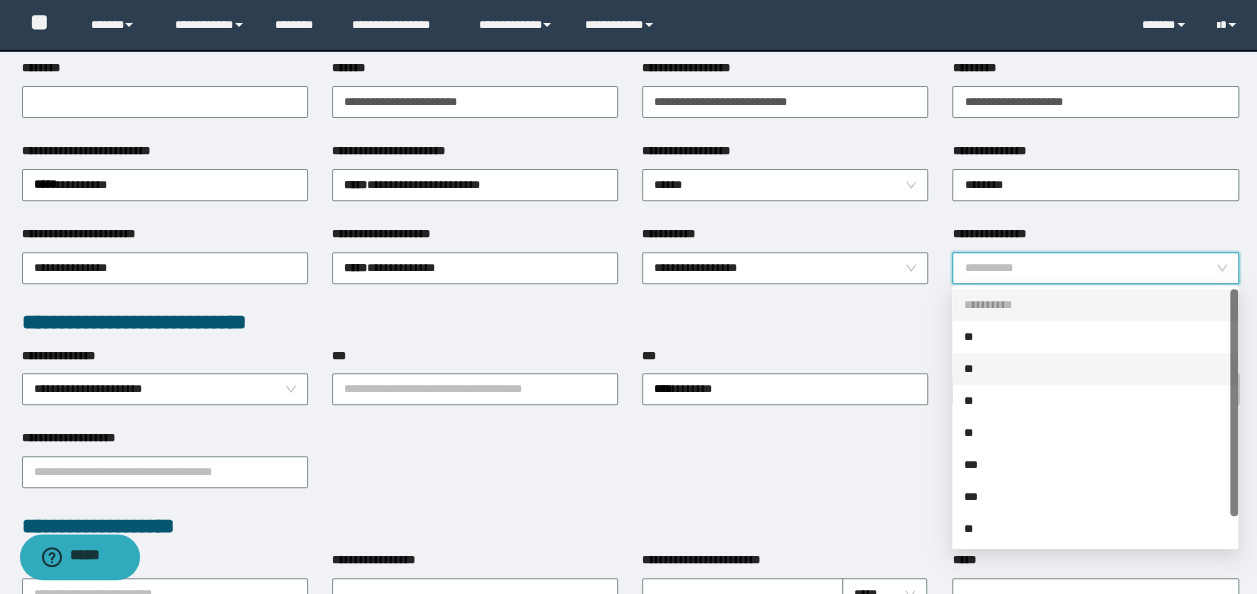 click on "**" 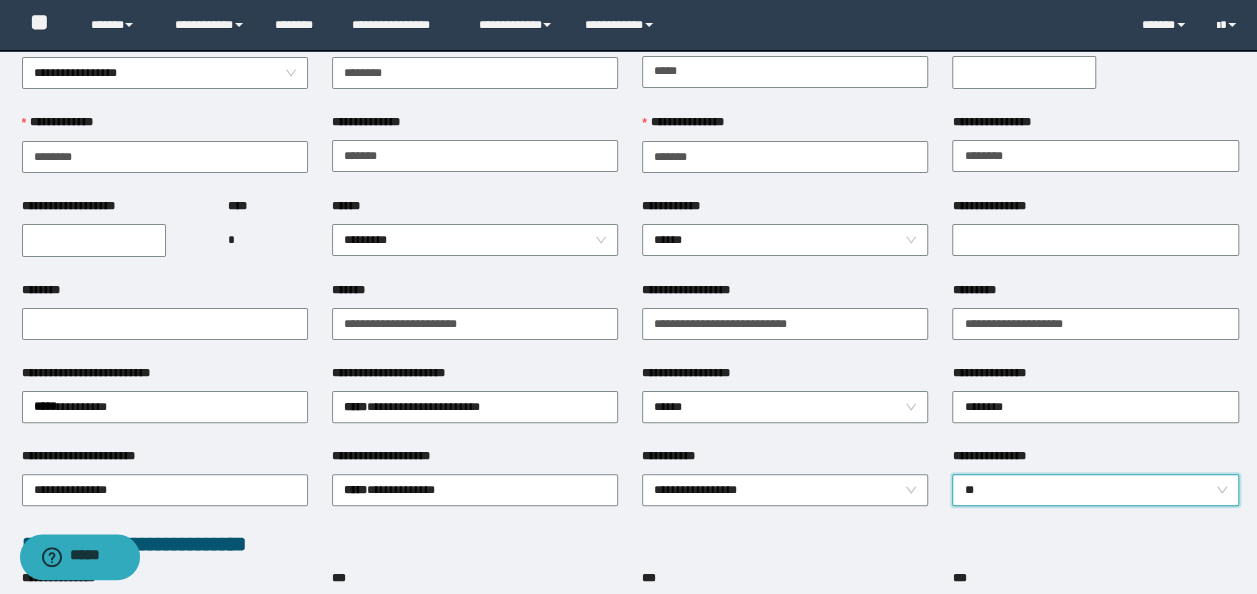 scroll, scrollTop: 0, scrollLeft: 0, axis: both 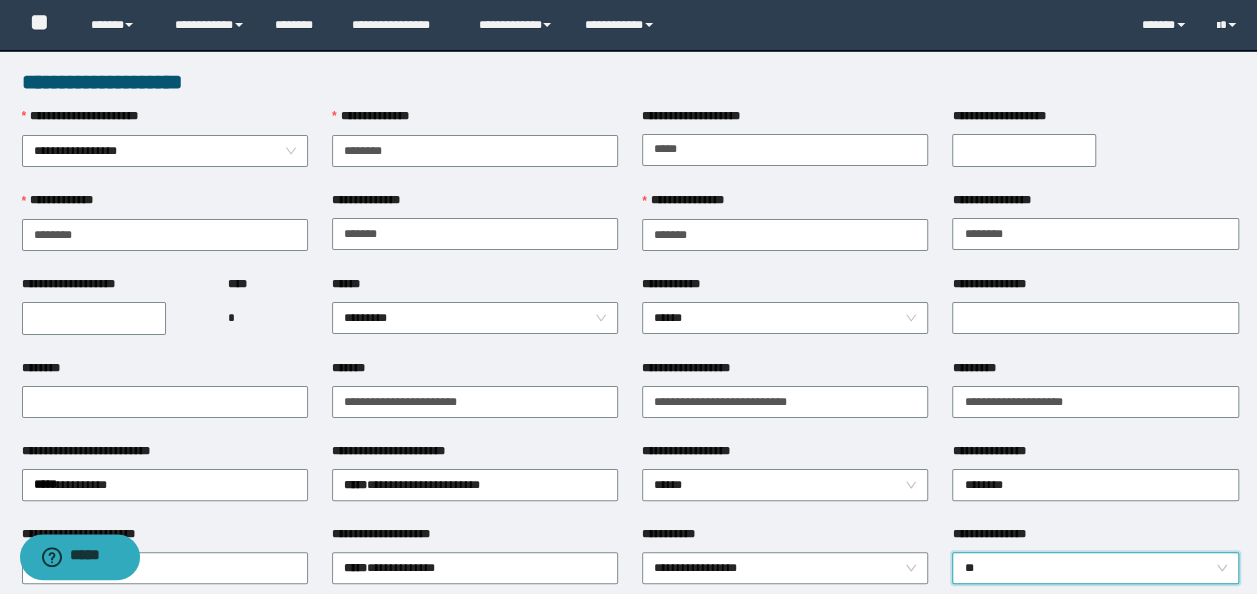 click on "**********" 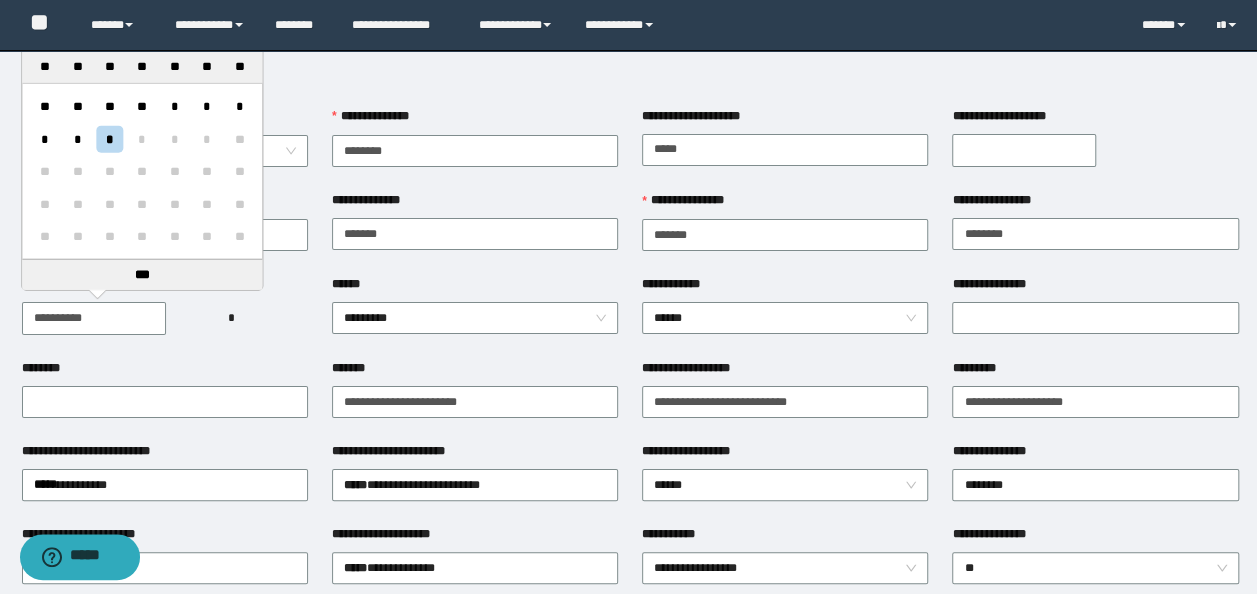 click on "**********" 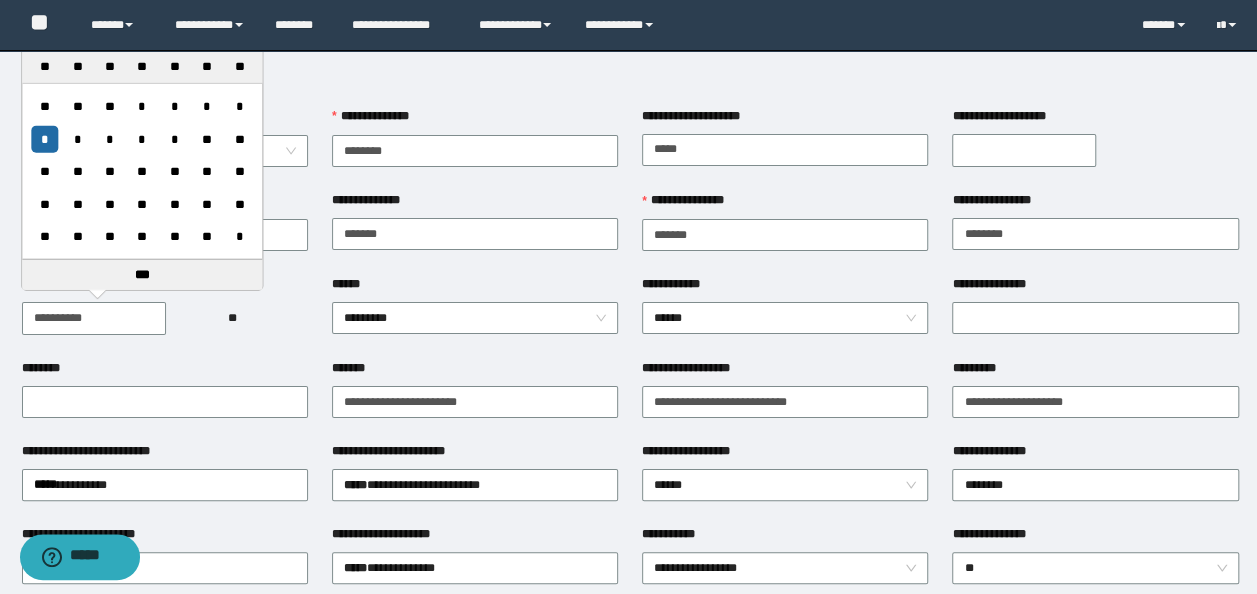 type on "**********" 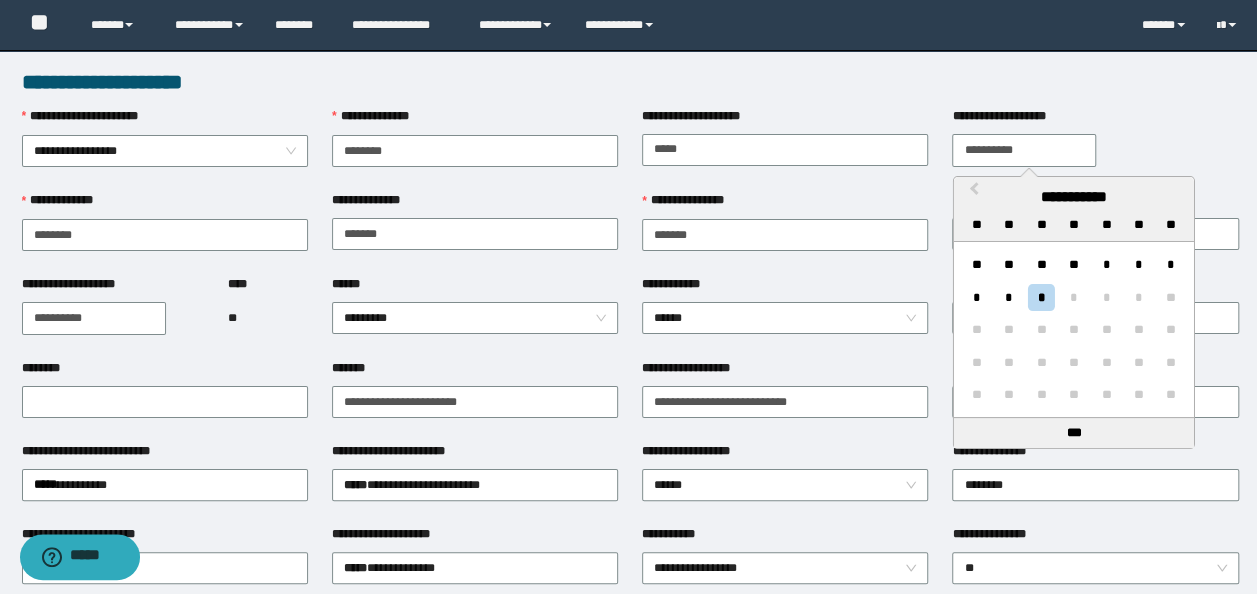 click on "**********" 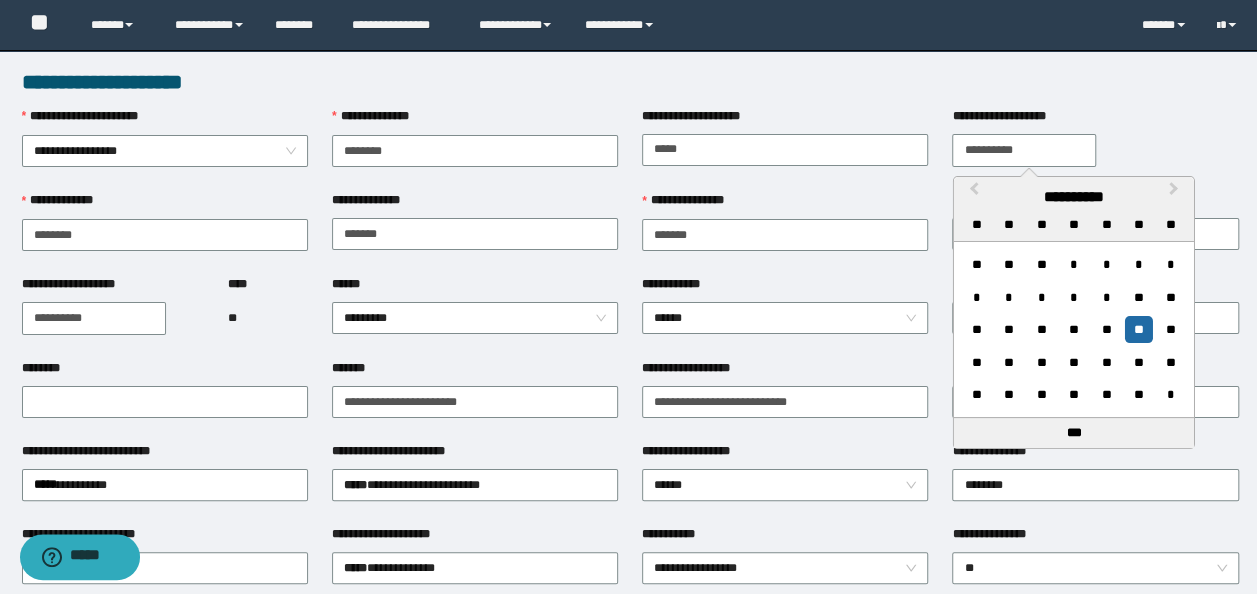 type on "**********" 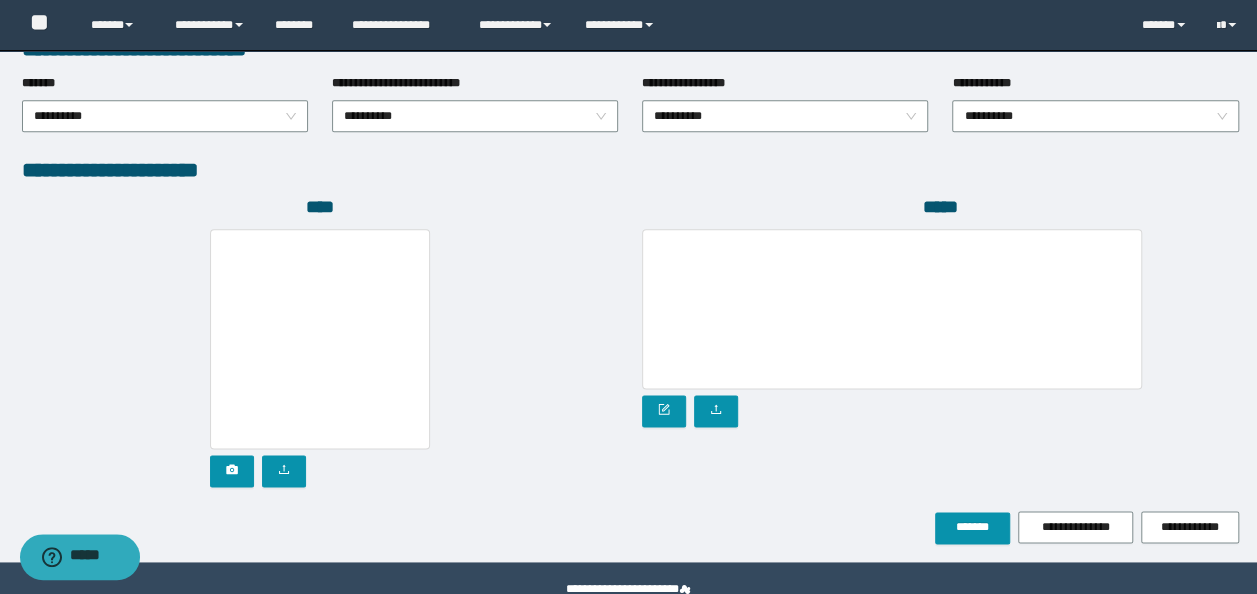 scroll, scrollTop: 1108, scrollLeft: 0, axis: vertical 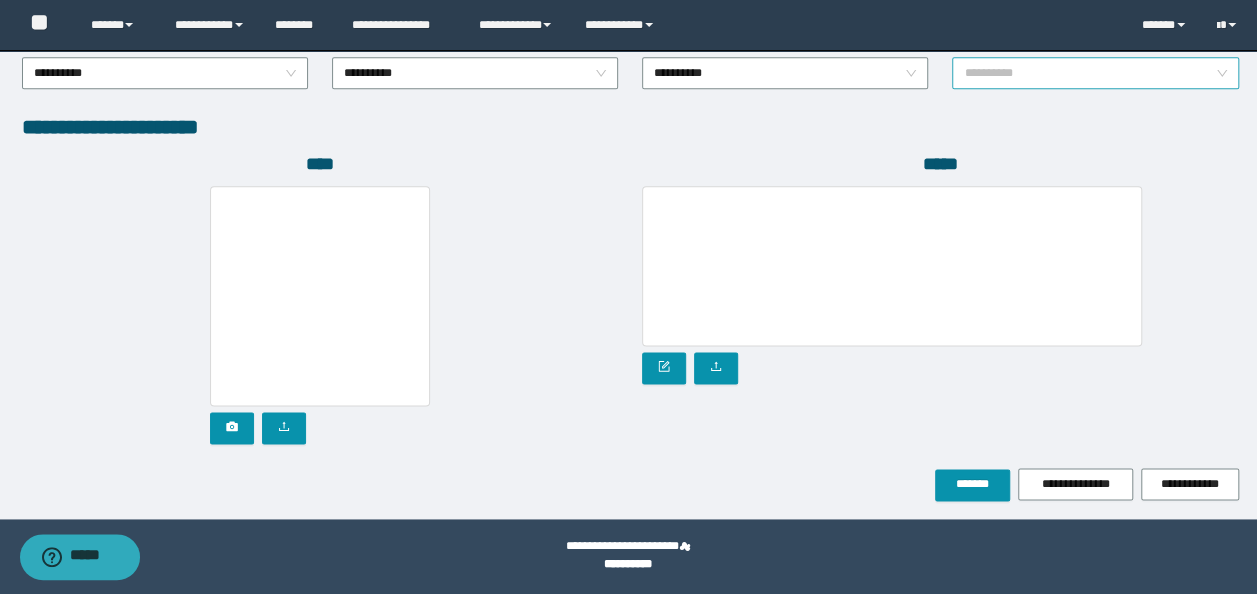 click on "**********" 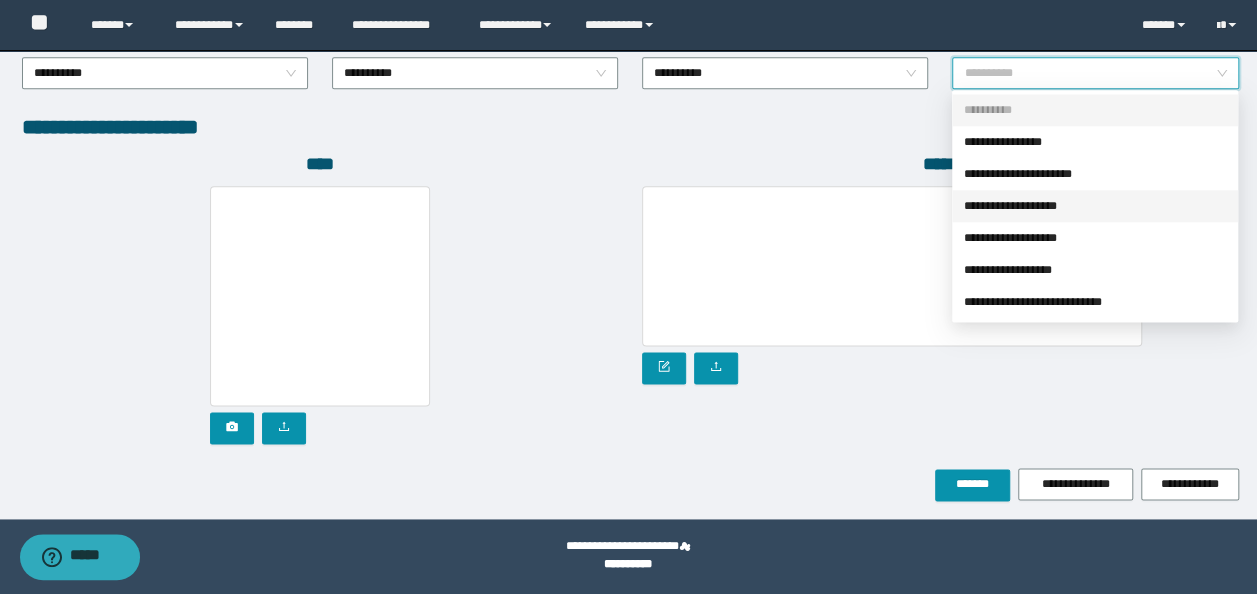 click on "**********" 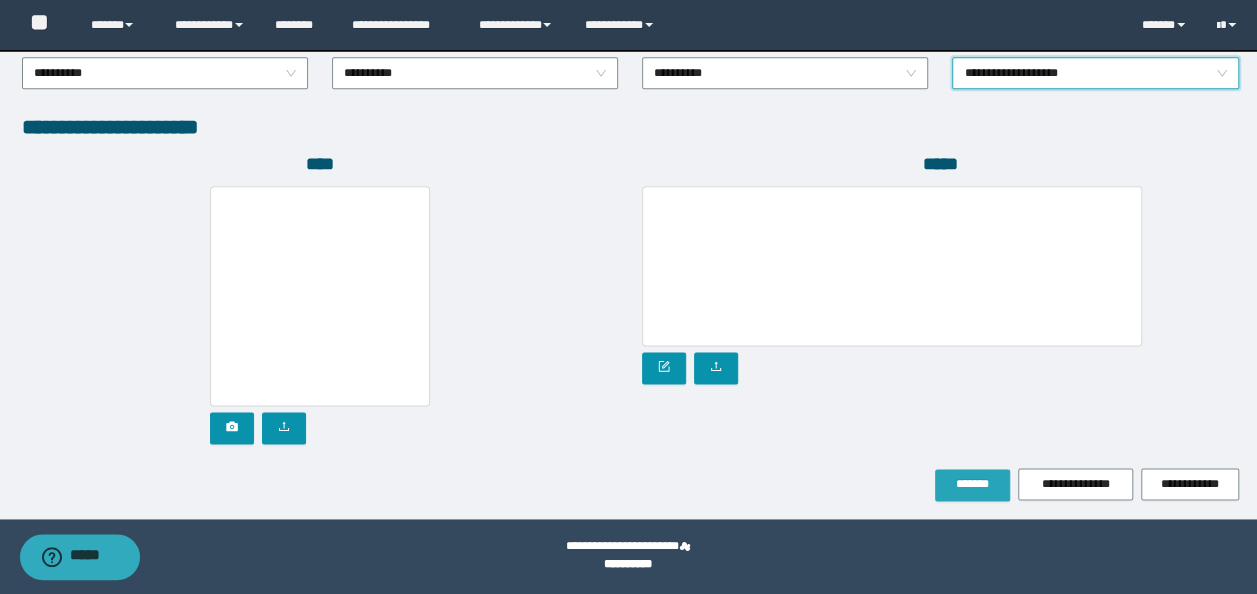 click on "*******" 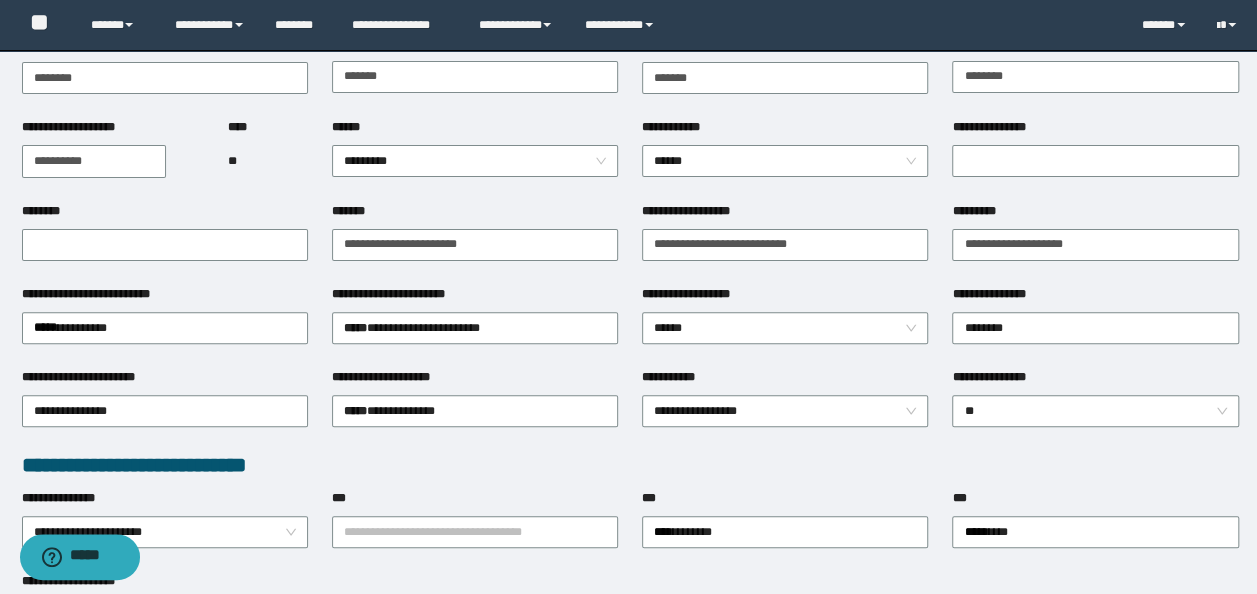 scroll, scrollTop: 0, scrollLeft: 0, axis: both 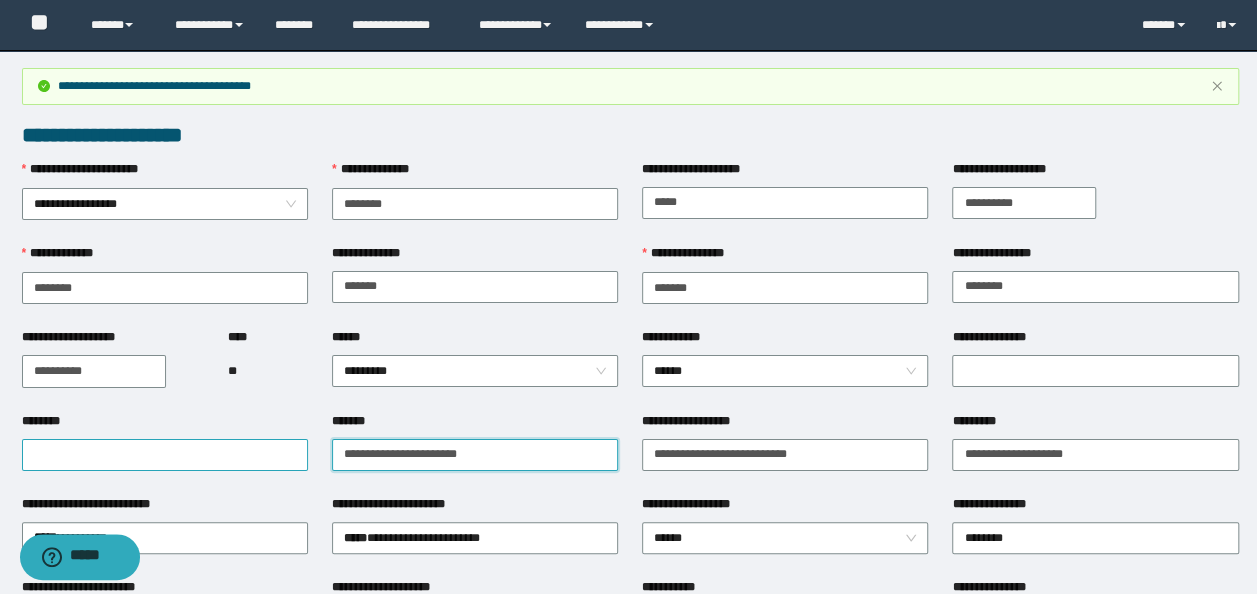 drag, startPoint x: 499, startPoint y: 463, endPoint x: 24, endPoint y: 446, distance: 475.3041 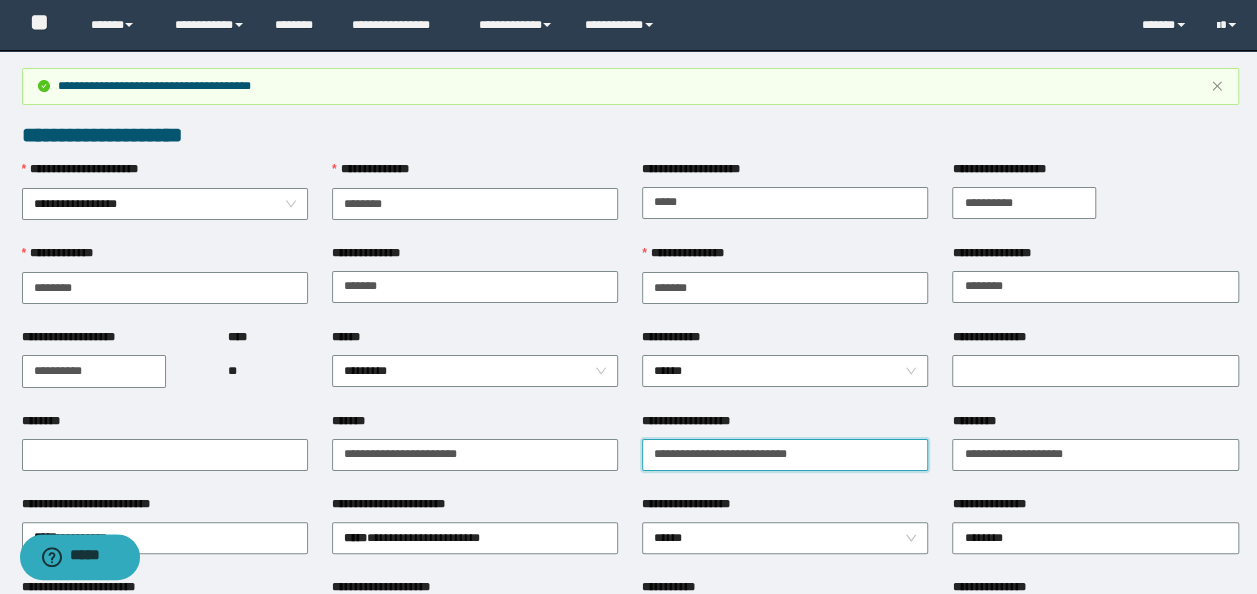 drag, startPoint x: 824, startPoint y: 454, endPoint x: 0, endPoint y: 436, distance: 824.1966 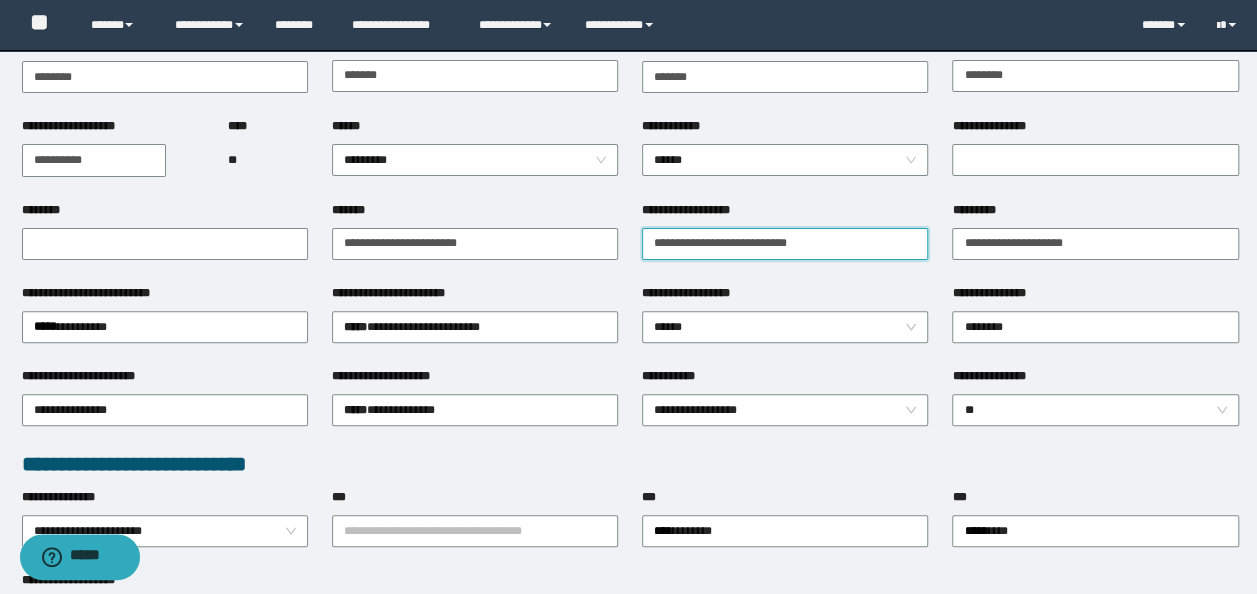 scroll, scrollTop: 400, scrollLeft: 0, axis: vertical 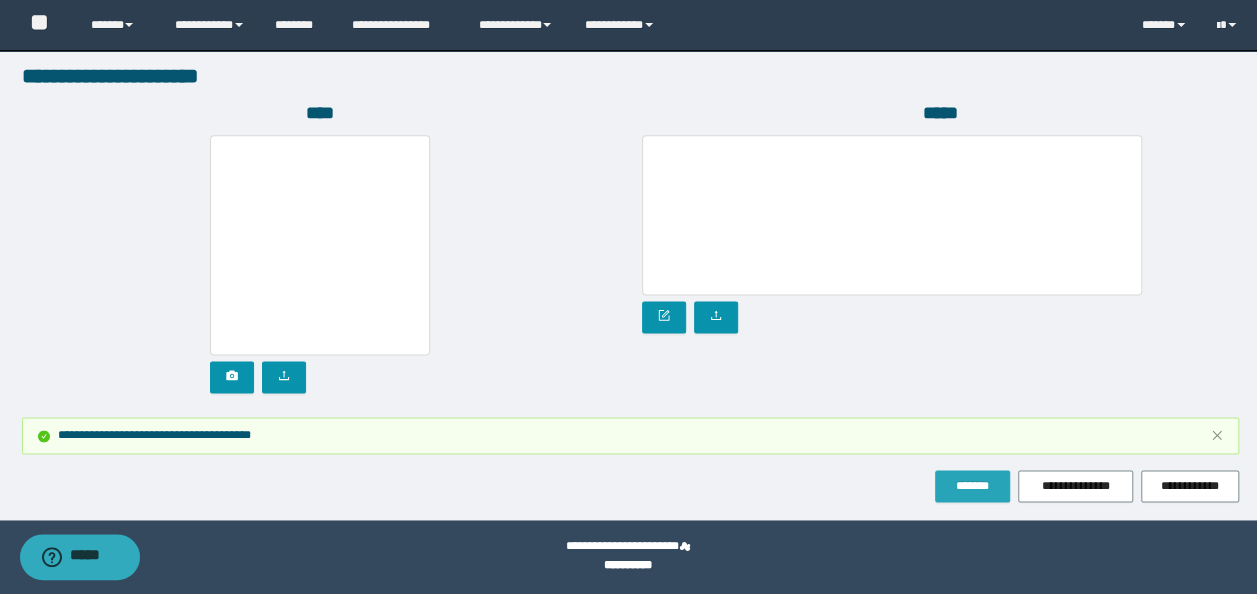 click on "*******" 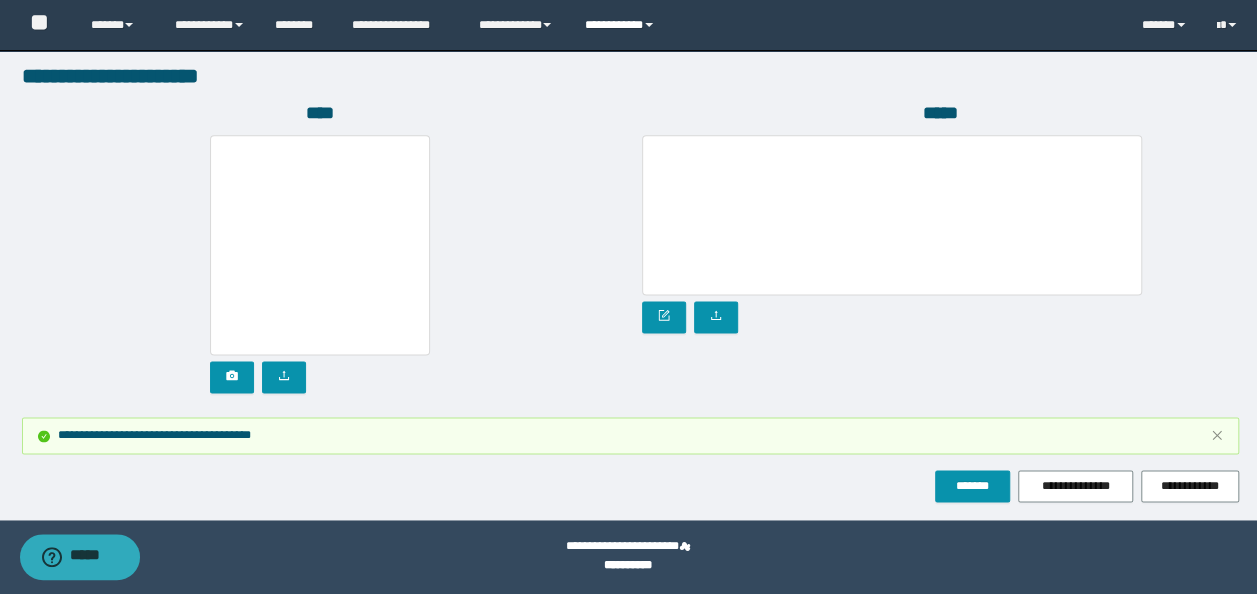 click on "**********" 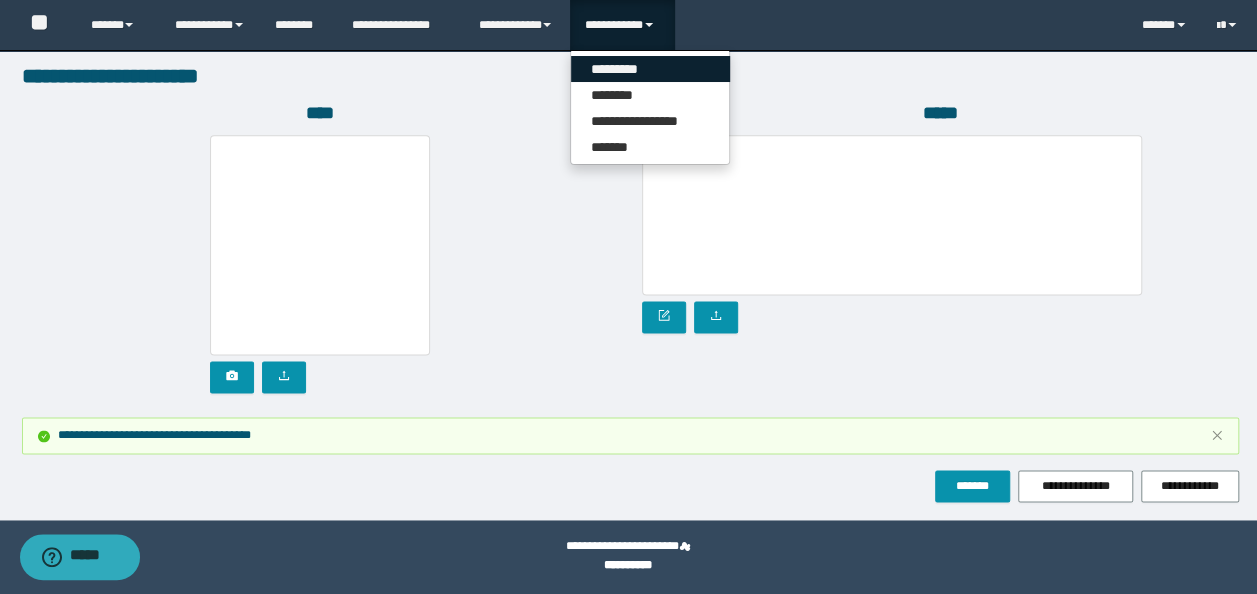 drag, startPoint x: 633, startPoint y: 69, endPoint x: 527, endPoint y: 8, distance: 122.29881 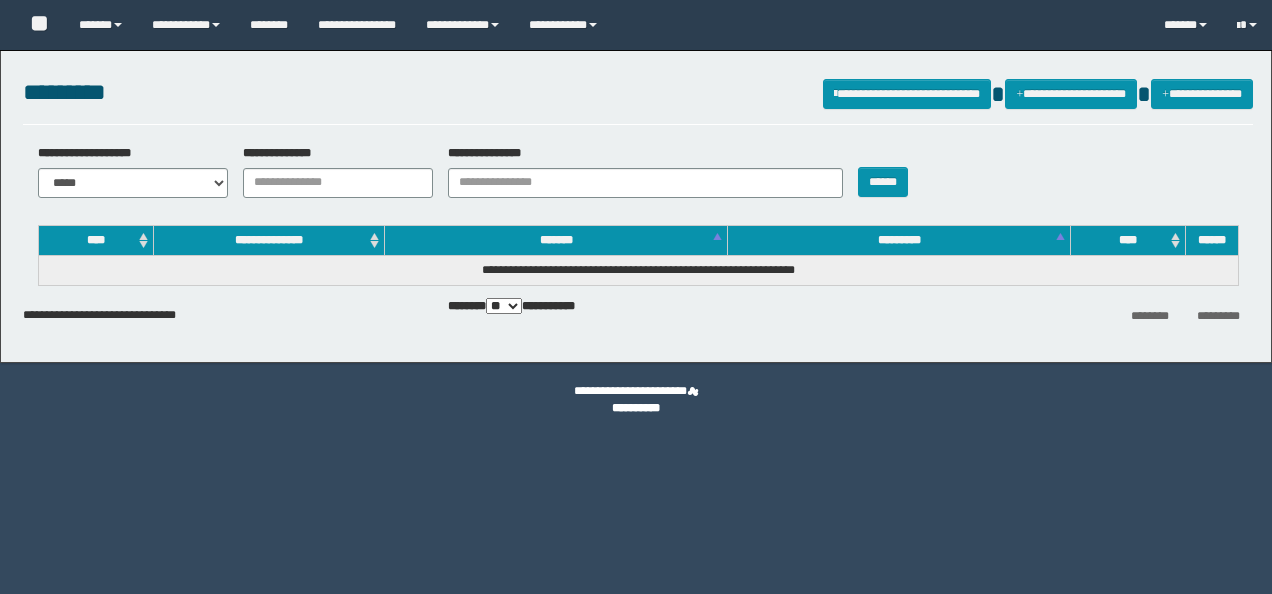 scroll, scrollTop: 0, scrollLeft: 0, axis: both 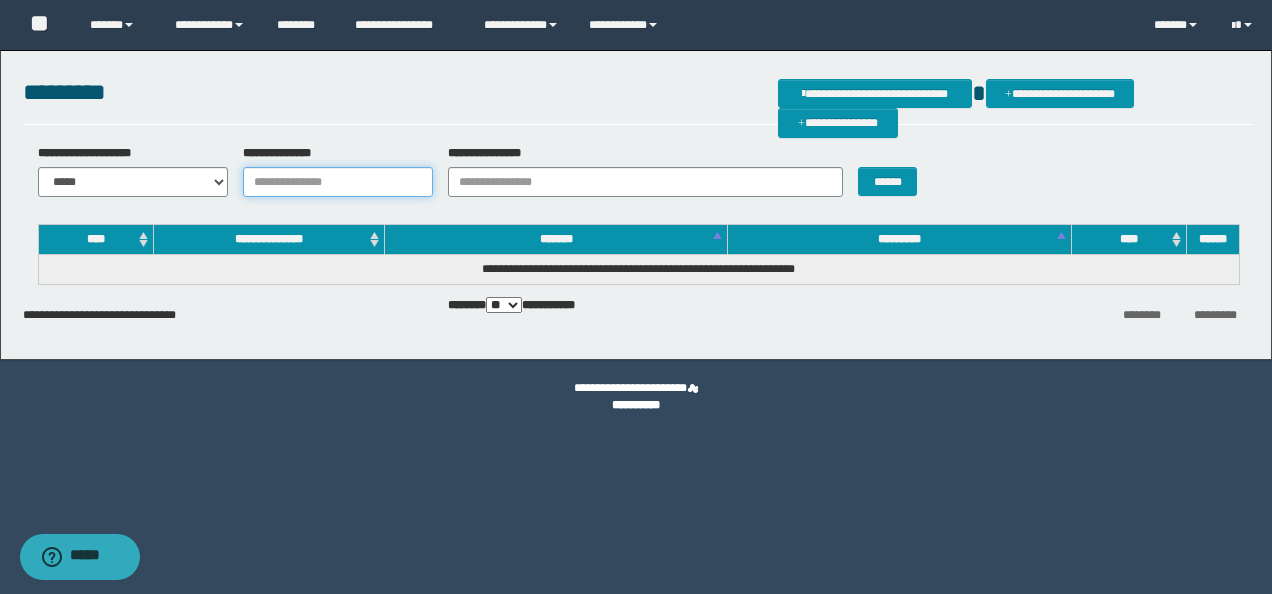 click on "**********" at bounding box center [338, 182] 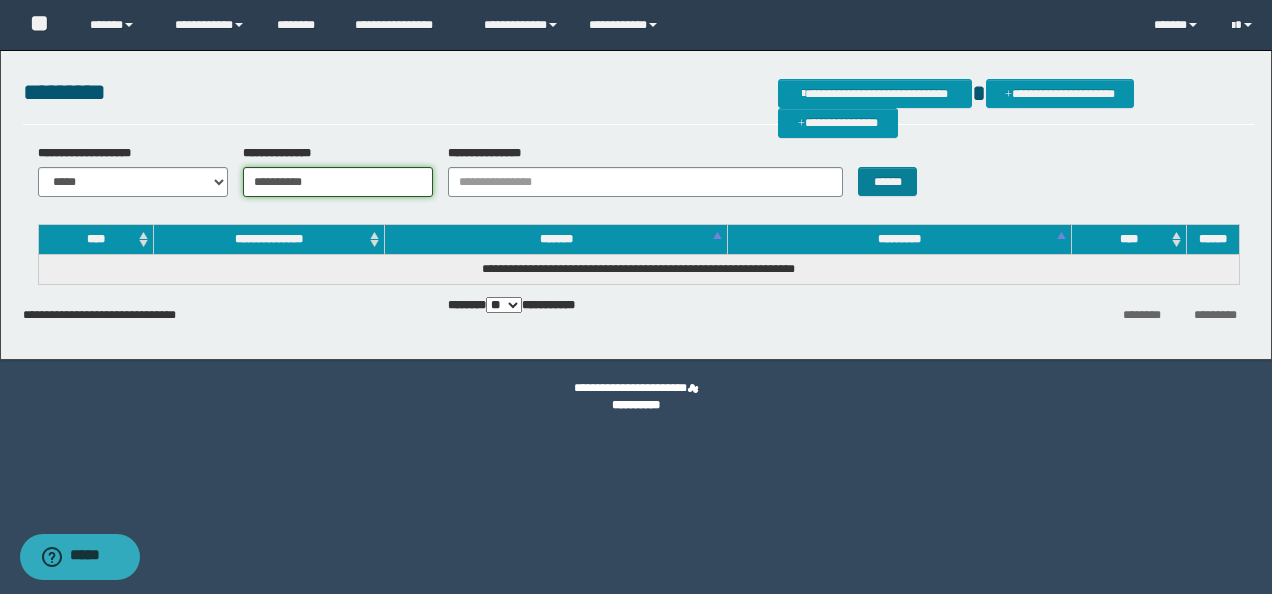 type on "**********" 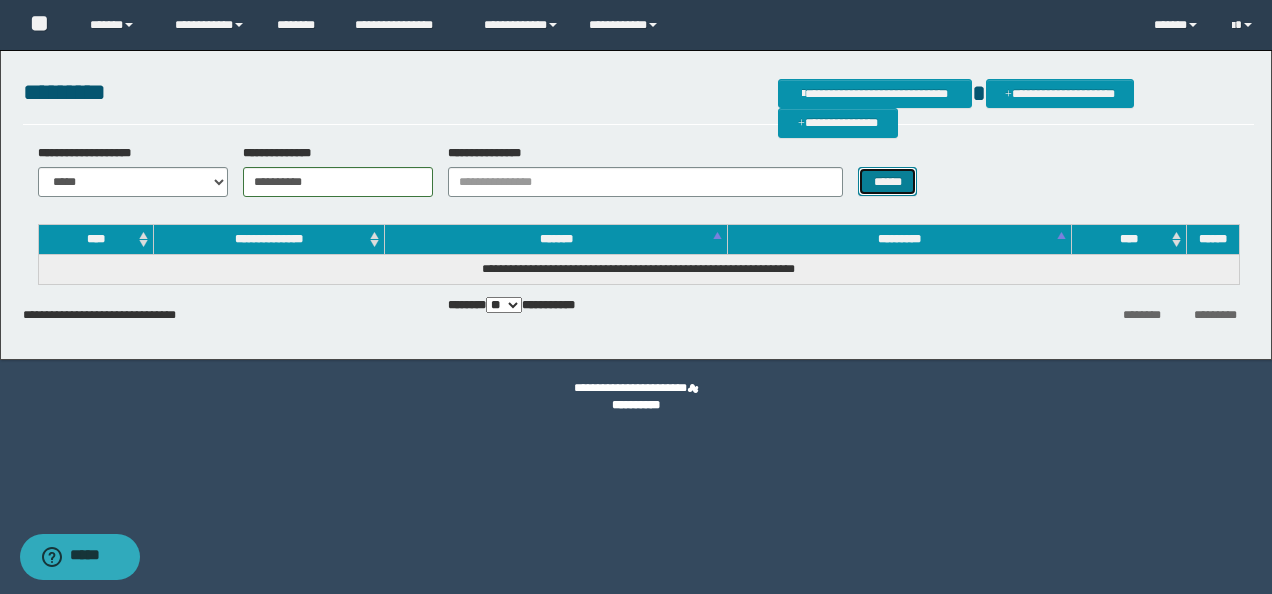 click on "******" at bounding box center [887, 181] 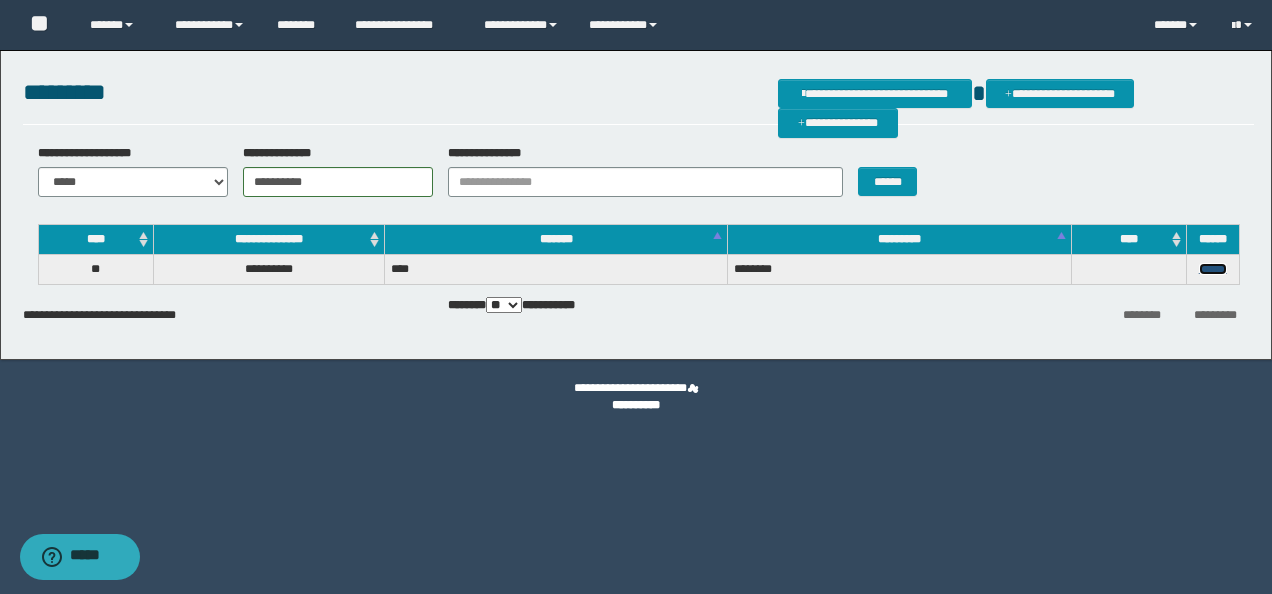 click on "******" at bounding box center [1213, 269] 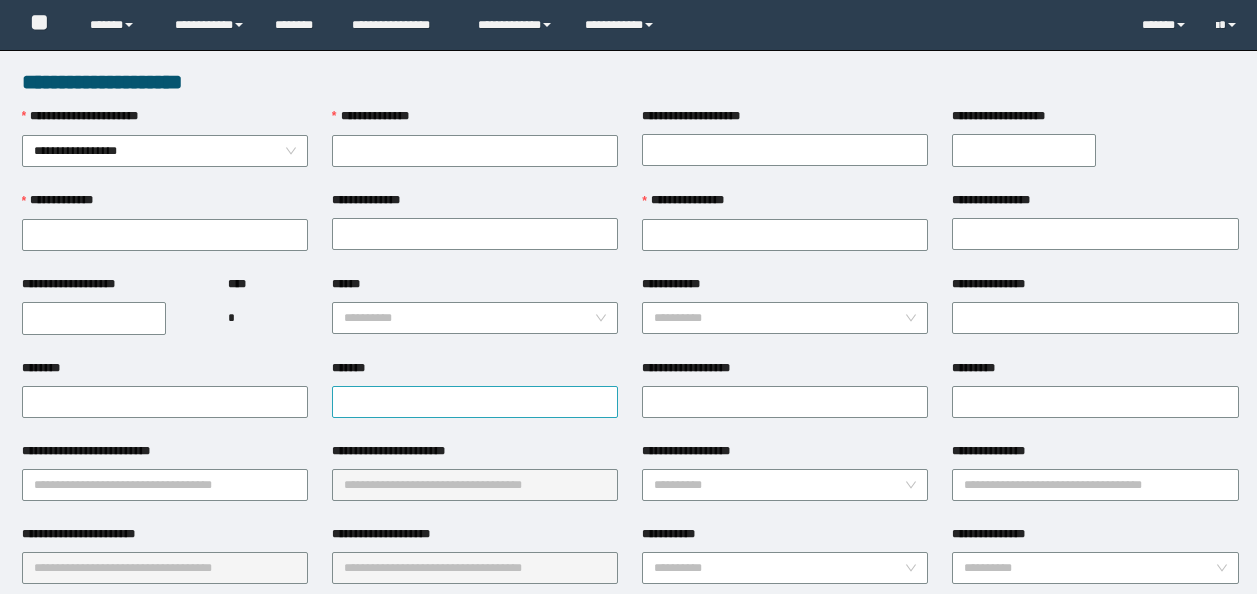 scroll, scrollTop: 0, scrollLeft: 0, axis: both 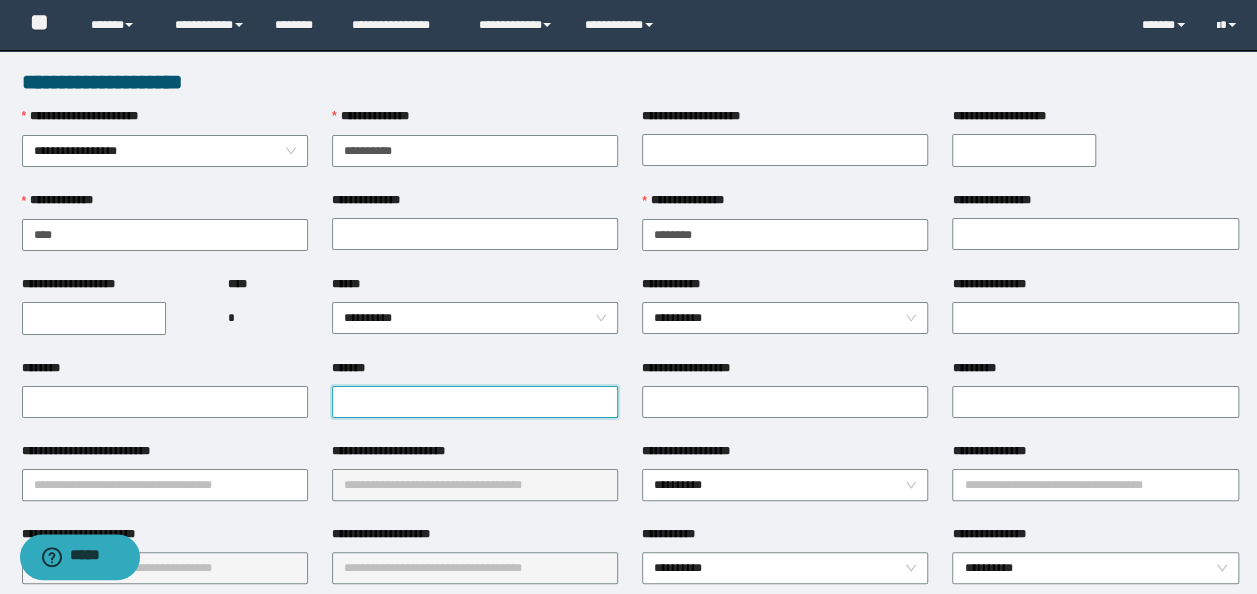 click on "*******" at bounding box center [475, 402] 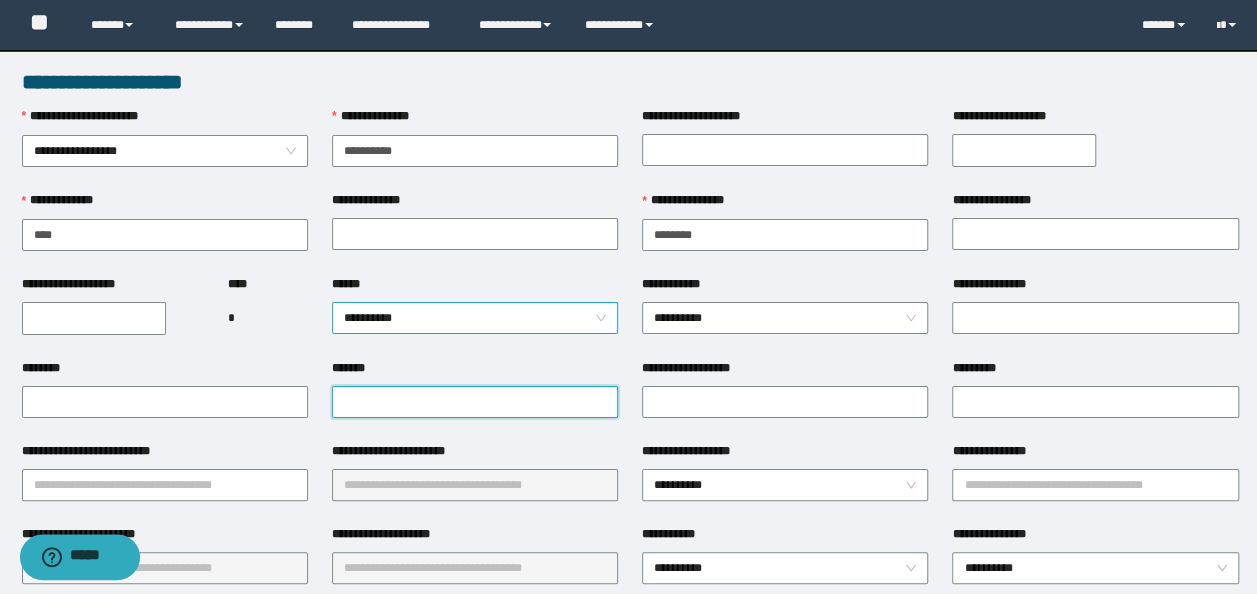 click on "**********" at bounding box center [475, 318] 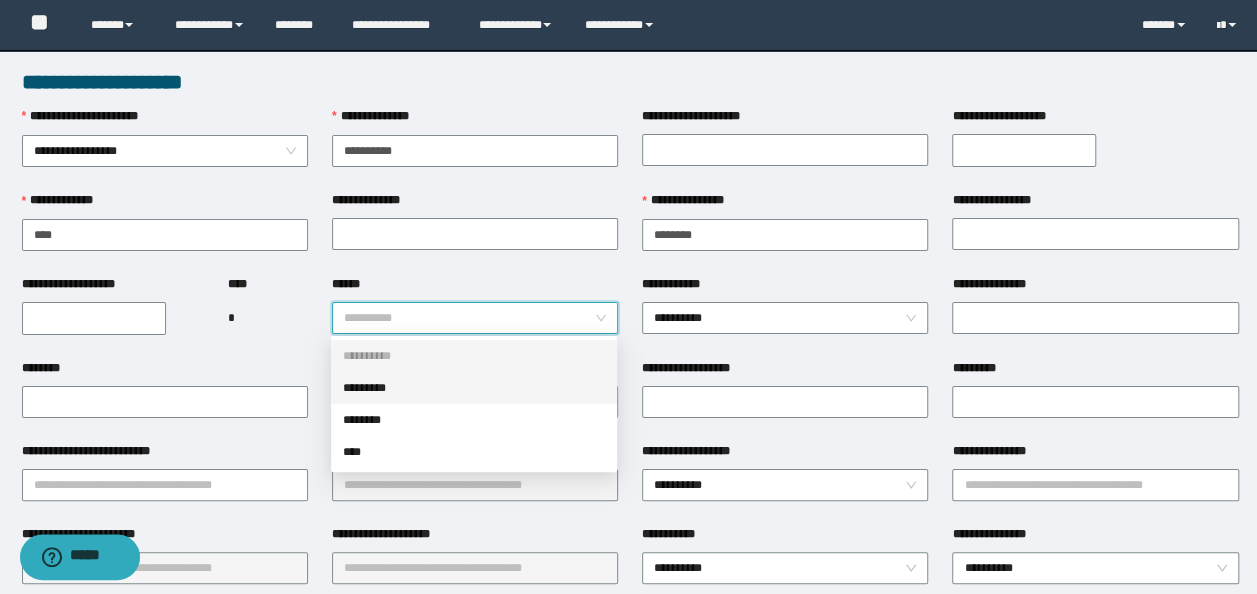 click on "*********" at bounding box center [474, 388] 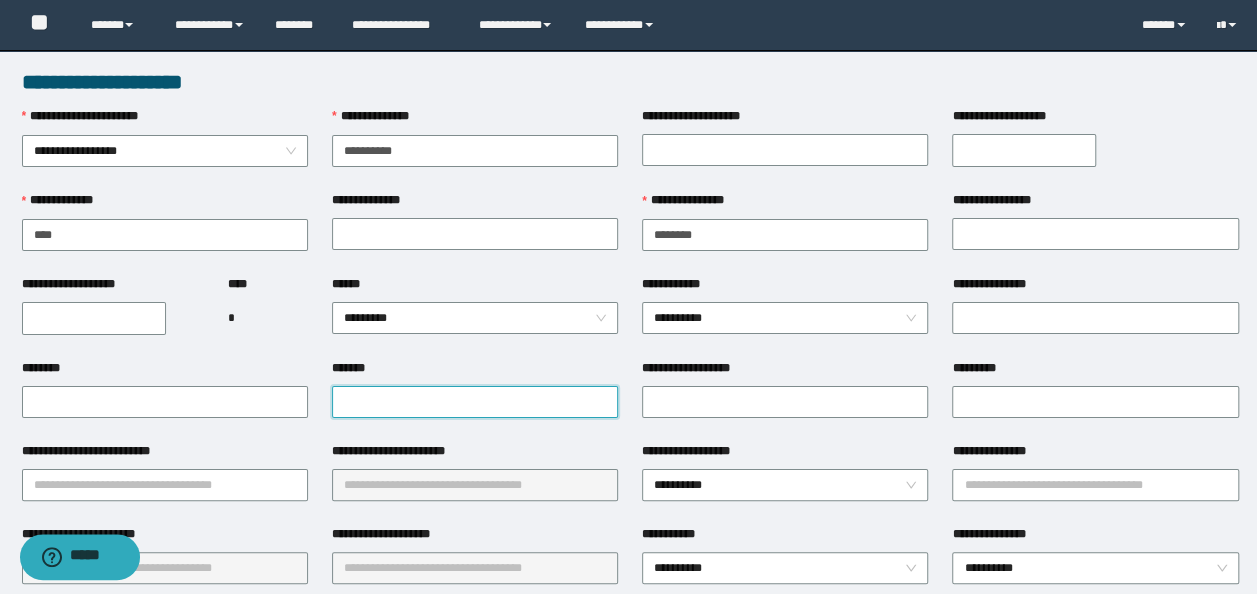 click on "*******" at bounding box center (475, 402) 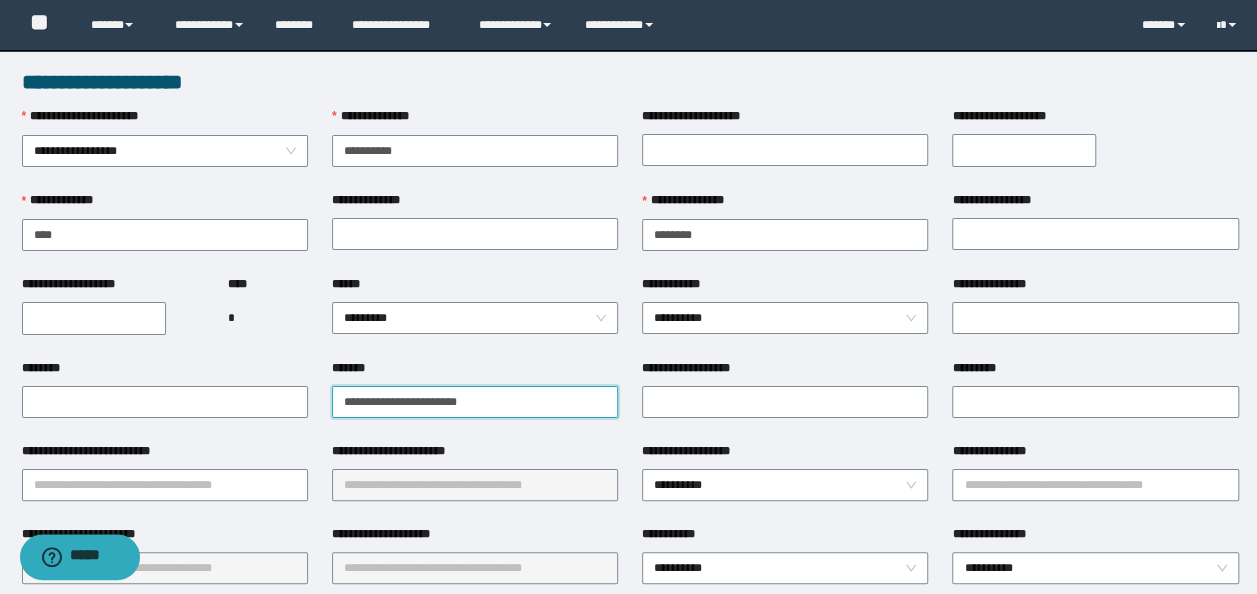 type on "**********" 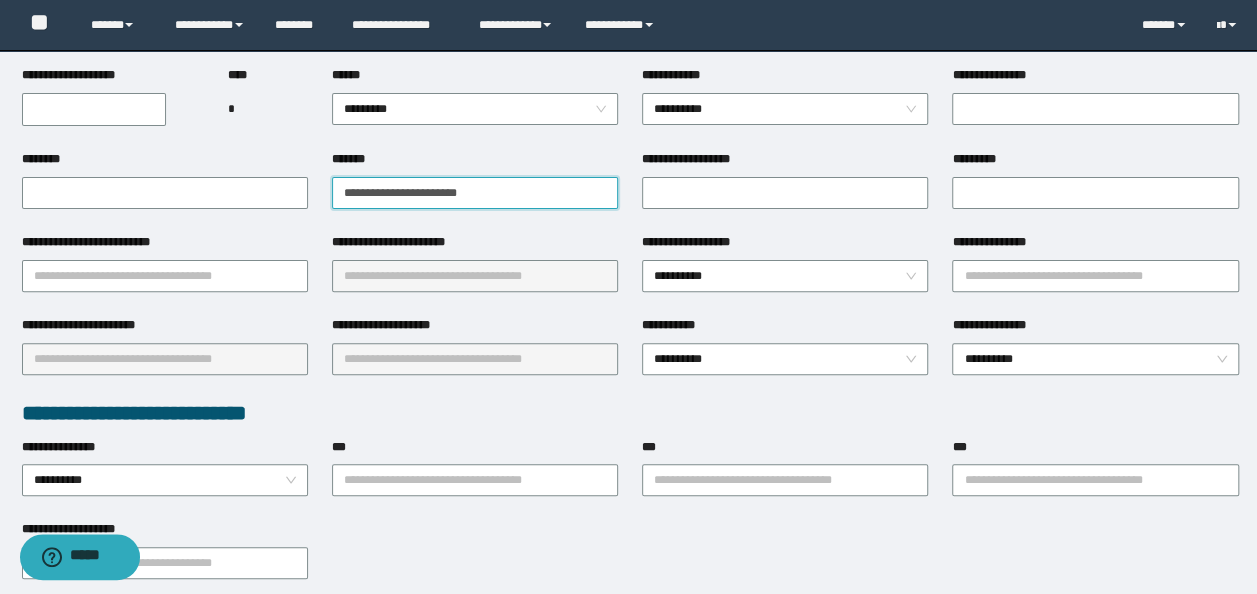 scroll, scrollTop: 300, scrollLeft: 0, axis: vertical 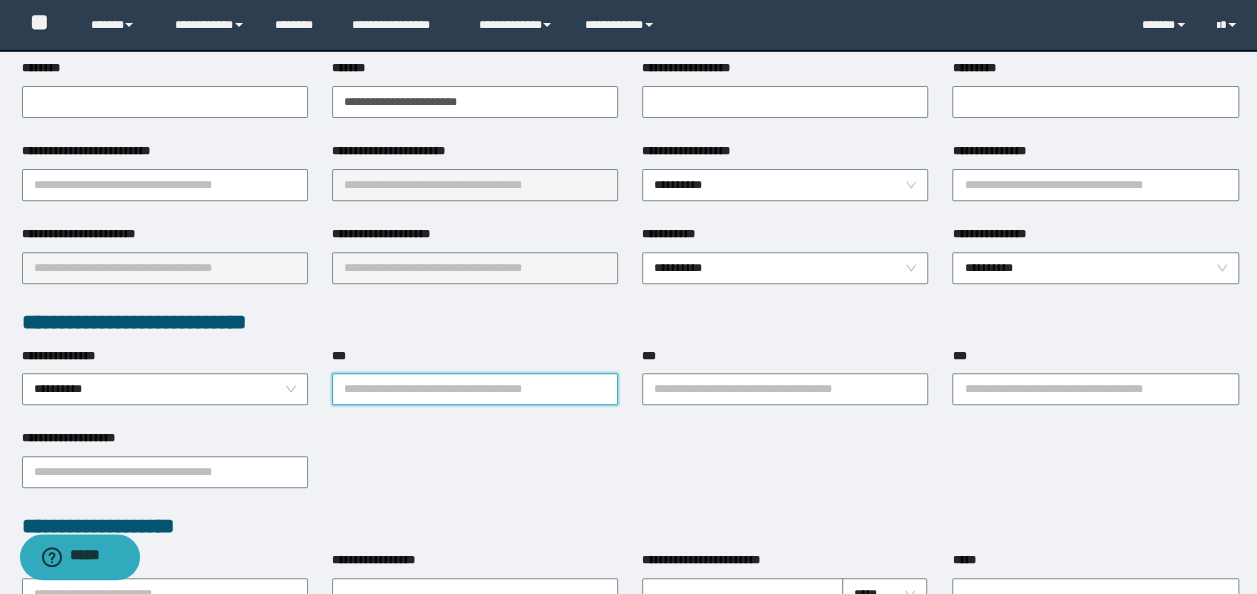 click on "***" at bounding box center [475, 389] 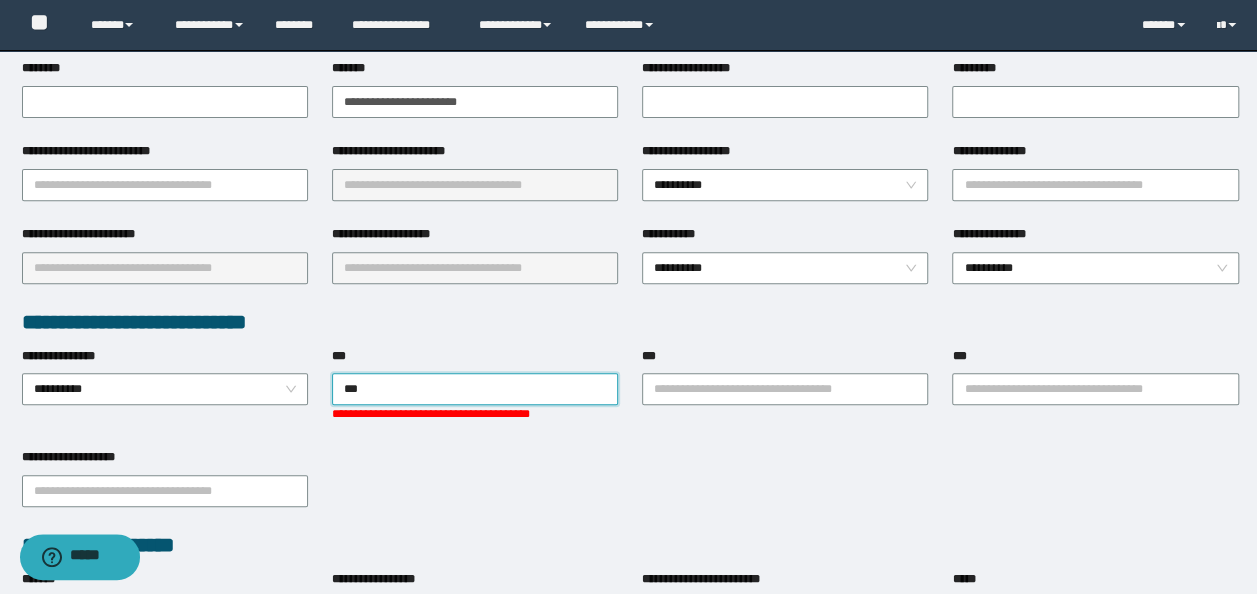 type on "****" 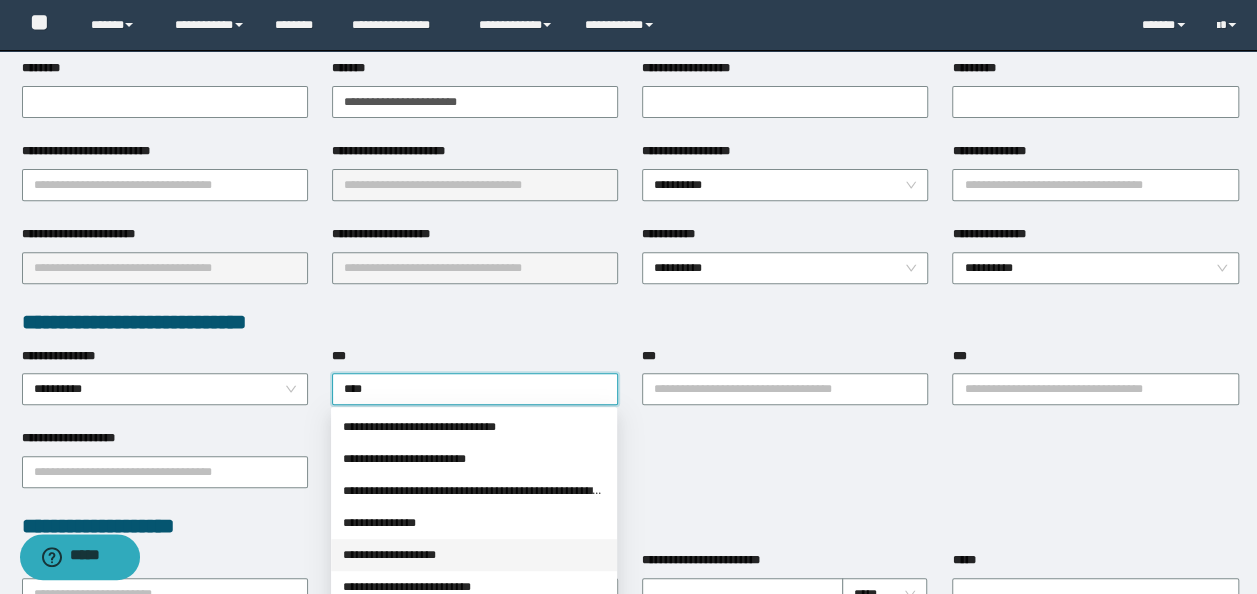 click on "**********" at bounding box center [474, 555] 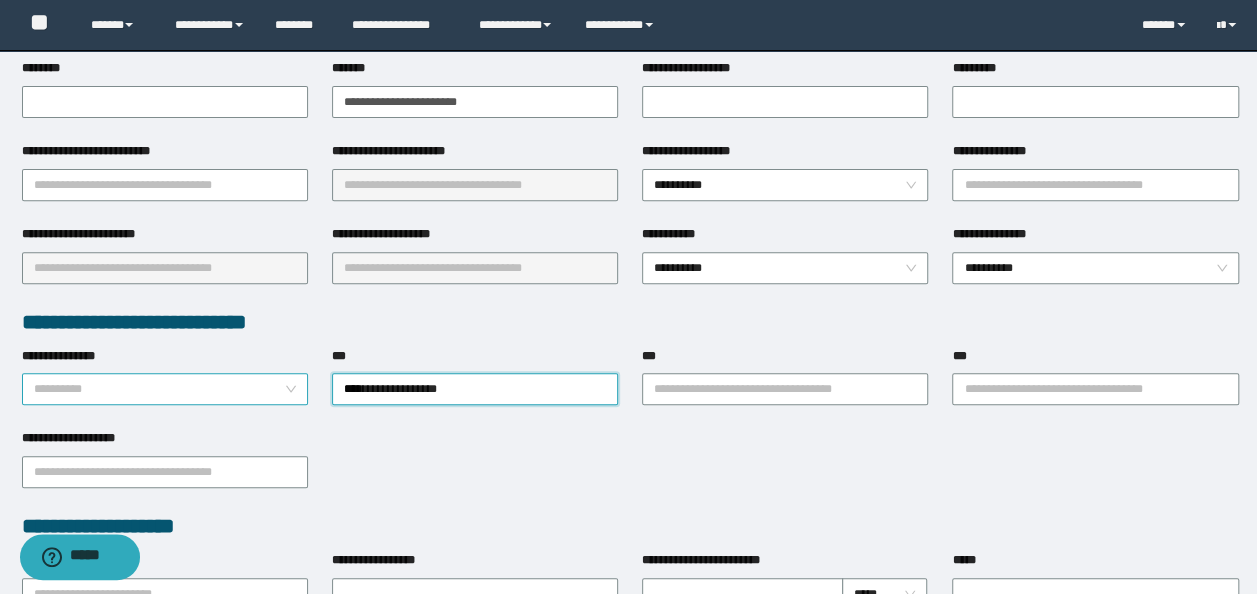 click on "**********" at bounding box center [165, 389] 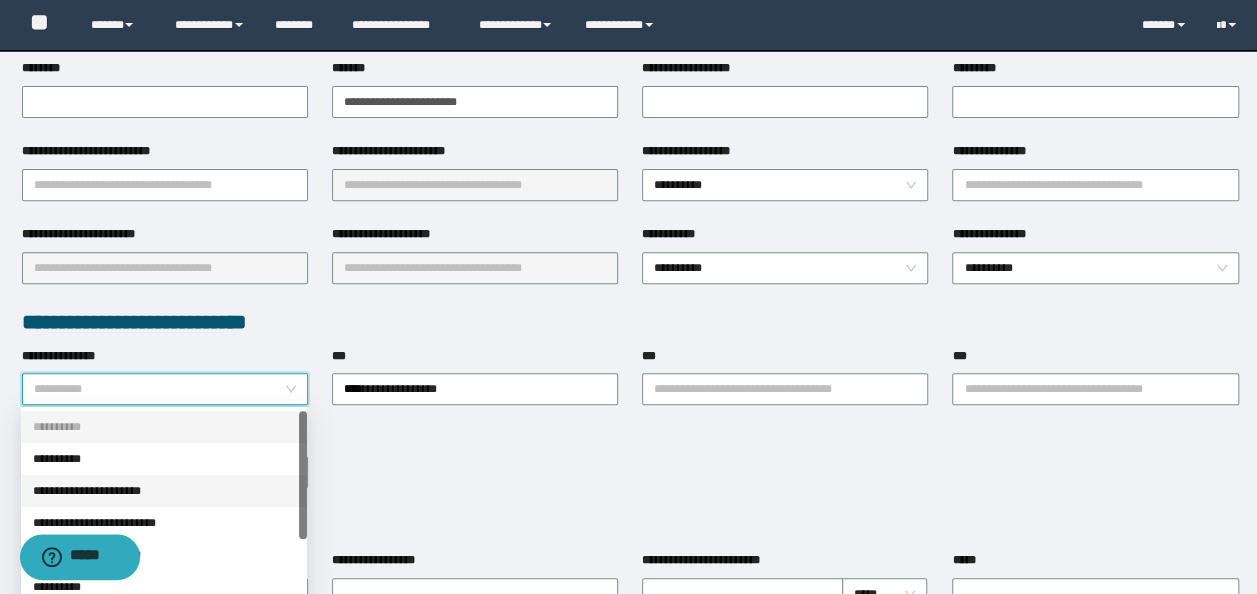 click on "**********" at bounding box center (164, 491) 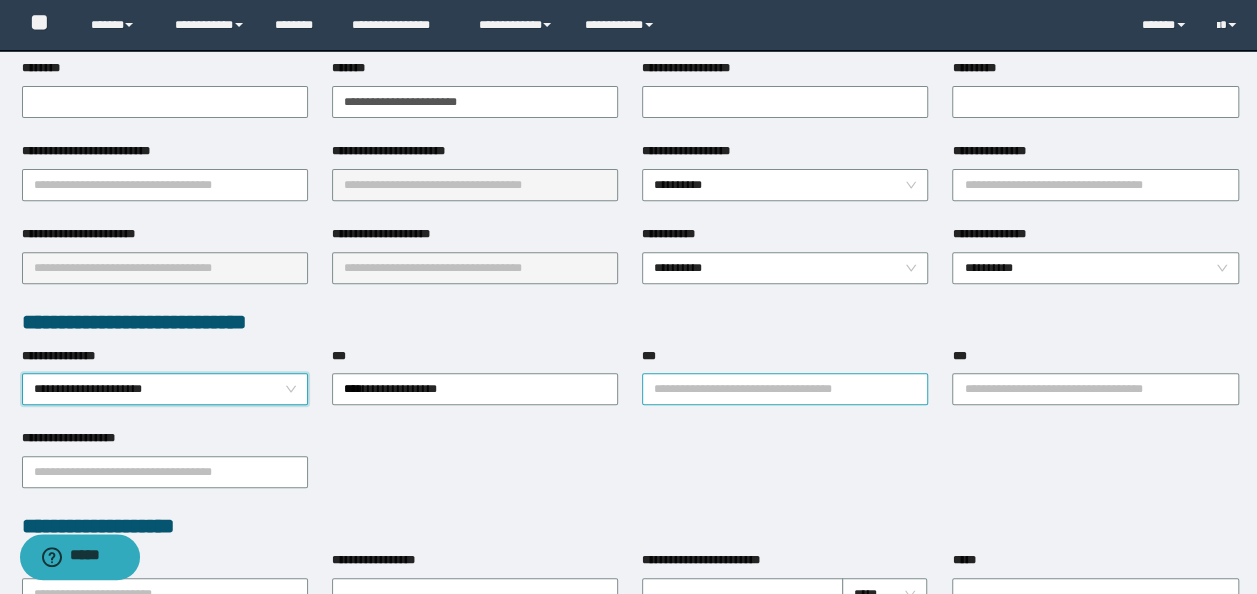 click on "***" at bounding box center (785, 389) 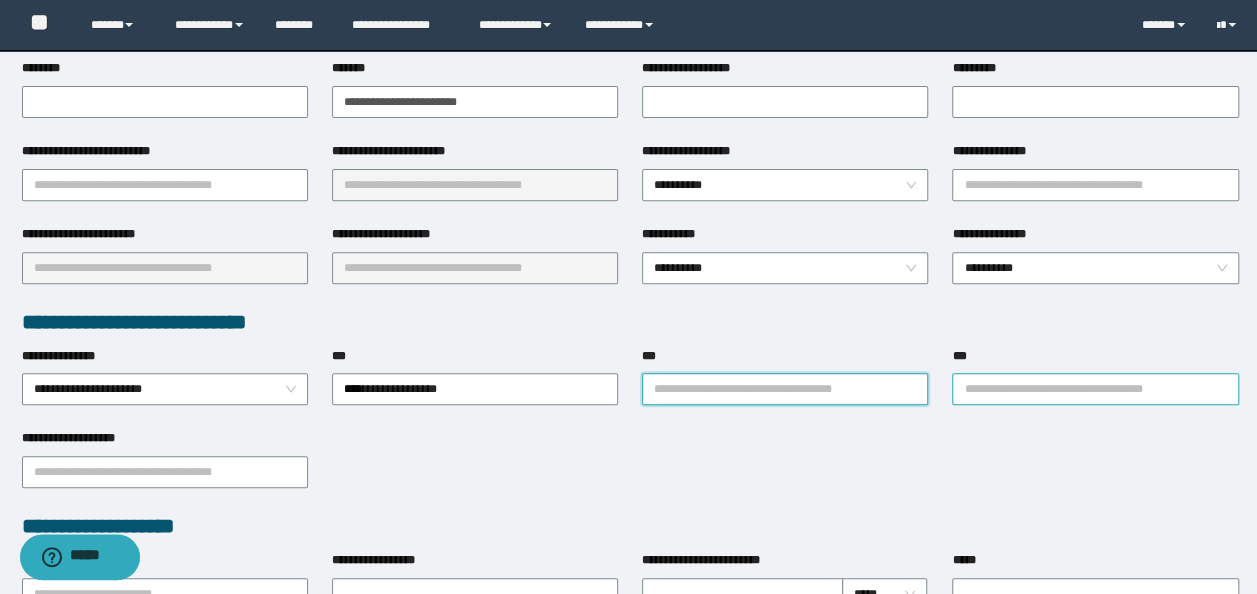 click on "***" at bounding box center [1095, 389] 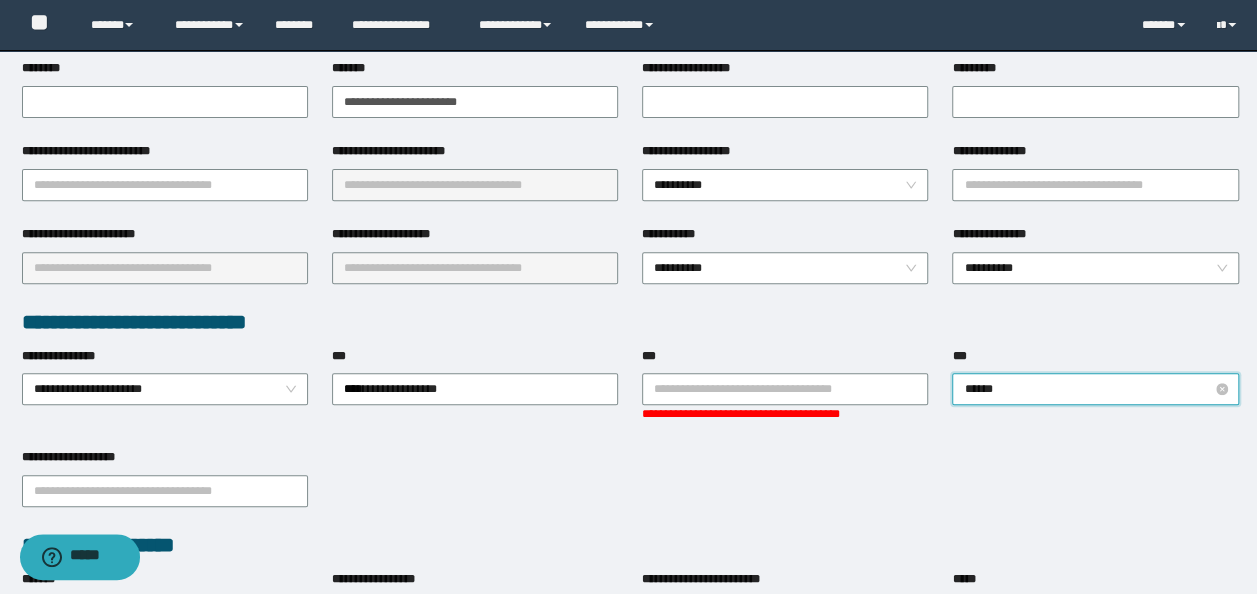 type on "*******" 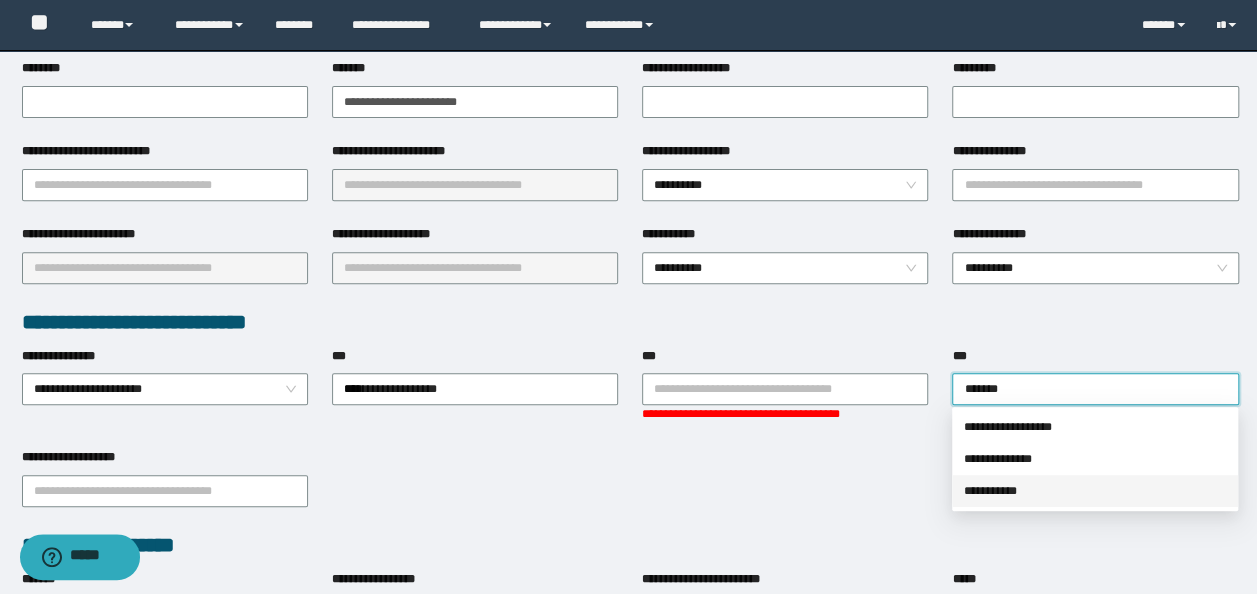 click on "**********" at bounding box center [1095, 491] 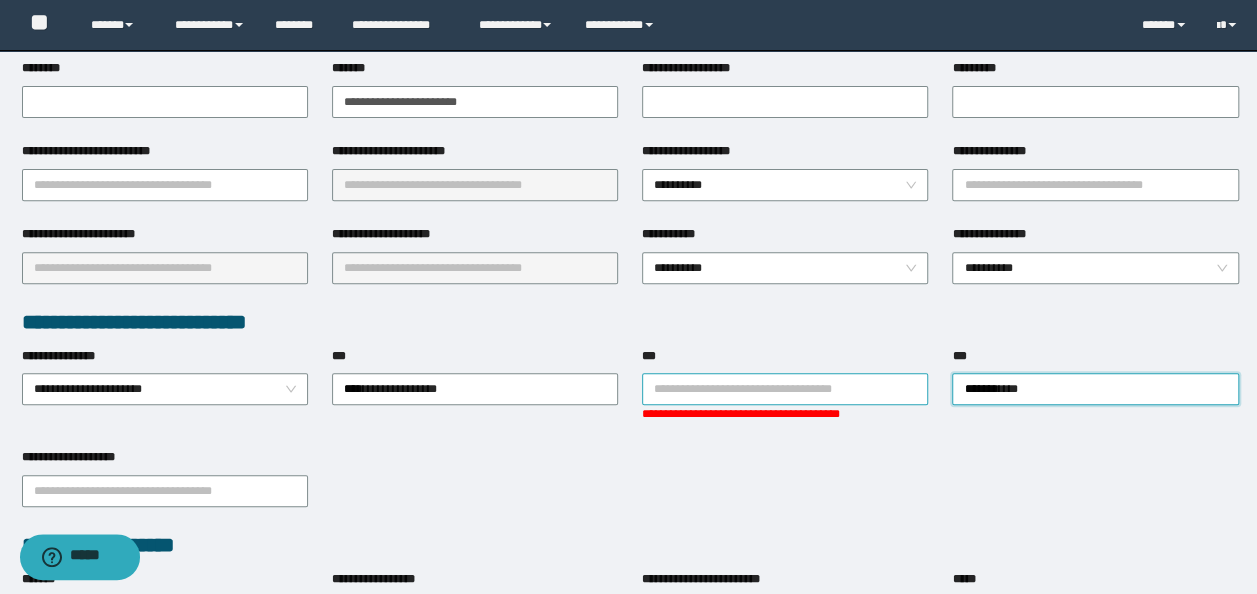 click on "***" at bounding box center (785, 389) 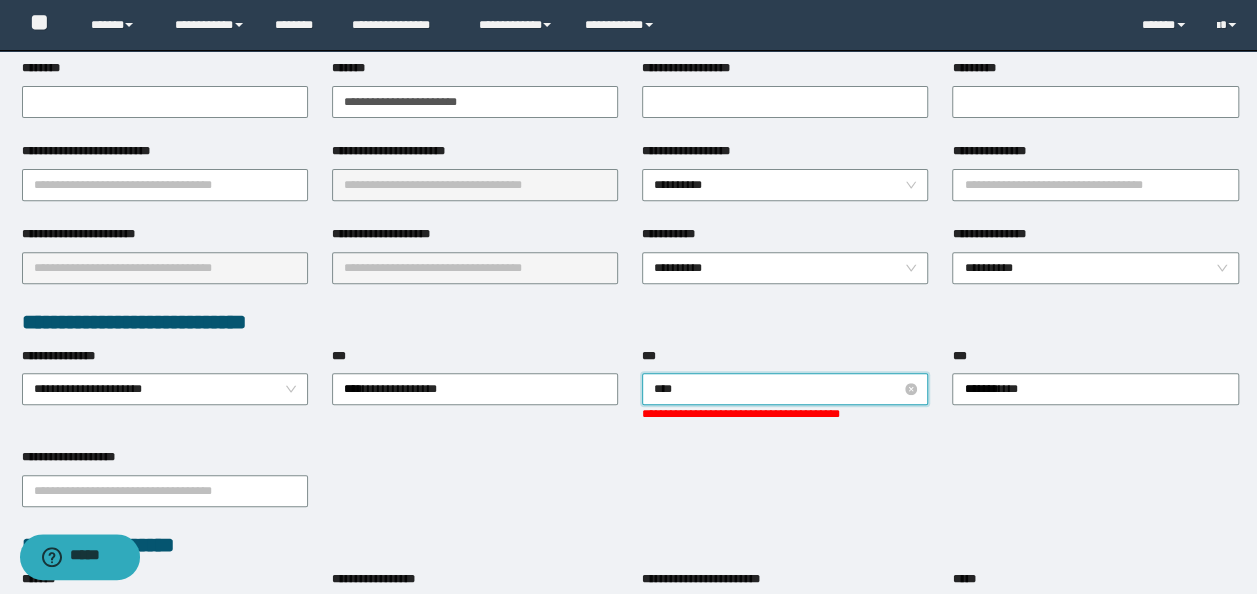 type on "*****" 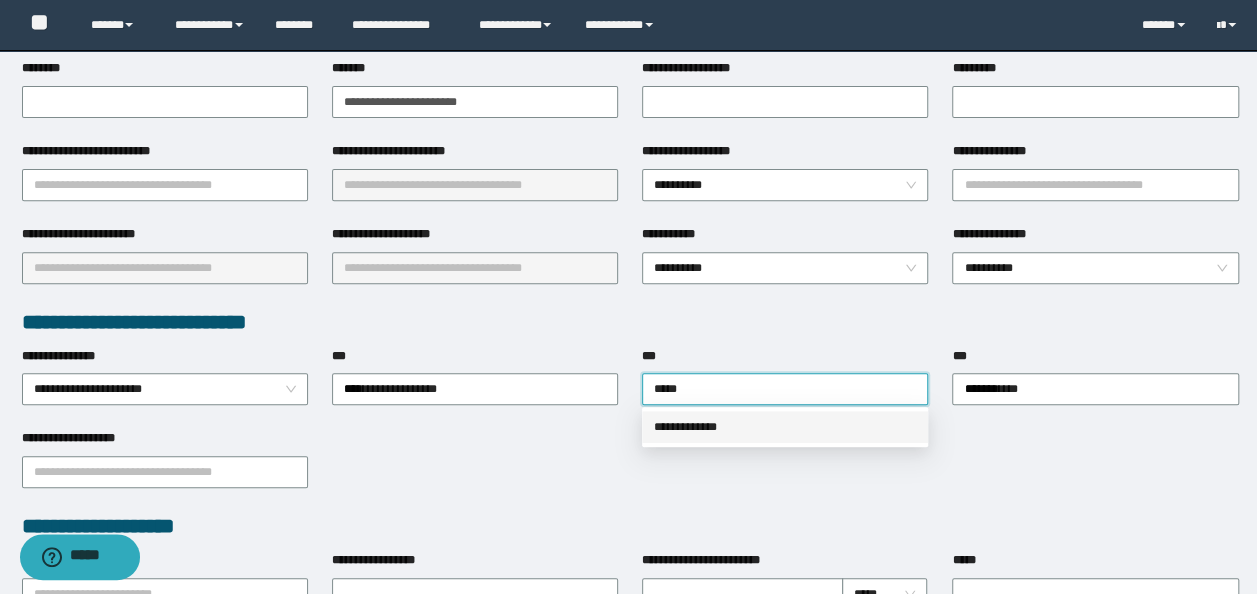 click on "**********" at bounding box center [785, 427] 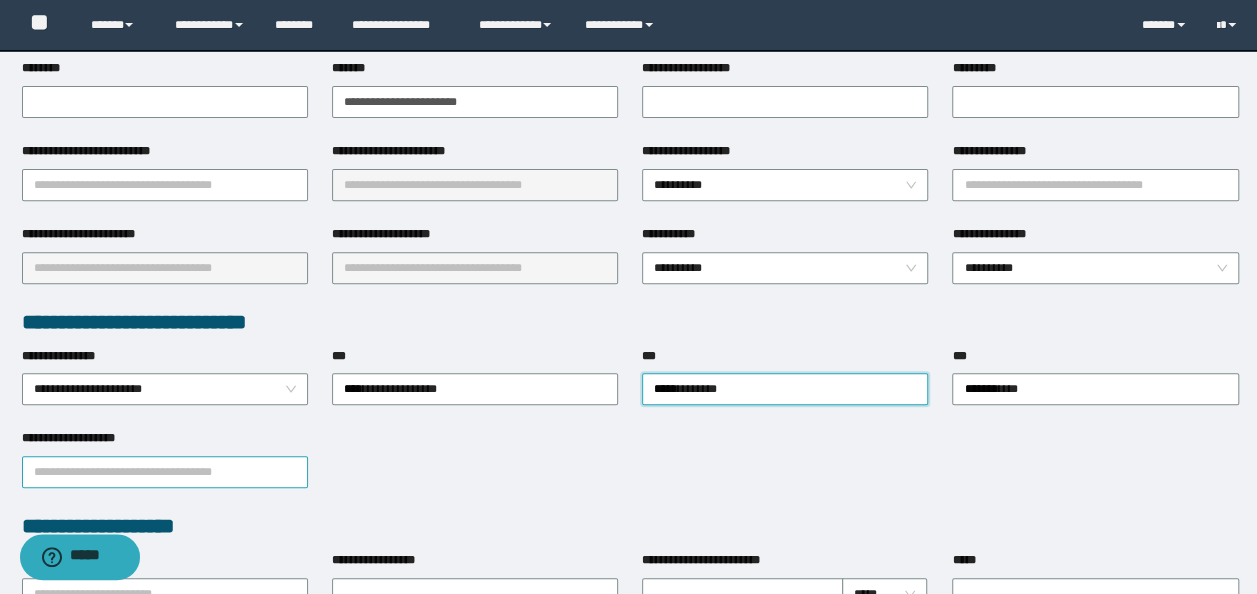 click on "**********" at bounding box center [165, 472] 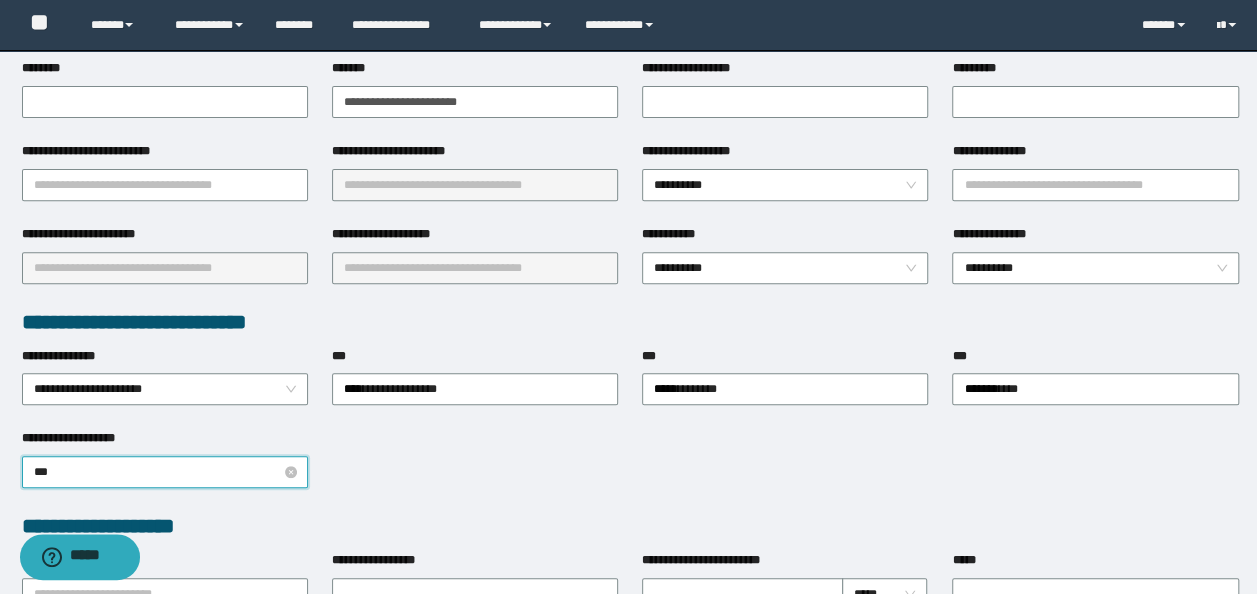 type on "****" 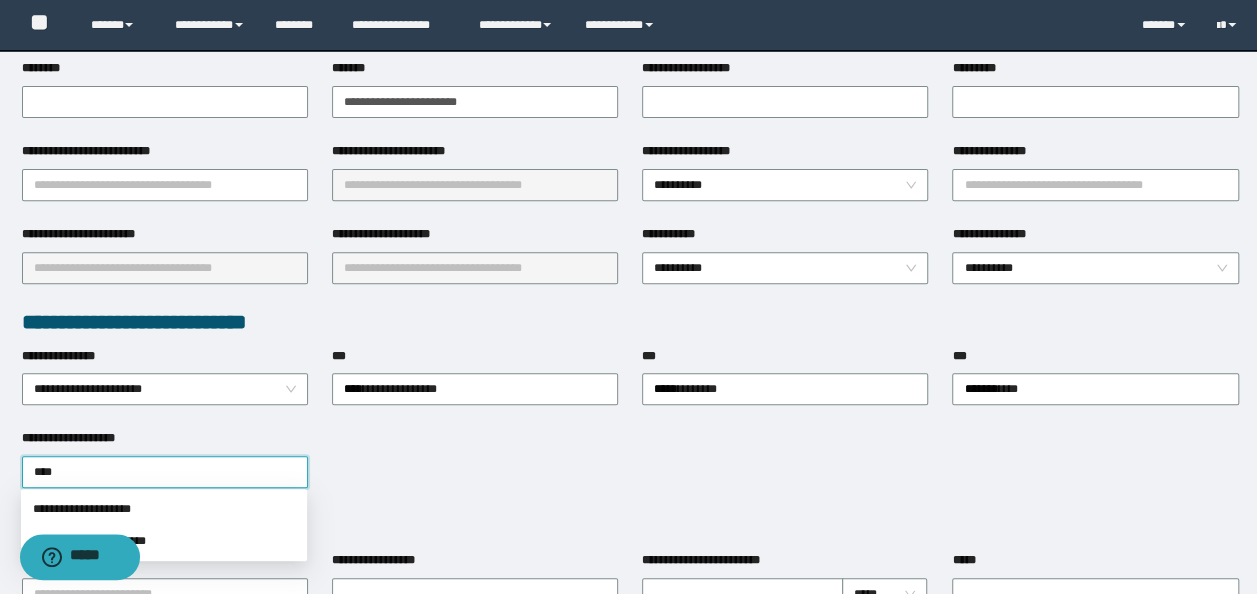 scroll, scrollTop: 400, scrollLeft: 0, axis: vertical 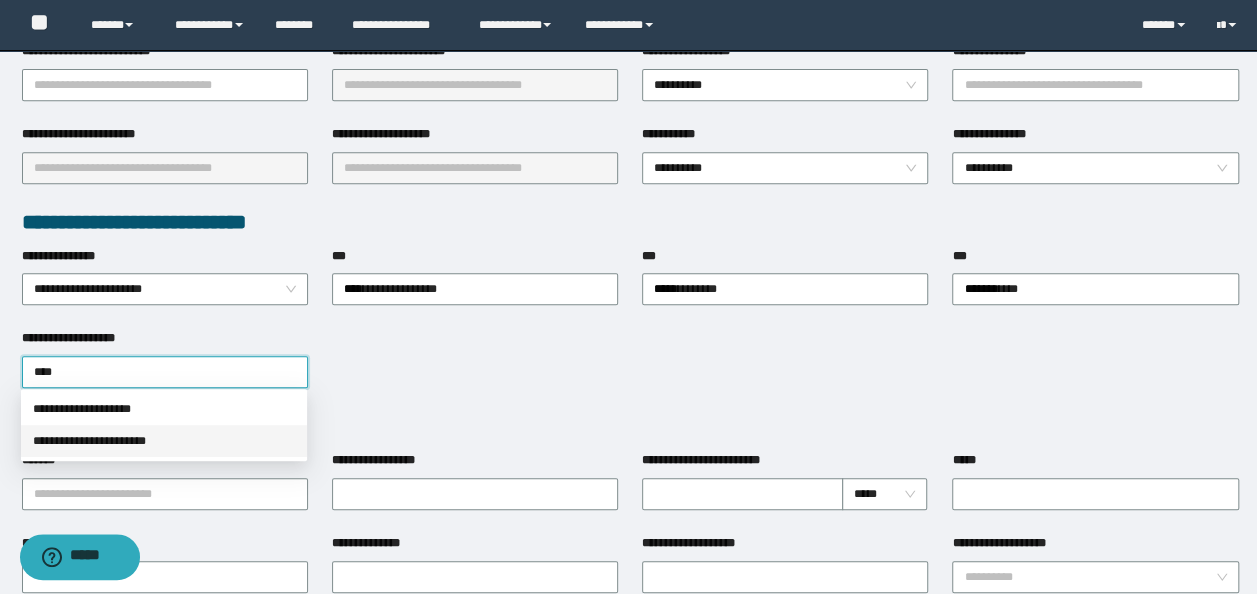 click on "**********" at bounding box center [164, 441] 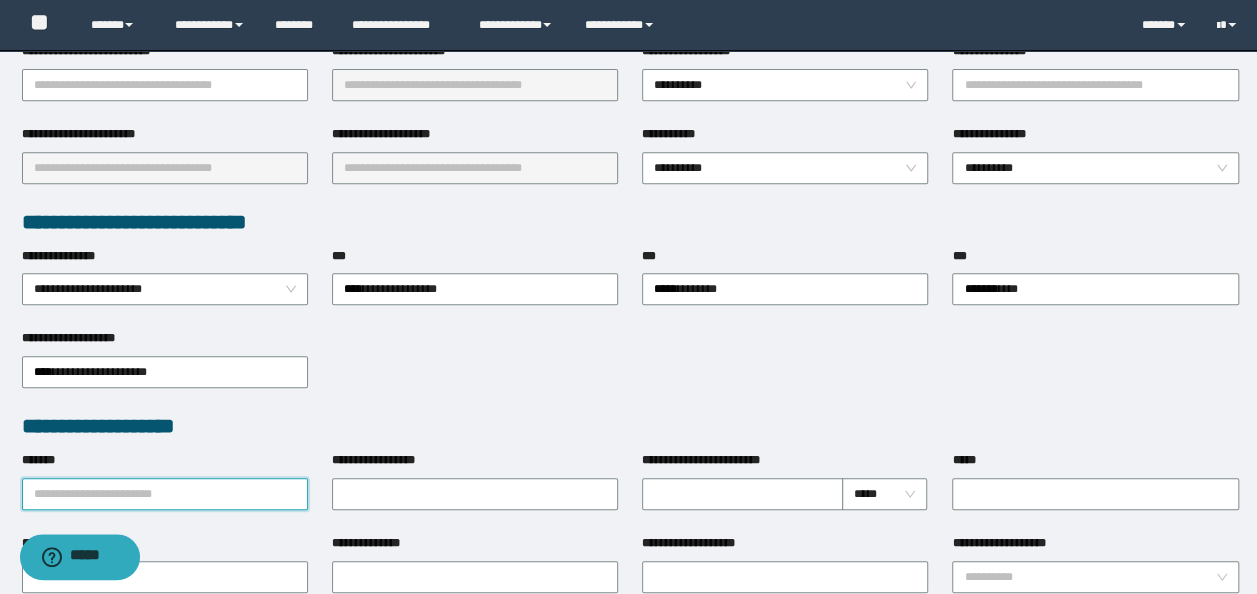 click on "*******" at bounding box center (165, 494) 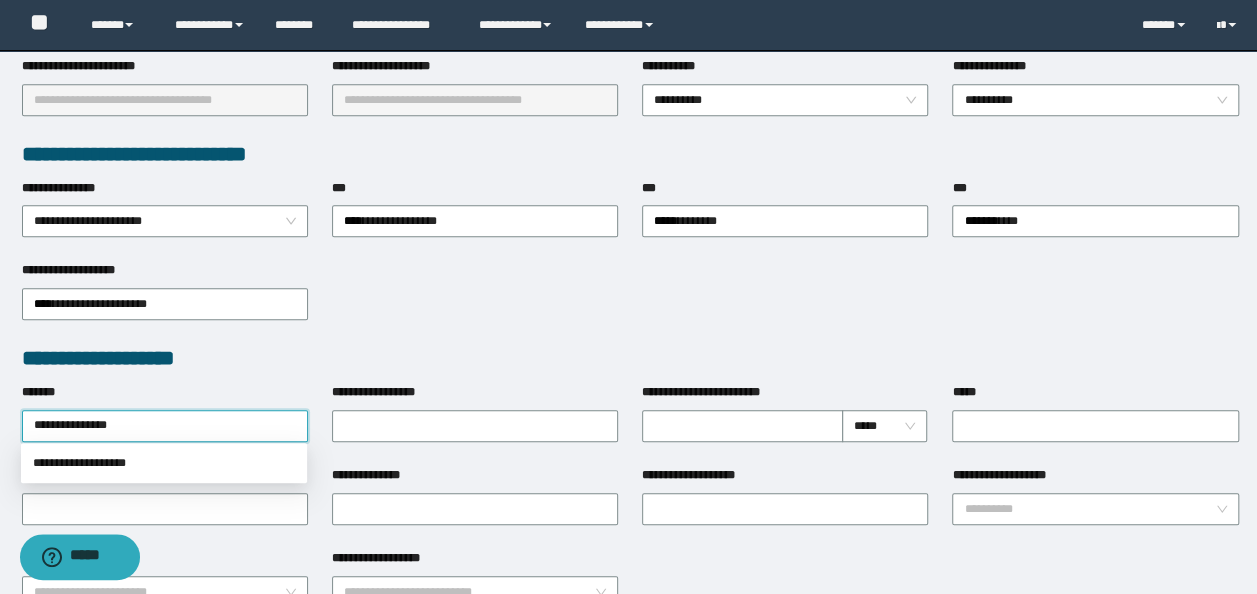 scroll, scrollTop: 500, scrollLeft: 0, axis: vertical 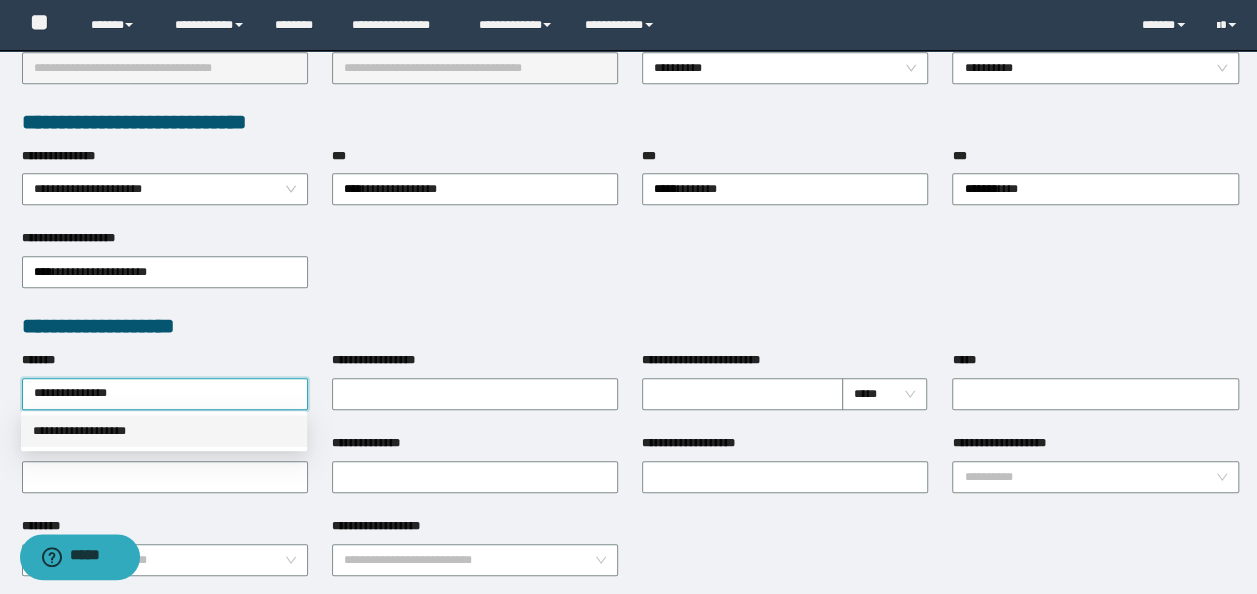 click on "**********" at bounding box center (164, 431) 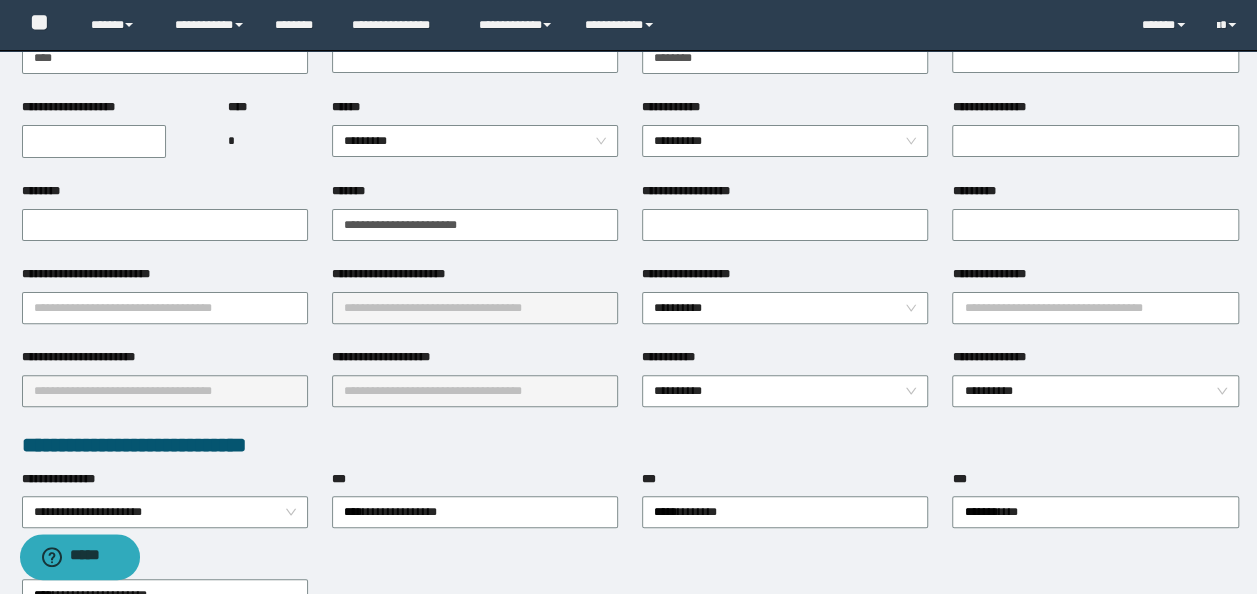 scroll, scrollTop: 0, scrollLeft: 0, axis: both 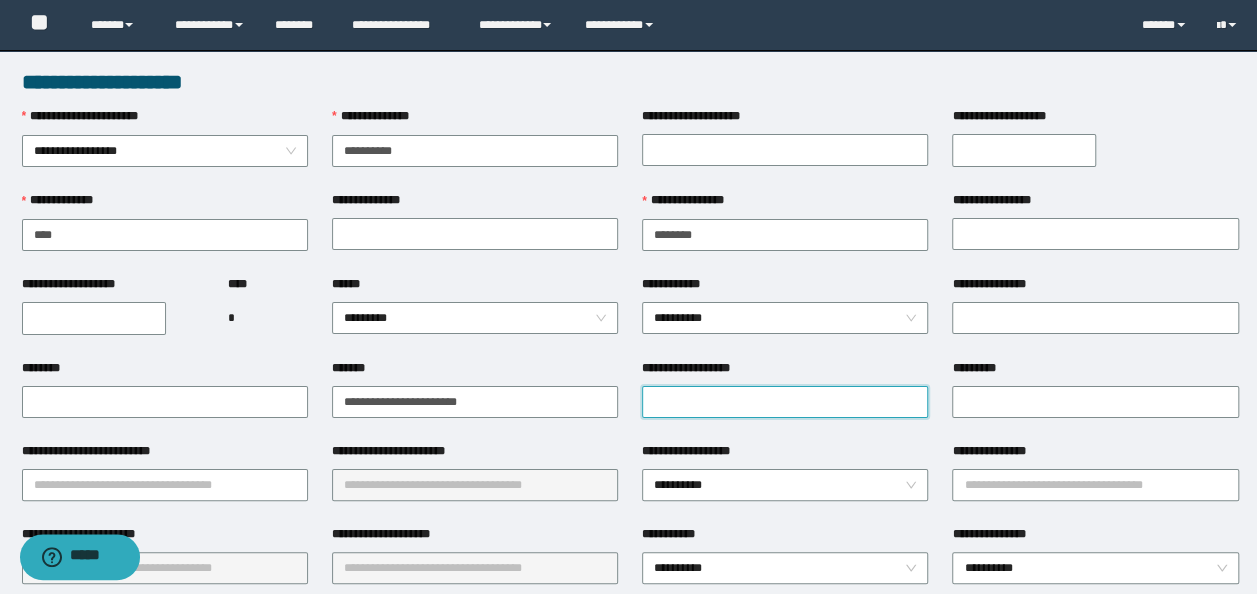 click on "**********" at bounding box center [785, 402] 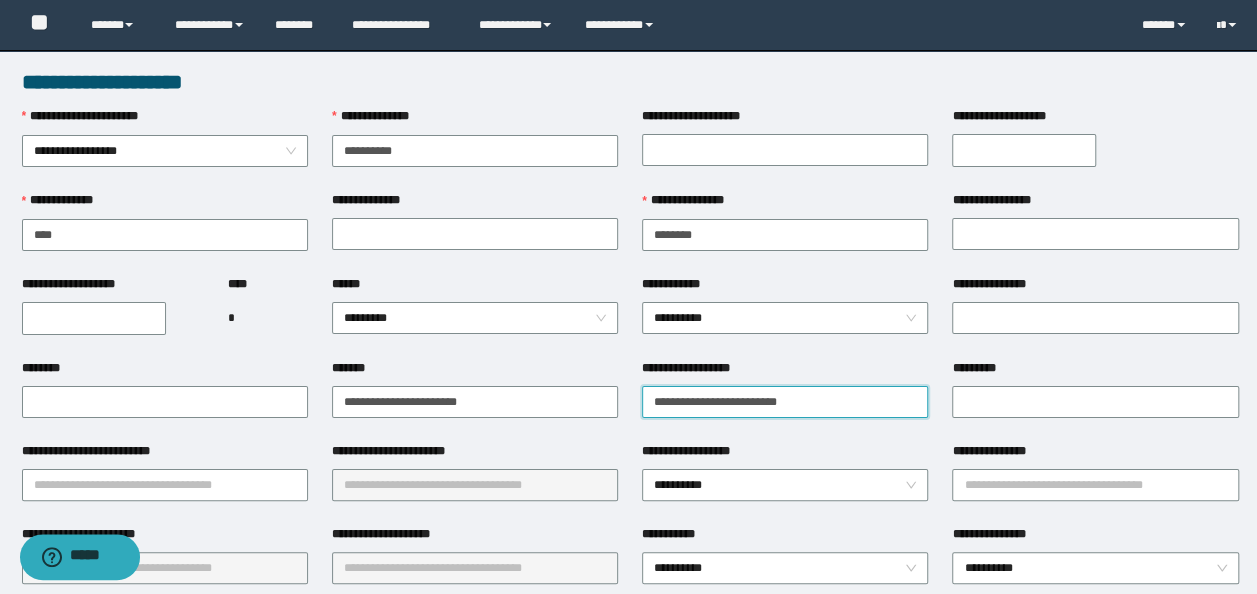 type on "**********" 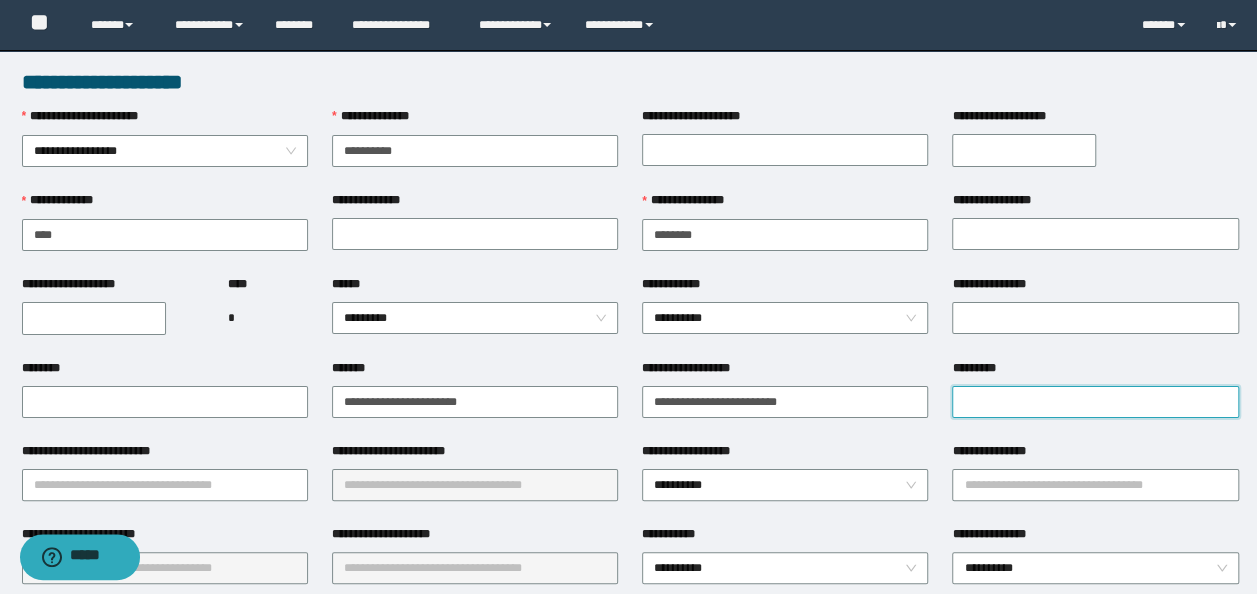 click on "*********" at bounding box center [1095, 402] 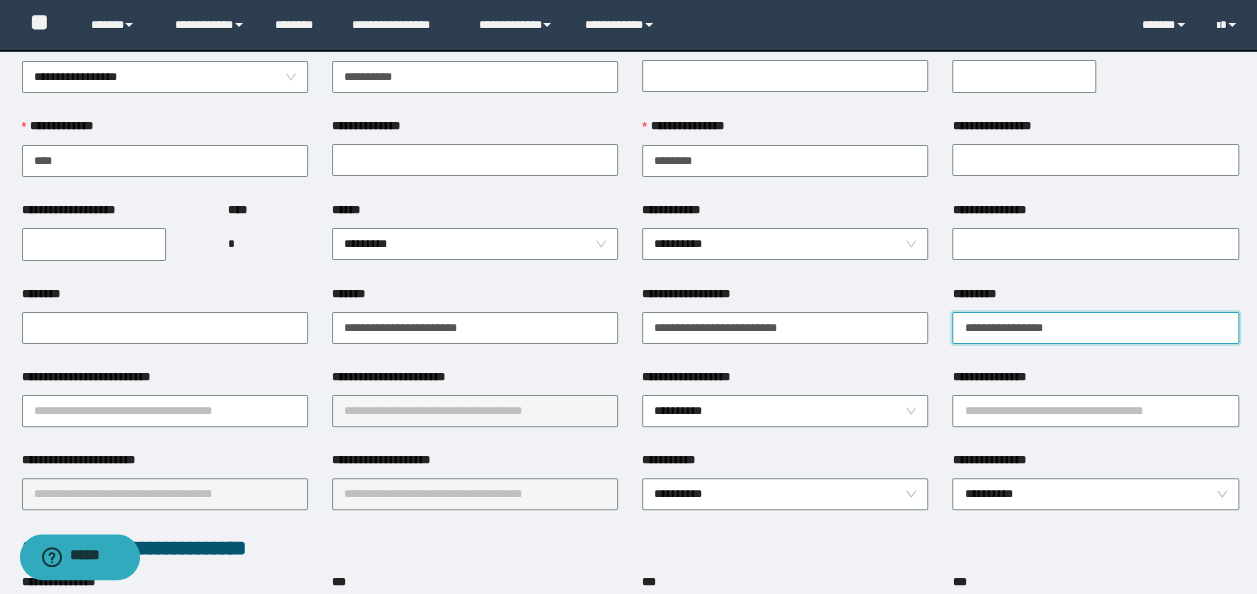 scroll, scrollTop: 200, scrollLeft: 0, axis: vertical 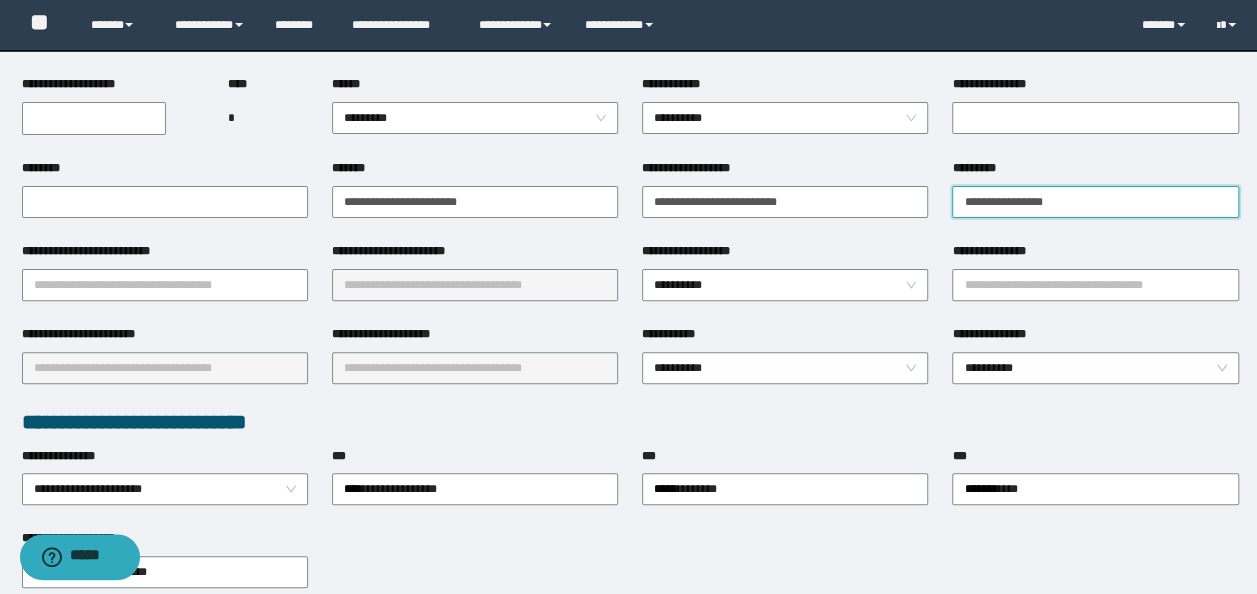type on "**********" 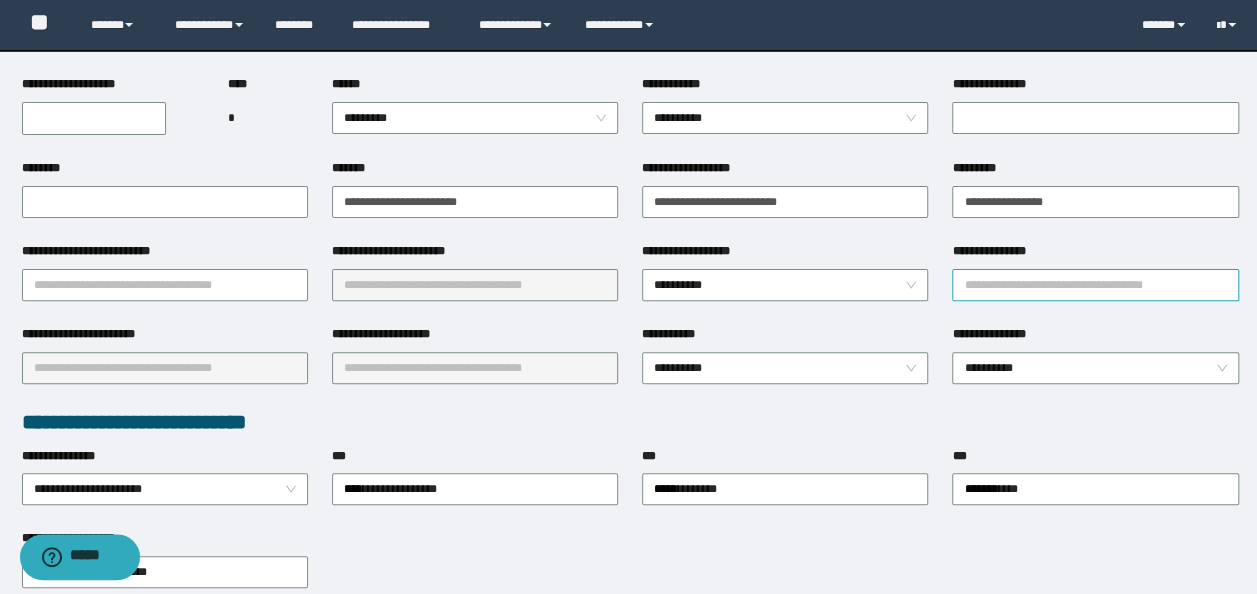 drag, startPoint x: 984, startPoint y: 260, endPoint x: 983, endPoint y: 281, distance: 21.023796 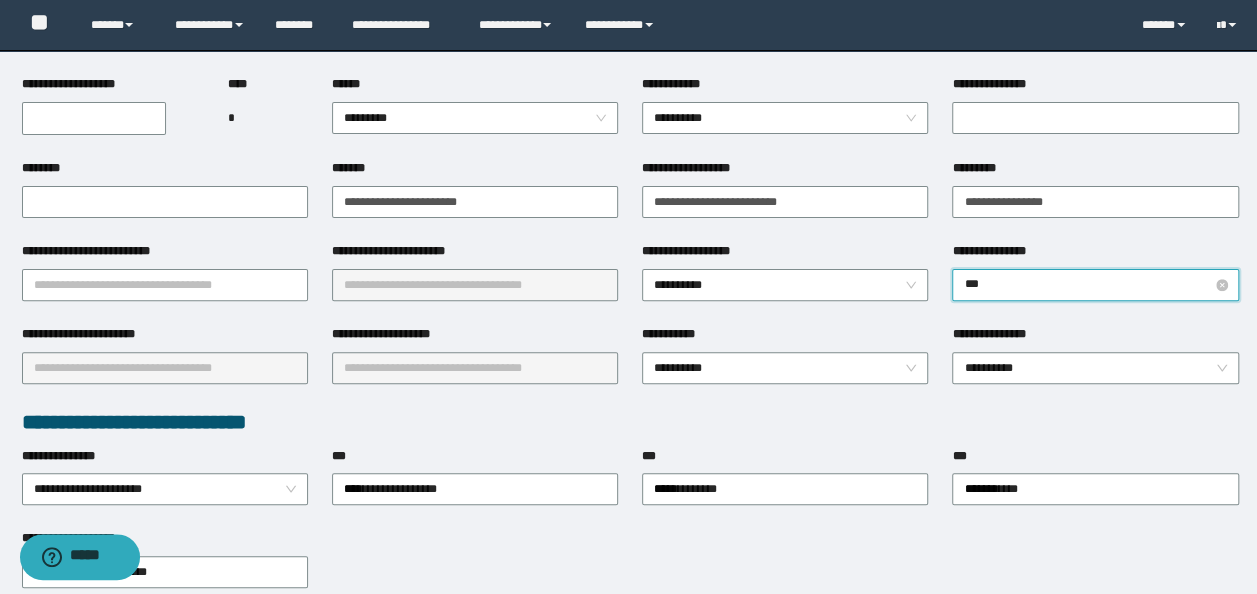 type on "****" 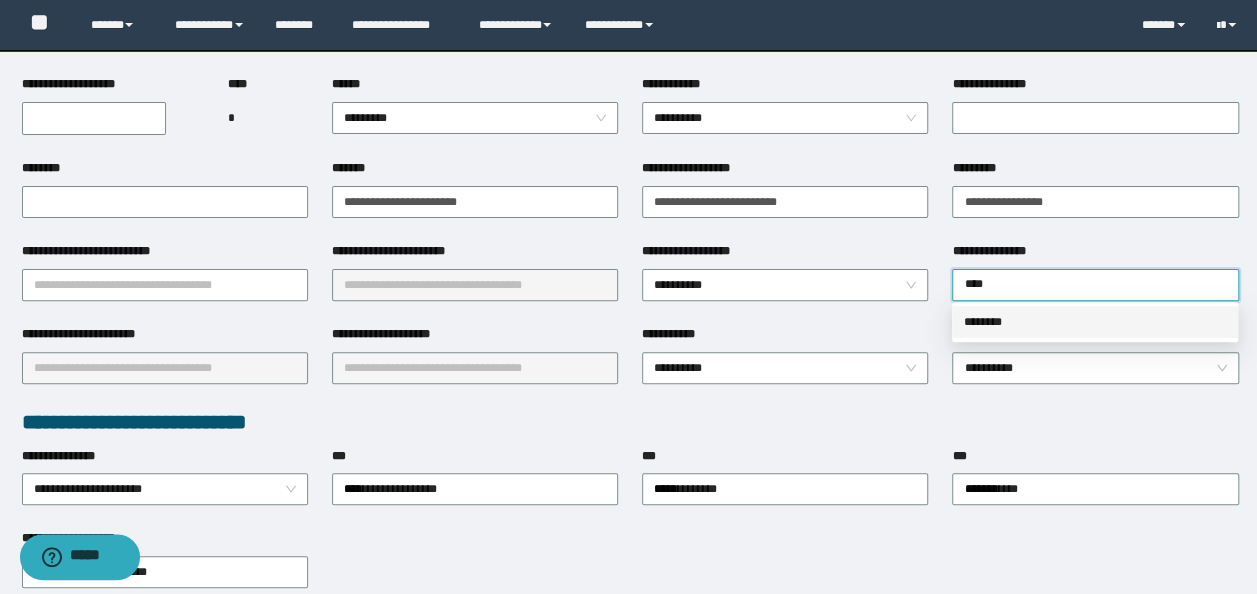click on "********" at bounding box center (1095, 322) 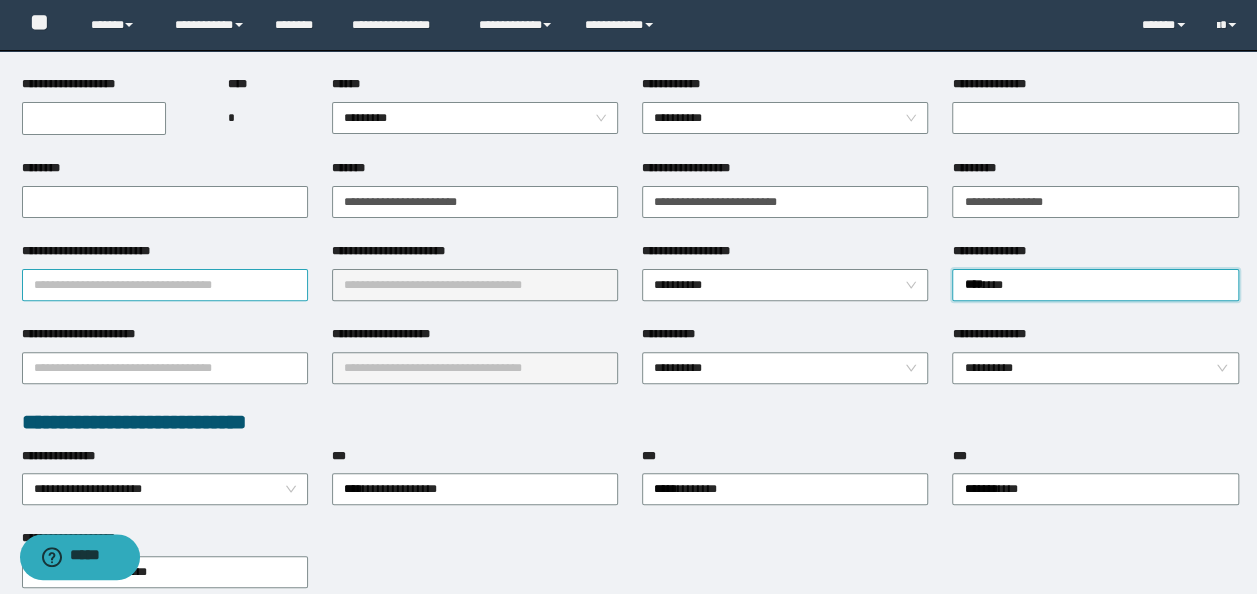 click on "**********" at bounding box center [165, 285] 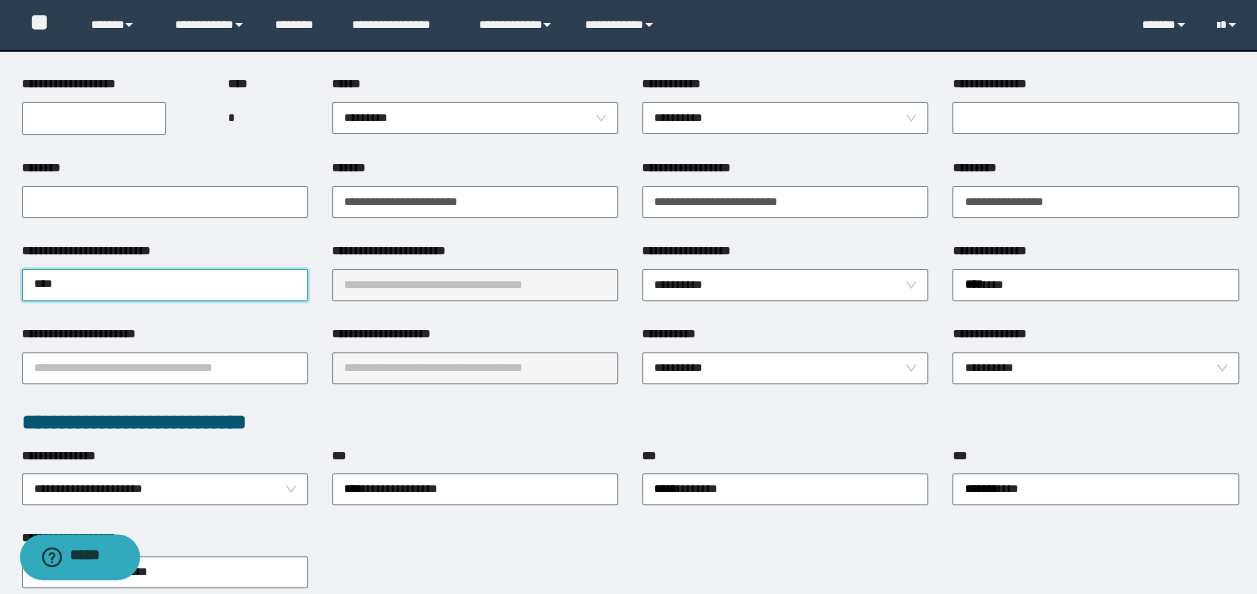 type on "*****" 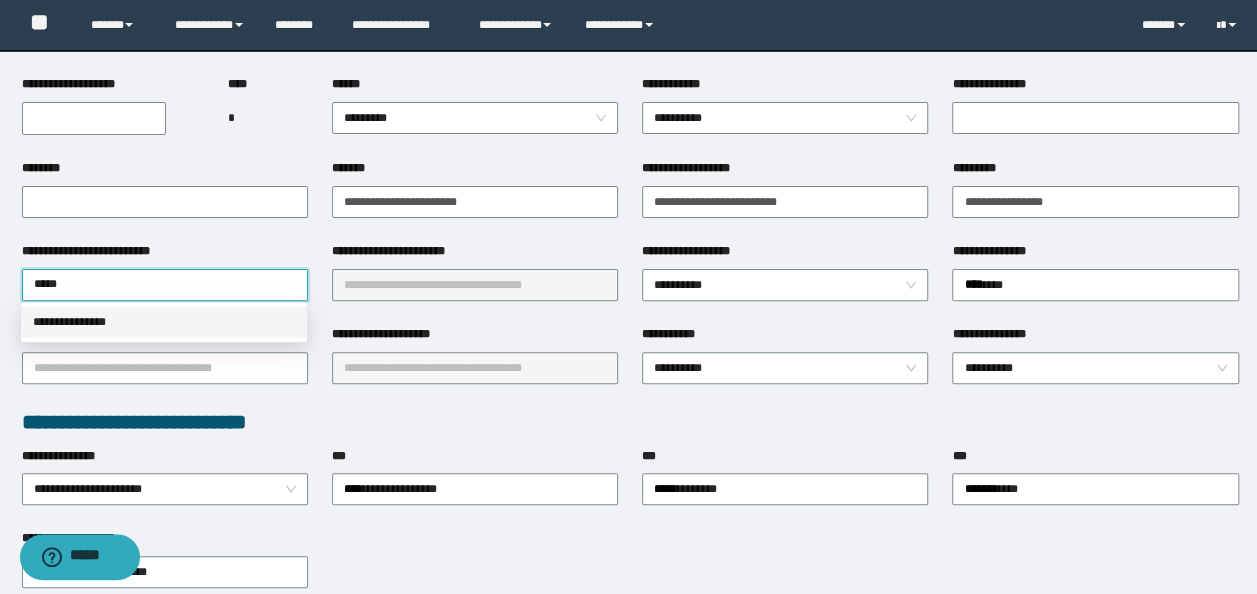 click on "**********" at bounding box center [164, 322] 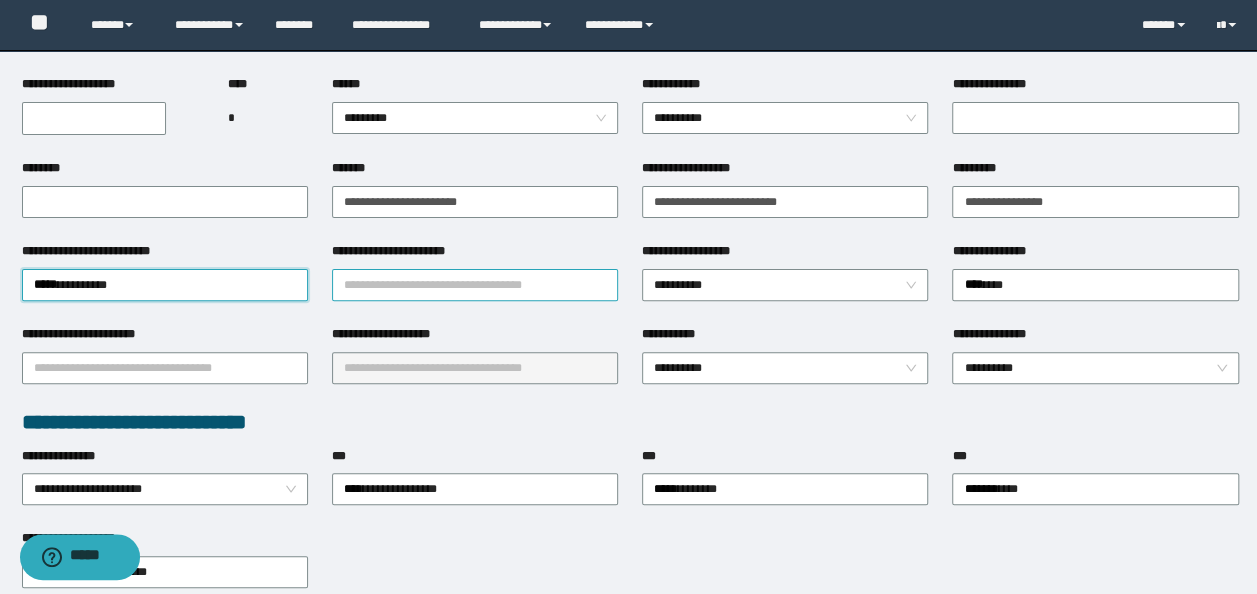 drag, startPoint x: 421, startPoint y: 282, endPoint x: 435, endPoint y: 268, distance: 19.79899 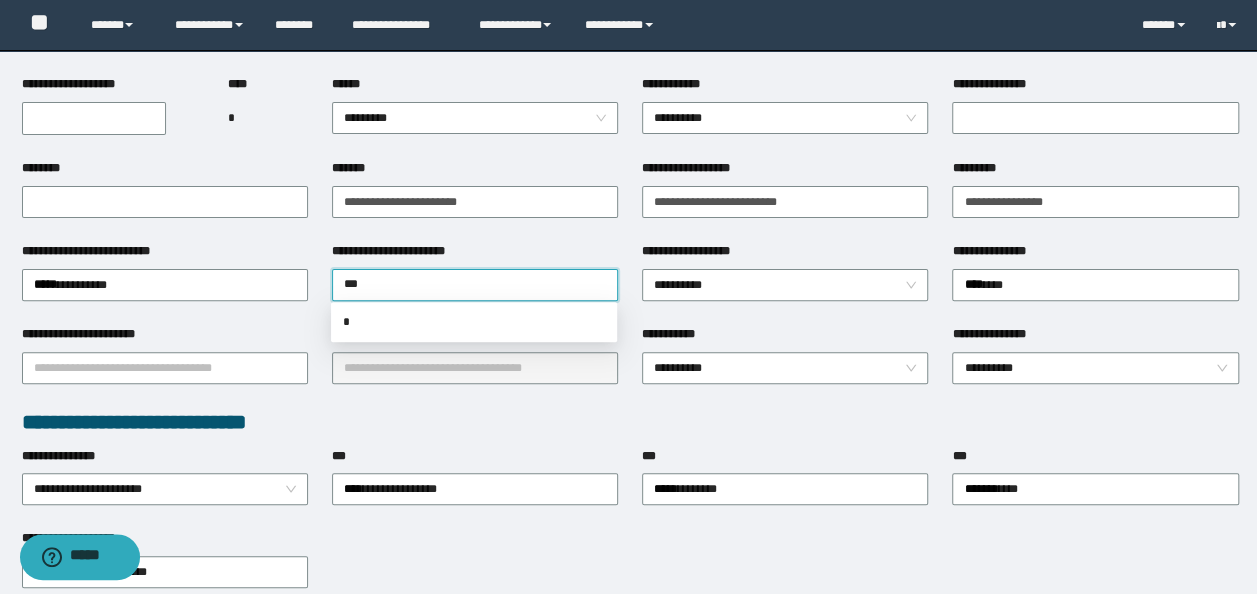 type on "****" 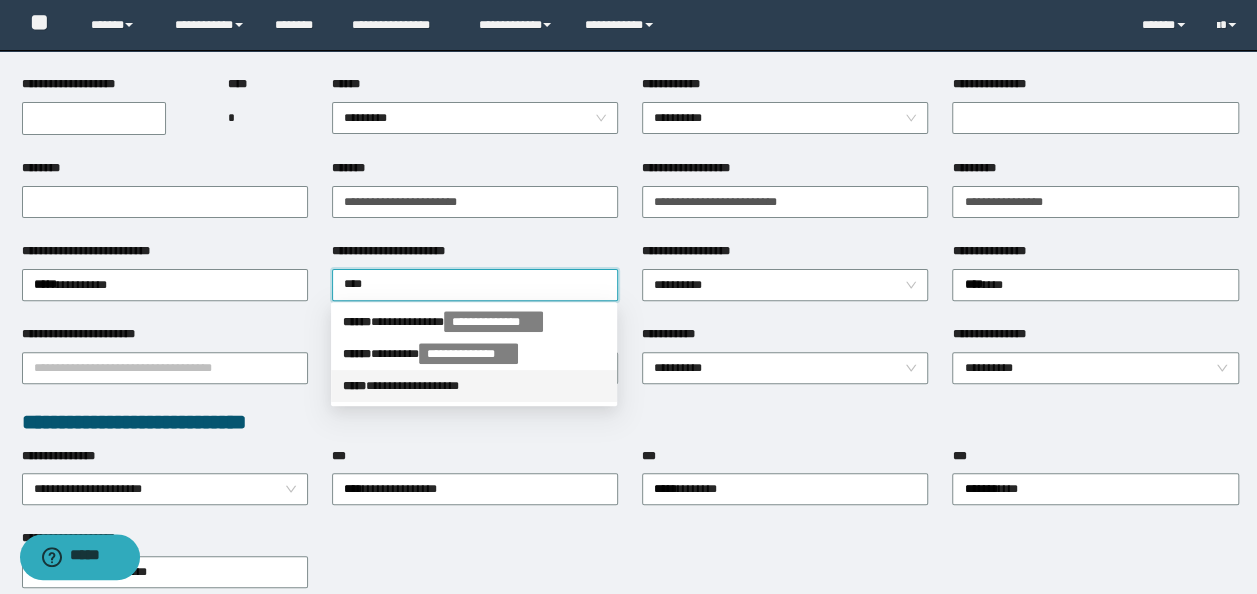 click on "**********" at bounding box center (474, 386) 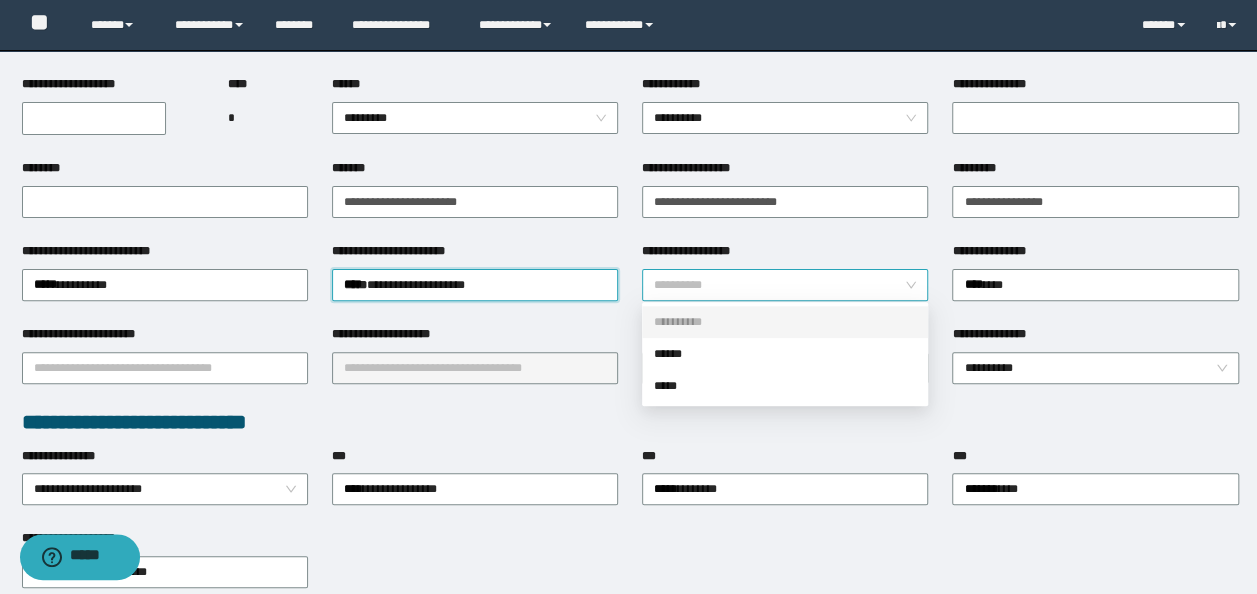 click on "**********" at bounding box center (785, 285) 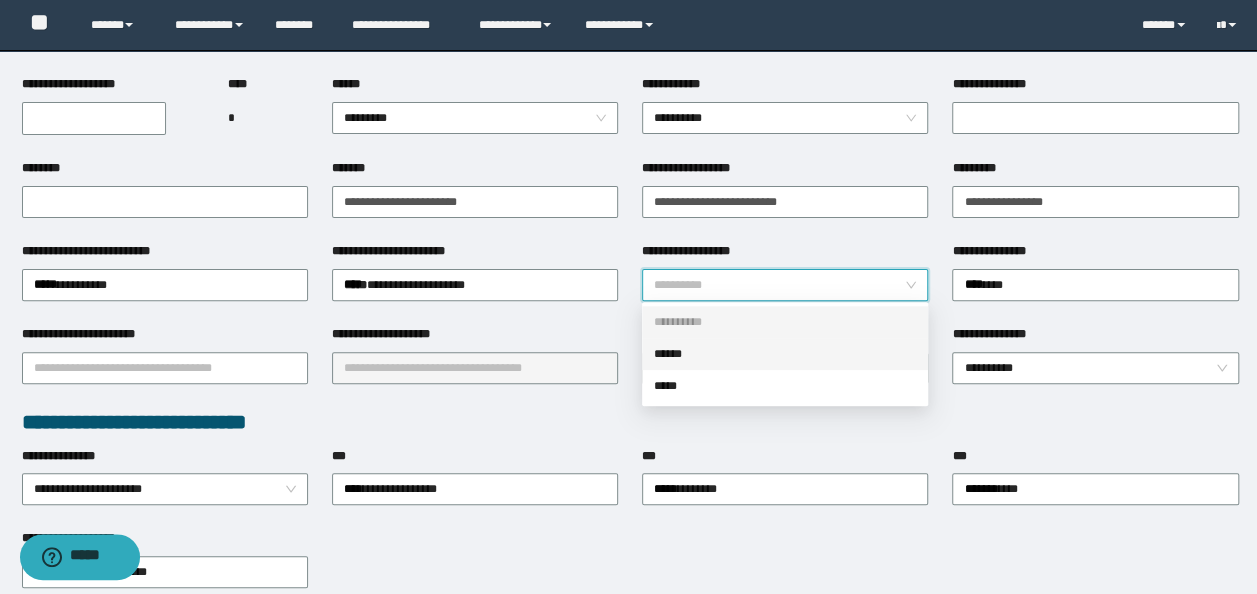 click on "******" at bounding box center (785, 354) 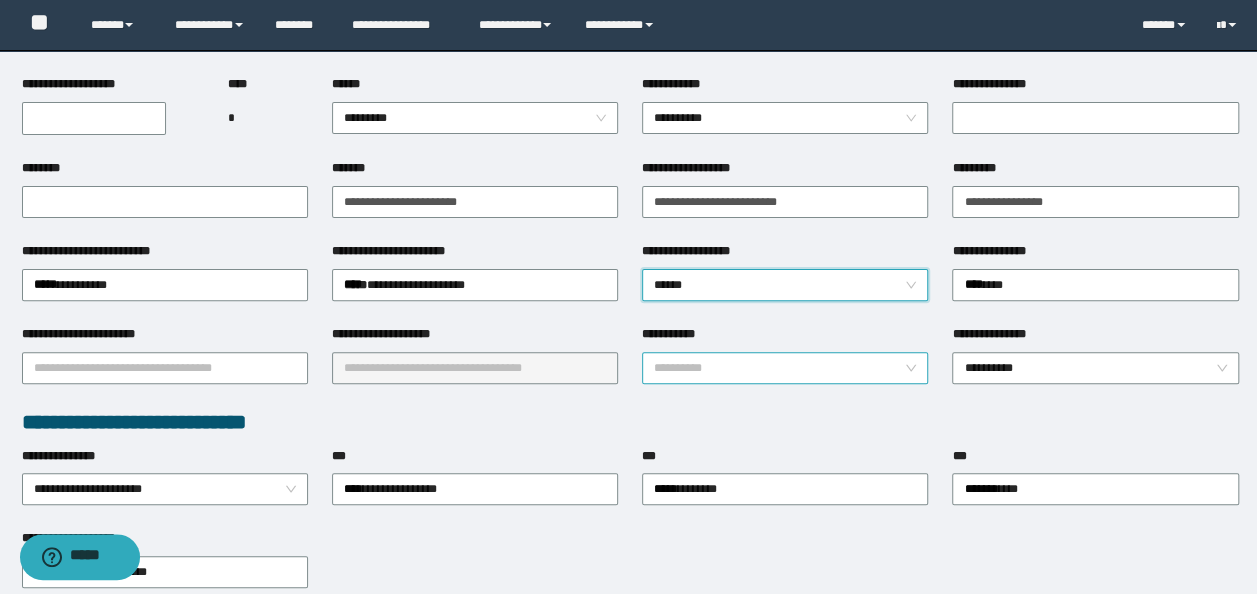 click on "**********" at bounding box center (785, 368) 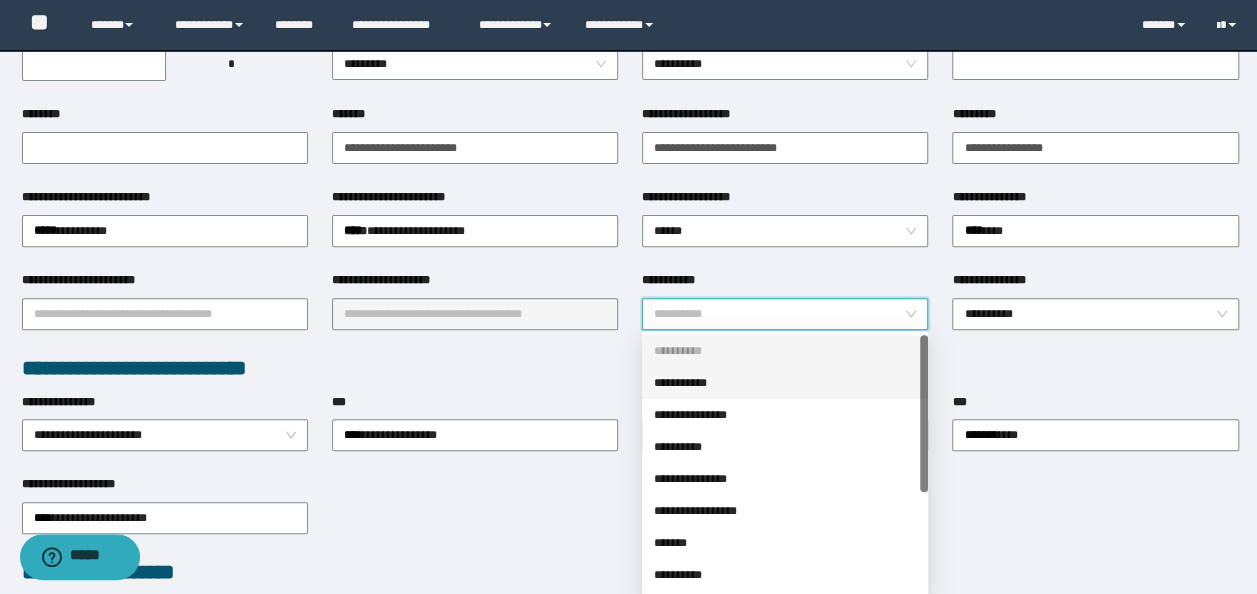 scroll, scrollTop: 300, scrollLeft: 0, axis: vertical 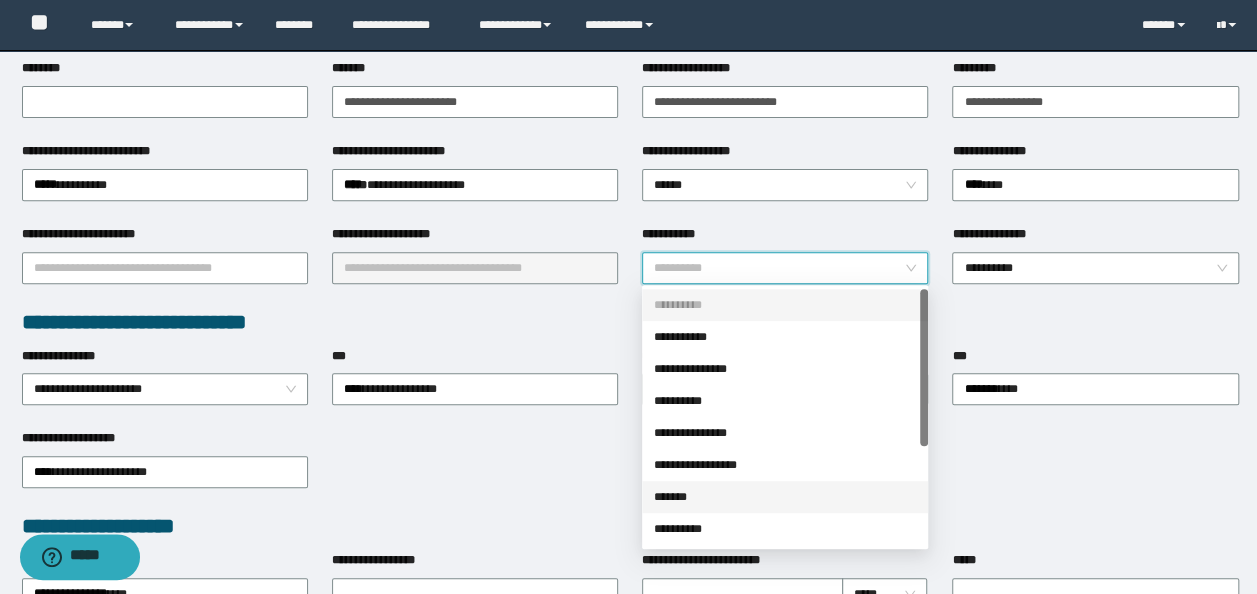 click on "*******" at bounding box center (785, 497) 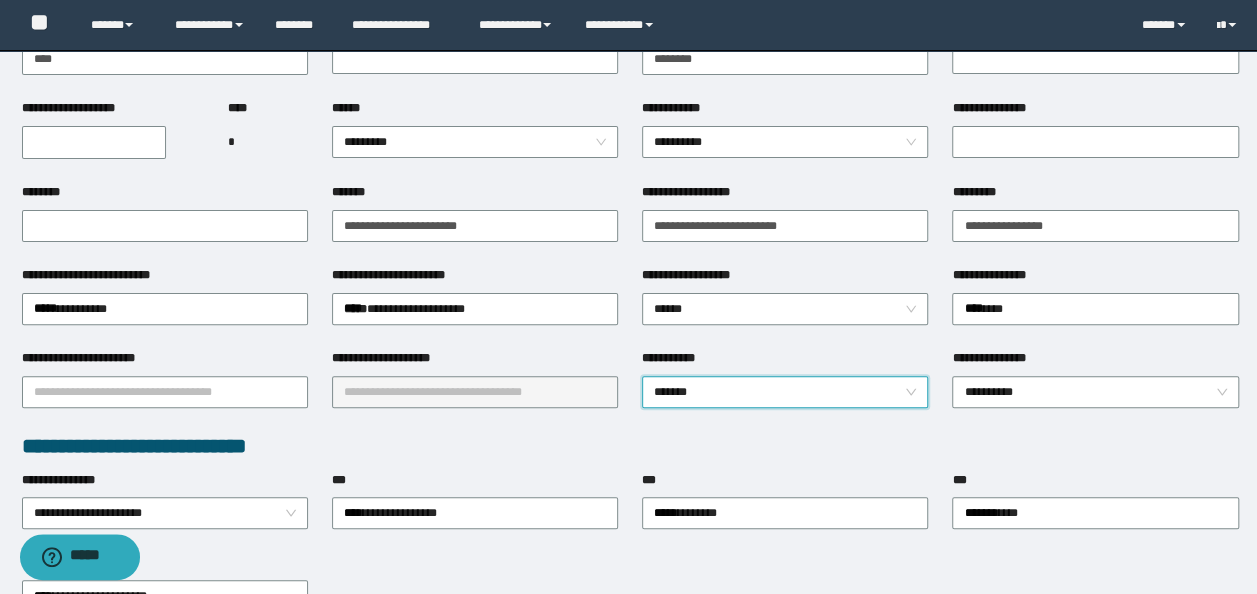 scroll, scrollTop: 100, scrollLeft: 0, axis: vertical 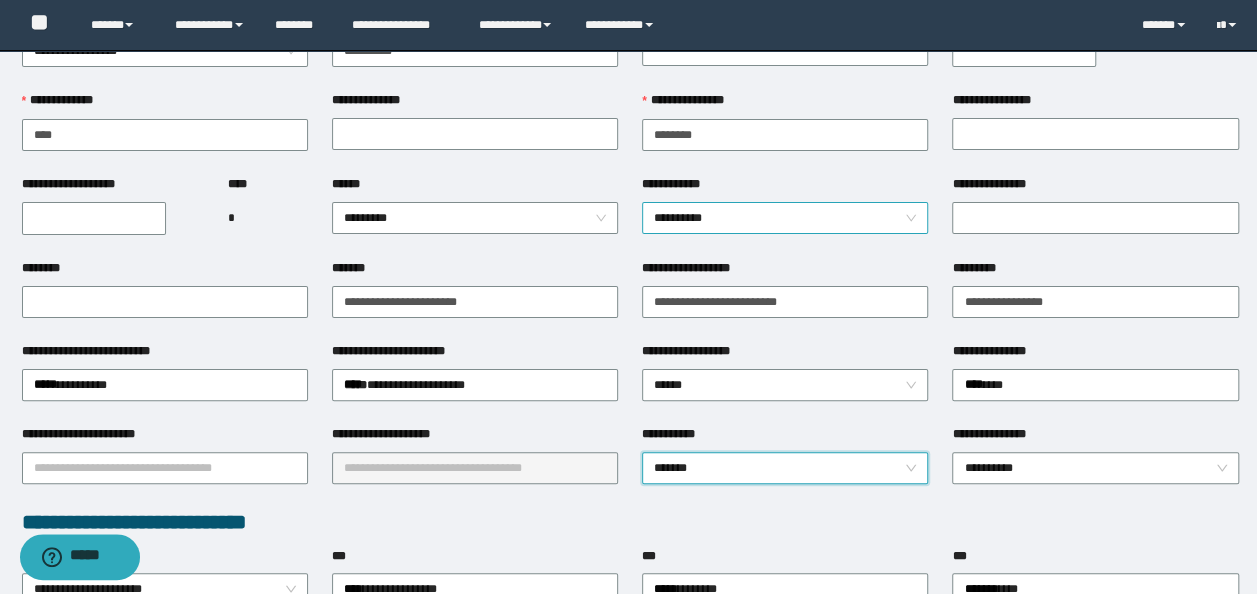 click on "**********" at bounding box center (785, 218) 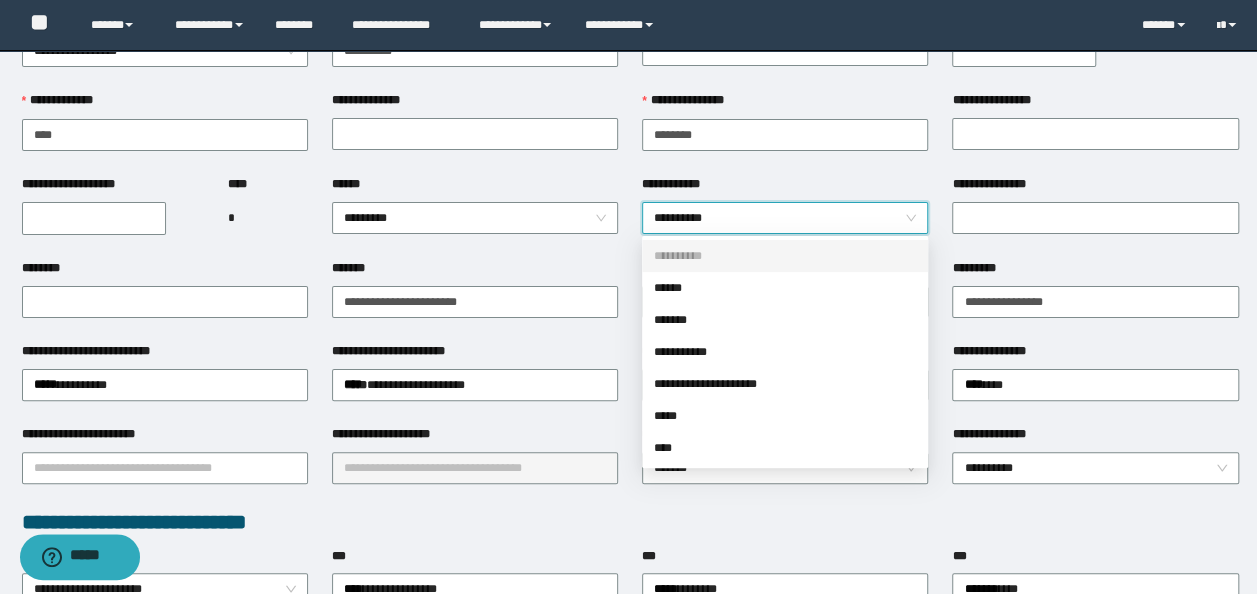 click on "**********" at bounding box center (785, 218) 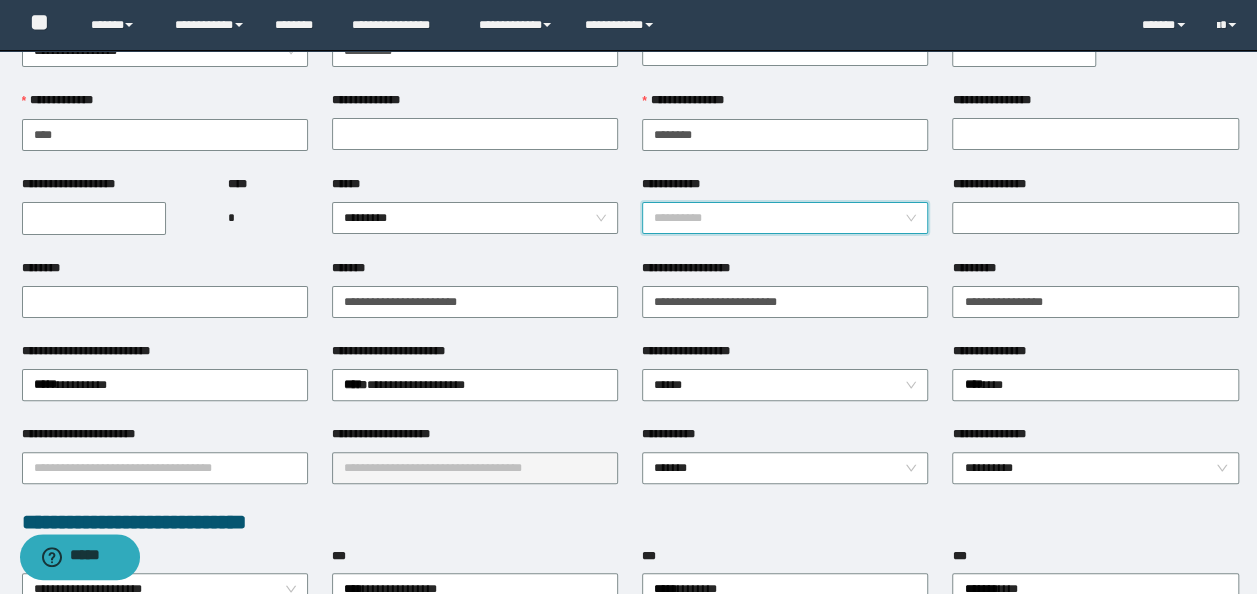 click on "**********" at bounding box center [785, 218] 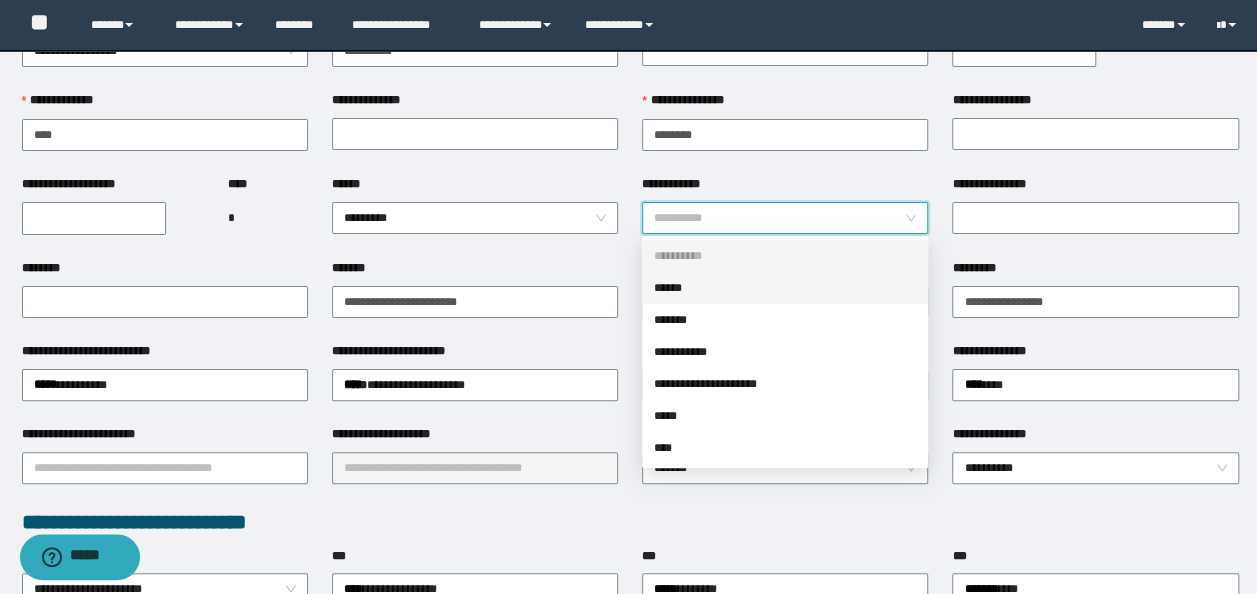 click on "******" at bounding box center [785, 288] 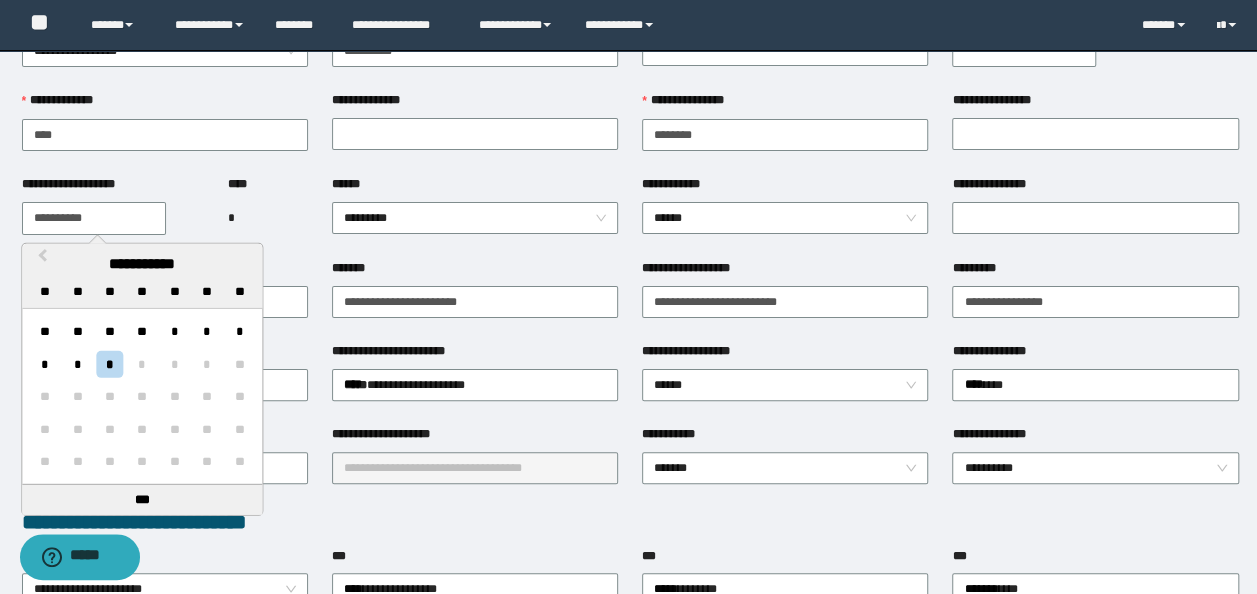 click on "**********" at bounding box center [94, 218] 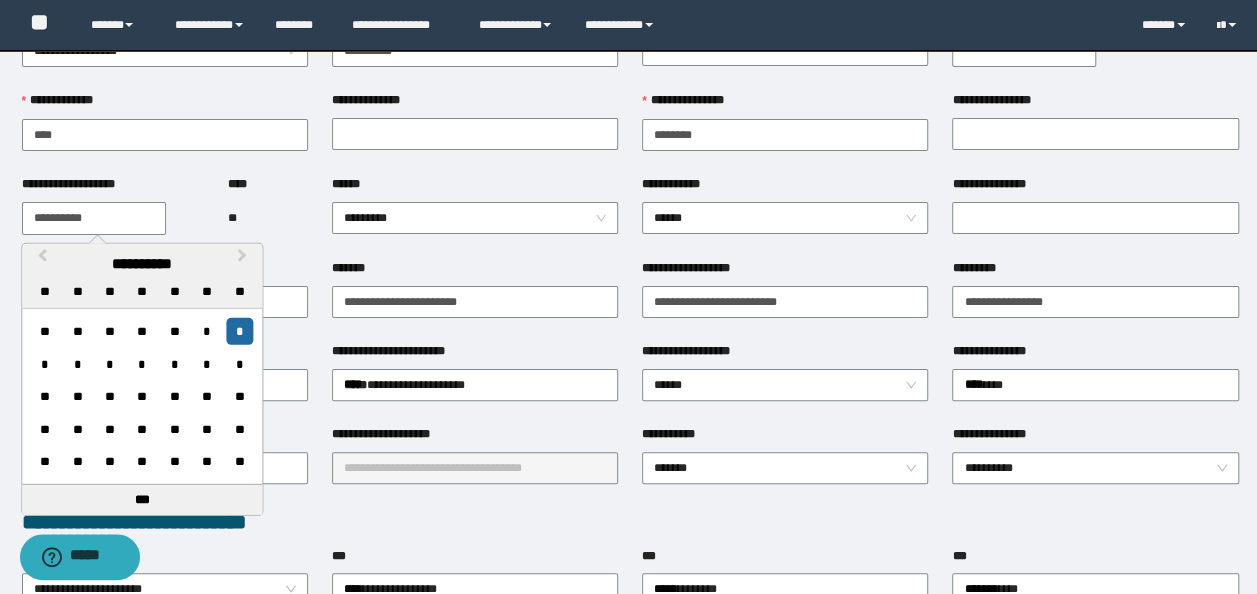 type on "**********" 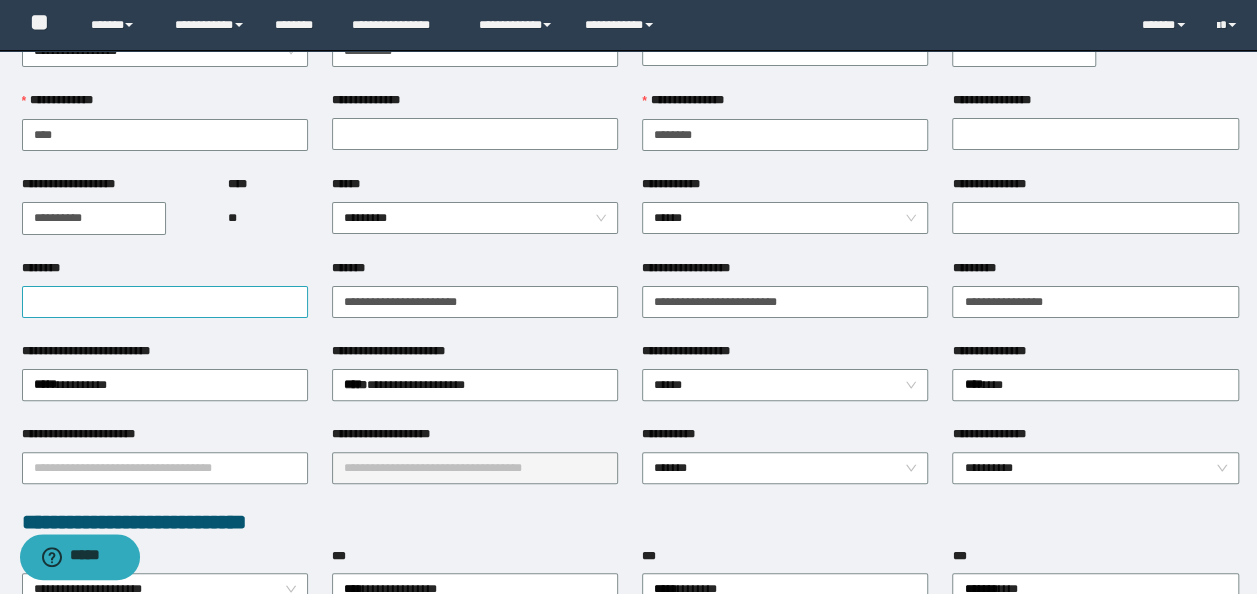 drag, startPoint x: 414, startPoint y: 265, endPoint x: 268, endPoint y: 288, distance: 147.80054 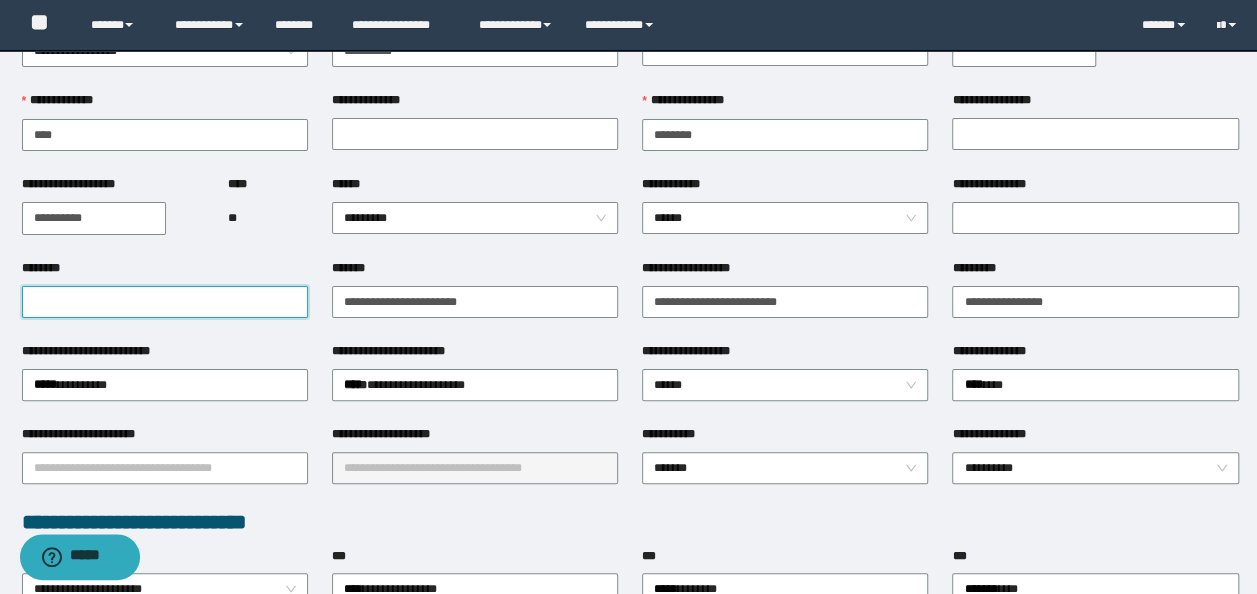click on "********" at bounding box center (165, 302) 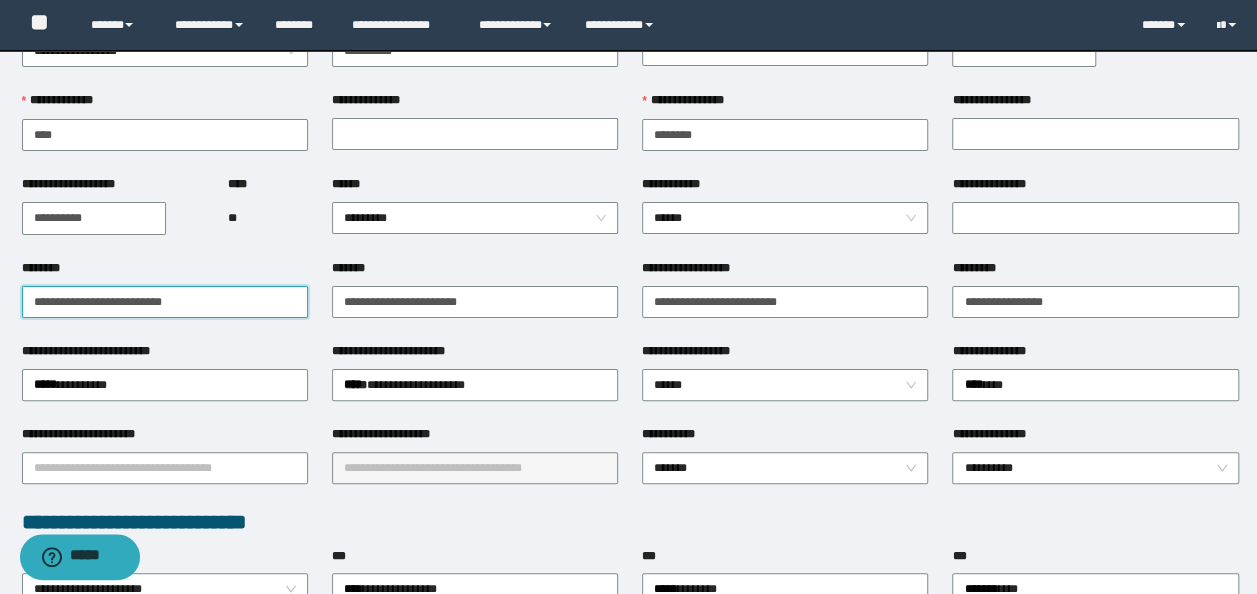 drag, startPoint x: 294, startPoint y: 300, endPoint x: 6, endPoint y: 288, distance: 288.24988 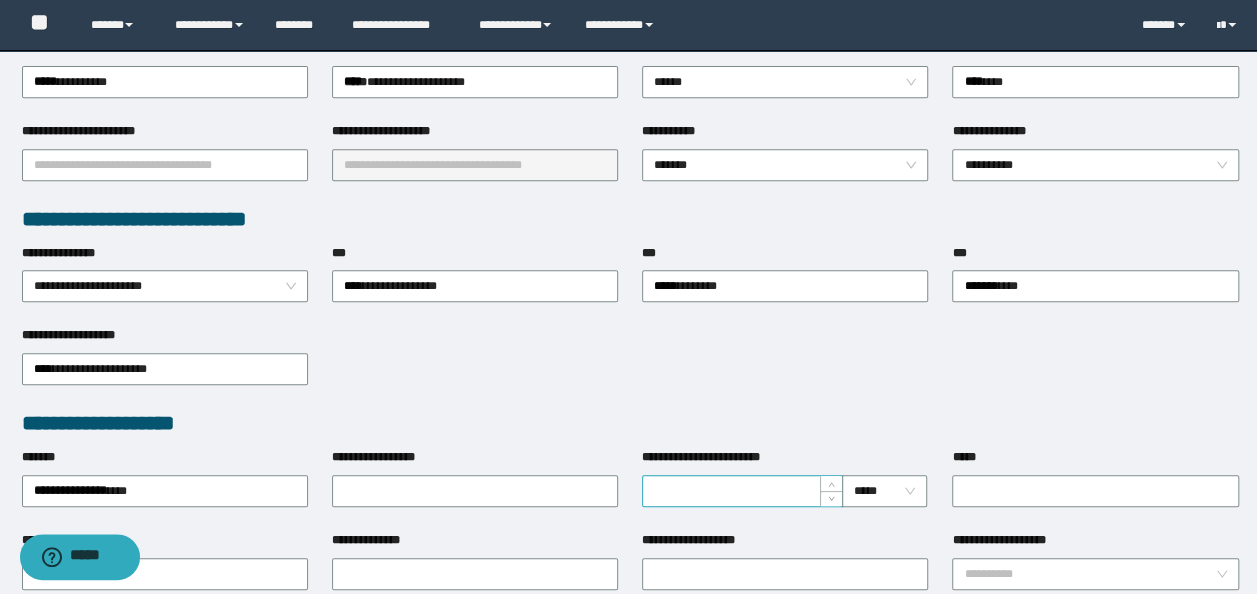 scroll, scrollTop: 500, scrollLeft: 0, axis: vertical 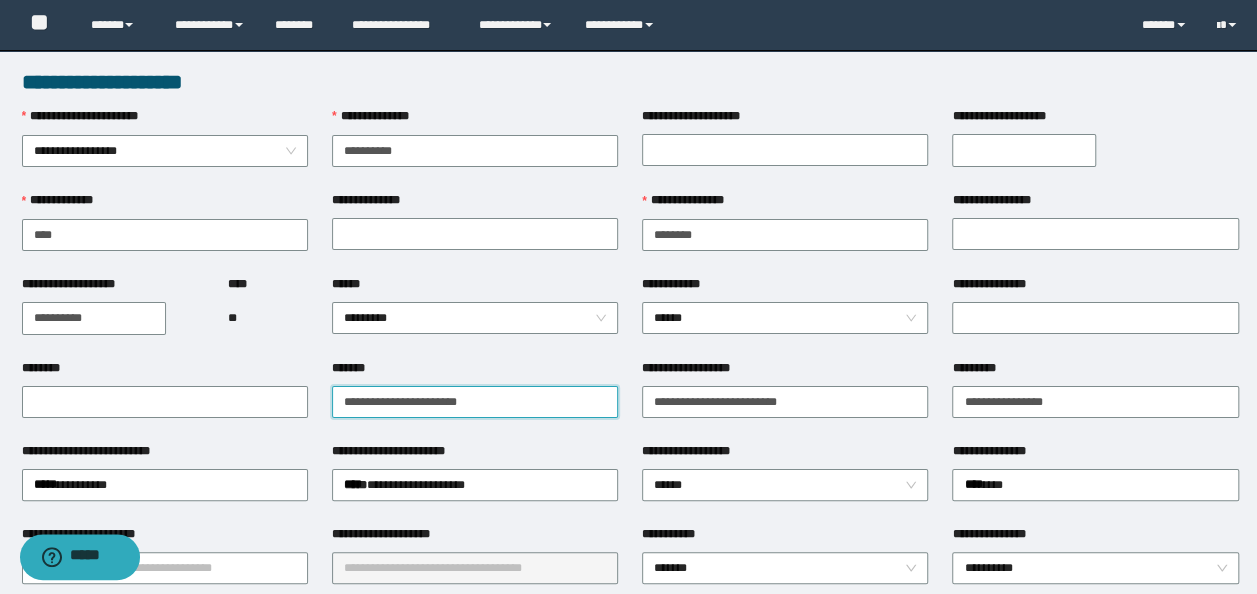 click on "**********" at bounding box center (475, 402) 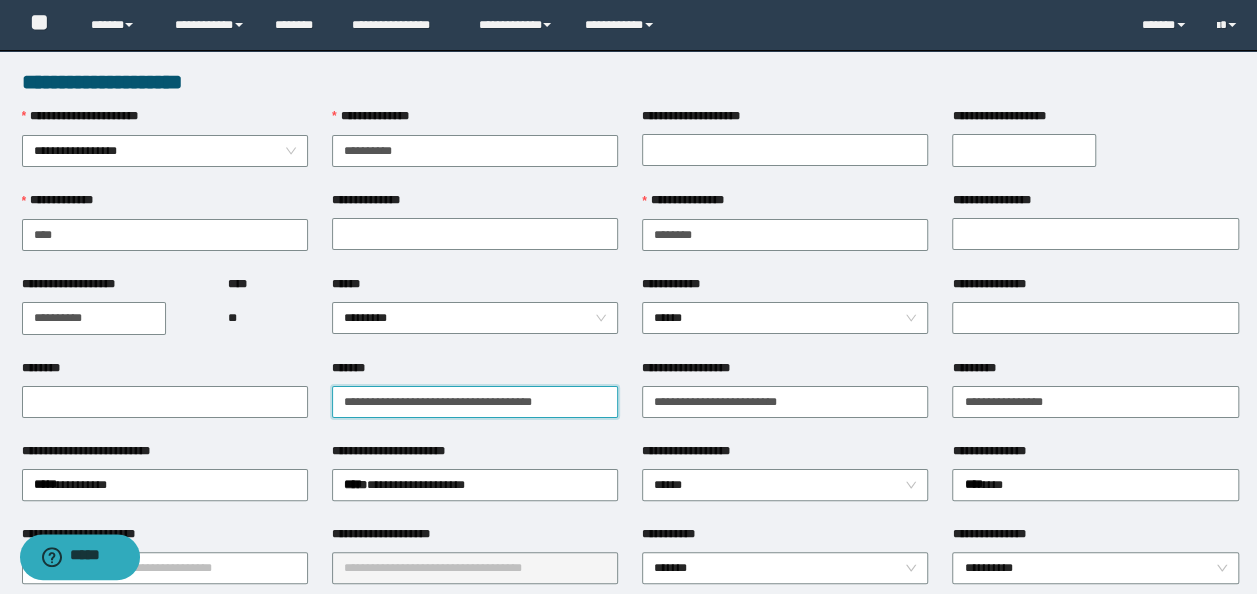 drag, startPoint x: 576, startPoint y: 408, endPoint x: -4, endPoint y: 402, distance: 580.031 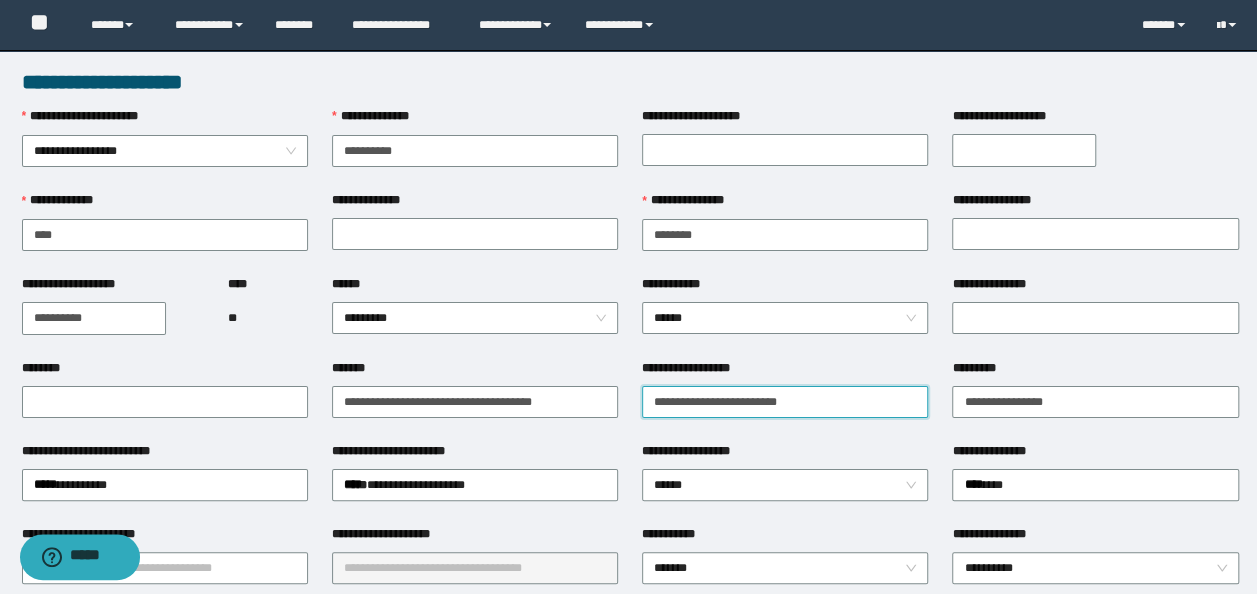 drag, startPoint x: 829, startPoint y: 400, endPoint x: 238, endPoint y: 360, distance: 592.3521 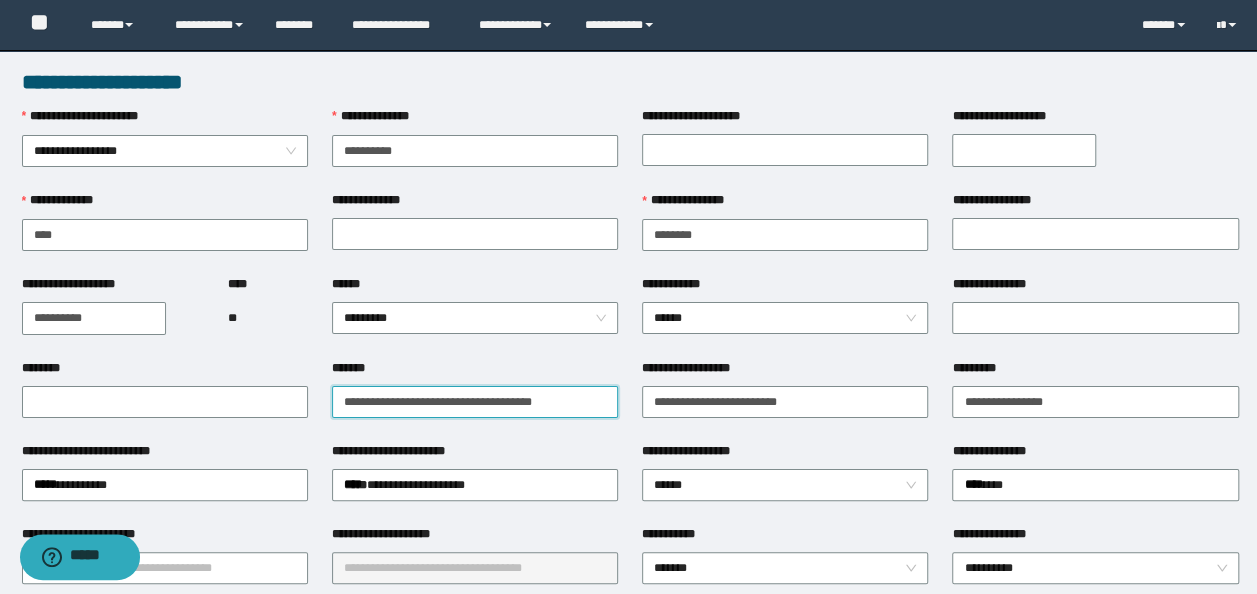 drag, startPoint x: 590, startPoint y: 398, endPoint x: -4, endPoint y: 371, distance: 594.61334 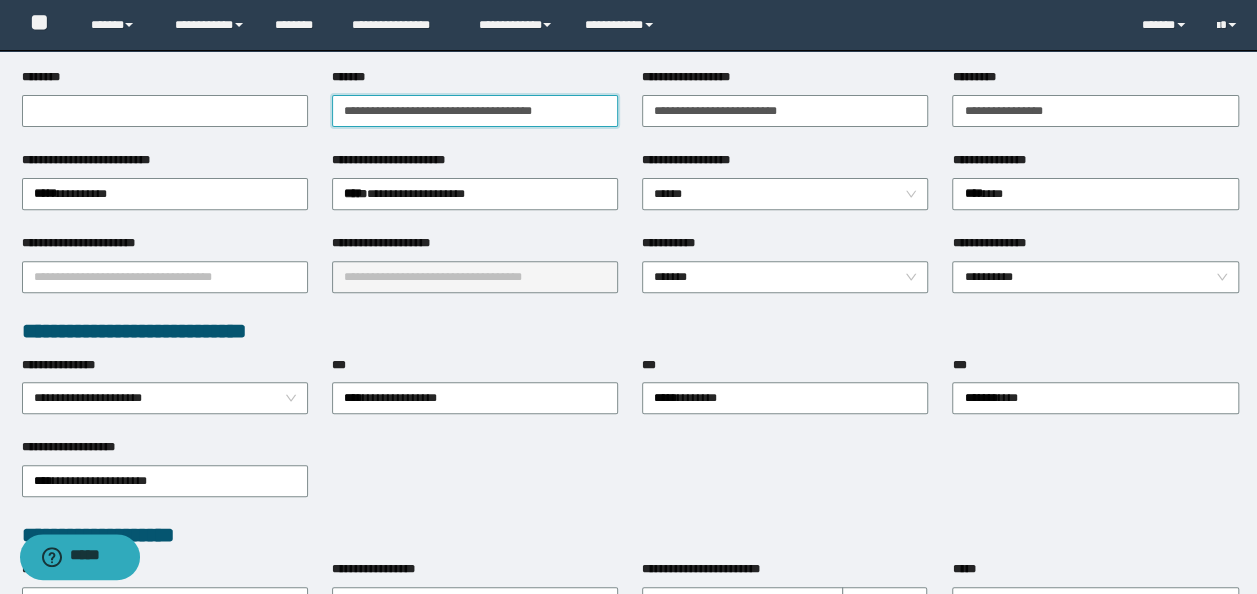 scroll, scrollTop: 300, scrollLeft: 0, axis: vertical 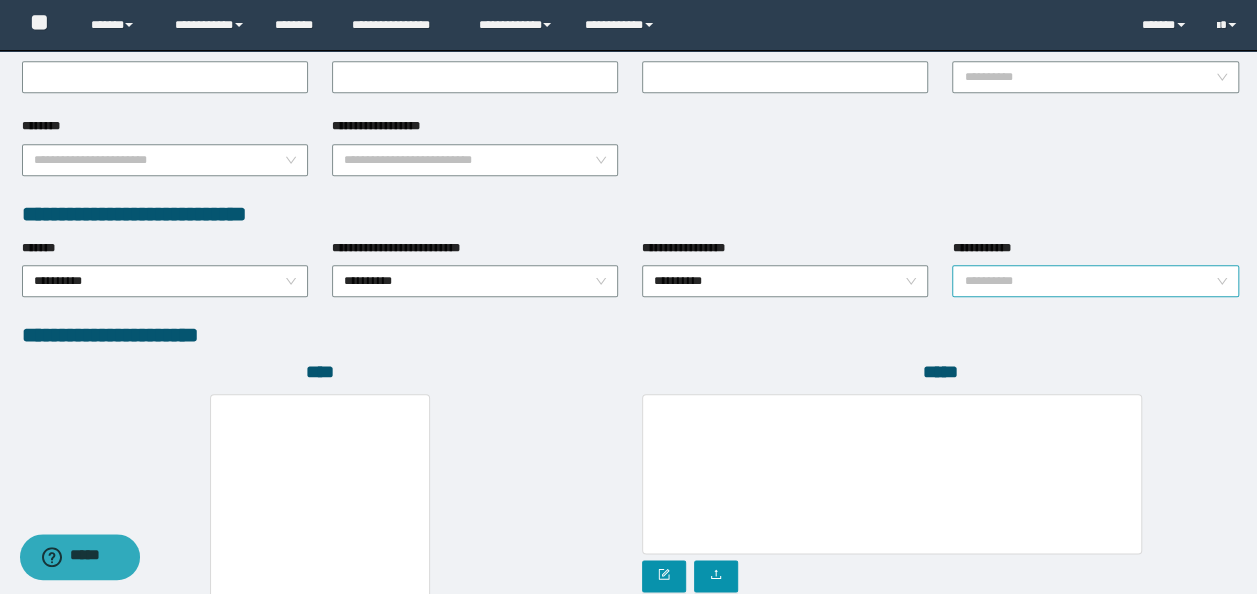 click on "**********" at bounding box center [1095, 281] 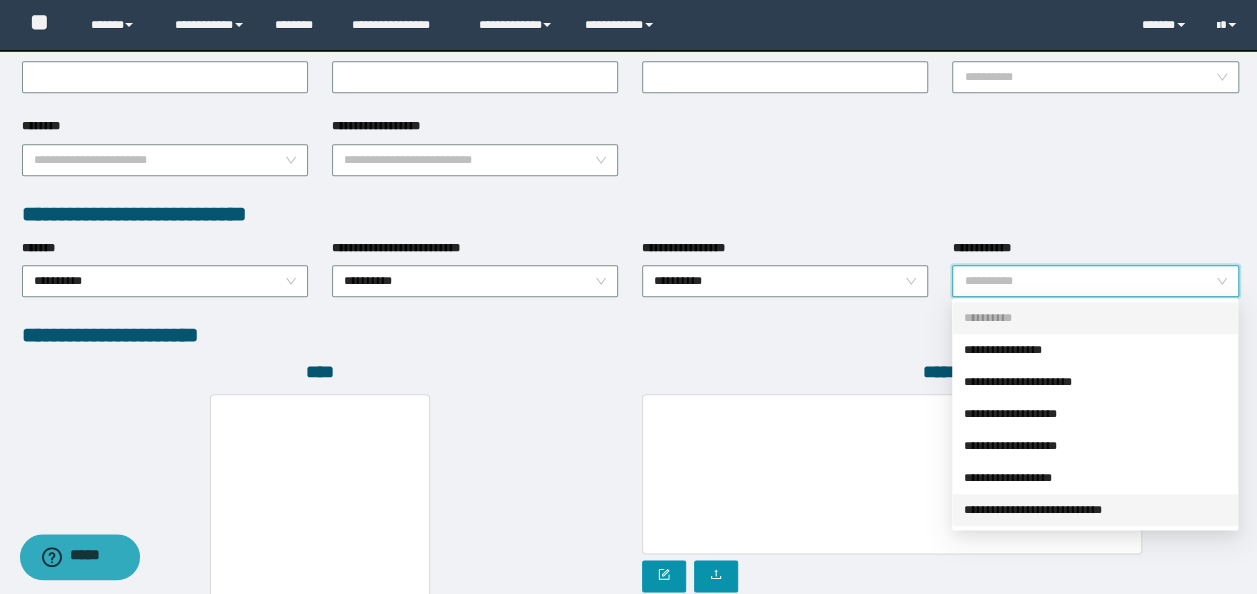 click on "**********" at bounding box center (1095, 510) 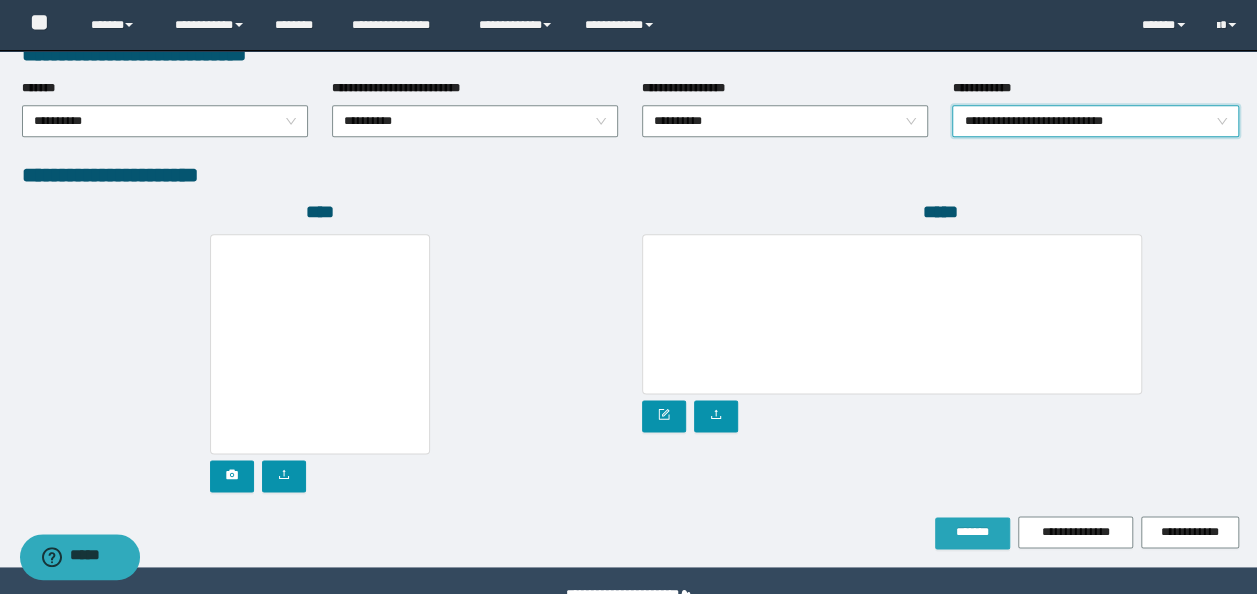 scroll, scrollTop: 1108, scrollLeft: 0, axis: vertical 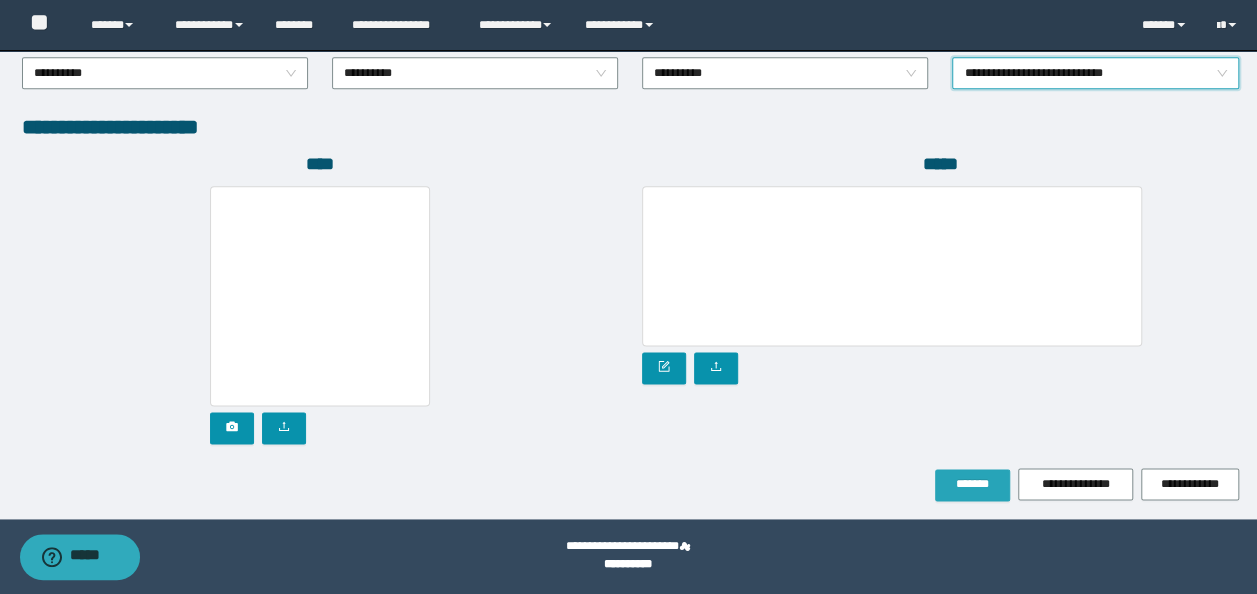 click on "*******" at bounding box center [972, 484] 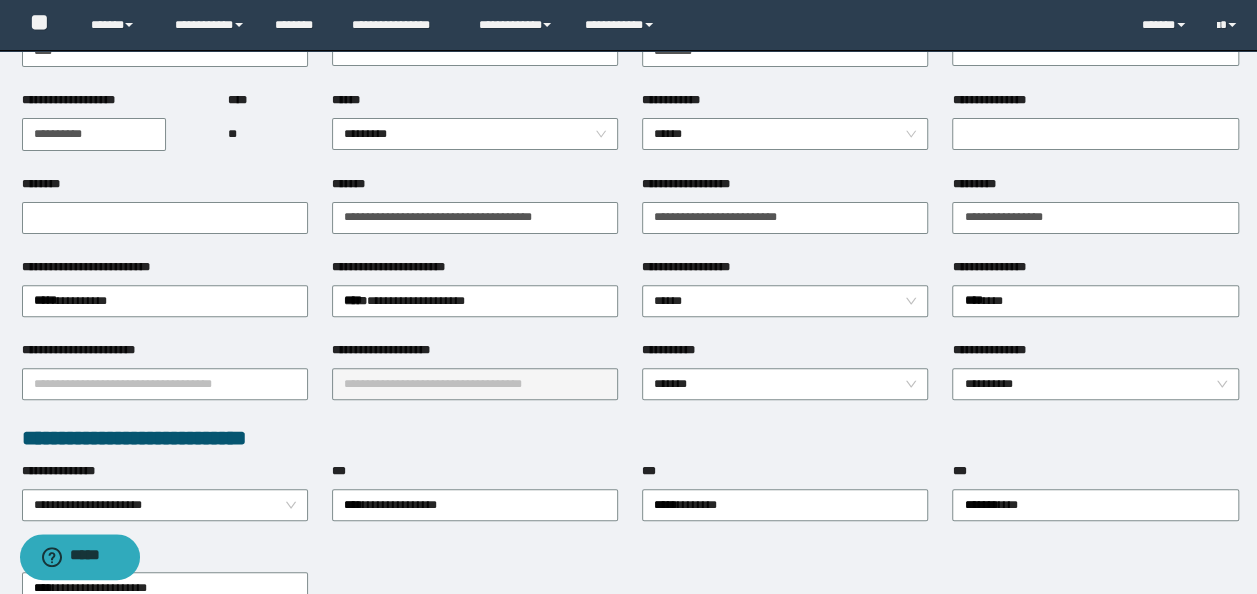 scroll, scrollTop: 0, scrollLeft: 0, axis: both 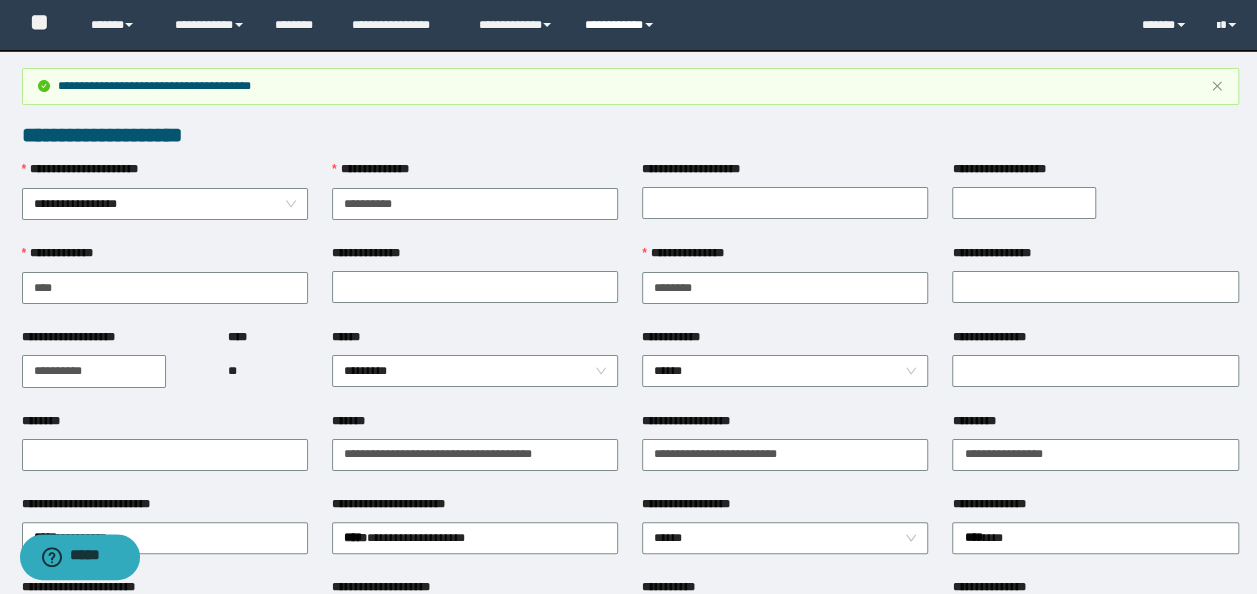 click on "**********" at bounding box center (622, 25) 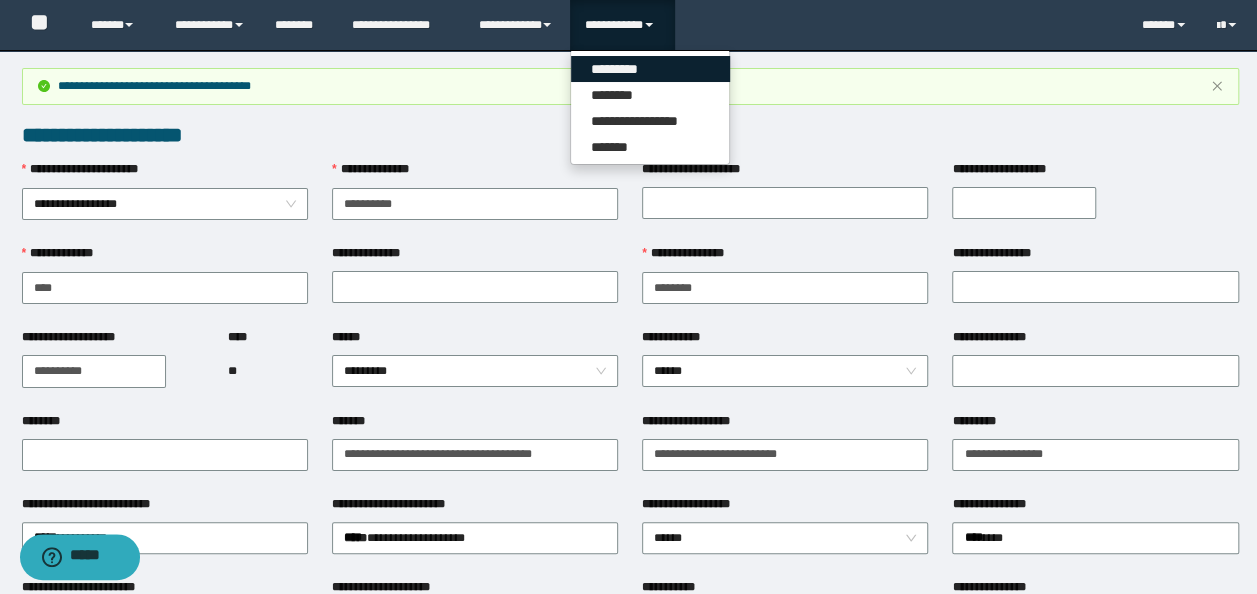 click on "*********" at bounding box center (650, 69) 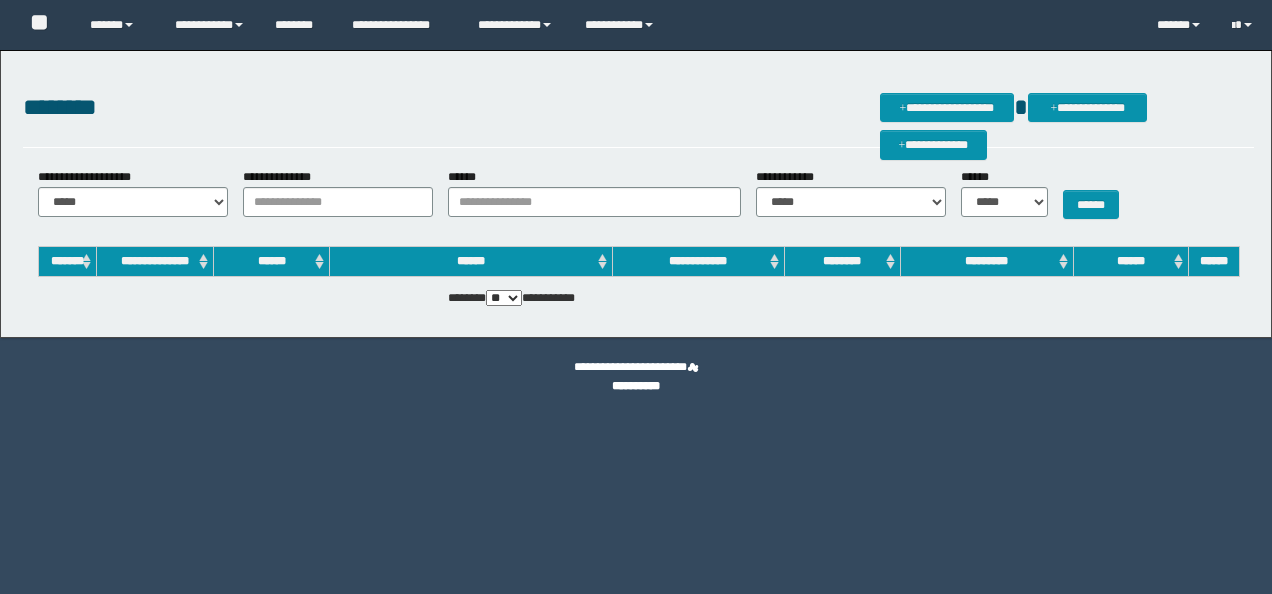 scroll, scrollTop: 0, scrollLeft: 0, axis: both 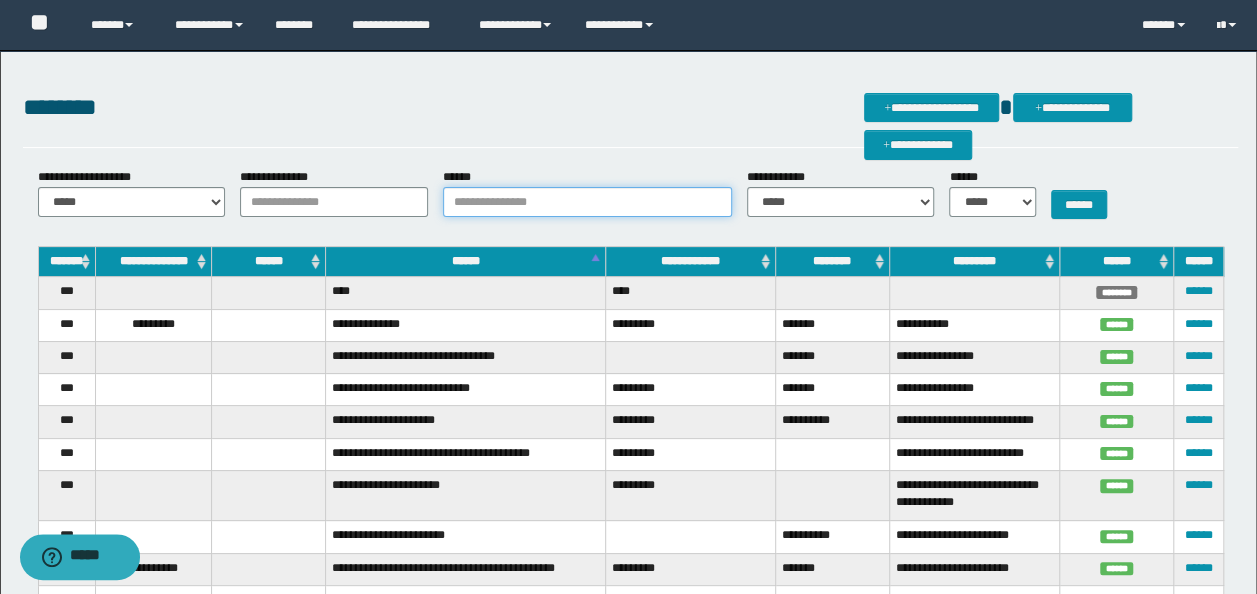 click on "******" at bounding box center [587, 202] 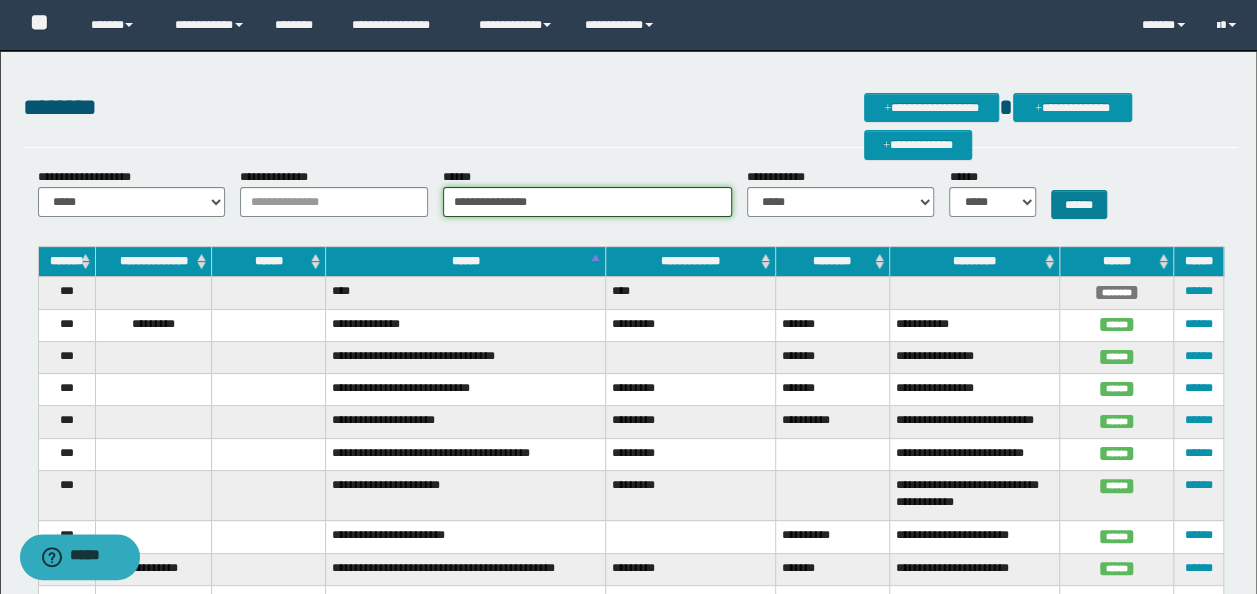 type on "**********" 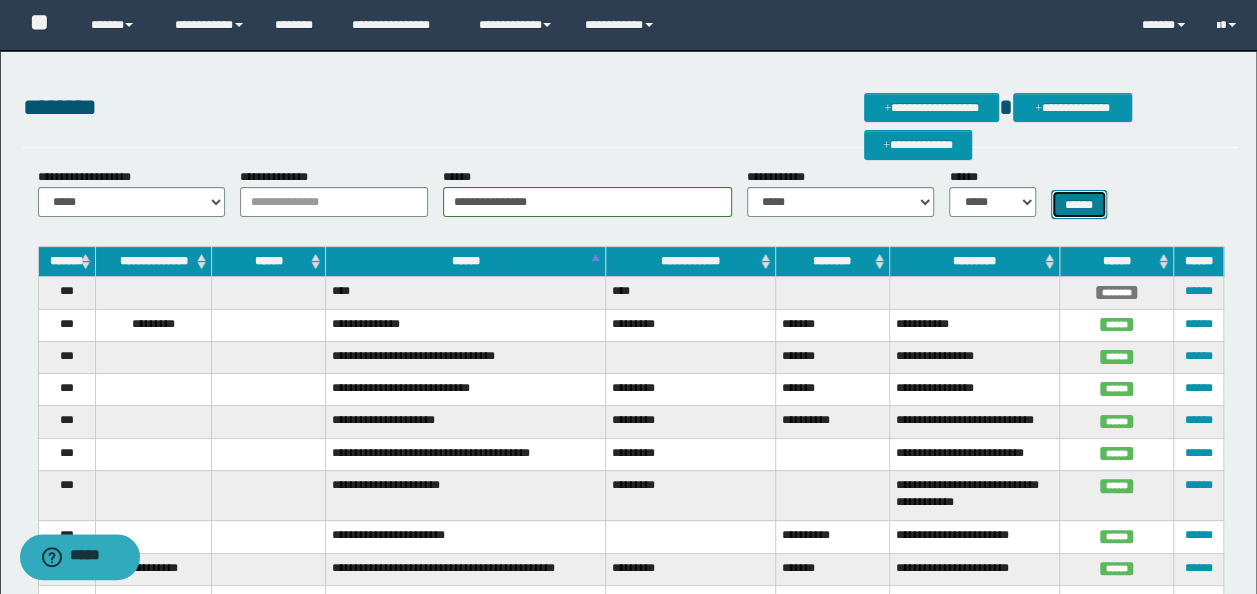 click on "******" at bounding box center [1079, 204] 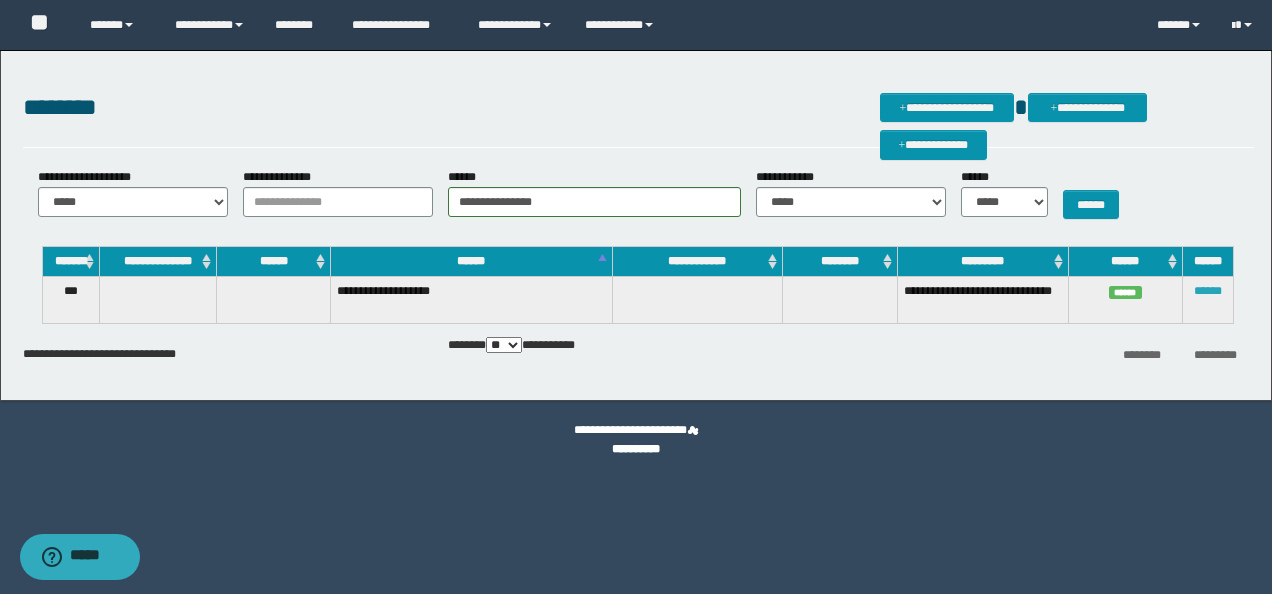 click on "******" at bounding box center (1208, 291) 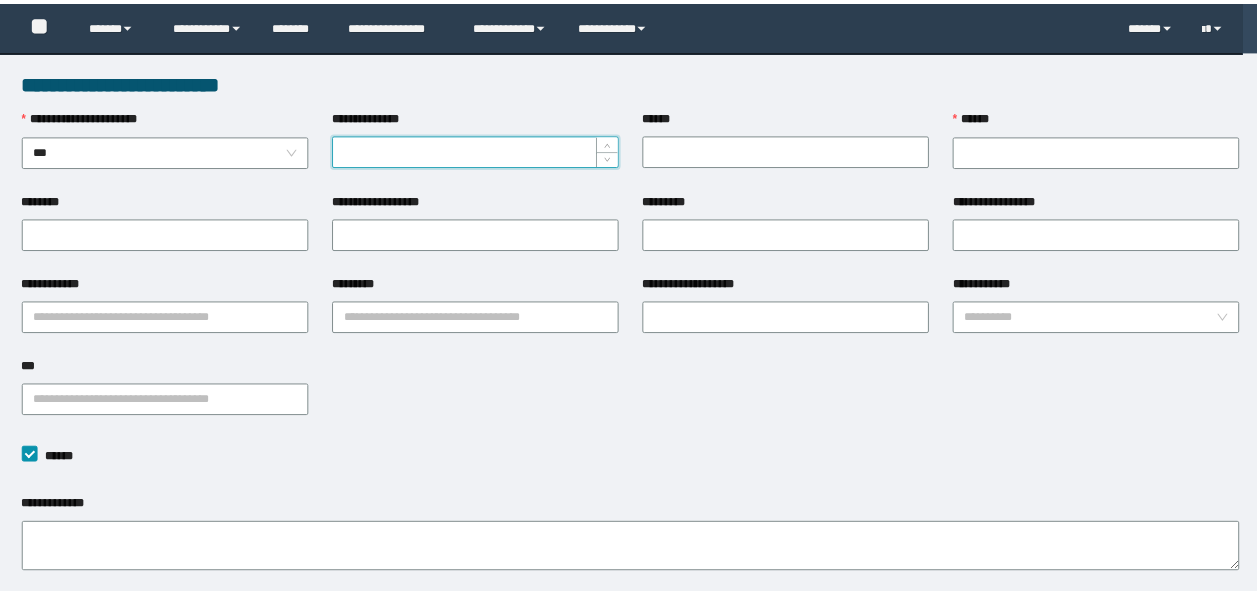 scroll, scrollTop: 0, scrollLeft: 0, axis: both 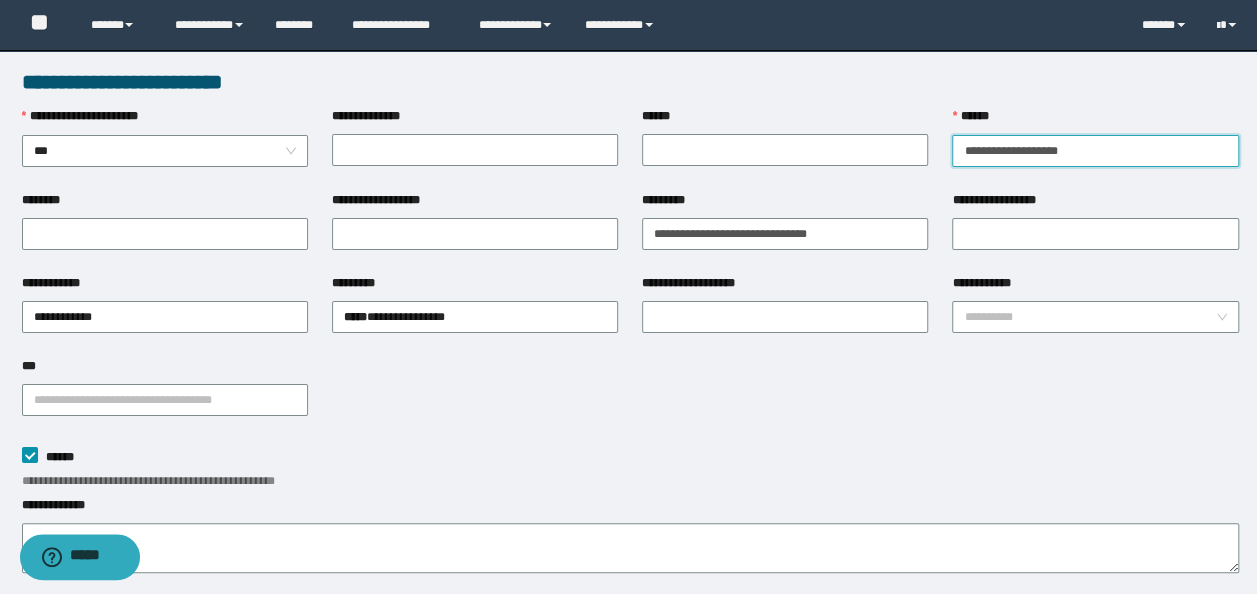 drag, startPoint x: 1118, startPoint y: 152, endPoint x: 213, endPoint y: 107, distance: 906.1181 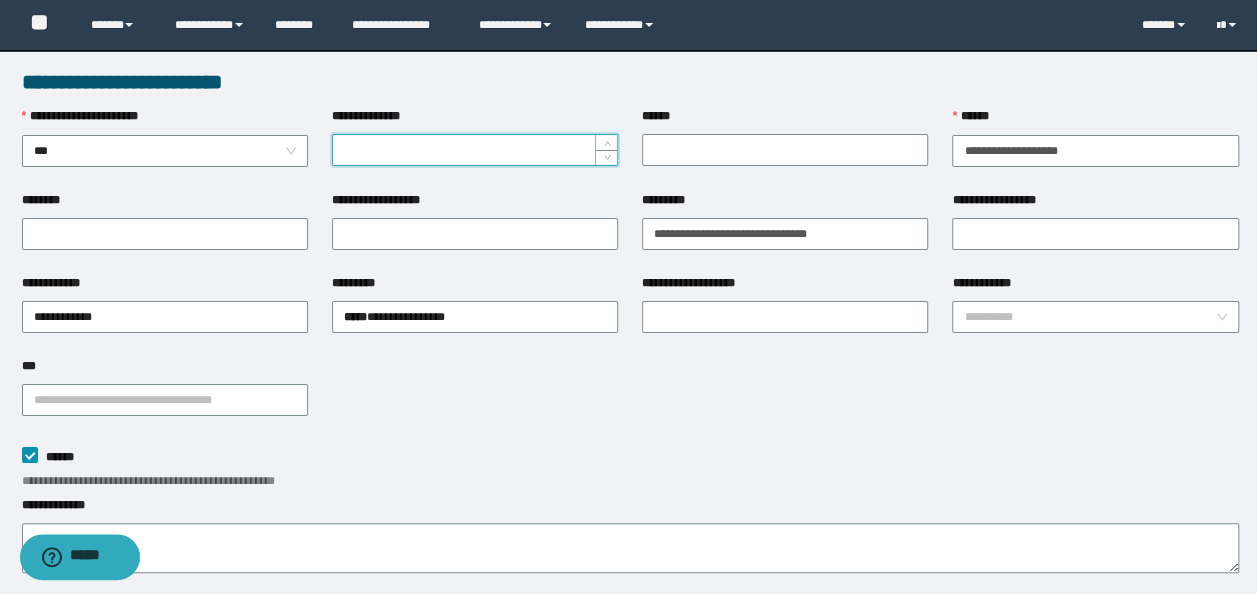 click on "**********" at bounding box center (475, 150) 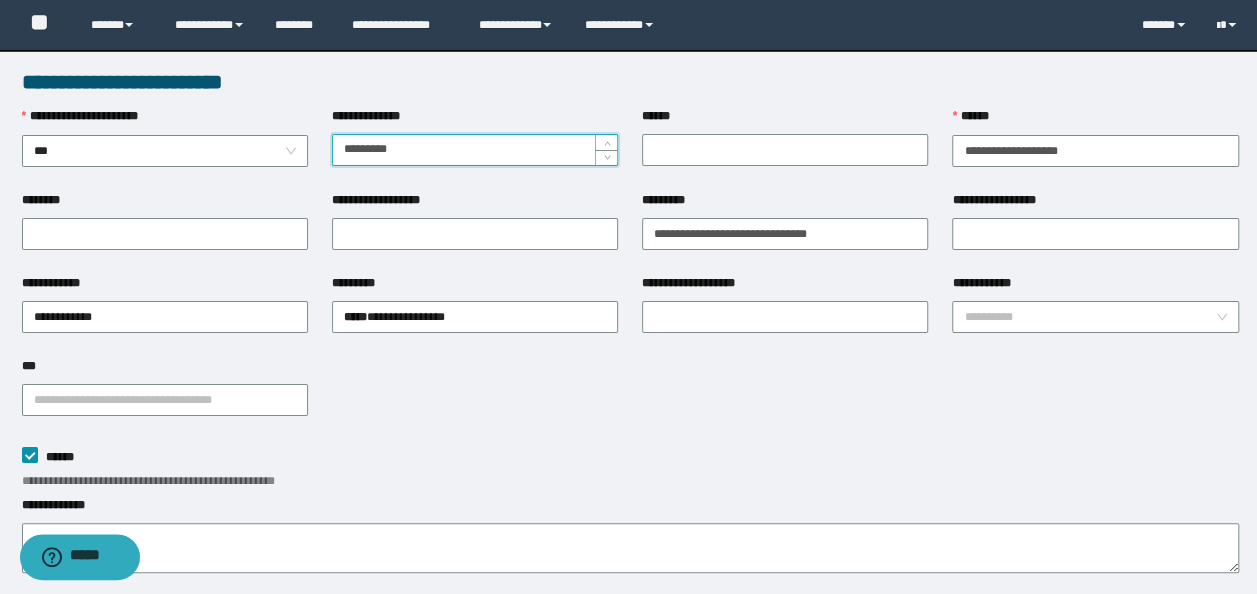 type on "*********" 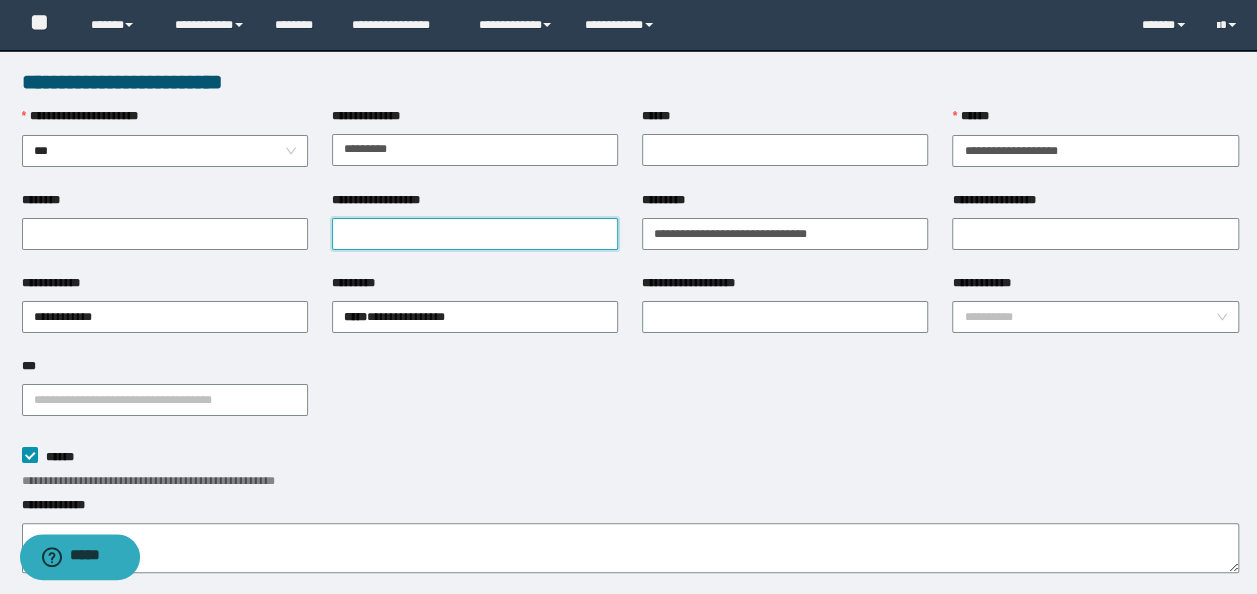 click on "**********" at bounding box center [475, 234] 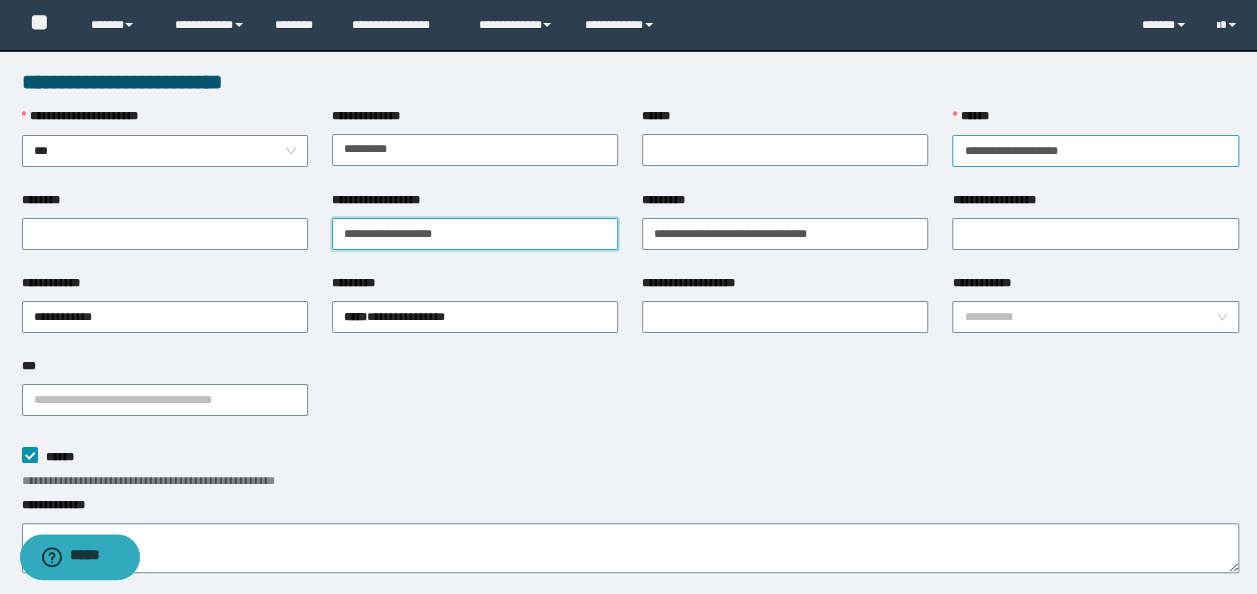 type on "**********" 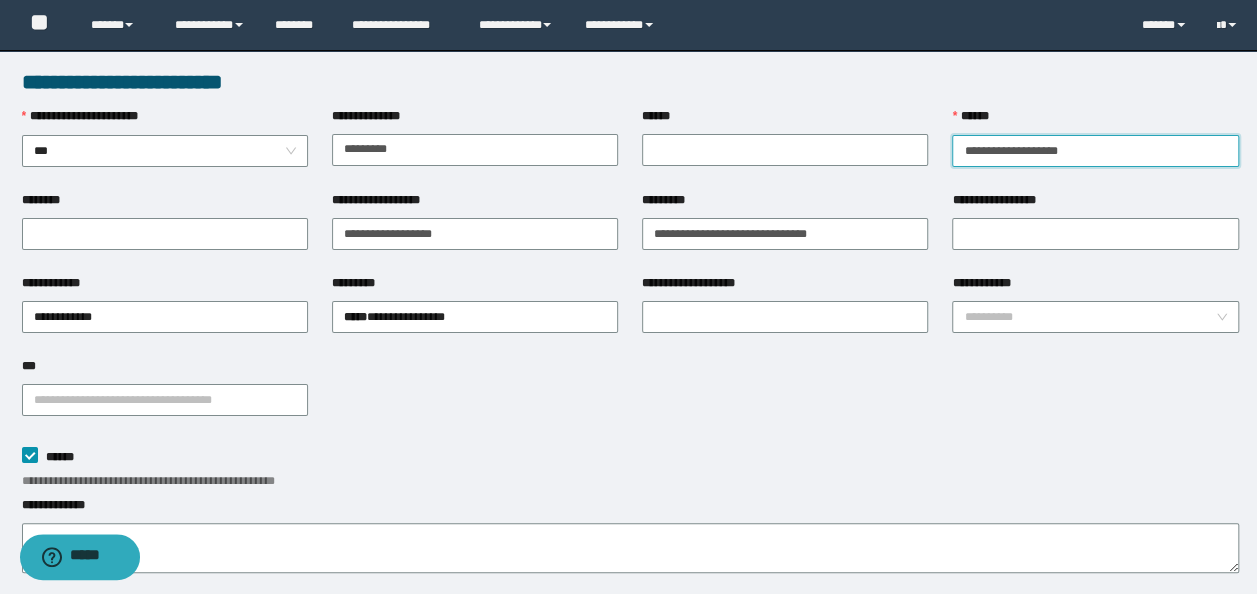 click on "**********" at bounding box center [1095, 151] 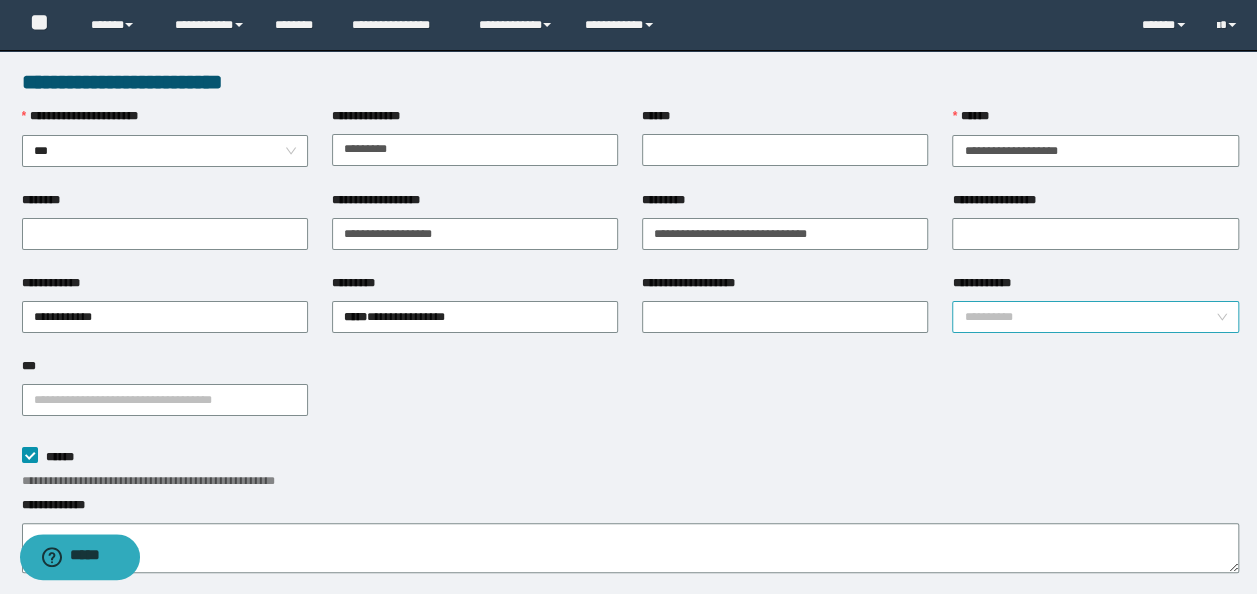 click on "**********" at bounding box center (1089, 317) 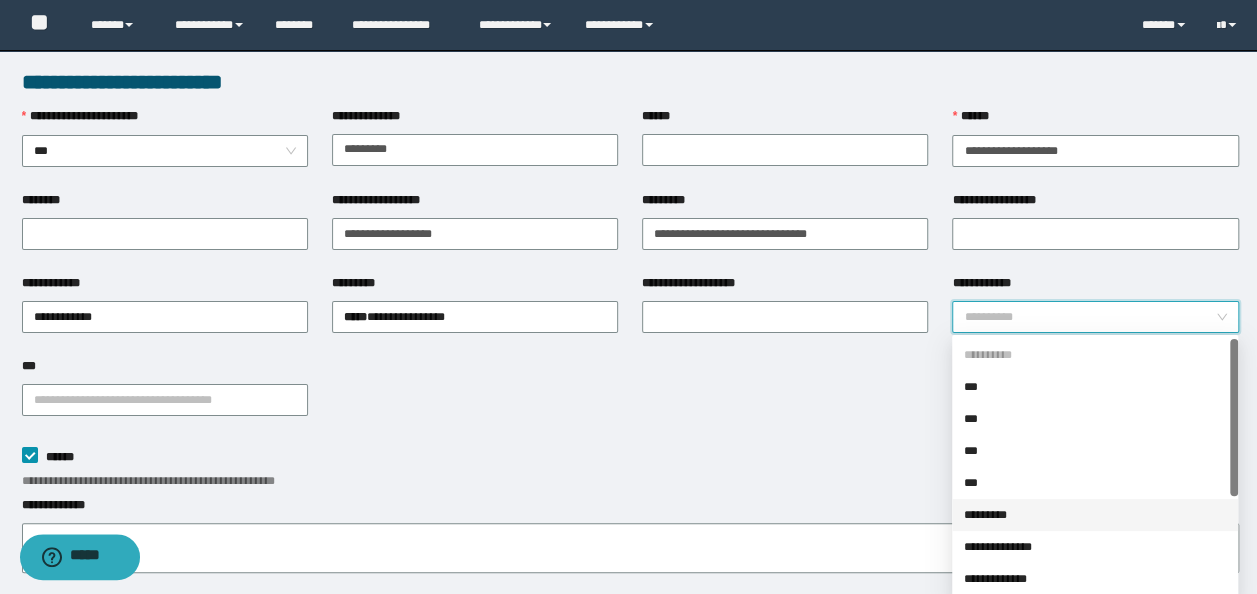 click on "*********" at bounding box center (1095, 515) 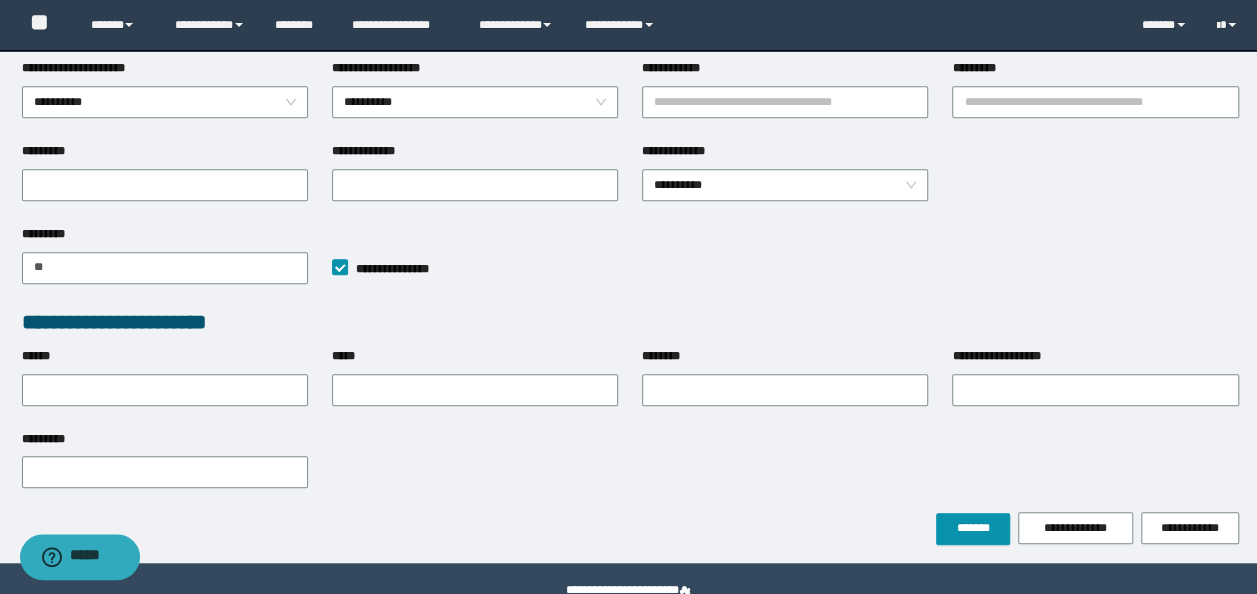 scroll, scrollTop: 622, scrollLeft: 0, axis: vertical 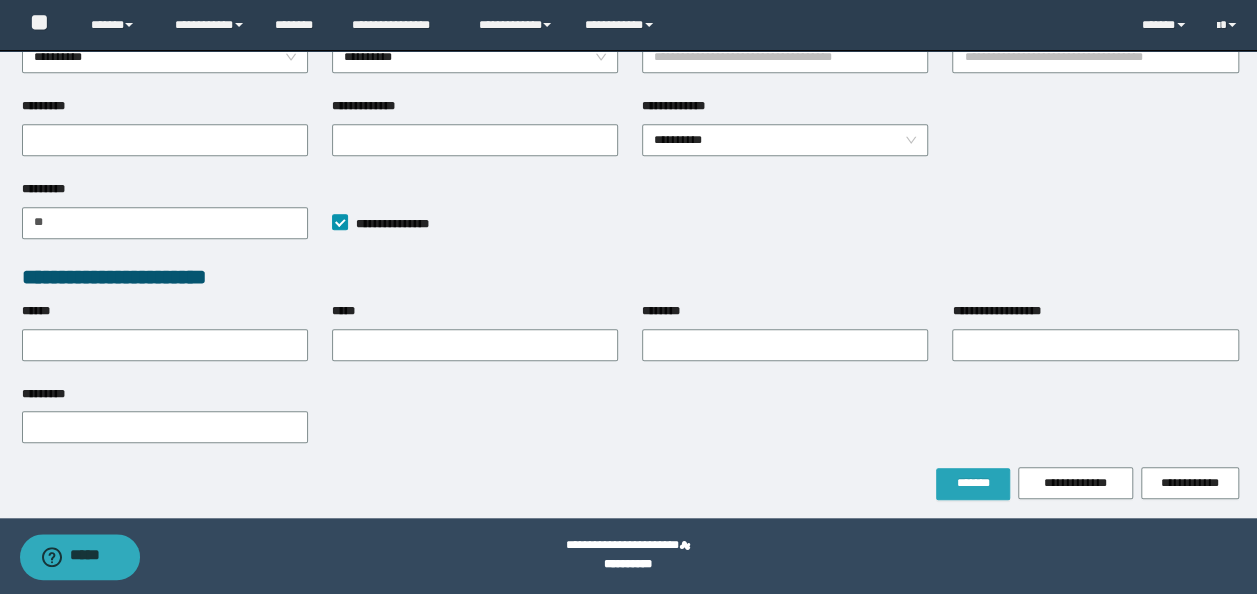 click on "*******" at bounding box center [973, 483] 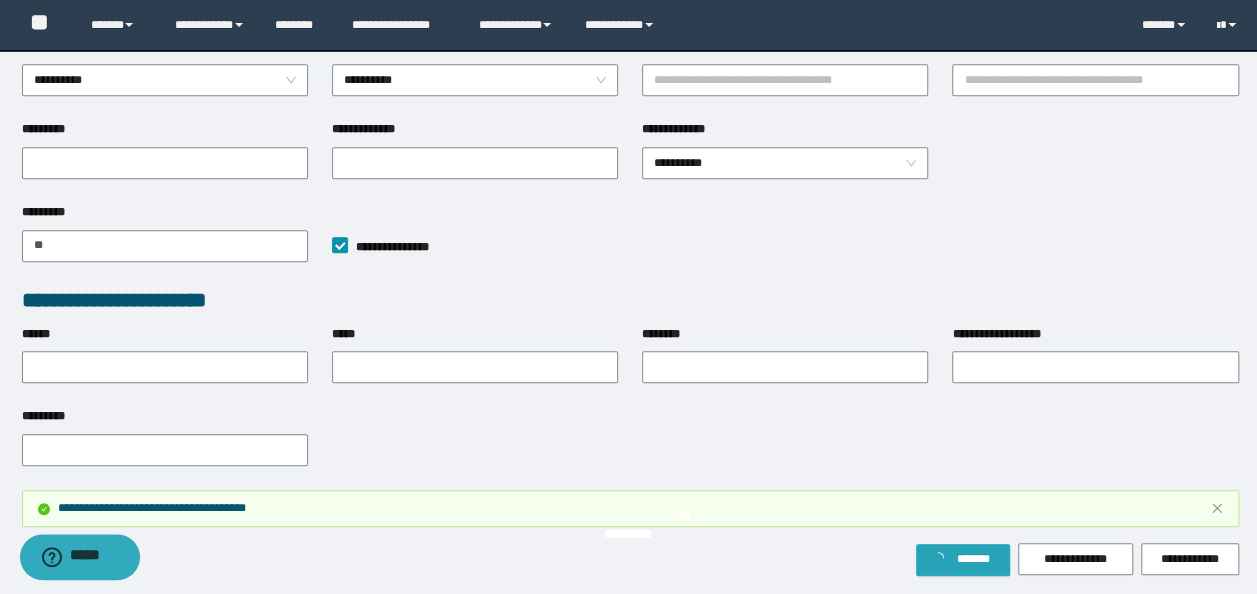 scroll, scrollTop: 0, scrollLeft: 0, axis: both 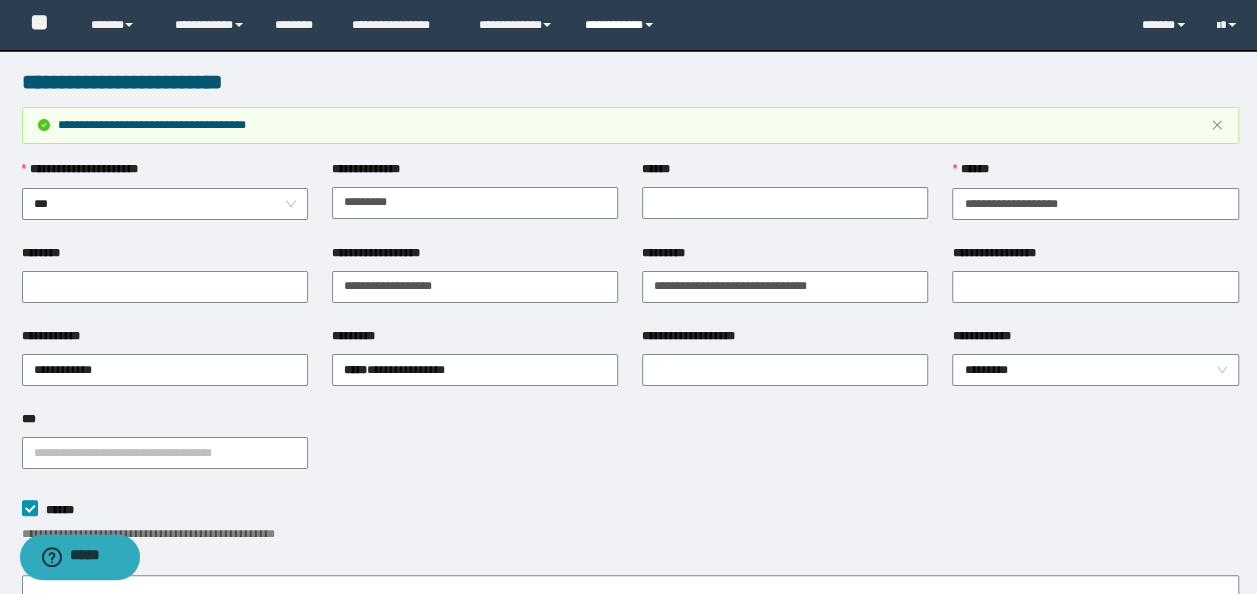click on "**********" at bounding box center (622, 25) 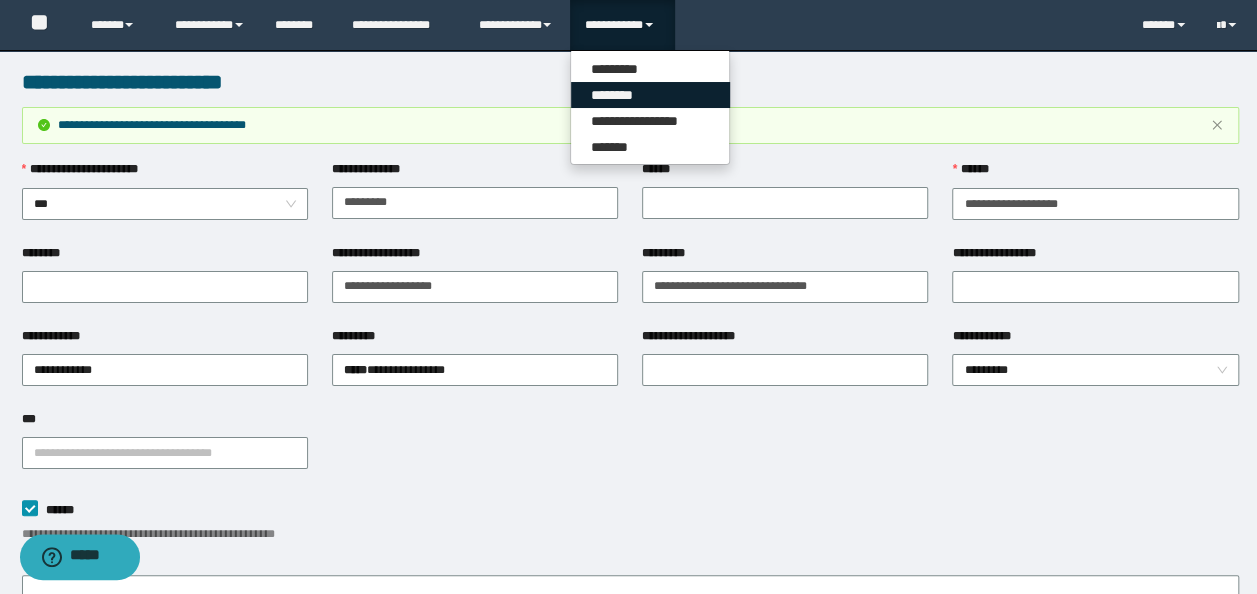 click on "********" at bounding box center (650, 95) 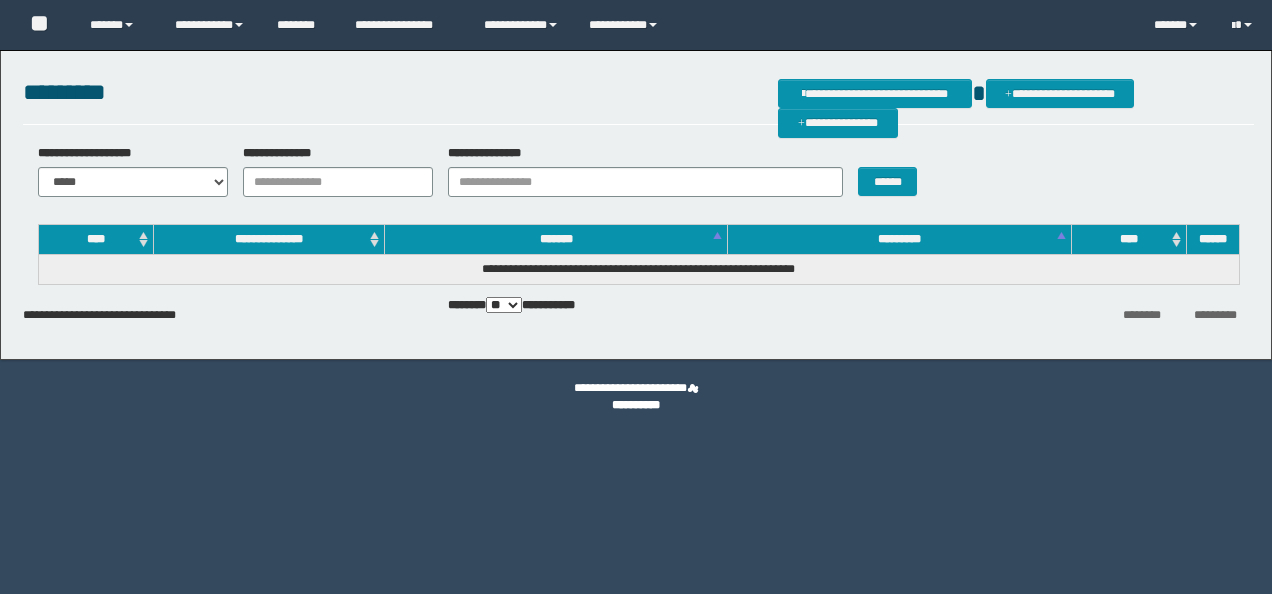 scroll, scrollTop: 0, scrollLeft: 0, axis: both 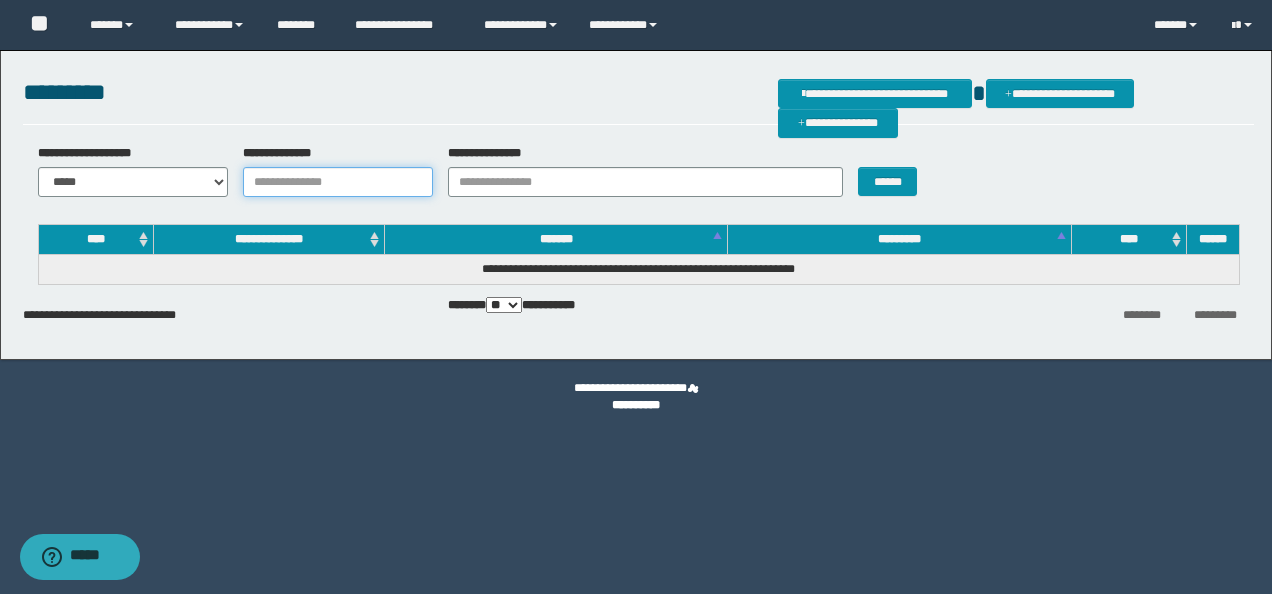 click on "**********" at bounding box center [338, 182] 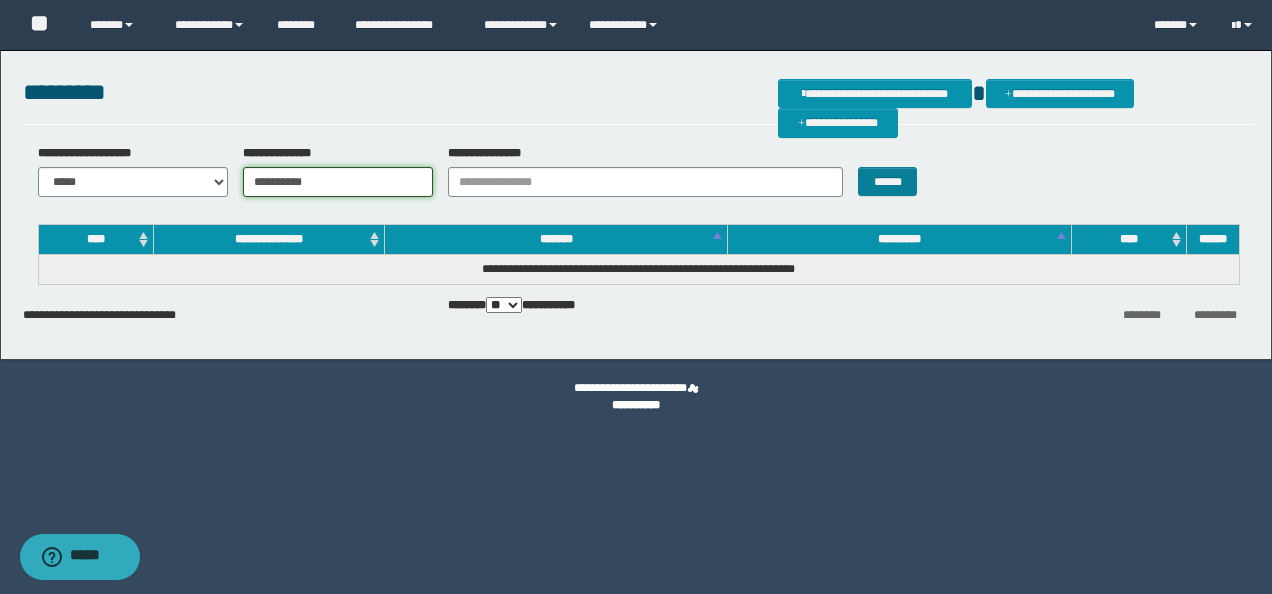 type on "**********" 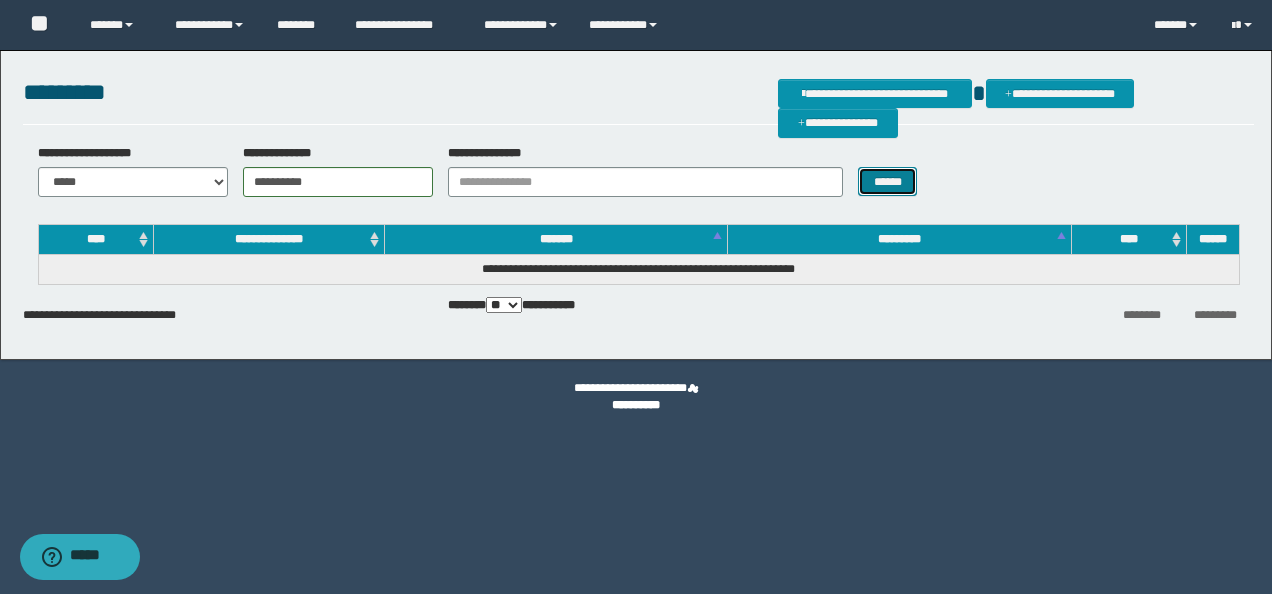 click on "******" at bounding box center (887, 181) 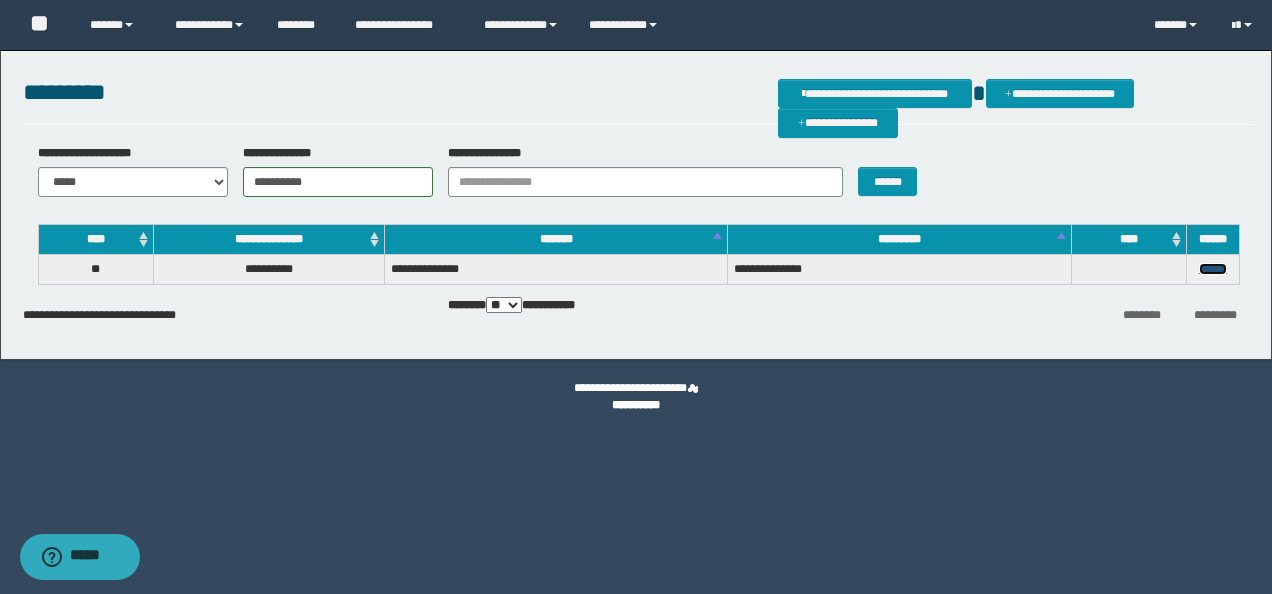 click on "******" at bounding box center [1213, 269] 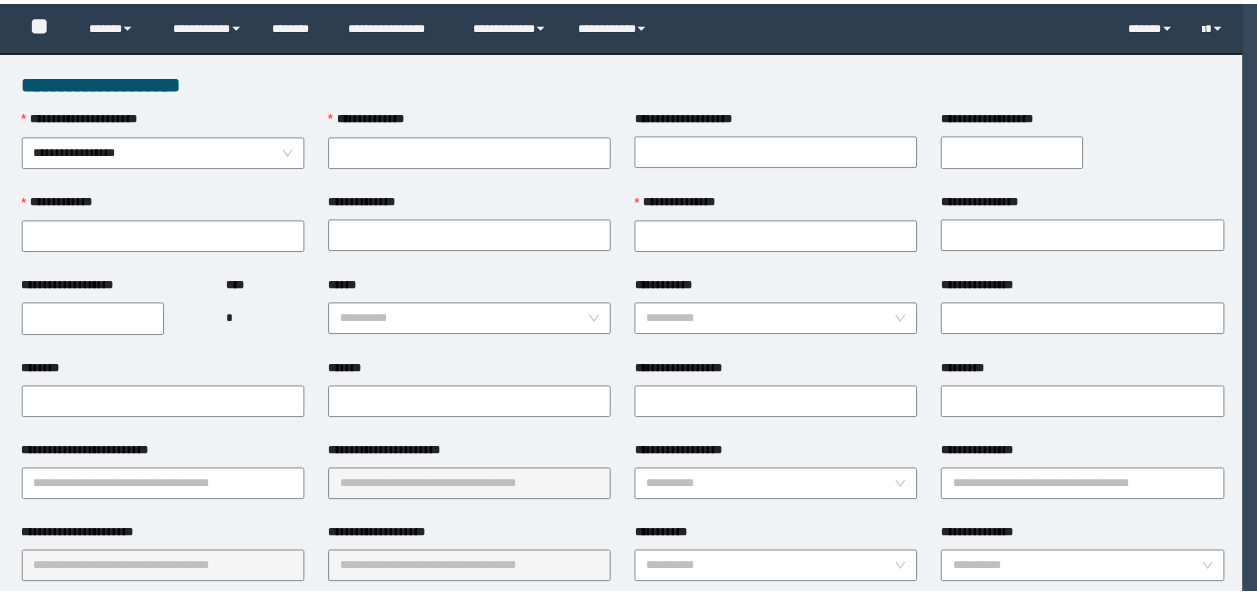 scroll, scrollTop: 0, scrollLeft: 0, axis: both 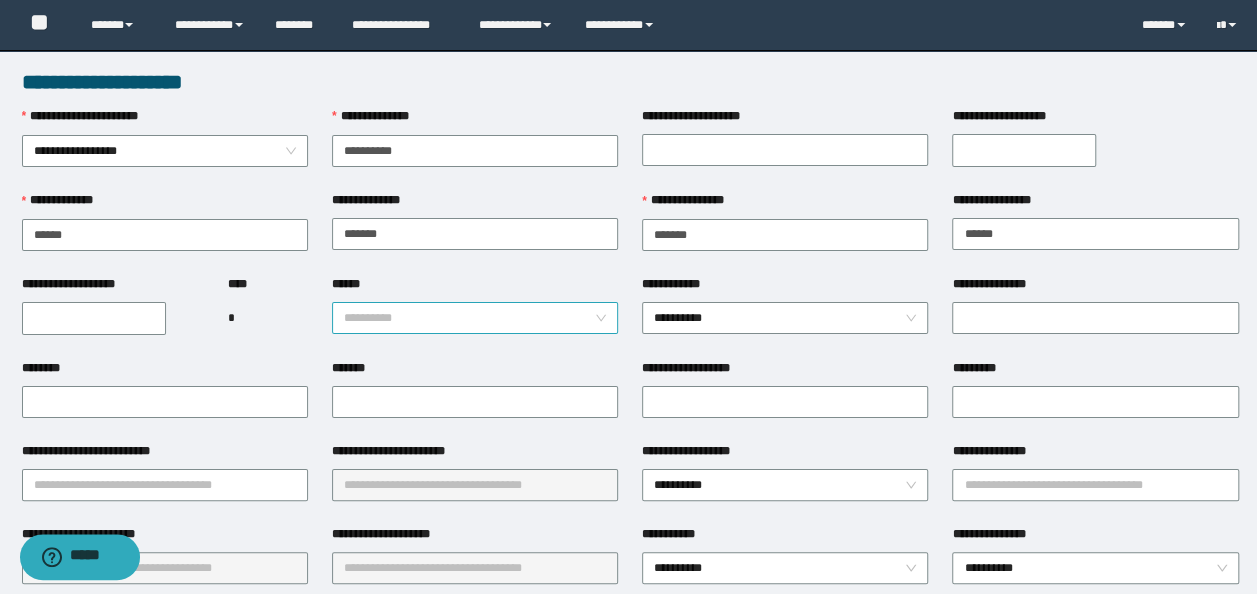 click on "**********" at bounding box center (475, 318) 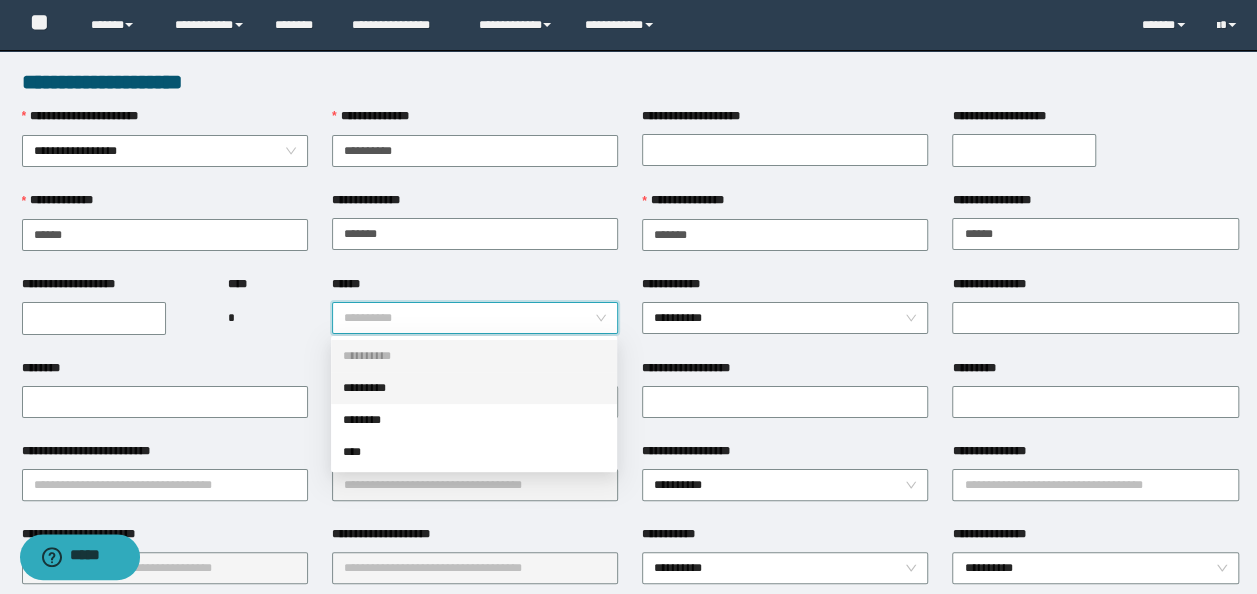 click on "*********" at bounding box center [474, 388] 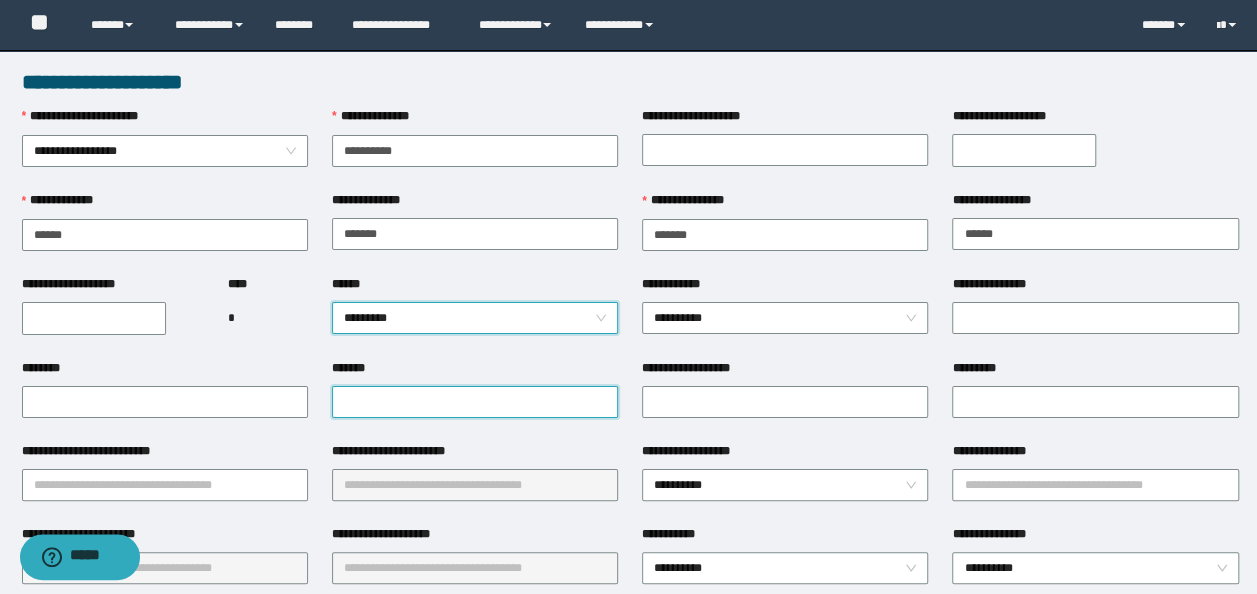 click on "*******" at bounding box center [475, 402] 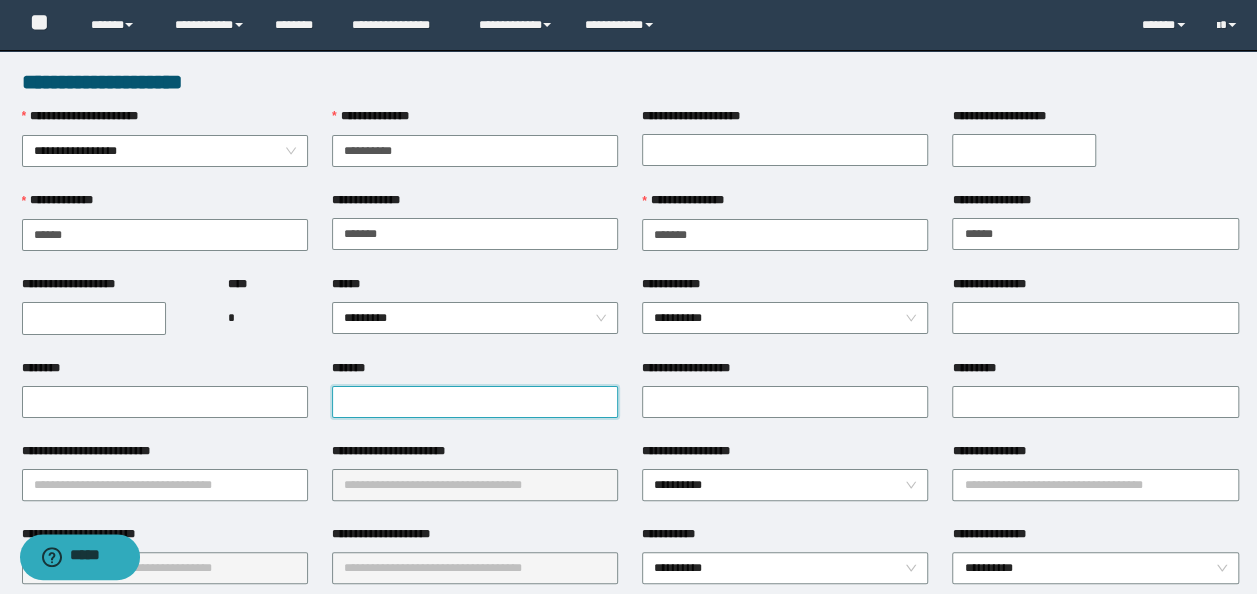 paste on "**********" 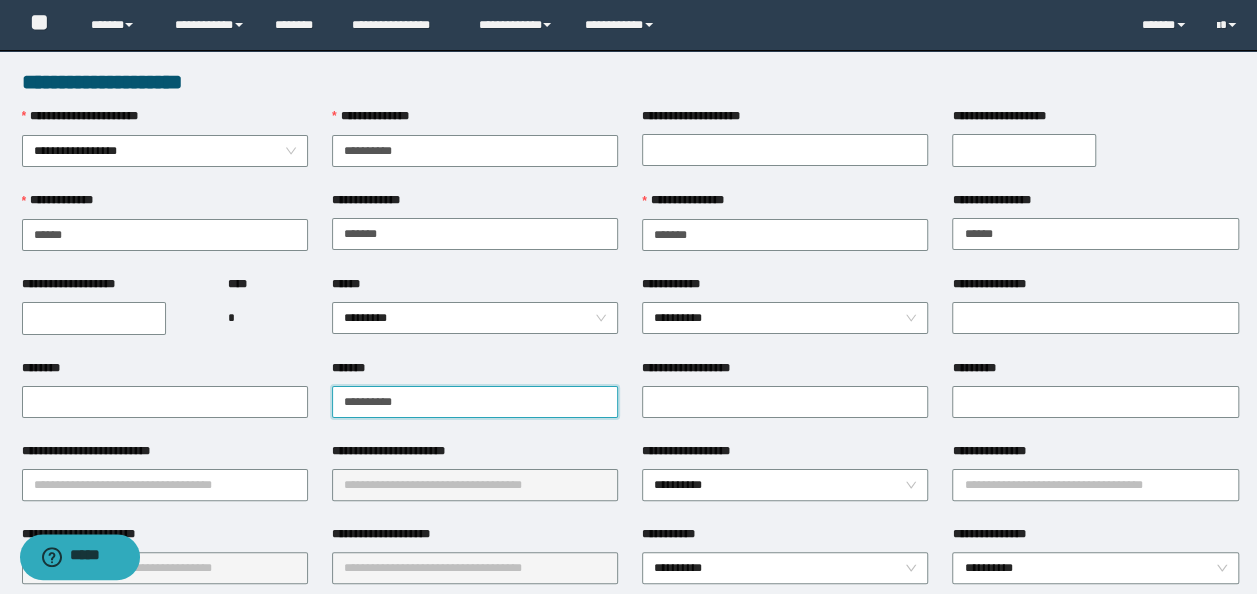 type on "**********" 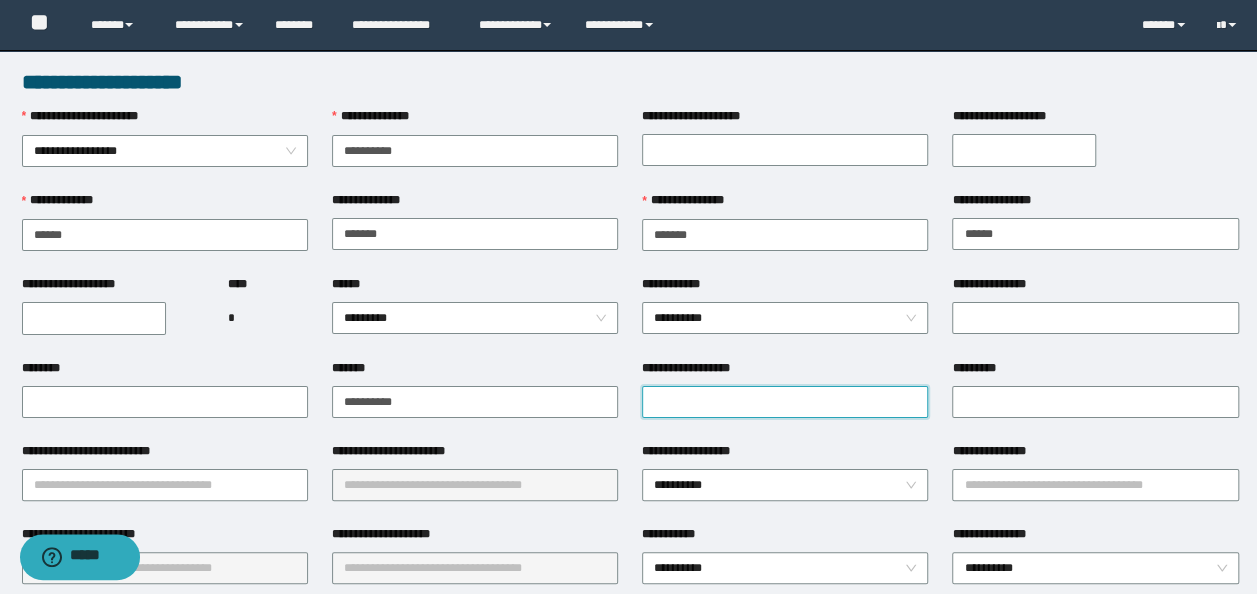 click on "**********" at bounding box center (785, 402) 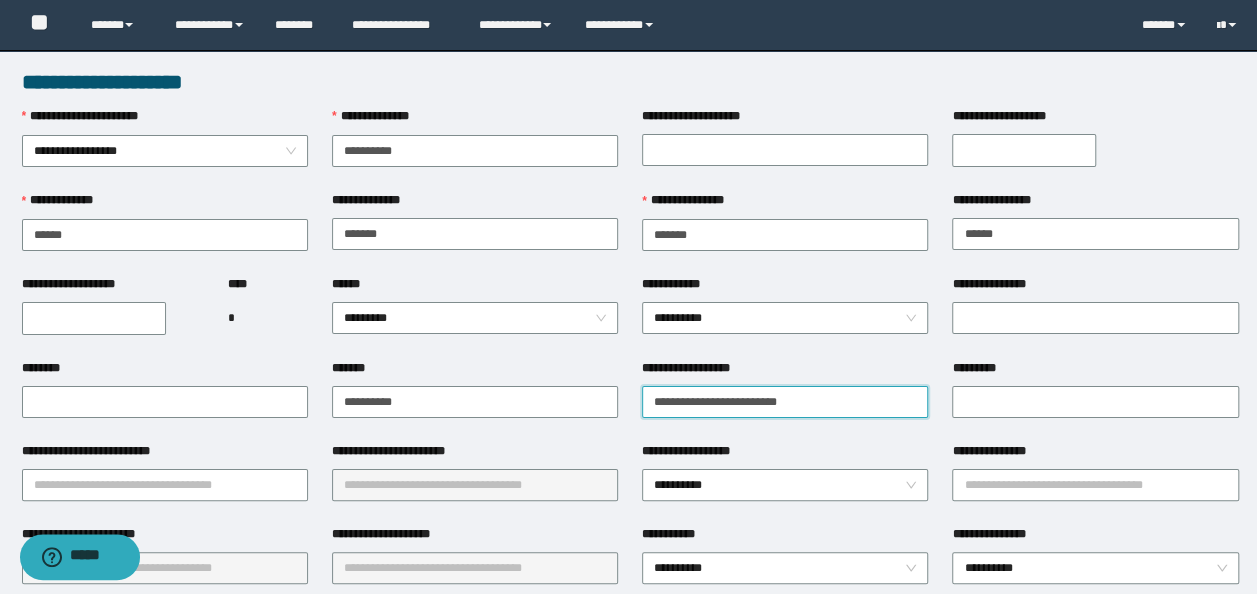 paste on "**********" 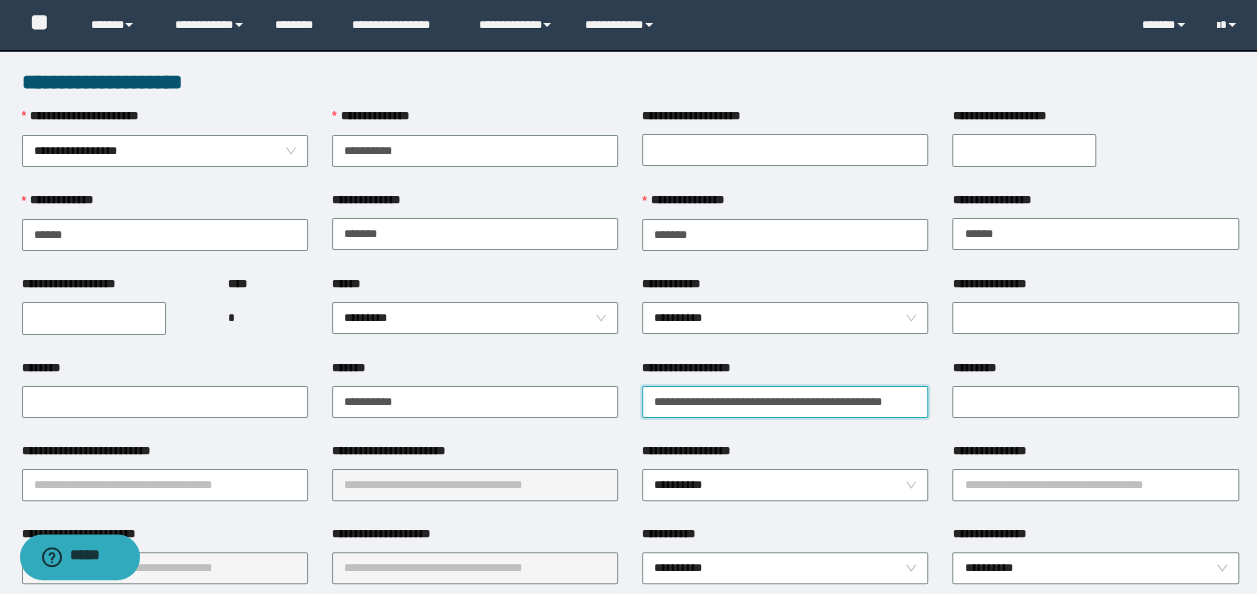 scroll, scrollTop: 0, scrollLeft: 14, axis: horizontal 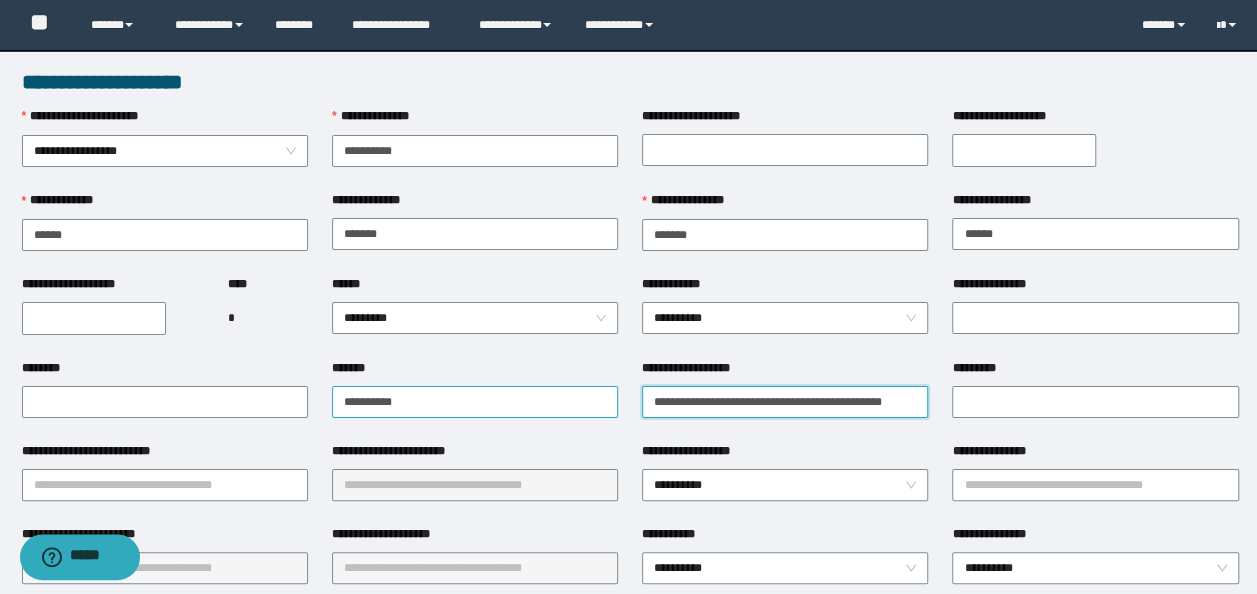 type on "**********" 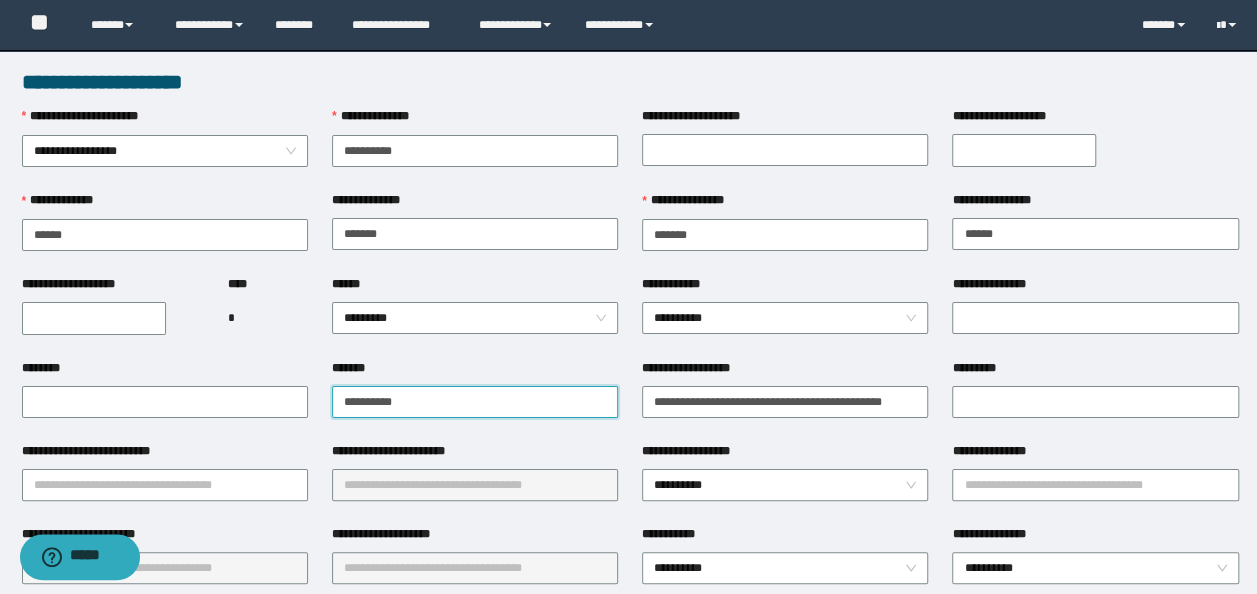 click on "**********" at bounding box center [475, 402] 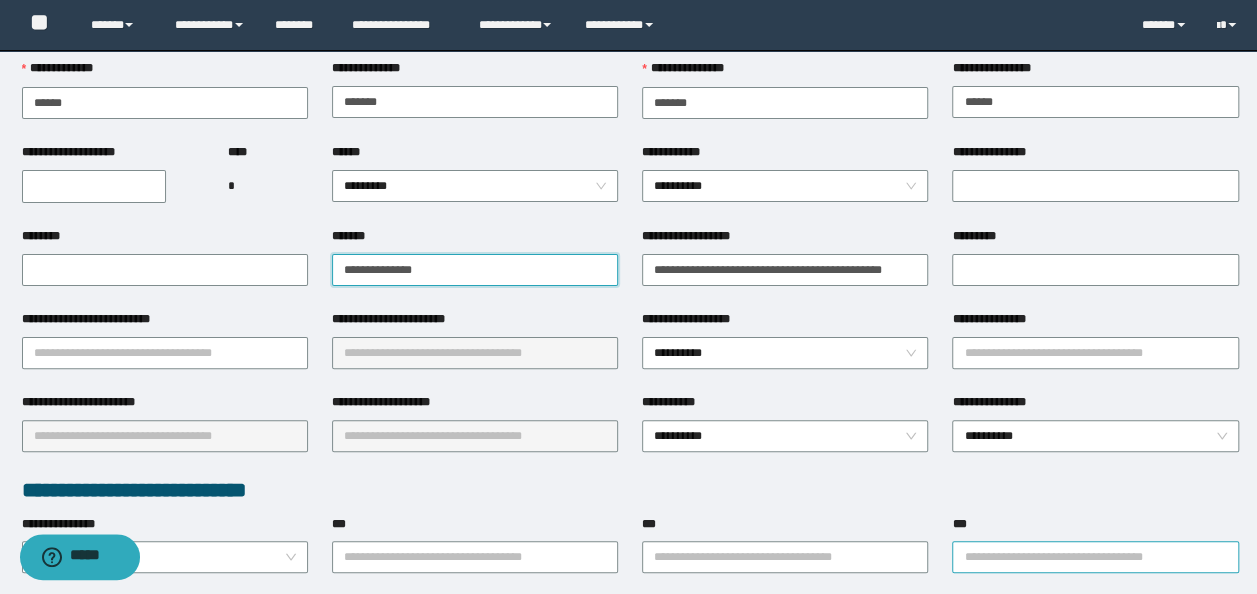 scroll, scrollTop: 300, scrollLeft: 0, axis: vertical 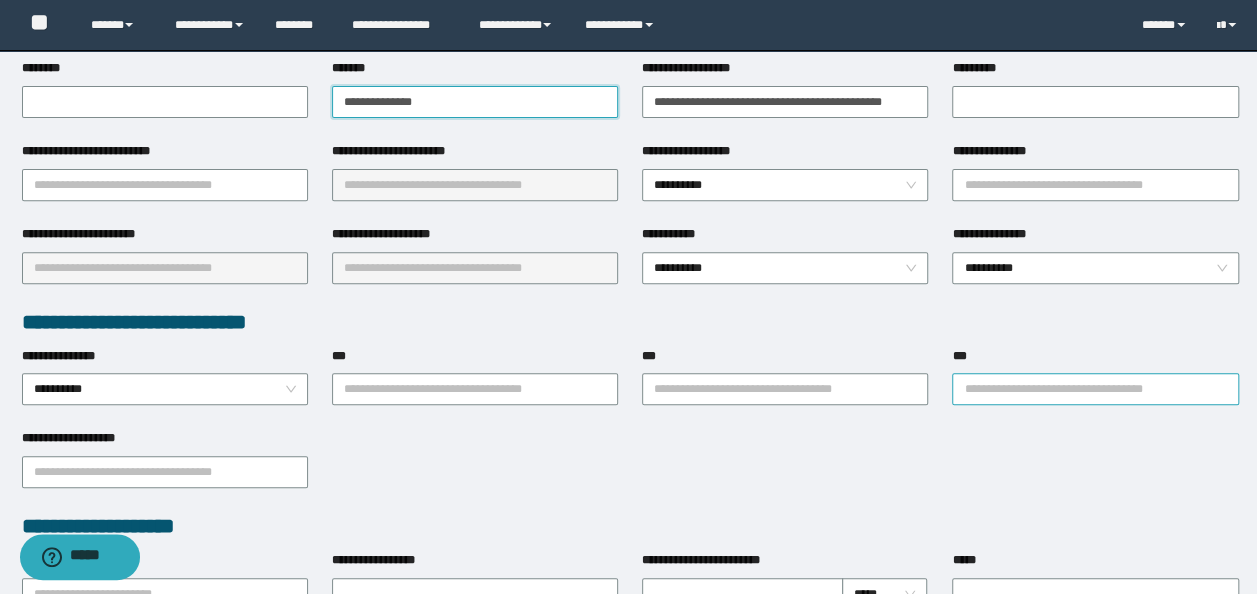 type on "**********" 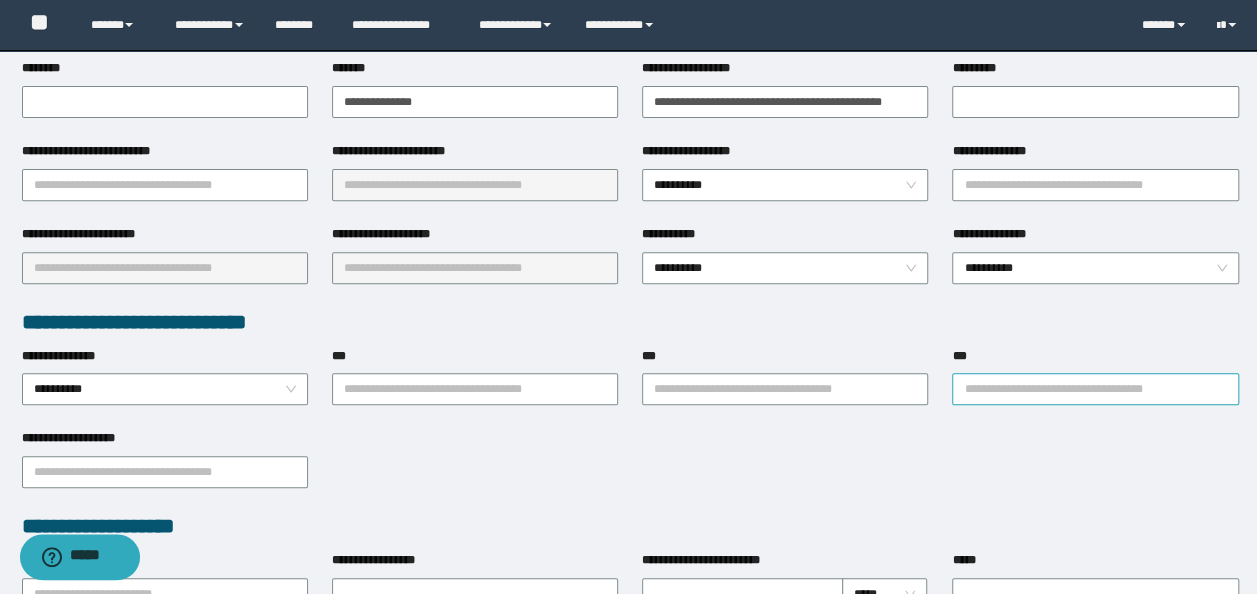 click on "***" at bounding box center (1095, 389) 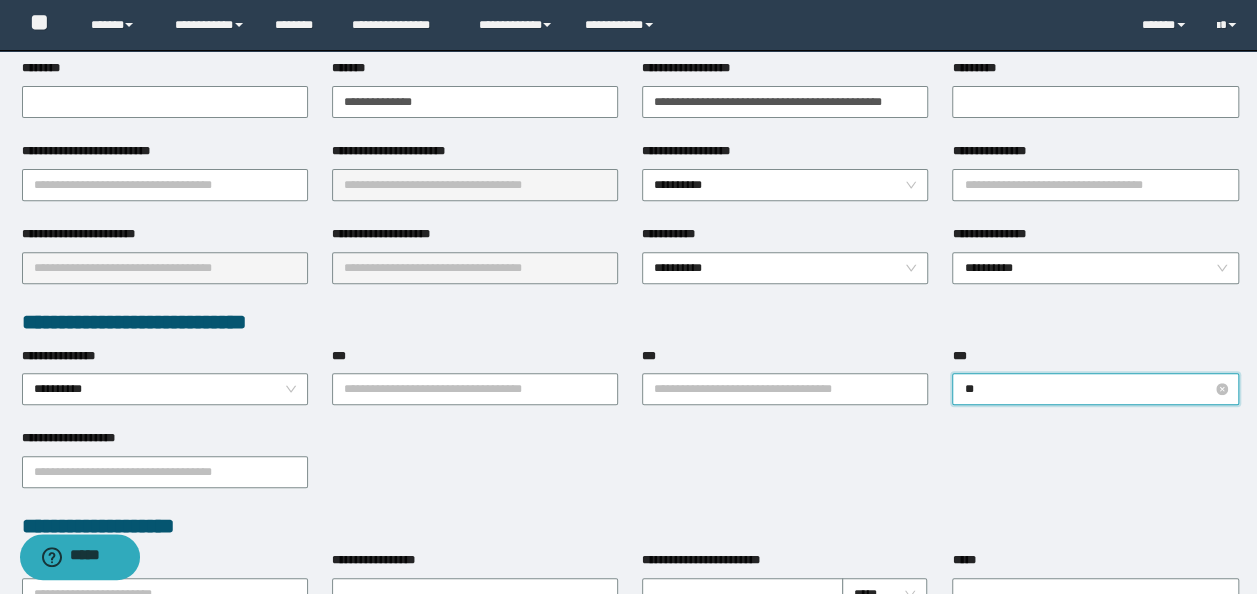 type on "***" 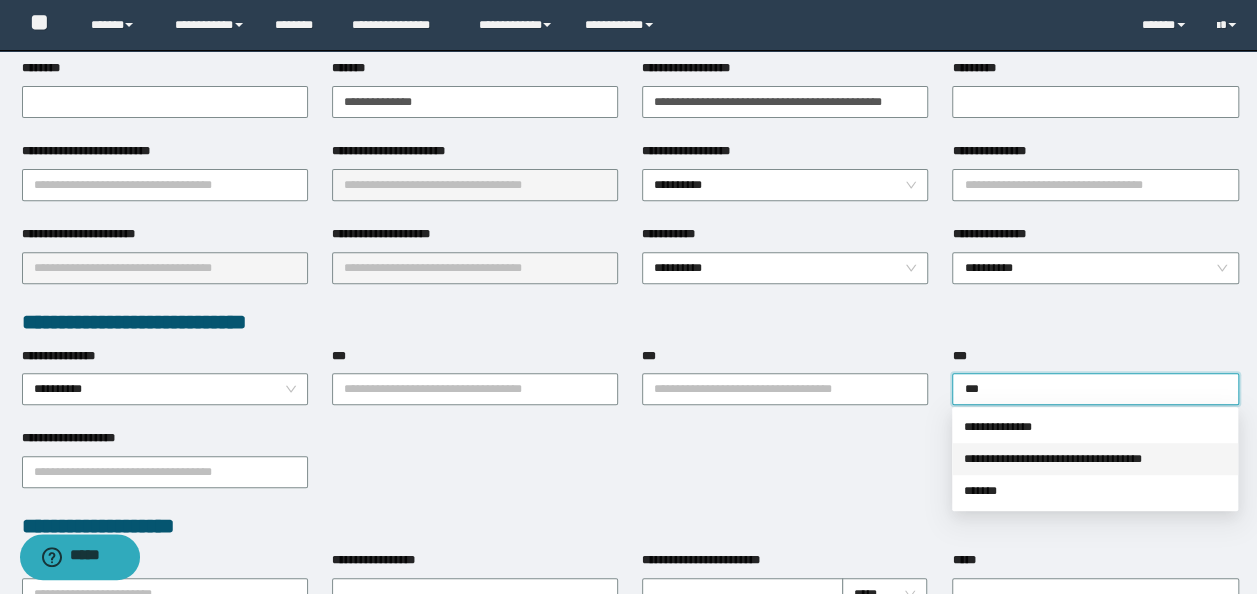 drag, startPoint x: 1004, startPoint y: 459, endPoint x: 890, endPoint y: 427, distance: 118.40608 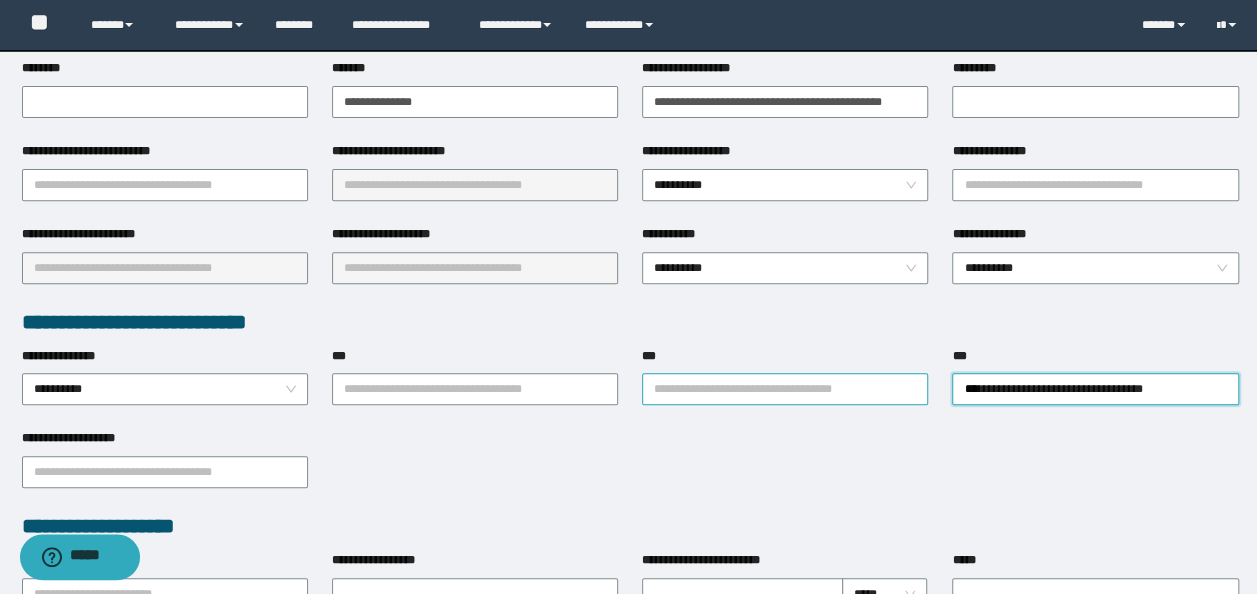 click on "***" at bounding box center [785, 389] 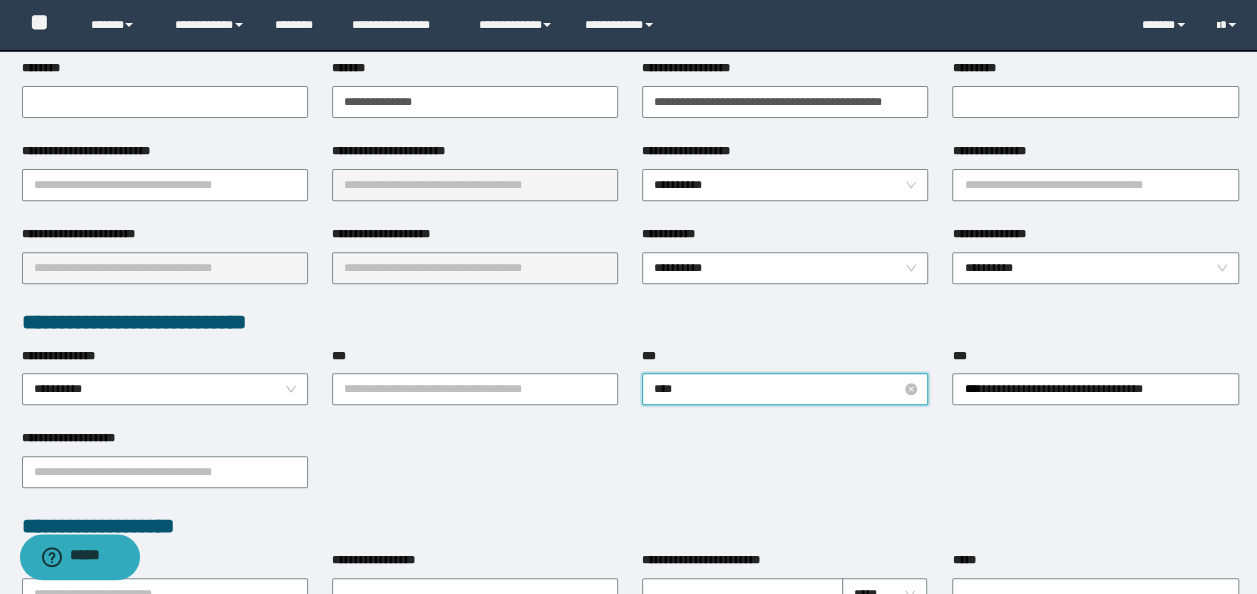 type on "*****" 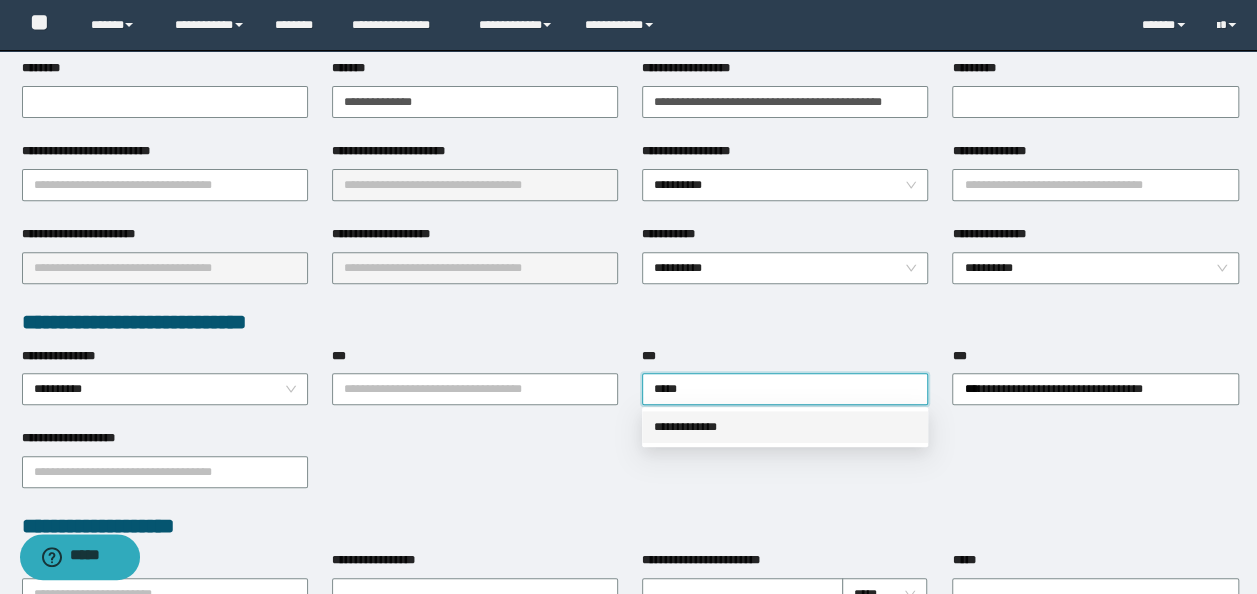 click on "**********" at bounding box center (785, 427) 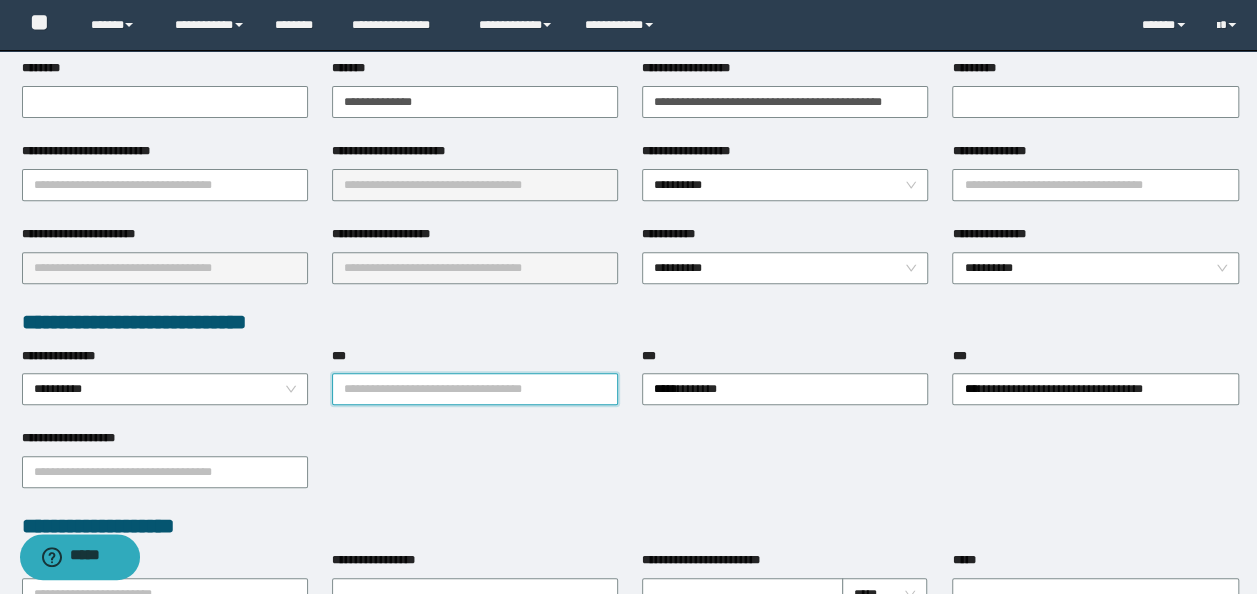 click on "***" at bounding box center (475, 389) 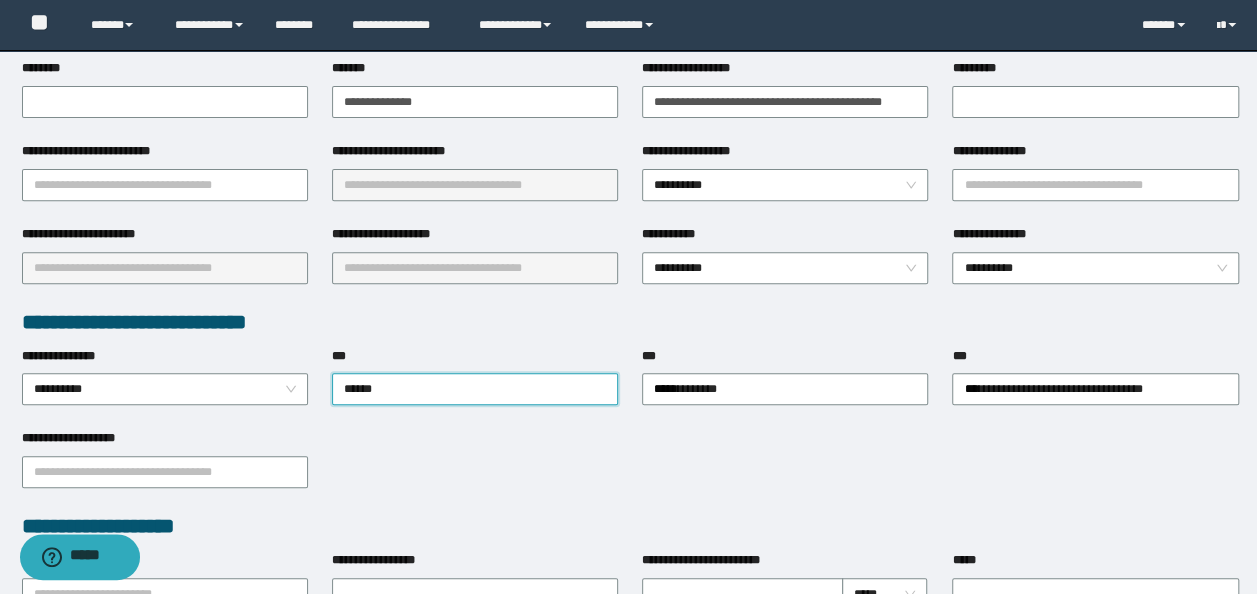 type on "*******" 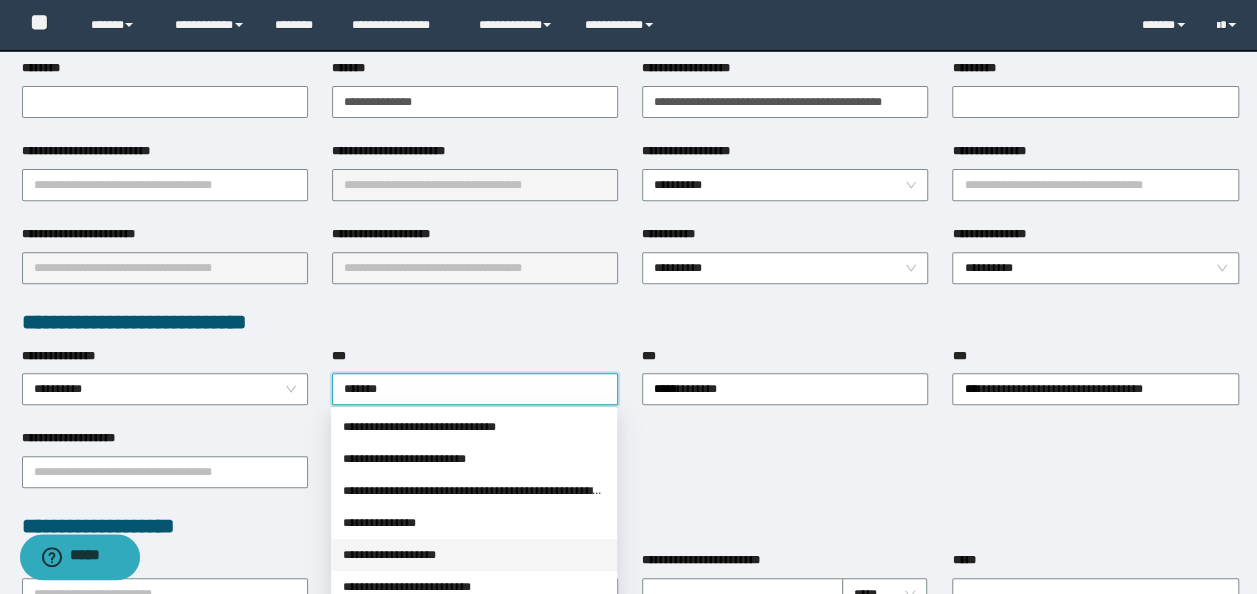 click on "**********" at bounding box center (474, 555) 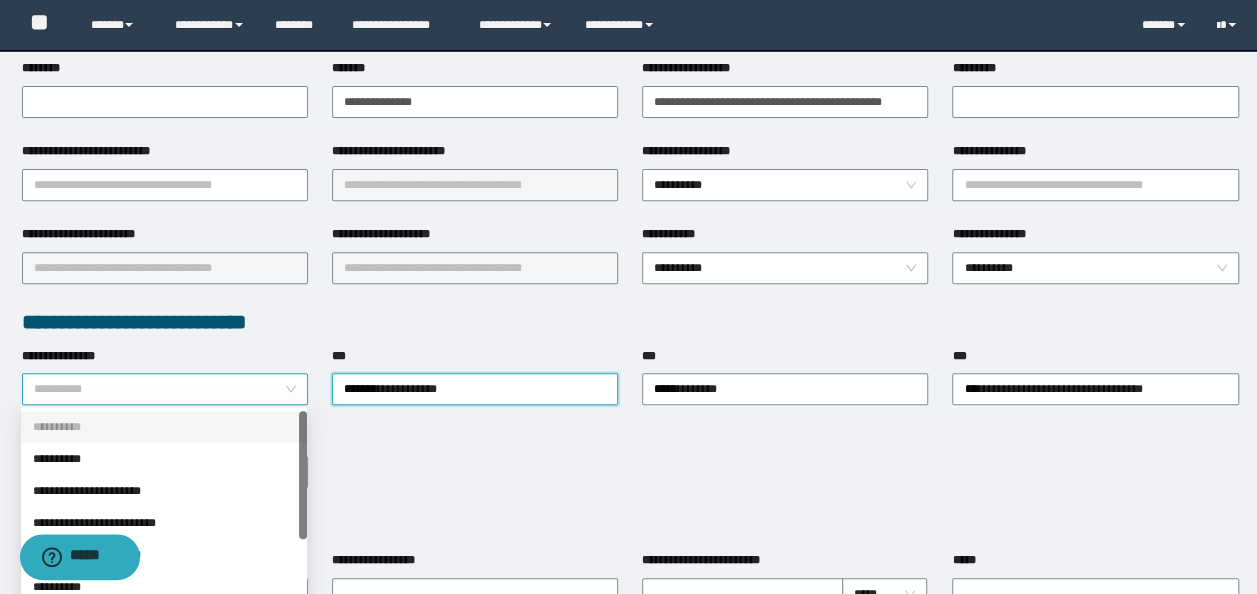 click on "**********" at bounding box center [165, 389] 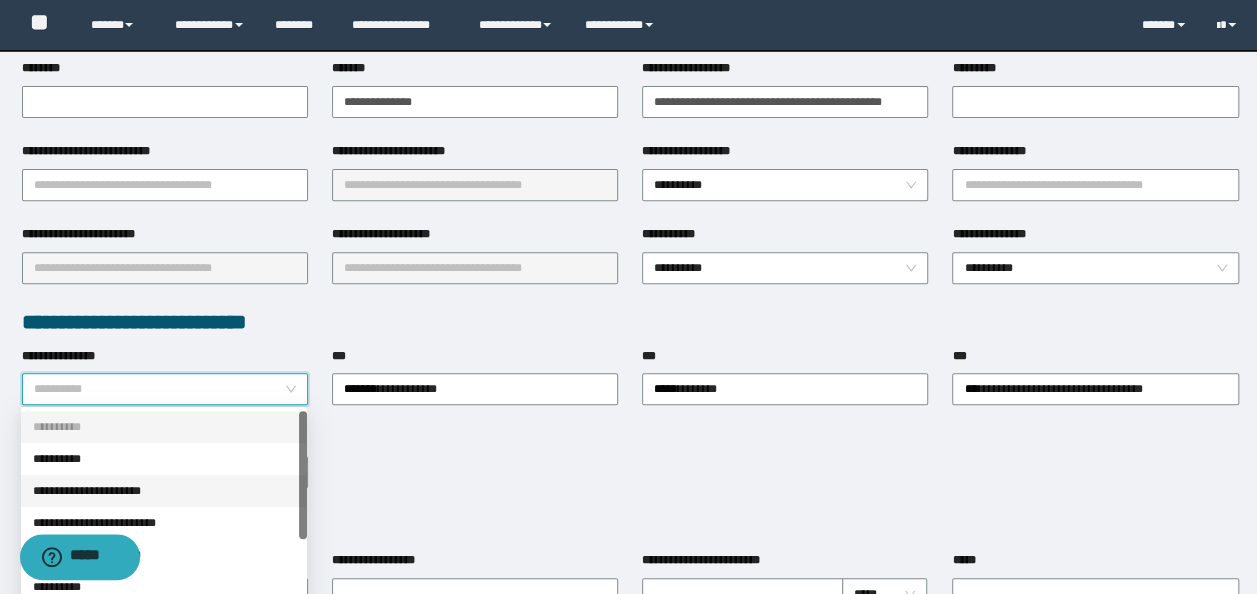 click on "**********" at bounding box center [164, 491] 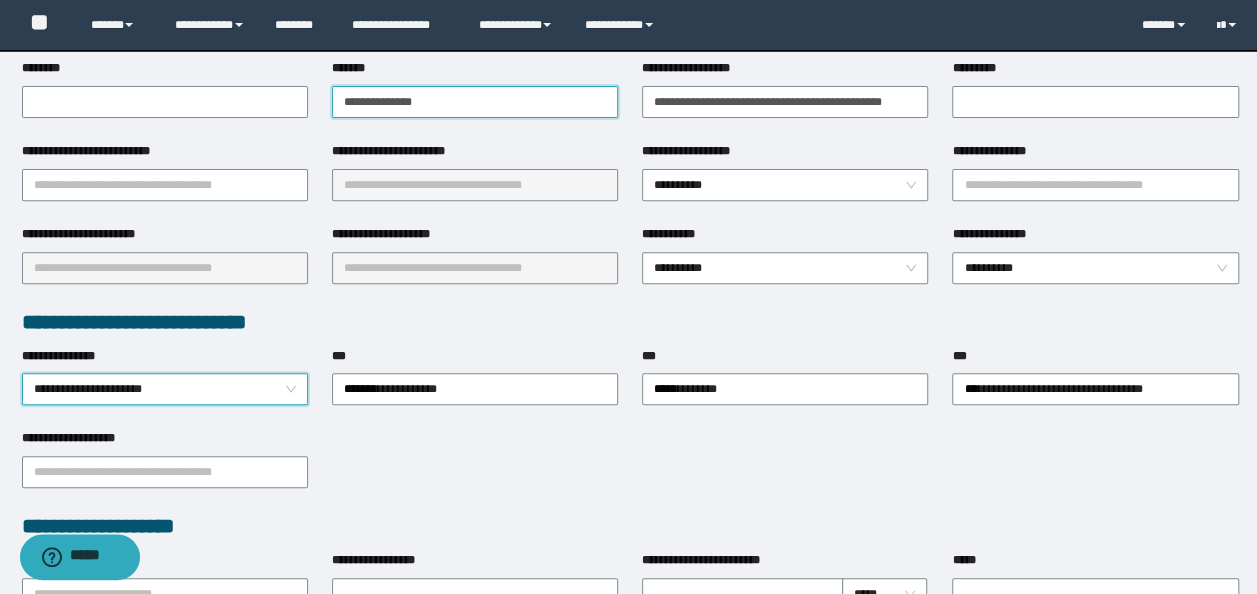 click on "**********" at bounding box center (475, 102) 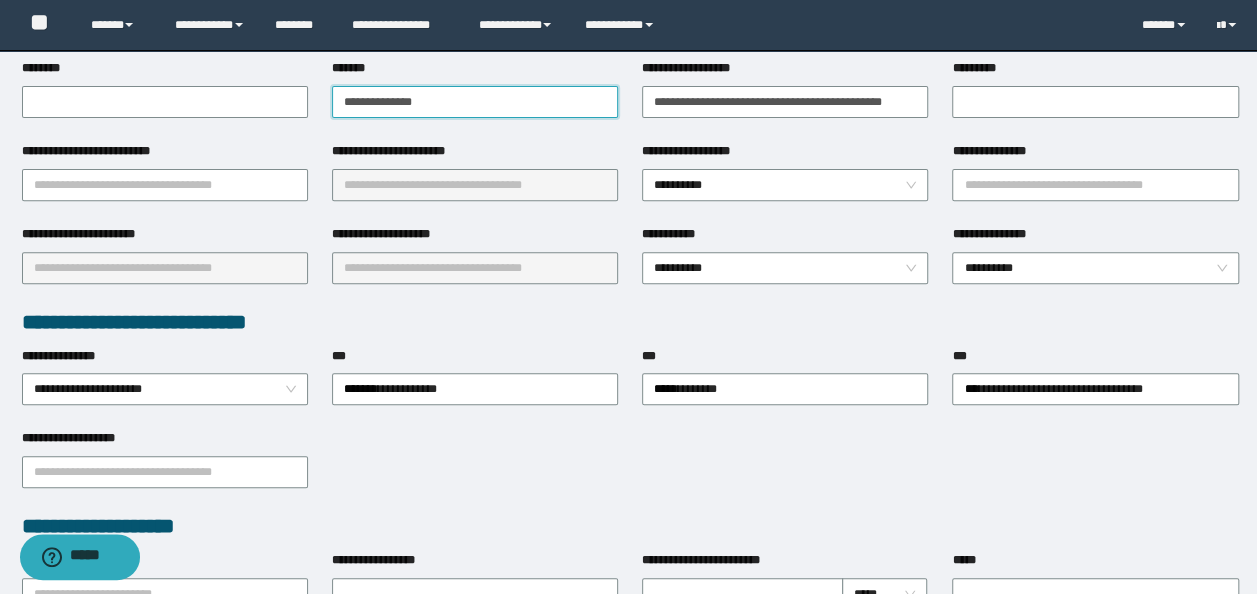 click on "**********" at bounding box center [475, 102] 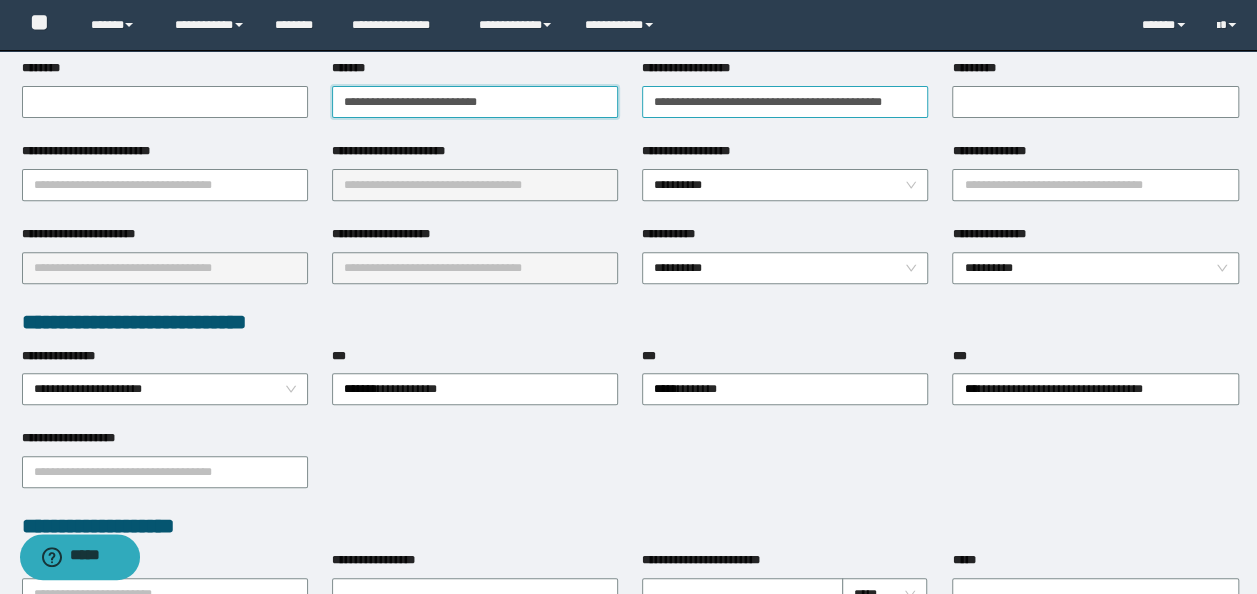 drag, startPoint x: 490, startPoint y: 105, endPoint x: 808, endPoint y: 93, distance: 318.22635 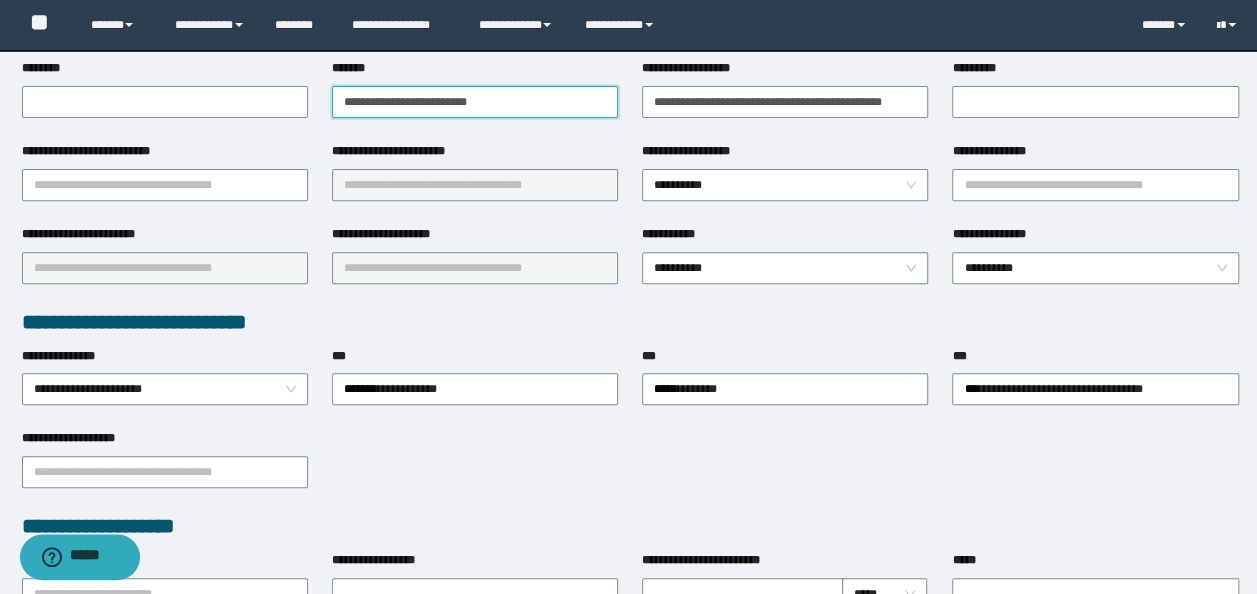 click on "**********" at bounding box center [475, 102] 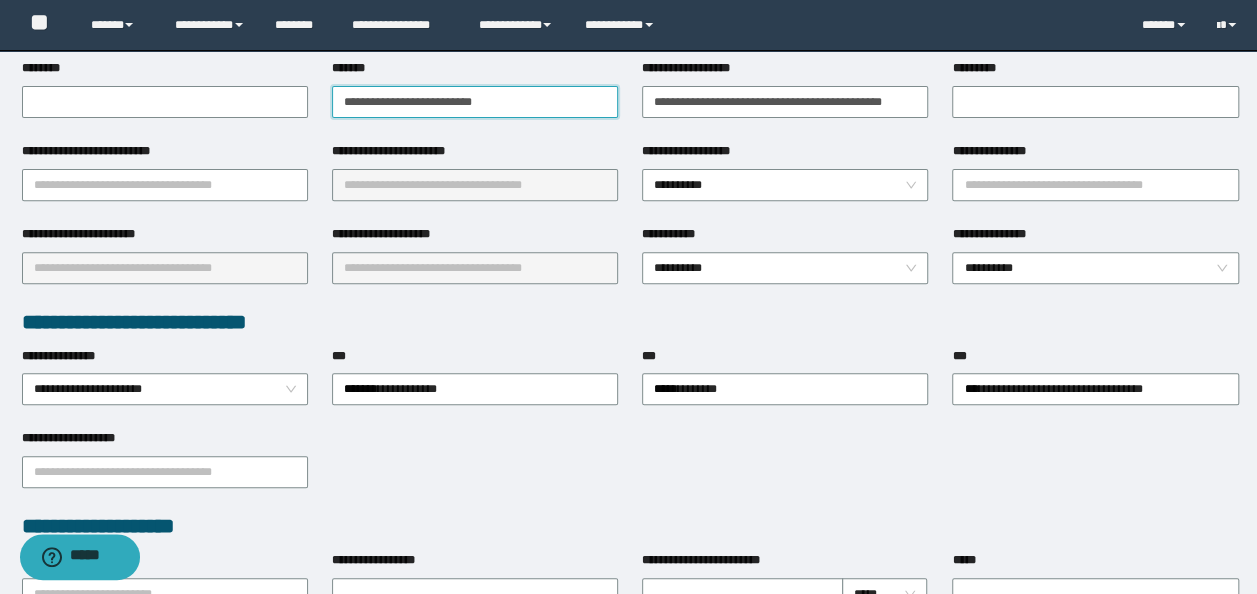 click on "**********" at bounding box center (475, 102) 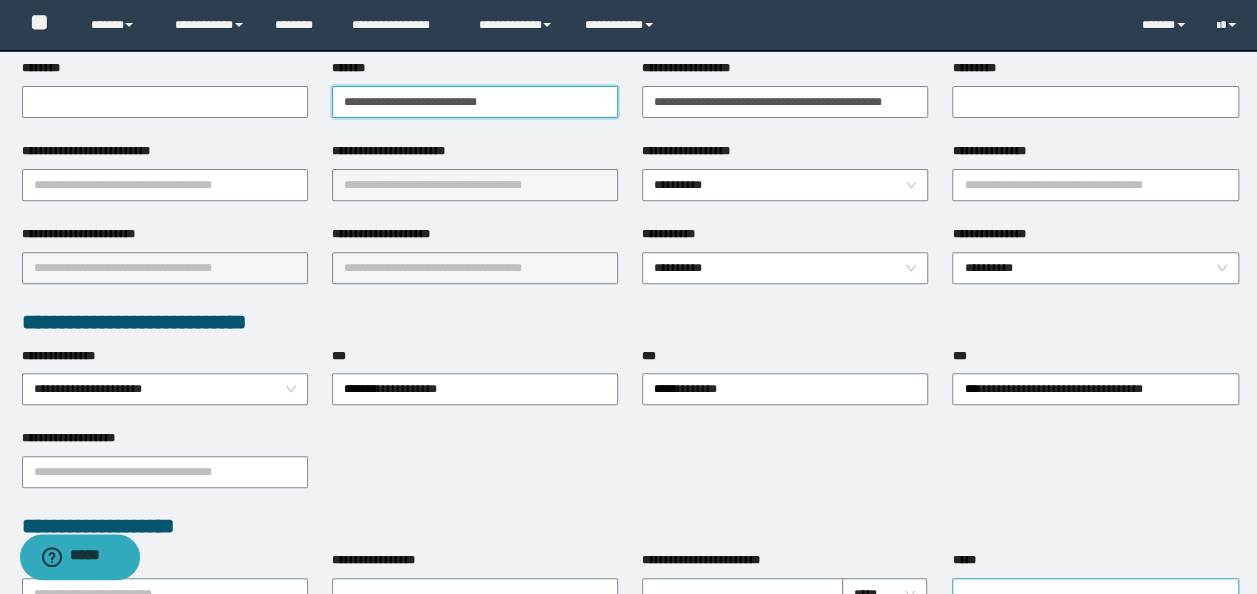 type on "**********" 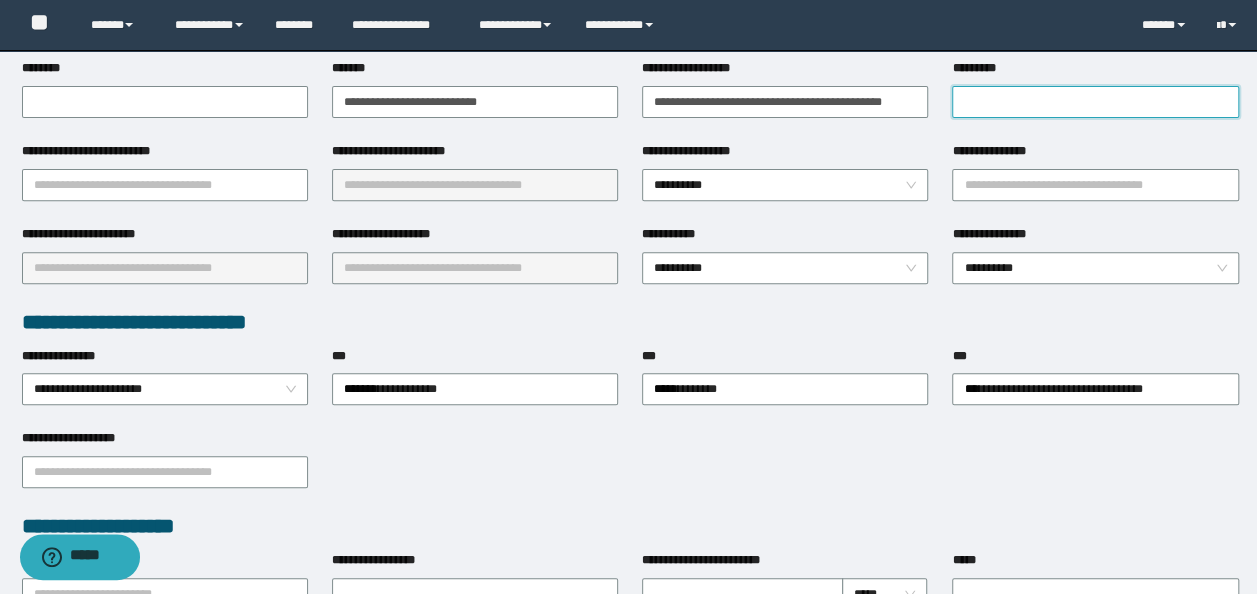 click on "*********" at bounding box center [1095, 102] 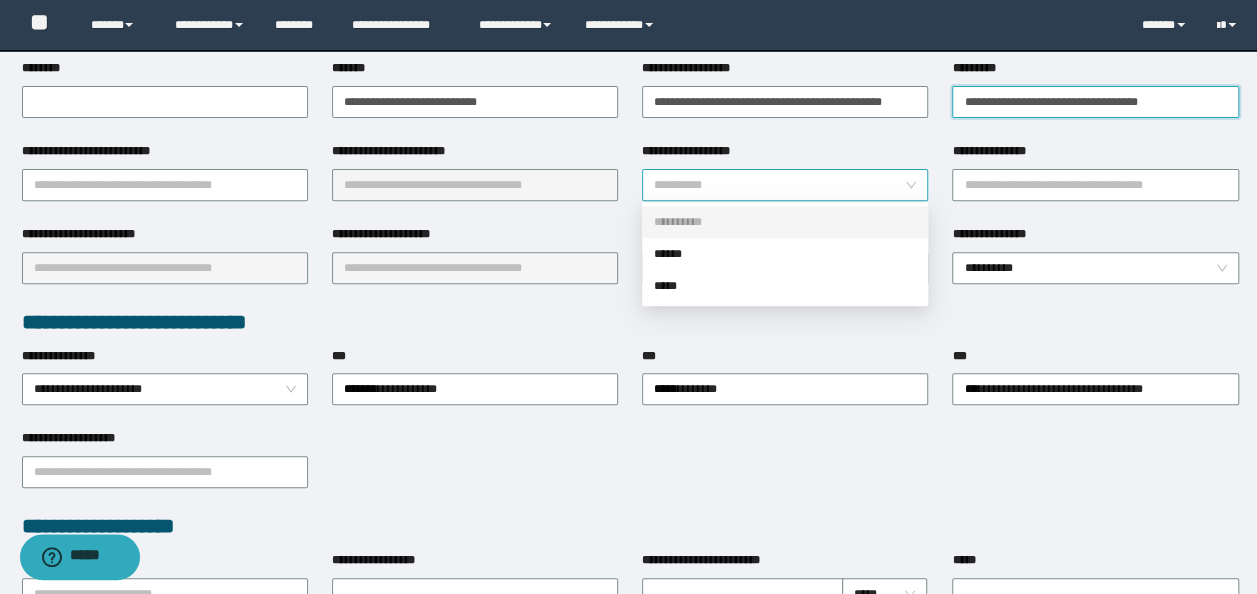 click on "**********" at bounding box center [785, 185] 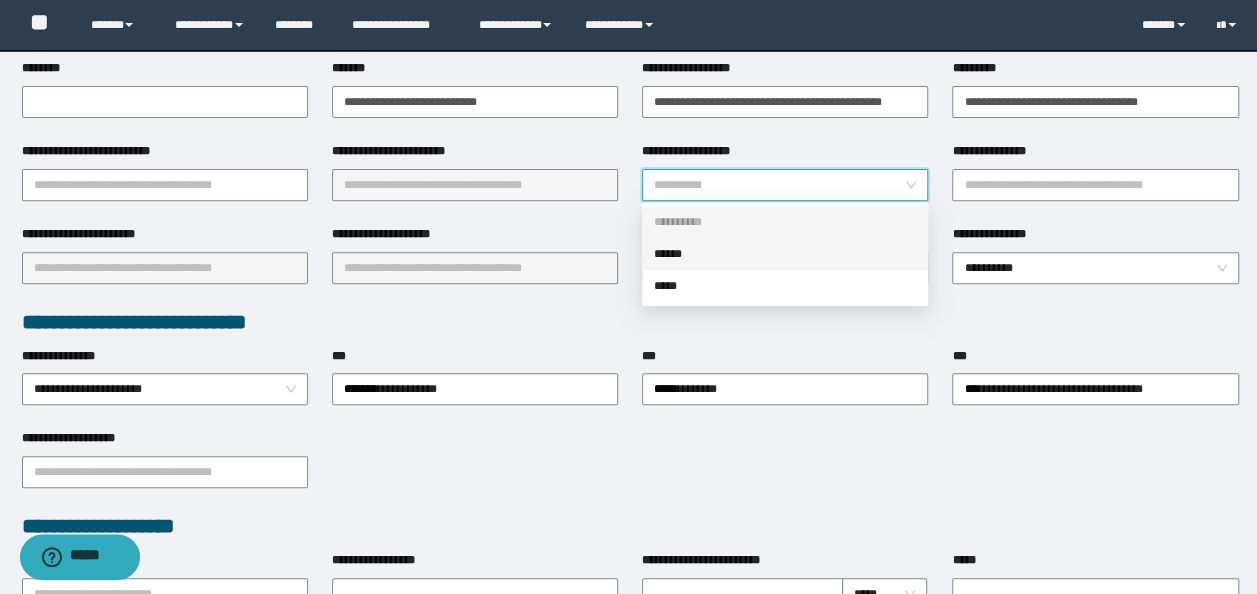 drag, startPoint x: 680, startPoint y: 258, endPoint x: 876, endPoint y: 222, distance: 199.2787 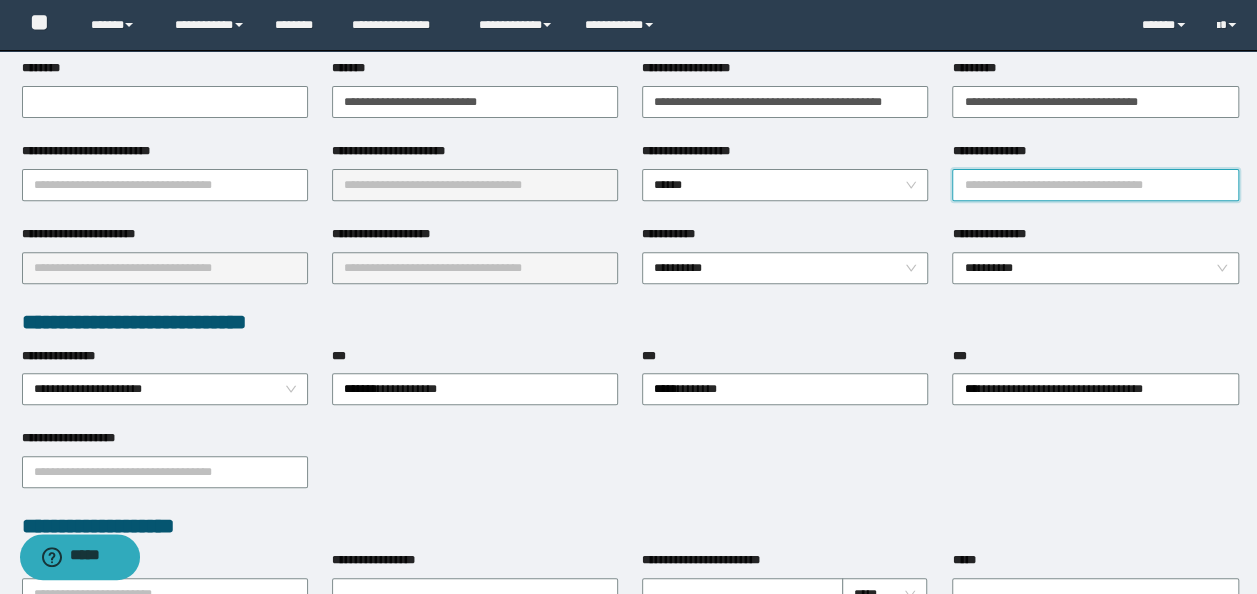 click on "**********" at bounding box center (1095, 185) 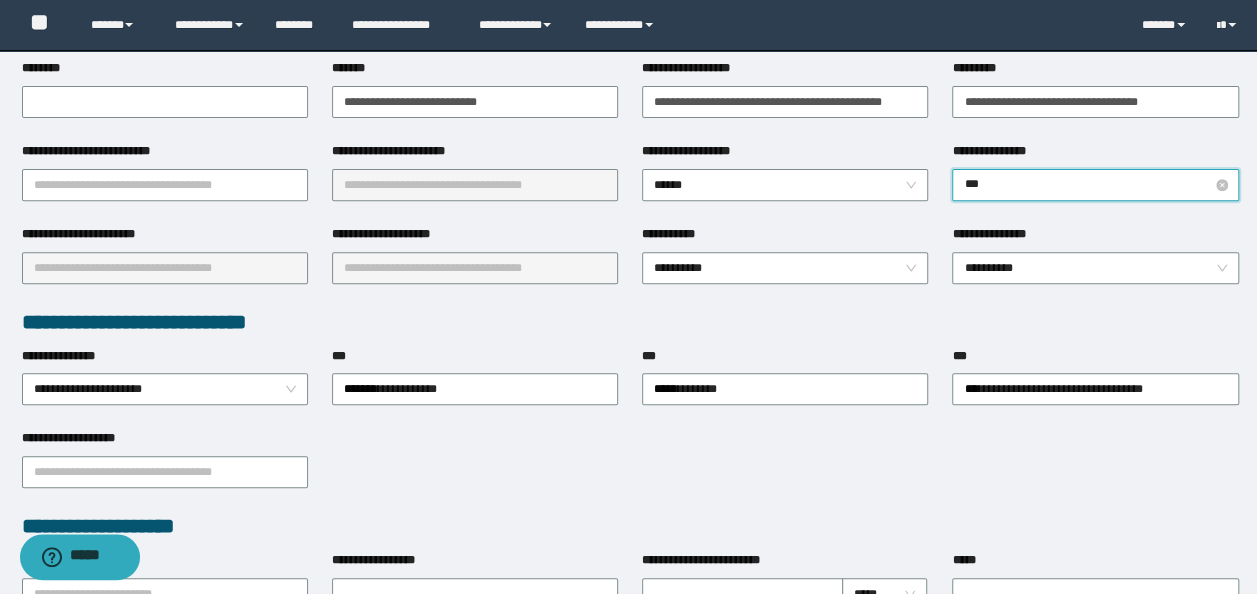 type on "****" 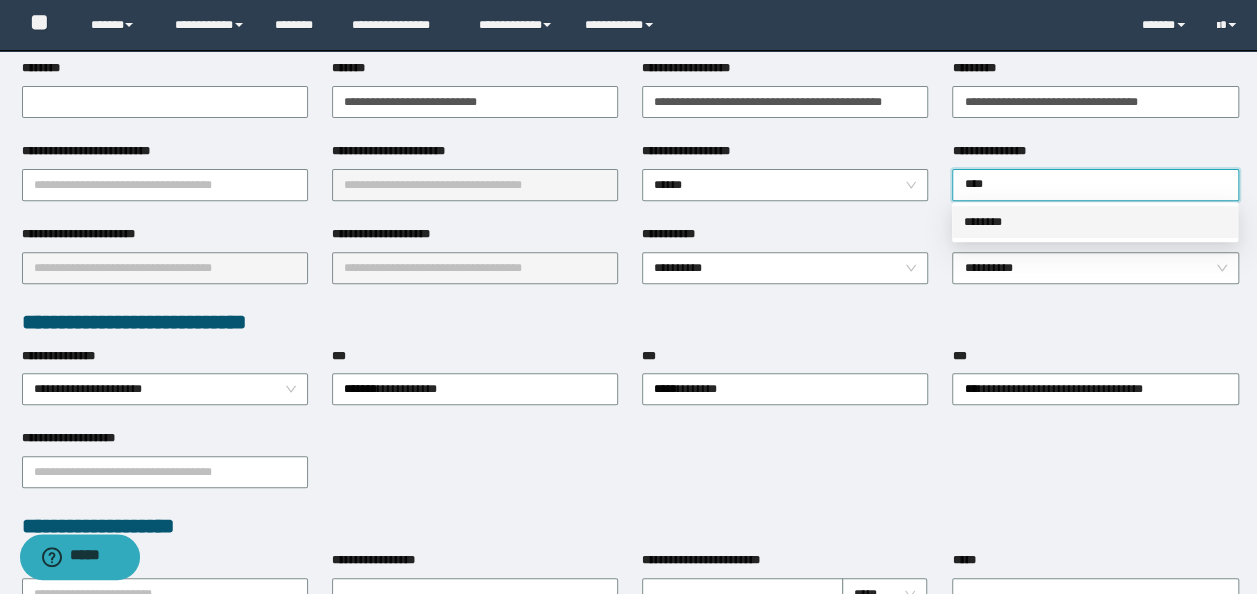 click on "********" at bounding box center [1095, 222] 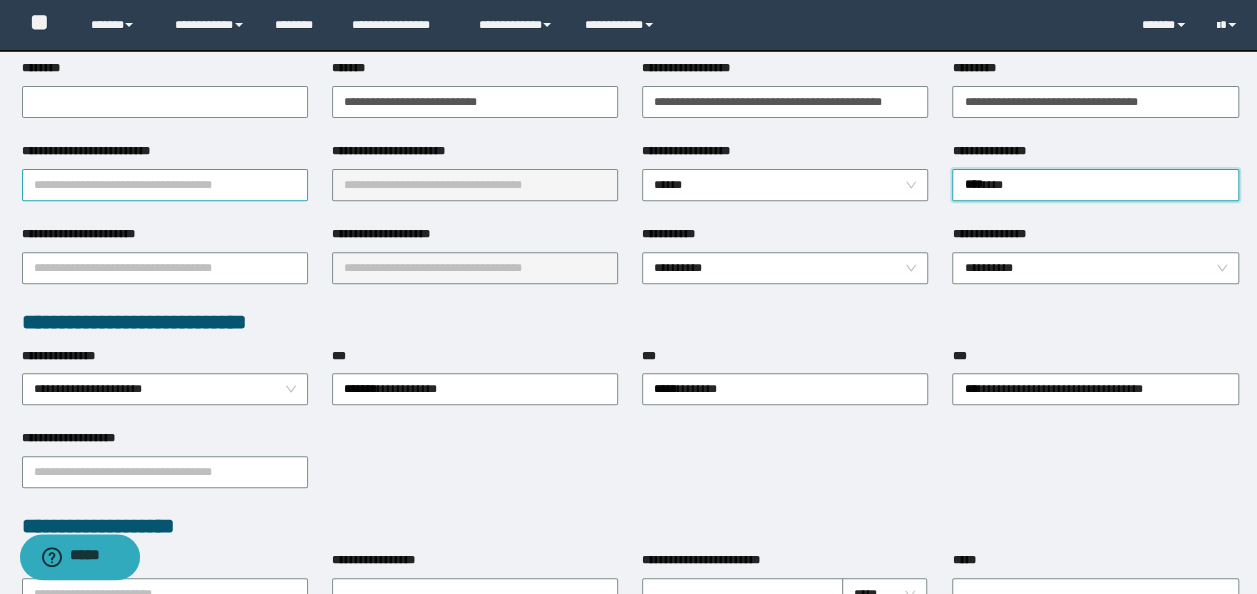 click on "**********" at bounding box center (165, 185) 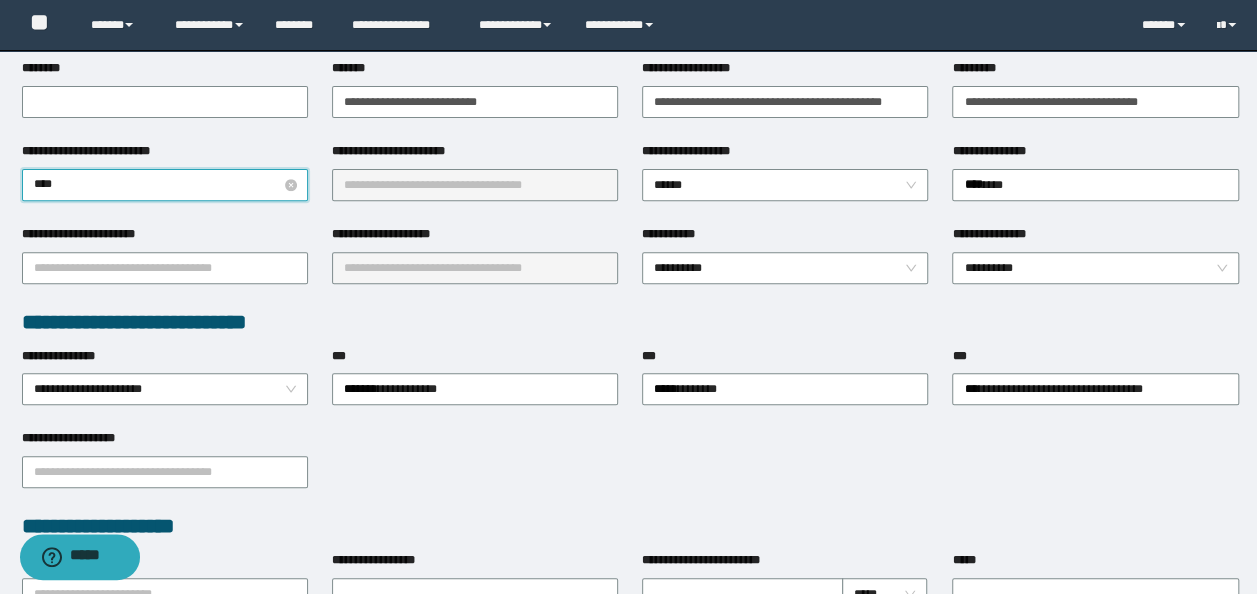 type on "*****" 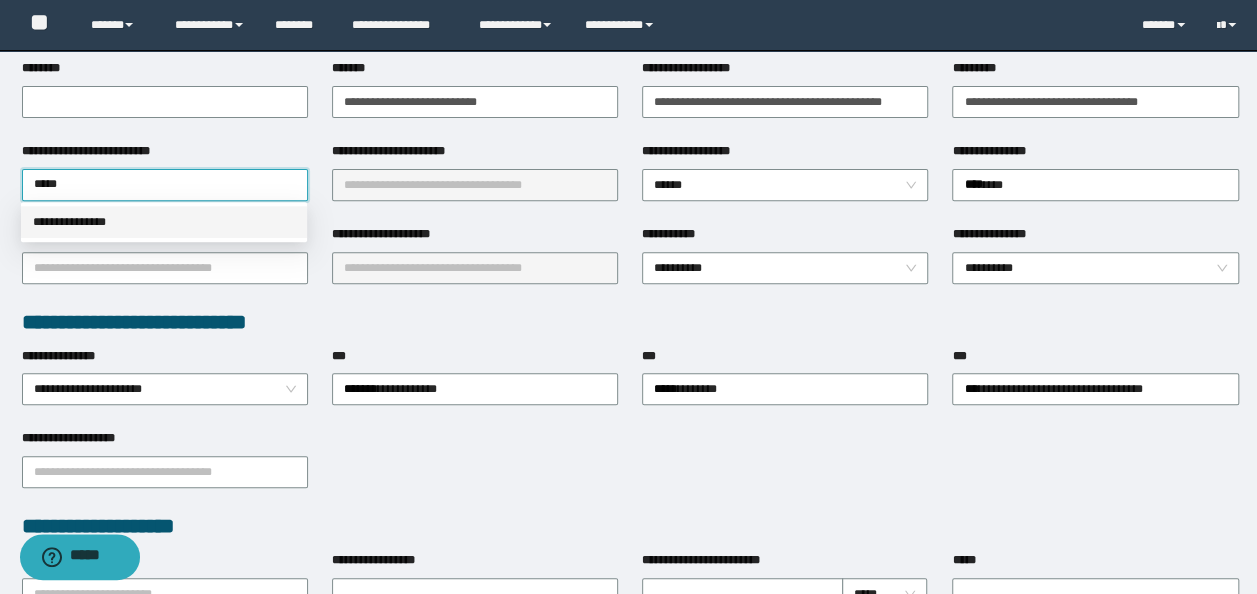 click on "**********" at bounding box center [164, 222] 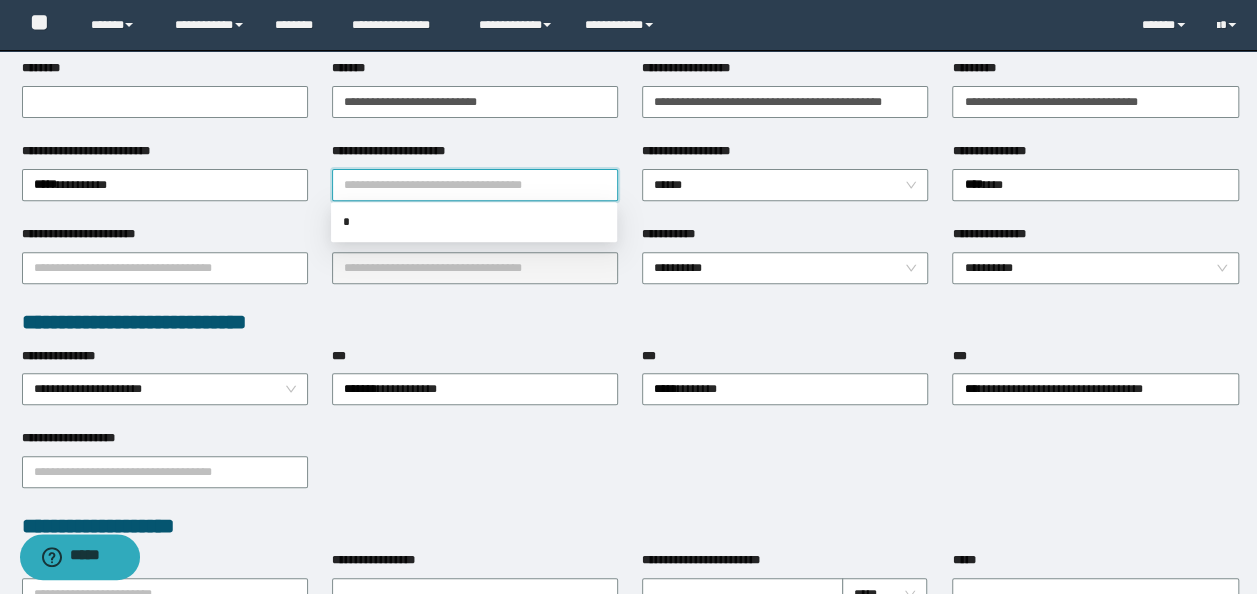 click on "**********" at bounding box center (475, 185) 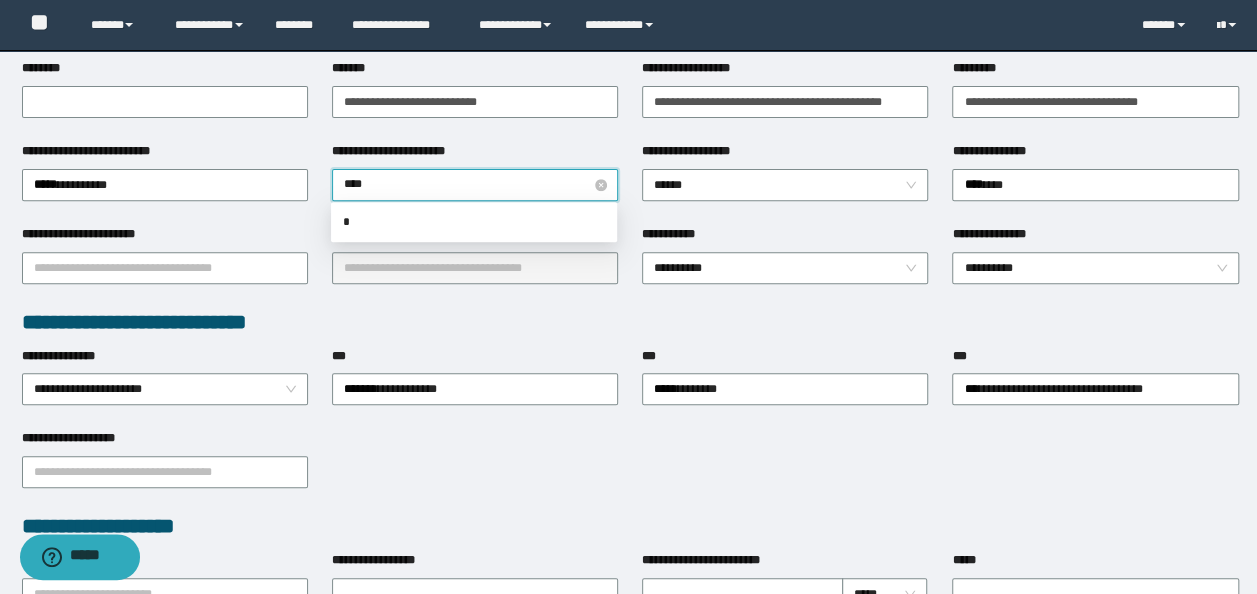 type on "*****" 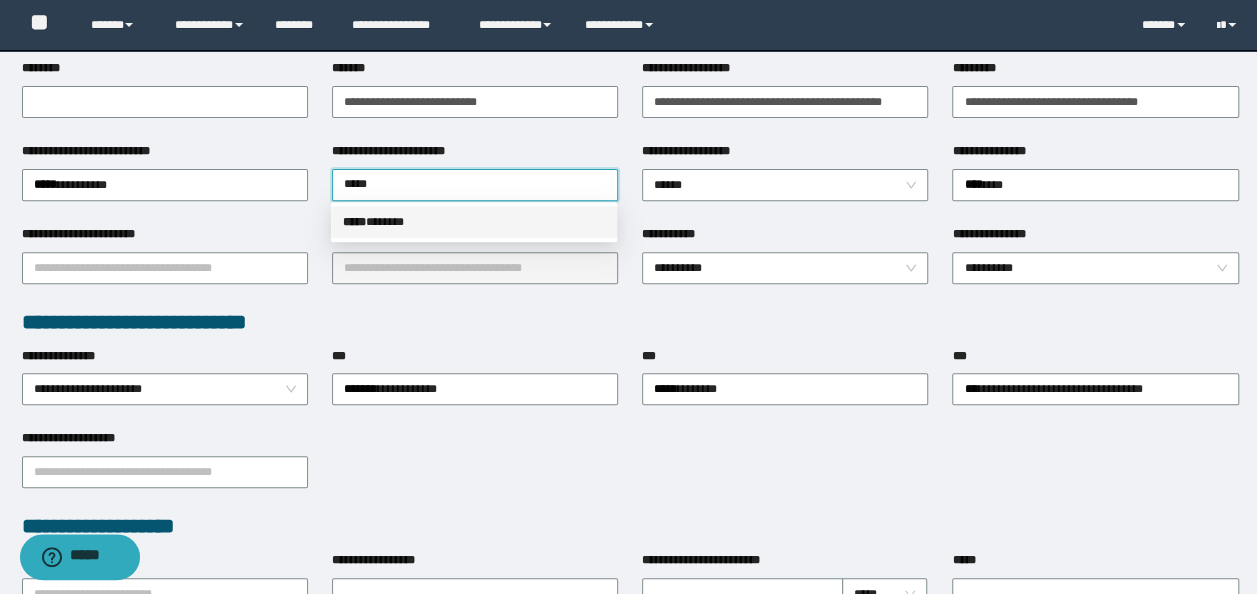 click on "***** * *****" at bounding box center (474, 222) 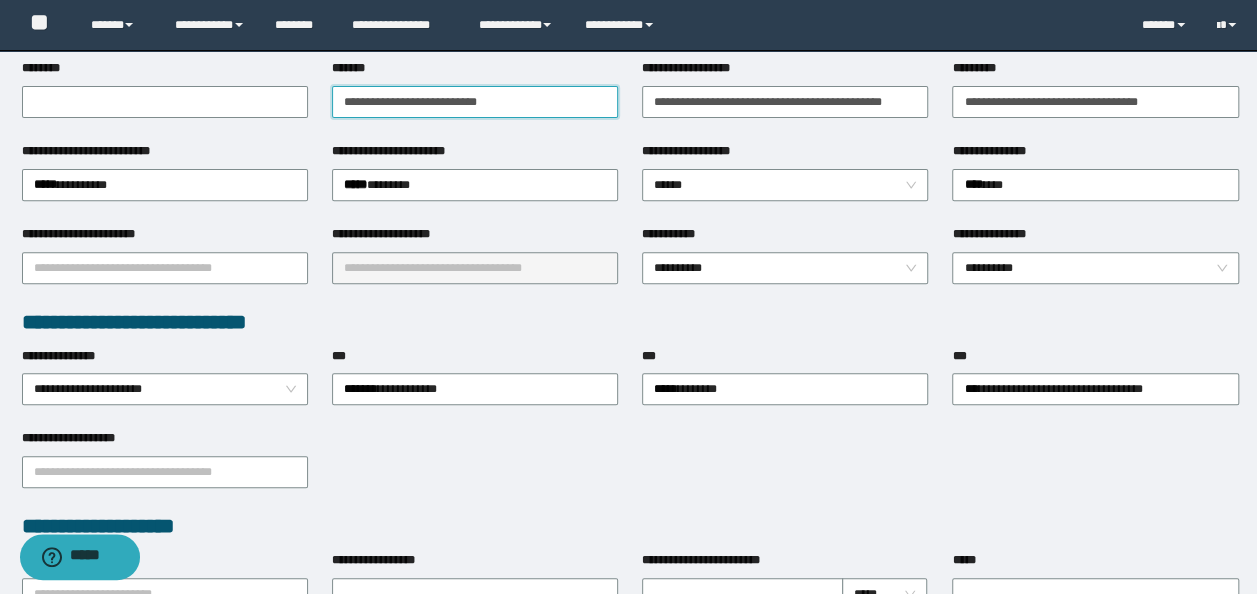 drag, startPoint x: 518, startPoint y: 99, endPoint x: -4, endPoint y: 45, distance: 524.78564 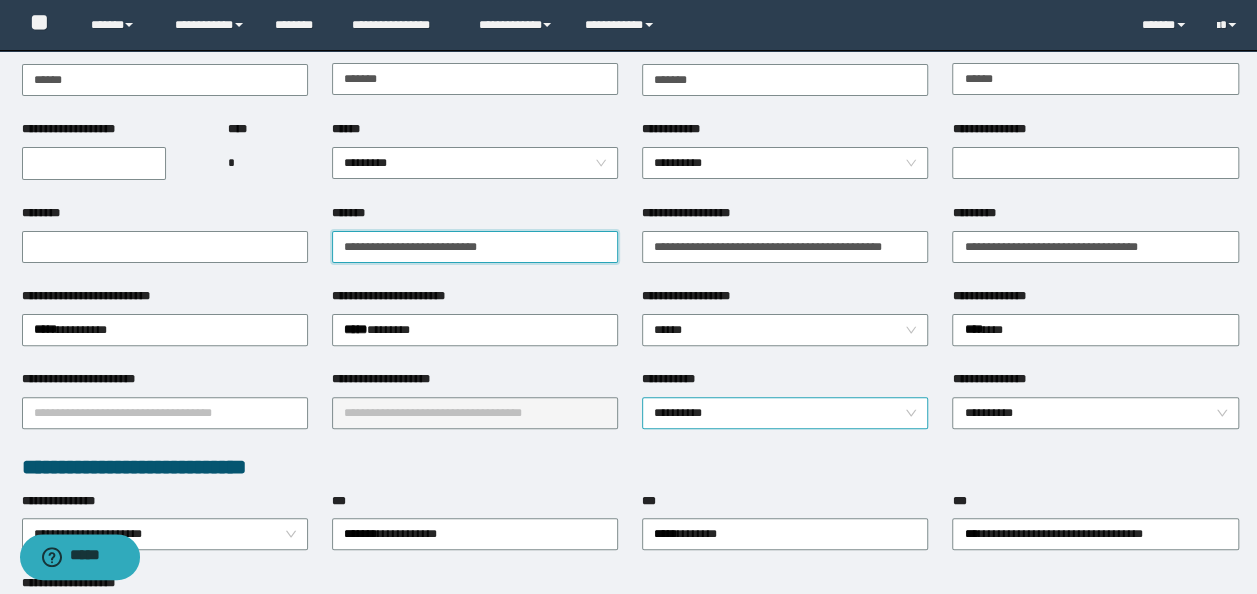 scroll, scrollTop: 0, scrollLeft: 0, axis: both 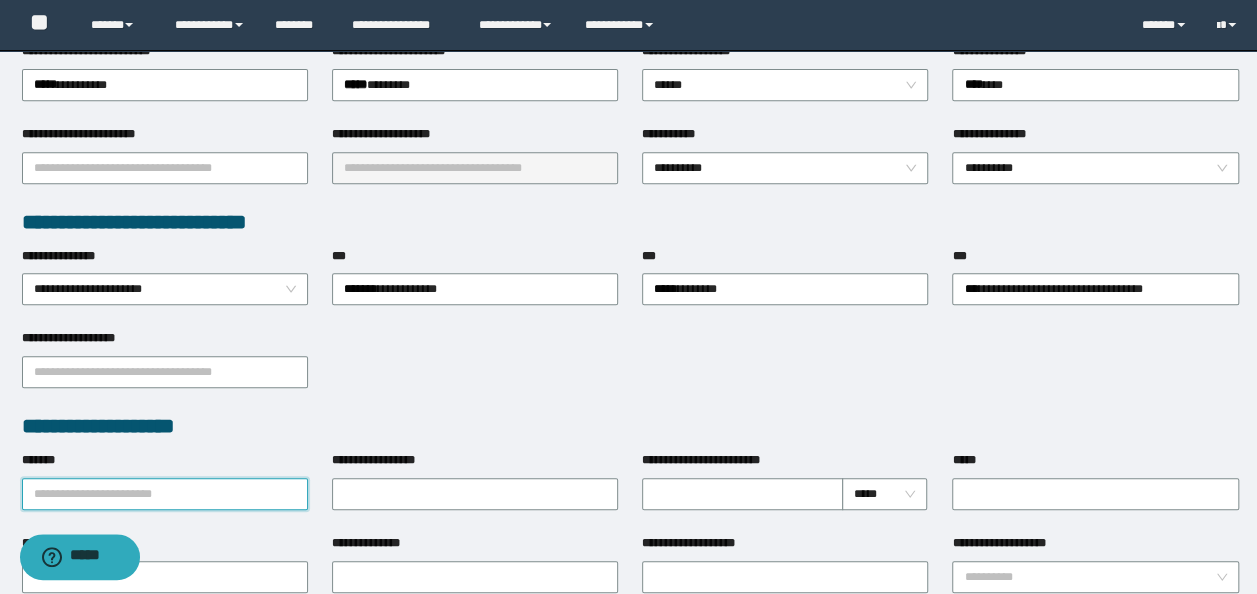 click on "*******" at bounding box center (165, 494) 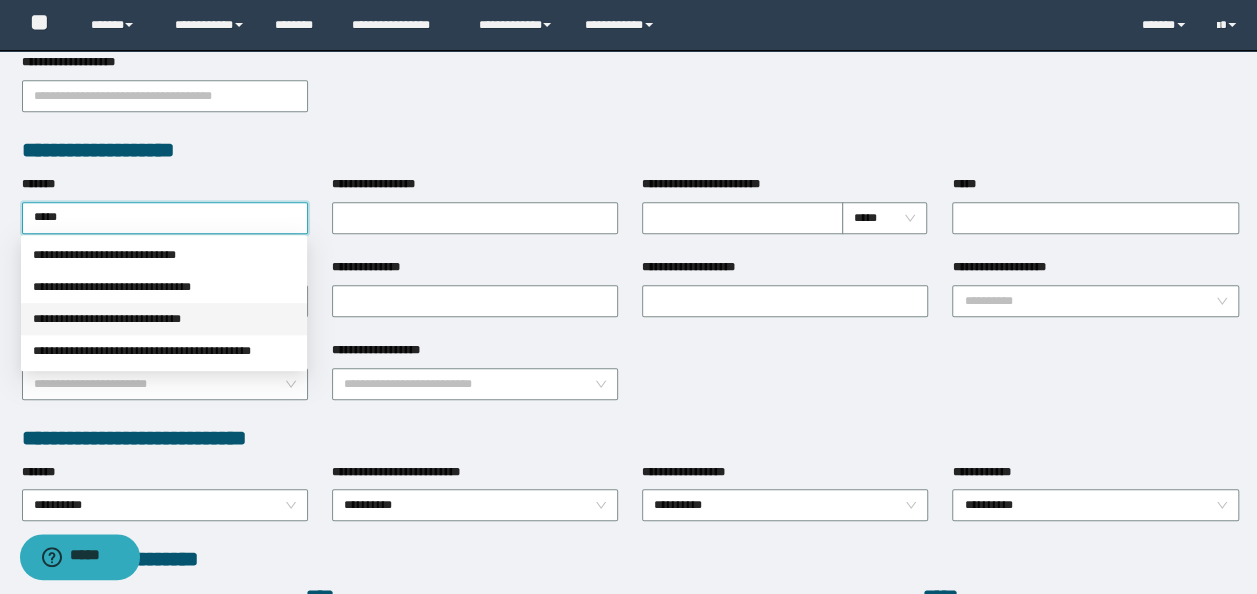 scroll, scrollTop: 700, scrollLeft: 0, axis: vertical 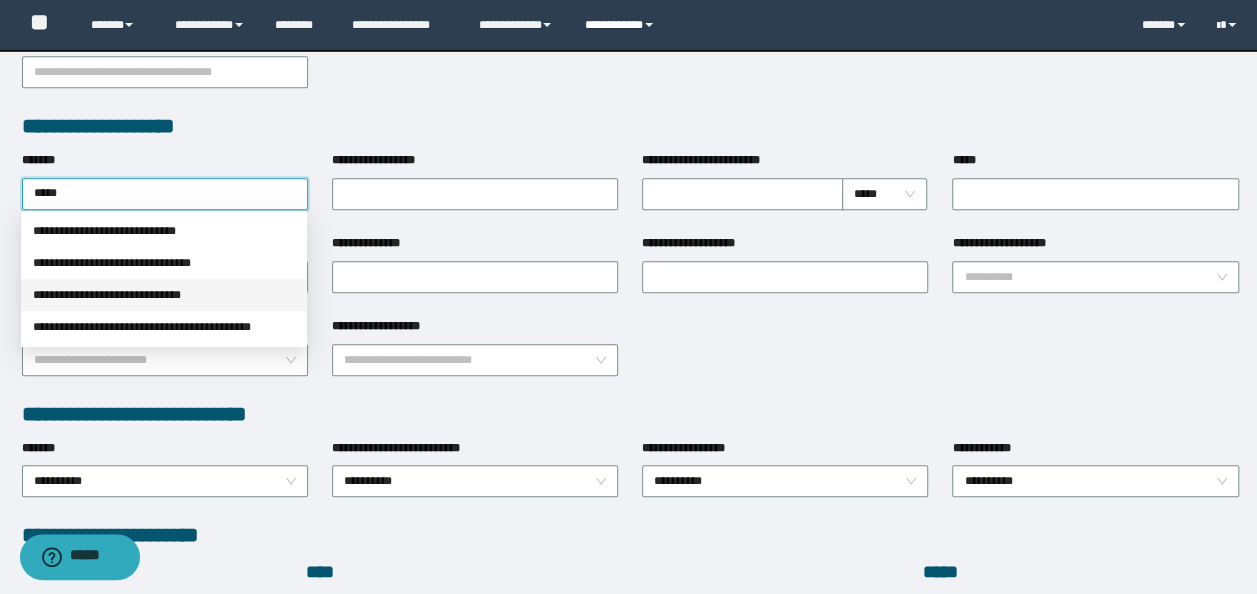 type on "*****" 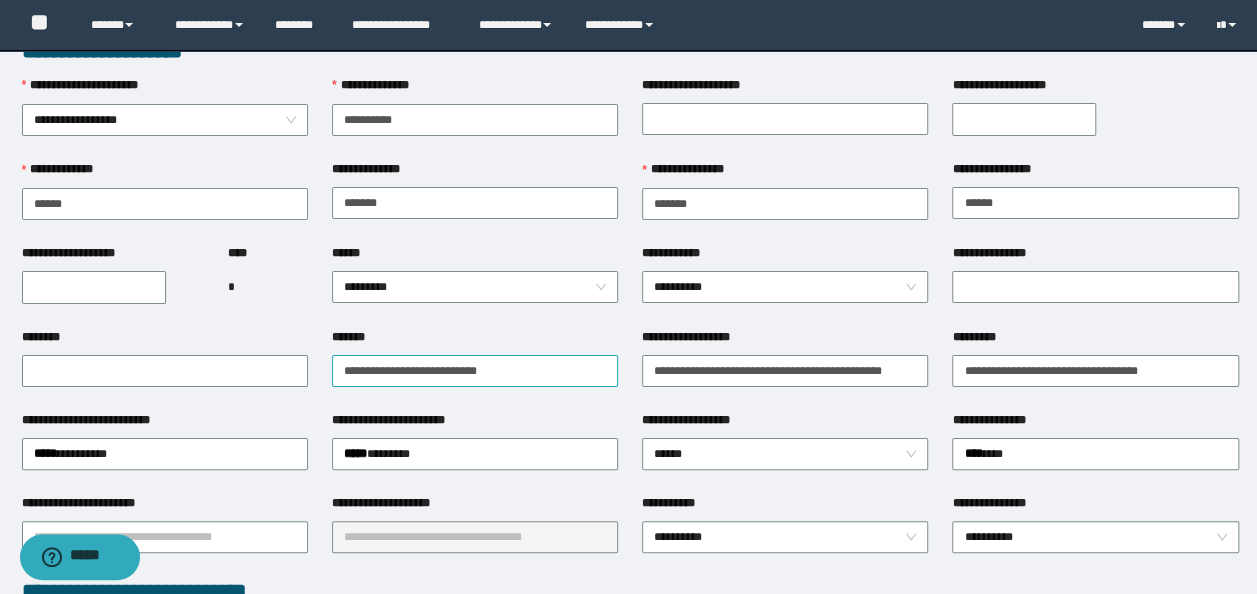 scroll, scrollTop: 0, scrollLeft: 0, axis: both 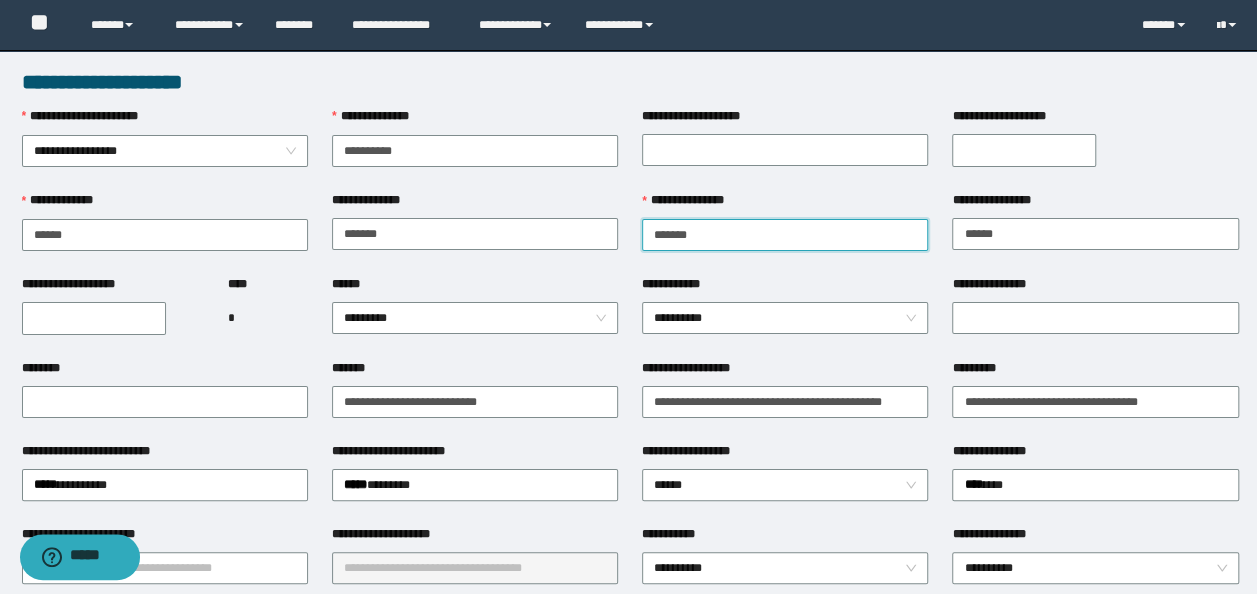 click on "**********" at bounding box center (785, 235) 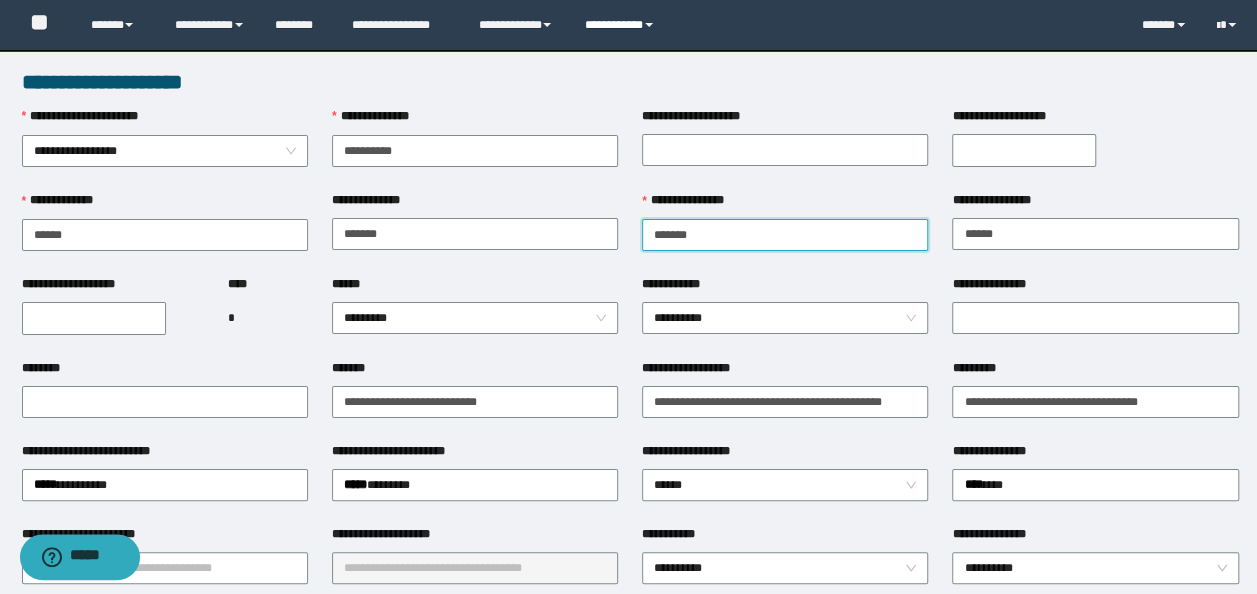 type on "*******" 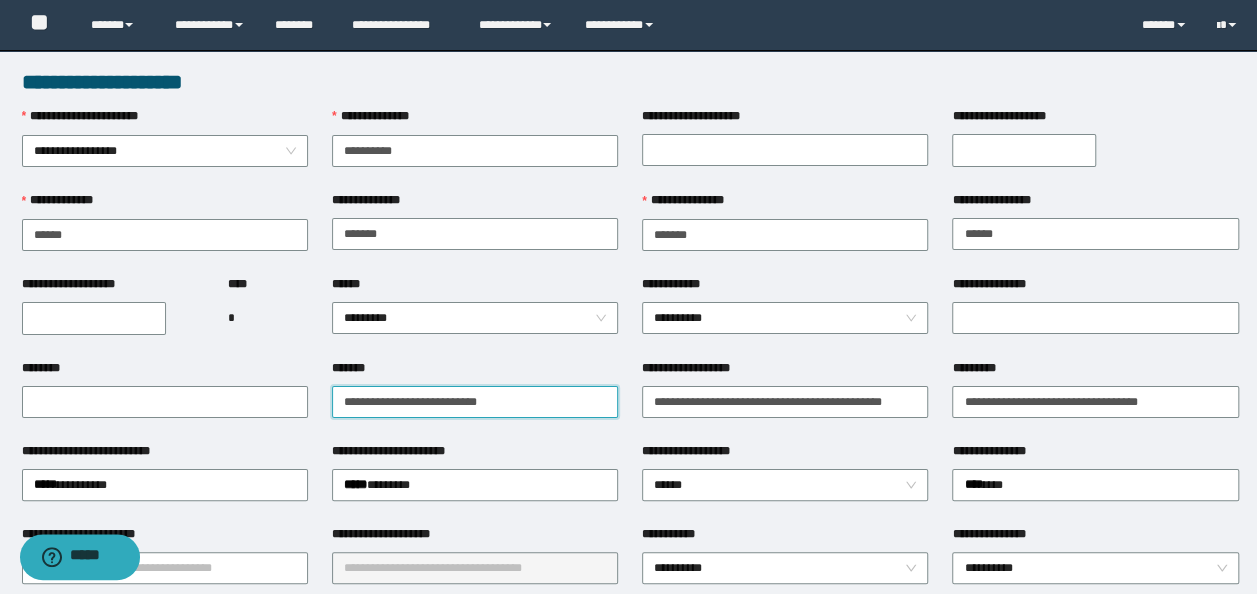 click on "**********" at bounding box center [475, 402] 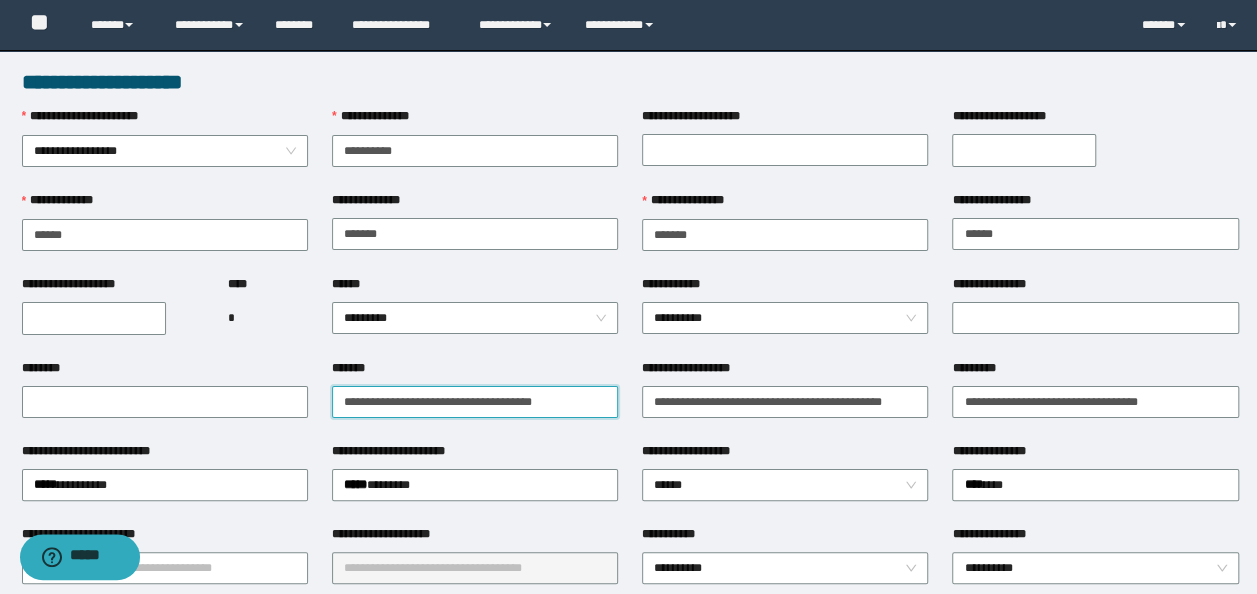 drag, startPoint x: 412, startPoint y: 404, endPoint x: -4, endPoint y: 216, distance: 456.50848 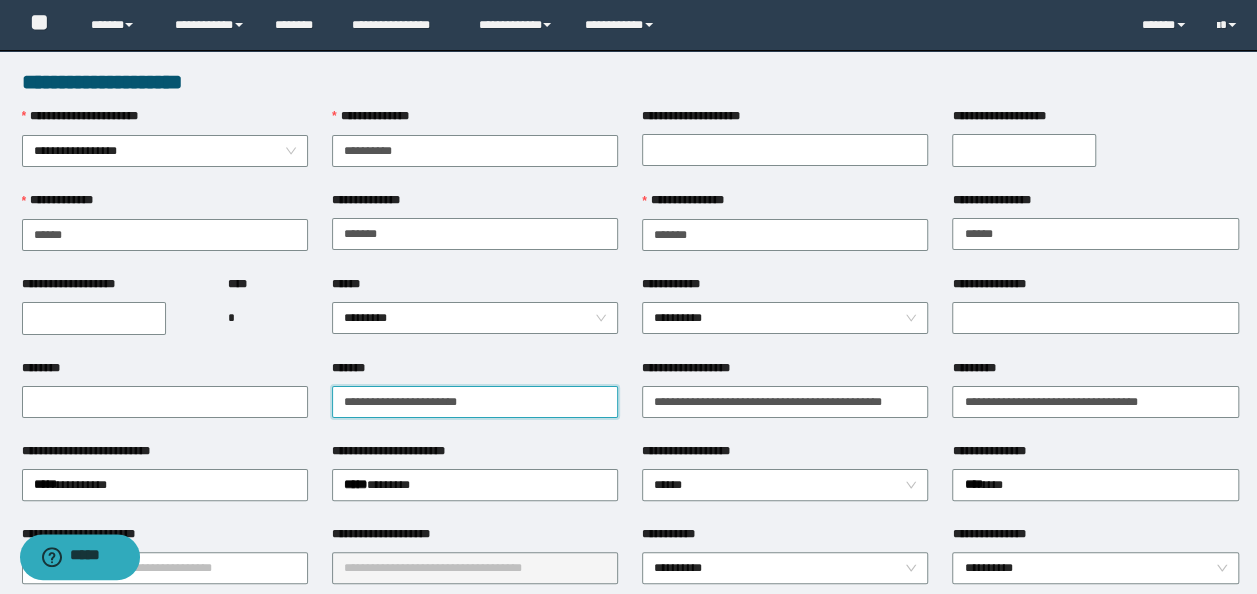 click on "**********" at bounding box center (475, 402) 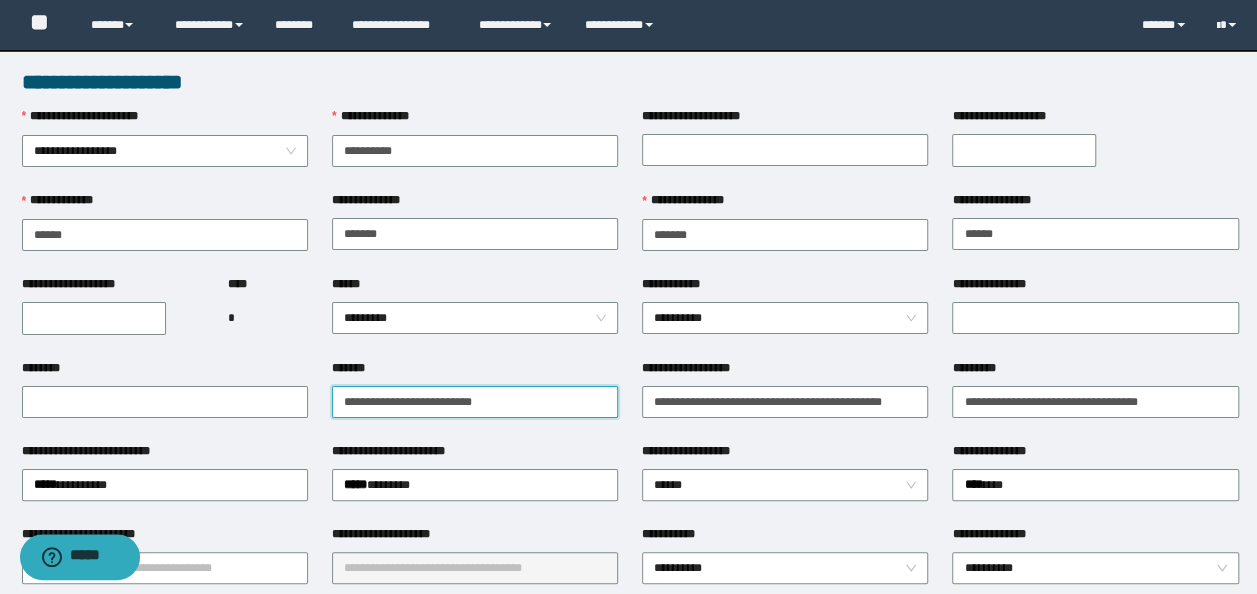 paste on "**********" 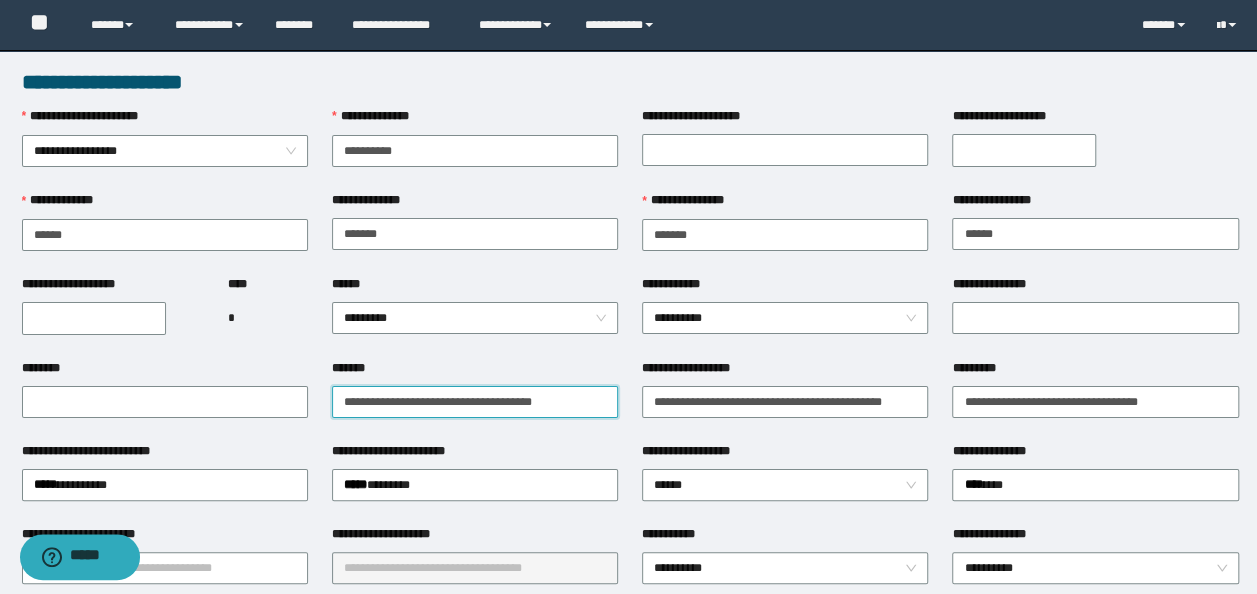 click on "**********" at bounding box center (628, 297) 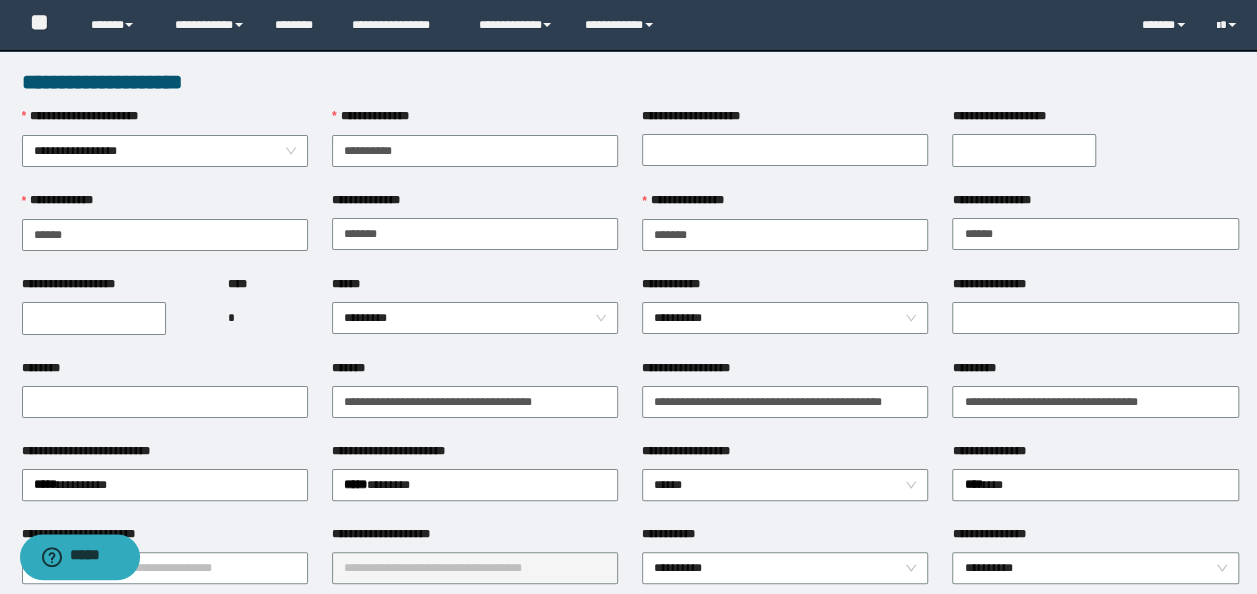 click on "**********" at bounding box center [785, 400] 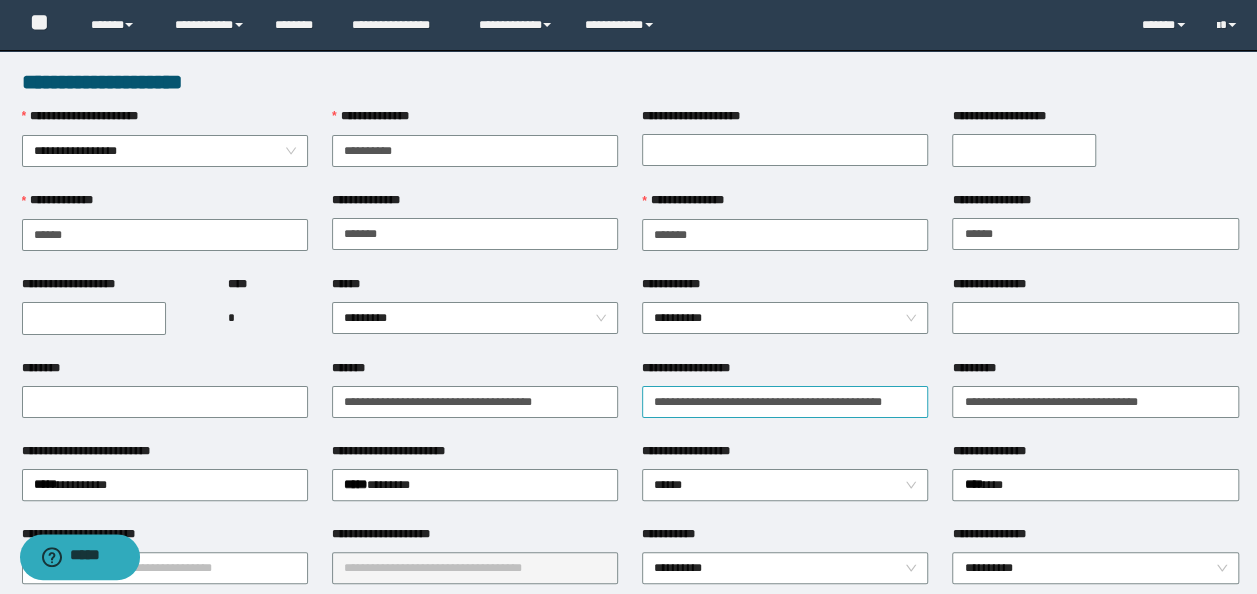 drag, startPoint x: 638, startPoint y: 396, endPoint x: 650, endPoint y: 407, distance: 16.27882 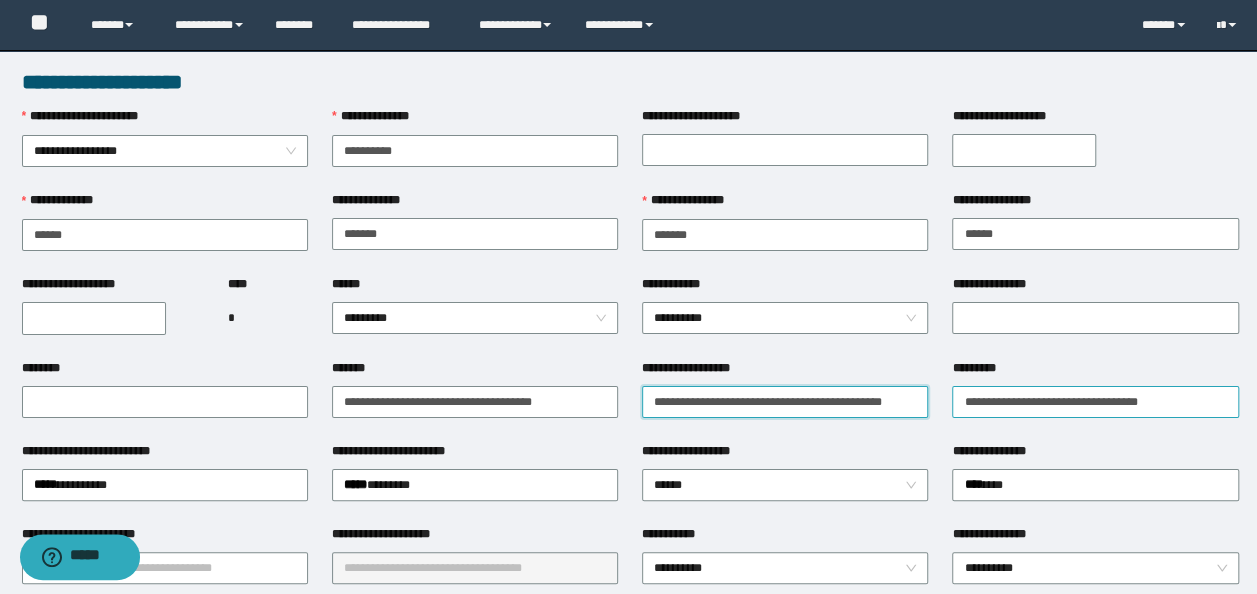 scroll, scrollTop: 0, scrollLeft: 14, axis: horizontal 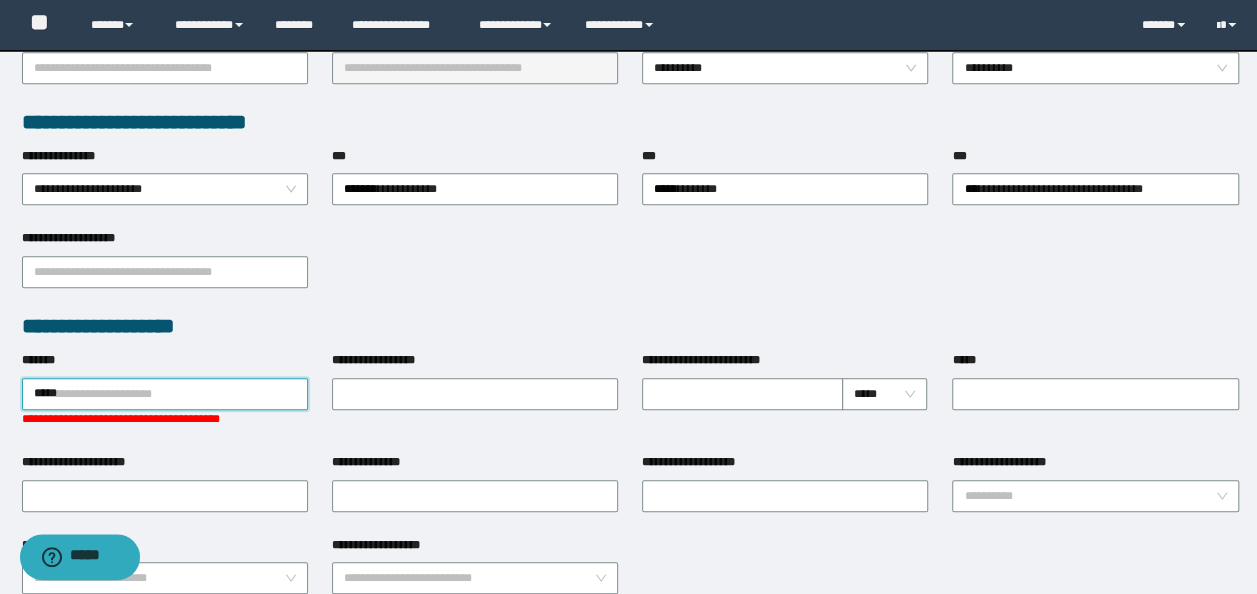 click on "*****" at bounding box center [165, 394] 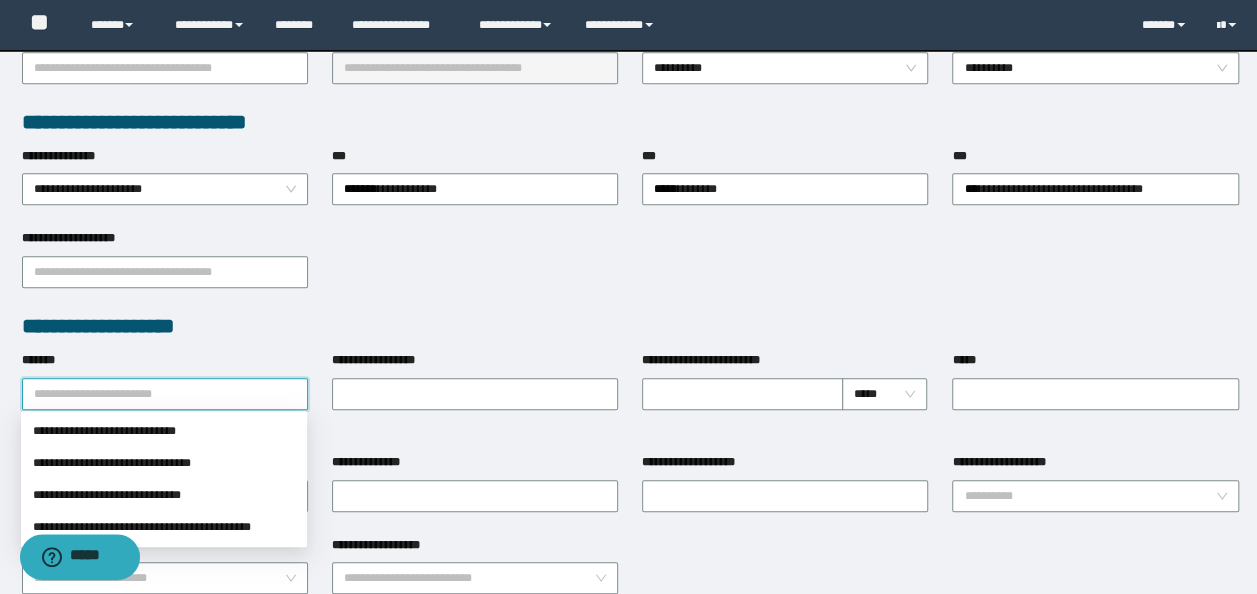 paste on "**********" 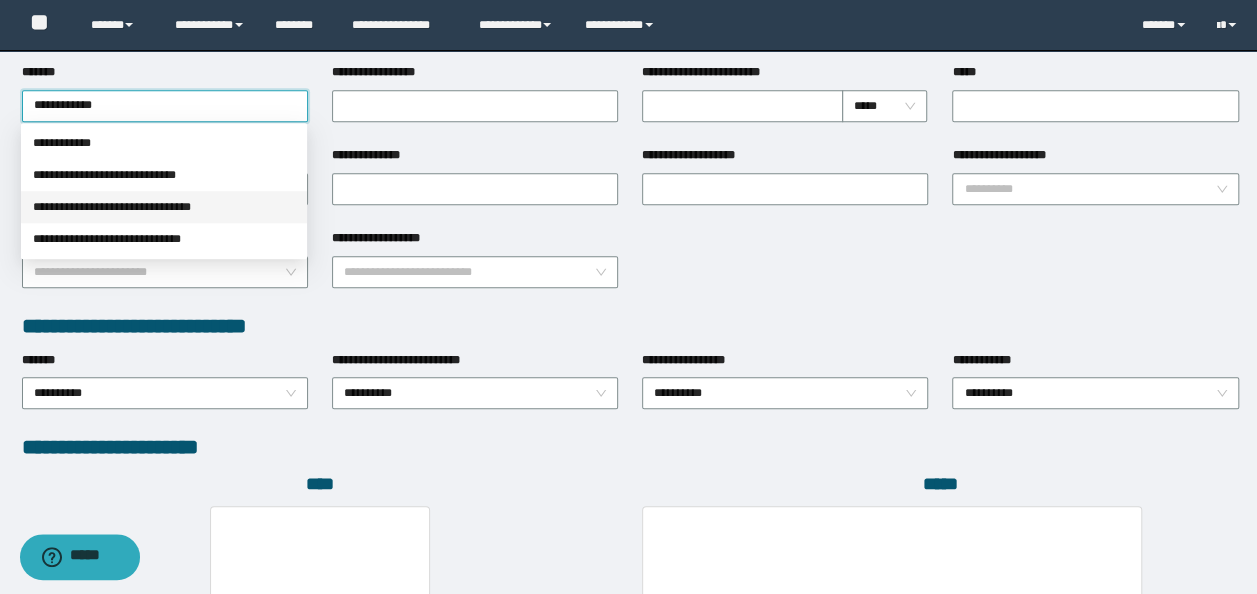 scroll, scrollTop: 800, scrollLeft: 0, axis: vertical 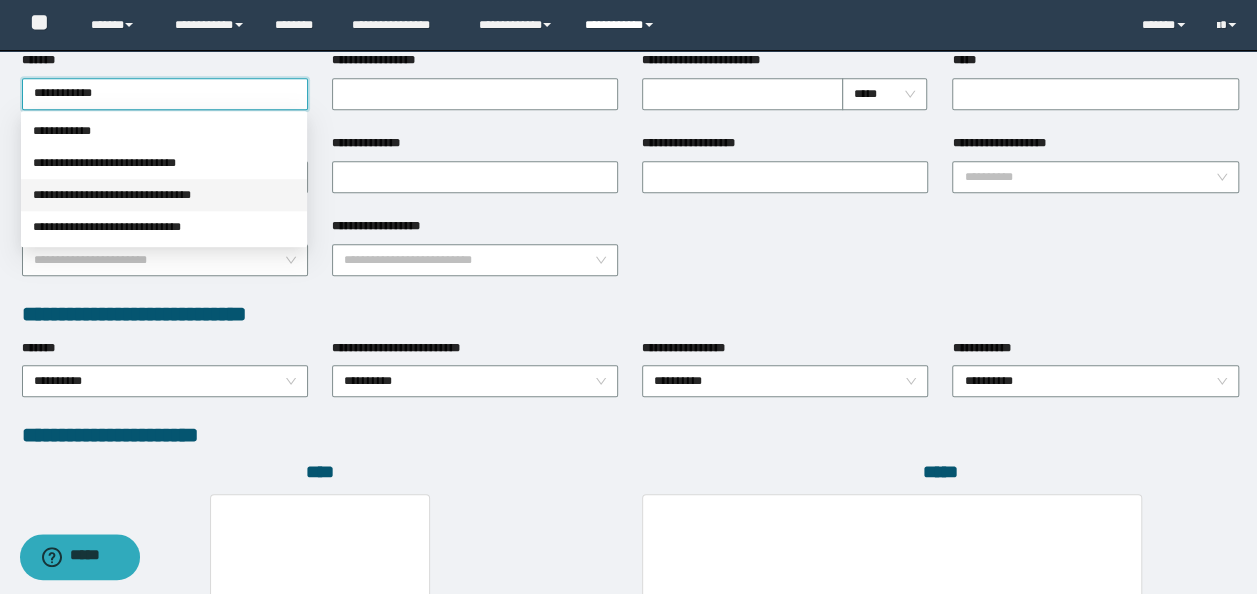 type on "**********" 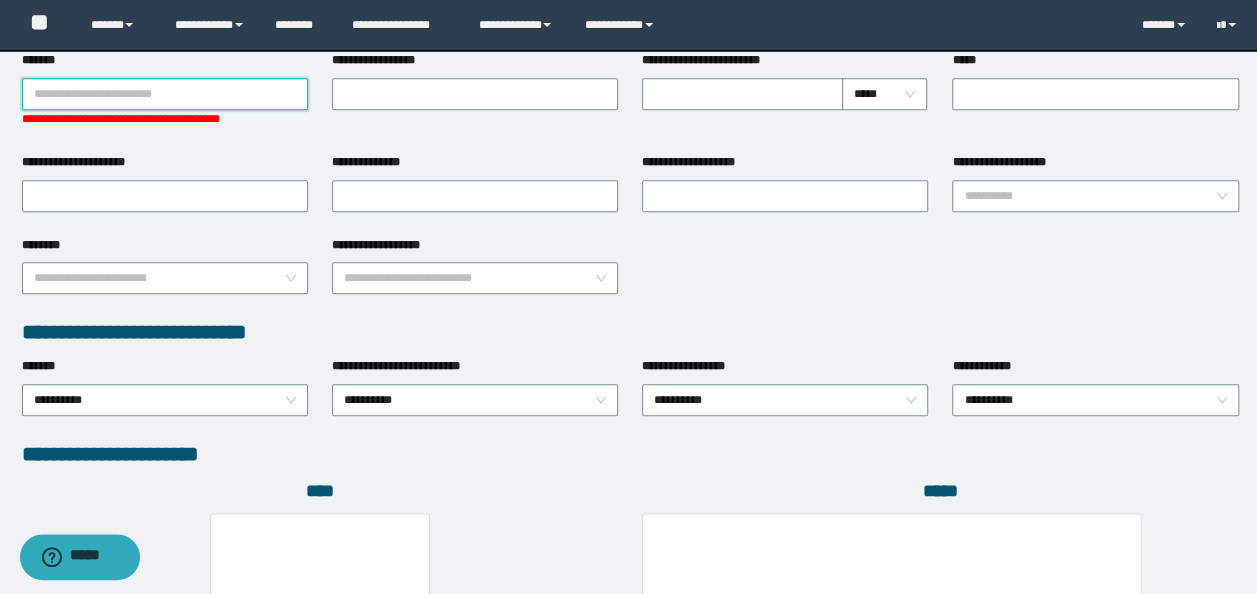 paste on "*********" 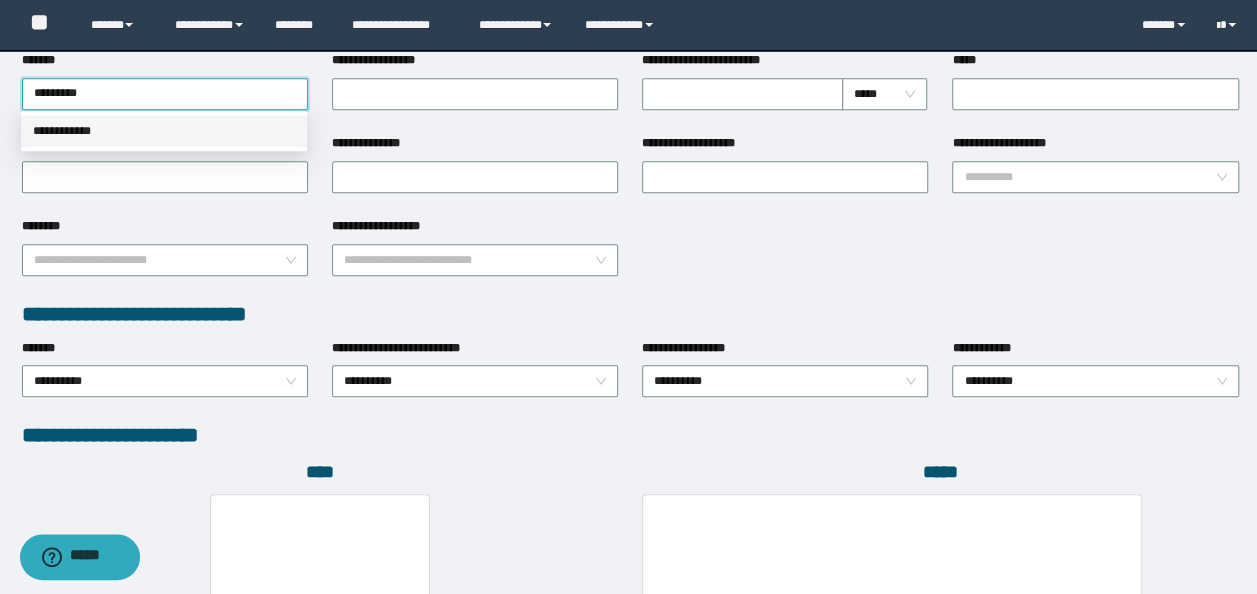 click on "**********" at bounding box center [164, 131] 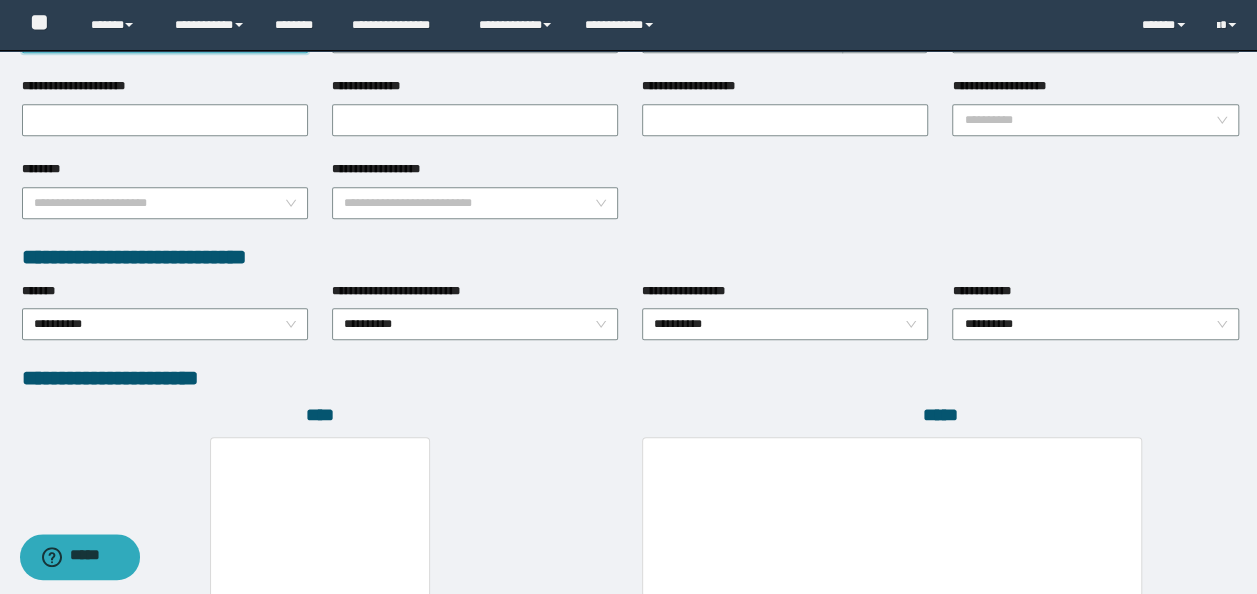 scroll, scrollTop: 900, scrollLeft: 0, axis: vertical 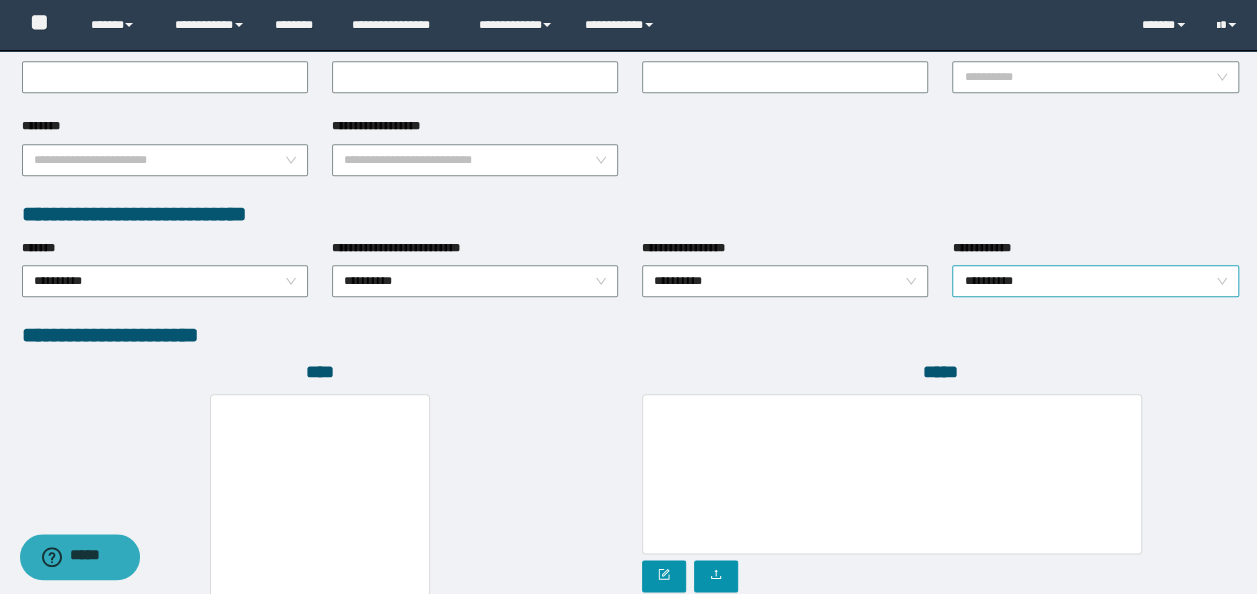 click on "**********" at bounding box center [1095, 281] 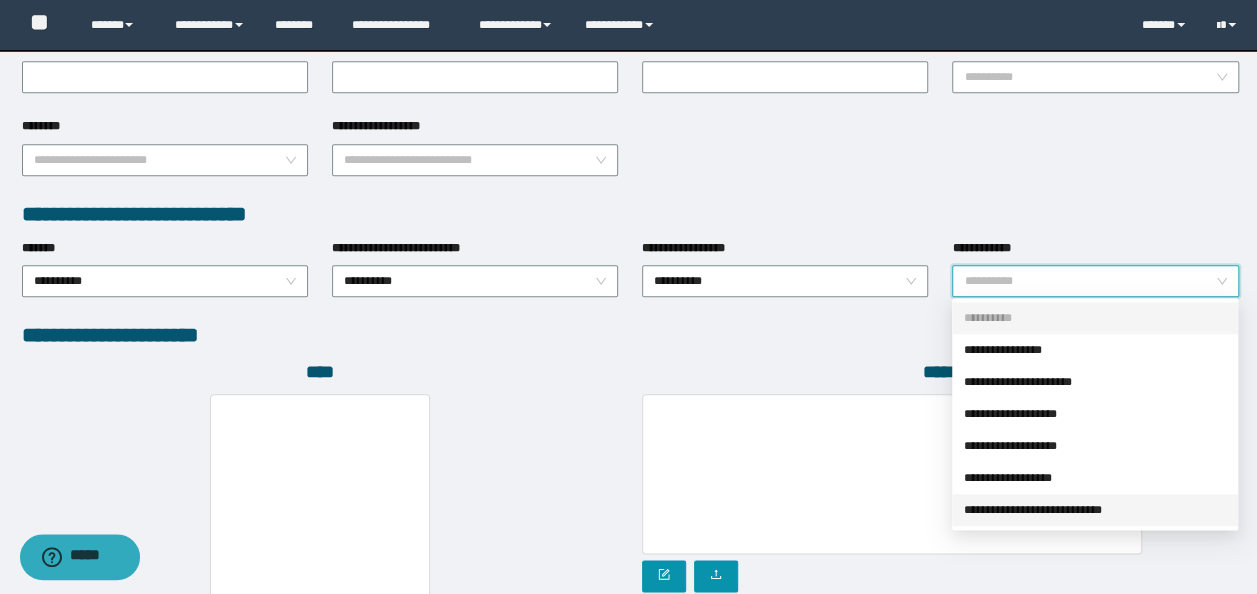 click on "**********" at bounding box center [1095, 510] 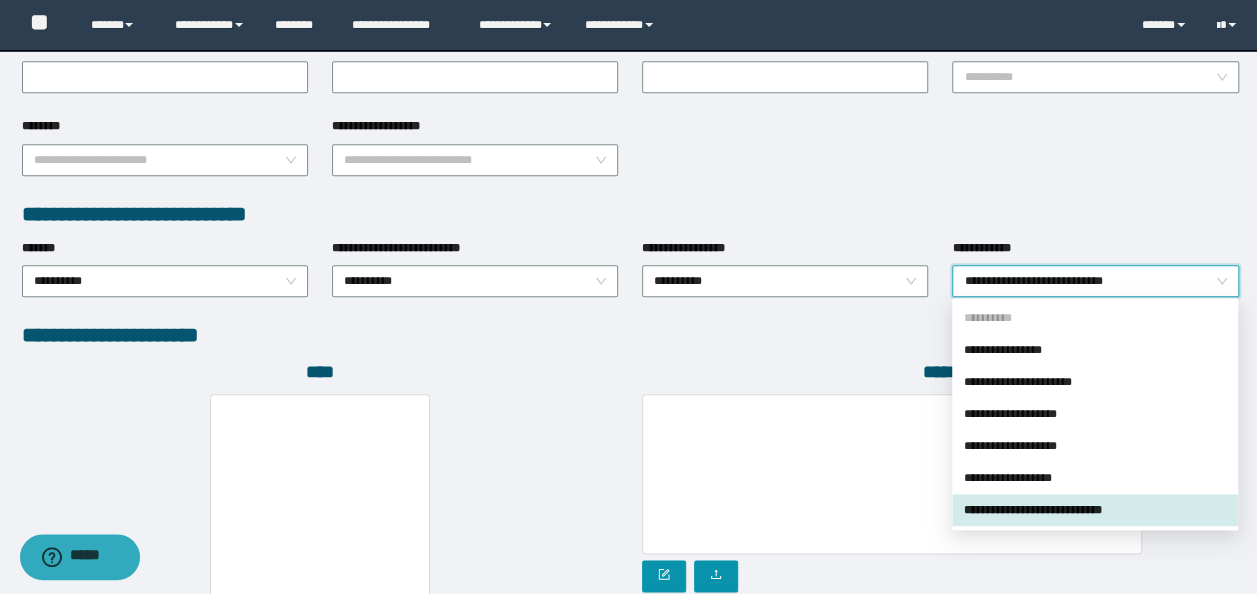 click at bounding box center (892, 474) 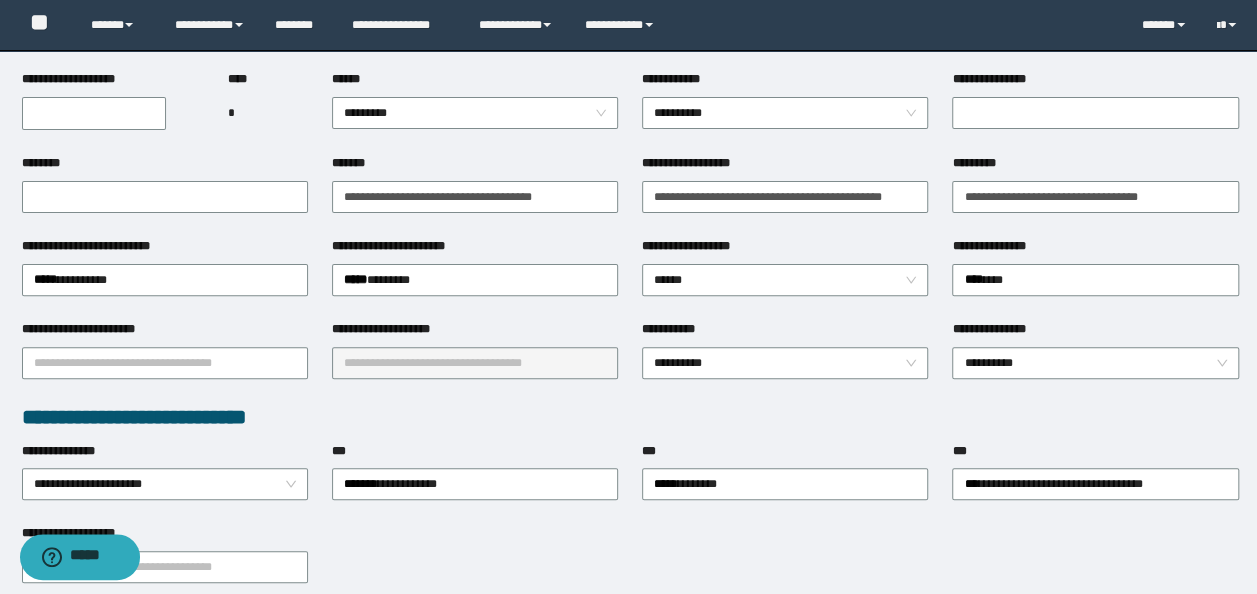 scroll, scrollTop: 108, scrollLeft: 0, axis: vertical 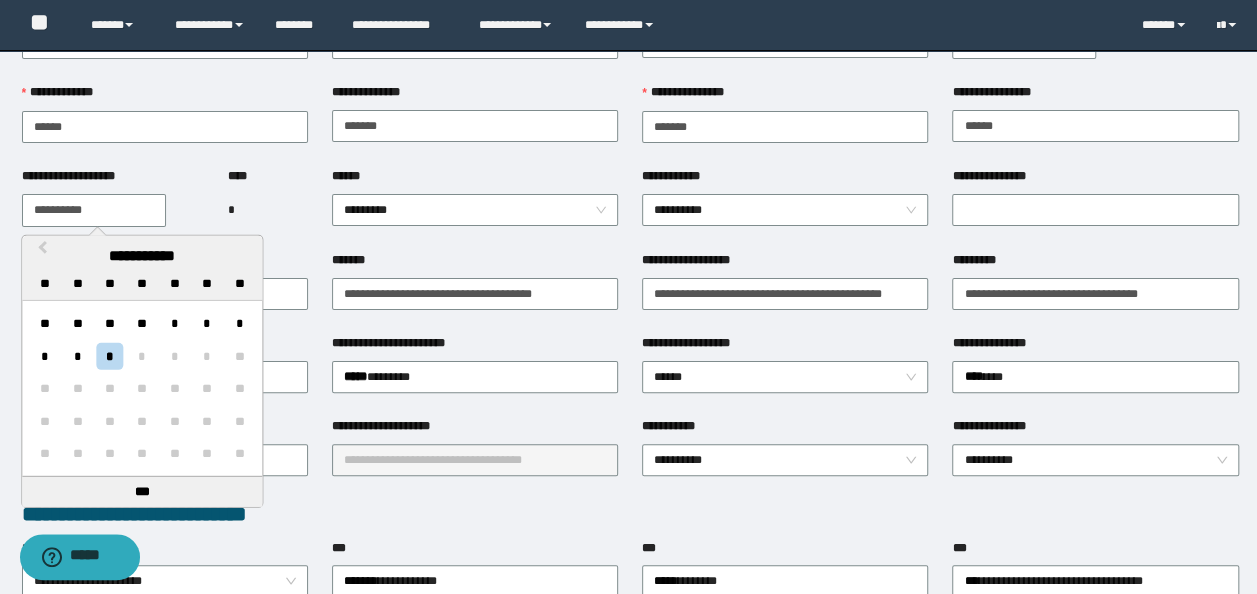 click on "**********" at bounding box center [94, 210] 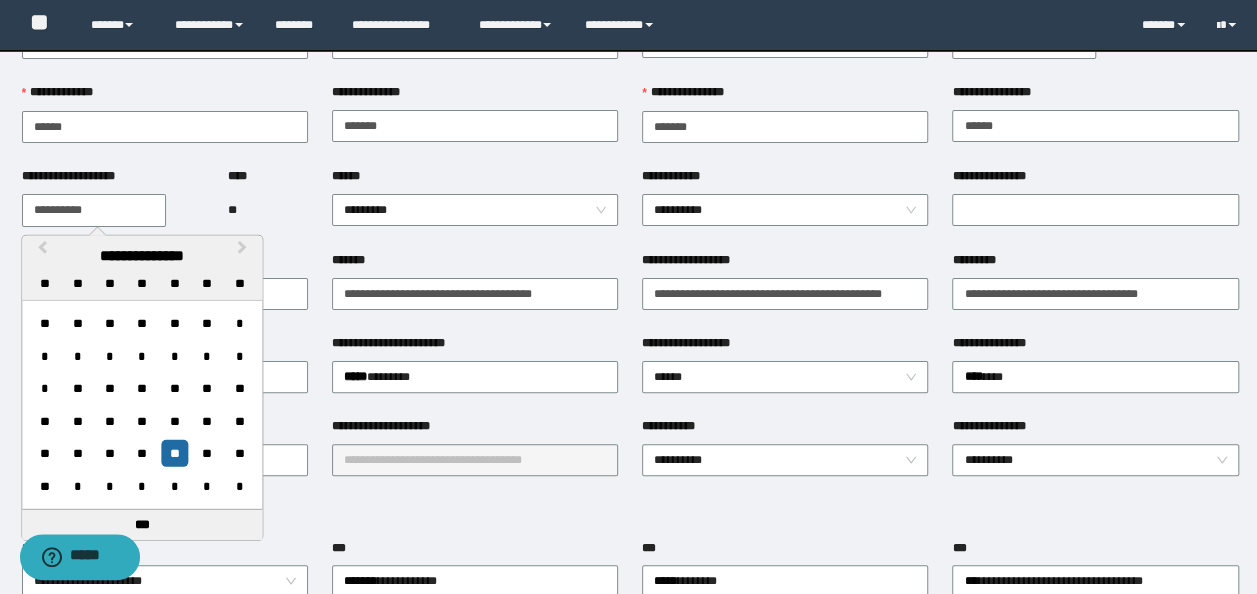 type on "**********" 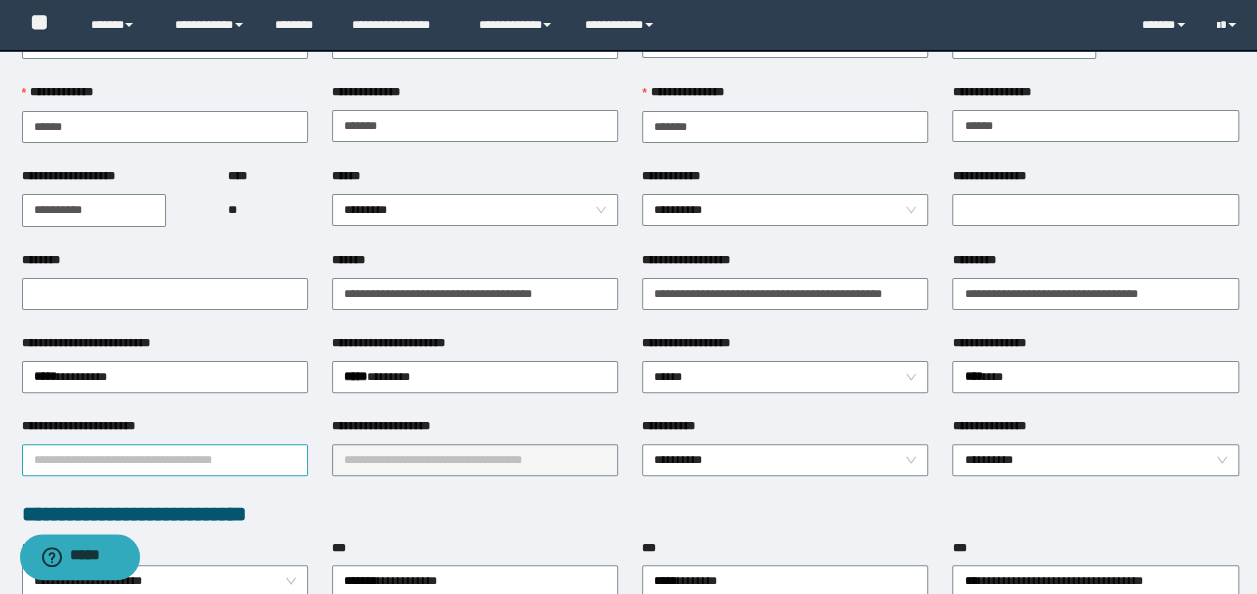 click on "**********" at bounding box center (165, 460) 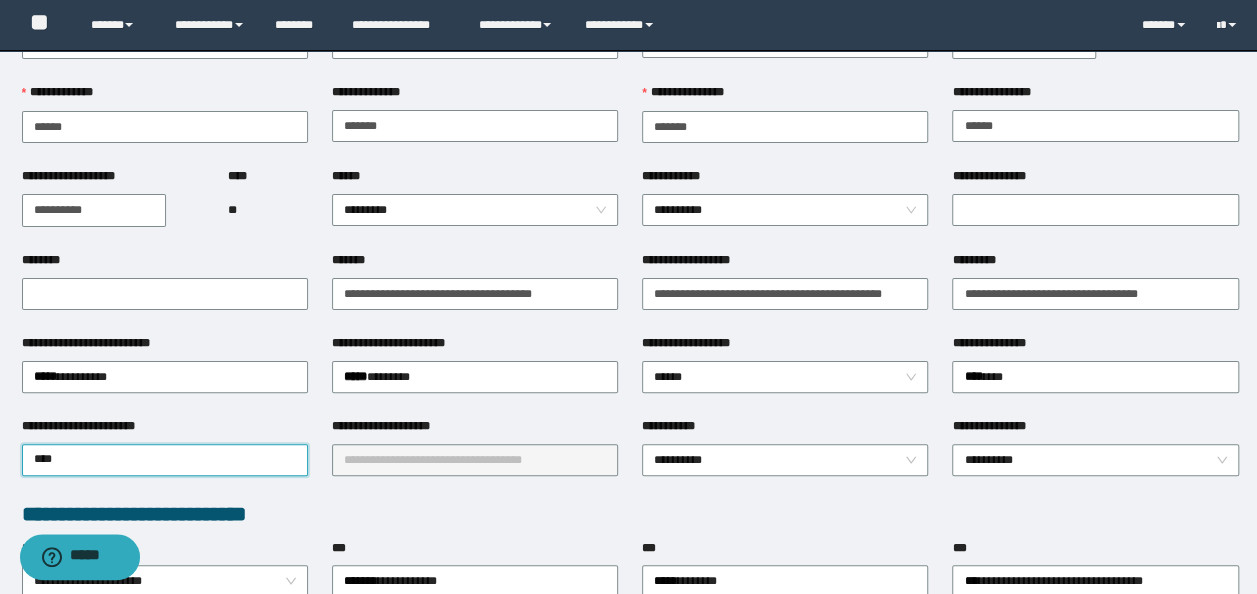 type on "*****" 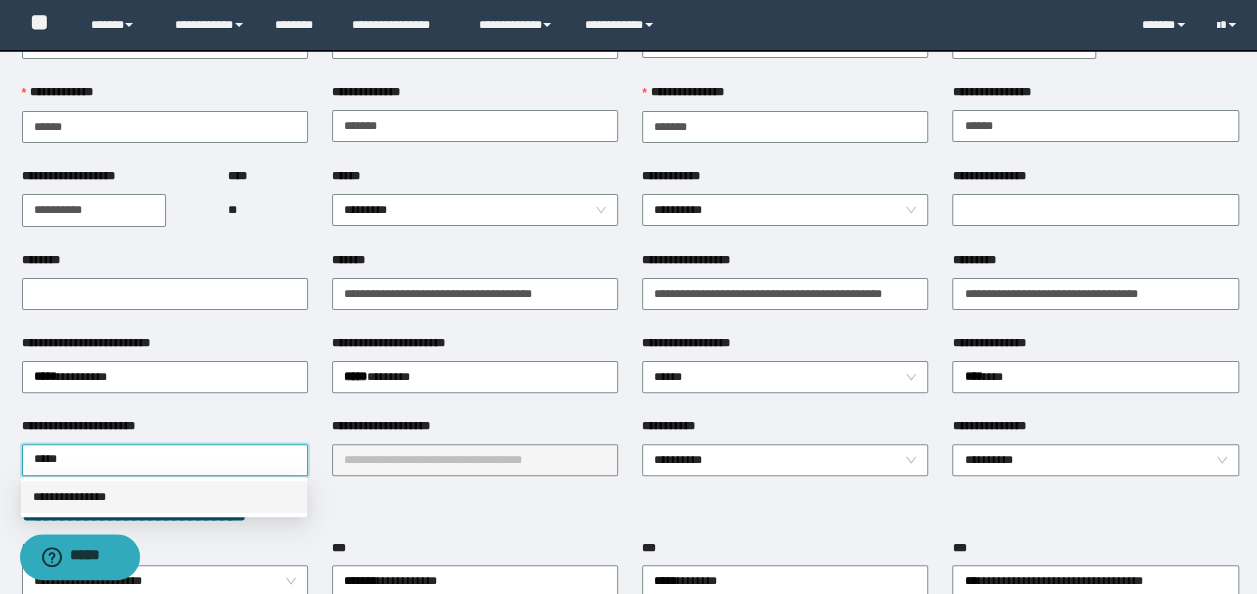 click on "**********" at bounding box center (164, 497) 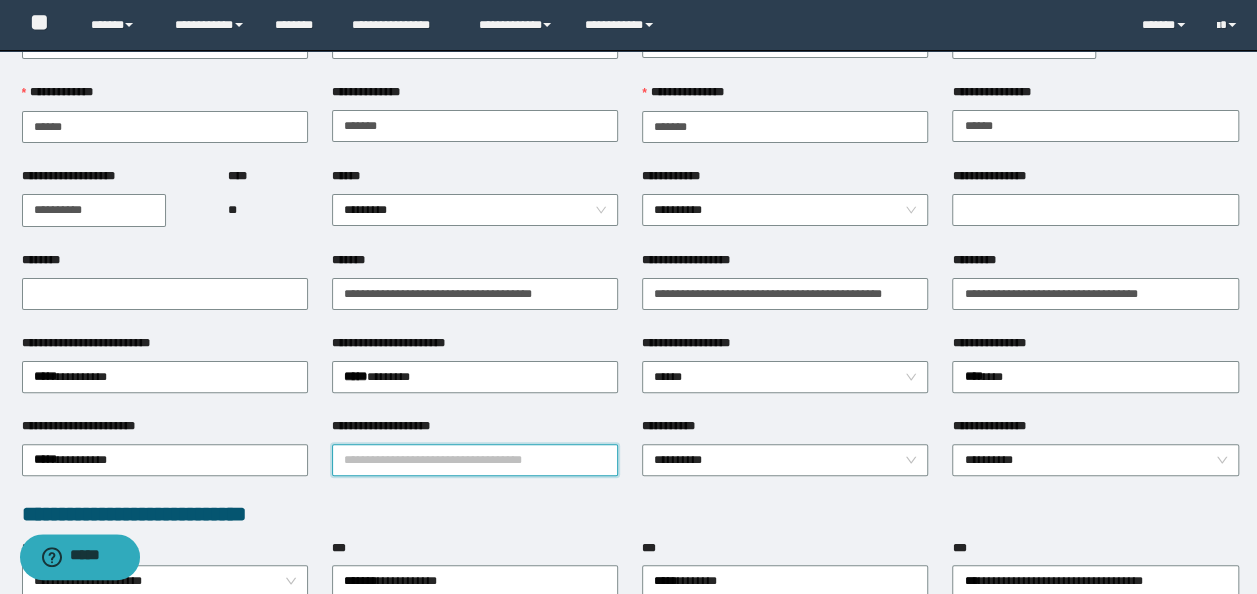 click on "**********" at bounding box center [475, 460] 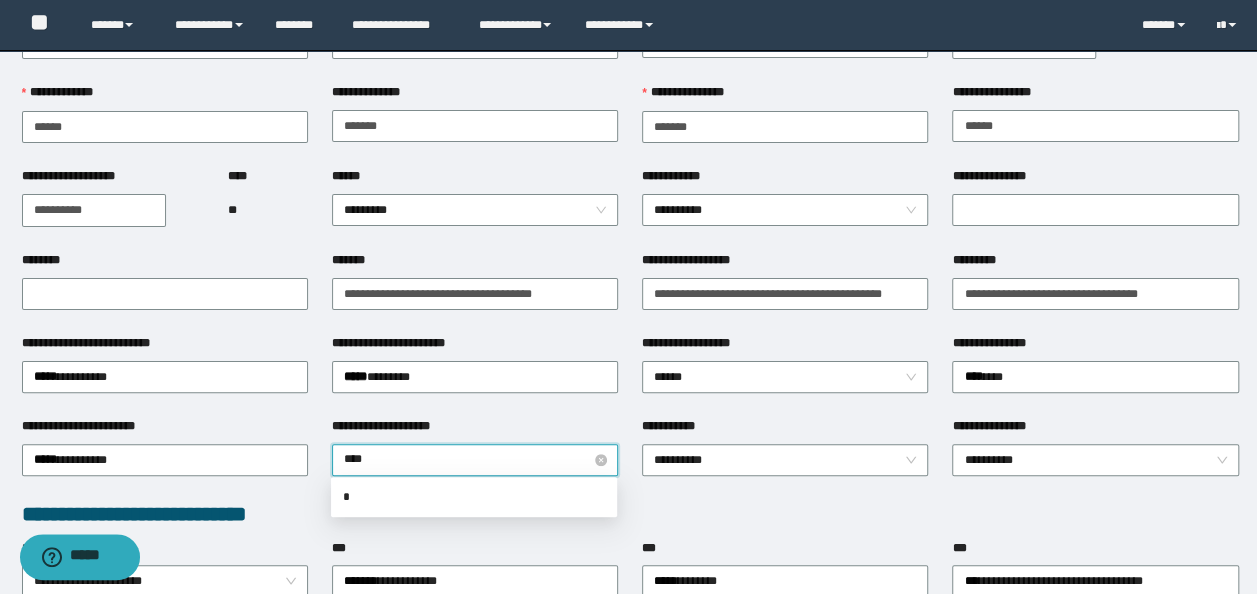type on "*****" 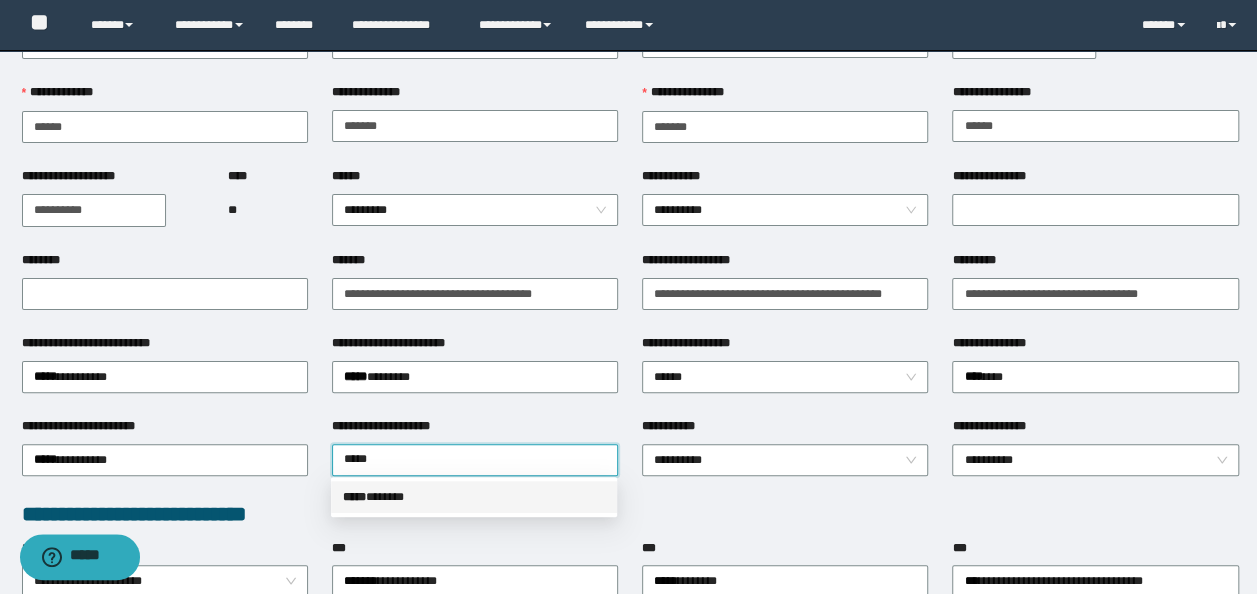 click on "***** * *****" at bounding box center [474, 497] 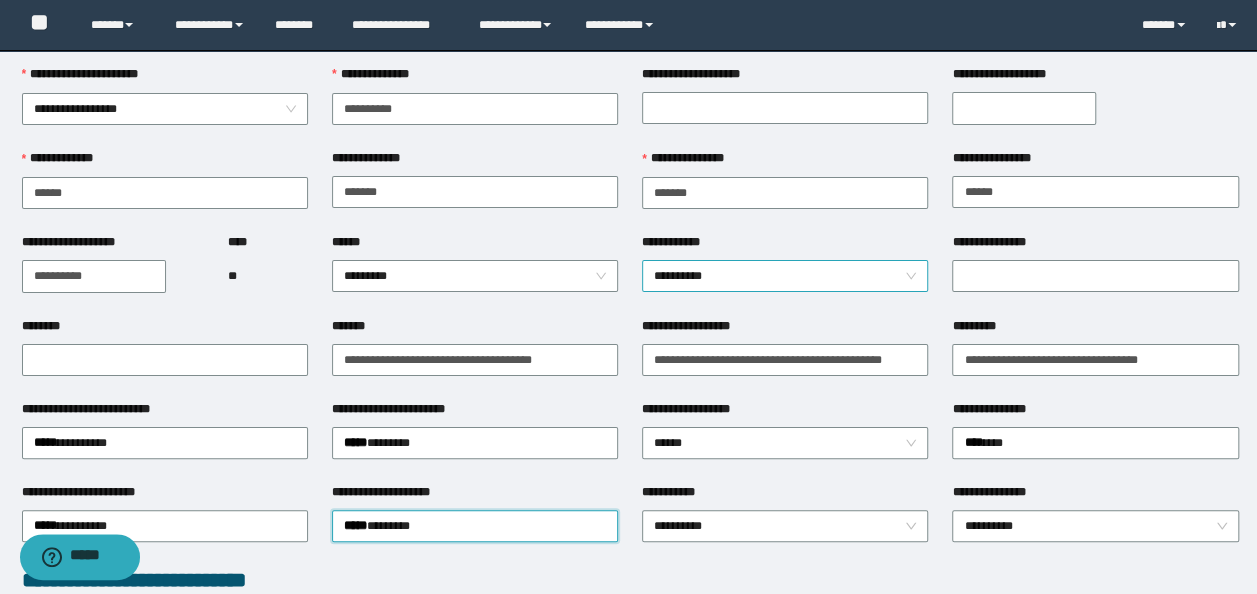 scroll, scrollTop: 0, scrollLeft: 0, axis: both 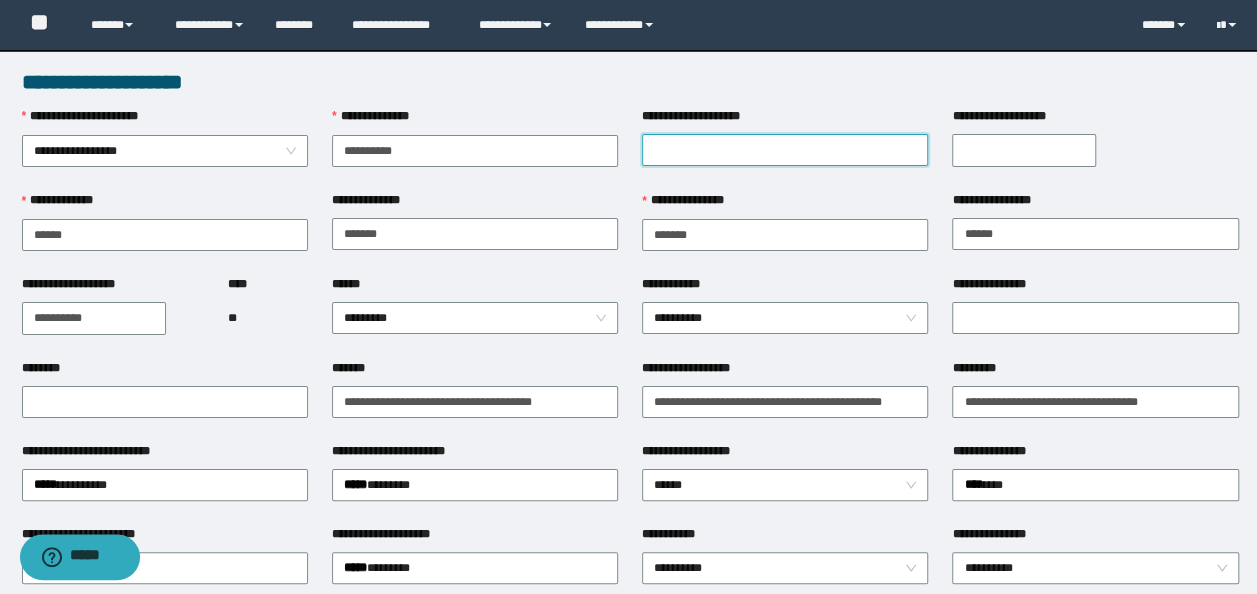 click on "**********" at bounding box center (785, 150) 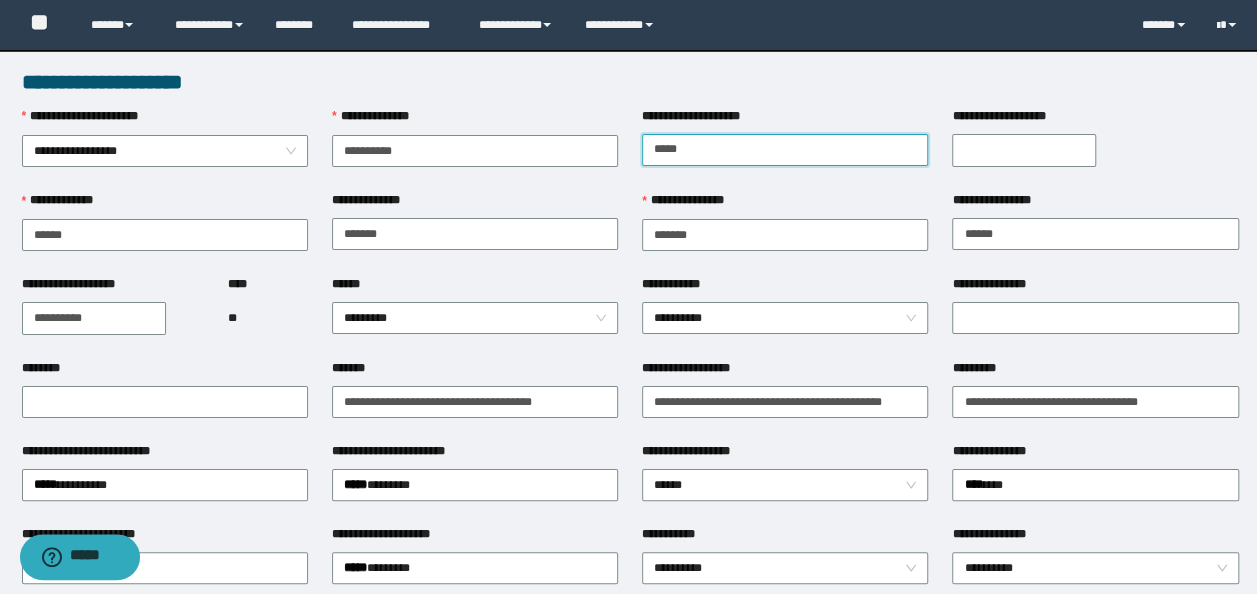 type on "*****" 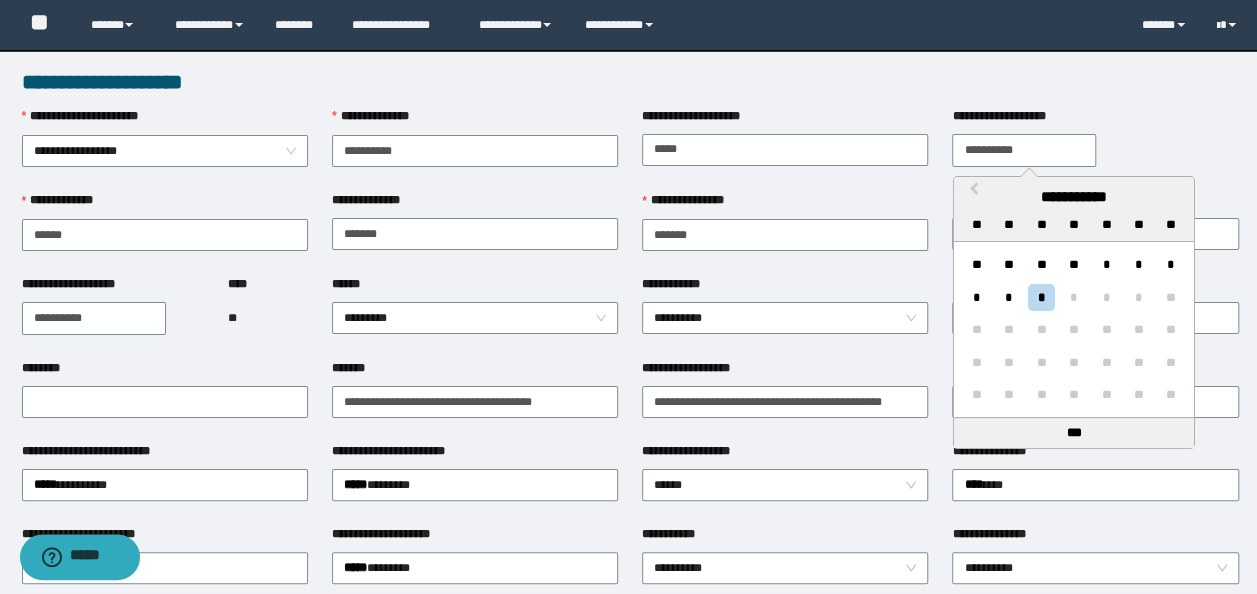click on "**********" at bounding box center (1024, 150) 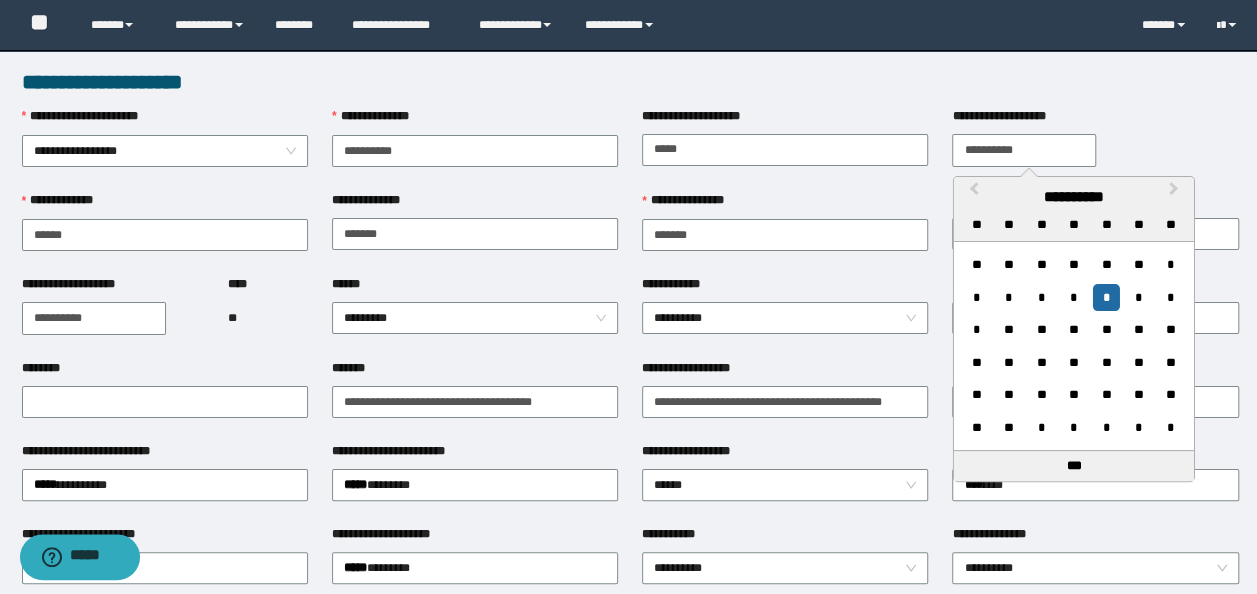 type on "**********" 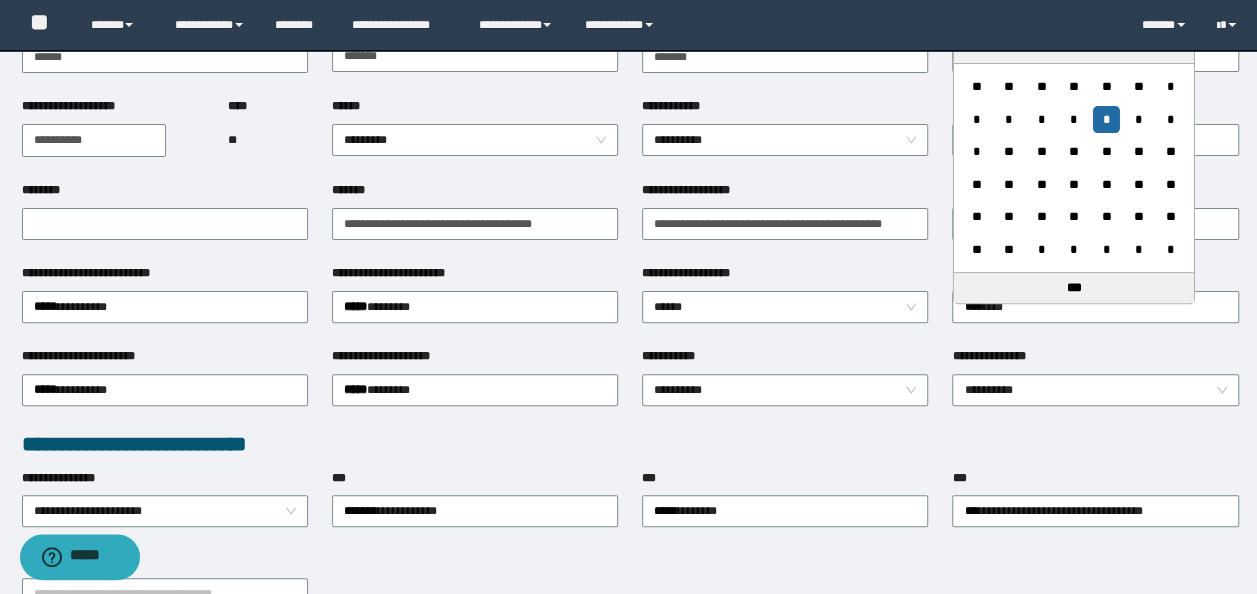 scroll, scrollTop: 300, scrollLeft: 0, axis: vertical 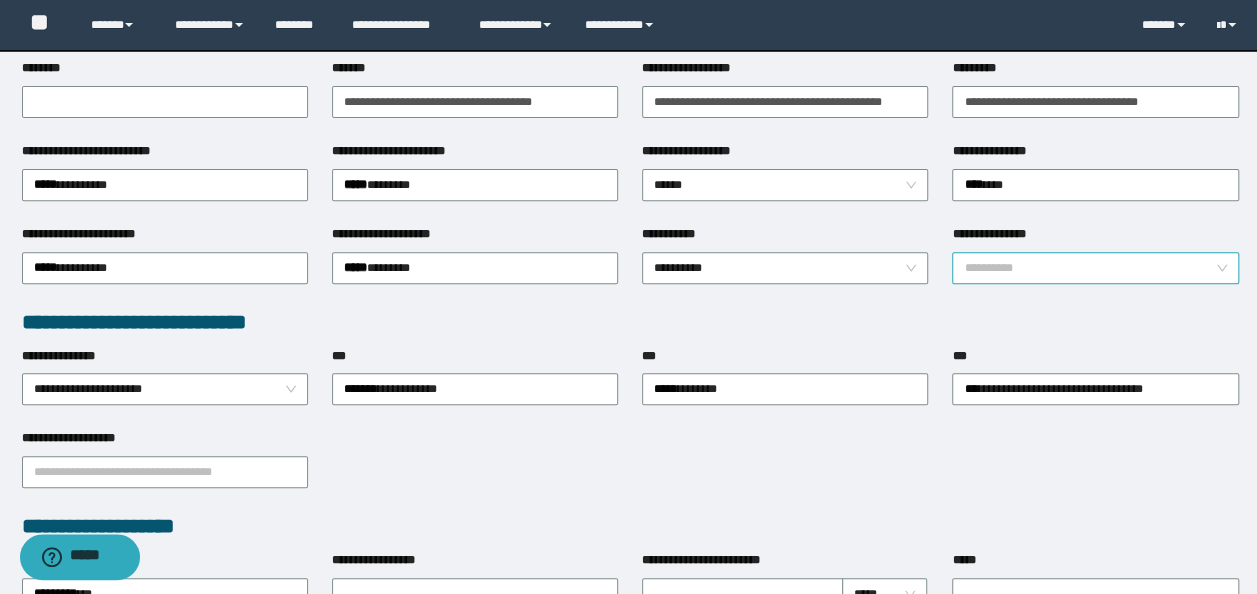 click on "**********" at bounding box center [1095, 268] 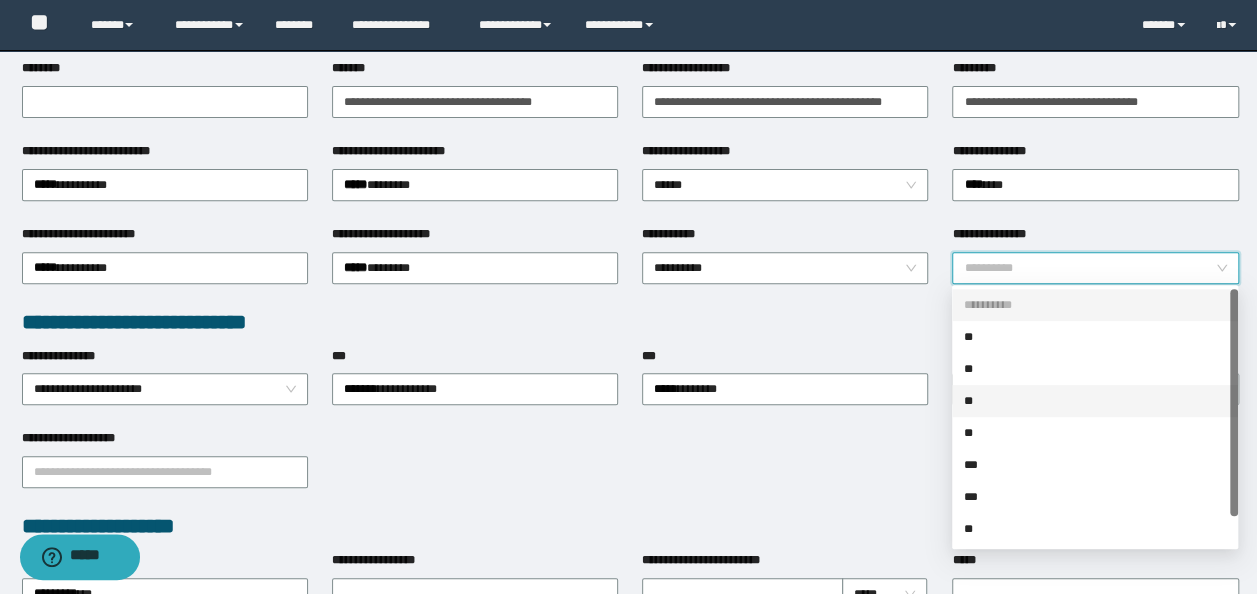 click on "**" at bounding box center [1095, 401] 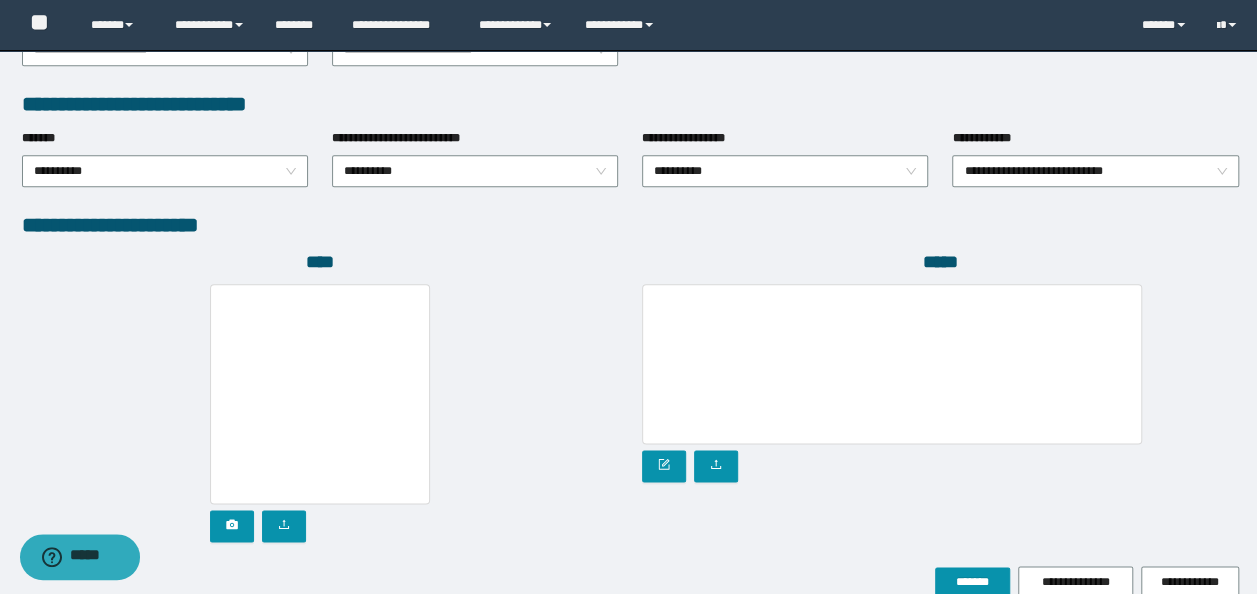 scroll, scrollTop: 1108, scrollLeft: 0, axis: vertical 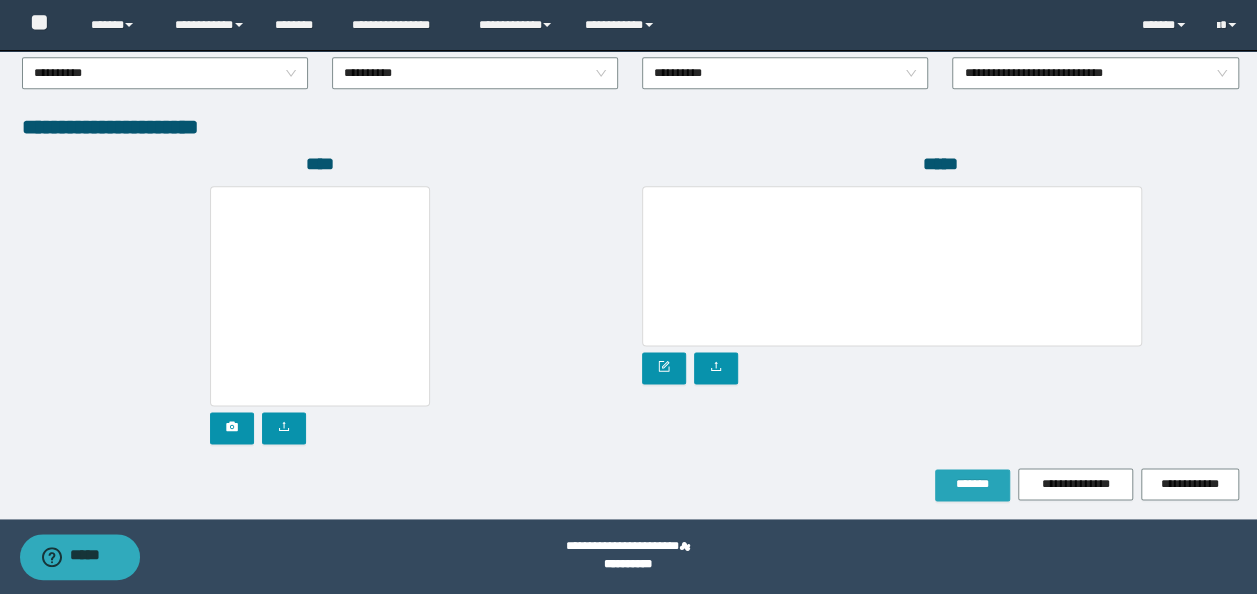 click on "*******" at bounding box center (972, 484) 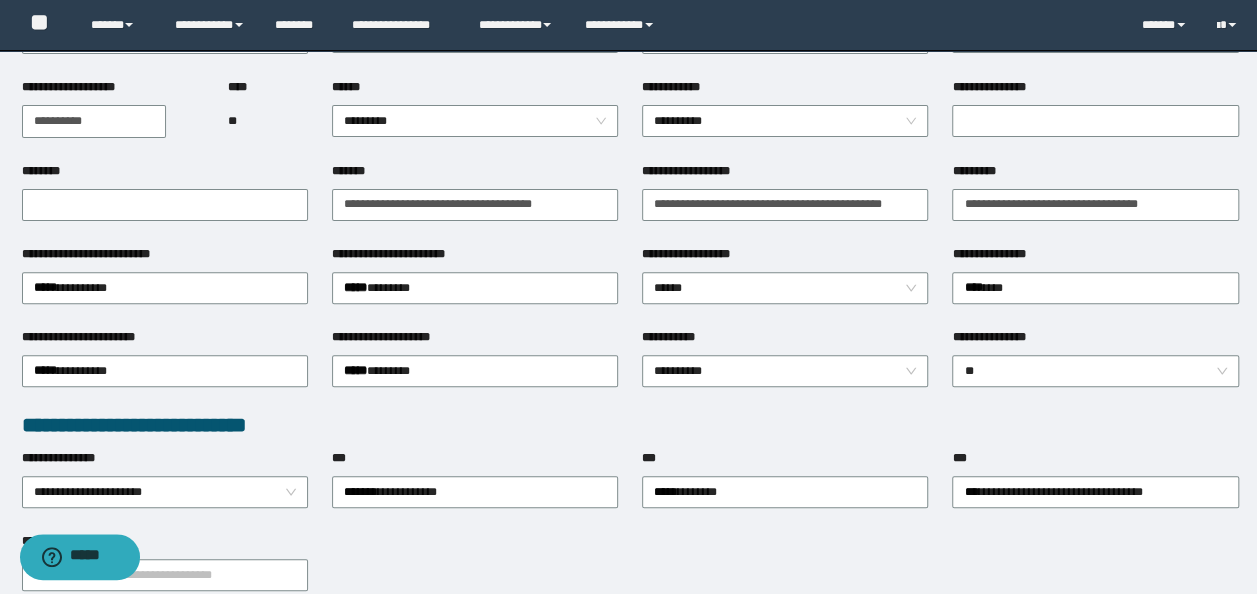 scroll, scrollTop: 0, scrollLeft: 0, axis: both 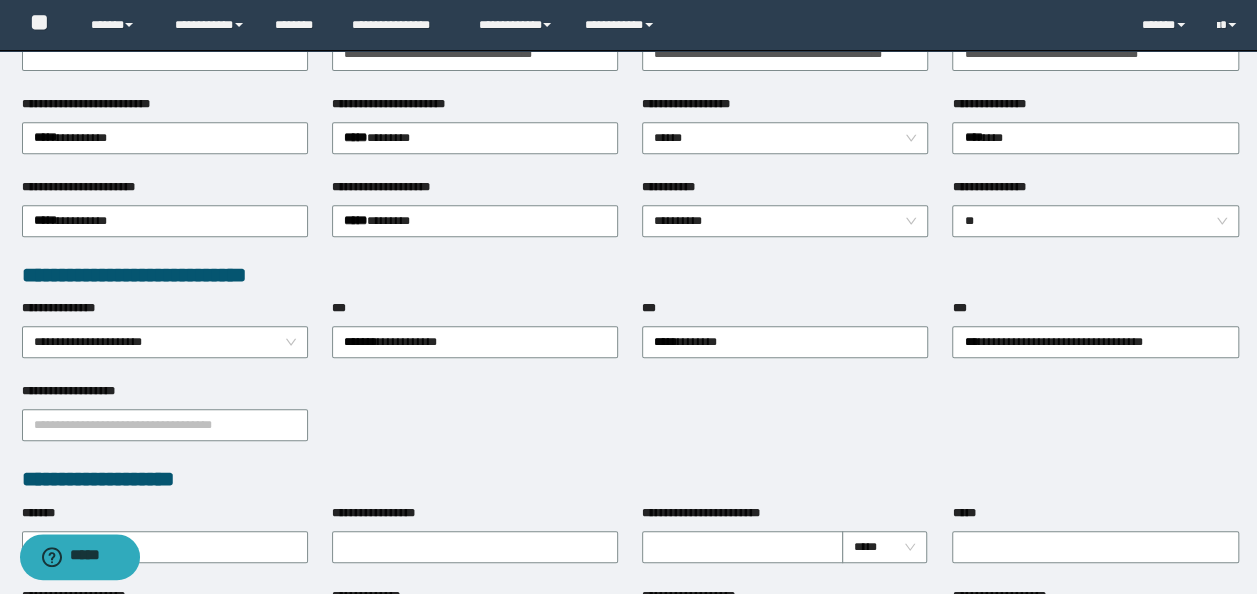 type 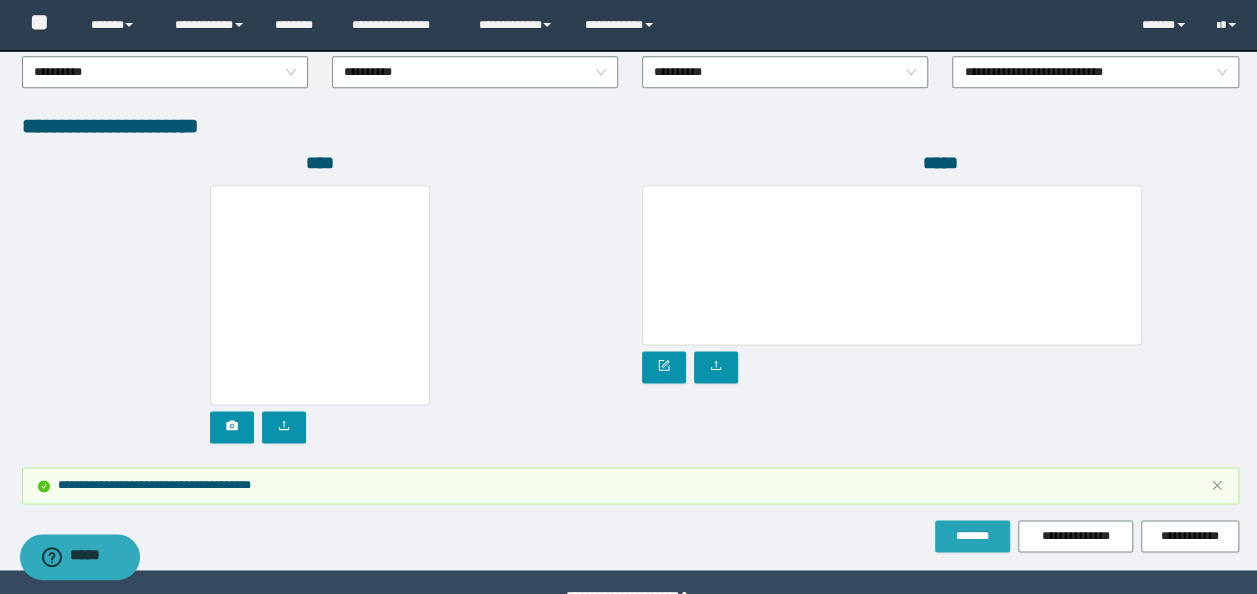 scroll, scrollTop: 1212, scrollLeft: 0, axis: vertical 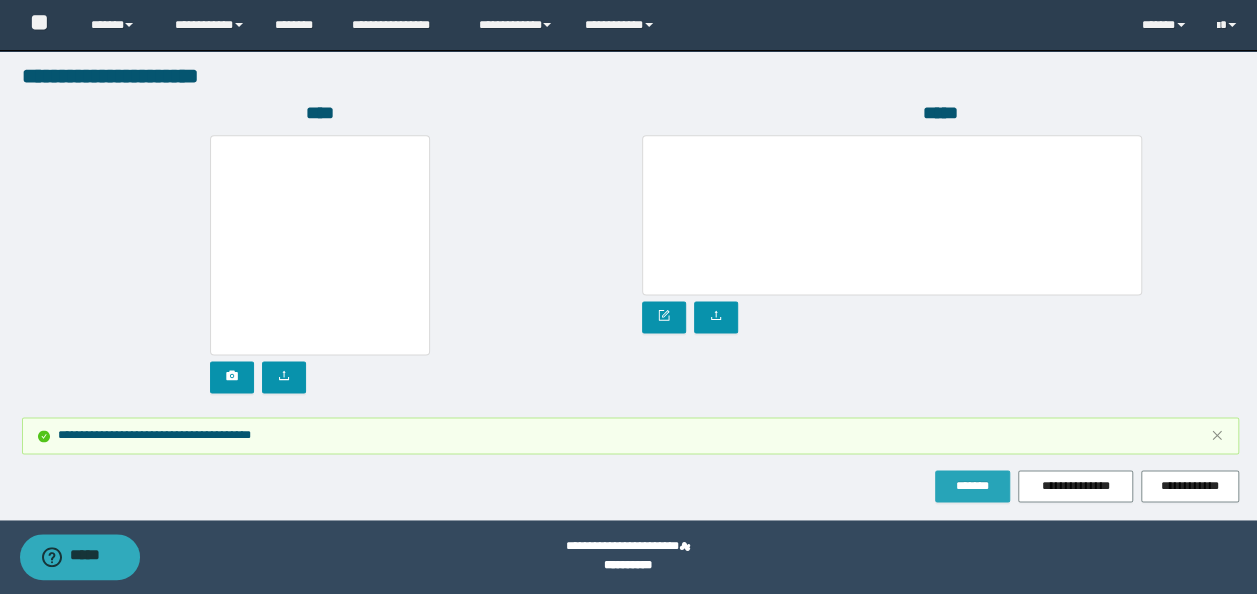 click on "*******" at bounding box center [972, 486] 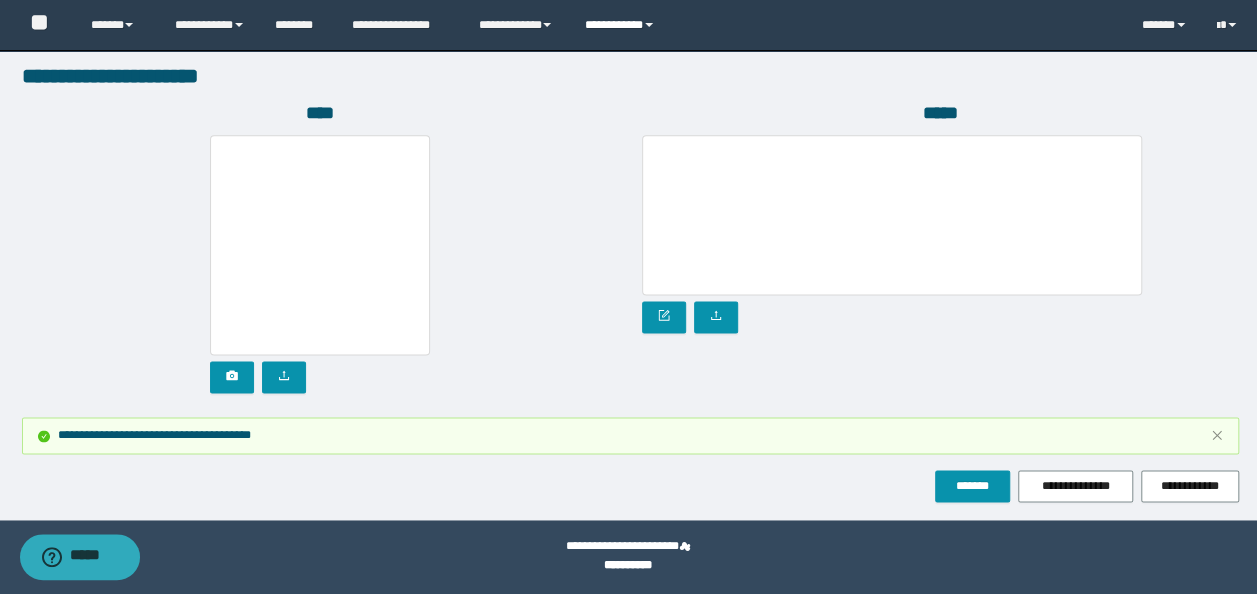 click on "**********" at bounding box center (622, 25) 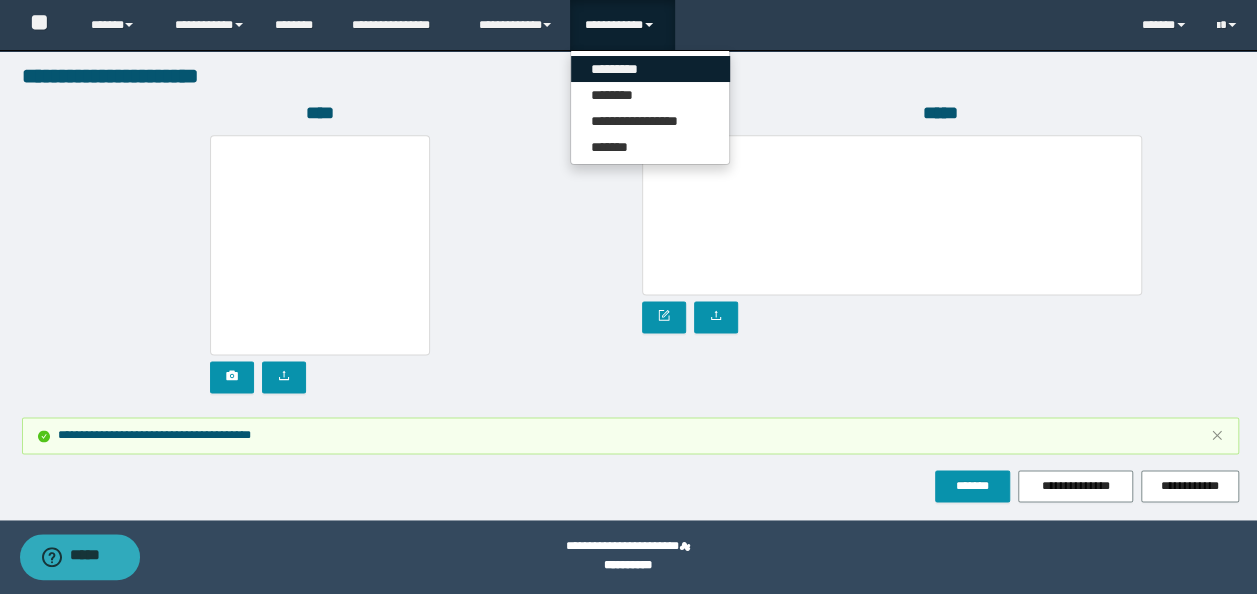 click on "*********" at bounding box center [650, 69] 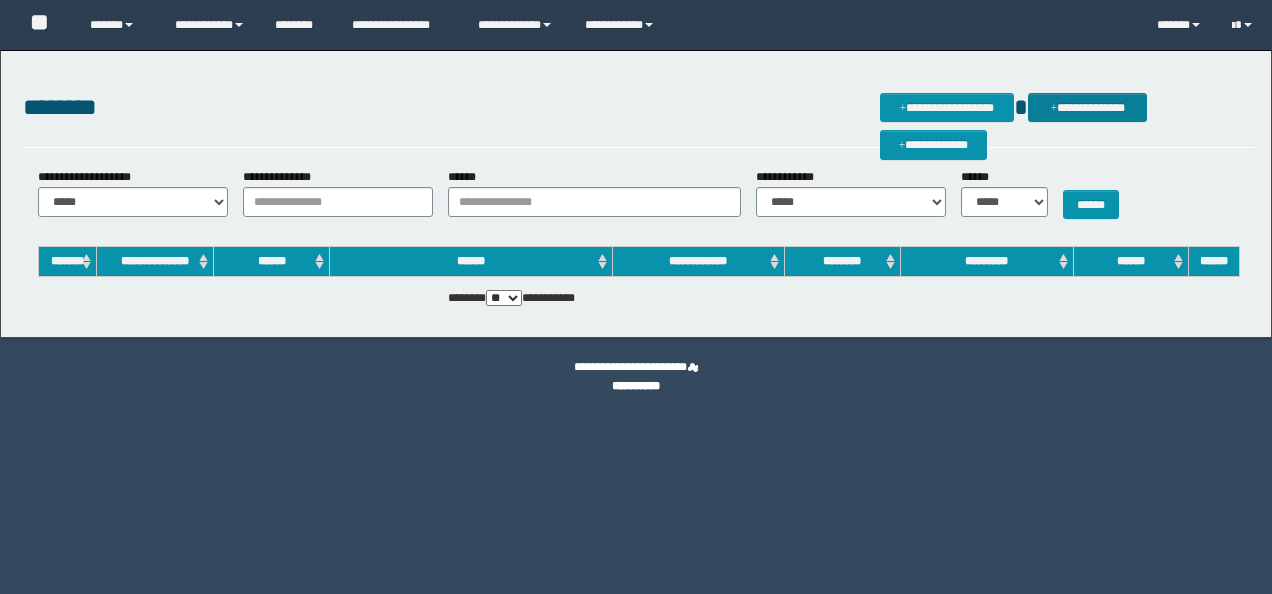 scroll, scrollTop: 0, scrollLeft: 0, axis: both 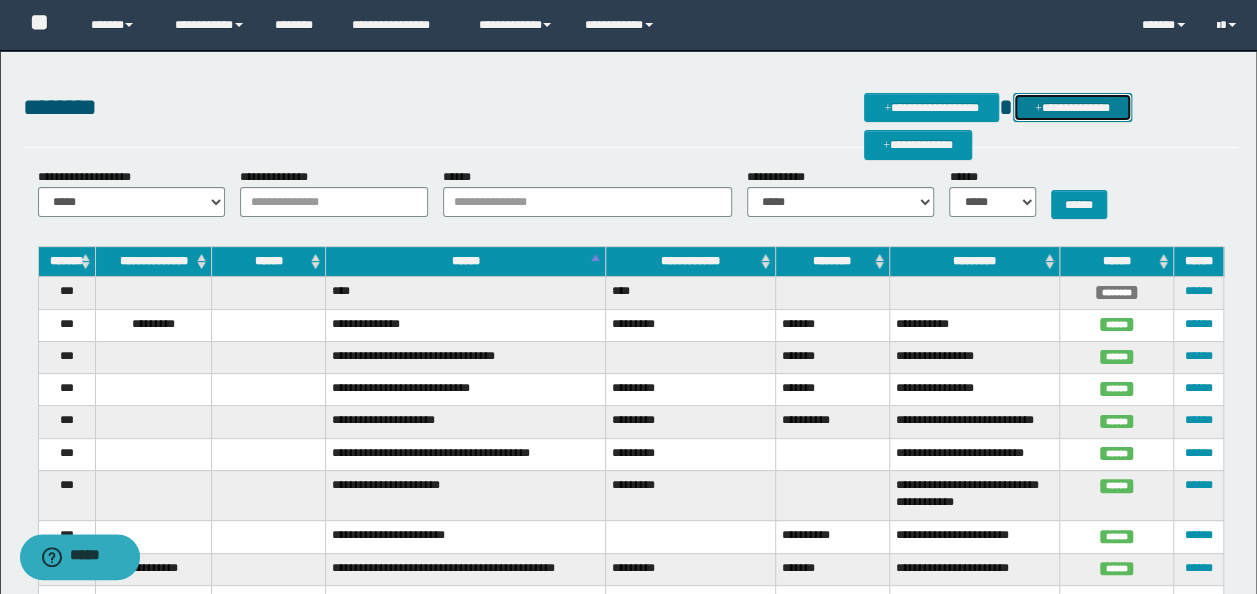 click on "**********" at bounding box center (1072, 107) 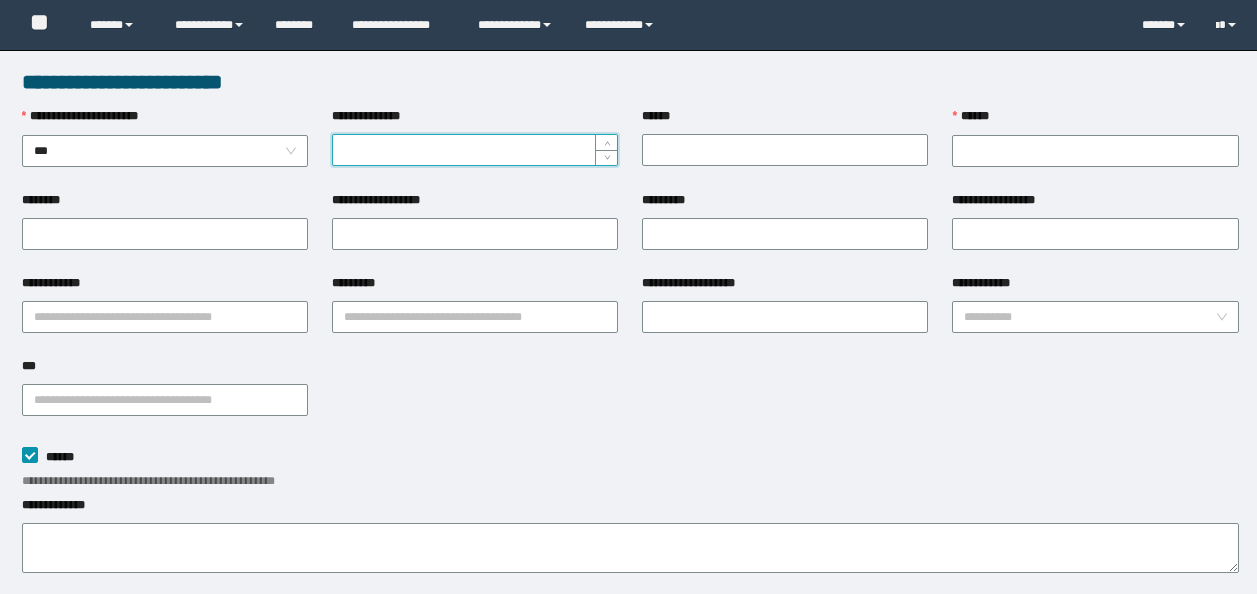 scroll, scrollTop: 0, scrollLeft: 0, axis: both 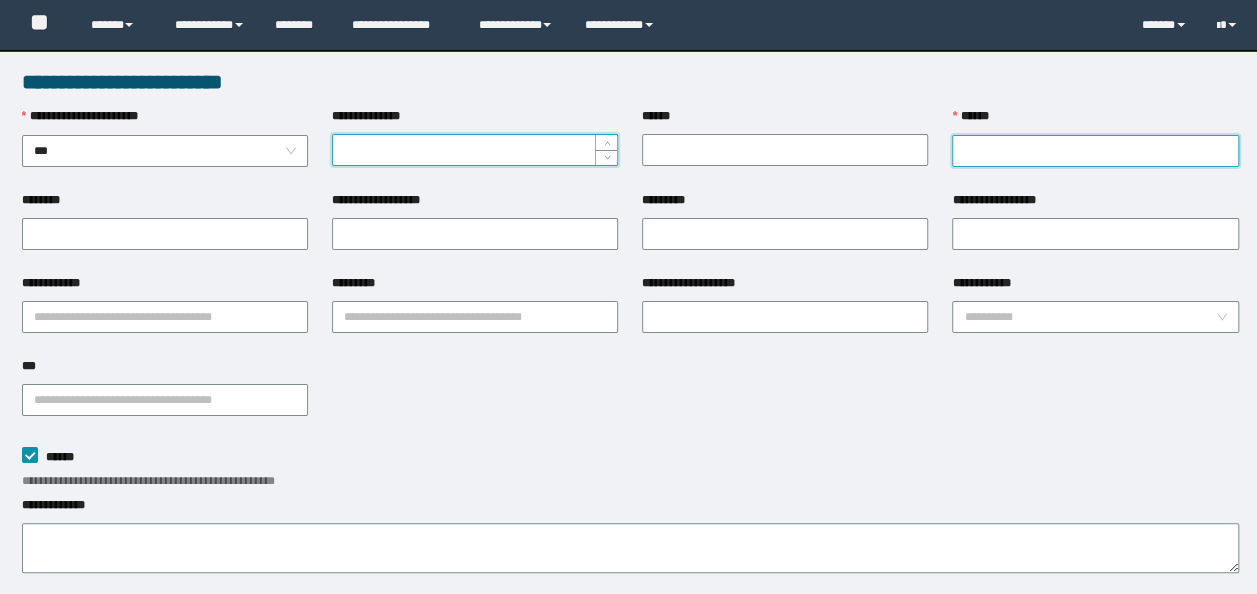 click on "******" at bounding box center (1095, 151) 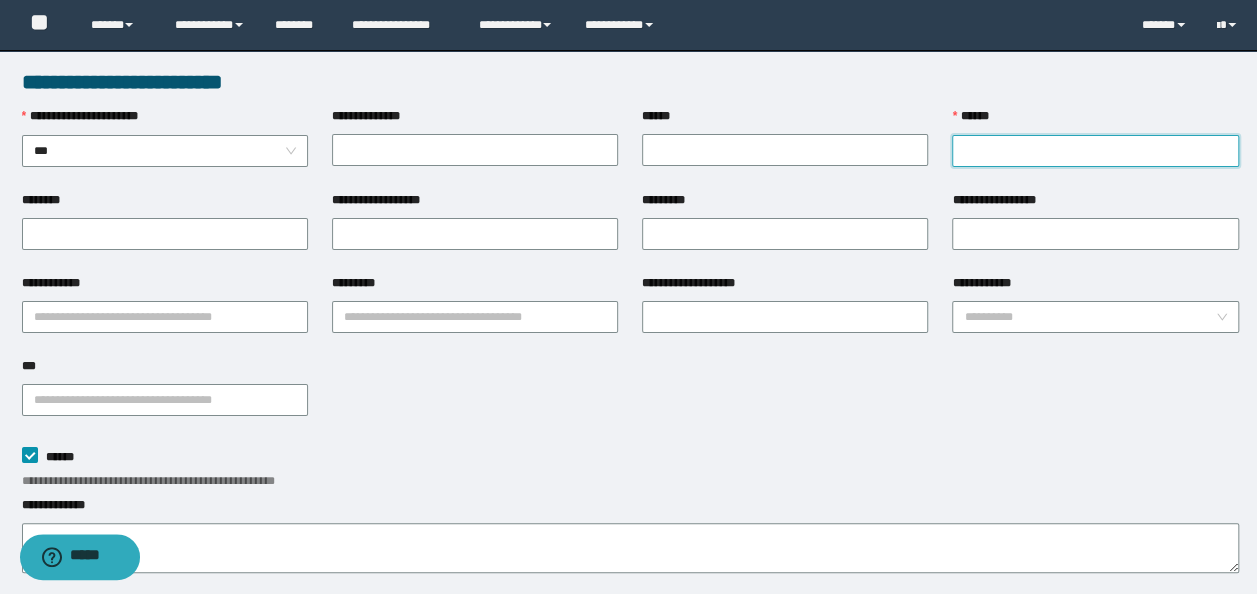 paste on "*****" 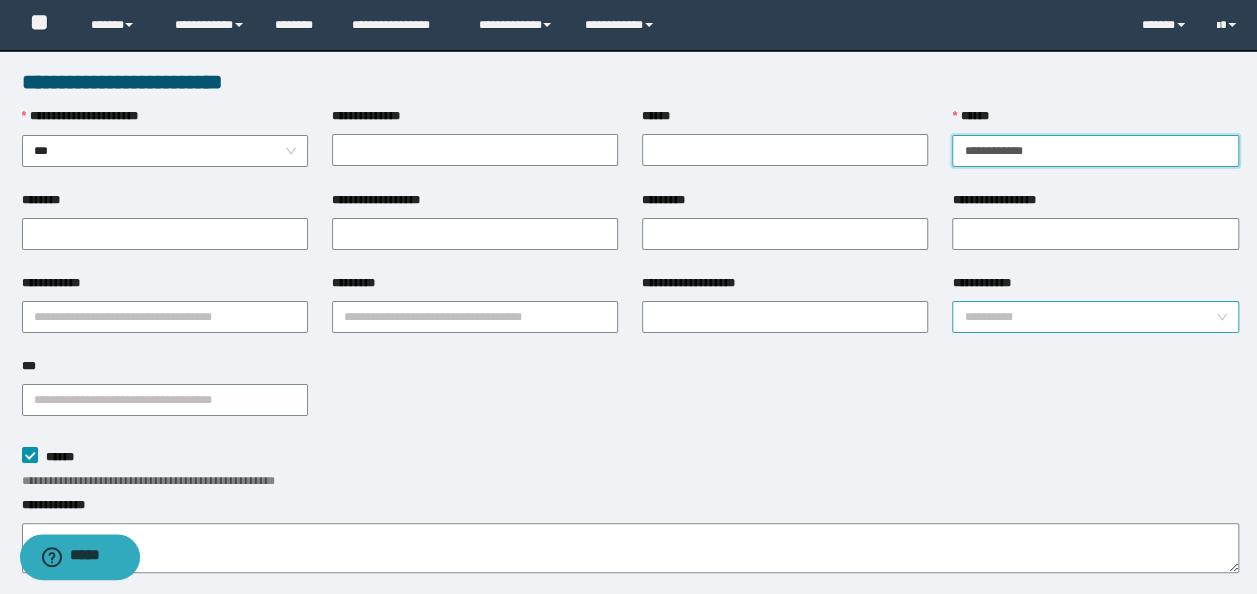 type on "**********" 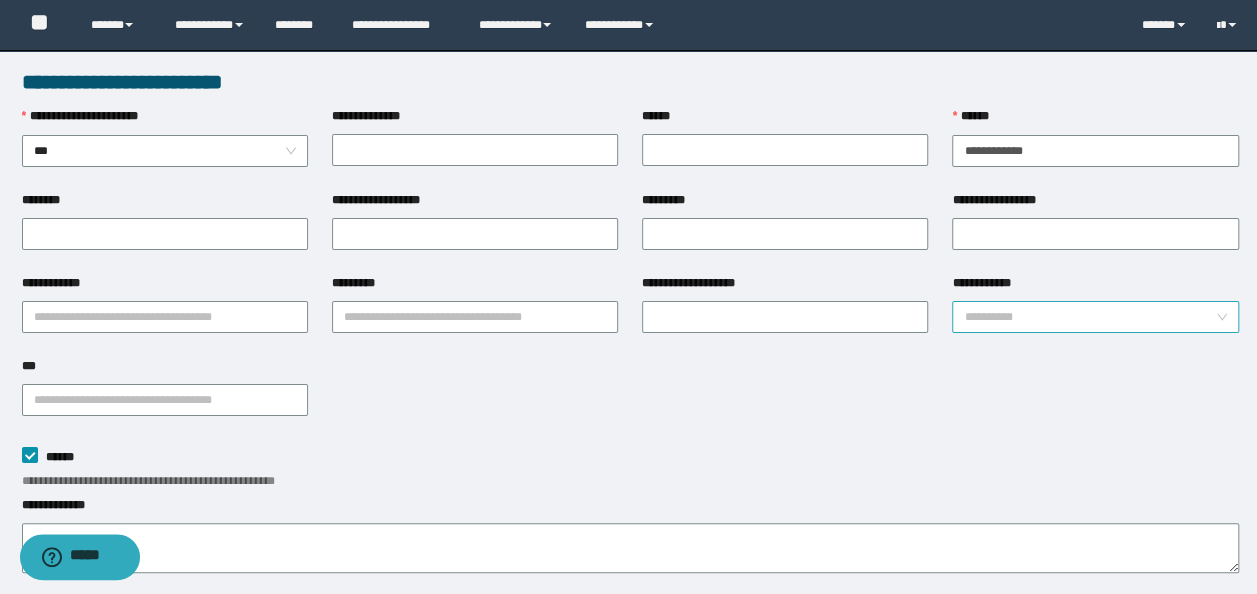click on "**********" at bounding box center (1089, 317) 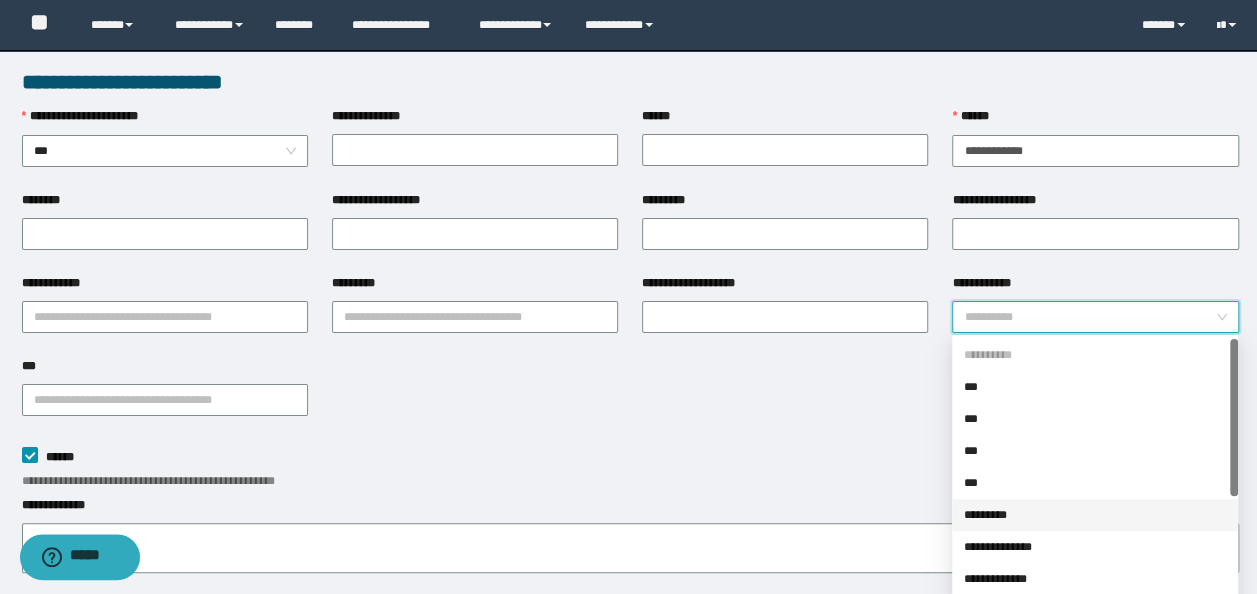 click on "*********" at bounding box center (1095, 515) 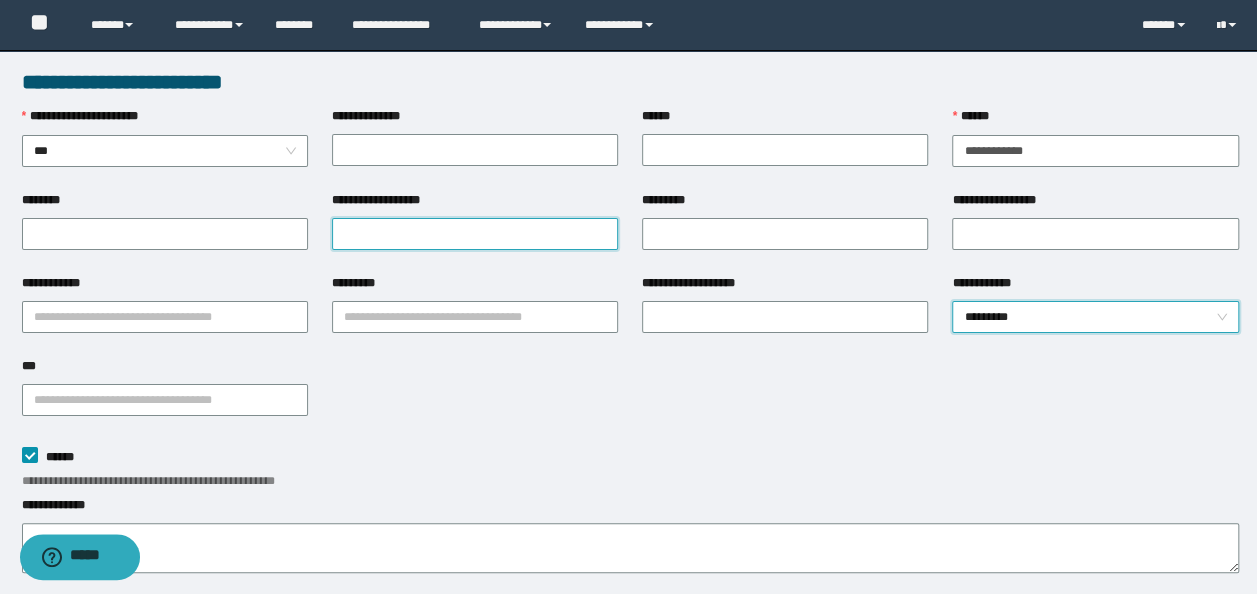 click on "**********" at bounding box center [475, 234] 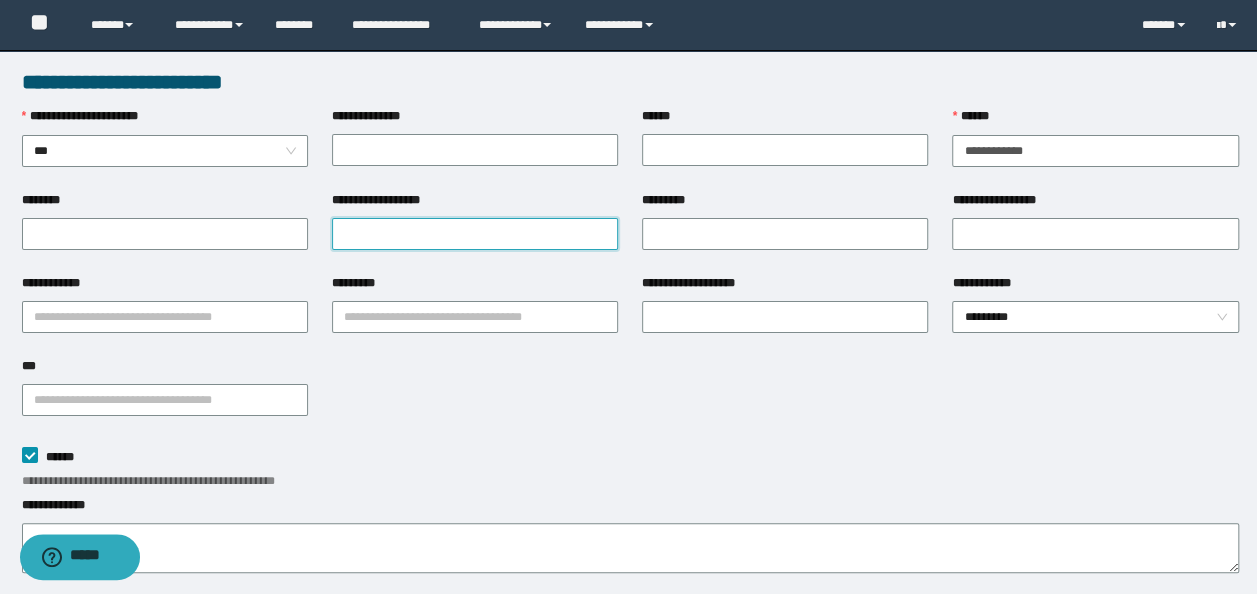paste on "**********" 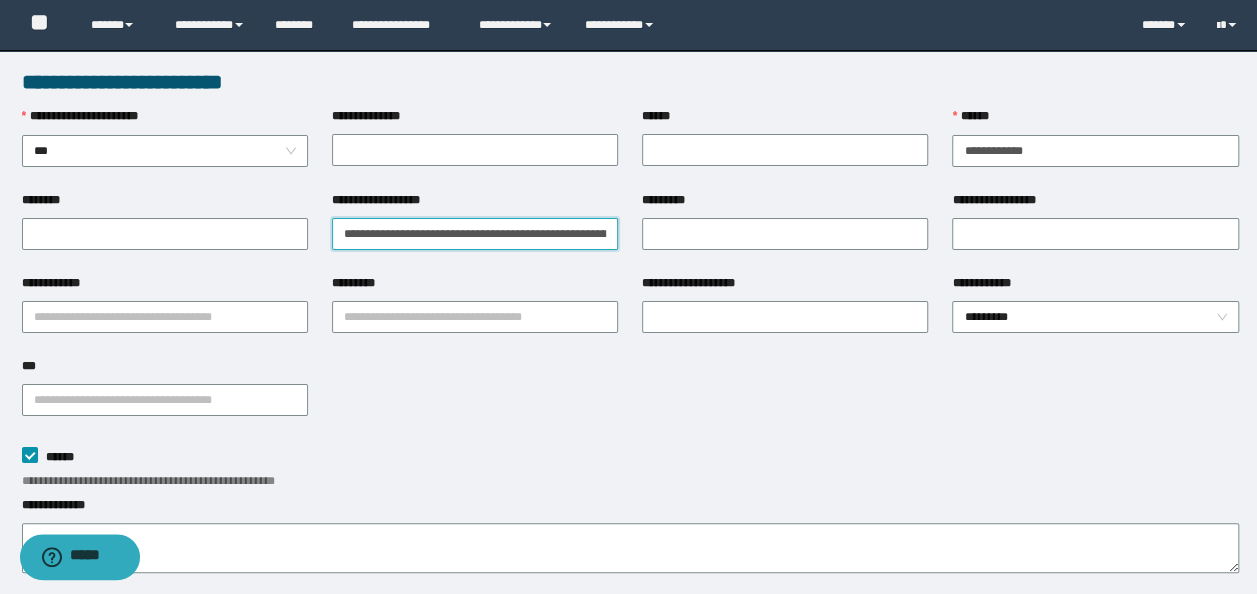 scroll, scrollTop: 0, scrollLeft: 144, axis: horizontal 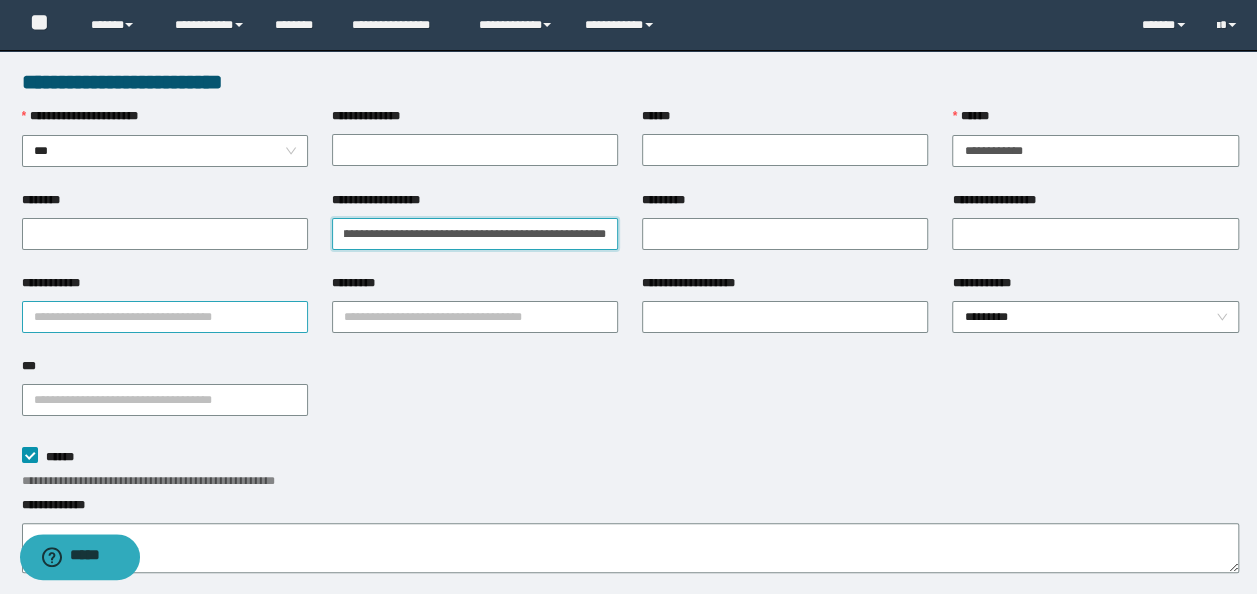 type on "**********" 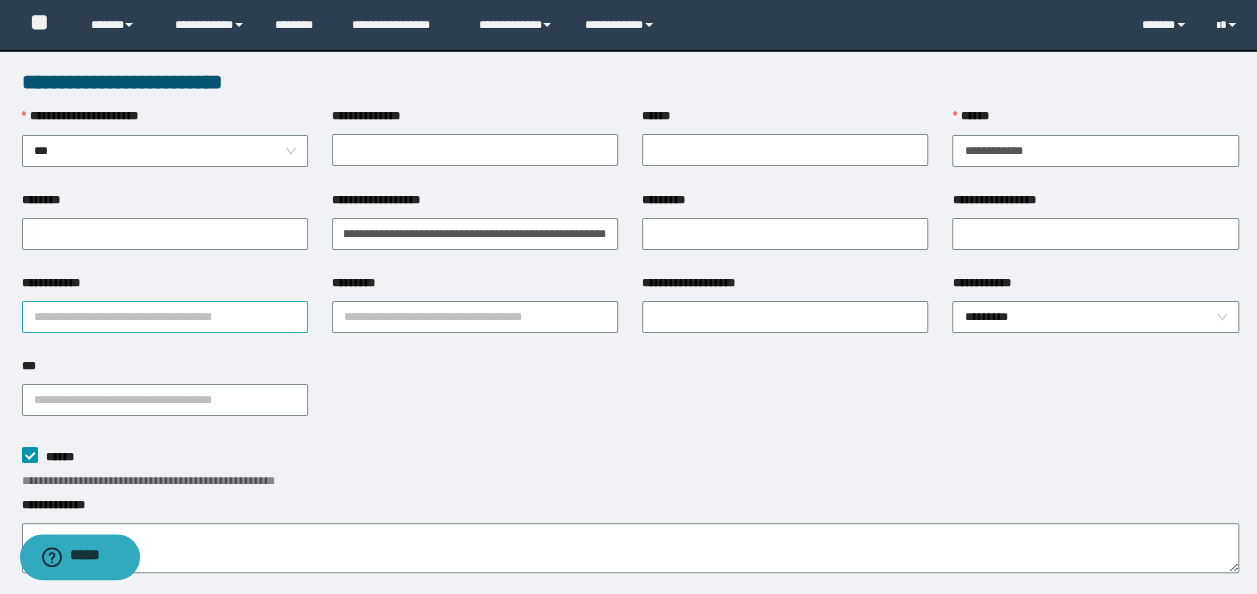 scroll, scrollTop: 0, scrollLeft: 0, axis: both 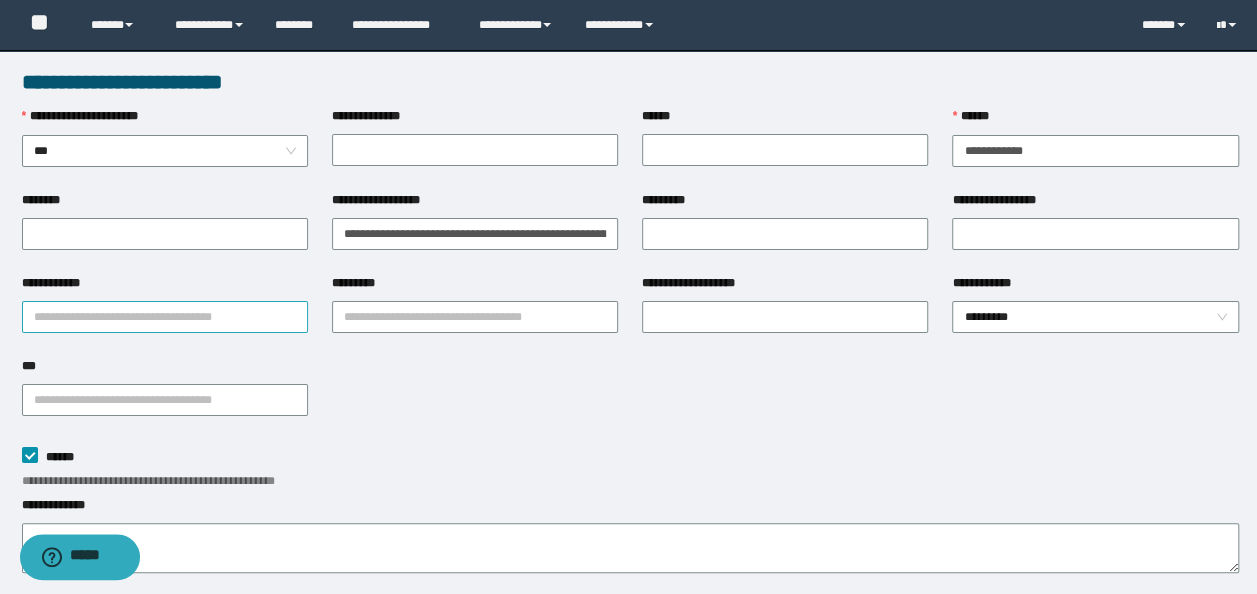 click on "**********" at bounding box center [165, 317] 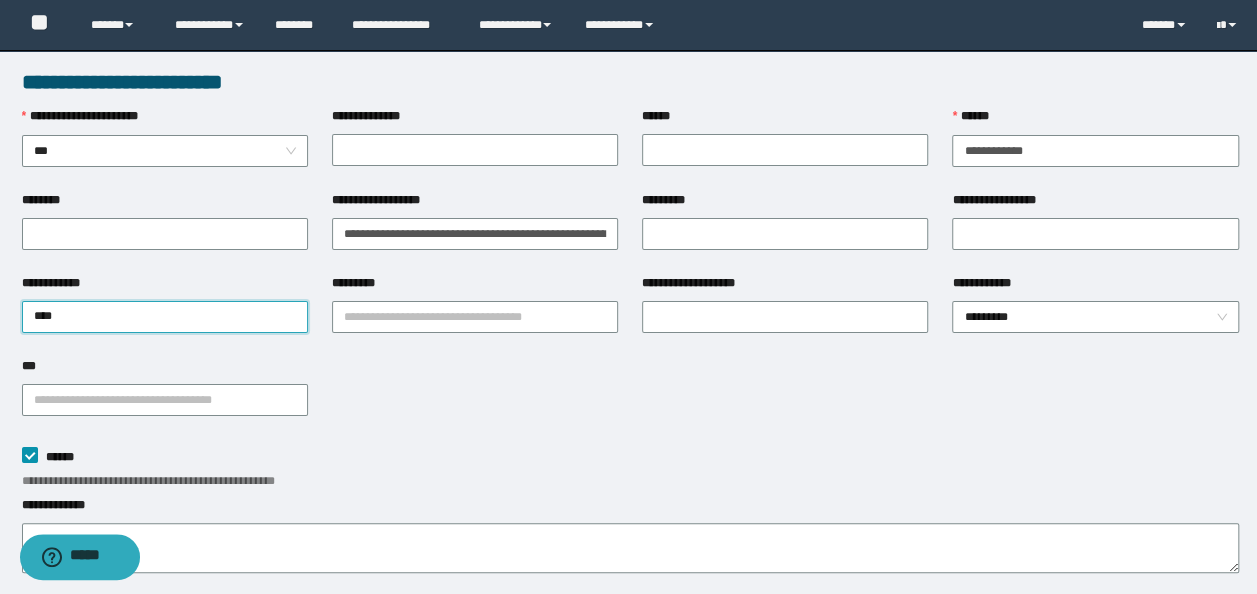 type on "*****" 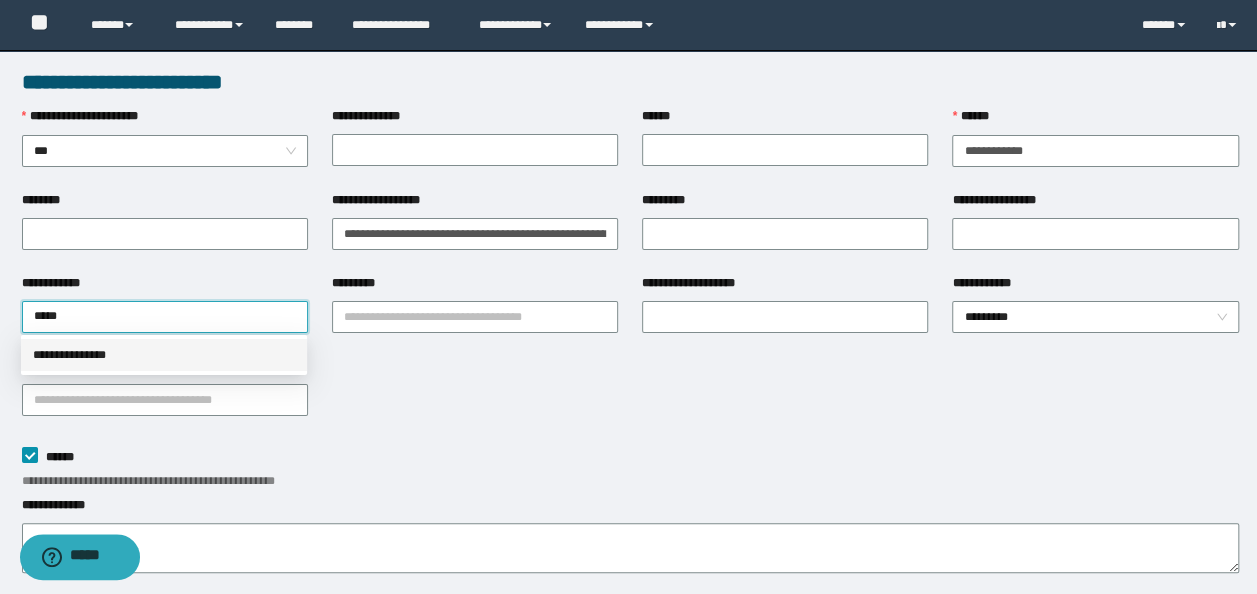 click on "**********" at bounding box center (164, 355) 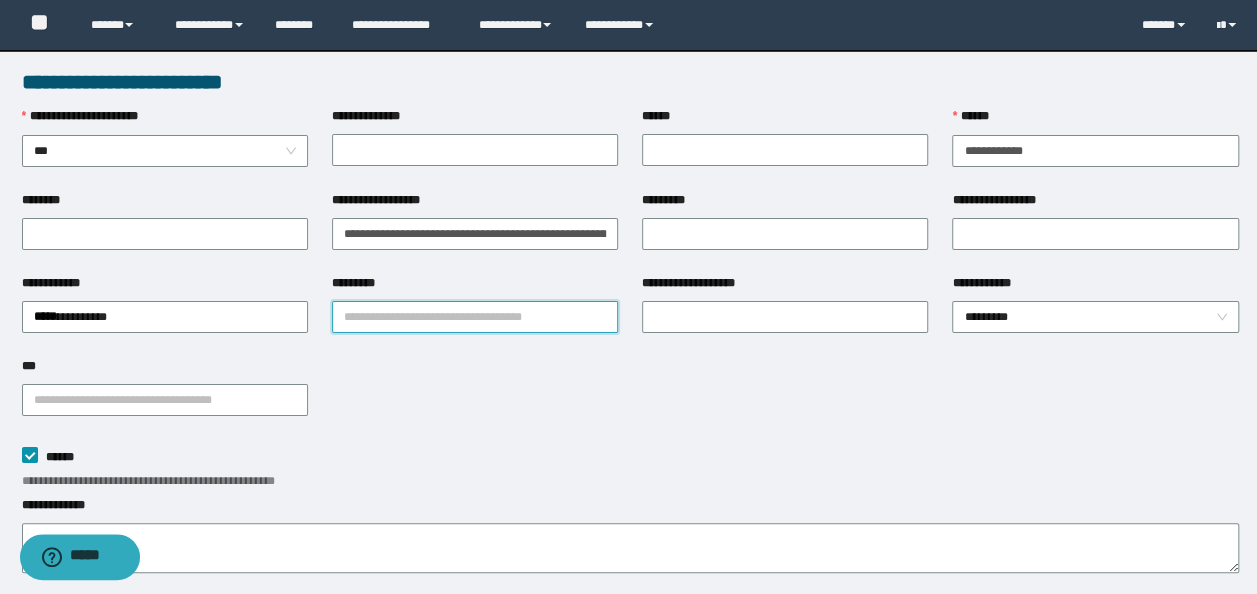 click on "*********" at bounding box center (475, 317) 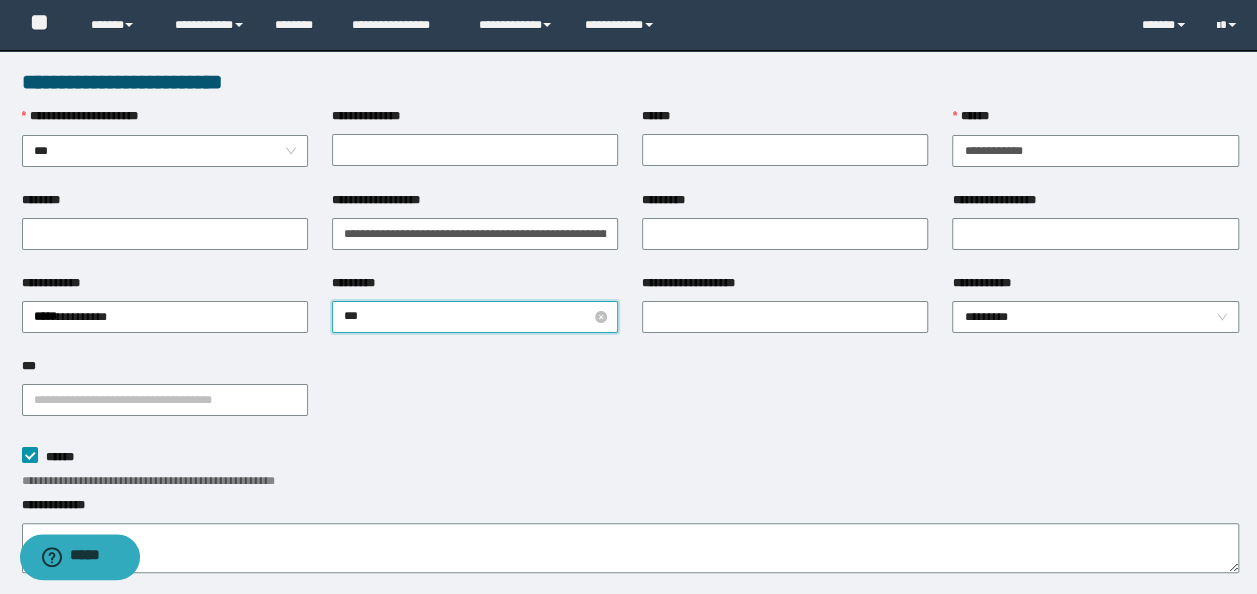 type on "****" 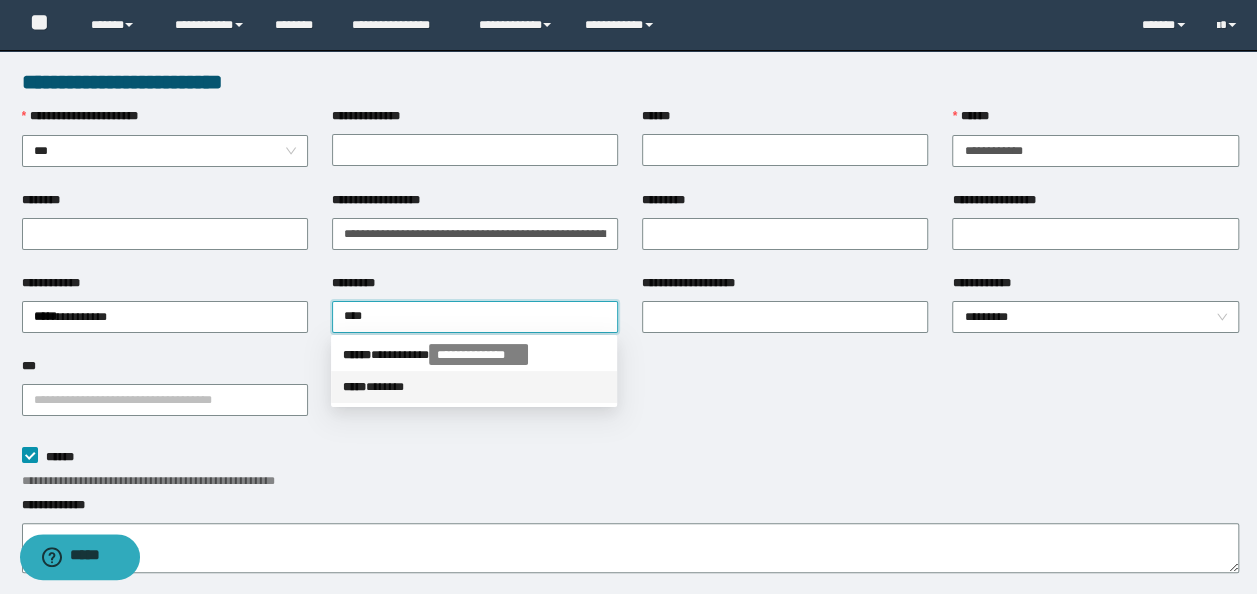 click on "***** * *****" at bounding box center [474, 387] 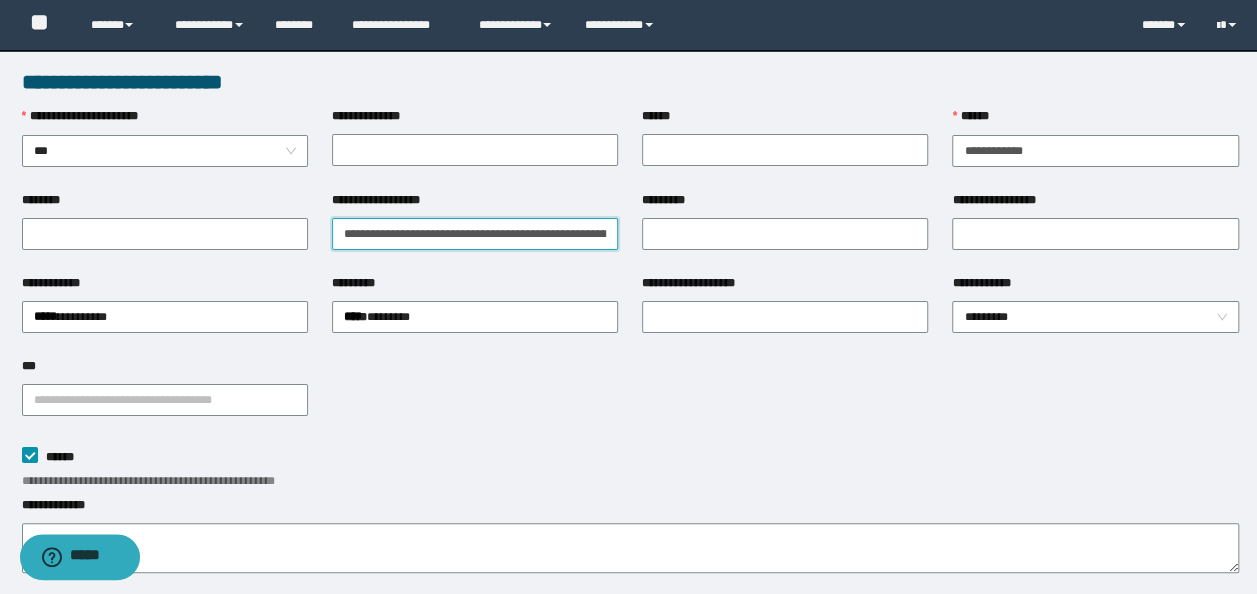 drag, startPoint x: 468, startPoint y: 236, endPoint x: 0, endPoint y: 181, distance: 471.22076 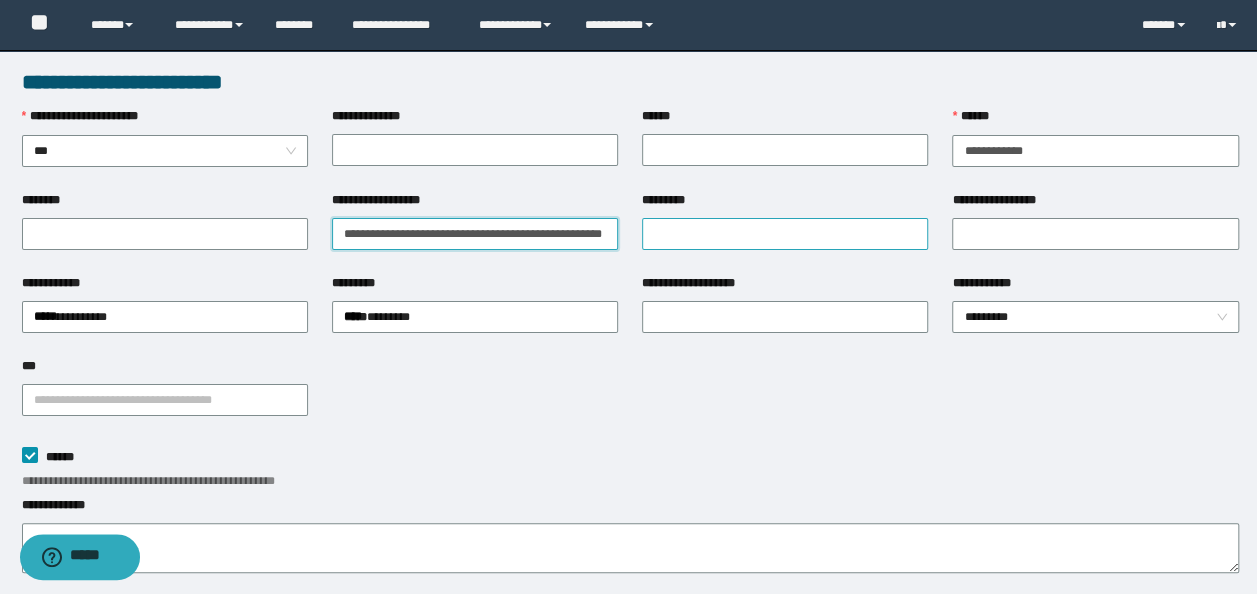 type on "**********" 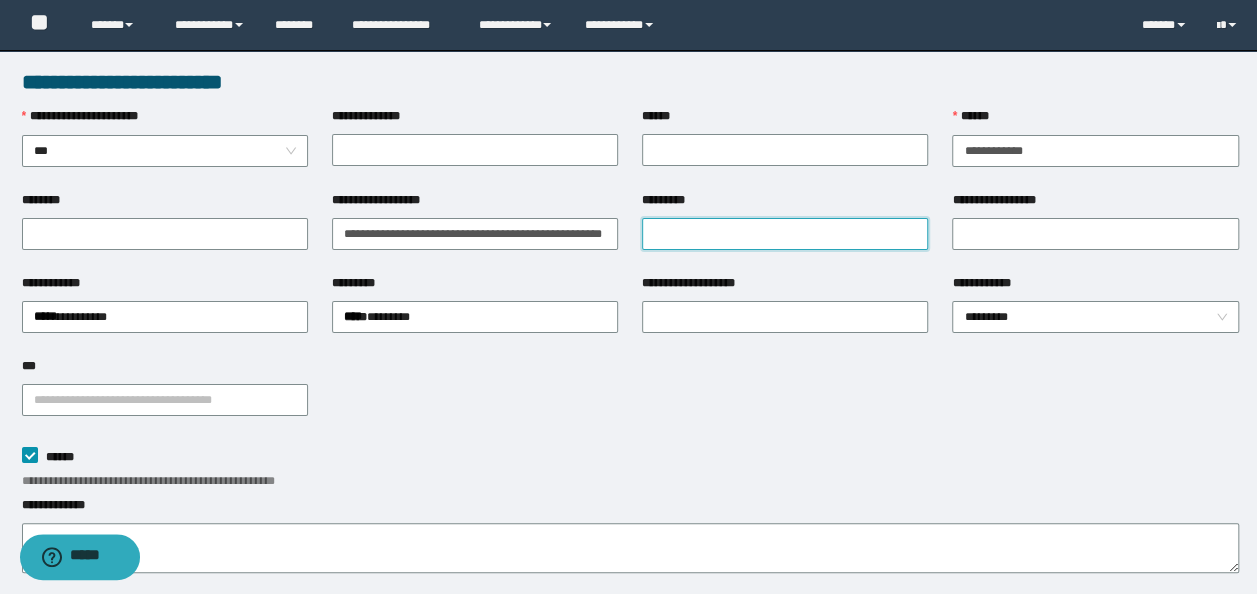 click on "*********" at bounding box center (785, 234) 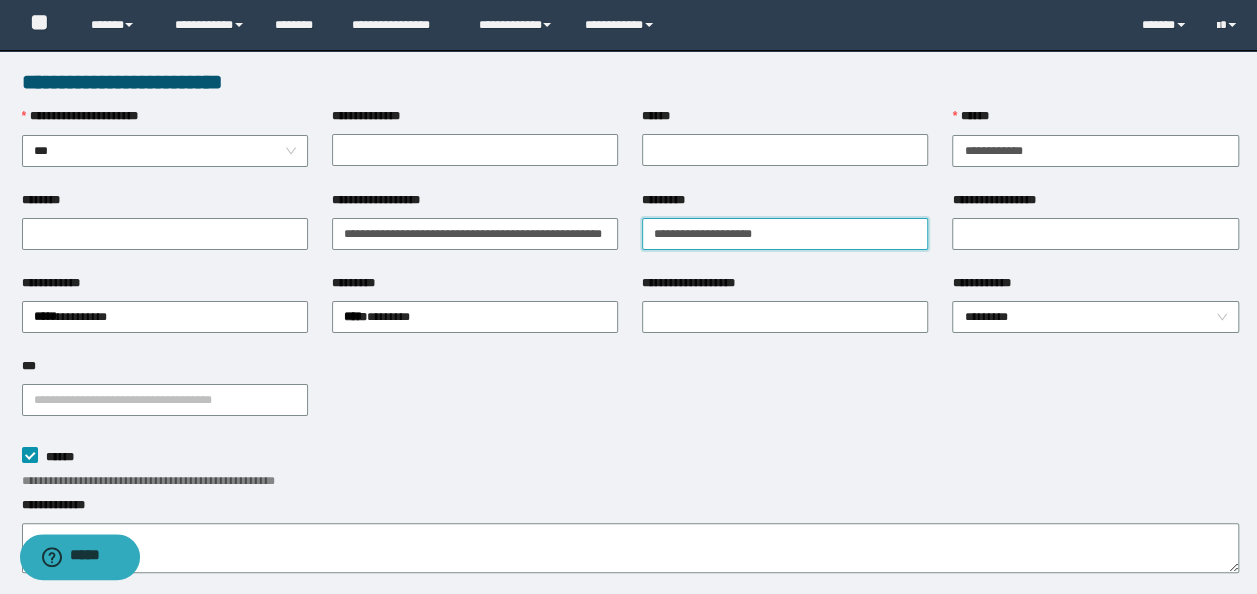 type on "**********" 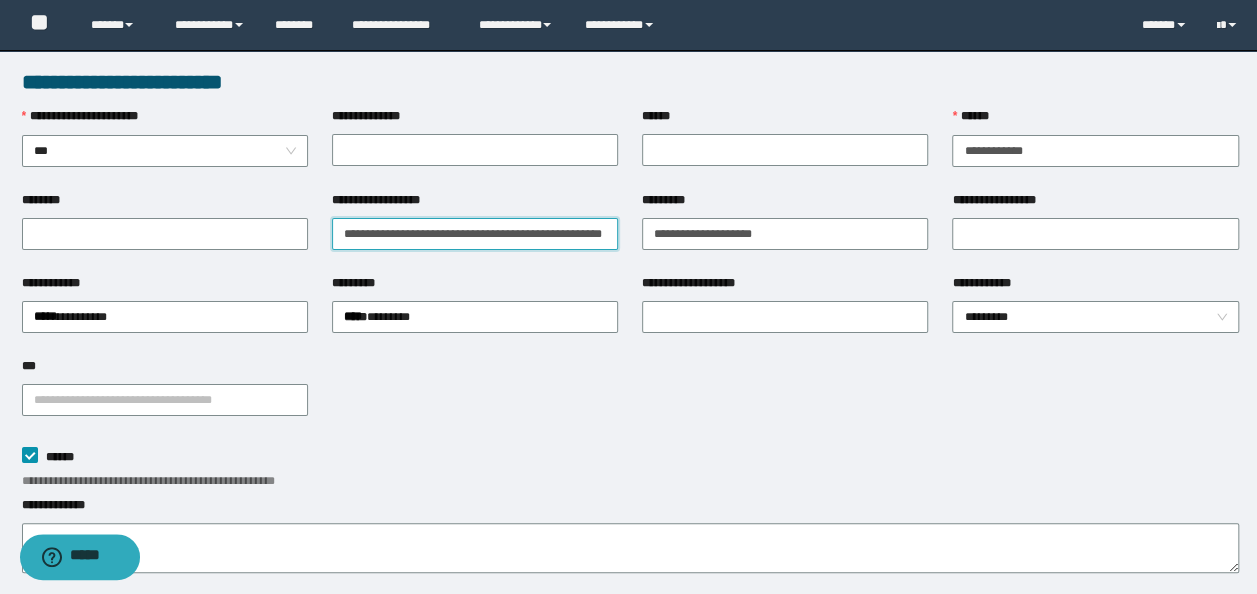 drag, startPoint x: 420, startPoint y: 240, endPoint x: 377, endPoint y: 242, distance: 43.046486 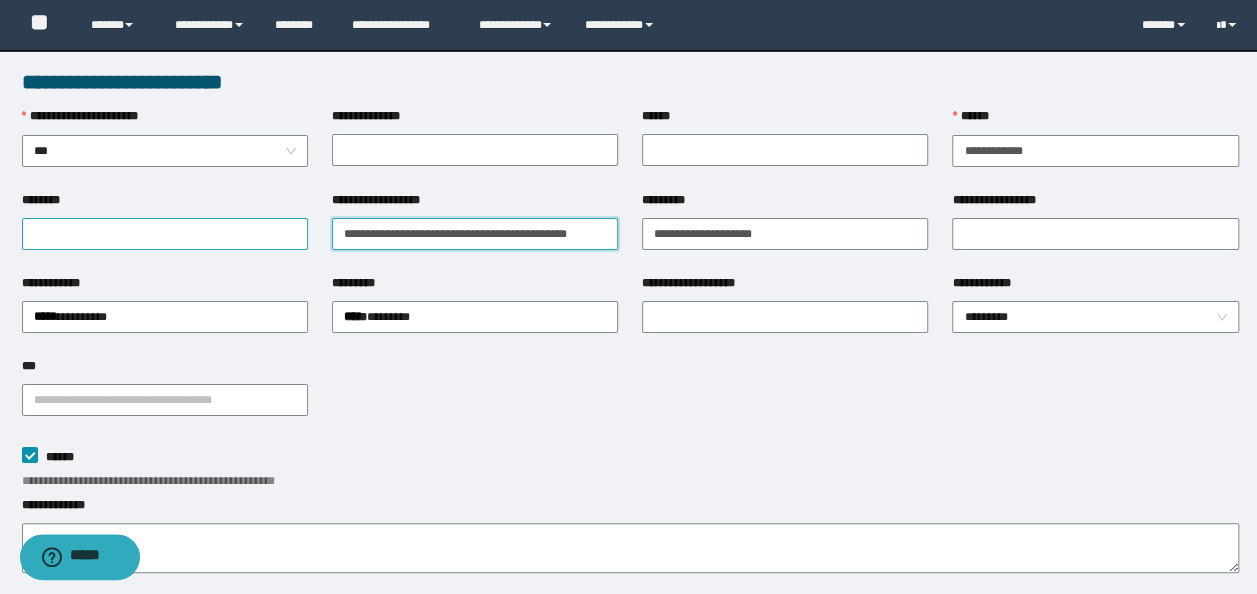 type on "**********" 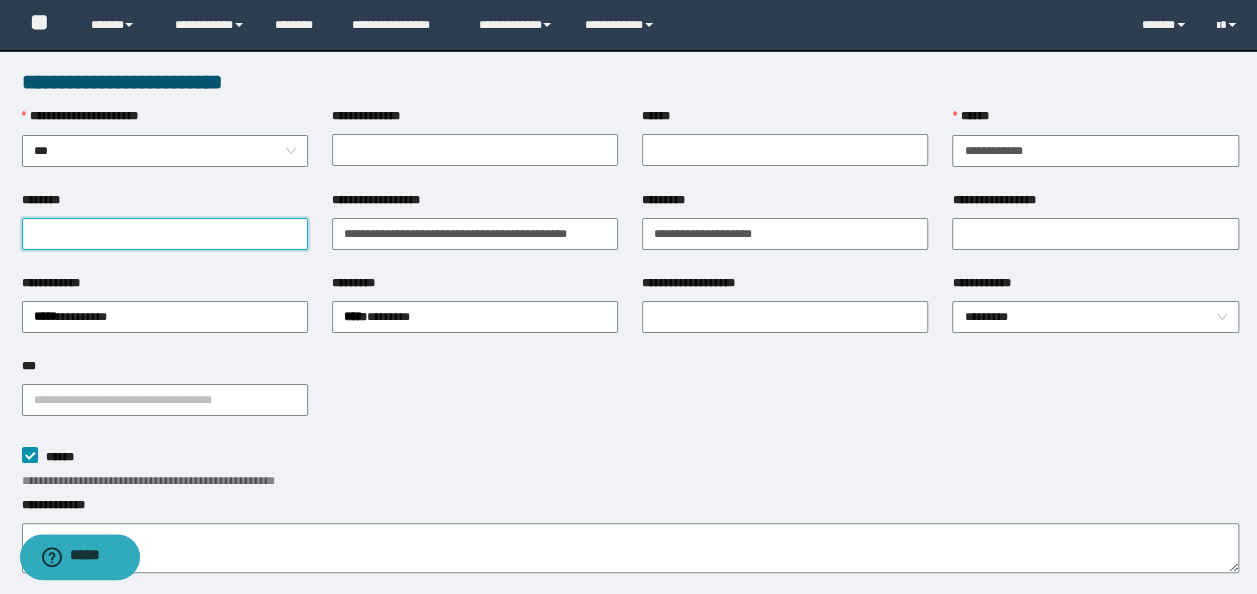 click on "********" at bounding box center (165, 234) 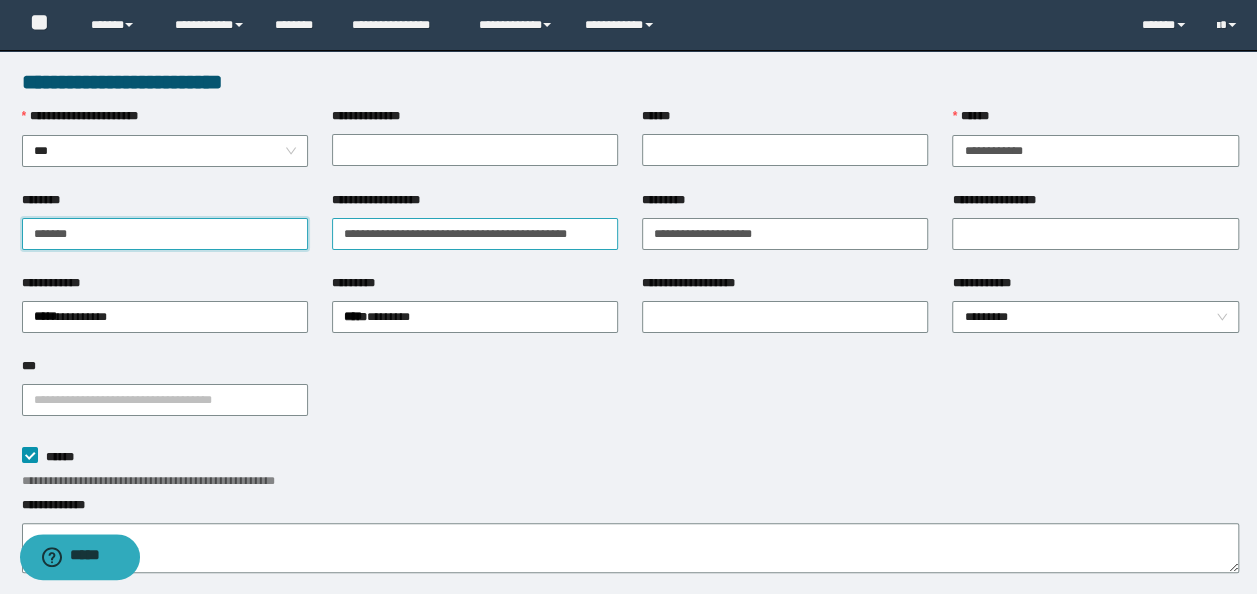 type on "*******" 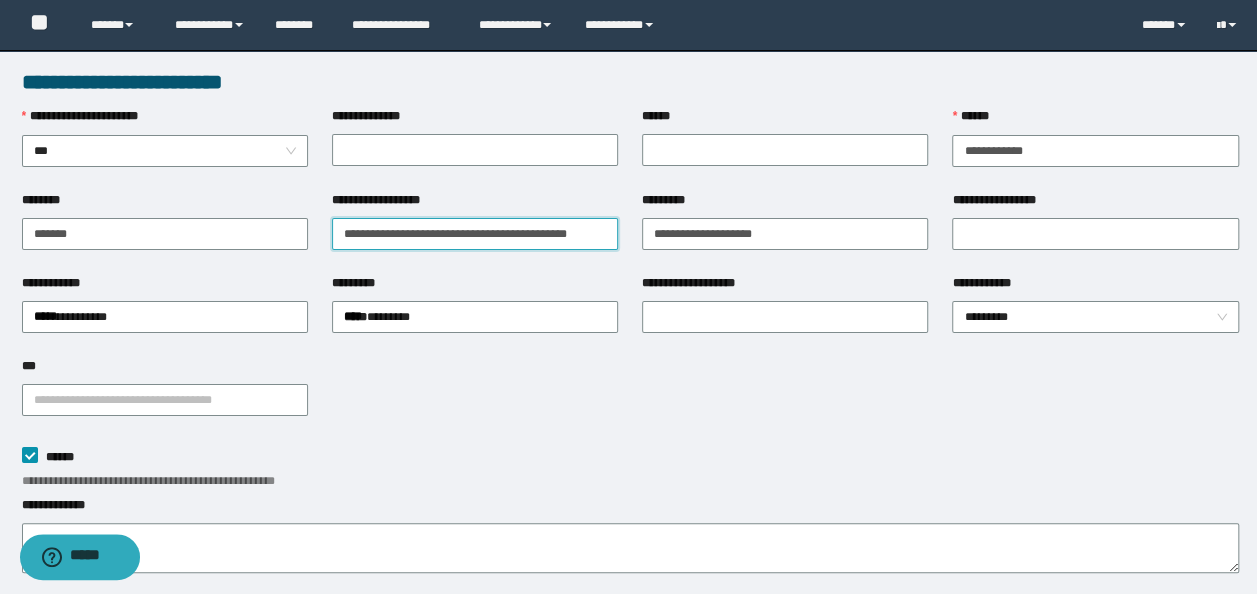 drag, startPoint x: 414, startPoint y: 236, endPoint x: -4, endPoint y: 176, distance: 422.28427 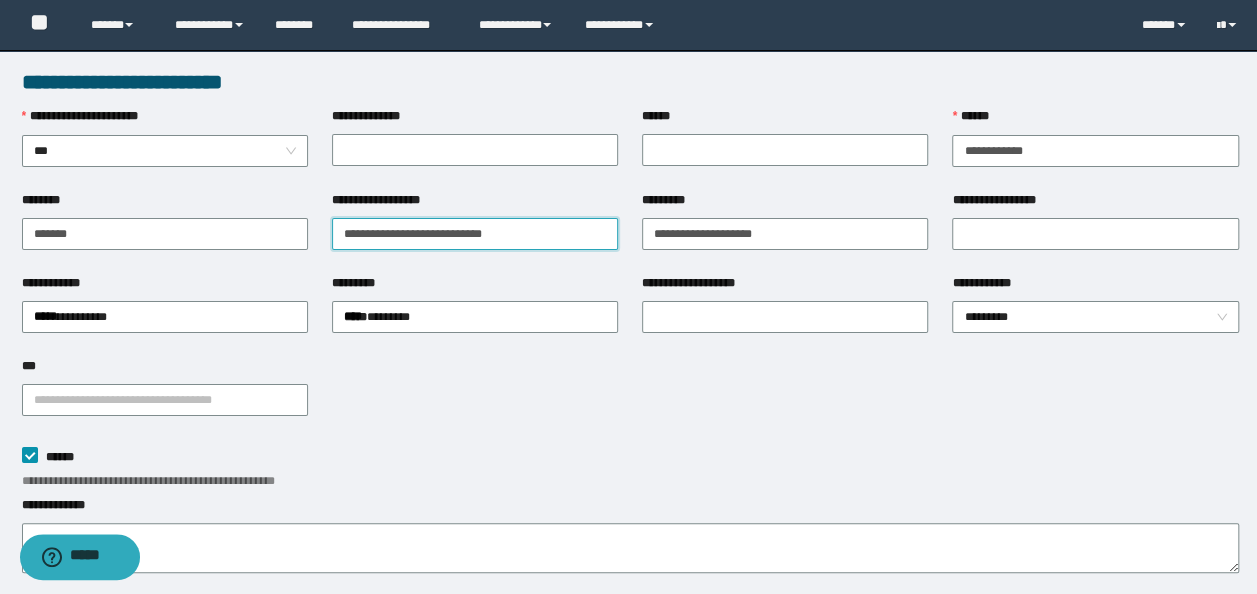 type on "**********" 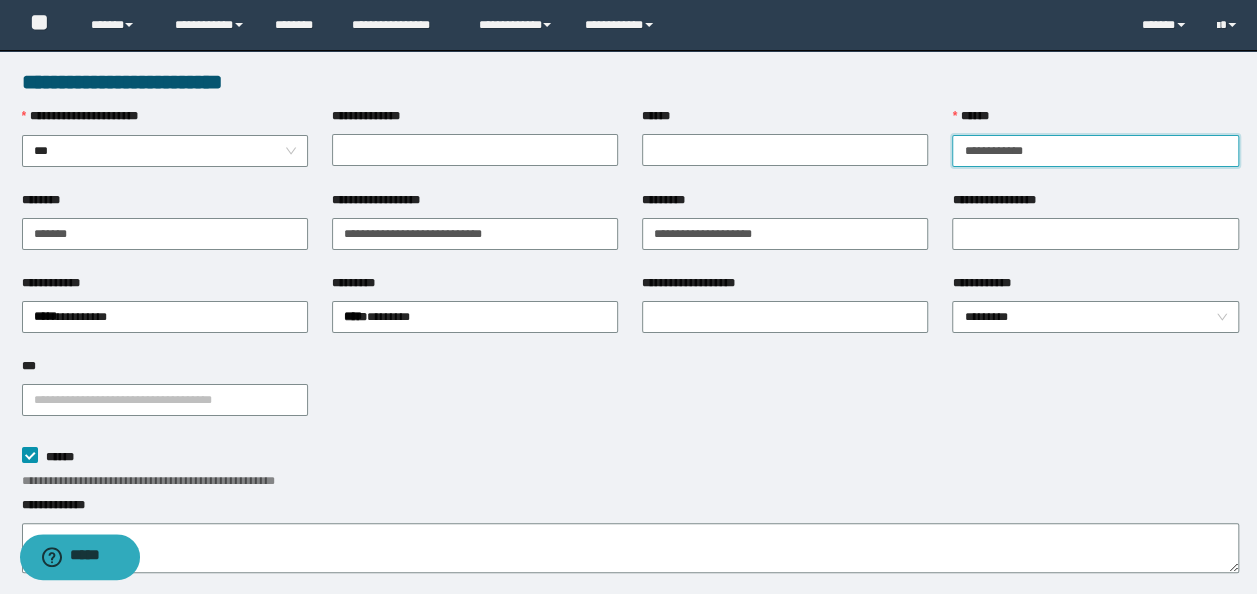 drag, startPoint x: 1070, startPoint y: 155, endPoint x: 370, endPoint y: 104, distance: 701.8554 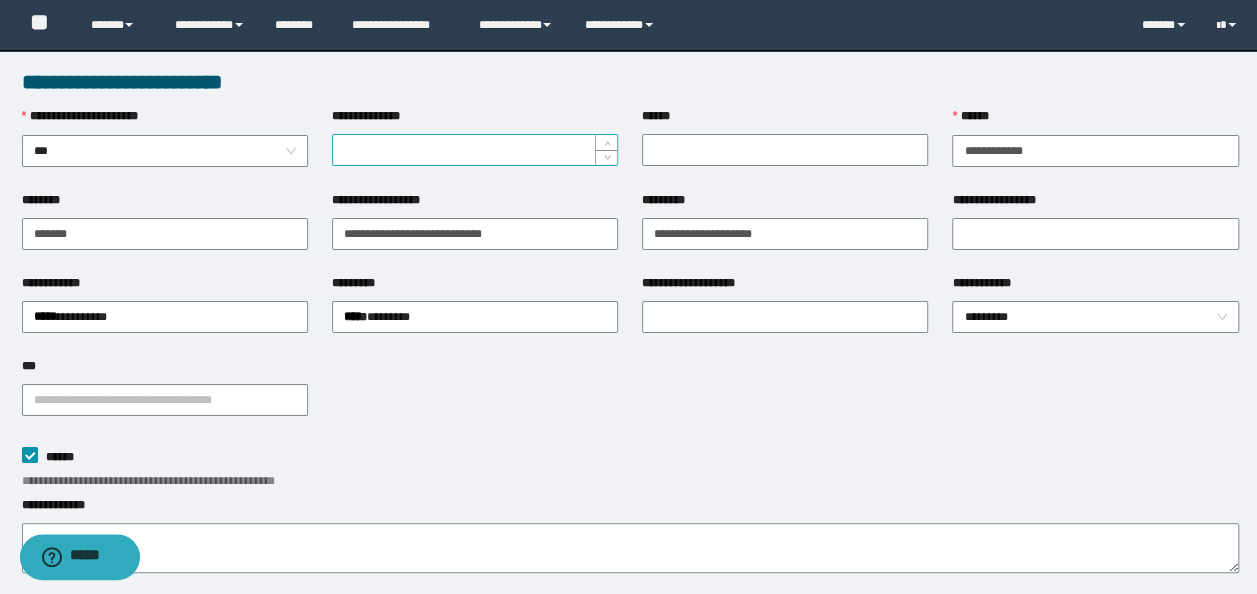 click on "**********" at bounding box center [475, 150] 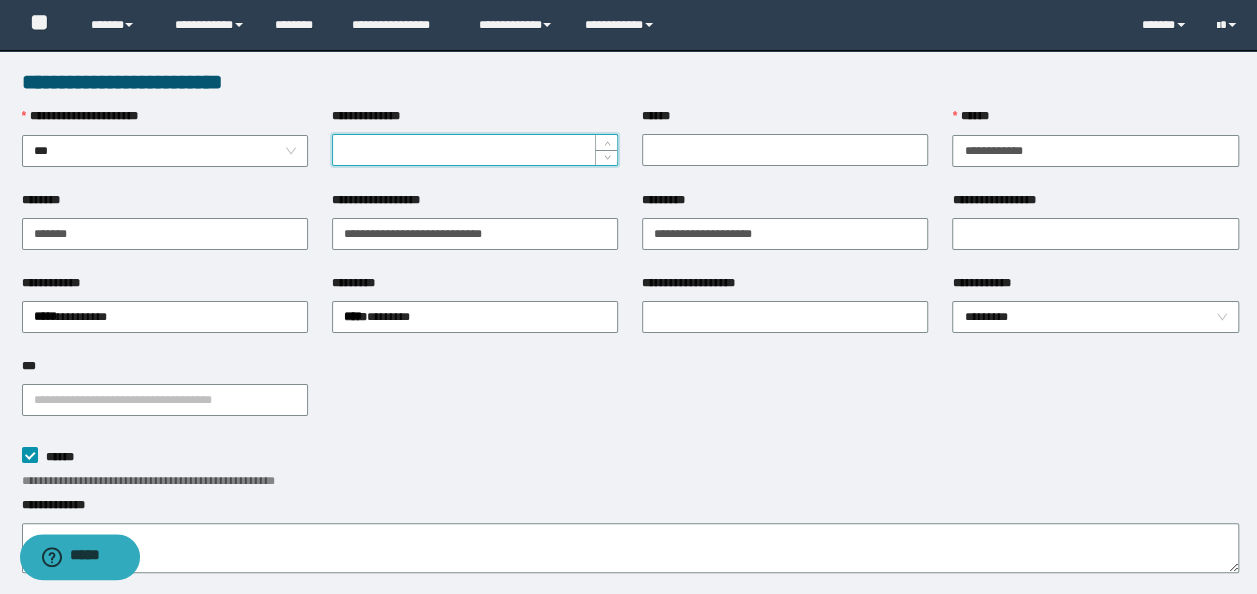 paste on "*********" 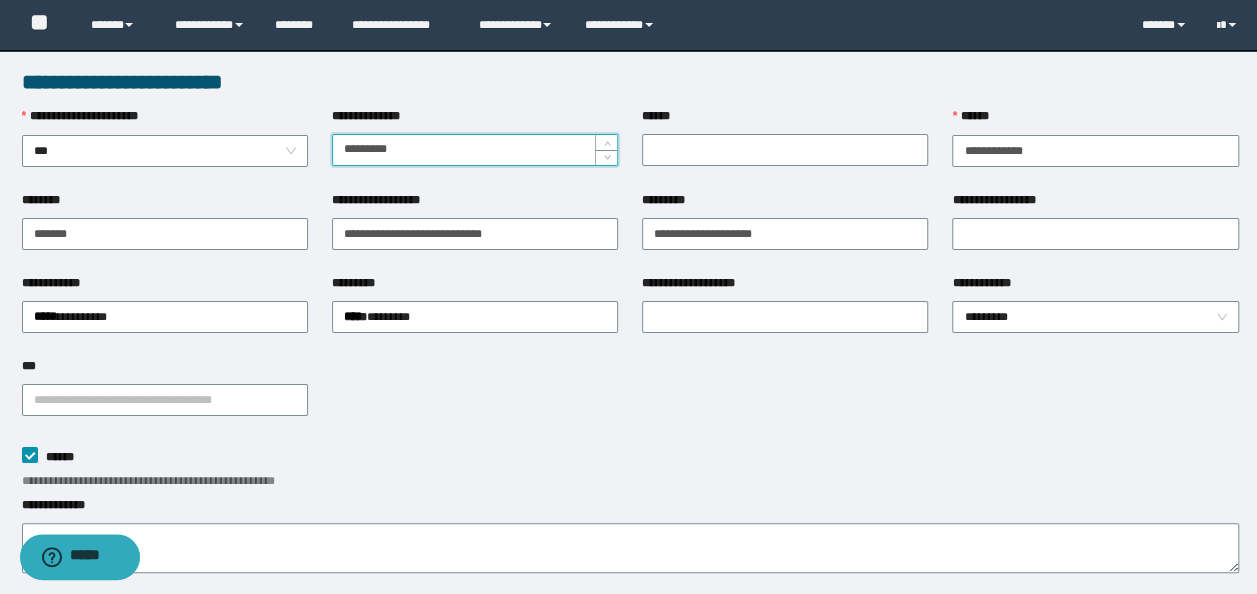 type on "*********" 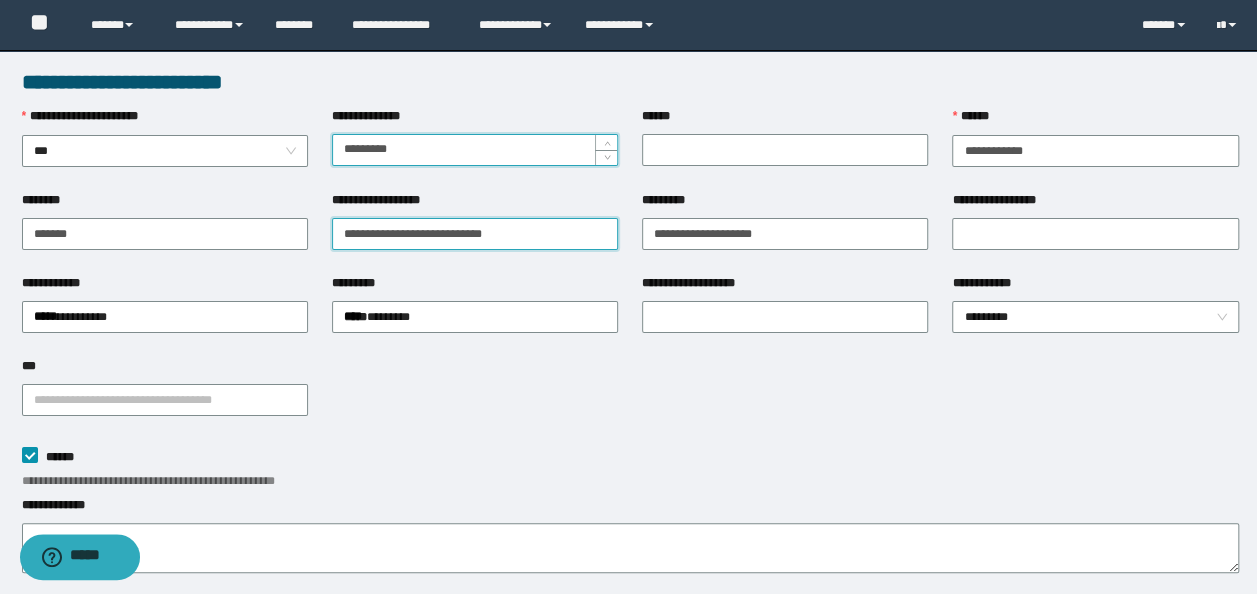 click on "**********" at bounding box center [475, 233] 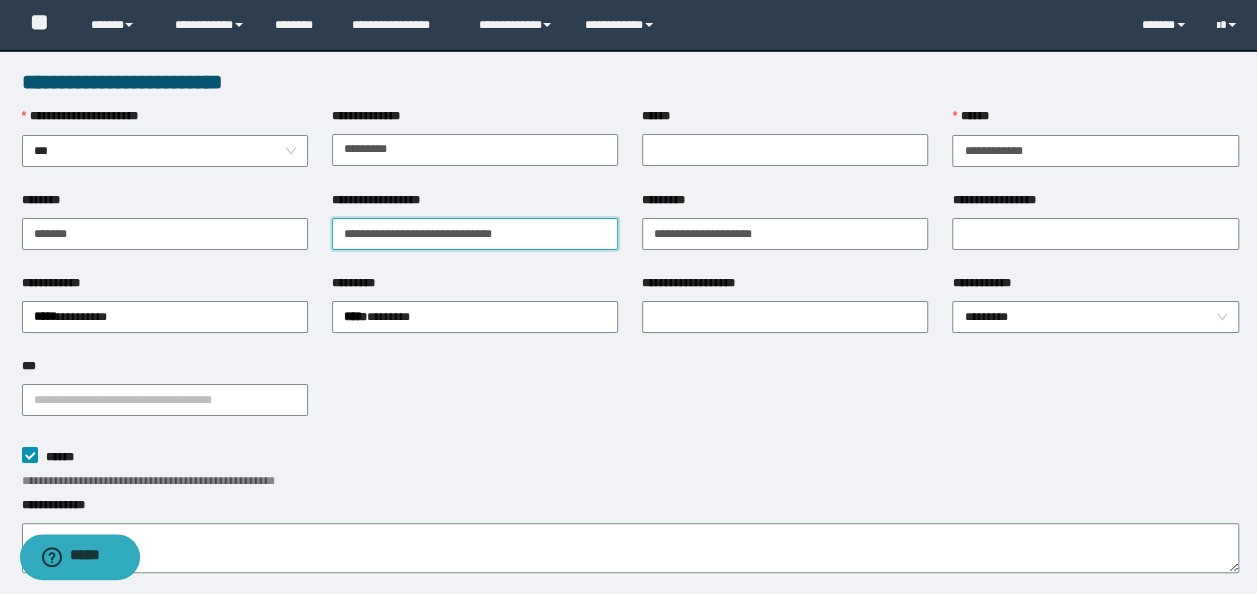 paste on "**********" 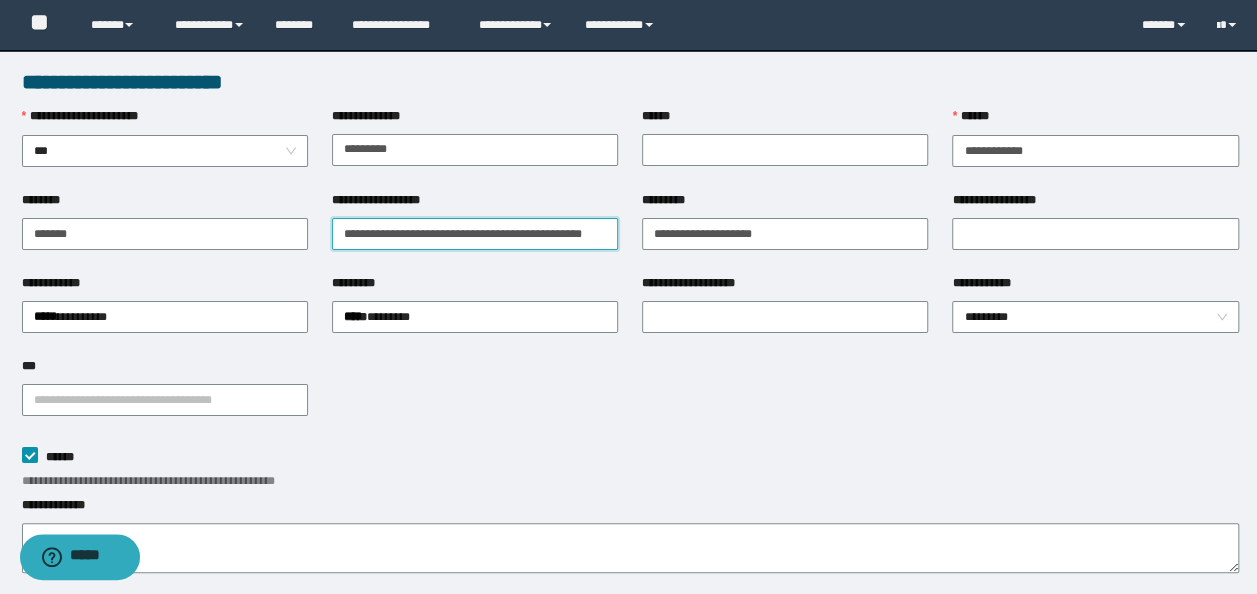 scroll, scrollTop: 0, scrollLeft: 34, axis: horizontal 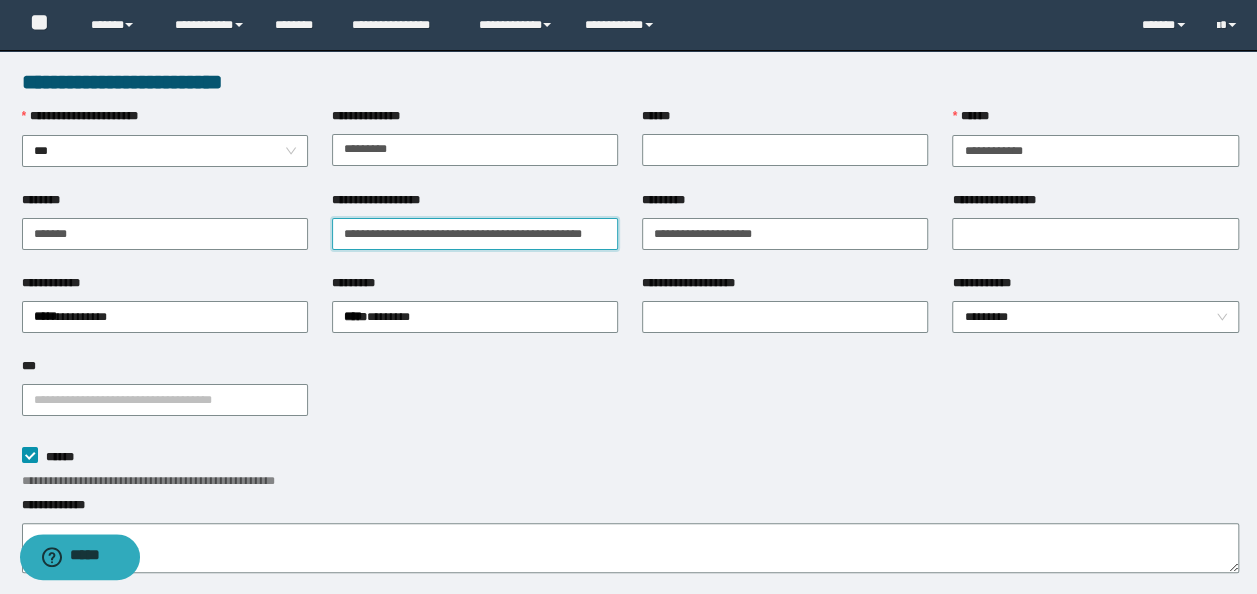 type on "**********" 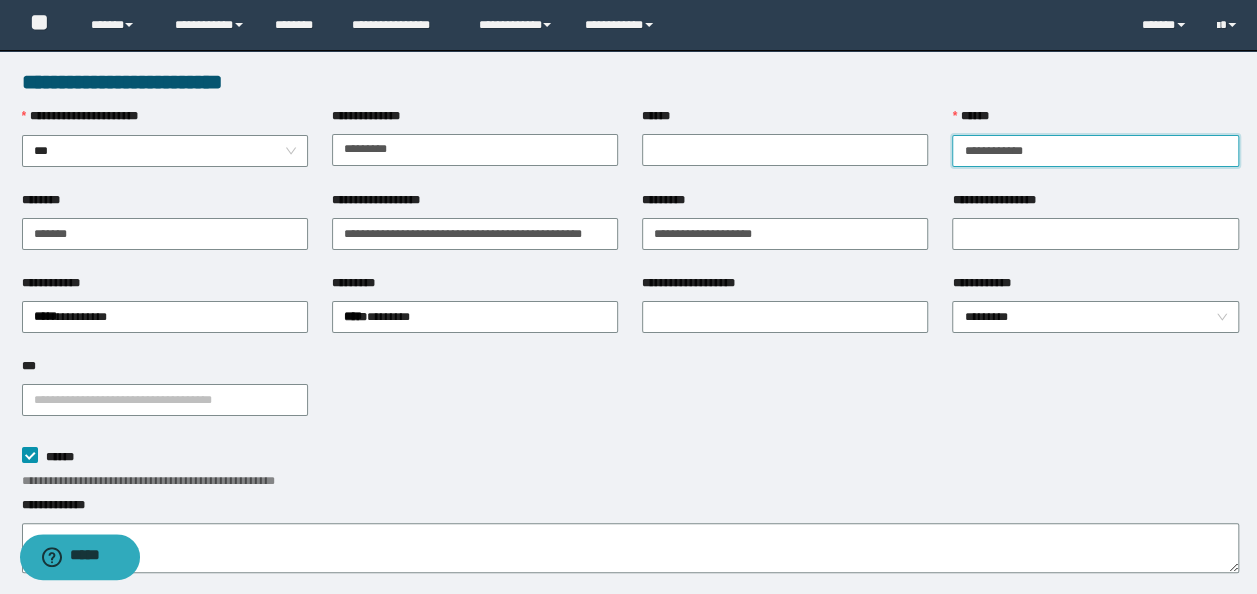 scroll, scrollTop: 0, scrollLeft: 0, axis: both 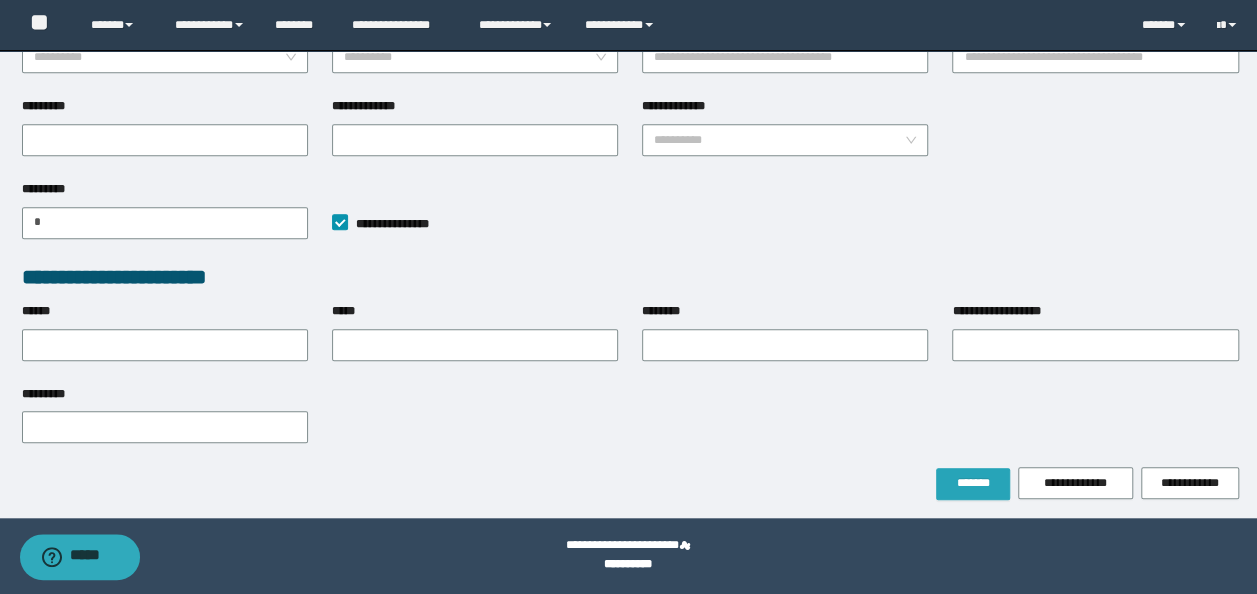click on "*******" at bounding box center [973, 483] 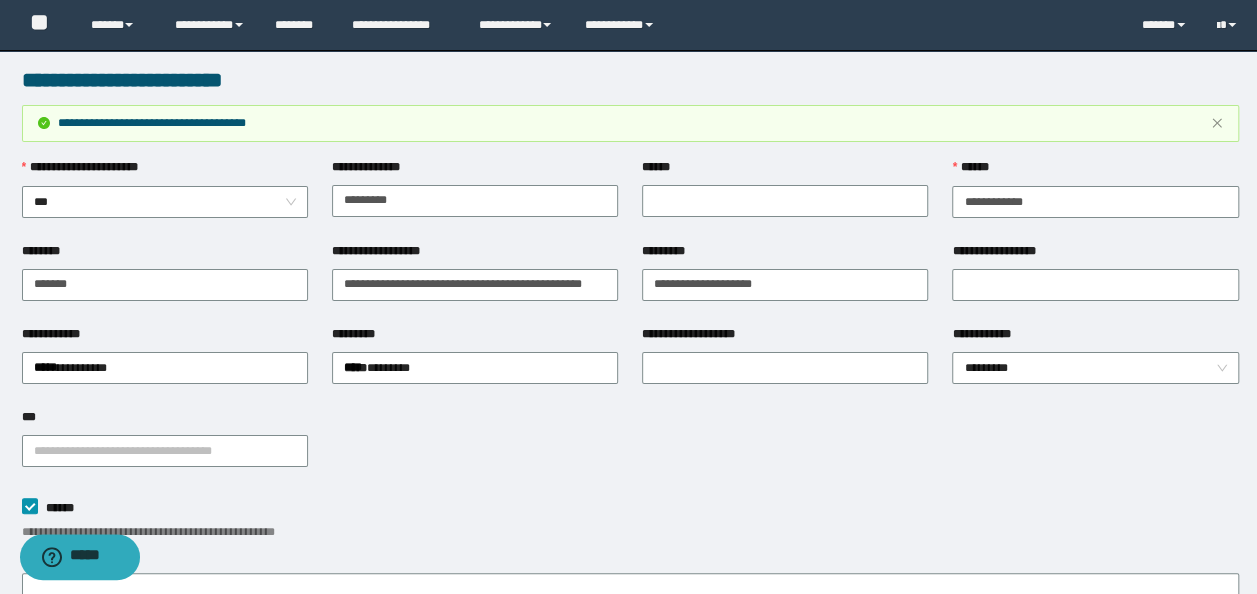 scroll, scrollTop: 0, scrollLeft: 0, axis: both 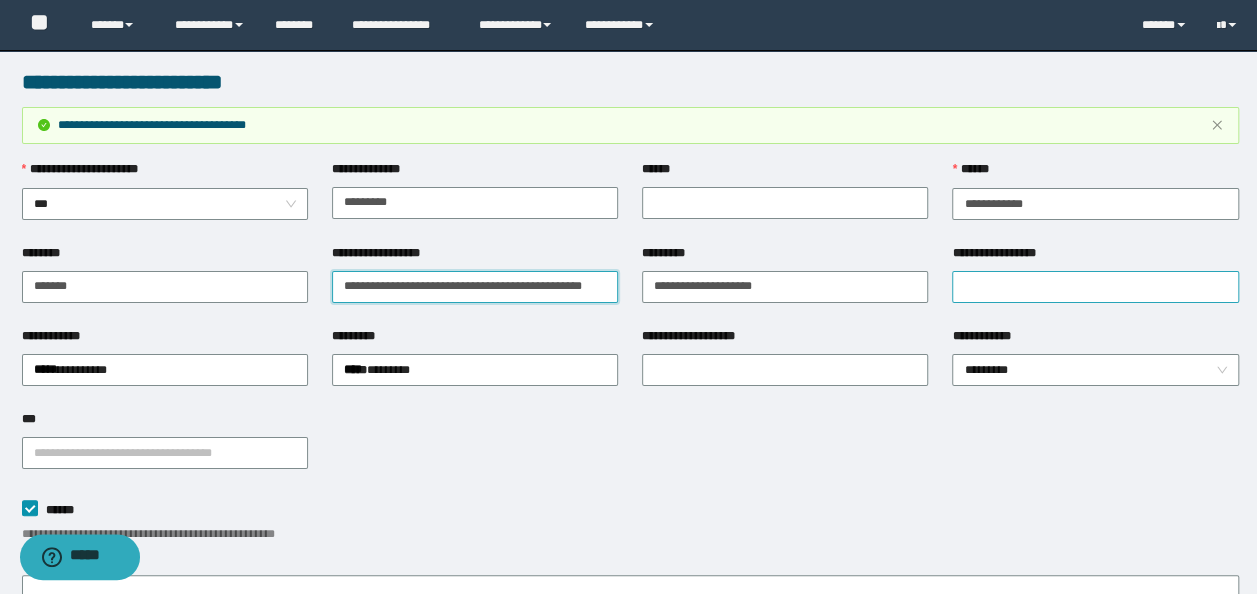 drag, startPoint x: 336, startPoint y: 288, endPoint x: 990, endPoint y: 278, distance: 654.0765 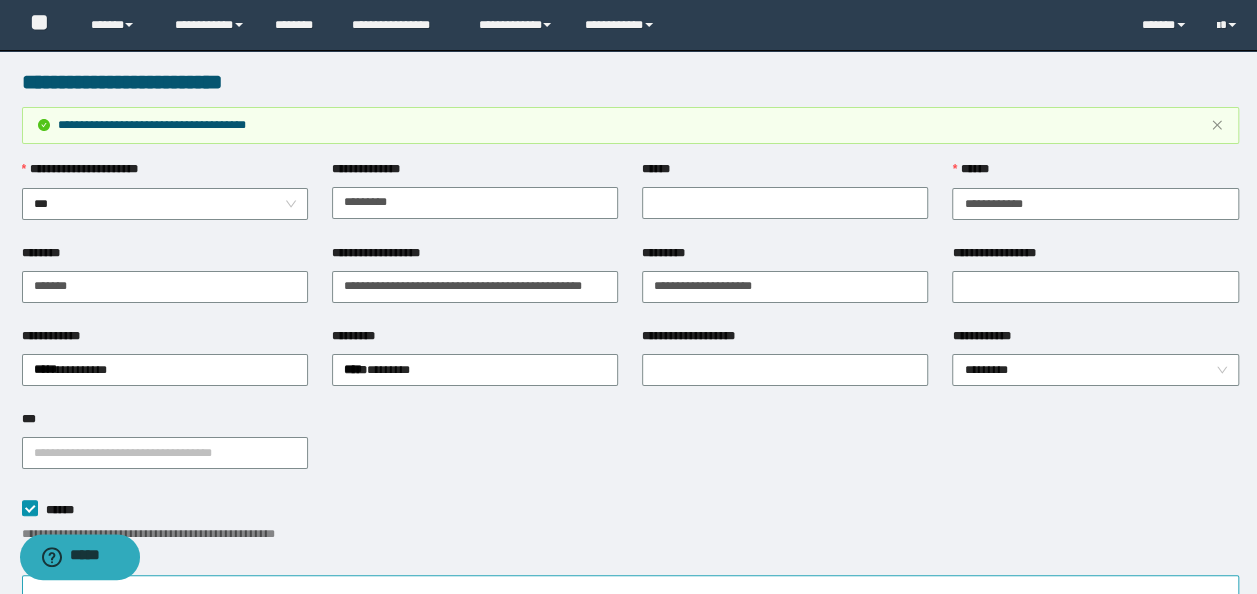 scroll, scrollTop: 0, scrollLeft: 0, axis: both 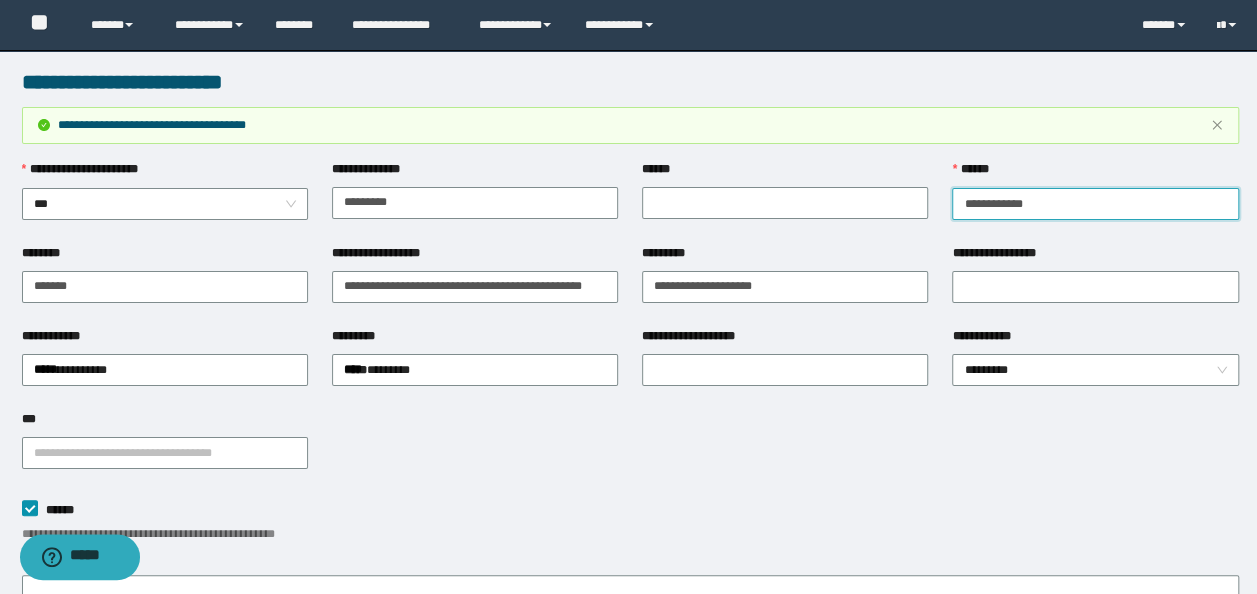 drag, startPoint x: 1048, startPoint y: 202, endPoint x: 314, endPoint y: 184, distance: 734.2207 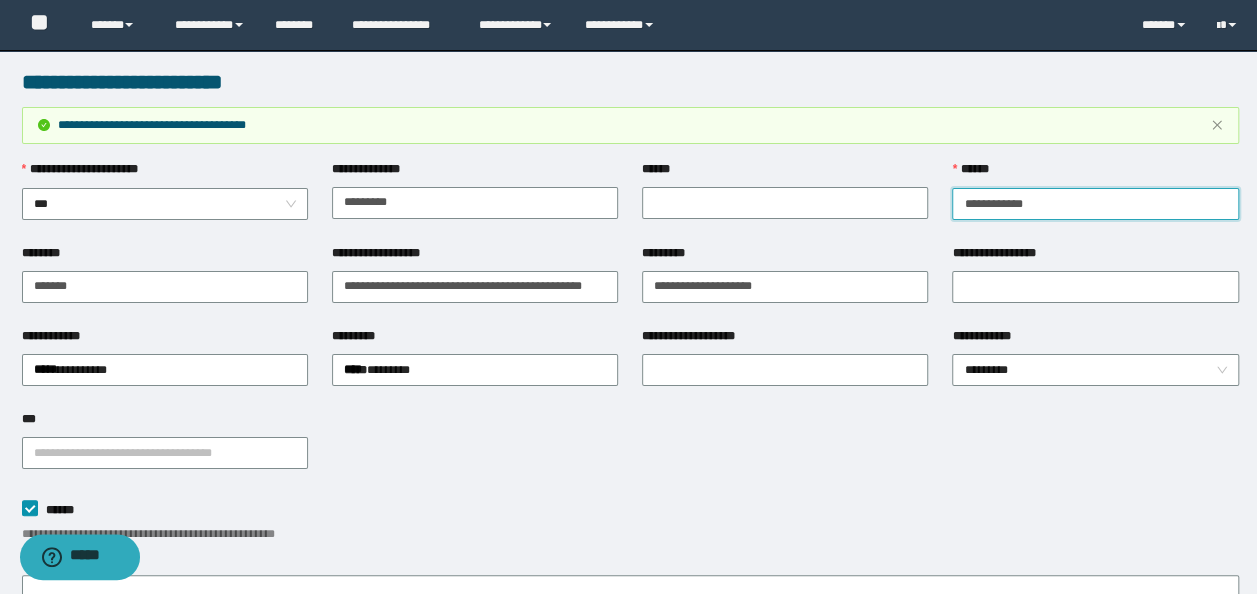 click on "**********" at bounding box center (1095, 204) 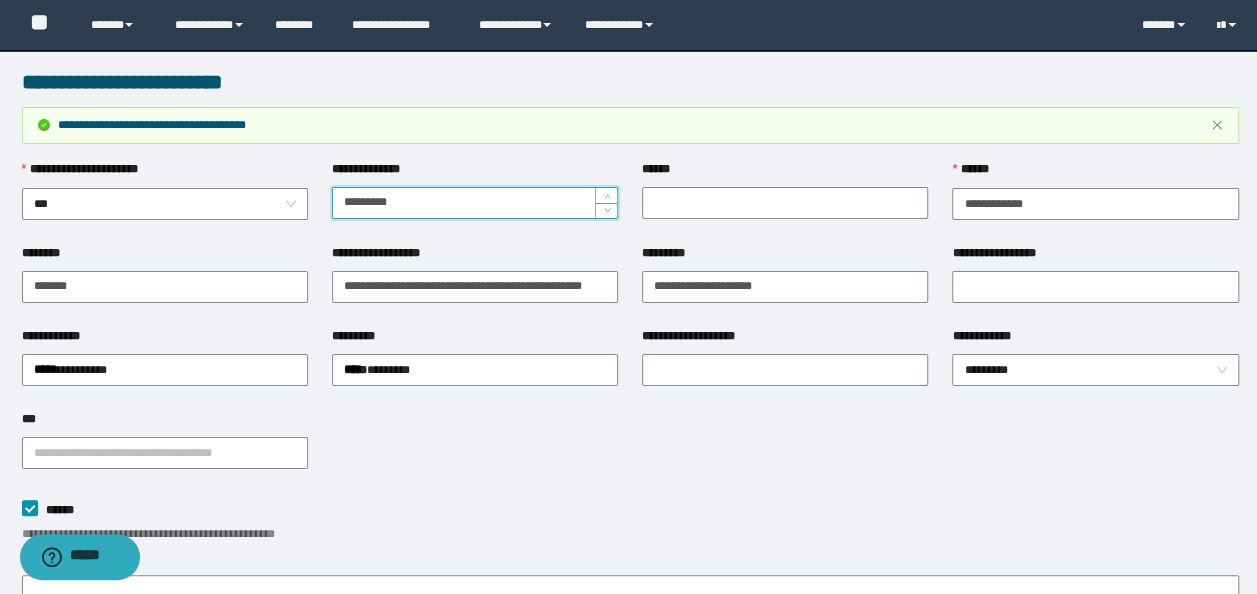 drag, startPoint x: 330, startPoint y: 195, endPoint x: -4, endPoint y: 161, distance: 335.72607 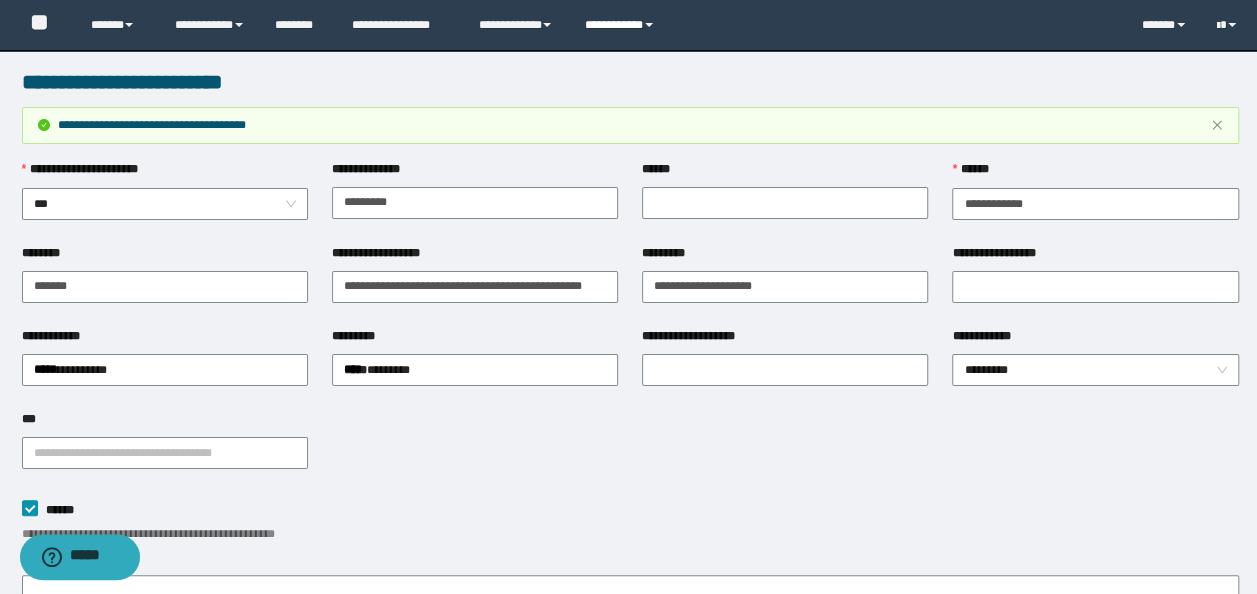 click on "**********" at bounding box center [622, 25] 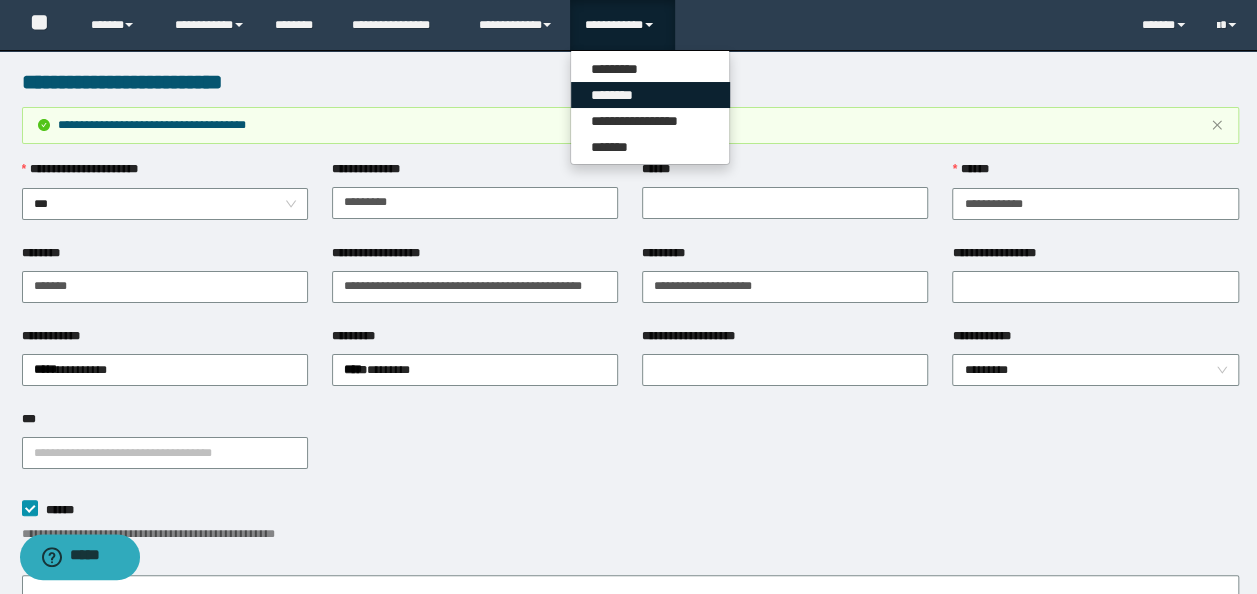 click on "********" at bounding box center (650, 95) 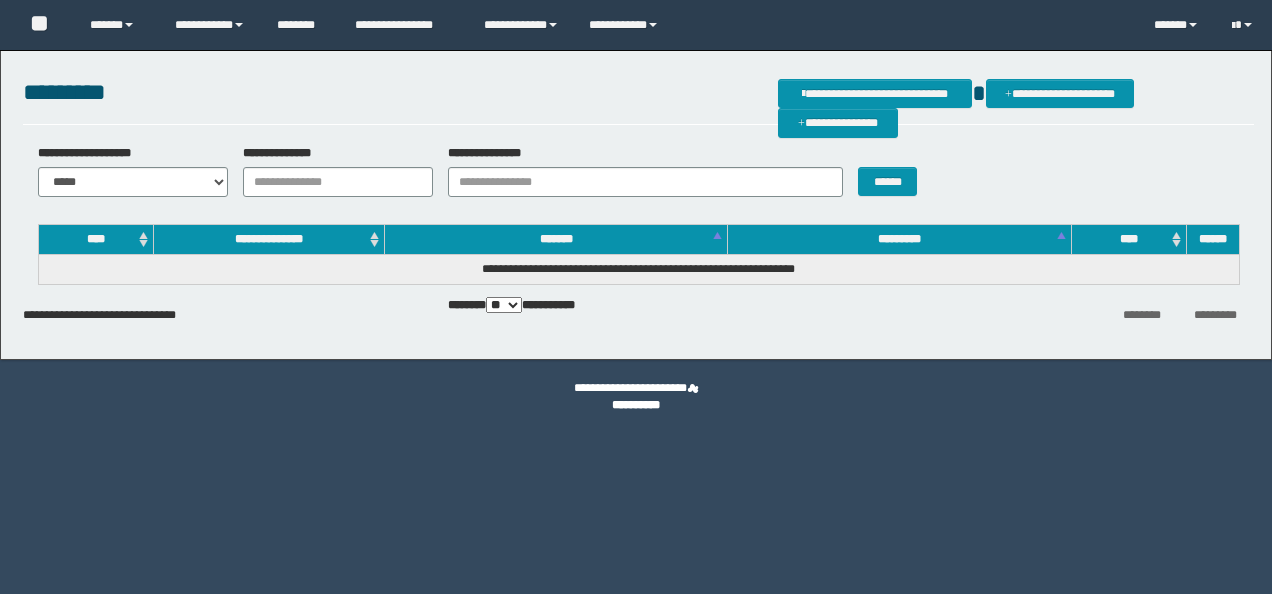 scroll, scrollTop: 0, scrollLeft: 0, axis: both 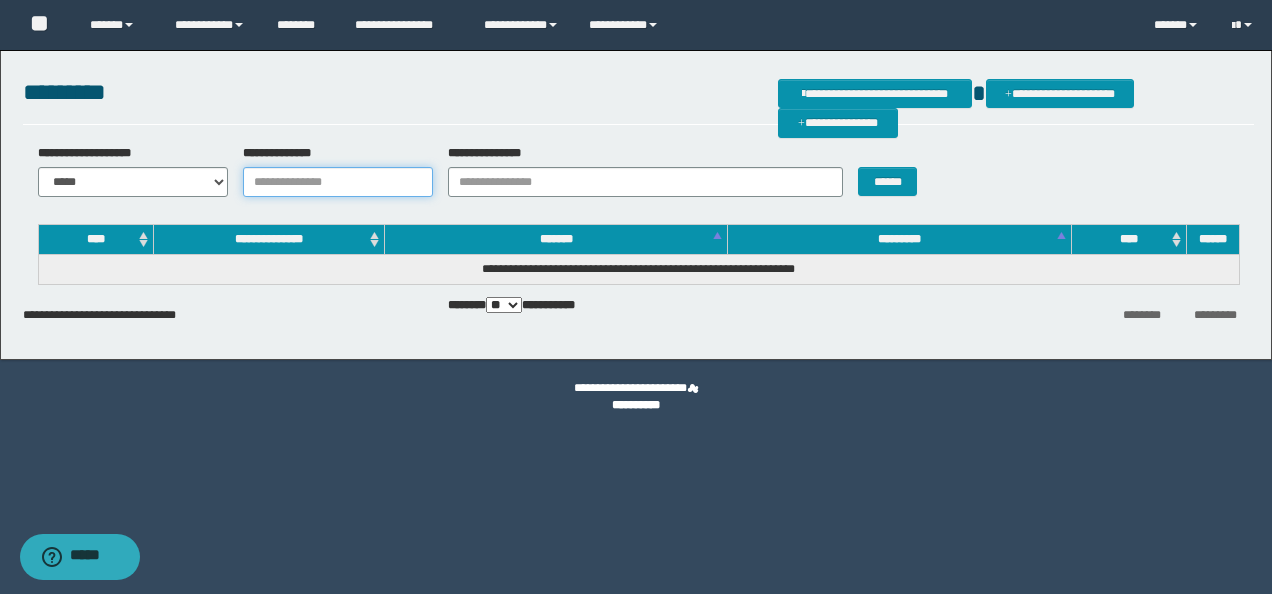 click on "**********" at bounding box center (338, 182) 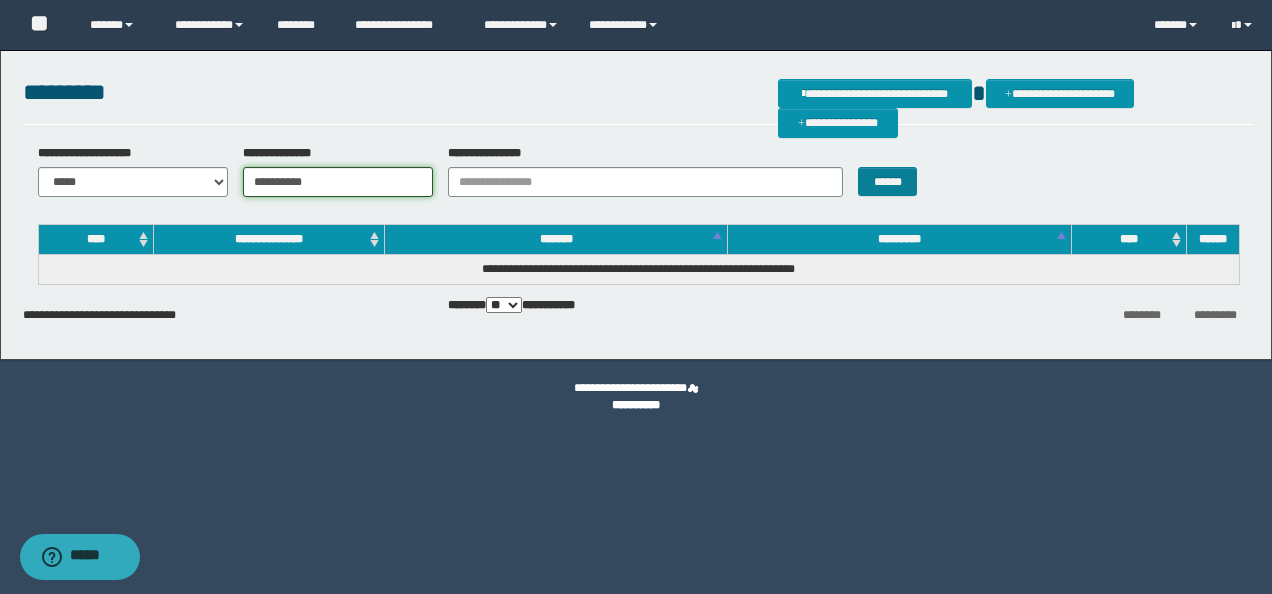 type on "**********" 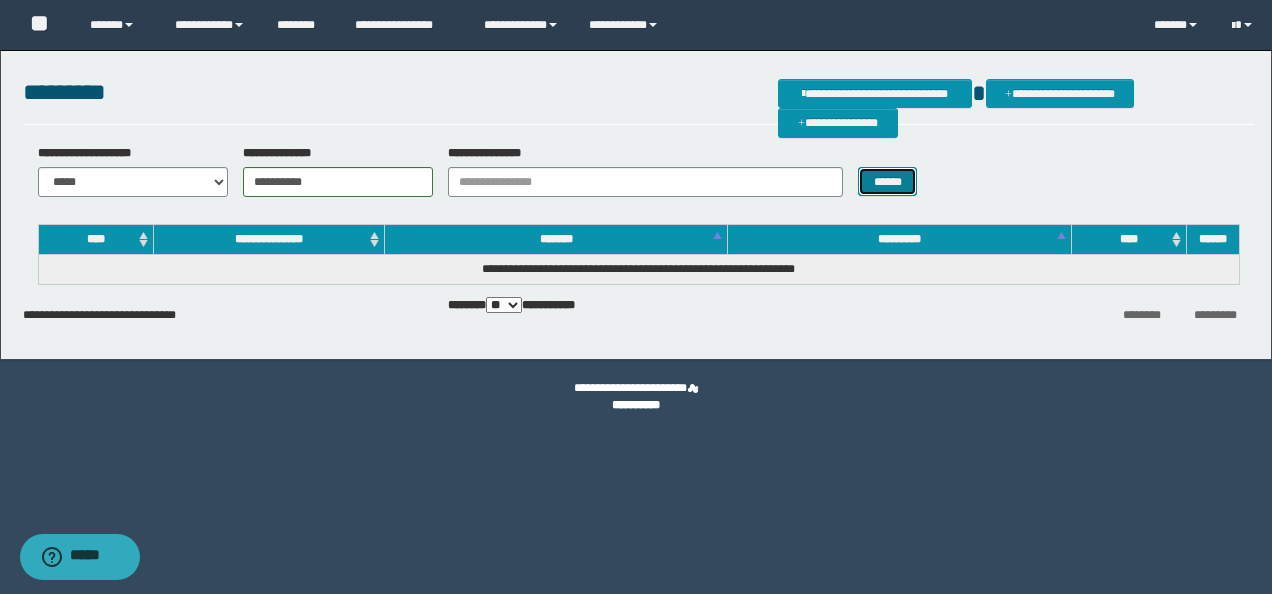 click on "******" at bounding box center [887, 181] 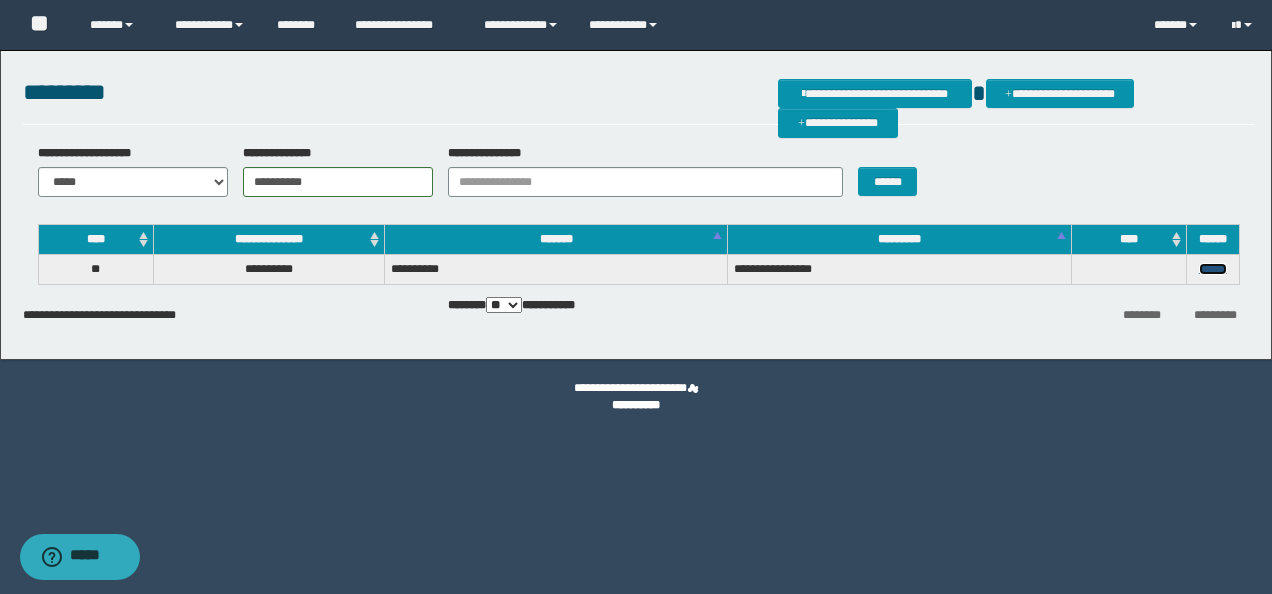 click on "******" at bounding box center (1213, 269) 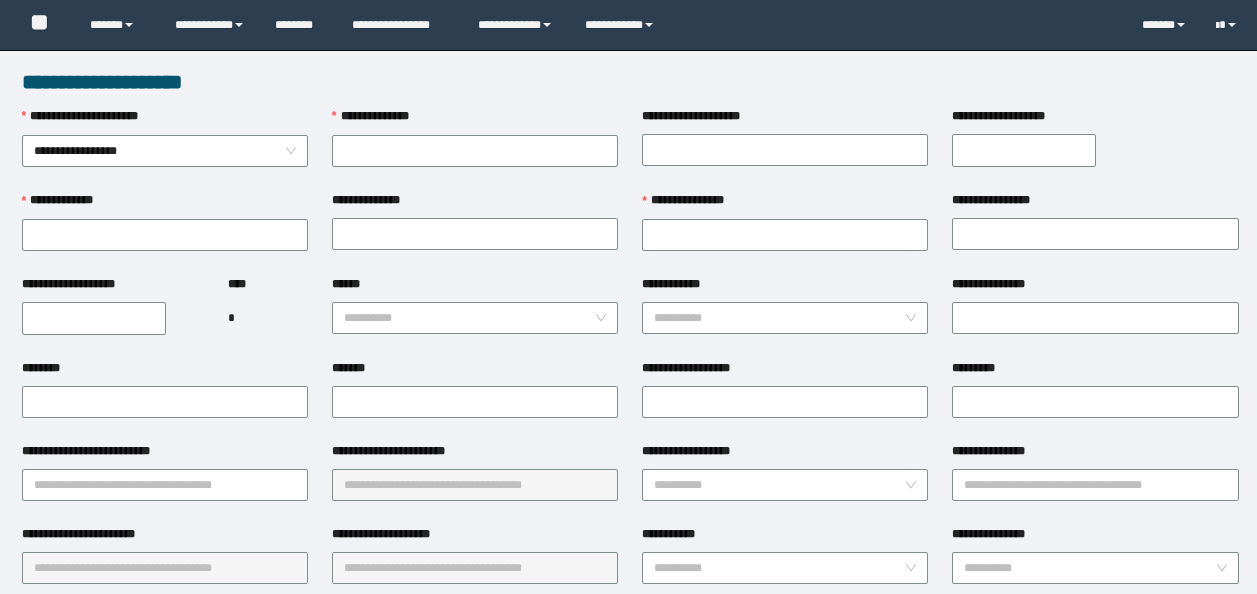 scroll, scrollTop: 0, scrollLeft: 0, axis: both 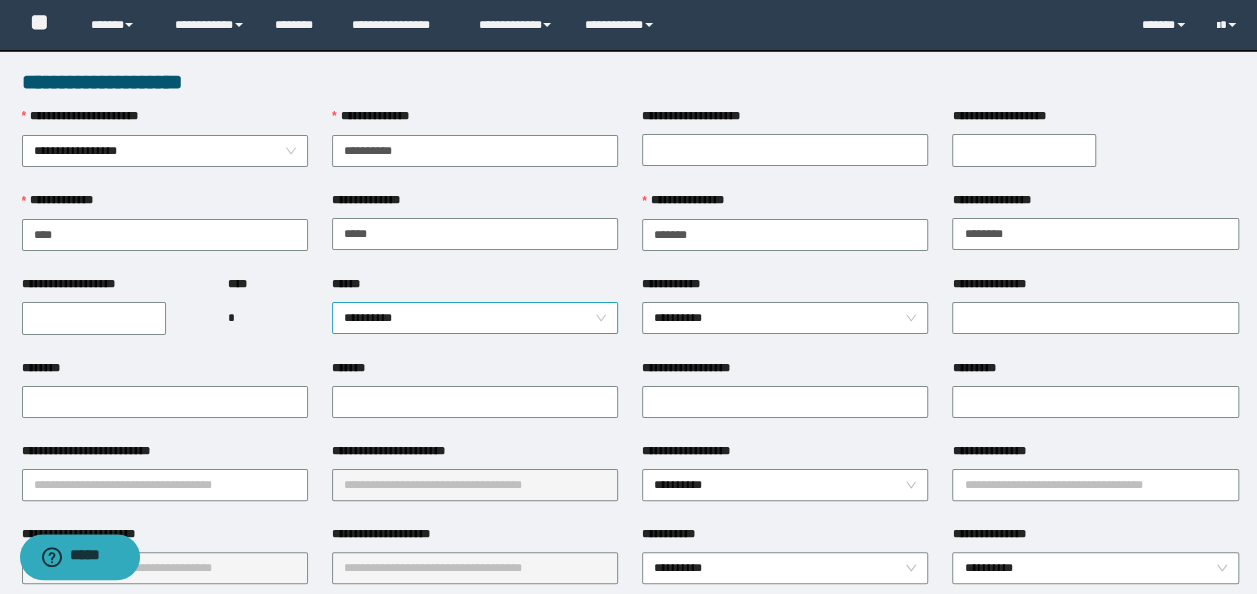 click on "**********" at bounding box center [475, 318] 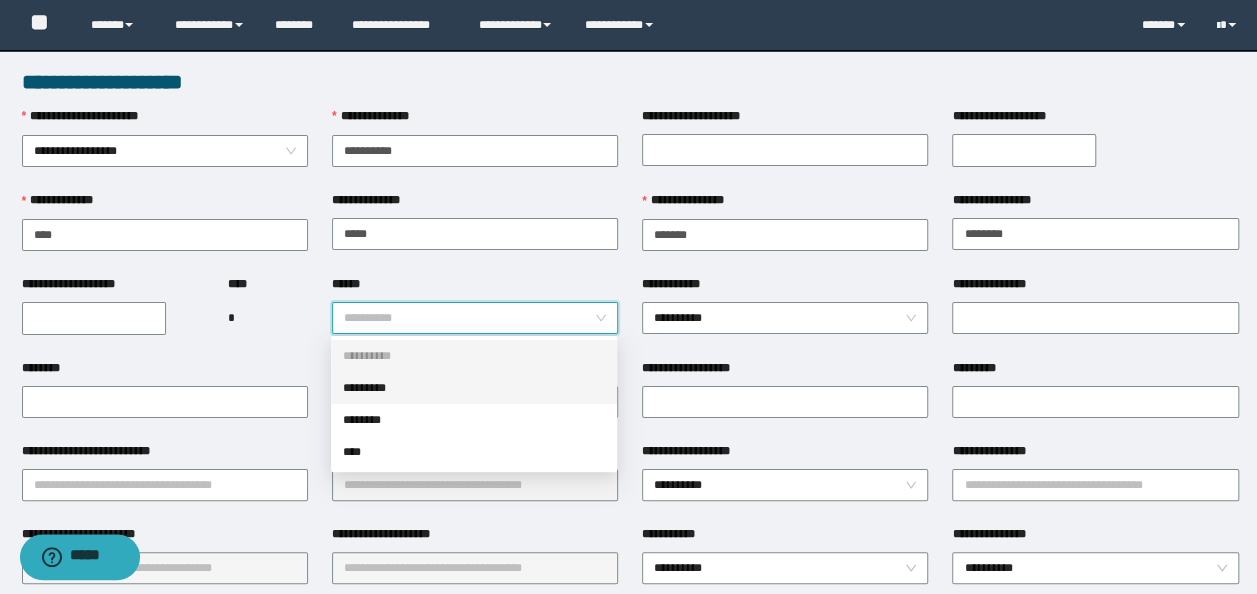 click on "*********" at bounding box center [474, 388] 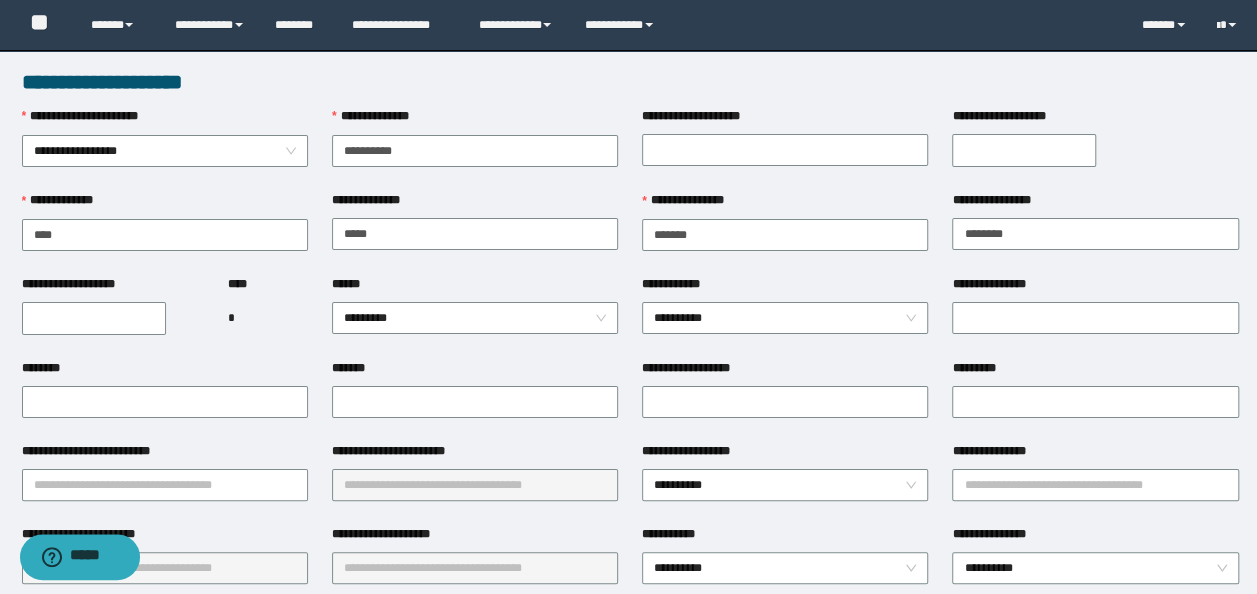 click on "******" at bounding box center (475, 288) 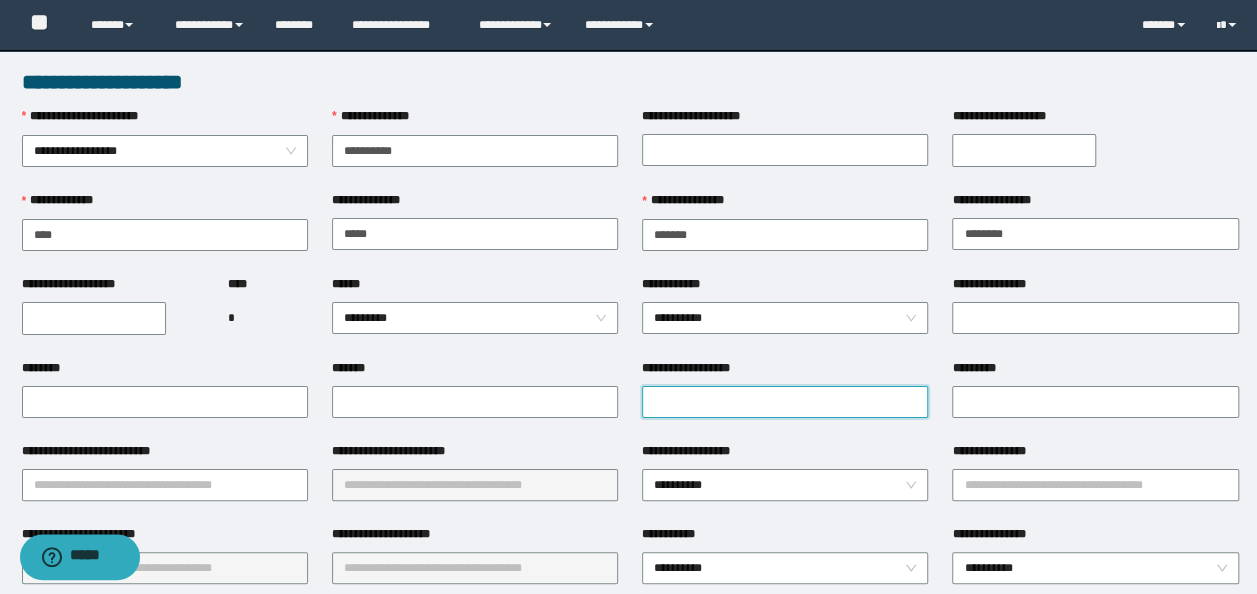 click on "**********" at bounding box center (785, 402) 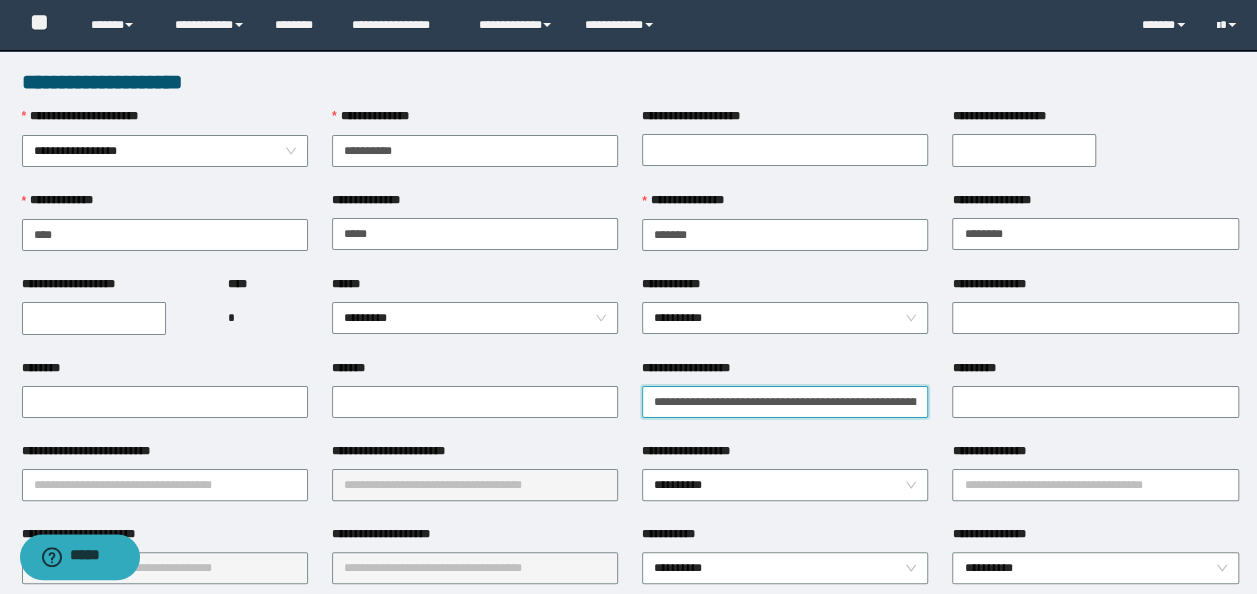 scroll, scrollTop: 0, scrollLeft: 56, axis: horizontal 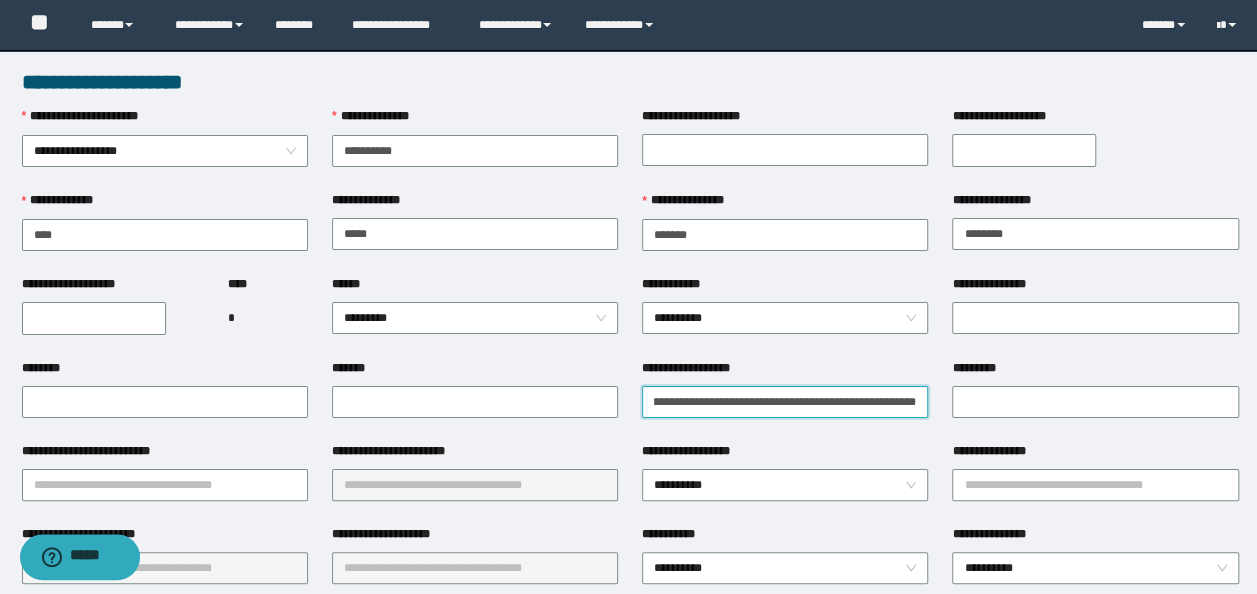 type on "**********" 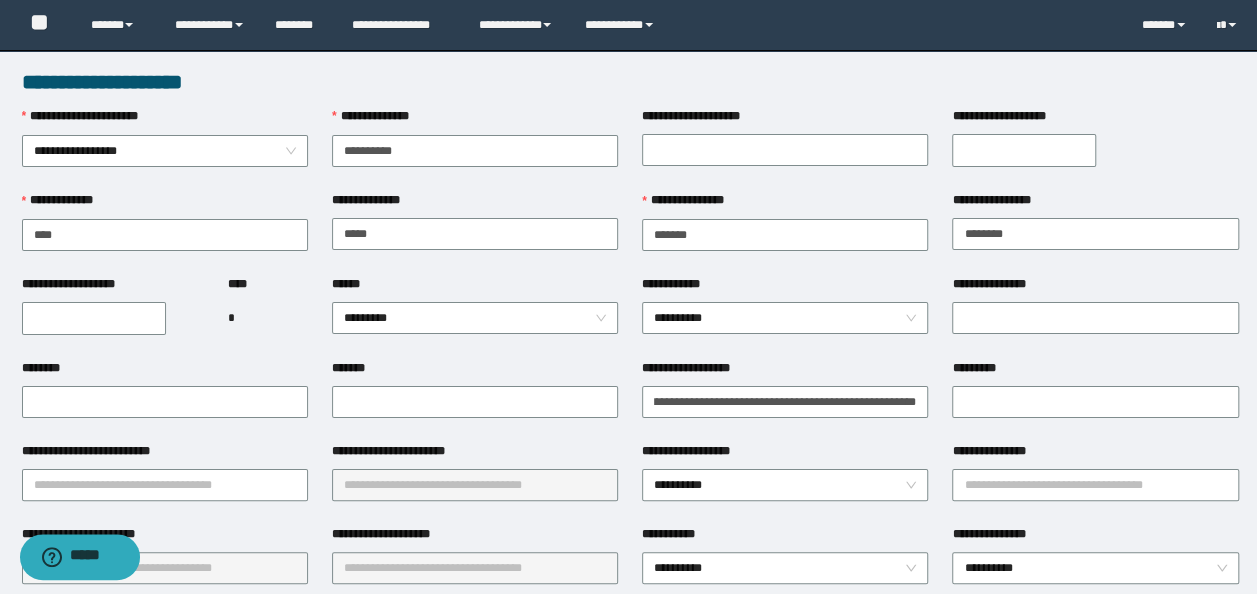 click on "**********" at bounding box center (695, 451) 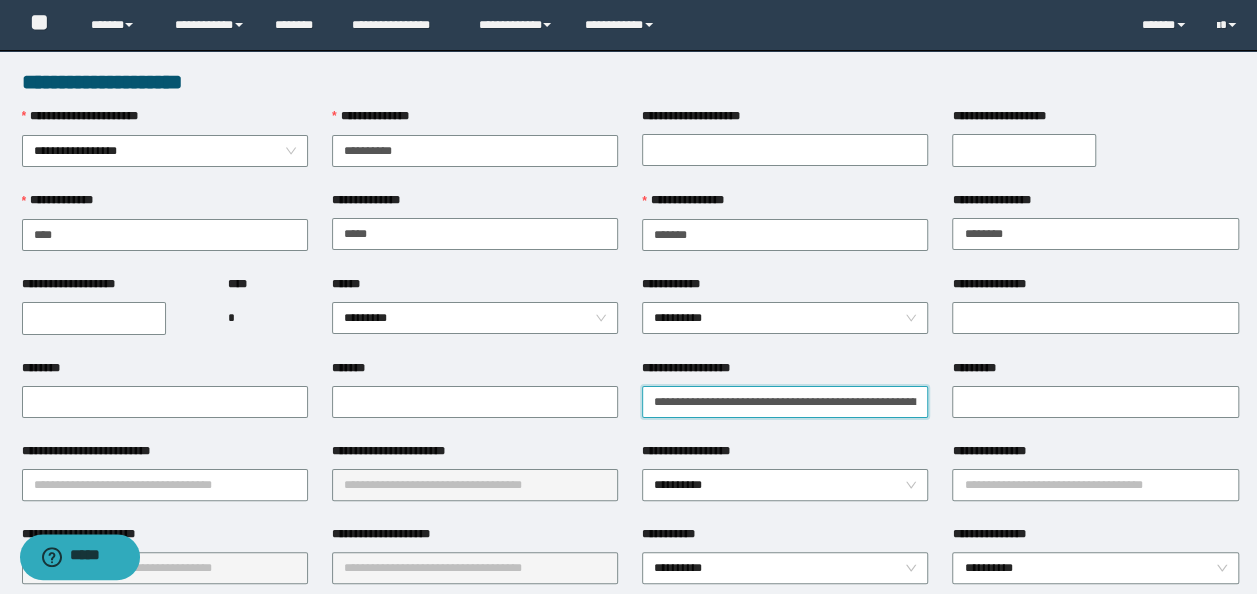 scroll, scrollTop: 0, scrollLeft: 56, axis: horizontal 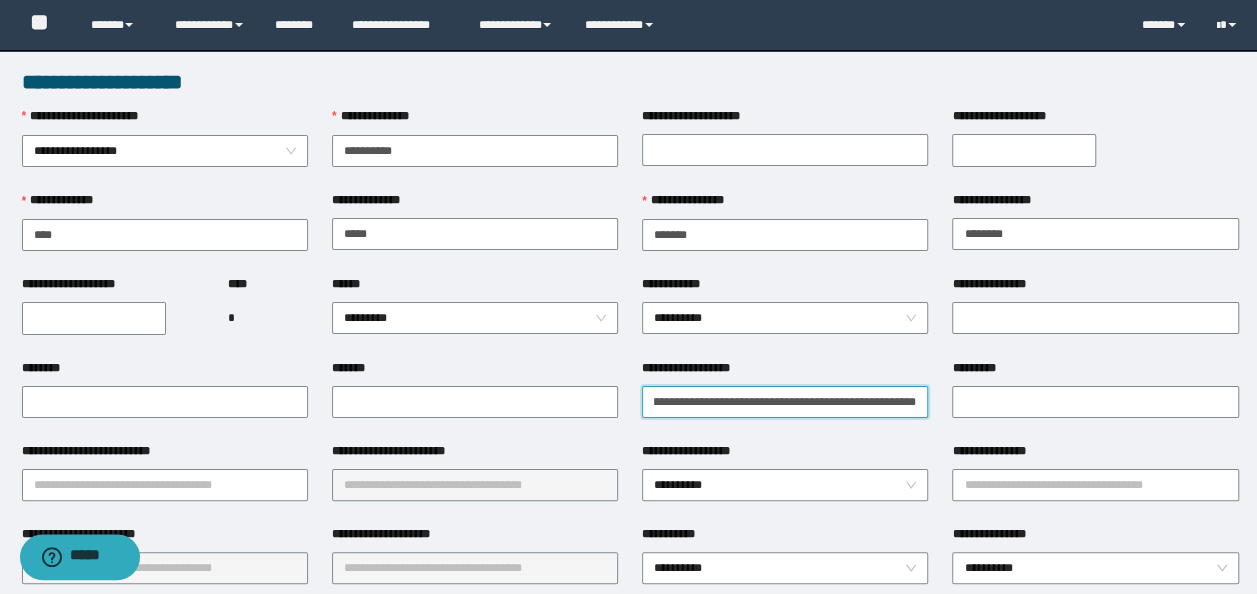 drag, startPoint x: 650, startPoint y: 403, endPoint x: 924, endPoint y: 414, distance: 274.2207 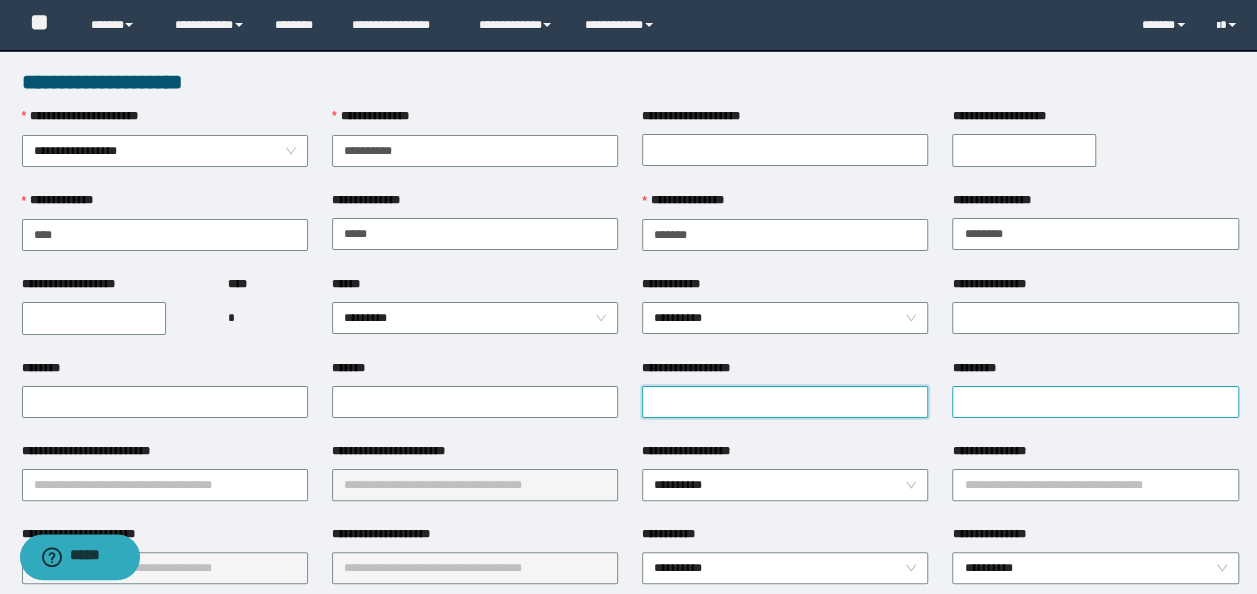 scroll, scrollTop: 0, scrollLeft: 0, axis: both 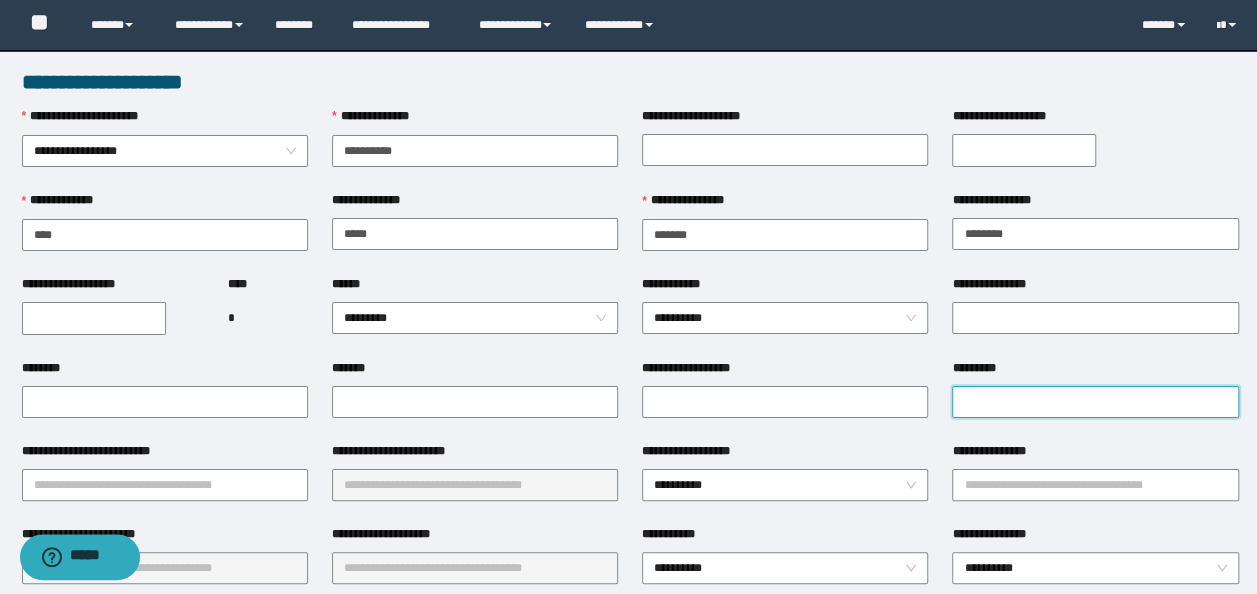 click on "*********" at bounding box center [1095, 402] 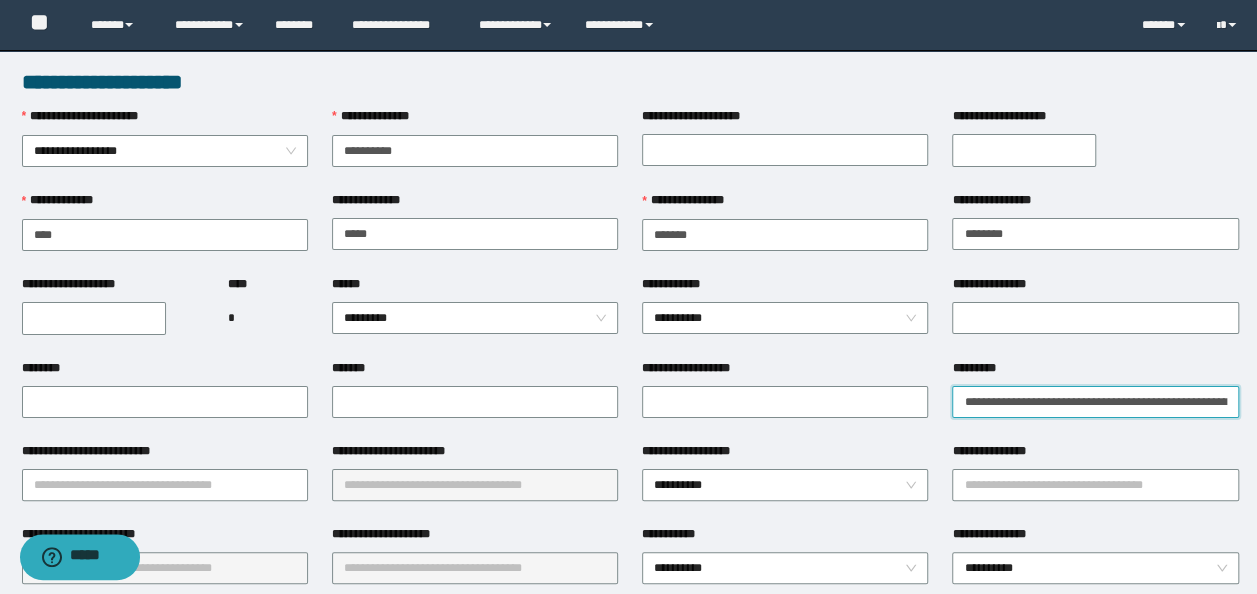 scroll, scrollTop: 0, scrollLeft: 56, axis: horizontal 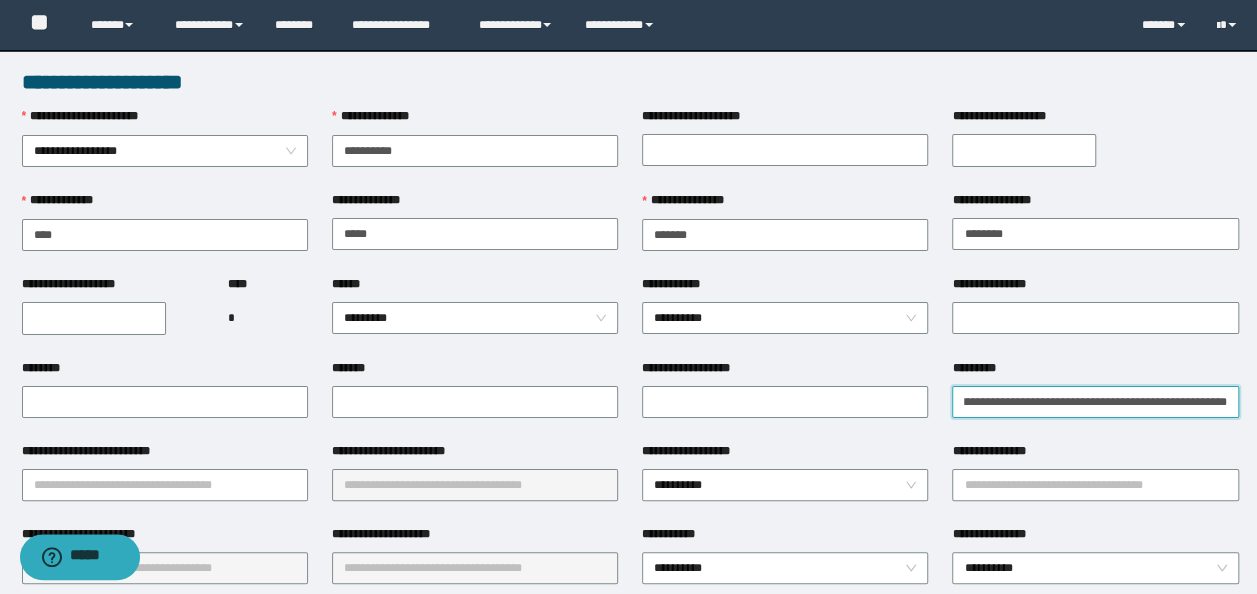 type on "**********" 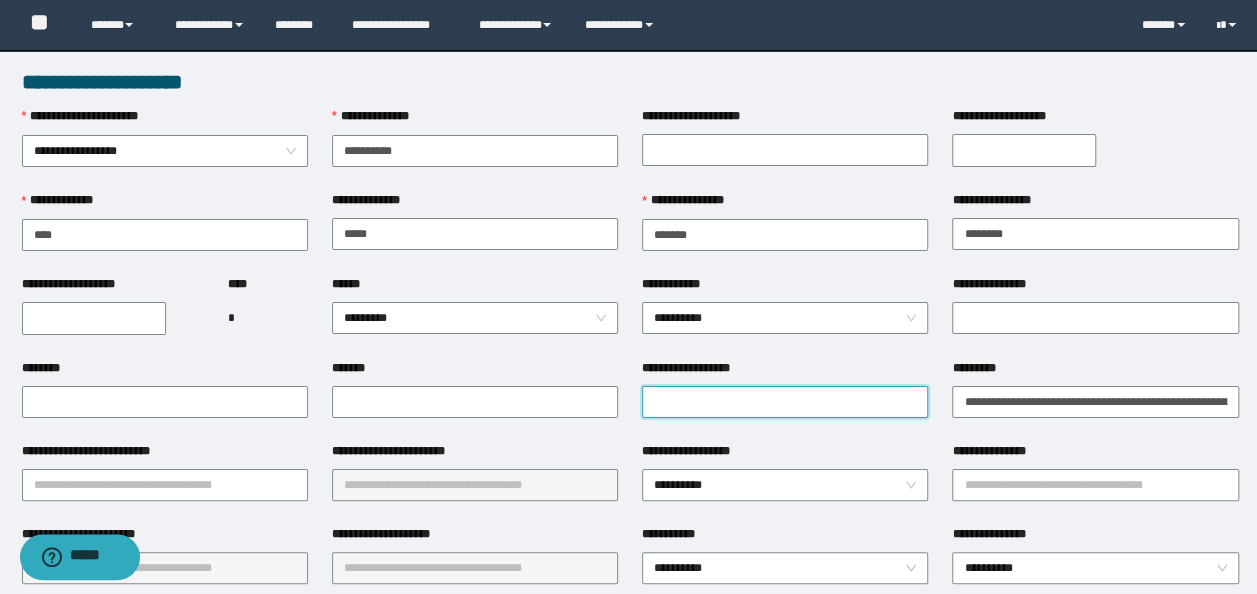 click on "**********" at bounding box center [785, 401] 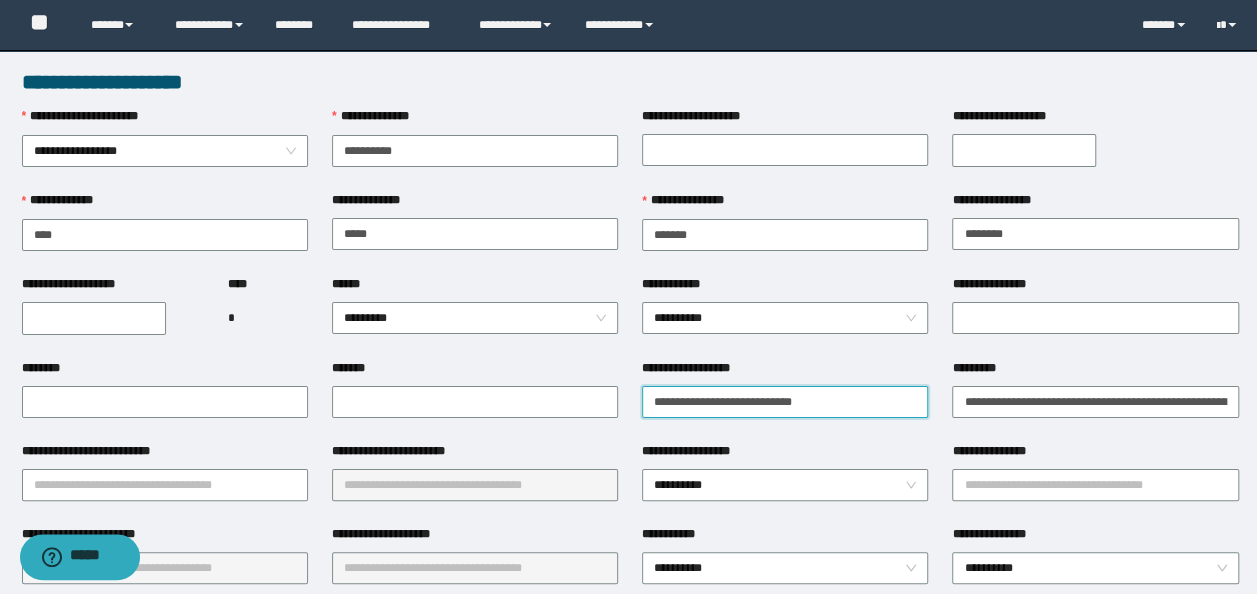 type on "**********" 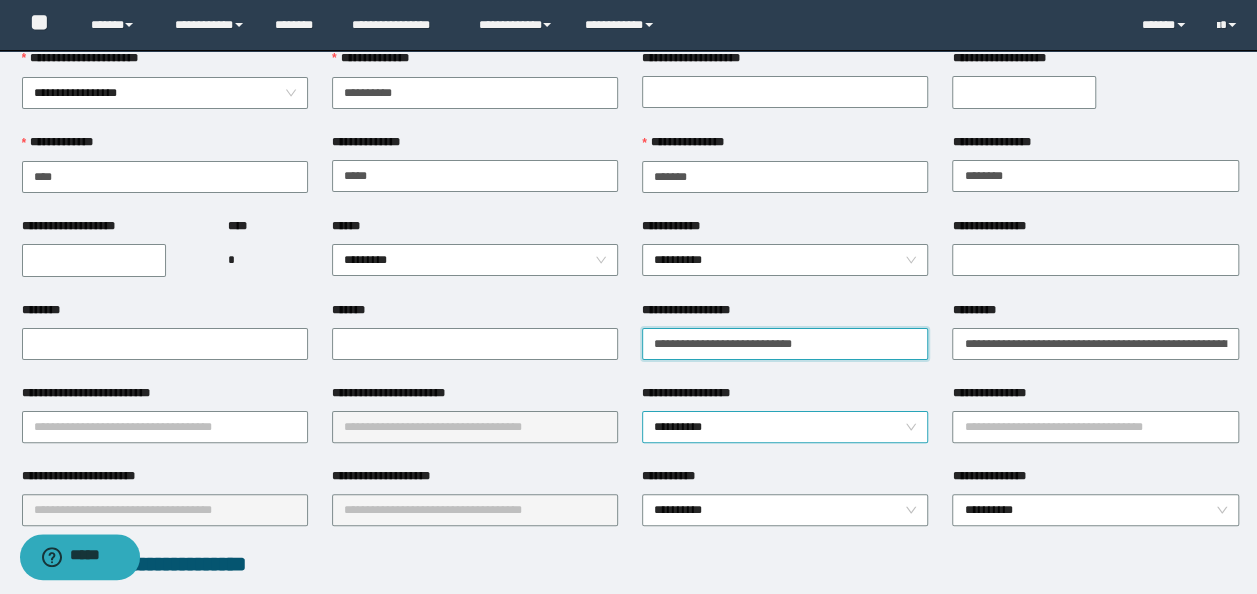 scroll, scrollTop: 100, scrollLeft: 0, axis: vertical 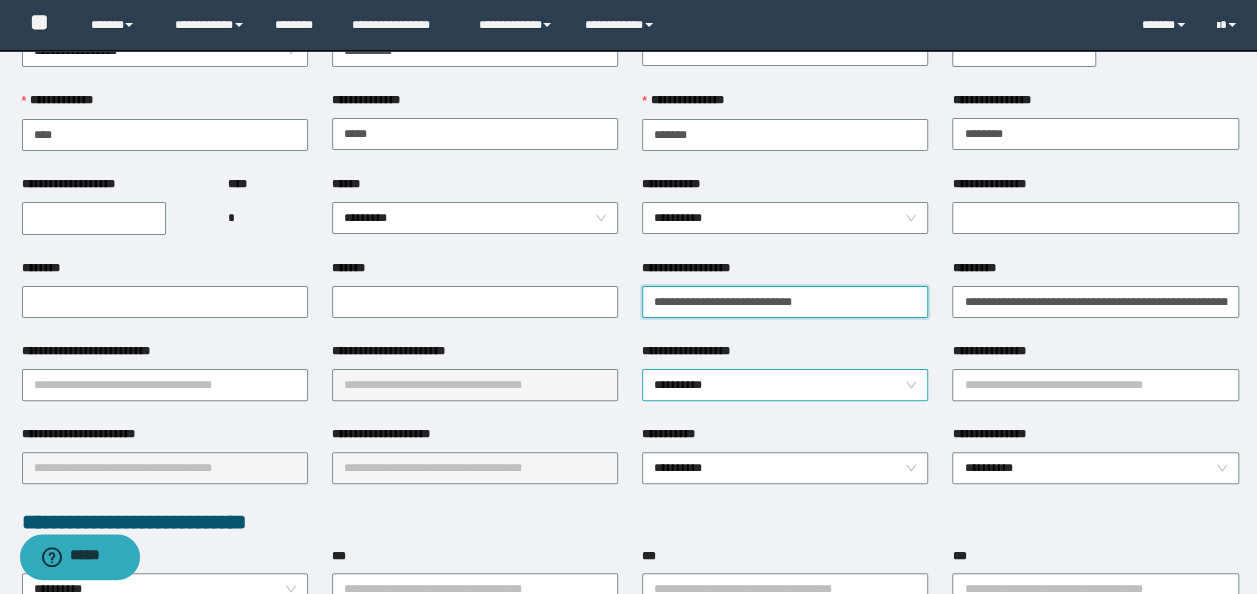 click on "**********" at bounding box center (785, 385) 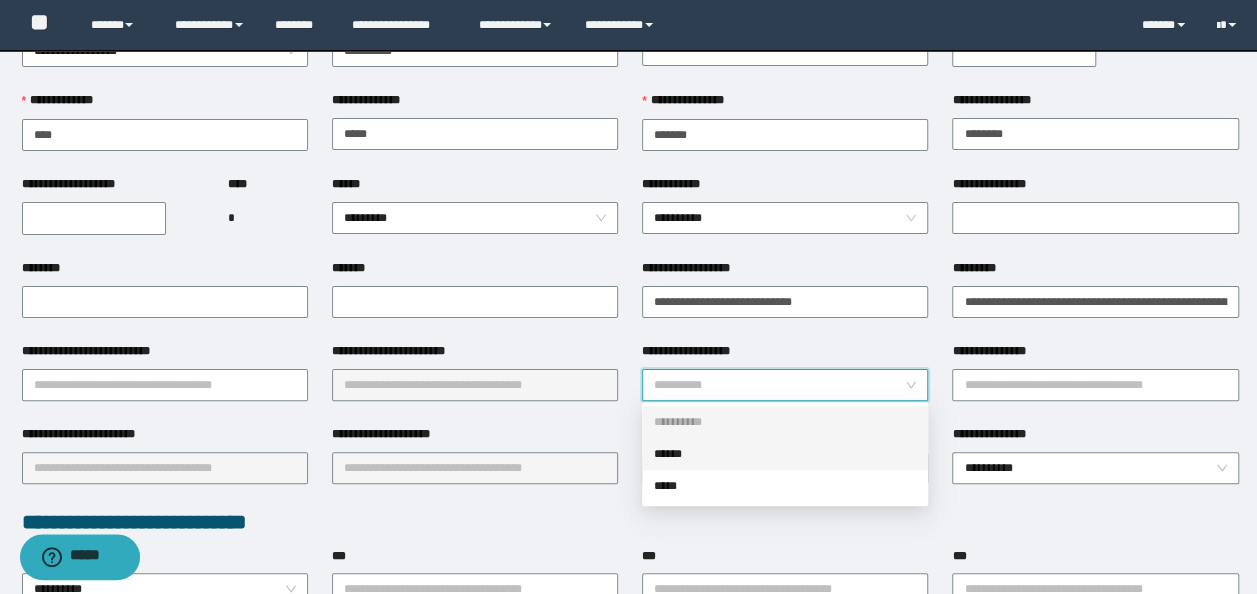 click on "******" at bounding box center [785, 454] 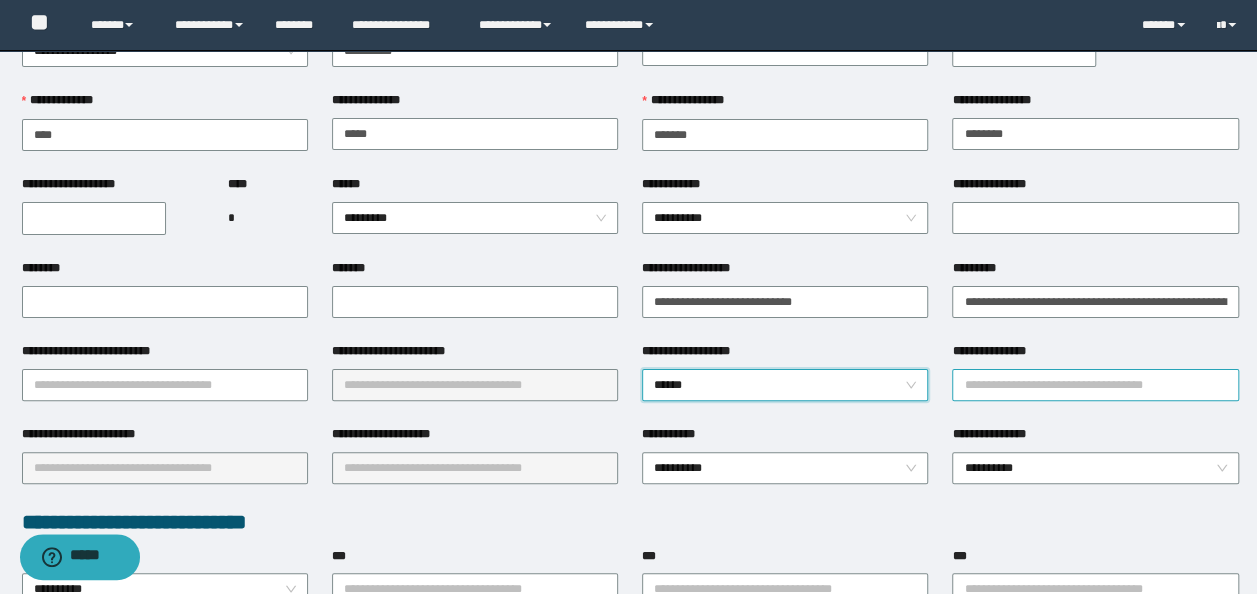 click on "**********" at bounding box center [1095, 385] 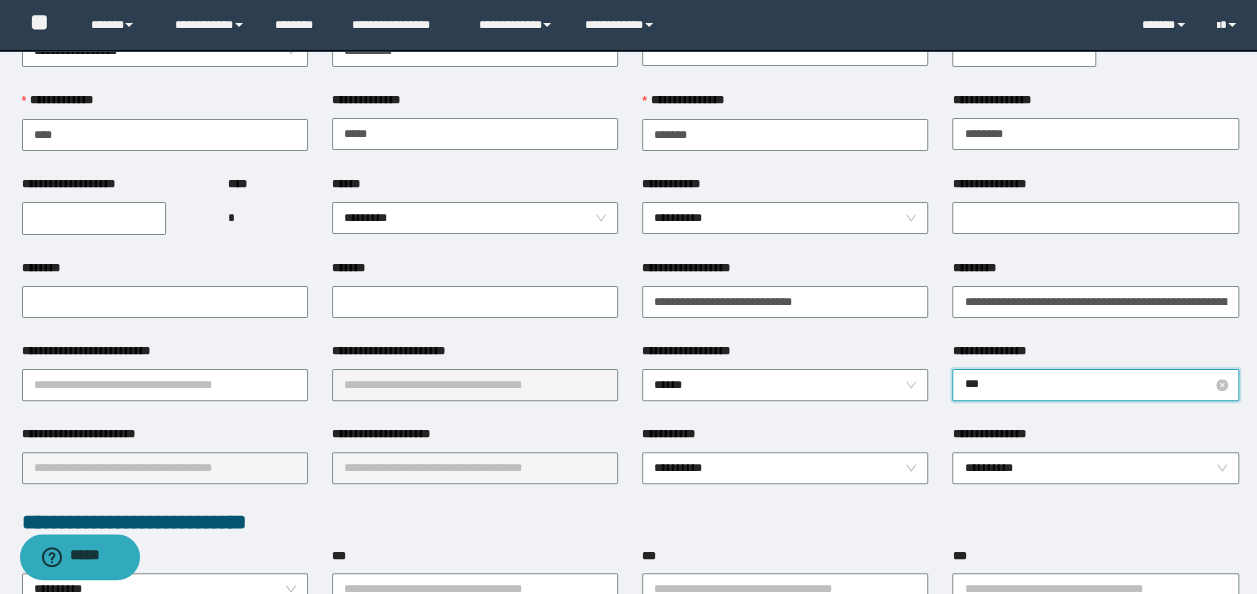 type on "****" 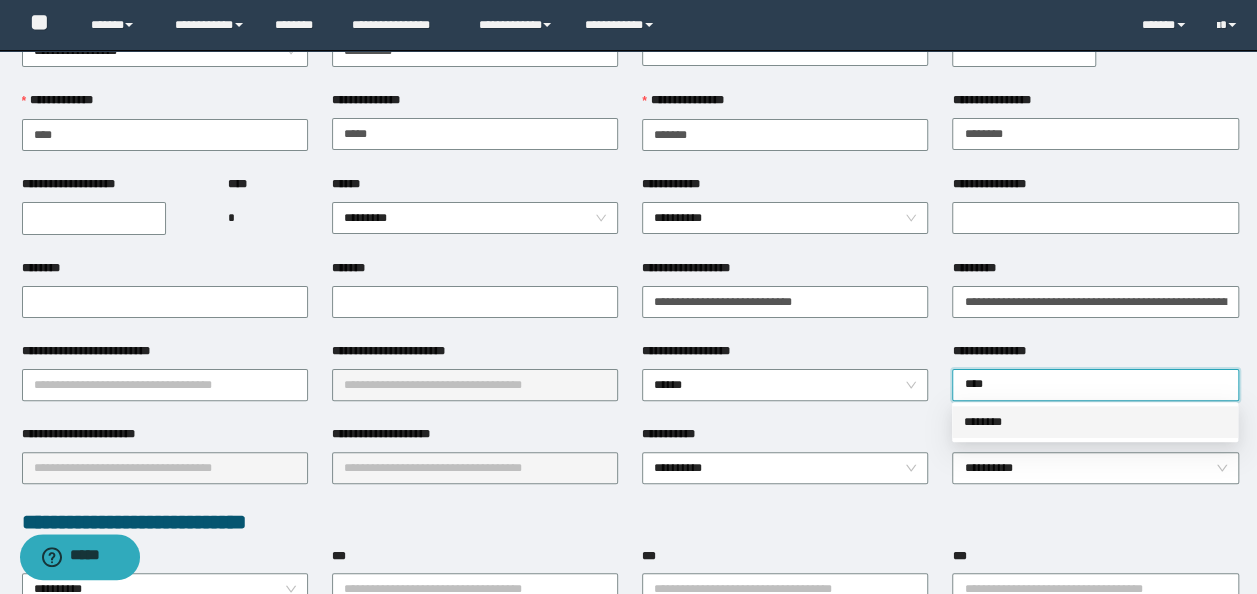 click on "********" at bounding box center (1095, 422) 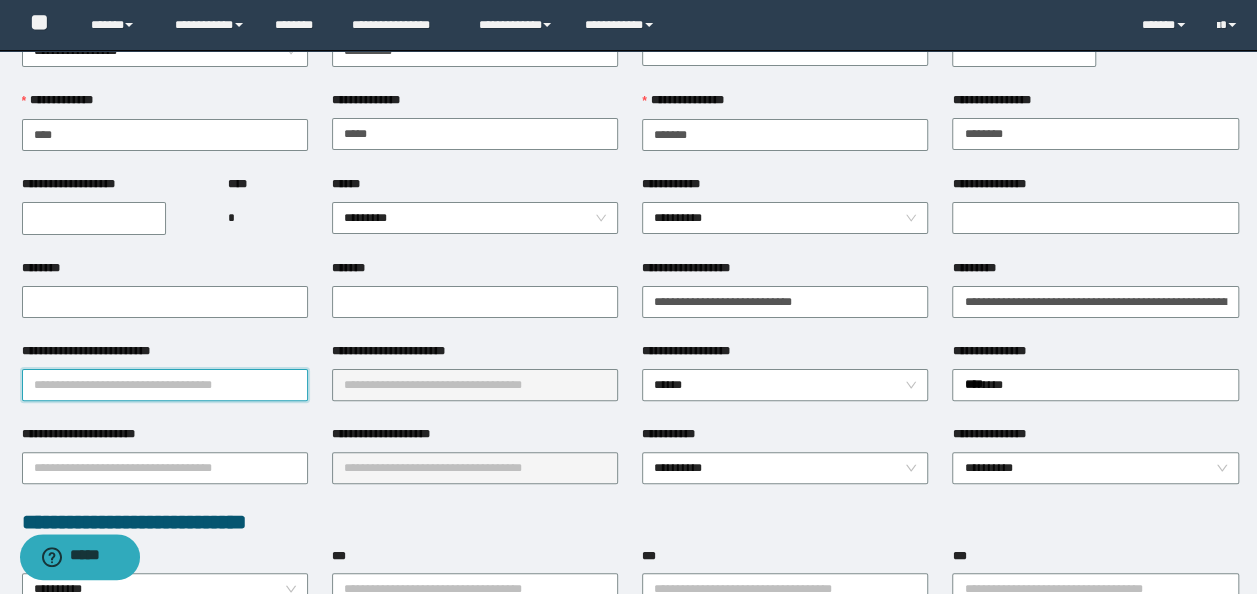 click on "**********" at bounding box center [165, 385] 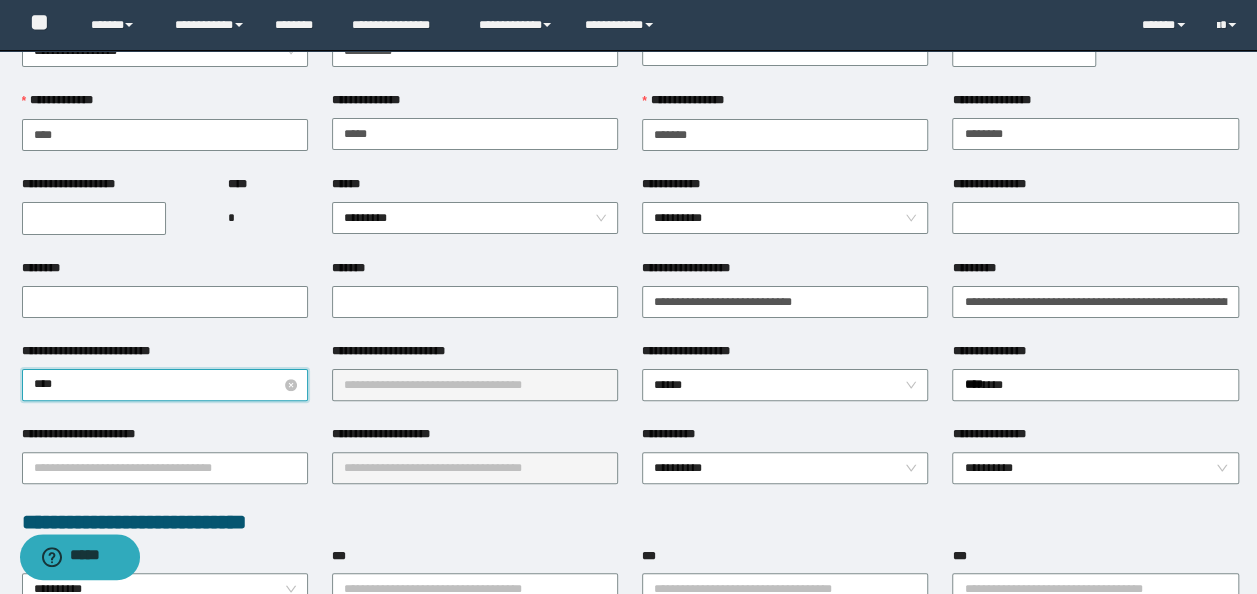 type on "*****" 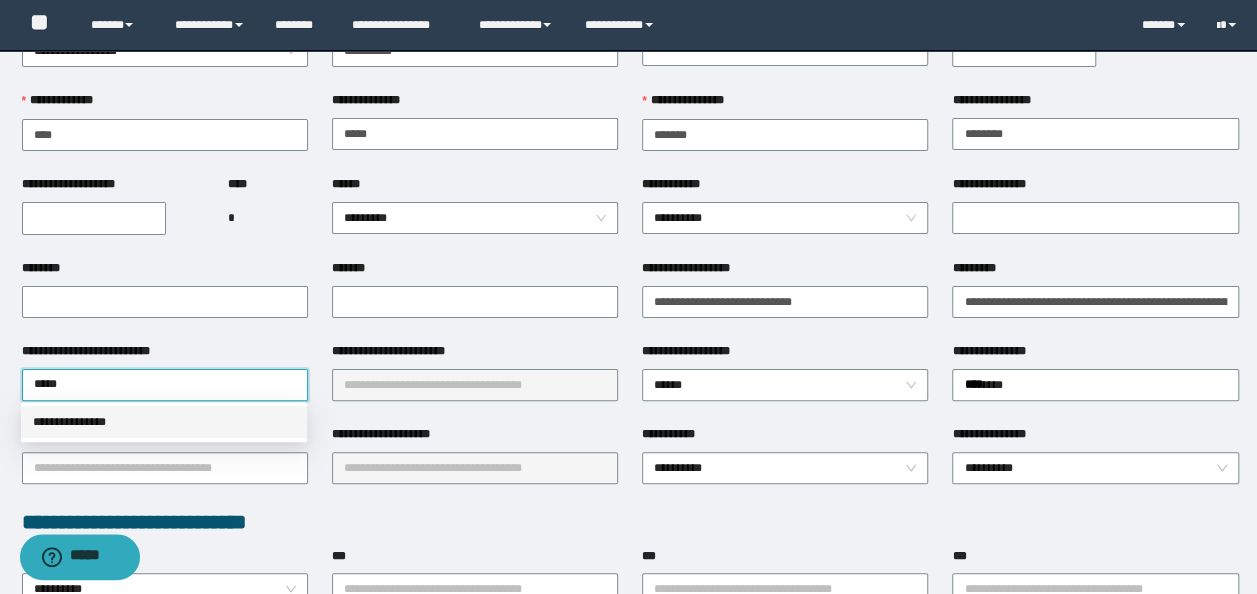click on "**********" at bounding box center [164, 422] 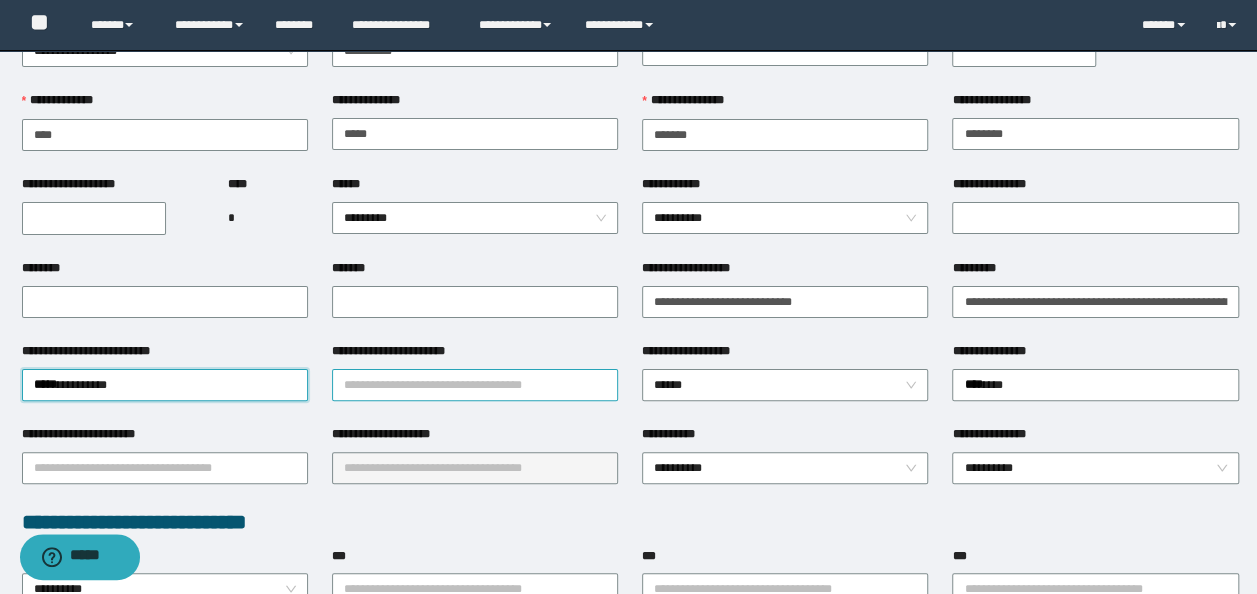 click on "**********" at bounding box center [475, 385] 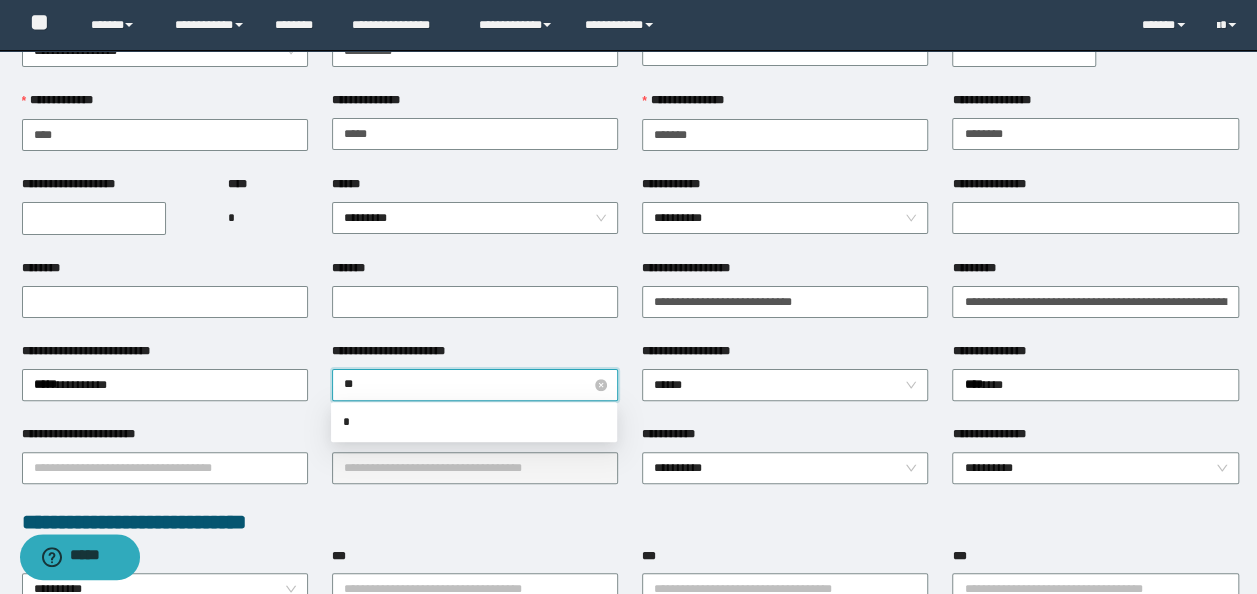 type on "***" 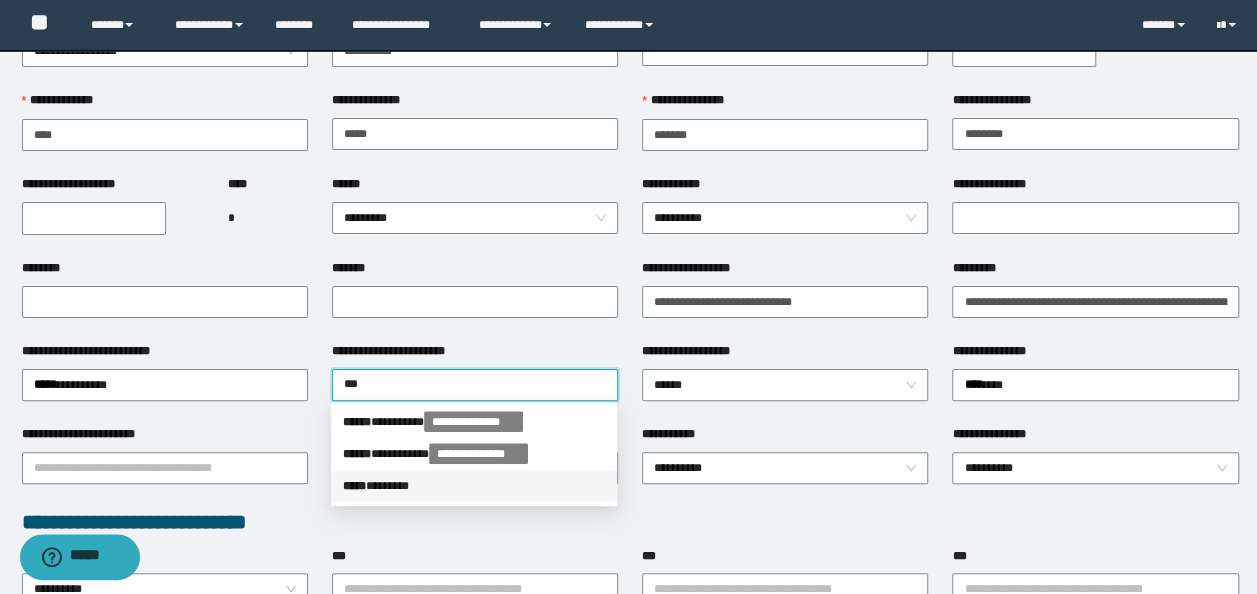 click on "***** * ******" at bounding box center (474, 486) 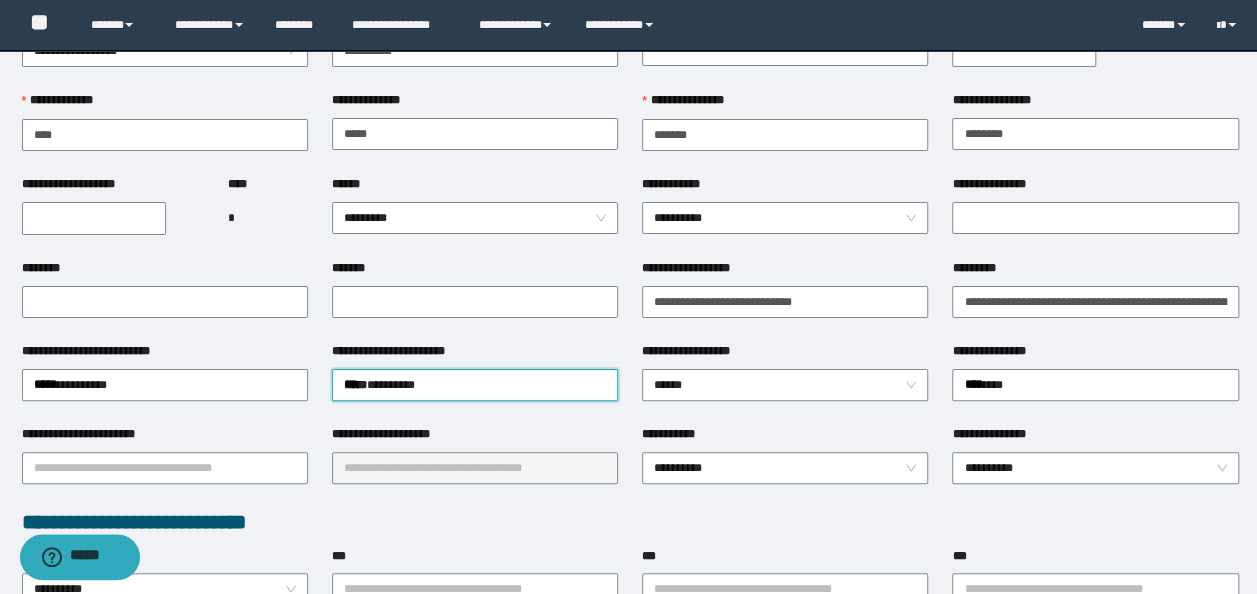 type 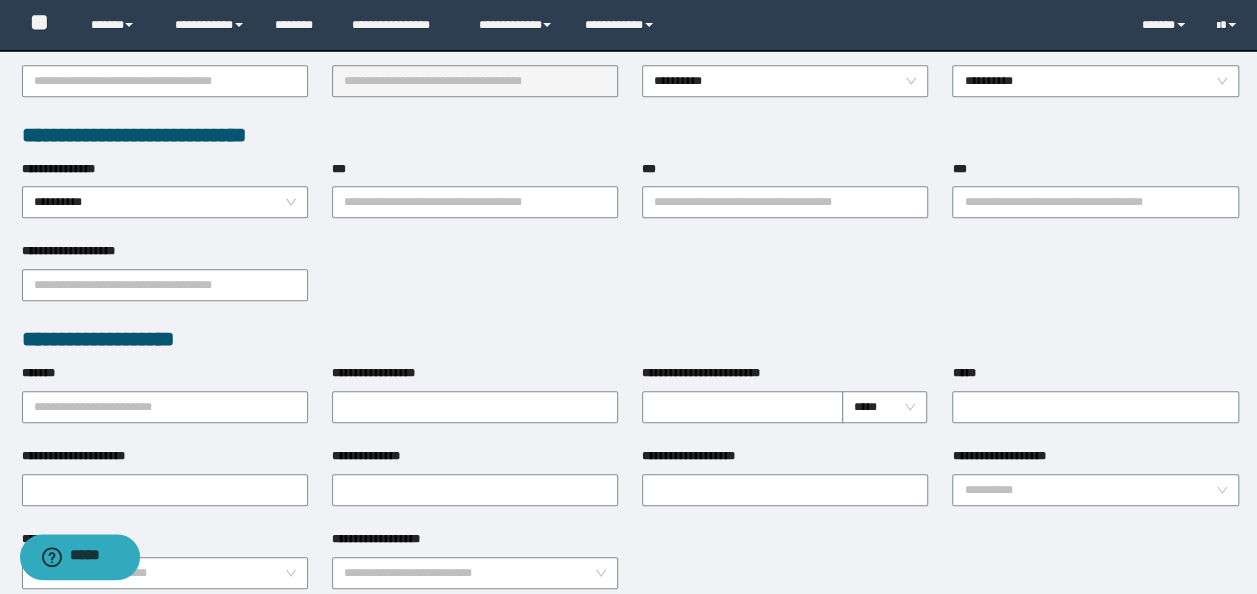 scroll, scrollTop: 500, scrollLeft: 0, axis: vertical 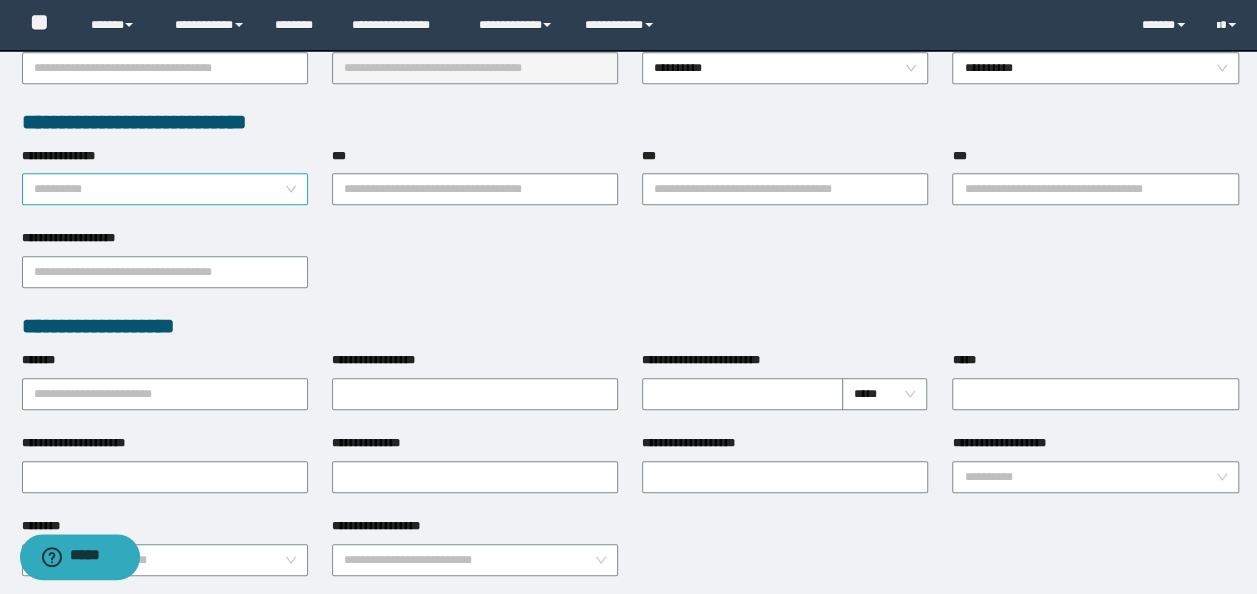 click on "**********" at bounding box center (165, 189) 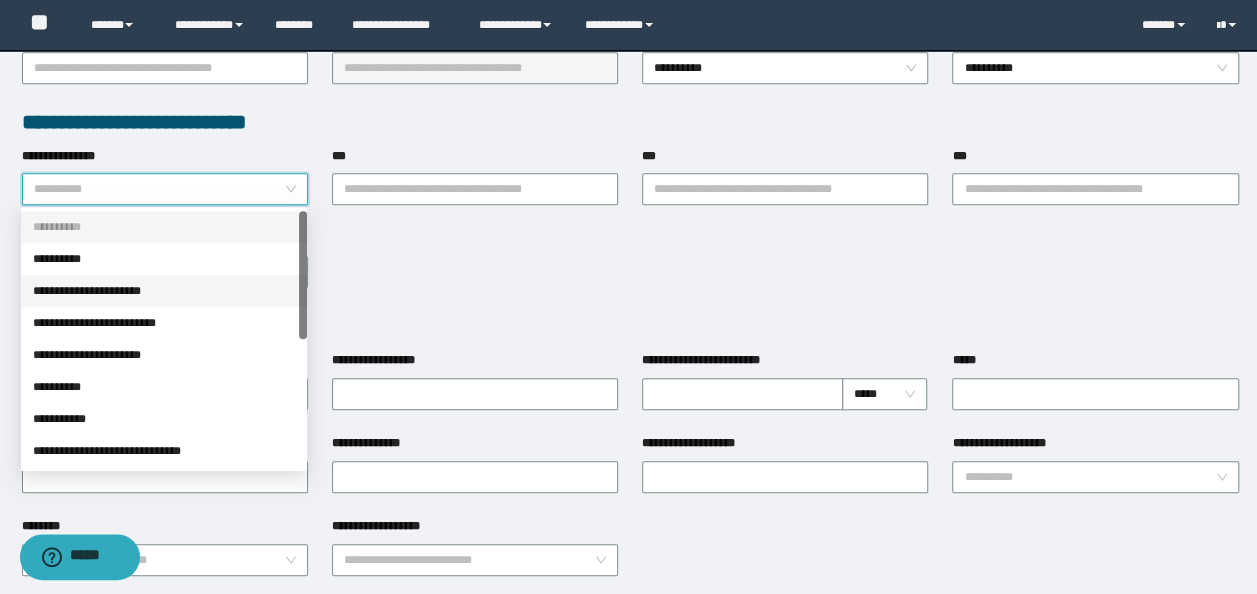 click on "**********" at bounding box center (164, 291) 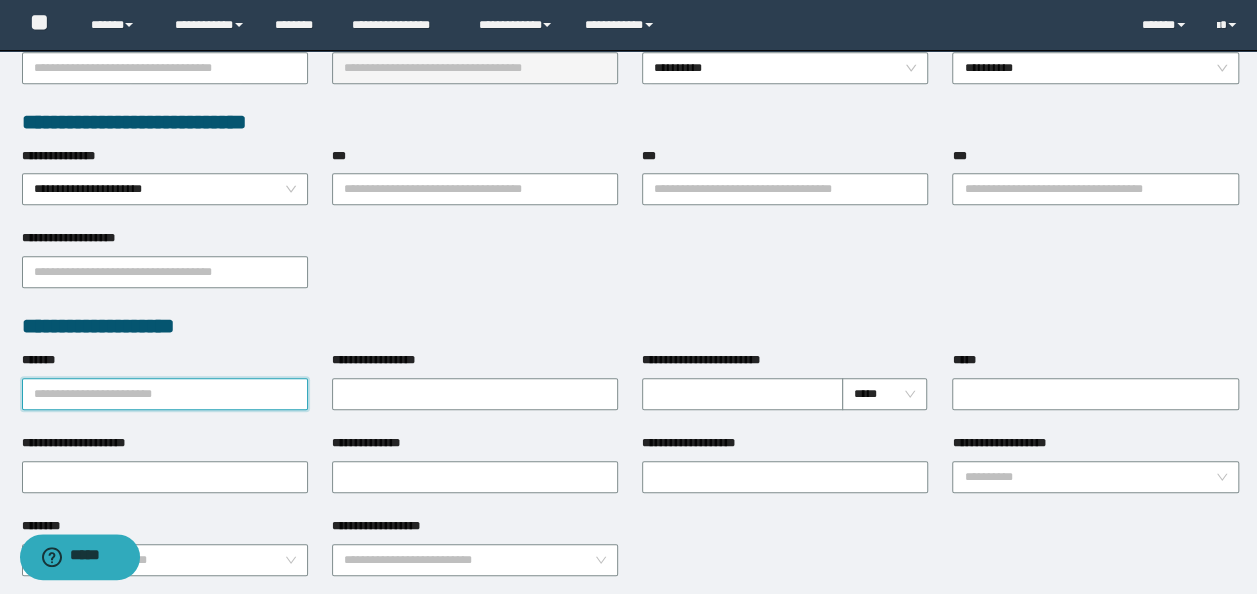 click on "*******" at bounding box center [165, 394] 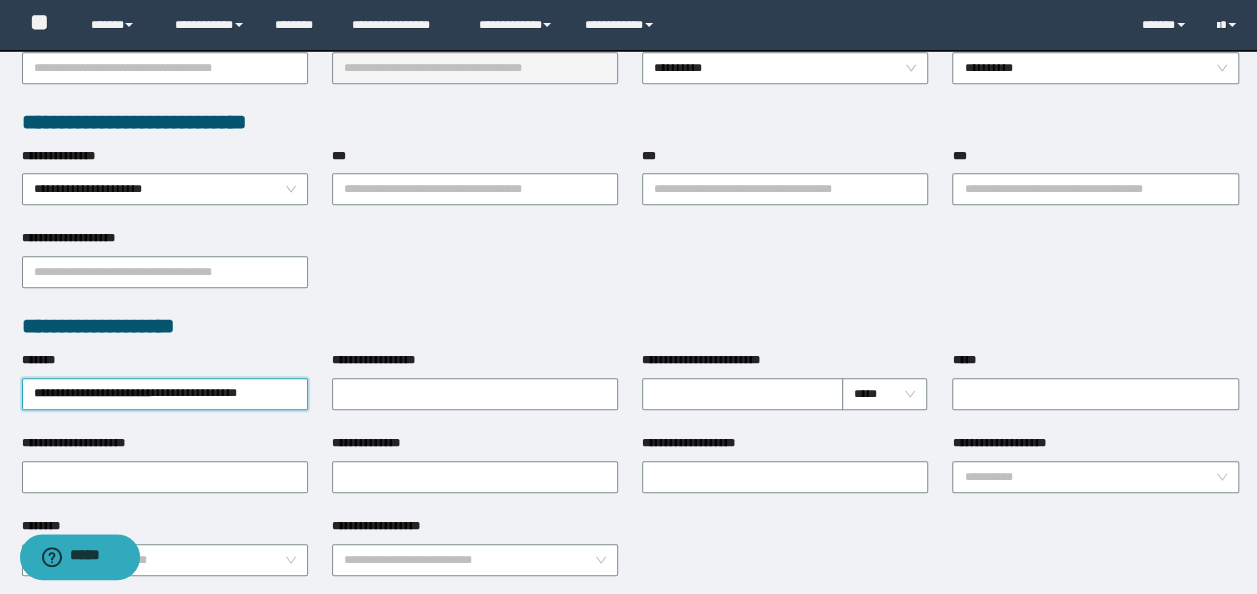 scroll, scrollTop: 0, scrollLeft: 6, axis: horizontal 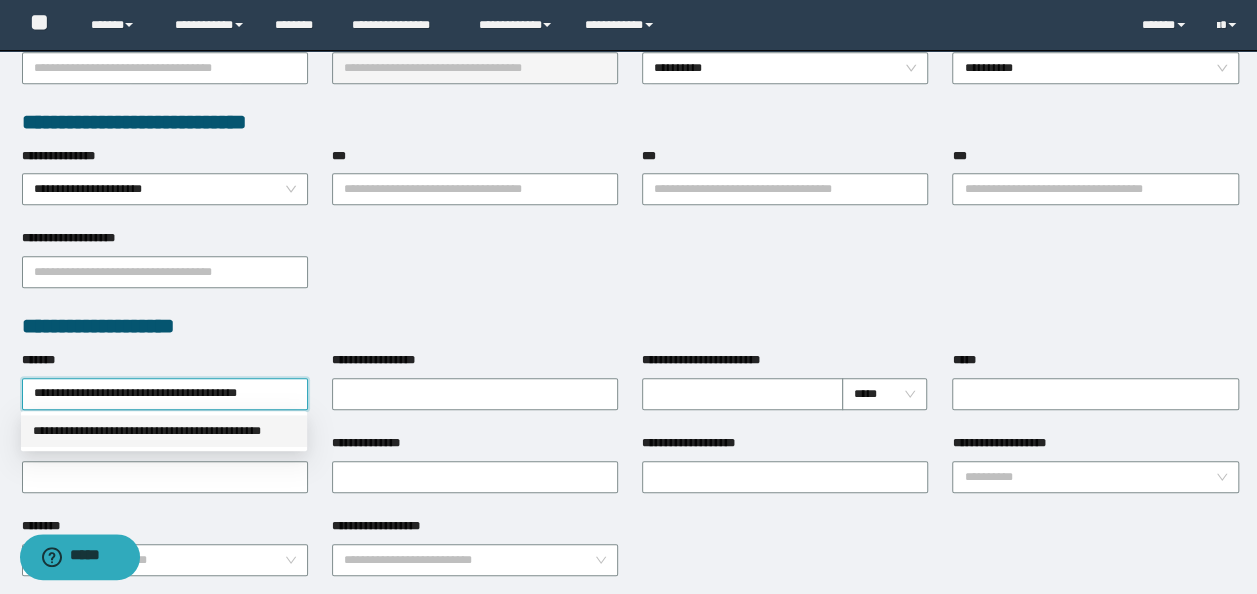 click on "**********" at bounding box center [164, 431] 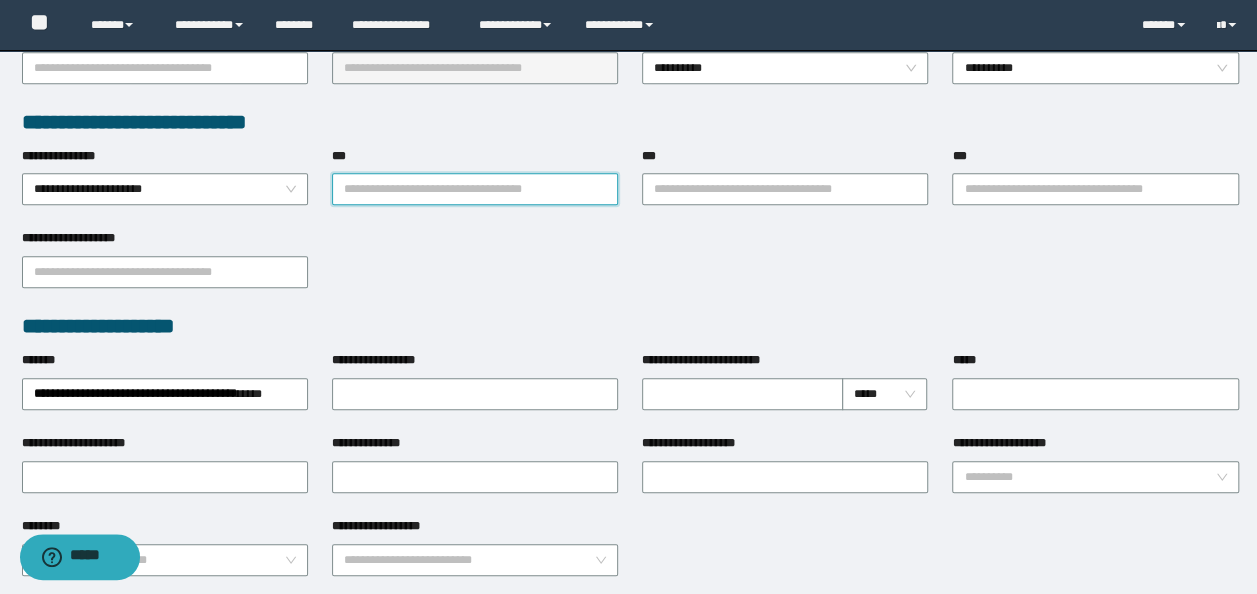 click on "***" at bounding box center [475, 189] 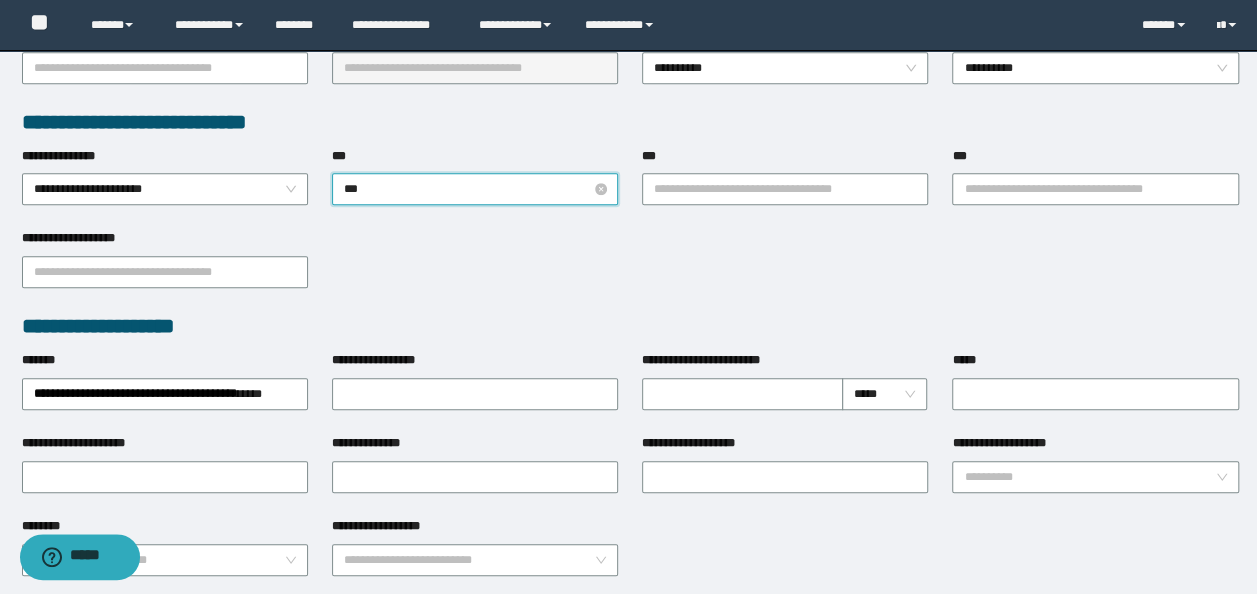 type on "****" 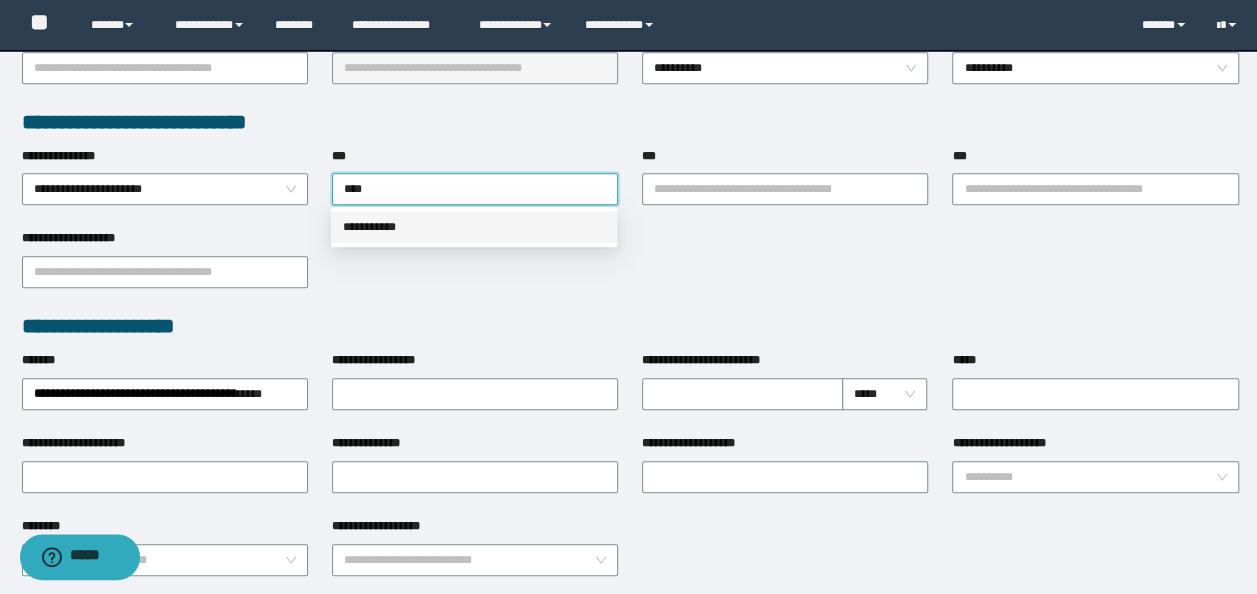 click on "**********" at bounding box center (474, 227) 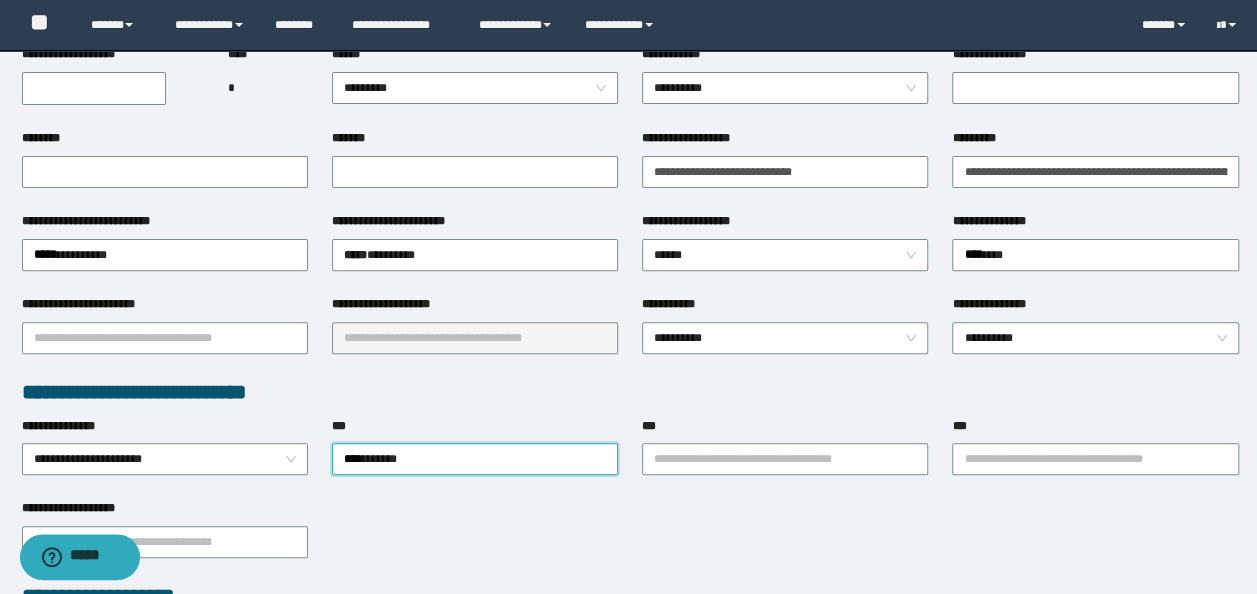 scroll, scrollTop: 100, scrollLeft: 0, axis: vertical 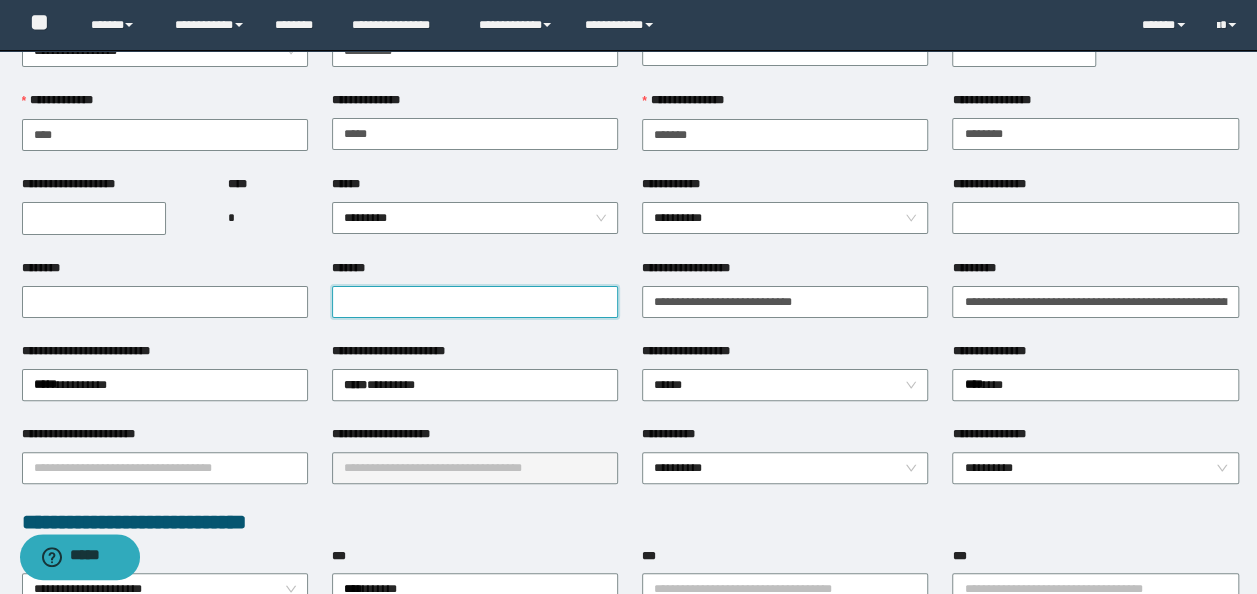 click on "*******" at bounding box center [475, 302] 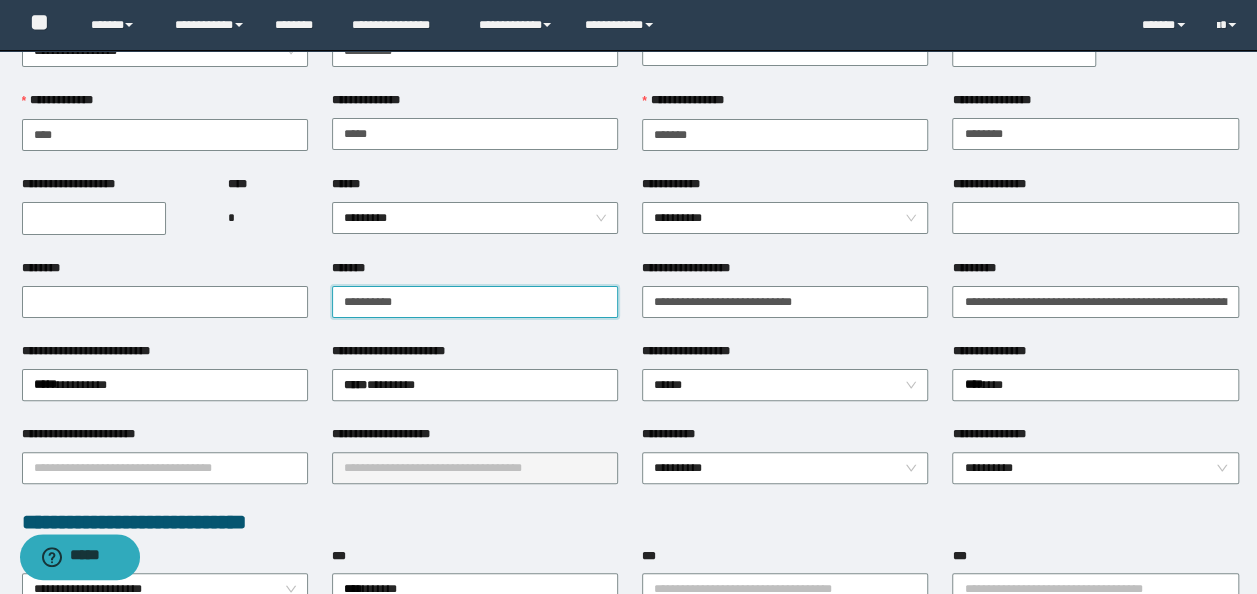 click on "**********" at bounding box center (475, 302) 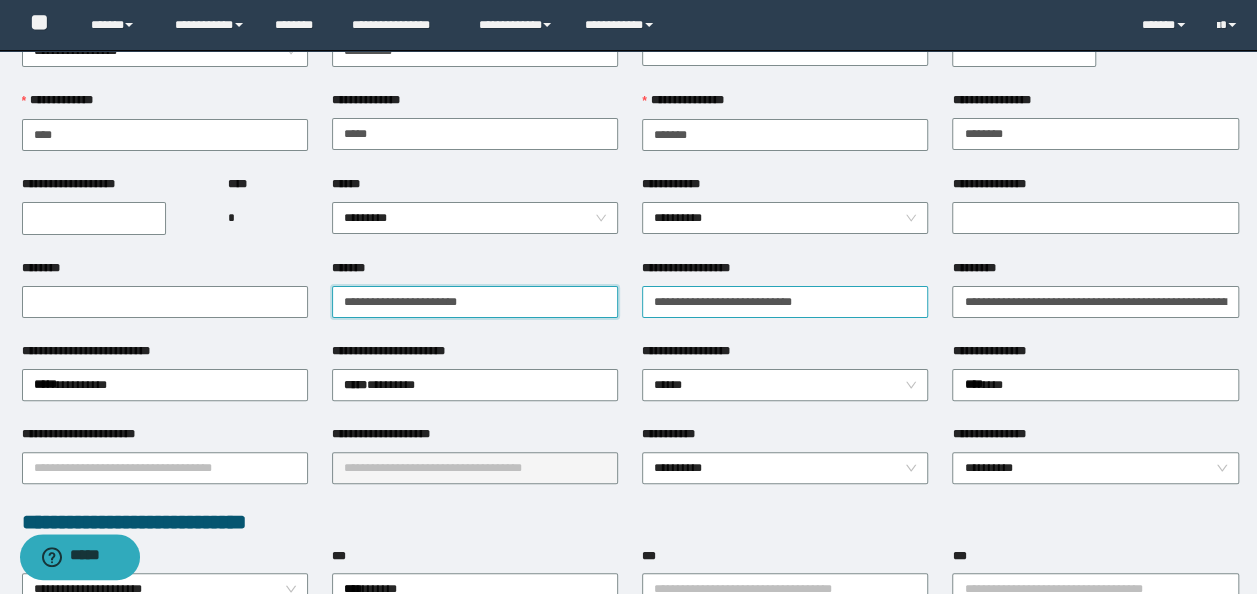 type on "**********" 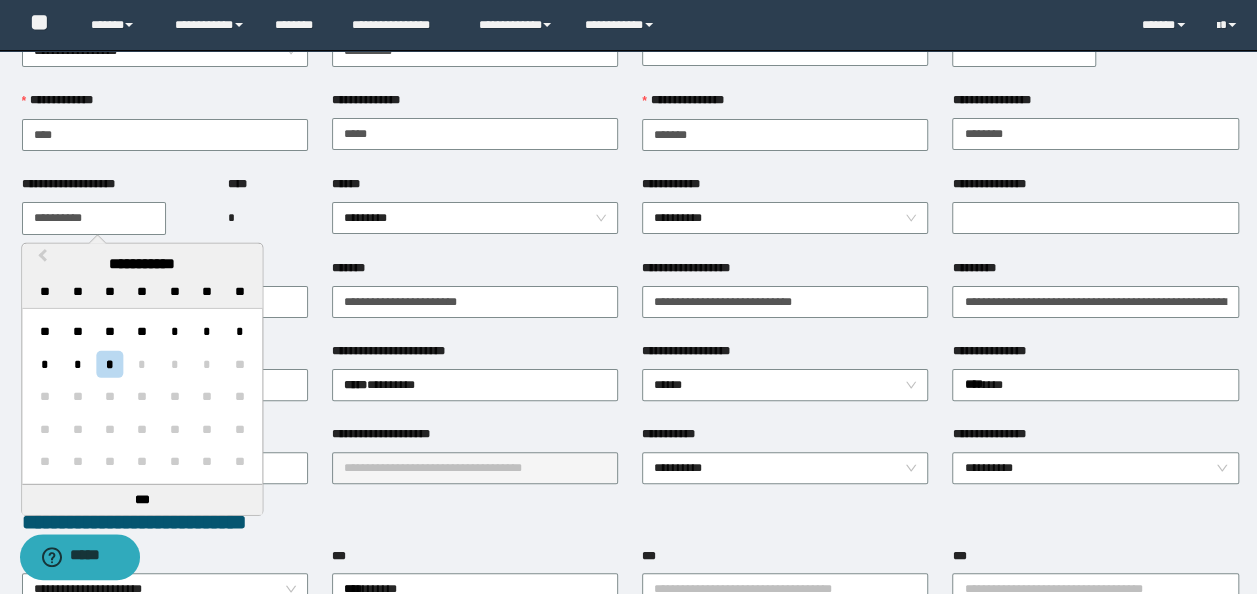 click on "**********" at bounding box center (94, 218) 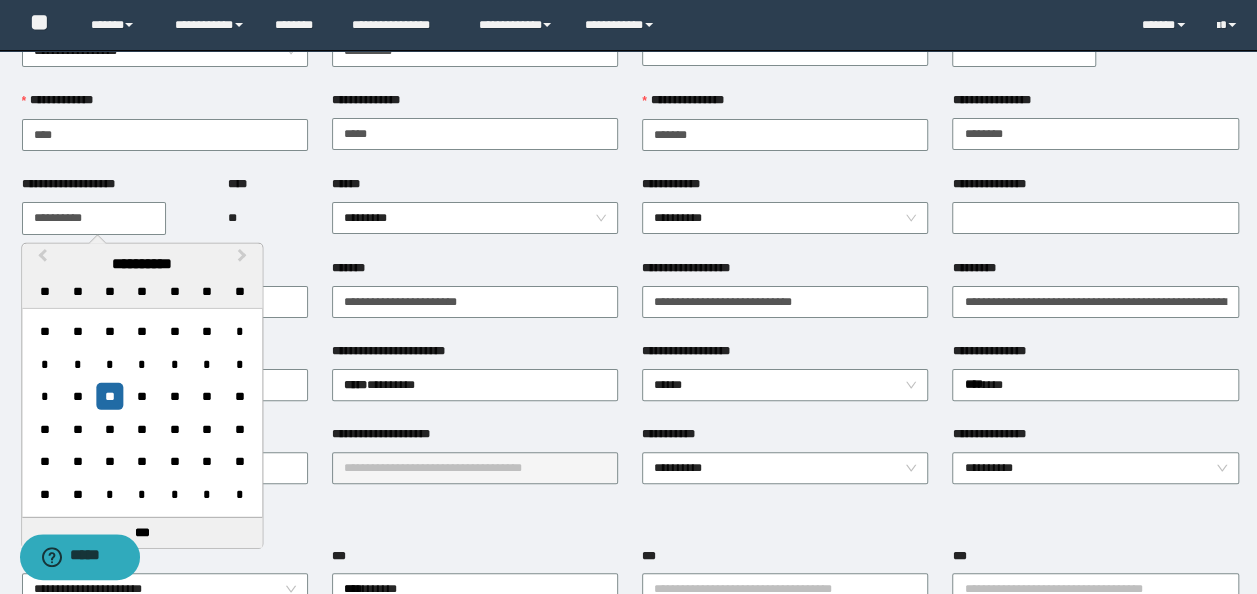type on "**********" 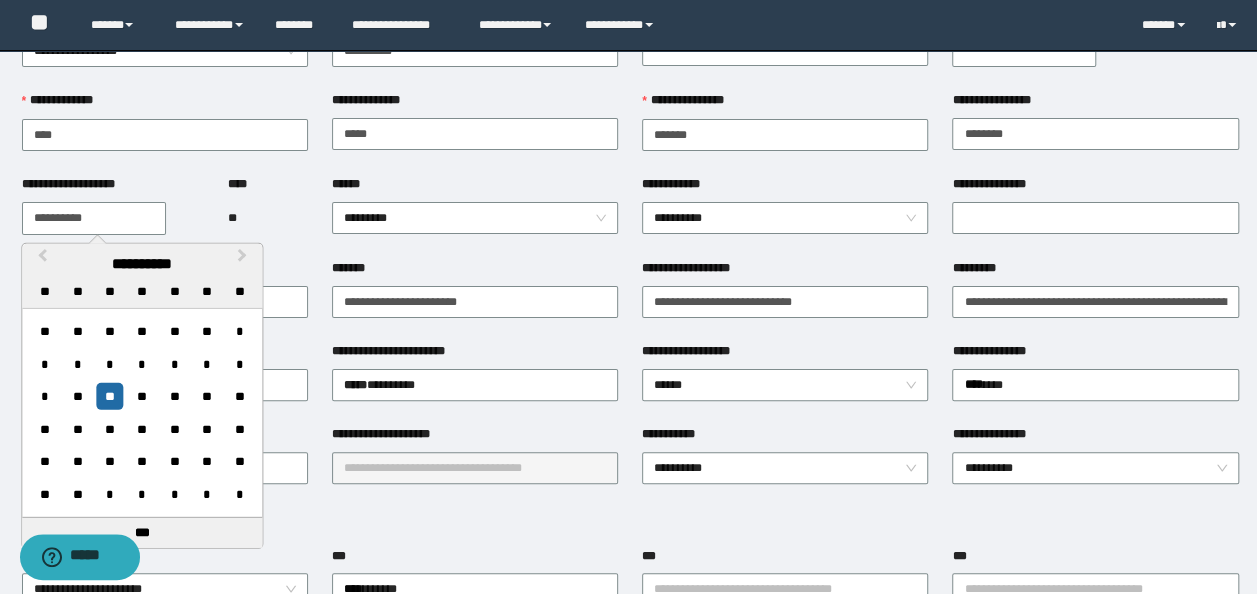 scroll, scrollTop: 300, scrollLeft: 0, axis: vertical 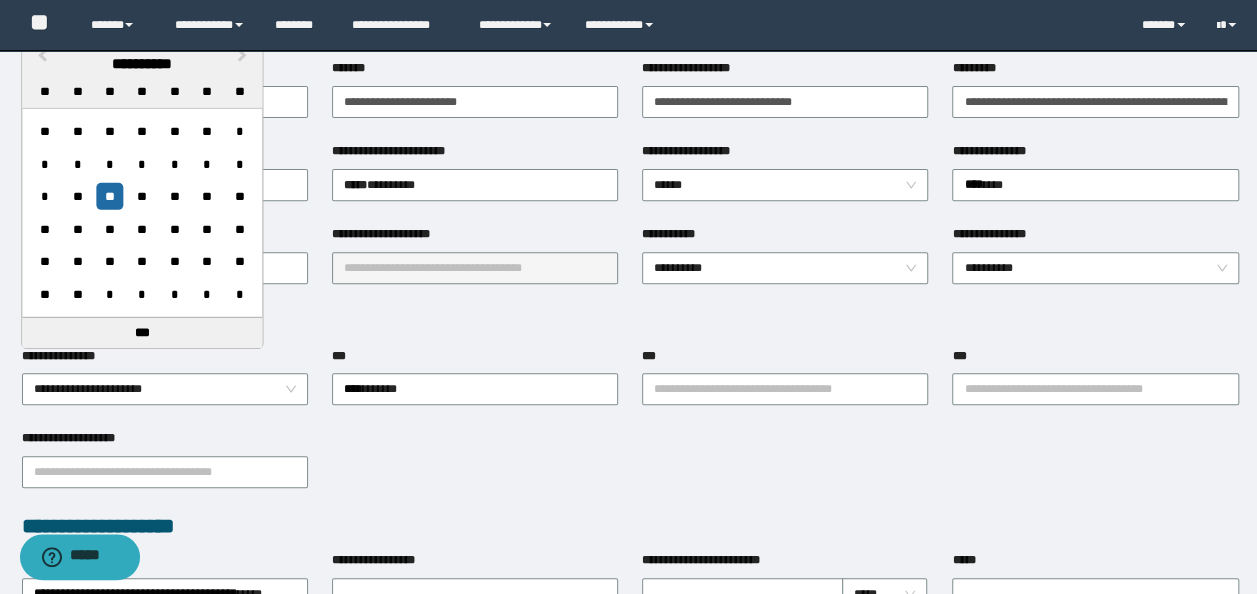 click on "**********" at bounding box center [630, 322] 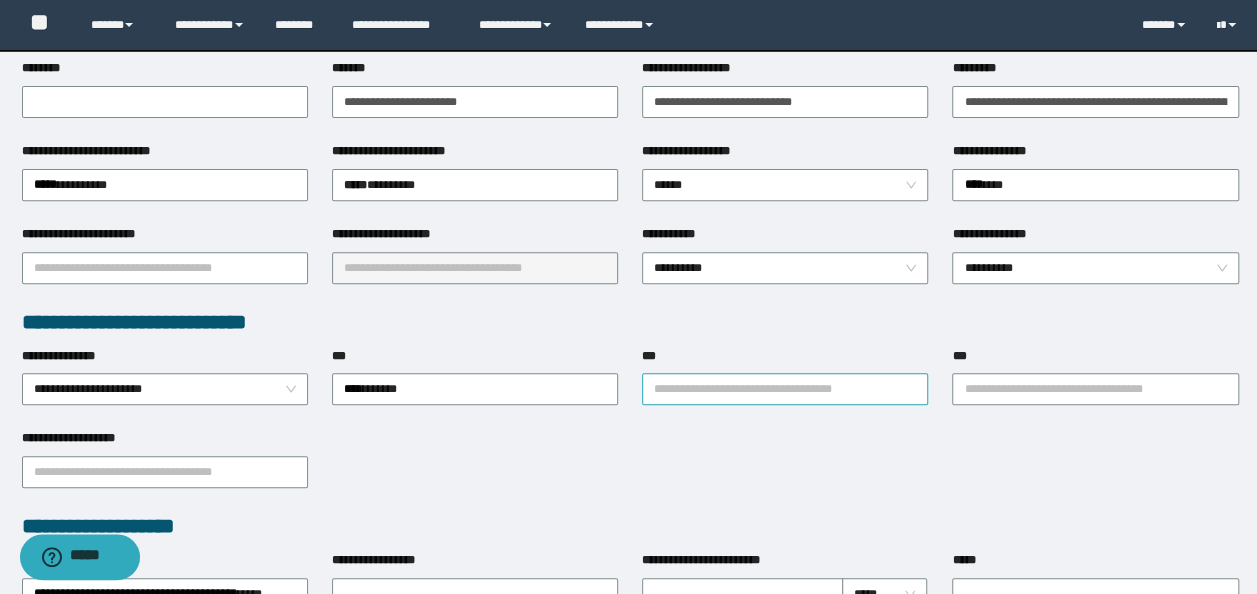 click on "***" at bounding box center [785, 389] 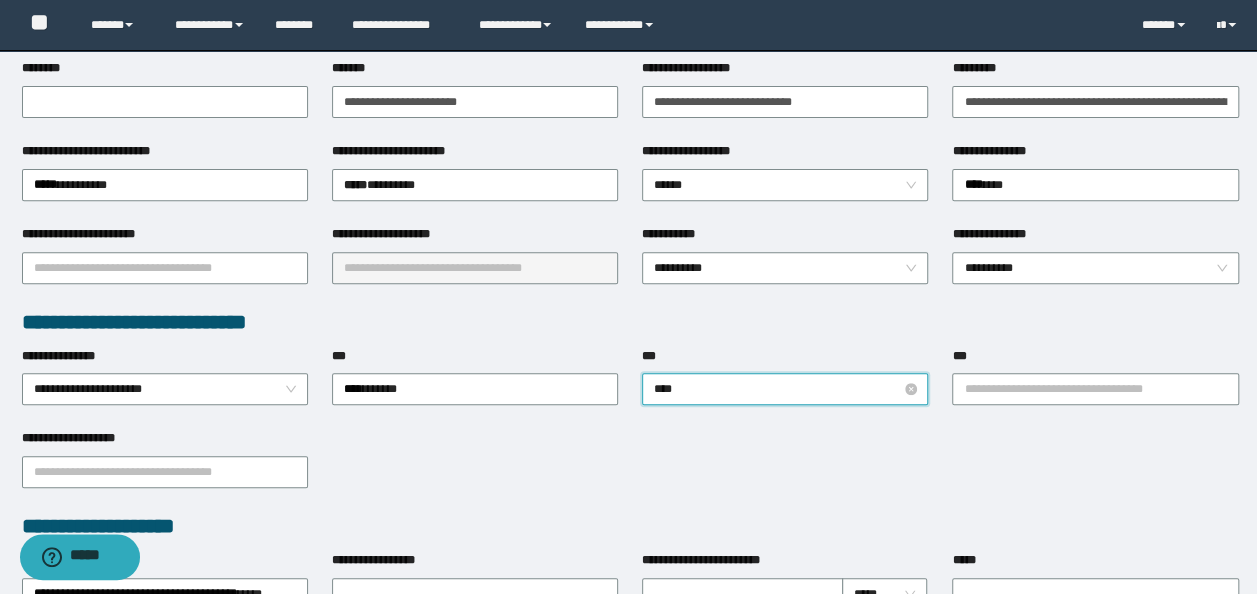 type on "*****" 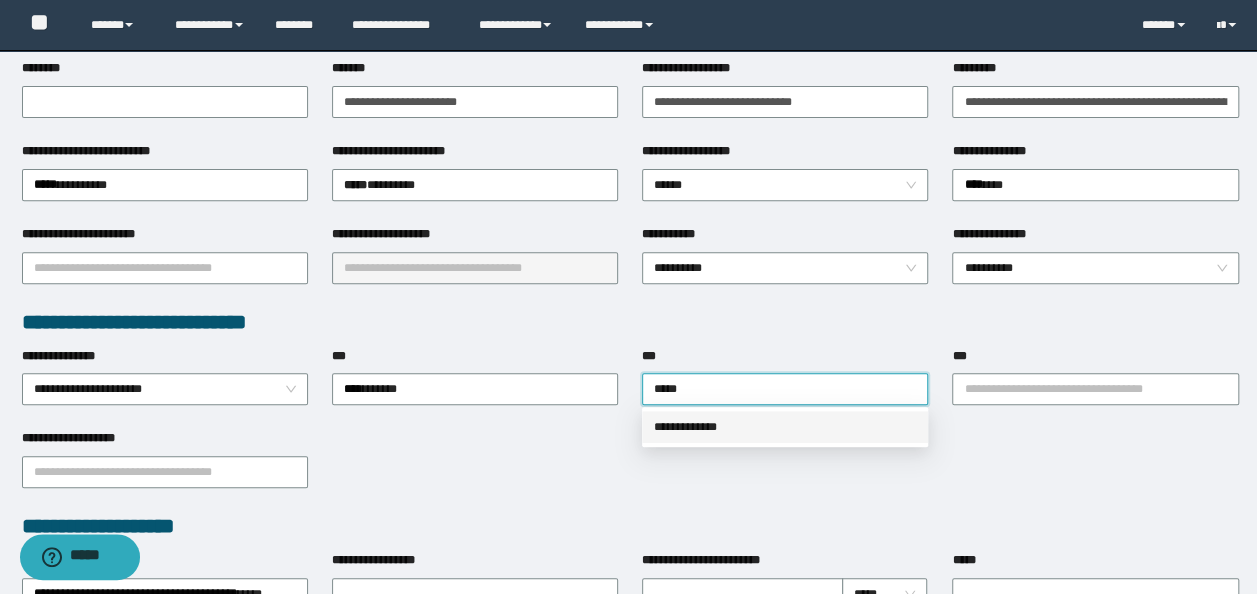 click on "**********" at bounding box center (785, 427) 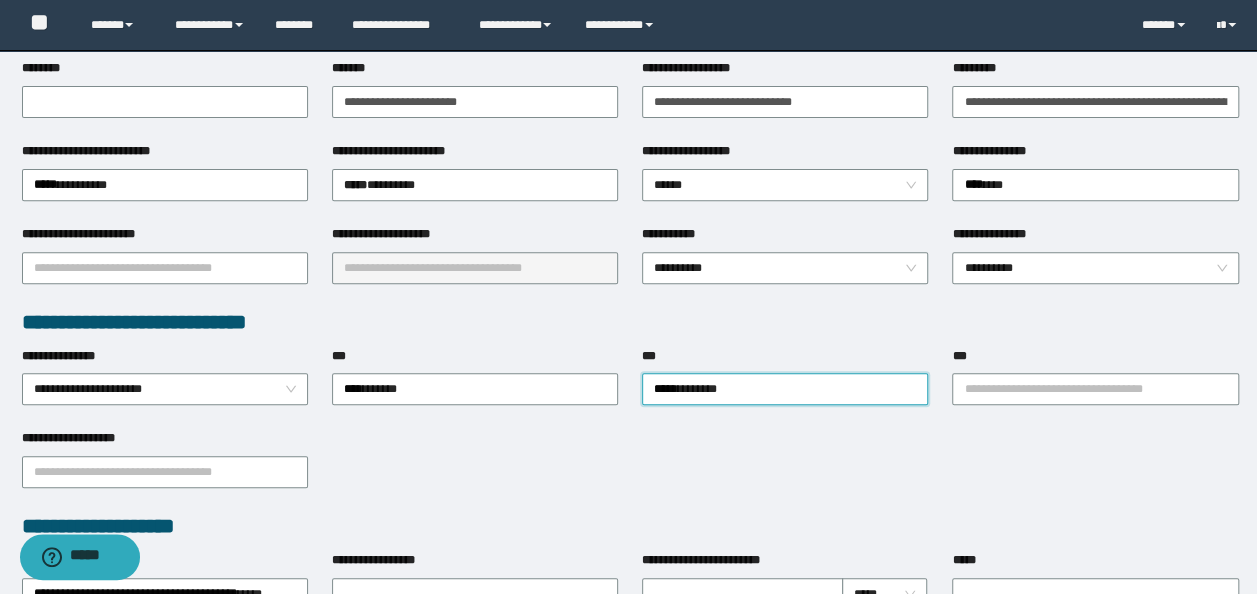 type 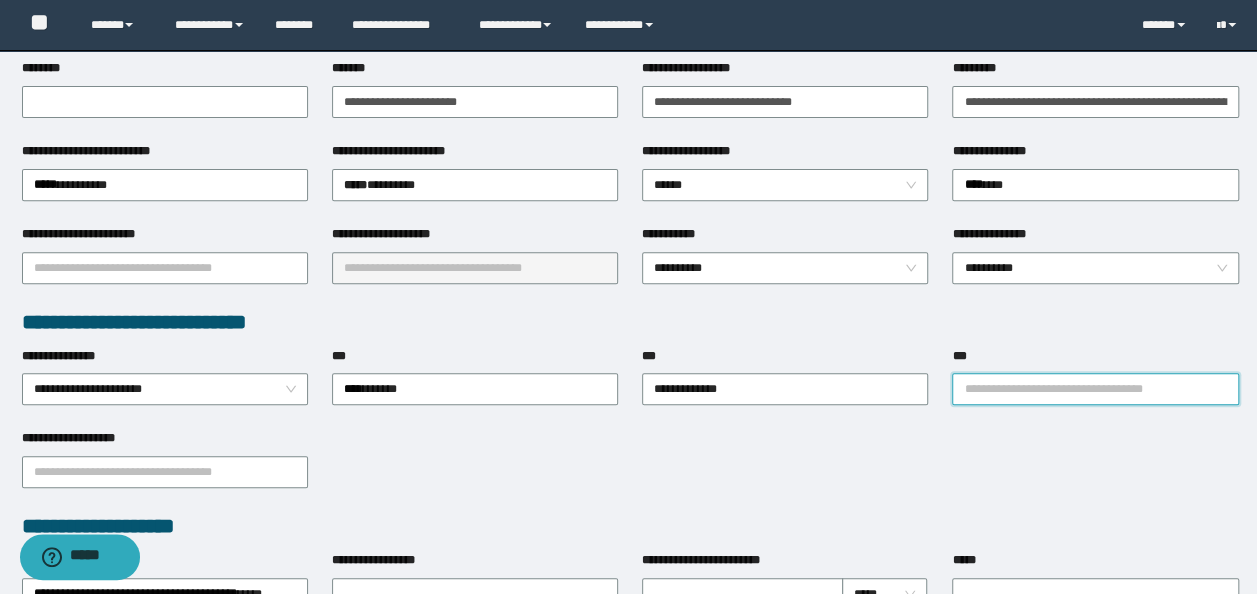click on "***" at bounding box center [1095, 389] 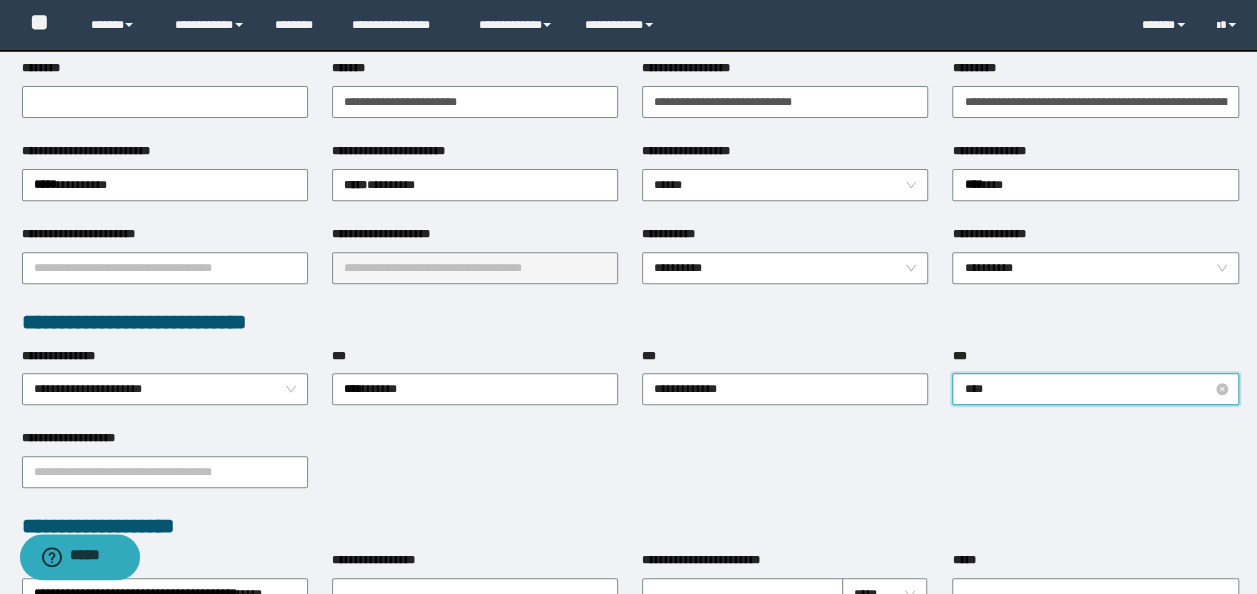 type on "*****" 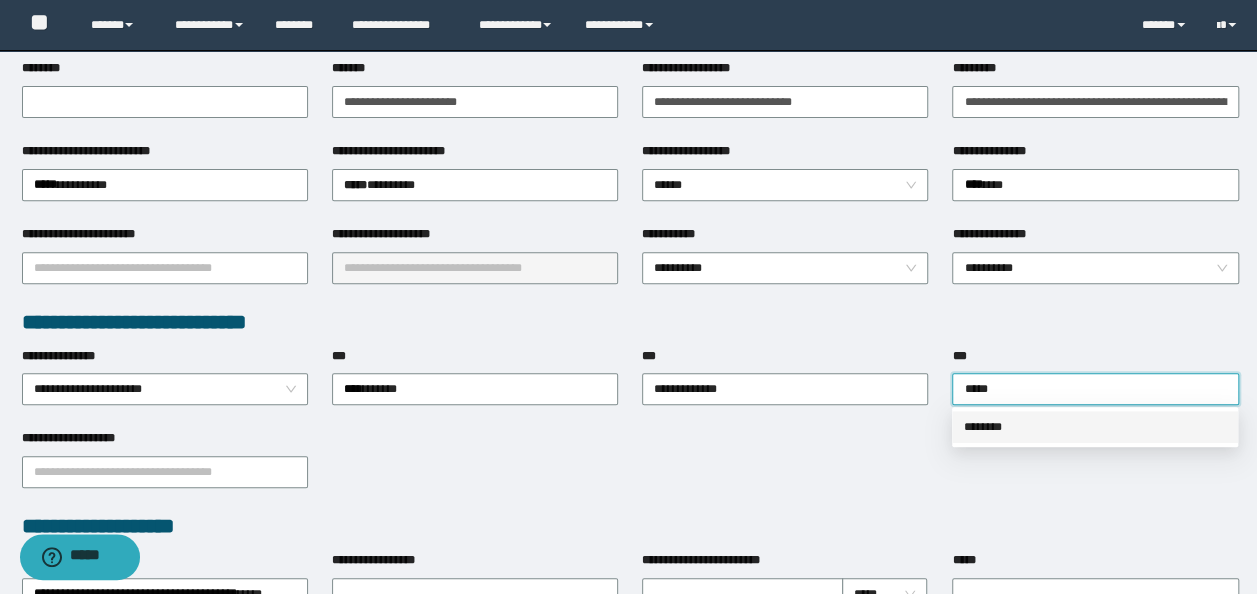 click on "********" at bounding box center (1095, 427) 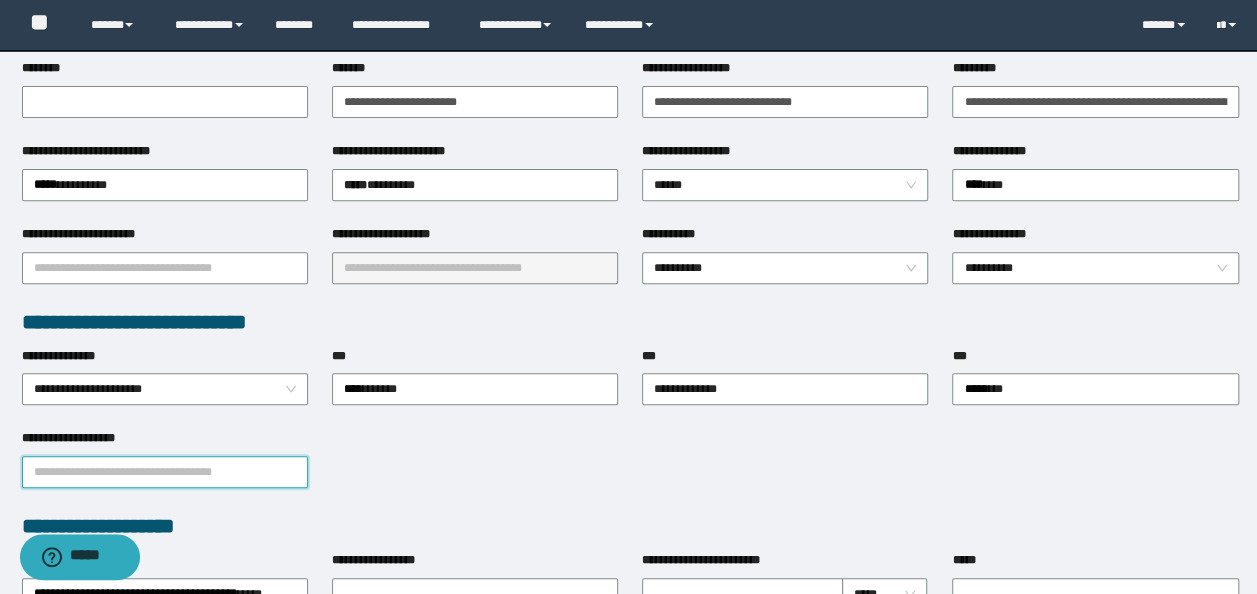 click on "**********" at bounding box center (165, 472) 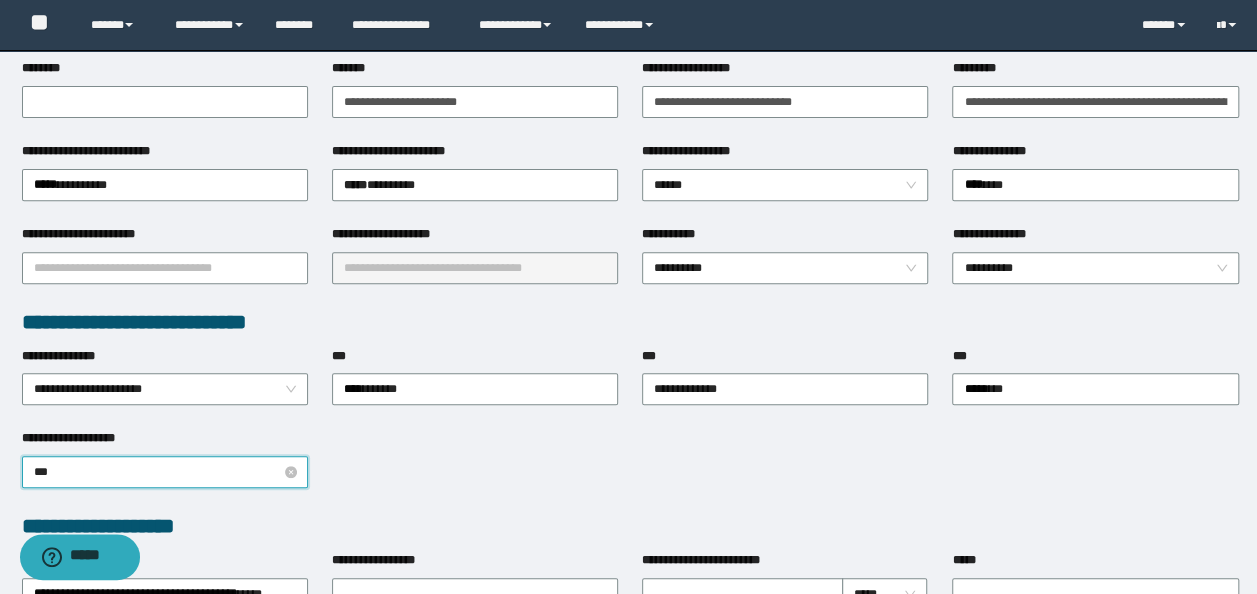 type on "****" 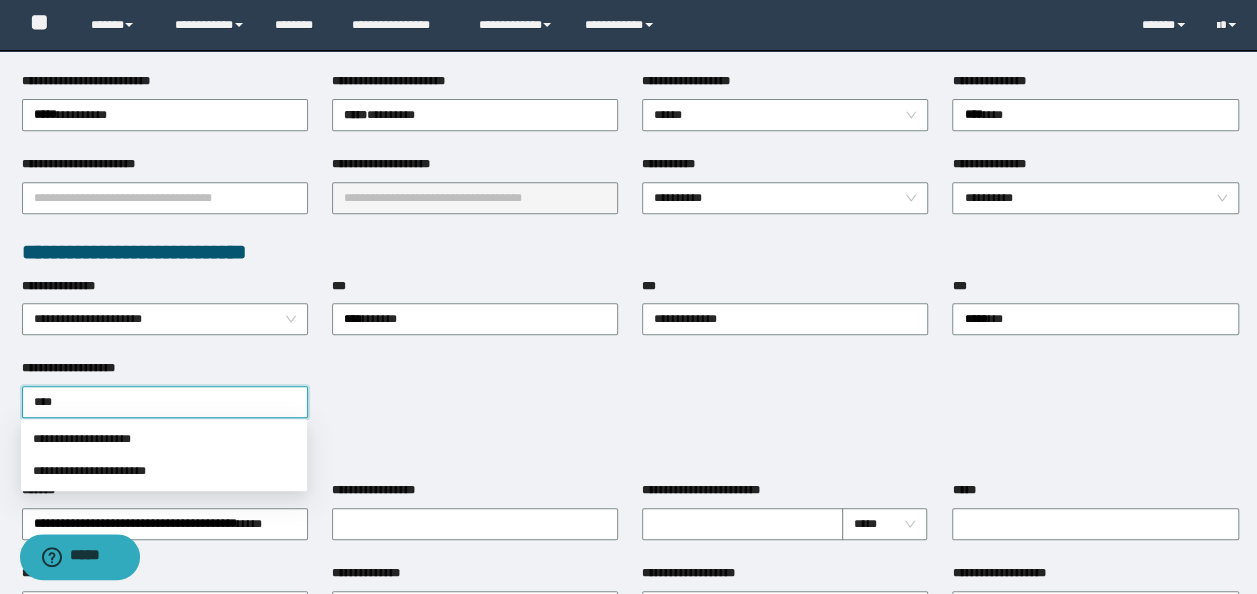 scroll, scrollTop: 400, scrollLeft: 0, axis: vertical 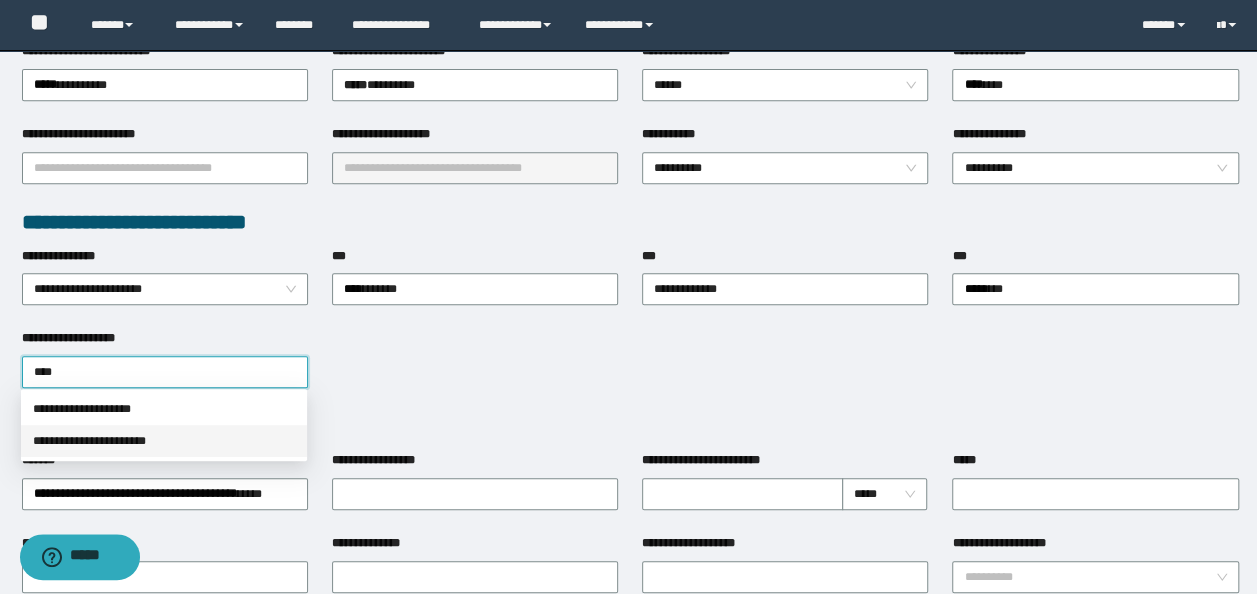click on "**********" at bounding box center [164, 441] 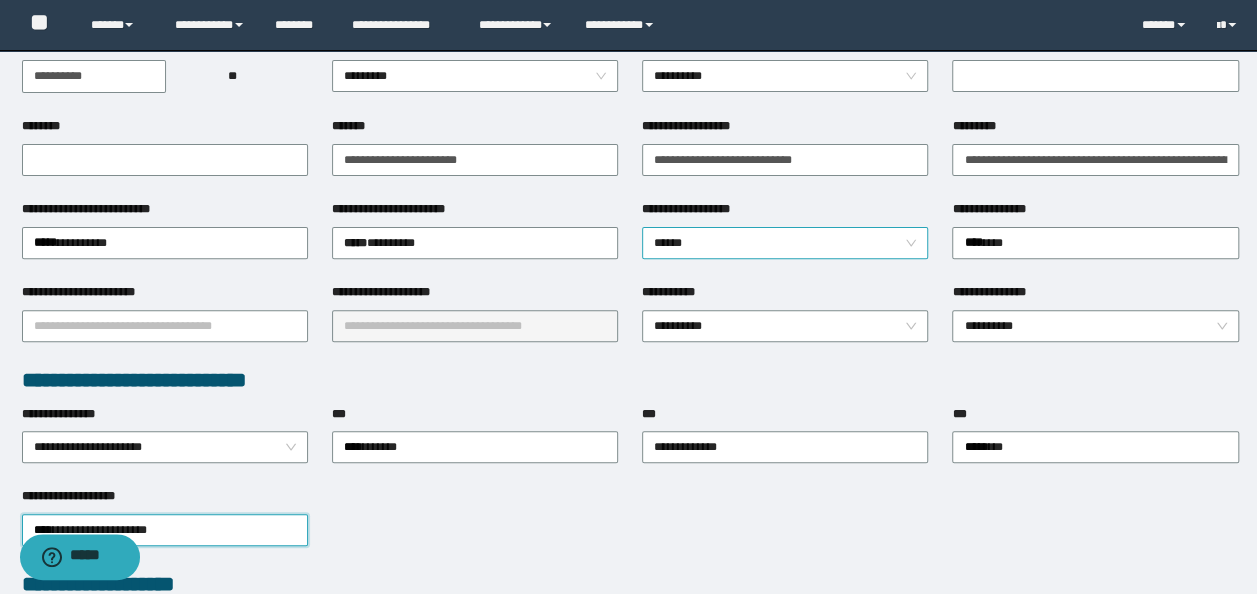 scroll, scrollTop: 100, scrollLeft: 0, axis: vertical 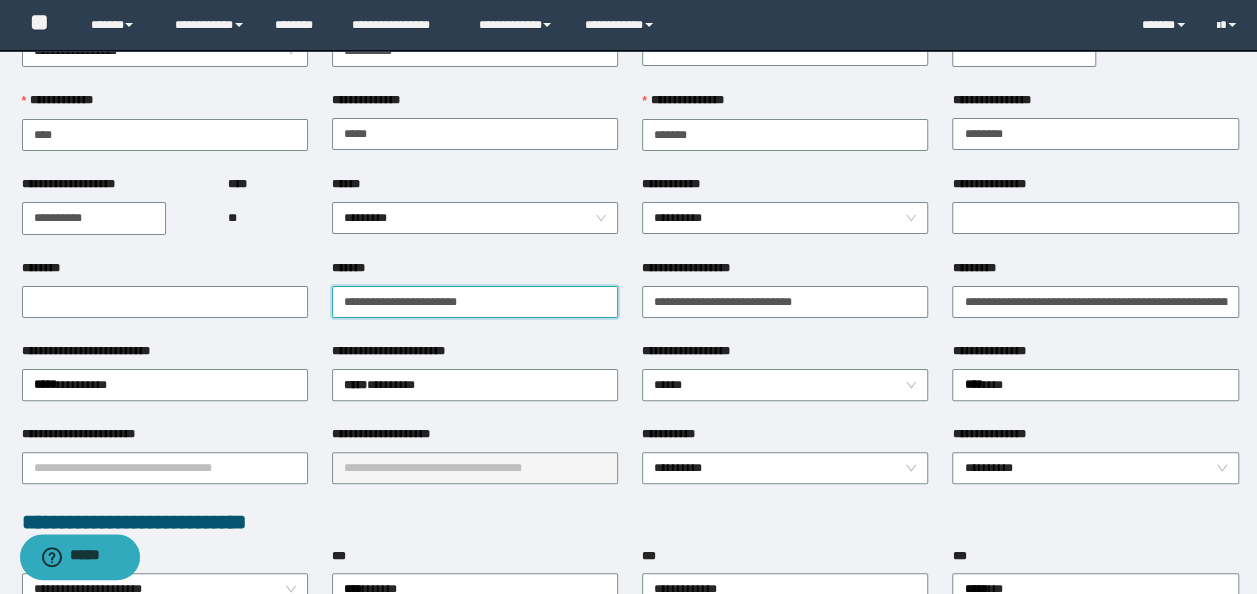 drag, startPoint x: 420, startPoint y: 305, endPoint x: 0, endPoint y: 298, distance: 420.05832 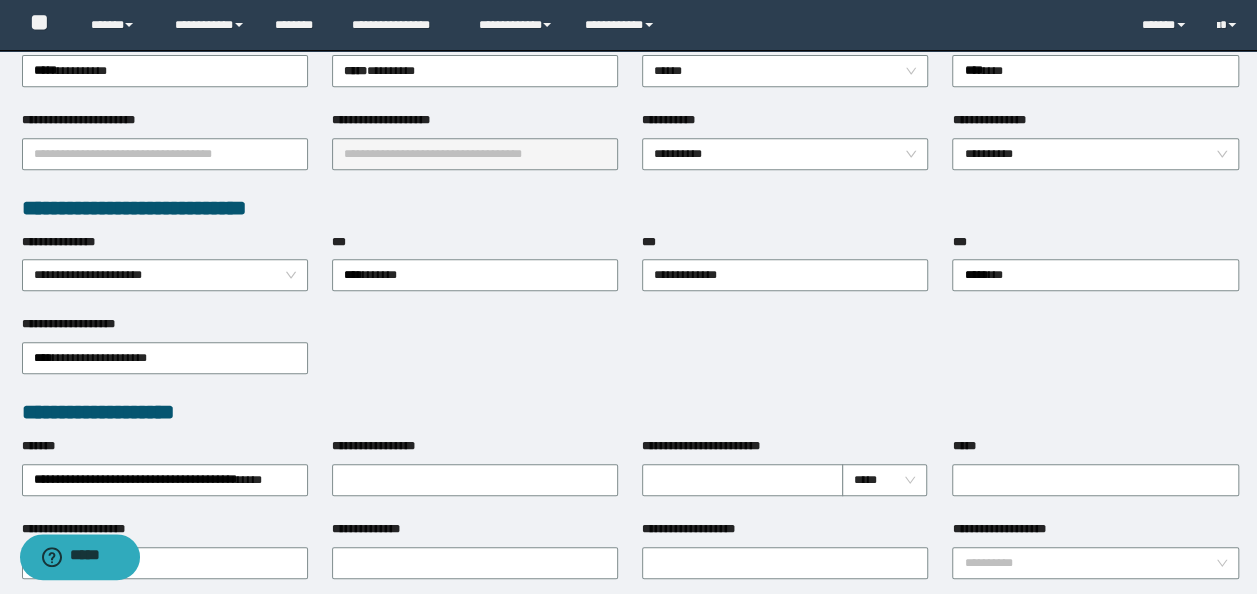 scroll, scrollTop: 500, scrollLeft: 0, axis: vertical 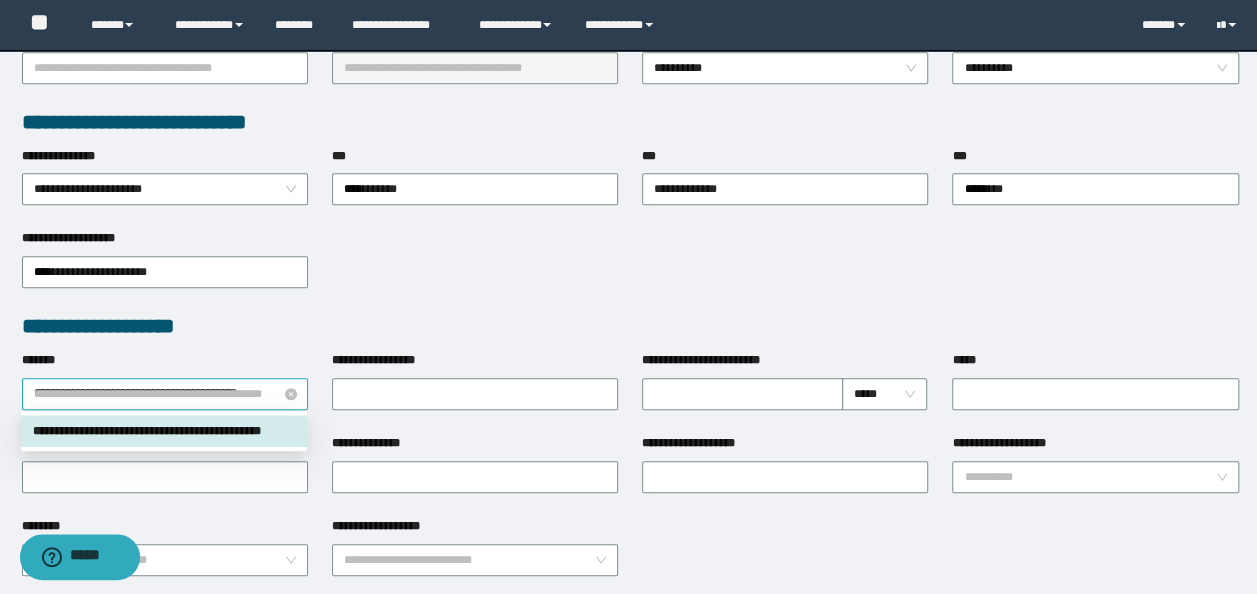 click on "**********" at bounding box center [165, 394] 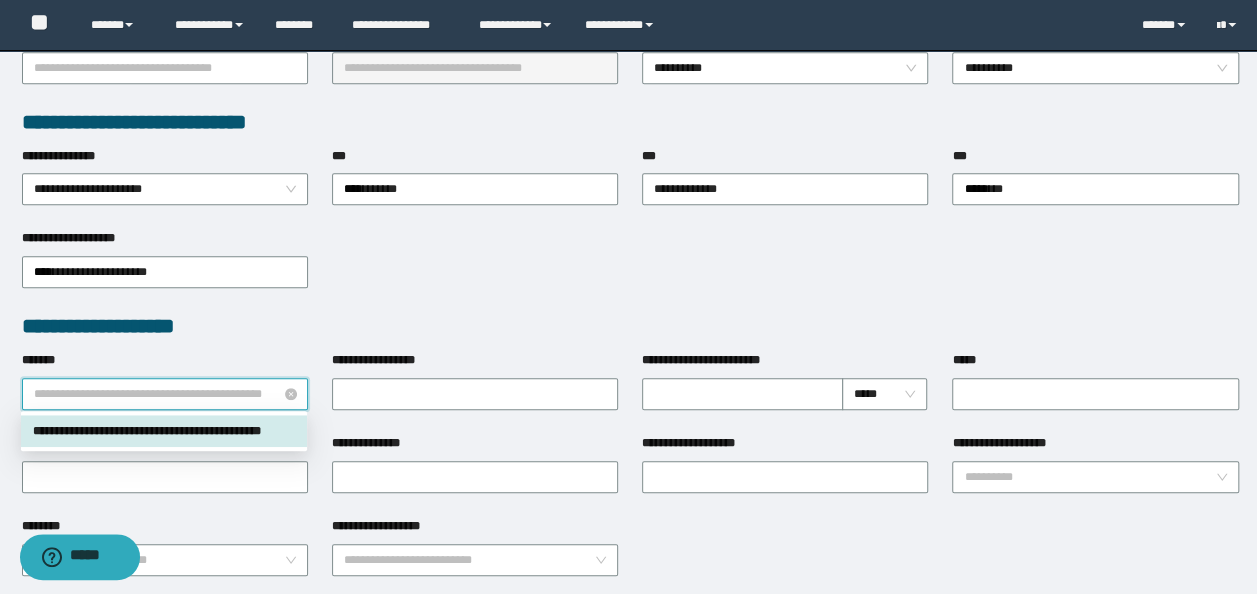 paste on "**********" 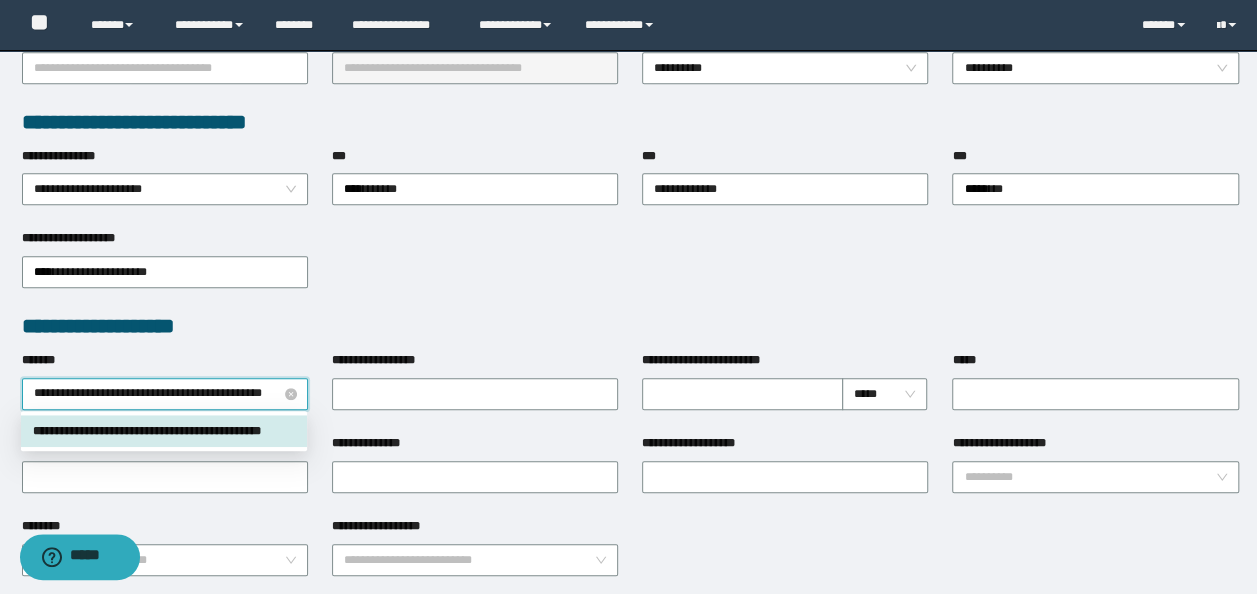 scroll, scrollTop: 0, scrollLeft: 36, axis: horizontal 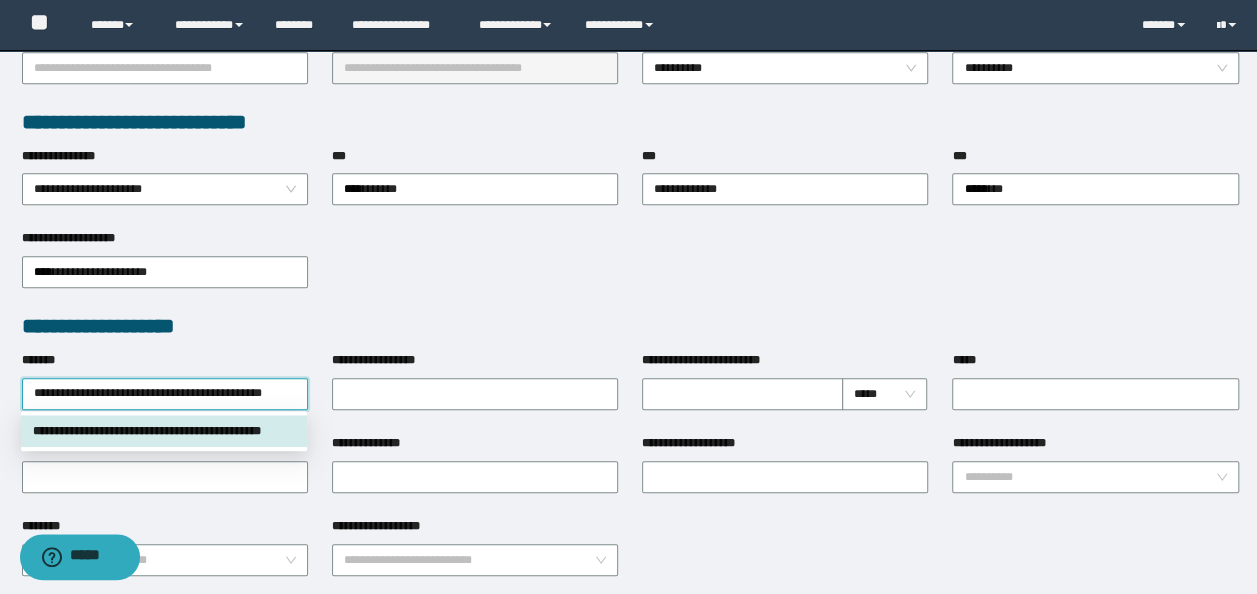 click on "**********" at bounding box center (164, 431) 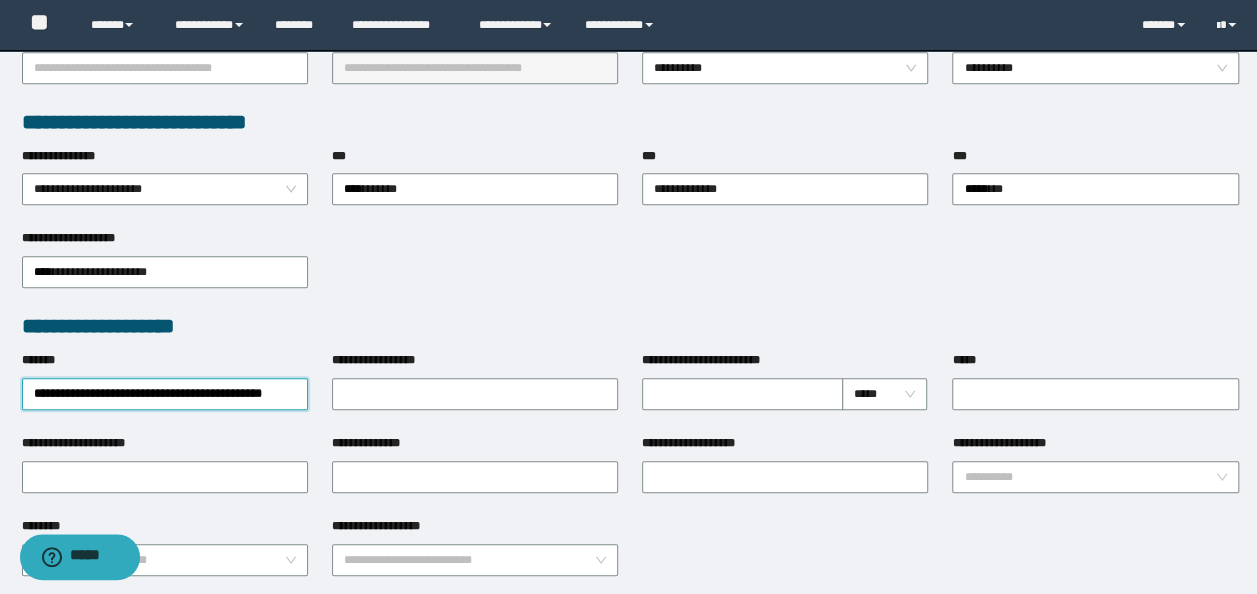 scroll, scrollTop: 0, scrollLeft: 0, axis: both 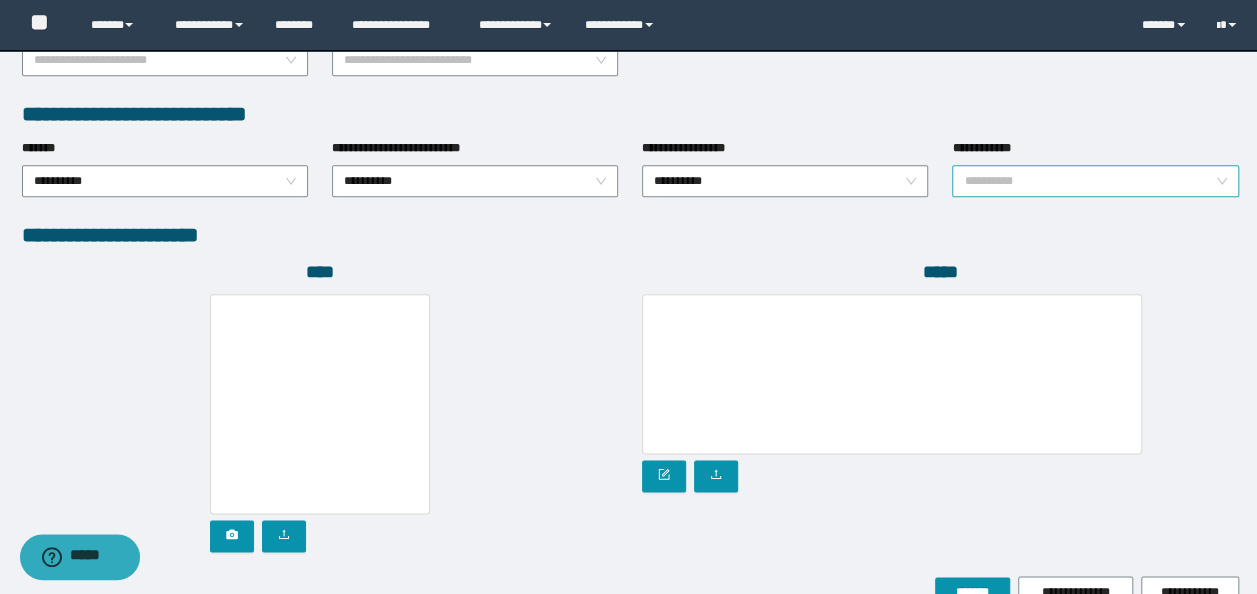 click on "**********" at bounding box center [1095, 181] 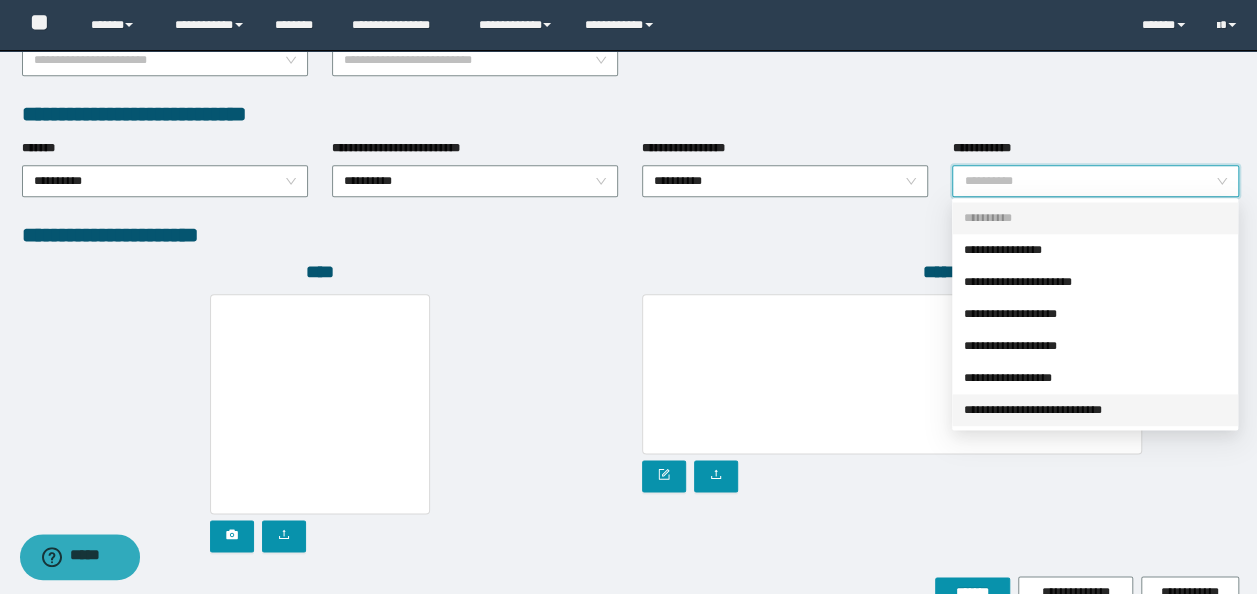 click on "**********" at bounding box center (1095, 410) 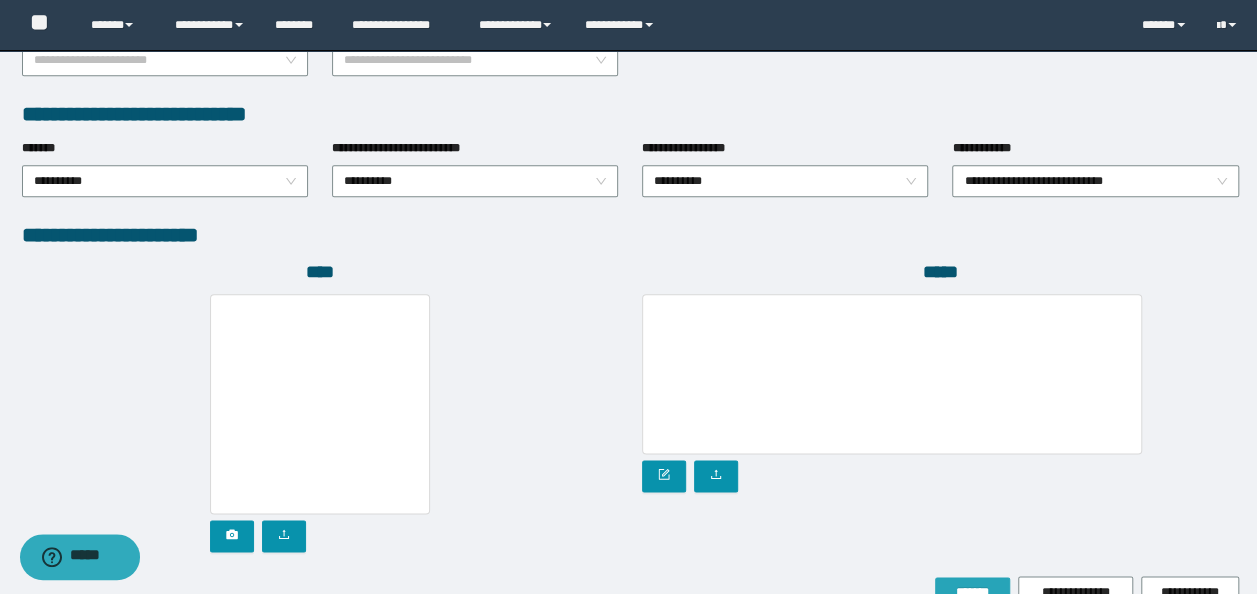 click on "*******" at bounding box center [972, 592] 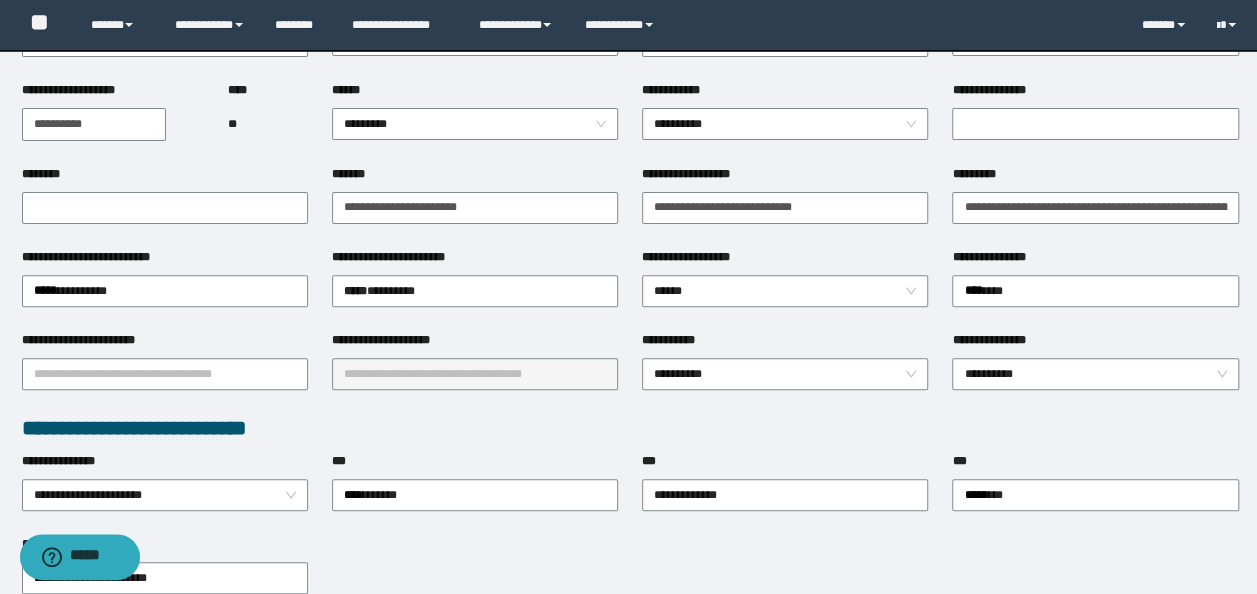scroll, scrollTop: 0, scrollLeft: 0, axis: both 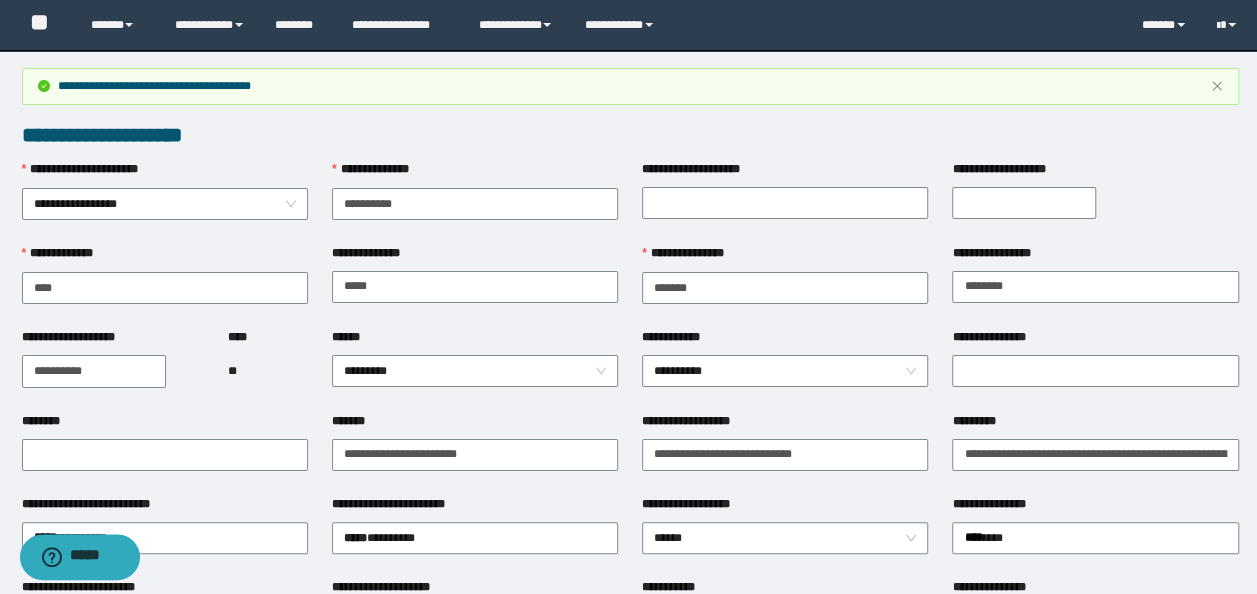 click on "**********" at bounding box center (475, 508) 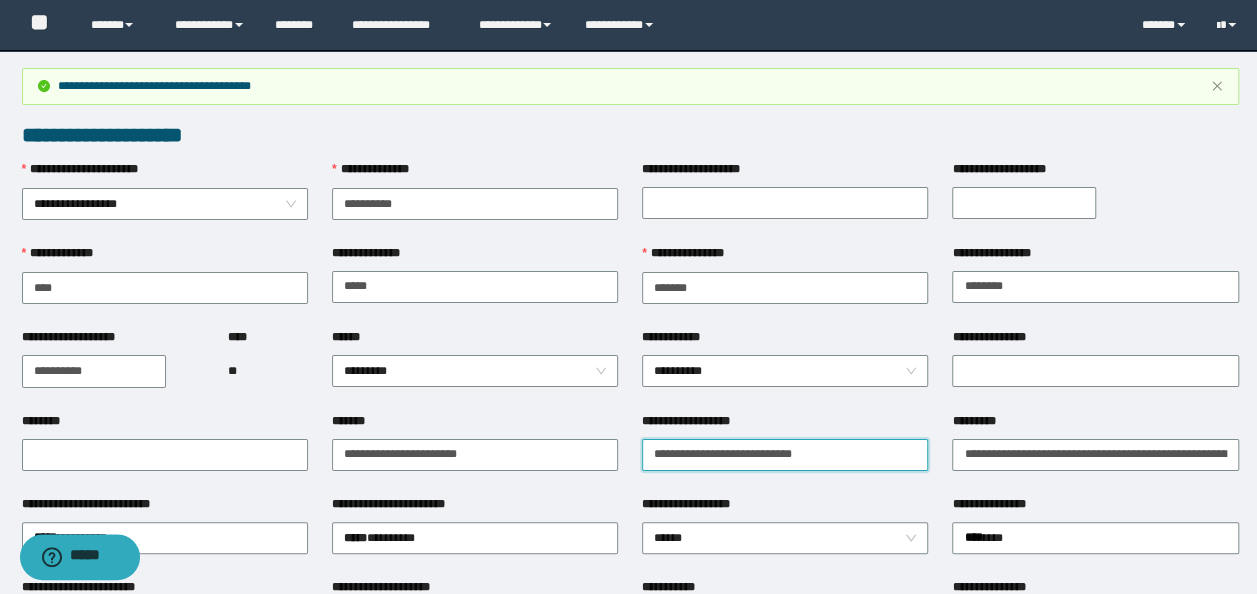click on "**********" at bounding box center (785, 454) 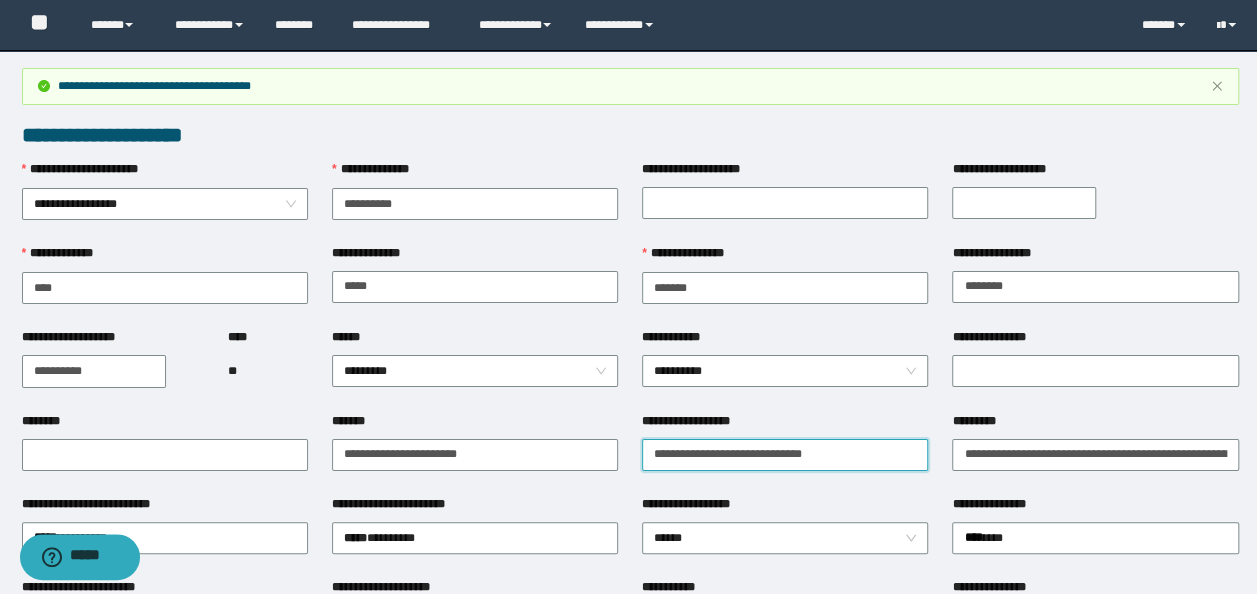 paste on "**********" 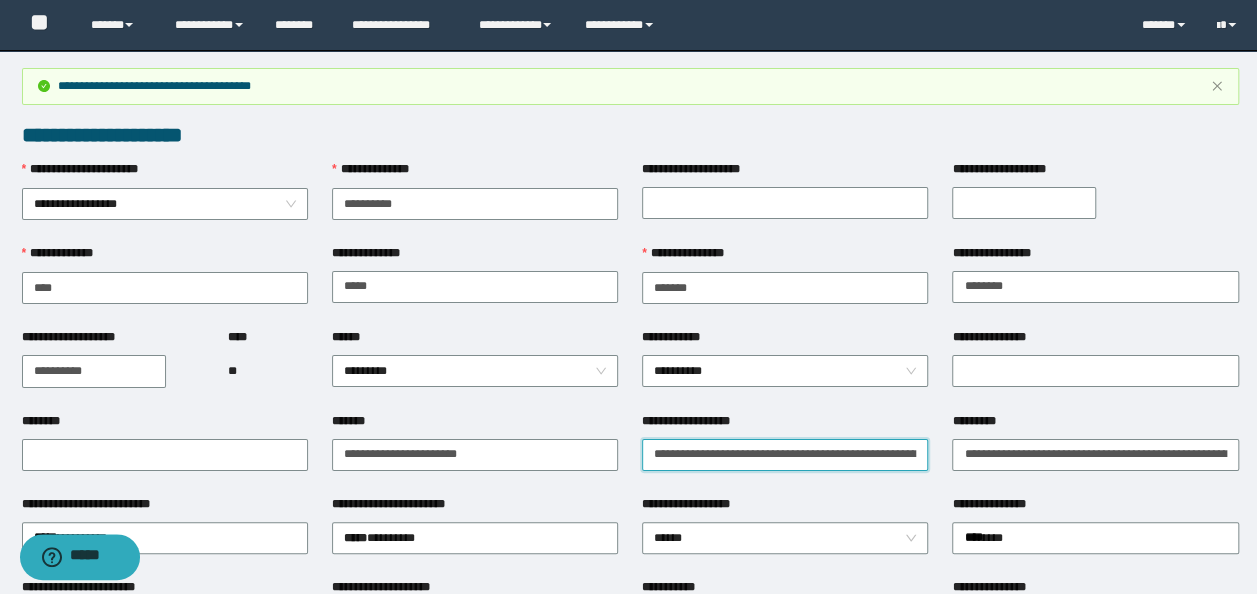 scroll, scrollTop: 0, scrollLeft: 129, axis: horizontal 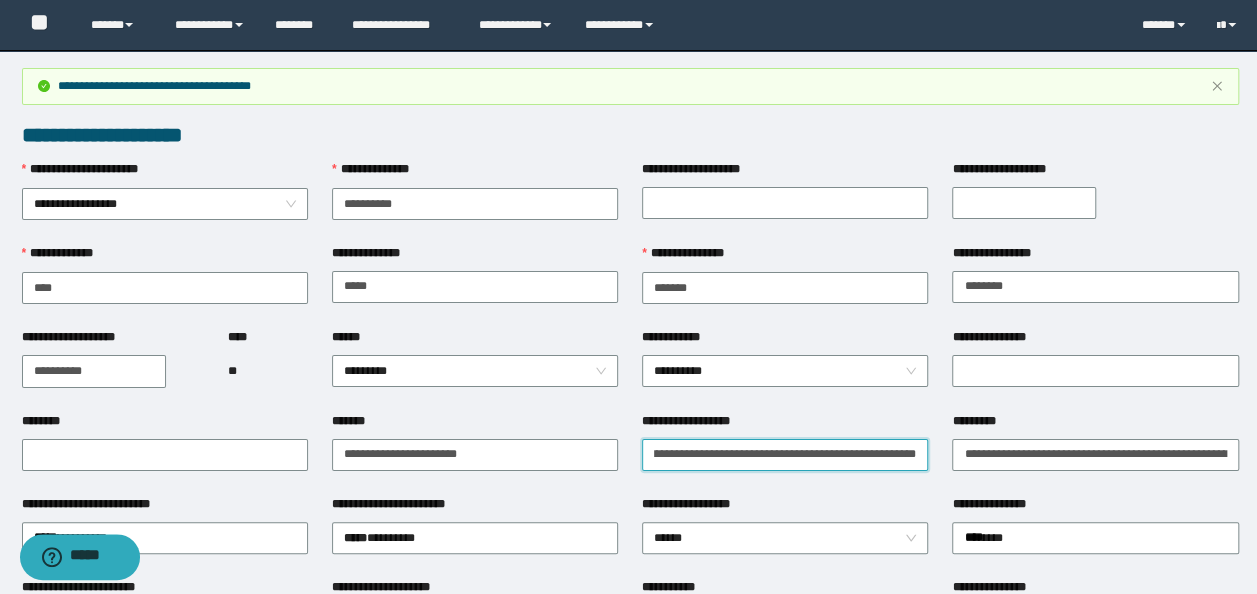 type on "**********" 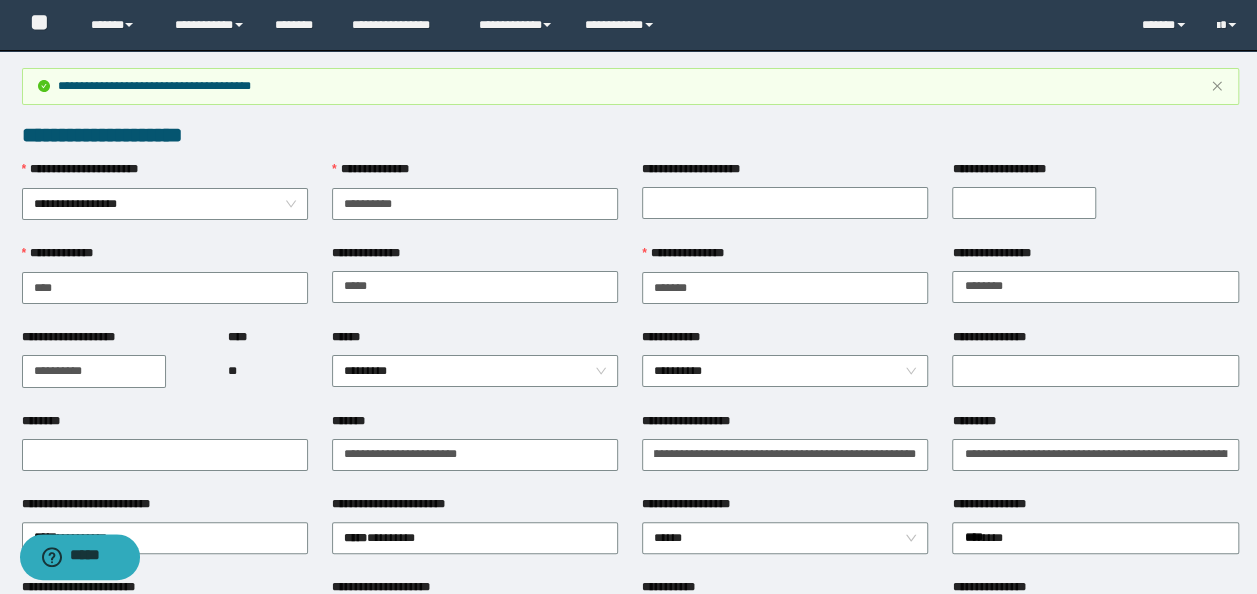 click on "**********" at bounding box center (785, 453) 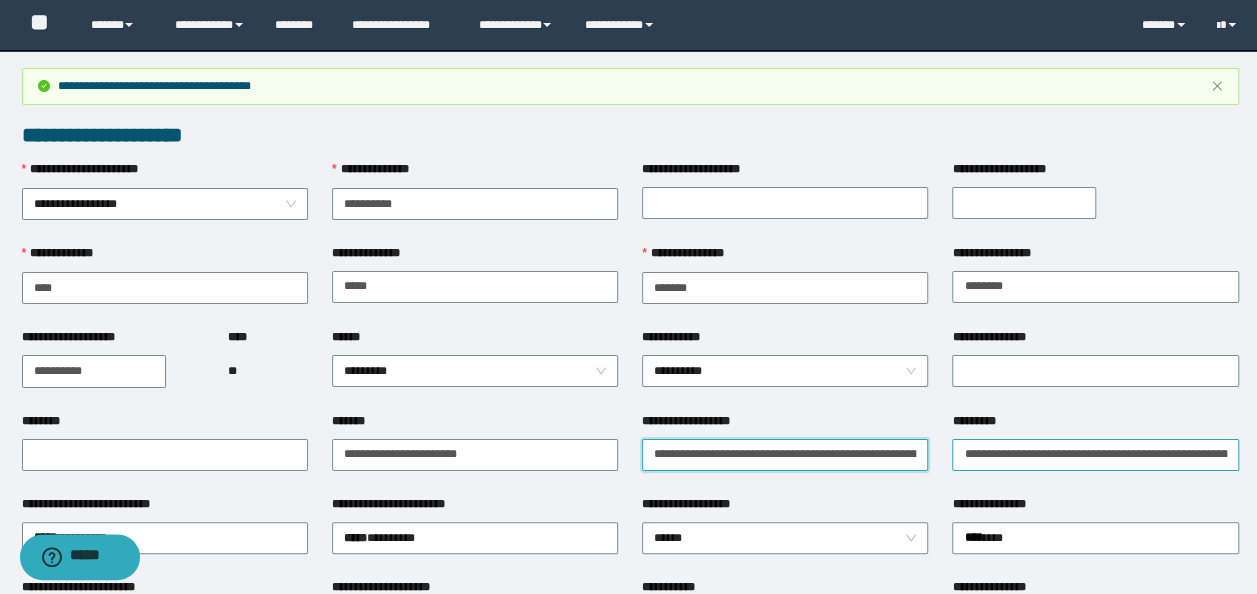 scroll, scrollTop: 0, scrollLeft: 129, axis: horizontal 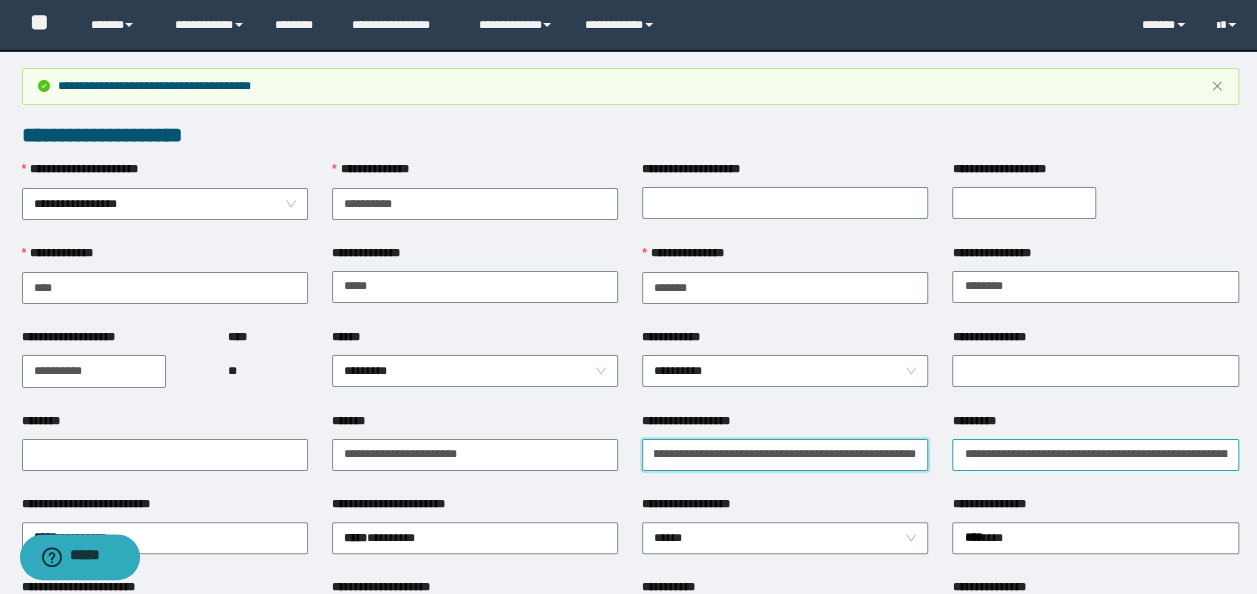 drag, startPoint x: 645, startPoint y: 460, endPoint x: 1165, endPoint y: 440, distance: 520.38446 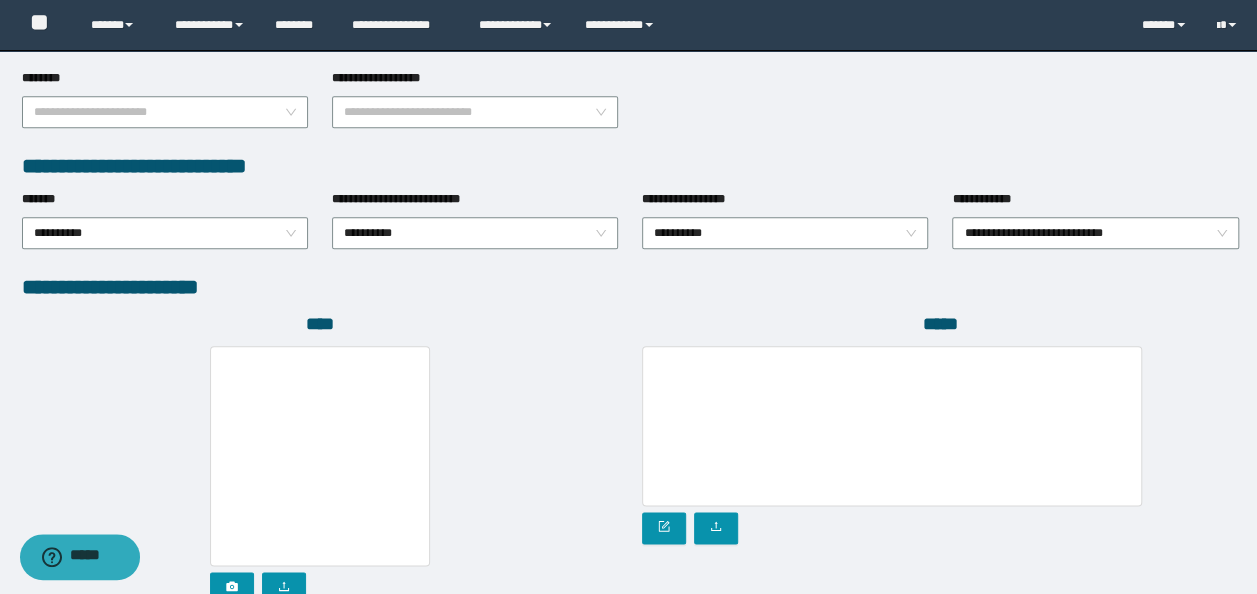 scroll, scrollTop: 1212, scrollLeft: 0, axis: vertical 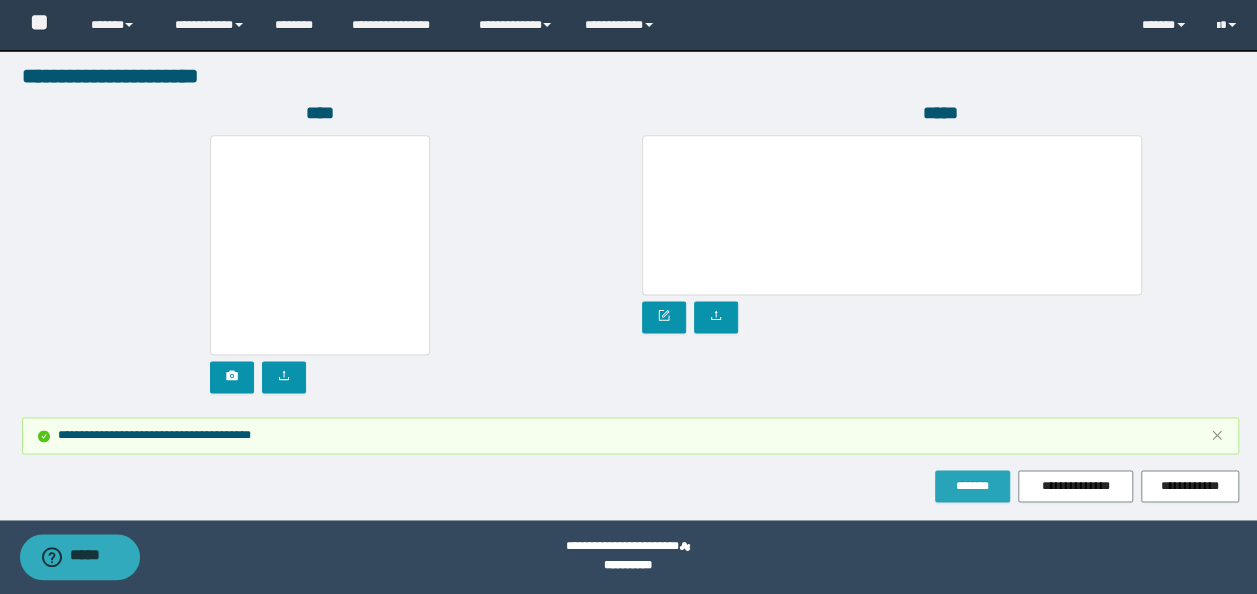 click on "*******" at bounding box center (972, 486) 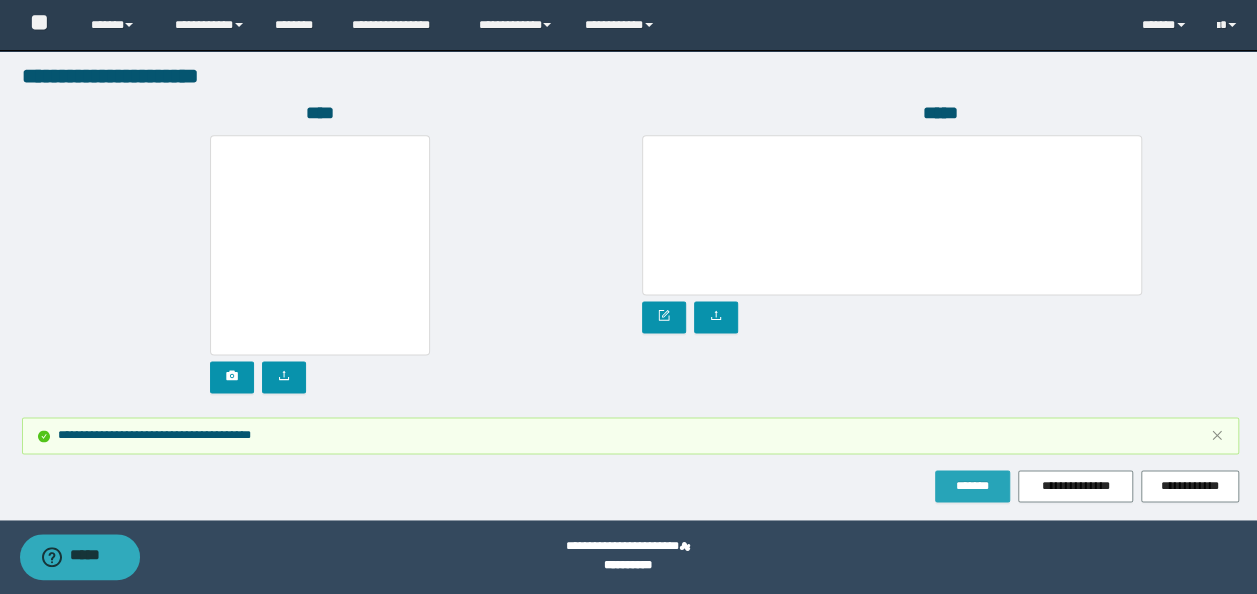 click on "*******" at bounding box center [972, 486] 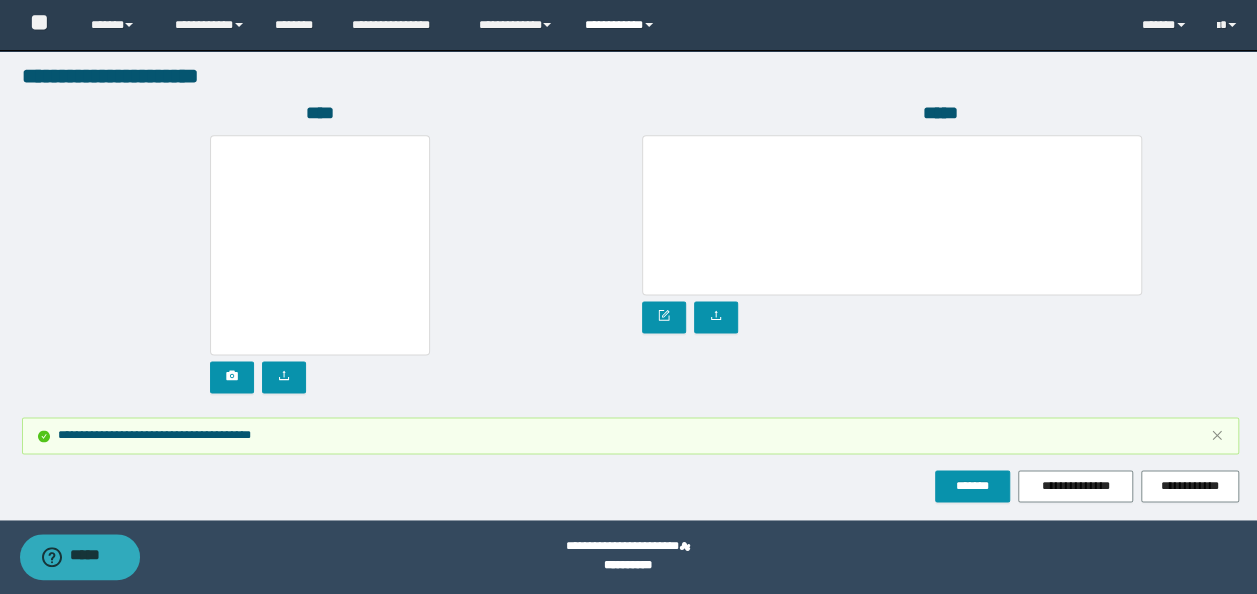 click on "**********" at bounding box center [622, 25] 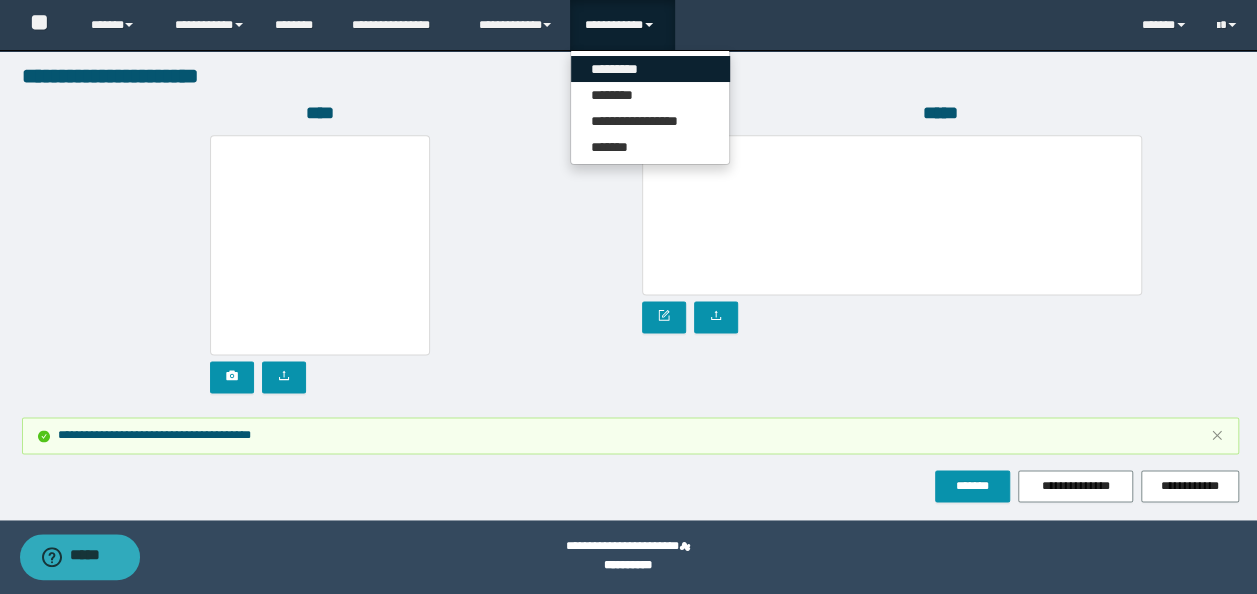 click on "*********" at bounding box center [650, 69] 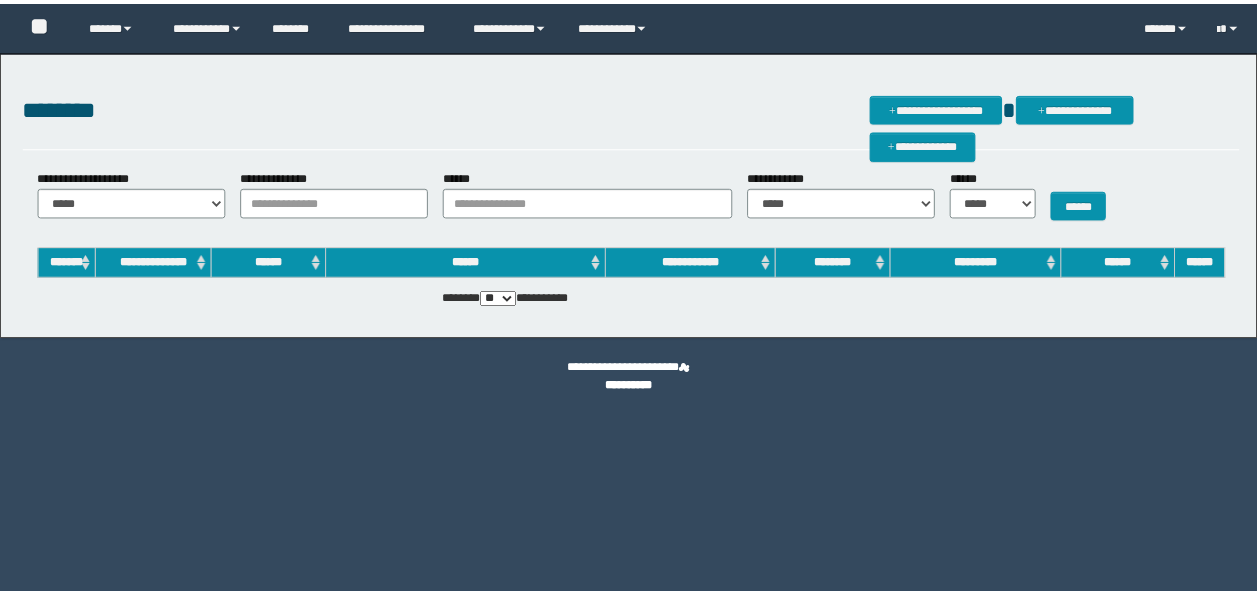 scroll, scrollTop: 0, scrollLeft: 0, axis: both 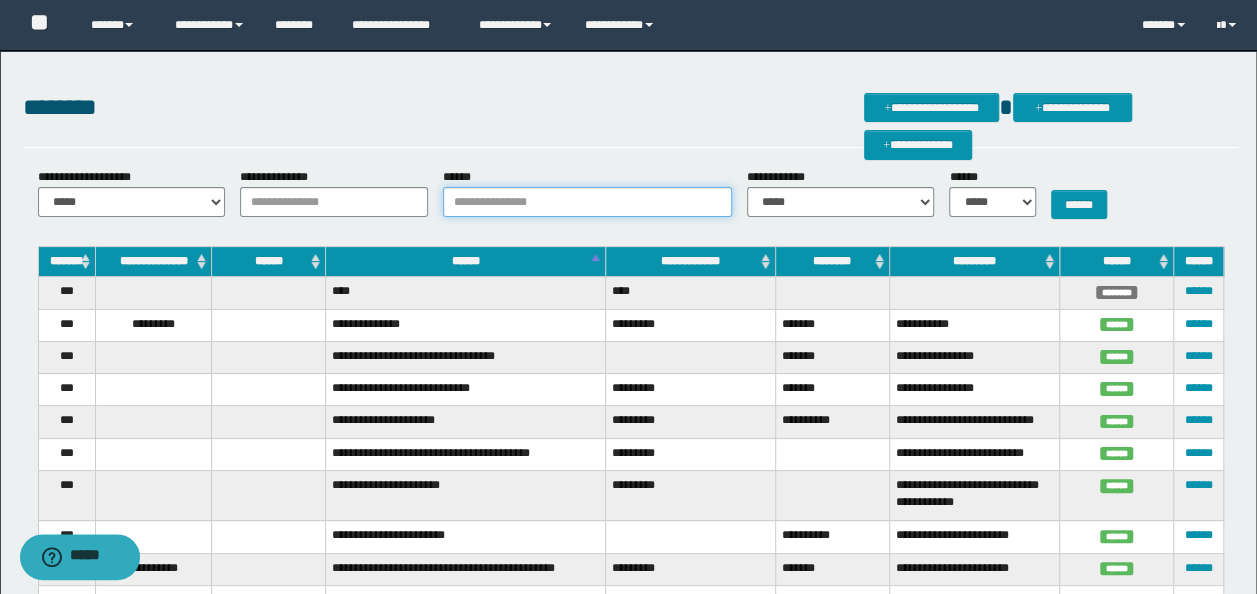 click on "******" at bounding box center [587, 202] 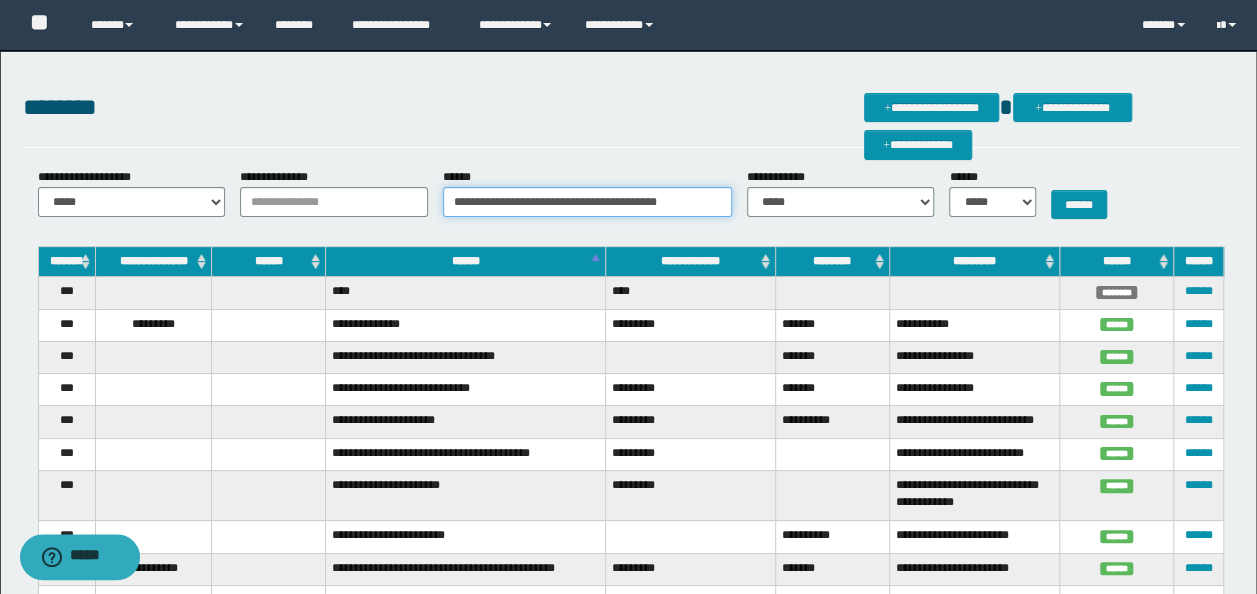 scroll, scrollTop: 0, scrollLeft: 2, axis: horizontal 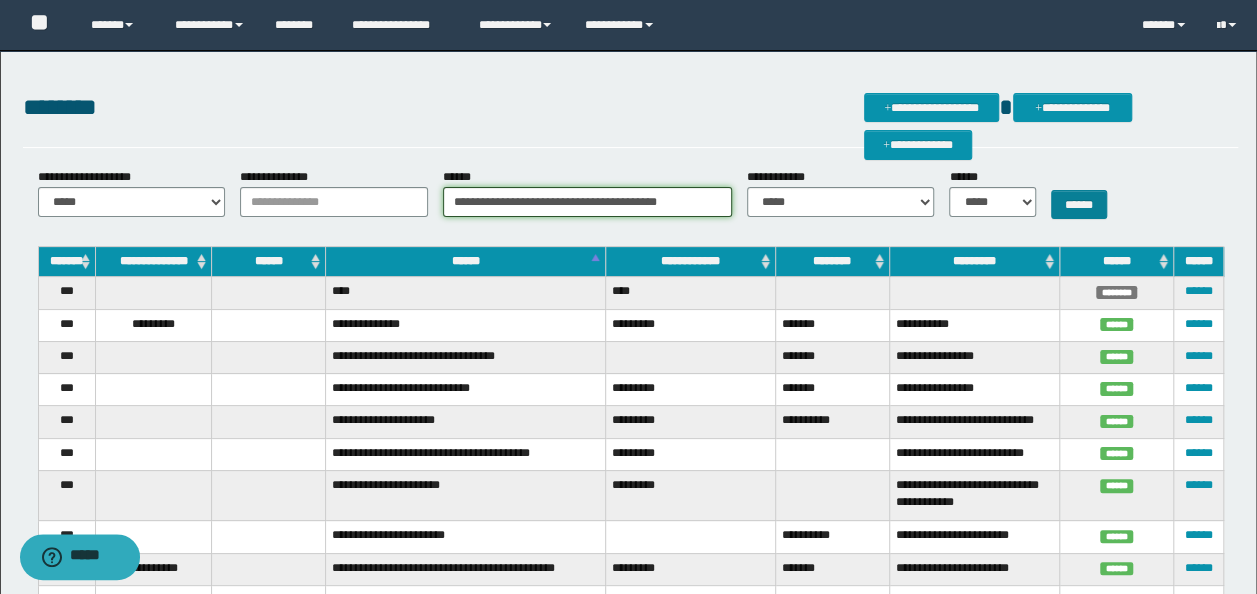 type on "**********" 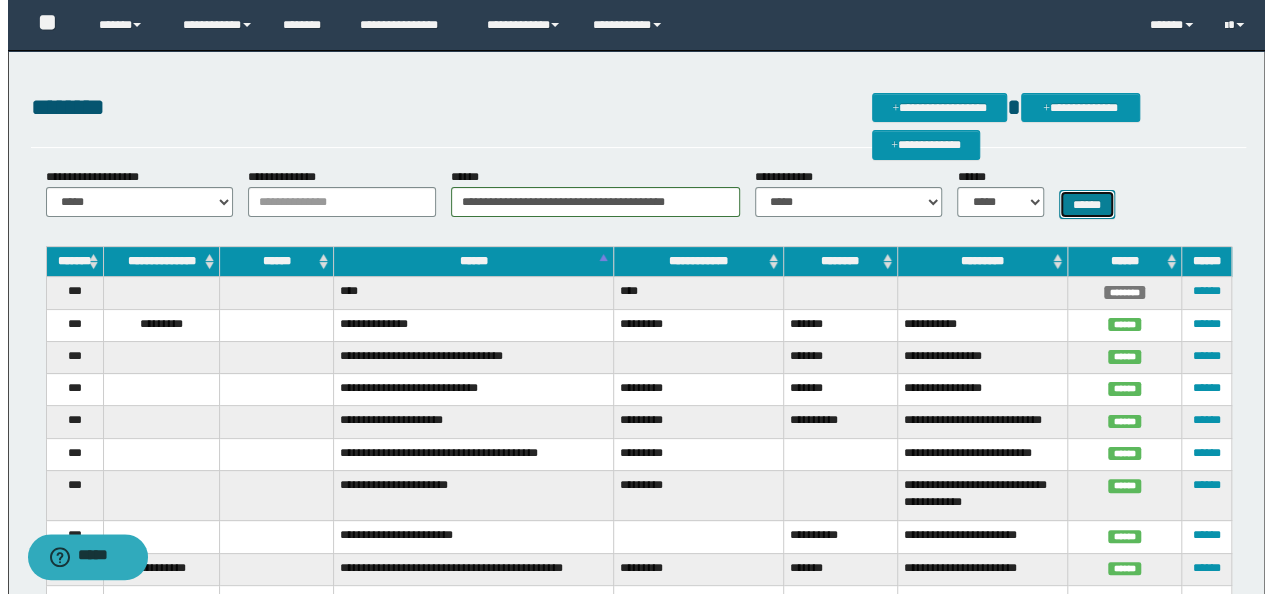 scroll, scrollTop: 0, scrollLeft: 0, axis: both 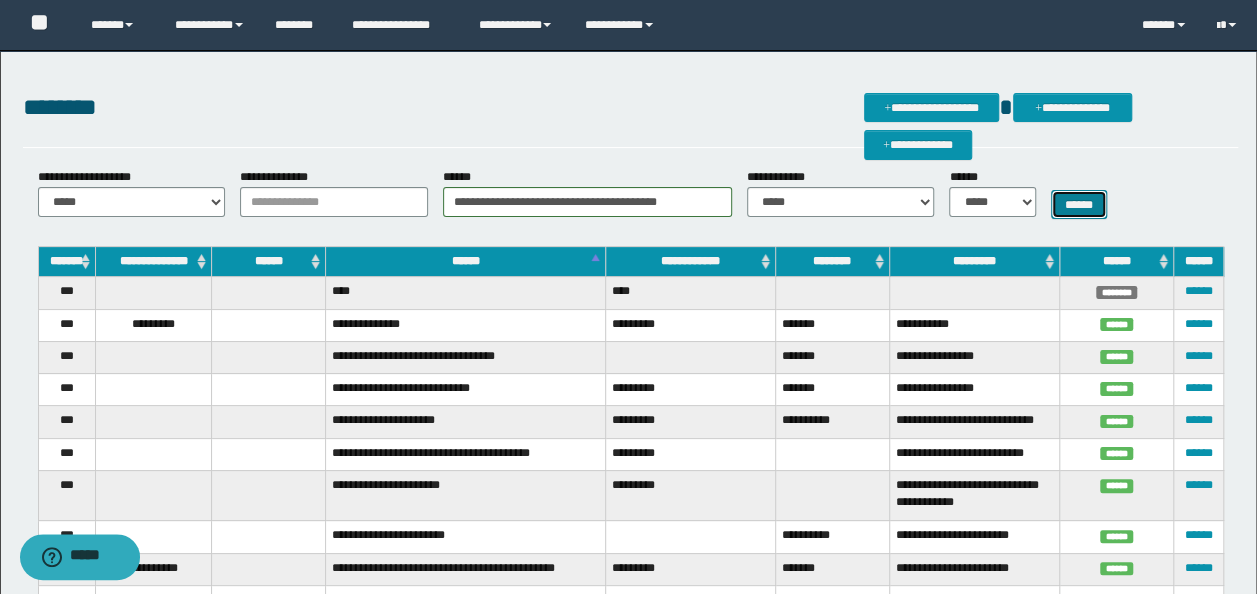 click on "******" at bounding box center (1079, 204) 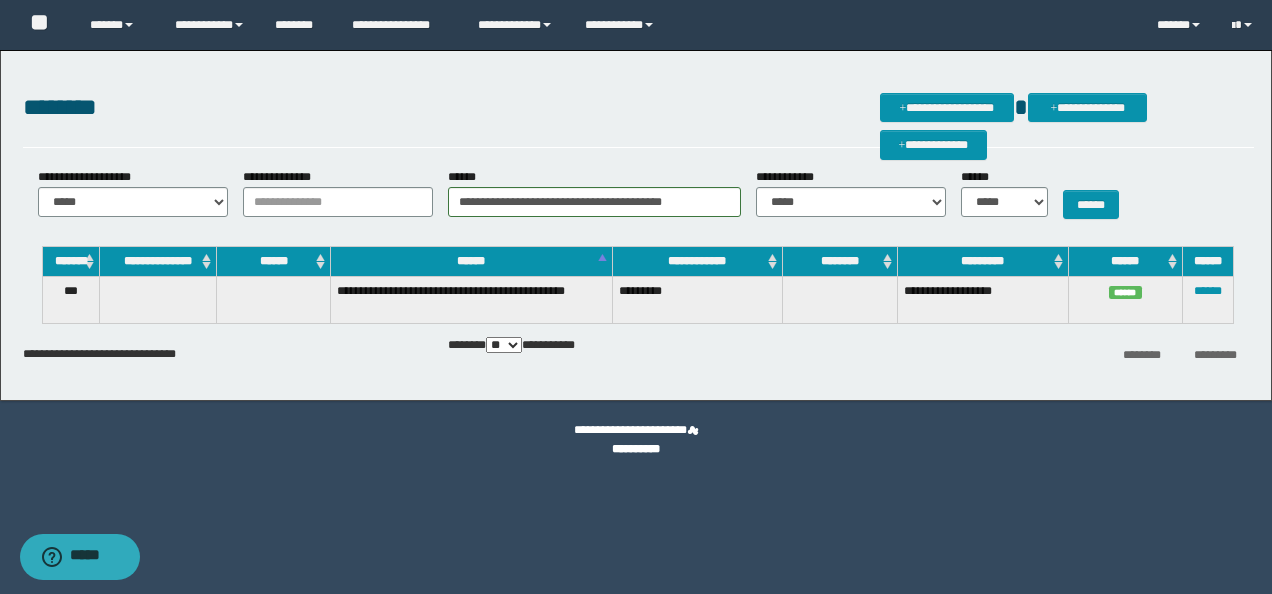 click on "******" at bounding box center [1207, 300] 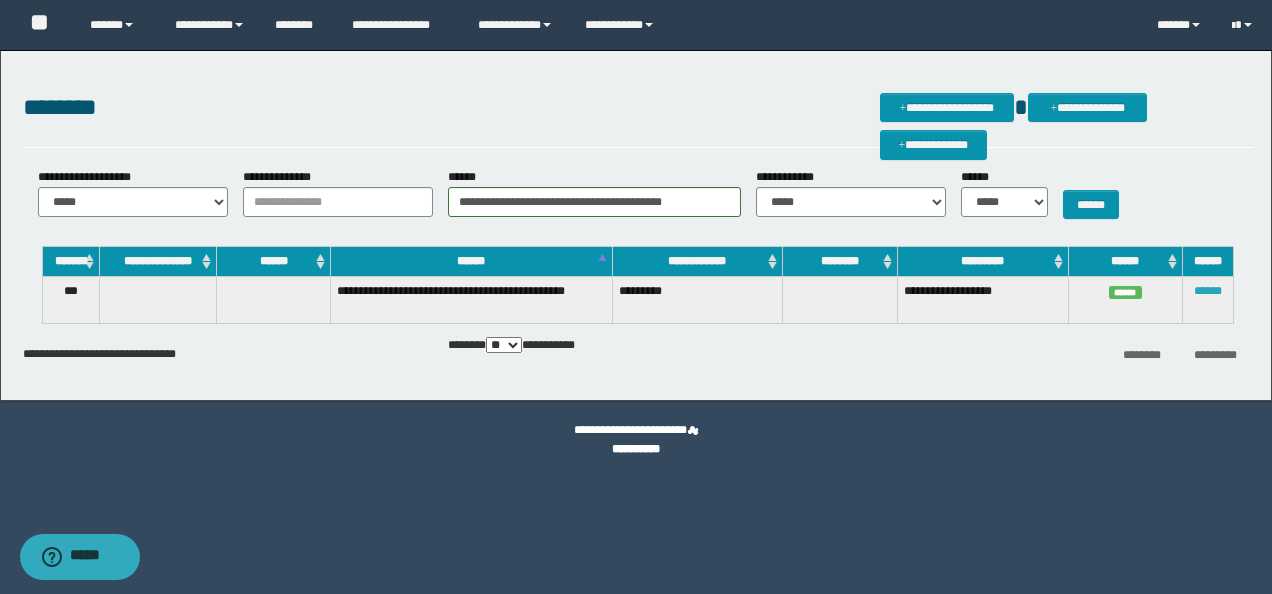 click on "******" at bounding box center [1208, 291] 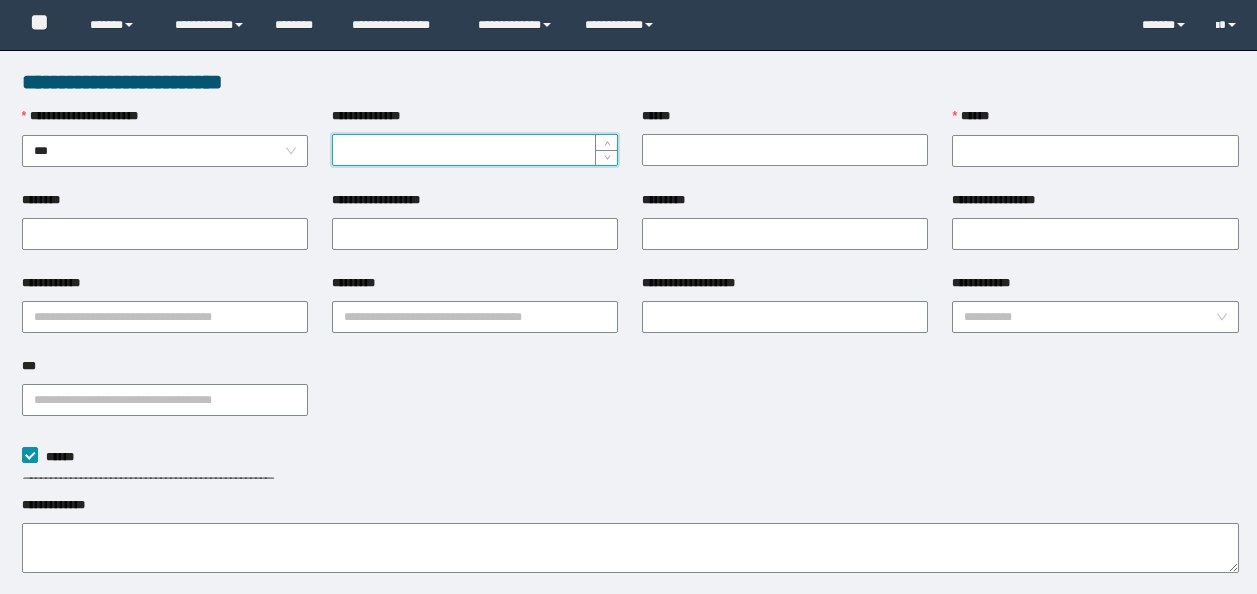 scroll, scrollTop: 0, scrollLeft: 0, axis: both 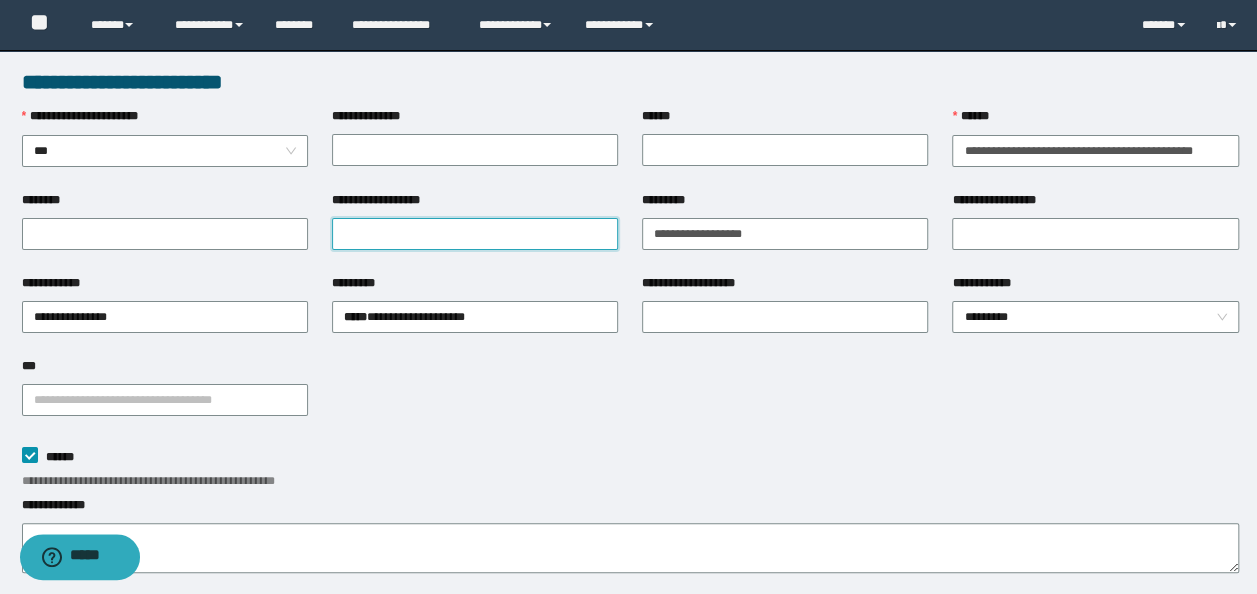 click on "**********" at bounding box center (475, 234) 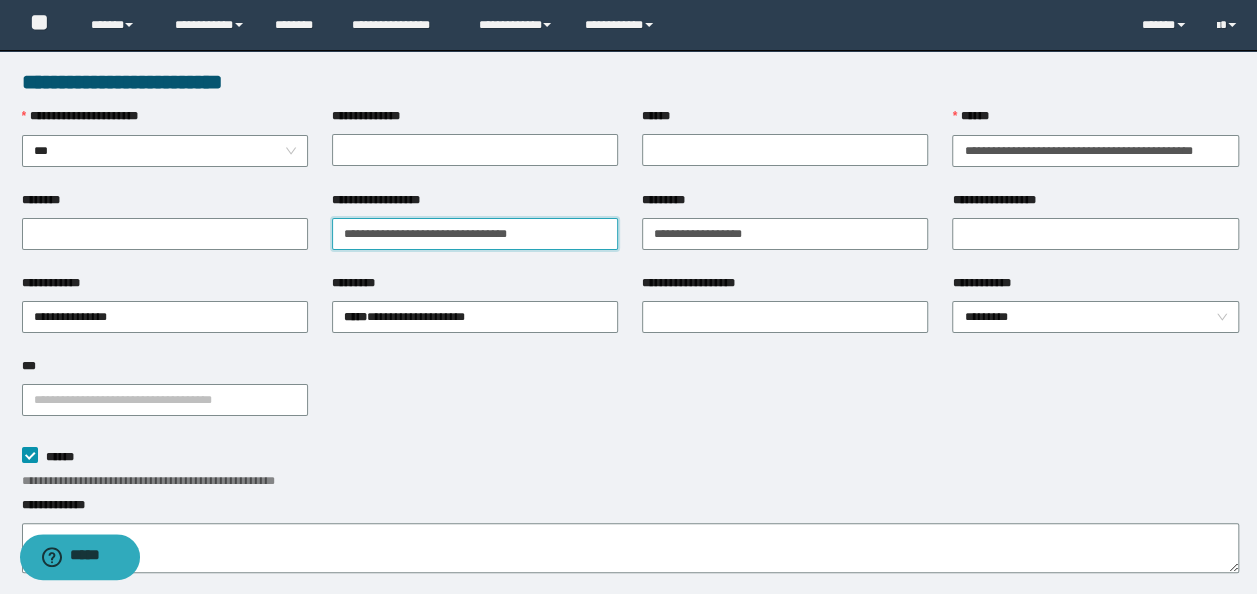 type on "**********" 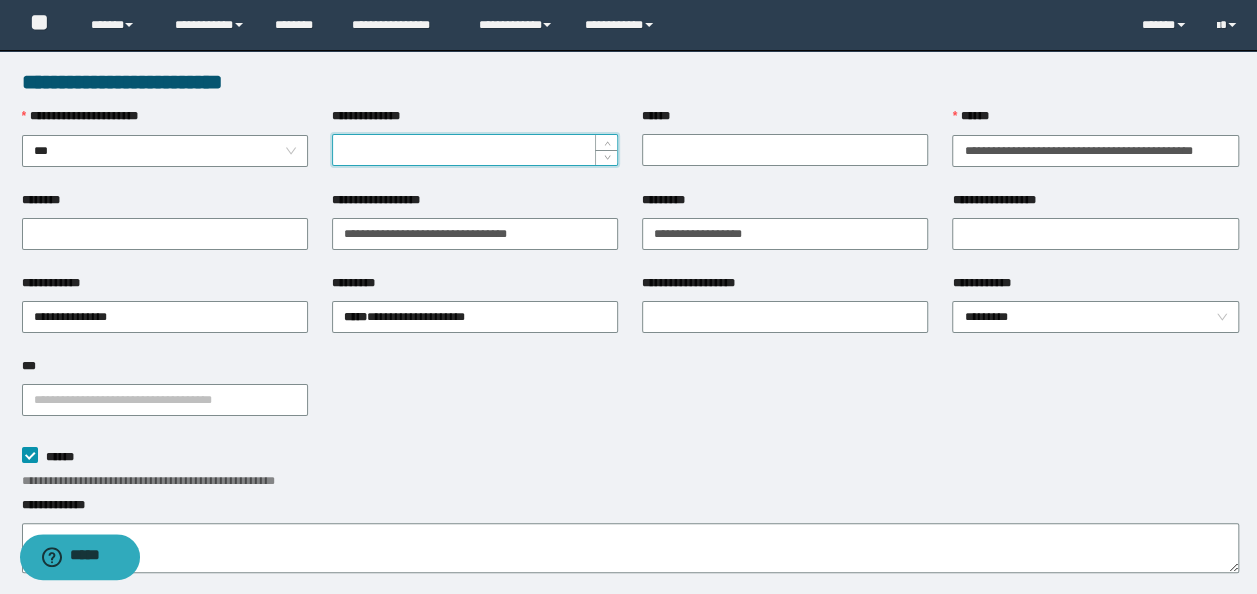 click on "**********" at bounding box center [475, 150] 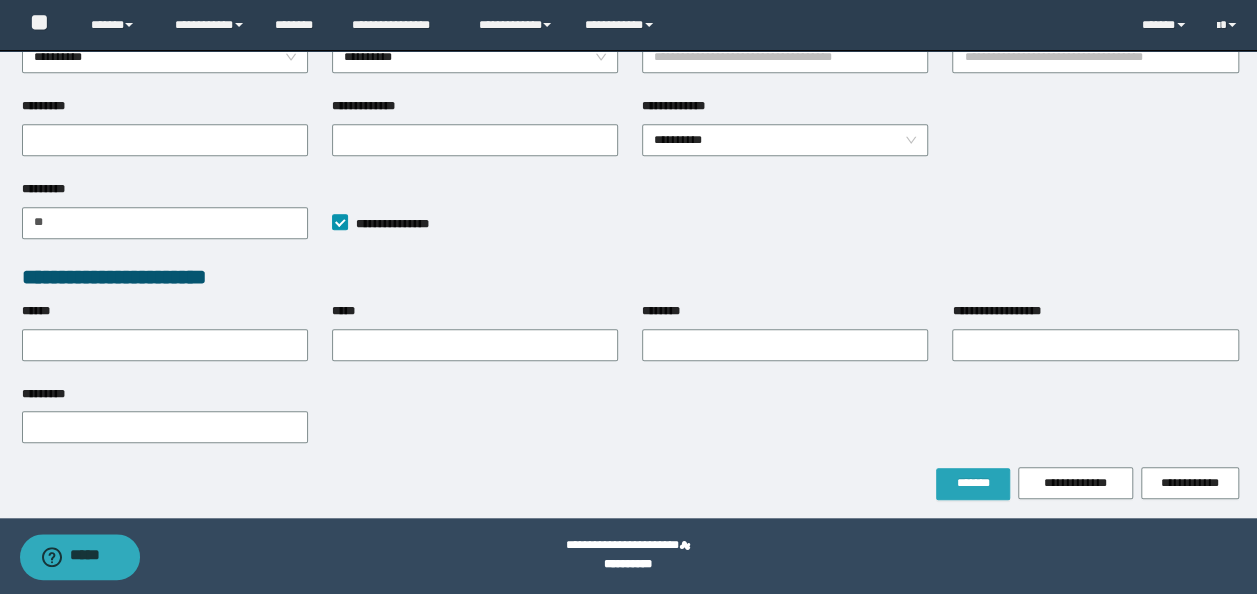 type on "*********" 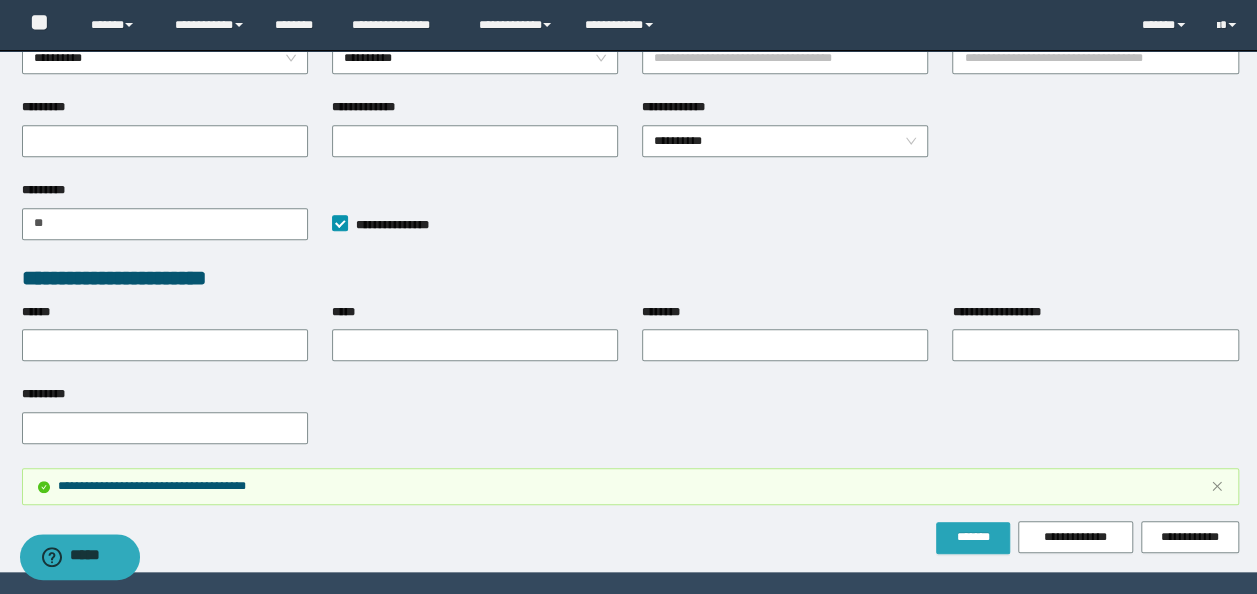 scroll, scrollTop: 0, scrollLeft: 0, axis: both 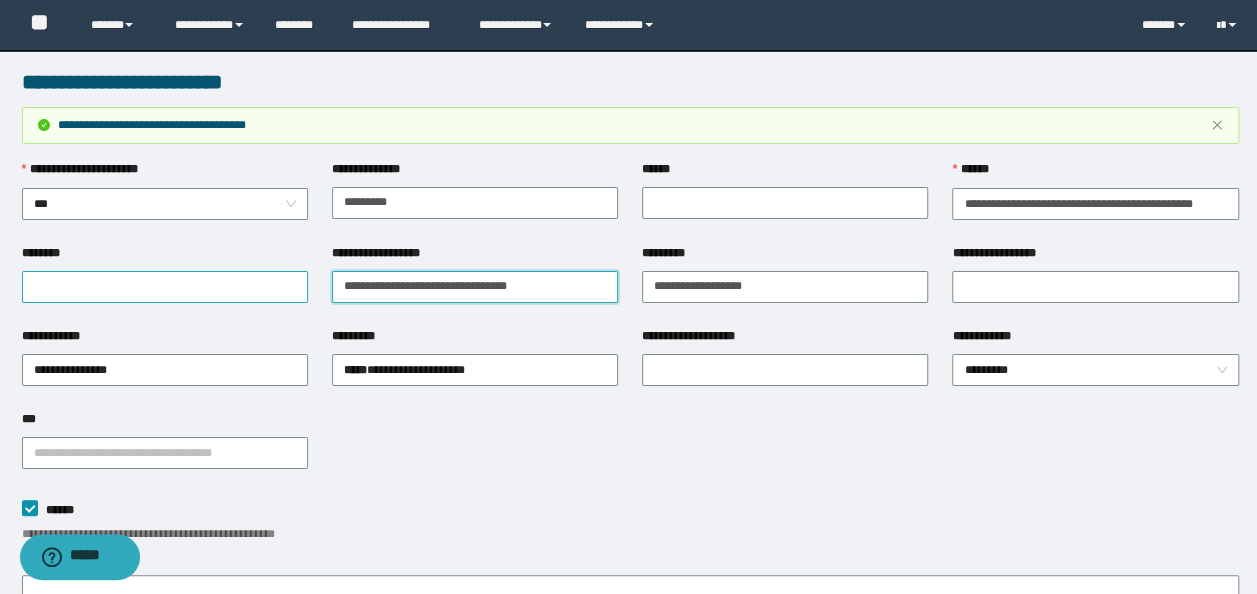 drag, startPoint x: 558, startPoint y: 283, endPoint x: 73, endPoint y: 274, distance: 485.0835 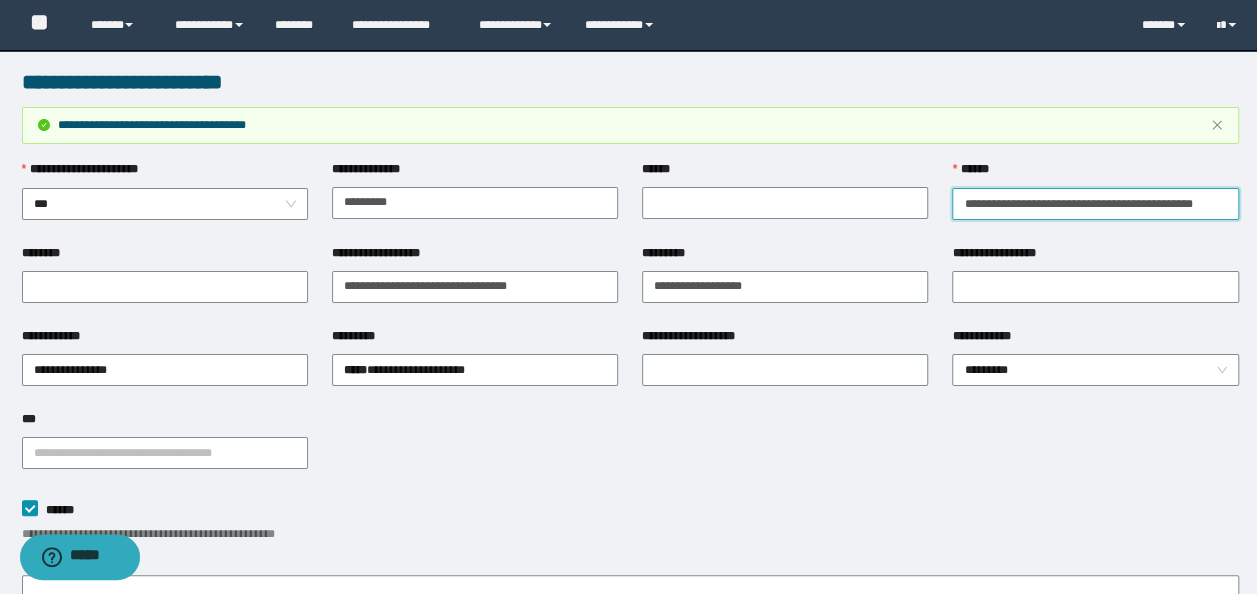 scroll, scrollTop: 0, scrollLeft: 36, axis: horizontal 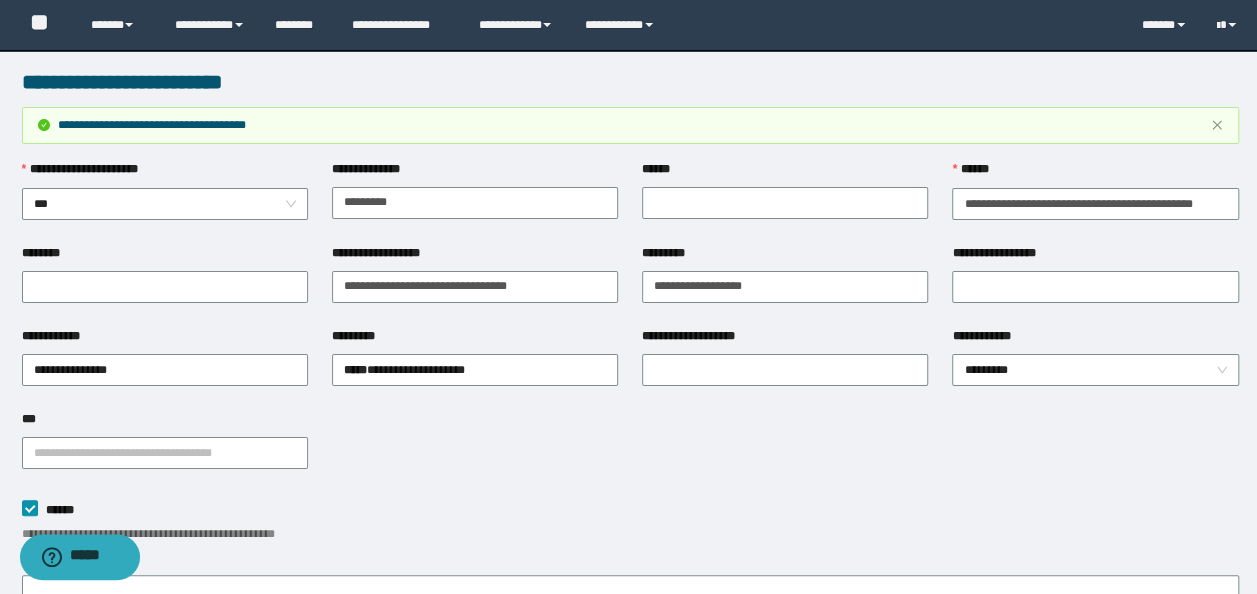 drag, startPoint x: 952, startPoint y: 251, endPoint x: 964, endPoint y: 232, distance: 22.472204 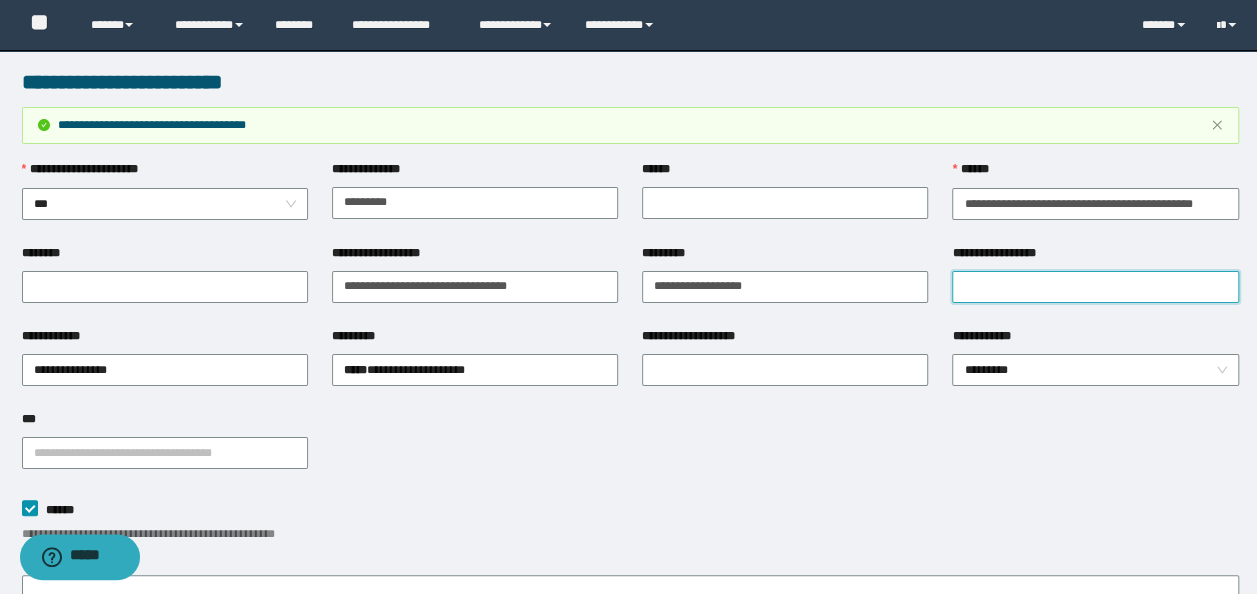 click on "**********" at bounding box center (1095, 287) 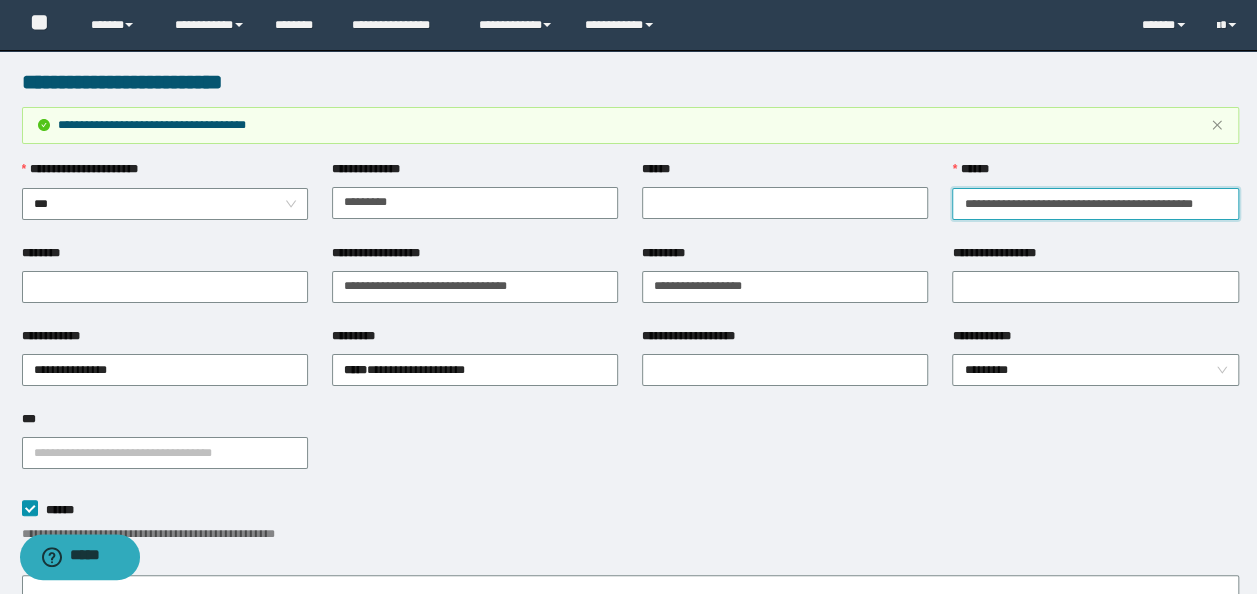scroll, scrollTop: 0, scrollLeft: 36, axis: horizontal 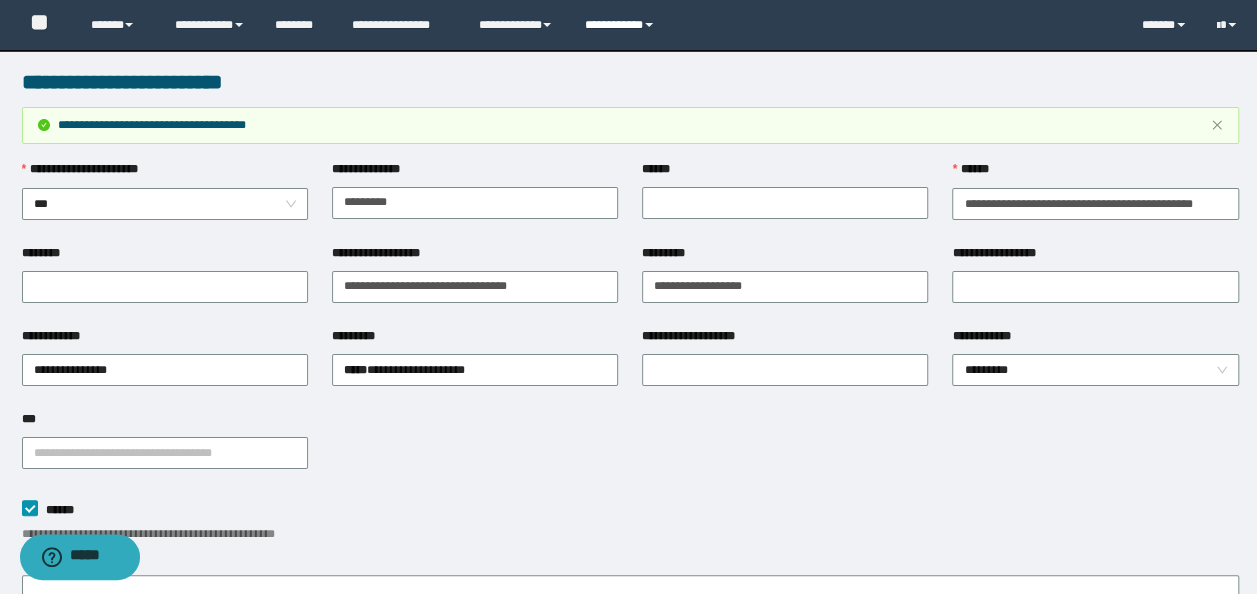click on "**********" at bounding box center [622, 25] 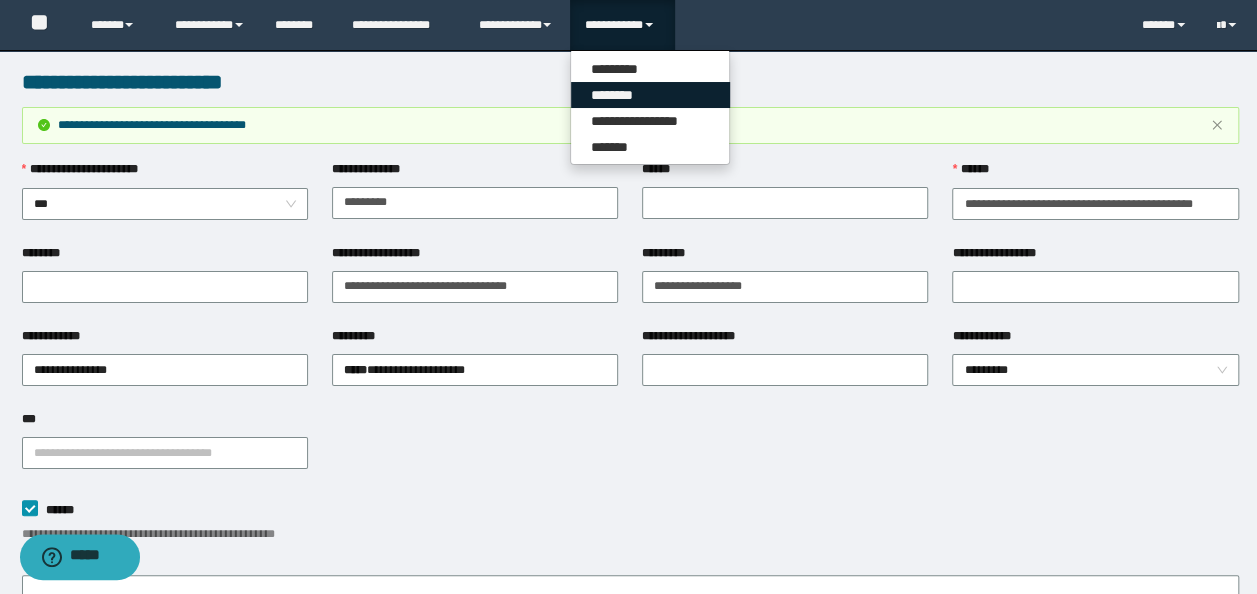 click on "********" at bounding box center (650, 95) 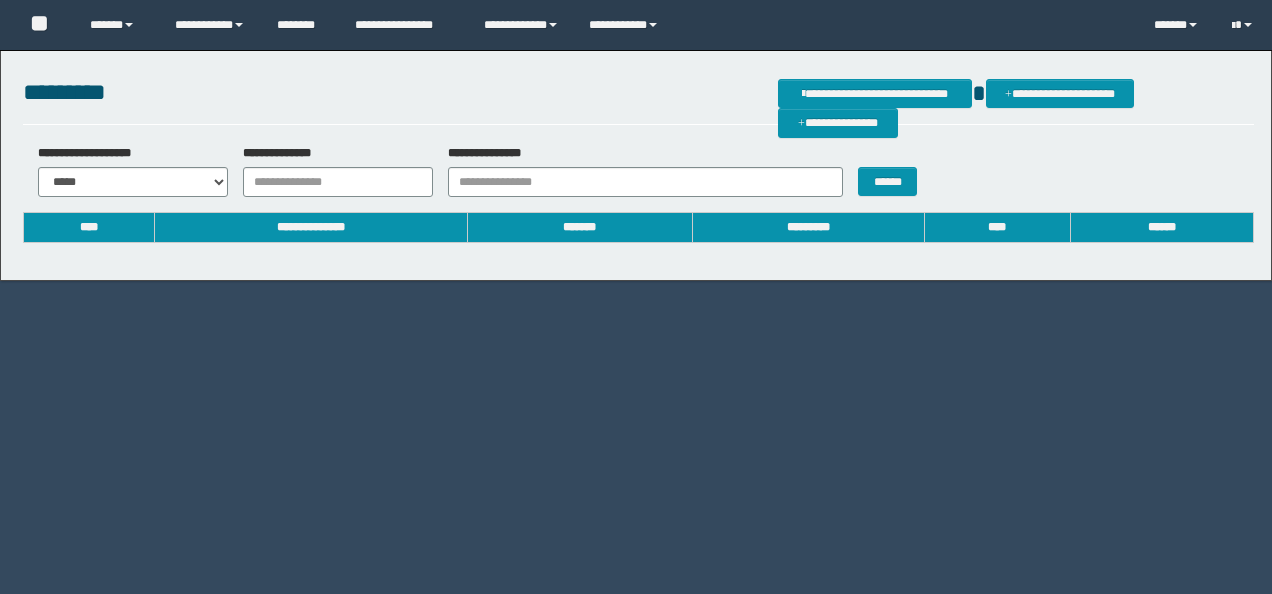 scroll, scrollTop: 0, scrollLeft: 0, axis: both 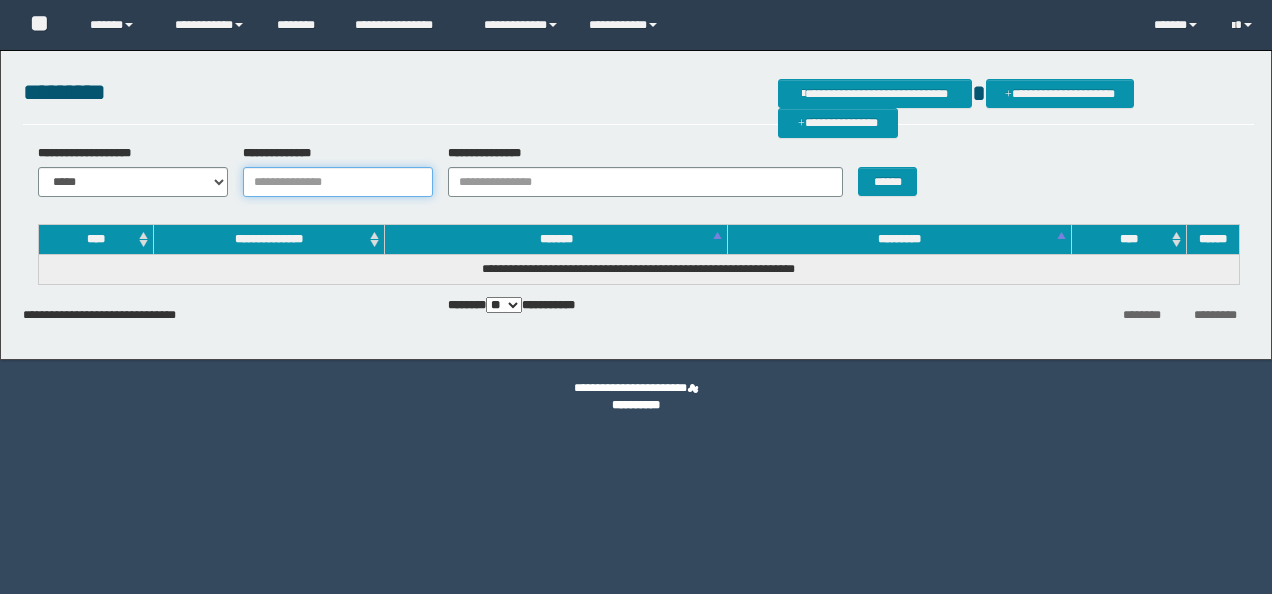 click on "**********" at bounding box center [338, 182] 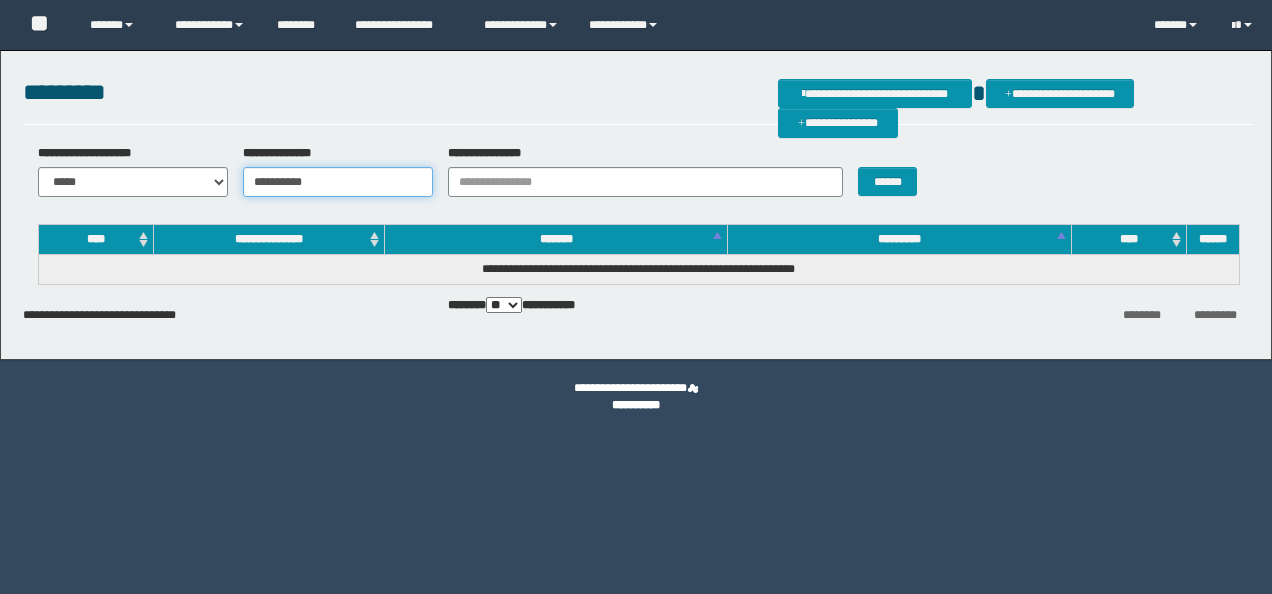 scroll, scrollTop: 0, scrollLeft: 0, axis: both 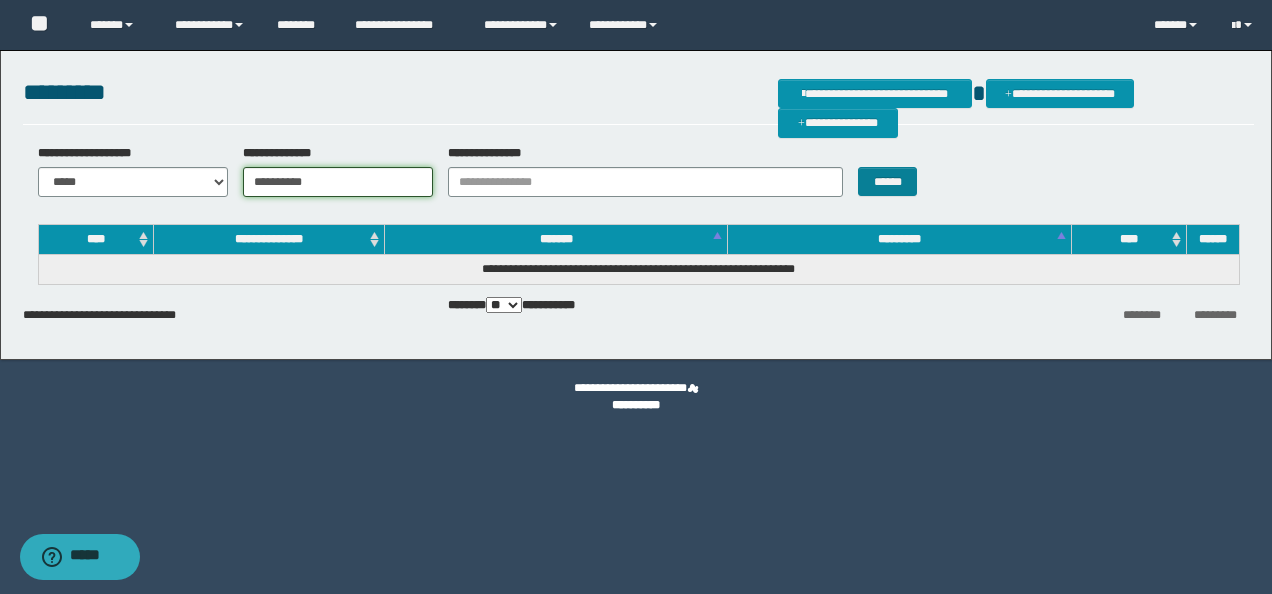 type on "**********" 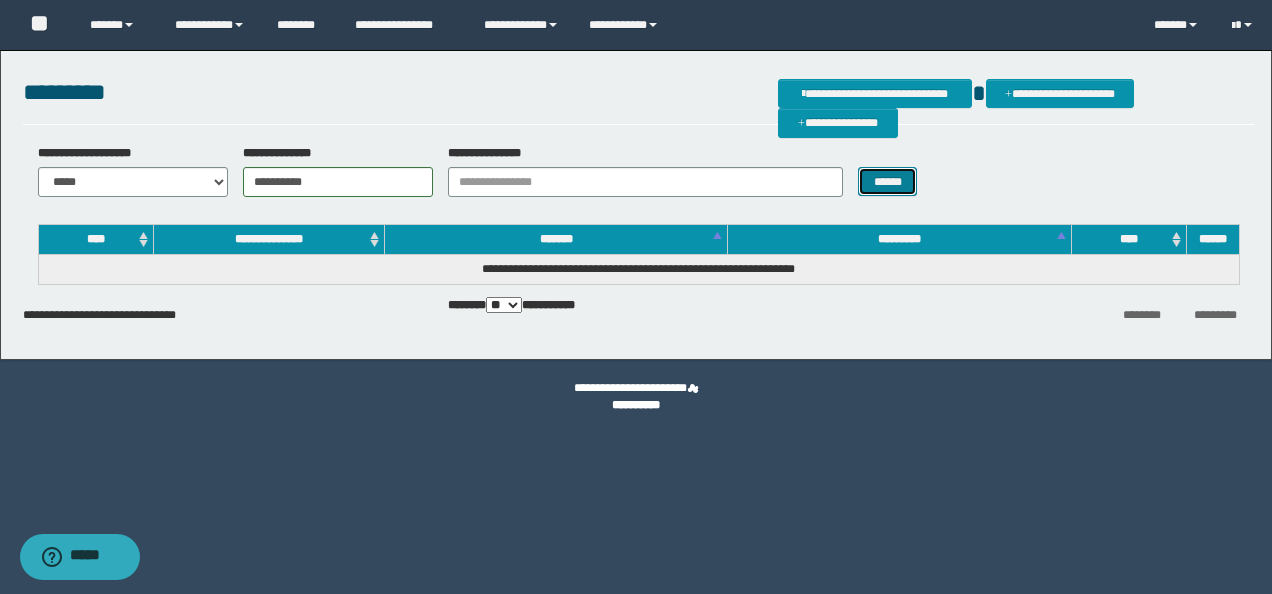 click on "******" at bounding box center [887, 181] 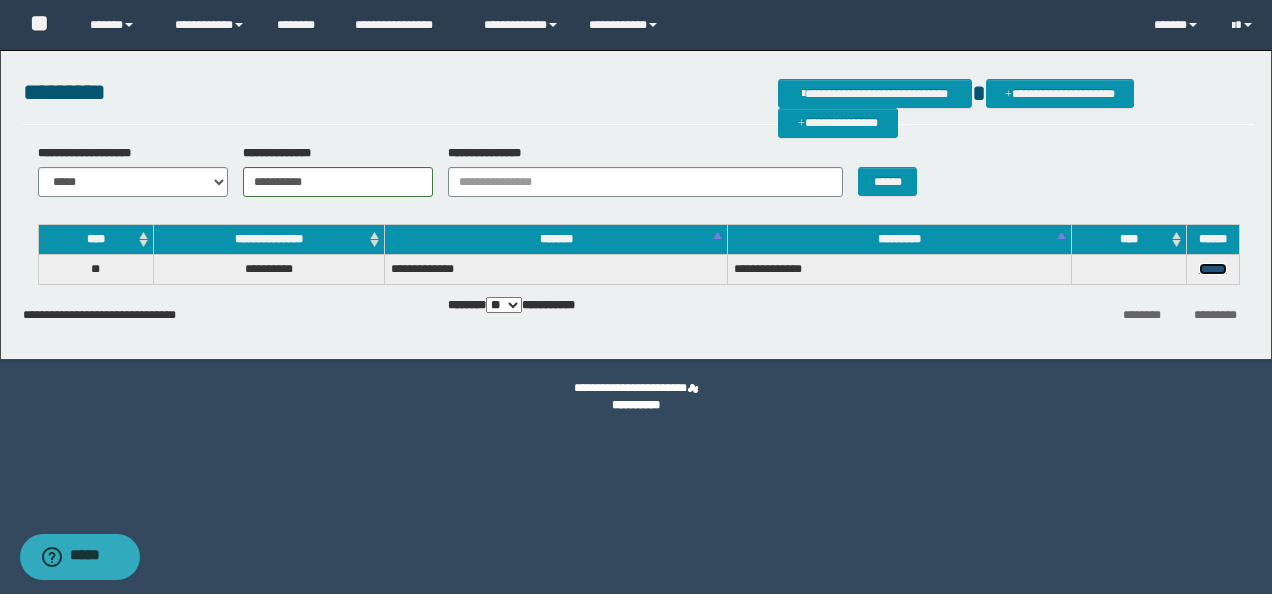 click on "******" at bounding box center (1213, 269) 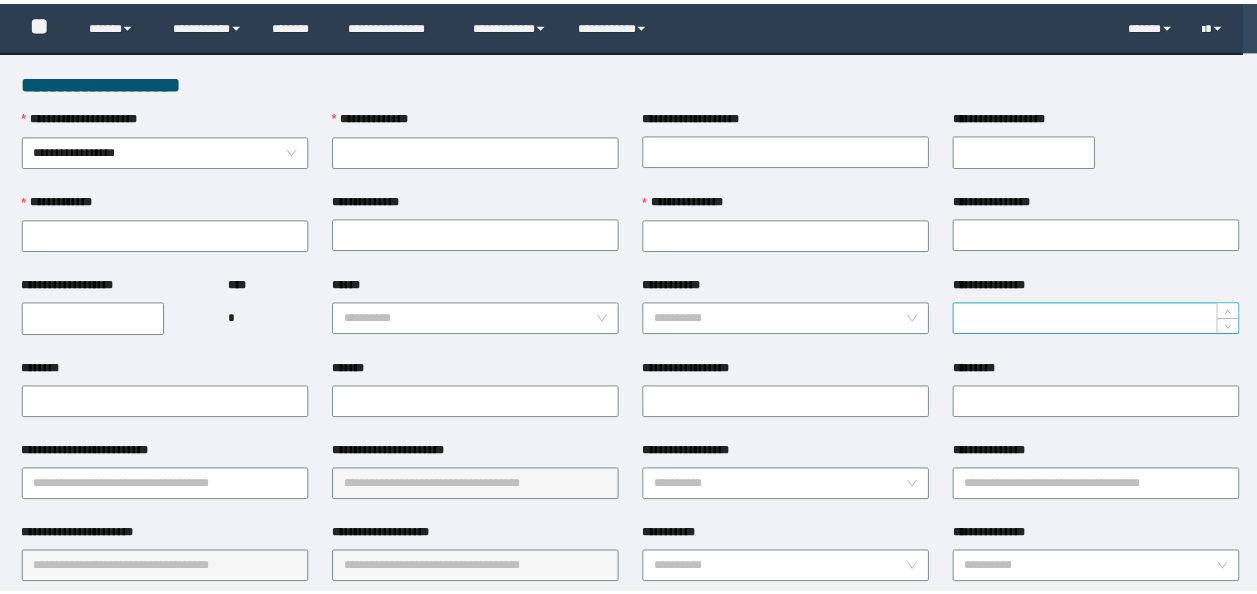 scroll, scrollTop: 0, scrollLeft: 0, axis: both 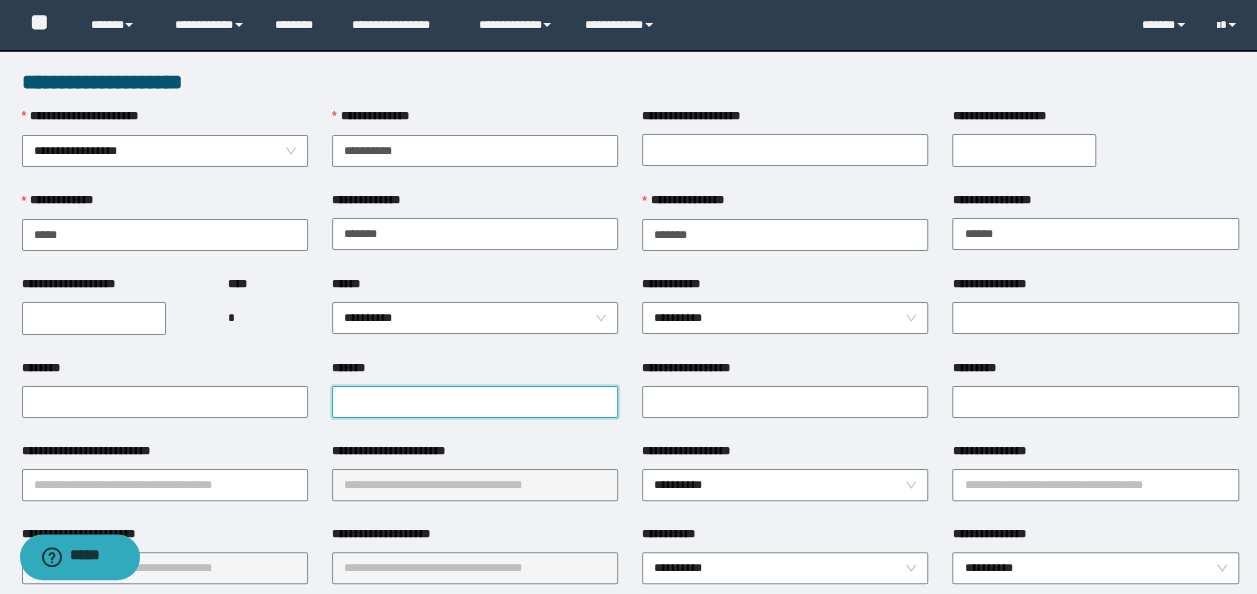 click on "*******" at bounding box center (475, 402) 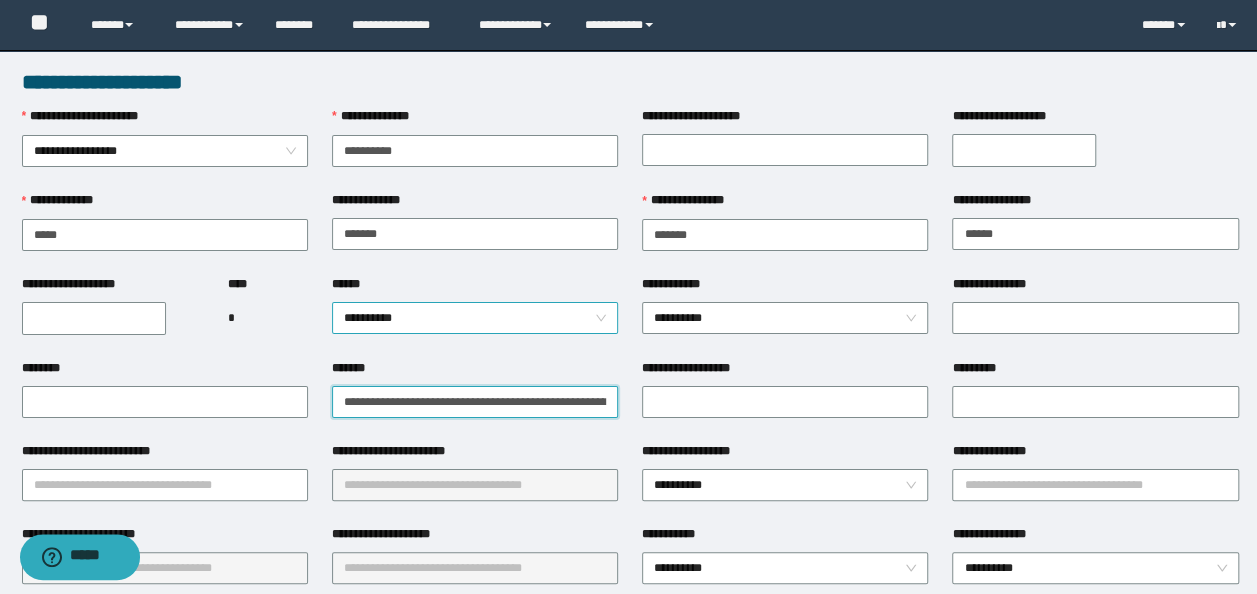 scroll, scrollTop: 0, scrollLeft: 258, axis: horizontal 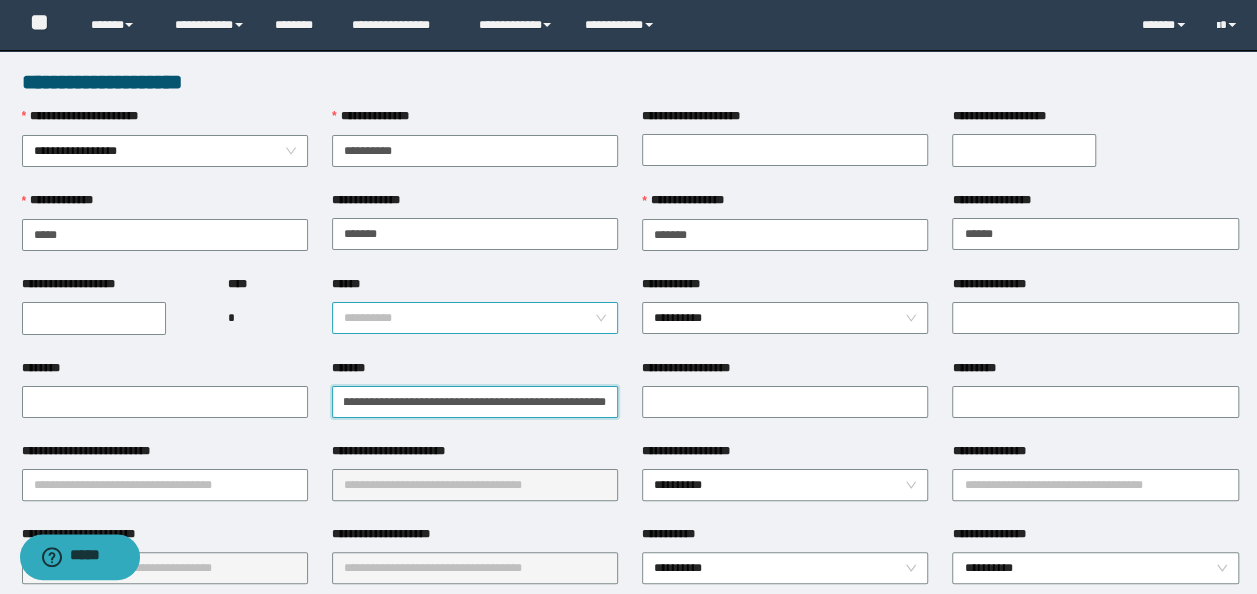 click on "**********" at bounding box center [475, 318] 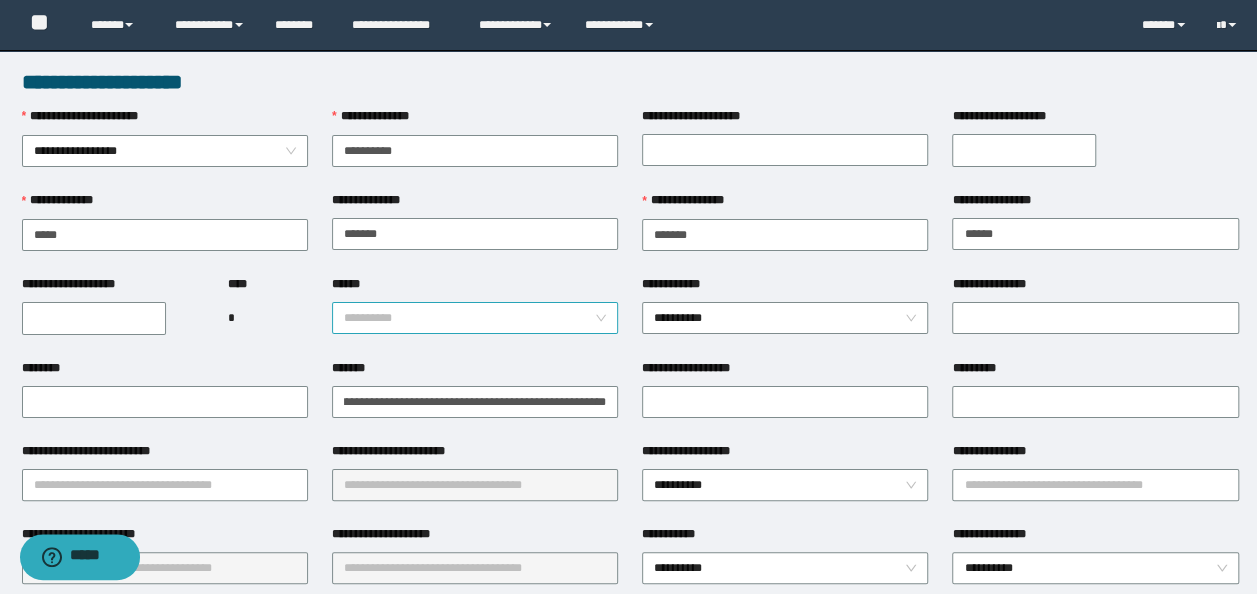 scroll, scrollTop: 0, scrollLeft: 0, axis: both 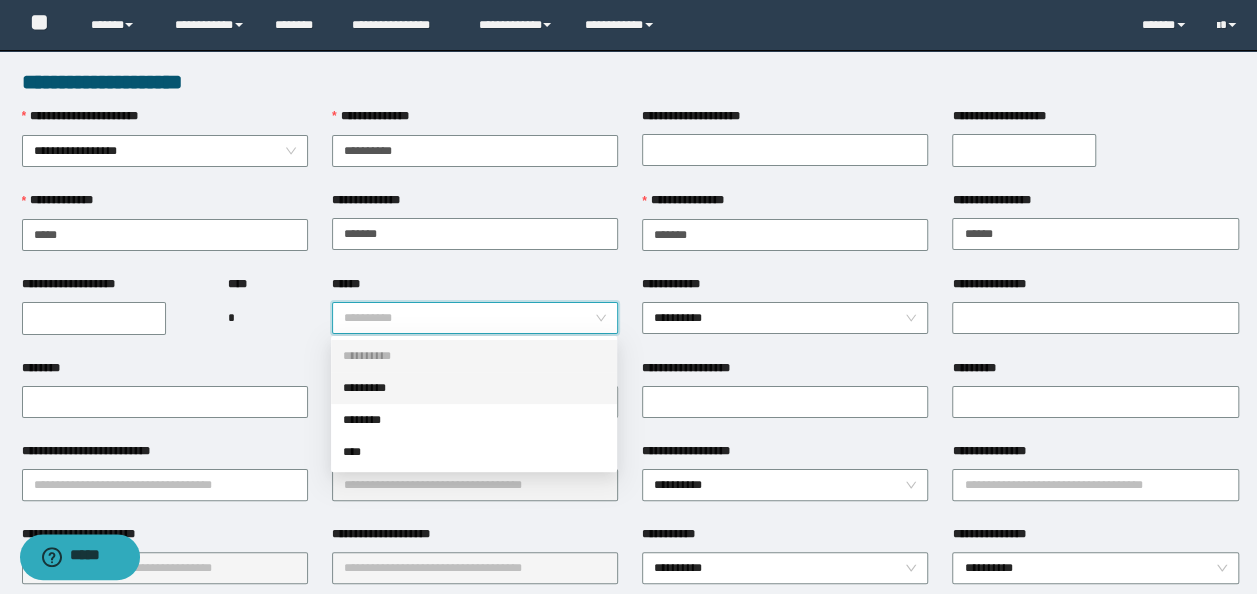 click on "*********" at bounding box center (474, 388) 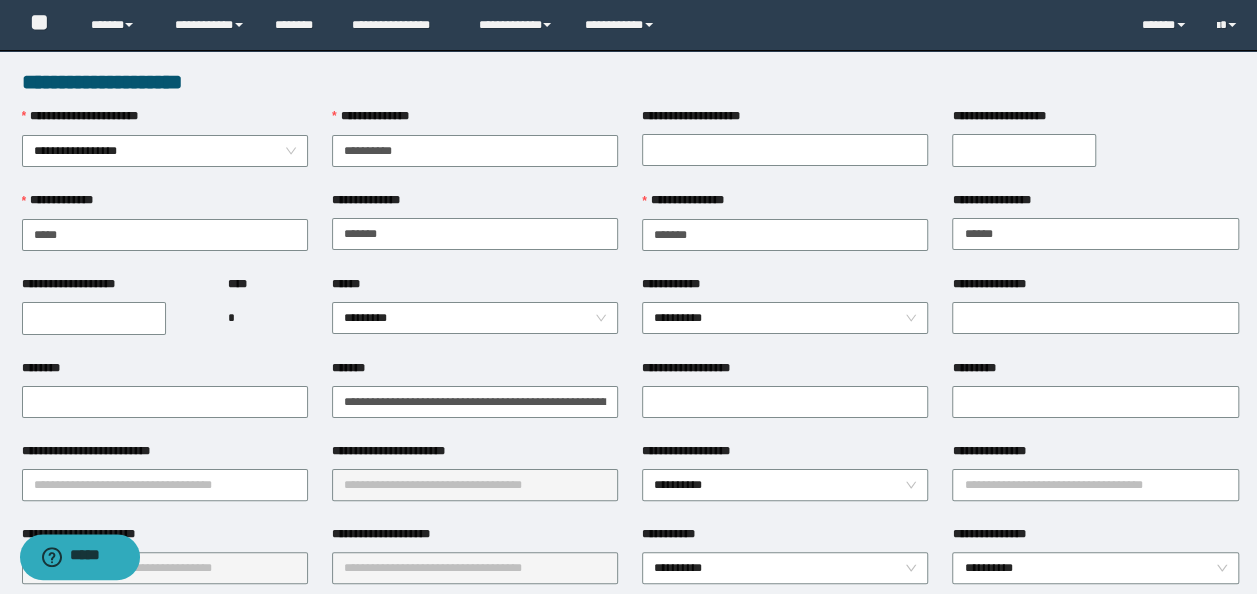 click on "**********" at bounding box center [399, 451] 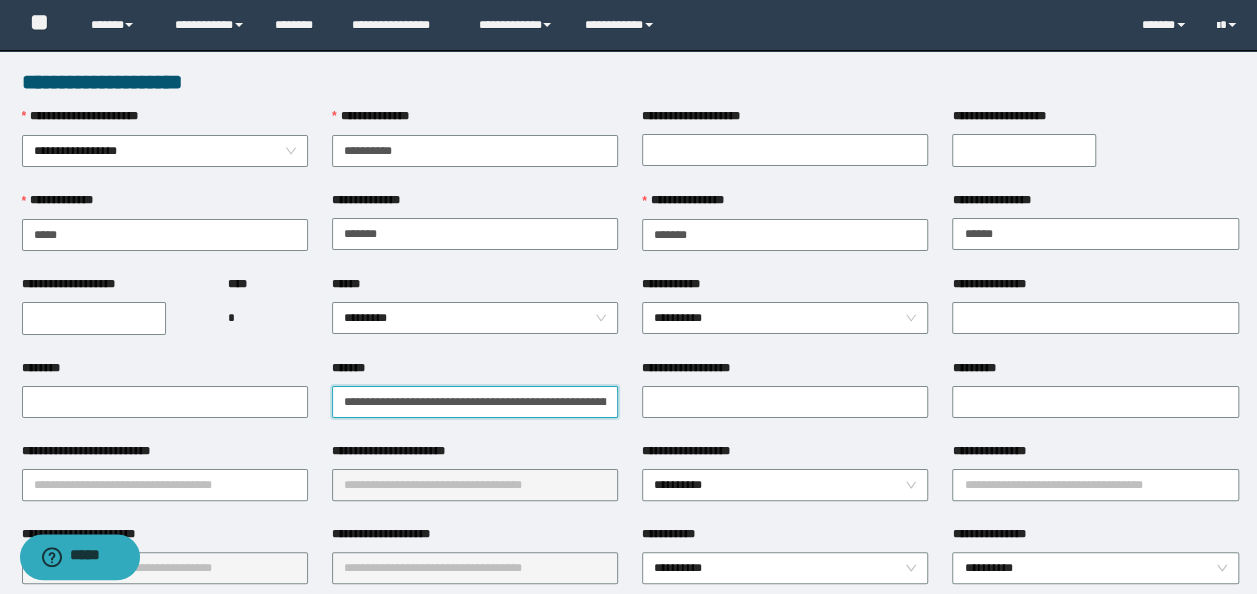 drag, startPoint x: 596, startPoint y: 403, endPoint x: 138, endPoint y: 370, distance: 459.18732 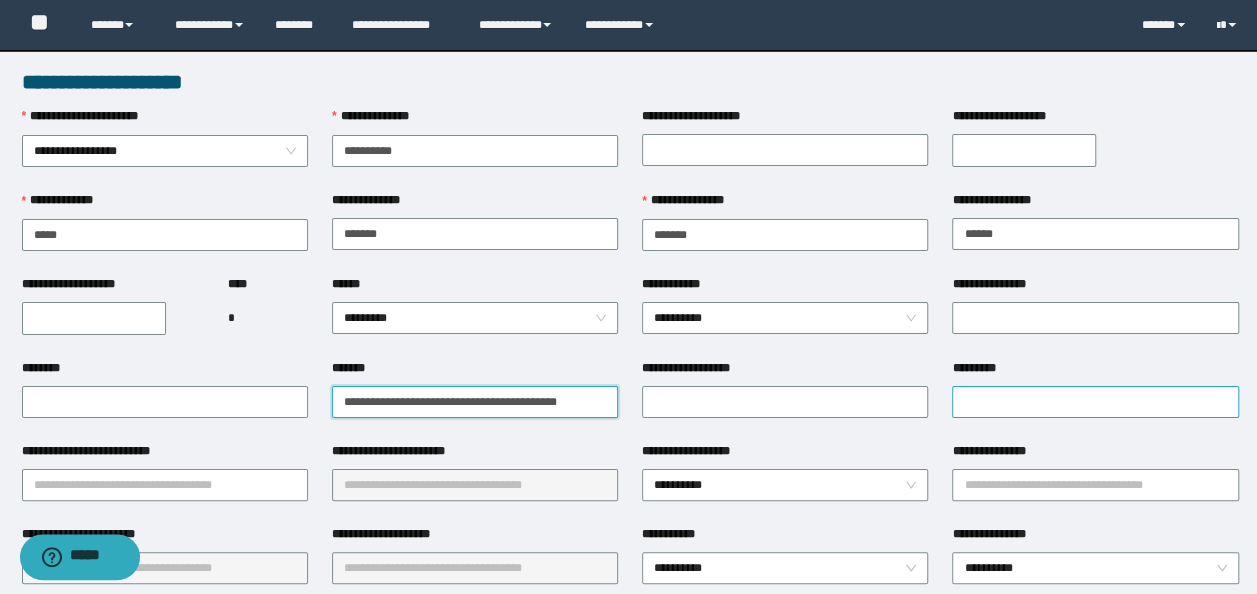 type on "**********" 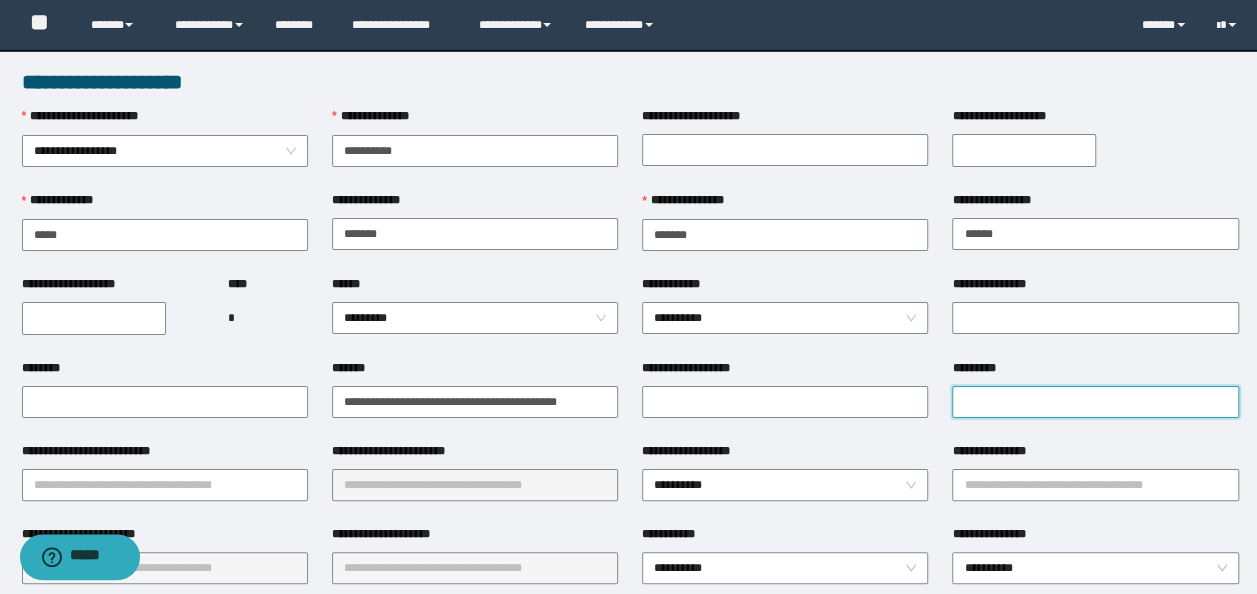 click on "*********" at bounding box center (1095, 402) 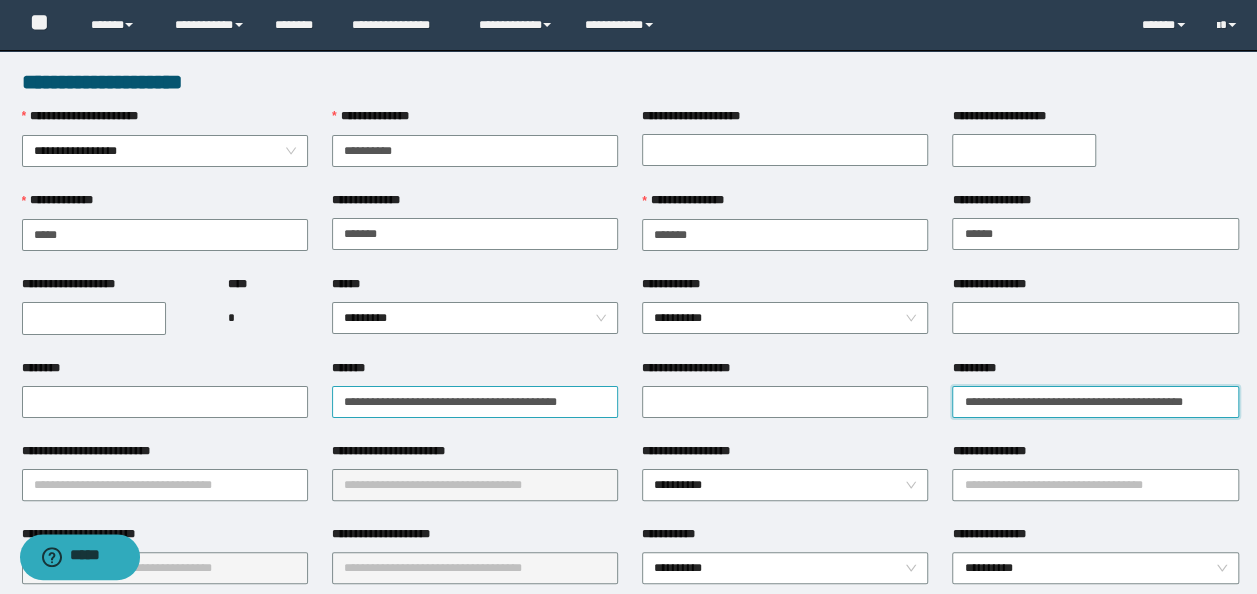 type on "**********" 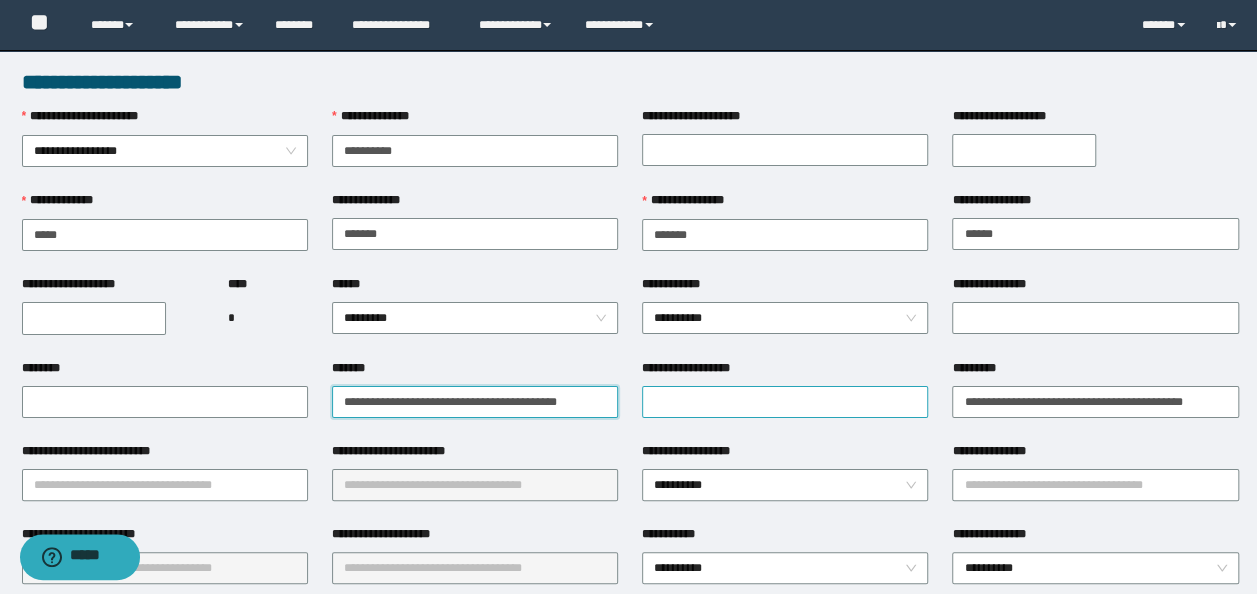 scroll, scrollTop: 0, scrollLeft: 4, axis: horizontal 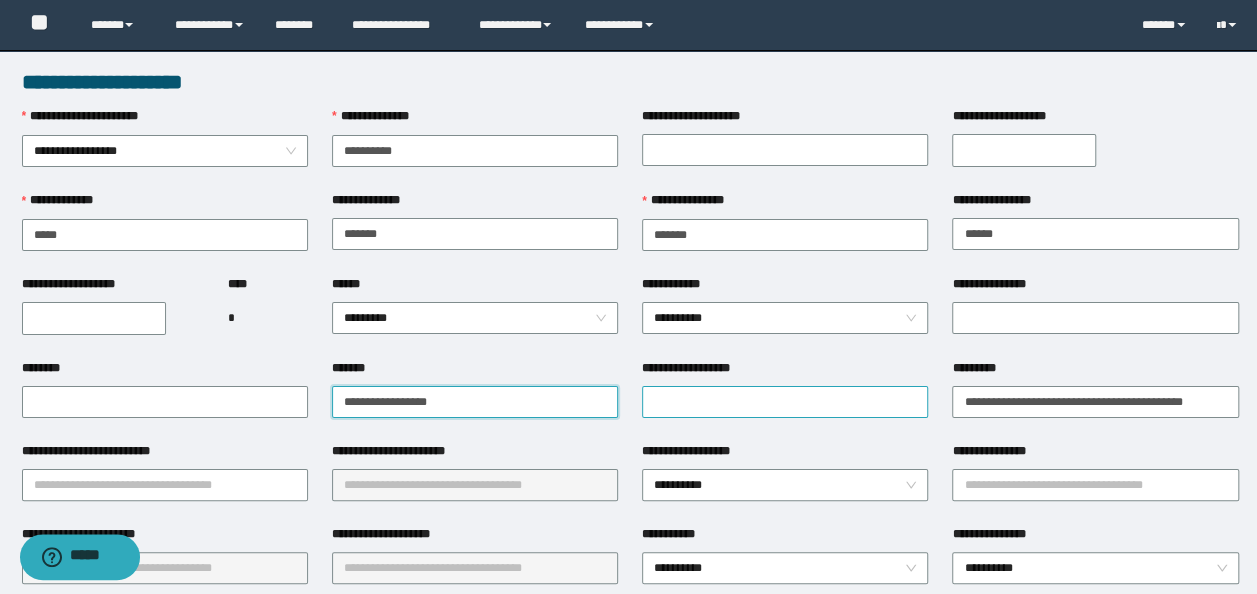 type on "**********" 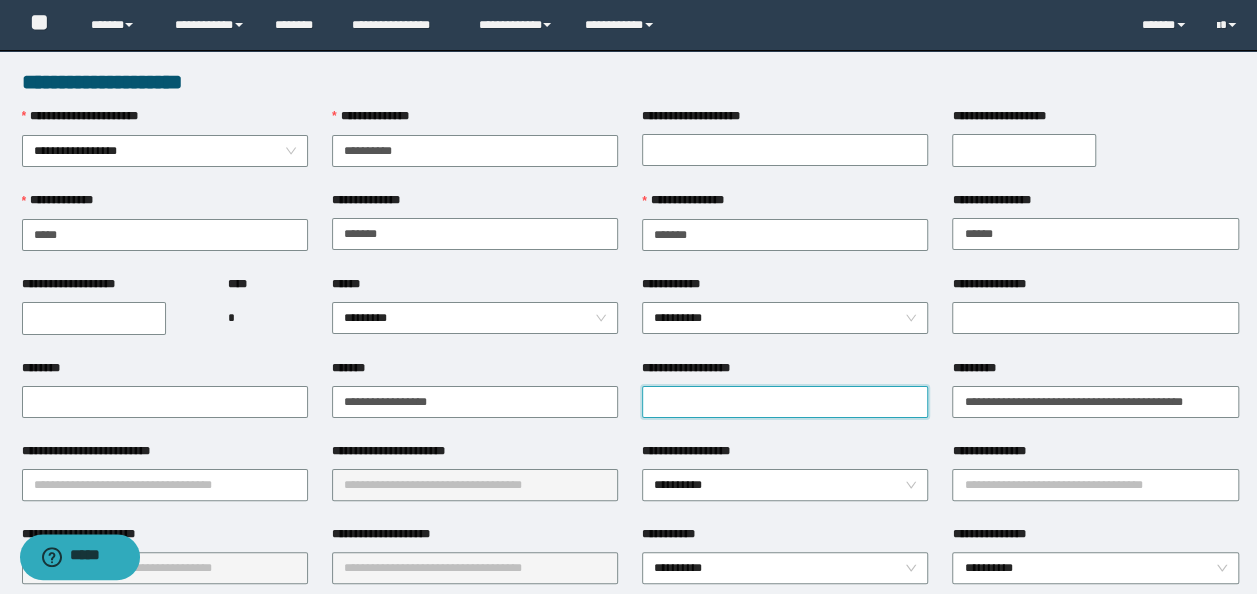 click on "**********" at bounding box center [785, 402] 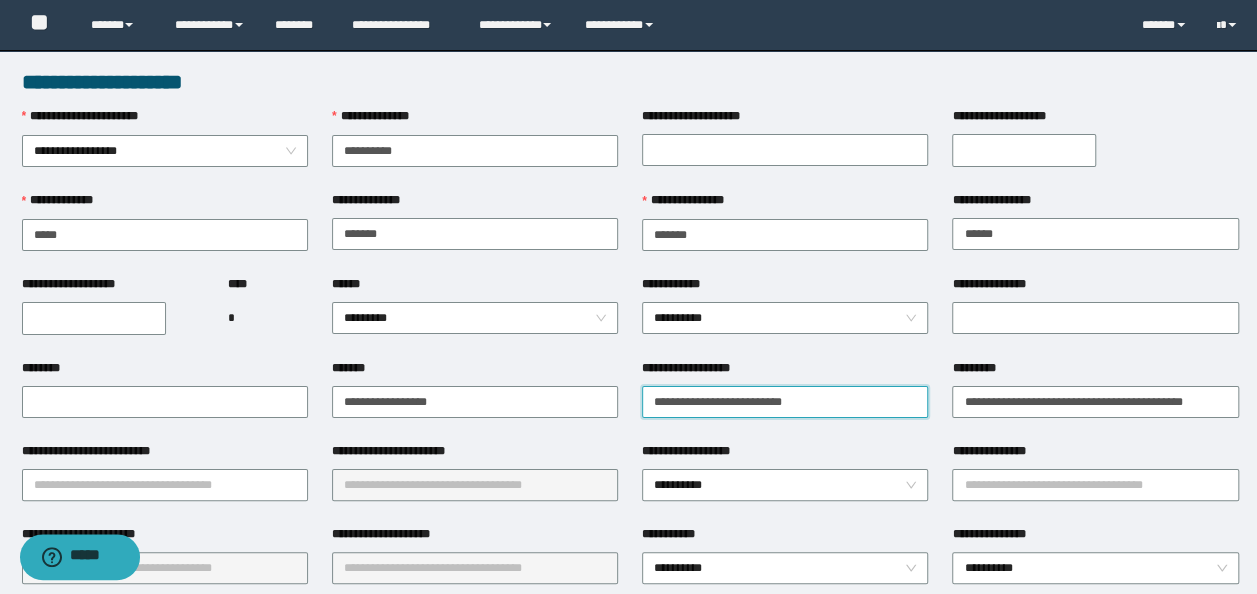 type on "**********" 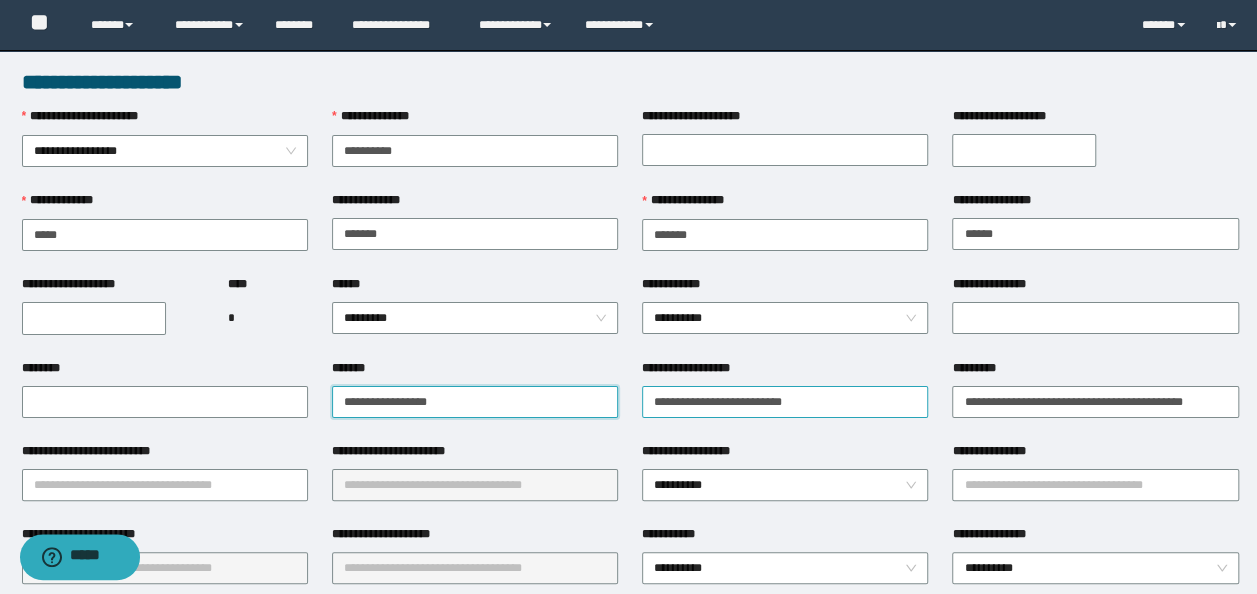 drag, startPoint x: 406, startPoint y: 402, endPoint x: 744, endPoint y: 402, distance: 338 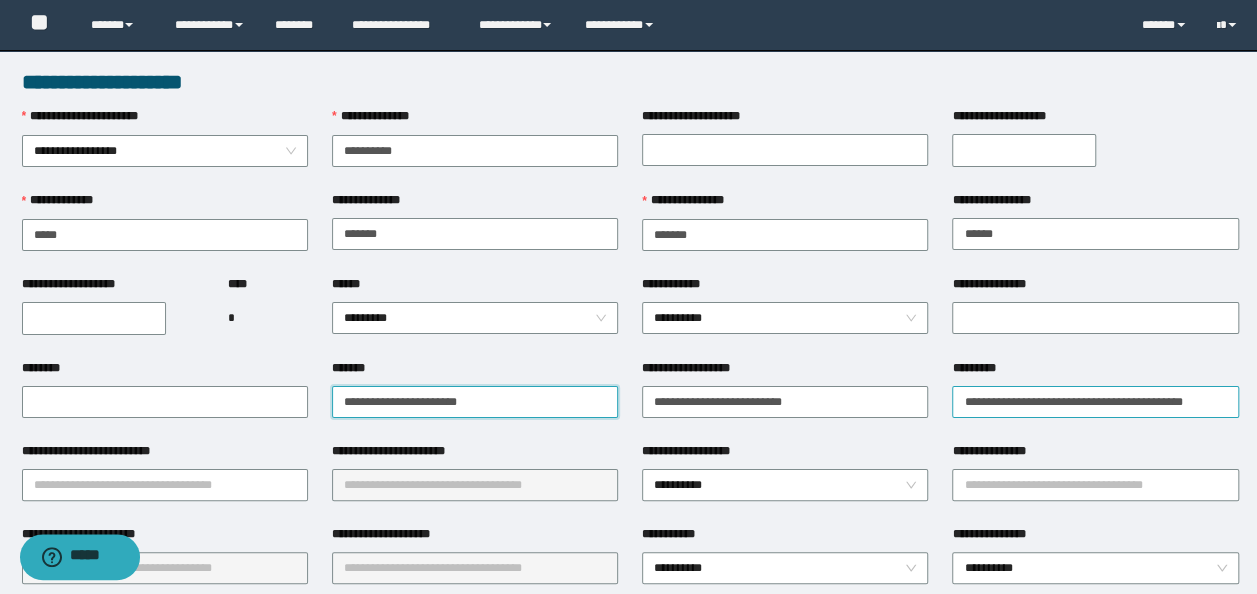 type on "**********" 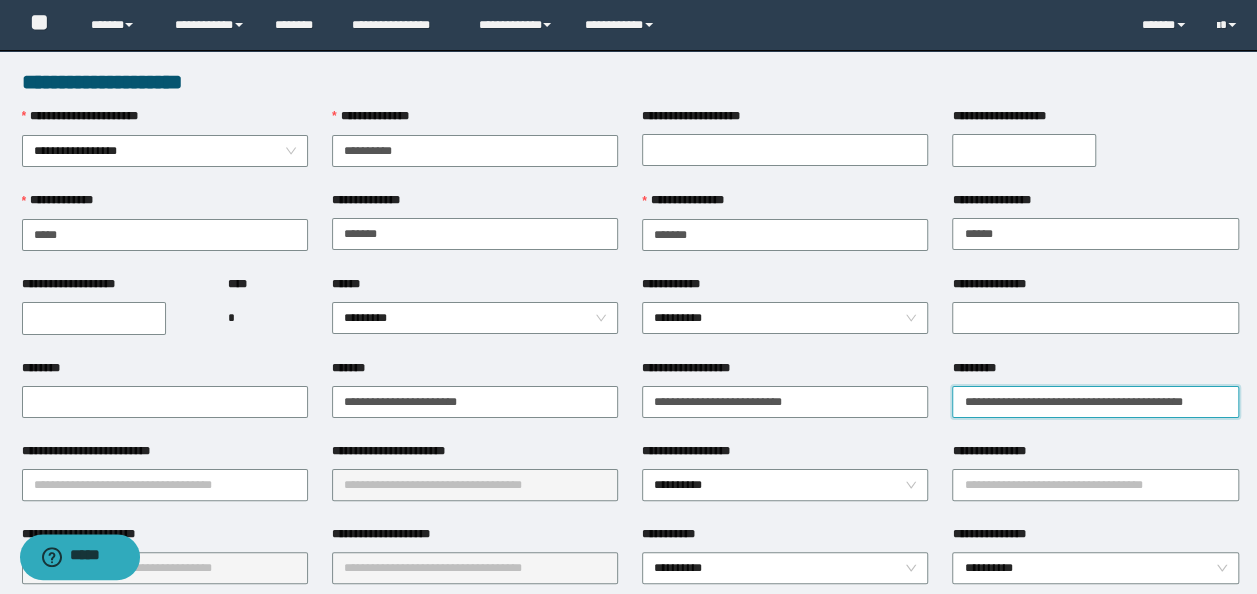 drag, startPoint x: 980, startPoint y: 404, endPoint x: 415, endPoint y: 298, distance: 574.85736 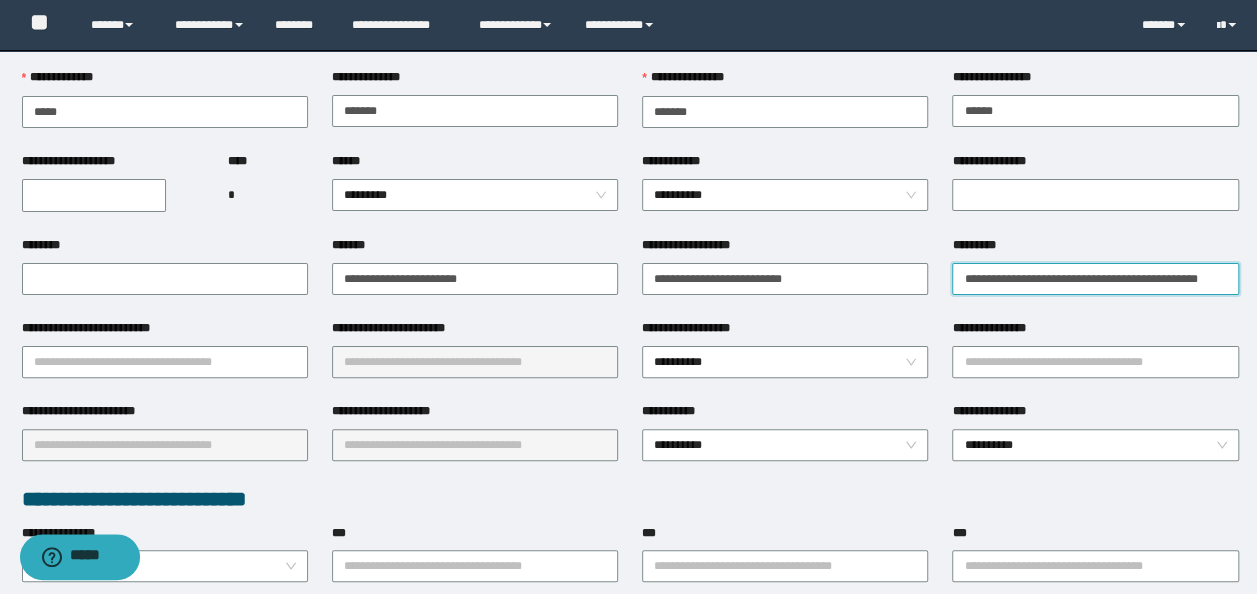 scroll, scrollTop: 200, scrollLeft: 0, axis: vertical 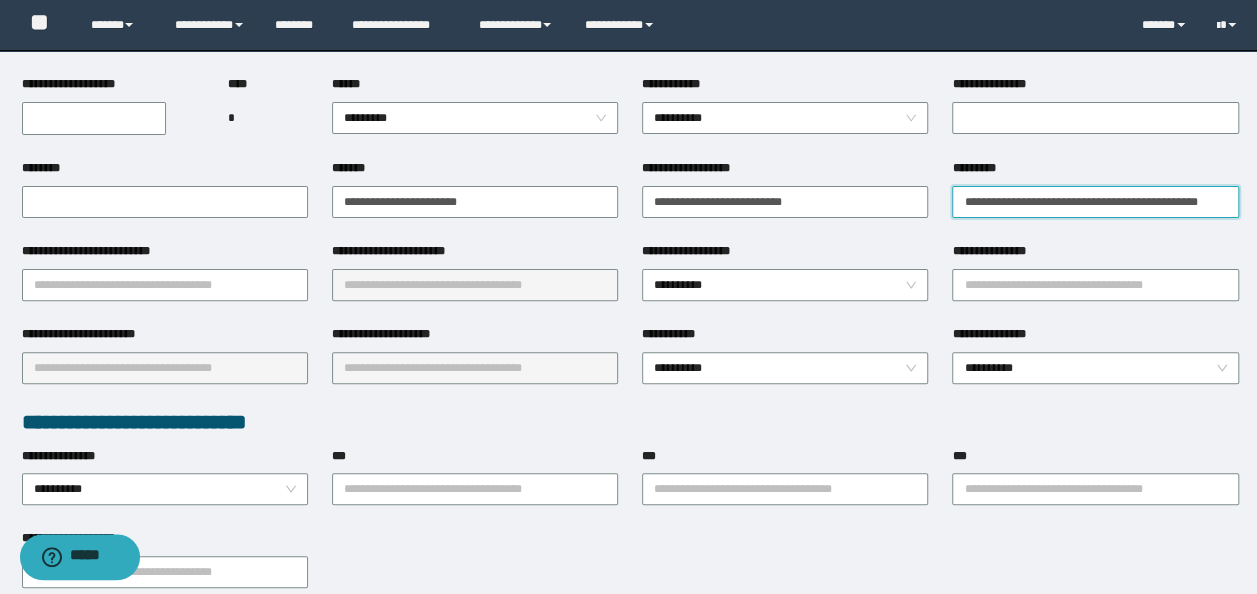 type on "**********" 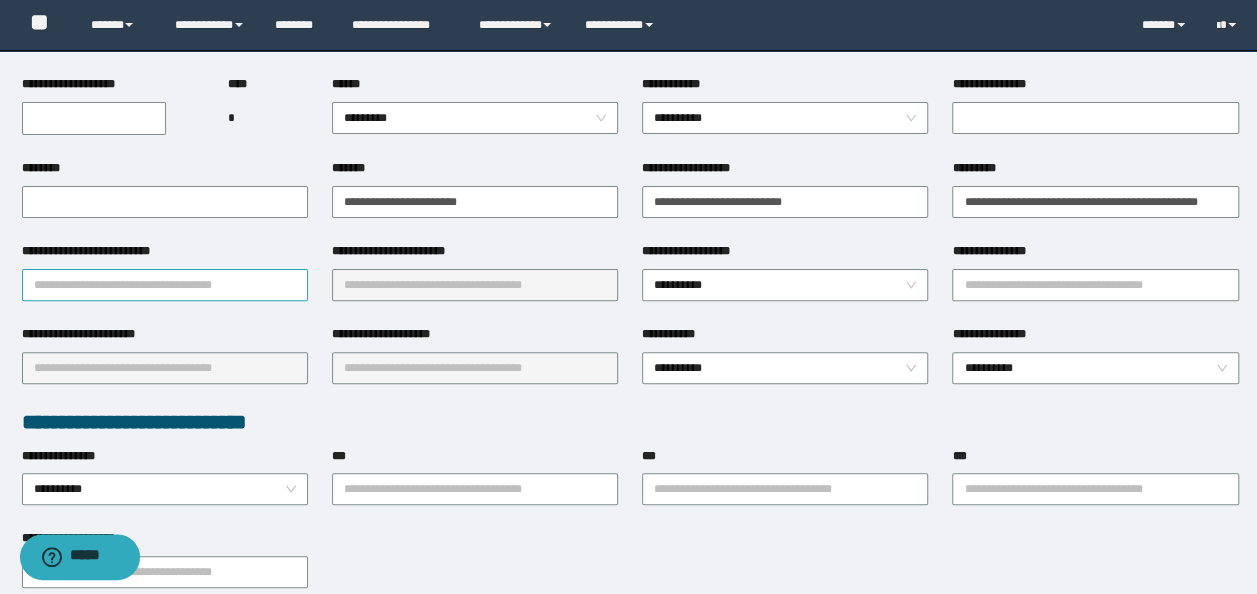 click on "**********" at bounding box center [165, 285] 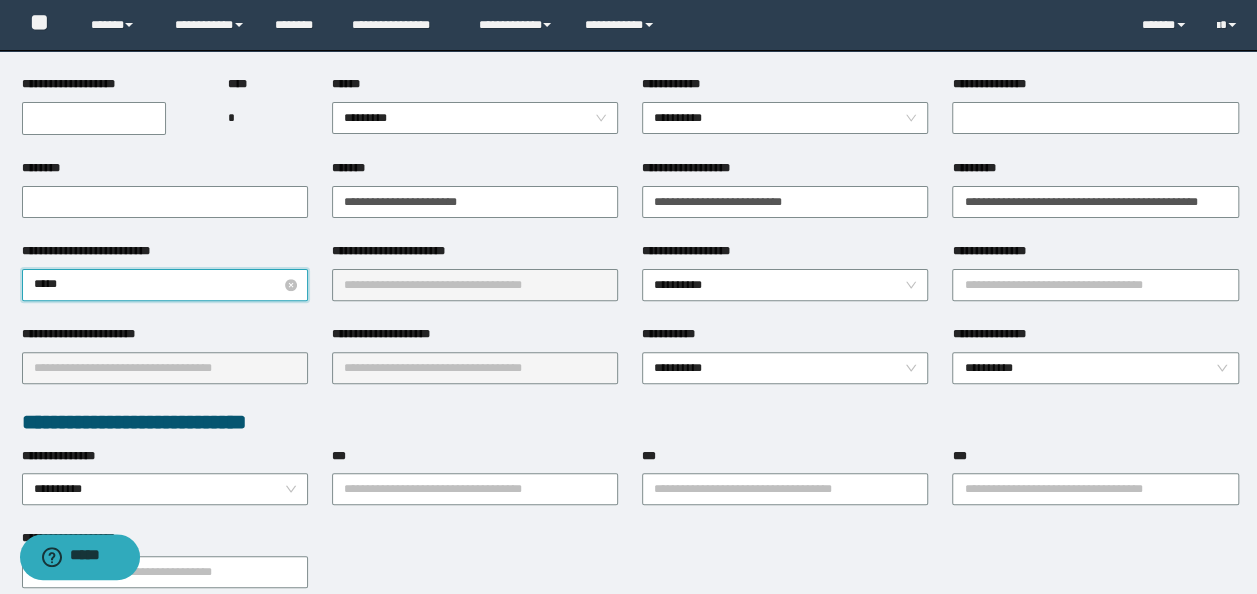 type on "****" 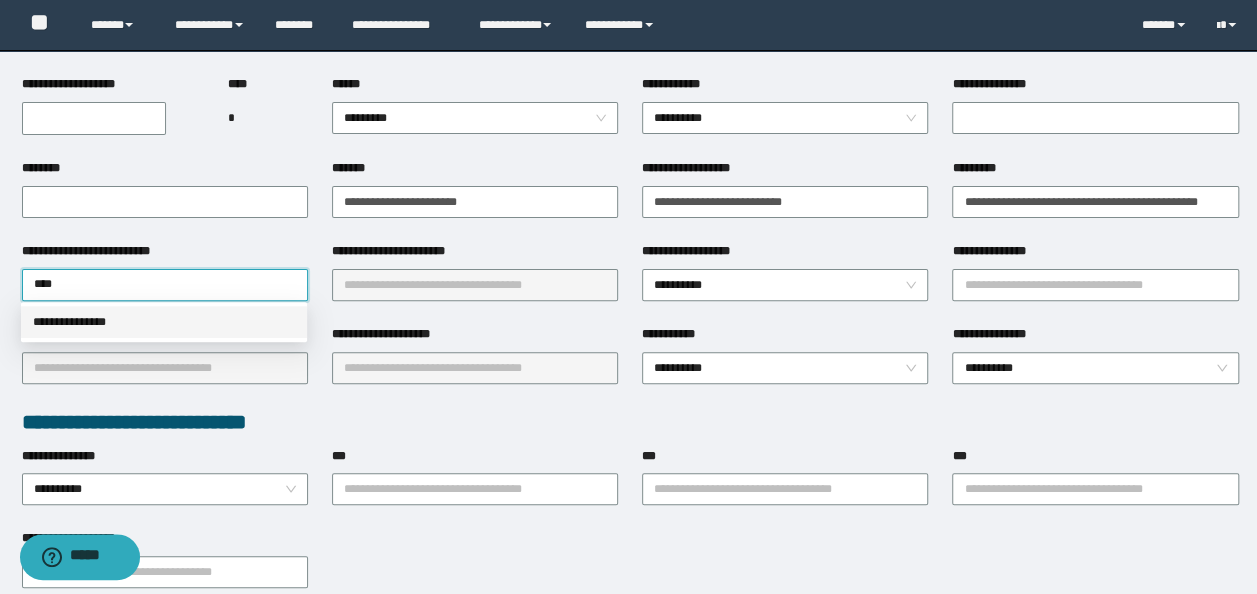 click on "**********" at bounding box center (164, 322) 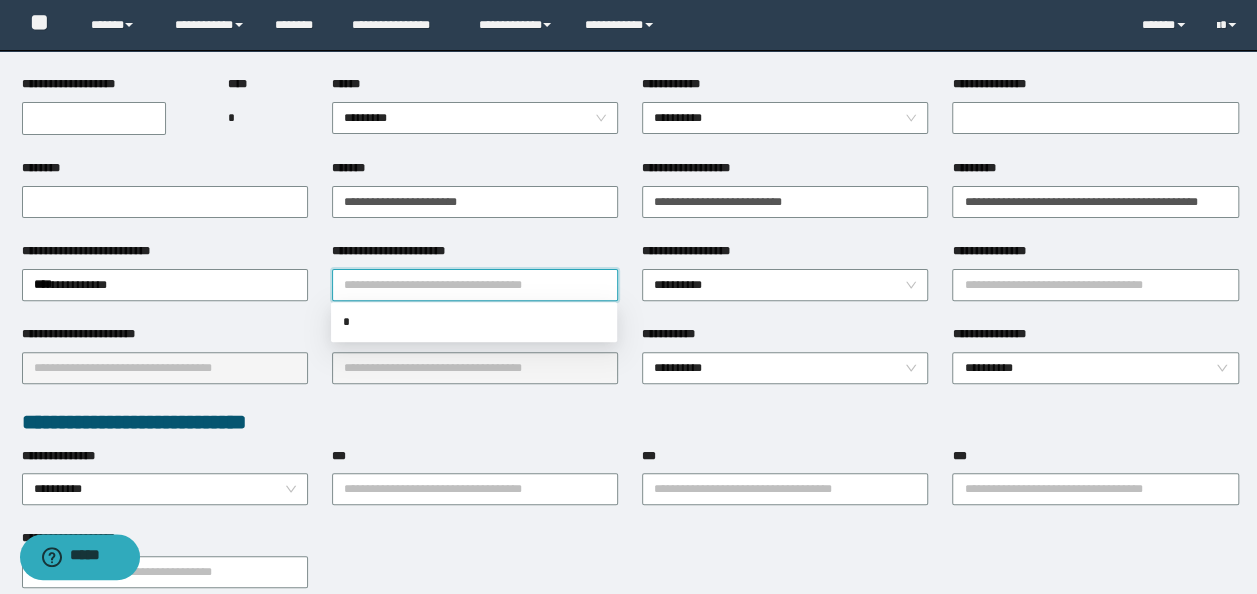 drag, startPoint x: 430, startPoint y: 285, endPoint x: 448, endPoint y: 281, distance: 18.439089 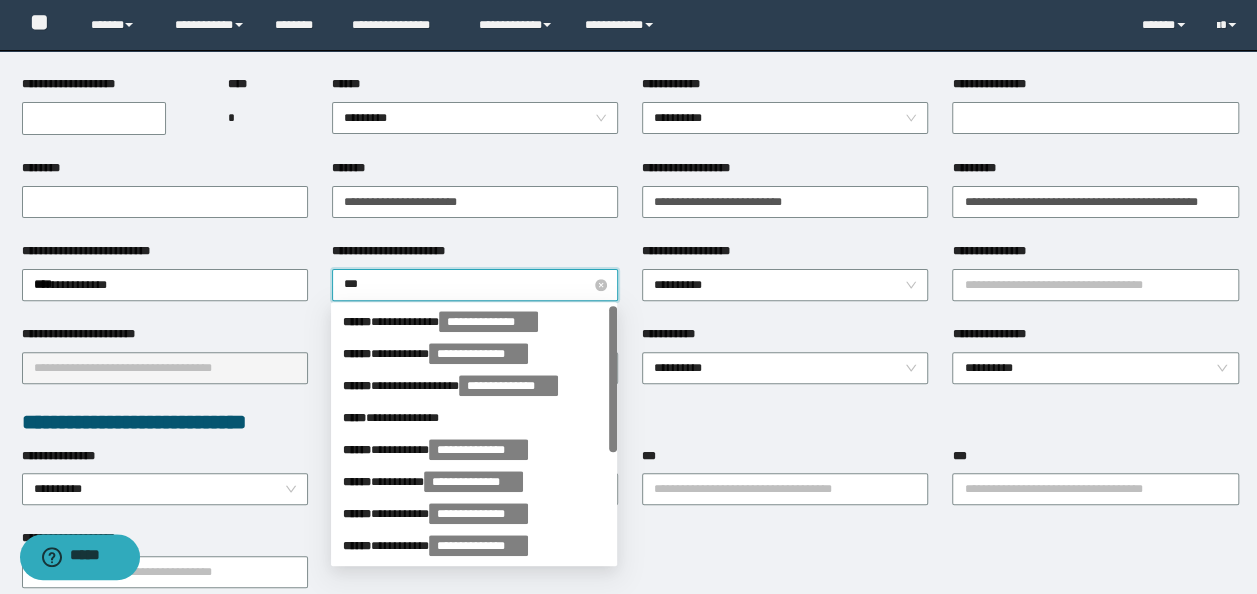 type on "****" 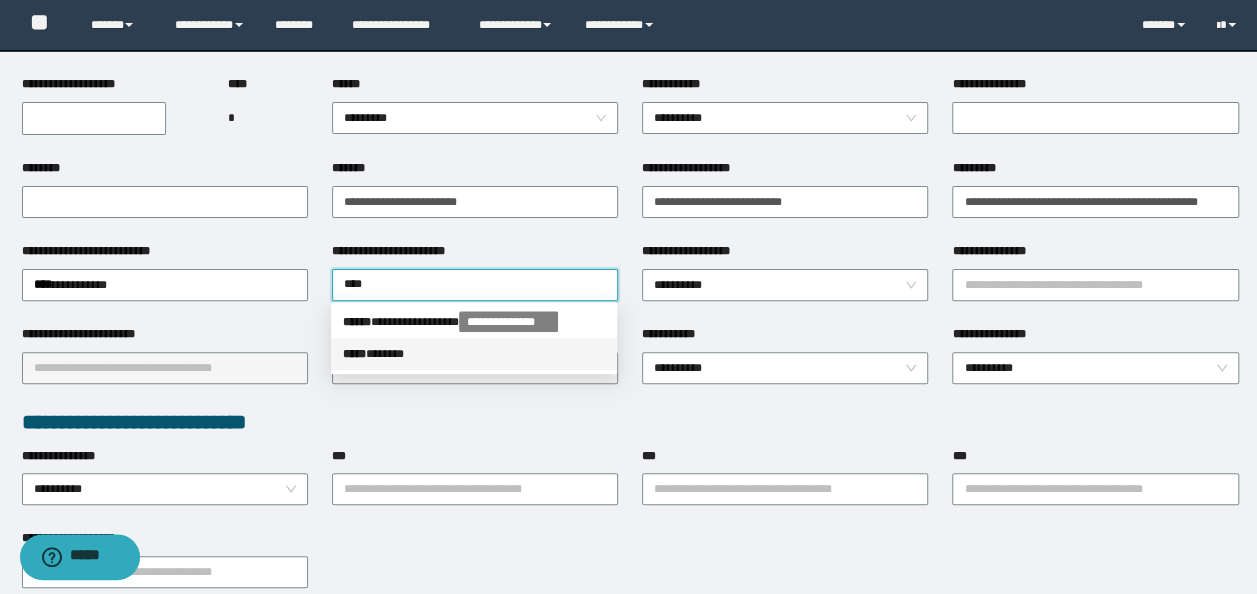 click on "***** * *****" at bounding box center (474, 354) 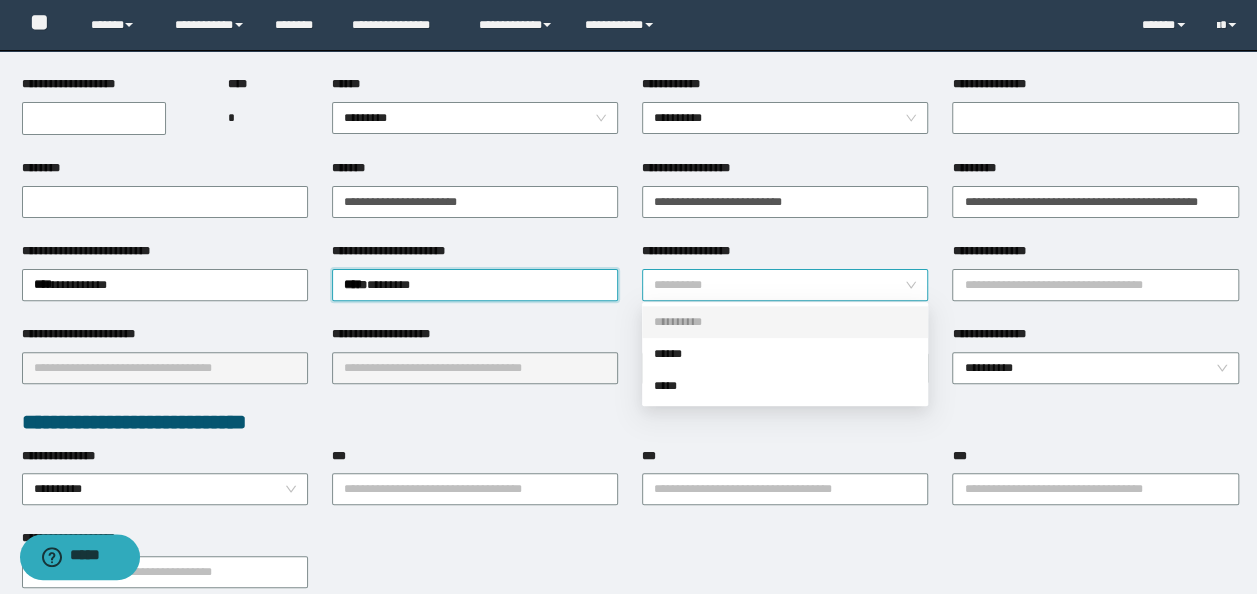 click on "**********" at bounding box center [785, 285] 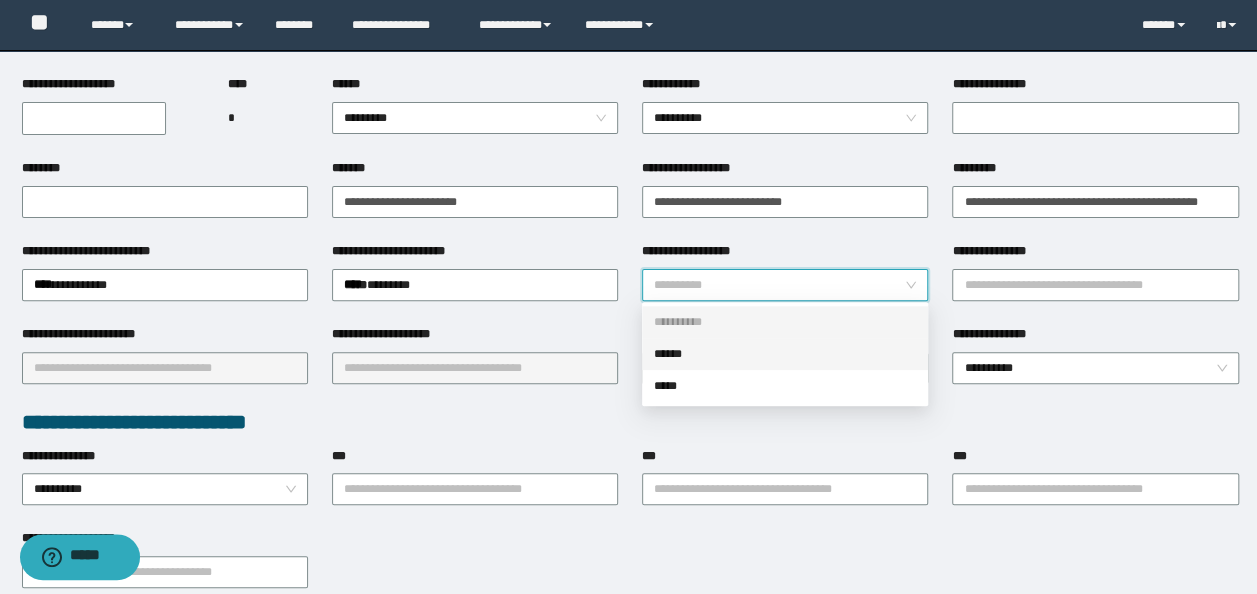 click on "******" at bounding box center (785, 354) 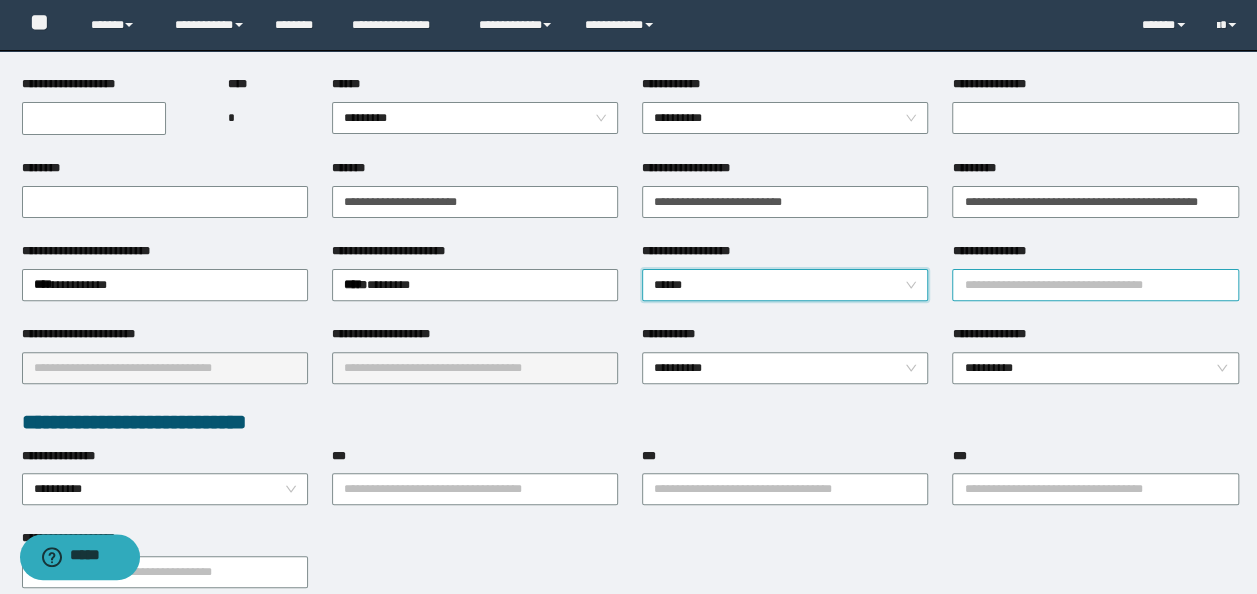 click on "**********" at bounding box center [1095, 285] 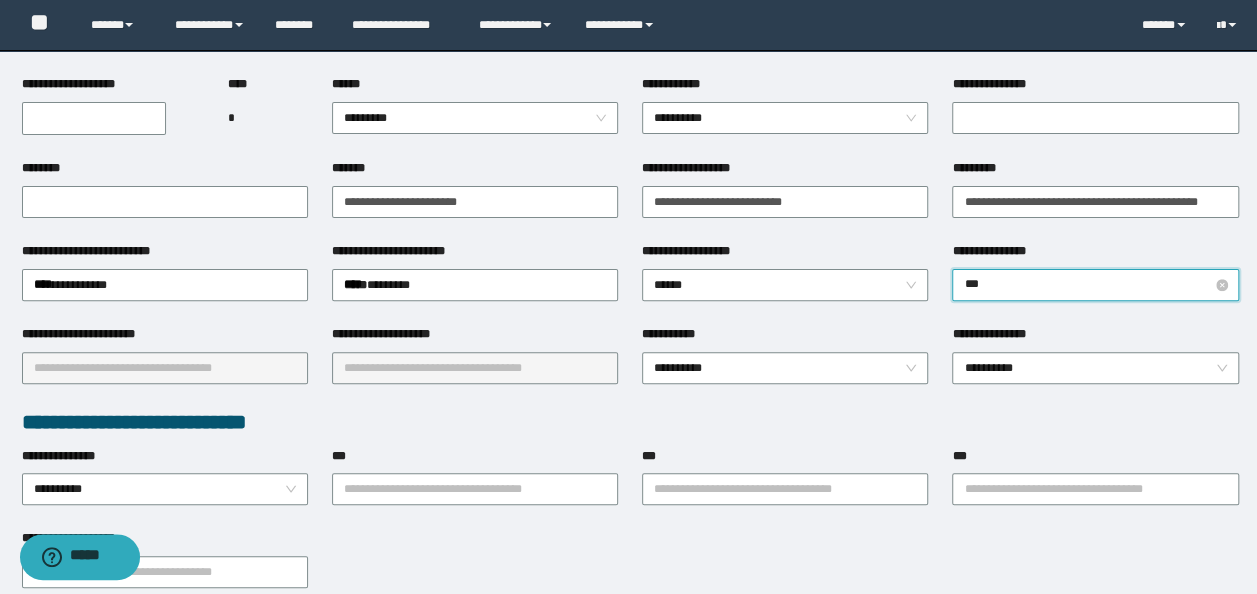 type on "****" 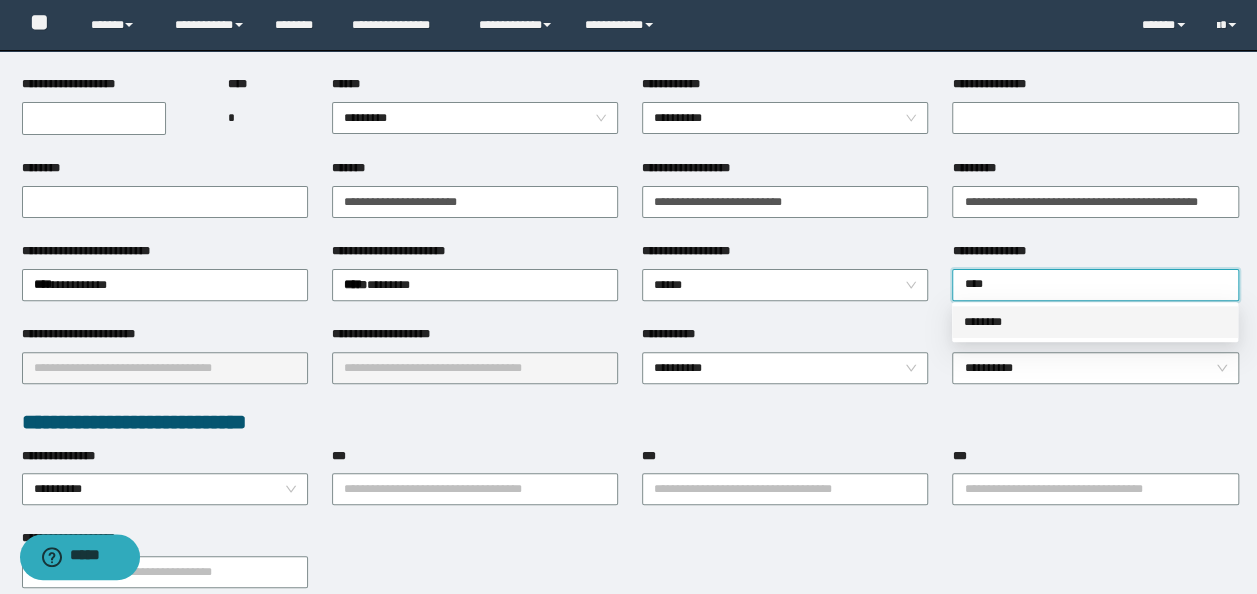 click on "********" at bounding box center (1095, 322) 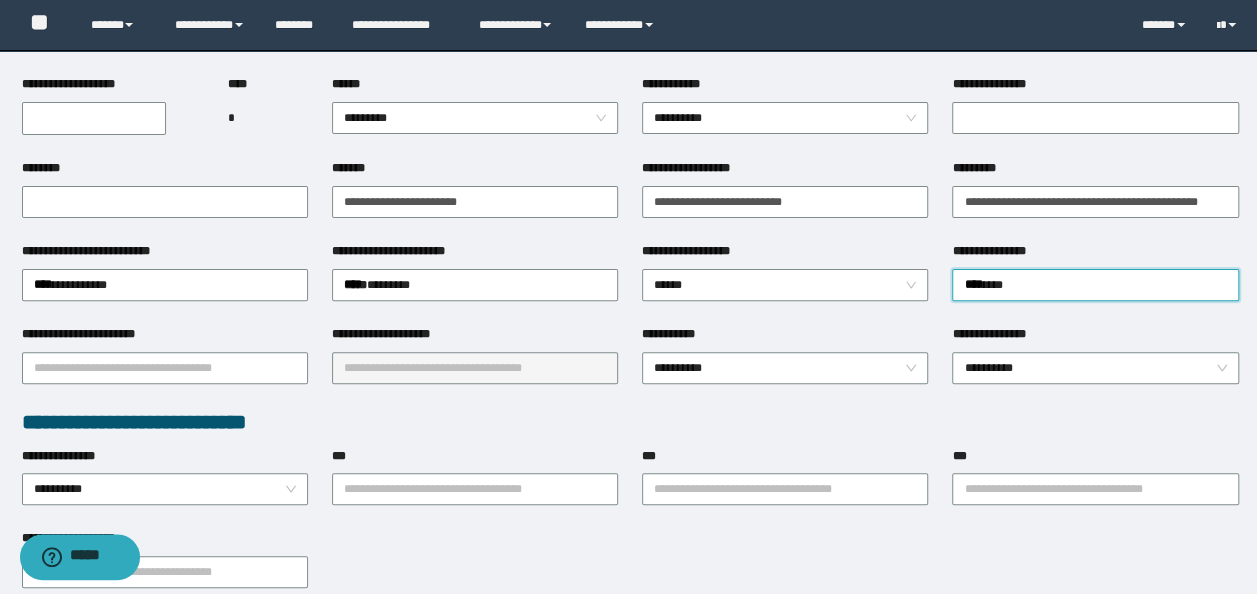 type 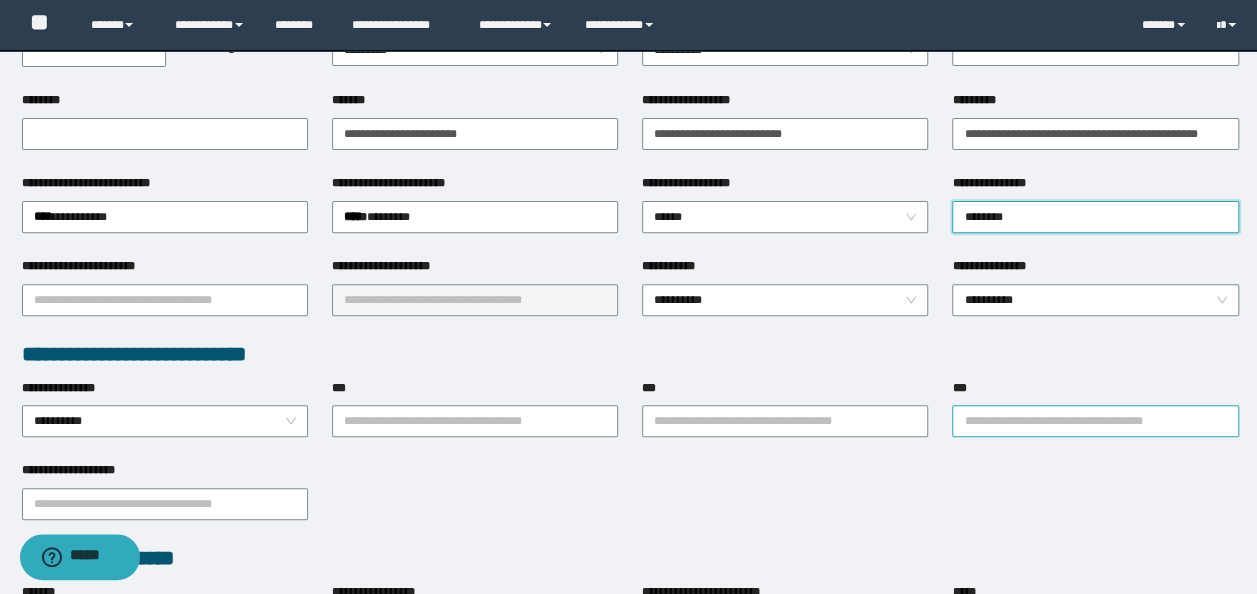 scroll, scrollTop: 300, scrollLeft: 0, axis: vertical 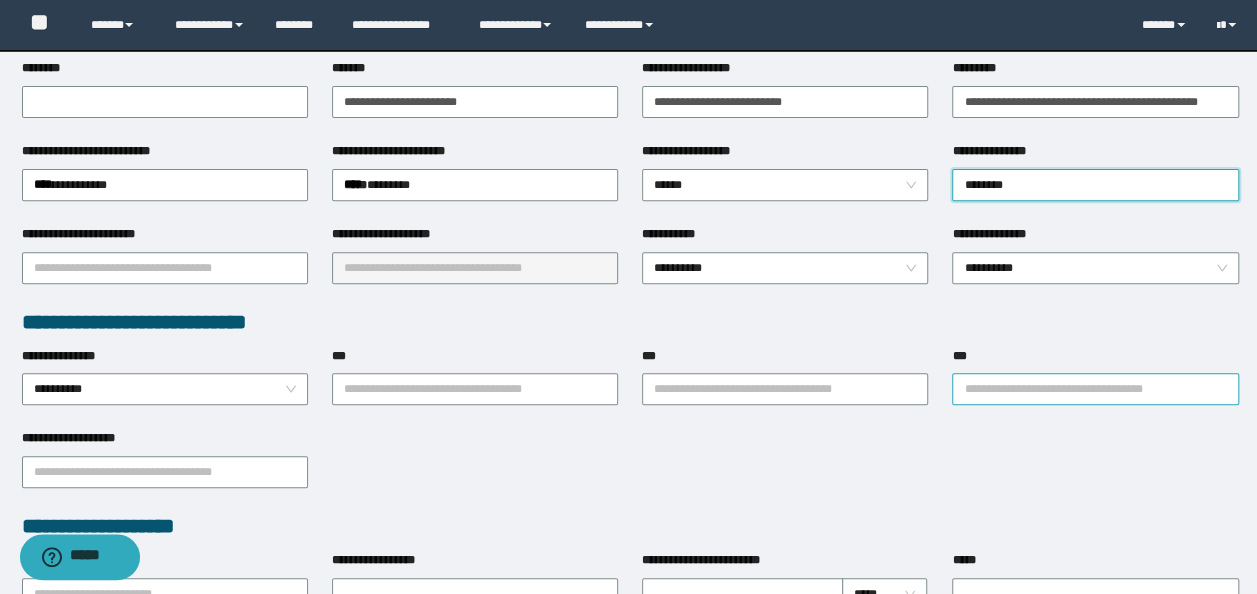 click on "***" at bounding box center [1095, 389] 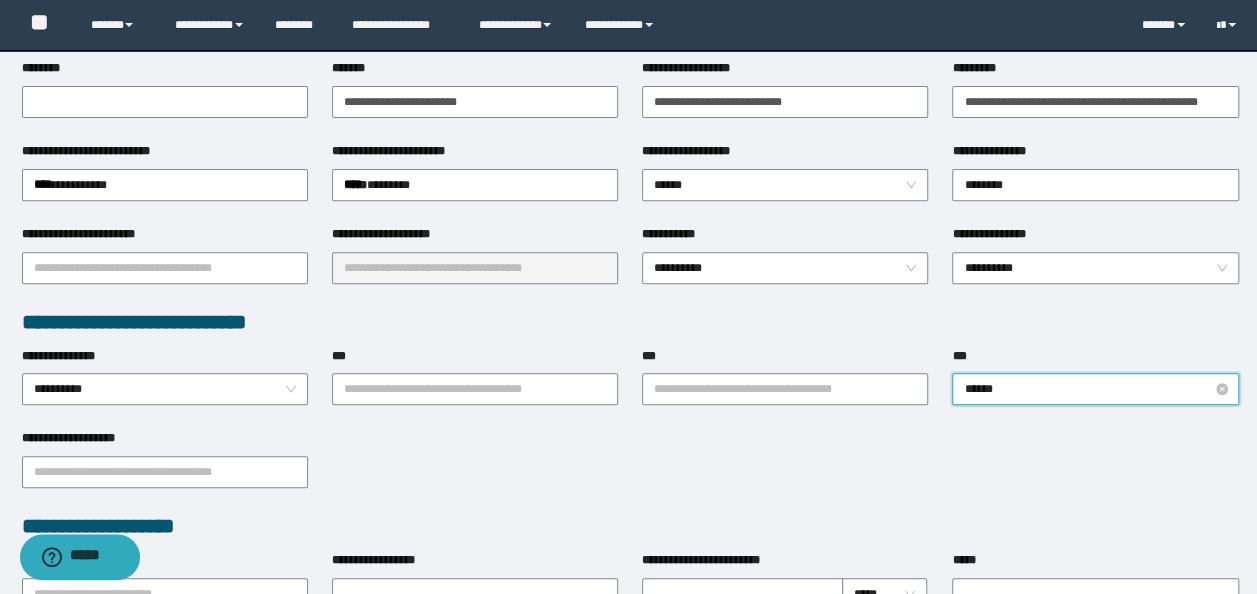type on "*******" 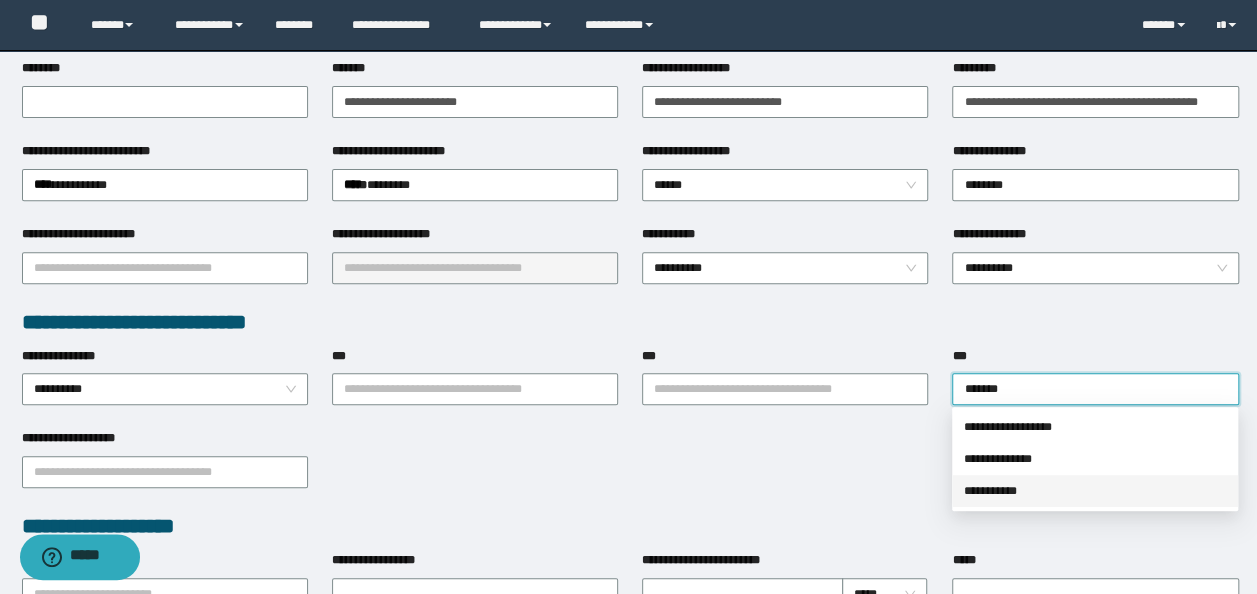 click on "**********" at bounding box center [1095, 491] 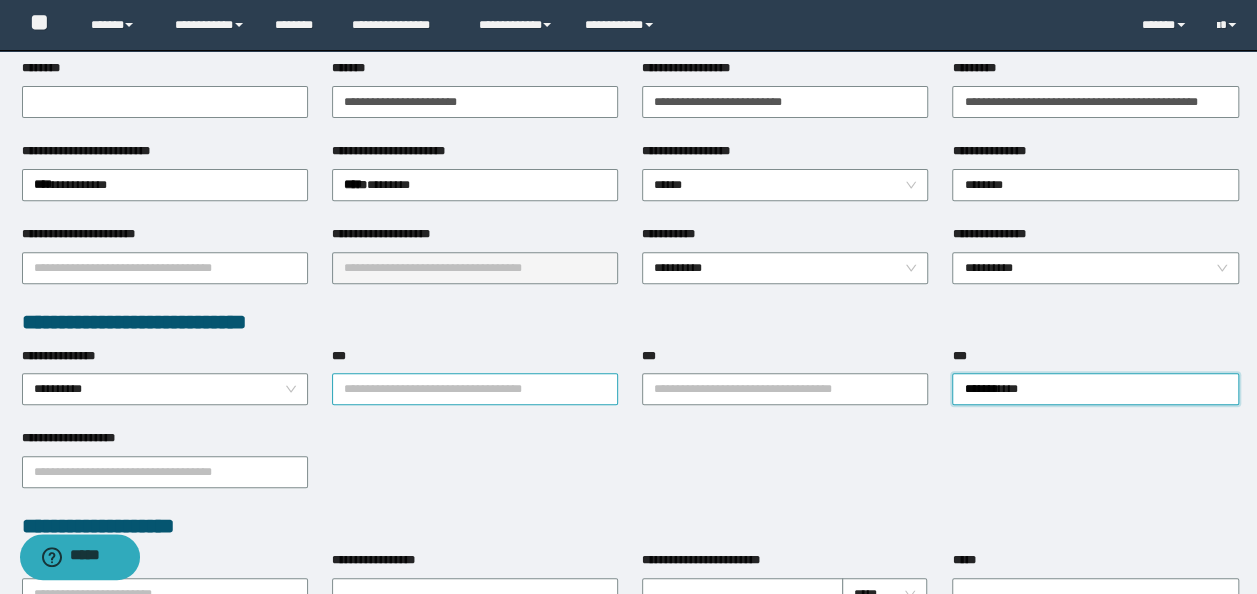 type 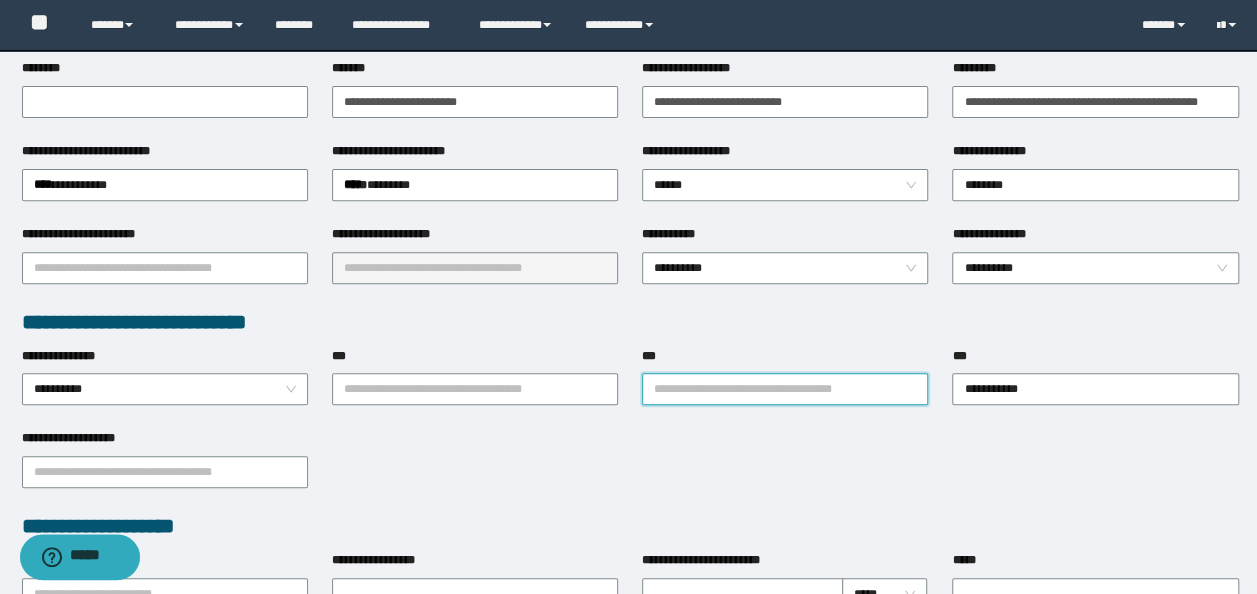 drag, startPoint x: 728, startPoint y: 388, endPoint x: 755, endPoint y: 370, distance: 32.449963 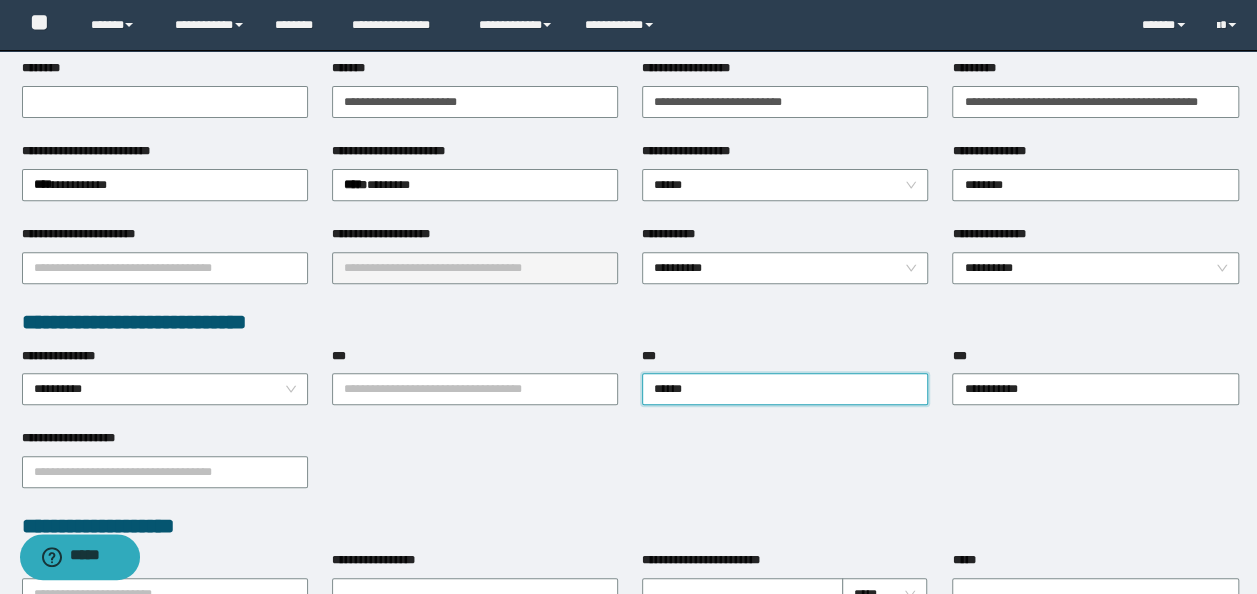 type on "*******" 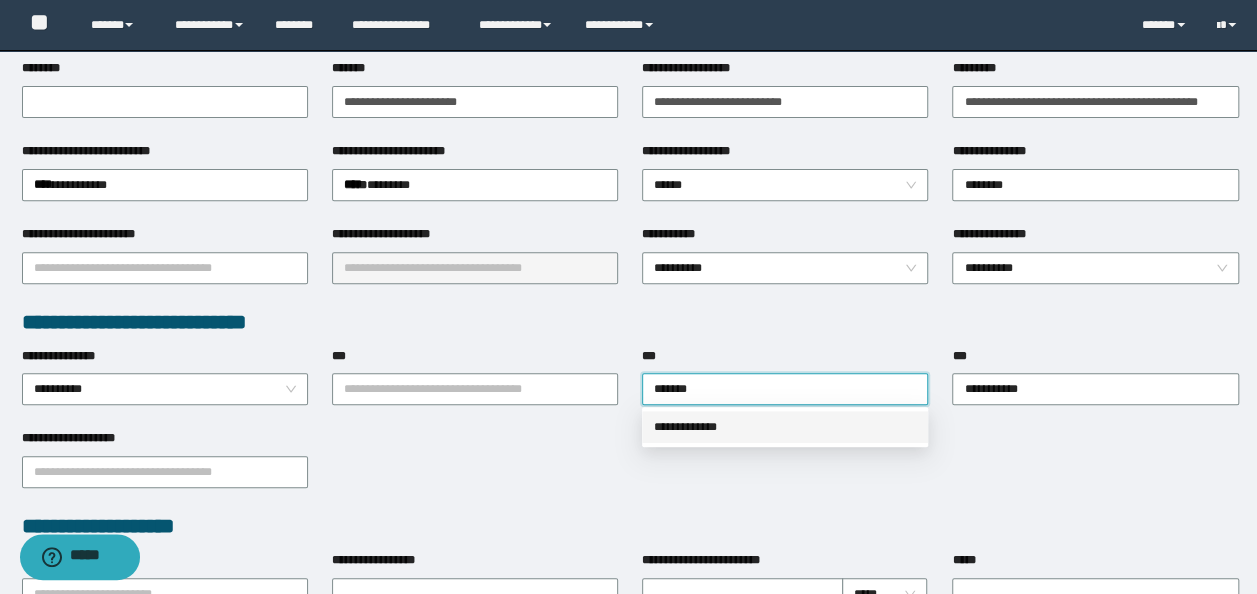 click on "**********" at bounding box center (785, 427) 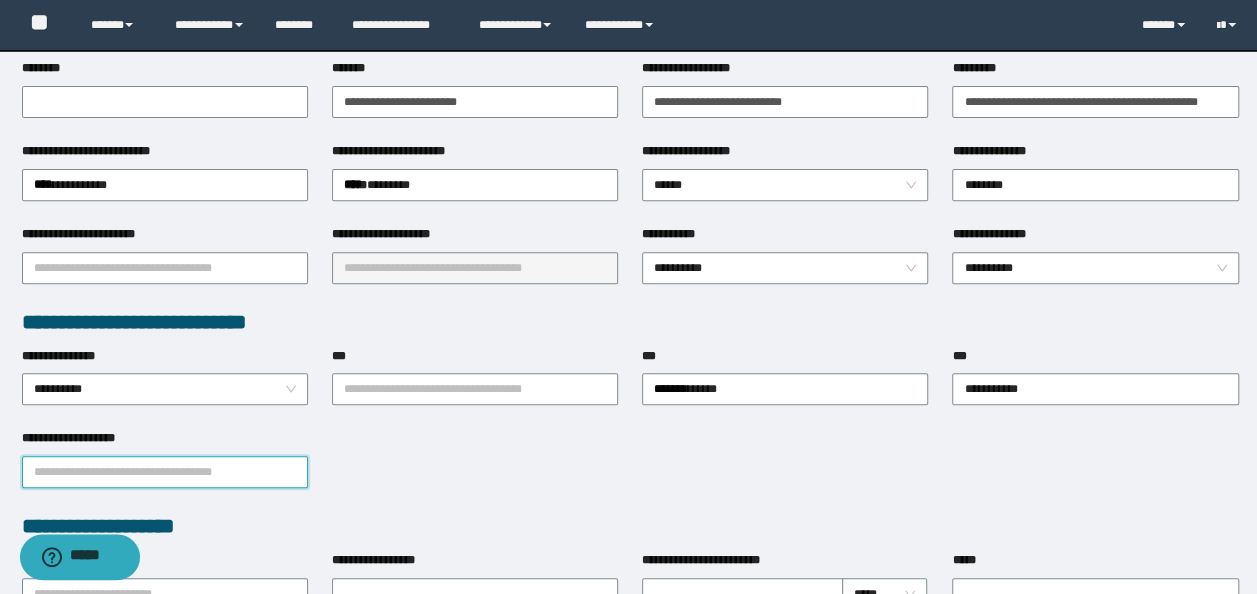 click on "**********" at bounding box center (165, 472) 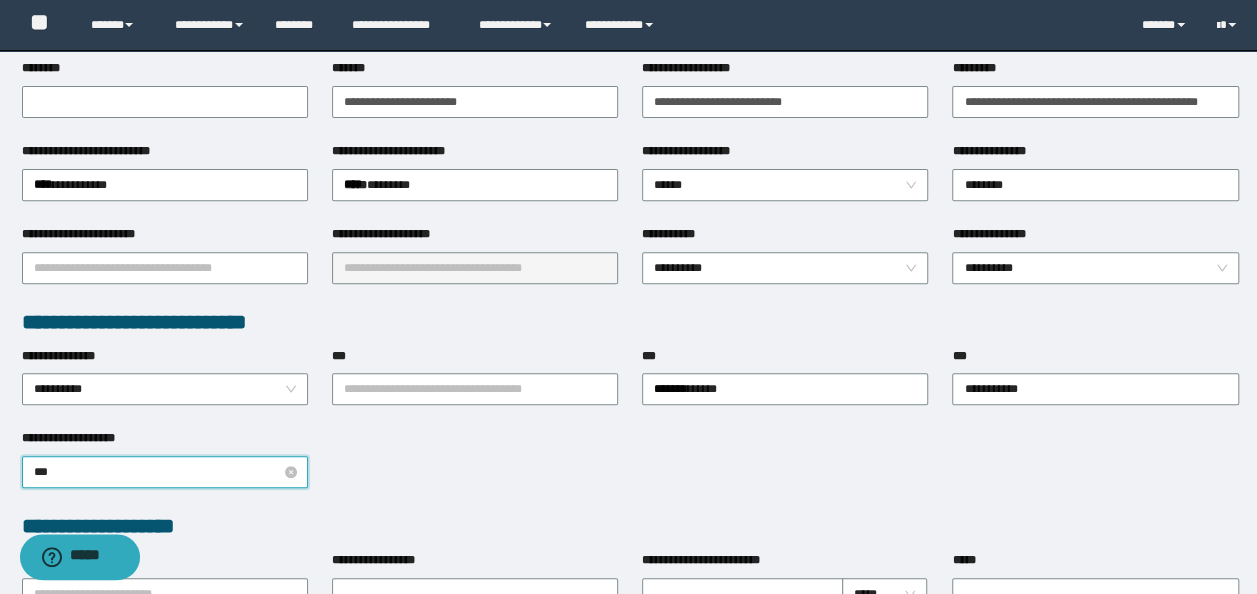type on "****" 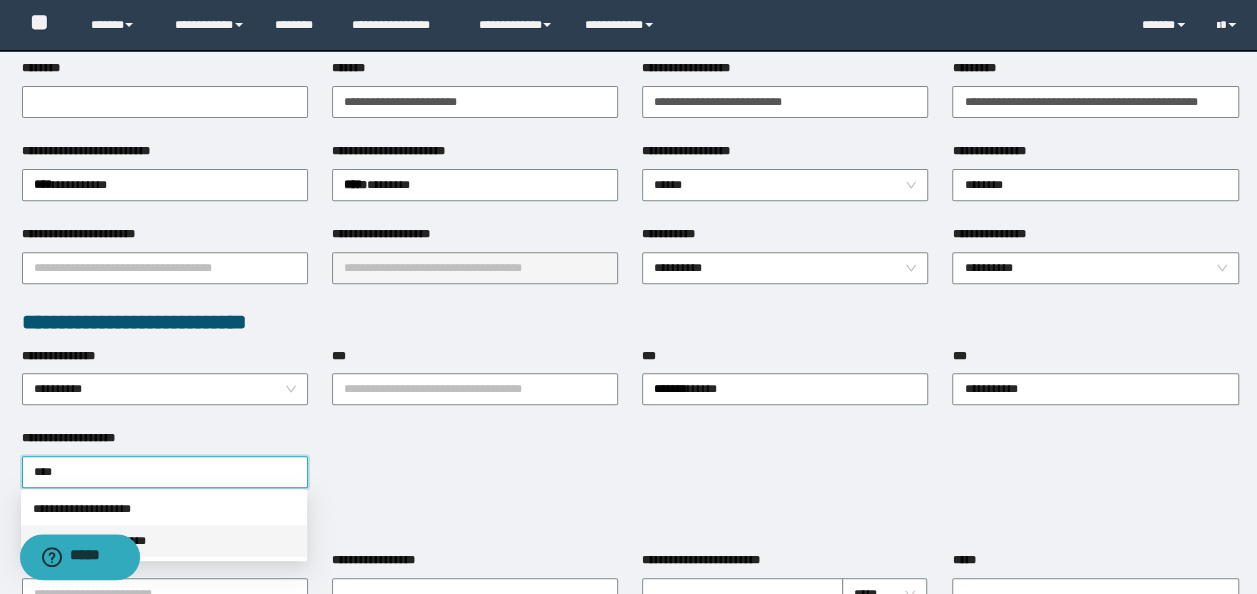 click on "**********" at bounding box center [164, 541] 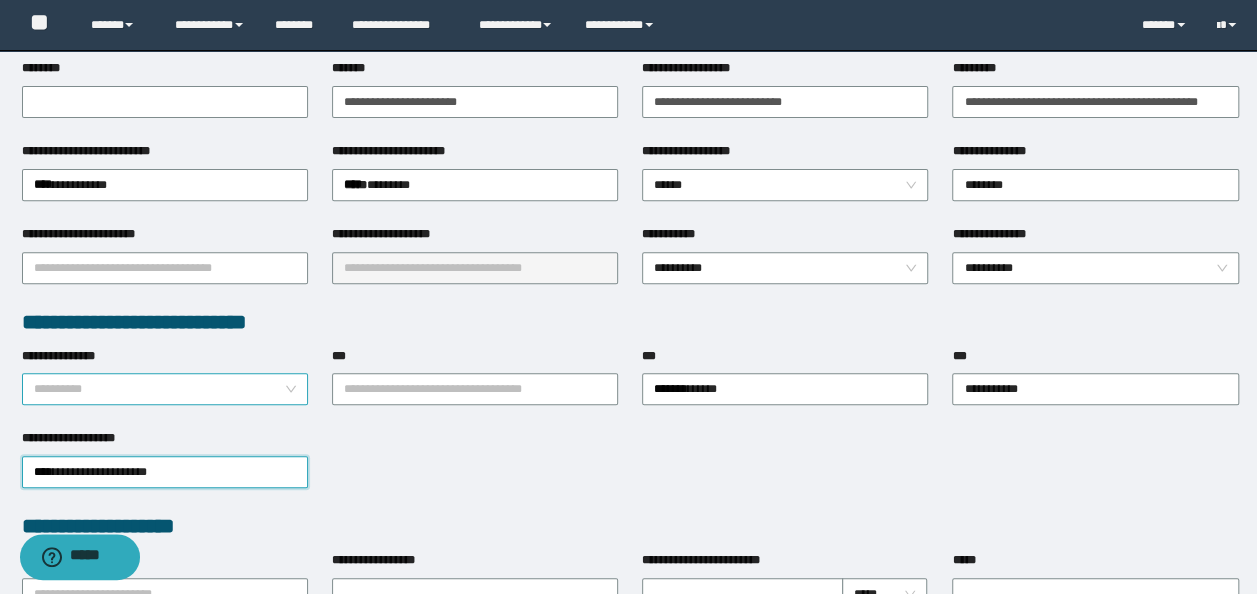 click on "**********" at bounding box center (165, 389) 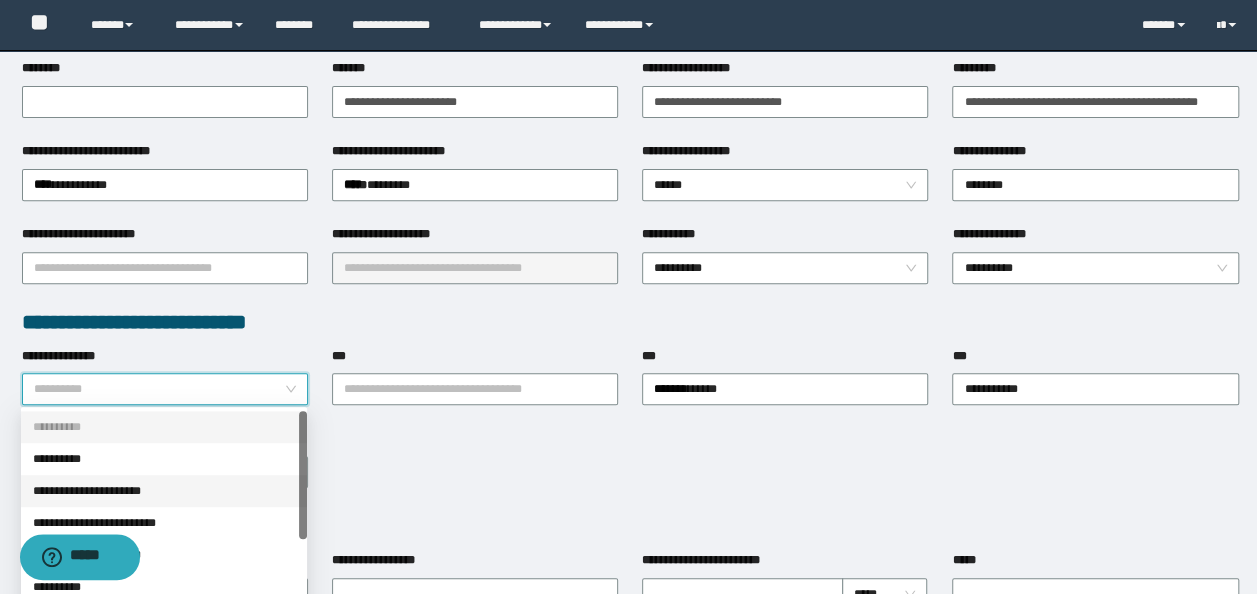 click on "**********" at bounding box center [164, 491] 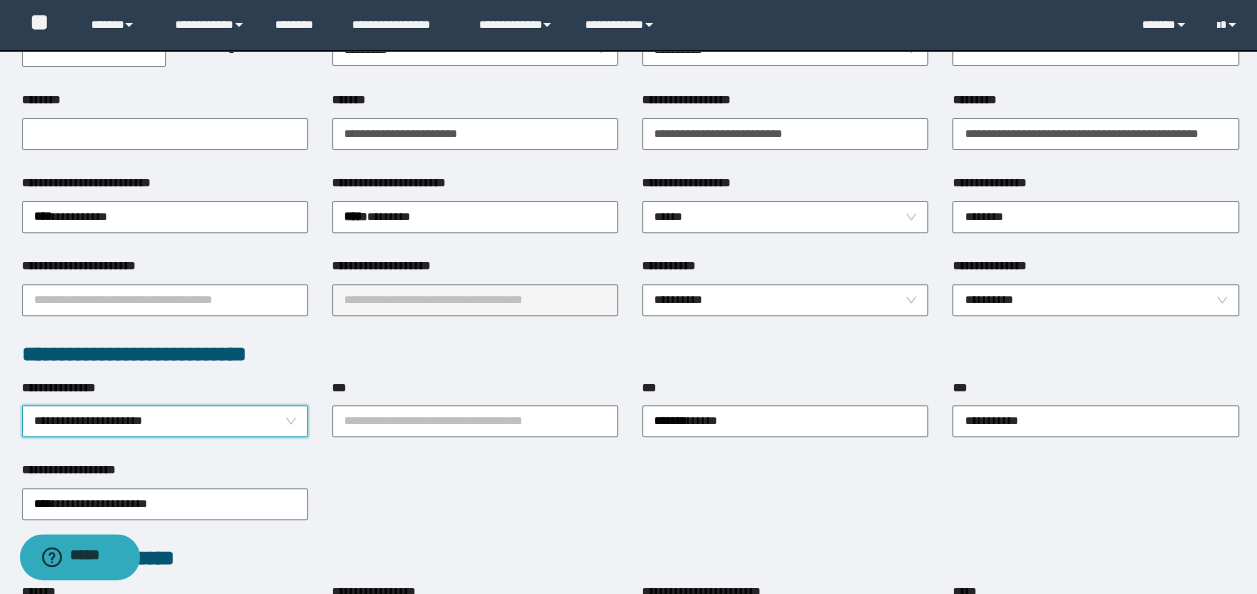 scroll, scrollTop: 300, scrollLeft: 0, axis: vertical 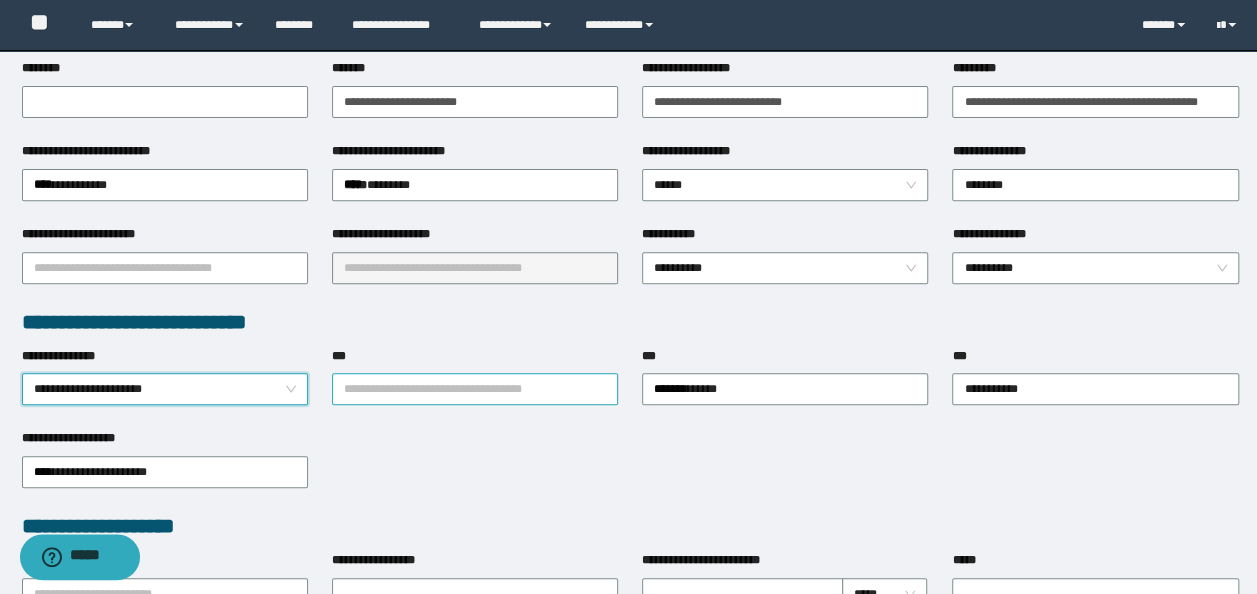 click on "***" at bounding box center (475, 389) 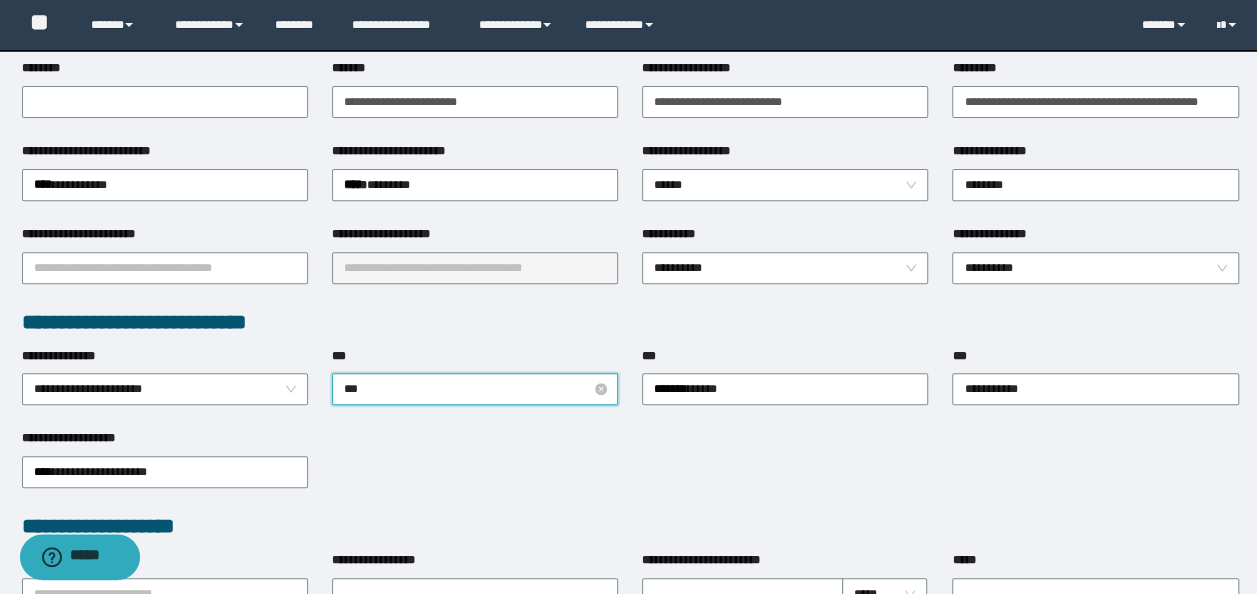 type on "****" 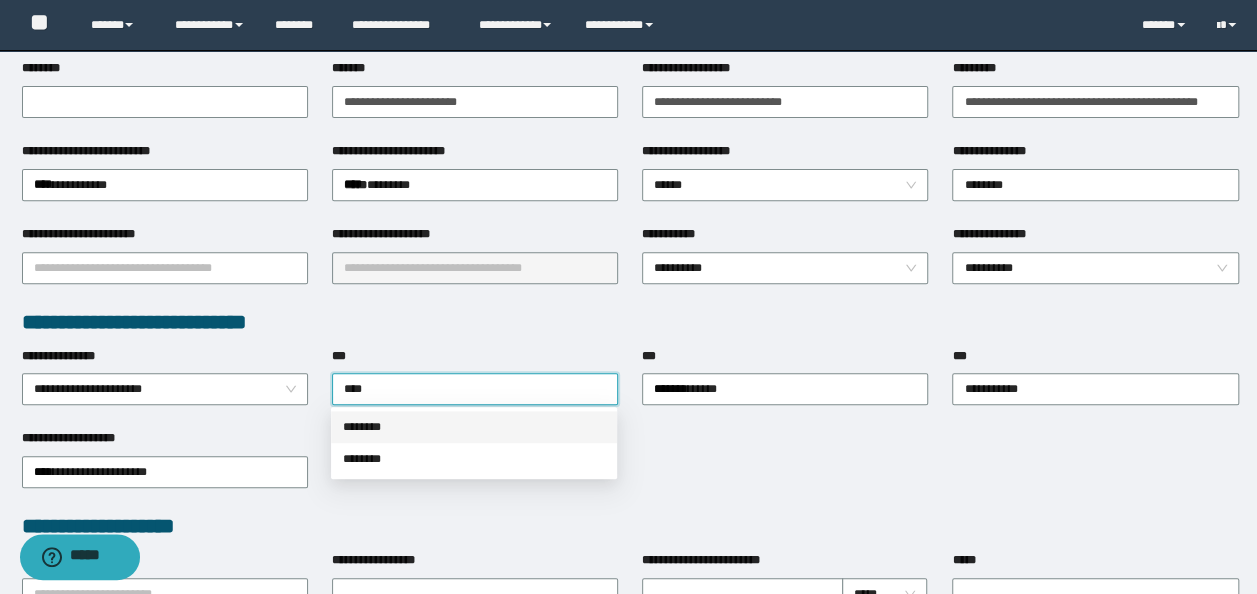 click on "********" at bounding box center (474, 427) 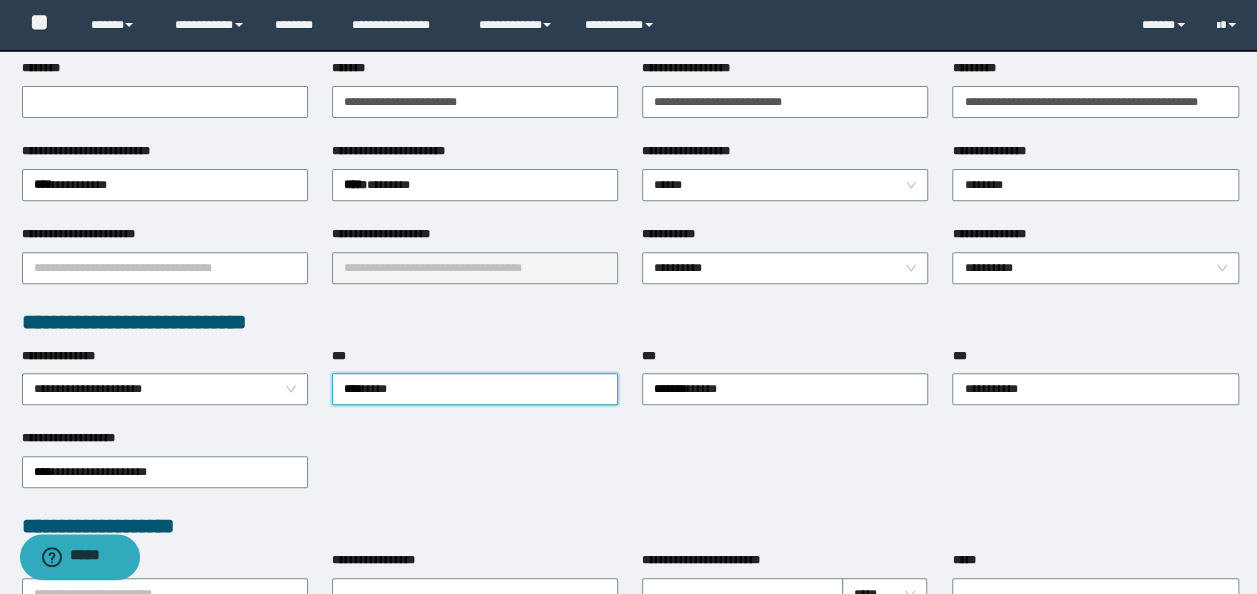 scroll, scrollTop: 500, scrollLeft: 0, axis: vertical 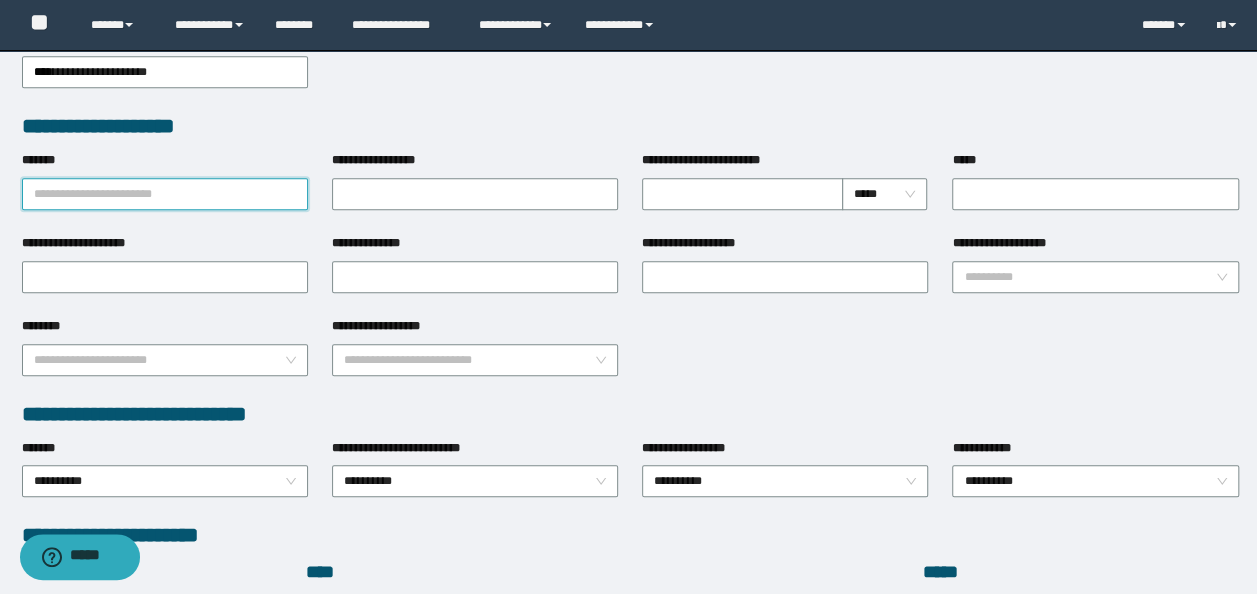 click on "*******" at bounding box center [165, 194] 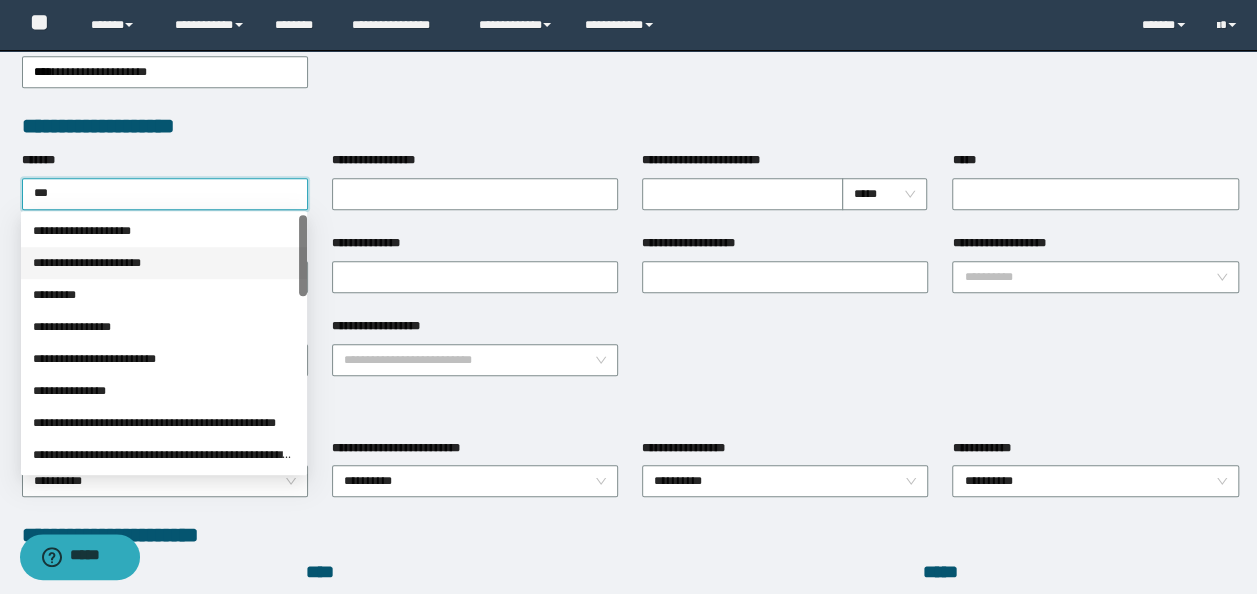 type on "***" 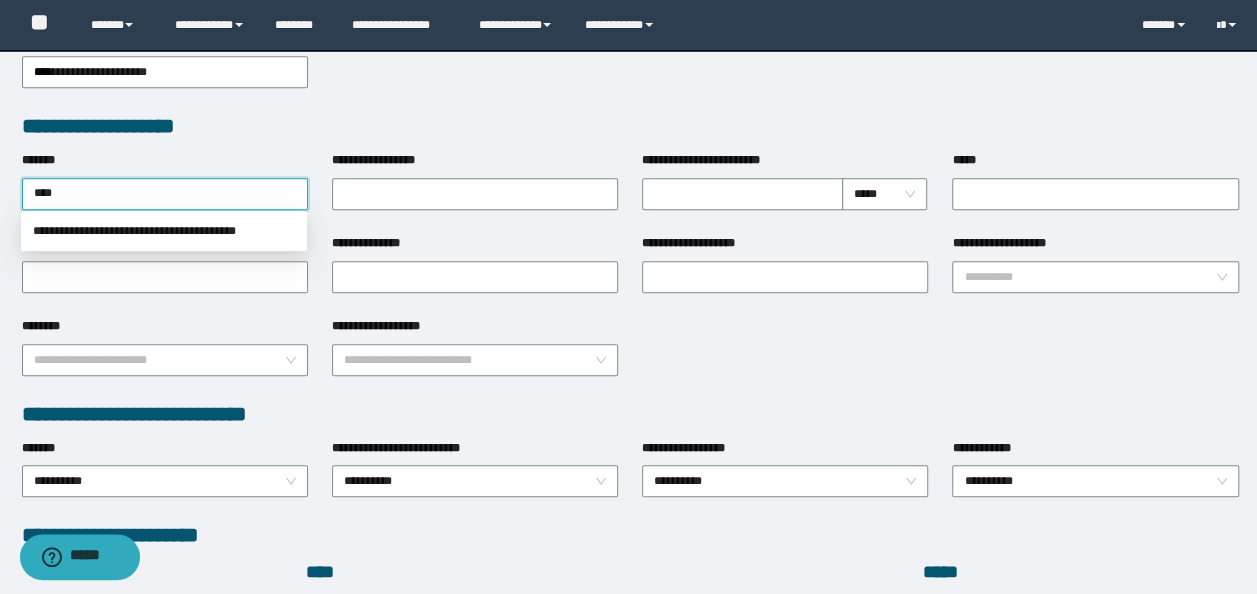 type on "*****" 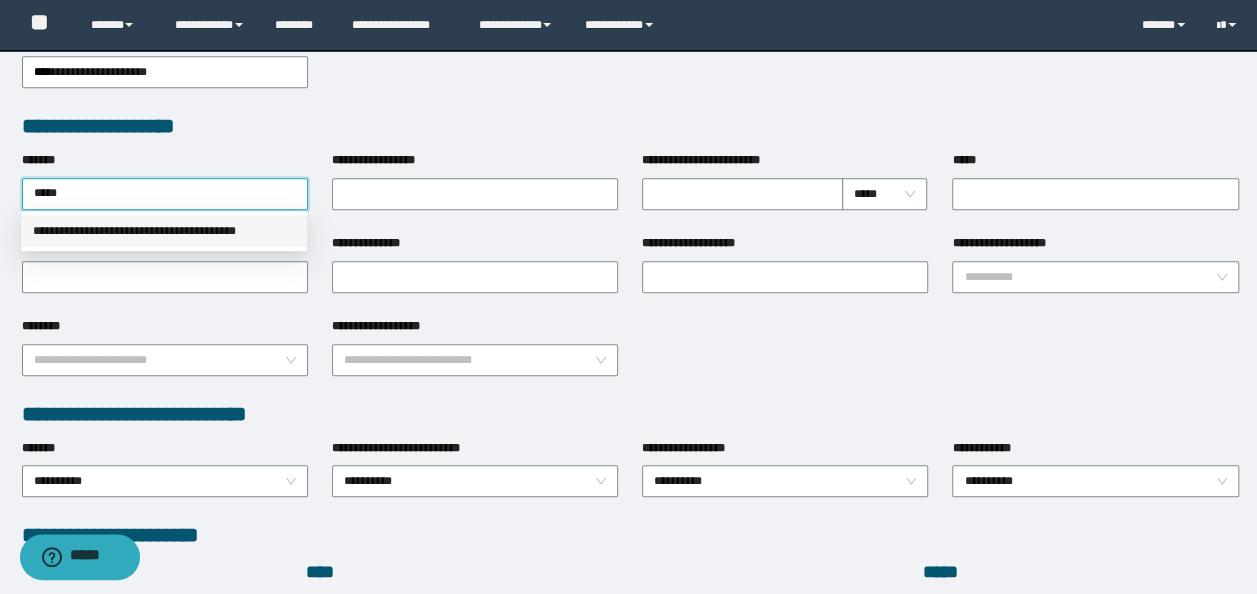 click on "**********" at bounding box center [164, 231] 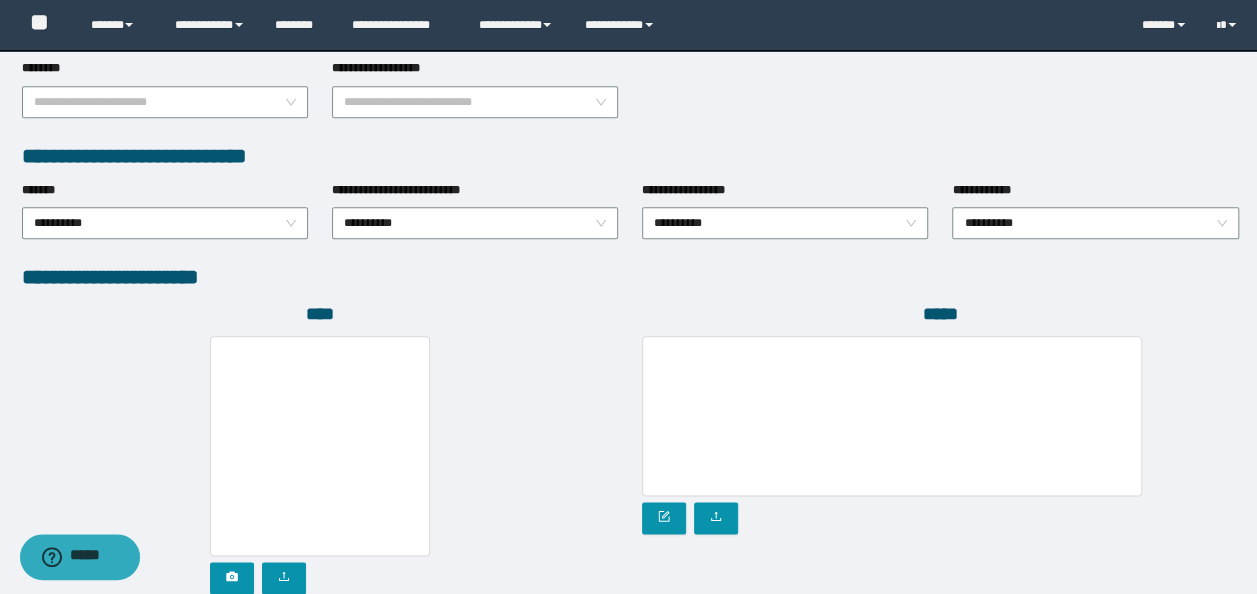 scroll, scrollTop: 1100, scrollLeft: 0, axis: vertical 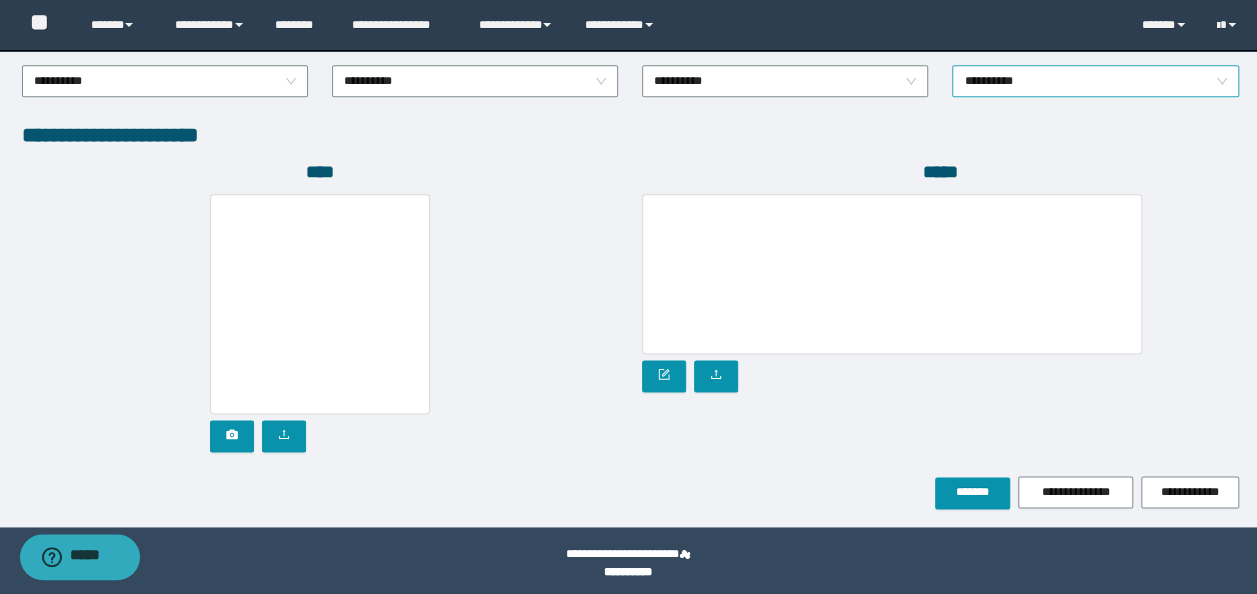 click on "**********" at bounding box center (1095, 81) 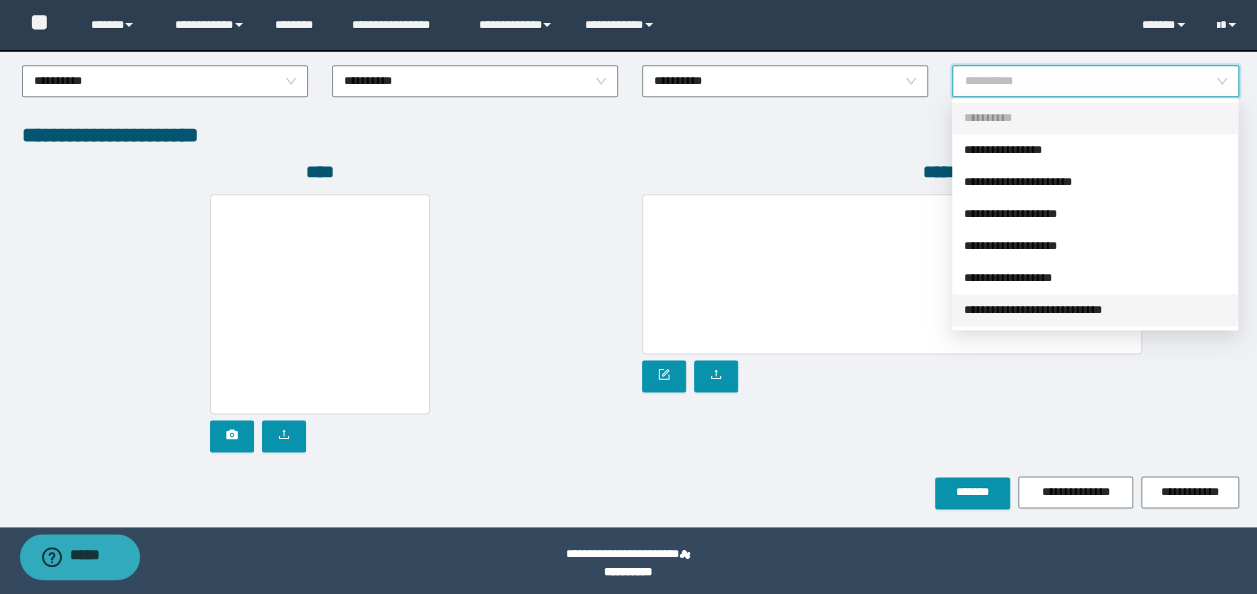 click on "**********" at bounding box center [1095, 310] 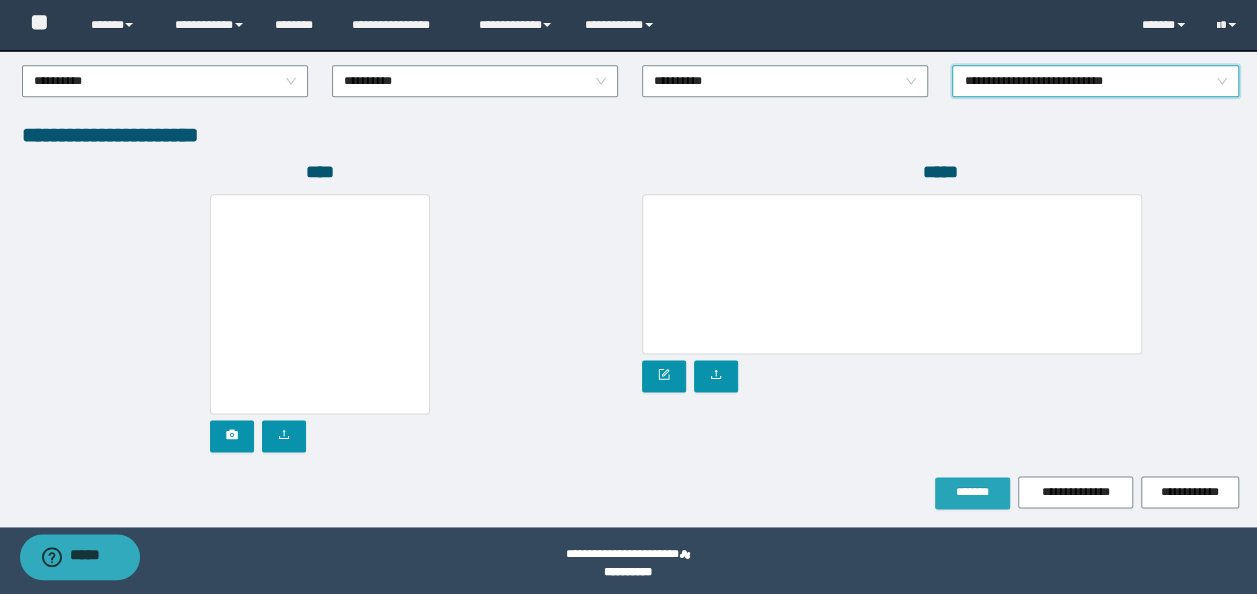 click on "*******" at bounding box center (972, 492) 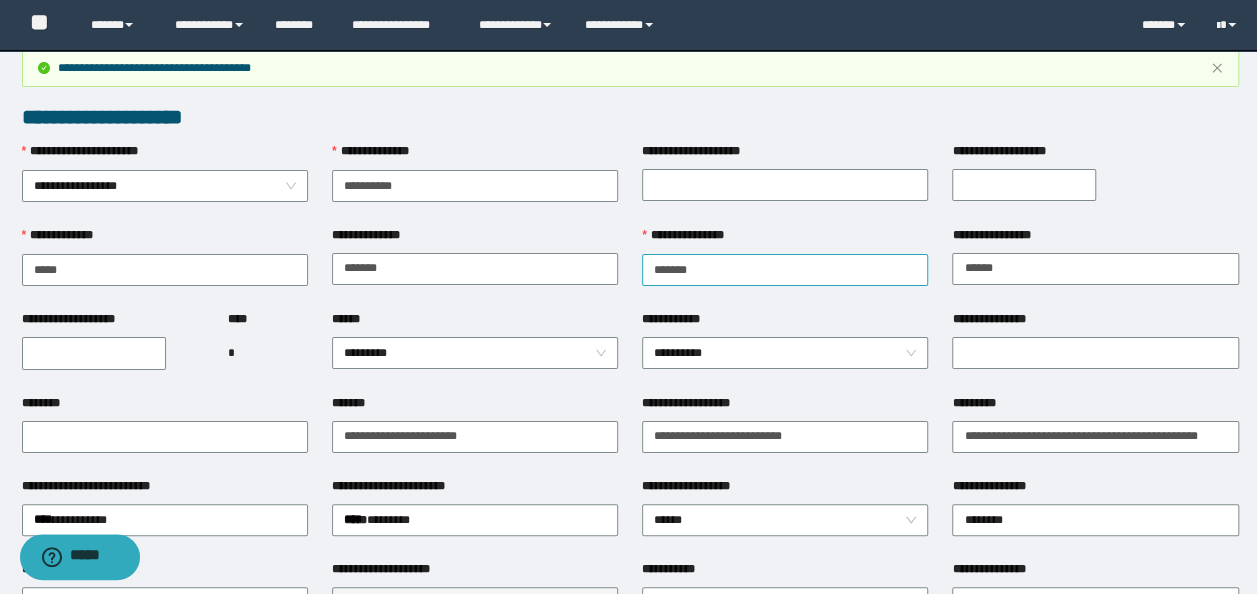 scroll, scrollTop: 0, scrollLeft: 0, axis: both 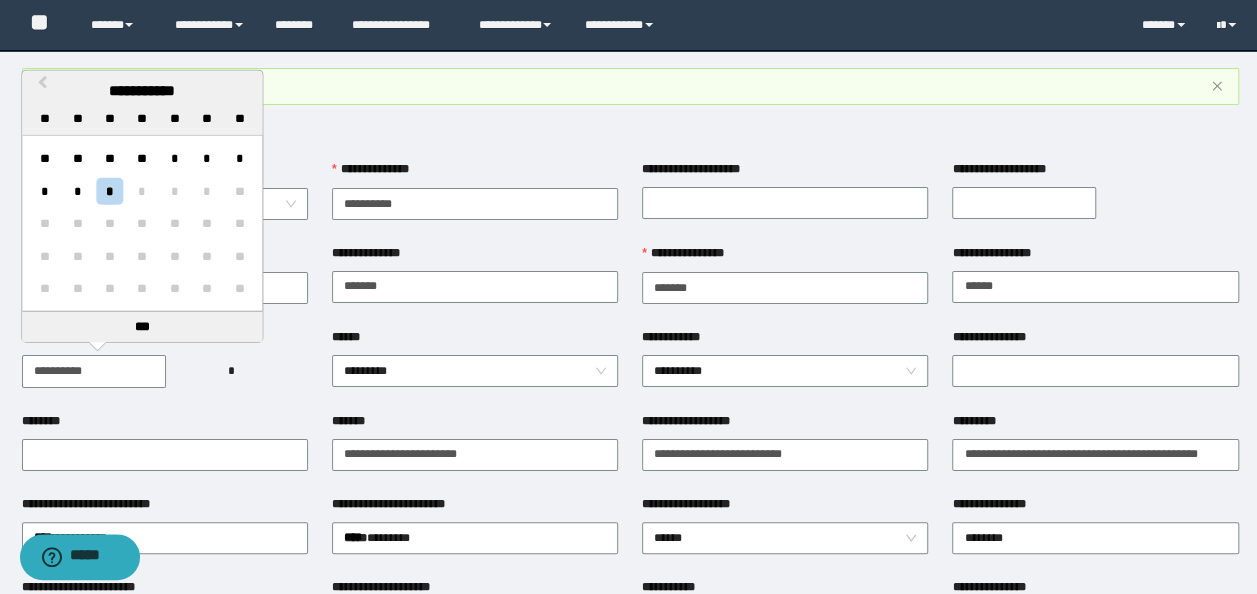click on "**********" at bounding box center (94, 371) 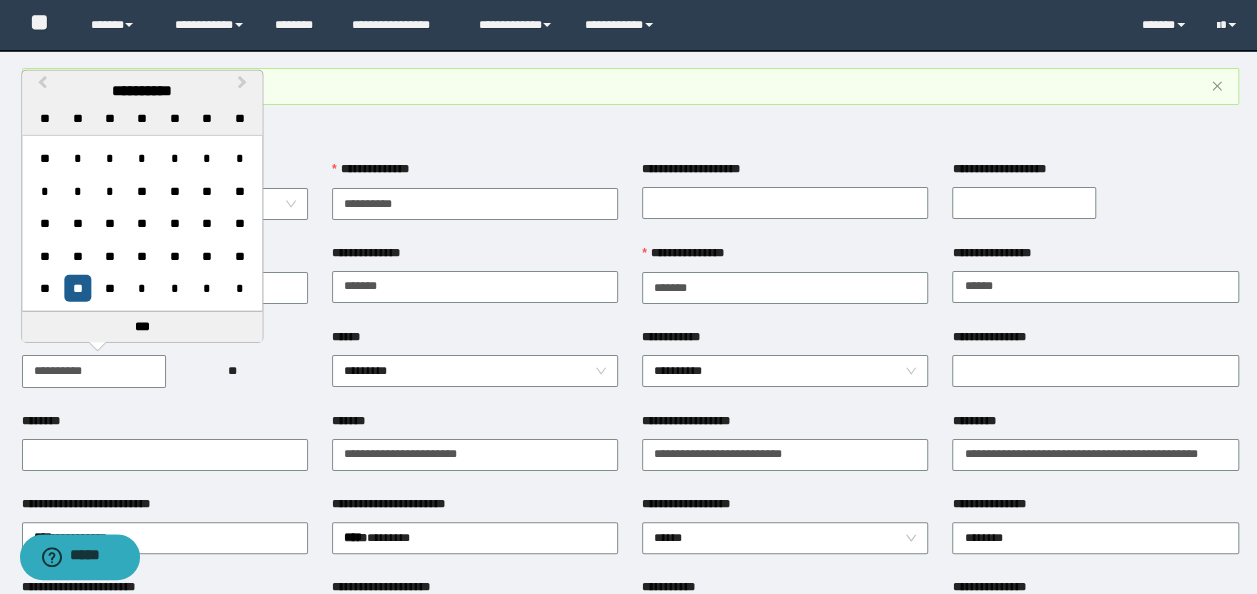 type on "**********" 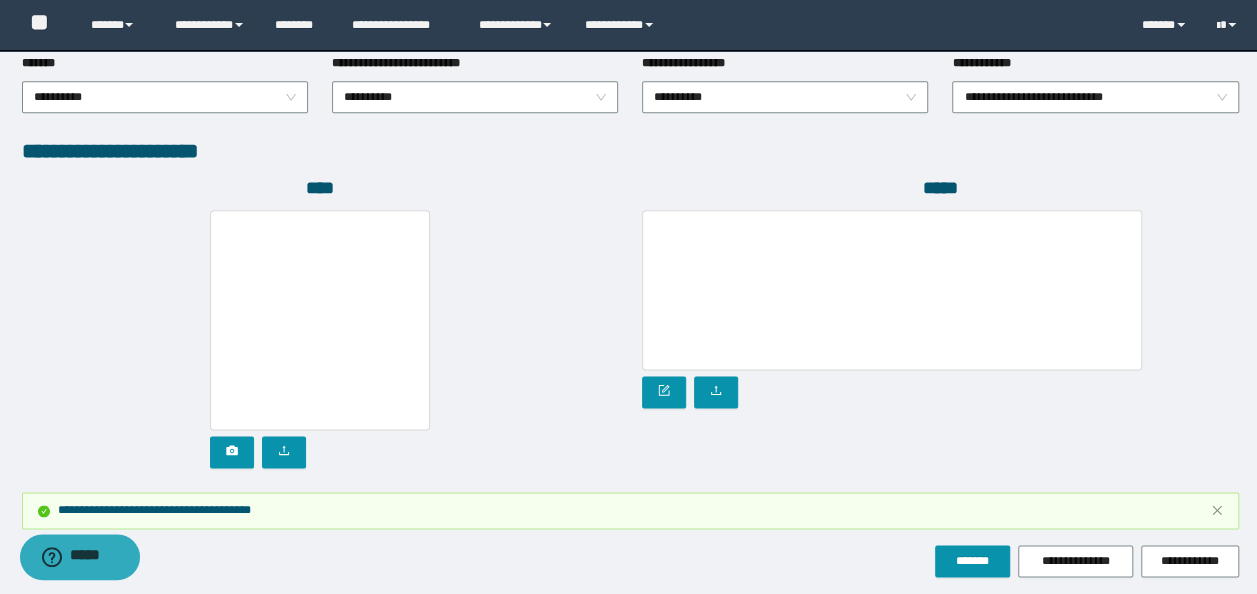 scroll, scrollTop: 1212, scrollLeft: 0, axis: vertical 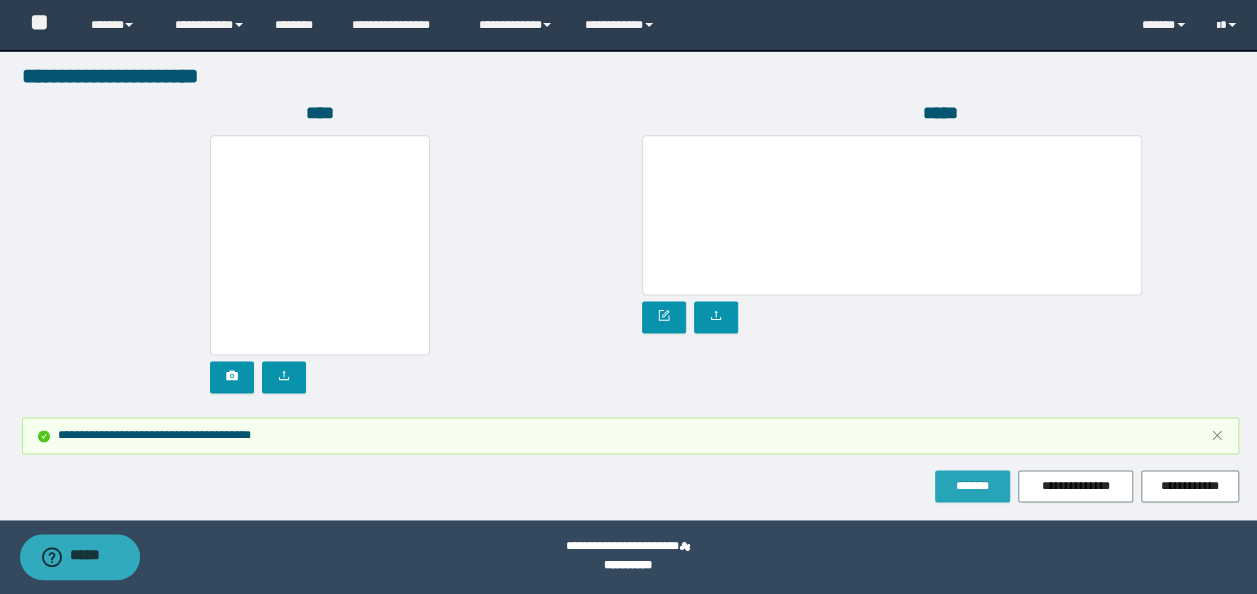 click on "*******" at bounding box center [972, 486] 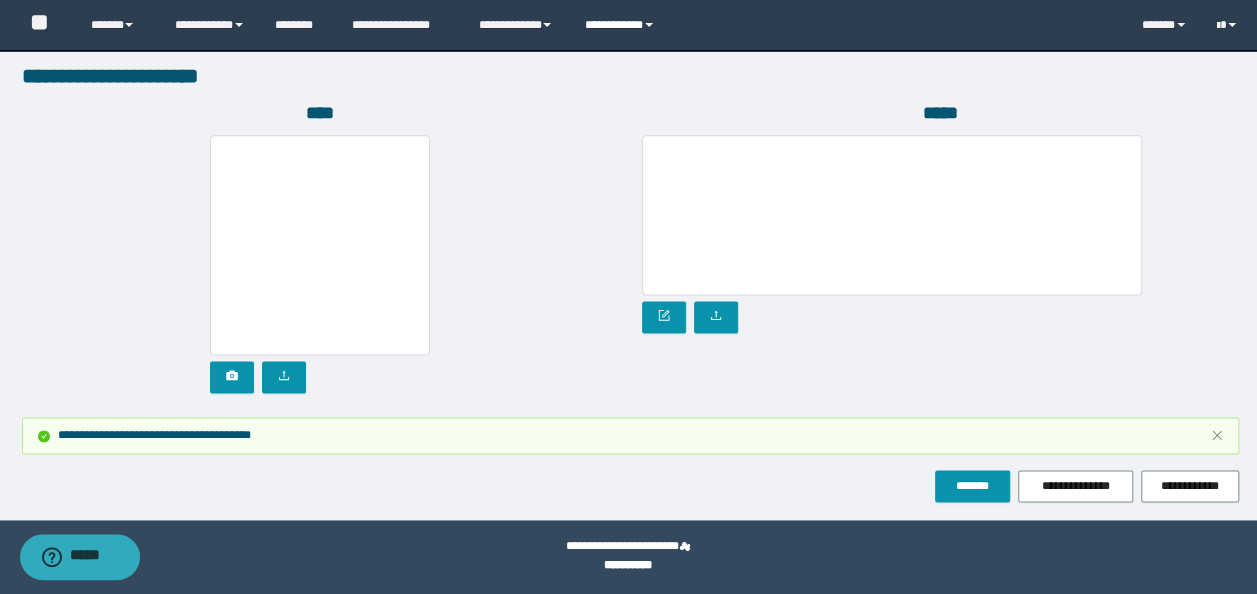 click on "**********" at bounding box center (622, 25) 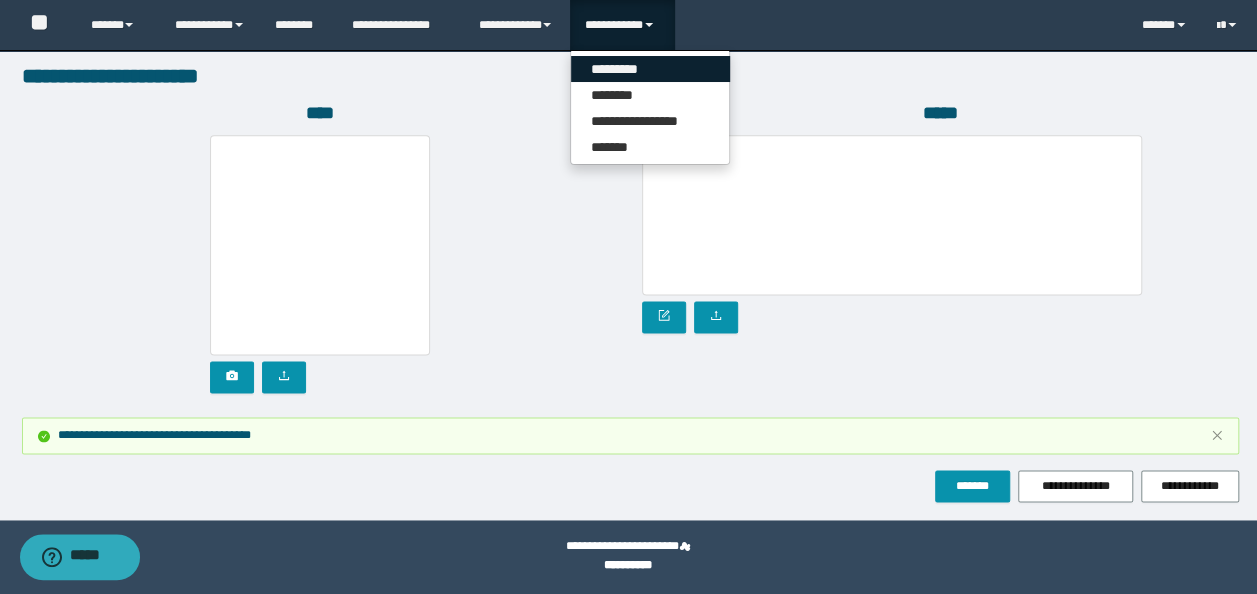 click on "*********" at bounding box center (650, 69) 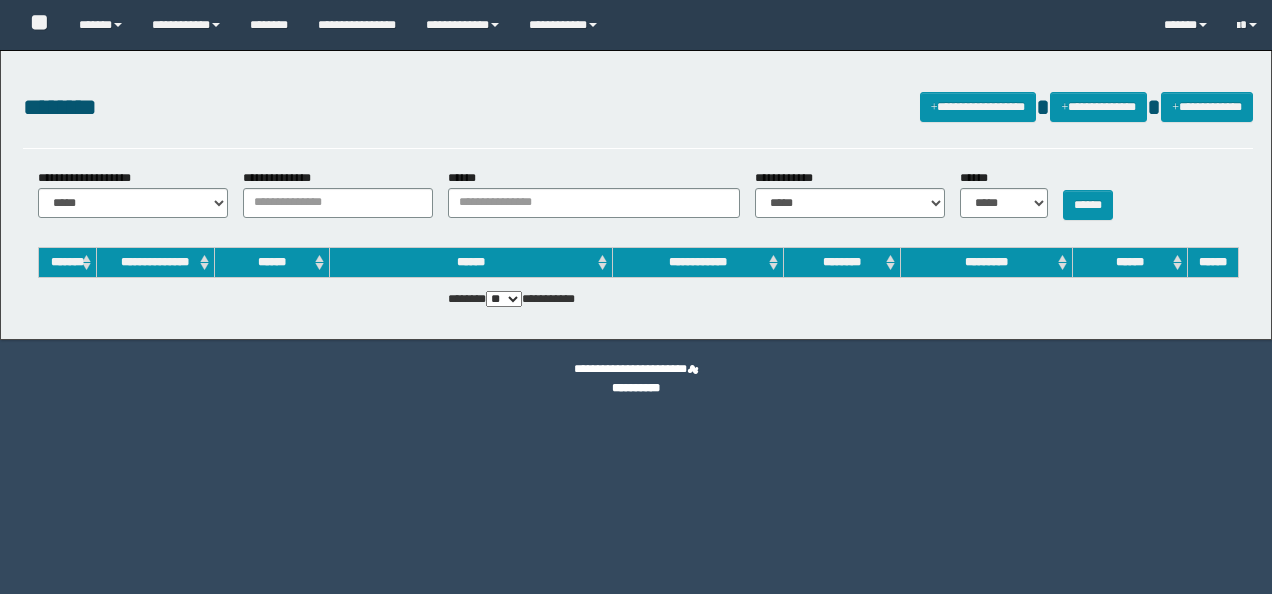 scroll, scrollTop: 0, scrollLeft: 0, axis: both 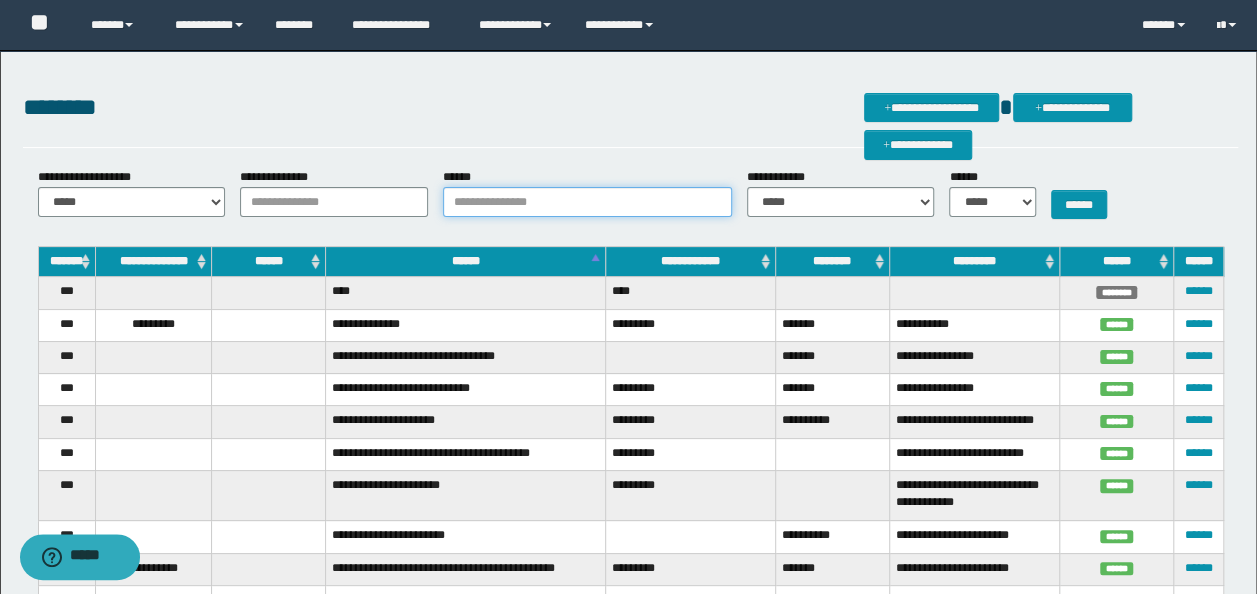 click on "******" at bounding box center (587, 202) 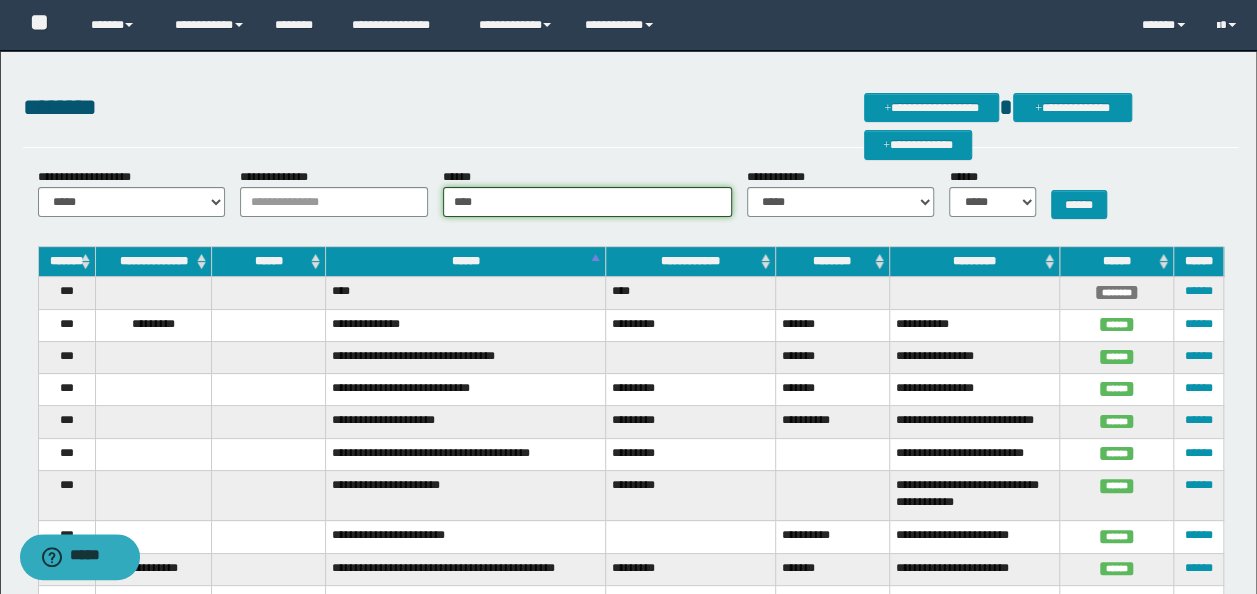 type on "****" 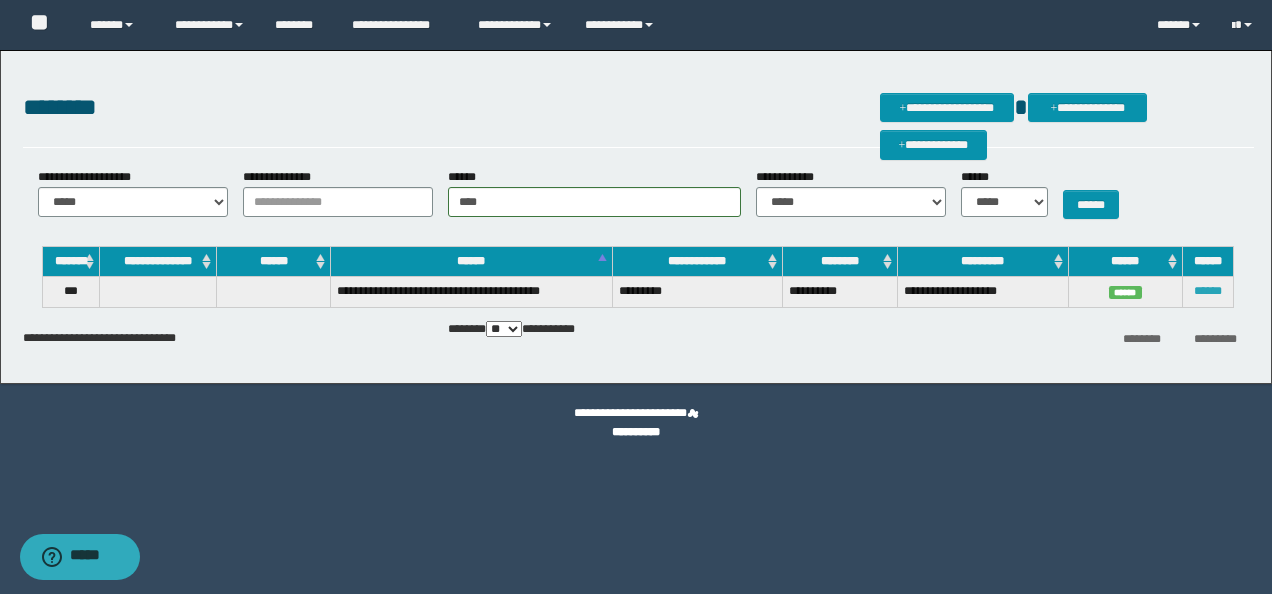click on "******" at bounding box center [1208, 291] 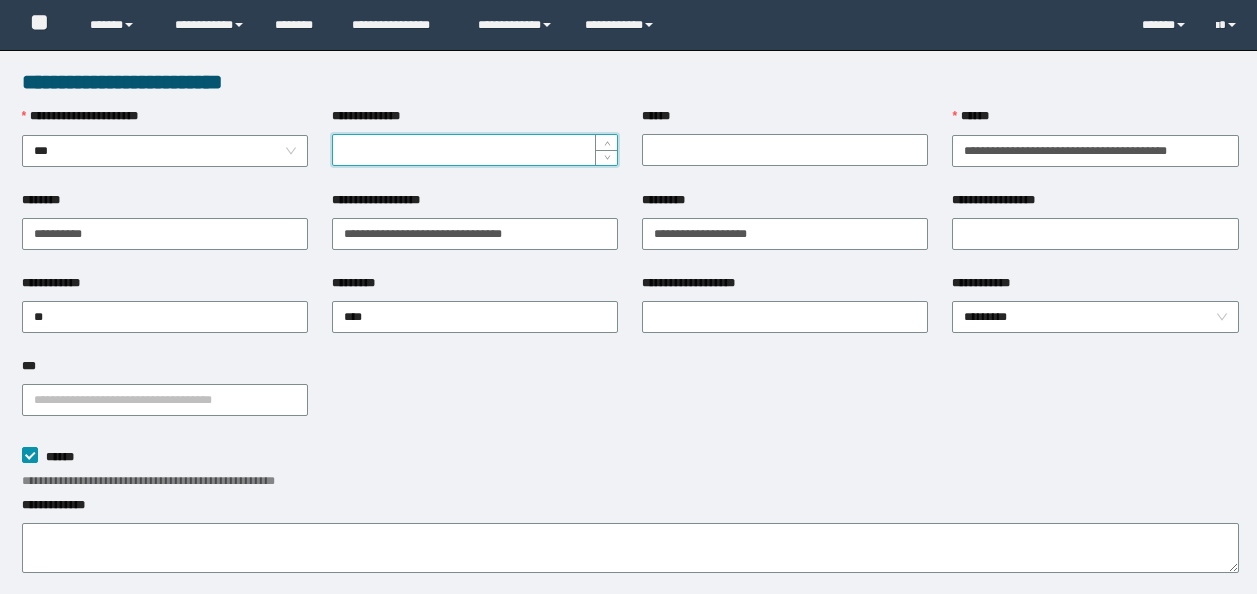 scroll, scrollTop: 0, scrollLeft: 0, axis: both 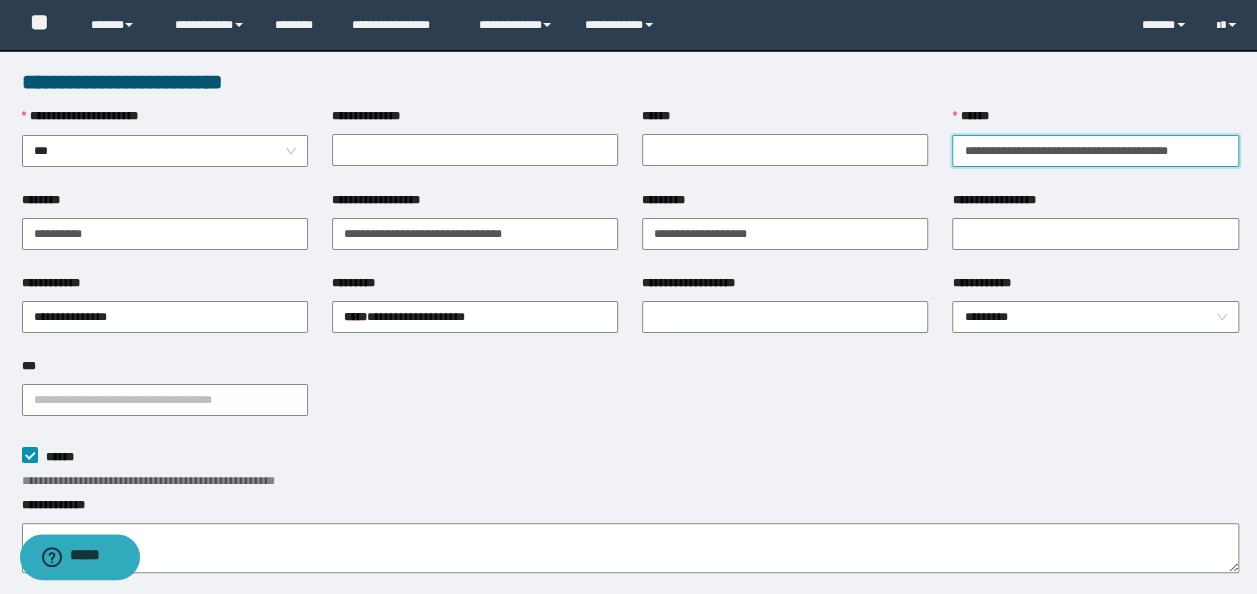 drag, startPoint x: 956, startPoint y: 161, endPoint x: 1275, endPoint y: 180, distance: 319.56534 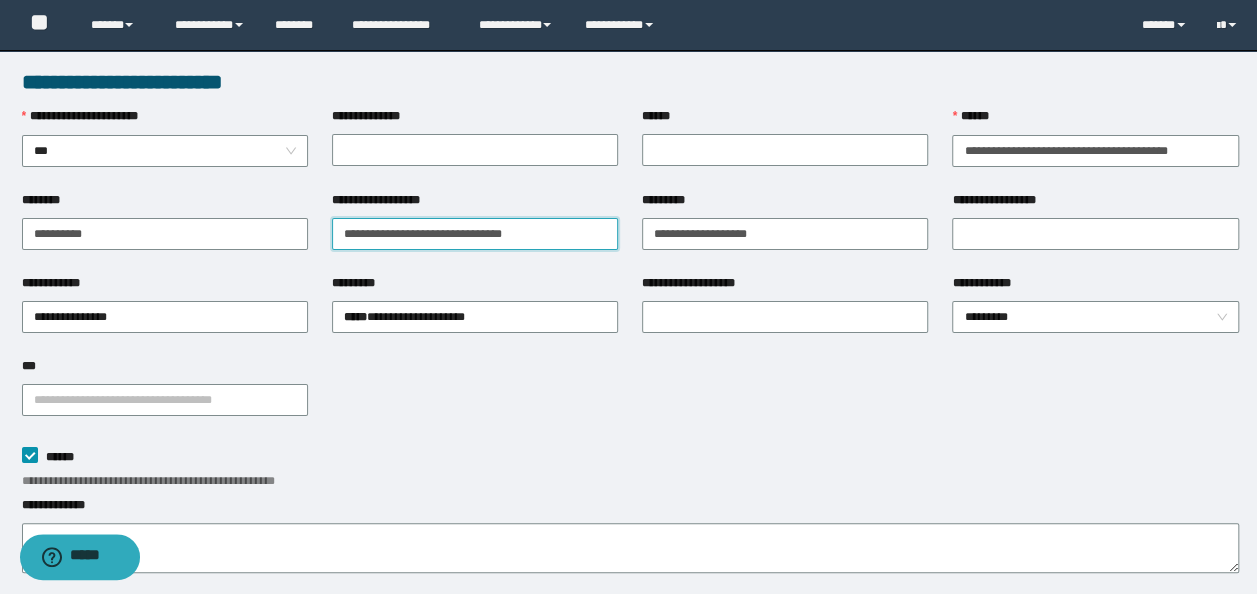 drag, startPoint x: 585, startPoint y: 238, endPoint x: -4, endPoint y: 147, distance: 595.9883 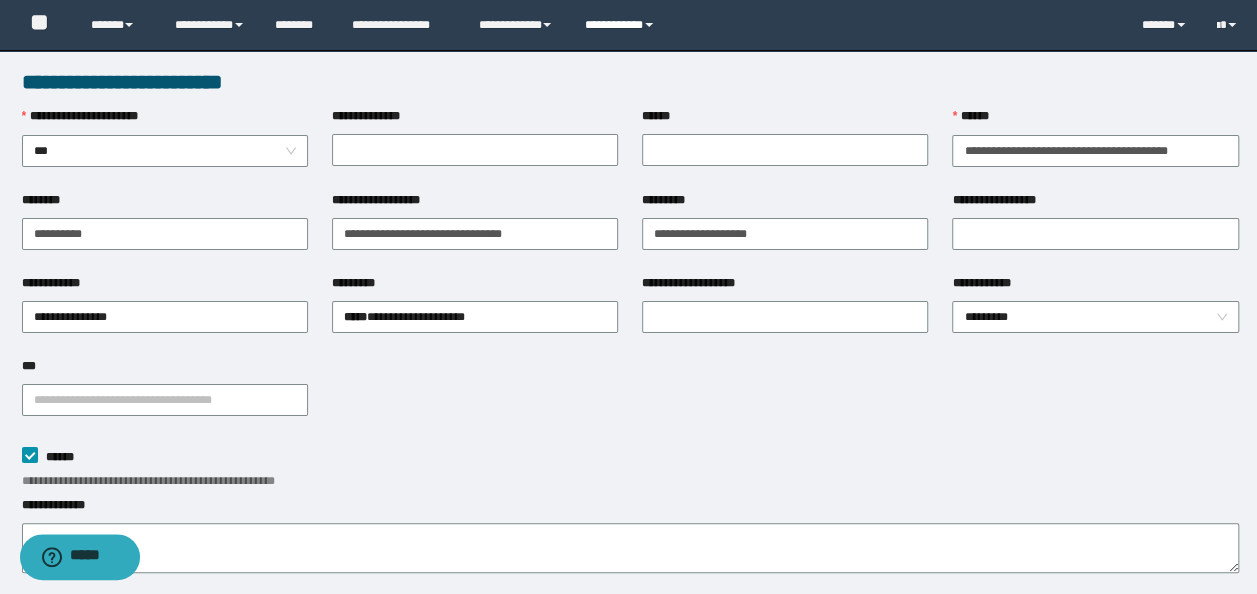 click on "**********" at bounding box center [622, 25] 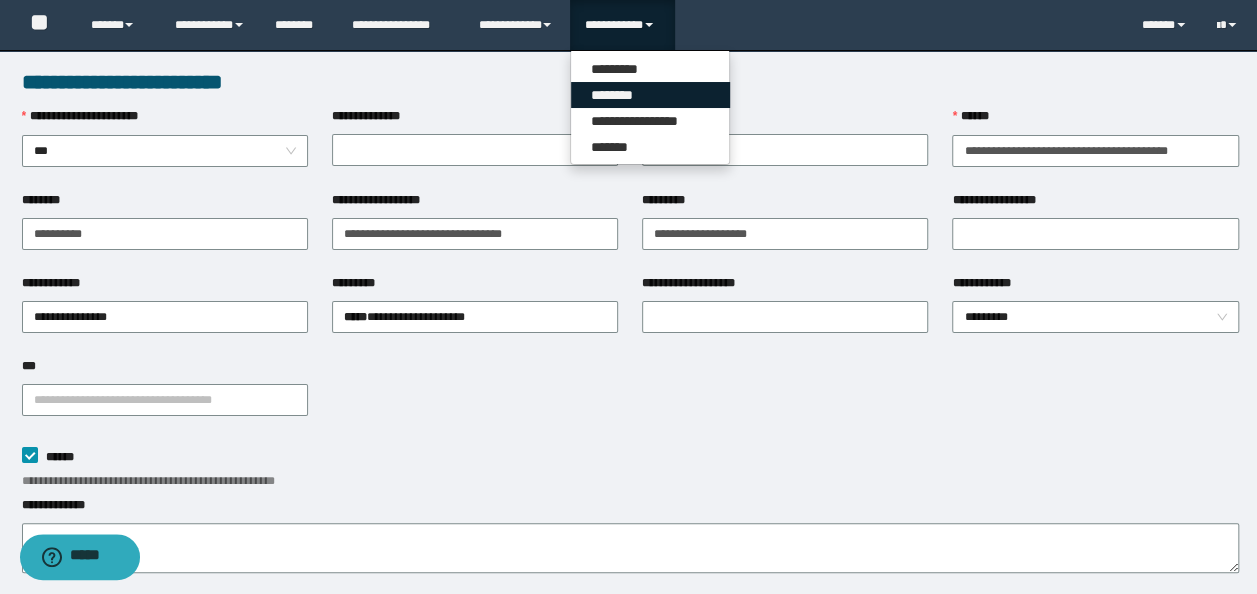 click on "********" at bounding box center (650, 95) 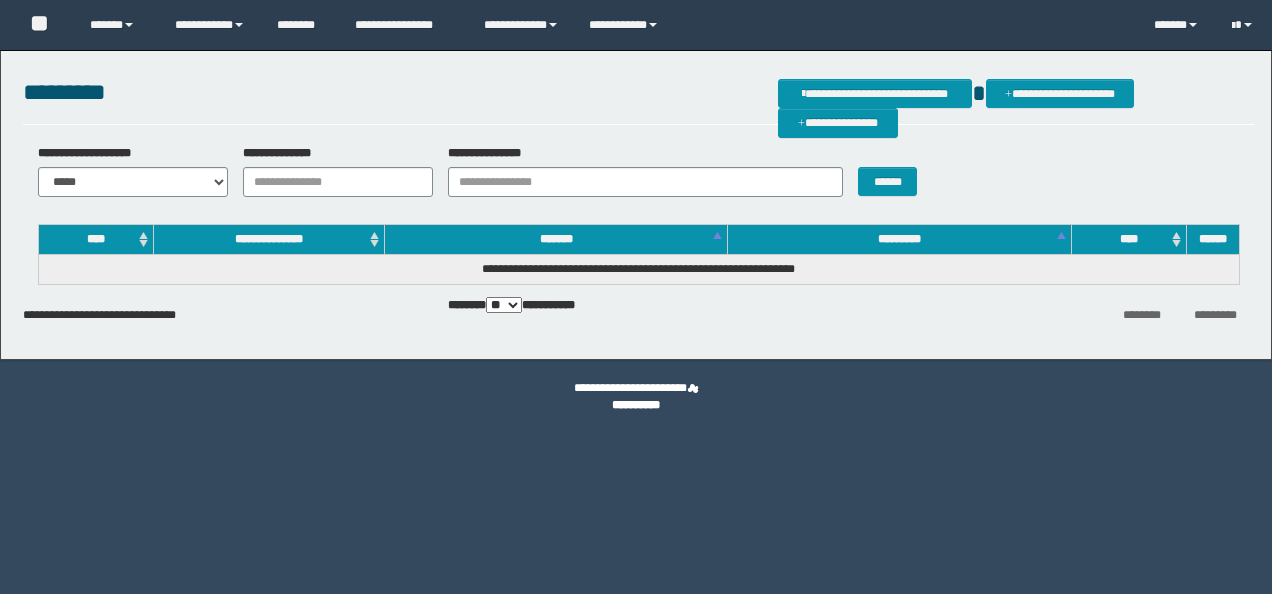 scroll, scrollTop: 0, scrollLeft: 0, axis: both 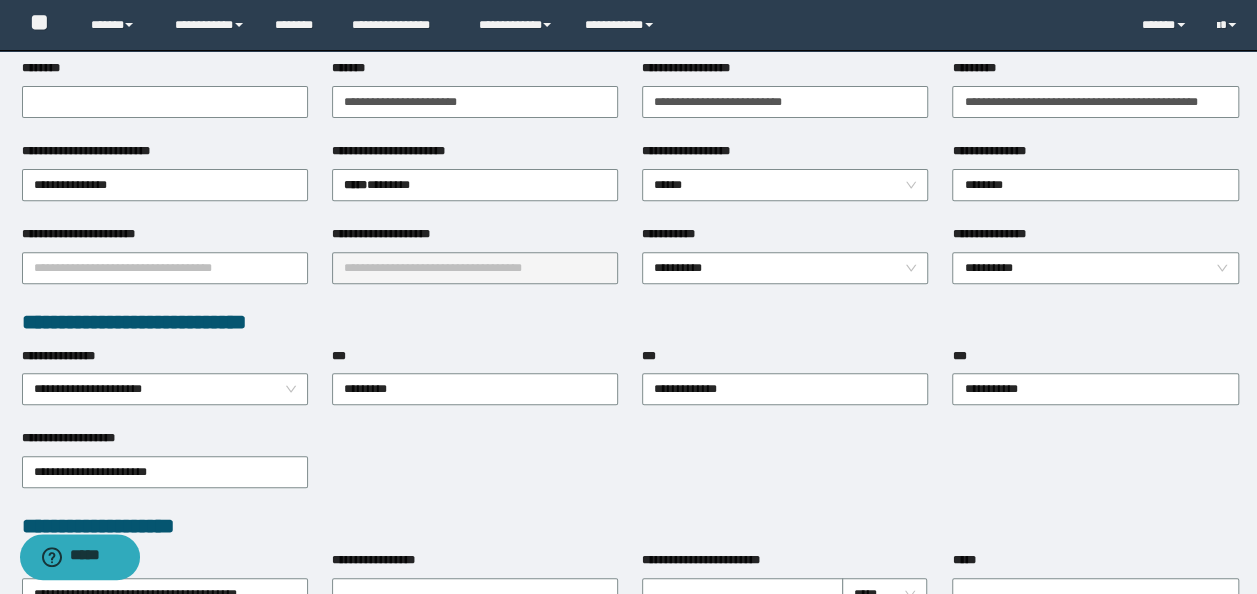 type on "**********" 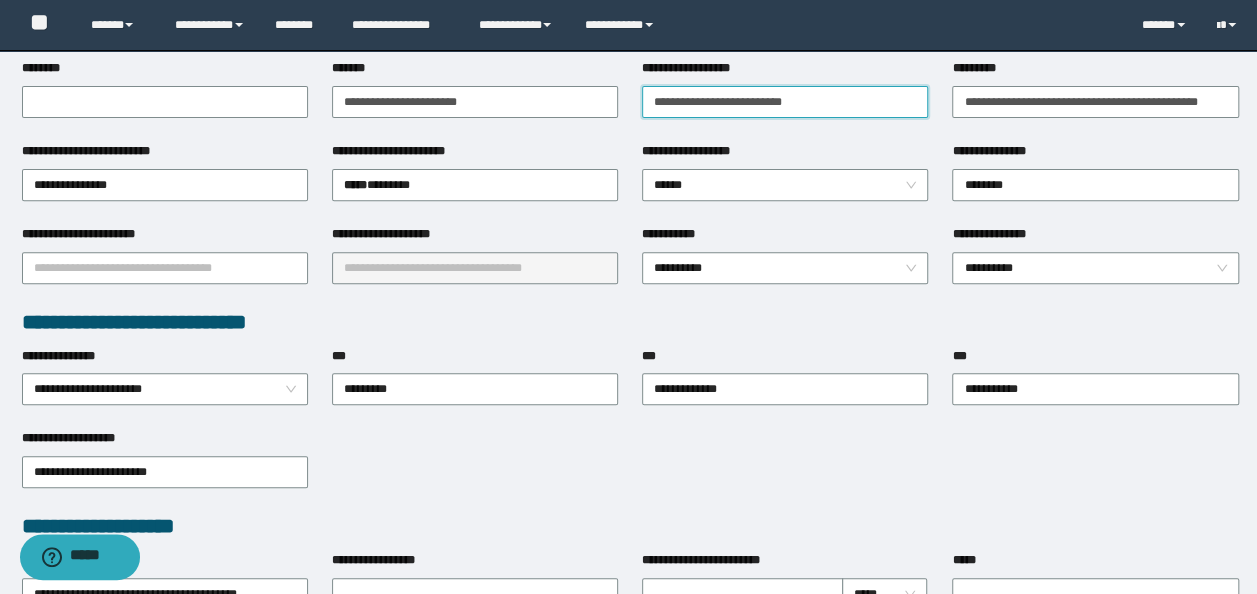 scroll, scrollTop: 0, scrollLeft: 0, axis: both 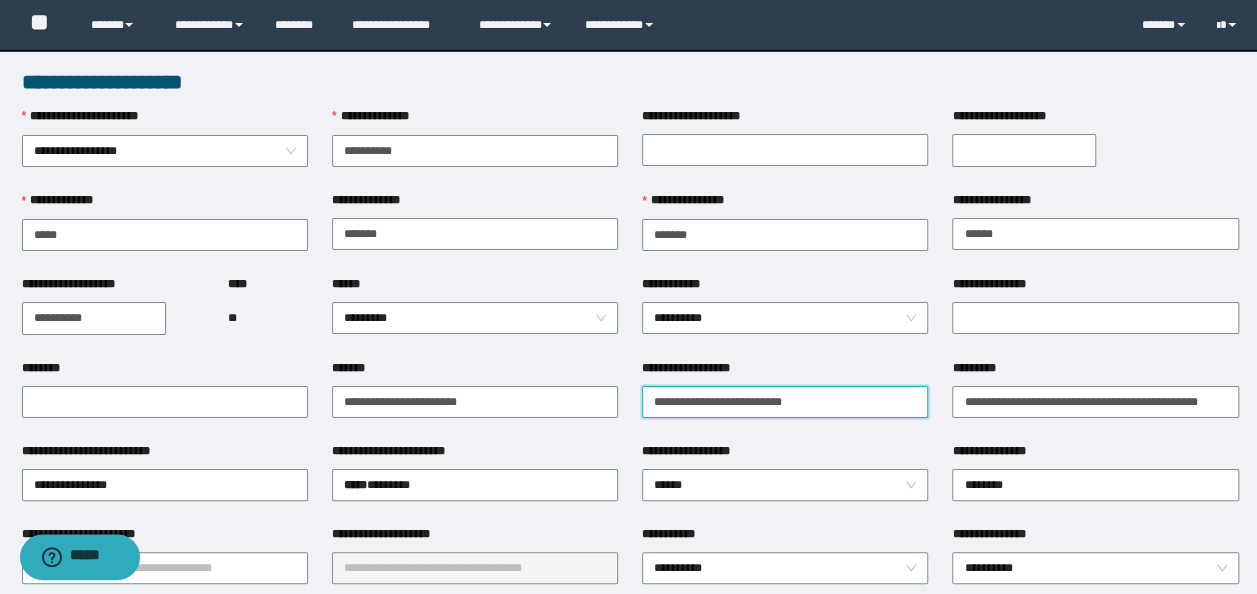 drag, startPoint x: 832, startPoint y: 92, endPoint x: -4, endPoint y: -64, distance: 850.4305 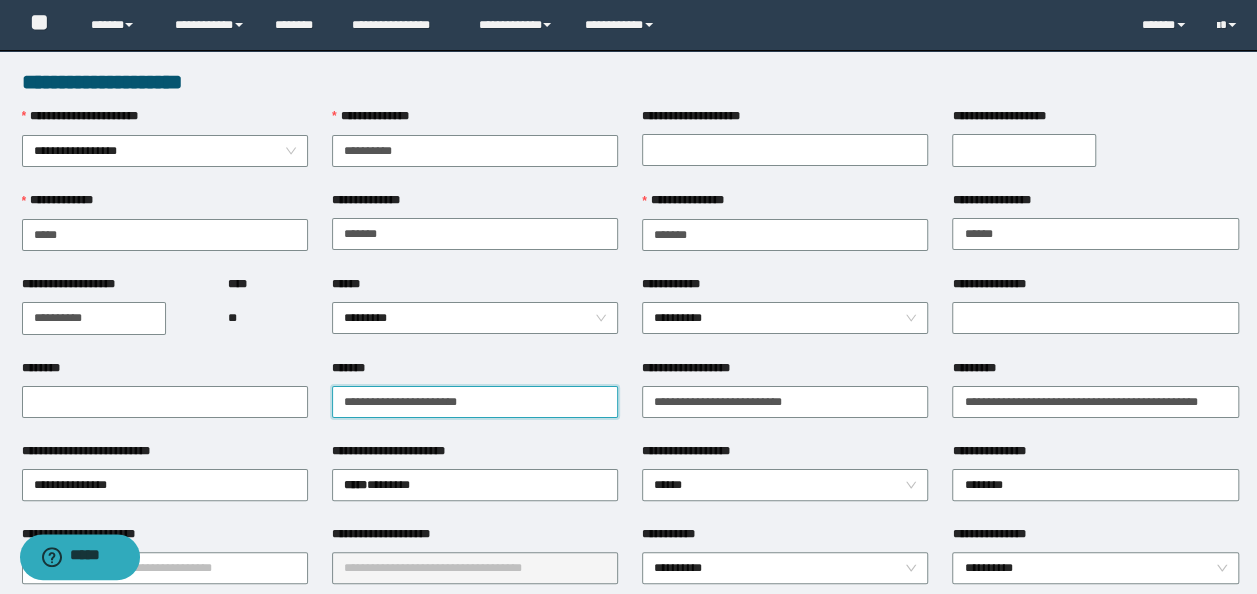 drag, startPoint x: 144, startPoint y: 358, endPoint x: -4, endPoint y: 334, distance: 149.93332 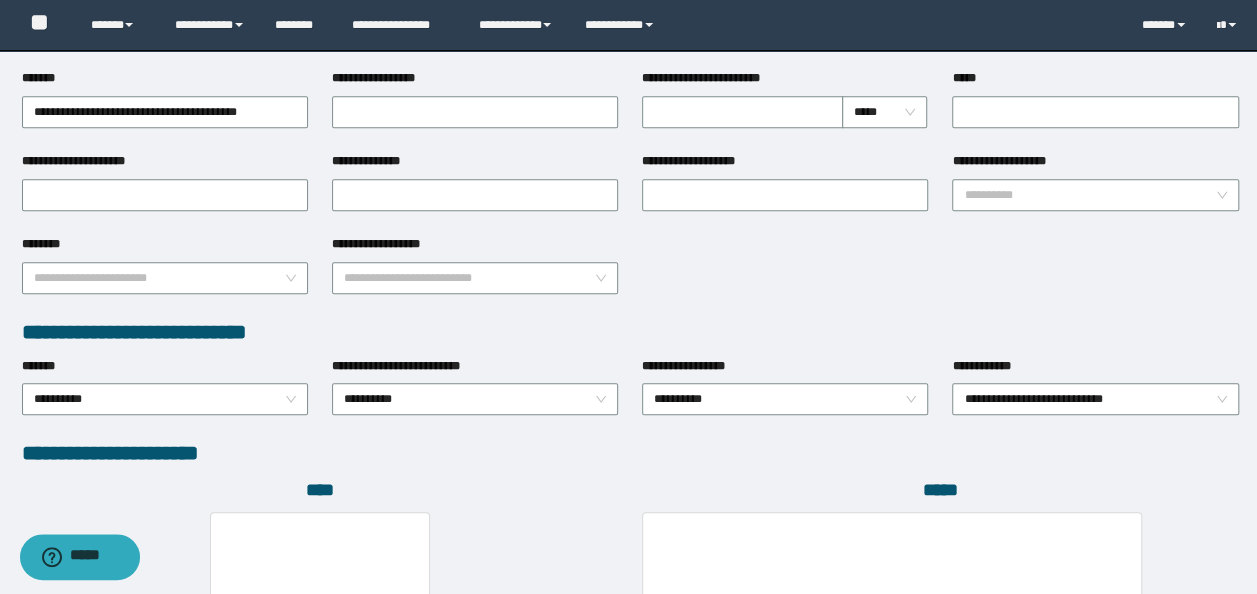 scroll, scrollTop: 1108, scrollLeft: 0, axis: vertical 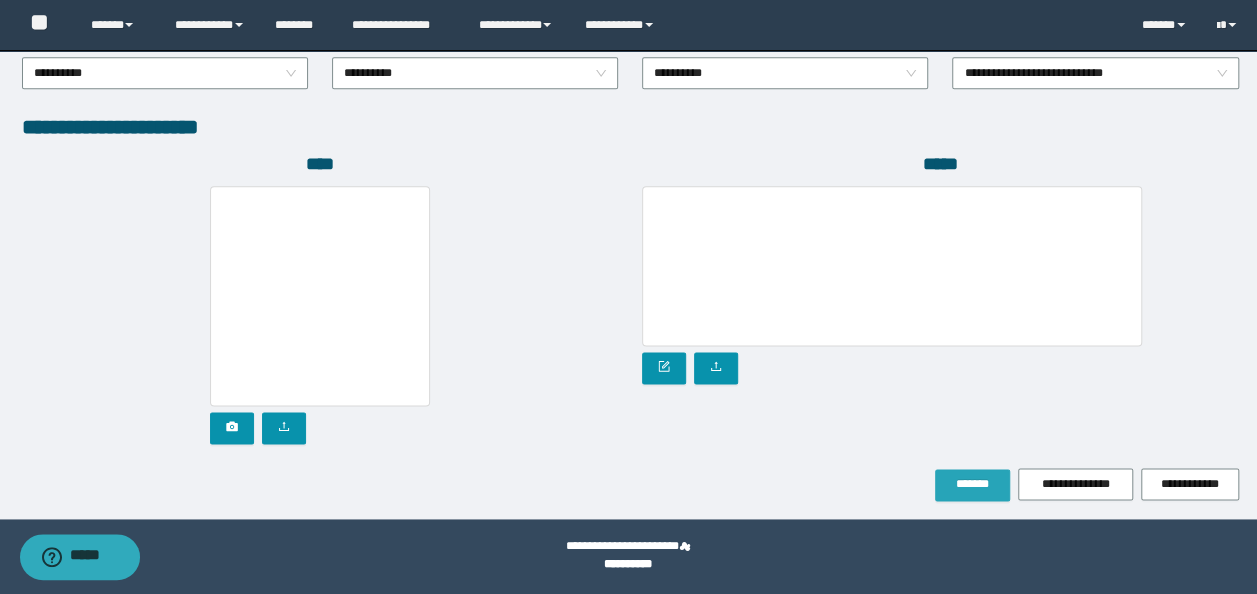 click on "*******" at bounding box center [972, 484] 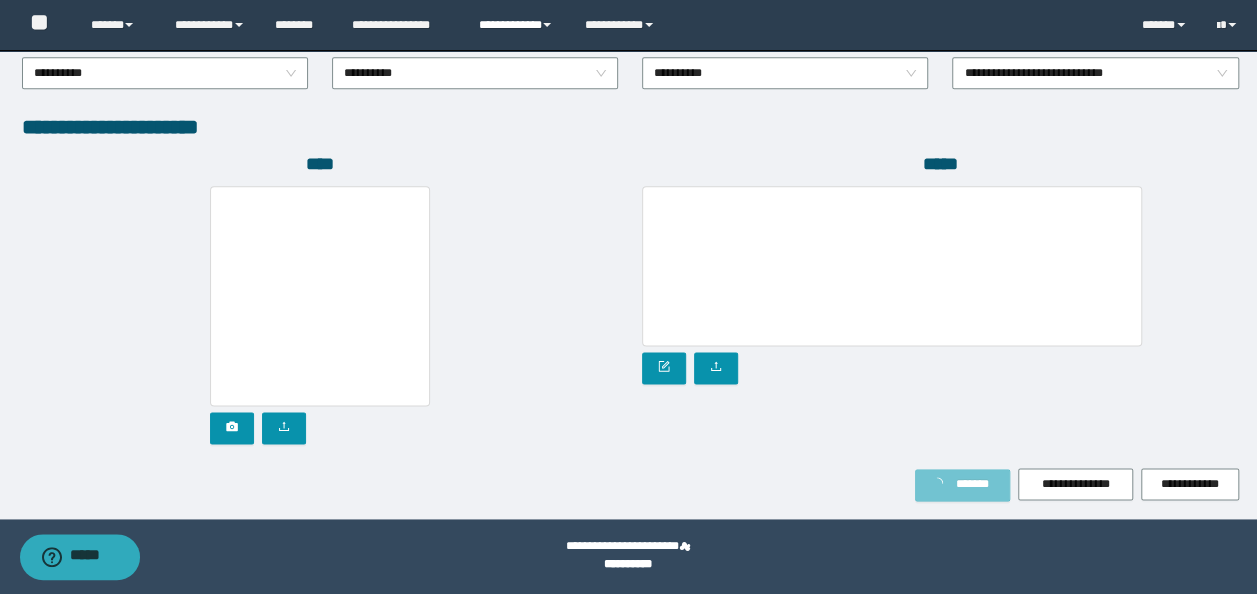scroll, scrollTop: 1160, scrollLeft: 0, axis: vertical 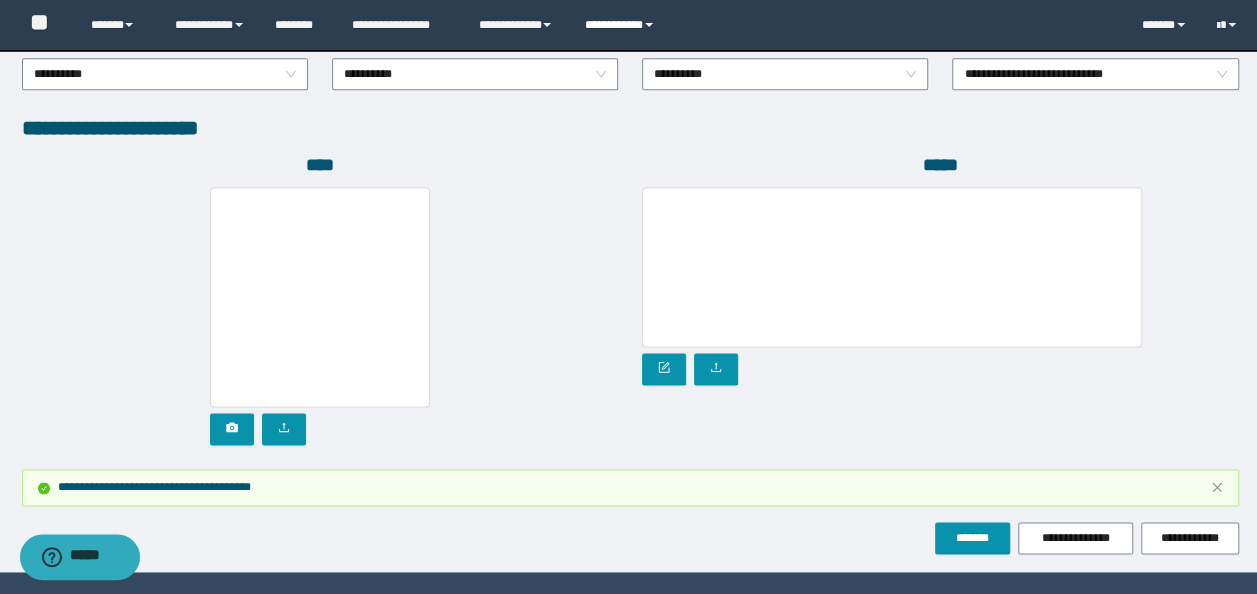 click on "**********" at bounding box center [622, 25] 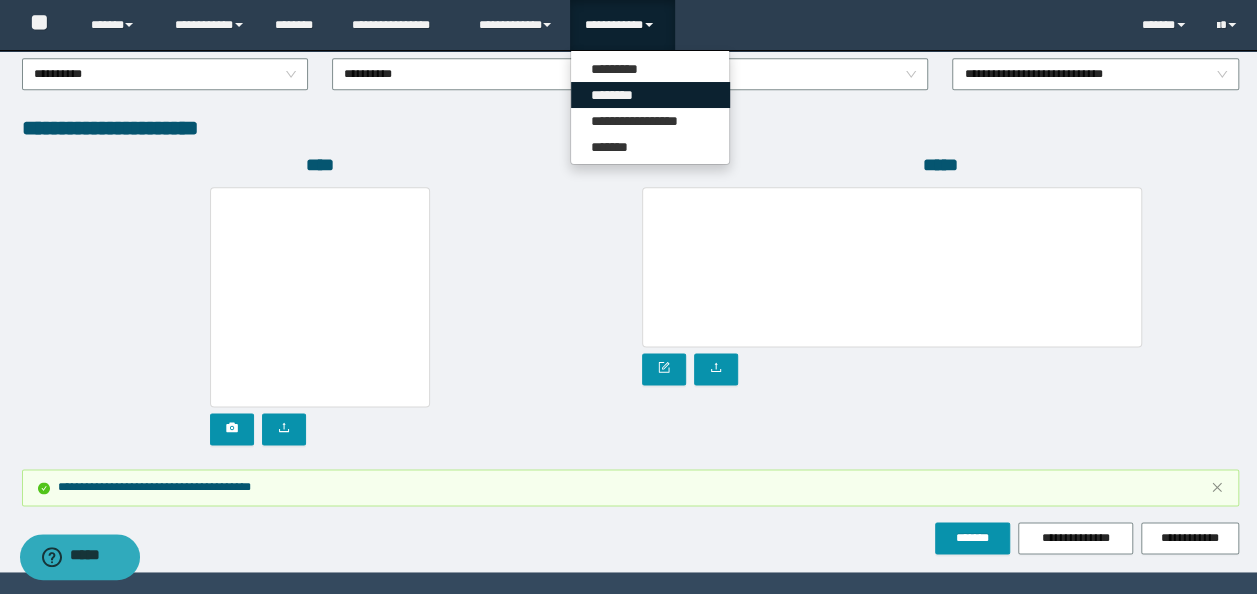 click on "********" at bounding box center (650, 95) 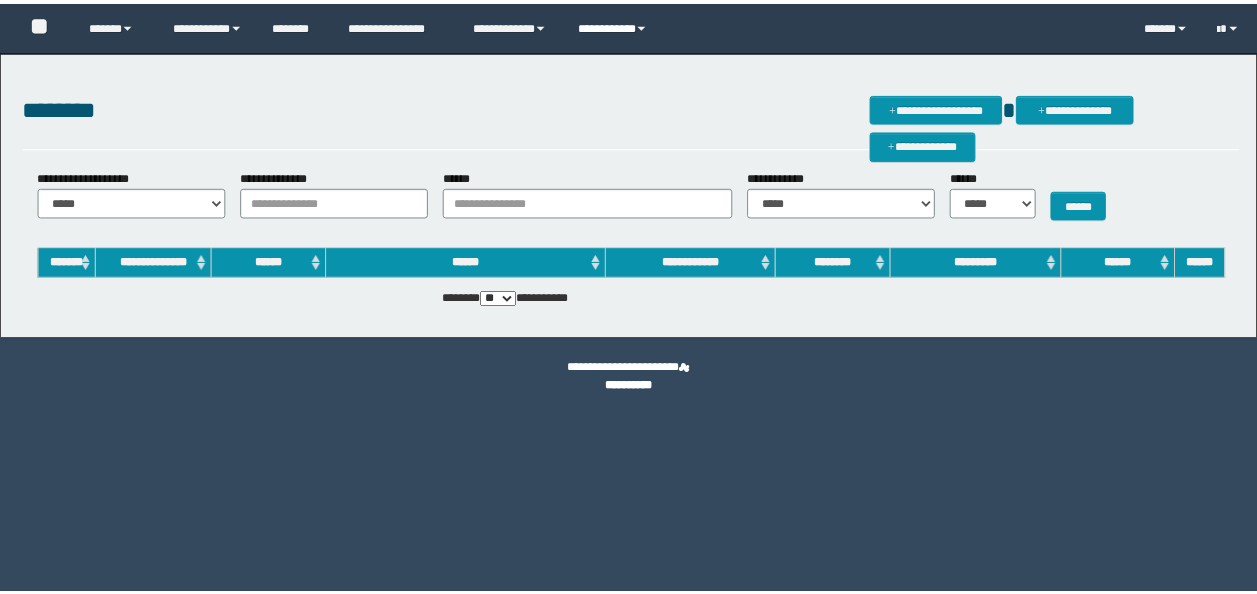 scroll, scrollTop: 0, scrollLeft: 0, axis: both 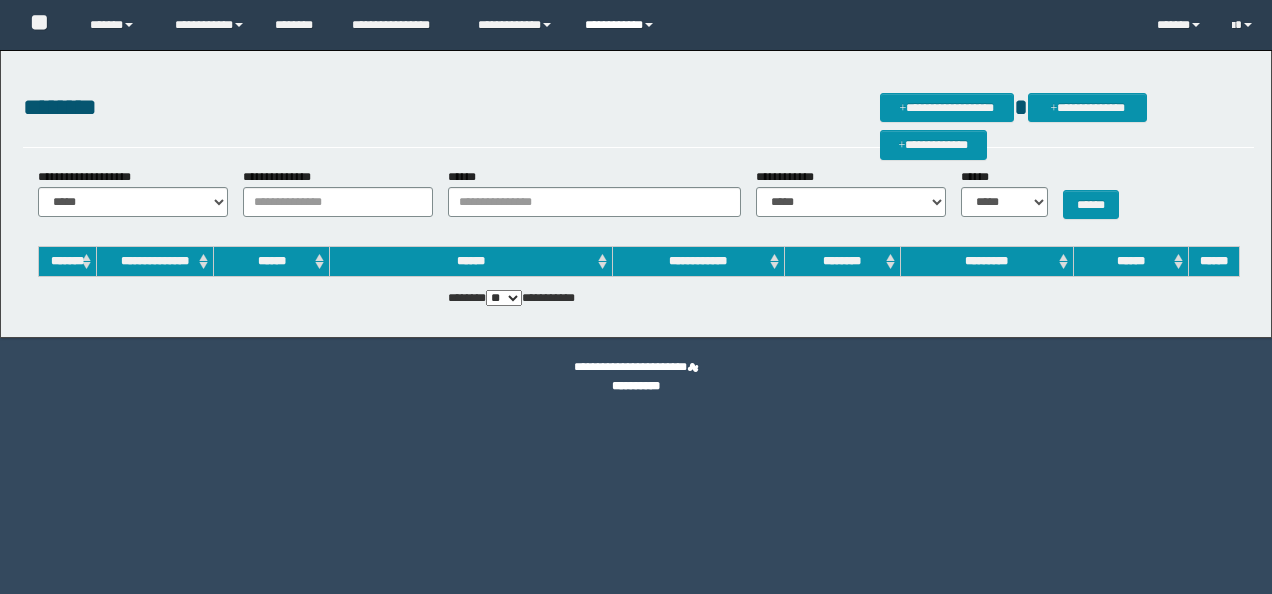 click on "**********" at bounding box center (622, 25) 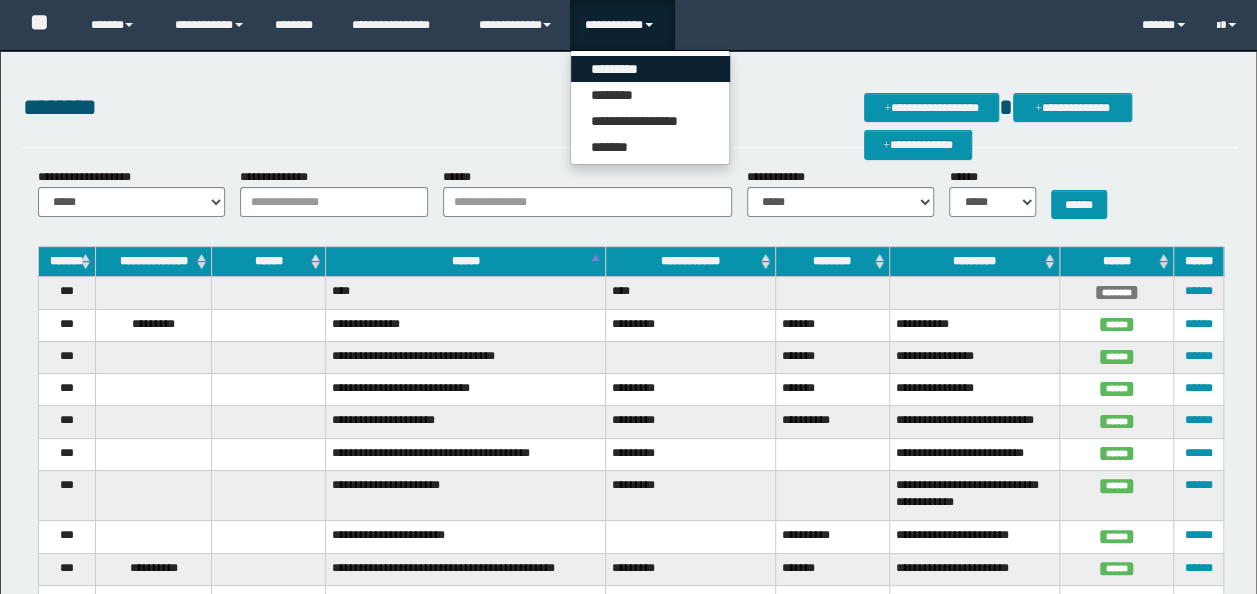 scroll, scrollTop: 0, scrollLeft: 0, axis: both 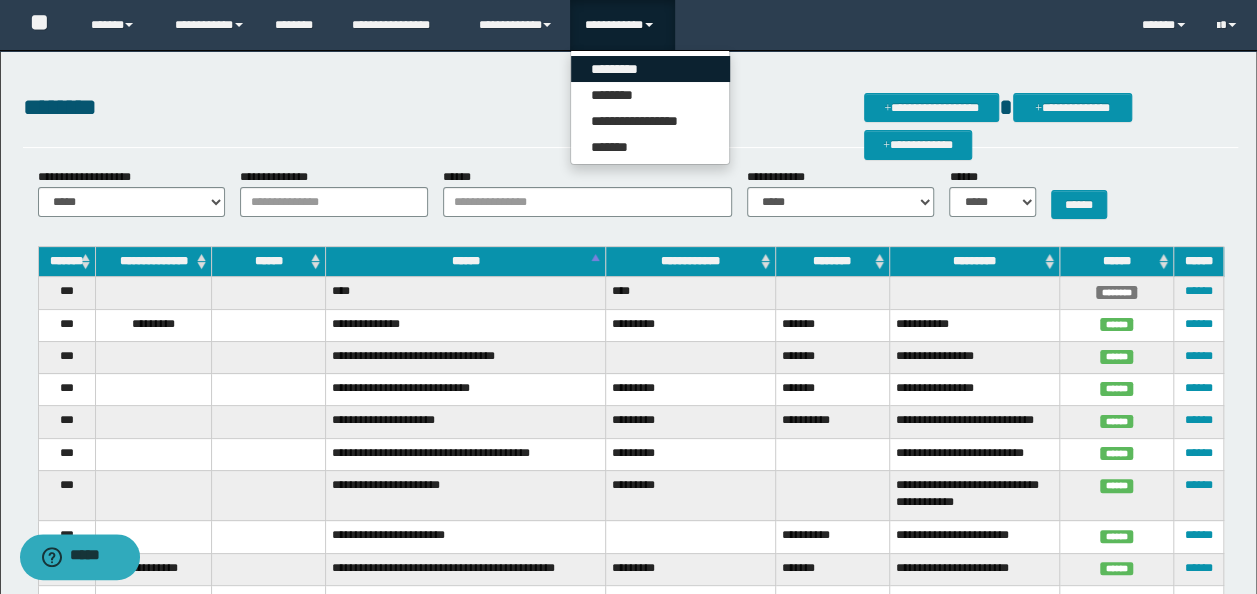 click on "*********" at bounding box center (650, 69) 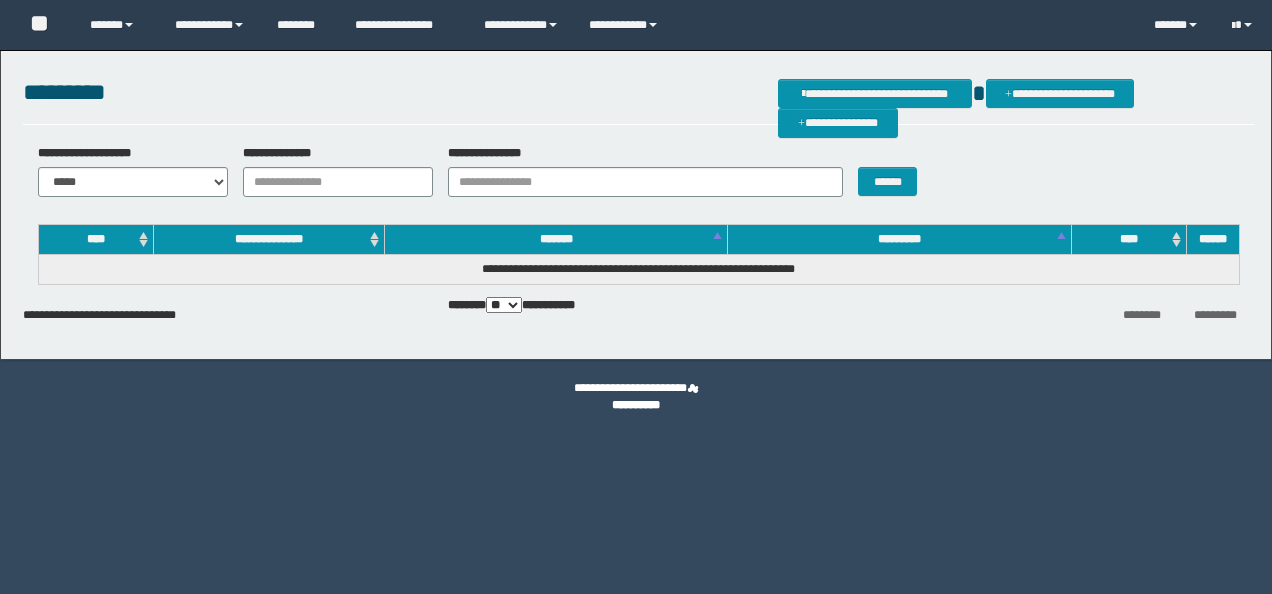 scroll, scrollTop: 0, scrollLeft: 0, axis: both 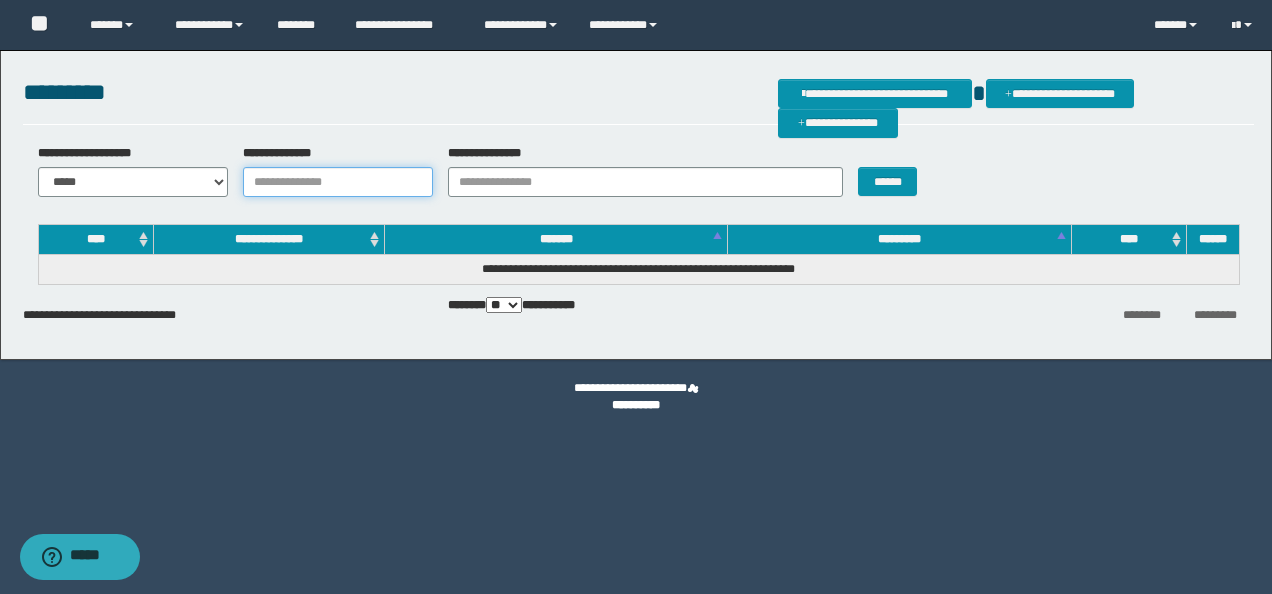click on "**********" at bounding box center [338, 182] 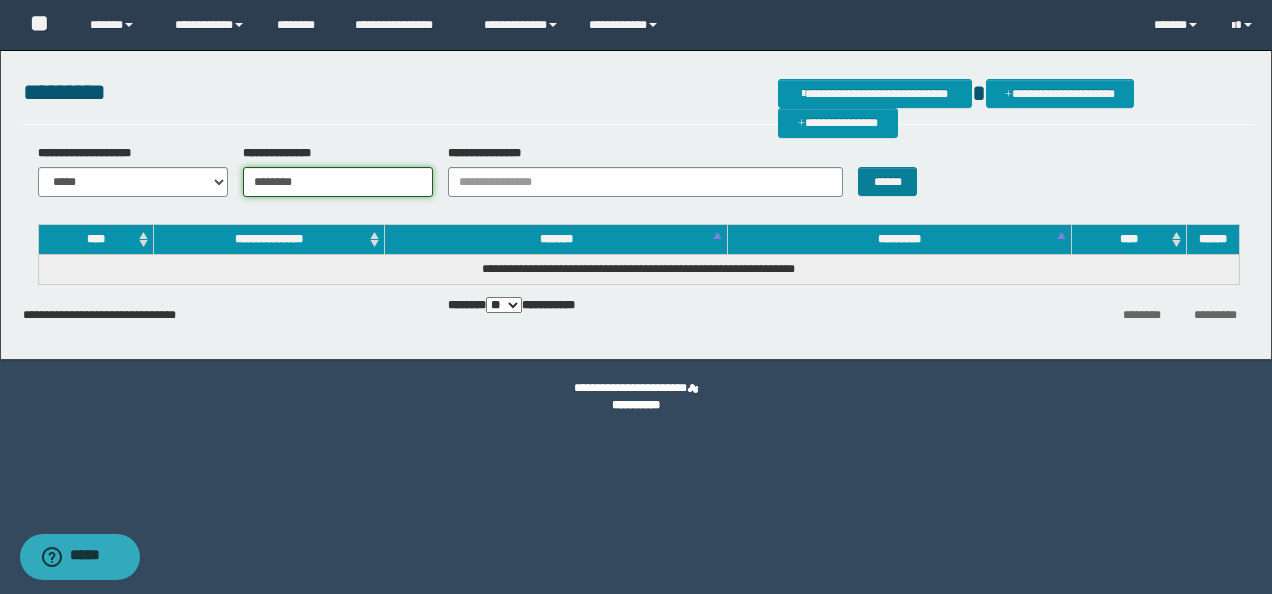type on "********" 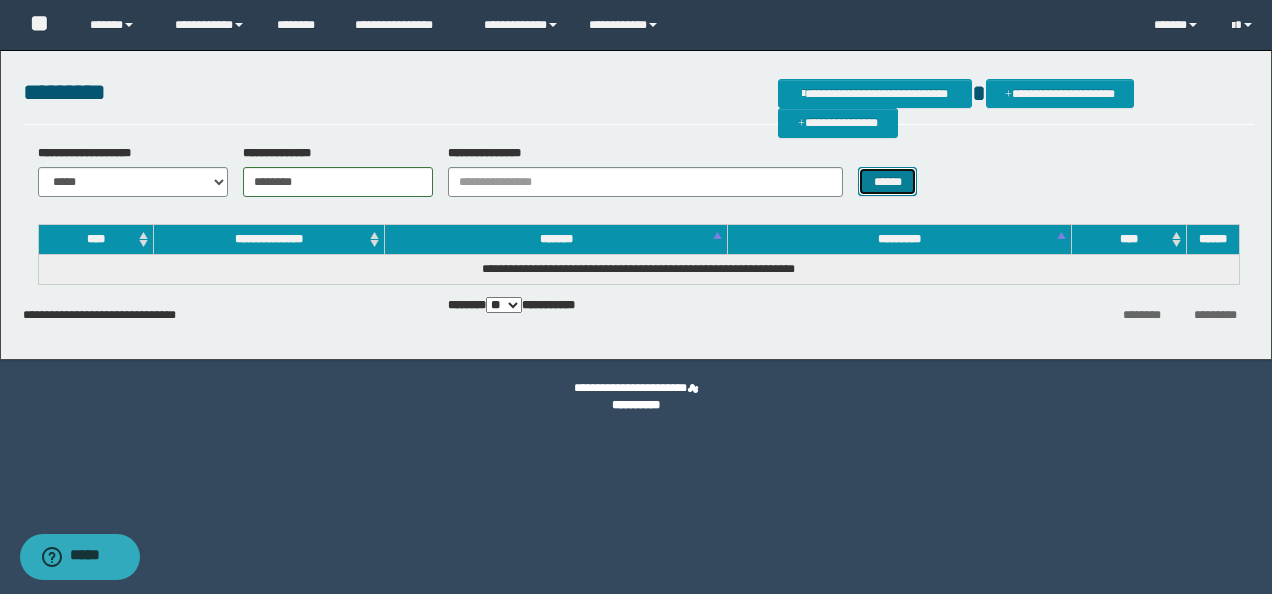 click on "******" at bounding box center (887, 181) 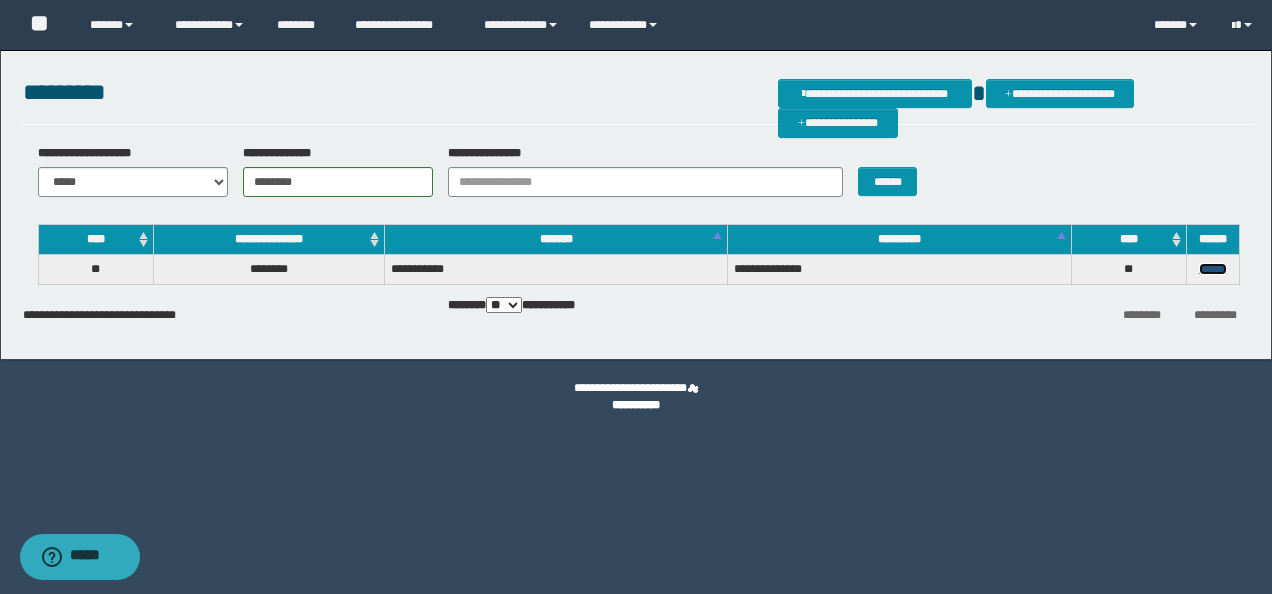 click on "******" at bounding box center [1213, 269] 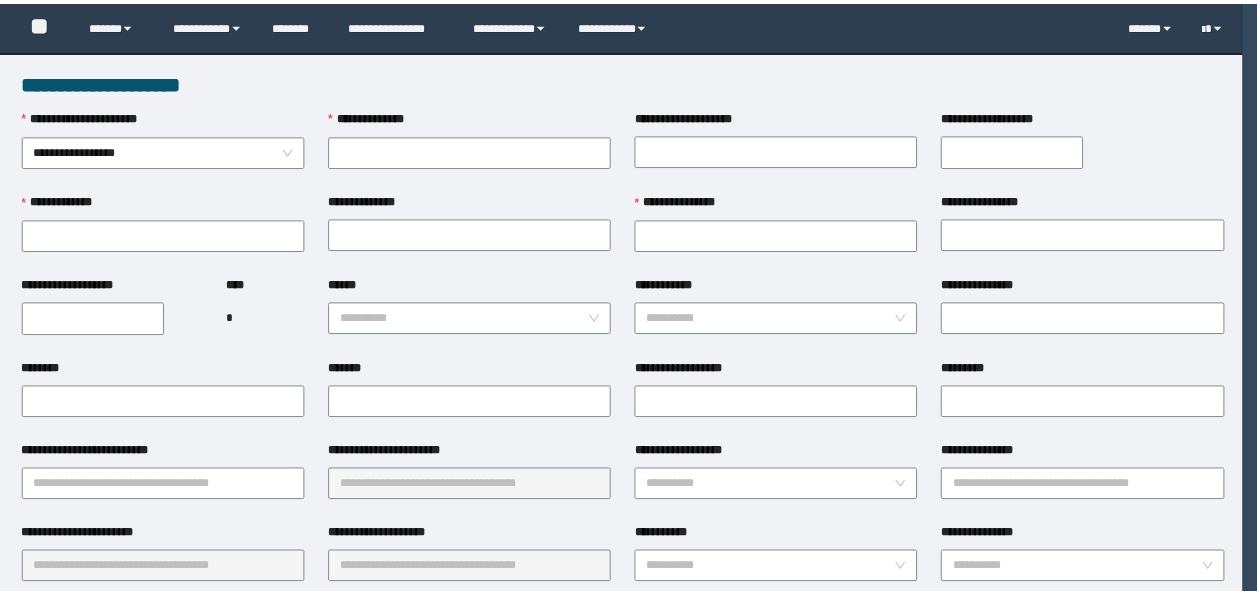 scroll, scrollTop: 0, scrollLeft: 0, axis: both 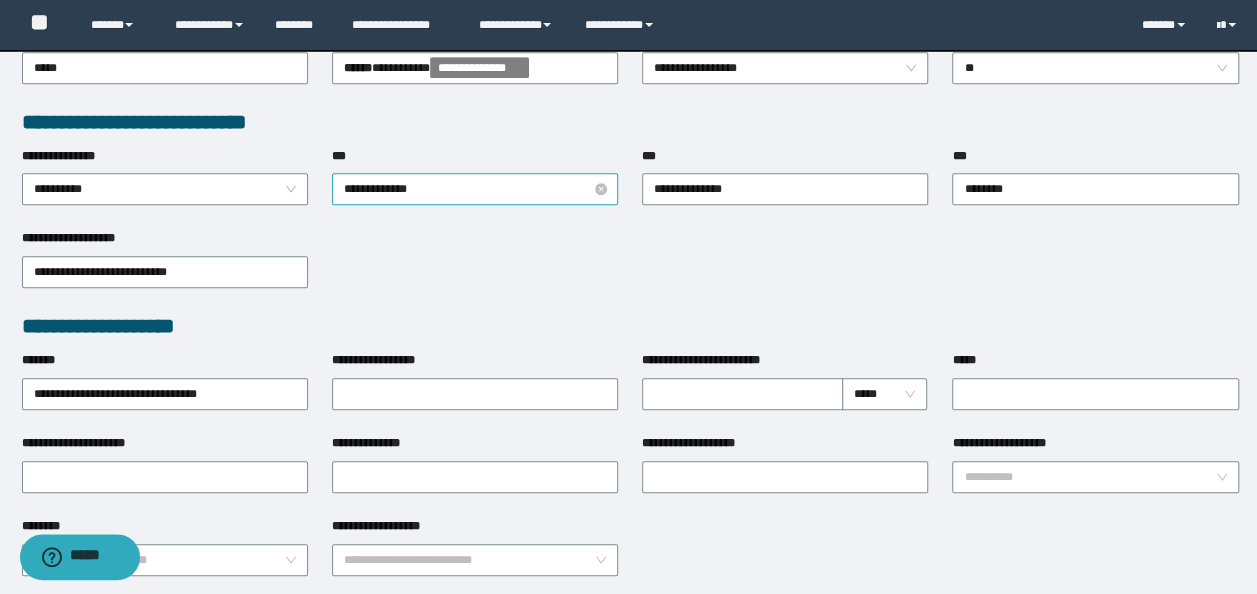 click on "**********" at bounding box center [475, 189] 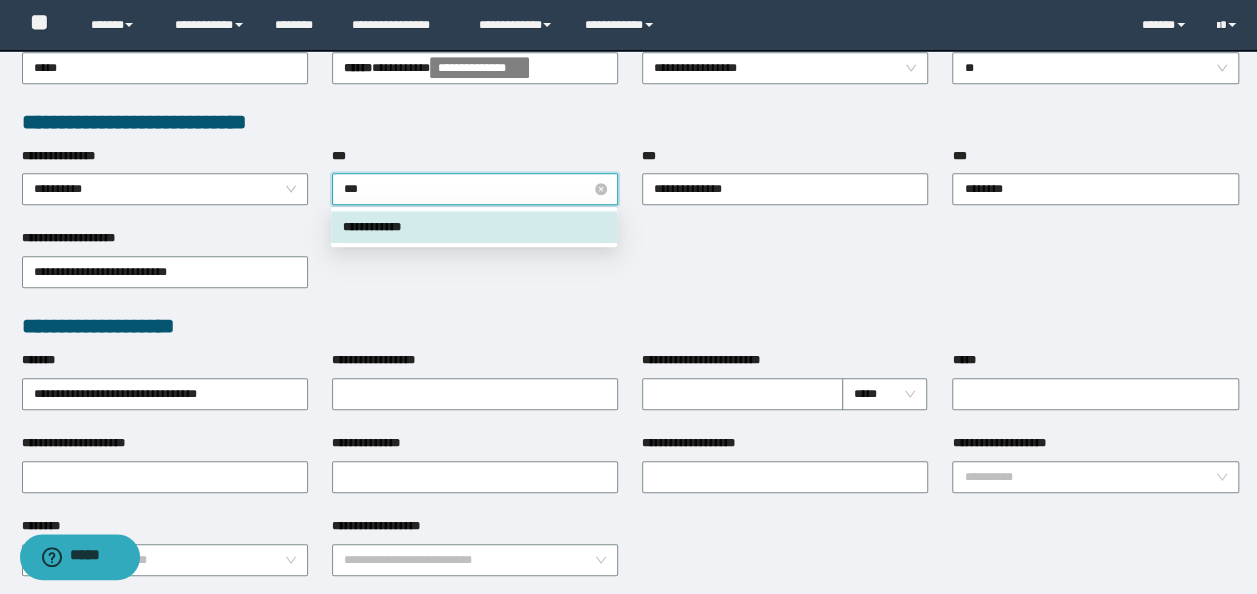 type on "****" 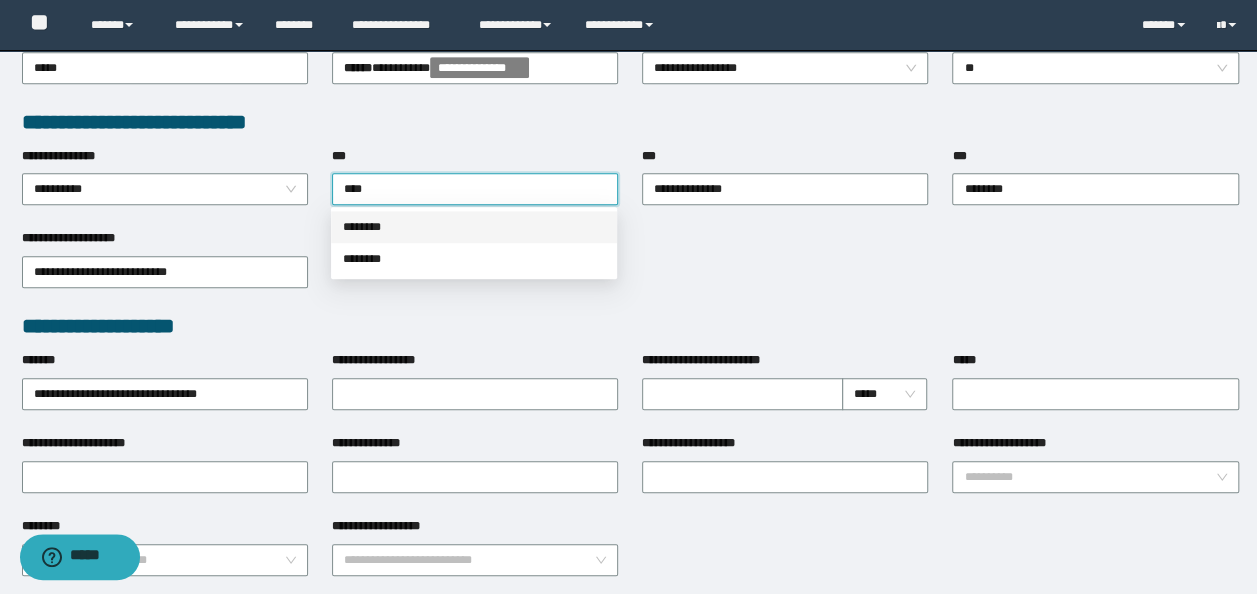 click on "********" at bounding box center (474, 227) 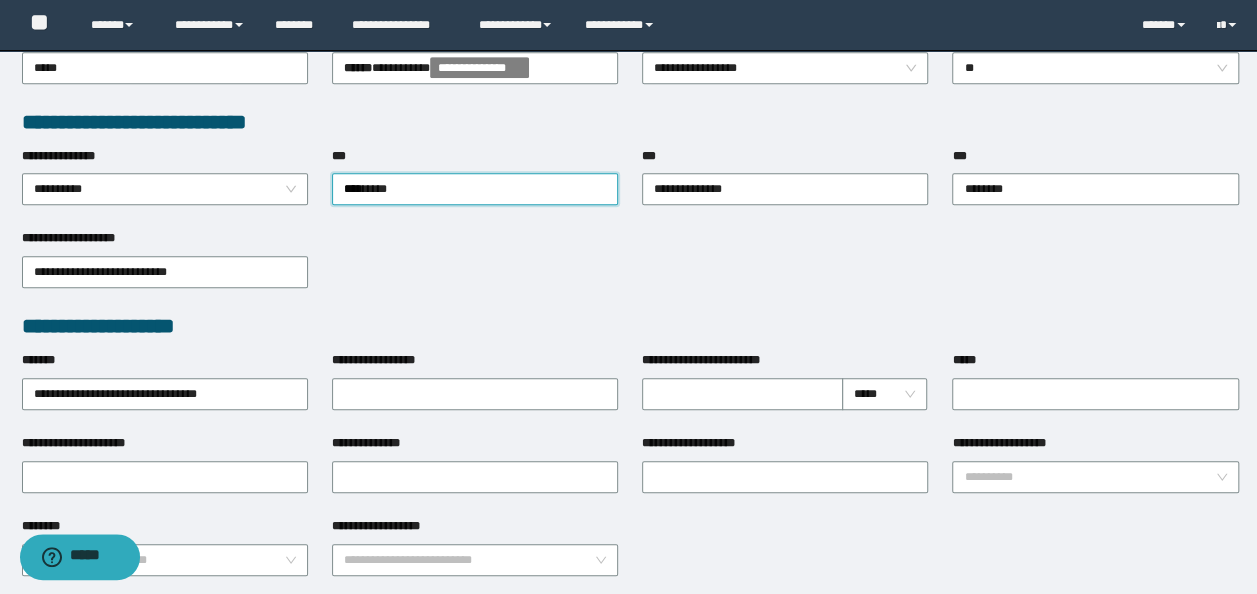 scroll, scrollTop: 200, scrollLeft: 0, axis: vertical 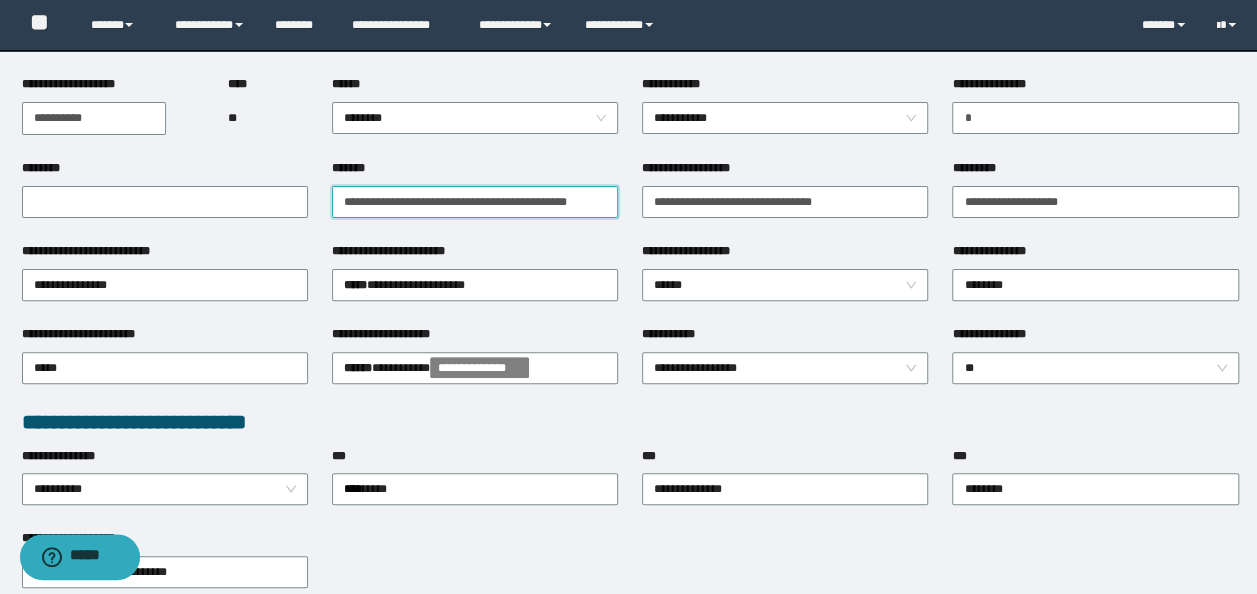 drag, startPoint x: 598, startPoint y: 198, endPoint x: -4, endPoint y: 158, distance: 603.32745 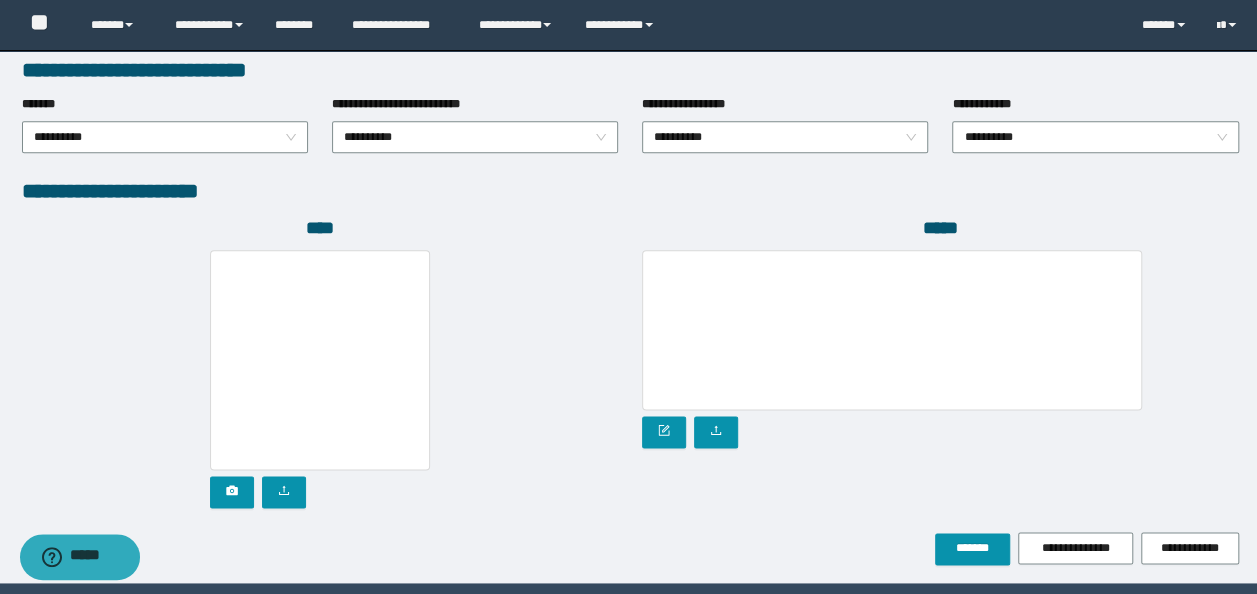 scroll, scrollTop: 1108, scrollLeft: 0, axis: vertical 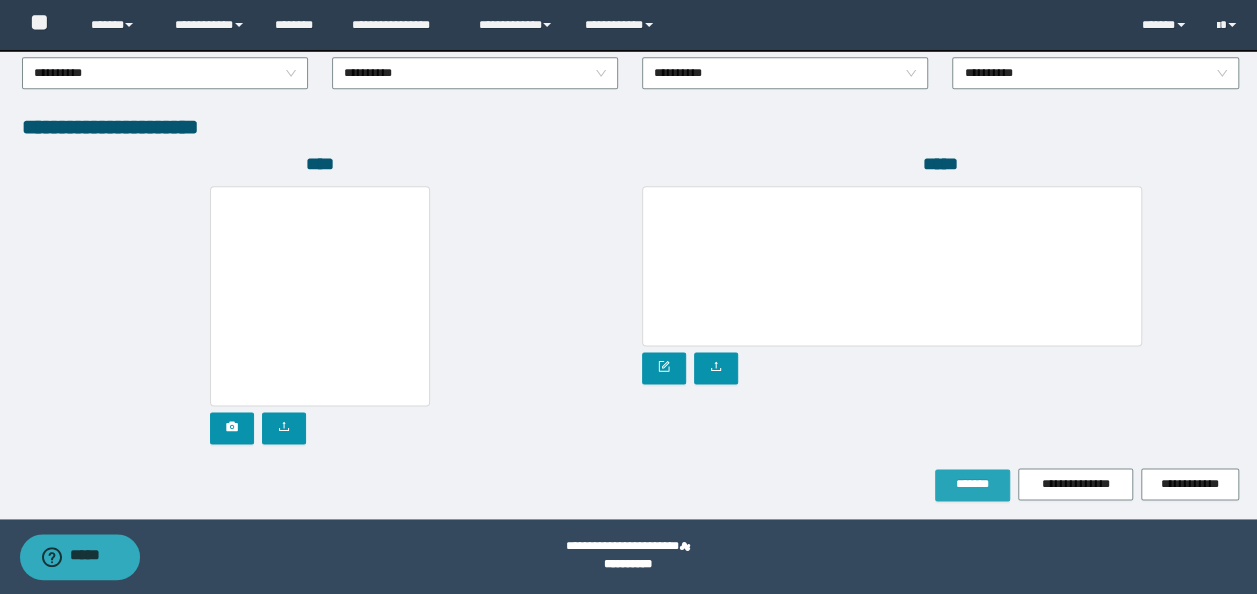click on "*******" at bounding box center (972, 485) 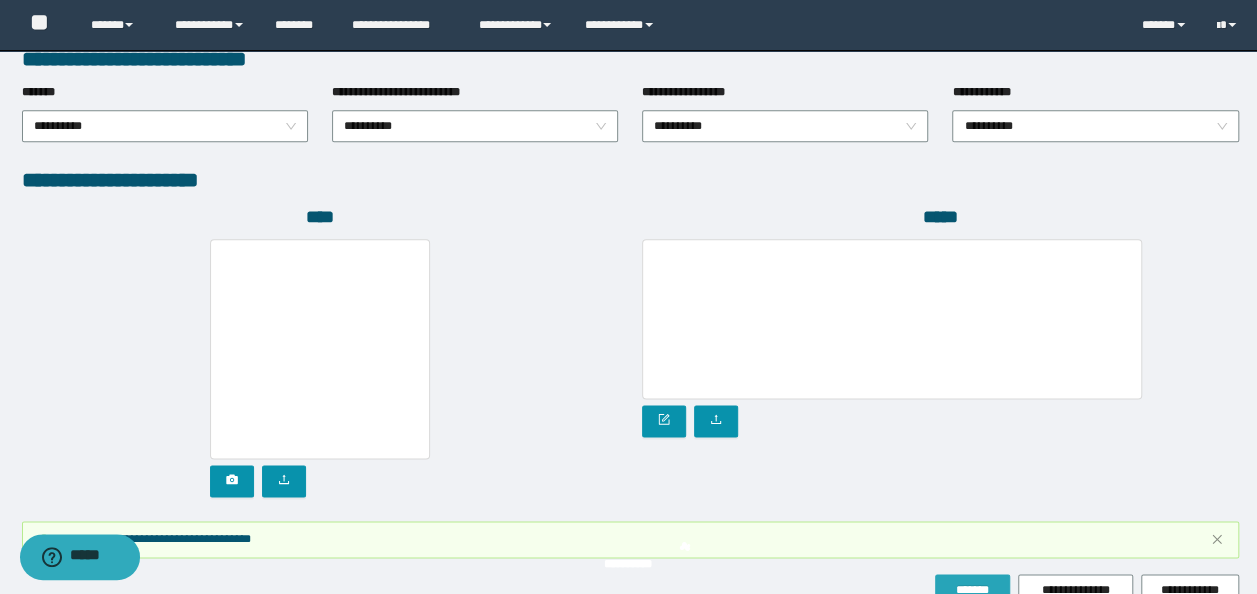 scroll, scrollTop: 1160, scrollLeft: 0, axis: vertical 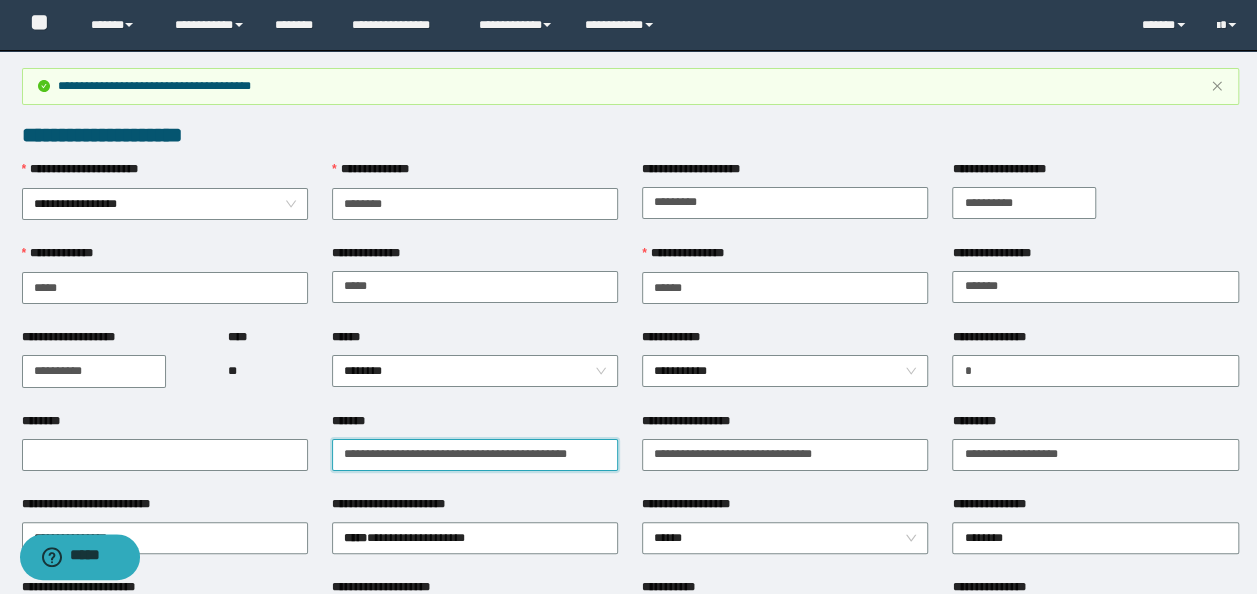 click on "**********" at bounding box center (475, 455) 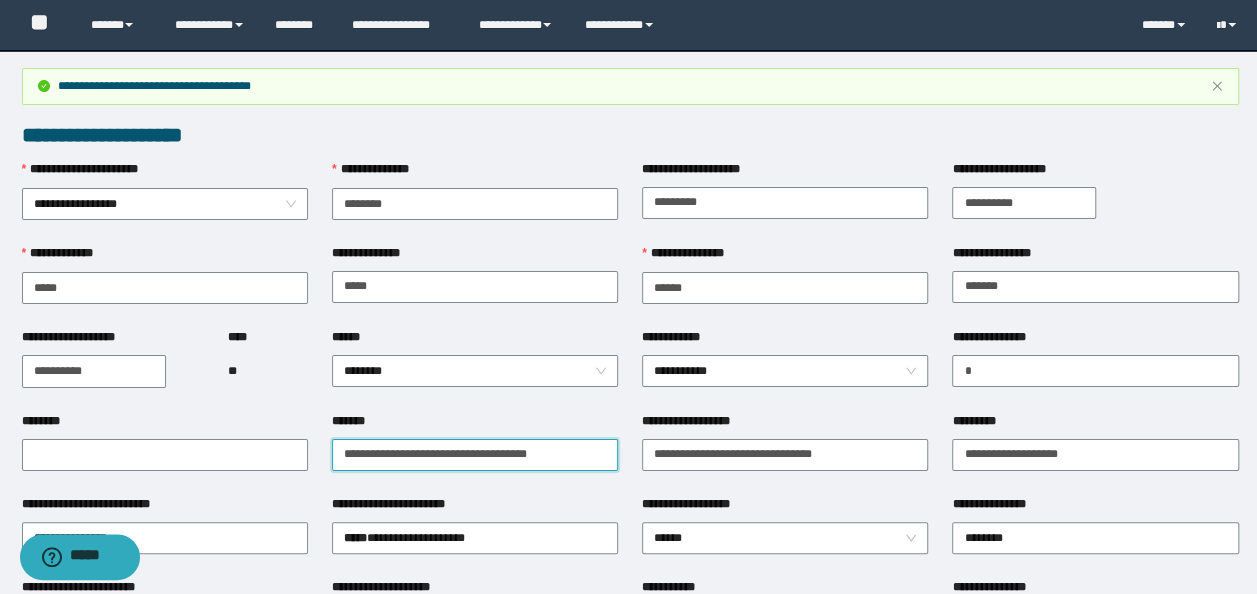 drag, startPoint x: 398, startPoint y: 456, endPoint x: 34, endPoint y: 434, distance: 364.6642 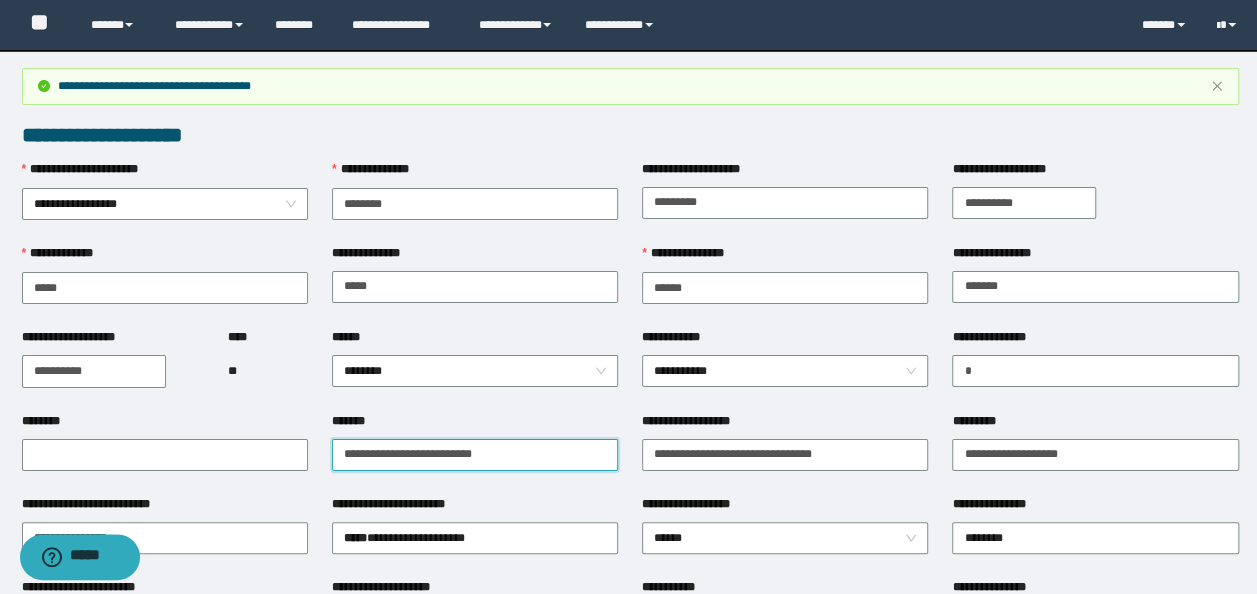 drag, startPoint x: 533, startPoint y: 445, endPoint x: 0, endPoint y: 408, distance: 534.2827 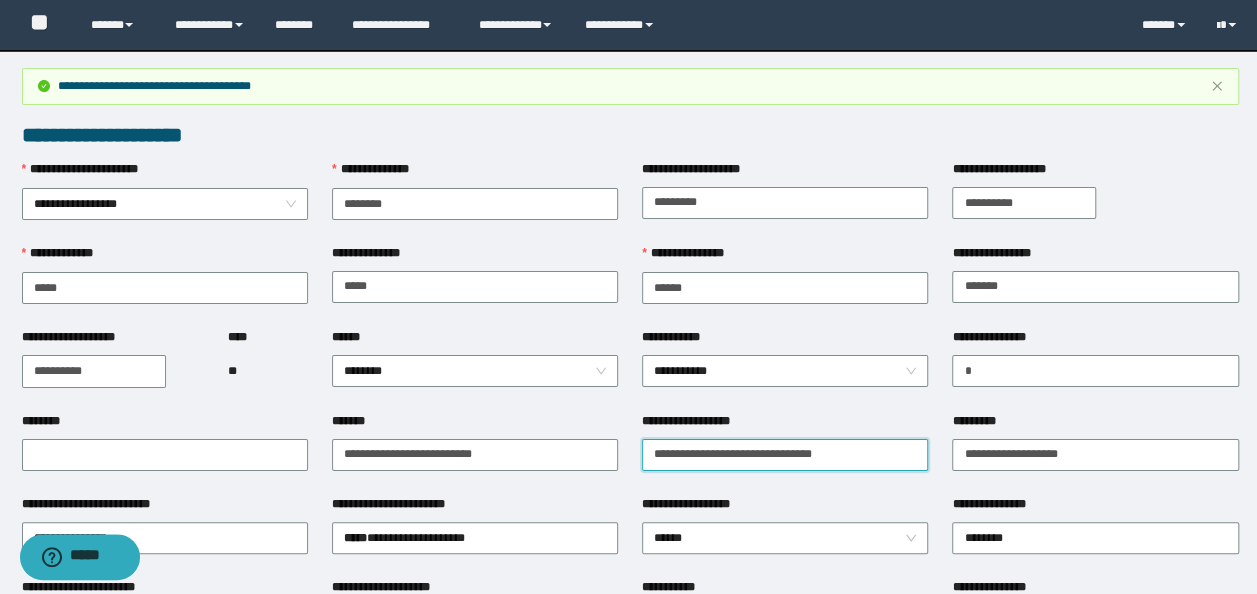drag, startPoint x: 876, startPoint y: 452, endPoint x: 423, endPoint y: 426, distance: 453.7455 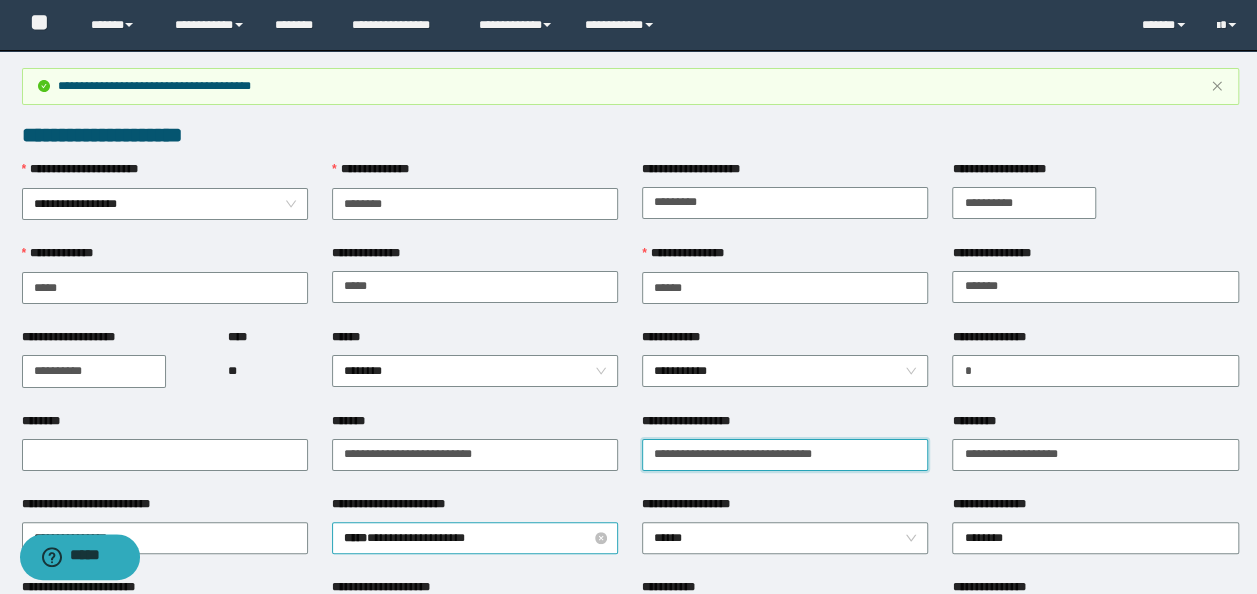 type on "**********" 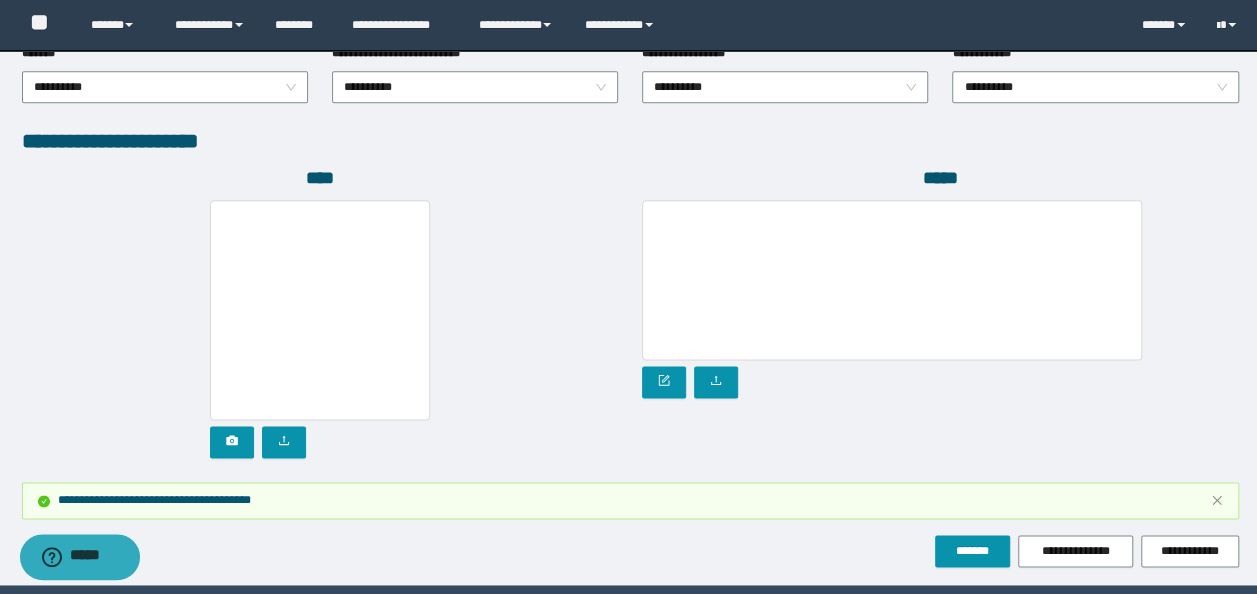 scroll, scrollTop: 1212, scrollLeft: 0, axis: vertical 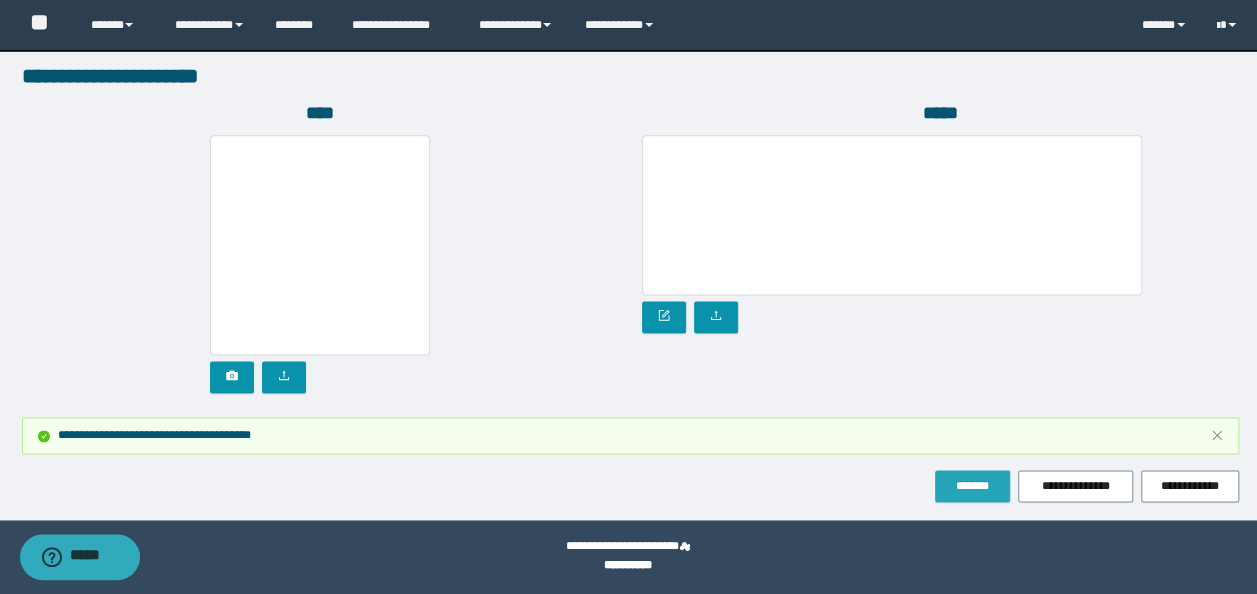 click on "*******" at bounding box center (972, 486) 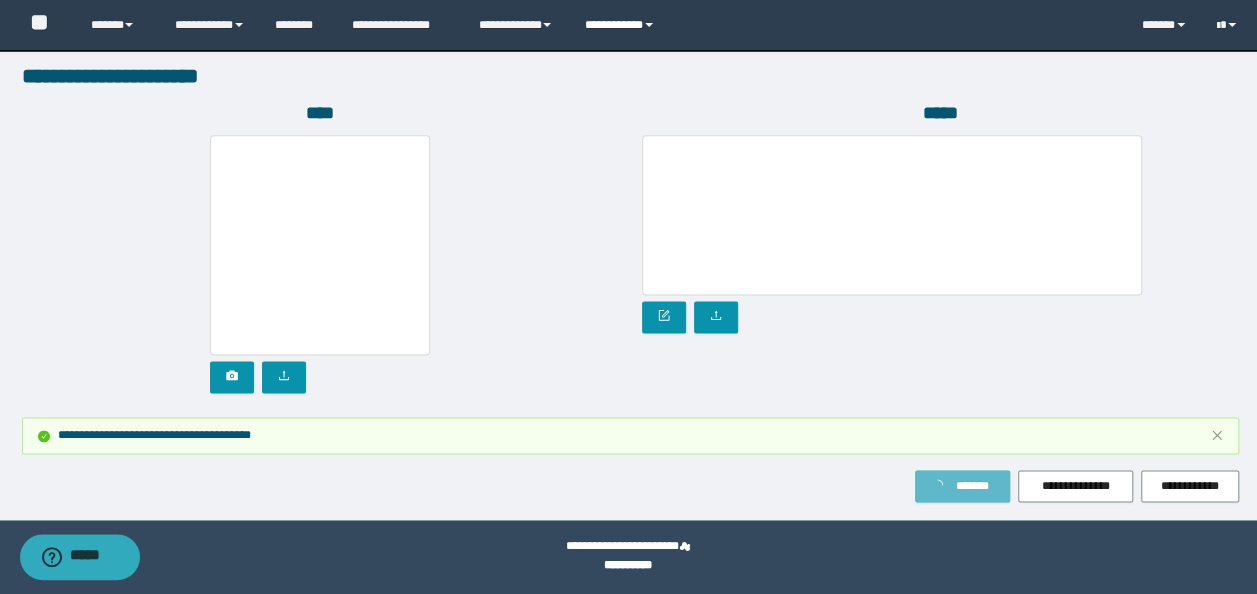 click on "**********" at bounding box center [622, 25] 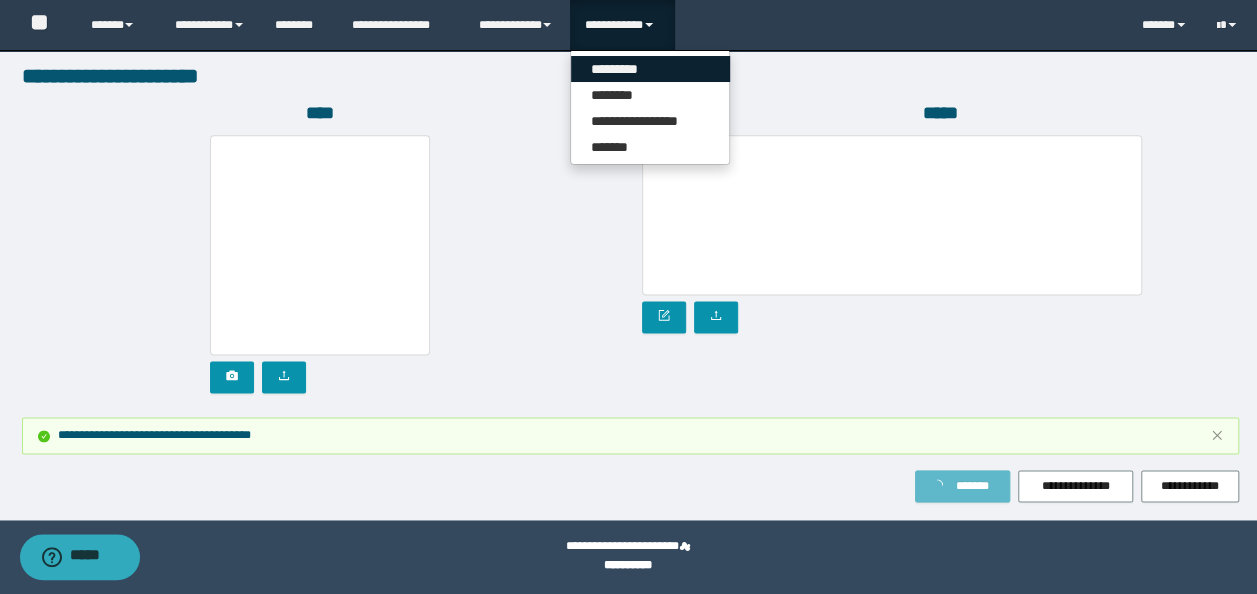 click on "*********" at bounding box center (650, 69) 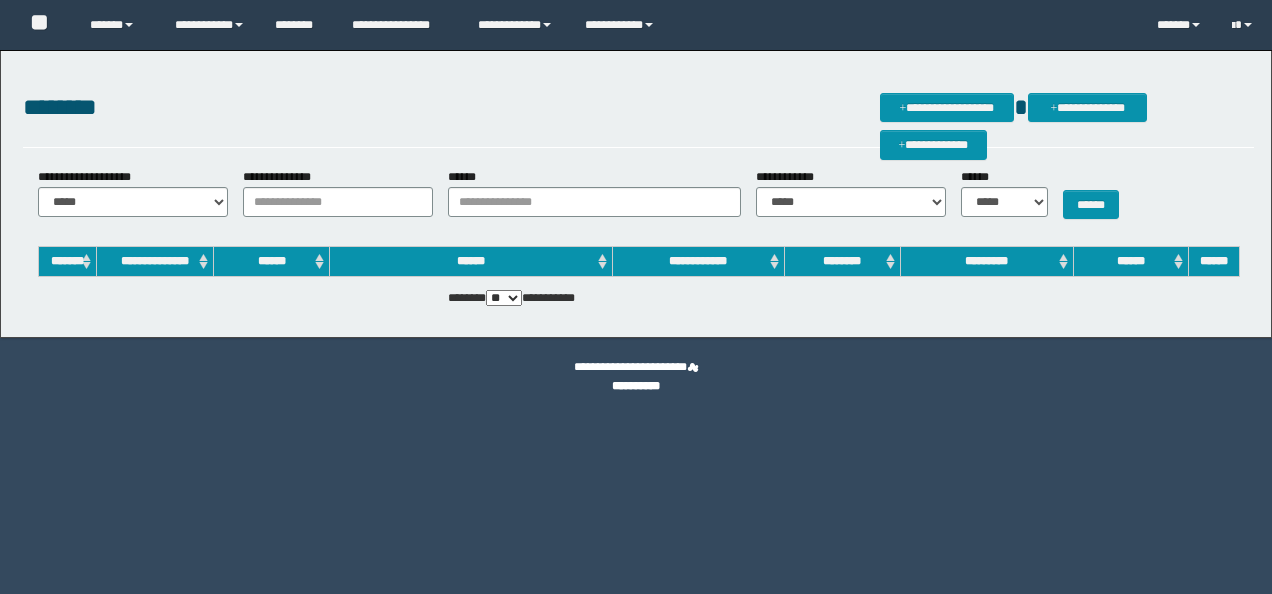 scroll, scrollTop: 0, scrollLeft: 0, axis: both 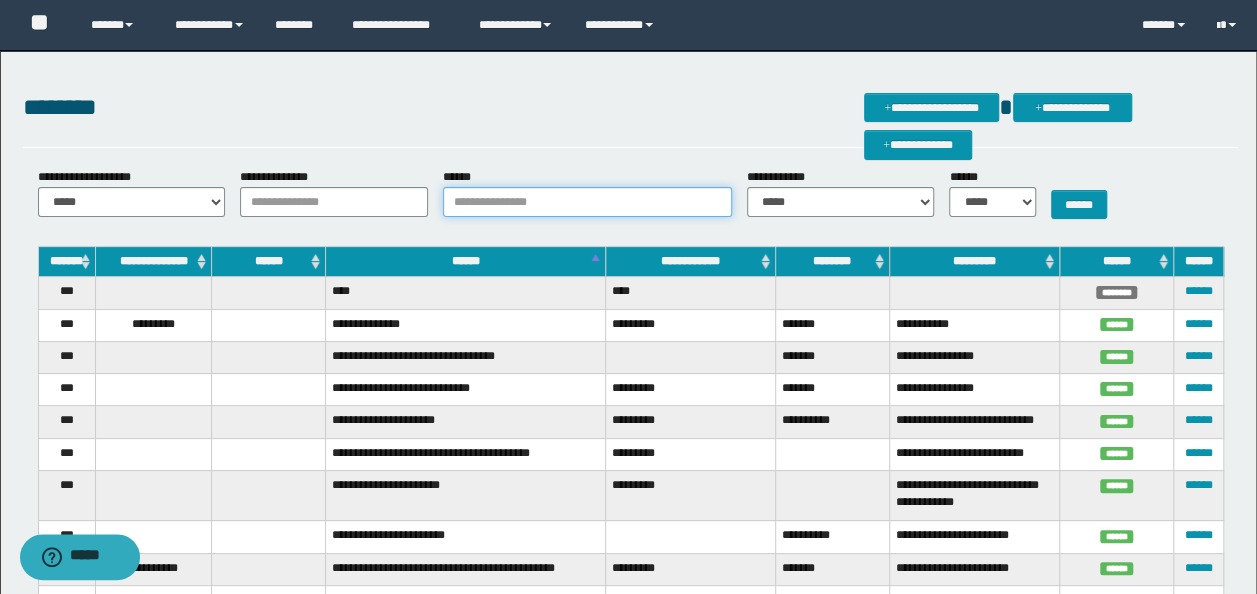 click on "******" at bounding box center (587, 202) 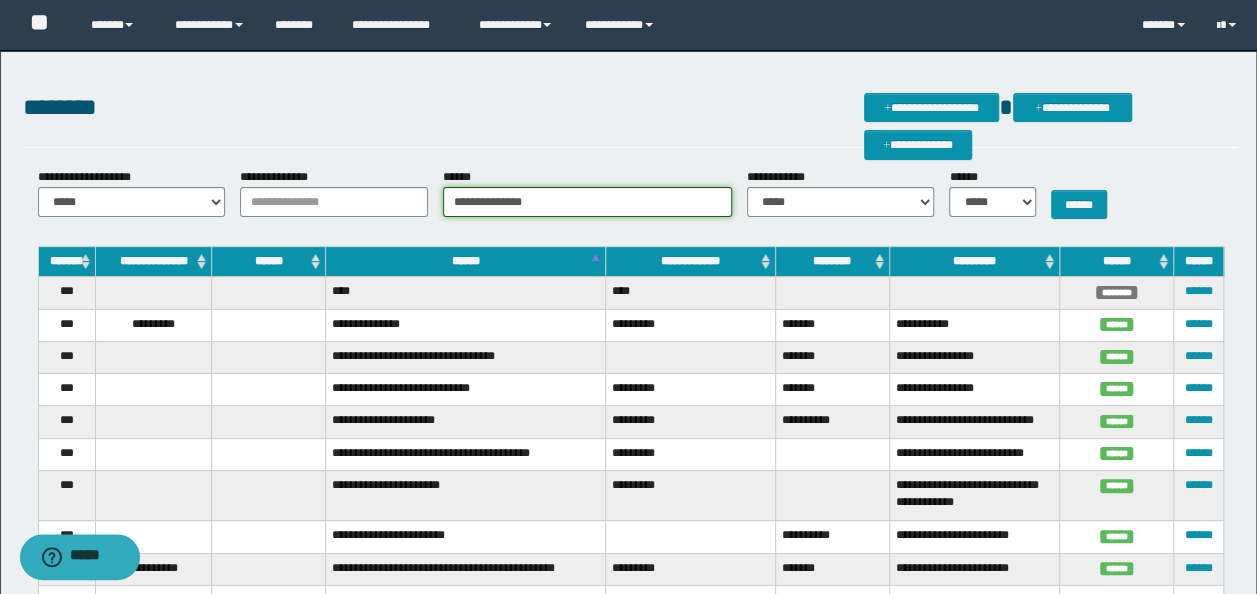type on "**********" 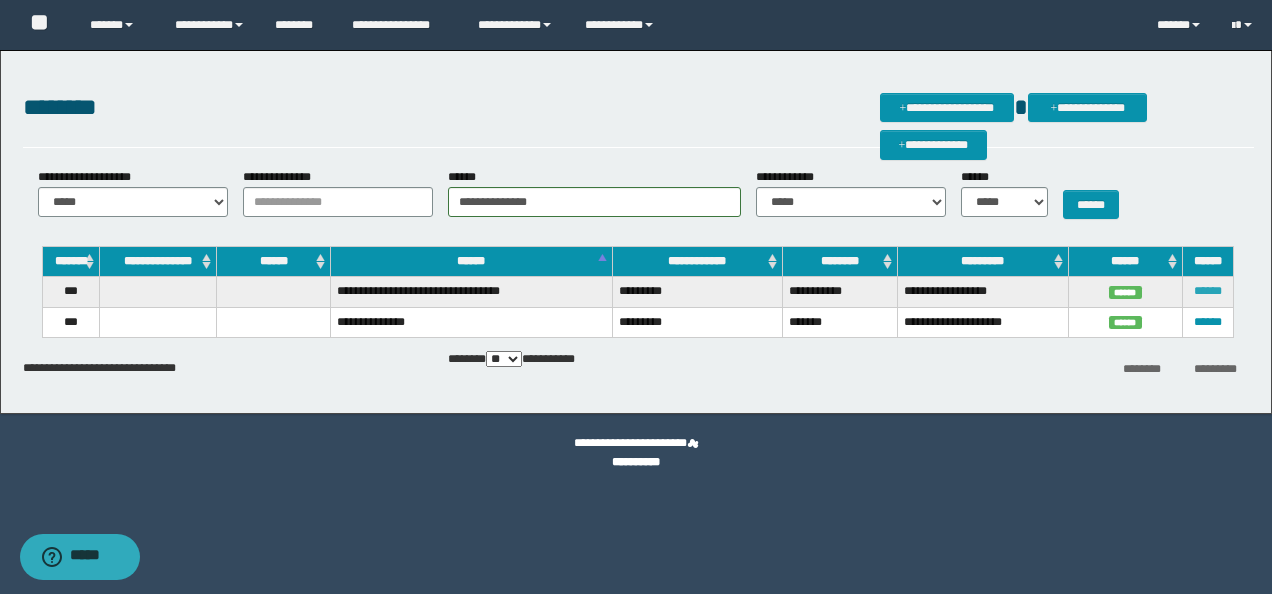 click on "******" at bounding box center [1208, 291] 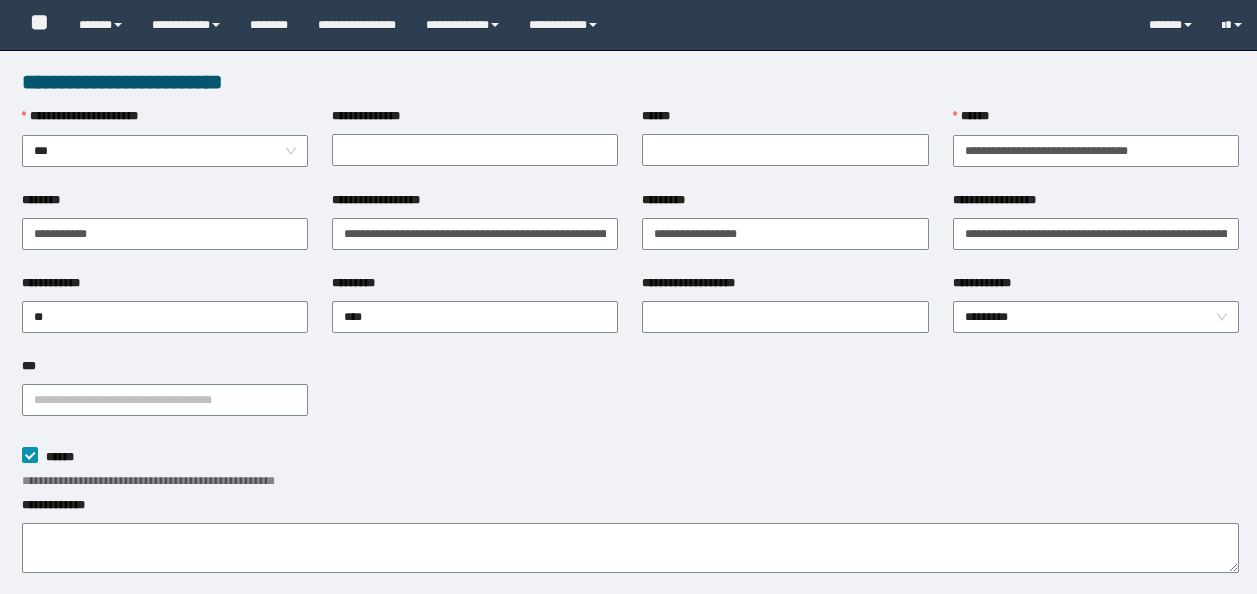 scroll, scrollTop: 0, scrollLeft: 0, axis: both 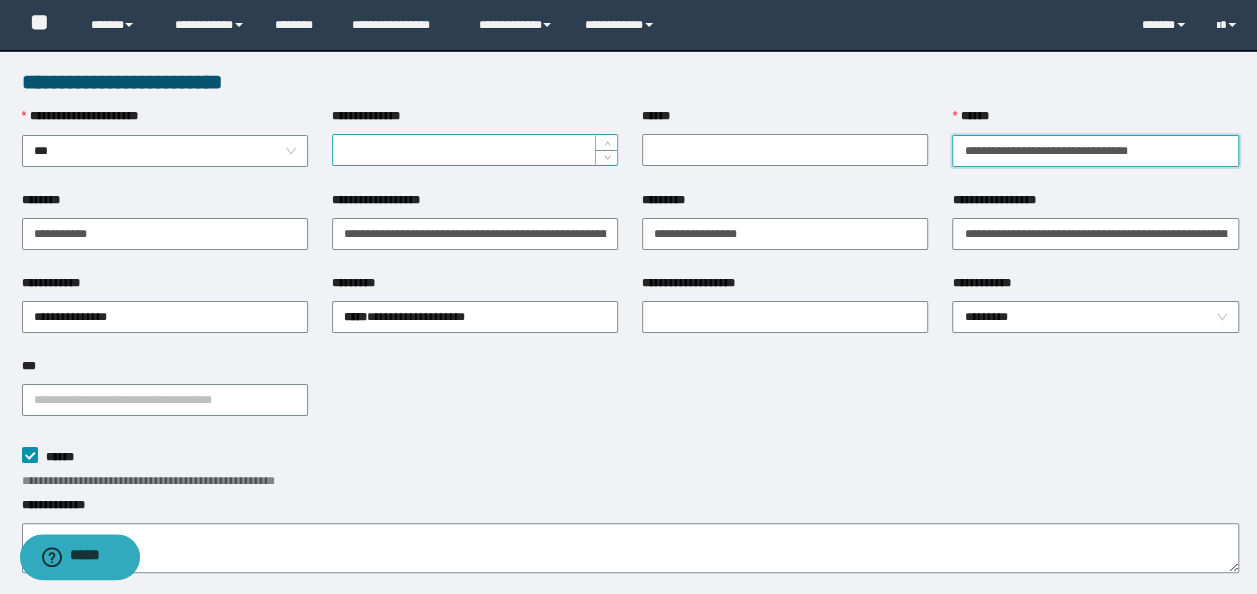 drag, startPoint x: 1176, startPoint y: 146, endPoint x: 374, endPoint y: 142, distance: 802.00995 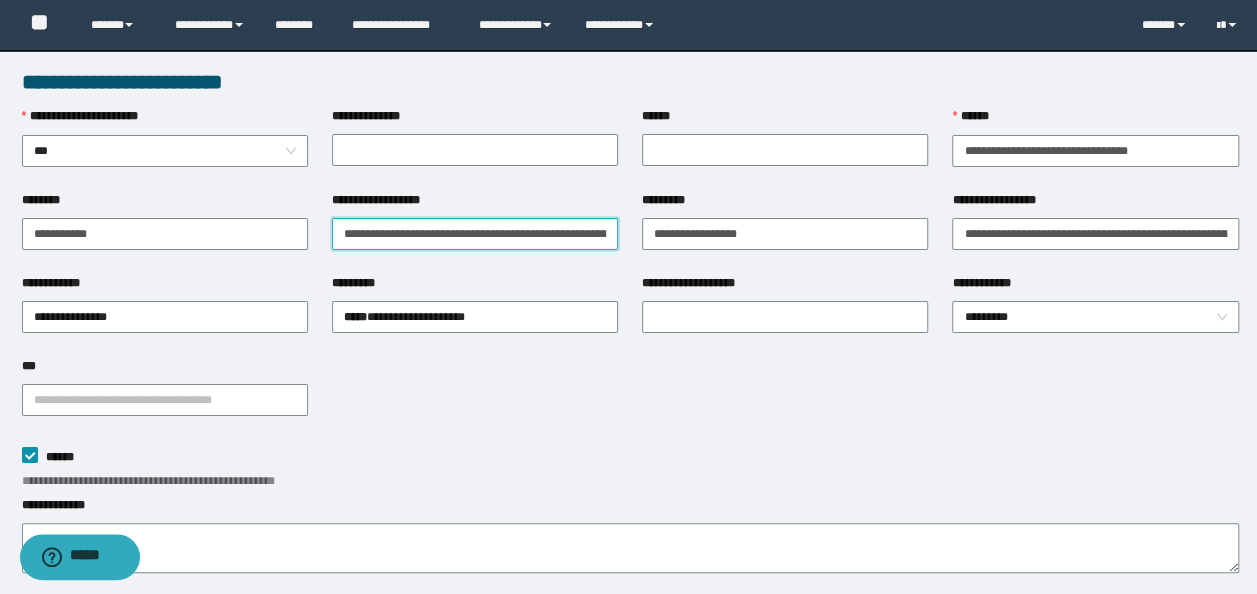scroll, scrollTop: 0, scrollLeft: 141, axis: horizontal 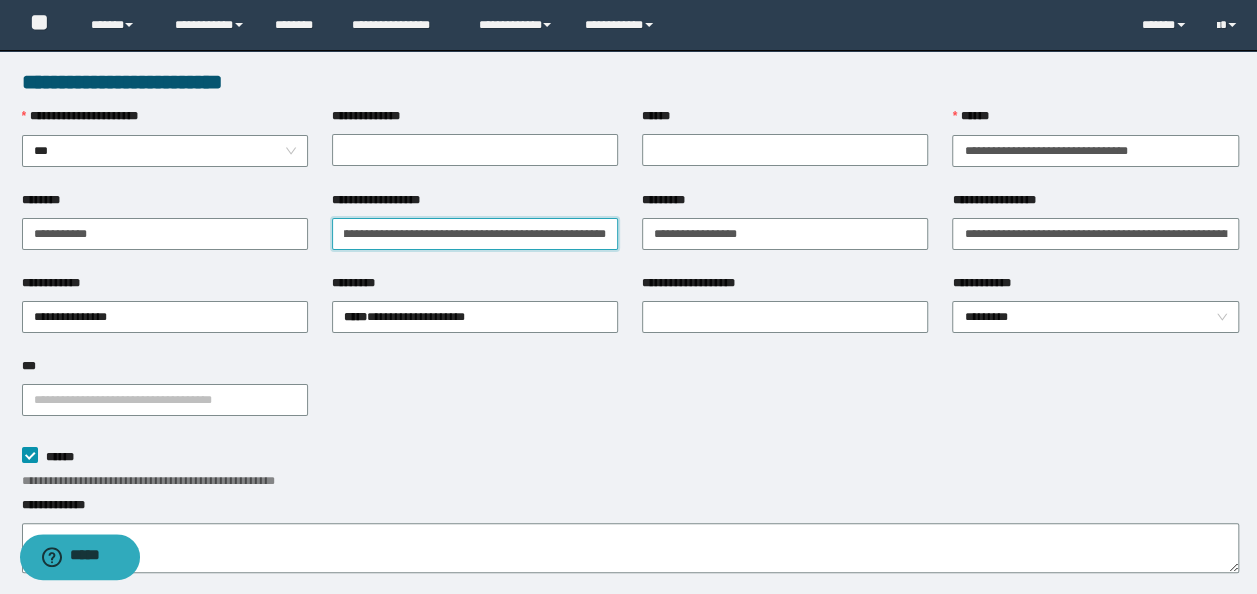 drag, startPoint x: 336, startPoint y: 234, endPoint x: 911, endPoint y: 208, distance: 575.5875 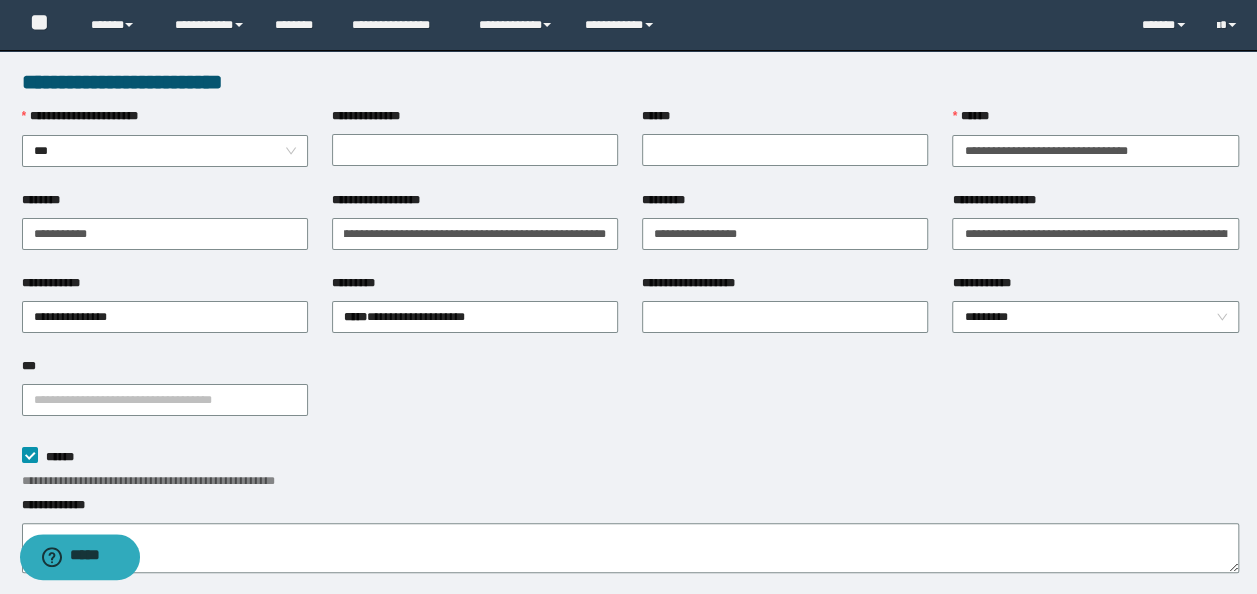 scroll, scrollTop: 0, scrollLeft: 0, axis: both 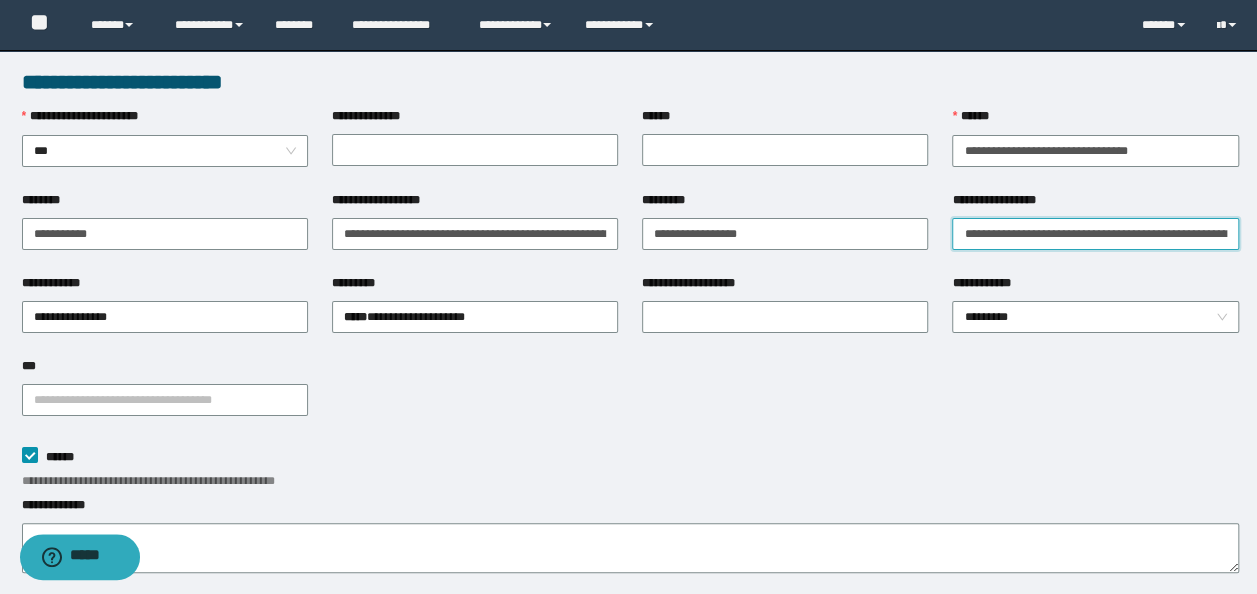 click on "**********" at bounding box center [1095, 234] 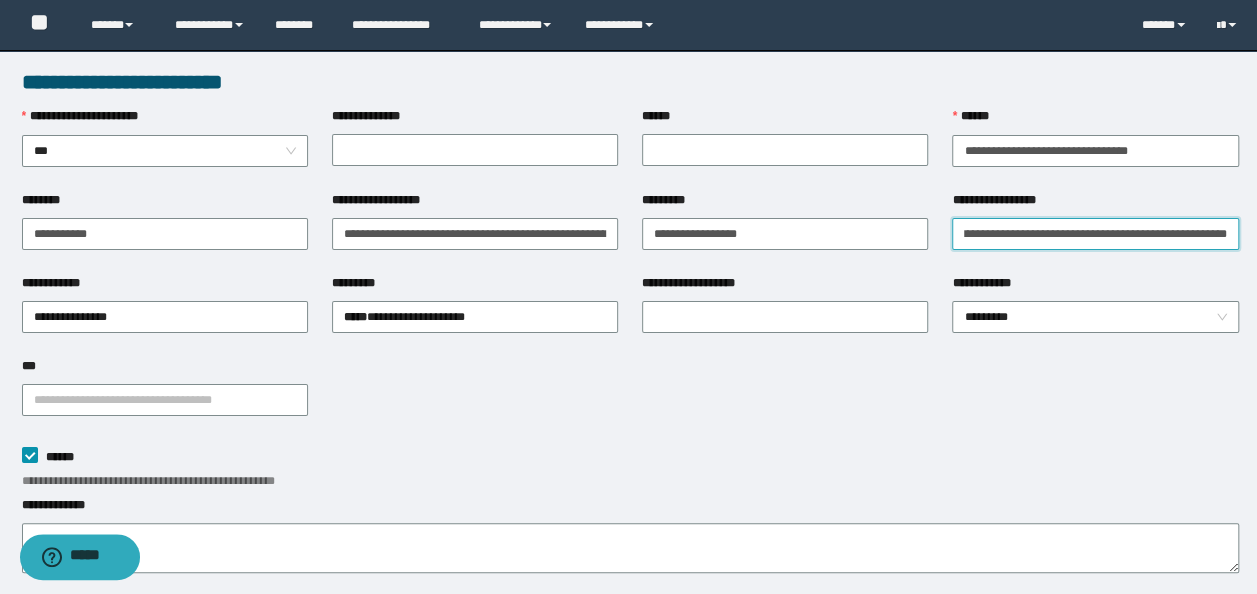drag, startPoint x: 958, startPoint y: 233, endPoint x: 1275, endPoint y: 232, distance: 317.0016 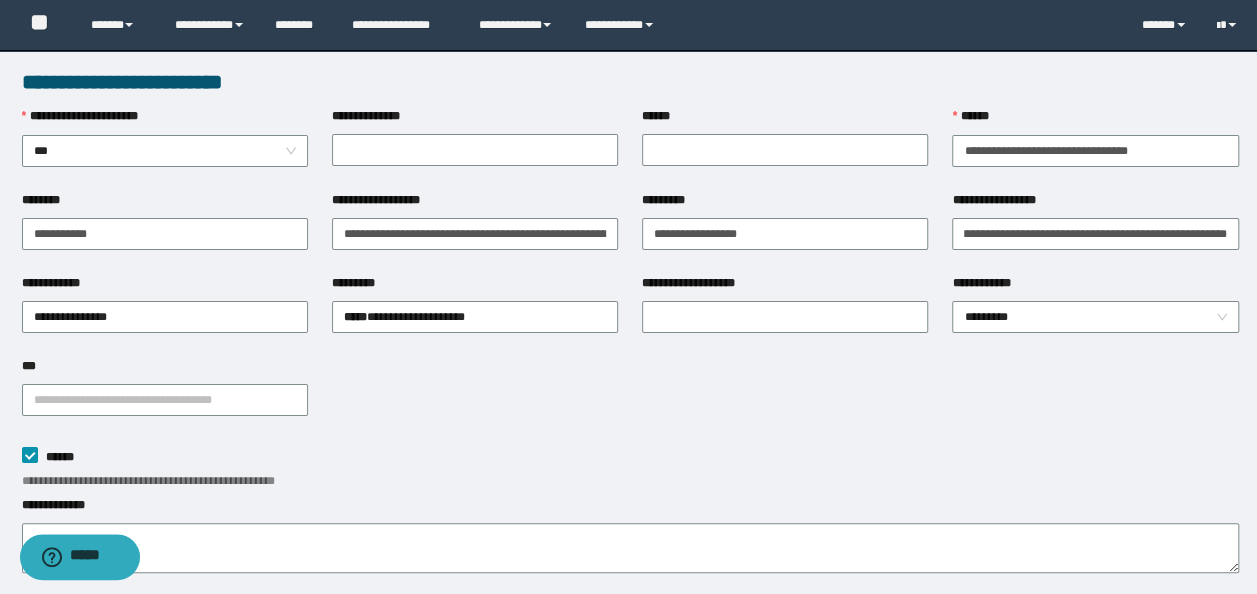 scroll, scrollTop: 0, scrollLeft: 0, axis: both 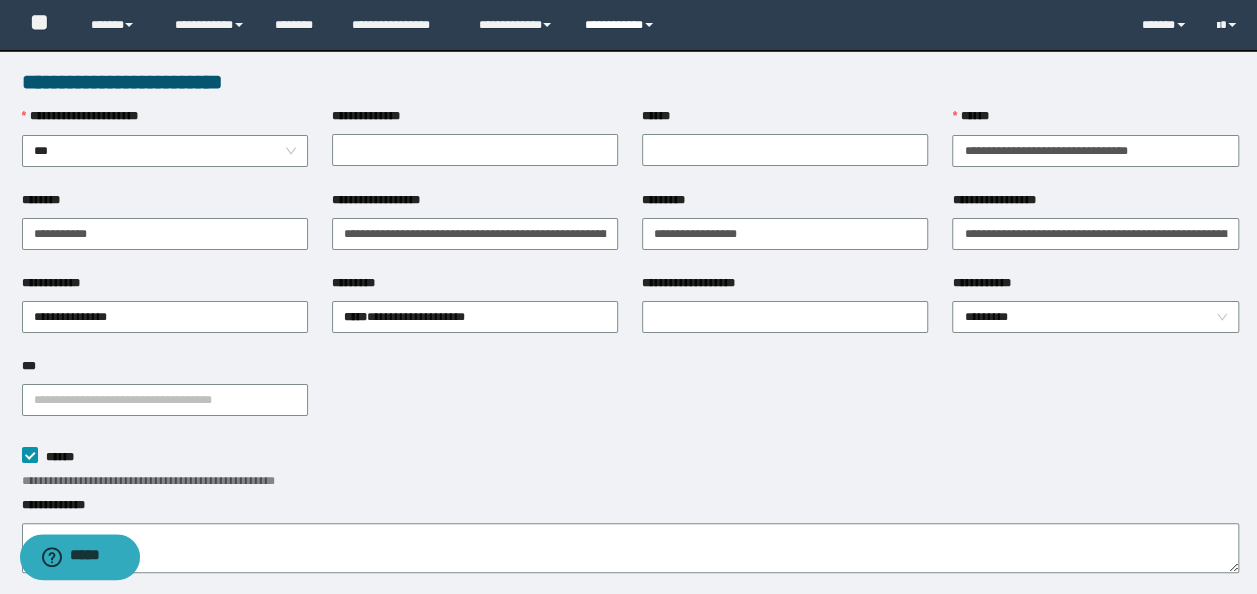 click on "**********" at bounding box center [622, 25] 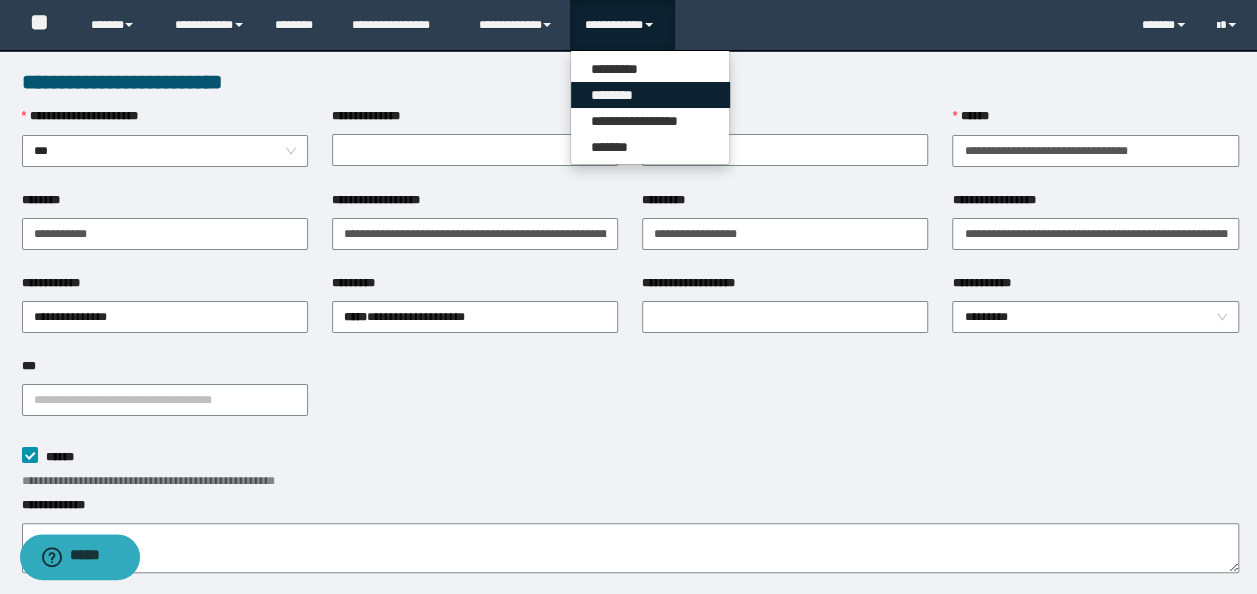 click on "********" at bounding box center [650, 95] 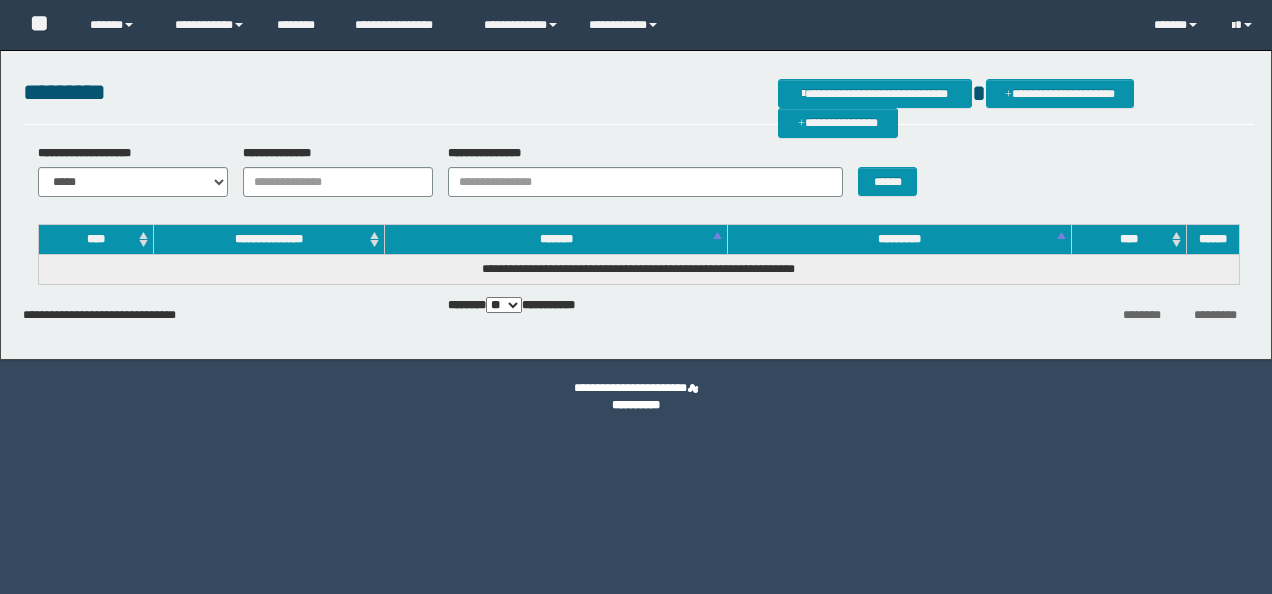 scroll, scrollTop: 0, scrollLeft: 0, axis: both 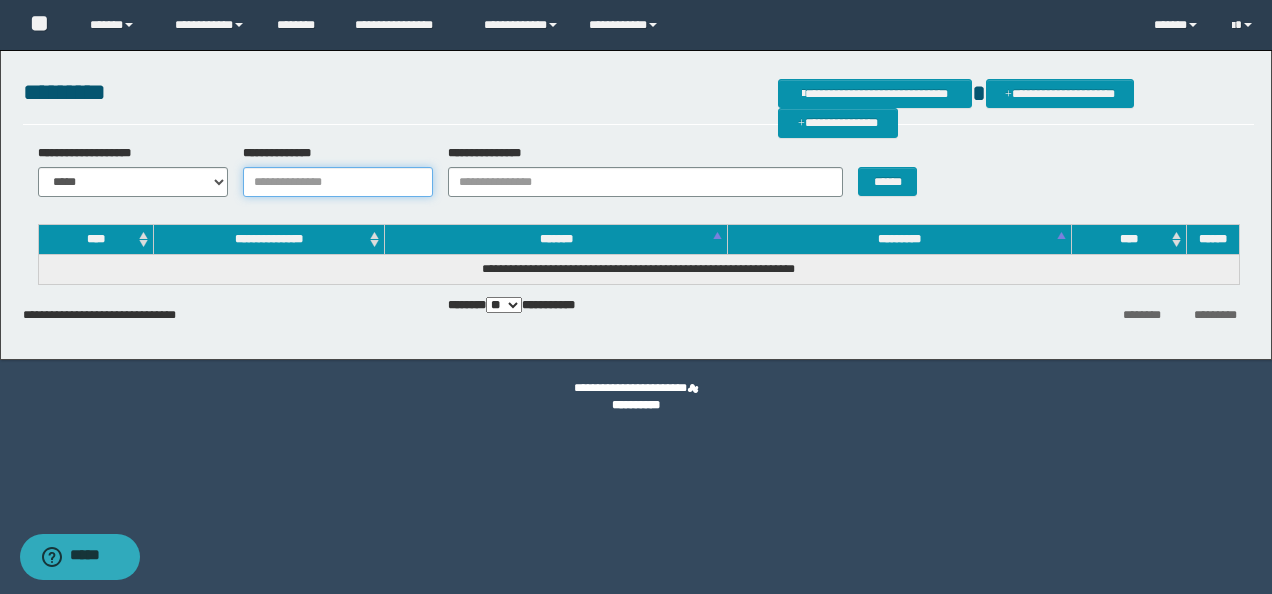click on "**********" at bounding box center [338, 182] 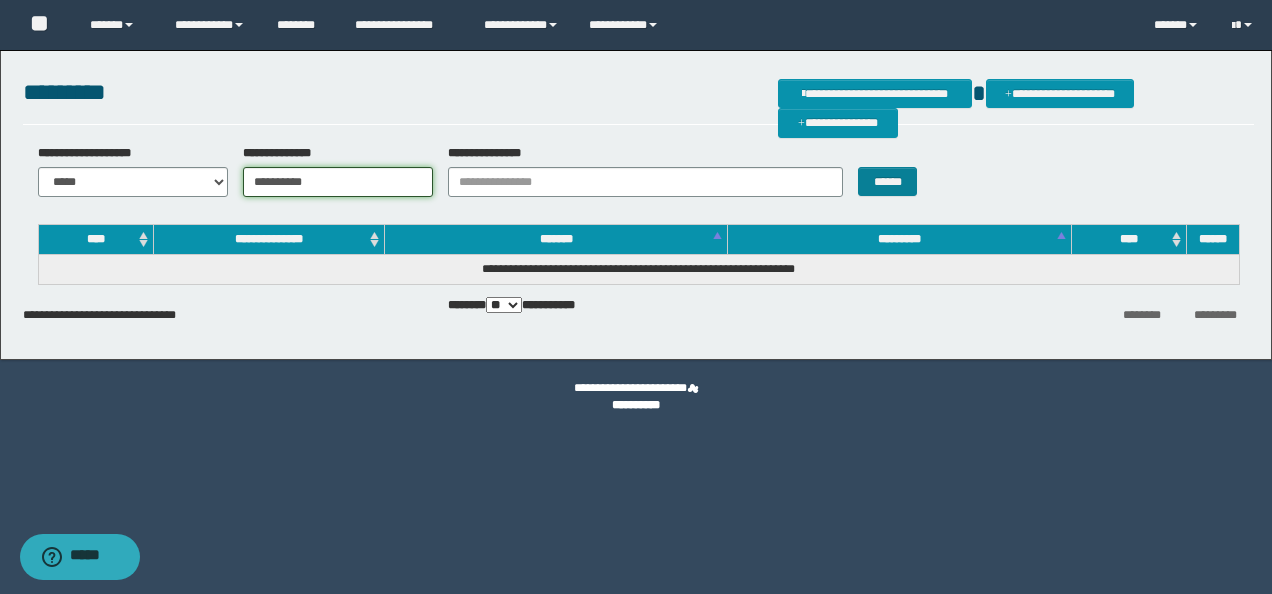 type on "**********" 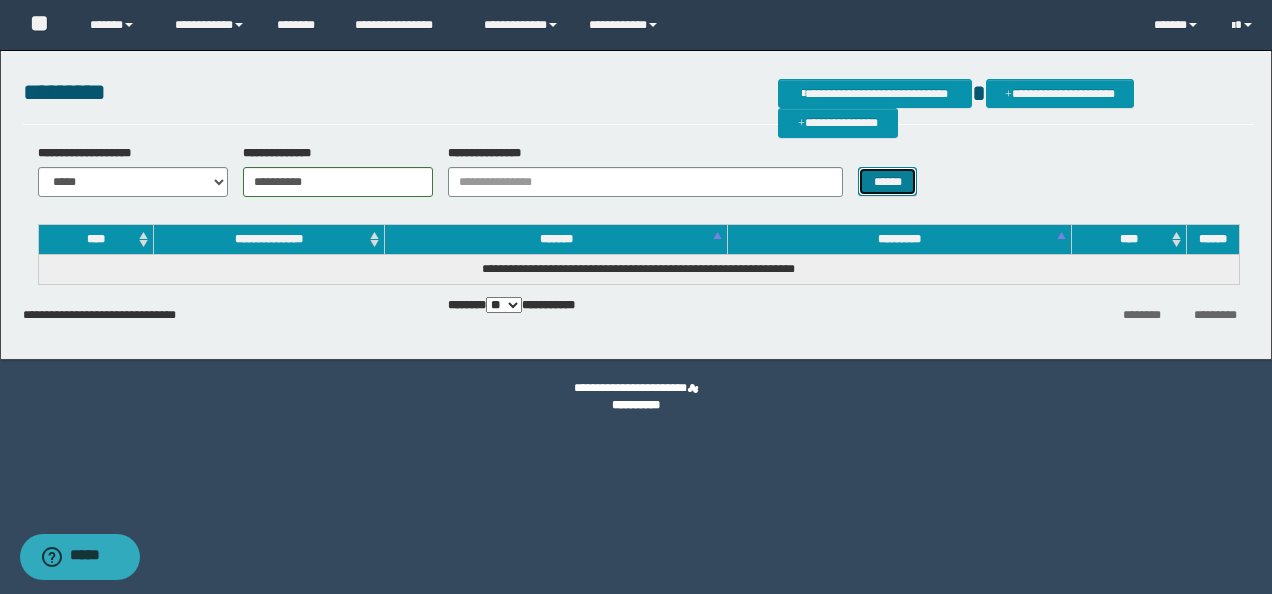 click on "******" at bounding box center (887, 181) 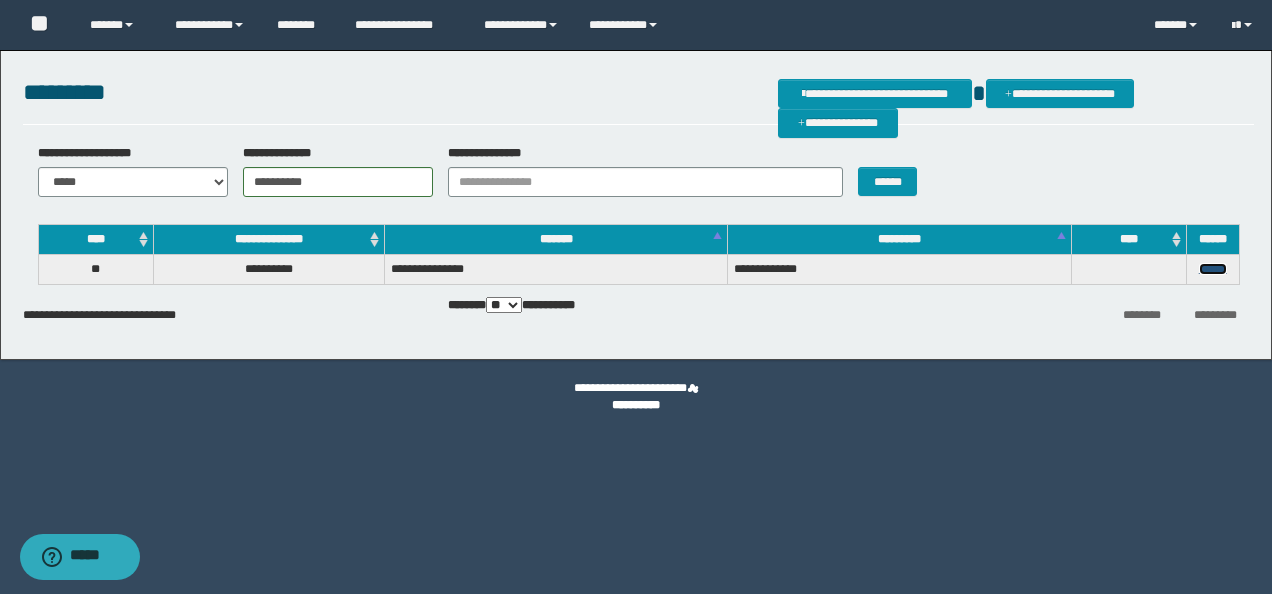 click on "******" at bounding box center (1213, 269) 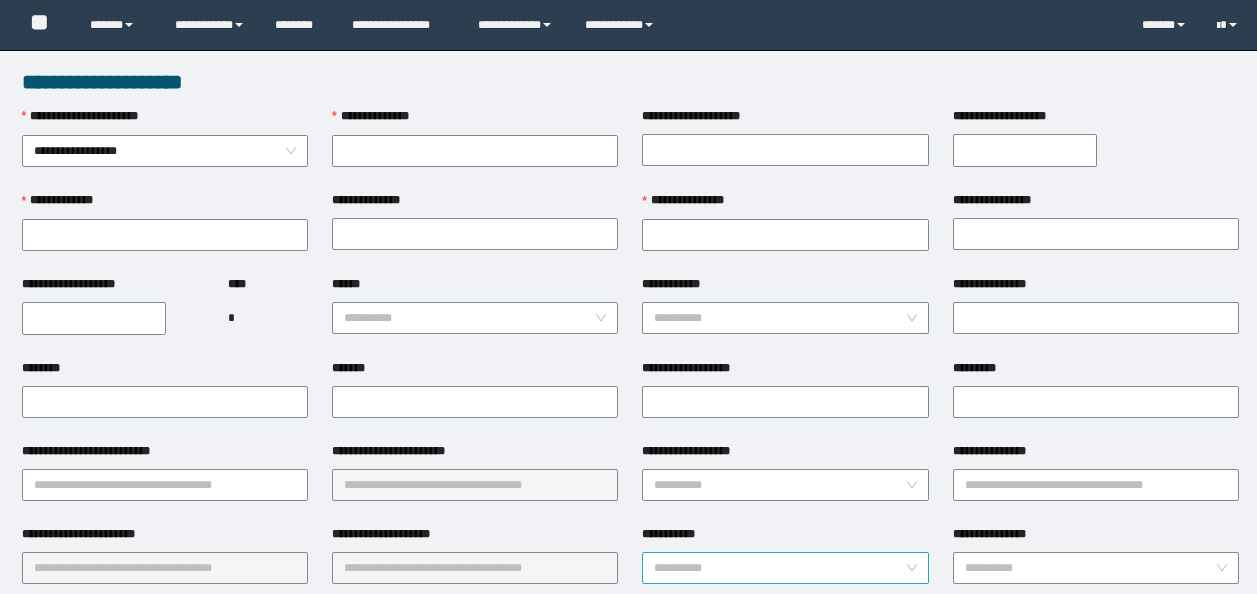 scroll, scrollTop: 0, scrollLeft: 0, axis: both 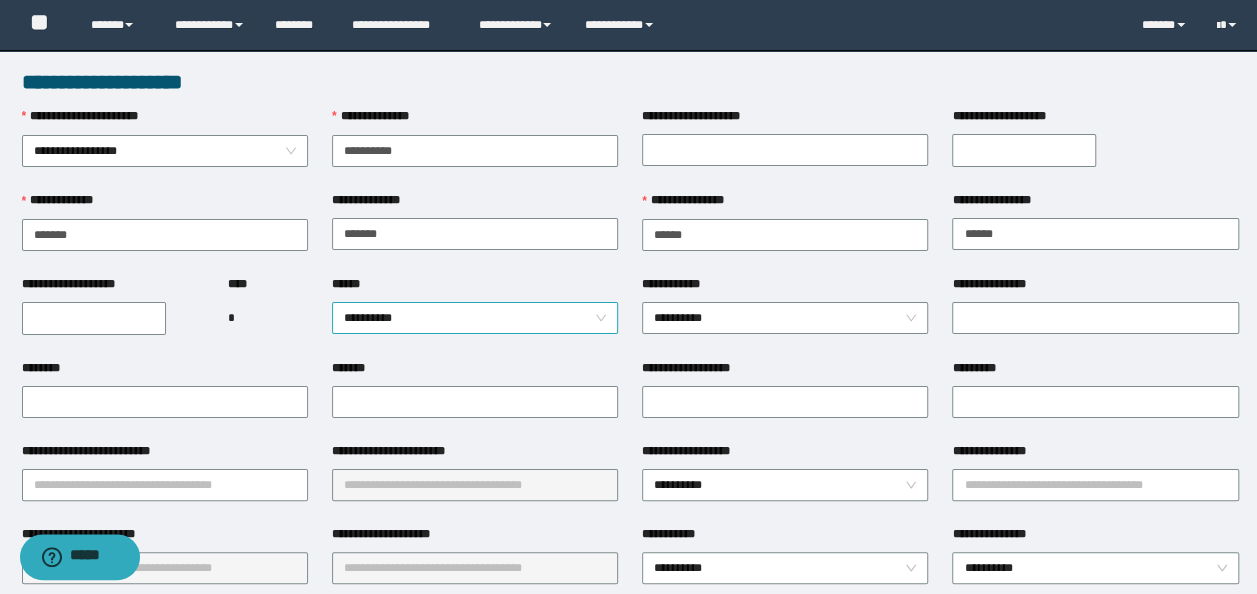 click on "**********" at bounding box center [475, 318] 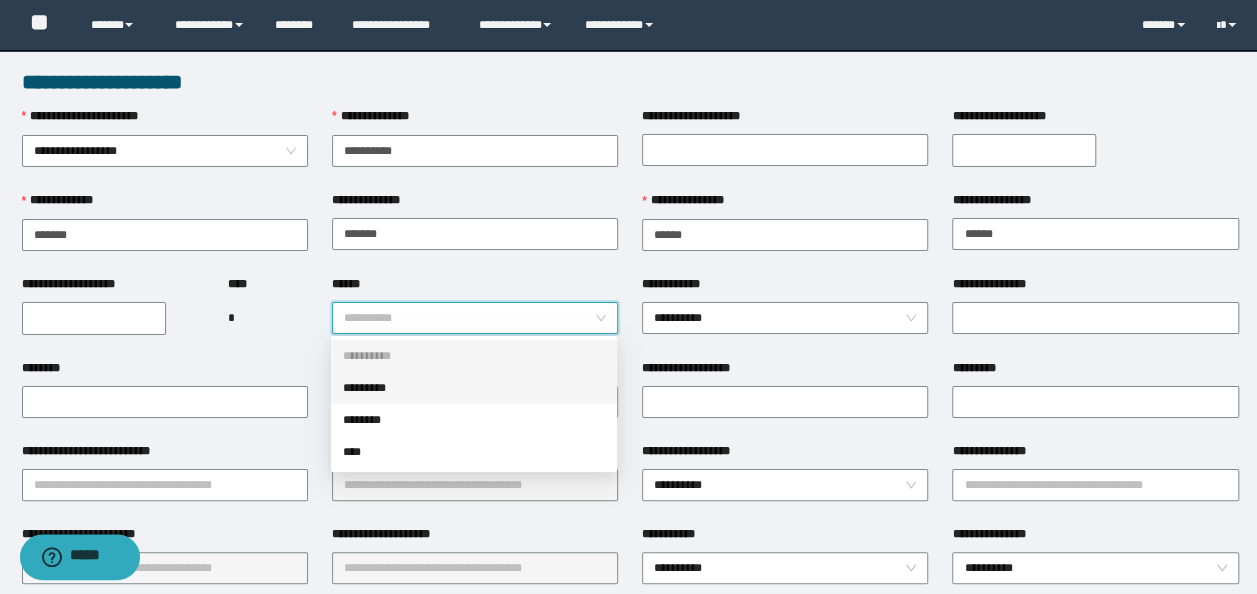 click on "*********" at bounding box center (474, 388) 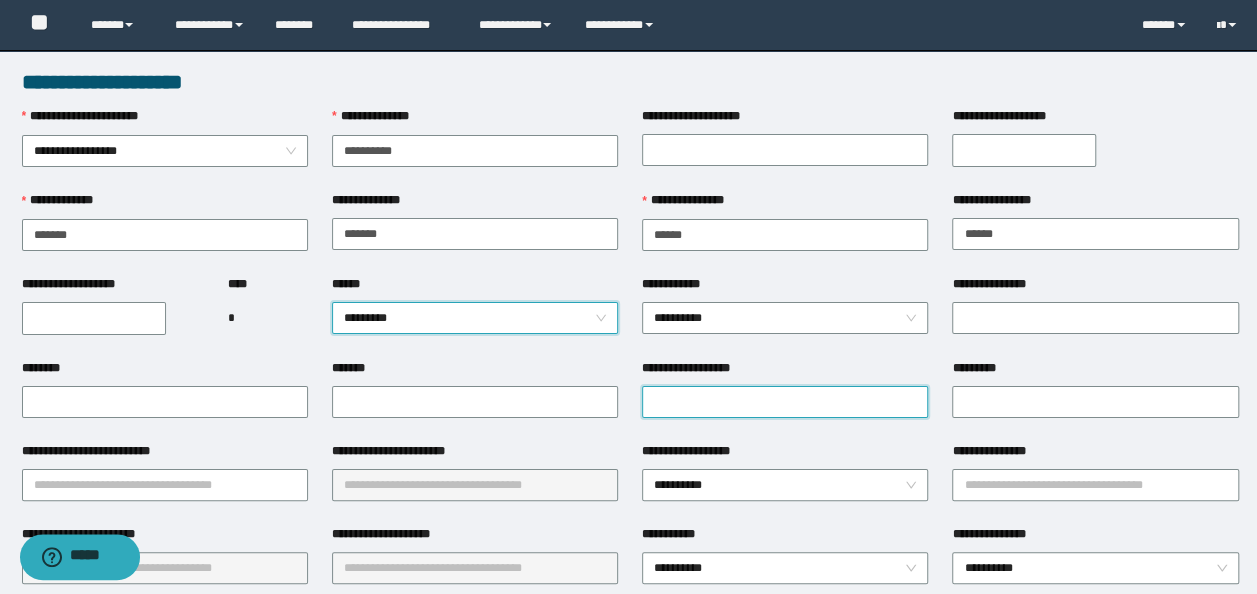 click on "**********" at bounding box center (785, 402) 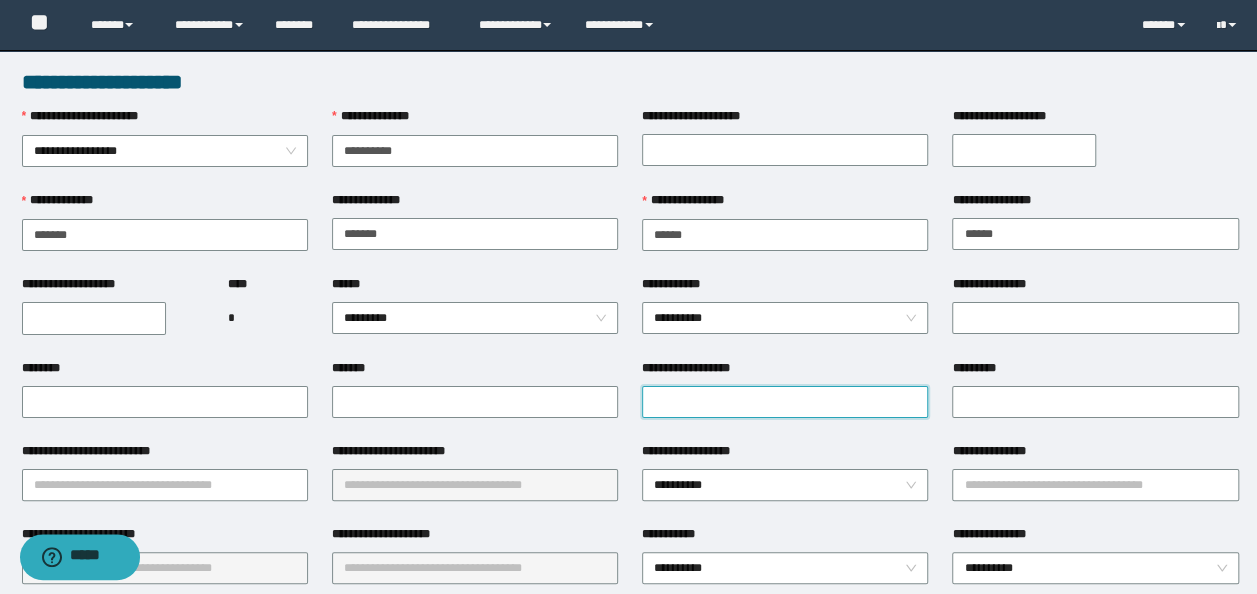 paste on "**********" 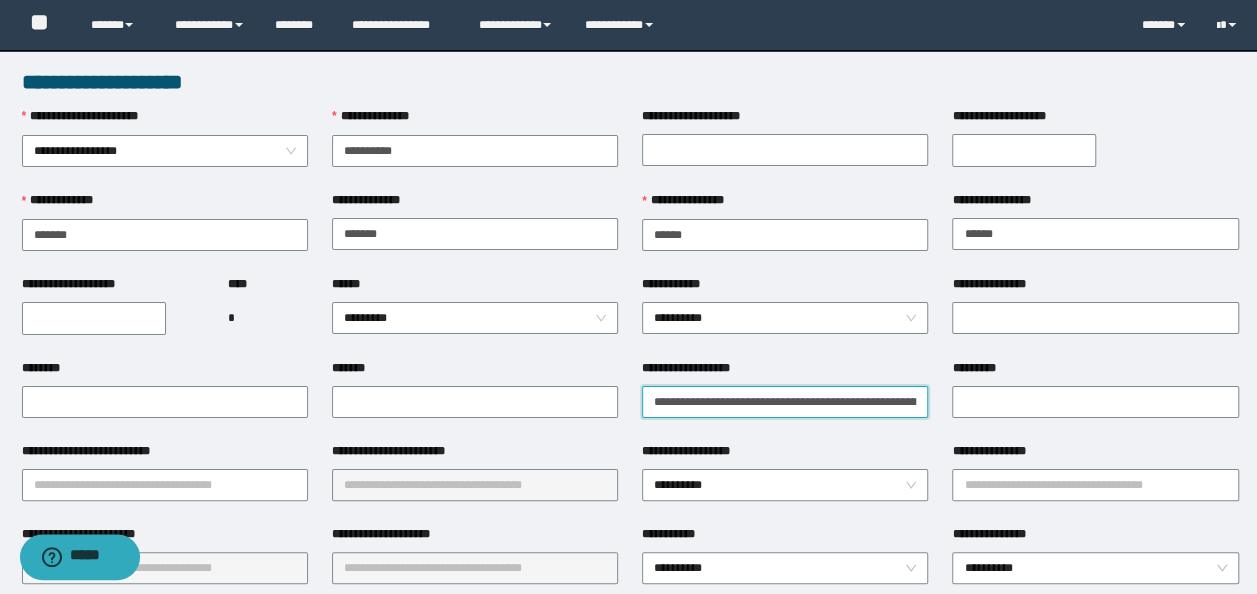 scroll, scrollTop: 0, scrollLeft: 163, axis: horizontal 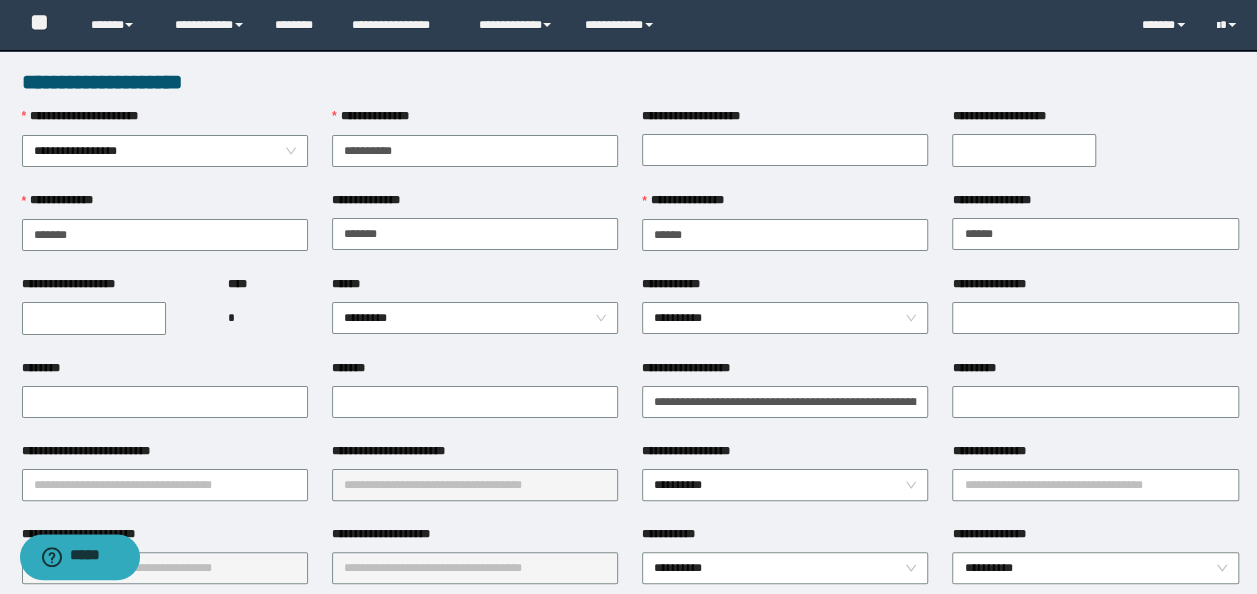 click on "**********" at bounding box center (785, 400) 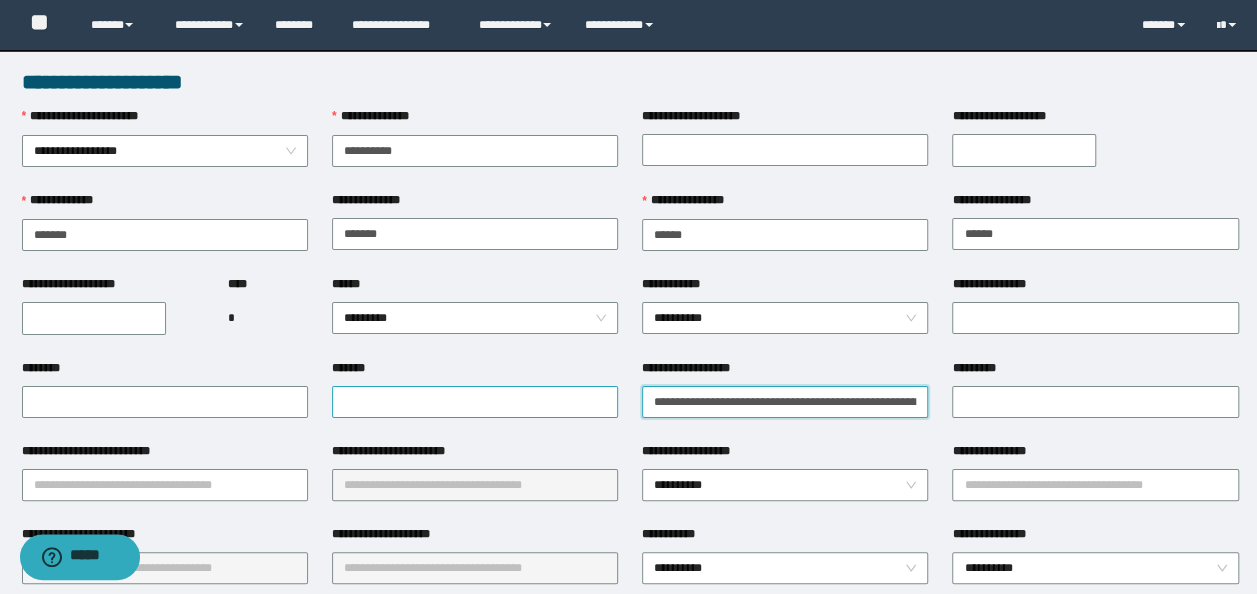 drag, startPoint x: 775, startPoint y: 404, endPoint x: 352, endPoint y: 402, distance: 423.00473 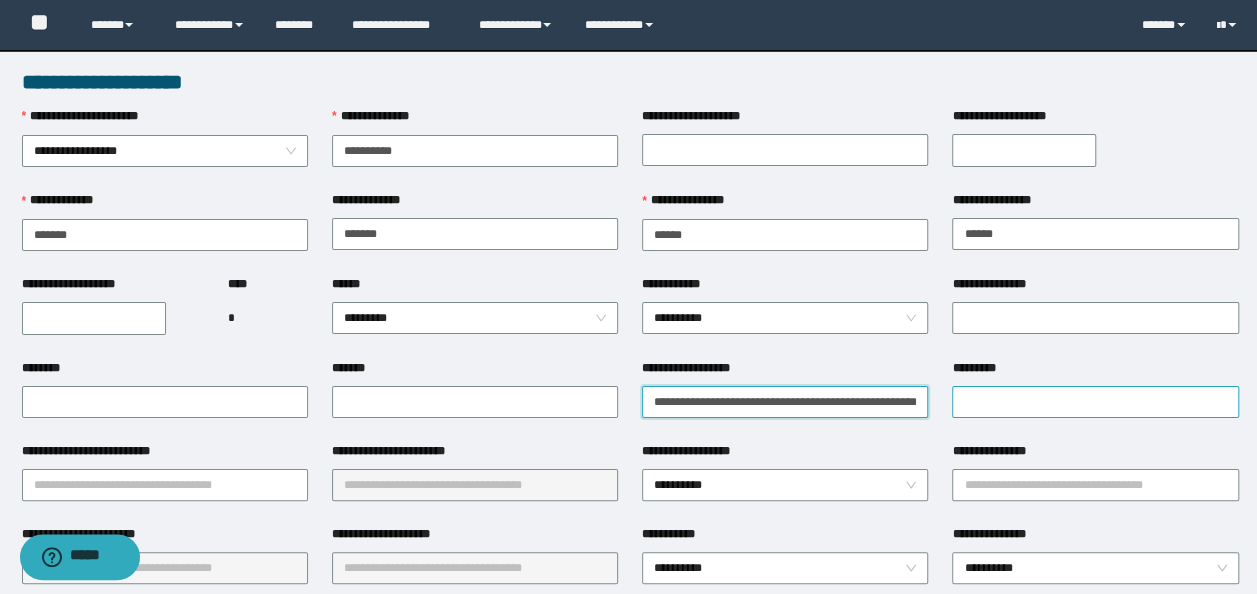 type on "**********" 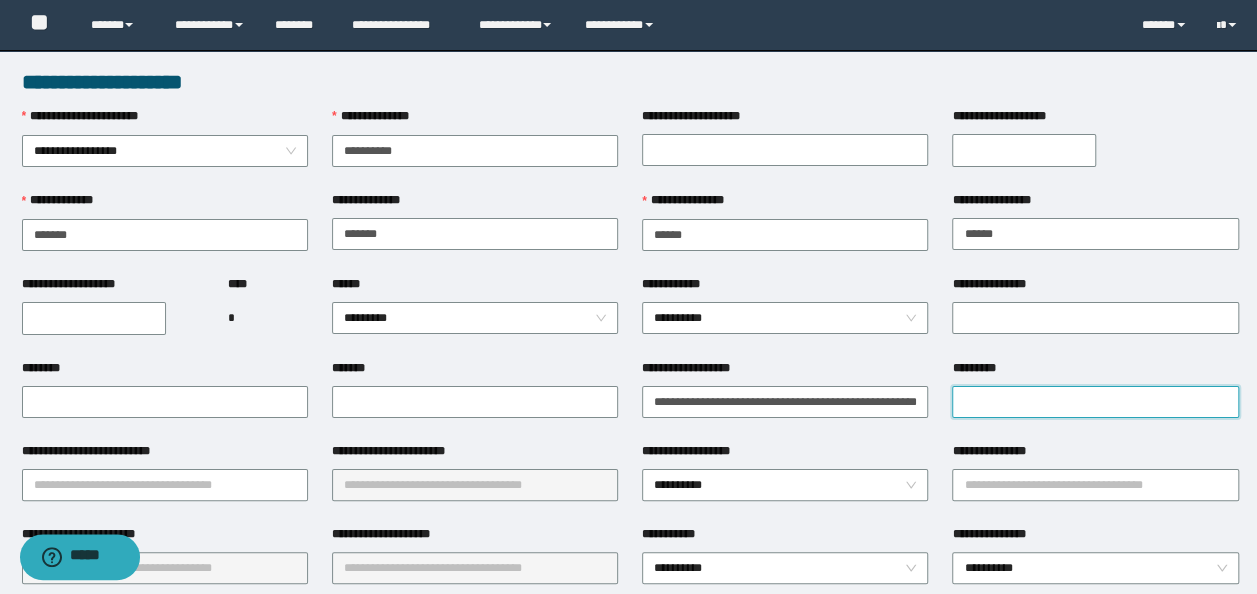 click on "*********" at bounding box center (1095, 402) 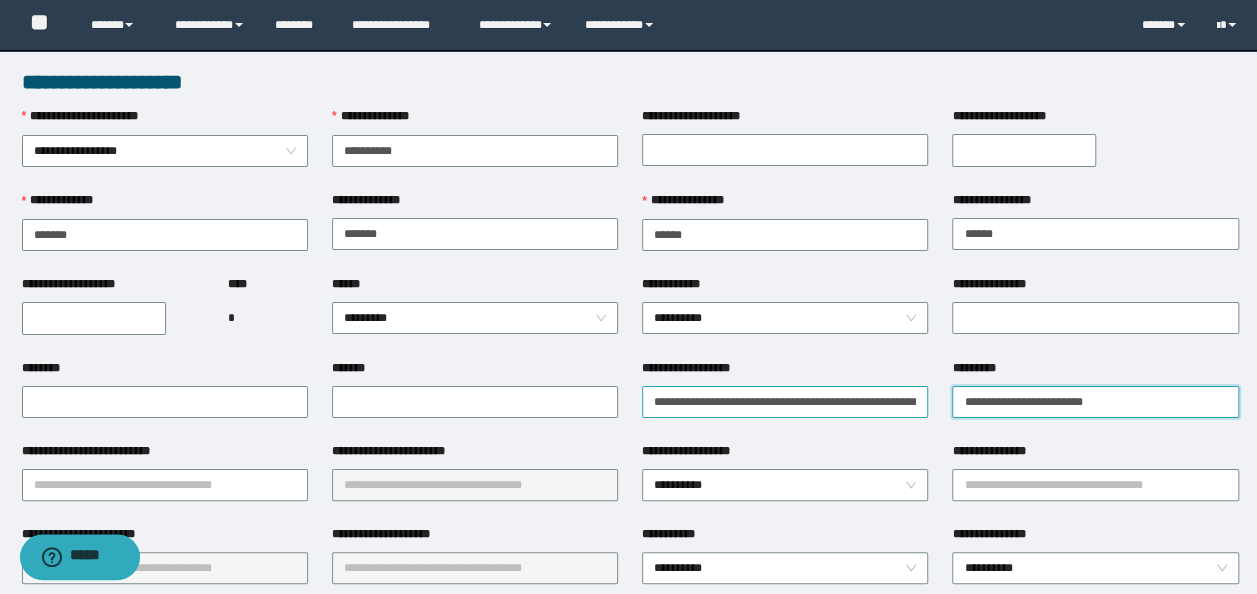type on "**********" 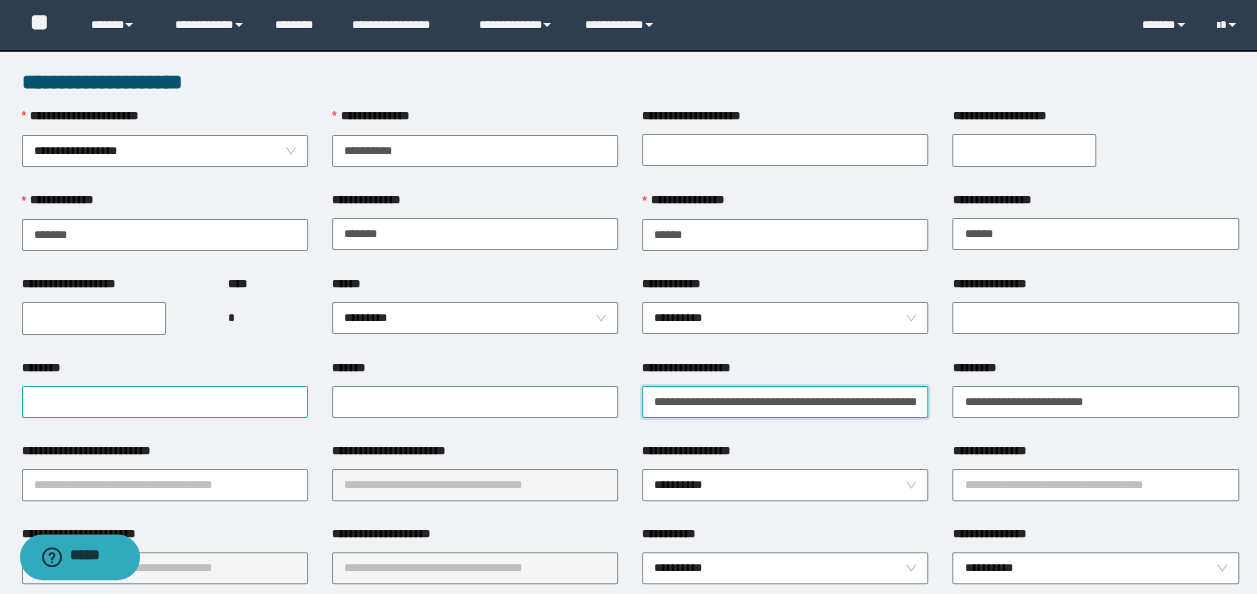 drag, startPoint x: 722, startPoint y: 406, endPoint x: 268, endPoint y: 406, distance: 454 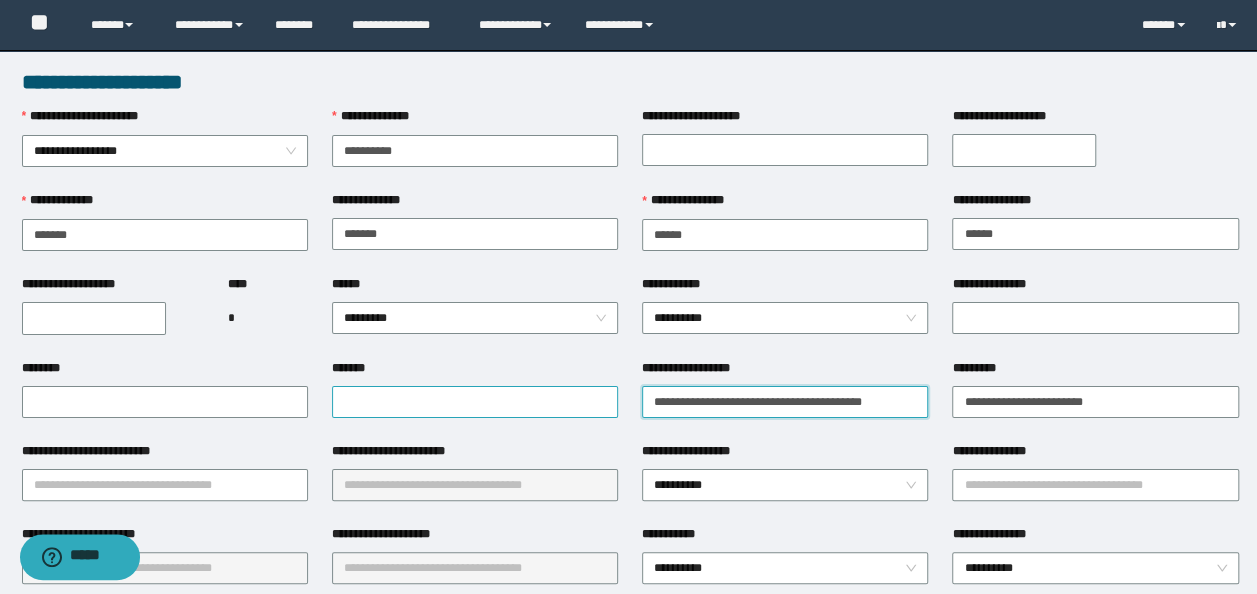 type on "**********" 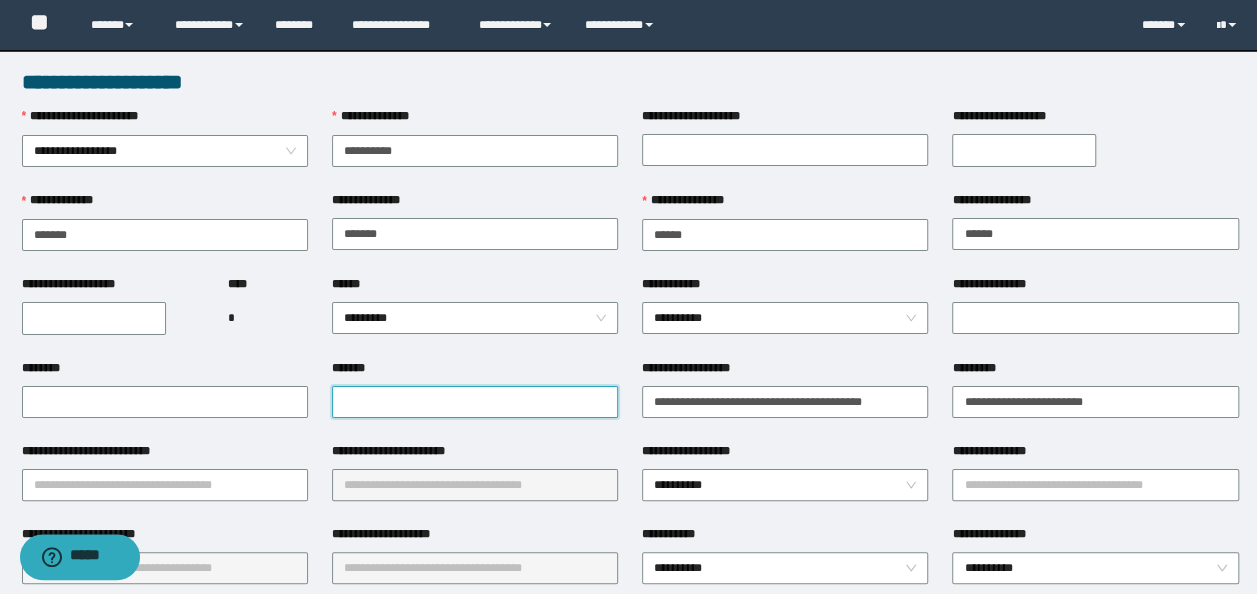 click on "*******" at bounding box center (475, 402) 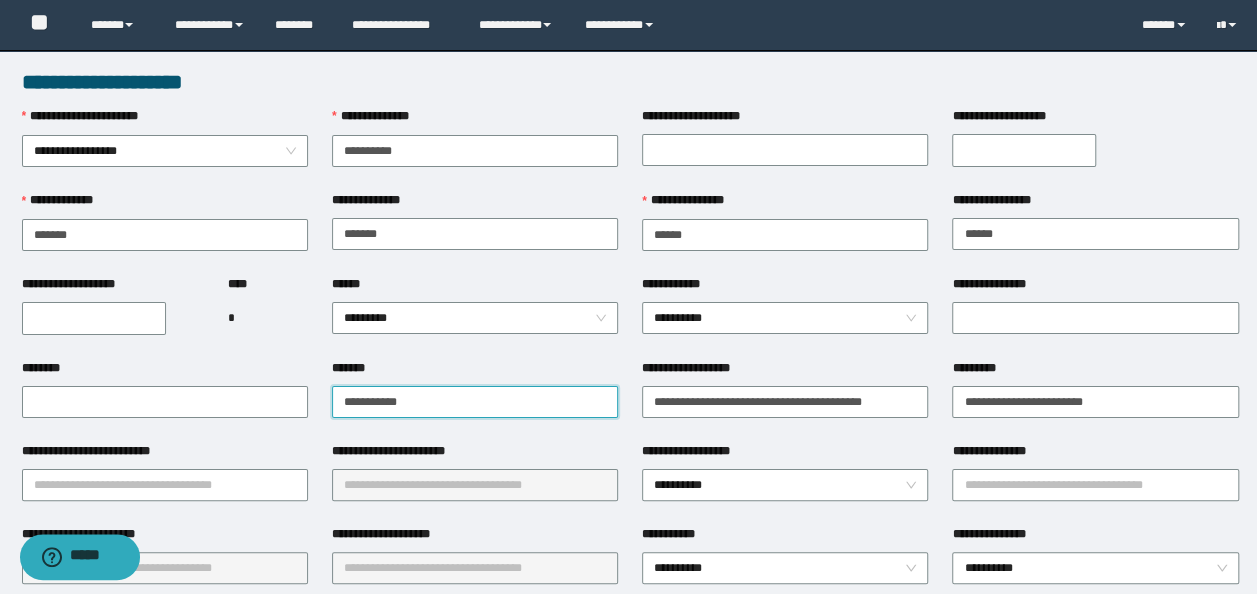 click on "**********" at bounding box center [475, 402] 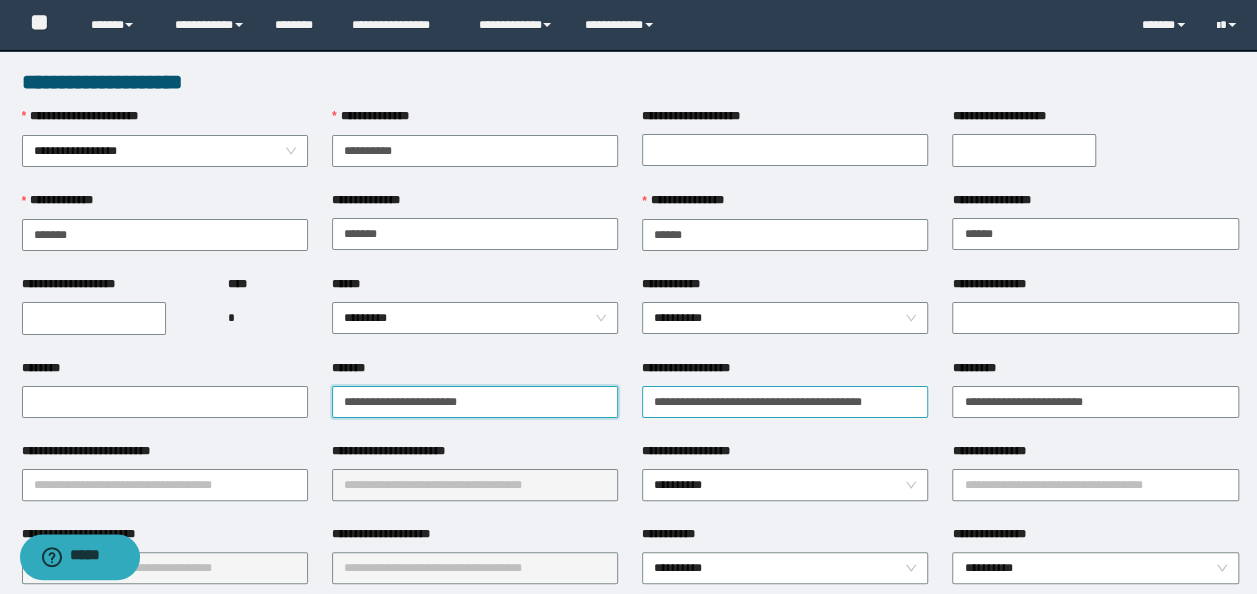 type on "**********" 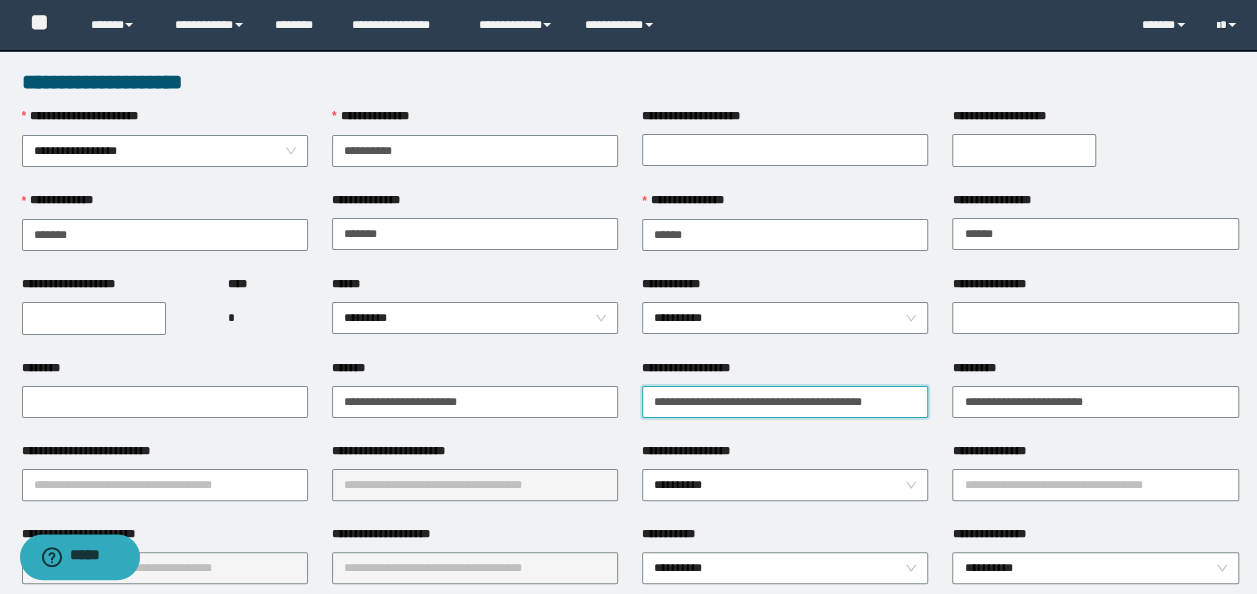 drag, startPoint x: 742, startPoint y: 404, endPoint x: 4, endPoint y: 343, distance: 740.5167 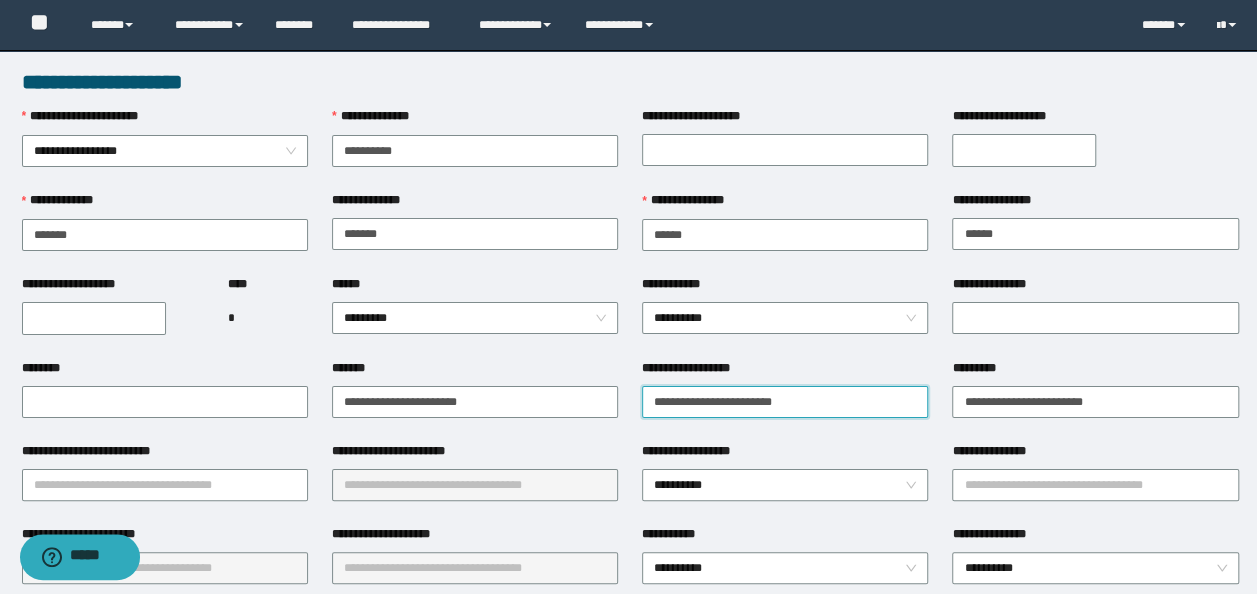 type on "**********" 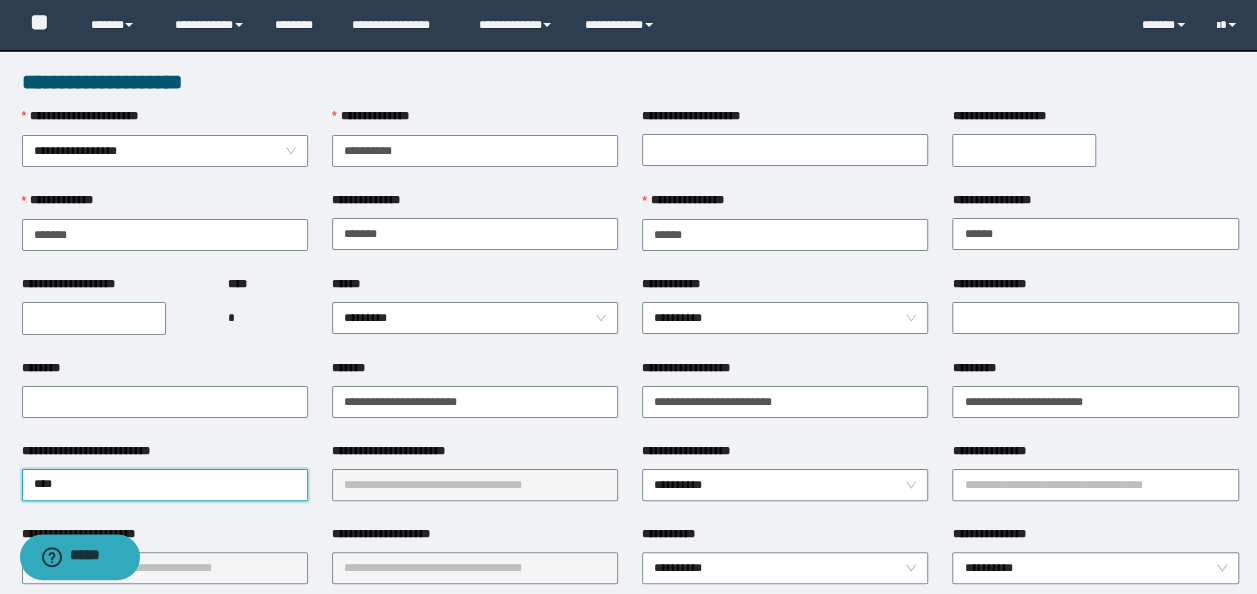 type on "*****" 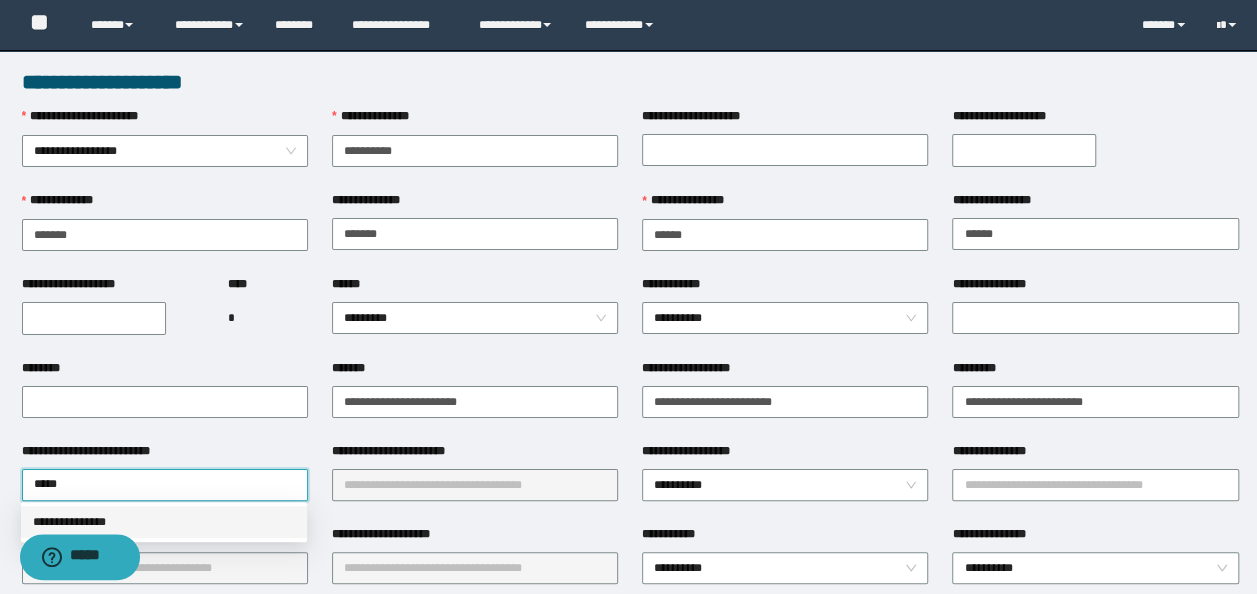 click on "**********" at bounding box center (164, 522) 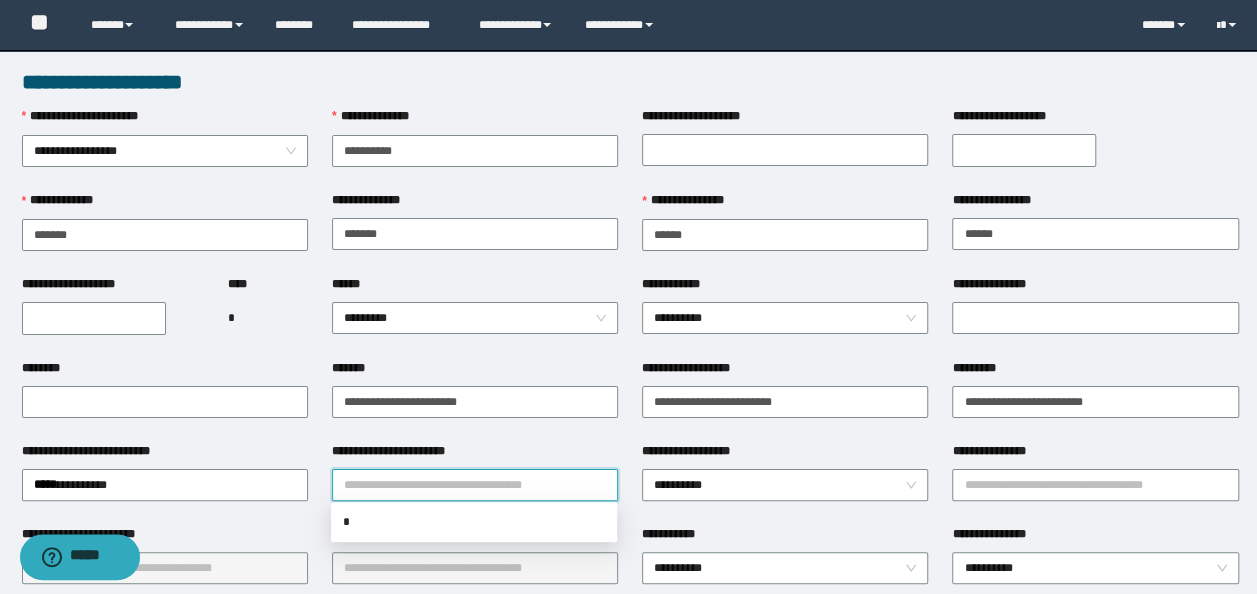 click on "**********" at bounding box center (475, 485) 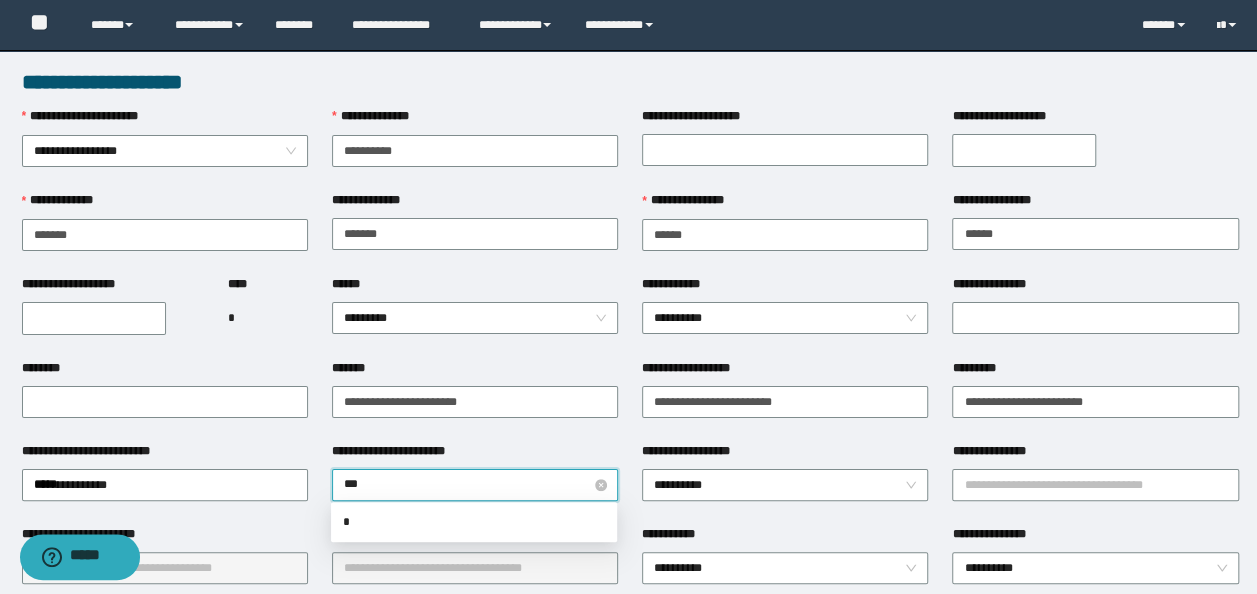 type on "****" 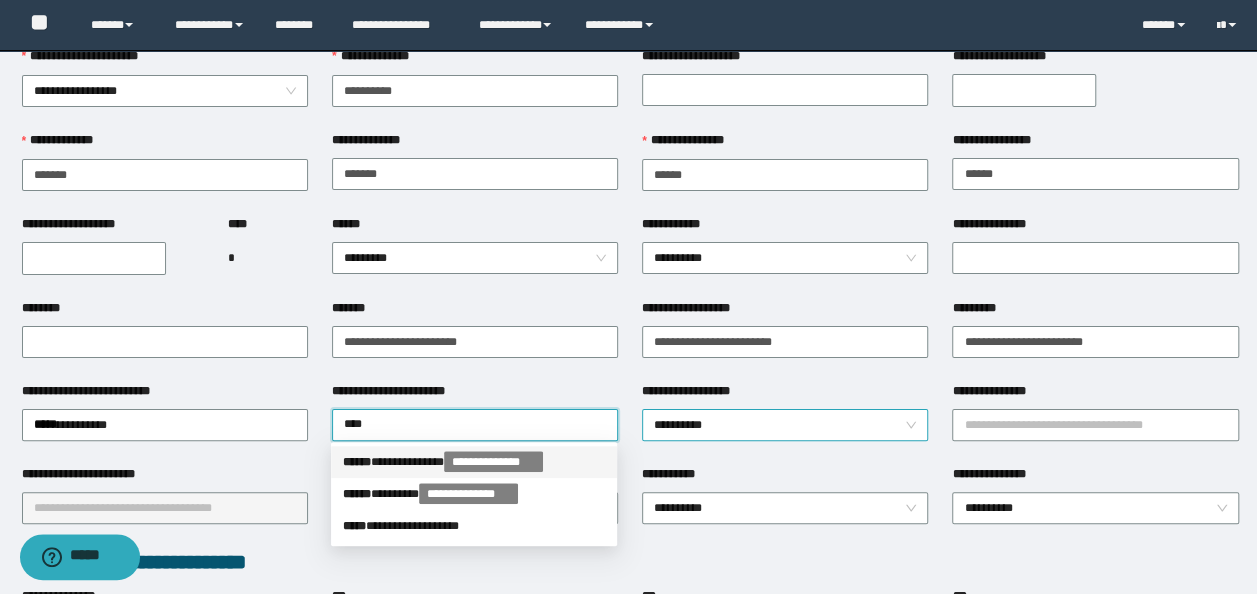 scroll, scrollTop: 100, scrollLeft: 0, axis: vertical 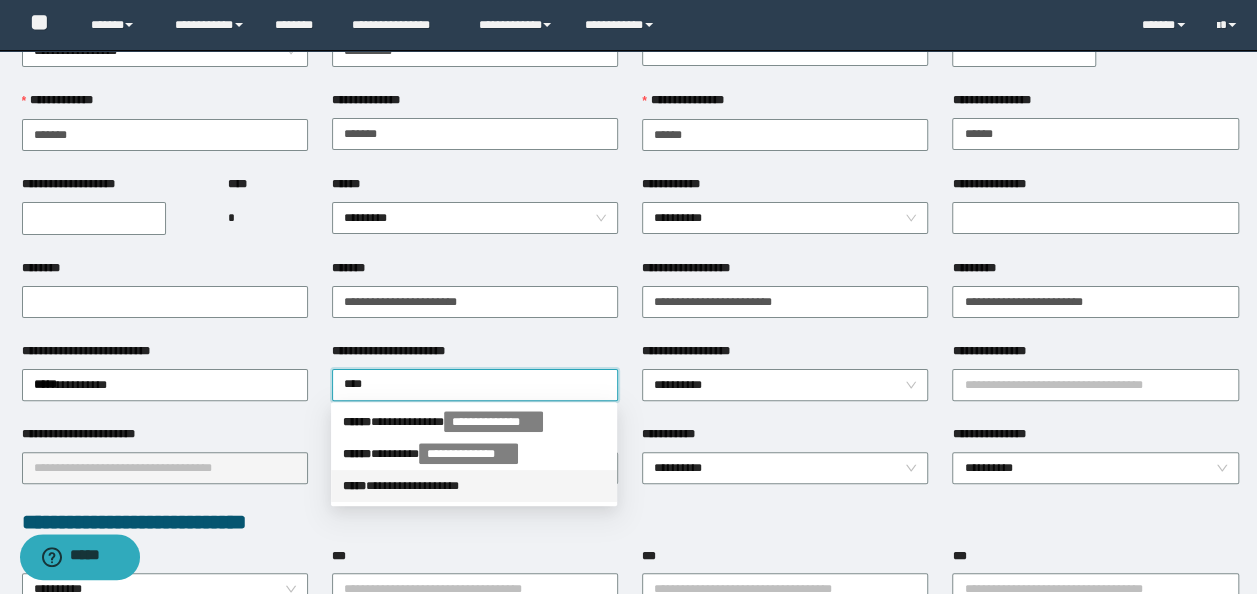 click on "**********" at bounding box center [474, 486] 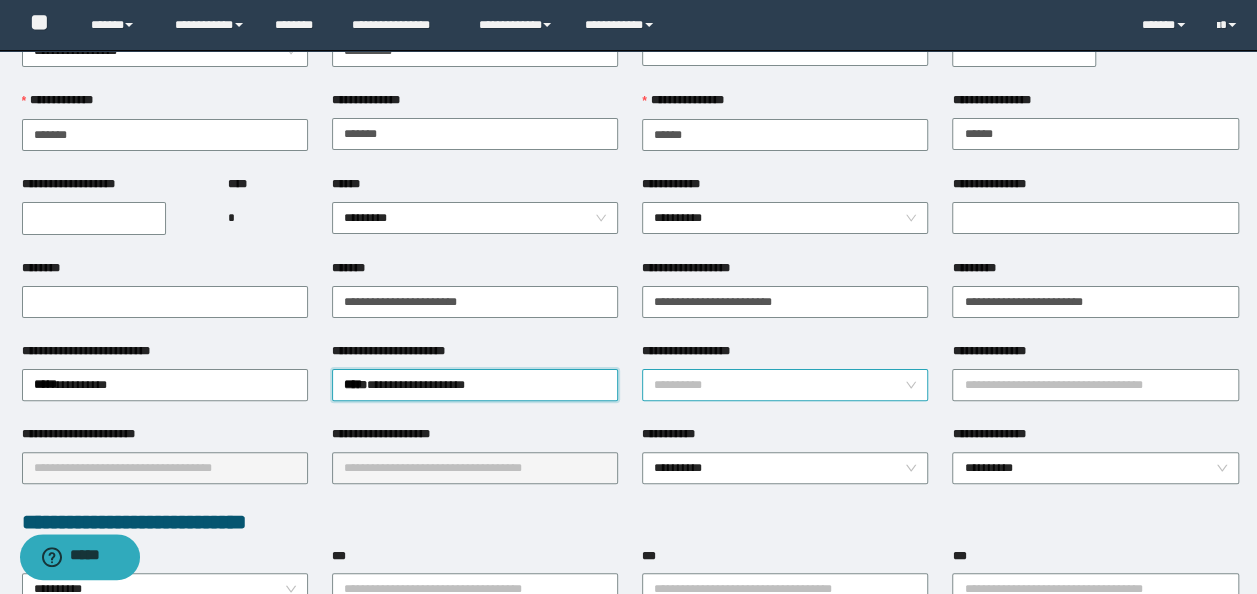 click on "**********" at bounding box center [785, 385] 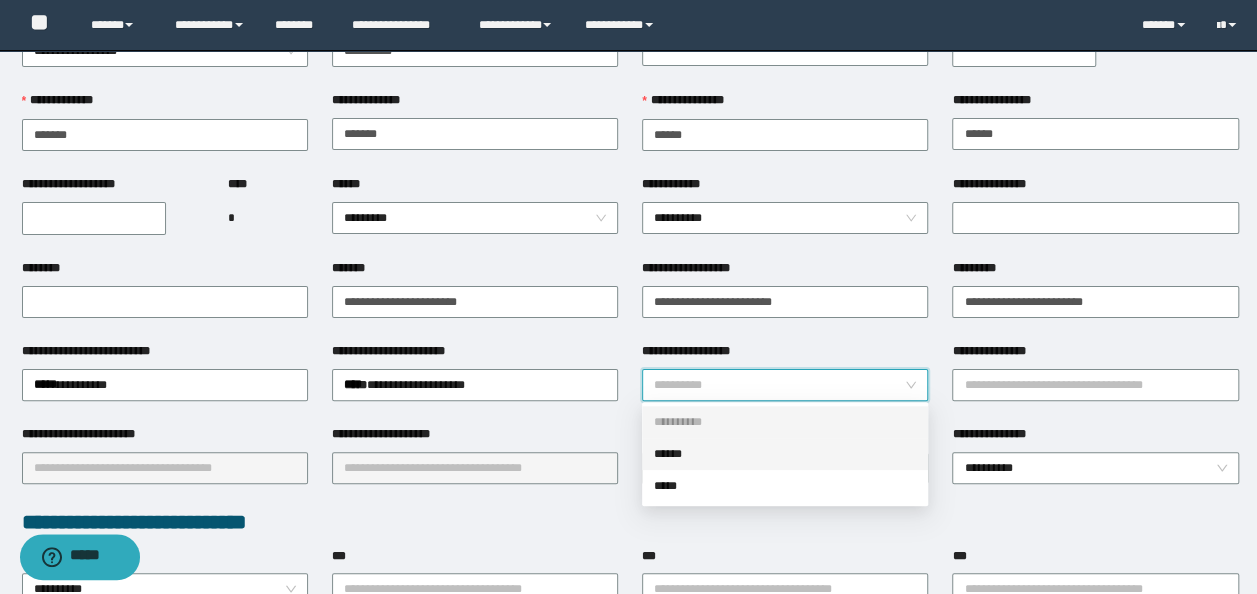 click on "******" at bounding box center (785, 454) 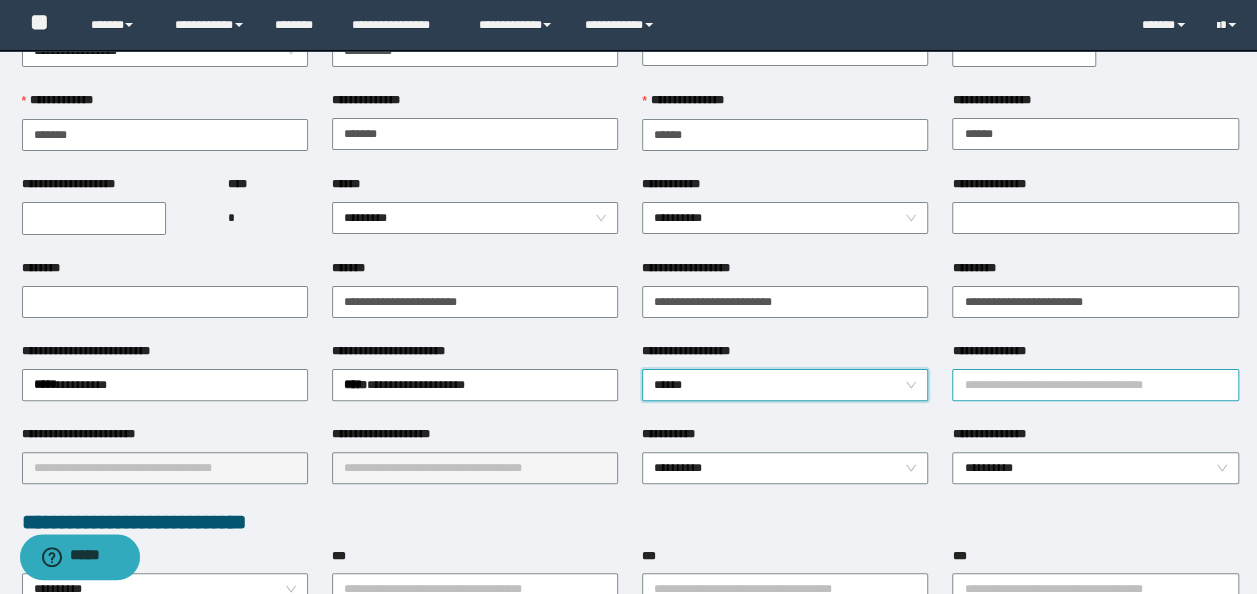 click on "**********" at bounding box center [1095, 385] 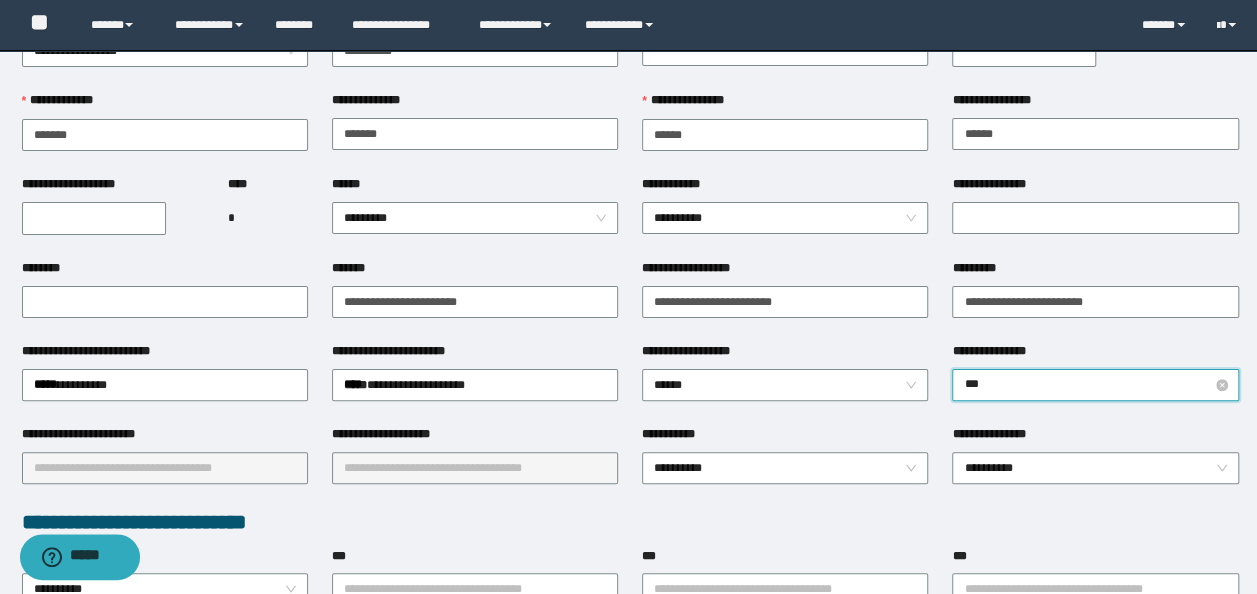 type on "****" 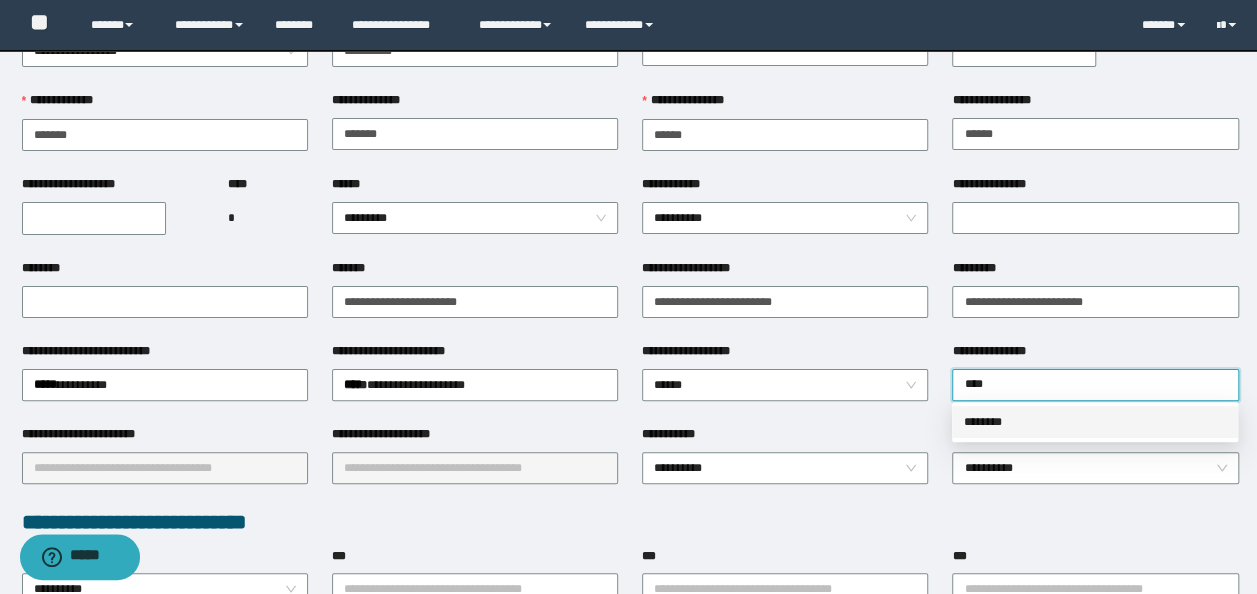 drag, startPoint x: 995, startPoint y: 423, endPoint x: 981, endPoint y: 404, distance: 23.600847 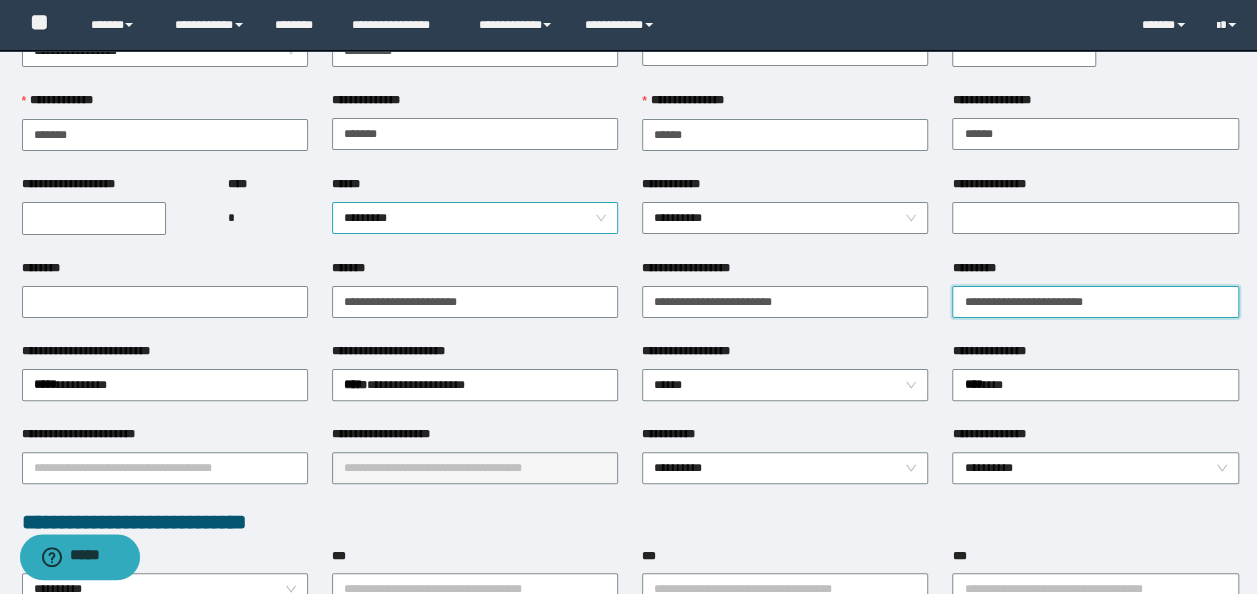 drag, startPoint x: 974, startPoint y: 301, endPoint x: 354, endPoint y: 218, distance: 625.53094 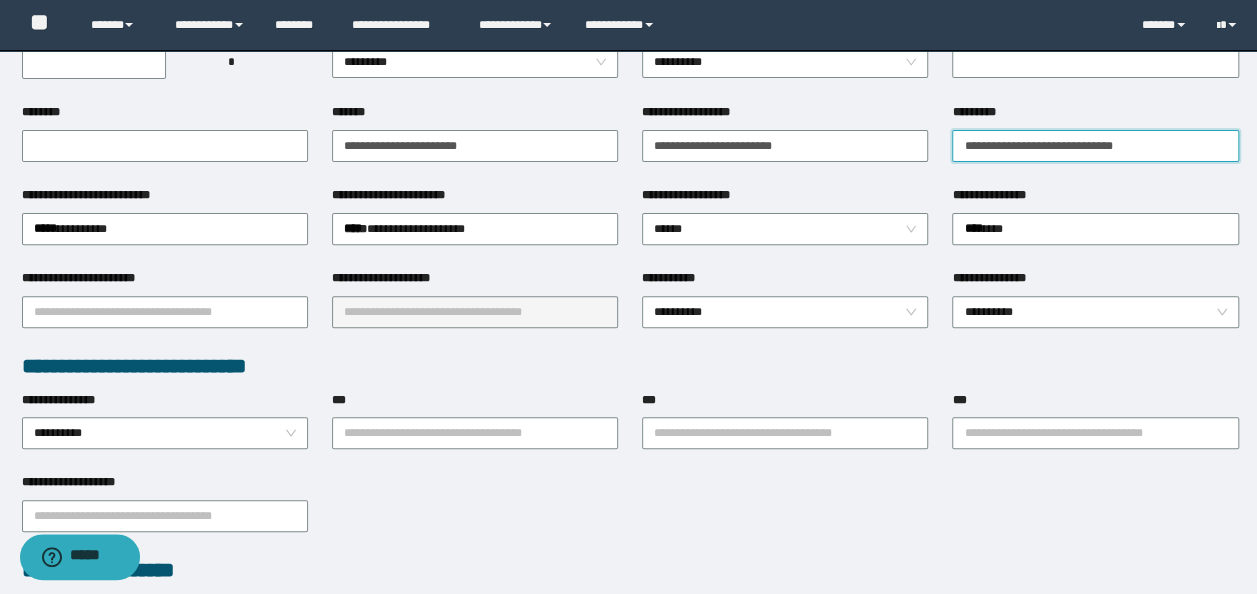 scroll, scrollTop: 300, scrollLeft: 0, axis: vertical 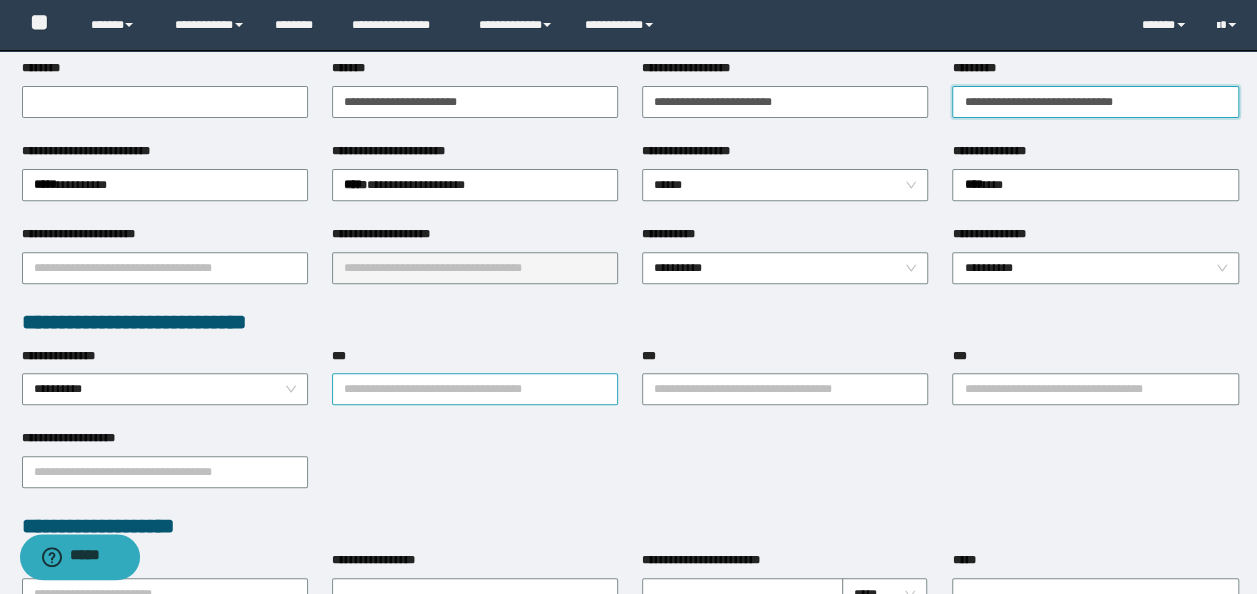 type on "**********" 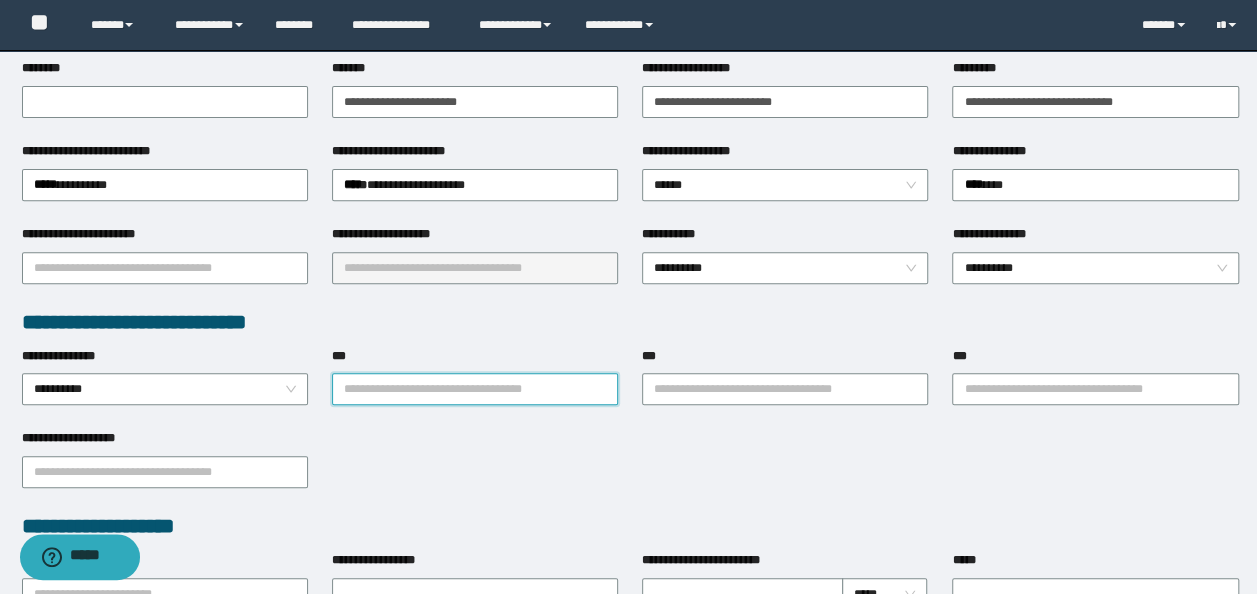 click on "***" at bounding box center [475, 389] 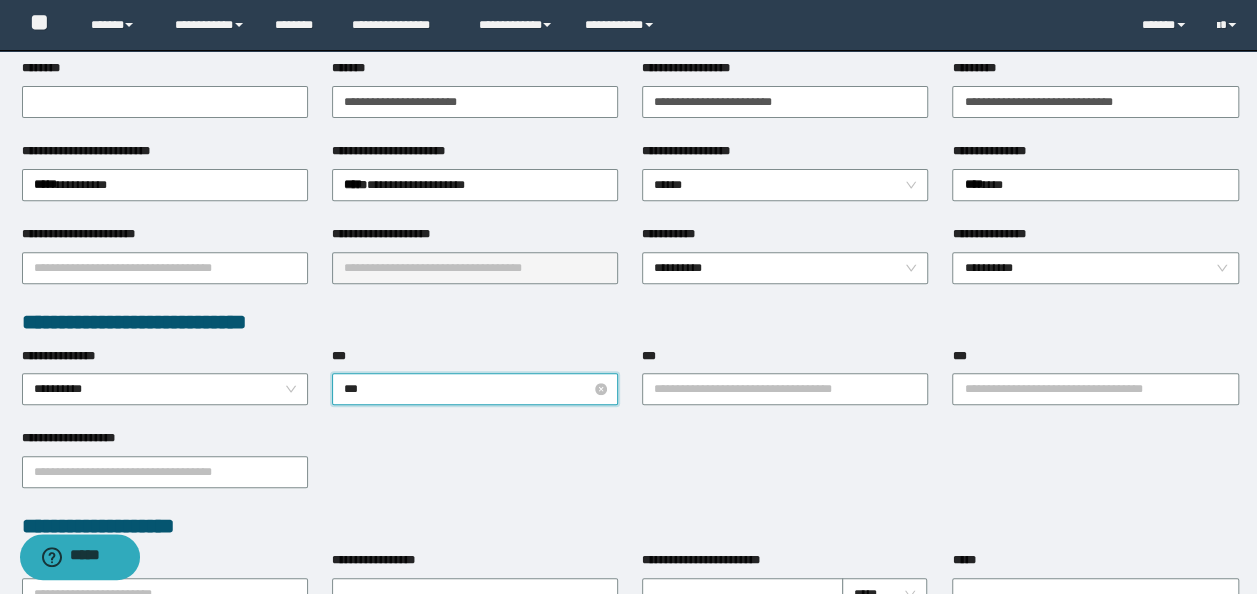 type on "****" 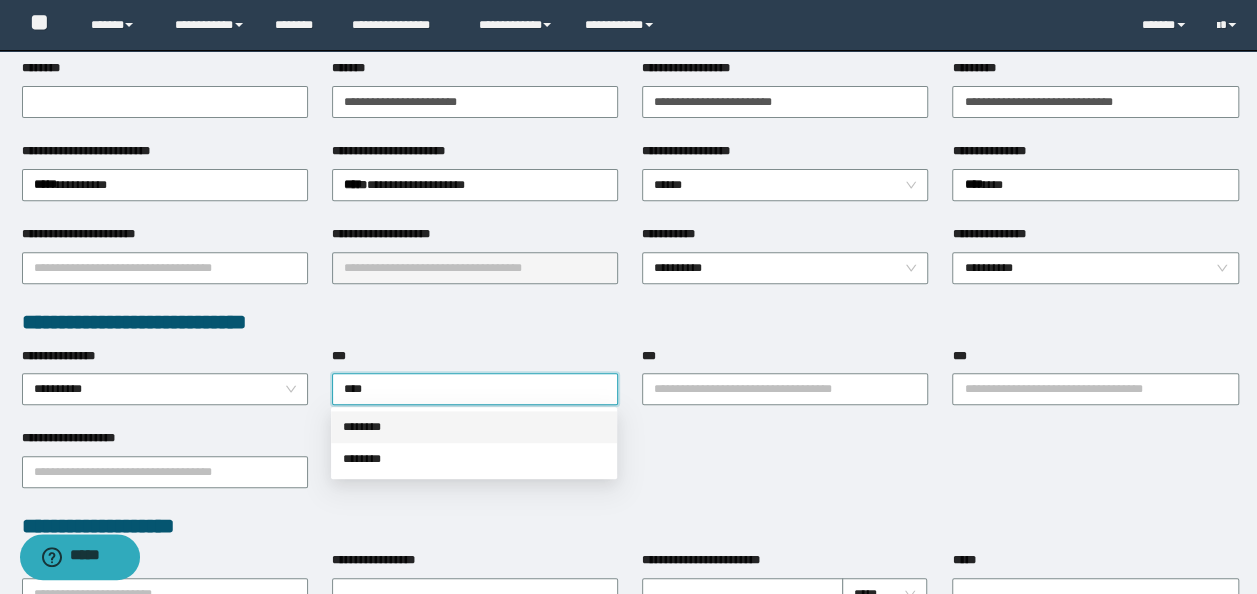 click on "********" at bounding box center (474, 427) 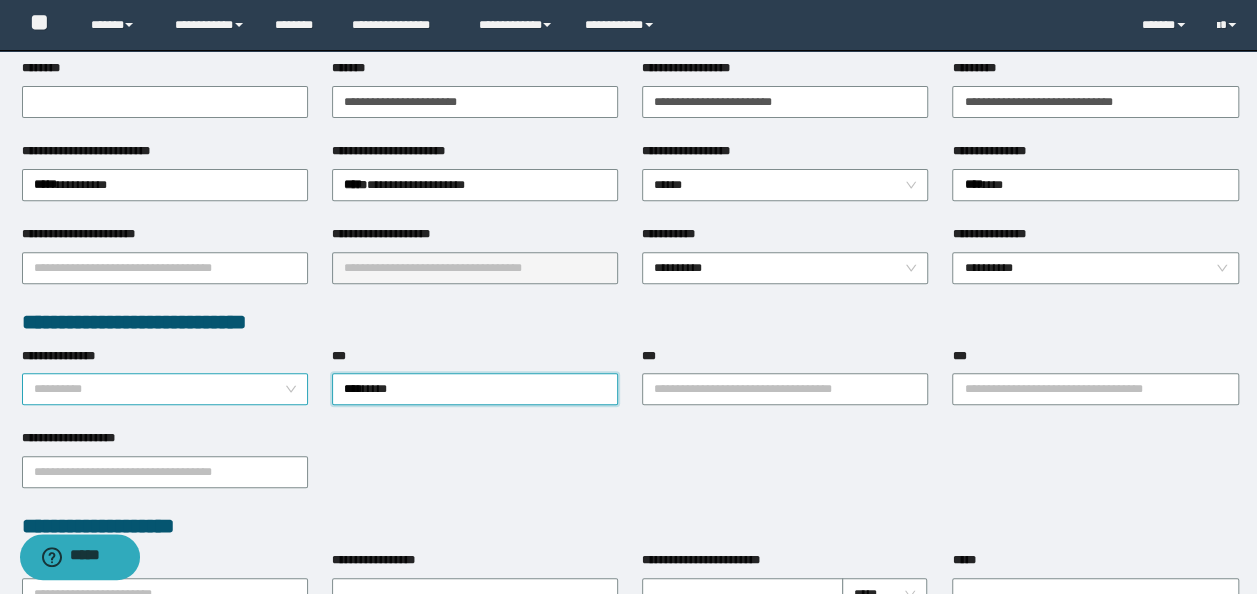 click on "**********" at bounding box center [165, 389] 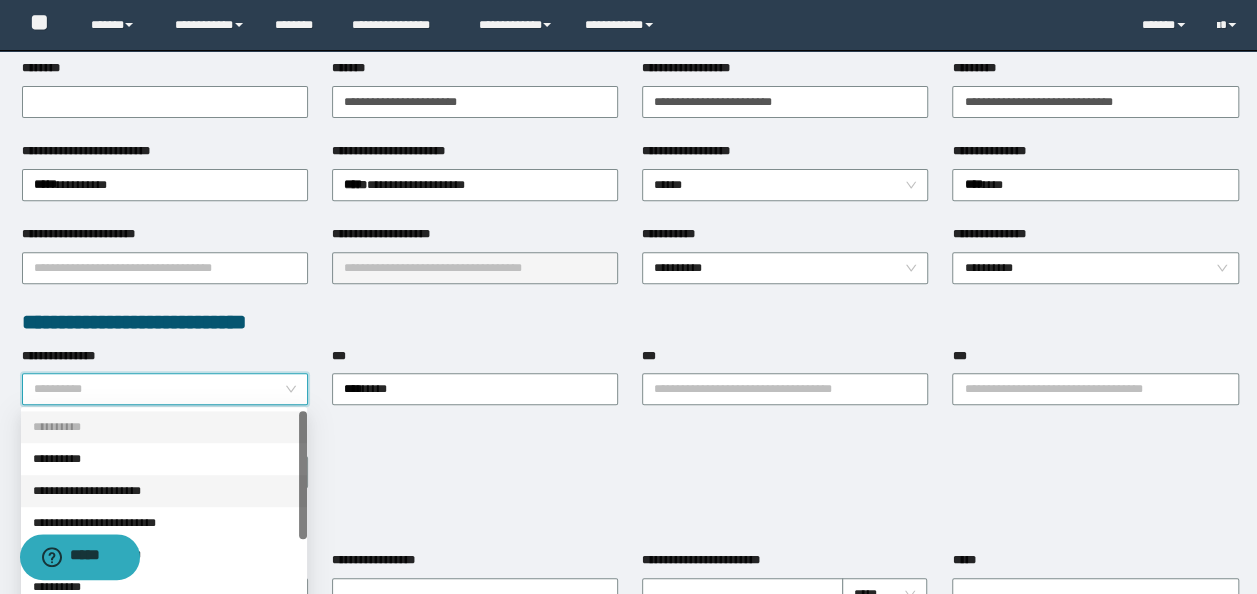 click on "**********" at bounding box center (164, 491) 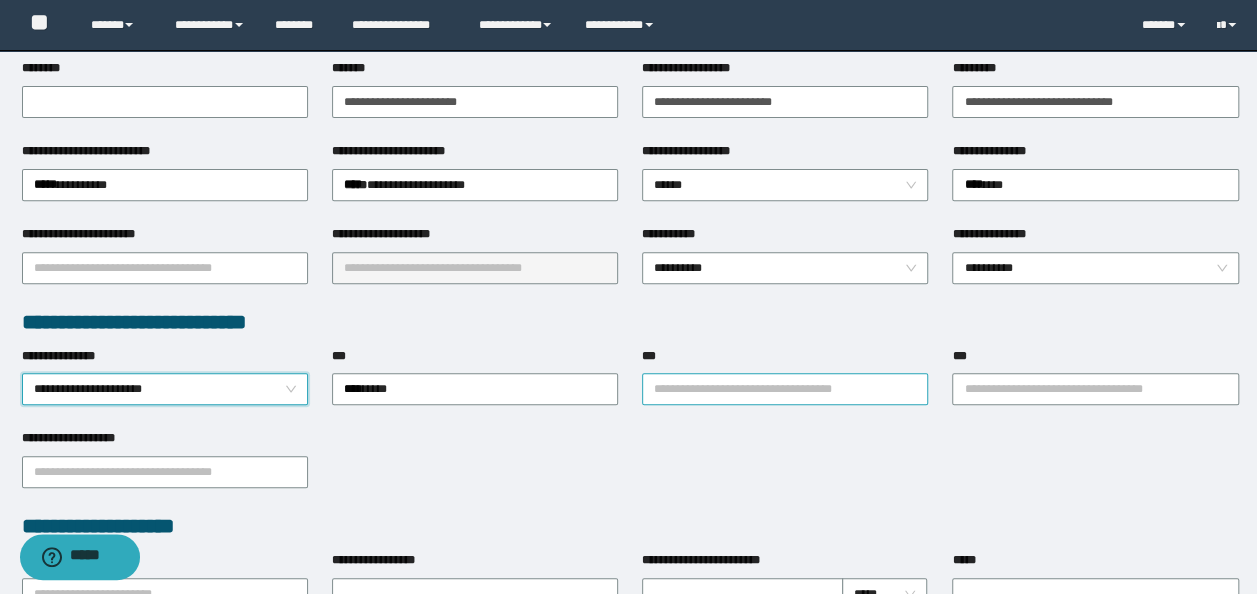 click on "***" at bounding box center [785, 389] 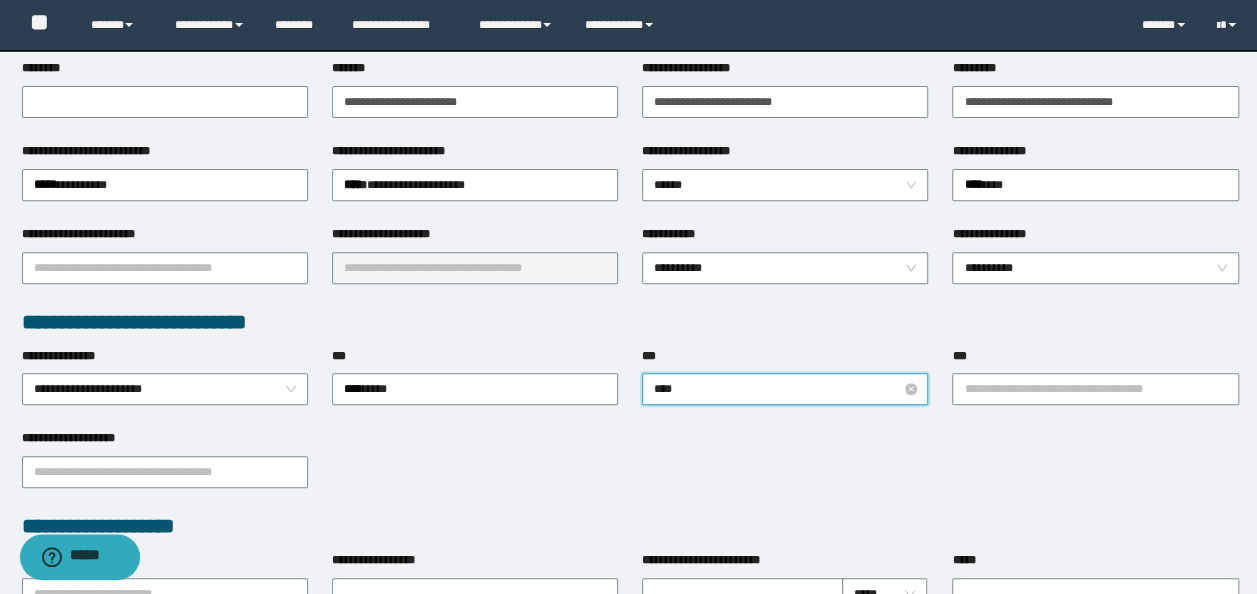 type on "*****" 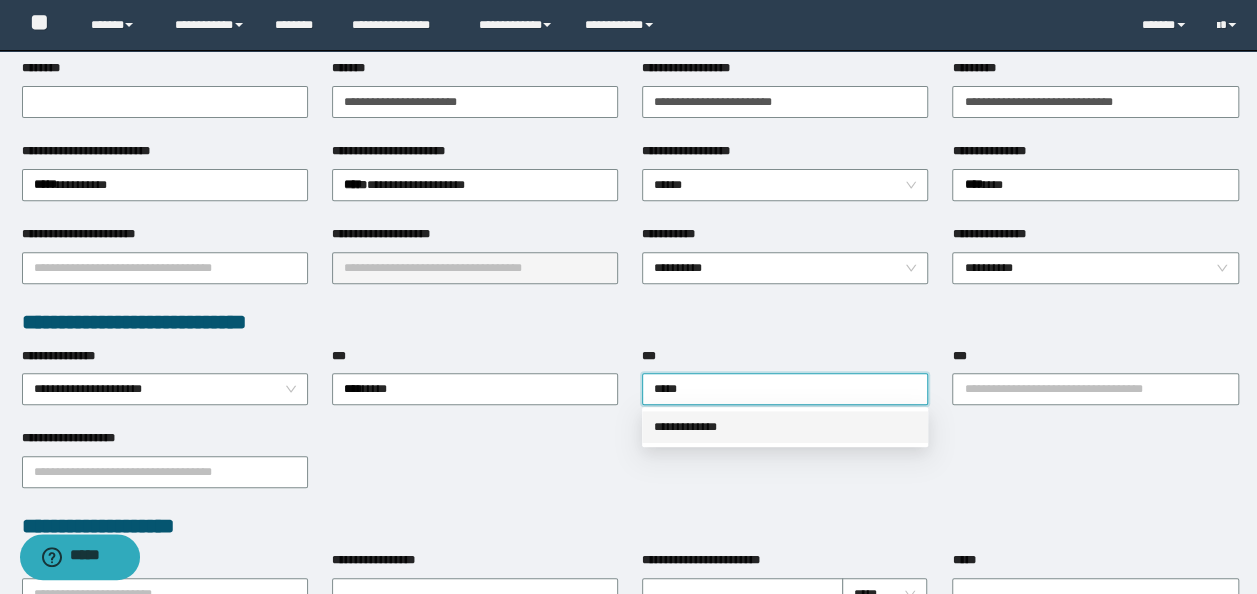 drag, startPoint x: 734, startPoint y: 432, endPoint x: 1050, endPoint y: 404, distance: 317.23807 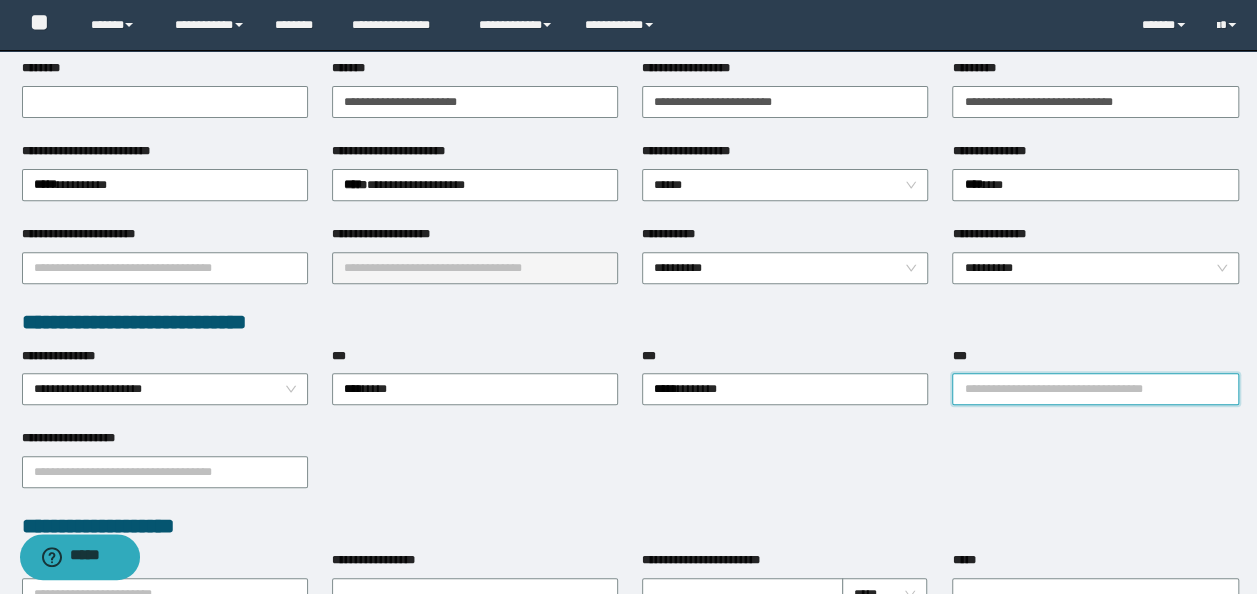 click on "***" at bounding box center [1095, 389] 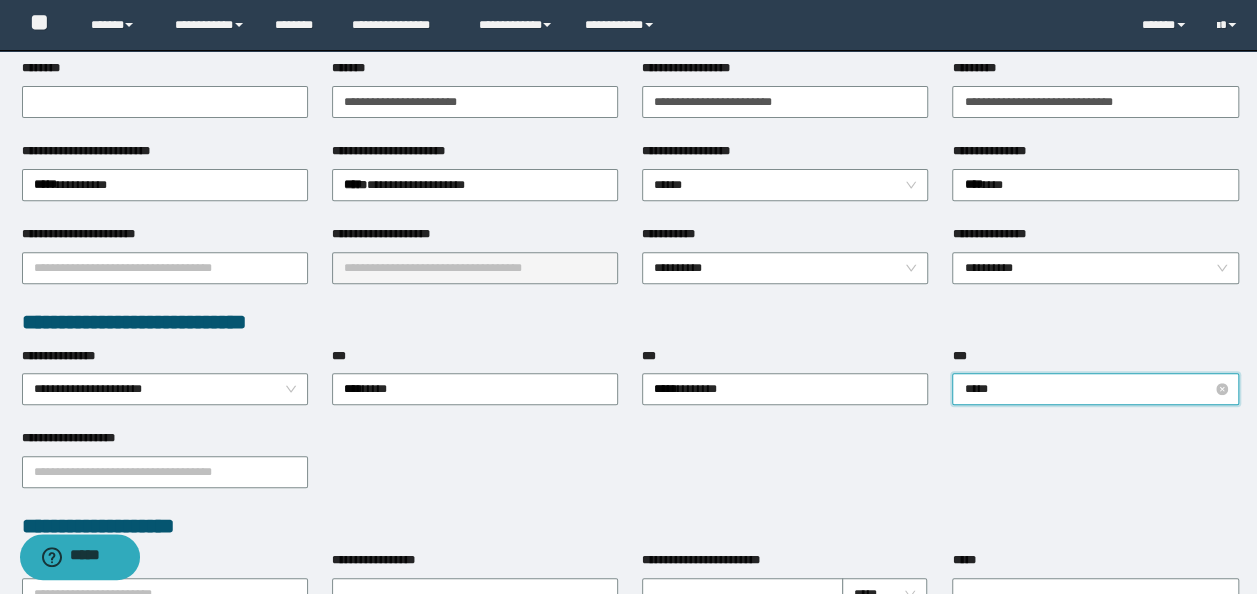 type on "*****" 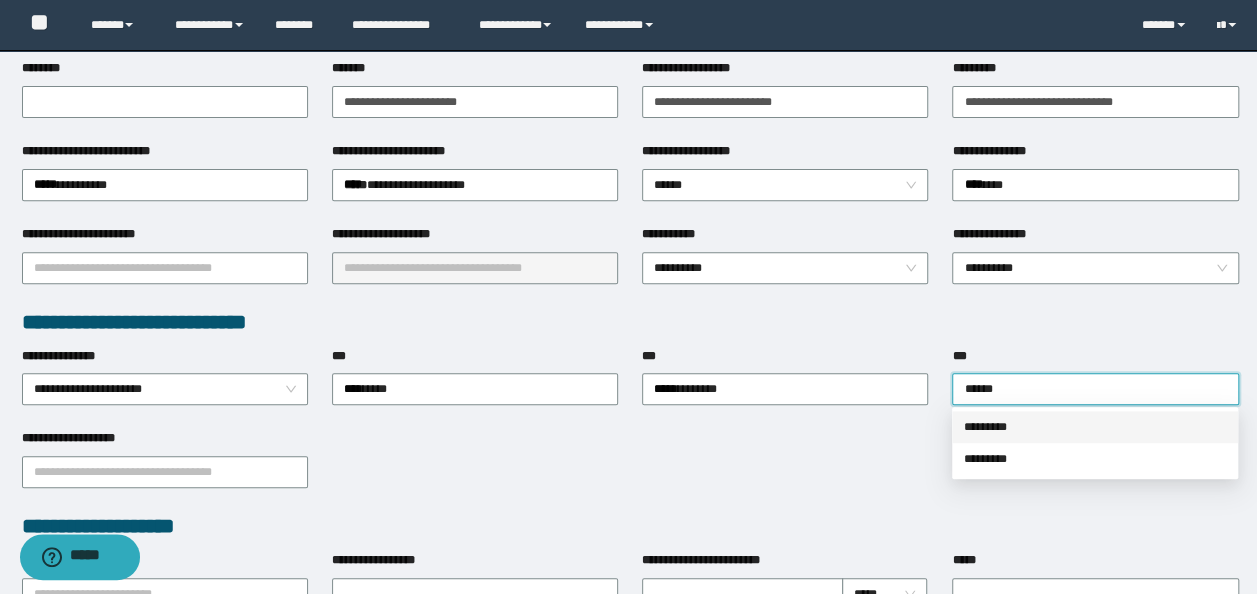 click on "*********" at bounding box center (1095, 427) 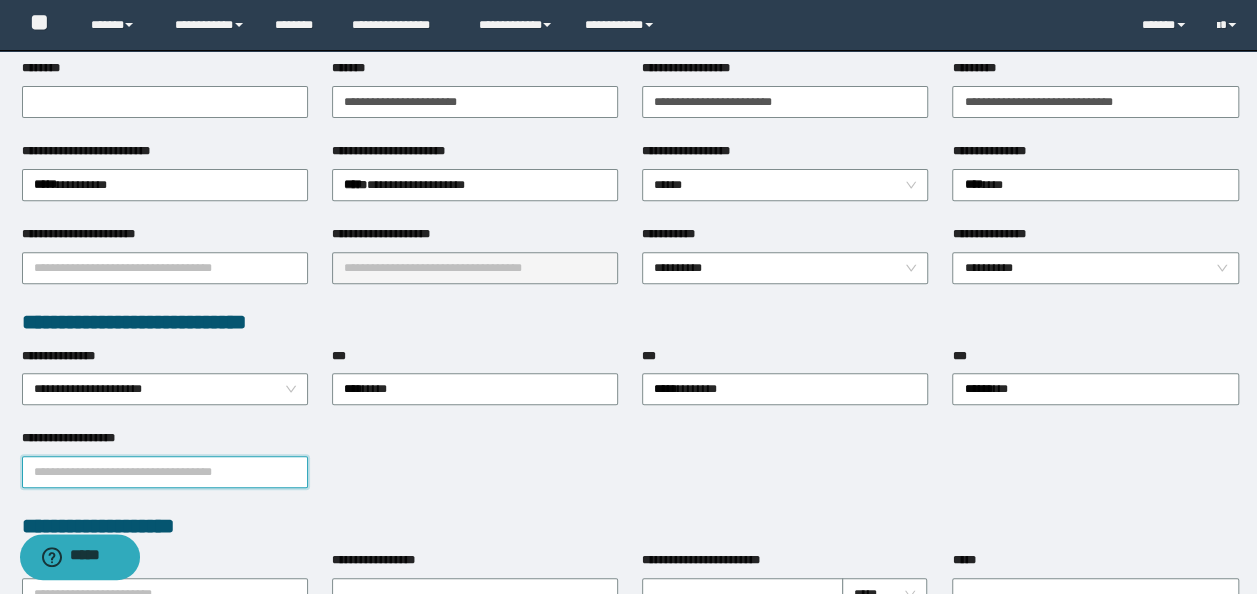 click on "**********" at bounding box center [165, 472] 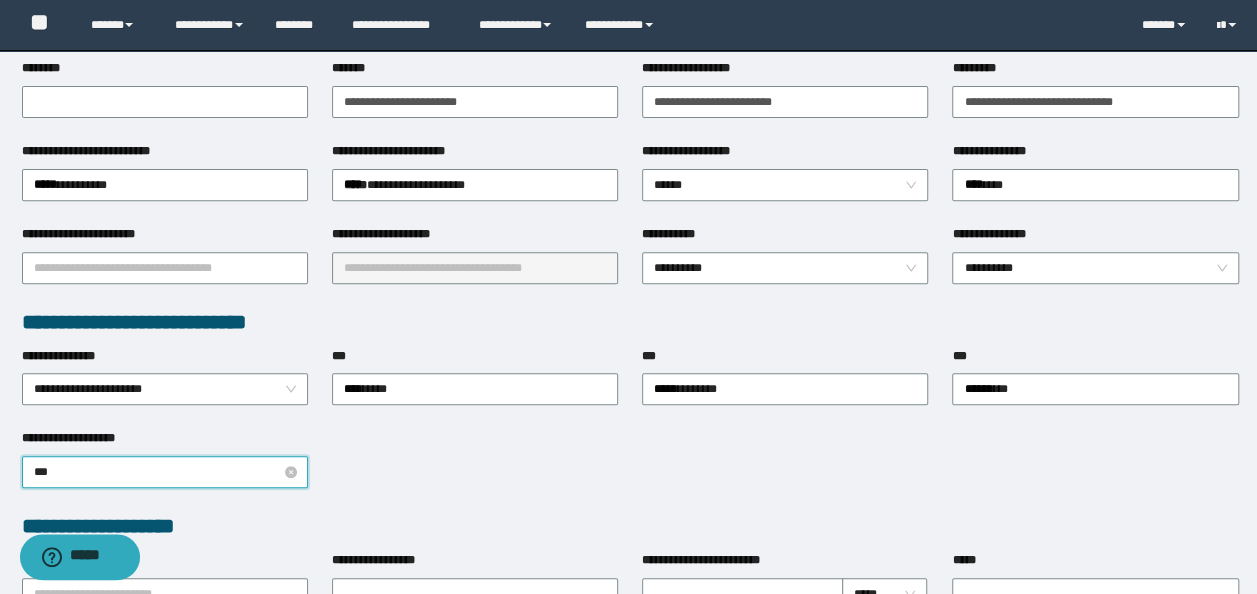 type on "****" 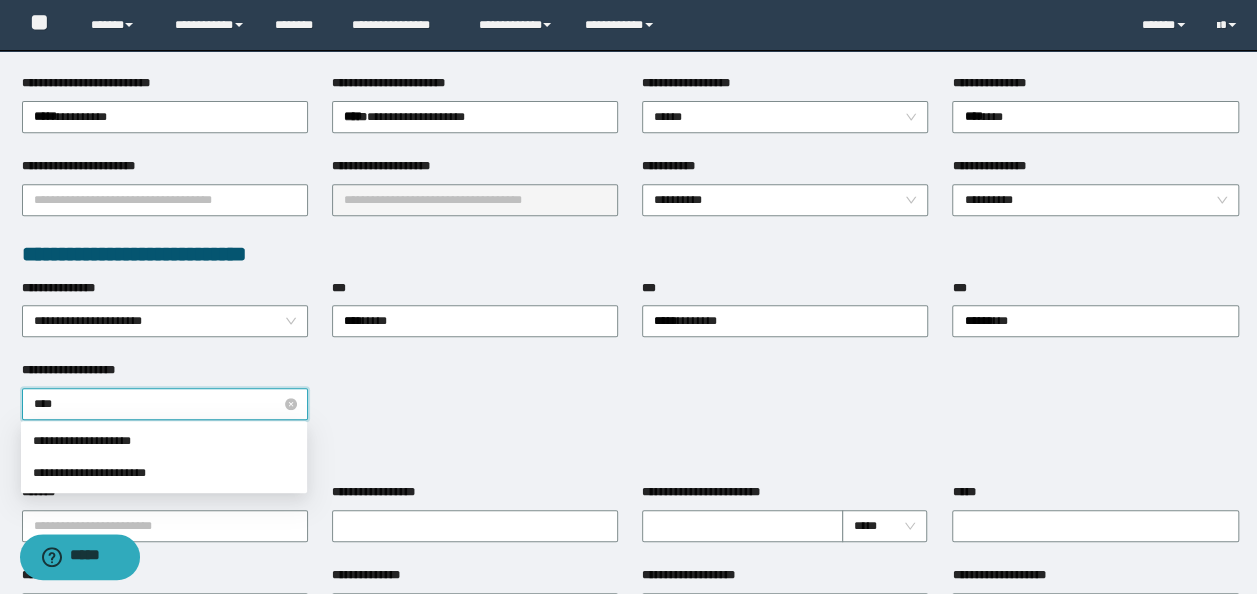 scroll, scrollTop: 400, scrollLeft: 0, axis: vertical 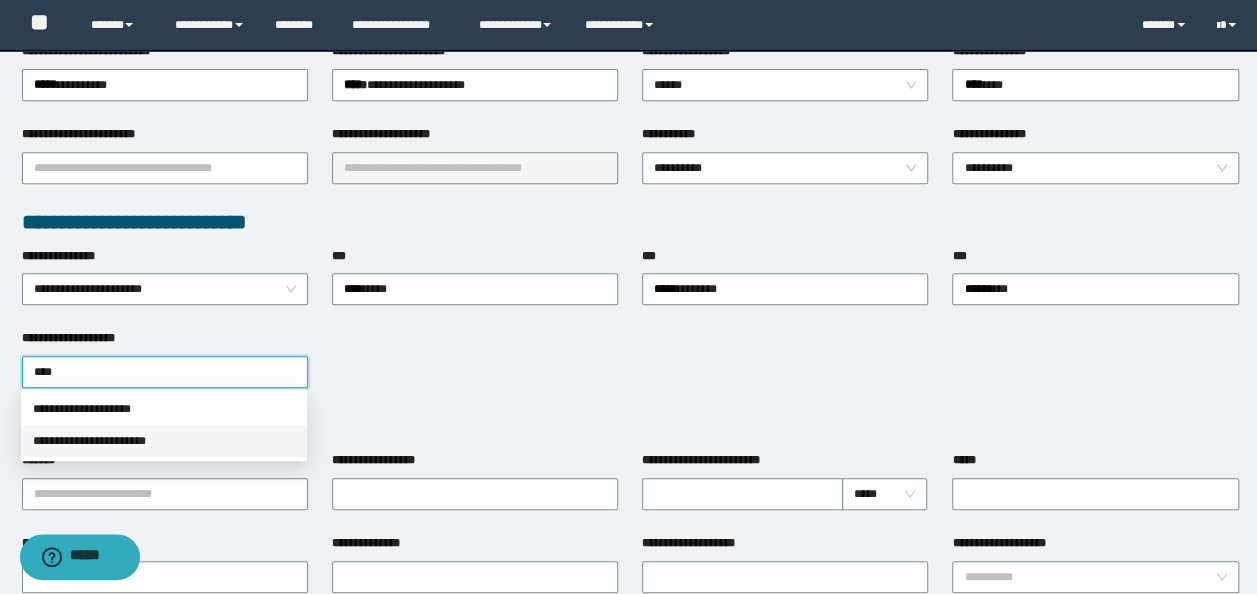click on "**********" at bounding box center (164, 441) 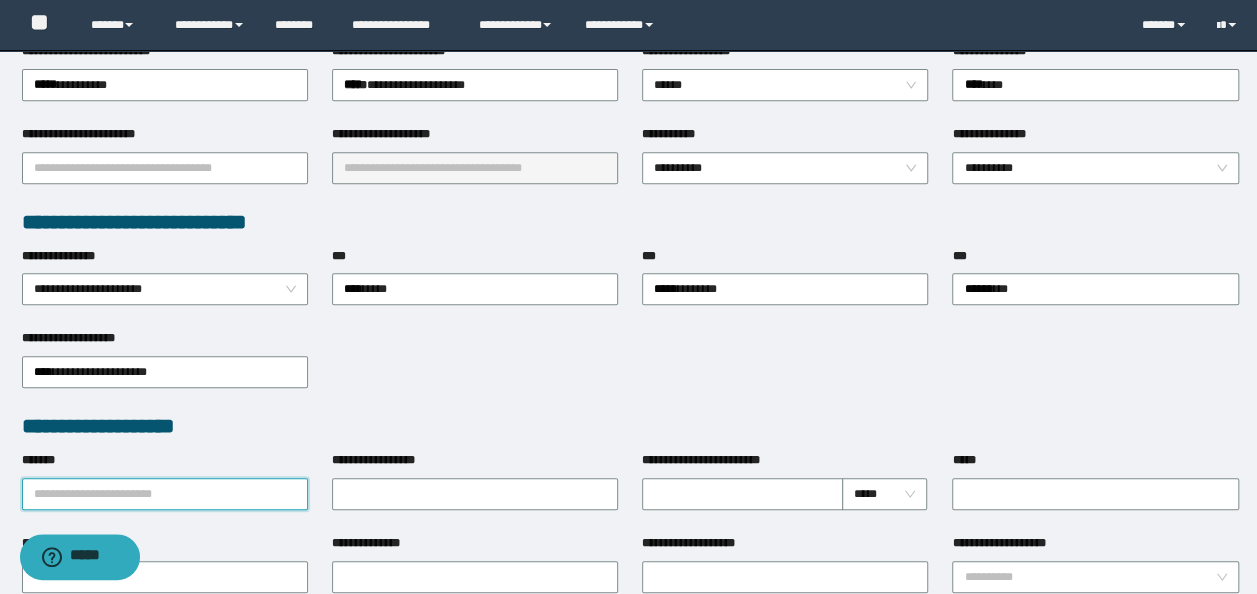 click on "*******" at bounding box center (165, 494) 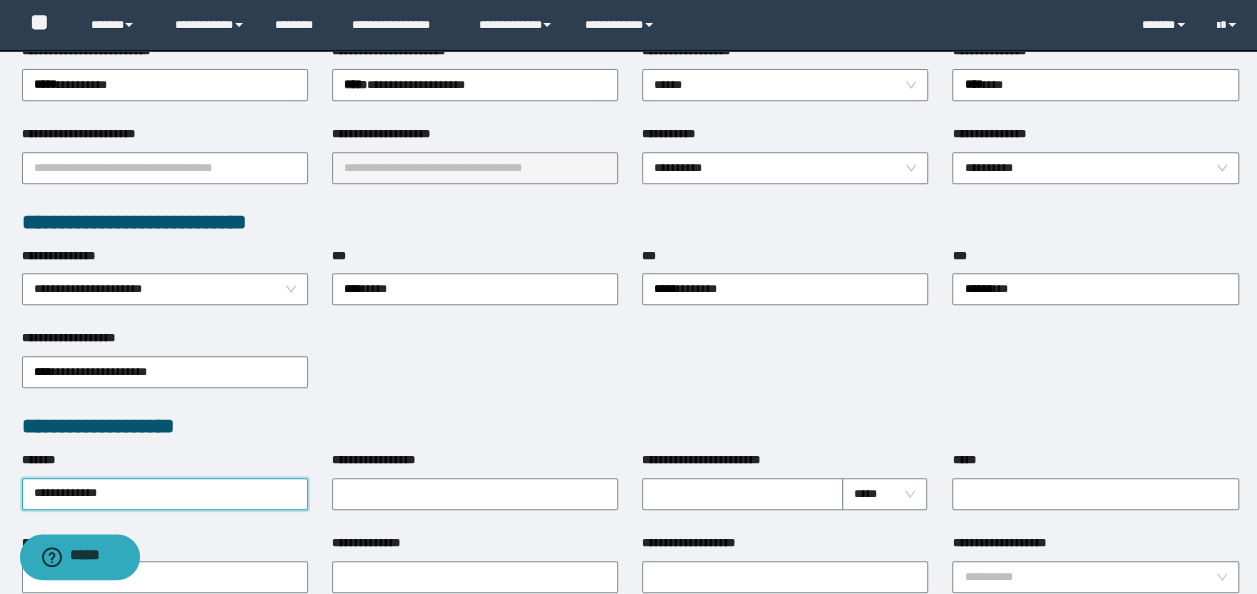 scroll, scrollTop: 500, scrollLeft: 0, axis: vertical 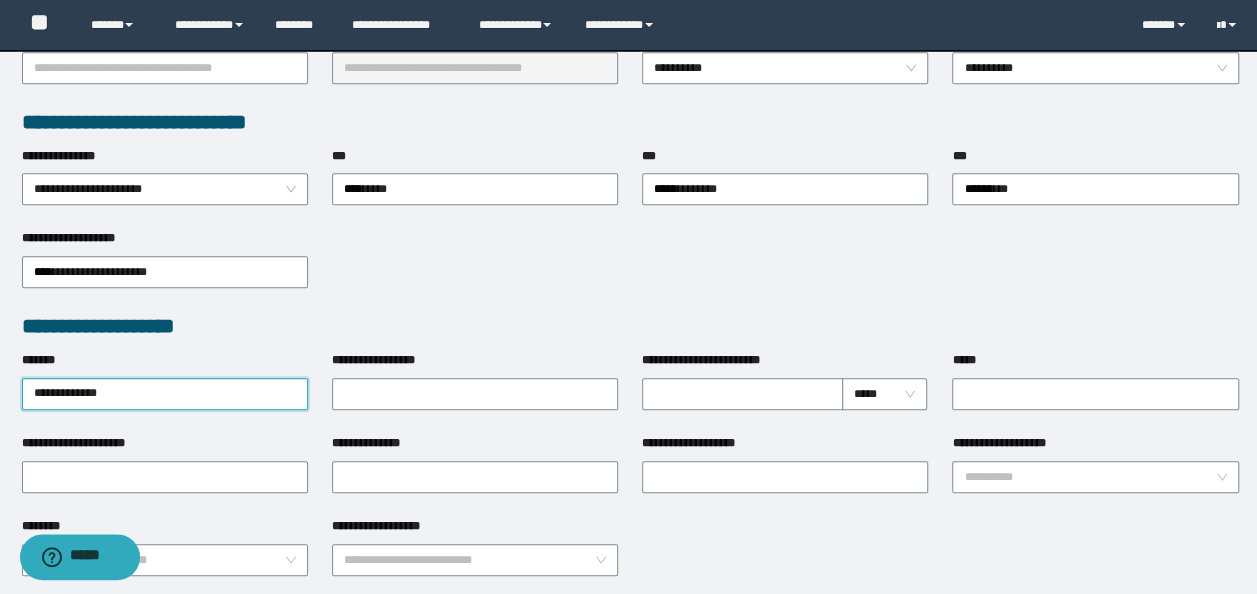 type on "**********" 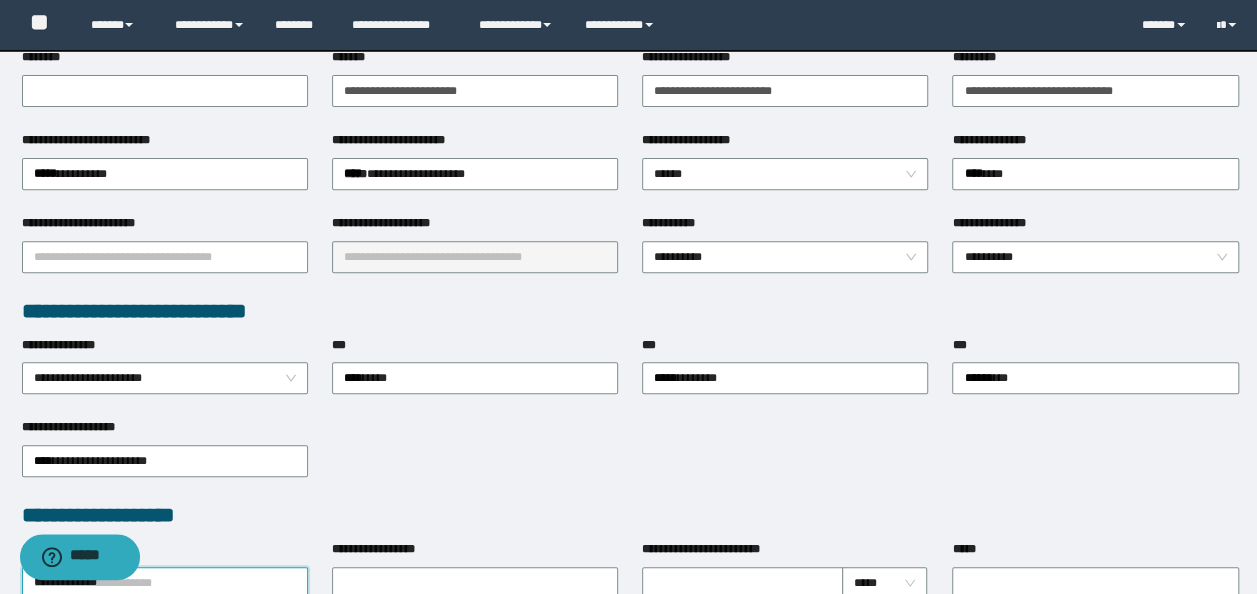 scroll, scrollTop: 100, scrollLeft: 0, axis: vertical 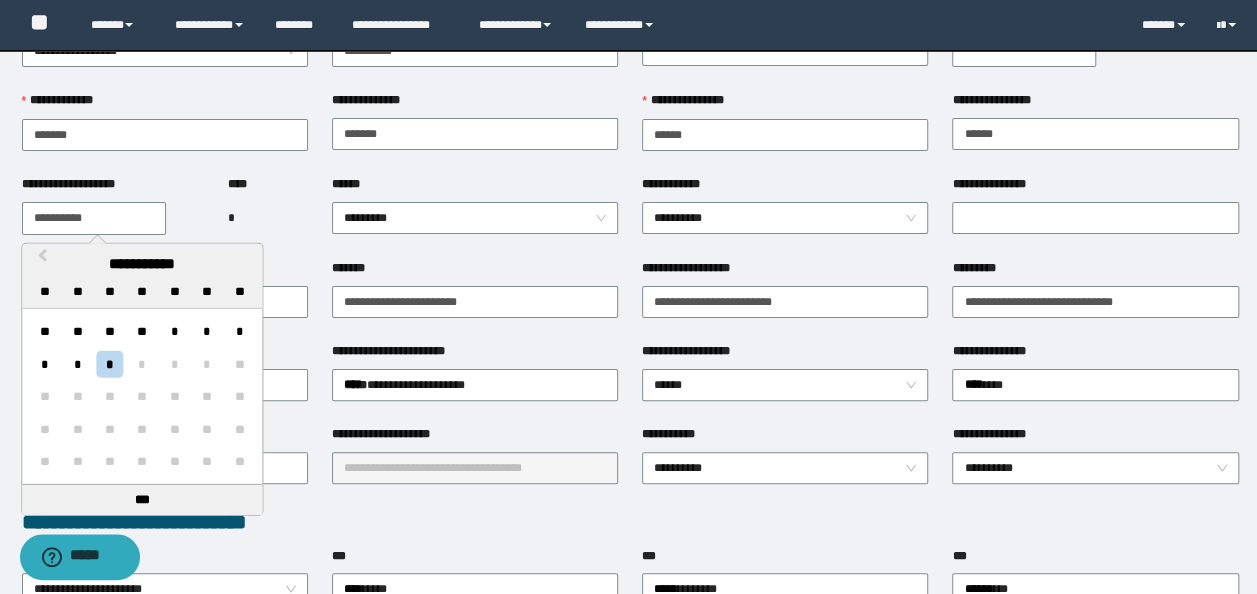 click on "**********" at bounding box center (94, 218) 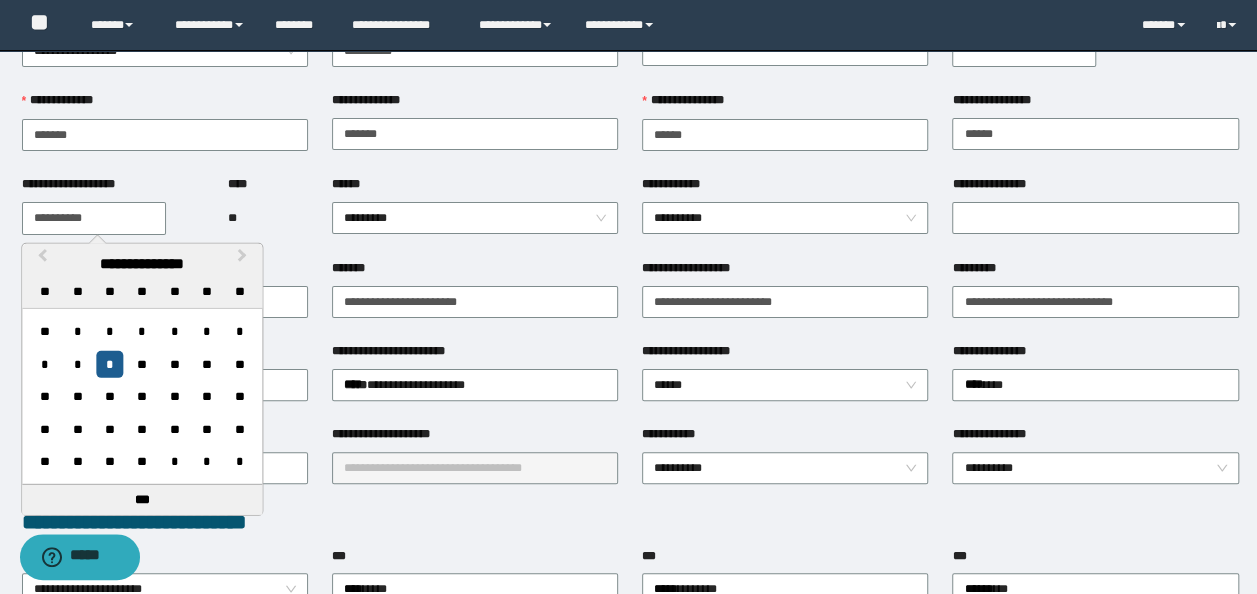 type on "**********" 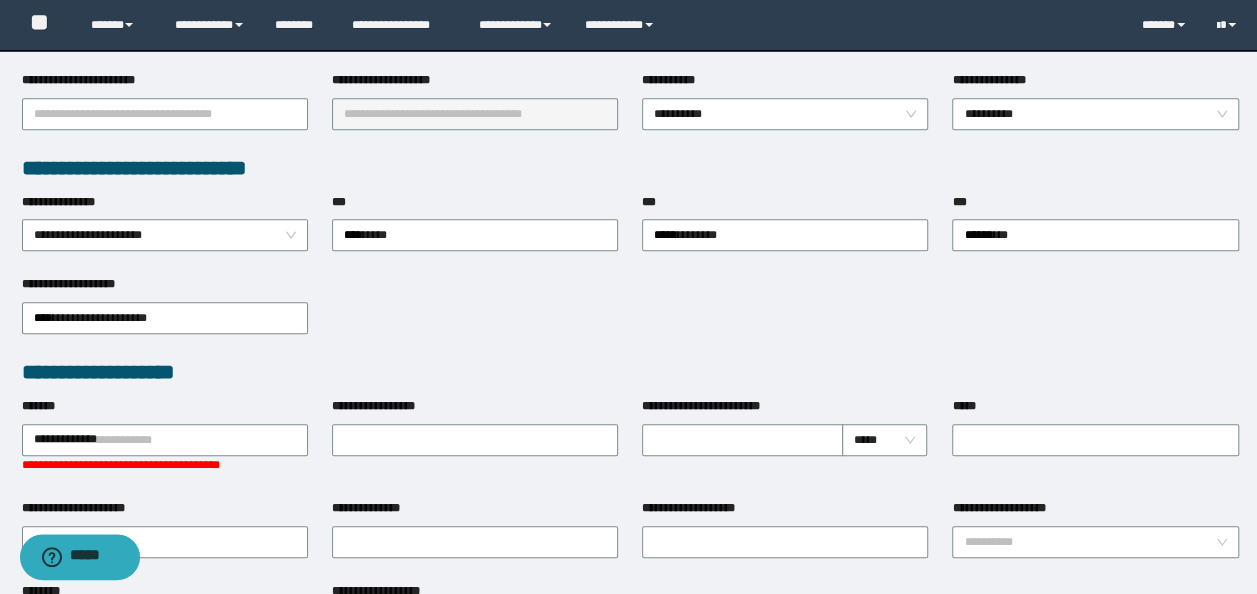 scroll, scrollTop: 500, scrollLeft: 0, axis: vertical 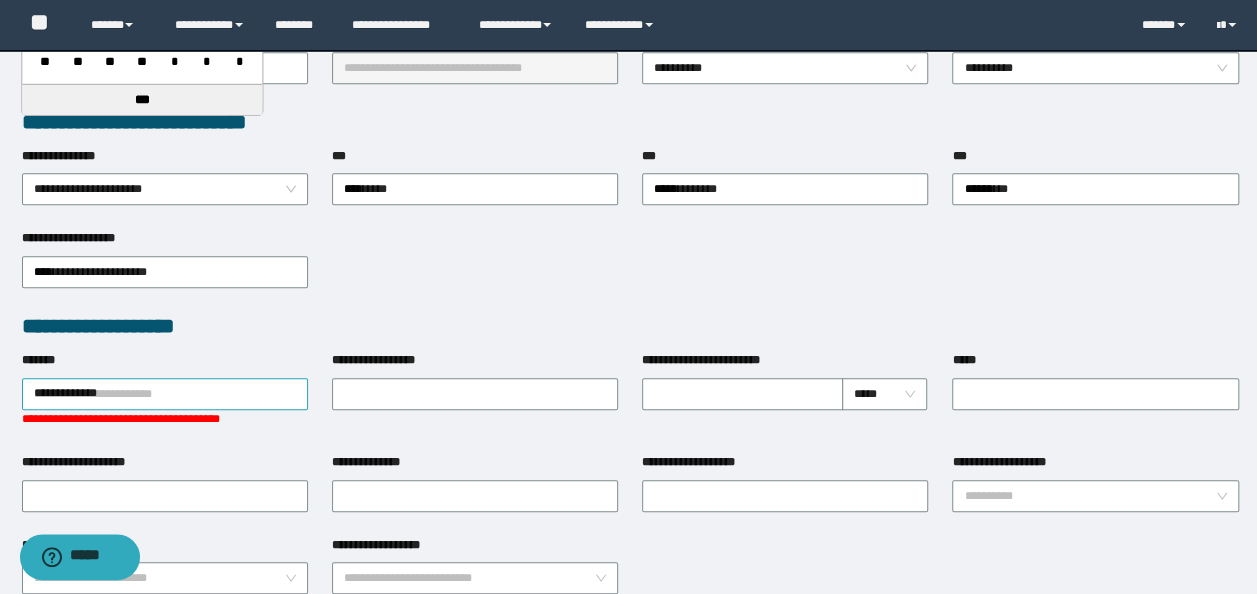 click on "**********" at bounding box center [165, 394] 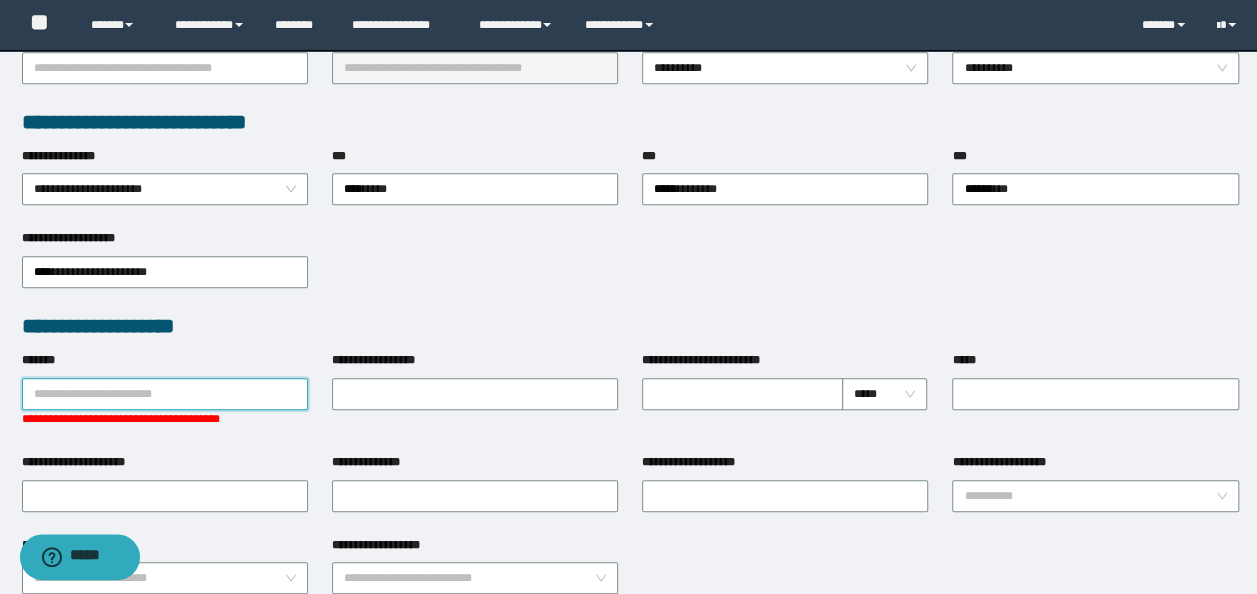 paste on "**********" 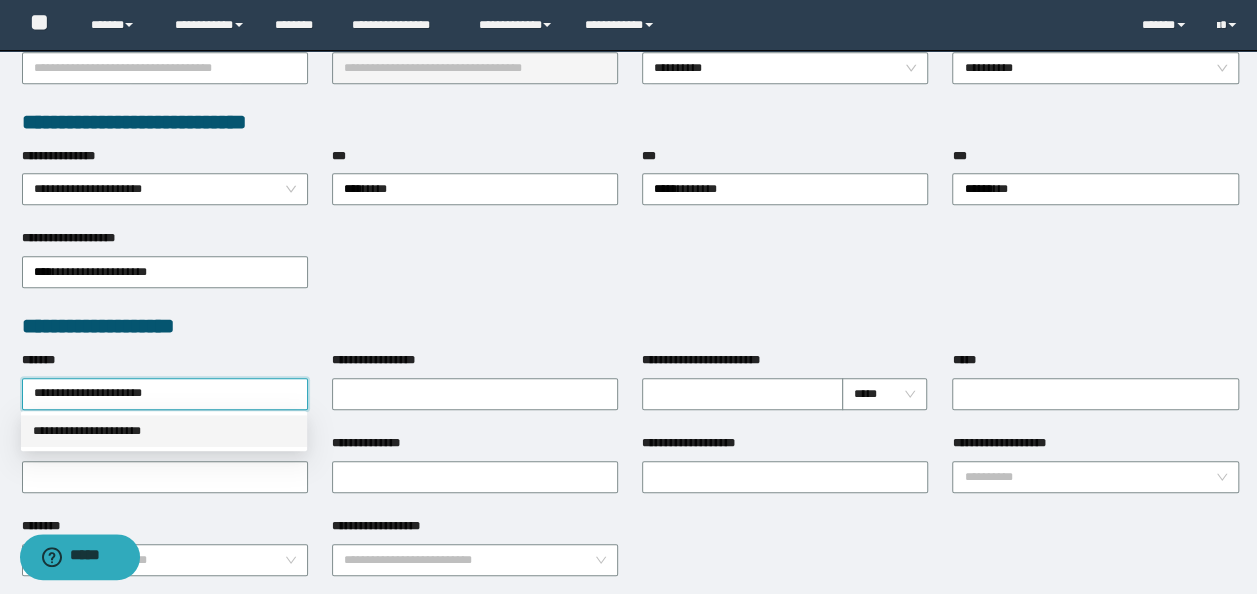 click on "**********" at bounding box center [164, 431] 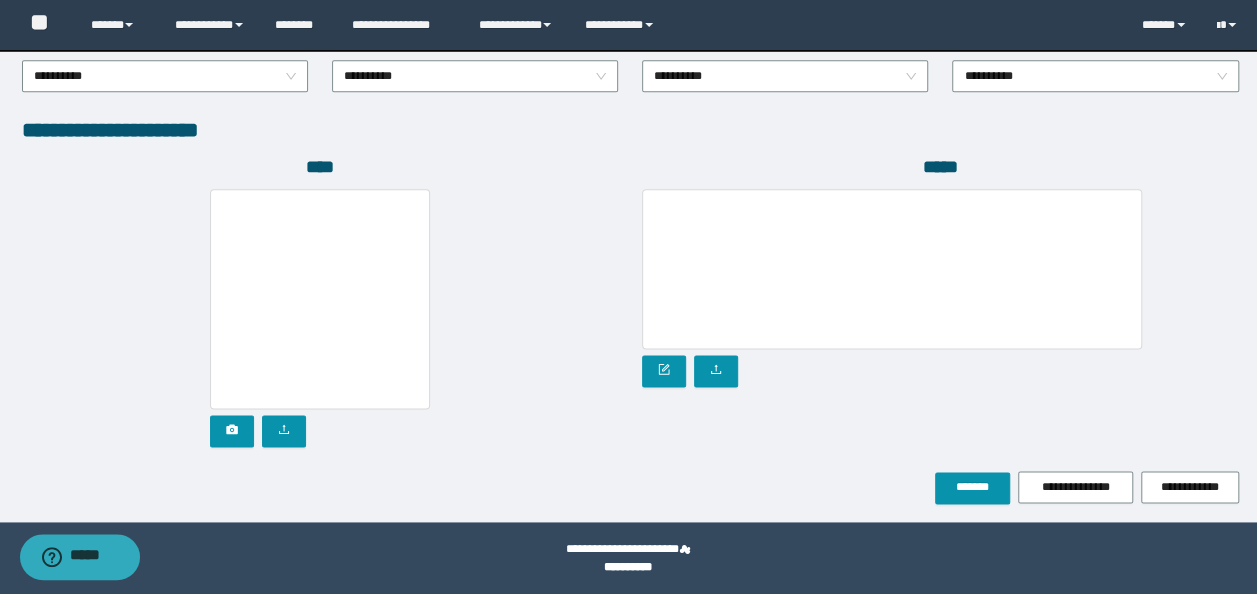 scroll, scrollTop: 1108, scrollLeft: 0, axis: vertical 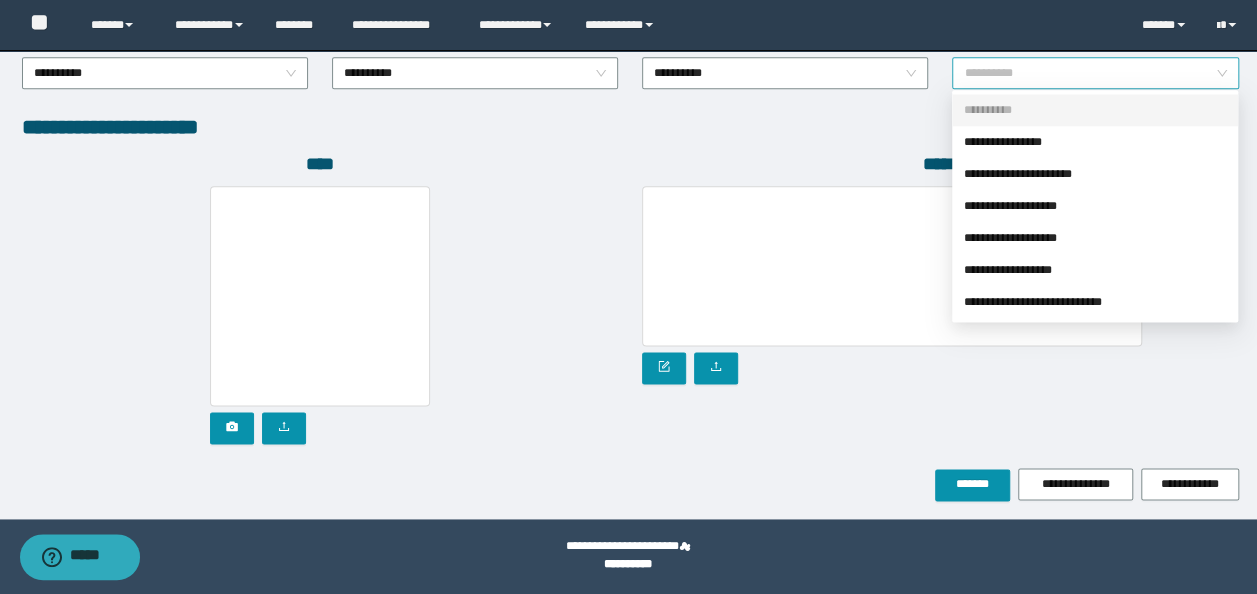 click on "**********" at bounding box center [1095, 73] 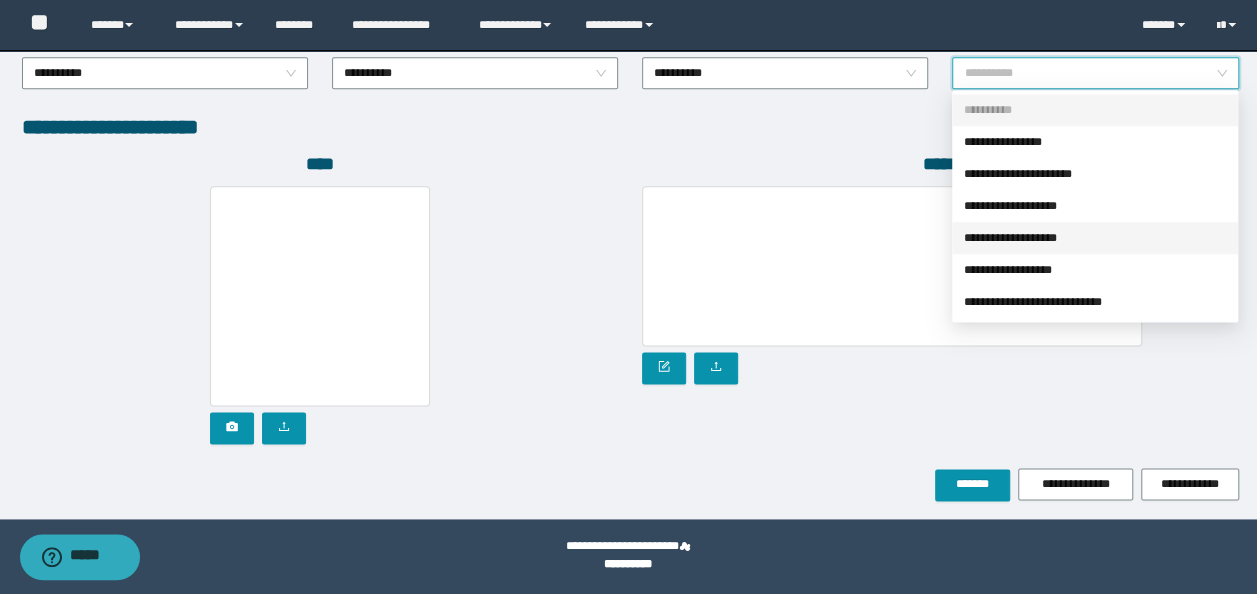 click on "**********" at bounding box center [1095, 238] 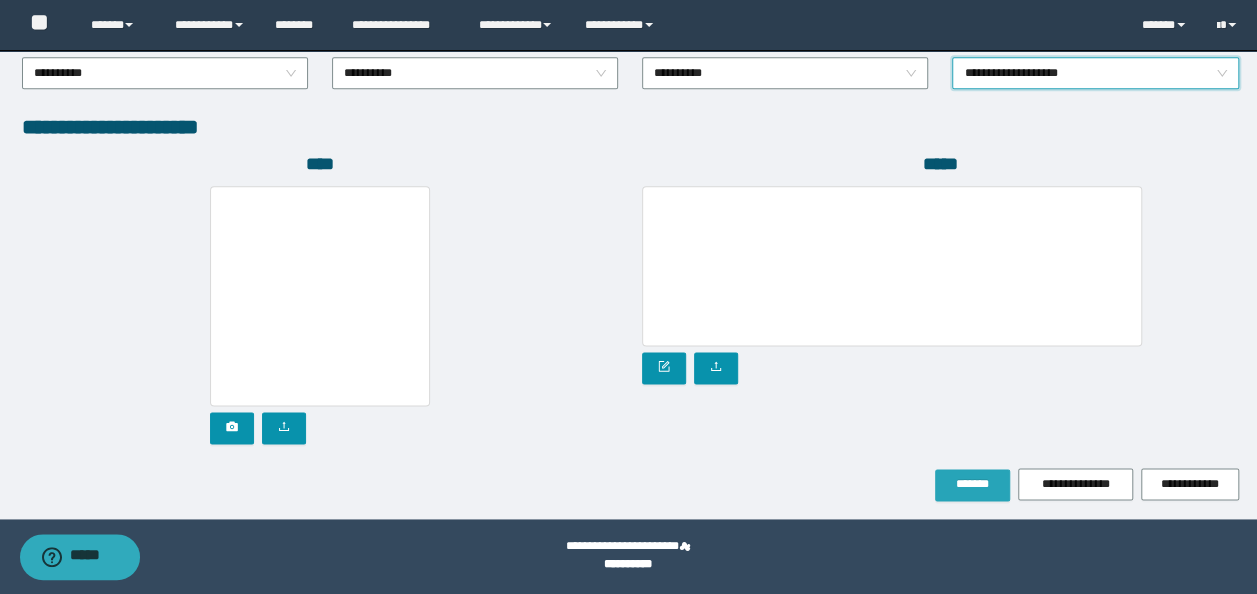 click on "*******" at bounding box center [972, 485] 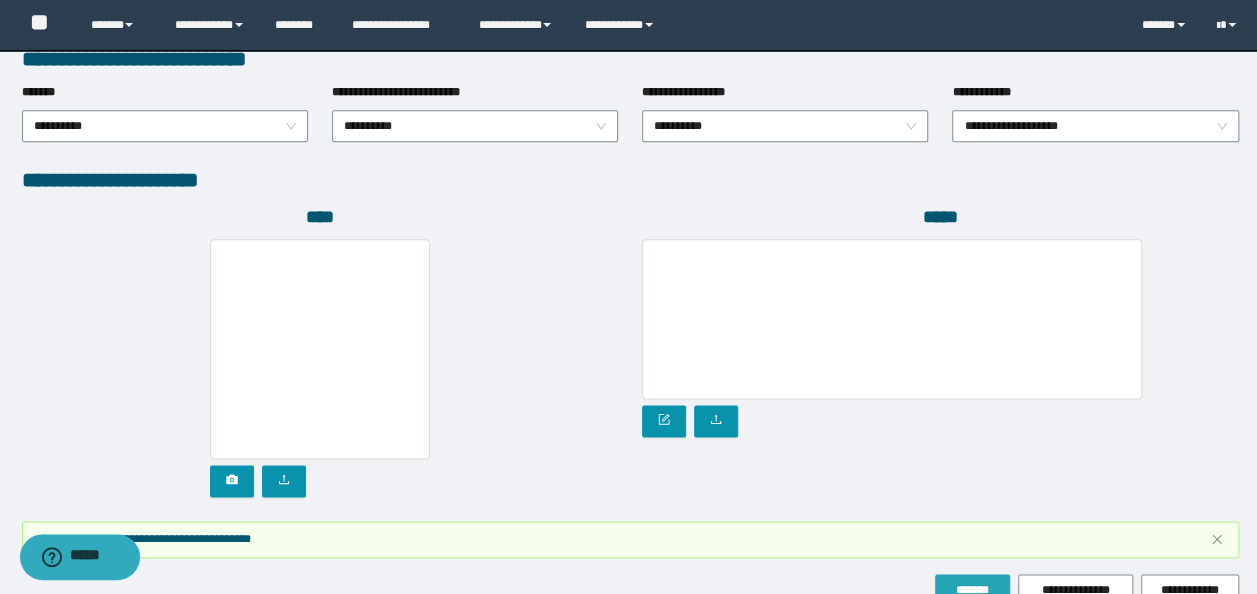 scroll, scrollTop: 1160, scrollLeft: 0, axis: vertical 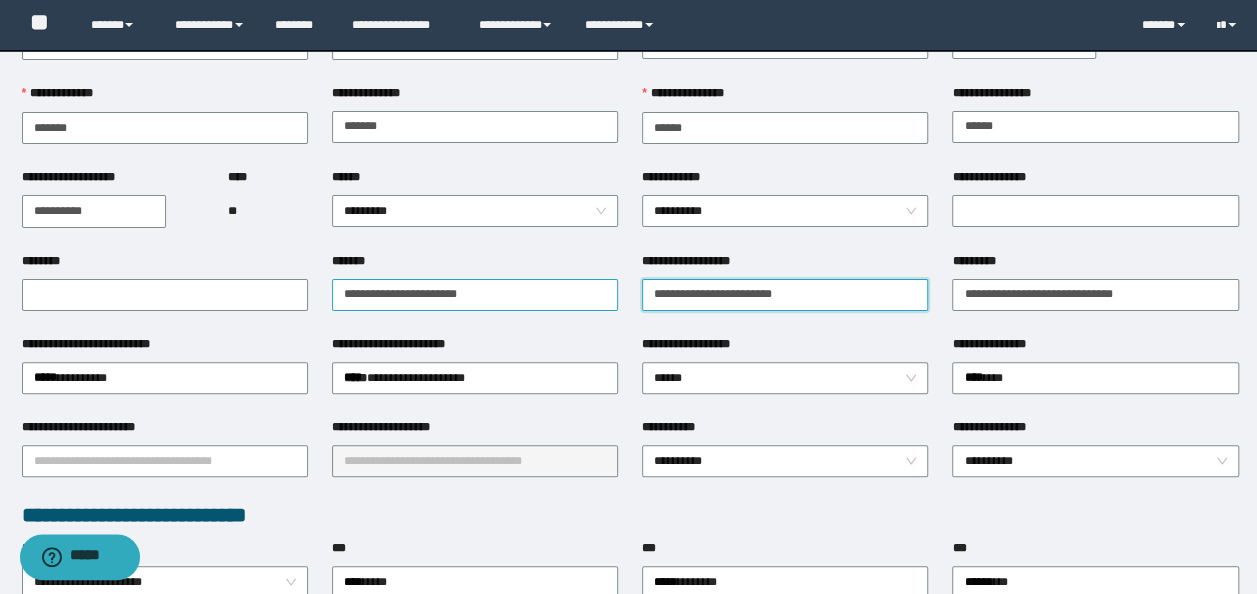 drag, startPoint x: 824, startPoint y: 296, endPoint x: 391, endPoint y: 278, distance: 433.37396 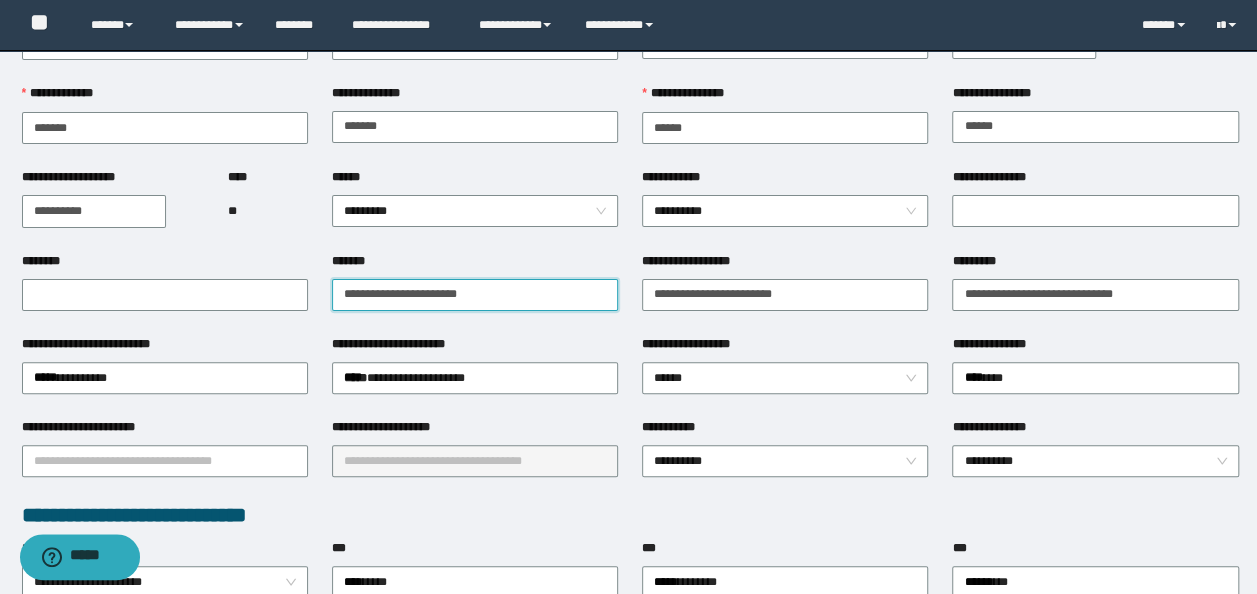 drag, startPoint x: 484, startPoint y: 292, endPoint x: -4, endPoint y: 248, distance: 489.97958 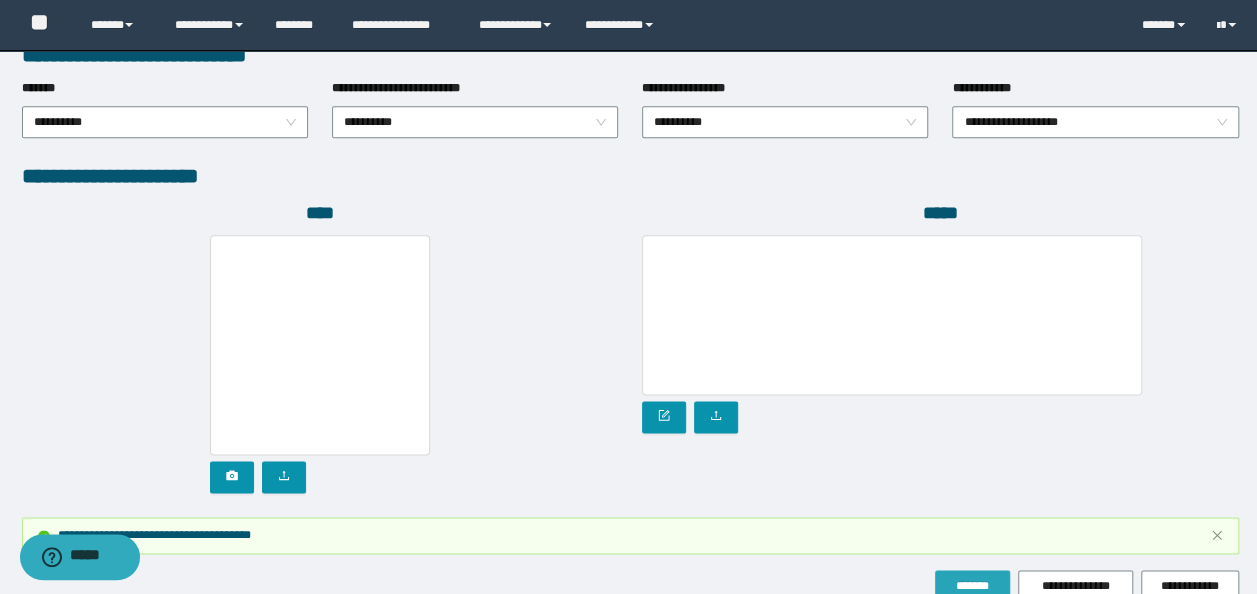 scroll, scrollTop: 1212, scrollLeft: 0, axis: vertical 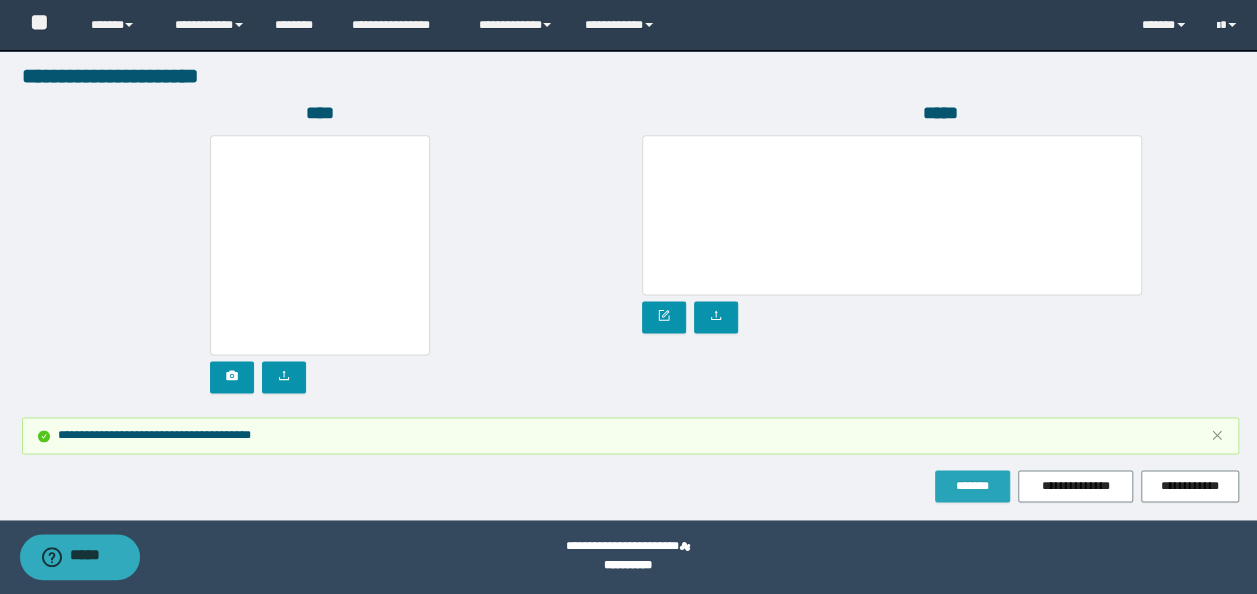 drag, startPoint x: 996, startPoint y: 486, endPoint x: 960, endPoint y: 465, distance: 41.677334 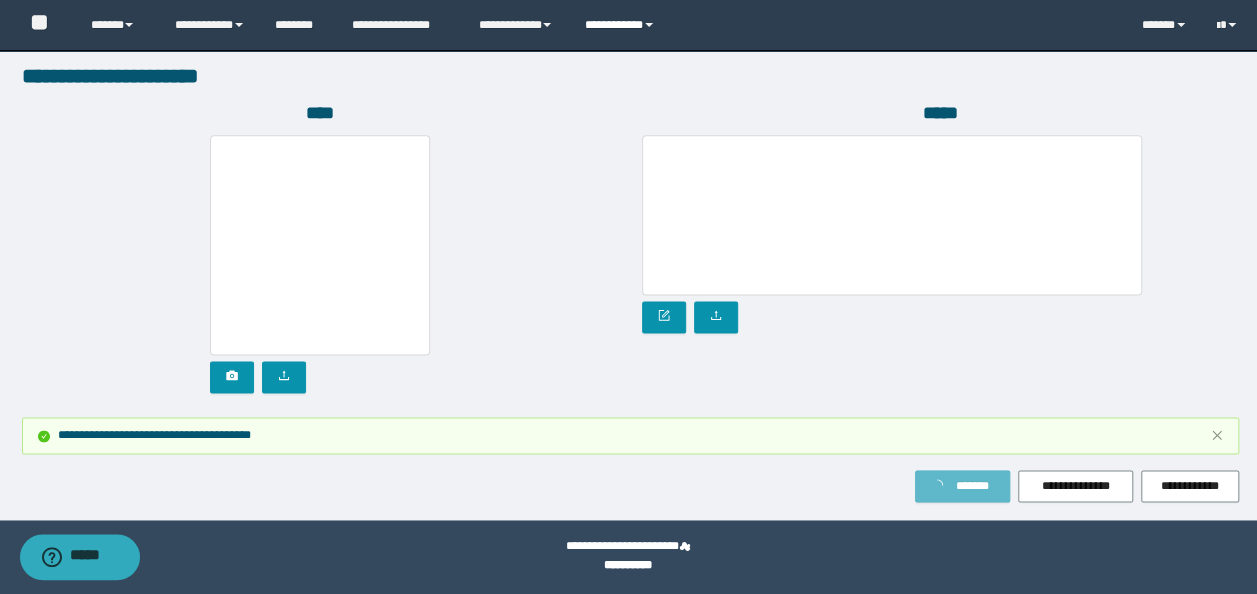 click on "**********" at bounding box center [622, 25] 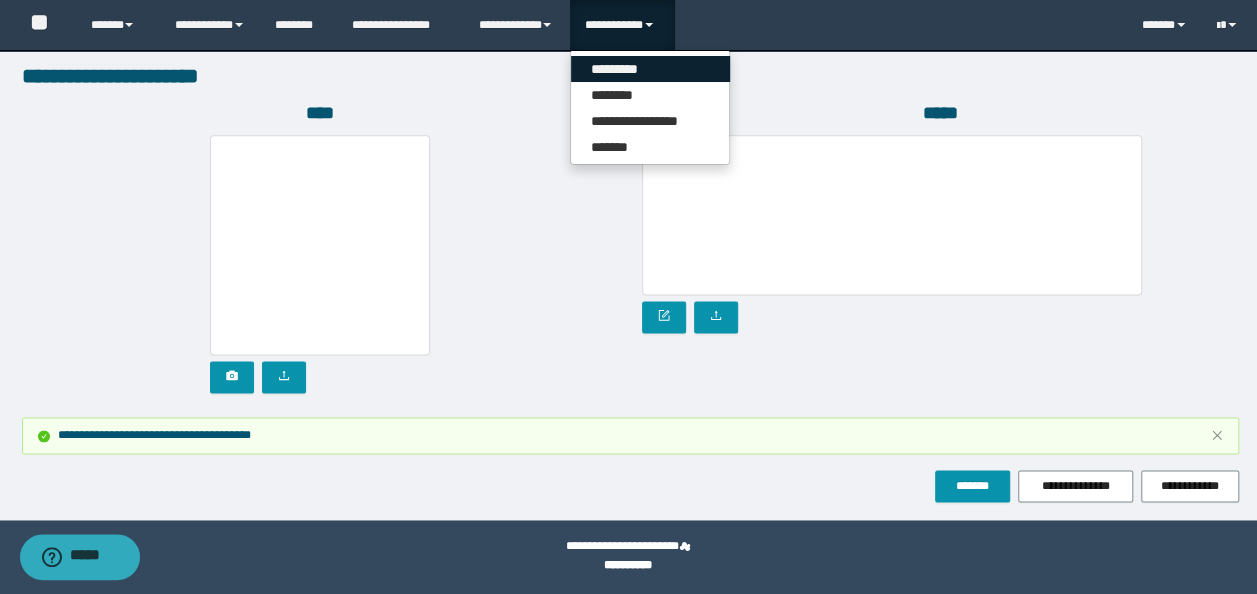 click on "*********" at bounding box center (650, 69) 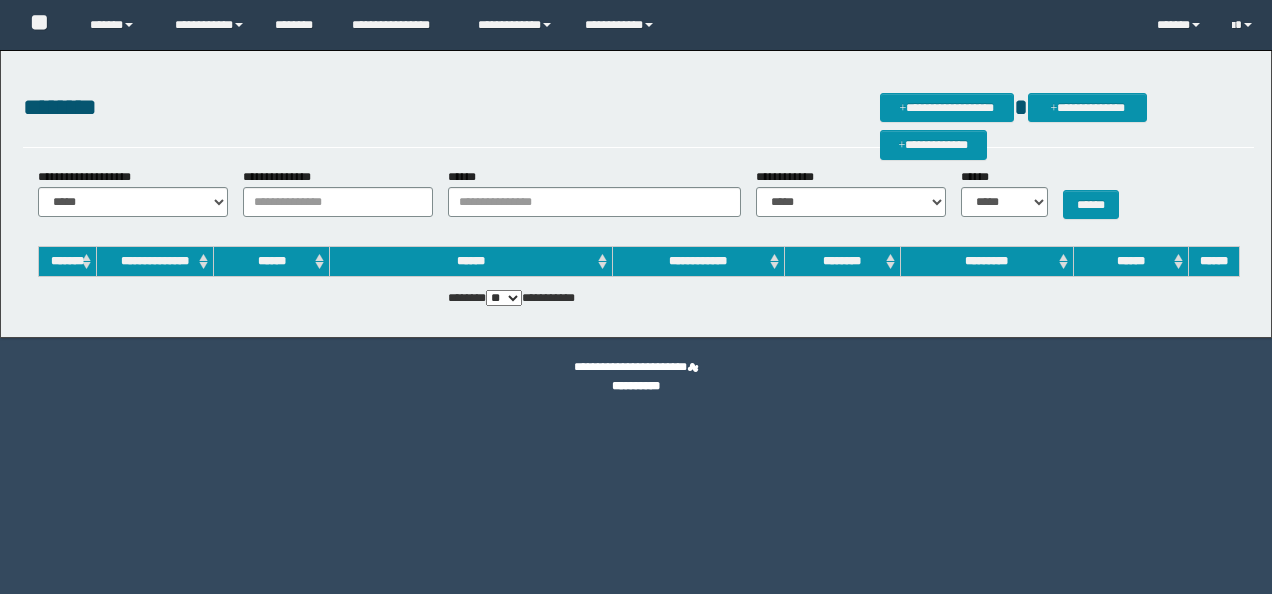 scroll, scrollTop: 0, scrollLeft: 0, axis: both 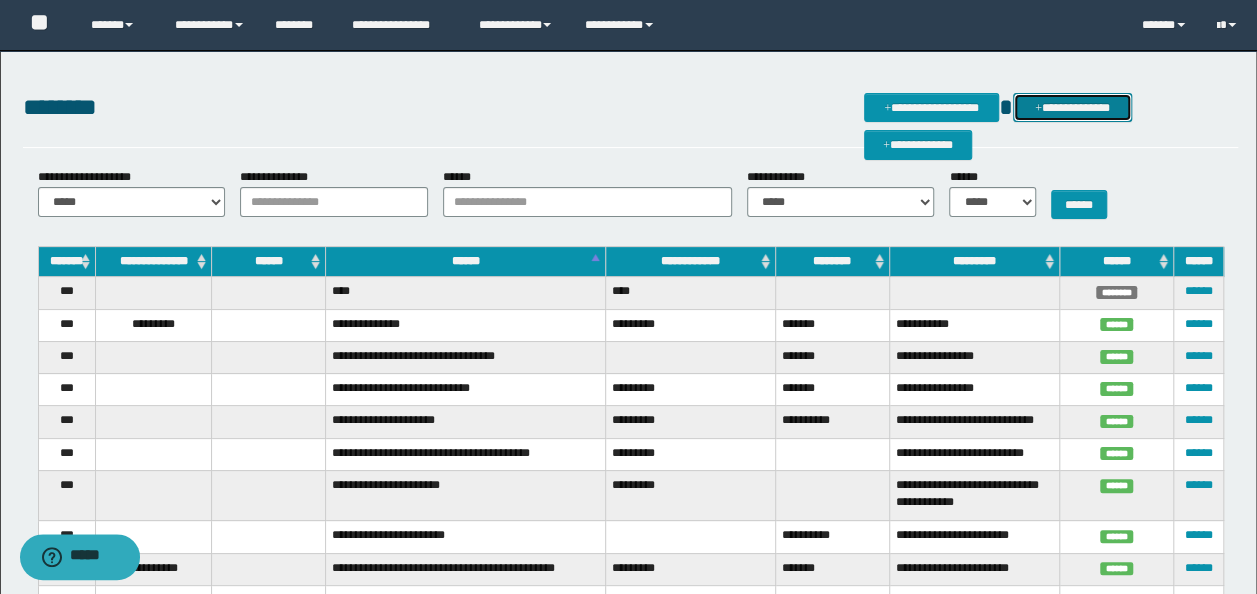 click on "**********" at bounding box center [1072, 107] 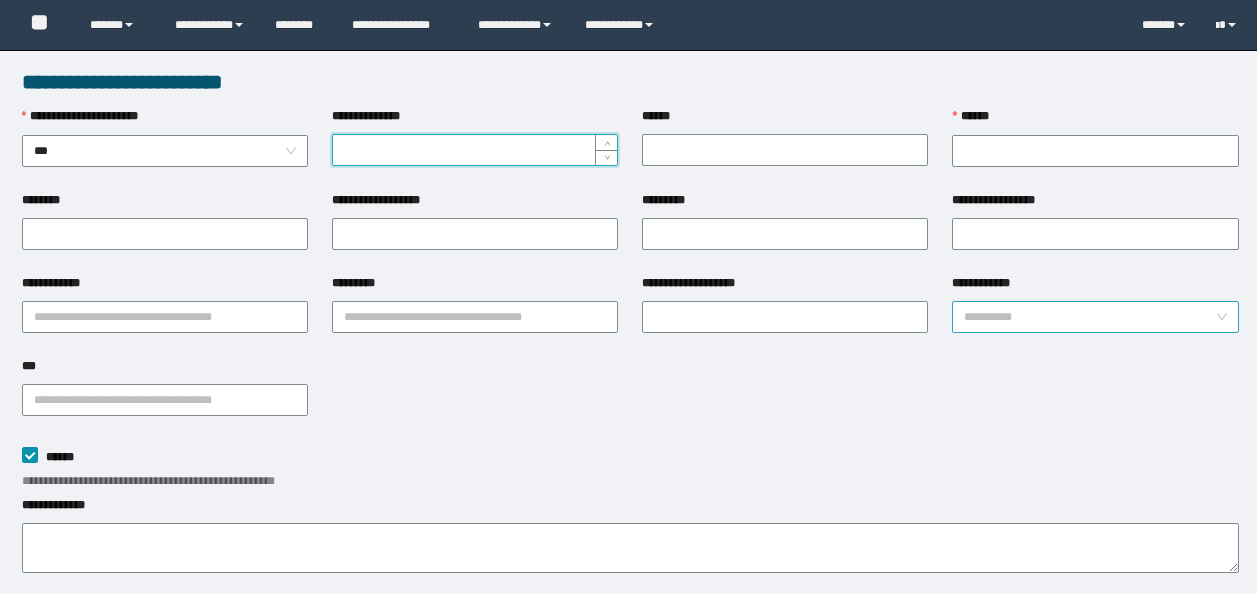 scroll, scrollTop: 0, scrollLeft: 0, axis: both 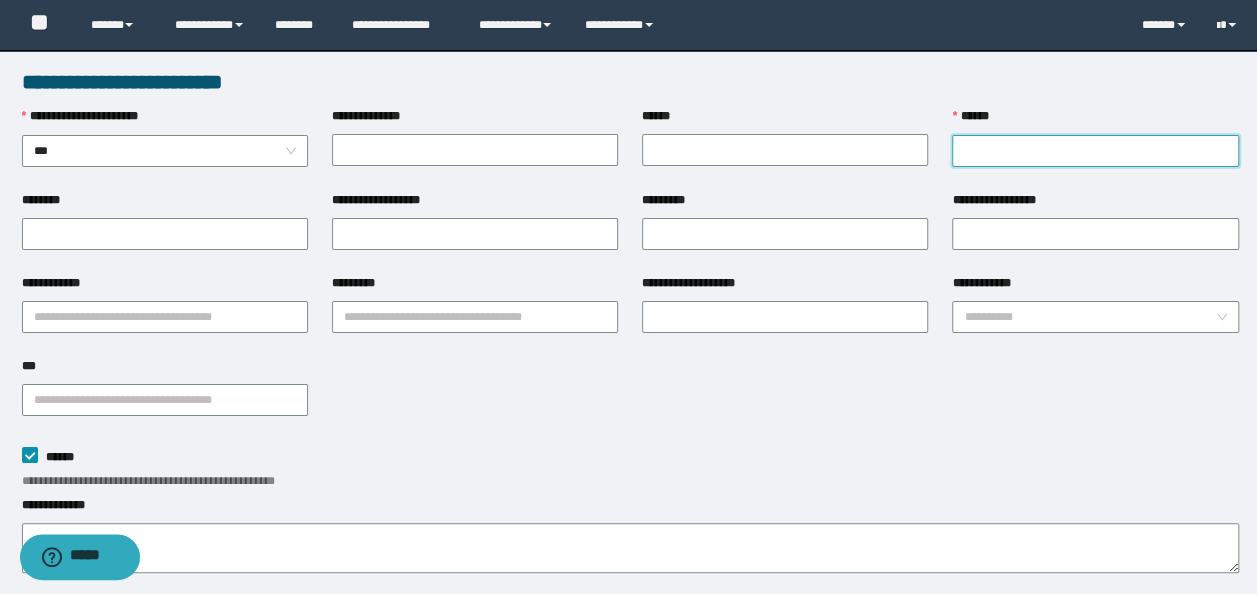 click on "******" at bounding box center (1095, 151) 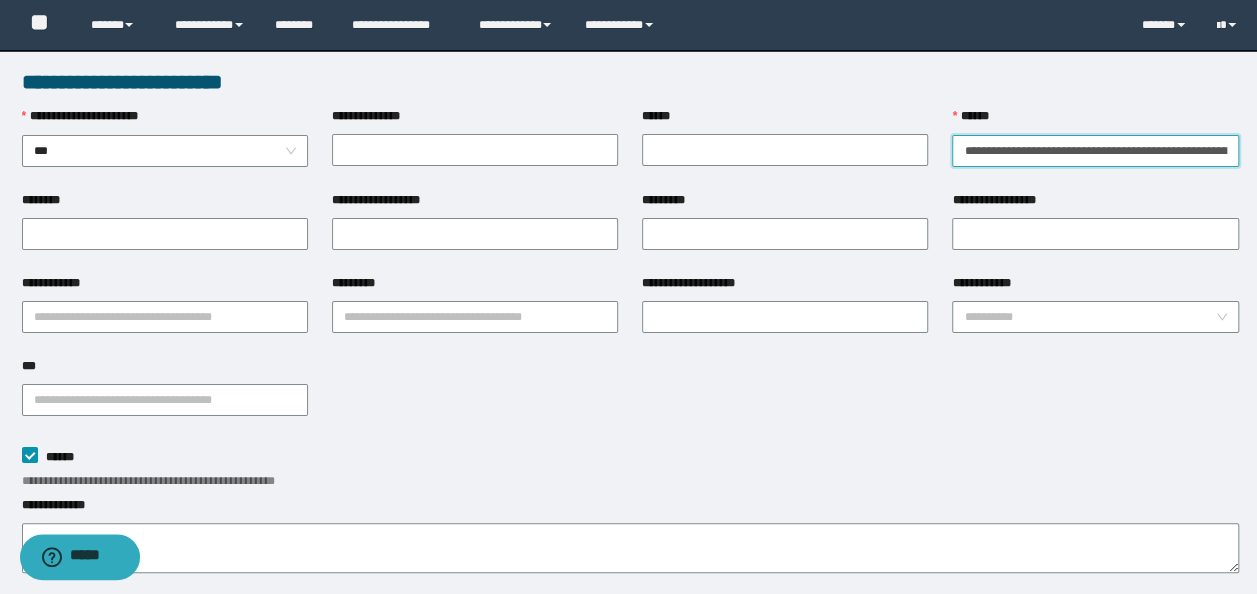 scroll, scrollTop: 0, scrollLeft: 374, axis: horizontal 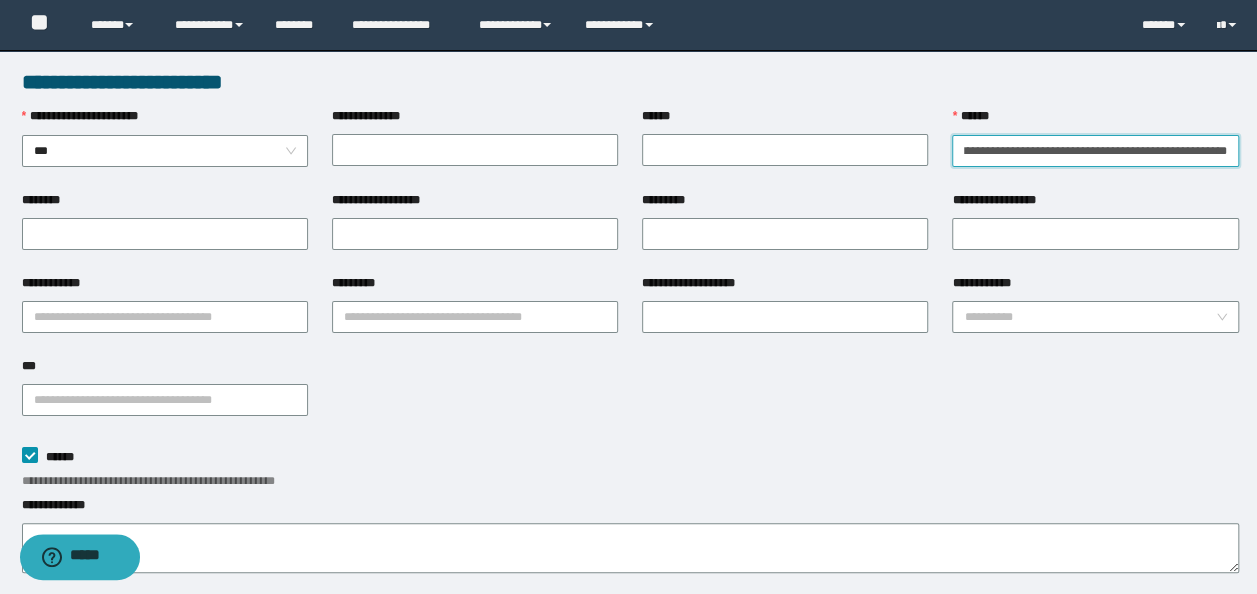 type on "**********" 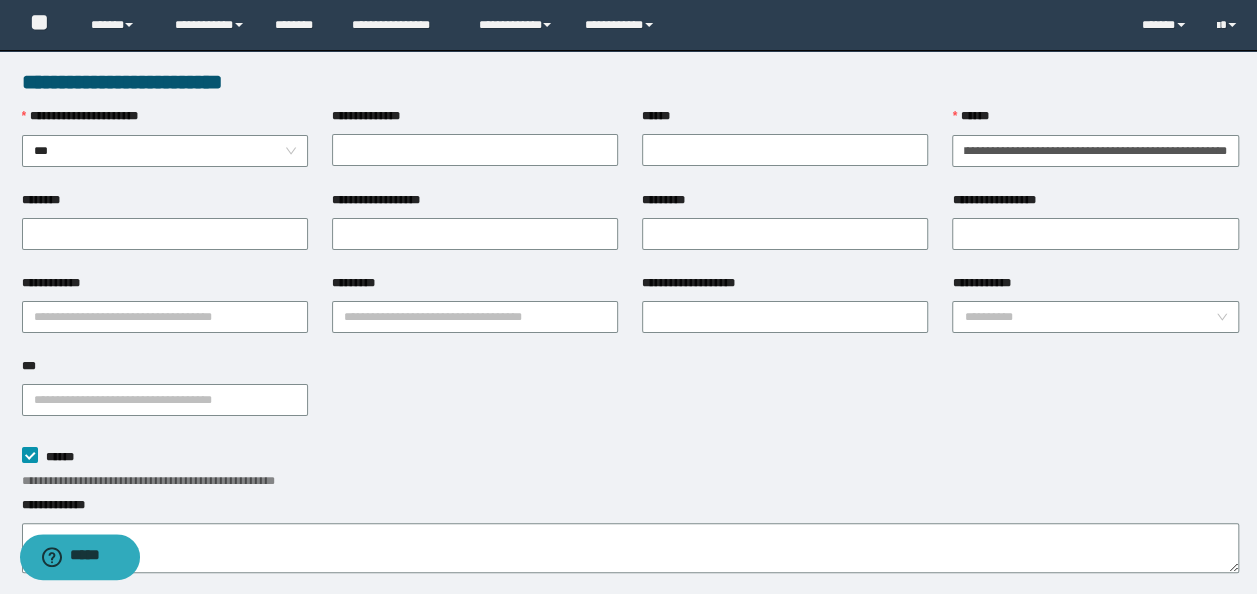 click on "**********" at bounding box center (988, 283) 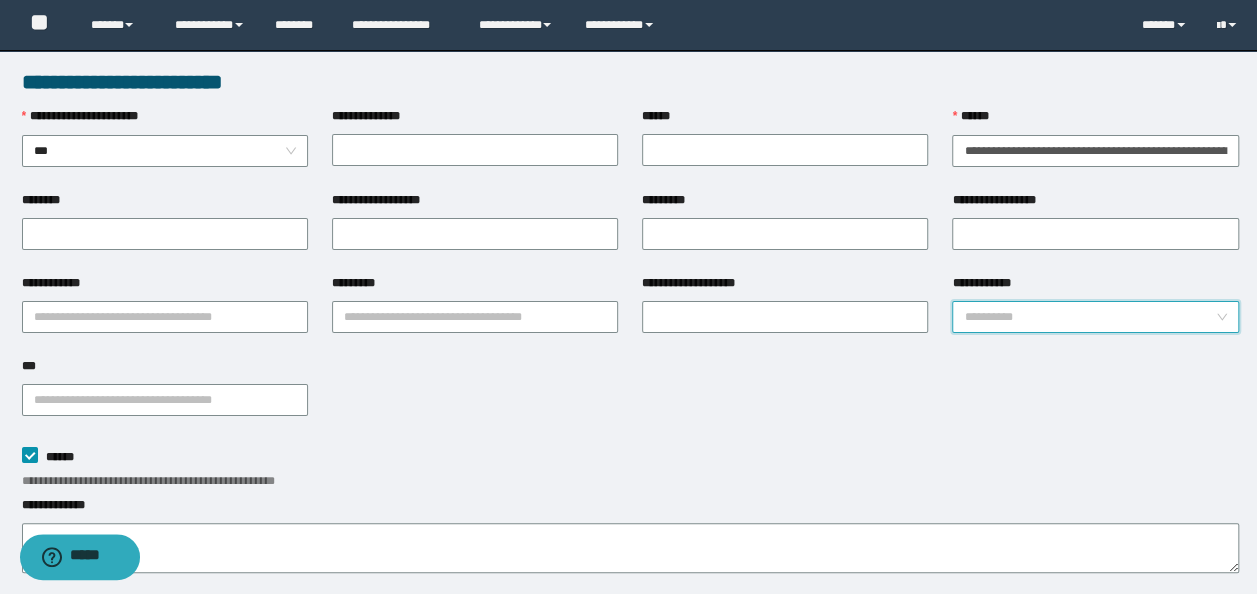 click on "**********" at bounding box center (1089, 317) 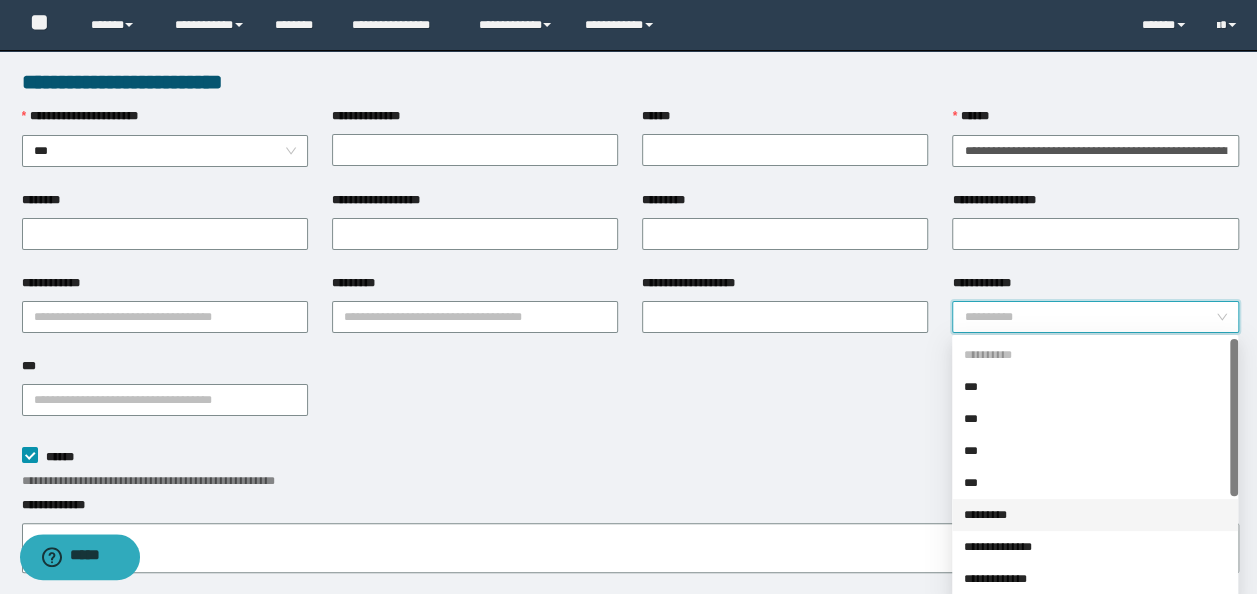 click on "*********" at bounding box center (1095, 515) 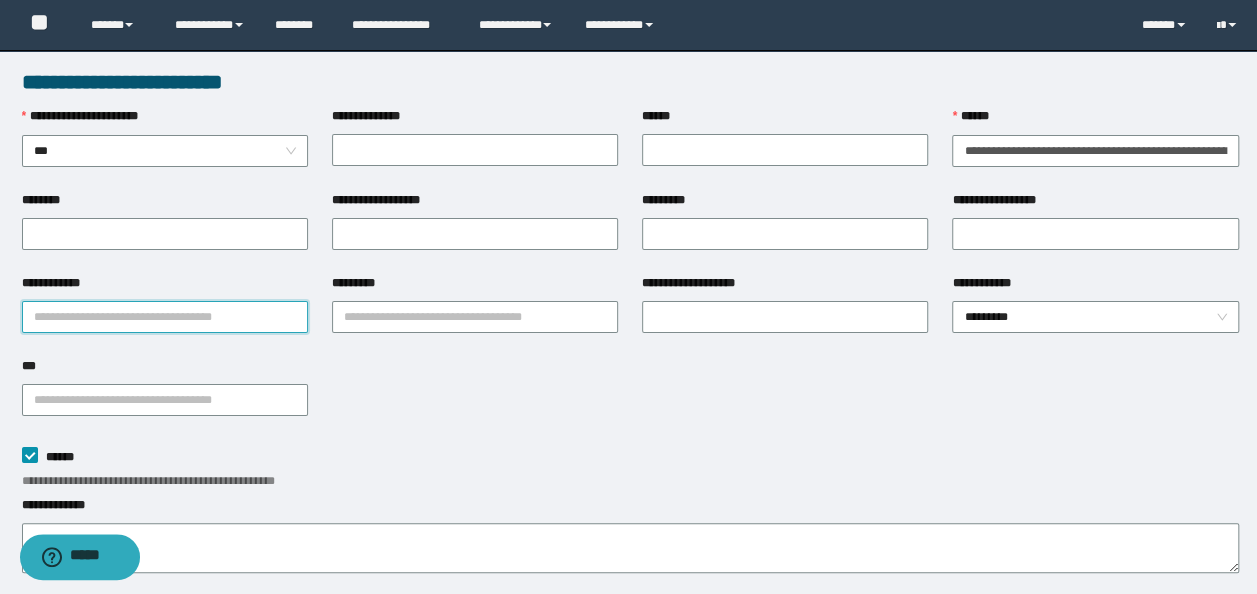click on "**********" at bounding box center (165, 317) 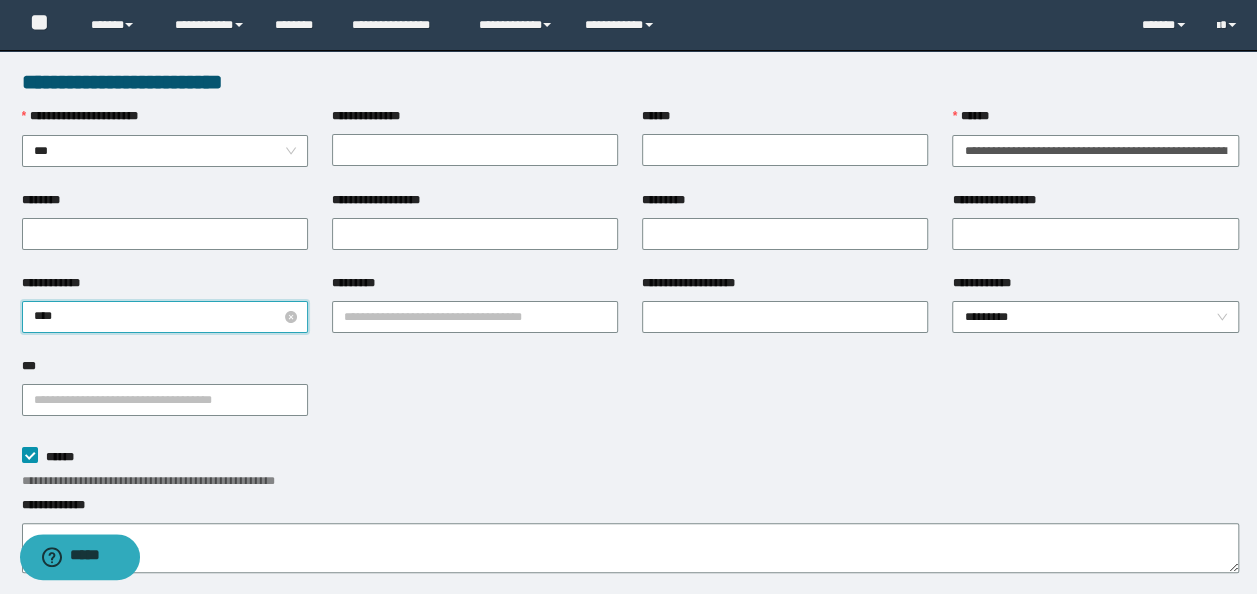 type on "*****" 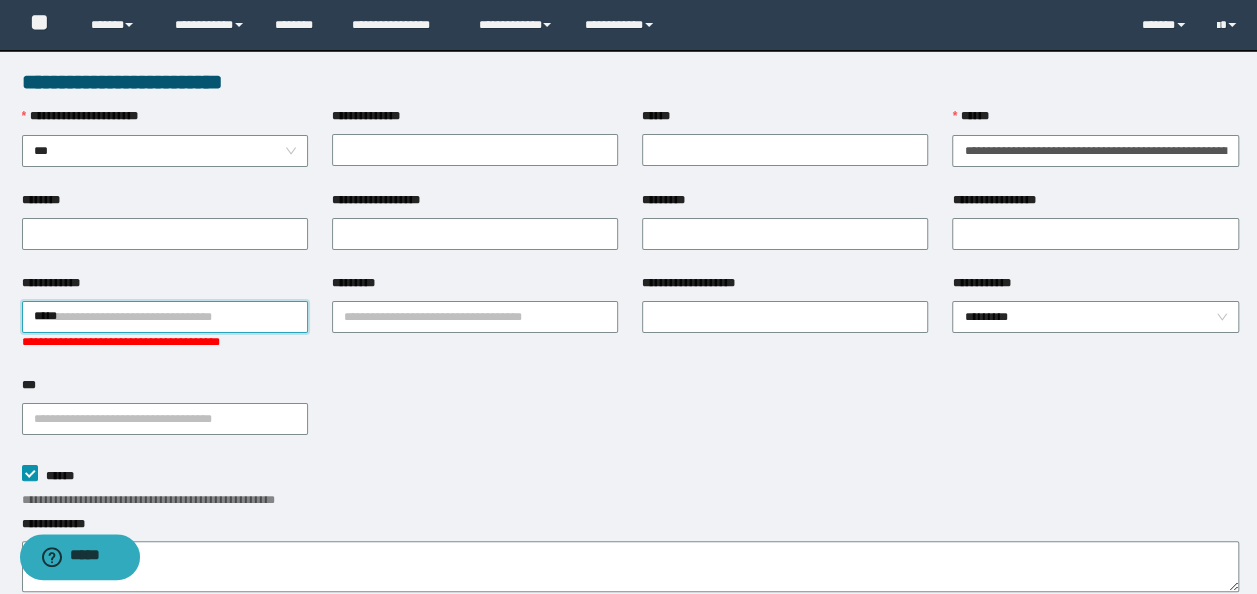 click on "***" at bounding box center (165, 389) 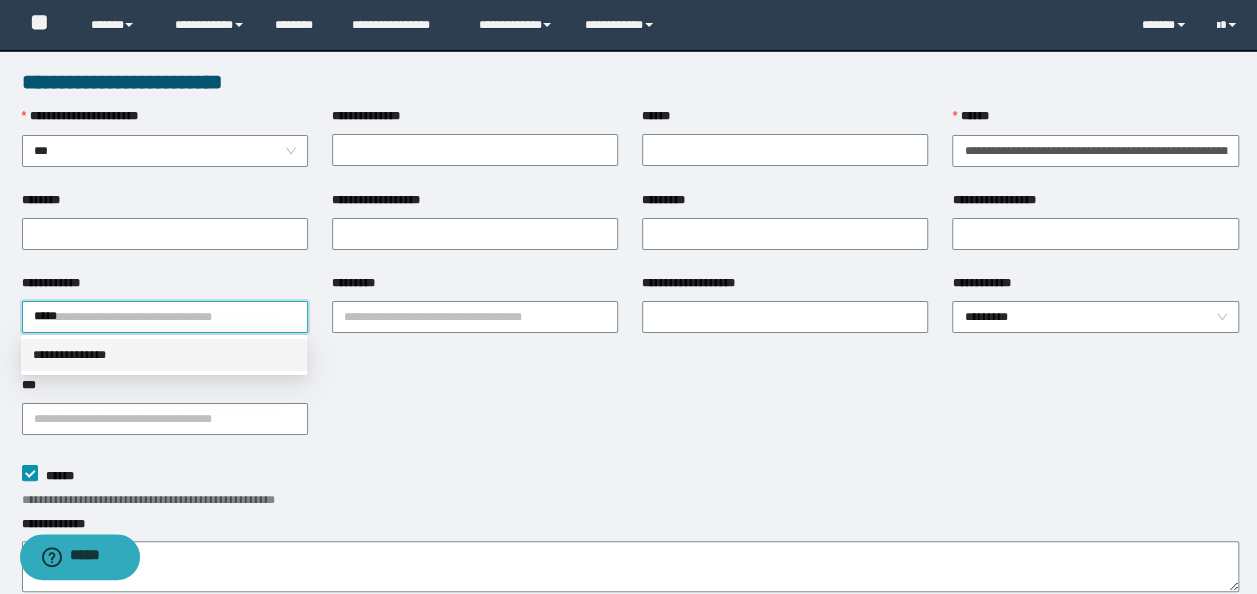 click on "**********" at bounding box center (164, 355) 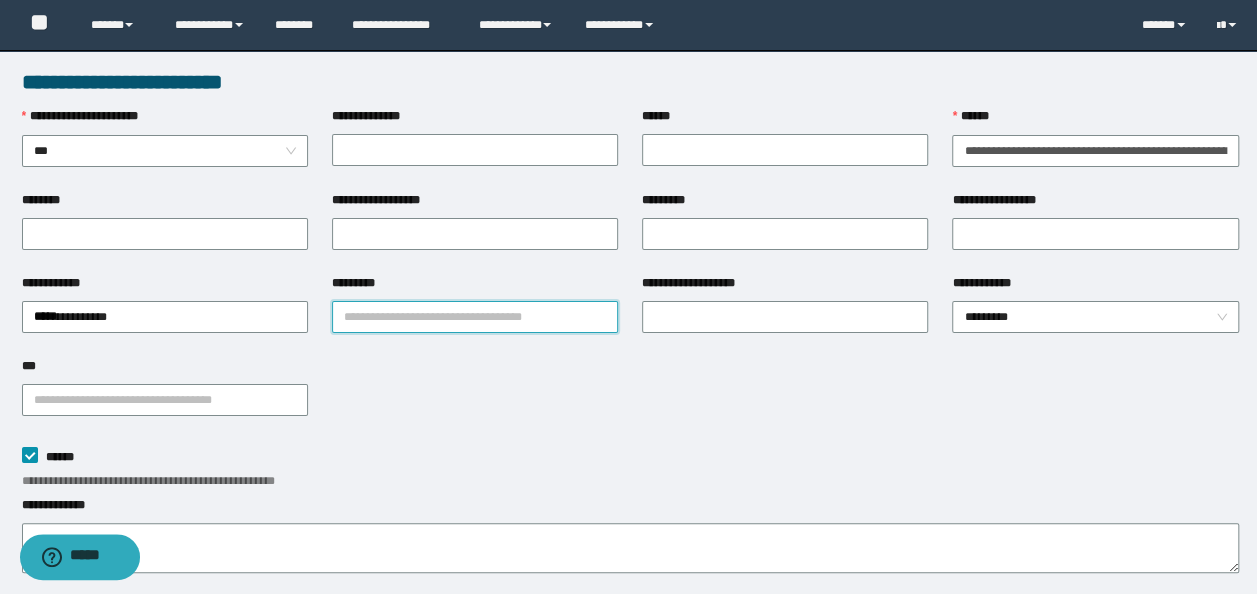 click on "*********" at bounding box center (475, 317) 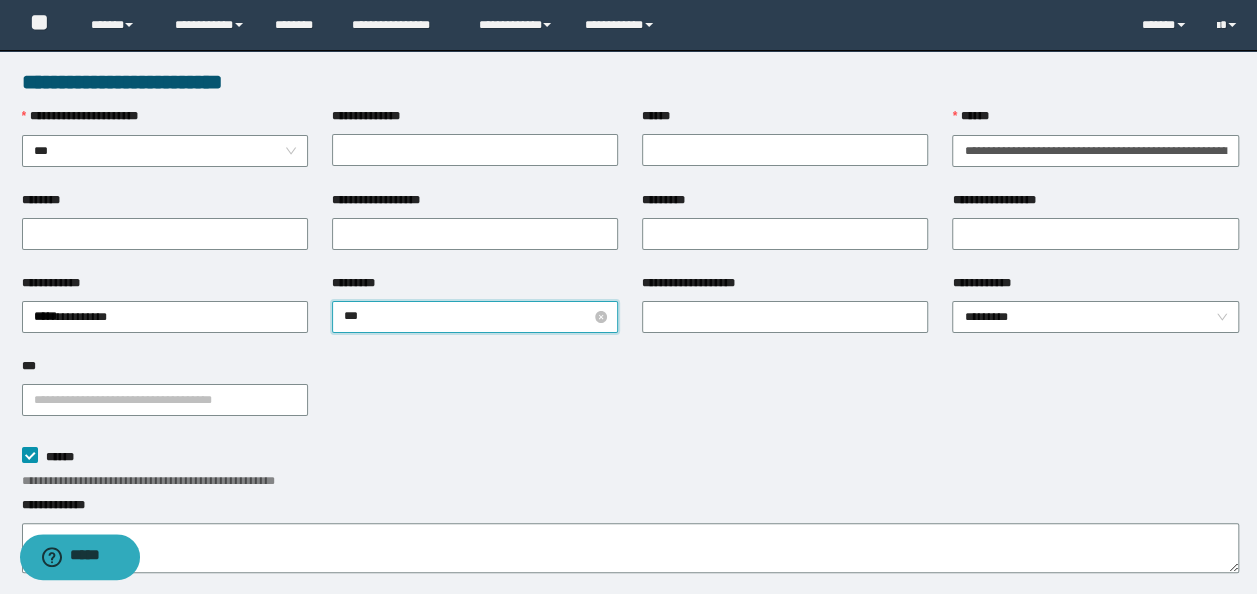 type on "****" 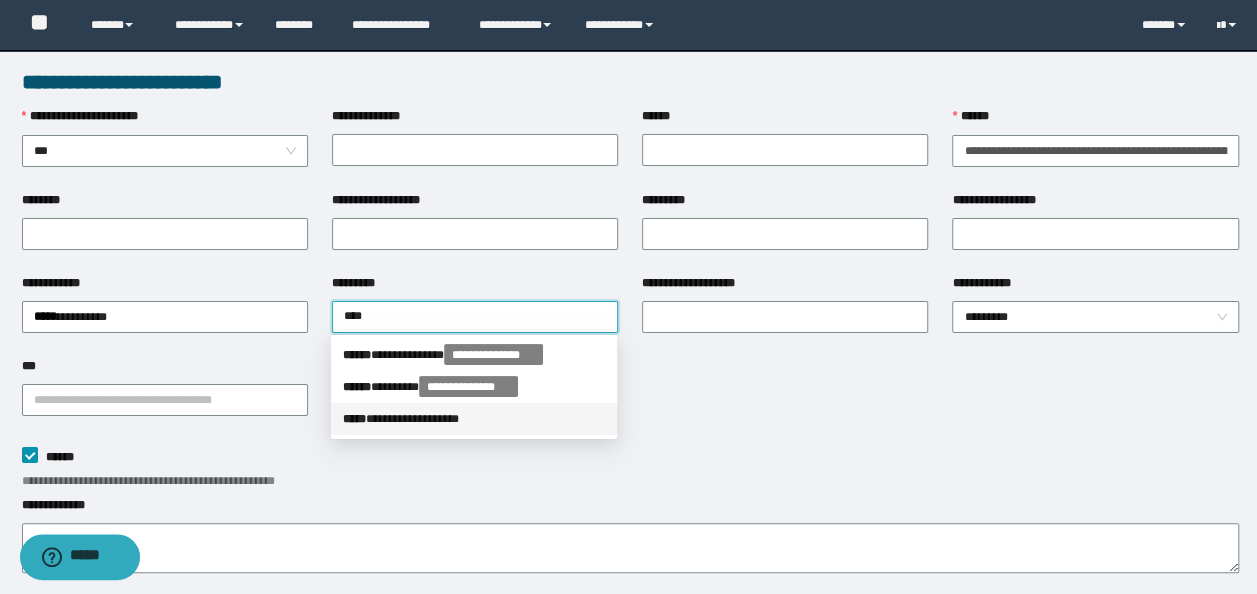 click on "**********" at bounding box center (474, 419) 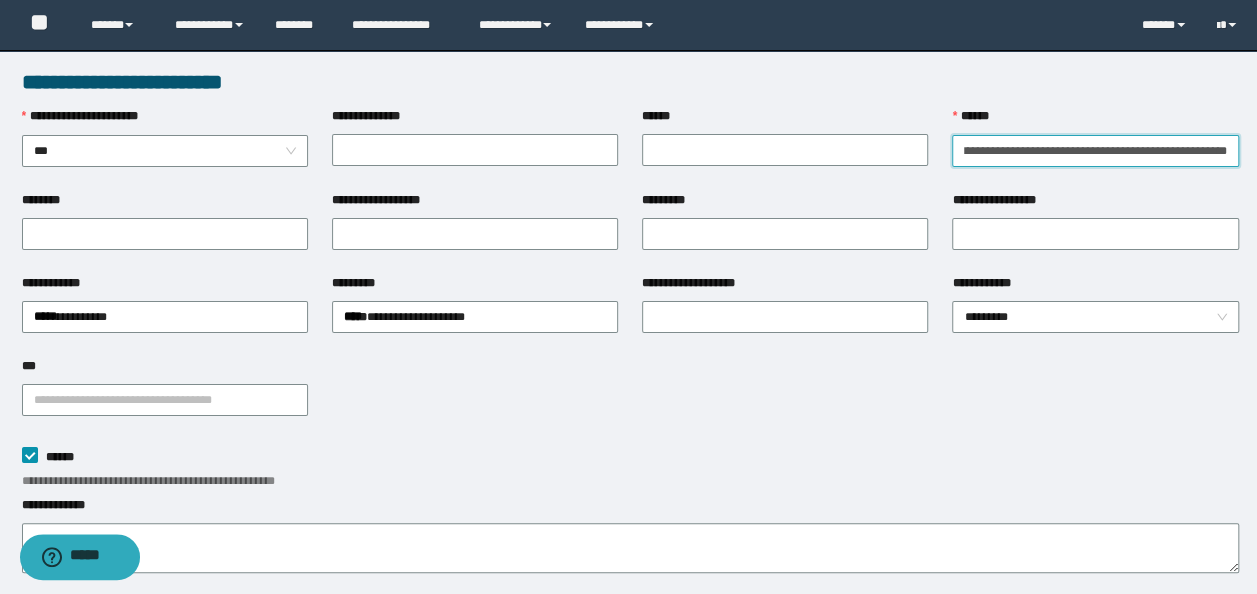 scroll, scrollTop: 0, scrollLeft: 374, axis: horizontal 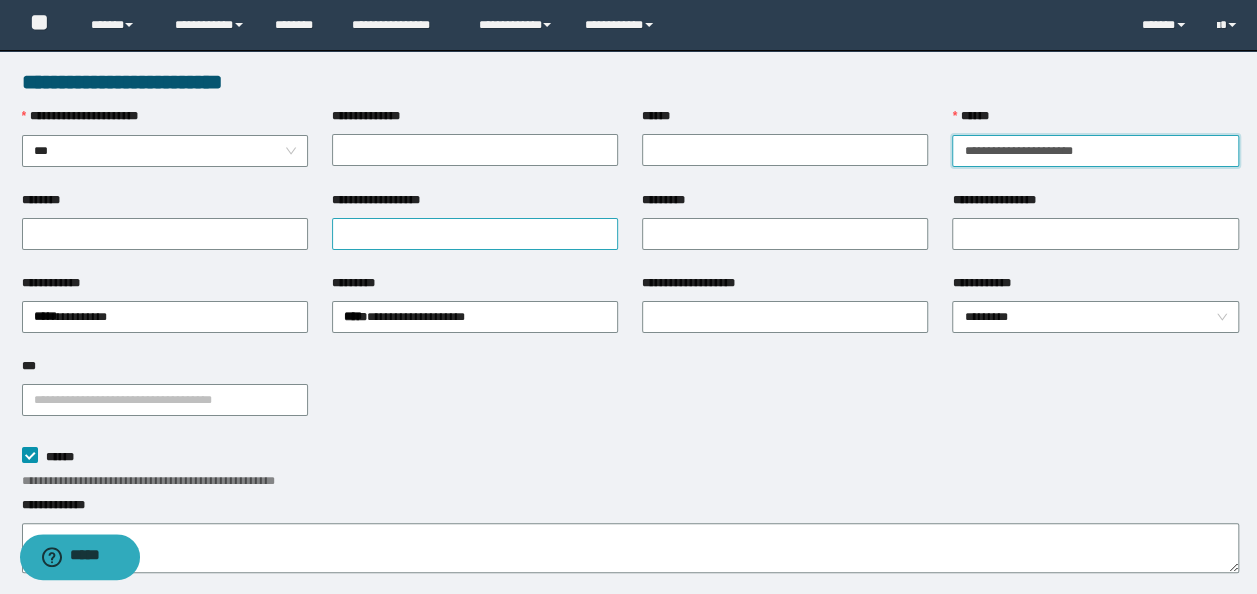 type on "**********" 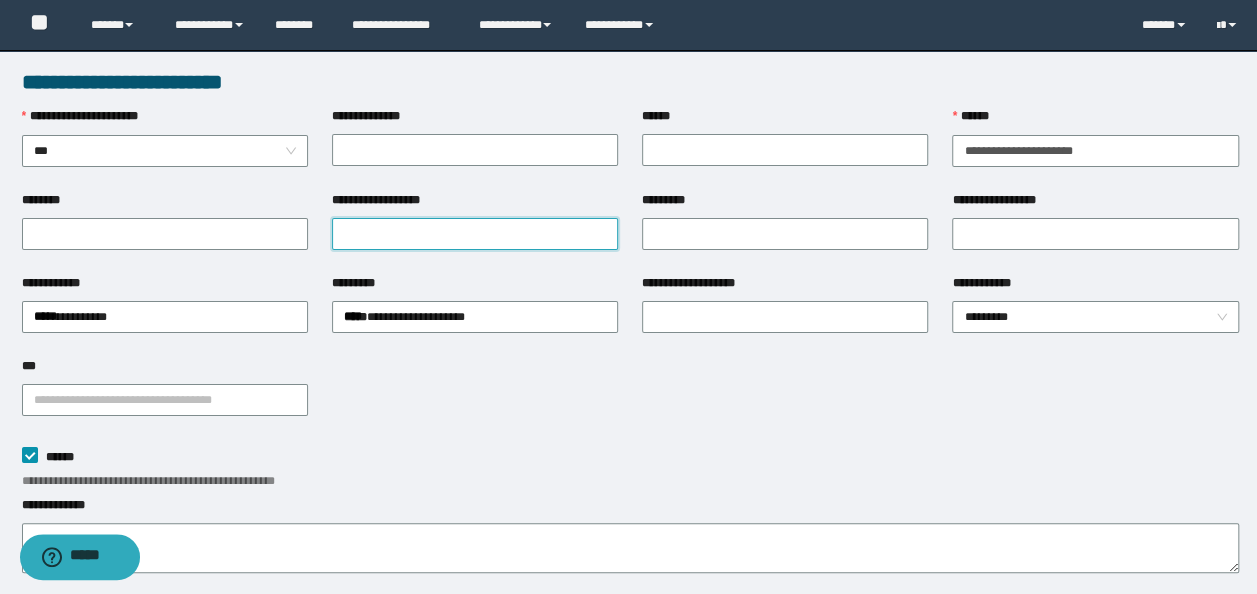 click on "**********" at bounding box center [475, 234] 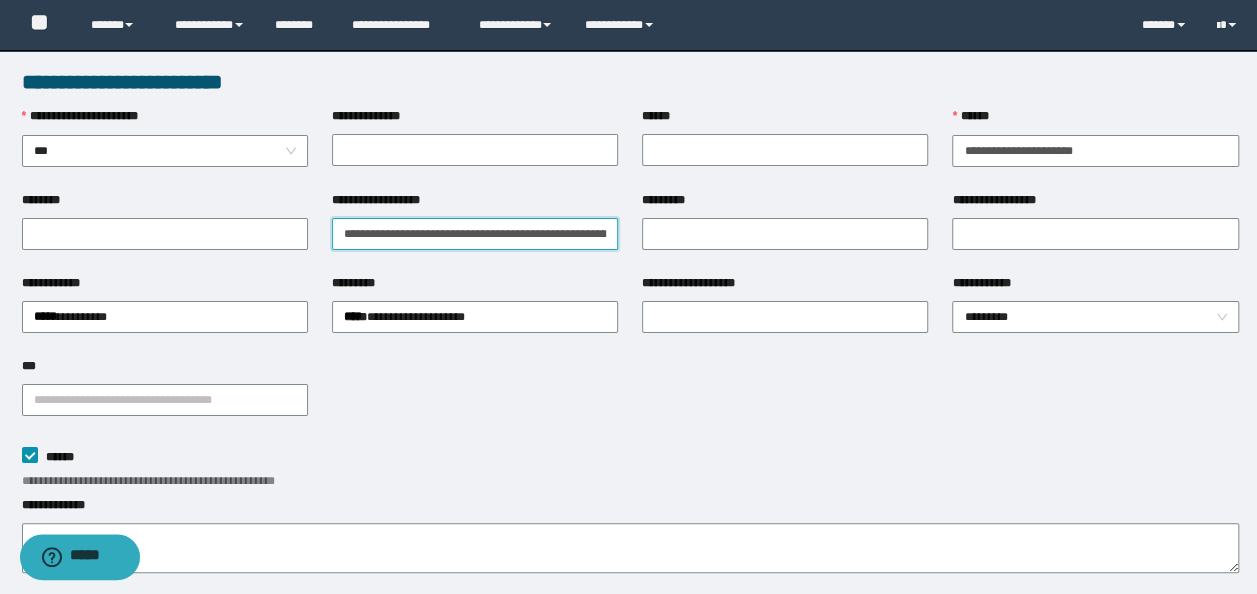 scroll, scrollTop: 0, scrollLeft: 210, axis: horizontal 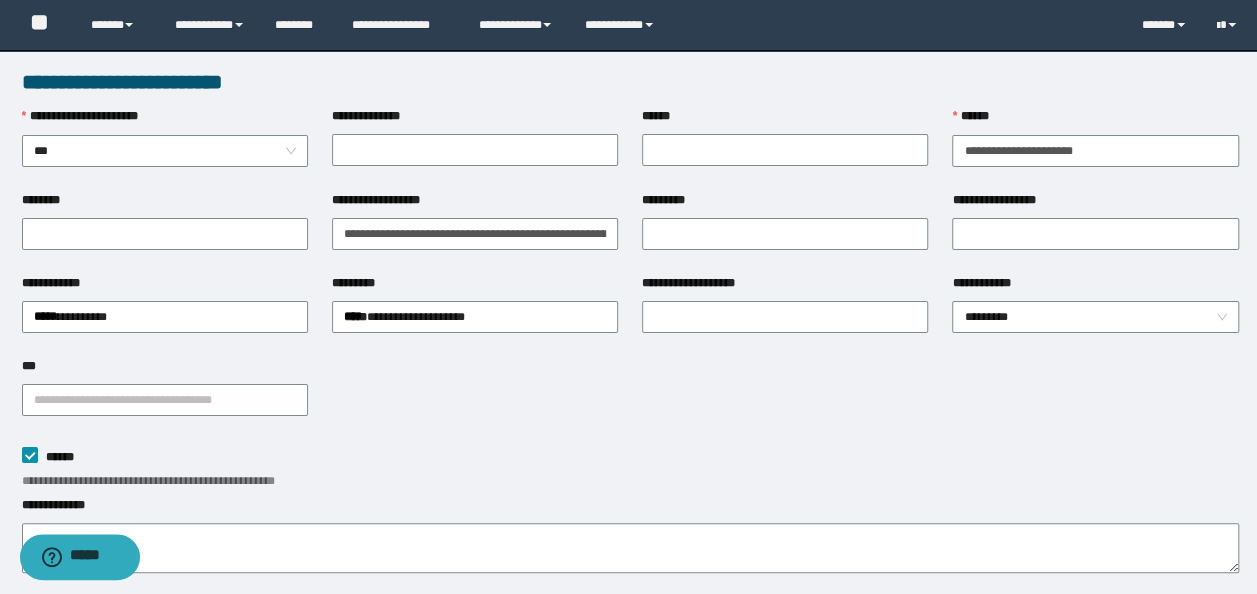 click on "**********" at bounding box center [475, 232] 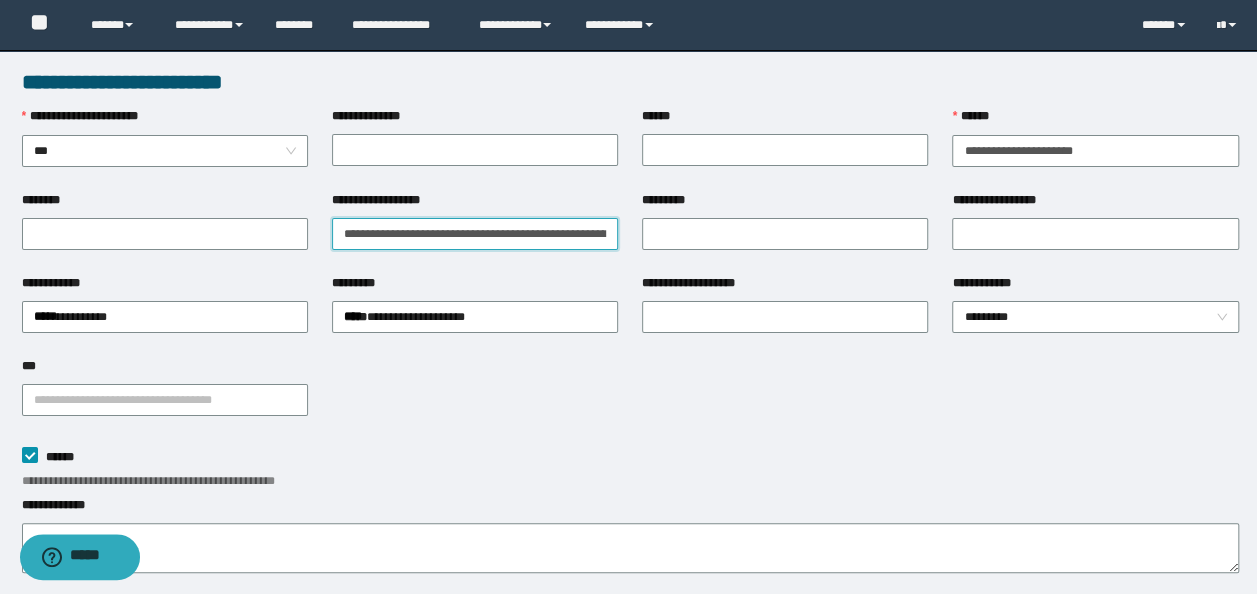 scroll, scrollTop: 0, scrollLeft: 211, axis: horizontal 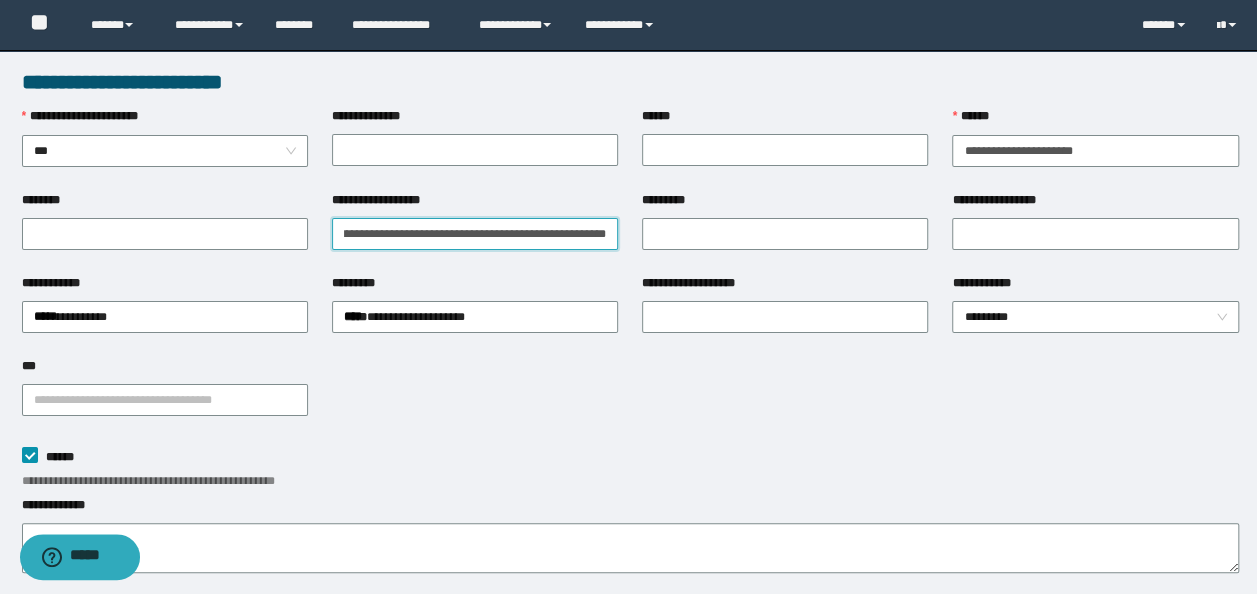 drag, startPoint x: 528, startPoint y: 236, endPoint x: 876, endPoint y: 255, distance: 348.51828 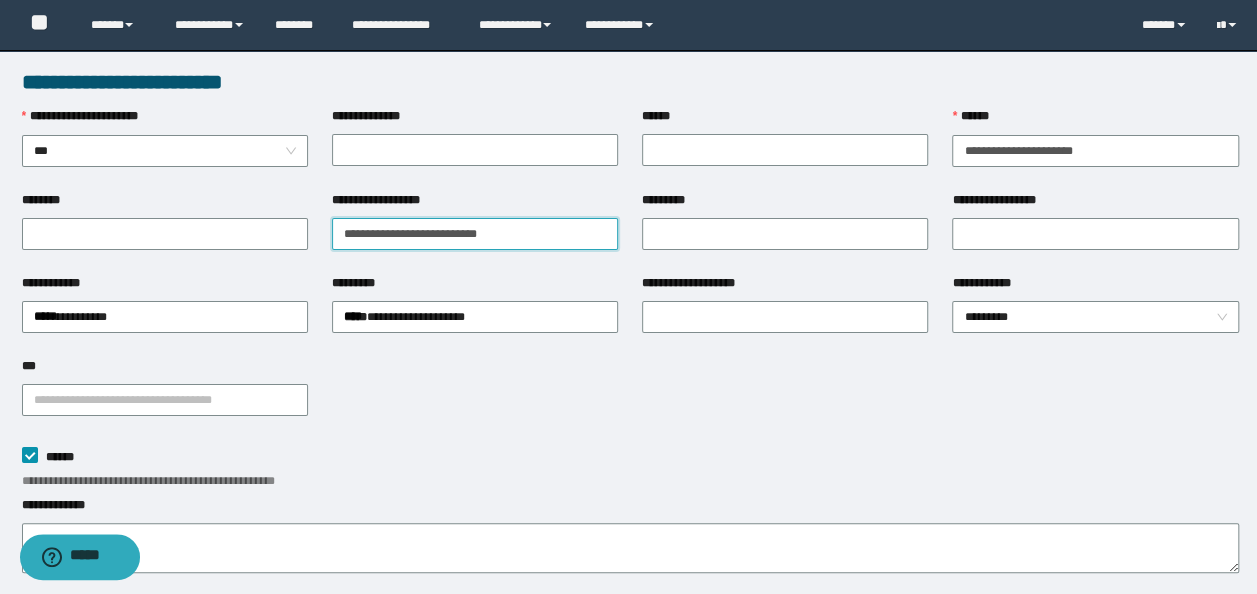 scroll, scrollTop: 0, scrollLeft: 0, axis: both 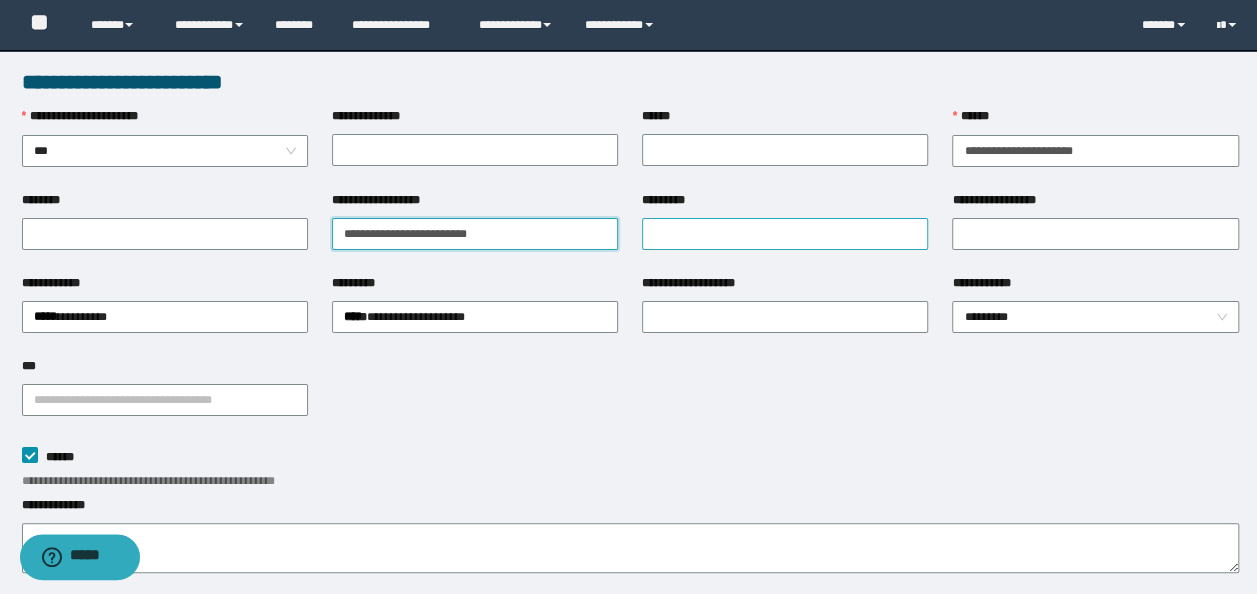 type on "**********" 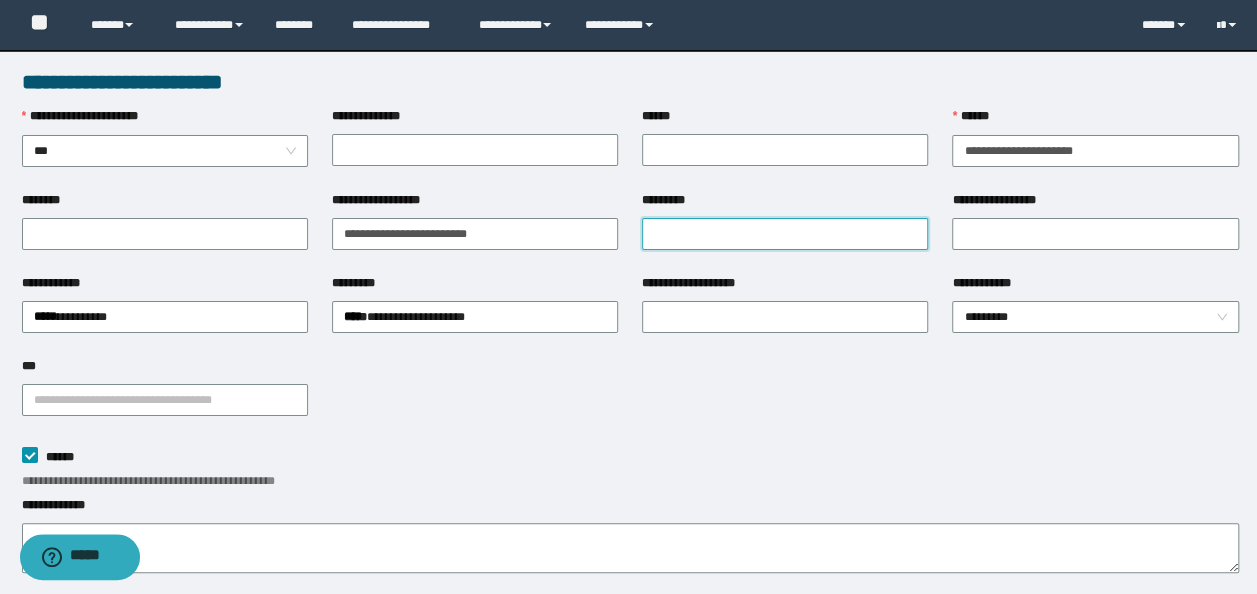 click on "*********" at bounding box center (785, 234) 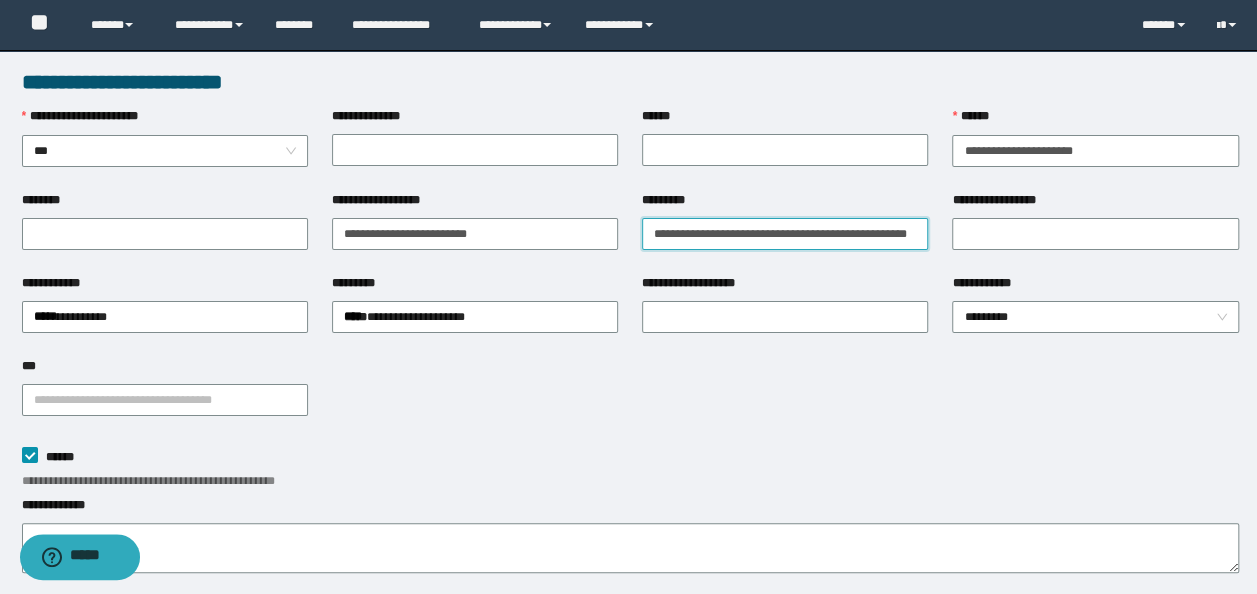 scroll, scrollTop: 0, scrollLeft: 26, axis: horizontal 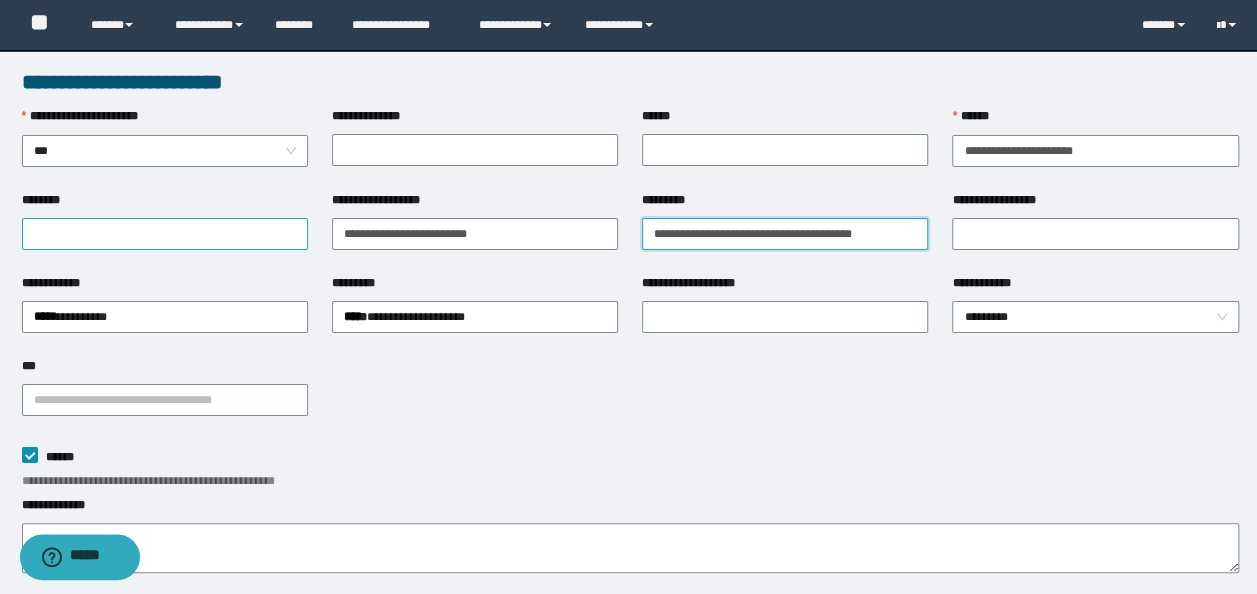 type on "**********" 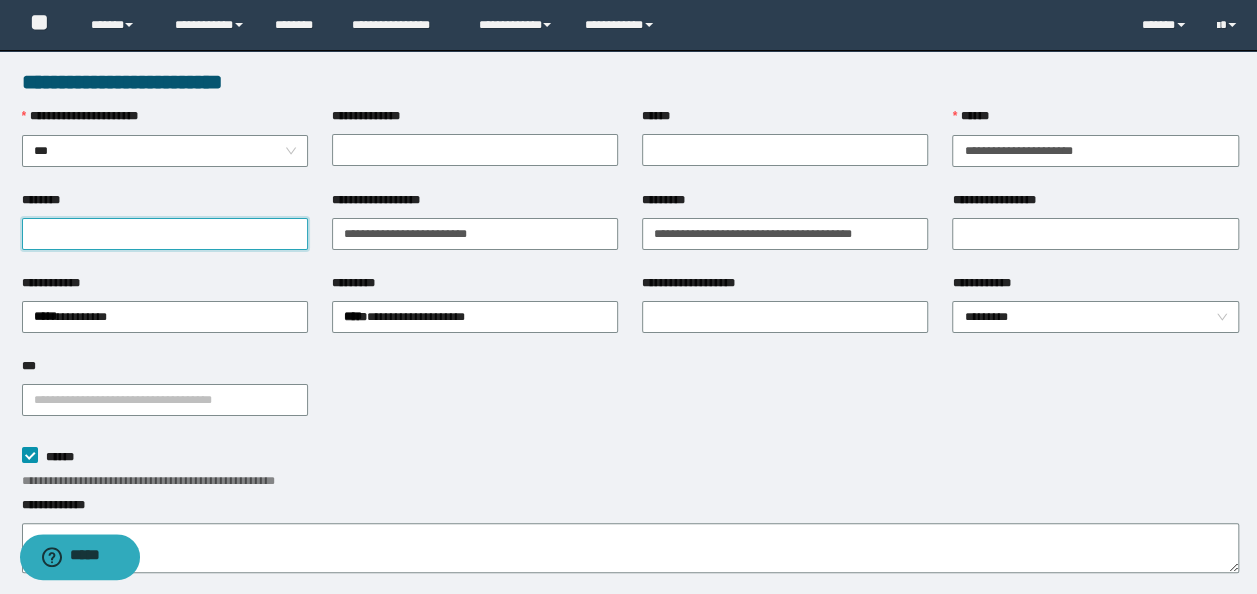 click on "********" at bounding box center [165, 234] 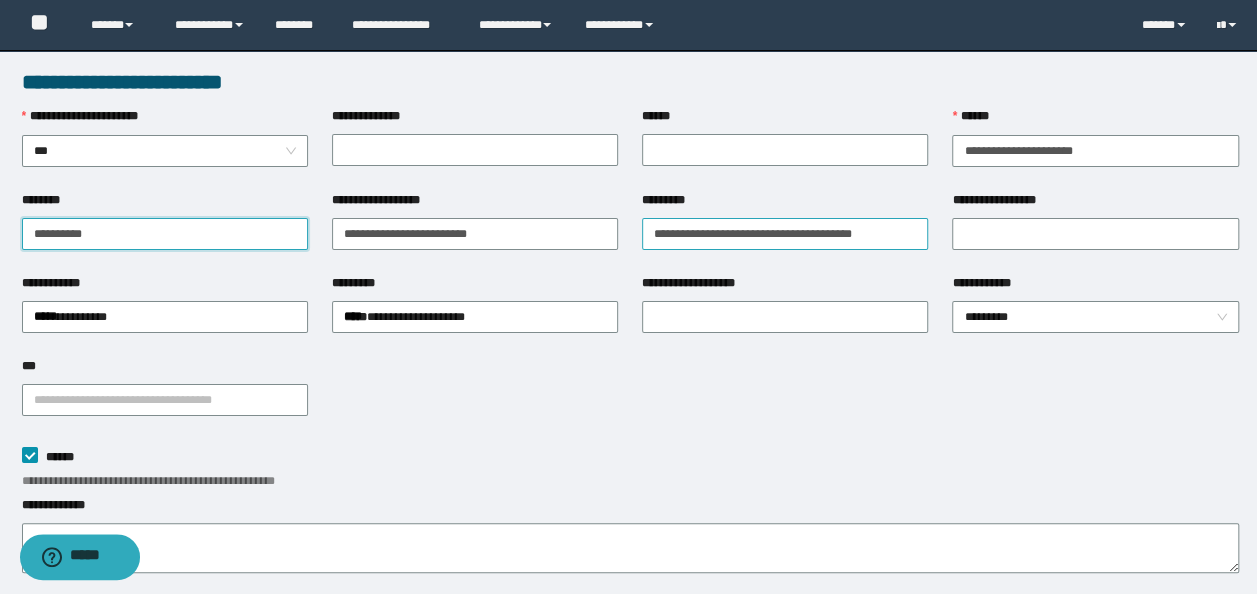 type on "**********" 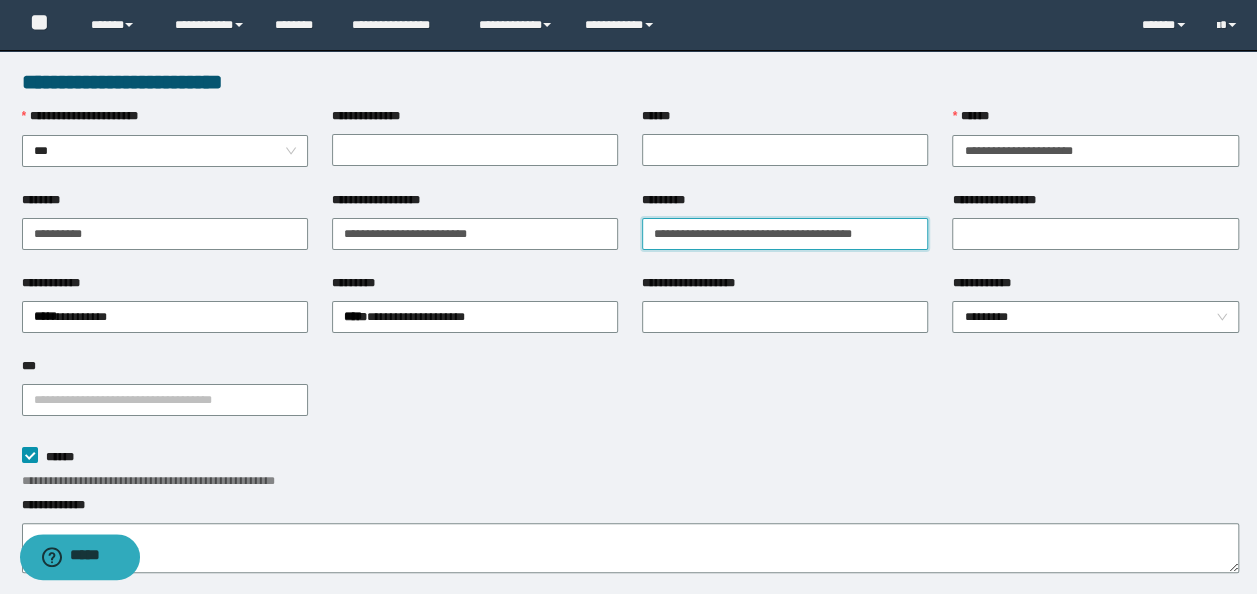 click on "**********" at bounding box center (785, 233) 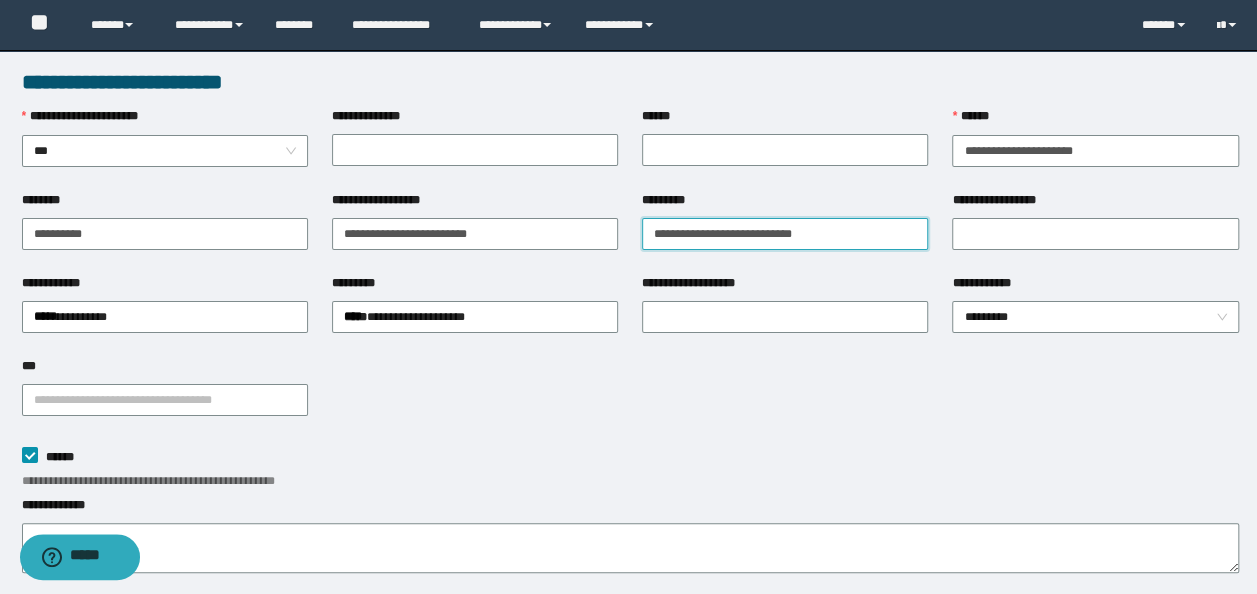 type on "**********" 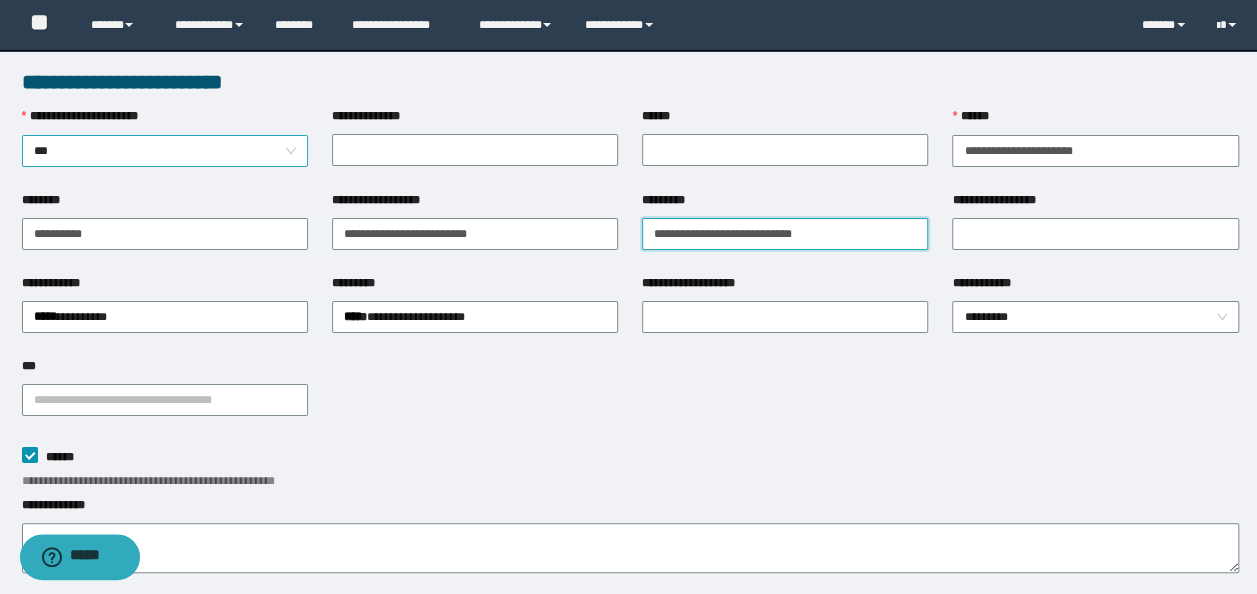 click on "***" at bounding box center (165, 151) 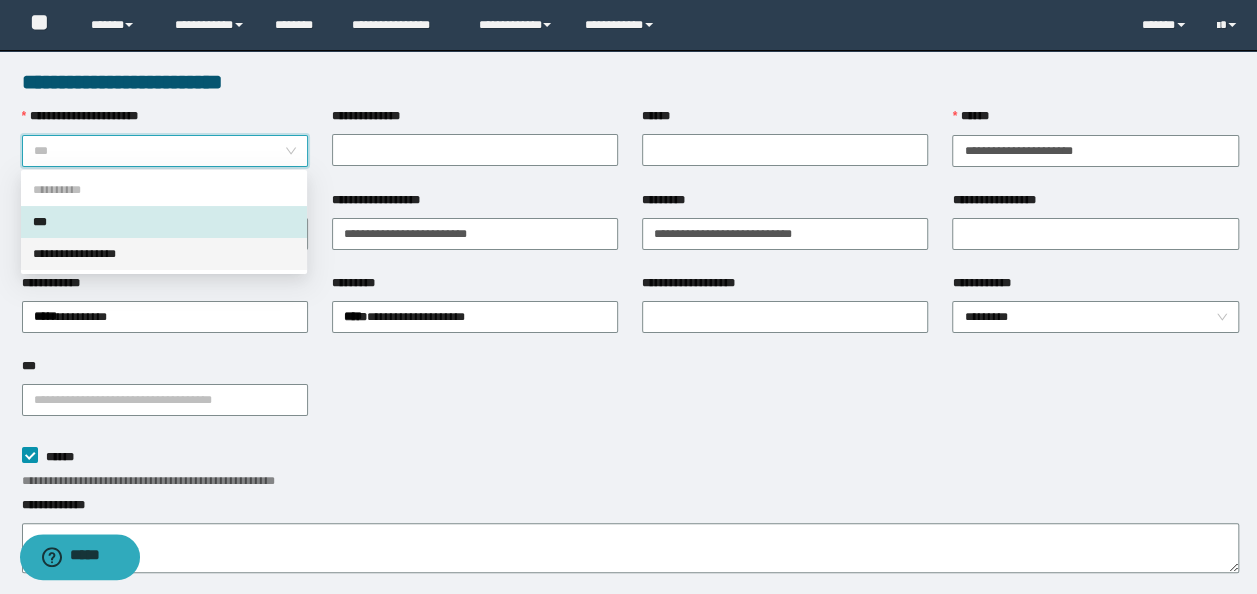 click on "**********" at bounding box center (164, 254) 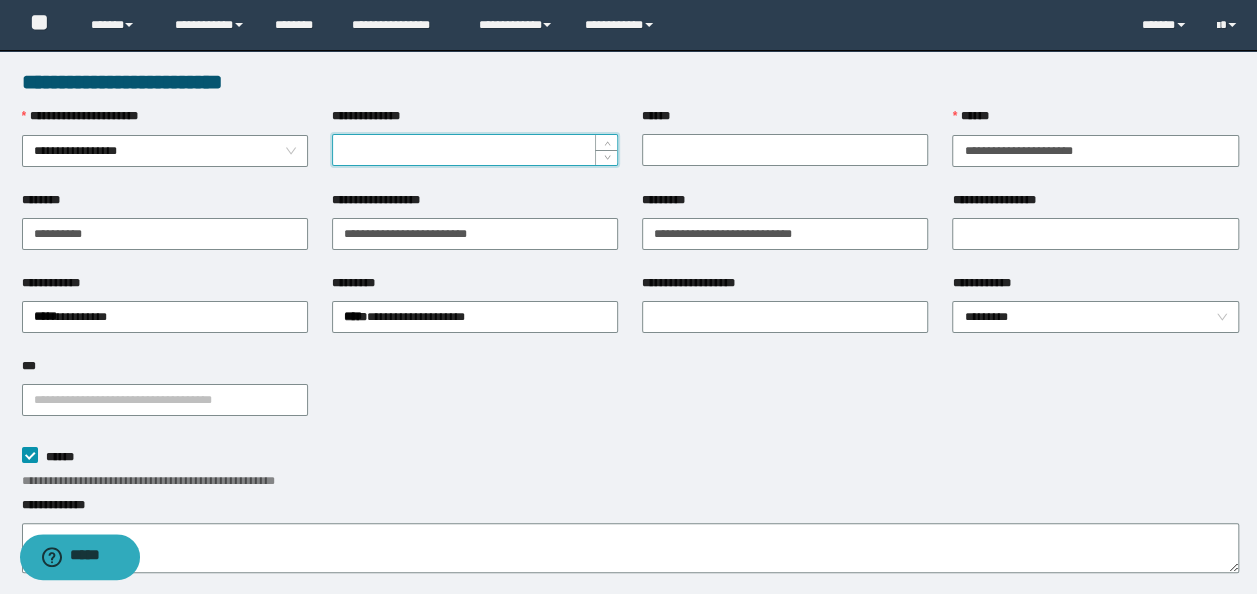 click on "**********" at bounding box center [475, 150] 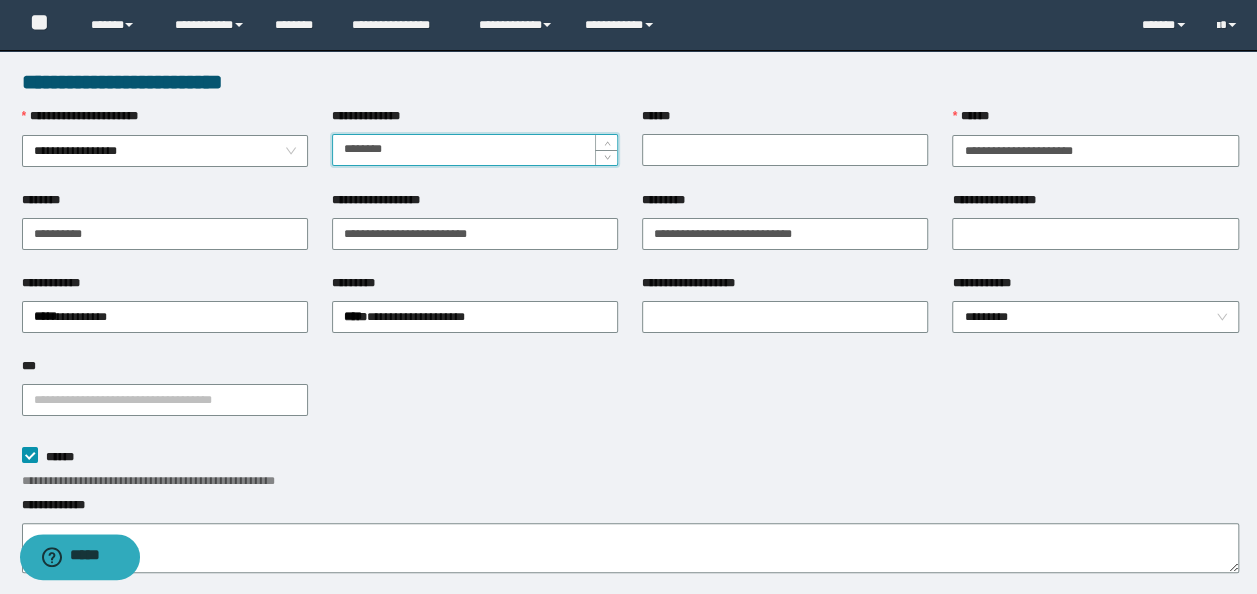drag, startPoint x: 440, startPoint y: 148, endPoint x: -4, endPoint y: 153, distance: 444.02814 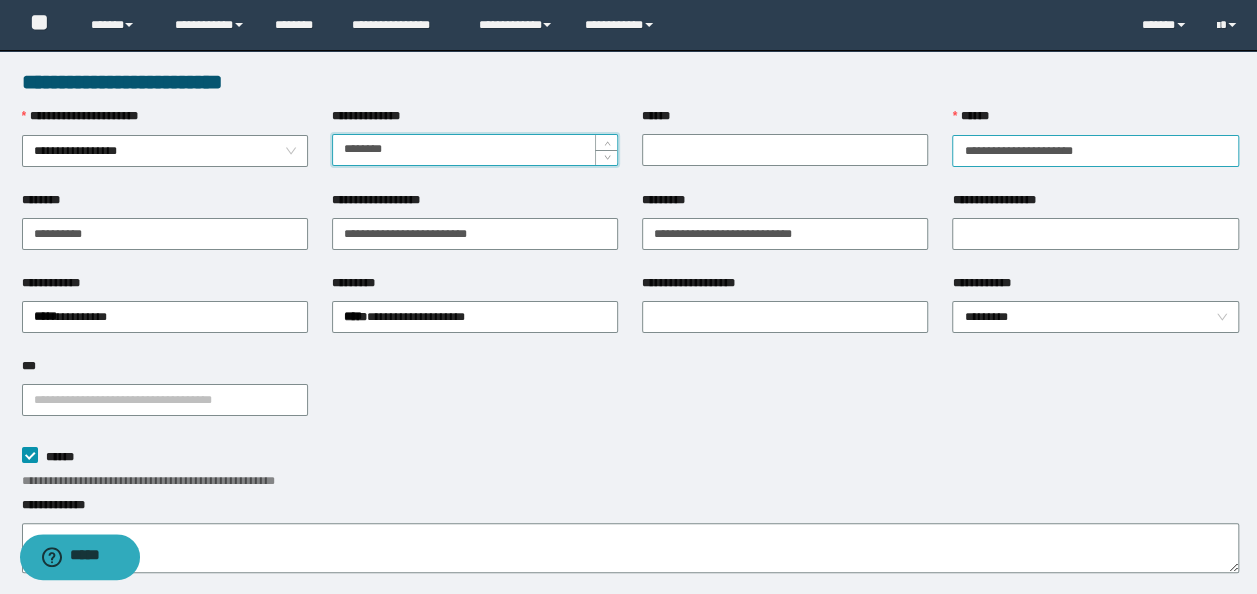 type on "********" 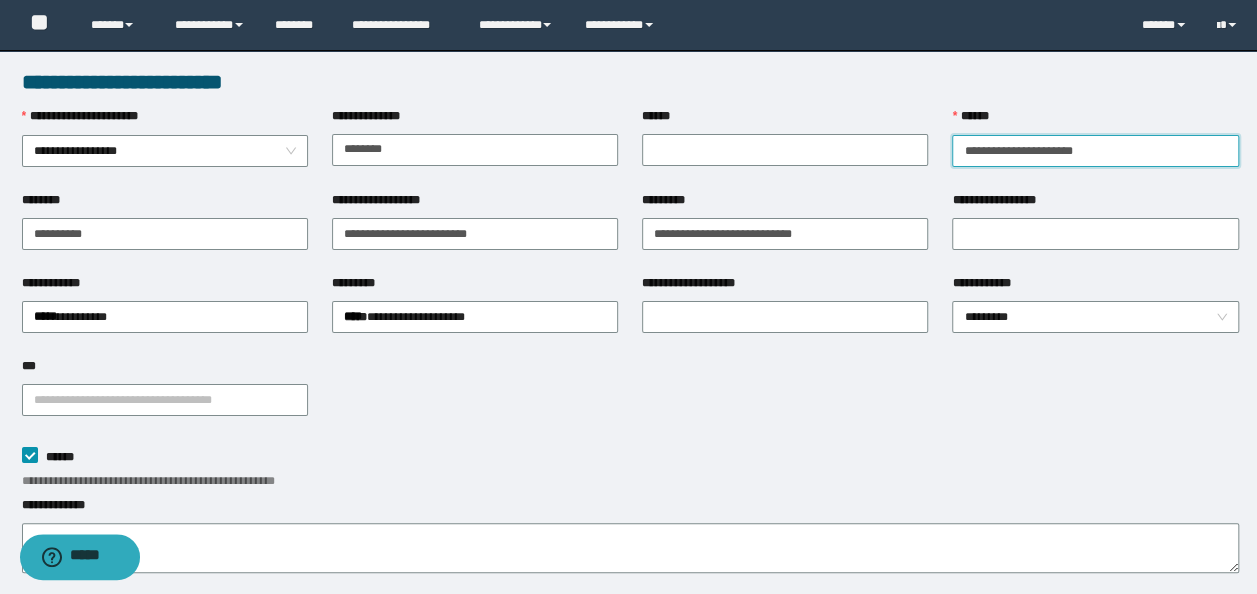 drag, startPoint x: 1158, startPoint y: 164, endPoint x: 792, endPoint y: 93, distance: 372.82303 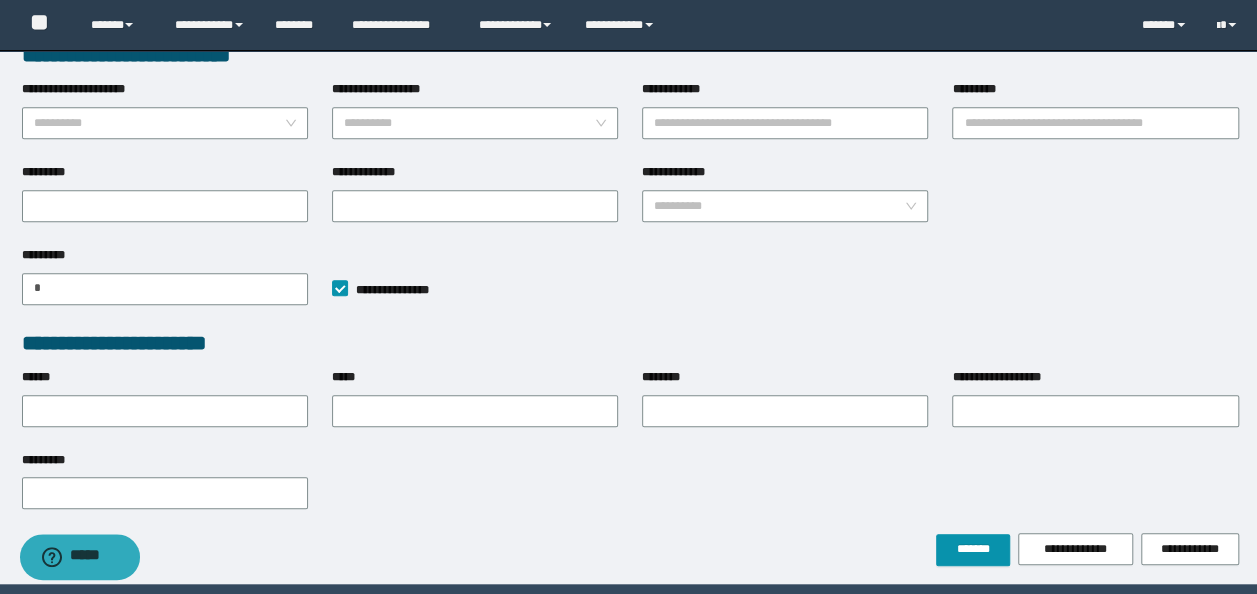 scroll, scrollTop: 622, scrollLeft: 0, axis: vertical 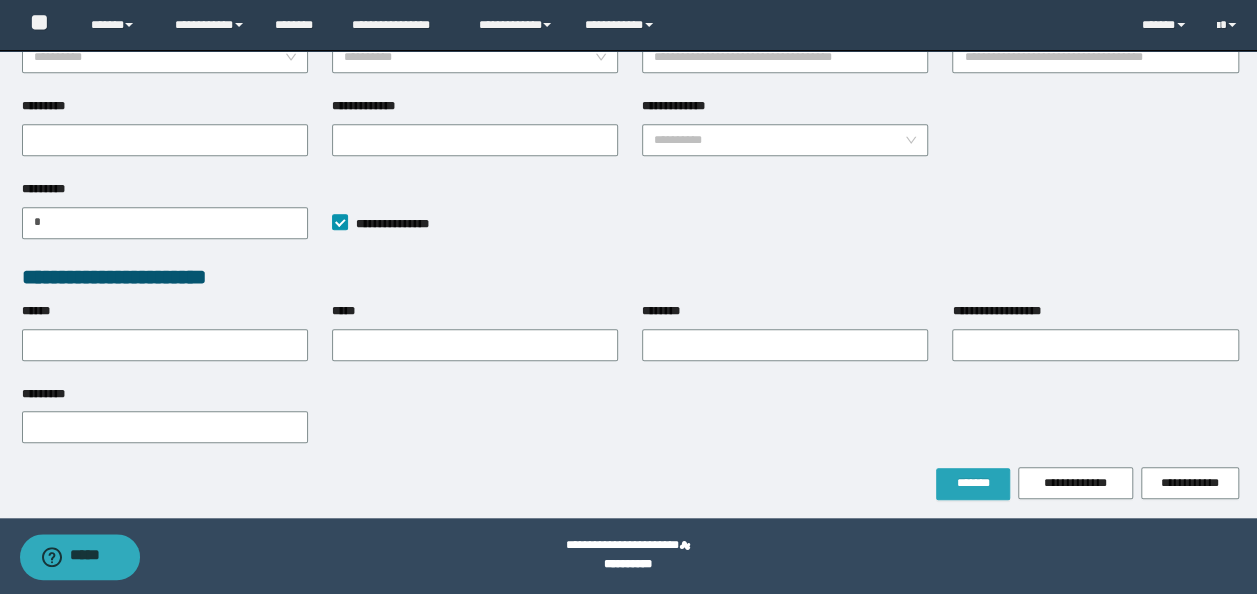 click on "*******" at bounding box center (973, 483) 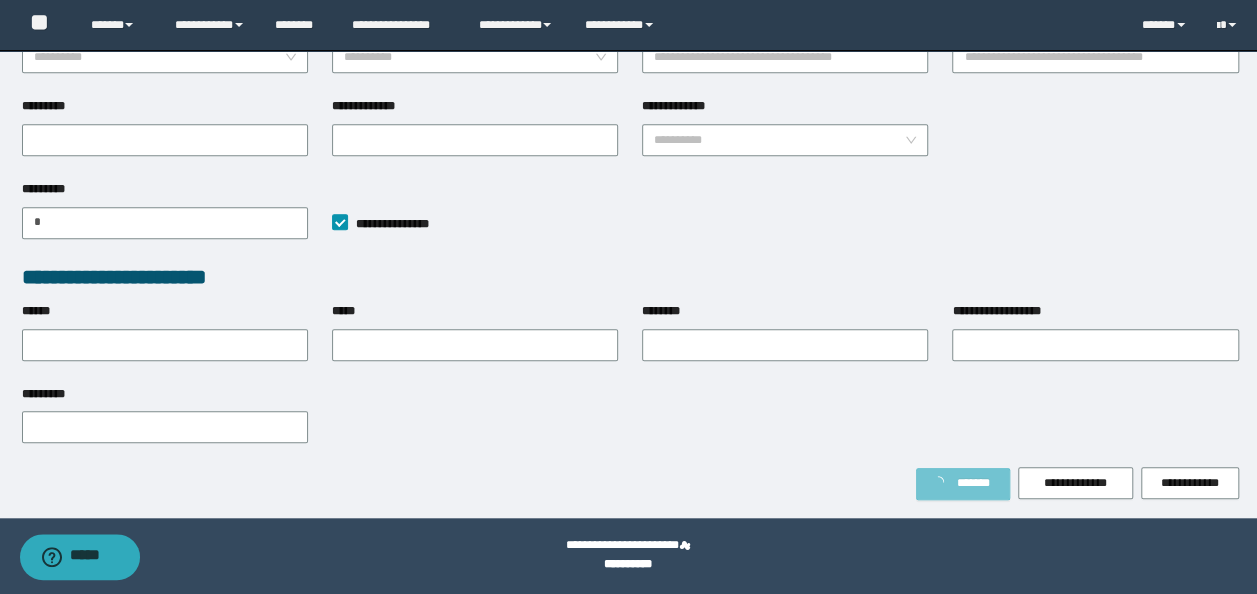 scroll, scrollTop: 674, scrollLeft: 0, axis: vertical 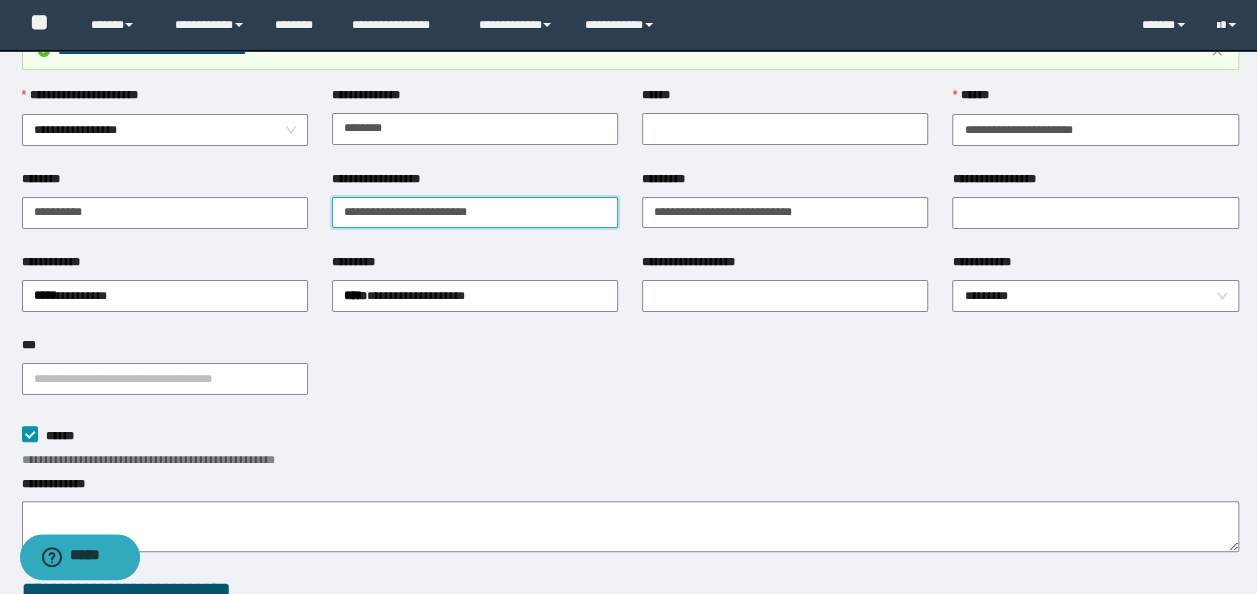 drag, startPoint x: 571, startPoint y: 210, endPoint x: -4, endPoint y: 174, distance: 576.12585 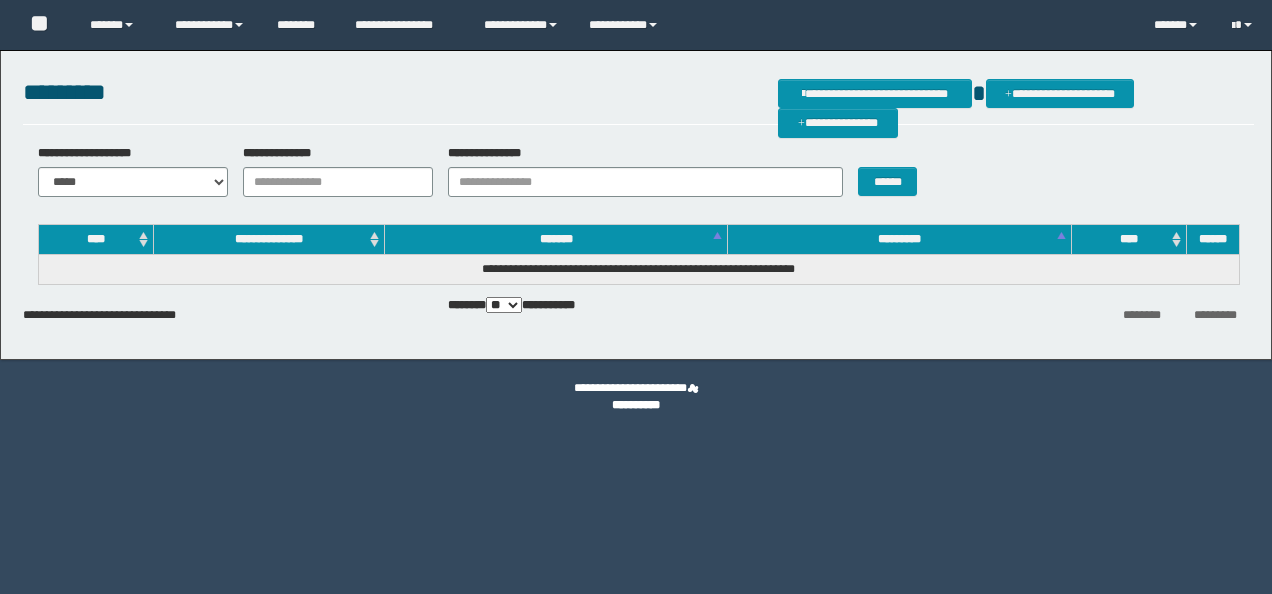 scroll, scrollTop: 0, scrollLeft: 0, axis: both 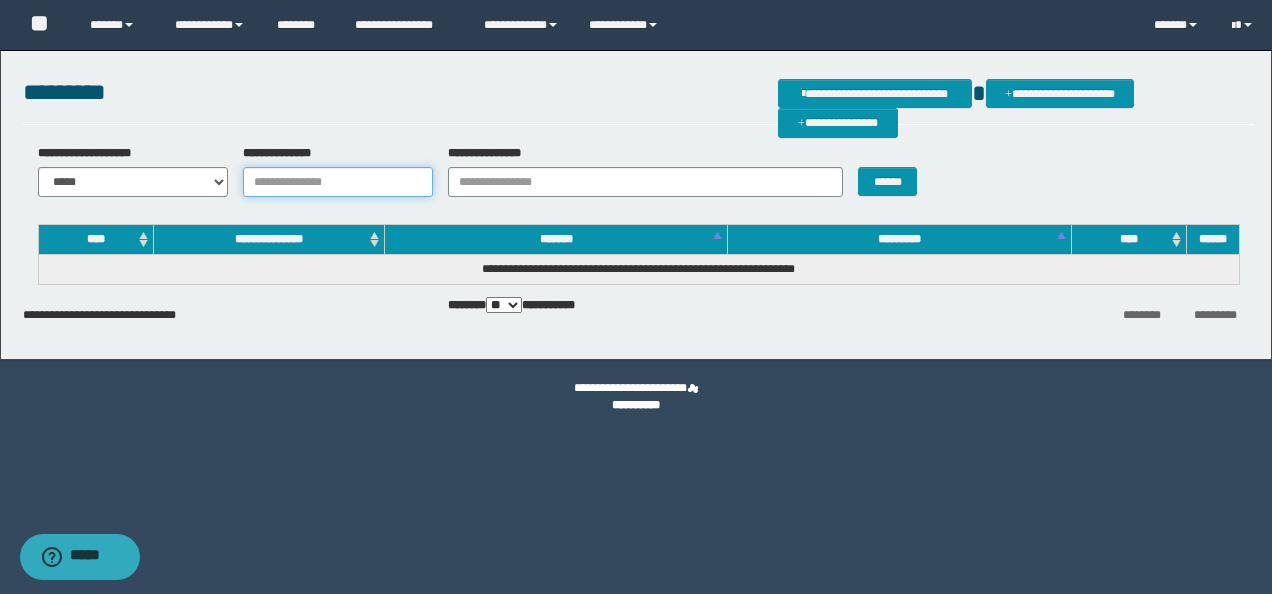 click on "**********" at bounding box center (338, 182) 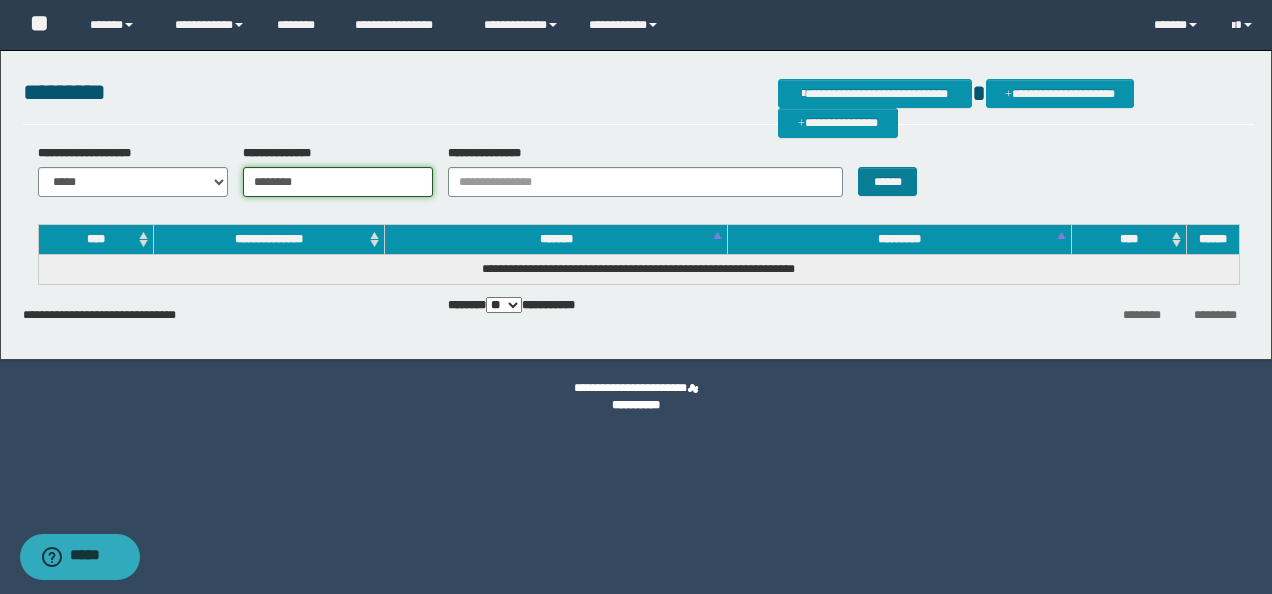 type on "********" 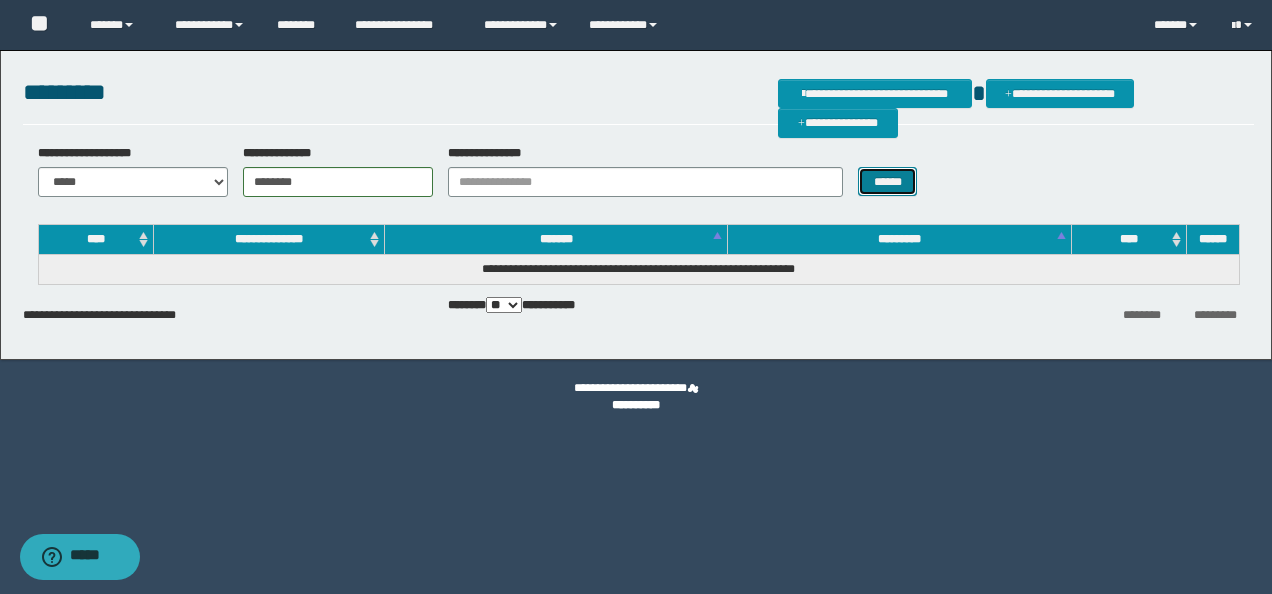 click on "******" at bounding box center (887, 181) 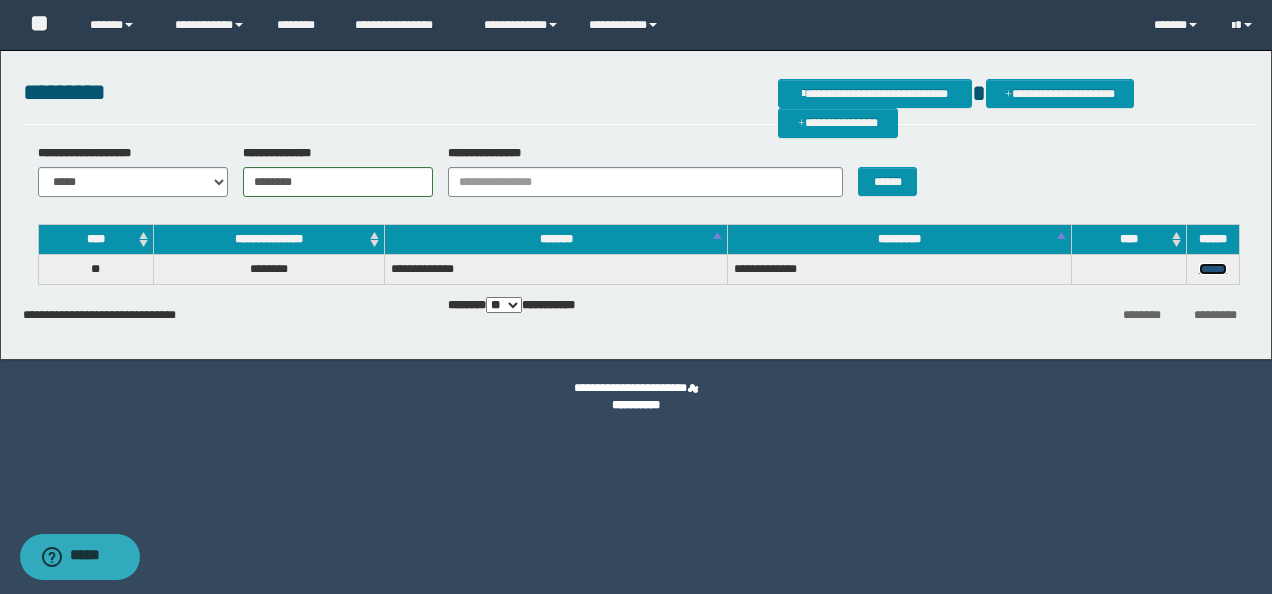 click on "******" at bounding box center [1213, 269] 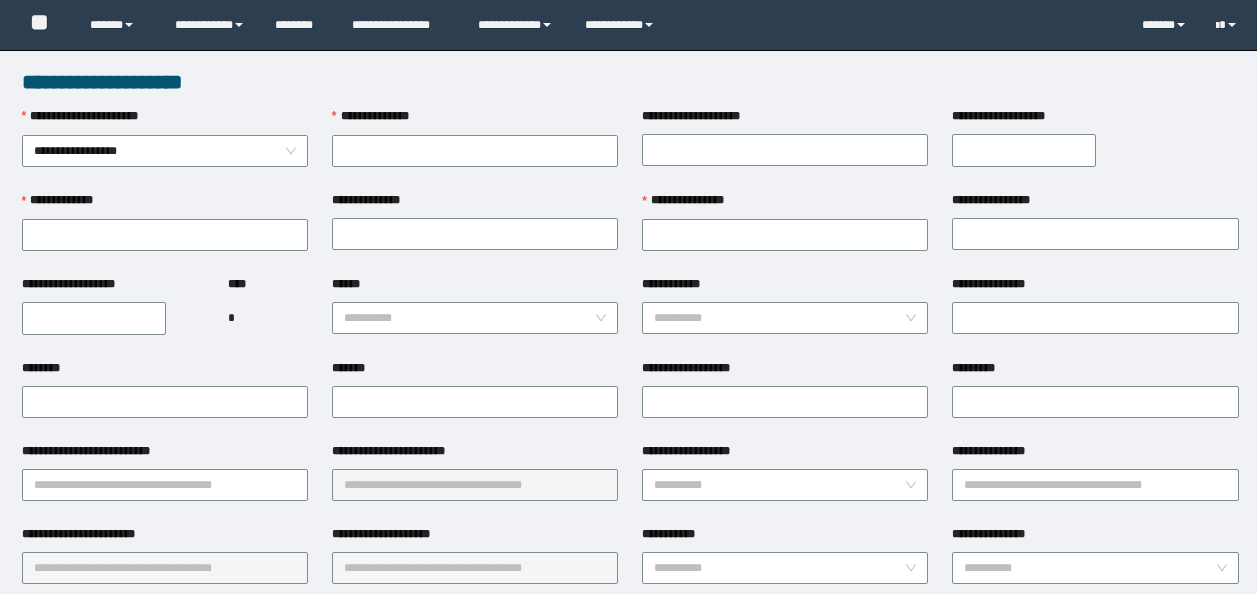 scroll, scrollTop: 0, scrollLeft: 0, axis: both 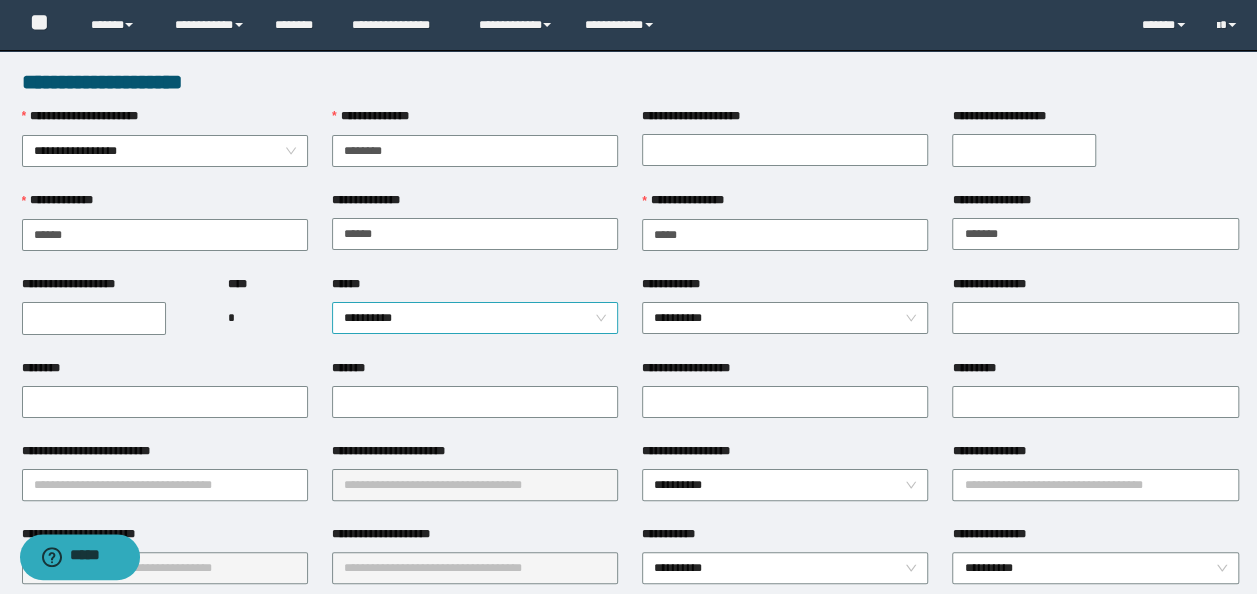 click on "**********" at bounding box center [475, 318] 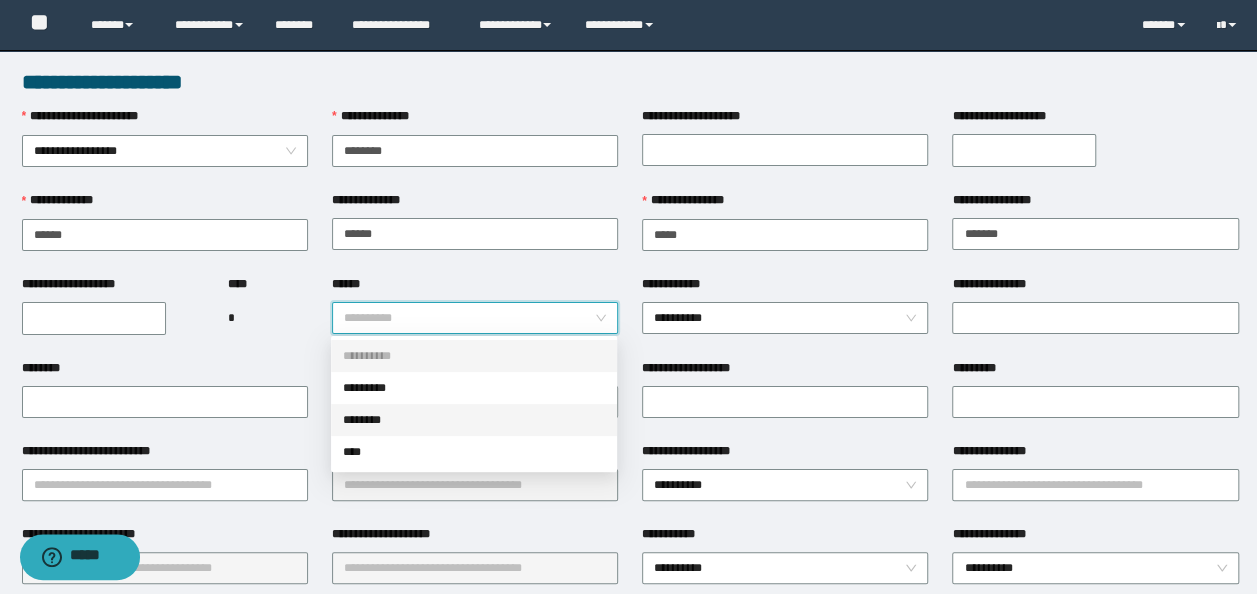 click on "********" at bounding box center (474, 420) 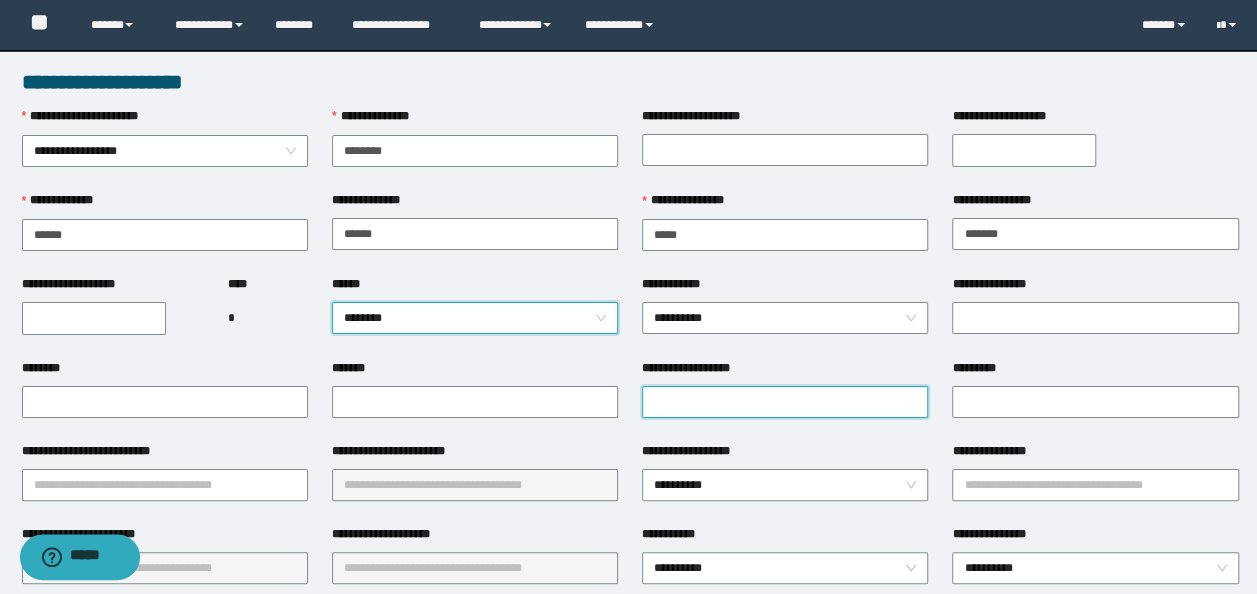 click on "**********" at bounding box center (785, 402) 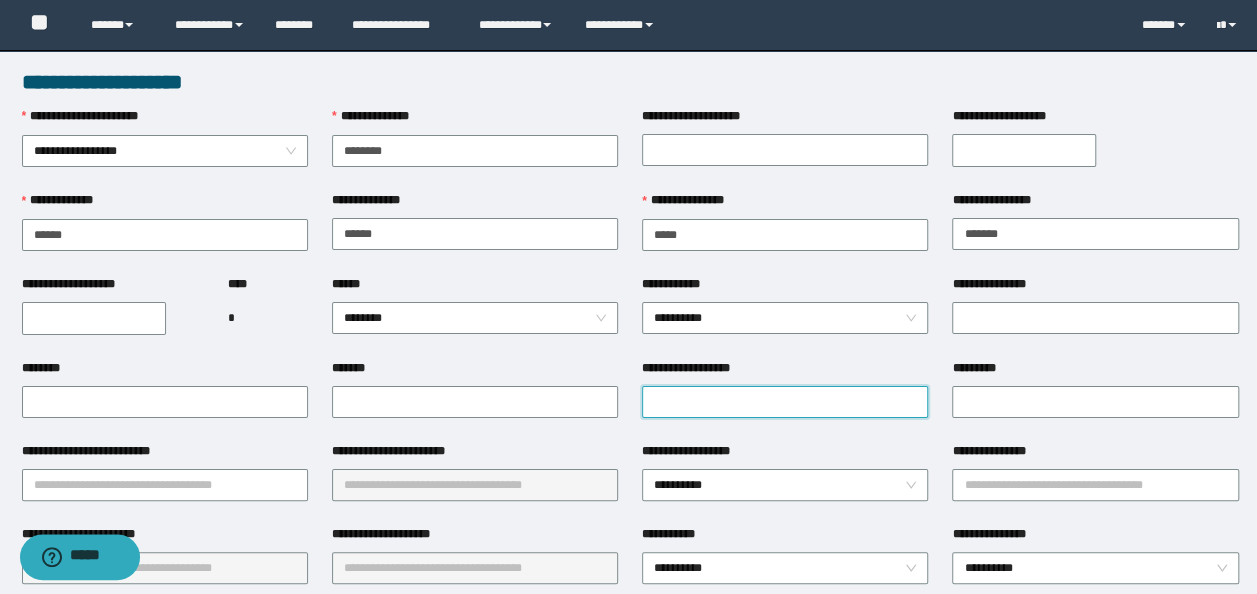 paste on "**********" 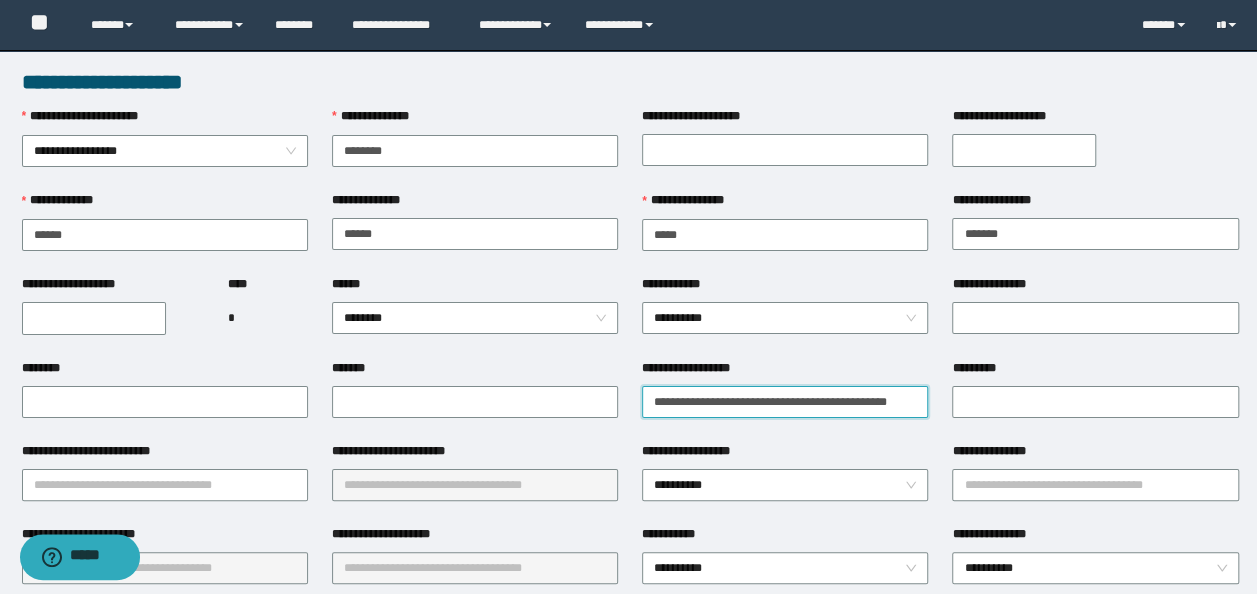 scroll, scrollTop: 0, scrollLeft: 18, axis: horizontal 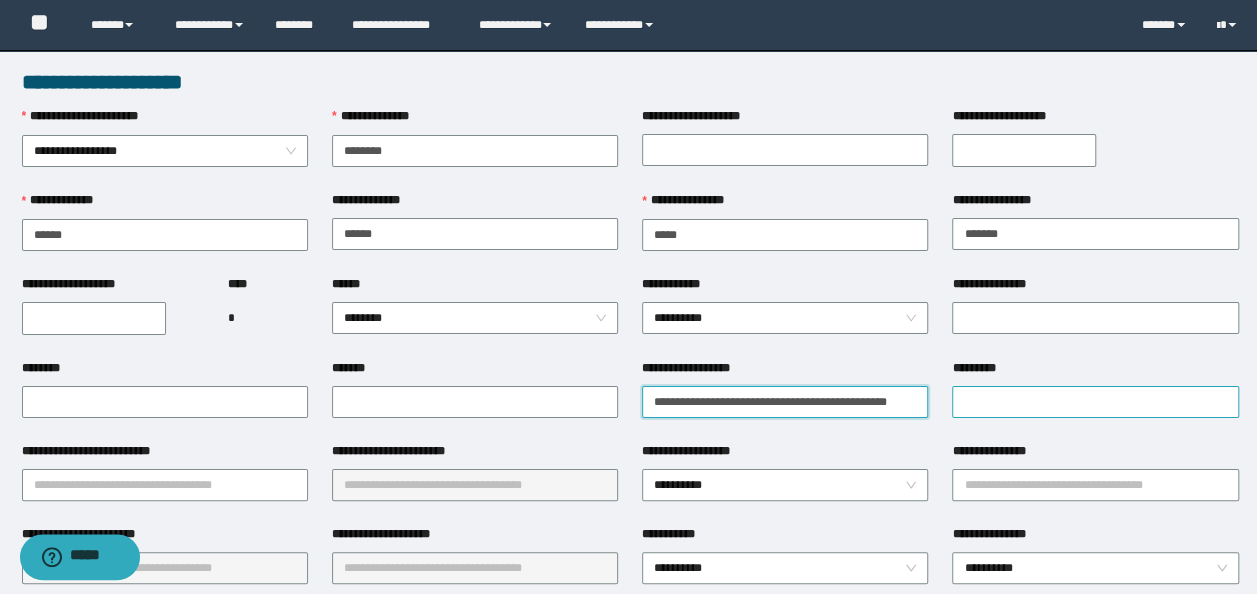 drag, startPoint x: 845, startPoint y: 405, endPoint x: 1006, endPoint y: 412, distance: 161.1521 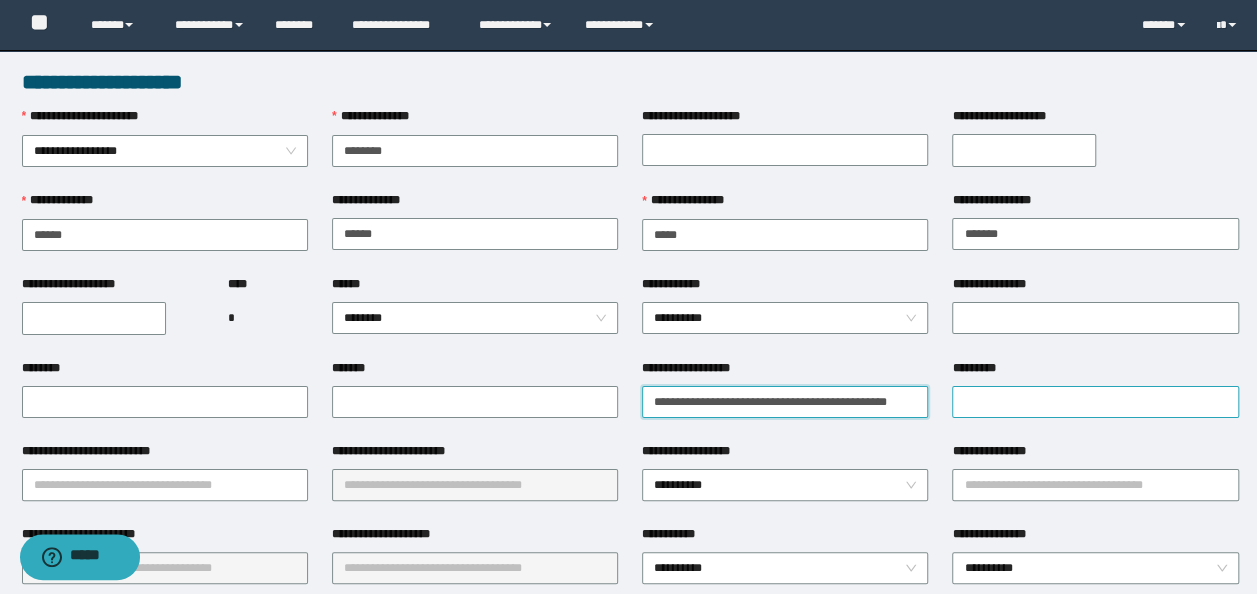 click on "**********" at bounding box center [630, 400] 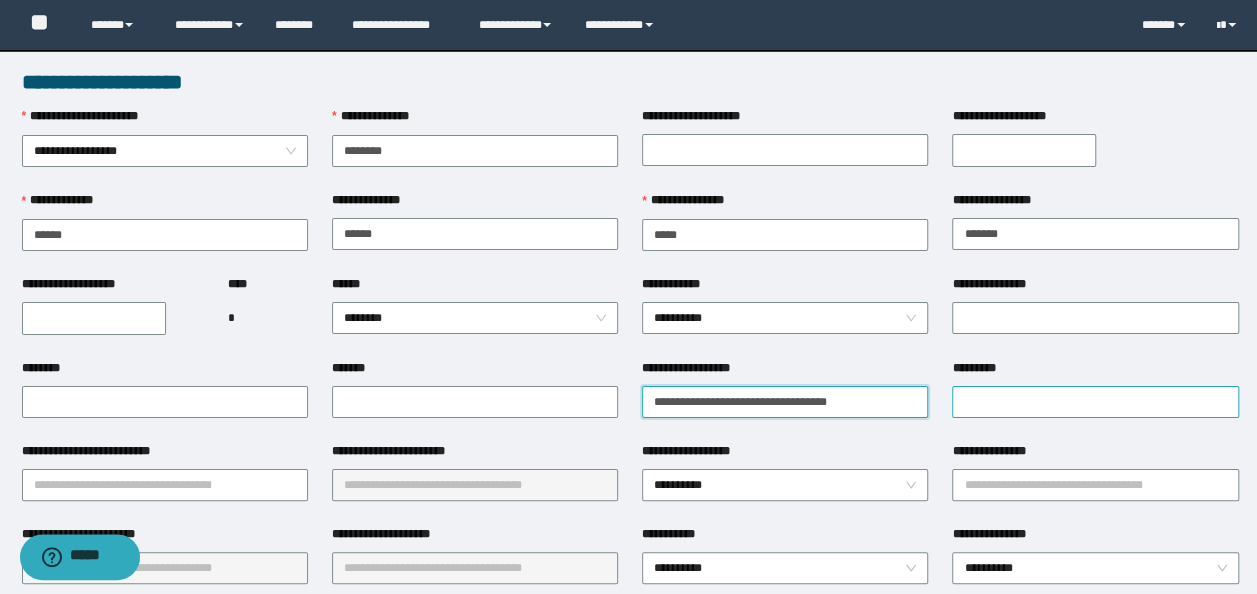 scroll, scrollTop: 0, scrollLeft: 0, axis: both 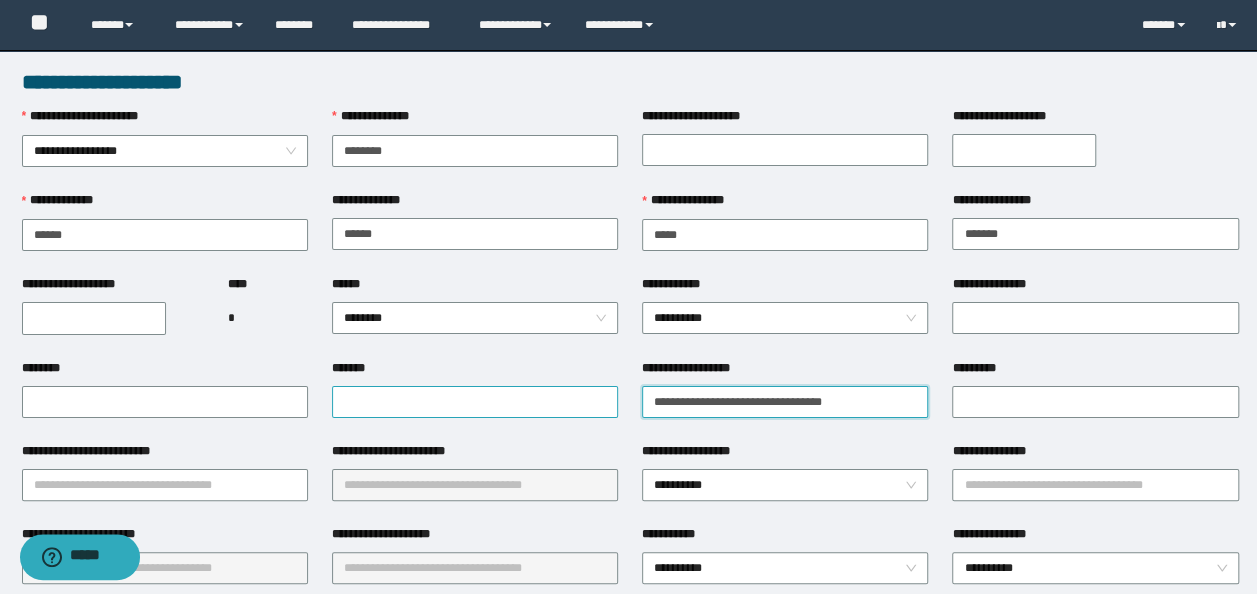 type on "**********" 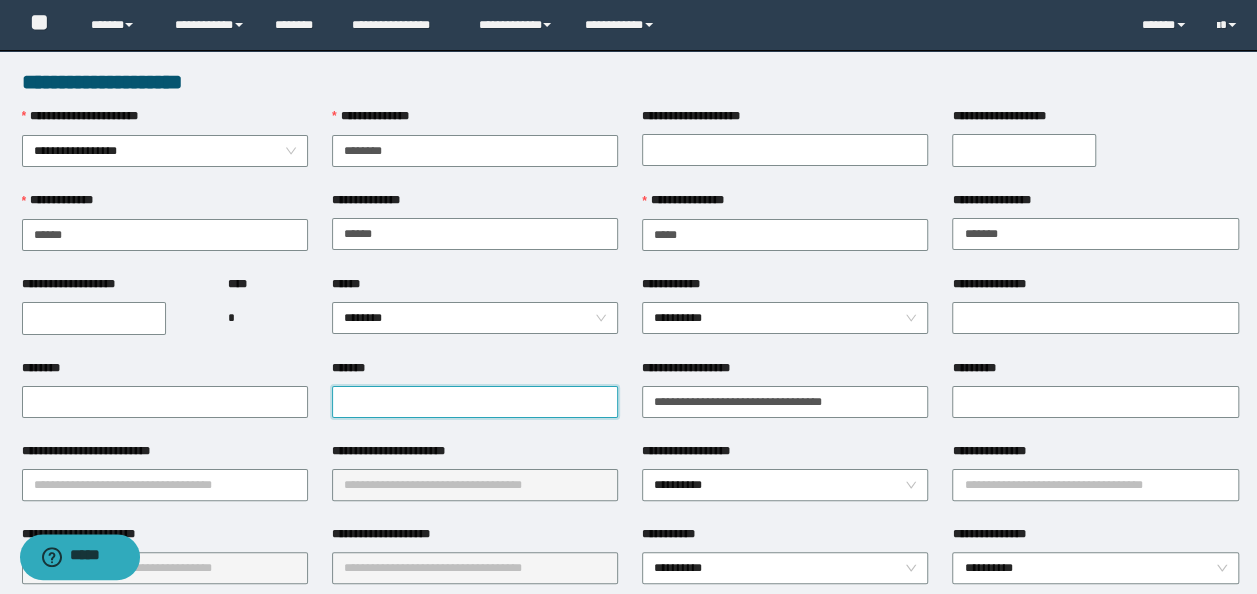 click on "*******" at bounding box center [475, 402] 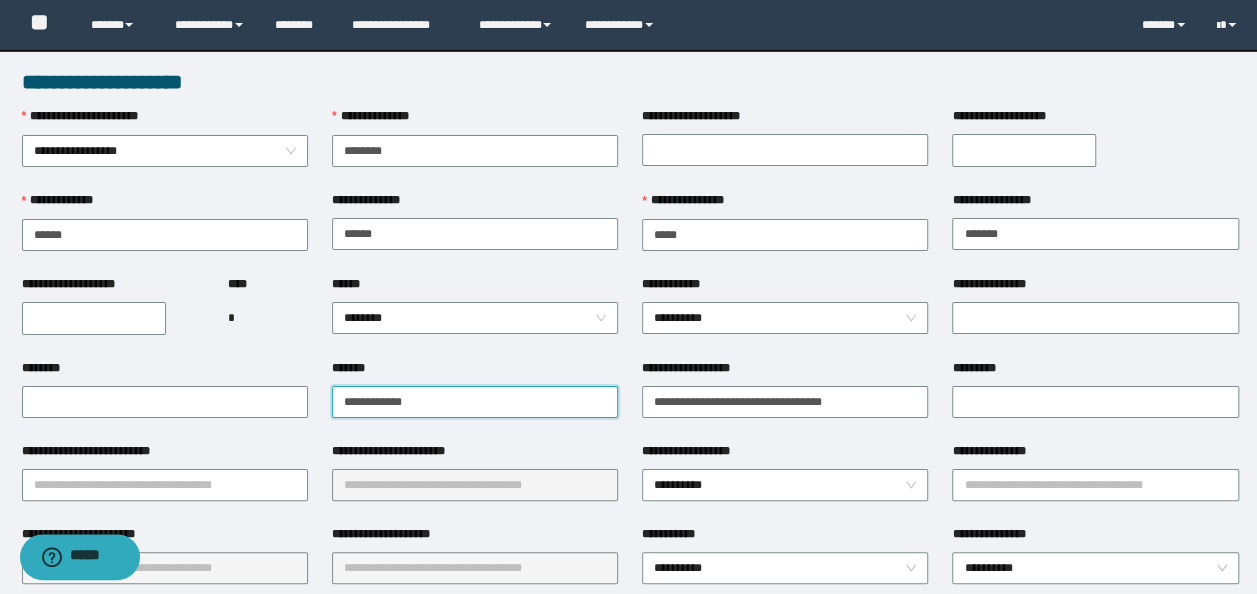 click on "**********" at bounding box center [475, 402] 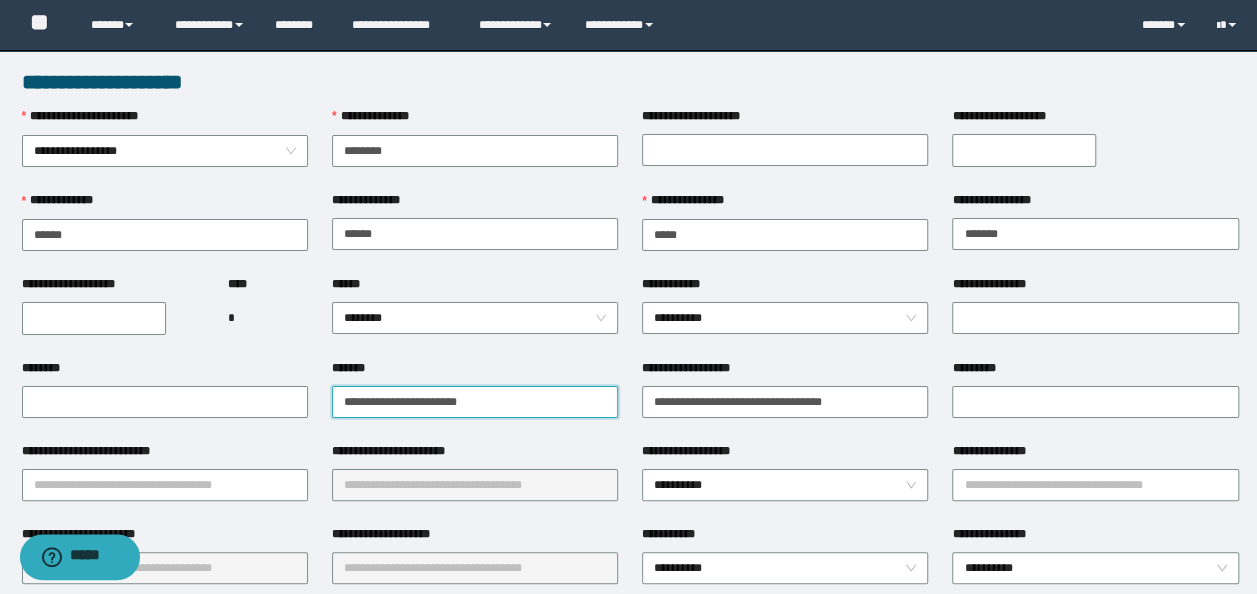 drag, startPoint x: 492, startPoint y: 400, endPoint x: 12, endPoint y: 364, distance: 481.3481 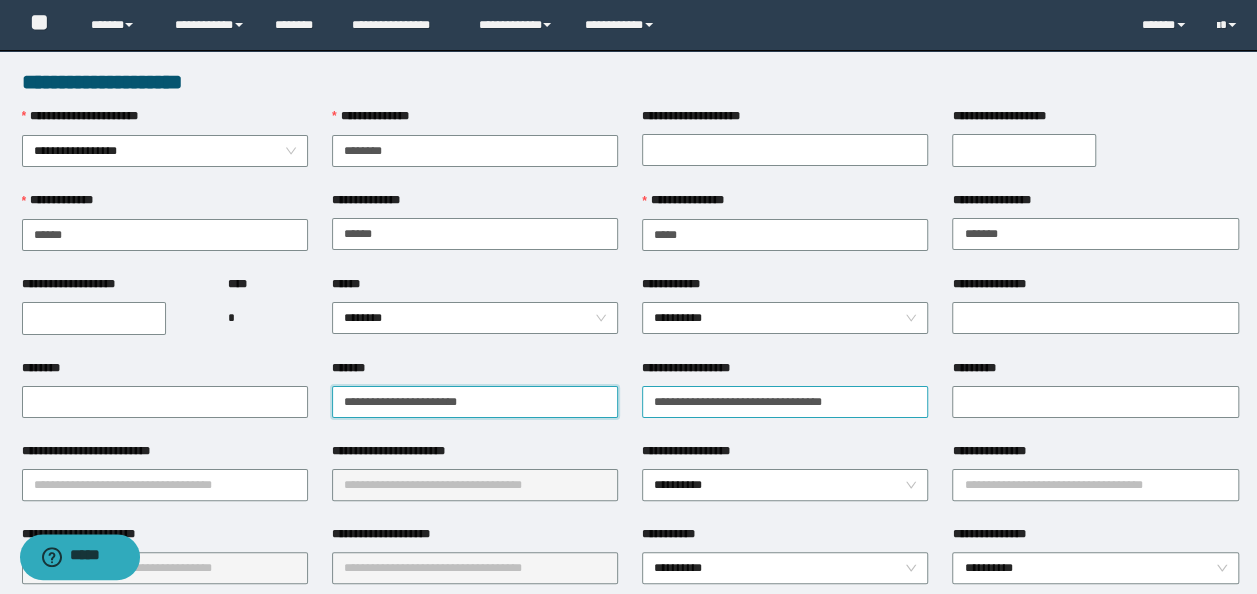 type on "**********" 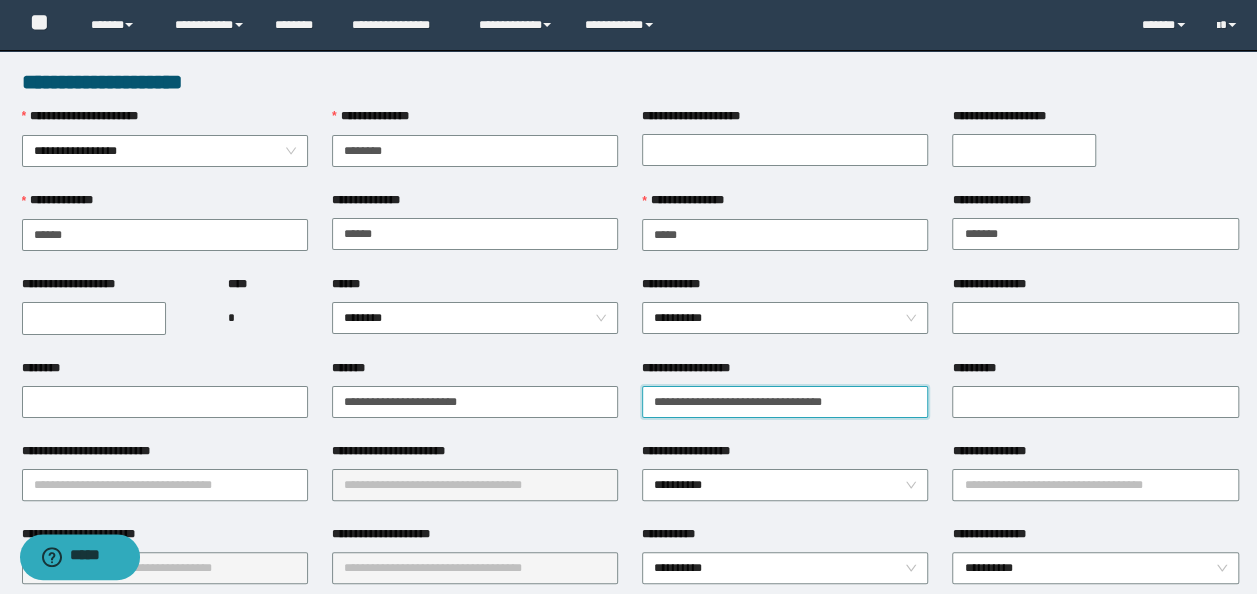 click on "**********" at bounding box center (785, 401) 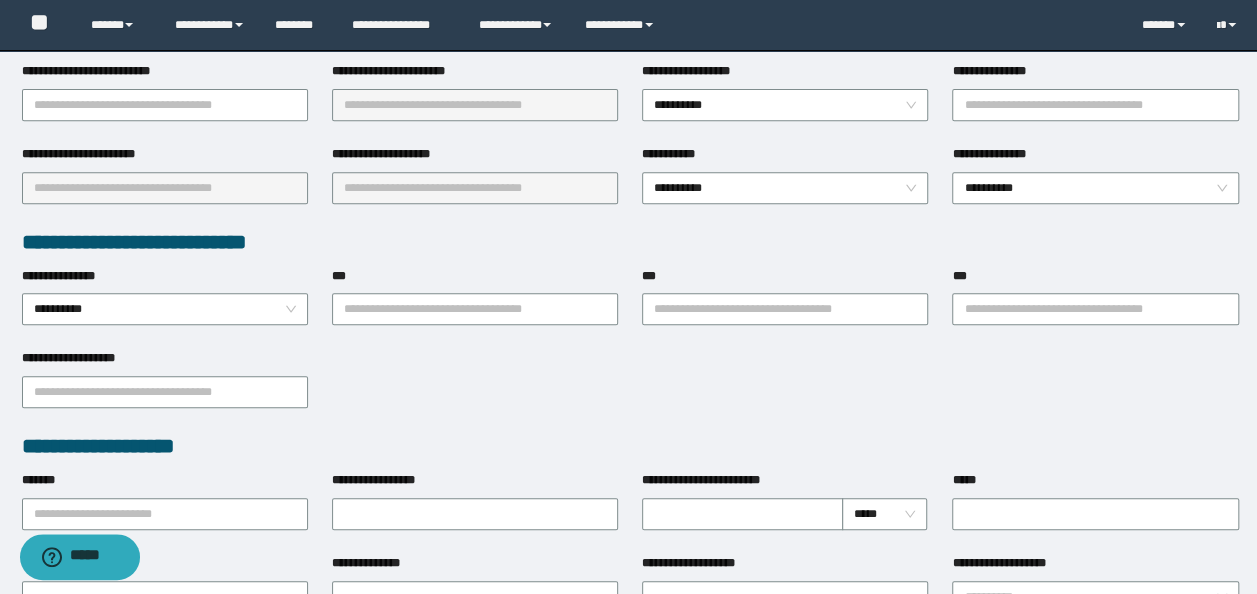 scroll, scrollTop: 400, scrollLeft: 0, axis: vertical 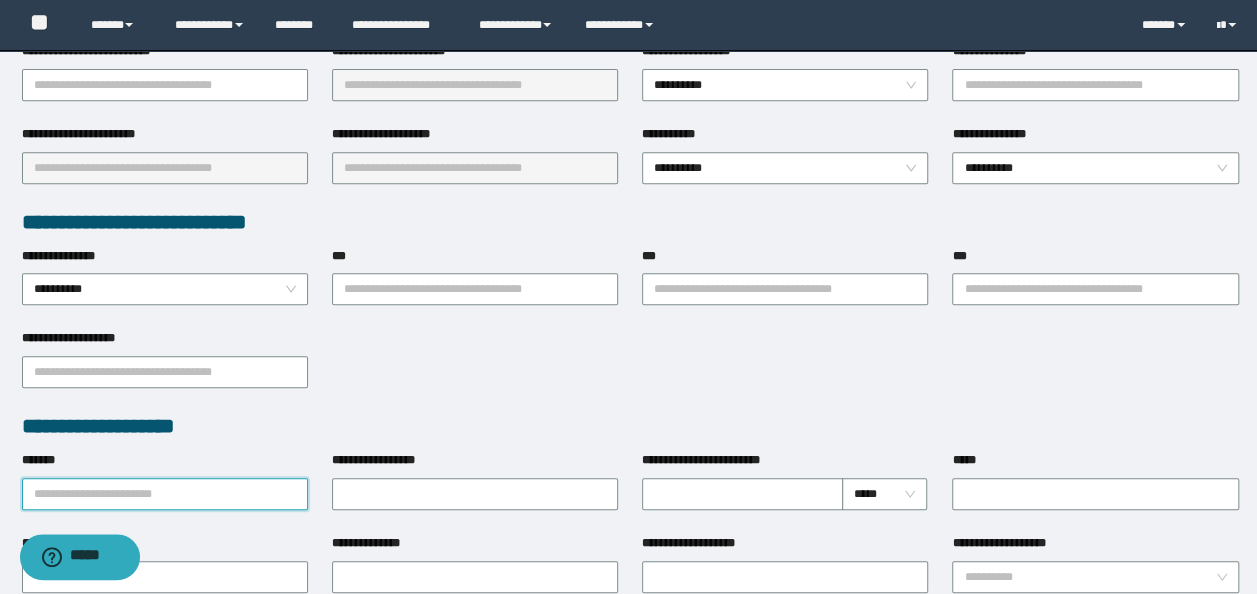 click on "*******" at bounding box center [165, 494] 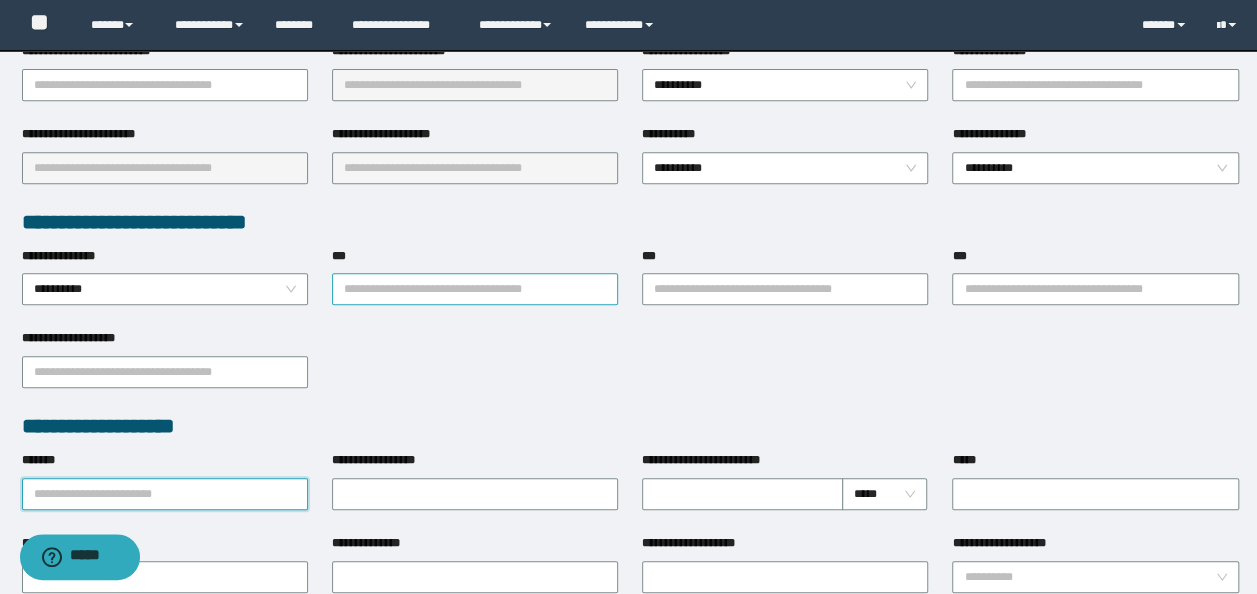 click on "***" at bounding box center [475, 289] 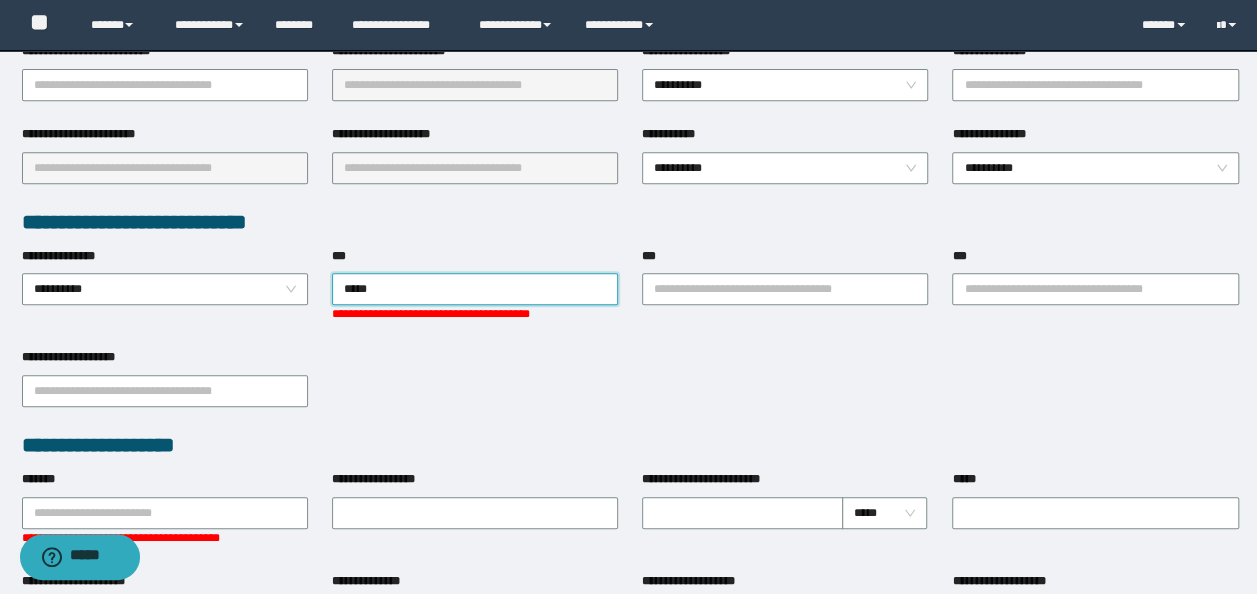 type on "******" 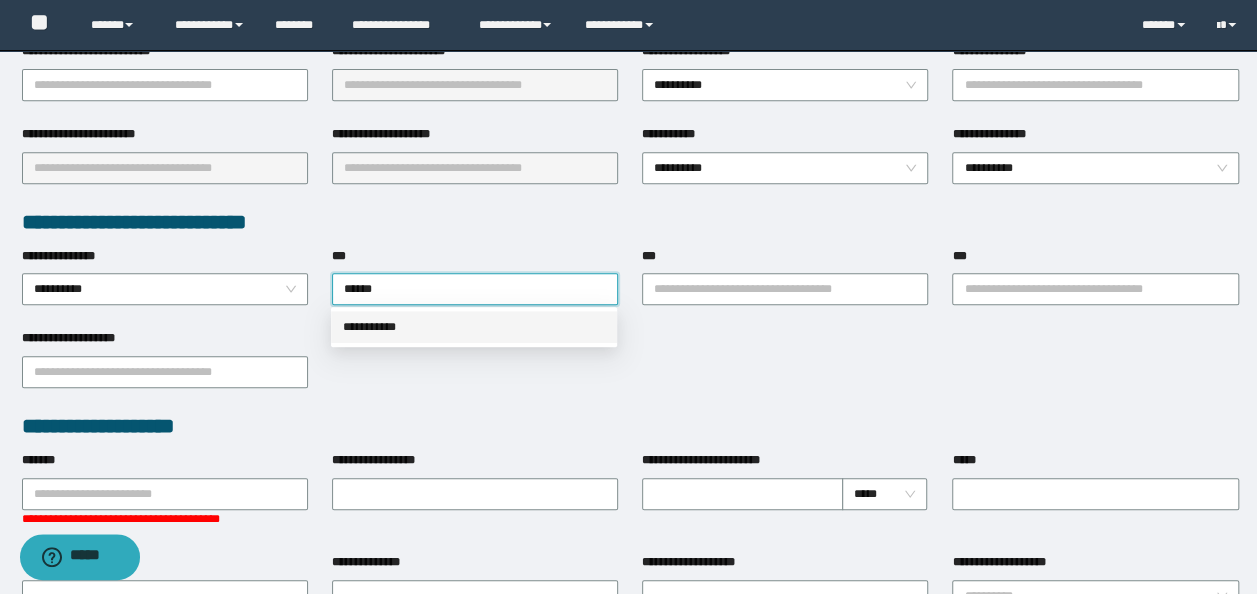 click on "**********" at bounding box center (474, 327) 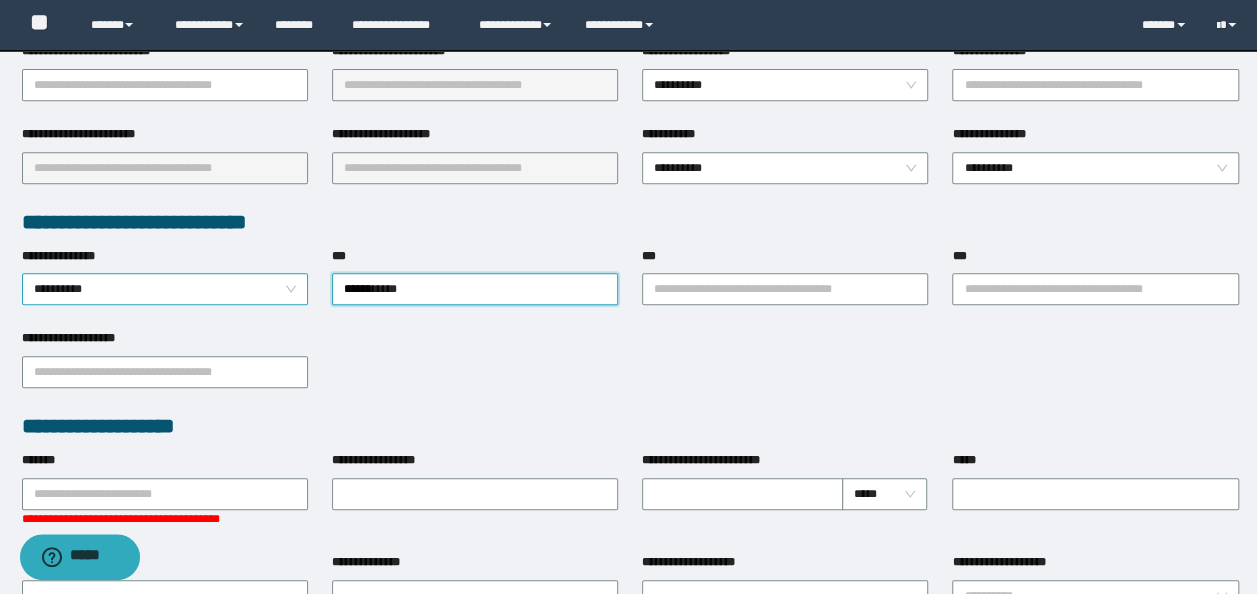click on "**********" at bounding box center (165, 289) 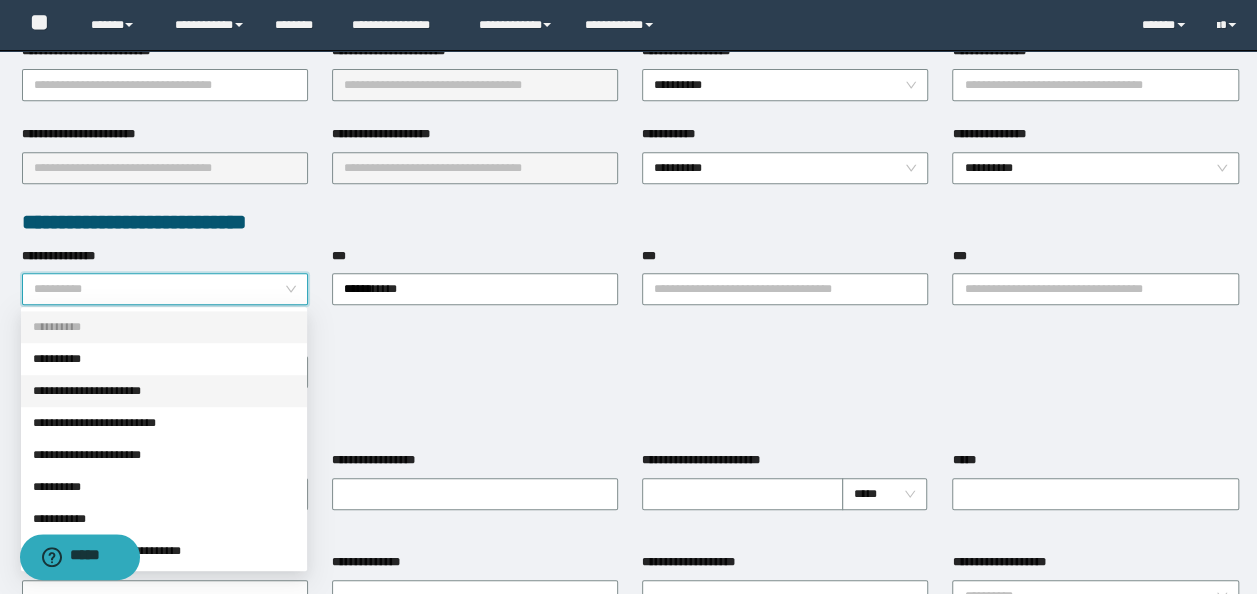 click on "**********" at bounding box center (164, 391) 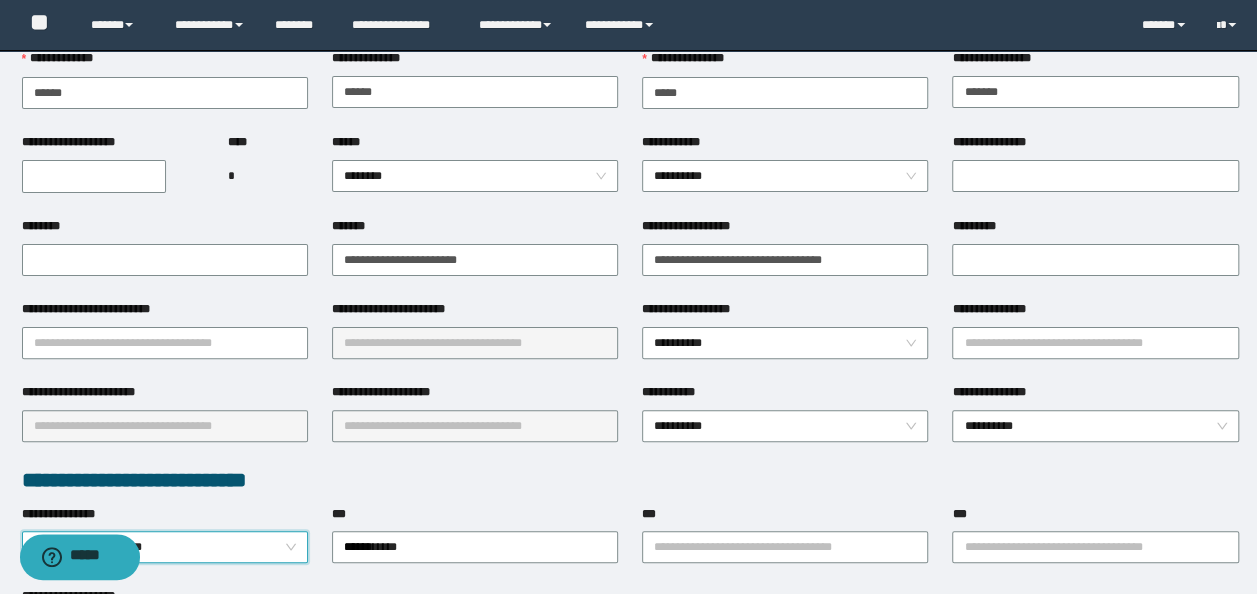 scroll, scrollTop: 0, scrollLeft: 0, axis: both 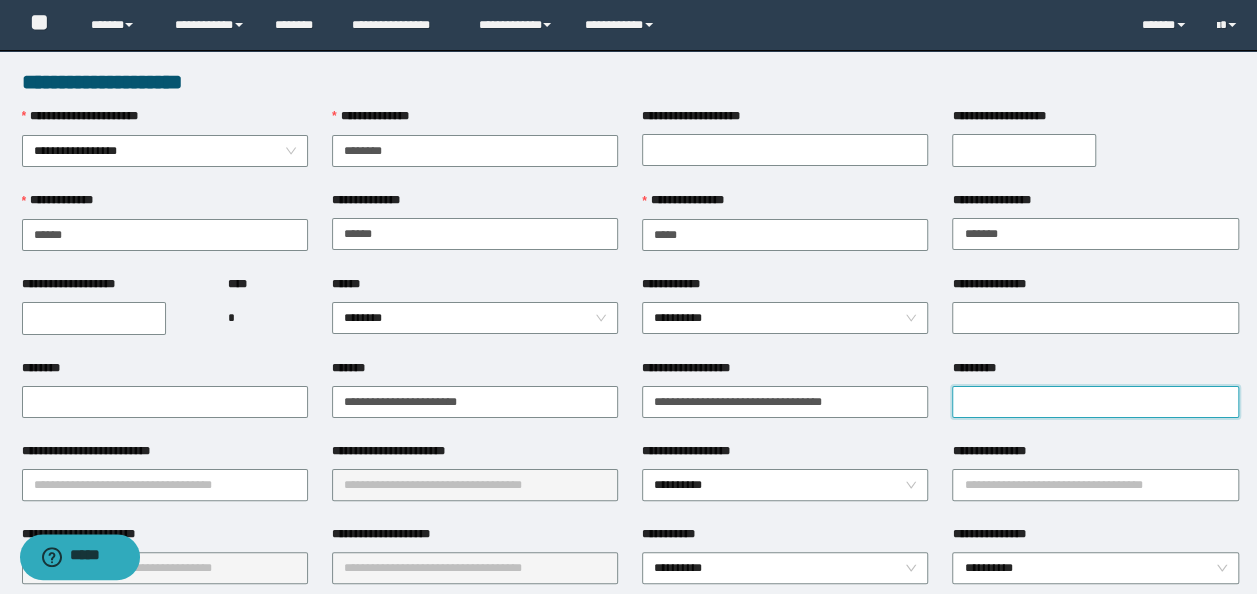 click on "*********" at bounding box center [1095, 402] 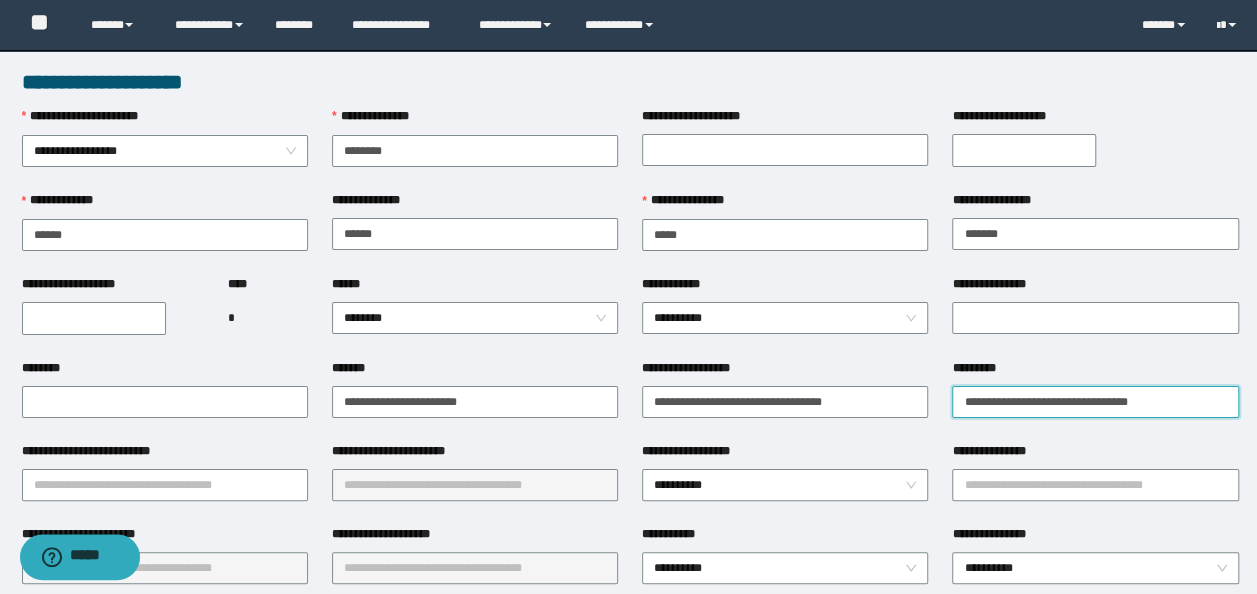 drag, startPoint x: 969, startPoint y: 404, endPoint x: 316, endPoint y: 320, distance: 658.3806 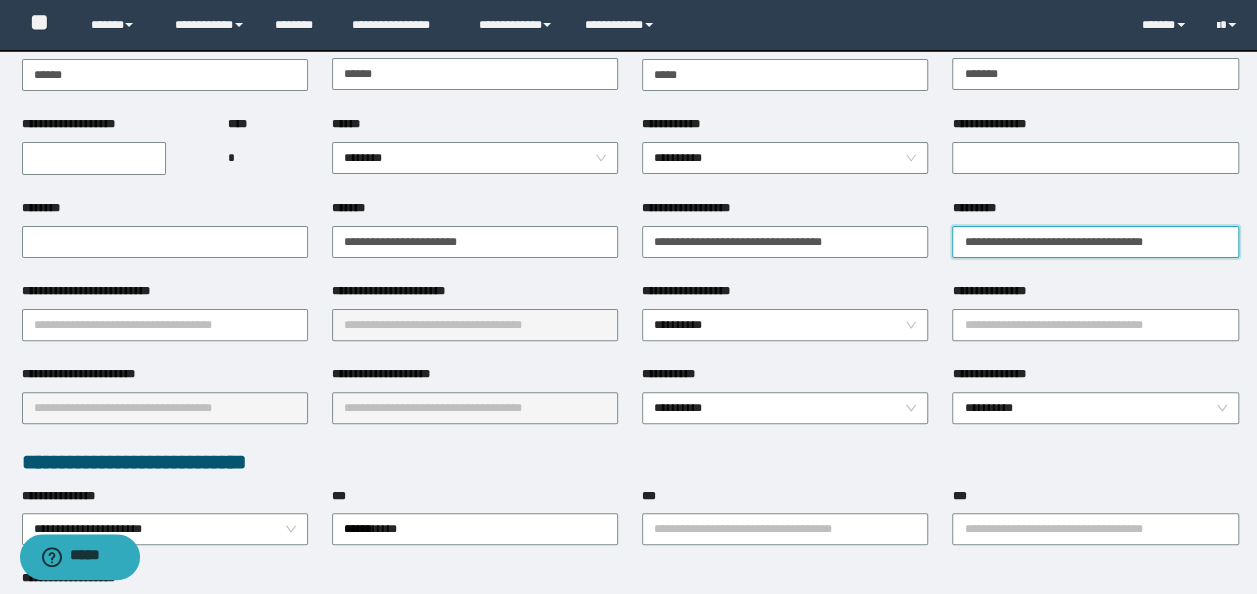 scroll, scrollTop: 200, scrollLeft: 0, axis: vertical 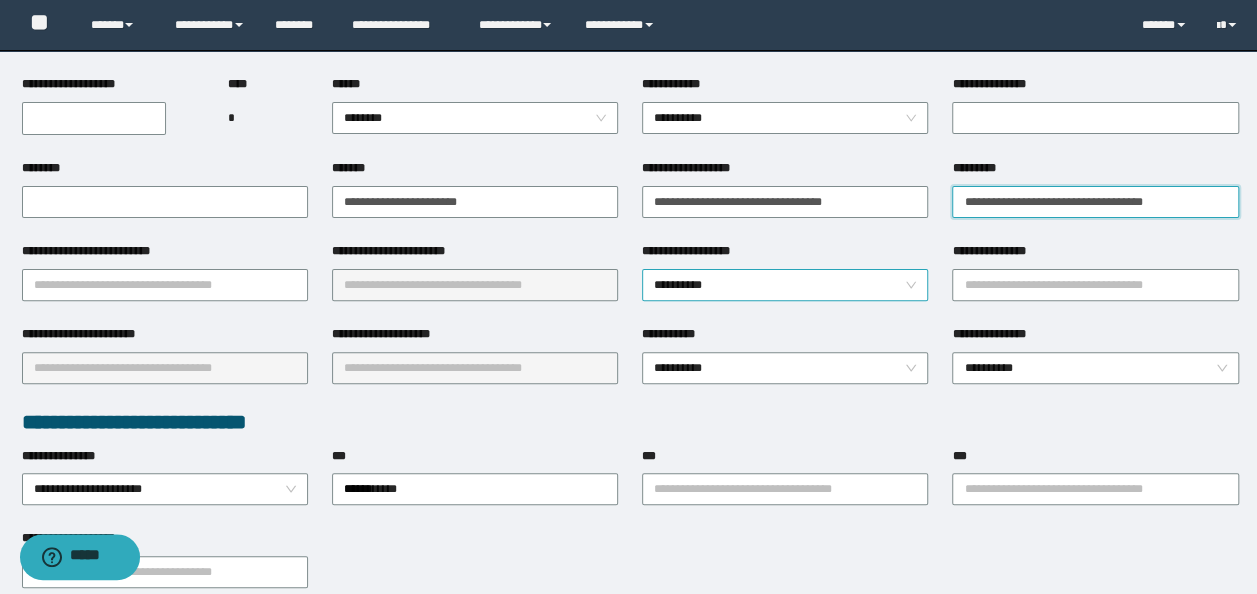 click on "**********" at bounding box center [785, 285] 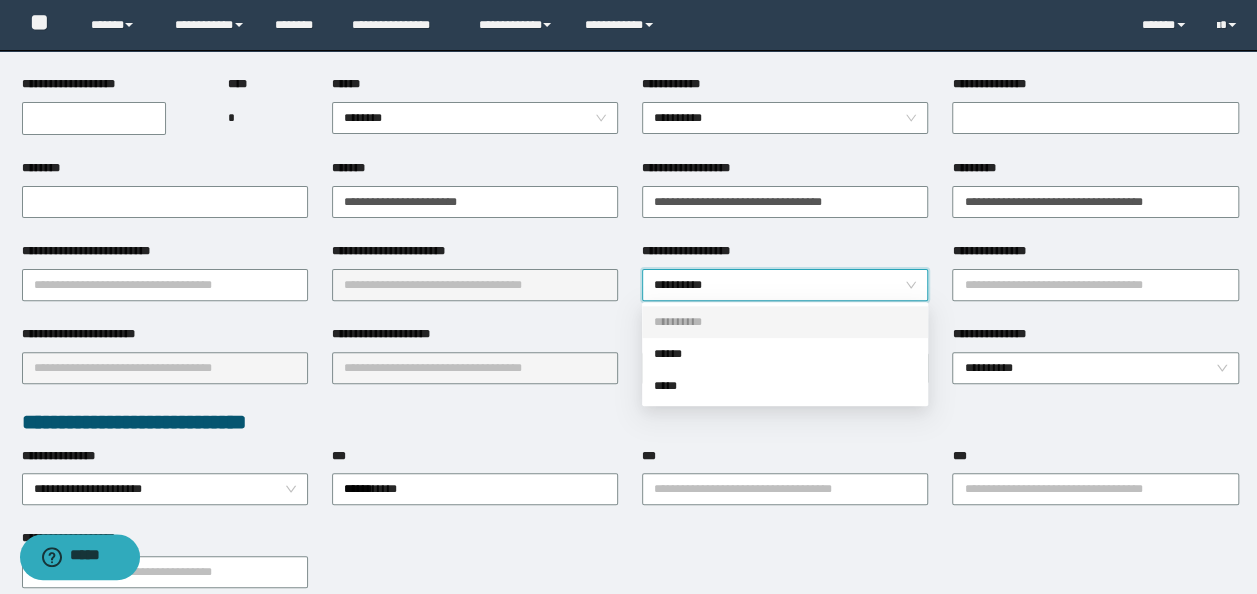 click on "**********" at bounding box center [785, 285] 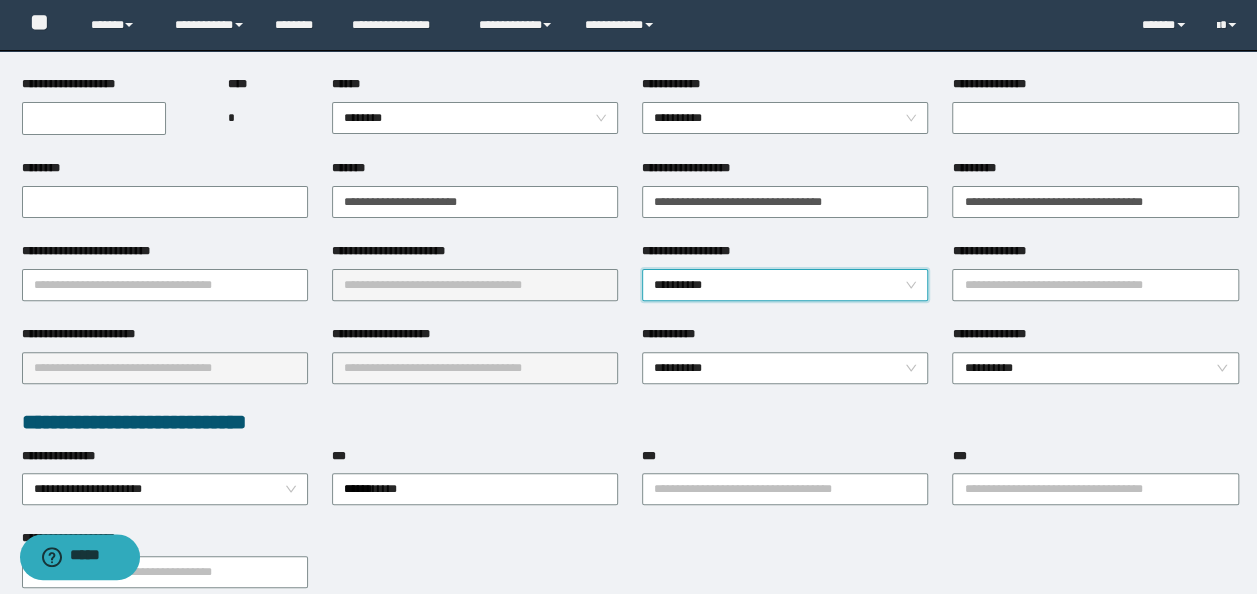 click on "**********" at bounding box center (785, 285) 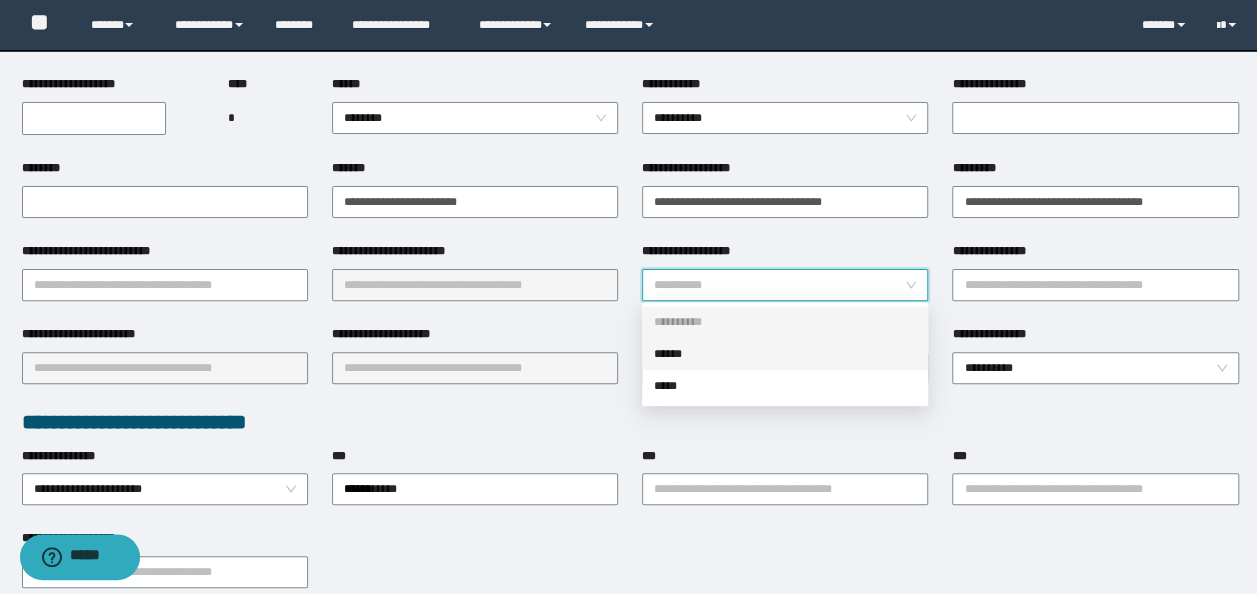 click on "******" at bounding box center (785, 354) 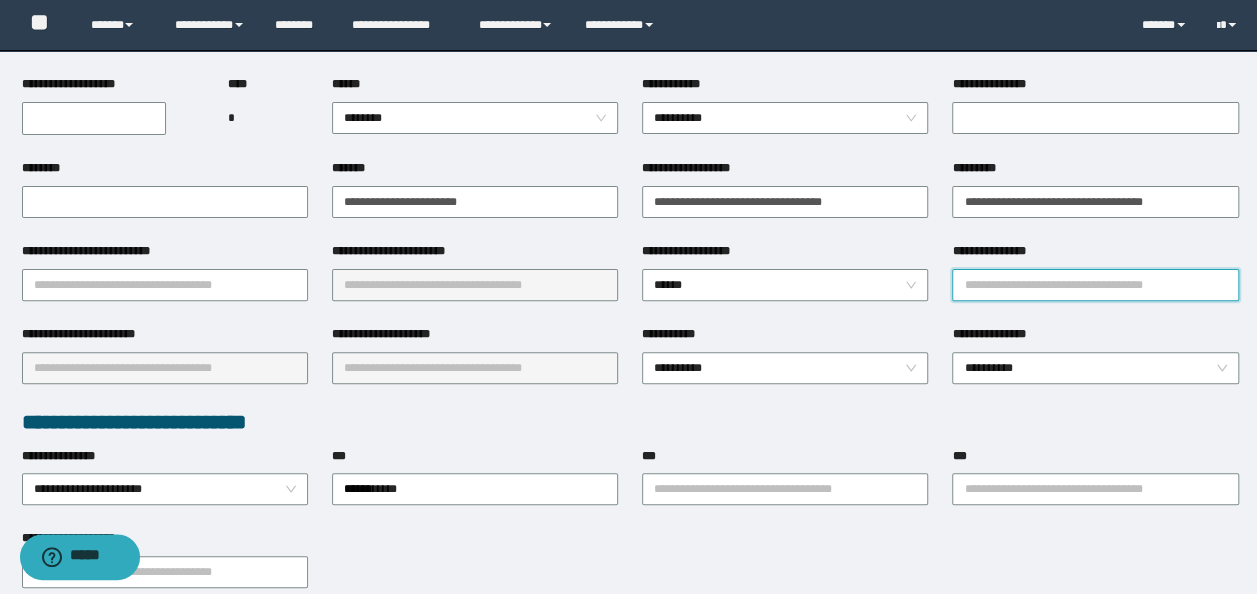 click on "**********" at bounding box center [1095, 285] 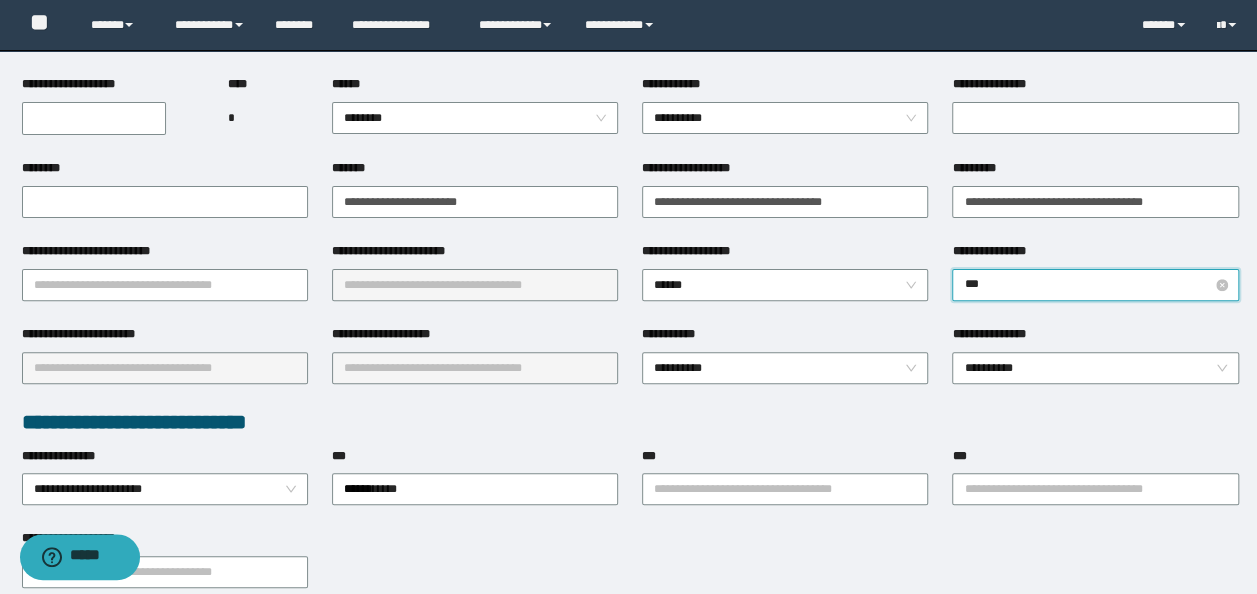 type on "****" 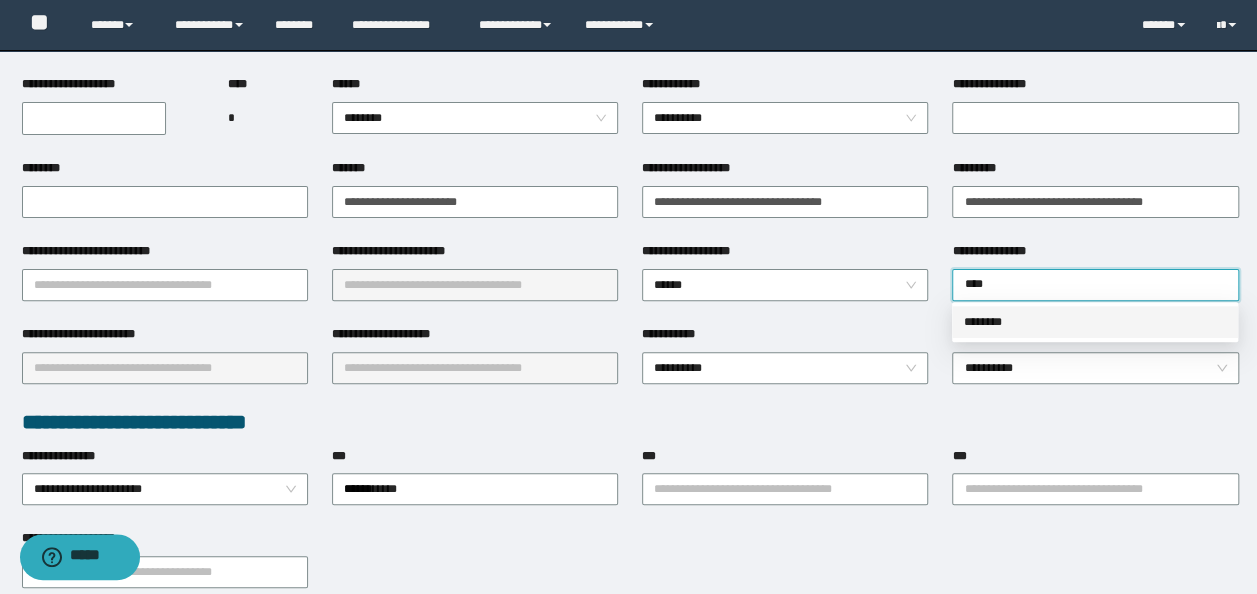 drag, startPoint x: 1018, startPoint y: 322, endPoint x: 631, endPoint y: 308, distance: 387.25314 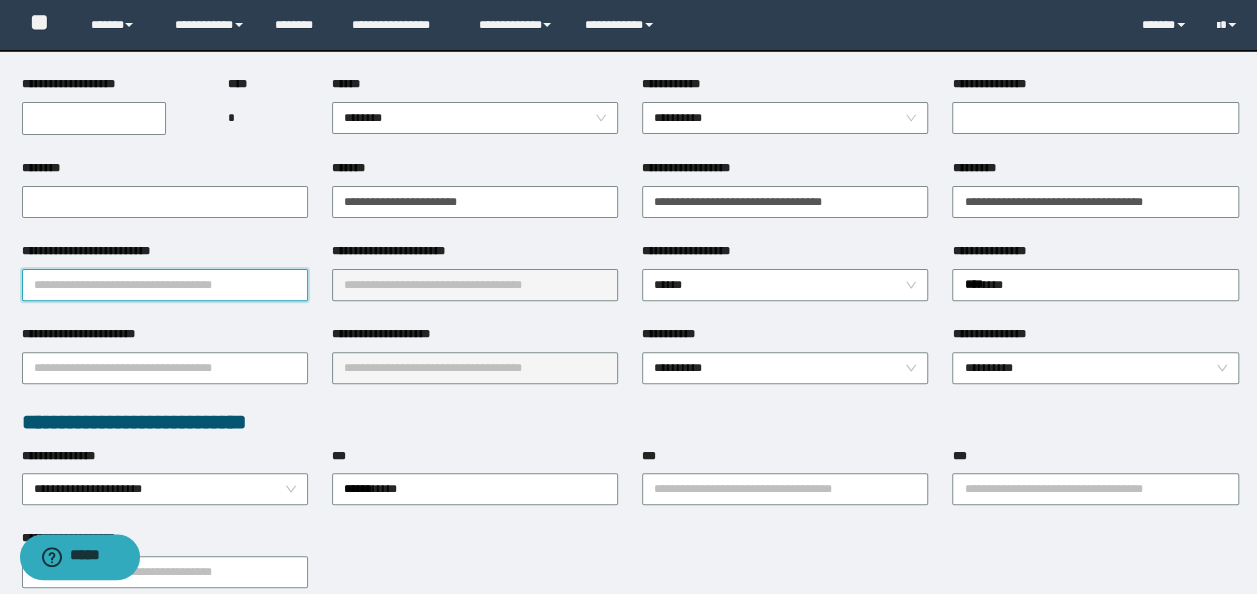click on "**********" at bounding box center [165, 285] 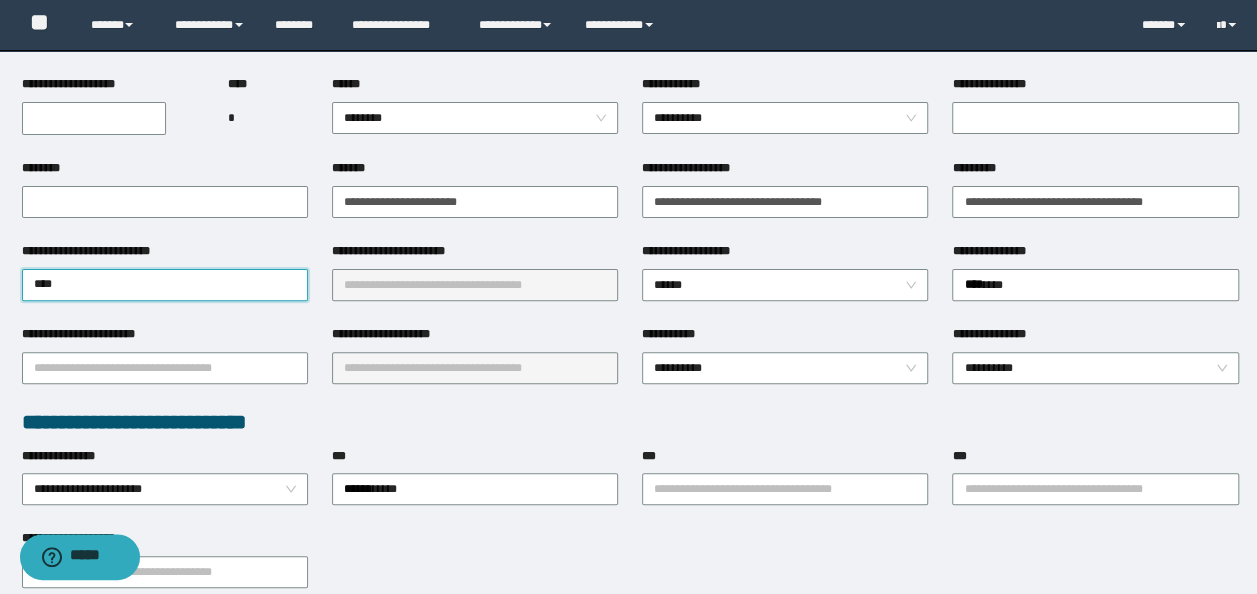 type on "*****" 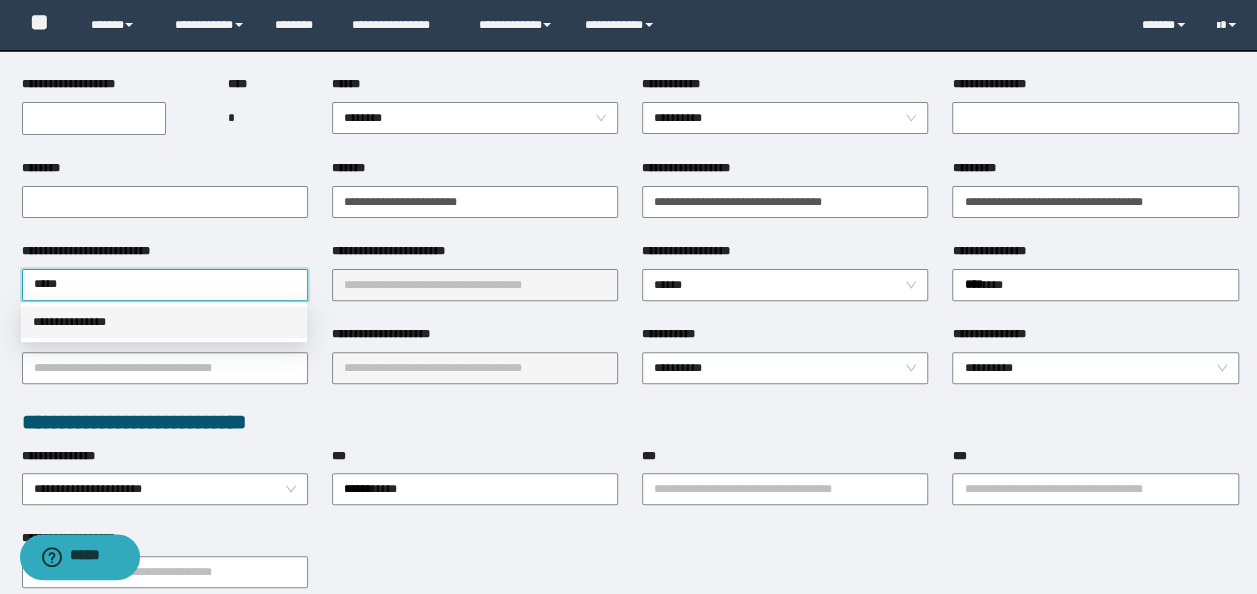 click on "**********" at bounding box center [164, 322] 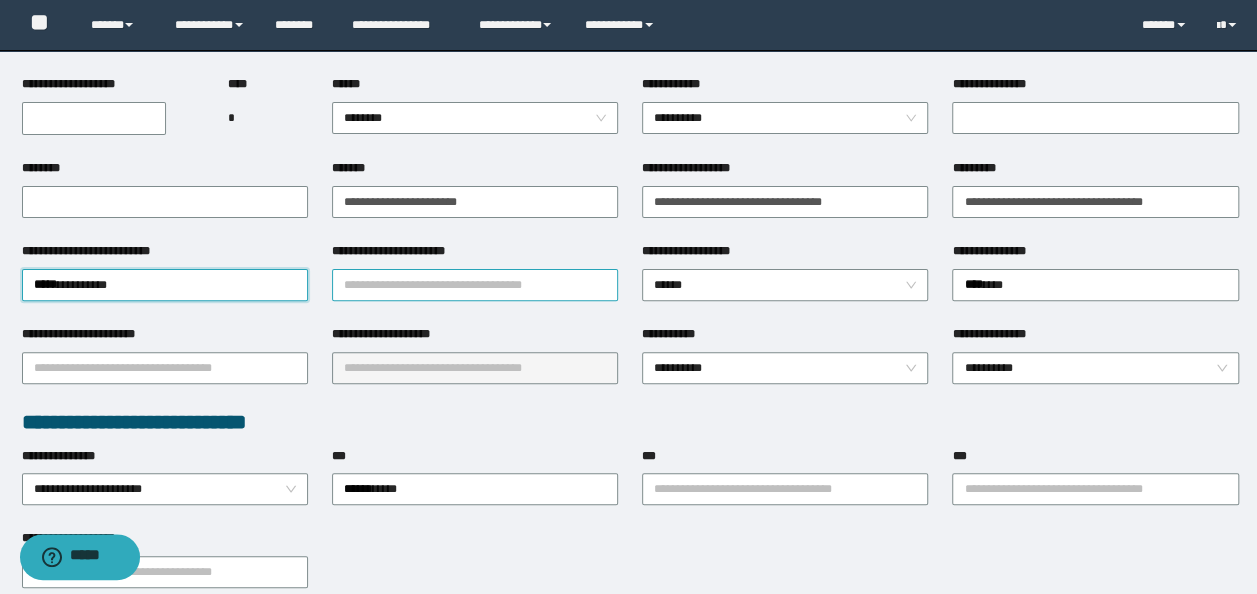 click on "**********" at bounding box center [475, 285] 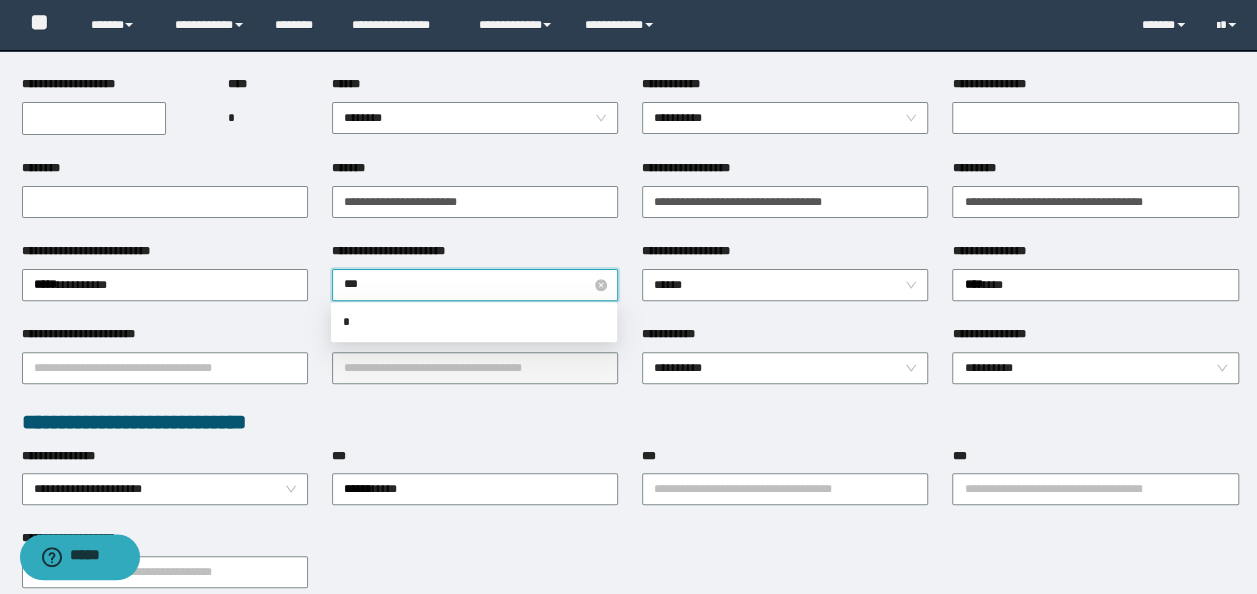 type on "****" 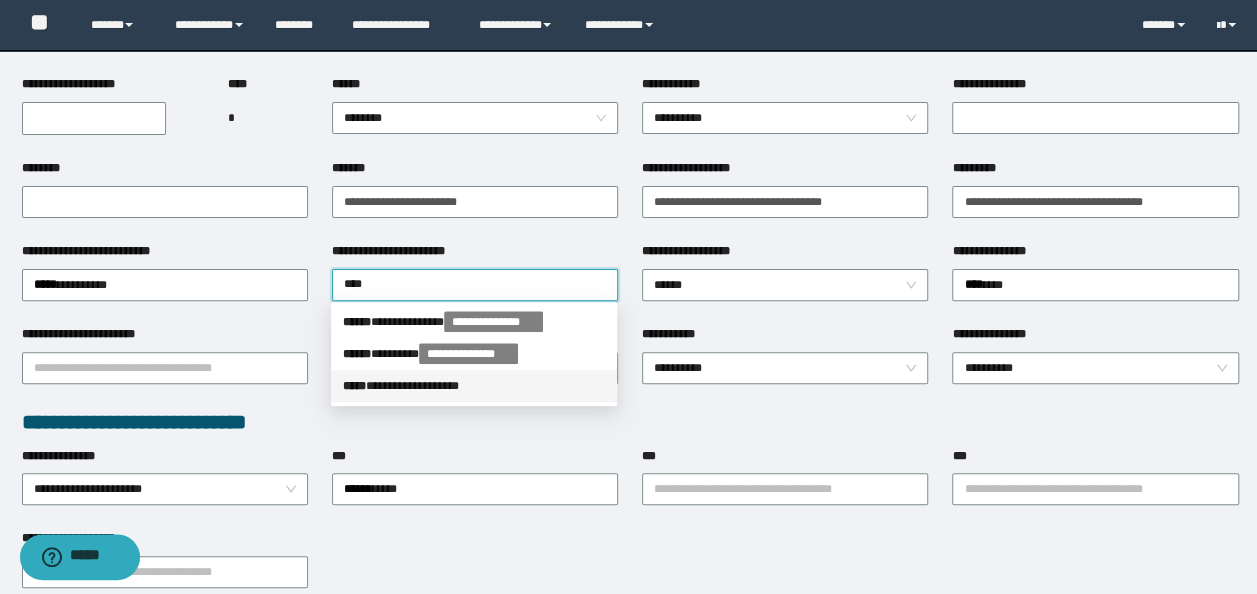 click on "**********" at bounding box center [474, 386] 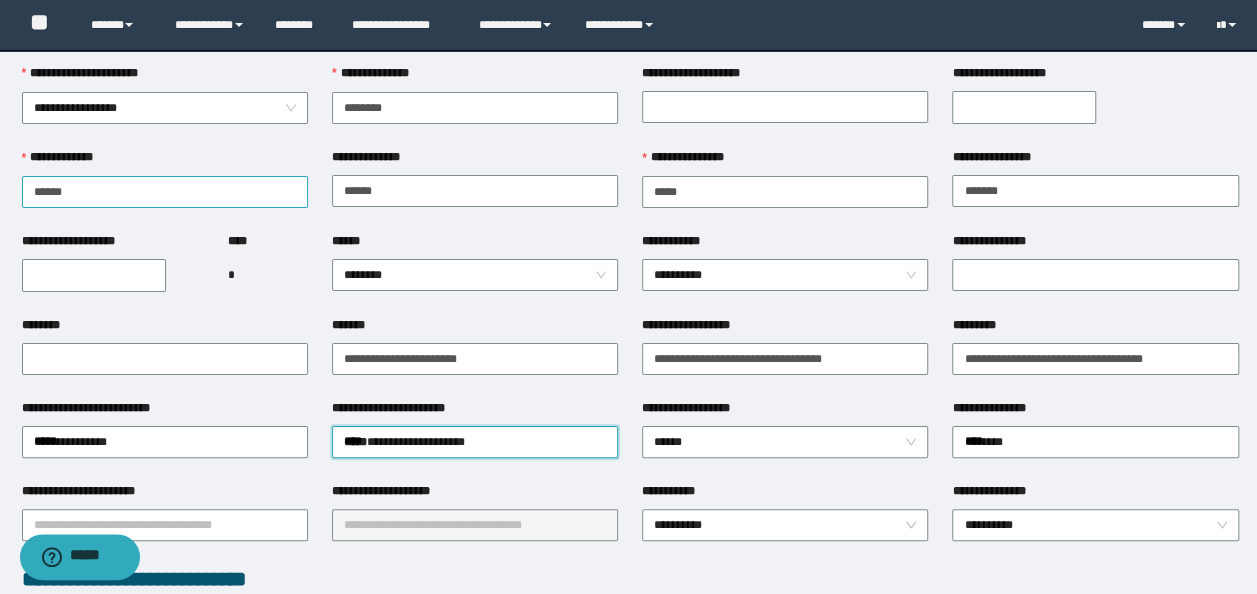 scroll, scrollTop: 0, scrollLeft: 0, axis: both 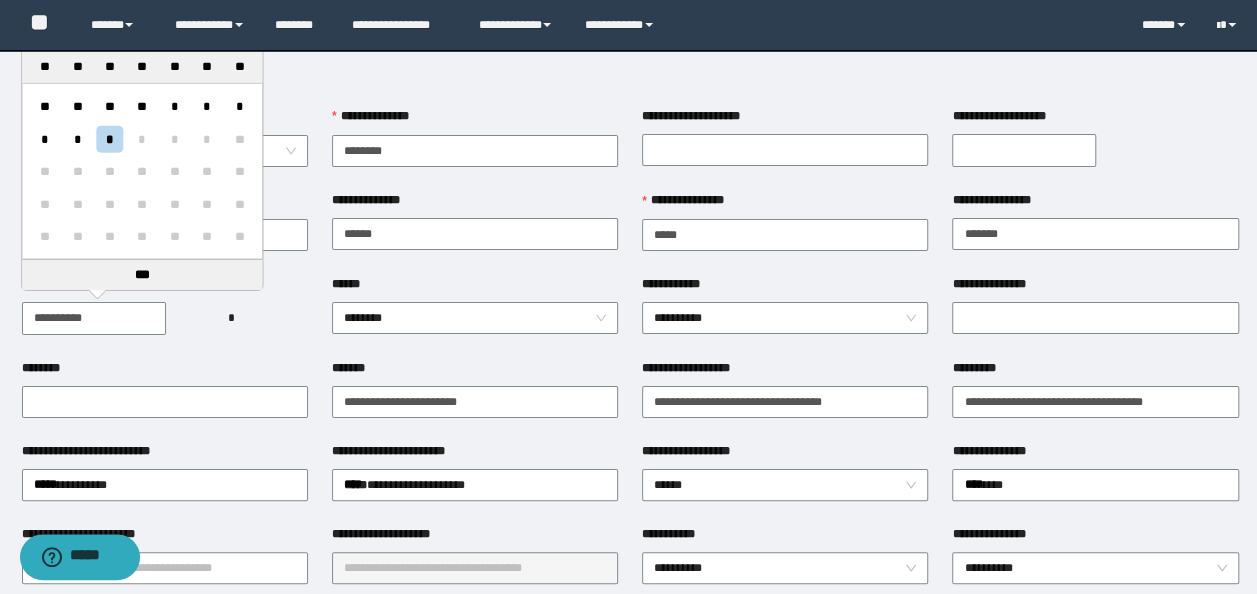 click on "**********" at bounding box center [94, 318] 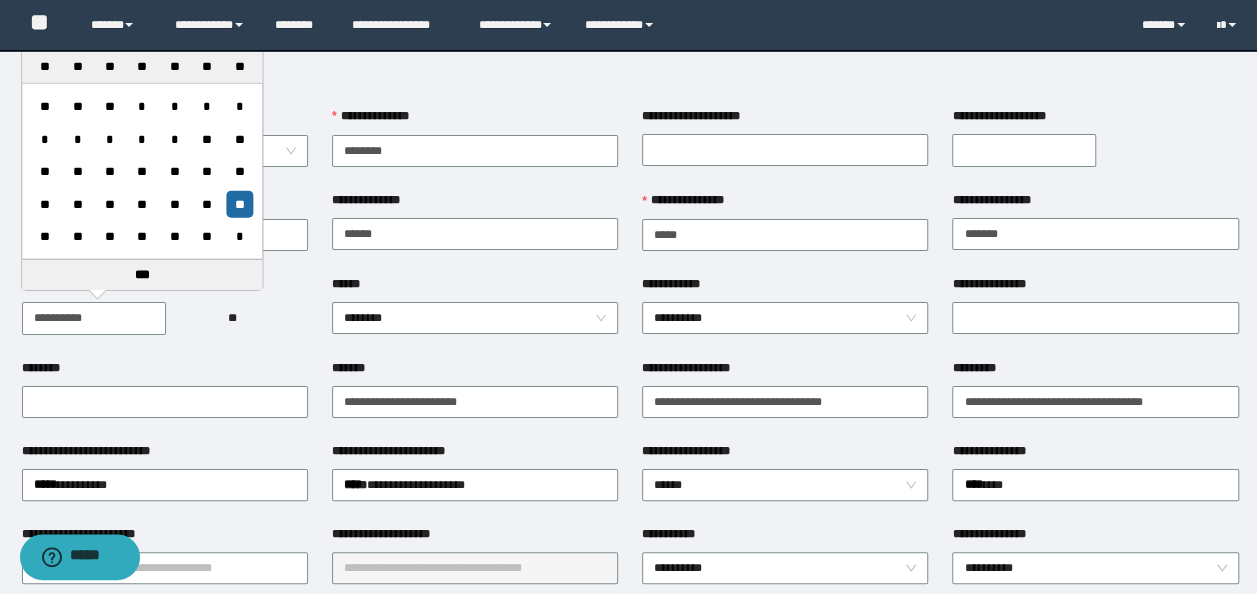 type on "**********" 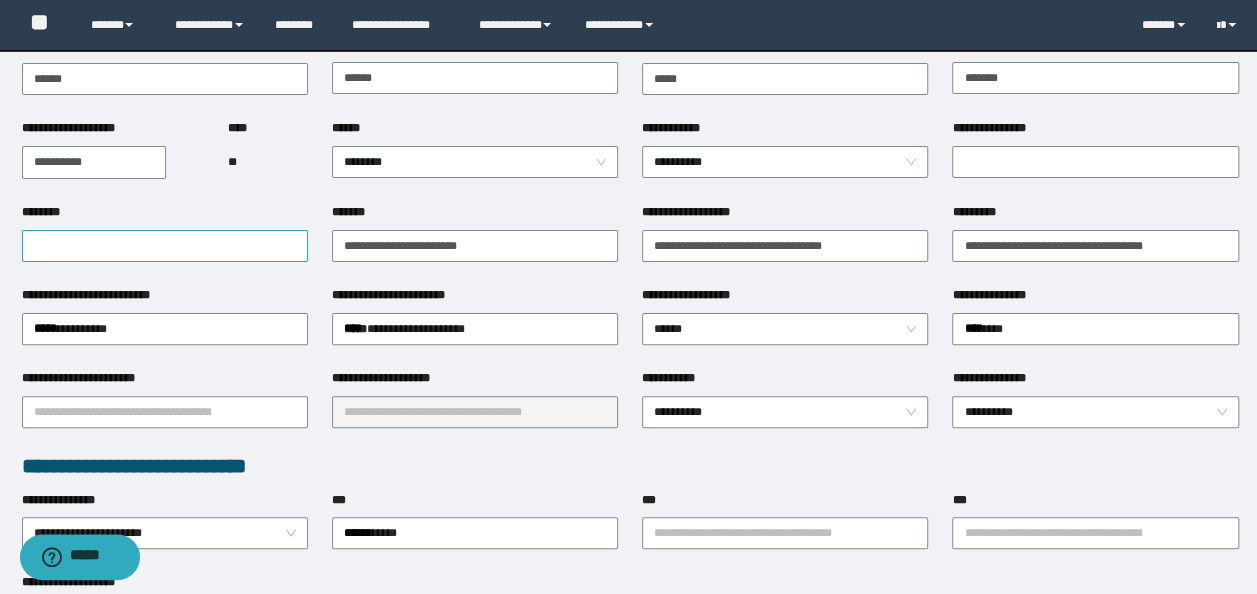 scroll, scrollTop: 200, scrollLeft: 0, axis: vertical 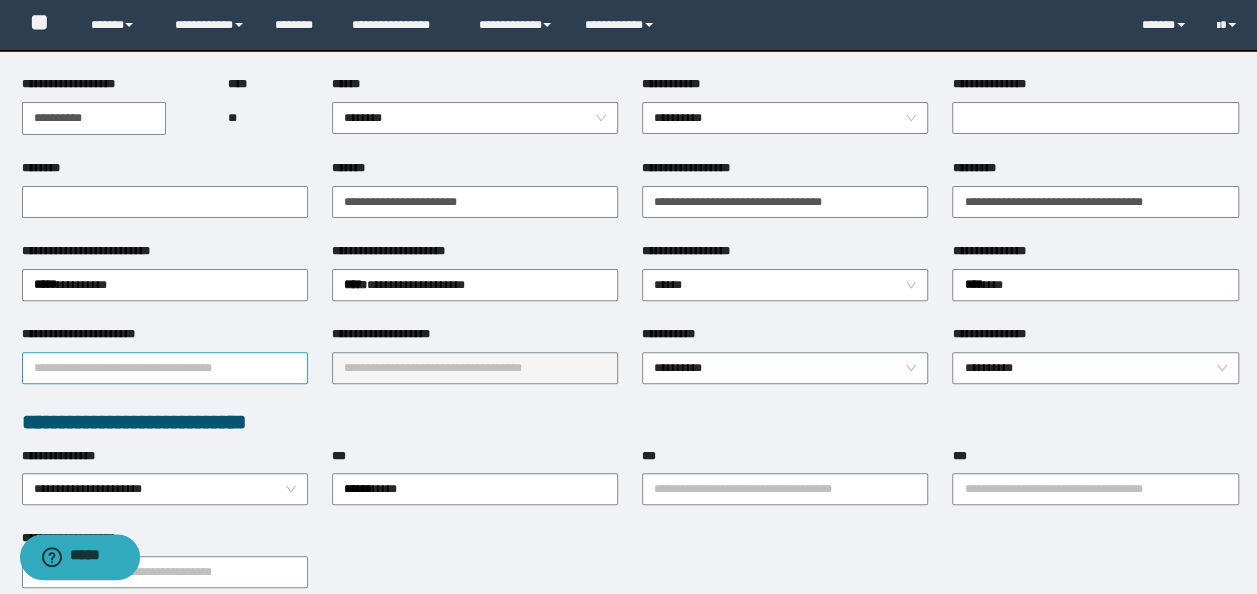 click on "**********" at bounding box center (165, 368) 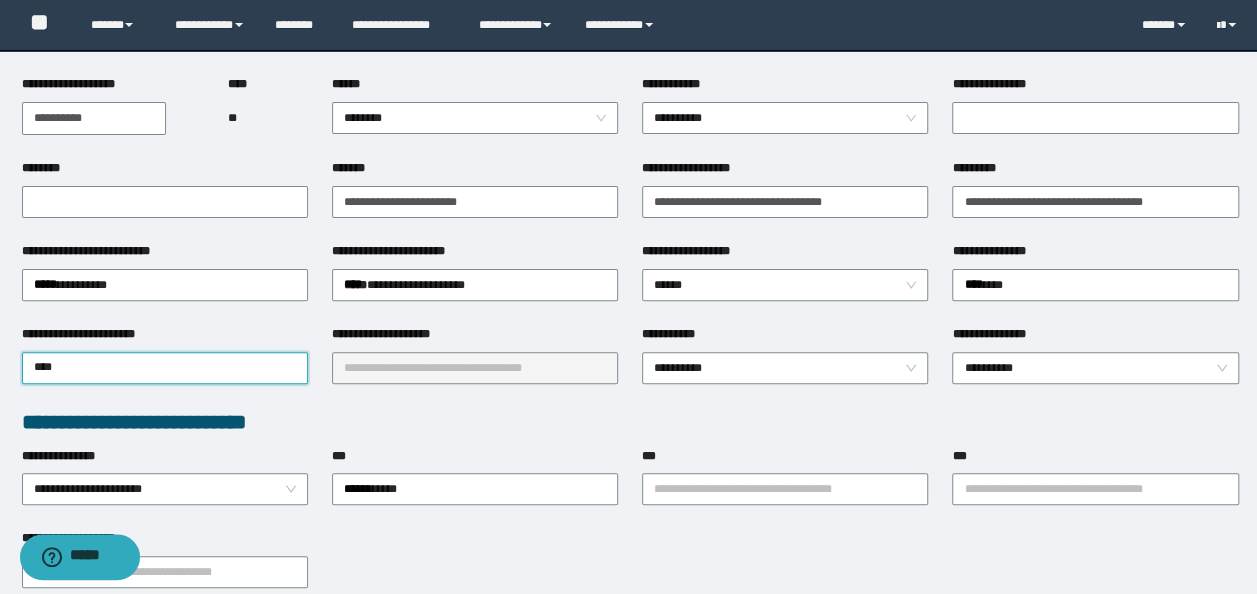 type on "*****" 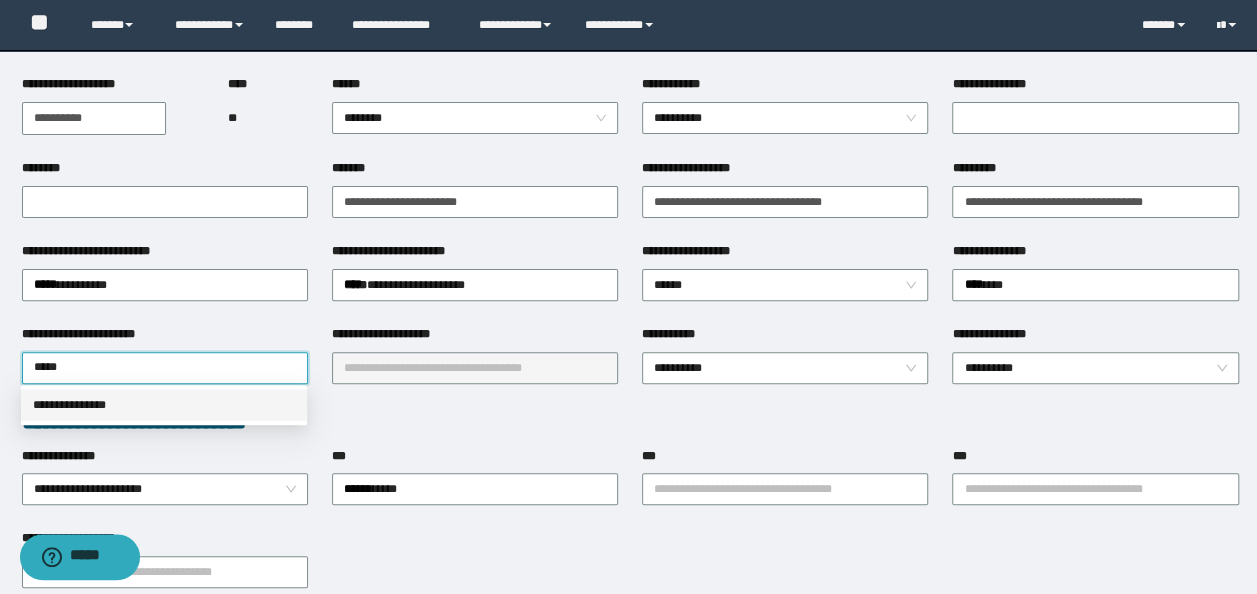 click on "**********" at bounding box center (164, 405) 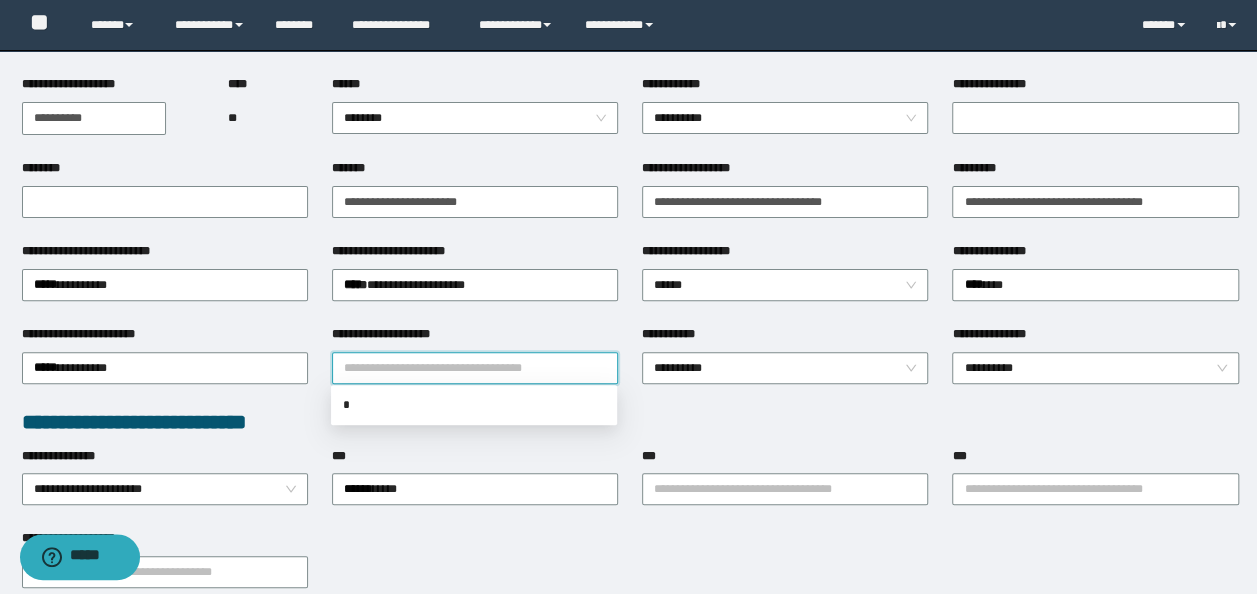 drag, startPoint x: 375, startPoint y: 361, endPoint x: 463, endPoint y: 325, distance: 95.07891 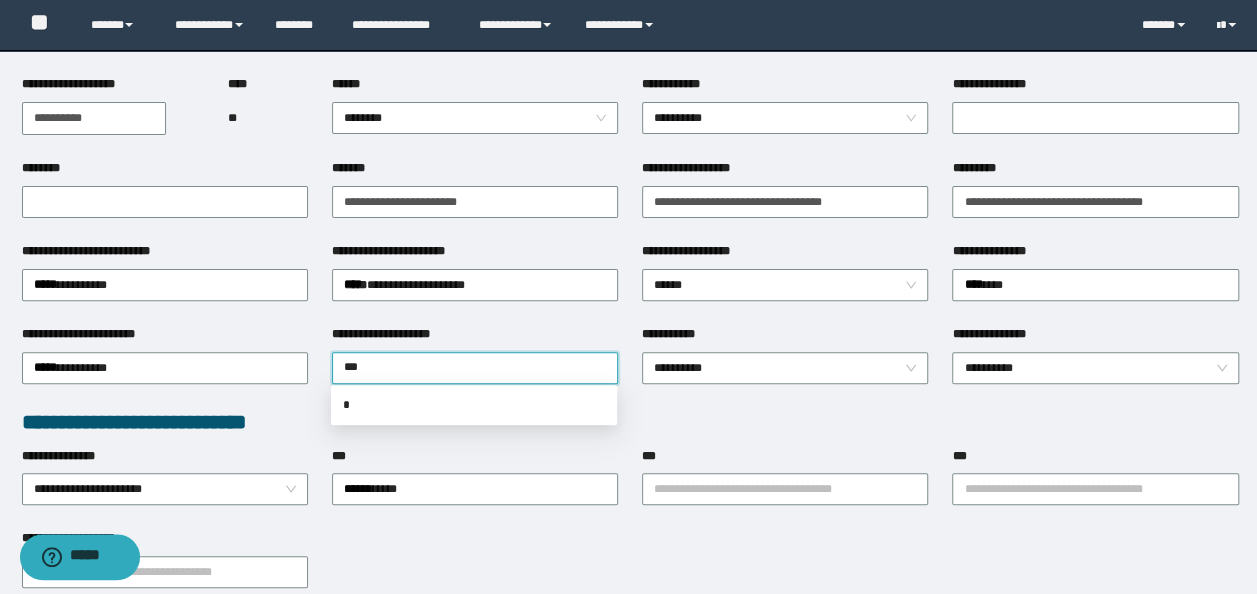 type on "****" 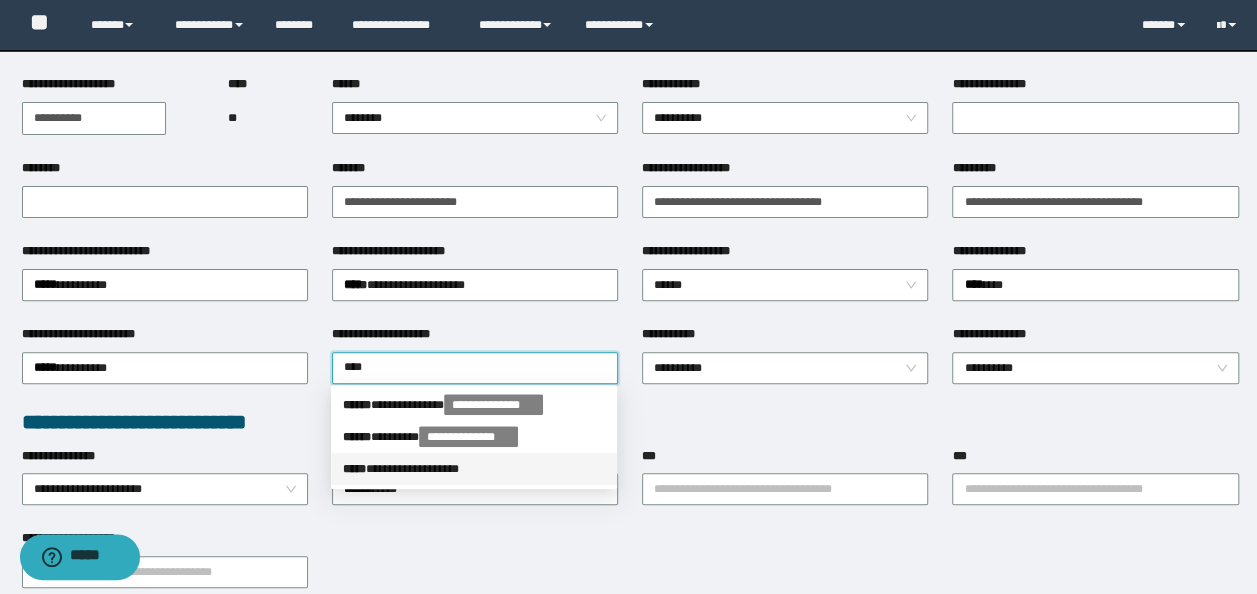 click on "**********" at bounding box center [474, 469] 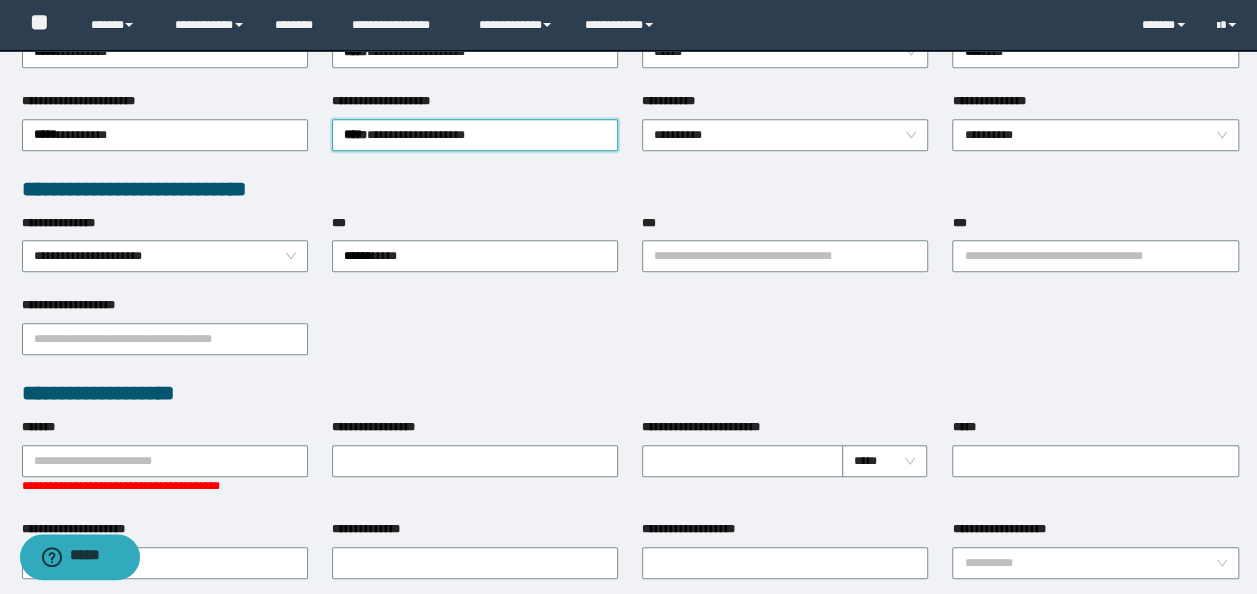 scroll, scrollTop: 500, scrollLeft: 0, axis: vertical 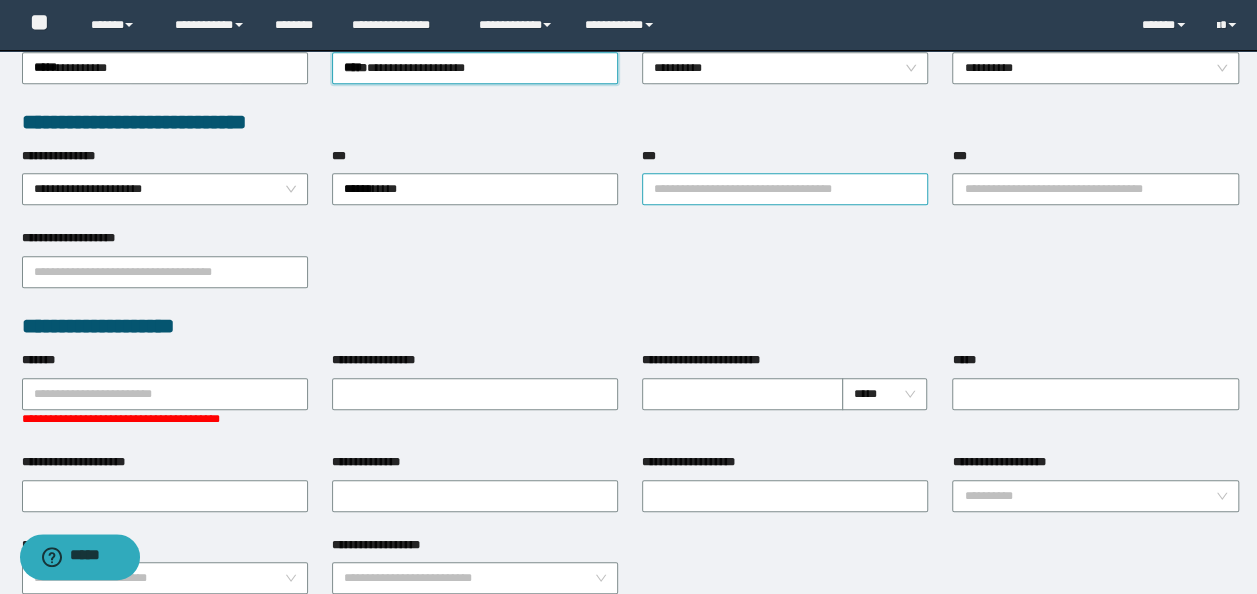 click on "***" at bounding box center (785, 189) 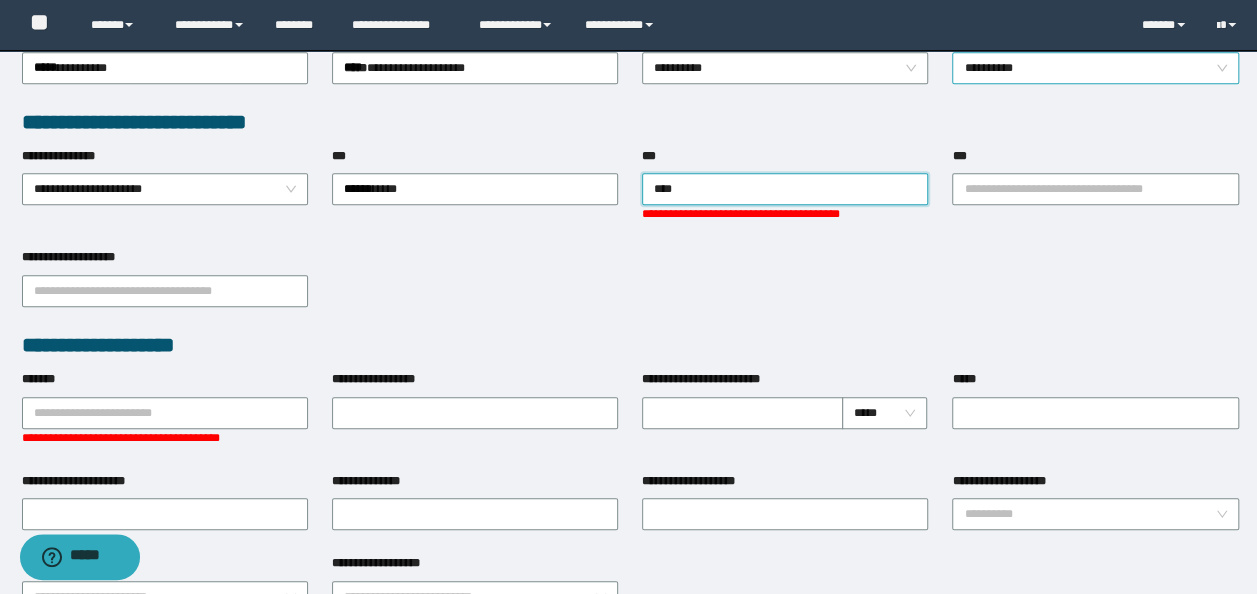 type on "*****" 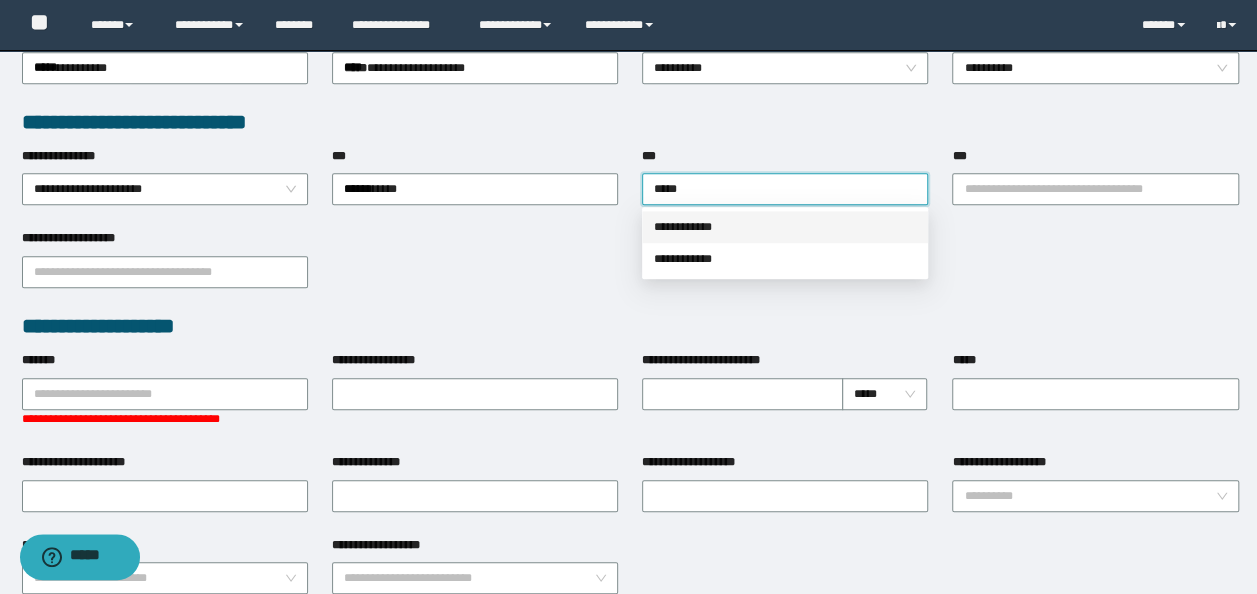 click on "**********" at bounding box center [785, 227] 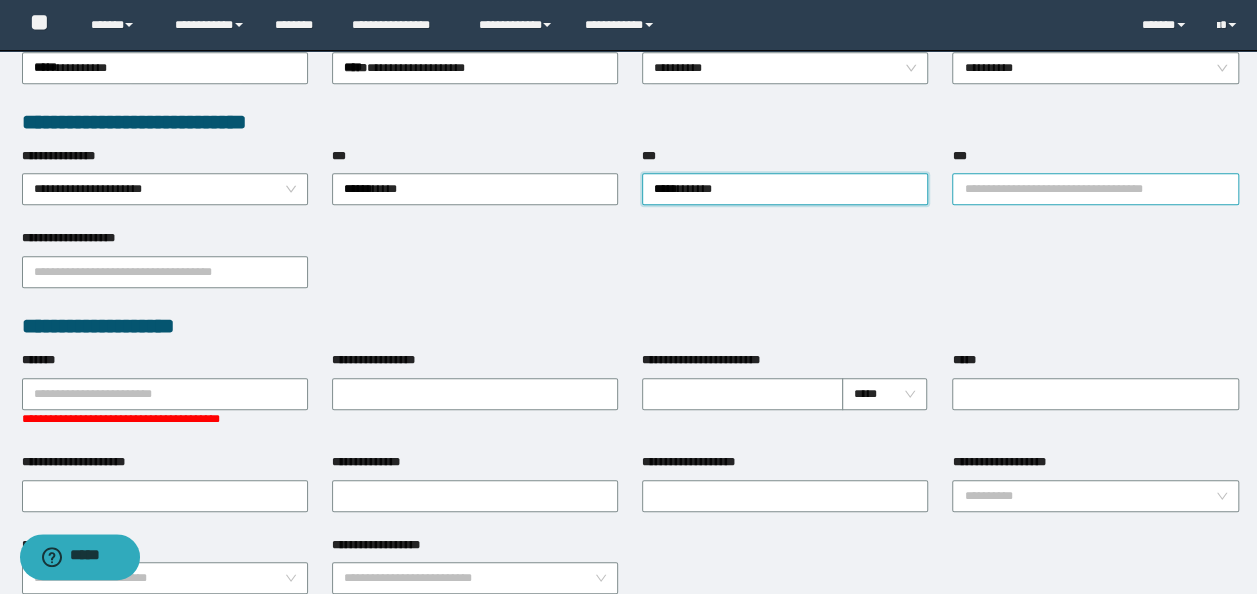 drag, startPoint x: 972, startPoint y: 196, endPoint x: 973, endPoint y: 179, distance: 17.029387 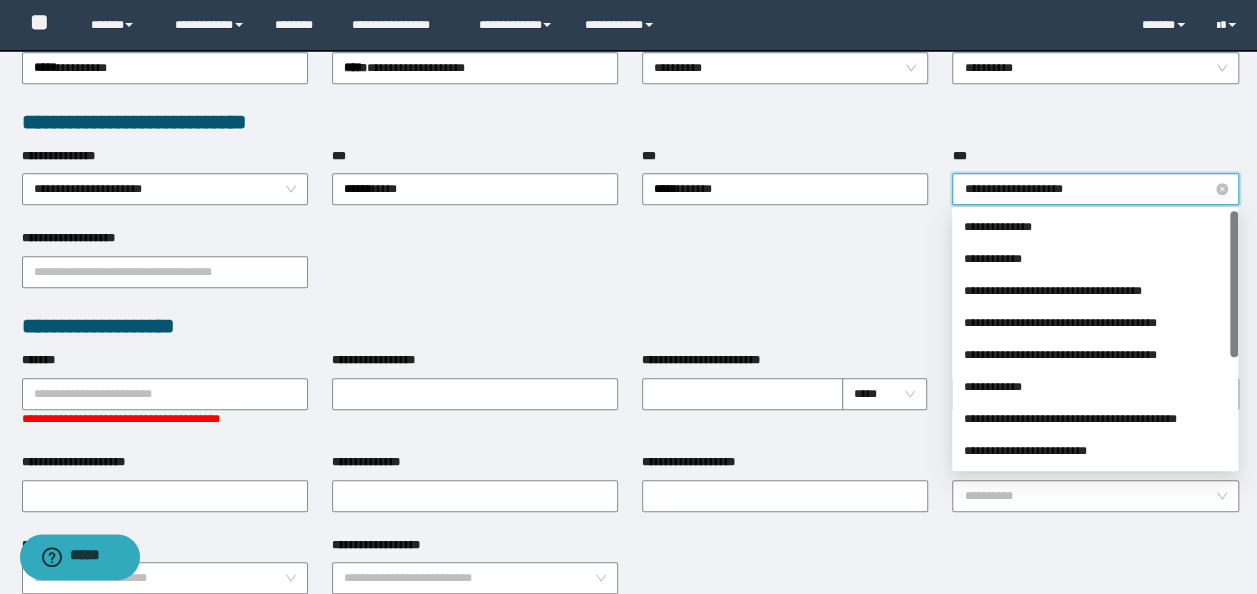 type on "**********" 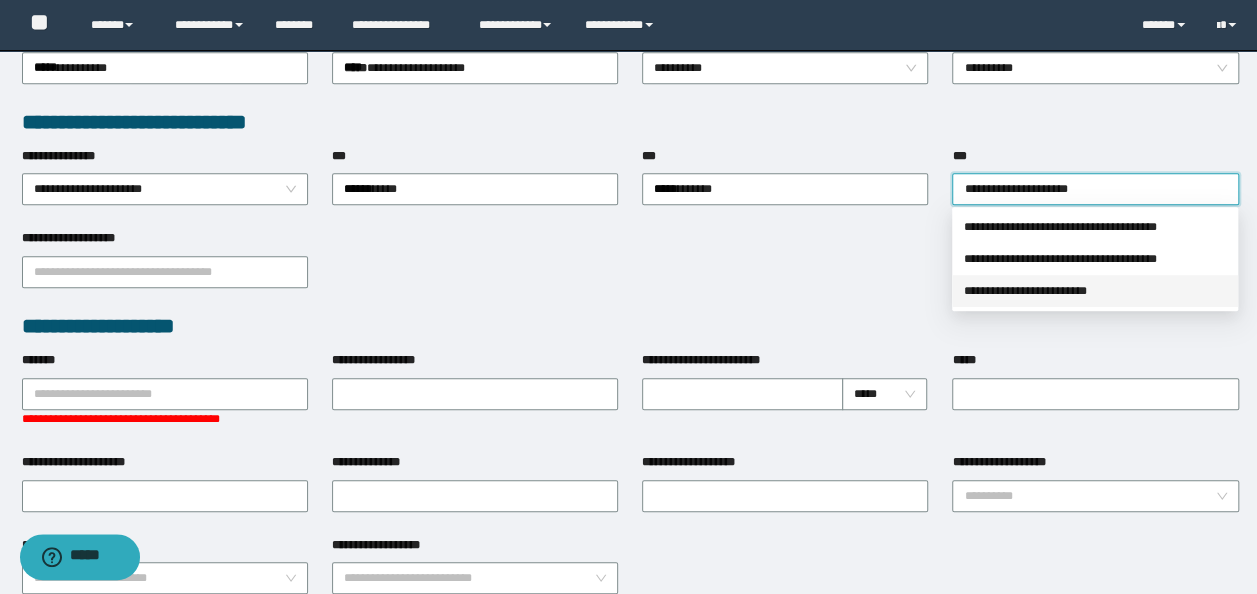 click on "**********" at bounding box center [1095, 291] 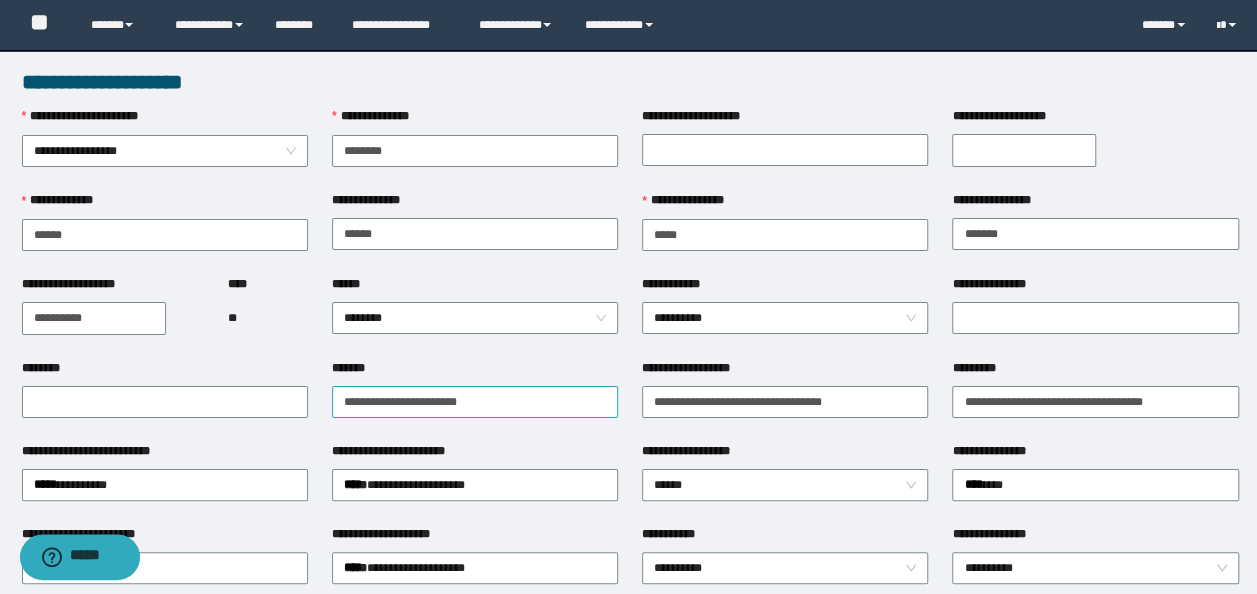 scroll, scrollTop: 0, scrollLeft: 0, axis: both 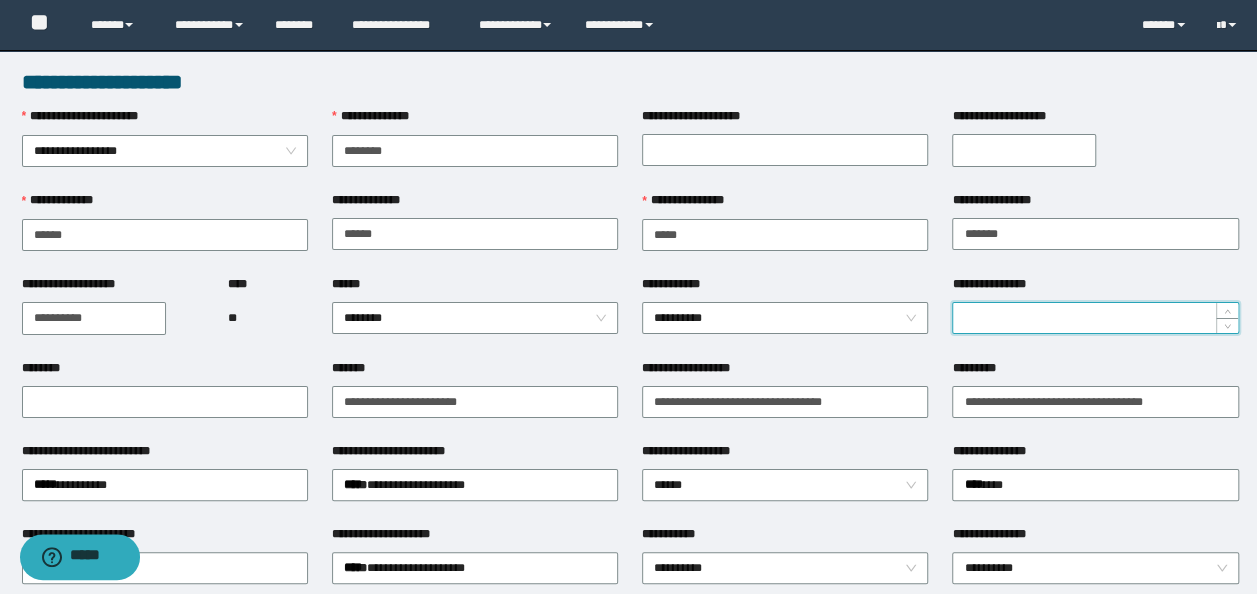 click on "**********" at bounding box center (1095, 318) 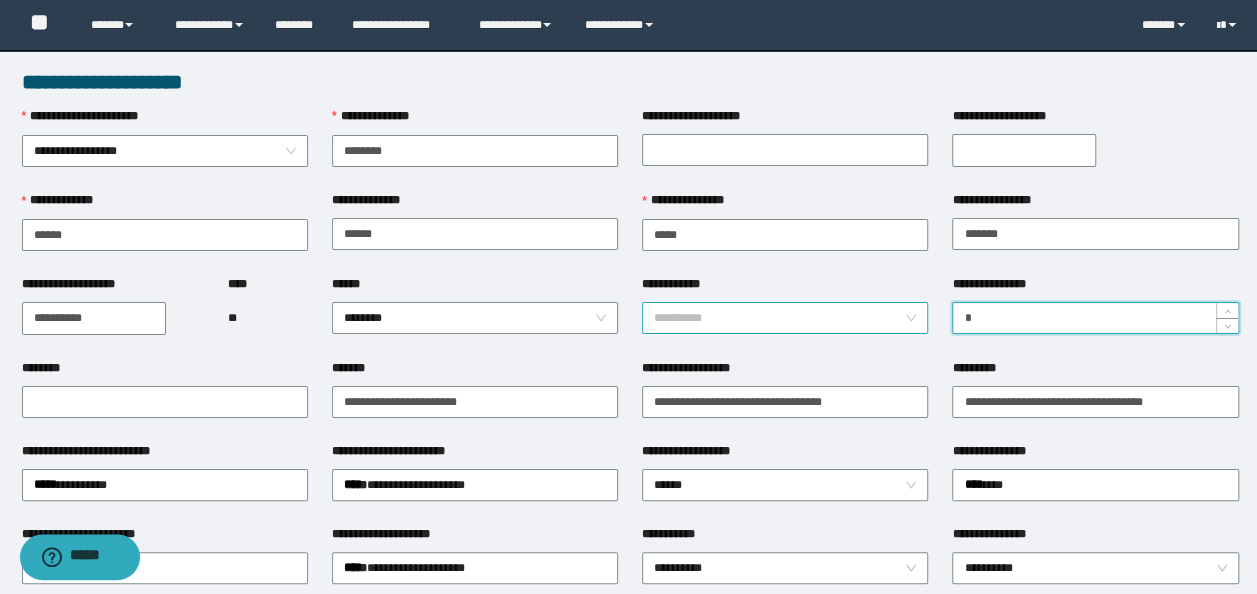 click on "**********" at bounding box center (785, 318) 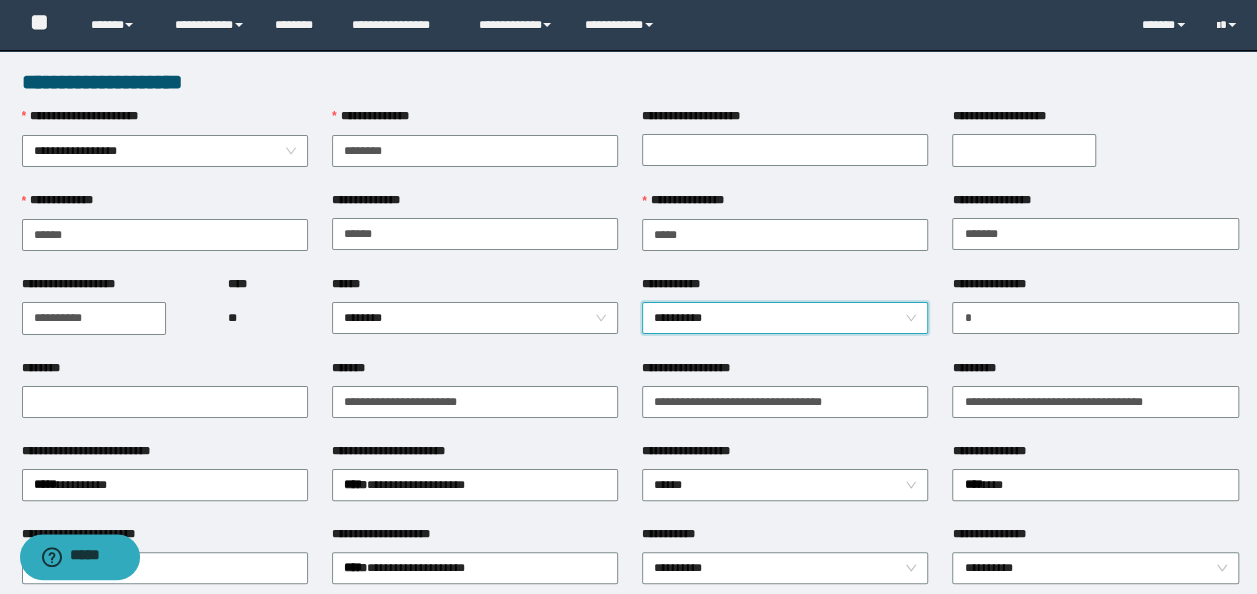 click on "**********" at bounding box center (785, 318) 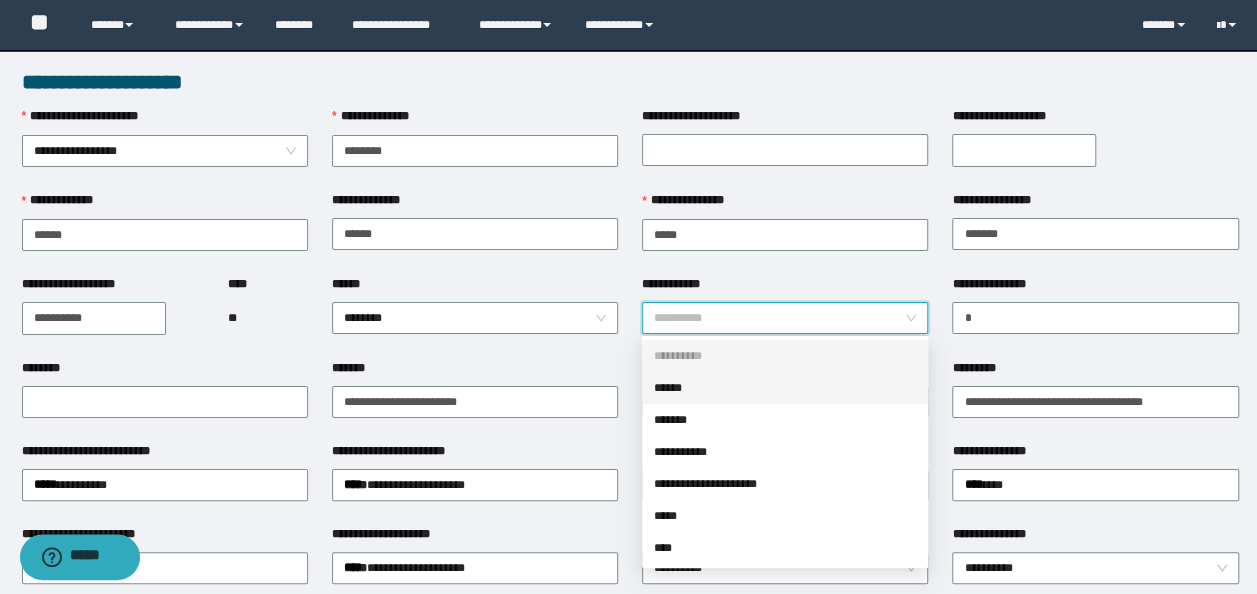 click on "******" at bounding box center [785, 388] 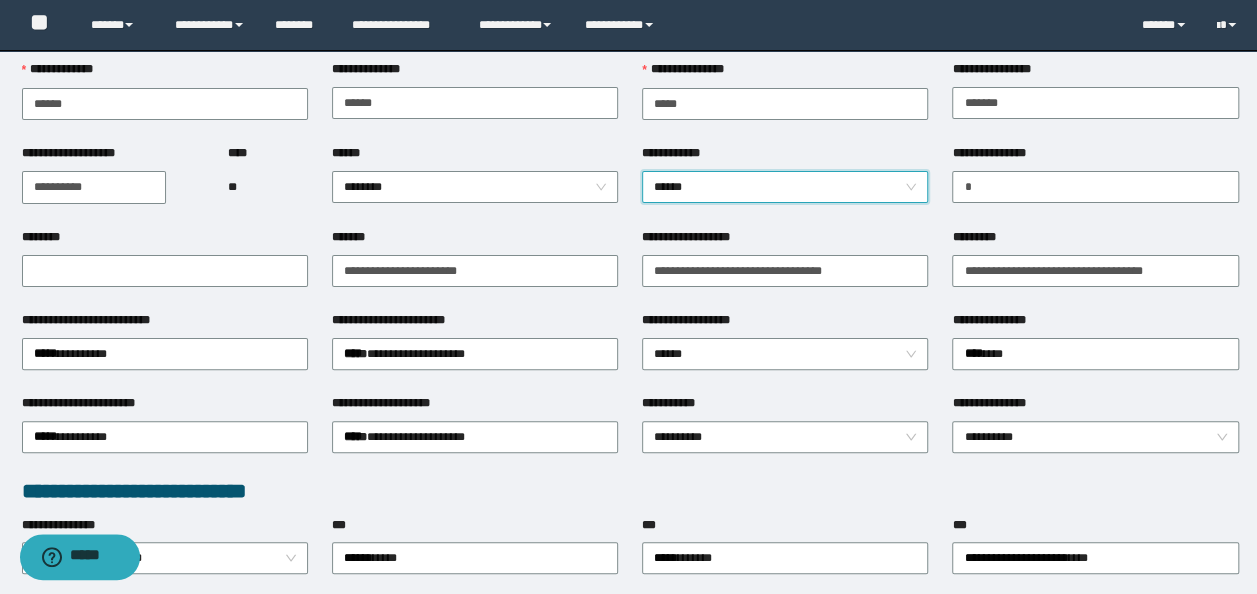 scroll, scrollTop: 200, scrollLeft: 0, axis: vertical 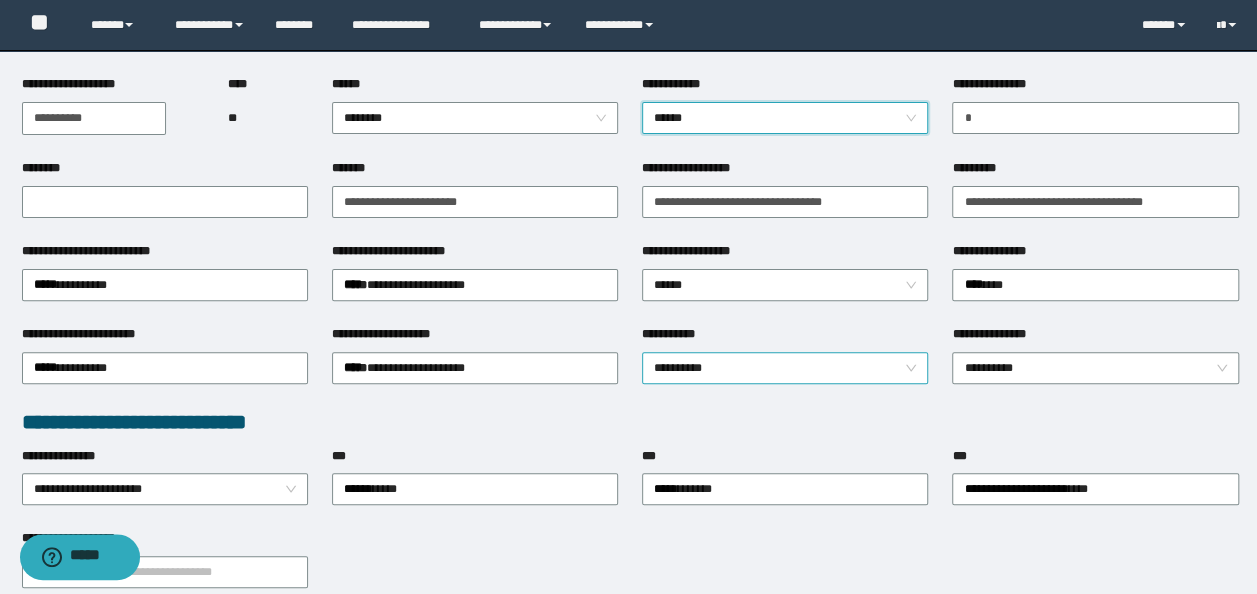 click on "**********" at bounding box center [785, 368] 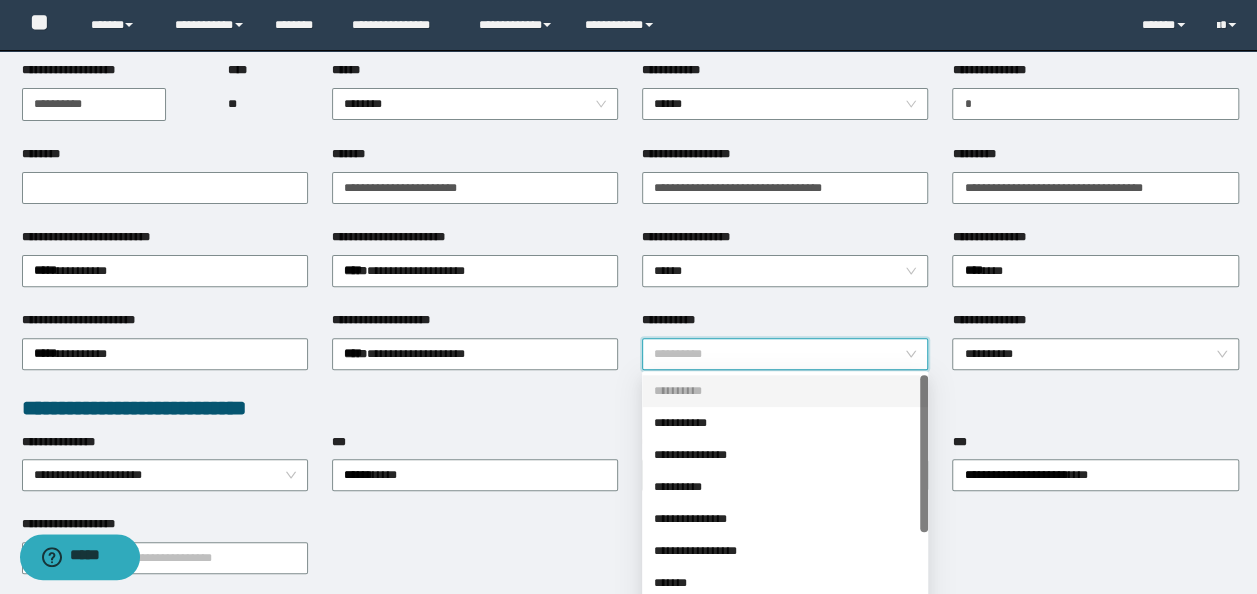 scroll, scrollTop: 300, scrollLeft: 0, axis: vertical 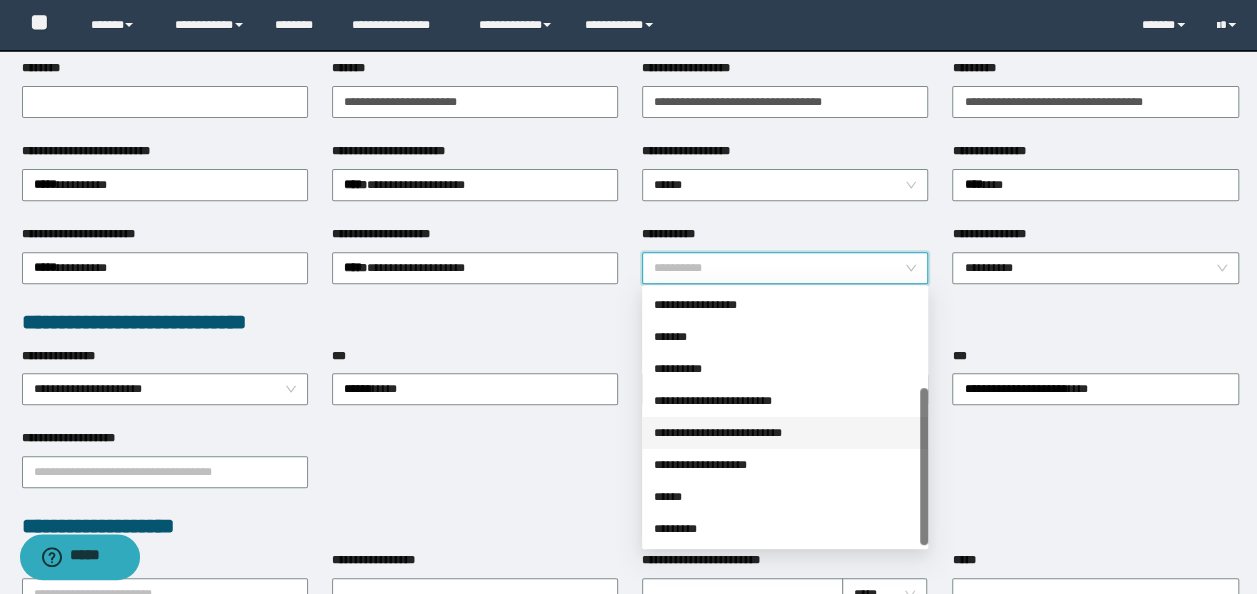 click on "**********" at bounding box center (785, 433) 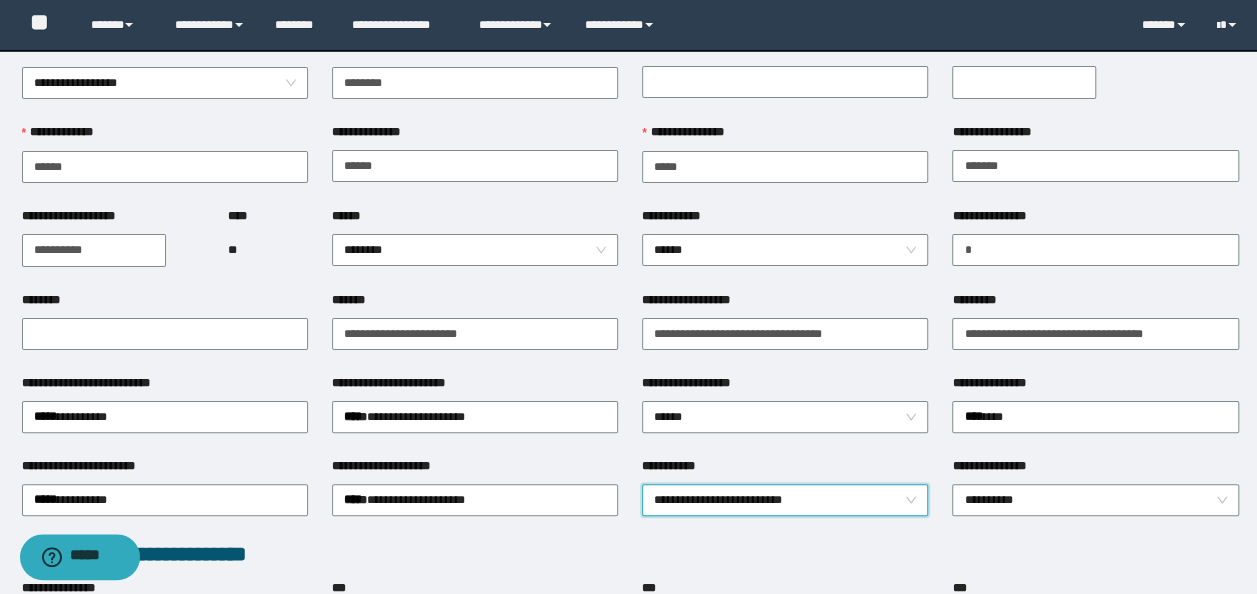 scroll, scrollTop: 100, scrollLeft: 0, axis: vertical 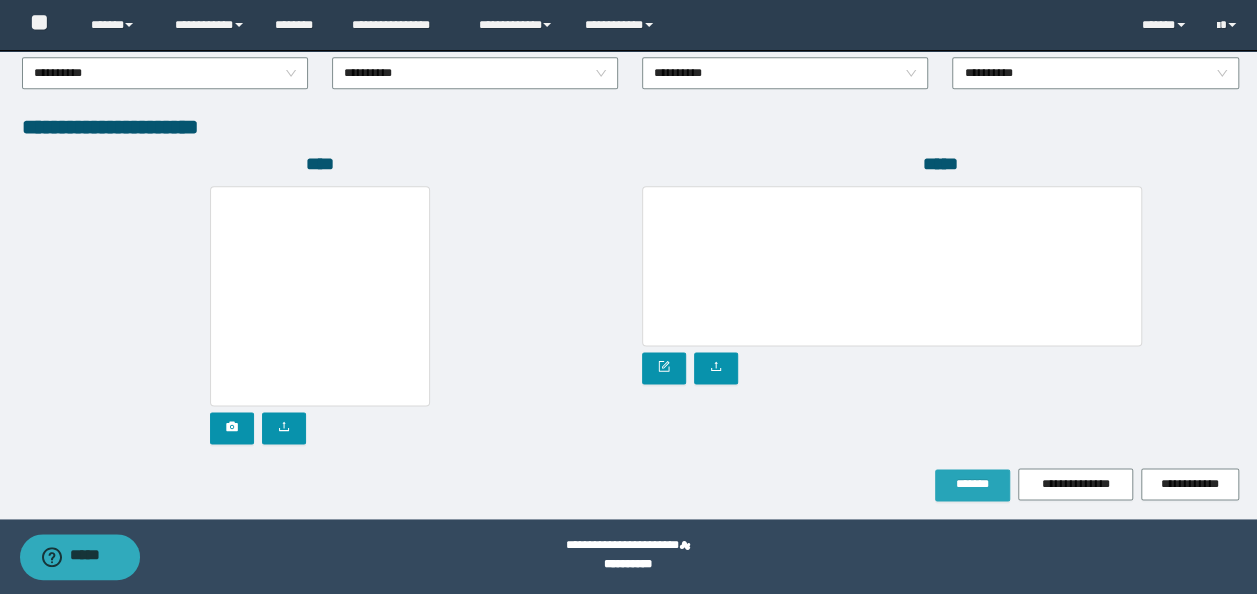 click on "*******" at bounding box center (972, 484) 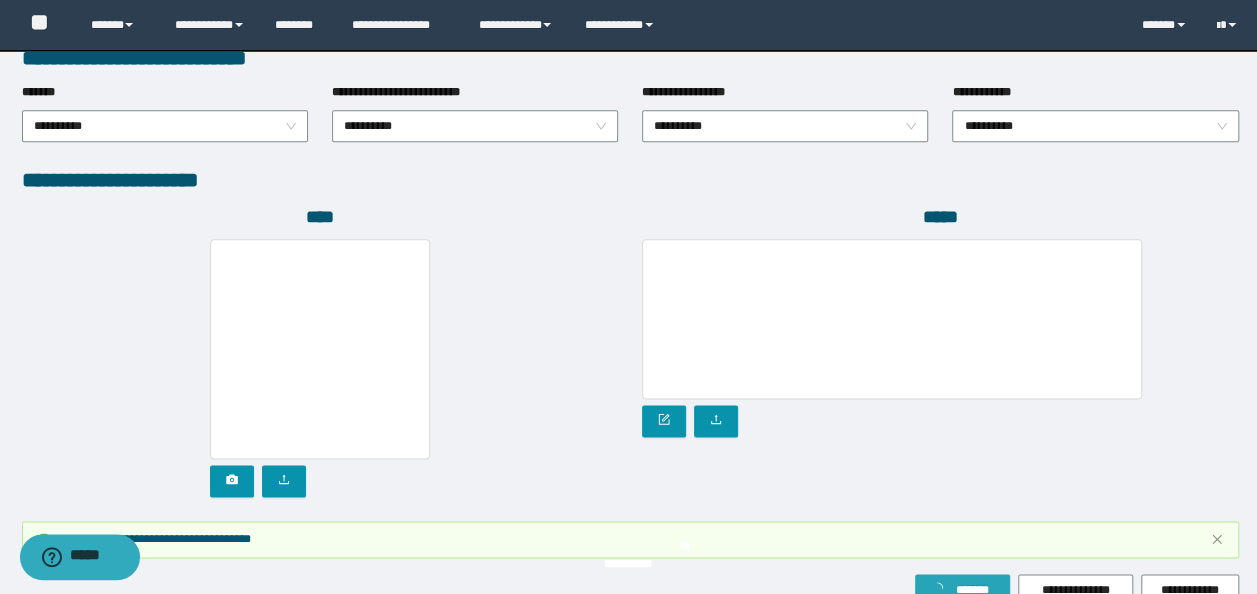 scroll, scrollTop: 1179, scrollLeft: 0, axis: vertical 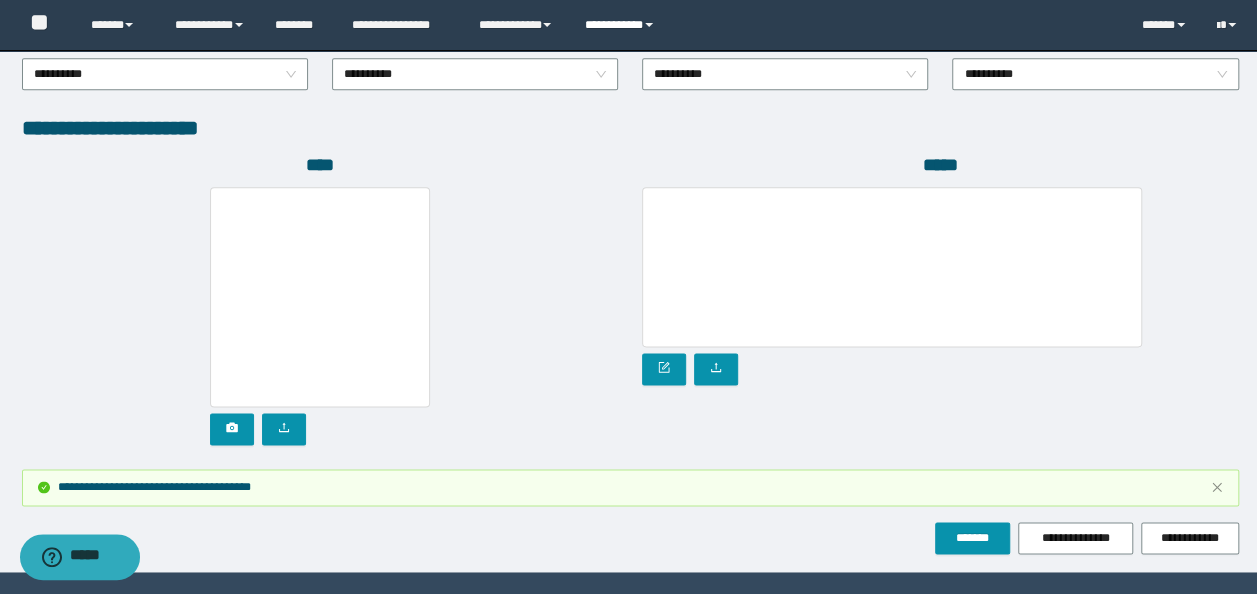 click on "**********" at bounding box center (622, 25) 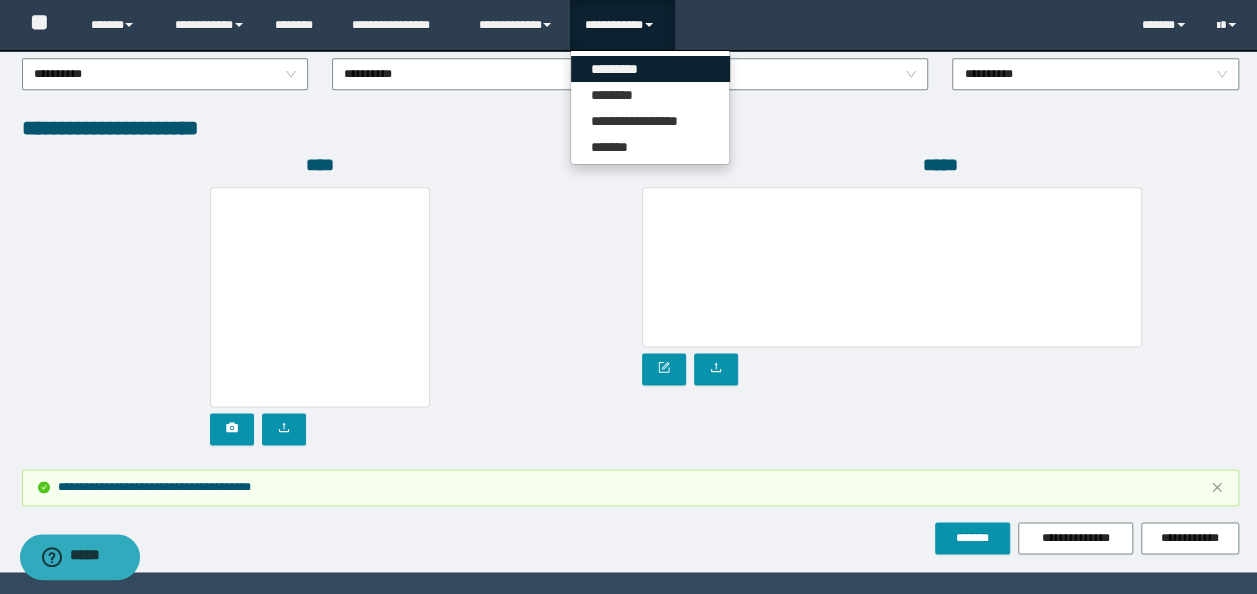 click on "*********" at bounding box center (650, 69) 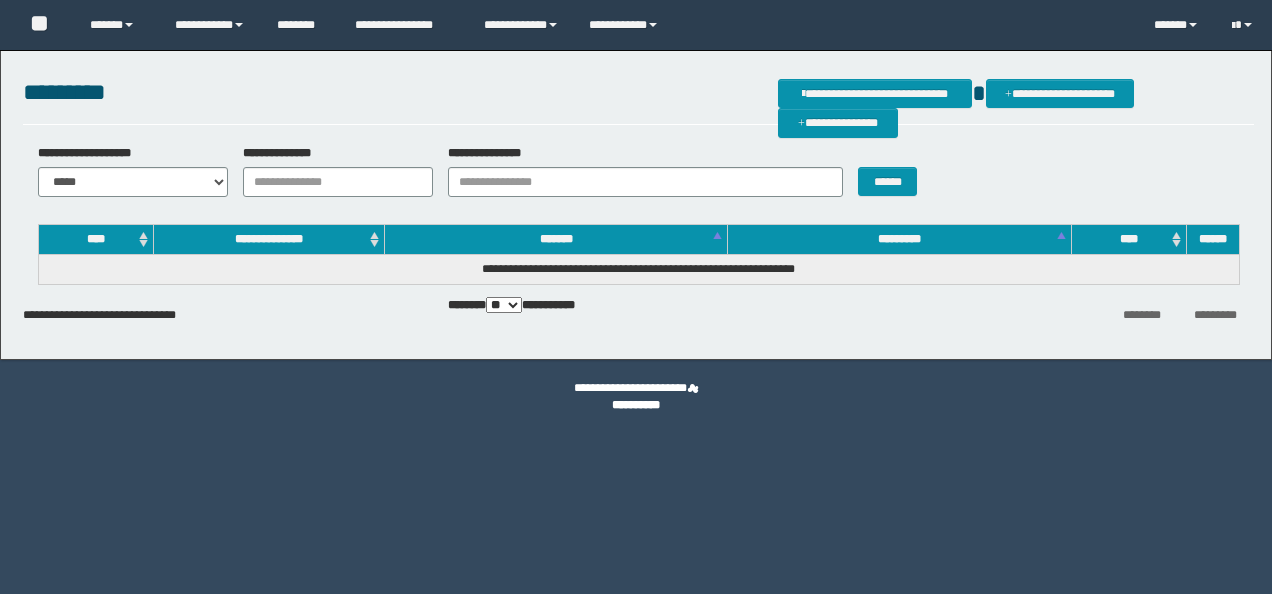 scroll, scrollTop: 0, scrollLeft: 0, axis: both 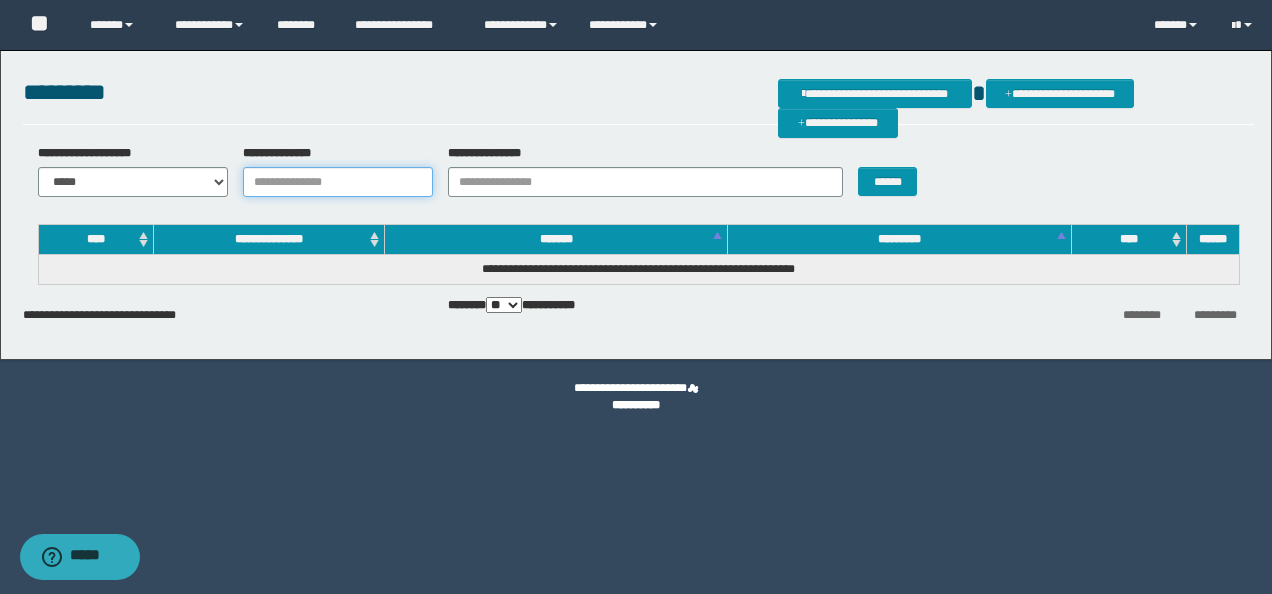 click on "**********" at bounding box center (338, 182) 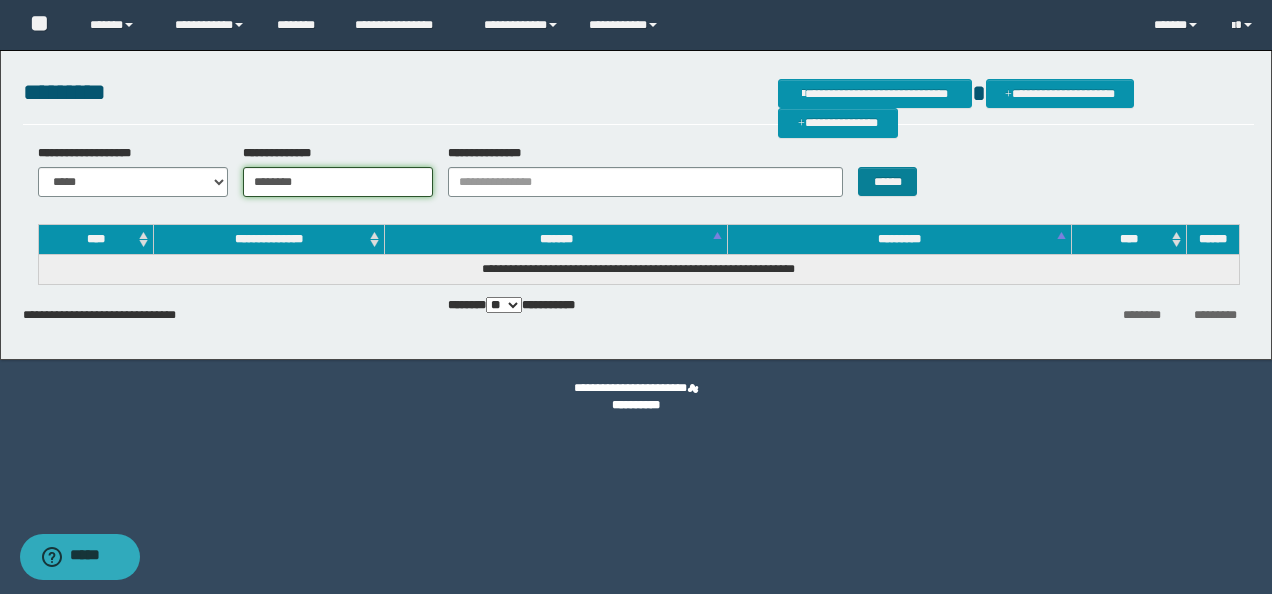 type on "********" 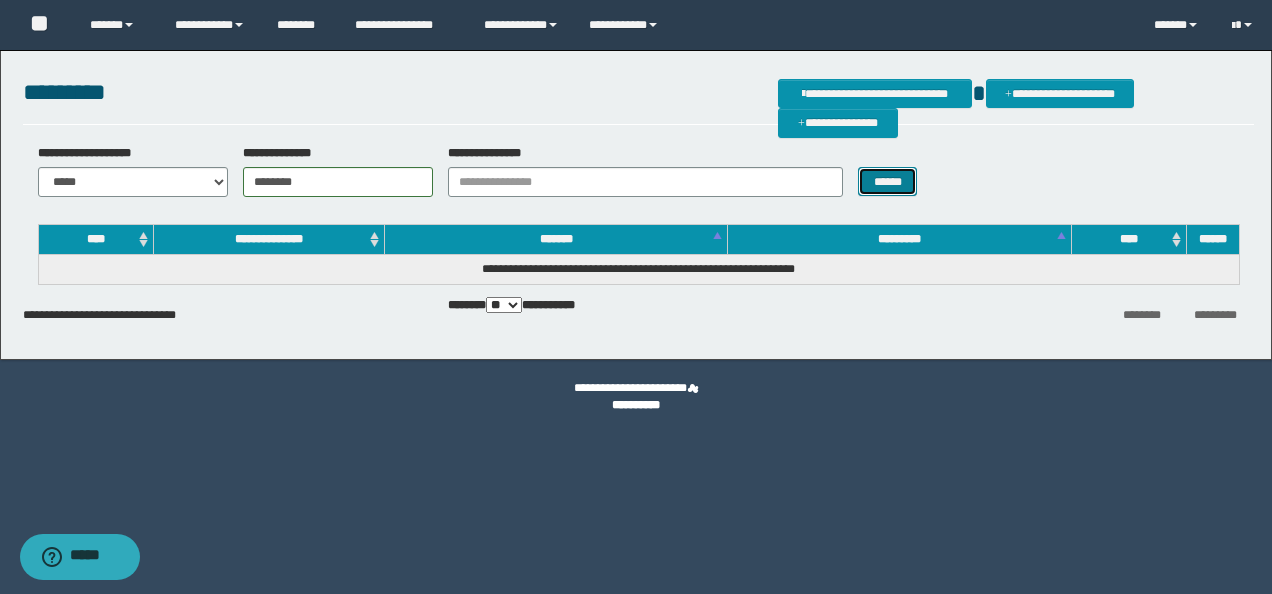 click on "******" at bounding box center [887, 181] 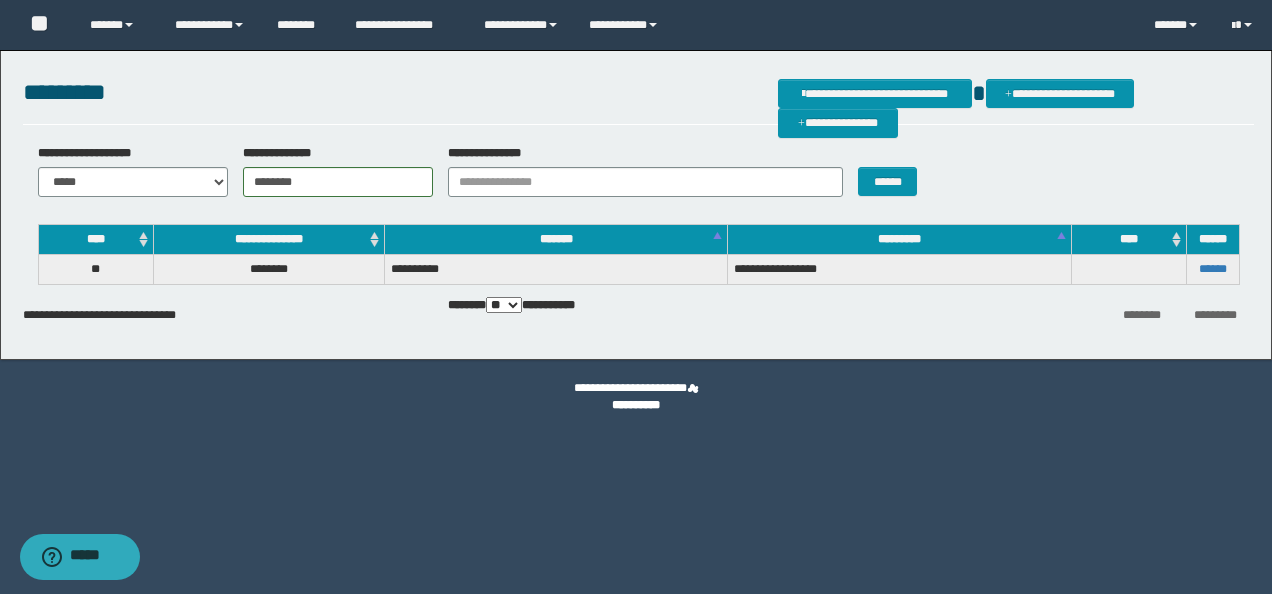 click on "******" at bounding box center (1212, 270) 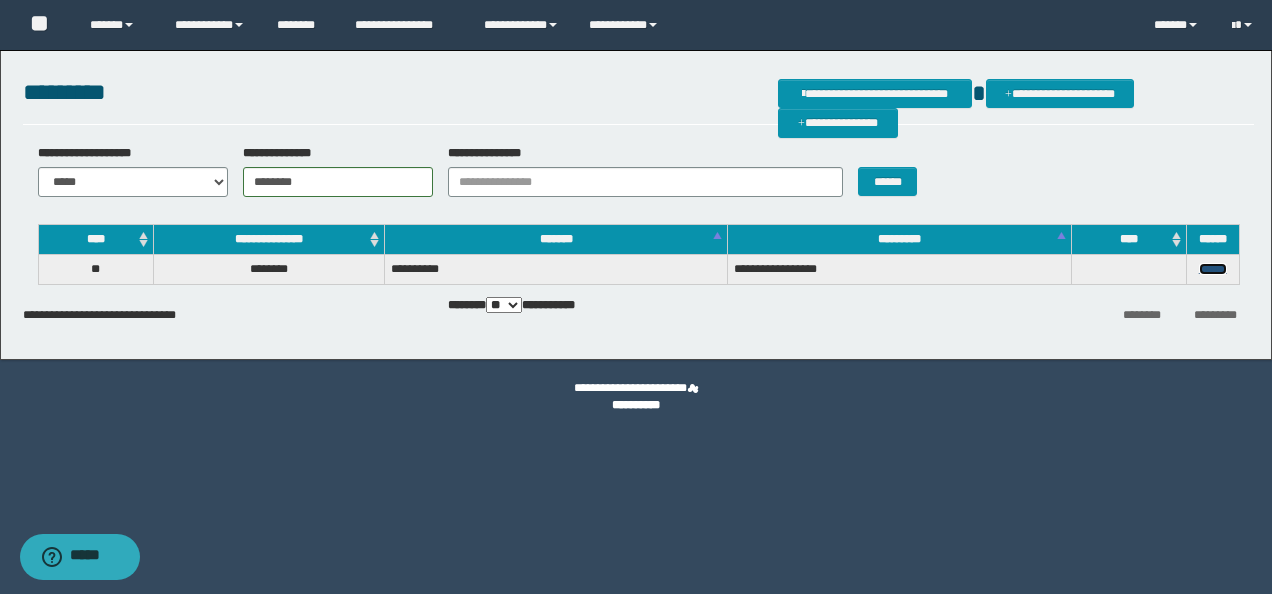 click on "******" at bounding box center [1213, 269] 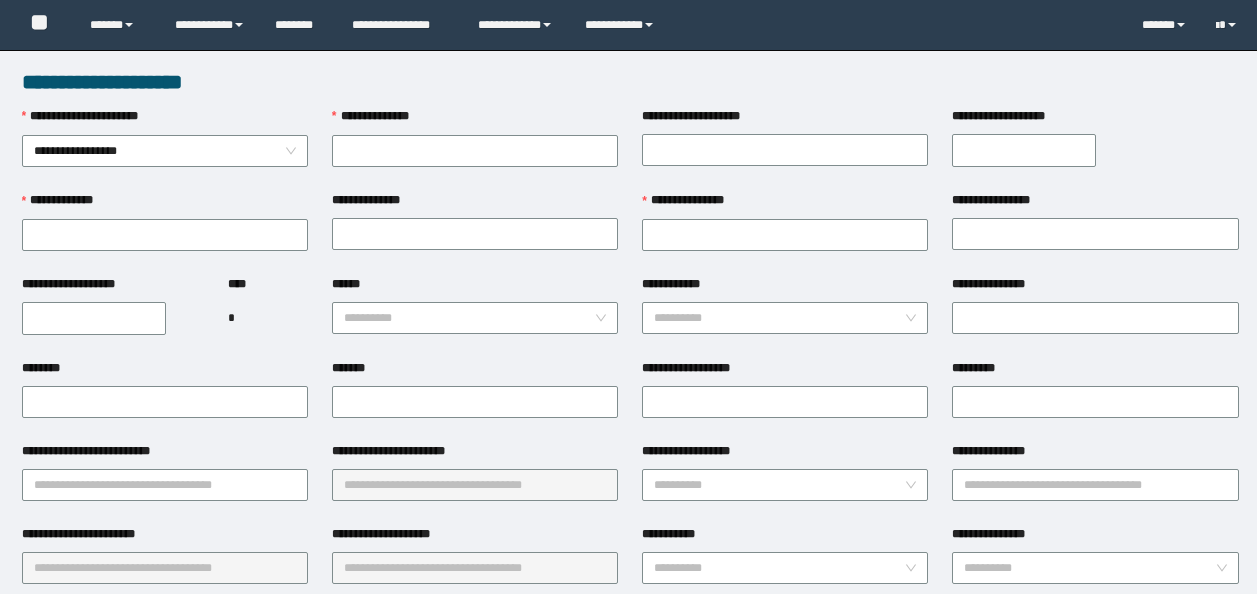scroll, scrollTop: 0, scrollLeft: 0, axis: both 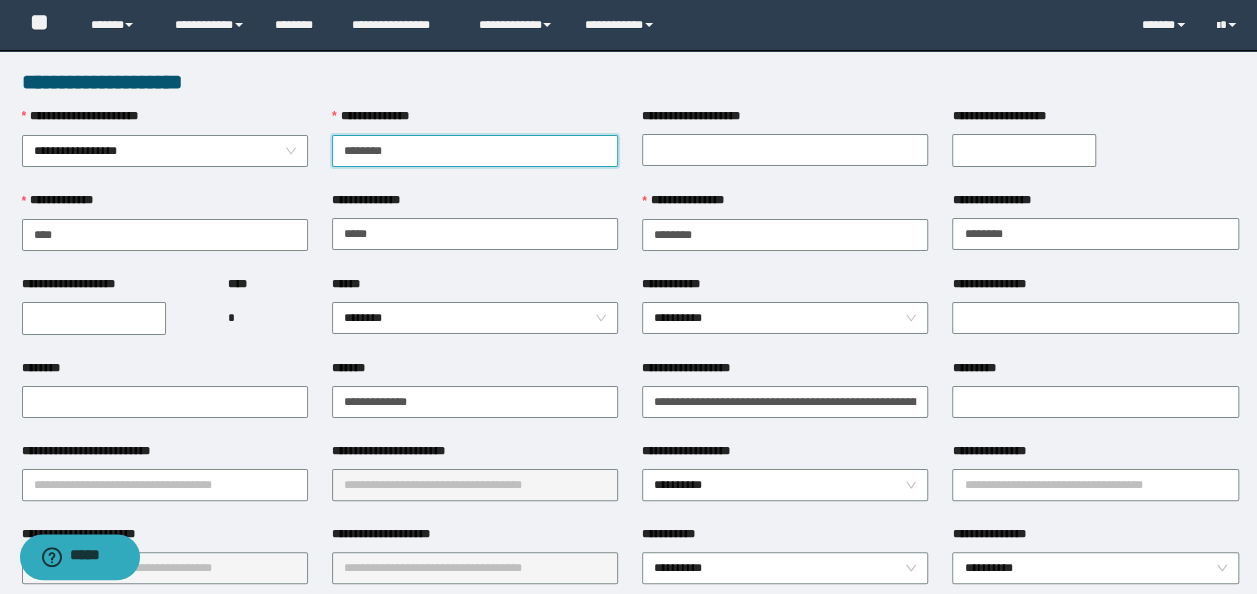 type on "********" 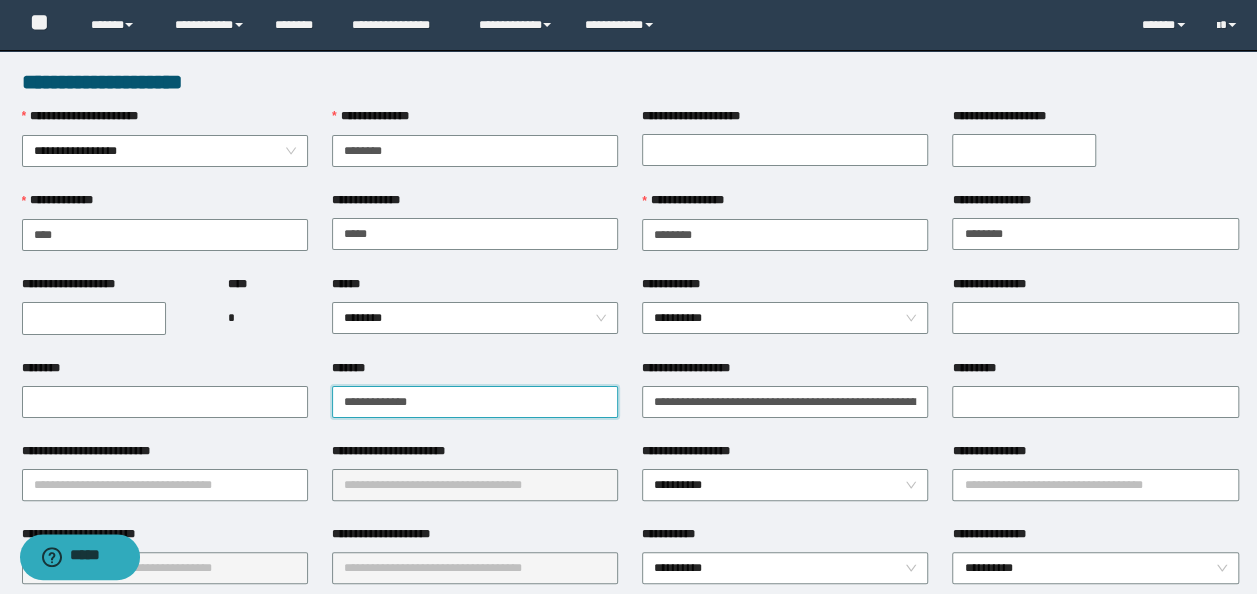 drag, startPoint x: 493, startPoint y: 394, endPoint x: -4, endPoint y: 354, distance: 498.60706 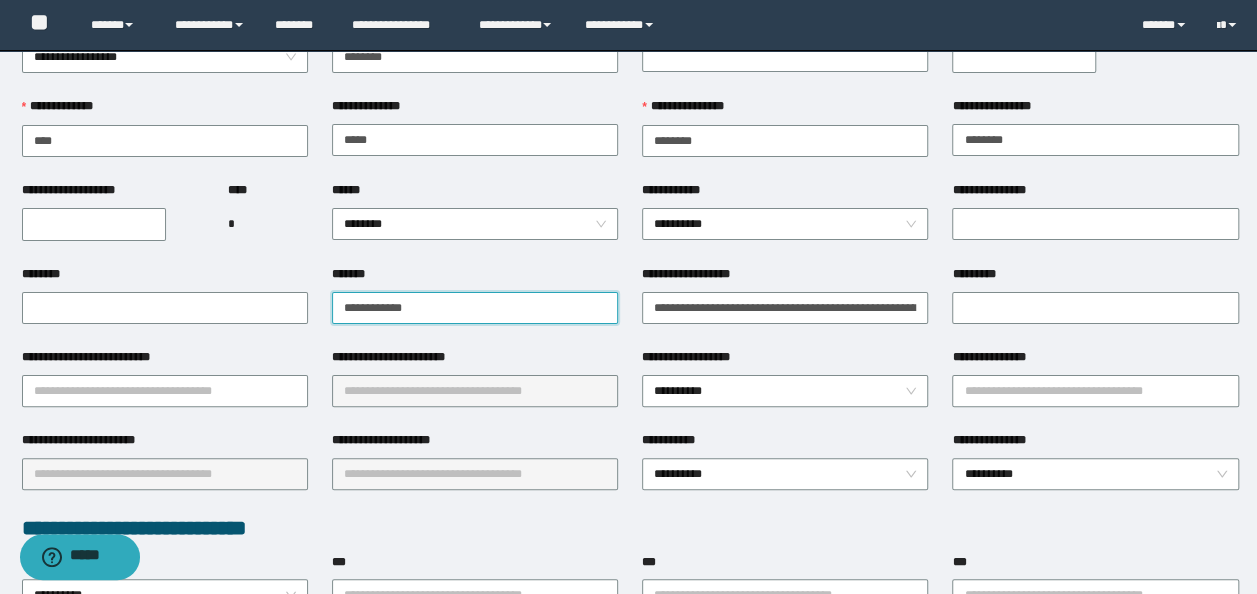 scroll, scrollTop: 100, scrollLeft: 0, axis: vertical 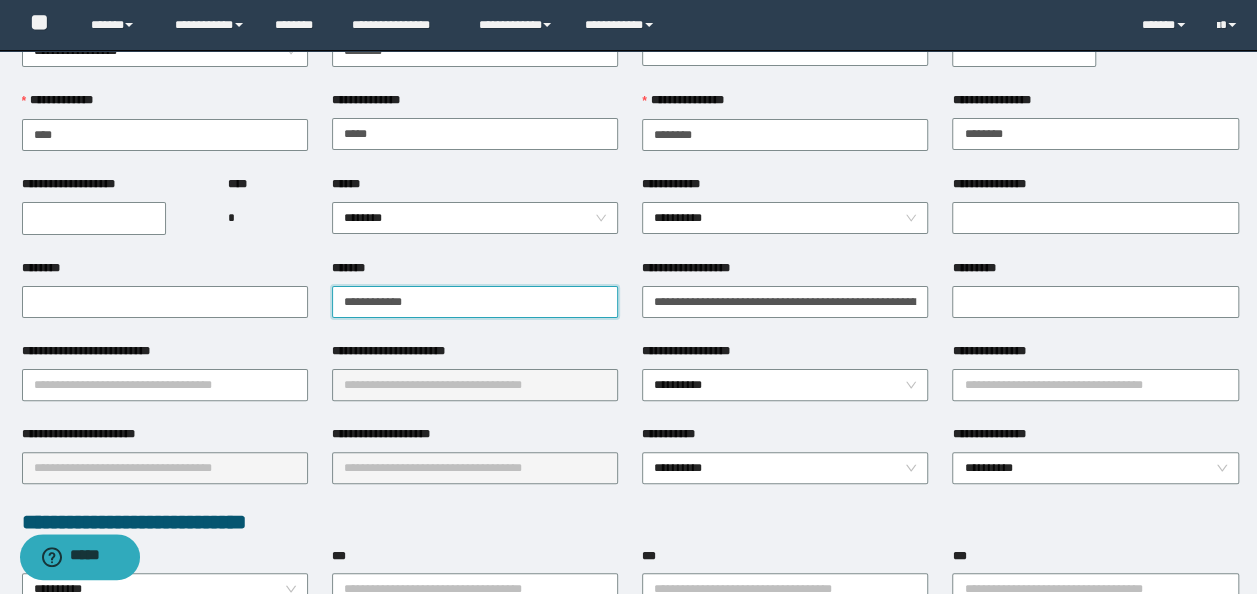 click on "**********" at bounding box center (475, 302) 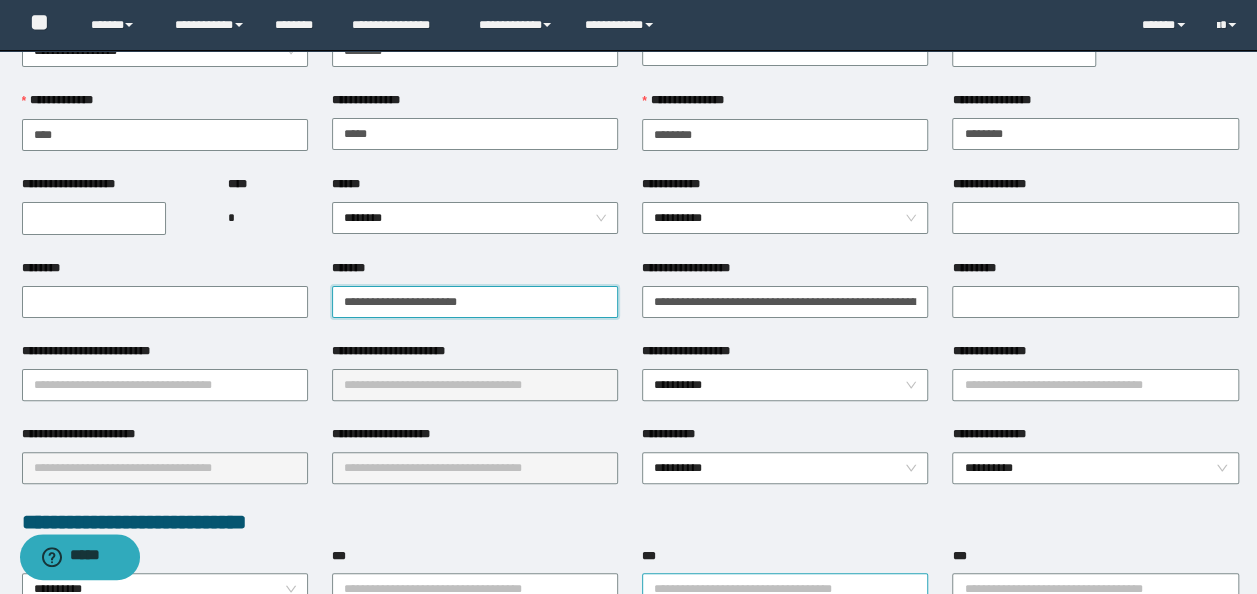 type on "**********" 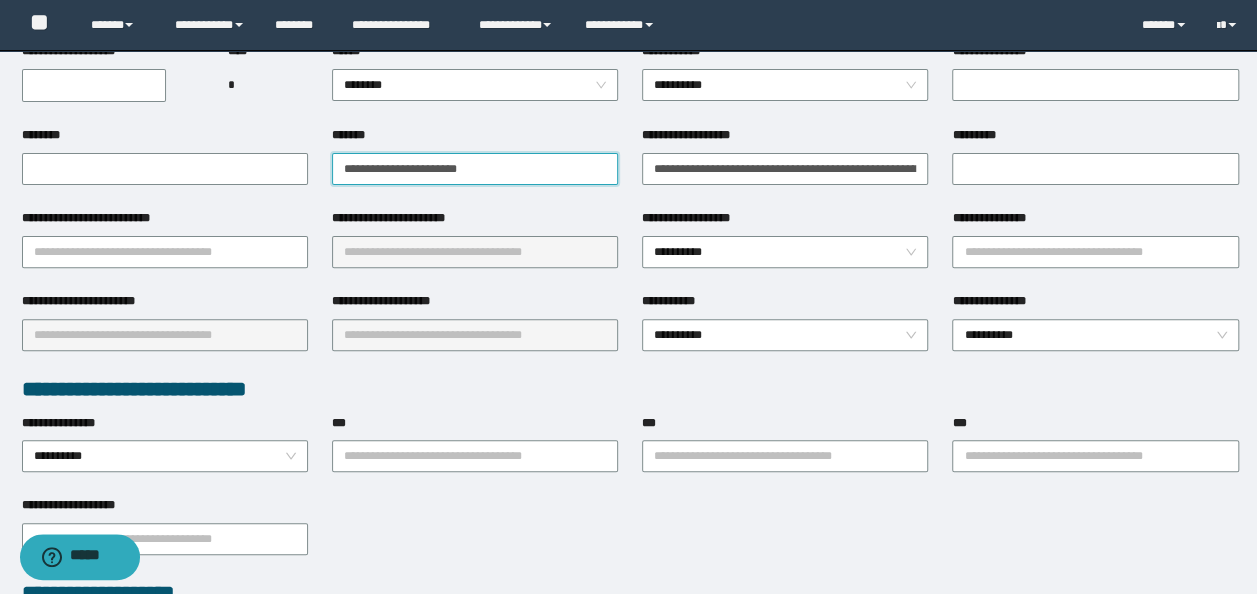 scroll, scrollTop: 300, scrollLeft: 0, axis: vertical 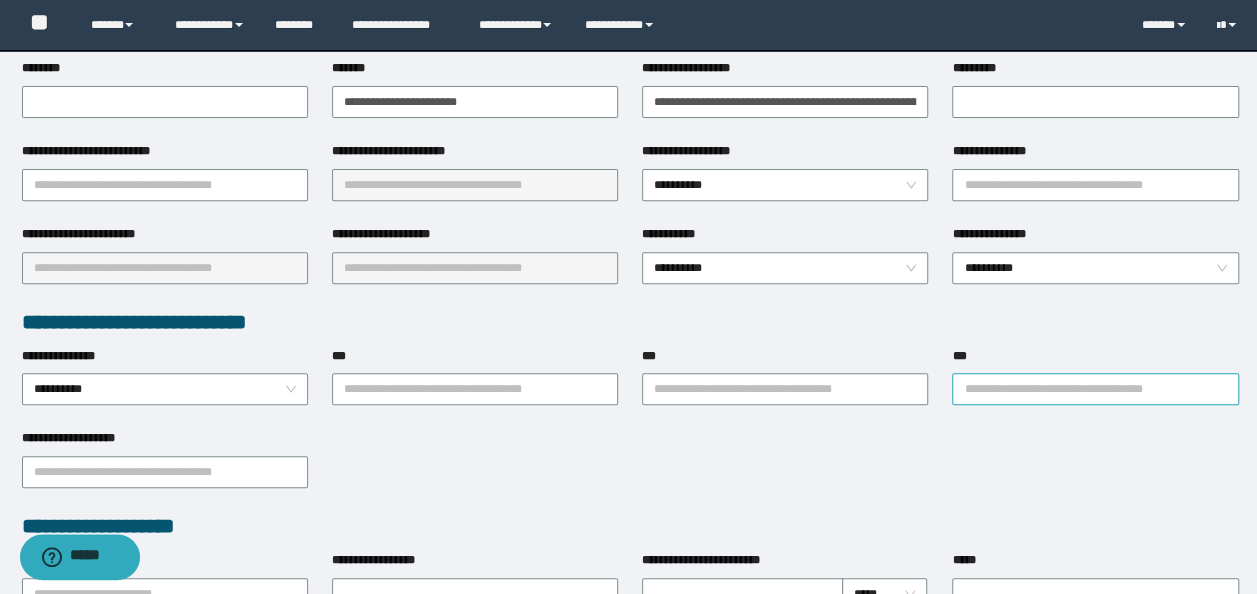click on "***" at bounding box center (1095, 389) 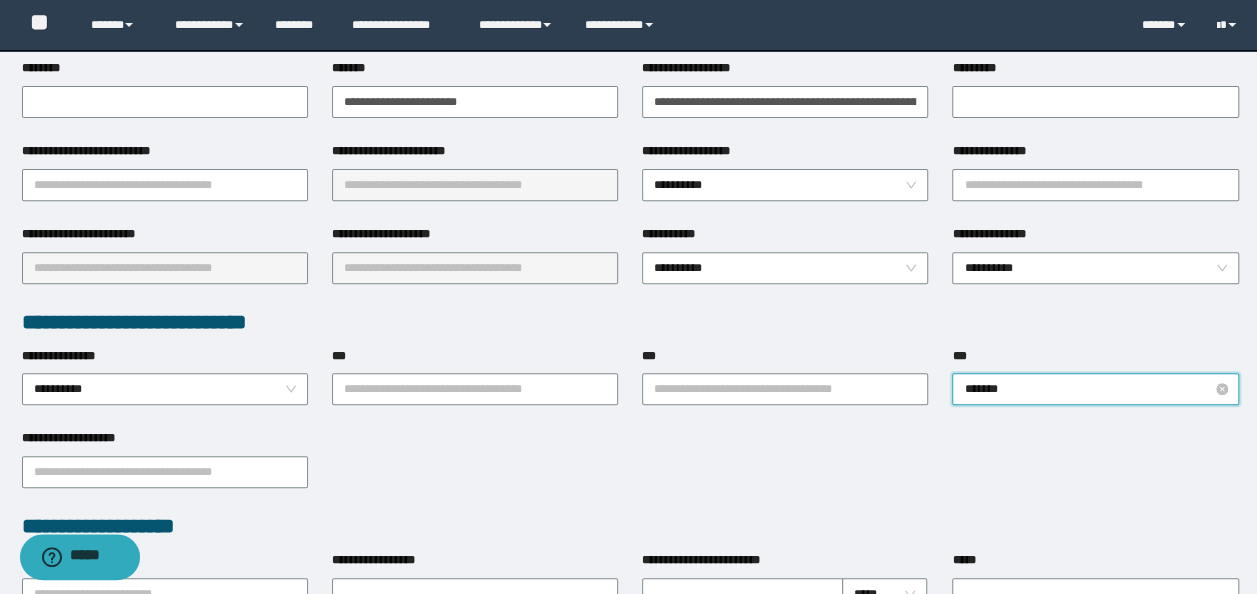 type on "********" 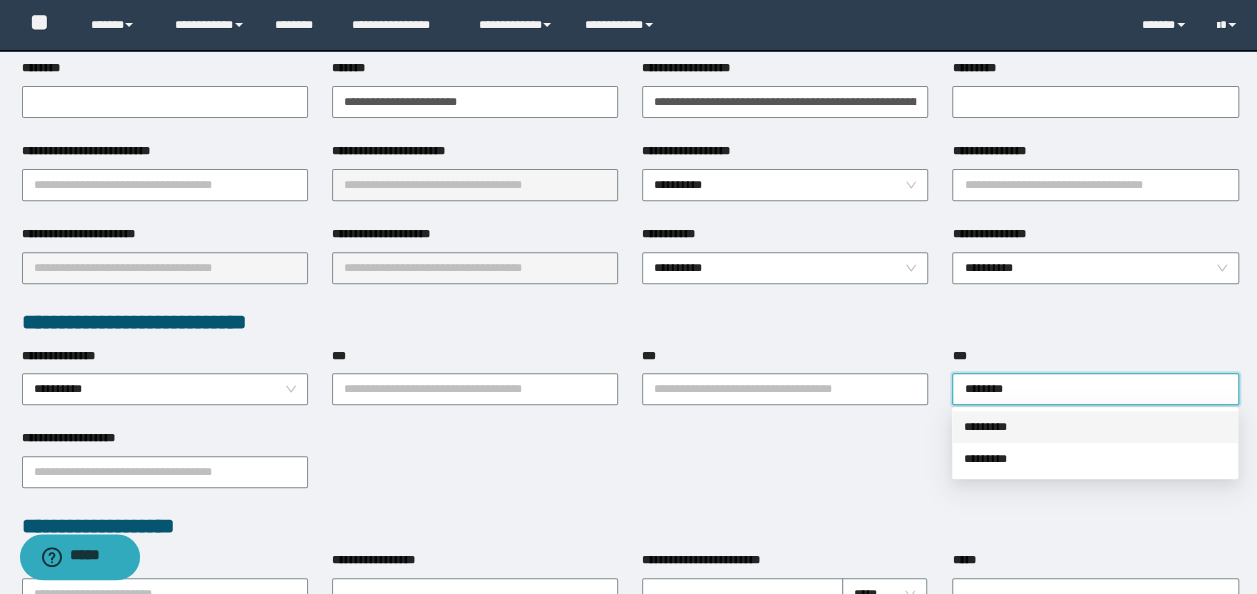 click on "*********" at bounding box center [1095, 427] 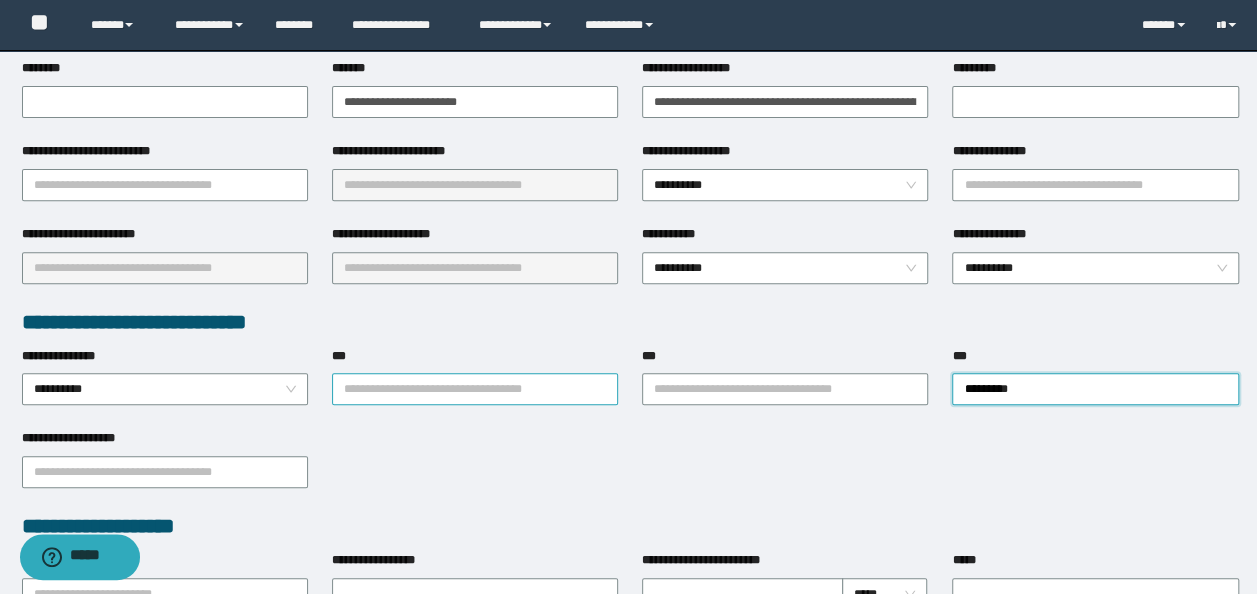 click on "***" at bounding box center [475, 389] 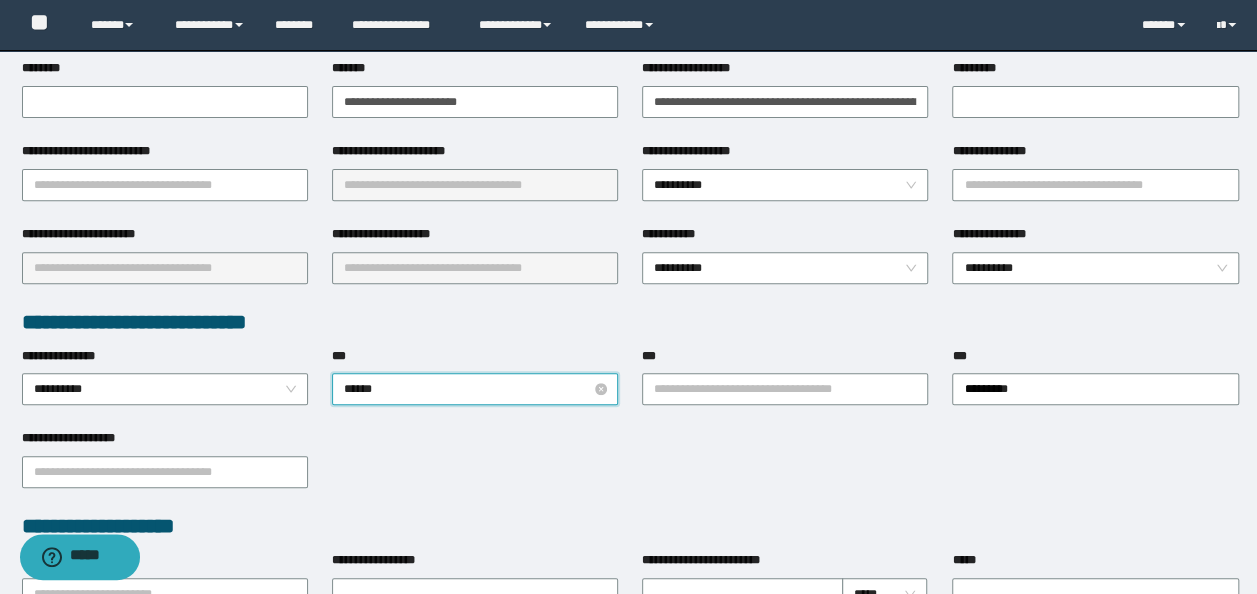 type on "*******" 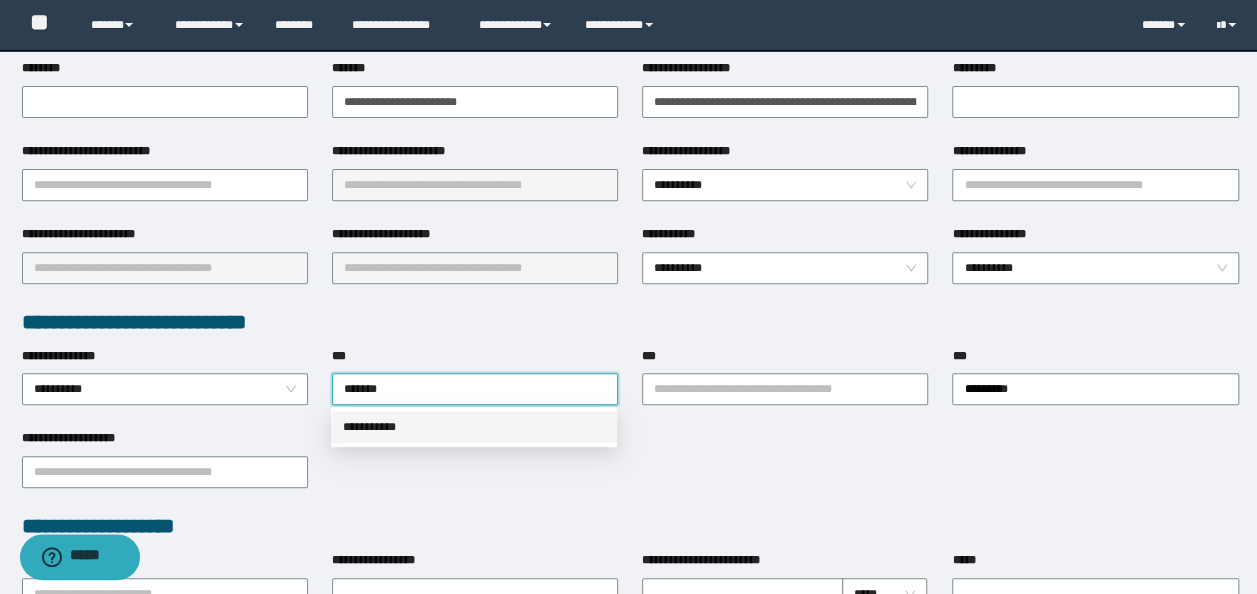 click on "**********" at bounding box center (474, 427) 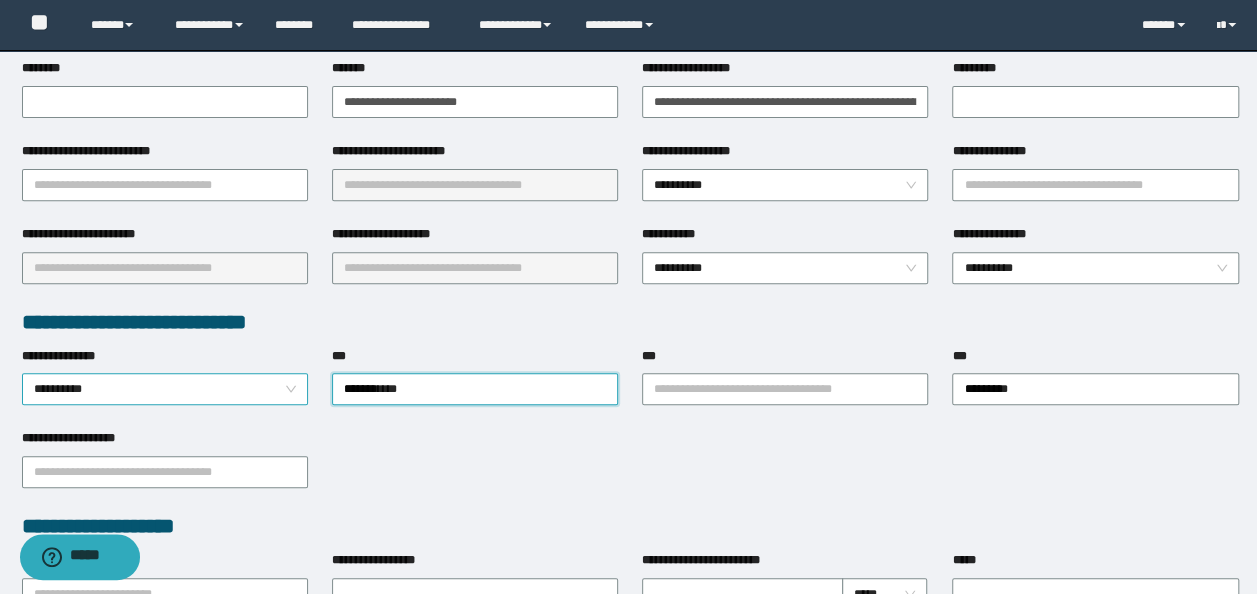 click on "**********" at bounding box center (165, 389) 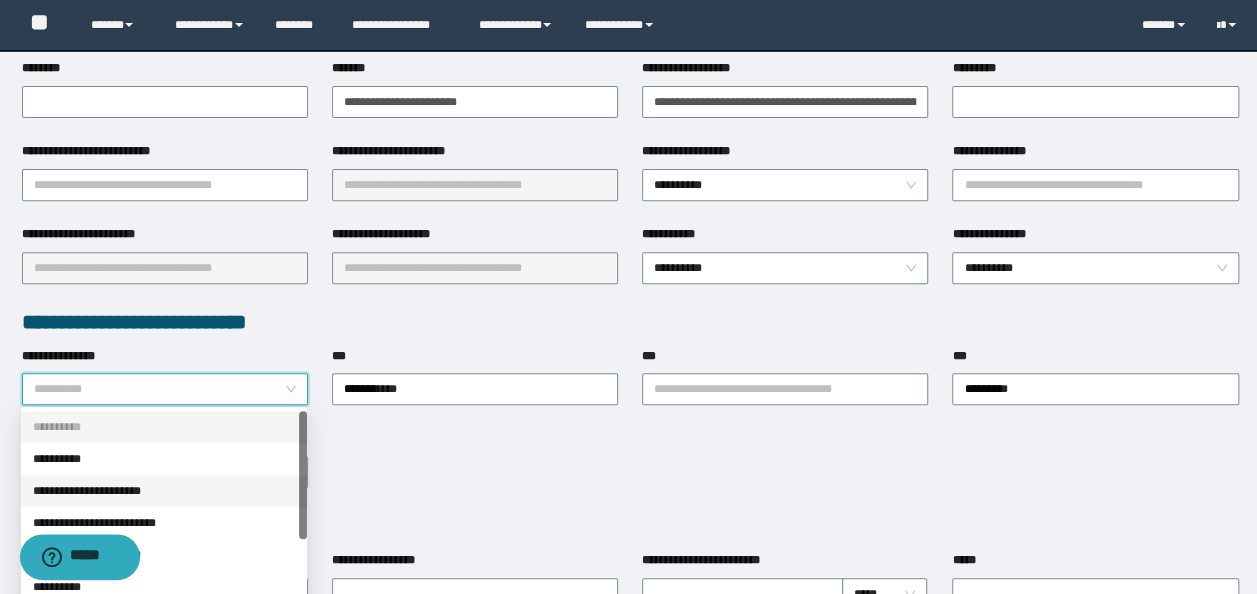 click on "**********" at bounding box center (164, 491) 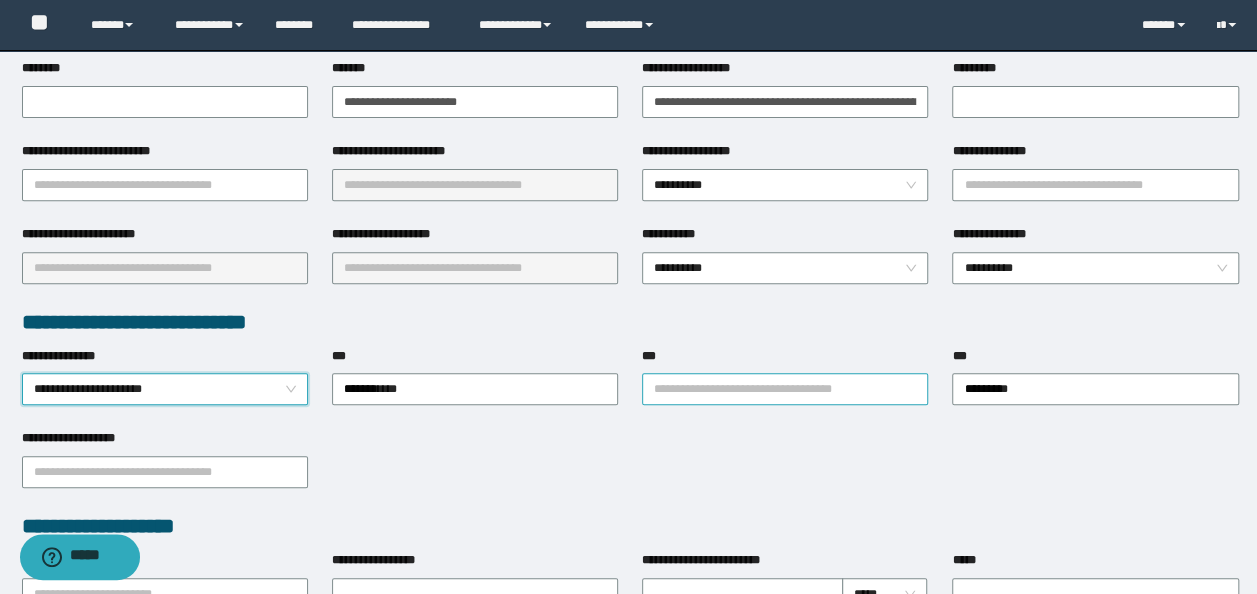 click on "***" at bounding box center (785, 389) 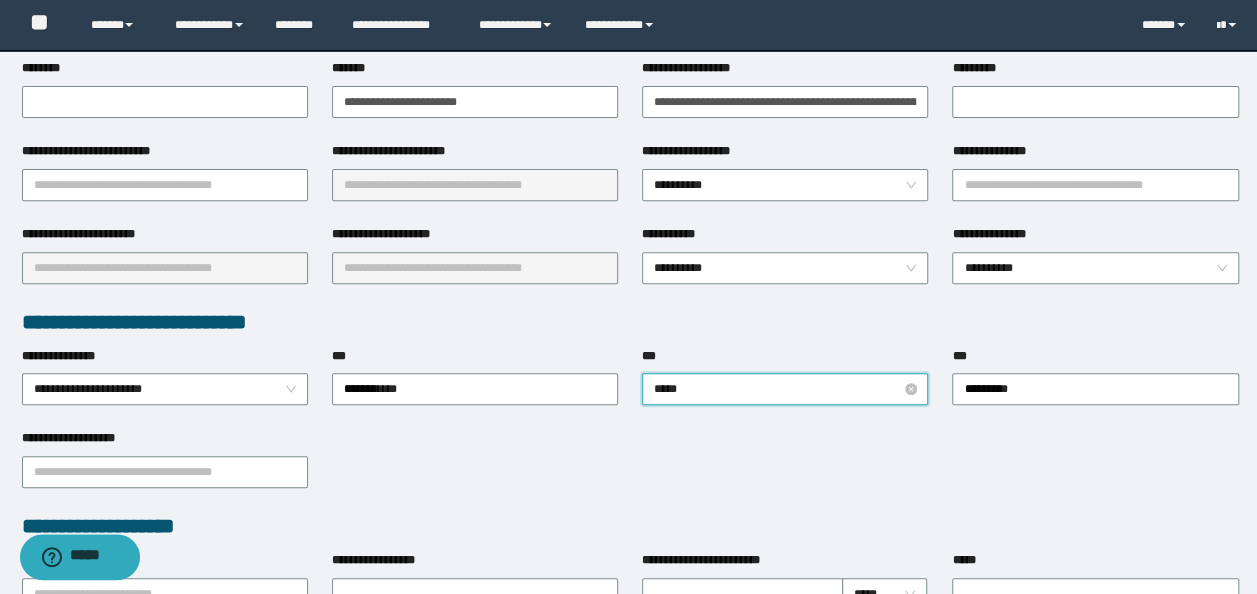 type on "******" 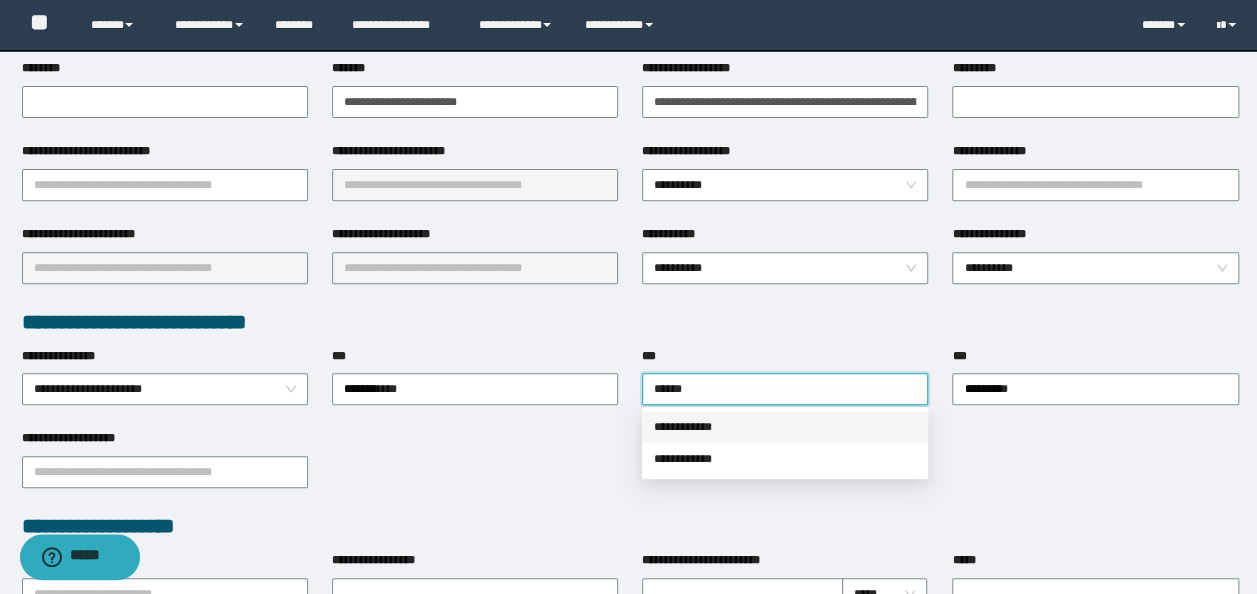click on "**********" at bounding box center (785, 427) 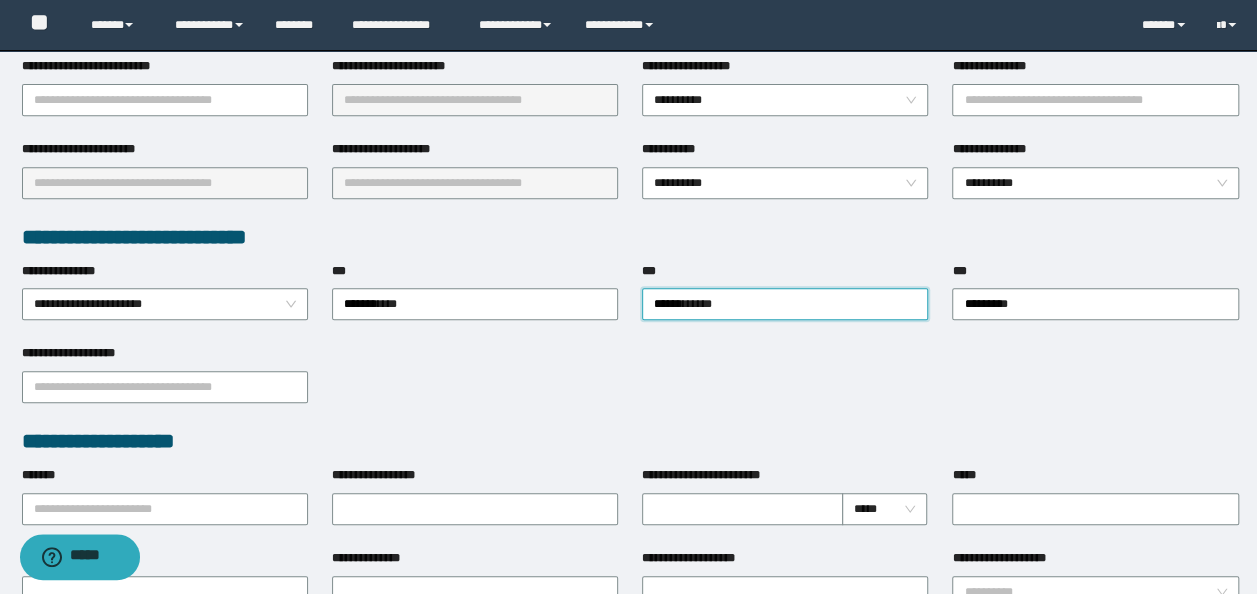 scroll, scrollTop: 500, scrollLeft: 0, axis: vertical 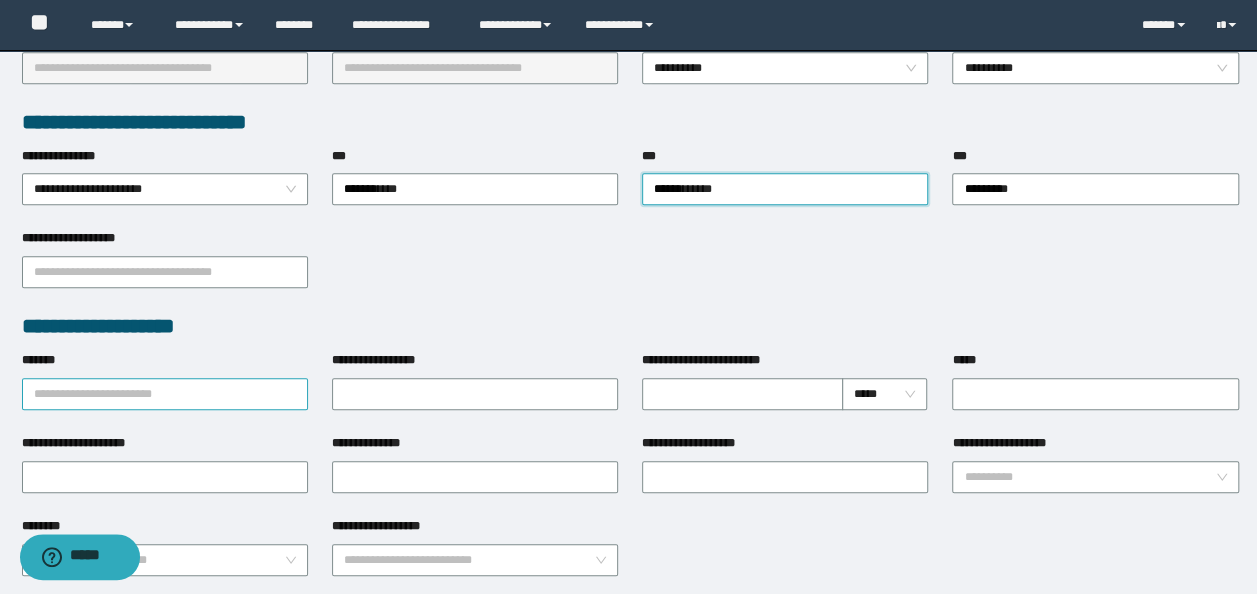 click on "*******" at bounding box center [165, 394] 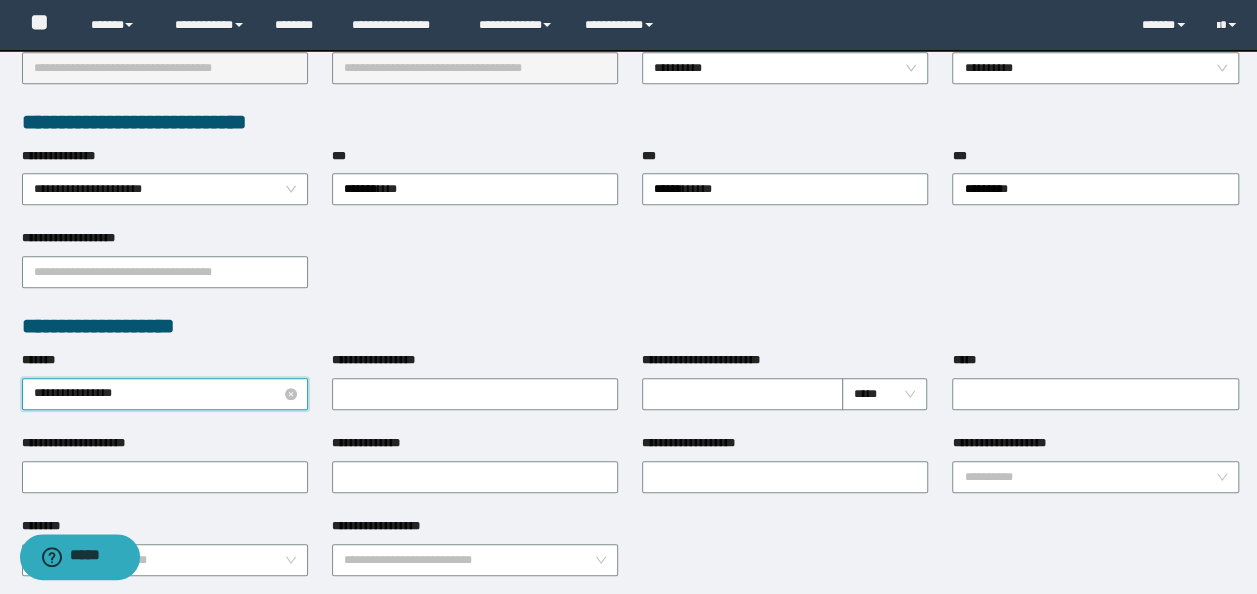 type on "**********" 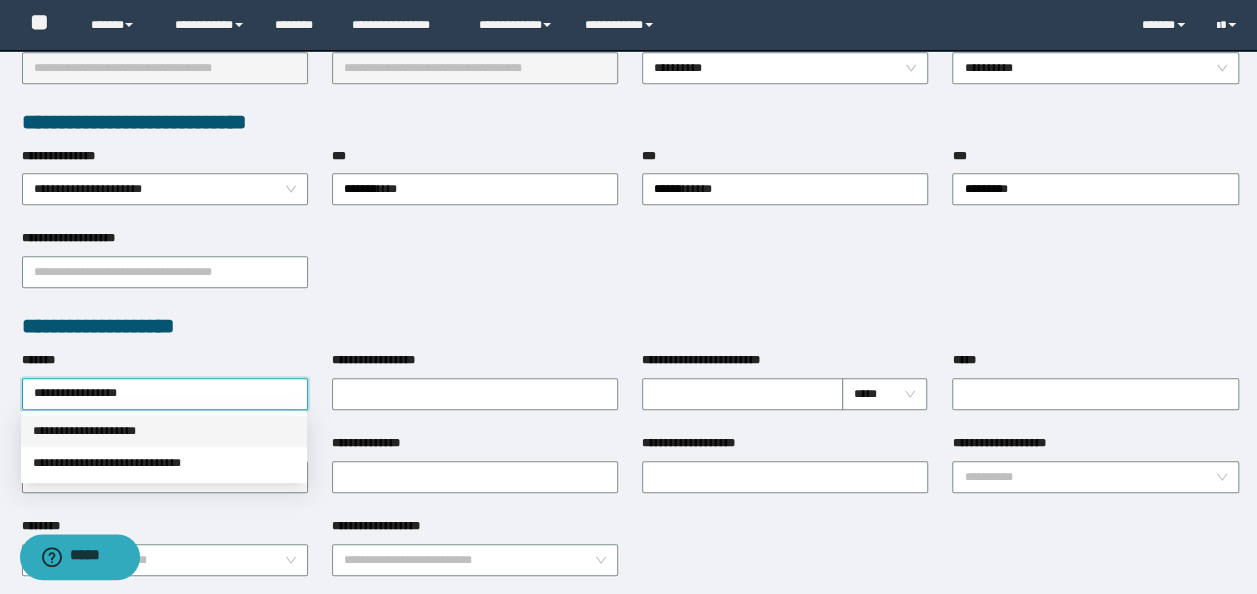click on "**********" at bounding box center [164, 431] 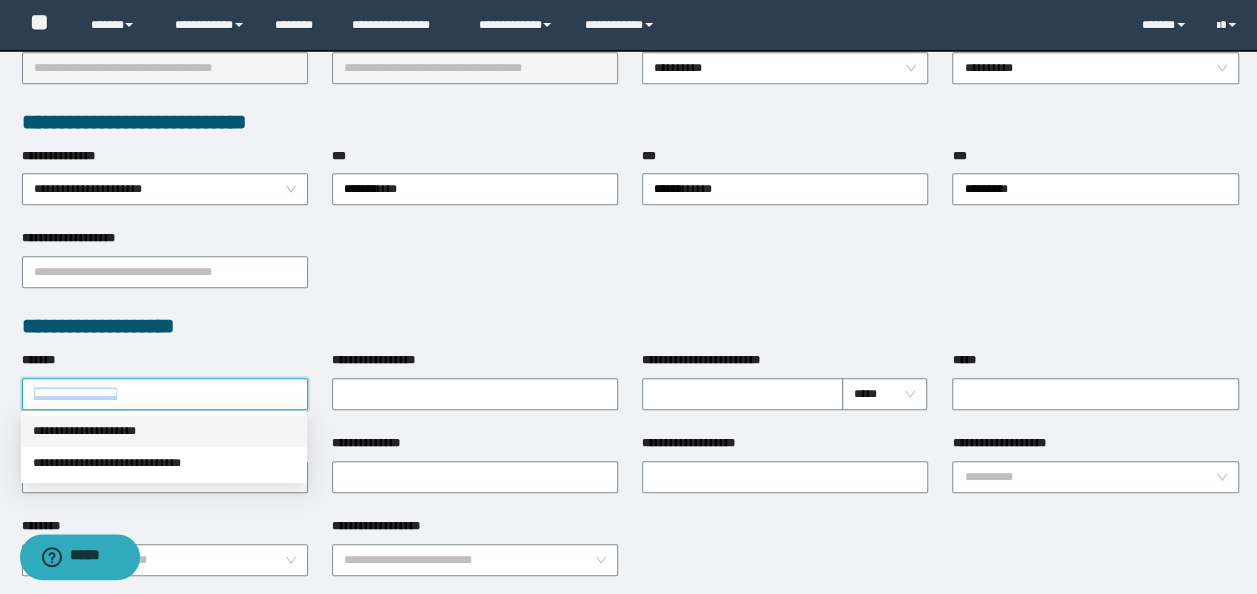 click on "**********" at bounding box center [165, 392] 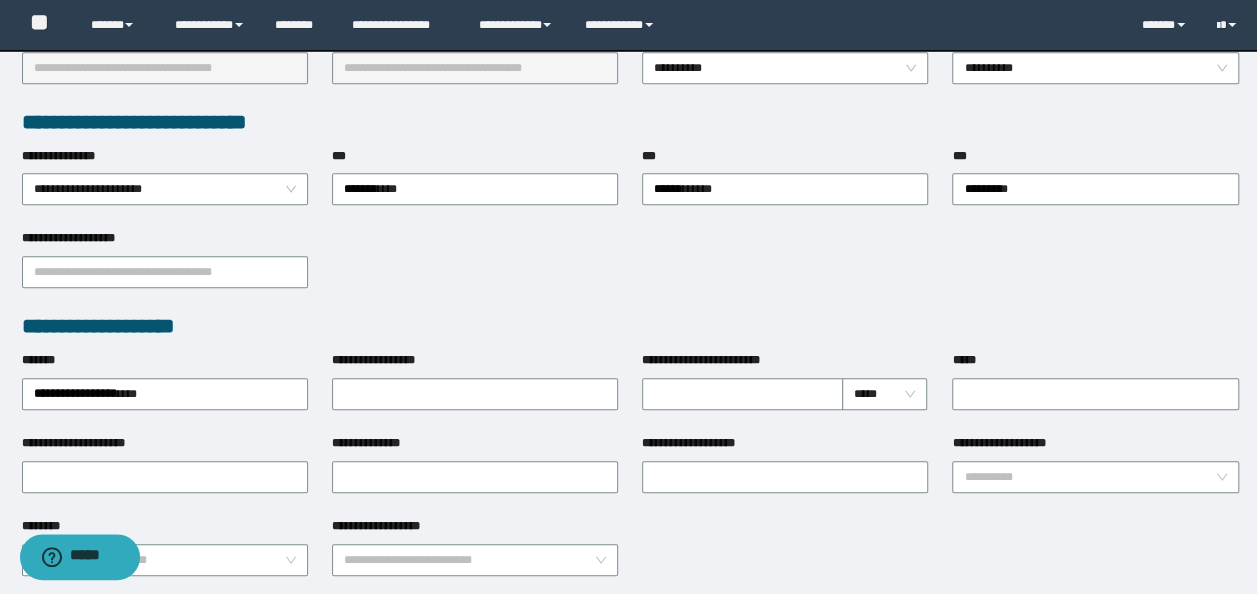 click on "**********" at bounding box center (630, 270) 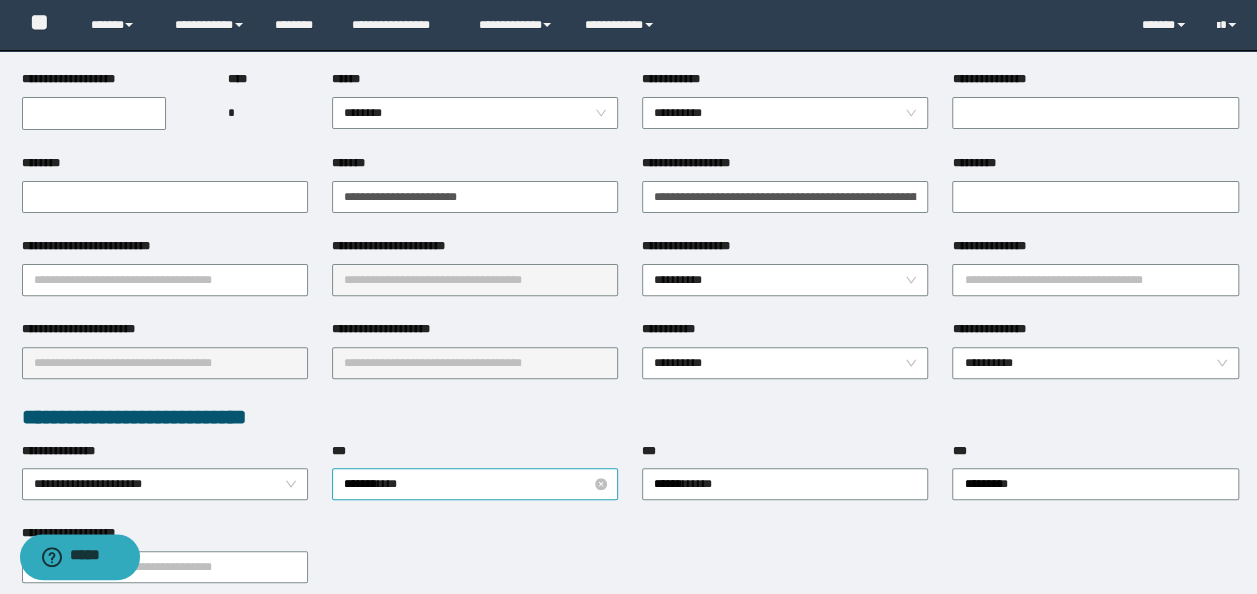 scroll, scrollTop: 100, scrollLeft: 0, axis: vertical 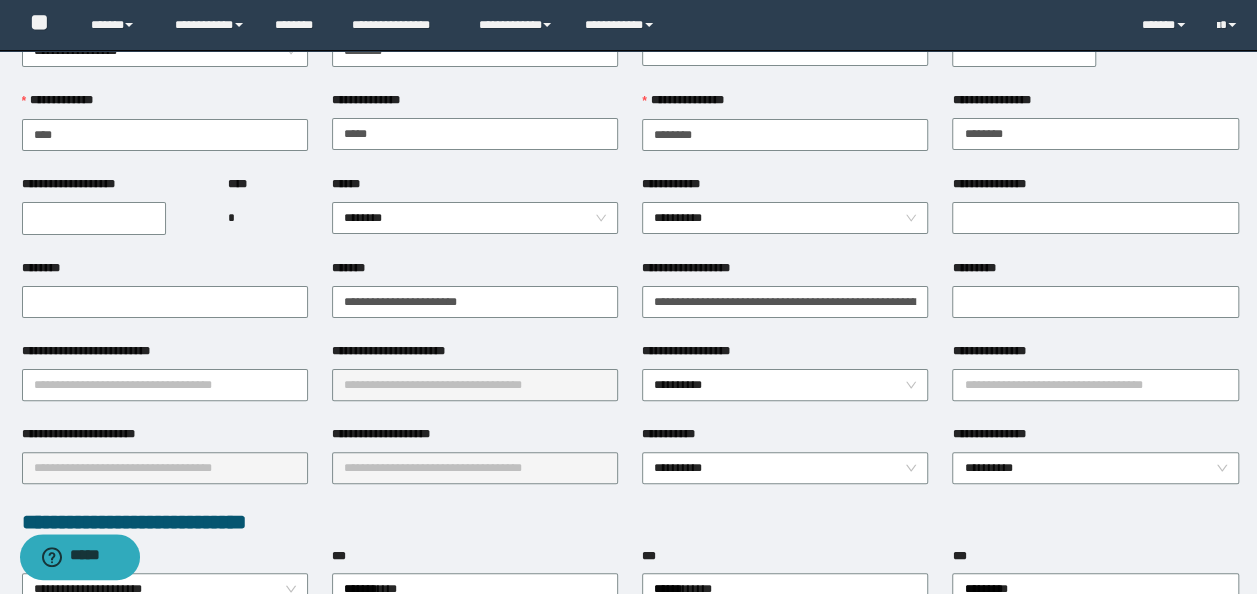 click on "**********" at bounding box center [94, 218] 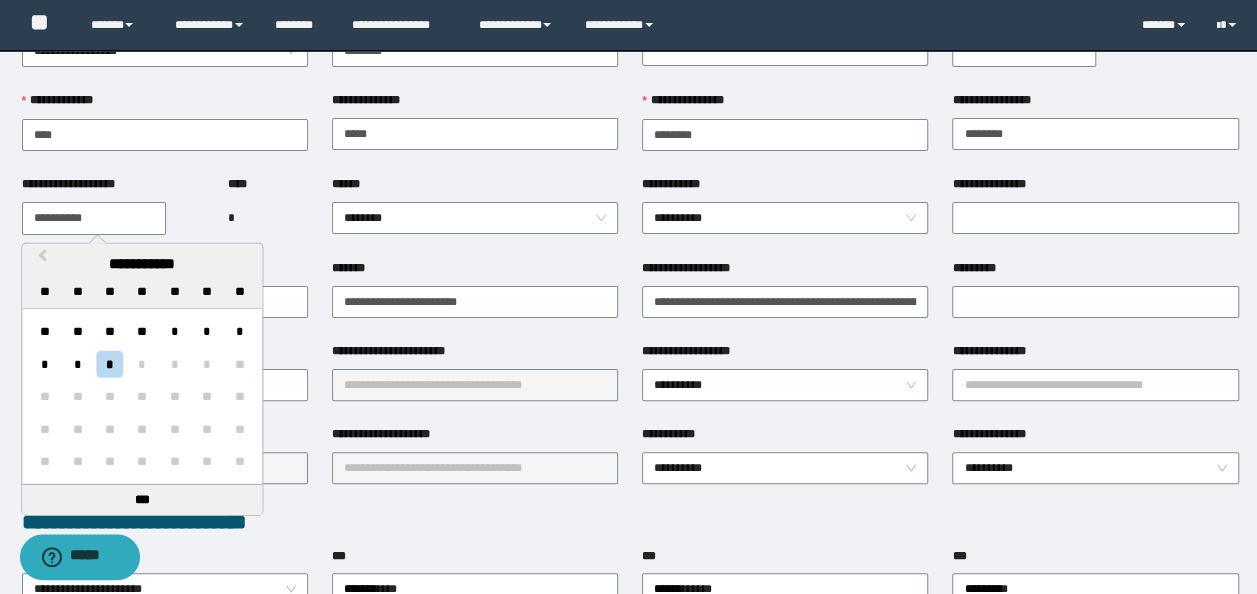 click on "**********" at bounding box center [94, 218] 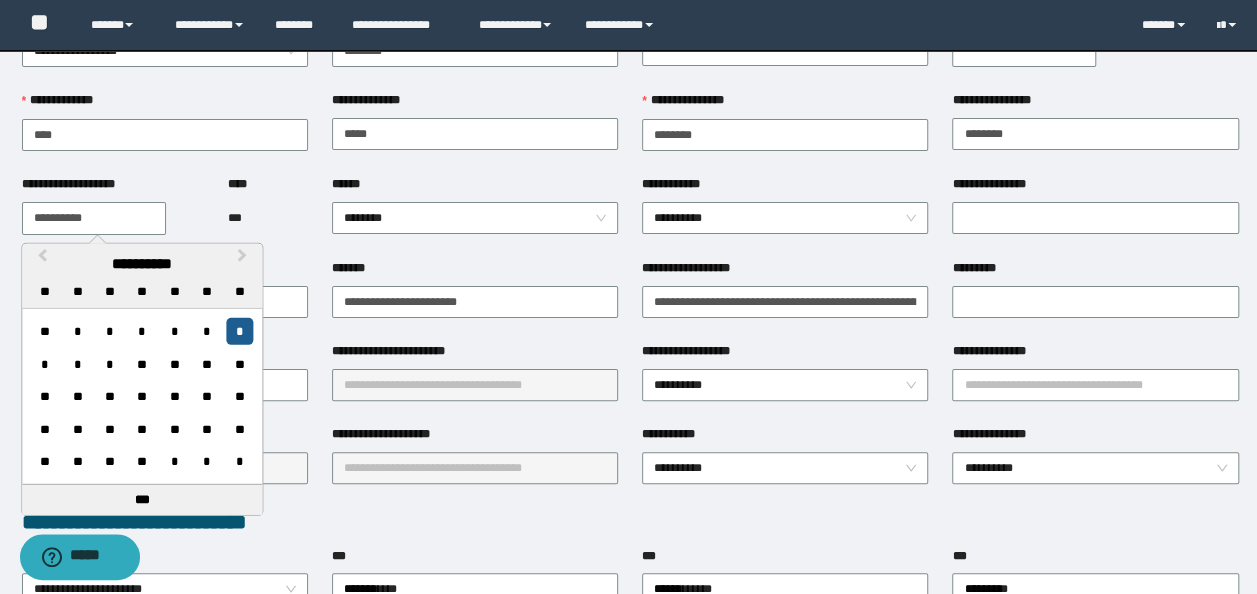 type on "**********" 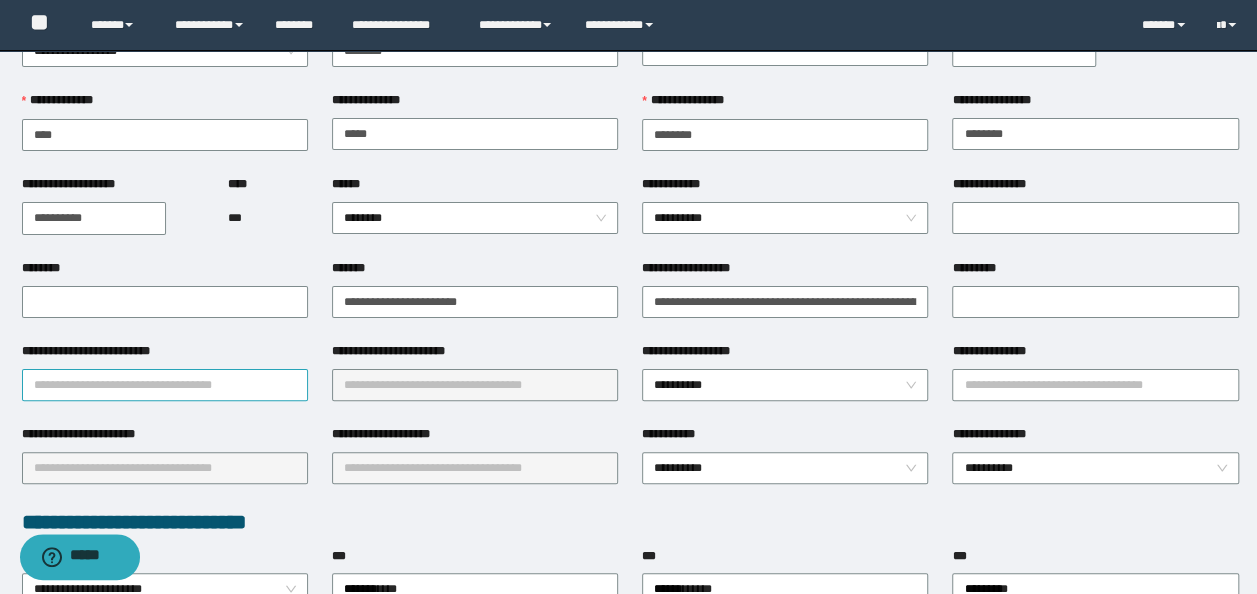 click on "**********" at bounding box center [165, 385] 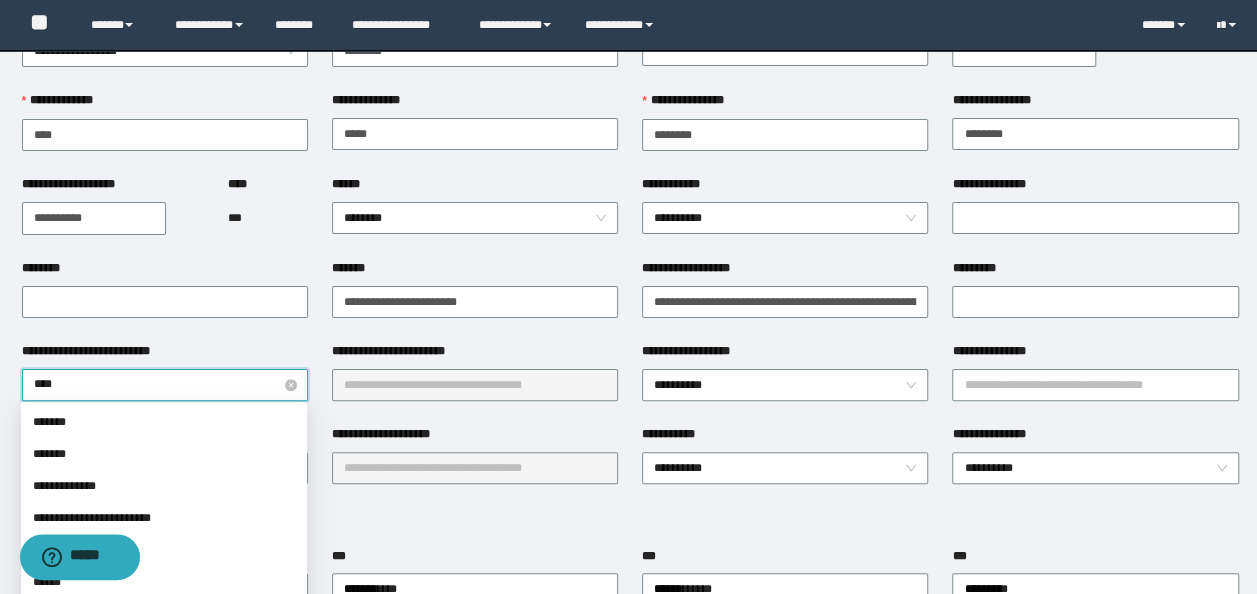 type on "*****" 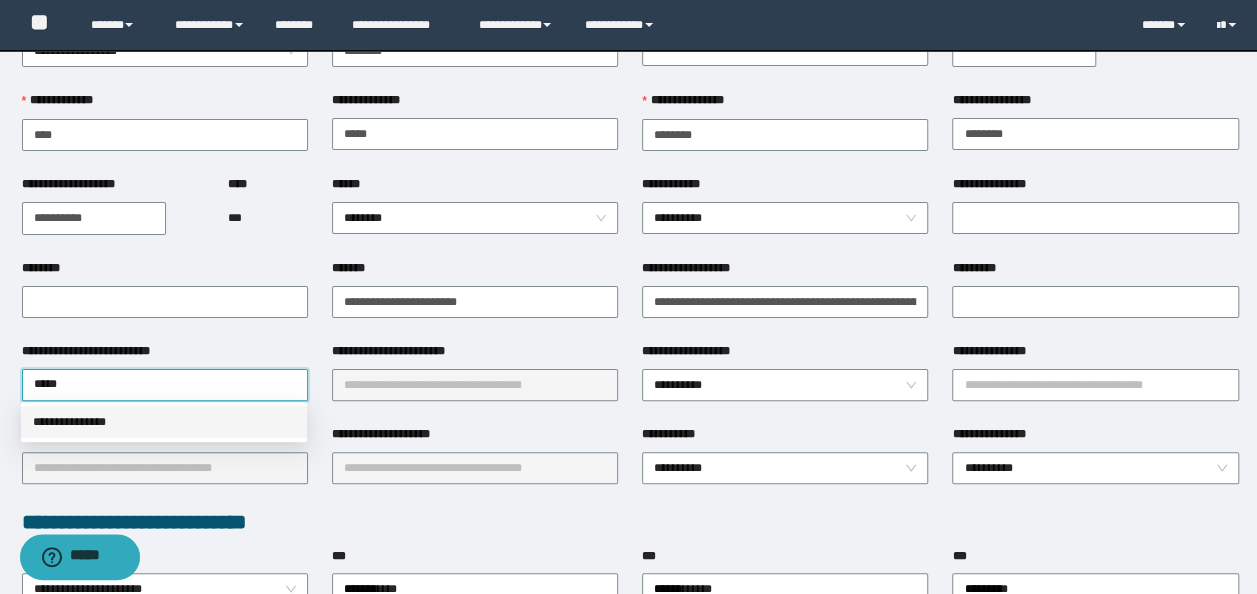 click on "**********" at bounding box center [164, 422] 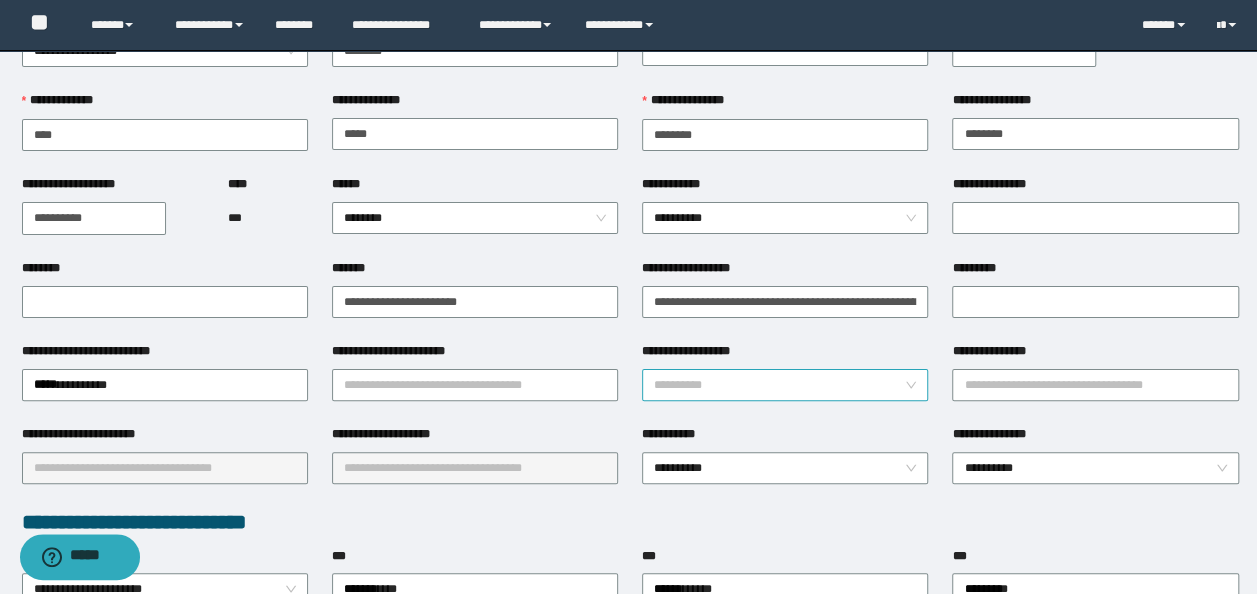 click on "**********" at bounding box center [785, 385] 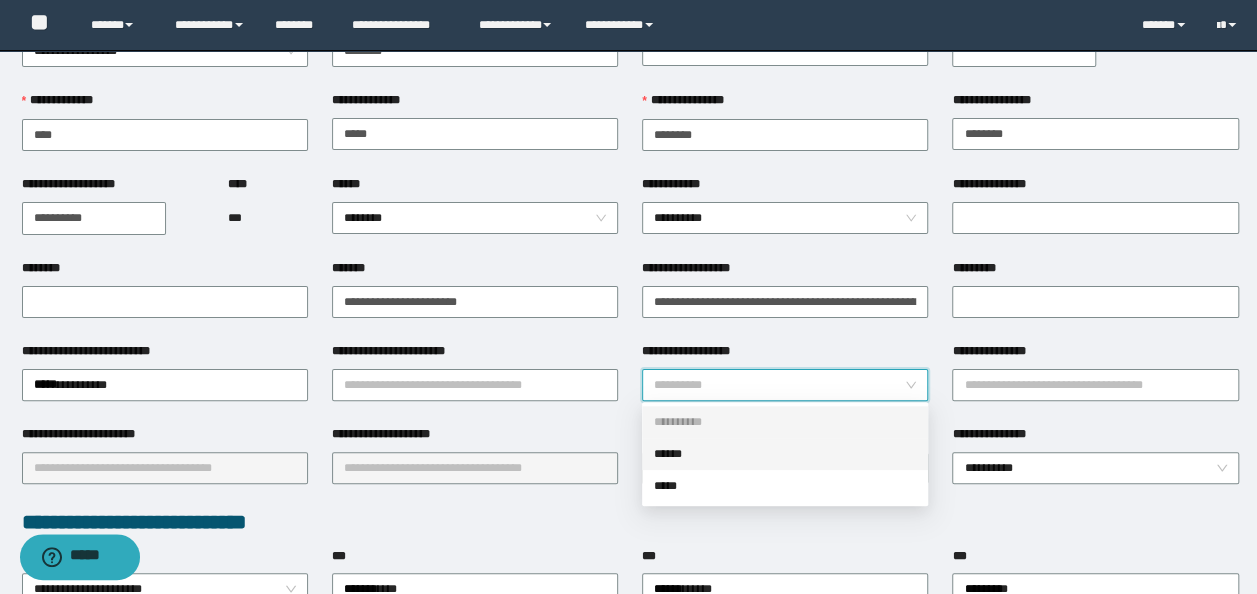 click on "******" at bounding box center (785, 454) 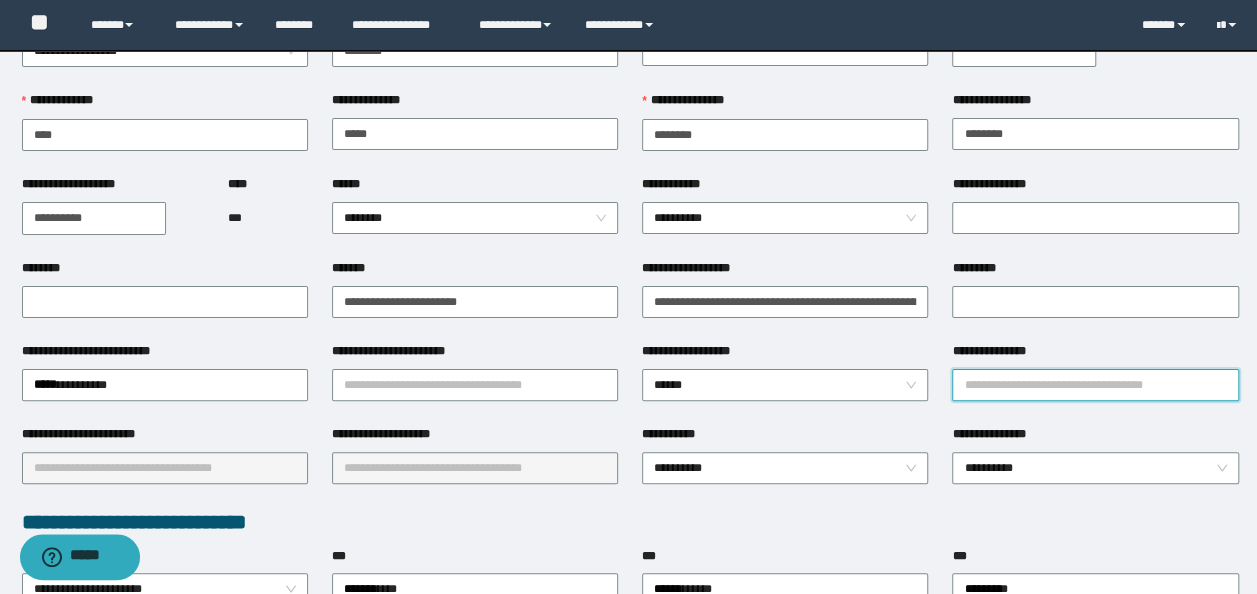 click on "**********" at bounding box center [1095, 385] 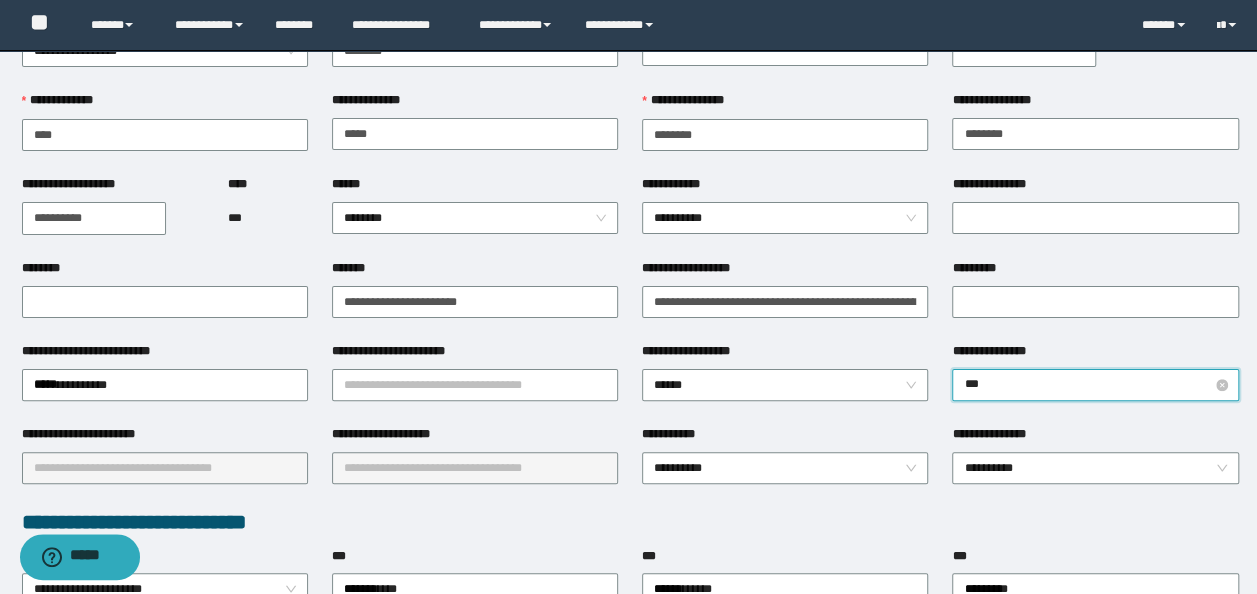 type on "****" 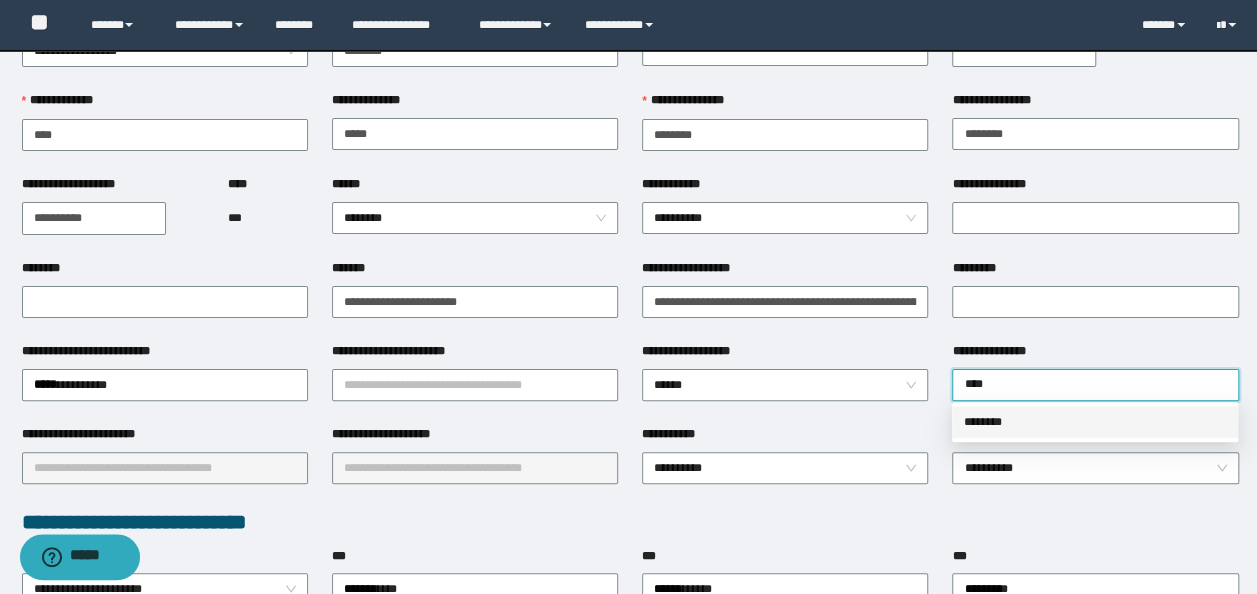 click on "********" at bounding box center [1095, 422] 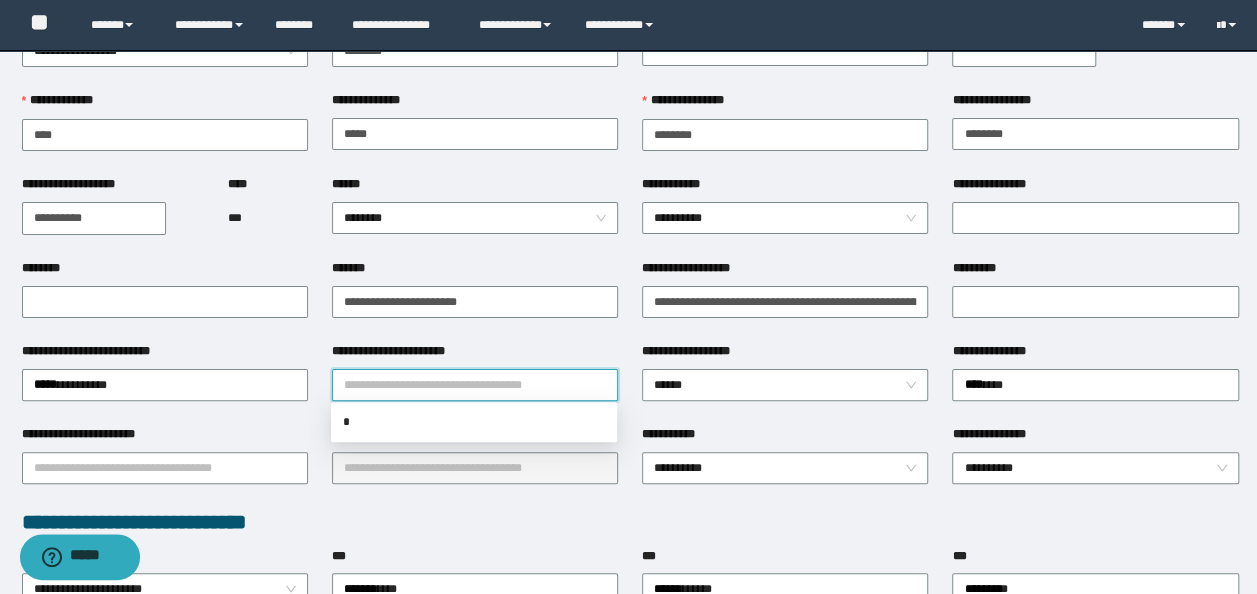 click on "**********" at bounding box center (475, 385) 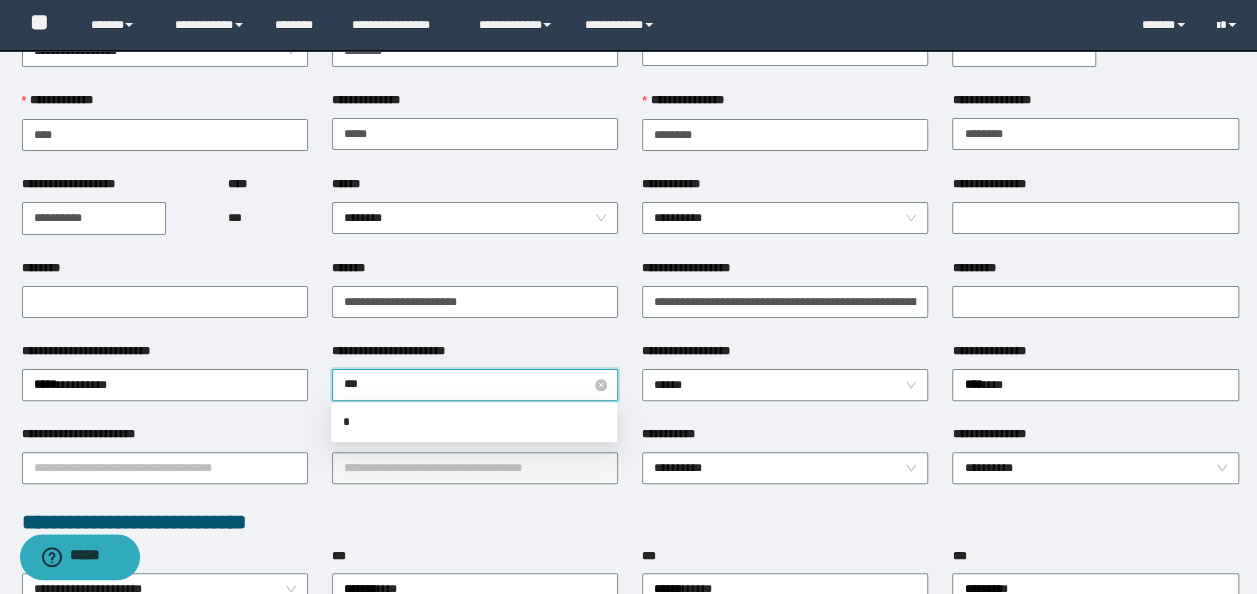 type on "****" 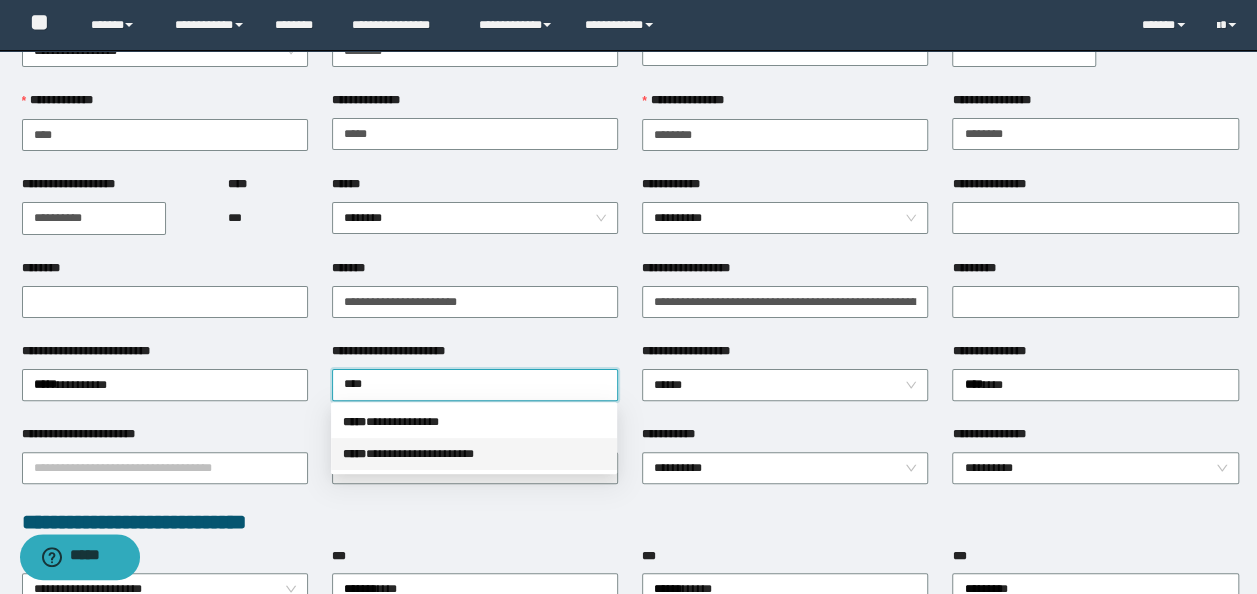 click on "**********" at bounding box center [474, 454] 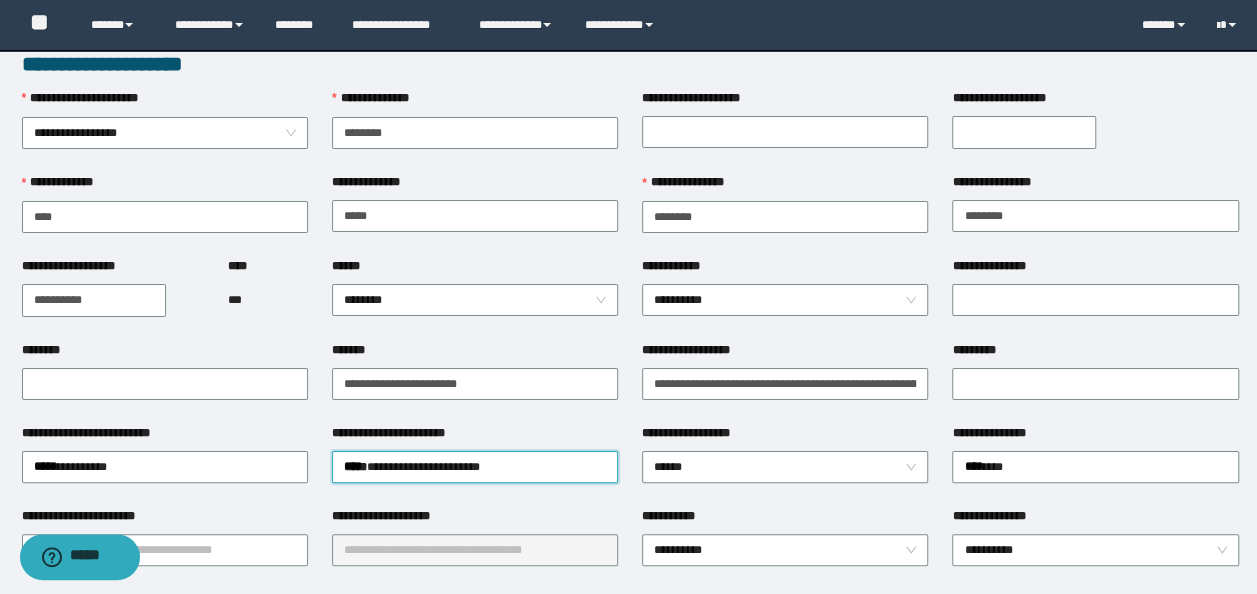 scroll, scrollTop: 0, scrollLeft: 0, axis: both 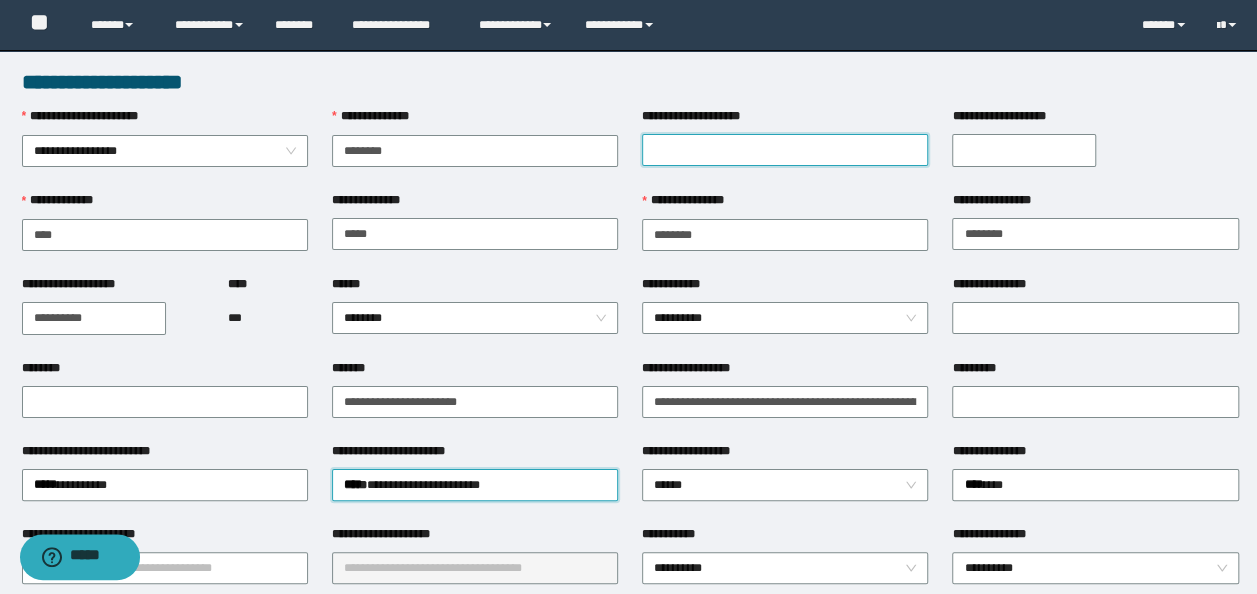 click on "**********" at bounding box center (785, 150) 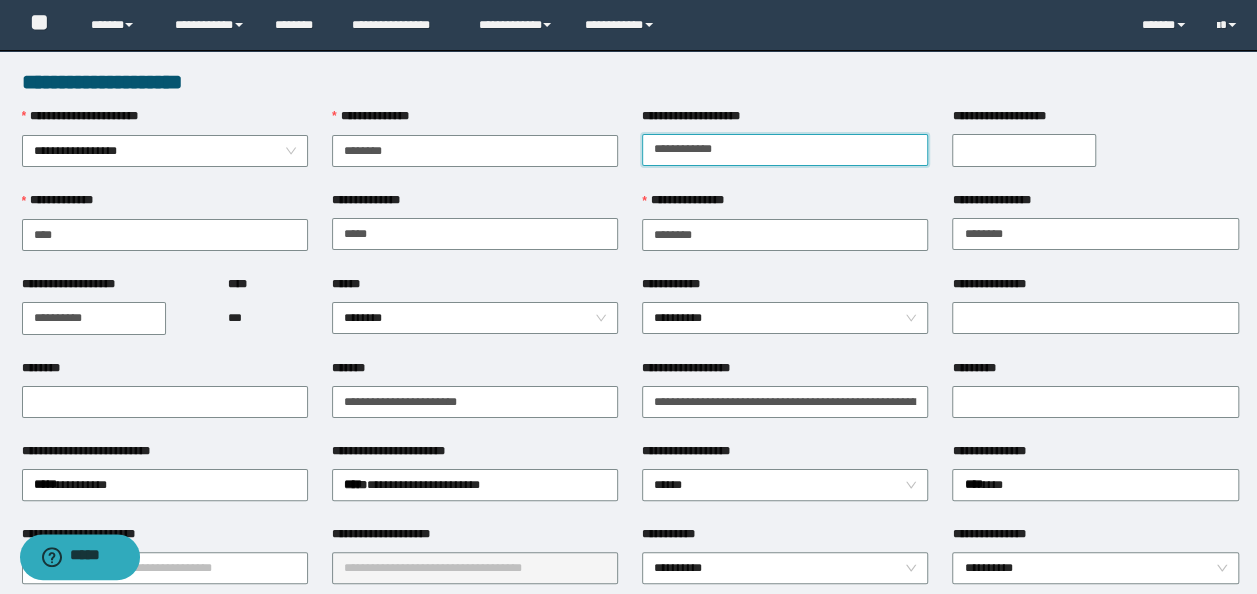 type on "**********" 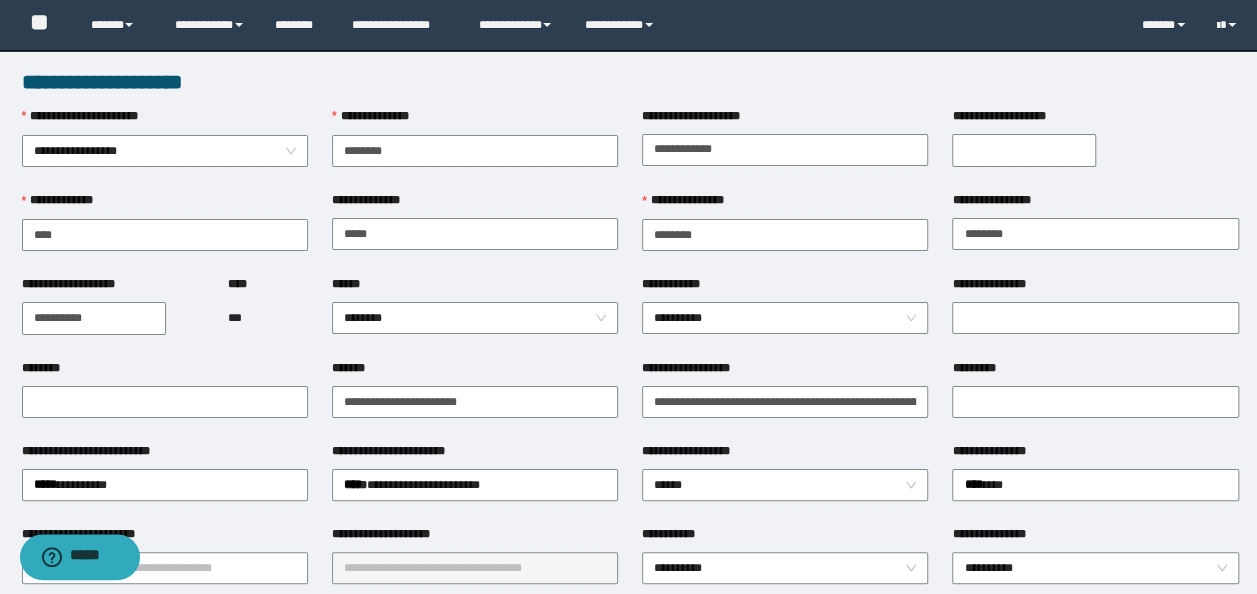 click on "**********" at bounding box center [475, 483] 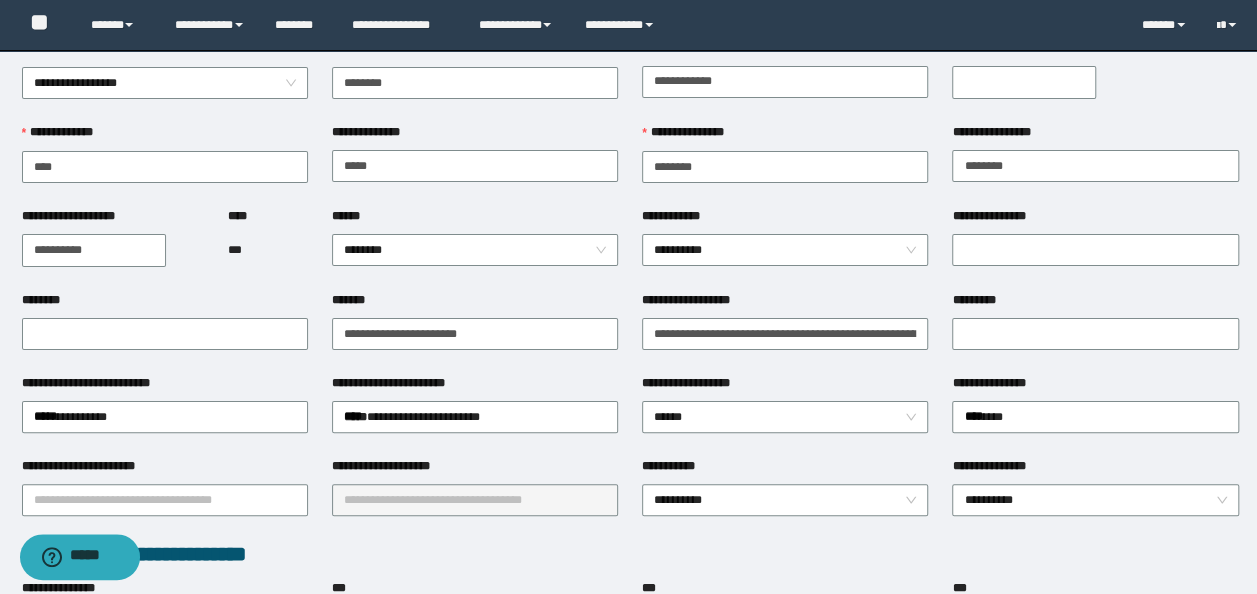 scroll, scrollTop: 100, scrollLeft: 0, axis: vertical 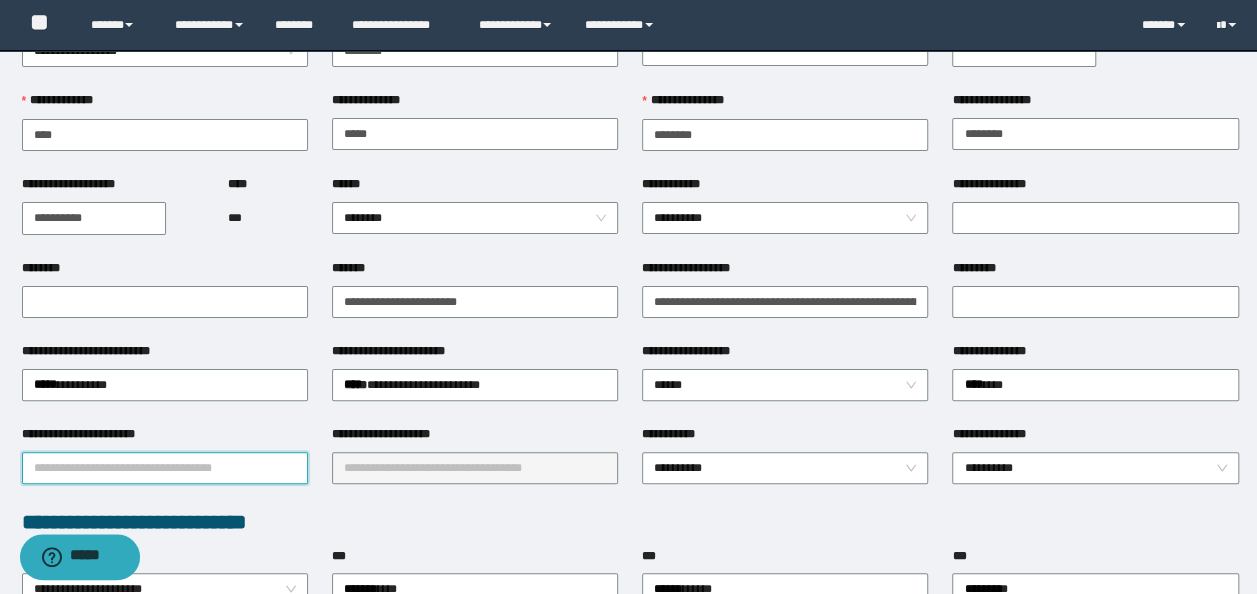 click on "**********" at bounding box center (165, 468) 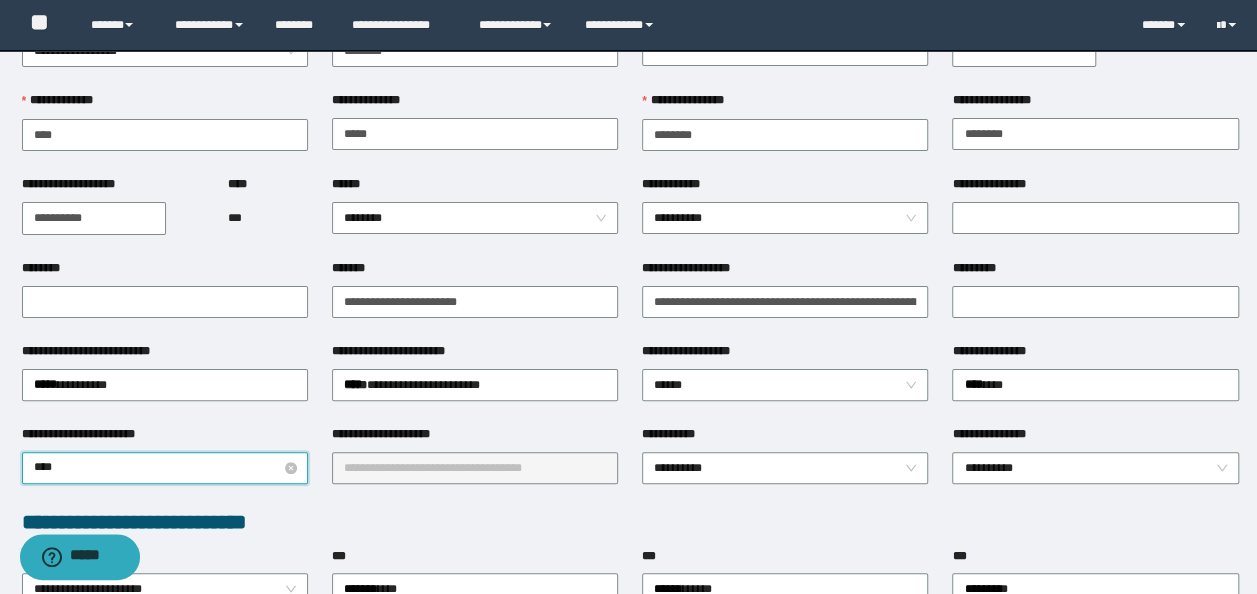 type on "*****" 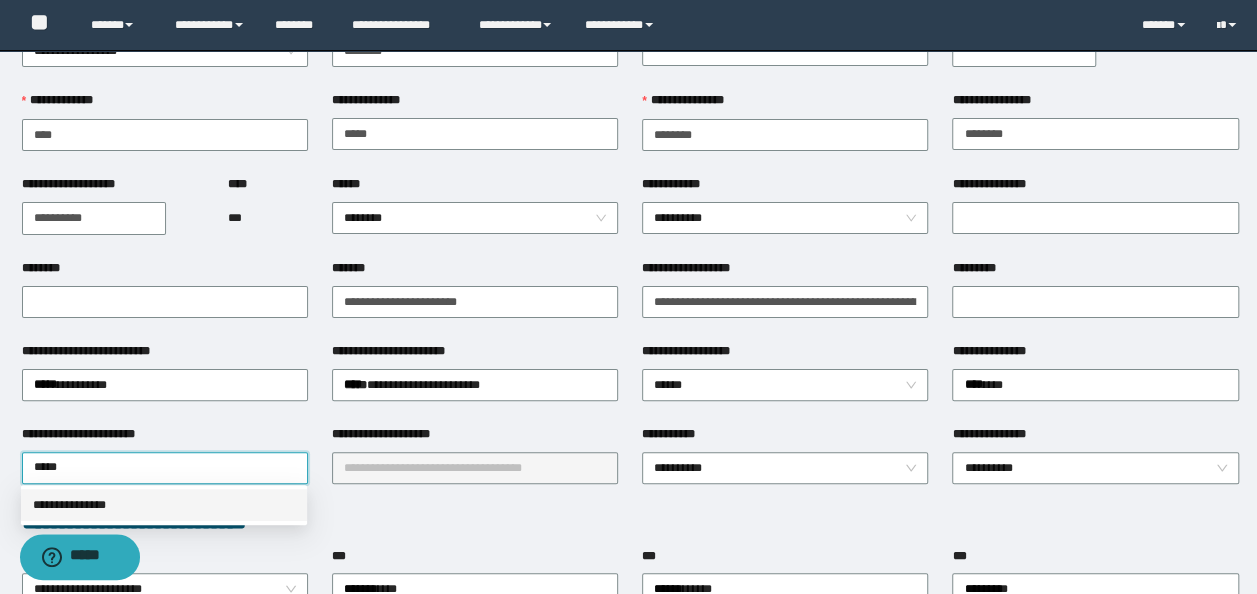 click on "**********" at bounding box center (164, 505) 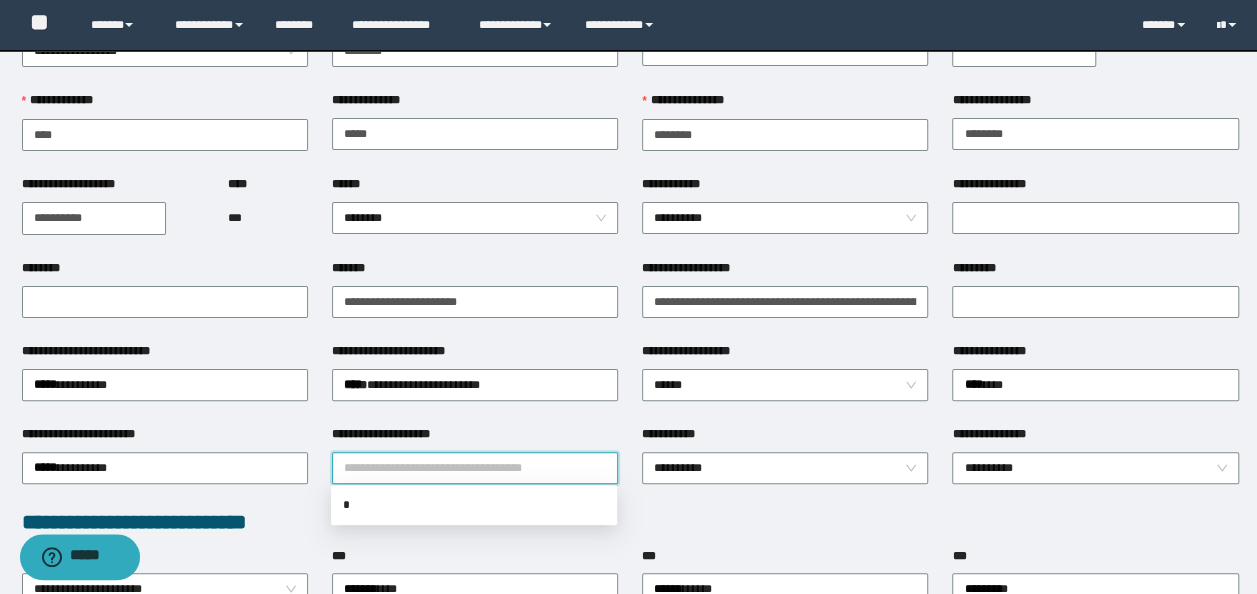 click on "**********" at bounding box center [475, 468] 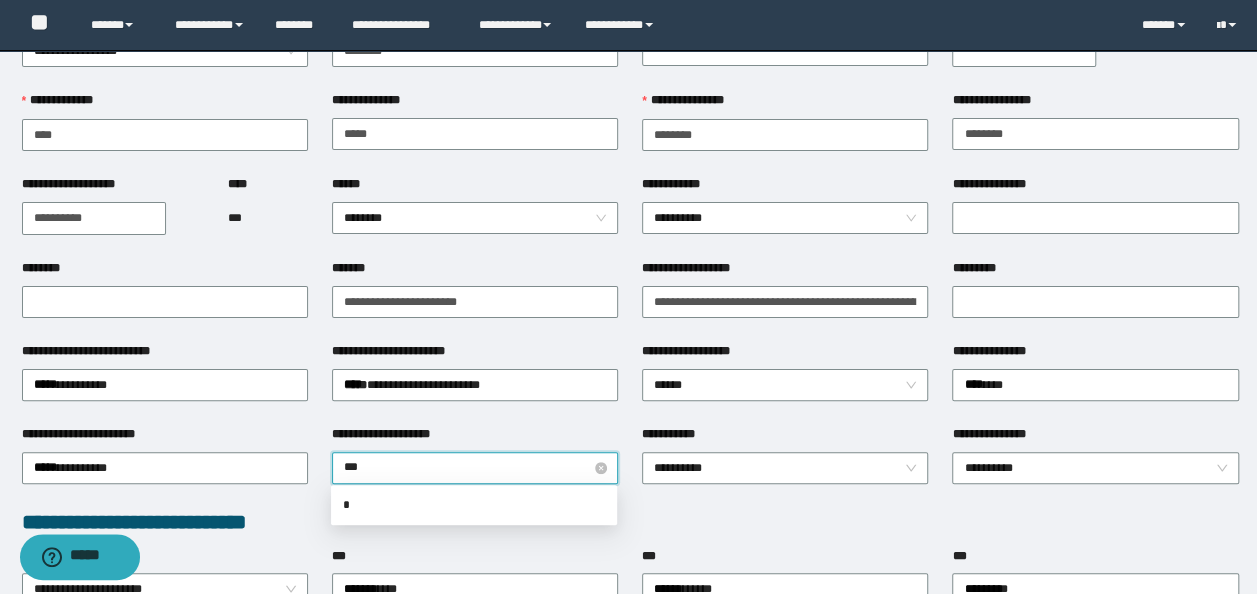 type on "****" 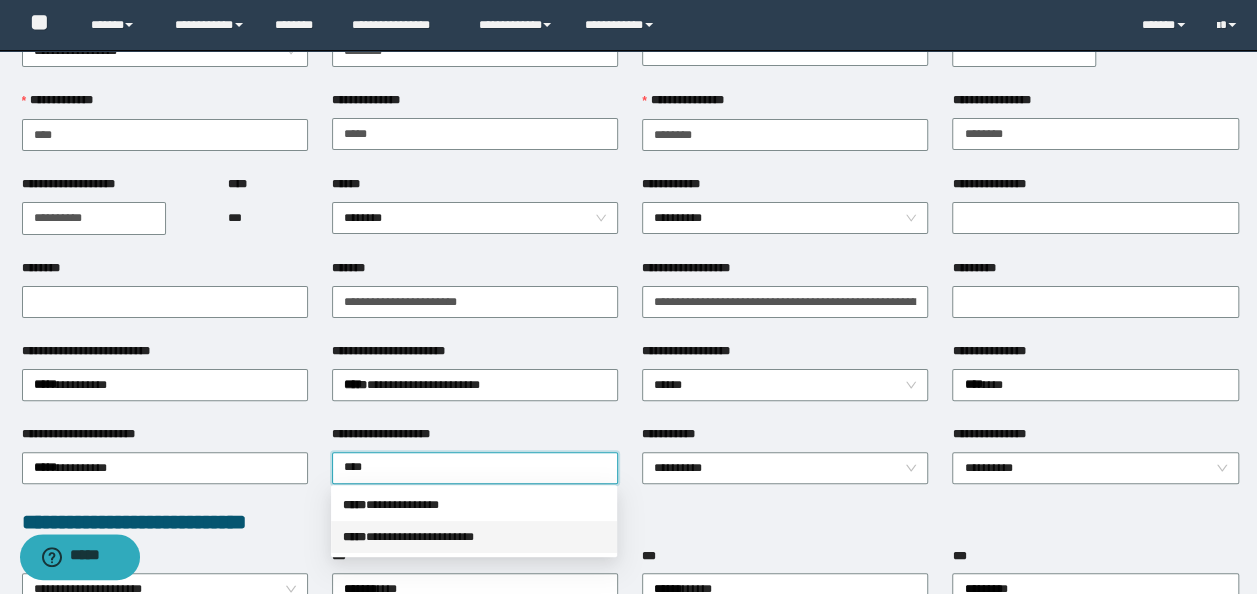click on "**********" at bounding box center (474, 537) 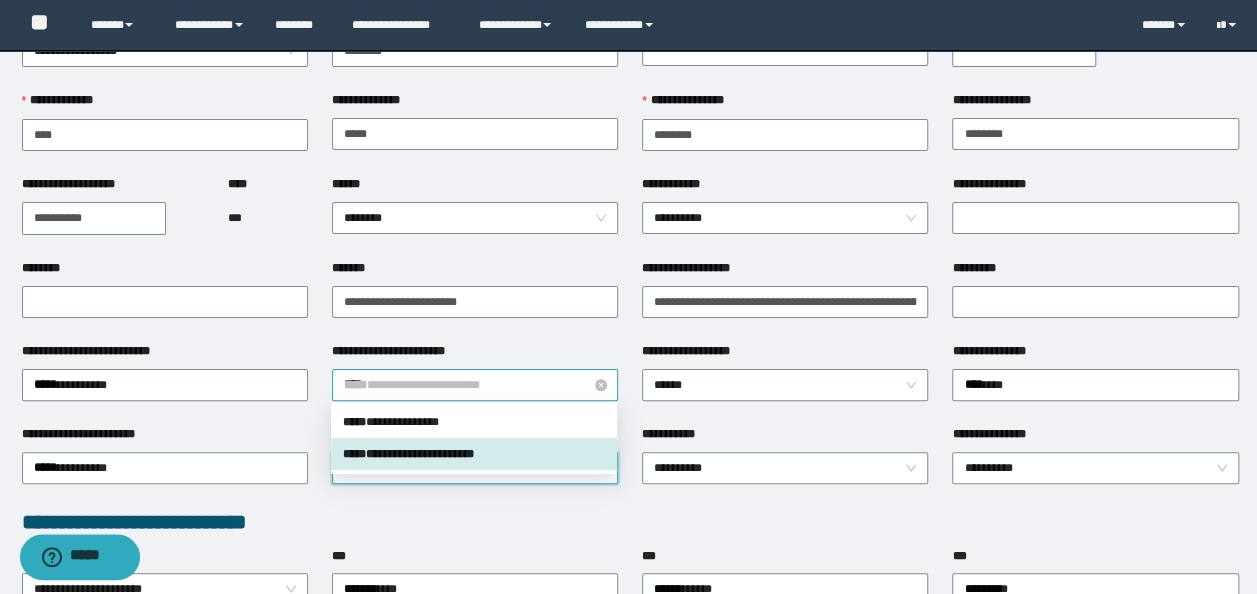 click on "**********" at bounding box center (475, 385) 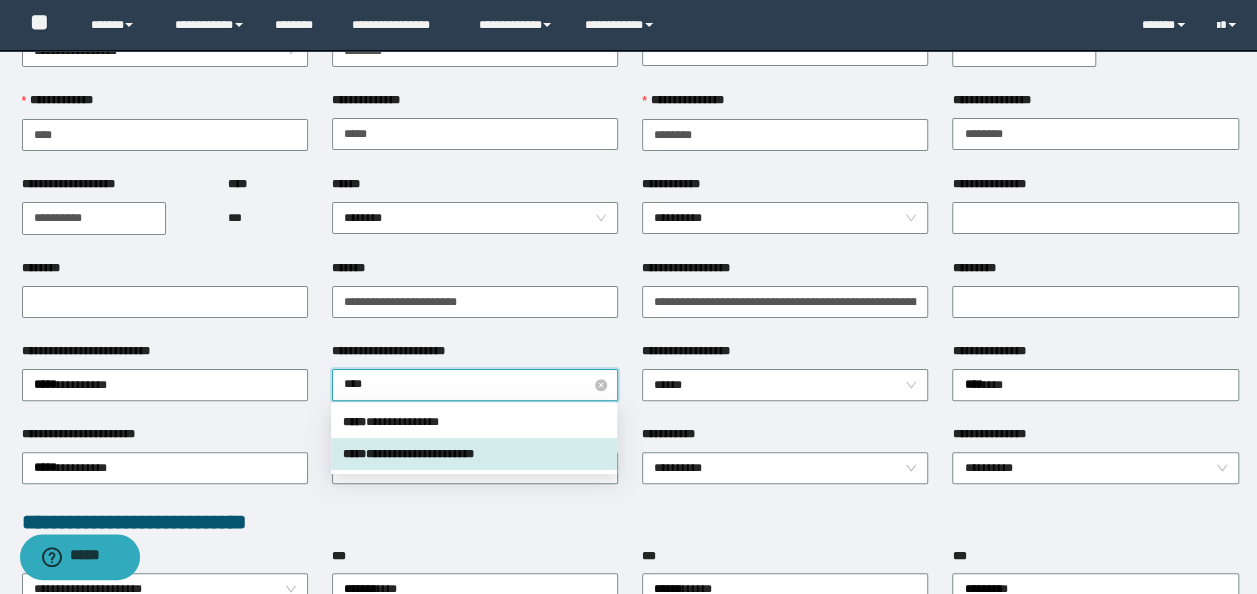 type on "*****" 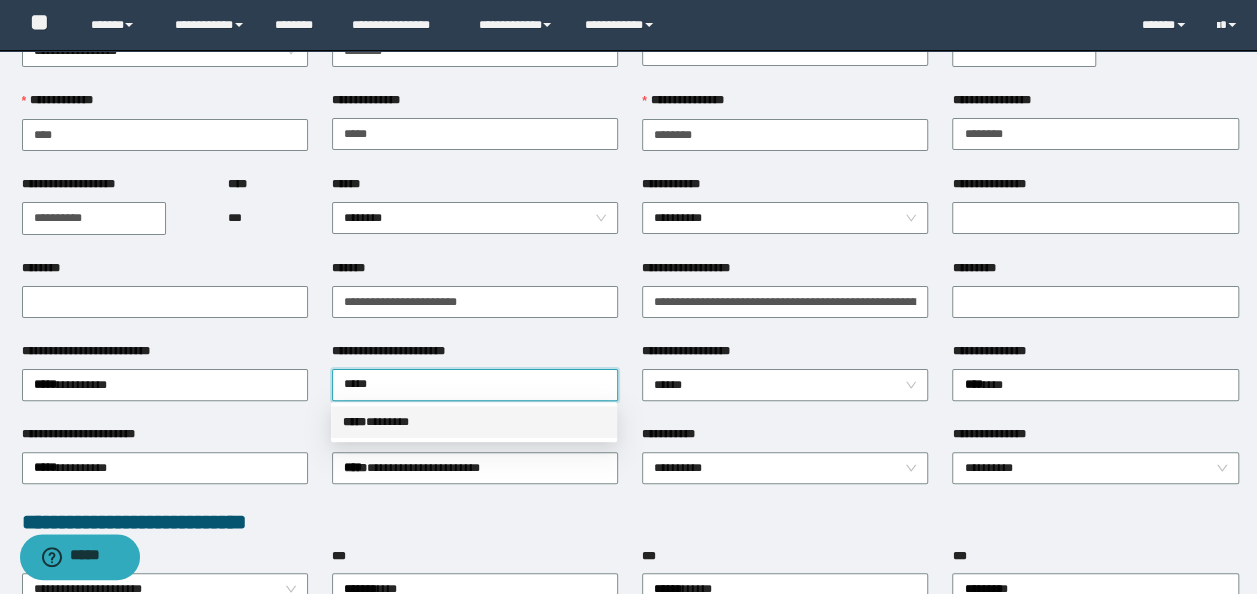 drag, startPoint x: 414, startPoint y: 422, endPoint x: 450, endPoint y: 410, distance: 37.94733 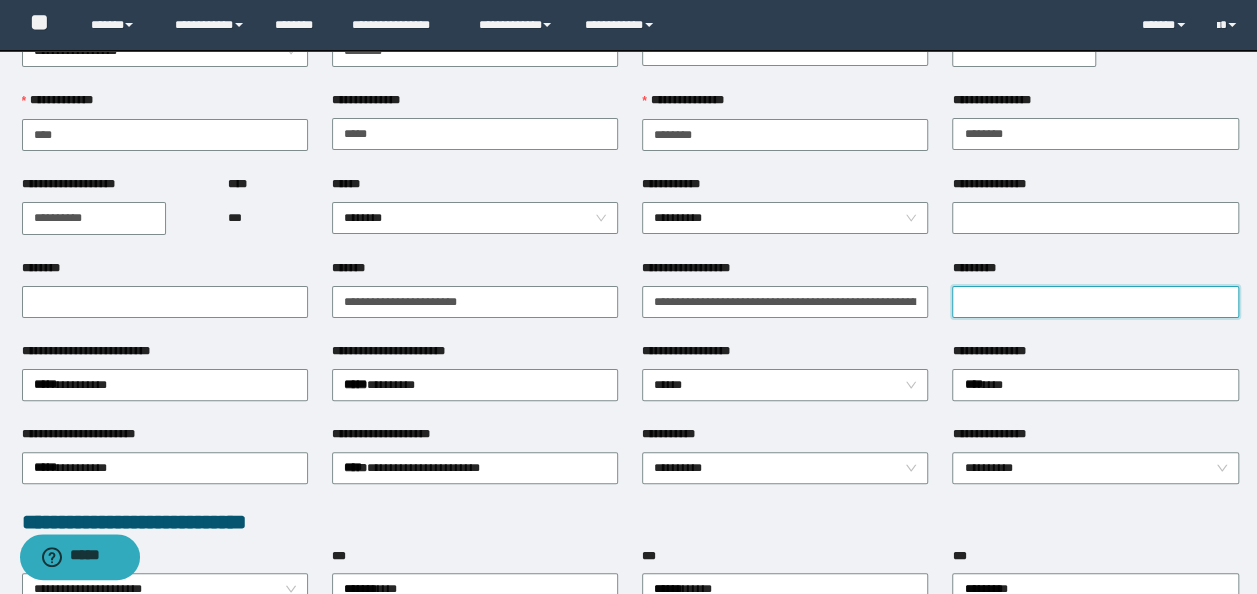 drag, startPoint x: 1014, startPoint y: 306, endPoint x: 1037, endPoint y: 314, distance: 24.351591 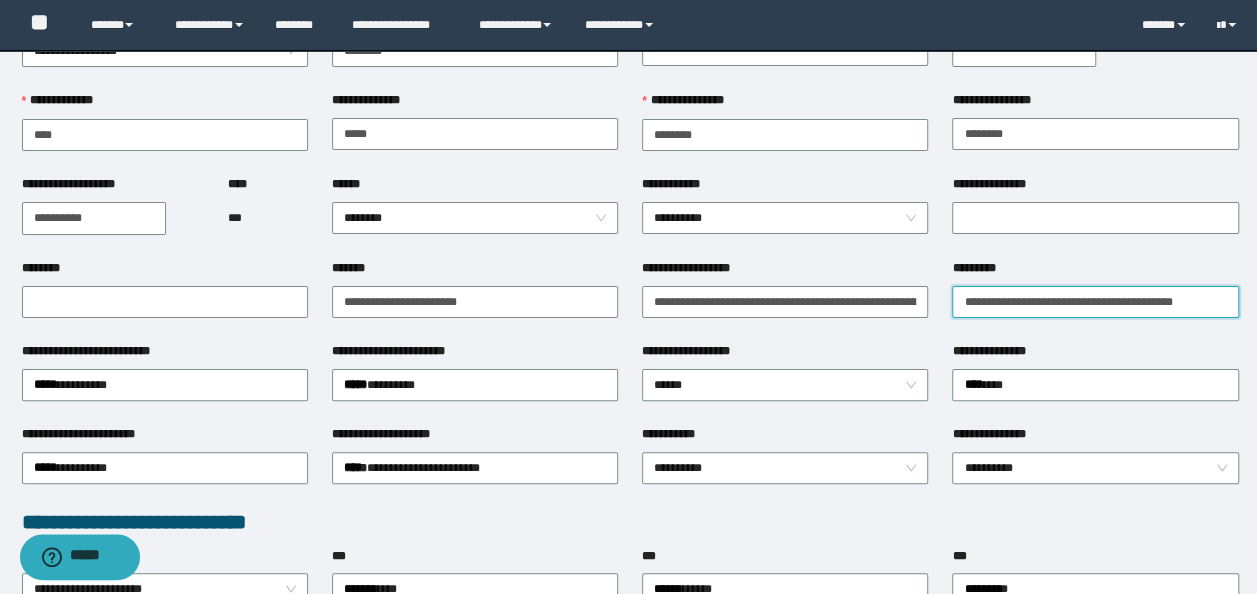 type on "**********" 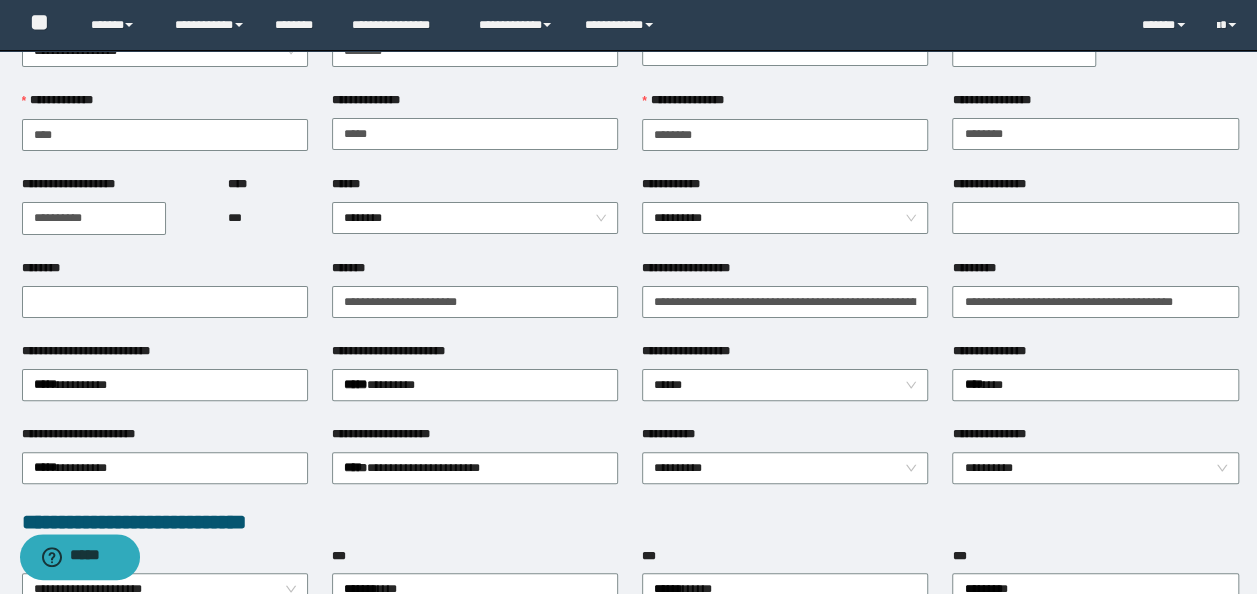 click on "**********" at bounding box center (1095, 300) 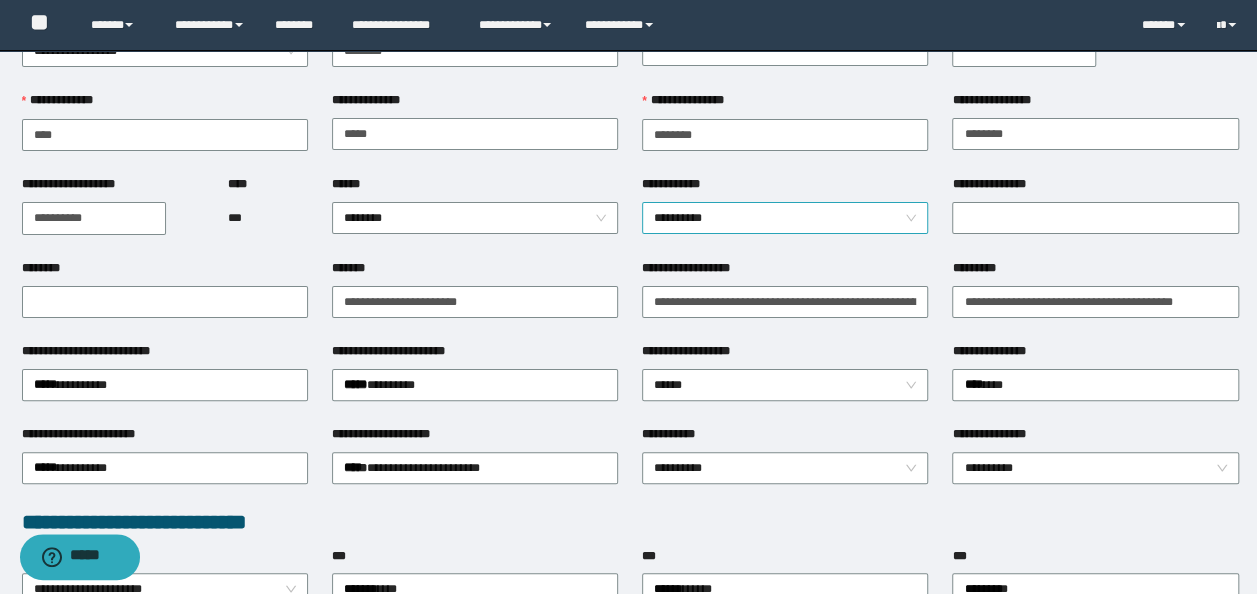 click on "**********" at bounding box center (785, 218) 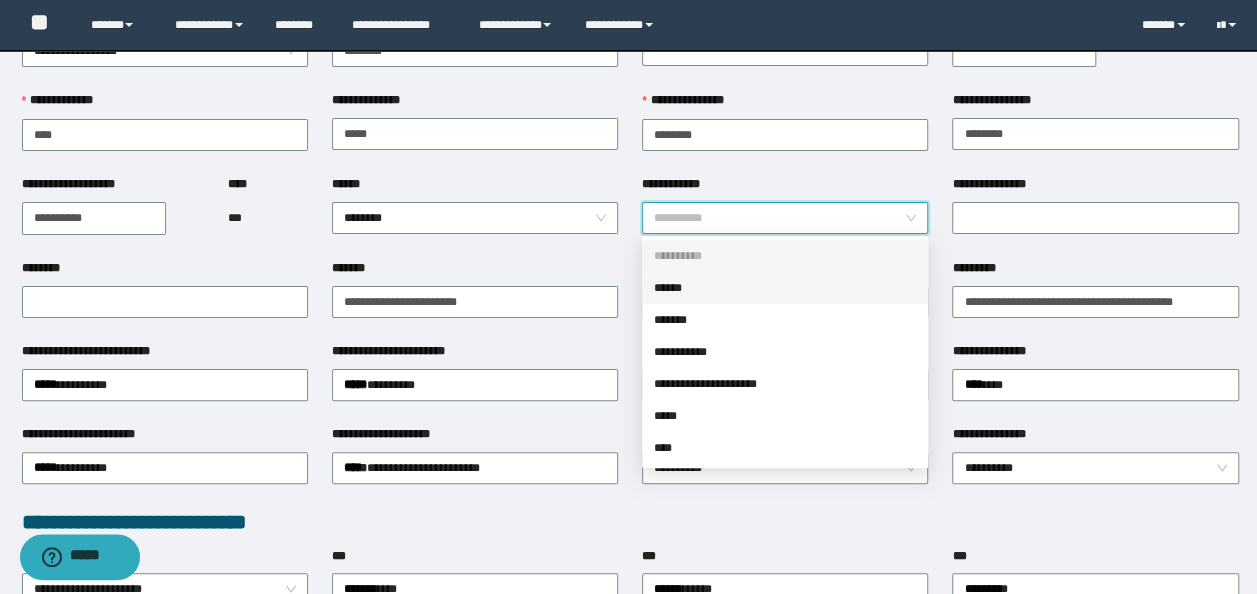 click on "******" at bounding box center [785, 288] 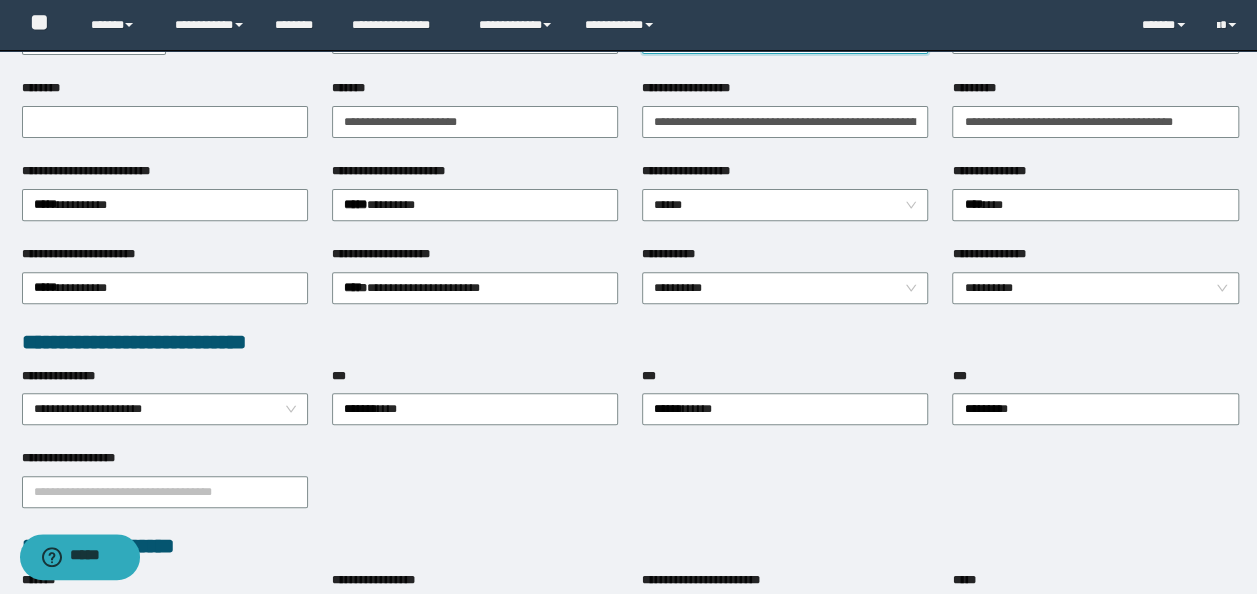 scroll, scrollTop: 300, scrollLeft: 0, axis: vertical 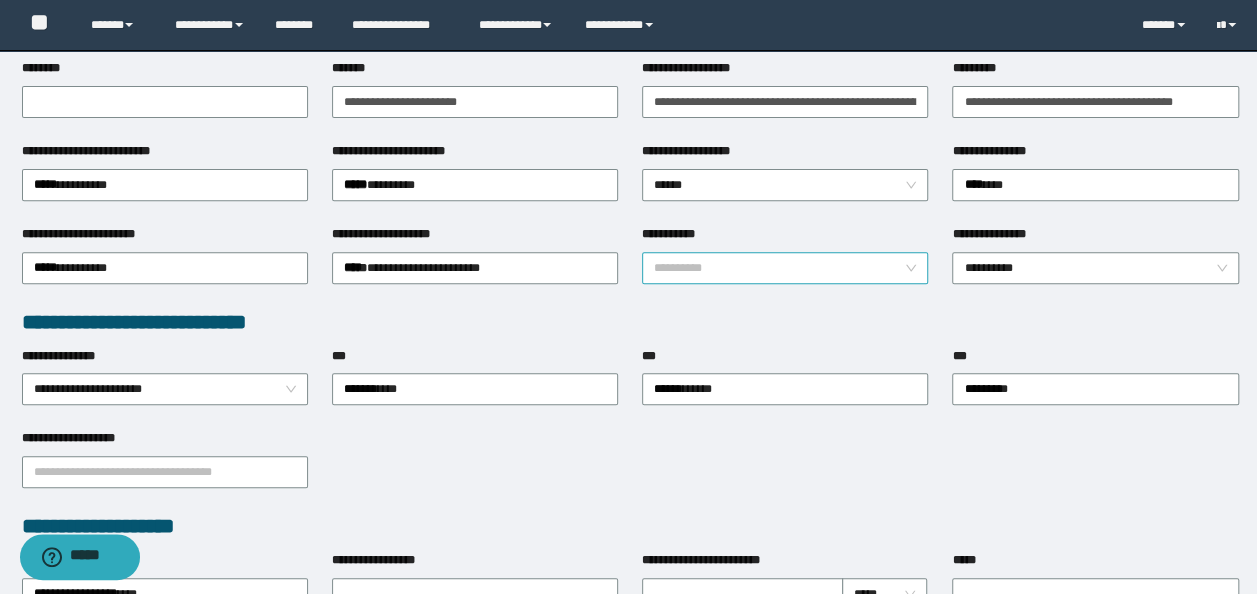 click on "**********" at bounding box center (785, 268) 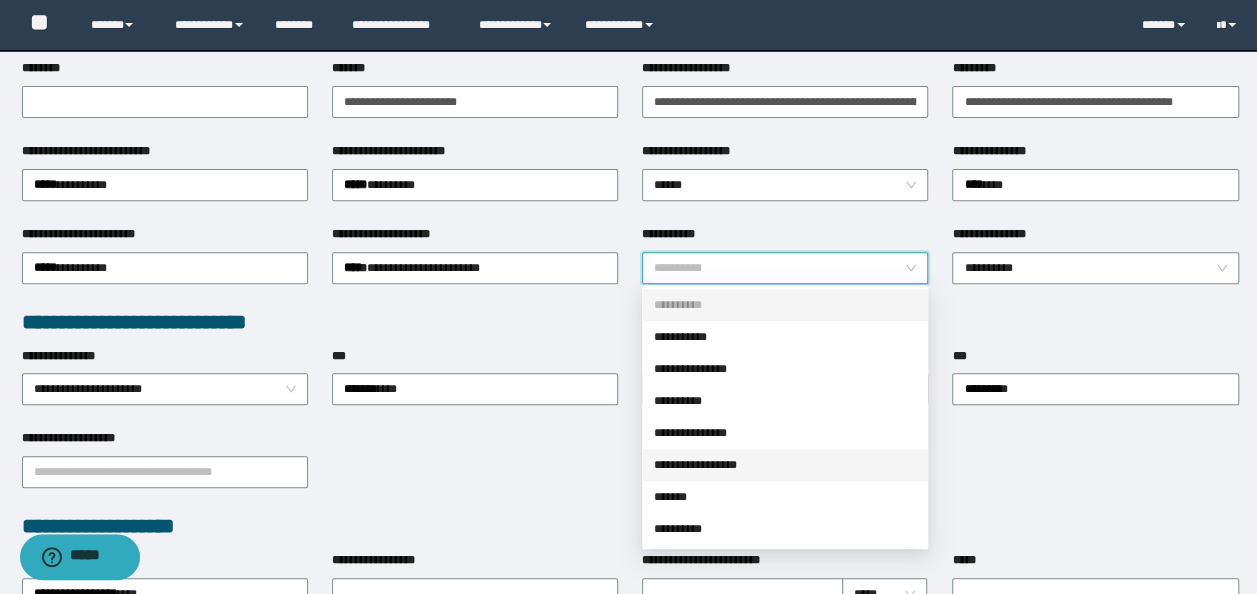 click on "**********" at bounding box center [785, 465] 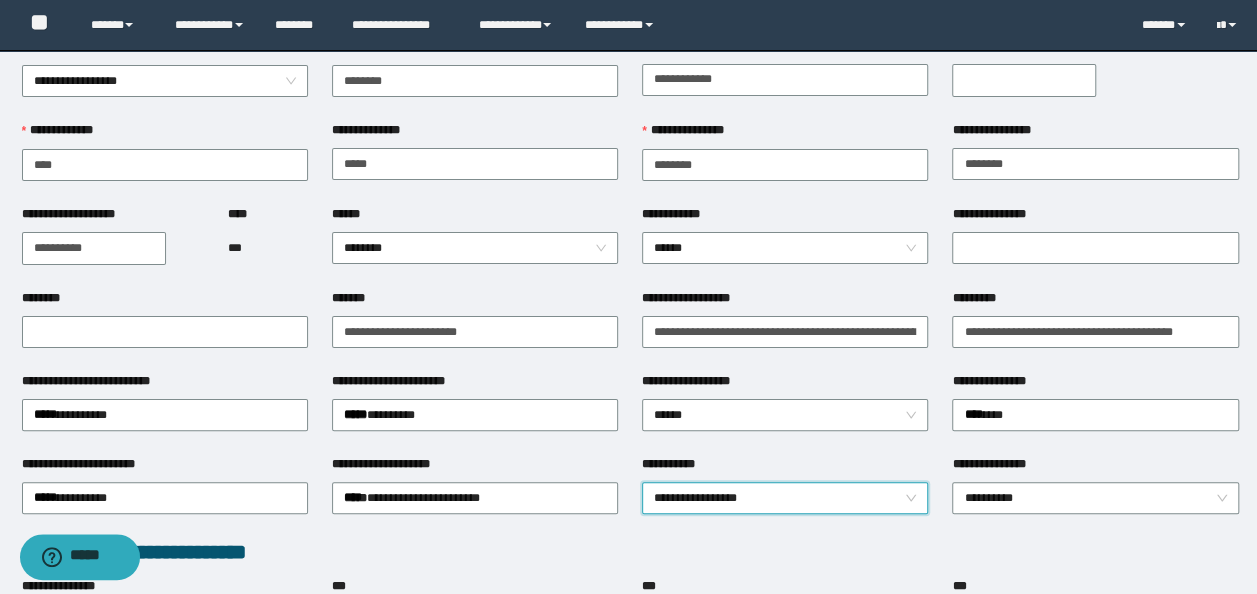 scroll, scrollTop: 0, scrollLeft: 0, axis: both 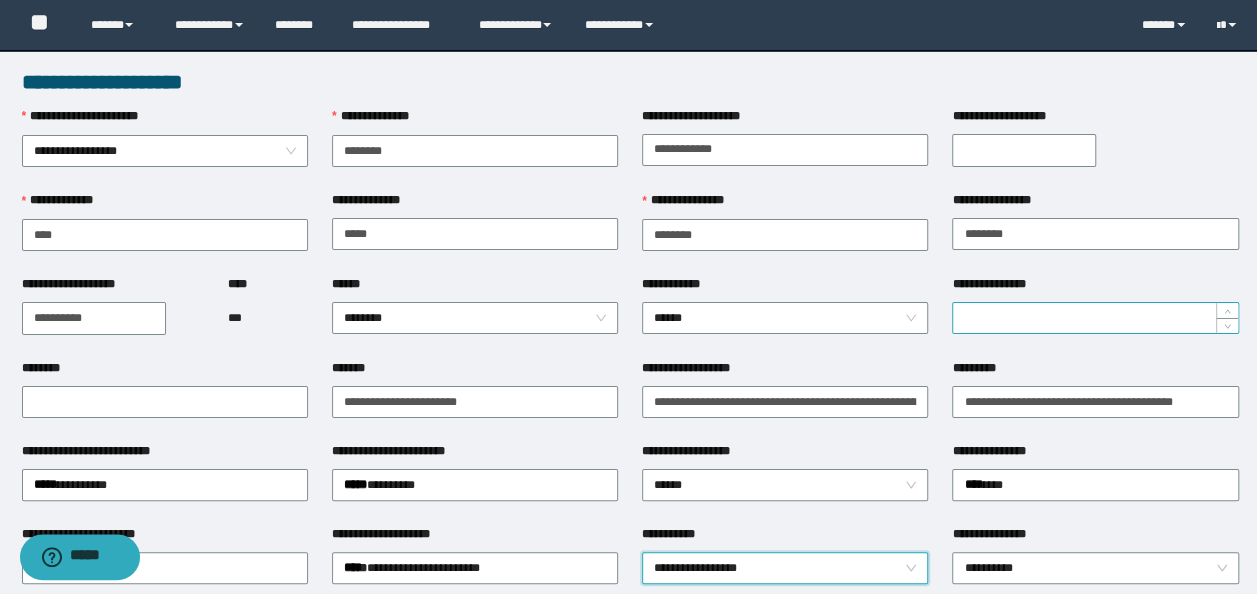 click at bounding box center [1095, 318] 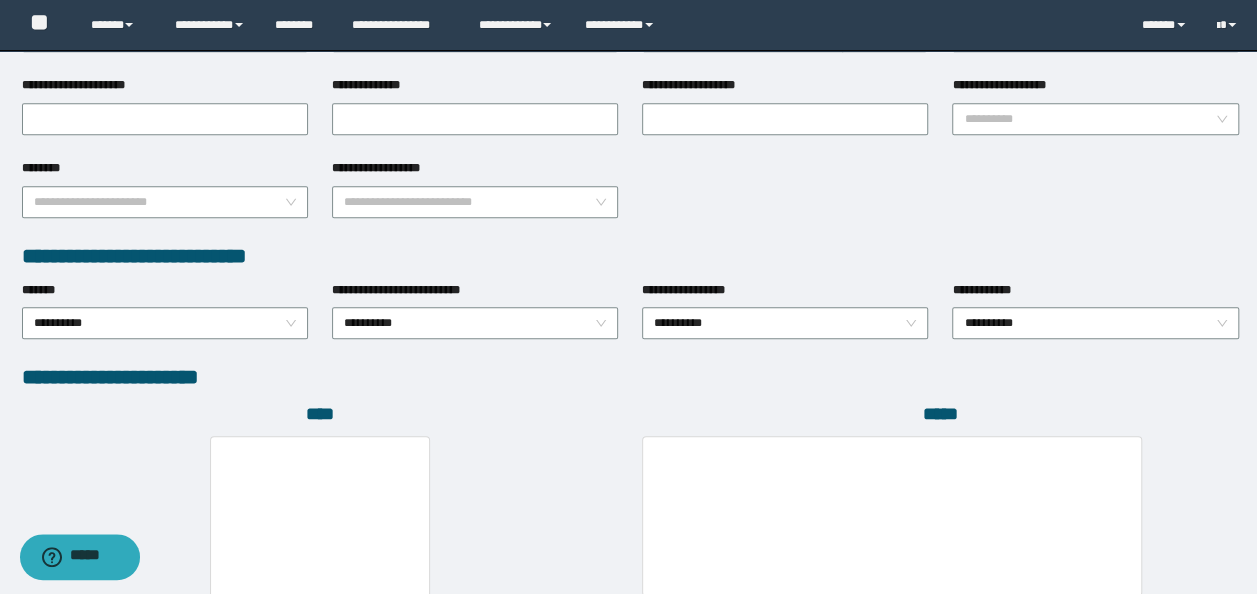 scroll, scrollTop: 900, scrollLeft: 0, axis: vertical 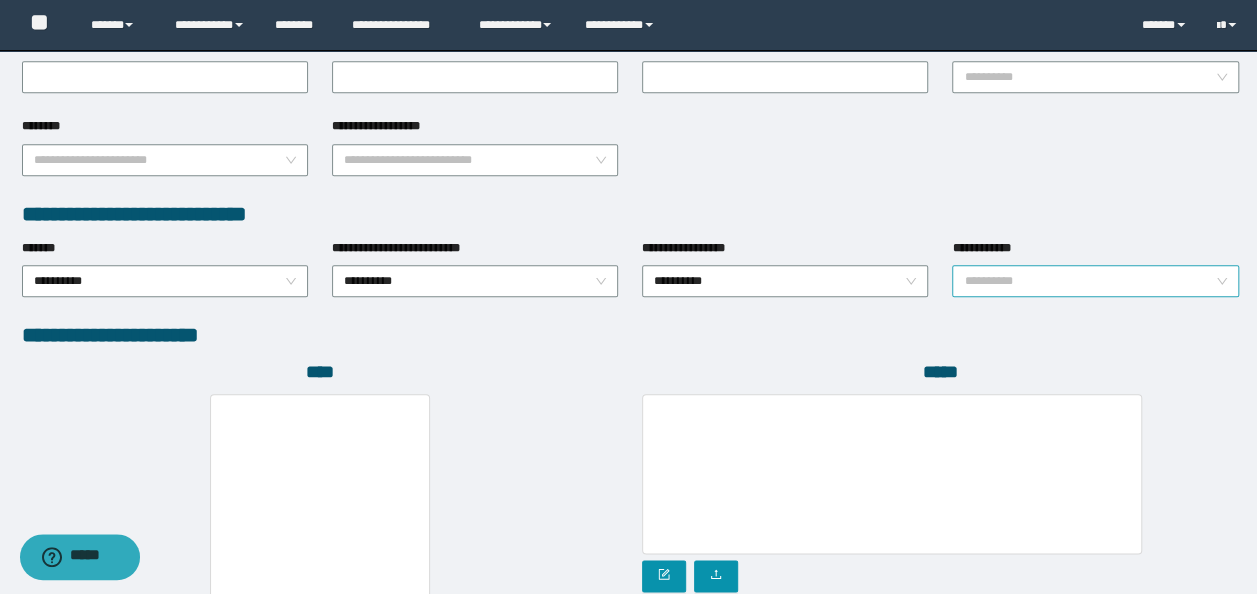 click on "**********" at bounding box center (1095, 281) 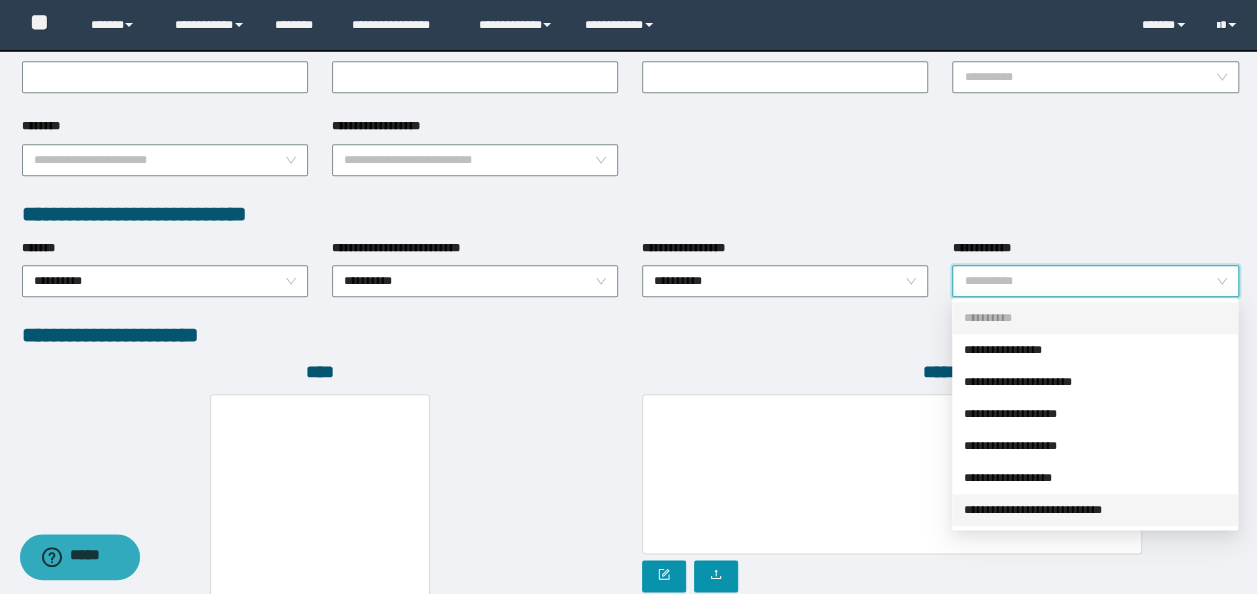 click on "**********" at bounding box center [1095, 510] 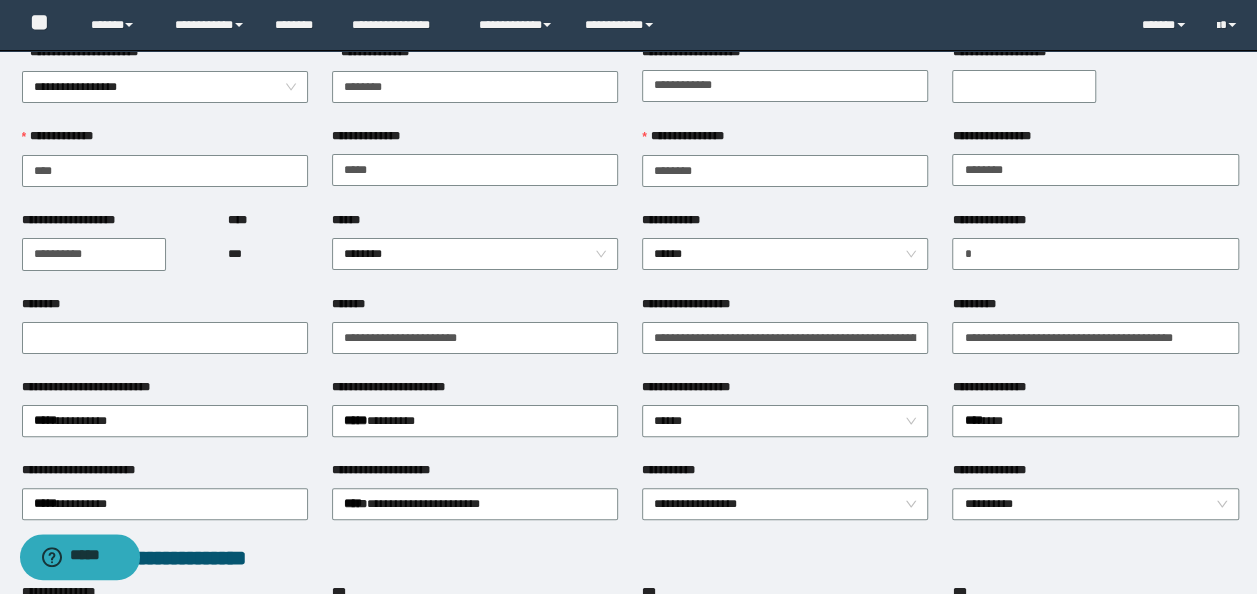 scroll, scrollTop: 0, scrollLeft: 0, axis: both 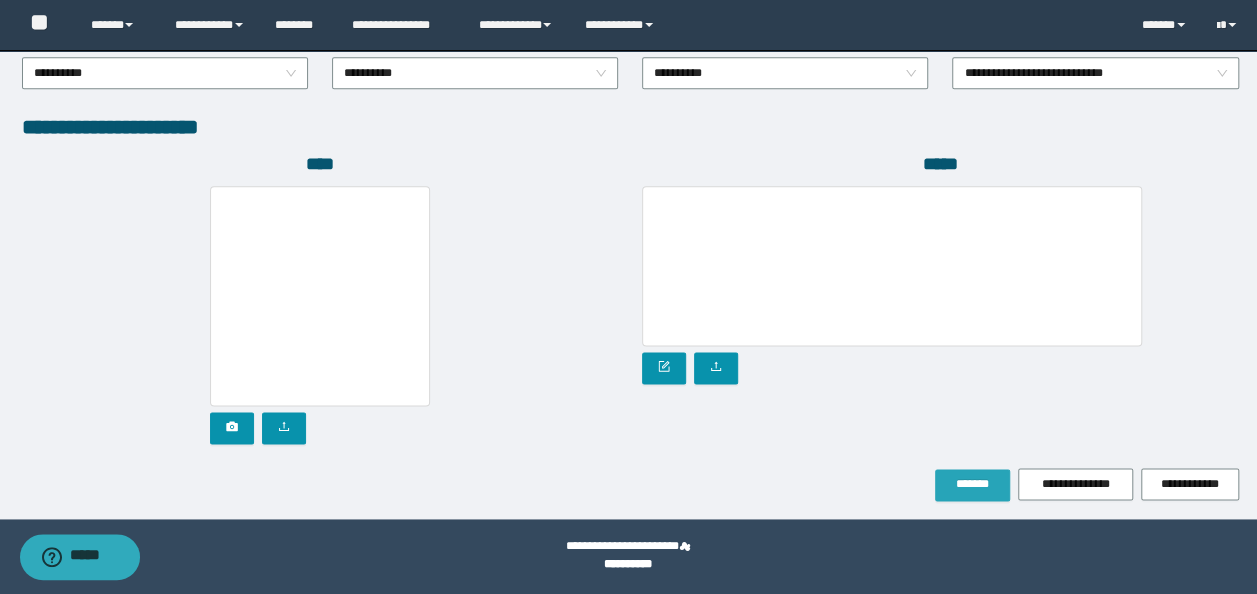 click on "*******" at bounding box center [972, 484] 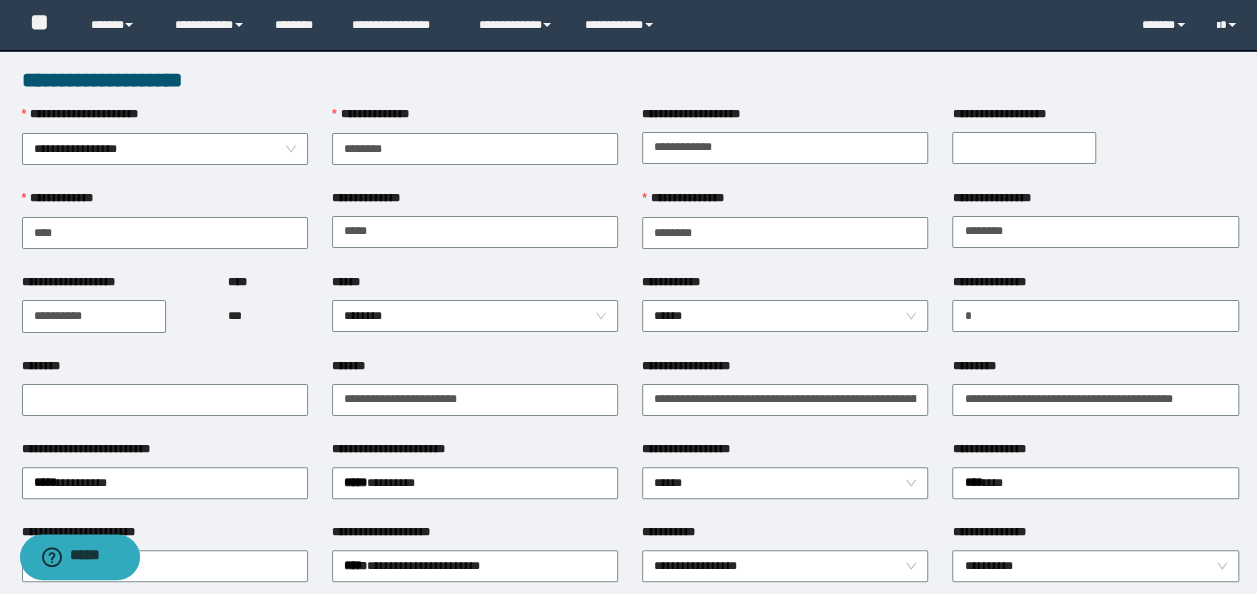 scroll, scrollTop: 0, scrollLeft: 0, axis: both 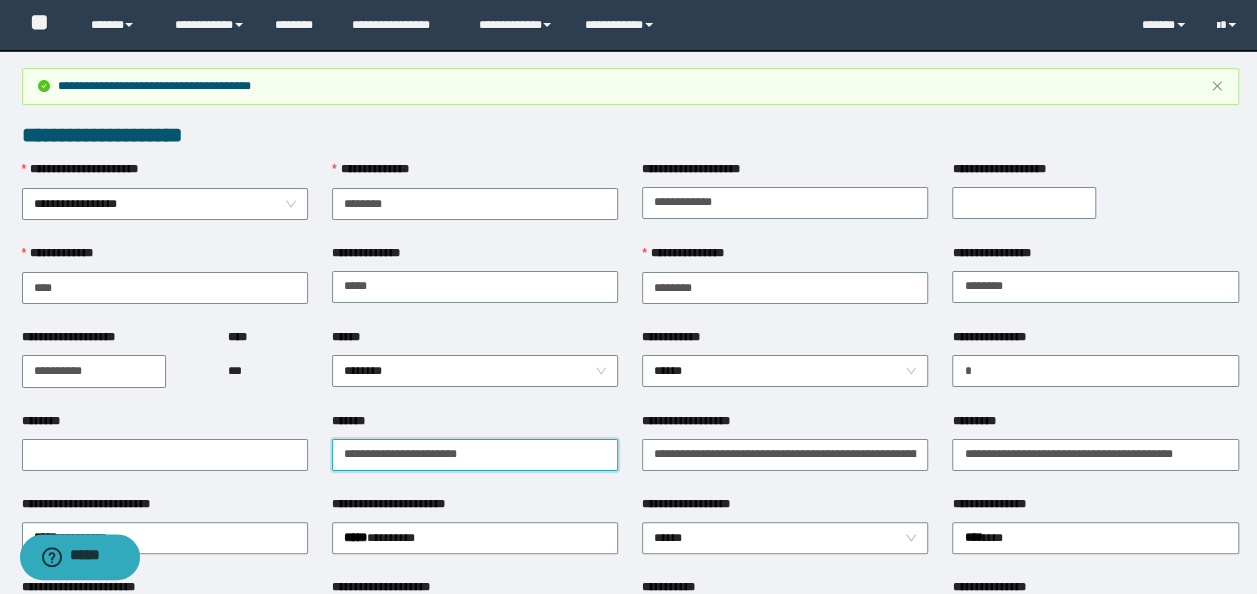 drag, startPoint x: 495, startPoint y: 454, endPoint x: -4, endPoint y: 440, distance: 499.19635 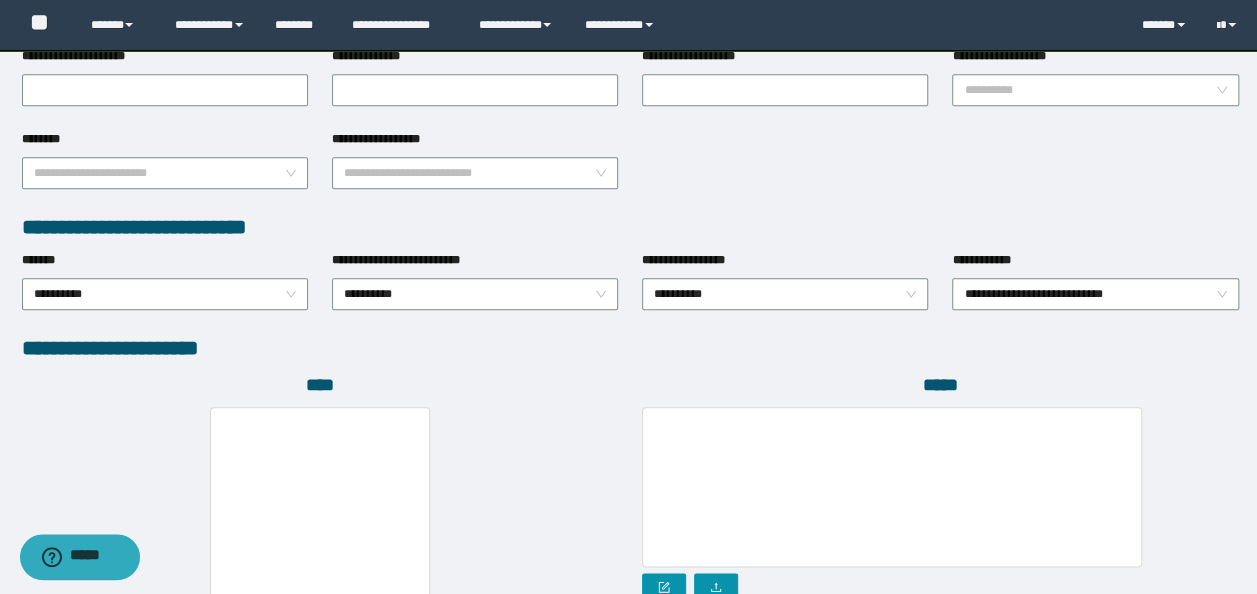 scroll, scrollTop: 1100, scrollLeft: 0, axis: vertical 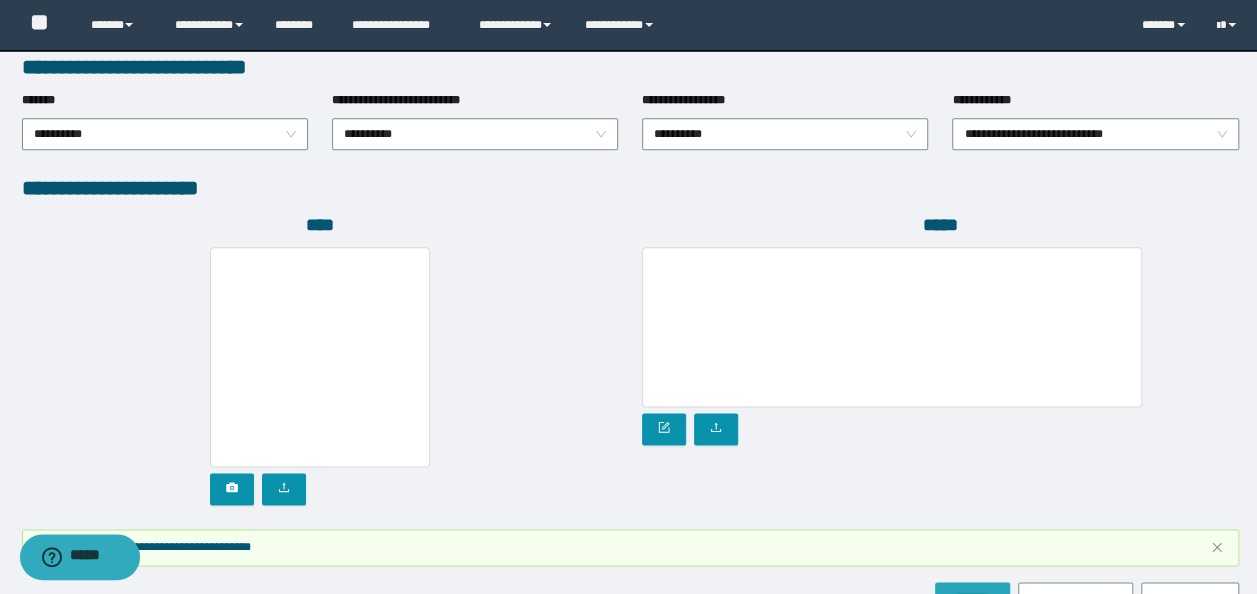 click on "*******" at bounding box center (972, 598) 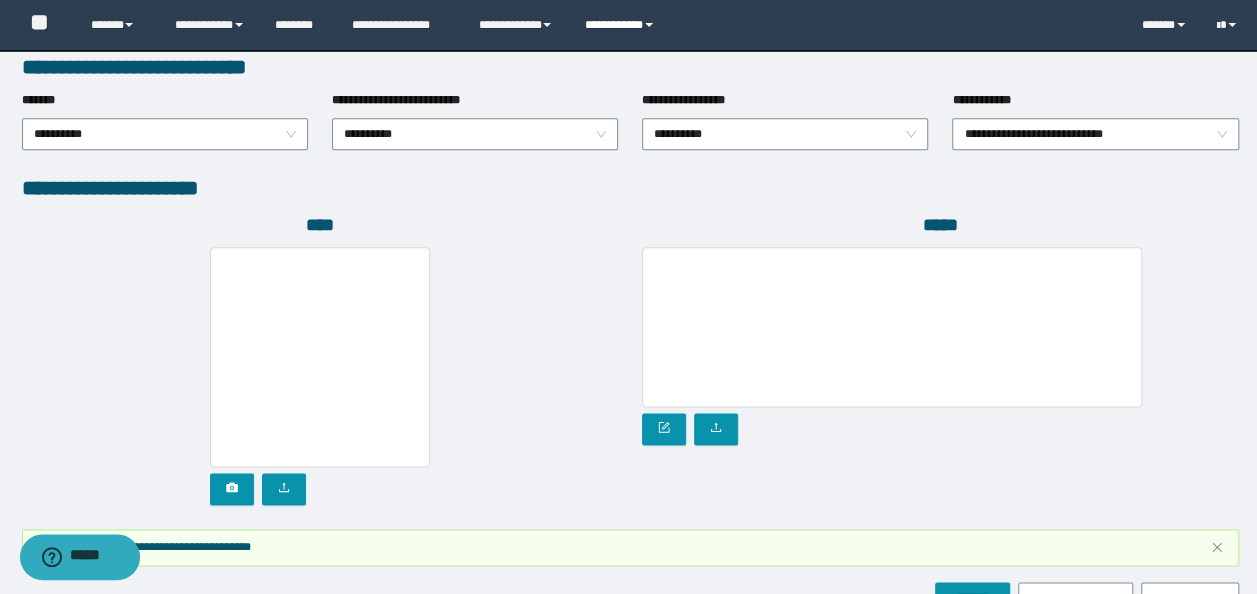 click on "**********" at bounding box center [622, 25] 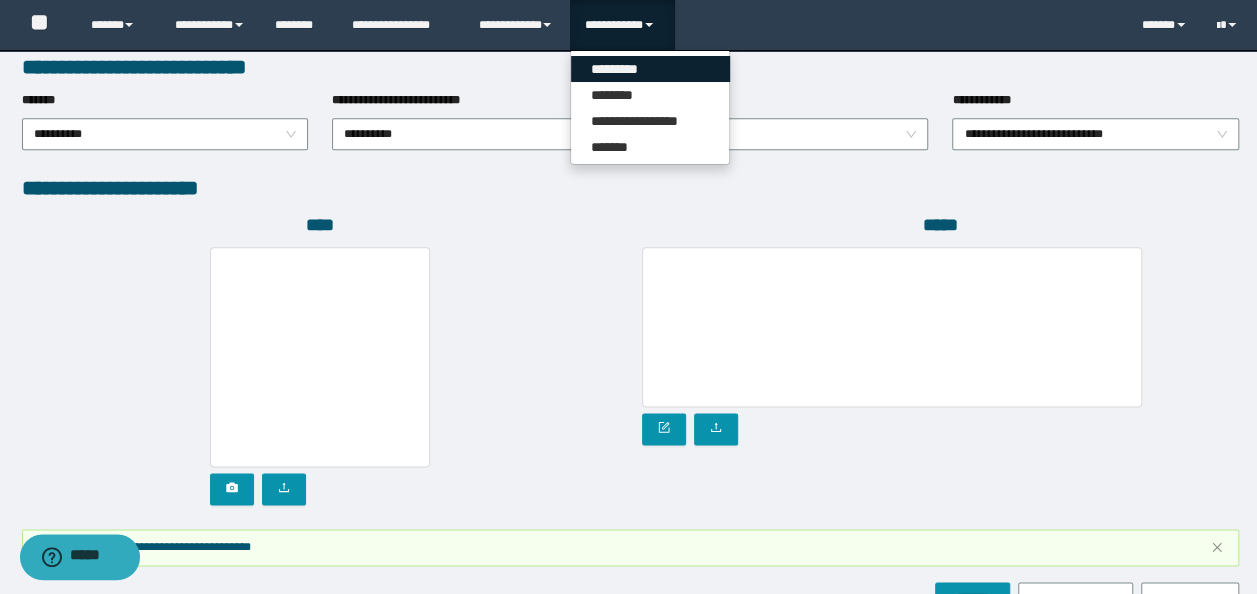 click on "*********" at bounding box center [650, 69] 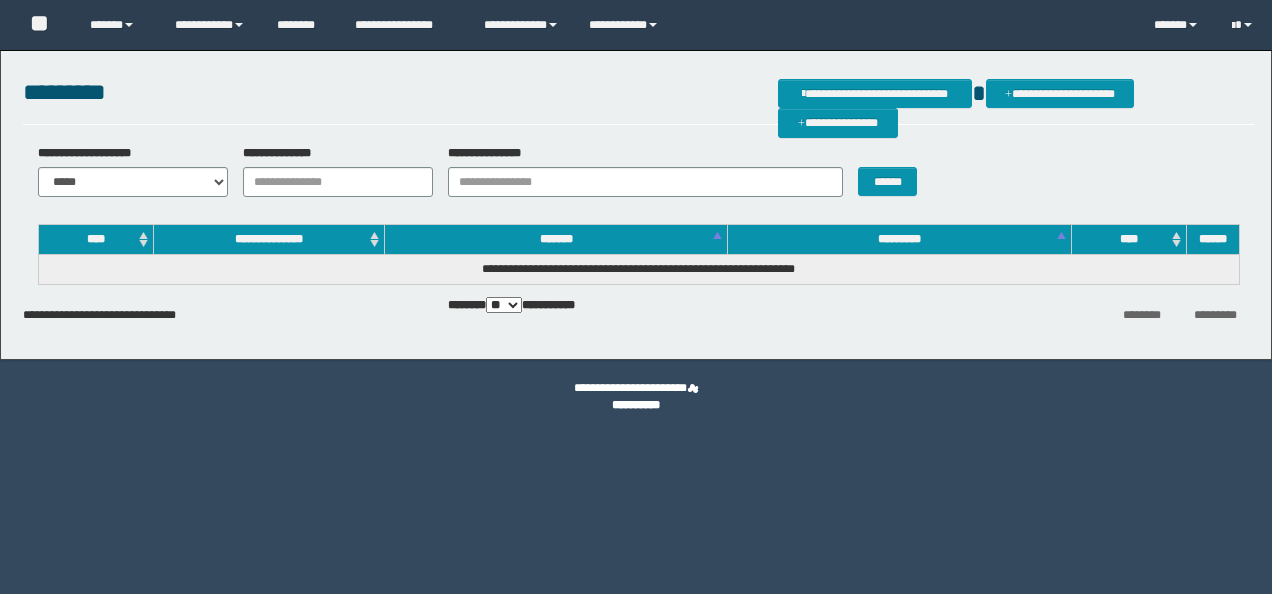 scroll, scrollTop: 0, scrollLeft: 0, axis: both 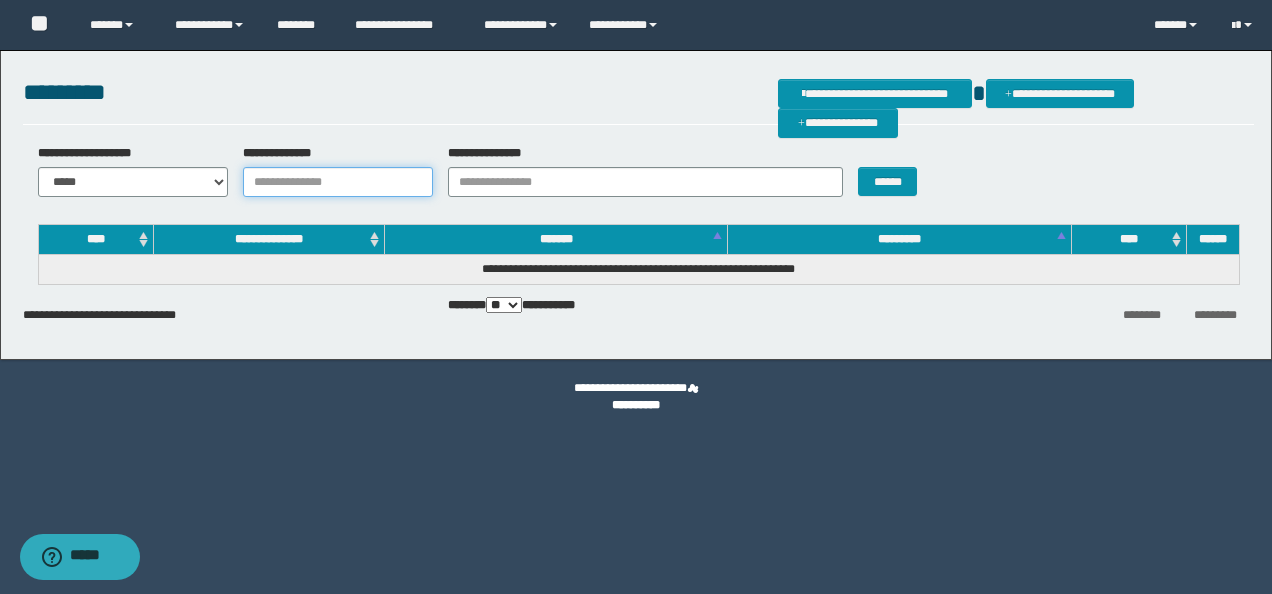 click on "**********" at bounding box center [338, 182] 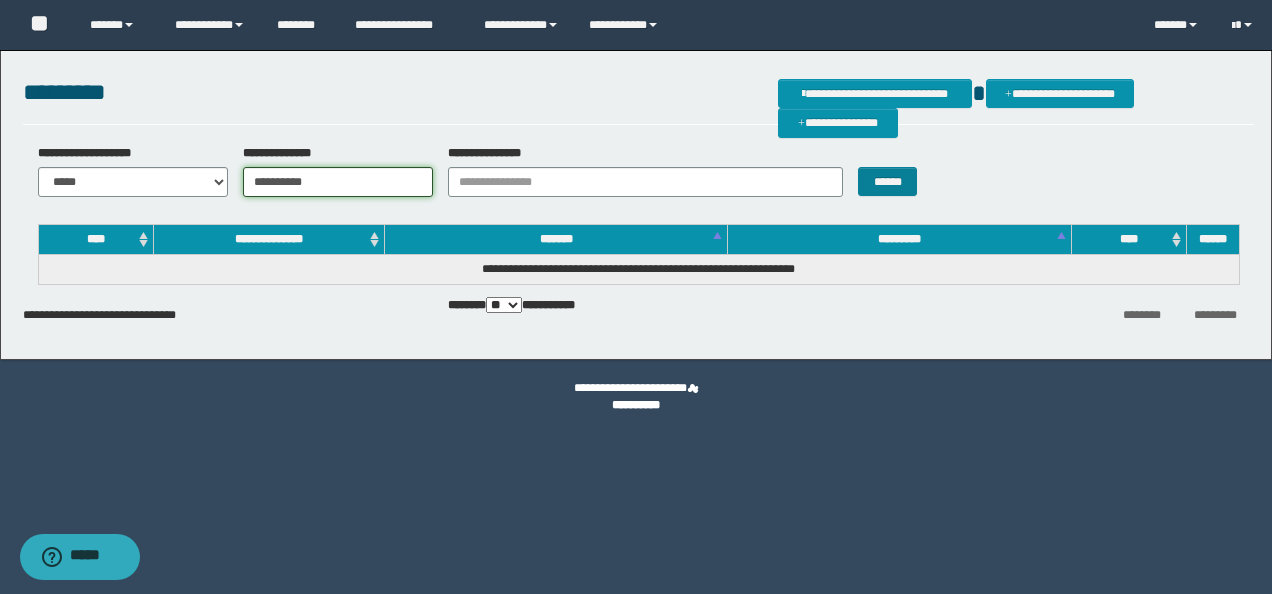type on "**********" 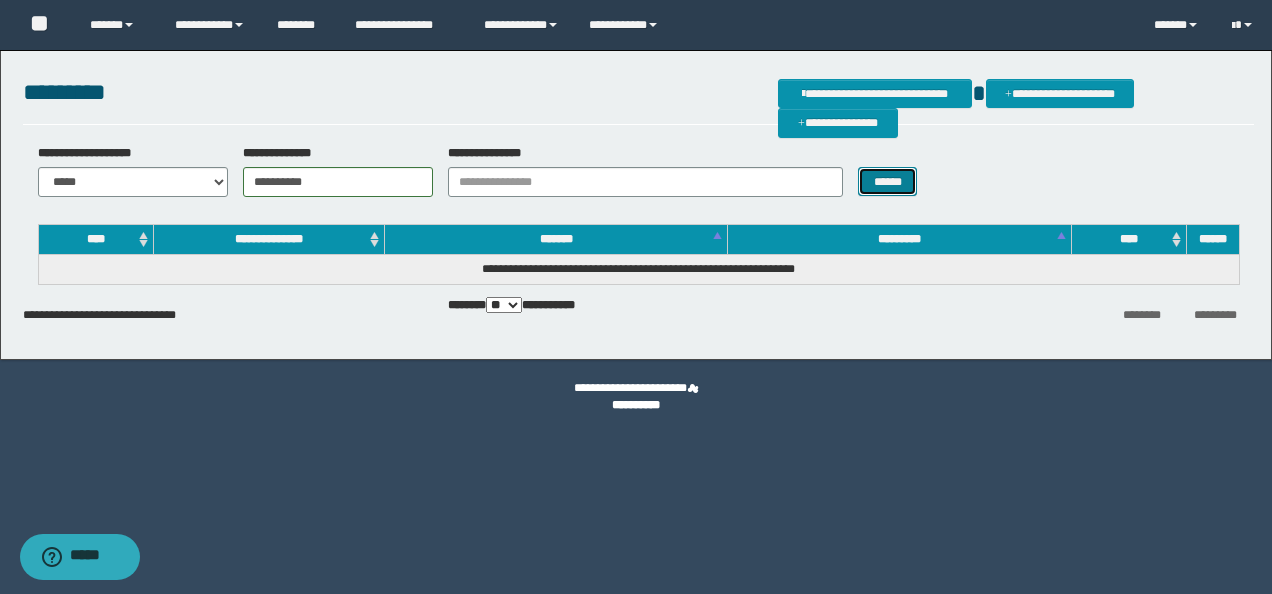 click on "******" at bounding box center (887, 181) 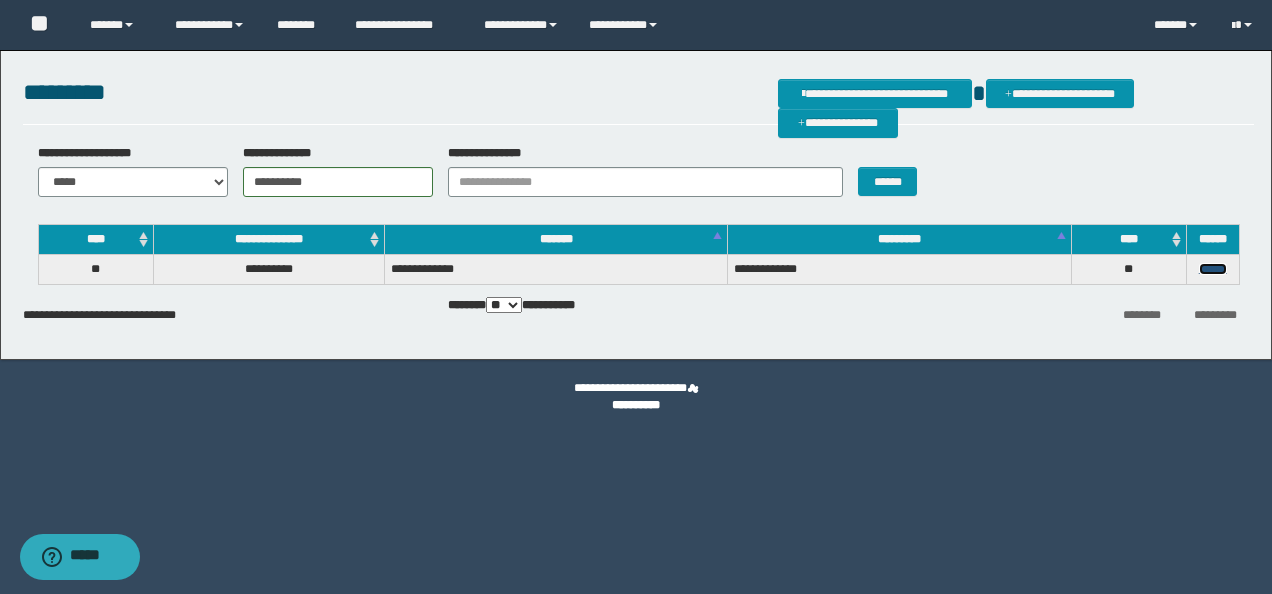 click on "******" at bounding box center (1213, 269) 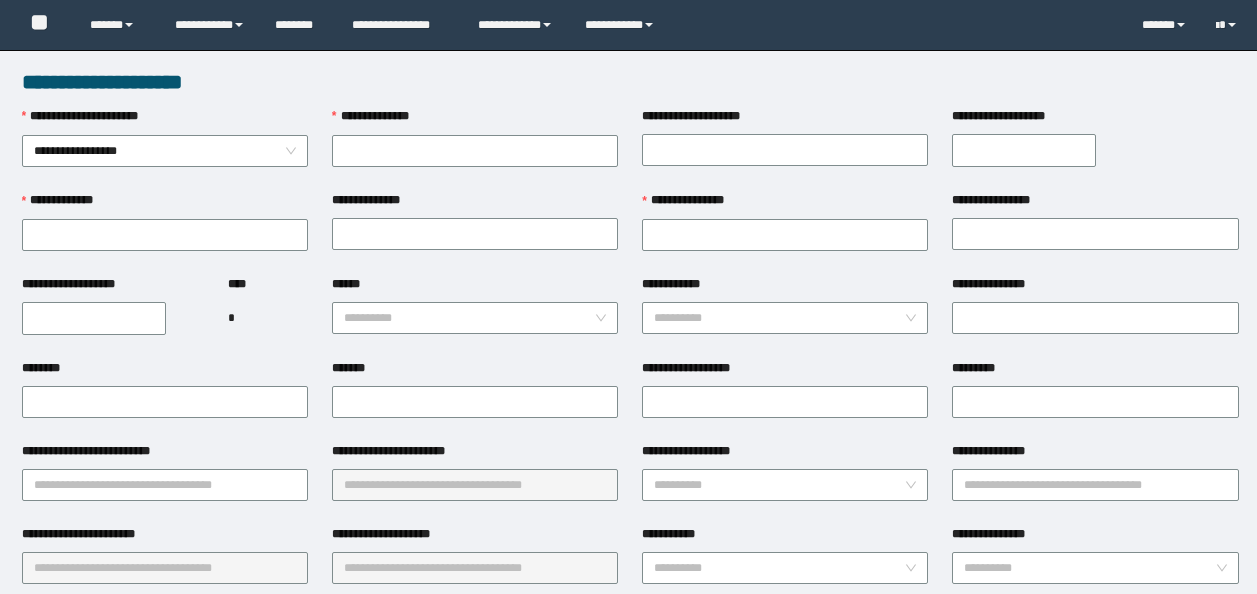 scroll, scrollTop: 0, scrollLeft: 0, axis: both 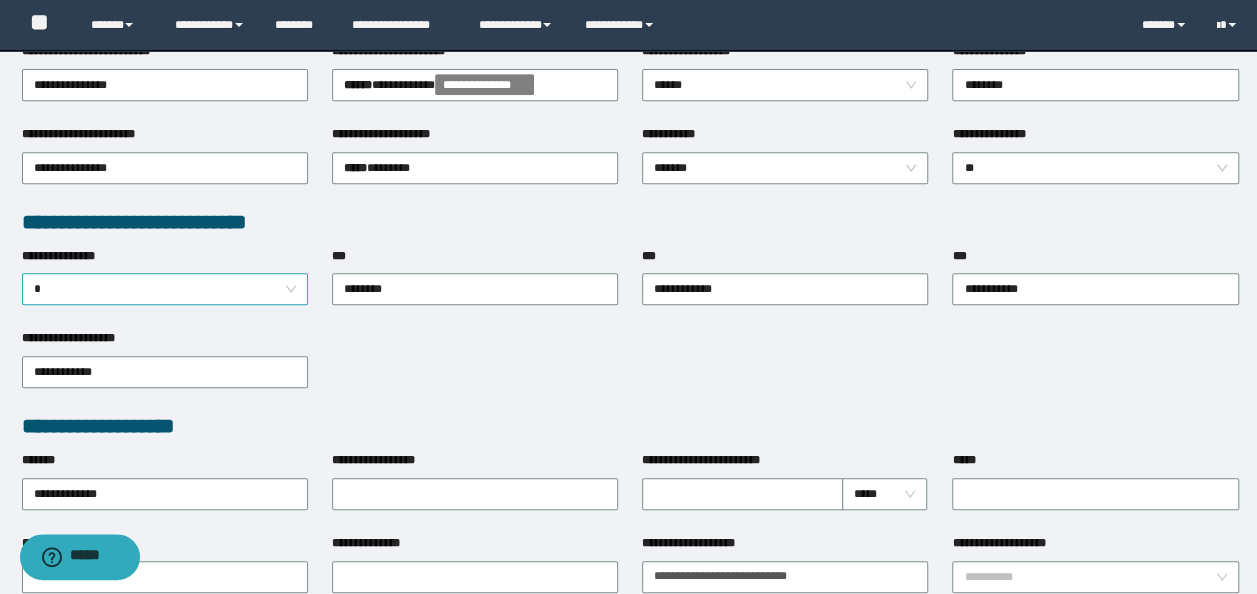 click on "*" at bounding box center [165, 289] 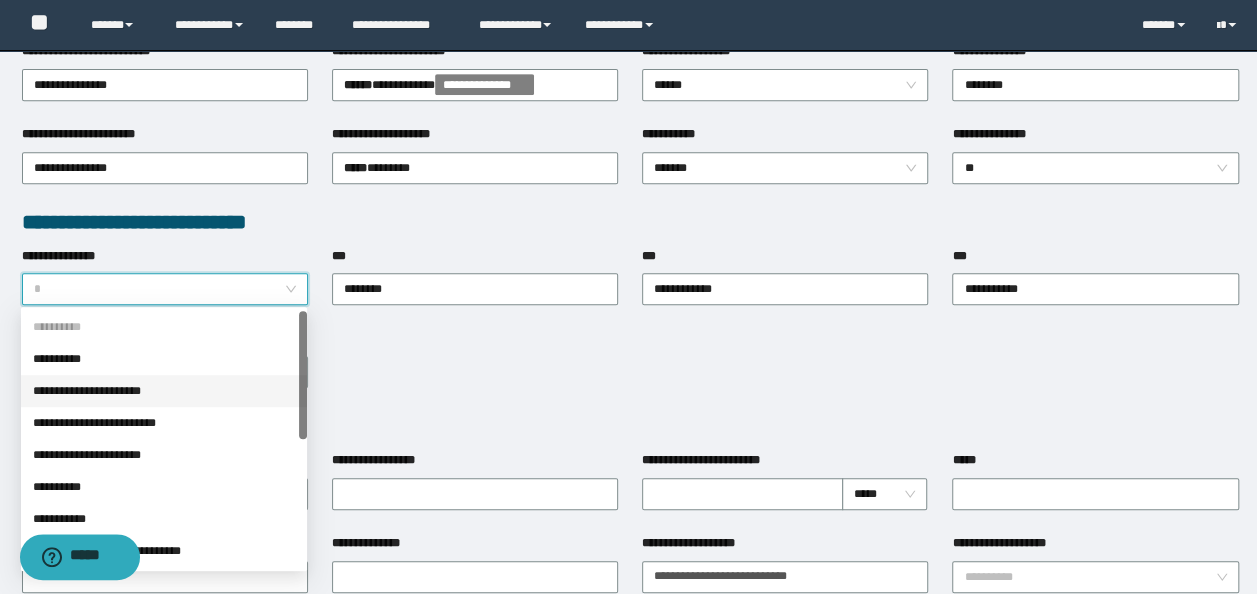 click on "**********" at bounding box center [164, 391] 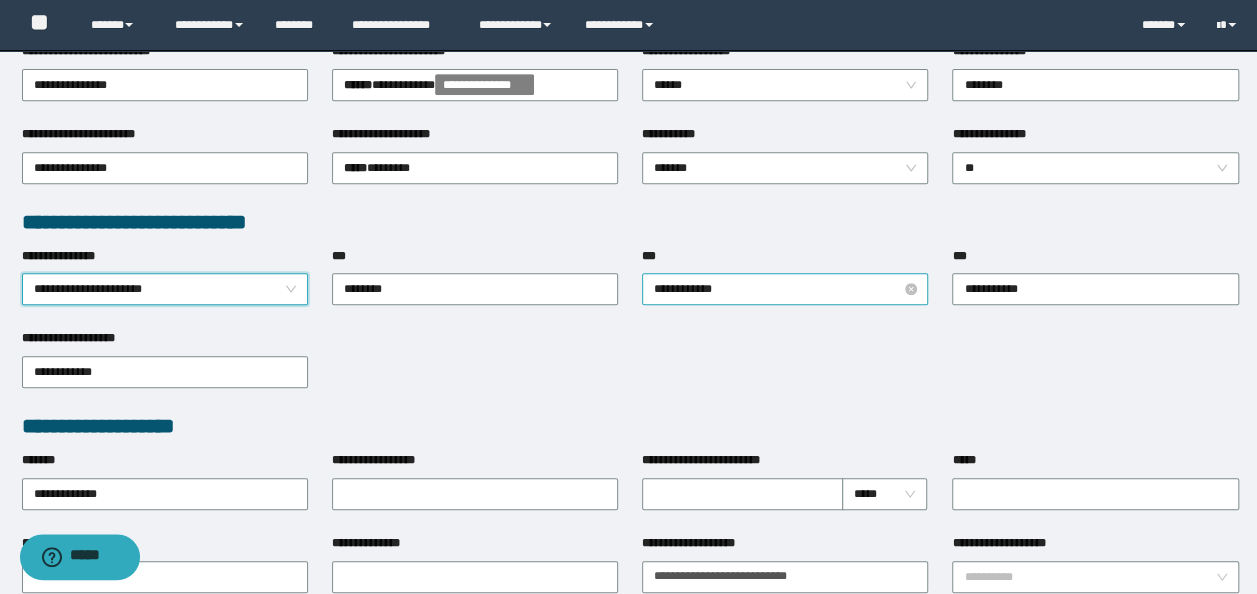 click on "**********" at bounding box center (785, 289) 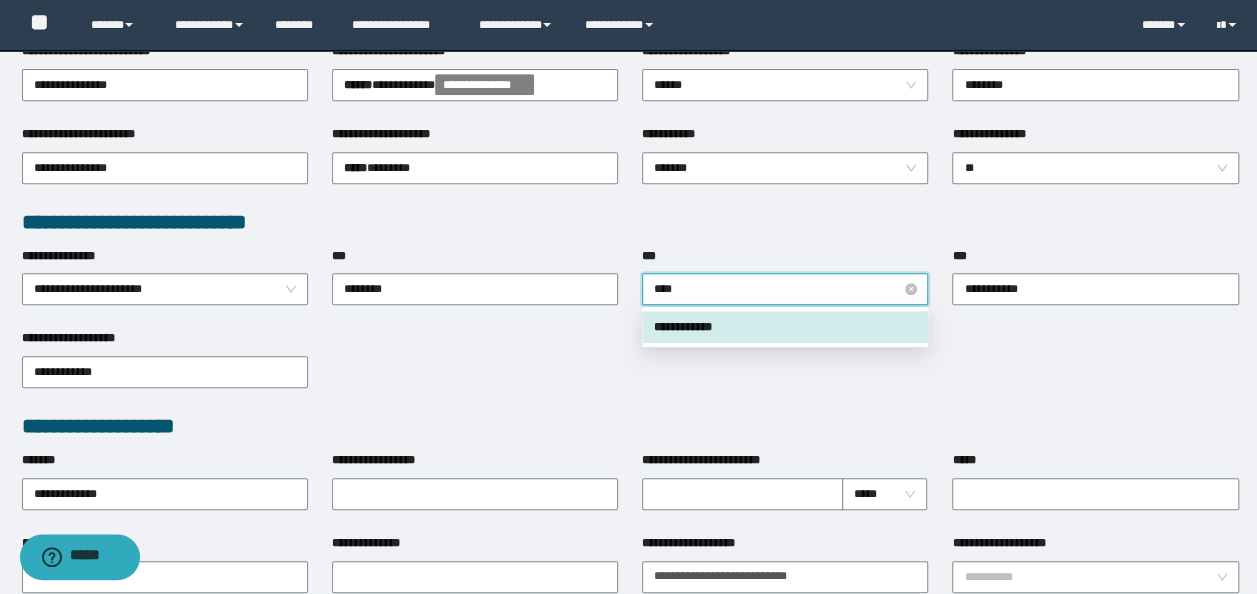 type on "*****" 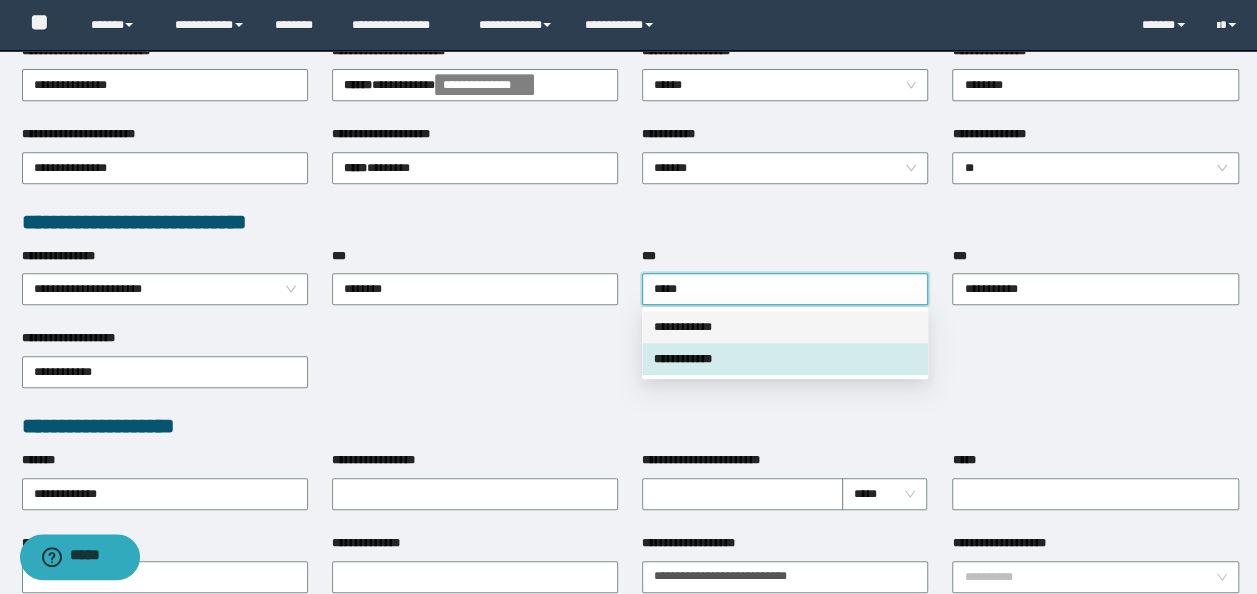 click on "**********" at bounding box center (785, 327) 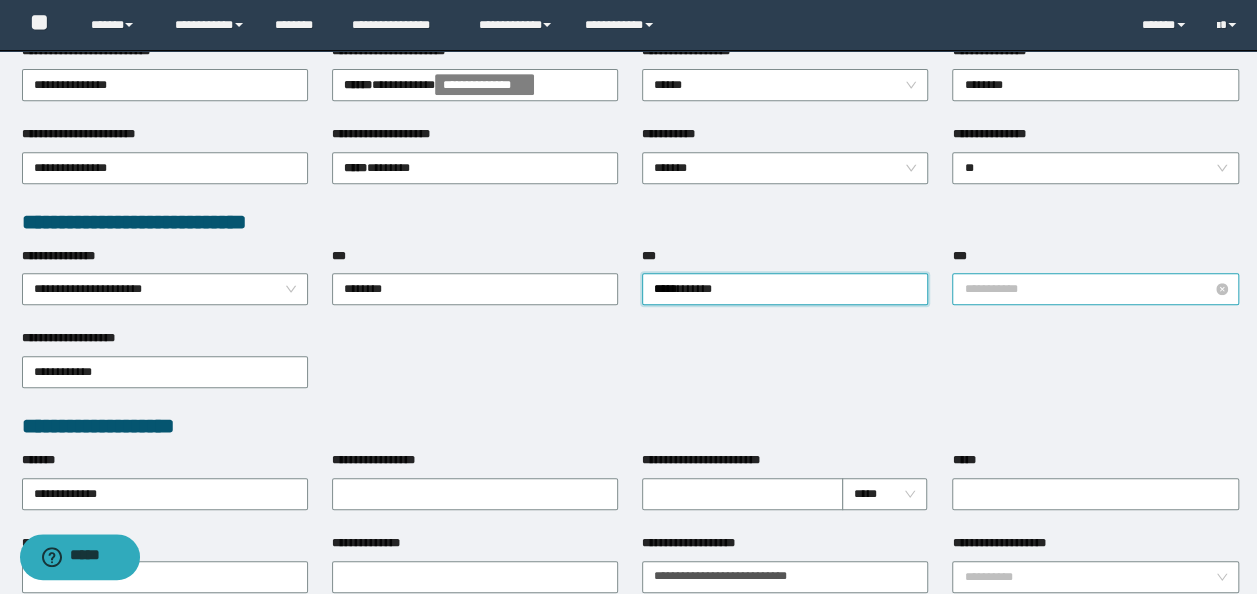 click on "**********" at bounding box center [1095, 289] 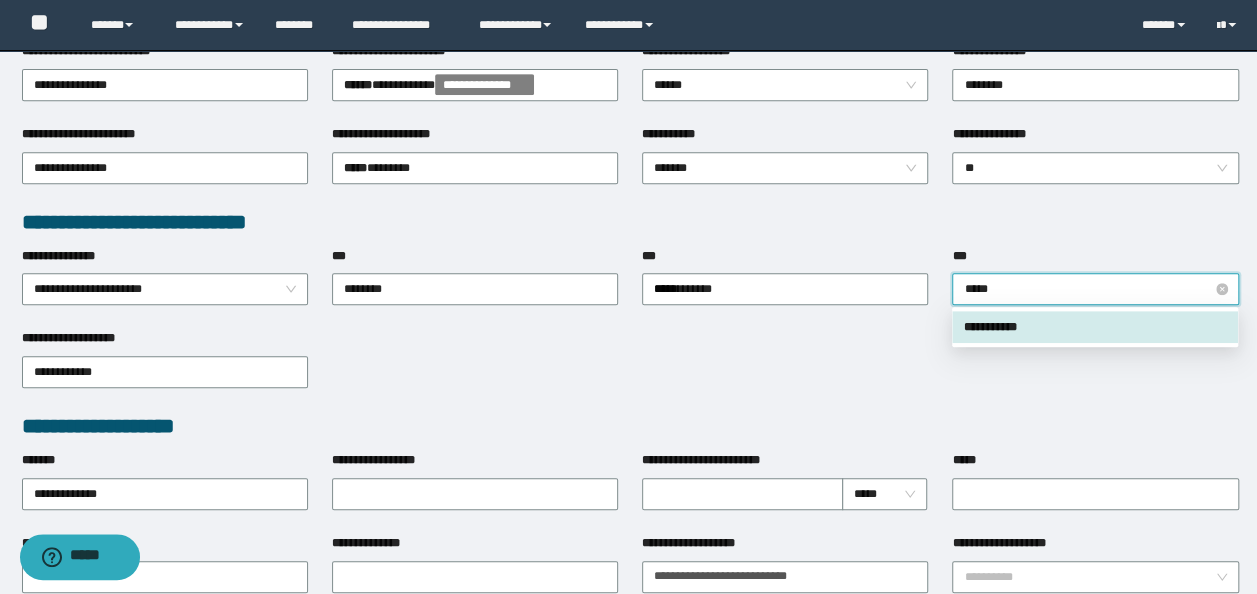 type on "*****" 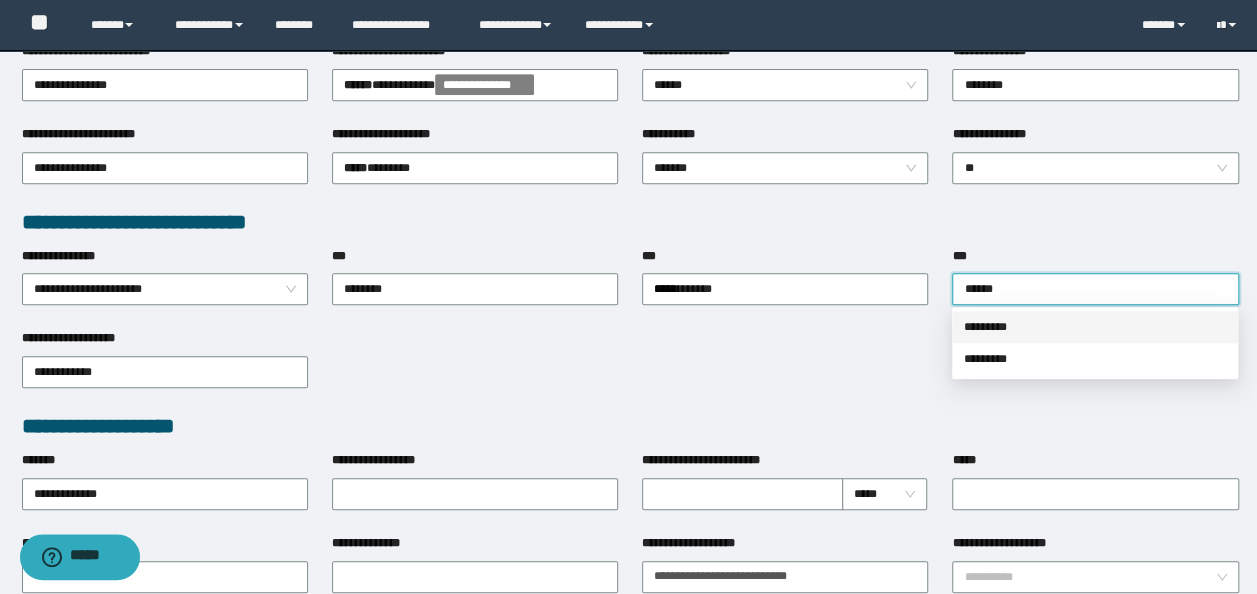 click on "*********" at bounding box center [1095, 327] 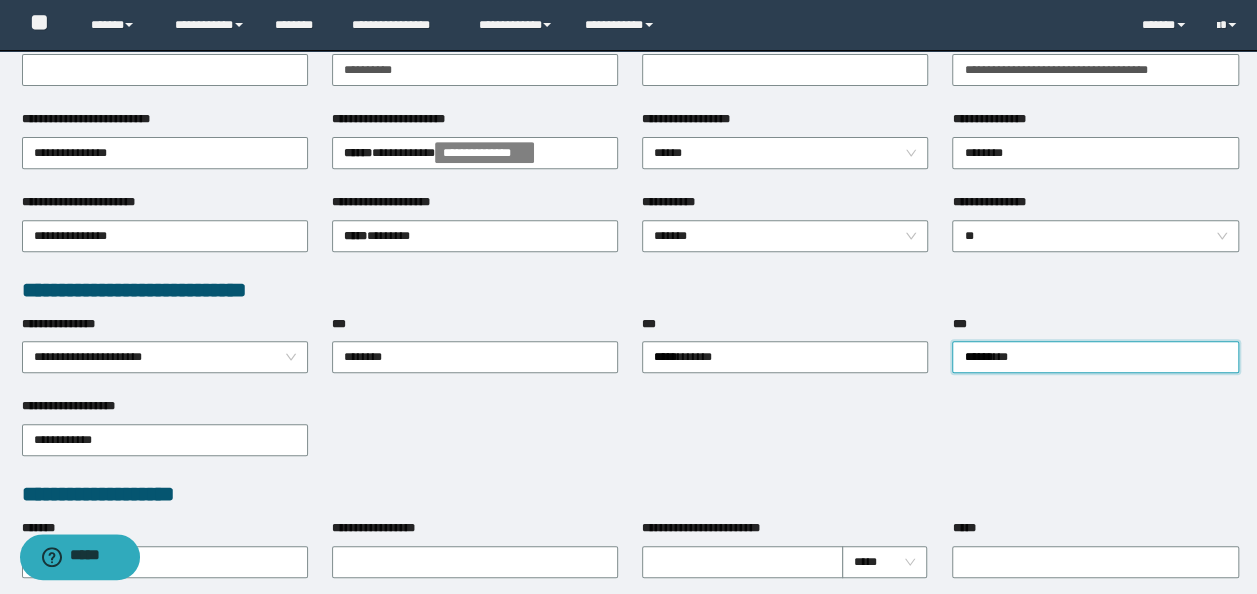 scroll, scrollTop: 200, scrollLeft: 0, axis: vertical 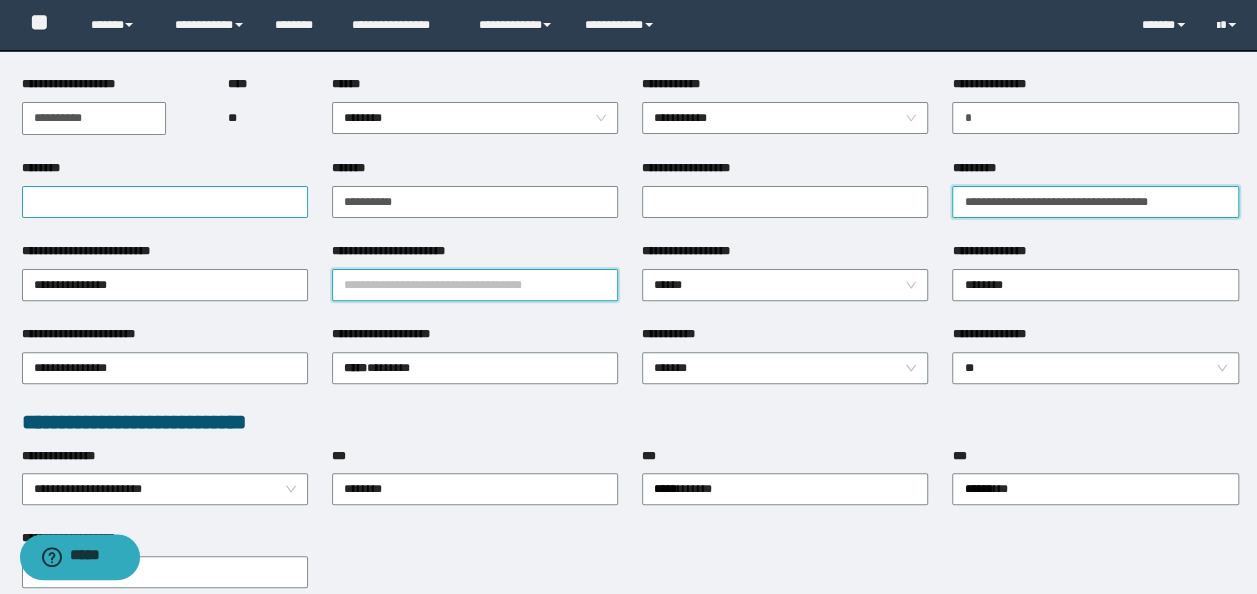 drag, startPoint x: 1203, startPoint y: 199, endPoint x: 174, endPoint y: 194, distance: 1029.0122 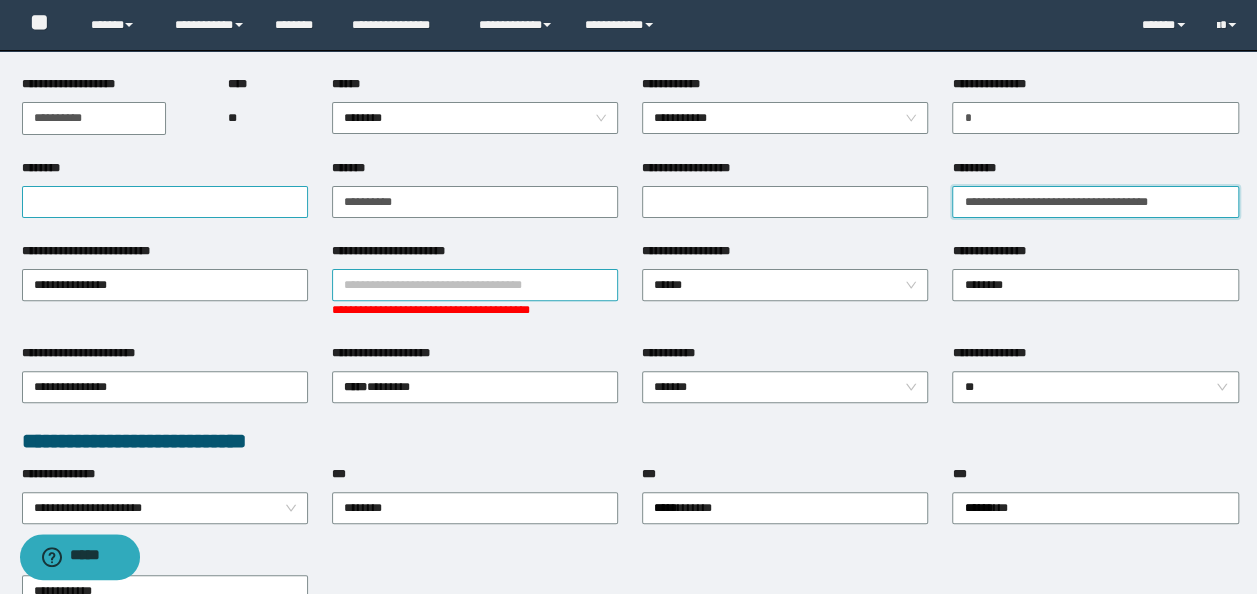 type on "**********" 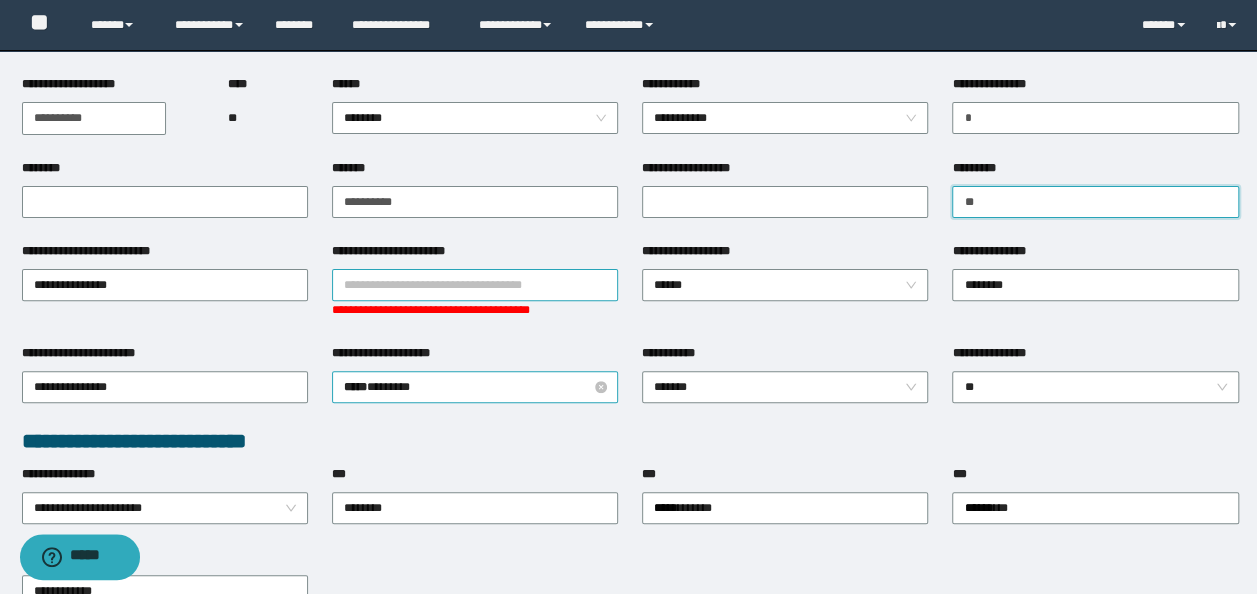 type on "*" 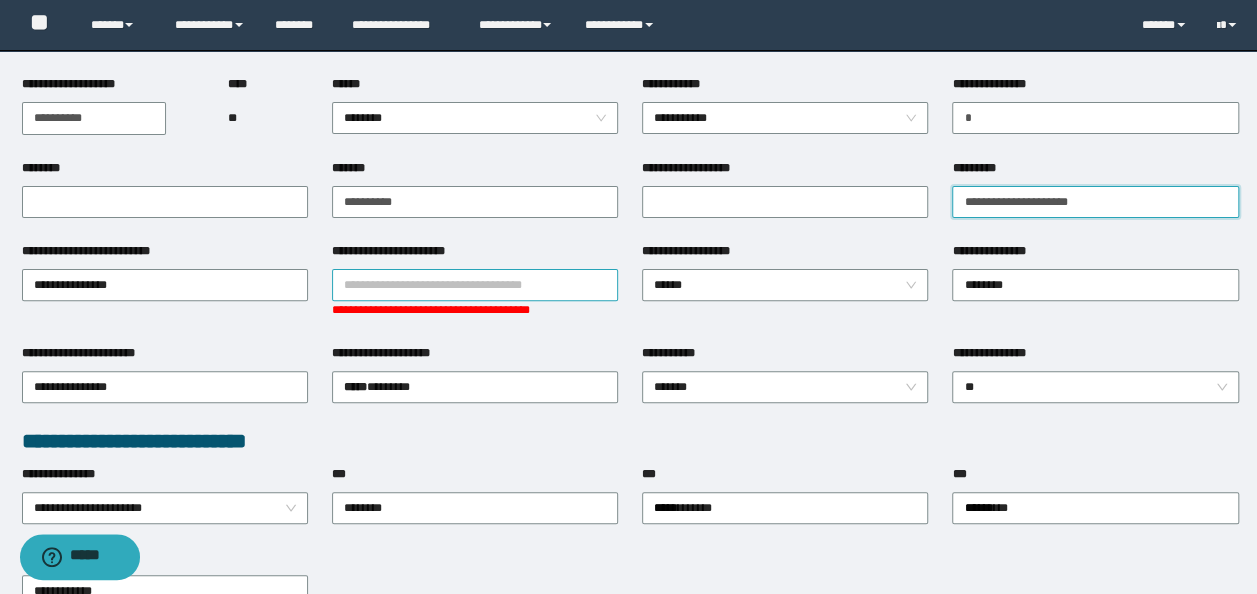 type on "**********" 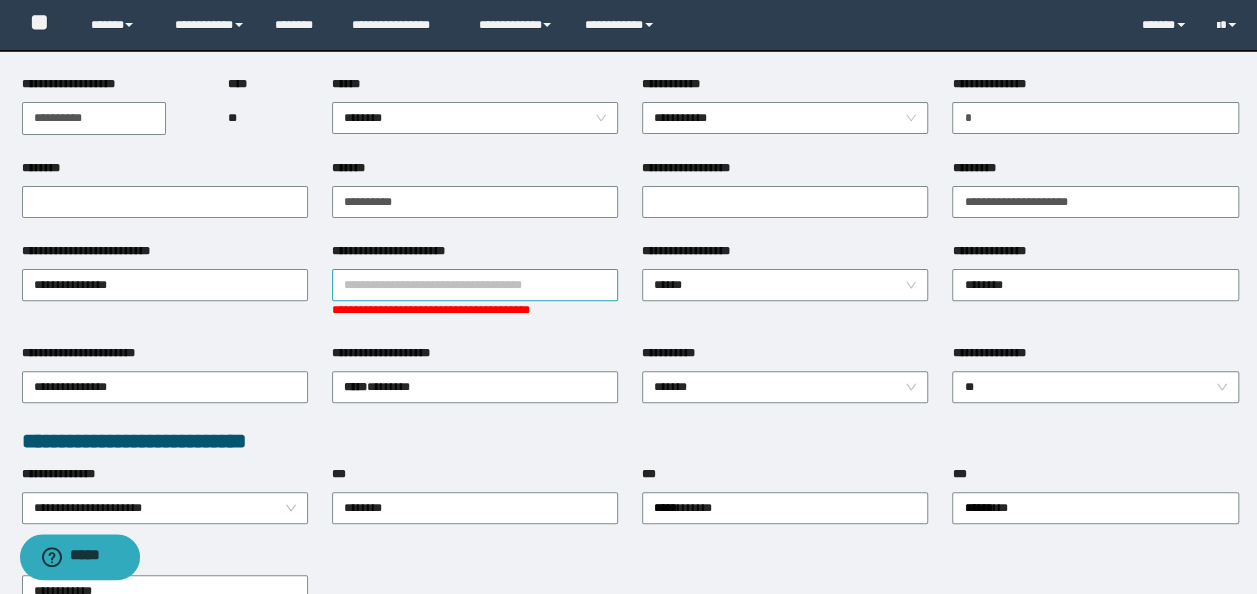 click on "**********" at bounding box center (475, 285) 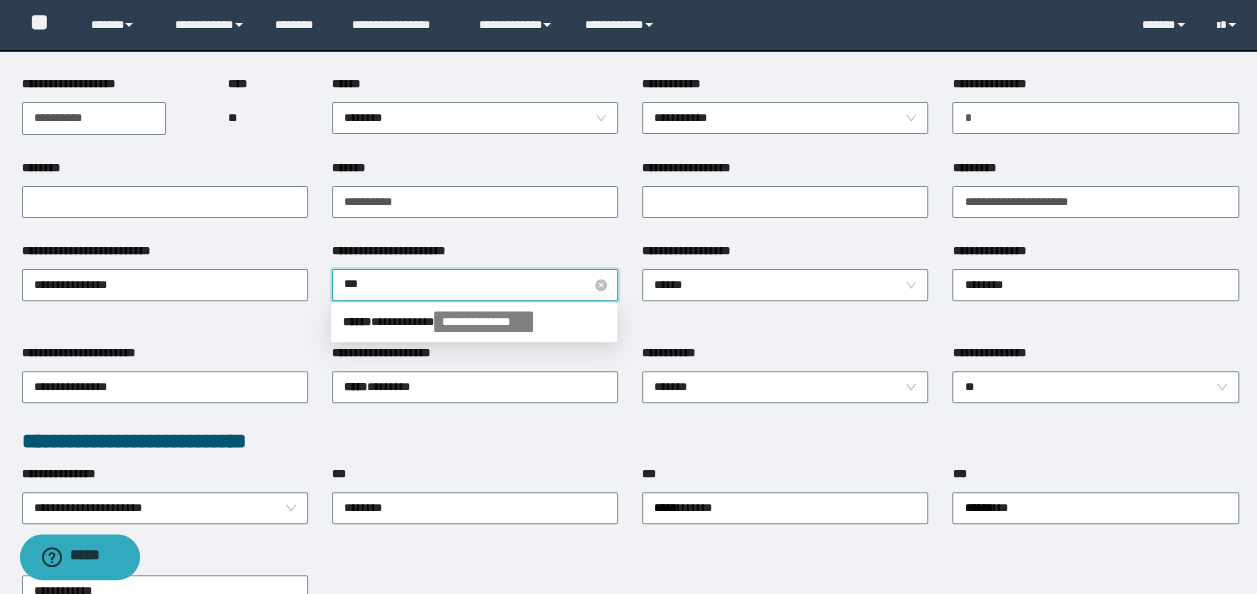 type on "****" 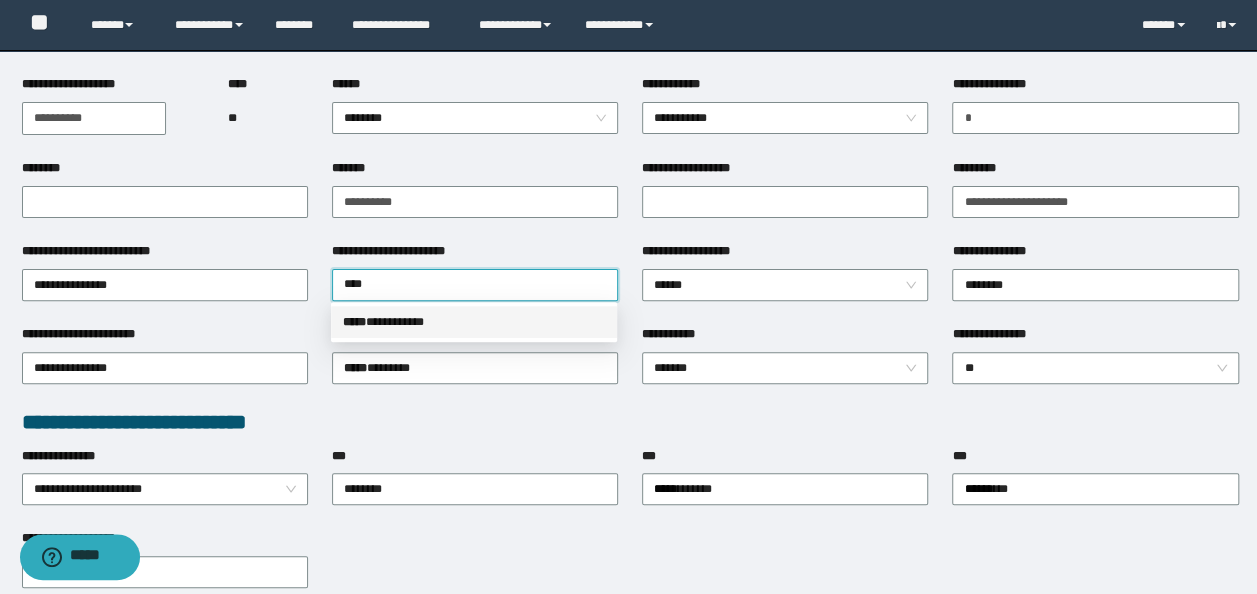 click on "***** * *********" at bounding box center (474, 322) 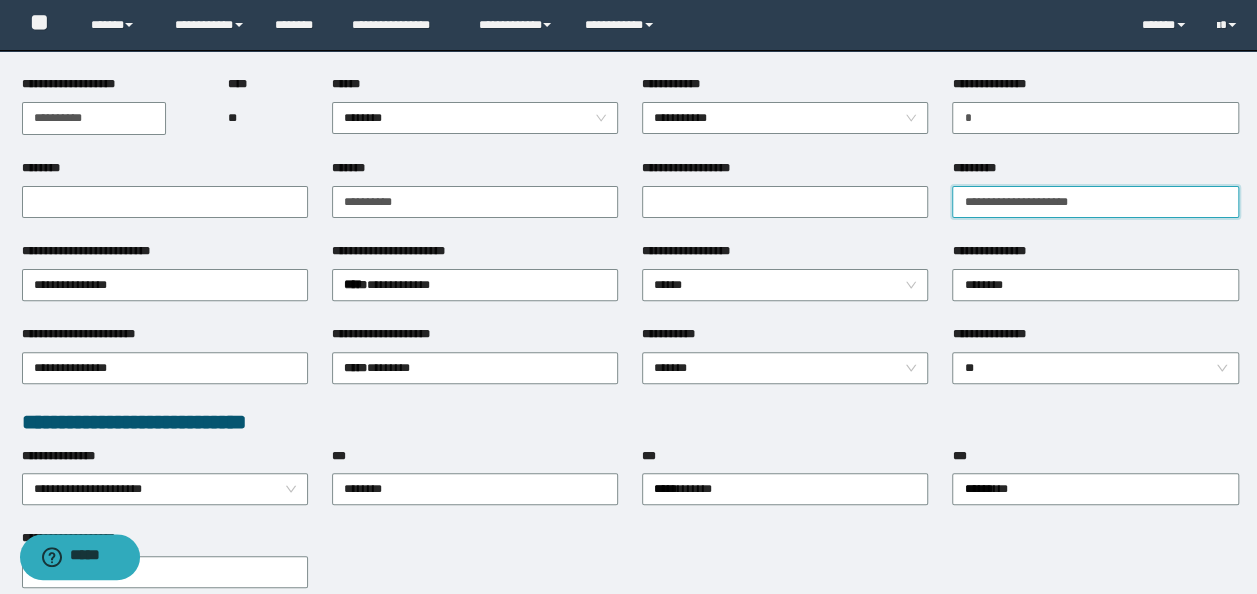 click on "**********" at bounding box center (1095, 202) 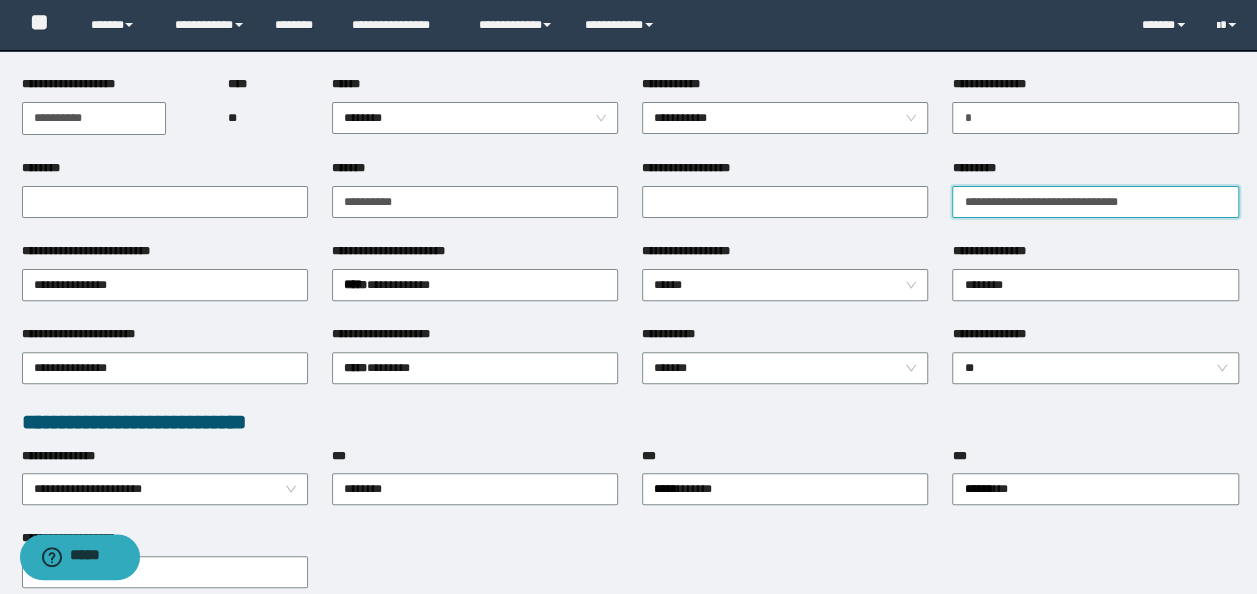type on "**********" 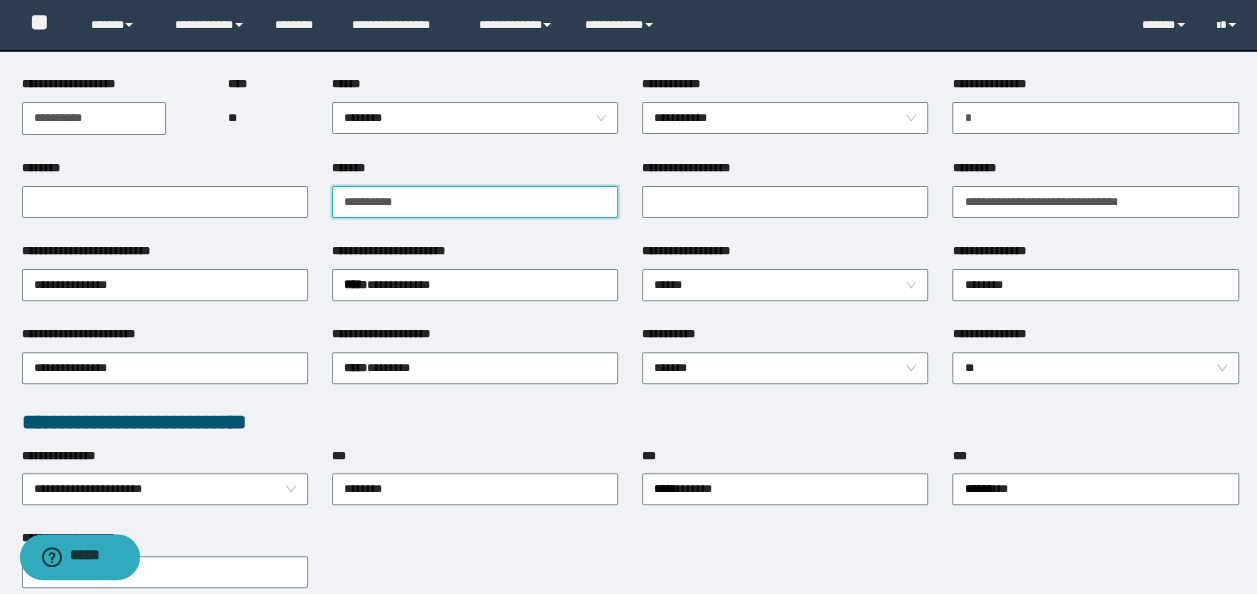 drag, startPoint x: 425, startPoint y: 213, endPoint x: -4, endPoint y: 169, distance: 431.25052 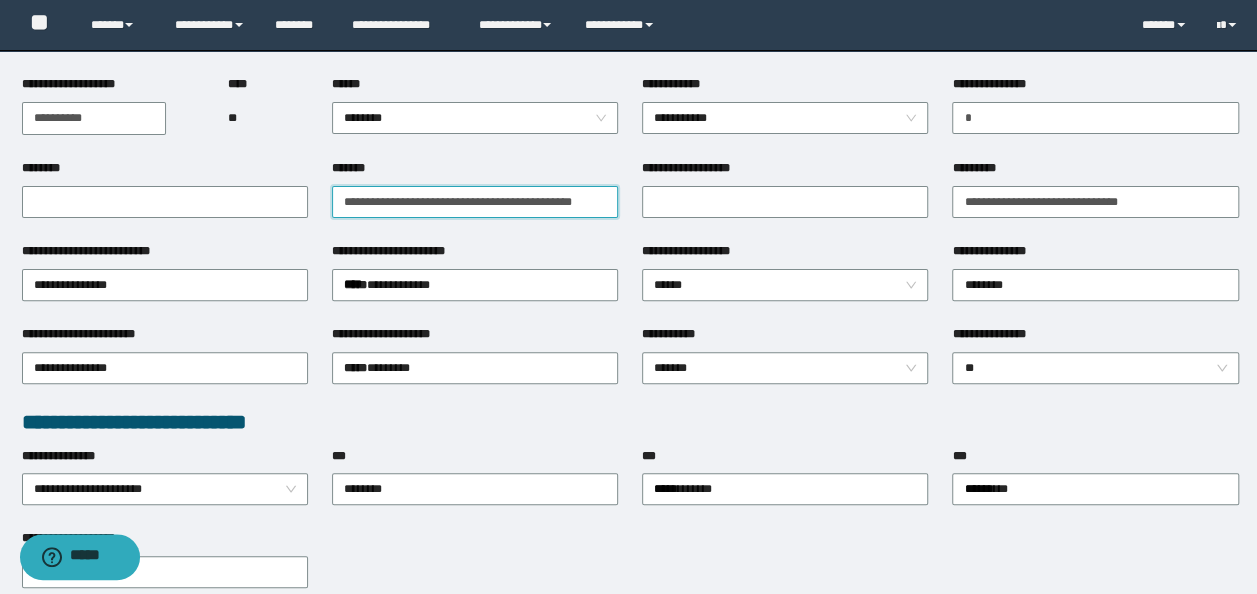 drag, startPoint x: 607, startPoint y: 199, endPoint x: -4, endPoint y: 87, distance: 621.1803 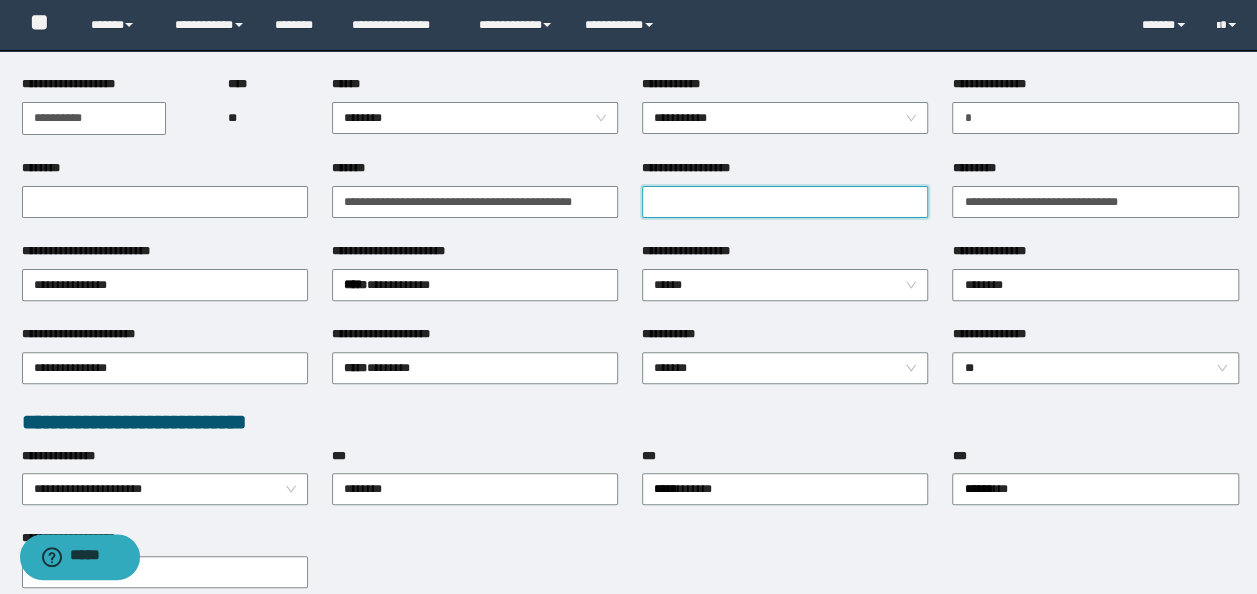 click on "**********" at bounding box center (785, 202) 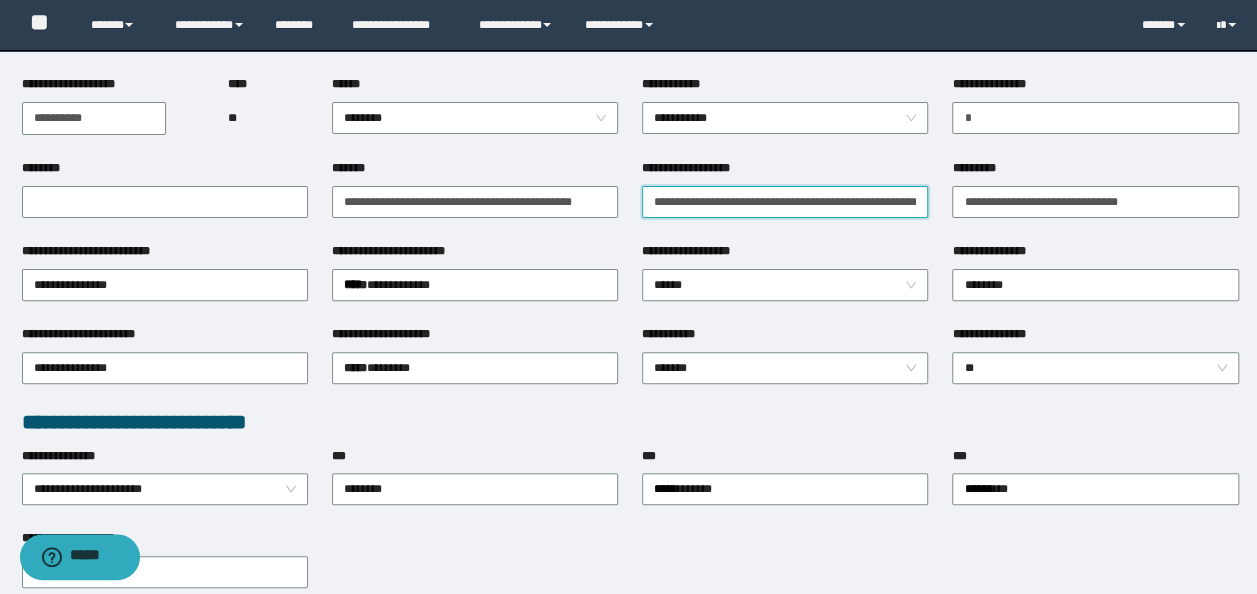 scroll, scrollTop: 0, scrollLeft: 38, axis: horizontal 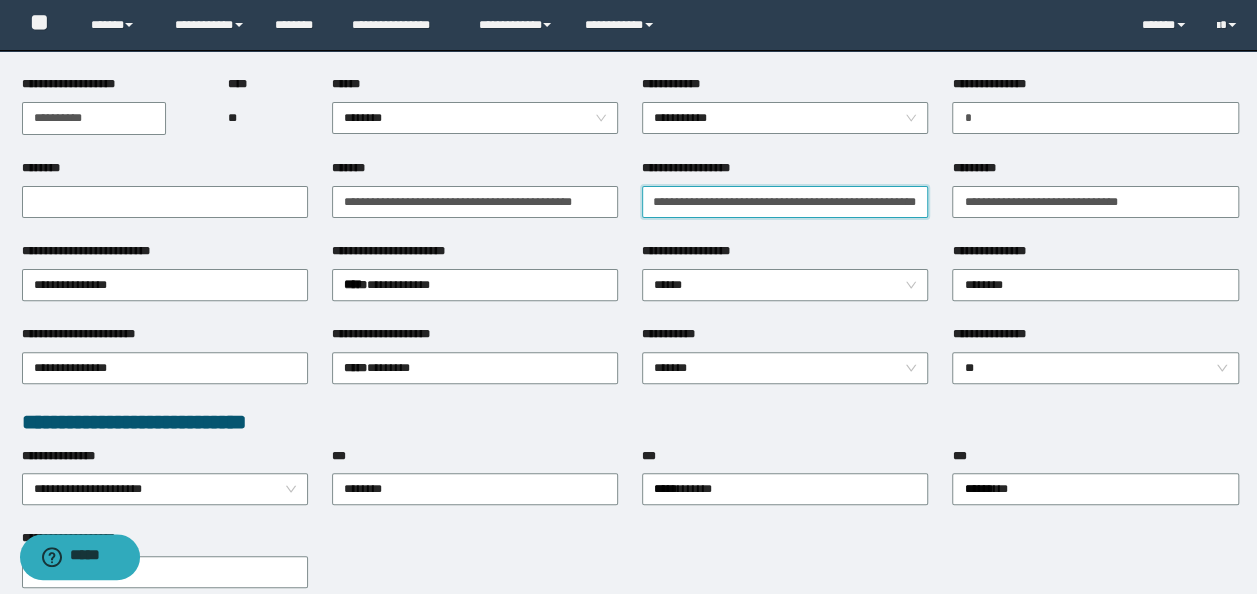 type on "**********" 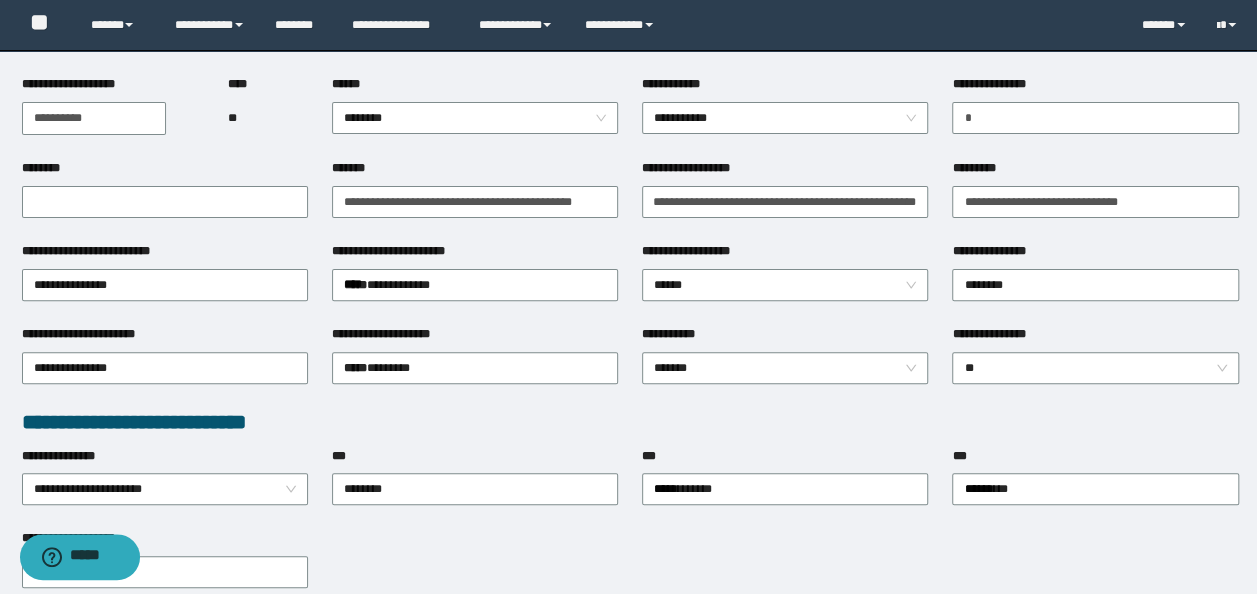 scroll, scrollTop: 0, scrollLeft: 0, axis: both 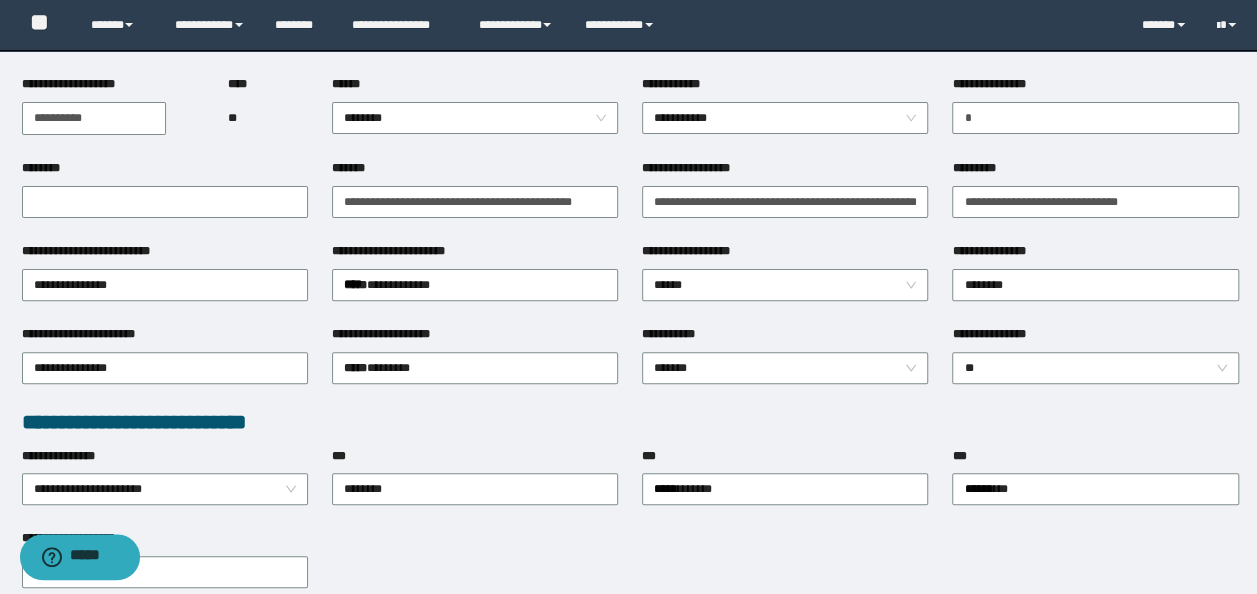 click on "**********" at bounding box center [785, 255] 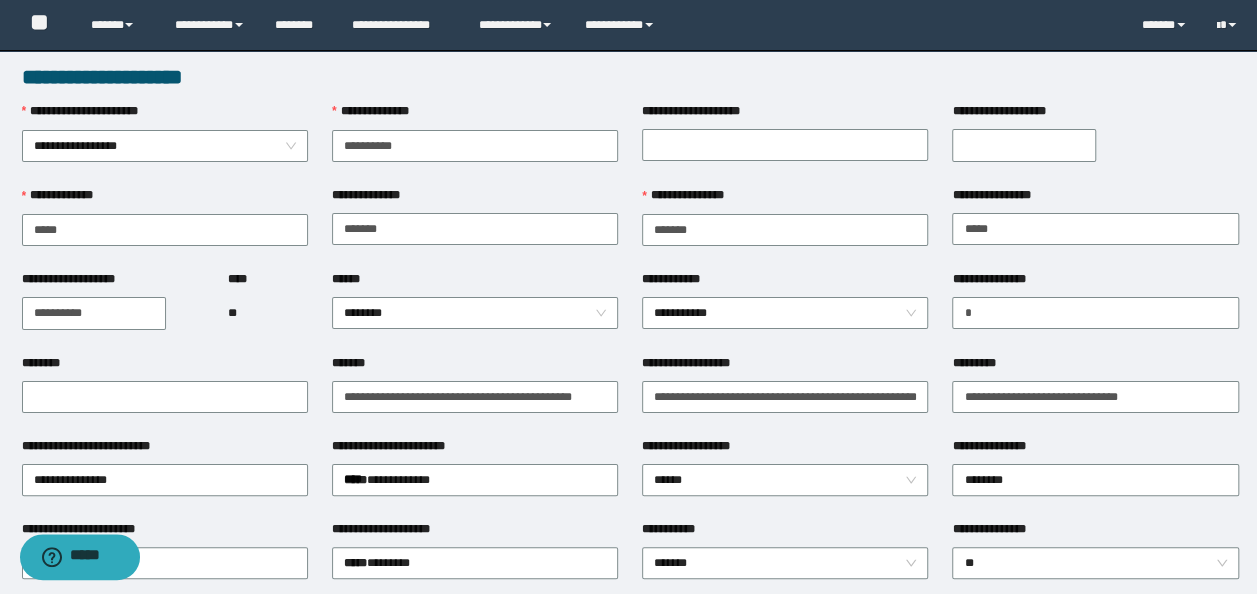 scroll, scrollTop: 0, scrollLeft: 0, axis: both 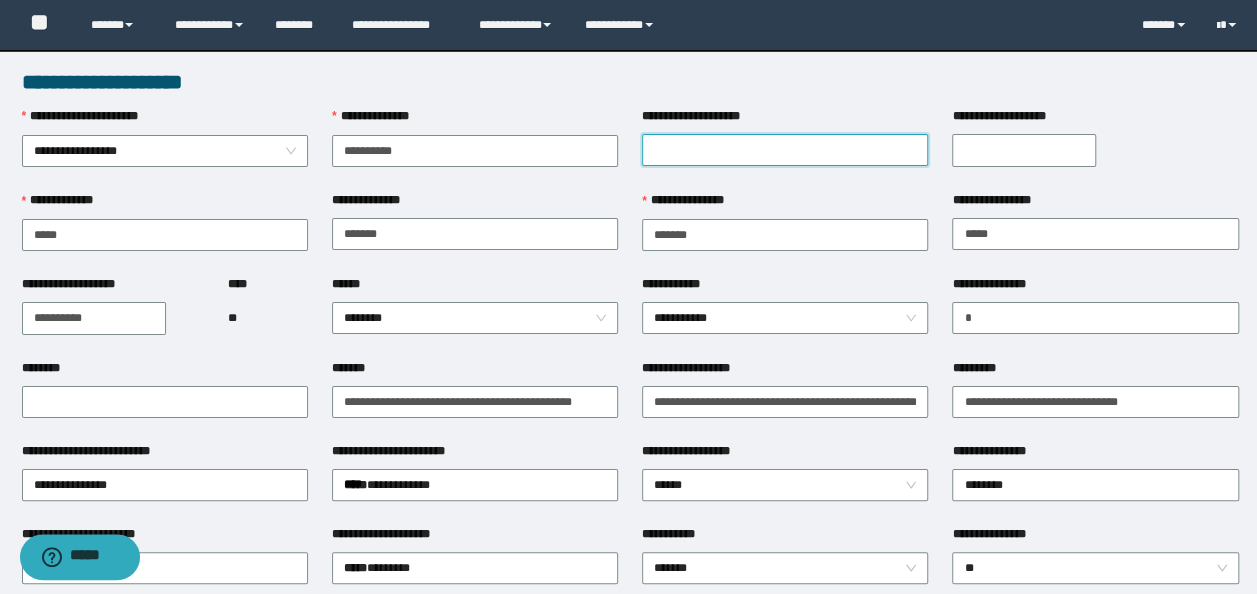 click on "**********" at bounding box center (785, 150) 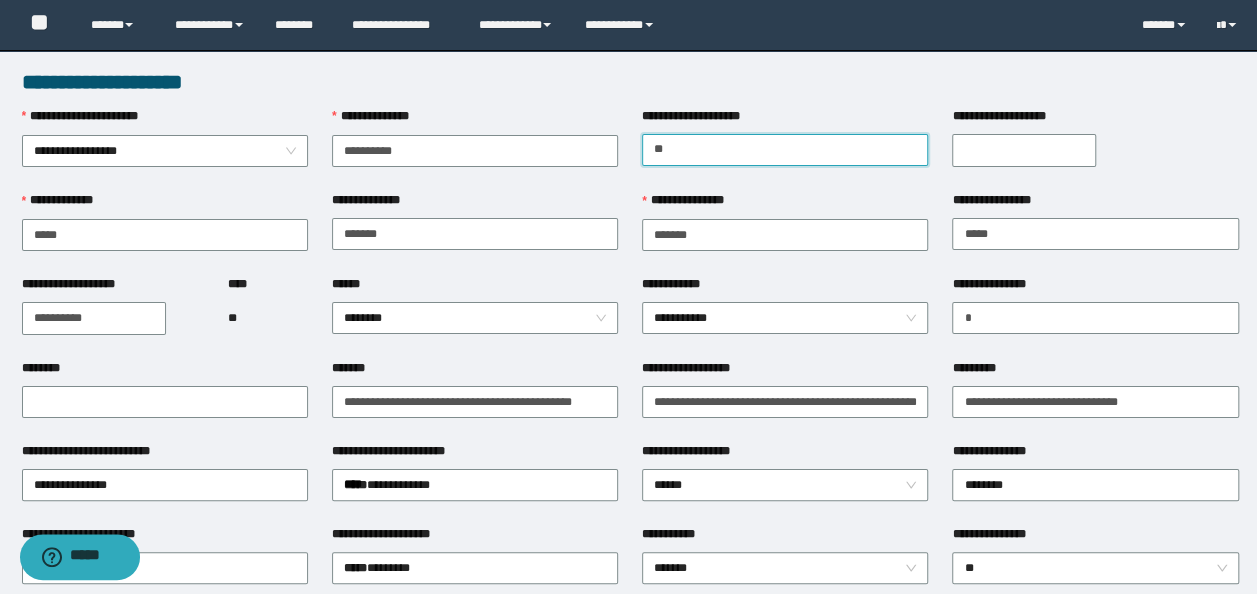 type on "*" 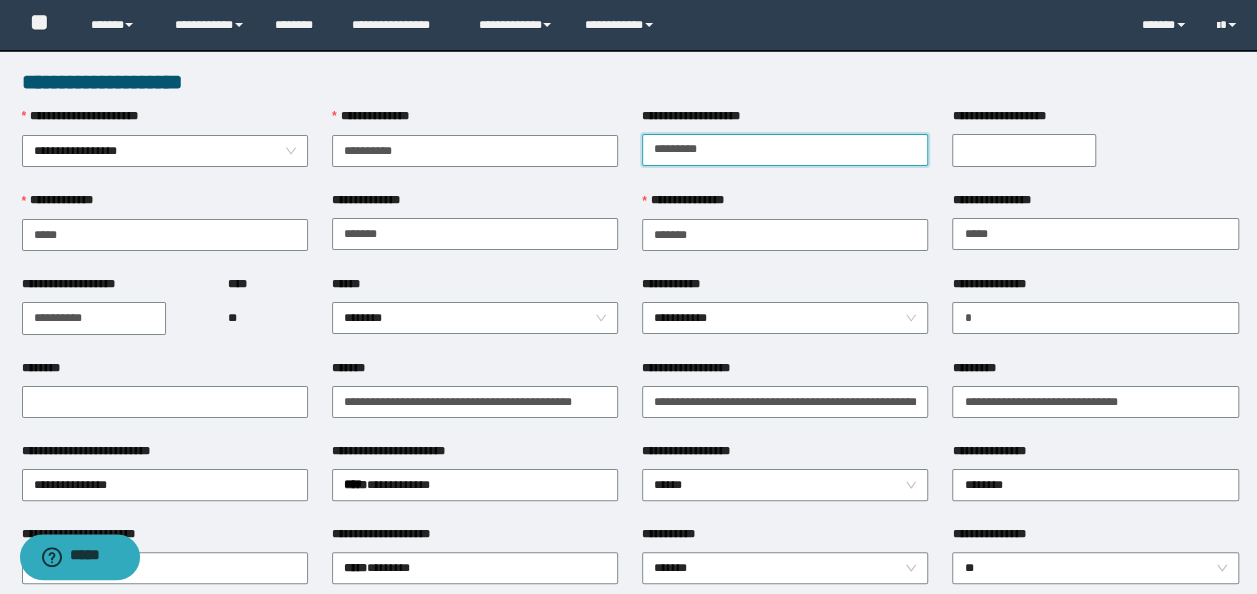type on "*********" 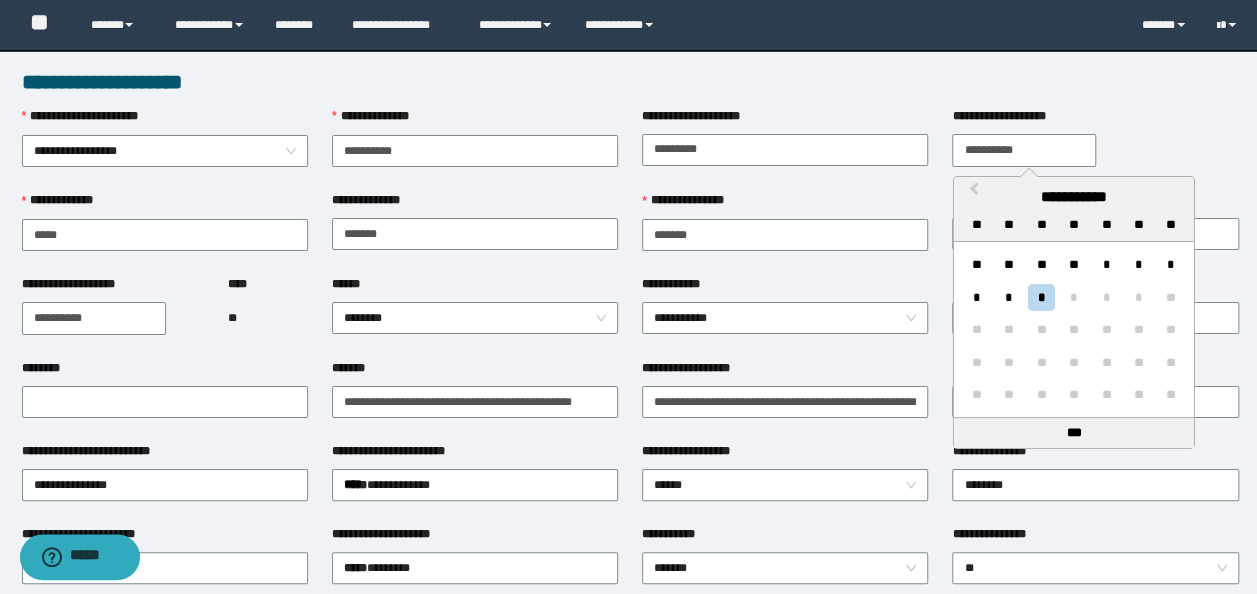 click on "**********" at bounding box center [1024, 150] 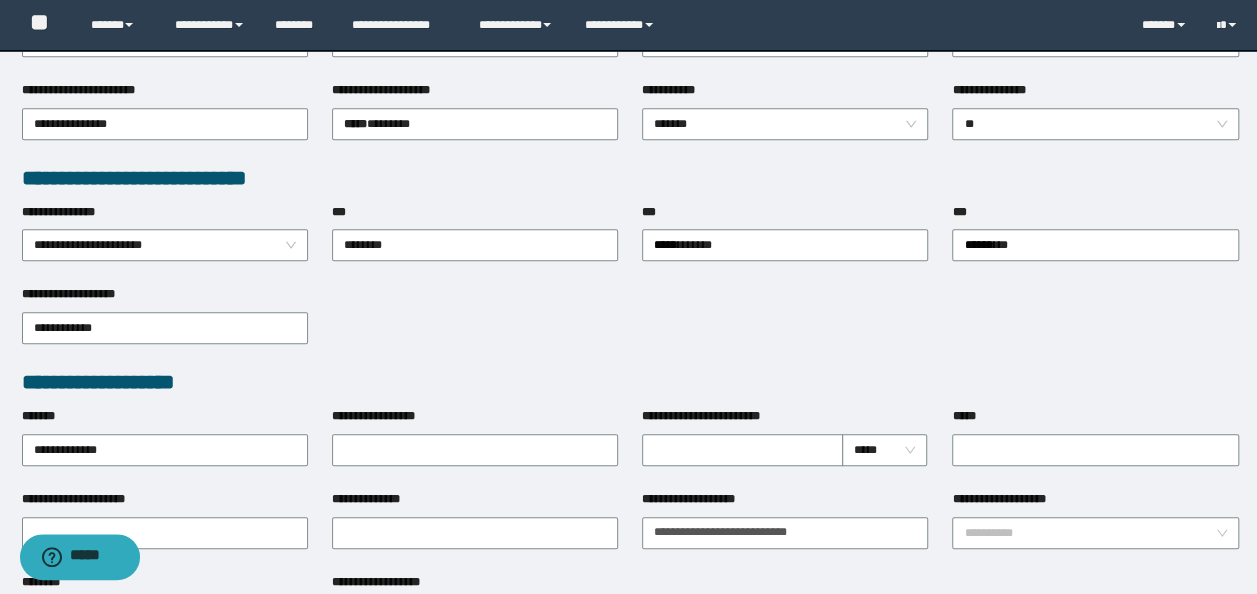 scroll, scrollTop: 500, scrollLeft: 0, axis: vertical 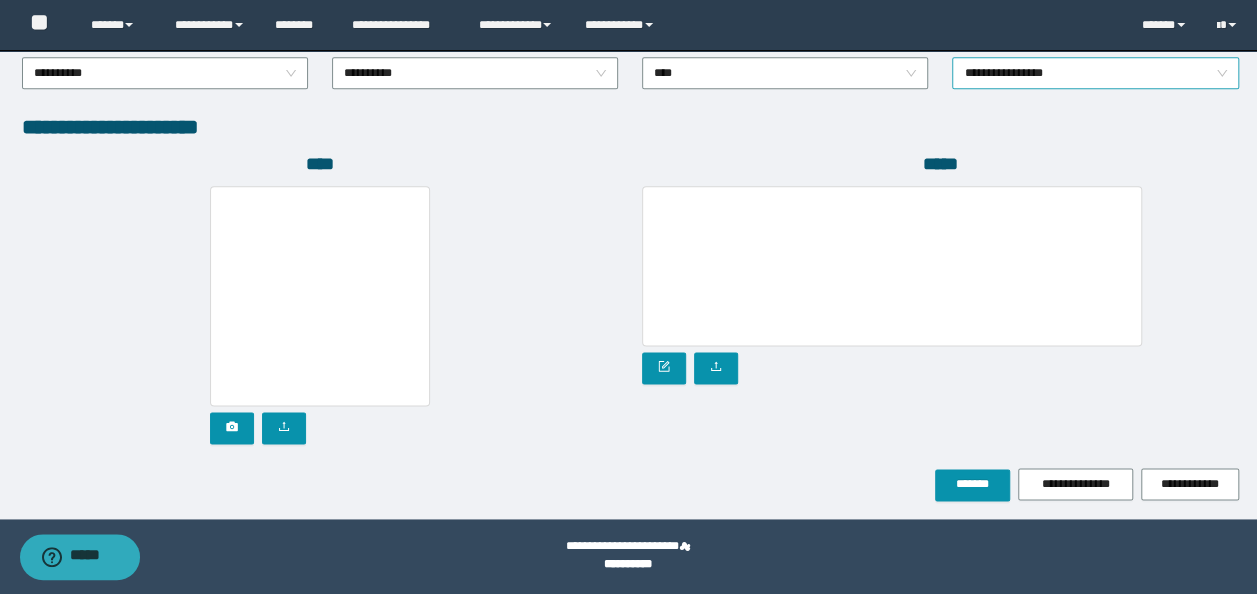 type on "**********" 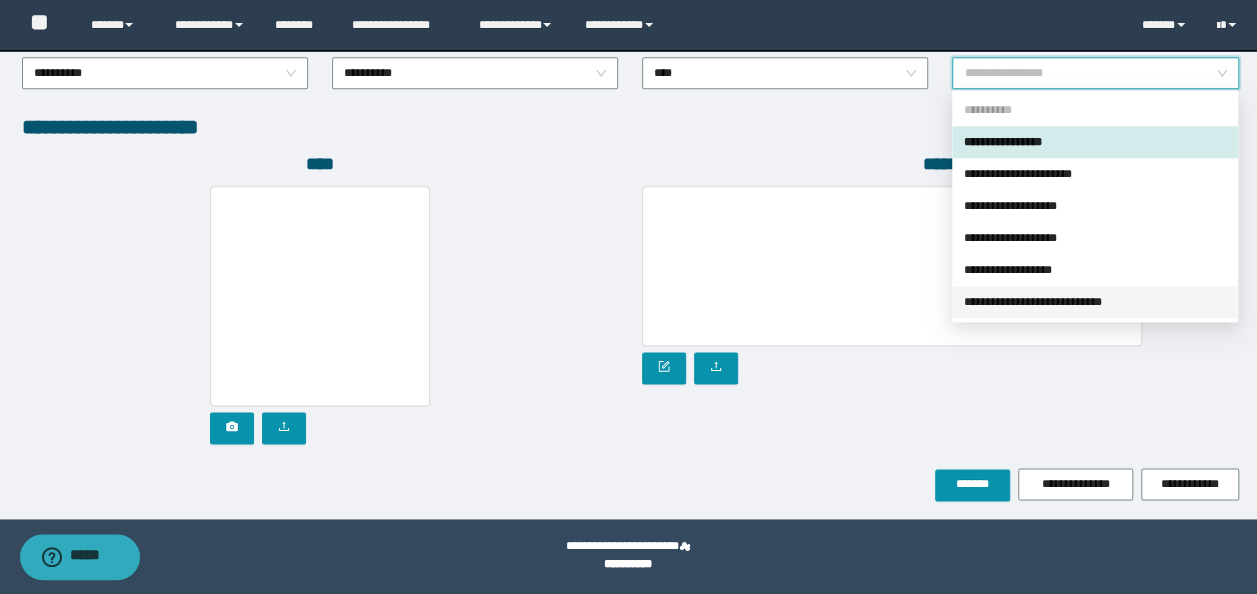 click on "**********" at bounding box center (1095, 302) 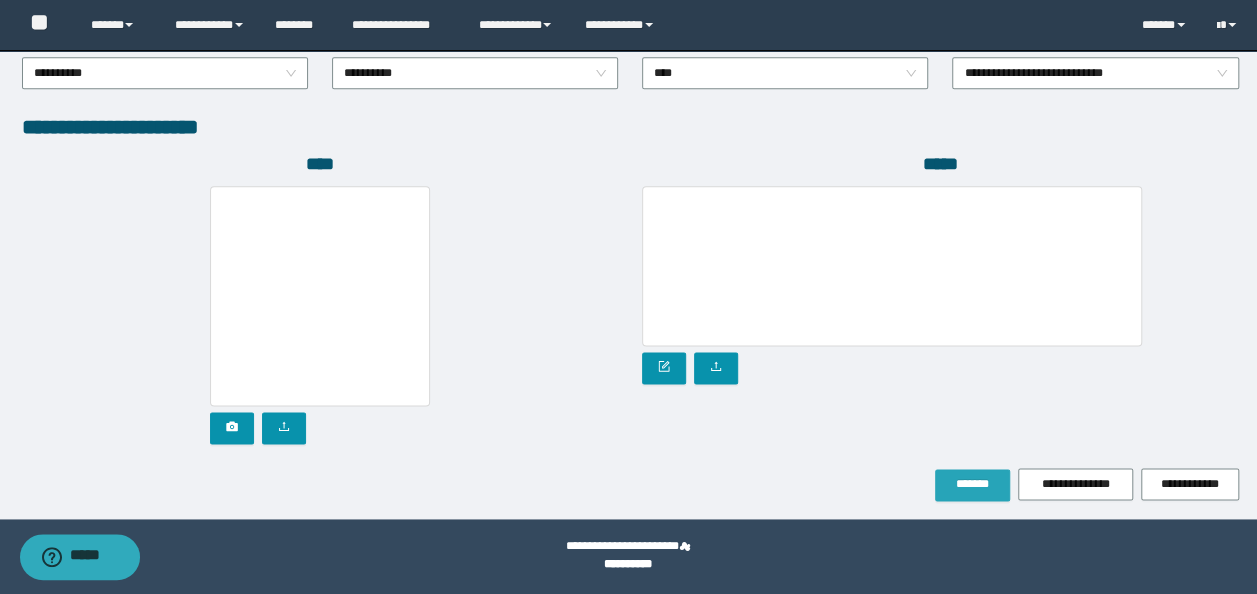 click on "*******" at bounding box center (972, 485) 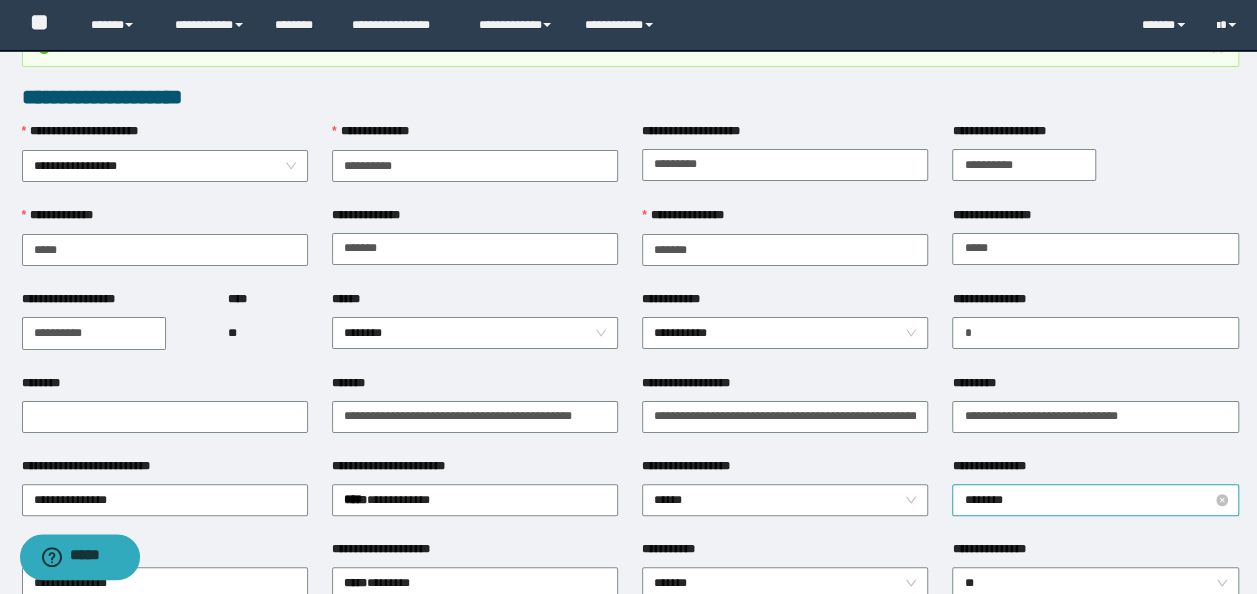 scroll, scrollTop: 0, scrollLeft: 0, axis: both 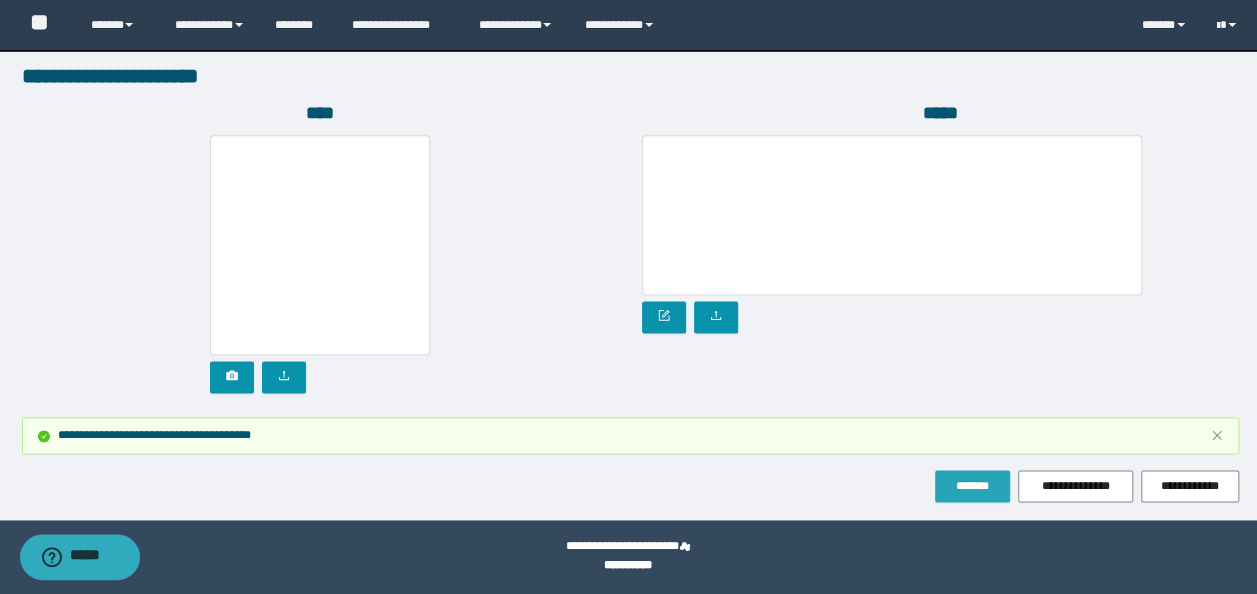 click on "*******" at bounding box center [972, 486] 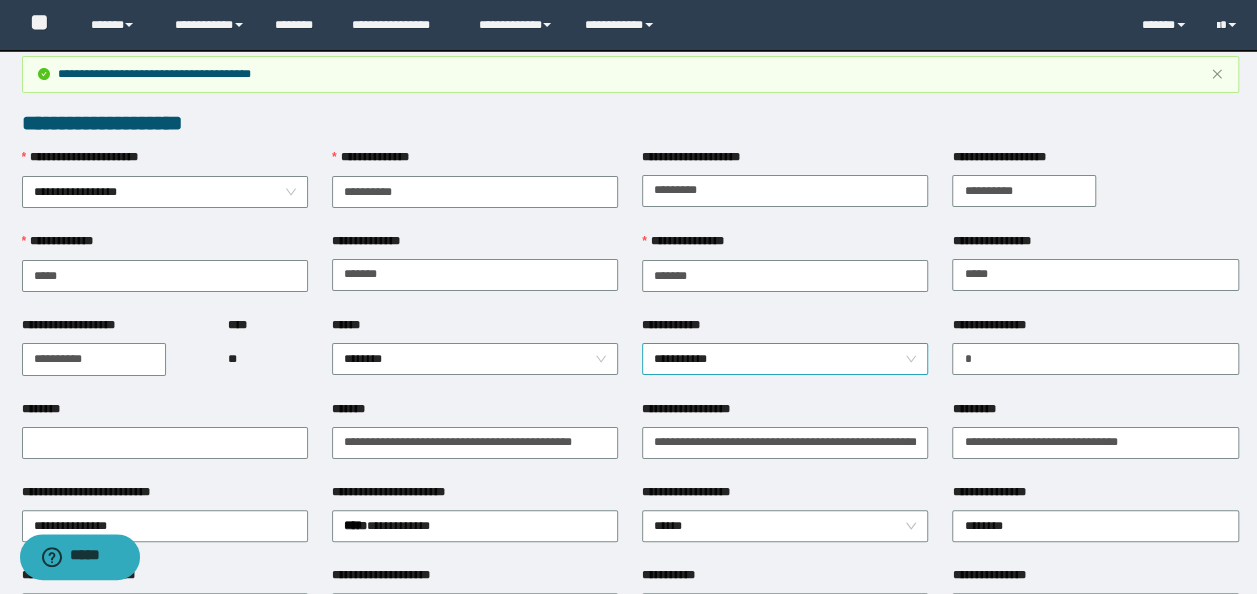 scroll, scrollTop: 0, scrollLeft: 0, axis: both 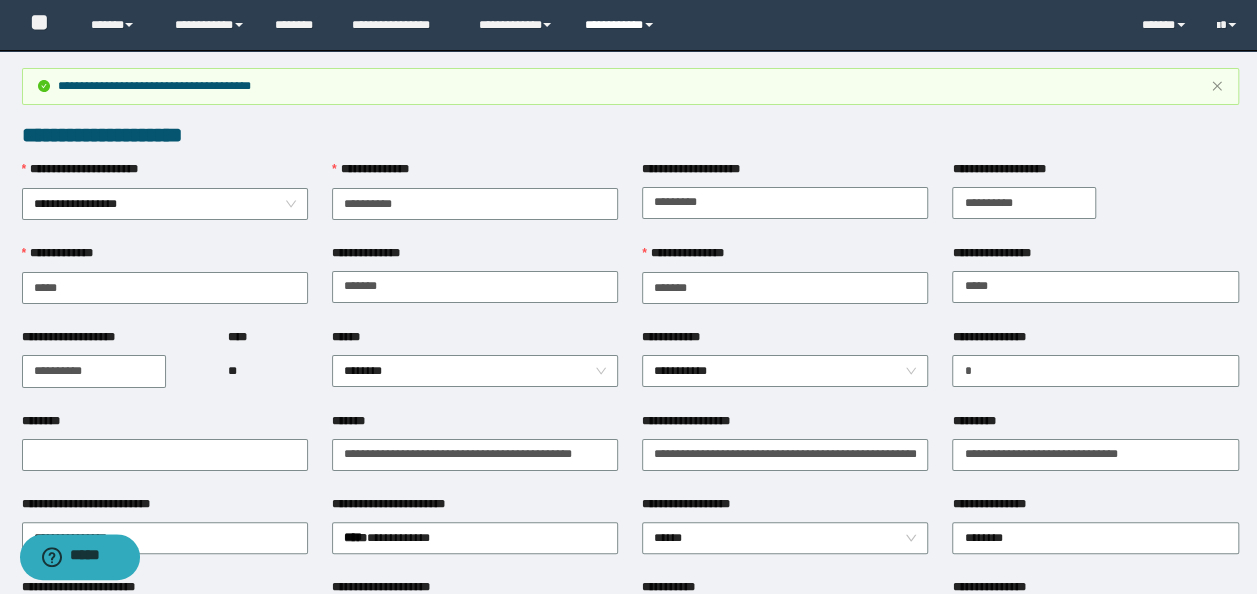 click on "**********" at bounding box center [622, 25] 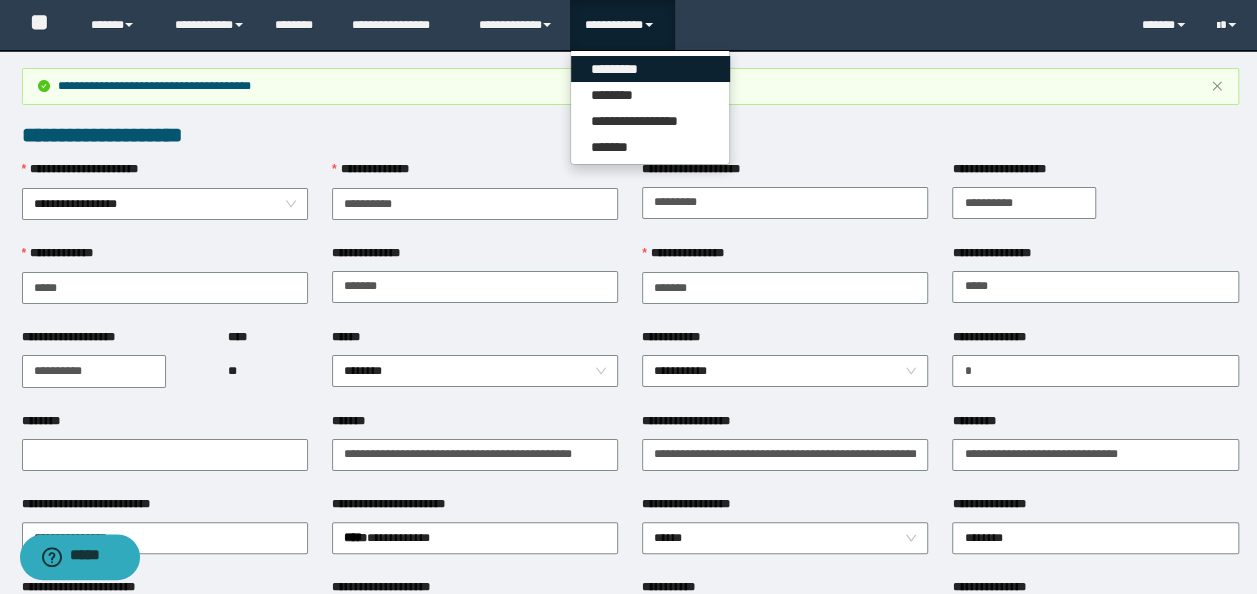 click on "*********" at bounding box center (650, 69) 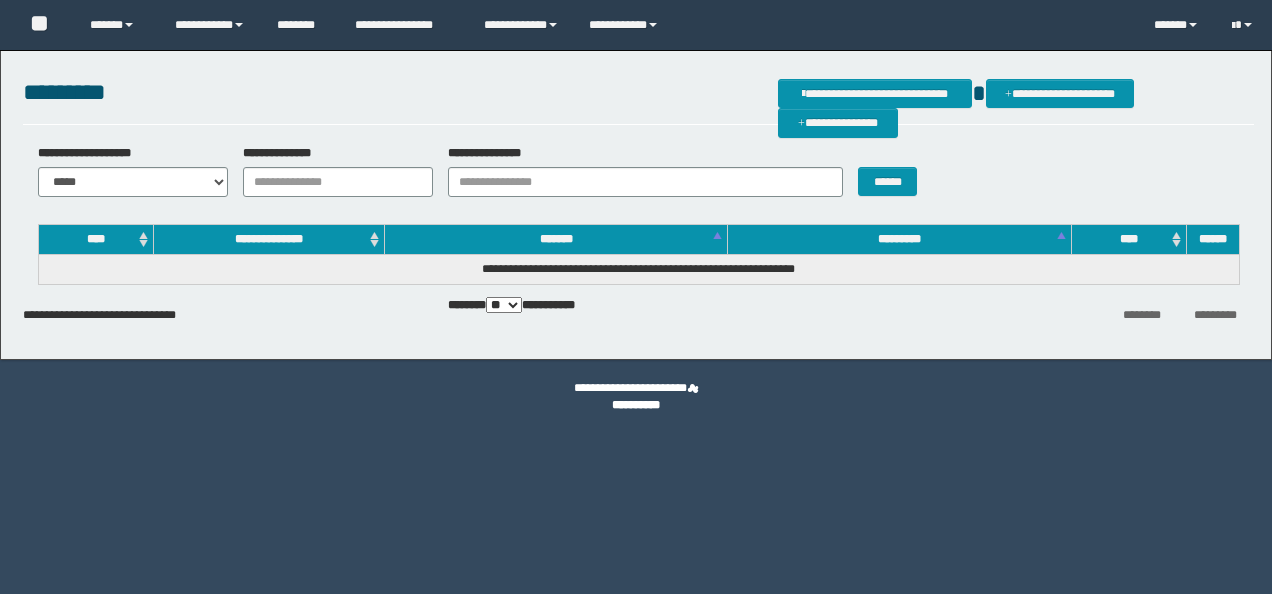 scroll, scrollTop: 0, scrollLeft: 0, axis: both 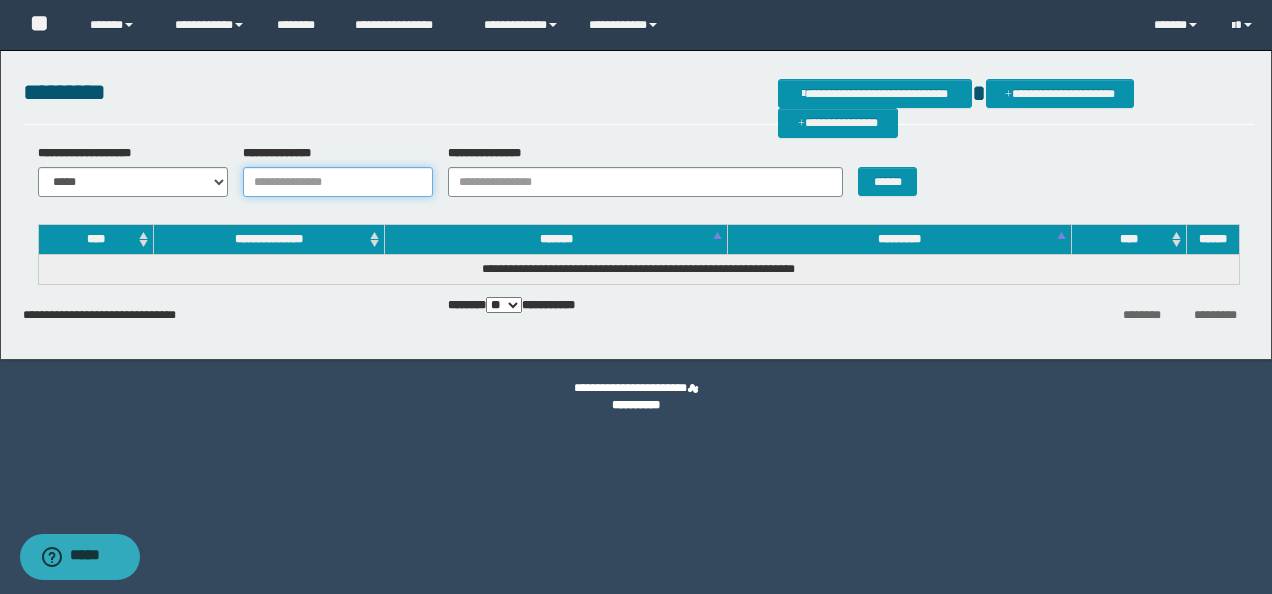 click on "**********" at bounding box center (338, 182) 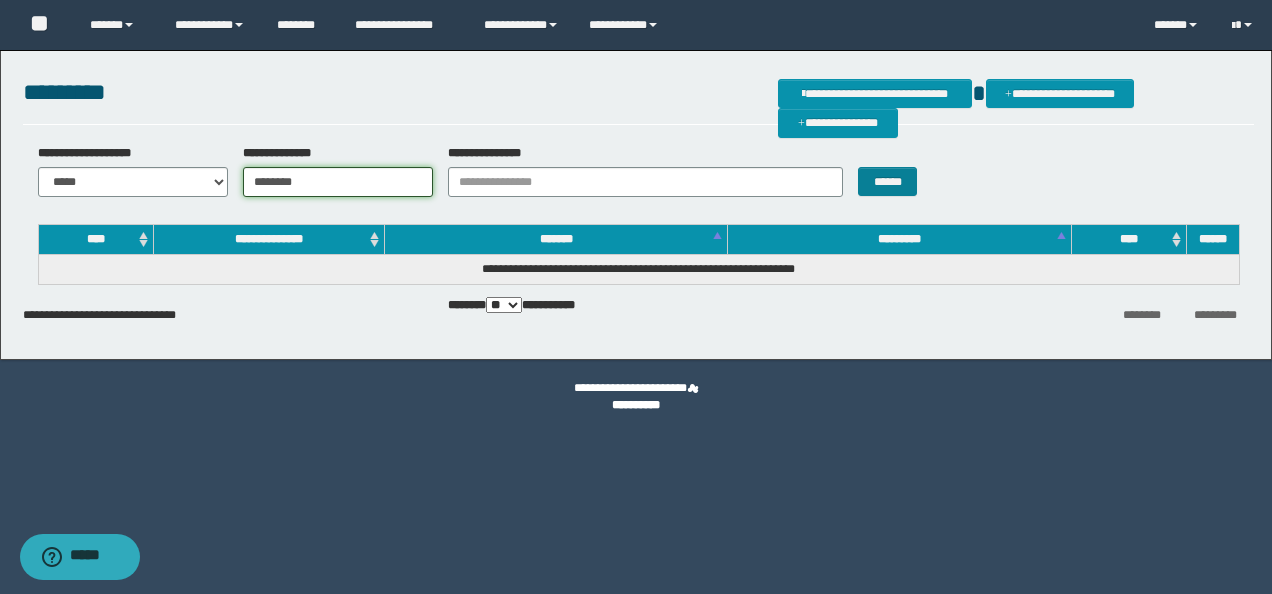 type on "********" 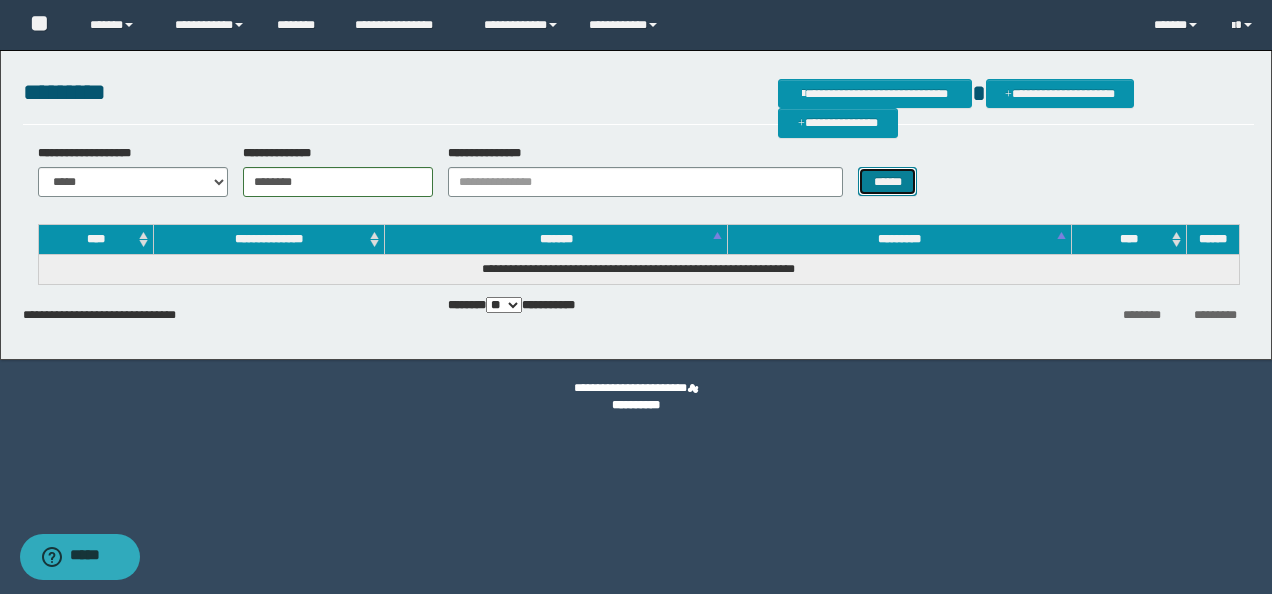 click on "******" at bounding box center [887, 181] 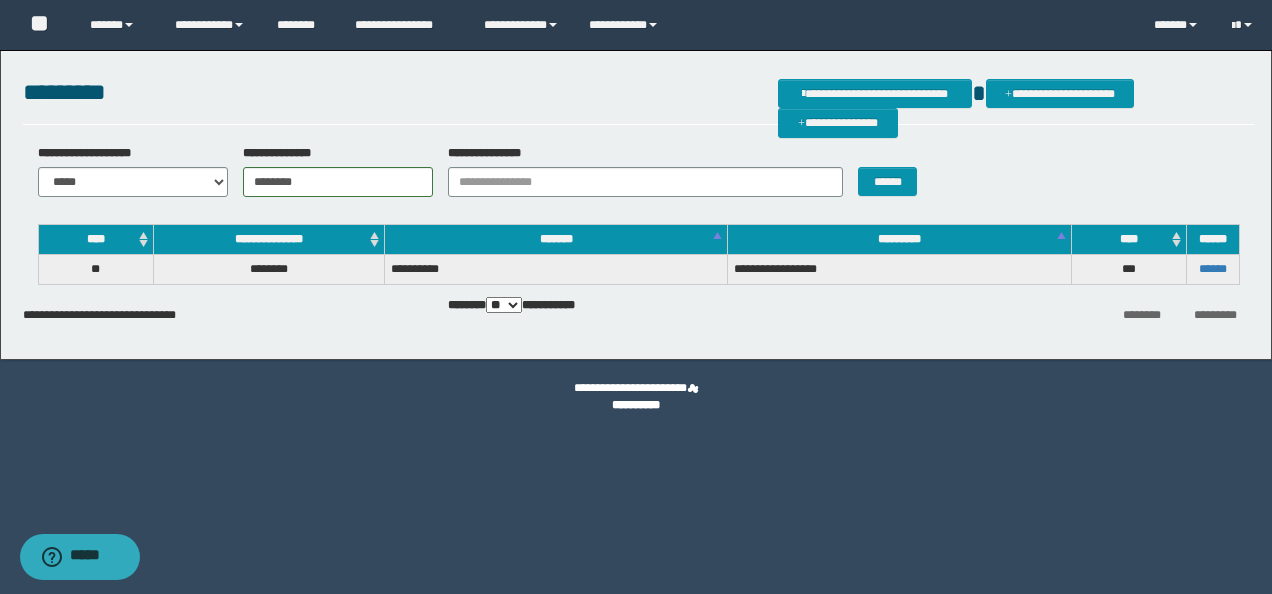 click on "******" at bounding box center [1212, 270] 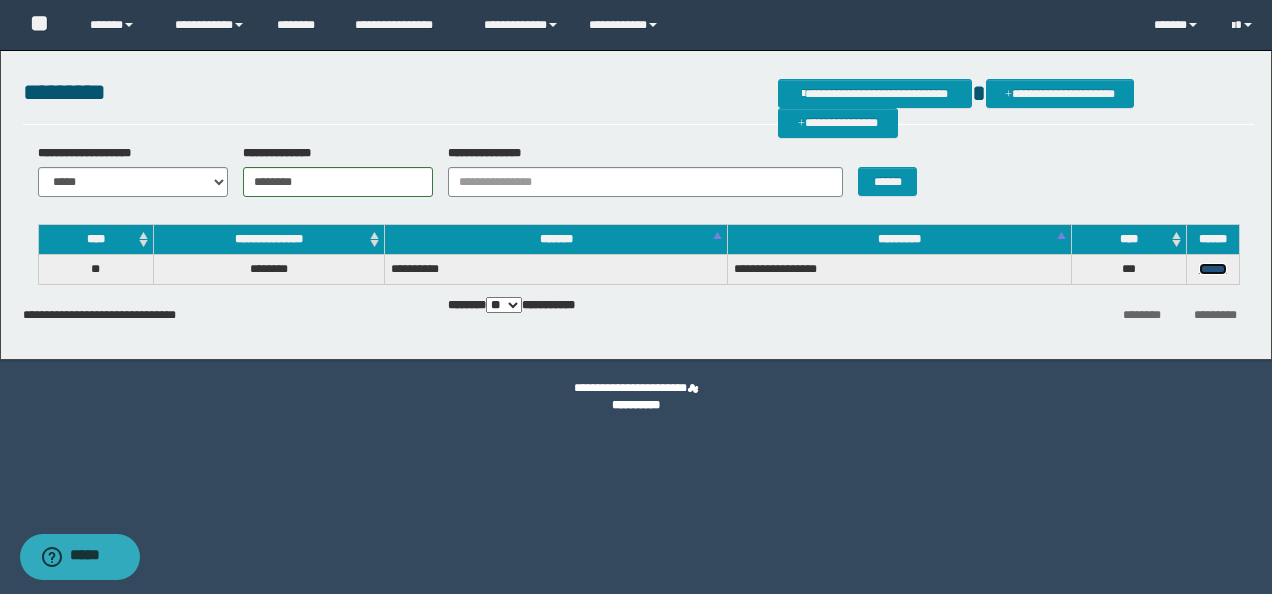 click on "******" at bounding box center [1213, 269] 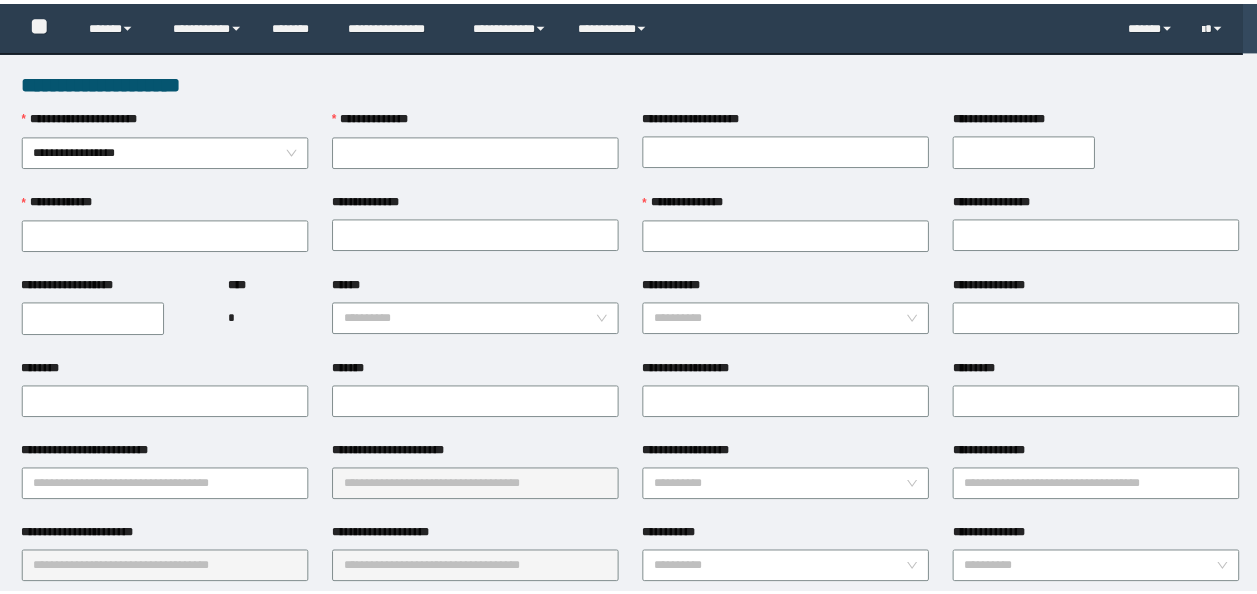 scroll, scrollTop: 0, scrollLeft: 0, axis: both 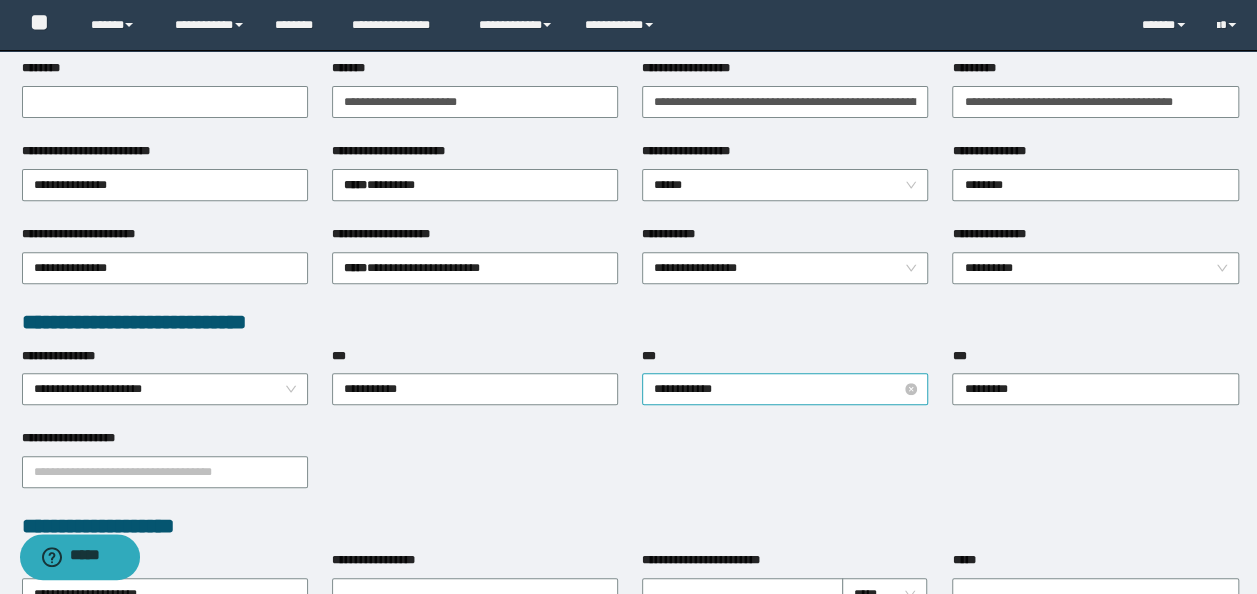 type on "********" 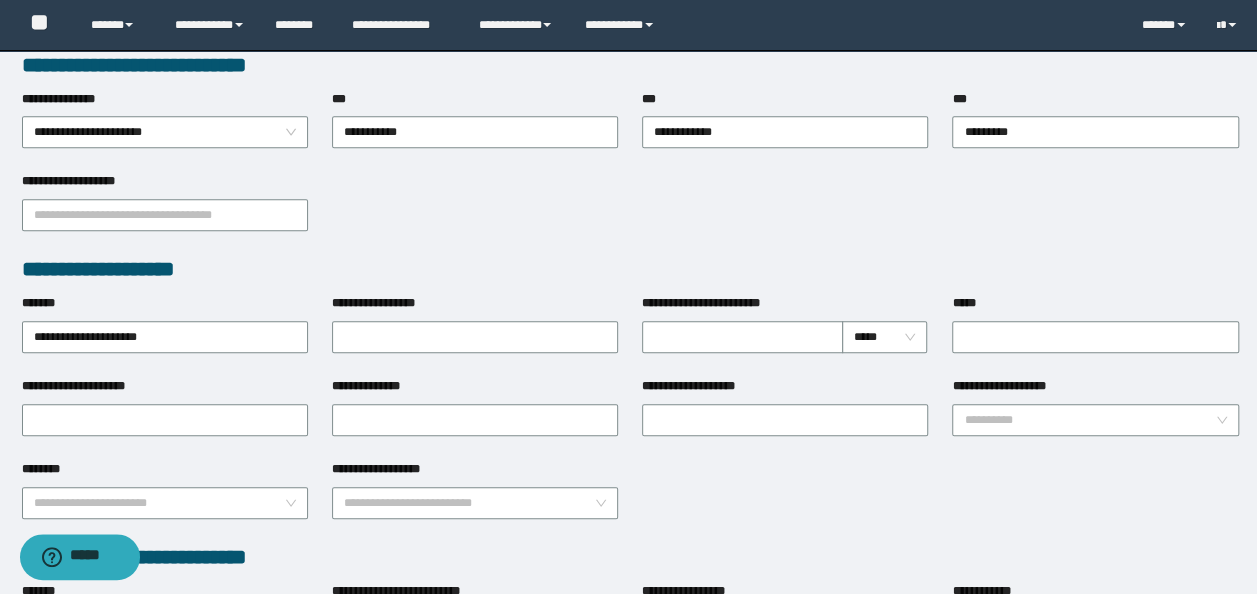 scroll, scrollTop: 600, scrollLeft: 0, axis: vertical 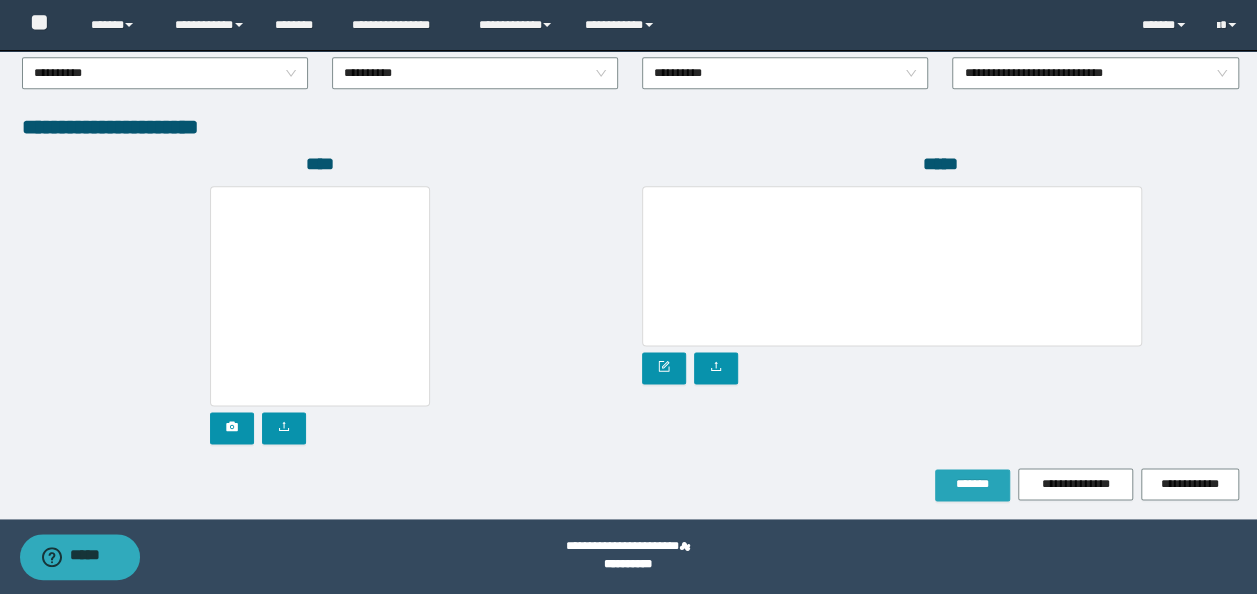 click on "*******" at bounding box center [972, 484] 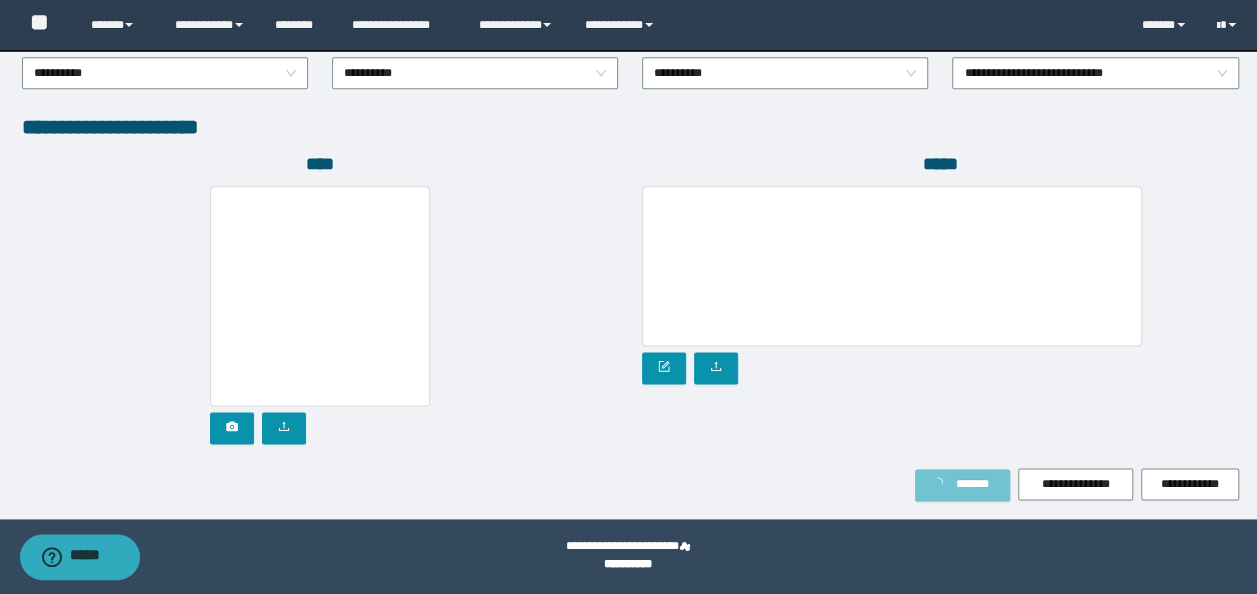 scroll, scrollTop: 1160, scrollLeft: 0, axis: vertical 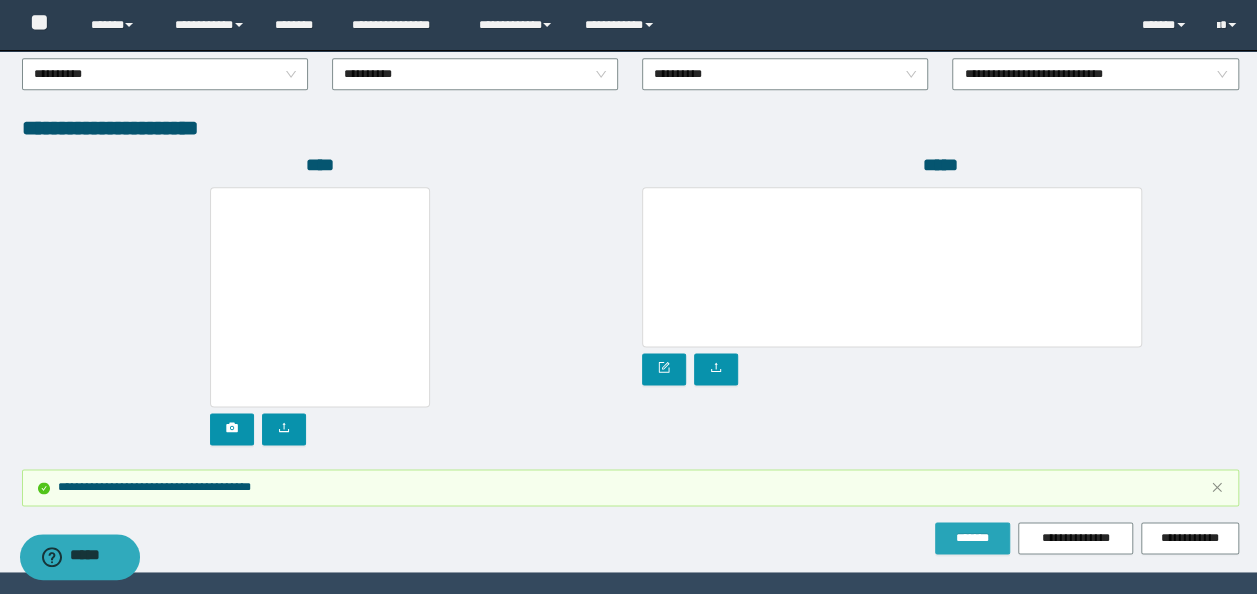 click on "*******" at bounding box center (972, 538) 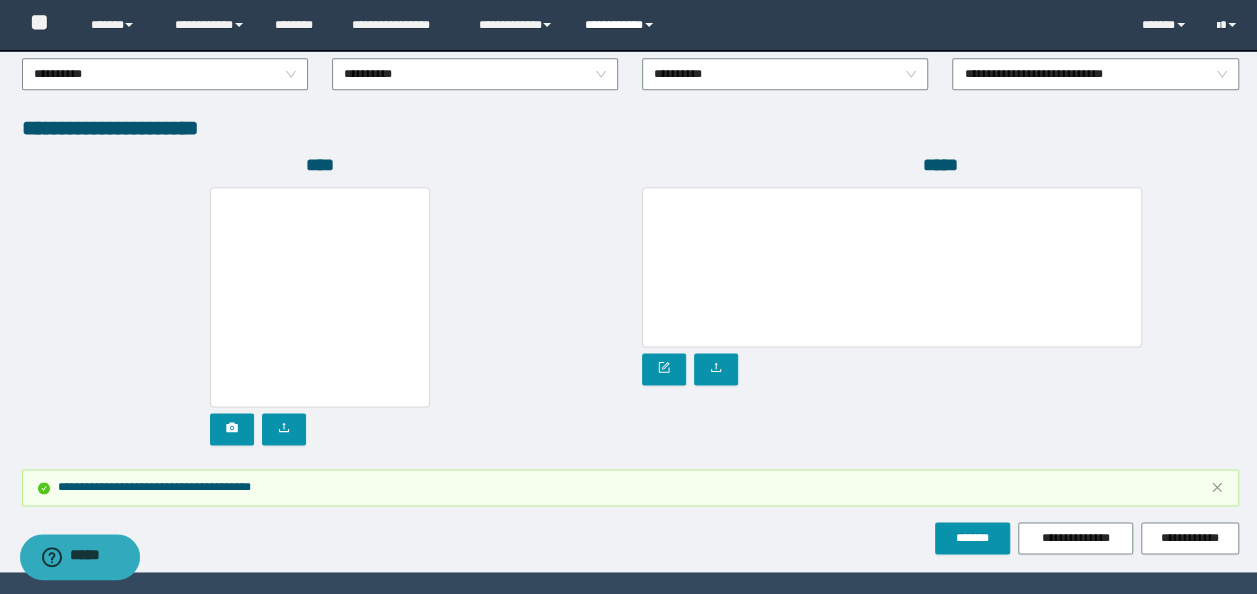 click on "**********" at bounding box center [622, 25] 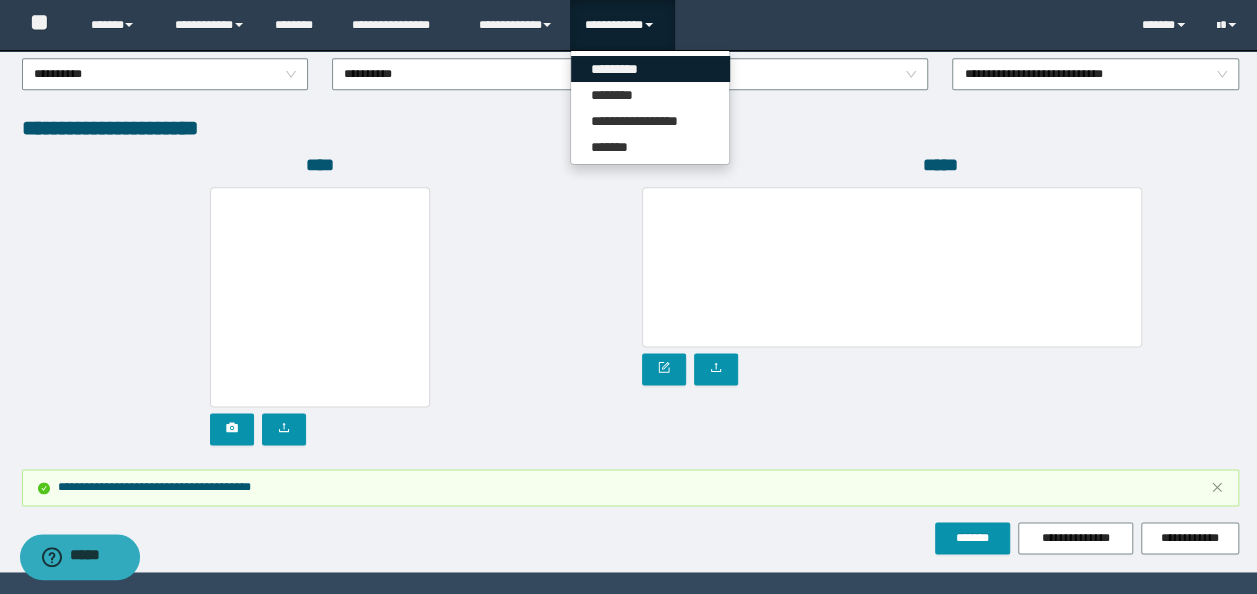 click on "*********" at bounding box center [650, 69] 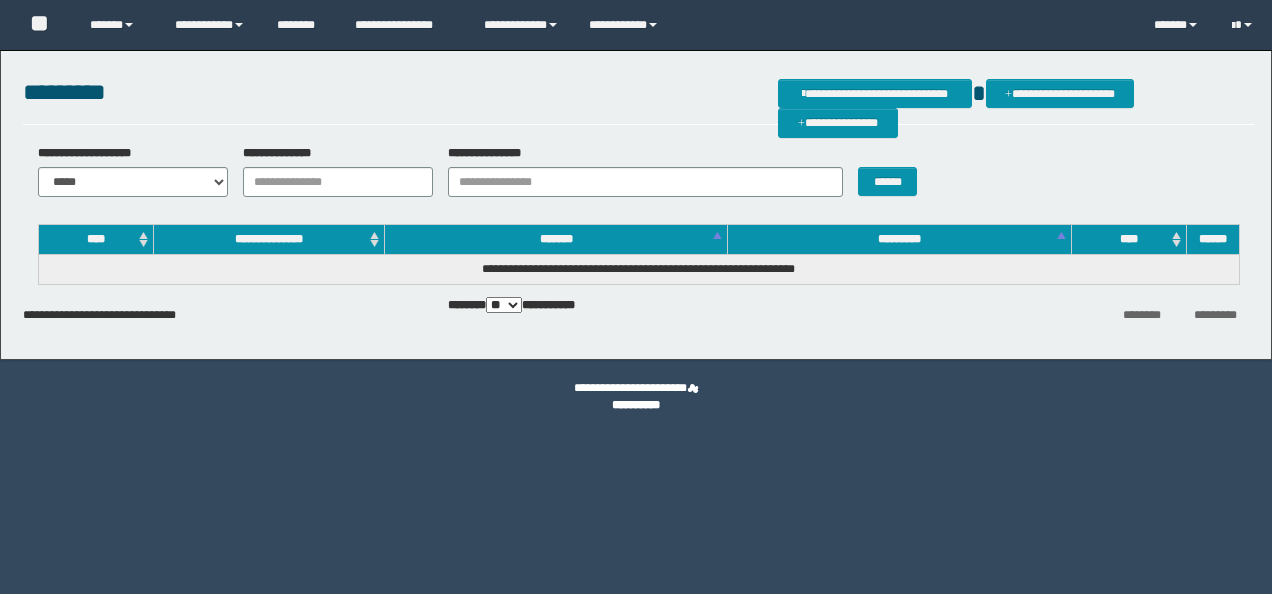 scroll, scrollTop: 0, scrollLeft: 0, axis: both 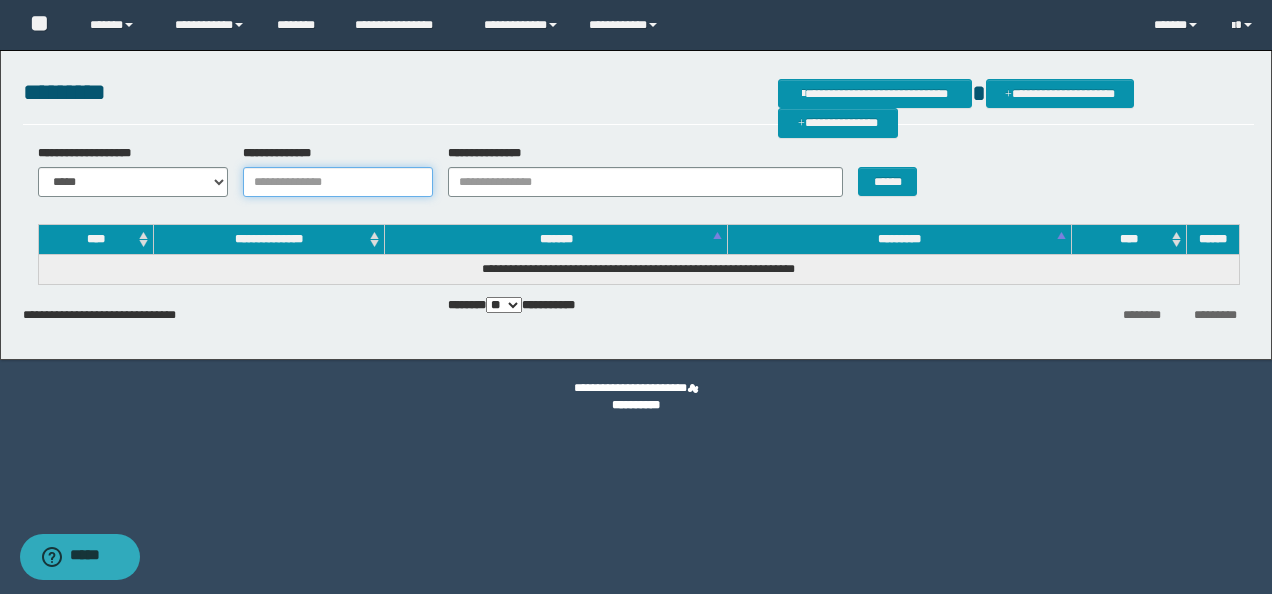 click on "**********" at bounding box center [338, 182] 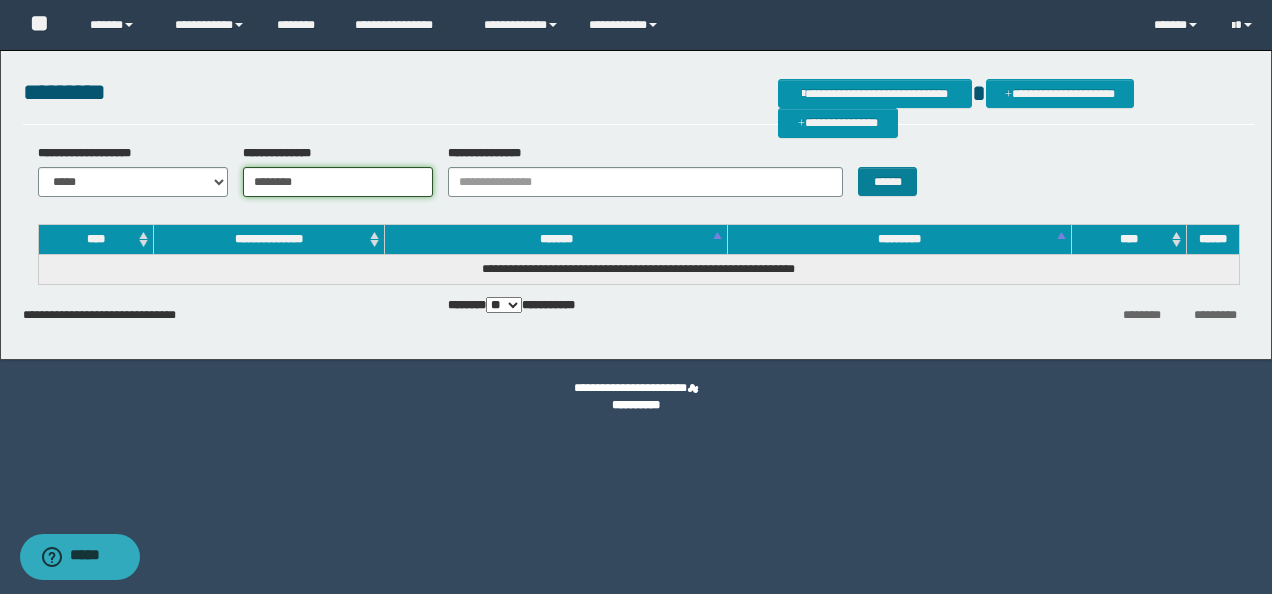 type on "********" 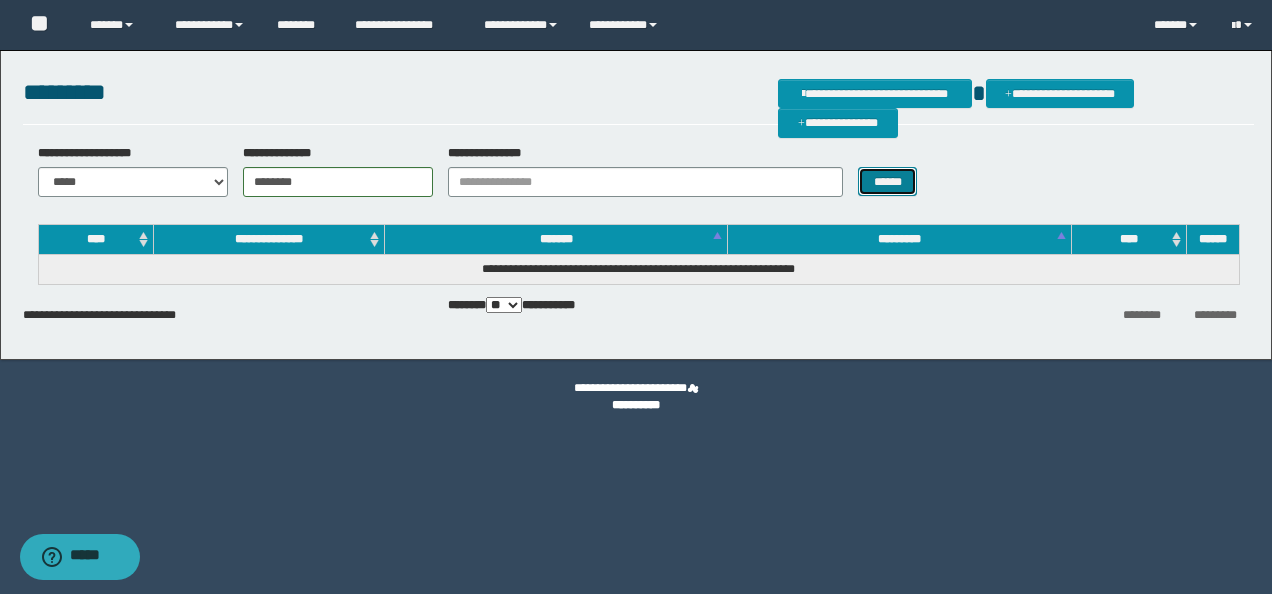 click on "******" at bounding box center (887, 181) 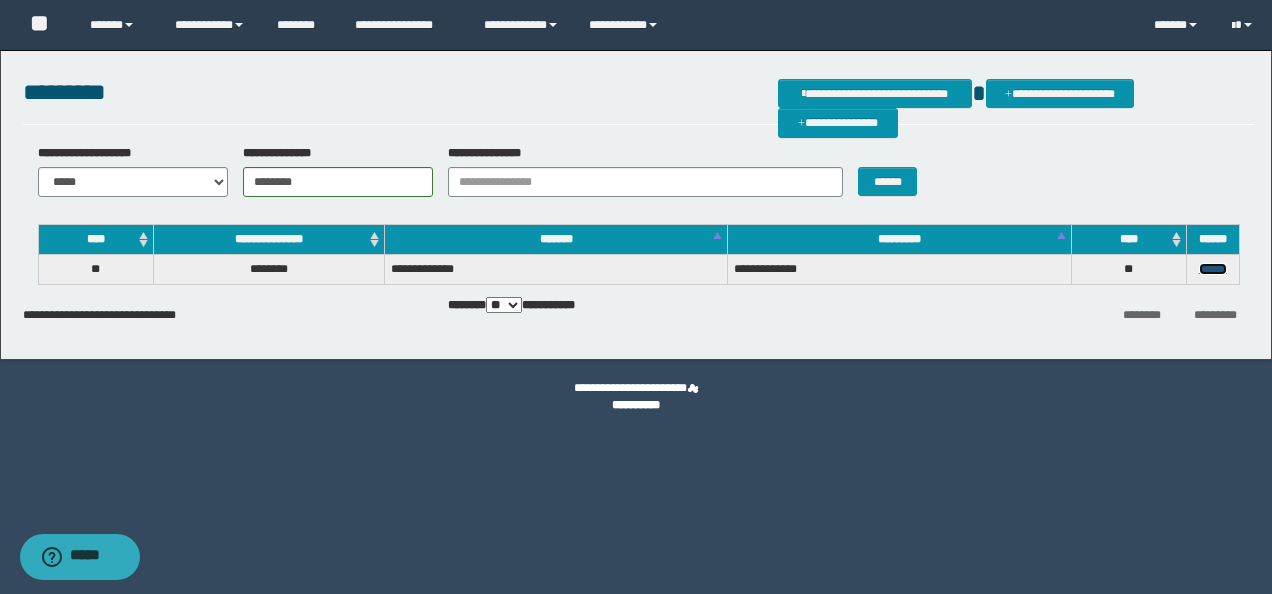 click on "******" at bounding box center [1213, 269] 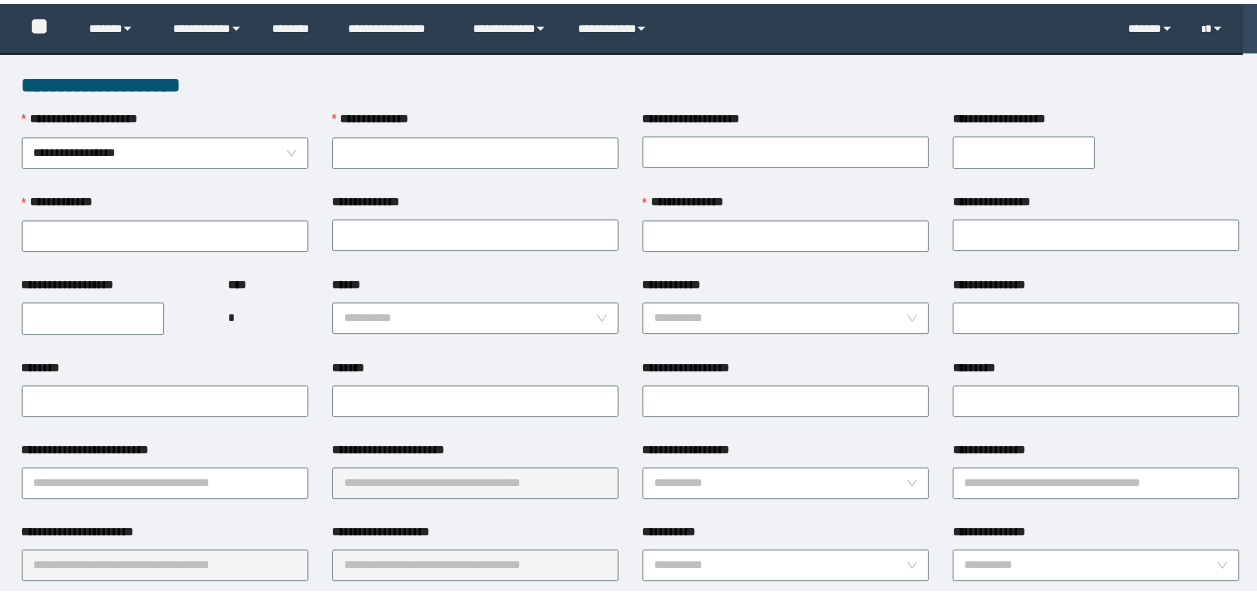 scroll, scrollTop: 0, scrollLeft: 0, axis: both 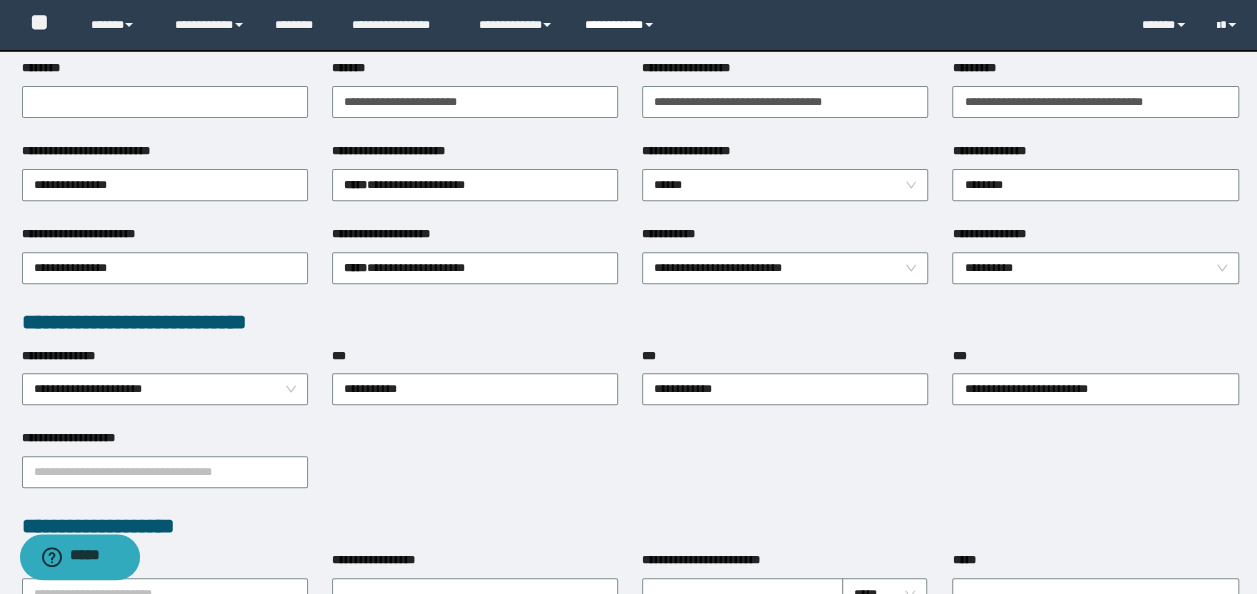 click on "**********" at bounding box center (622, 25) 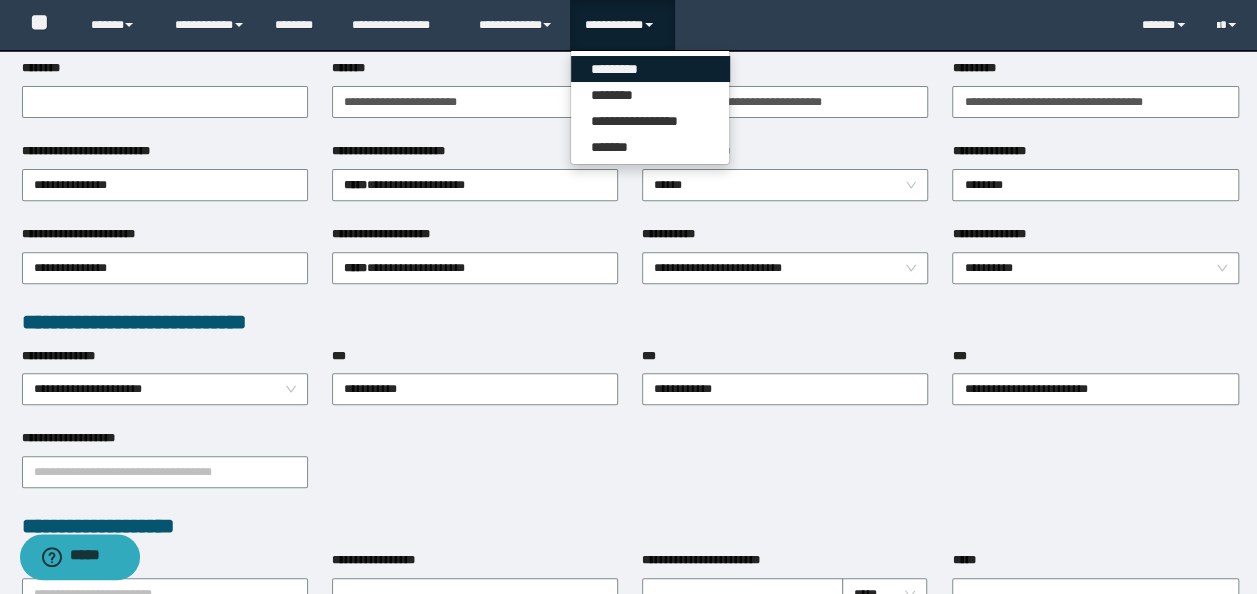 click on "*********" at bounding box center (650, 69) 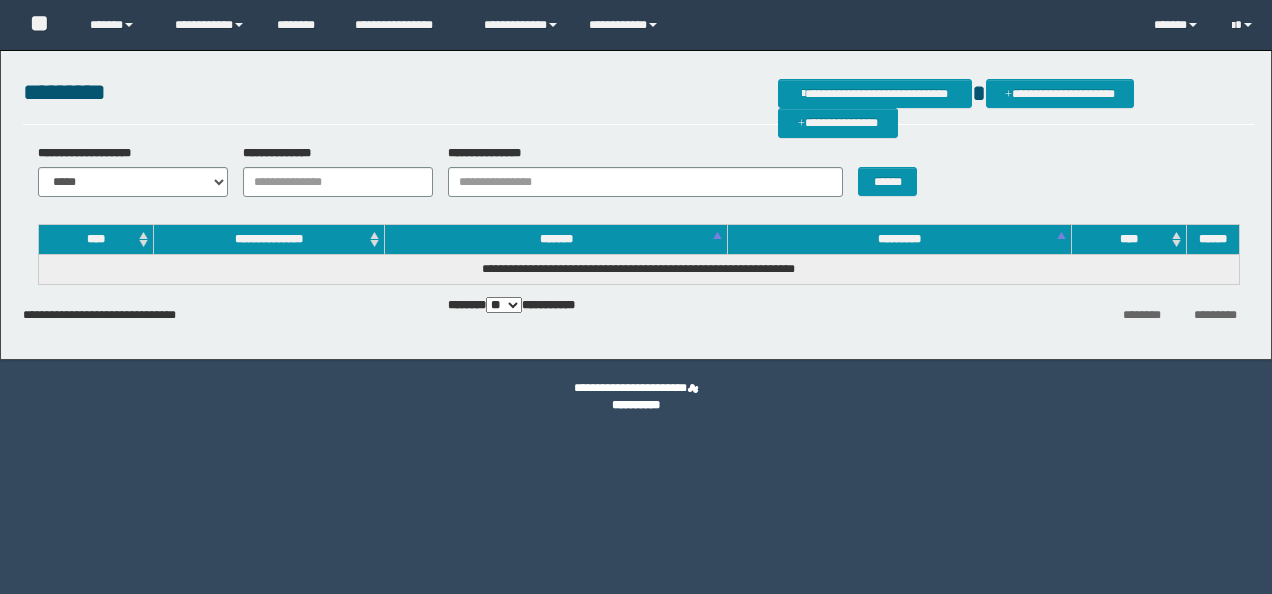 scroll, scrollTop: 0, scrollLeft: 0, axis: both 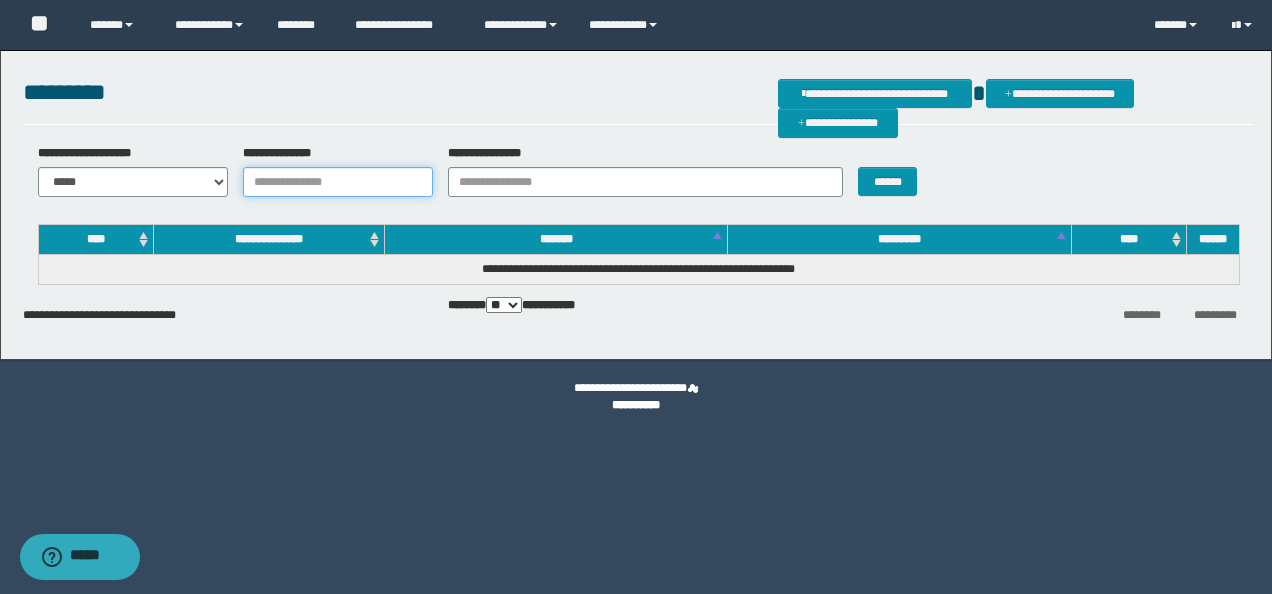 click on "**********" at bounding box center (338, 182) 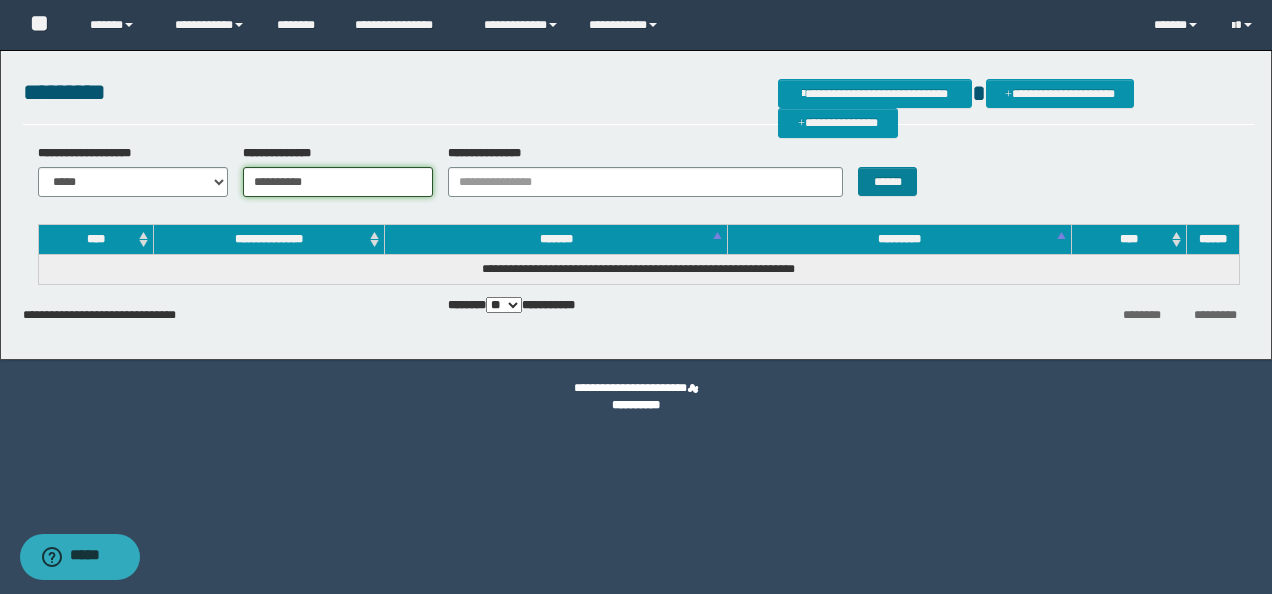 type on "**********" 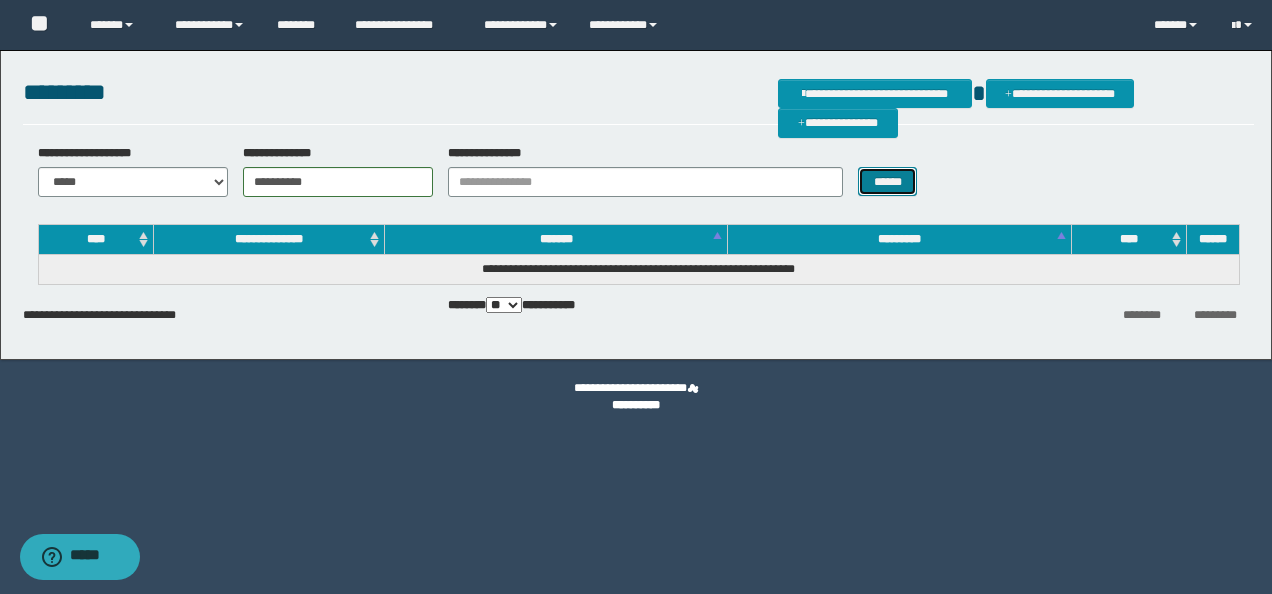 click on "******" at bounding box center (887, 181) 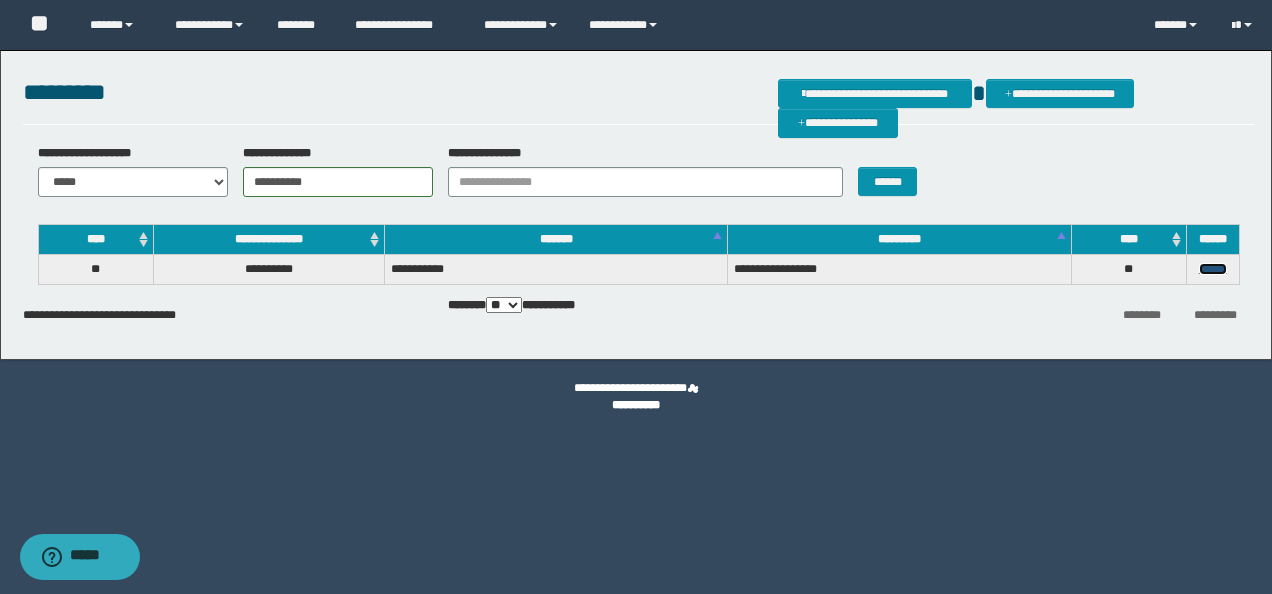 click on "******" at bounding box center (1213, 269) 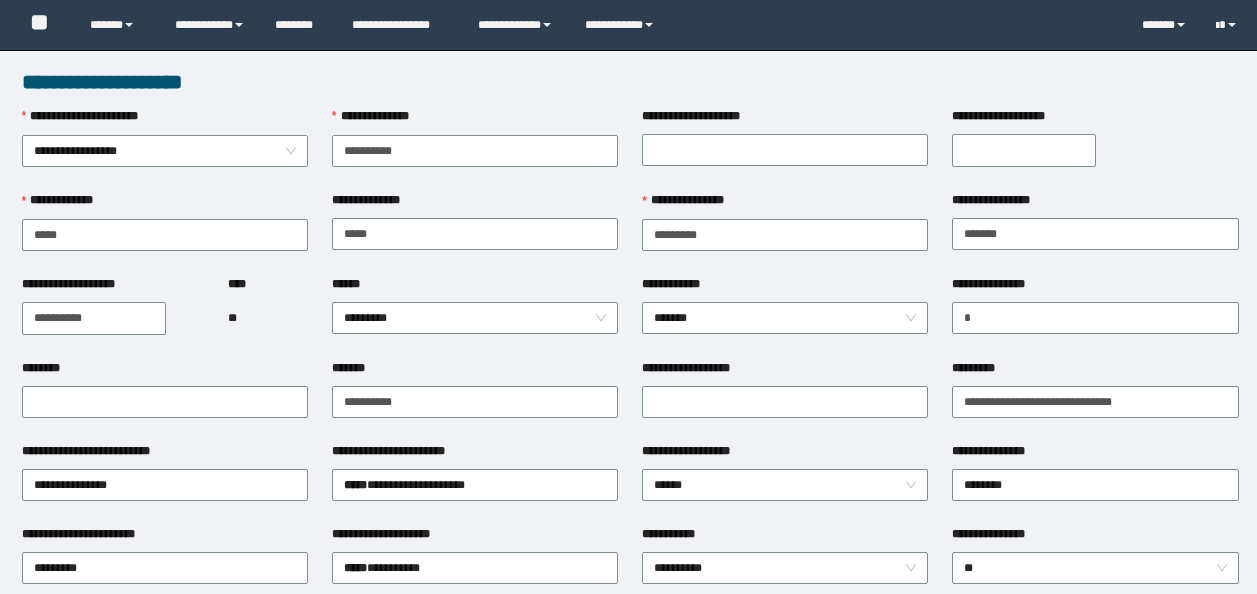 scroll, scrollTop: 0, scrollLeft: 0, axis: both 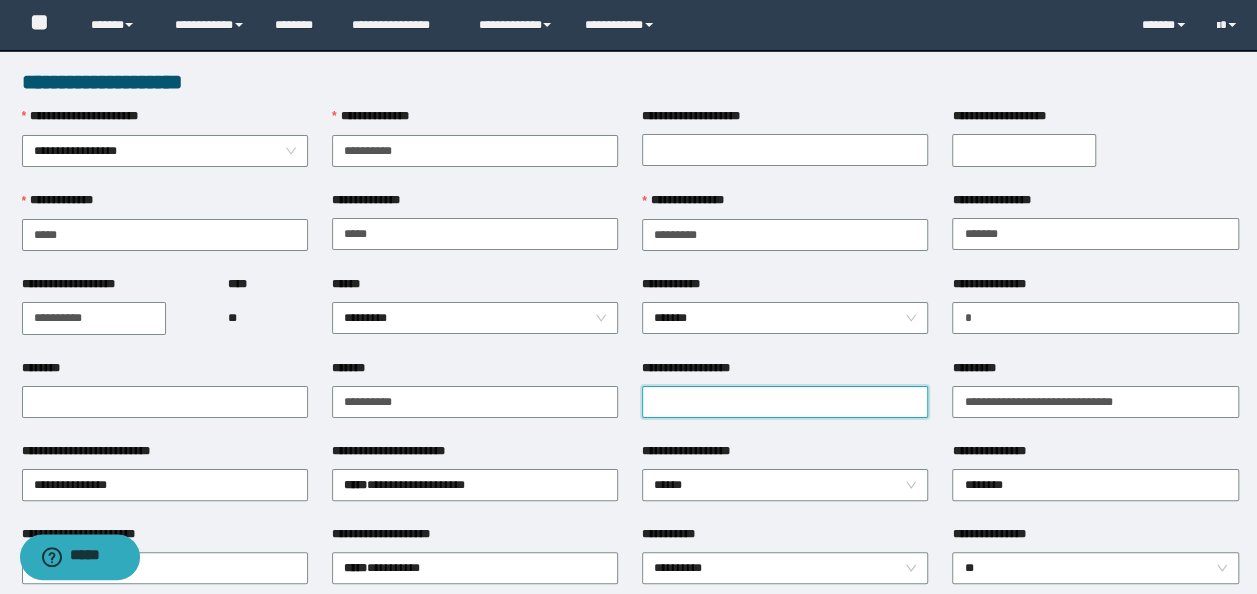click on "**********" at bounding box center [785, 402] 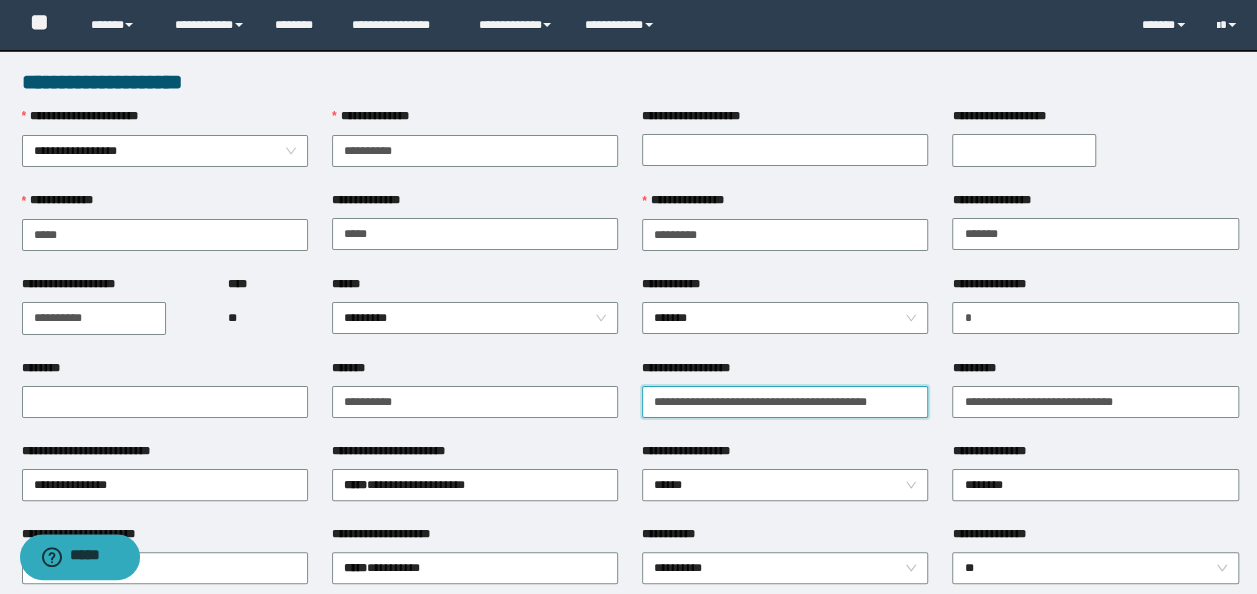 type on "**********" 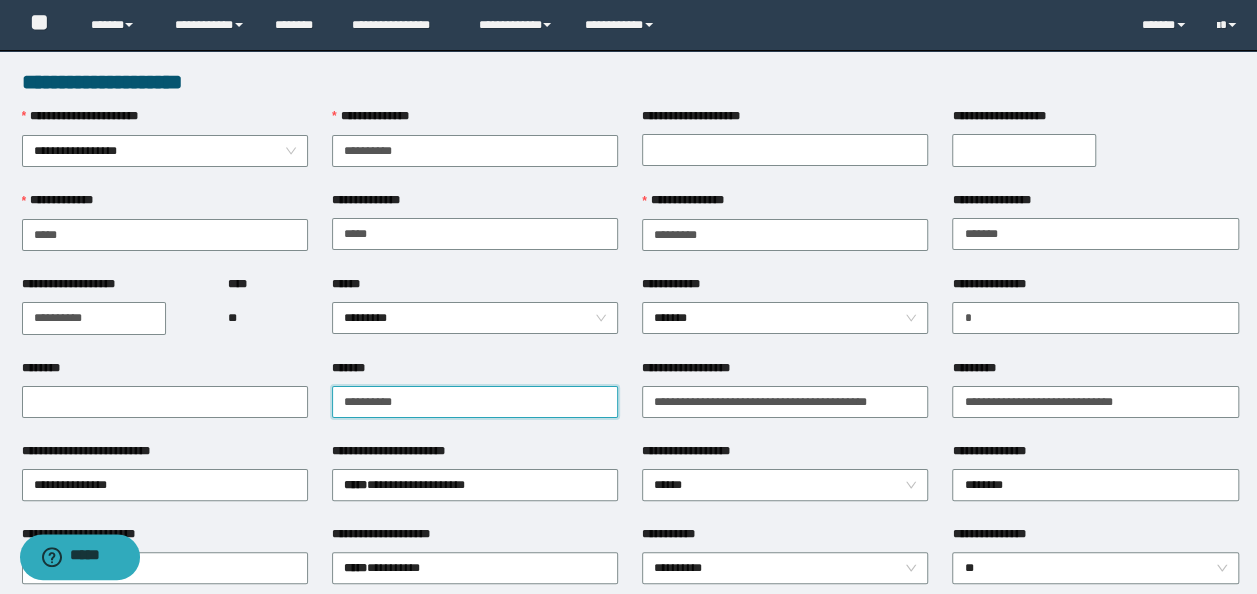 drag, startPoint x: 483, startPoint y: 400, endPoint x: 0, endPoint y: 348, distance: 485.7911 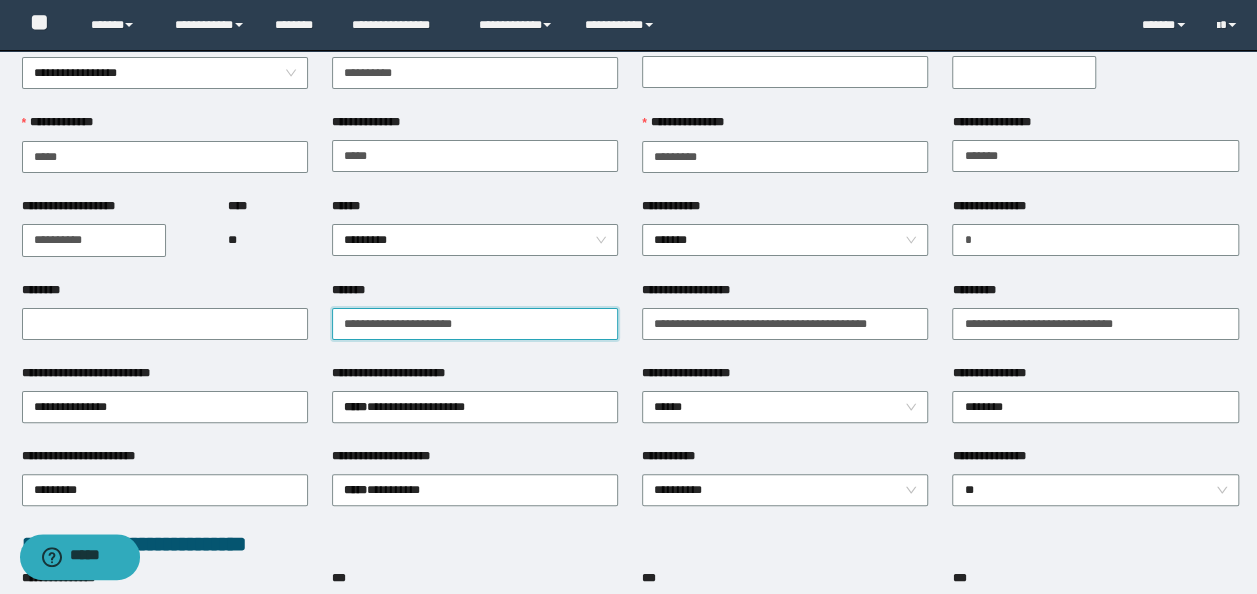 scroll, scrollTop: 200, scrollLeft: 0, axis: vertical 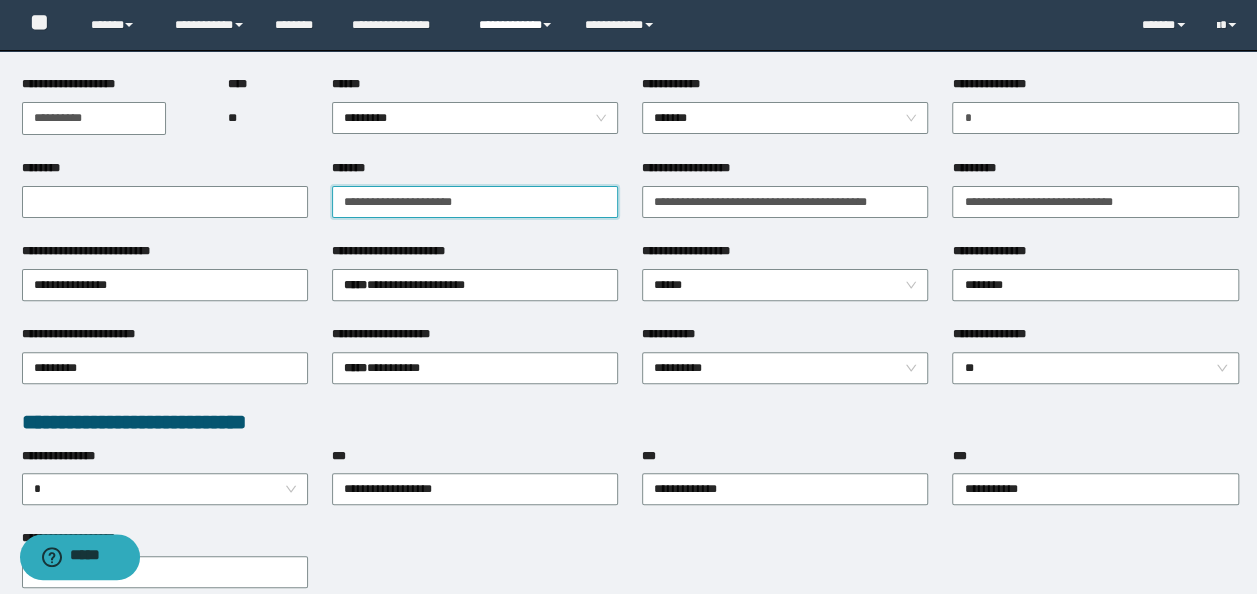 type on "**********" 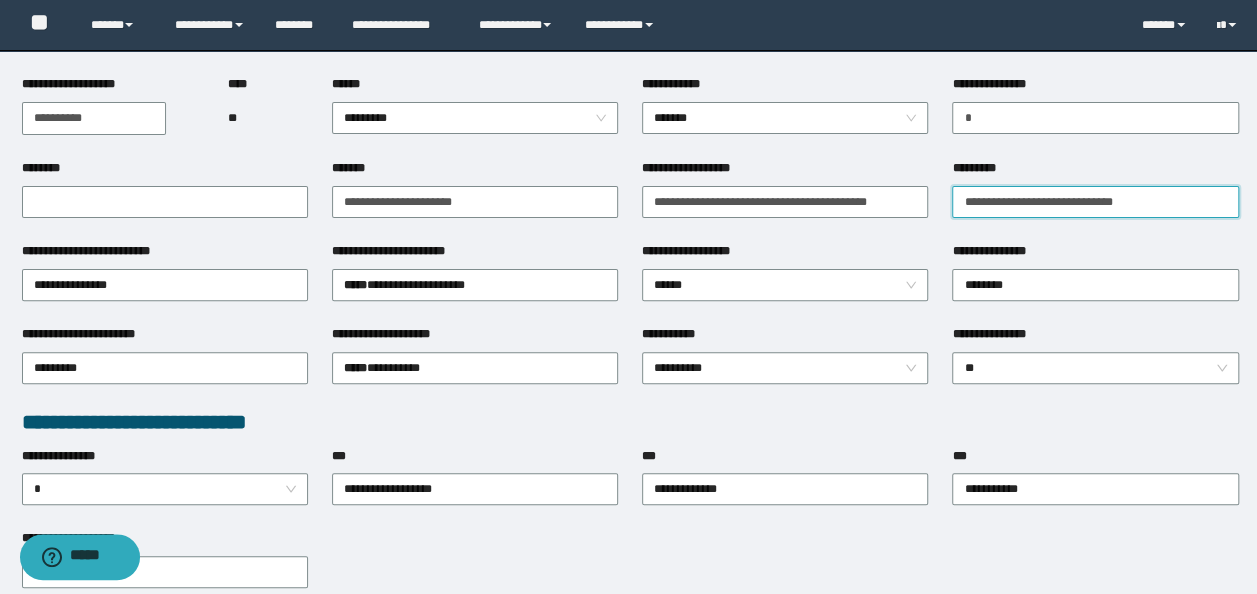 drag, startPoint x: 1168, startPoint y: 201, endPoint x: -4, endPoint y: 142, distance: 1173.4841 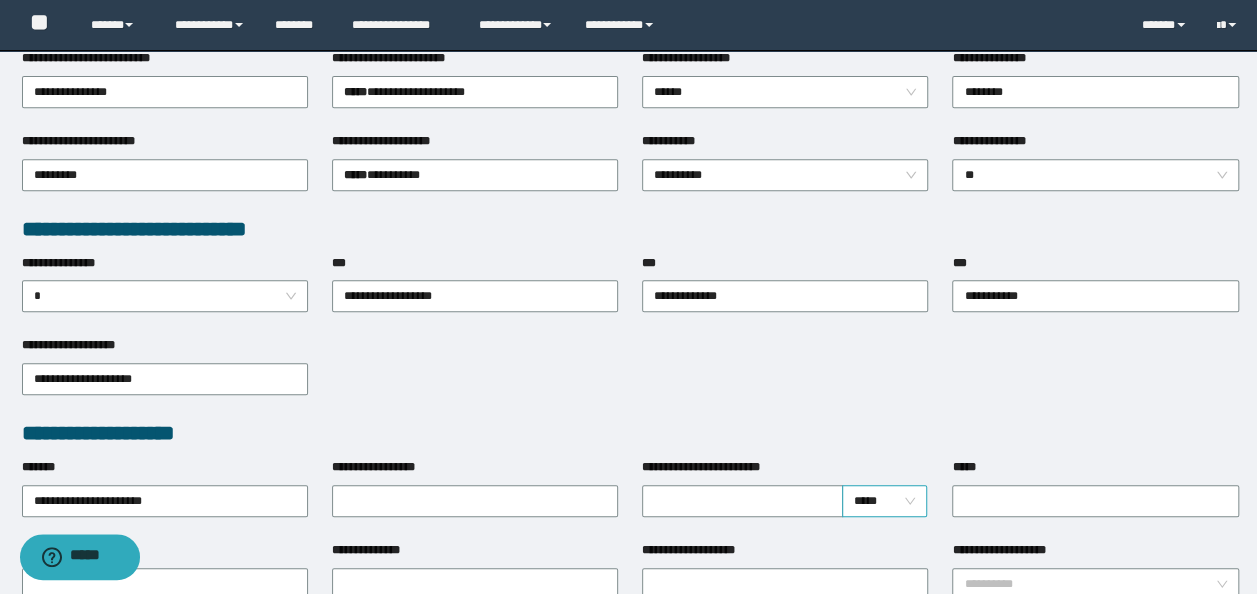 scroll, scrollTop: 400, scrollLeft: 0, axis: vertical 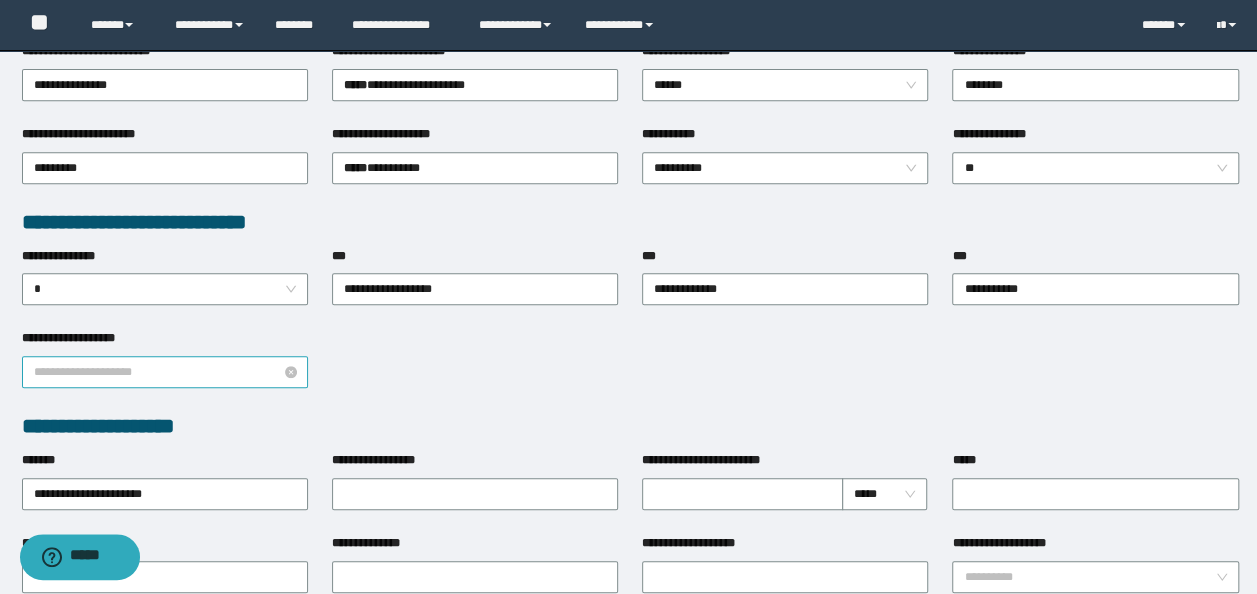 click on "**********" at bounding box center [165, 372] 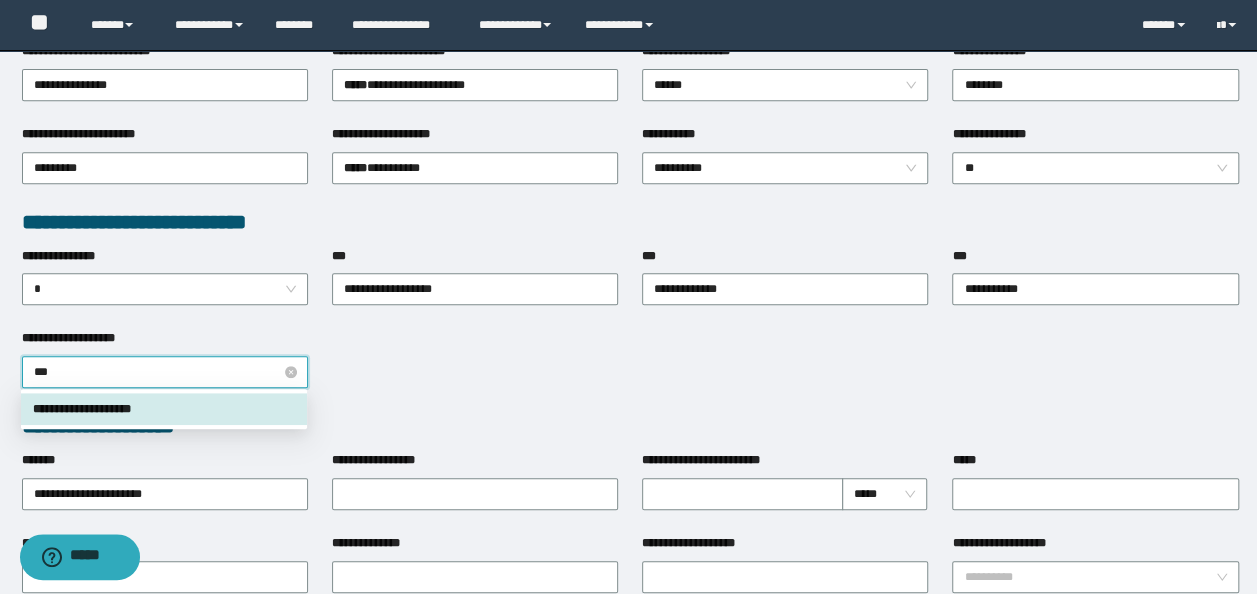 type on "****" 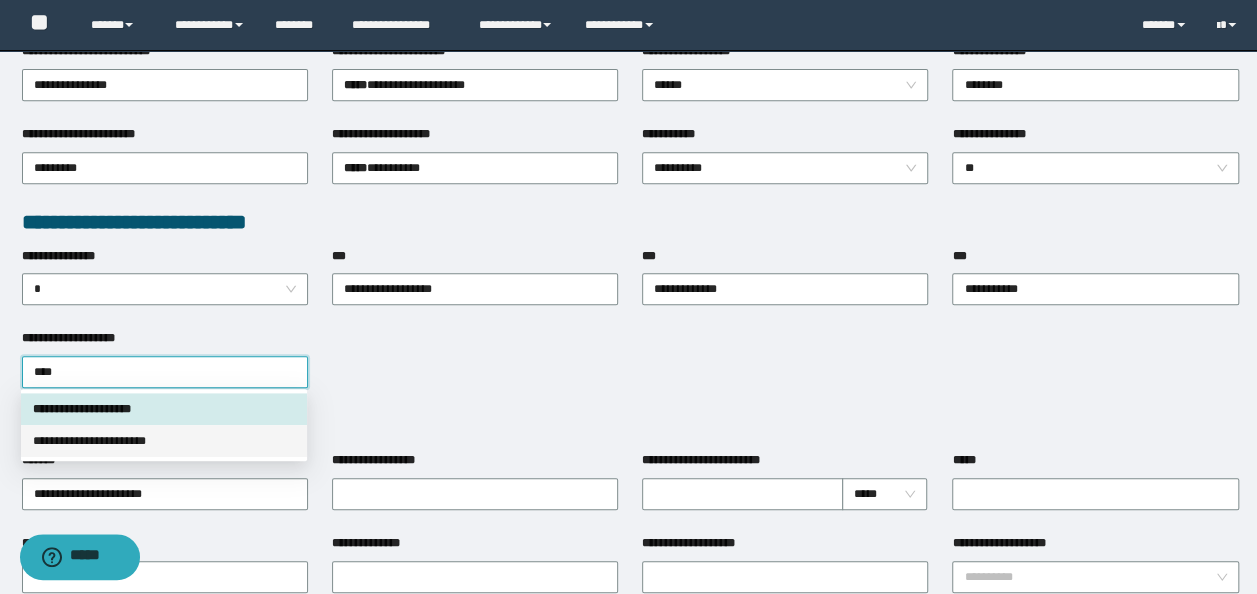 click on "**********" at bounding box center (164, 441) 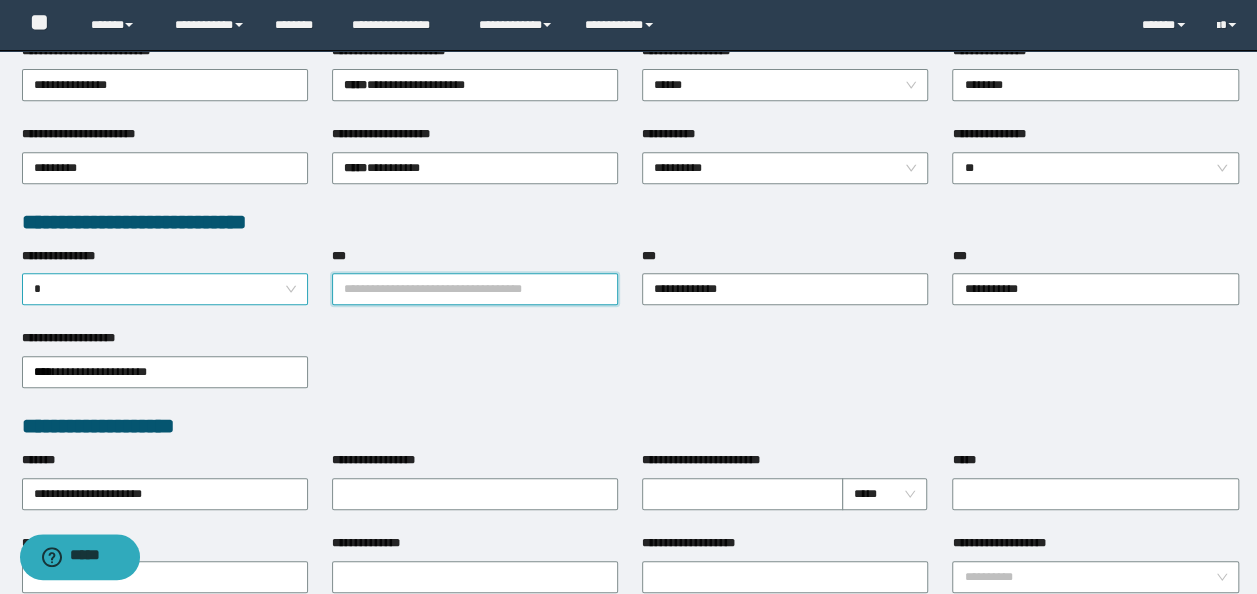 click on "*" at bounding box center (165, 289) 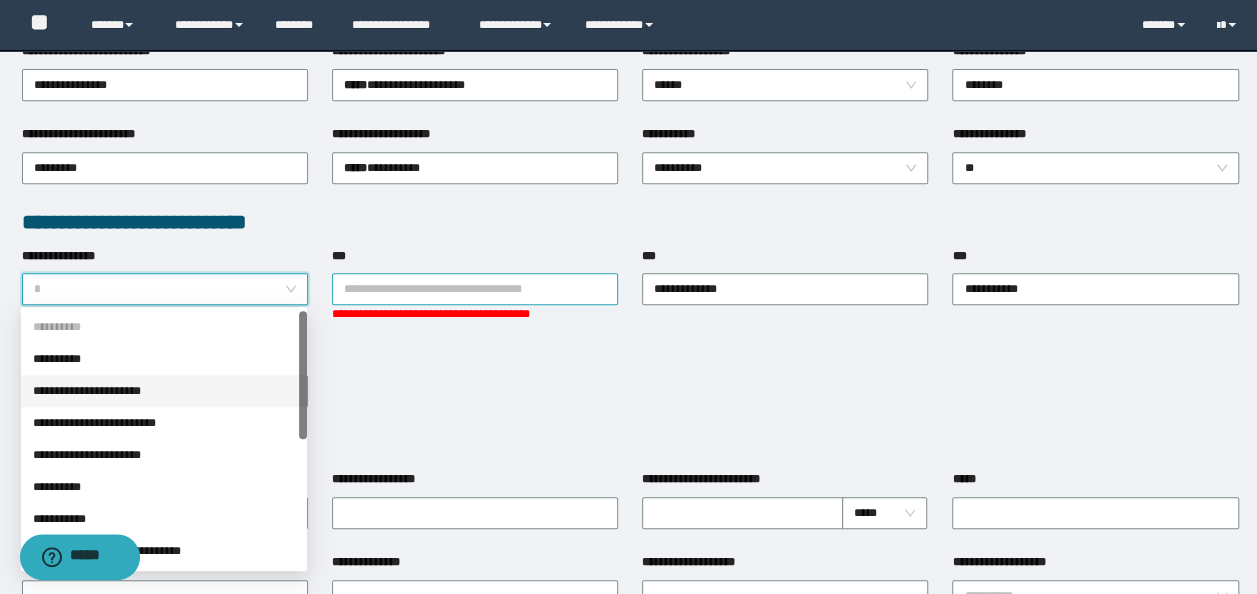 click on "**********" at bounding box center [164, 391] 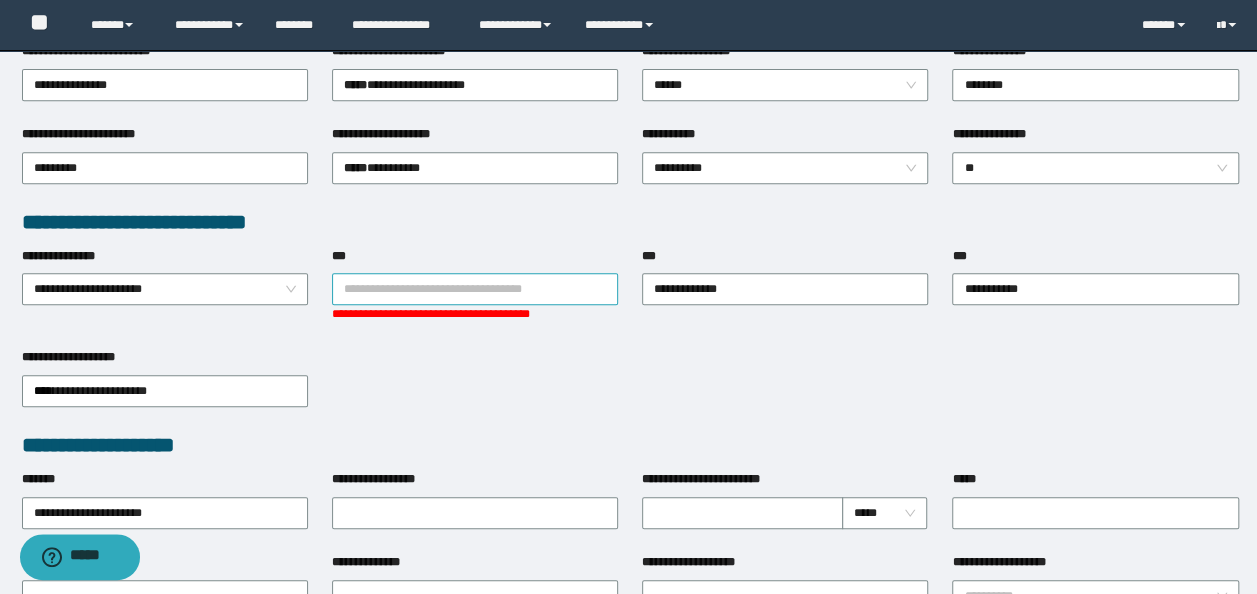 click on "**********" at bounding box center (630, 389) 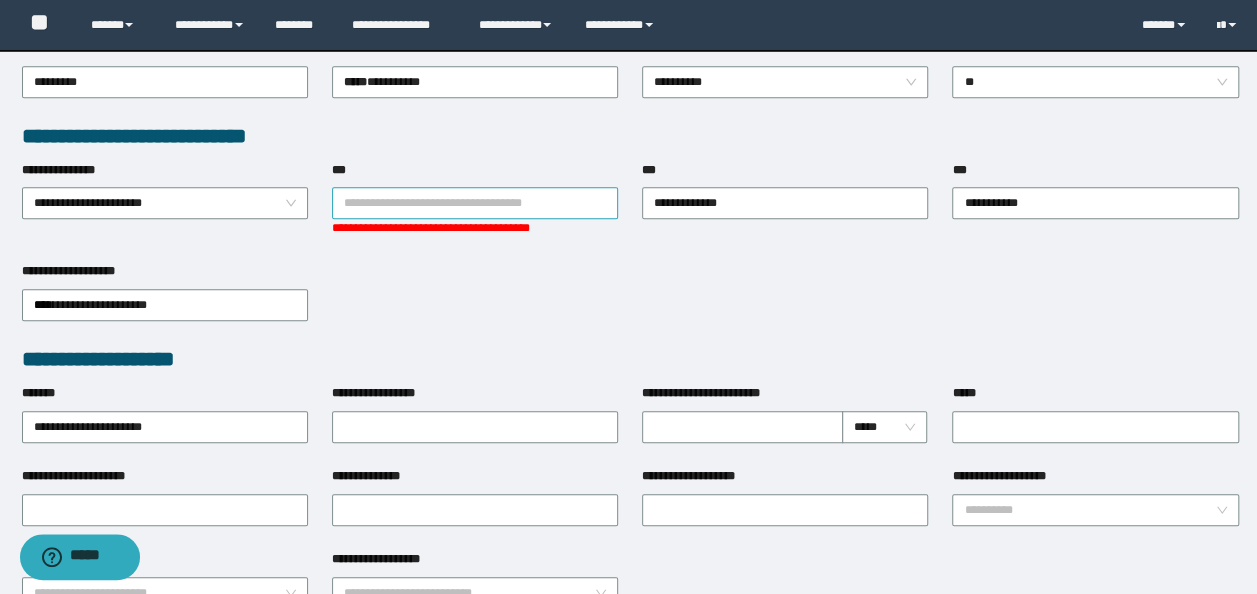 scroll, scrollTop: 500, scrollLeft: 0, axis: vertical 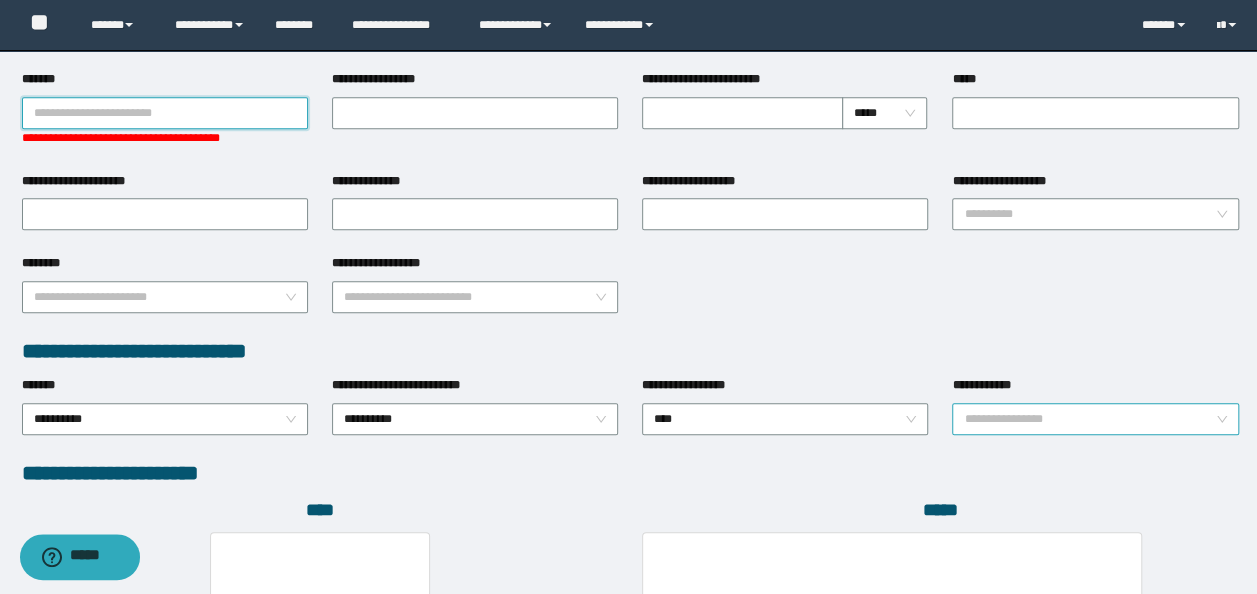click on "**********" at bounding box center (1095, 419) 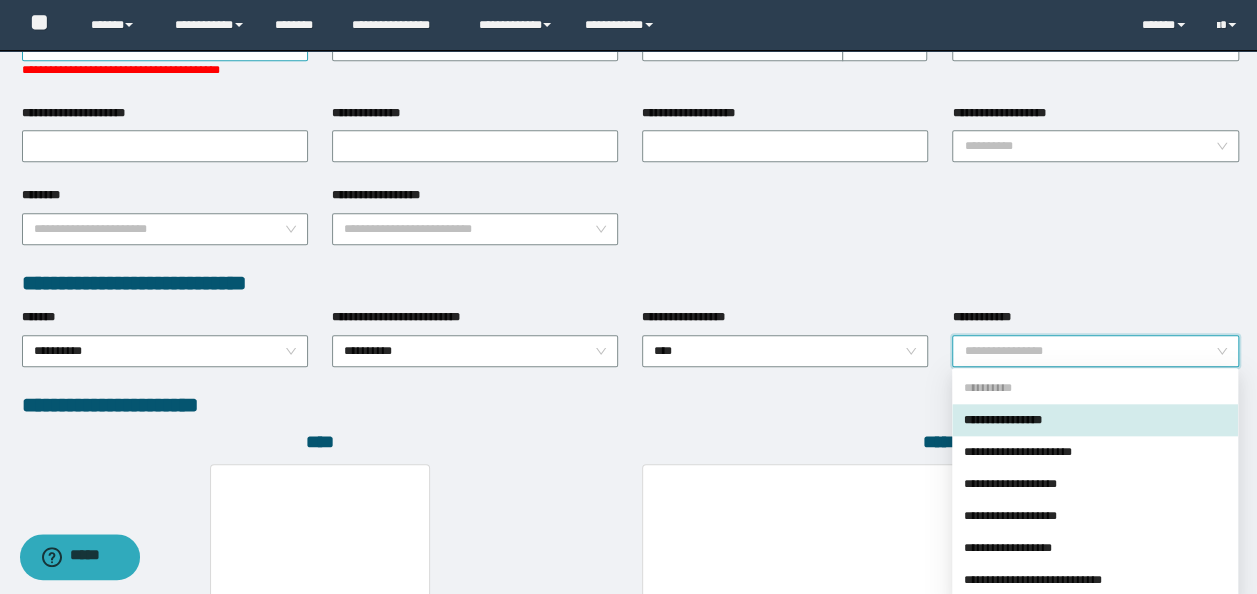 scroll, scrollTop: 1000, scrollLeft: 0, axis: vertical 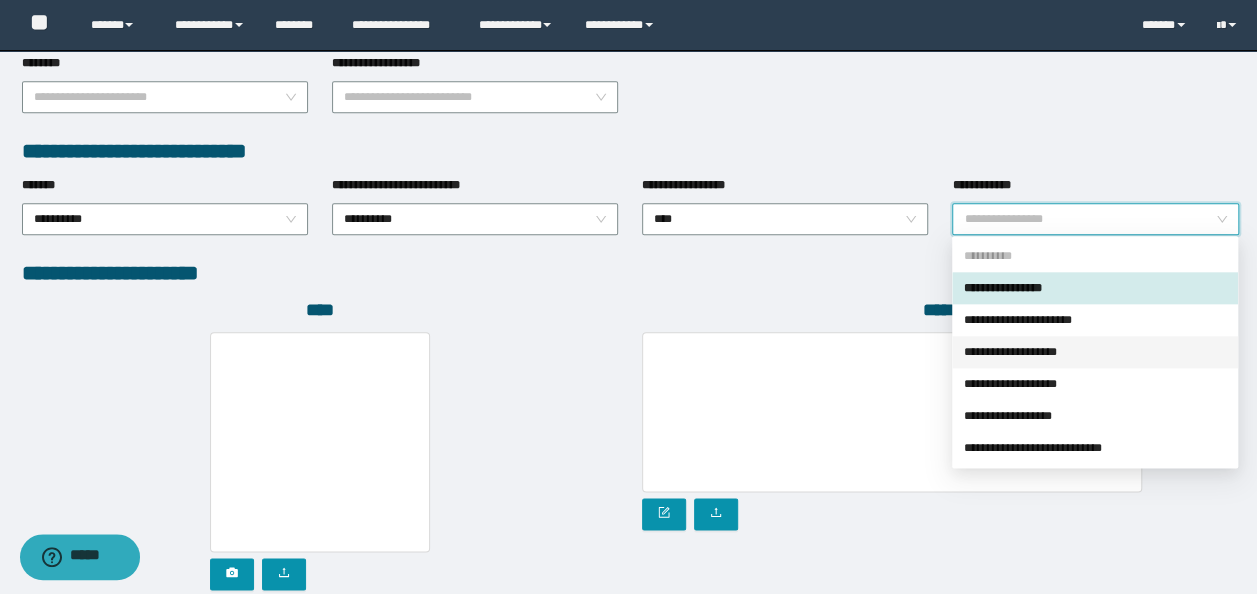 click on "**********" at bounding box center [1095, 352] 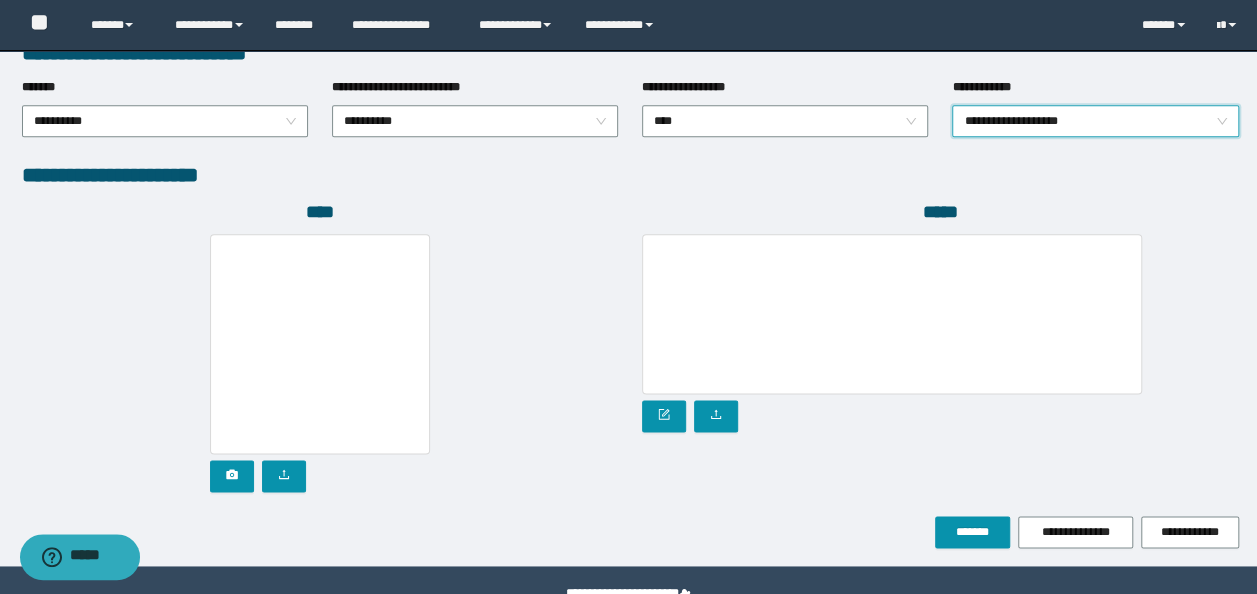 scroll, scrollTop: 1146, scrollLeft: 0, axis: vertical 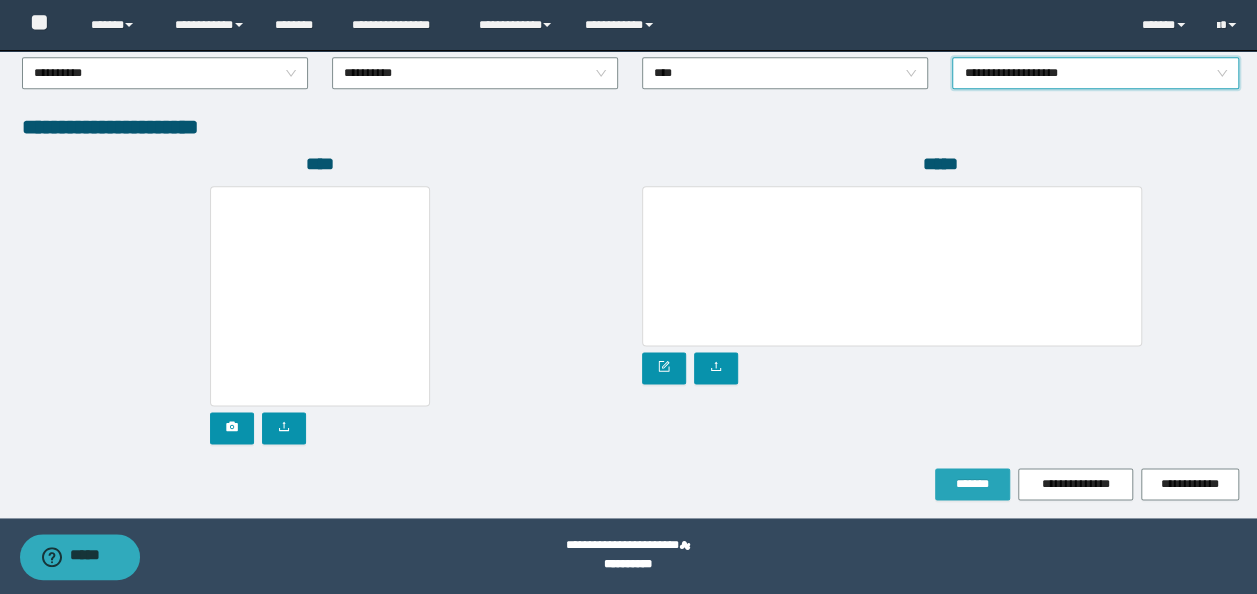 click on "*******" at bounding box center [972, 484] 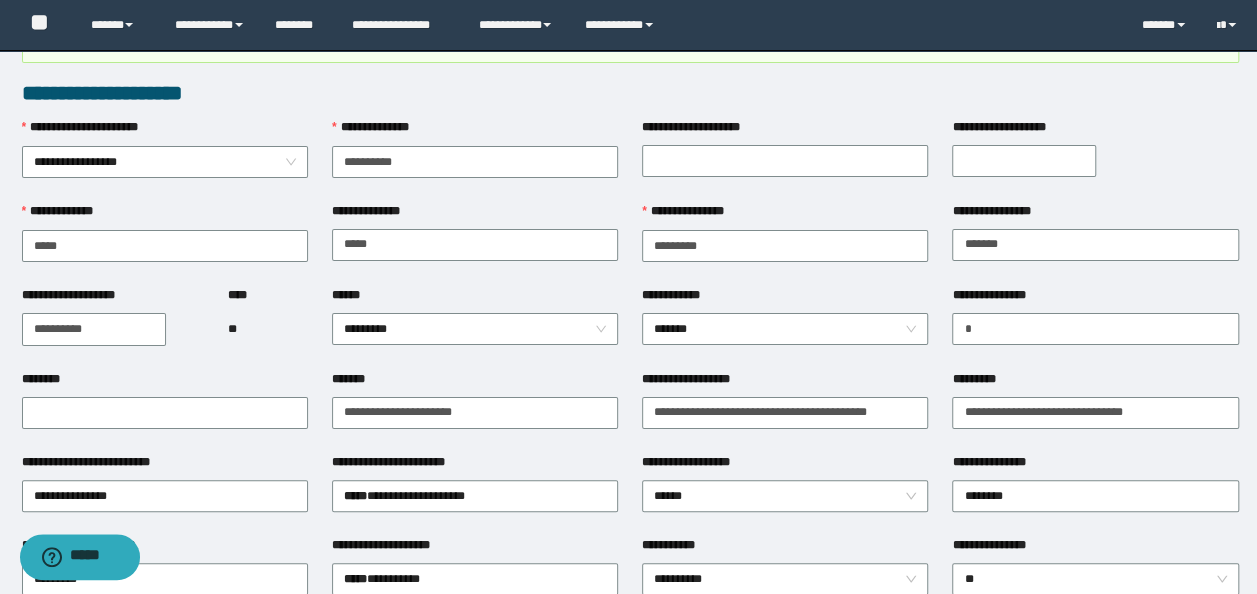 scroll, scrollTop: 0, scrollLeft: 0, axis: both 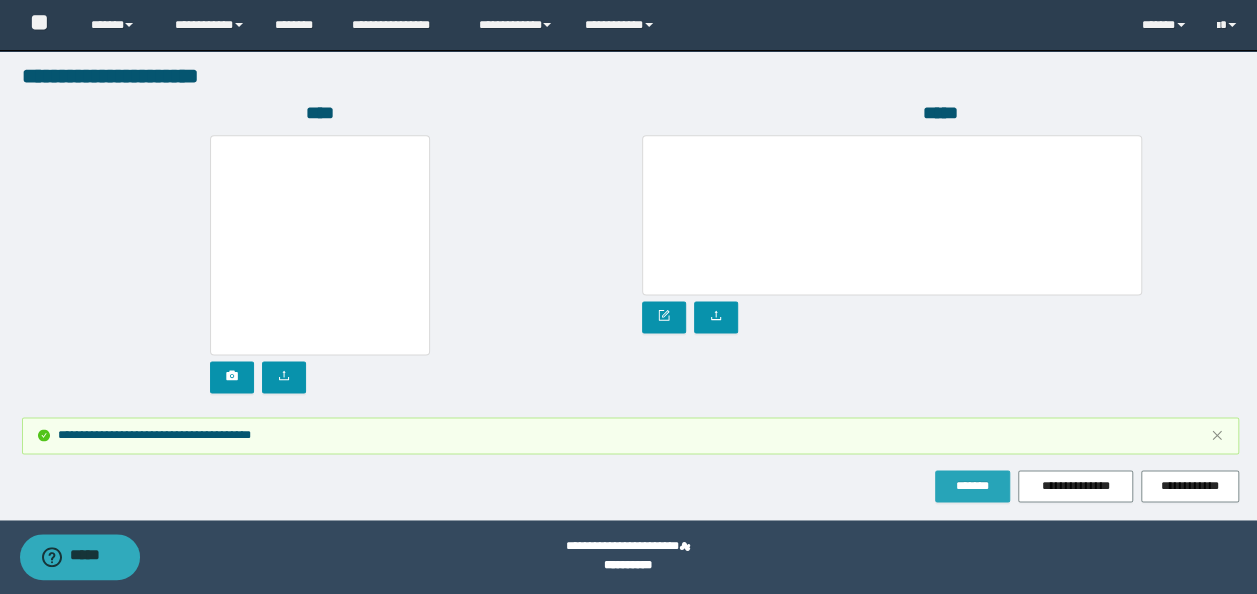 click on "*******" at bounding box center [972, 486] 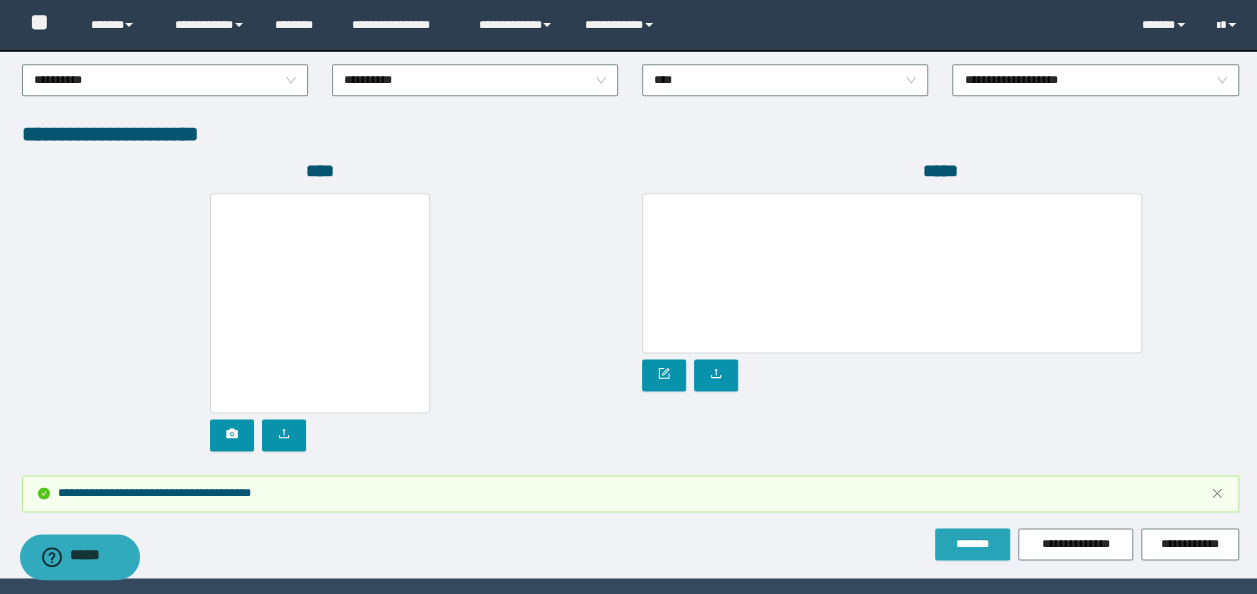 scroll, scrollTop: 1250, scrollLeft: 0, axis: vertical 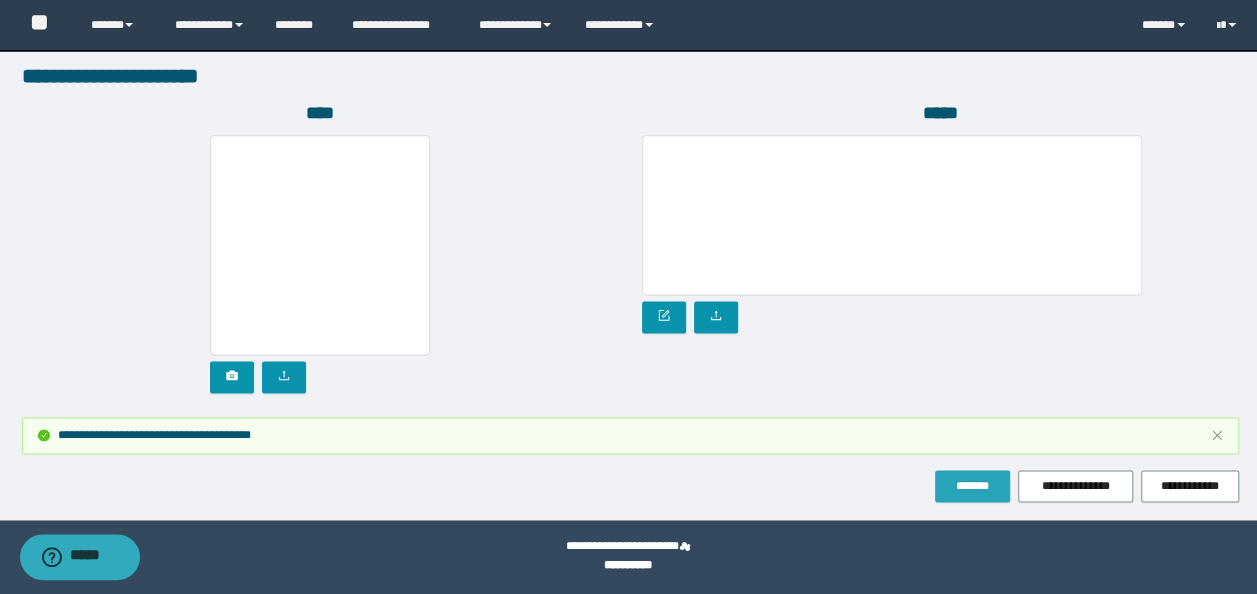 click on "*******" at bounding box center (972, 486) 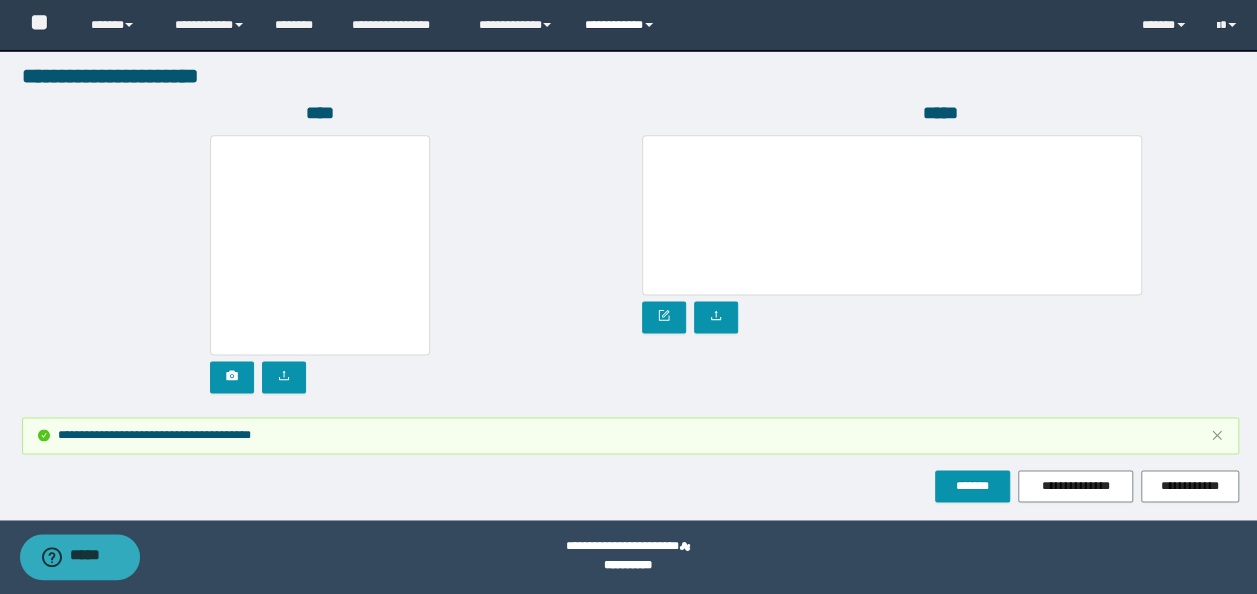 click on "**********" at bounding box center [622, 25] 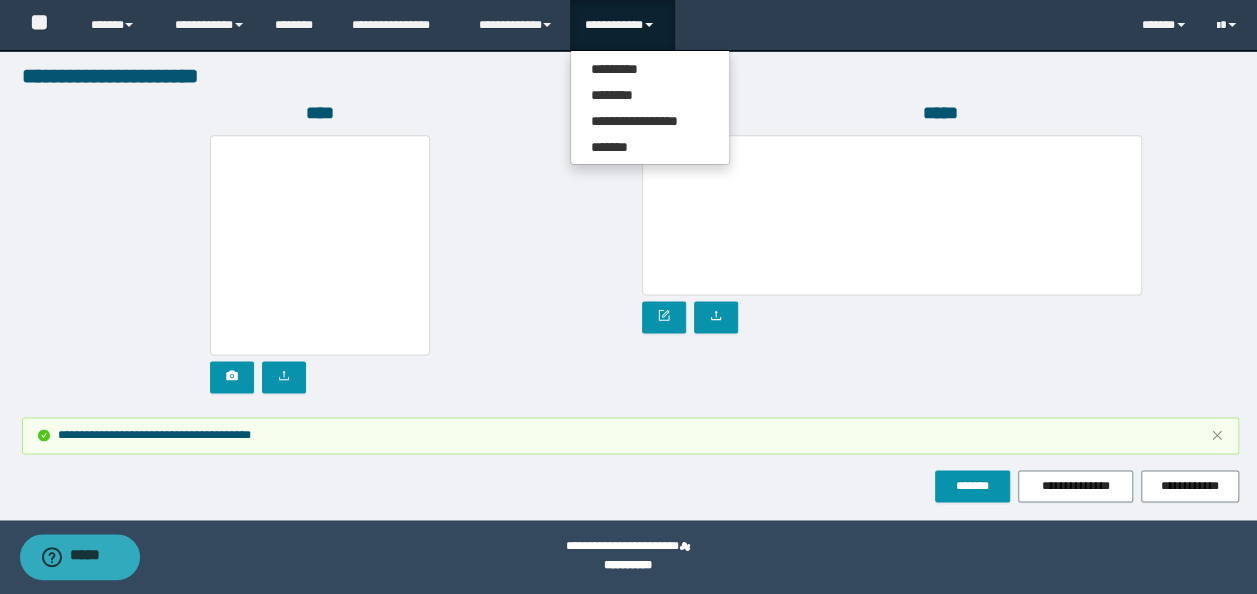 click on "*****" at bounding box center [940, 259] 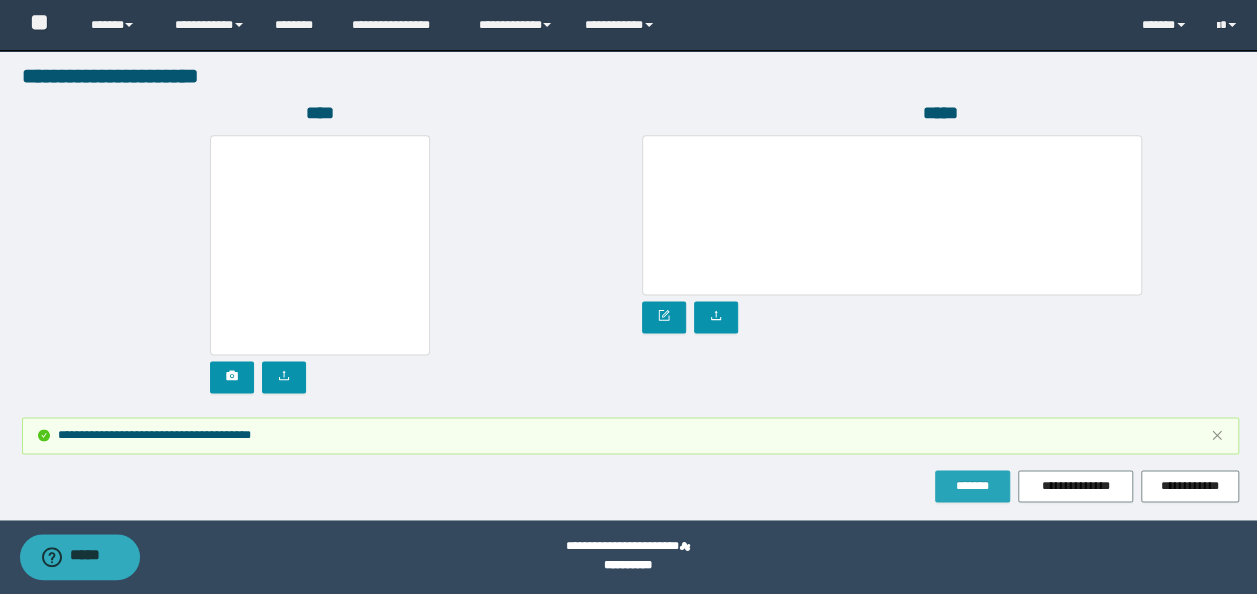 click on "*******" at bounding box center (972, 486) 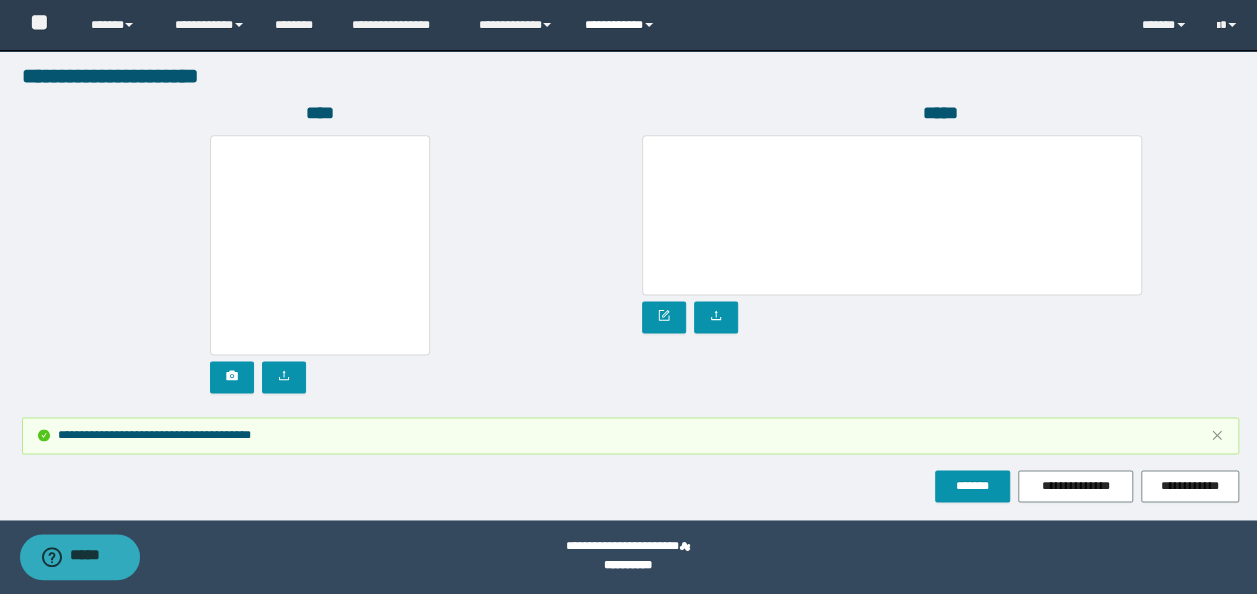 click on "**********" at bounding box center [622, 25] 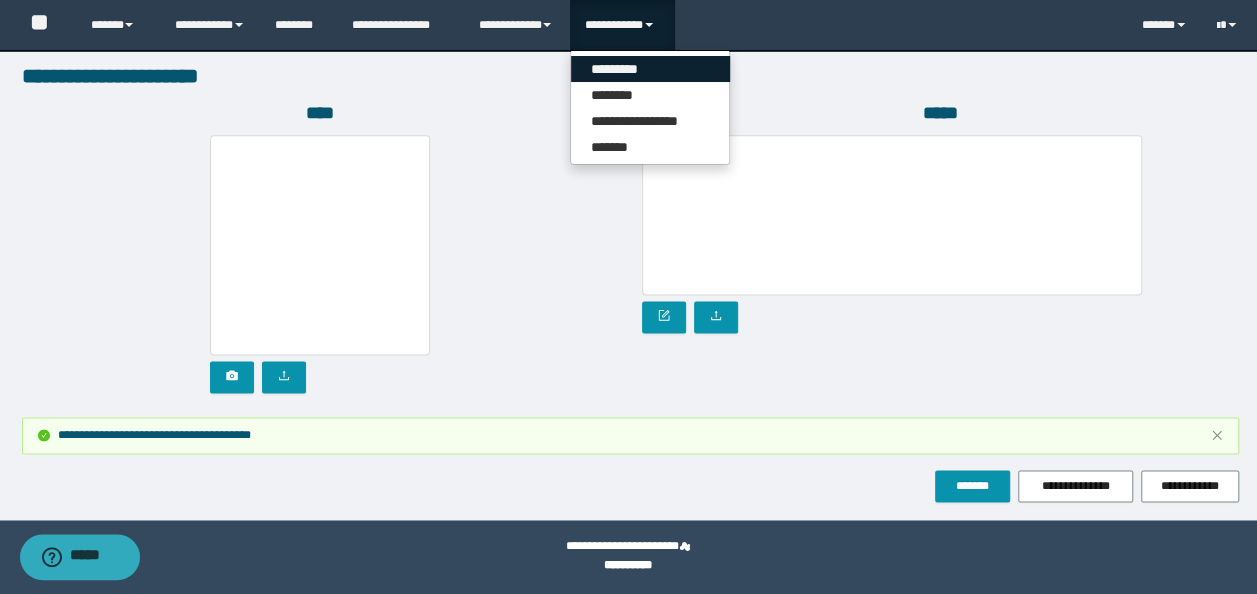 click on "*********" at bounding box center [650, 69] 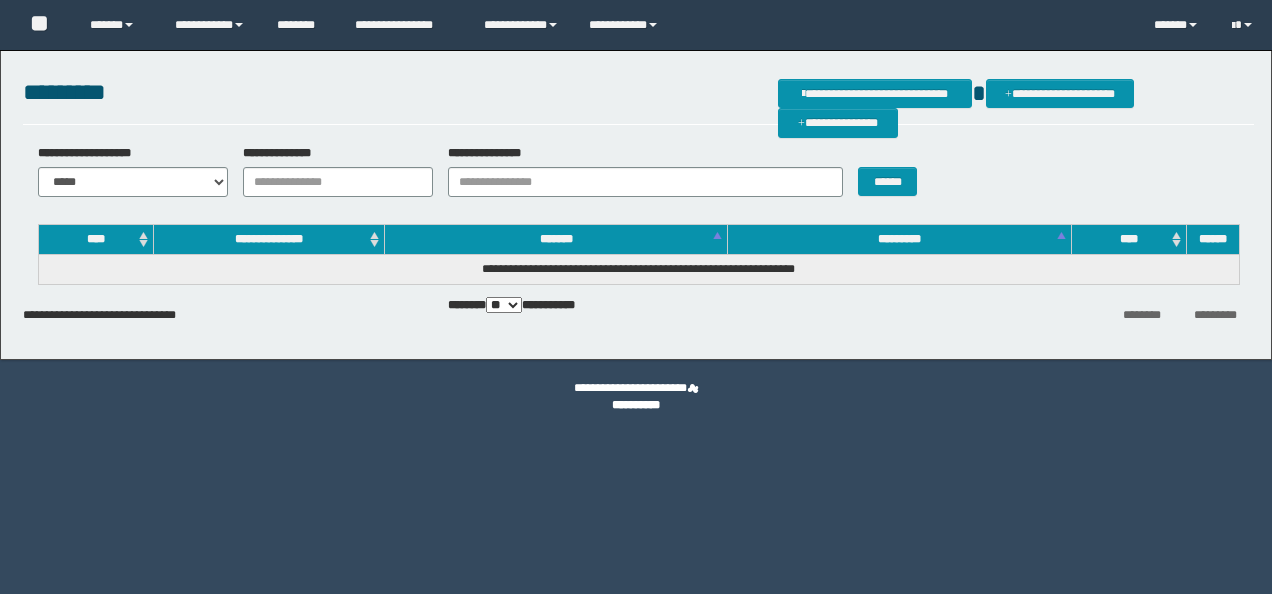 scroll, scrollTop: 0, scrollLeft: 0, axis: both 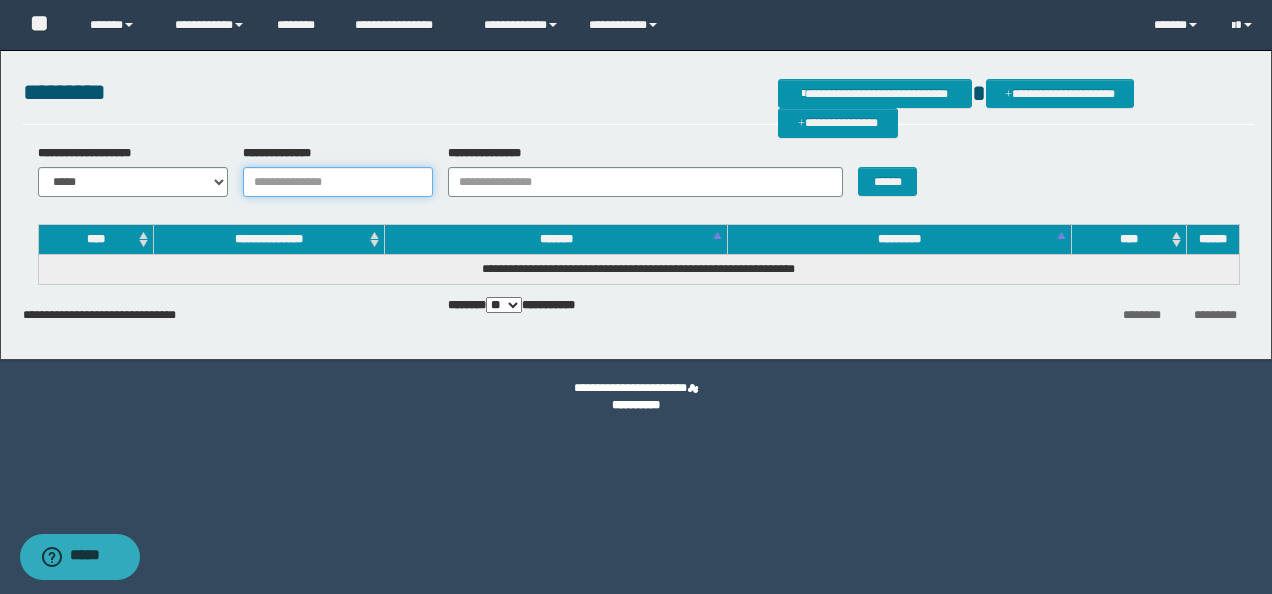 click on "**********" at bounding box center (338, 182) 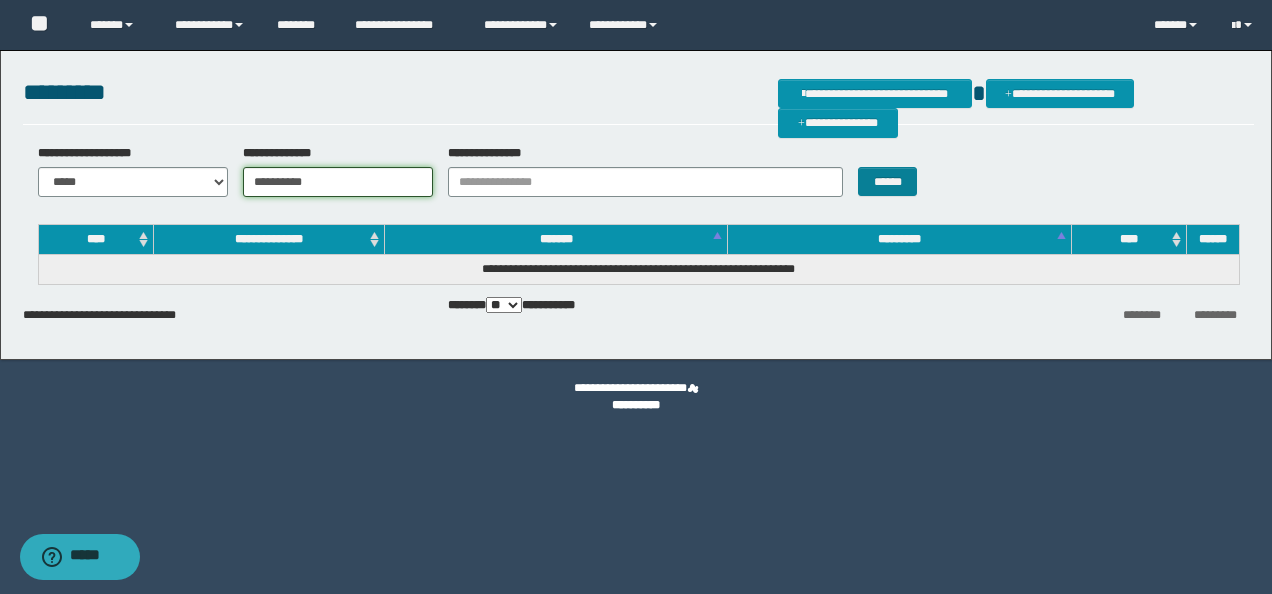 type on "**********" 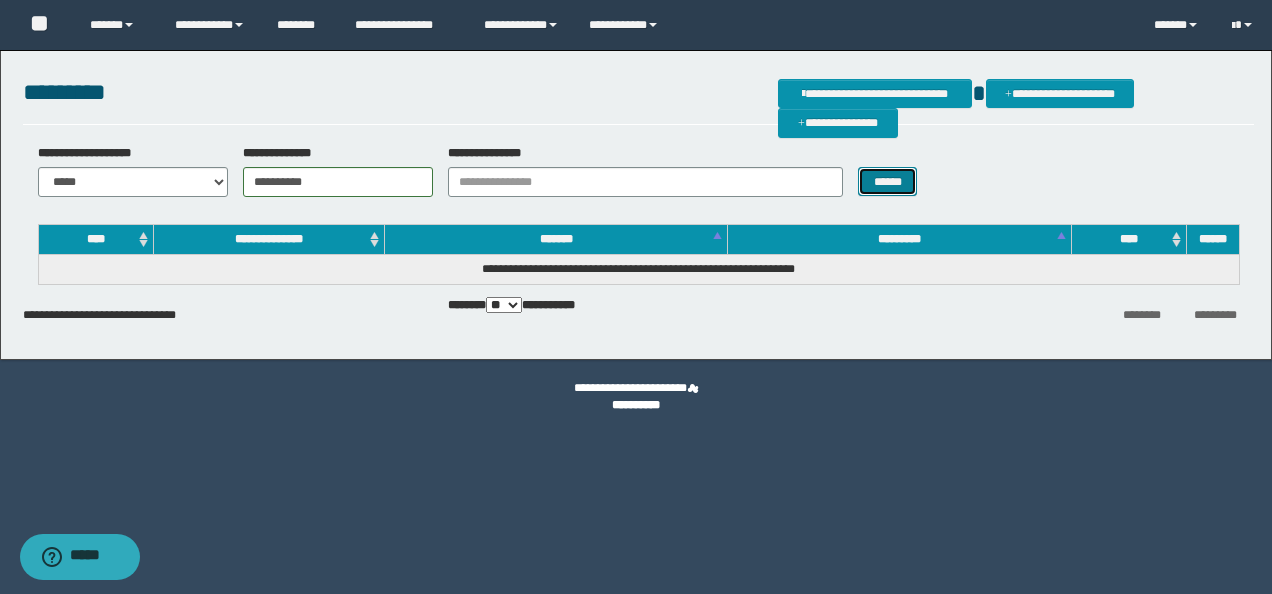click on "******" at bounding box center [887, 181] 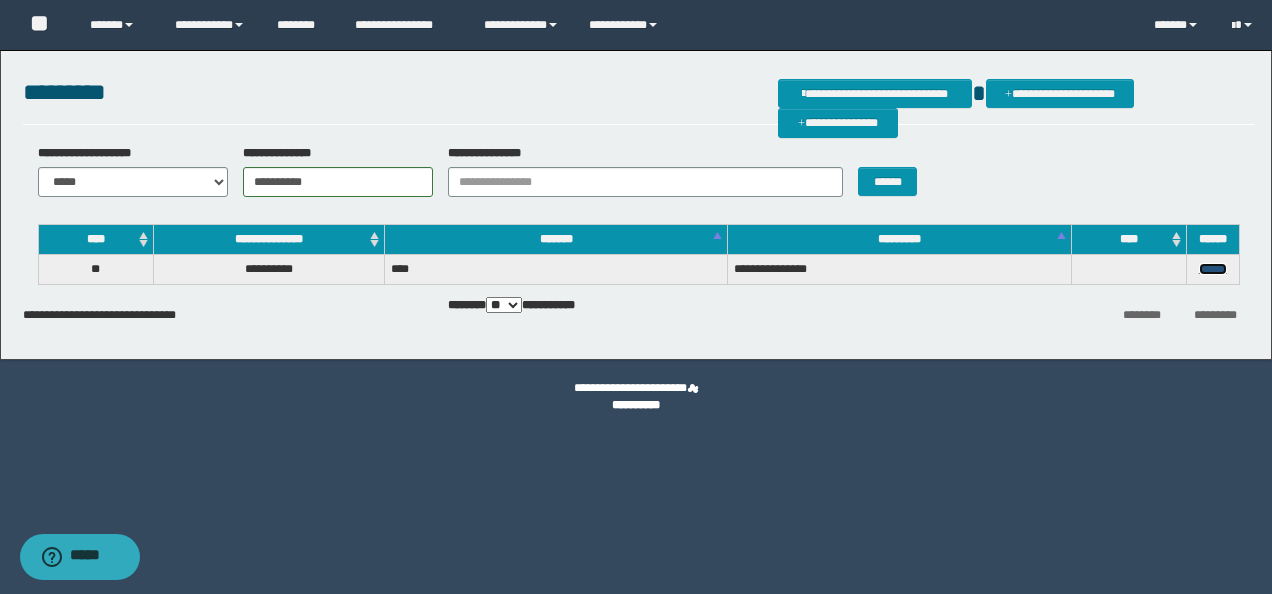 click on "******" at bounding box center [1213, 269] 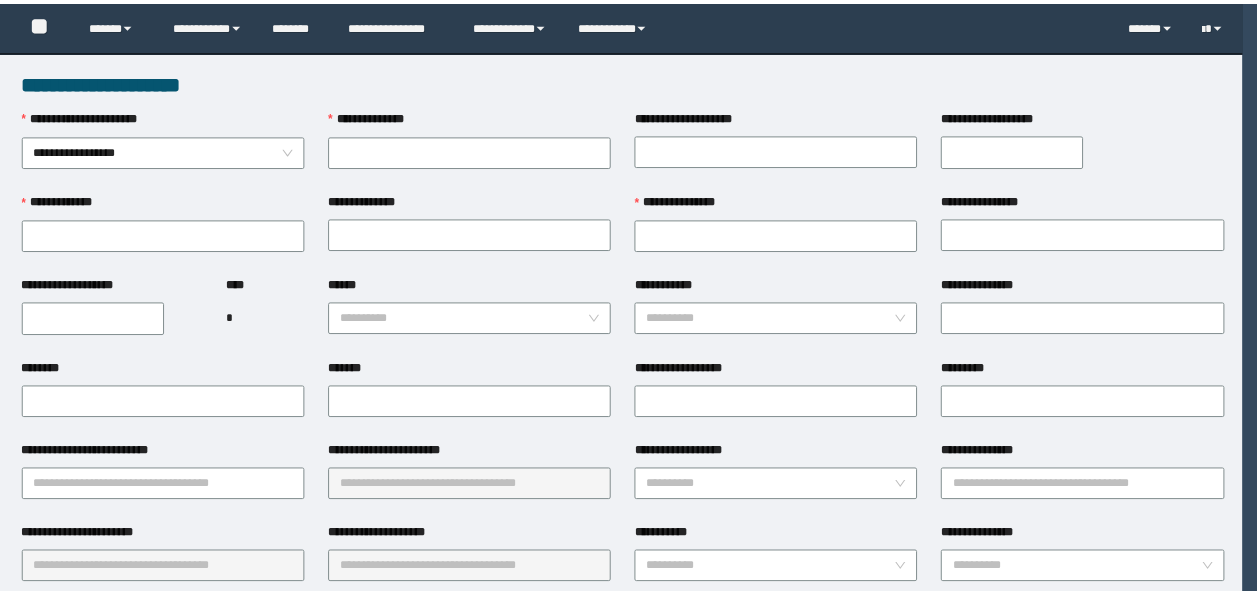 scroll, scrollTop: 0, scrollLeft: 0, axis: both 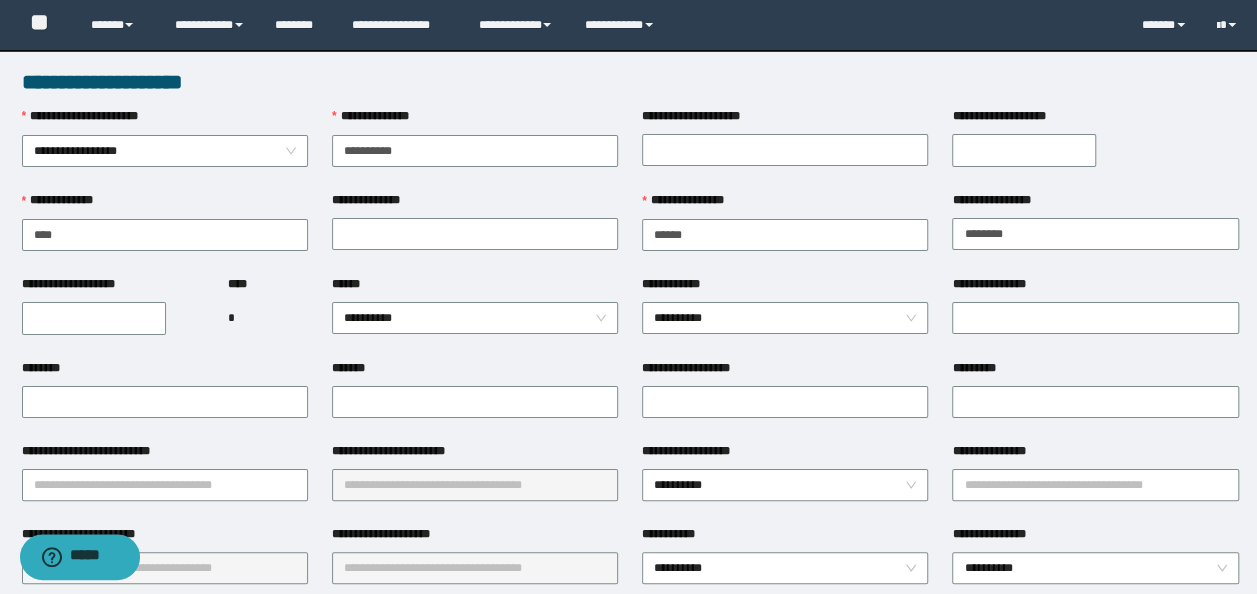 click on "******" at bounding box center (475, 288) 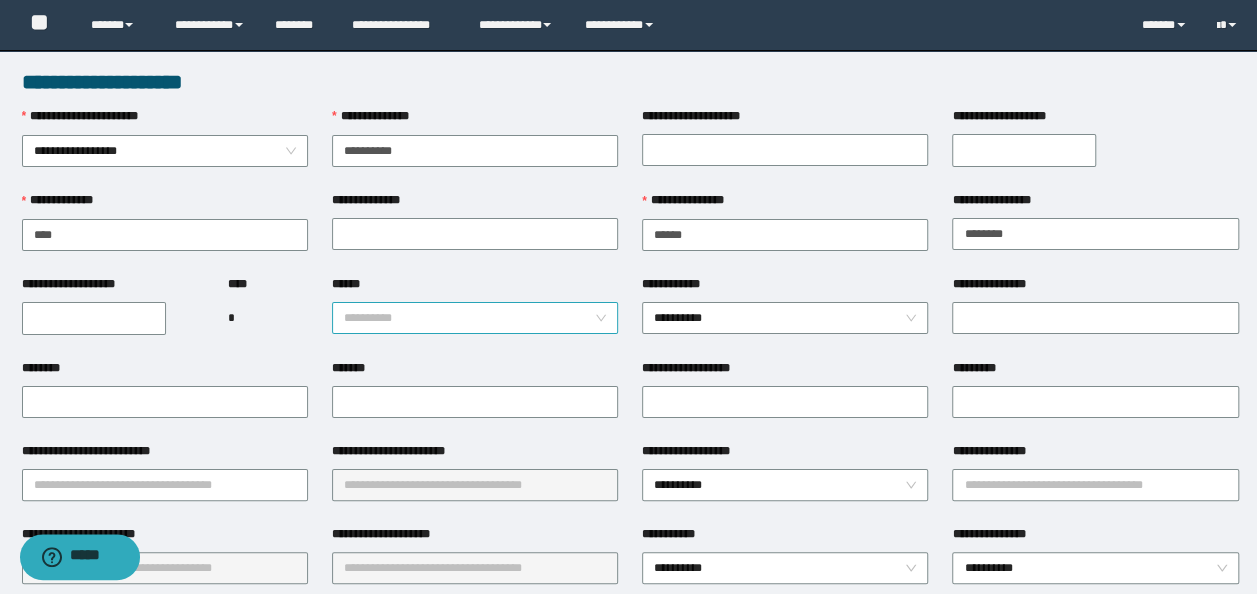 click on "**********" at bounding box center [475, 318] 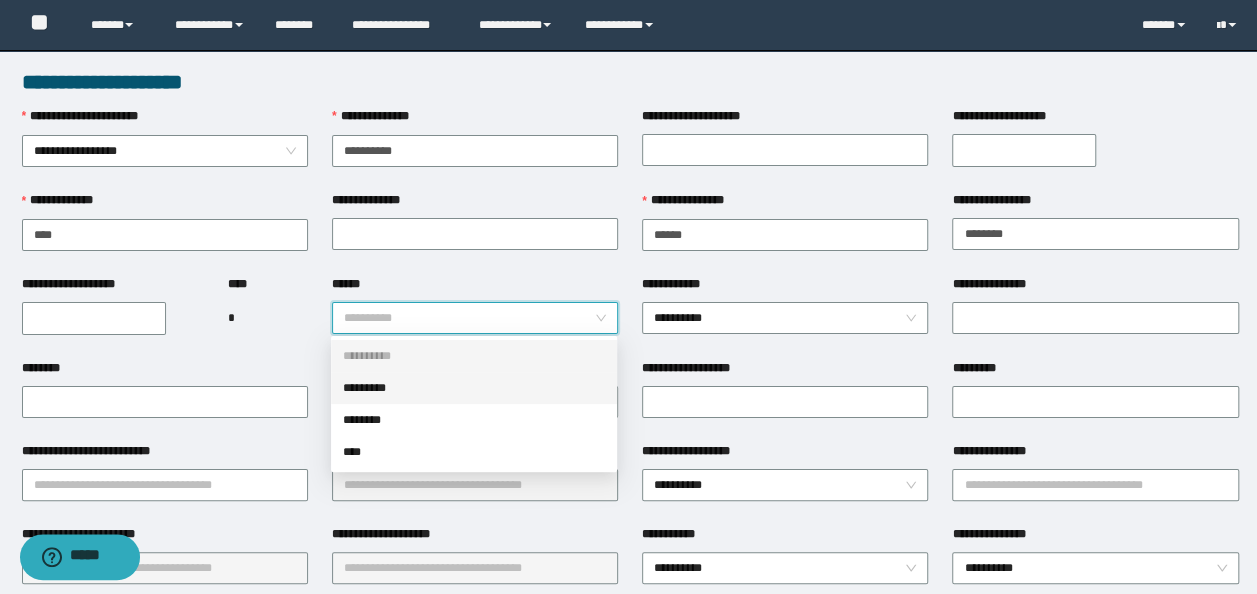 click on "*********" at bounding box center (474, 388) 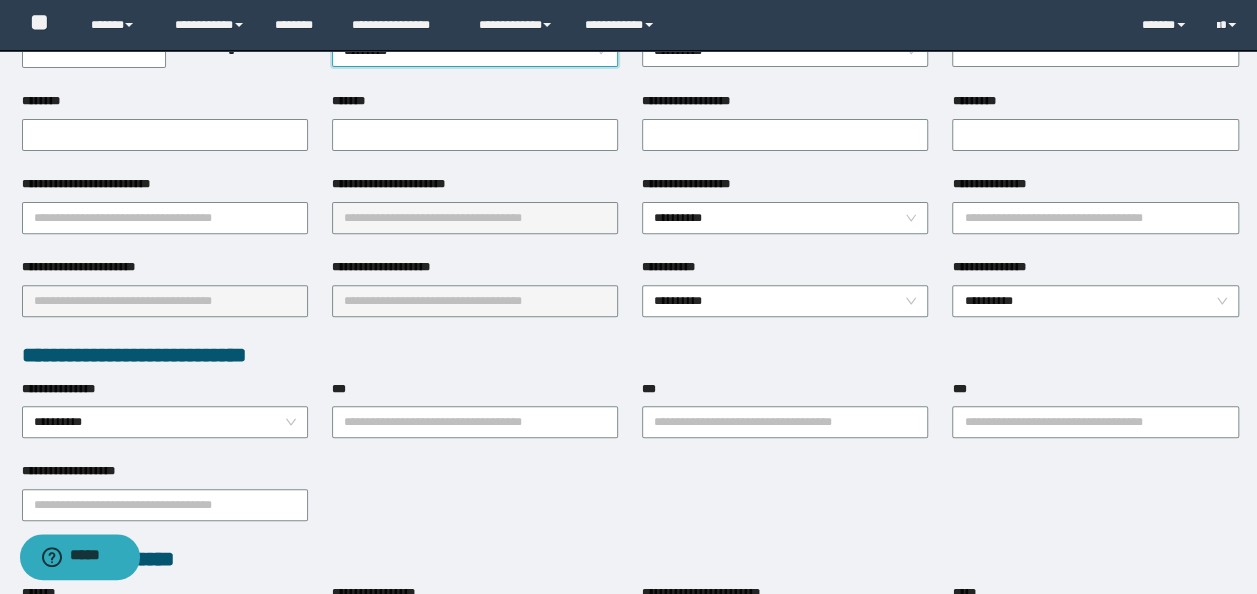 scroll, scrollTop: 300, scrollLeft: 0, axis: vertical 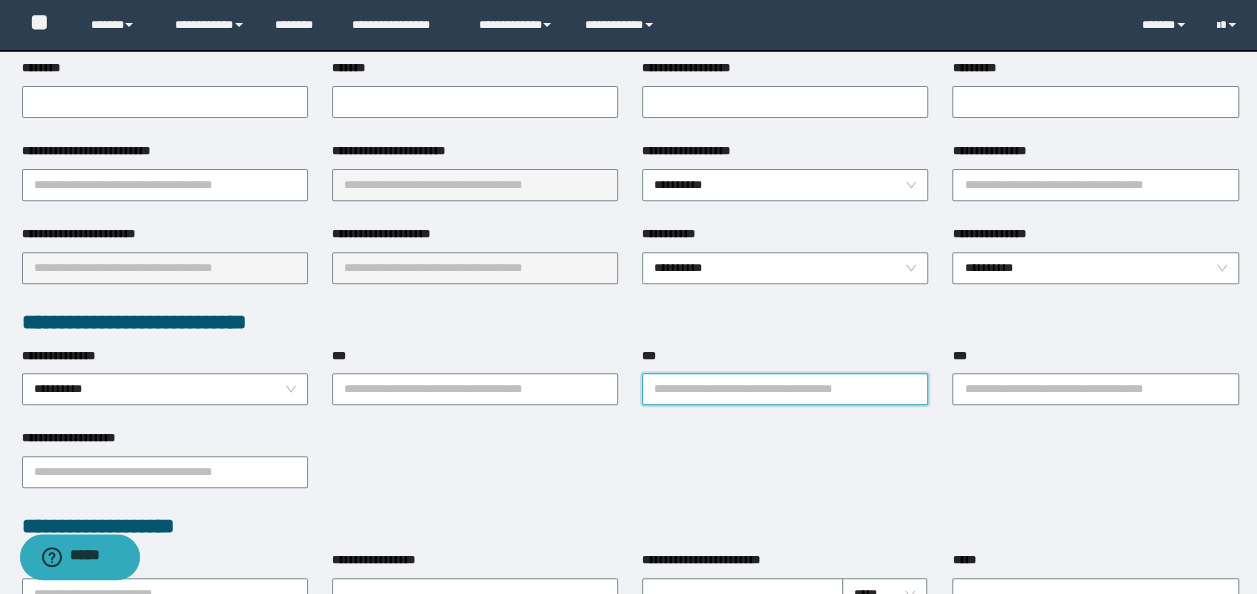 click on "***" at bounding box center (785, 389) 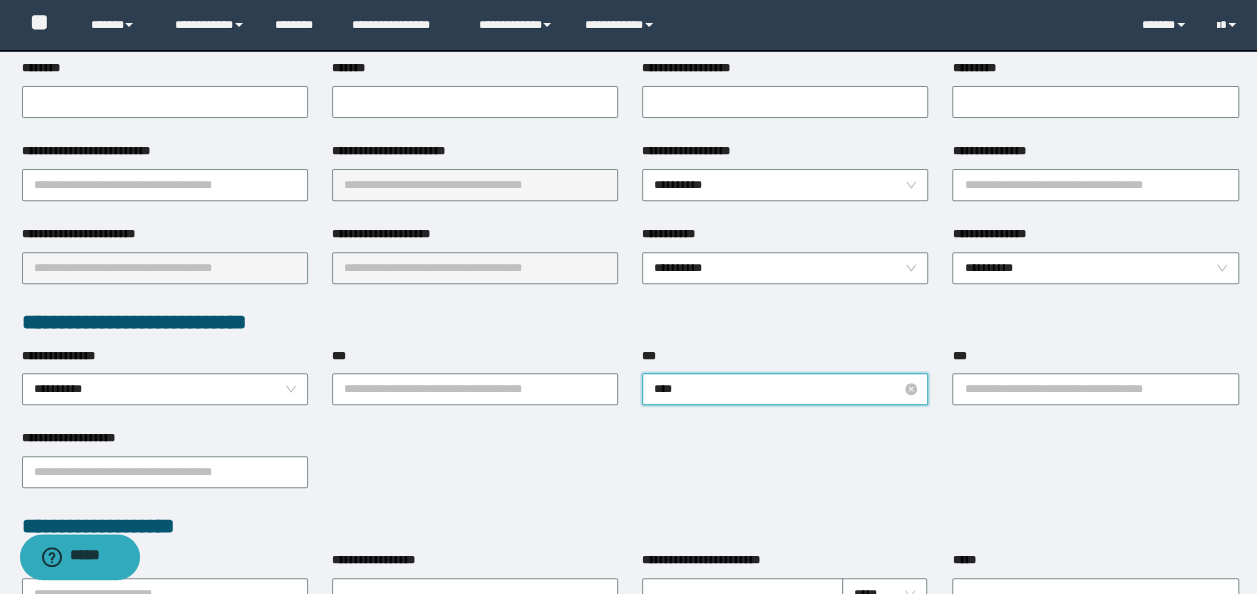 type on "*****" 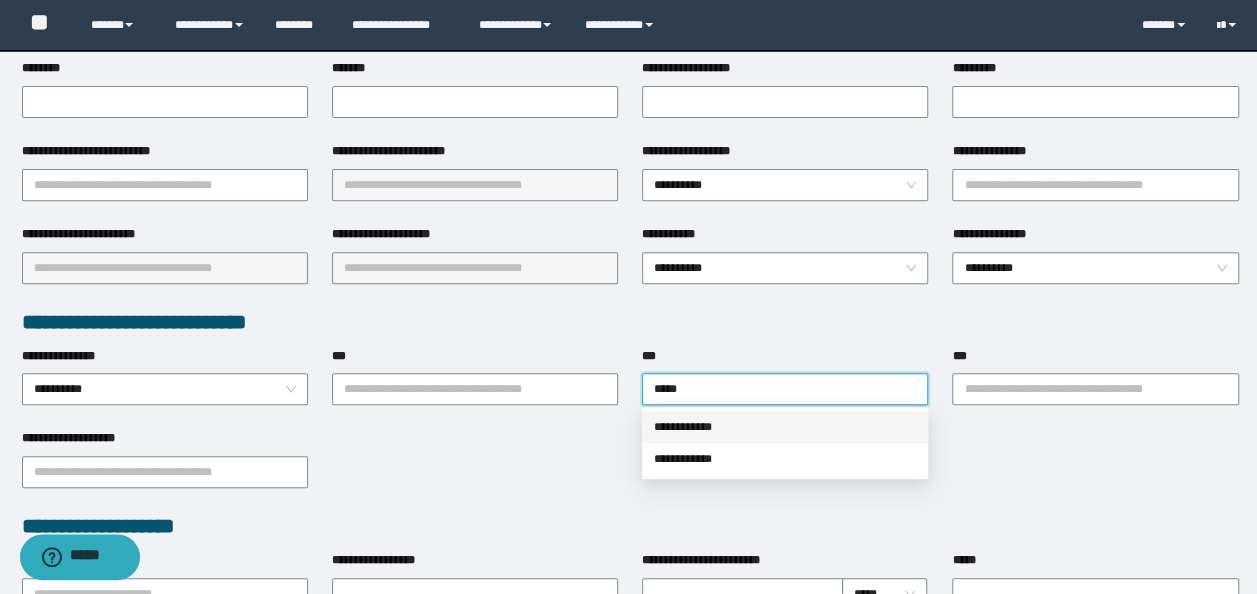 click on "**********" at bounding box center [785, 427] 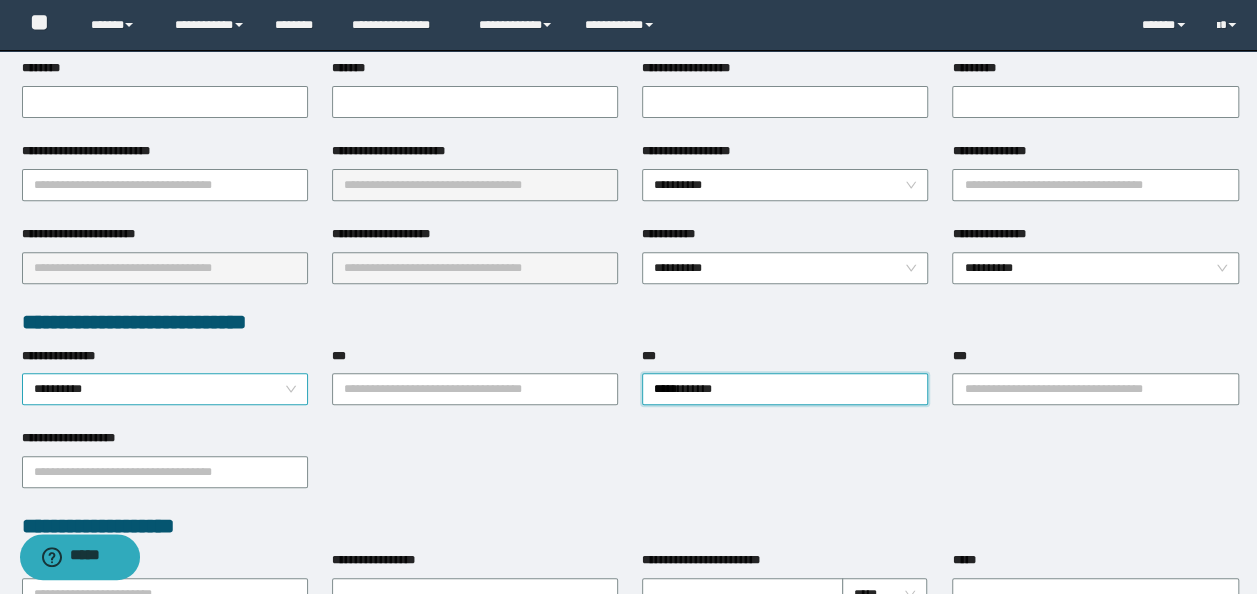 click on "**********" at bounding box center (165, 389) 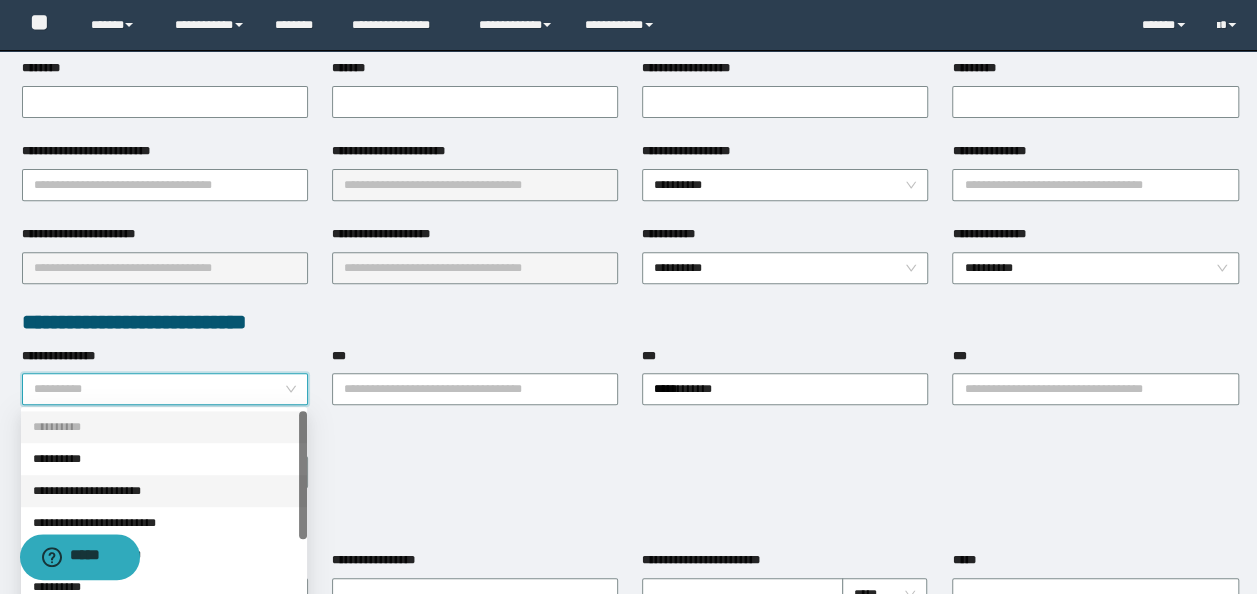 click on "**********" at bounding box center [164, 491] 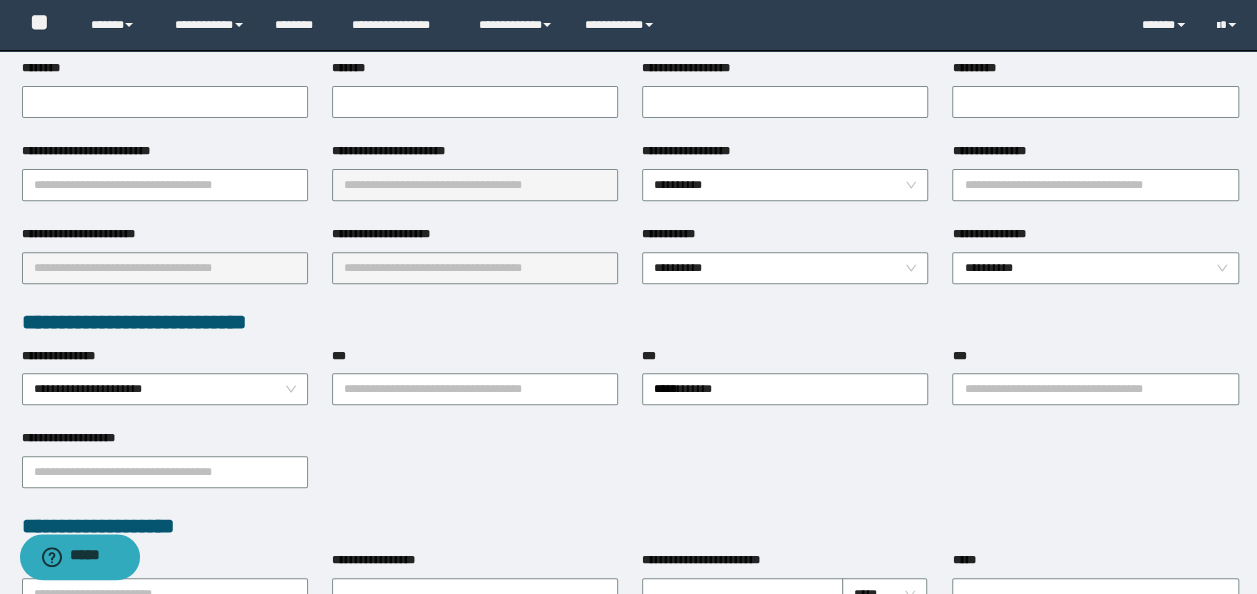 click on "*******" at bounding box center (475, 100) 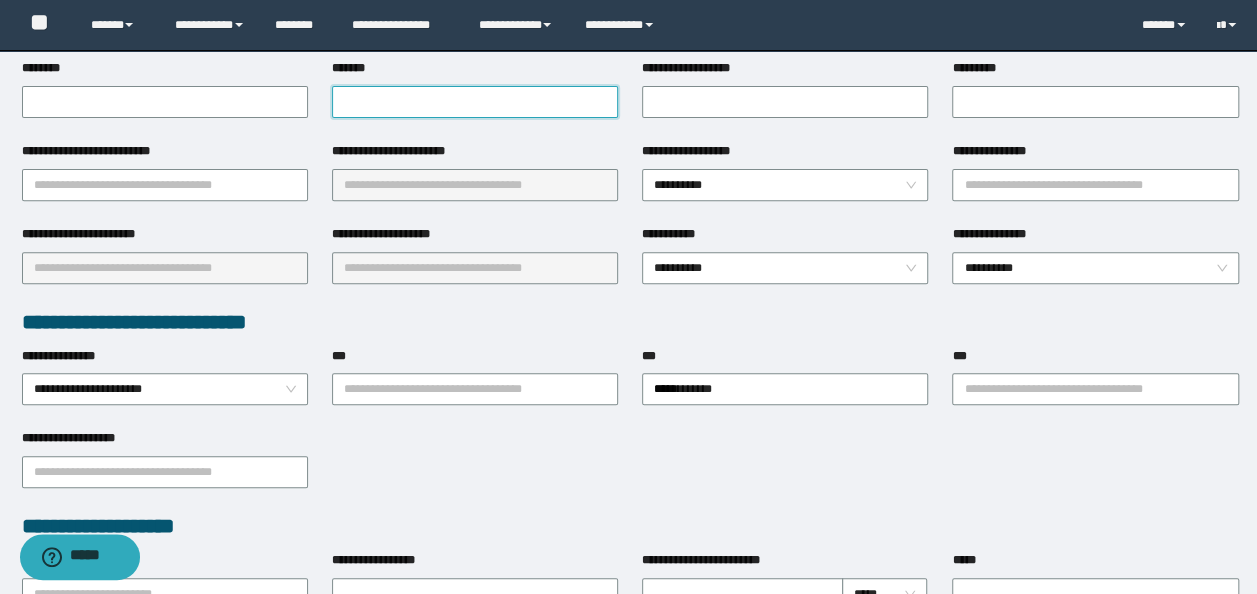 click on "*******" at bounding box center [475, 102] 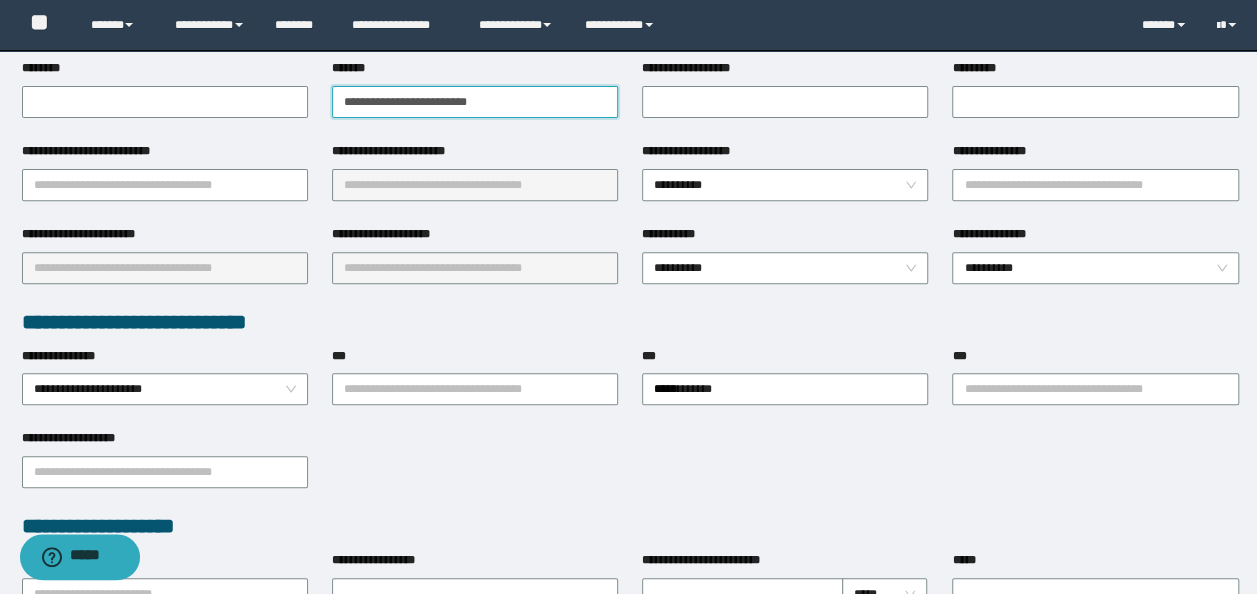 click on "**********" at bounding box center (475, 102) 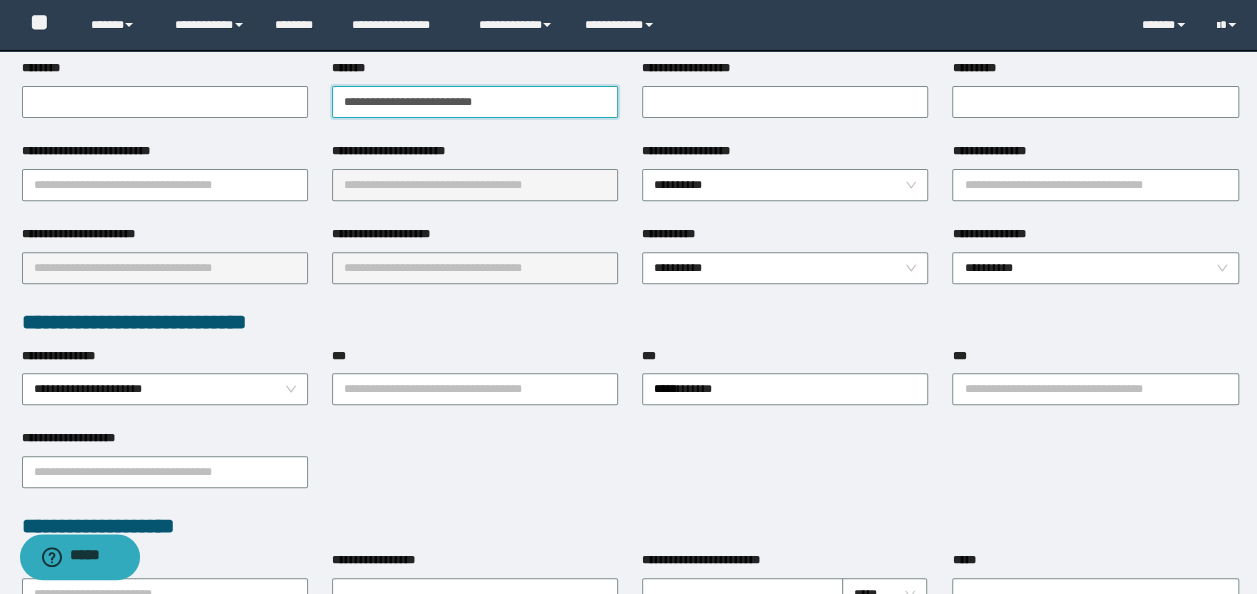 click on "**********" at bounding box center [475, 102] 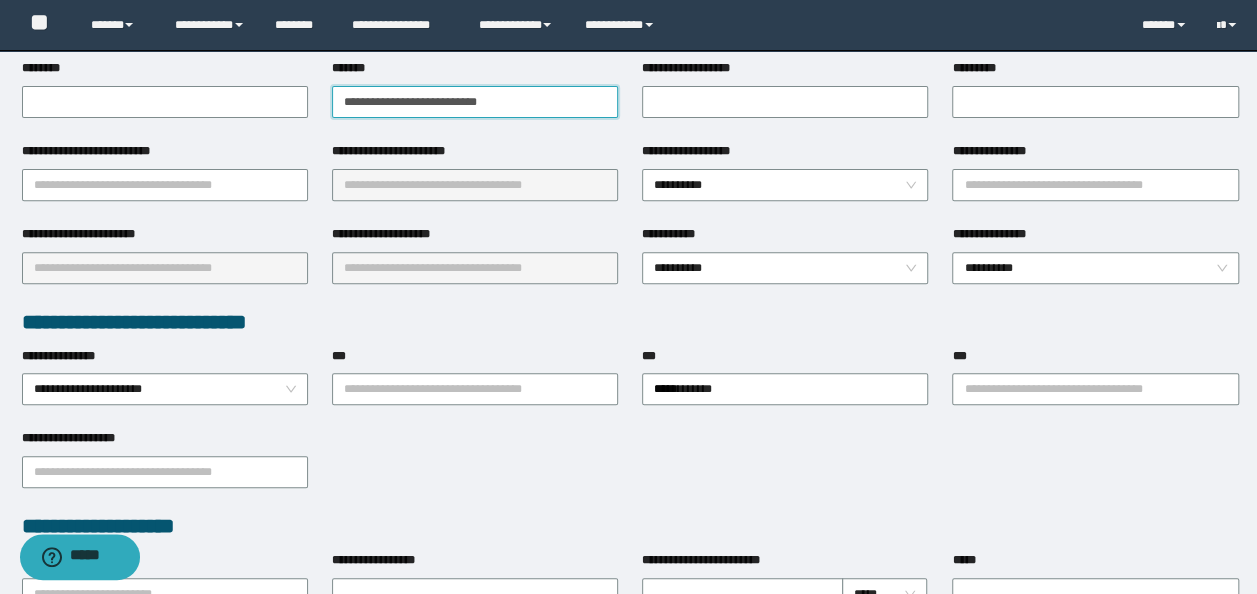 click on "**********" at bounding box center (475, 102) 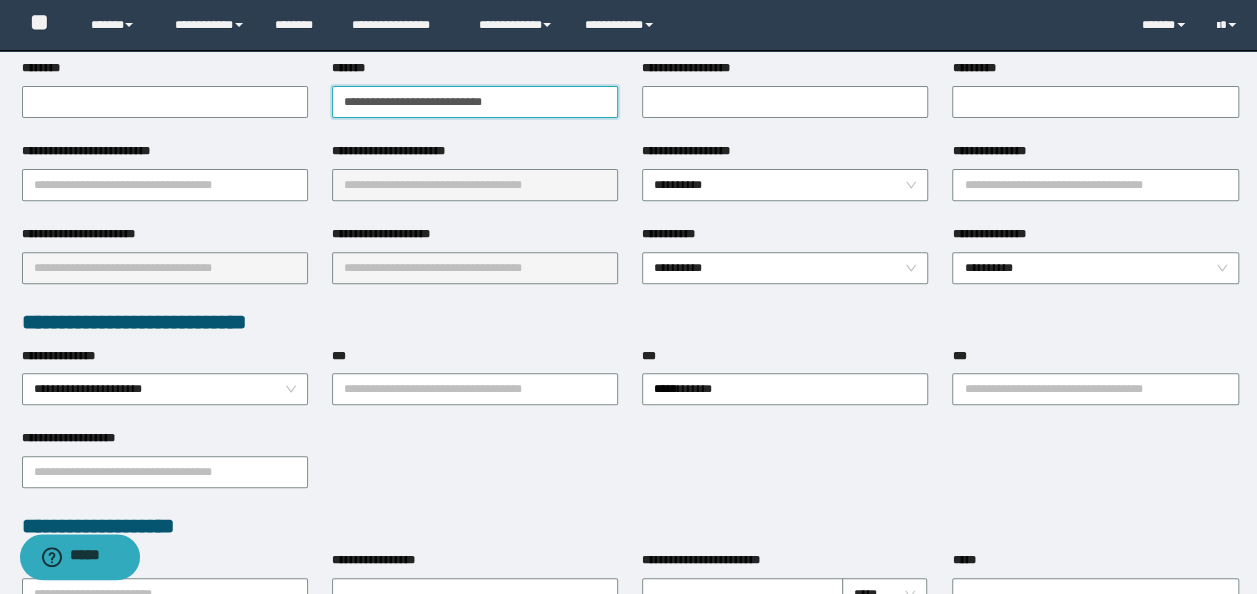 click on "**********" at bounding box center [475, 102] 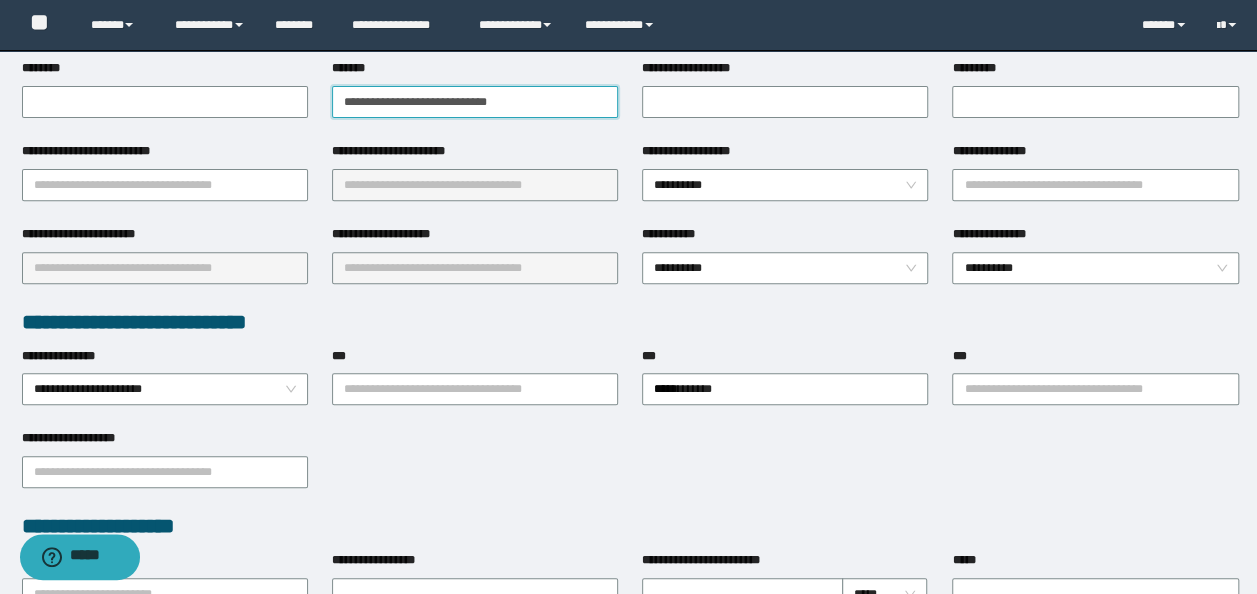 drag, startPoint x: 431, startPoint y: 103, endPoint x: 724, endPoint y: 99, distance: 293.0273 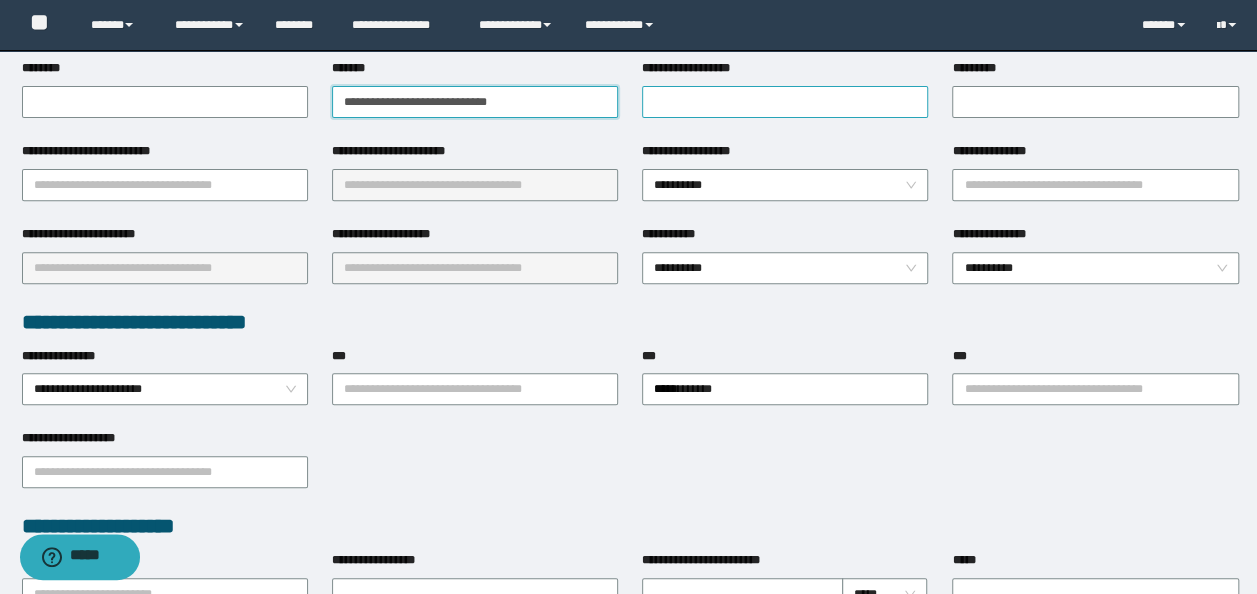 click on "**********" at bounding box center (475, 102) 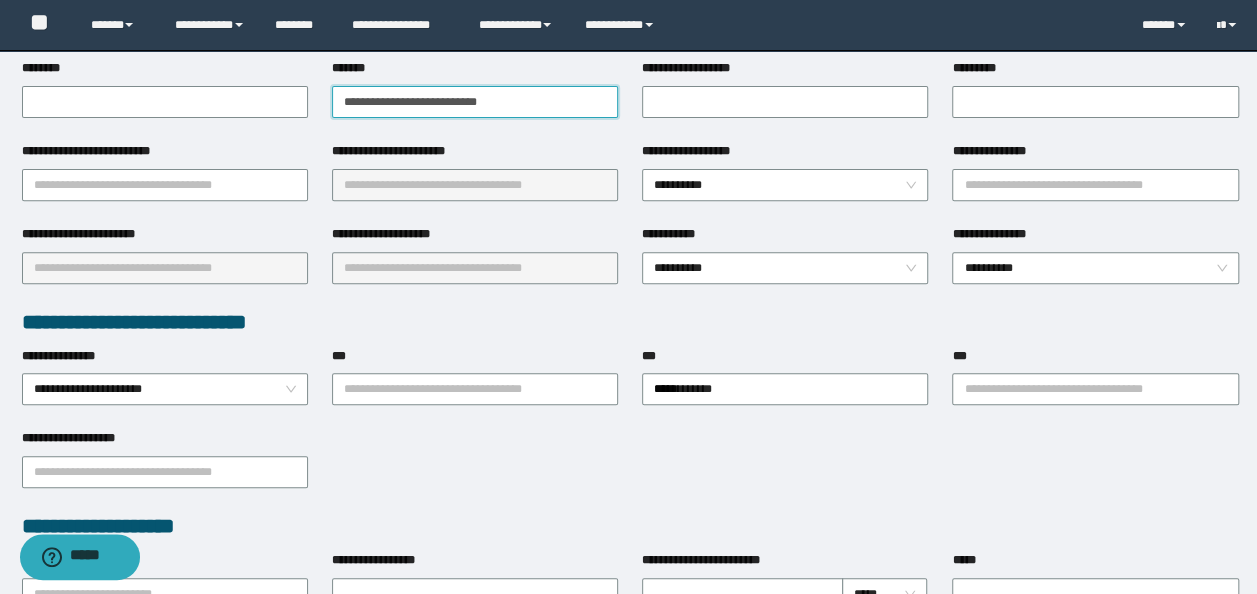 click on "**********" at bounding box center (475, 102) 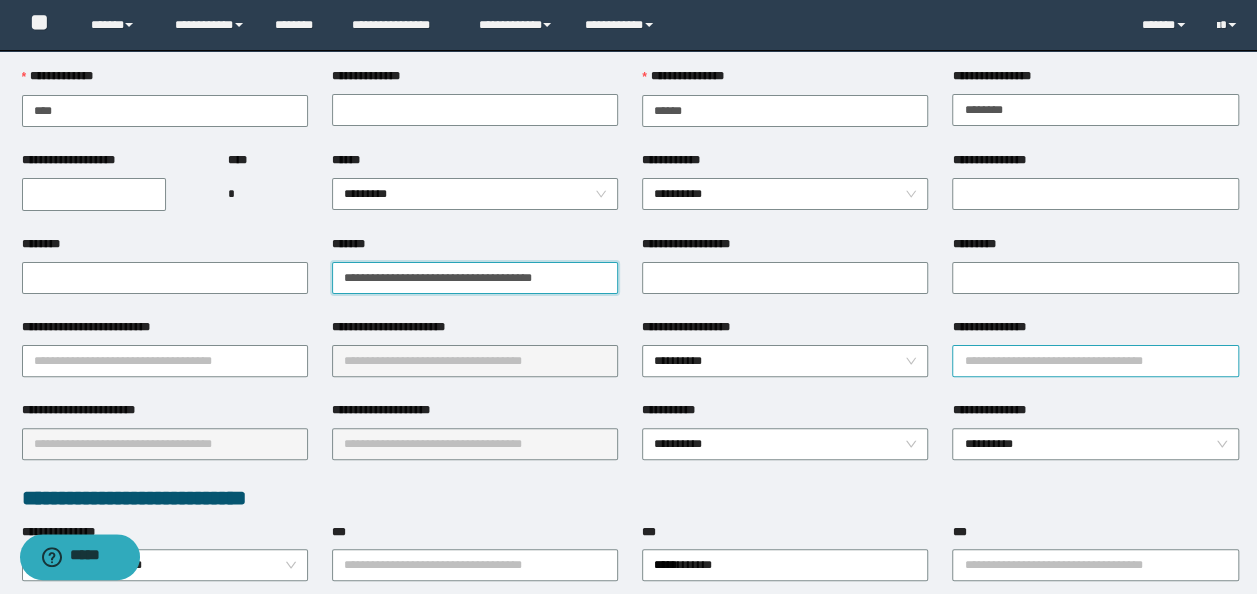 scroll, scrollTop: 0, scrollLeft: 0, axis: both 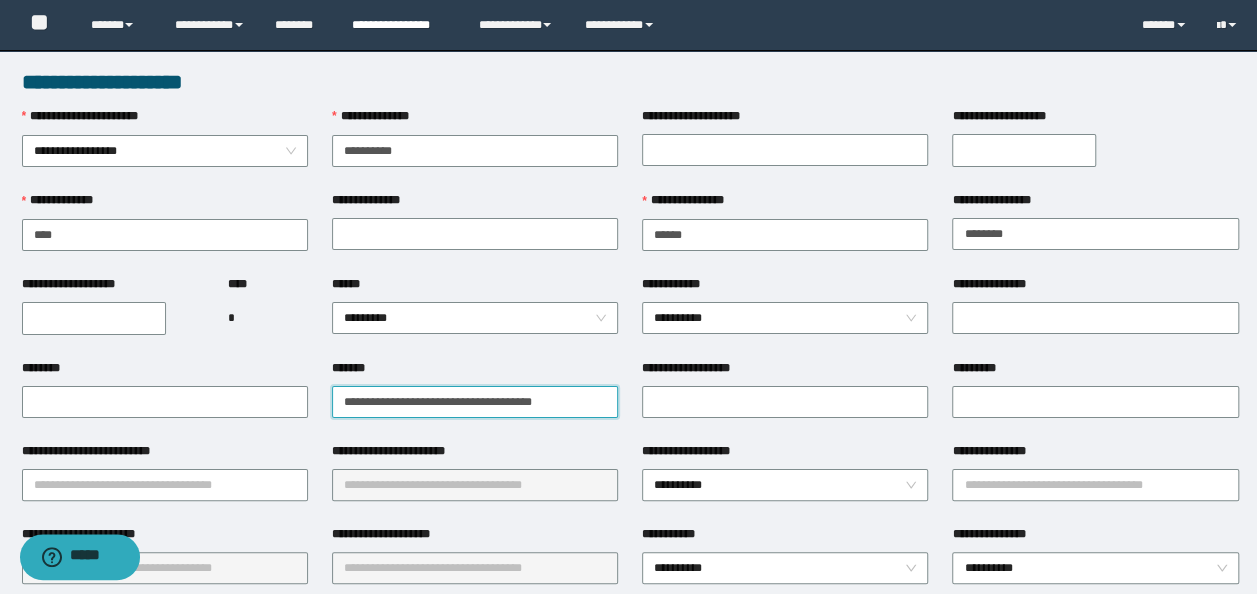 type on "**********" 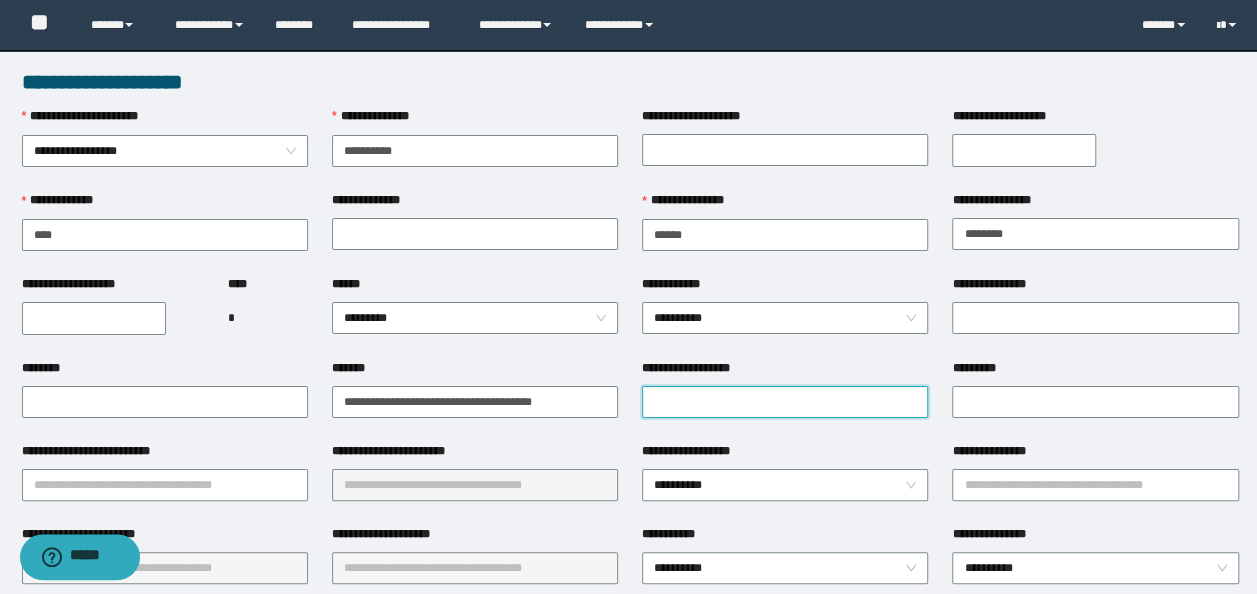 click on "**********" at bounding box center [785, 402] 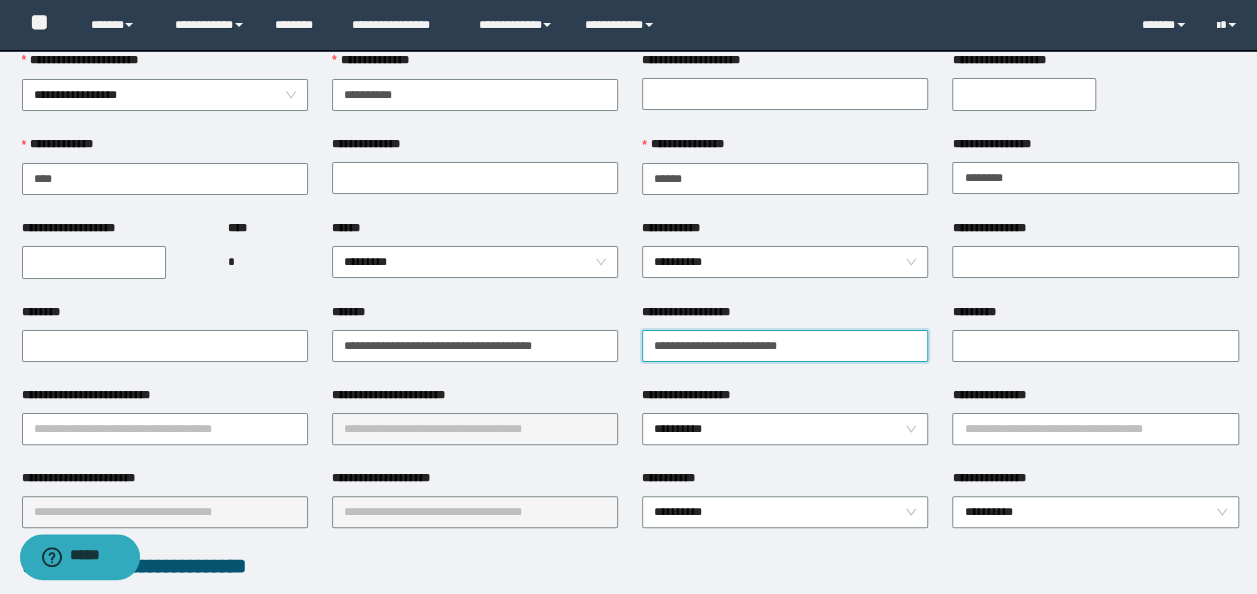 scroll, scrollTop: 100, scrollLeft: 0, axis: vertical 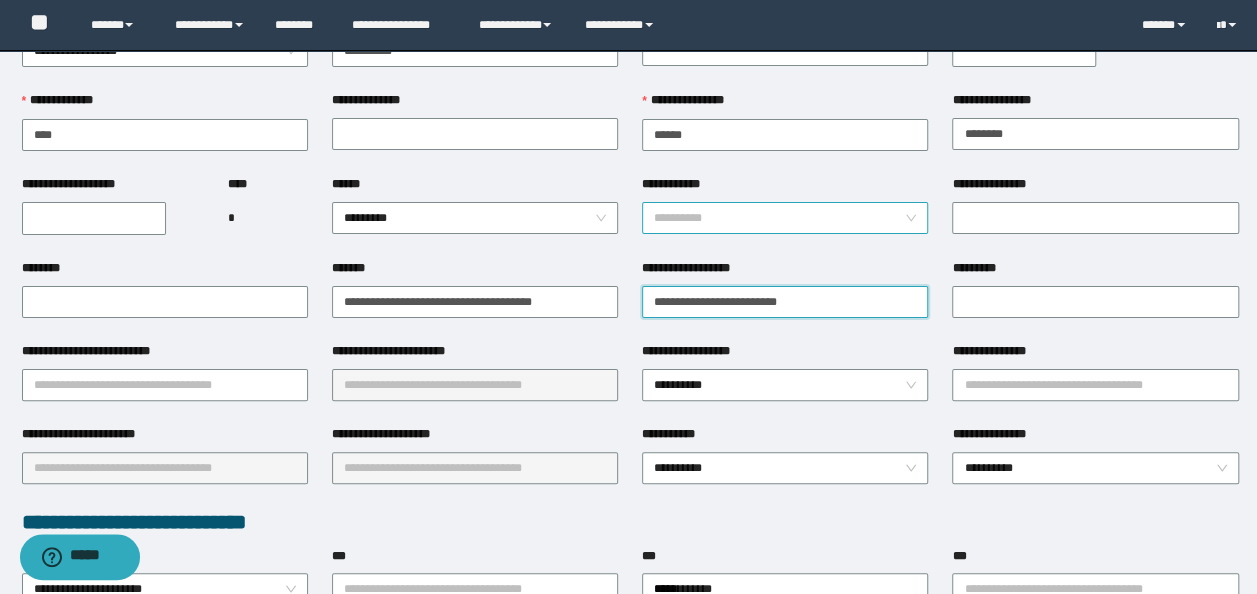 click on "**********" at bounding box center (785, 218) 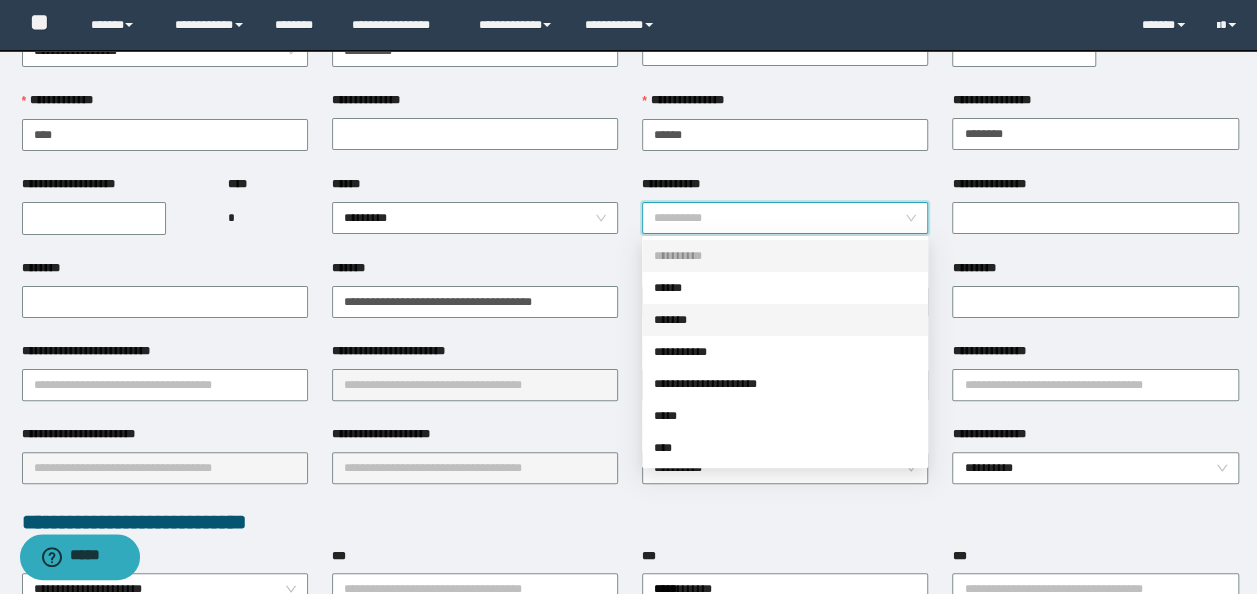 click on "*******" at bounding box center (785, 320) 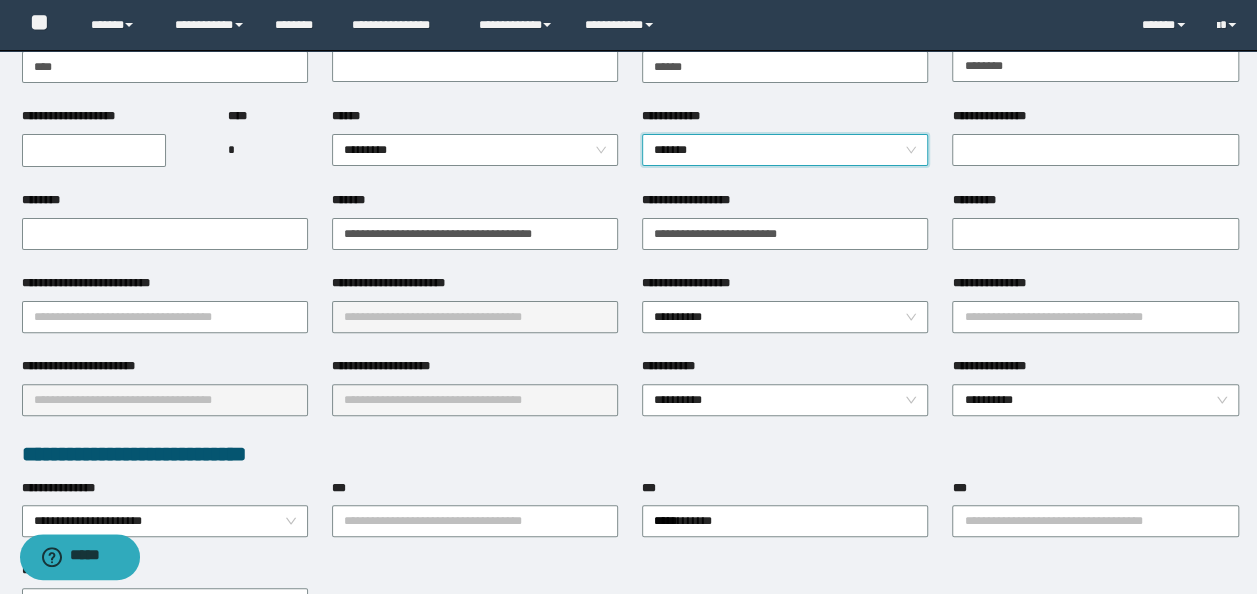 scroll, scrollTop: 200, scrollLeft: 0, axis: vertical 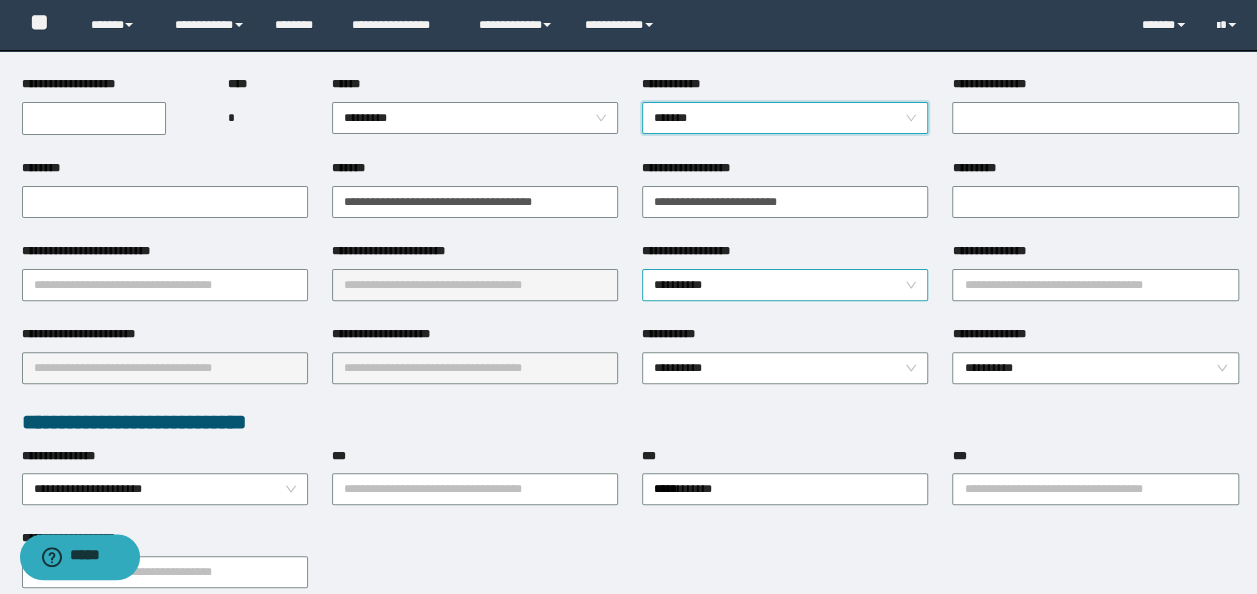click on "**********" at bounding box center [785, 285] 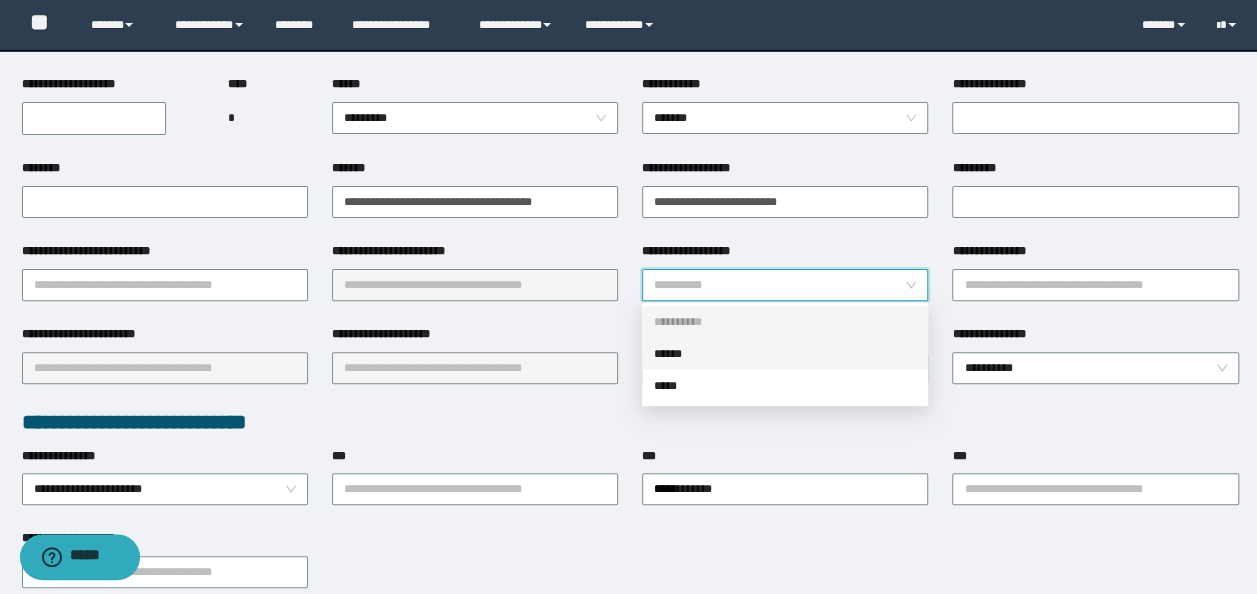 click on "******" at bounding box center (785, 354) 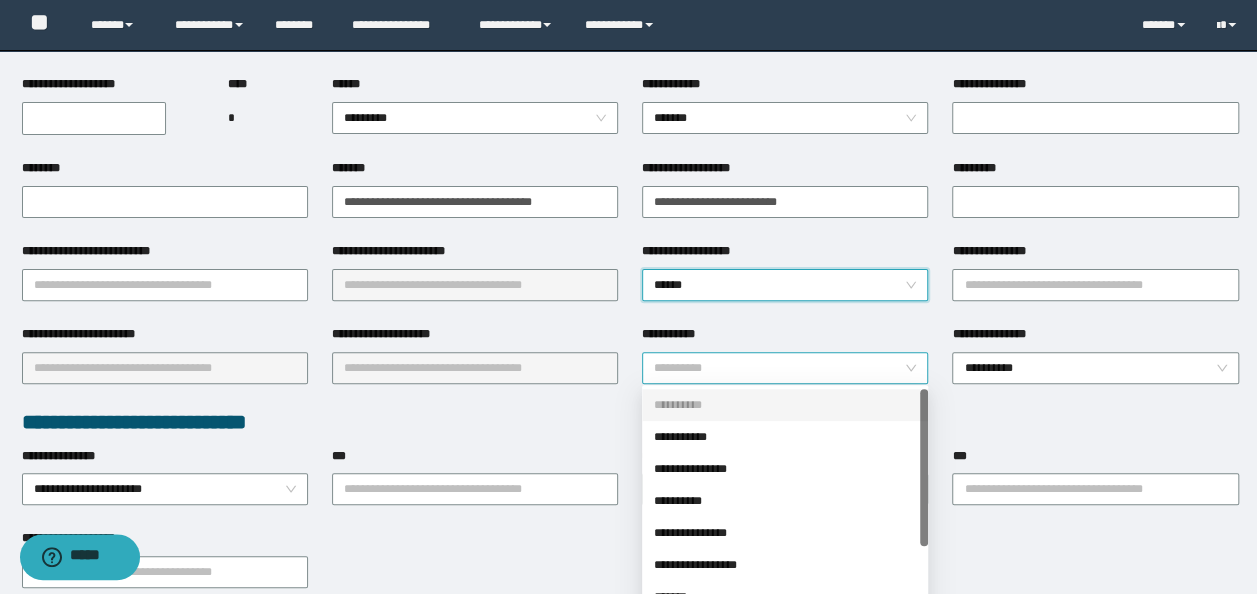 click on "**********" at bounding box center (785, 368) 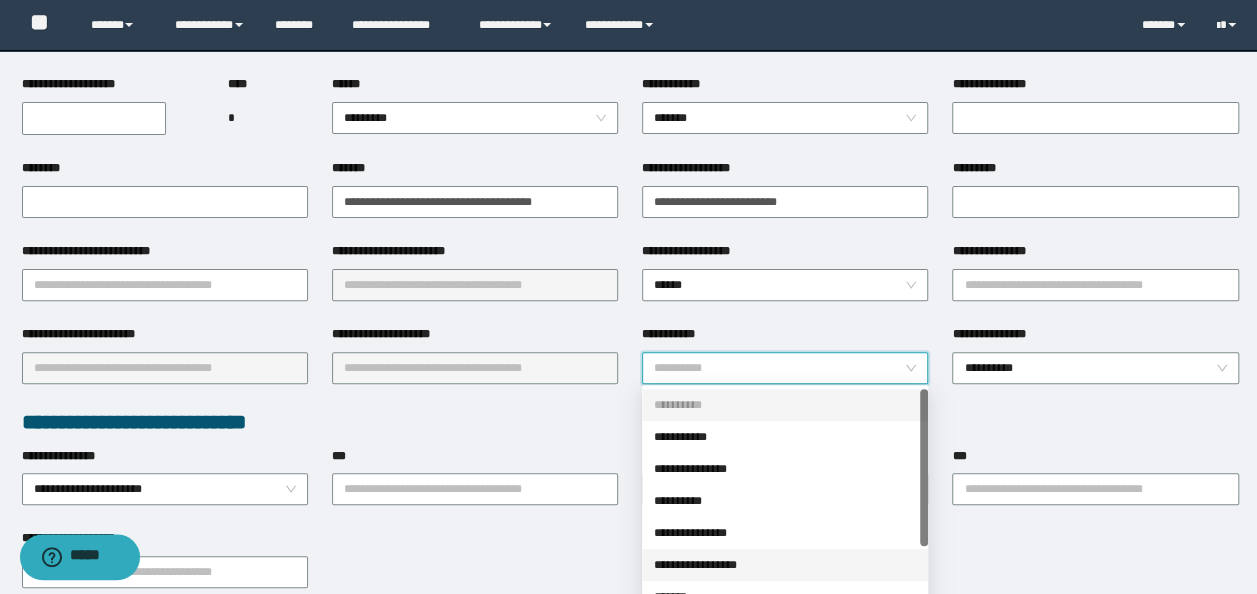click on "**********" at bounding box center (785, 565) 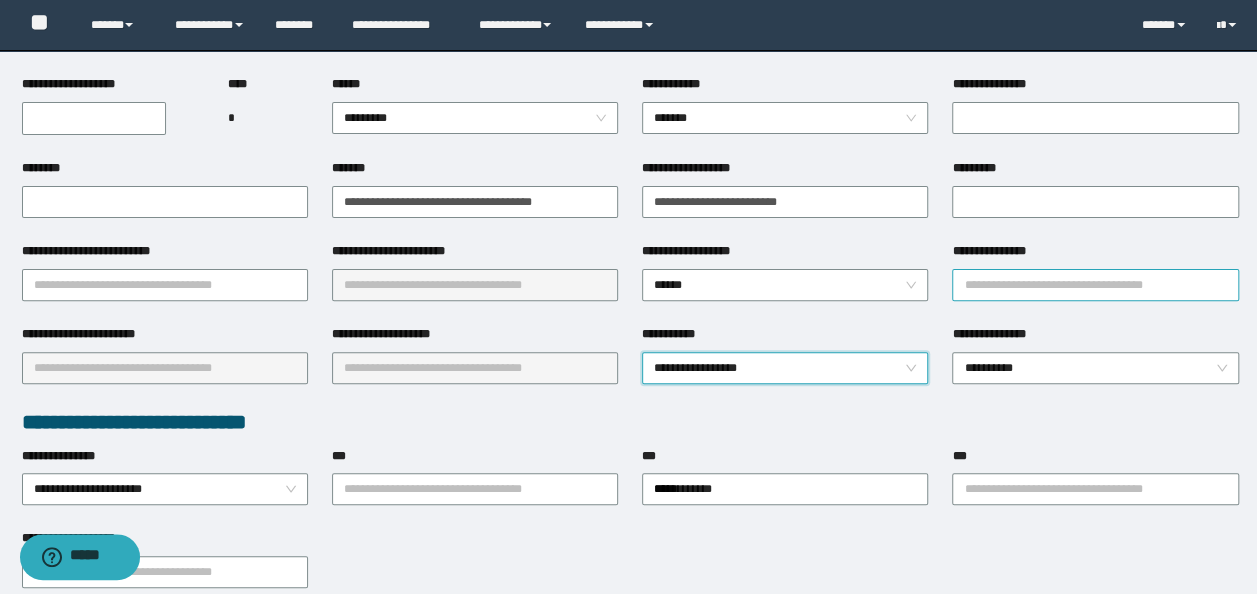 click on "**********" at bounding box center [1095, 285] 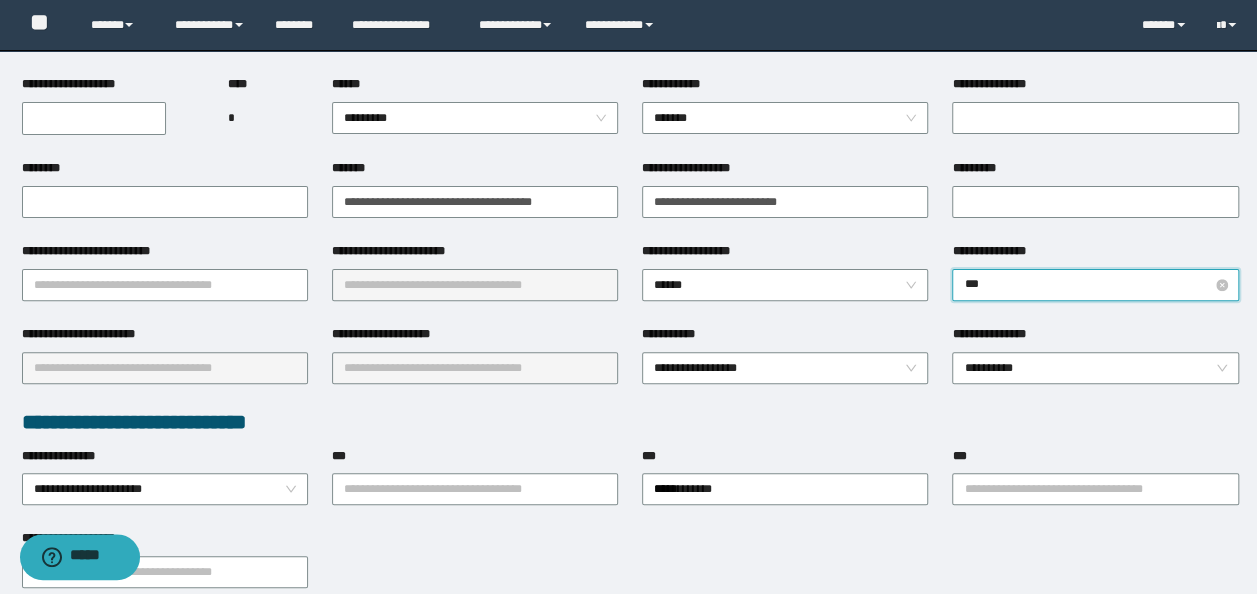 type on "****" 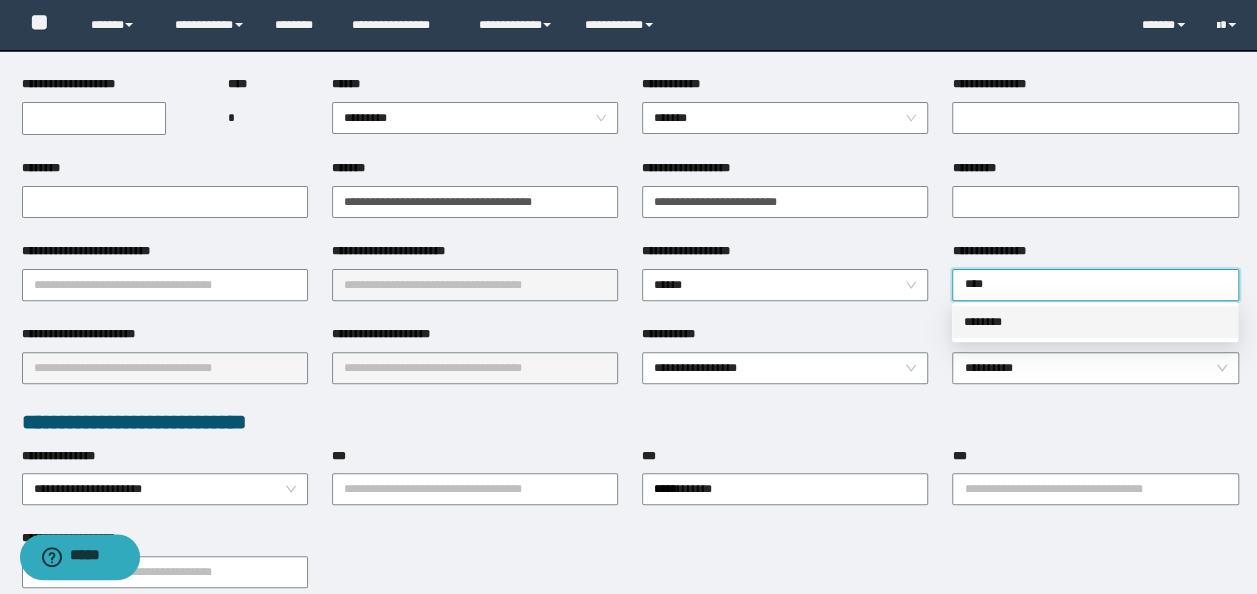 click on "********" at bounding box center [1095, 322] 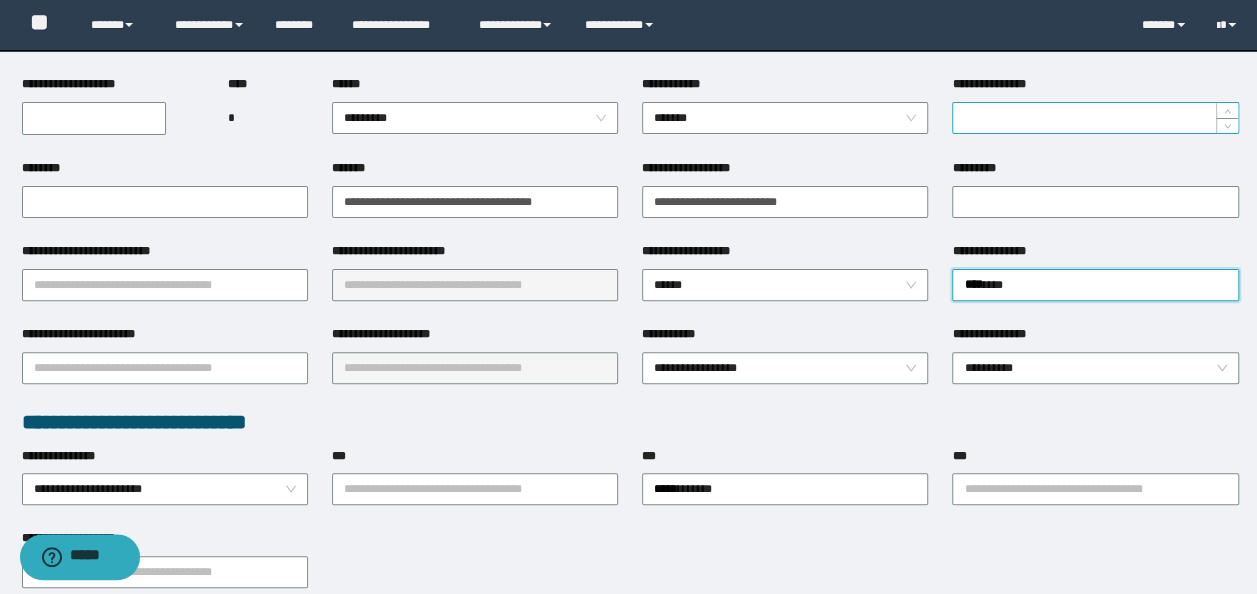 click on "**********" at bounding box center (1095, 118) 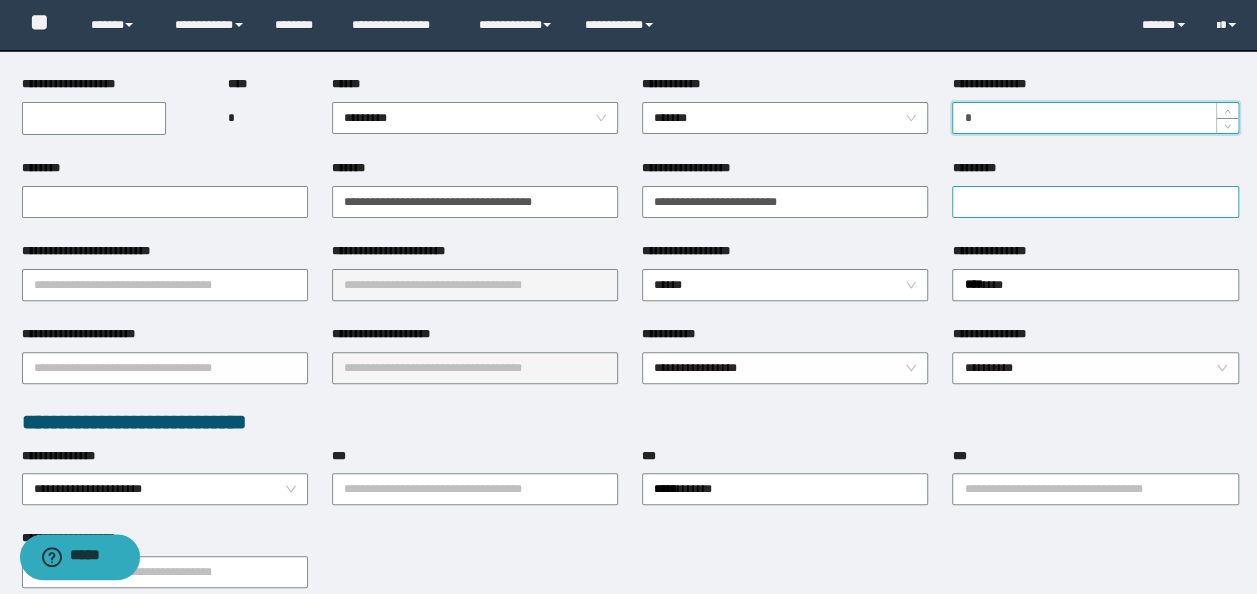 type on "*" 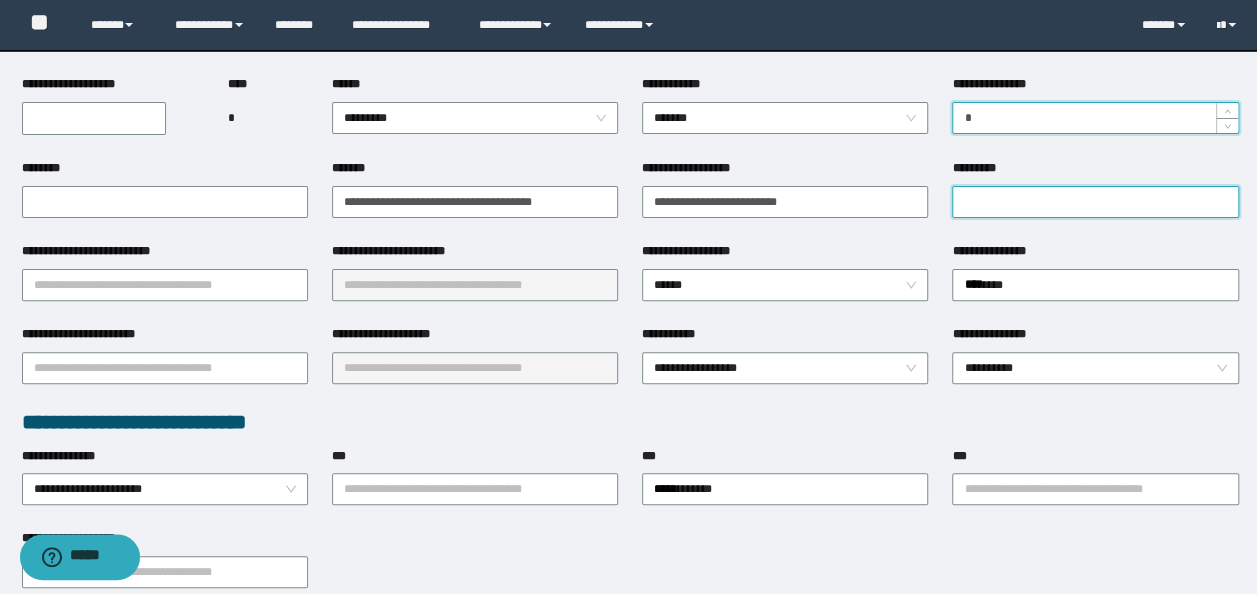 drag, startPoint x: 1015, startPoint y: 202, endPoint x: 1027, endPoint y: 211, distance: 15 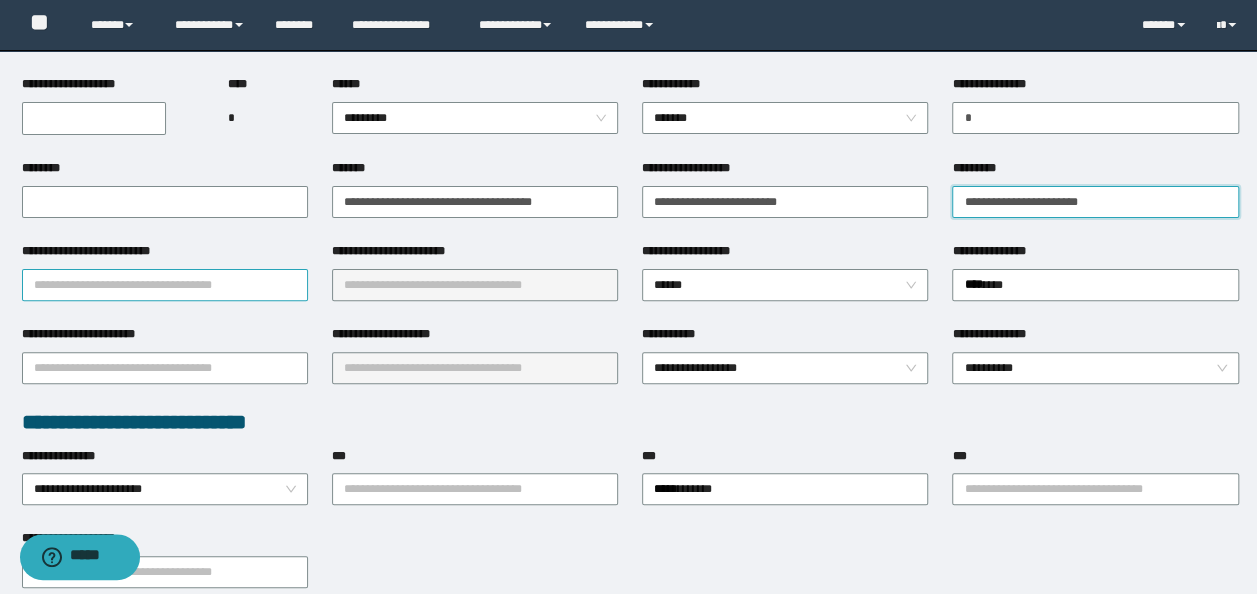 type on "**********" 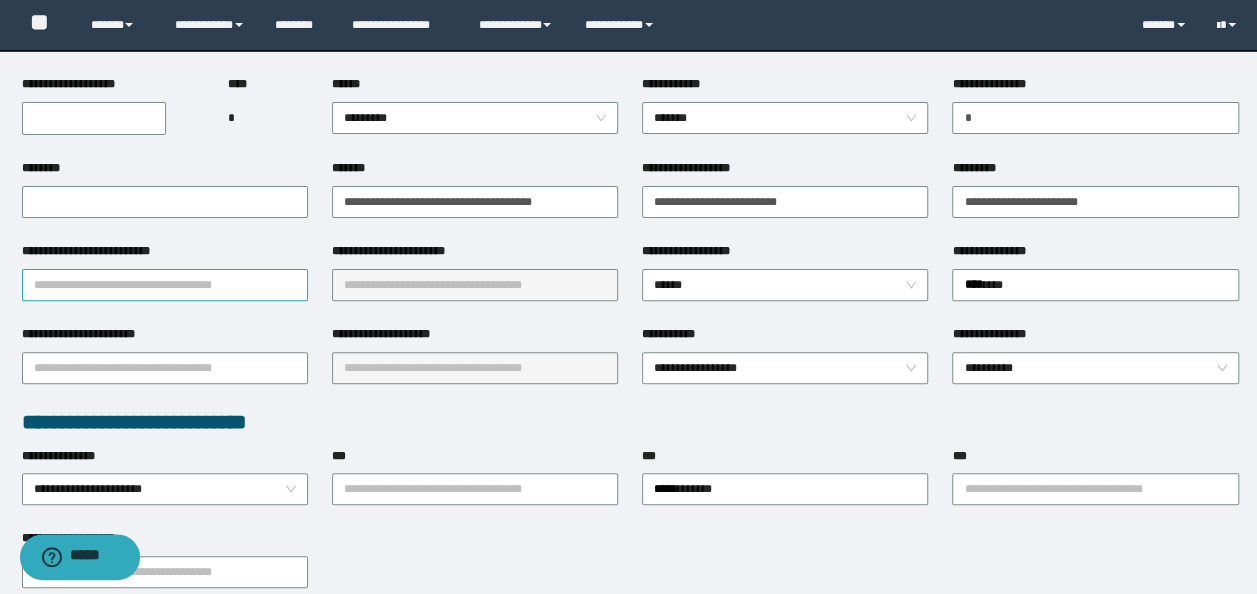 click on "**********" at bounding box center (165, 285) 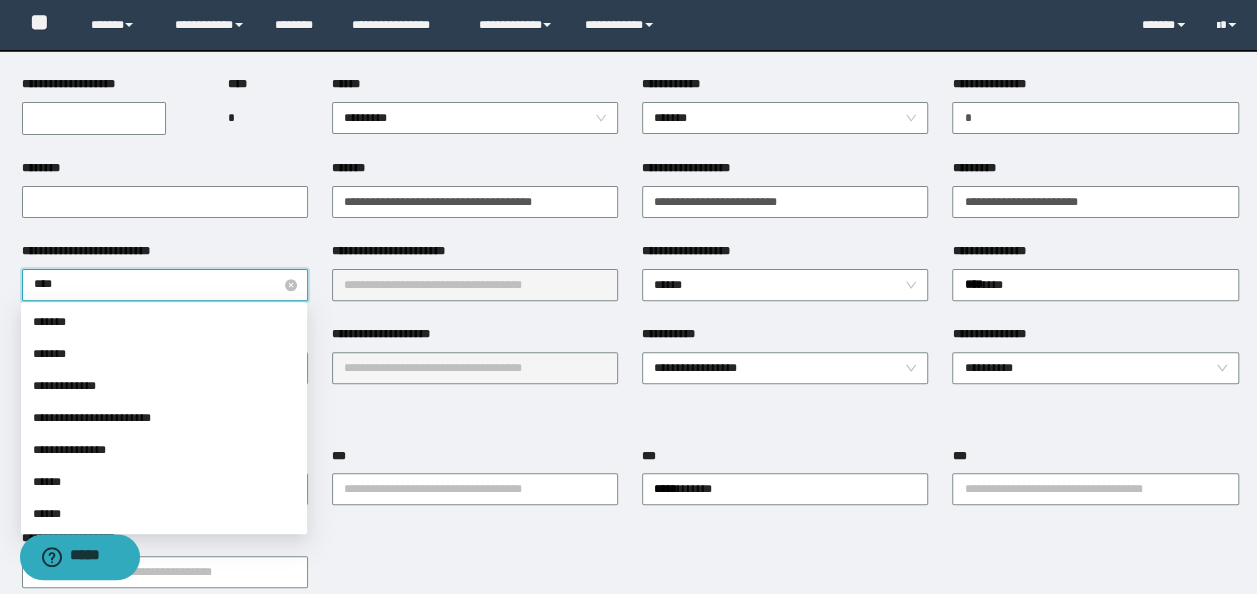 type on "*****" 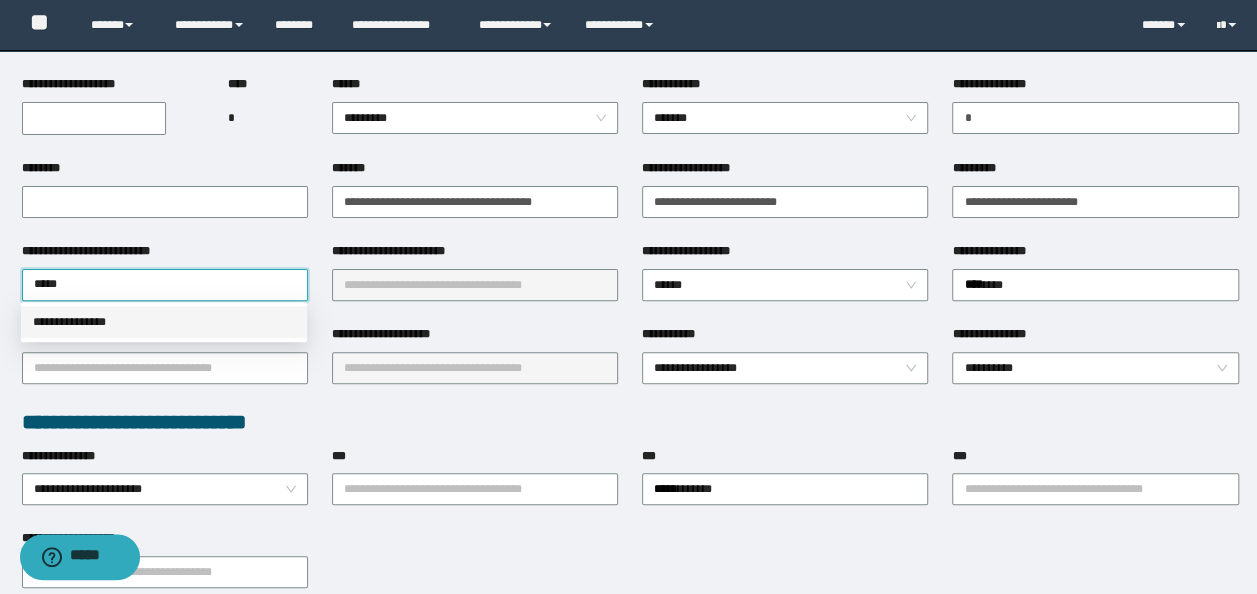 click on "**********" at bounding box center [164, 322] 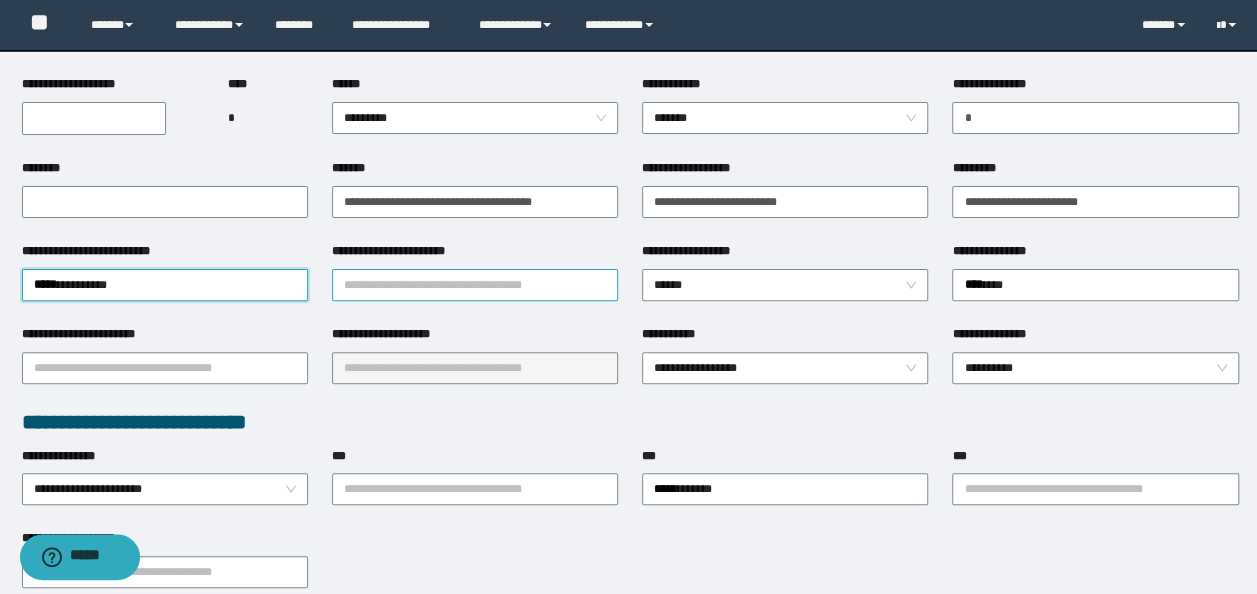 click on "**********" at bounding box center (475, 285) 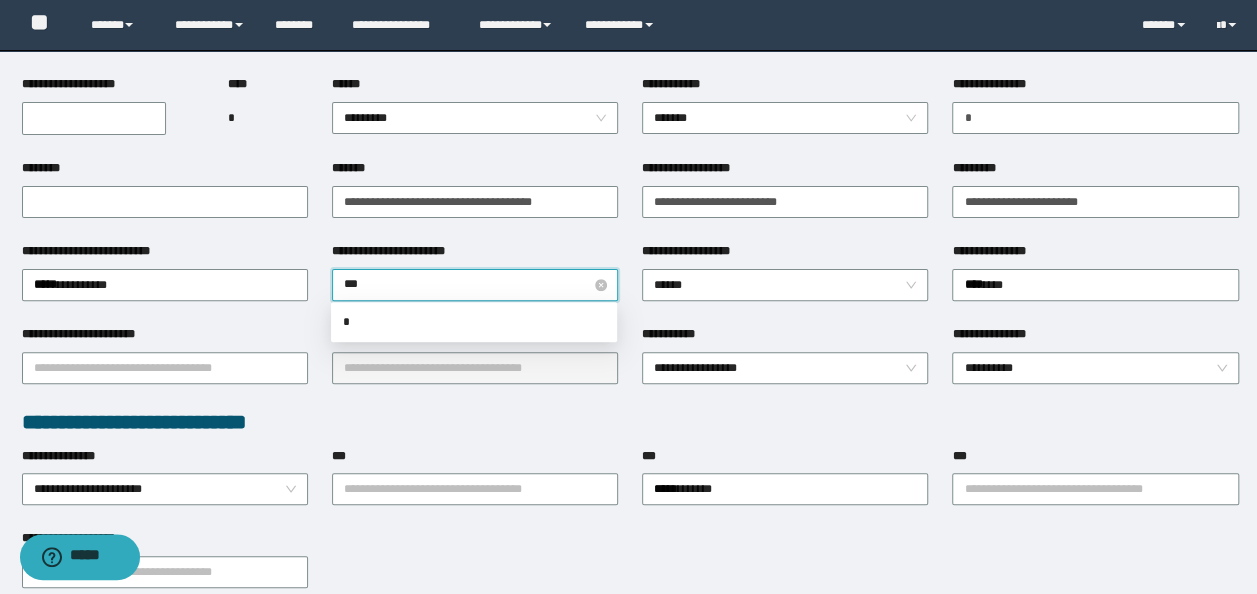 type on "****" 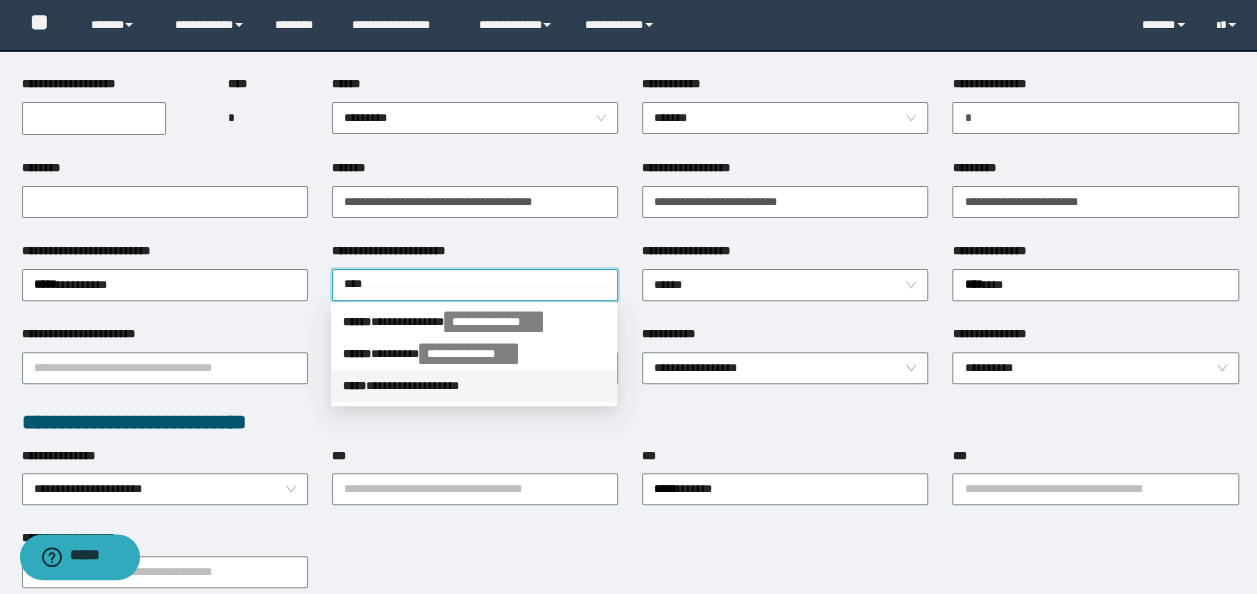 click on "**********" at bounding box center (474, 386) 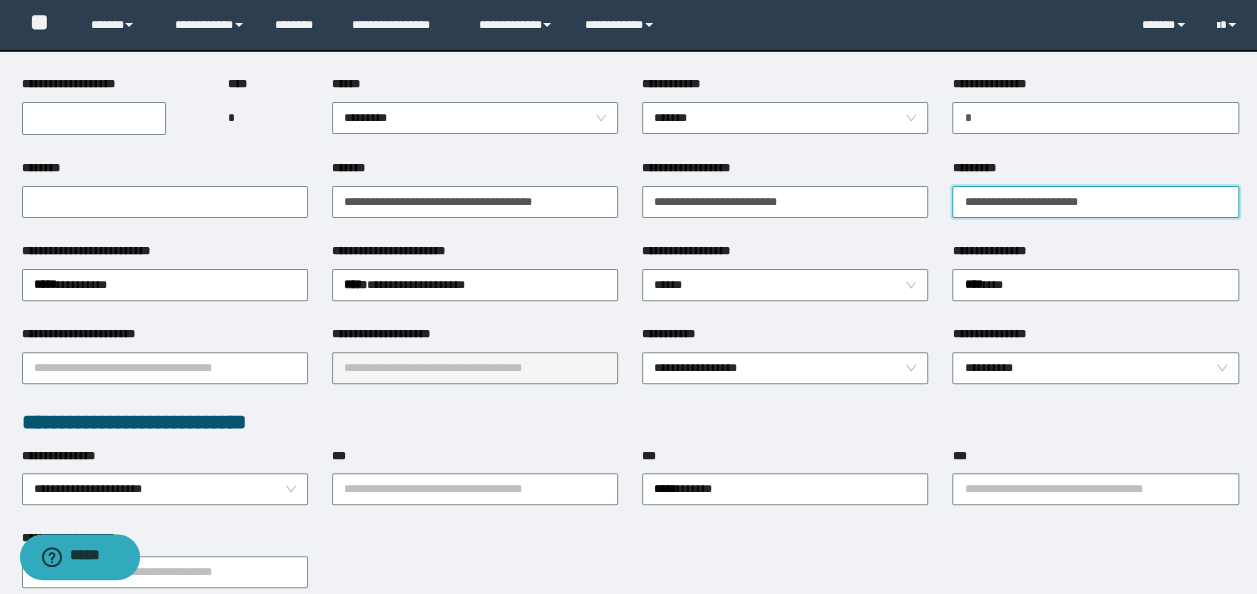 drag, startPoint x: 1124, startPoint y: 212, endPoint x: 1149, endPoint y: 207, distance: 25.495098 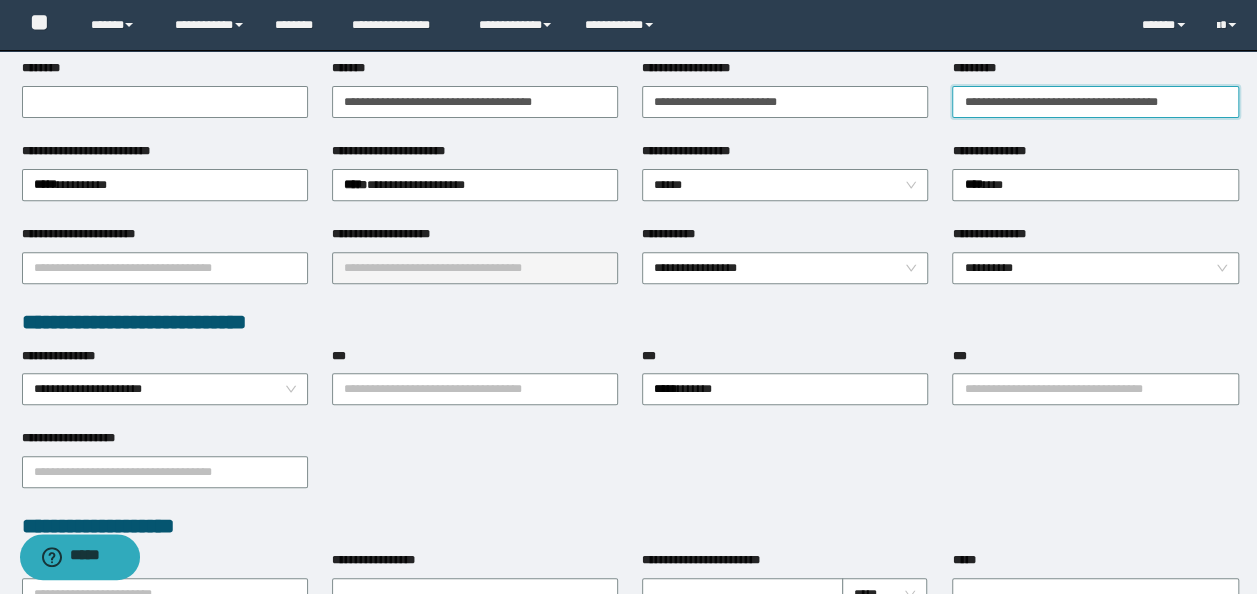 scroll, scrollTop: 400, scrollLeft: 0, axis: vertical 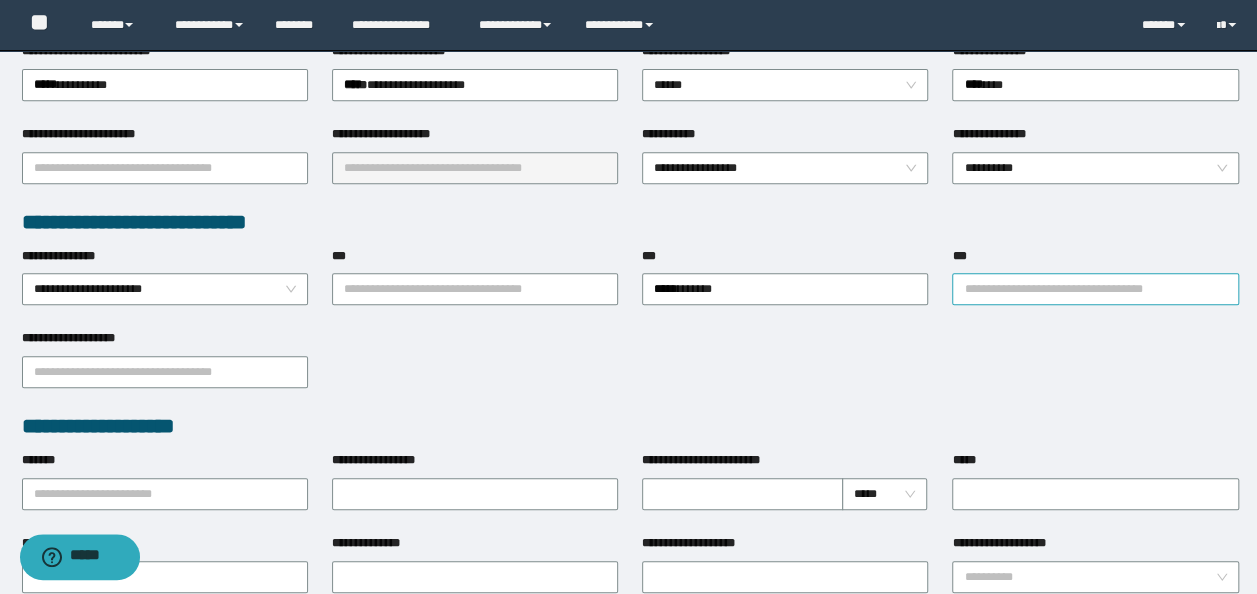 type on "**********" 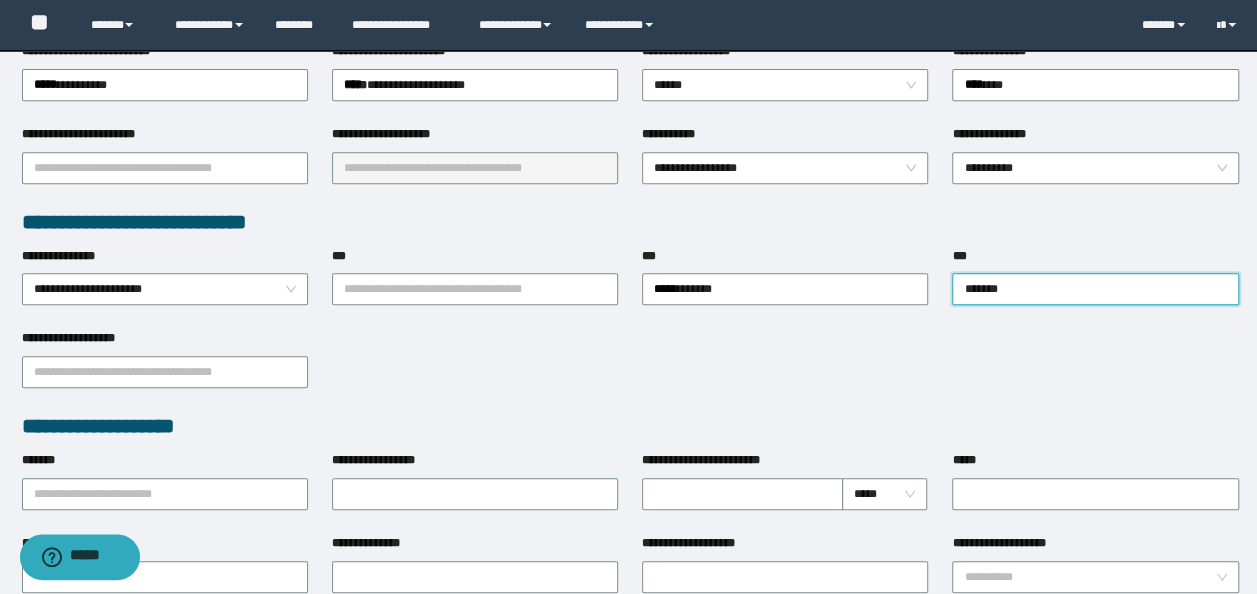 type on "********" 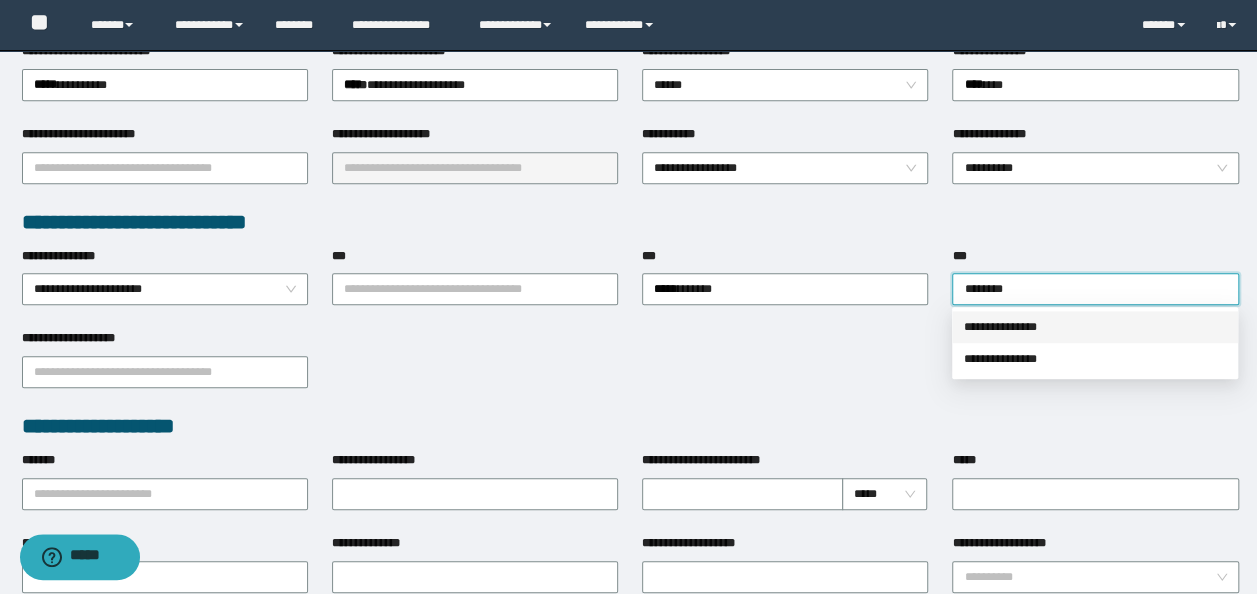 click on "**********" at bounding box center (1095, 327) 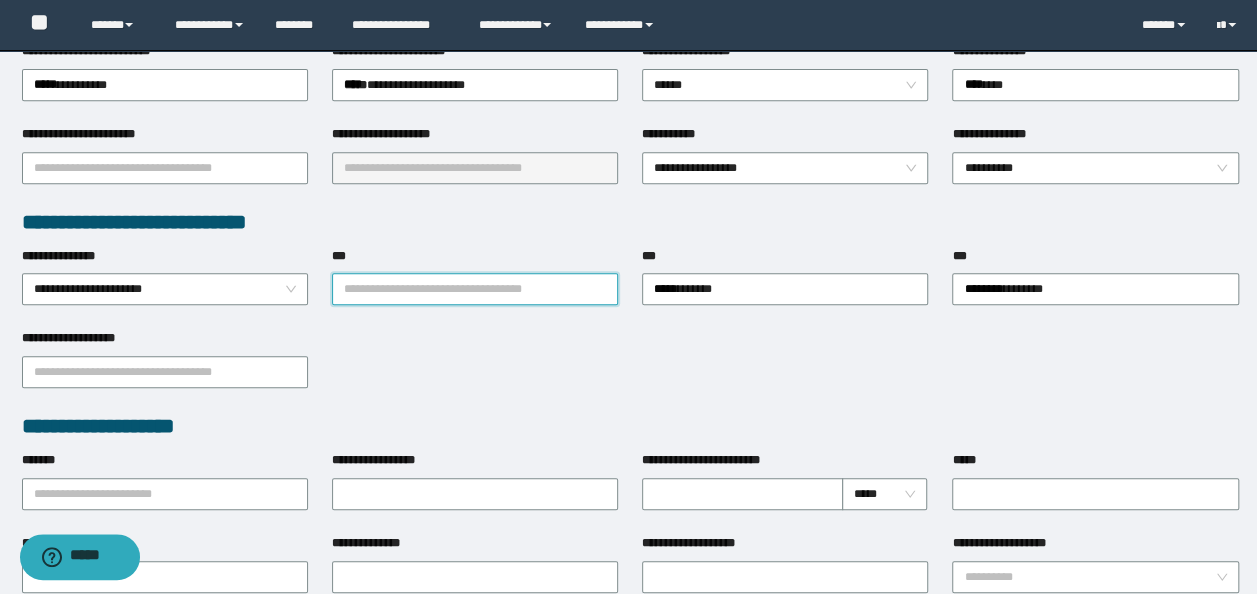 click on "***" at bounding box center [475, 289] 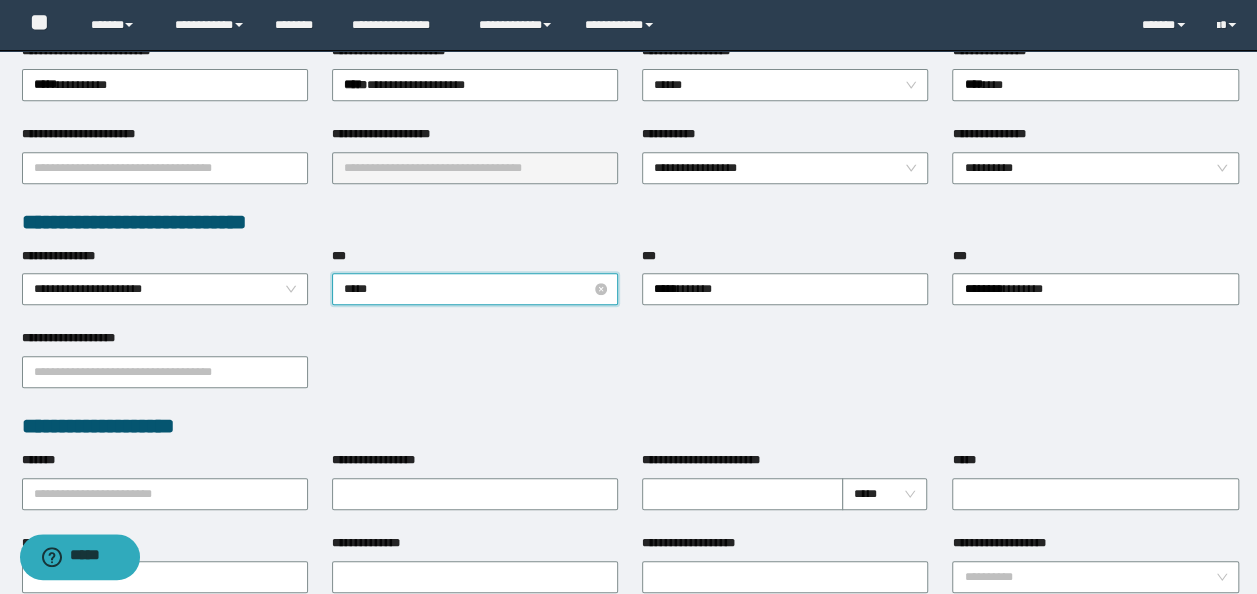 type on "******" 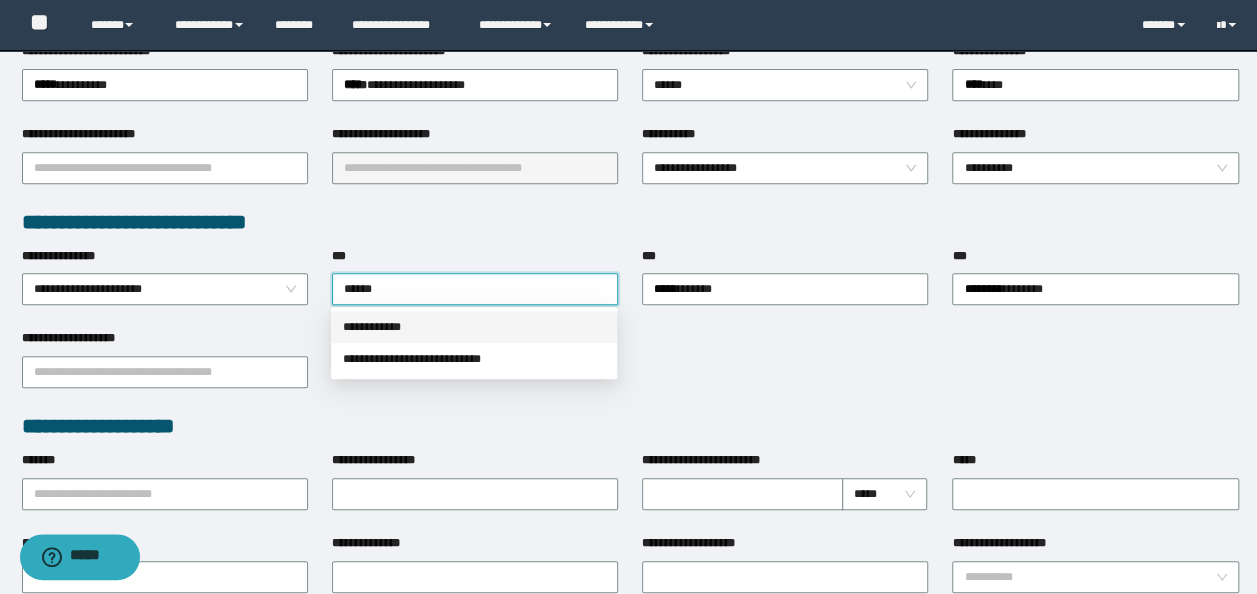 click on "**********" at bounding box center [474, 327] 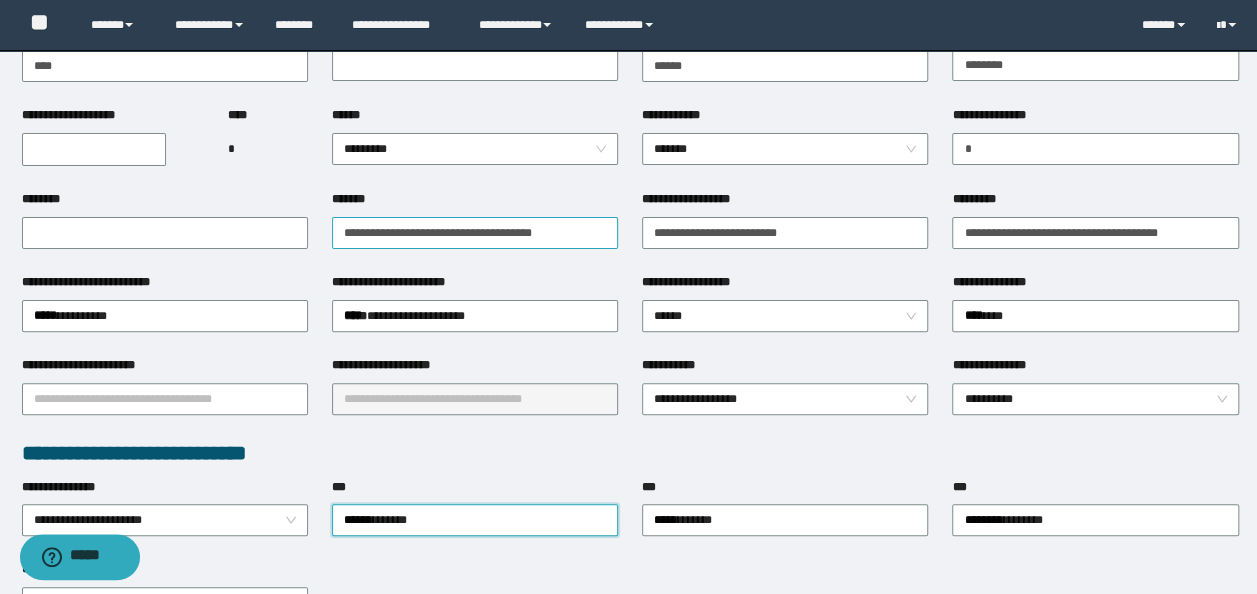 scroll, scrollTop: 100, scrollLeft: 0, axis: vertical 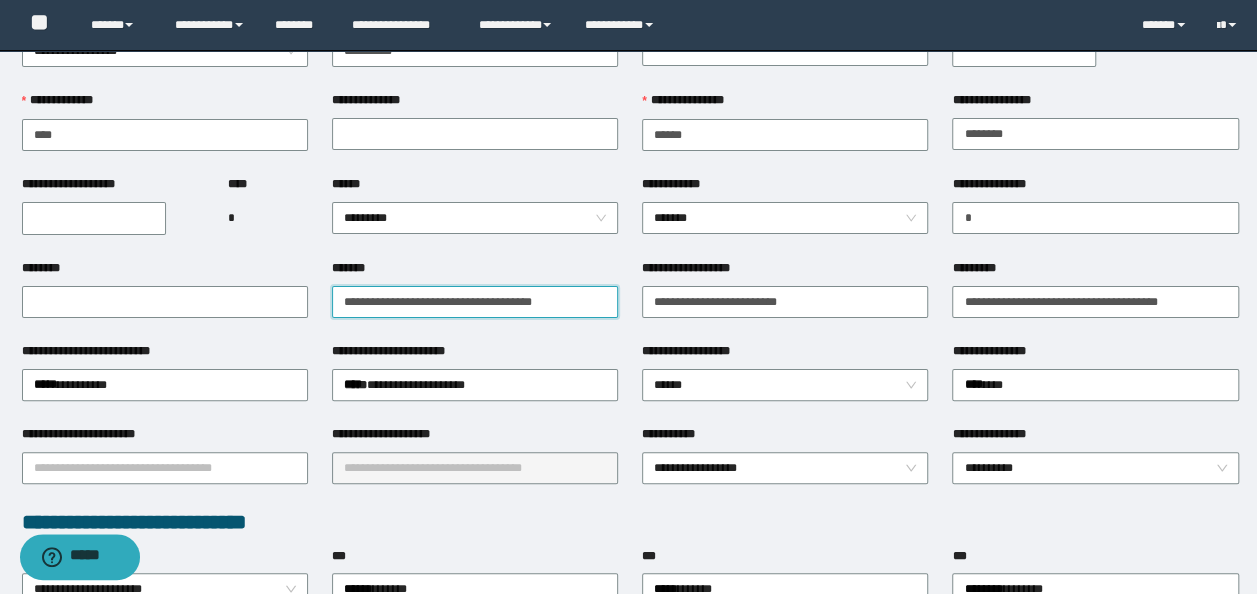 drag, startPoint x: 566, startPoint y: 296, endPoint x: -4, endPoint y: 300, distance: 570.01404 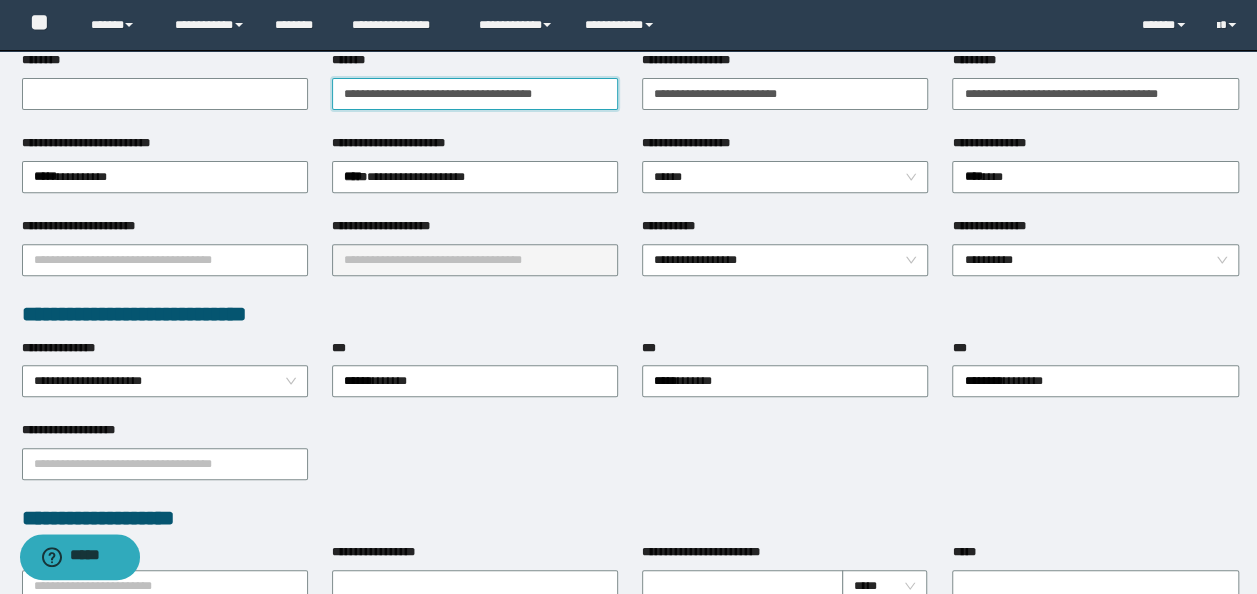 scroll, scrollTop: 500, scrollLeft: 0, axis: vertical 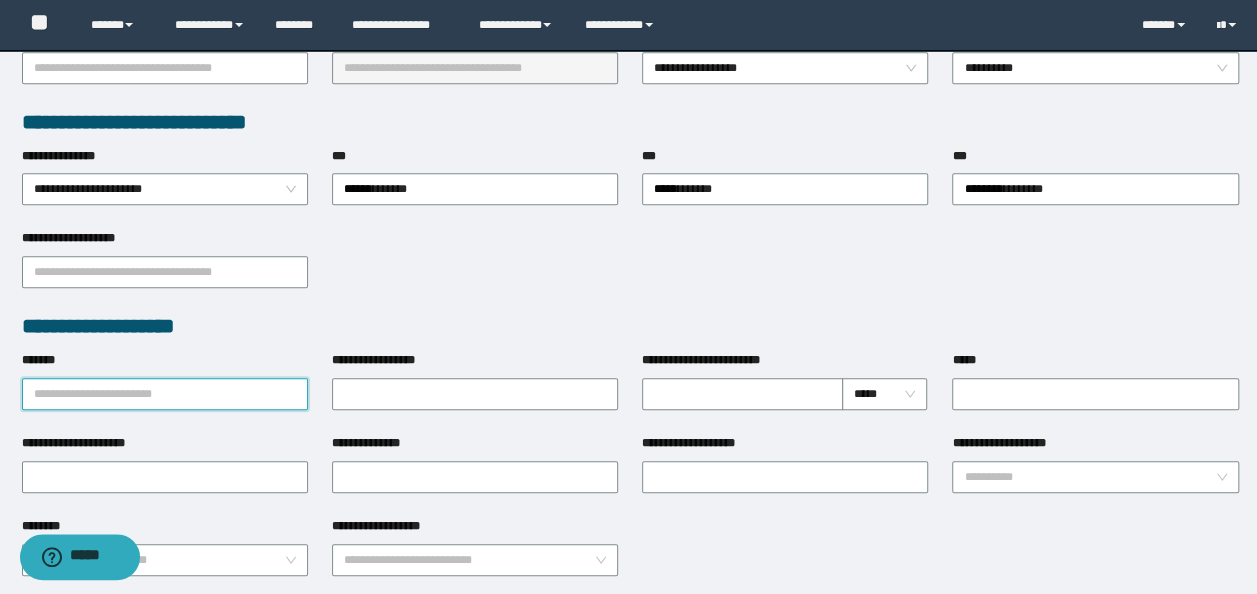 click on "*******" at bounding box center [165, 394] 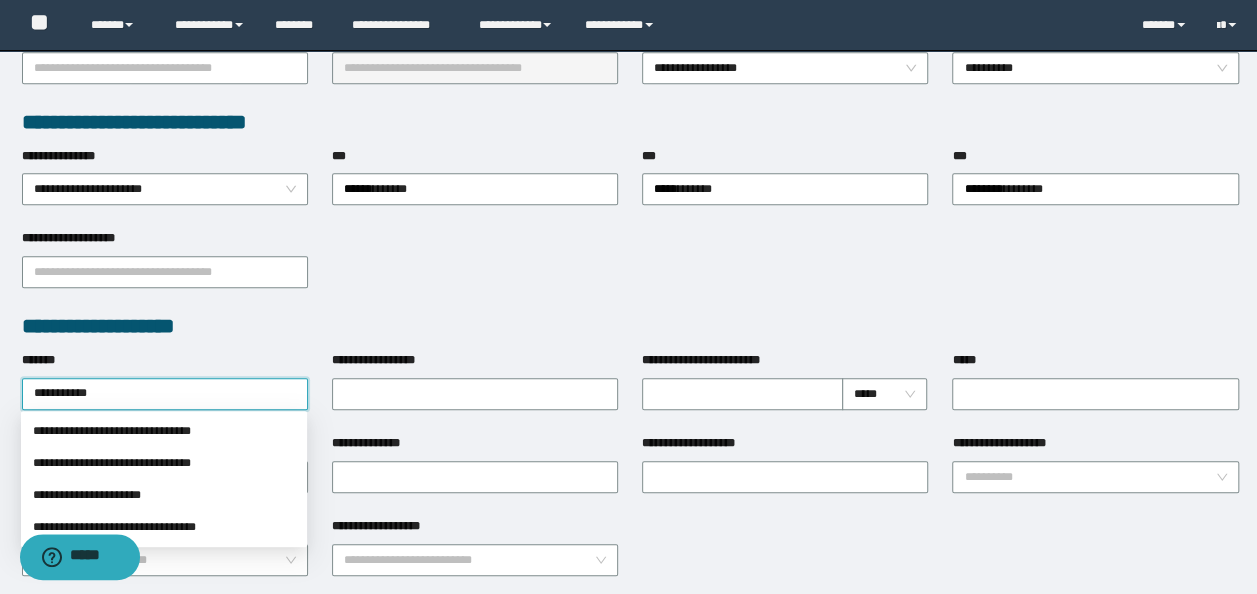 type on "**********" 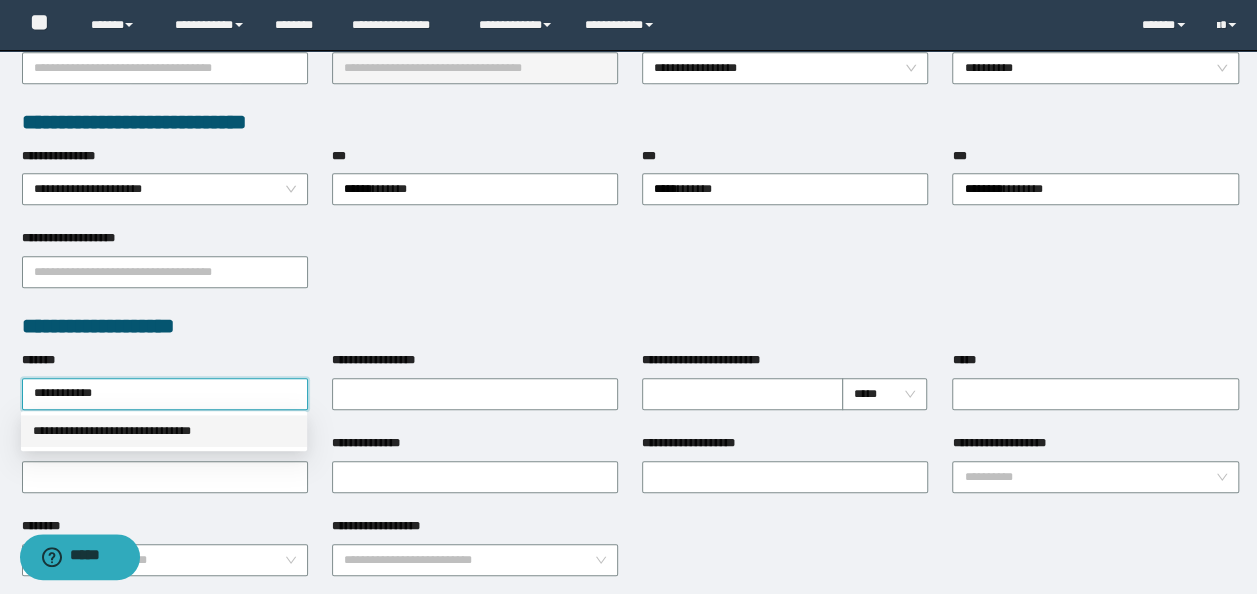 click on "**********" at bounding box center (164, 431) 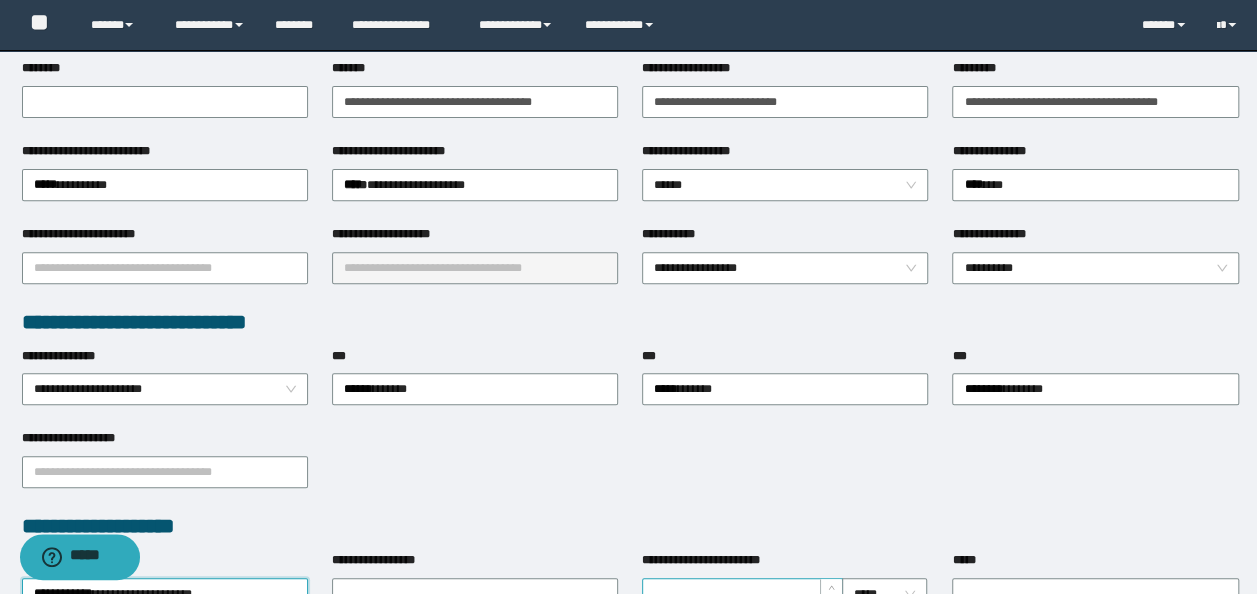 scroll, scrollTop: 200, scrollLeft: 0, axis: vertical 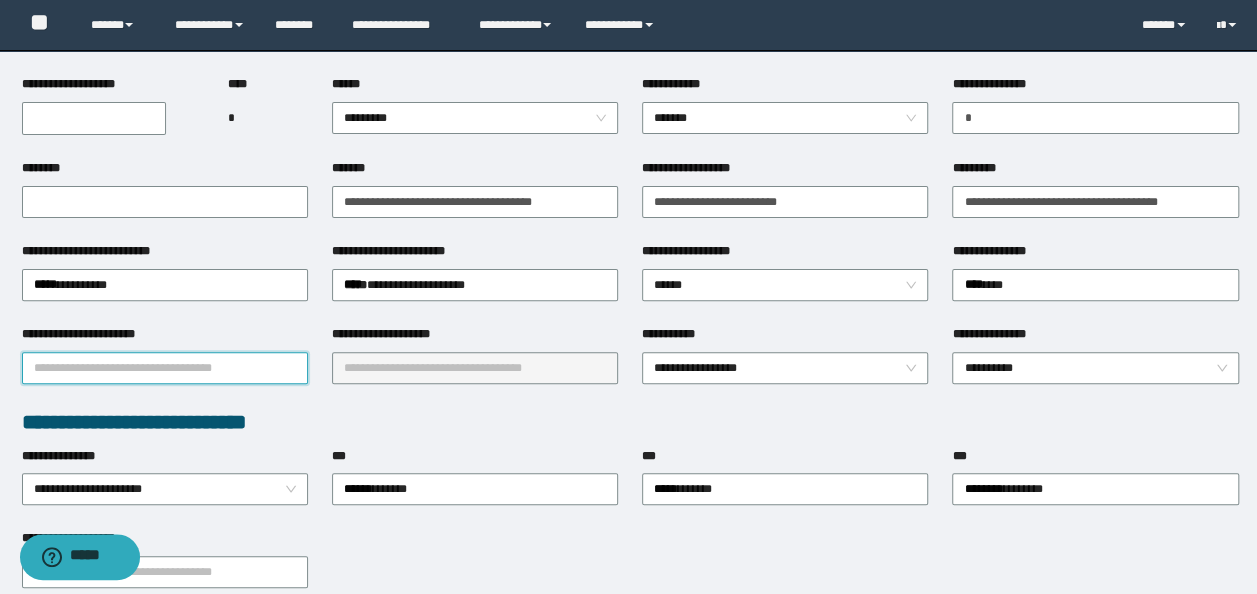 click on "**********" at bounding box center [165, 368] 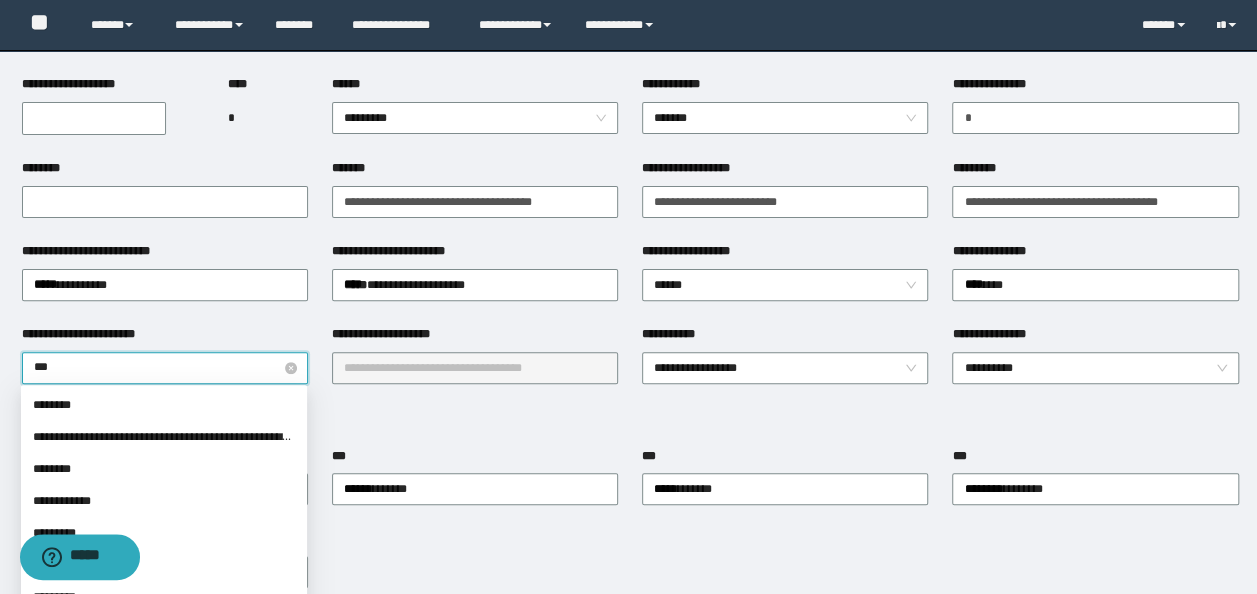 type on "****" 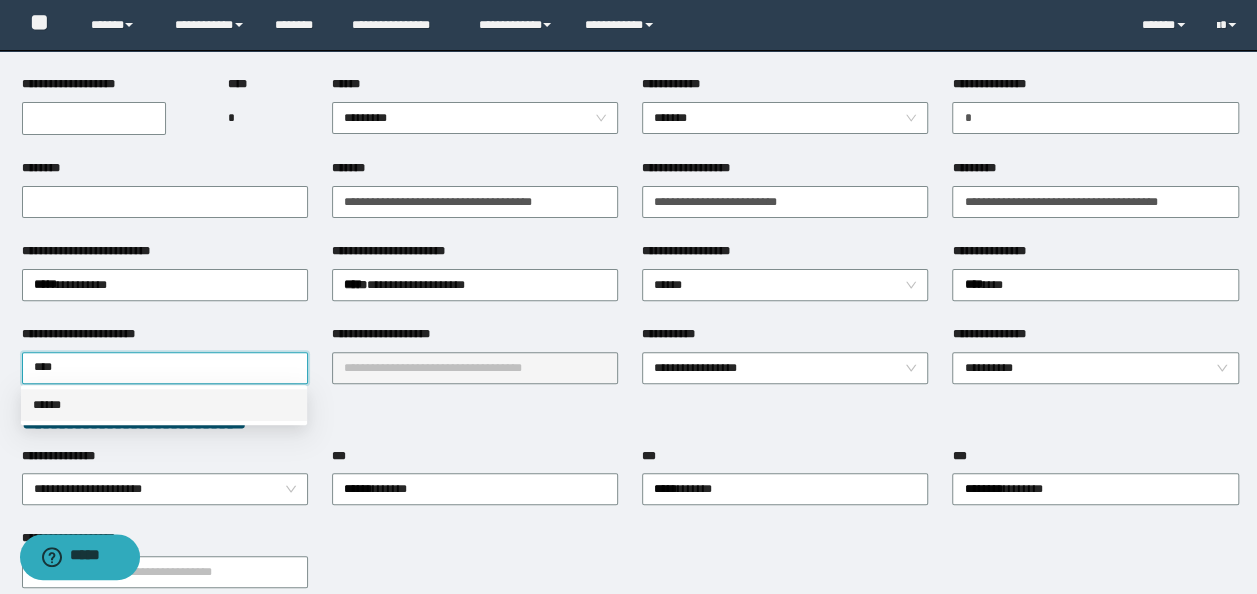 click on "******" at bounding box center [164, 405] 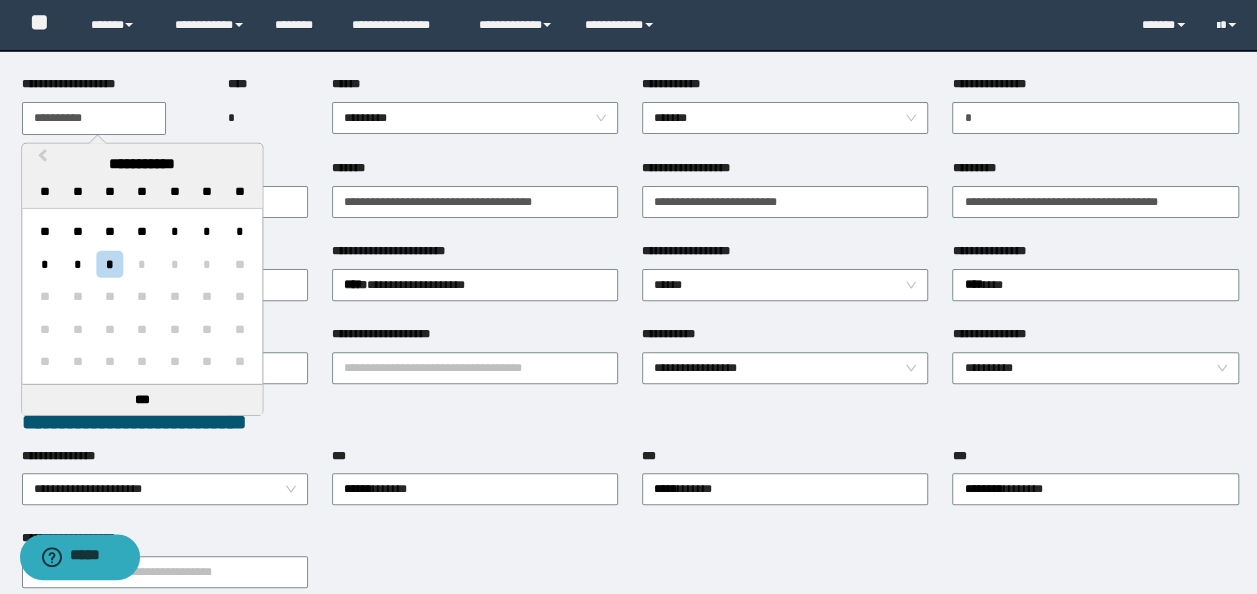 click on "**********" at bounding box center (94, 118) 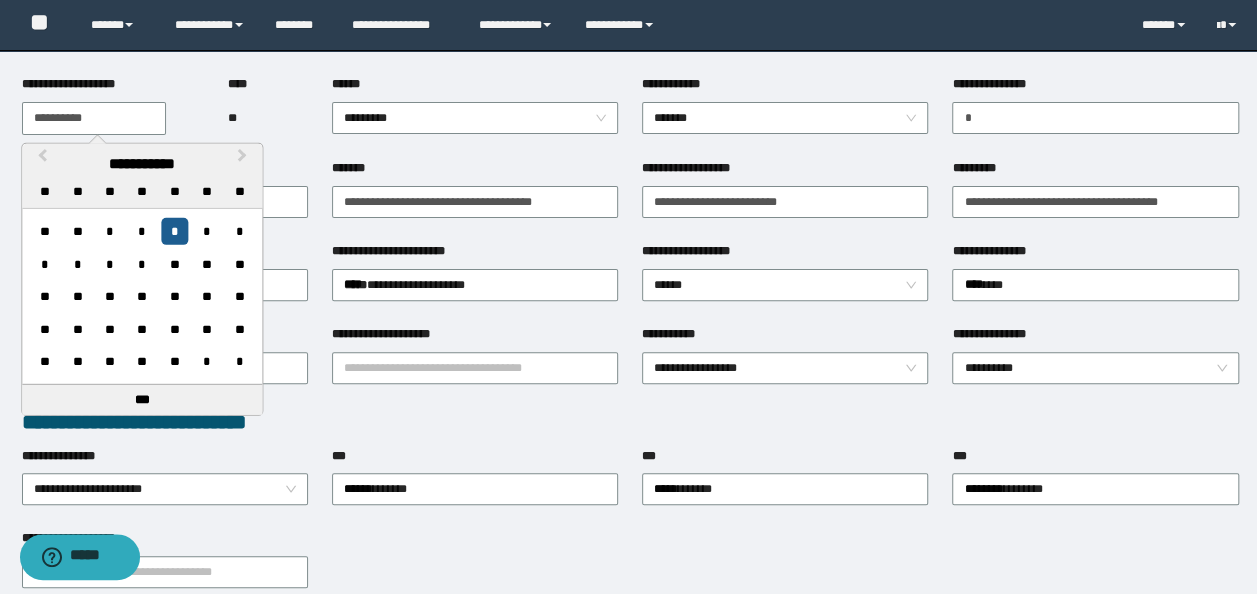 type on "**********" 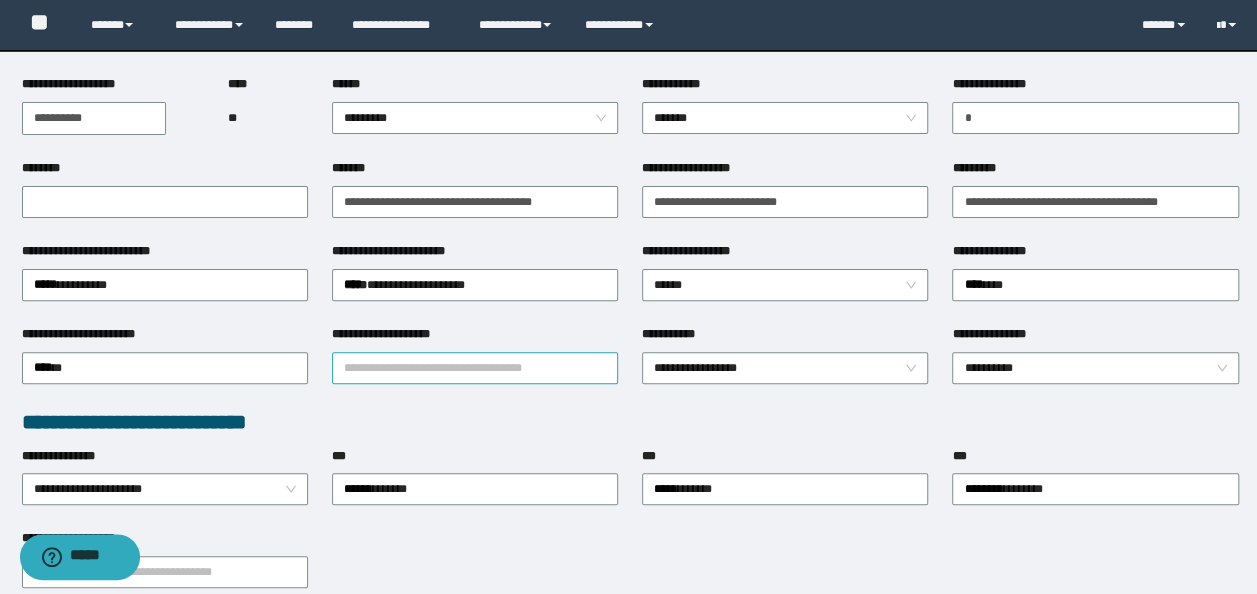 click on "**********" at bounding box center [475, 368] 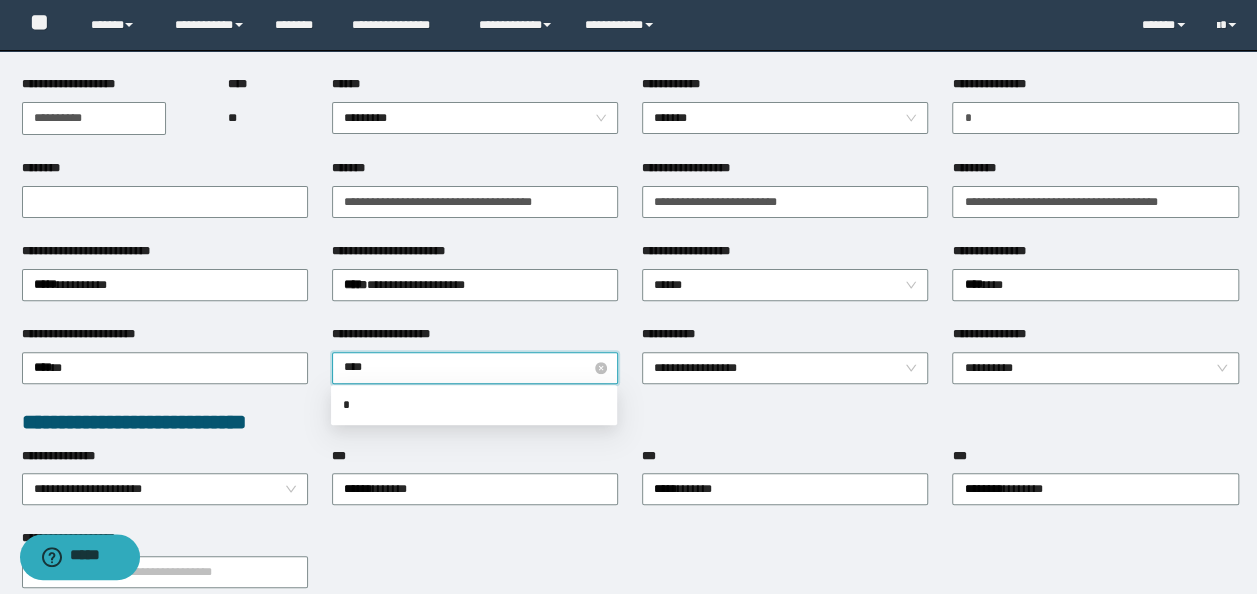 type on "*****" 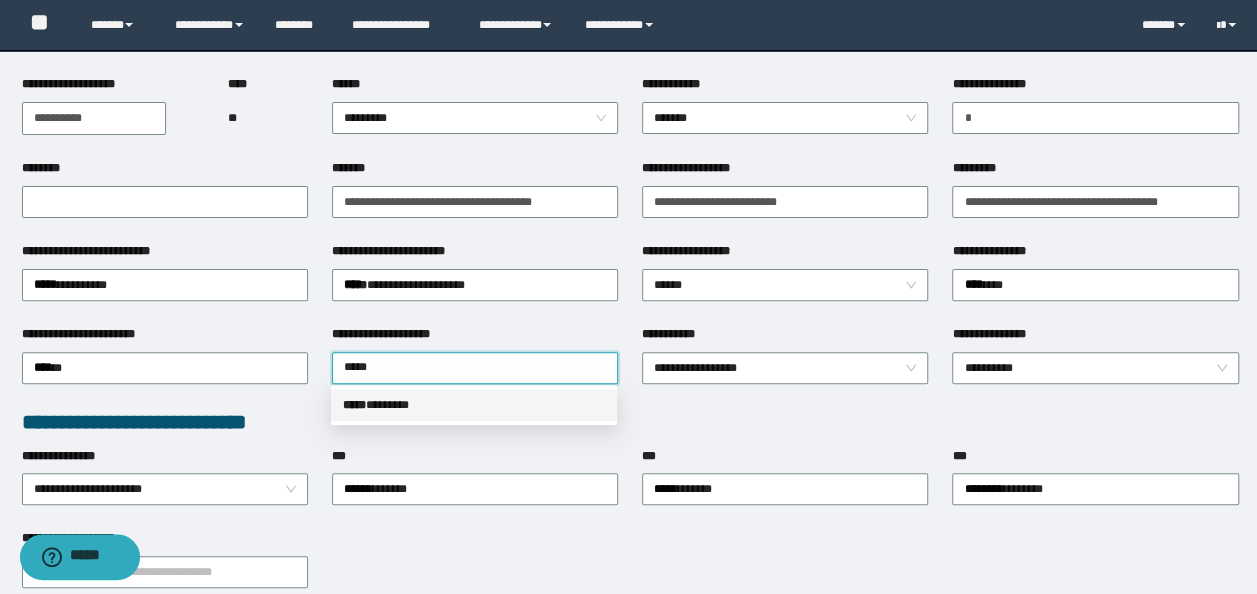 click on "***** * ******" at bounding box center [474, 405] 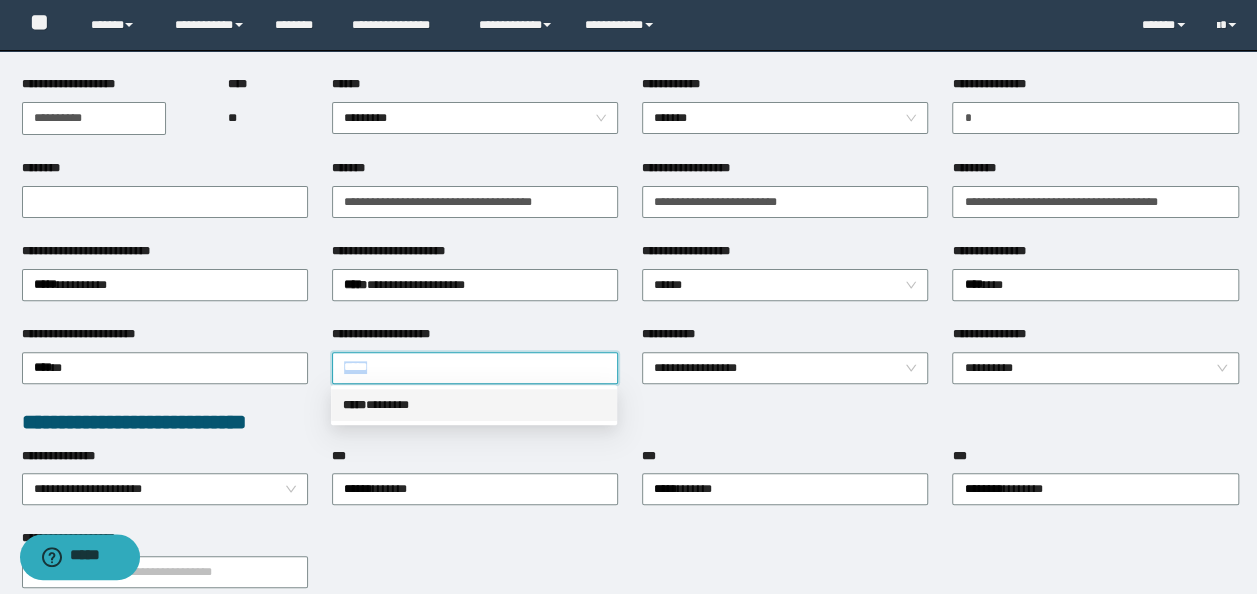 click on "**********" at bounding box center [475, 366] 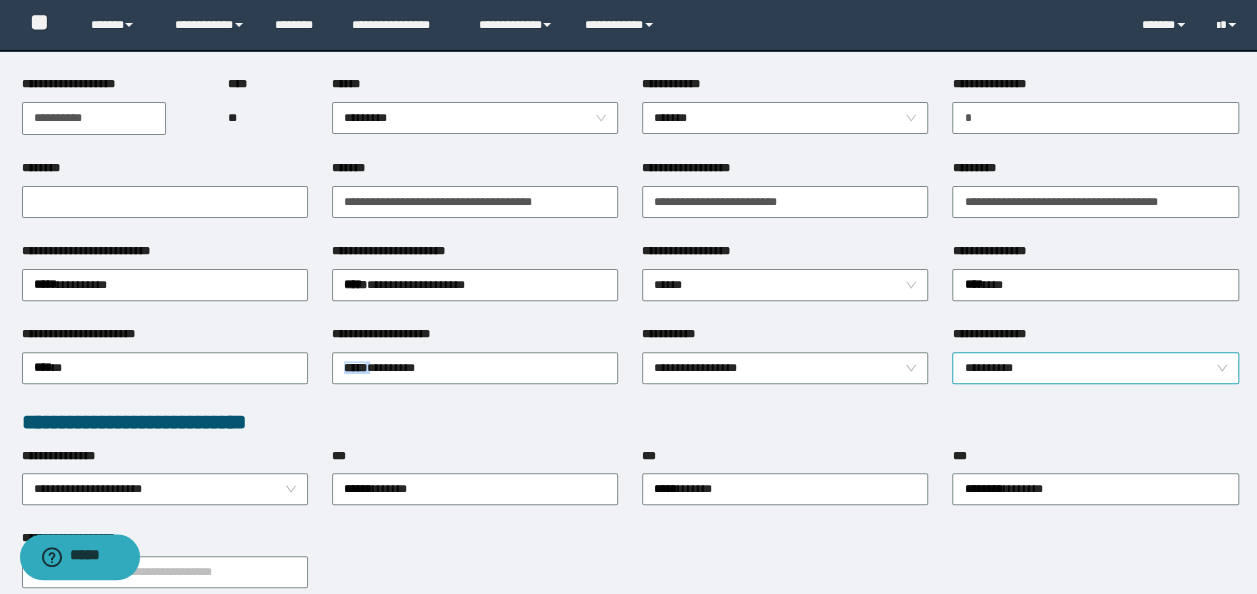 click on "**********" at bounding box center (1095, 368) 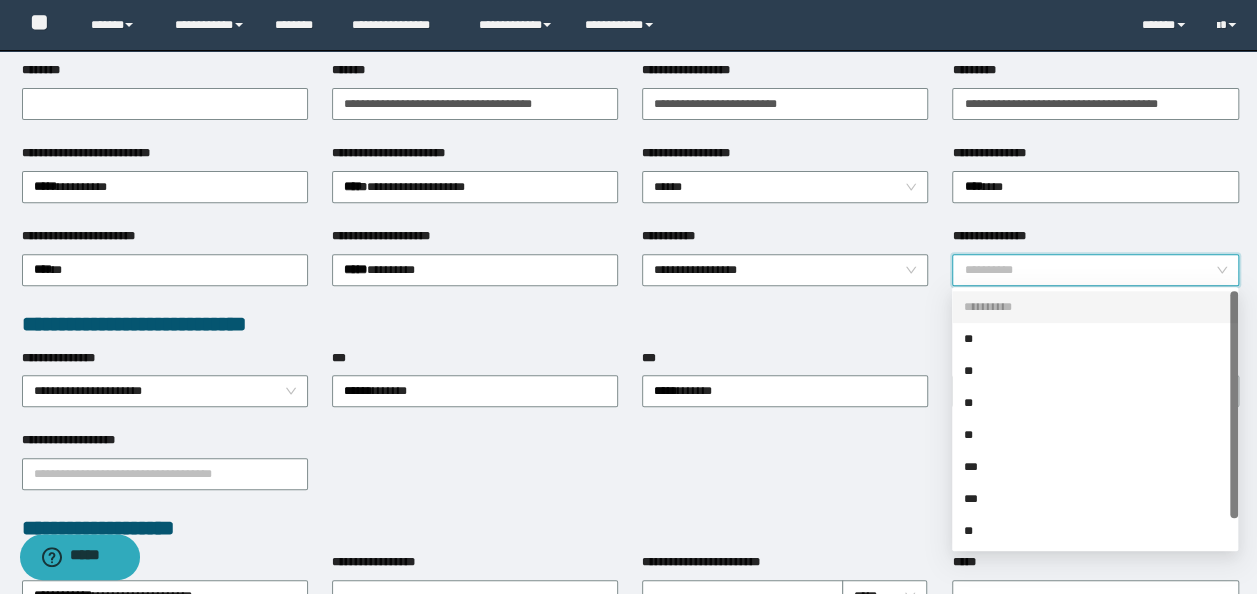 scroll, scrollTop: 300, scrollLeft: 0, axis: vertical 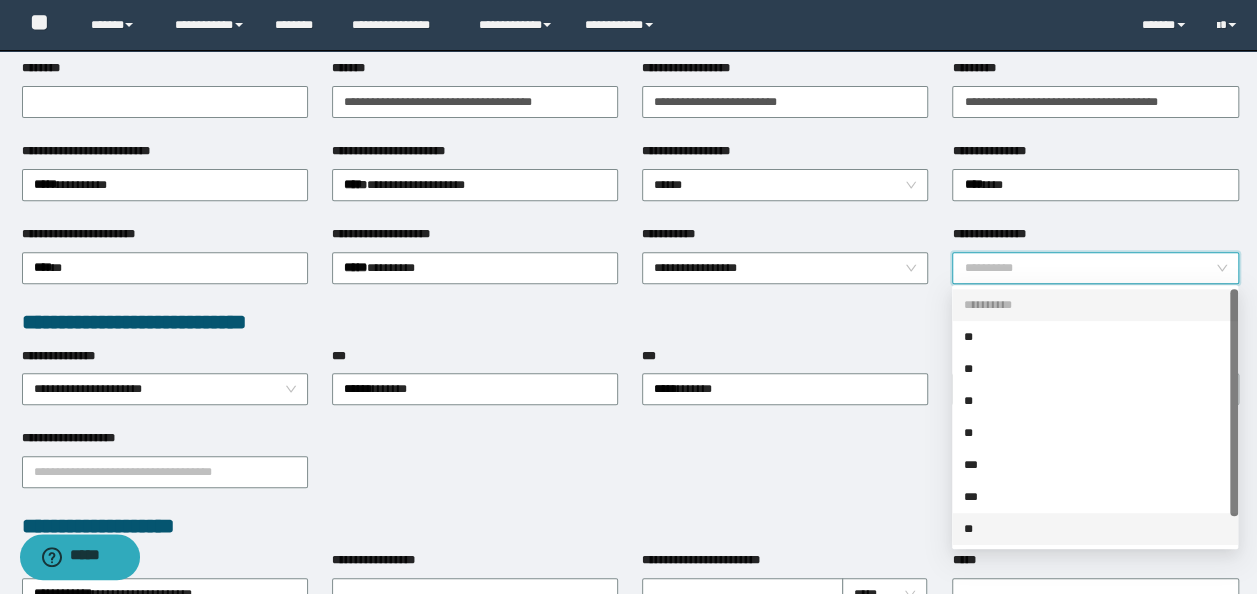 click on "**" at bounding box center (1095, 529) 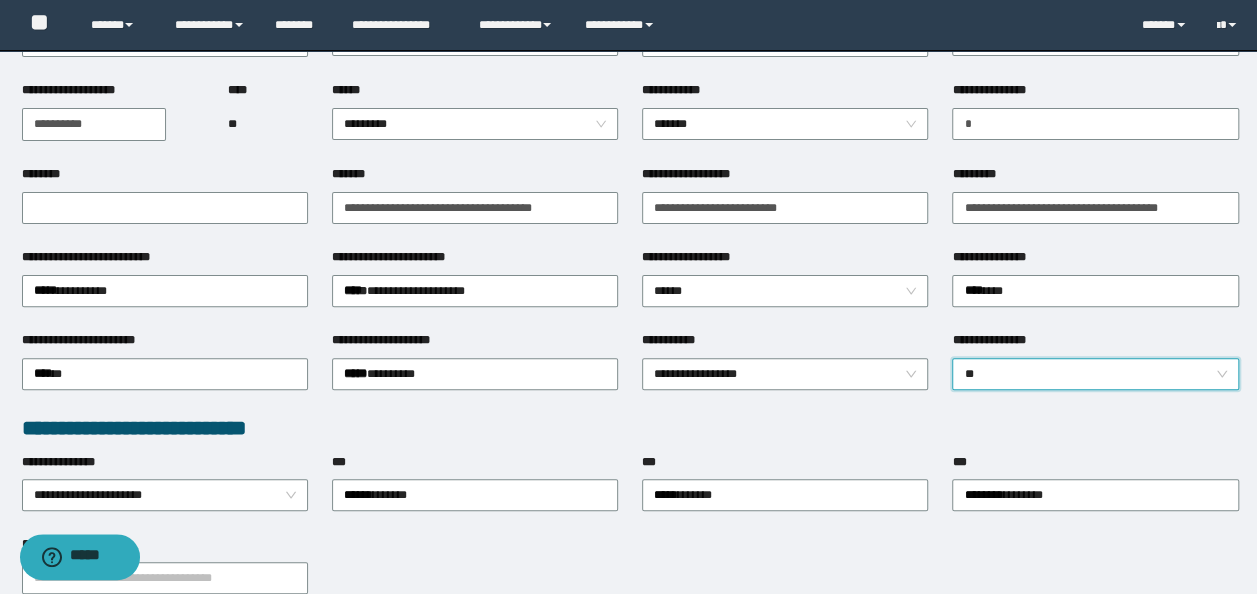 scroll, scrollTop: 0, scrollLeft: 0, axis: both 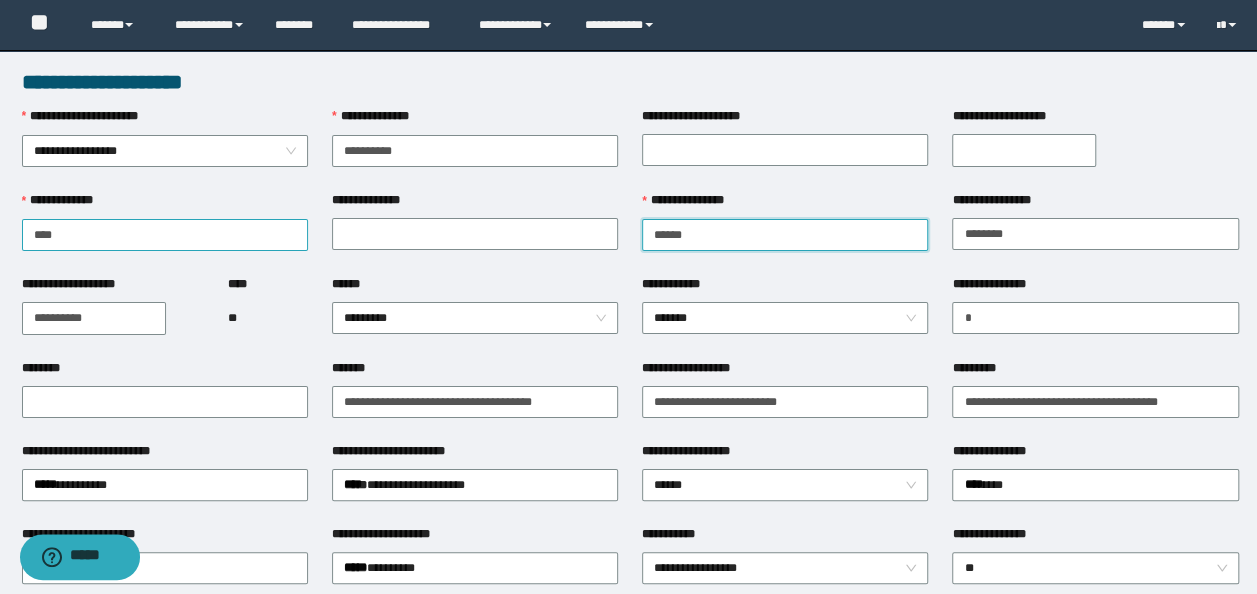 drag, startPoint x: 721, startPoint y: 237, endPoint x: 303, endPoint y: 222, distance: 418.26904 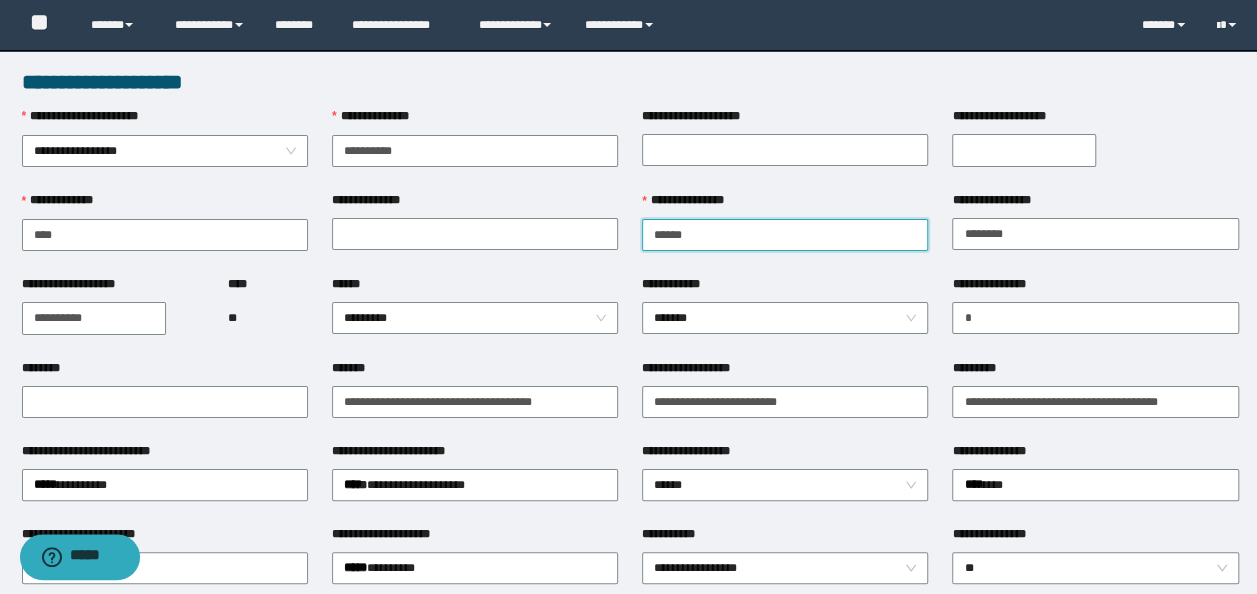 type on "******" 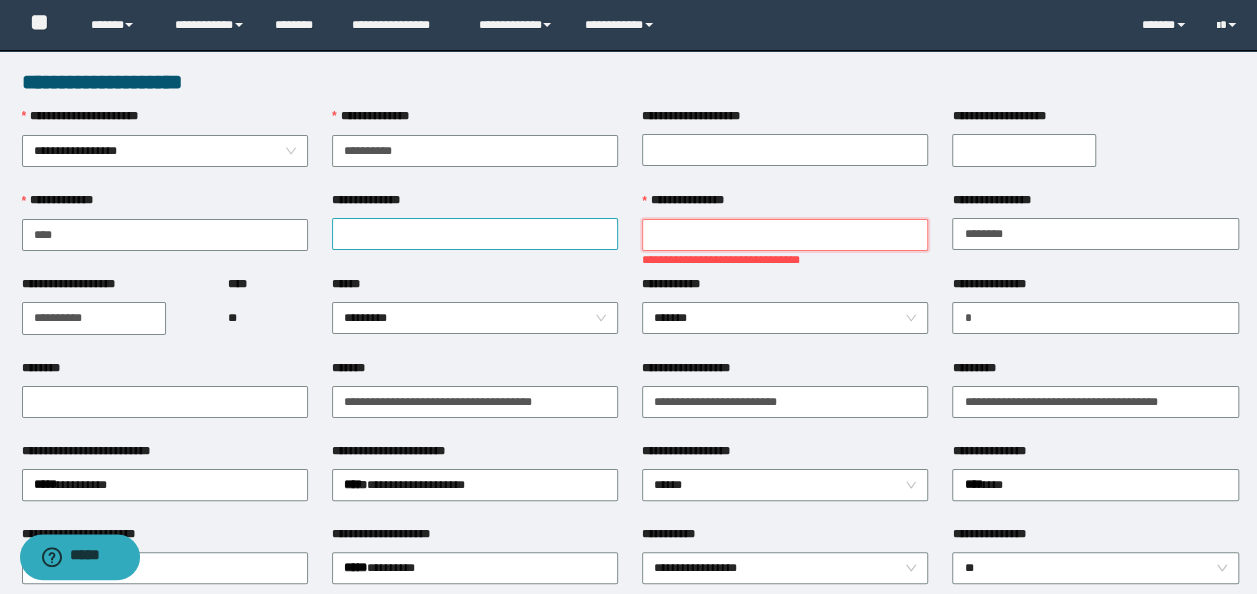 type 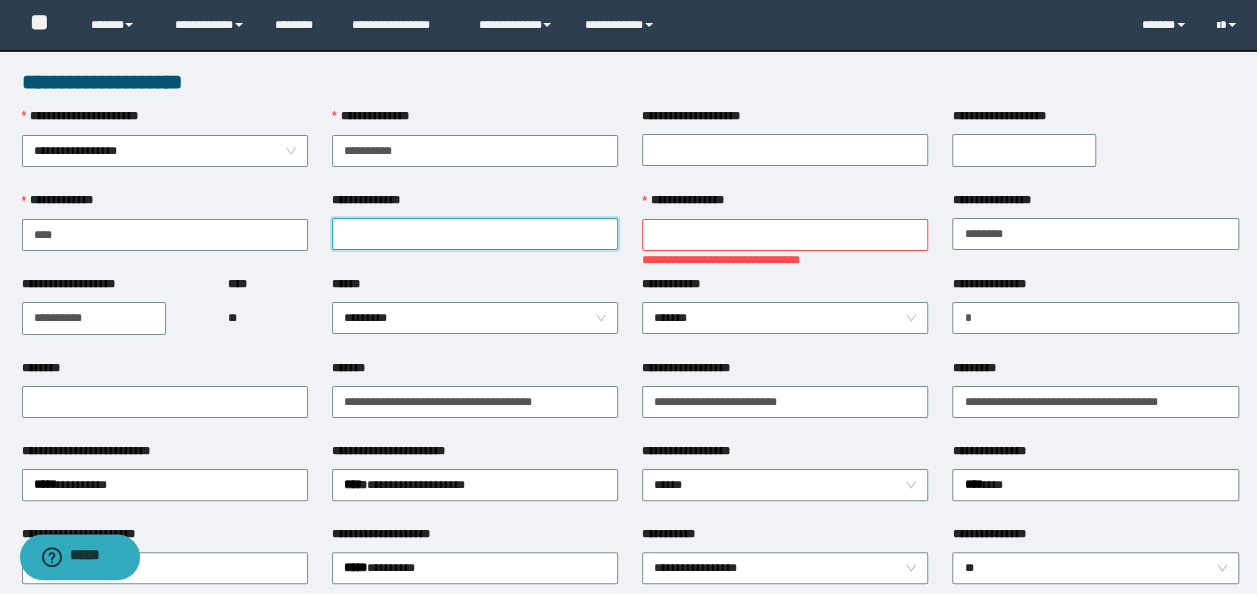 click on "**********" at bounding box center (475, 234) 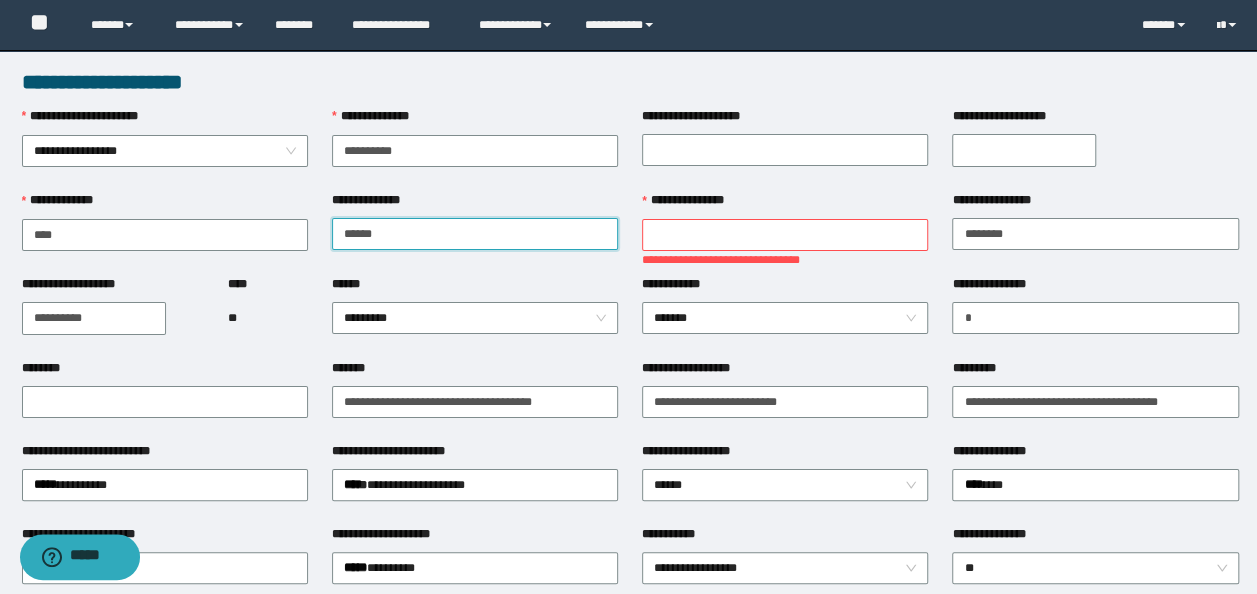 type on "******" 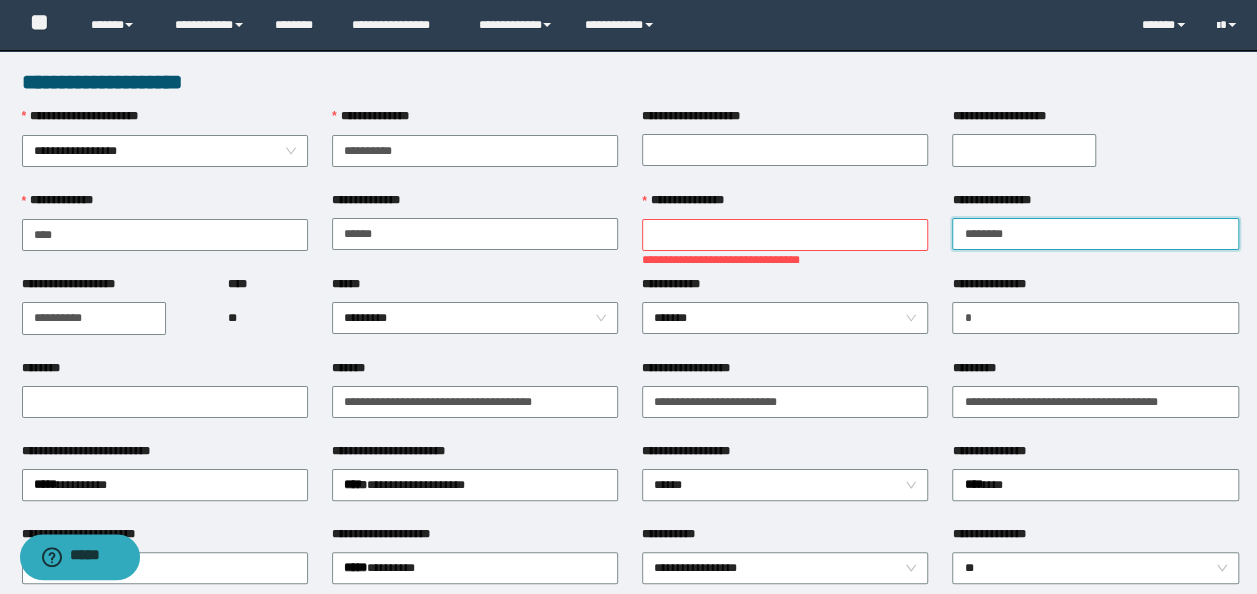 drag, startPoint x: 254, startPoint y: 211, endPoint x: 206, endPoint y: 203, distance: 48.6621 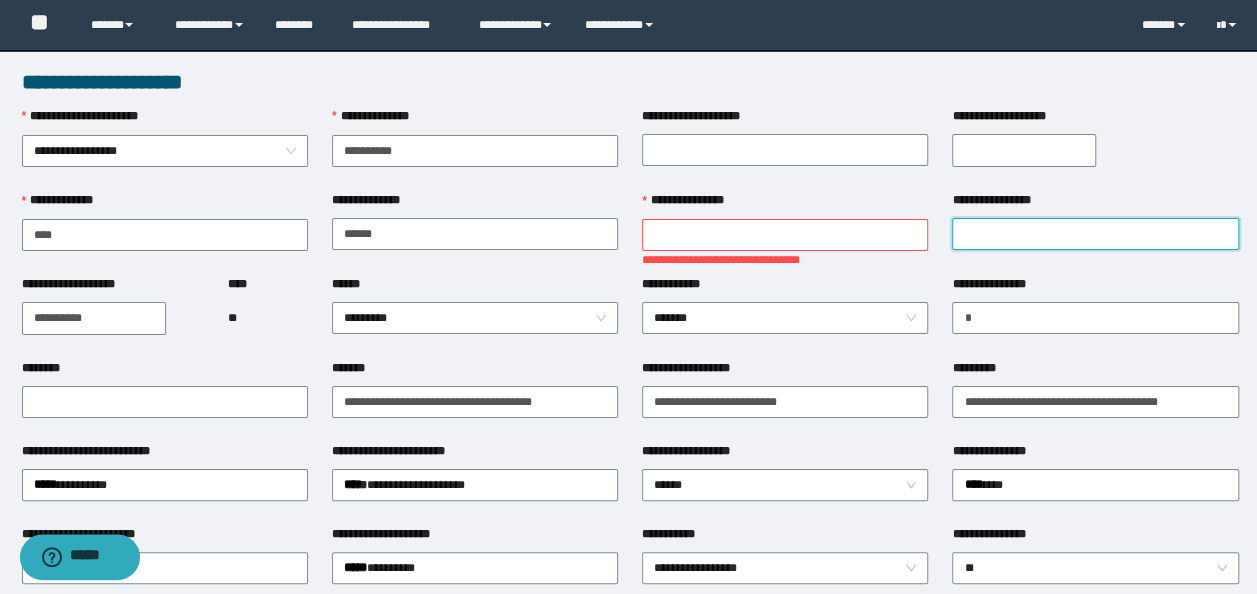 type 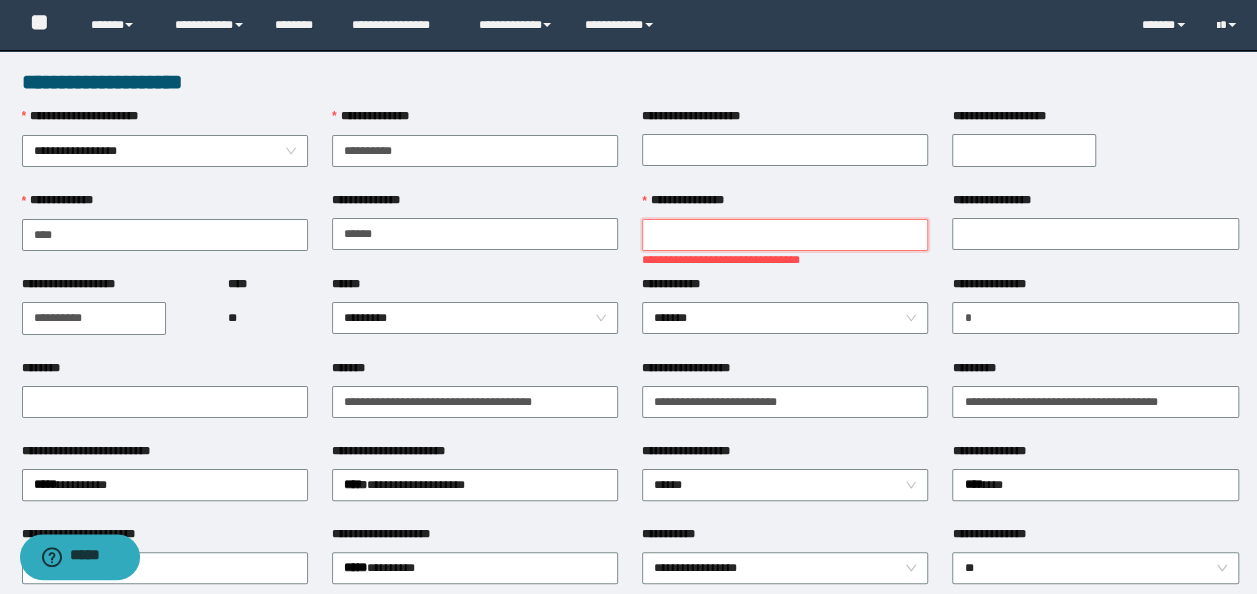 click on "**********" at bounding box center (785, 235) 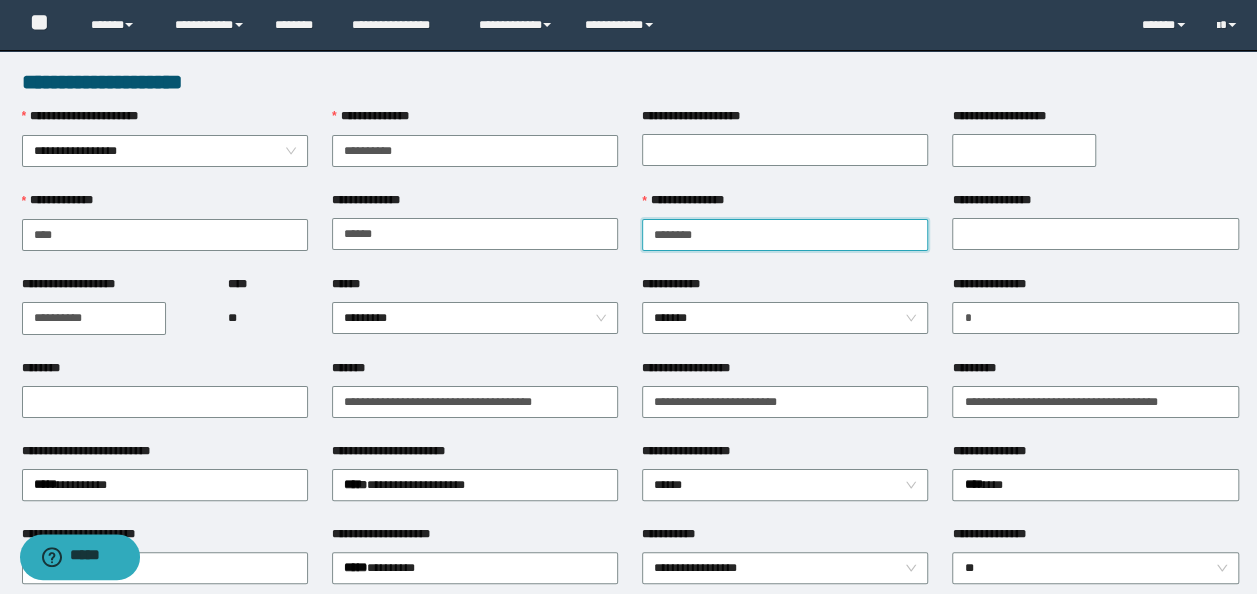 type on "********" 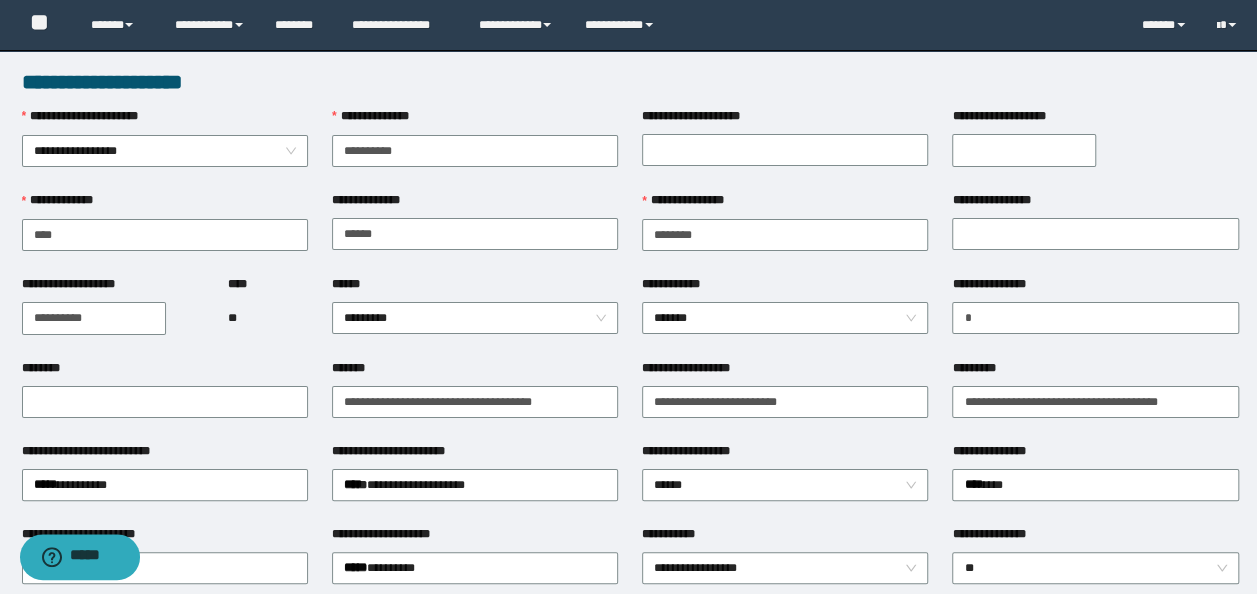 click on "**********" at bounding box center [1095, 233] 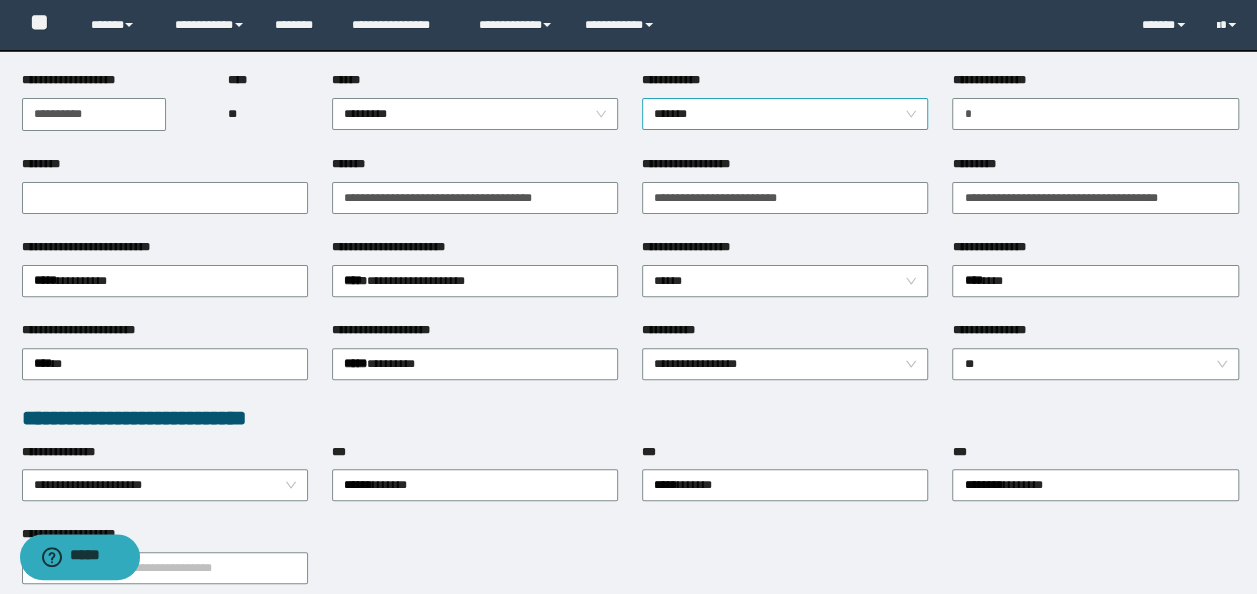 scroll, scrollTop: 0, scrollLeft: 0, axis: both 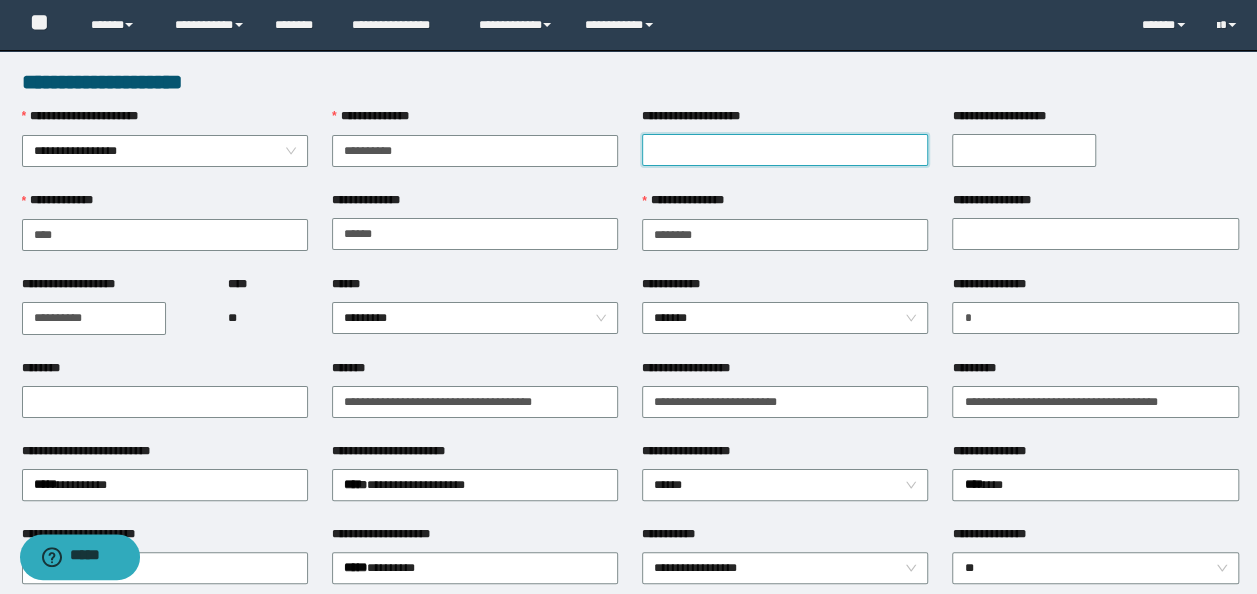 click on "**********" at bounding box center [785, 150] 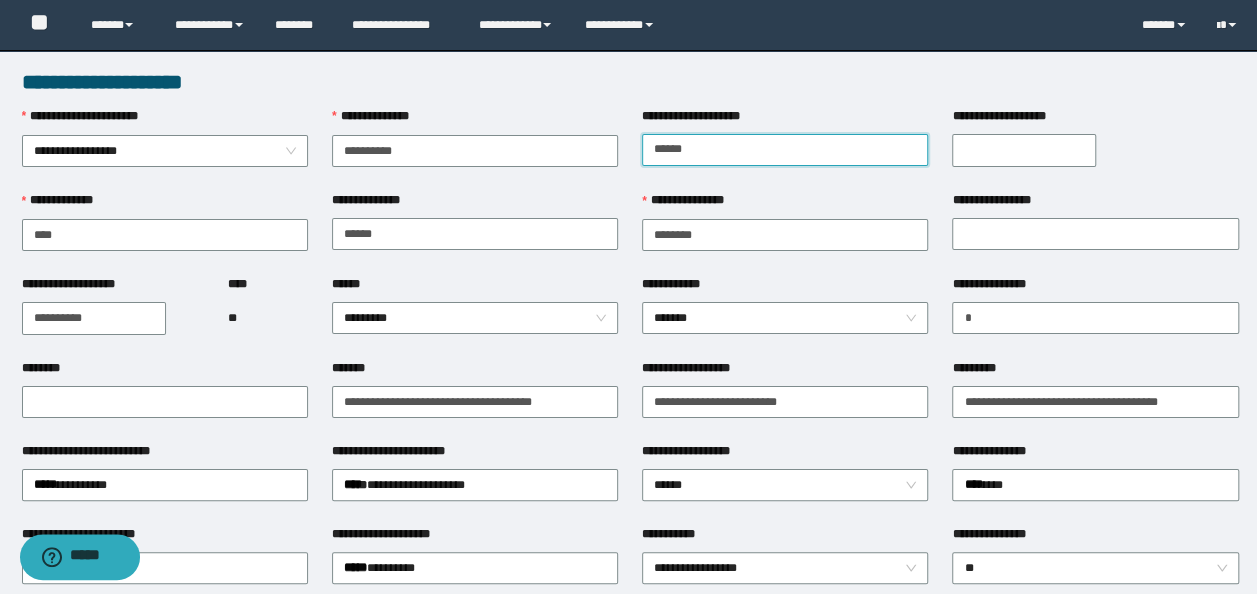 type on "******" 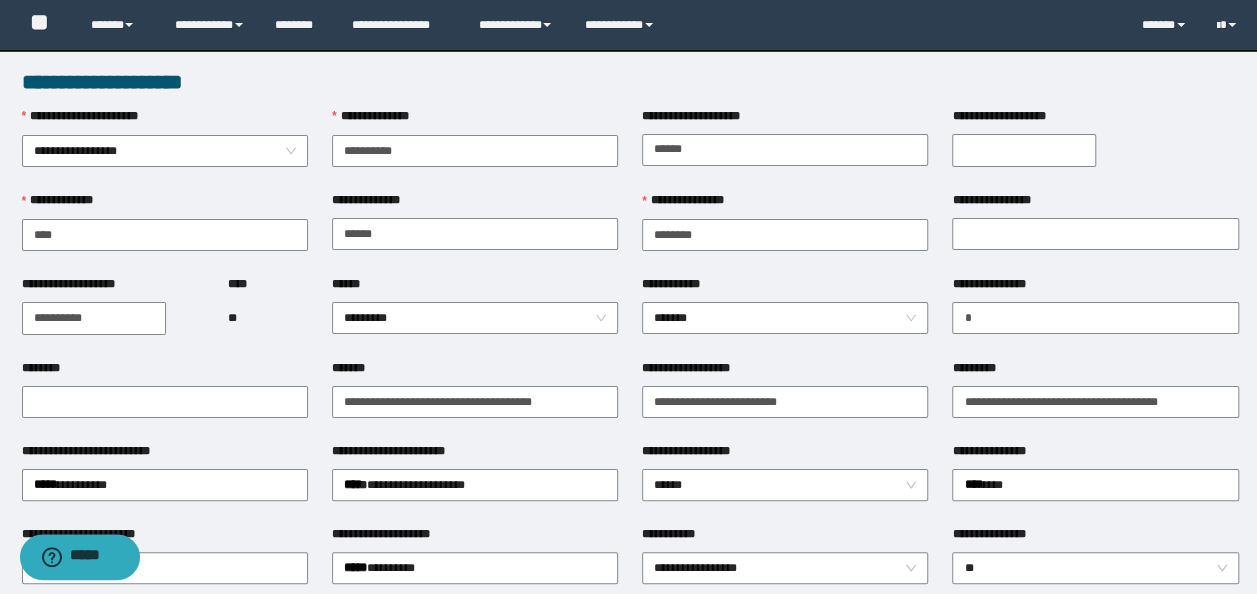 click on "**********" at bounding box center [1095, 400] 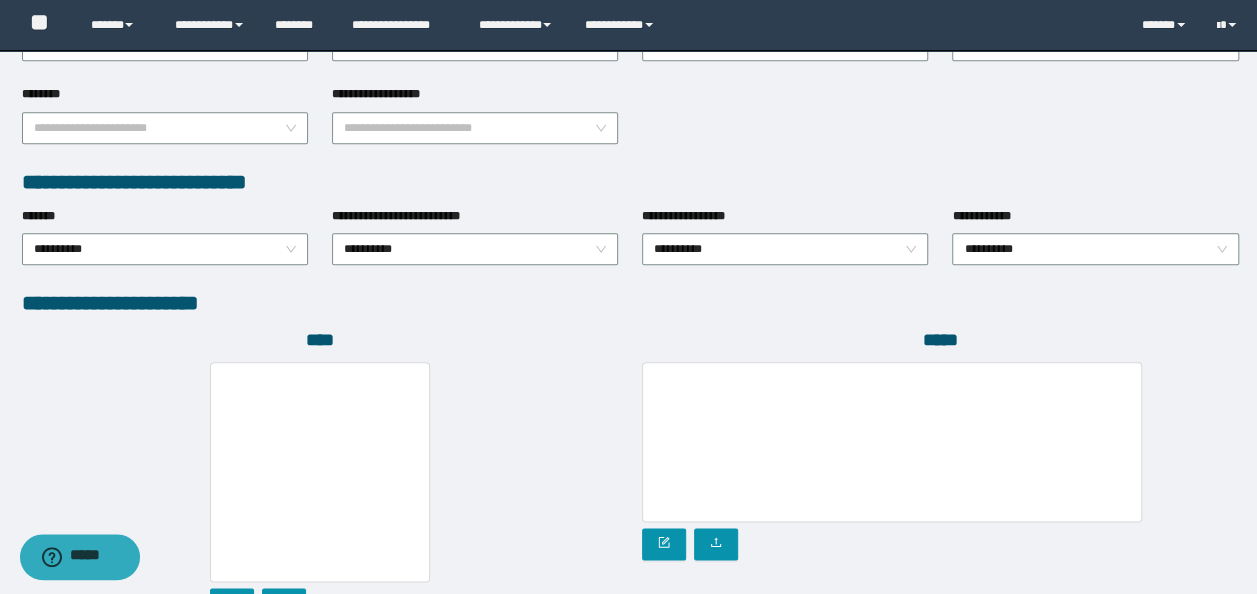 scroll, scrollTop: 1108, scrollLeft: 0, axis: vertical 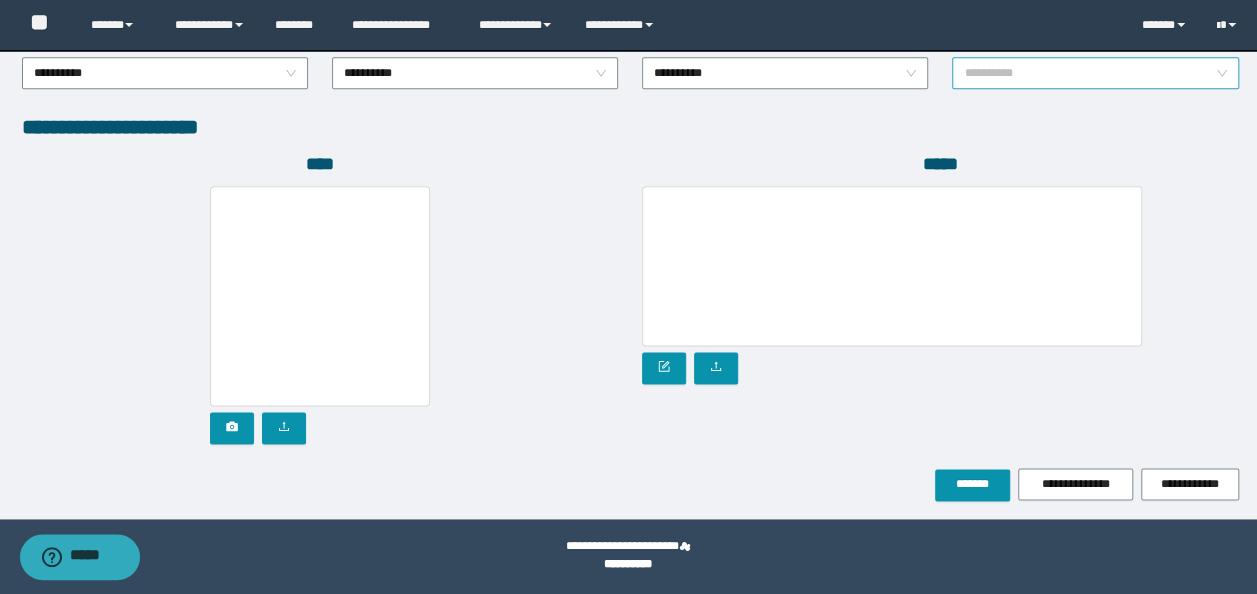 click on "**********" at bounding box center (1095, 73) 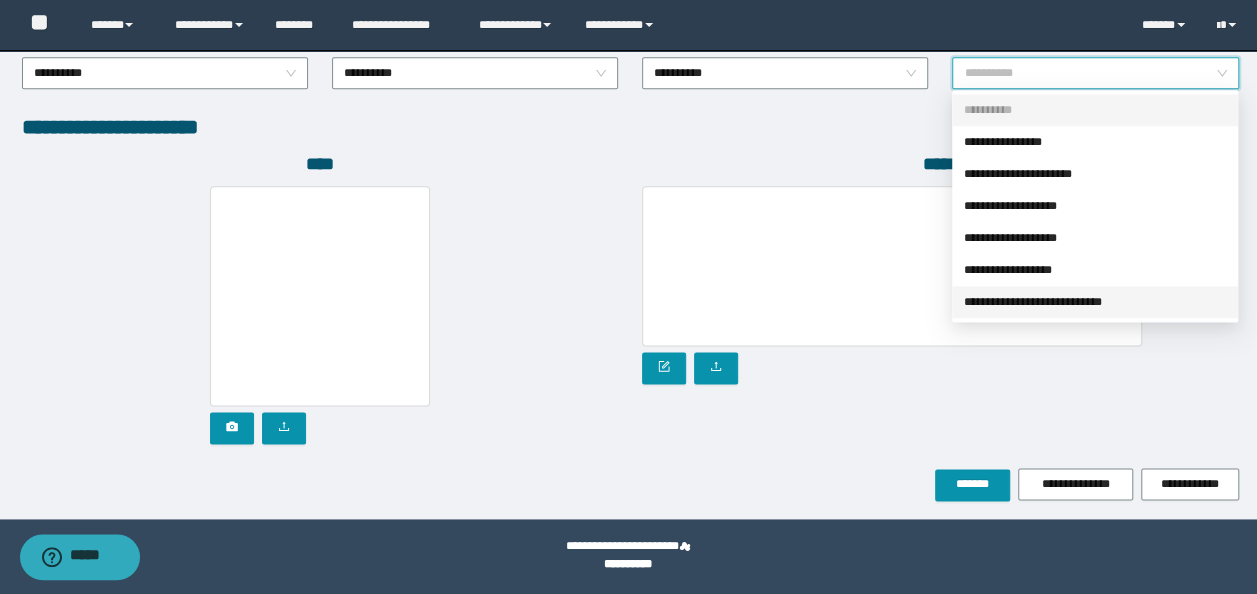 click on "**********" at bounding box center (1095, 302) 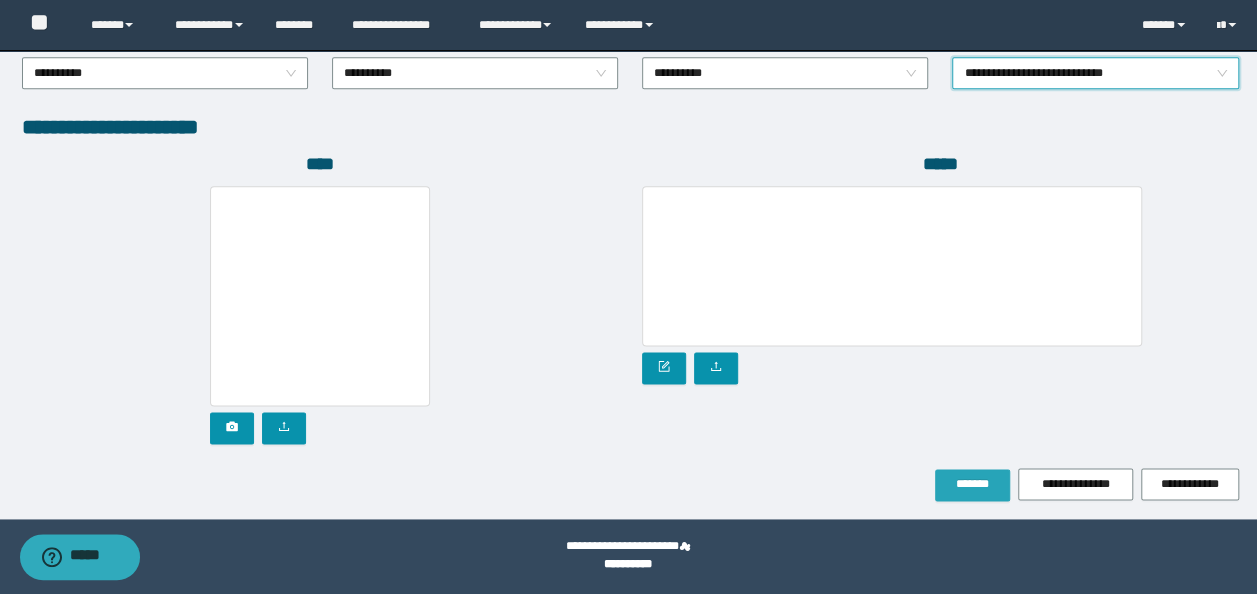 click on "*******" at bounding box center [972, 484] 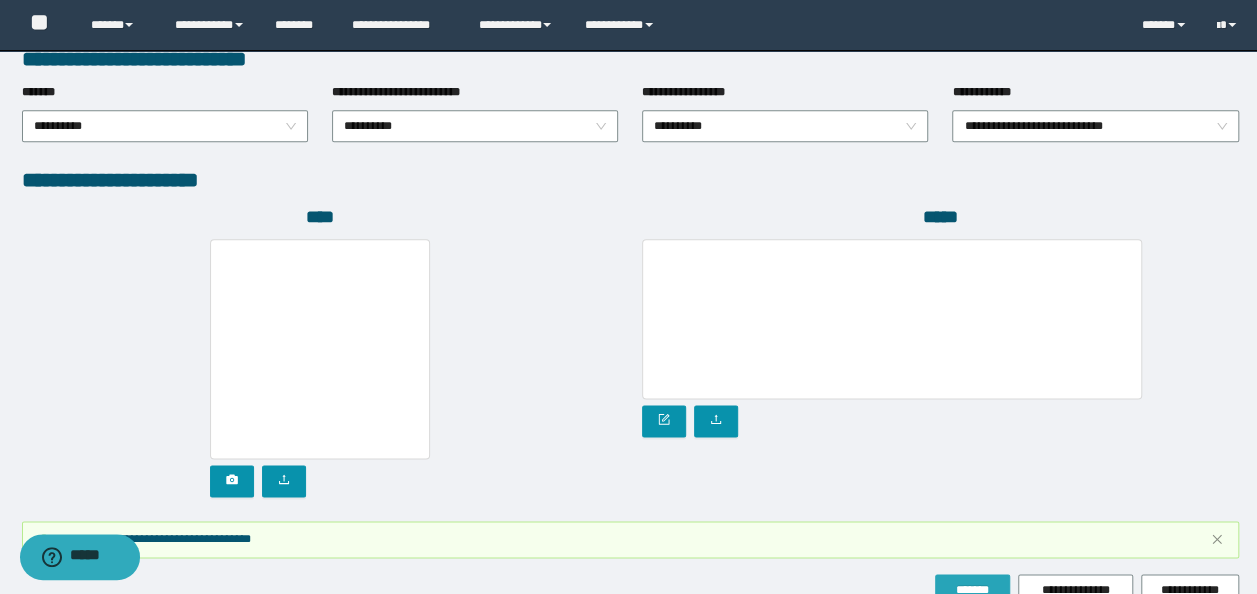scroll, scrollTop: 1160, scrollLeft: 0, axis: vertical 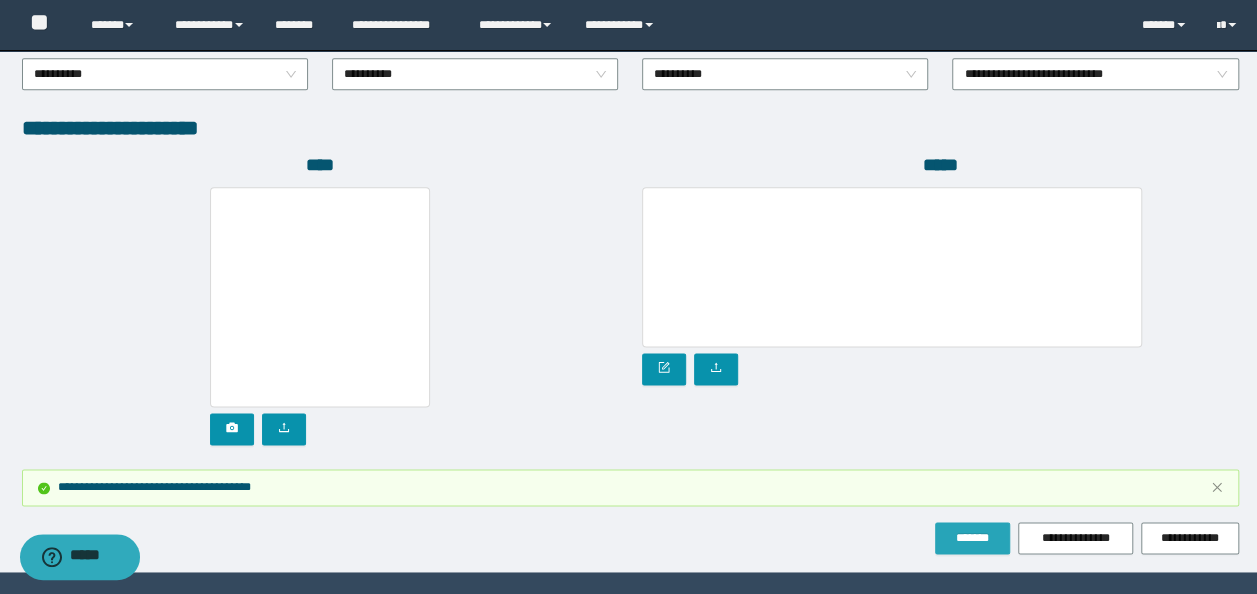 click on "*******" at bounding box center (972, 538) 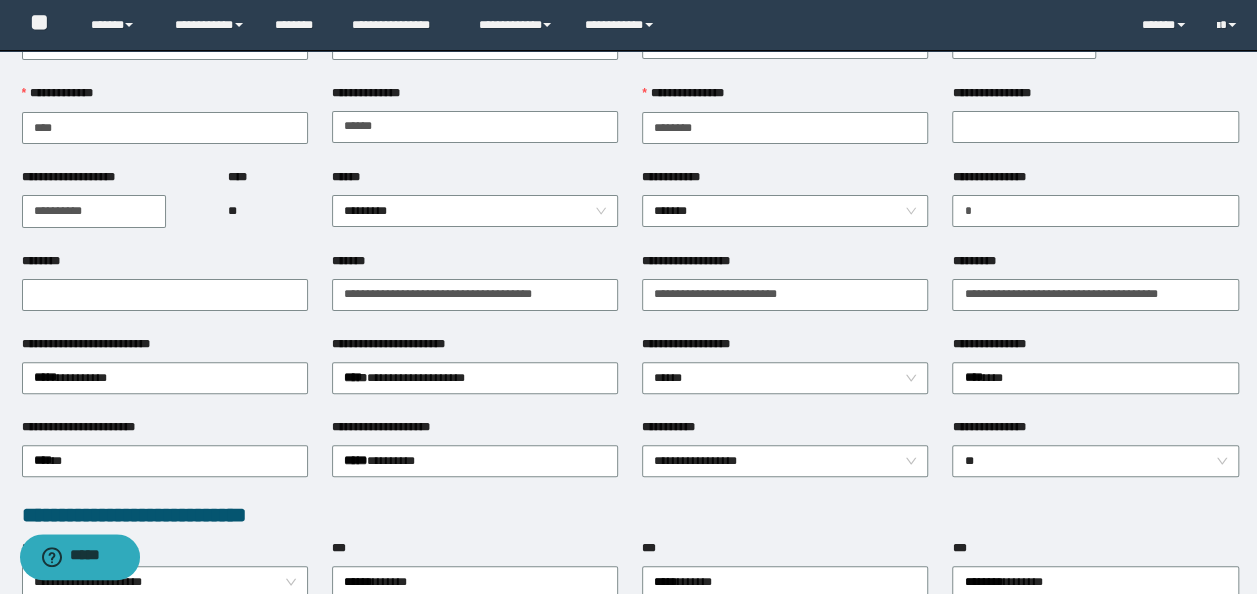 scroll, scrollTop: 0, scrollLeft: 0, axis: both 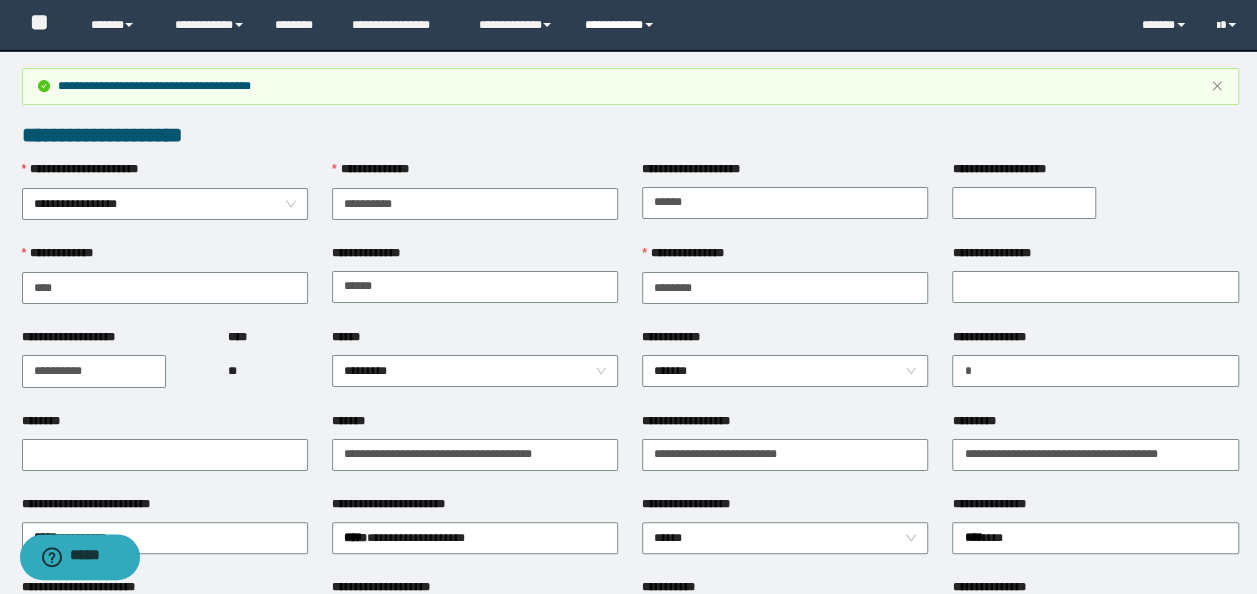 click on "**********" at bounding box center (622, 25) 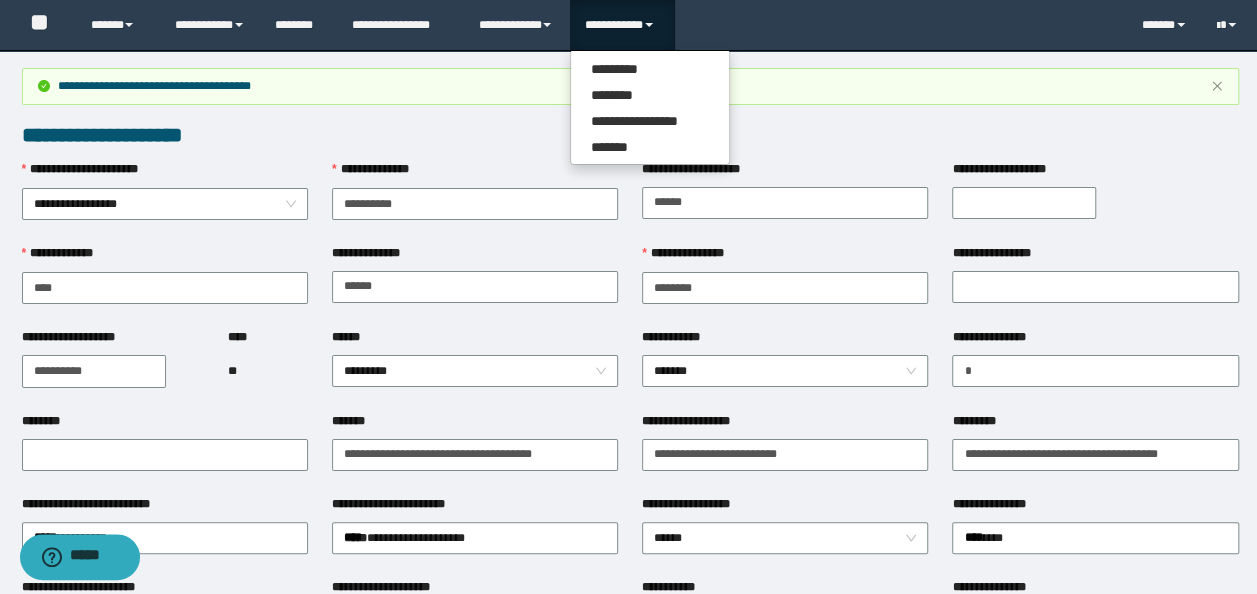 click on "**********" at bounding box center [785, 341] 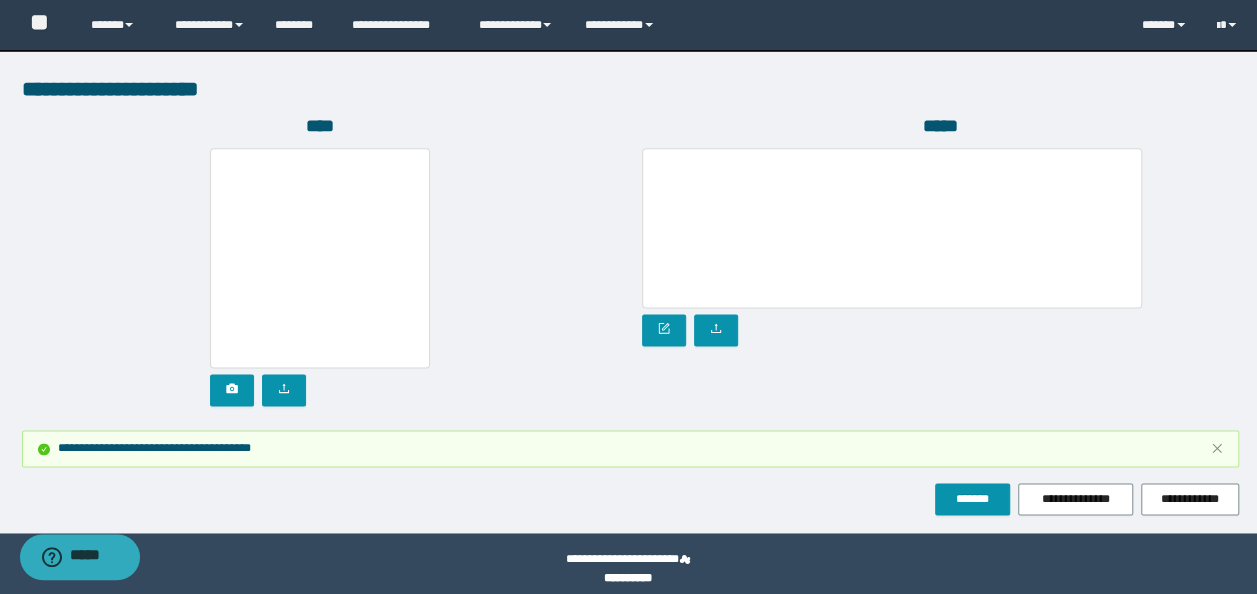 scroll, scrollTop: 1212, scrollLeft: 0, axis: vertical 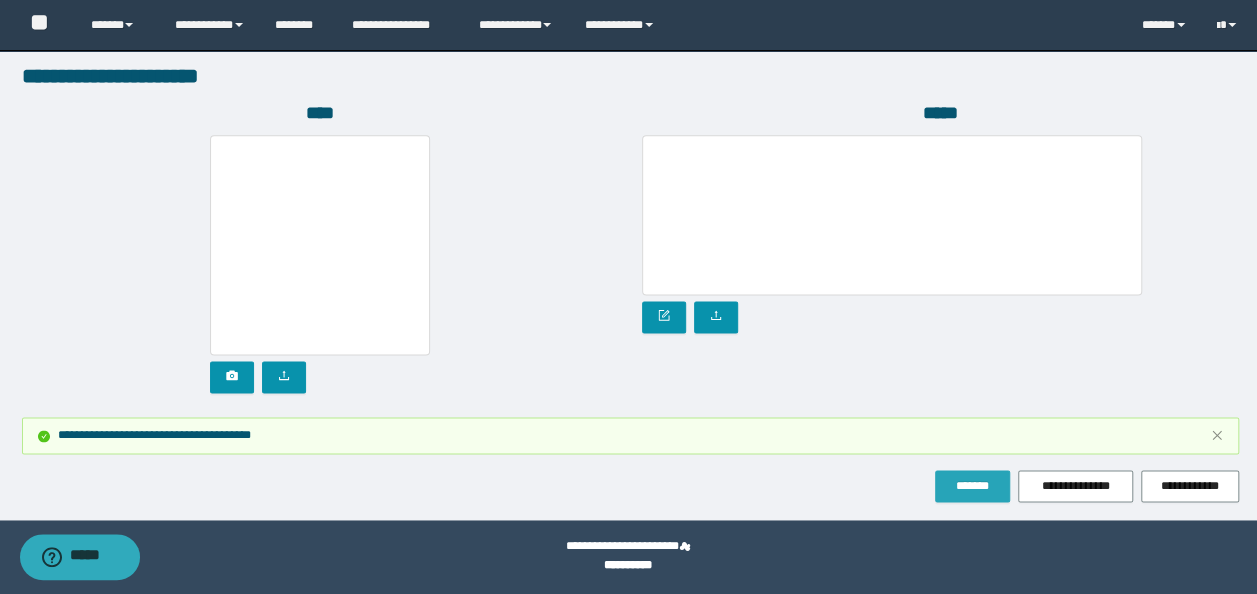 click on "*******" at bounding box center [972, 486] 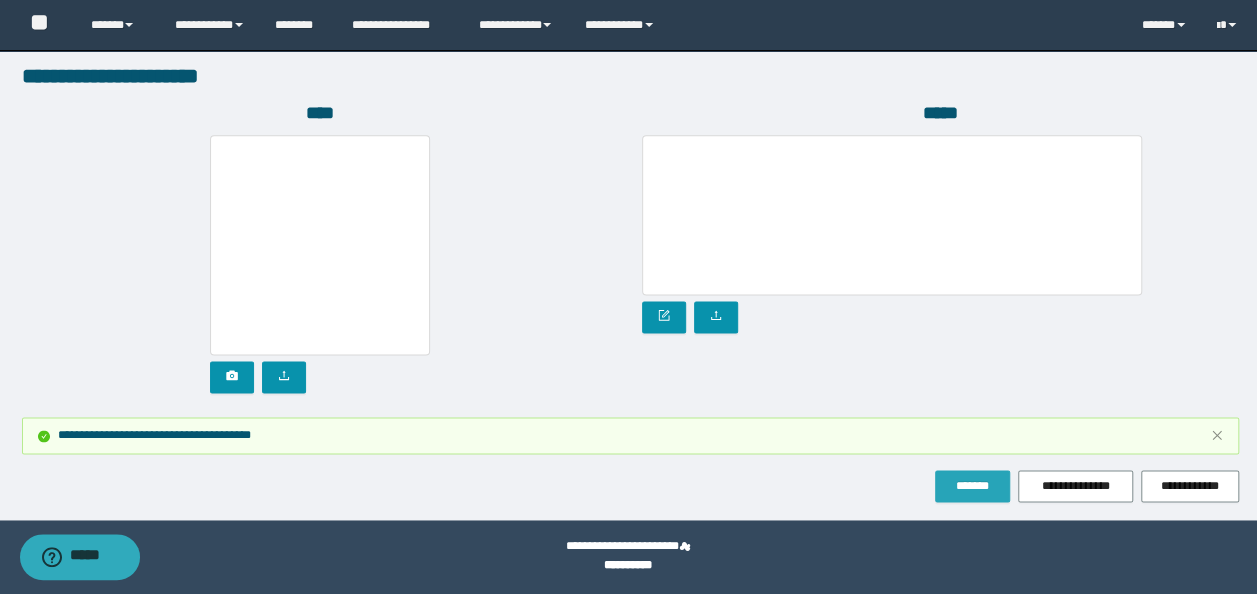 click on "*******" at bounding box center [972, 486] 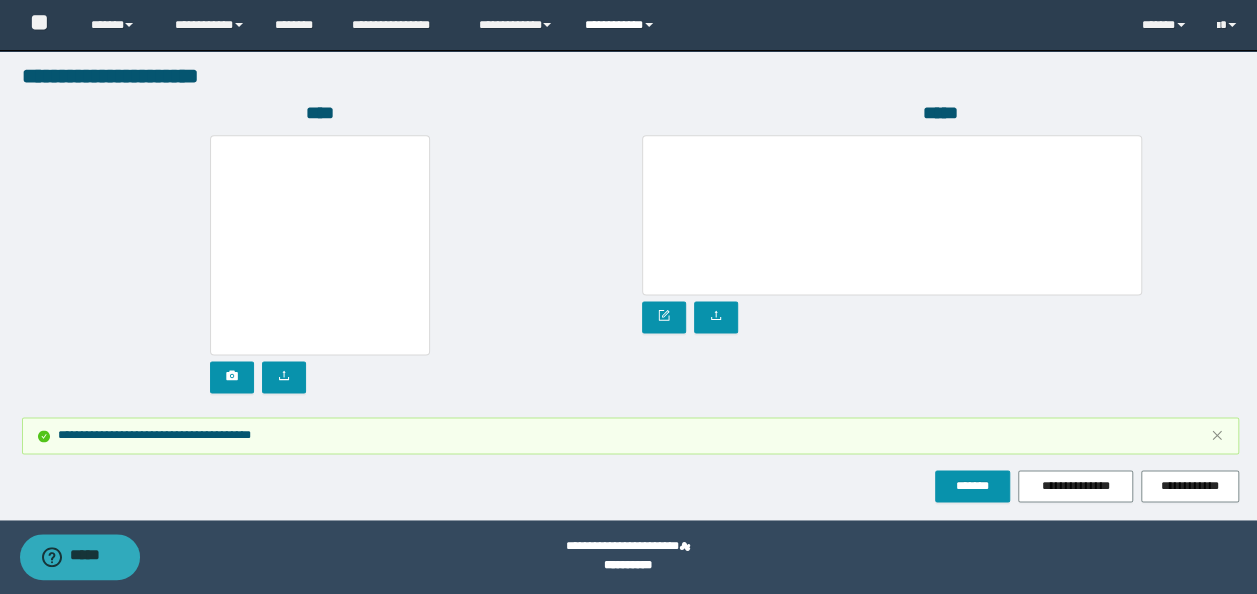 click on "**********" at bounding box center (622, 25) 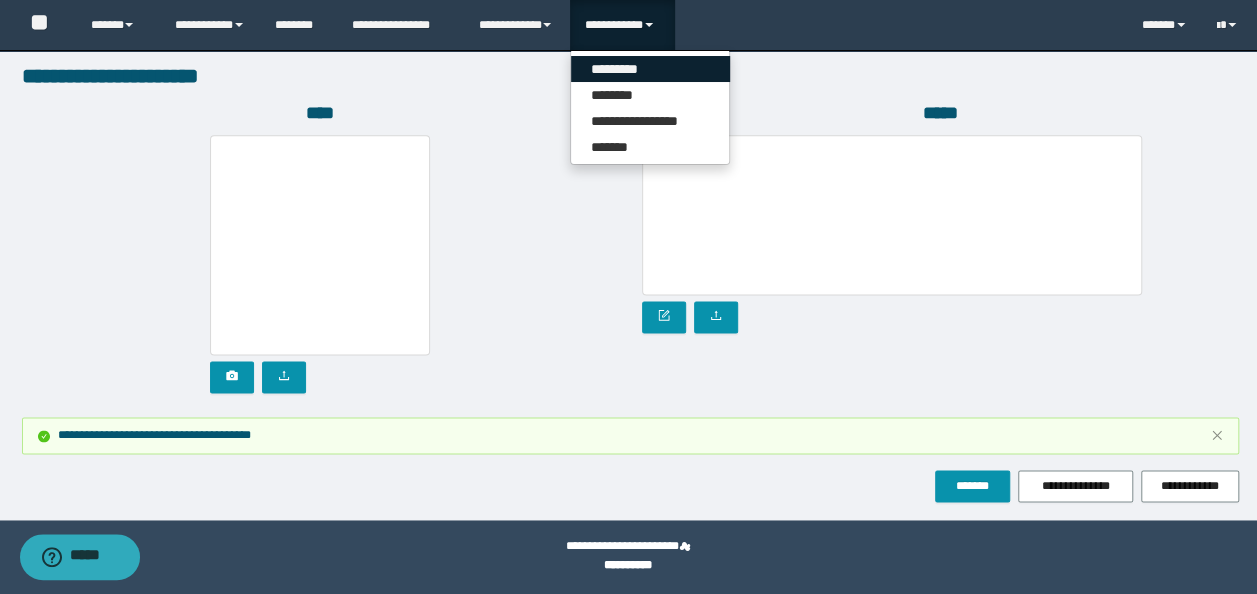 click on "*********" at bounding box center [650, 69] 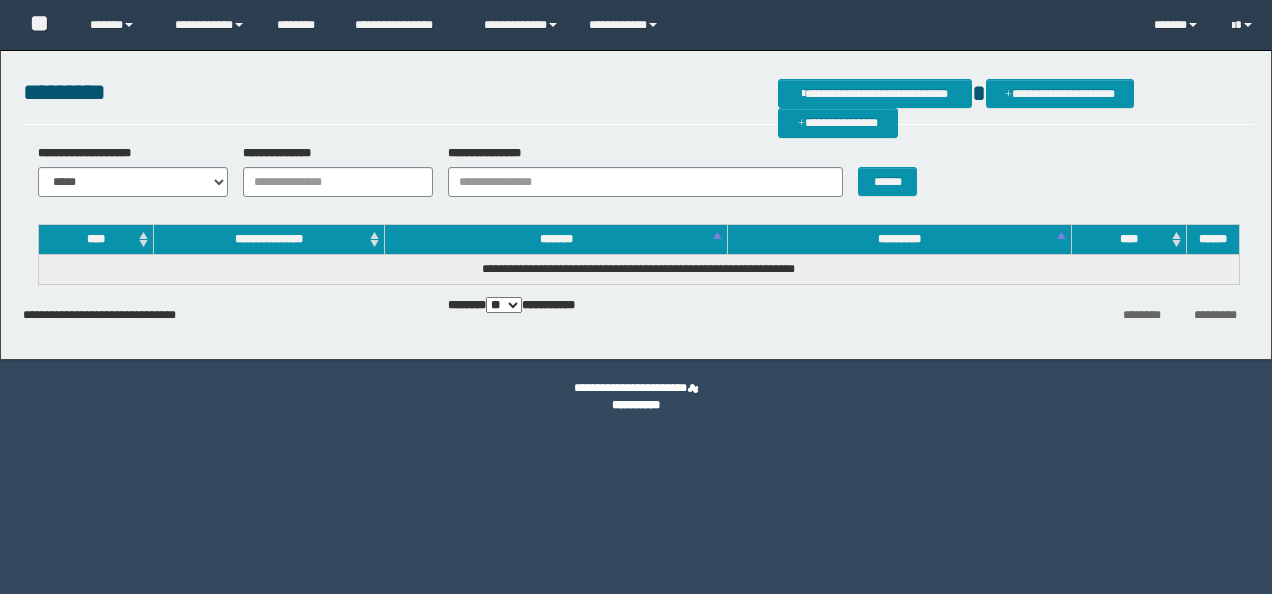 scroll, scrollTop: 0, scrollLeft: 0, axis: both 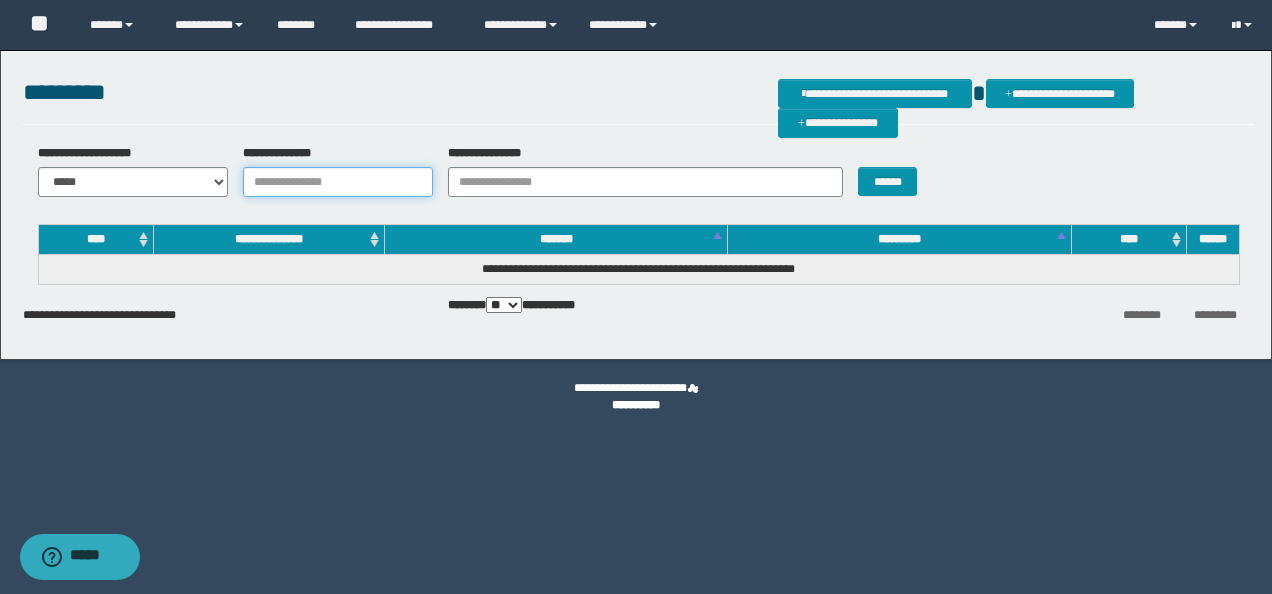 click on "**********" at bounding box center (338, 182) 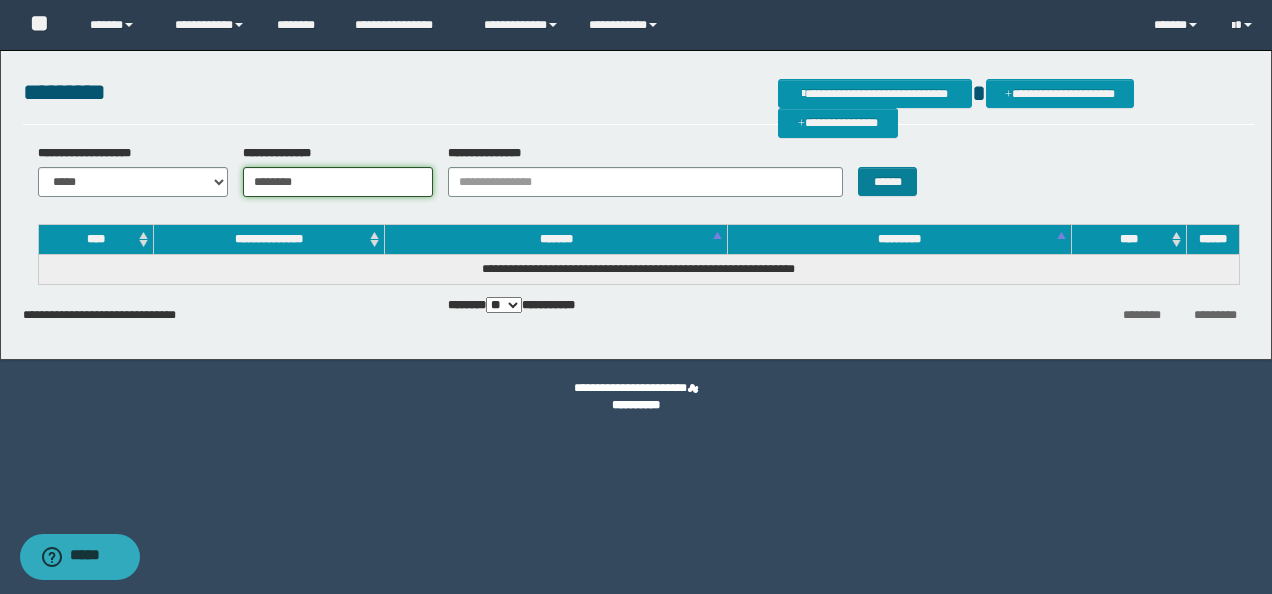 type on "********" 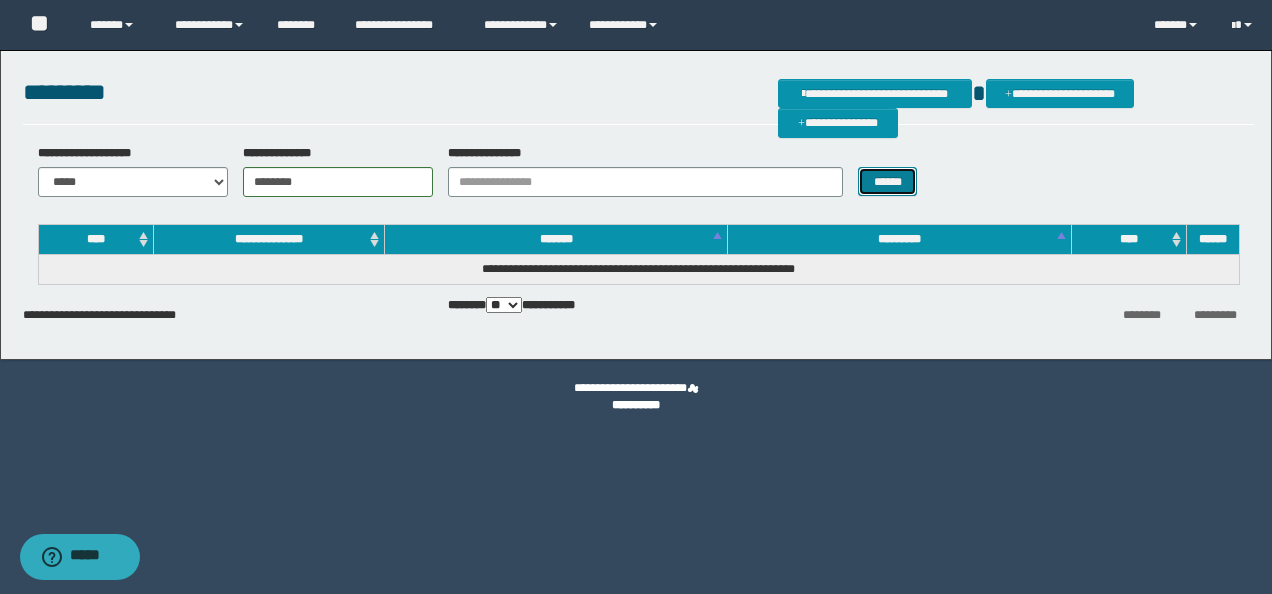 click on "******" at bounding box center (887, 181) 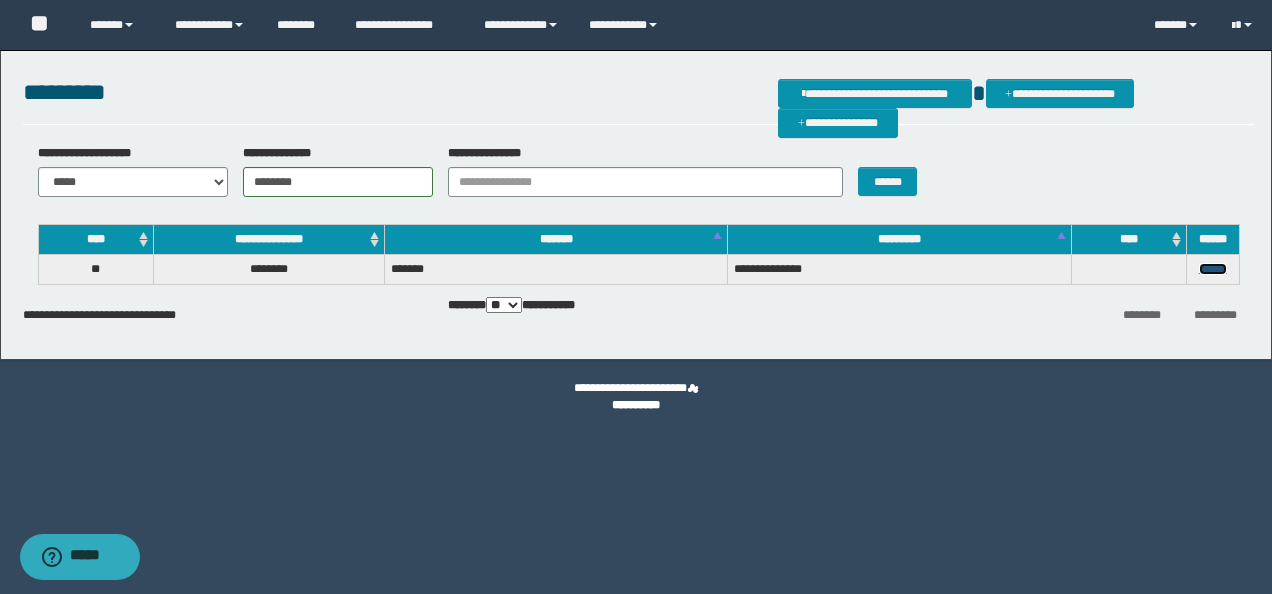 click on "******" at bounding box center [1213, 269] 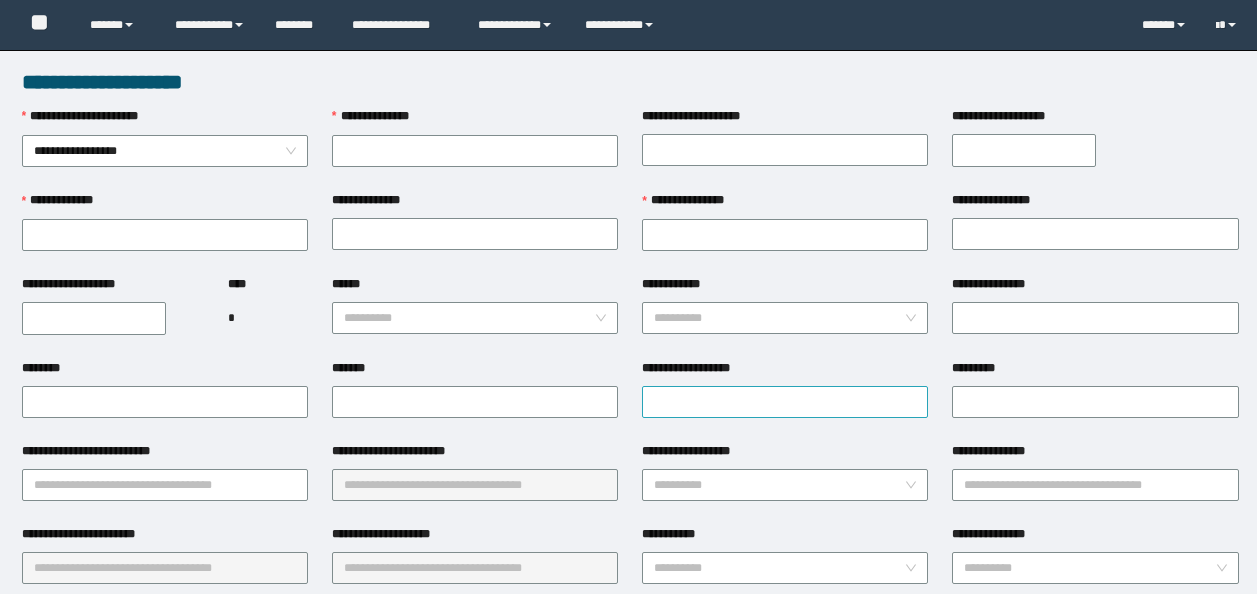 scroll, scrollTop: 0, scrollLeft: 0, axis: both 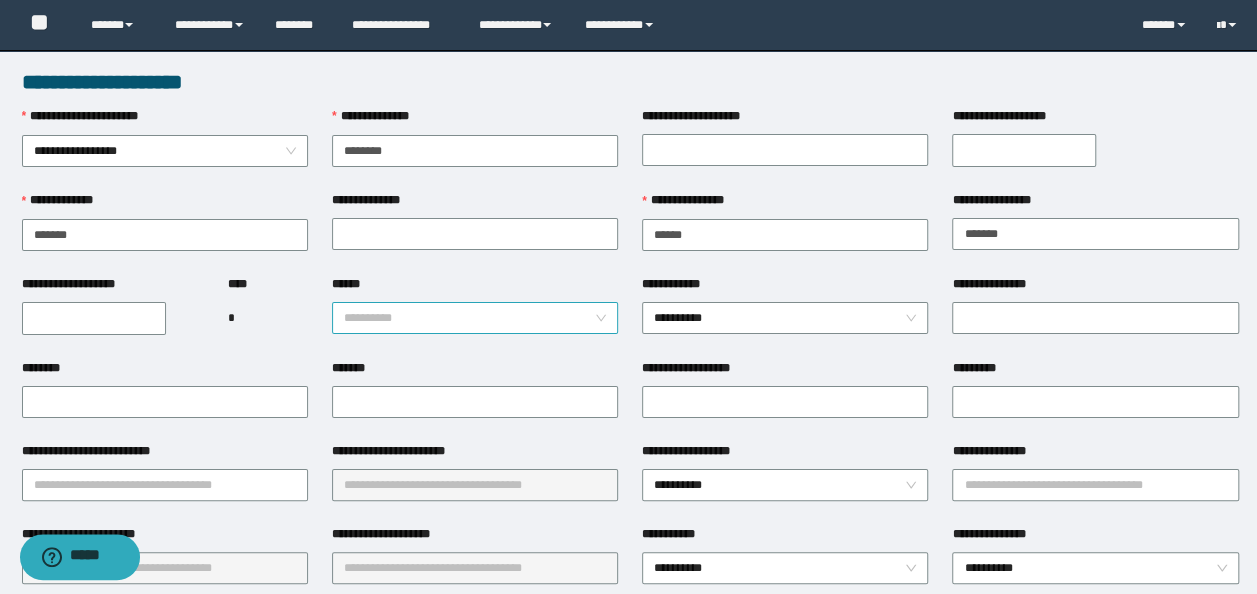 click on "**********" at bounding box center [475, 318] 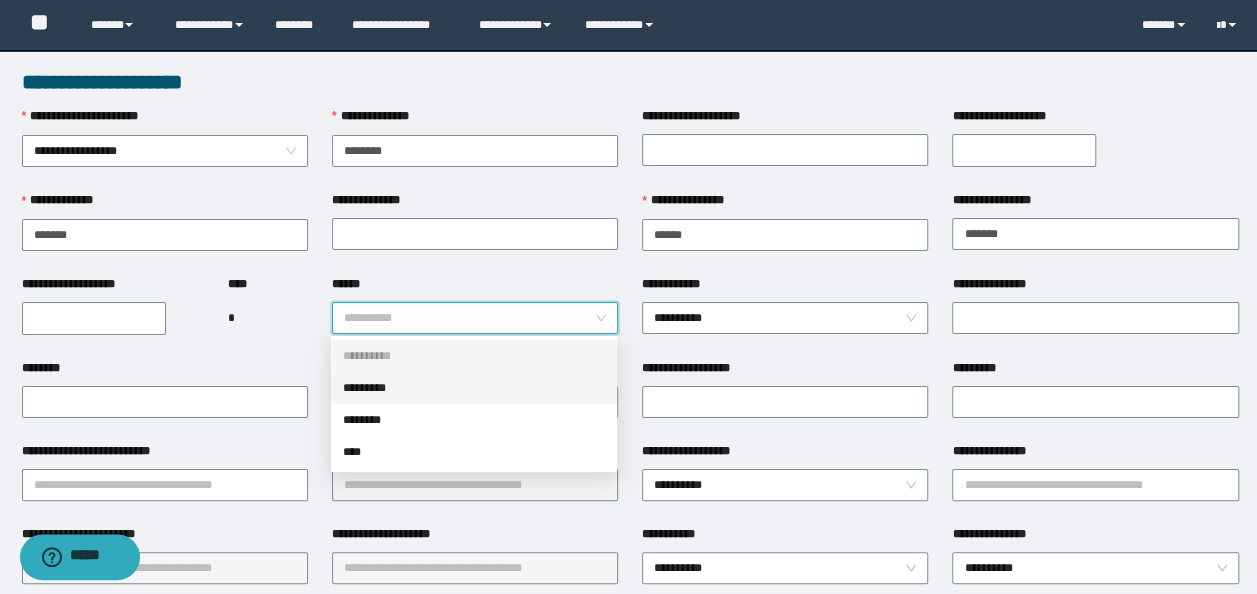 click on "*********" at bounding box center [474, 388] 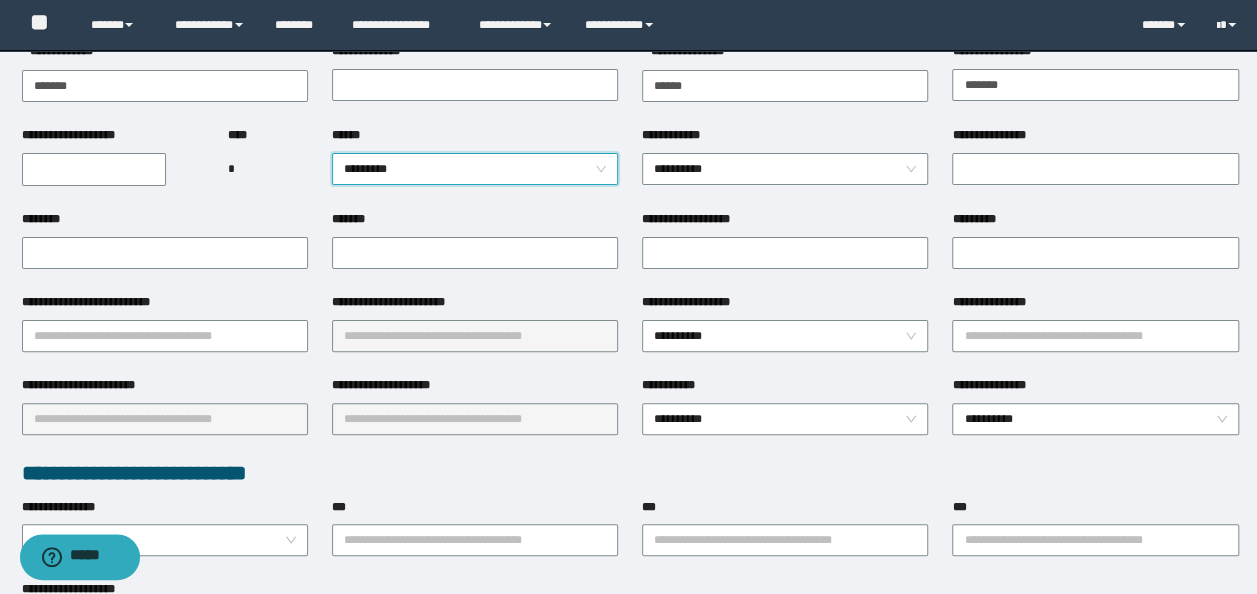 scroll, scrollTop: 200, scrollLeft: 0, axis: vertical 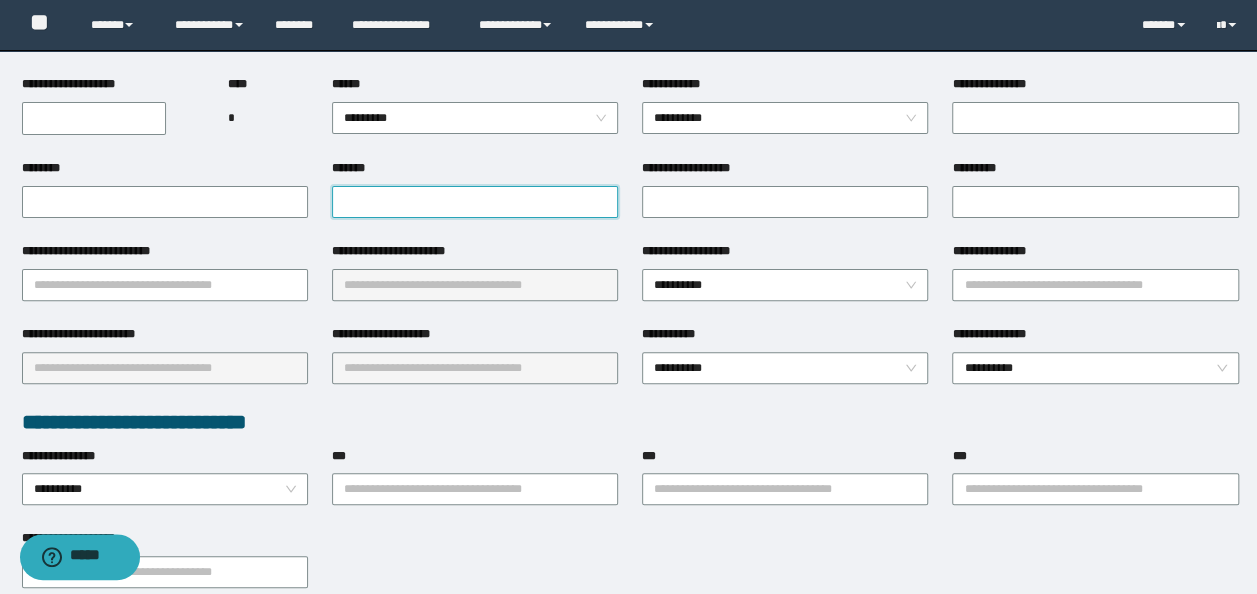 click on "*******" at bounding box center [475, 202] 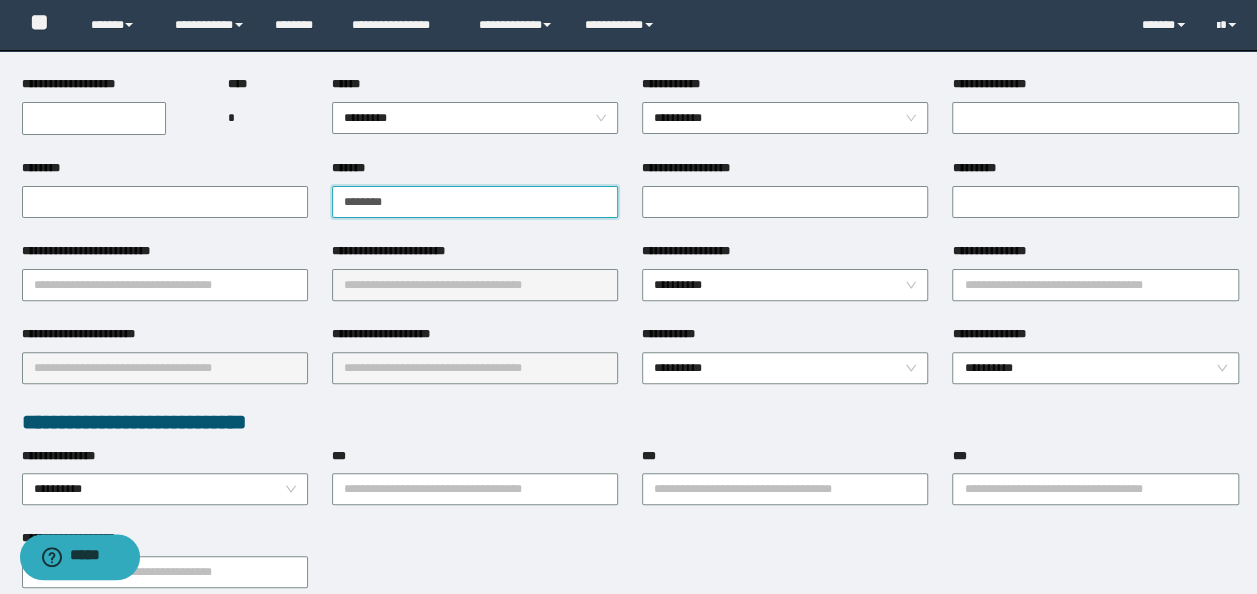 drag, startPoint x: 512, startPoint y: 197, endPoint x: -4, endPoint y: 157, distance: 517.5481 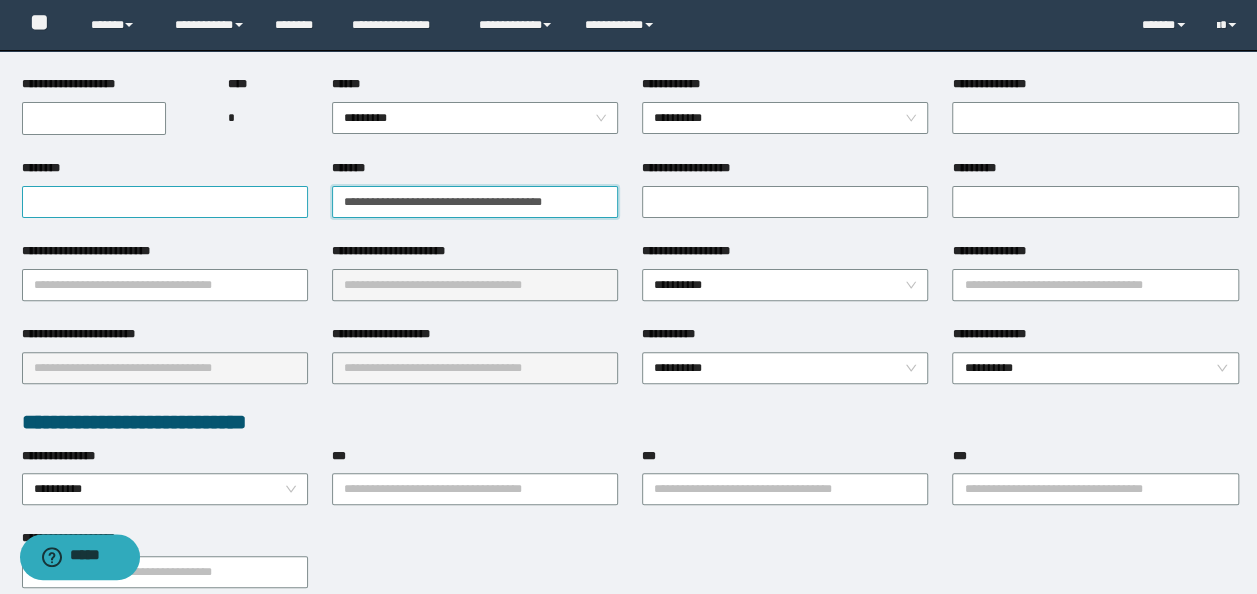 drag, startPoint x: 508, startPoint y: 204, endPoint x: 42, endPoint y: 202, distance: 466.0043 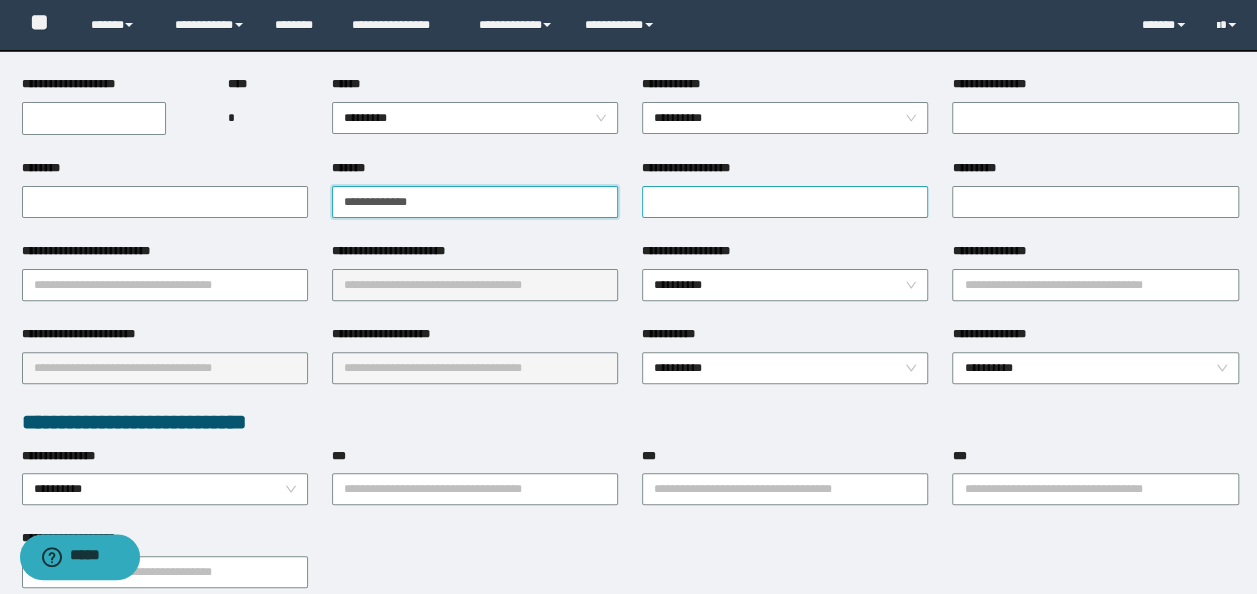 type on "**********" 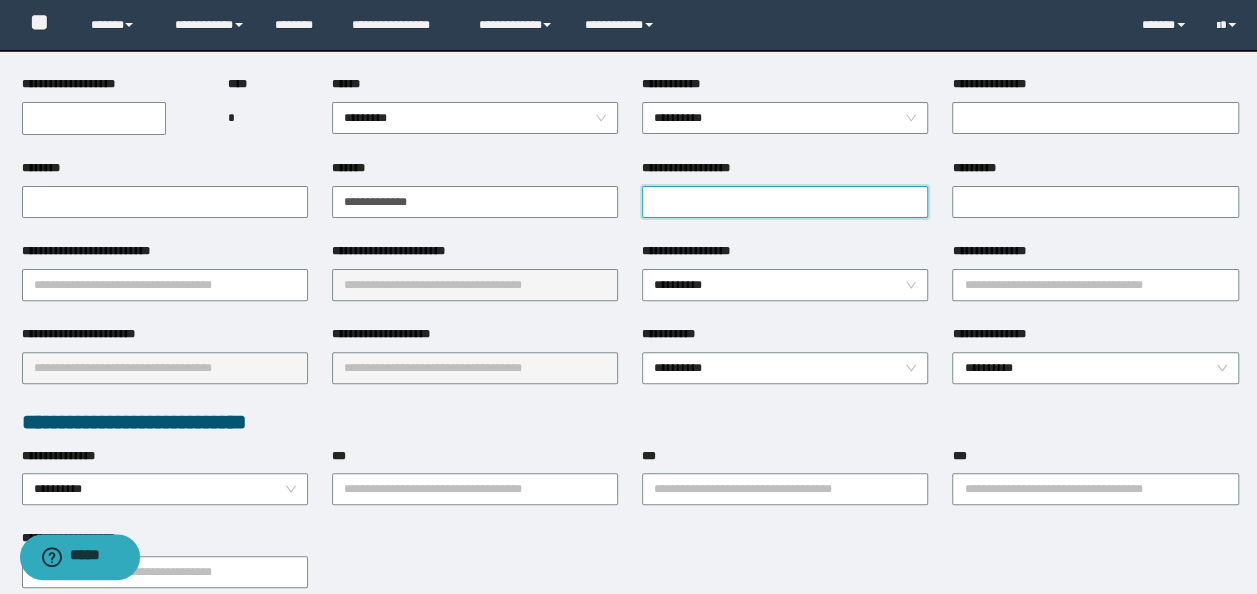 click on "**********" at bounding box center (785, 202) 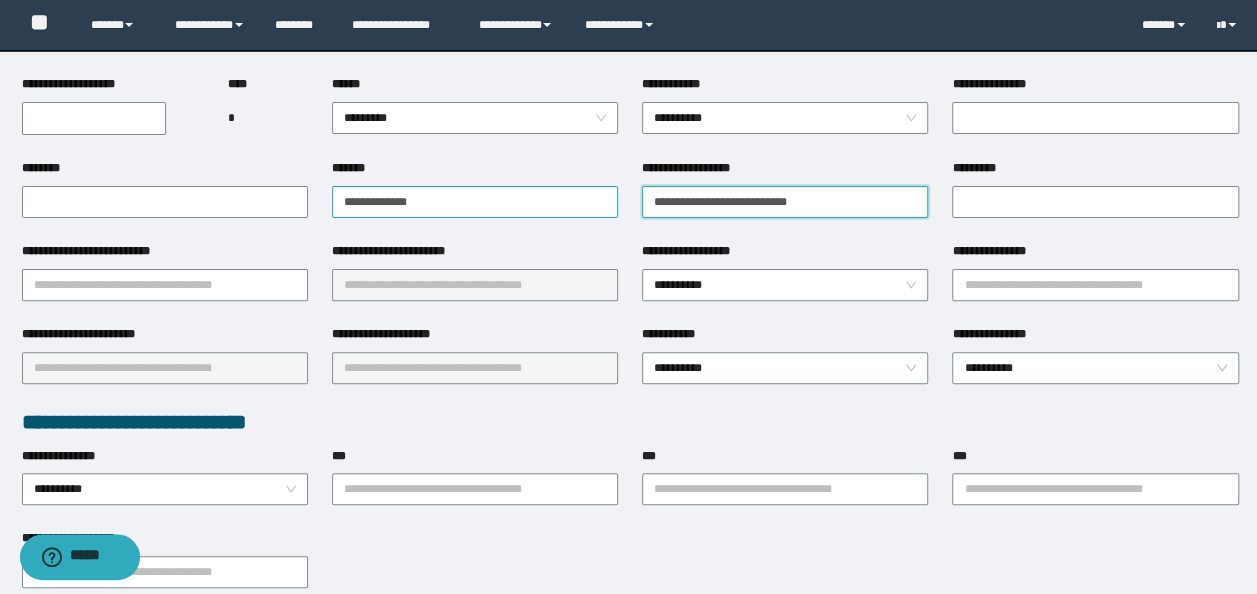 type on "**********" 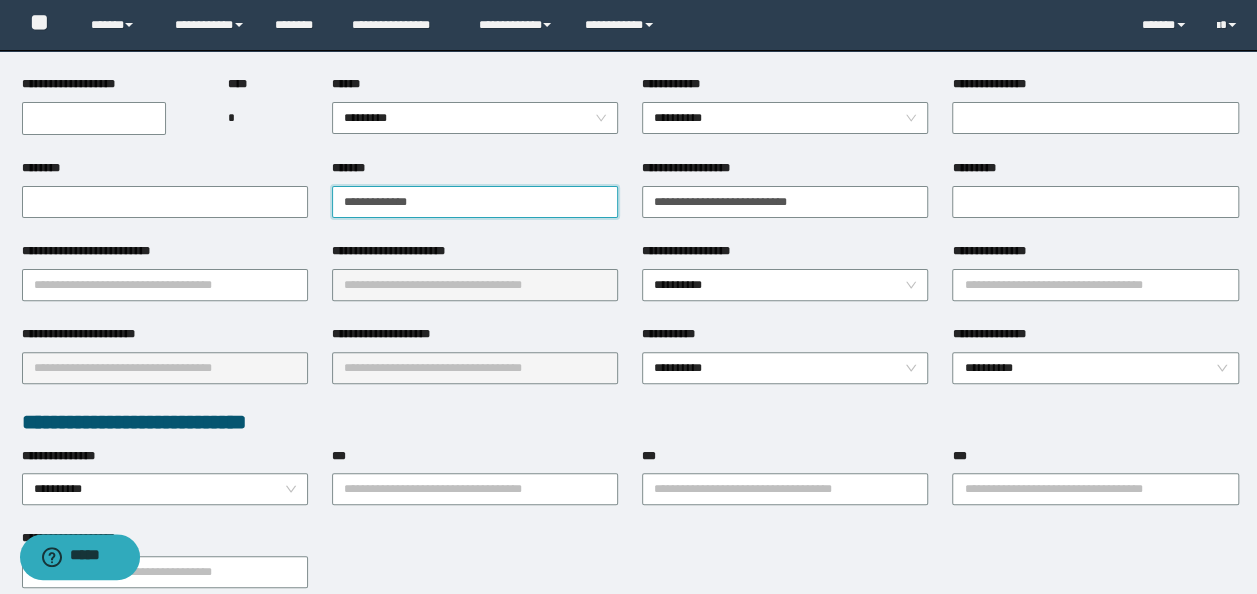 drag, startPoint x: 372, startPoint y: 203, endPoint x: 0, endPoint y: 85, distance: 390.26657 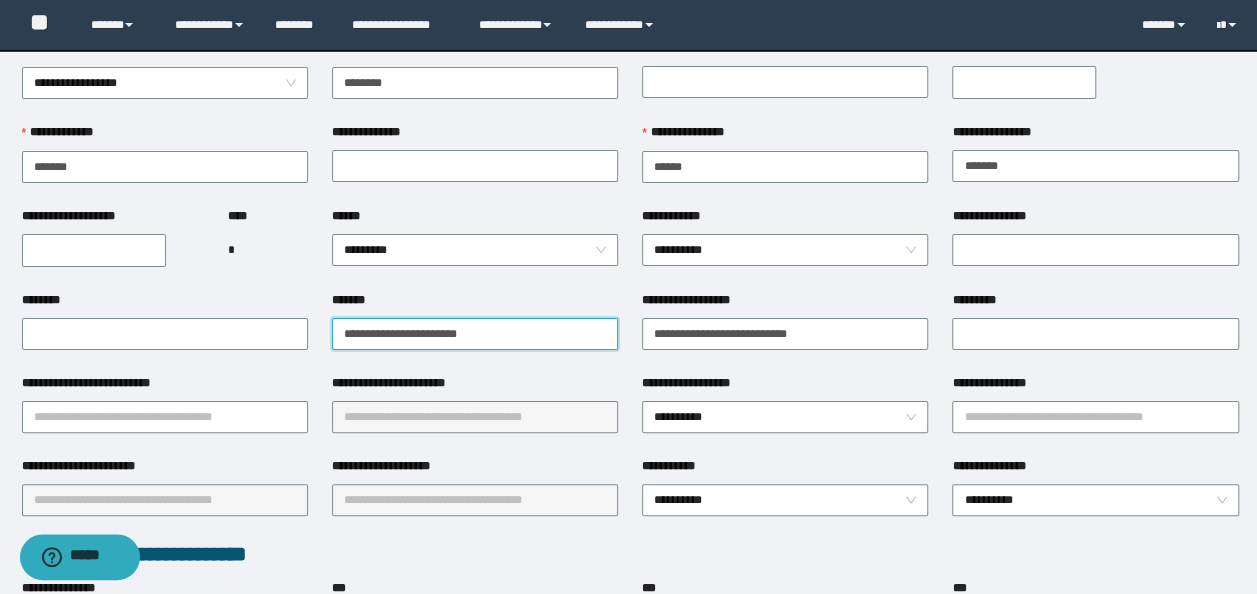 scroll, scrollTop: 0, scrollLeft: 0, axis: both 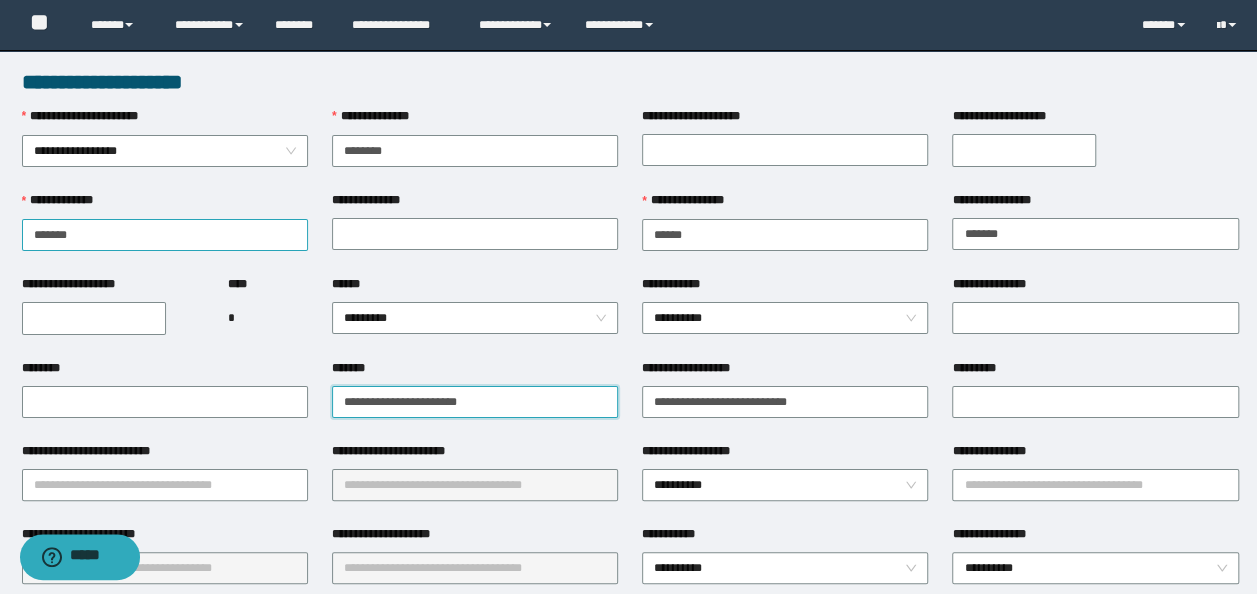 type on "**********" 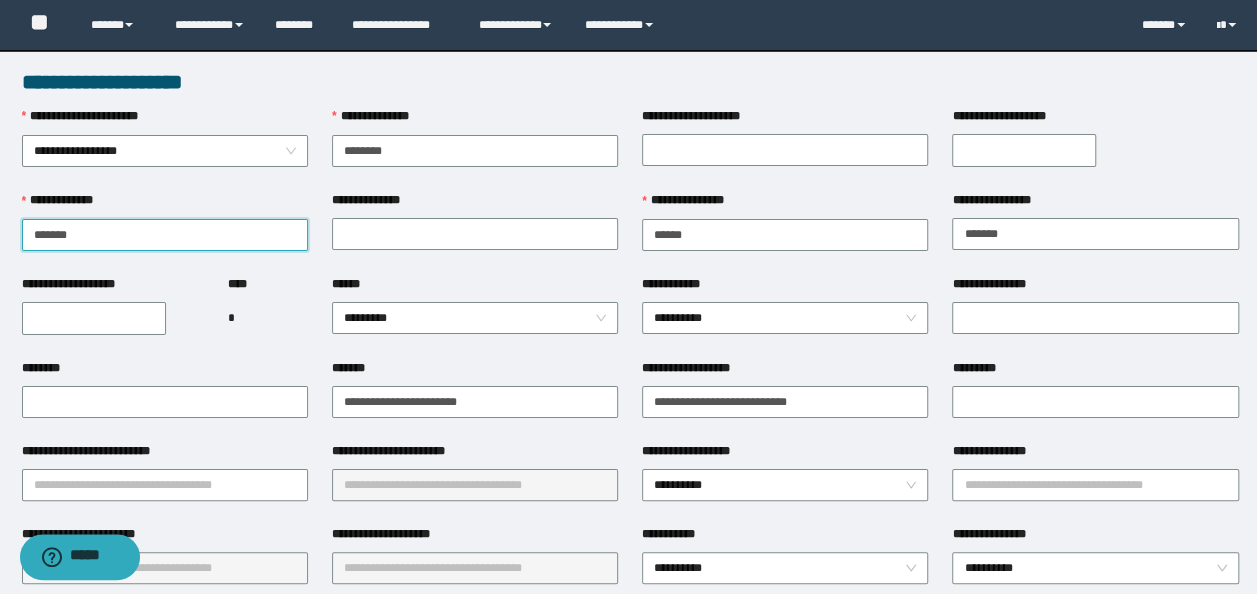 drag, startPoint x: 109, startPoint y: 232, endPoint x: -4, endPoint y: 197, distance: 118.29624 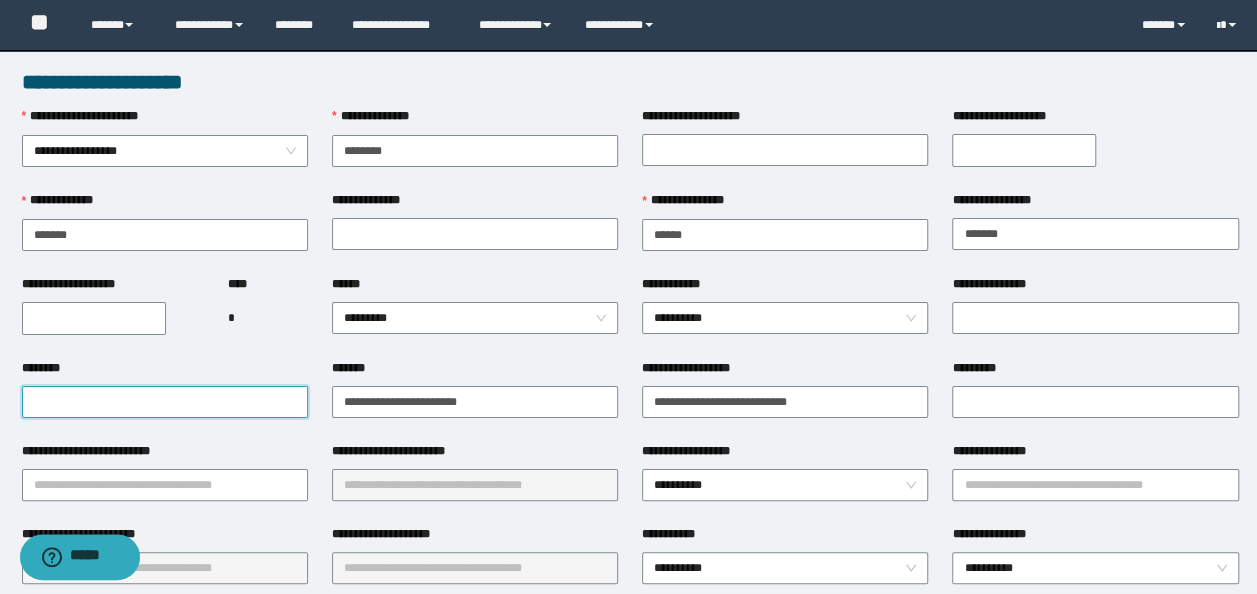 click on "********" at bounding box center [165, 402] 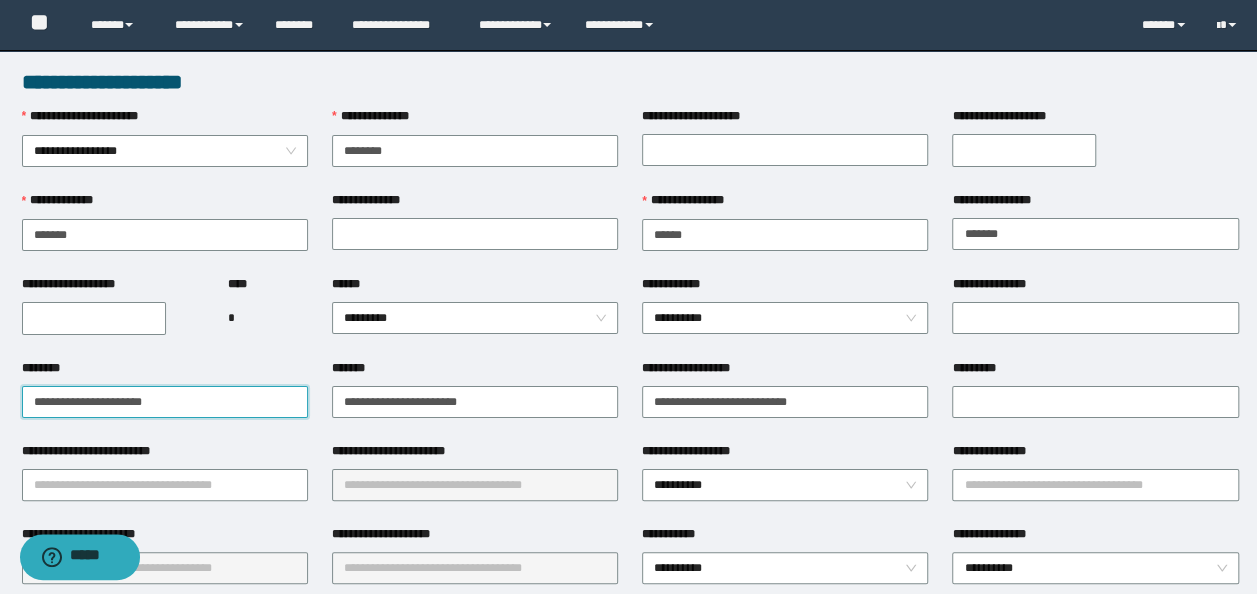type on "**********" 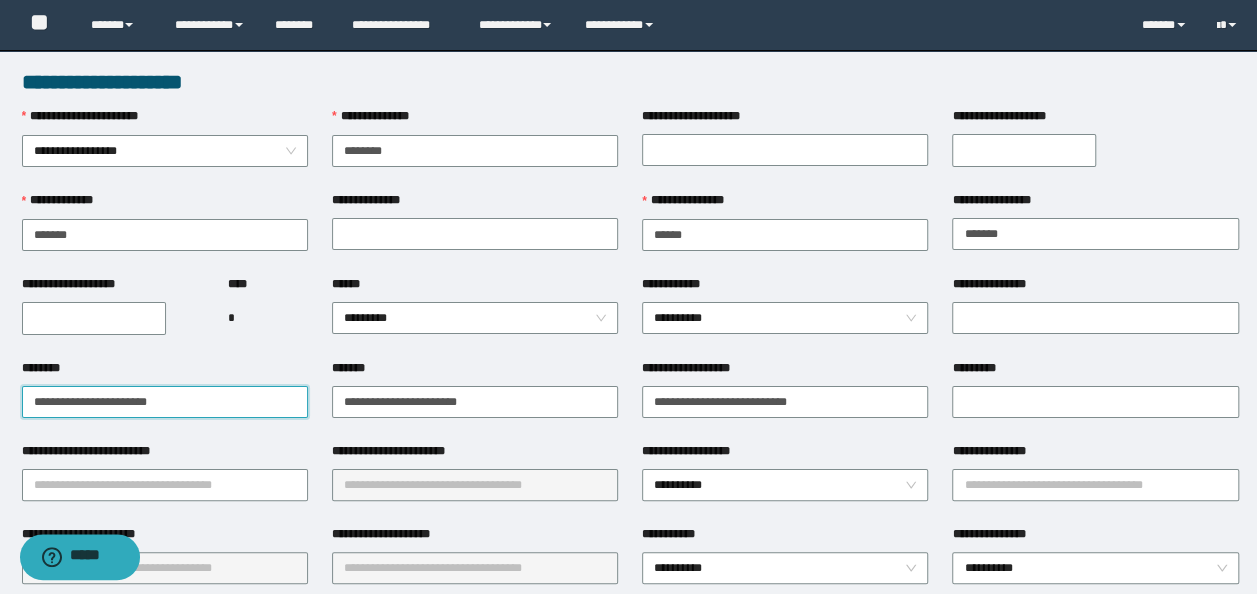 drag, startPoint x: 218, startPoint y: 408, endPoint x: -4, endPoint y: 352, distance: 228.95415 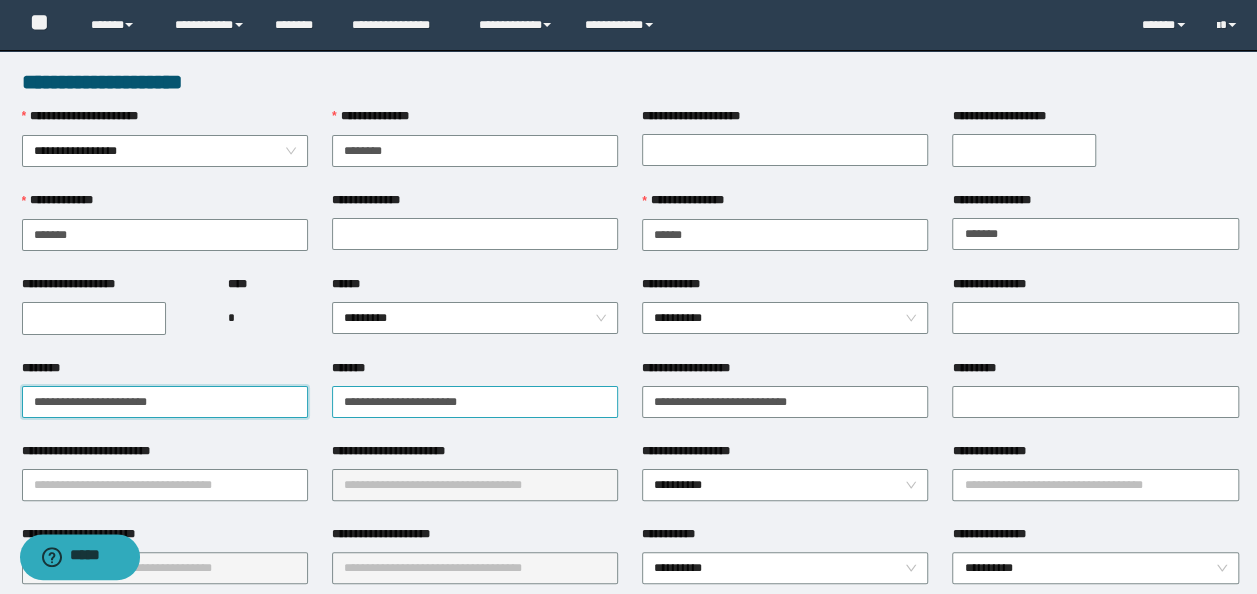 type 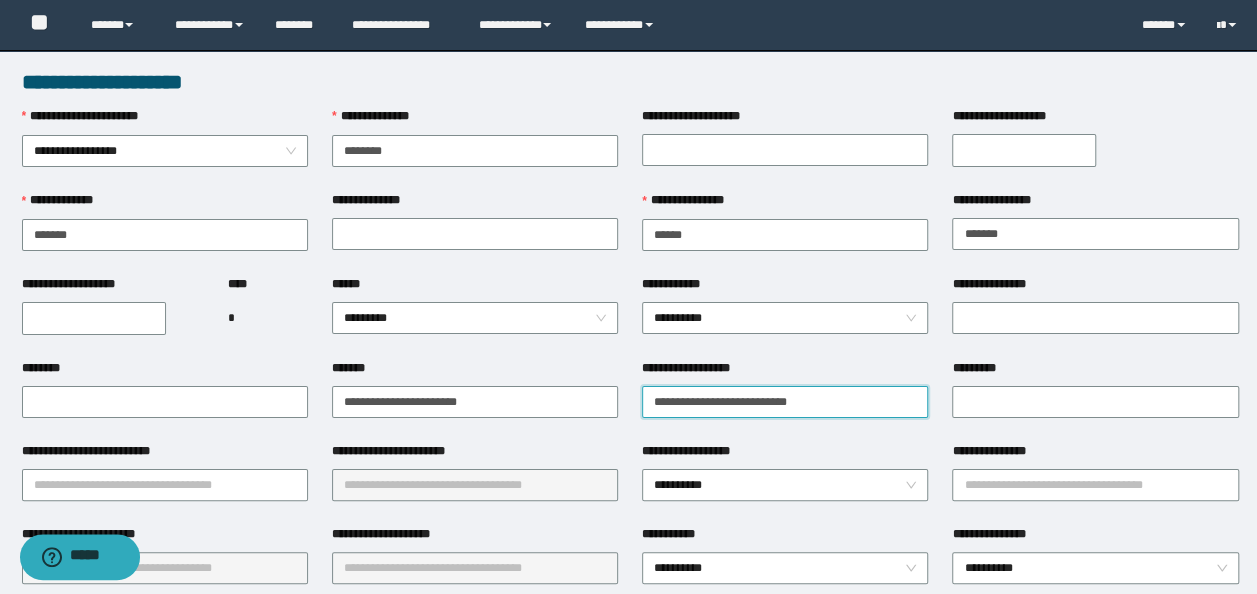 click on "**********" at bounding box center [785, 402] 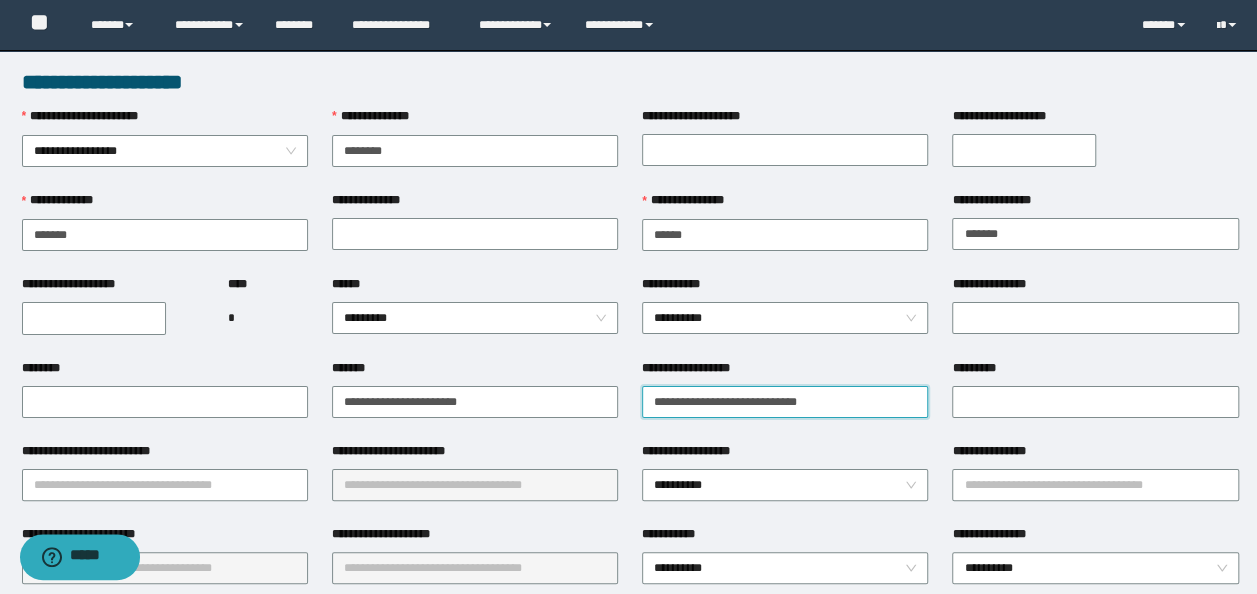 paste on "**********" 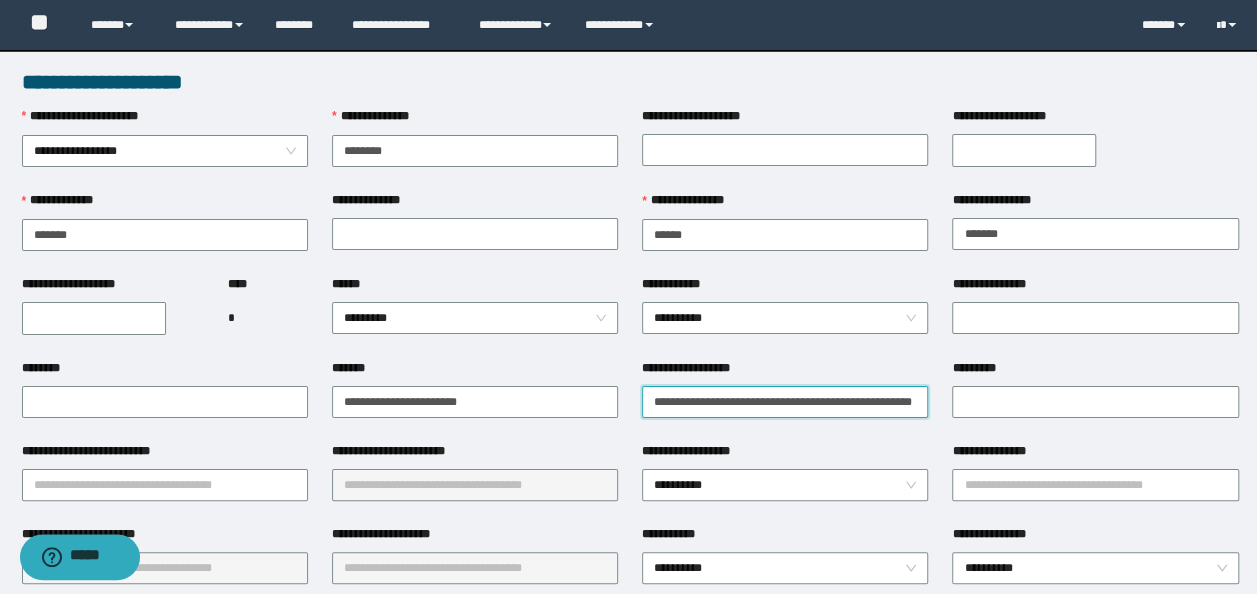scroll, scrollTop: 0, scrollLeft: 45, axis: horizontal 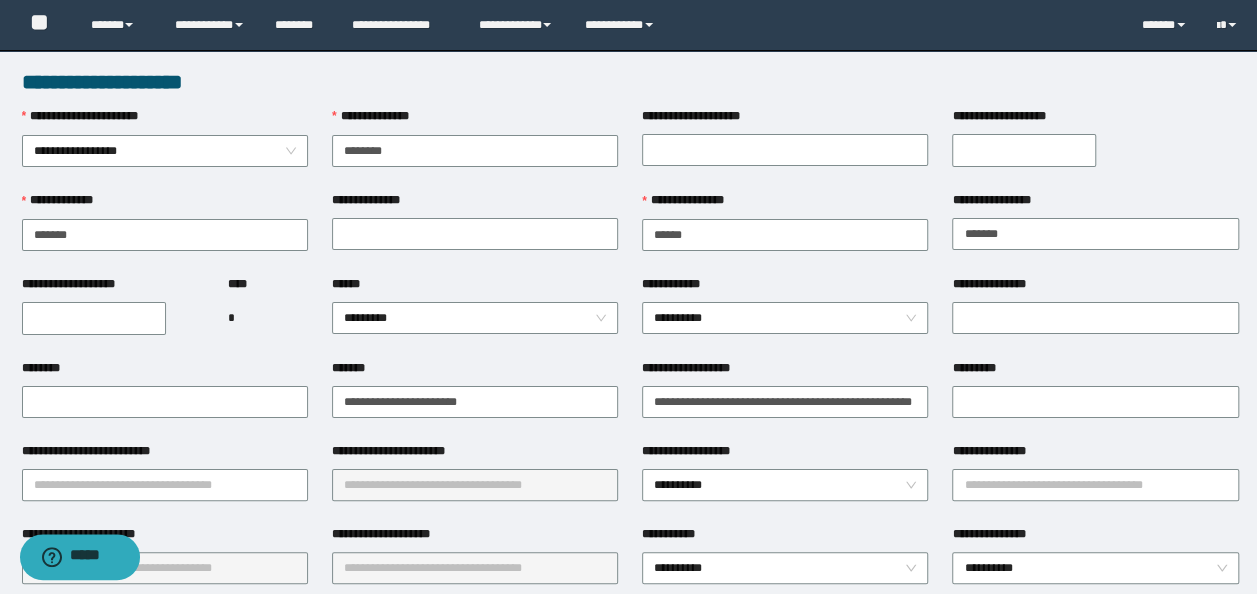 click on "**********" at bounding box center (785, 400) 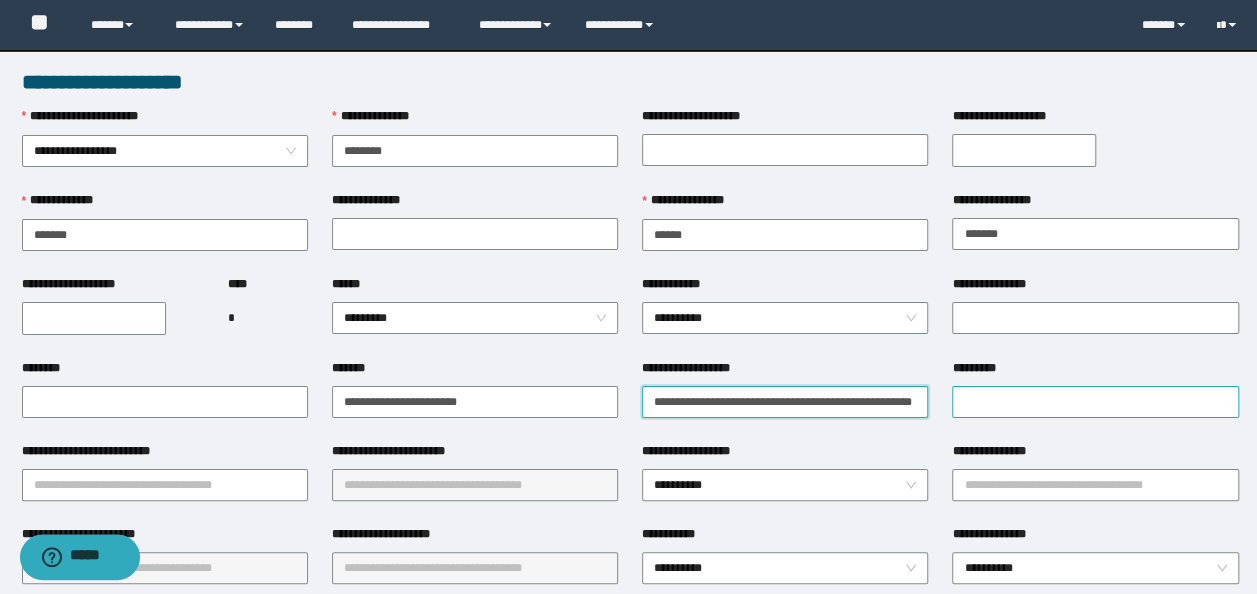 scroll, scrollTop: 0, scrollLeft: 45, axis: horizontal 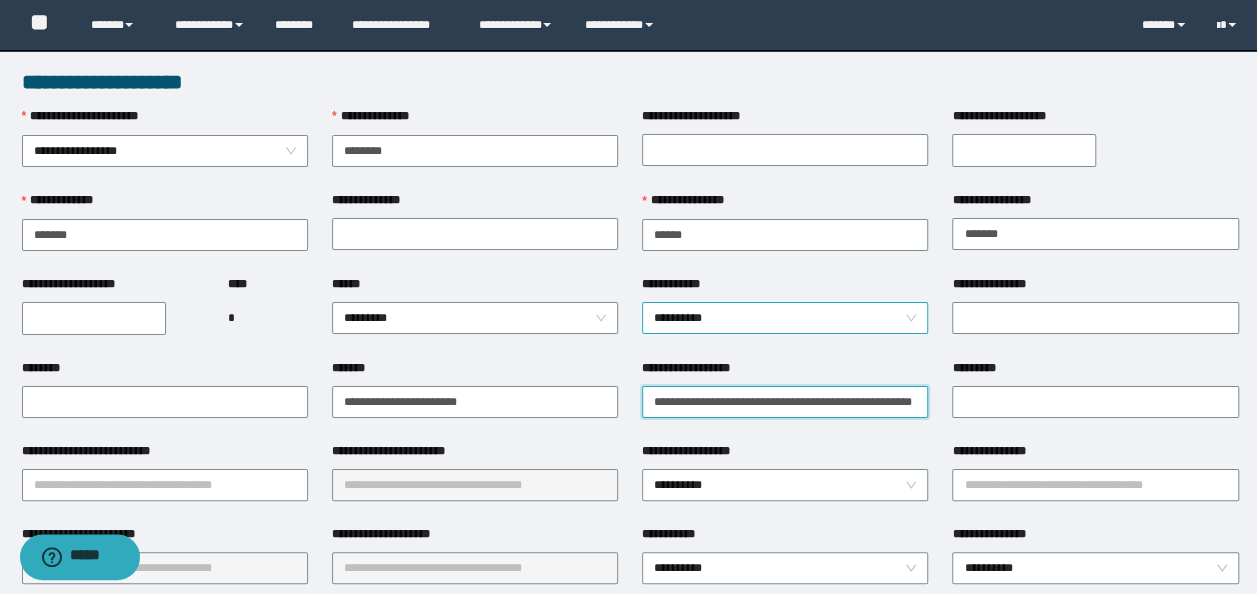 click on "**********" at bounding box center (785, 318) 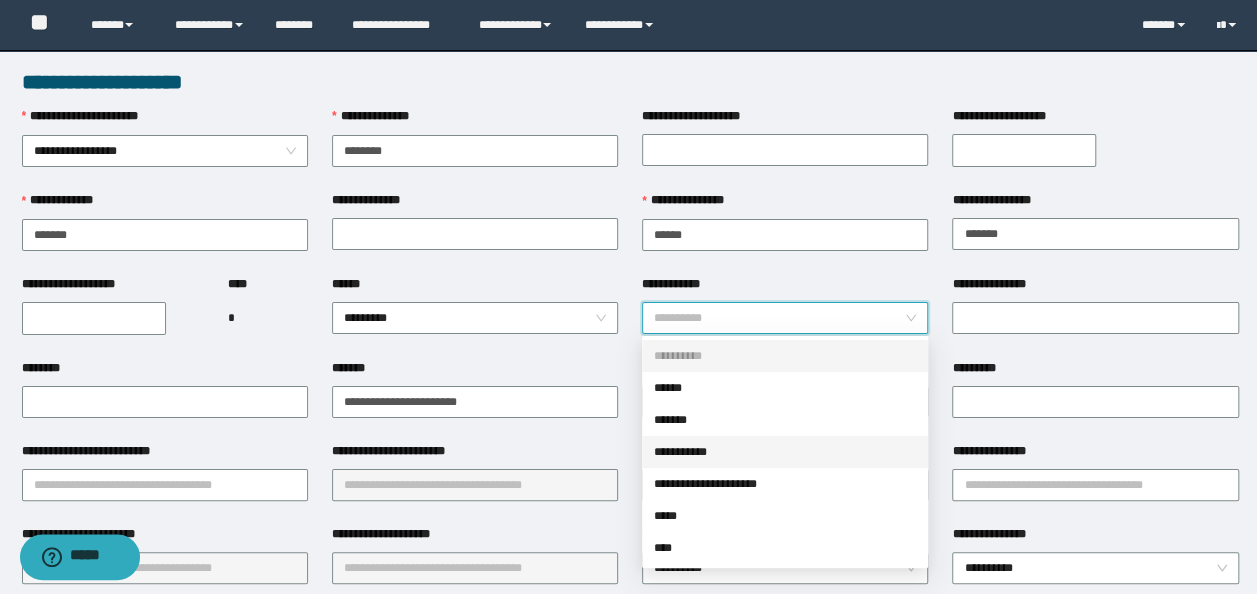 click on "**********" at bounding box center [785, 452] 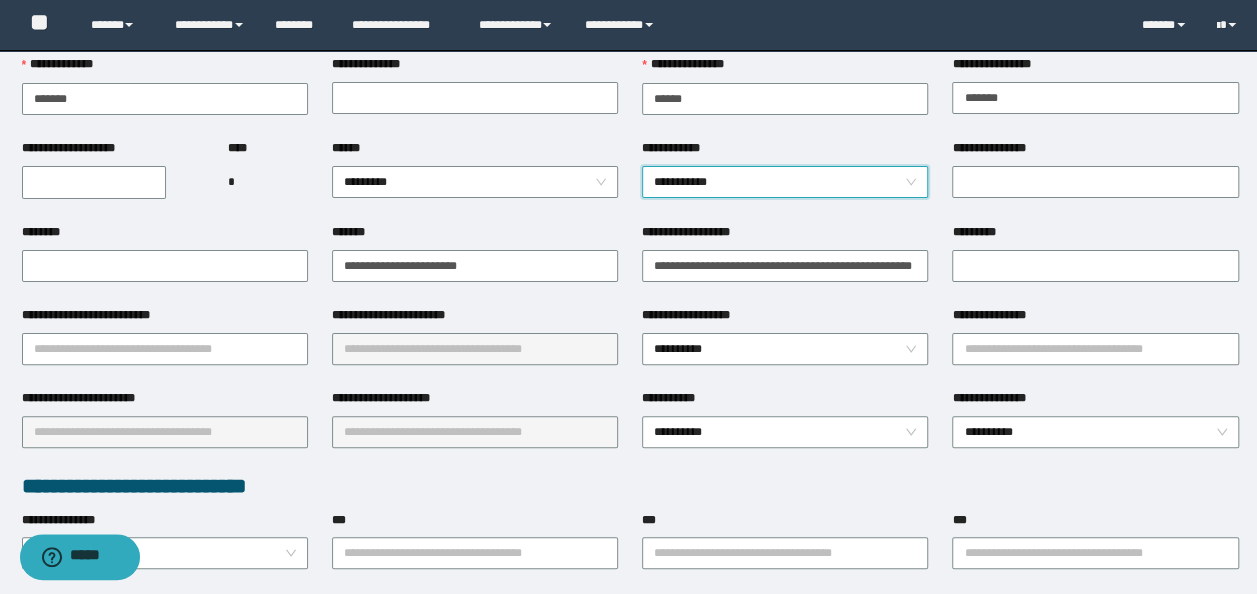 scroll, scrollTop: 200, scrollLeft: 0, axis: vertical 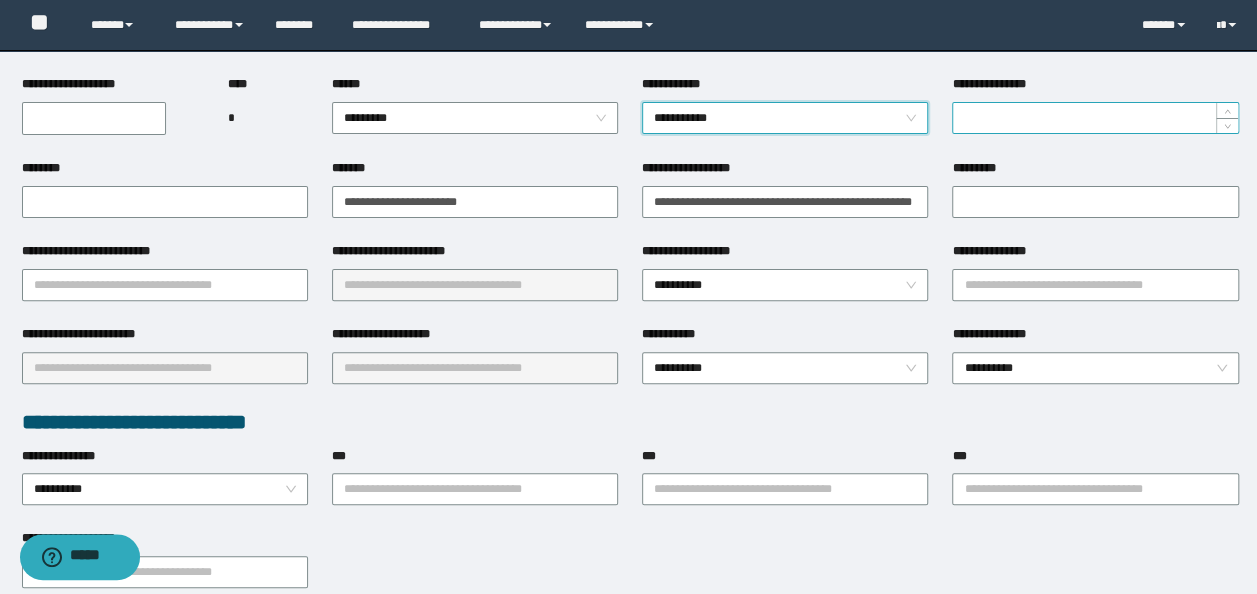 click on "**********" at bounding box center [1095, 118] 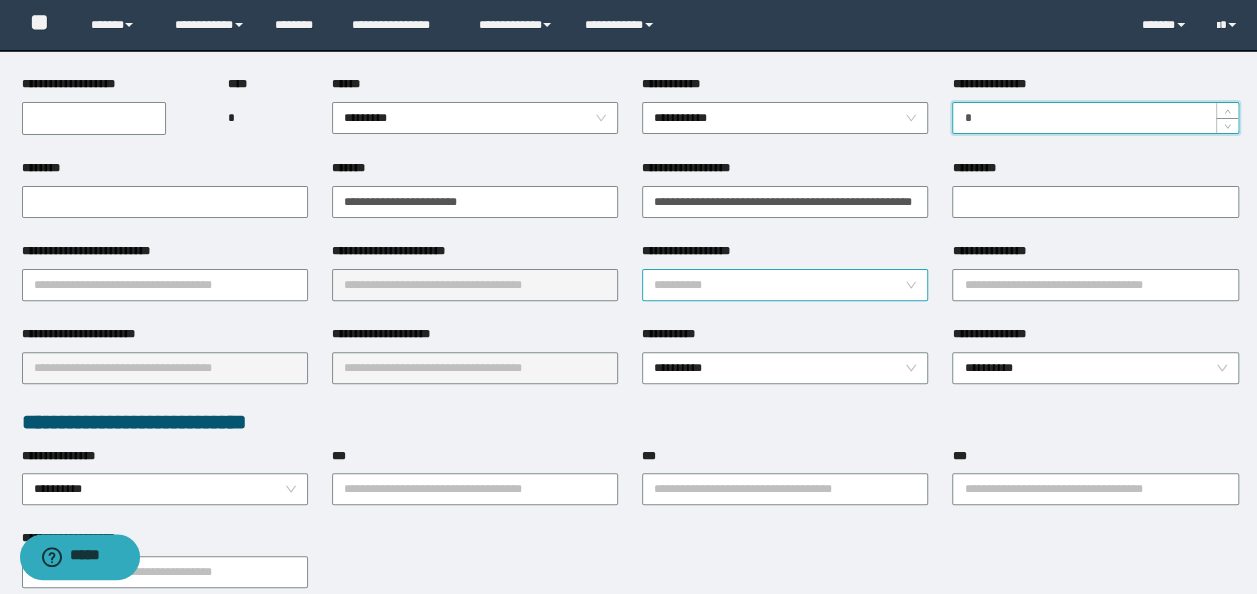 click on "**********" at bounding box center [785, 285] 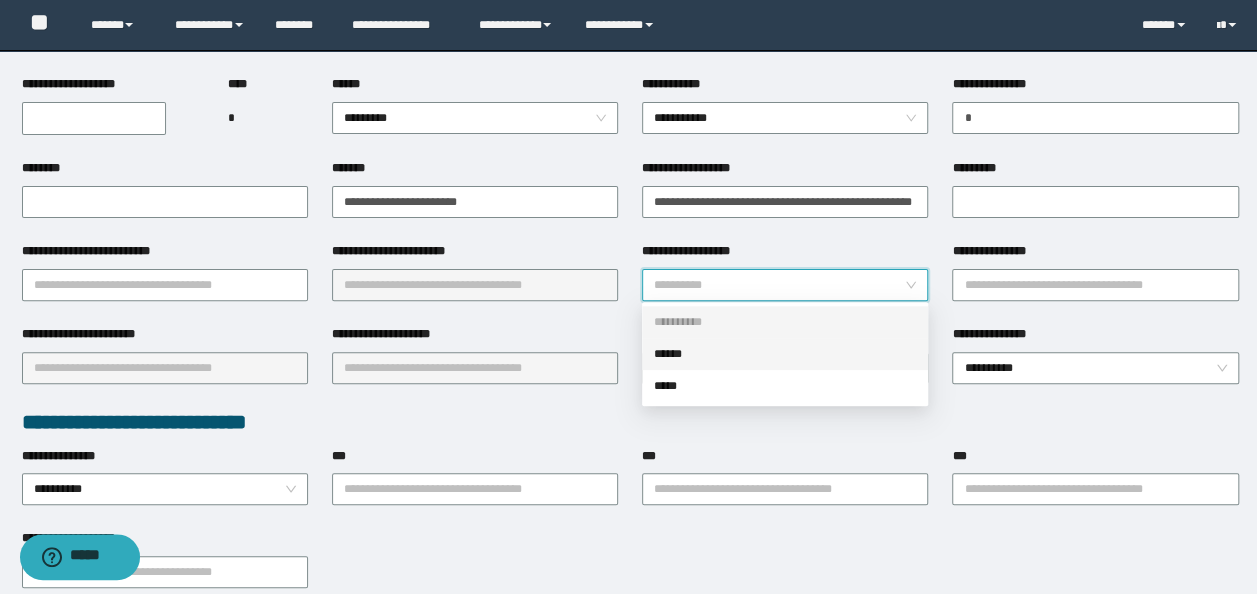 click on "******" at bounding box center (785, 354) 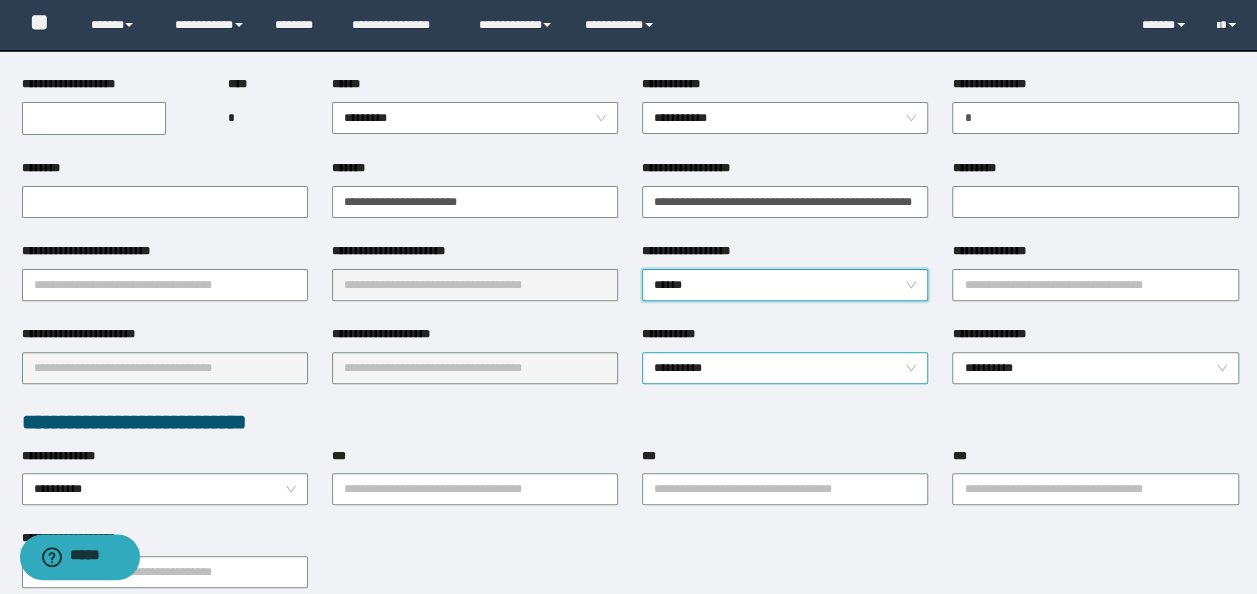 click on "**********" at bounding box center (785, 368) 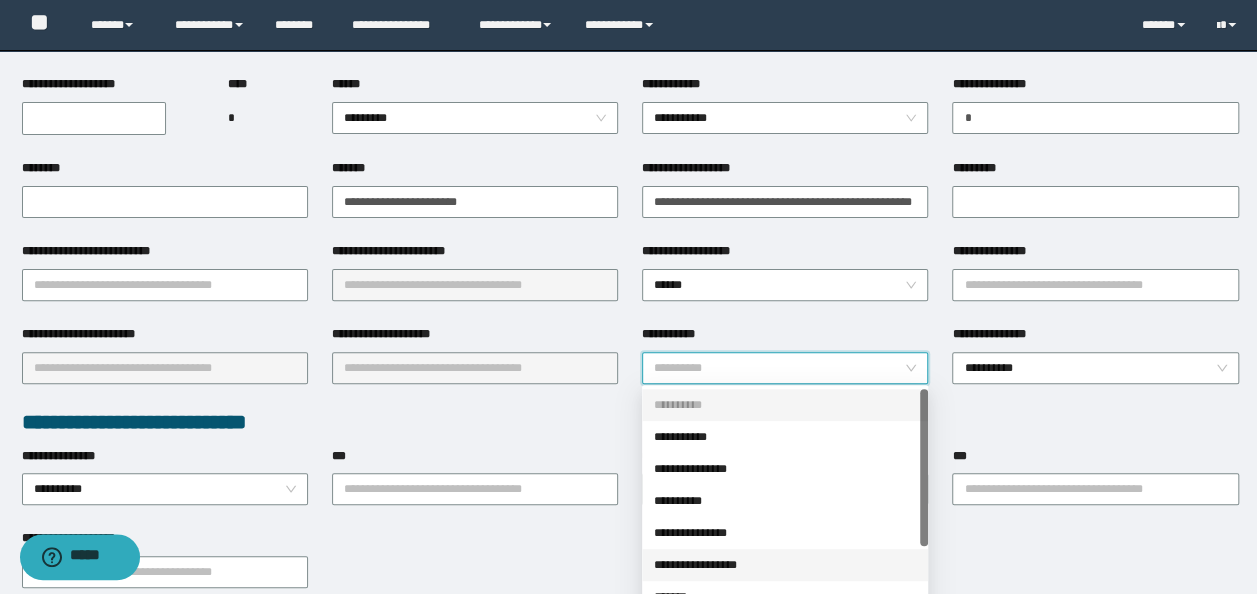 click on "**********" at bounding box center (785, 565) 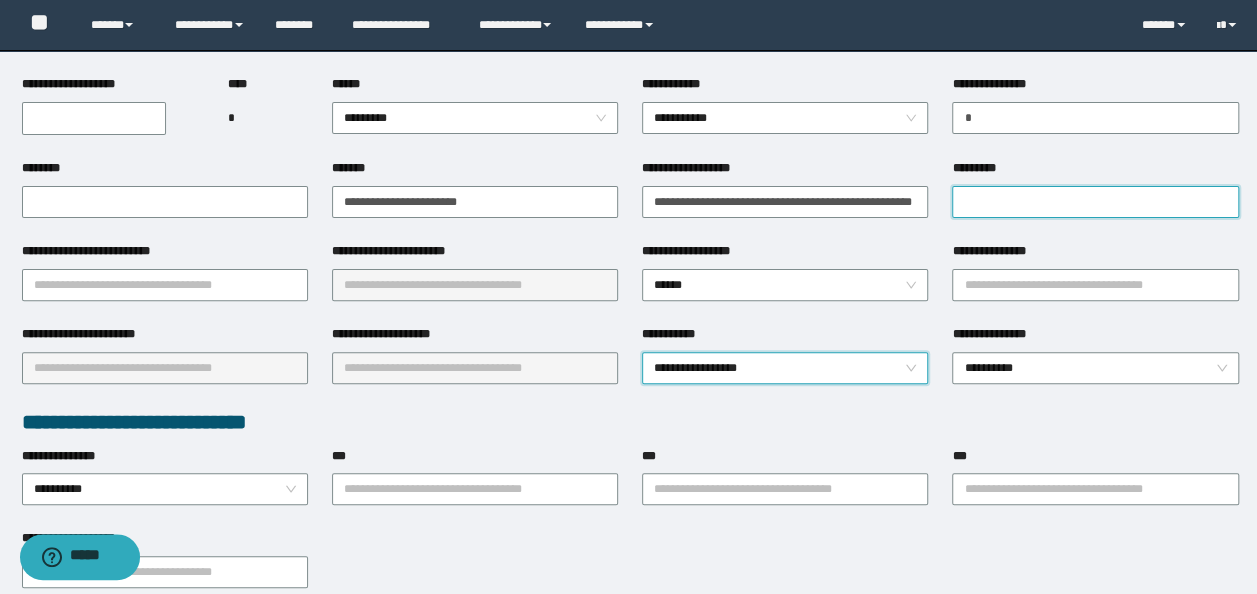 click on "*********" at bounding box center [1095, 202] 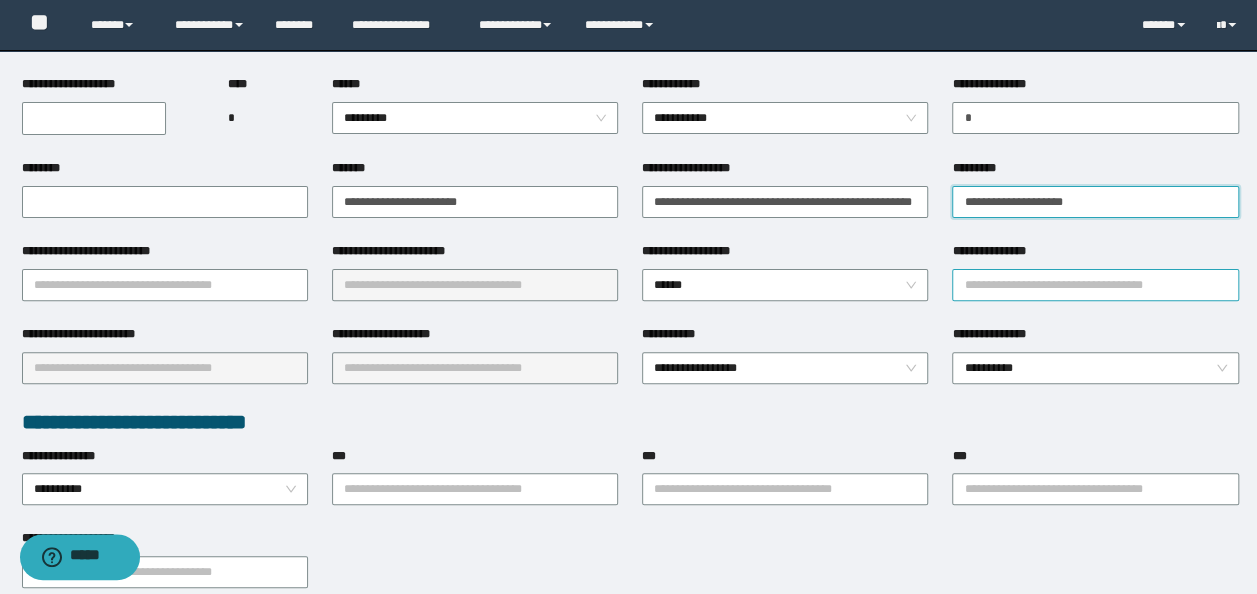 type on "**********" 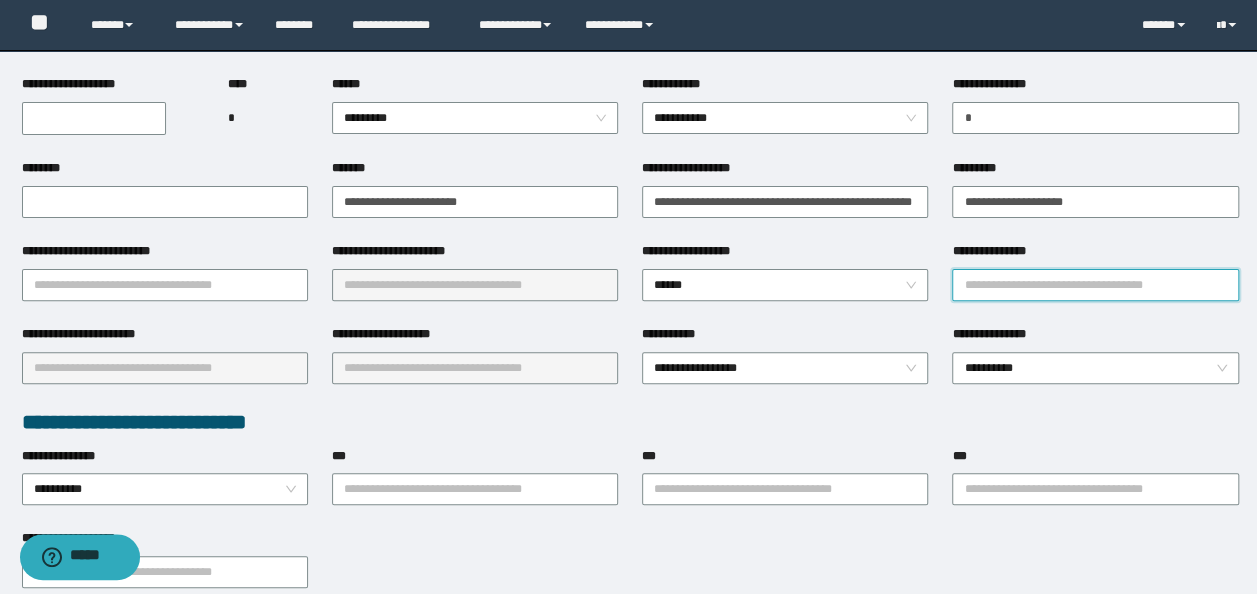 click on "**********" at bounding box center (1095, 285) 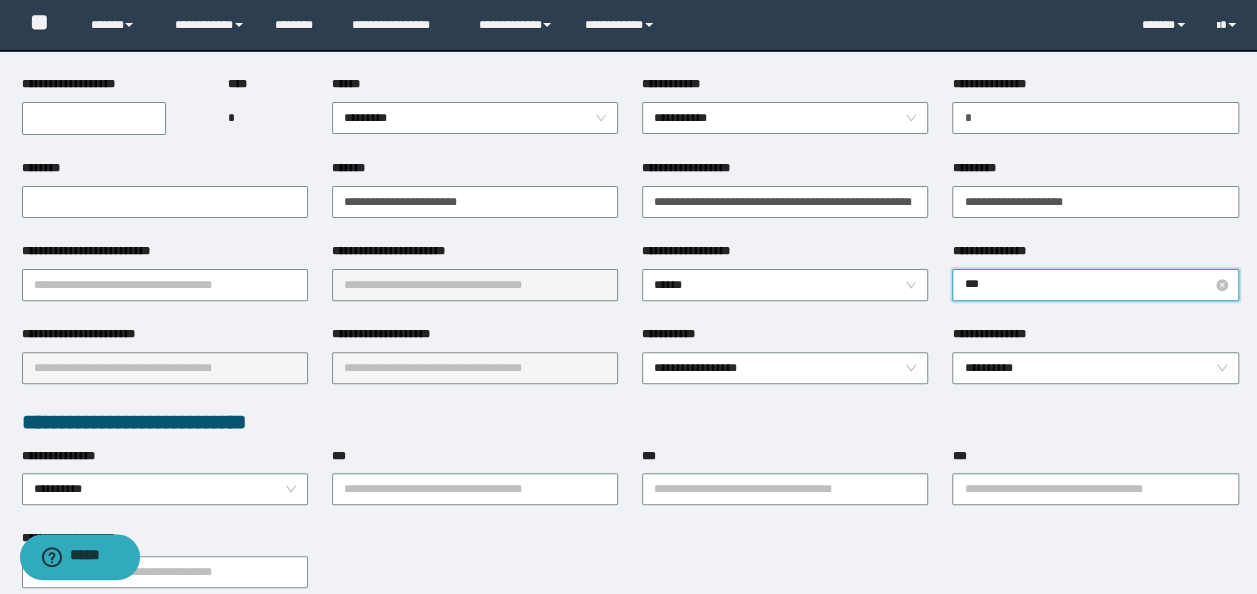 type on "****" 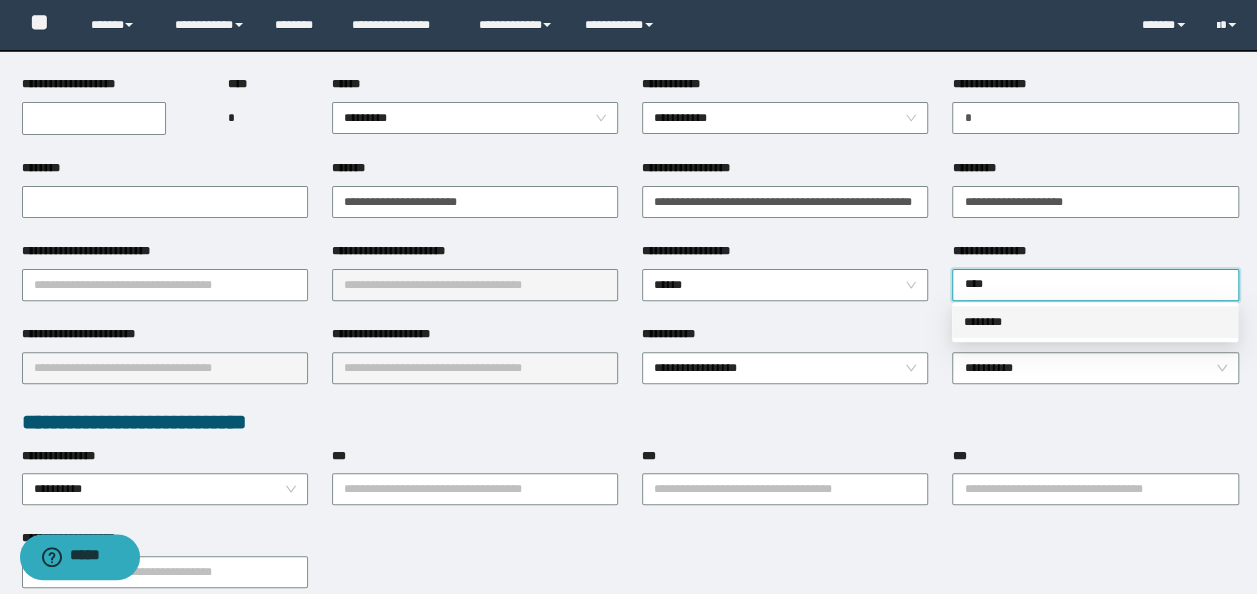 click on "********" at bounding box center (1095, 322) 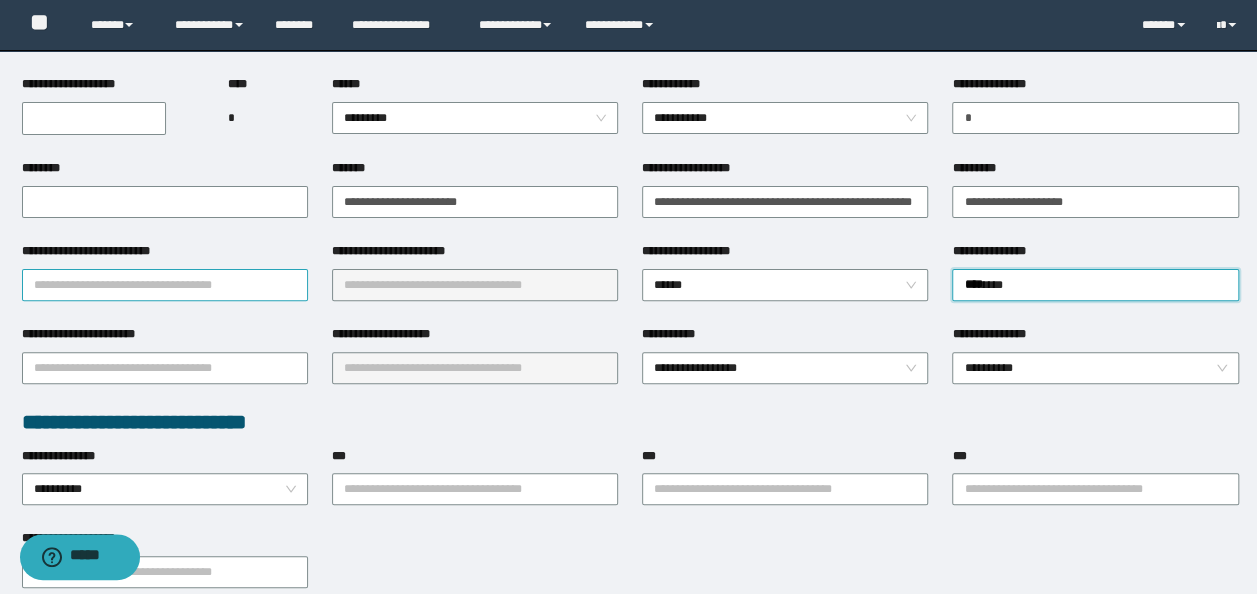 click on "**********" at bounding box center [165, 285] 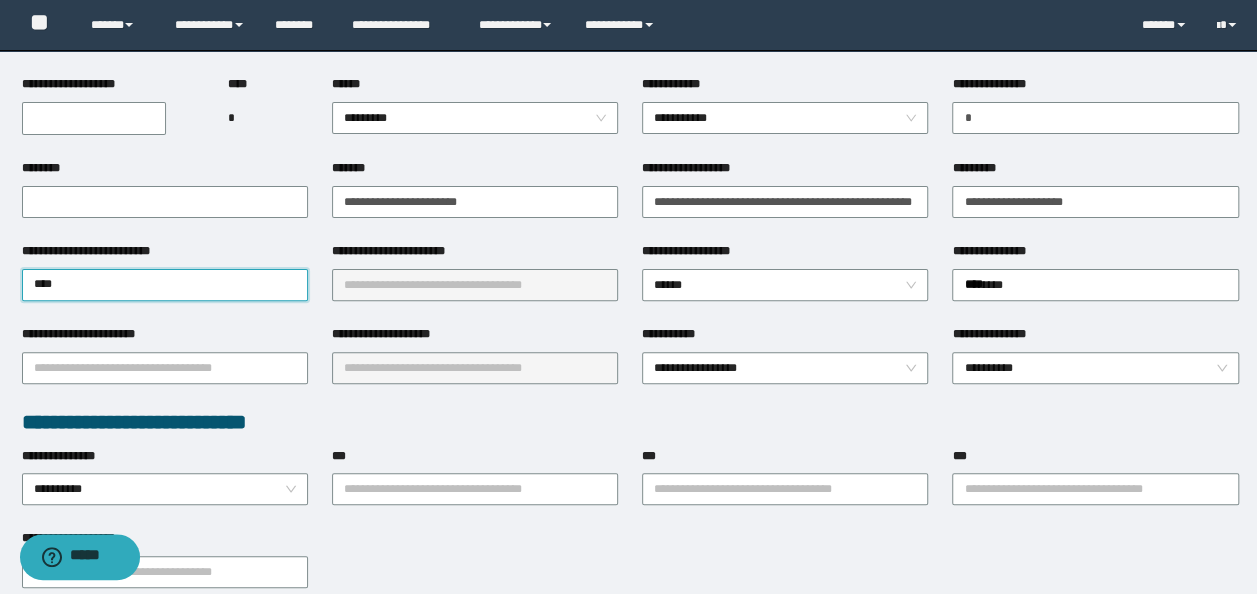 type on "*****" 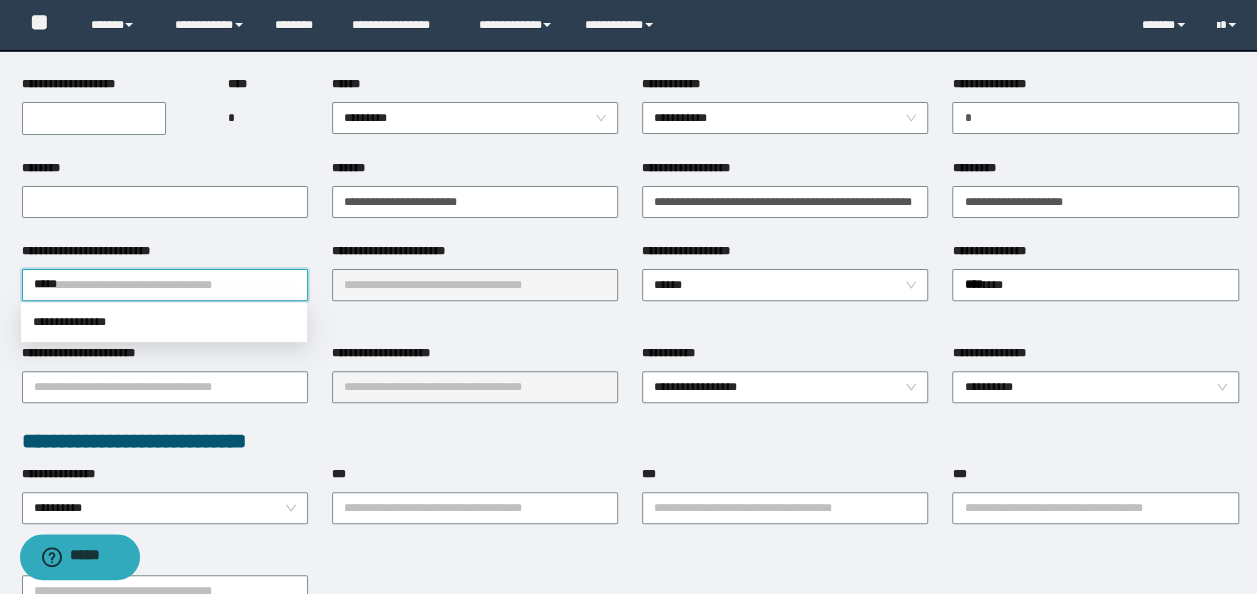 click on "**********" at bounding box center (628, 97) 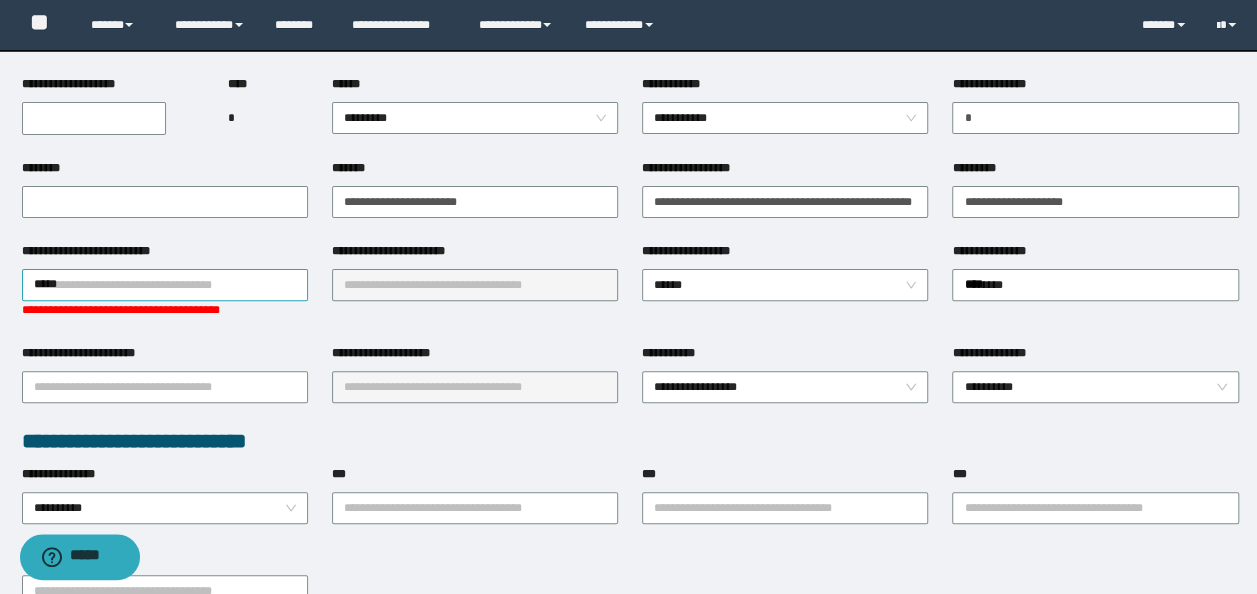 click on "*****" at bounding box center (165, 285) 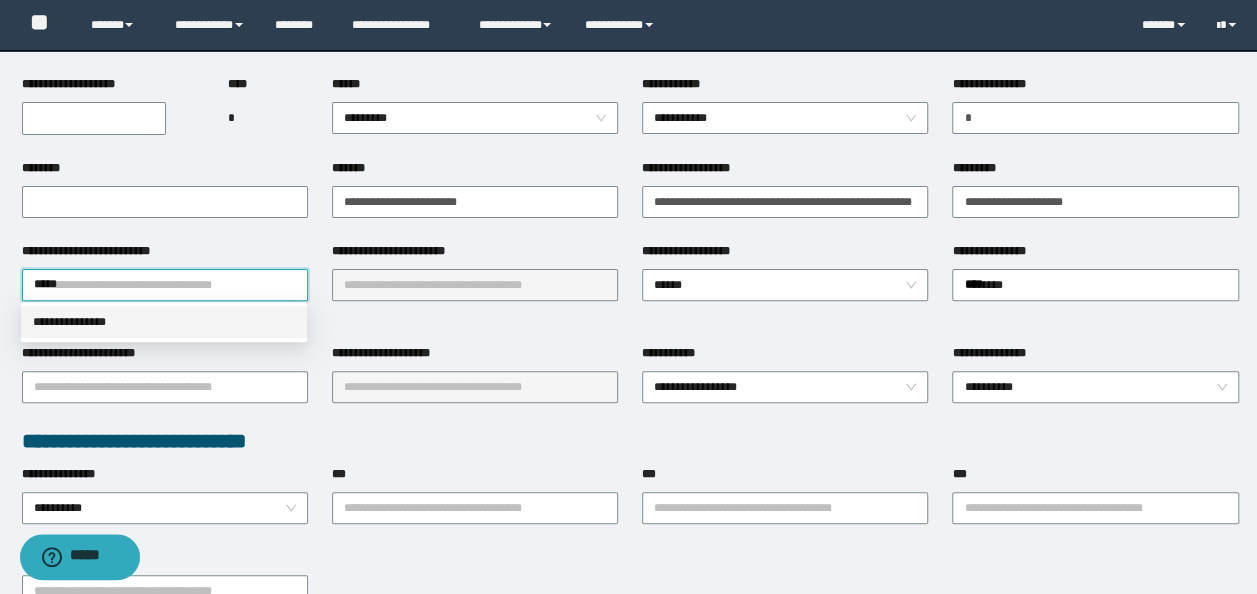 drag, startPoint x: 183, startPoint y: 327, endPoint x: 332, endPoint y: 296, distance: 152.19067 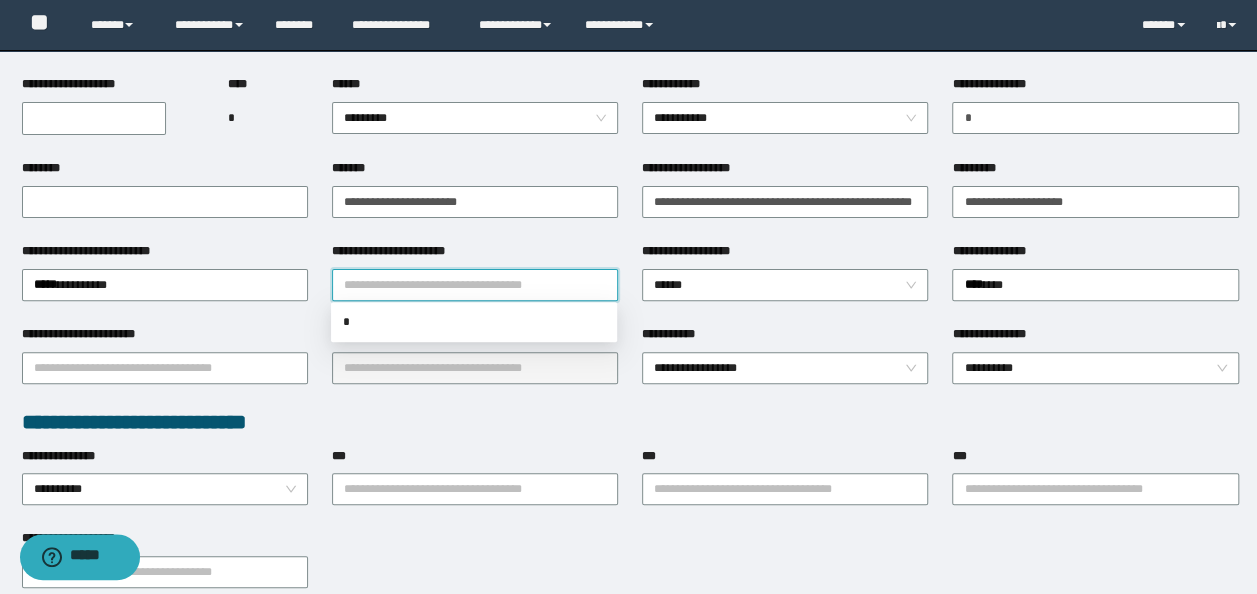 click on "**********" at bounding box center [475, 285] 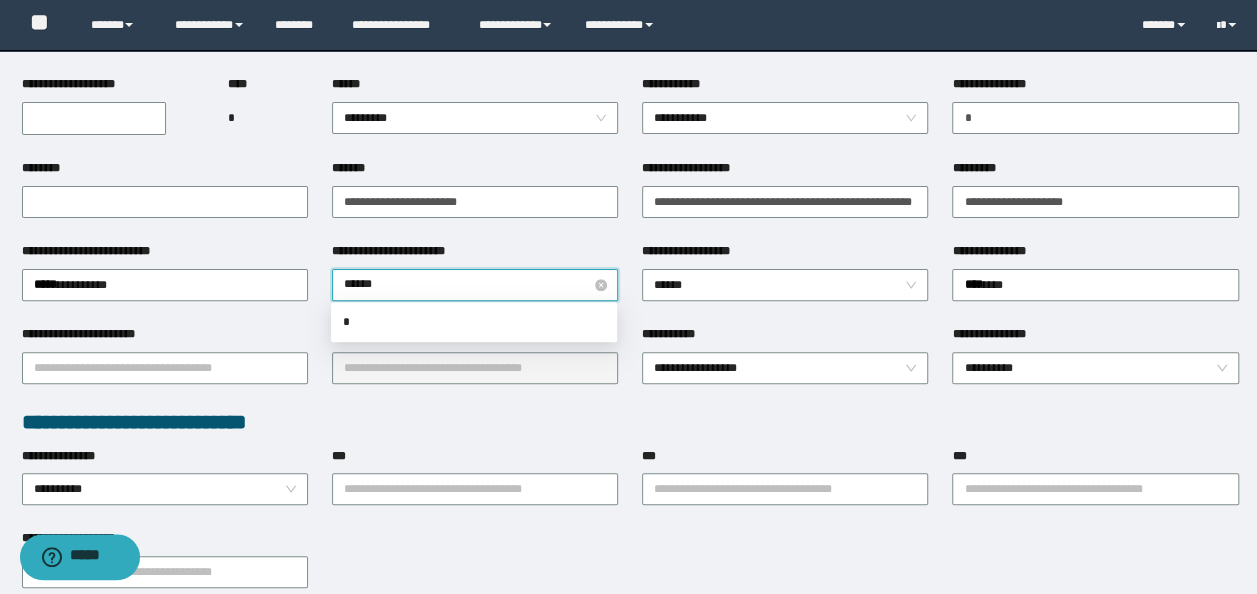 type on "*******" 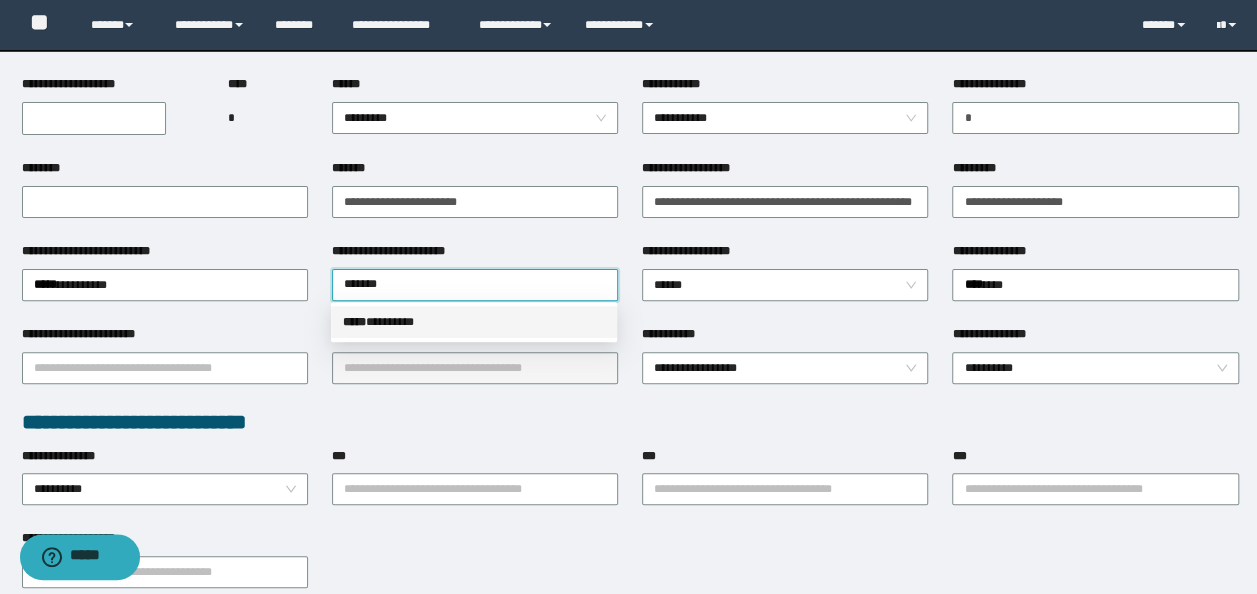 click on "***** * *******" at bounding box center [474, 322] 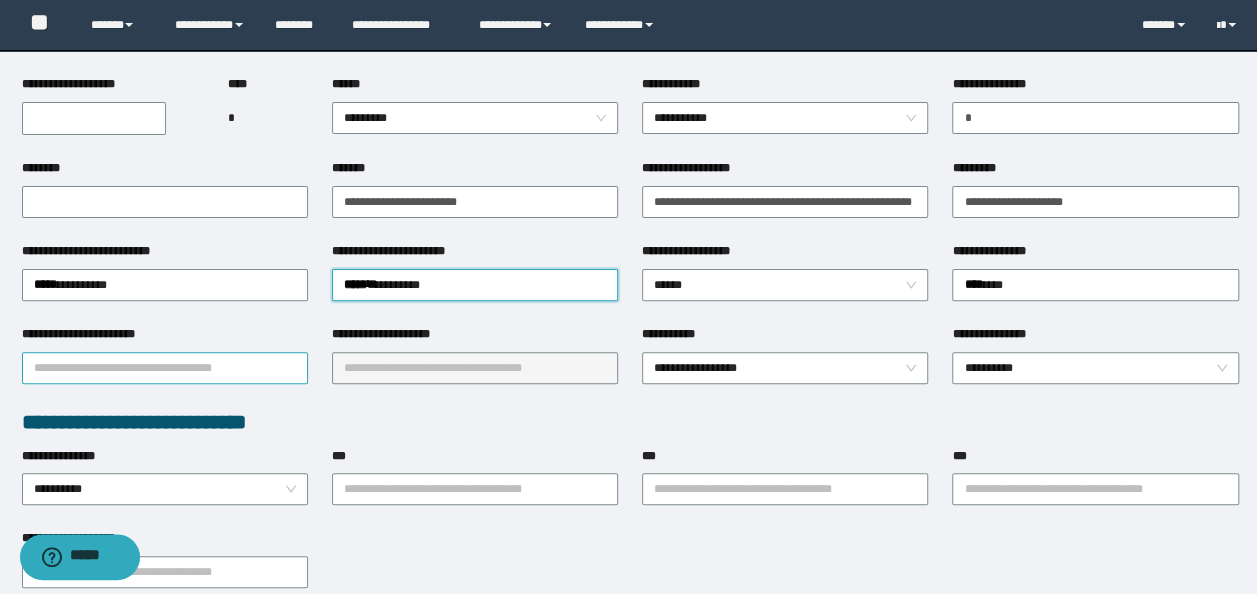 click on "**********" at bounding box center [165, 368] 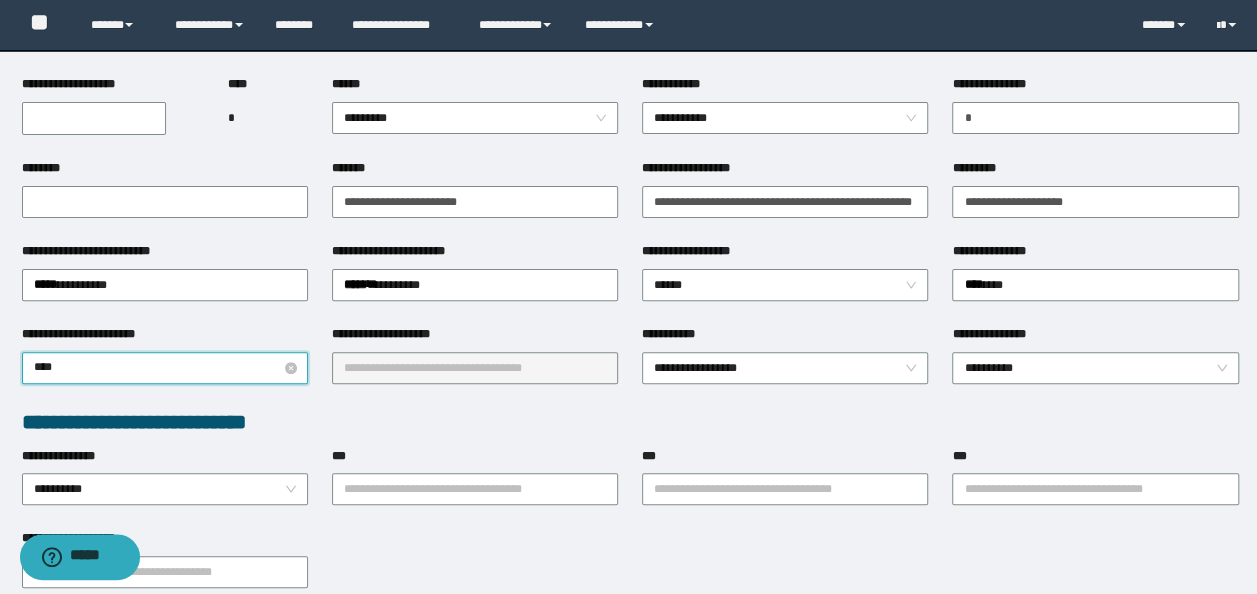 type on "*****" 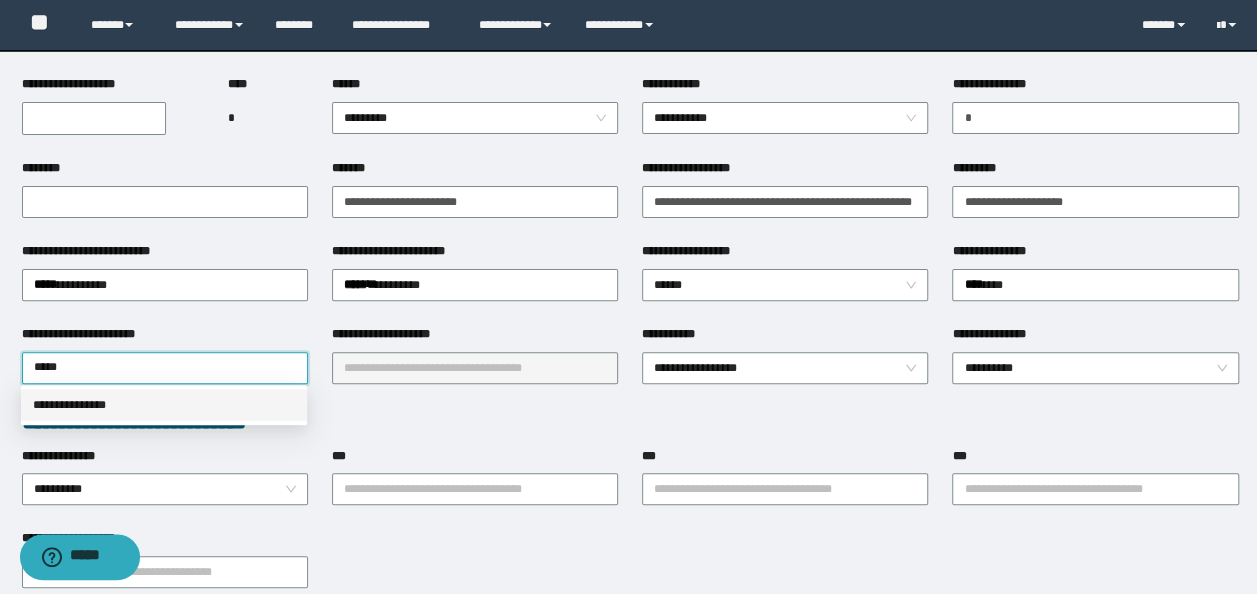 click on "**********" at bounding box center (164, 405) 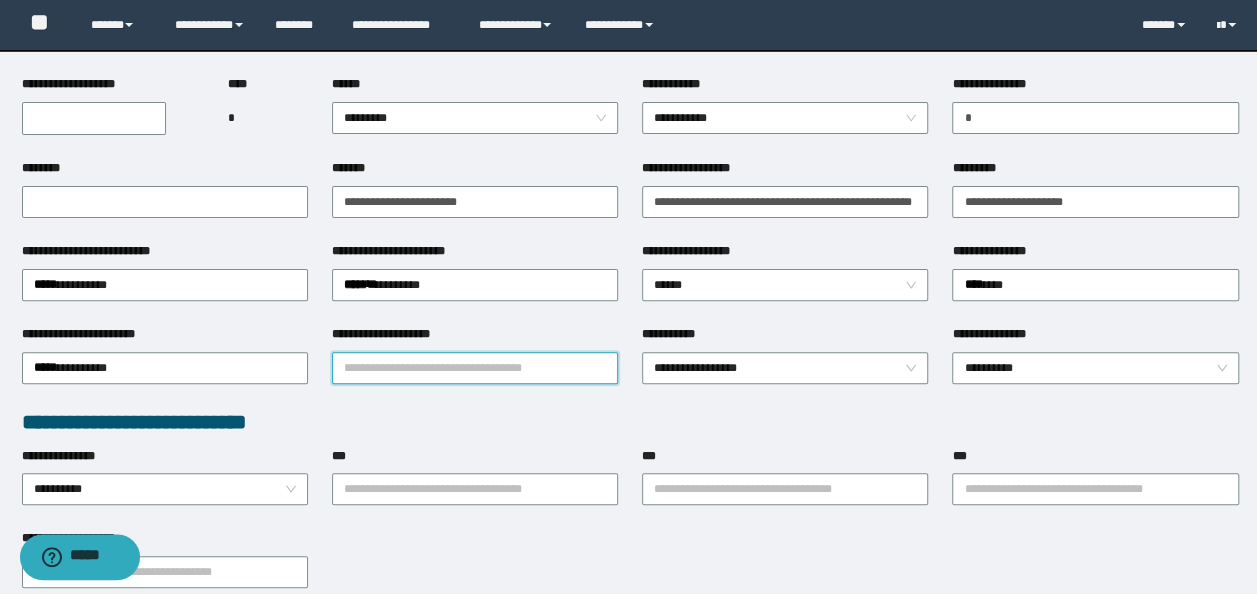 click on "**********" at bounding box center [475, 368] 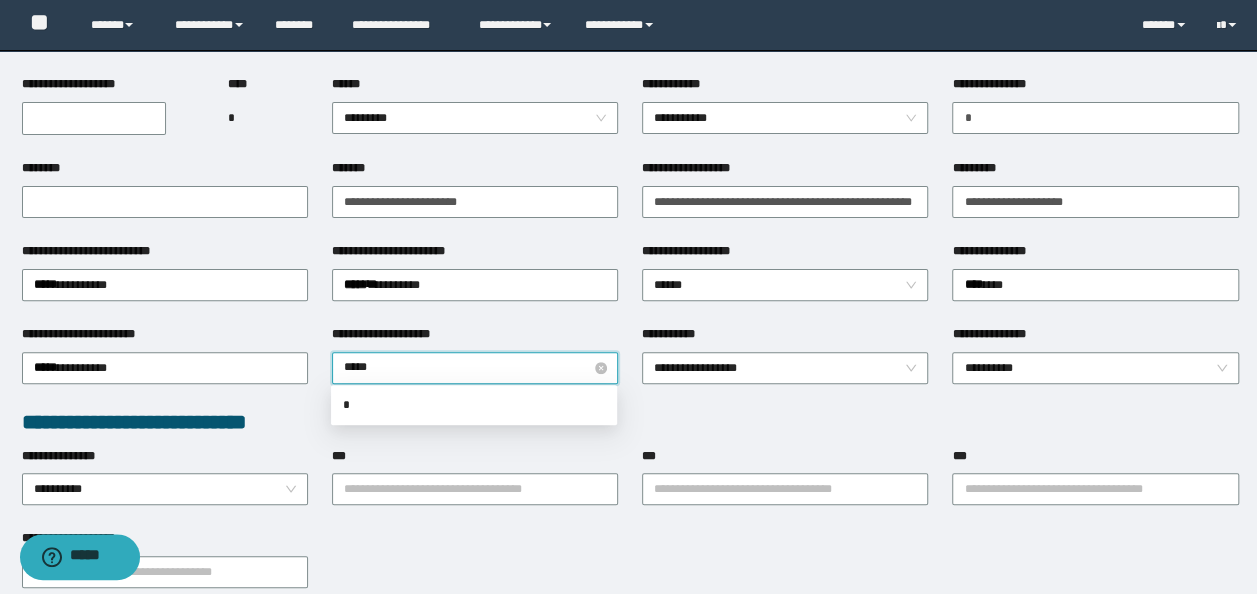 type on "******" 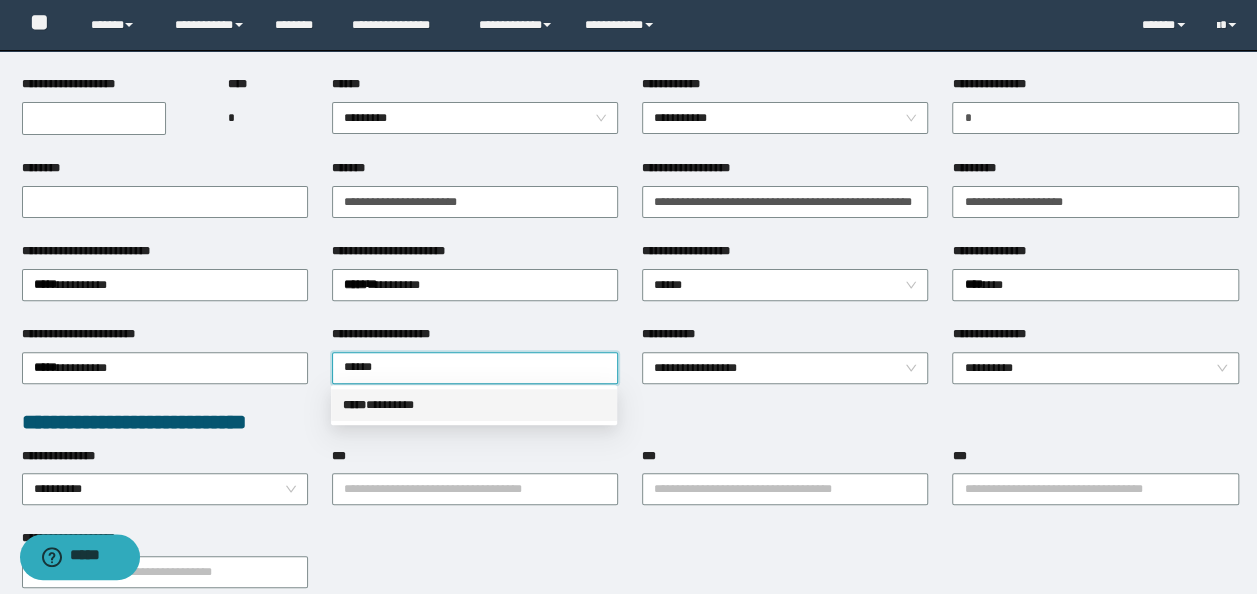 click on "***** * *******" at bounding box center [474, 405] 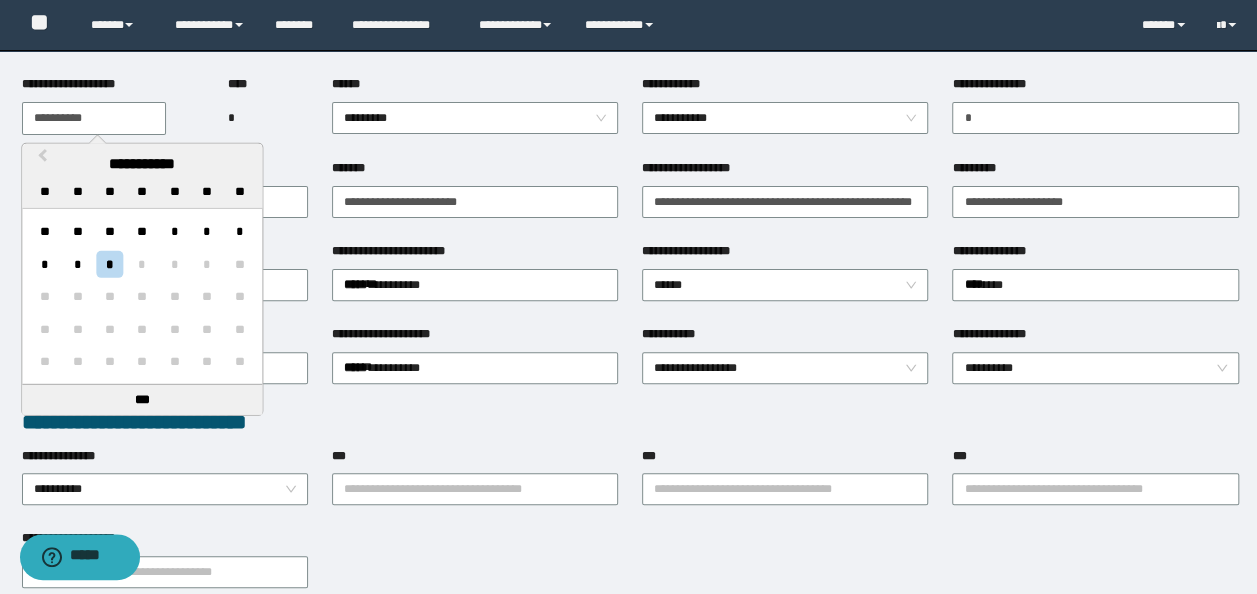 click on "**********" at bounding box center [94, 118] 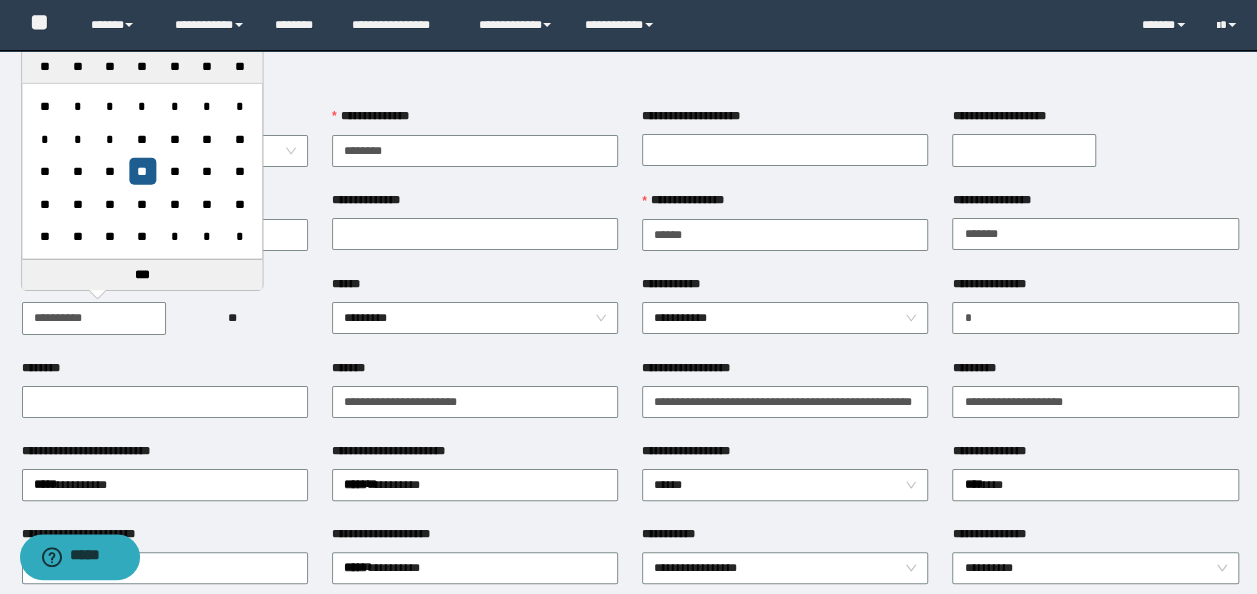 type on "**********" 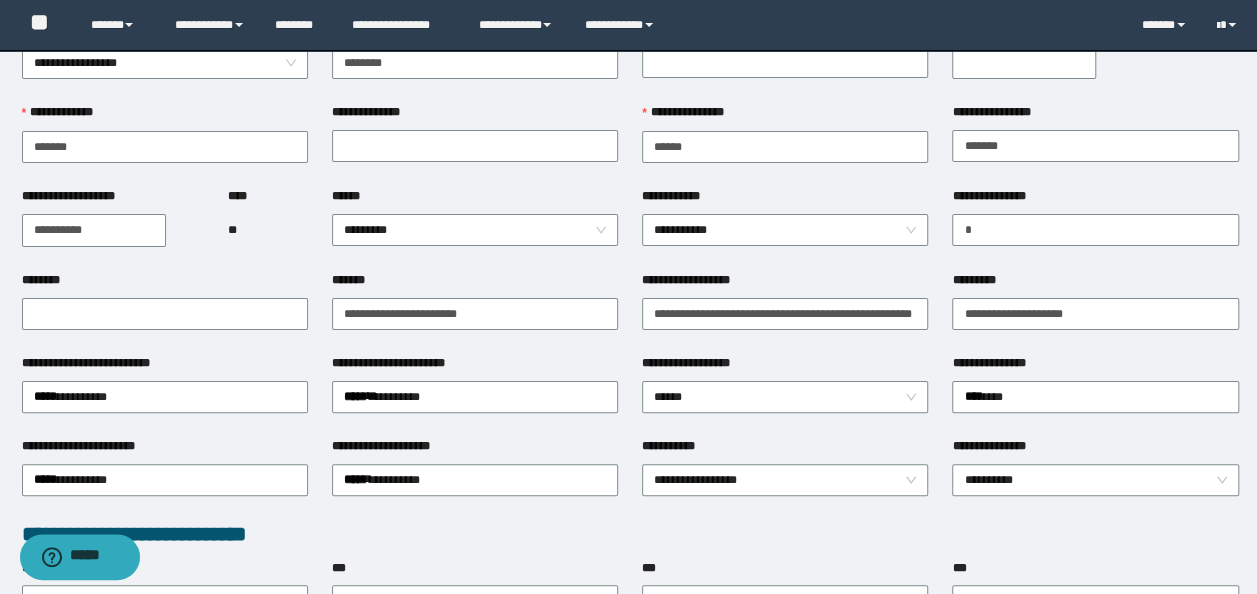 scroll, scrollTop: 400, scrollLeft: 0, axis: vertical 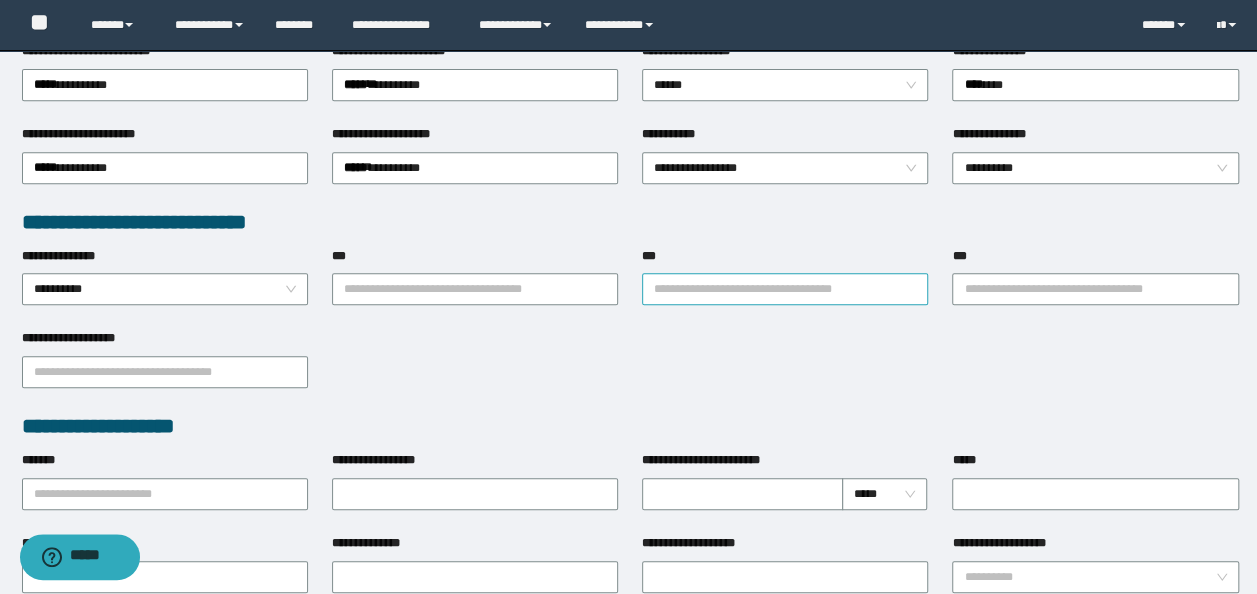 click on "***" at bounding box center (785, 289) 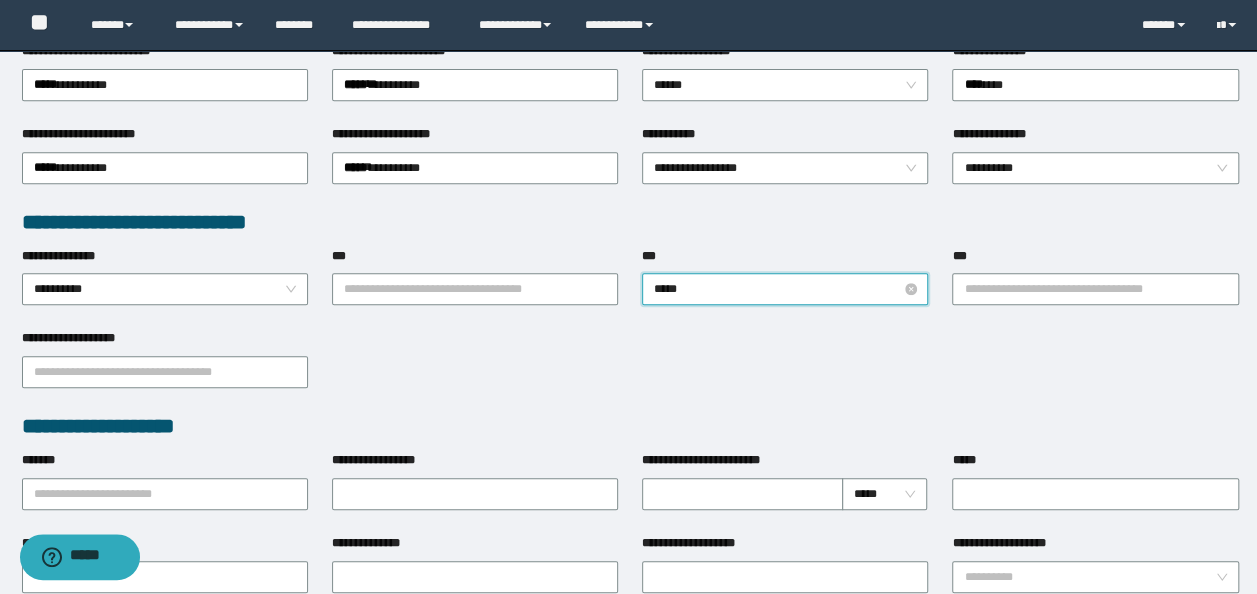 type on "******" 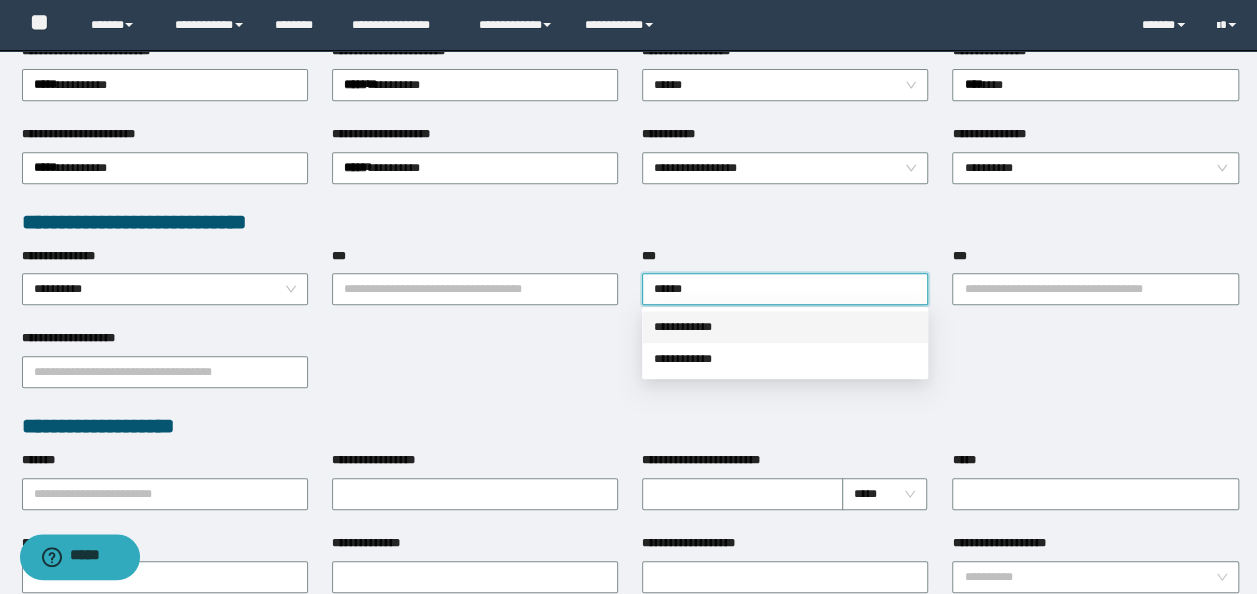 click on "**********" at bounding box center [785, 327] 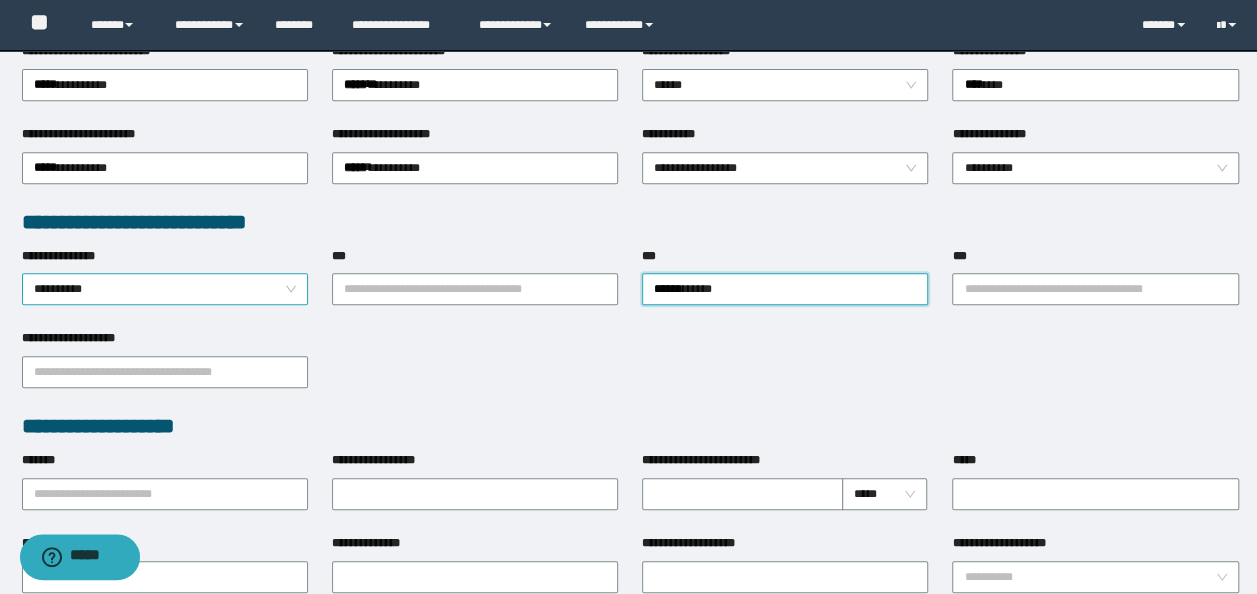 click on "**********" at bounding box center (165, 289) 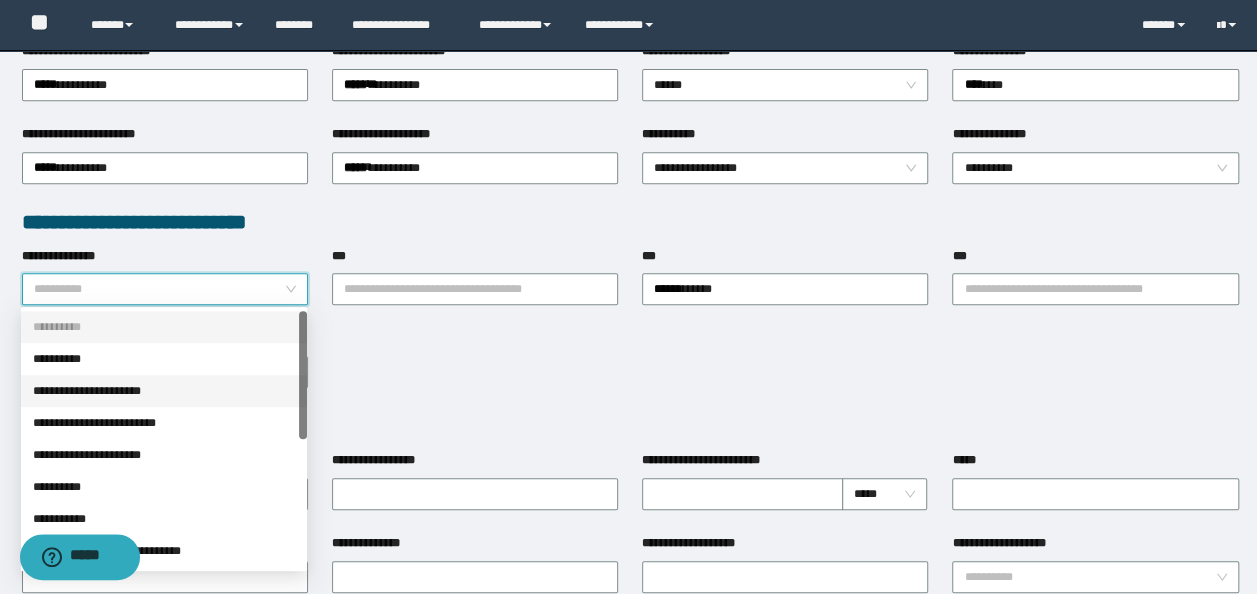 click on "**********" at bounding box center (164, 391) 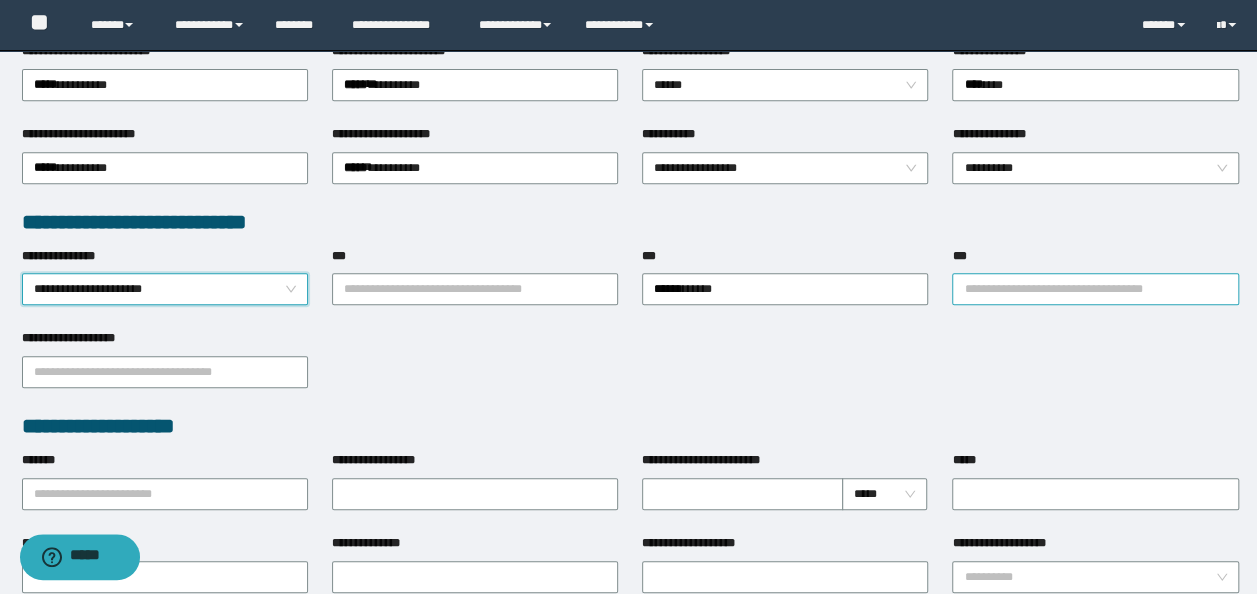 click on "***" at bounding box center [1095, 289] 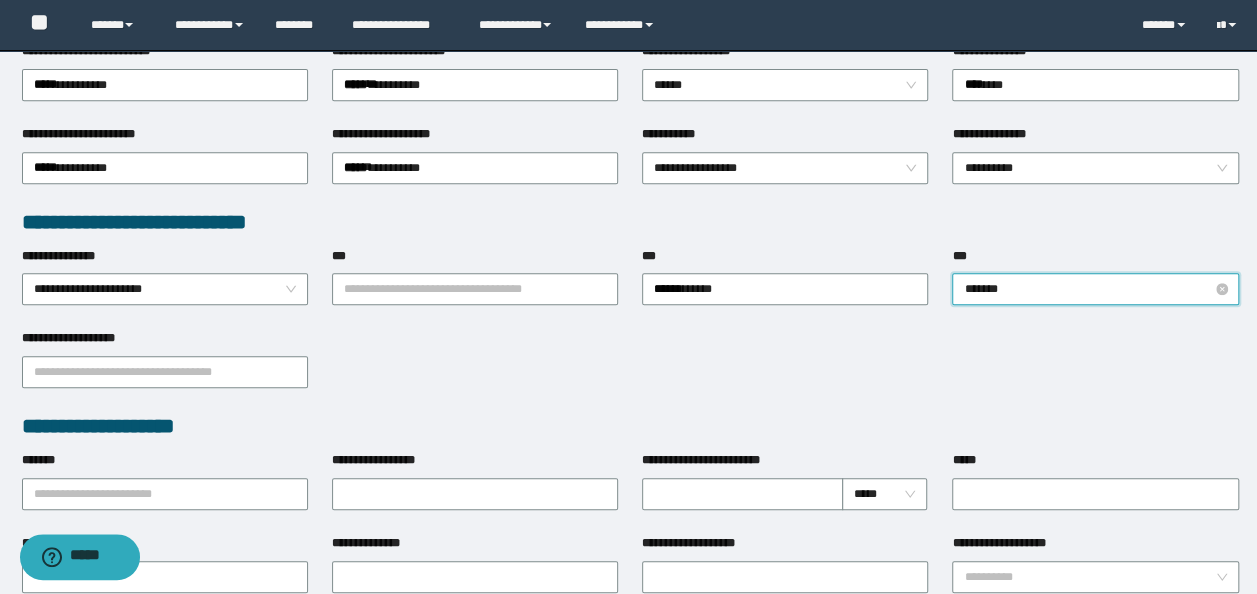 type on "********" 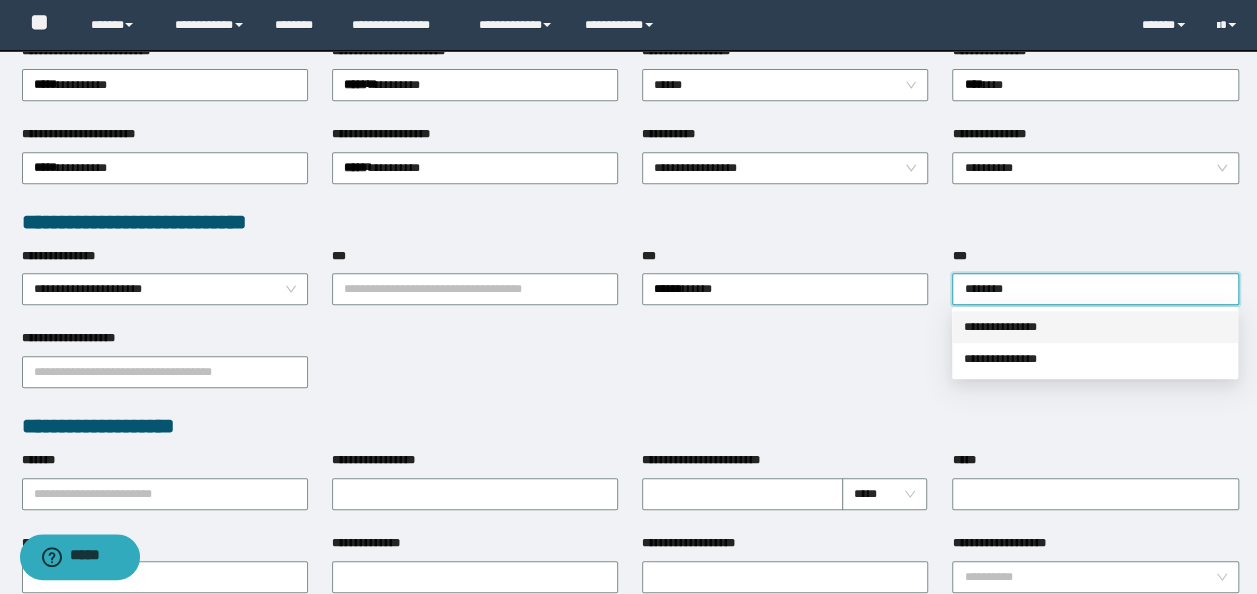 drag, startPoint x: 1022, startPoint y: 326, endPoint x: 780, endPoint y: 324, distance: 242.00827 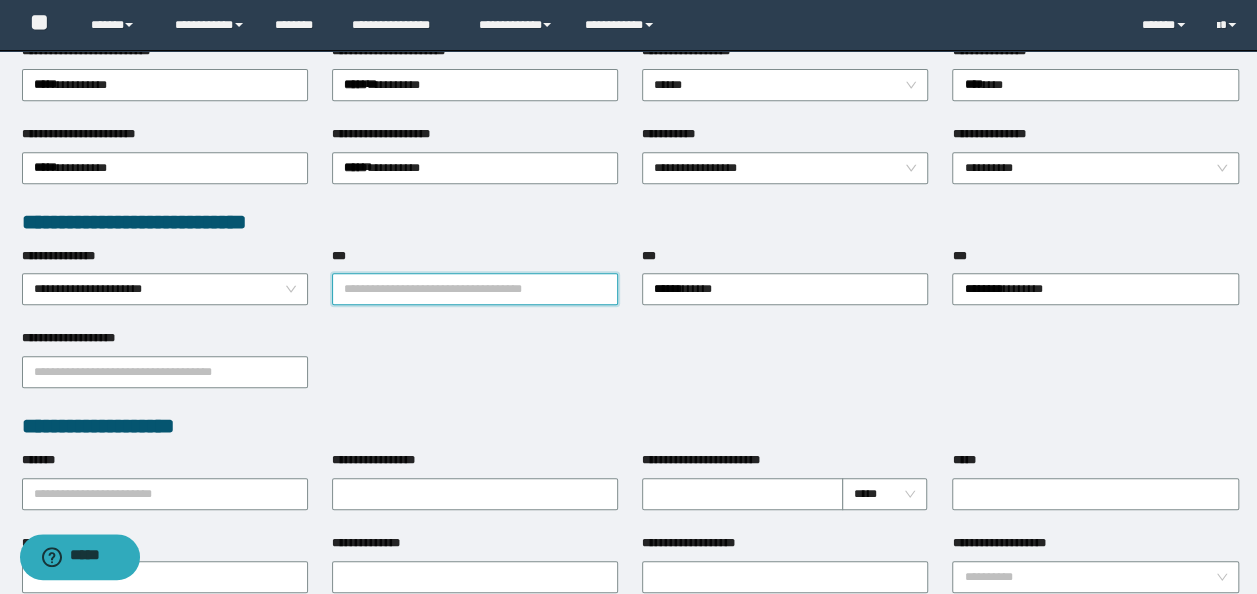 click on "***" at bounding box center [475, 289] 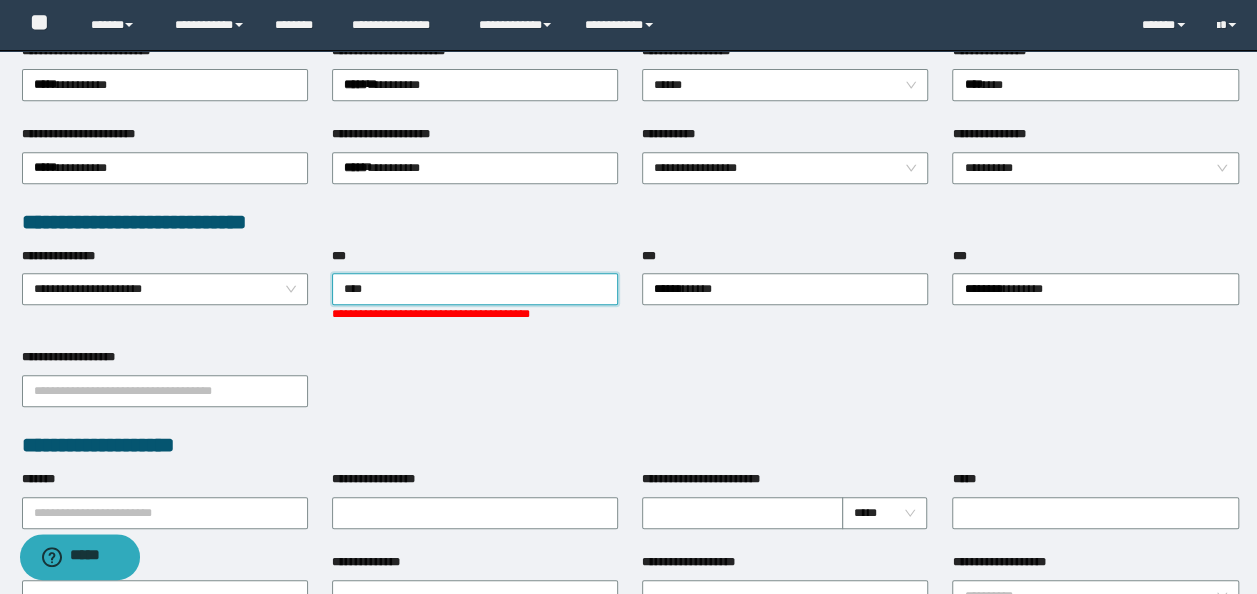 type on "*****" 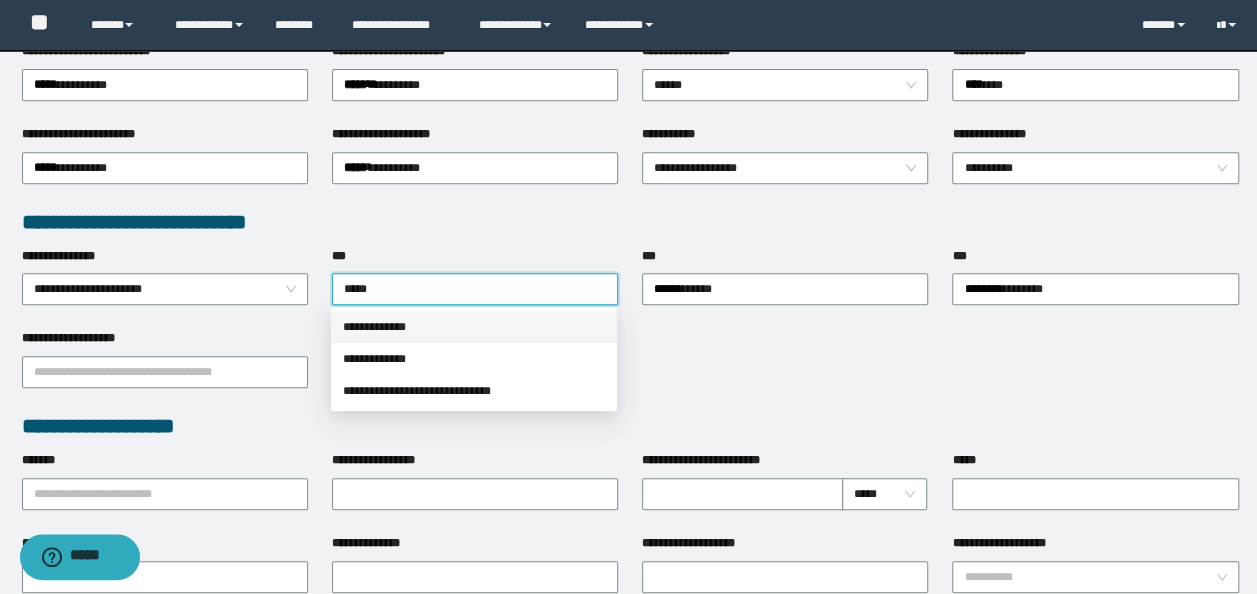 click on "**********" at bounding box center (474, 327) 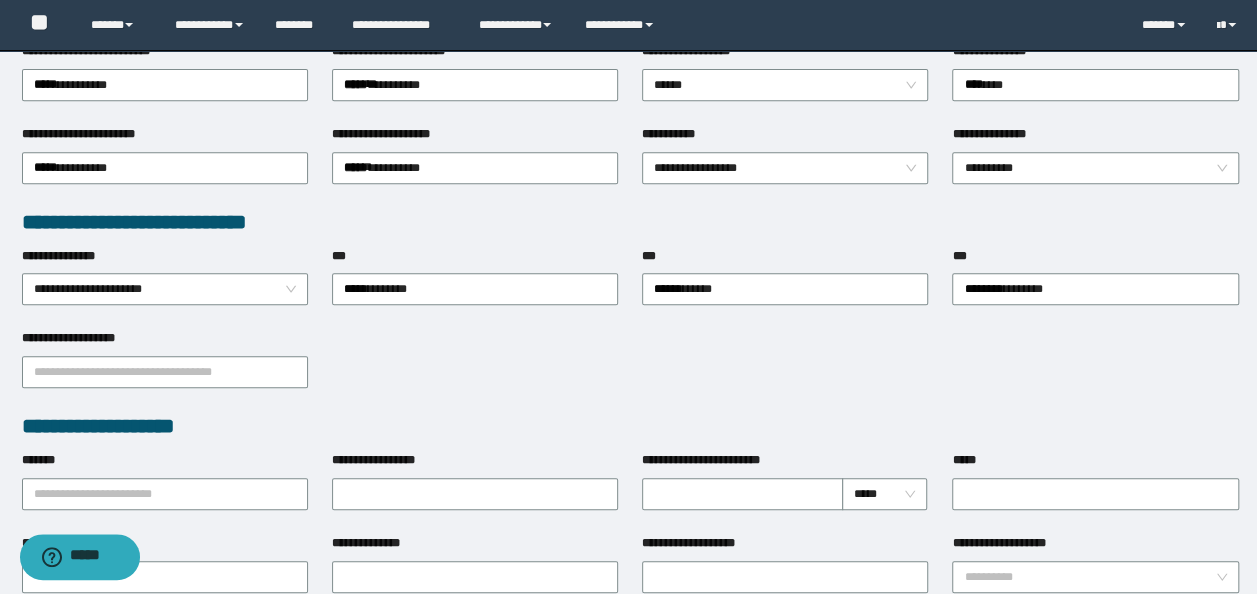 type 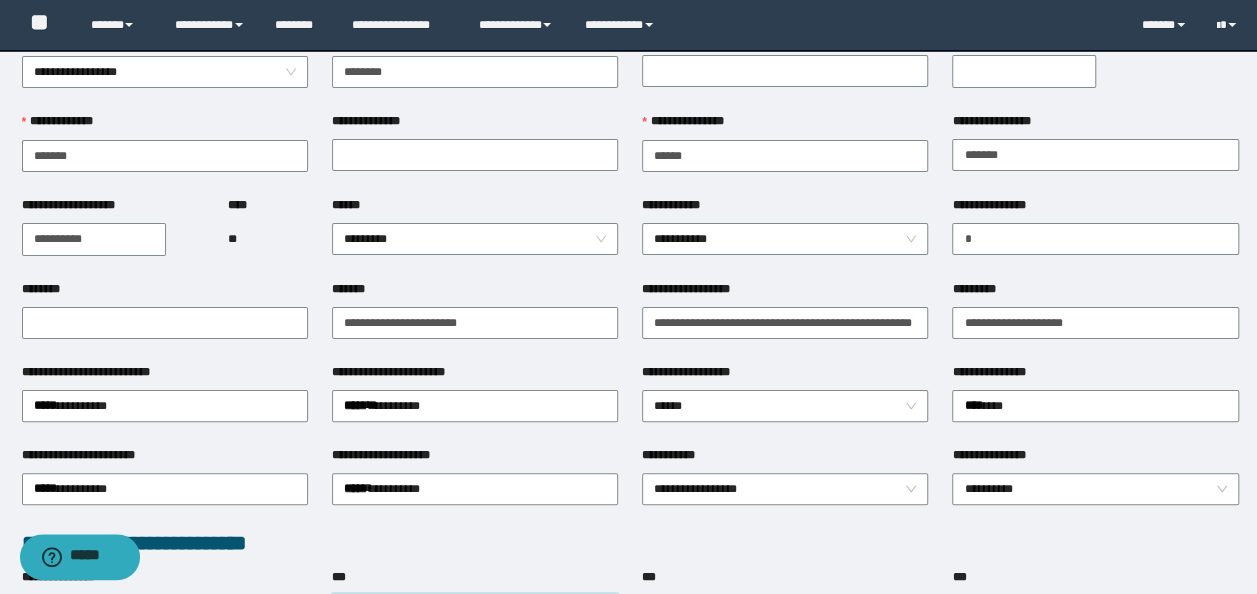 scroll, scrollTop: 0, scrollLeft: 0, axis: both 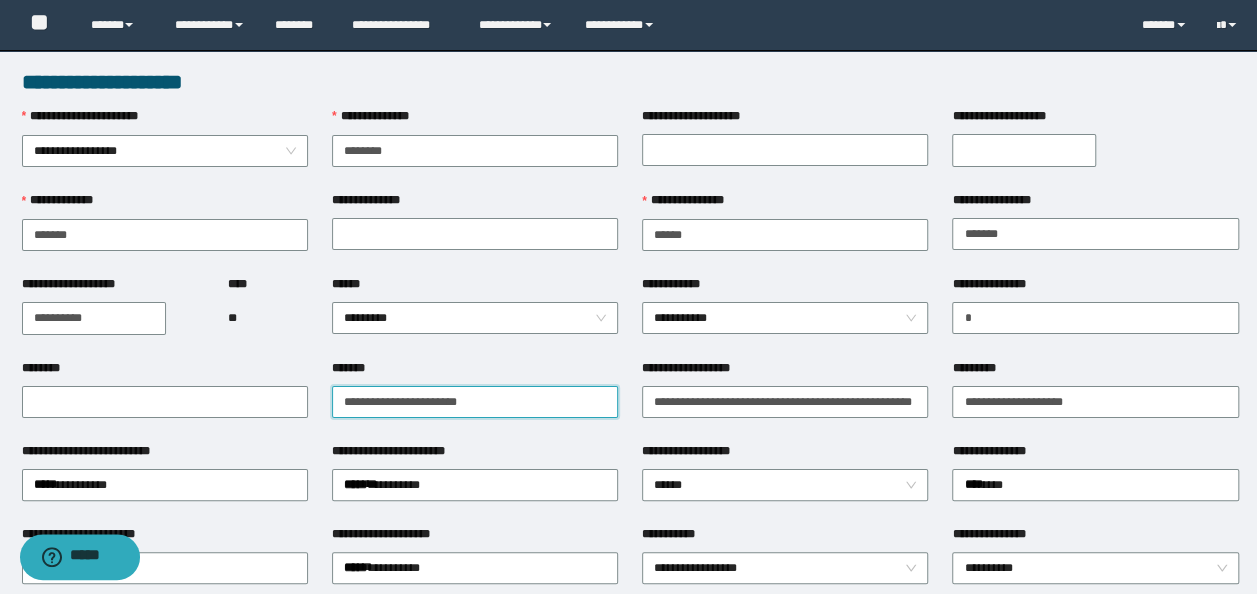 drag, startPoint x: 487, startPoint y: 405, endPoint x: -4, endPoint y: 317, distance: 498.8236 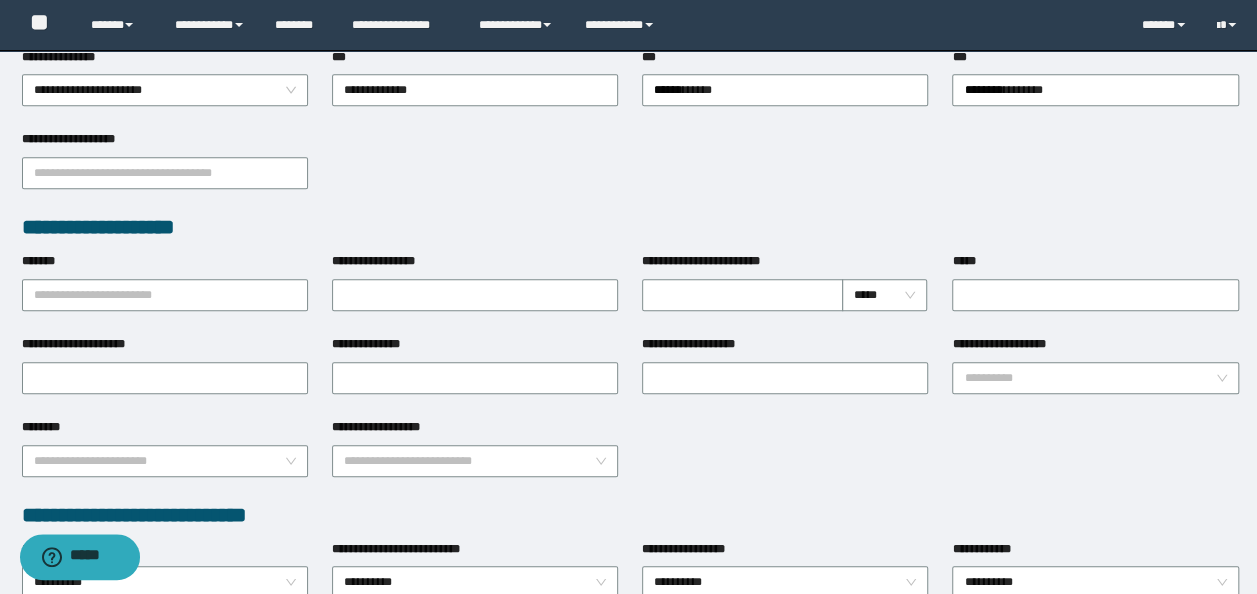scroll, scrollTop: 600, scrollLeft: 0, axis: vertical 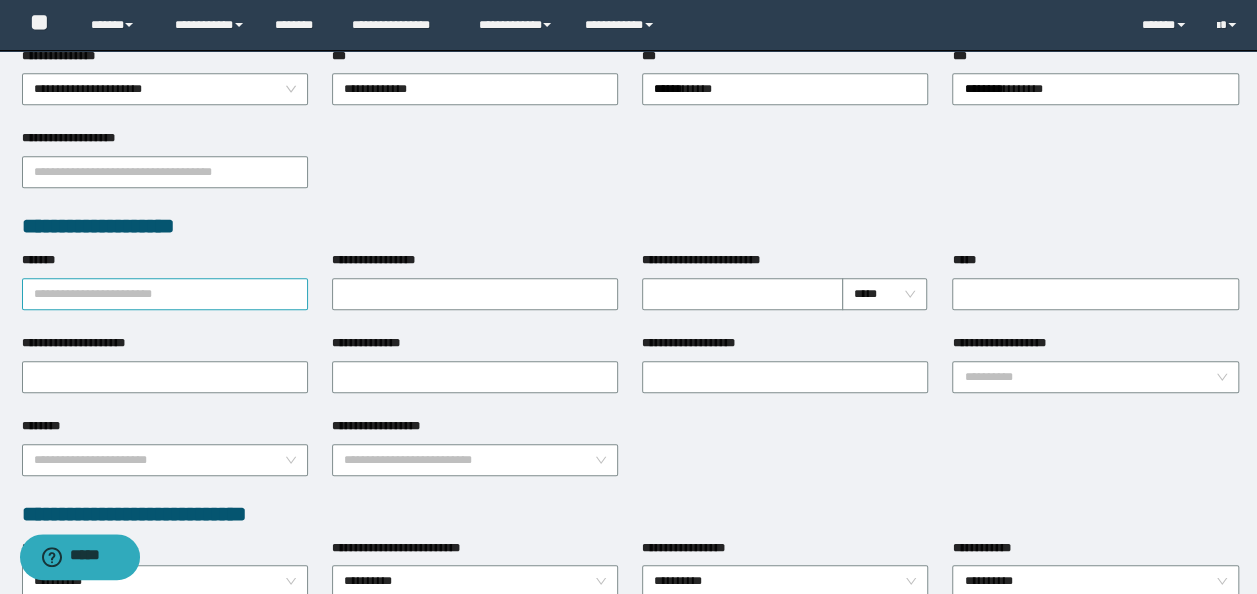 click on "*******" at bounding box center [165, 294] 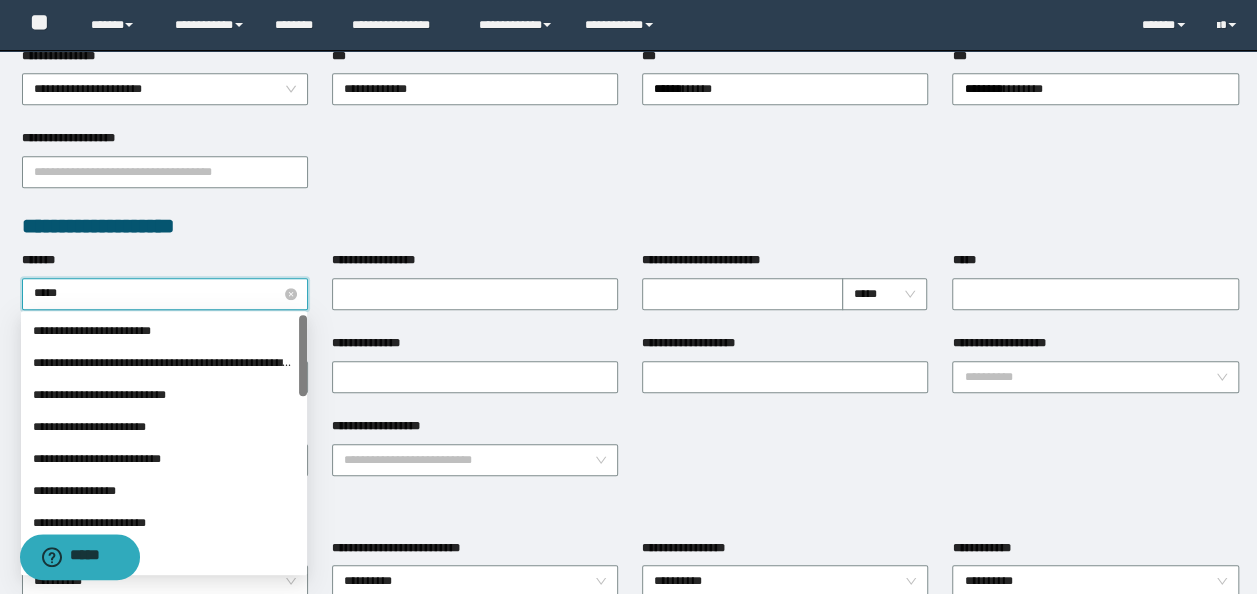 type on "******" 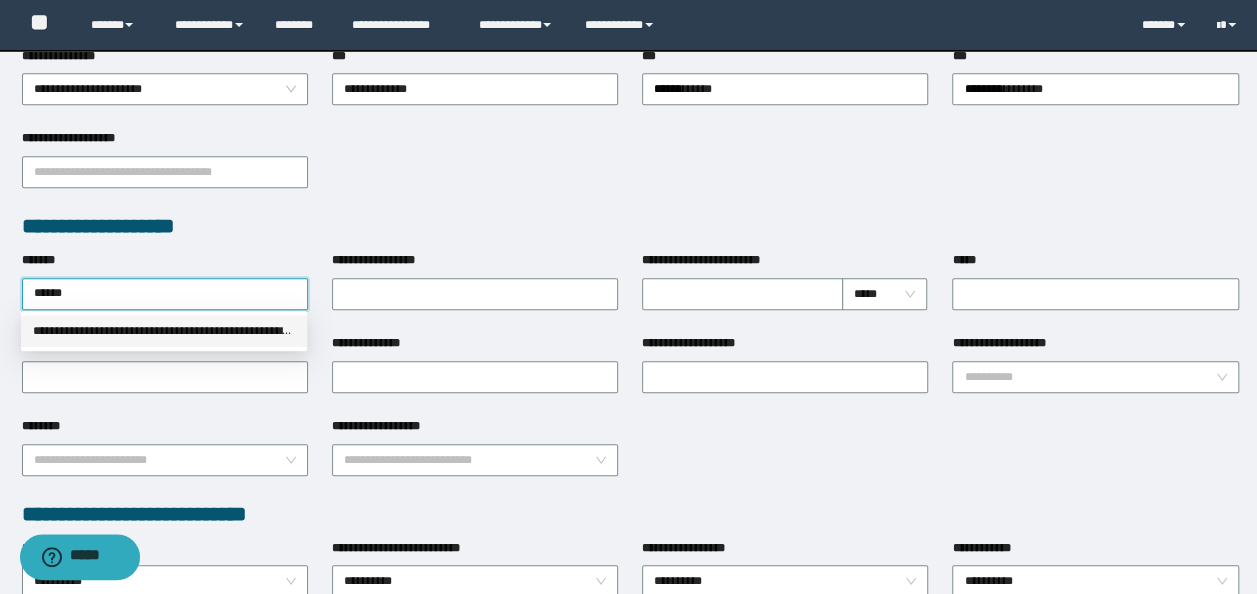 click on "**********" at bounding box center (164, 331) 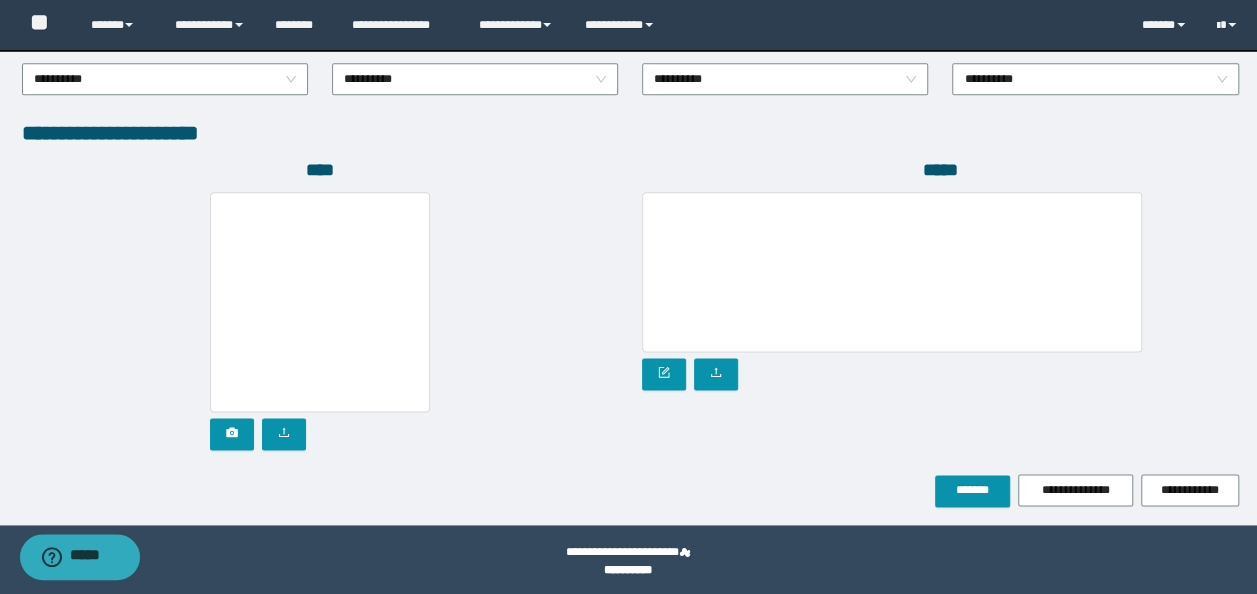 scroll, scrollTop: 1108, scrollLeft: 0, axis: vertical 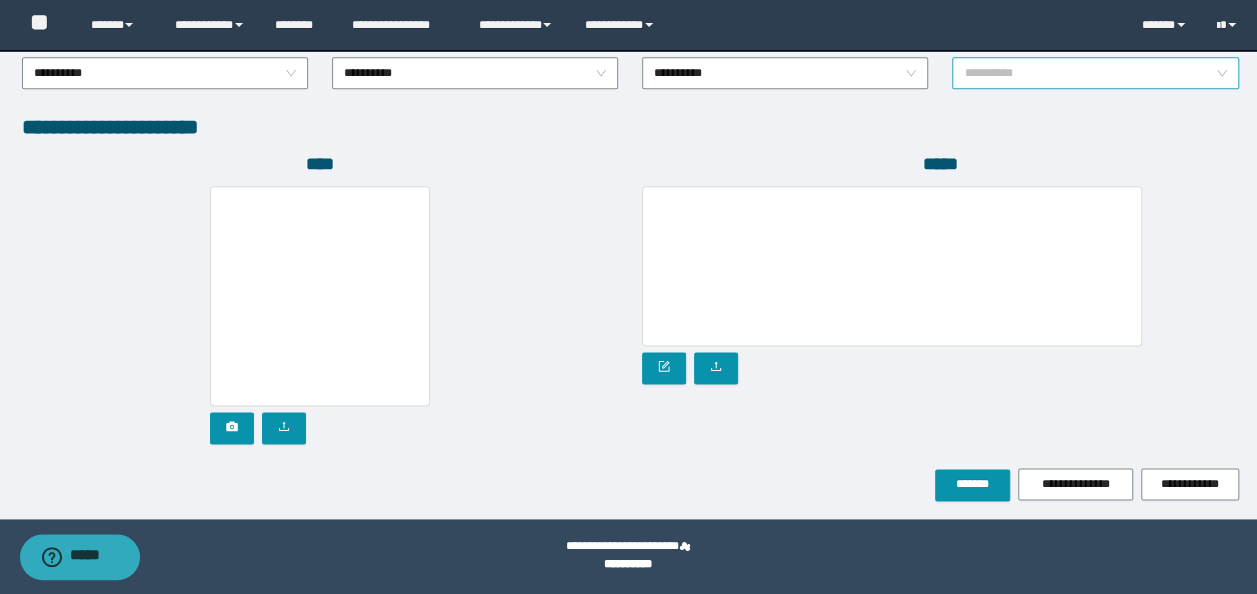 click on "**********" at bounding box center [1095, 73] 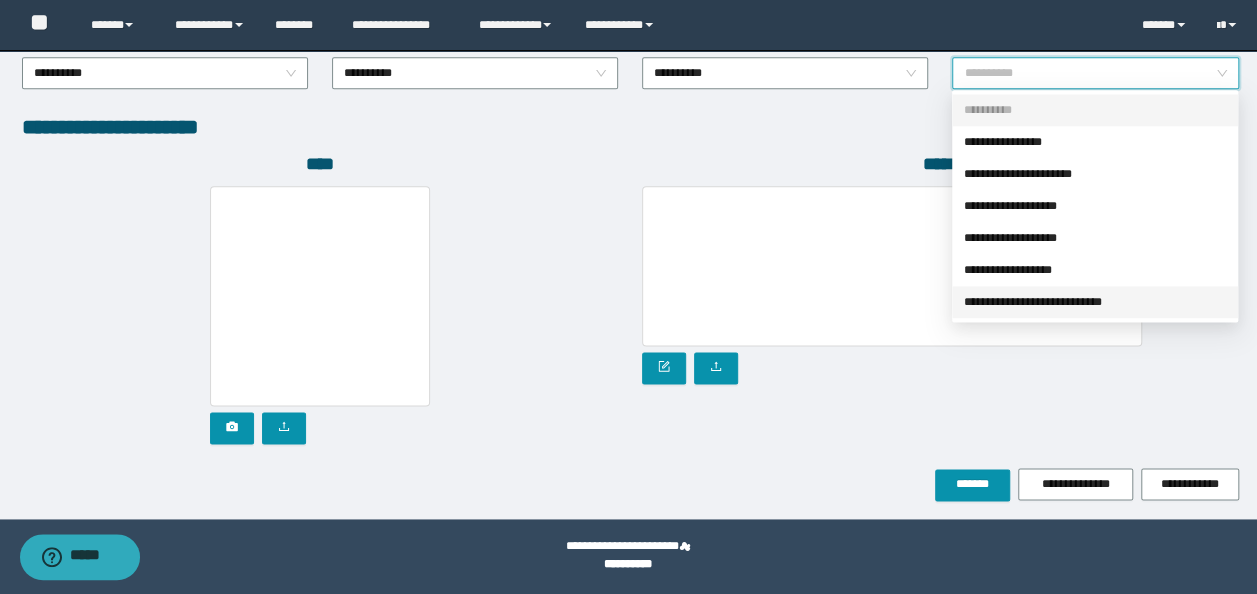 click on "**********" at bounding box center [1095, 302] 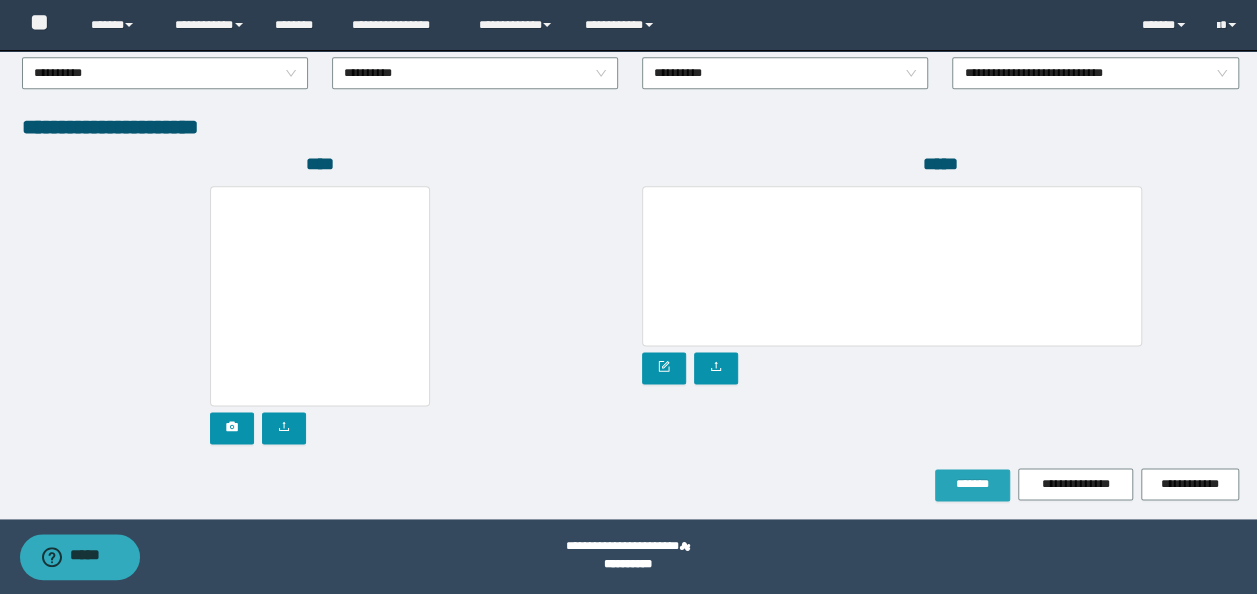 click on "*******" at bounding box center (972, 484) 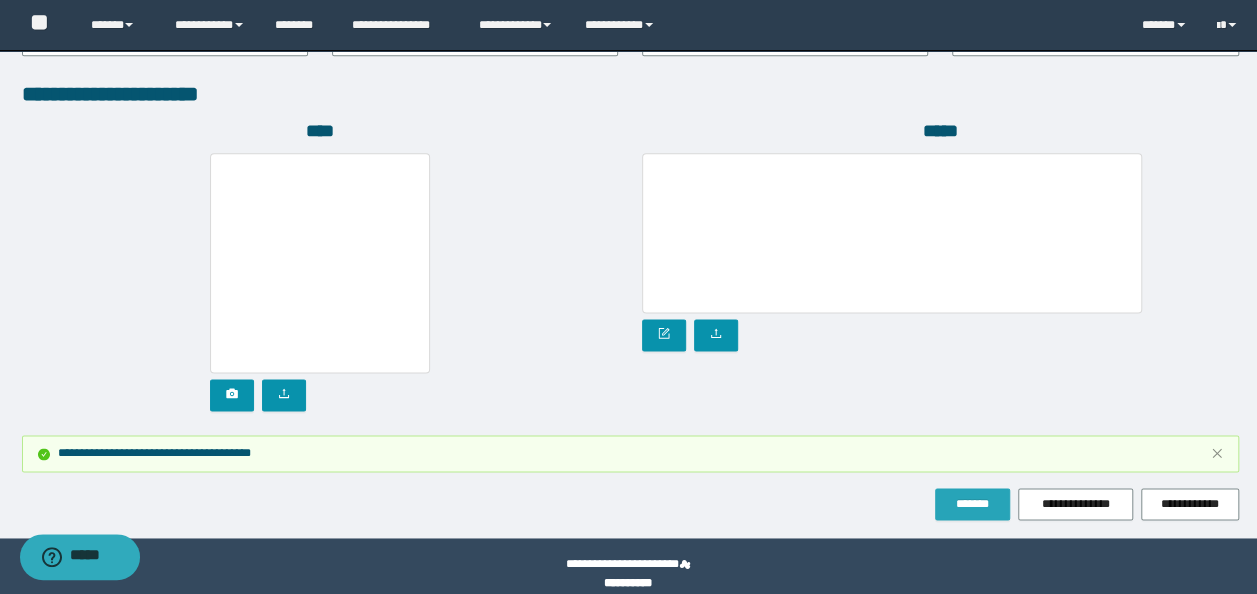 scroll, scrollTop: 1212, scrollLeft: 0, axis: vertical 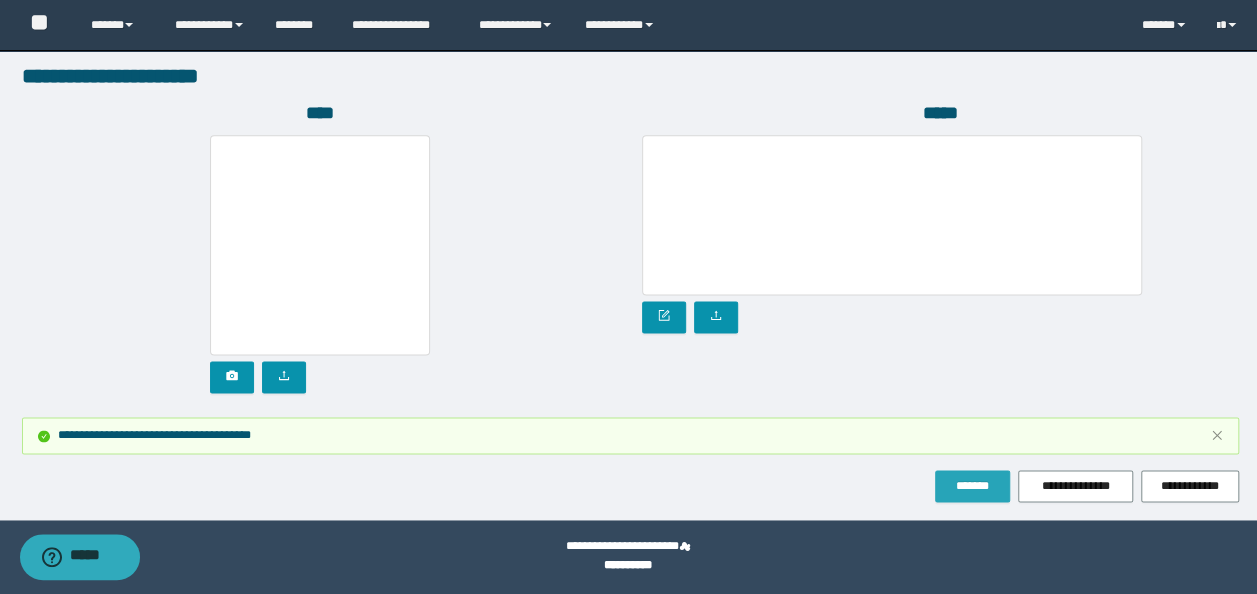 click on "*******" at bounding box center (972, 486) 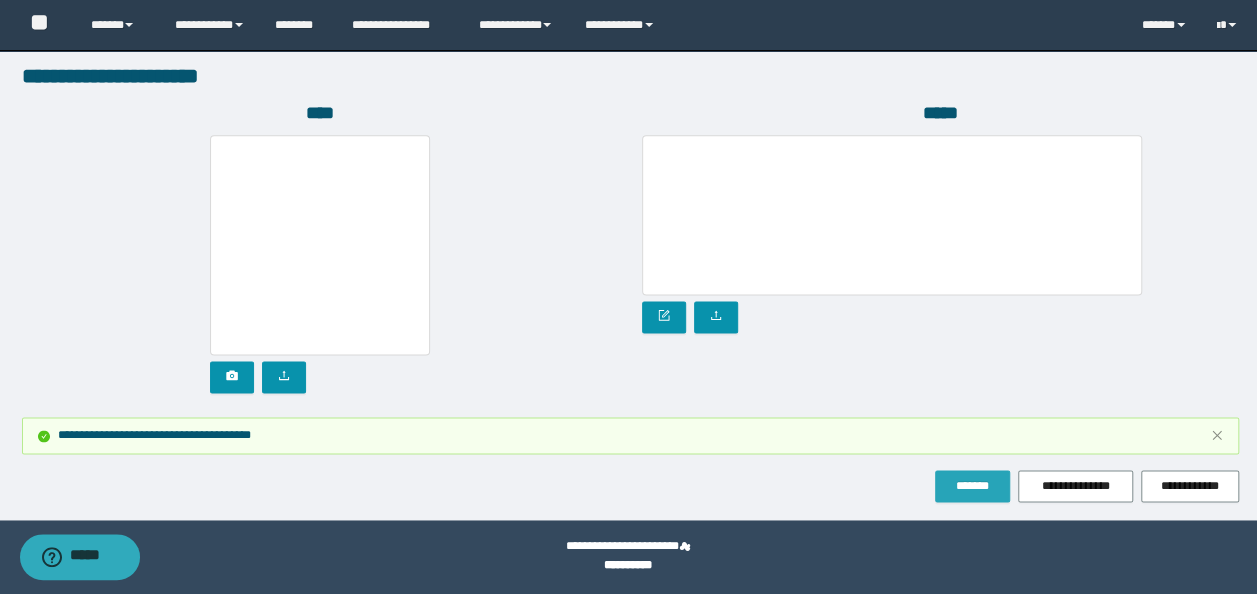 click on "*******" at bounding box center [972, 486] 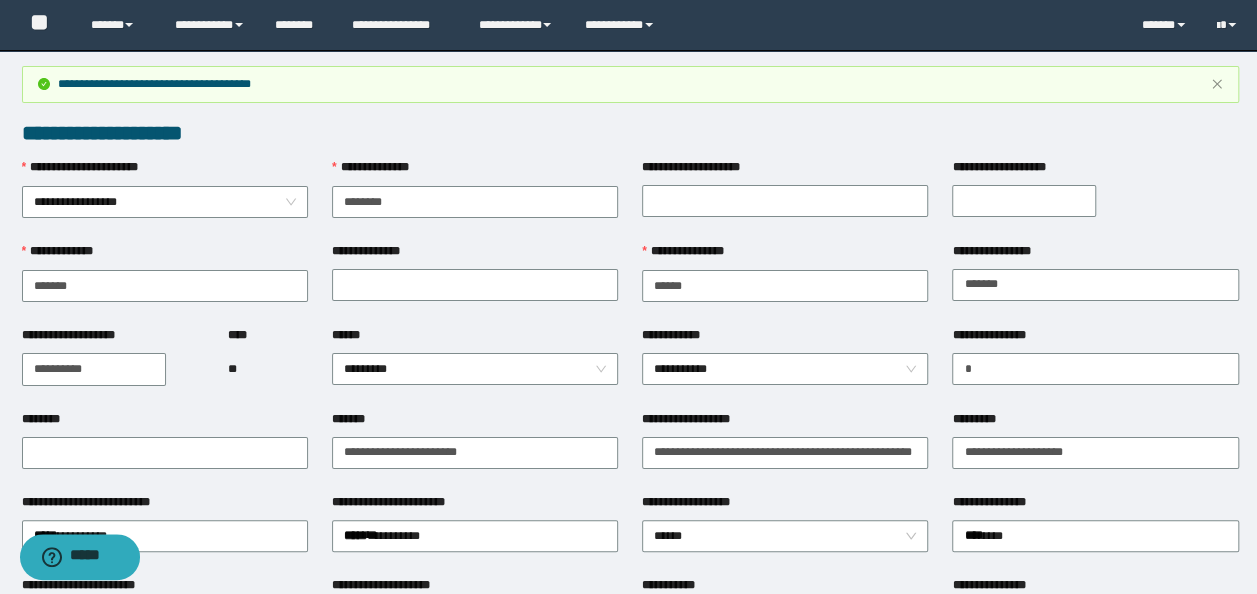 scroll, scrollTop: 0, scrollLeft: 0, axis: both 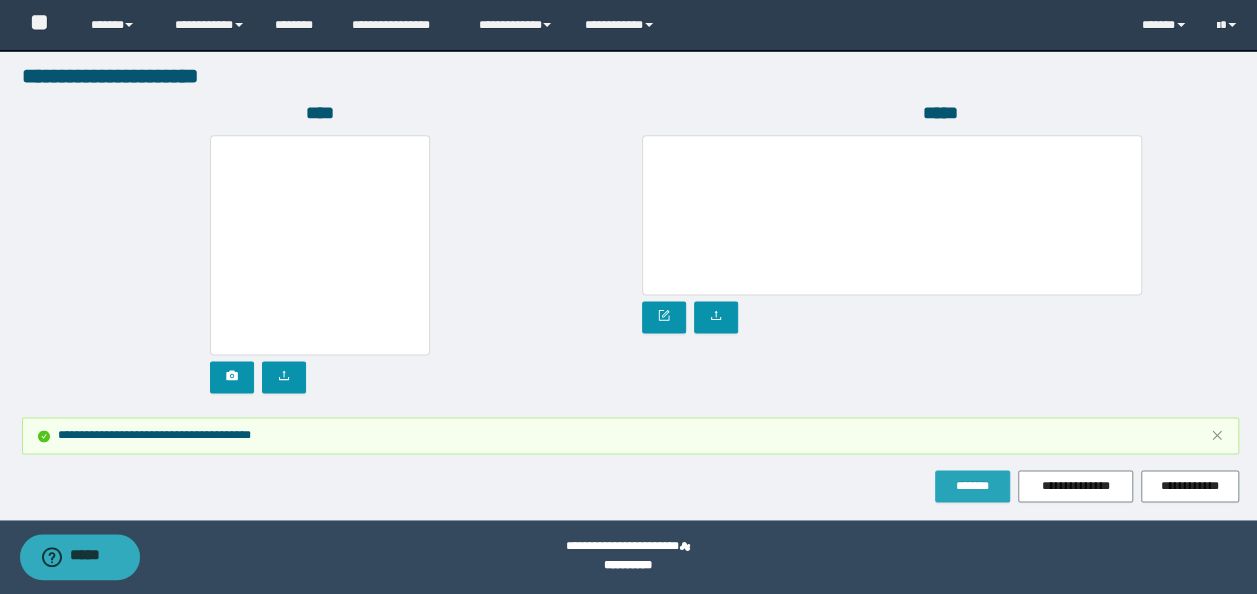 click on "*******" at bounding box center [972, 486] 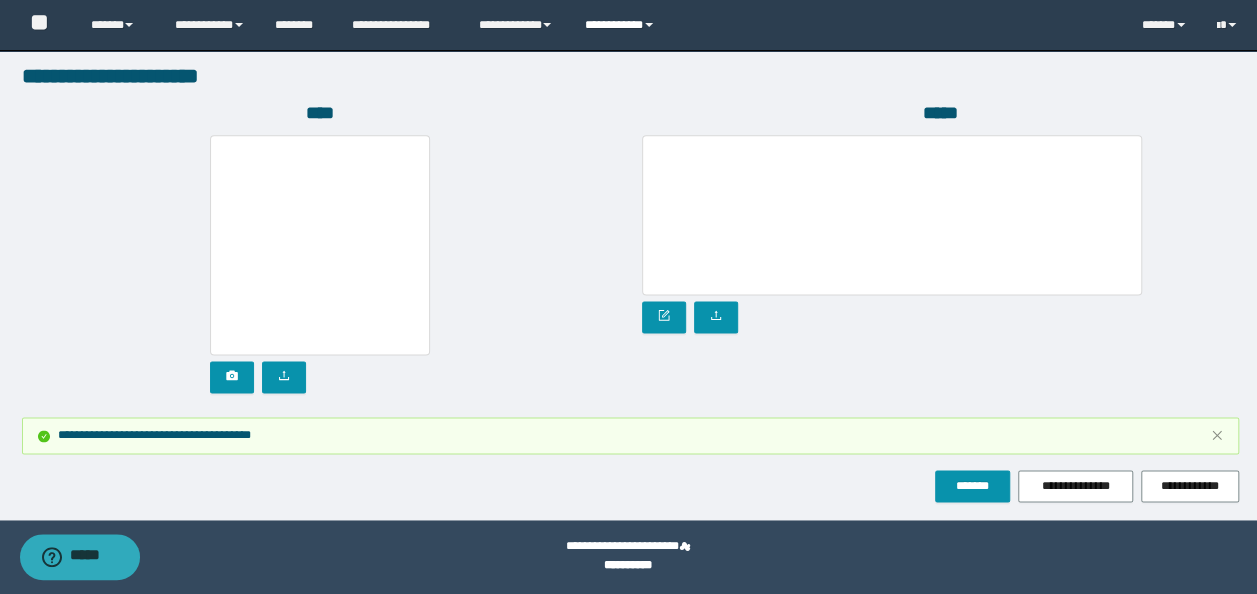 click on "**********" at bounding box center (622, 25) 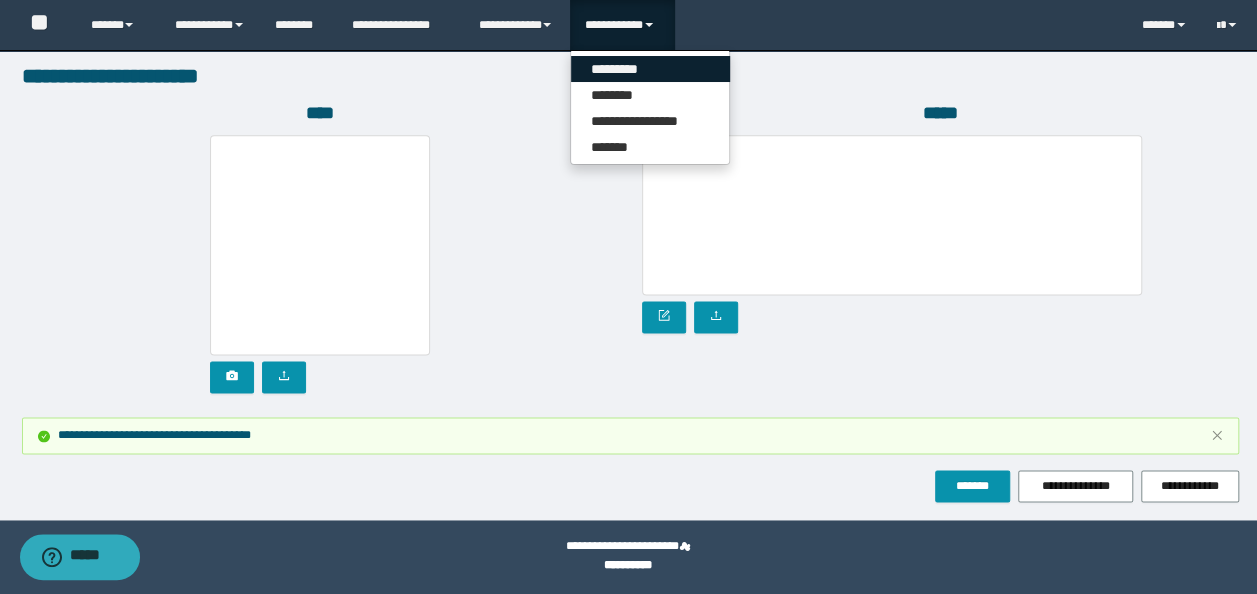 click on "*********" at bounding box center (650, 69) 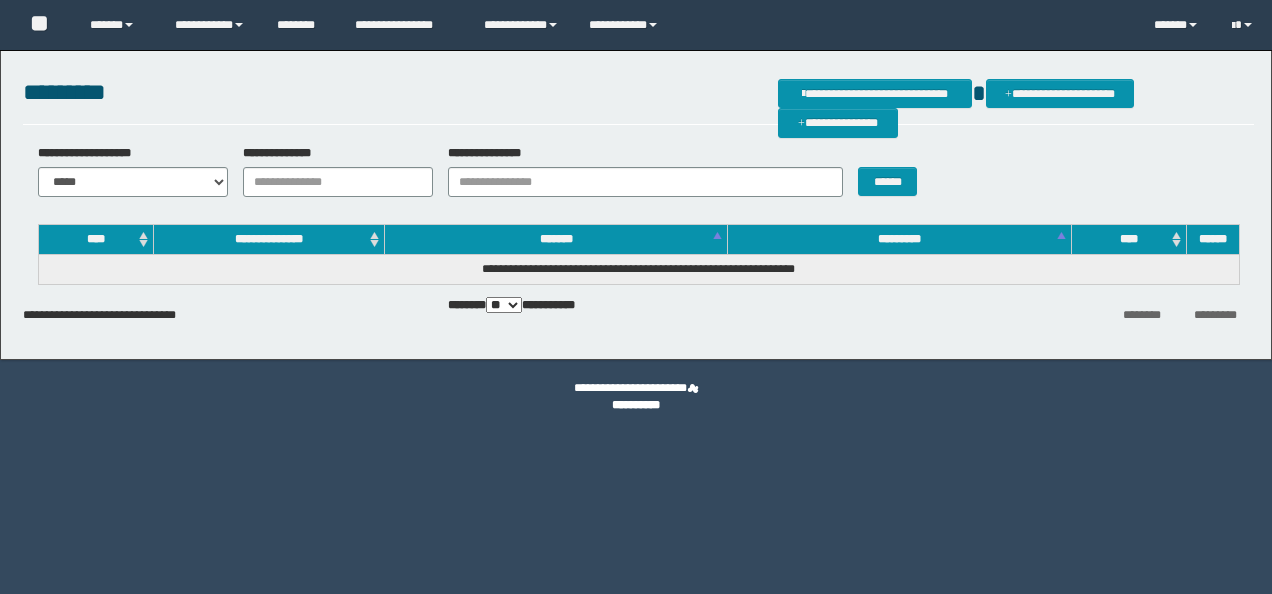 scroll, scrollTop: 0, scrollLeft: 0, axis: both 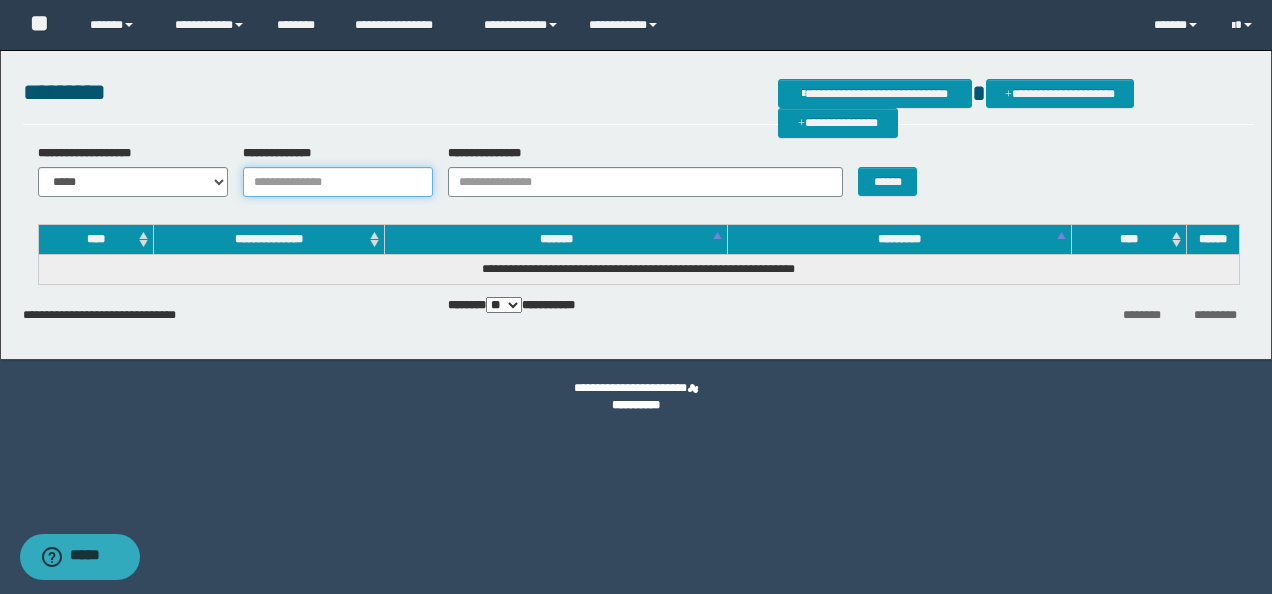 click on "**********" at bounding box center [338, 182] 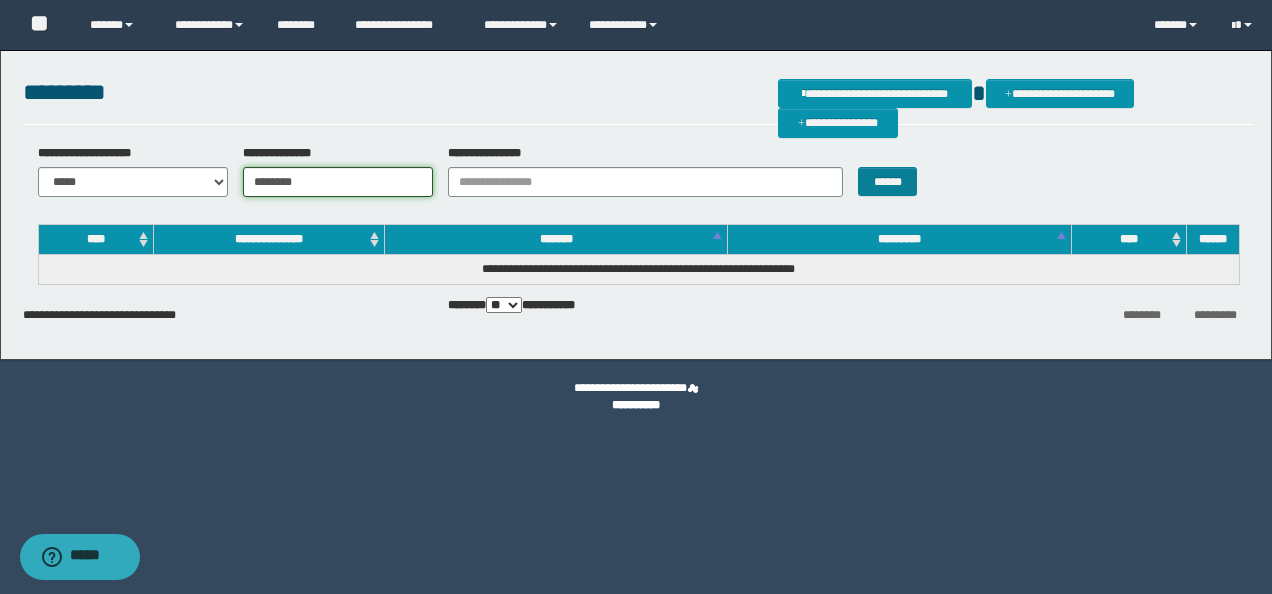type on "********" 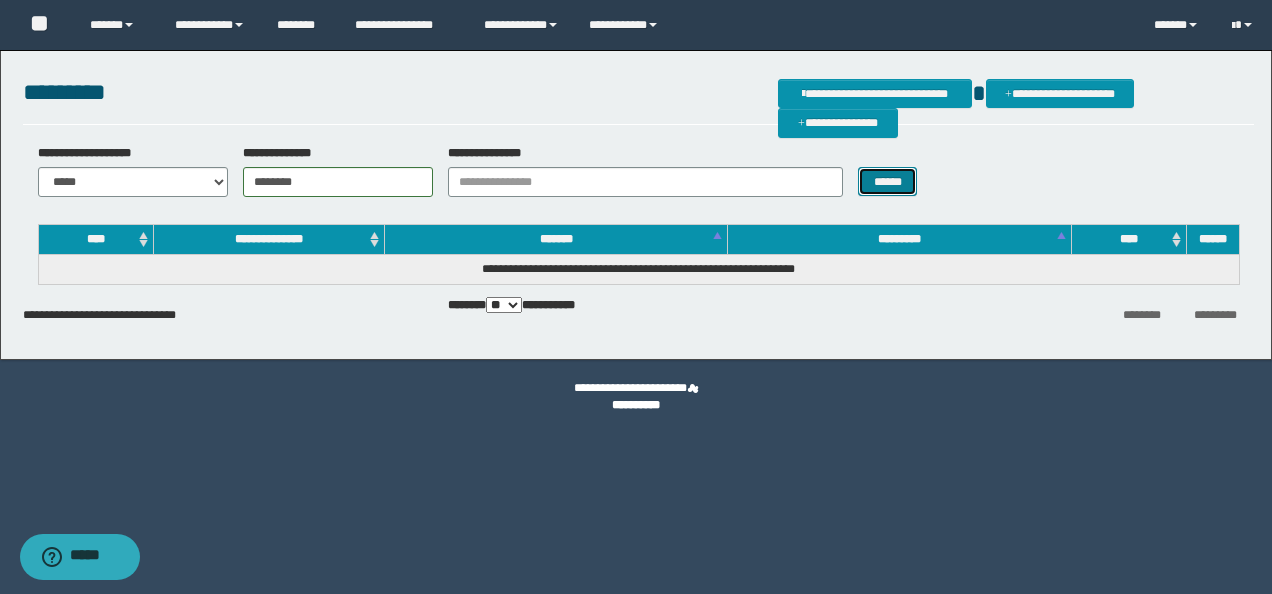 click on "******" at bounding box center [887, 181] 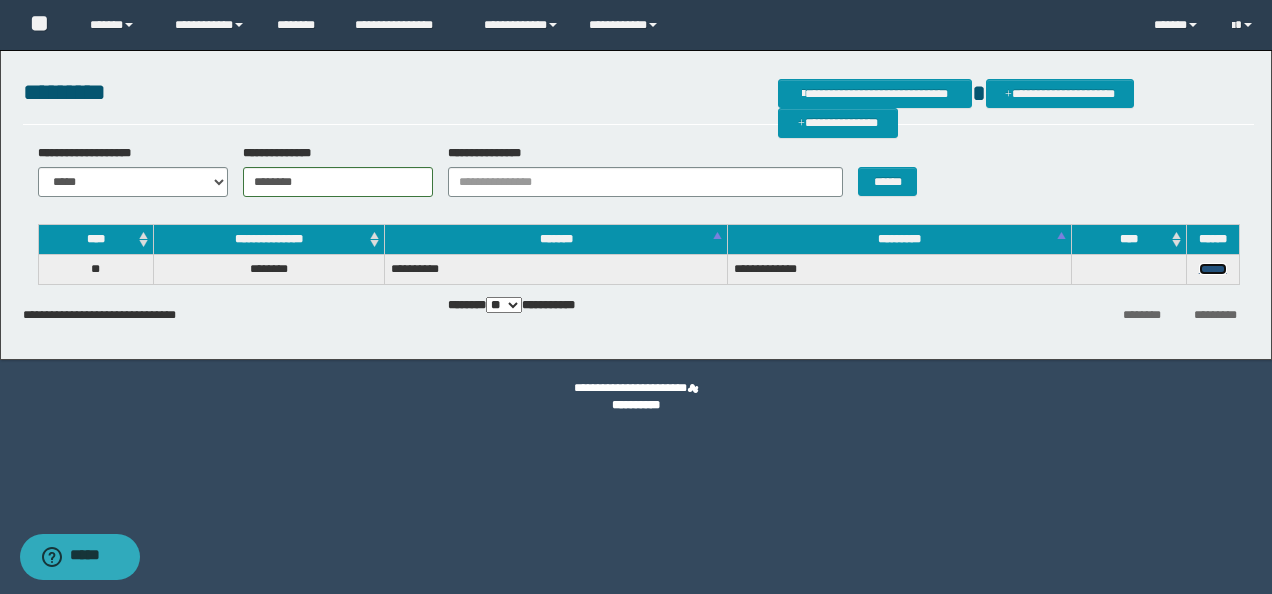 click on "******" at bounding box center [1213, 269] 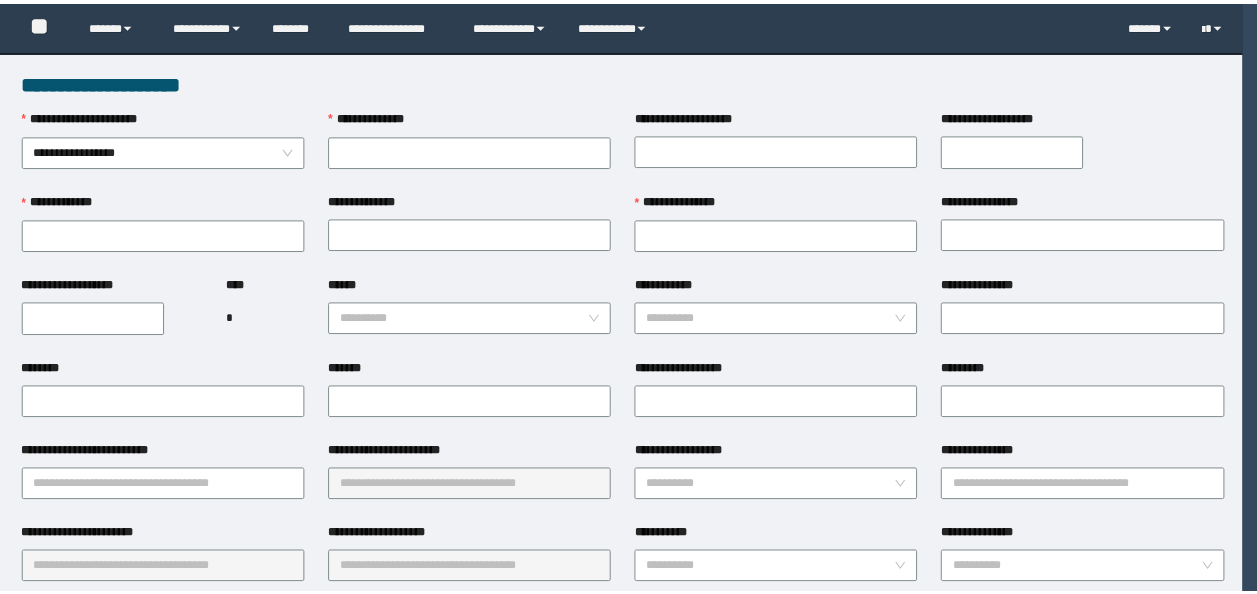 scroll, scrollTop: 0, scrollLeft: 0, axis: both 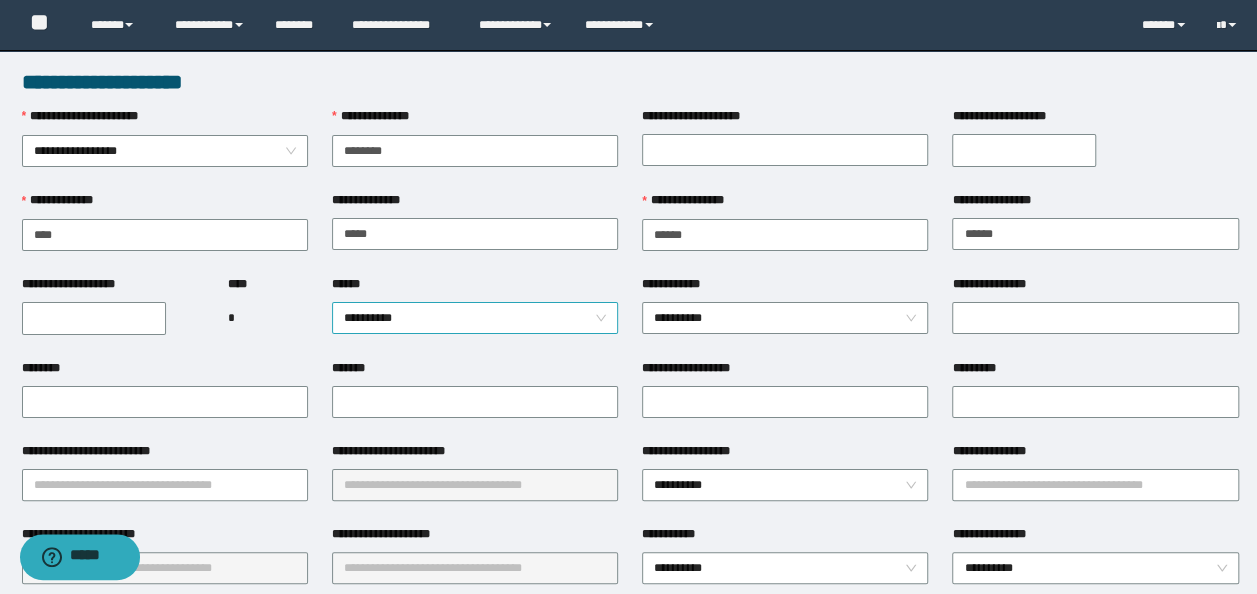 drag, startPoint x: 352, startPoint y: 320, endPoint x: 371, endPoint y: 328, distance: 20.615528 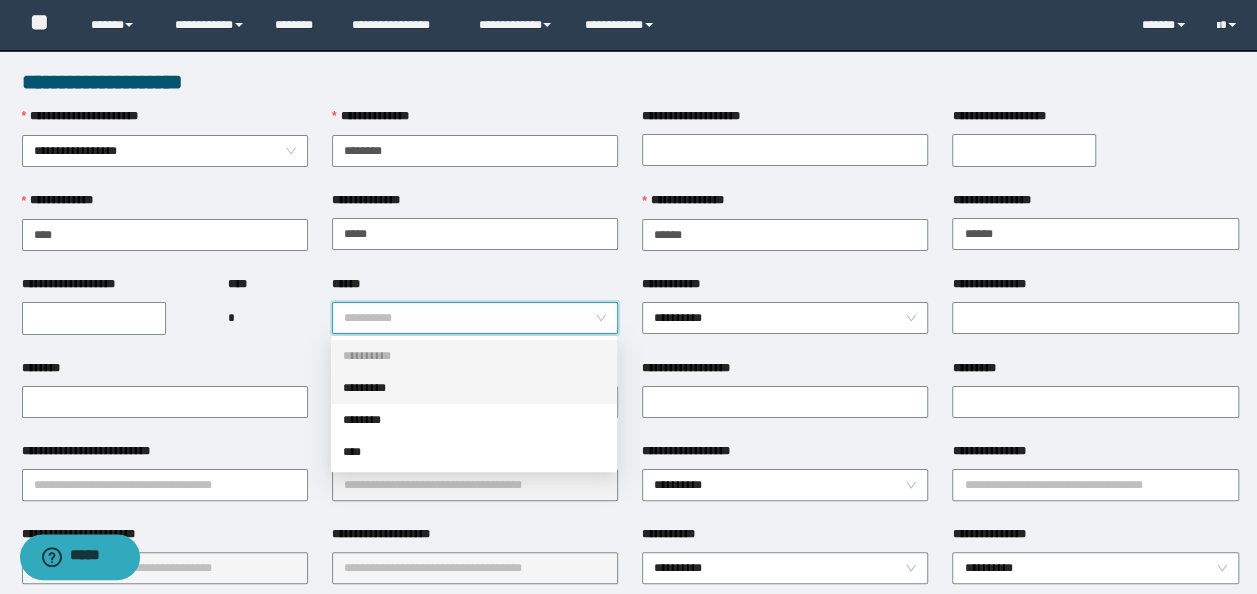 click on "*********" at bounding box center (474, 388) 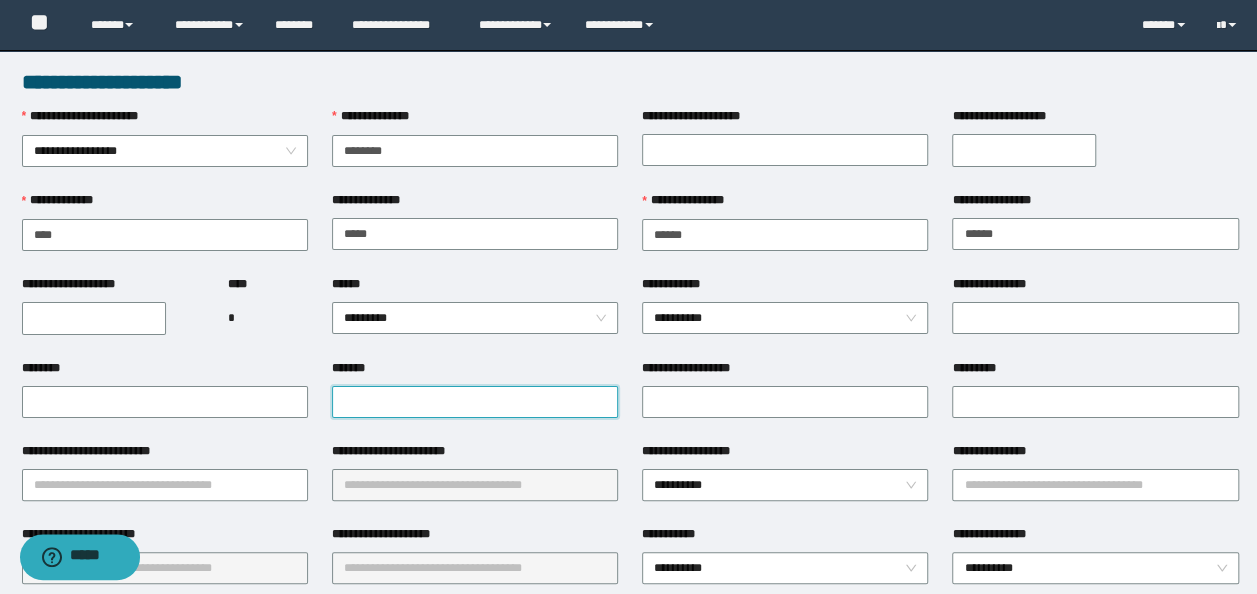 click on "*******" at bounding box center [475, 402] 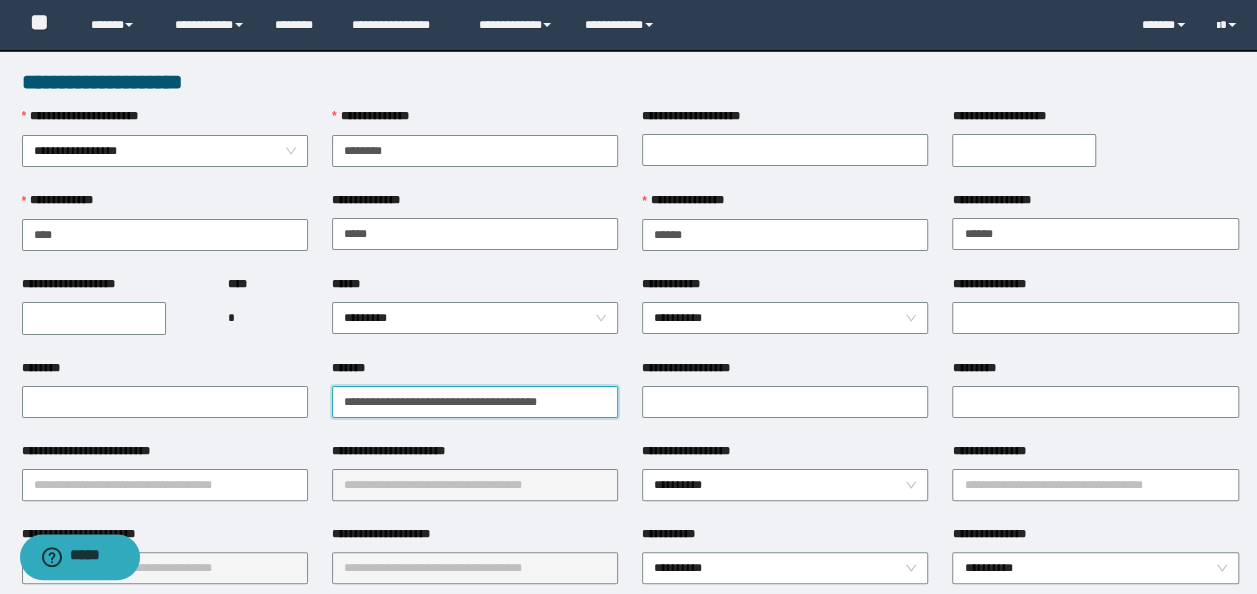 click on "**********" at bounding box center [475, 402] 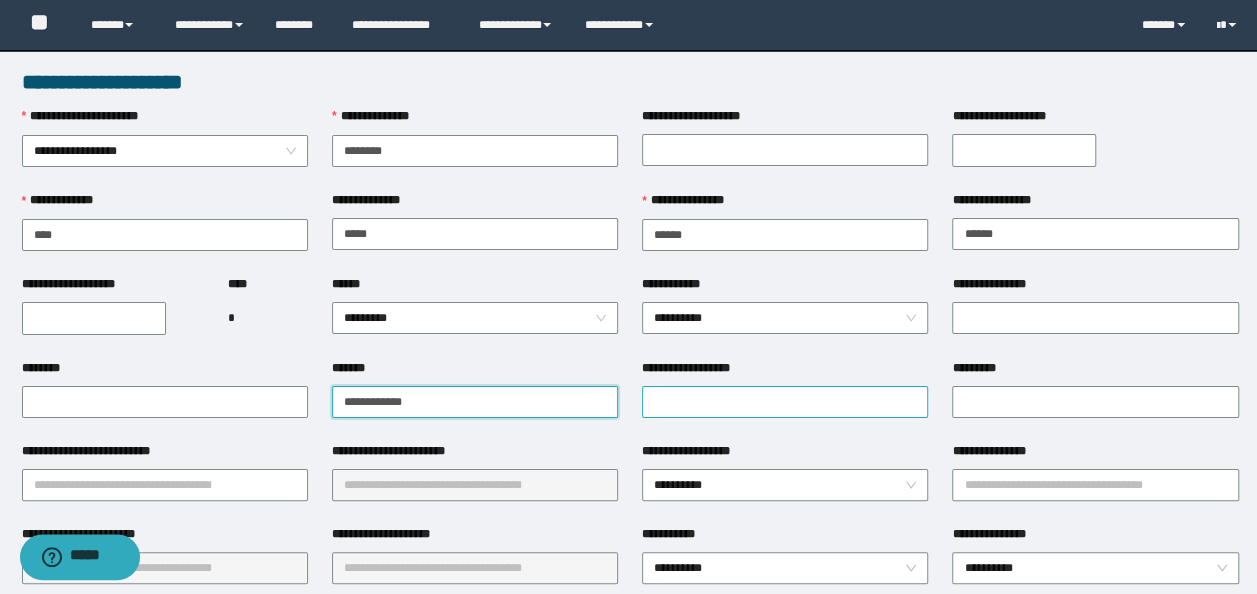 type on "**********" 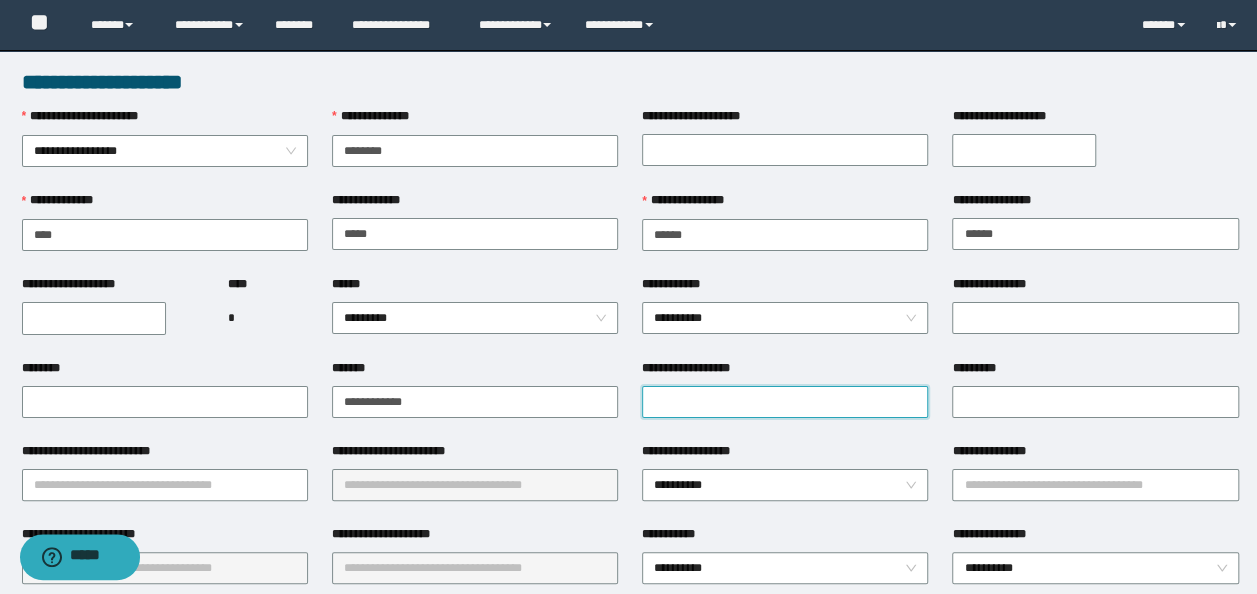 click on "**********" at bounding box center [785, 402] 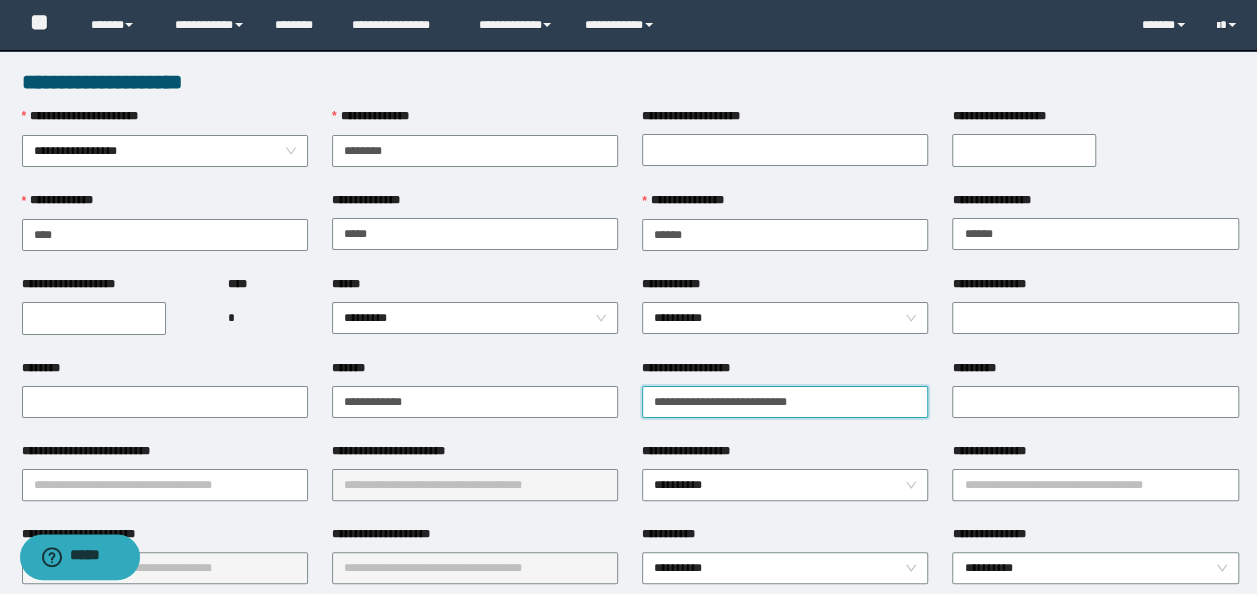 drag, startPoint x: 834, startPoint y: 399, endPoint x: 0, endPoint y: 378, distance: 834.26434 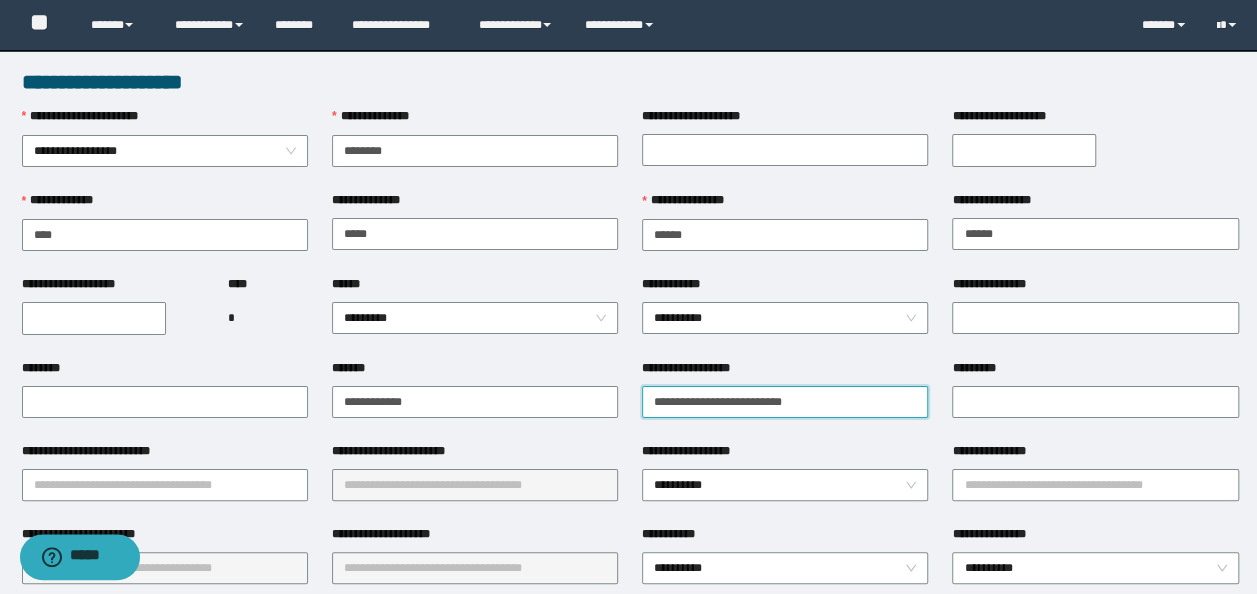 drag, startPoint x: 828, startPoint y: 401, endPoint x: -4, endPoint y: 362, distance: 832.9136 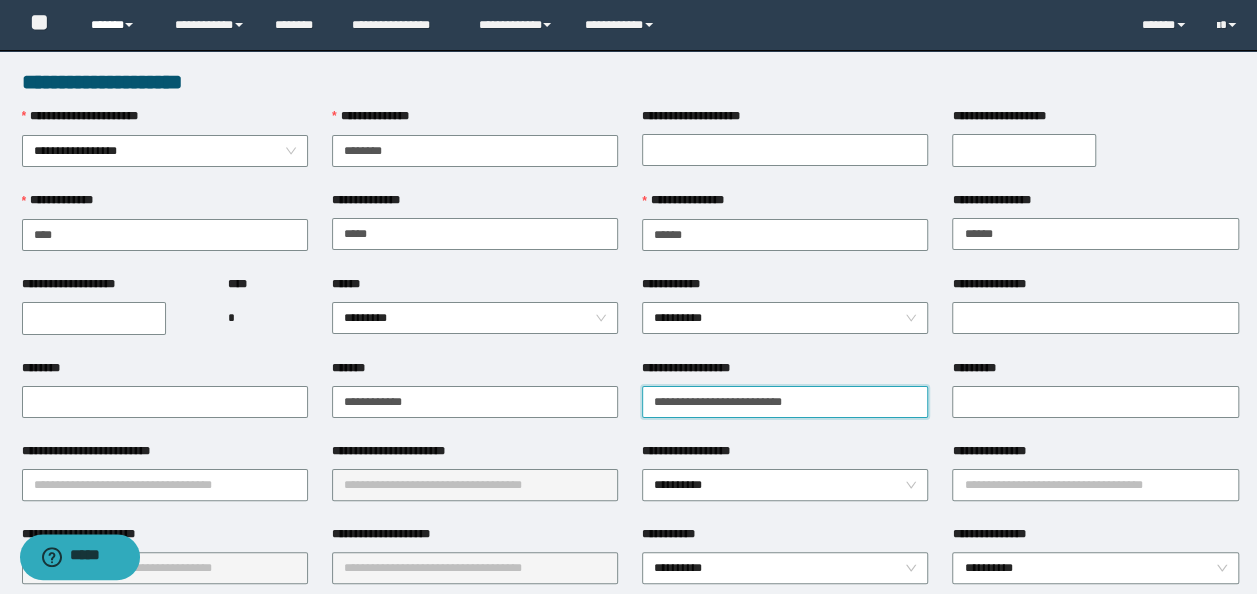 type on "**********" 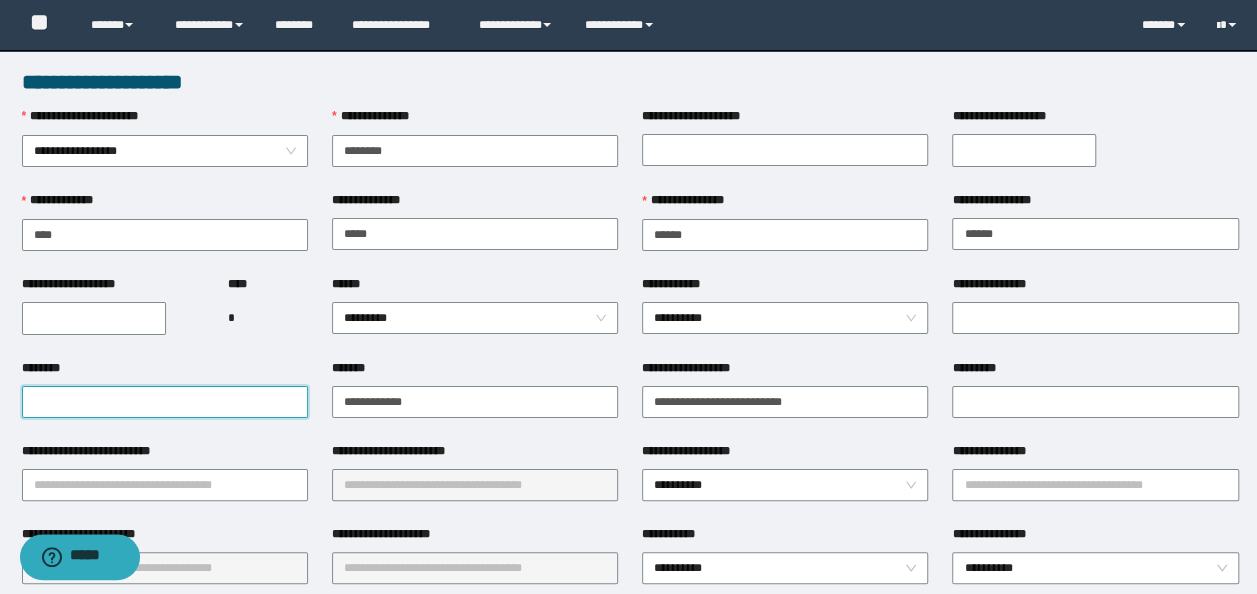 click on "********" at bounding box center (165, 402) 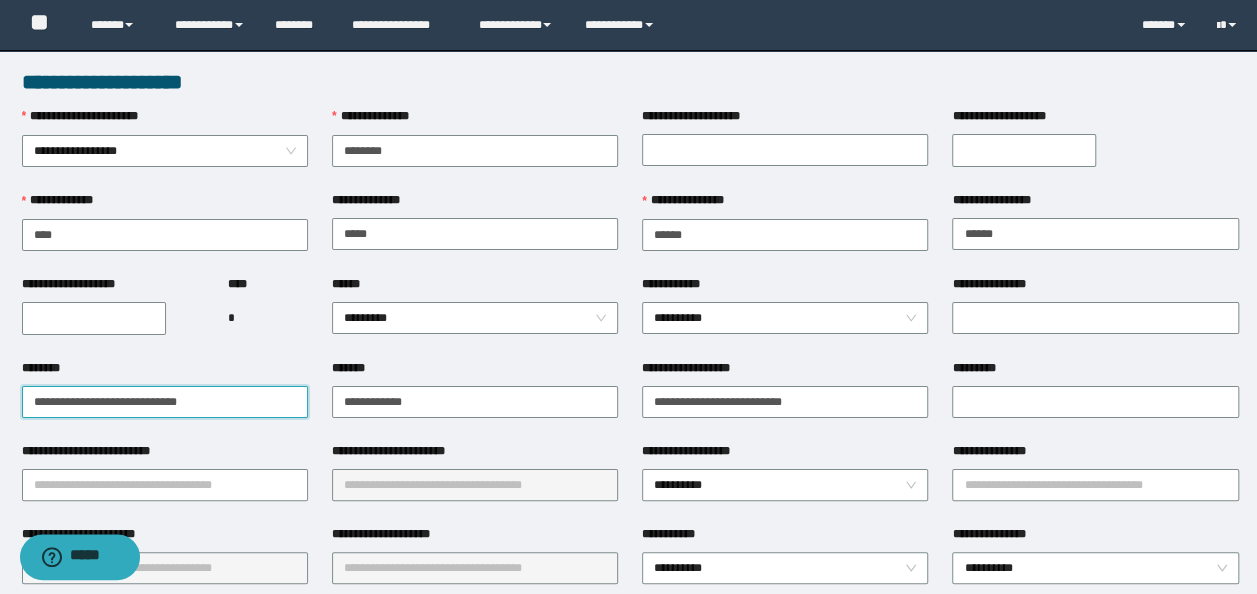click on "**********" at bounding box center [165, 402] 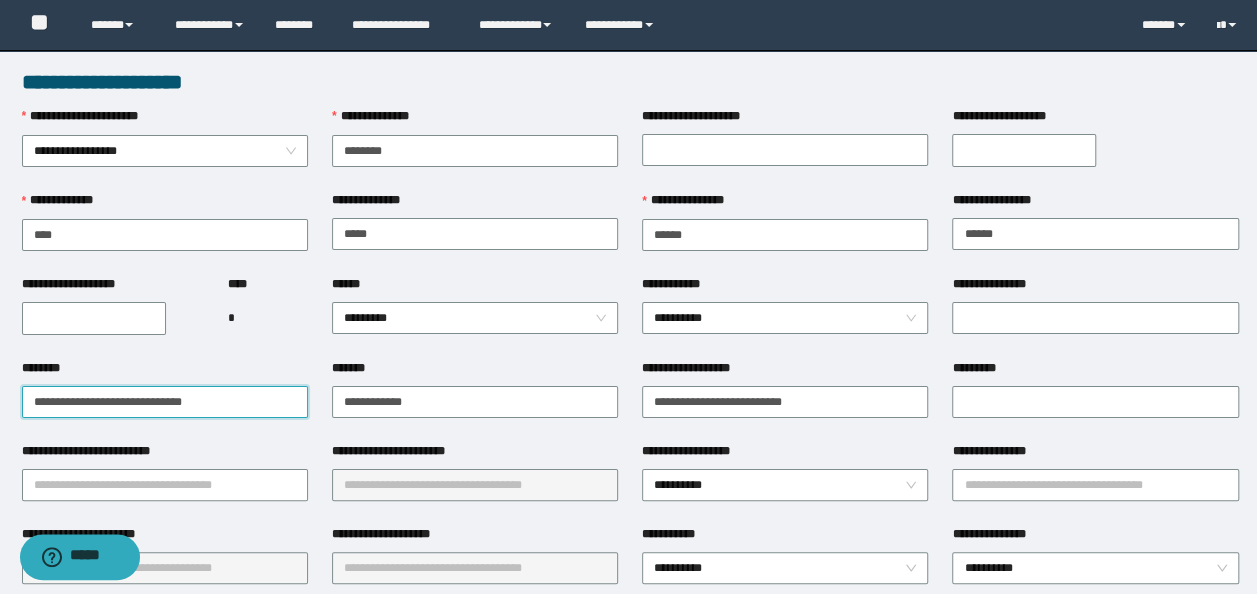 click on "**********" at bounding box center (165, 402) 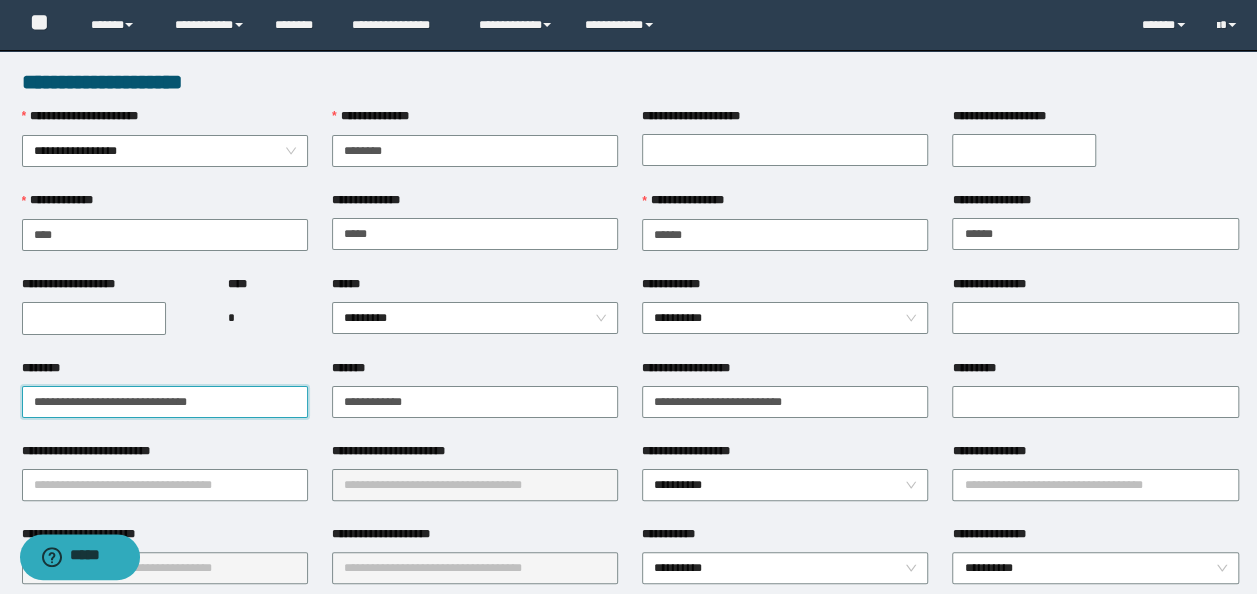 click on "**********" at bounding box center [165, 402] 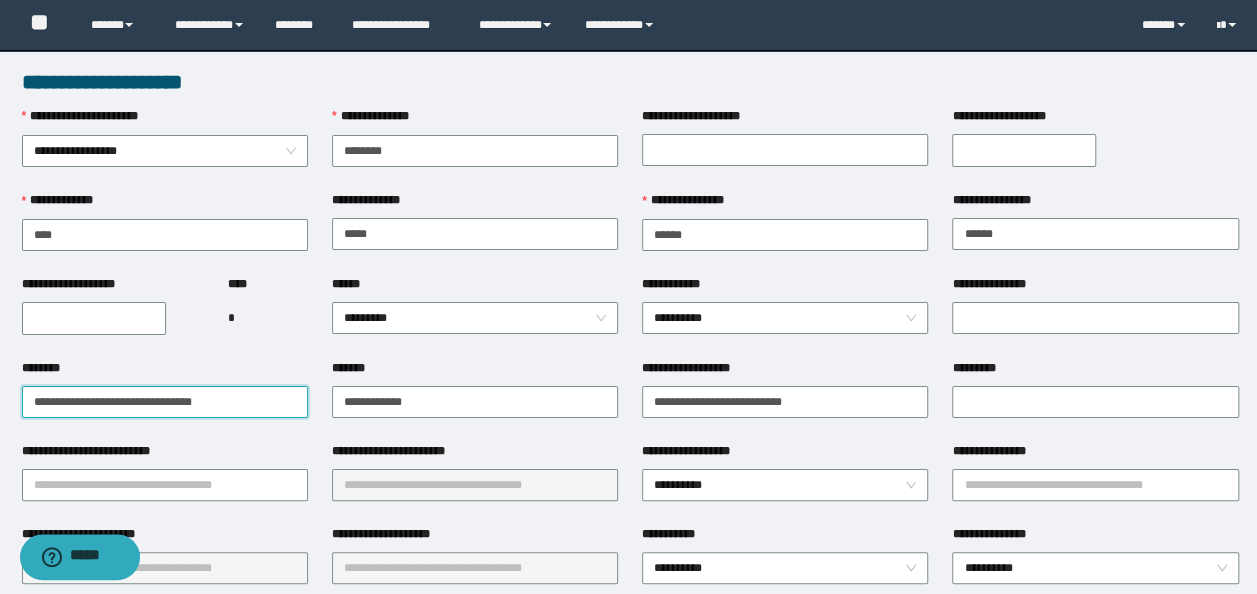 drag, startPoint x: 130, startPoint y: 402, endPoint x: 162, endPoint y: 401, distance: 32.01562 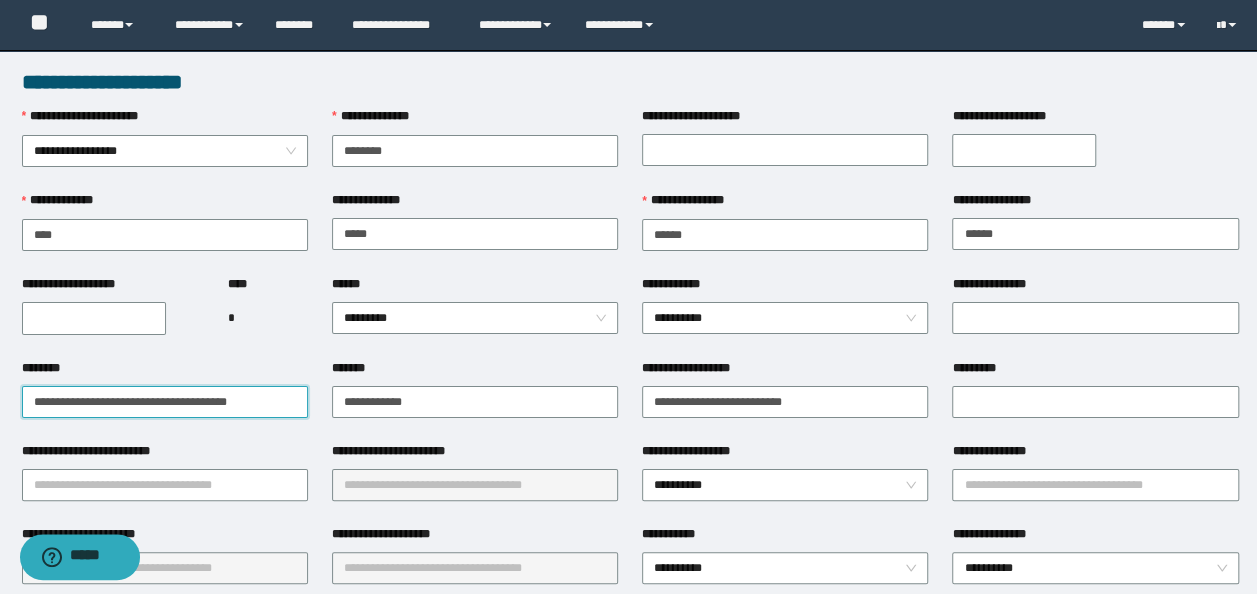 drag, startPoint x: 110, startPoint y: 402, endPoint x: -4, endPoint y: 411, distance: 114.35471 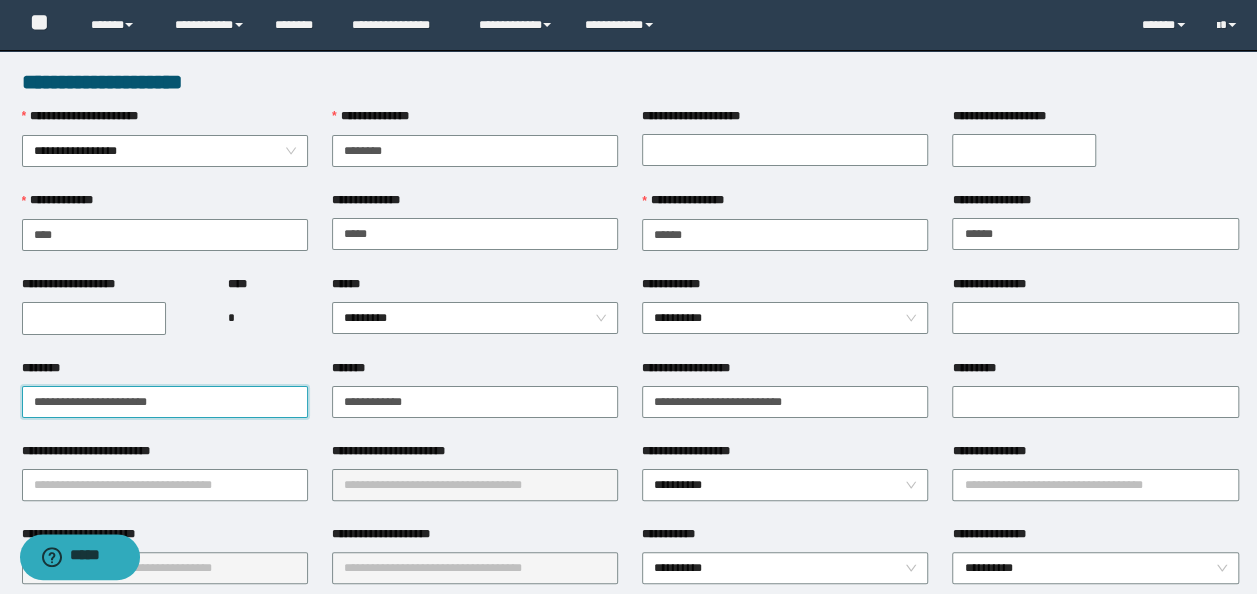 click on "**********" at bounding box center [165, 402] 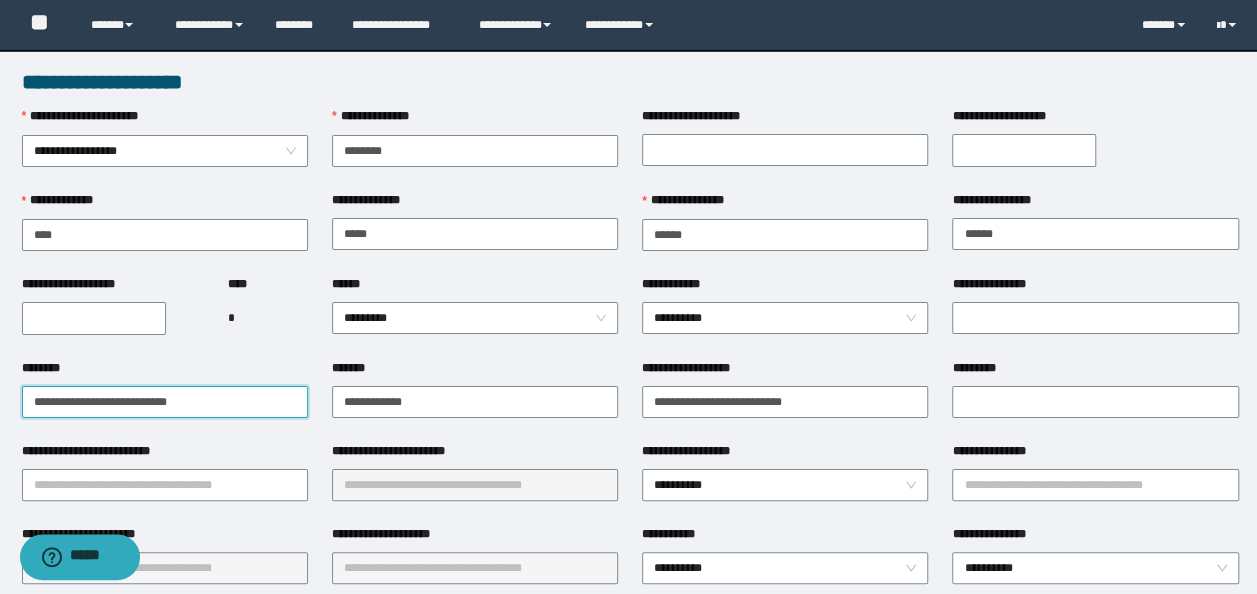 paste on "**********" 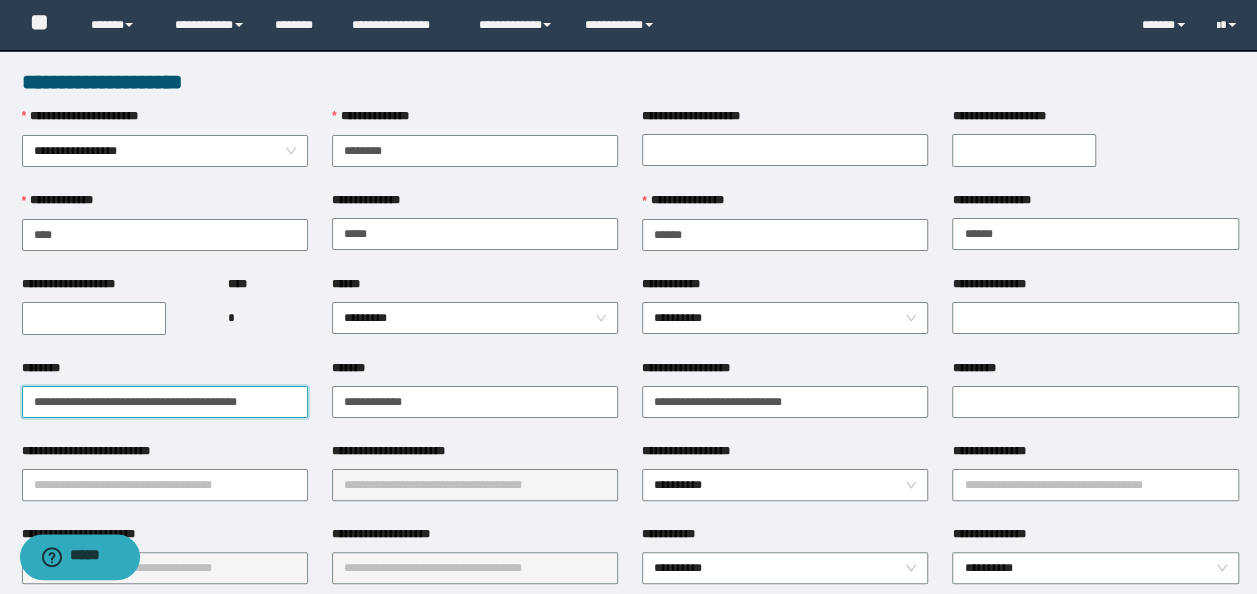 click on "**********" at bounding box center [165, 402] 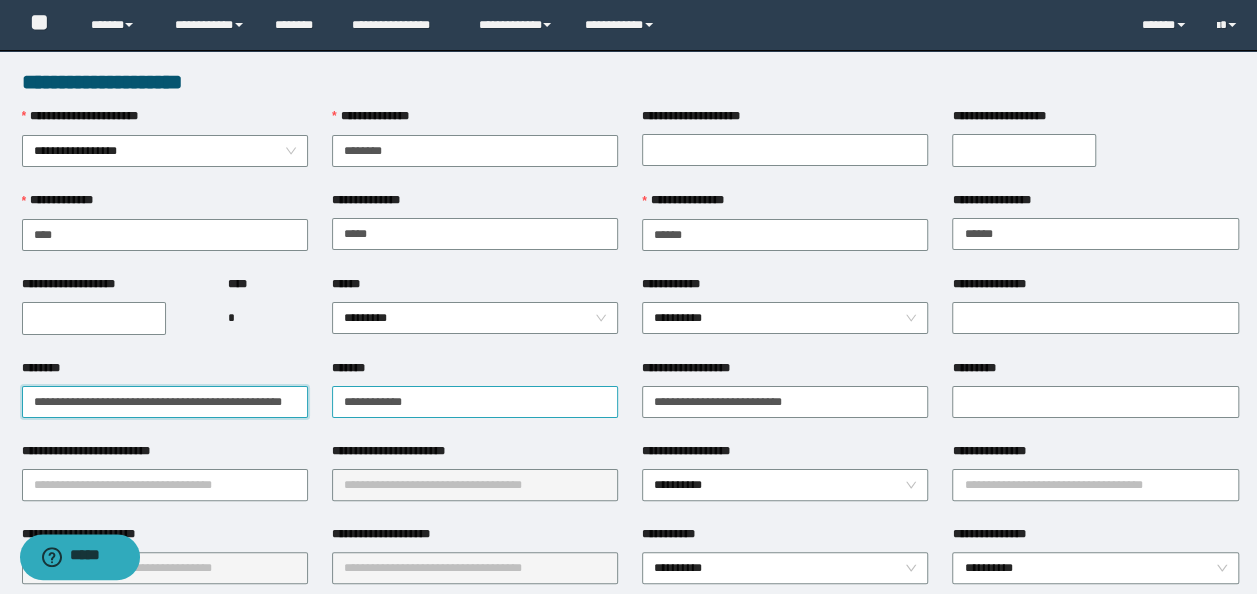 type on "**********" 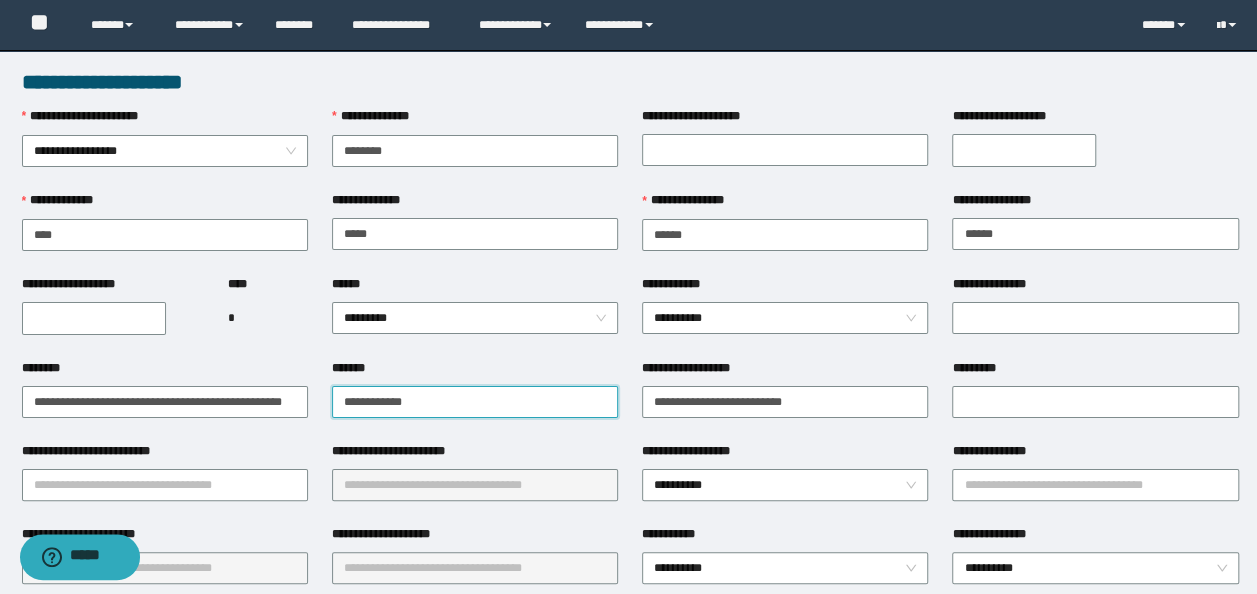 click on "**********" at bounding box center (475, 402) 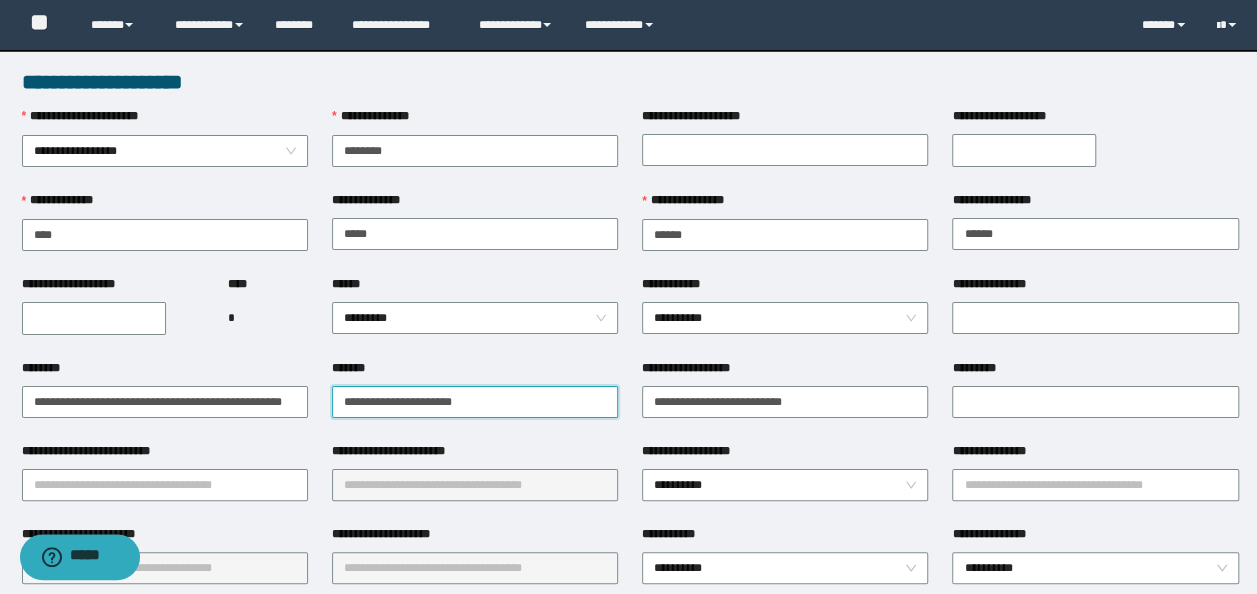type on "**********" 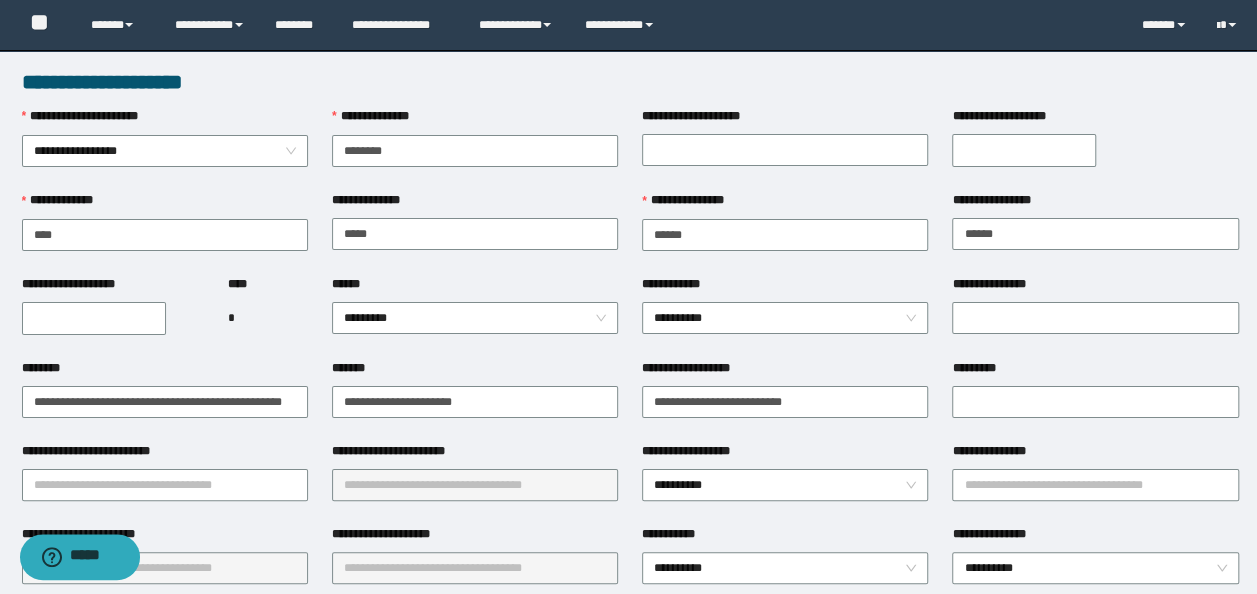 drag, startPoint x: 196, startPoint y: 343, endPoint x: 158, endPoint y: 351, distance: 38.832977 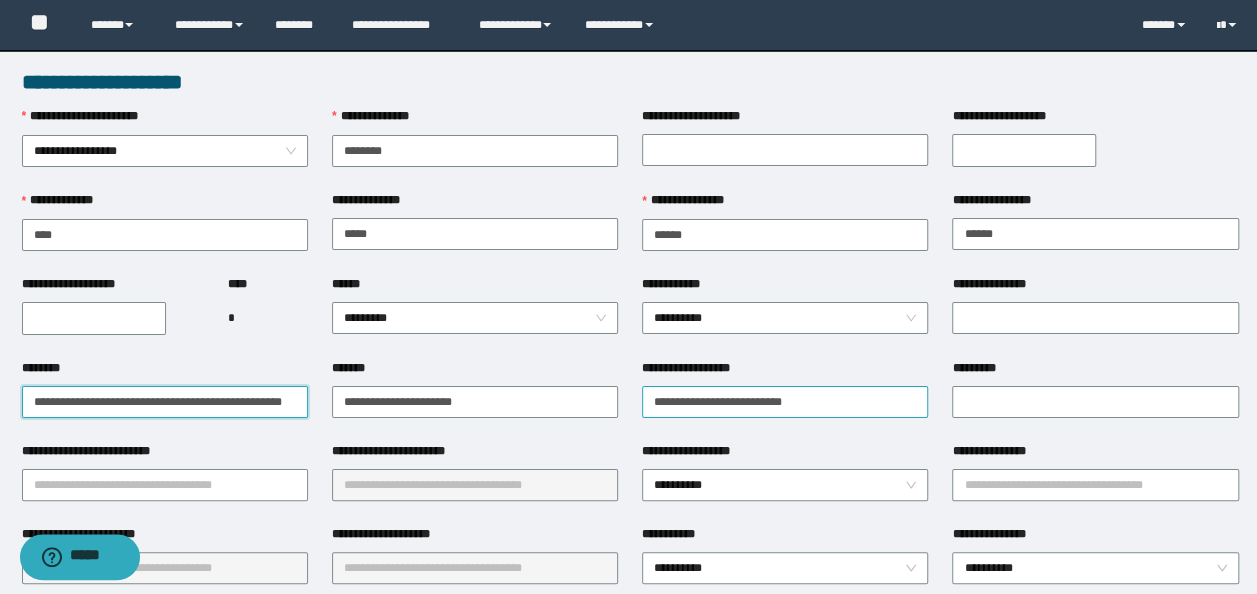 scroll, scrollTop: 0, scrollLeft: 2, axis: horizontal 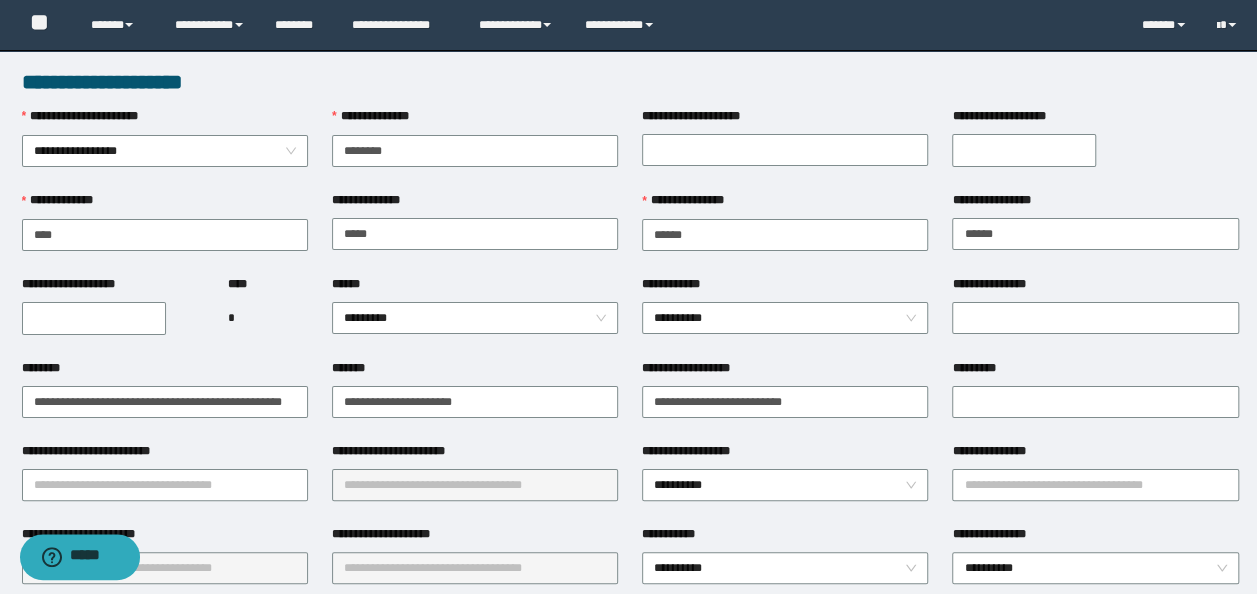 click on "[FIRST] [LAST]" at bounding box center [475, 400] 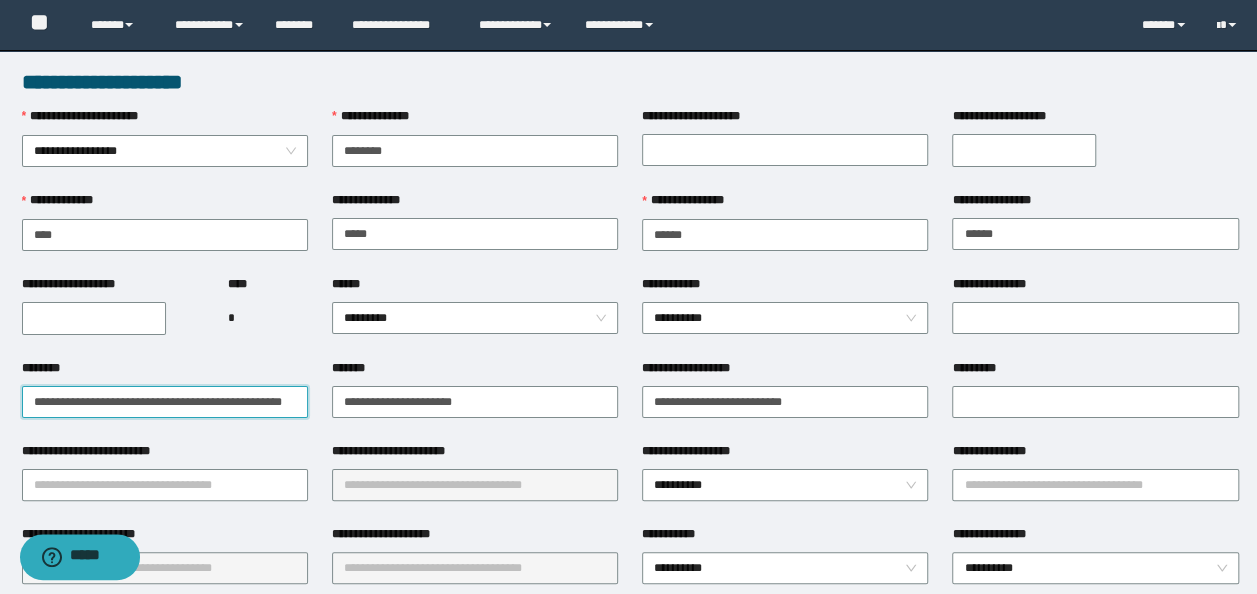 click on "**********" at bounding box center [165, 401] 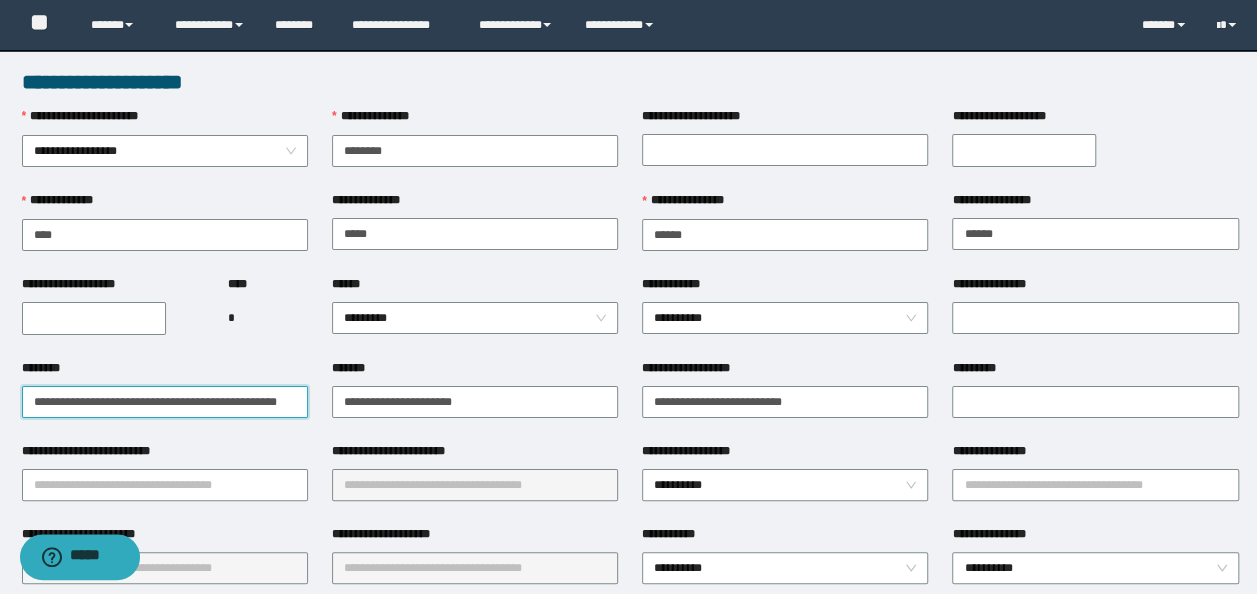 type on "**********" 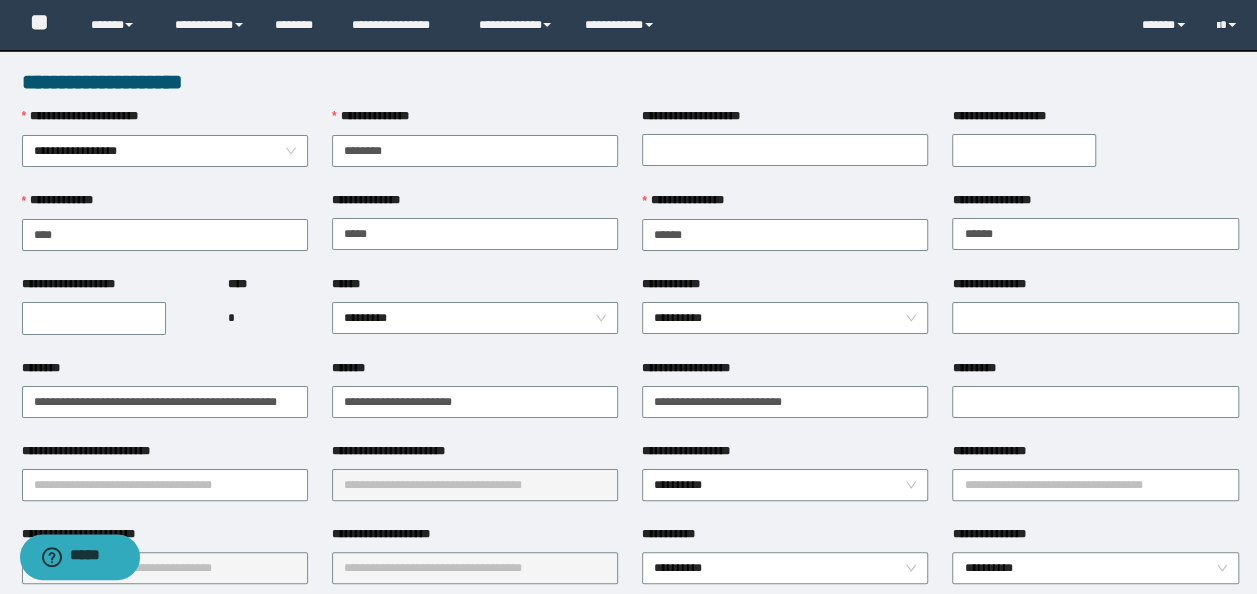 click on "**********" at bounding box center [165, 400] 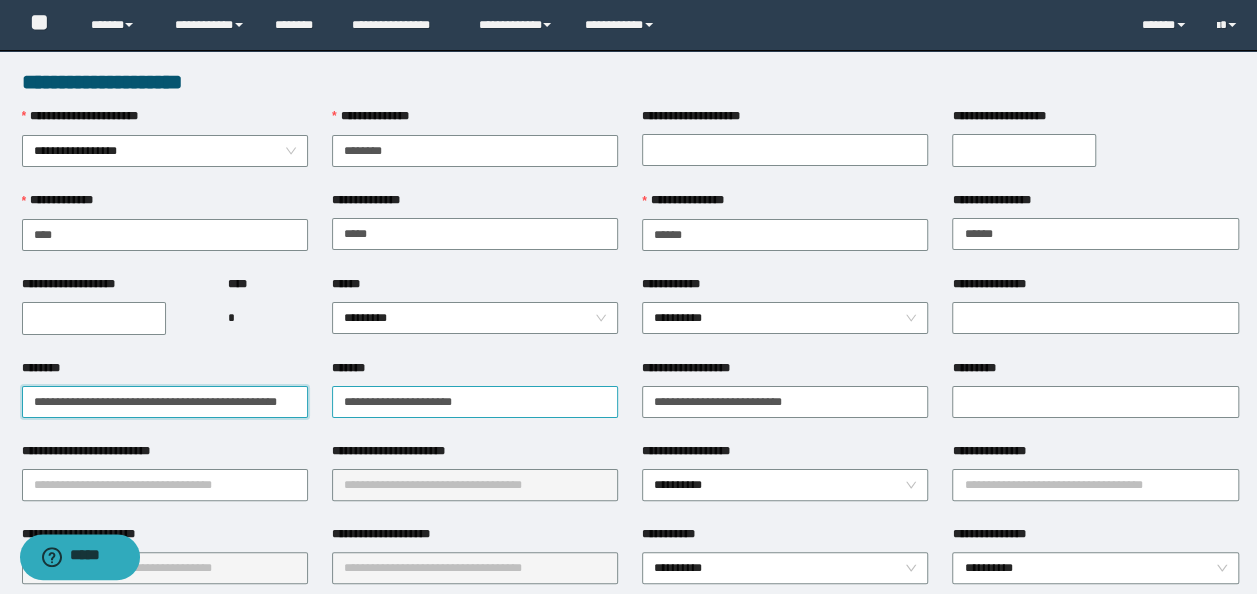 drag, startPoint x: 35, startPoint y: 397, endPoint x: 614, endPoint y: 397, distance: 579 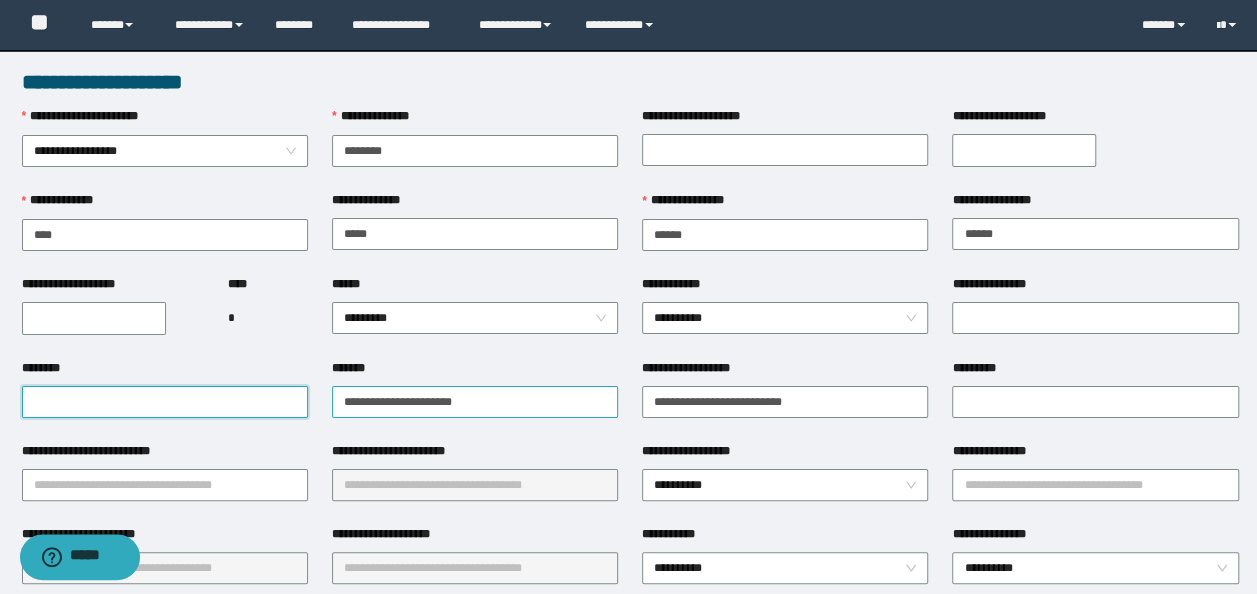type 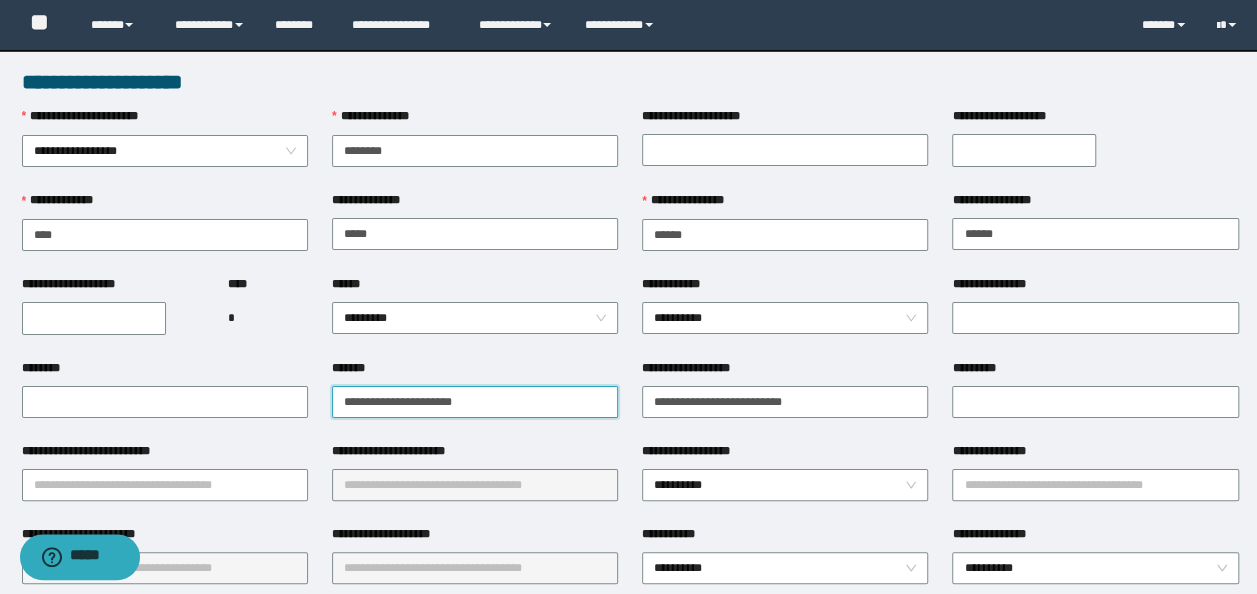 click on "**********" at bounding box center (475, 402) 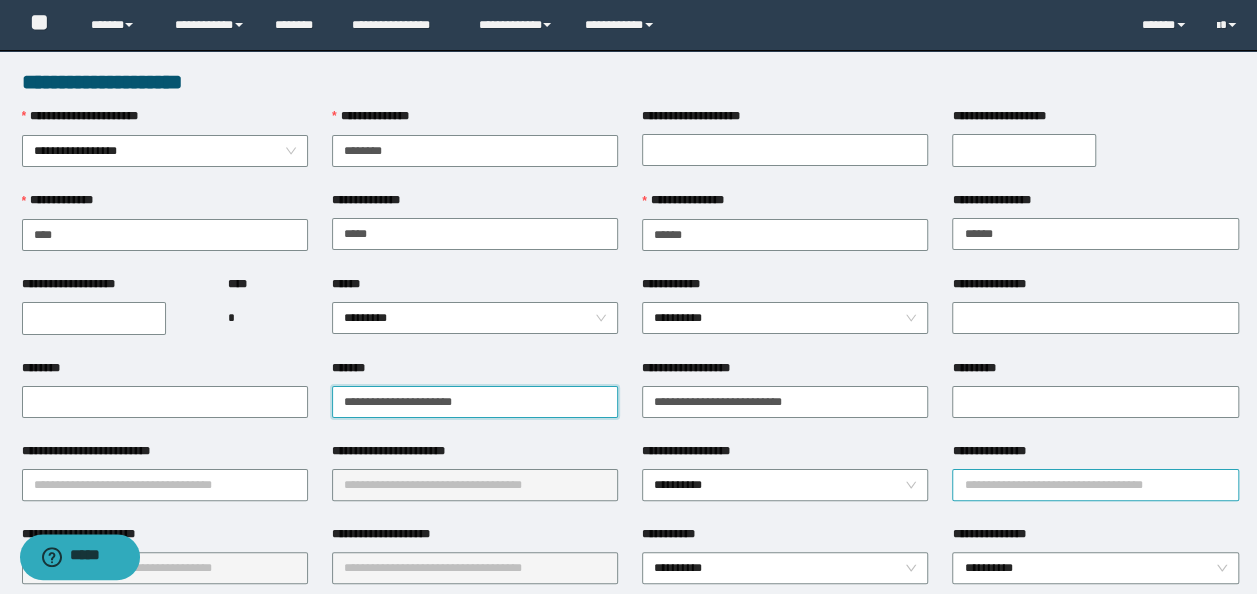 paste on "**********" 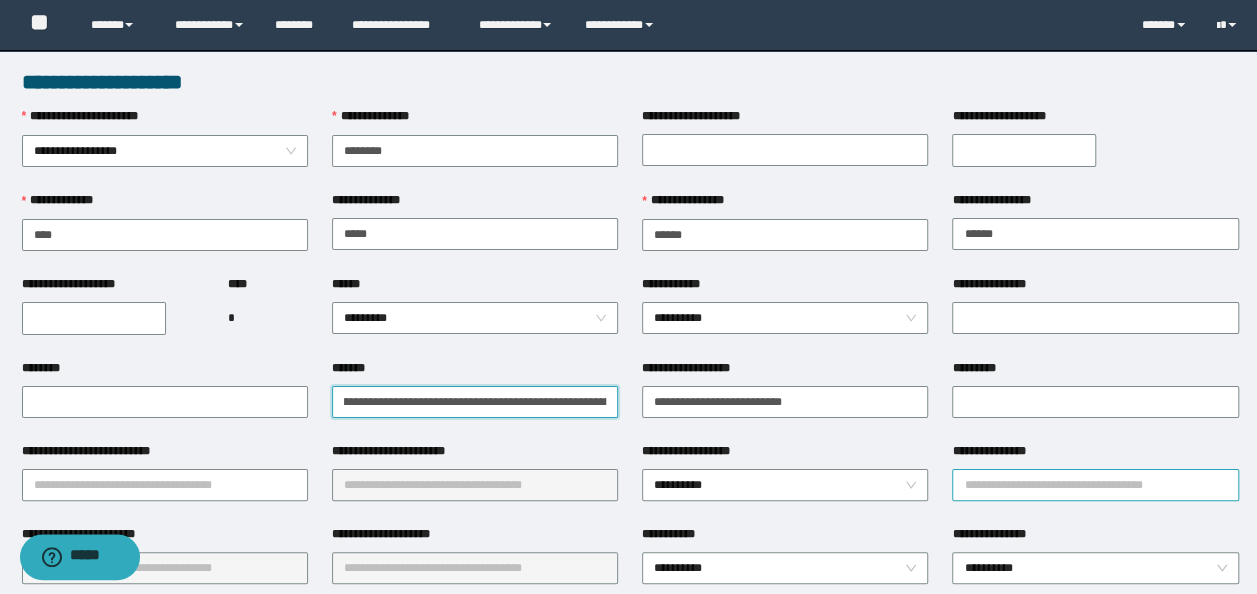 scroll, scrollTop: 0, scrollLeft: 10, axis: horizontal 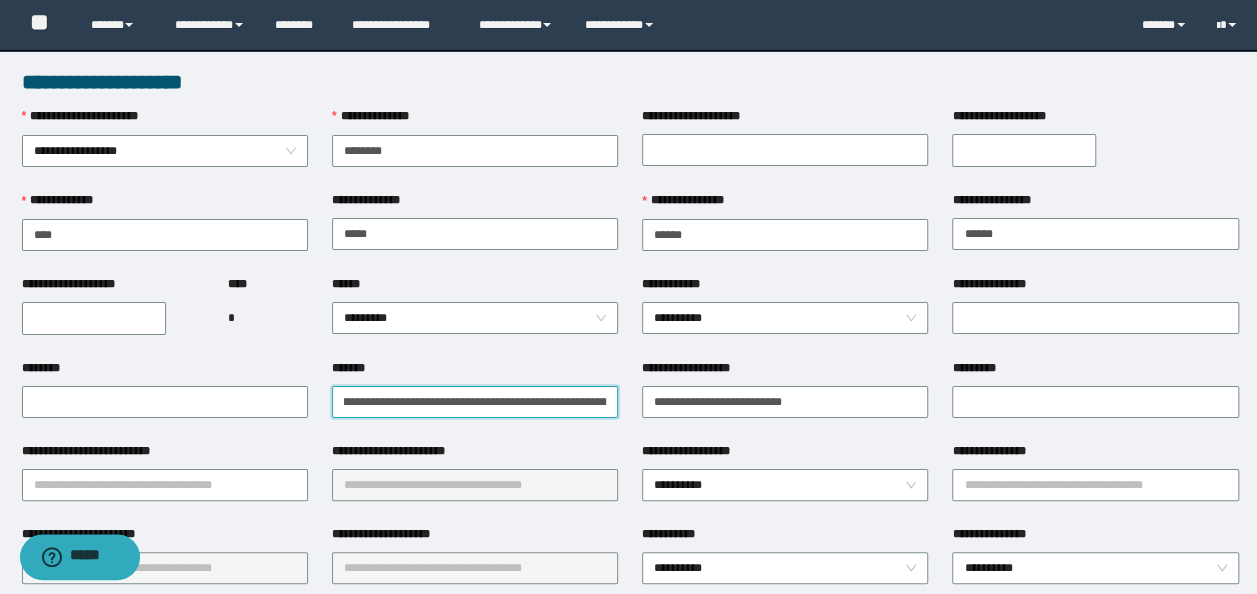 type on "**********" 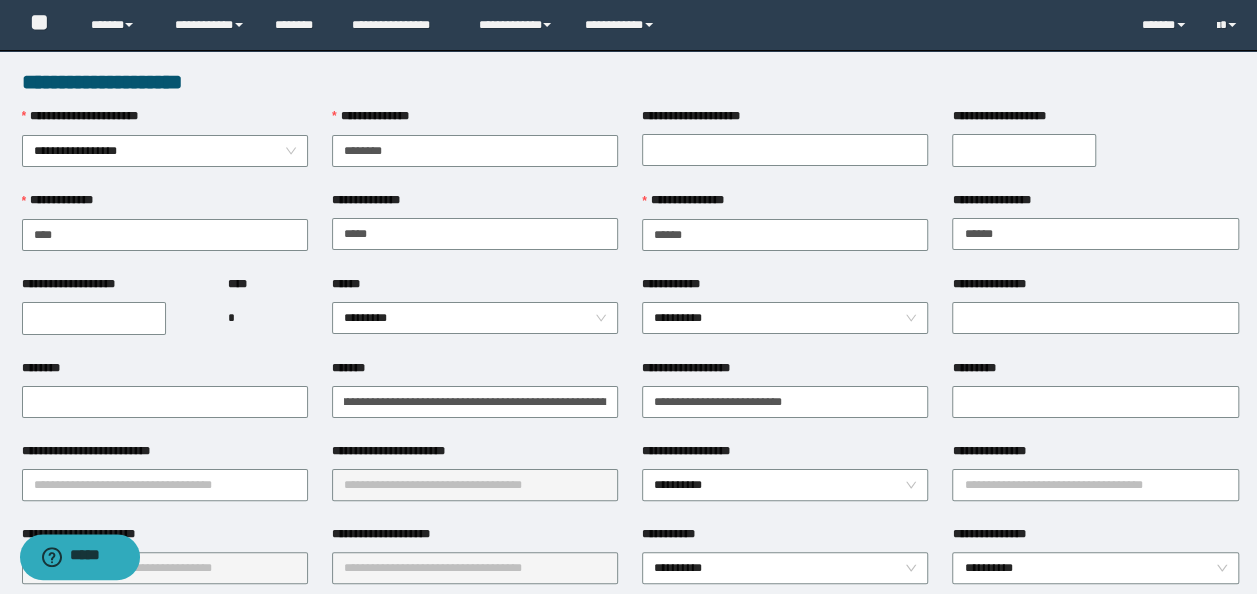 scroll, scrollTop: 0, scrollLeft: 0, axis: both 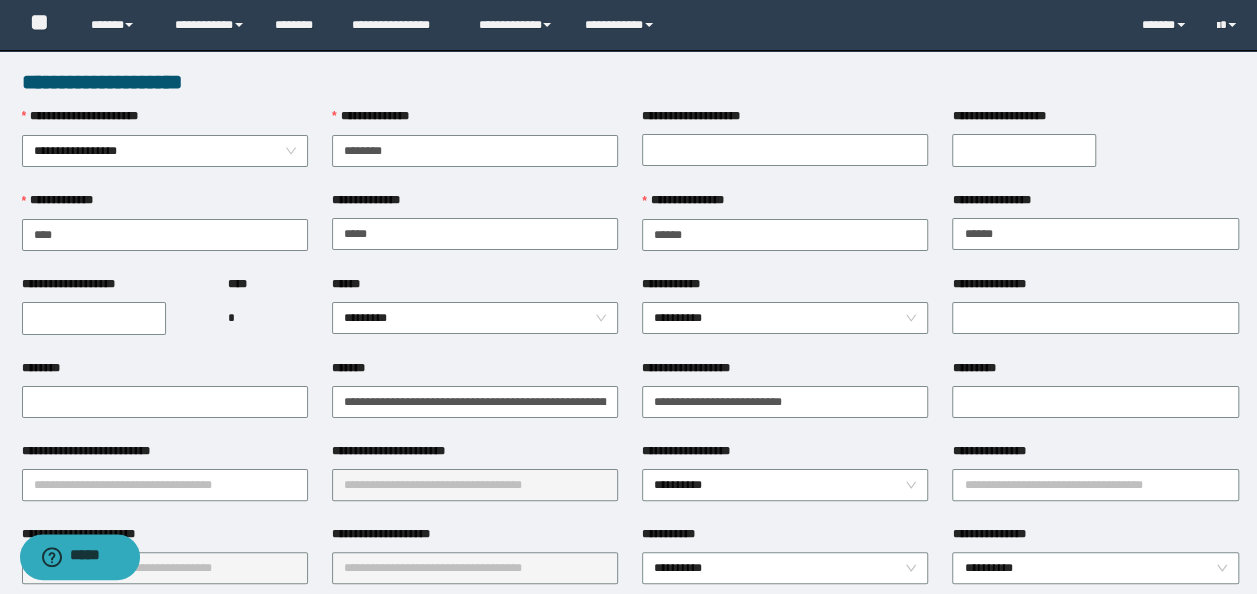 click on "[FIRST] [LAST]" at bounding box center [475, 400] 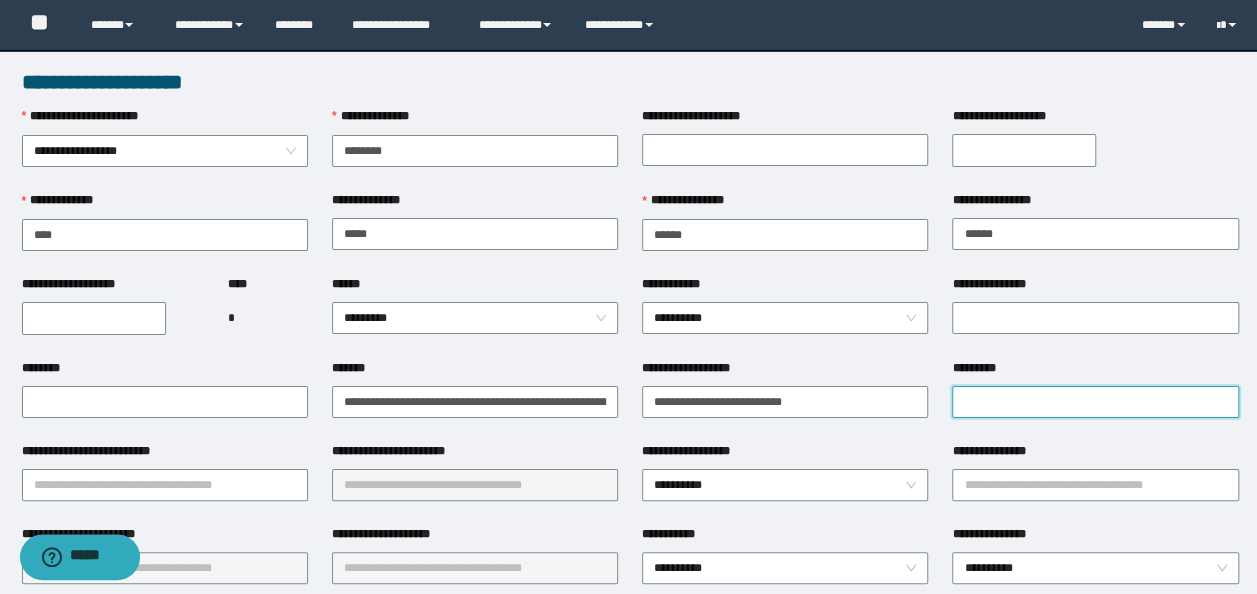 click on "*********" at bounding box center (1095, 402) 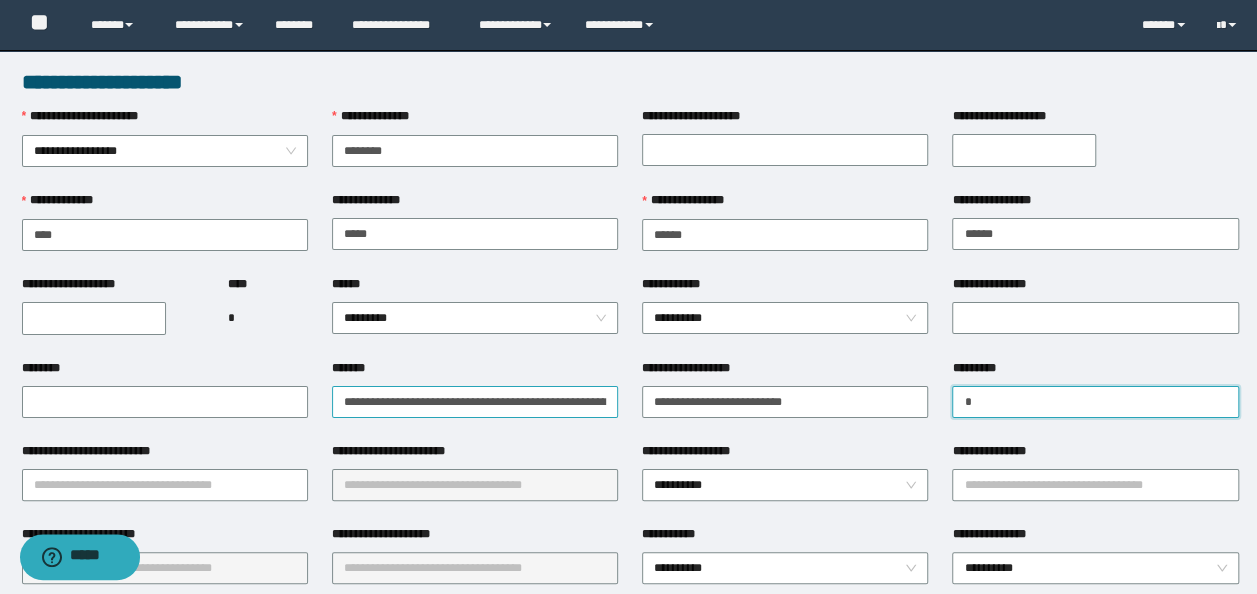 type on "*" 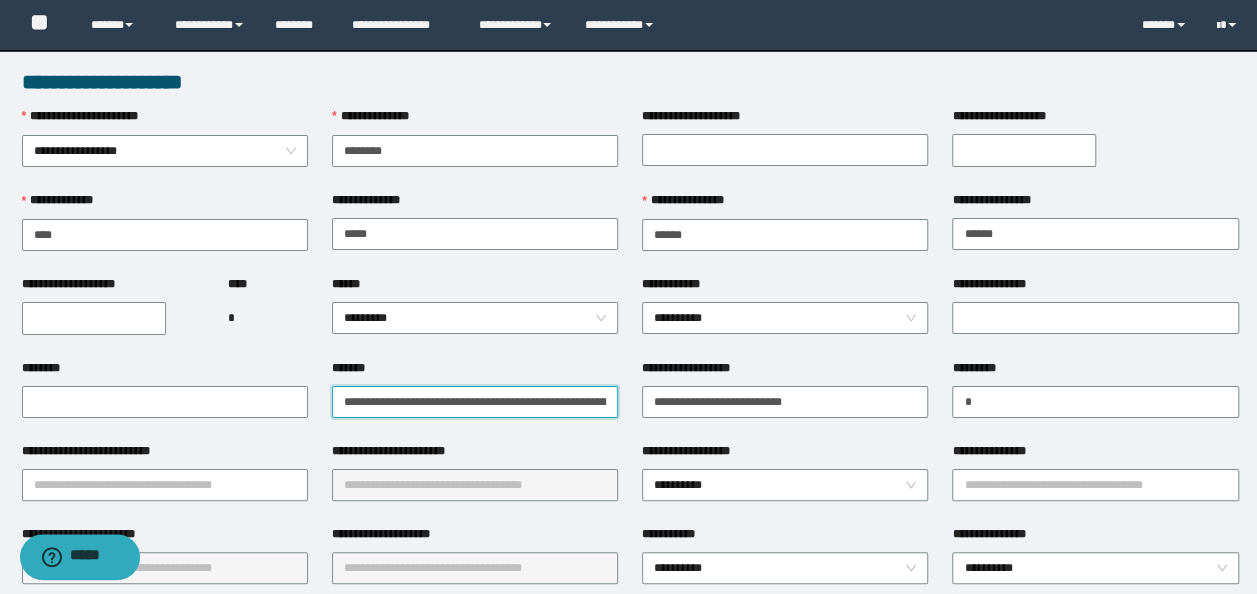 scroll, scrollTop: 0, scrollLeft: 133, axis: horizontal 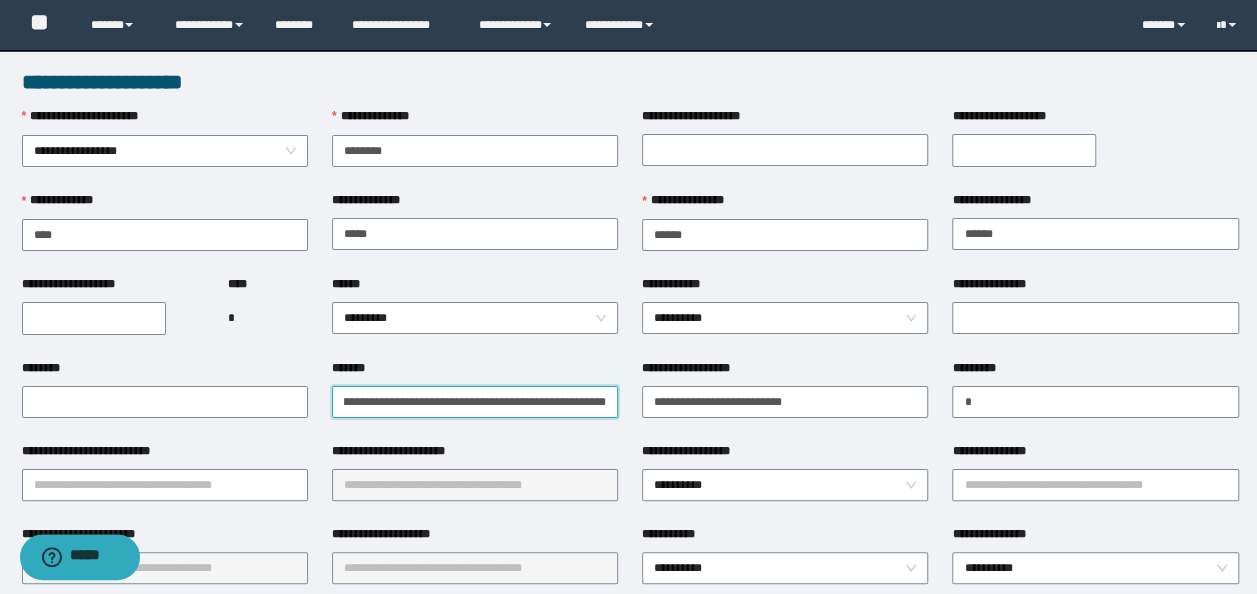 drag, startPoint x: 339, startPoint y: 410, endPoint x: 1051, endPoint y: 419, distance: 712.0569 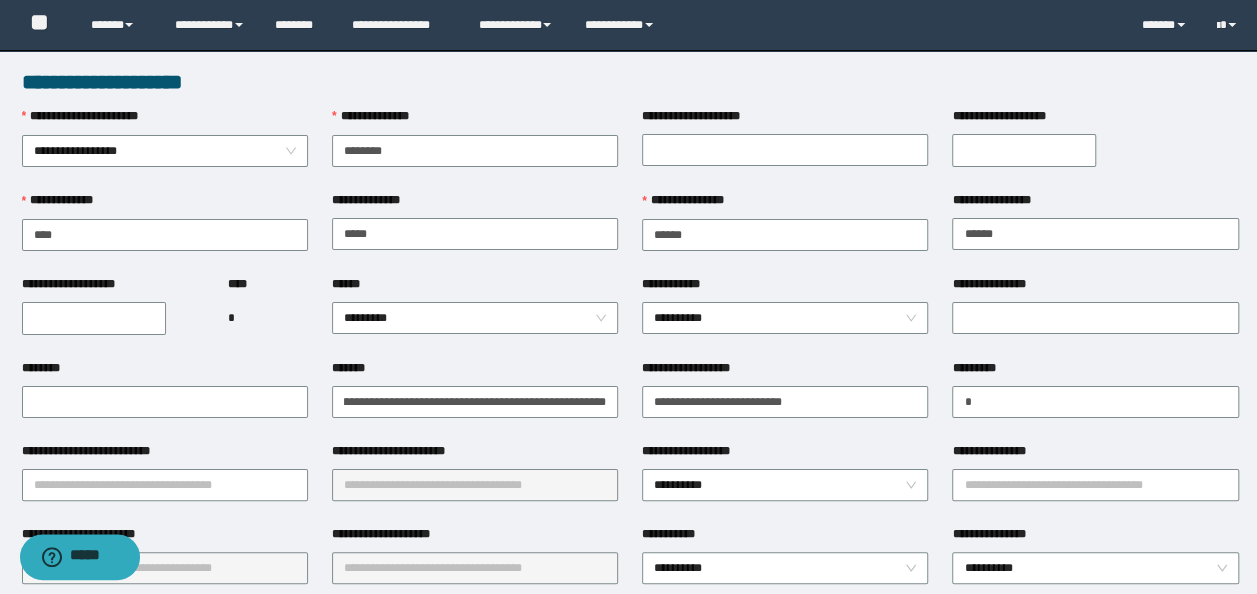 scroll, scrollTop: 0, scrollLeft: 0, axis: both 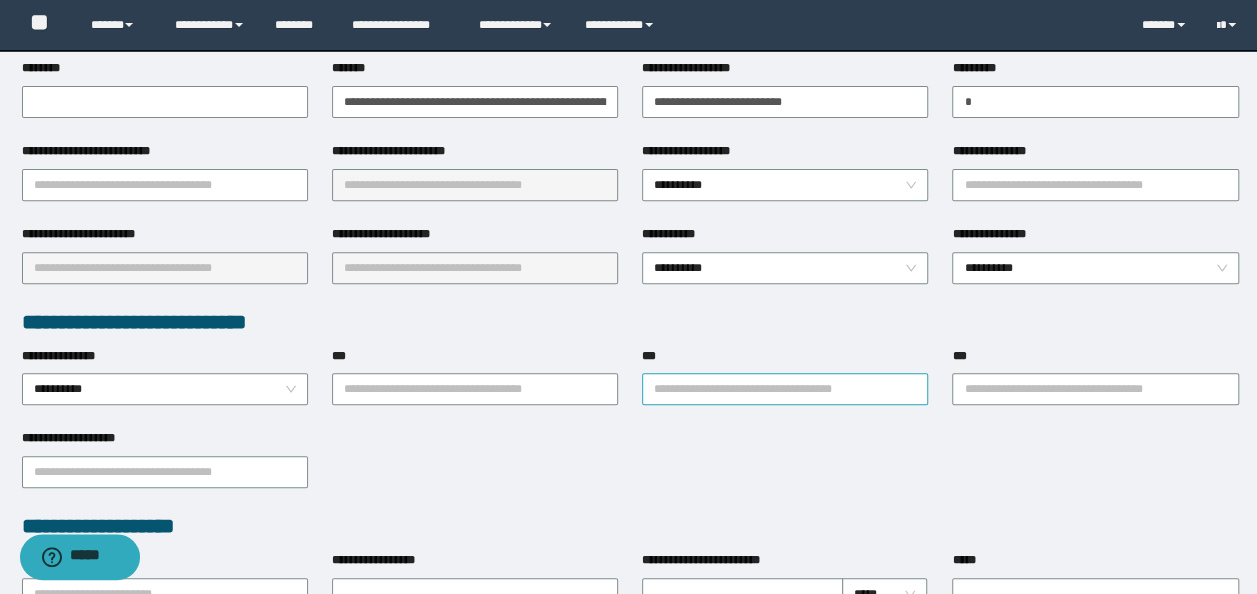 click on "***" at bounding box center [785, 389] 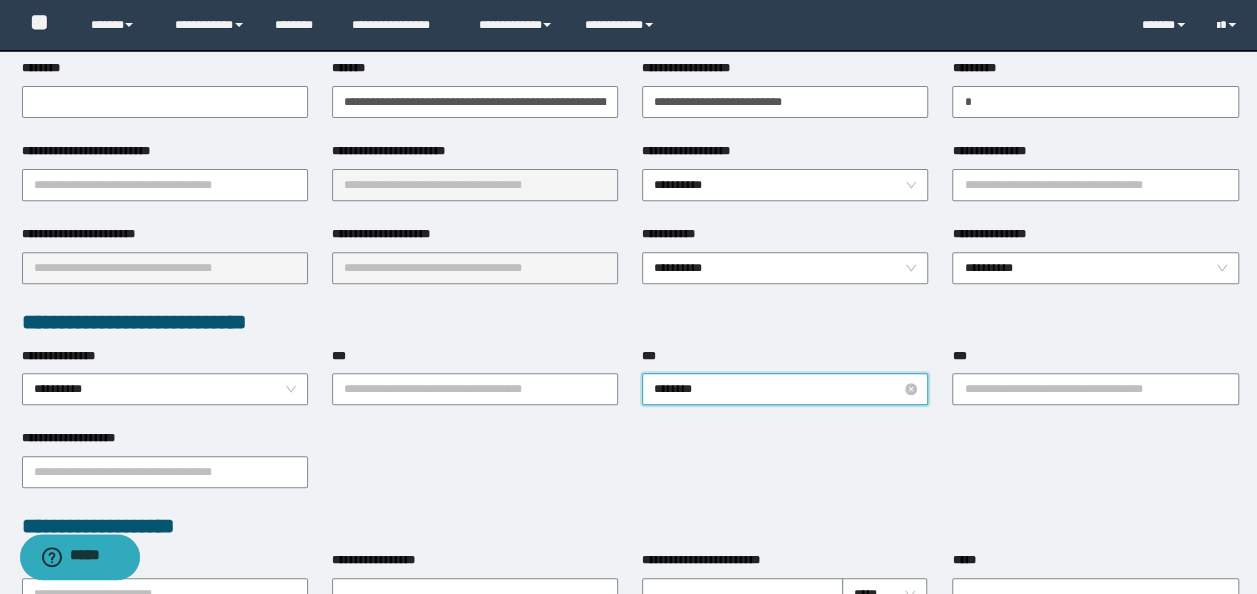 type on "*********" 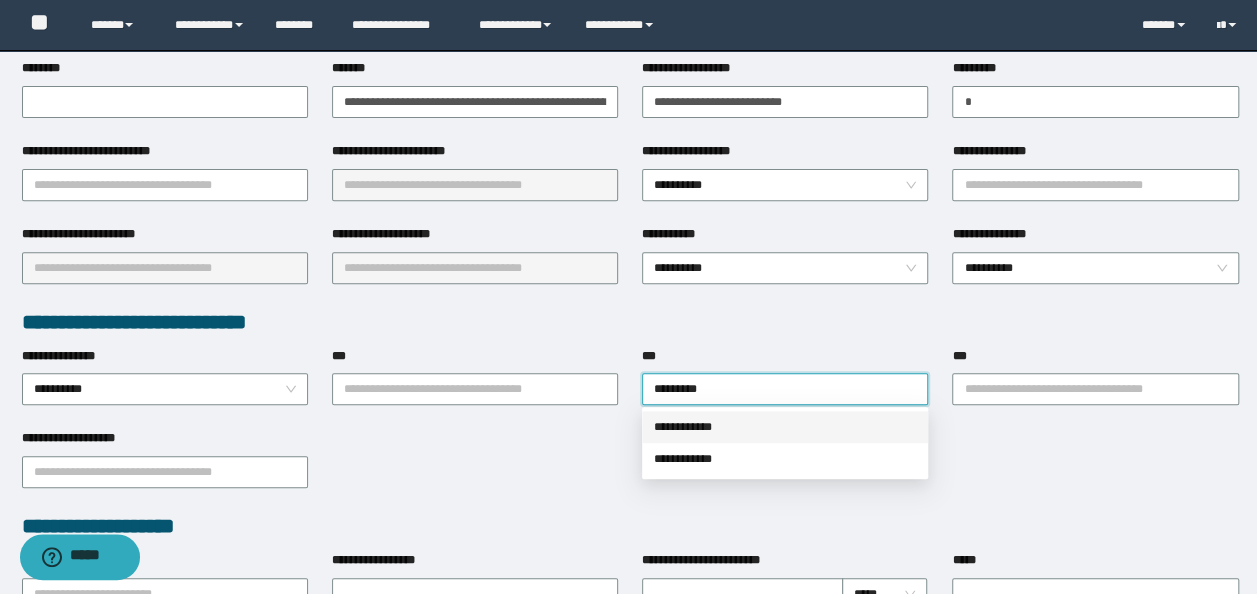 click on "**********" at bounding box center (785, 427) 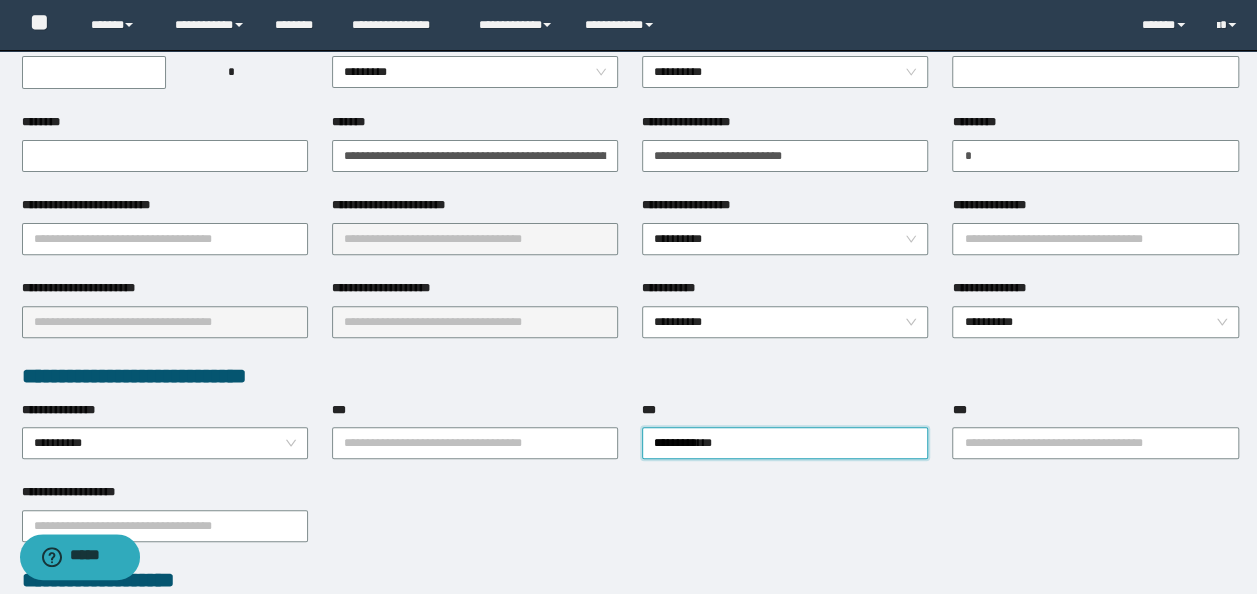 scroll, scrollTop: 200, scrollLeft: 0, axis: vertical 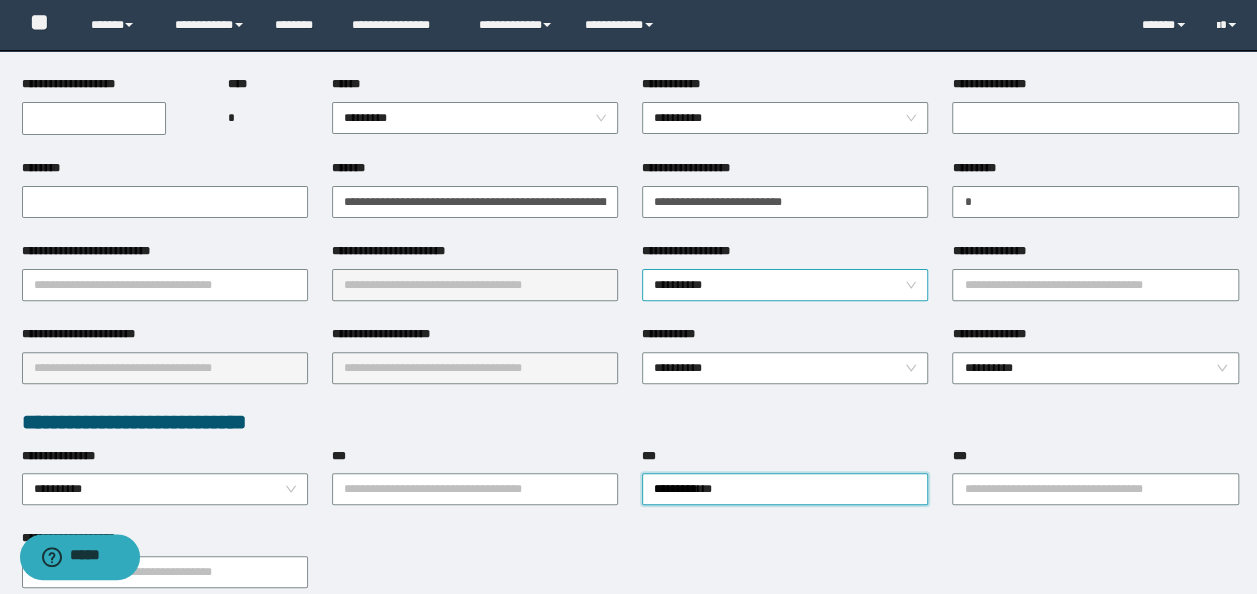 click on "**********" at bounding box center (785, 285) 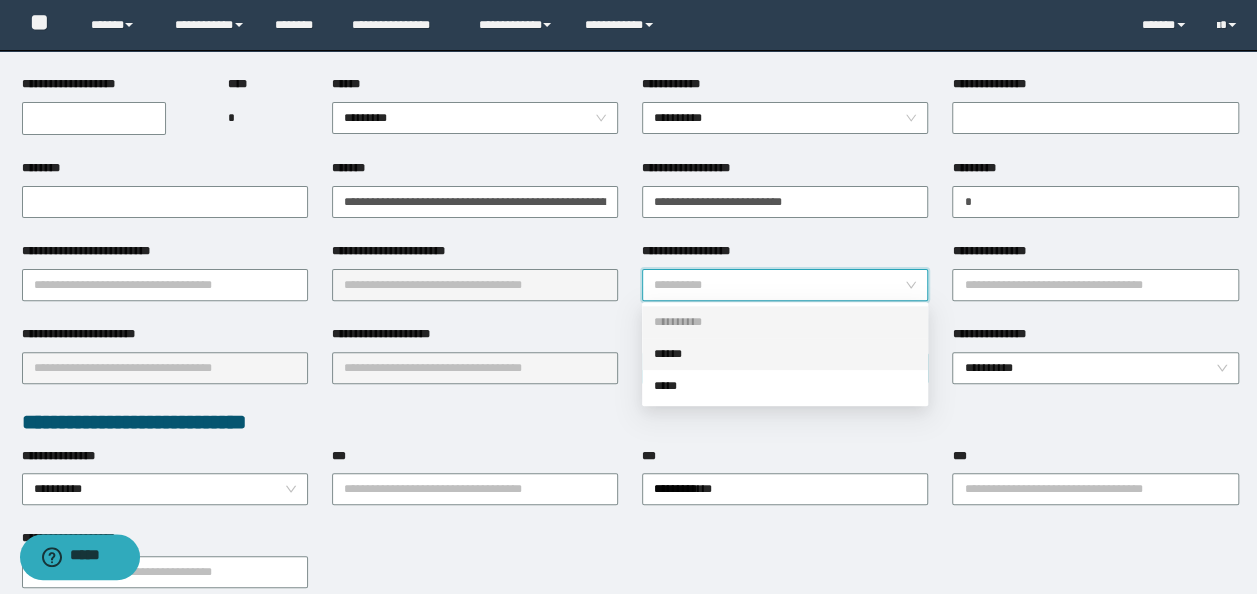 click on "******" at bounding box center [785, 354] 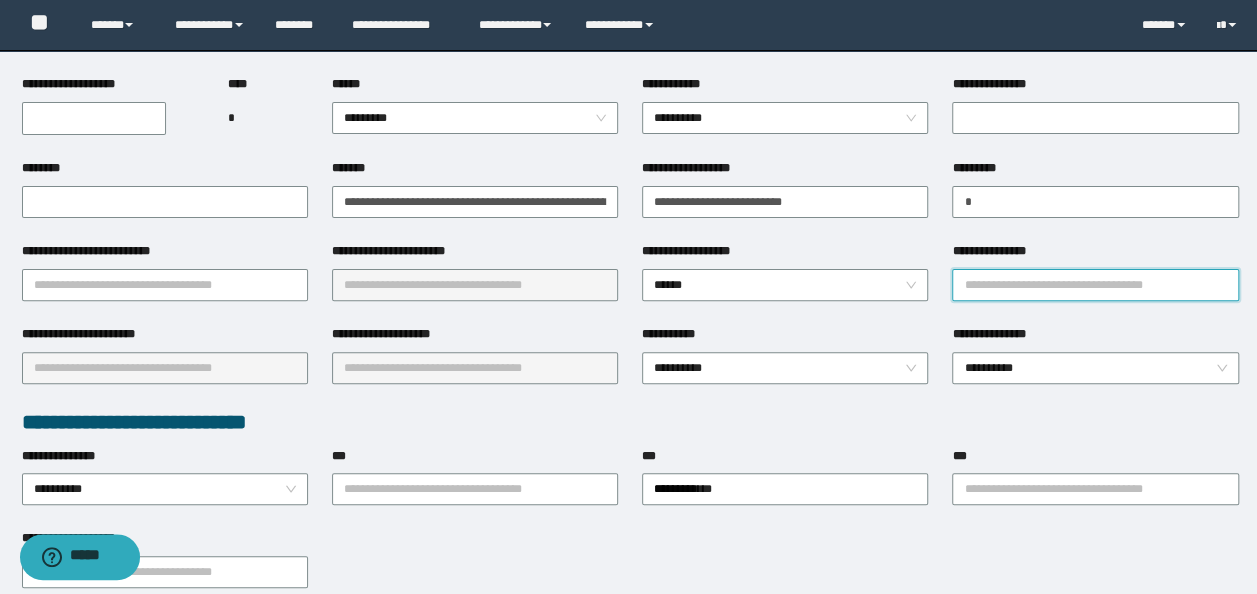 click on "**********" at bounding box center (1095, 285) 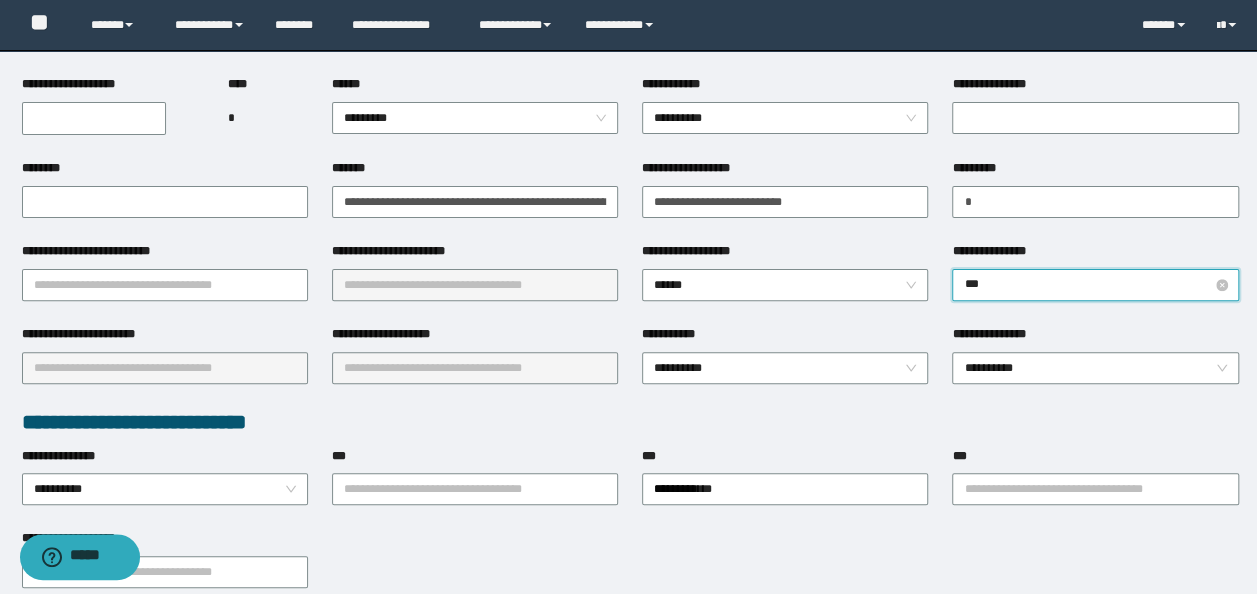 type on "****" 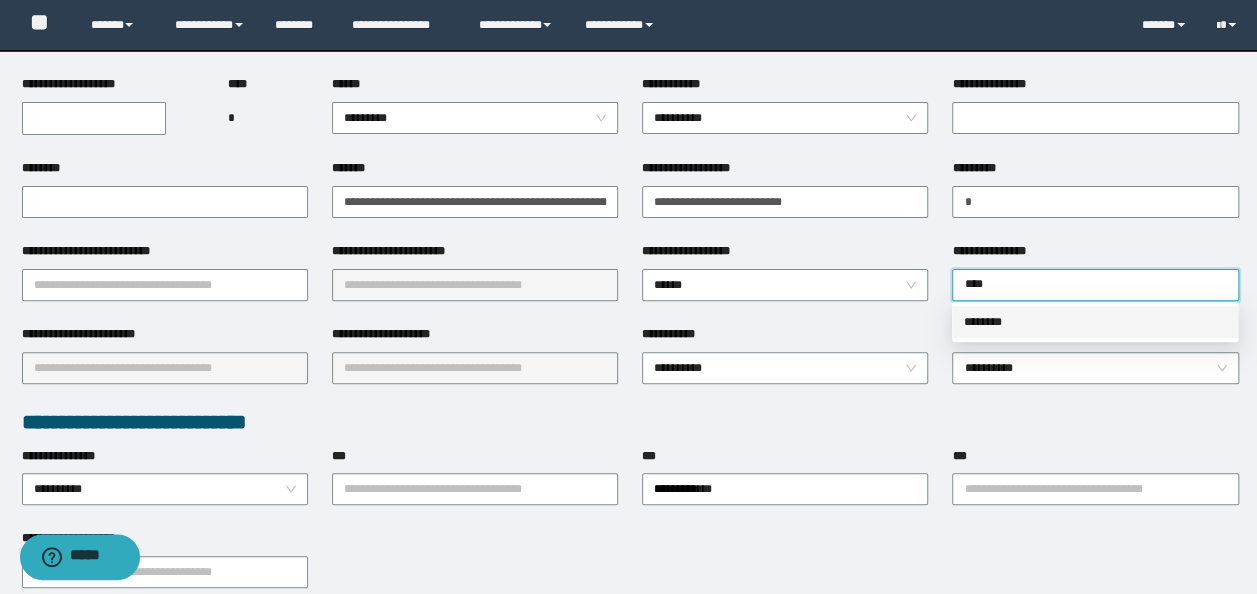 click on "********" at bounding box center (1095, 322) 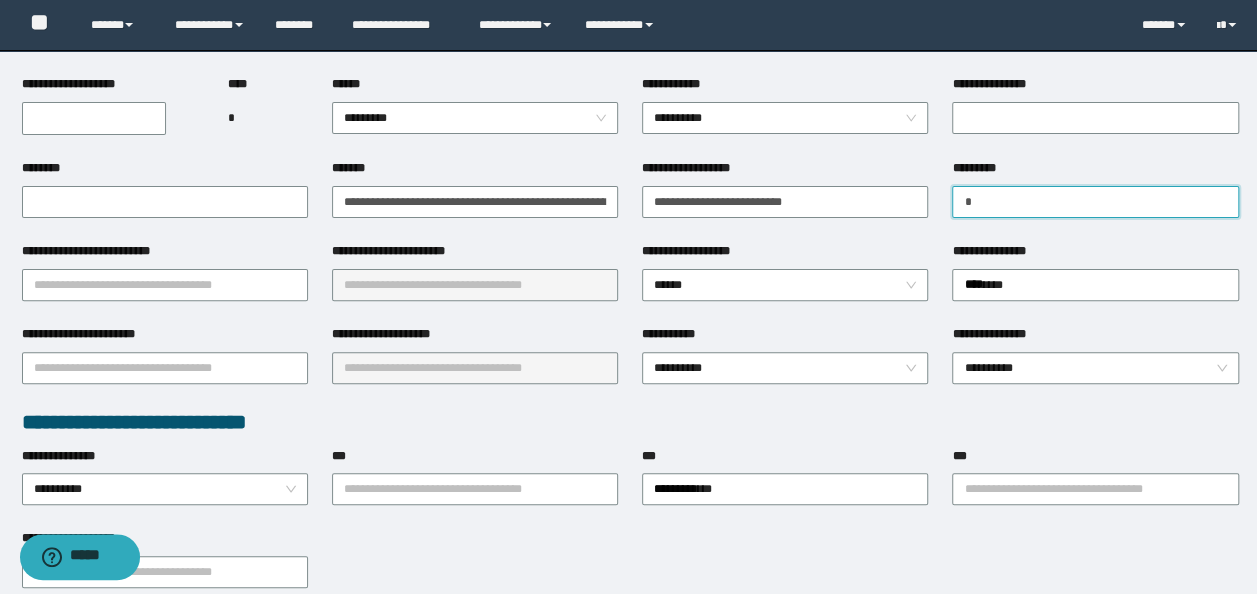 click on "*" at bounding box center [1095, 202] 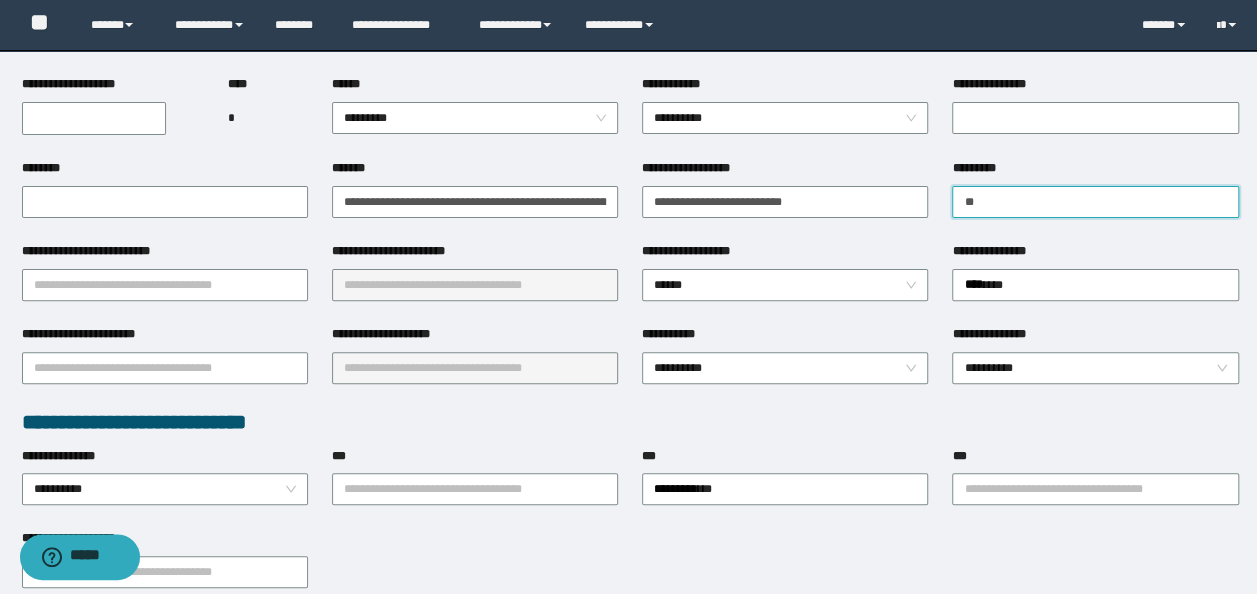 click on "**" at bounding box center [1095, 202] 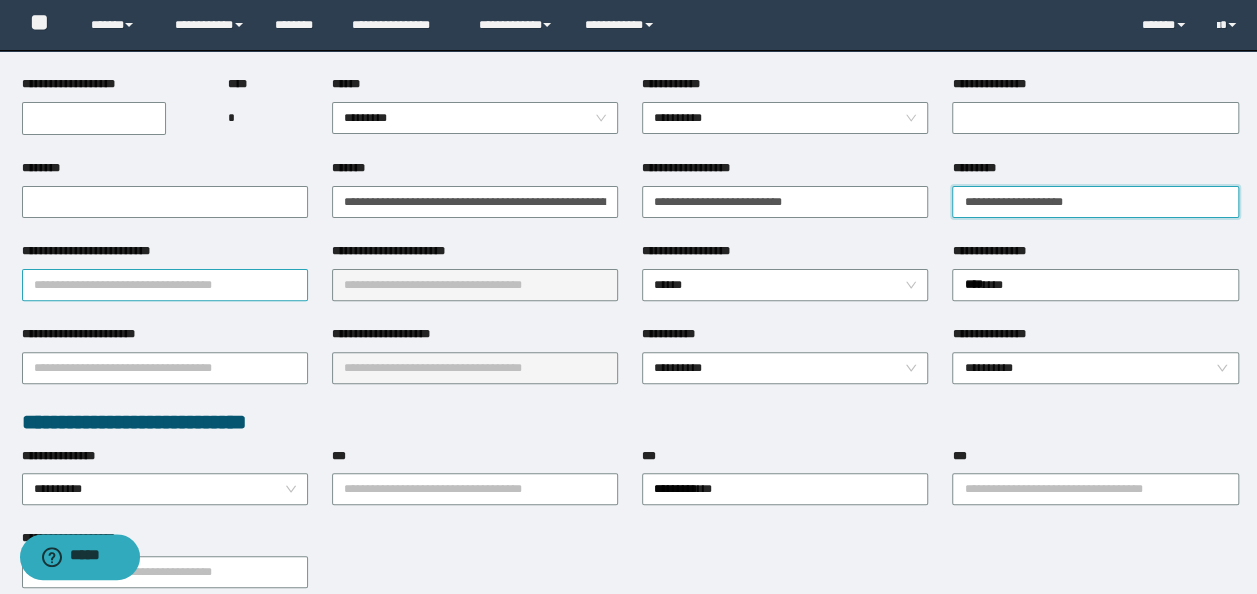 type on "**********" 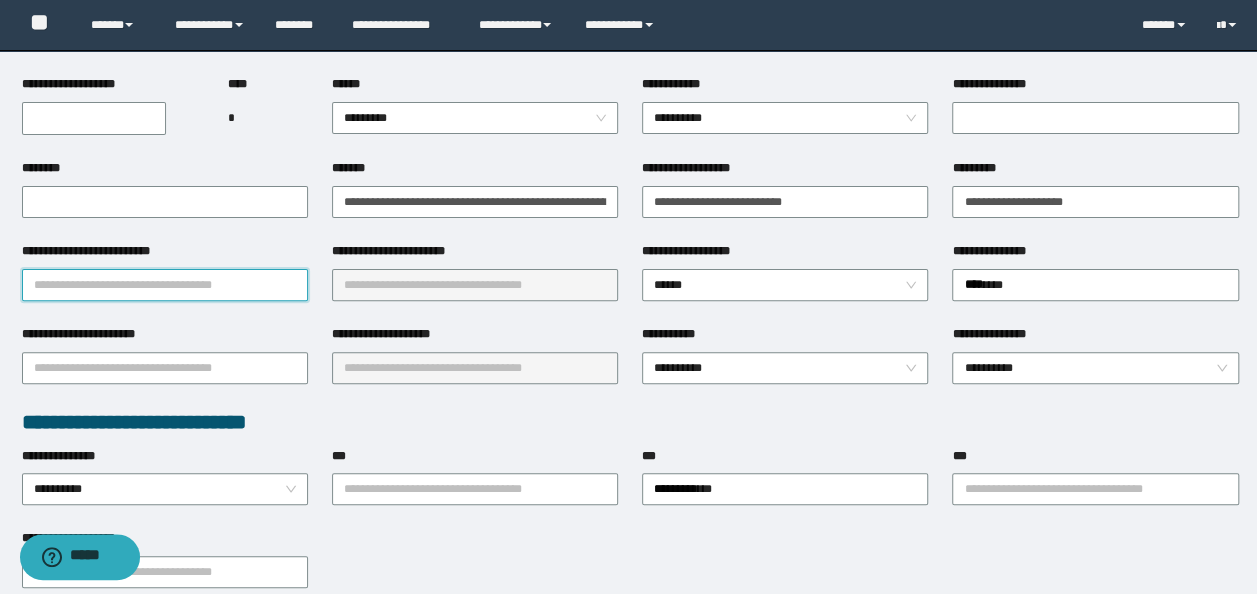 click on "**********" at bounding box center (165, 285) 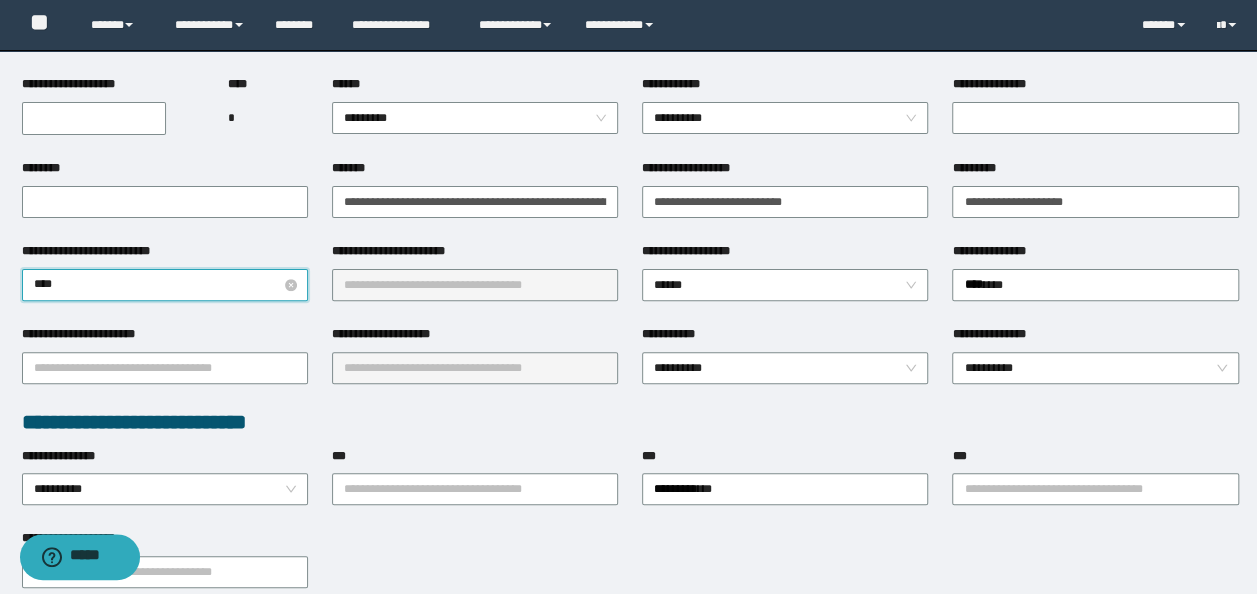 type on "*****" 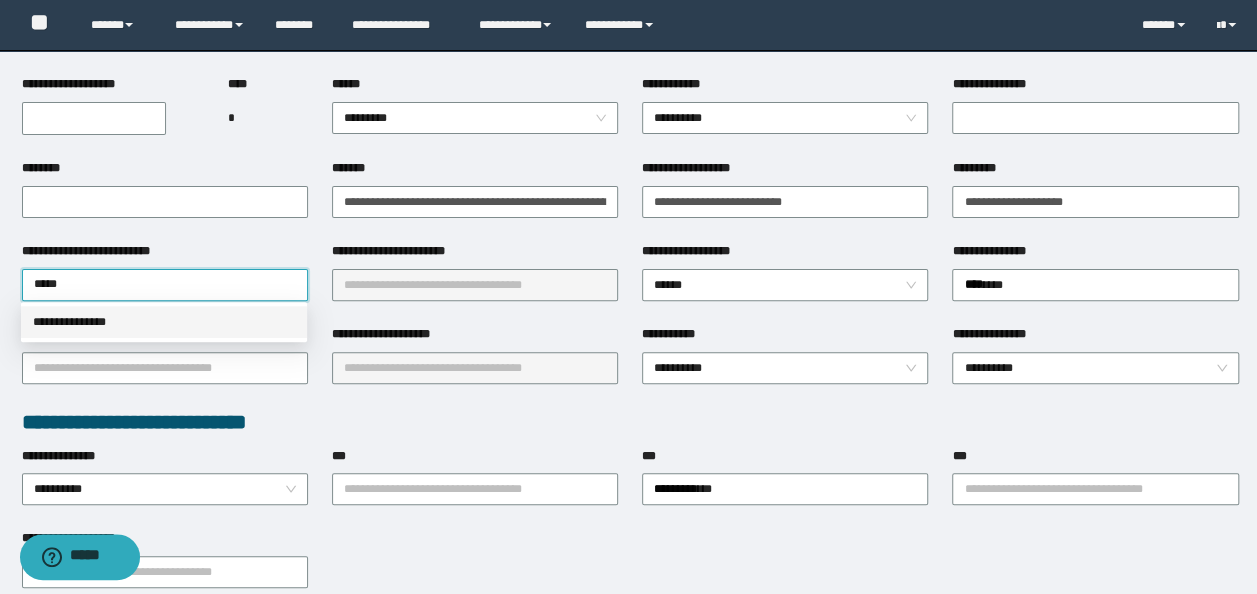 click on "**********" at bounding box center [164, 322] 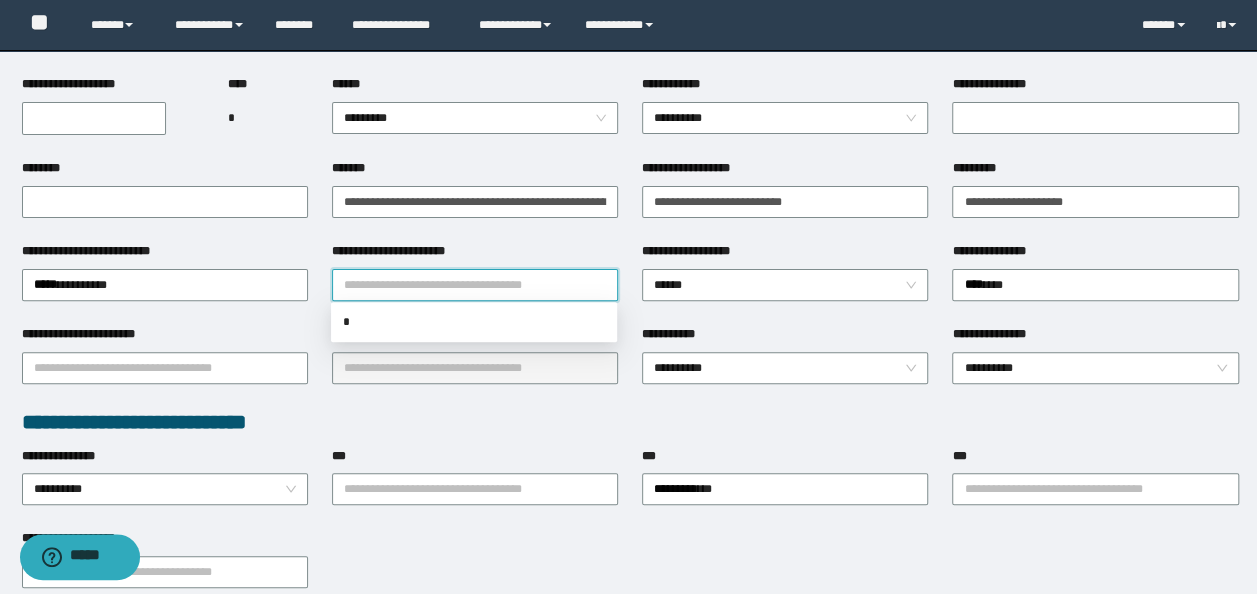 click on "**********" at bounding box center (475, 285) 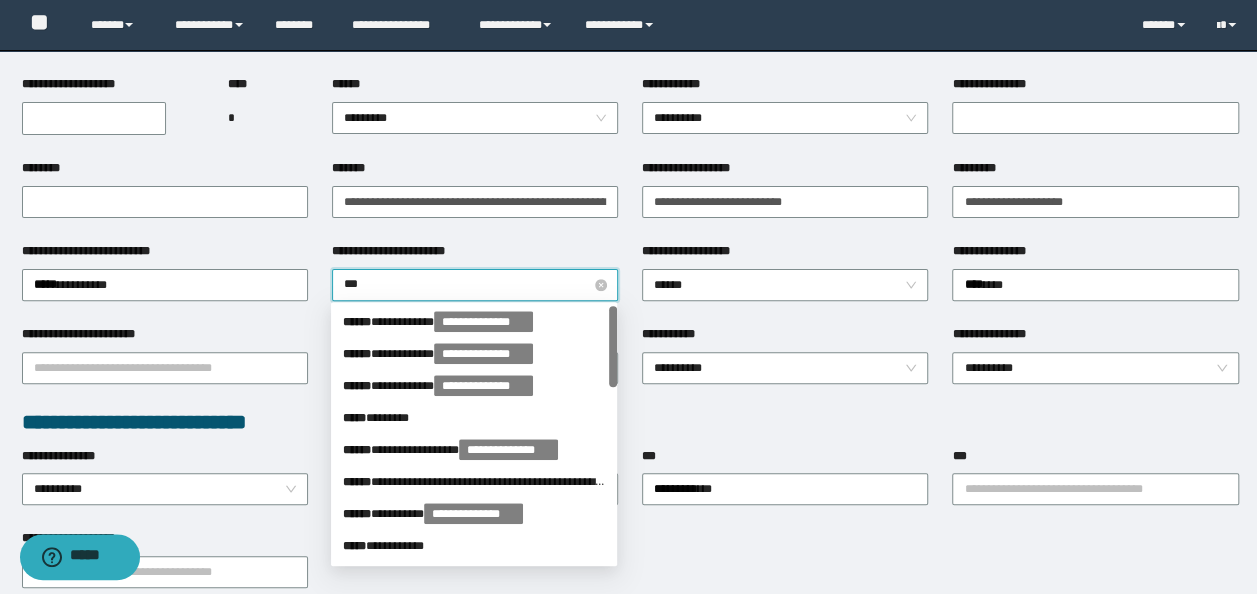 type on "****" 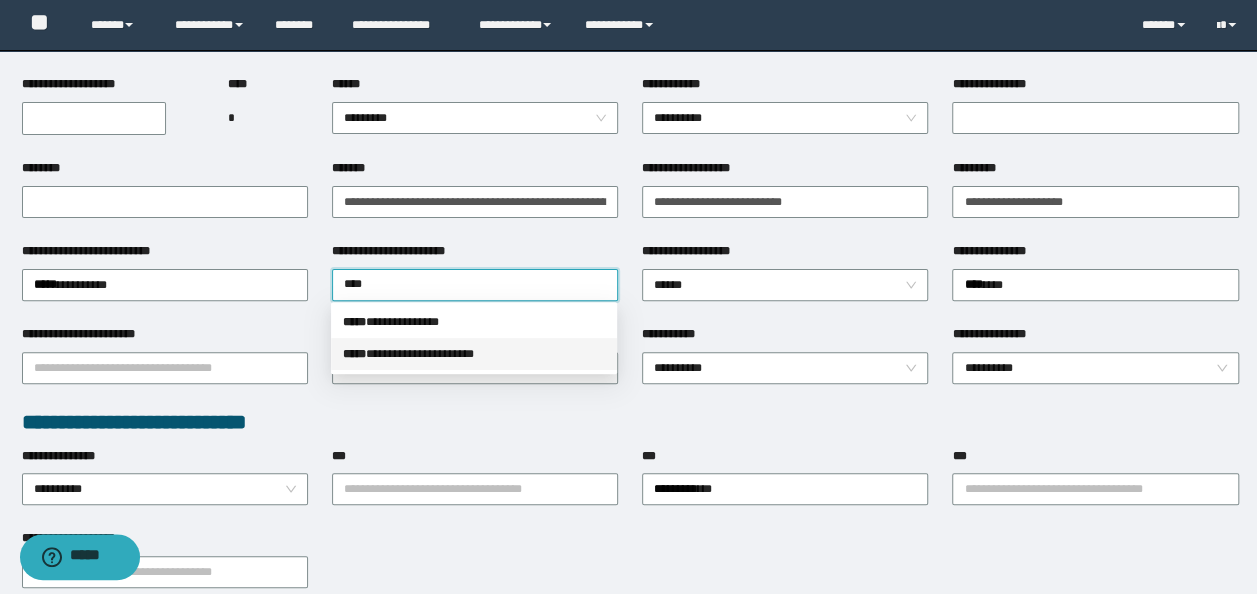click on "**********" at bounding box center (474, 354) 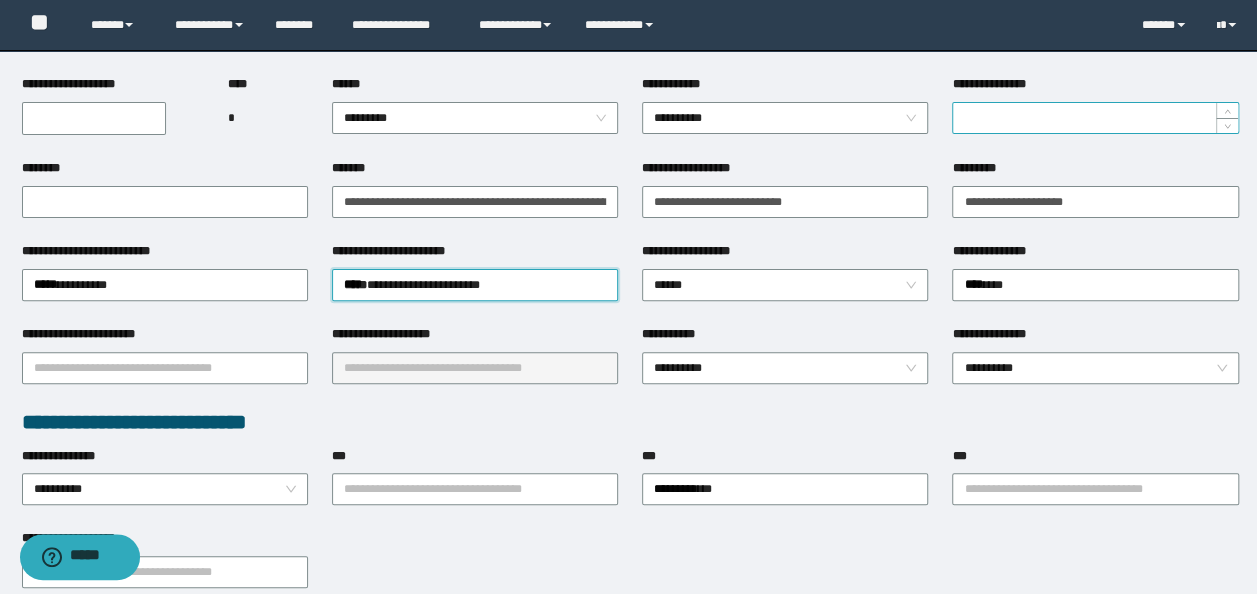 click on "**********" at bounding box center (1095, 118) 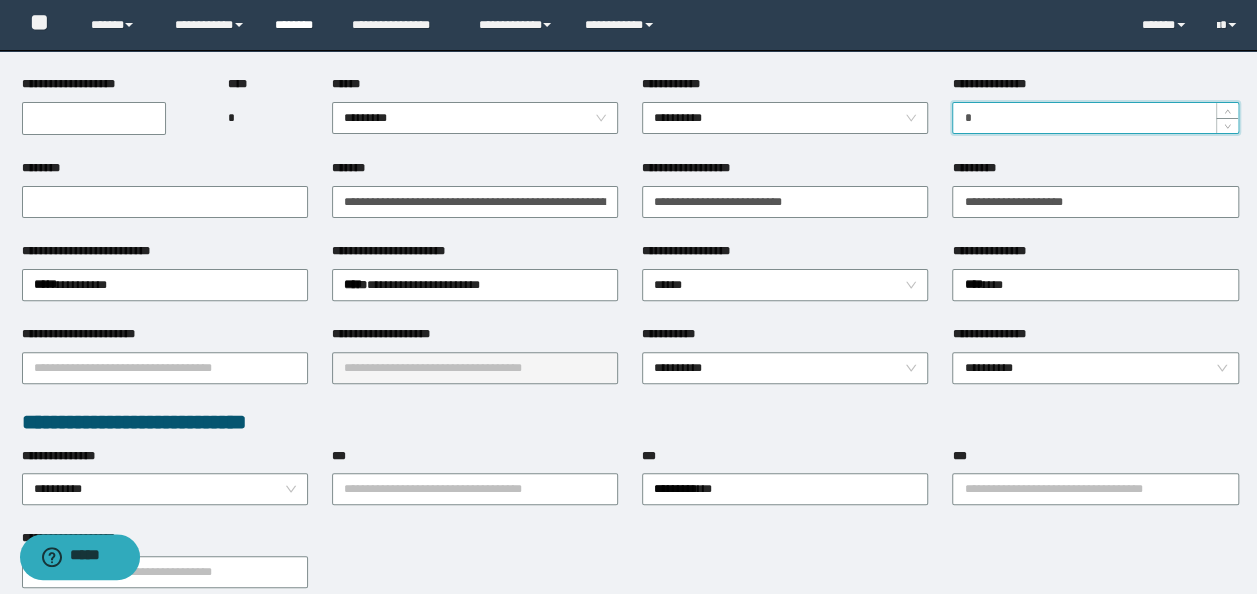 type on "*" 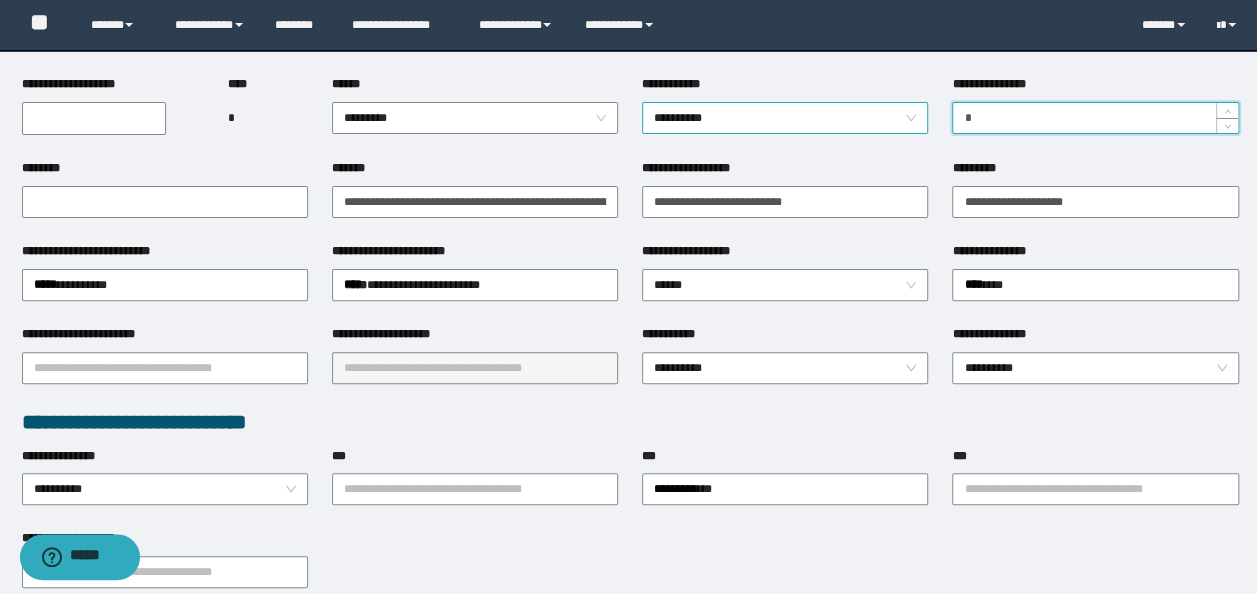 click on "**********" at bounding box center (785, 118) 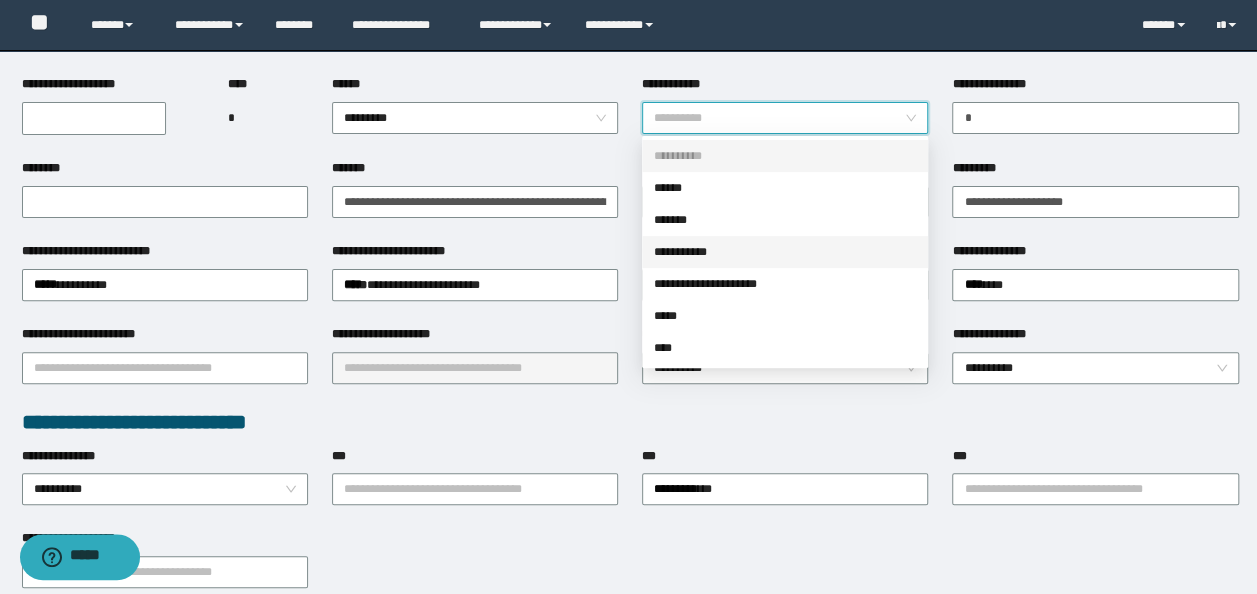 click on "**********" at bounding box center [785, 252] 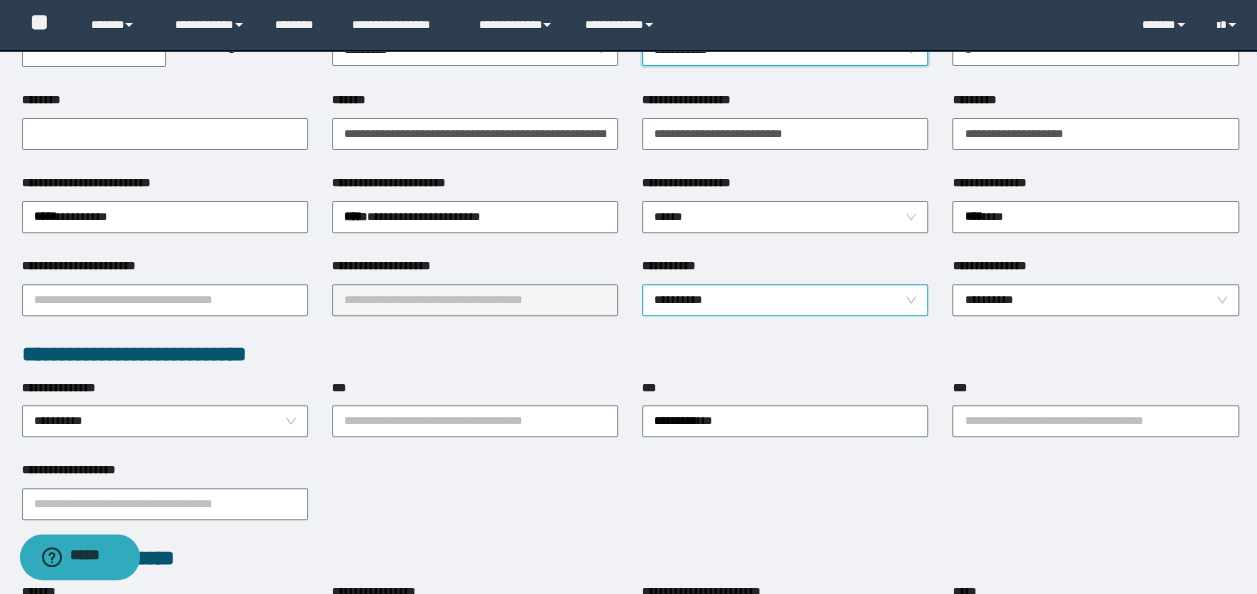 scroll, scrollTop: 300, scrollLeft: 0, axis: vertical 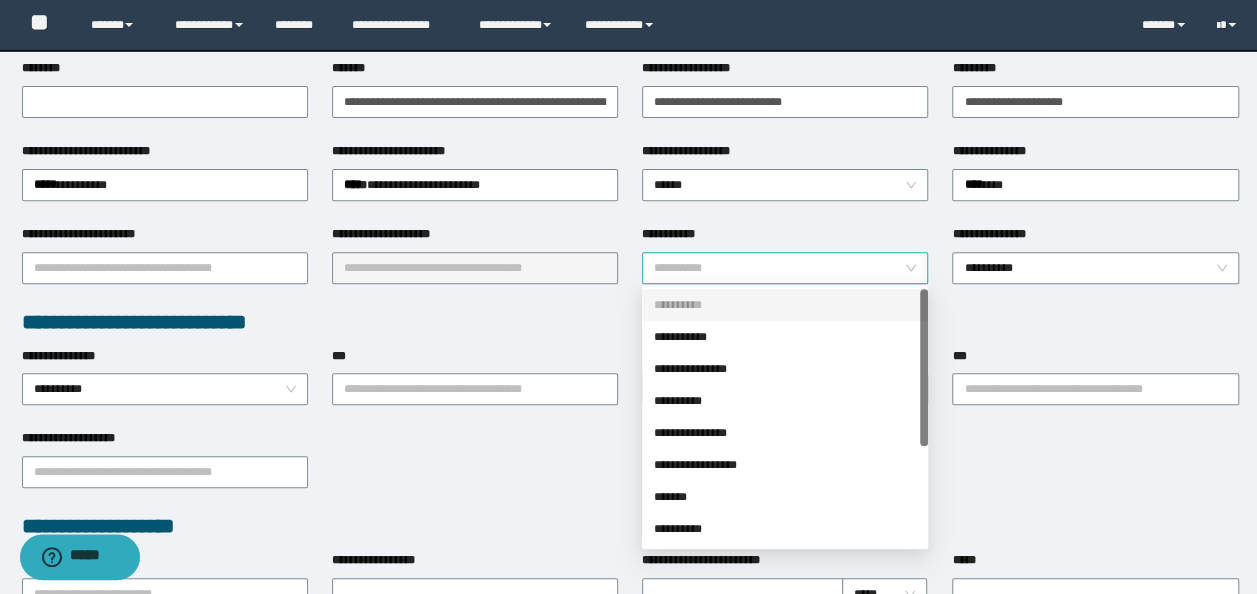 click on "**********" at bounding box center [785, 268] 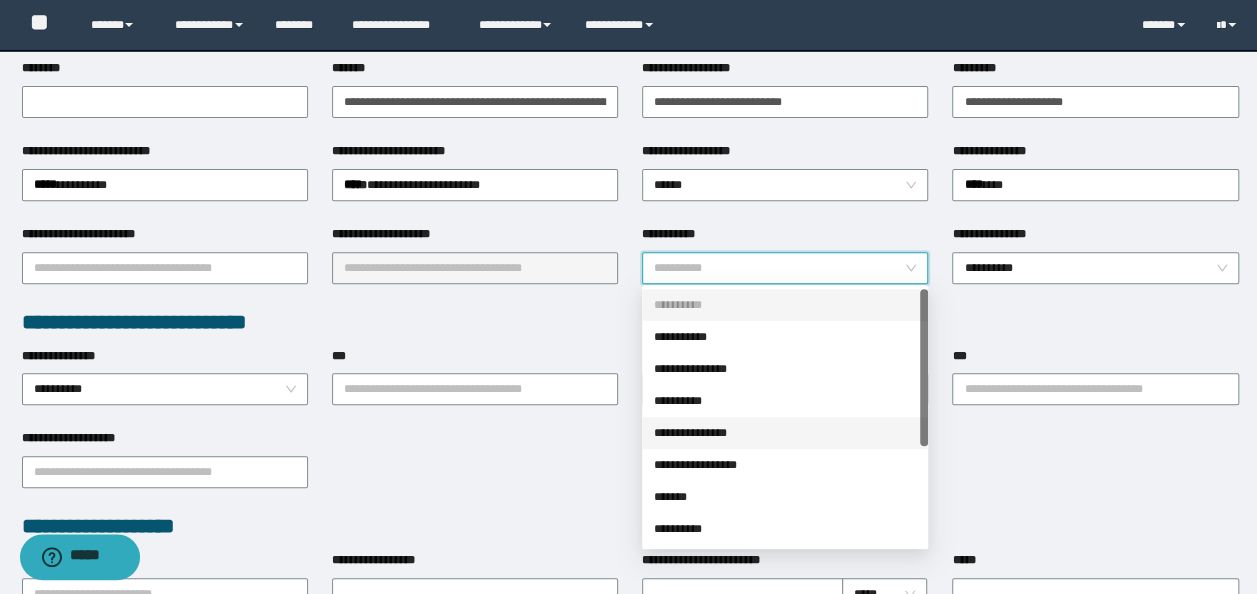 click on "**********" at bounding box center (785, 433) 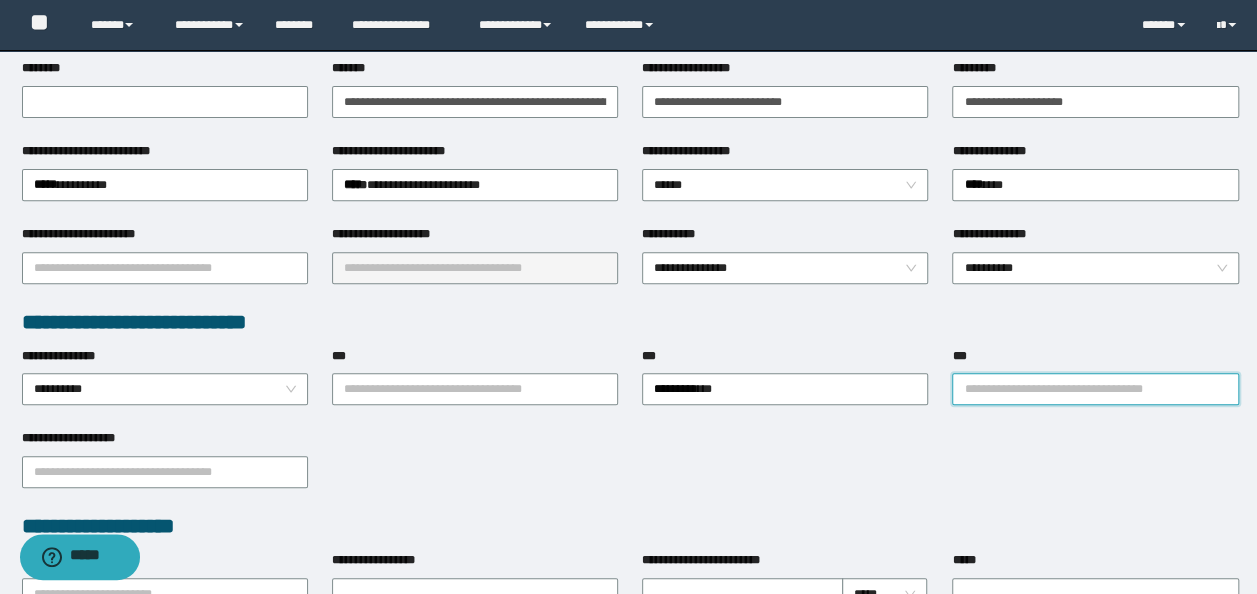 click on "***" at bounding box center (1095, 389) 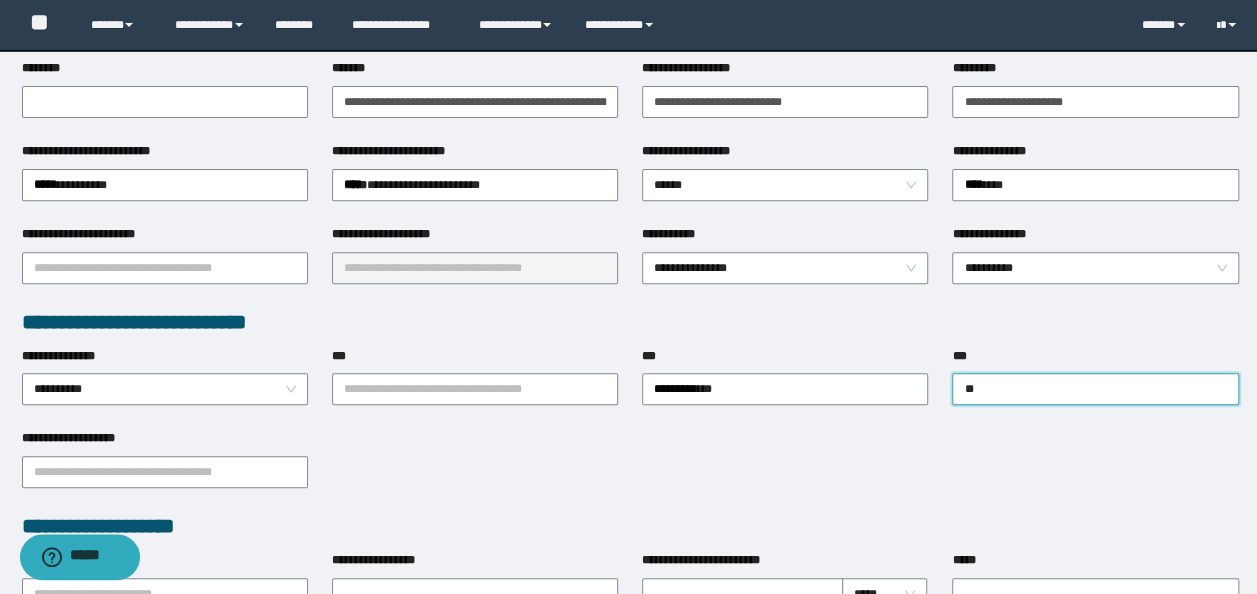 type on "***" 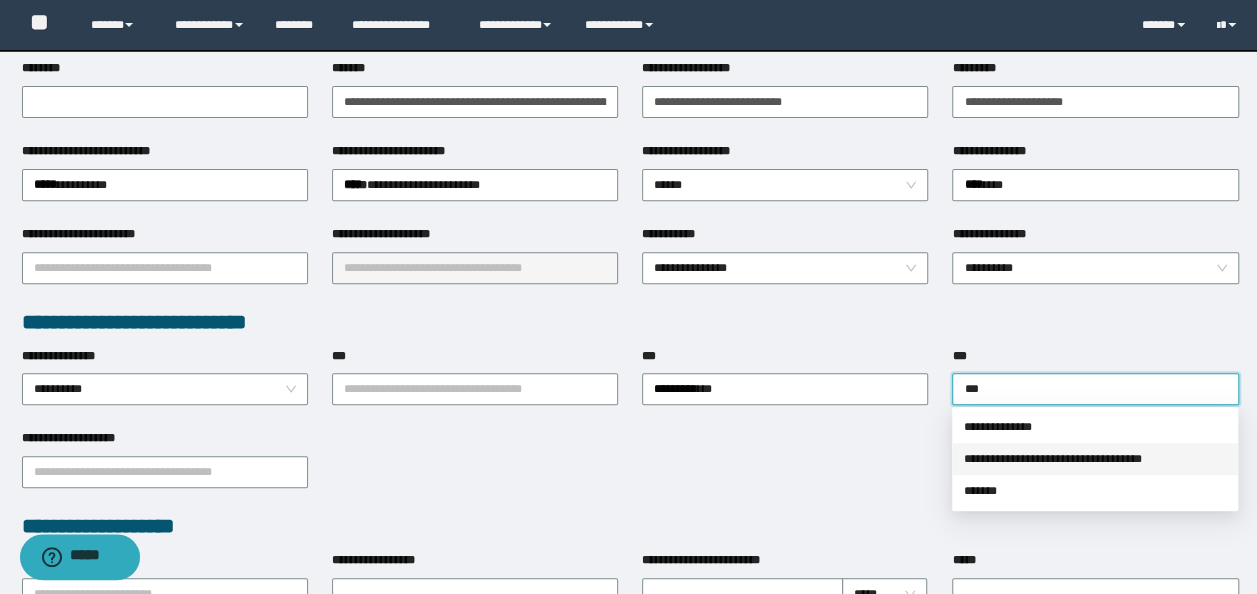 click on "**********" at bounding box center (1095, 459) 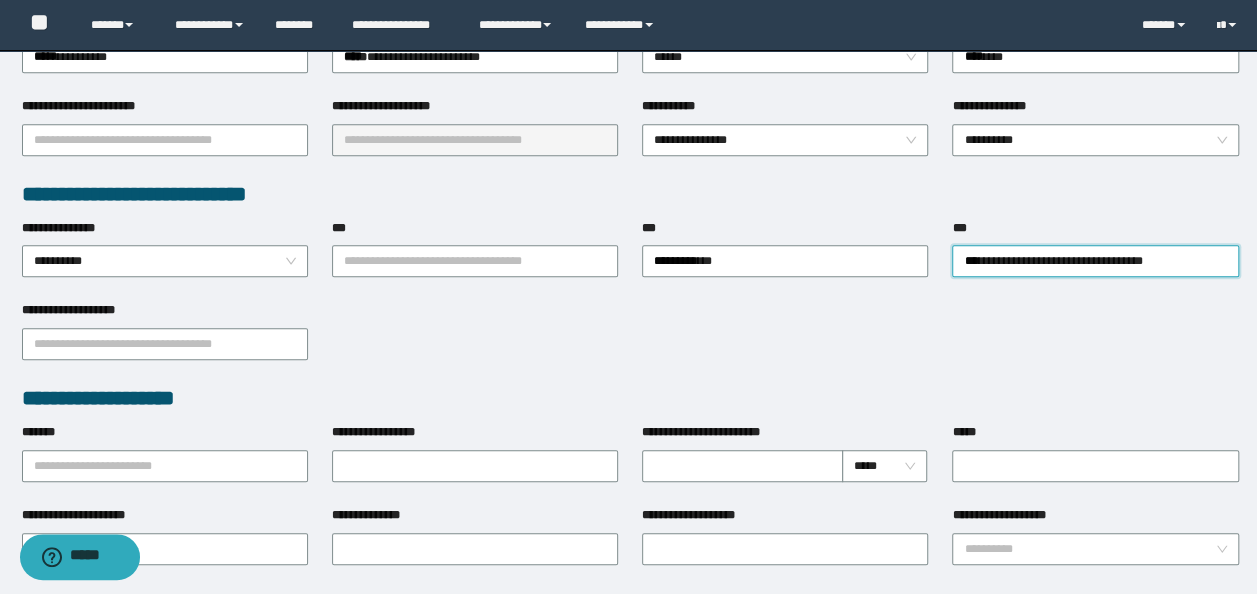 scroll, scrollTop: 500, scrollLeft: 0, axis: vertical 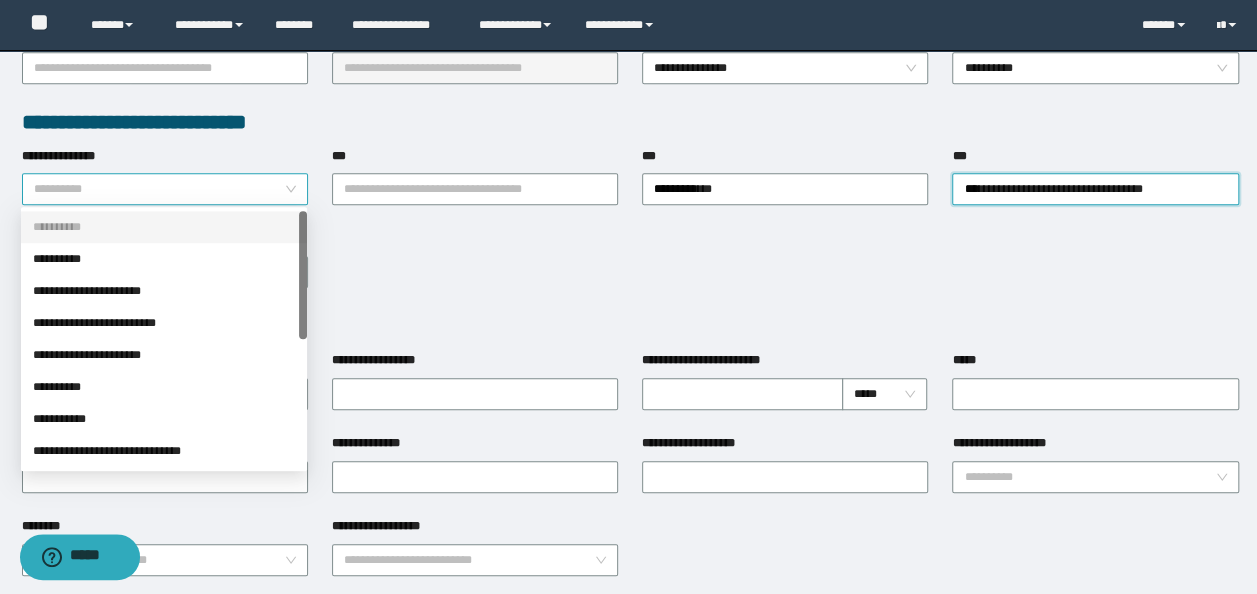 click on "**********" at bounding box center [165, 189] 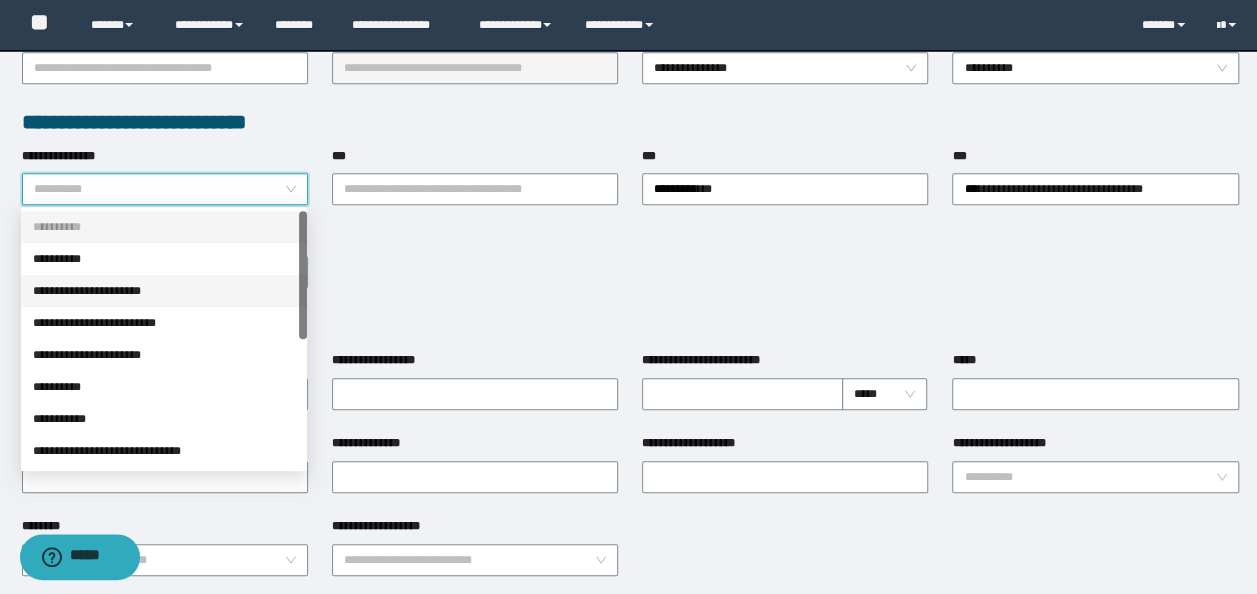 click on "**********" at bounding box center [164, 291] 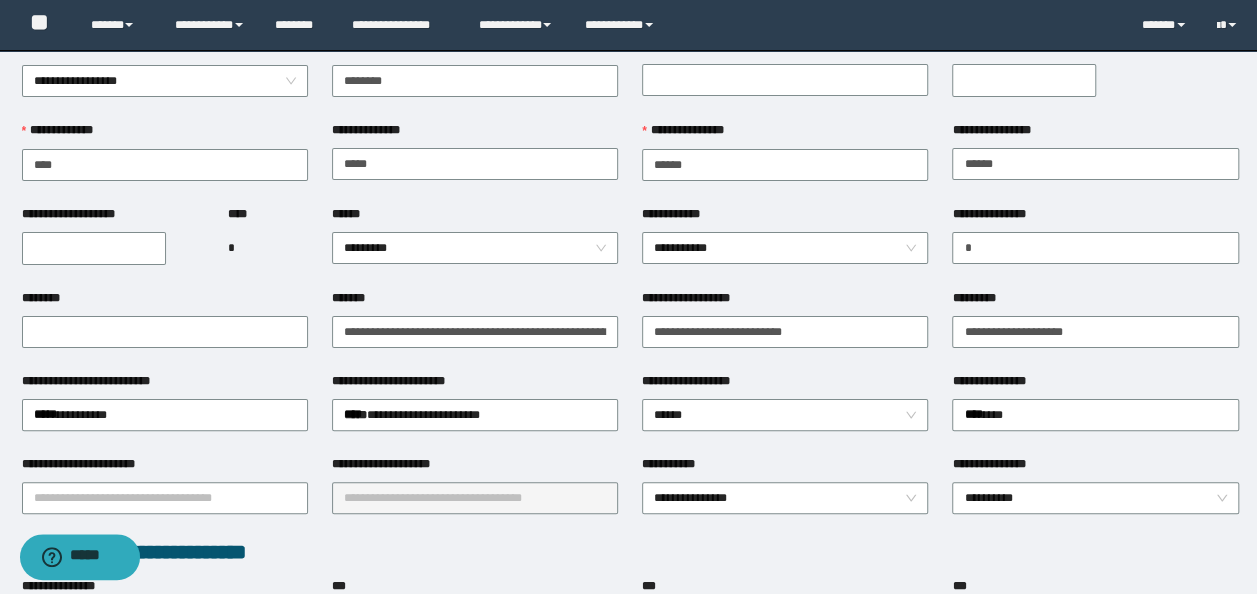 scroll, scrollTop: 0, scrollLeft: 0, axis: both 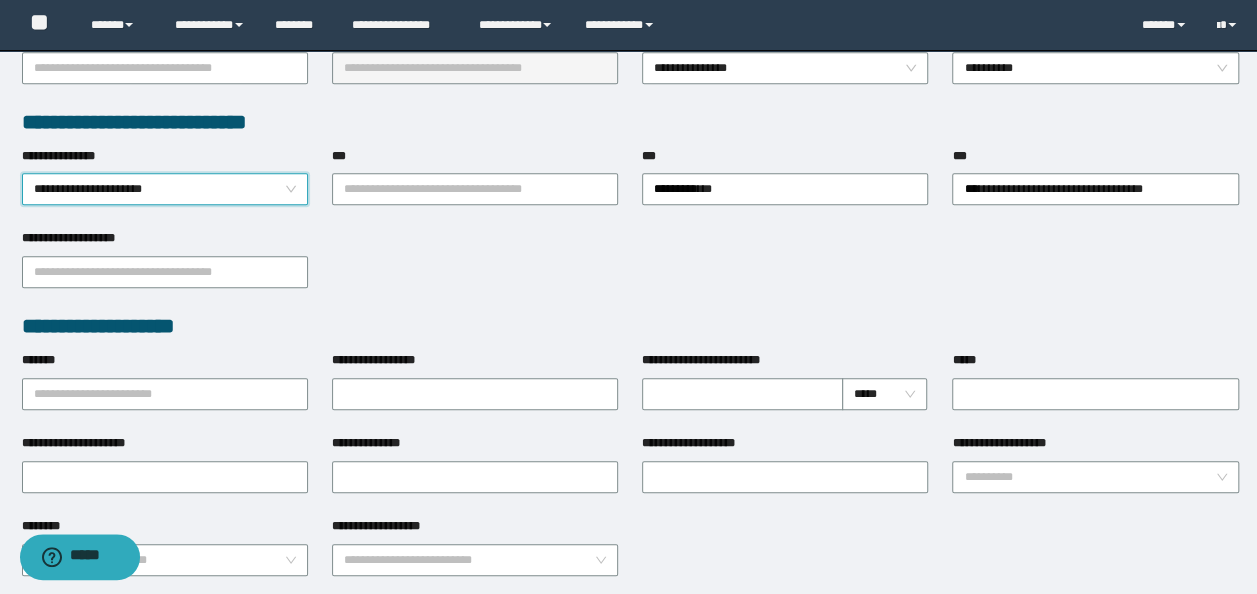 click on "**********" at bounding box center (165, 189) 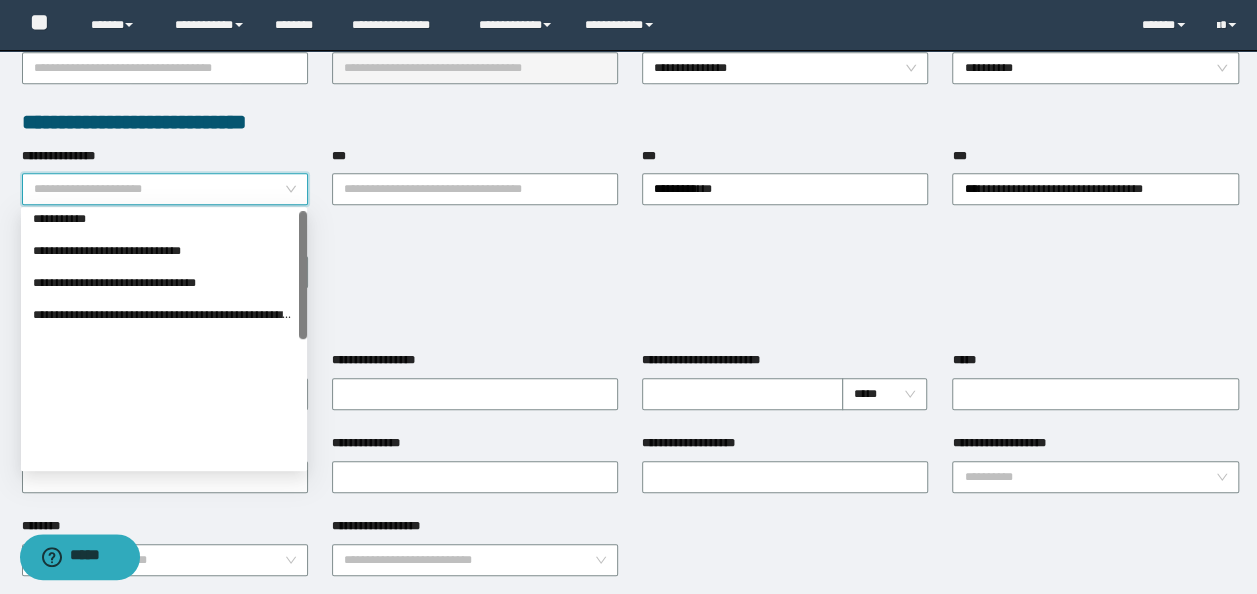 scroll, scrollTop: 0, scrollLeft: 0, axis: both 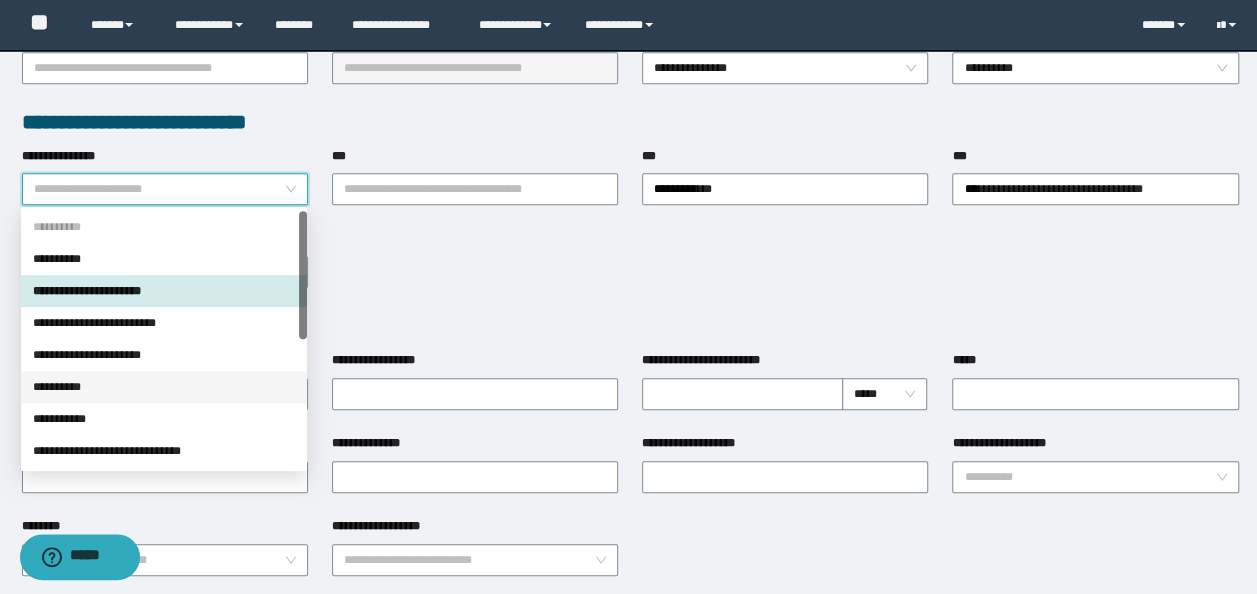 click on "**********" at bounding box center [164, 387] 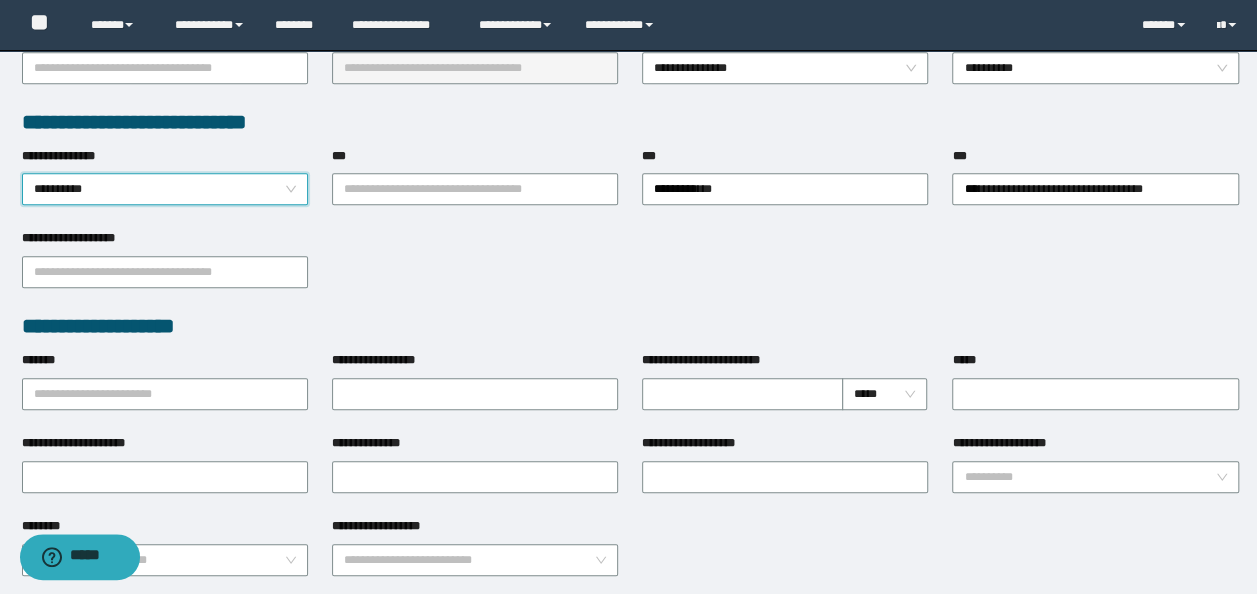 scroll, scrollTop: 0, scrollLeft: 0, axis: both 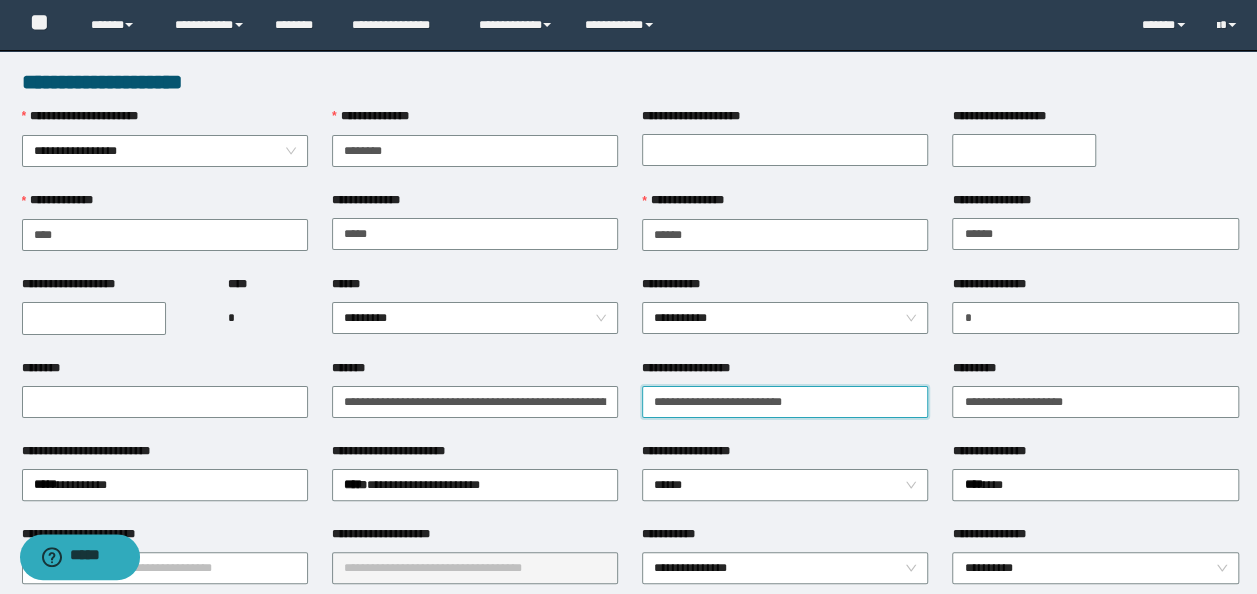 drag, startPoint x: 813, startPoint y: 405, endPoint x: 176, endPoint y: 366, distance: 638.19275 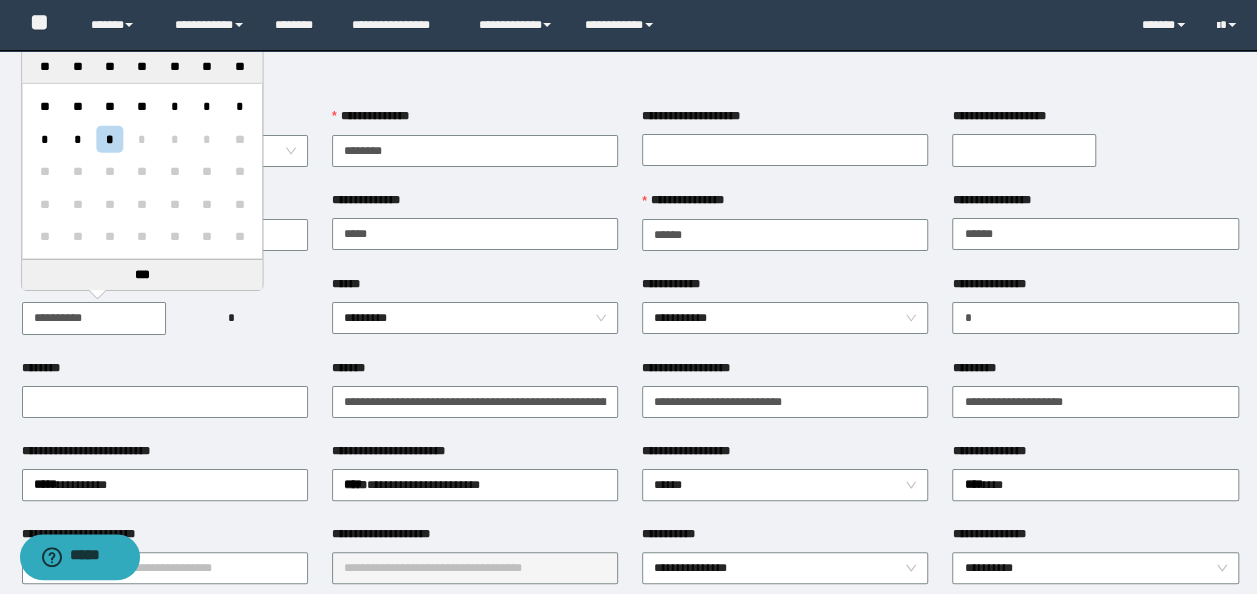 click on "**********" at bounding box center [94, 318] 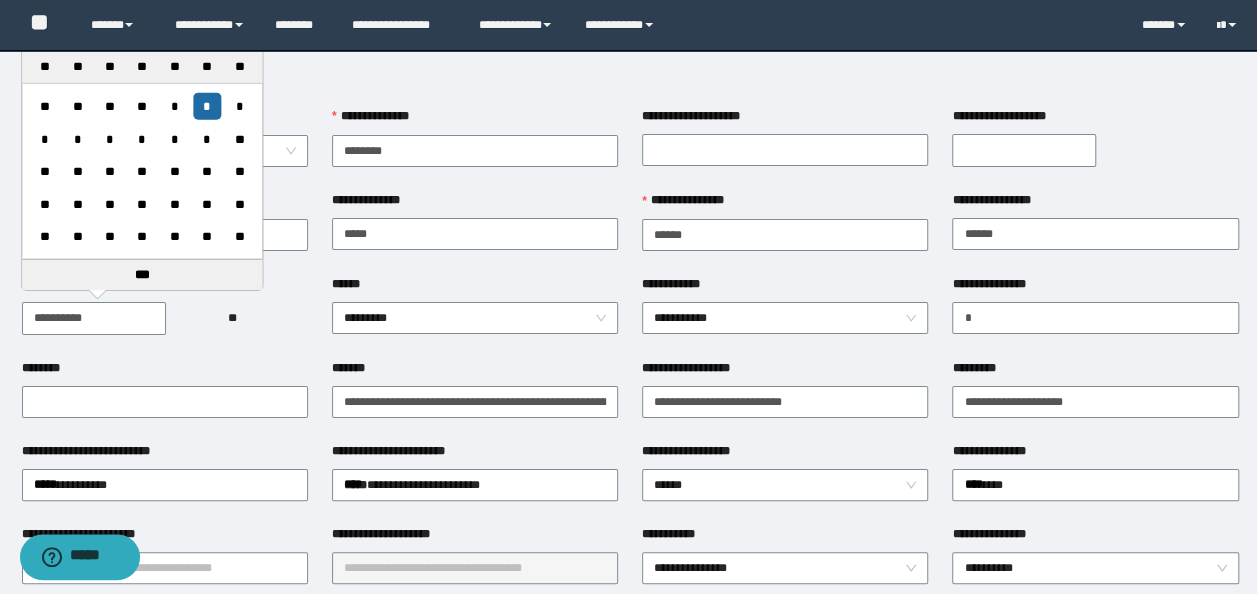 type on "**********" 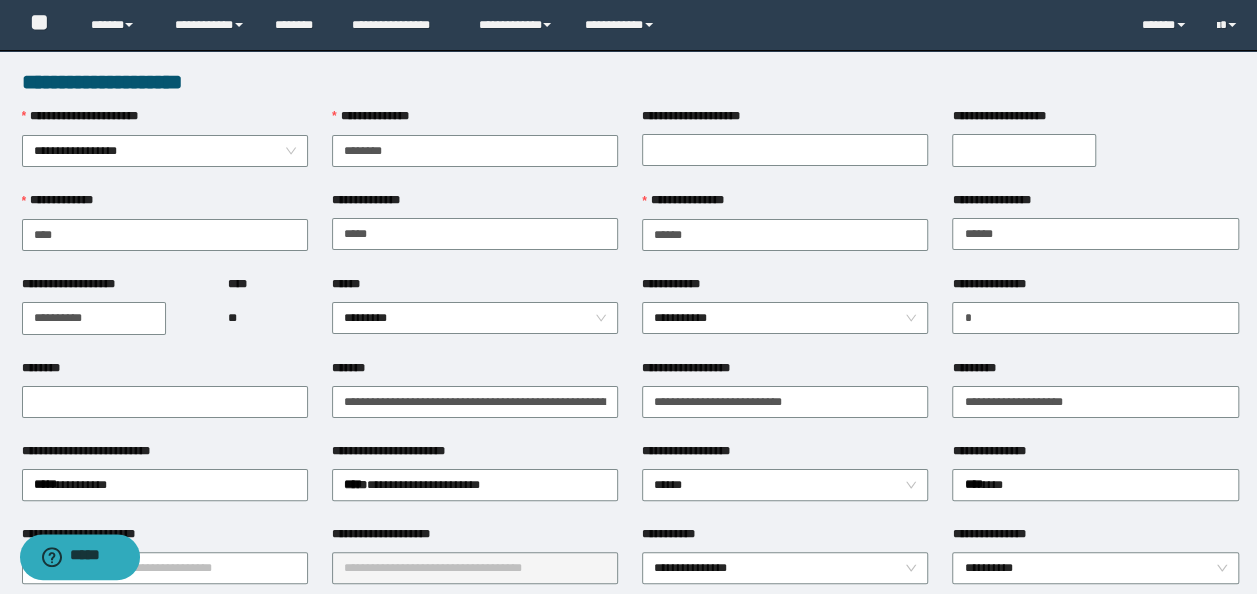 click on "**********" at bounding box center [113, 317] 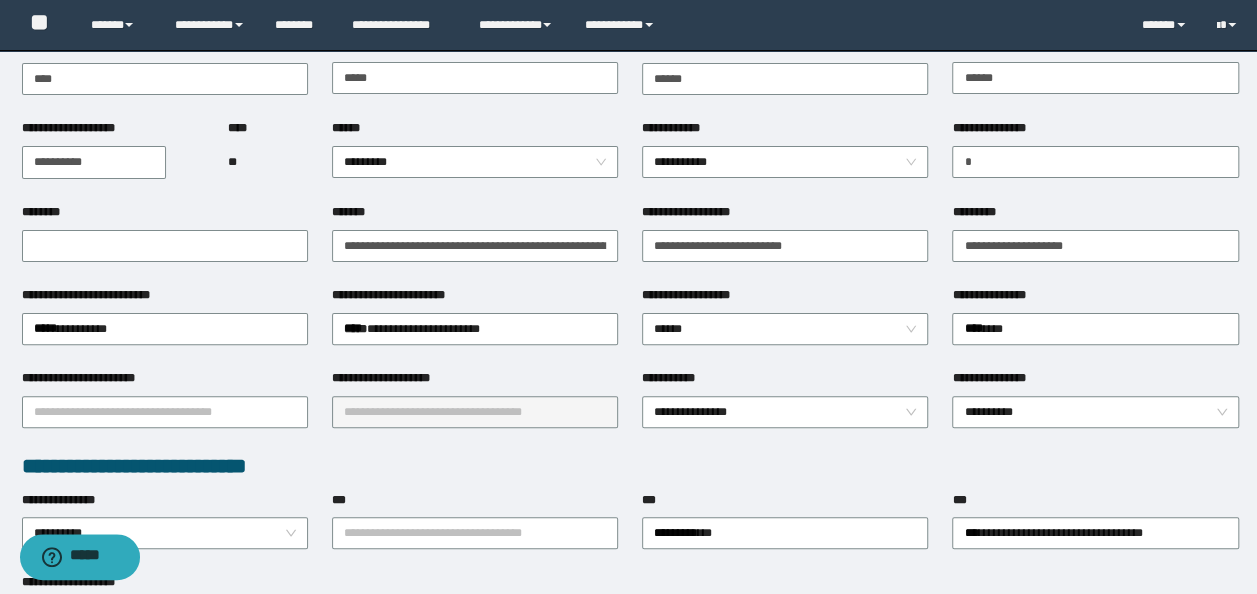 scroll, scrollTop: 200, scrollLeft: 0, axis: vertical 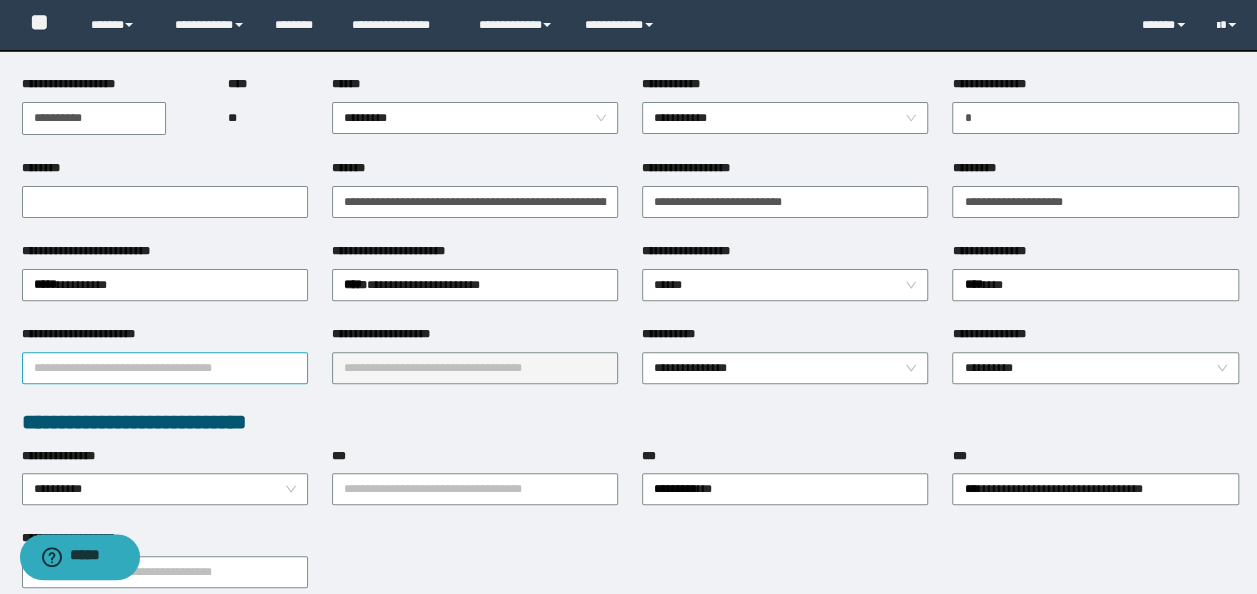 click on "**********" at bounding box center (165, 368) 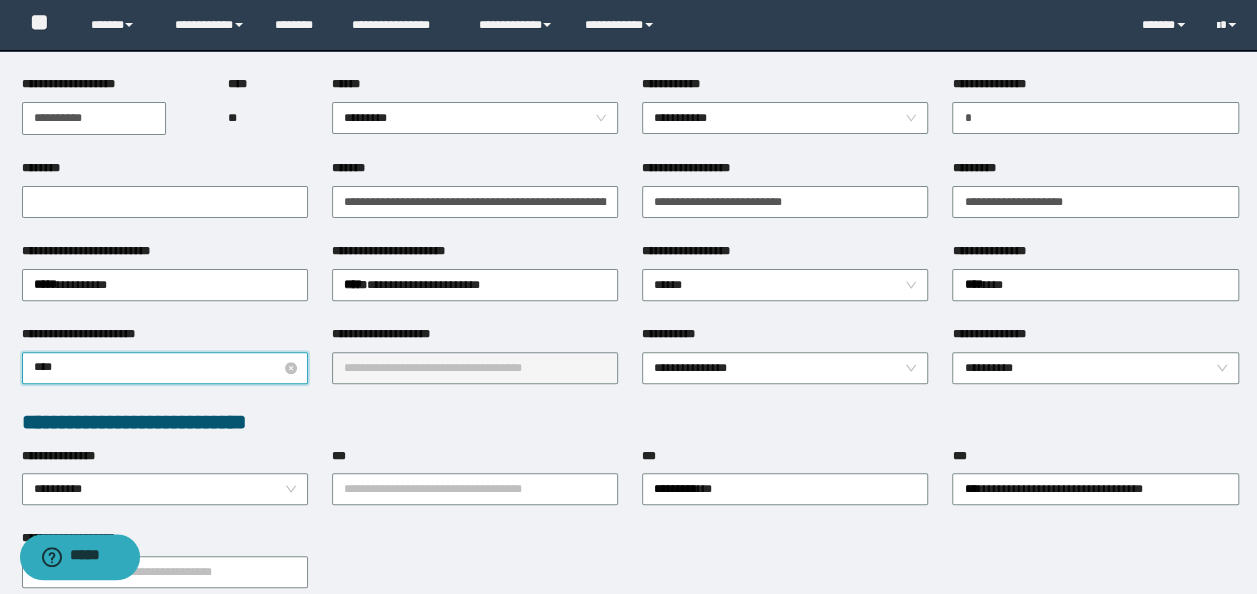 type on "*****" 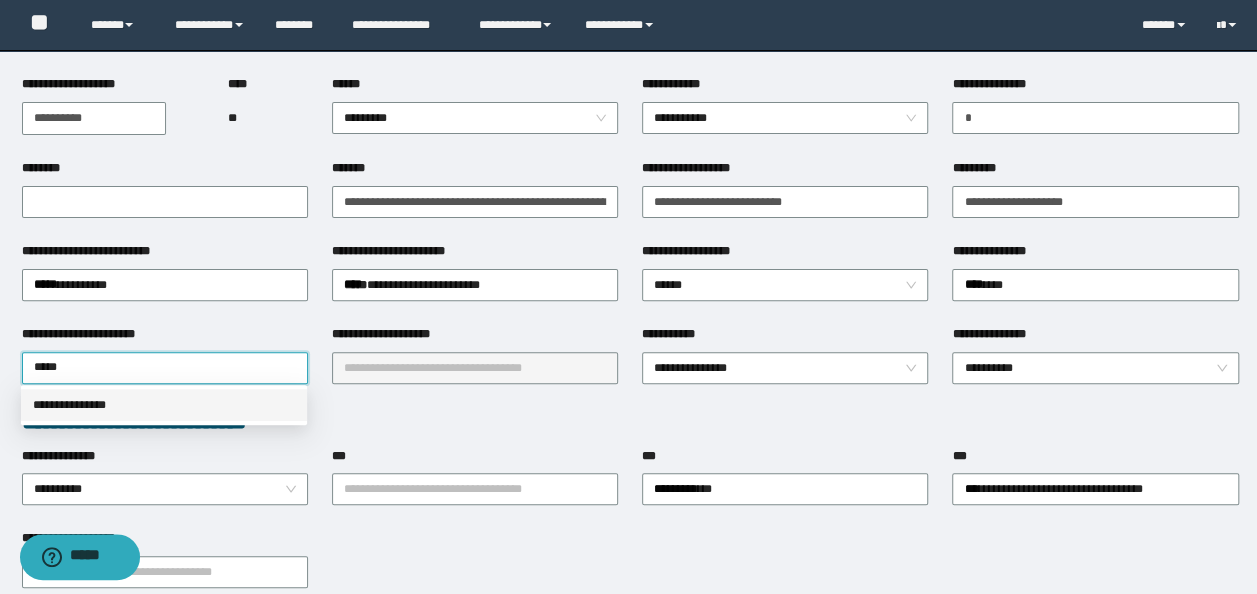 drag, startPoint x: 218, startPoint y: 409, endPoint x: 433, endPoint y: 374, distance: 217.83022 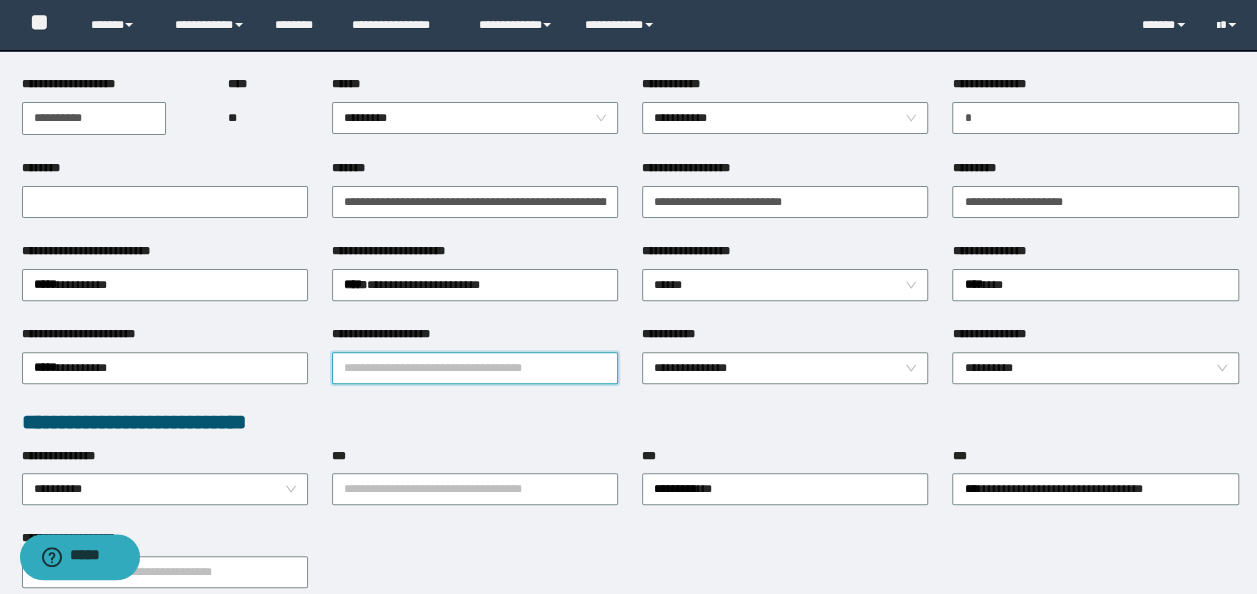 drag, startPoint x: 434, startPoint y: 371, endPoint x: 489, endPoint y: 347, distance: 60.00833 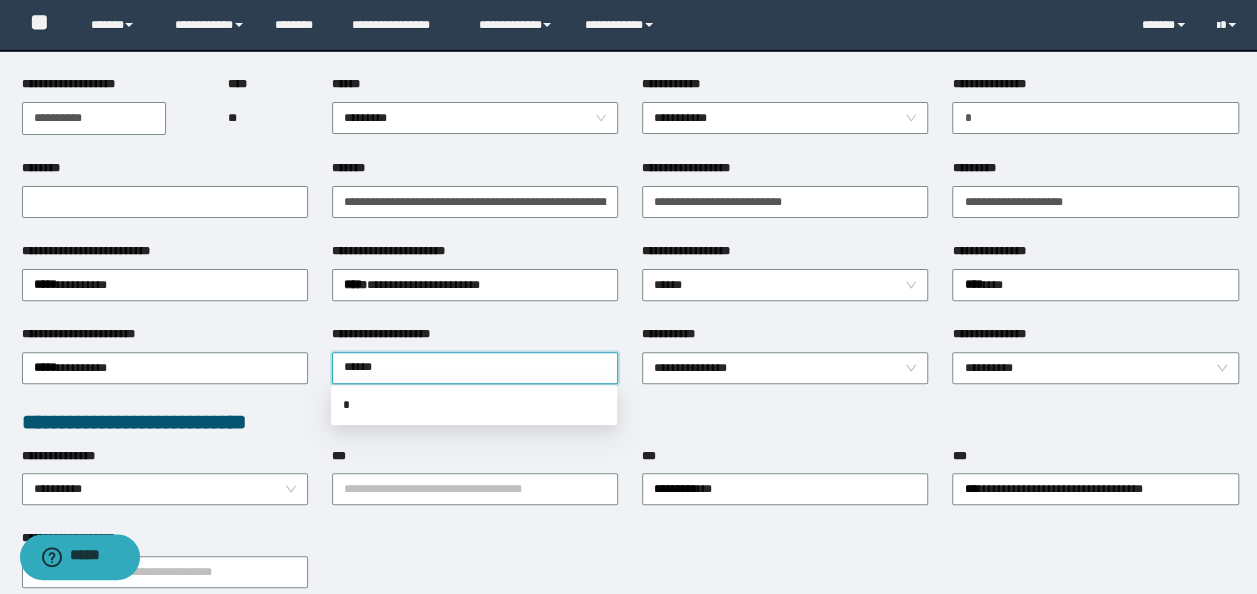 type on "*******" 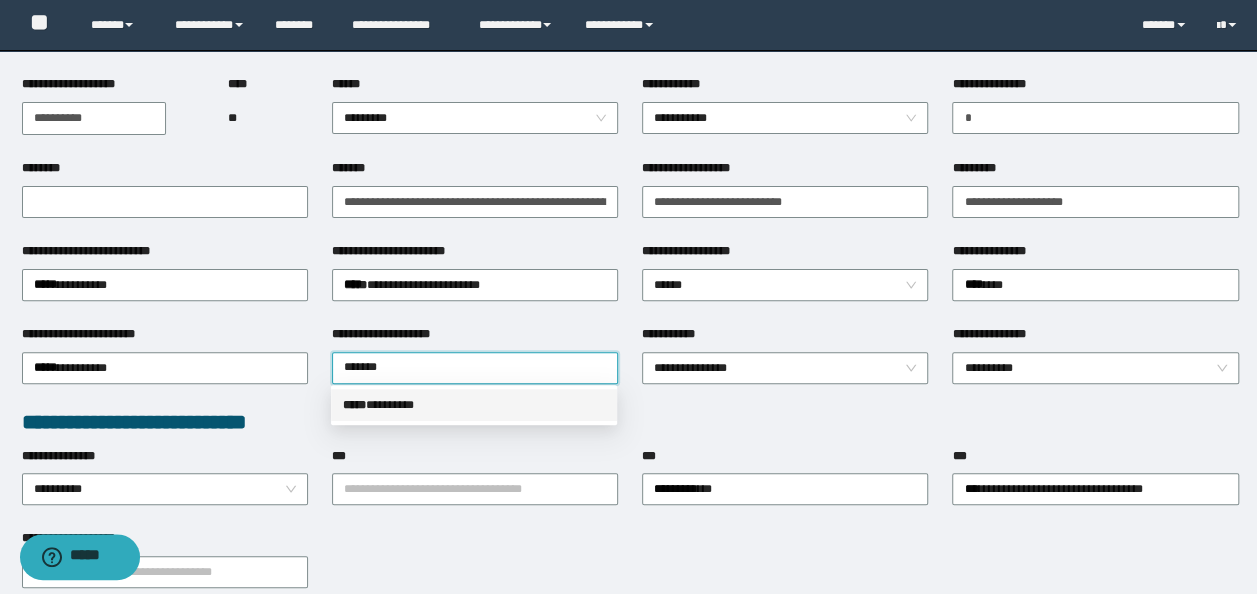 click on "***** * *******" at bounding box center [474, 405] 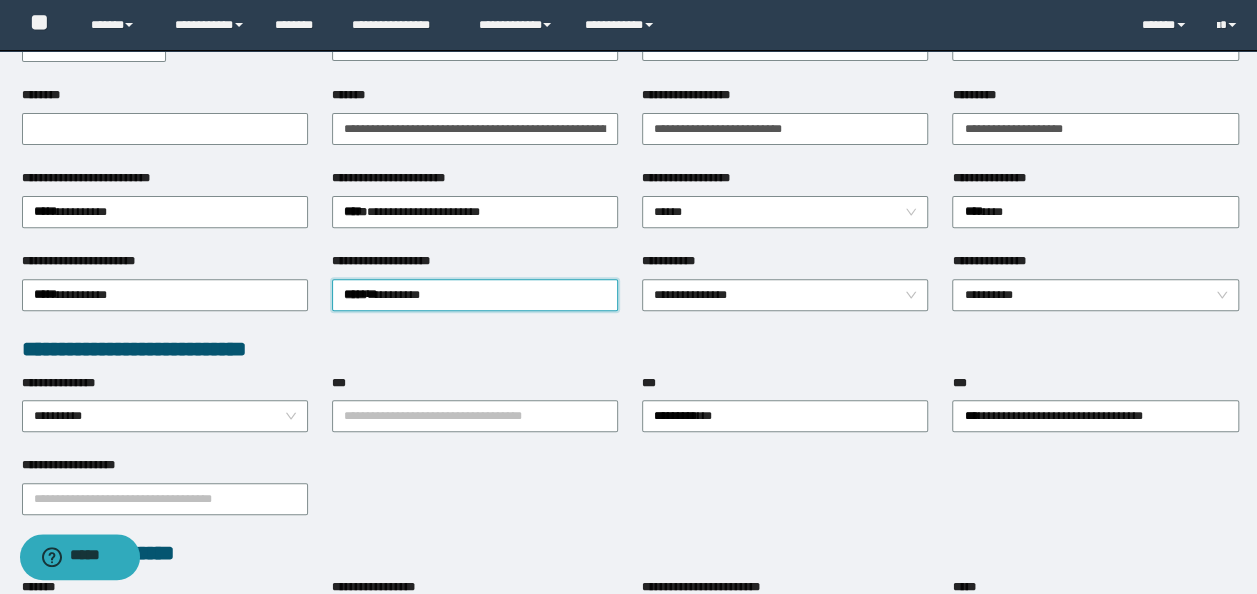 scroll, scrollTop: 400, scrollLeft: 0, axis: vertical 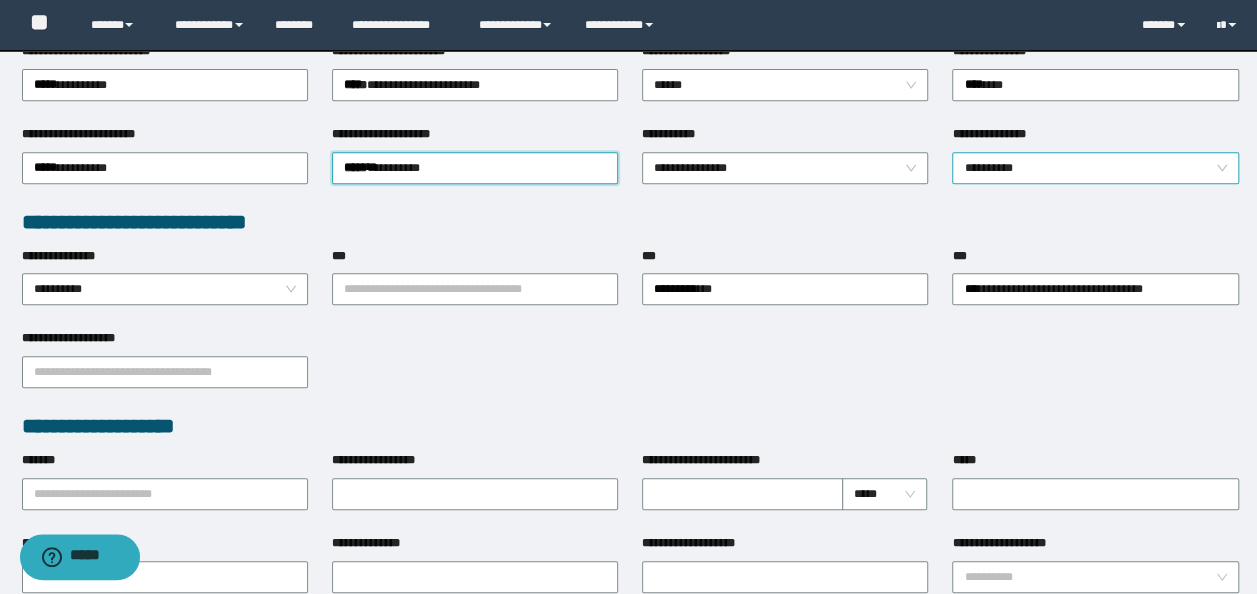 click on "**********" at bounding box center [1095, 168] 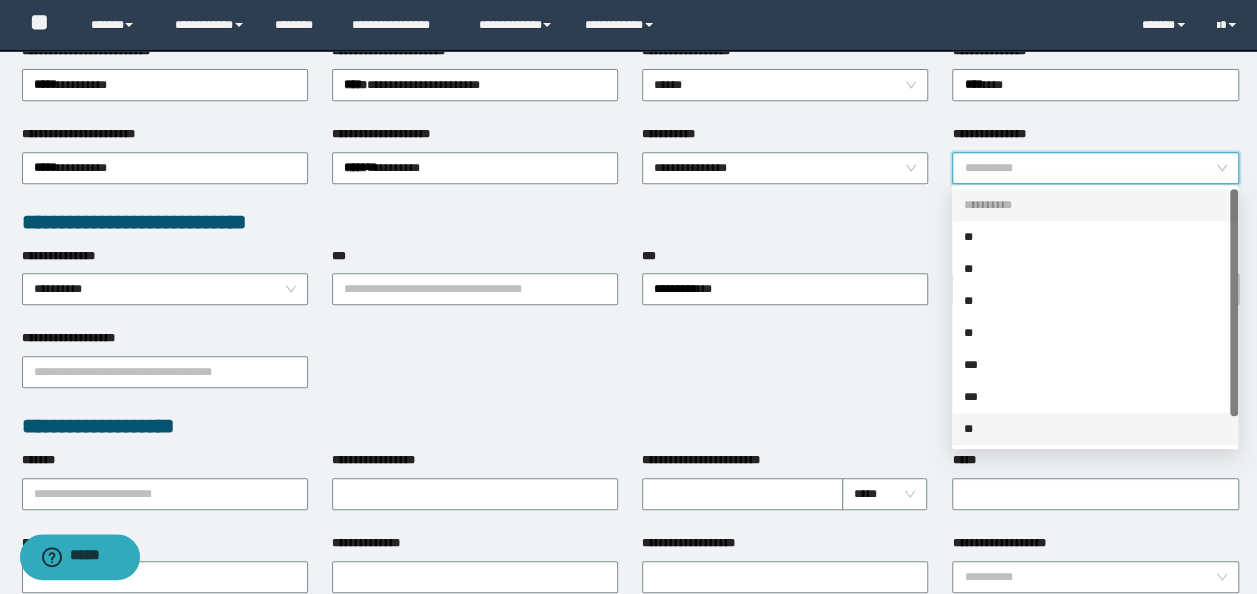 click on "**" at bounding box center [1095, 429] 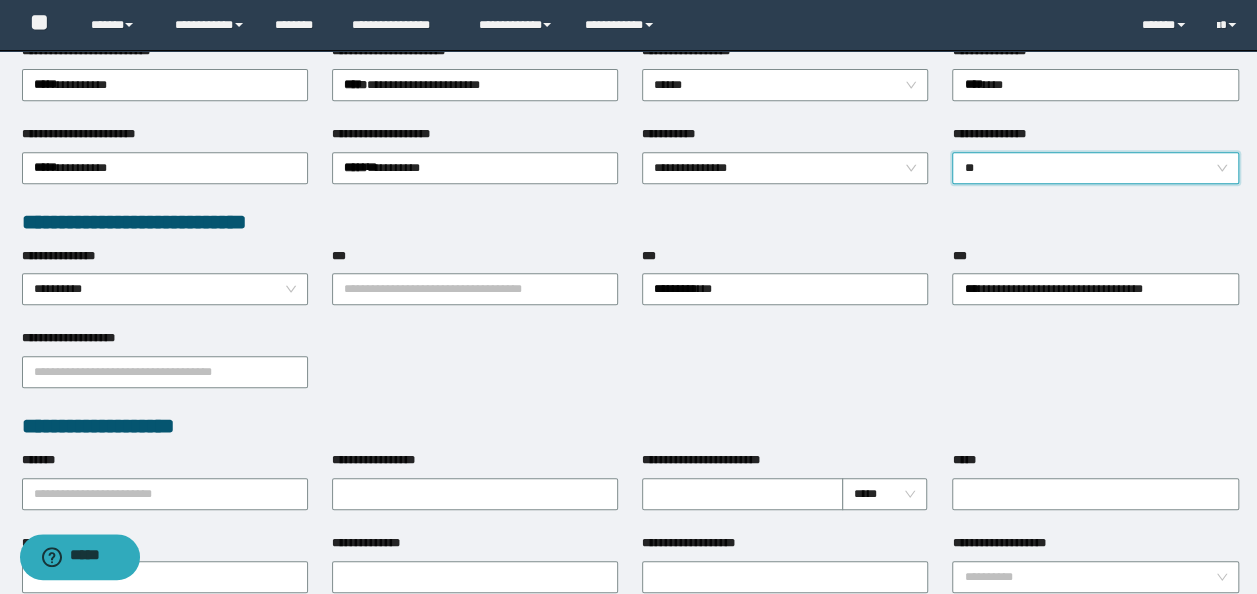 click on "**" at bounding box center (1095, 168) 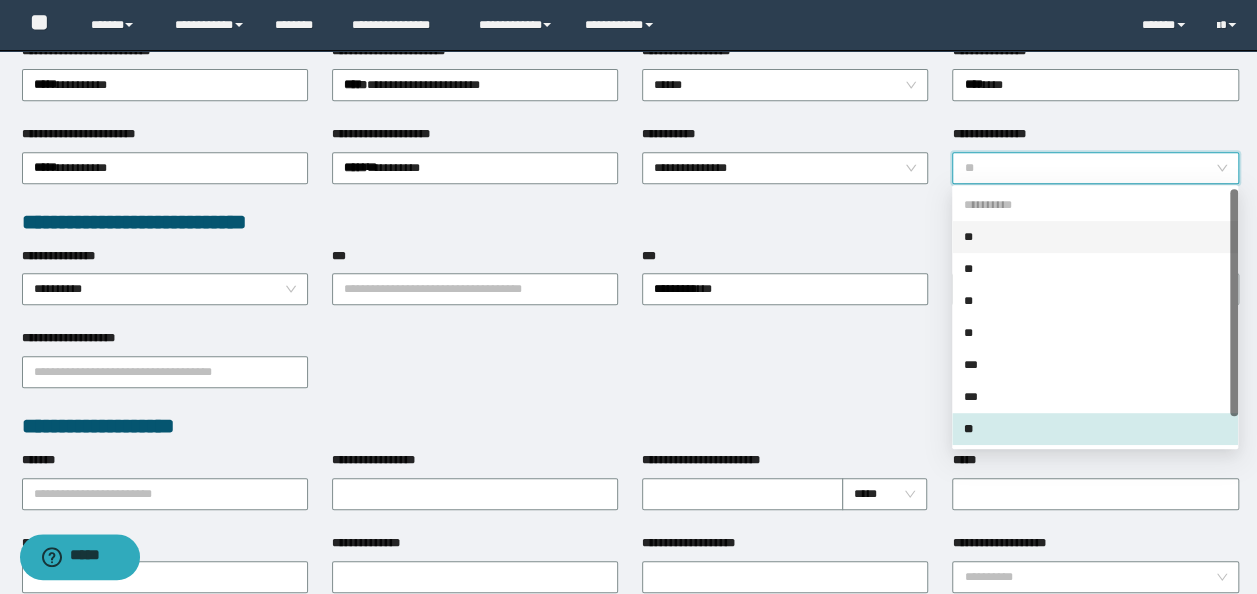 click on "**" at bounding box center (1095, 237) 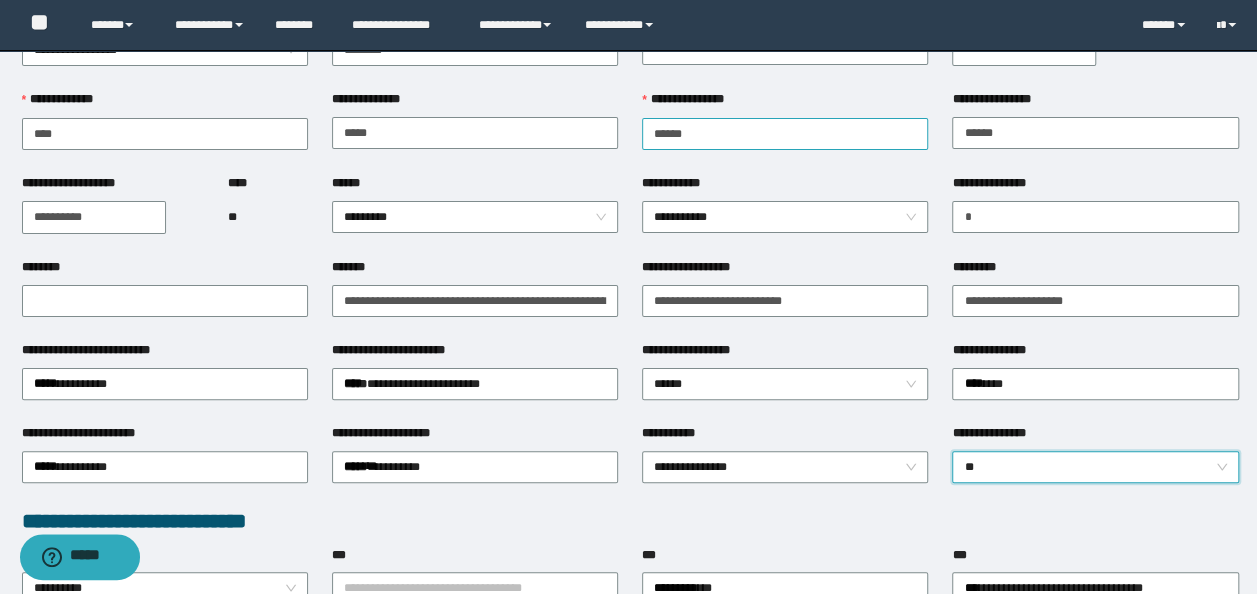 scroll, scrollTop: 0, scrollLeft: 0, axis: both 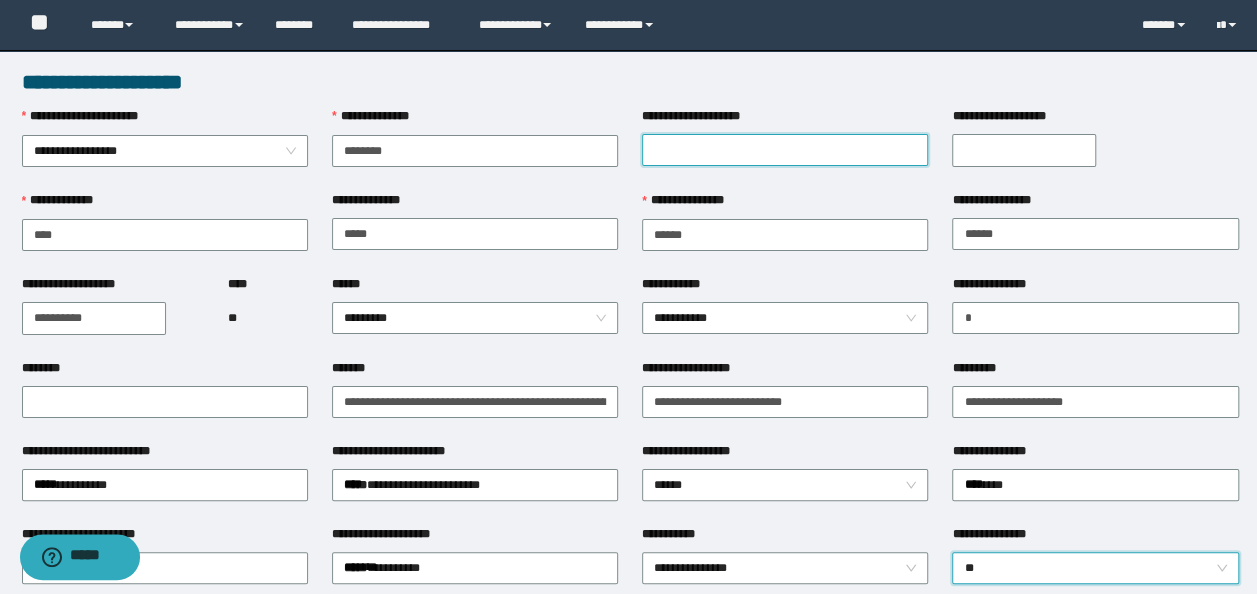click on "**********" at bounding box center [785, 150] 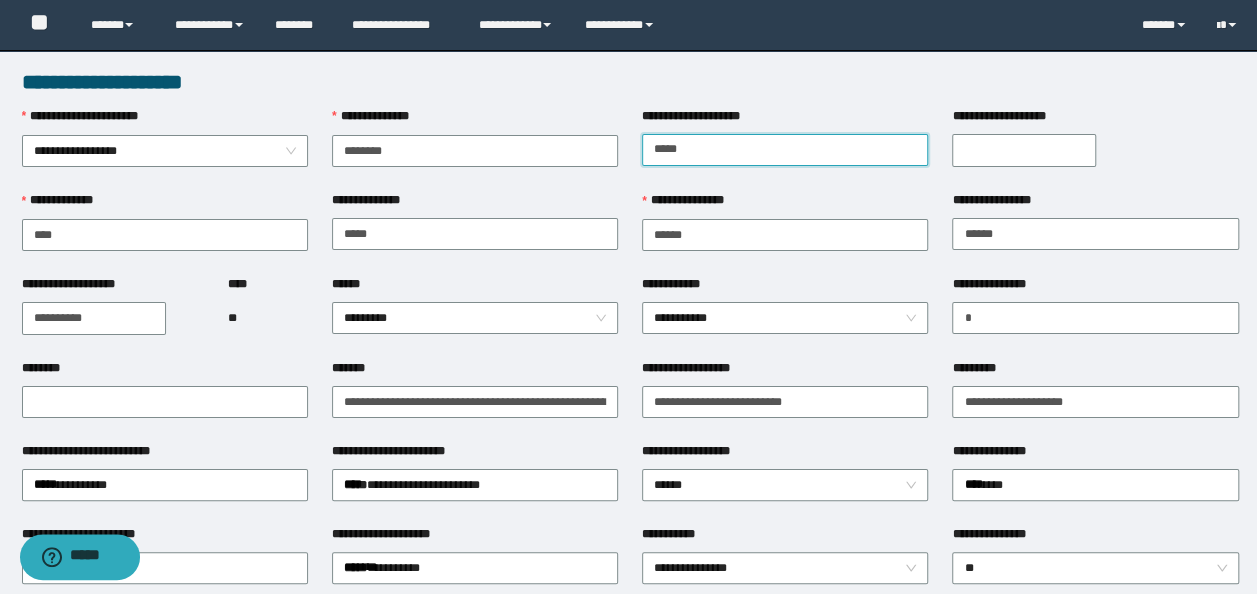 type on "*****" 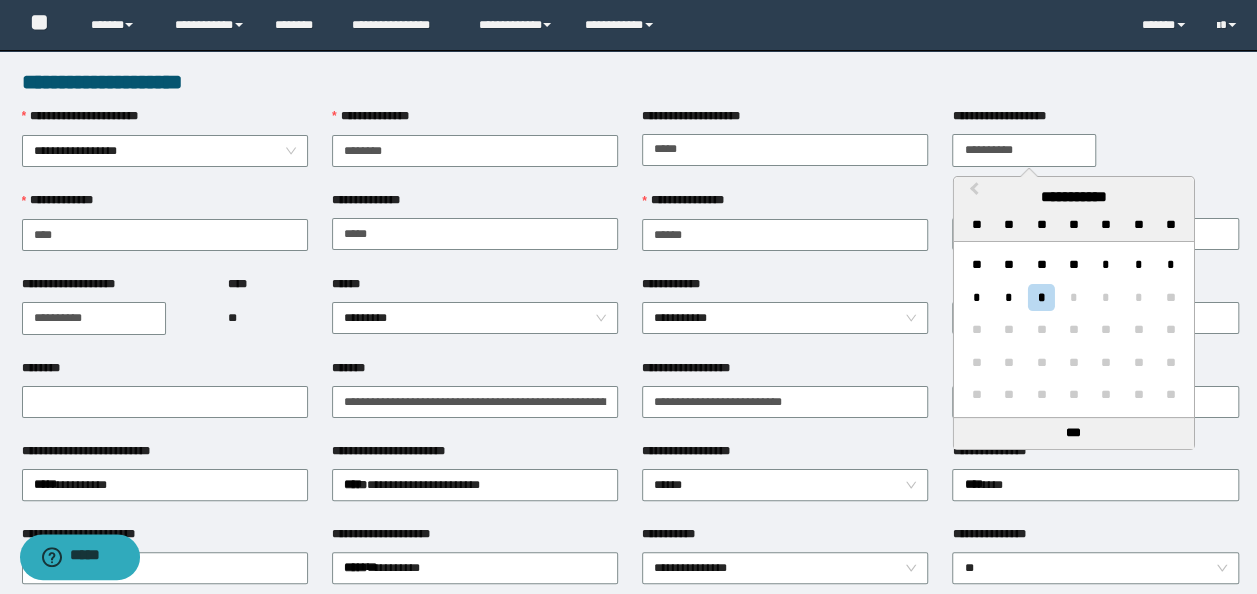 click on "**********" at bounding box center [1024, 150] 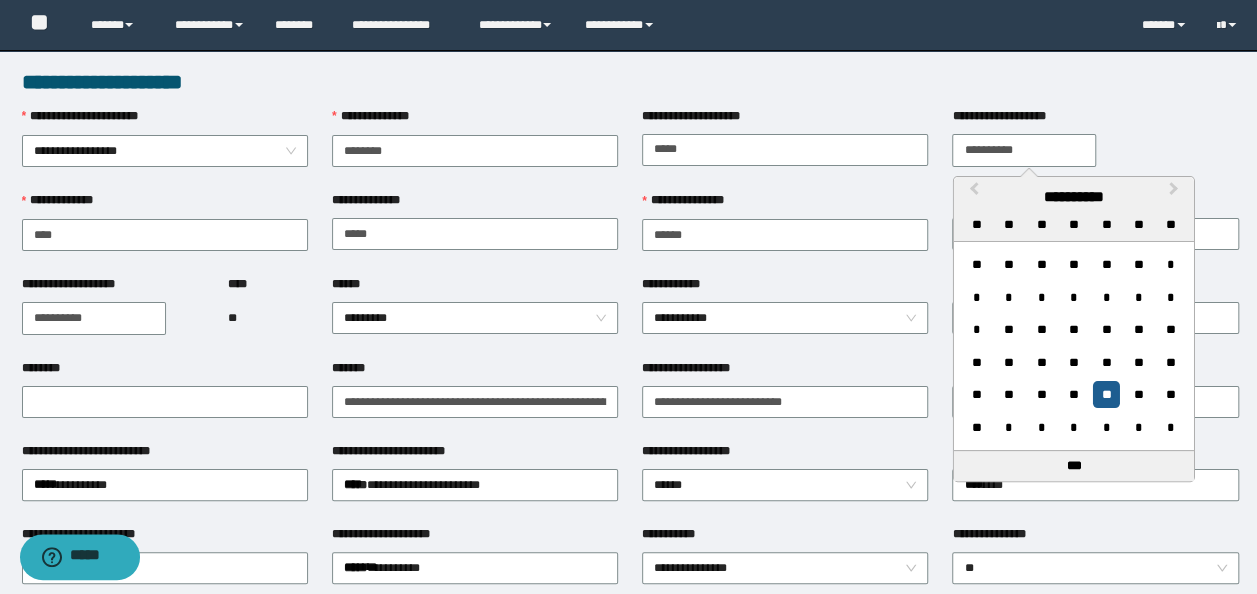type on "**********" 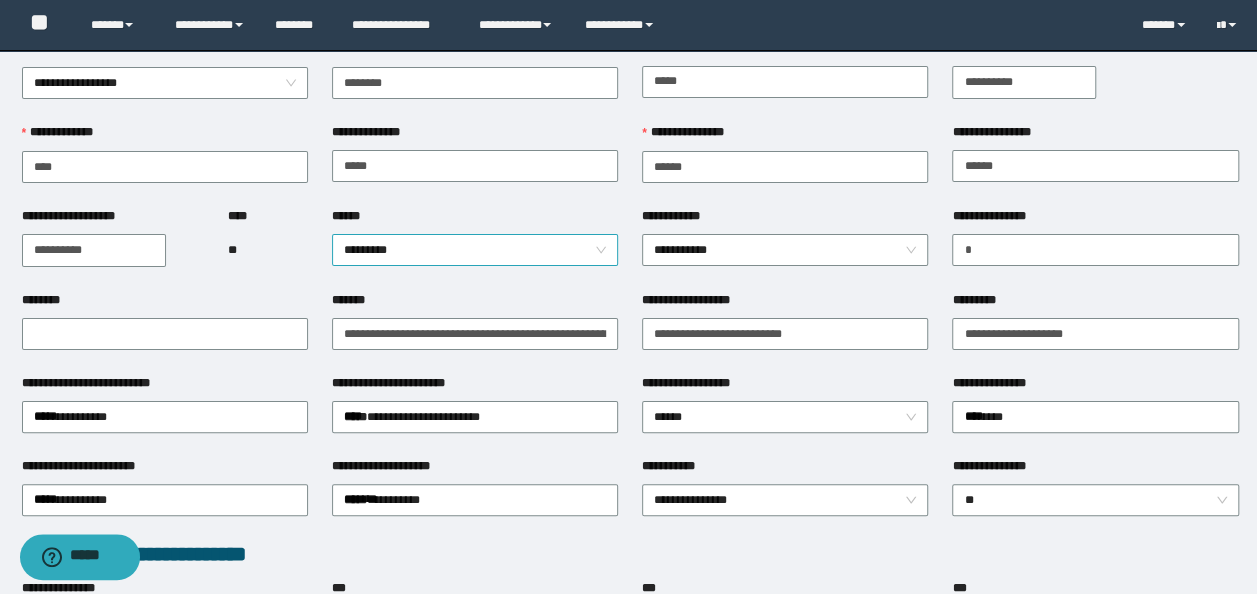 scroll, scrollTop: 0, scrollLeft: 0, axis: both 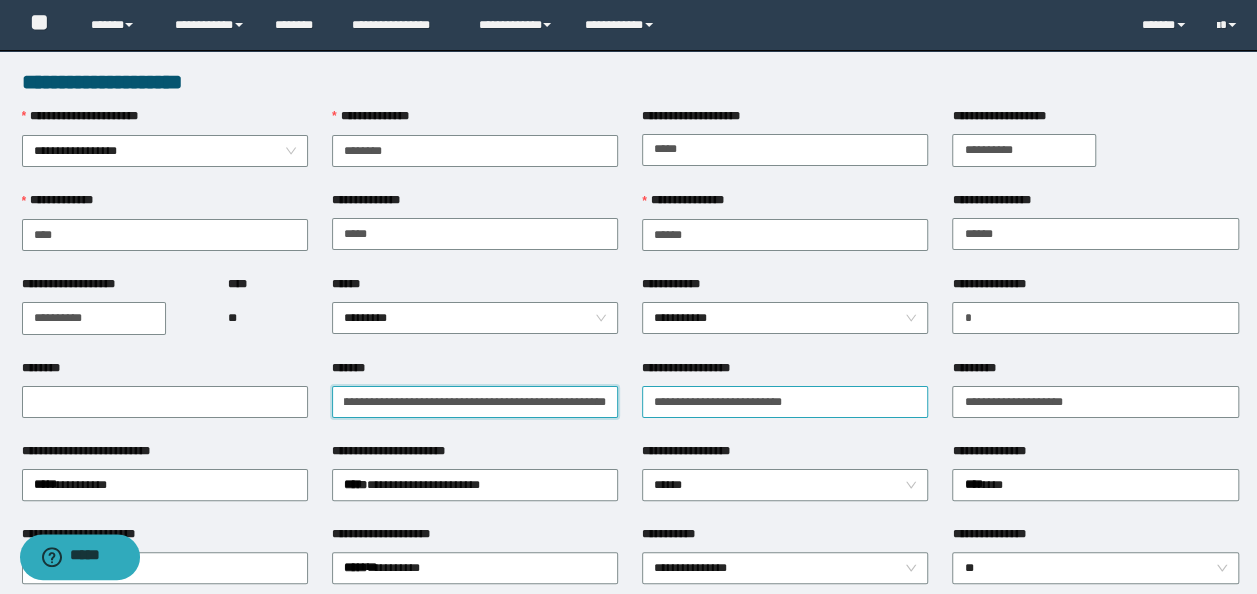 drag, startPoint x: 342, startPoint y: 408, endPoint x: 806, endPoint y: 396, distance: 464.15515 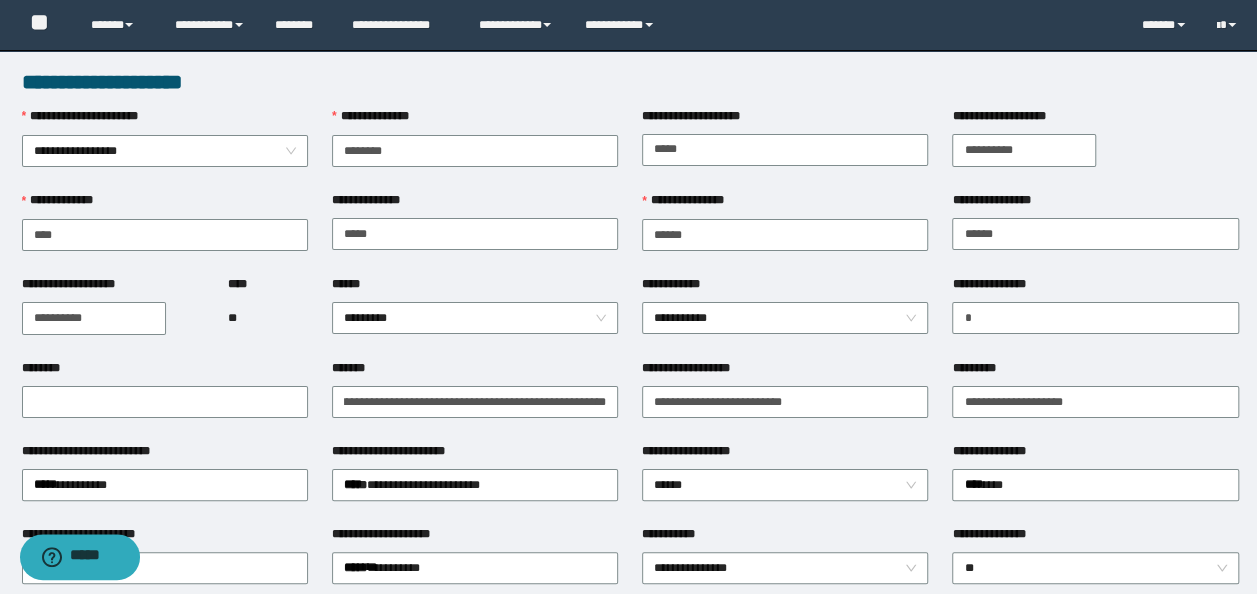 scroll, scrollTop: 0, scrollLeft: 0, axis: both 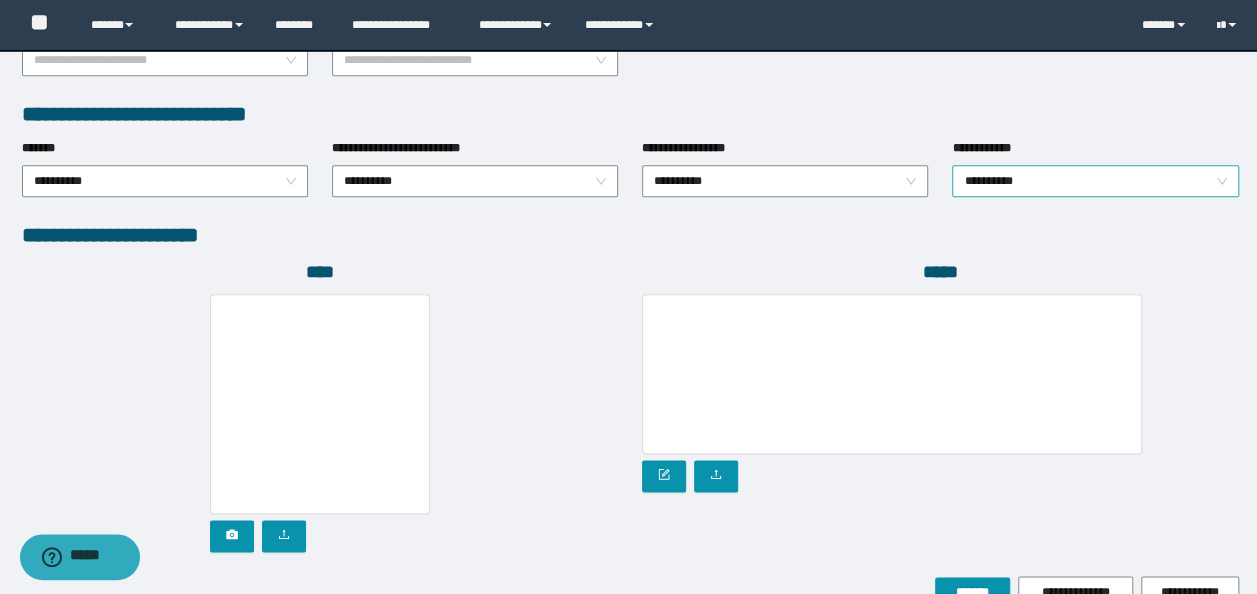 click on "**********" at bounding box center [1095, 181] 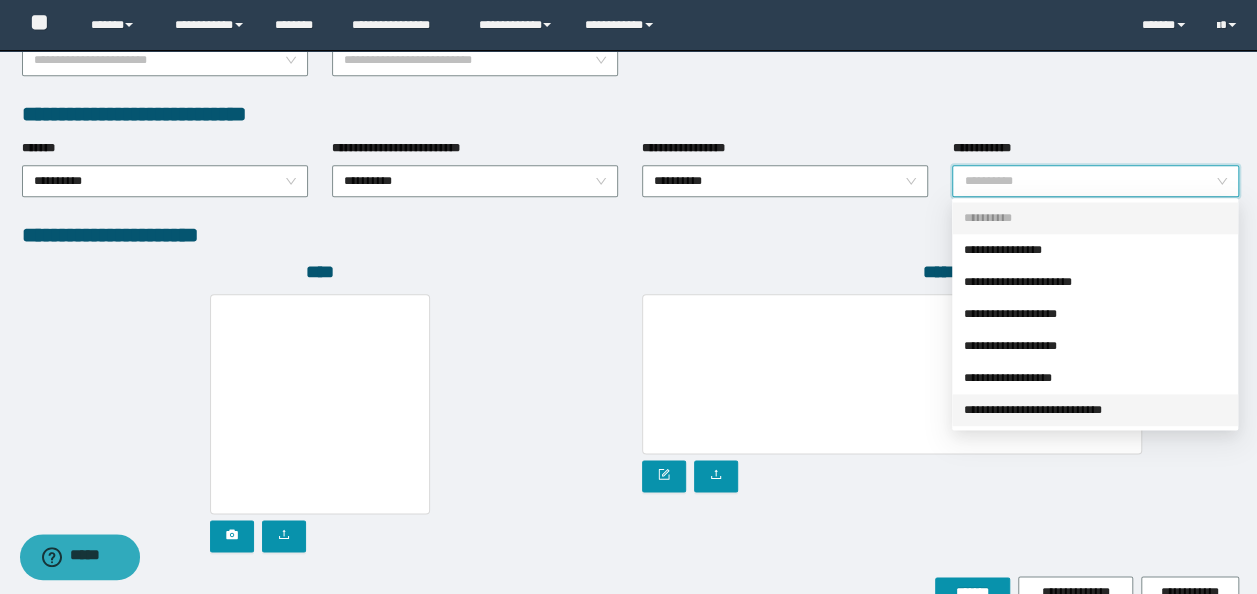 click on "**********" at bounding box center (1095, 410) 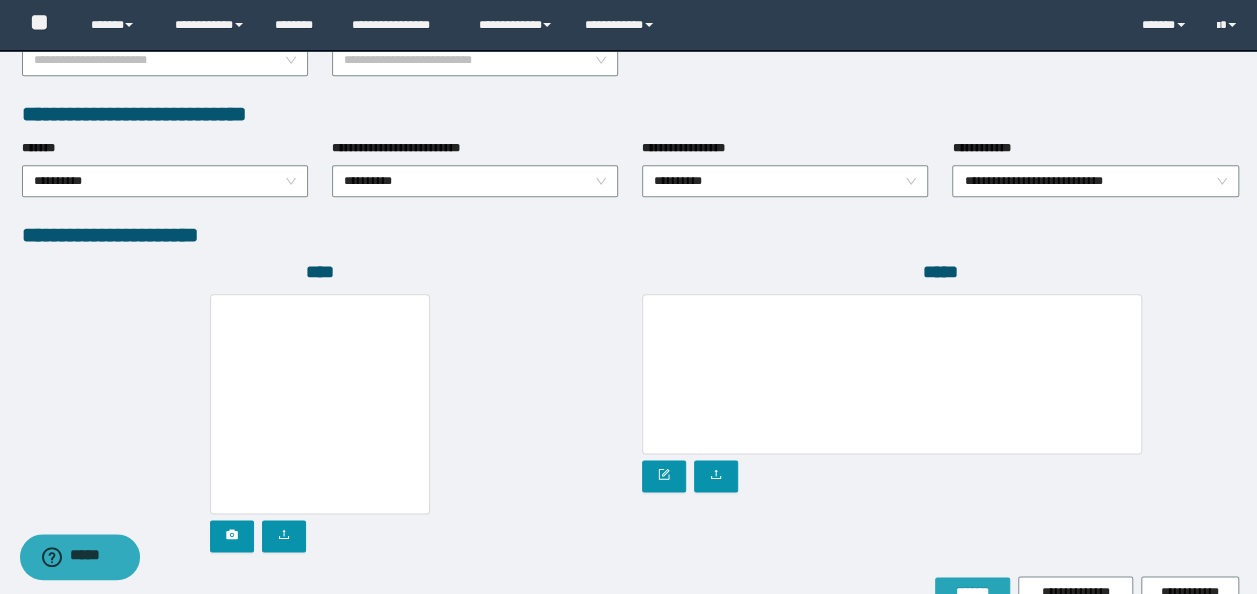 click on "*******" at bounding box center (972, 593) 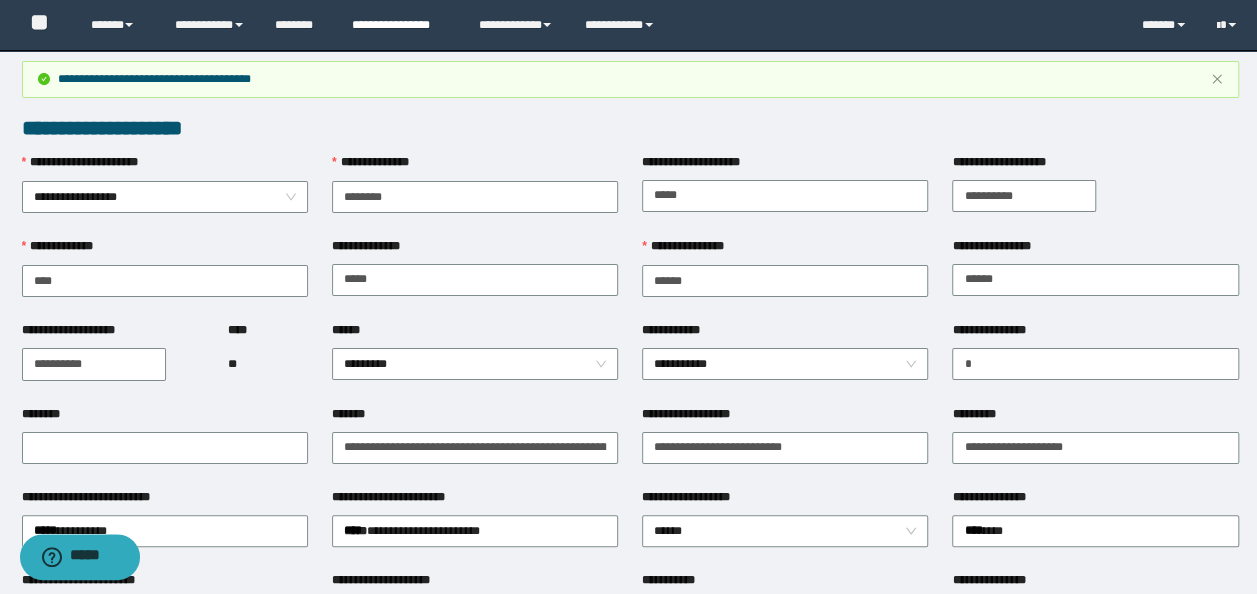 scroll, scrollTop: 0, scrollLeft: 0, axis: both 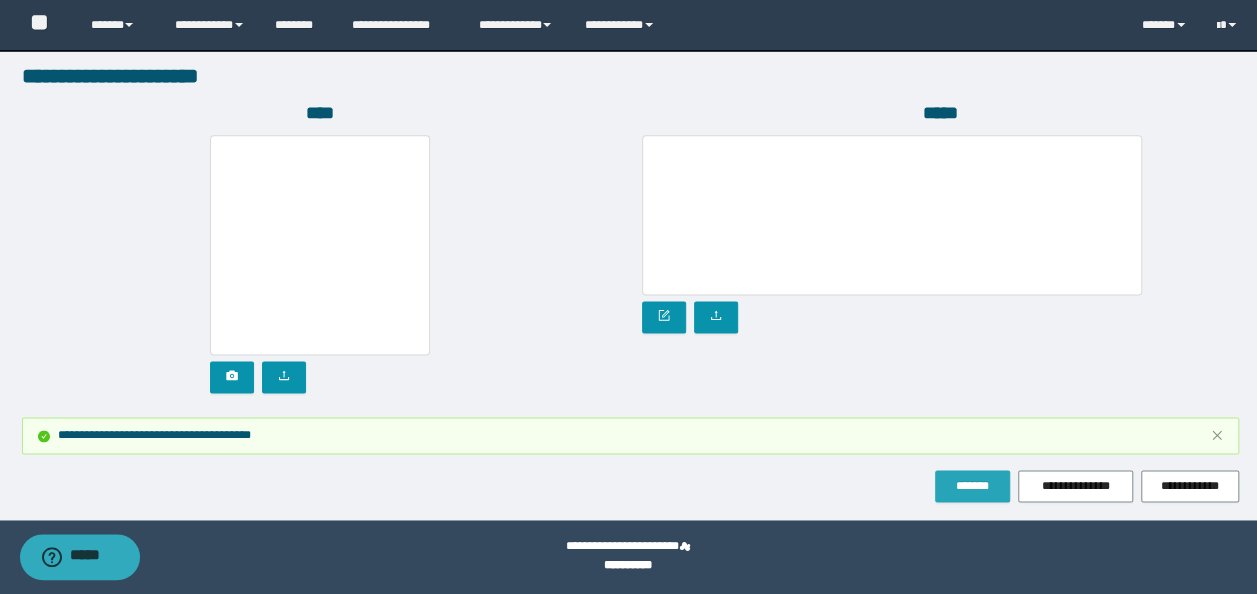 drag, startPoint x: 952, startPoint y: 492, endPoint x: 881, endPoint y: 528, distance: 79.60528 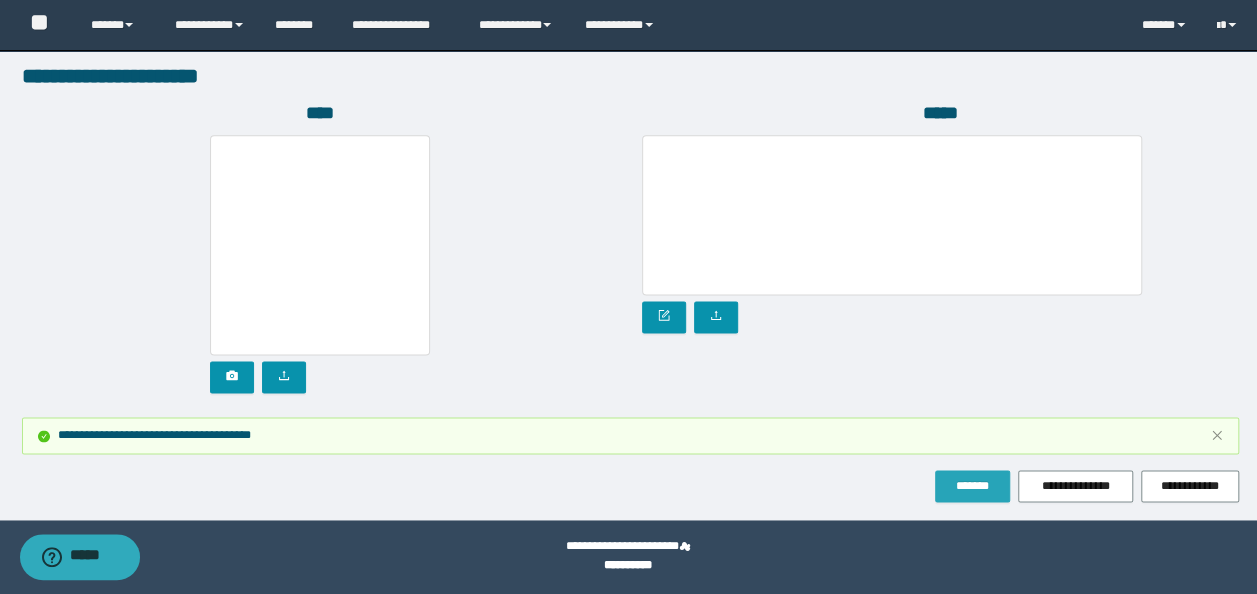 click on "*******" at bounding box center [972, 486] 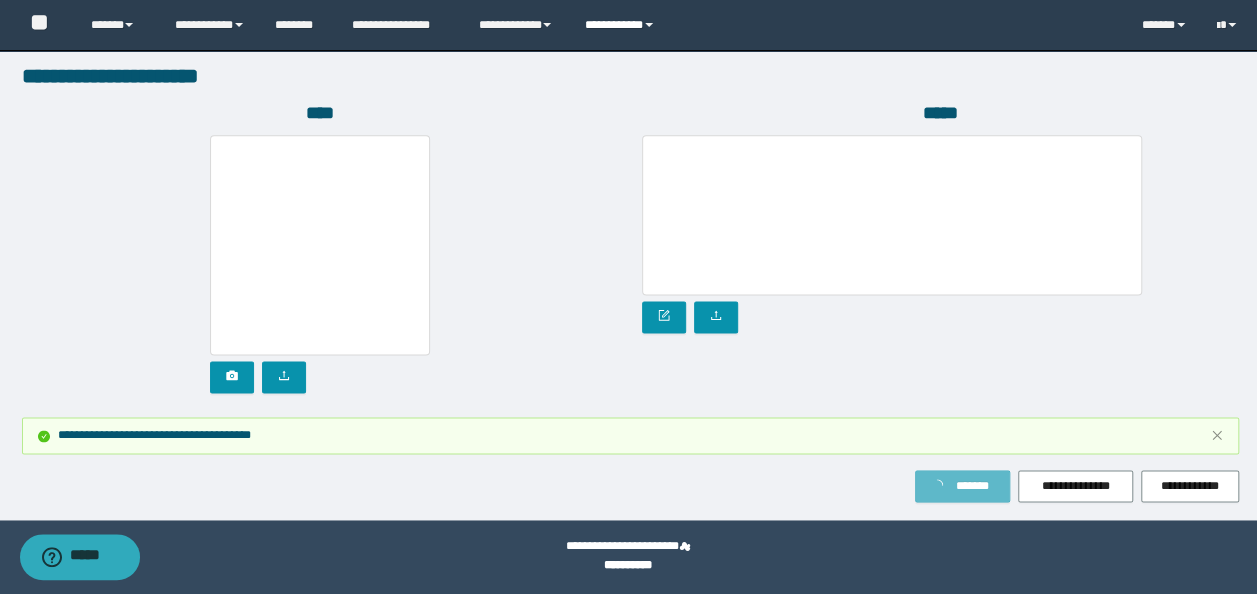 click on "**********" at bounding box center (622, 25) 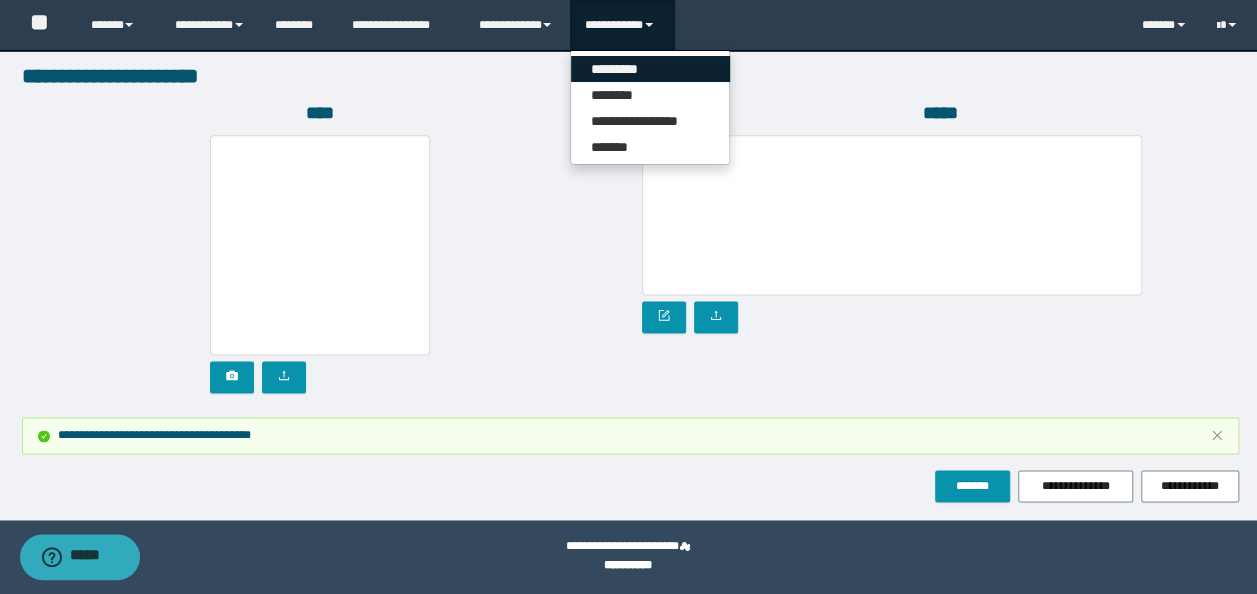 click on "*********" at bounding box center [650, 69] 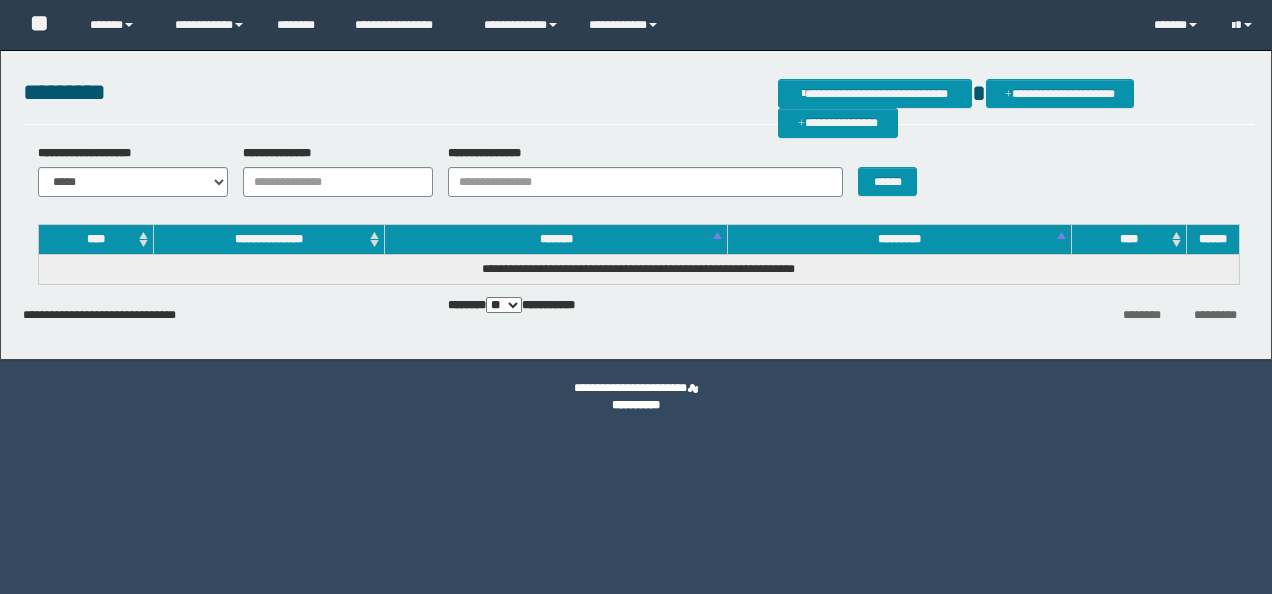 scroll, scrollTop: 0, scrollLeft: 0, axis: both 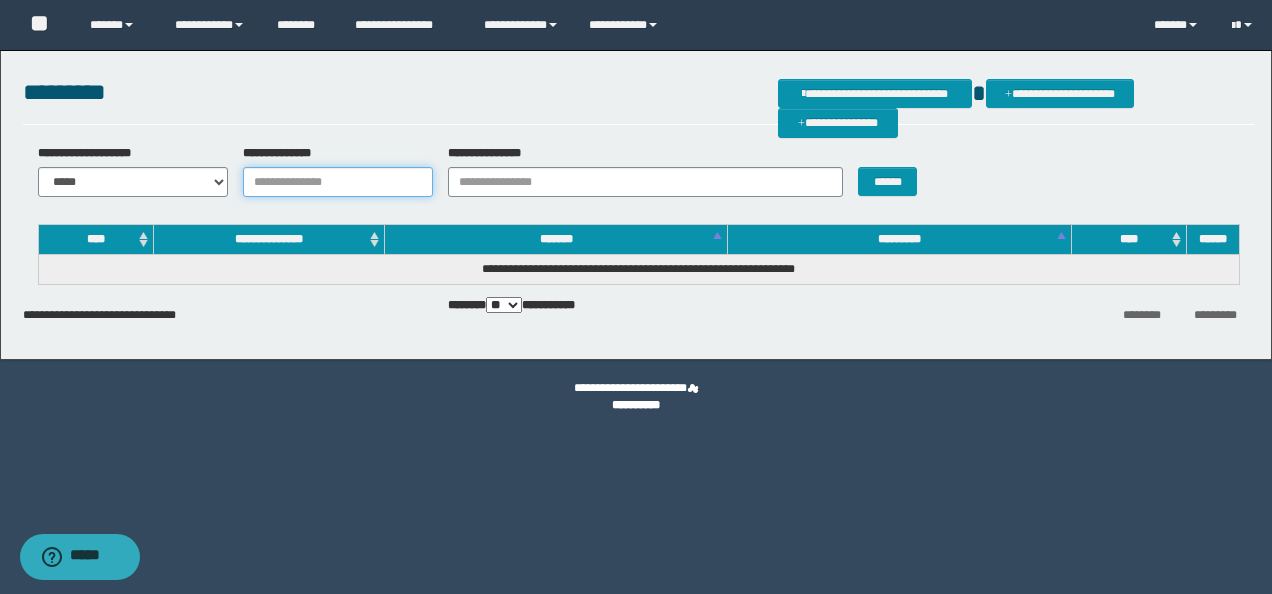 click on "**********" at bounding box center [338, 182] 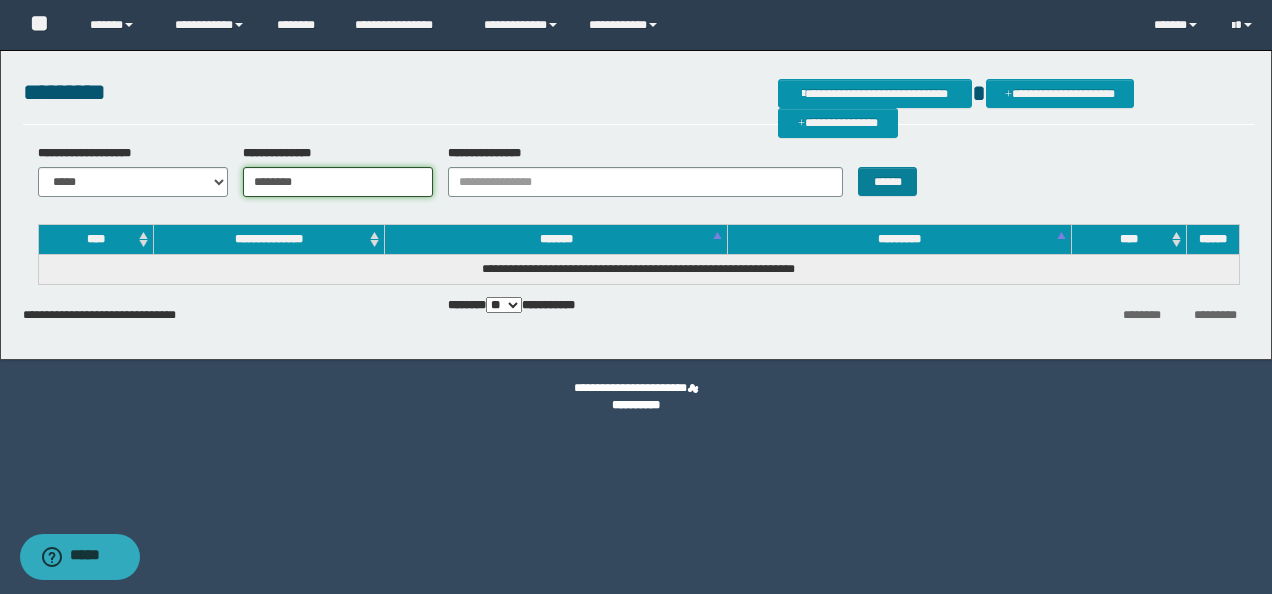 type on "********" 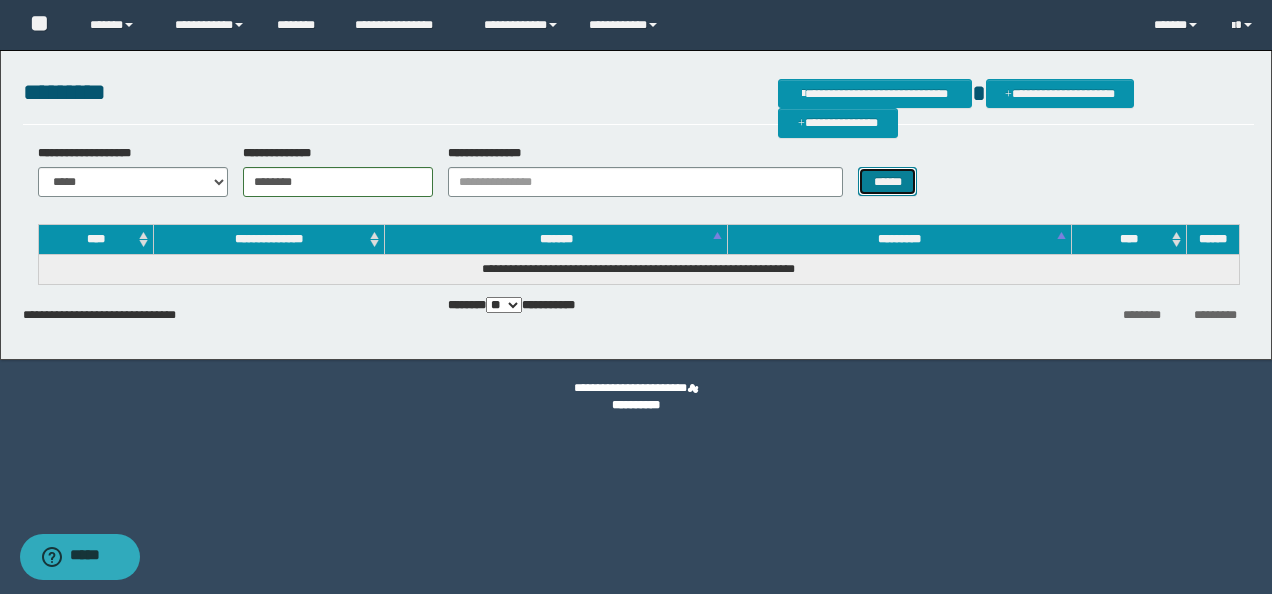 click on "******" at bounding box center [887, 181] 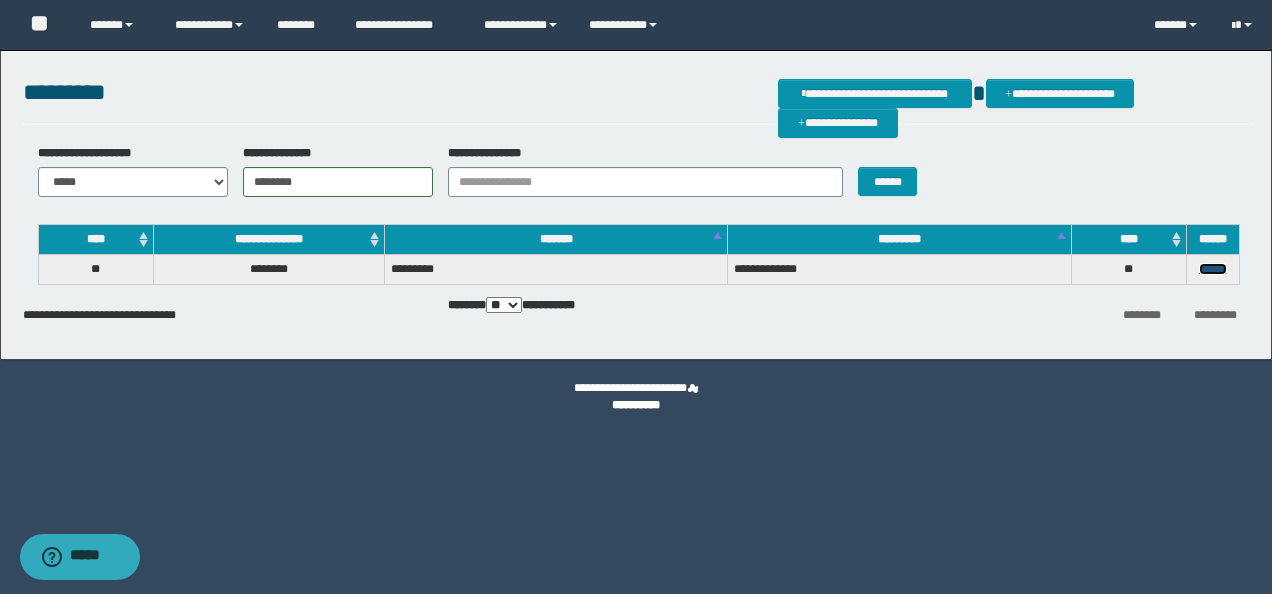 click on "******" at bounding box center (1213, 269) 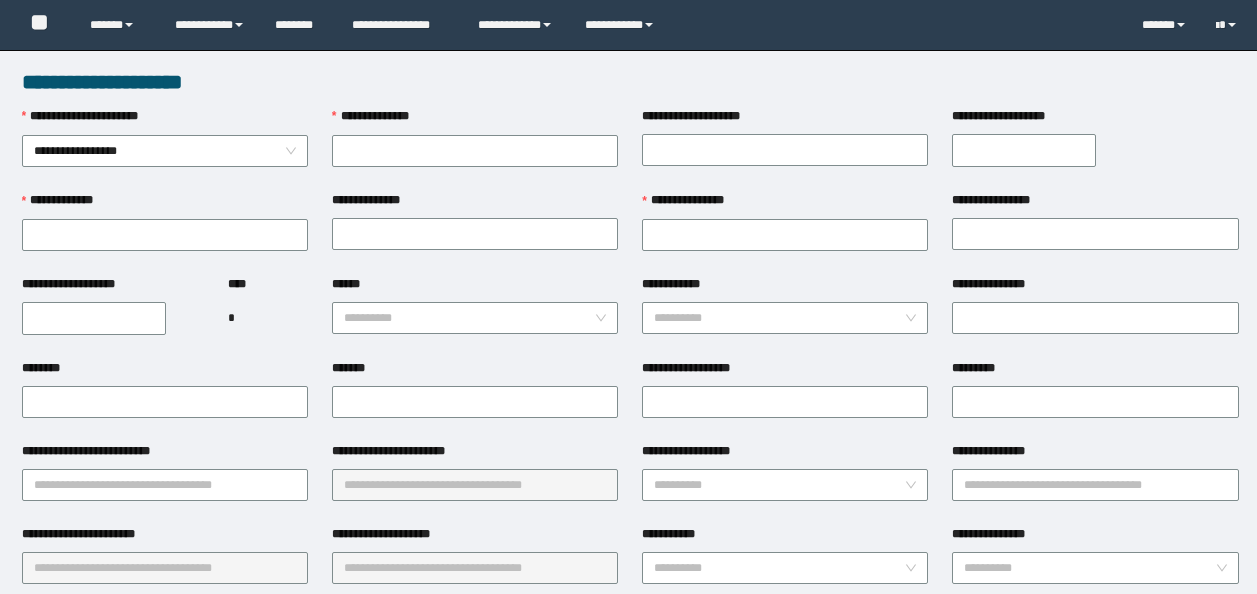 scroll, scrollTop: 0, scrollLeft: 0, axis: both 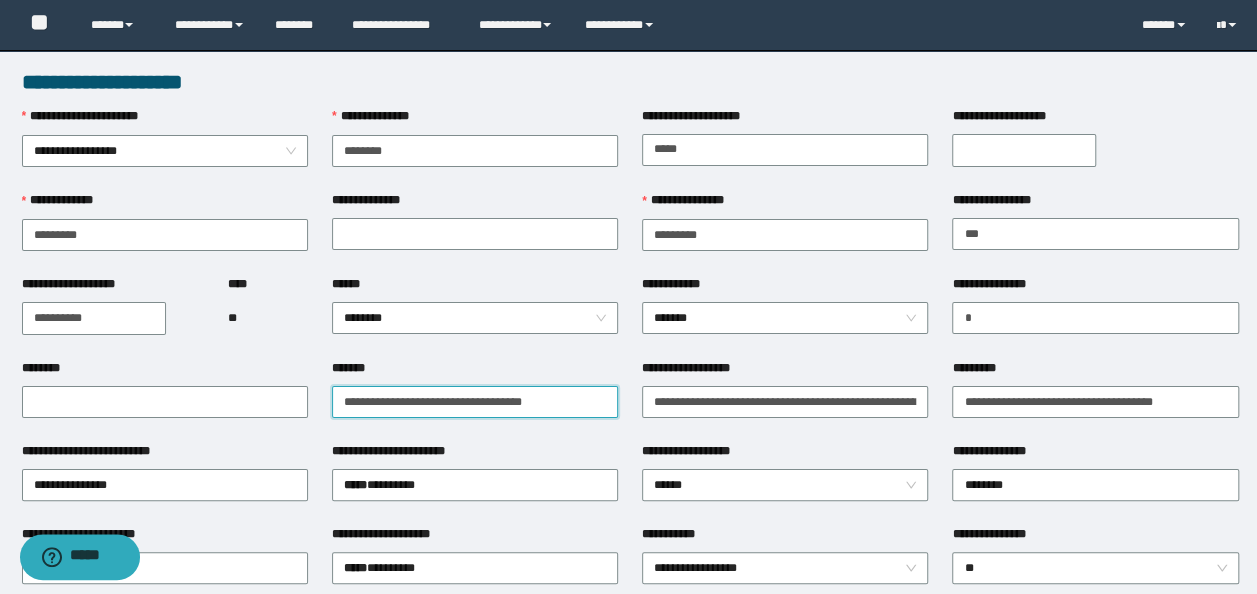 click on "*******" at bounding box center [475, 402] 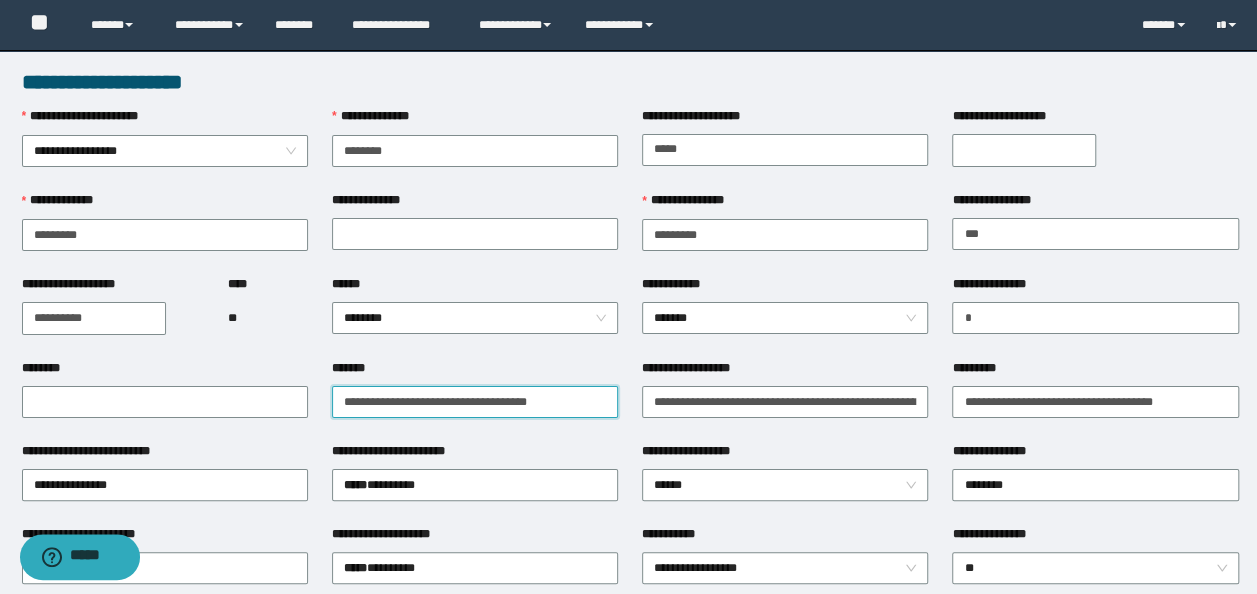 type on "**********" 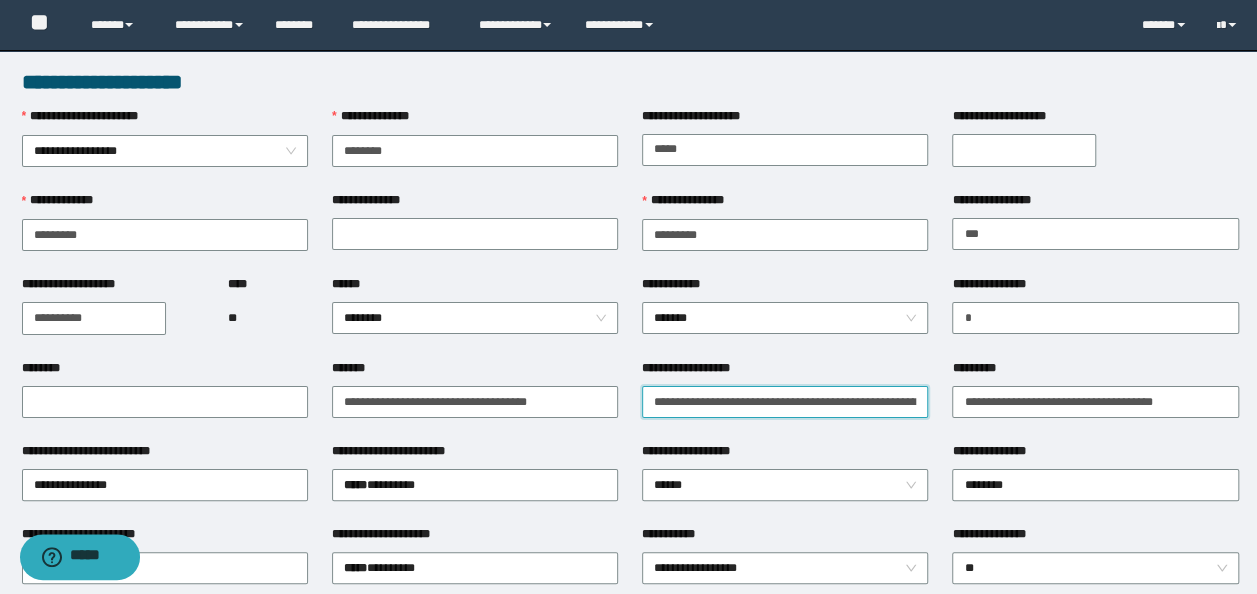 scroll, scrollTop: 0, scrollLeft: 66, axis: horizontal 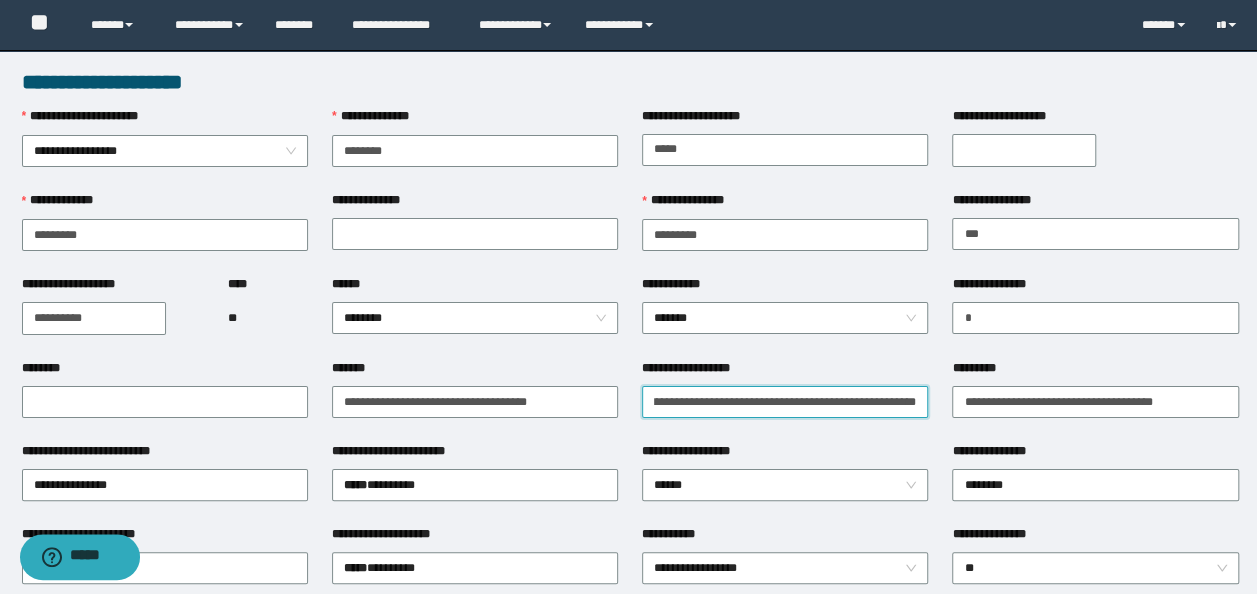 drag, startPoint x: 643, startPoint y: 402, endPoint x: 1006, endPoint y: 357, distance: 365.77863 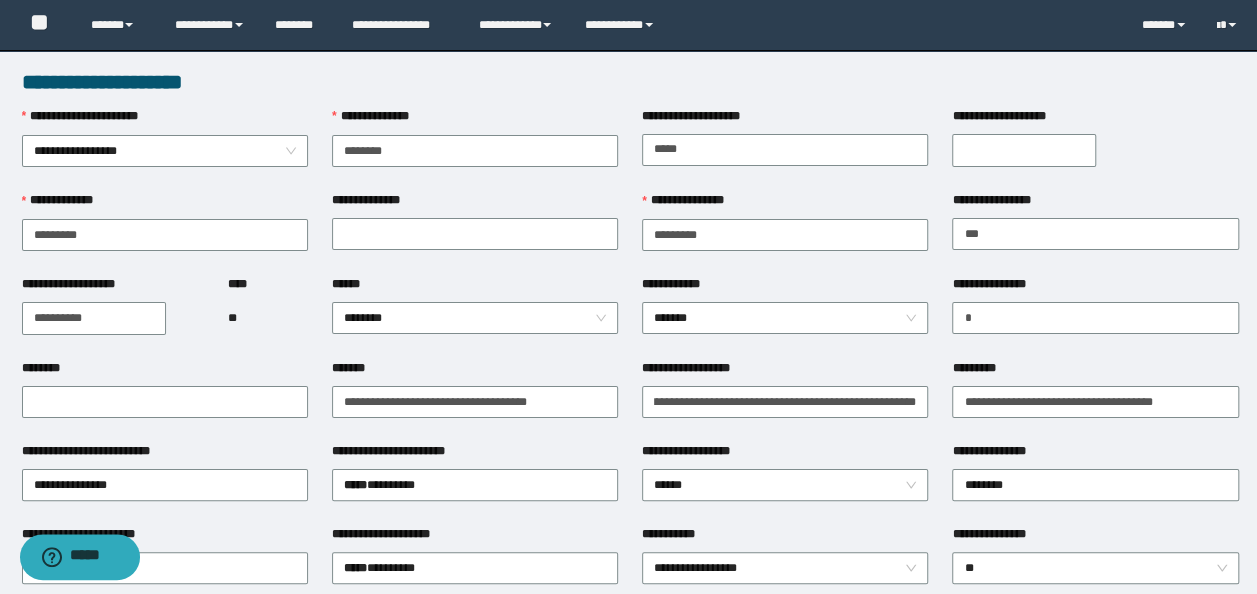 scroll, scrollTop: 0, scrollLeft: 0, axis: both 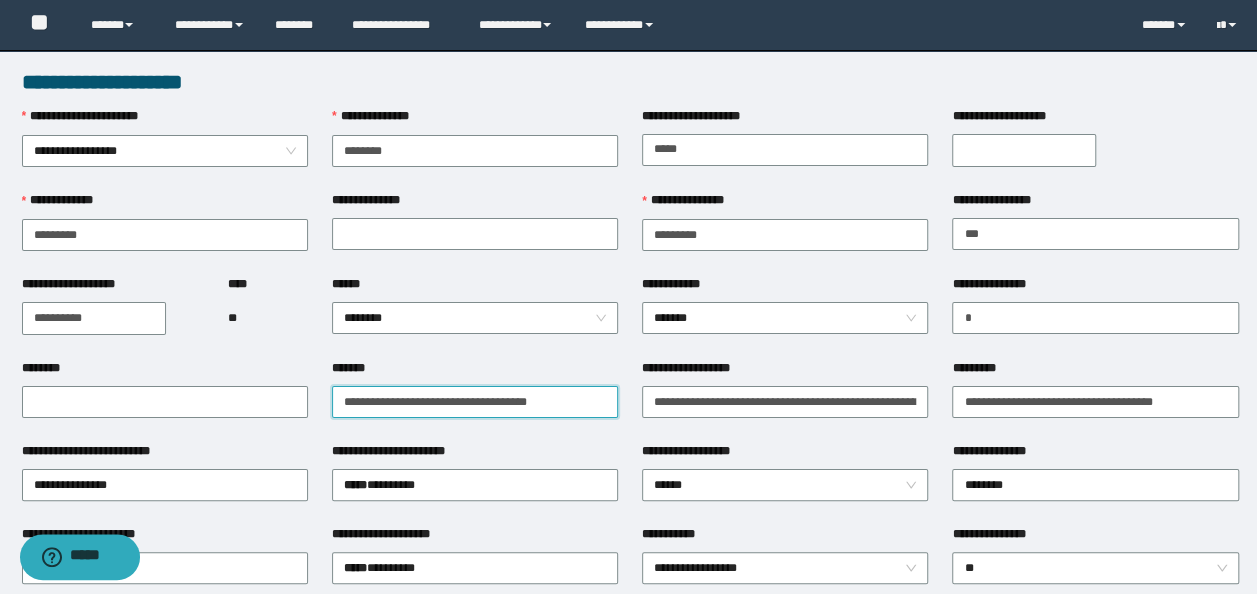 drag, startPoint x: 578, startPoint y: 400, endPoint x: -4, endPoint y: 391, distance: 582.0696 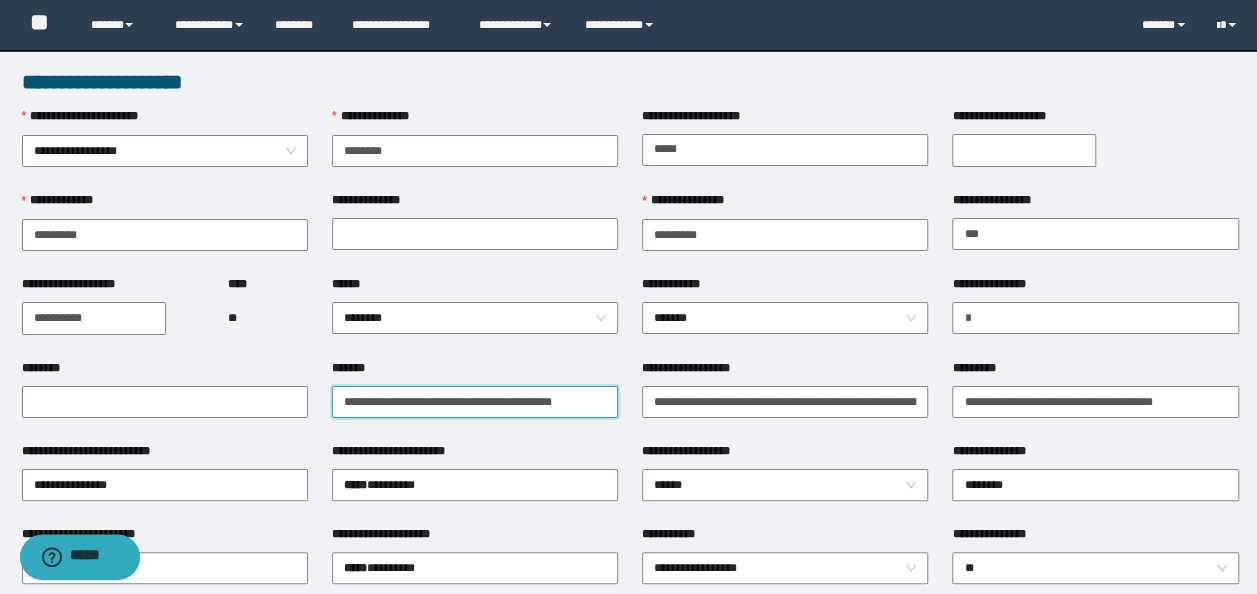 click on "**********" at bounding box center (475, 402) 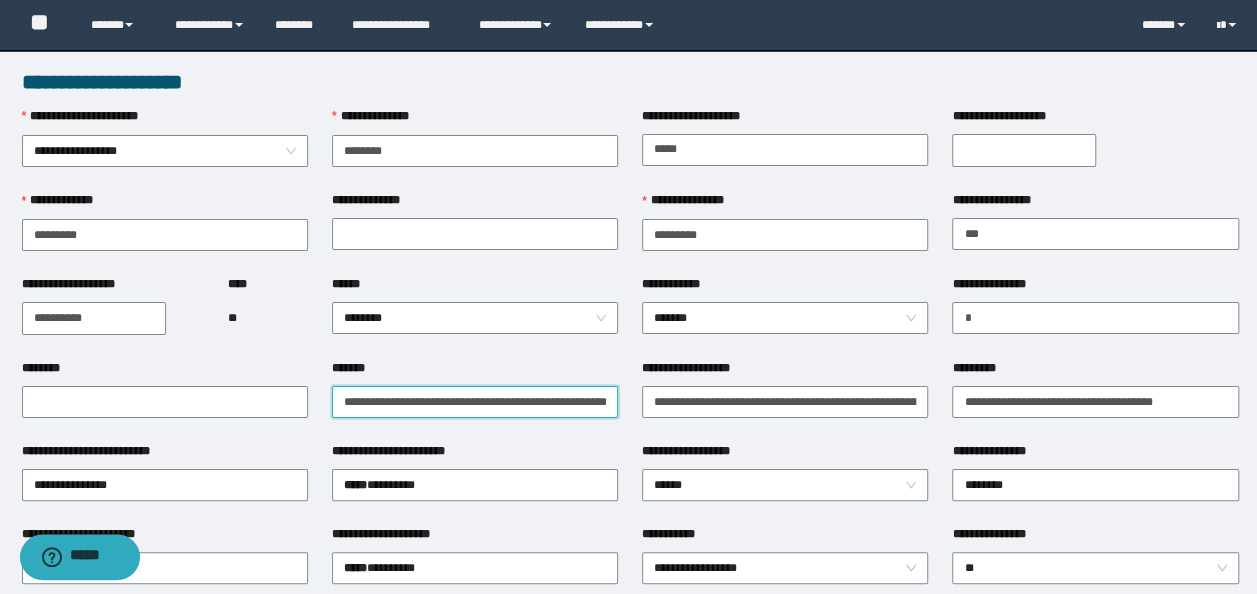 scroll, scrollTop: 0, scrollLeft: 29, axis: horizontal 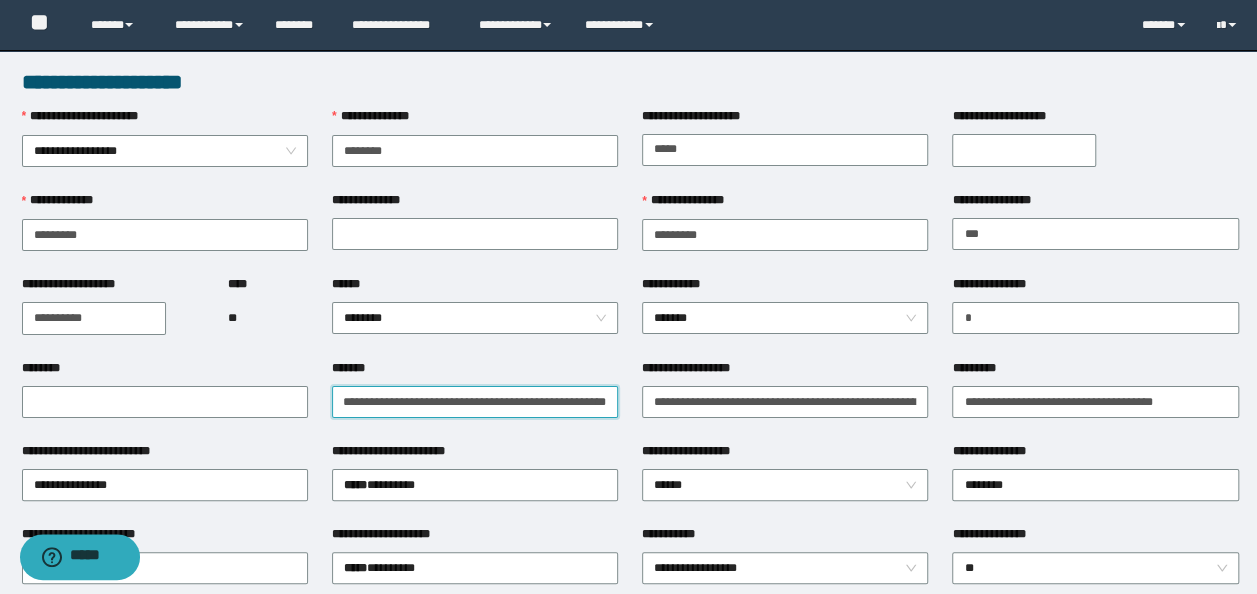 drag, startPoint x: 477, startPoint y: 401, endPoint x: 942, endPoint y: 419, distance: 465.34827 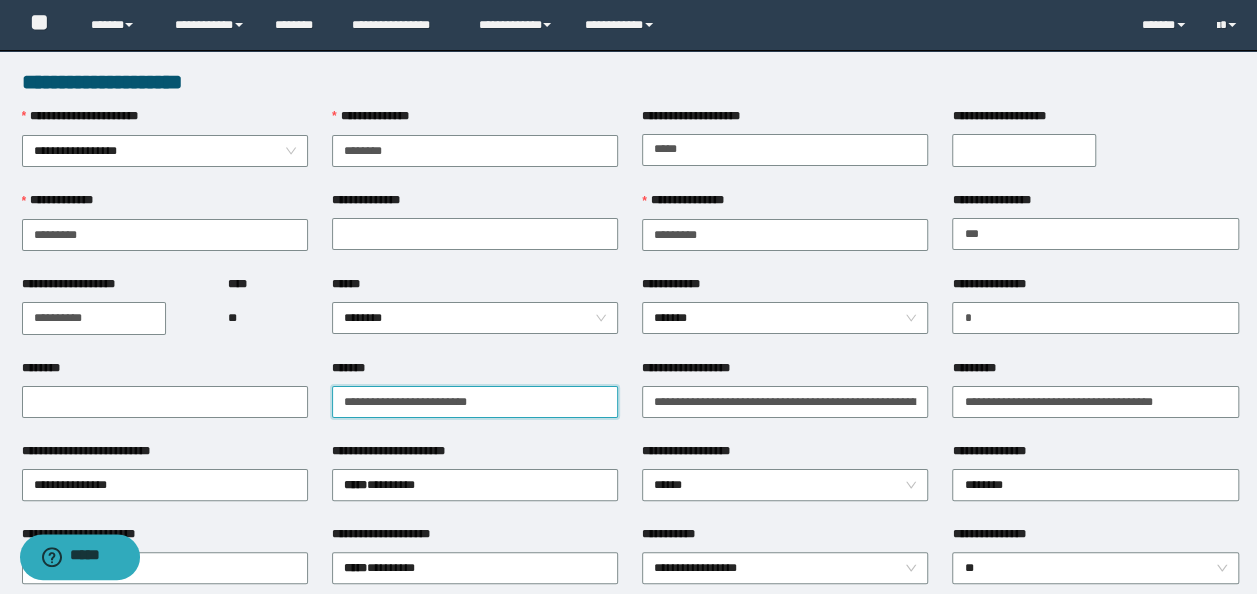 scroll, scrollTop: 0, scrollLeft: 0, axis: both 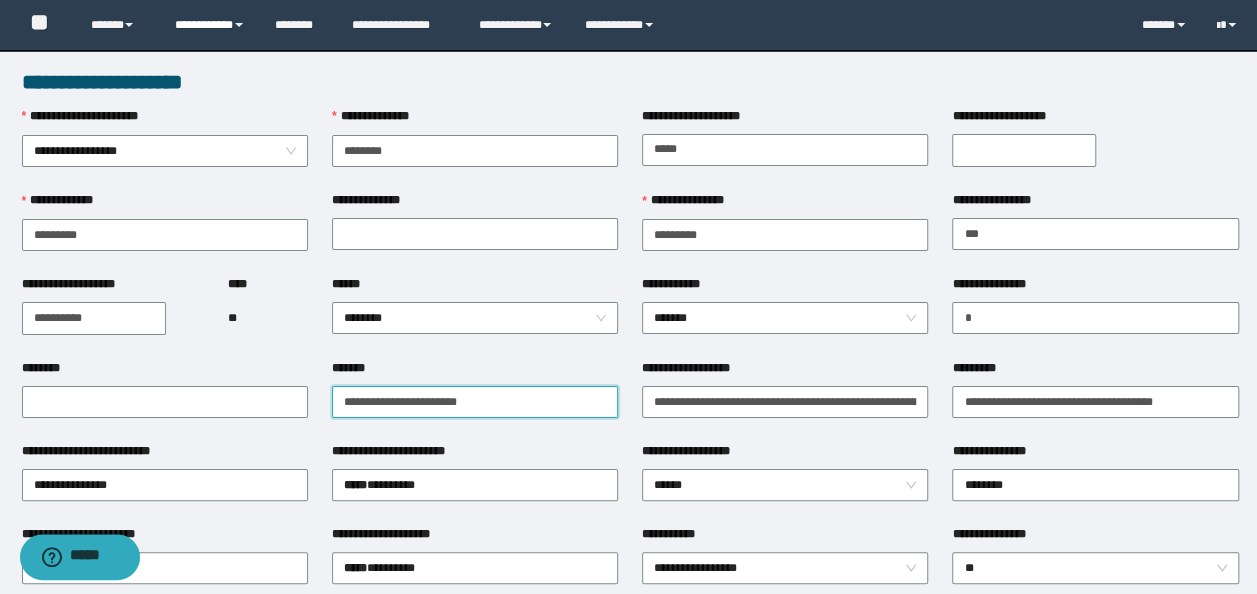 type on "**********" 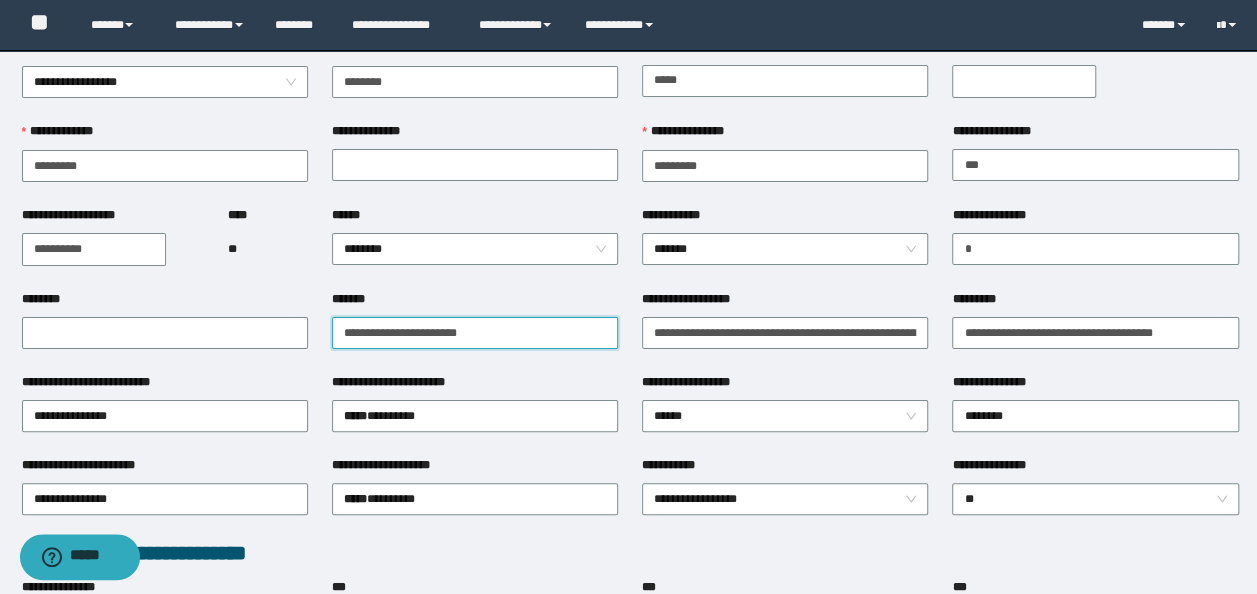 scroll, scrollTop: 100, scrollLeft: 0, axis: vertical 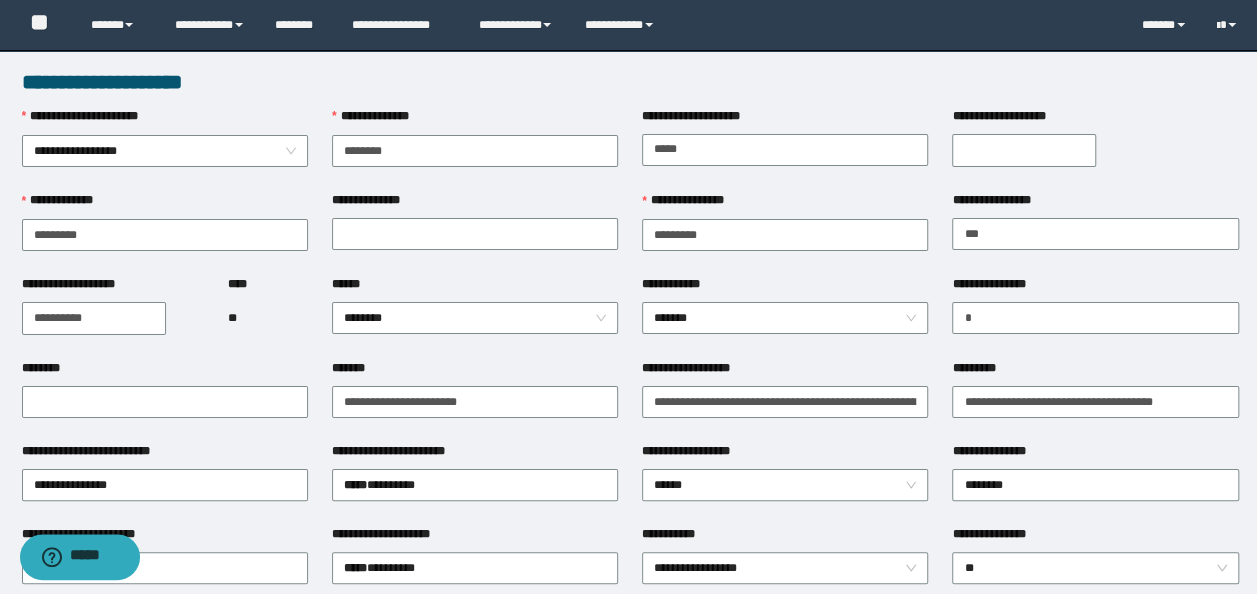 click on "**********" at bounding box center (1024, 150) 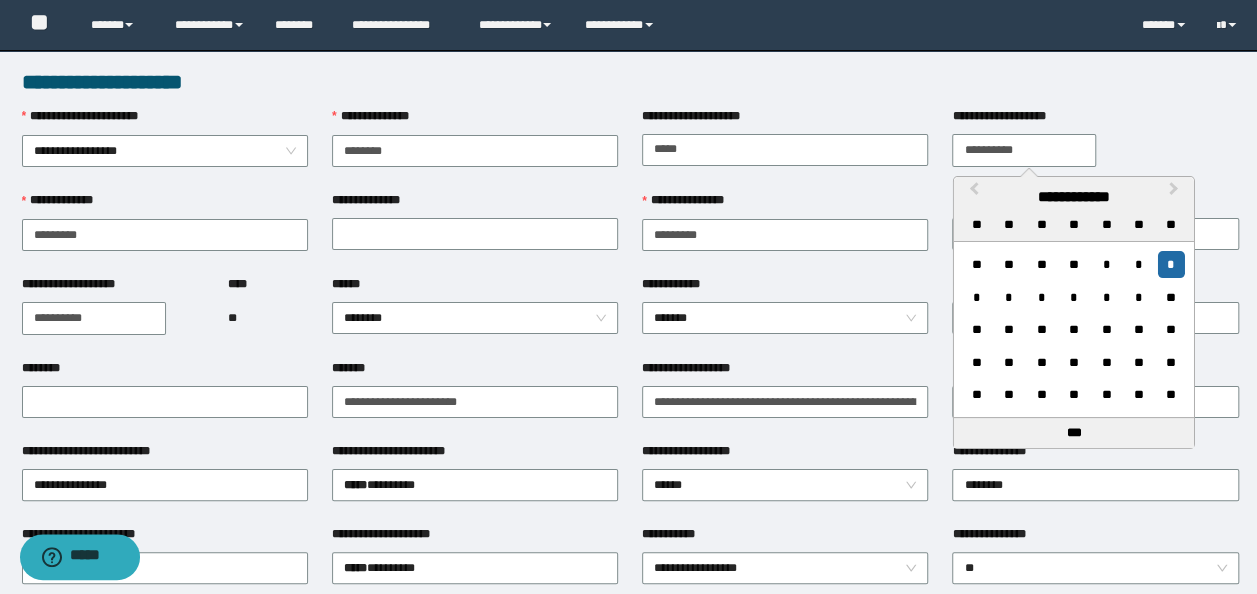 click on "**********" at bounding box center [1024, 150] 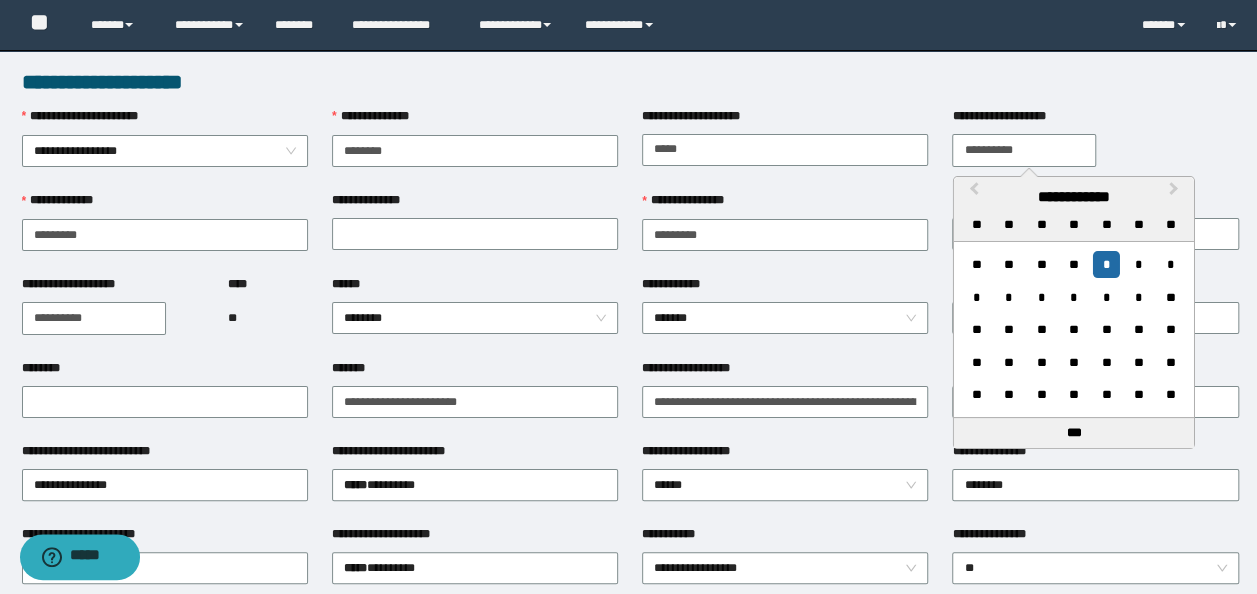 type on "**********" 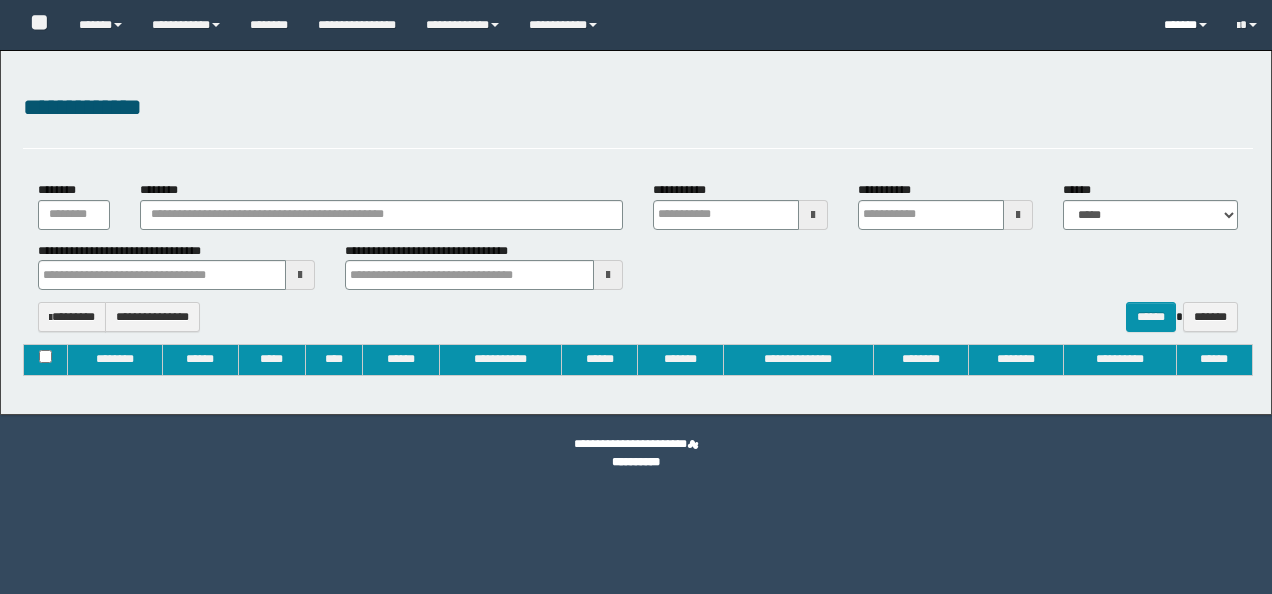 type on "**********" 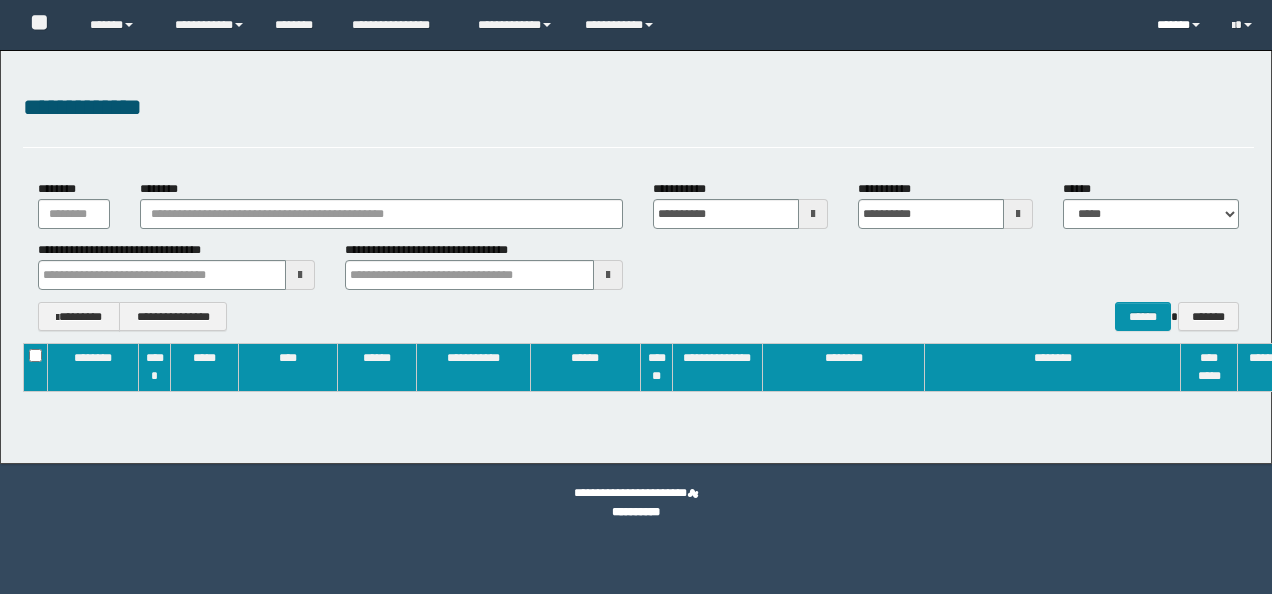 scroll, scrollTop: 0, scrollLeft: 0, axis: both 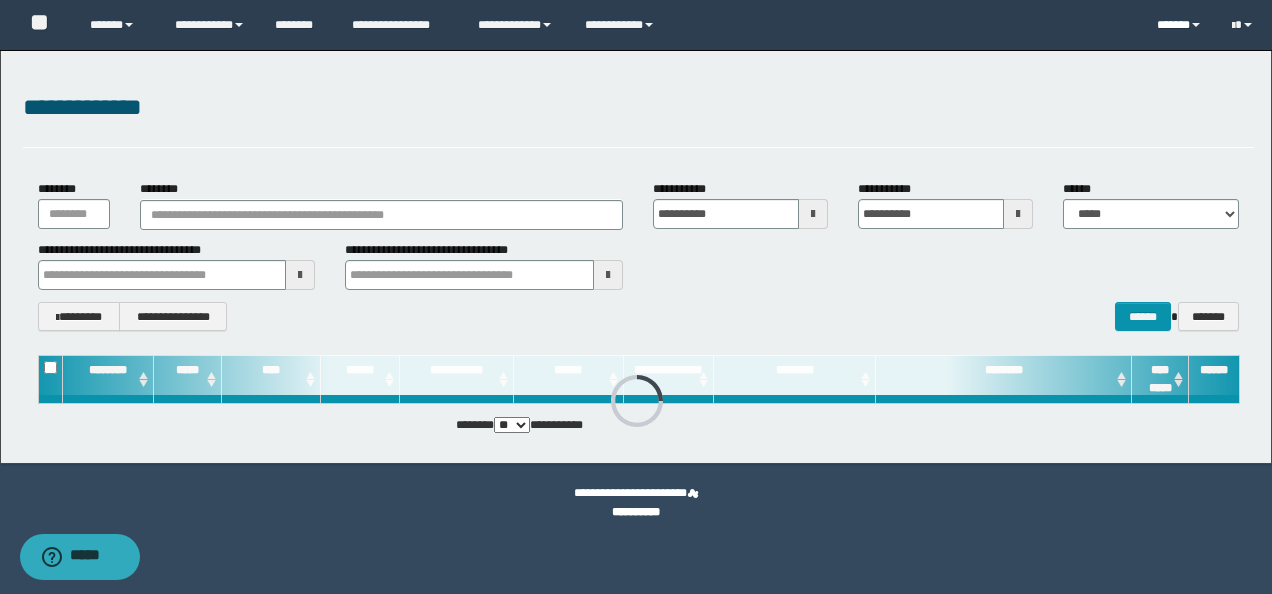 click on "******" at bounding box center (1179, 25) 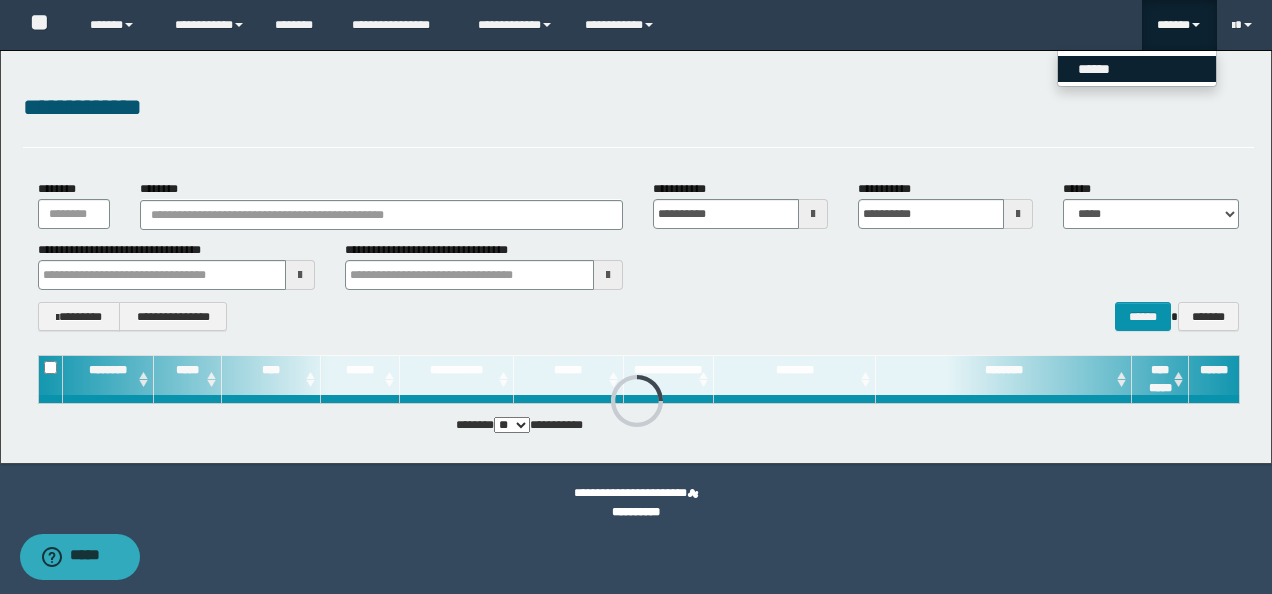 click on "******" at bounding box center (1137, 69) 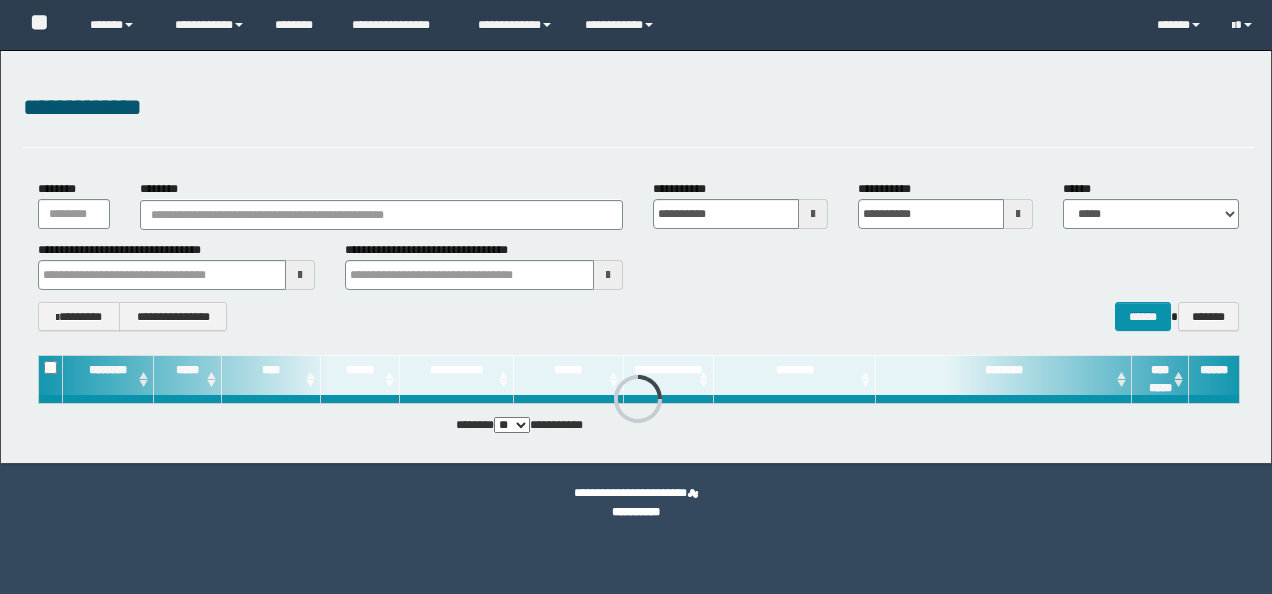 scroll, scrollTop: 0, scrollLeft: 0, axis: both 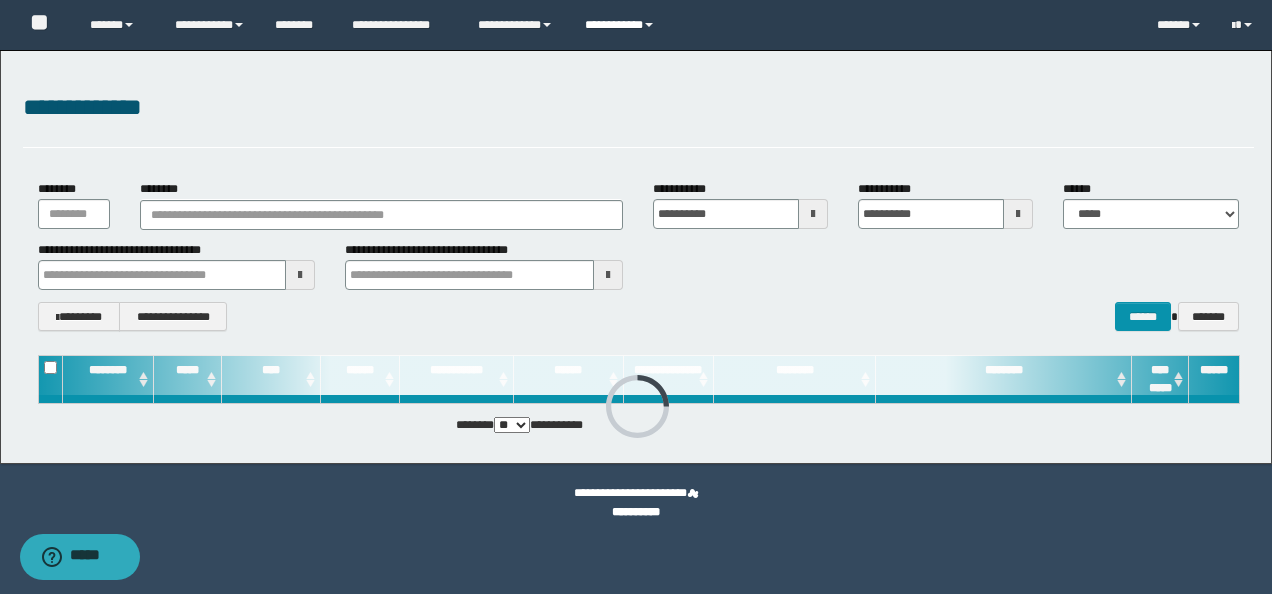 click on "**********" at bounding box center [622, 25] 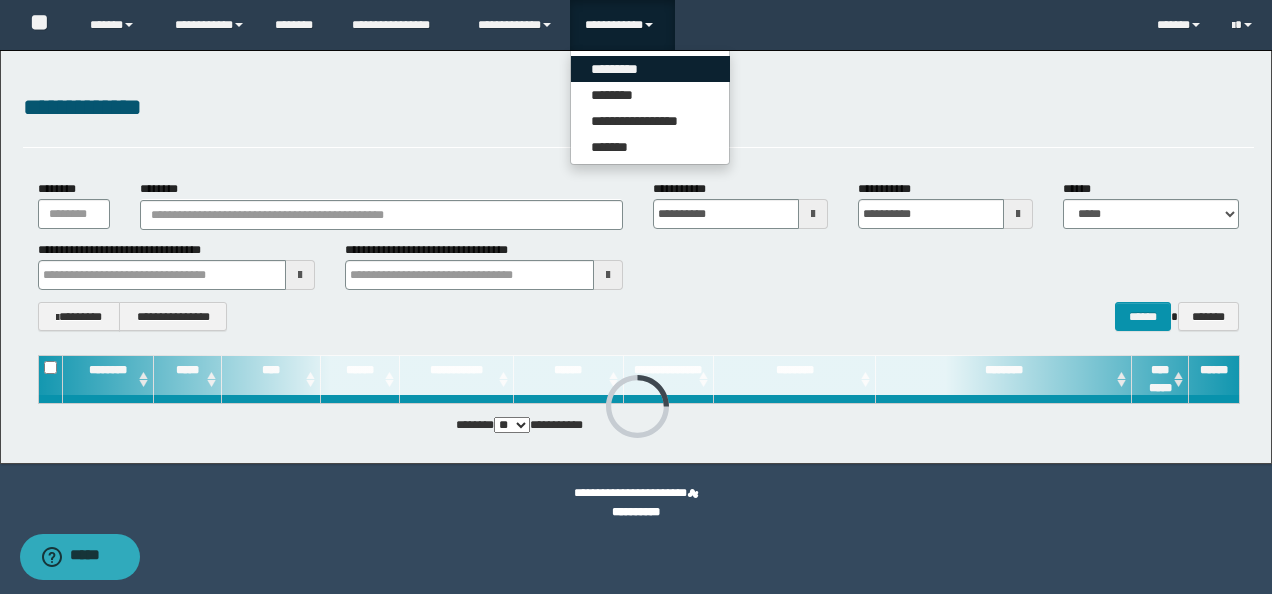 click on "*********" at bounding box center [650, 69] 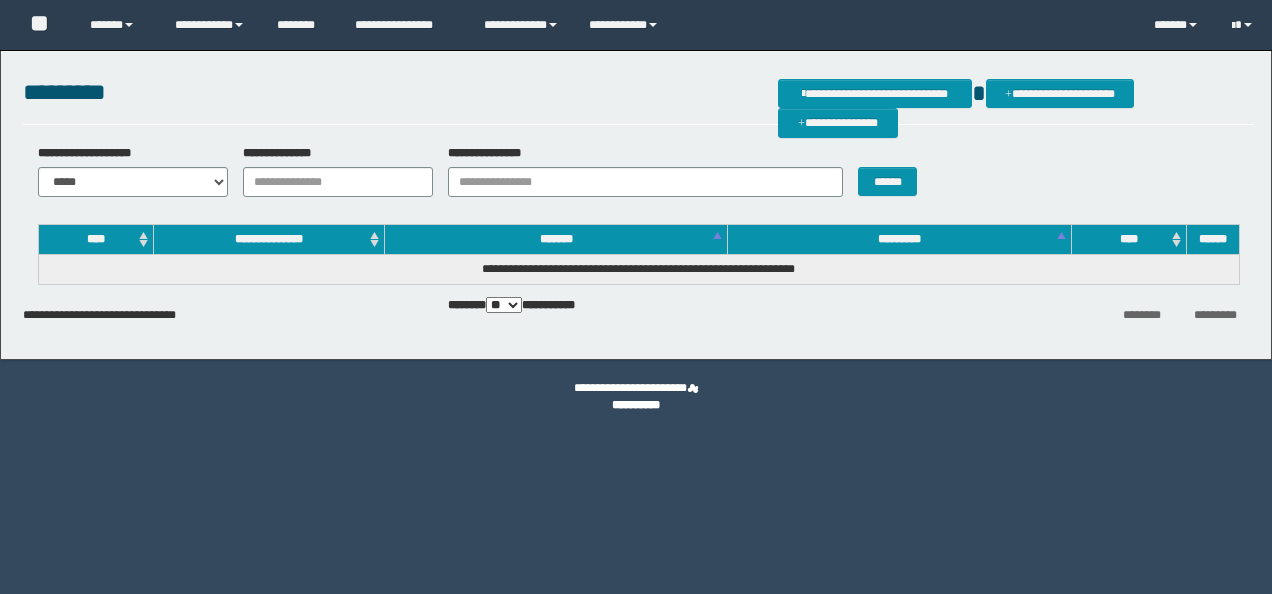 scroll, scrollTop: 0, scrollLeft: 0, axis: both 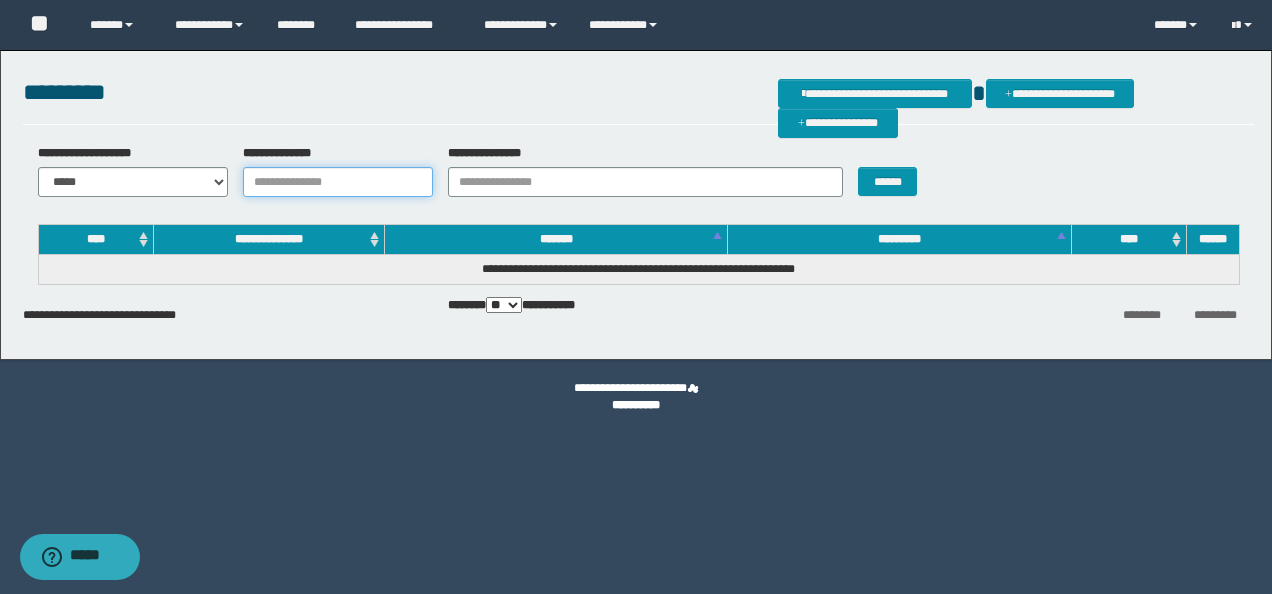 click on "**********" at bounding box center (338, 182) 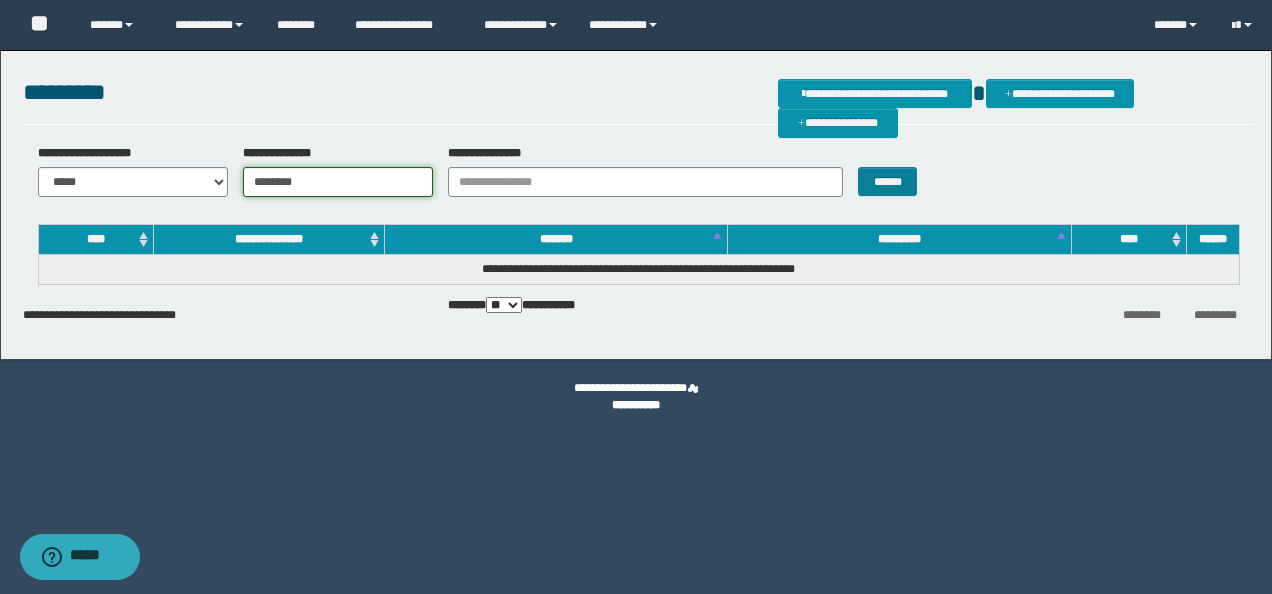 type on "********" 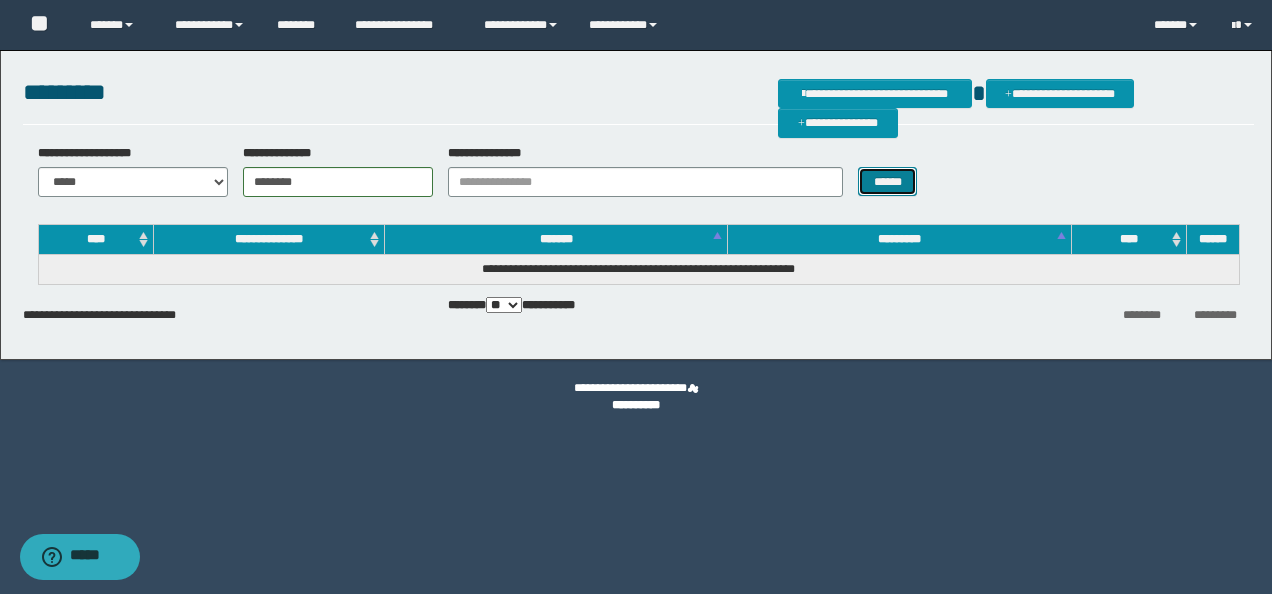 click on "******" at bounding box center [887, 181] 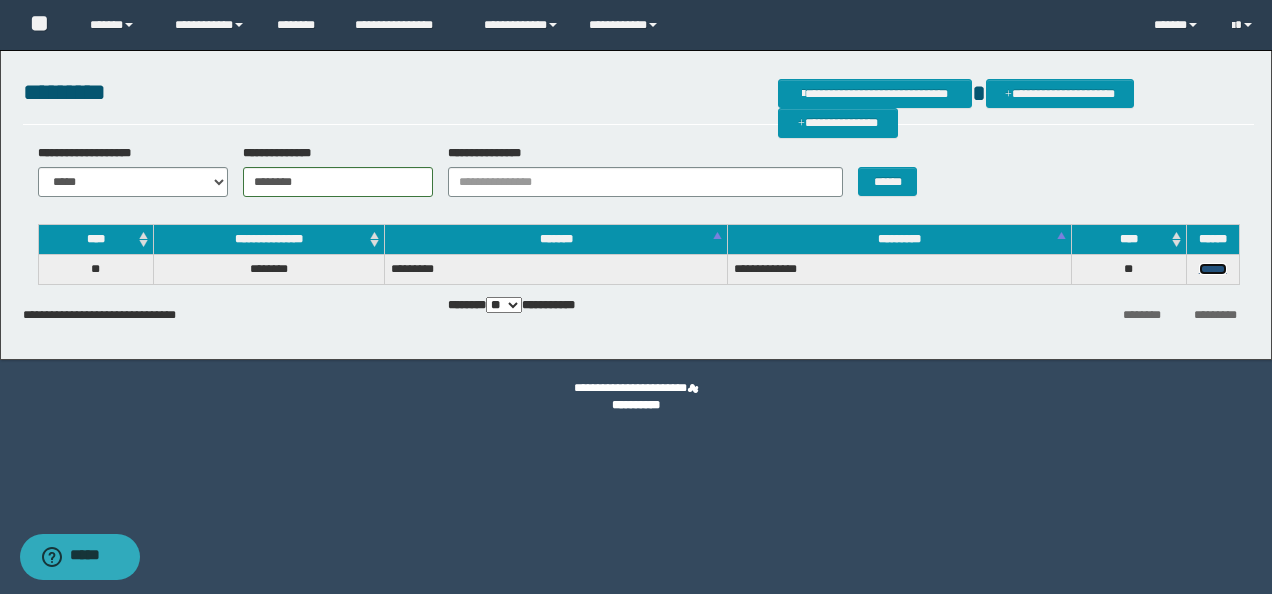 click on "******" at bounding box center (1213, 269) 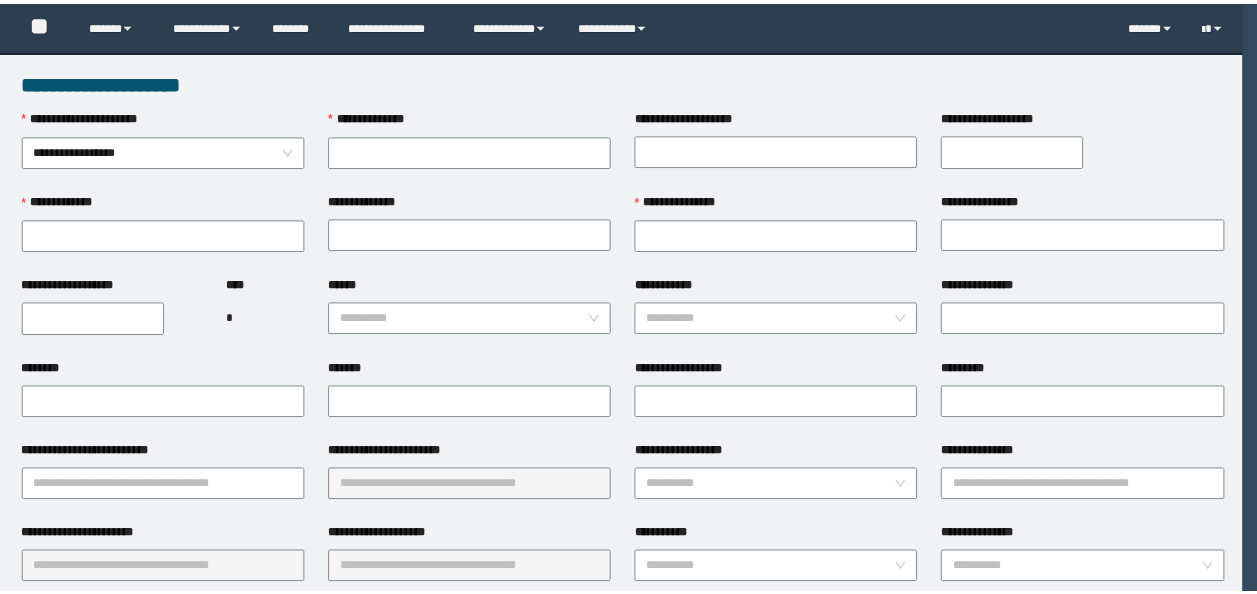 scroll, scrollTop: 0, scrollLeft: 0, axis: both 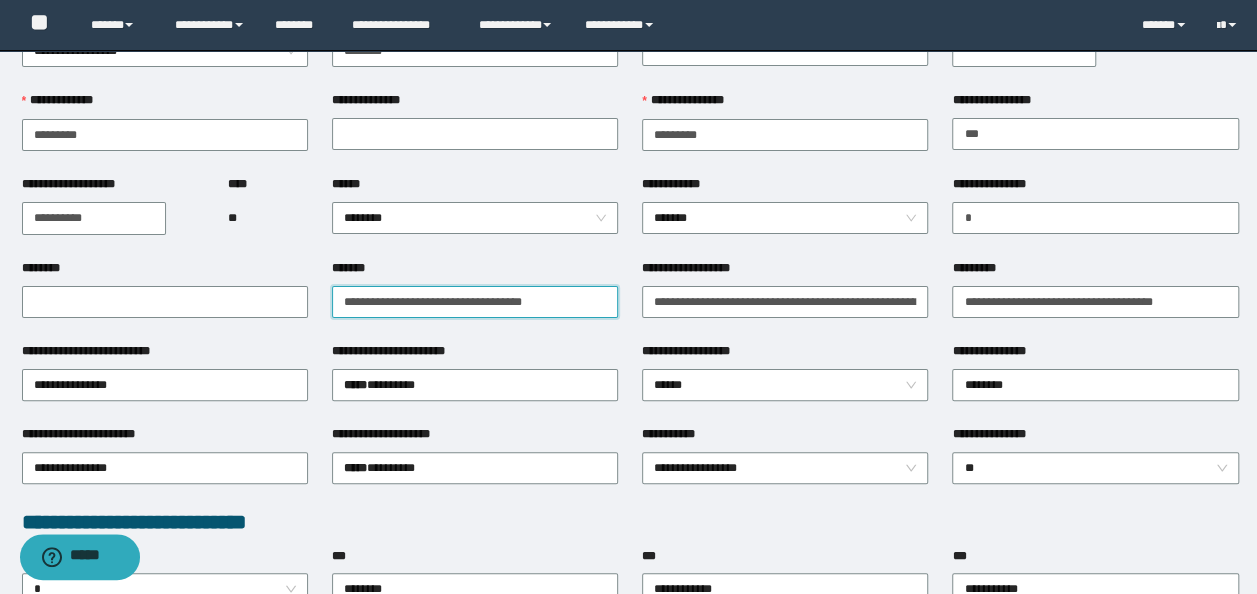 click on "*******" at bounding box center [475, 302] 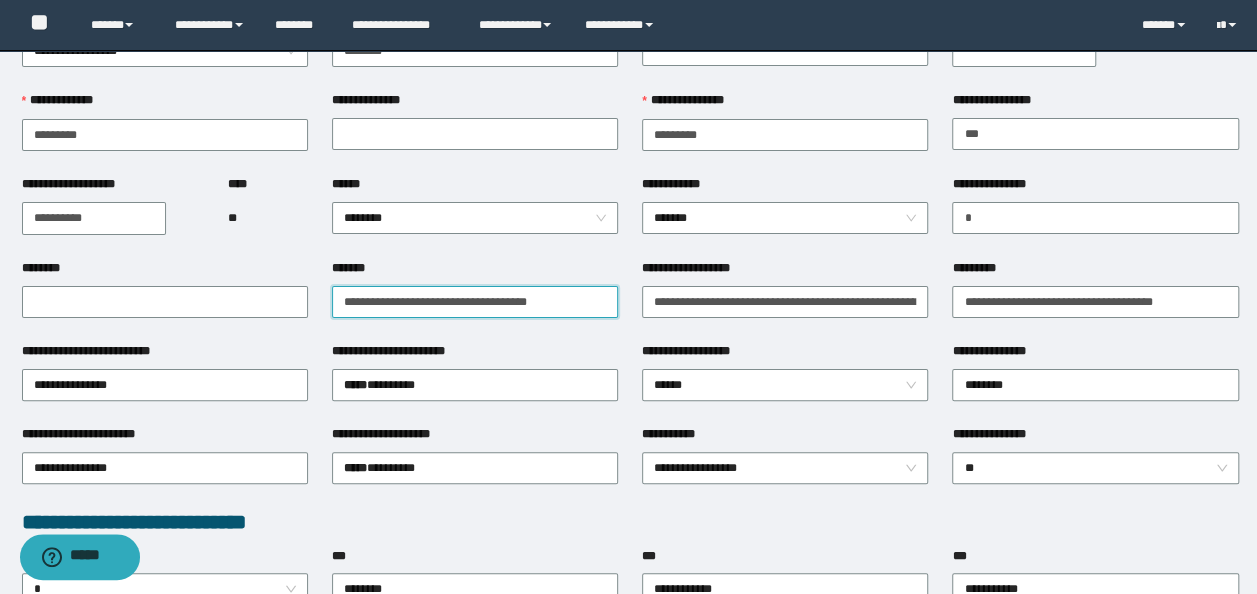 click on "**********" at bounding box center (475, 302) 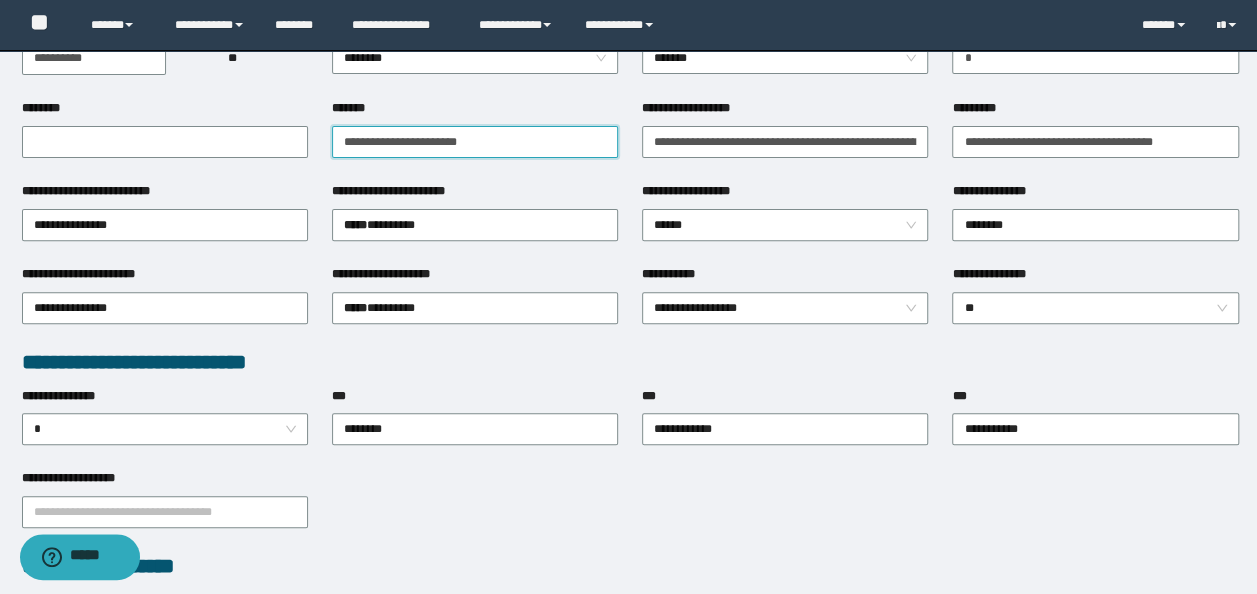 scroll, scrollTop: 300, scrollLeft: 0, axis: vertical 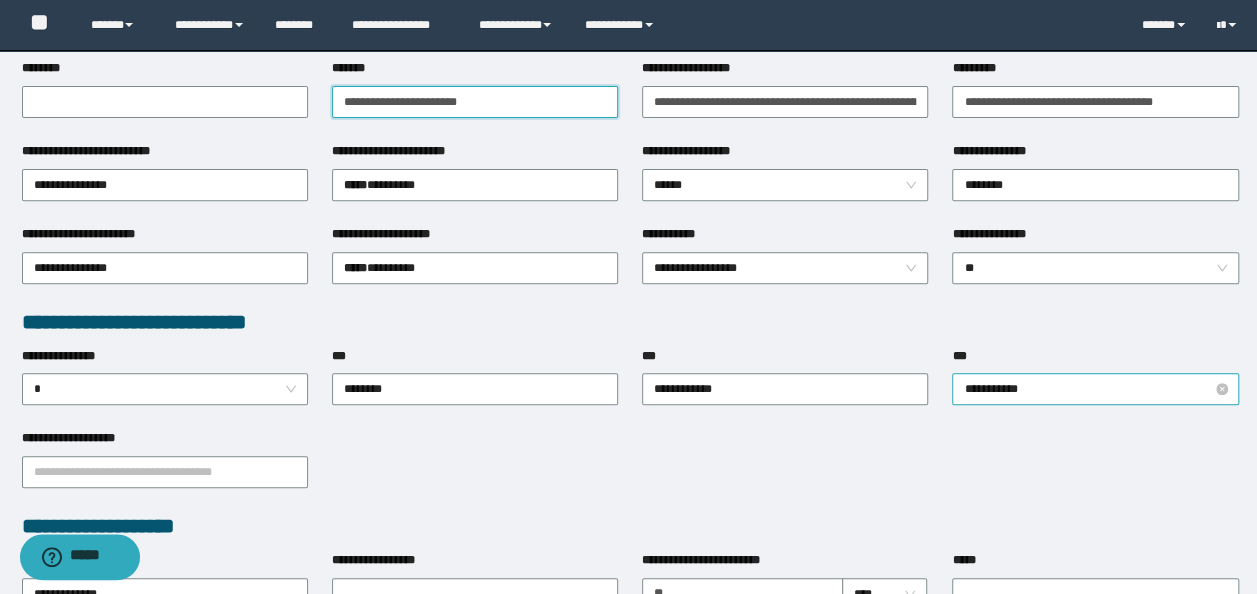 click on "**********" at bounding box center (1095, 389) 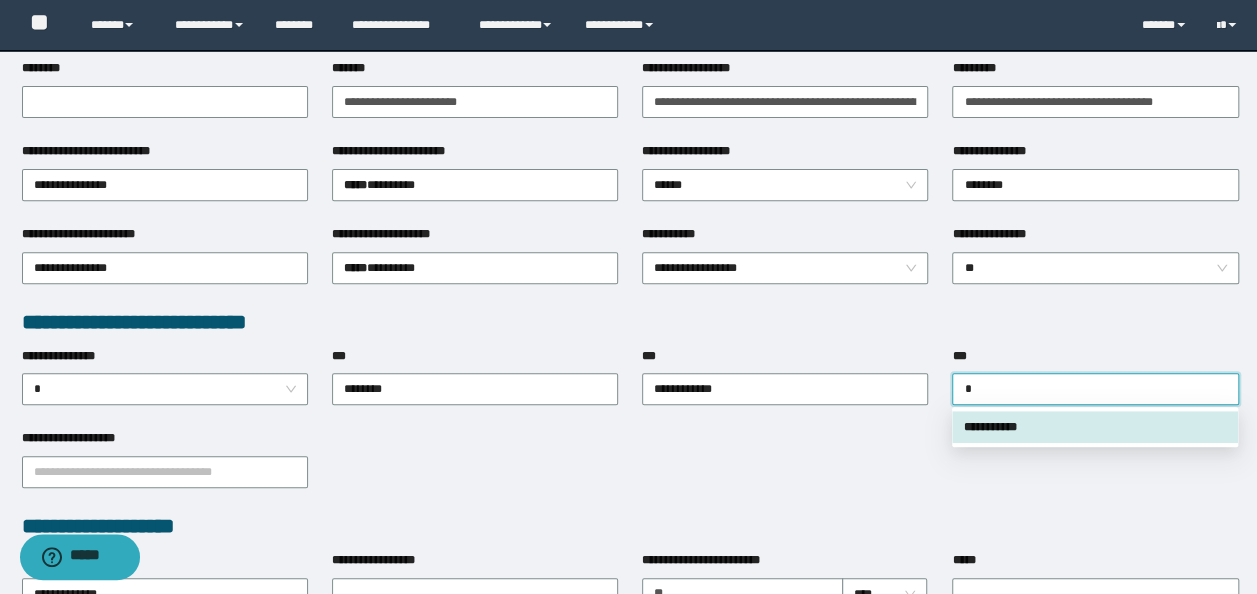 type on "**" 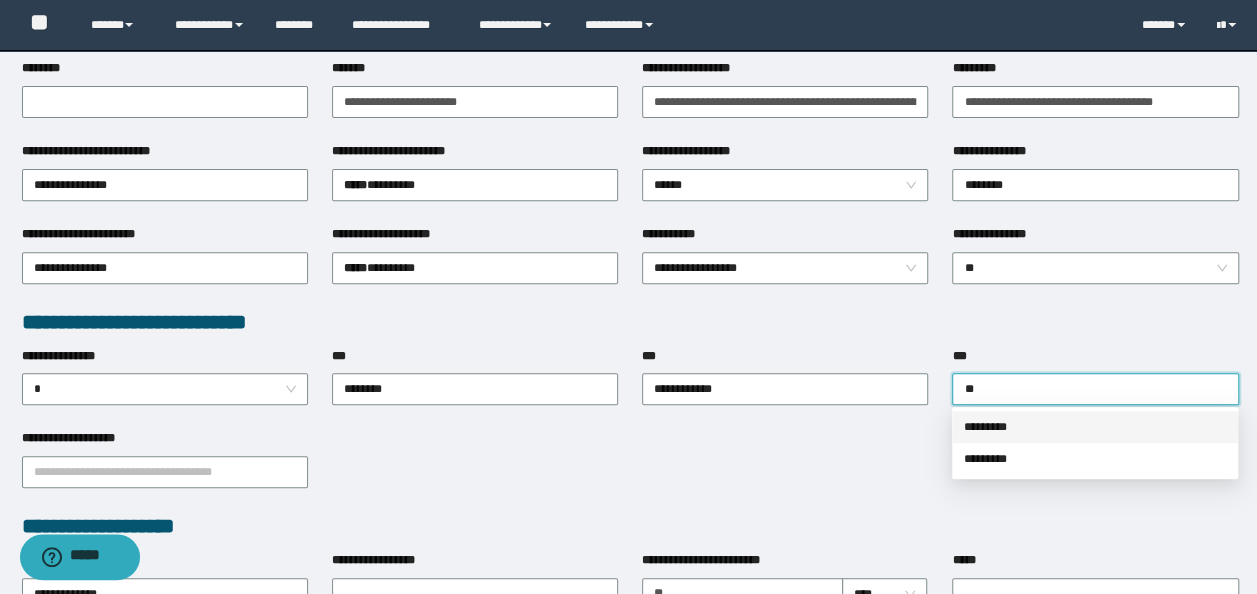 click on "*********" at bounding box center (1095, 427) 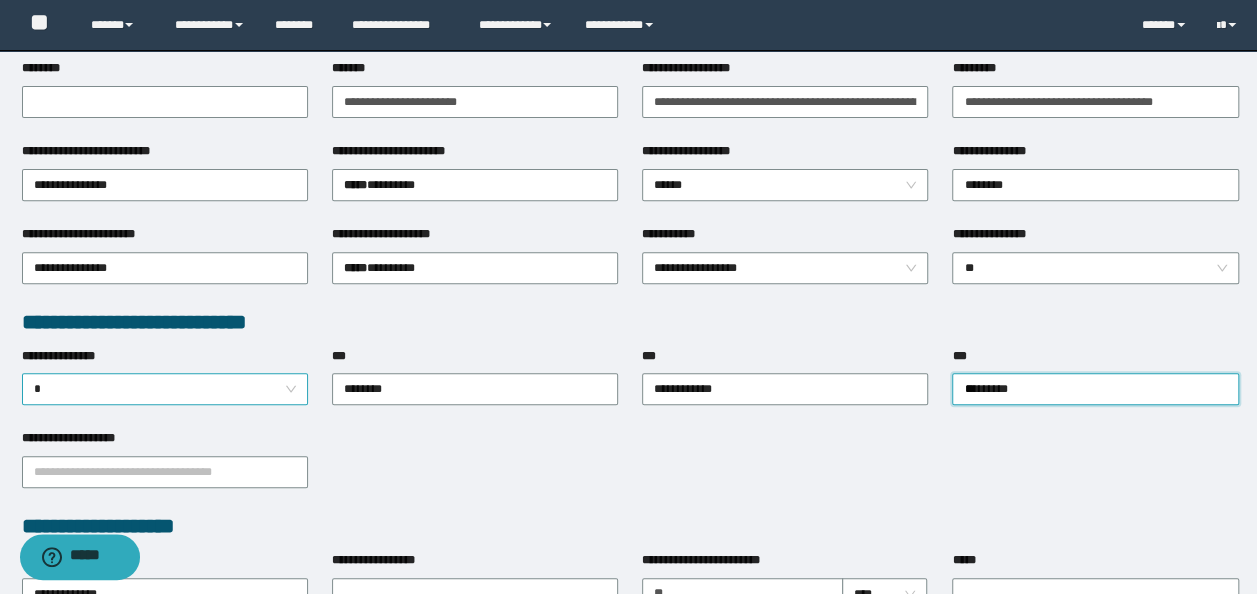 click on "*" at bounding box center (165, 389) 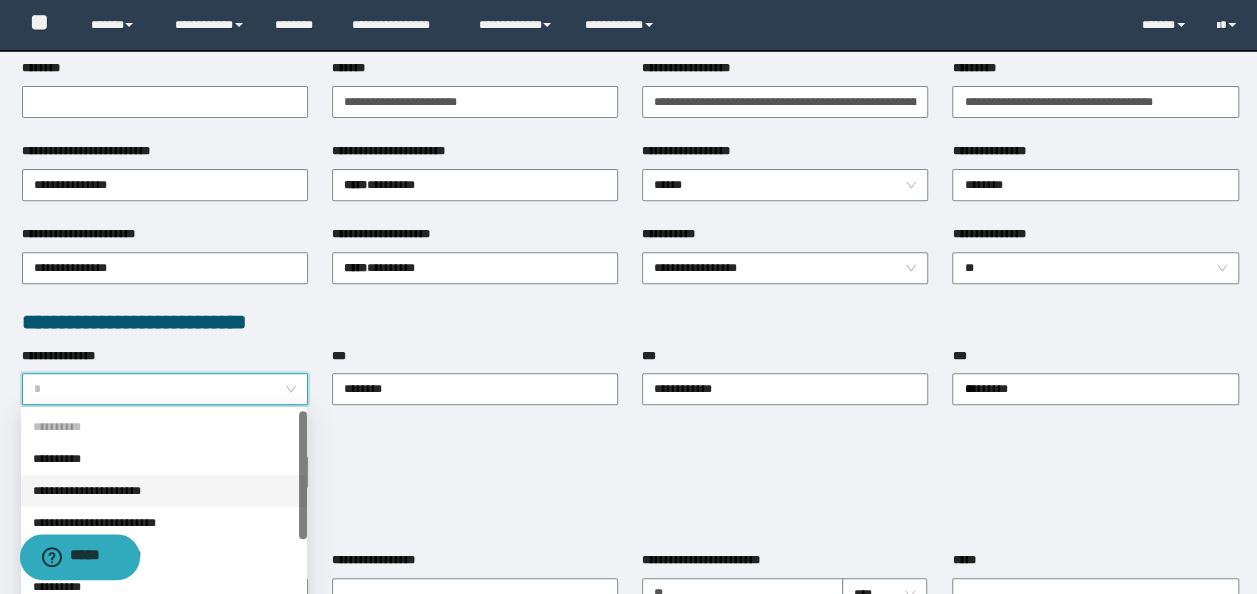 click on "**********" at bounding box center [164, 491] 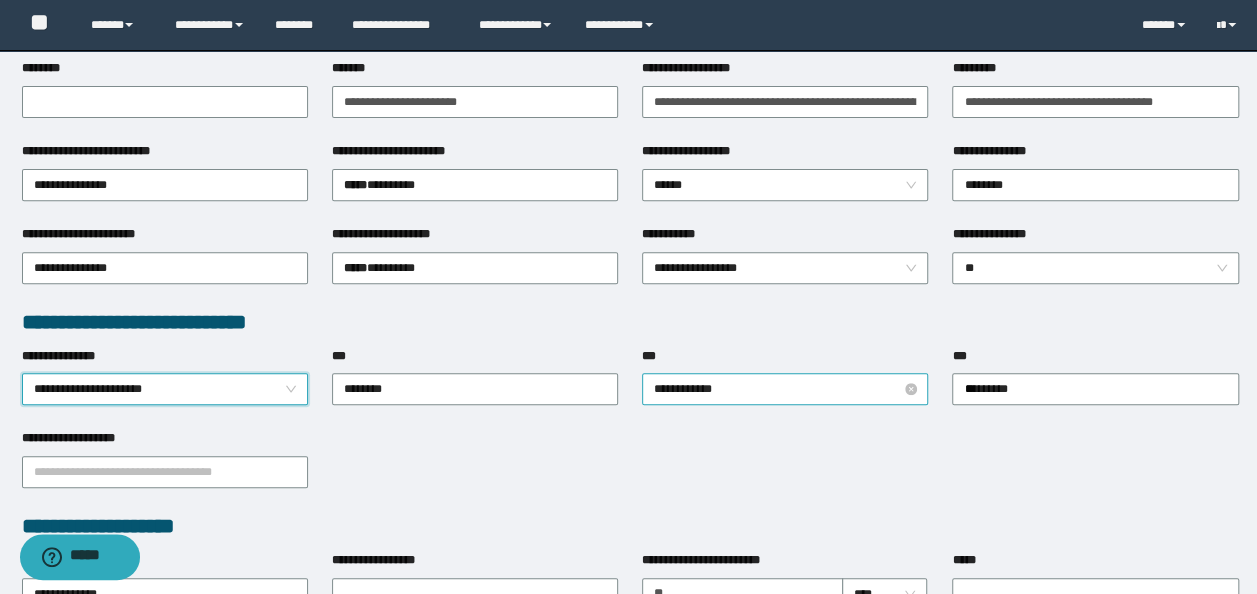 click on "**********" at bounding box center [785, 389] 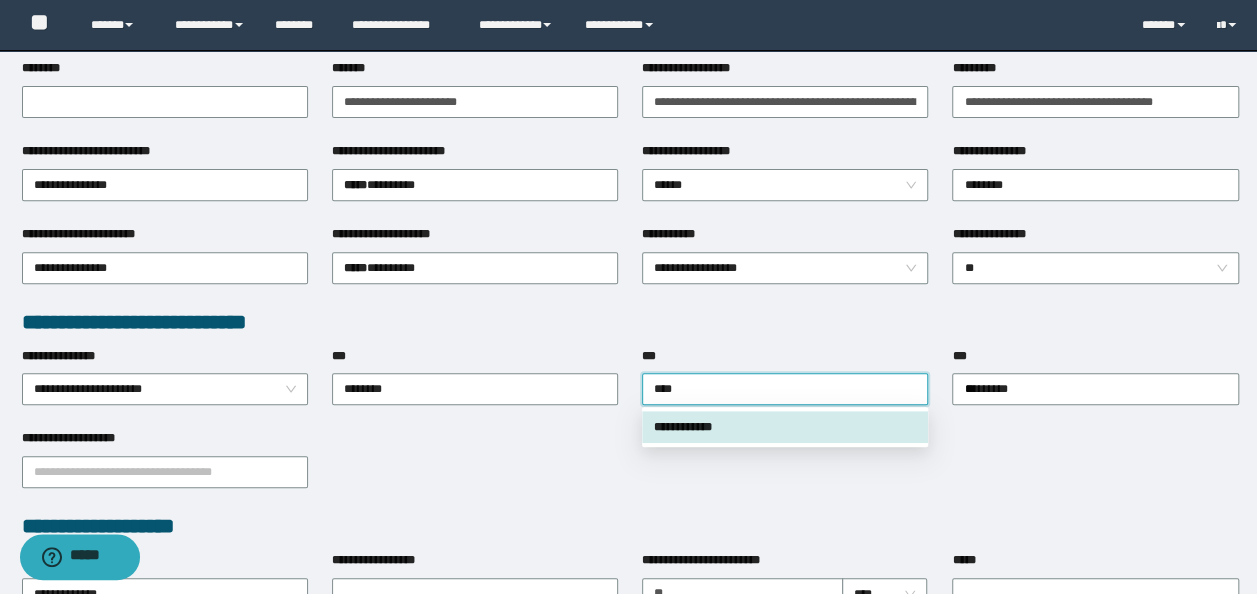 type on "*****" 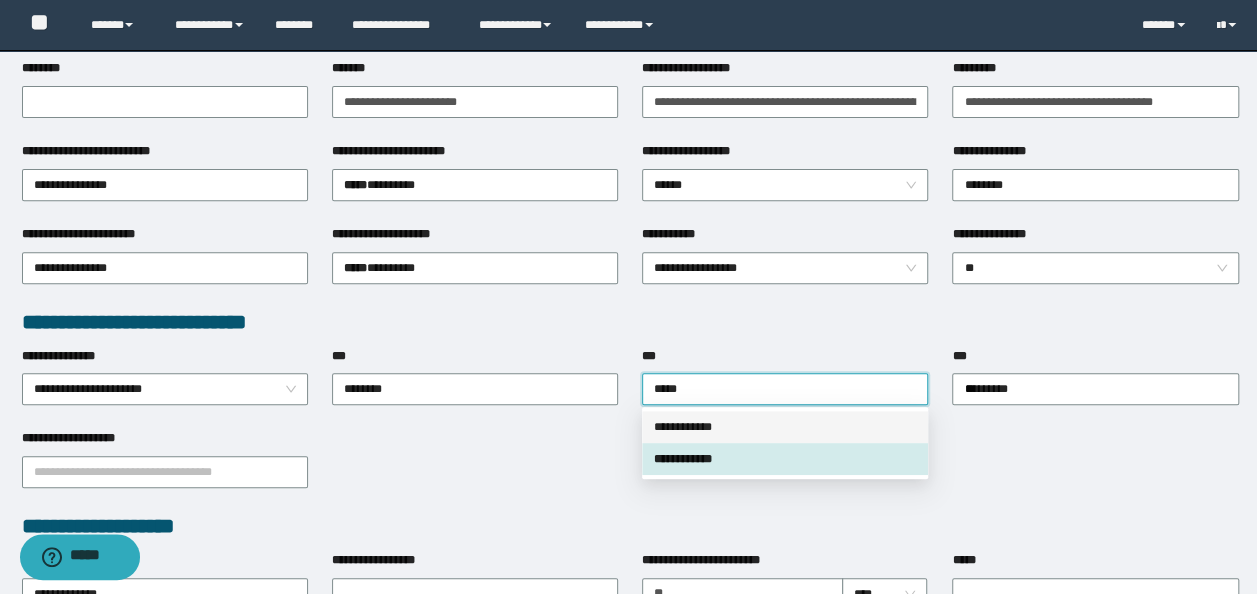 click on "**********" at bounding box center [785, 427] 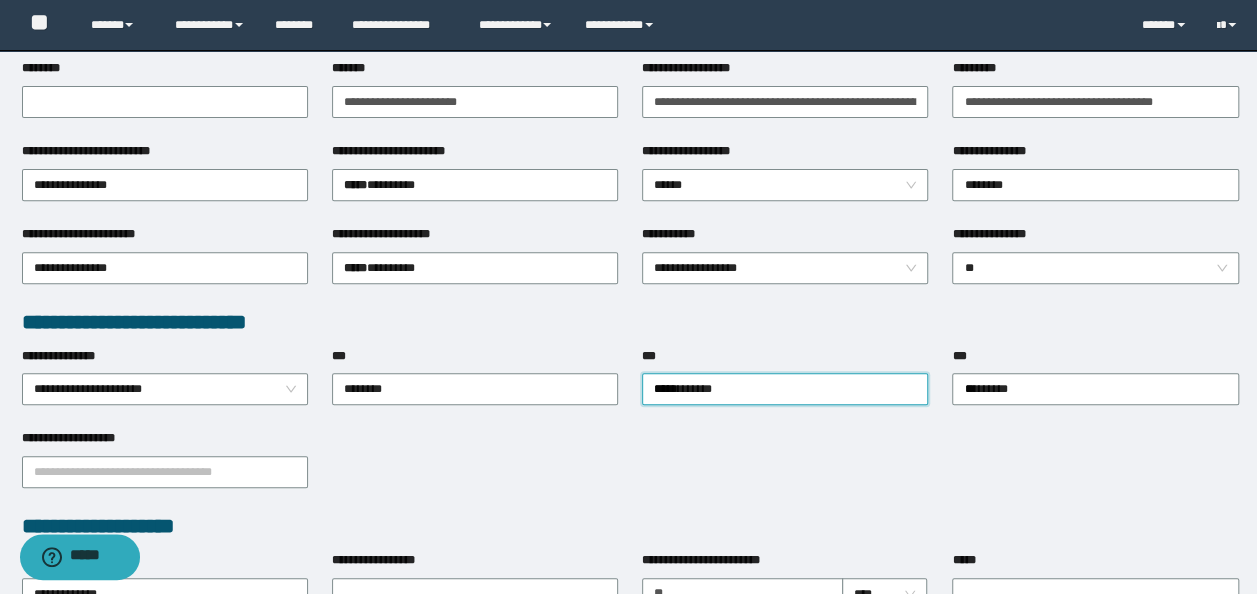 scroll, scrollTop: 0, scrollLeft: 0, axis: both 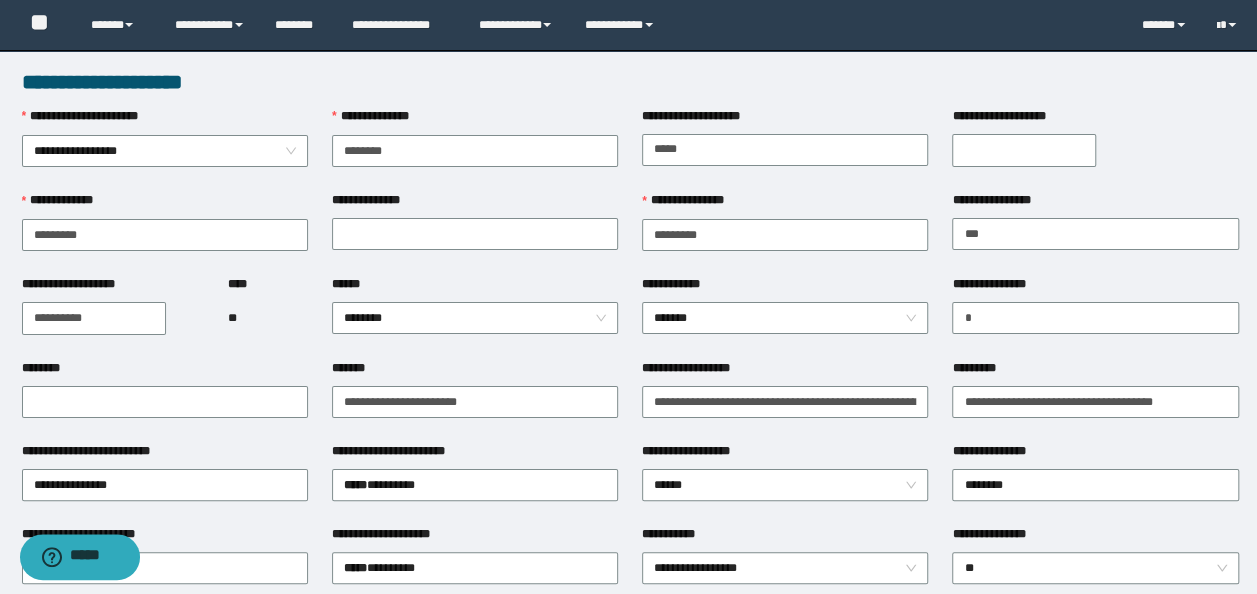 click on "**********" at bounding box center (1024, 150) 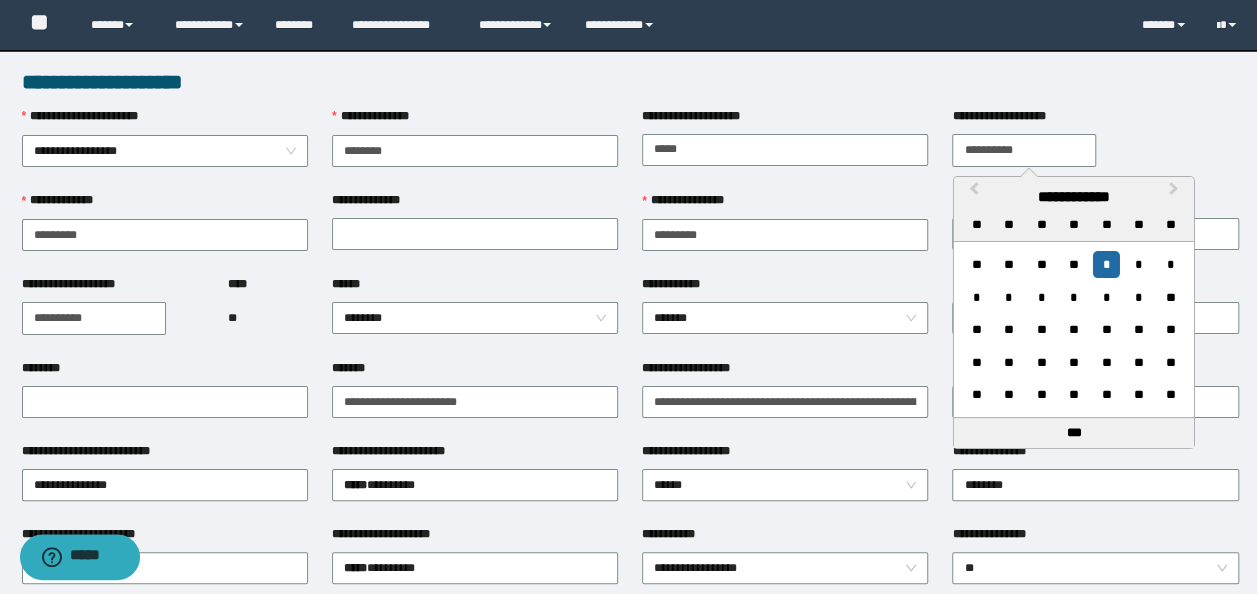 type on "**********" 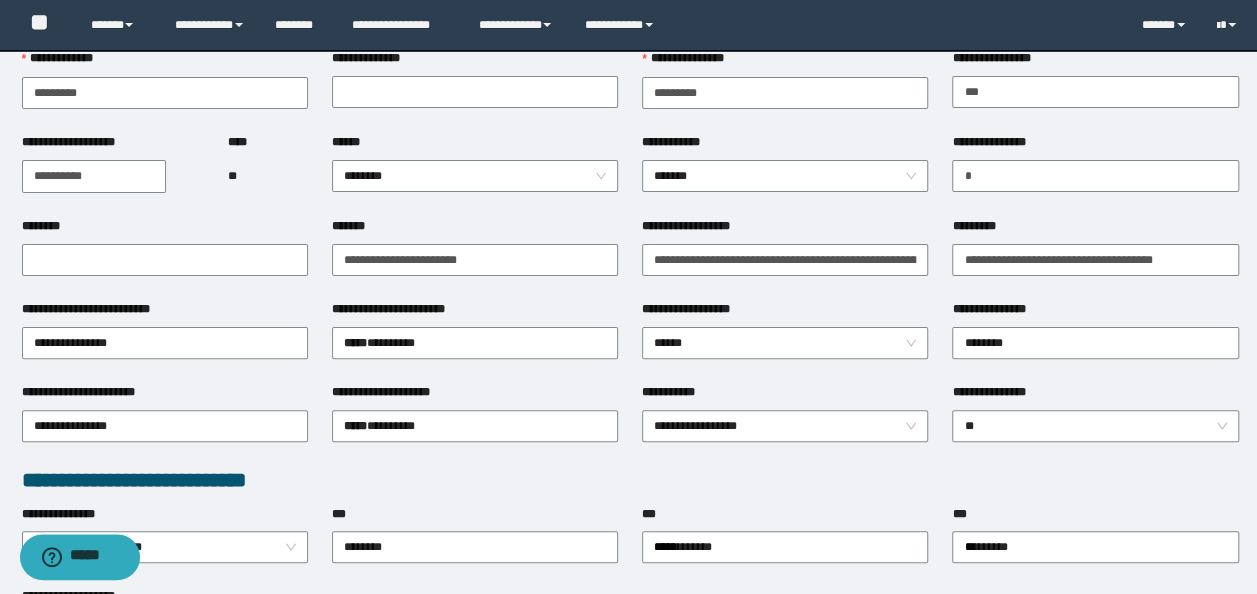 scroll, scrollTop: 0, scrollLeft: 0, axis: both 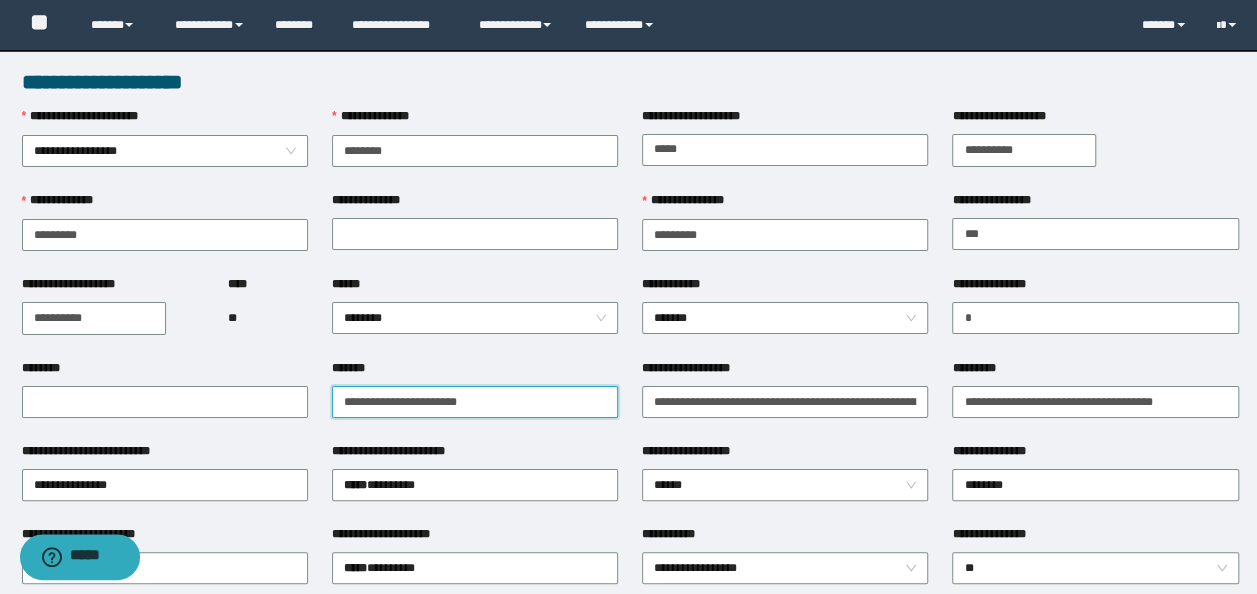 drag, startPoint x: 517, startPoint y: 408, endPoint x: -4, endPoint y: 348, distance: 524.44354 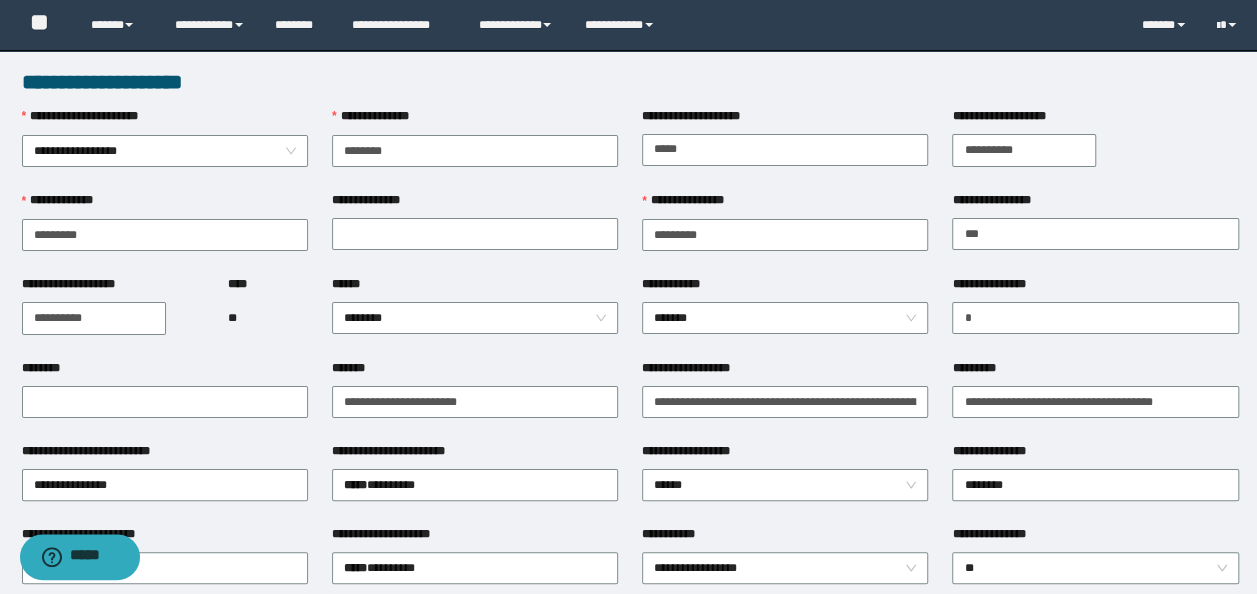 click on "**********" at bounding box center [475, 400] 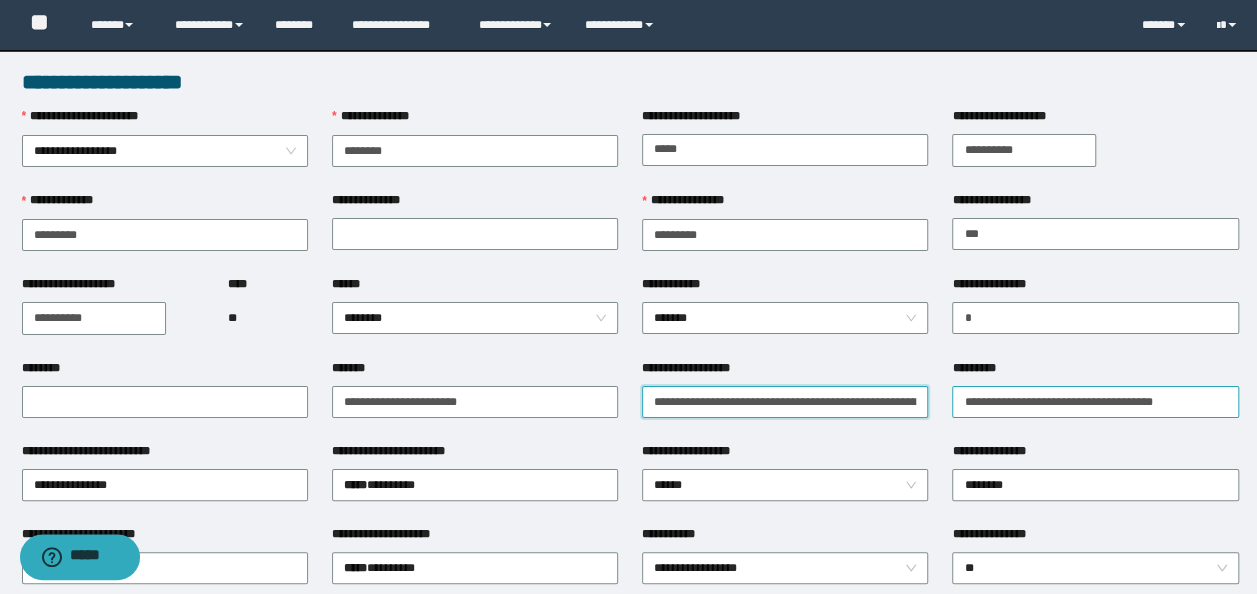 scroll, scrollTop: 0, scrollLeft: 66, axis: horizontal 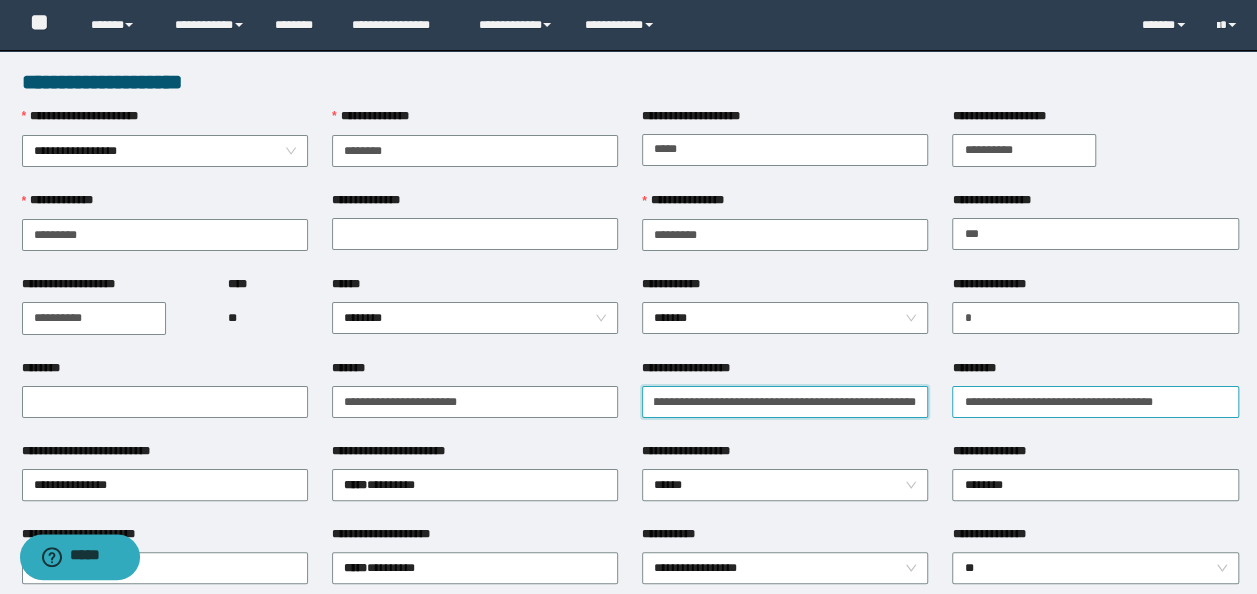 drag, startPoint x: 651, startPoint y: 400, endPoint x: 1124, endPoint y: 386, distance: 473.20715 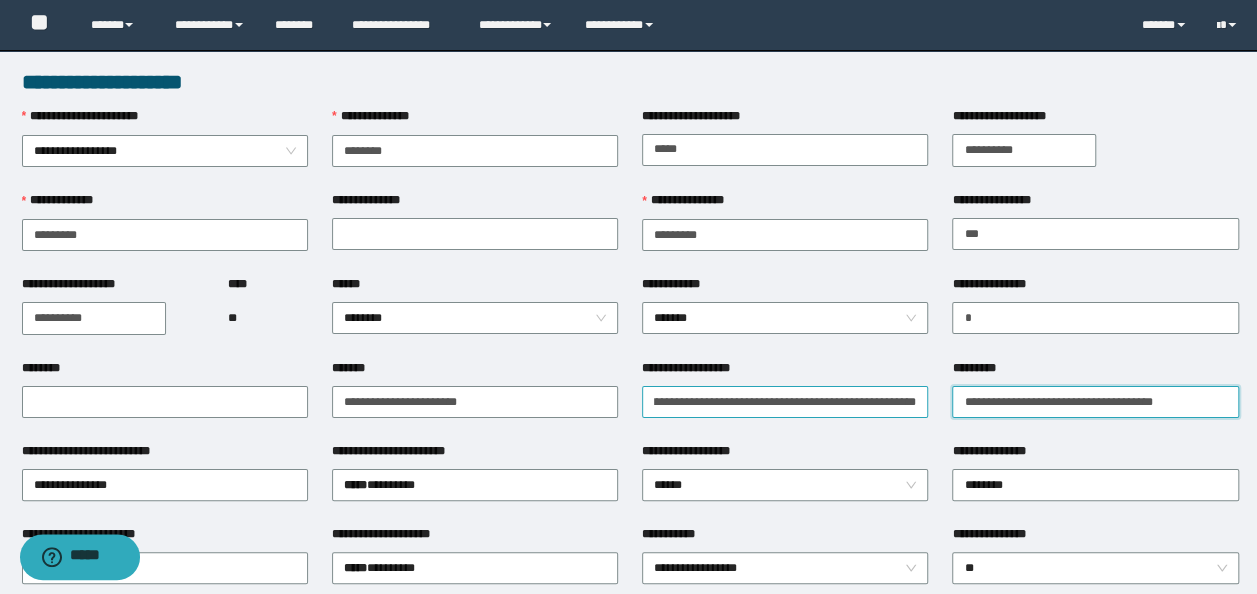 scroll, scrollTop: 0, scrollLeft: 0, axis: both 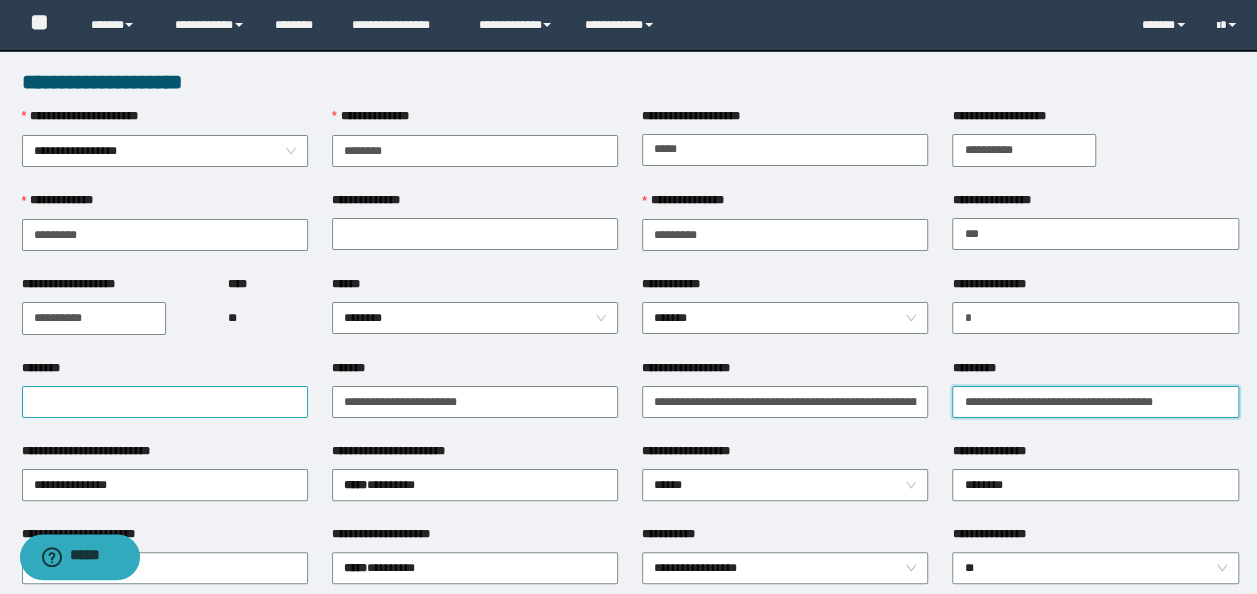 drag, startPoint x: 1002, startPoint y: 400, endPoint x: 227, endPoint y: 394, distance: 775.02325 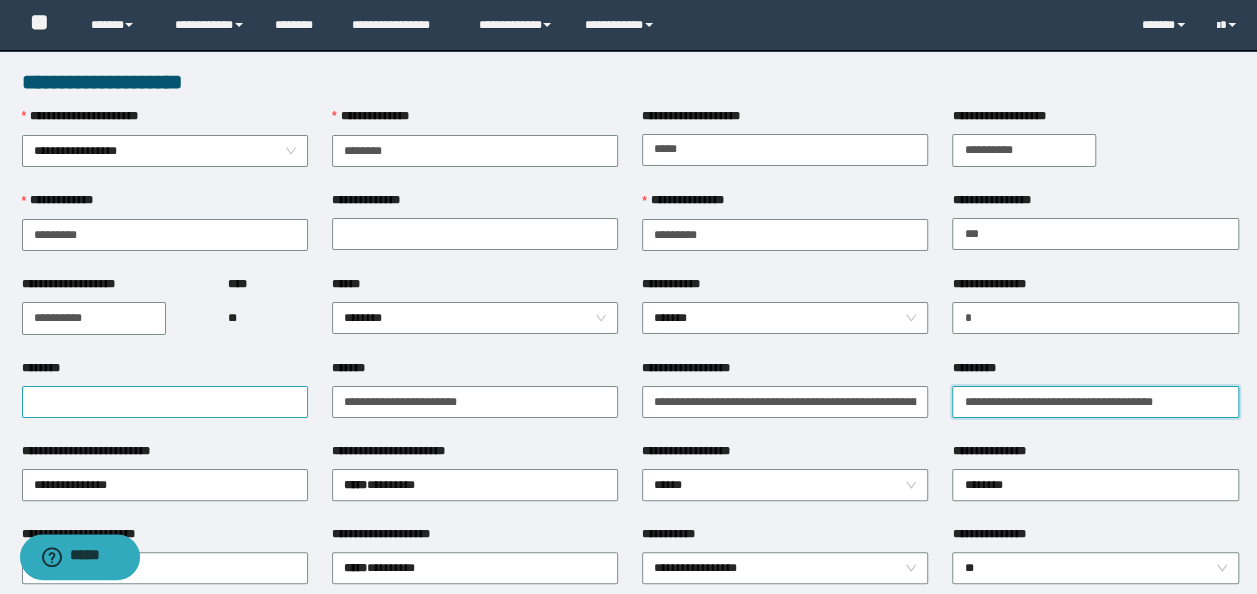 click on "**********" at bounding box center (630, 400) 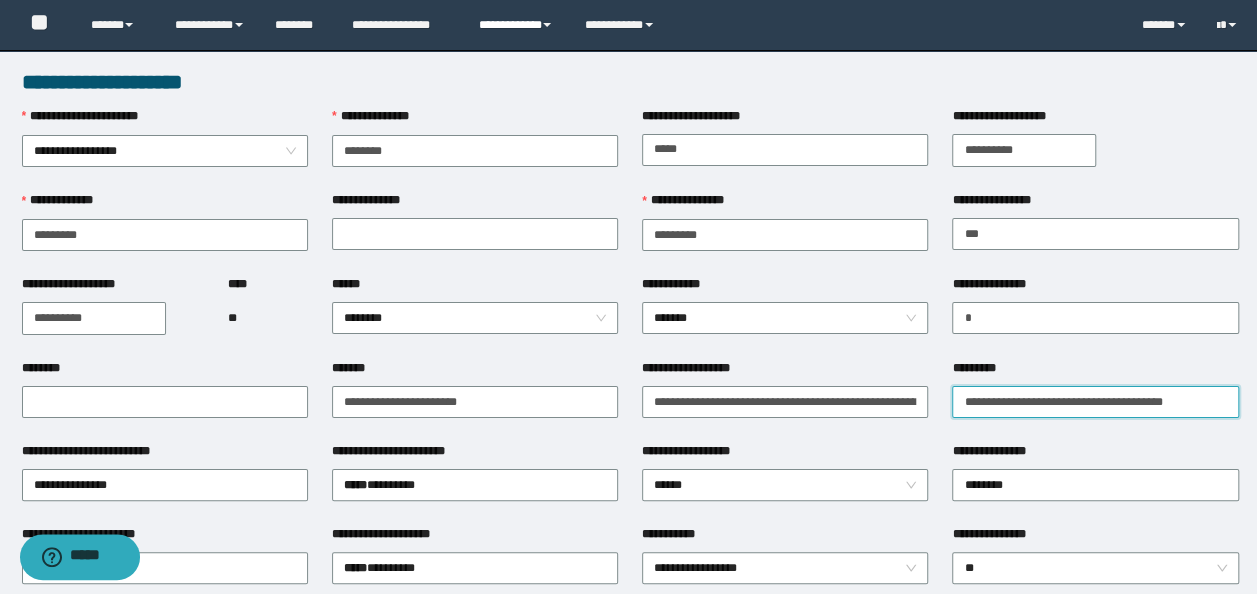 type on "**********" 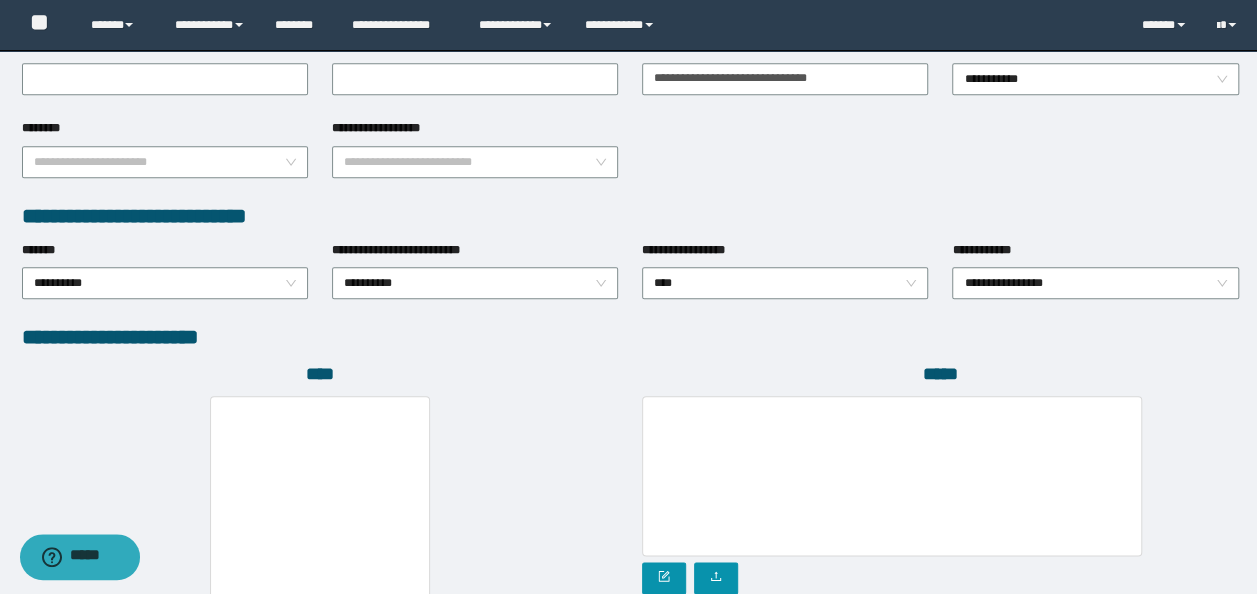 scroll, scrollTop: 900, scrollLeft: 0, axis: vertical 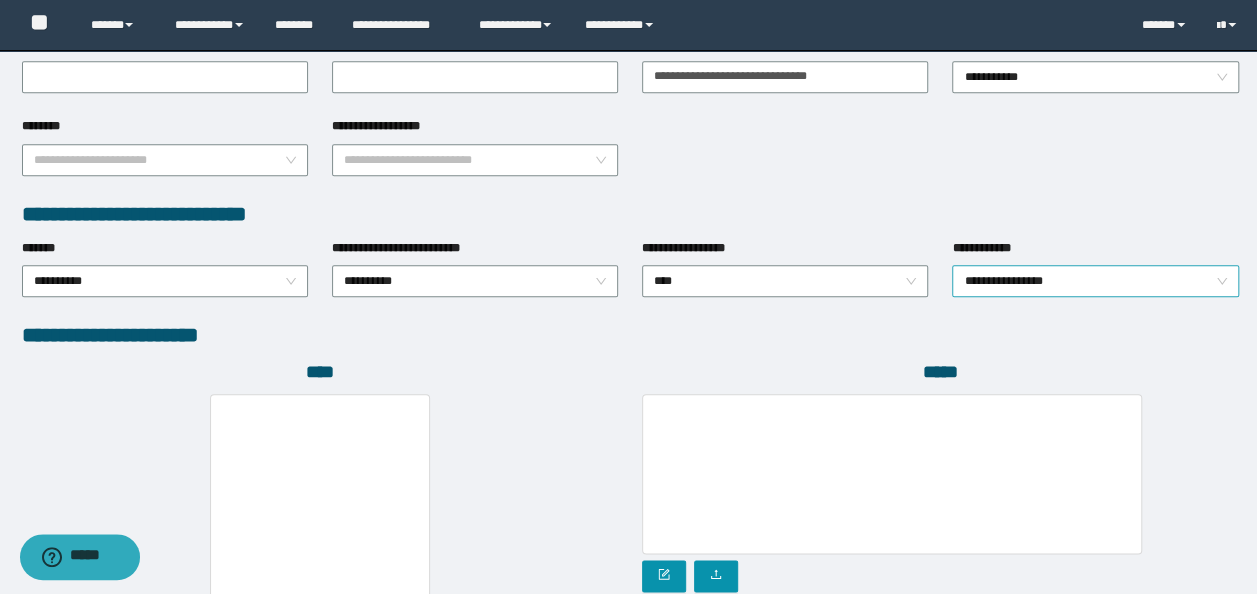 click on "**********" at bounding box center (1095, 281) 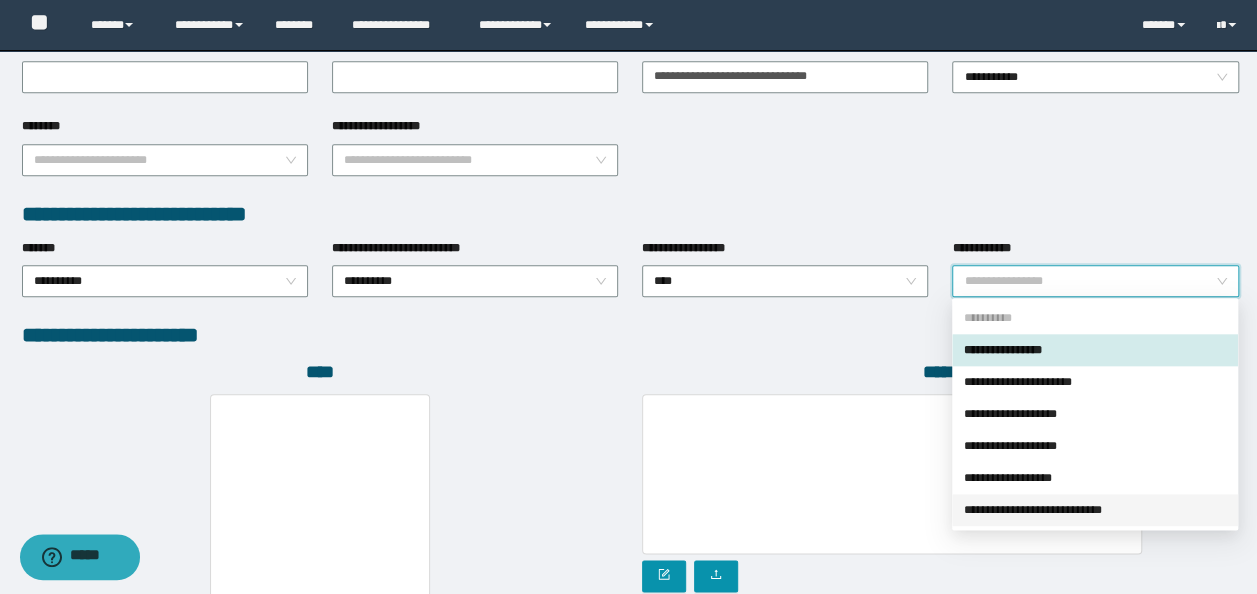 click on "**********" at bounding box center [1095, 510] 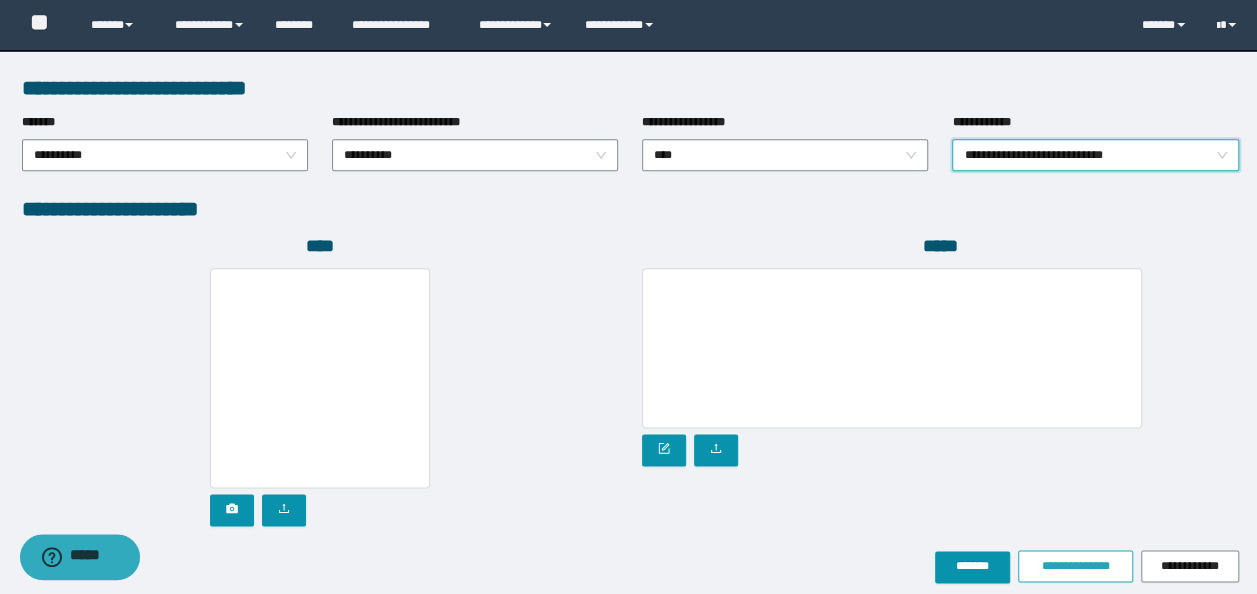scroll, scrollTop: 1108, scrollLeft: 0, axis: vertical 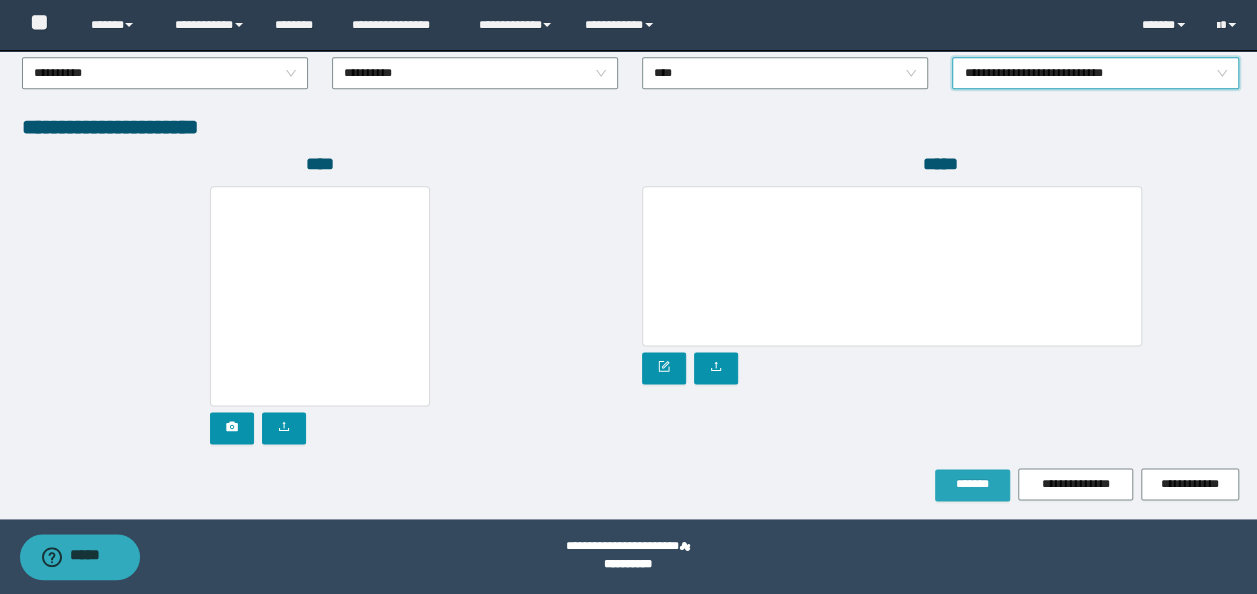 click on "*******" at bounding box center [972, 484] 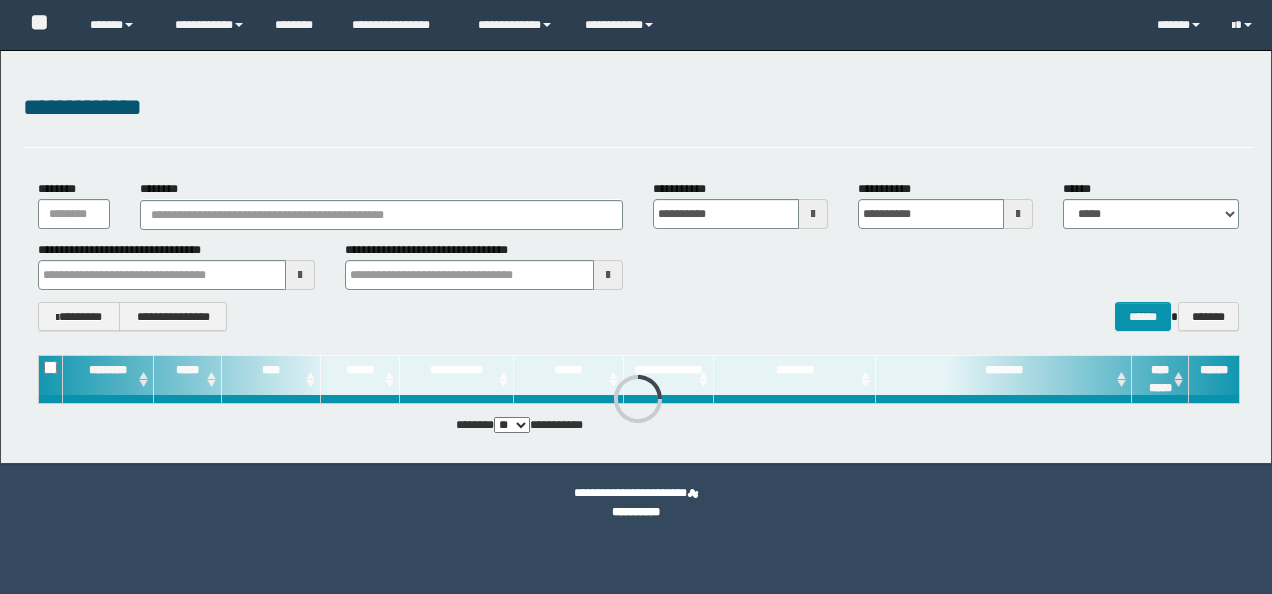 scroll, scrollTop: 0, scrollLeft: 0, axis: both 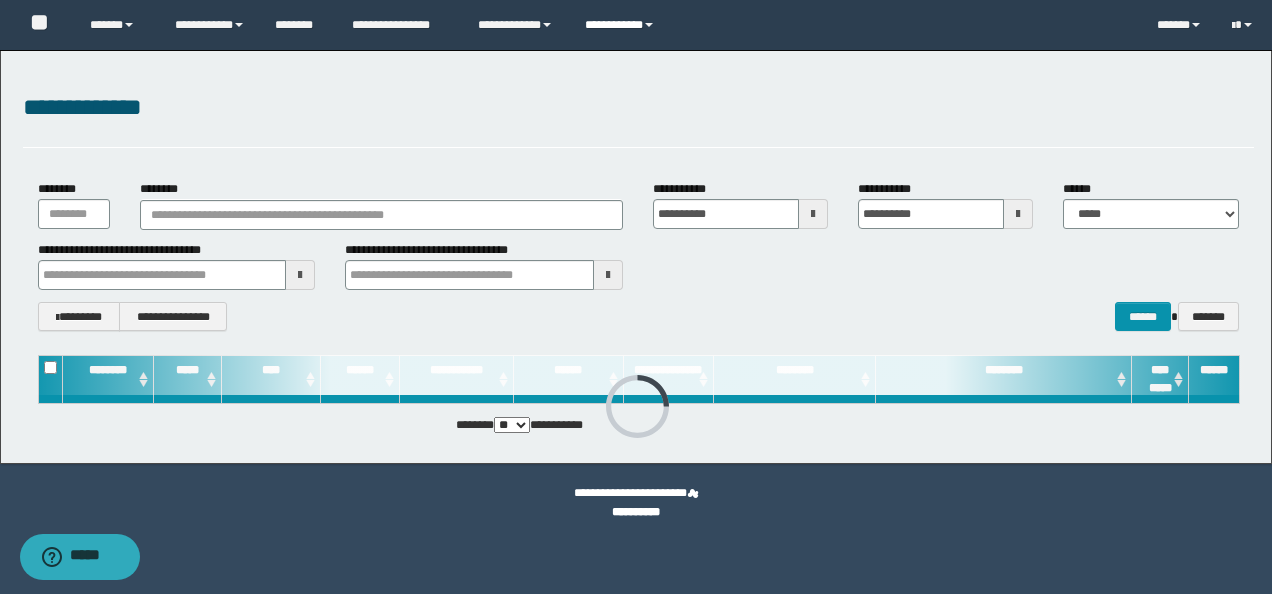 click on "**********" at bounding box center (622, 25) 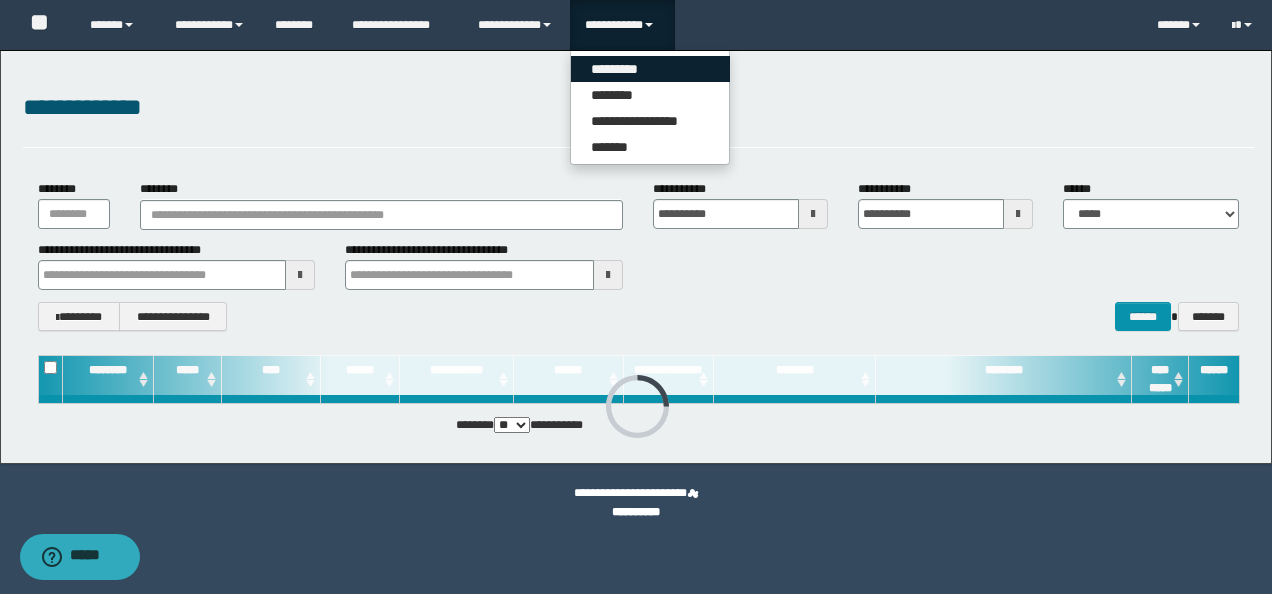 click on "*********" at bounding box center [650, 69] 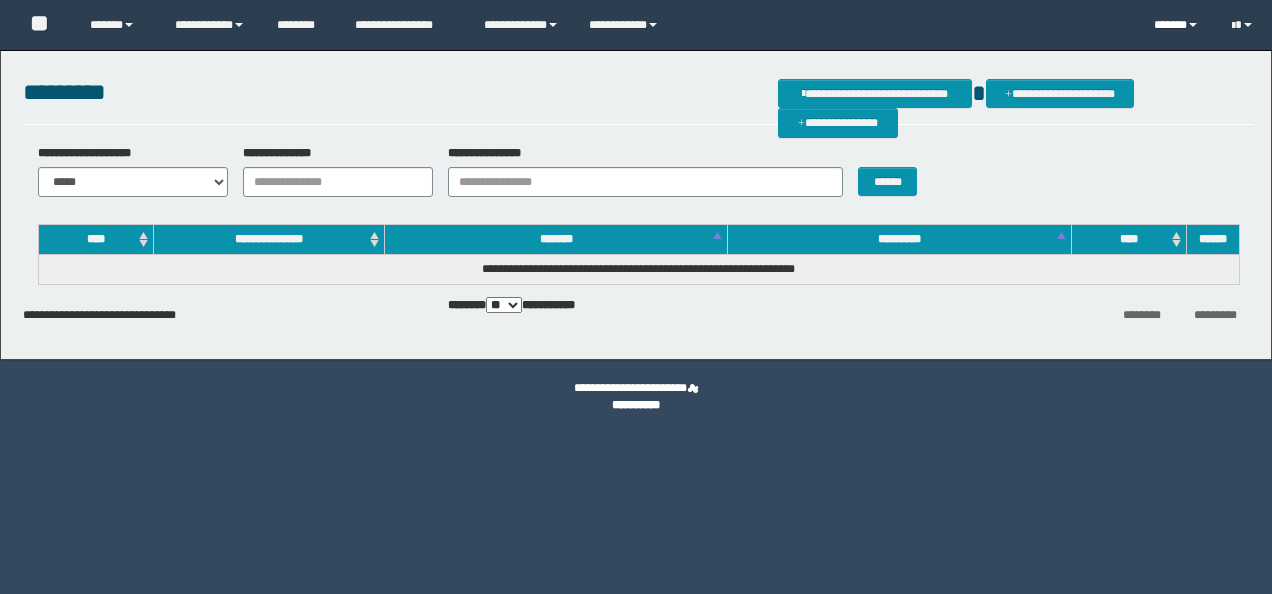 scroll, scrollTop: 0, scrollLeft: 0, axis: both 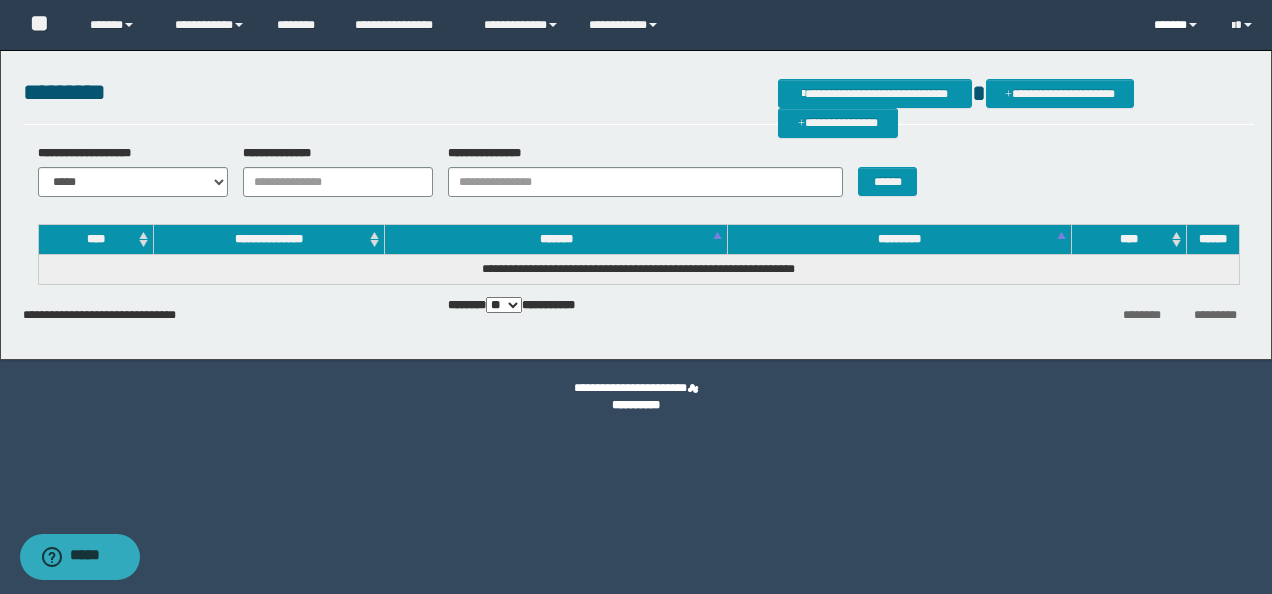 click on "******" at bounding box center [1177, 25] 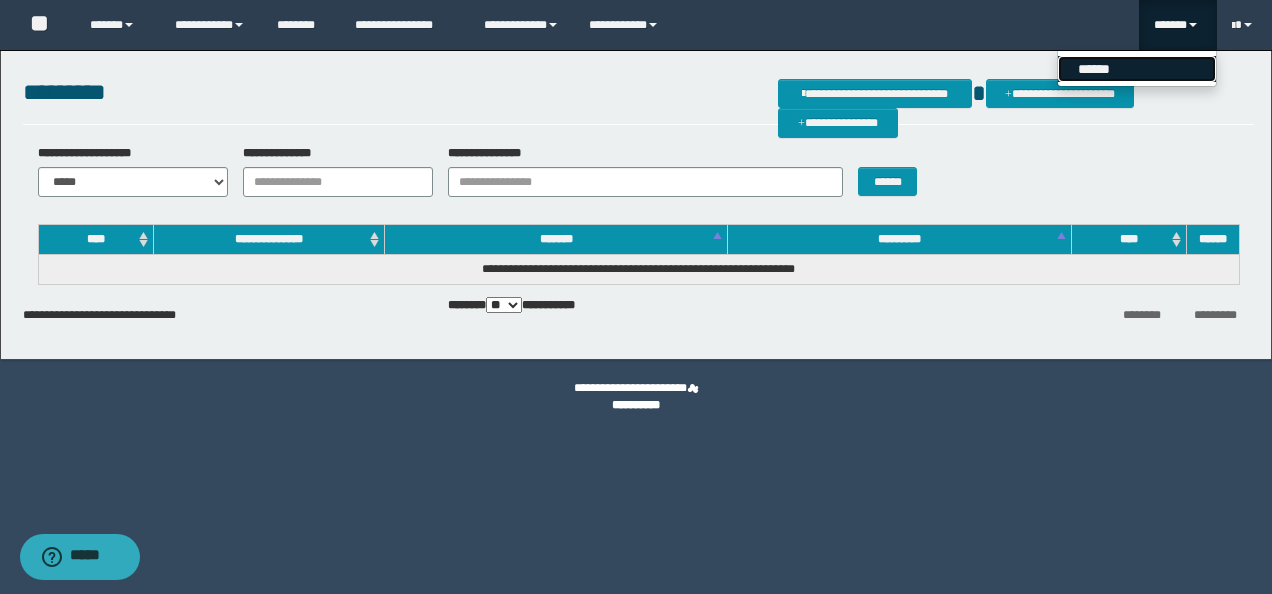 click on "******" at bounding box center (1137, 69) 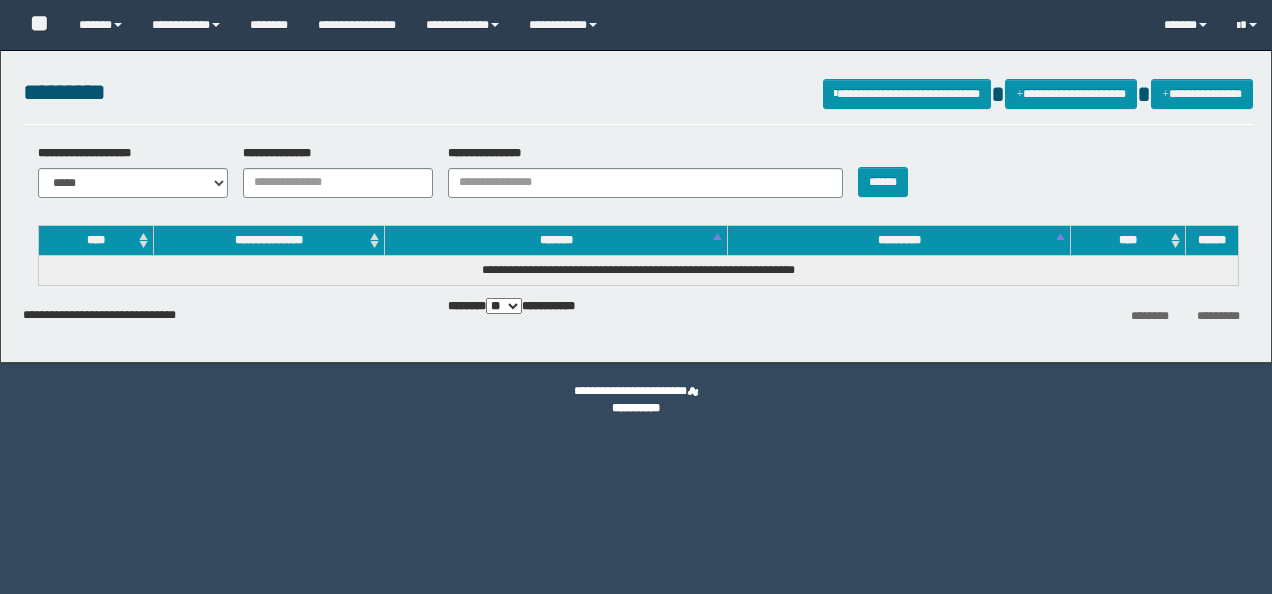 scroll, scrollTop: 0, scrollLeft: 0, axis: both 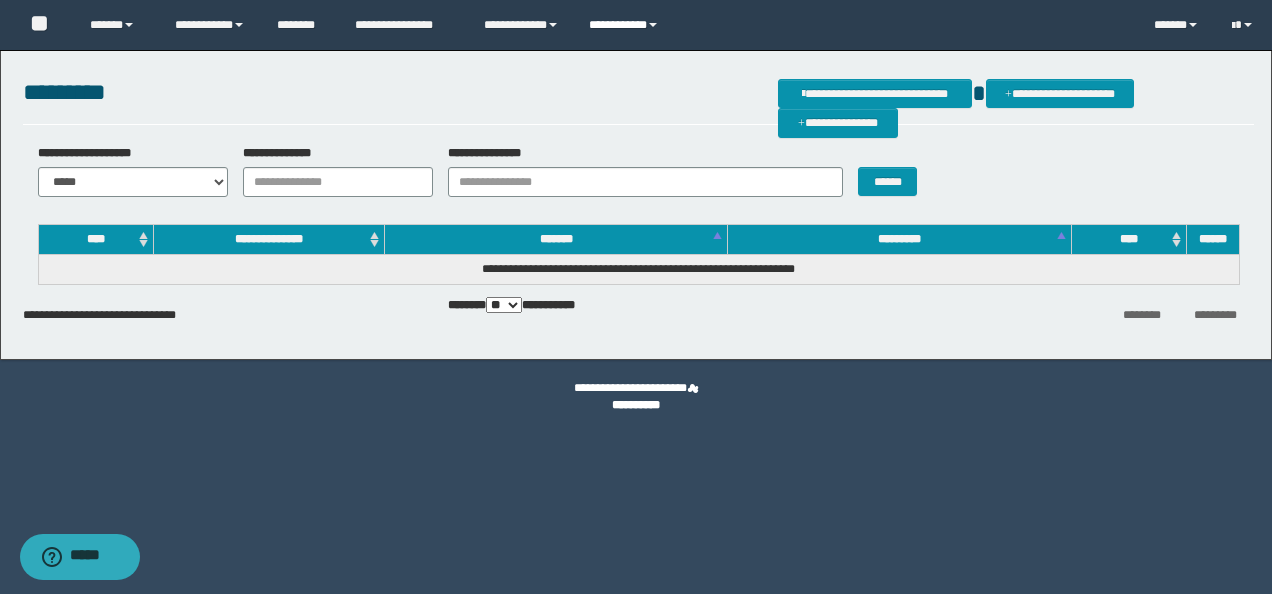 click on "**********" at bounding box center [626, 25] 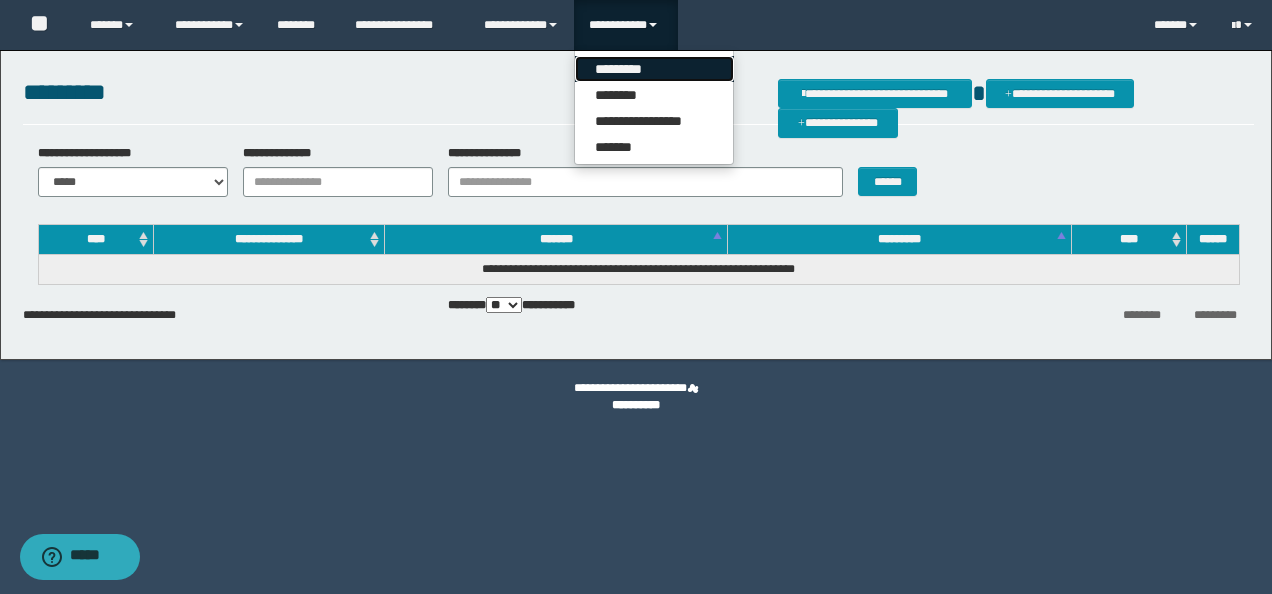 click on "*********" at bounding box center (654, 69) 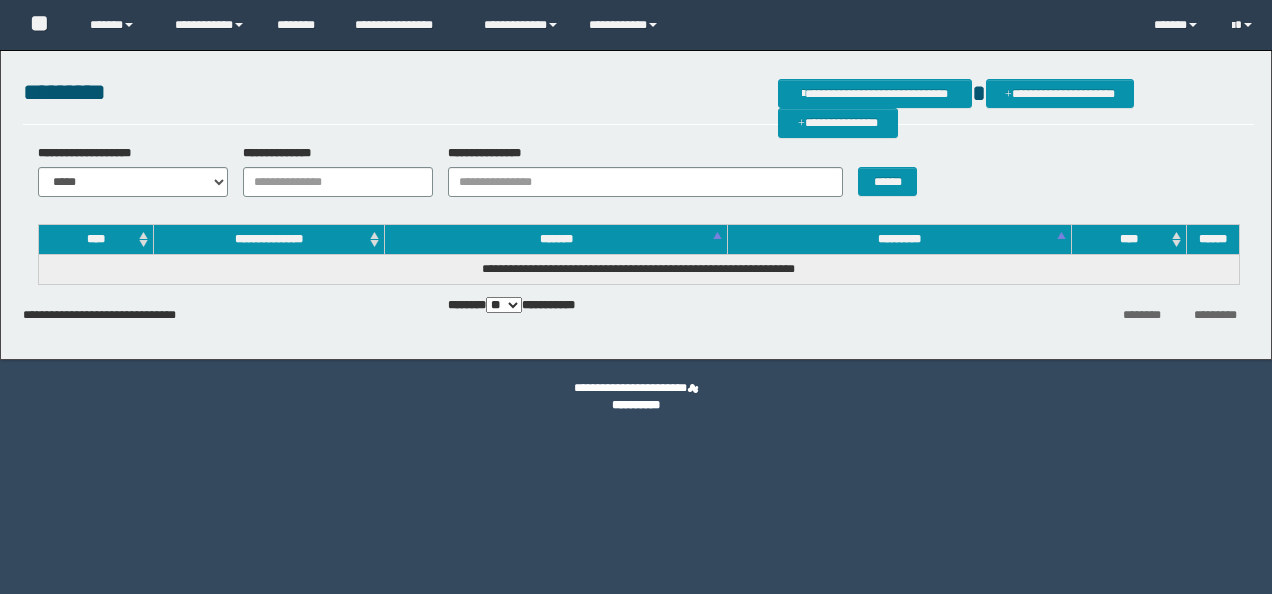 scroll, scrollTop: 0, scrollLeft: 0, axis: both 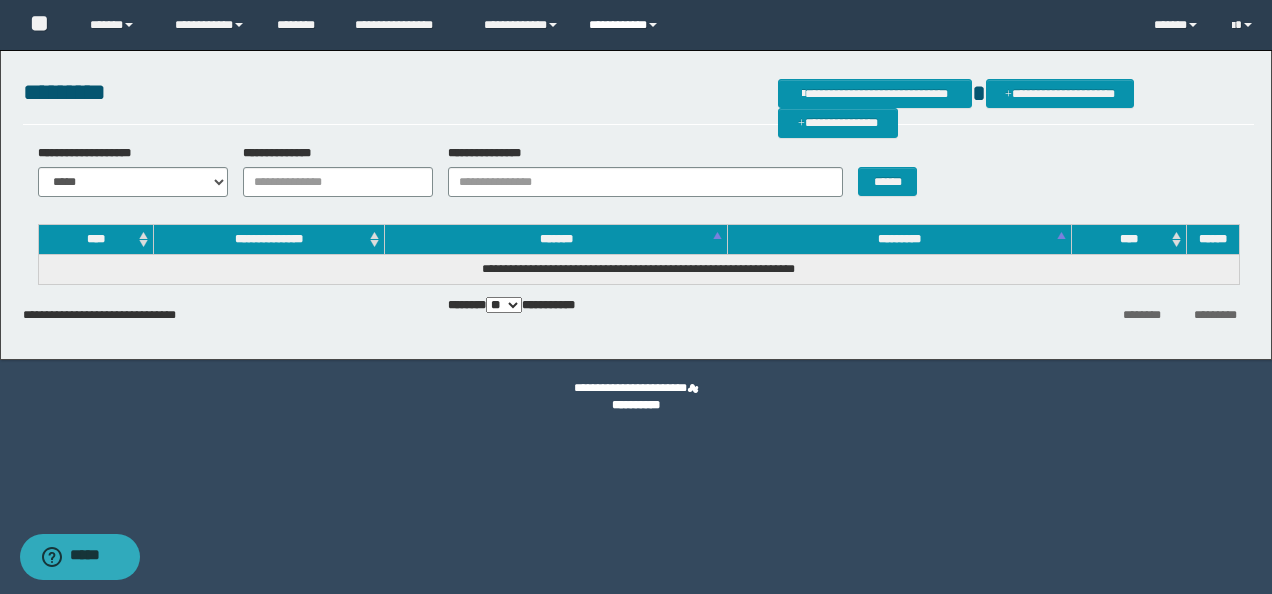 click on "**********" at bounding box center [626, 25] 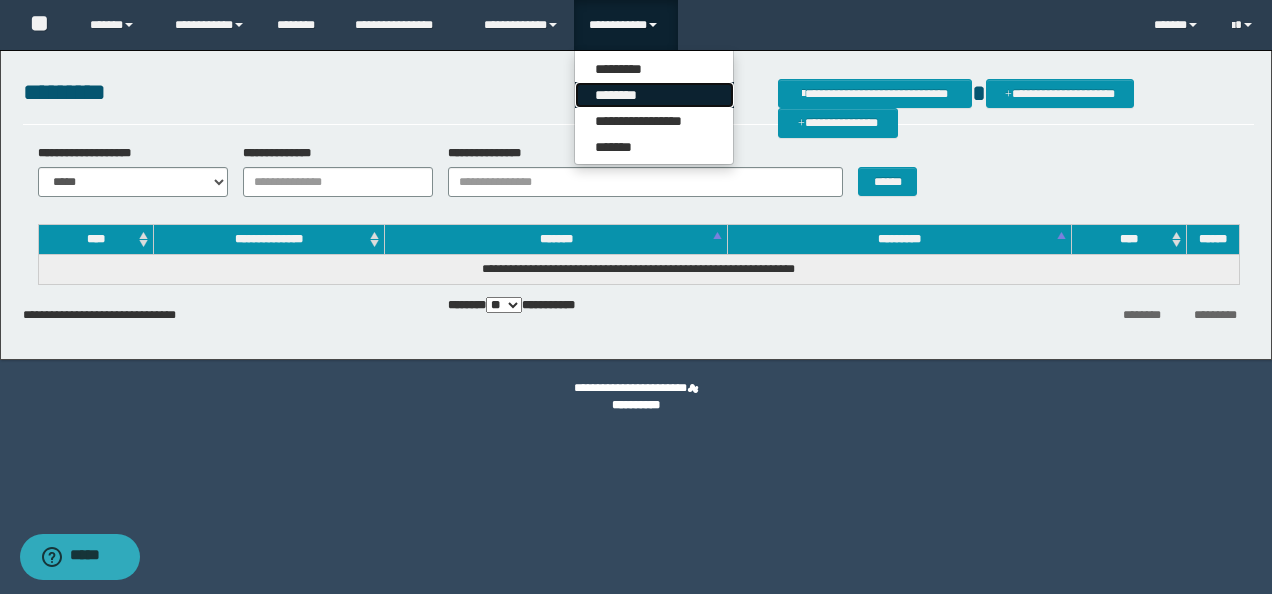 click on "********" at bounding box center (654, 95) 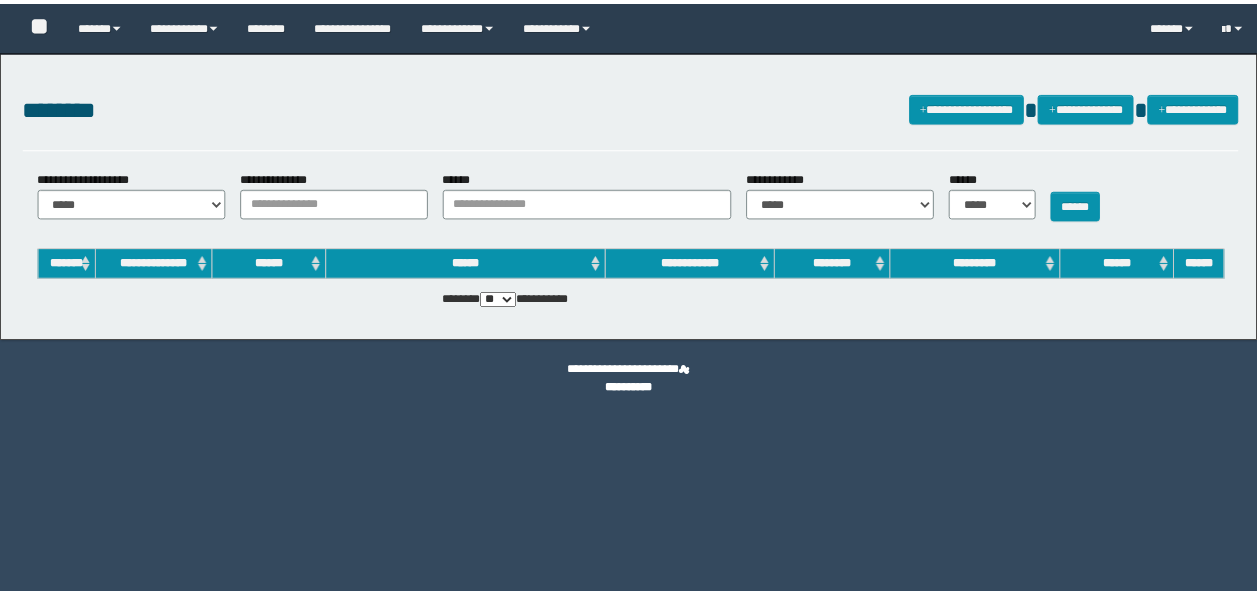scroll, scrollTop: 0, scrollLeft: 0, axis: both 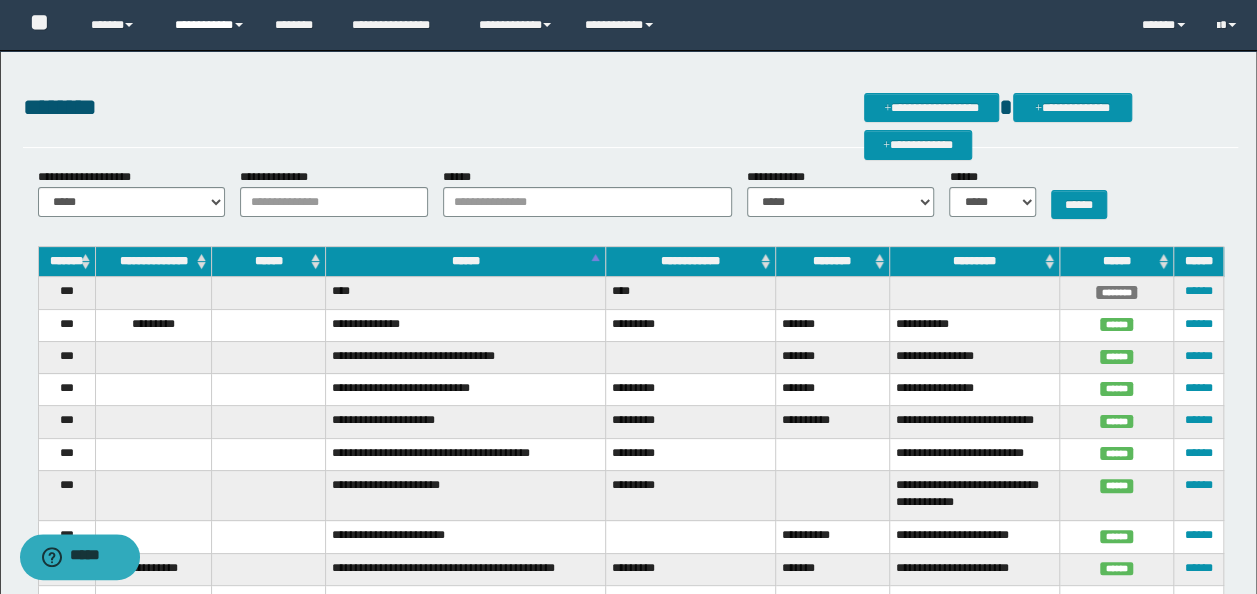 click on "**********" at bounding box center [210, 25] 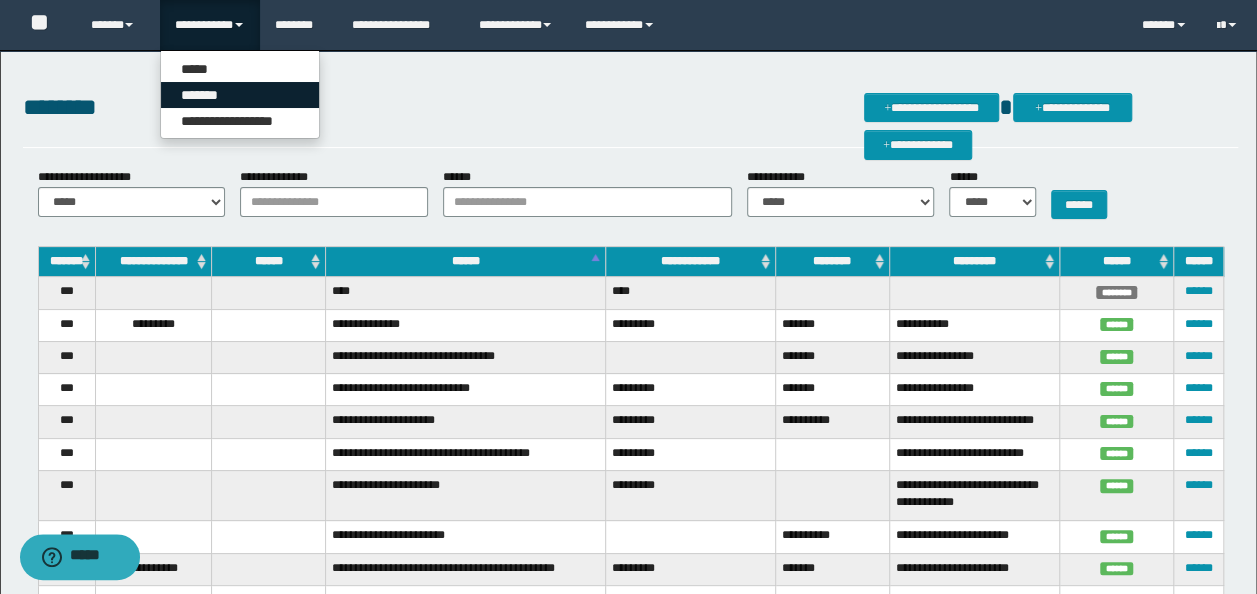 click on "*******" at bounding box center [240, 95] 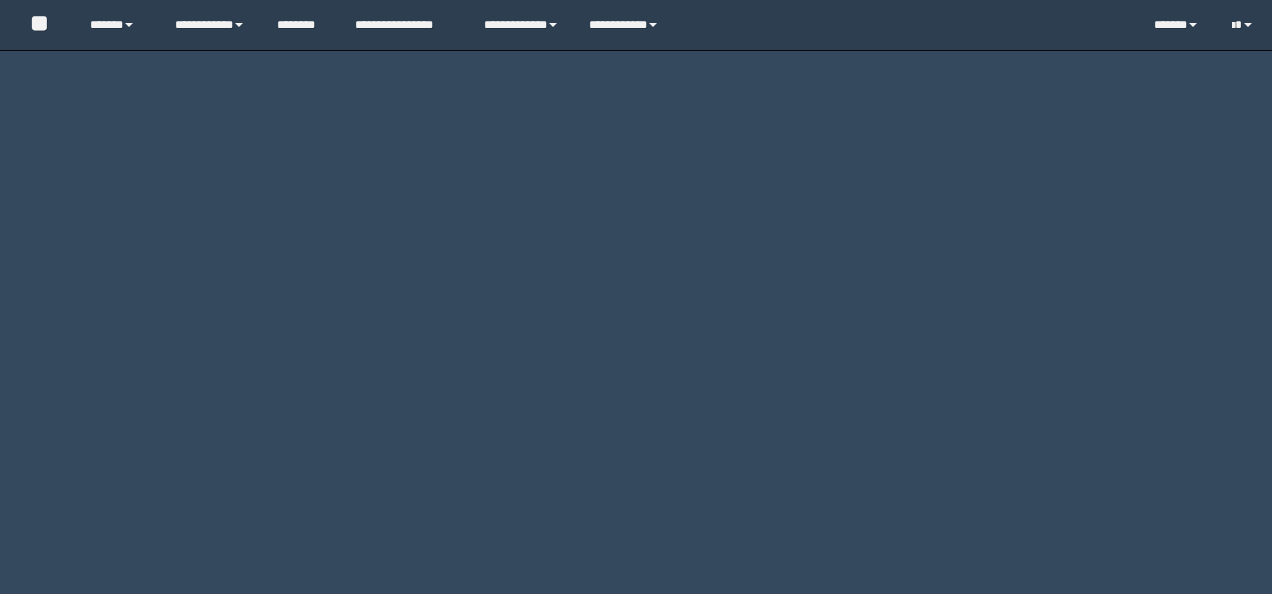 scroll, scrollTop: 0, scrollLeft: 0, axis: both 